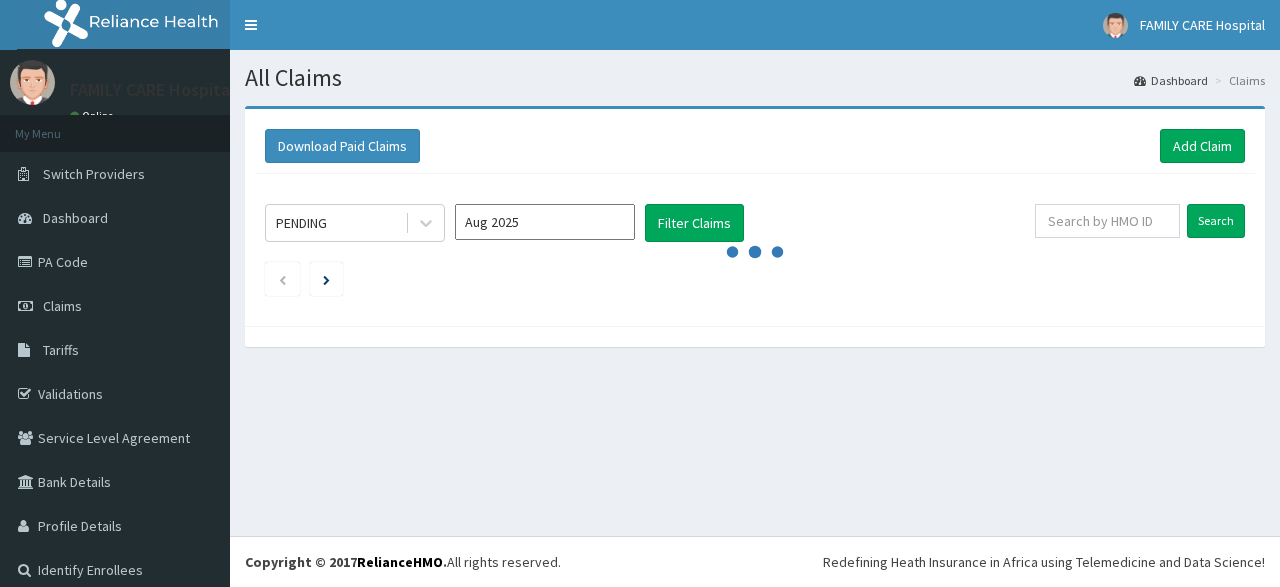 scroll, scrollTop: 0, scrollLeft: 0, axis: both 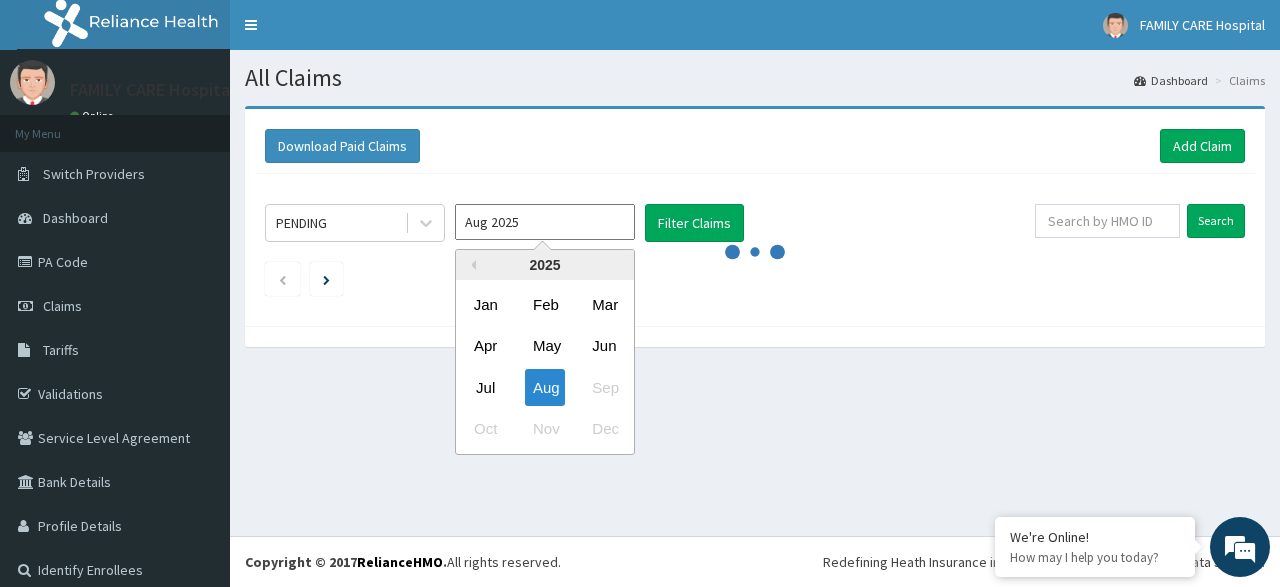 click on "Aug 2025" at bounding box center [545, 222] 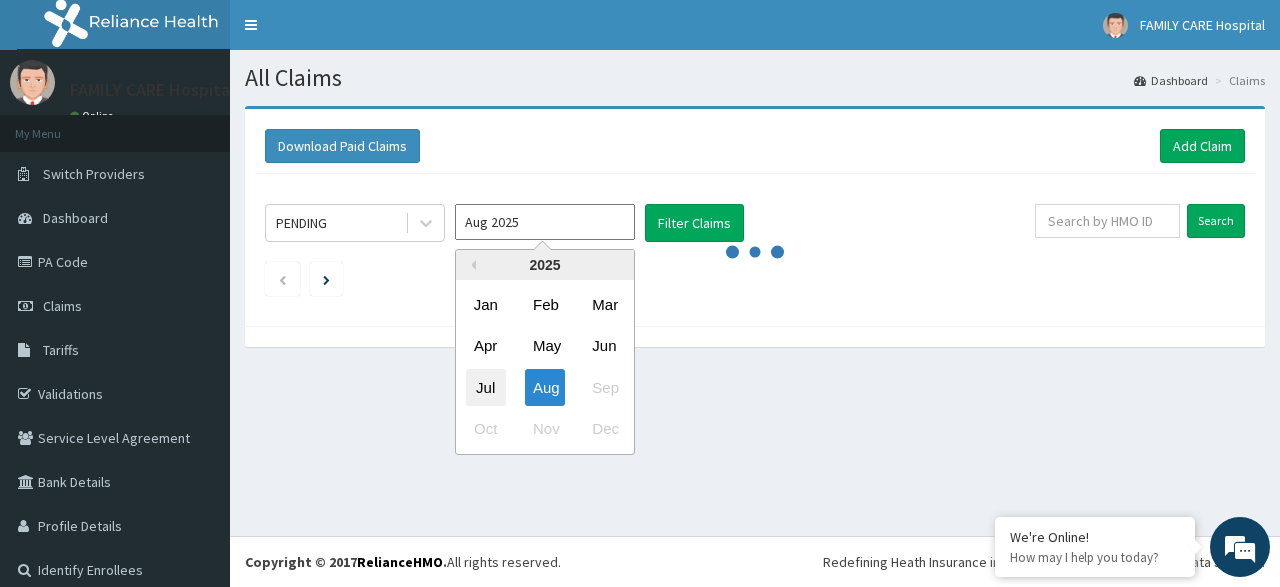 click on "Jul" at bounding box center (486, 387) 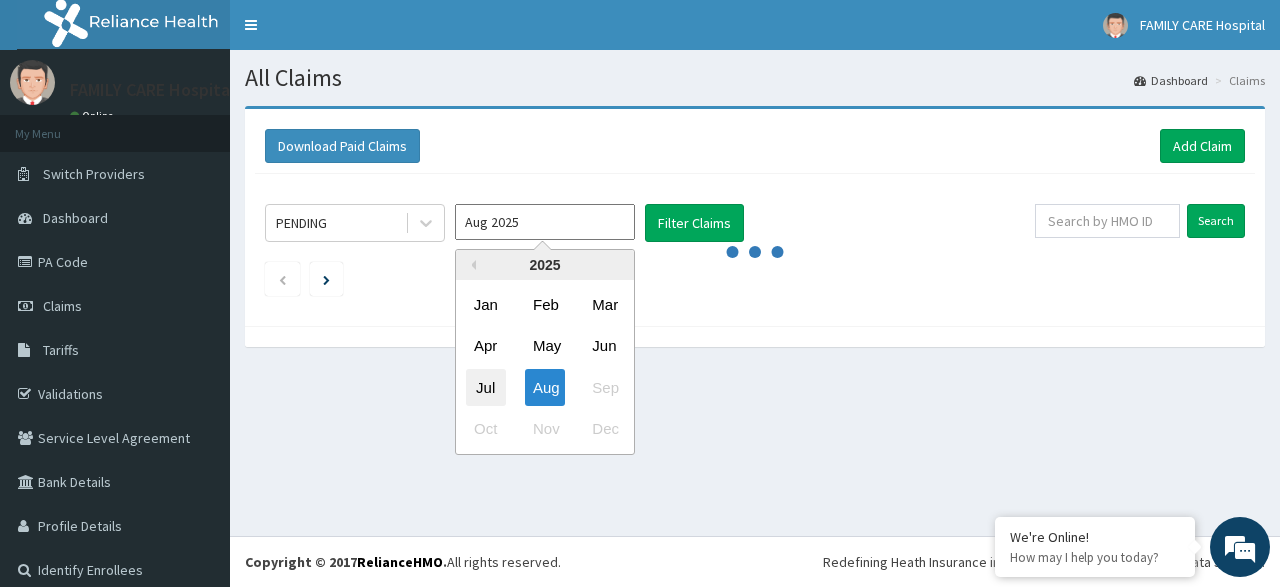 type on "Jul 2025" 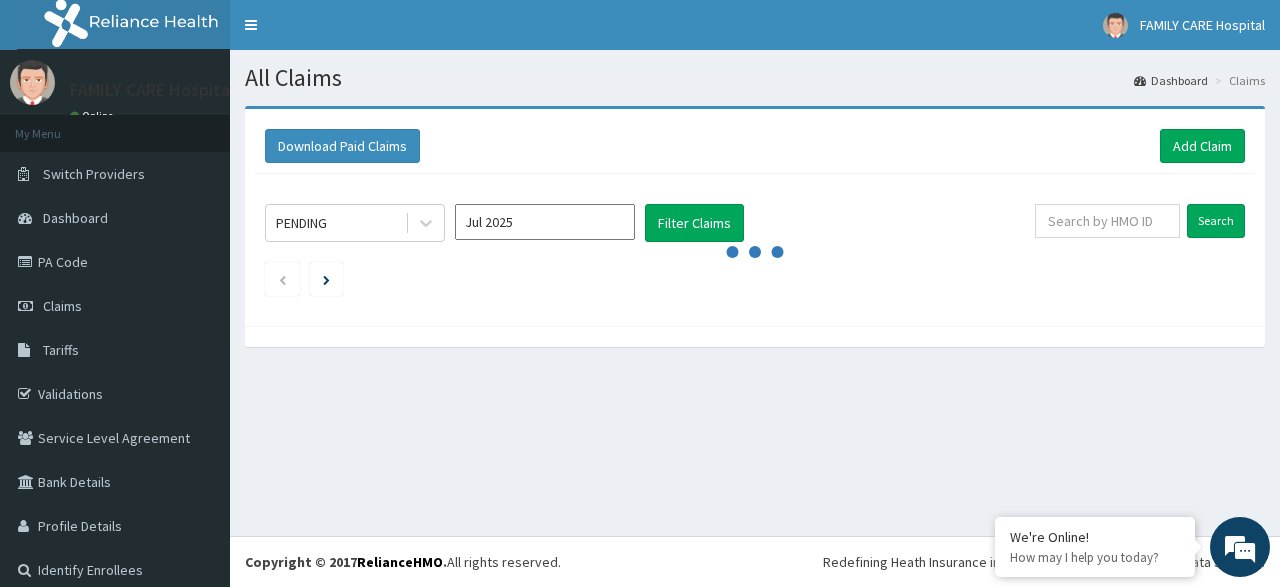 scroll, scrollTop: 0, scrollLeft: 0, axis: both 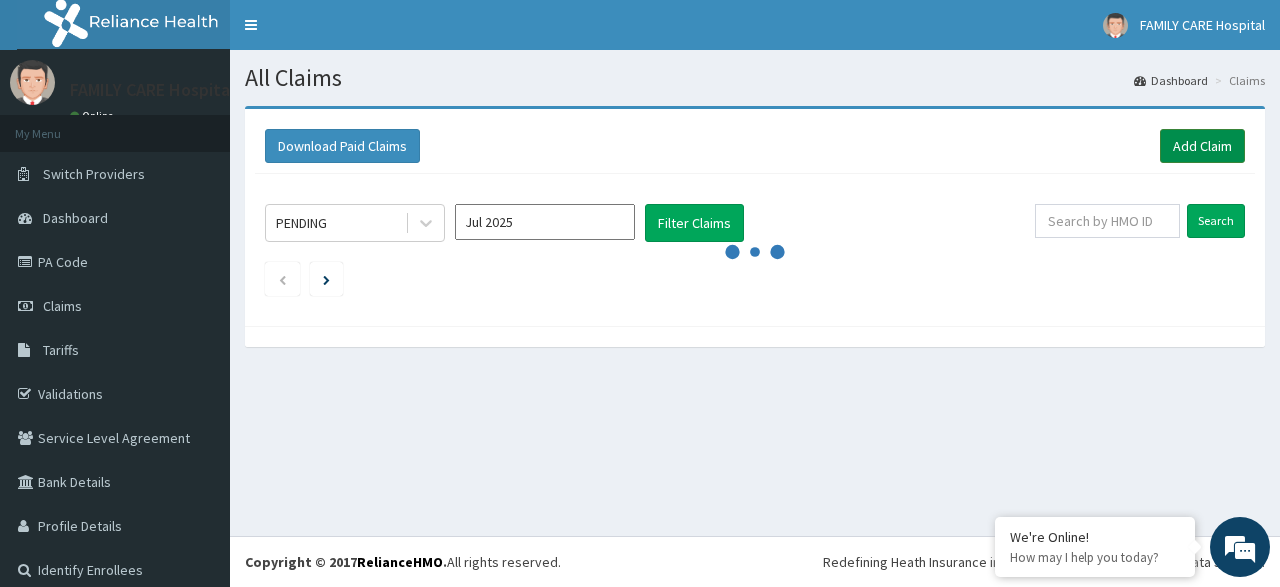 click on "Add Claim" at bounding box center [1202, 146] 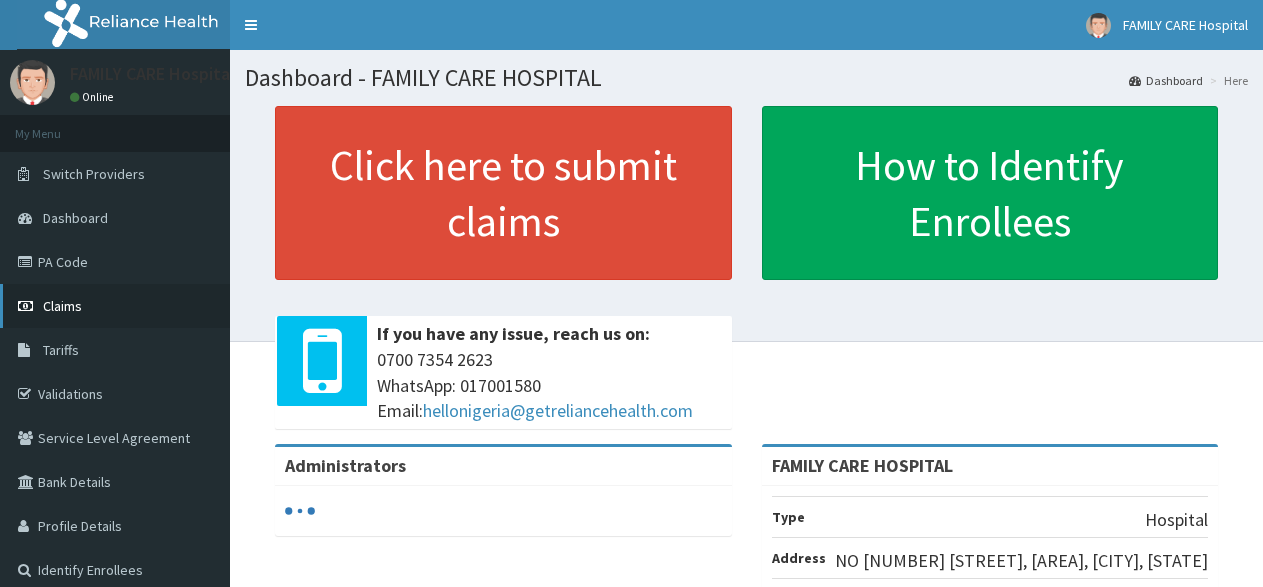 scroll, scrollTop: 0, scrollLeft: 0, axis: both 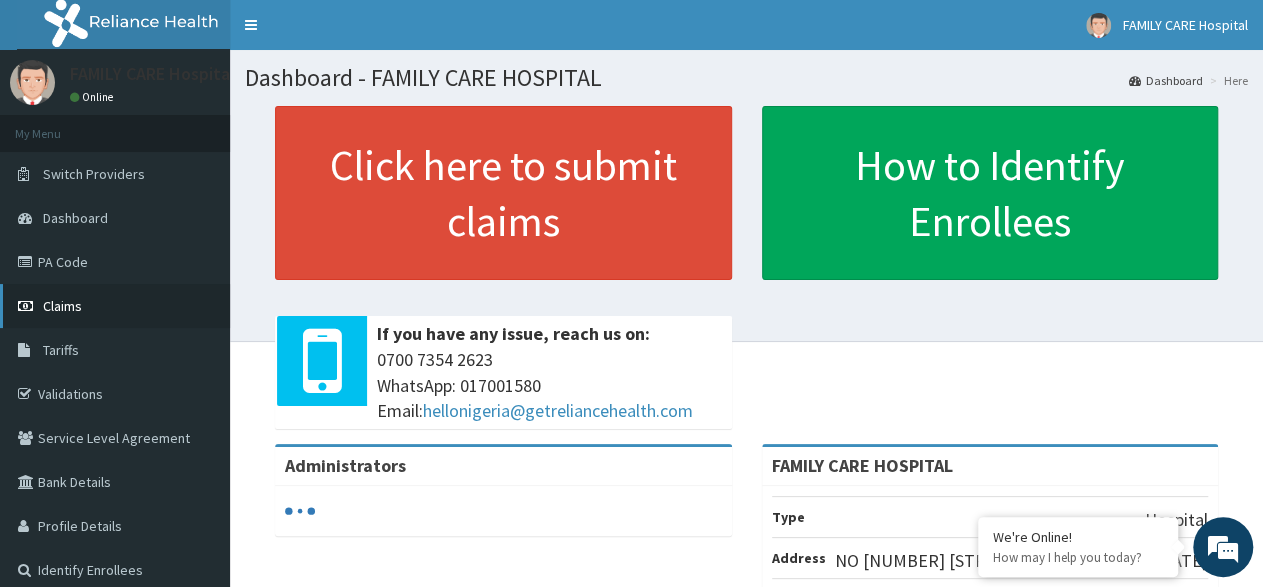 click on "Claims" at bounding box center (115, 306) 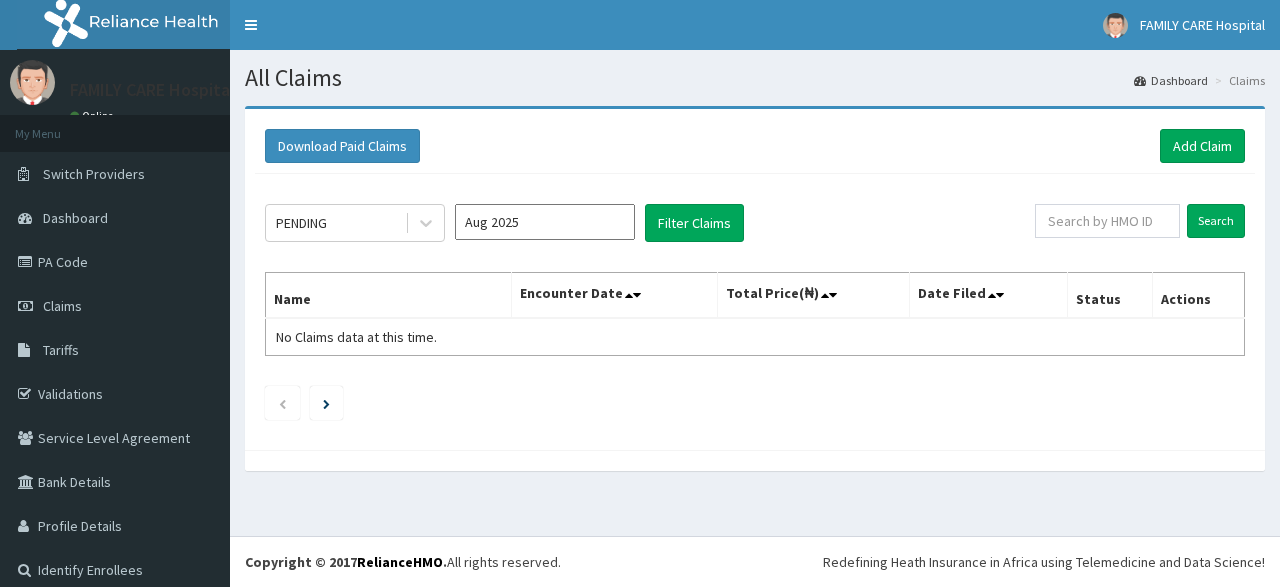 scroll, scrollTop: 0, scrollLeft: 0, axis: both 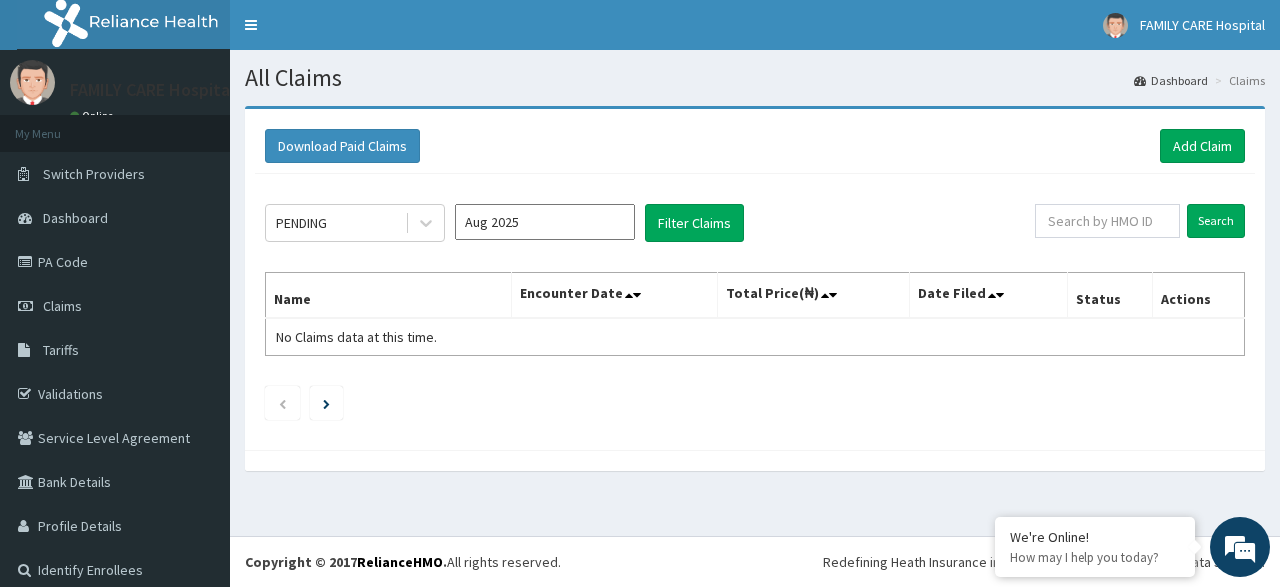 click on "Aug 2025" at bounding box center [545, 222] 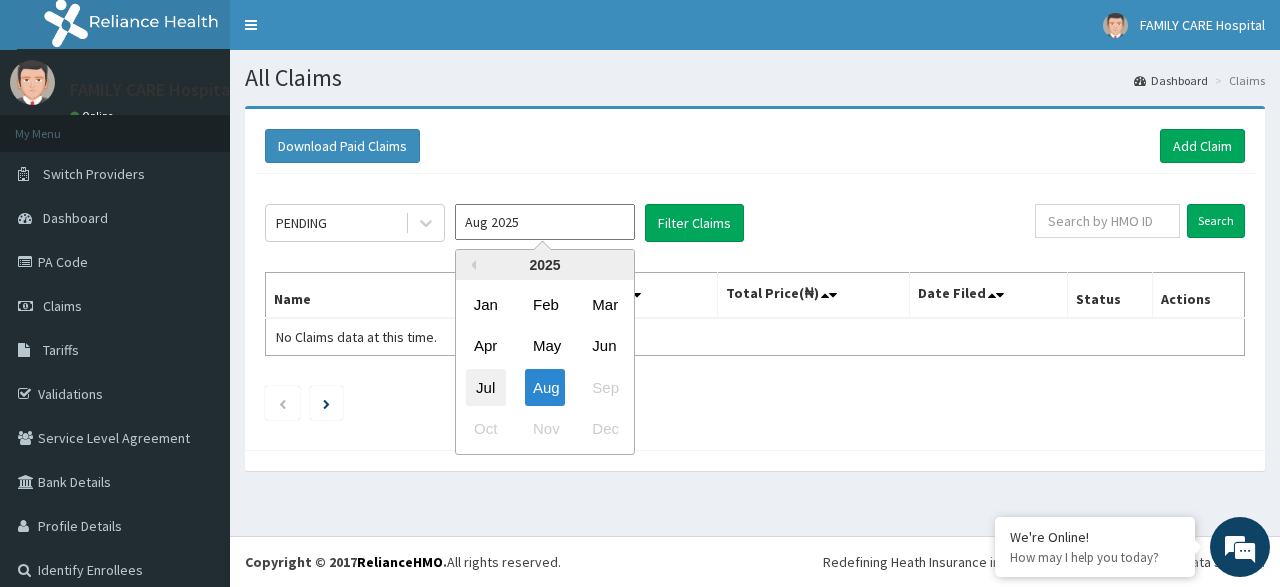 click on "Jul" at bounding box center [486, 387] 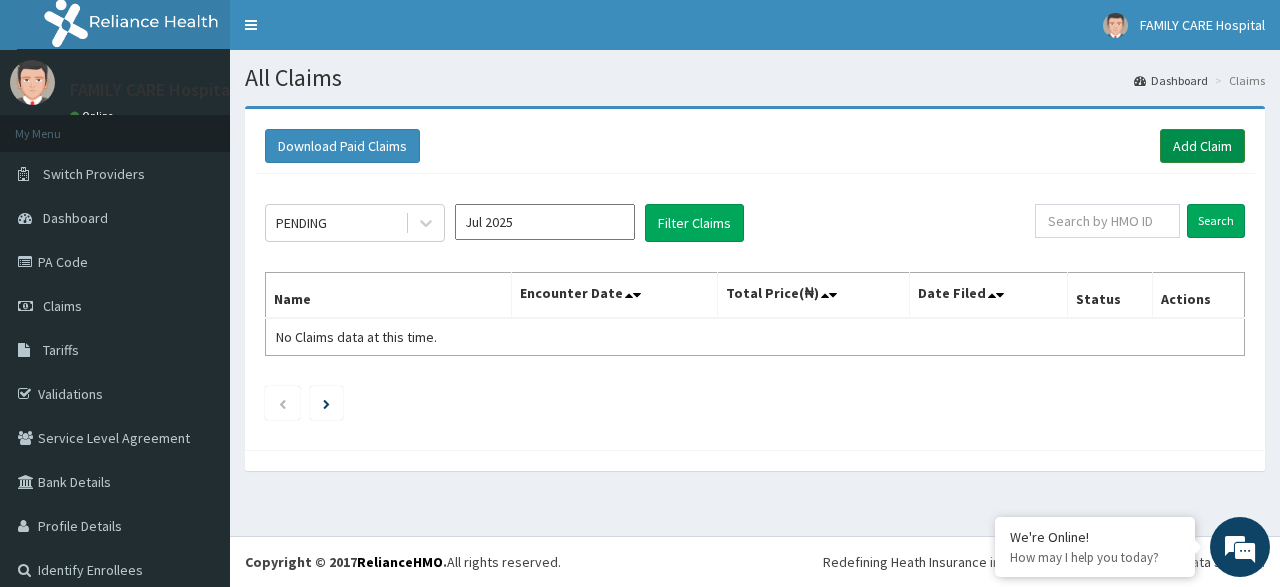 click on "Add Claim" at bounding box center [1202, 146] 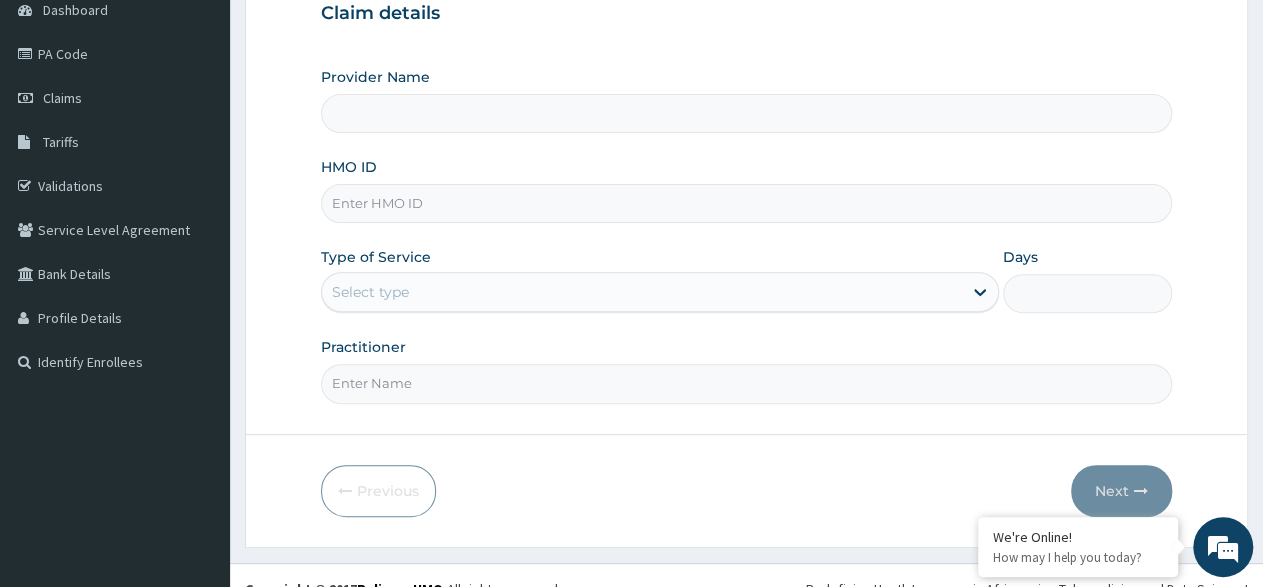 scroll, scrollTop: 208, scrollLeft: 0, axis: vertical 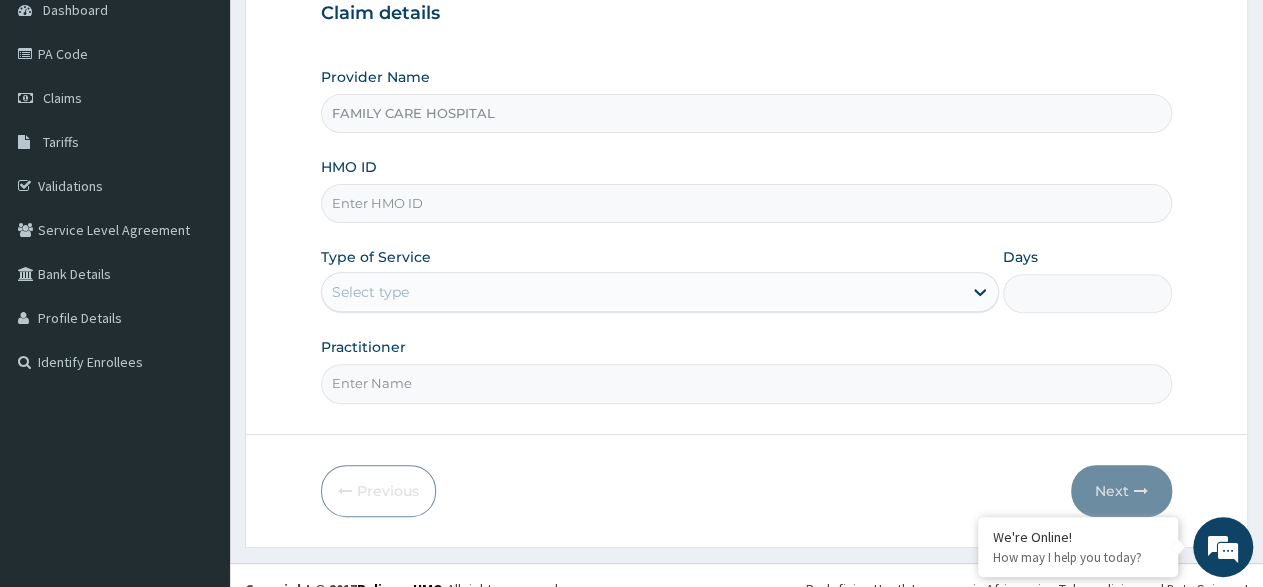click on "HMO ID" at bounding box center [746, 203] 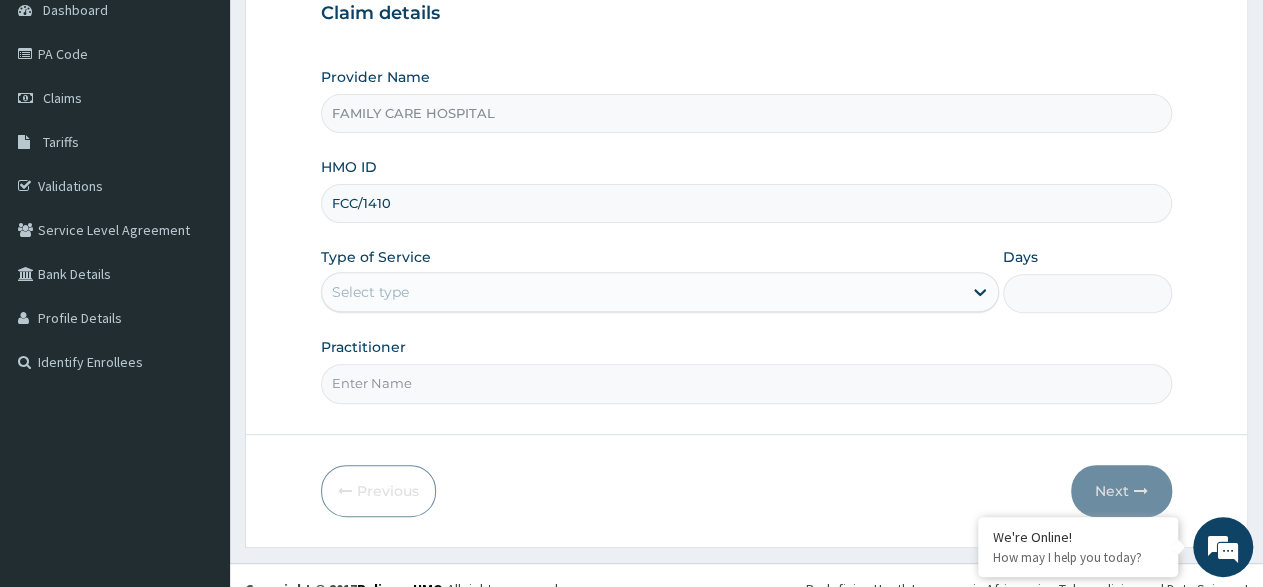 scroll, scrollTop: 0, scrollLeft: 0, axis: both 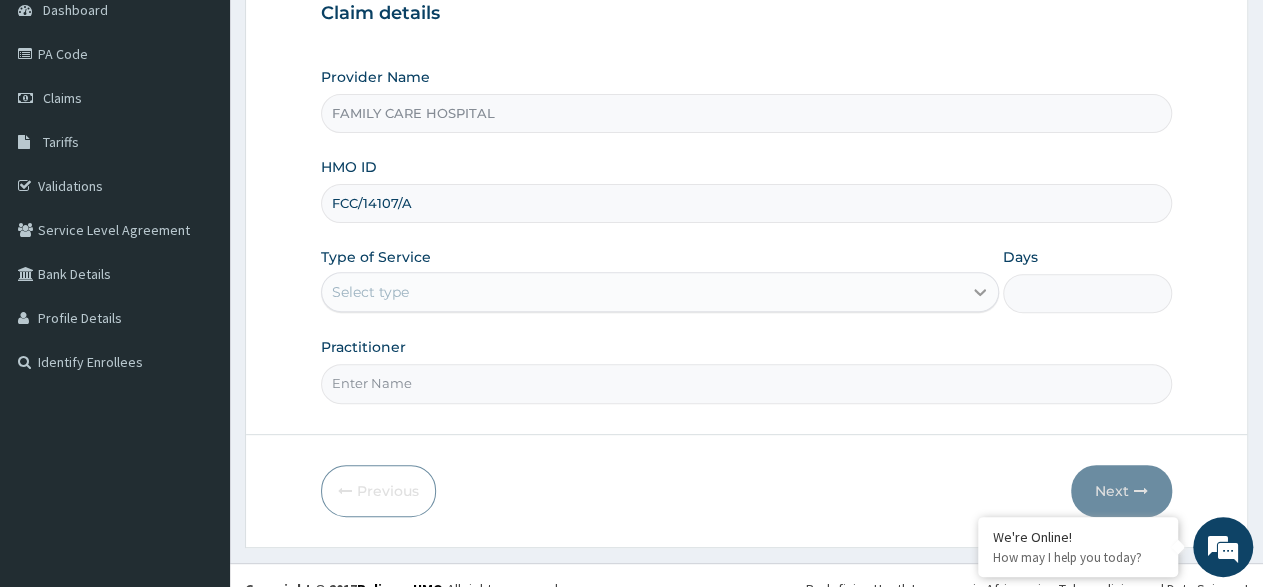 type on "FCC/14107/A" 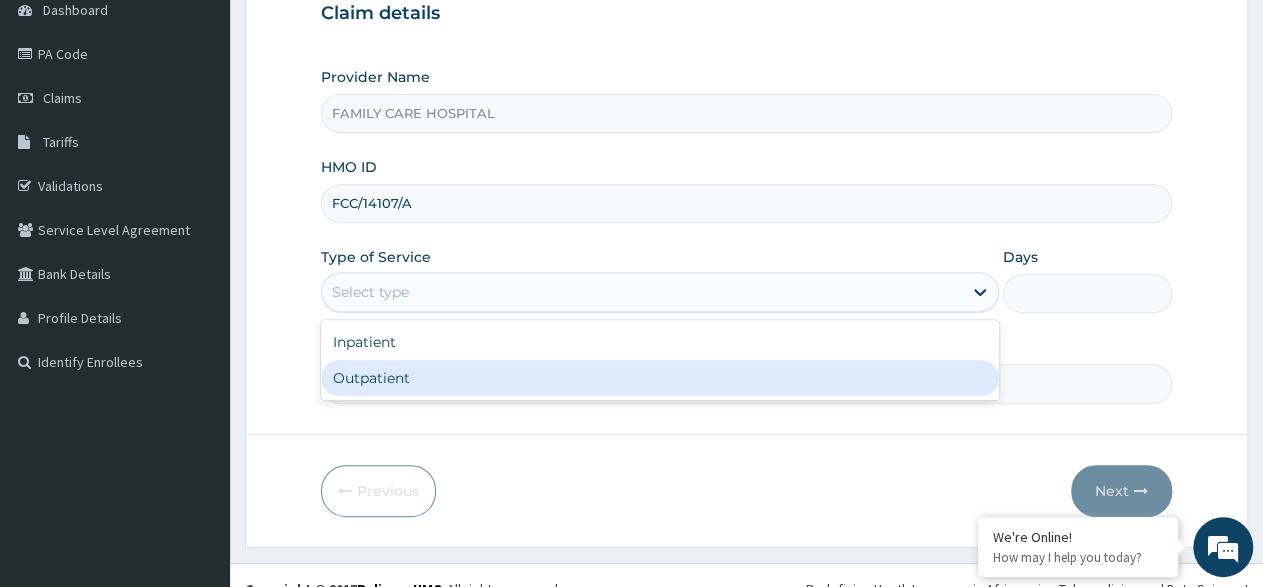 click on "Outpatient" at bounding box center [659, 378] 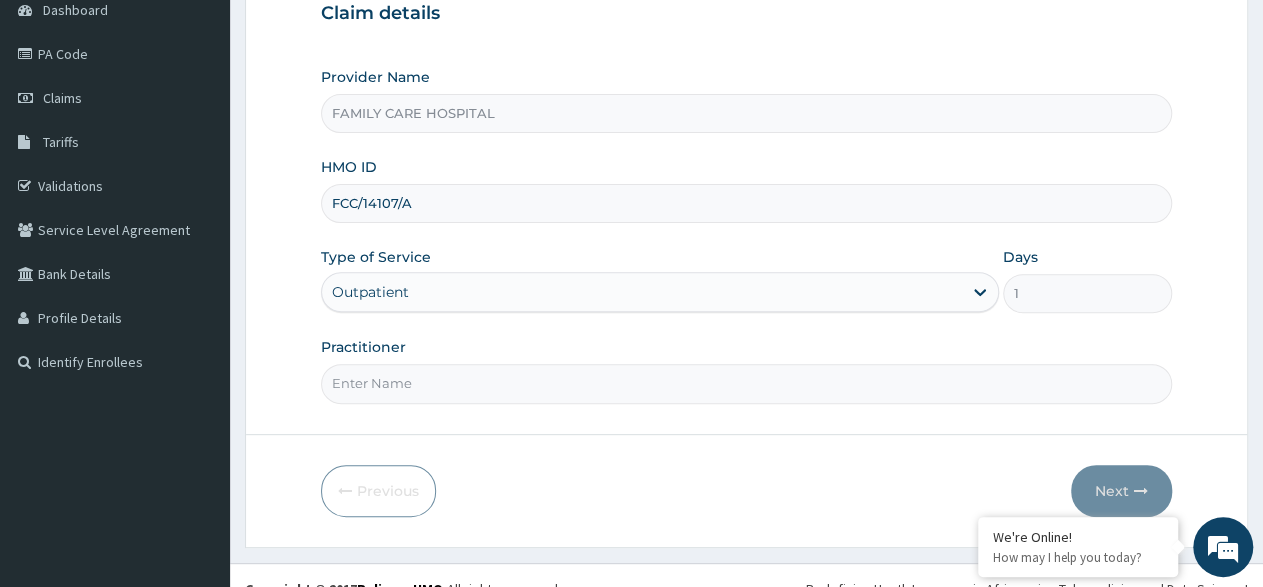 click on "Practitioner" at bounding box center [746, 383] 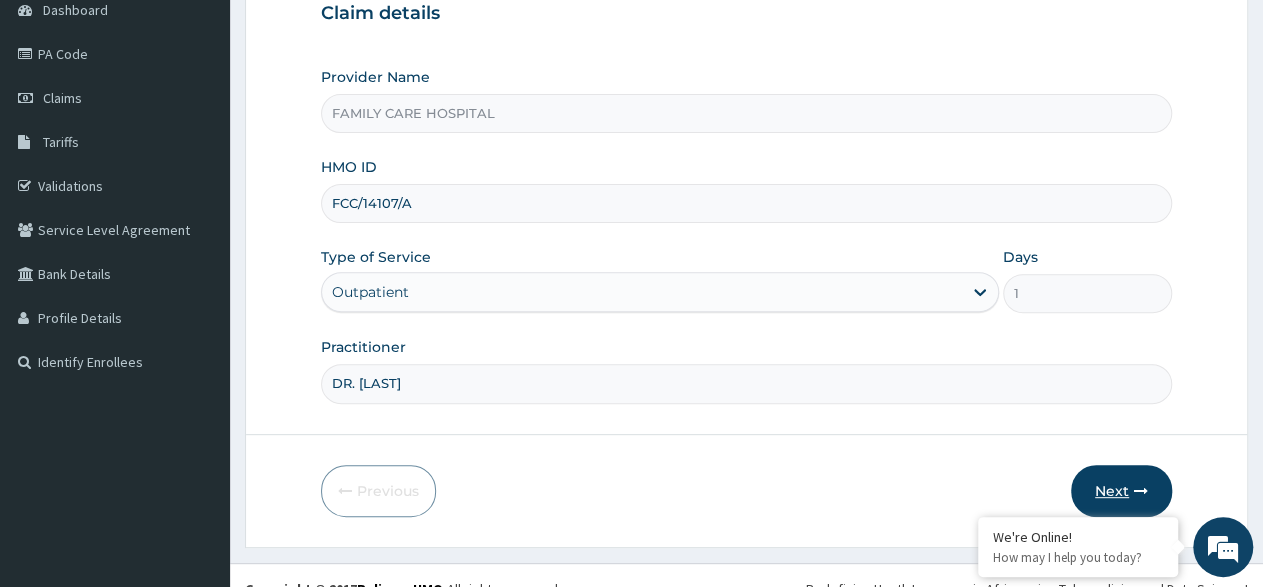 type on "DR. ADE" 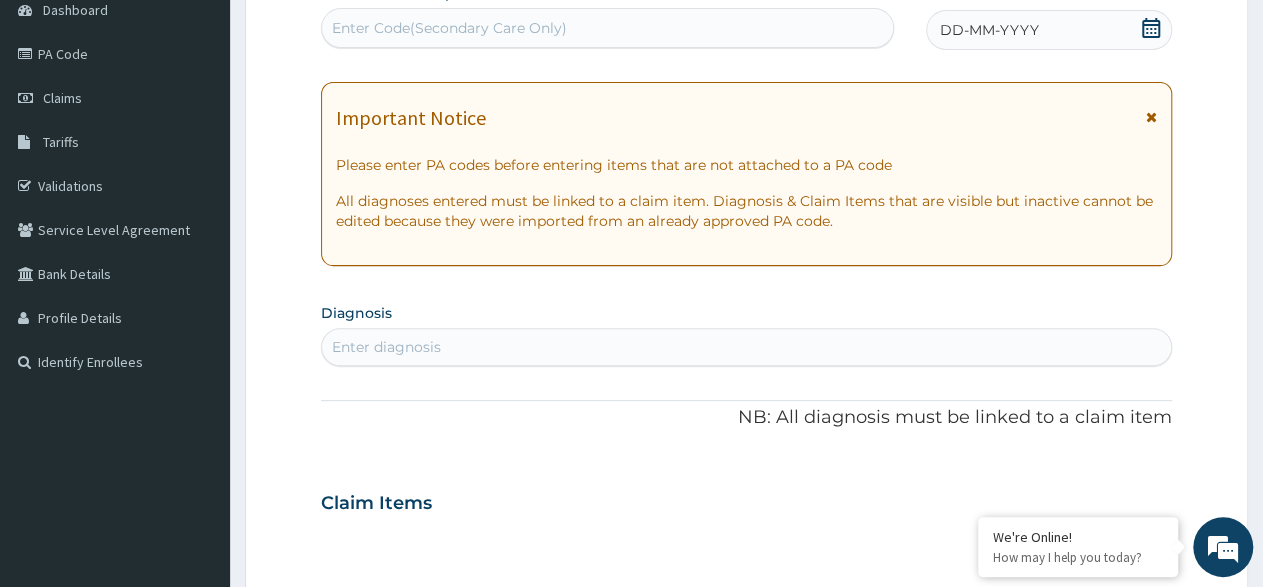click at bounding box center [1151, 117] 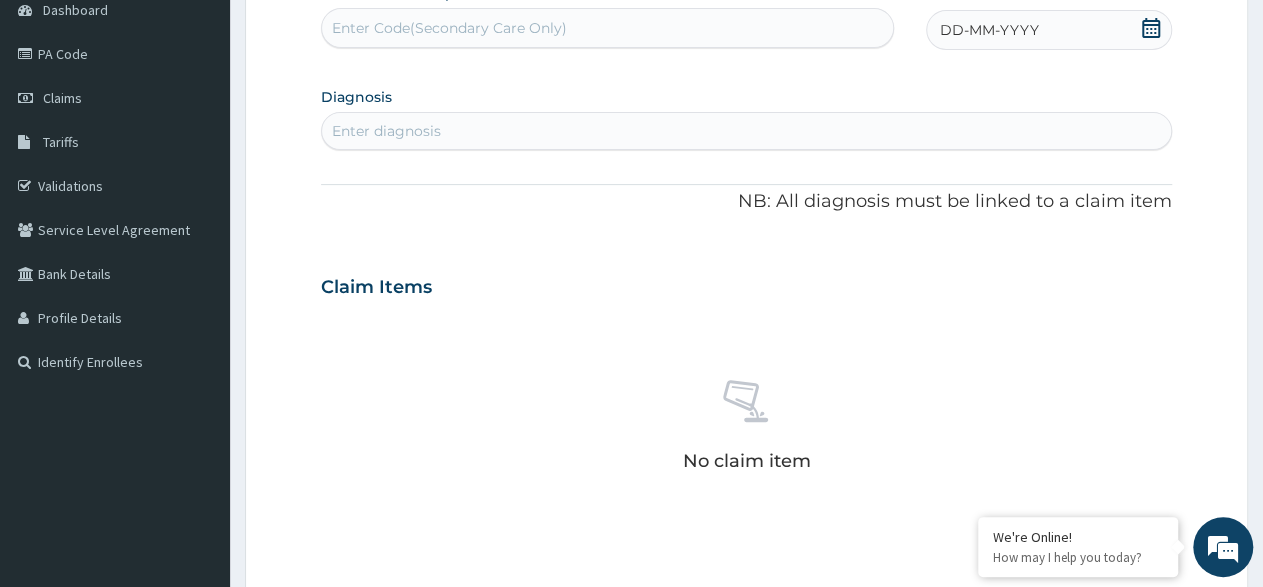 click 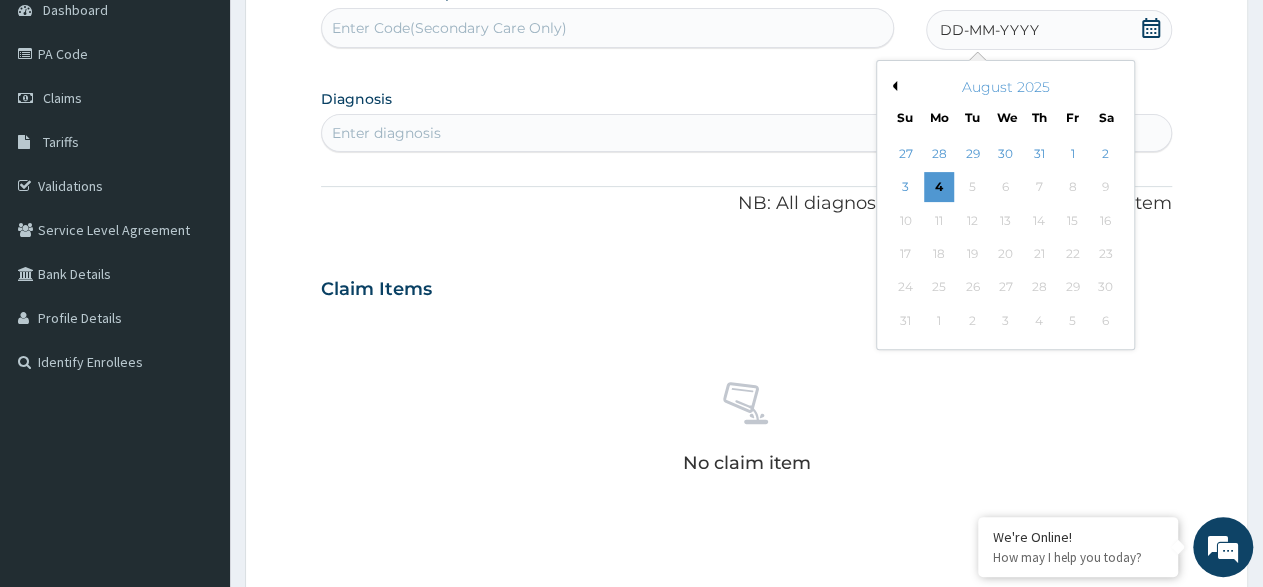 click 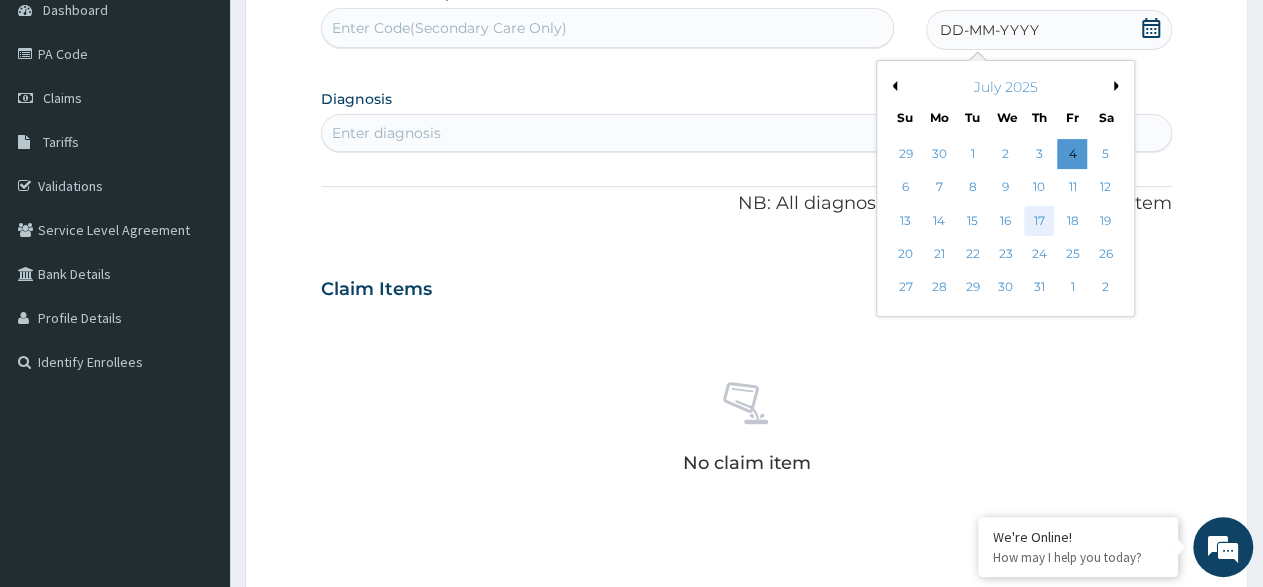 click on "17" at bounding box center [1039, 221] 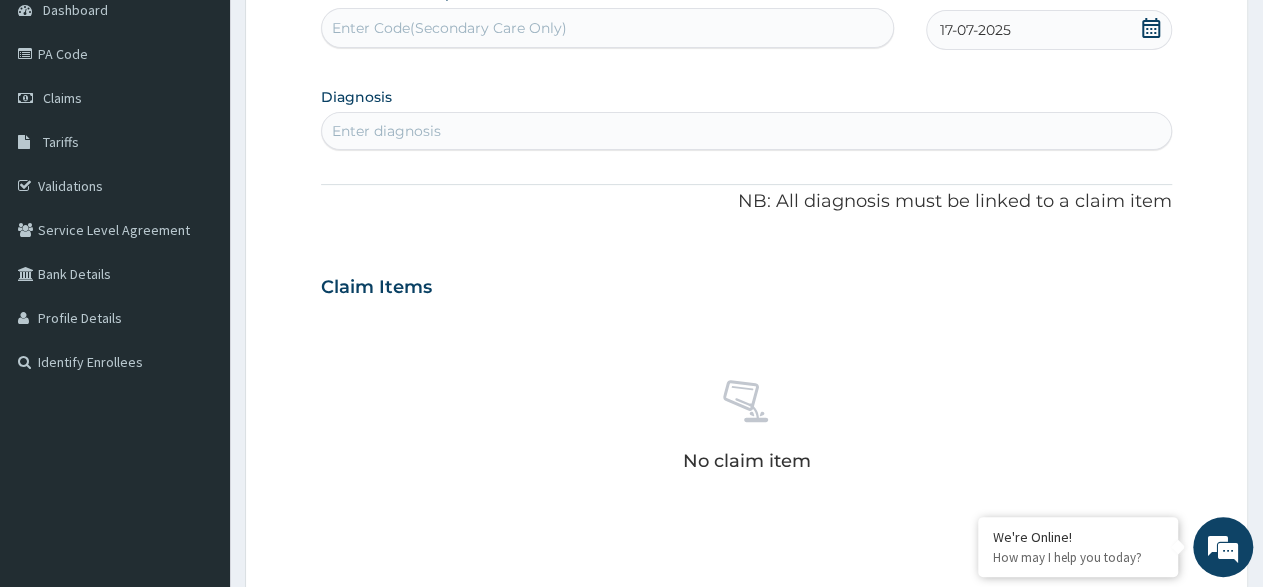 click on "Enter diagnosis" at bounding box center (386, 131) 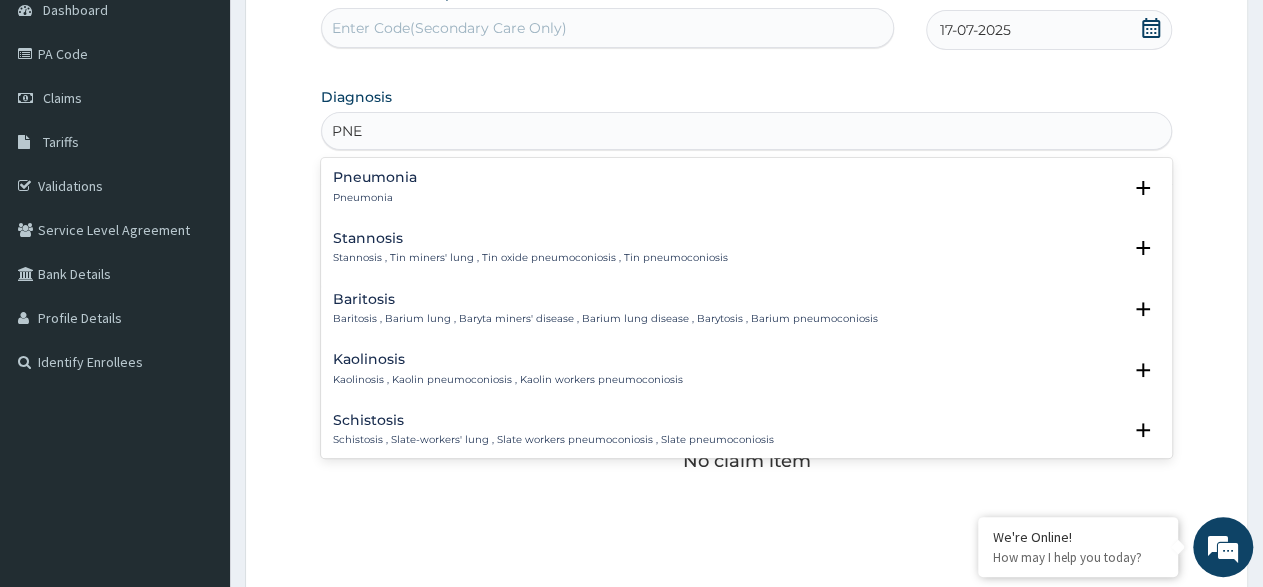 type on "PNEU" 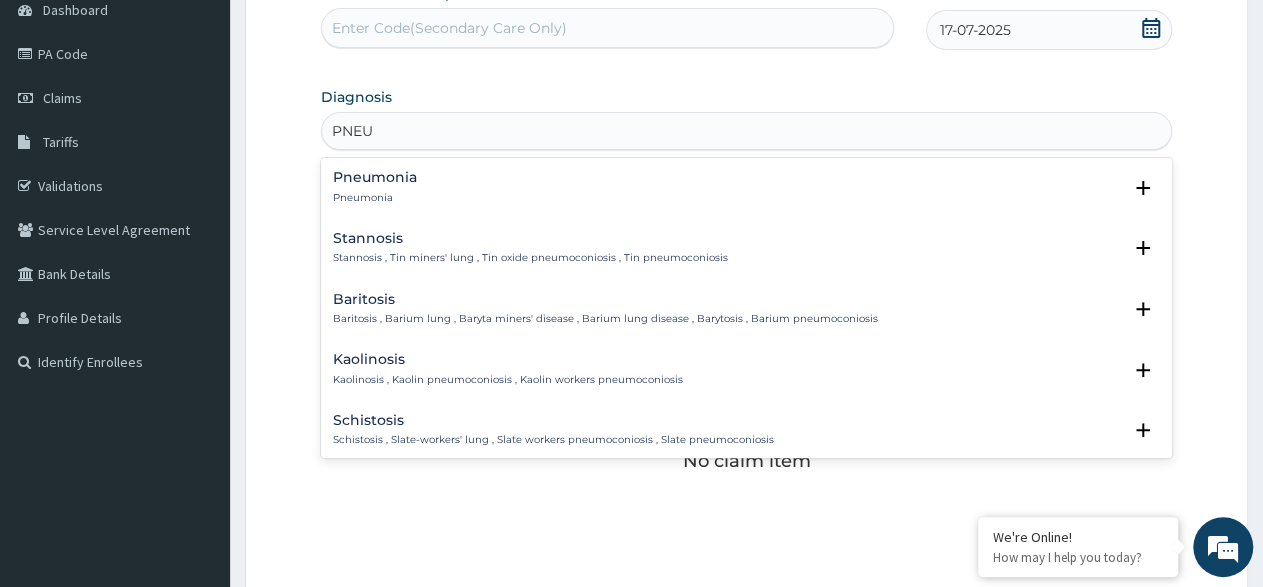 click on "Pneumonia Pneumonia Select Status Query Query covers suspected (?), Keep in view (kiv), Ruled out (r/o) Confirmed" at bounding box center (746, 192) 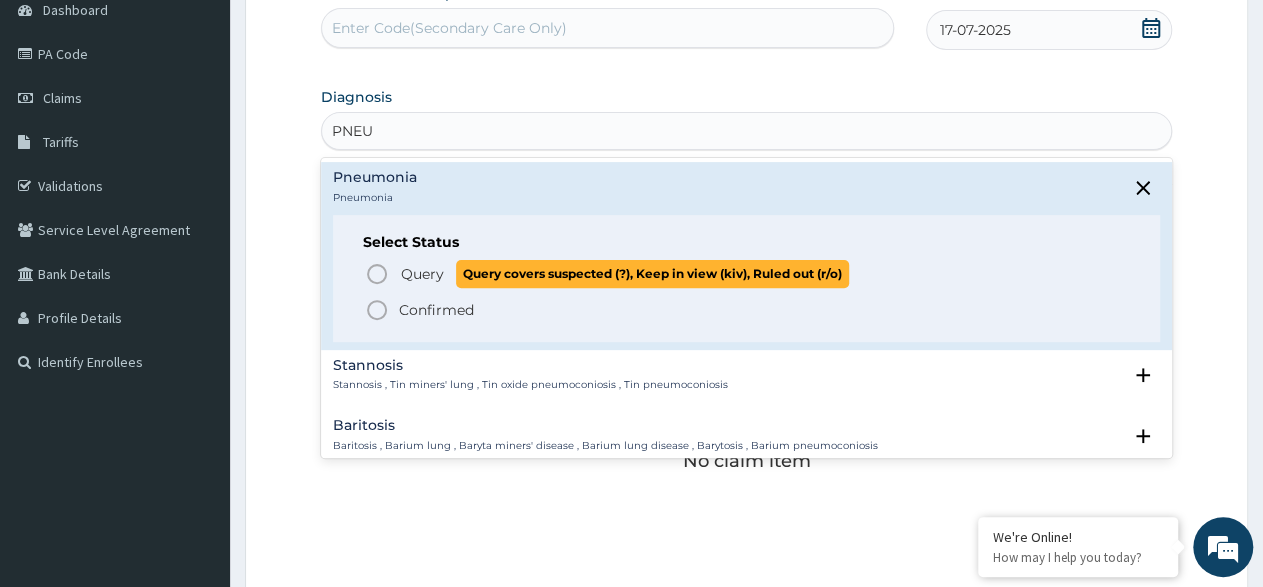 click 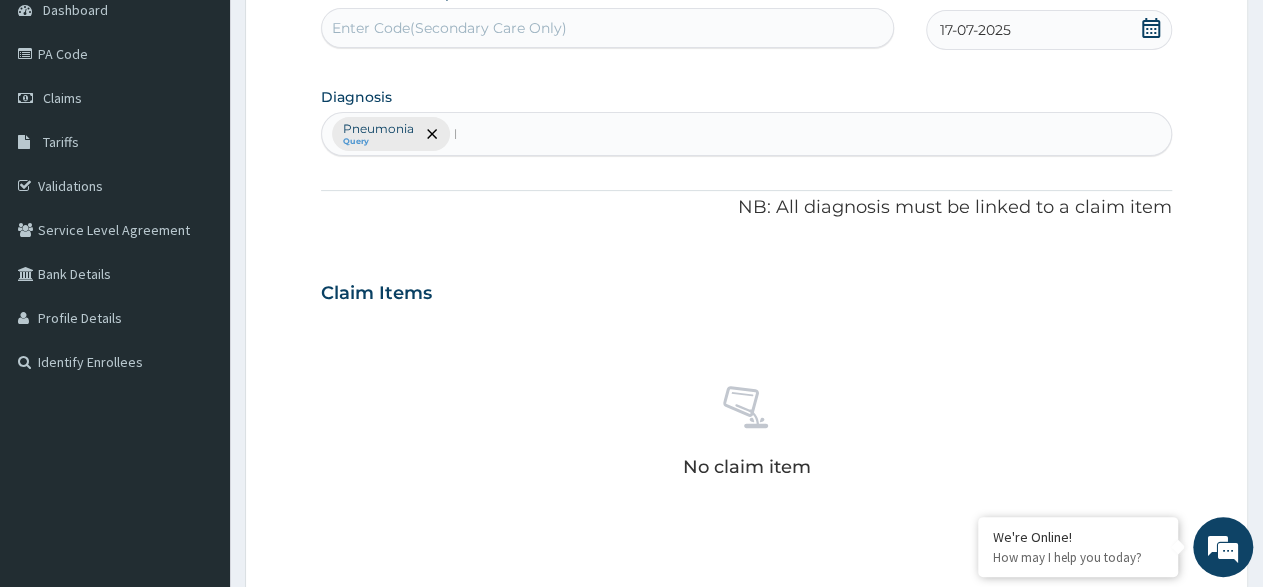 type 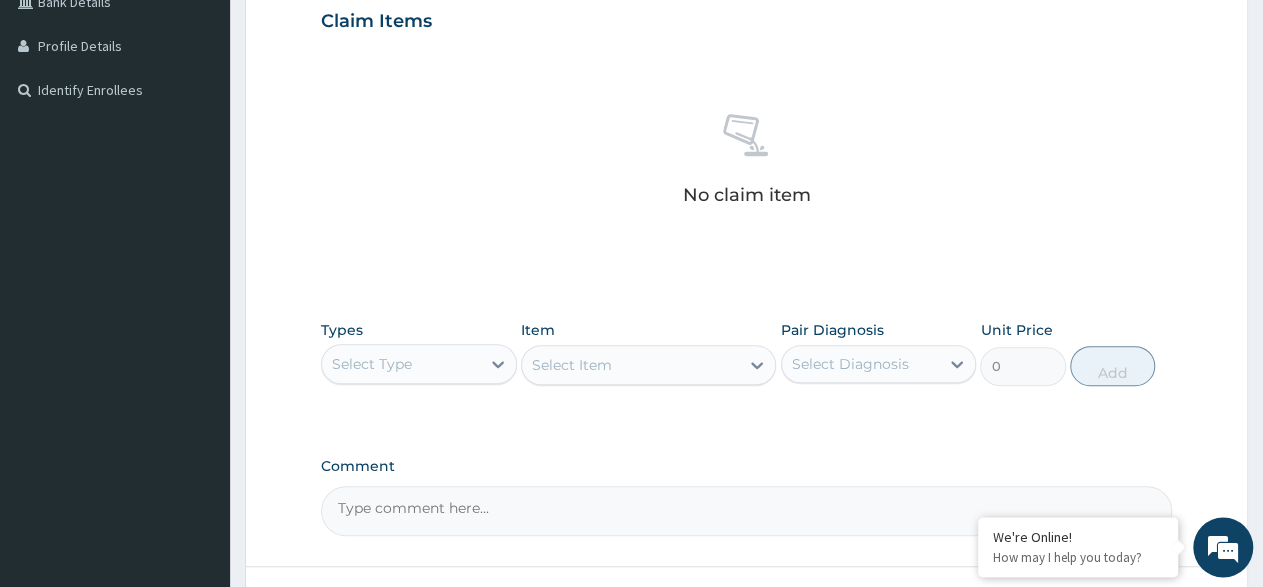 scroll, scrollTop: 520, scrollLeft: 0, axis: vertical 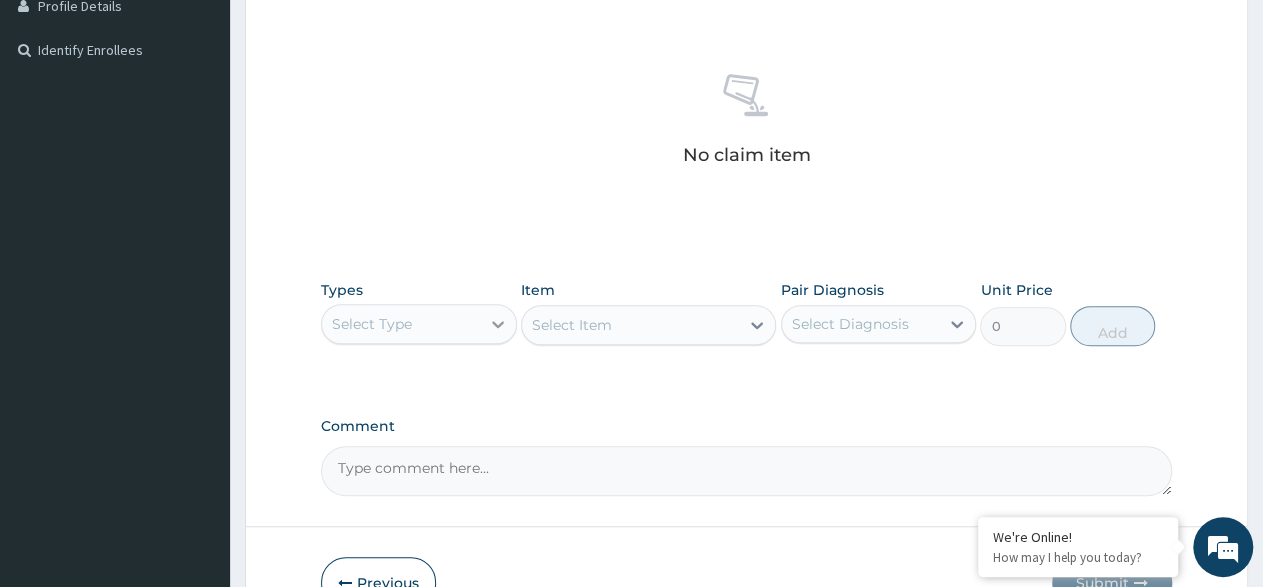 click 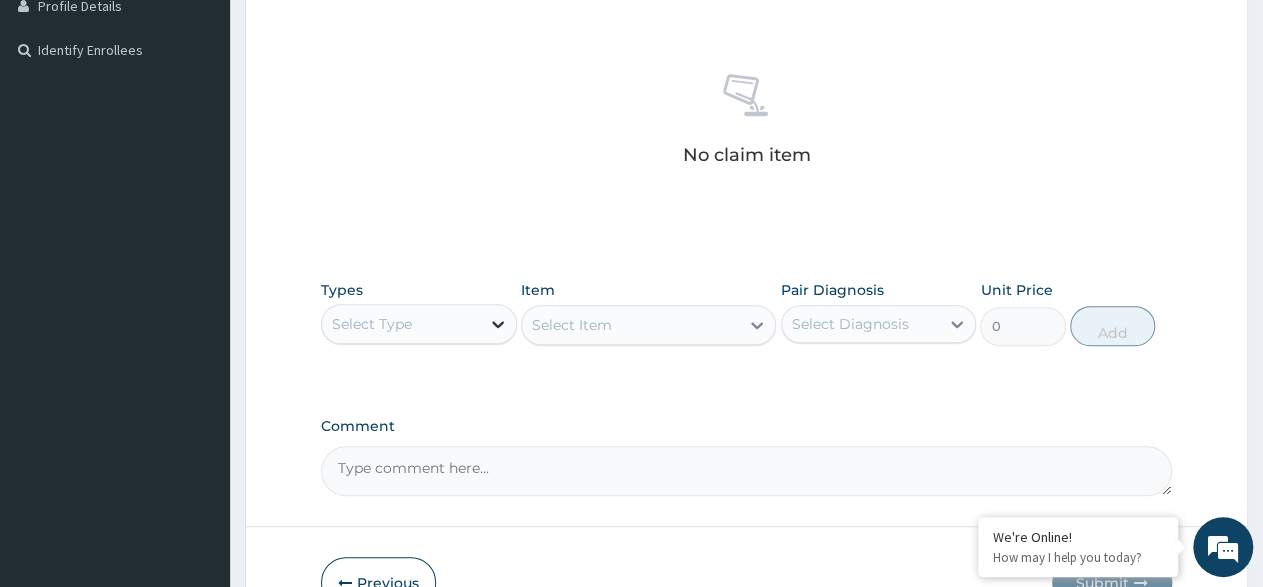 click 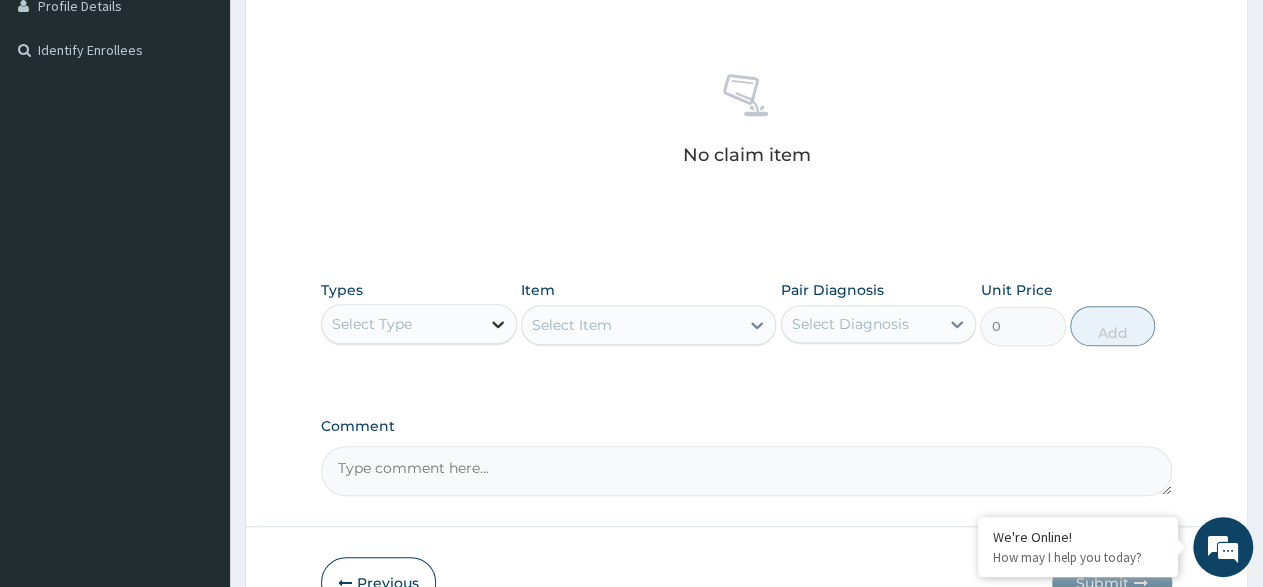 click 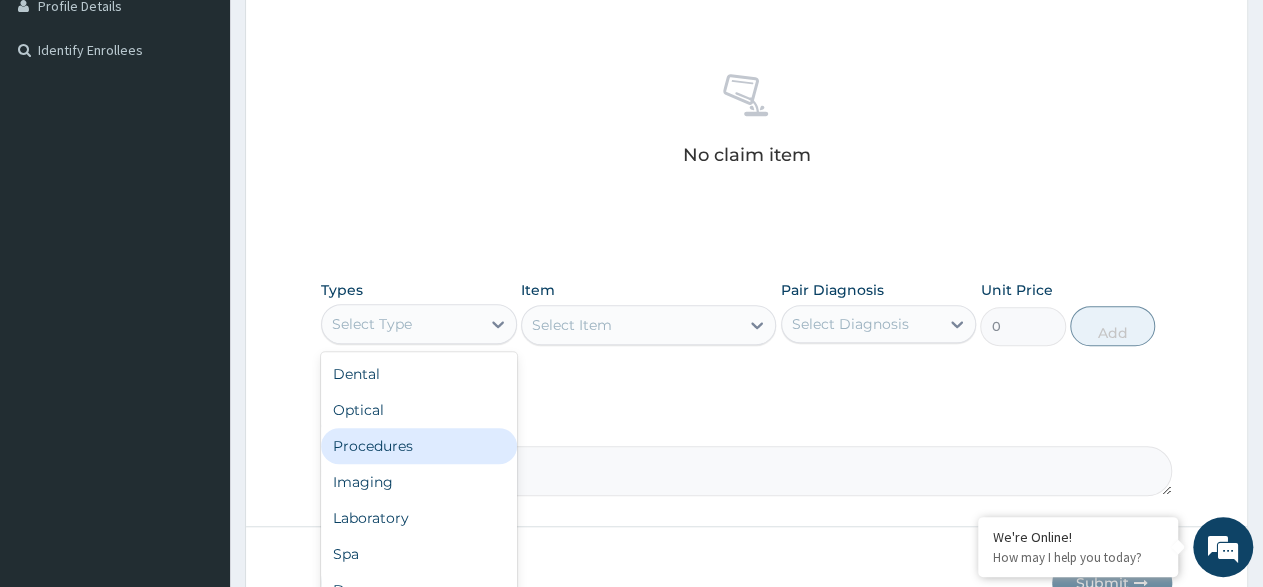click on "Procedures" at bounding box center [419, 446] 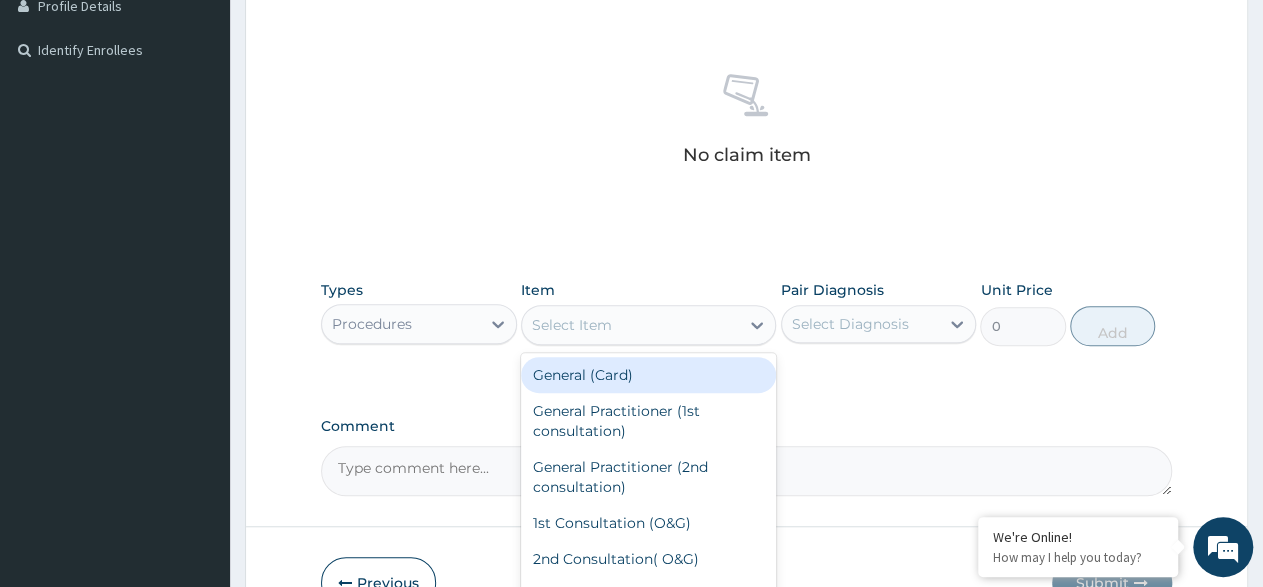 drag, startPoint x: 753, startPoint y: 322, endPoint x: 735, endPoint y: 357, distance: 39.357338 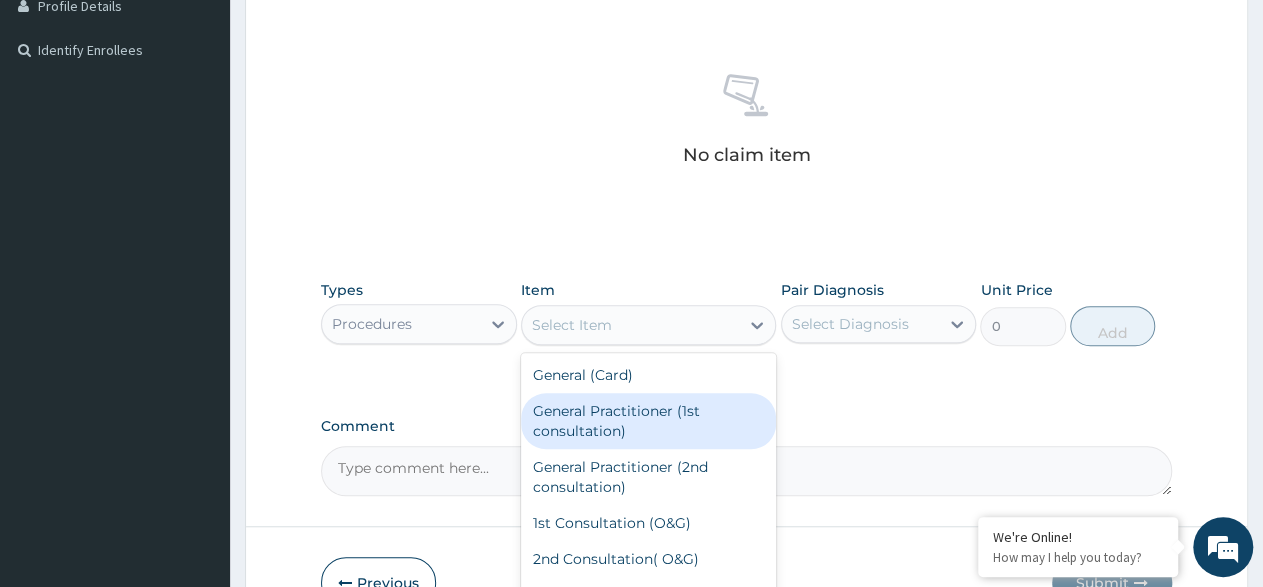 click on "General Practitioner (1st consultation)" at bounding box center [648, 421] 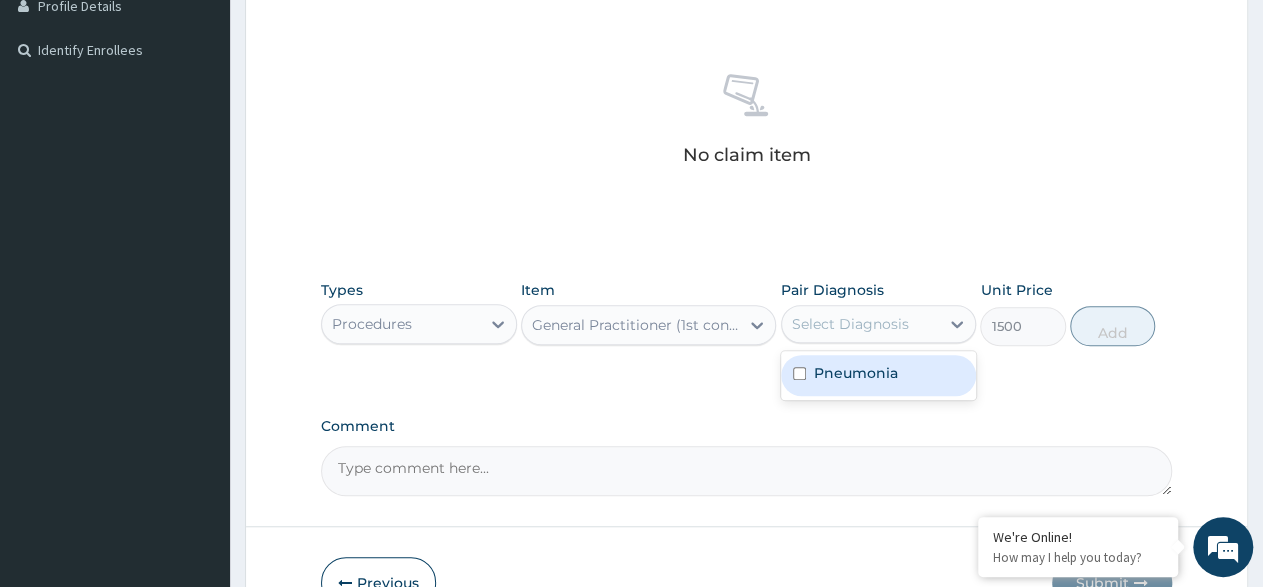 drag, startPoint x: 959, startPoint y: 325, endPoint x: 893, endPoint y: 378, distance: 84.646324 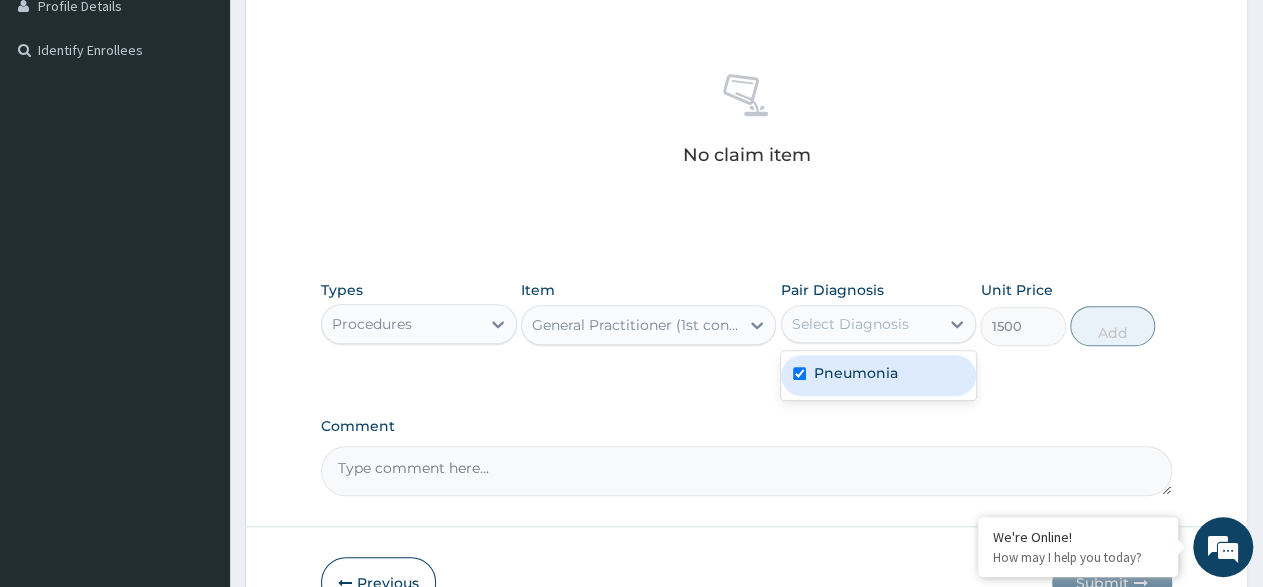 checkbox on "true" 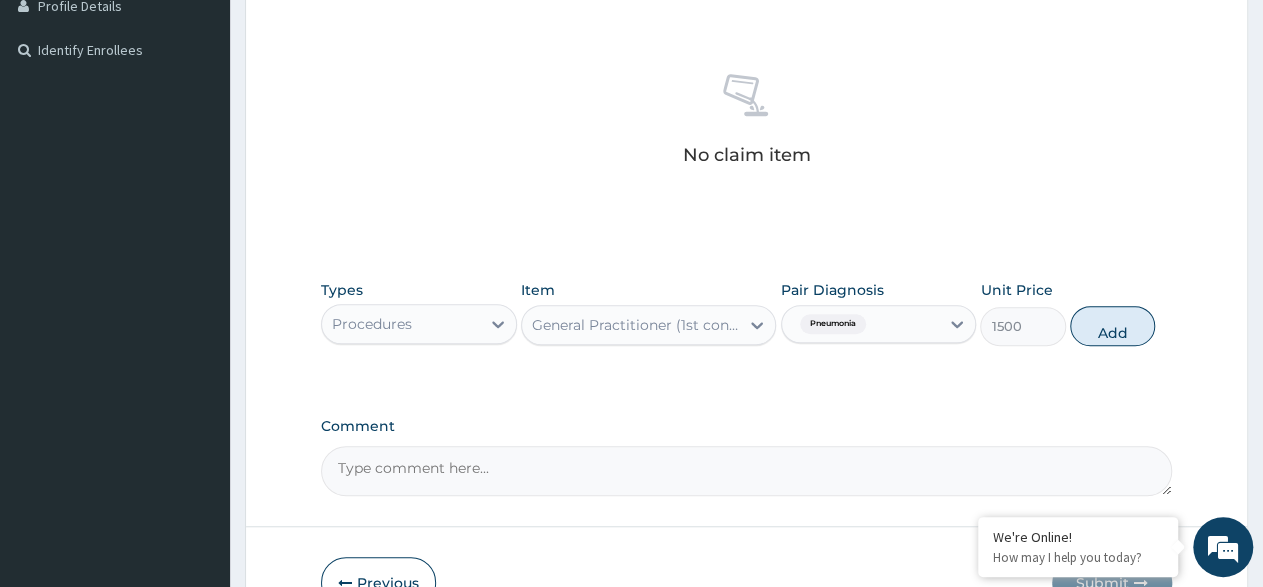 drag, startPoint x: 928, startPoint y: 317, endPoint x: 1040, endPoint y: 325, distance: 112.28535 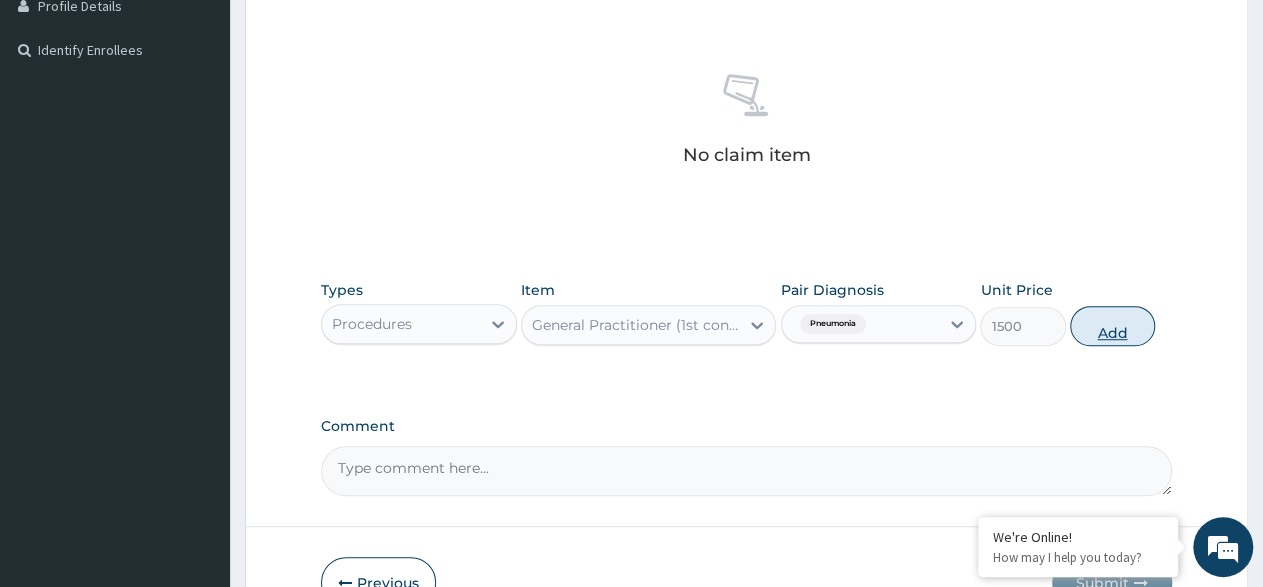 click on "Add" at bounding box center (1112, 326) 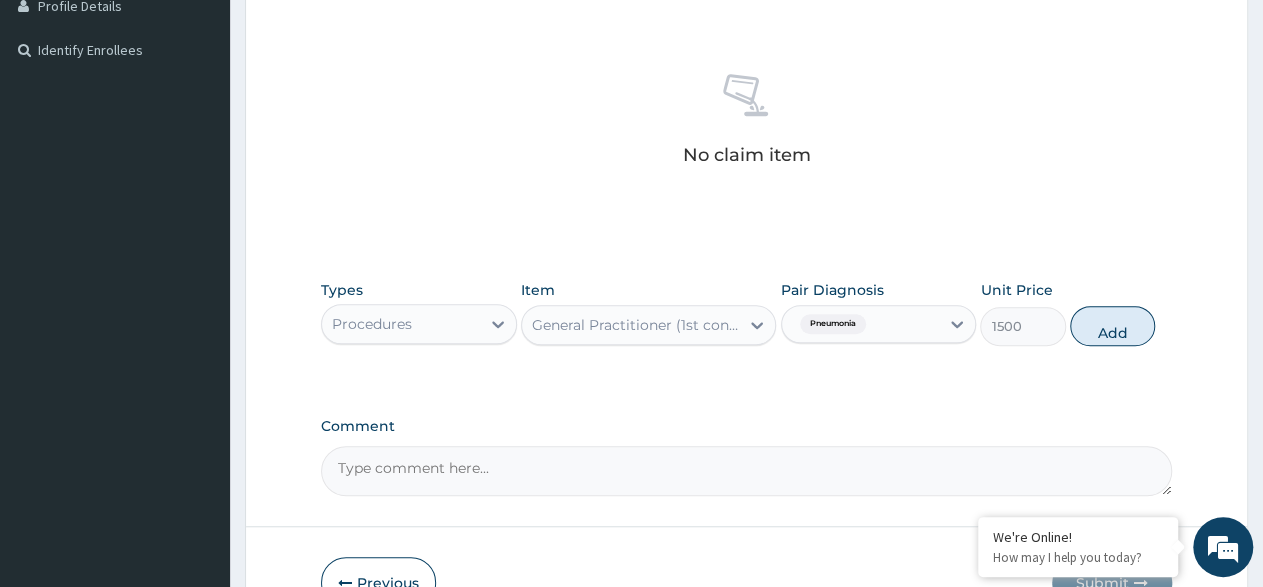type on "0" 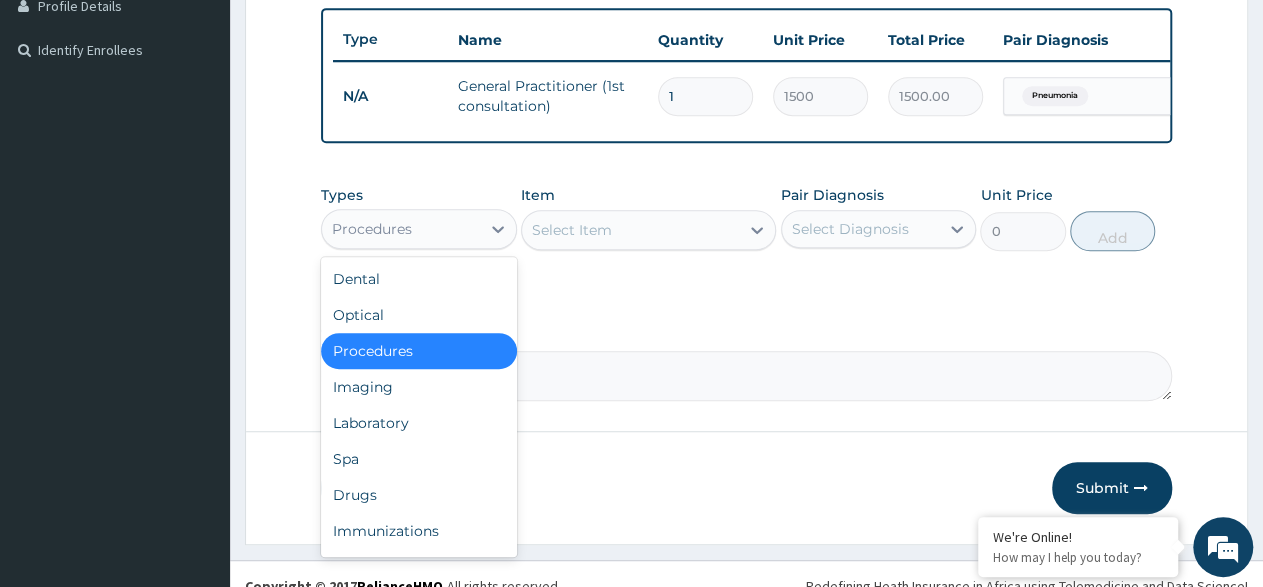 drag, startPoint x: 493, startPoint y: 237, endPoint x: 434, endPoint y: 405, distance: 178.05898 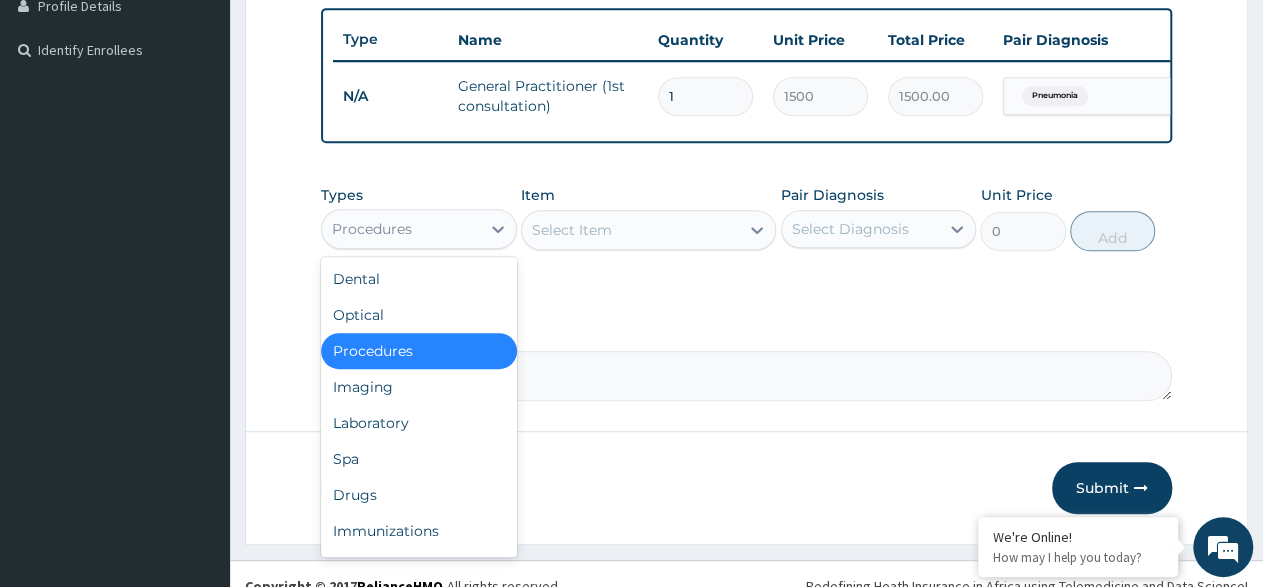 click 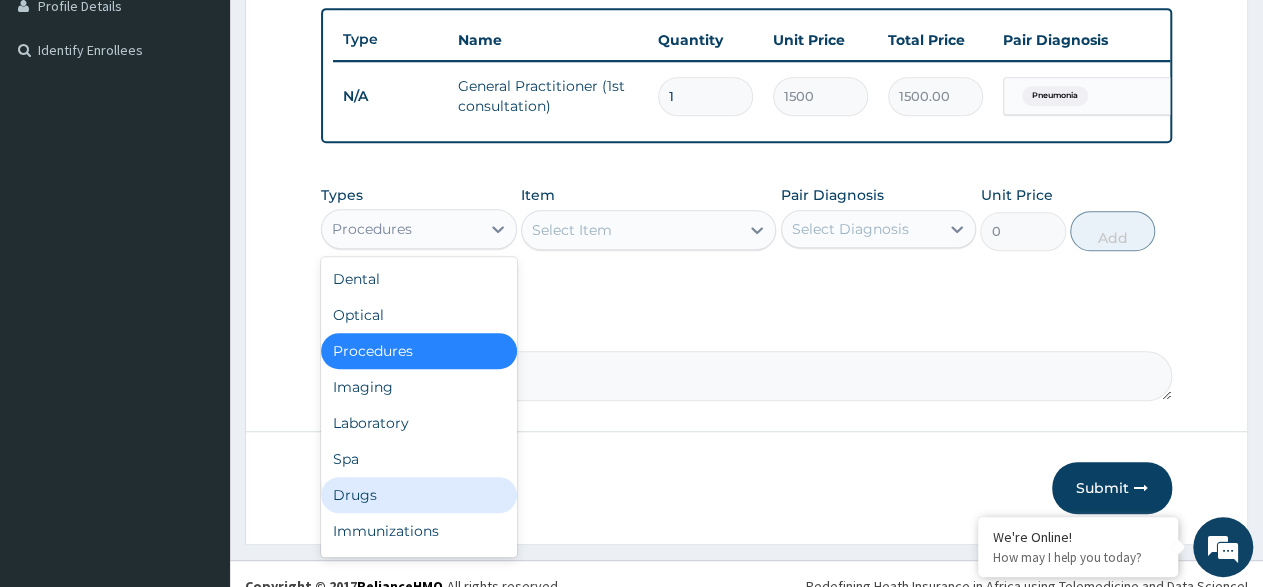 drag, startPoint x: 414, startPoint y: 499, endPoint x: 661, endPoint y: 349, distance: 288.97925 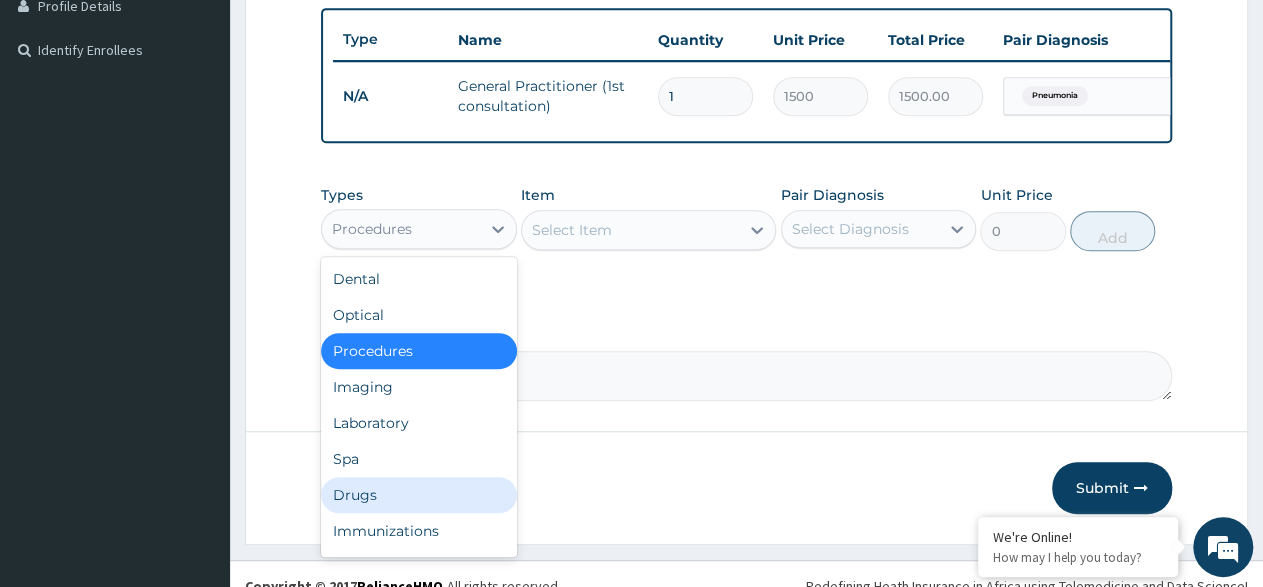 click on "Dental Optical Procedures Imaging Laboratory Spa Drugs Immunizations Others Gym" at bounding box center (419, 407) 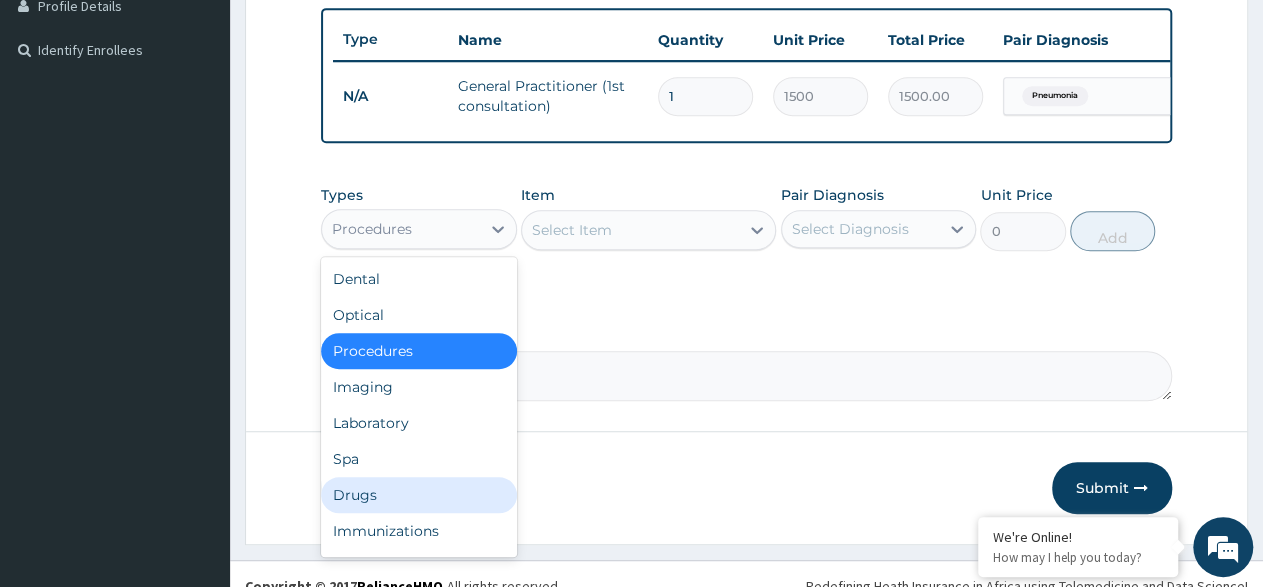 click on "Drugs" at bounding box center (419, 495) 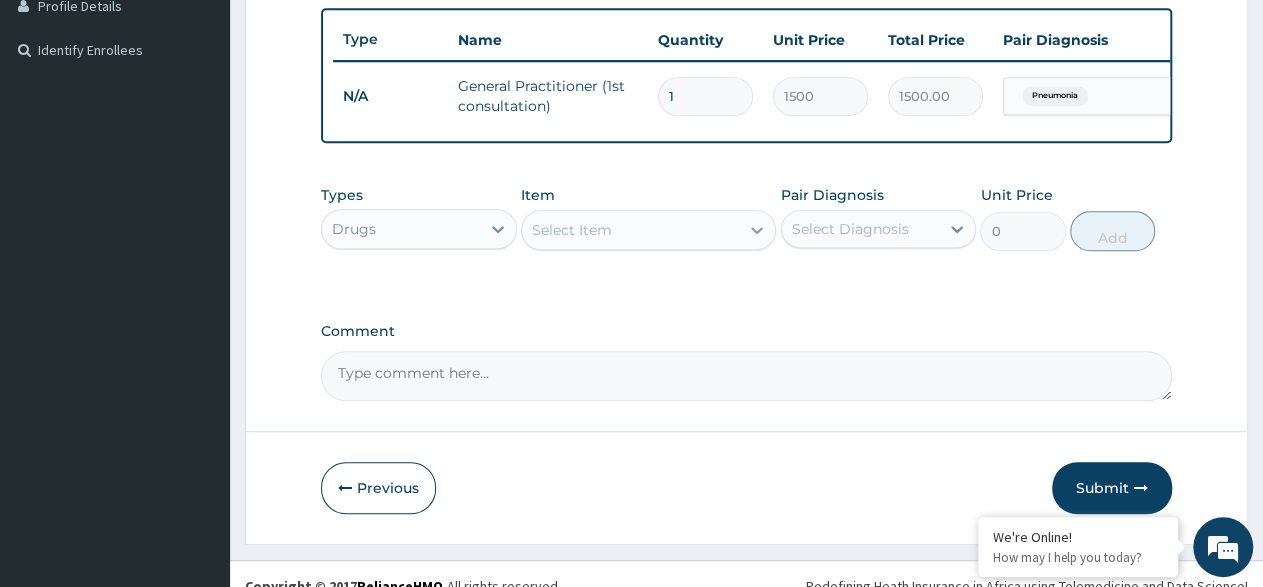 click 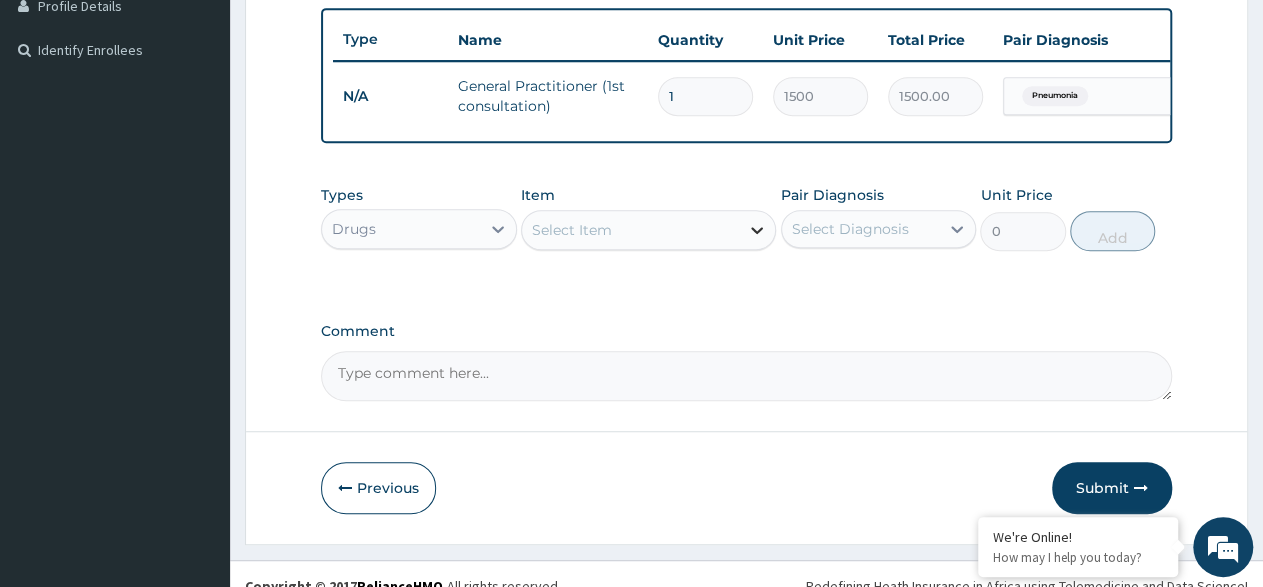 click 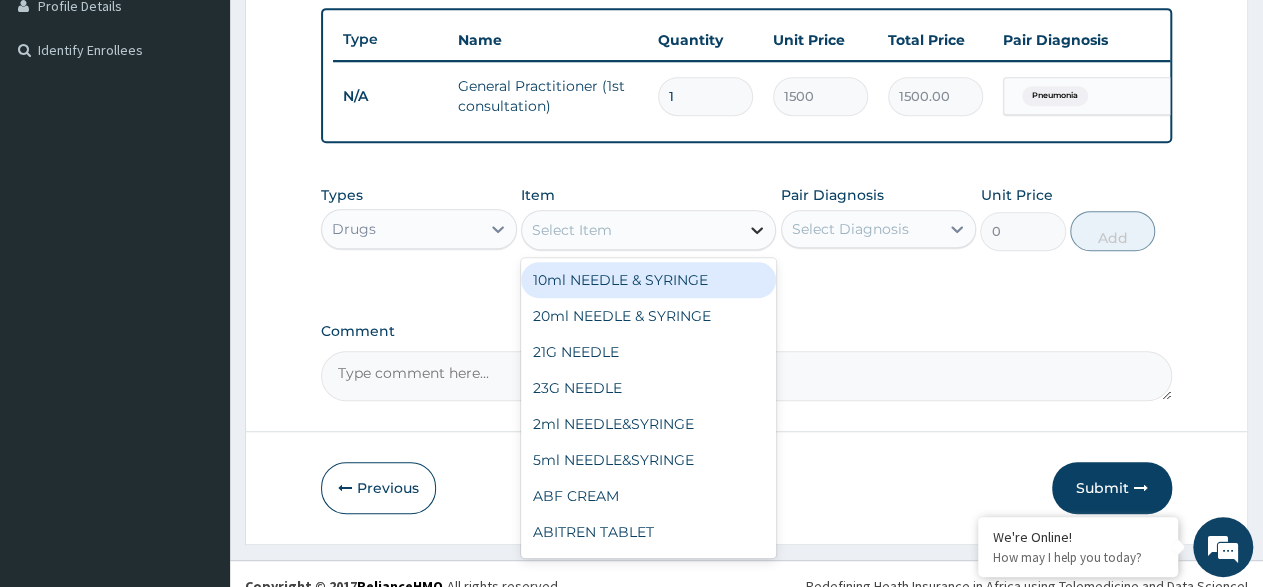 click 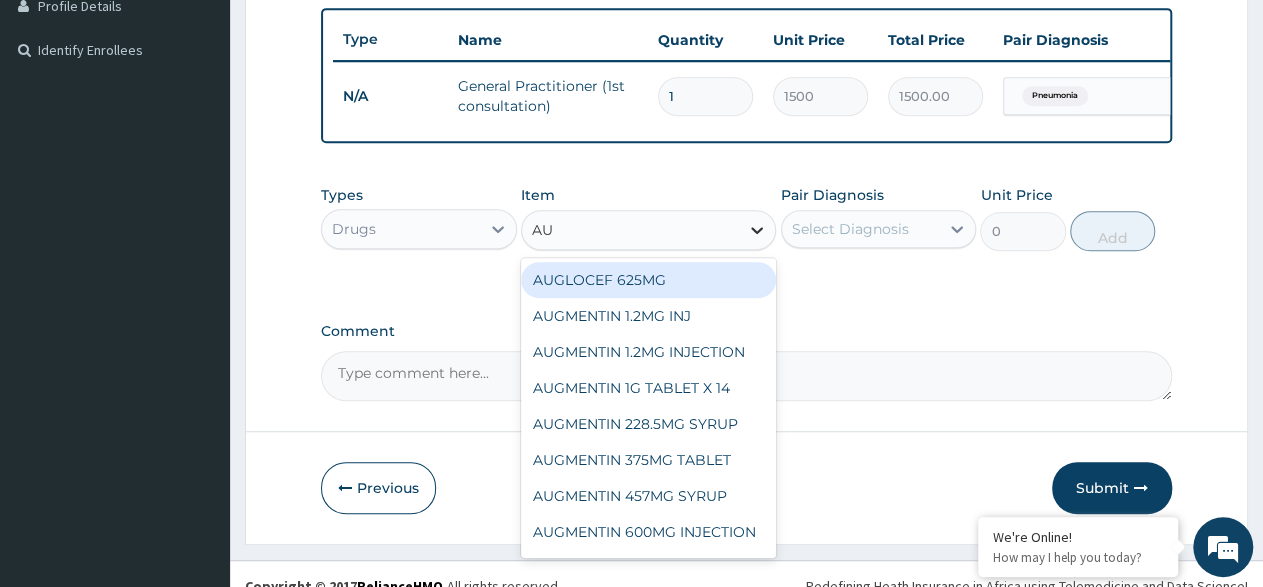 type on "AUG" 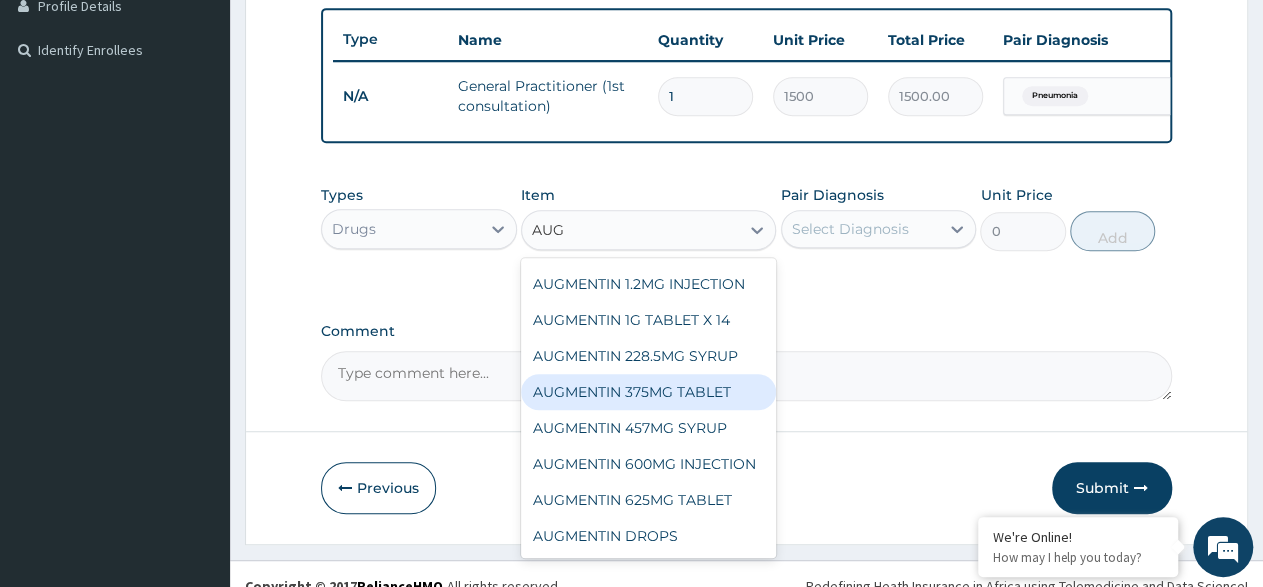 scroll, scrollTop: 100, scrollLeft: 0, axis: vertical 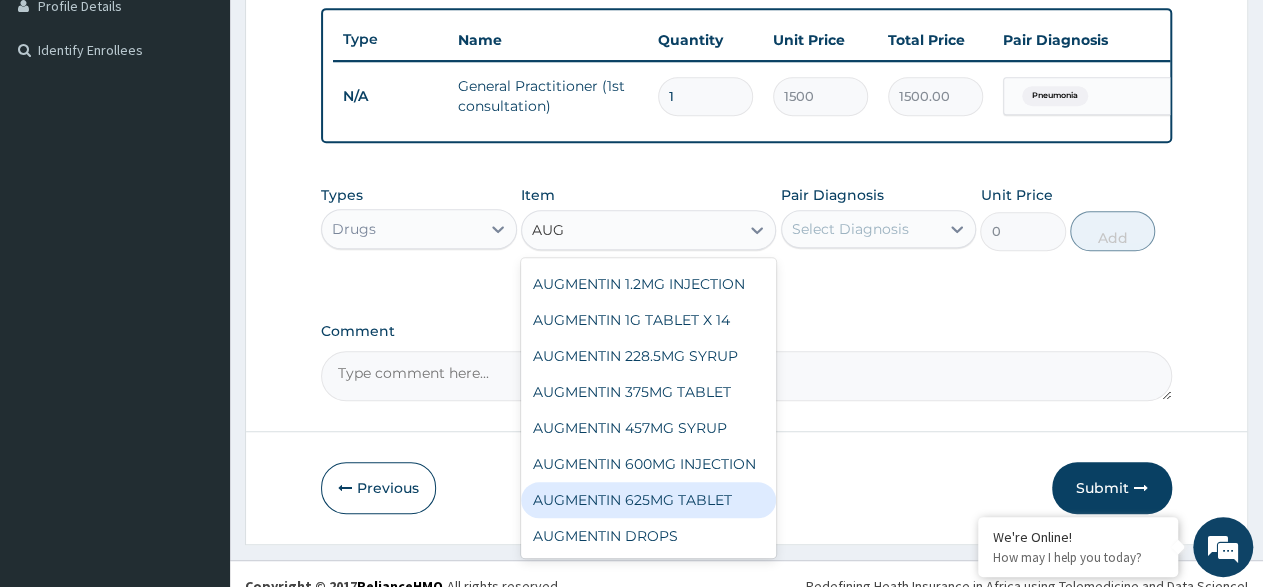 click on "AUGMENTIN 625MG TABLET" at bounding box center [648, 500] 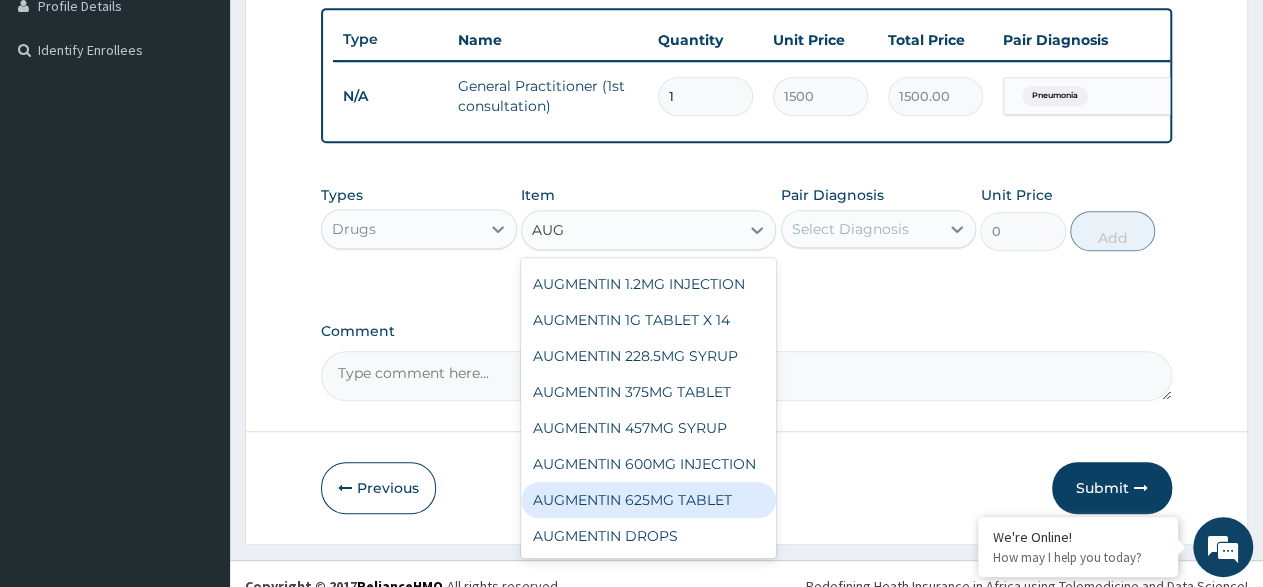 type 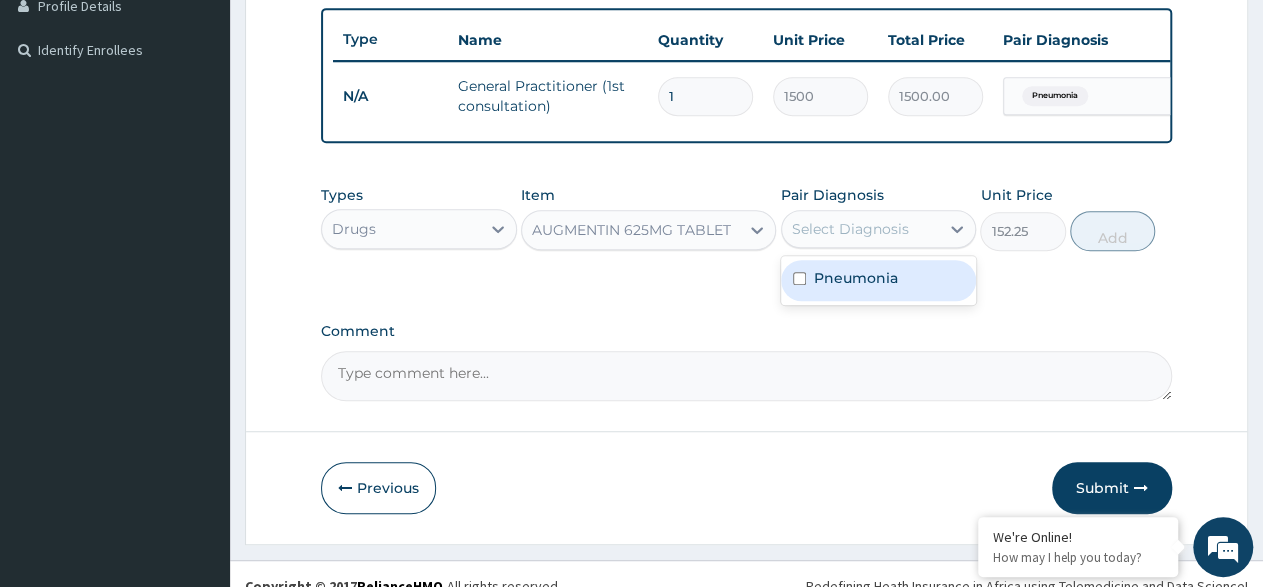drag, startPoint x: 956, startPoint y: 239, endPoint x: 912, endPoint y: 281, distance: 60.827625 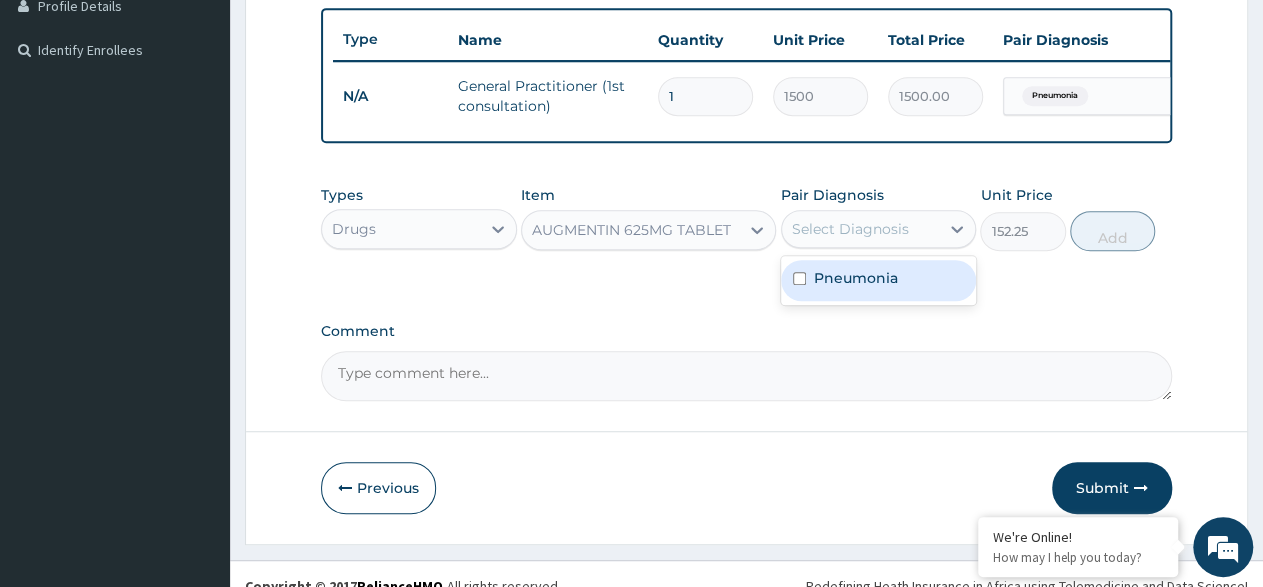 click 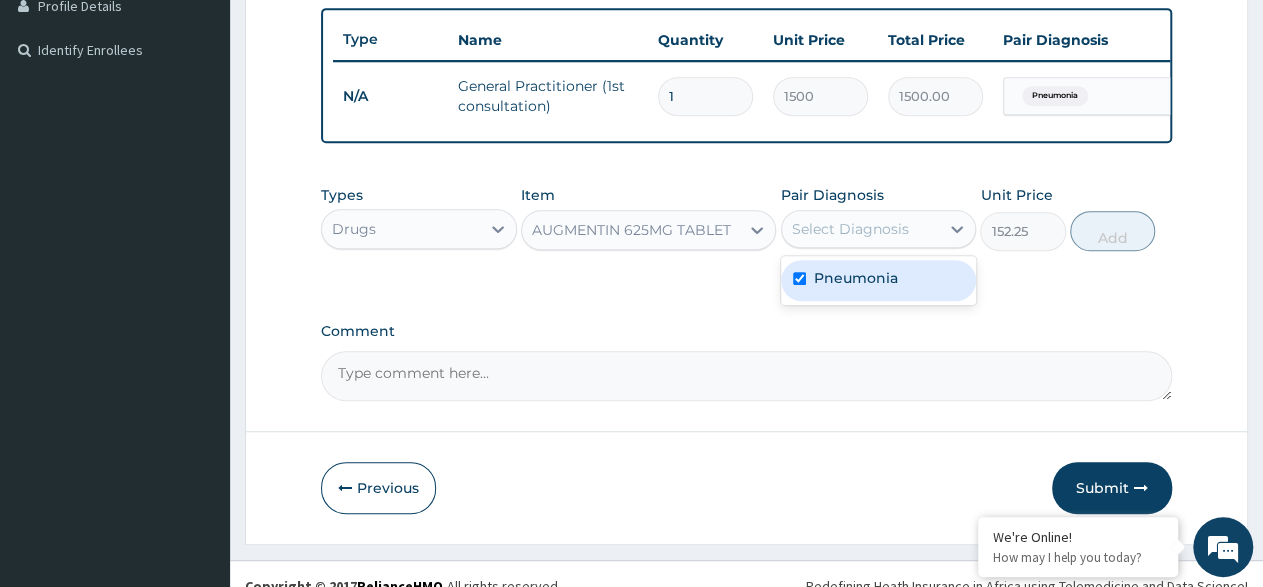 checkbox on "true" 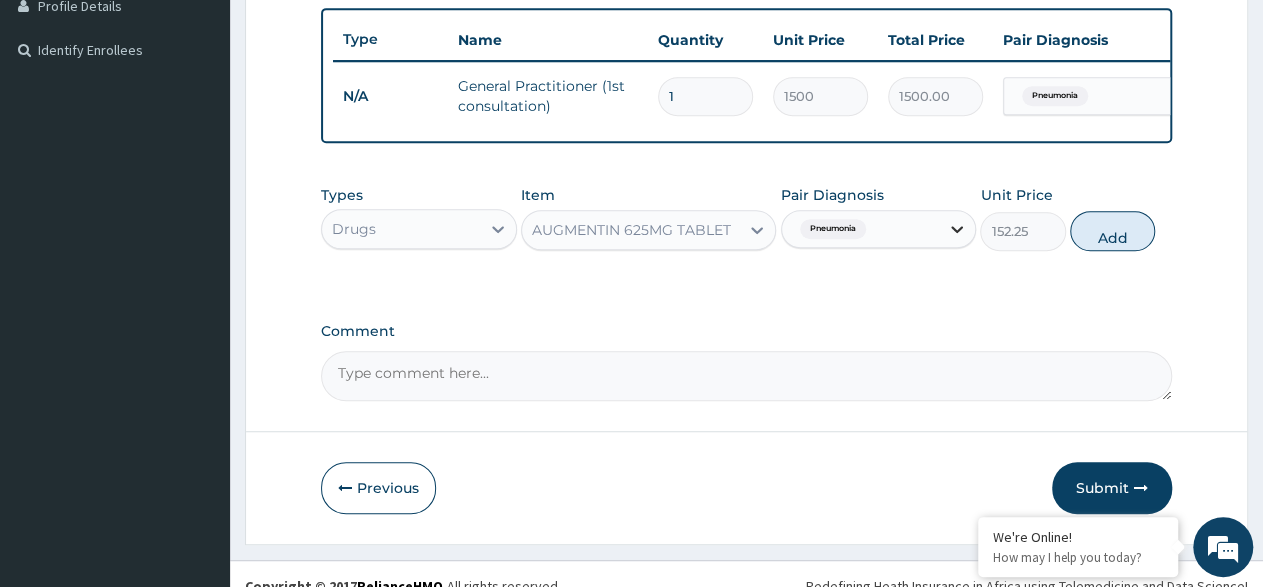 click at bounding box center (957, 229) 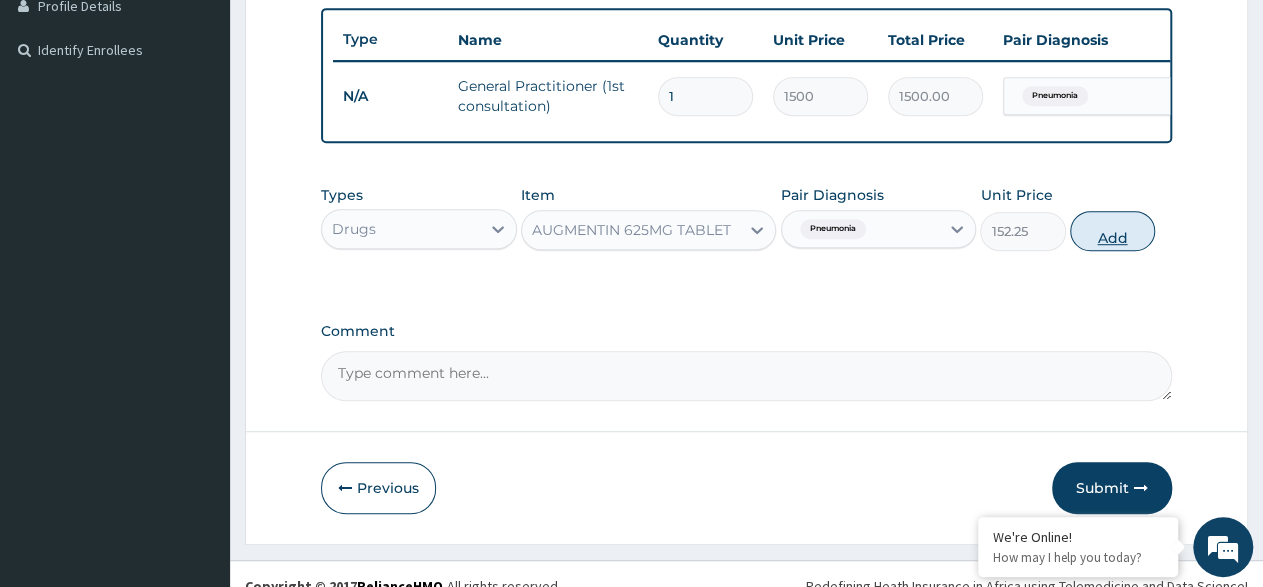 click on "Add" at bounding box center [1112, 231] 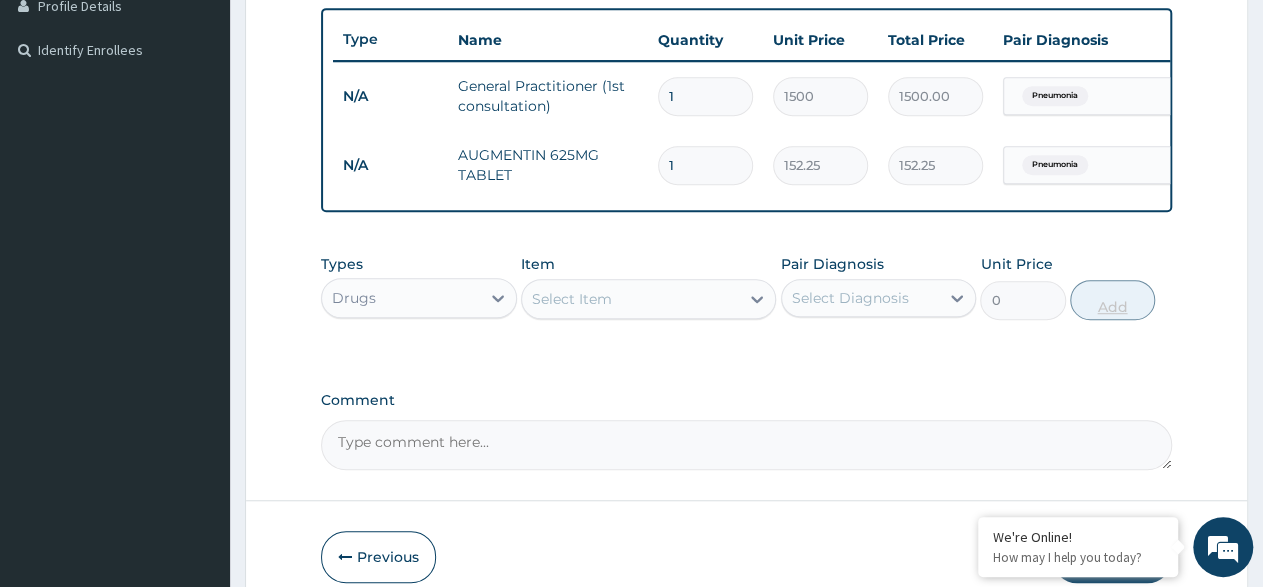 type on "10" 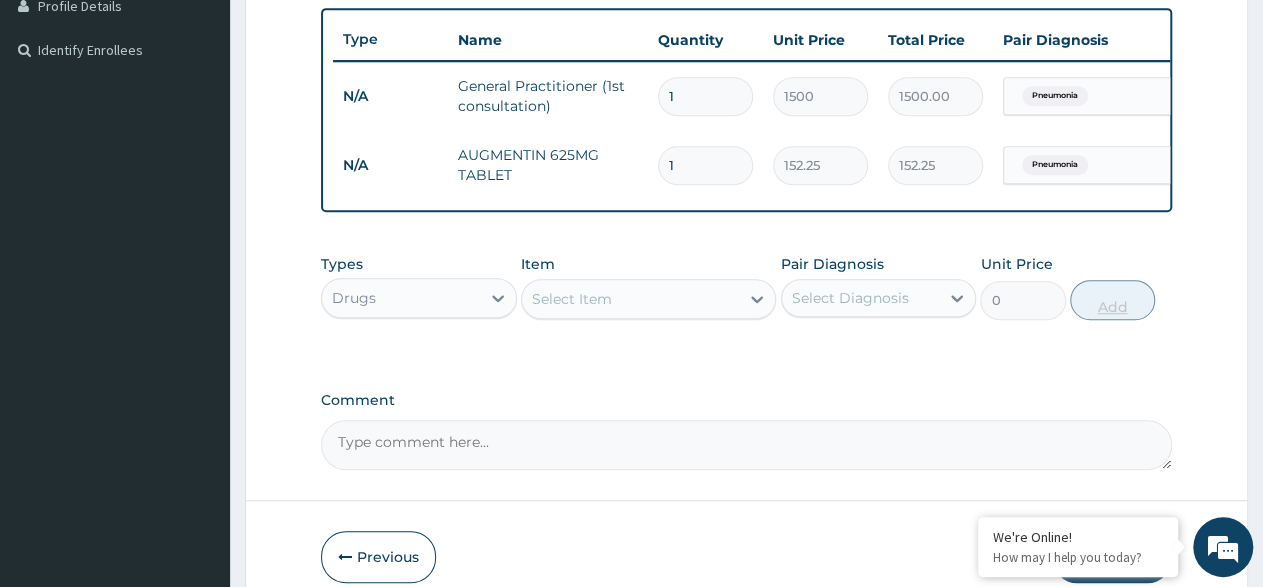 type on "1522.50" 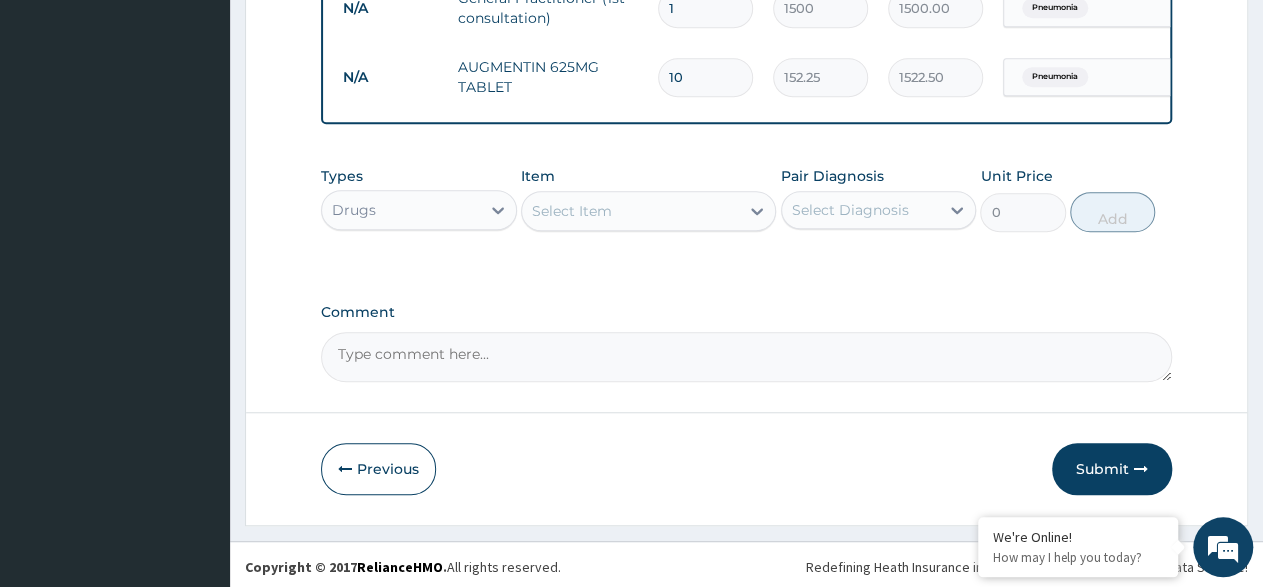 scroll, scrollTop: 624, scrollLeft: 0, axis: vertical 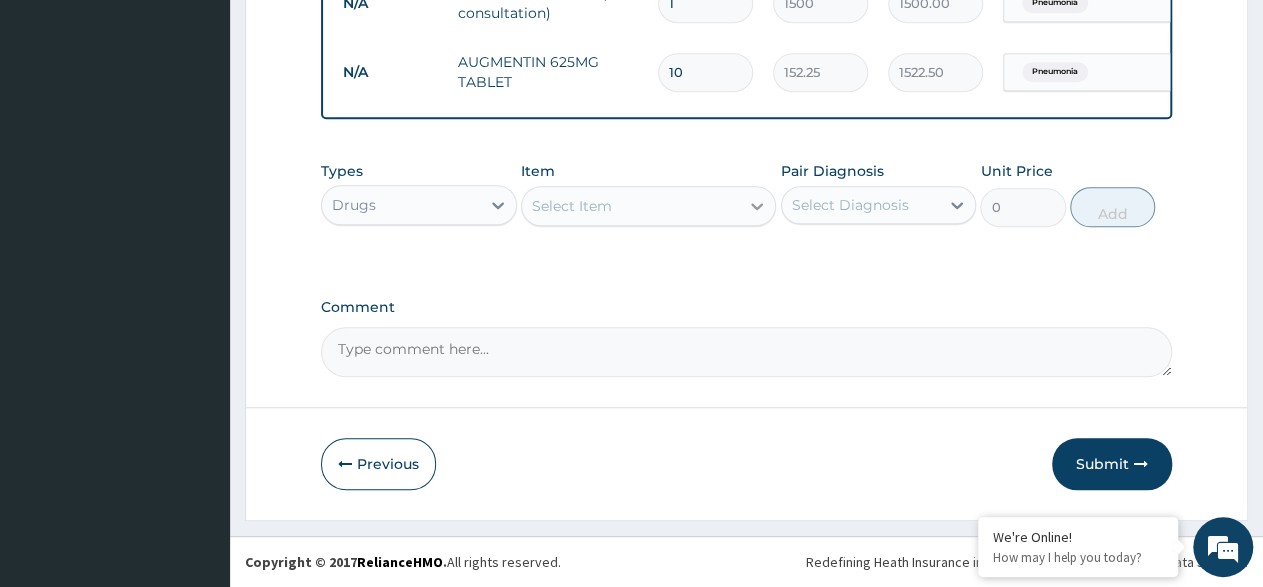 type on "10" 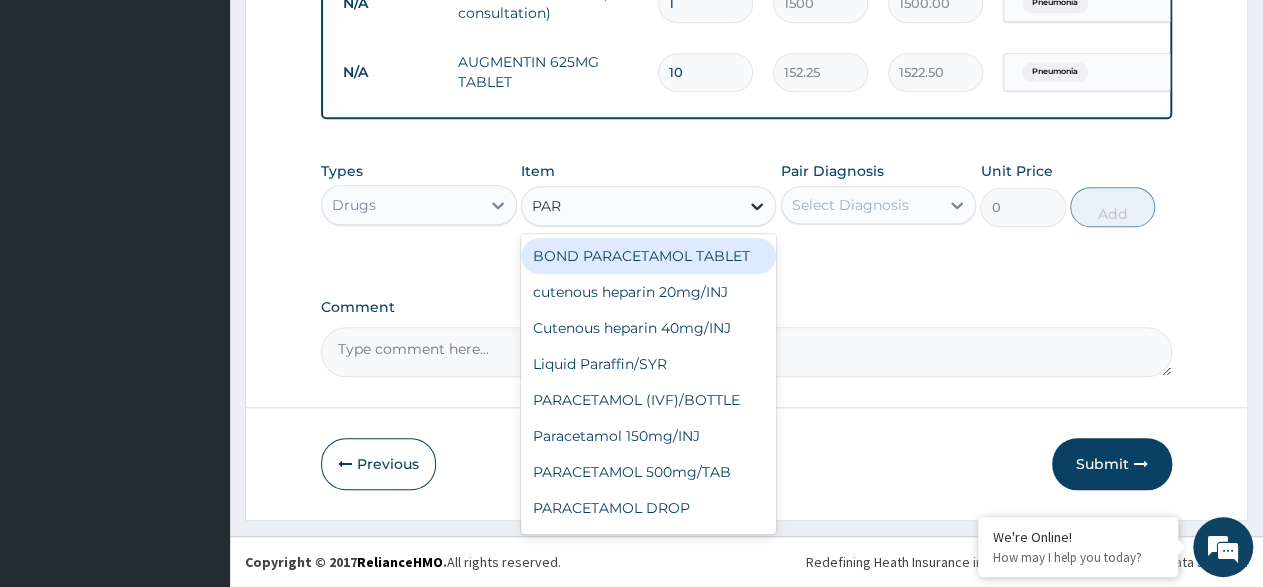type on "PARA" 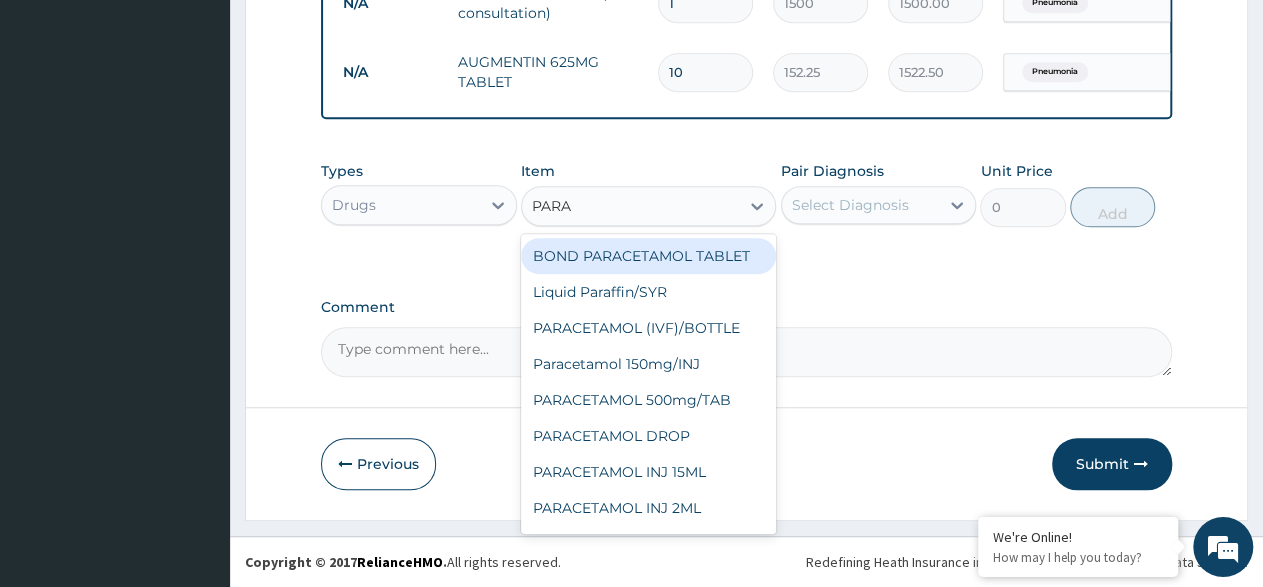 scroll, scrollTop: 627, scrollLeft: 0, axis: vertical 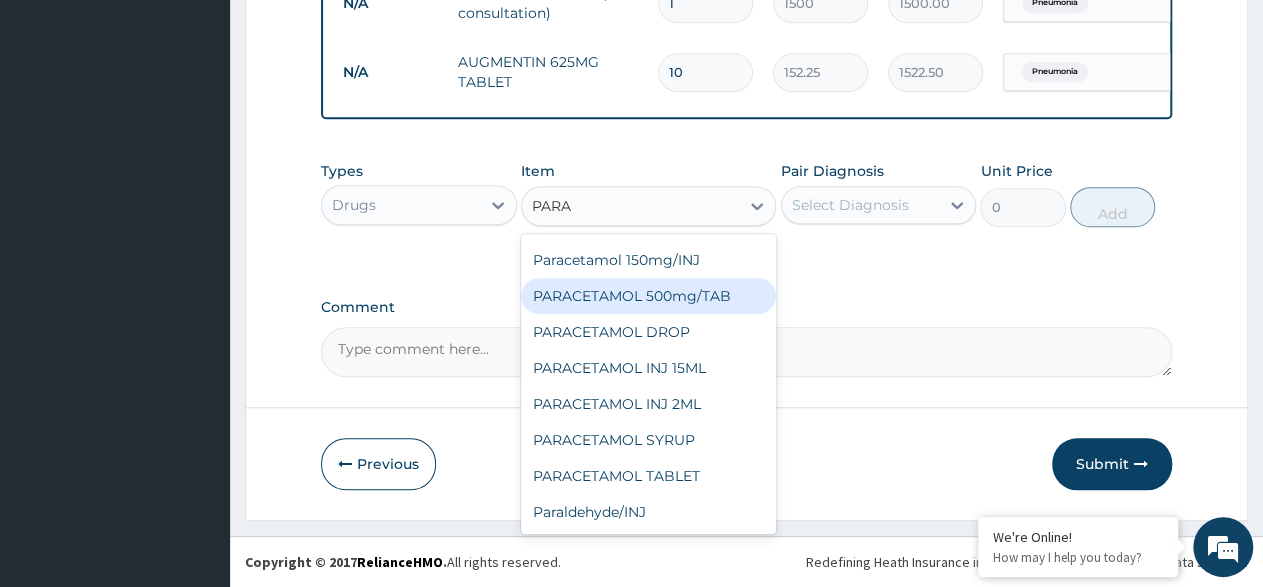 click on "PARACETAMOL 500mg/TAB" at bounding box center [648, 296] 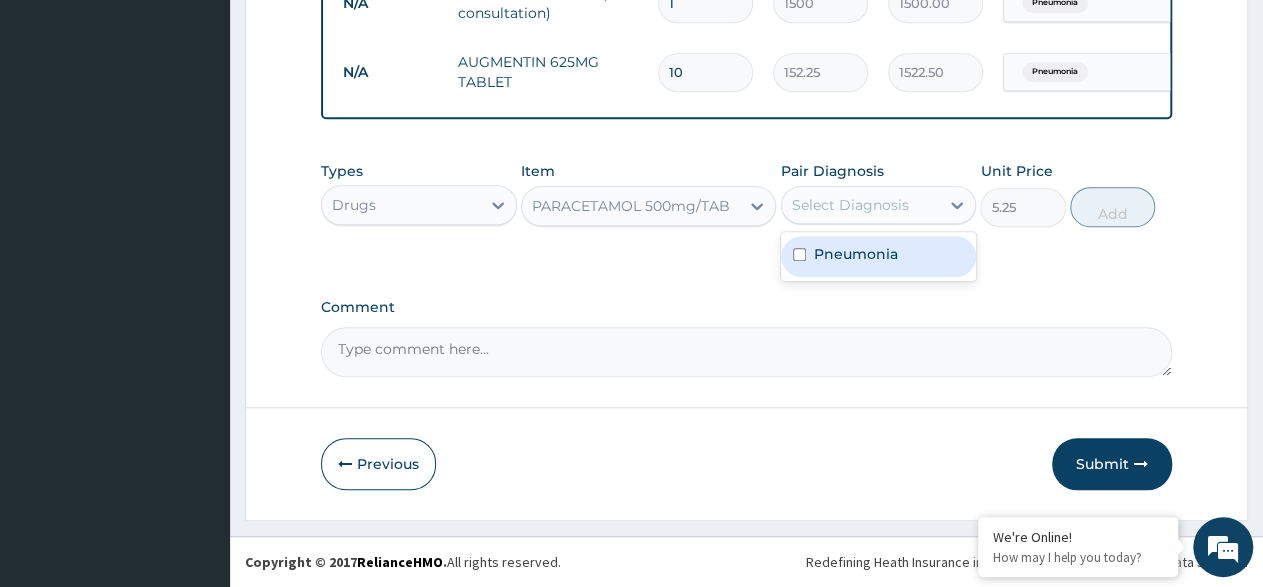 click on "Select Diagnosis" at bounding box center [861, 205] 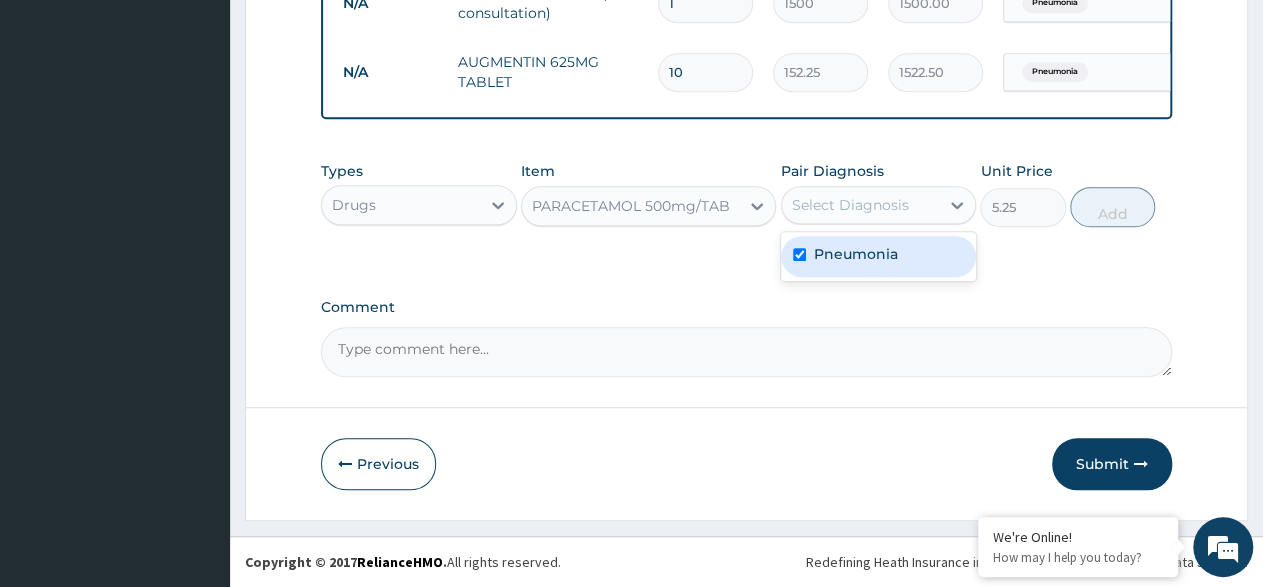 checkbox on "true" 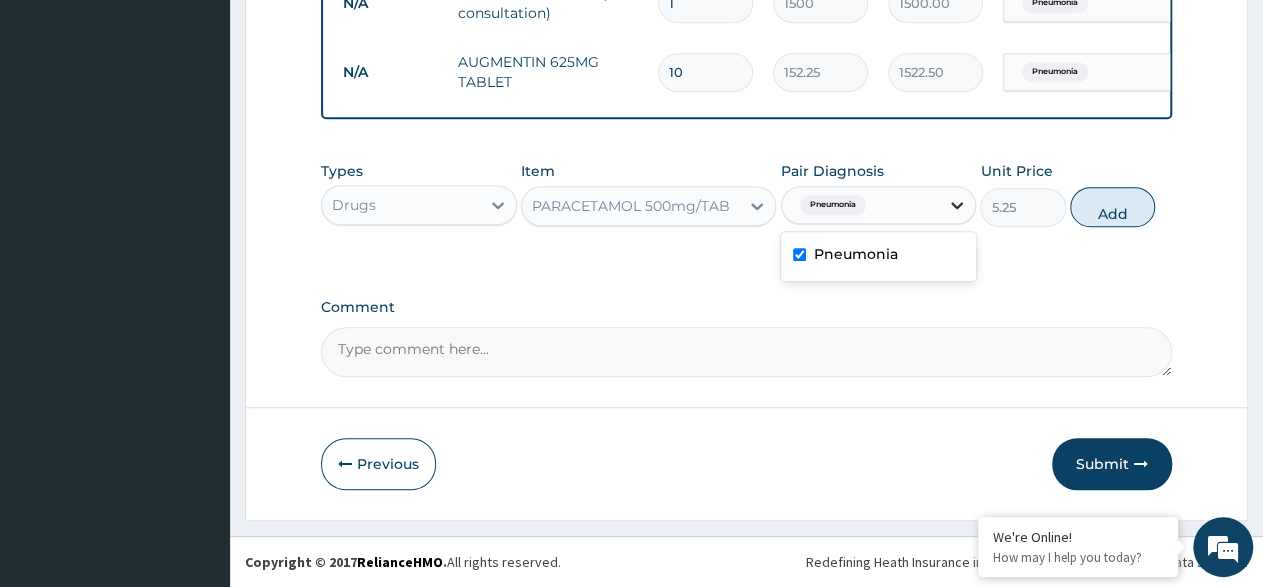 click 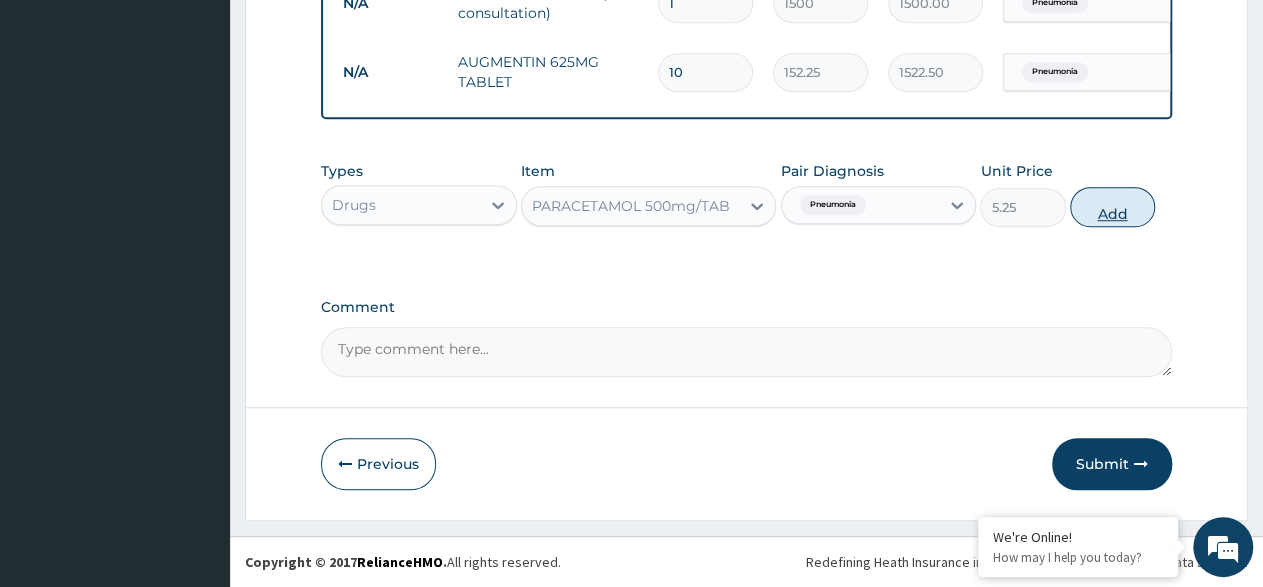click on "Add" at bounding box center (1112, 207) 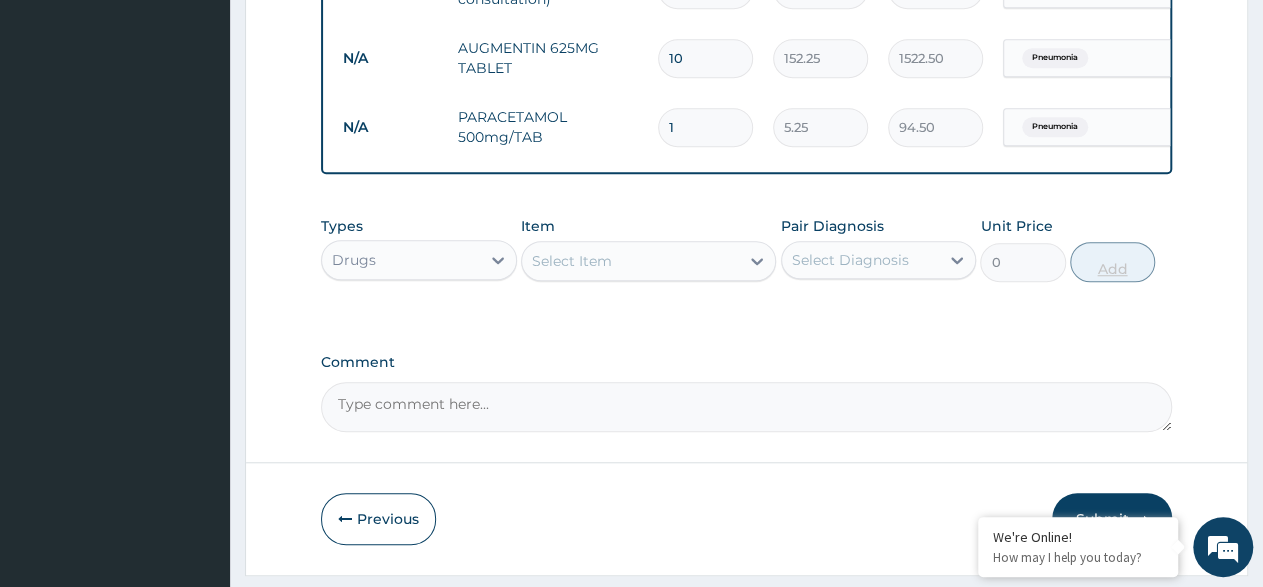 type on "18" 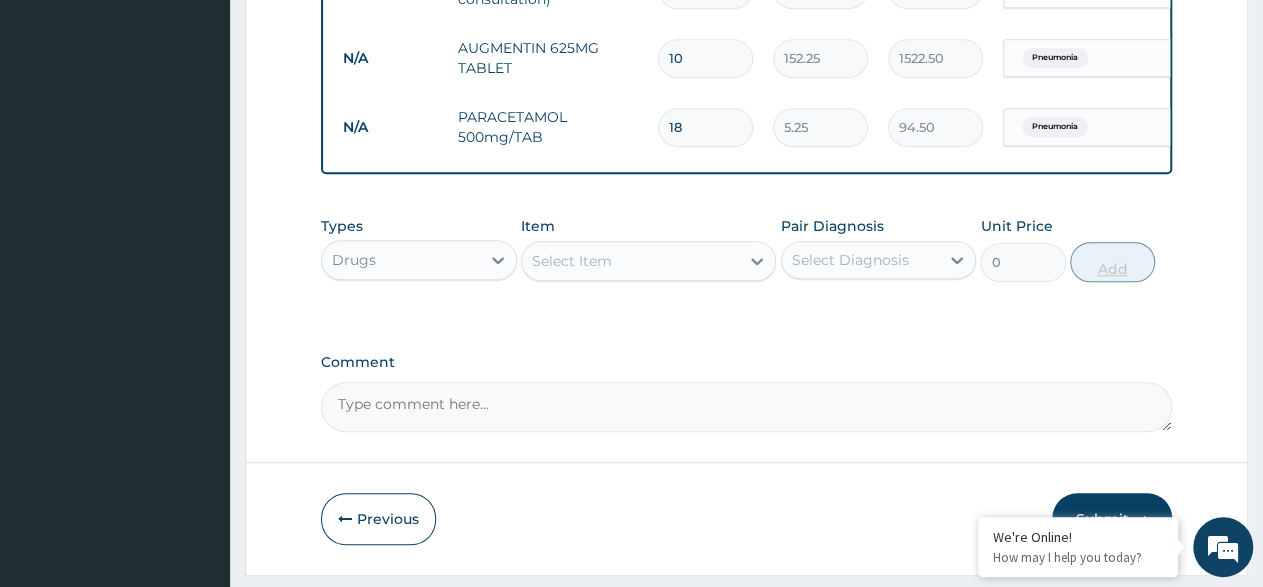 type on "94.50" 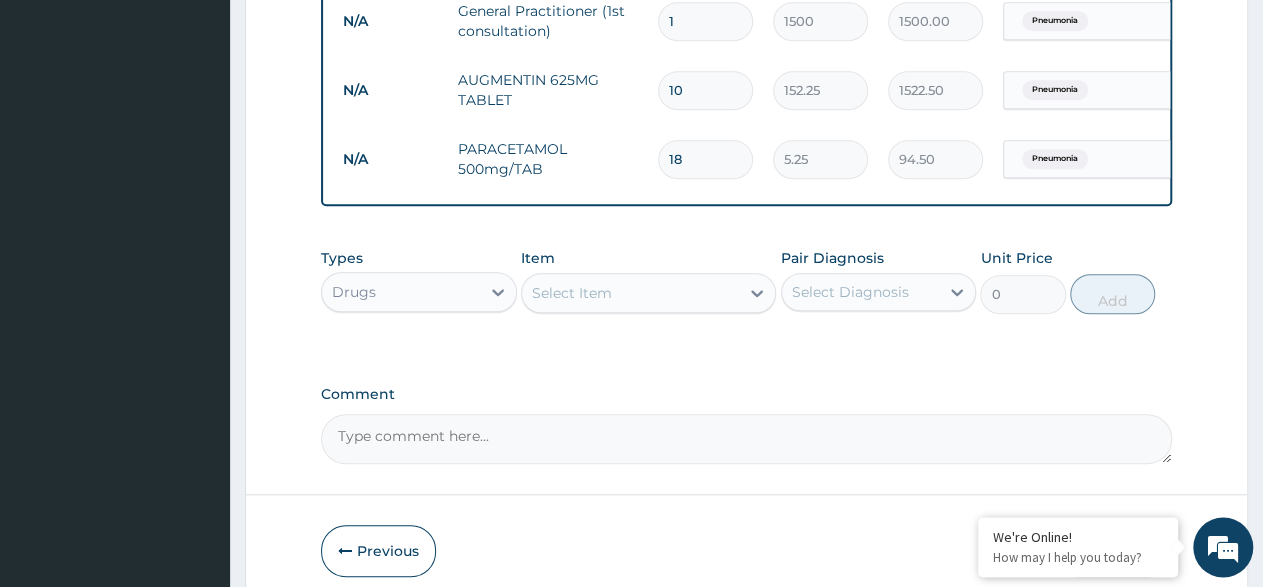 scroll, scrollTop: 696, scrollLeft: 0, axis: vertical 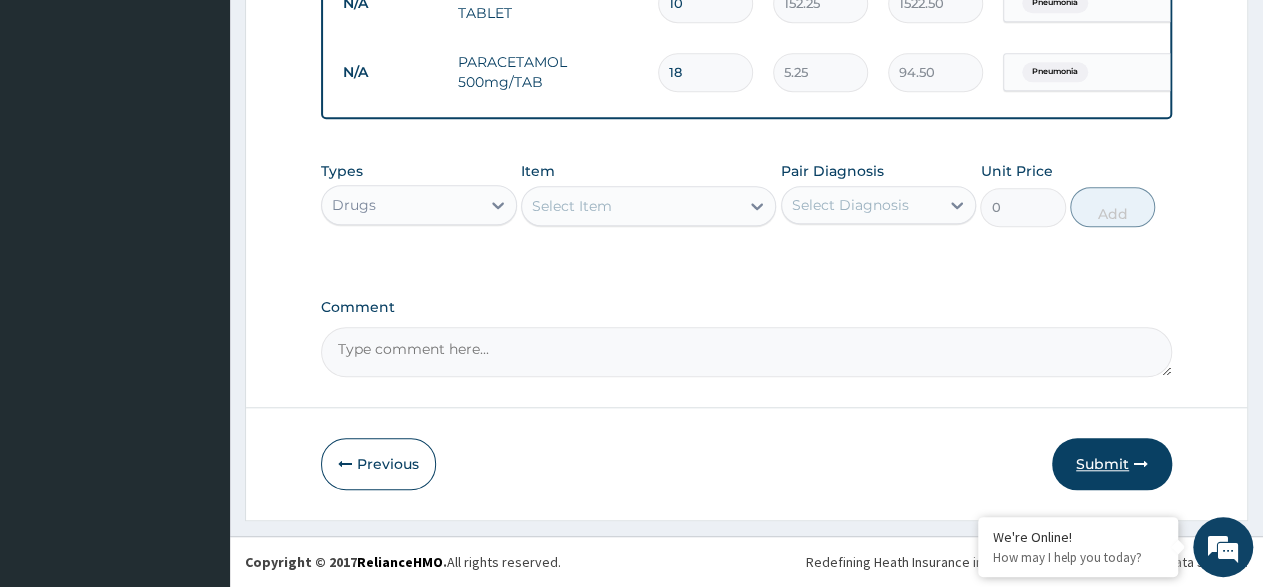 type on "18" 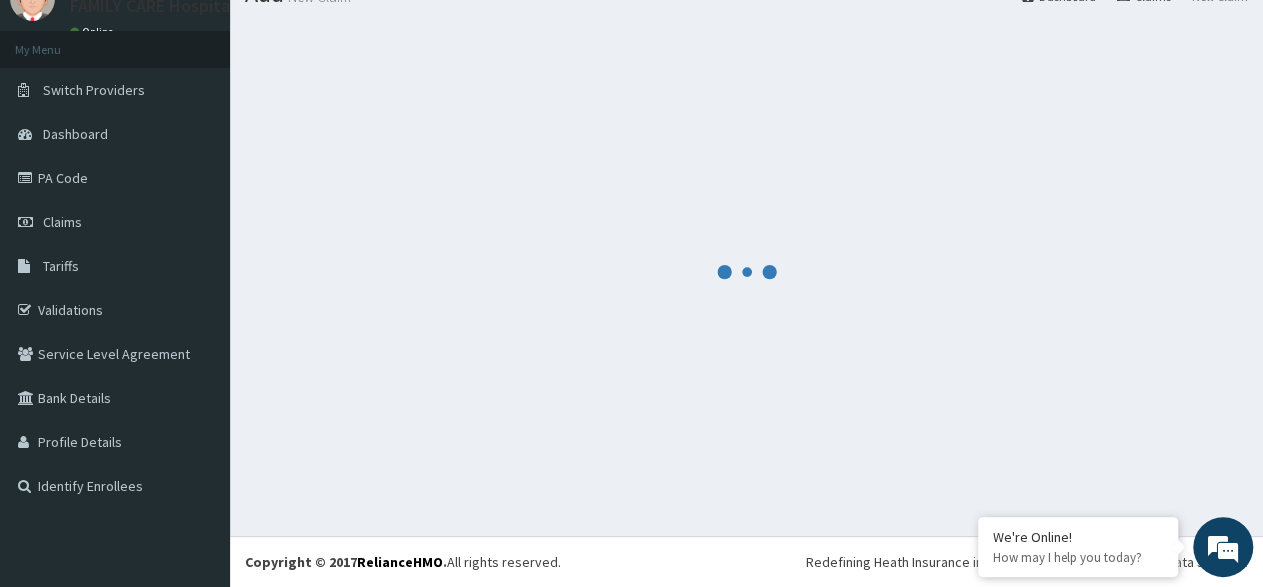 scroll, scrollTop: 84, scrollLeft: 0, axis: vertical 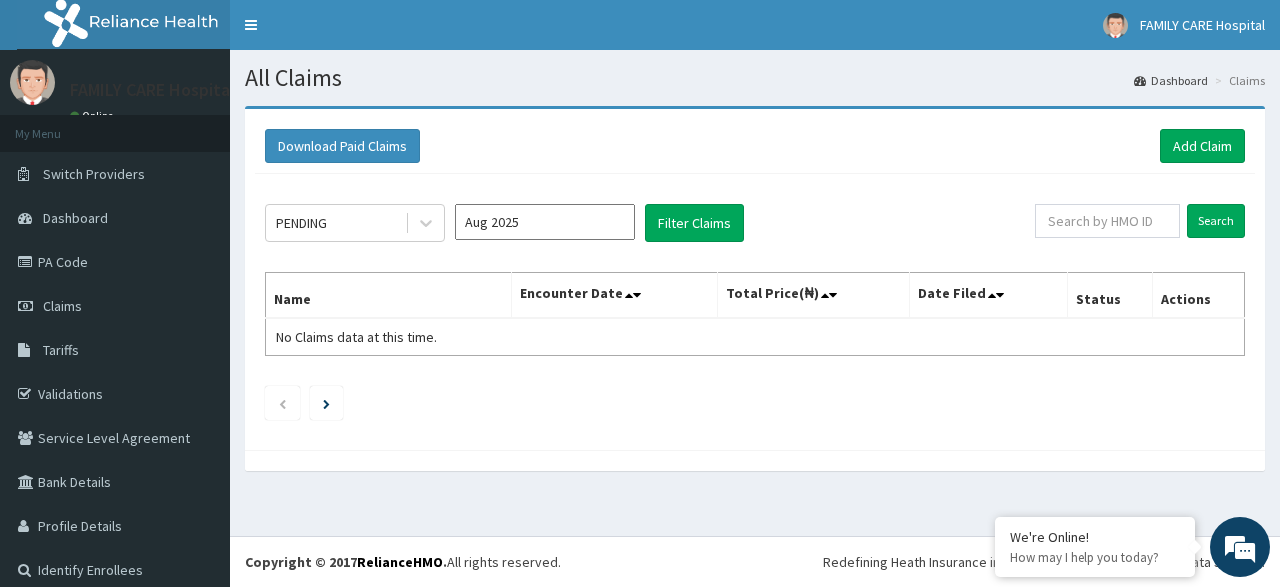click on "Aug 2025" at bounding box center (545, 222) 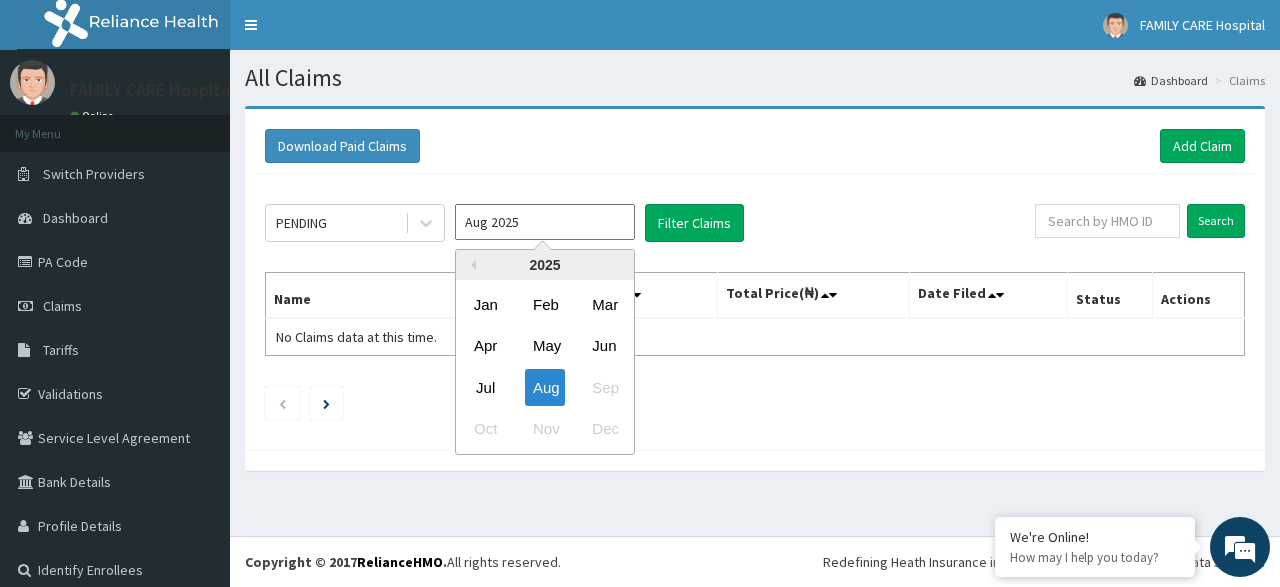 drag, startPoint x: 477, startPoint y: 397, endPoint x: 484, endPoint y: 383, distance: 15.652476 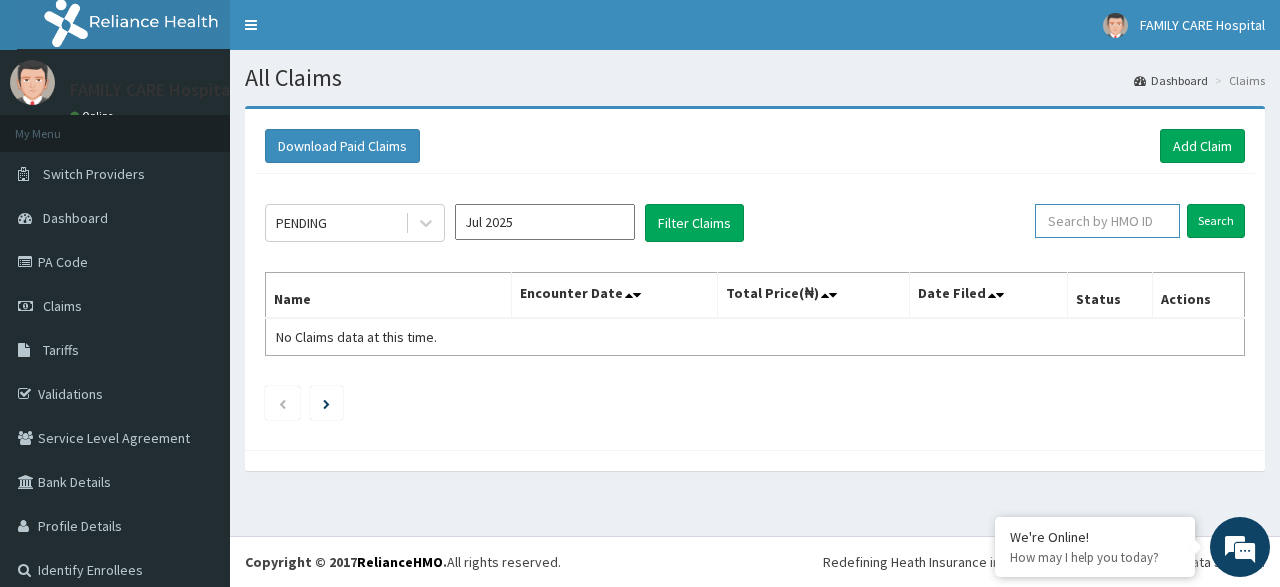 click at bounding box center (1107, 221) 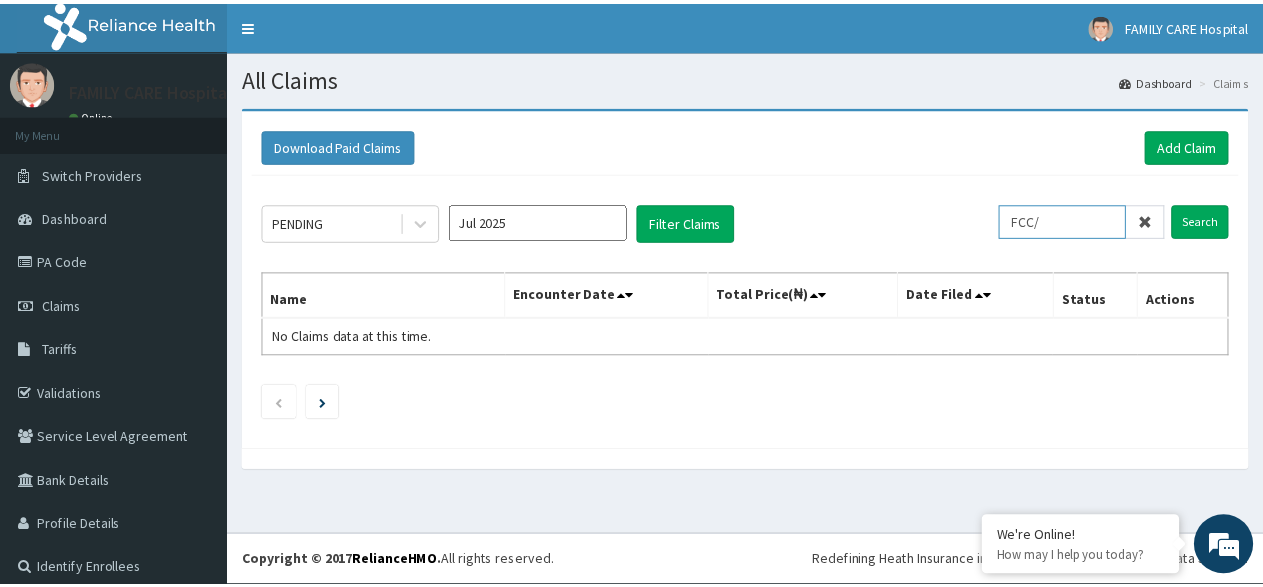 scroll, scrollTop: 0, scrollLeft: 0, axis: both 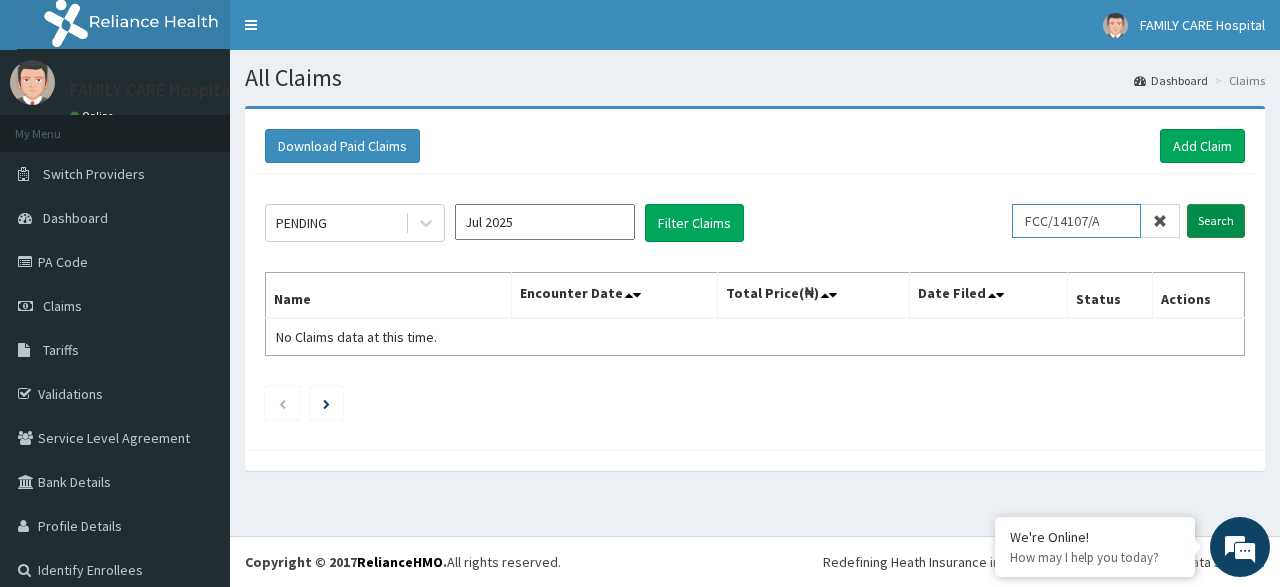 type on "FCC/14107/A" 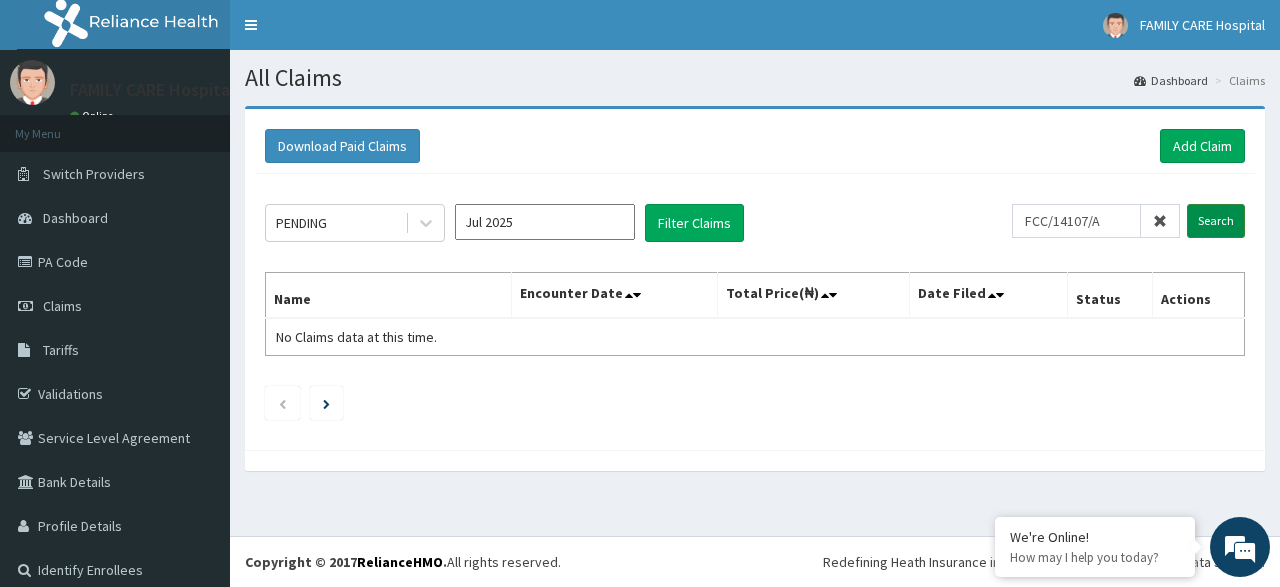 click on "Search" at bounding box center (1216, 221) 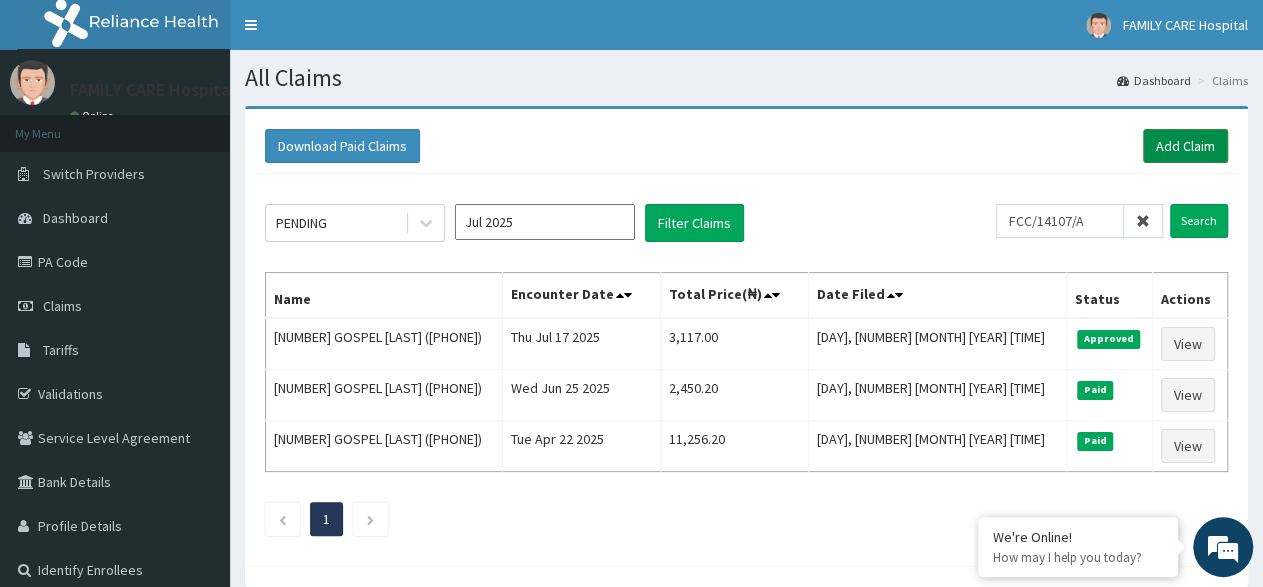 click on "Add Claim" at bounding box center (1185, 146) 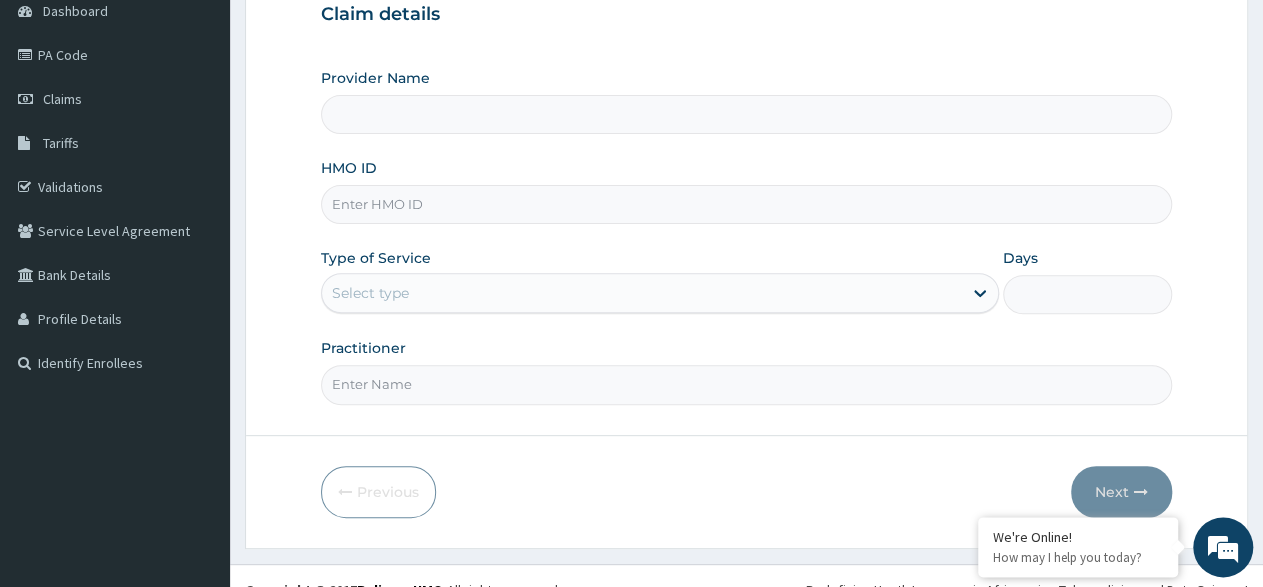 scroll, scrollTop: 208, scrollLeft: 0, axis: vertical 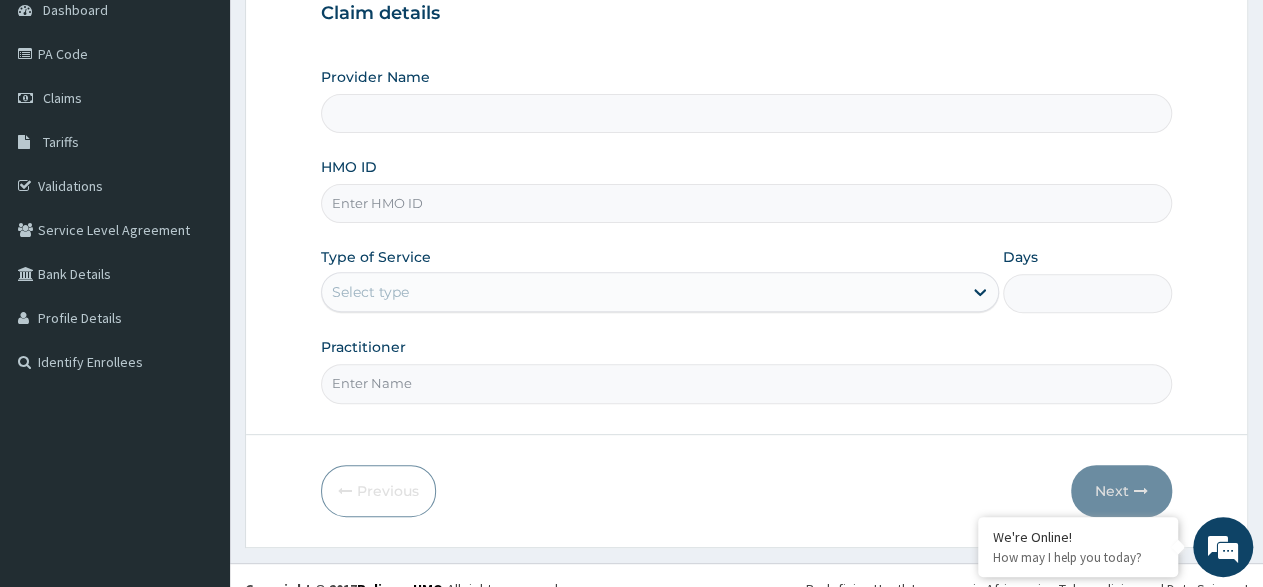click on "HMO ID" at bounding box center (746, 203) 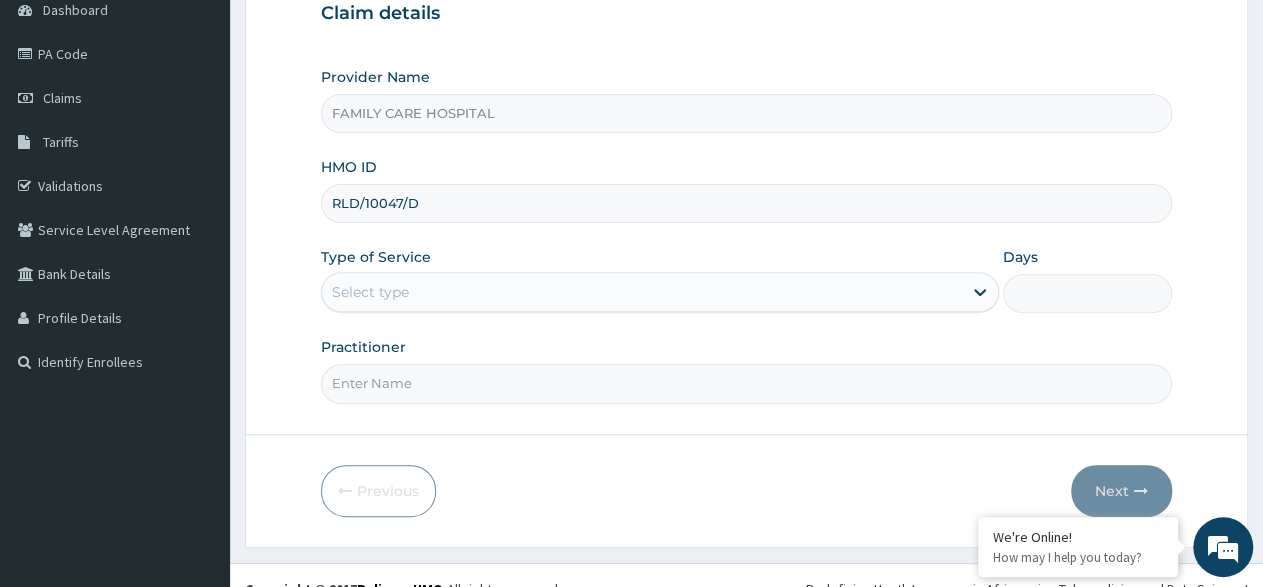scroll, scrollTop: 0, scrollLeft: 0, axis: both 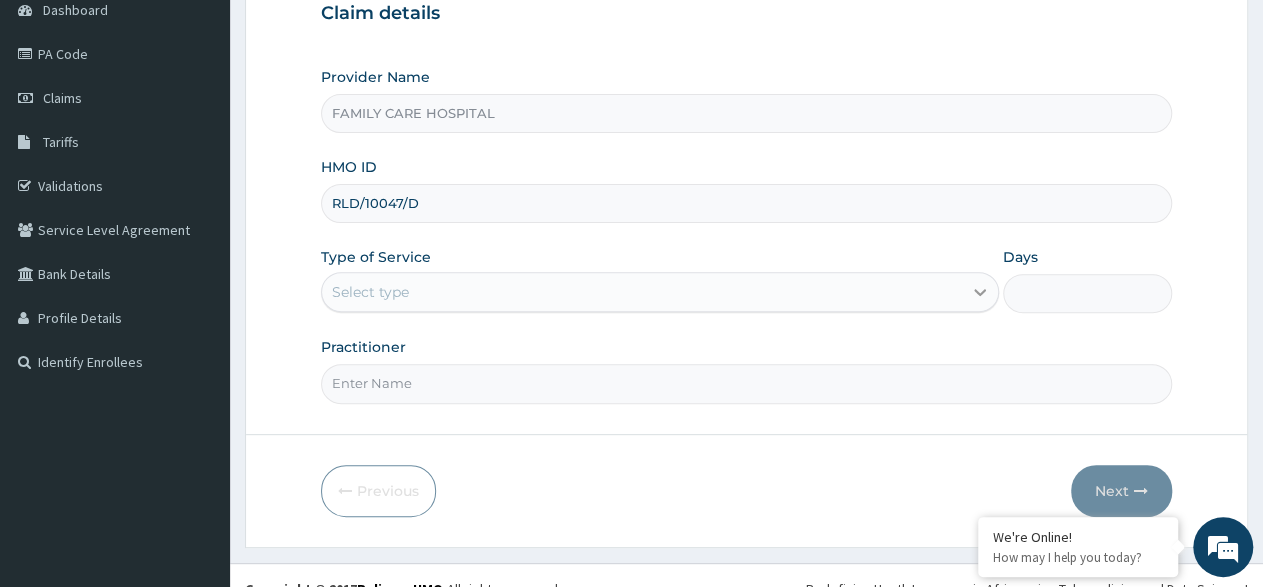 type on "RLD/10047/D" 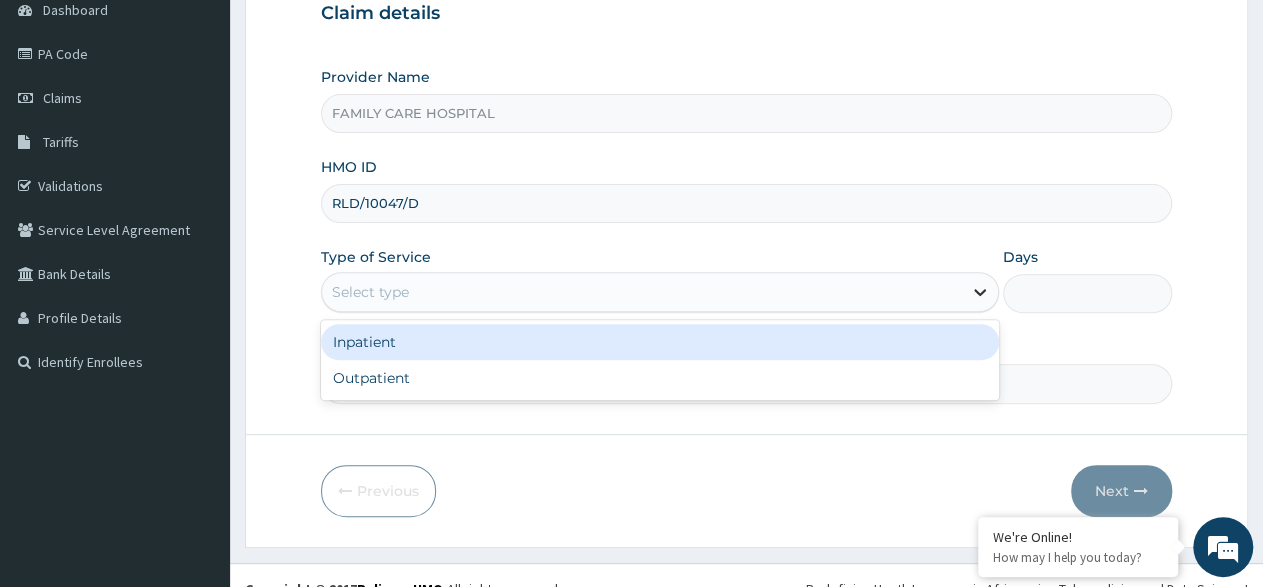 click at bounding box center (980, 292) 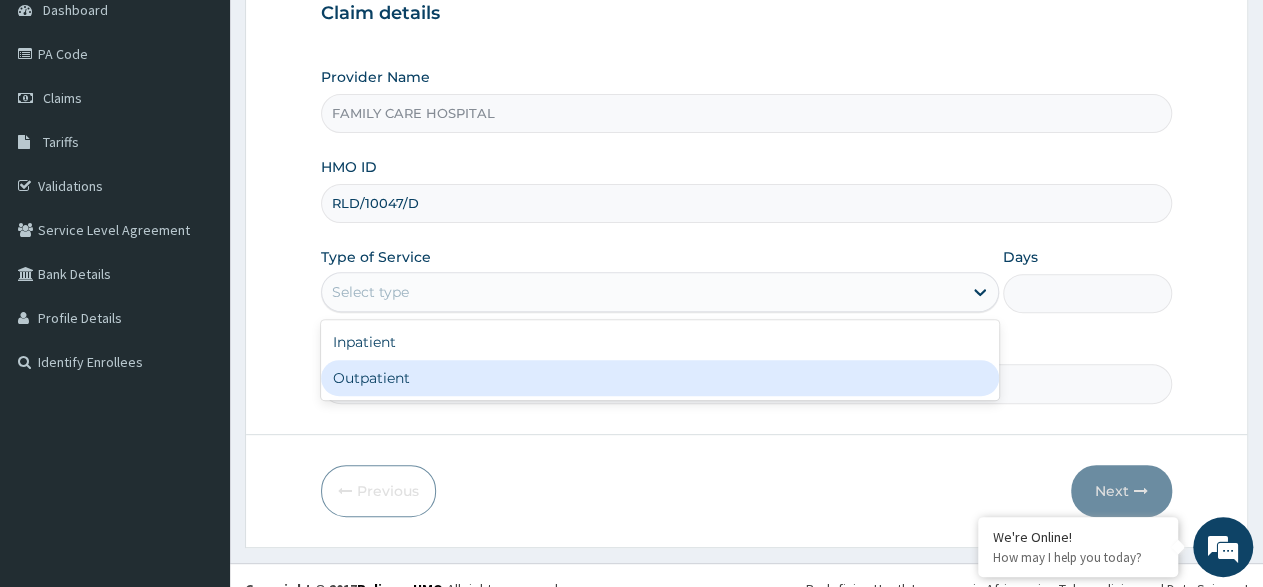 click on "Outpatient" at bounding box center (659, 378) 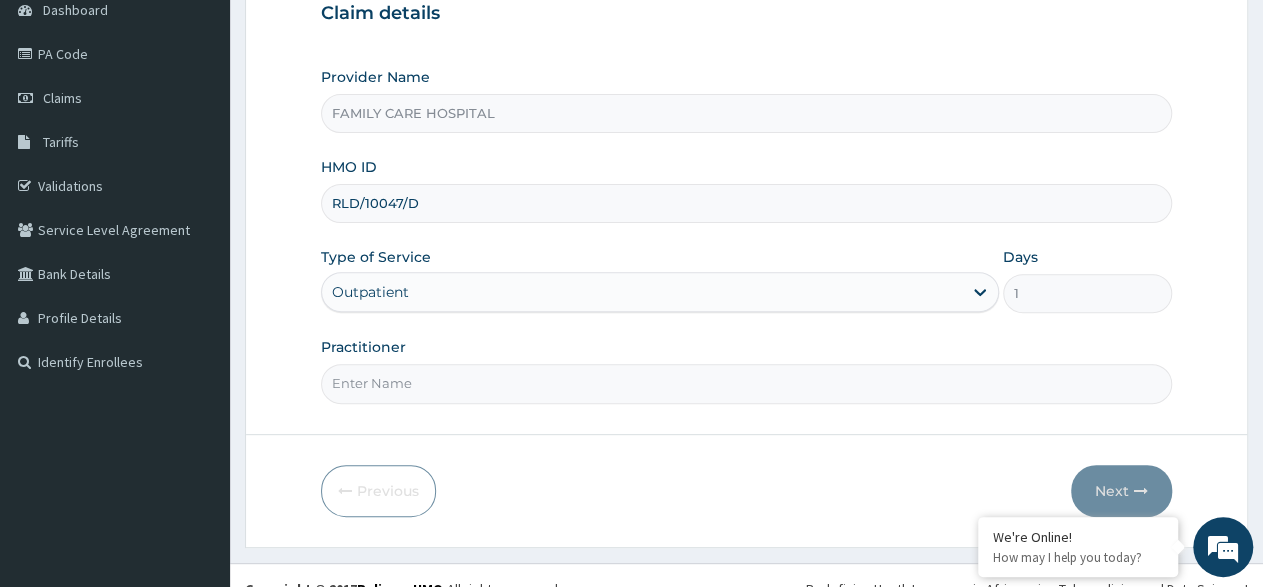 click on "Practitioner" at bounding box center (746, 383) 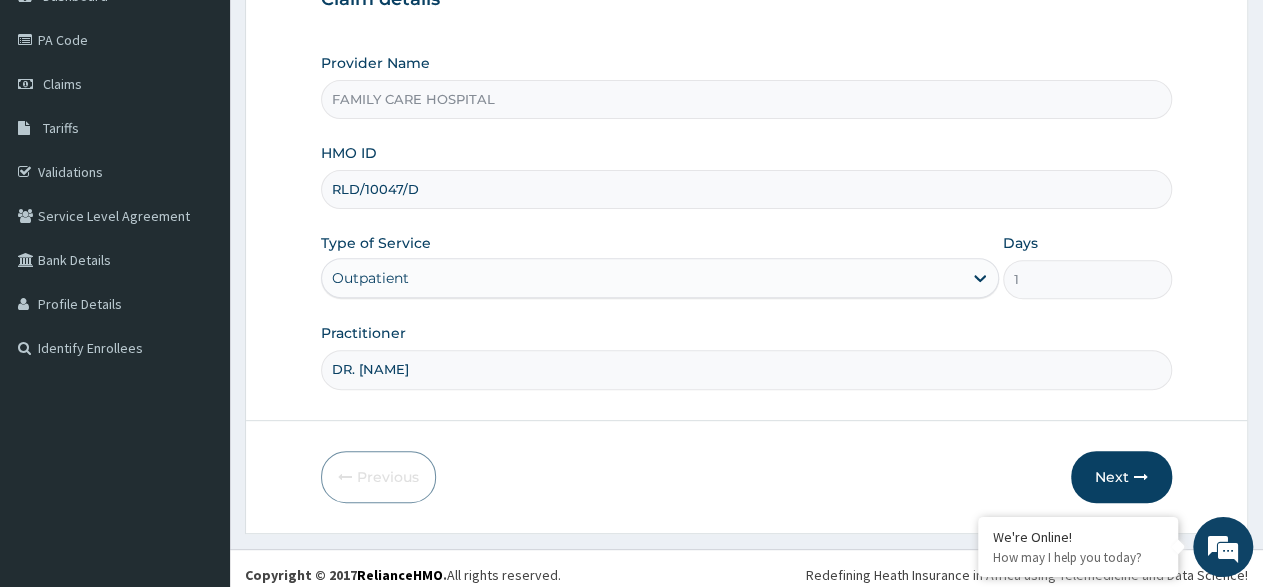 scroll, scrollTop: 230, scrollLeft: 0, axis: vertical 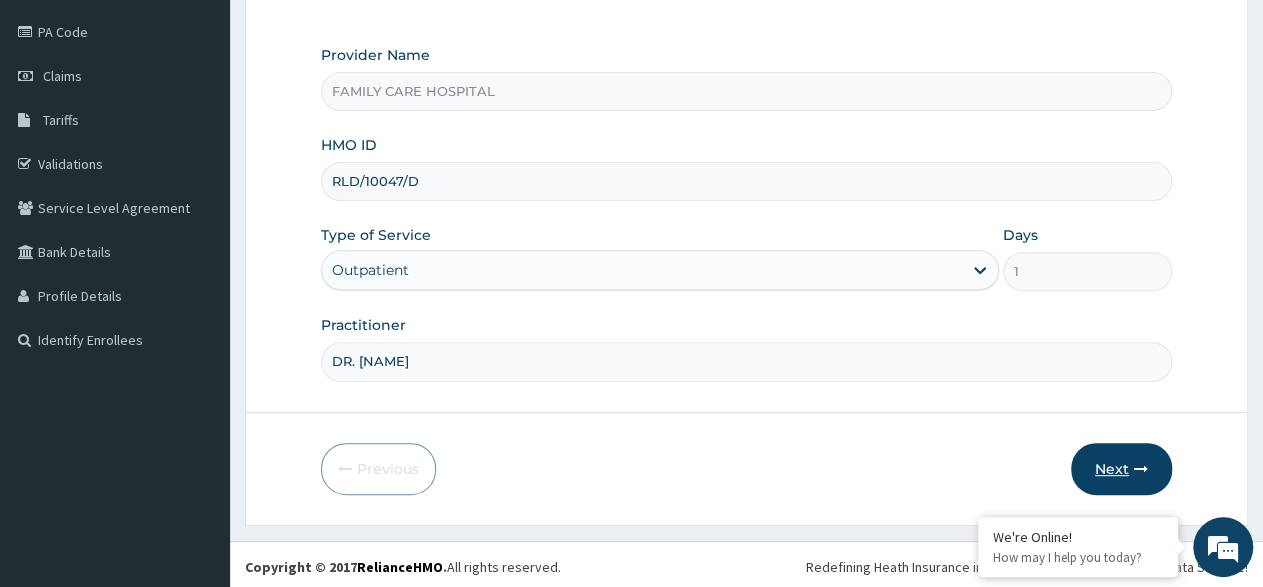 type on "DR. WARRI" 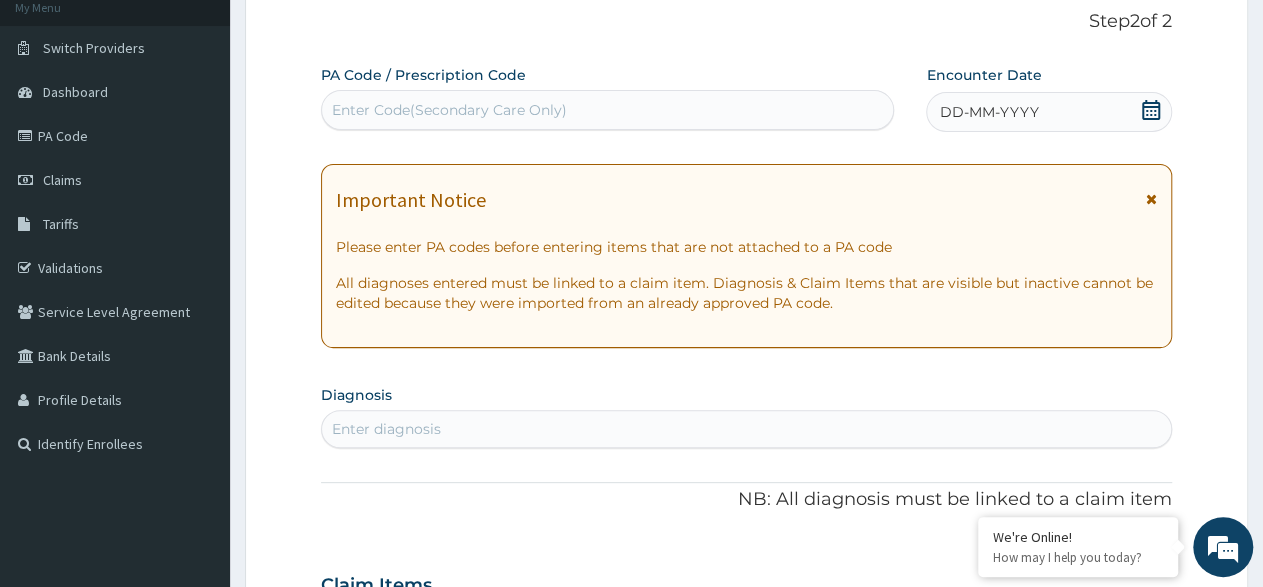 scroll, scrollTop: 0, scrollLeft: 0, axis: both 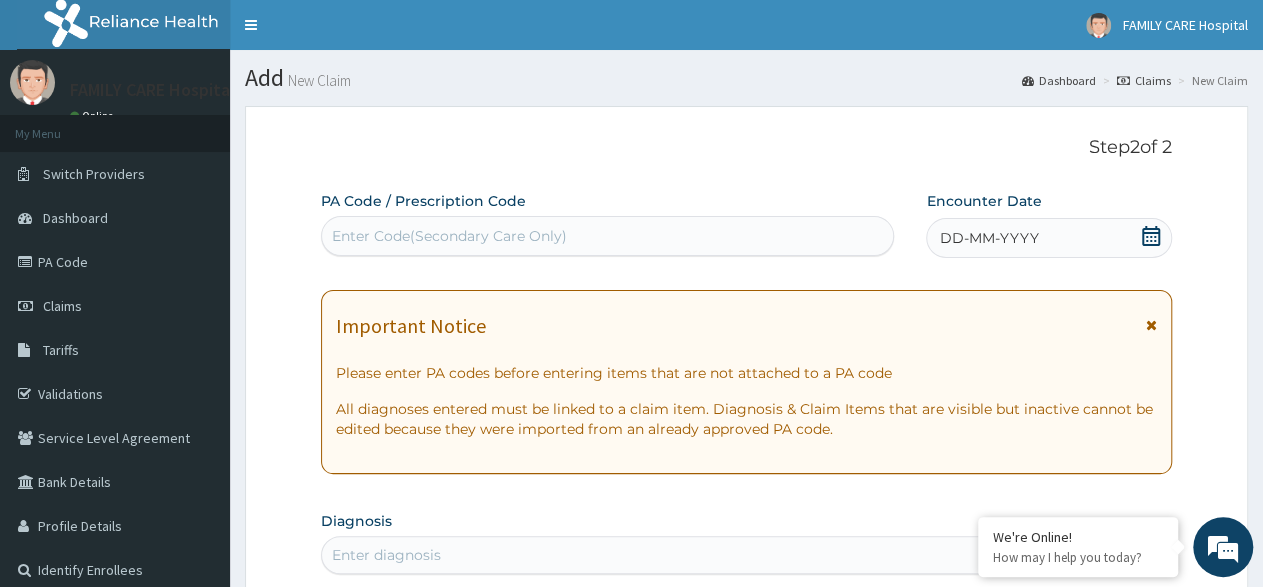 click 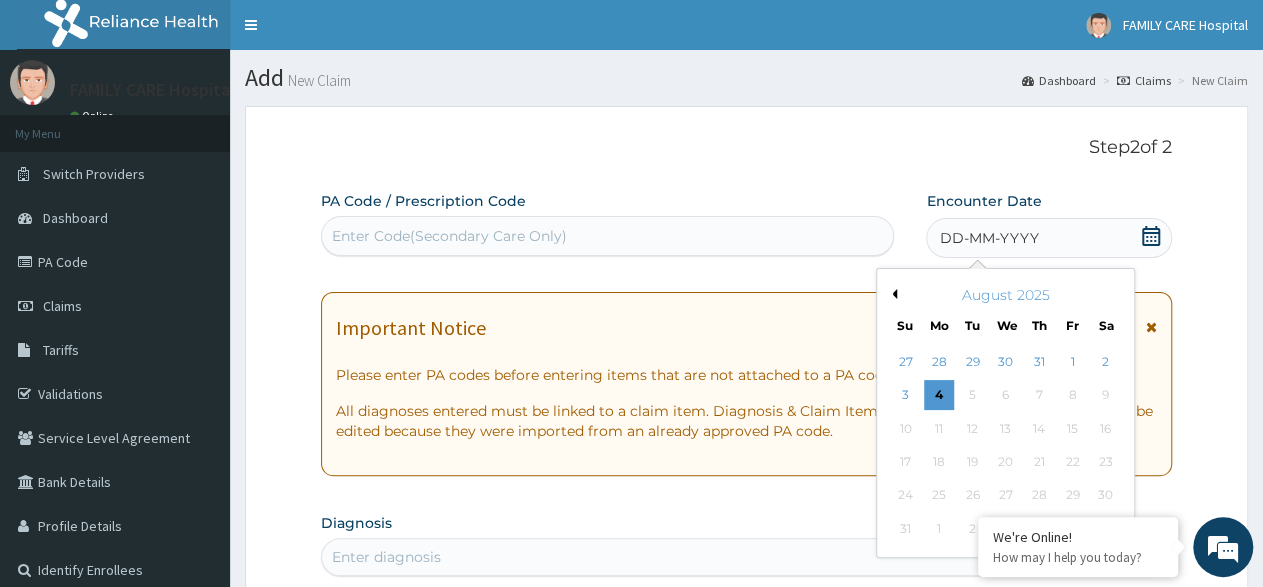 click on "Previous Month" at bounding box center (892, 294) 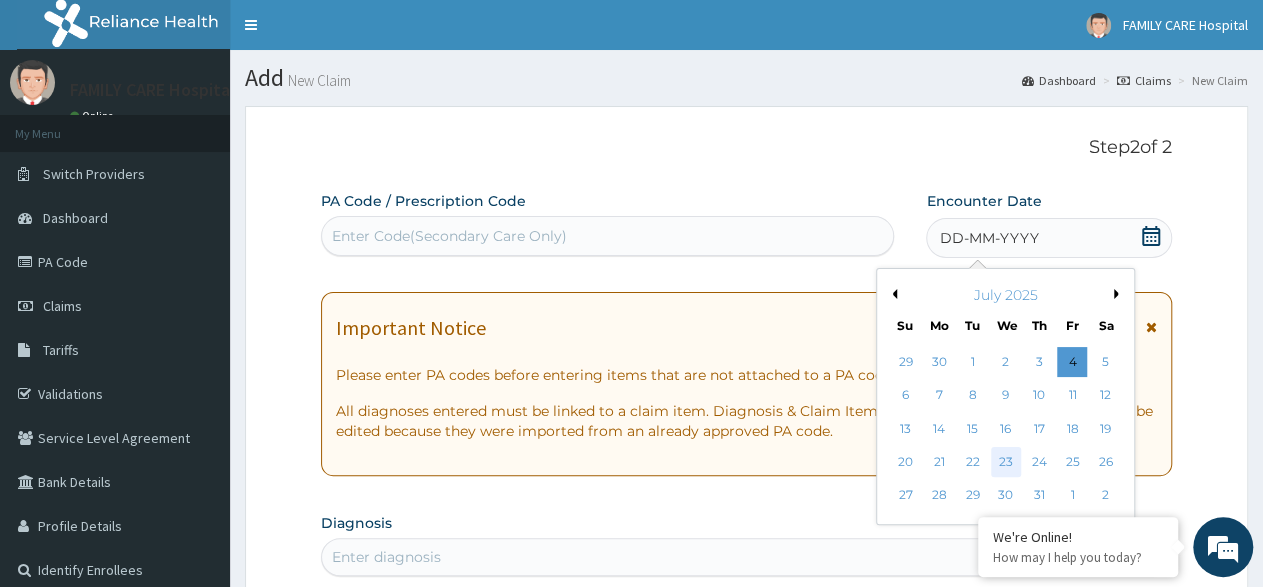 click on "23" at bounding box center [1006, 462] 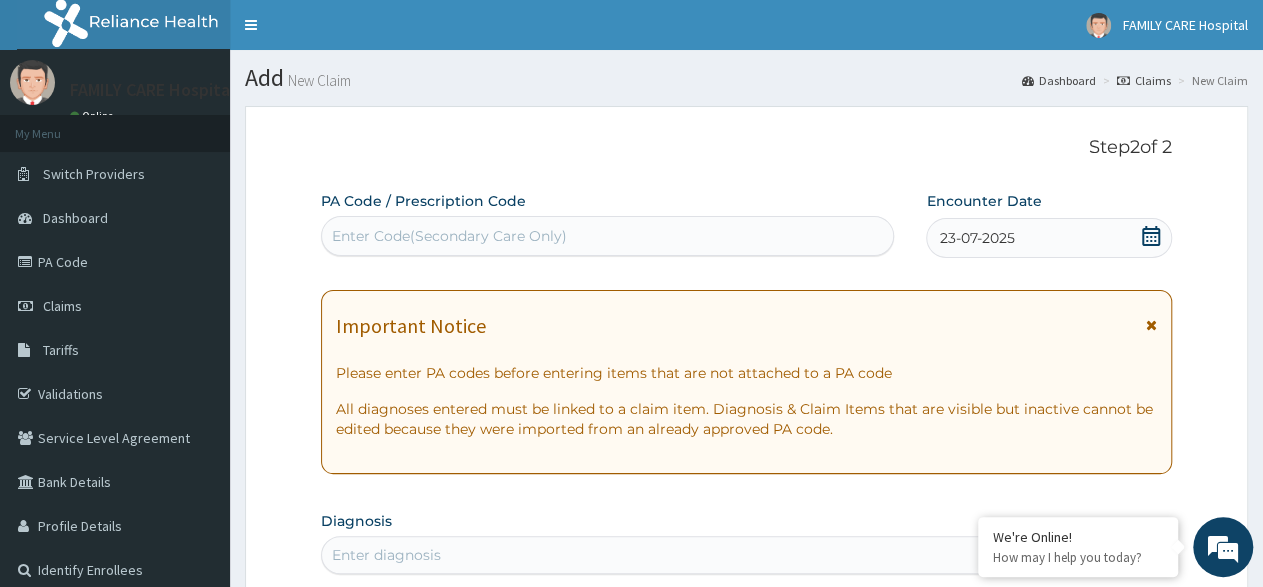 click at bounding box center [1151, 325] 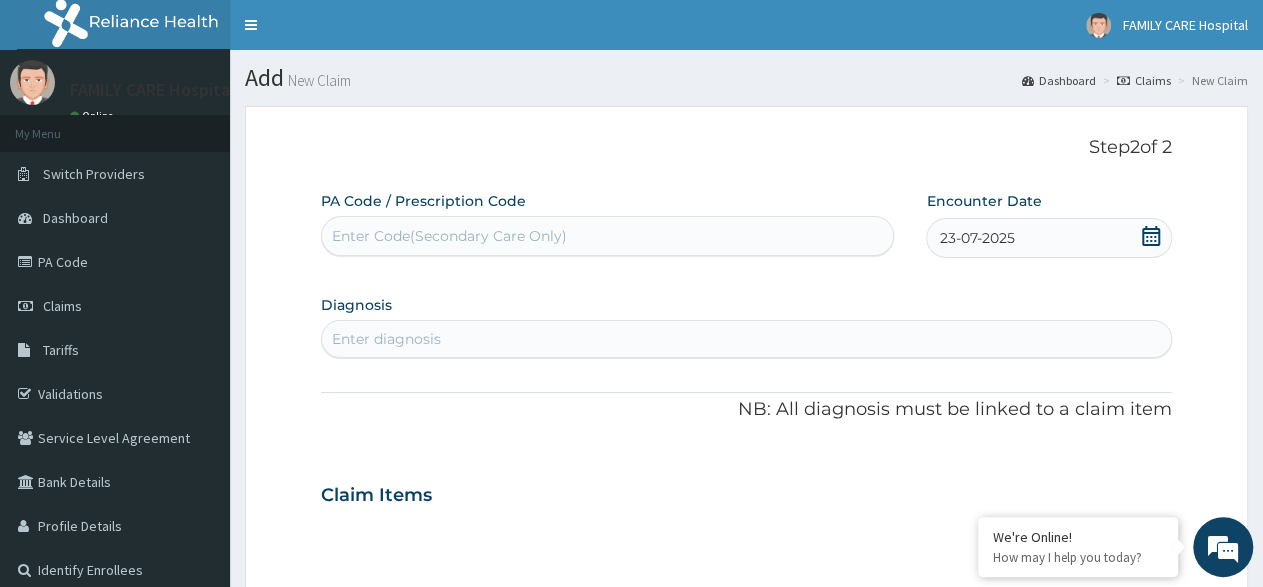 click on "Enter diagnosis" at bounding box center (746, 339) 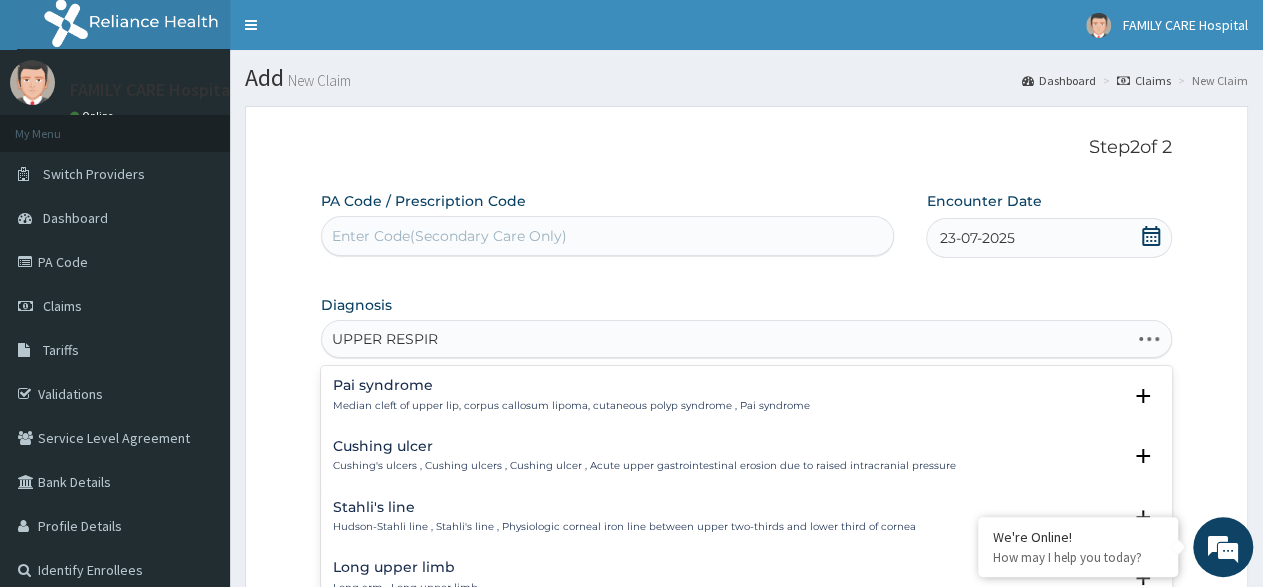 type on "UPPER RESPIRA" 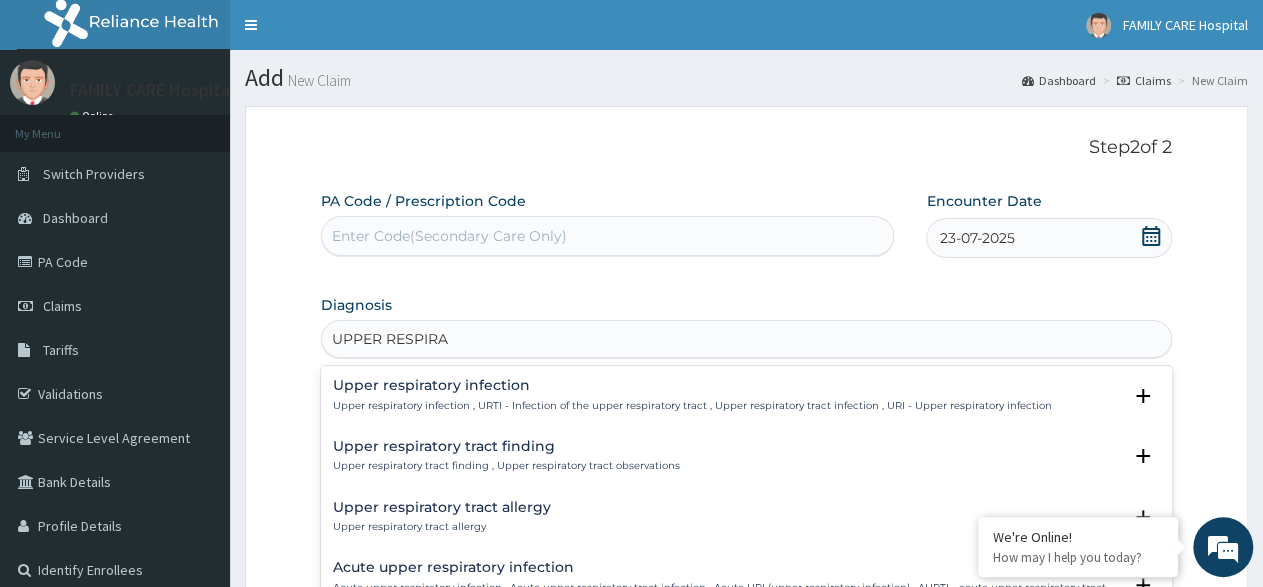 click on "Upper respiratory infection" at bounding box center [692, 385] 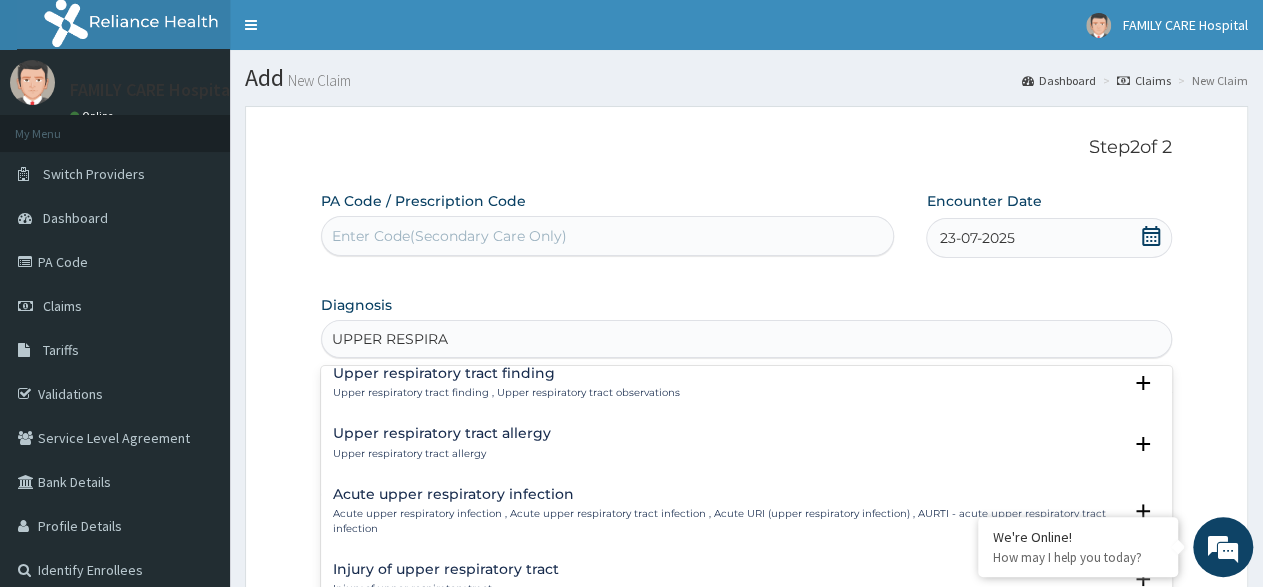 scroll, scrollTop: 0, scrollLeft: 0, axis: both 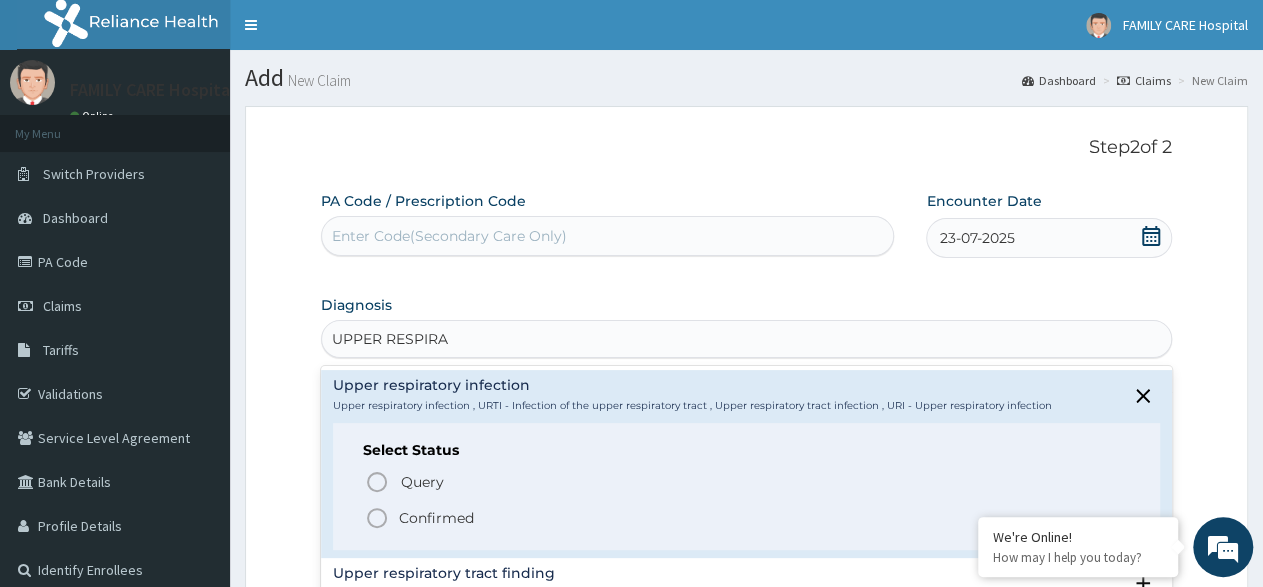 click 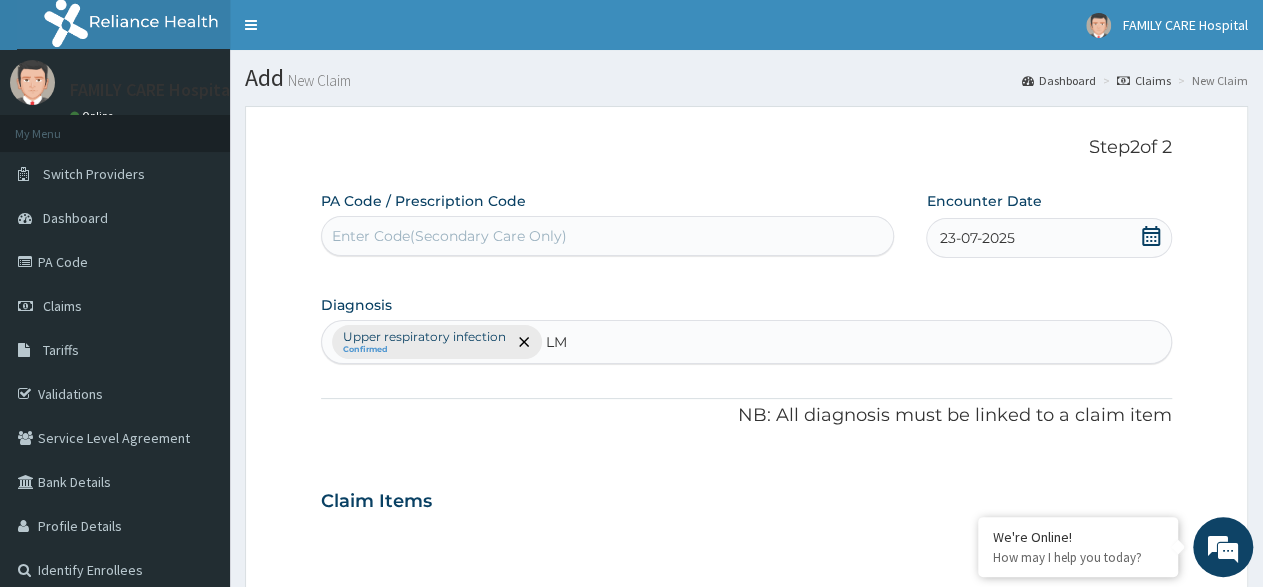 type on "L" 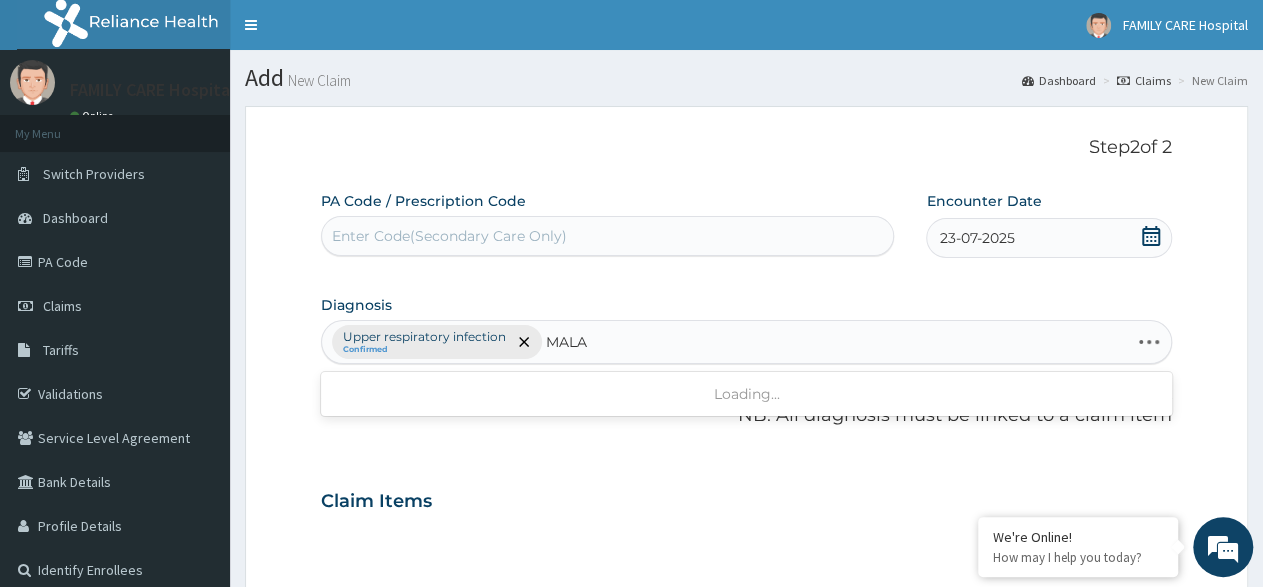 type on "MALAR" 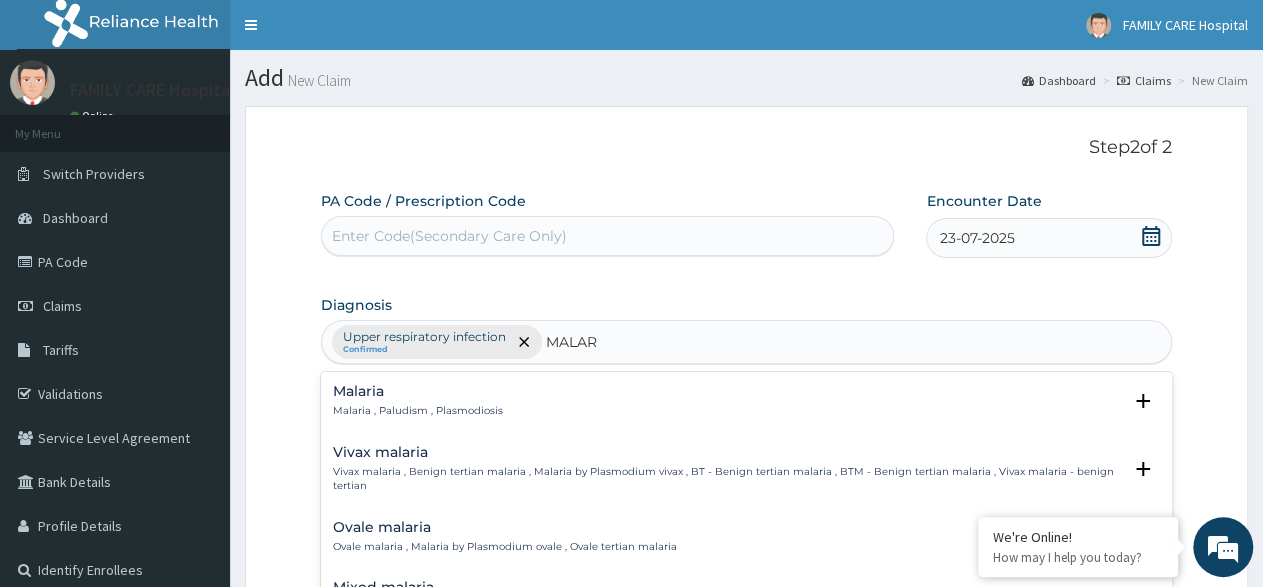 click on "Malaria Malaria , Paludism , Plasmodiosis" at bounding box center (418, 401) 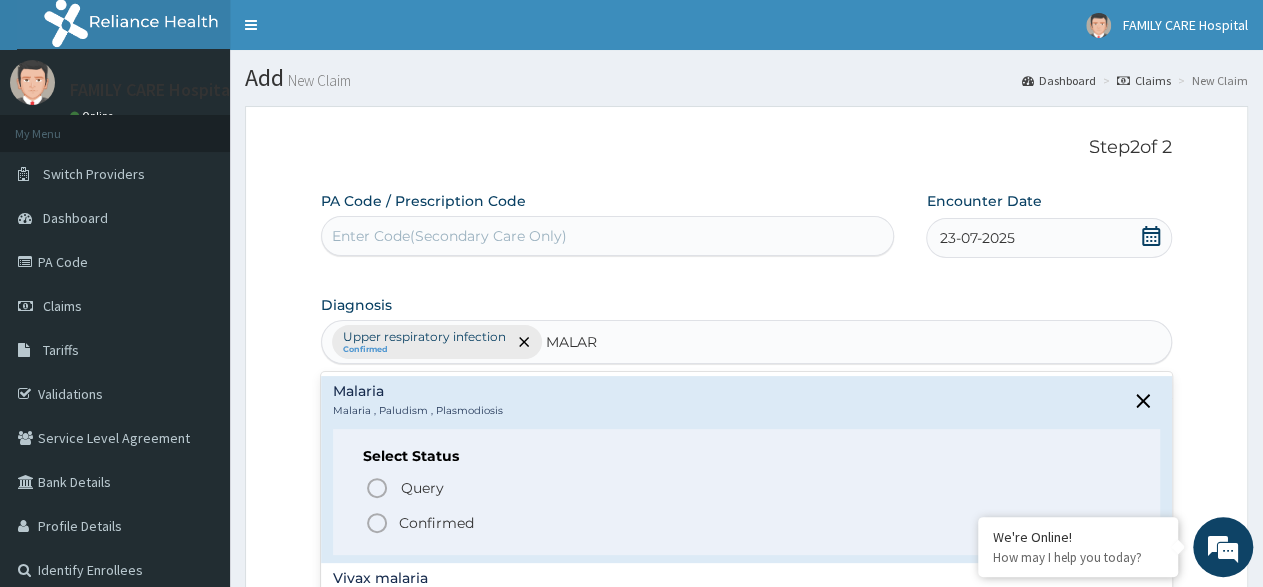 click on "Confirmed" at bounding box center [436, 523] 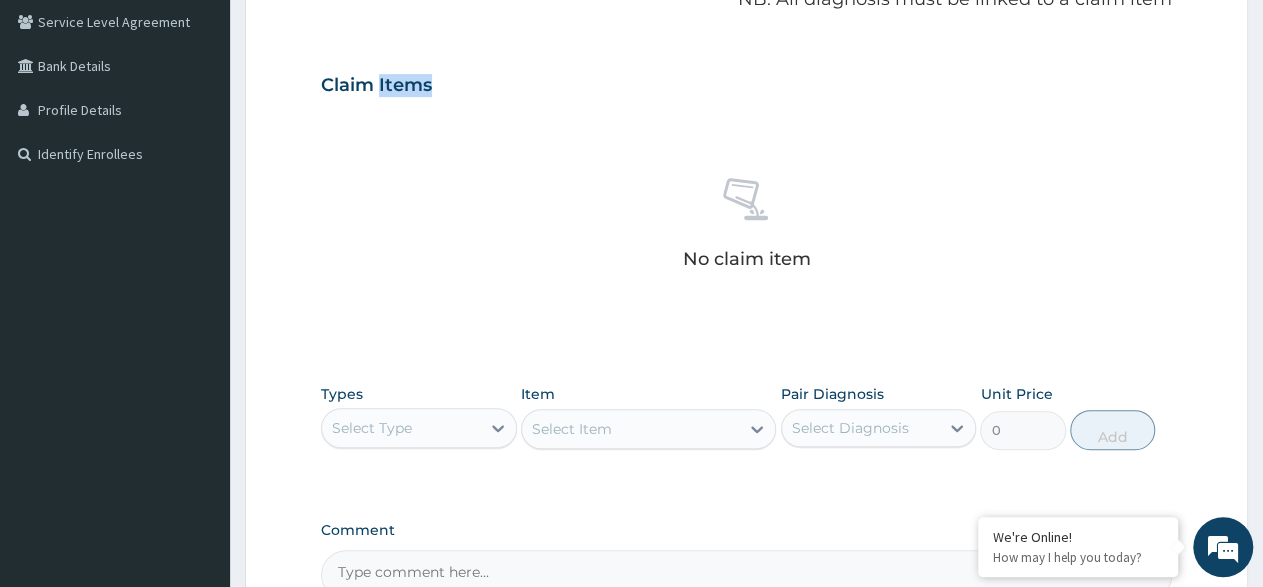 scroll, scrollTop: 520, scrollLeft: 0, axis: vertical 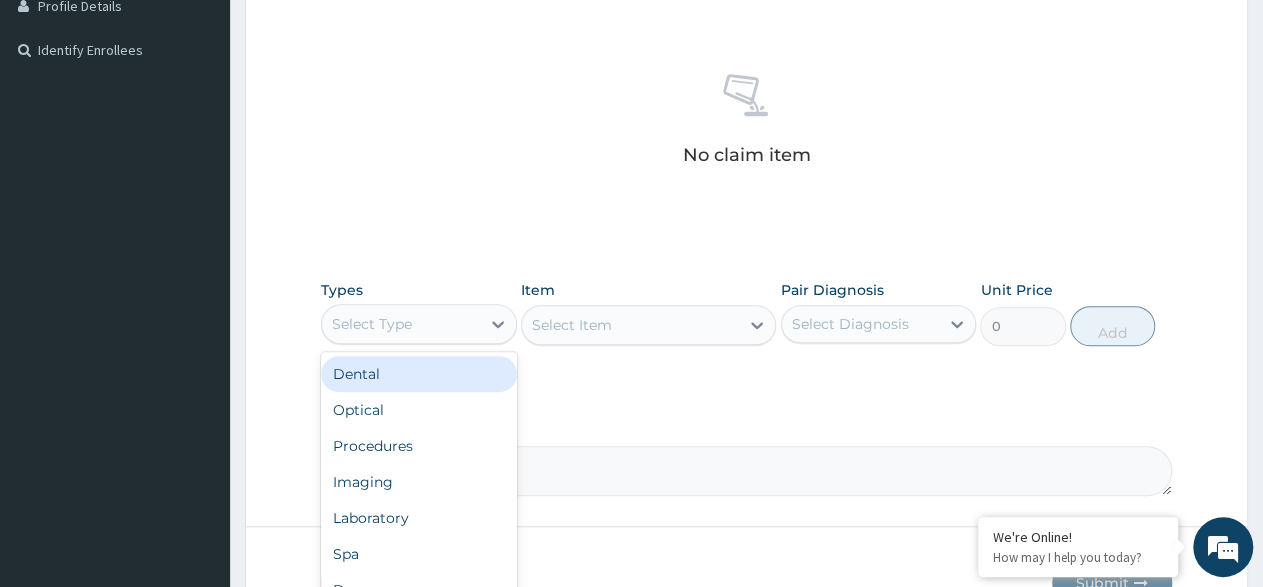 drag, startPoint x: 477, startPoint y: 317, endPoint x: 493, endPoint y: 373, distance: 58.24088 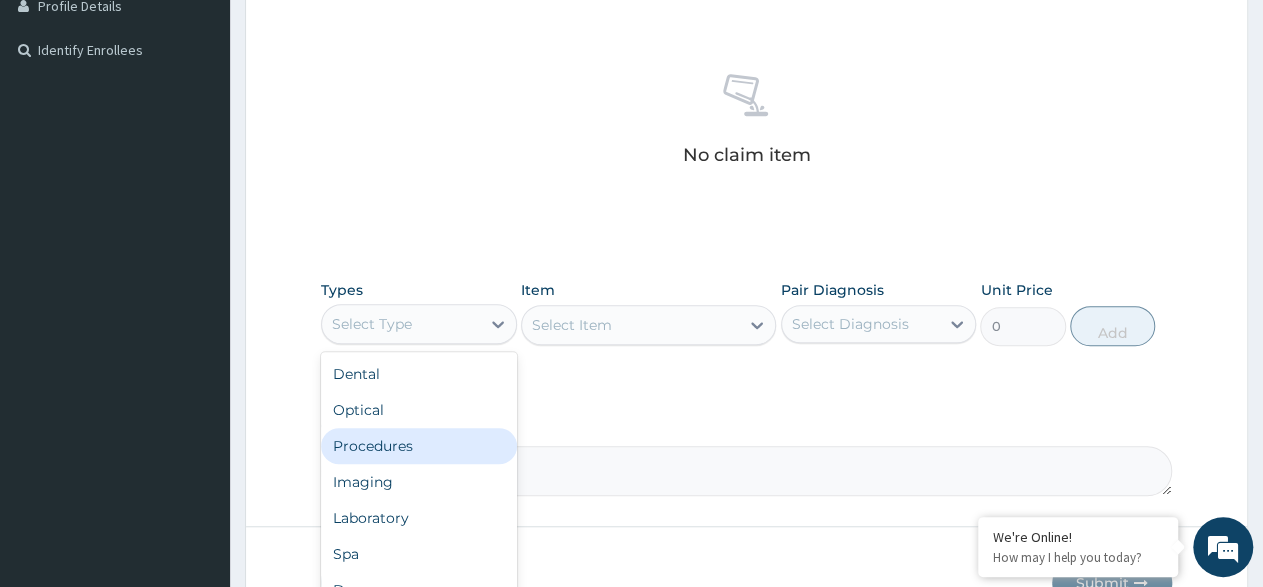 drag, startPoint x: 459, startPoint y: 448, endPoint x: 701, endPoint y: 403, distance: 246.14833 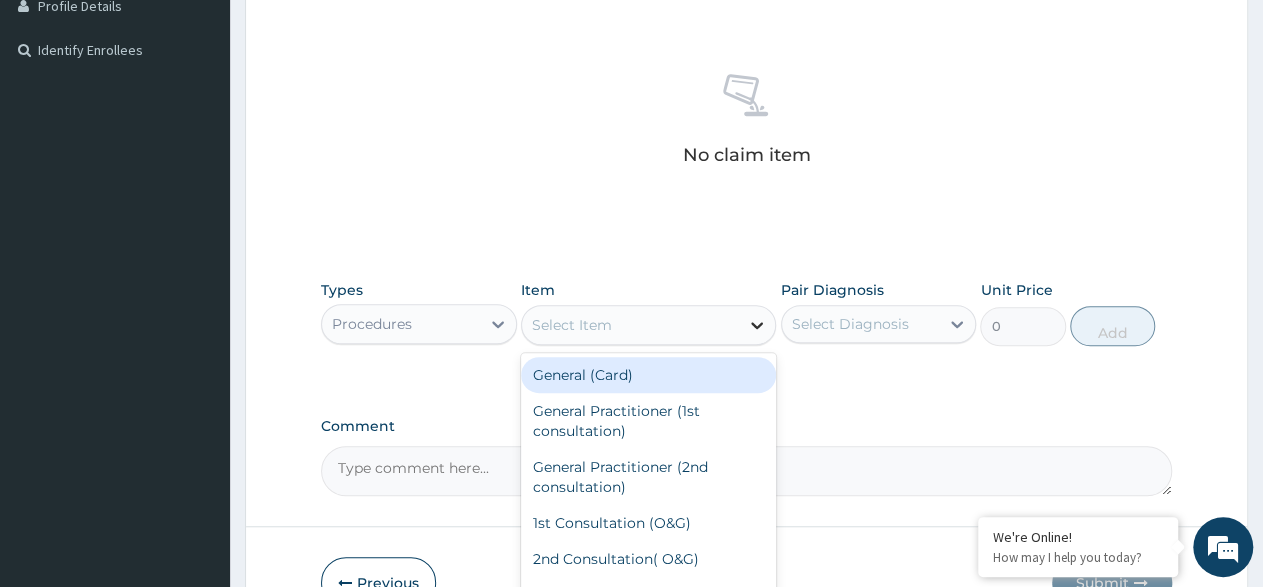 click 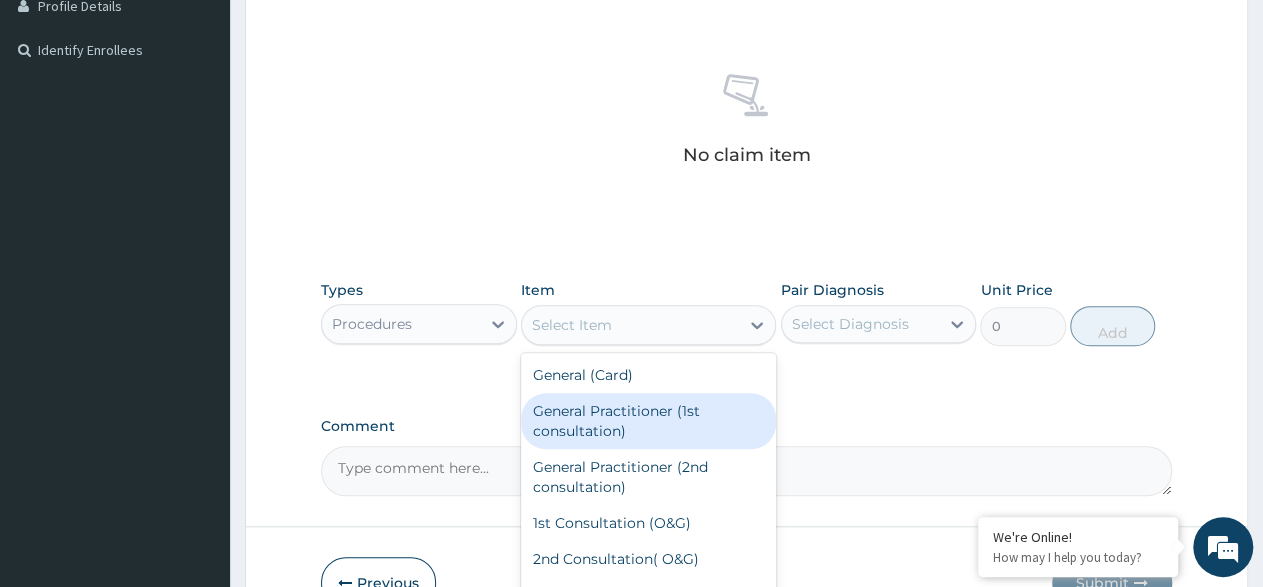 click on "General Practitioner (1st consultation)" at bounding box center (648, 421) 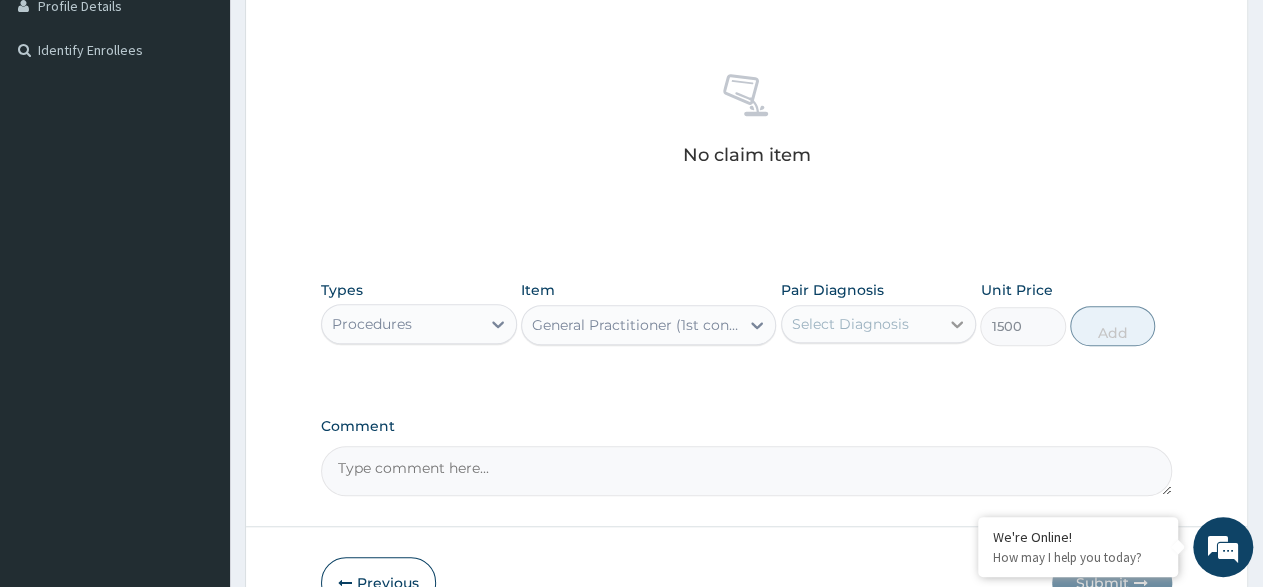 click at bounding box center (957, 324) 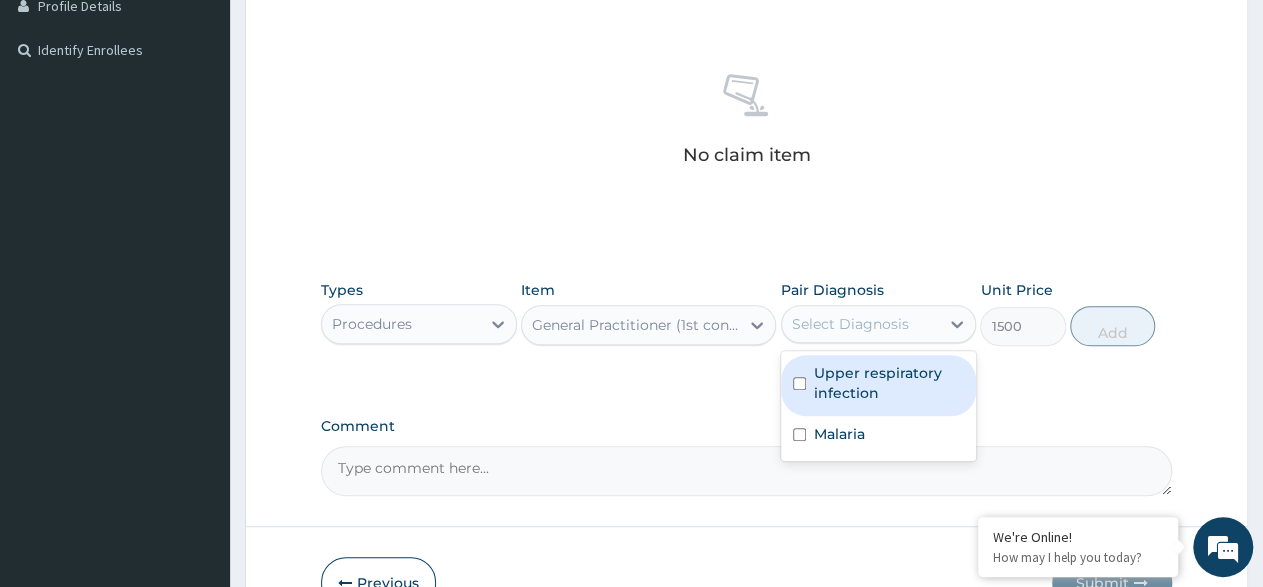 click on "Upper respiratory infection" at bounding box center [889, 383] 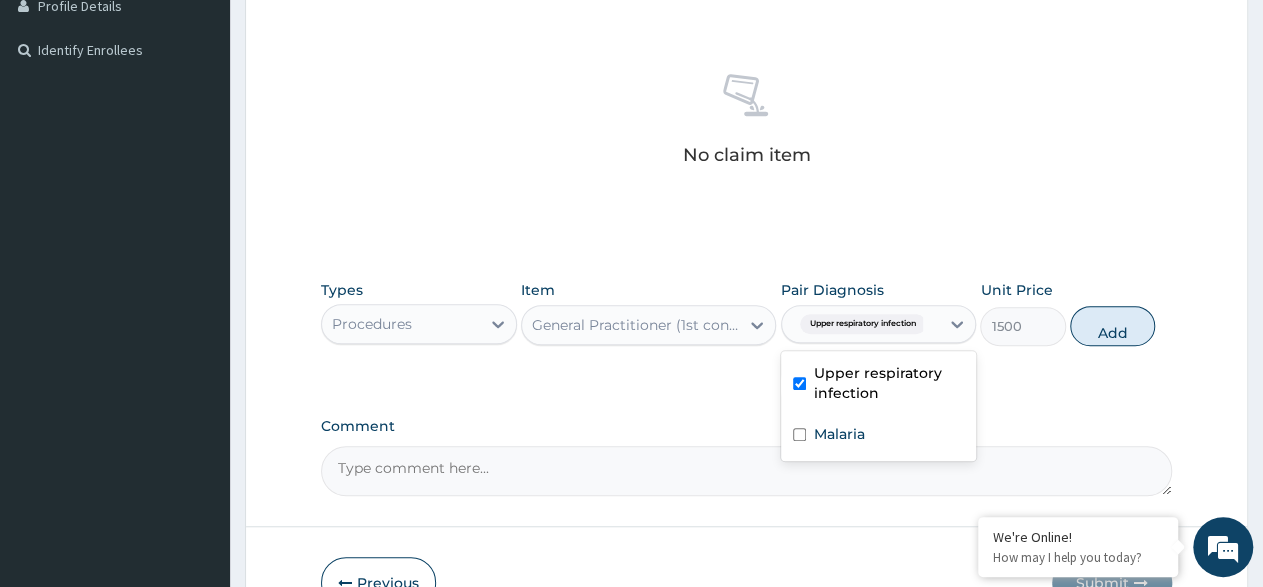 checkbox on "true" 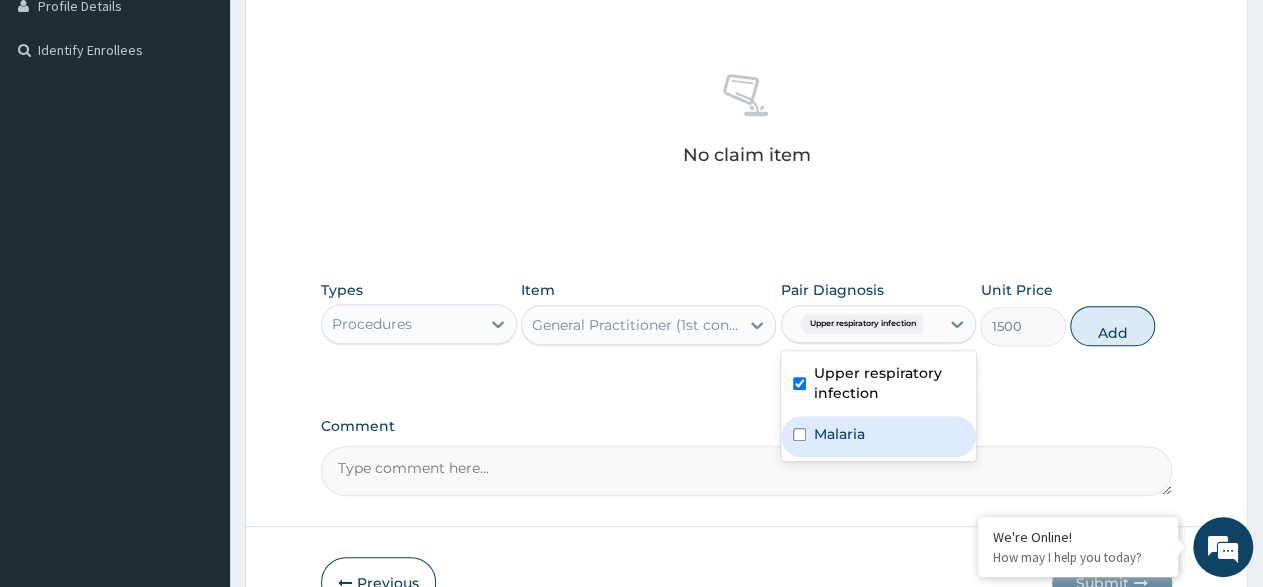 drag, startPoint x: 811, startPoint y: 417, endPoint x: 867, endPoint y: 392, distance: 61.326992 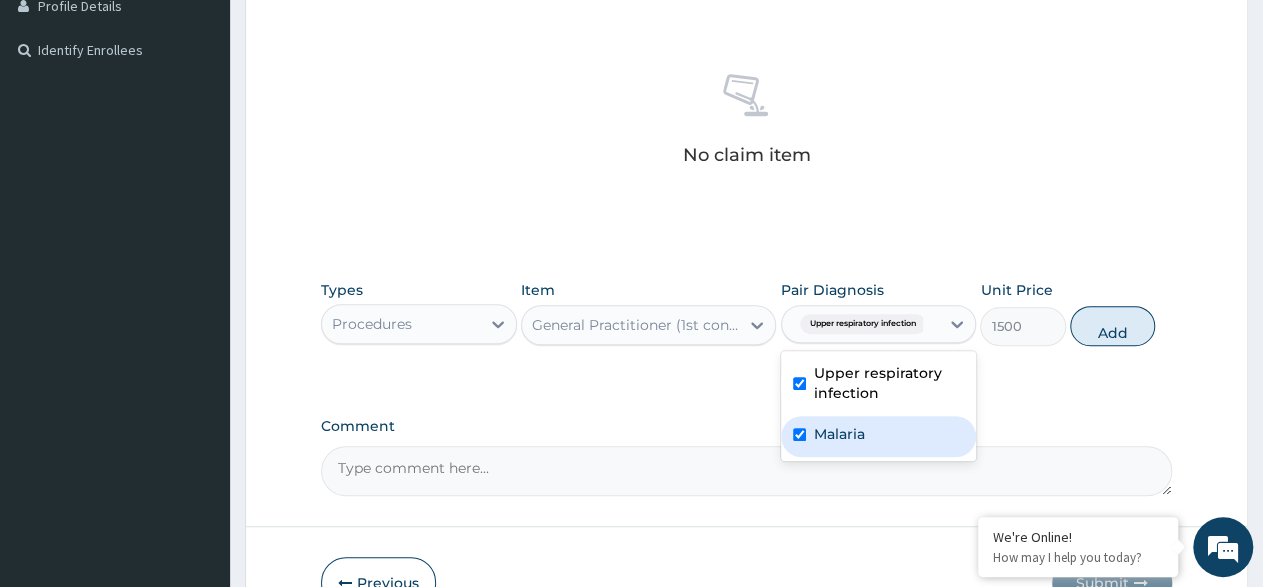 checkbox on "true" 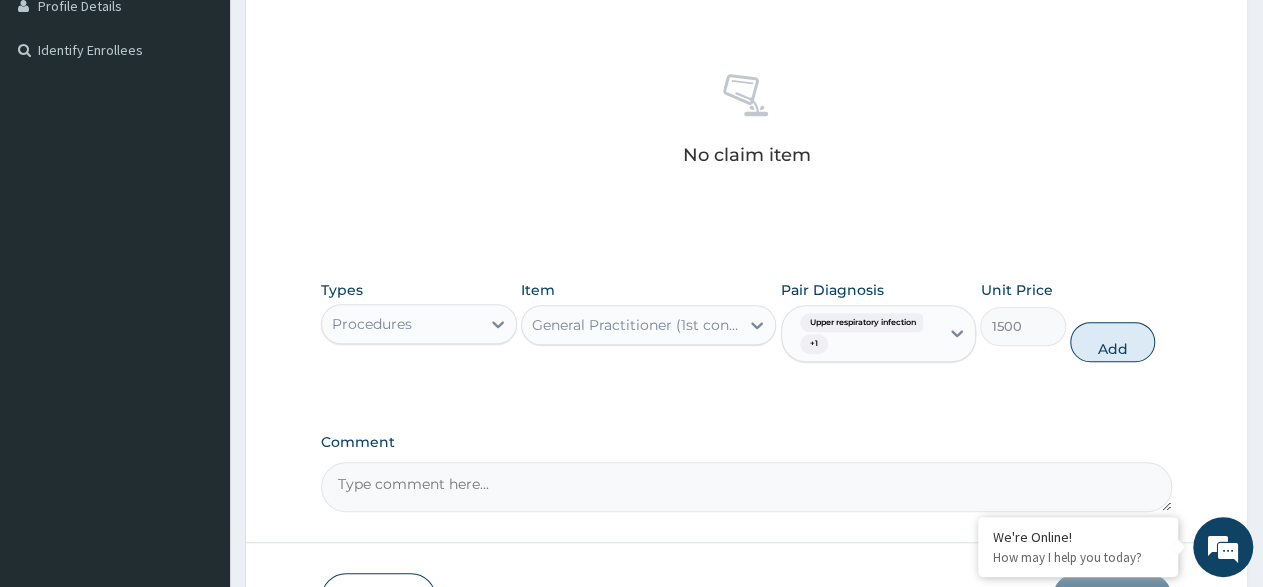 drag, startPoint x: 917, startPoint y: 325, endPoint x: 1061, endPoint y: 311, distance: 144.67896 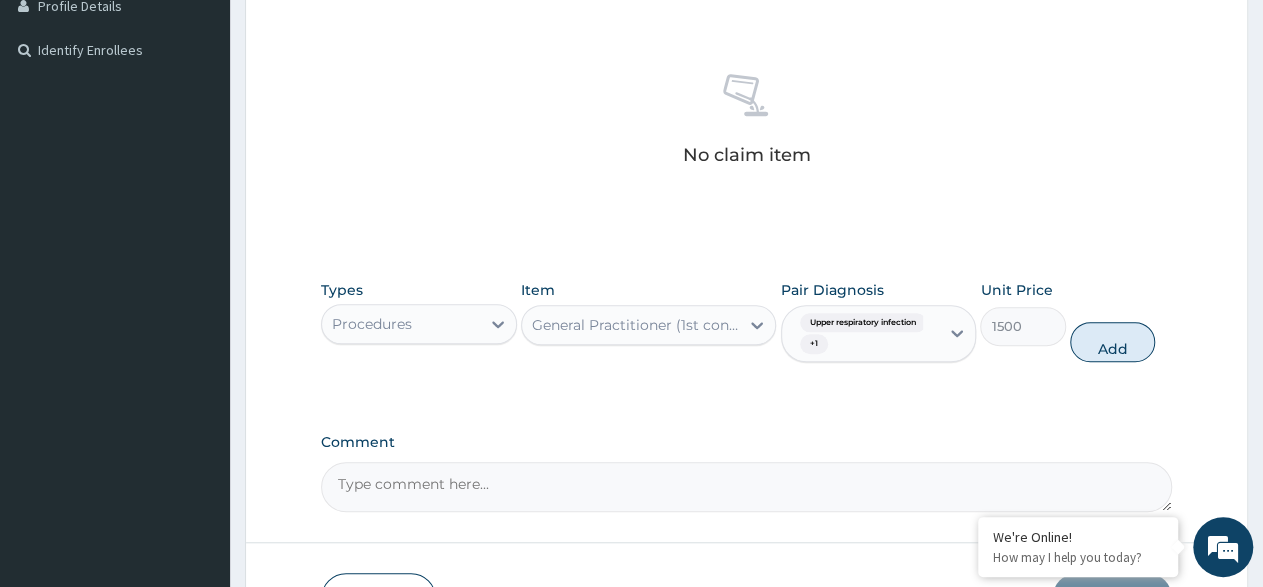 drag, startPoint x: 1102, startPoint y: 341, endPoint x: 608, endPoint y: 351, distance: 494.1012 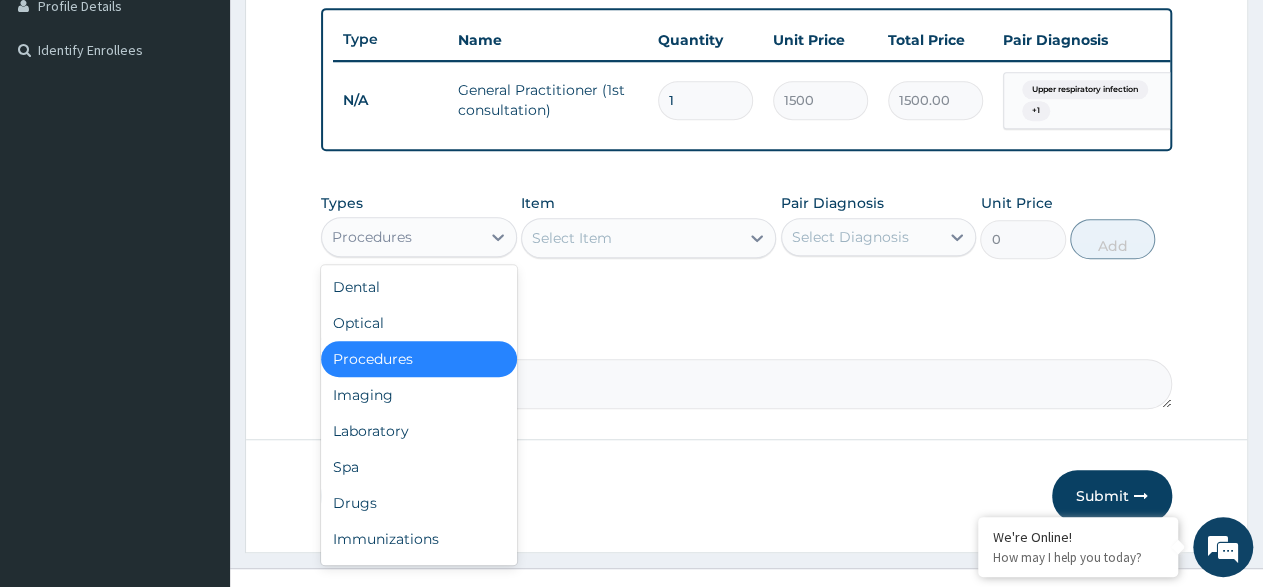 drag, startPoint x: 516, startPoint y: 254, endPoint x: 507, endPoint y: 328, distance: 74.54529 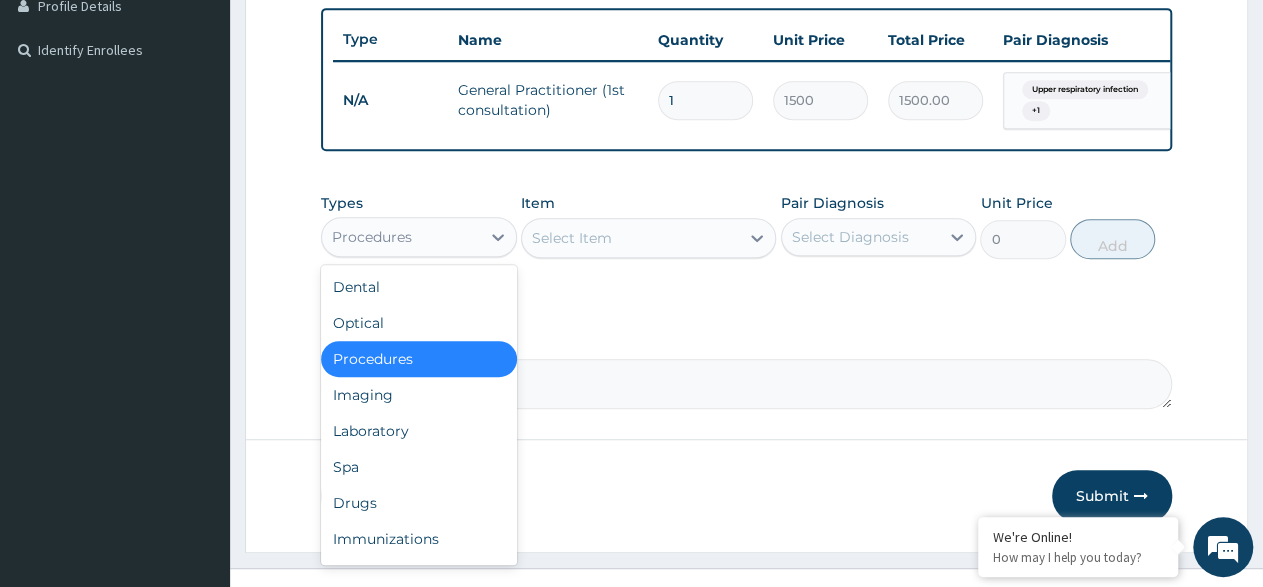 click on "Procedures" at bounding box center [419, 237] 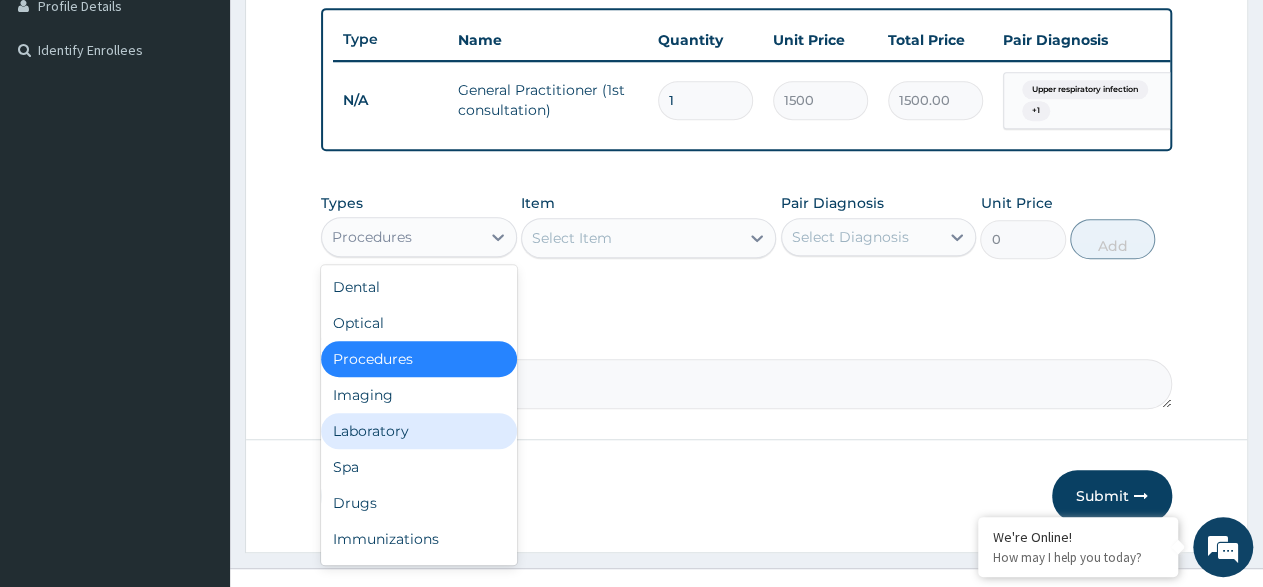 drag, startPoint x: 470, startPoint y: 435, endPoint x: 518, endPoint y: 401, distance: 58.821766 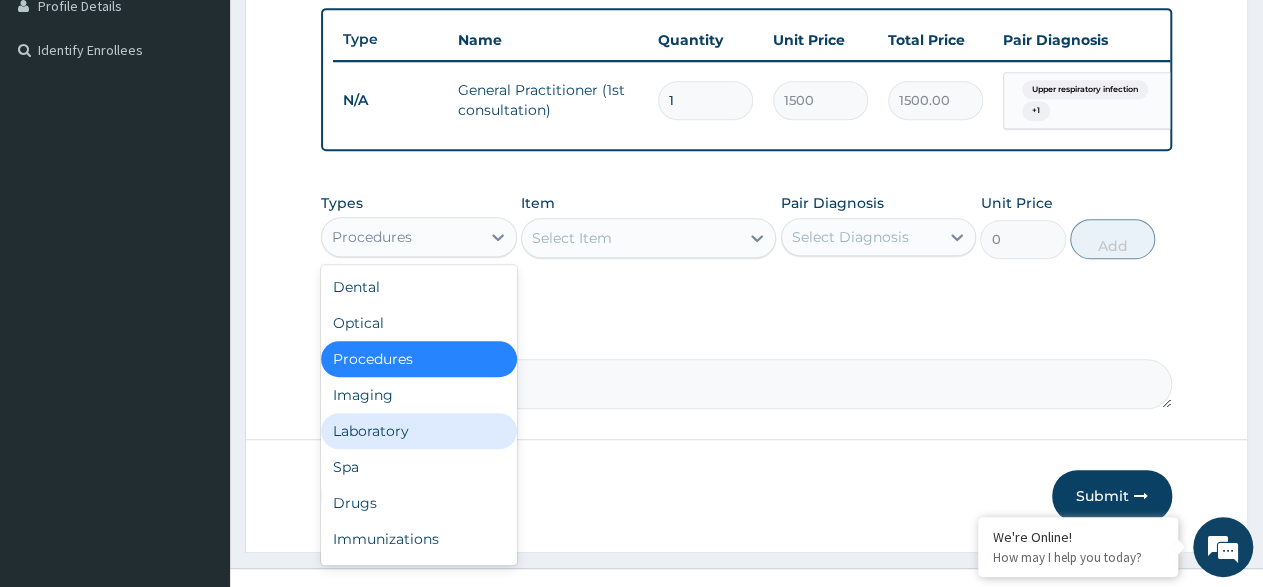click on "Laboratory" at bounding box center [419, 431] 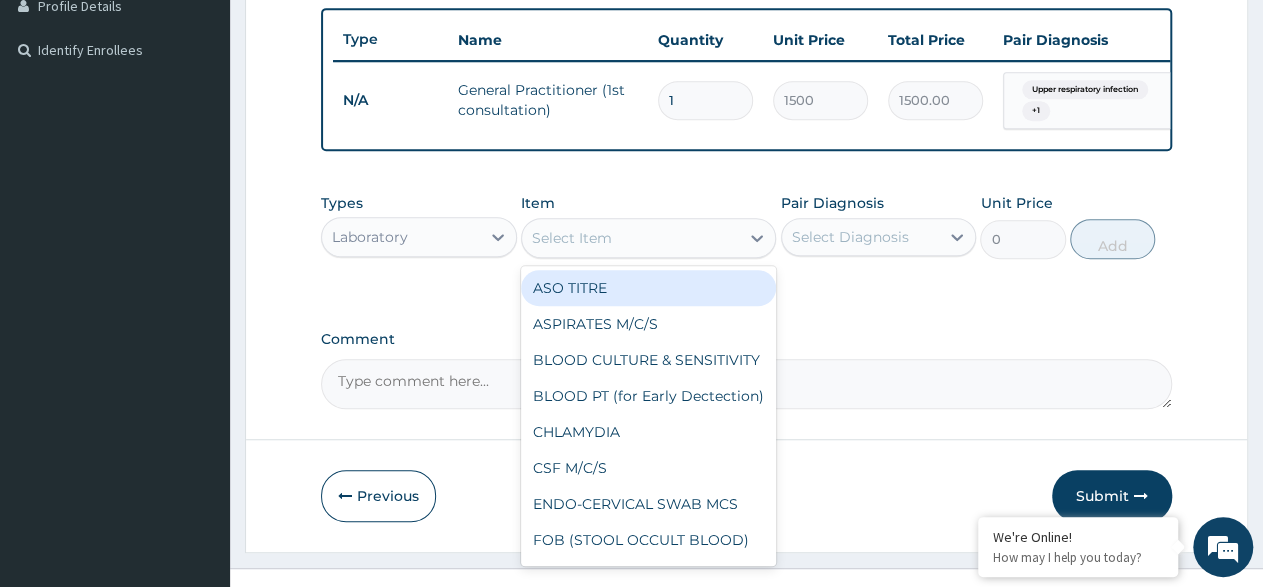 click 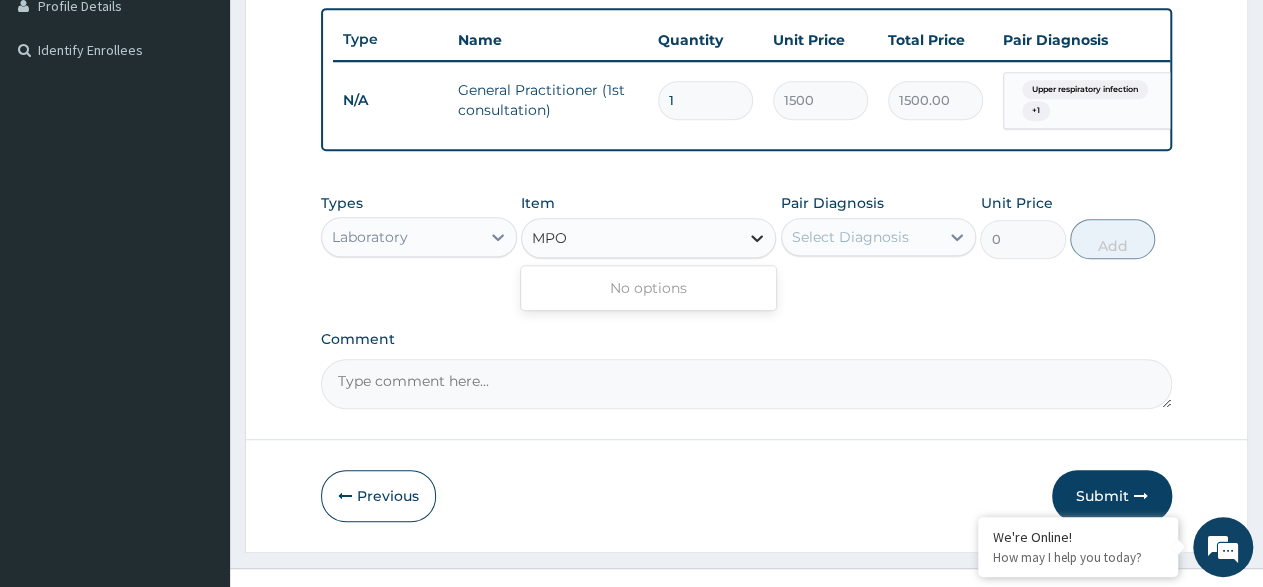 type on "MP" 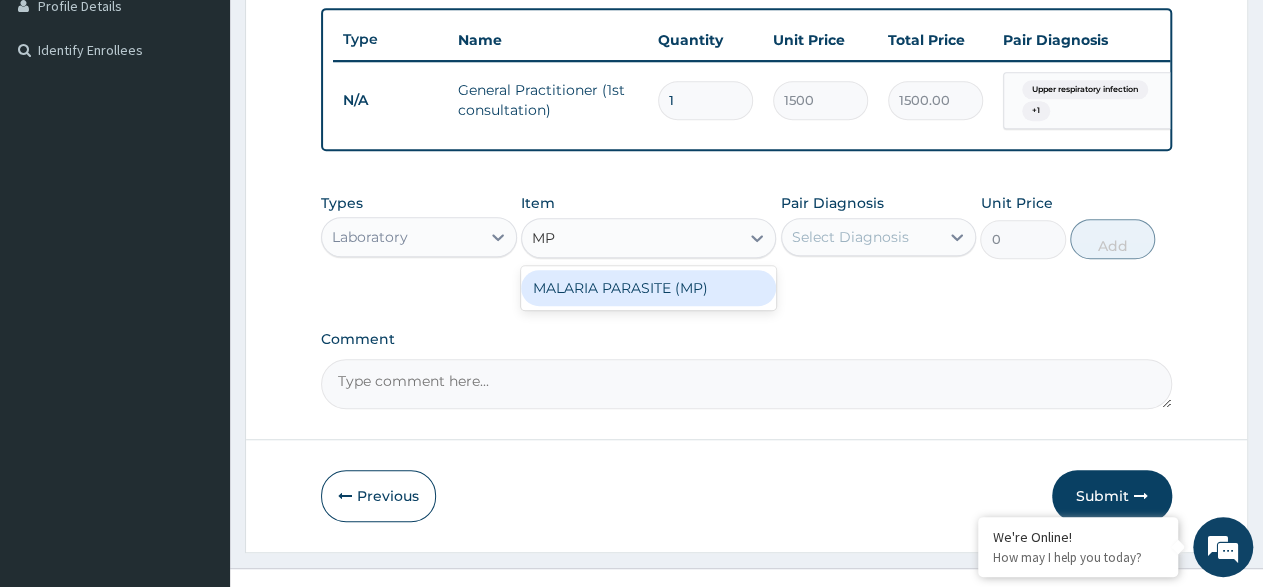 click on "MALARIA PARASITE (MP)" at bounding box center (648, 288) 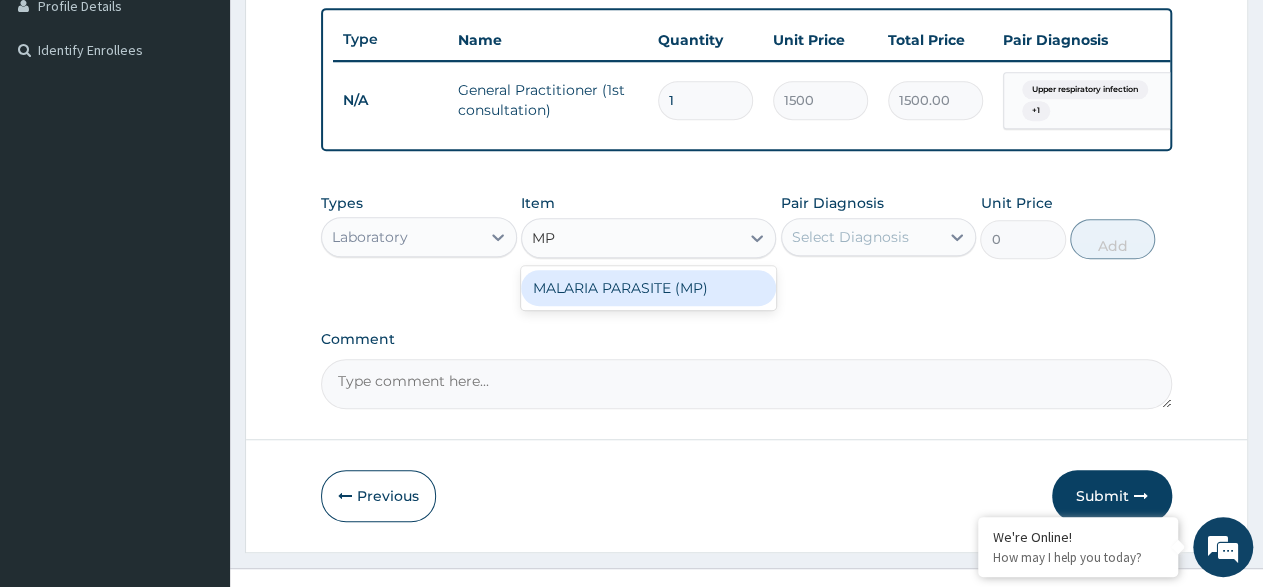 type 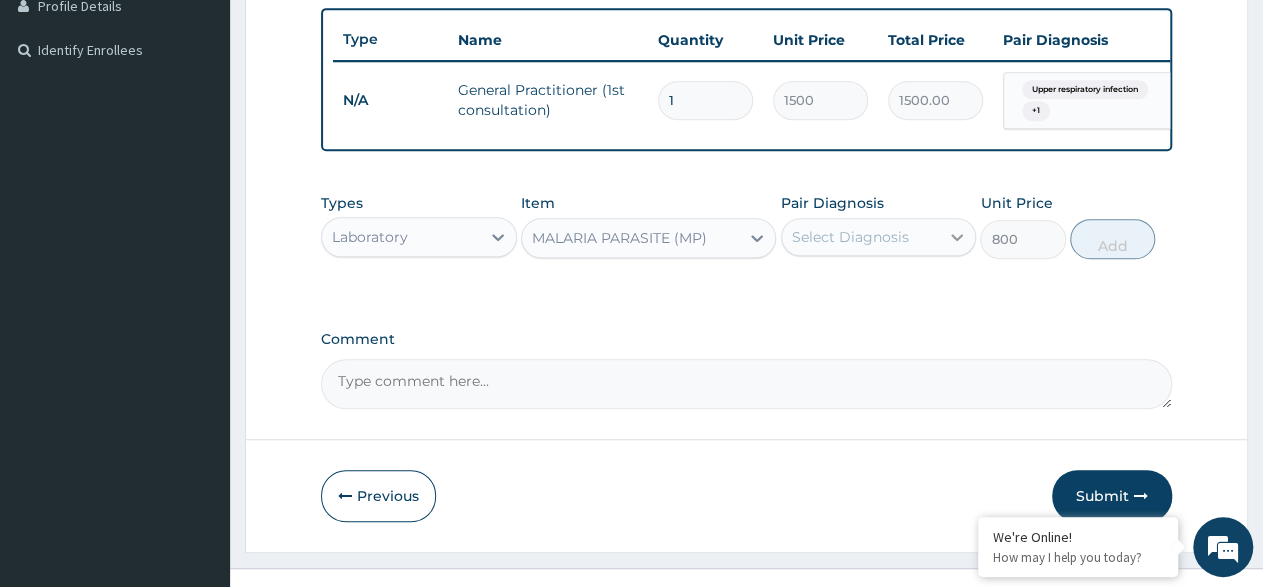 click on "Select Diagnosis" at bounding box center (879, 237) 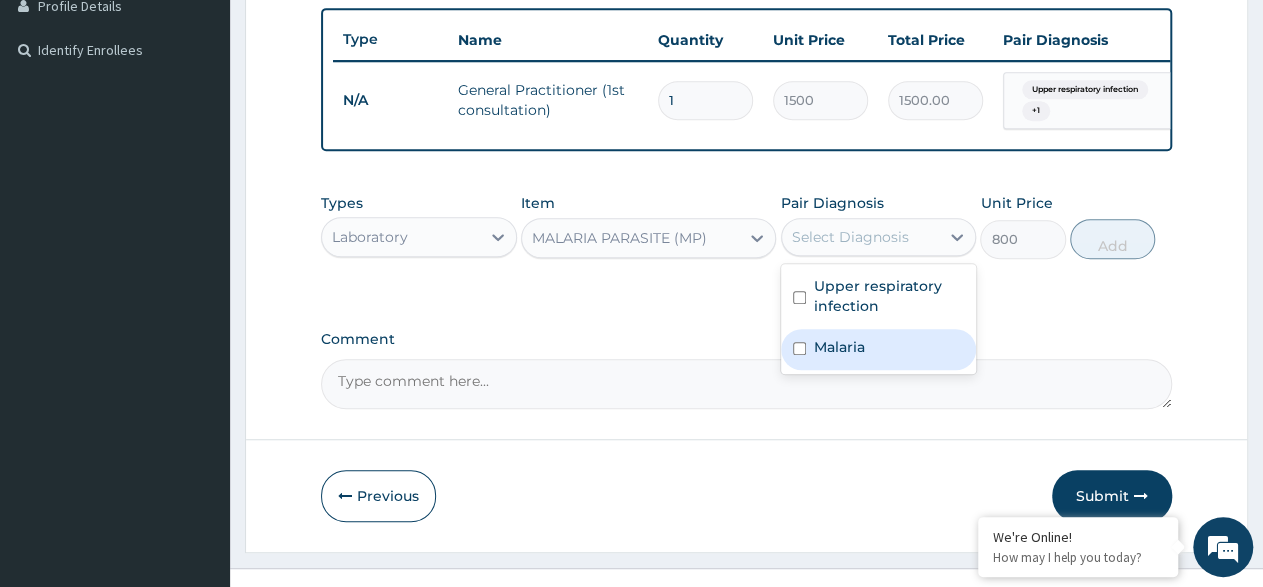 drag, startPoint x: 815, startPoint y: 357, endPoint x: 893, endPoint y: 307, distance: 92.64988 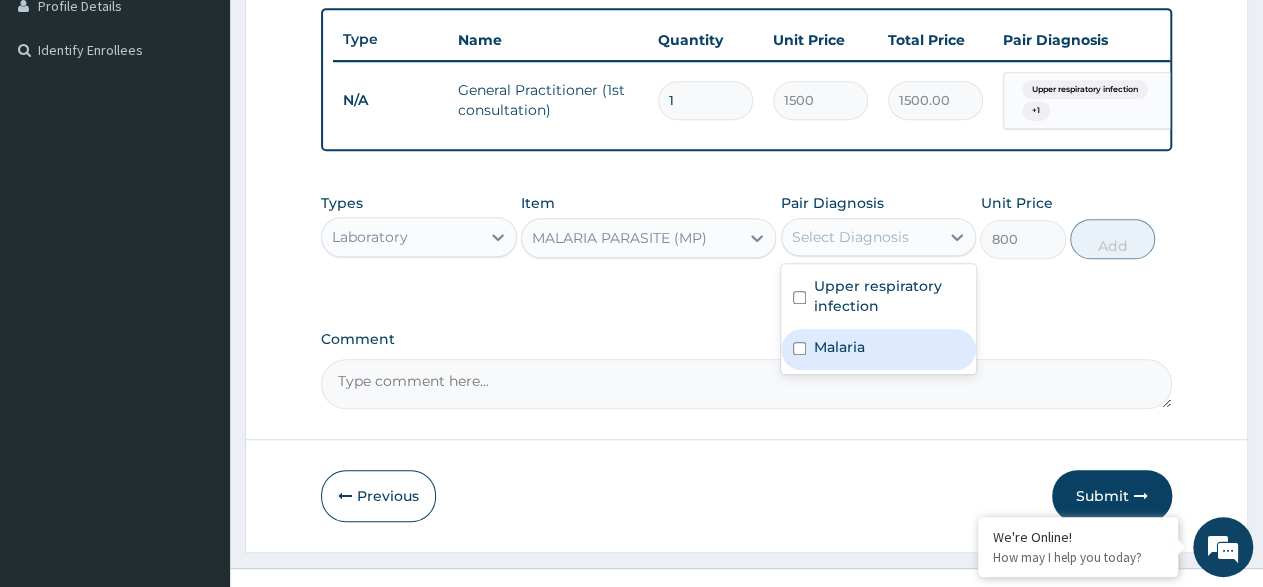 click on "Upper respiratory infection Malaria" at bounding box center [879, 319] 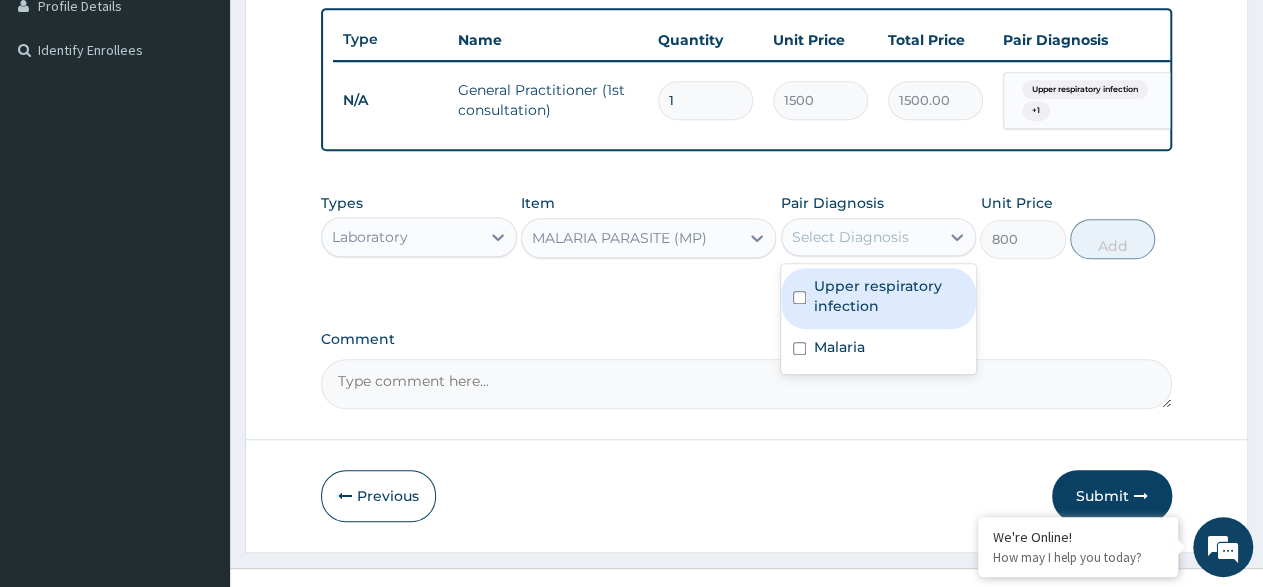 drag, startPoint x: 949, startPoint y: 250, endPoint x: 1071, endPoint y: 229, distance: 123.79418 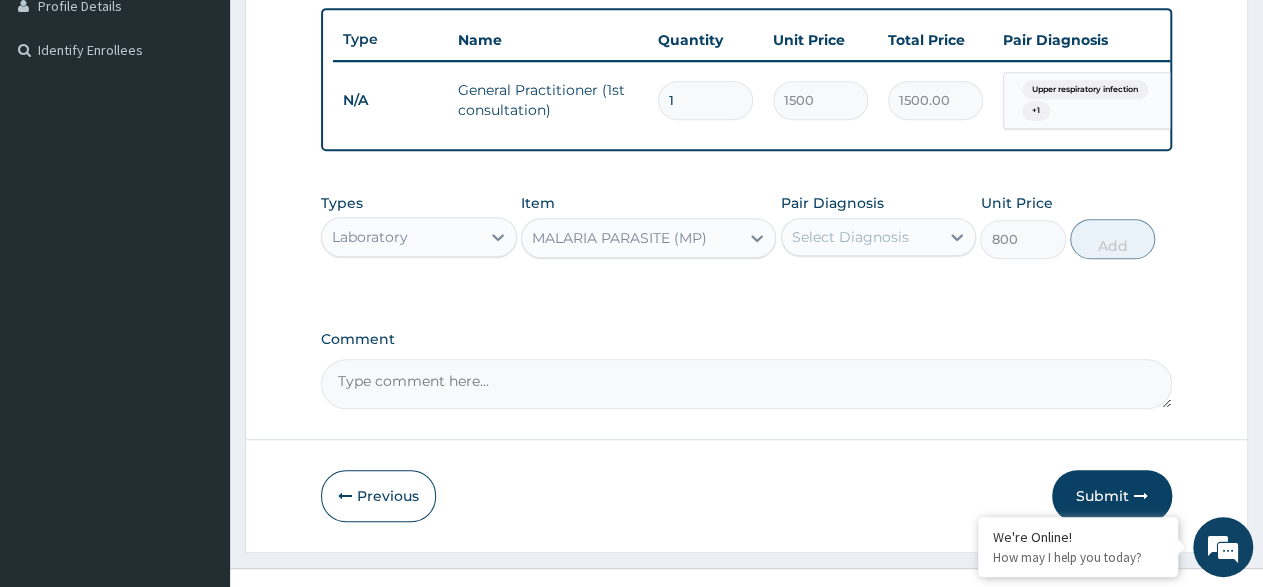 click on "option Malaria, selected.   Select is focused ,type to refine list, press Down to open the menu,  press left to focus selected values Select Diagnosis" at bounding box center [879, 237] 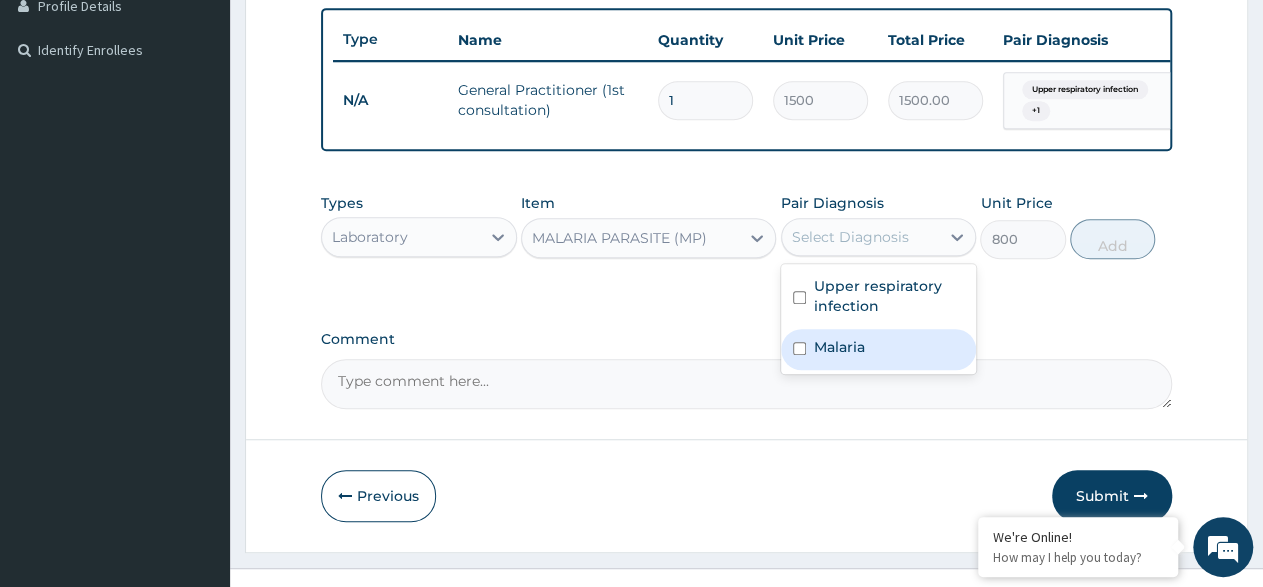 click on "Malaria" at bounding box center [879, 349] 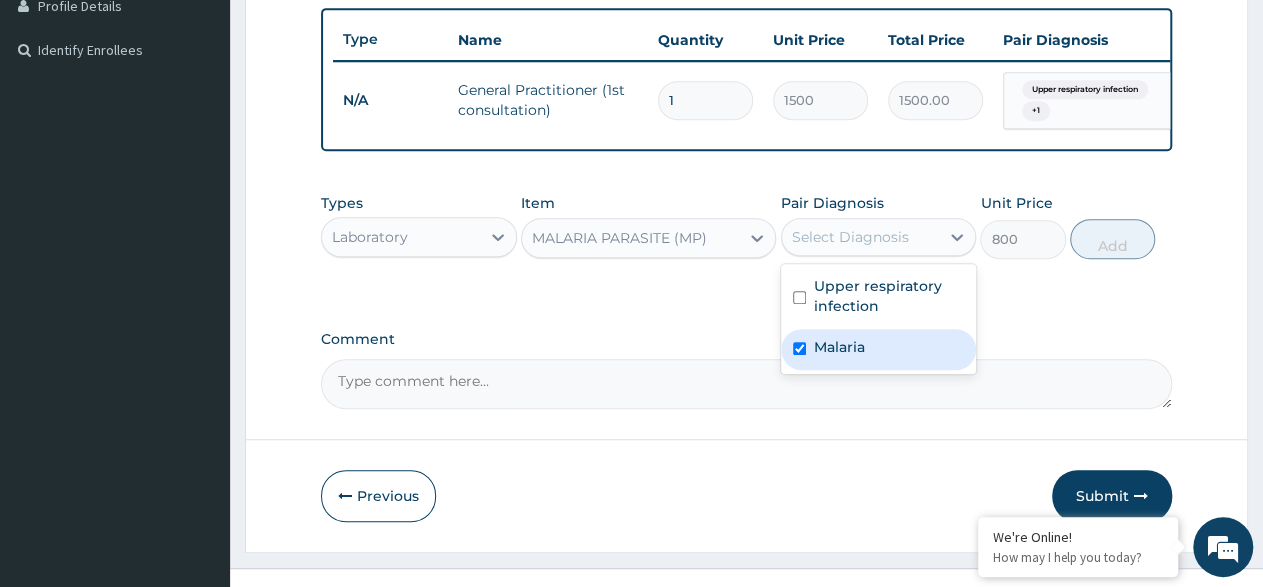 checkbox on "true" 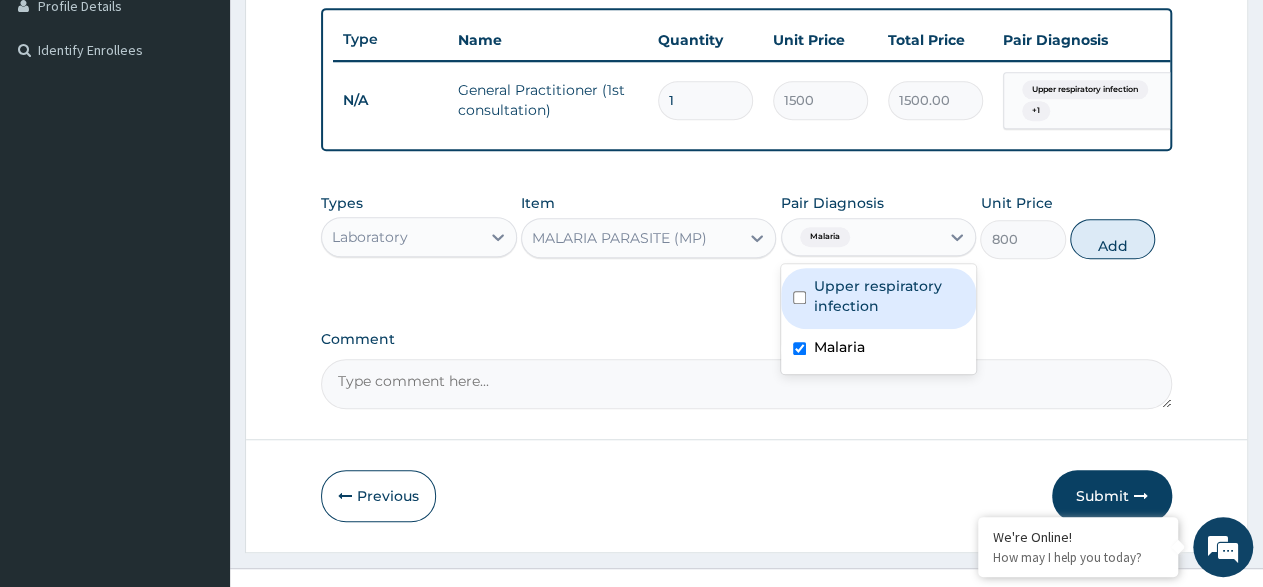 click on "Malaria" at bounding box center (861, 237) 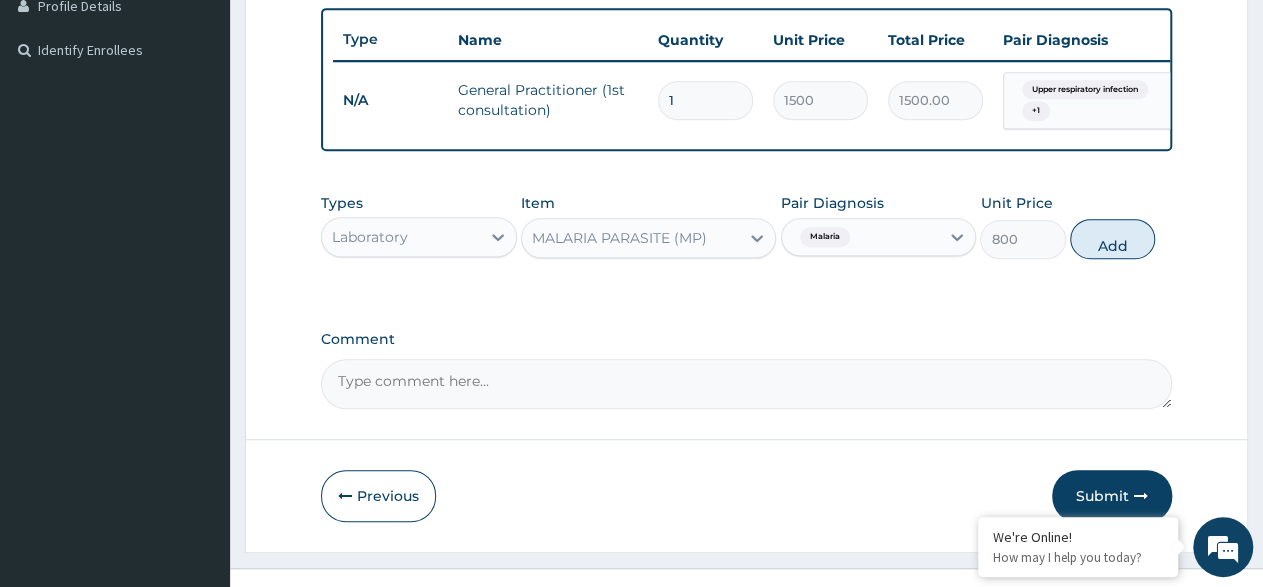 click on "800" at bounding box center (1022, 239) 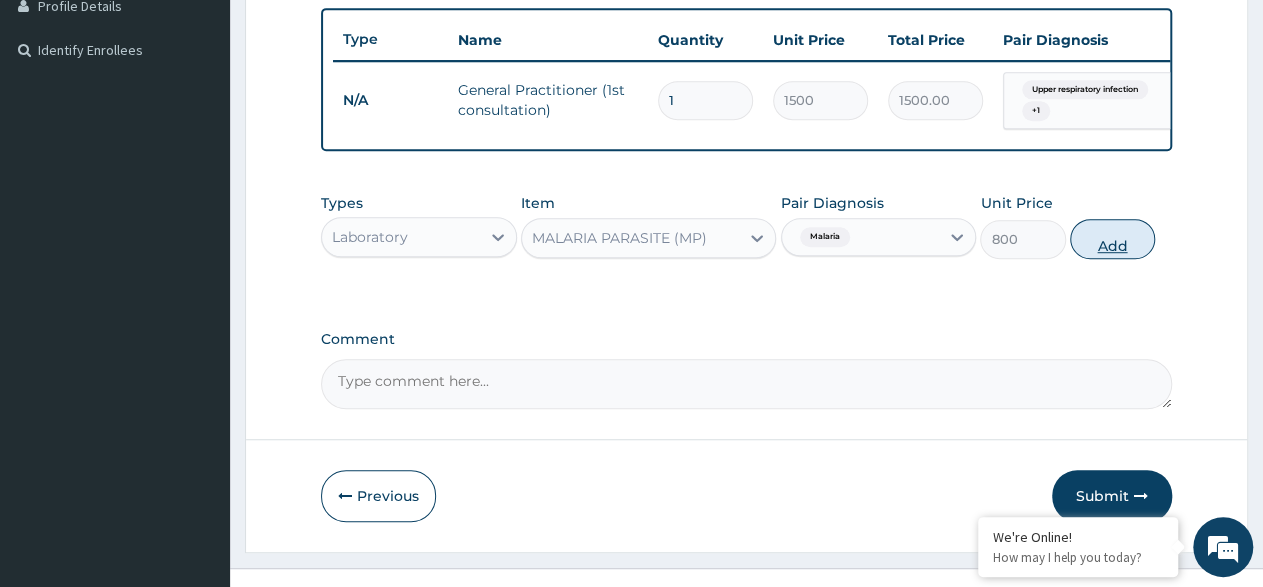 click on "Add" at bounding box center [1112, 239] 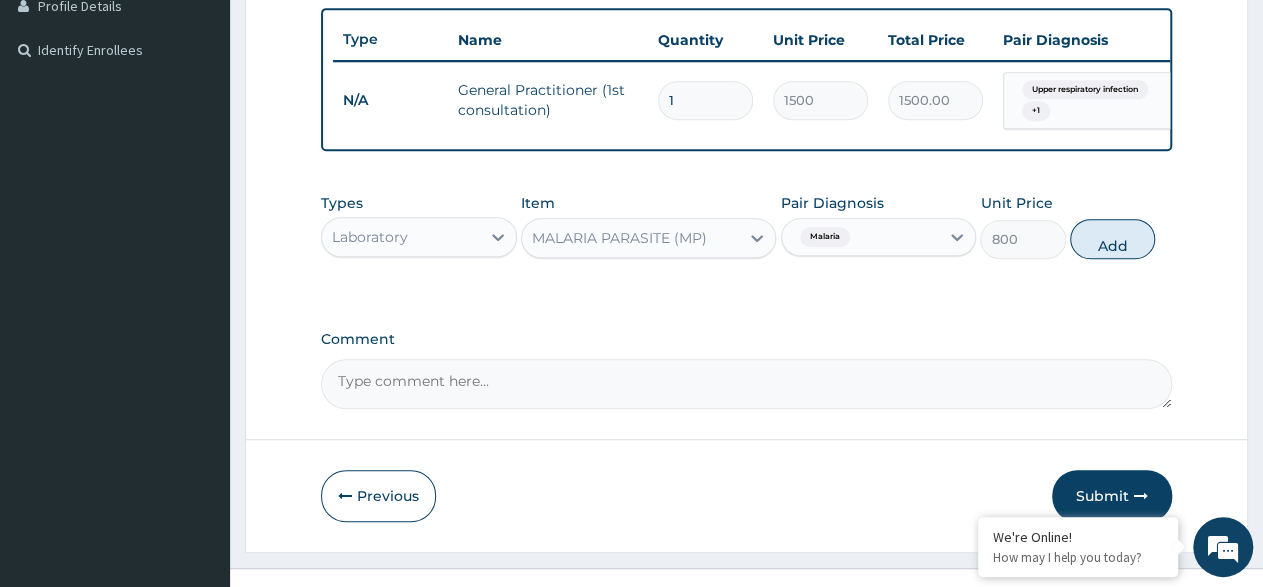type on "0" 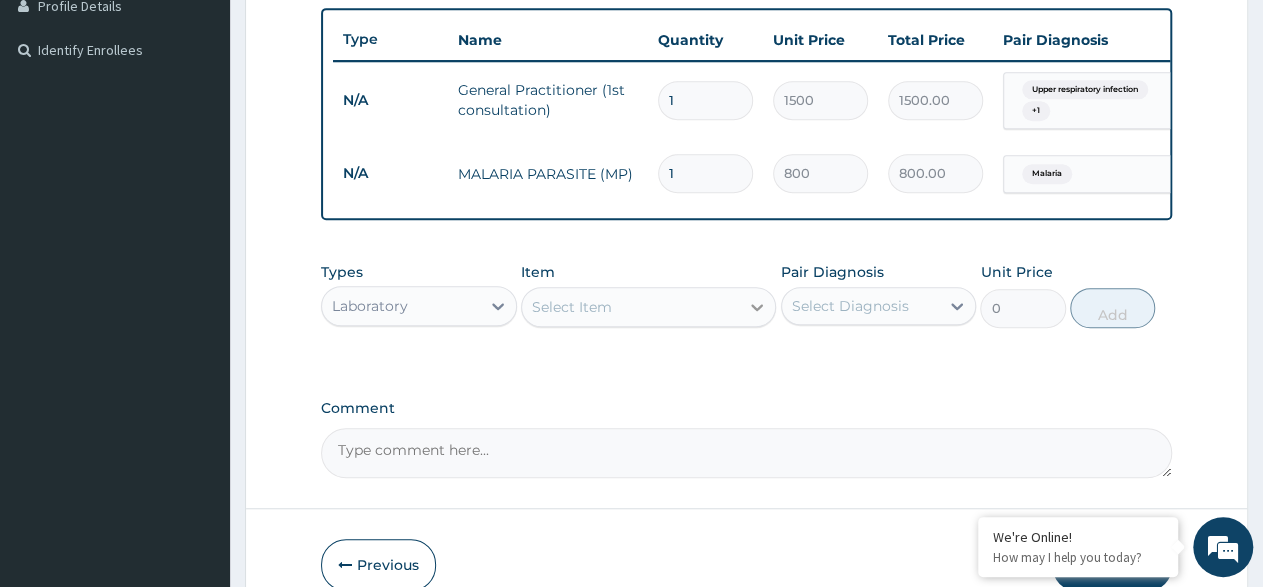 drag, startPoint x: 751, startPoint y: 304, endPoint x: 751, endPoint y: 317, distance: 13 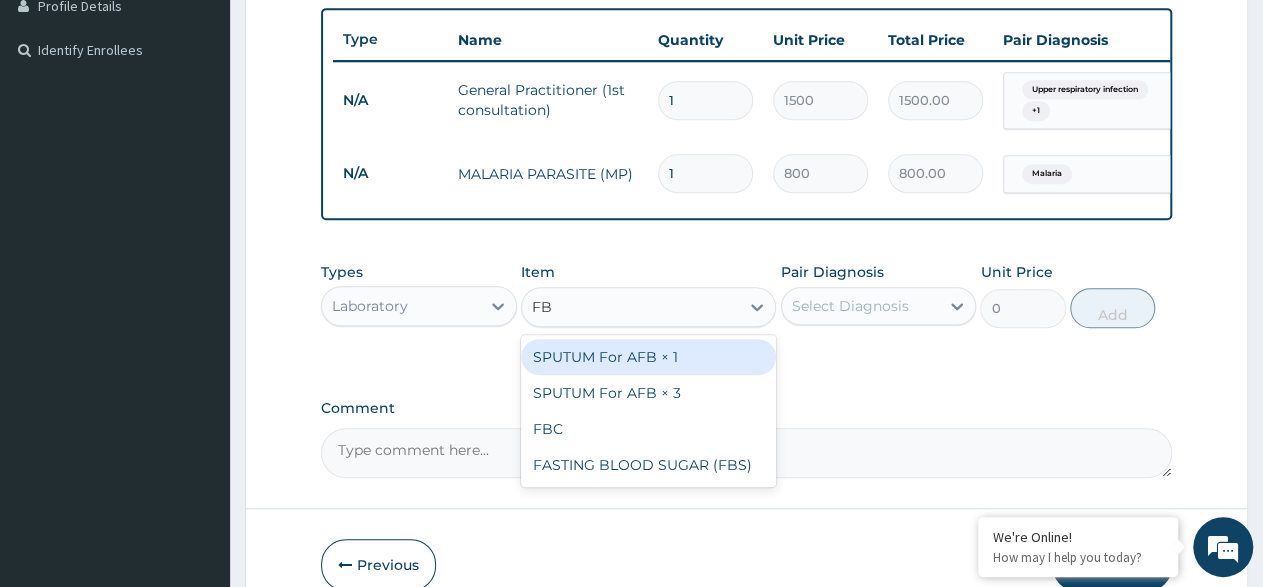type on "FBC" 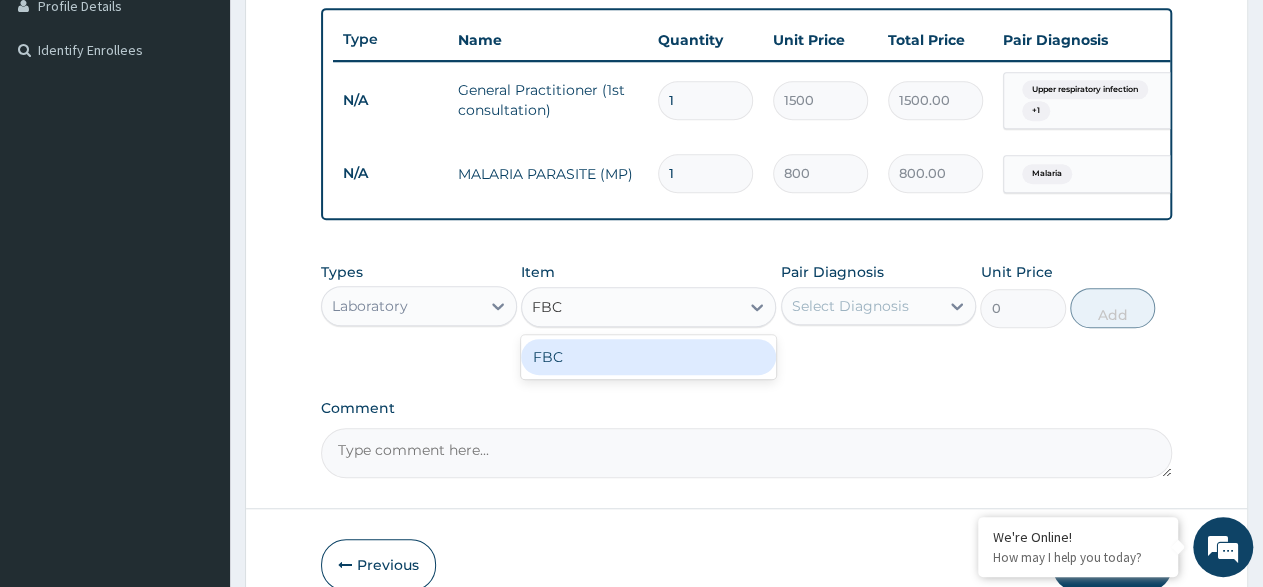 drag, startPoint x: 716, startPoint y: 383, endPoint x: 853, endPoint y: 293, distance: 163.91766 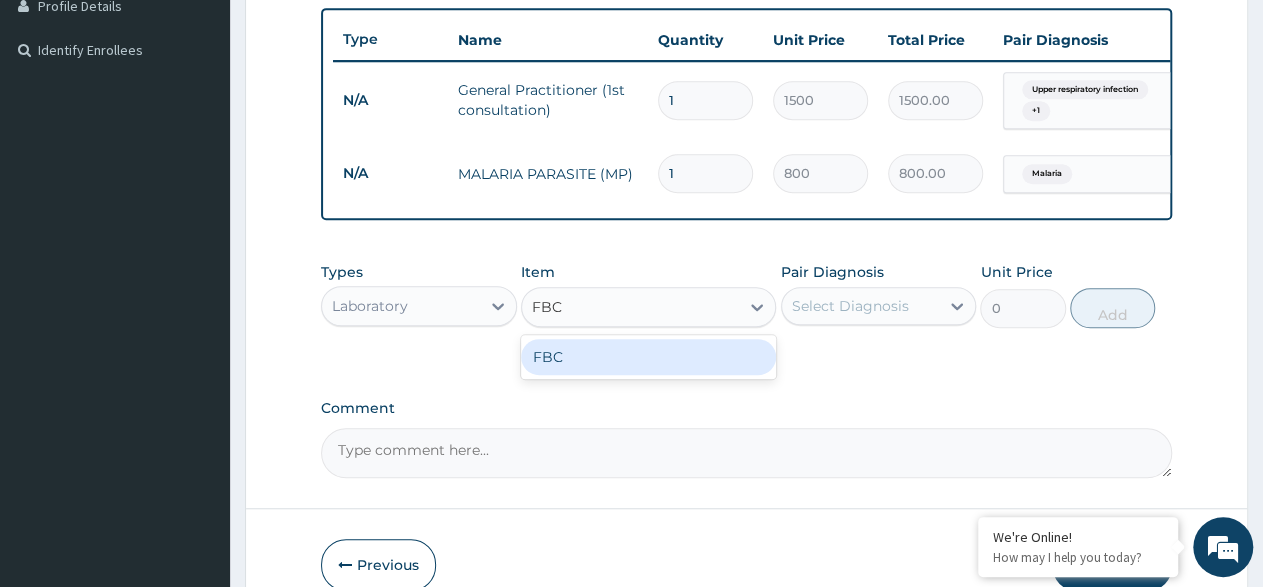 click on "FBC" at bounding box center [648, 357] 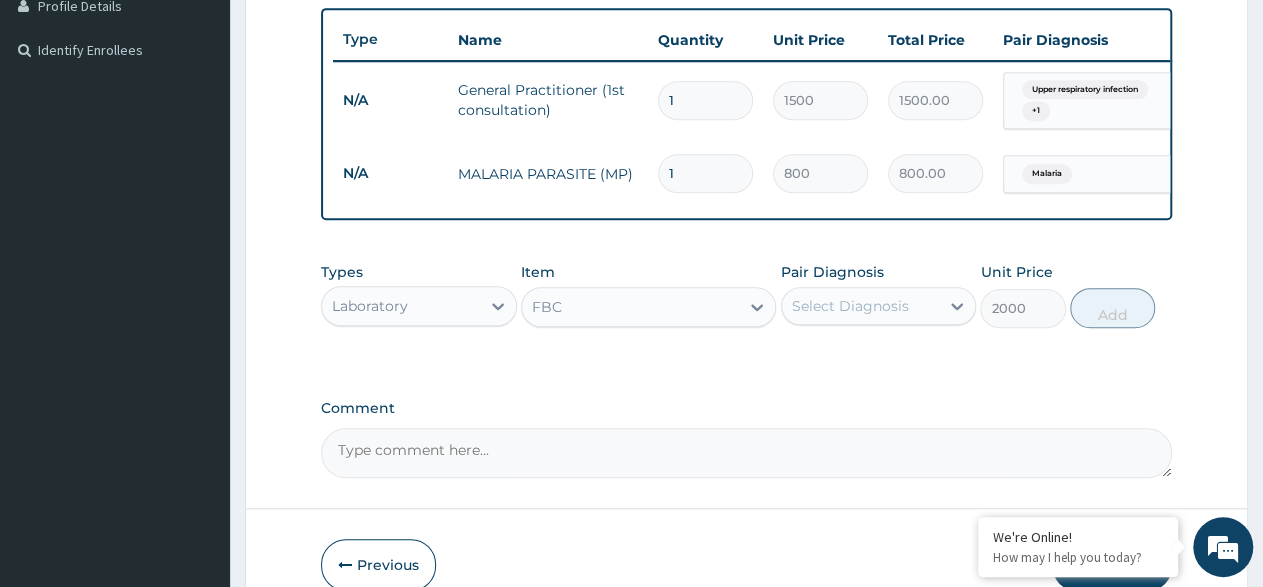 drag, startPoint x: 907, startPoint y: 300, endPoint x: 911, endPoint y: 331, distance: 31.257 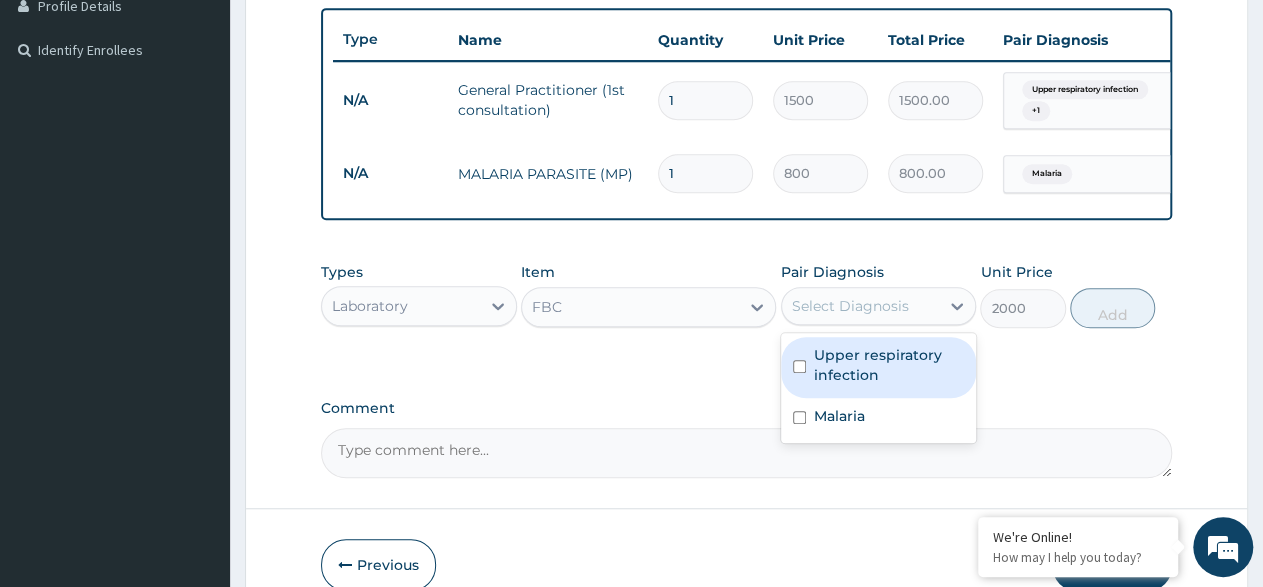 drag, startPoint x: 964, startPoint y: 310, endPoint x: 879, endPoint y: 374, distance: 106.400185 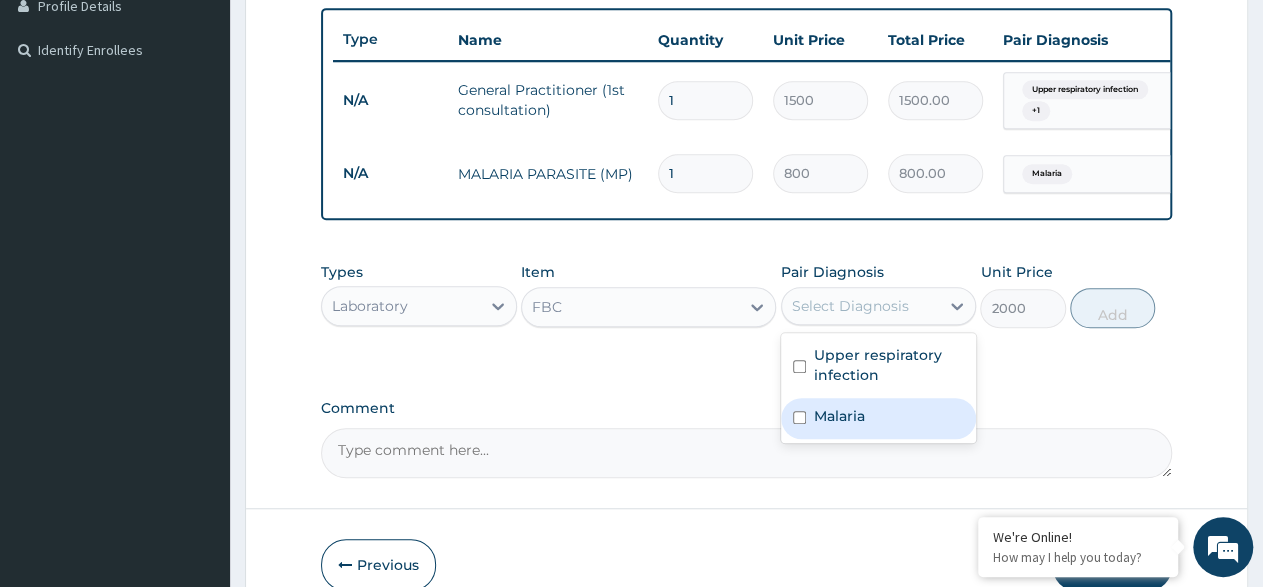 drag, startPoint x: 878, startPoint y: 409, endPoint x: 909, endPoint y: 362, distance: 56.302753 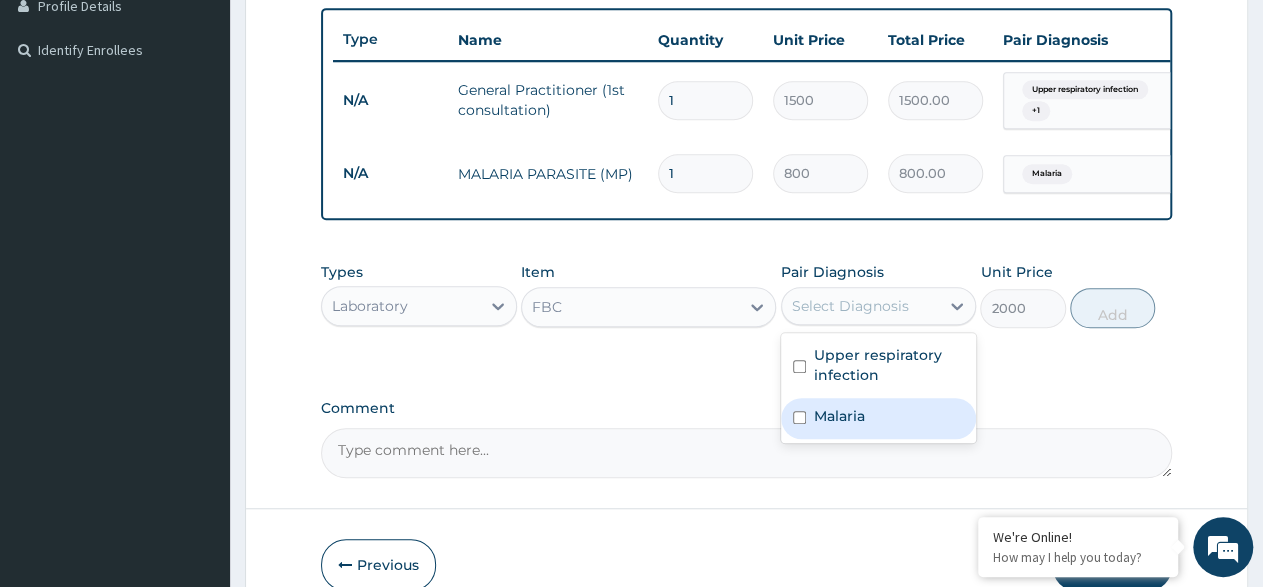 drag, startPoint x: 859, startPoint y: 431, endPoint x: 925, endPoint y: 335, distance: 116.498924 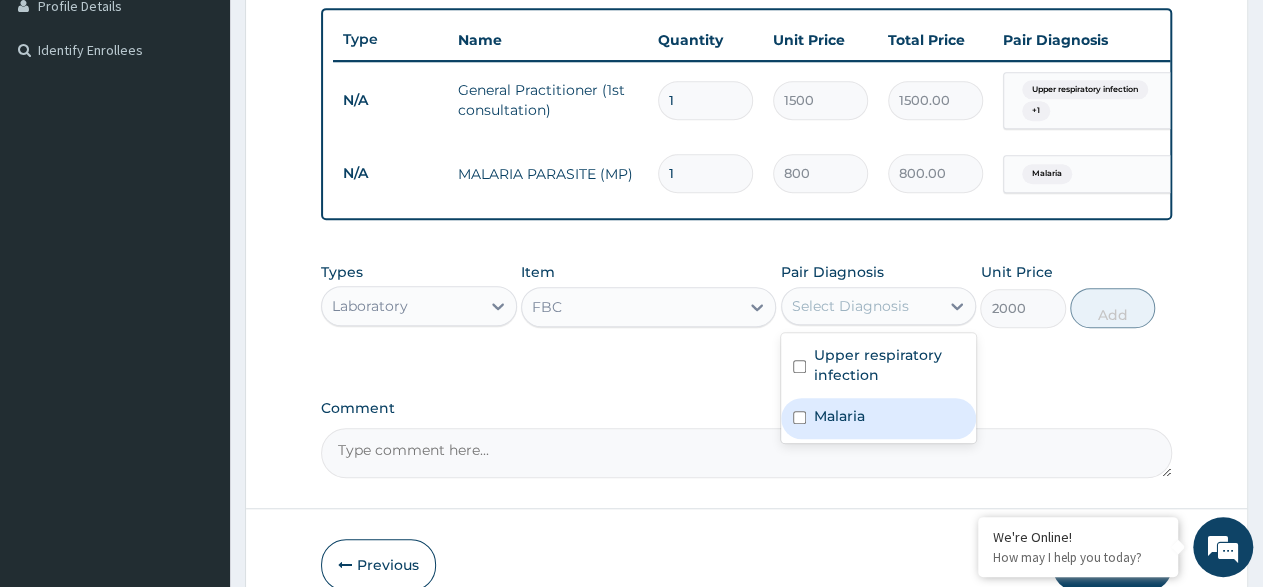 click on "Malaria" at bounding box center [879, 418] 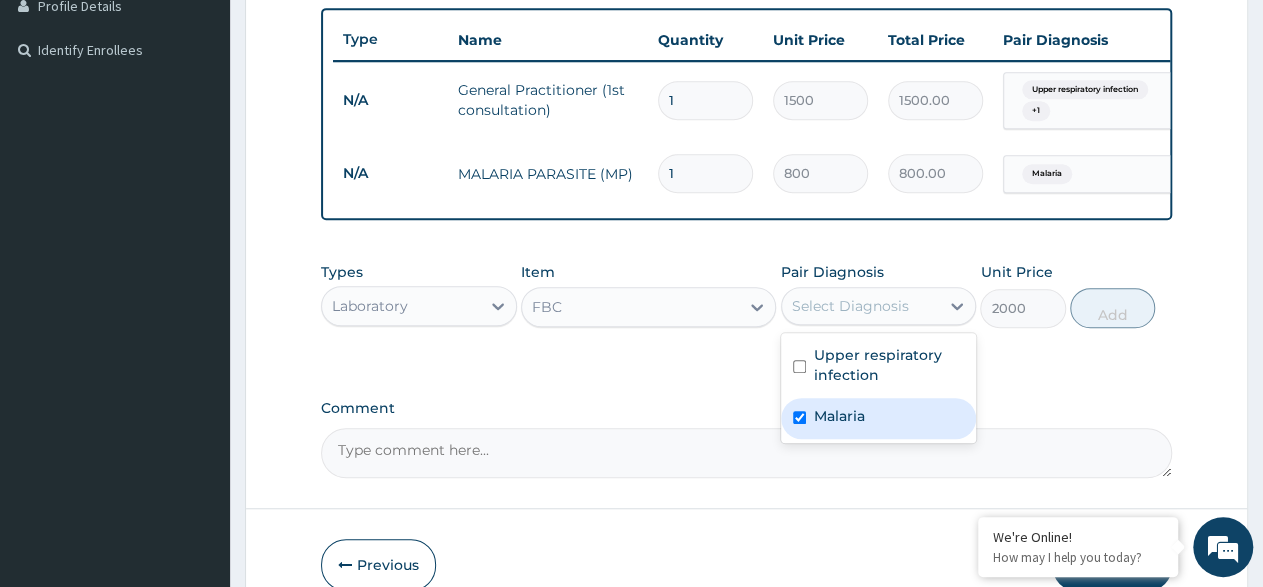 checkbox on "true" 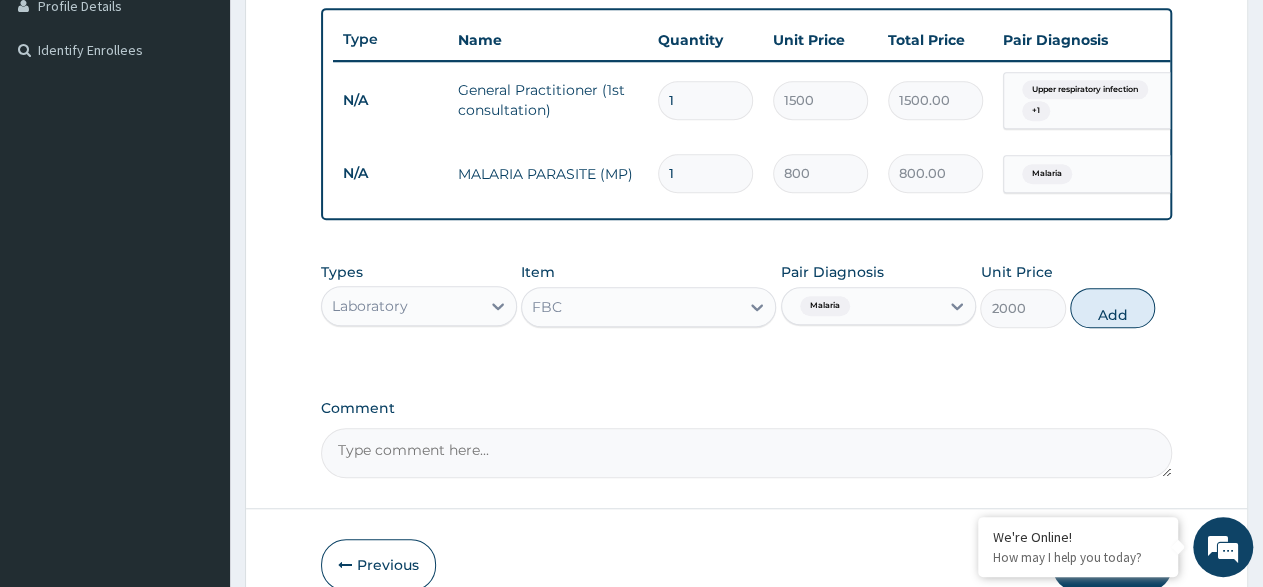 drag, startPoint x: 935, startPoint y: 315, endPoint x: 1081, endPoint y: 285, distance: 149.05032 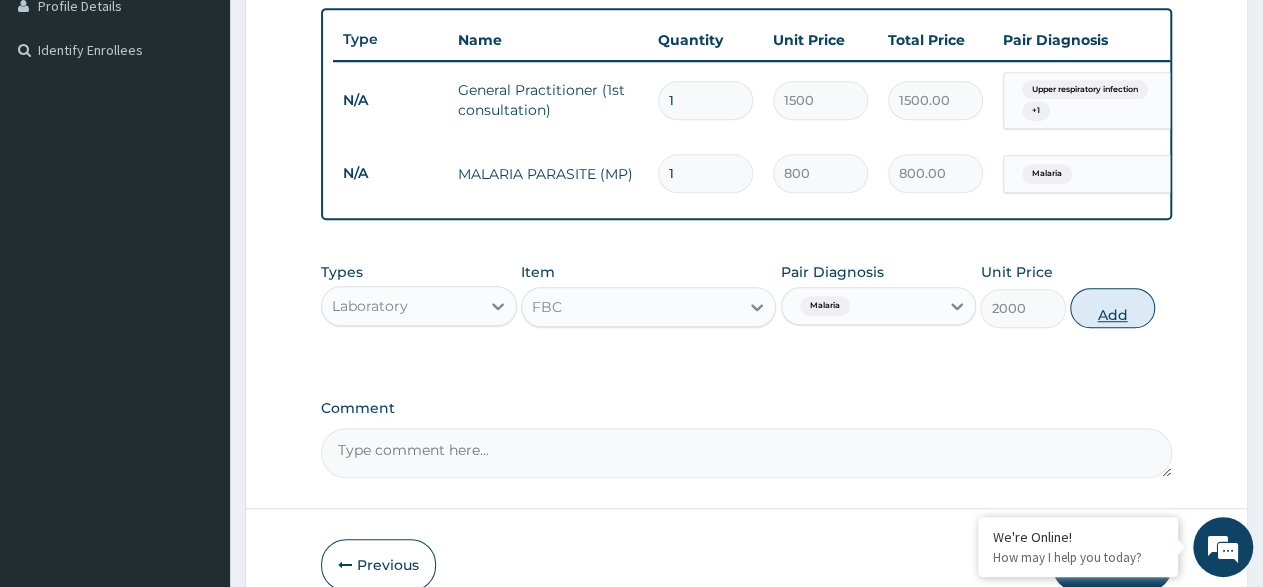 click on "Add" at bounding box center [1112, 308] 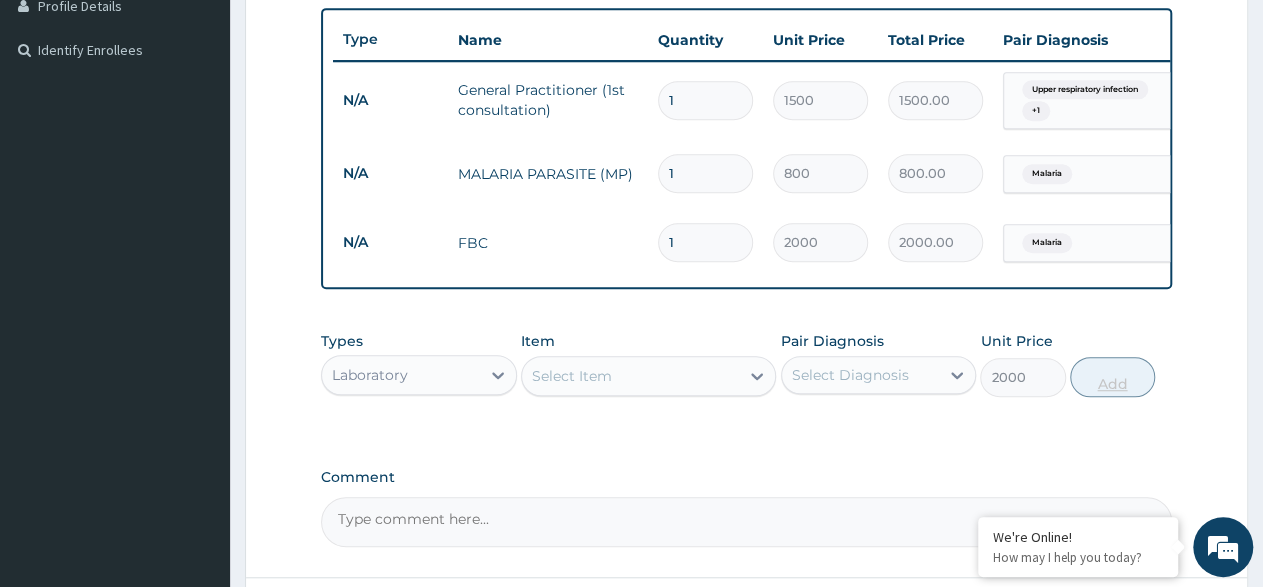 type on "0" 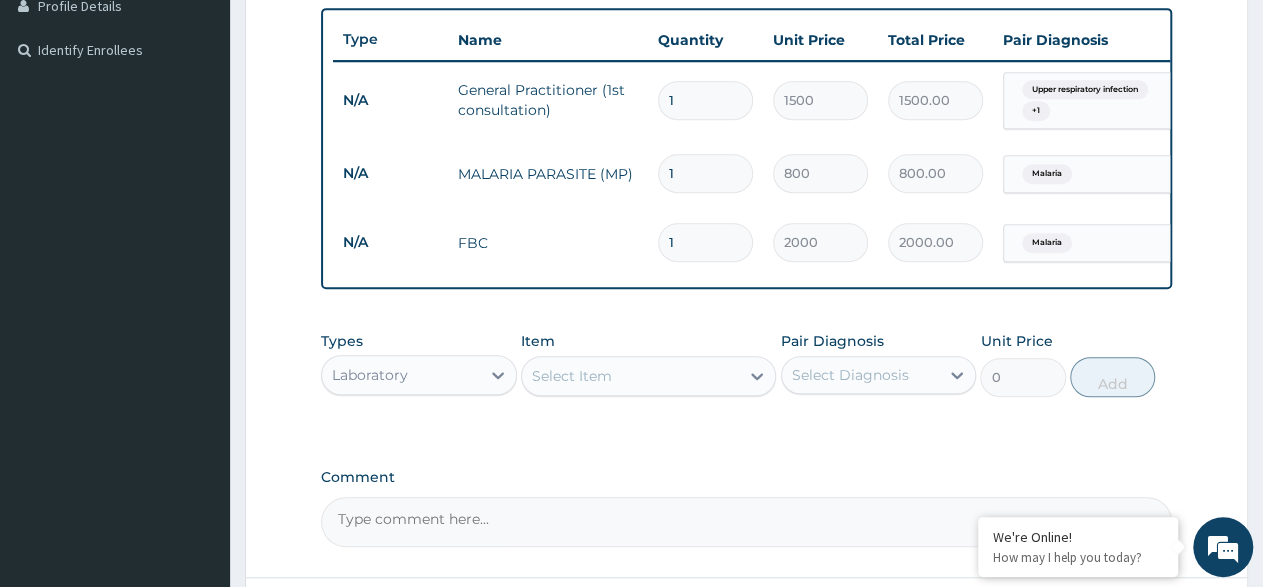 drag, startPoint x: 1103, startPoint y: 323, endPoint x: 929, endPoint y: 315, distance: 174.1838 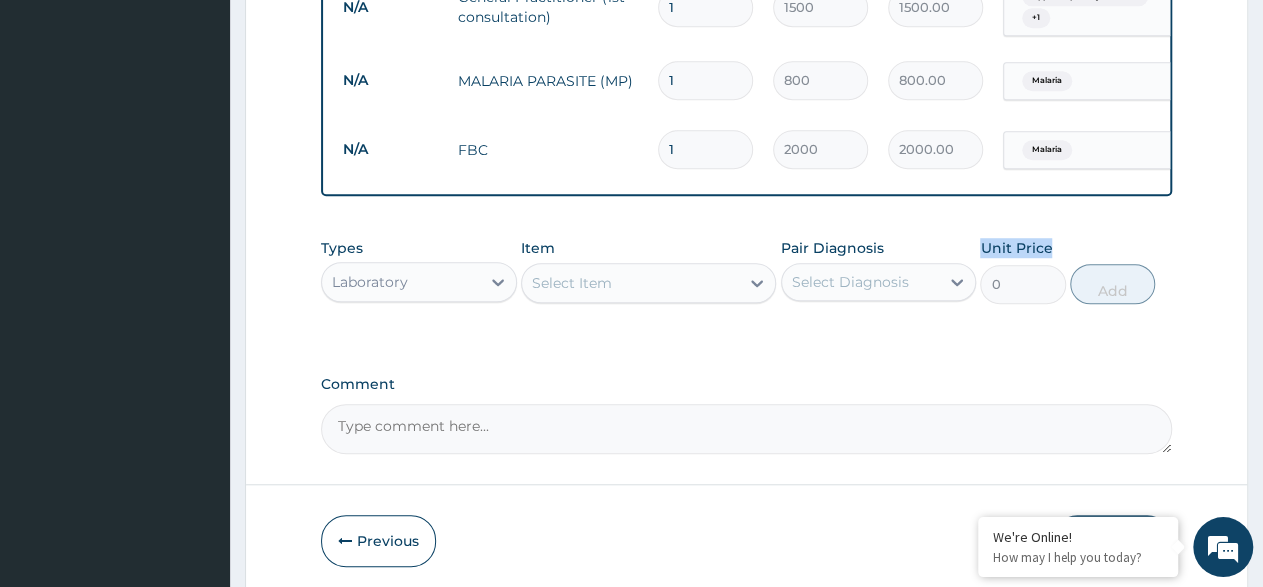 scroll, scrollTop: 704, scrollLeft: 0, axis: vertical 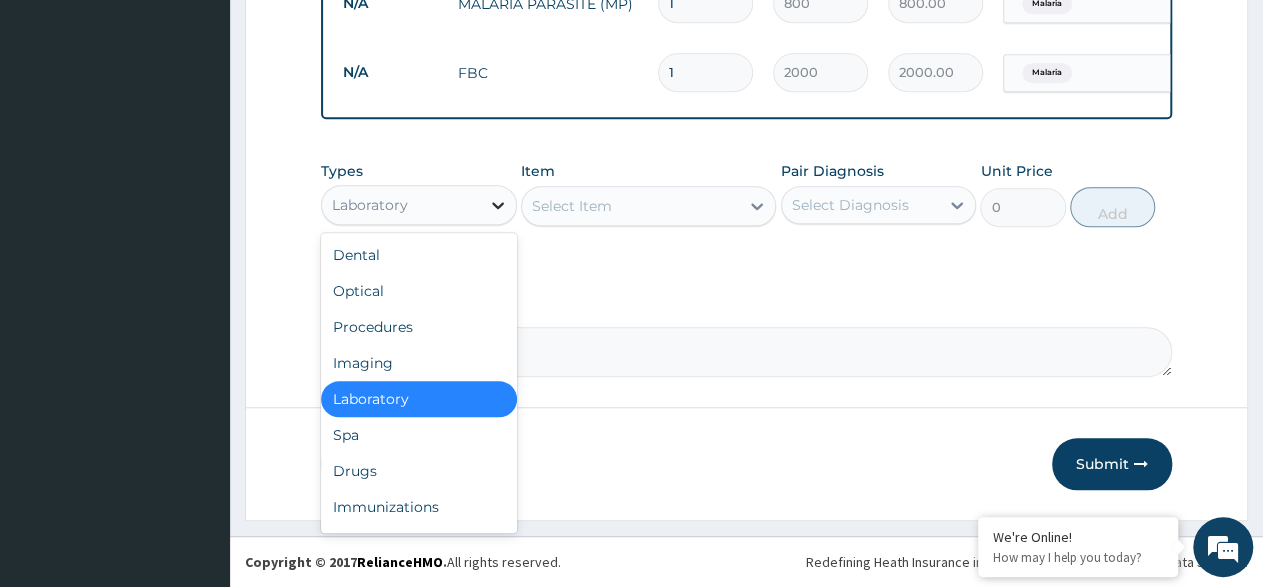 drag, startPoint x: 505, startPoint y: 204, endPoint x: 483, endPoint y: 211, distance: 23.086792 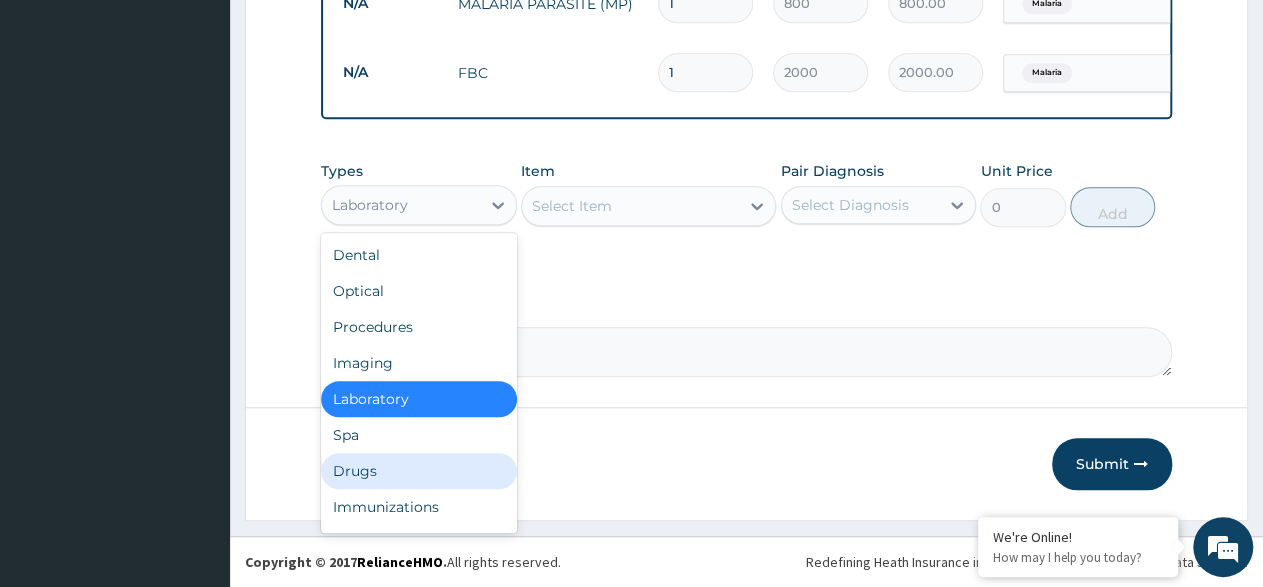 drag, startPoint x: 471, startPoint y: 465, endPoint x: 625, endPoint y: 349, distance: 192.80042 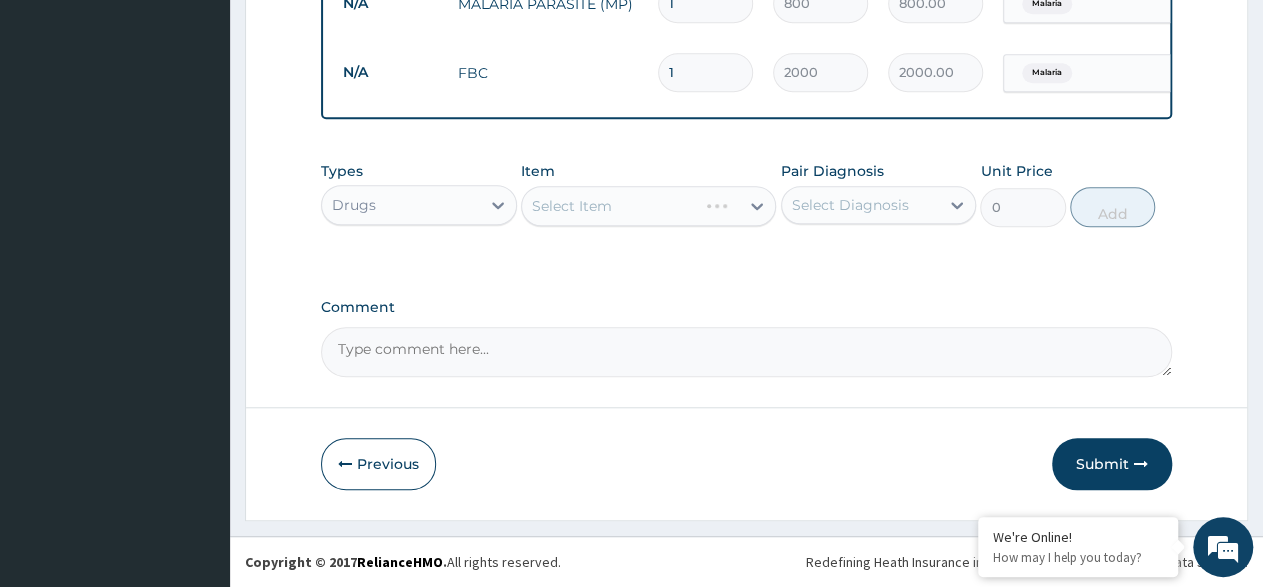 click on "Select Item" at bounding box center (648, 206) 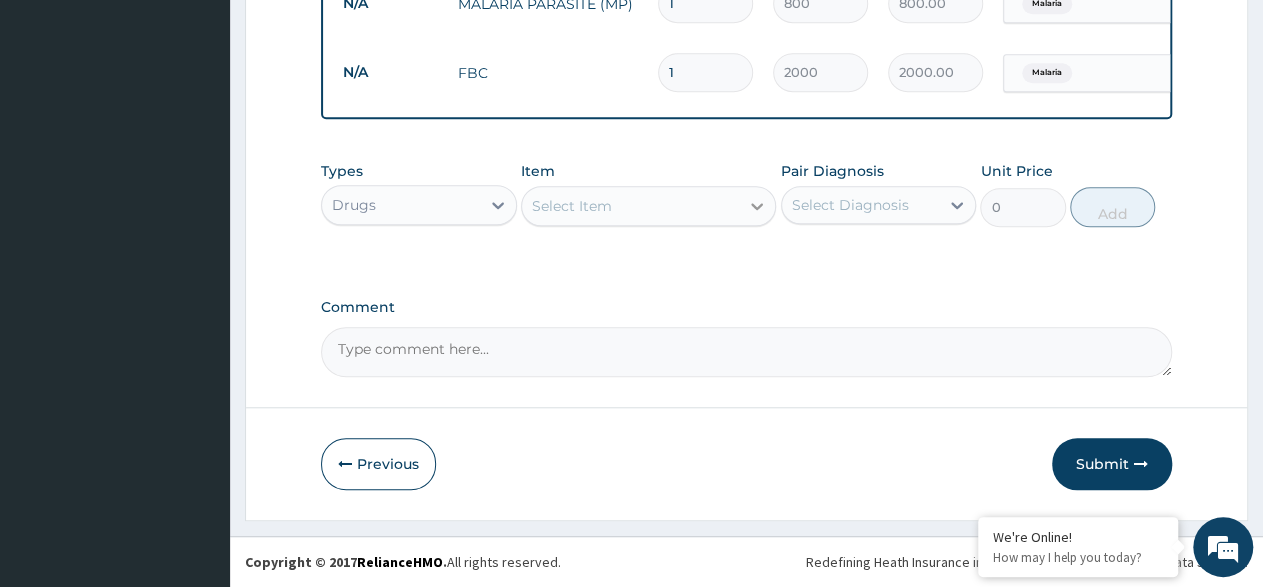 click 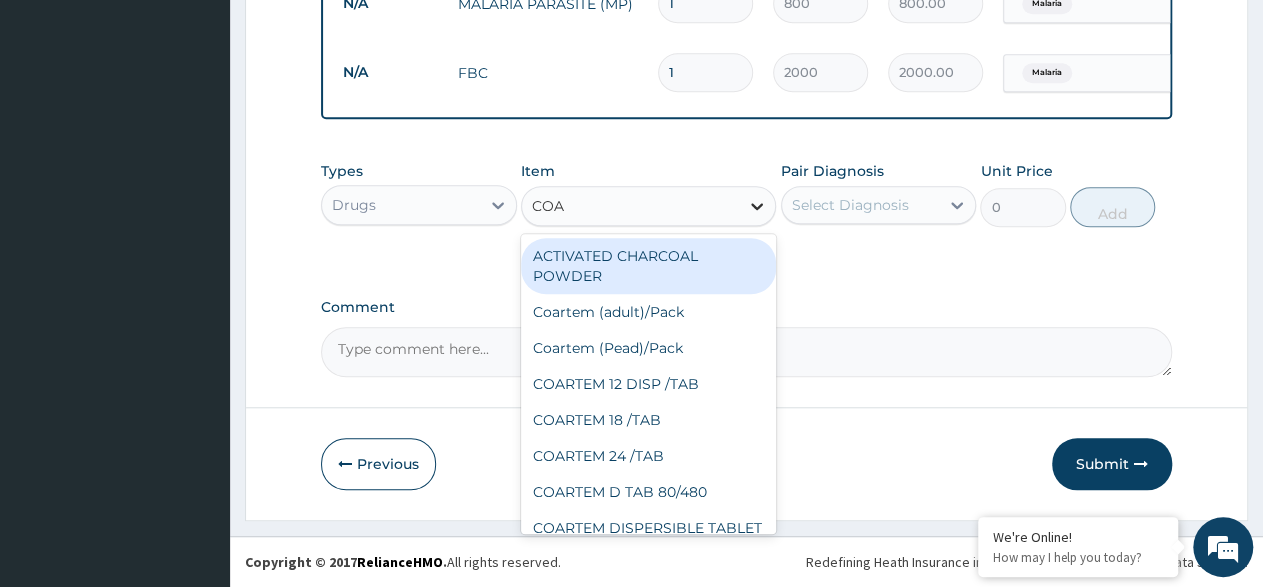 type on "COAR" 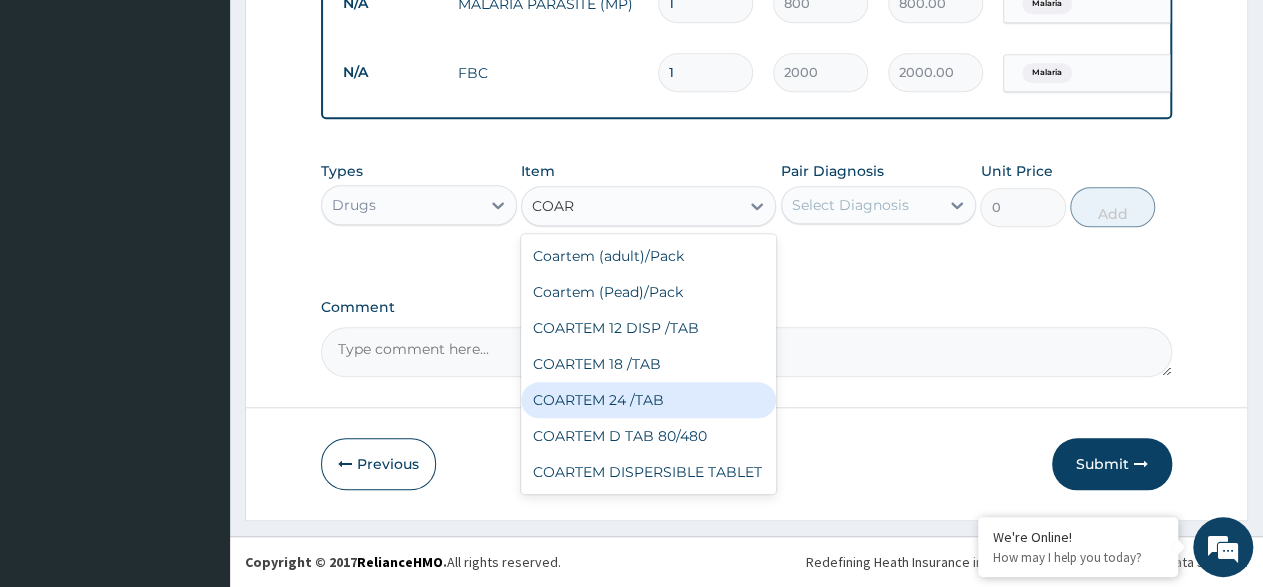 click on "COARTEM 24 /TAB" at bounding box center [648, 400] 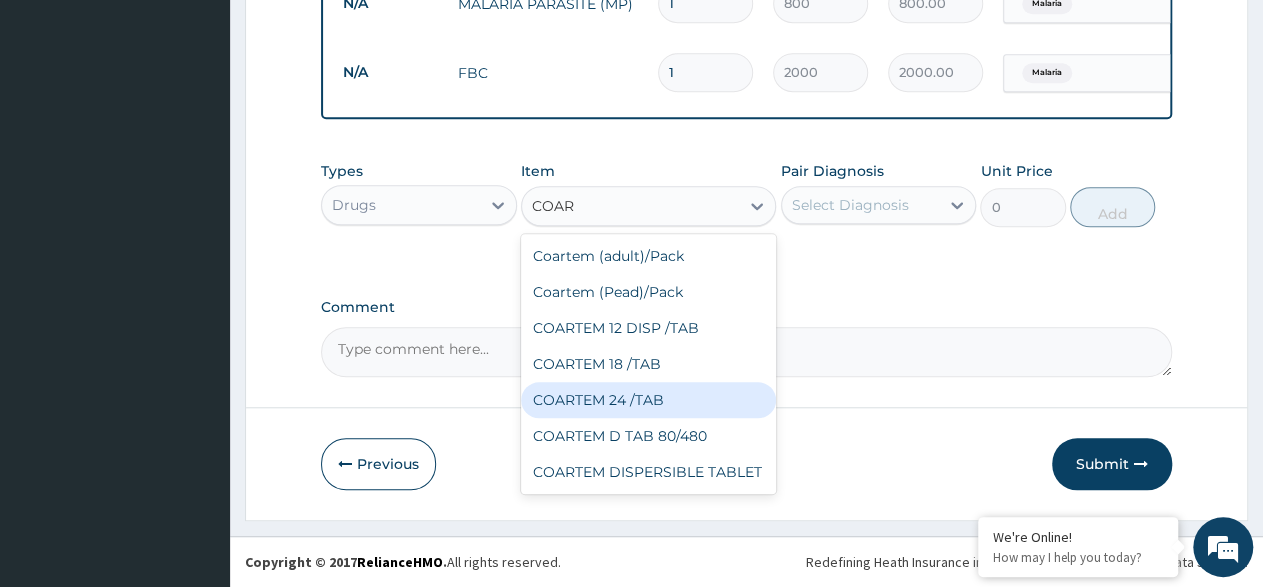 type 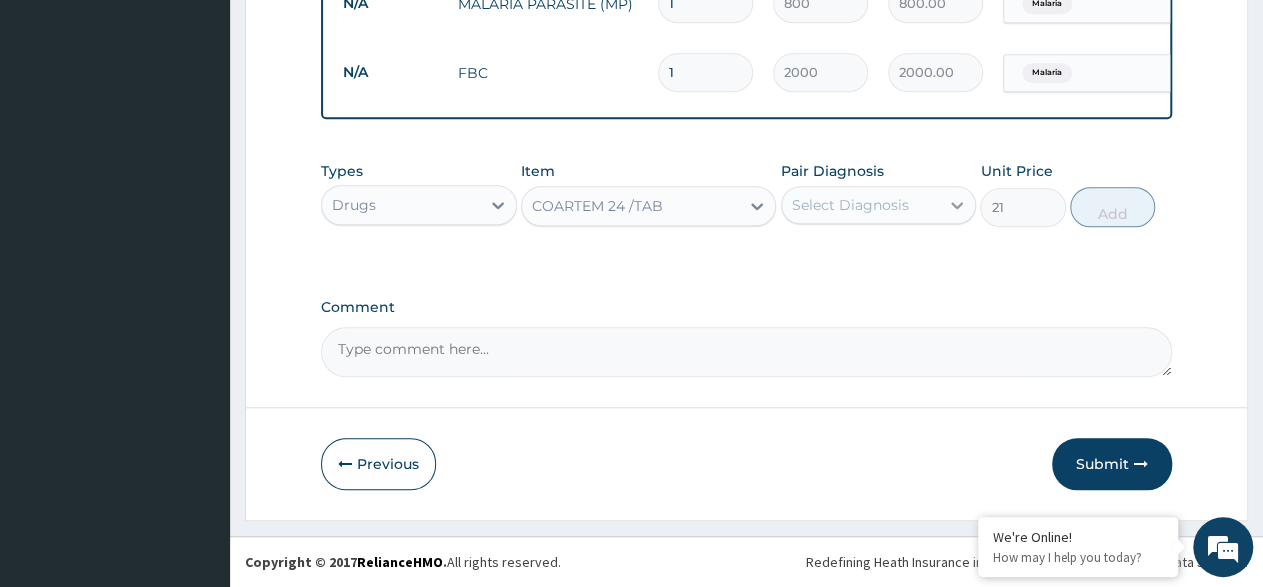 click at bounding box center (957, 205) 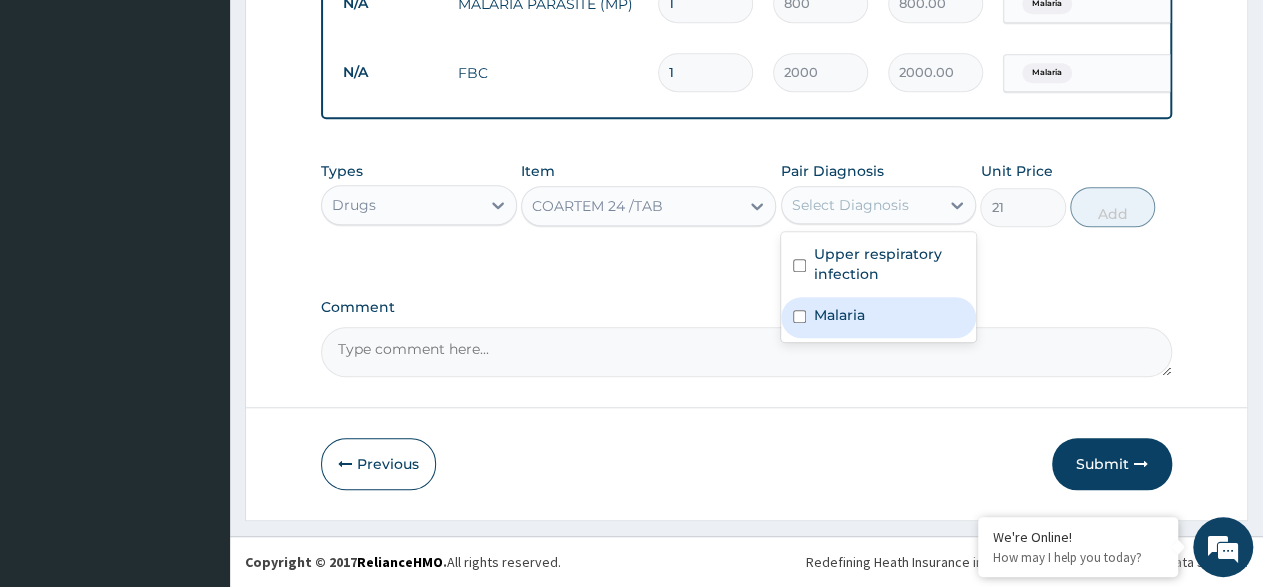 drag, startPoint x: 863, startPoint y: 325, endPoint x: 895, endPoint y: 293, distance: 45.254833 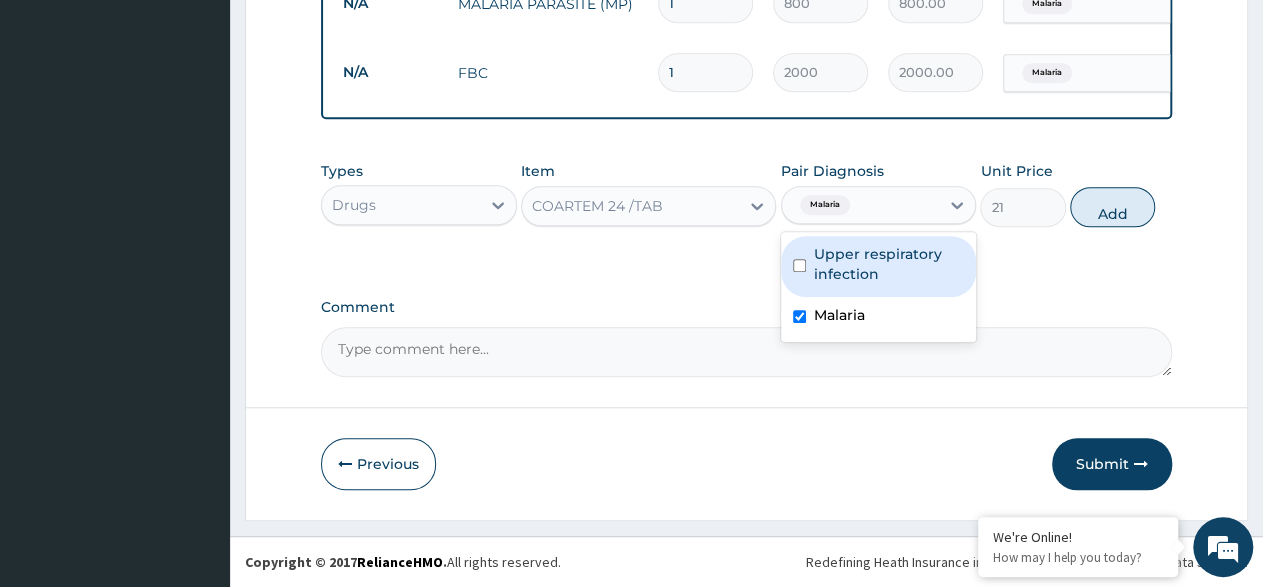 checkbox on "true" 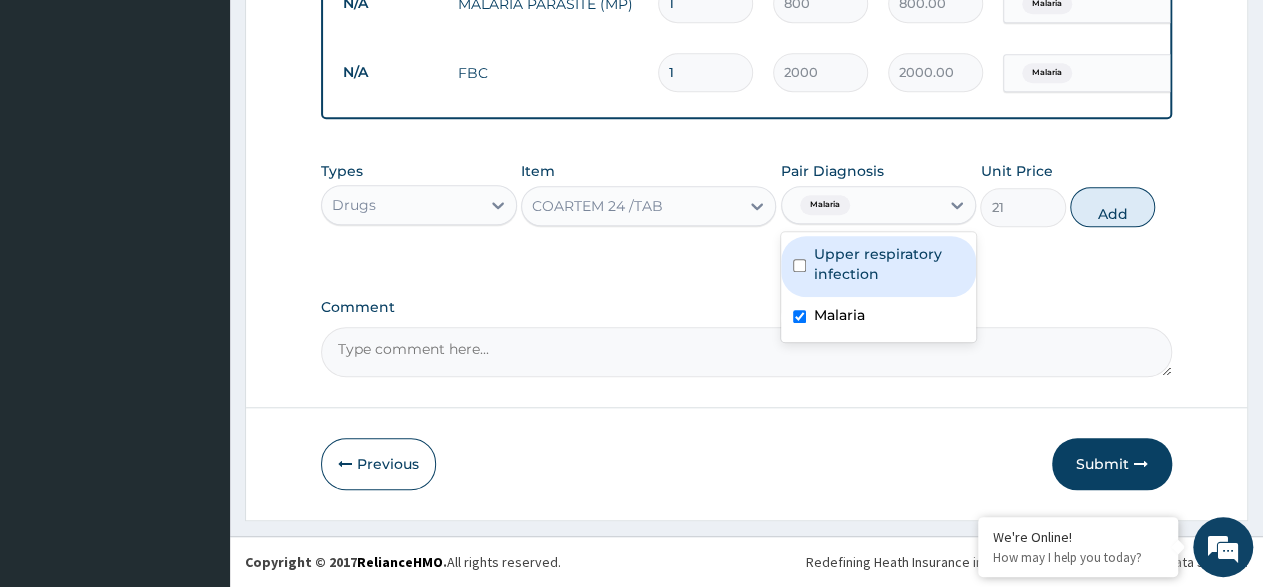 drag, startPoint x: 933, startPoint y: 210, endPoint x: 1051, endPoint y: 209, distance: 118.004234 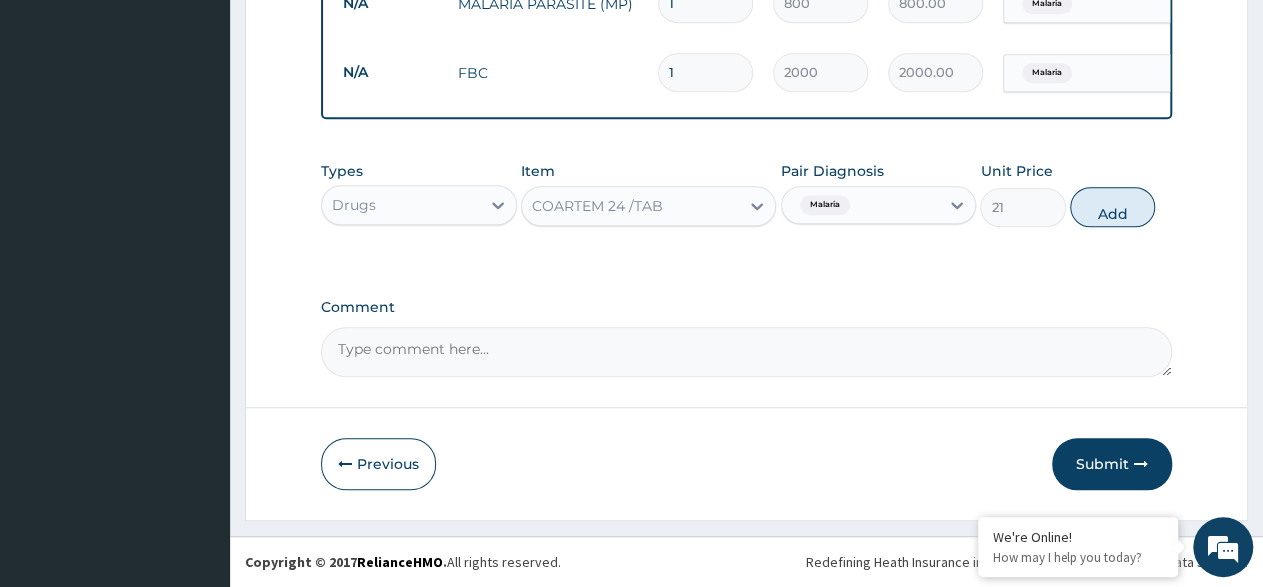 click on "Add" at bounding box center [1112, 207] 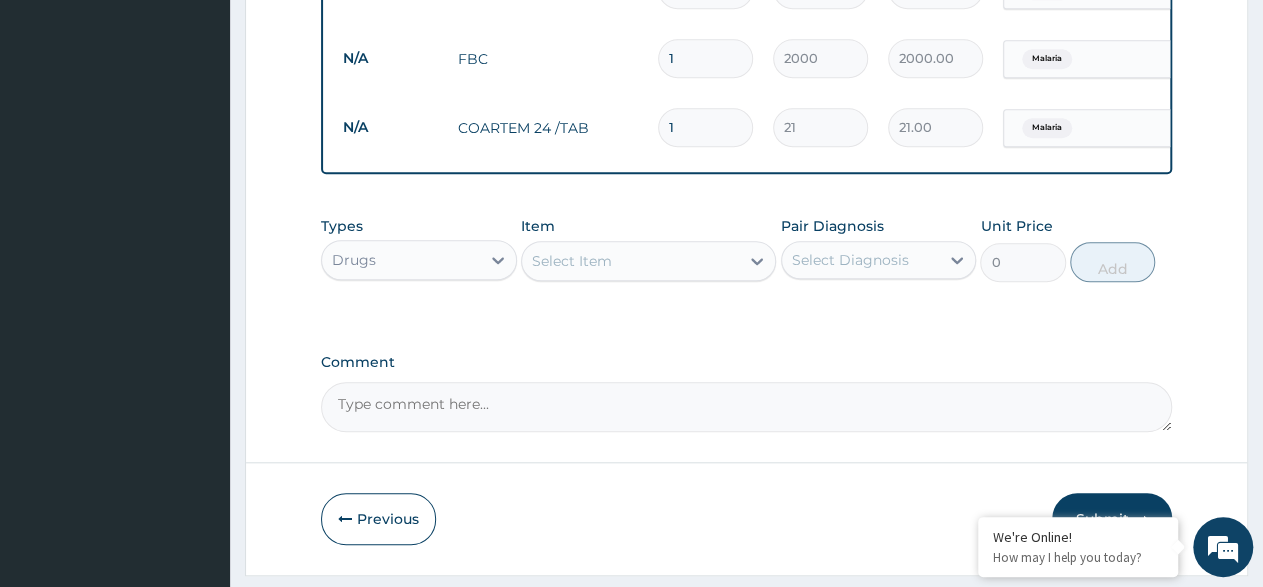 type 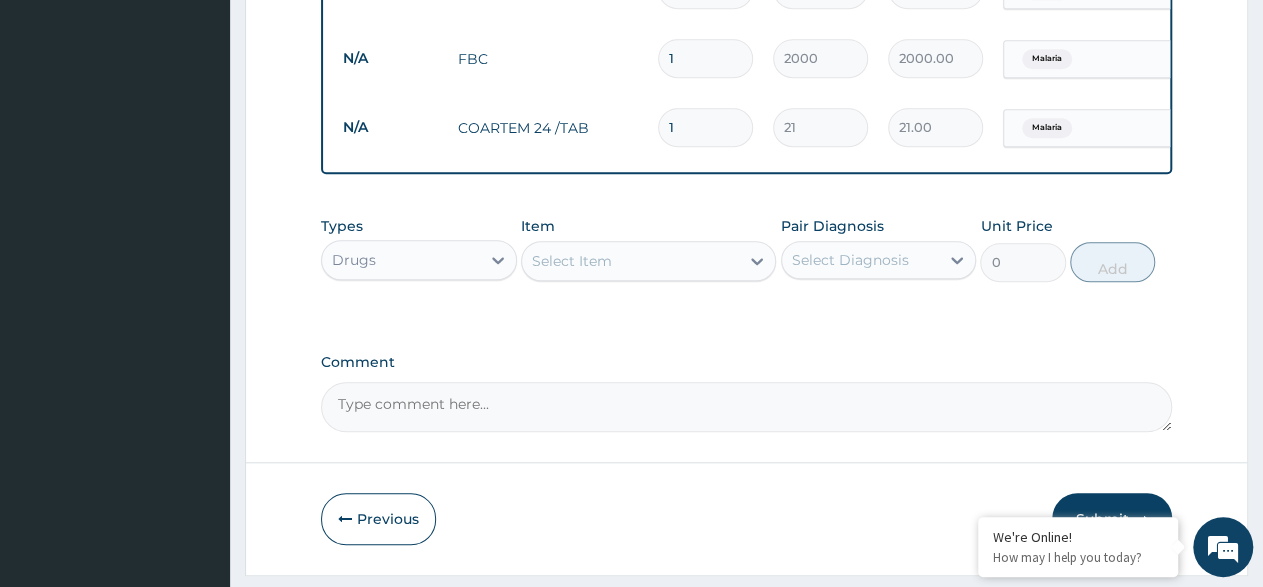 type on "0.00" 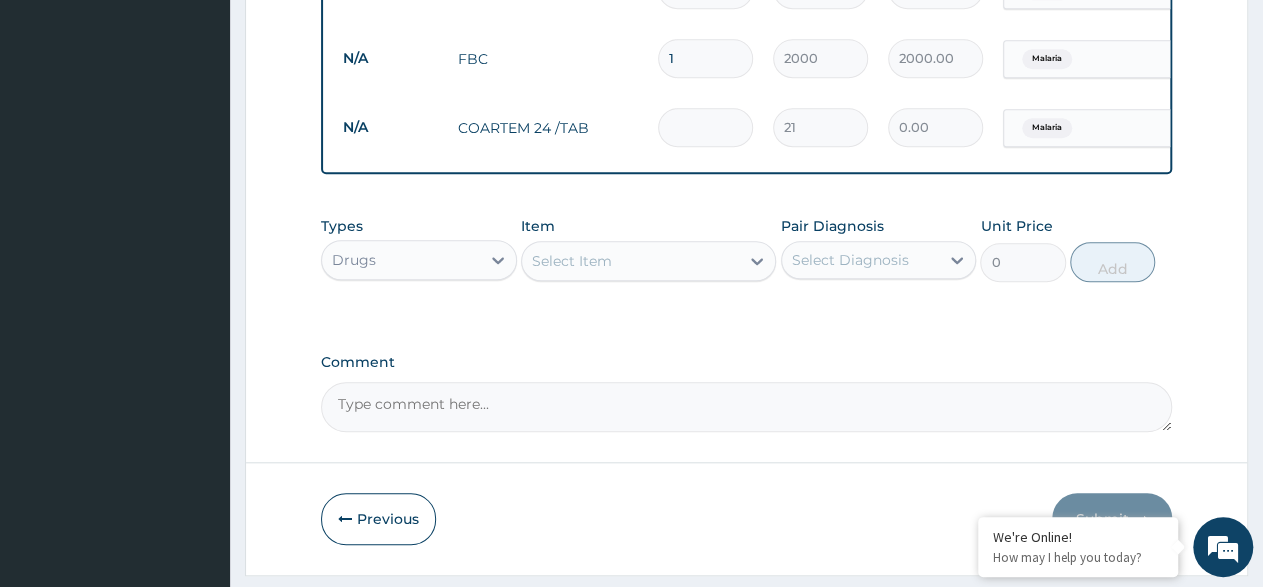 type on "6" 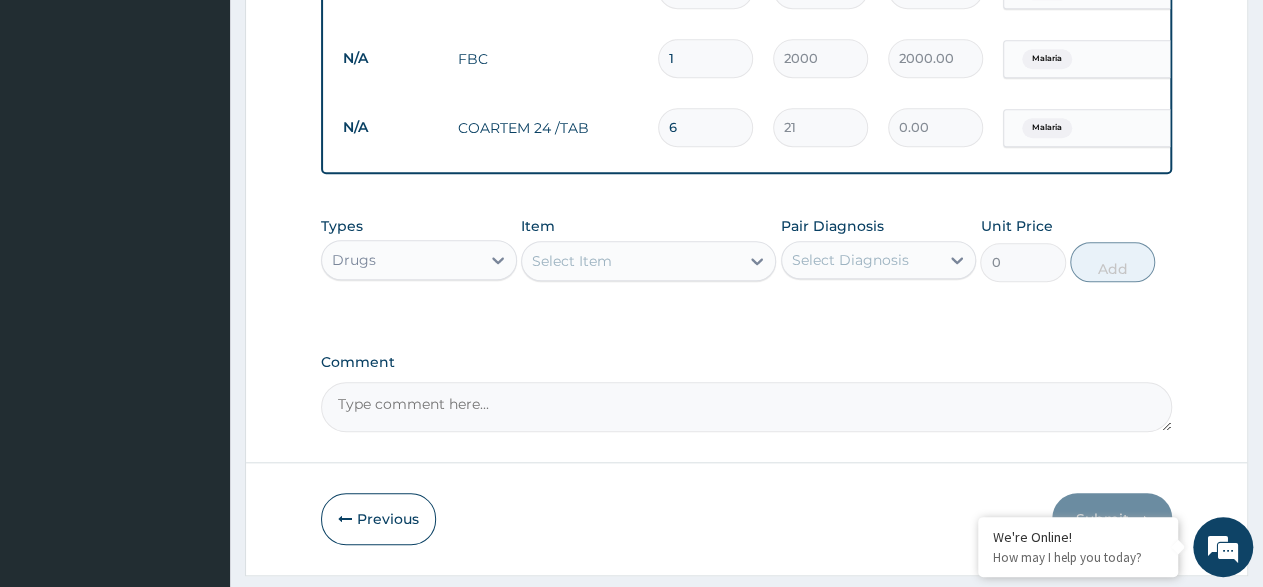 type on "126.00" 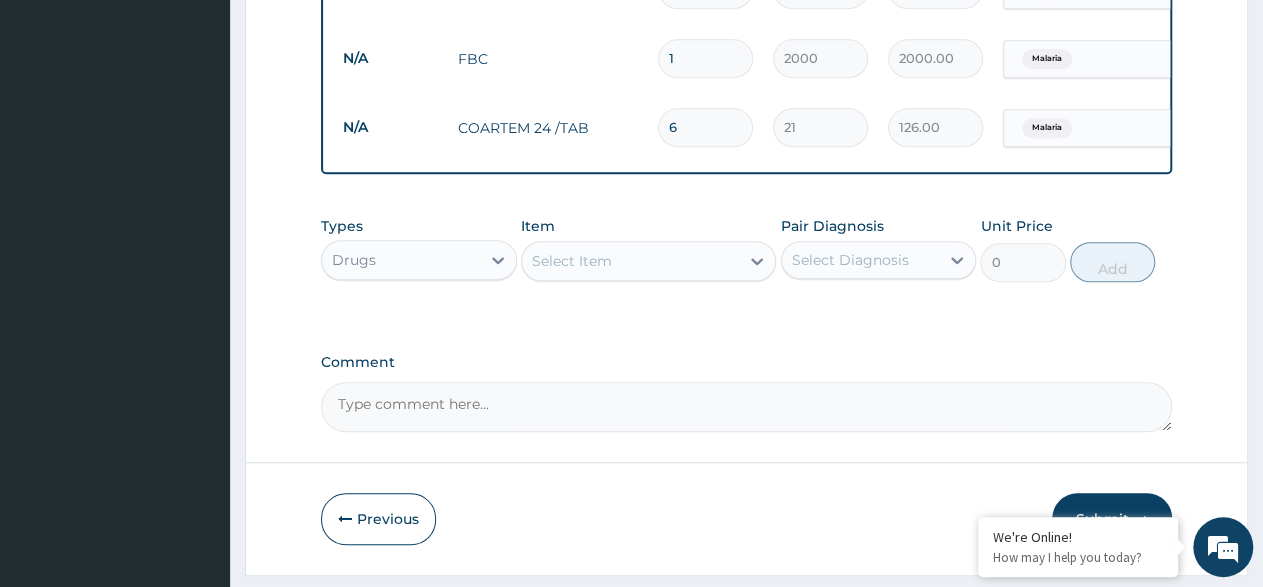 type on "6" 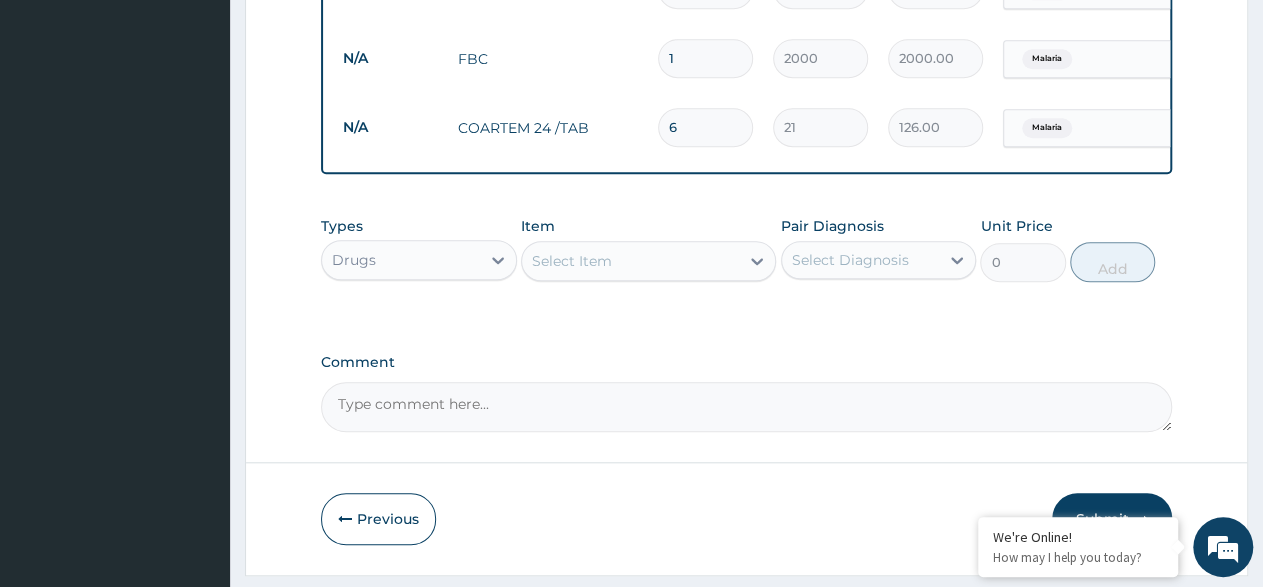 click on "Select Item" at bounding box center (630, 261) 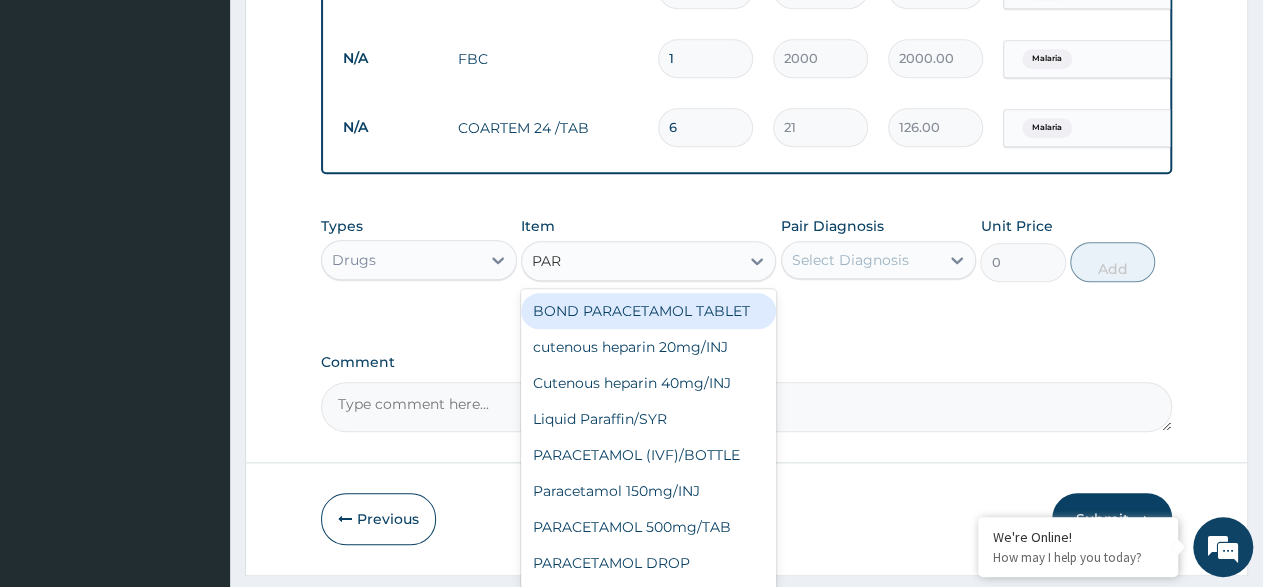 type on "PARA" 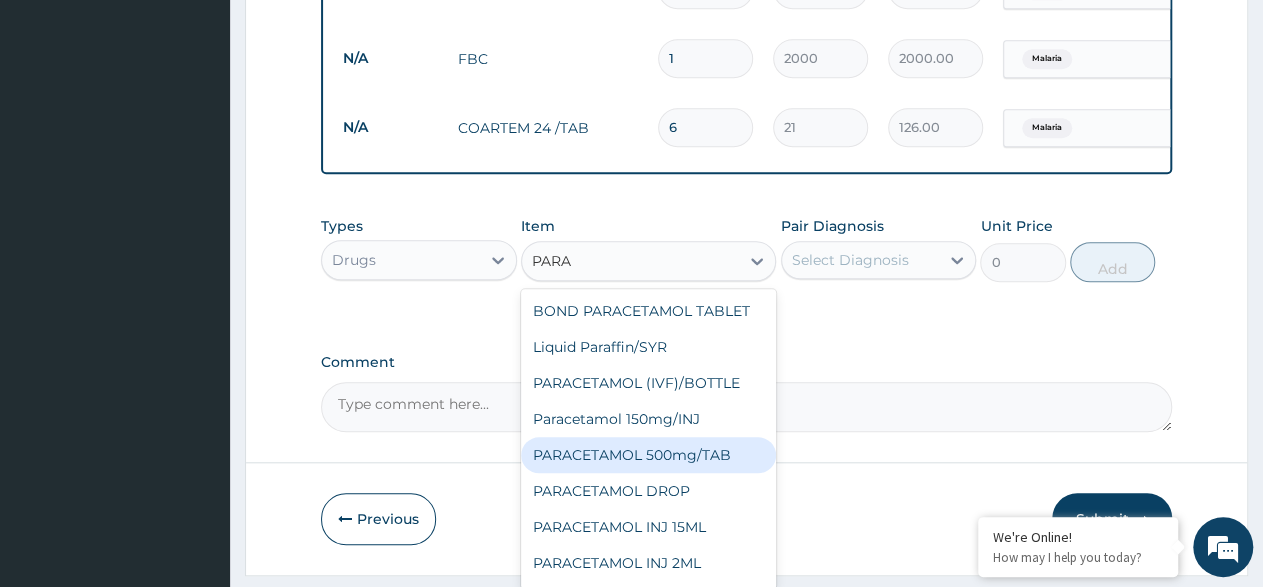 scroll, scrollTop: 124, scrollLeft: 0, axis: vertical 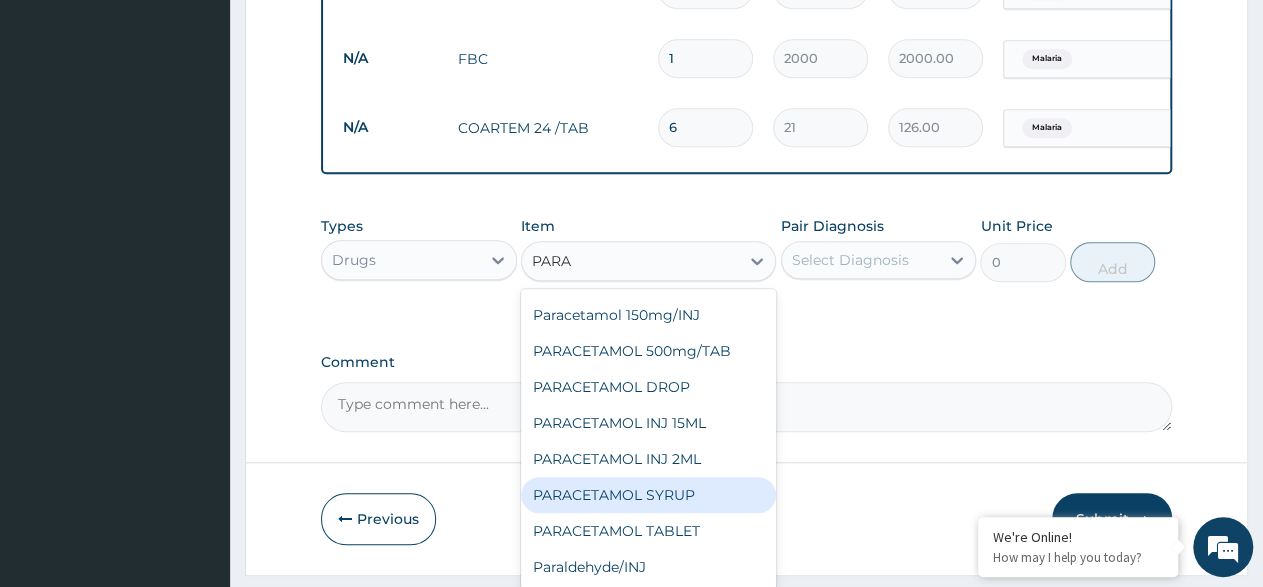 drag, startPoint x: 620, startPoint y: 504, endPoint x: 625, endPoint y: 495, distance: 10.29563 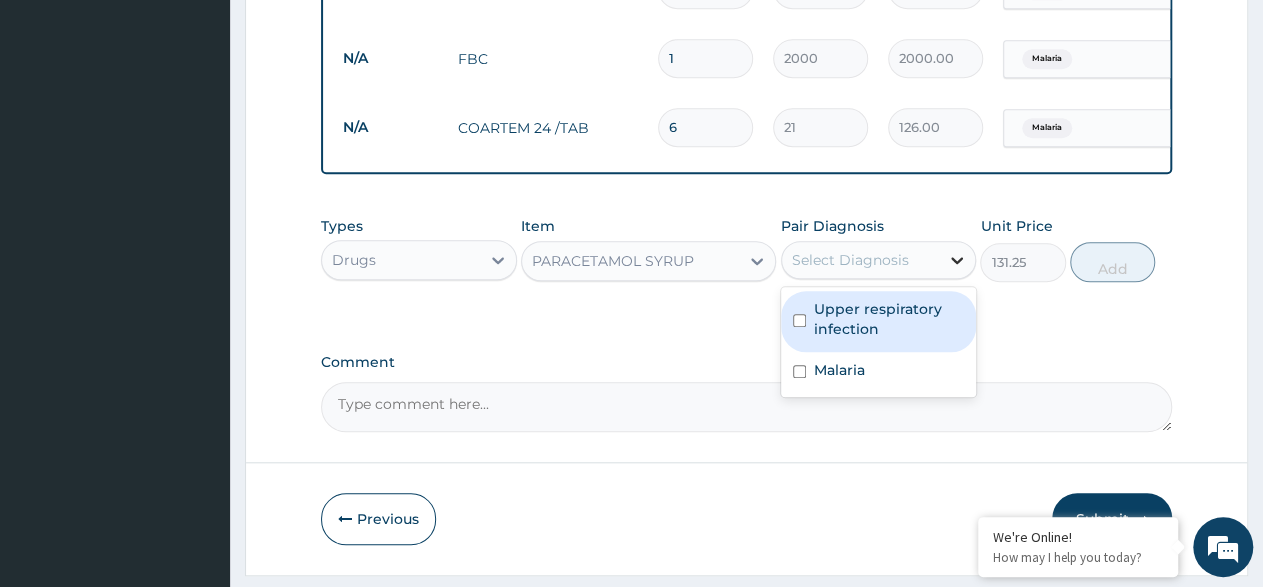 click 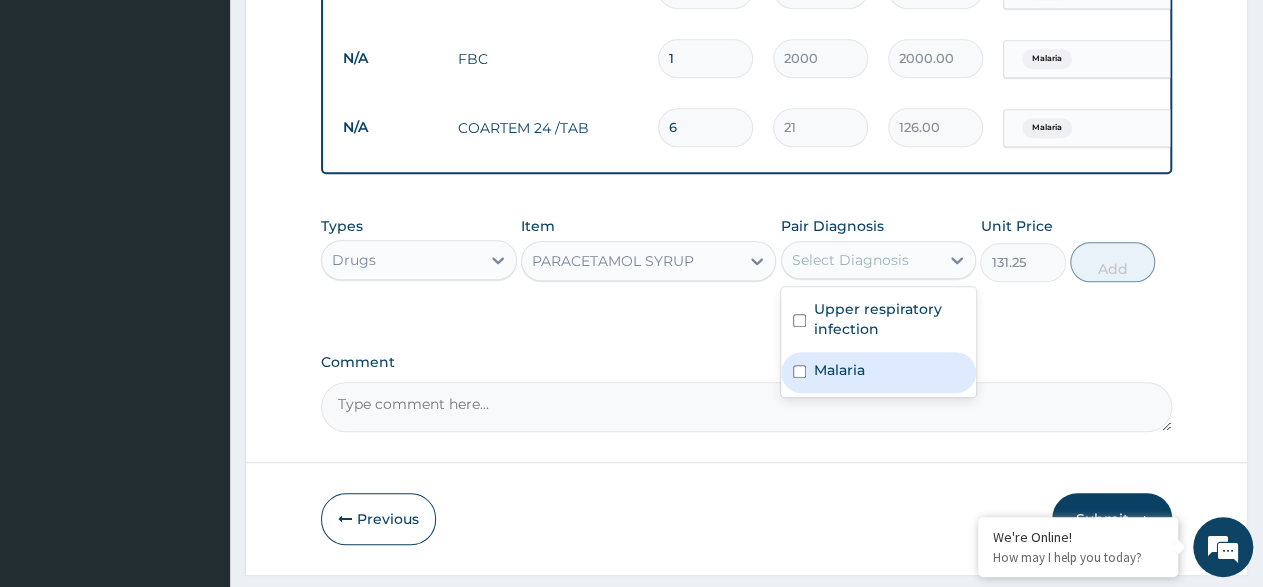 drag, startPoint x: 810, startPoint y: 385, endPoint x: 927, endPoint y: 309, distance: 139.51703 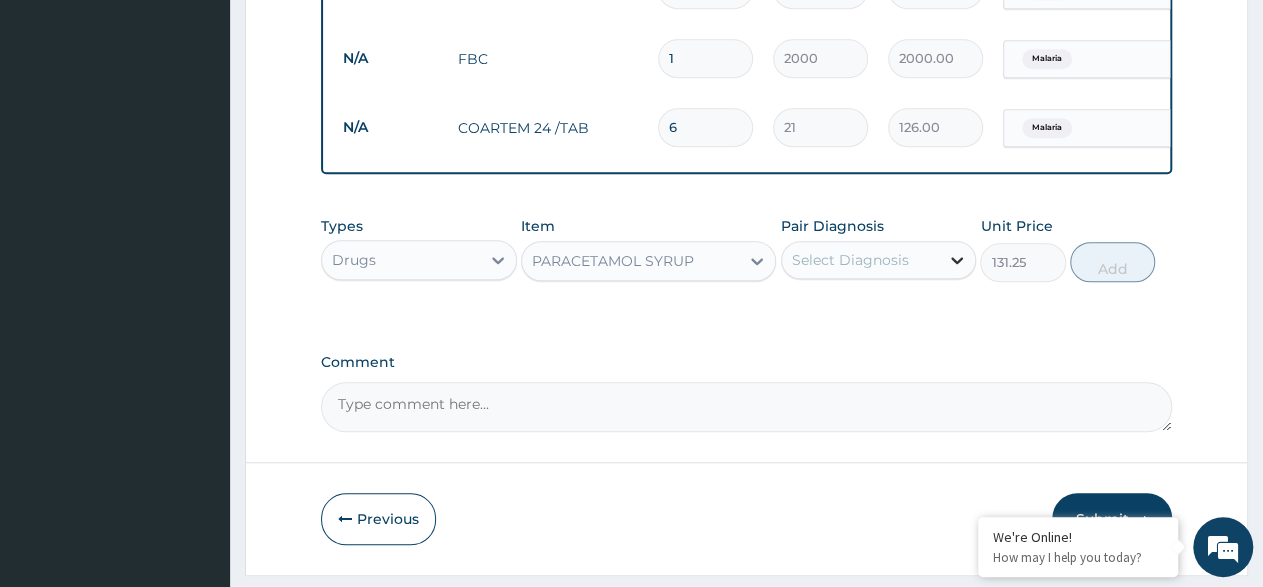 click 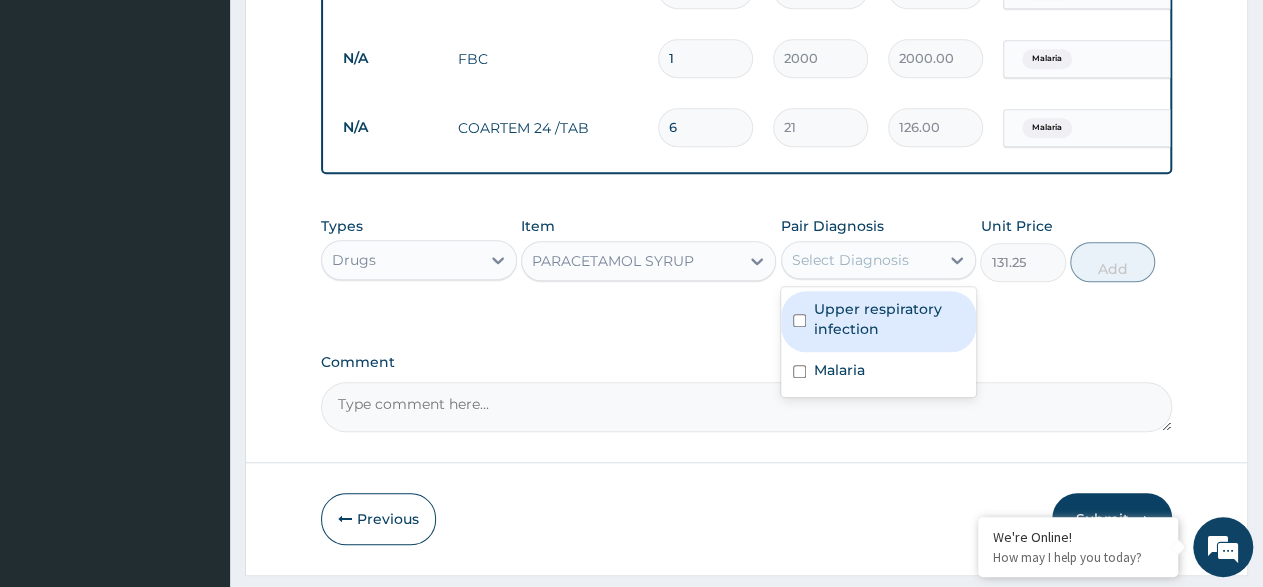 drag, startPoint x: 937, startPoint y: 268, endPoint x: 873, endPoint y: 403, distance: 149.40215 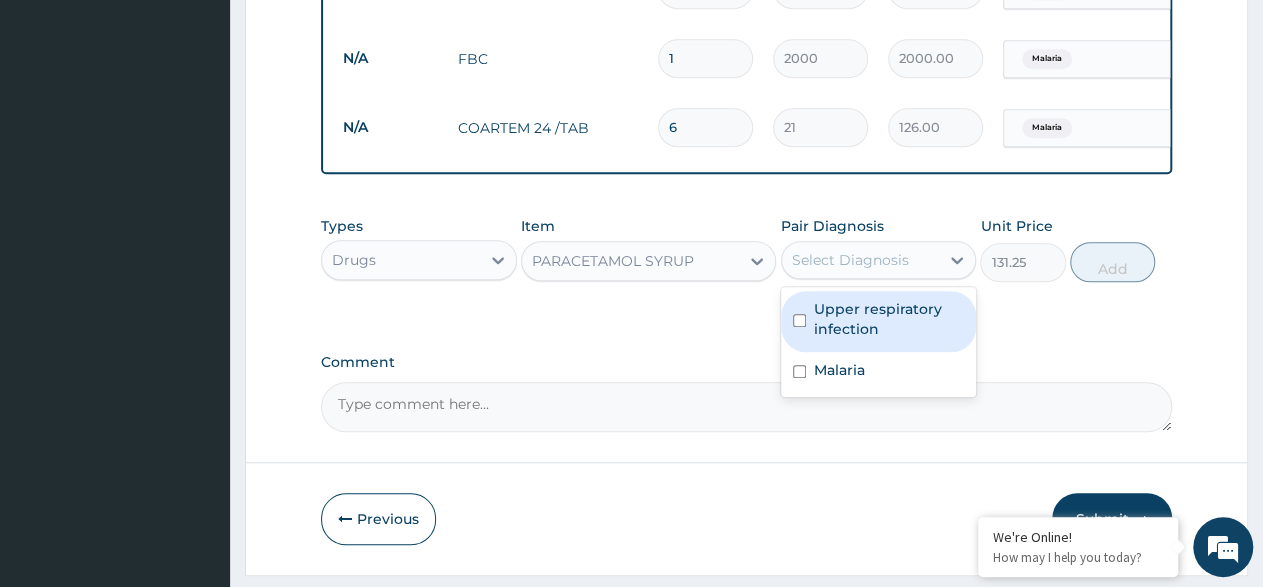 click on "option Malaria, selected. option Upper respiratory infection focused, 1 of 2. 2 results available. Use Up and Down to choose options, press Enter to select the currently focused option, press Escape to exit the menu, press Tab to select the option and exit the menu. Select Diagnosis Upper respiratory infection Malaria" at bounding box center (879, 260) 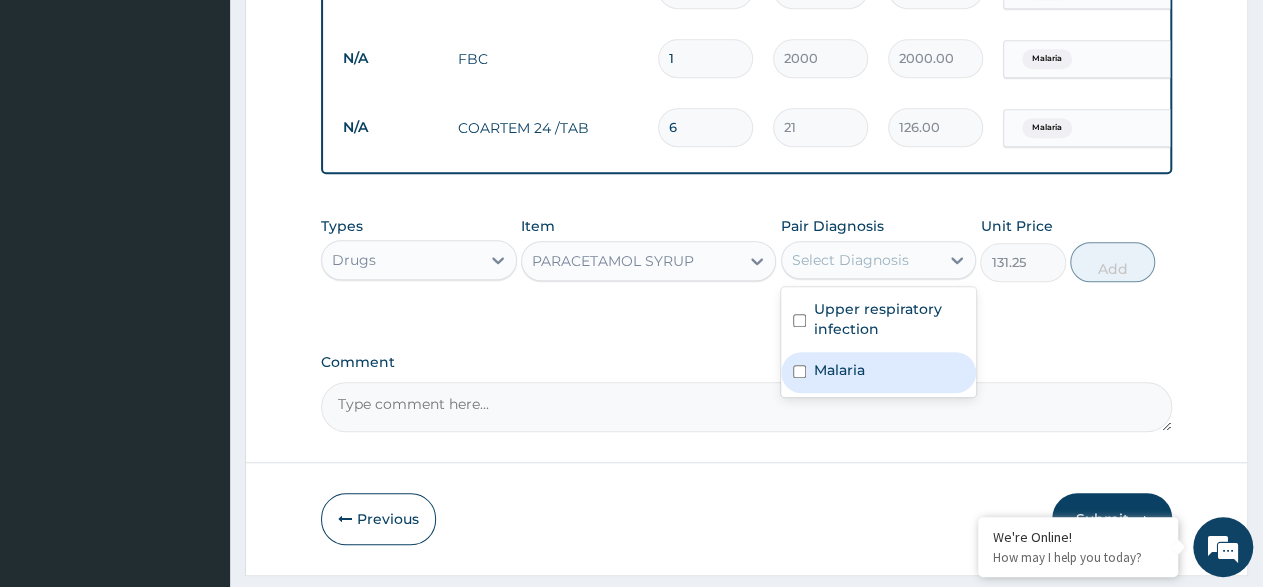 click on "Malaria" at bounding box center (879, 372) 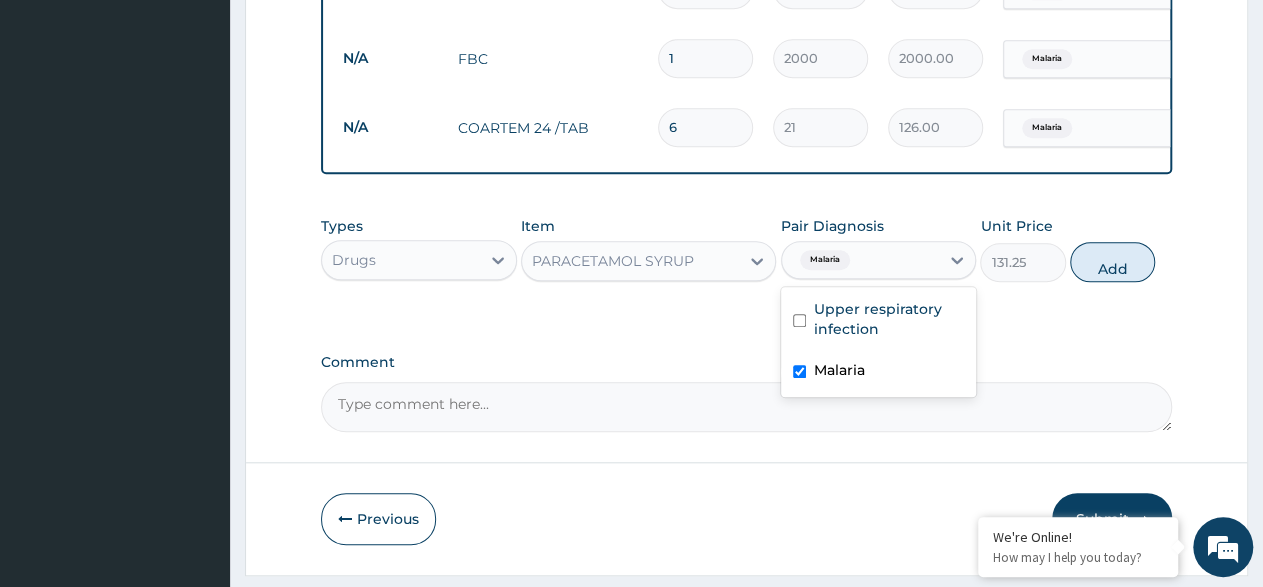 checkbox on "true" 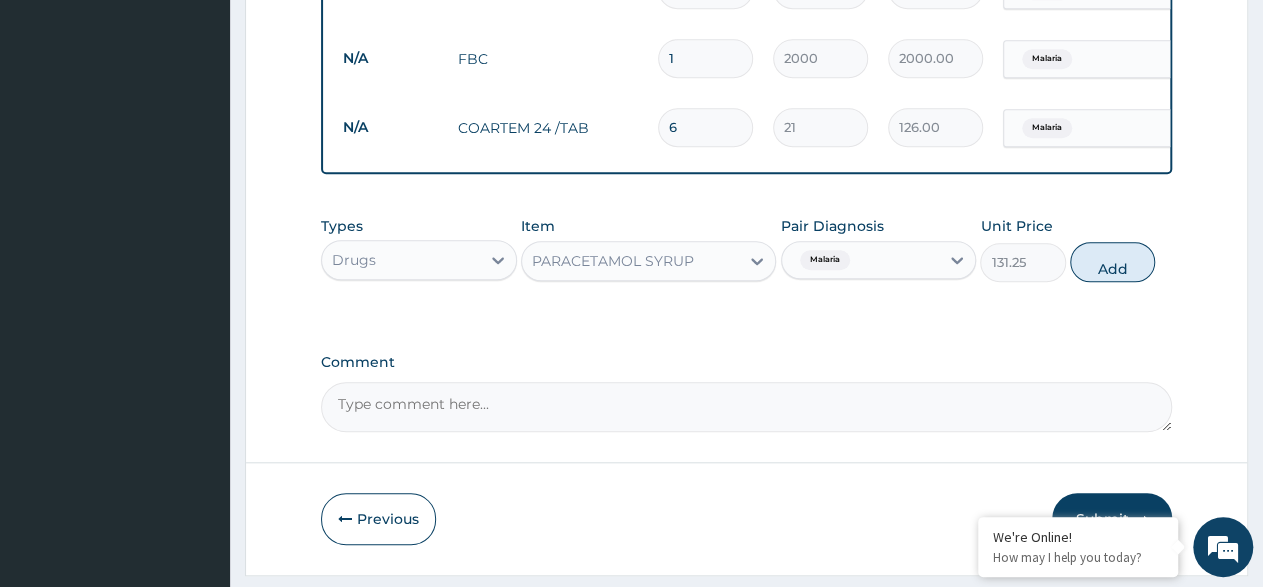 click on "Malaria" at bounding box center (861, 260) 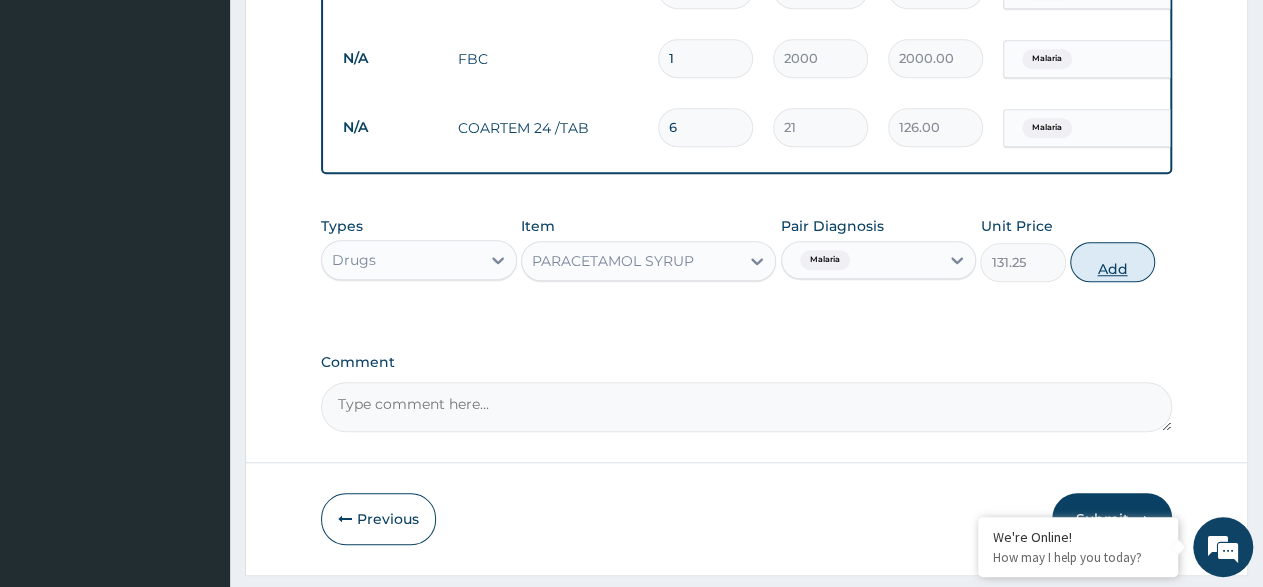 click on "Add" at bounding box center (1112, 262) 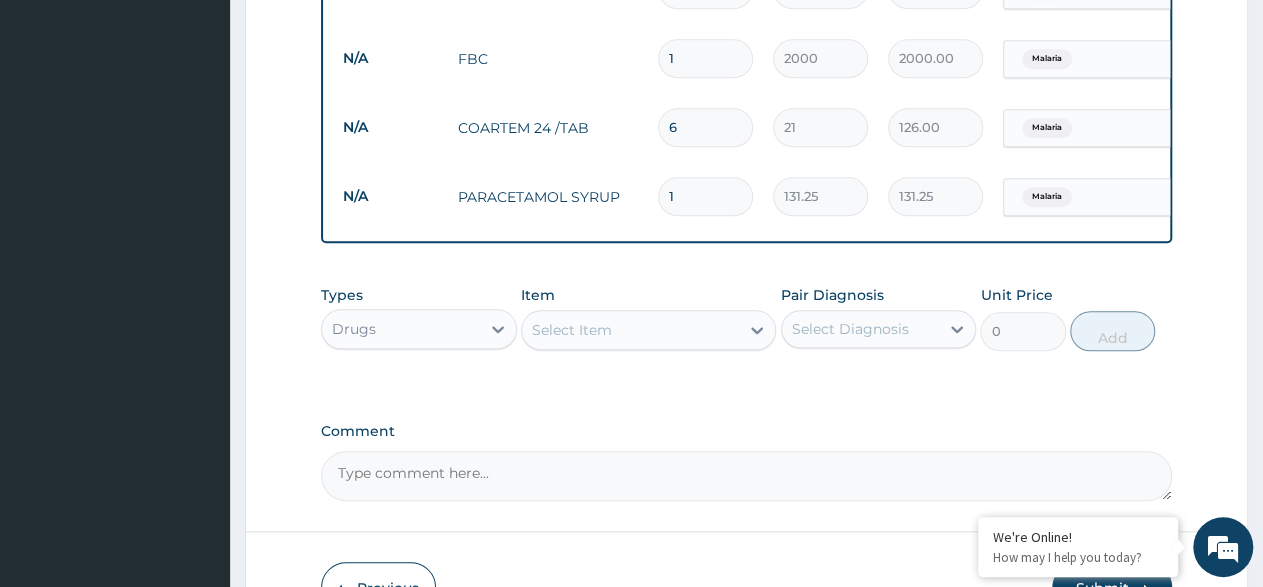 type 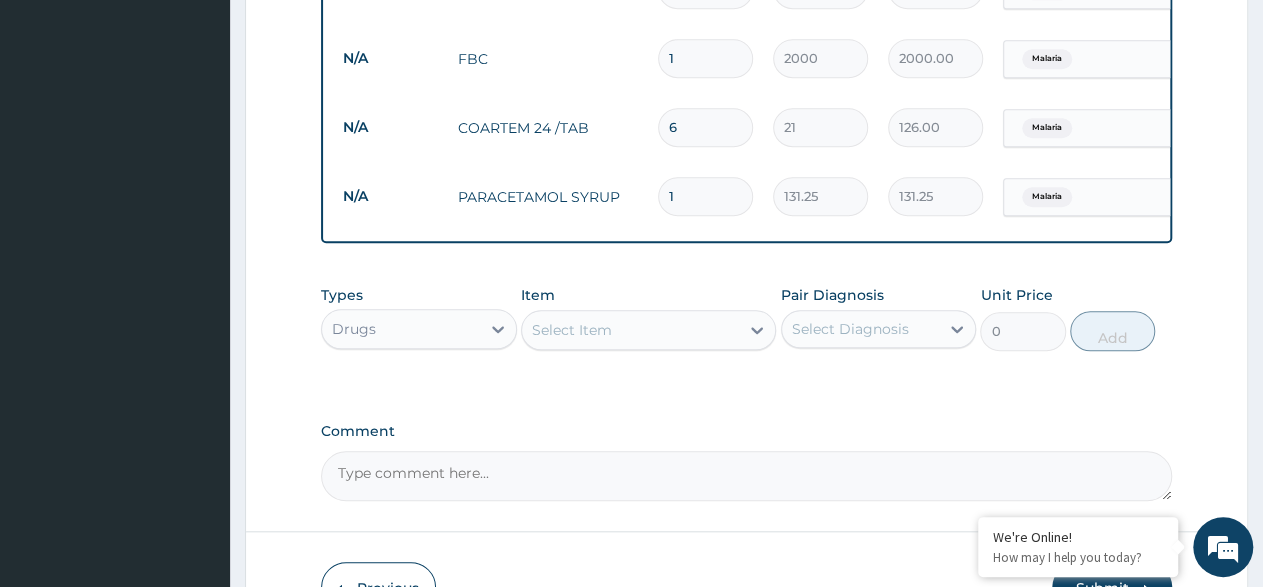 type on "0.00" 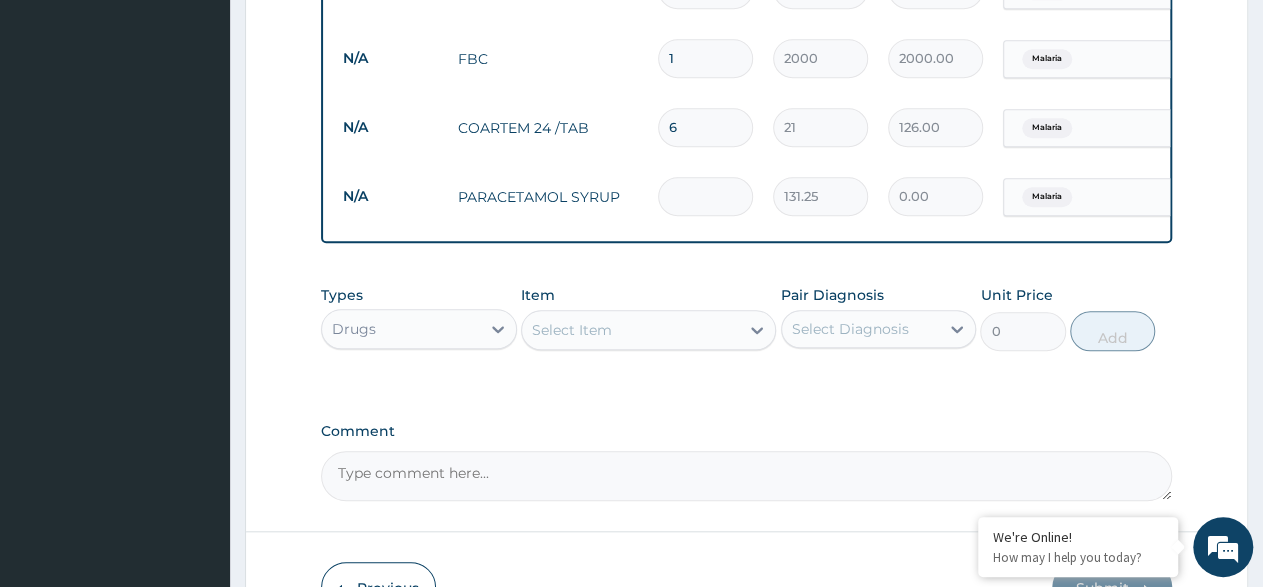 type on "3" 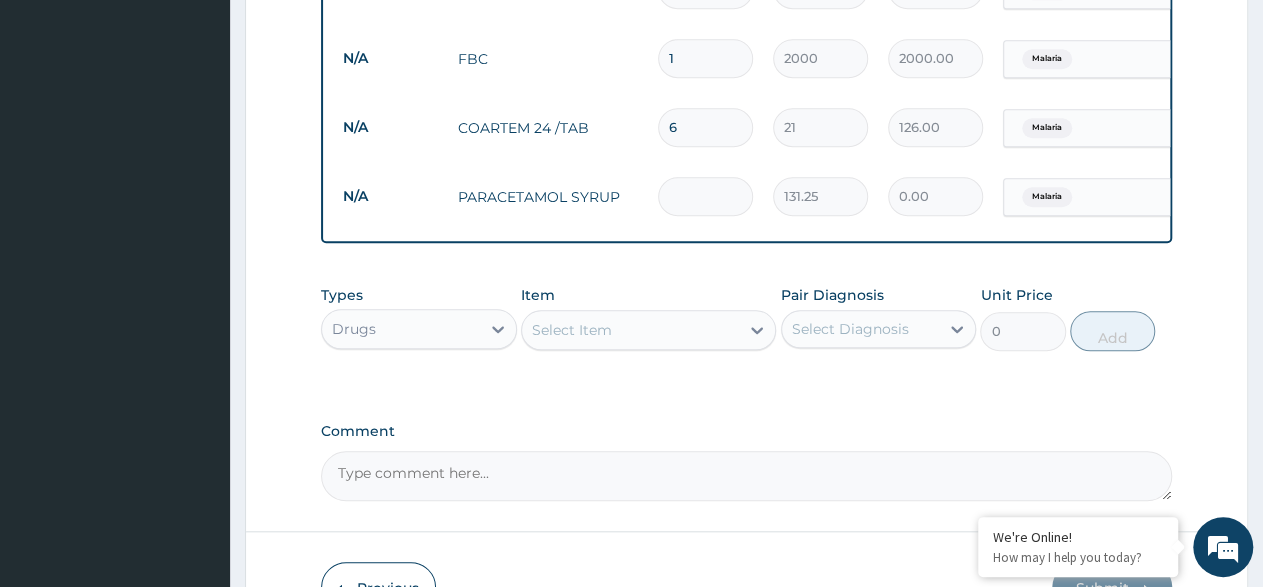 type on "393.75" 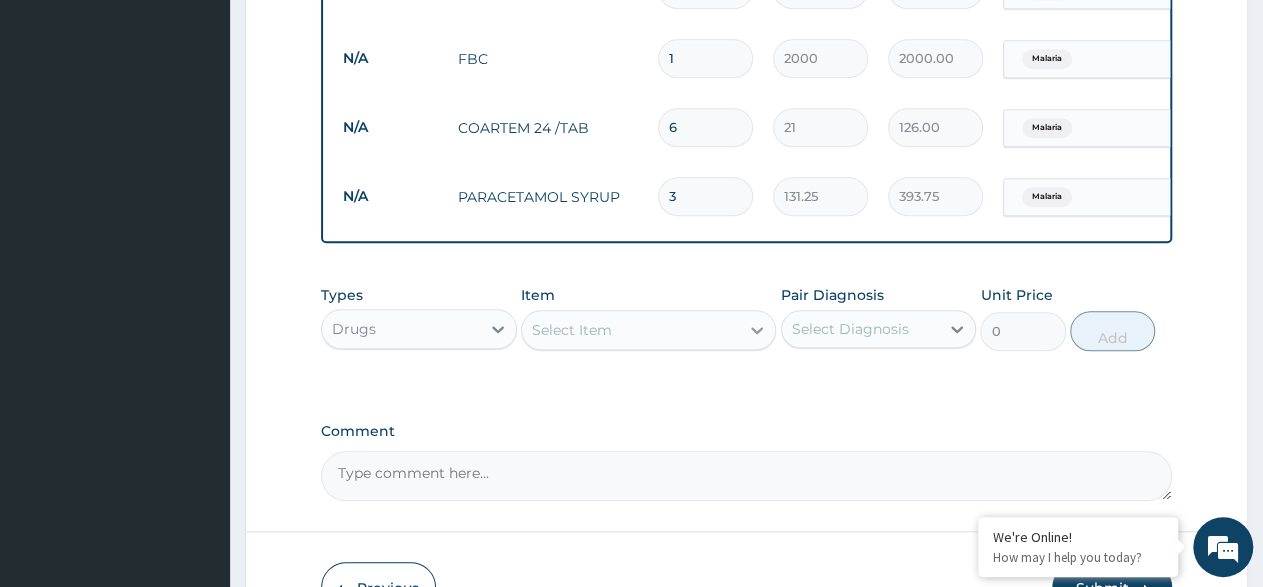 type on "3" 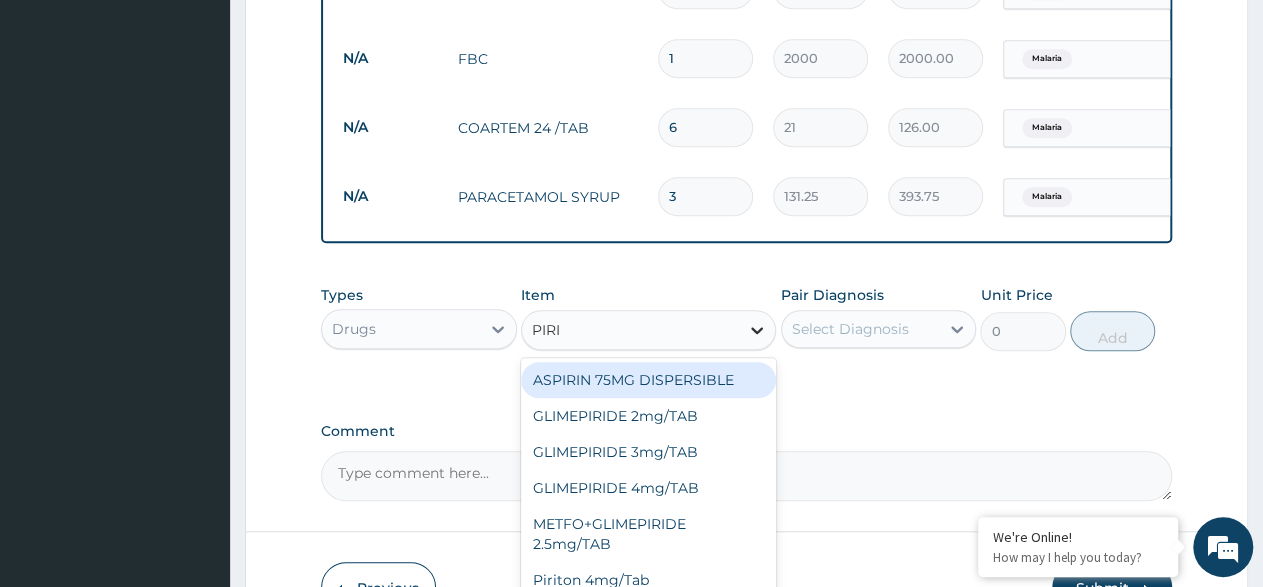 type on "PIRIT" 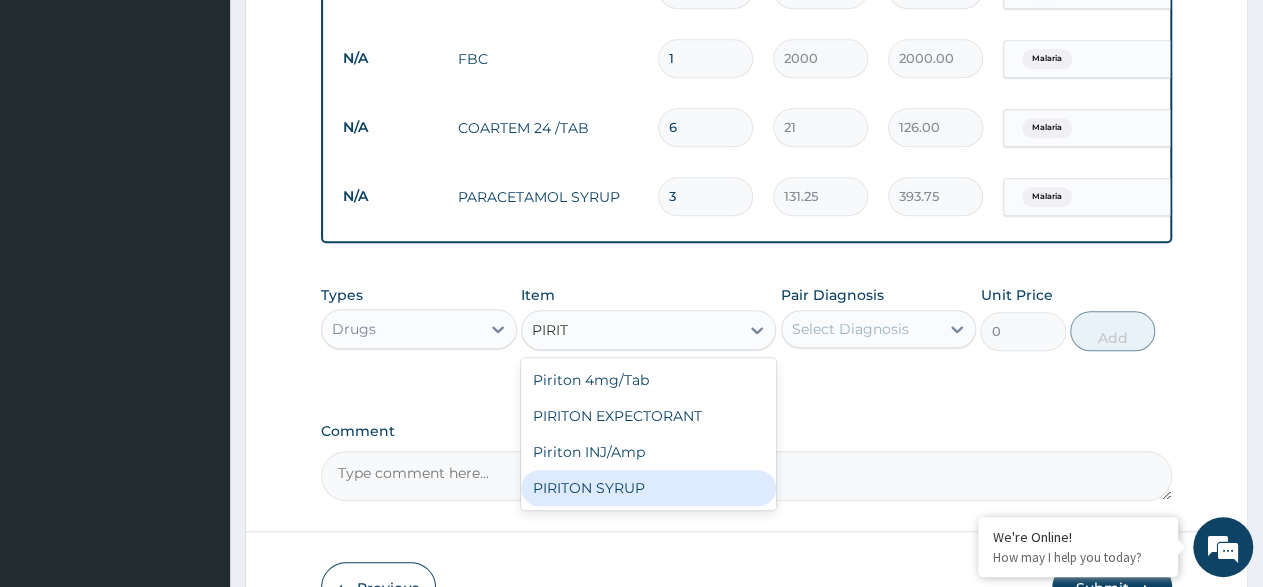 click on "PIRITON SYRUP" at bounding box center (648, 488) 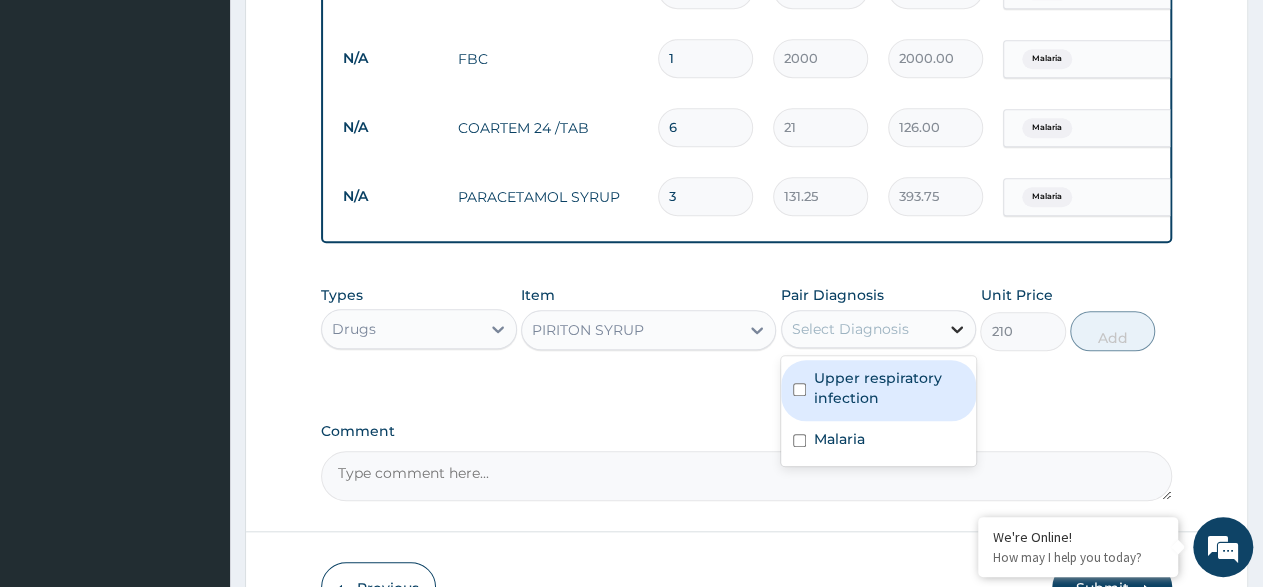 click 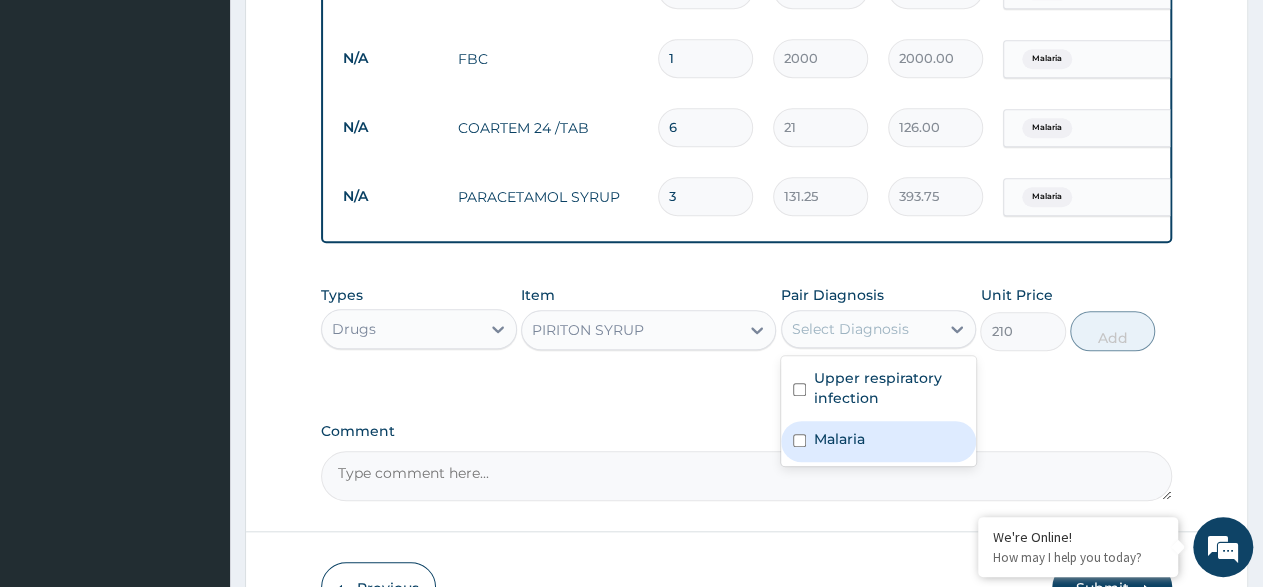 click on "Malaria" at bounding box center (879, 441) 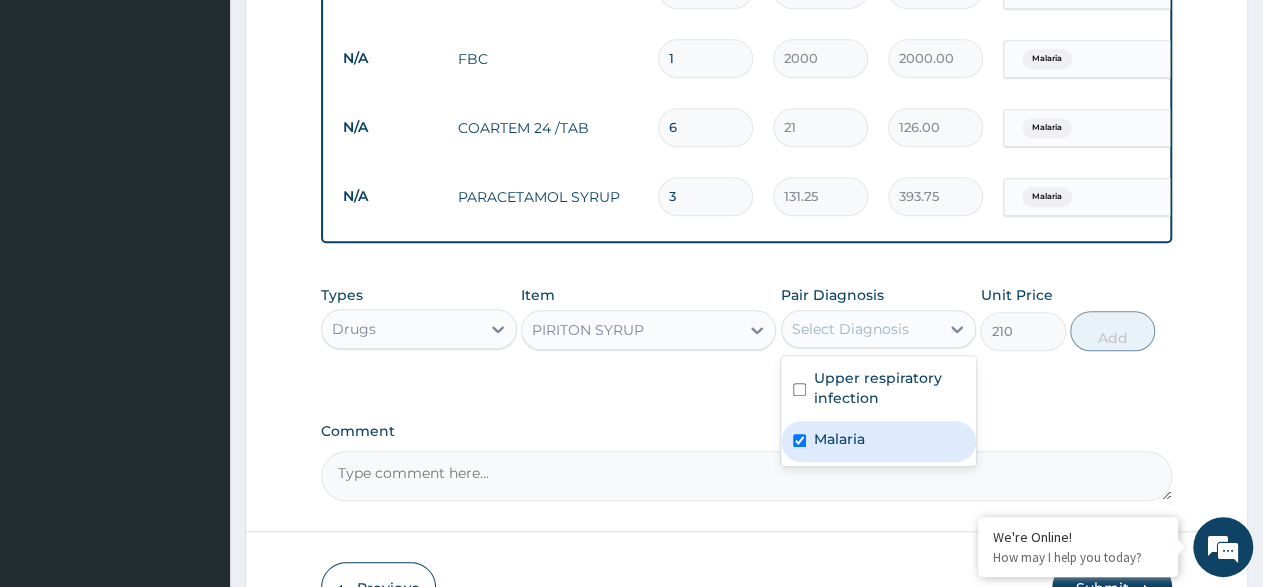 checkbox on "true" 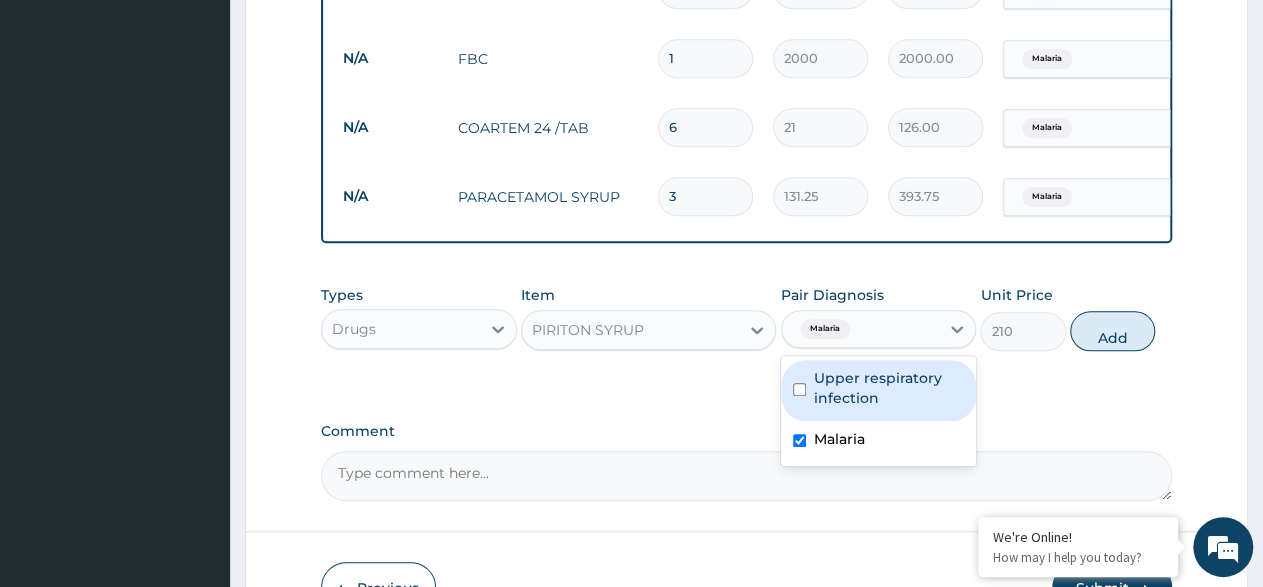click on "Malaria" at bounding box center (861, 329) 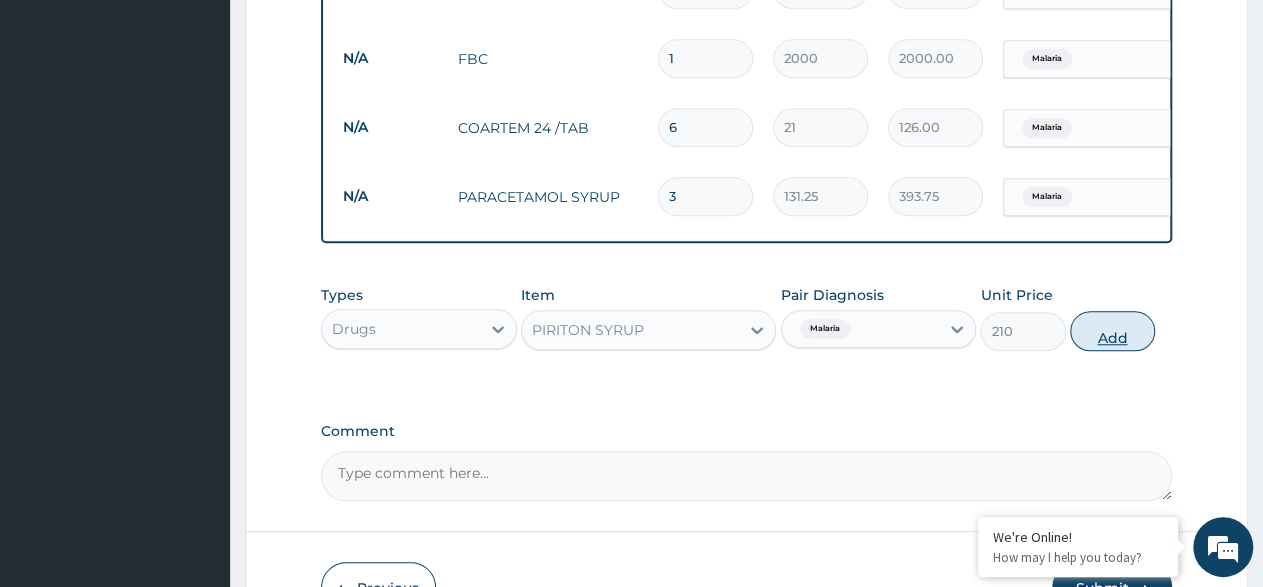 click on "Add" at bounding box center [1112, 331] 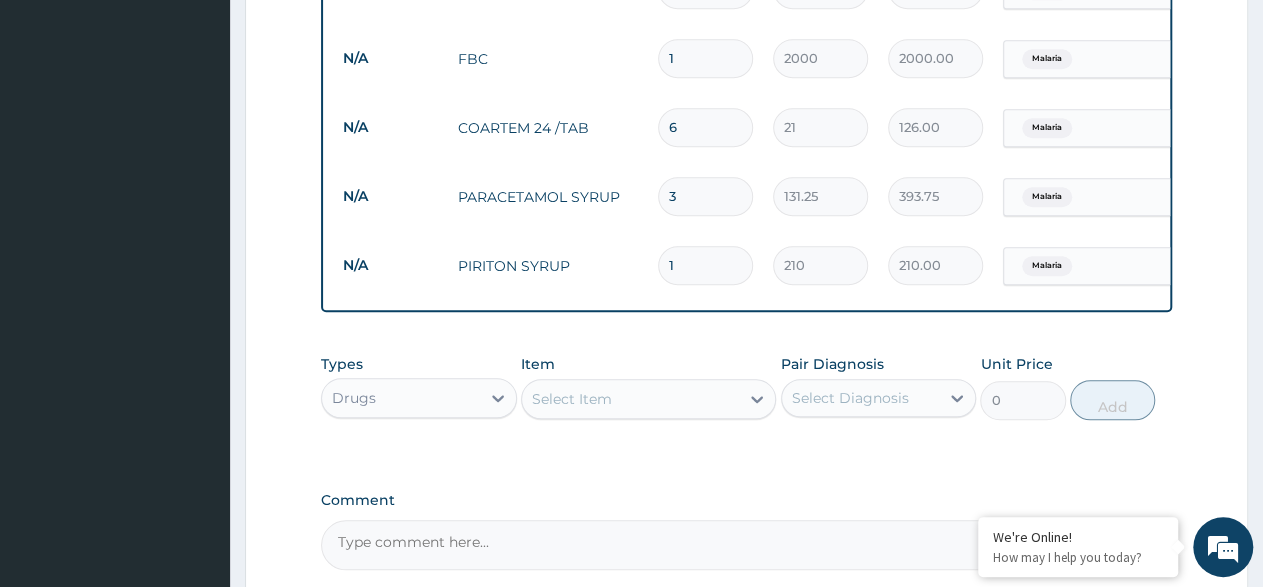 type 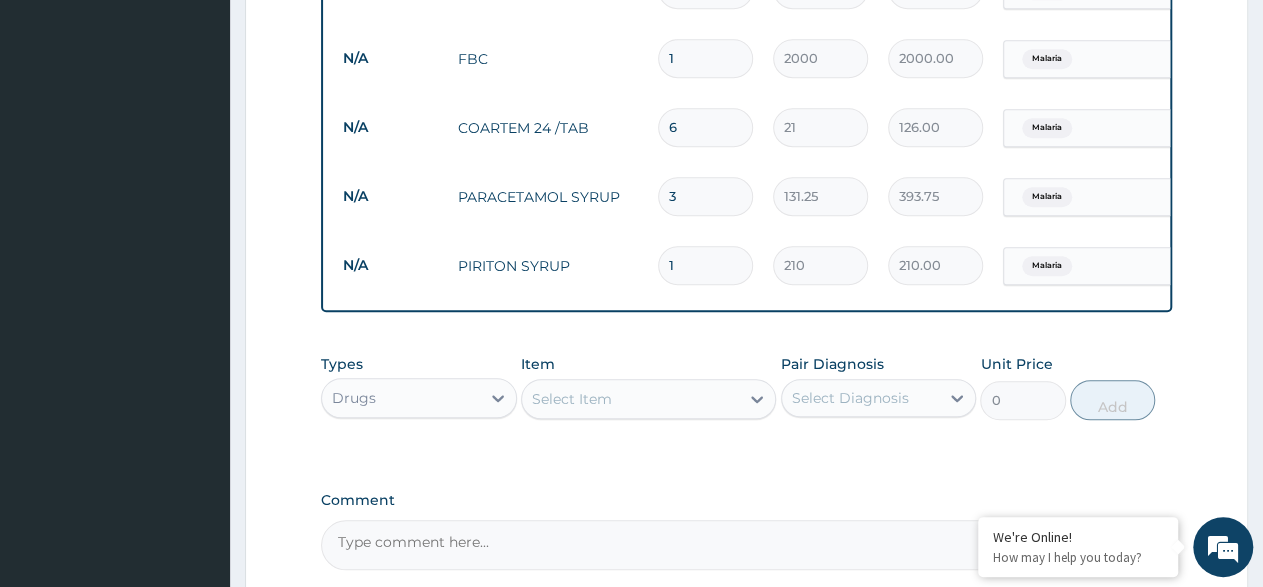 type on "0.00" 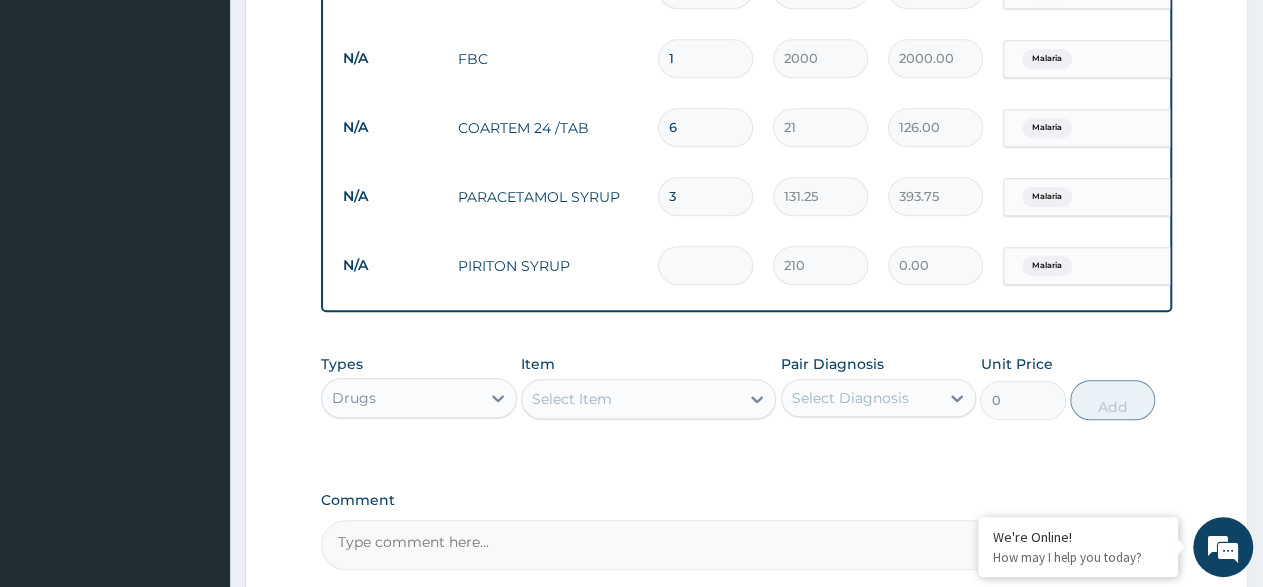 type on "3" 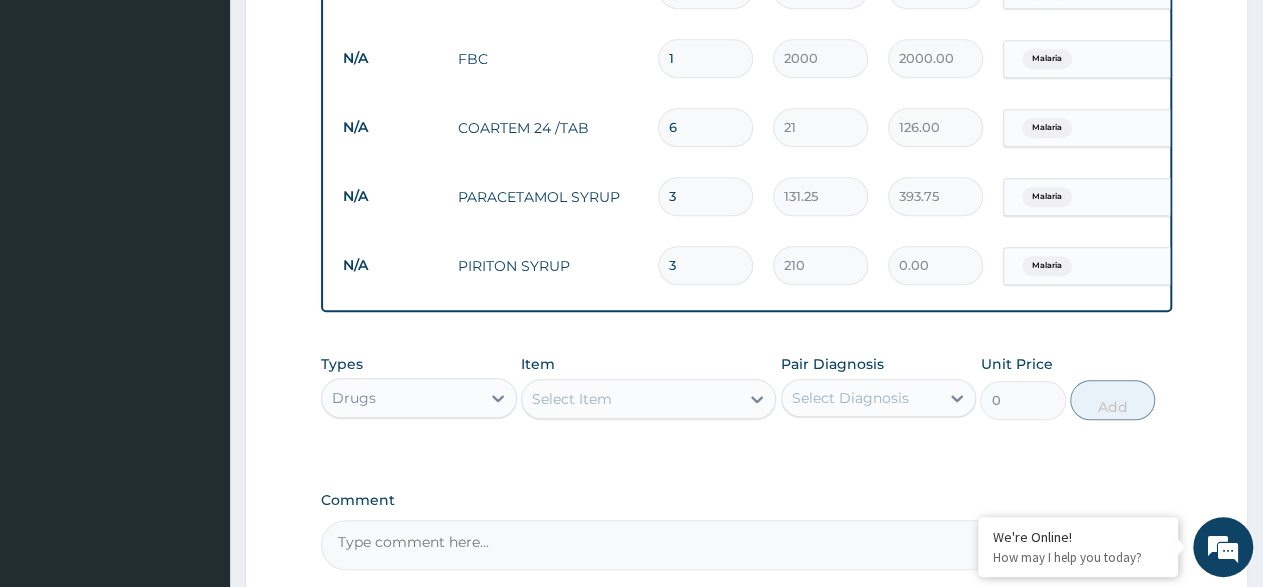 type on "630.00" 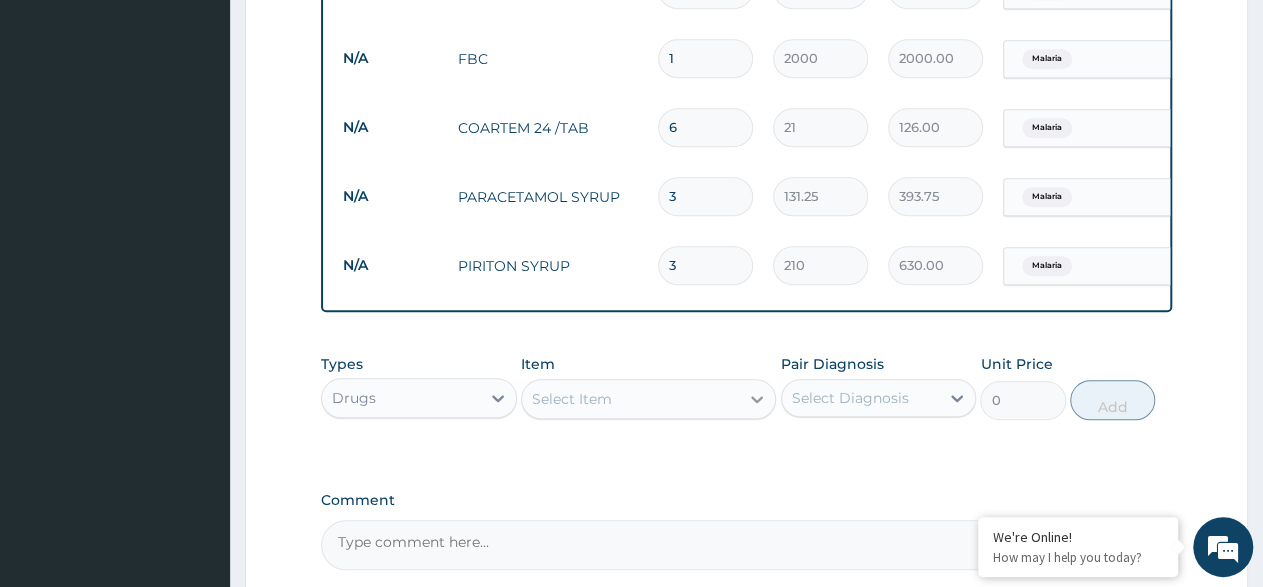 type on "3" 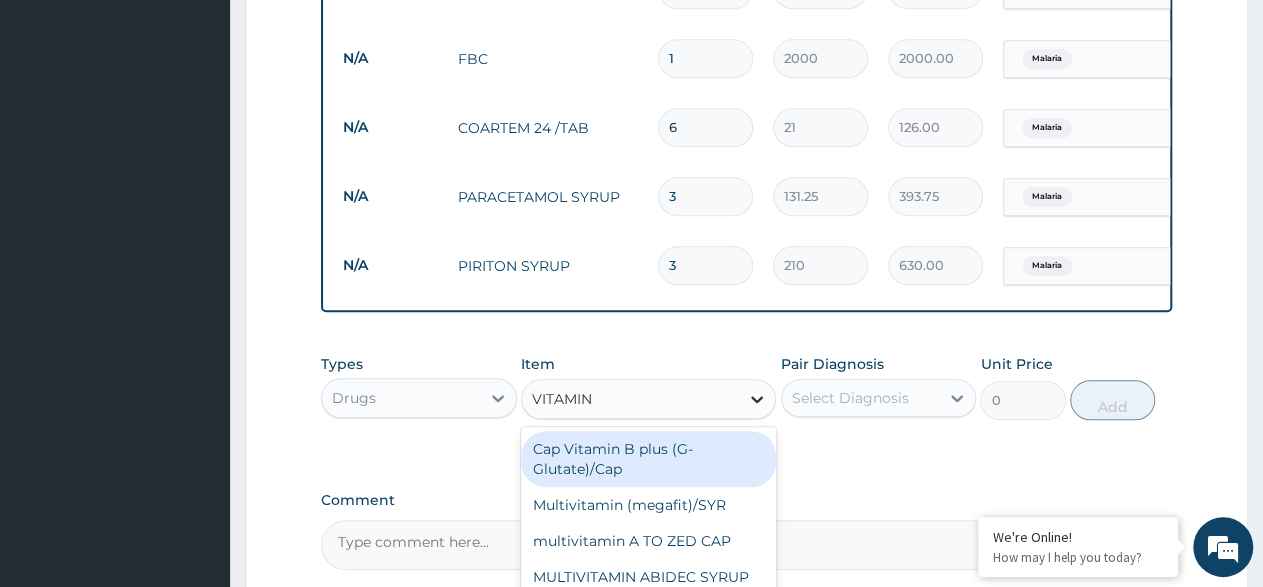 type on "VITAMIN C" 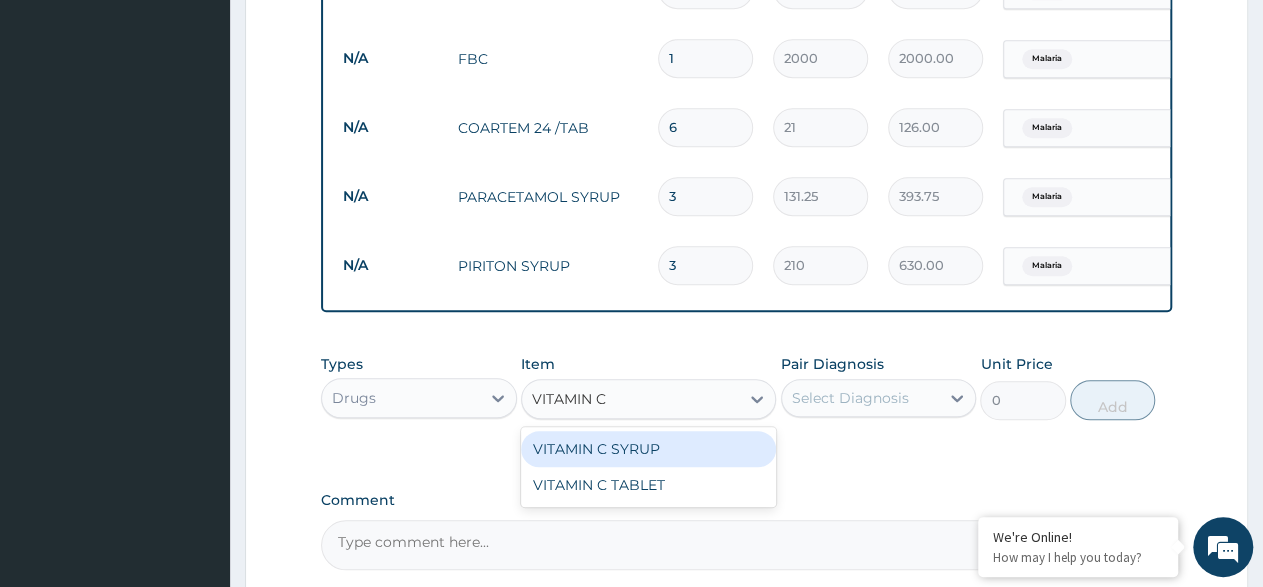 click on "VITAMIN C SYRUP" at bounding box center [648, 449] 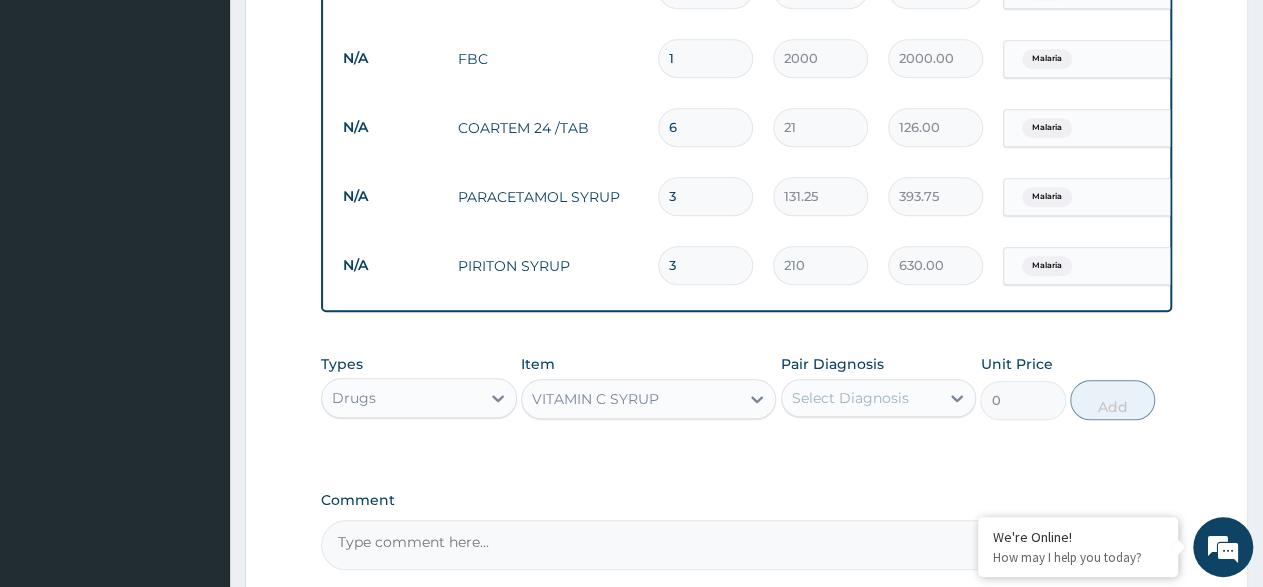 type 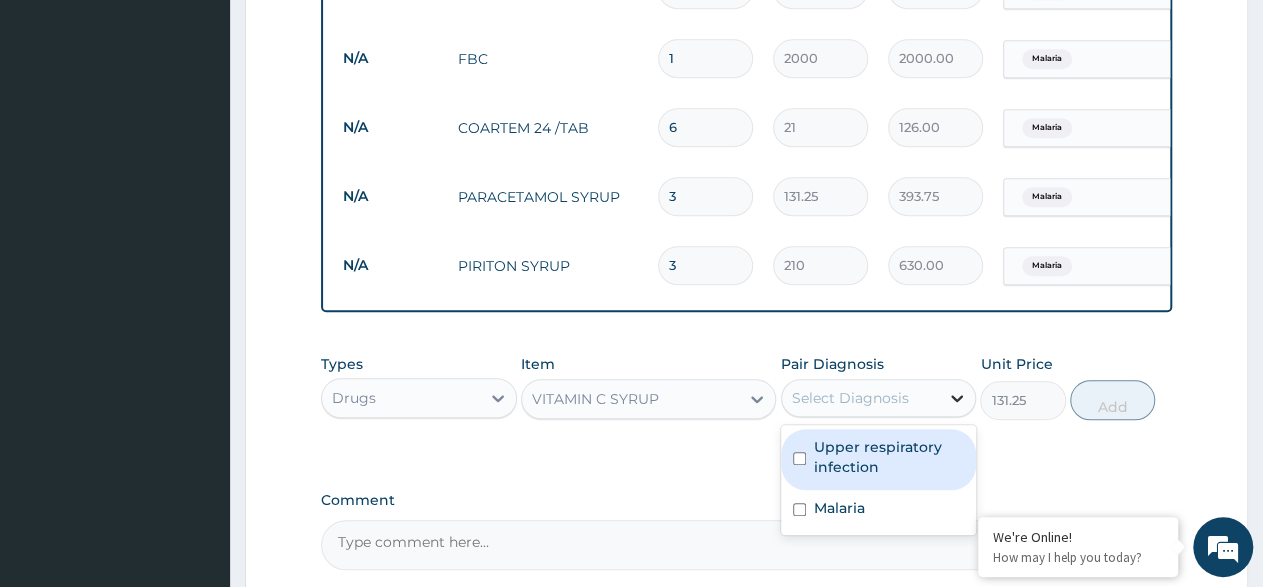 drag, startPoint x: 972, startPoint y: 413, endPoint x: 891, endPoint y: 451, distance: 89.470665 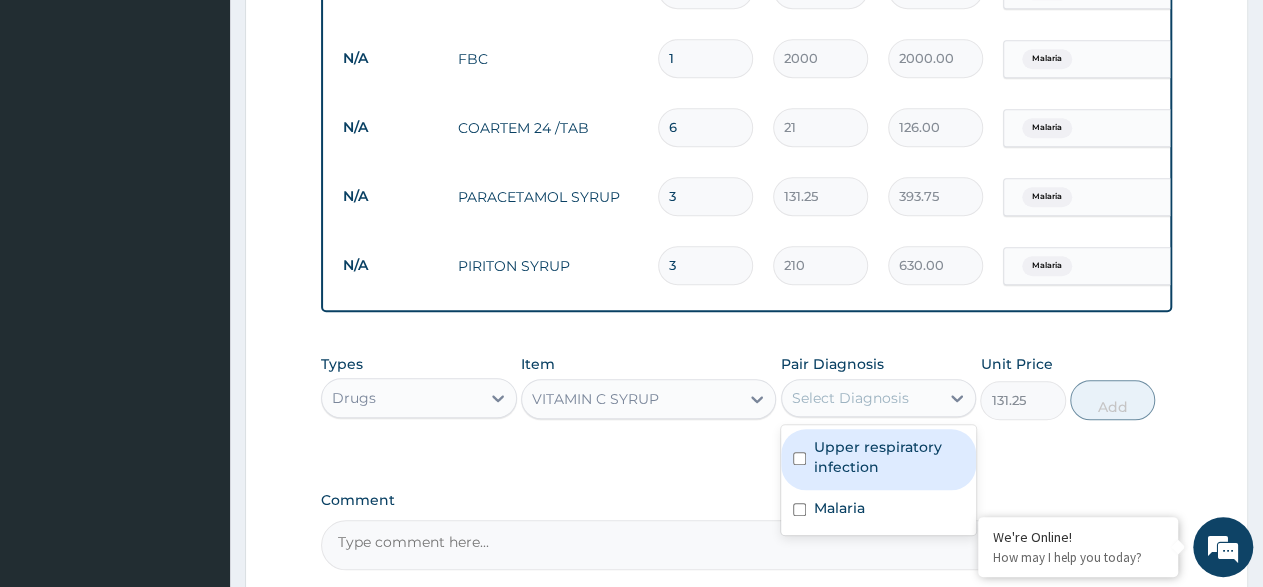 click at bounding box center (957, 398) 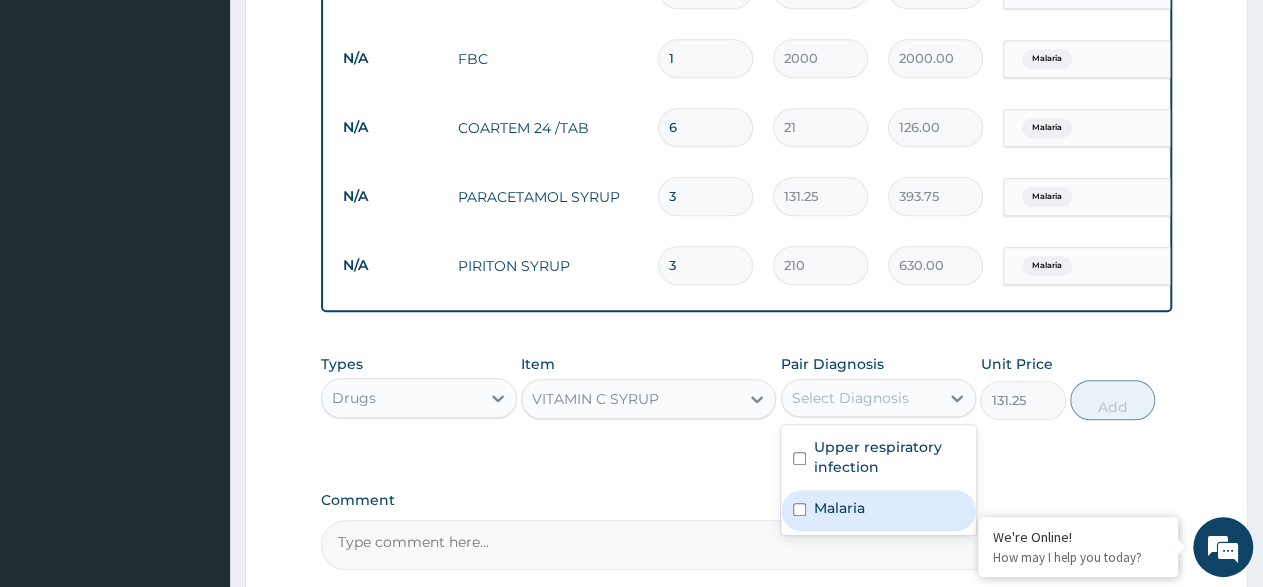 click on "Malaria" at bounding box center [879, 510] 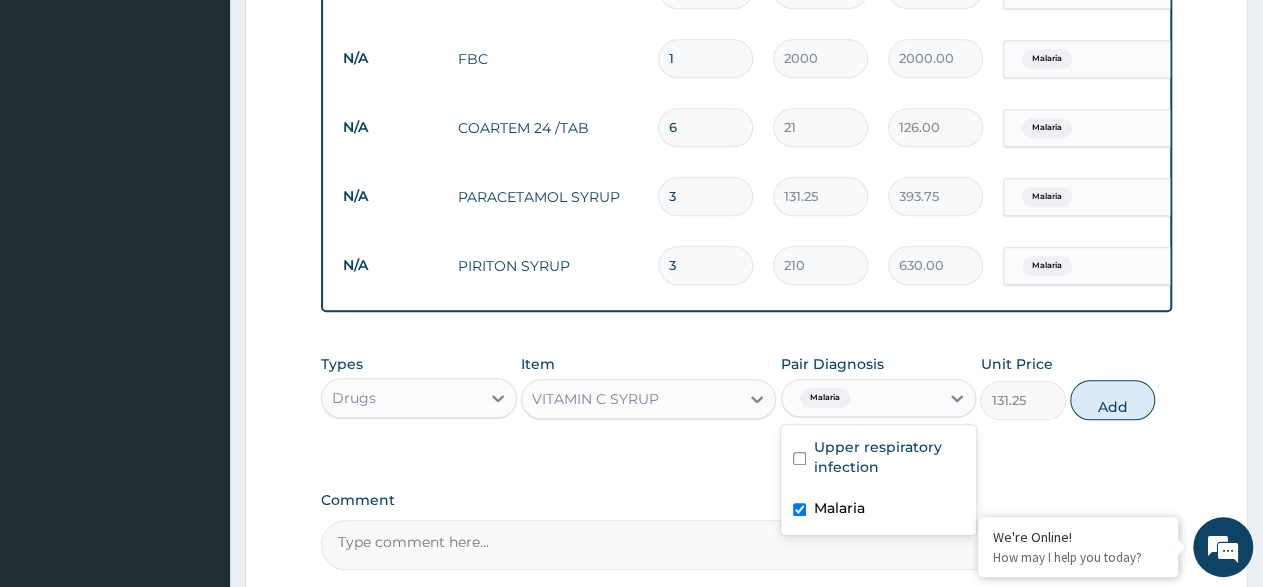 click on "Malaria" at bounding box center (879, 510) 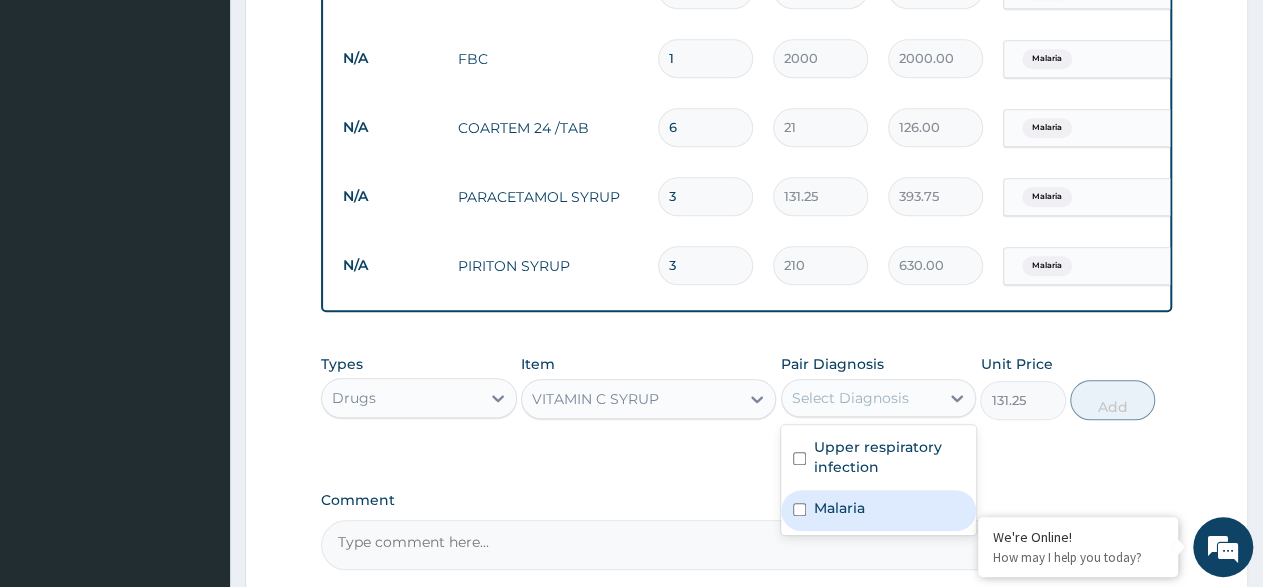 click at bounding box center (799, 509) 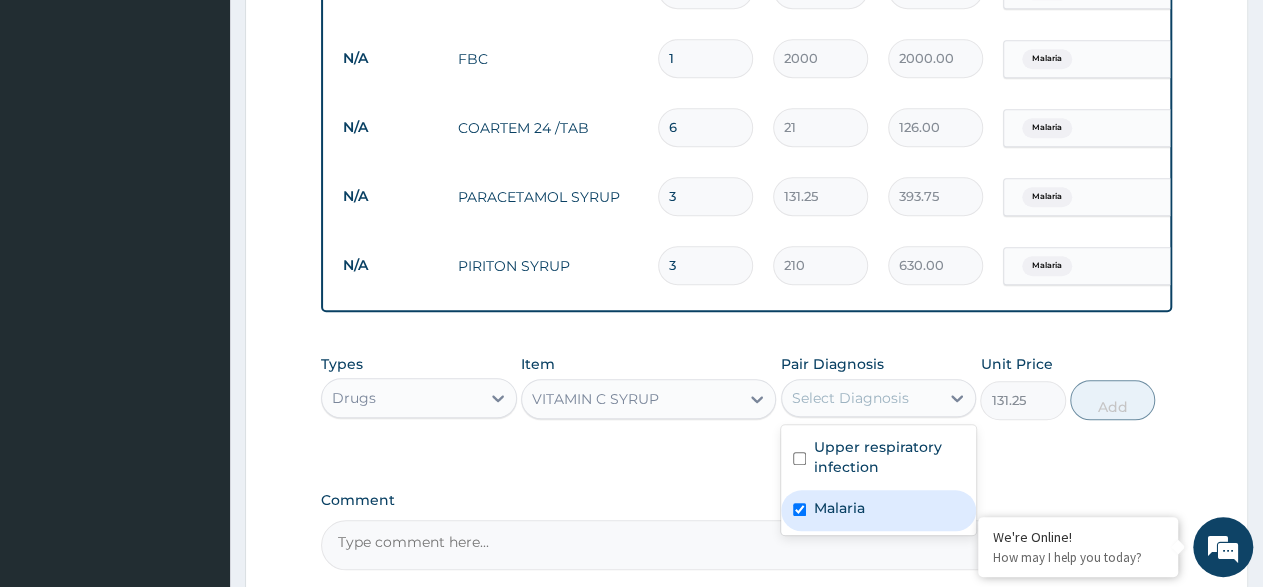 checkbox on "true" 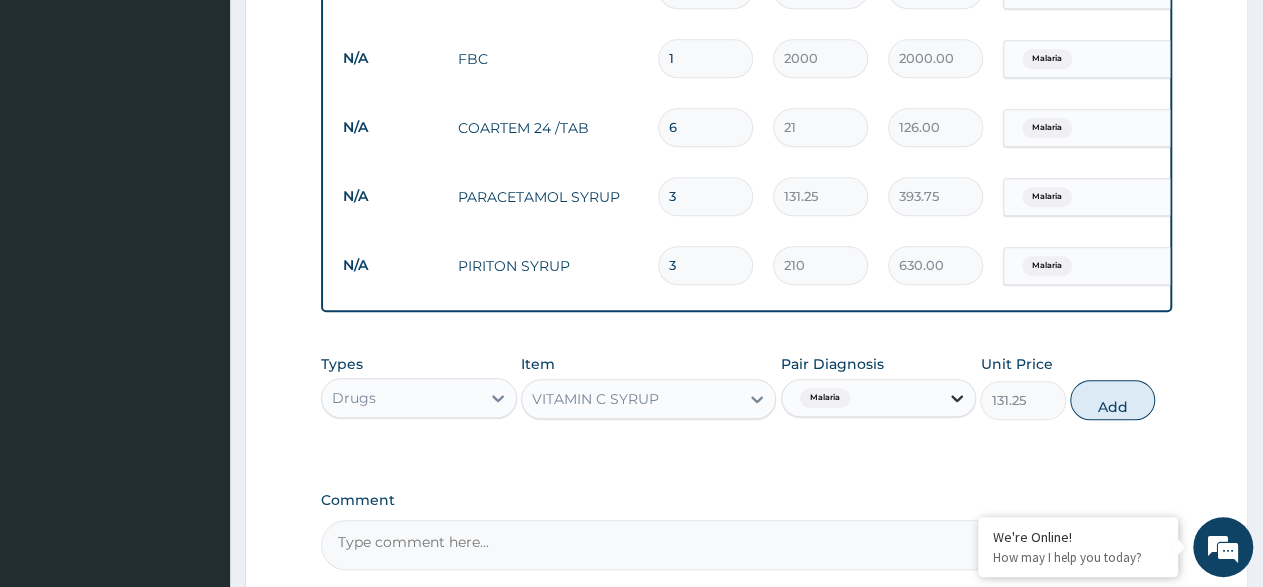 click at bounding box center (957, 398) 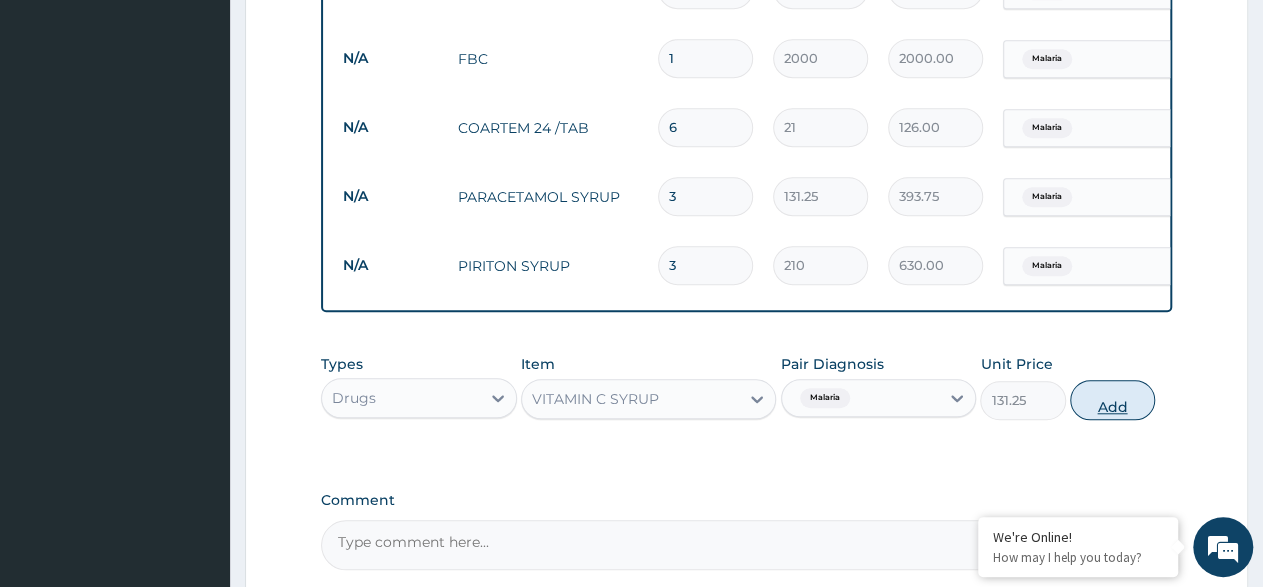click on "Add" at bounding box center [1112, 400] 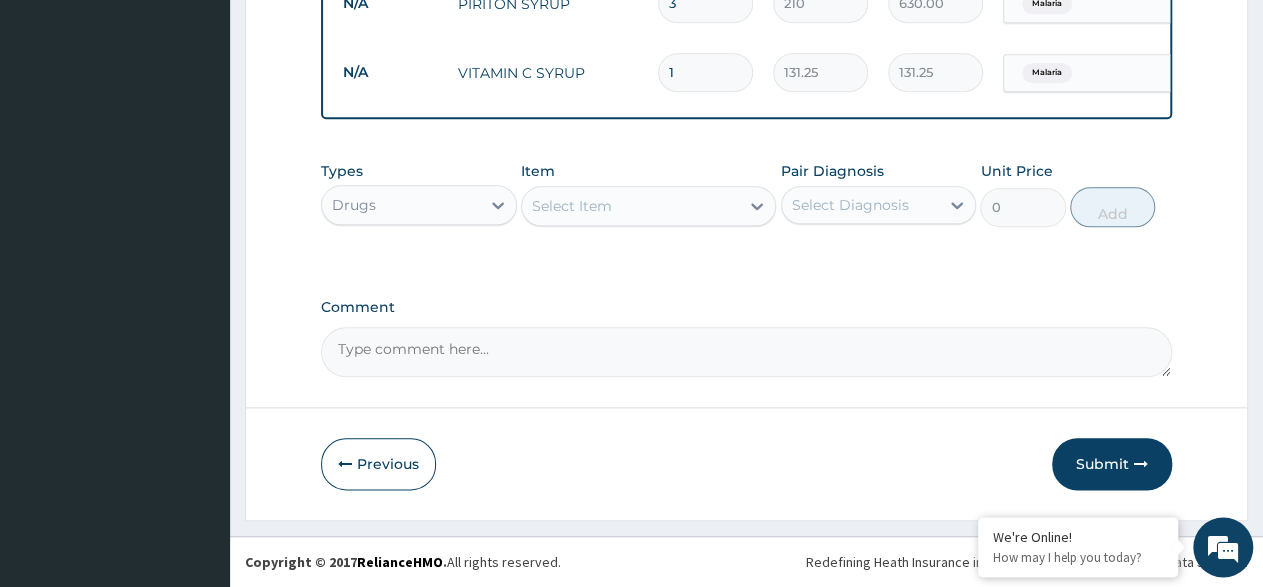 scroll, scrollTop: 980, scrollLeft: 0, axis: vertical 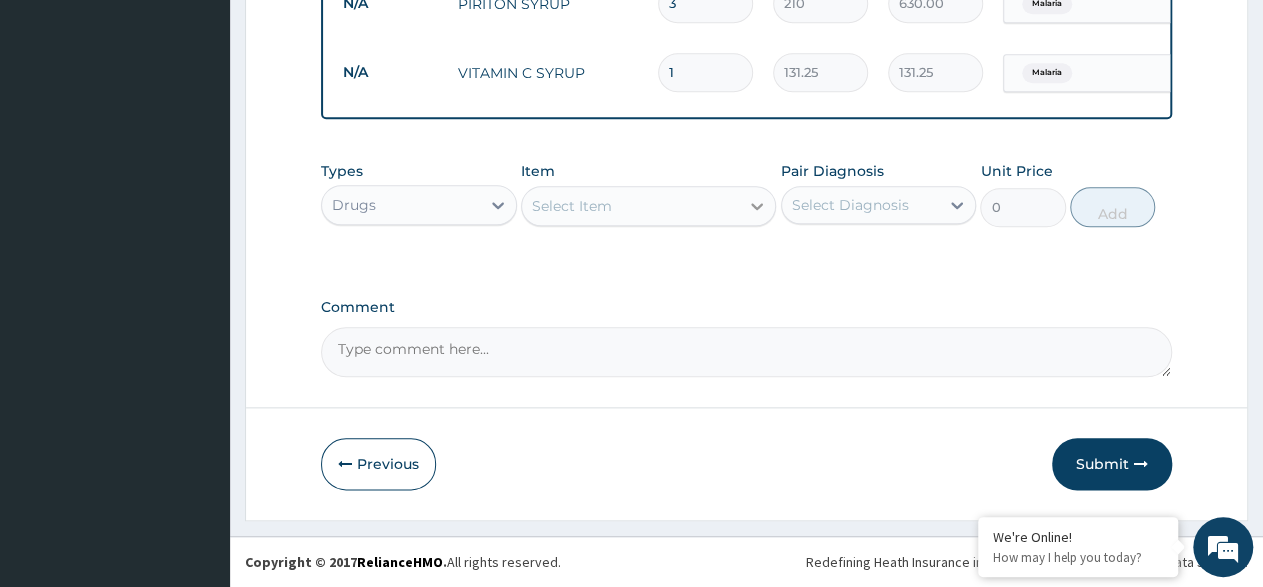 click 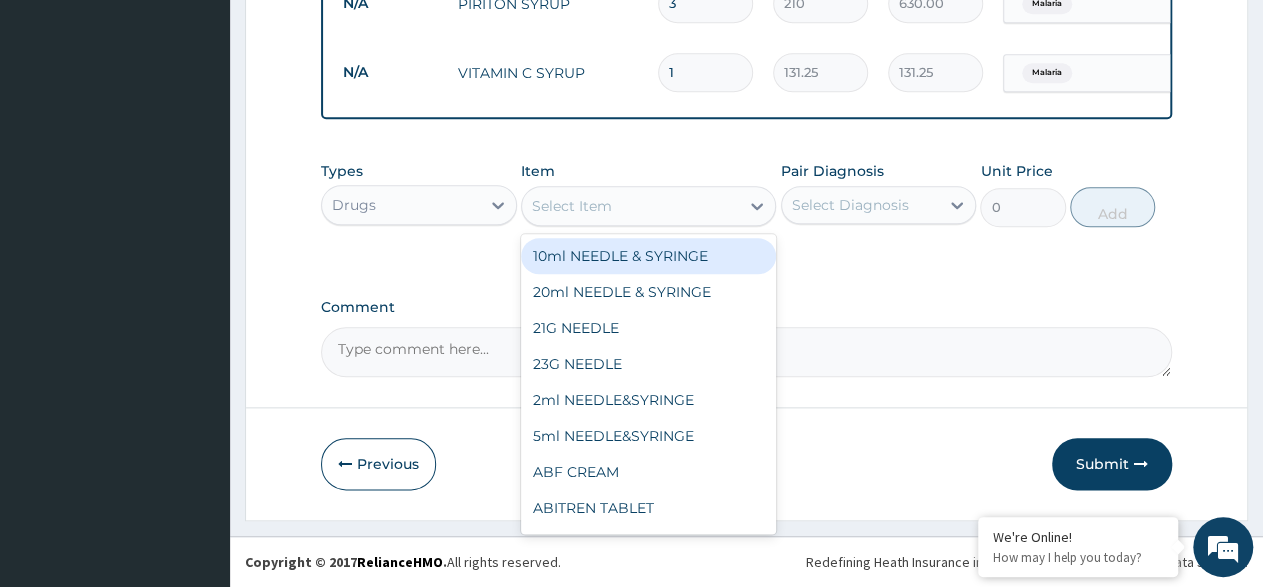 click on "1" at bounding box center (705, 72) 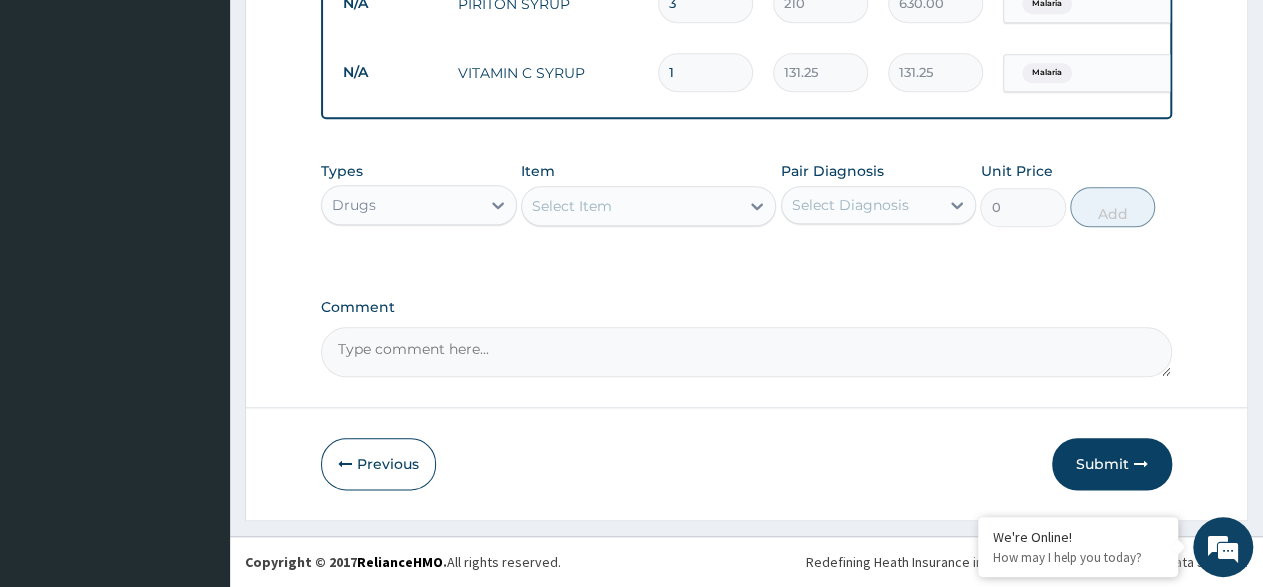 type 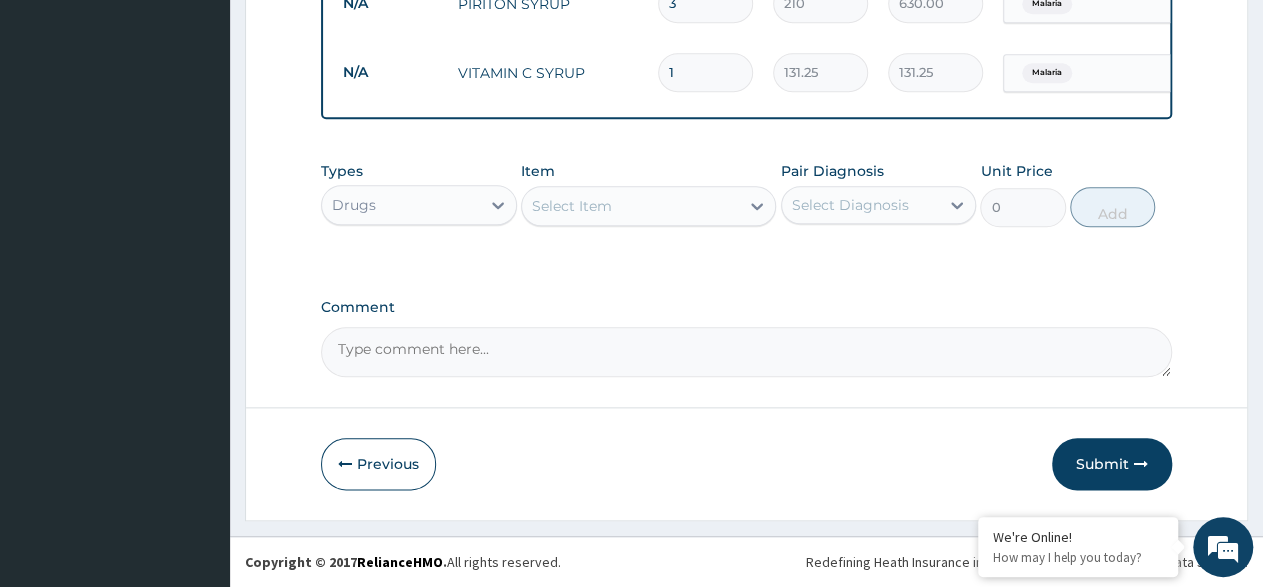 type on "0.00" 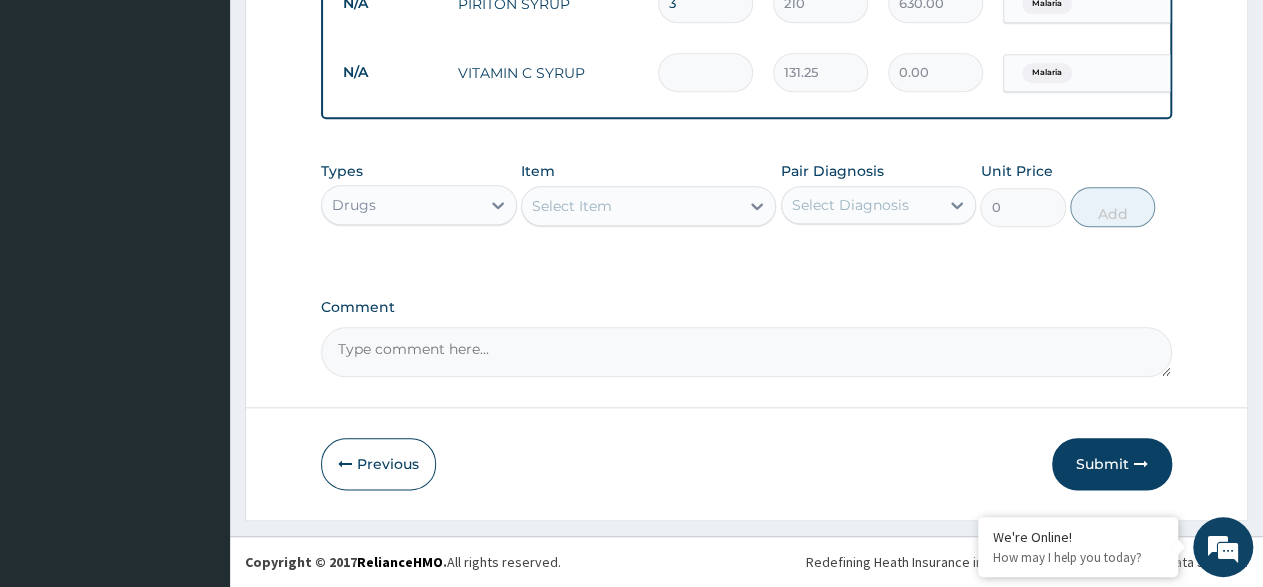 type on "3" 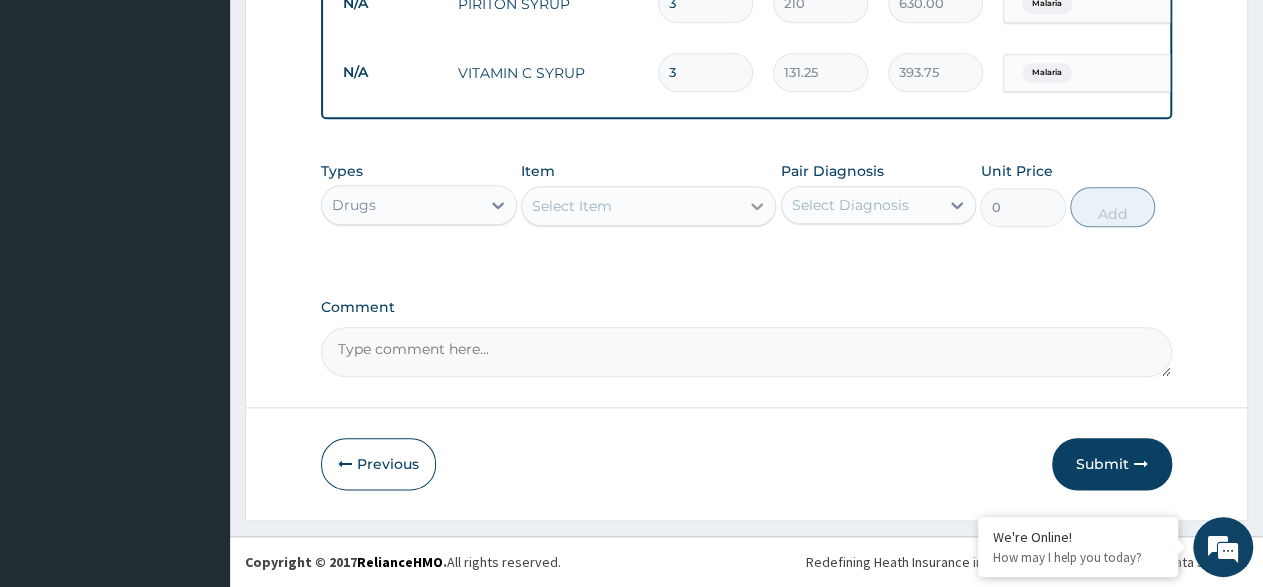 type on "3" 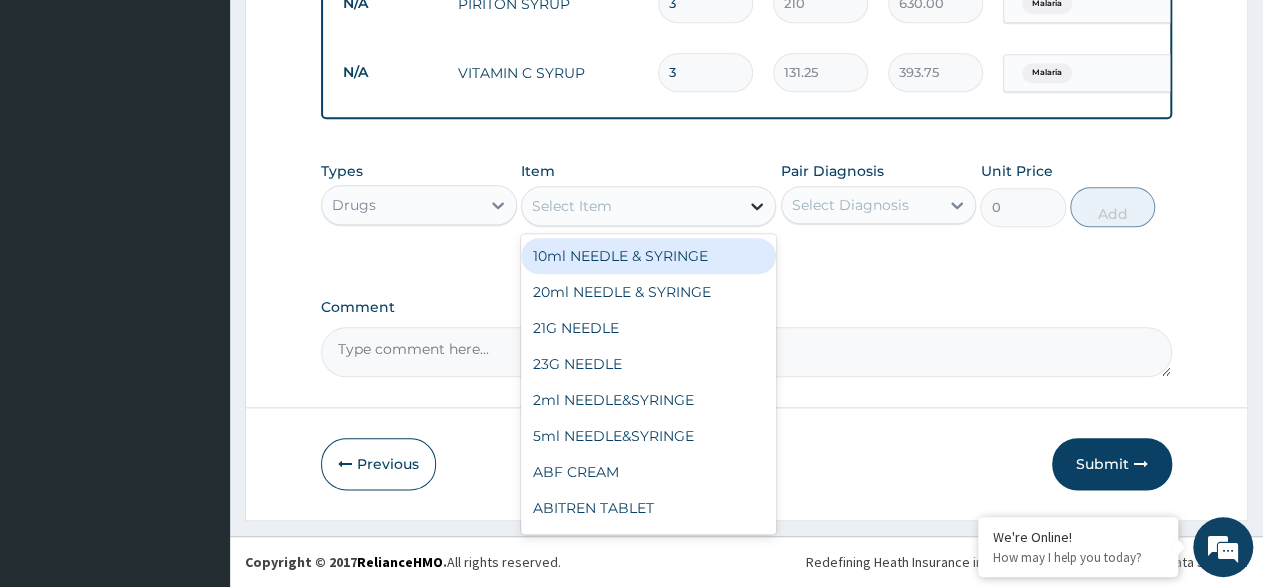 click 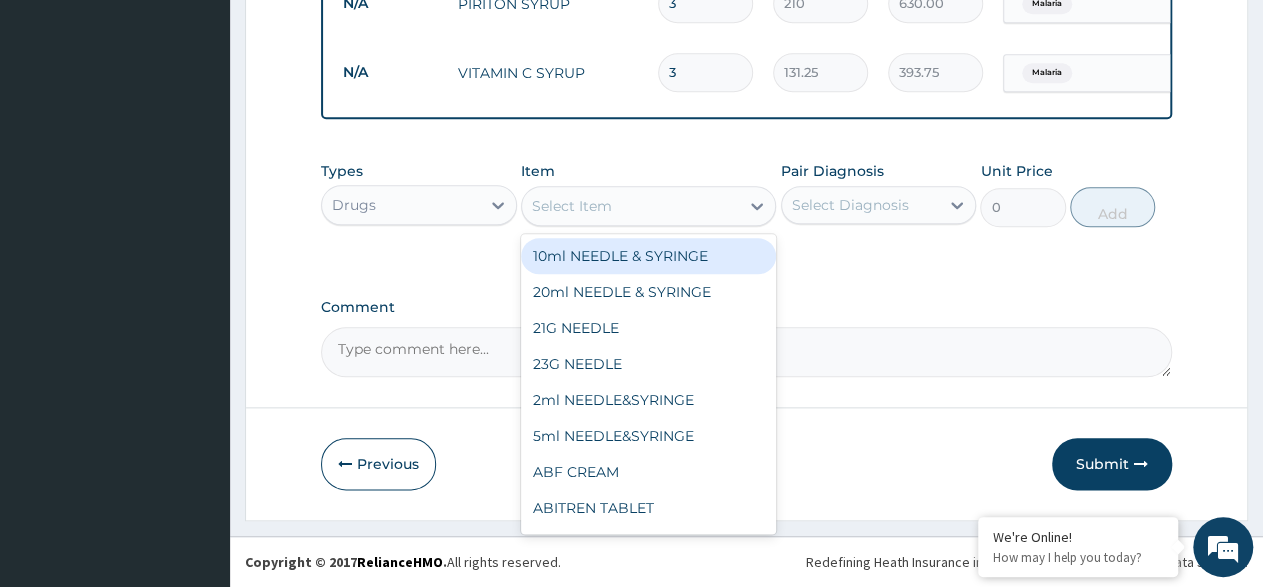 click on "Item option VITAMIN C SYRUP, selected. option 10ml NEEDLE & SYRINGE focused, 1 of 1044. 1044 results available. Use Up and Down to choose options, press Enter to select the currently focused option, press Escape to exit the menu, press Tab to select the option and exit the menu. Select Item 10ml NEEDLE & SYRINGE 20ml NEEDLE & SYRINGE 21G NEEDLE 23G NEEDLE 2ml NEEDLE&SYRINGE 5ml NEEDLE&SYRINGE ABF CREAM ABITREN TABLET Aceclofenae 200mg SR/TAB Acelofenae+pem/TAB ACEM 500MG ACEPOL 60ML SUSP Acetazolamide 250mg/TAB ACETAZOLAMIDE 500MG TAB Acetylsalicylic acid/TAB ACICLOVIR 200MG TABLETS ACICLOVIR 400MG TABLETS ACICLOVIR 800MG TAB ACICLOVIR CREAM ACNEAWAY CREAM 20G ACTIFED SYRUP ACTIFED TAB ACTIVATED CHARCOAL POWDER ADRENALINE INJ ALBENDAZOLE (ZENTEL) SYRUP ALBENDAZOLE (ZENTEL) TABLET ALBENDAZOLE (ZOLAT) SYRUP ALBENDAZOLE (ZOLAT) TABLET Albendazole 200mg/TAB Albendazole 400mg/TAB ALDACTONE TABLET ALDOMET TABLET ALLEREX EYE DROP ALLERGIN 60ML ALLOPURINOL 100MG ALLOPURINOL TABS 300MG ALOMIDE EYE DROP ALPHA D TAB" at bounding box center (648, 194) 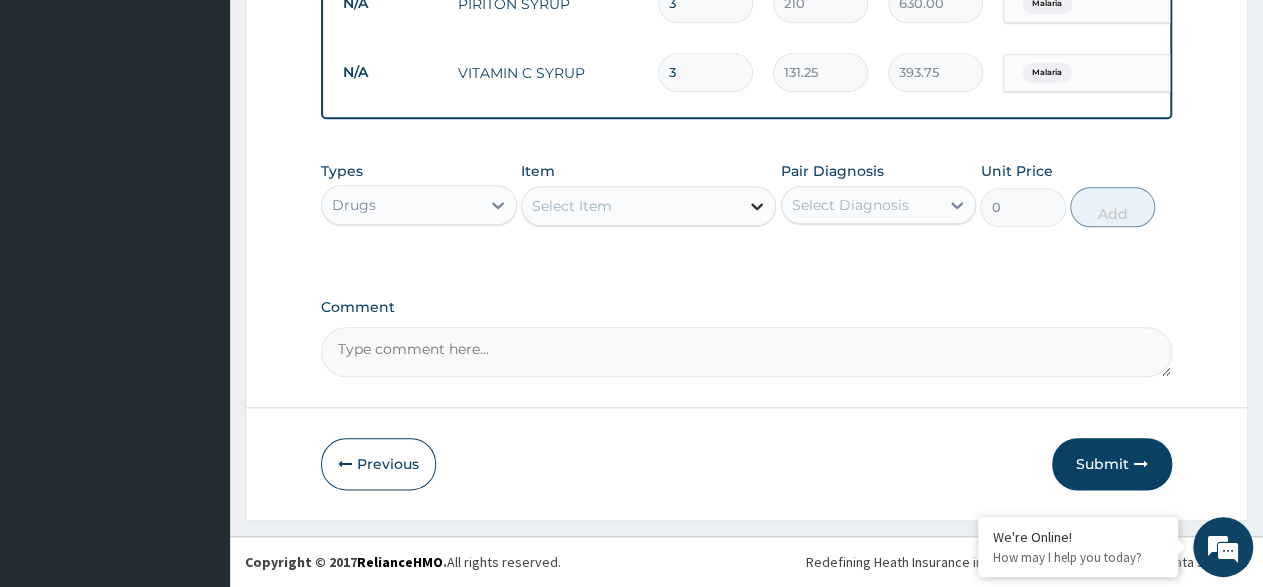 click 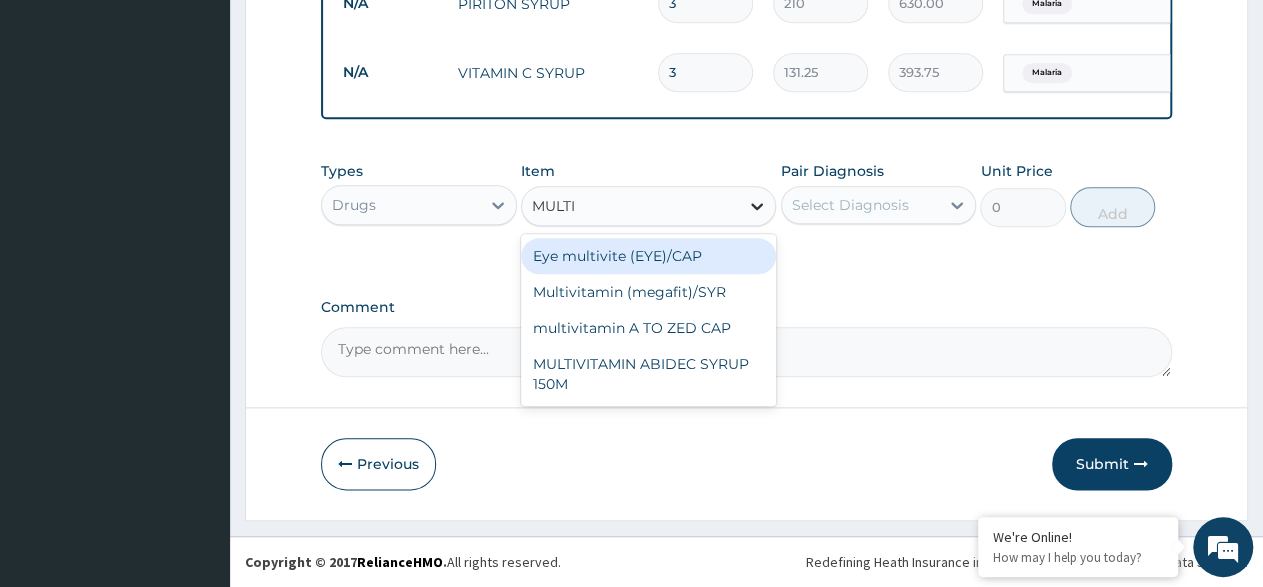 type on "MULTIV" 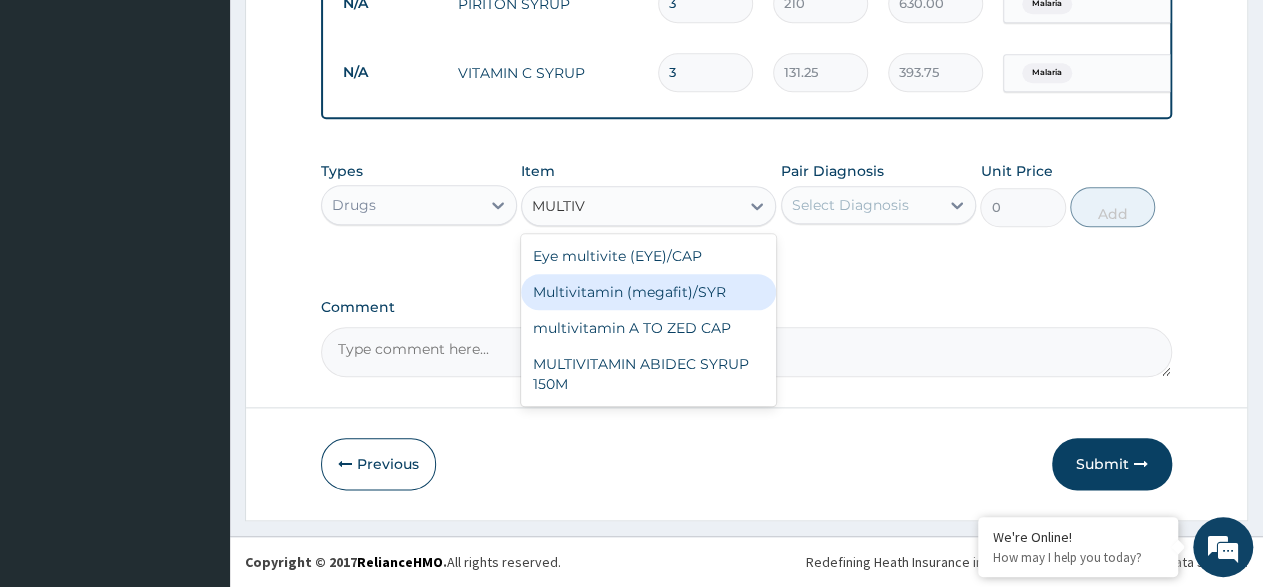 click on "Multivitamin (megafit)/SYR" at bounding box center (648, 292) 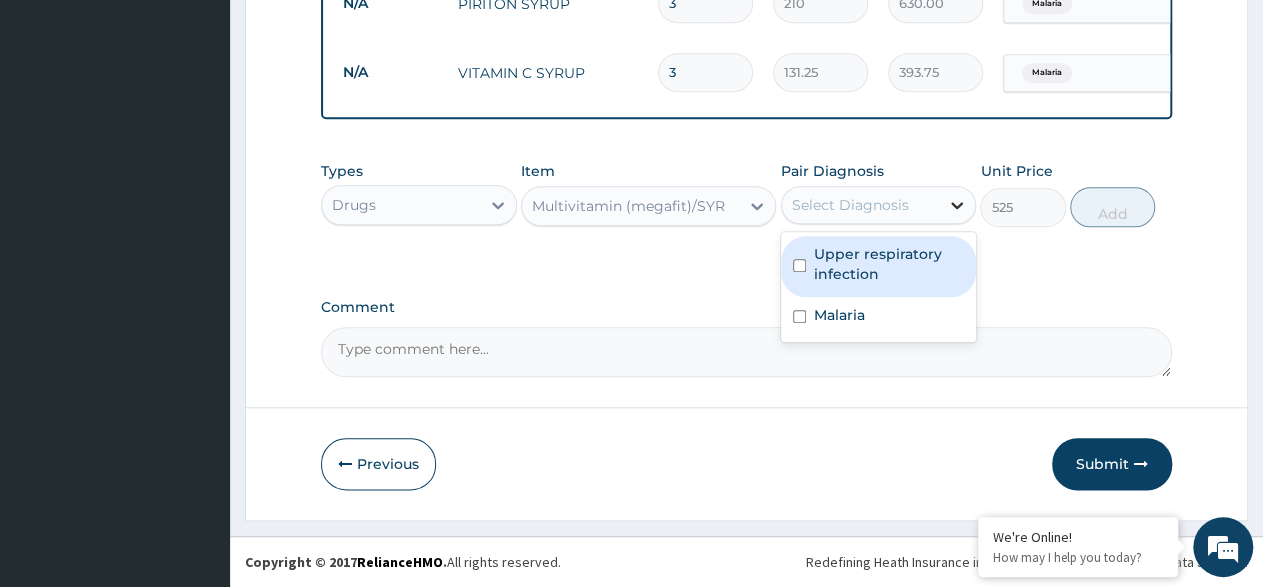 click 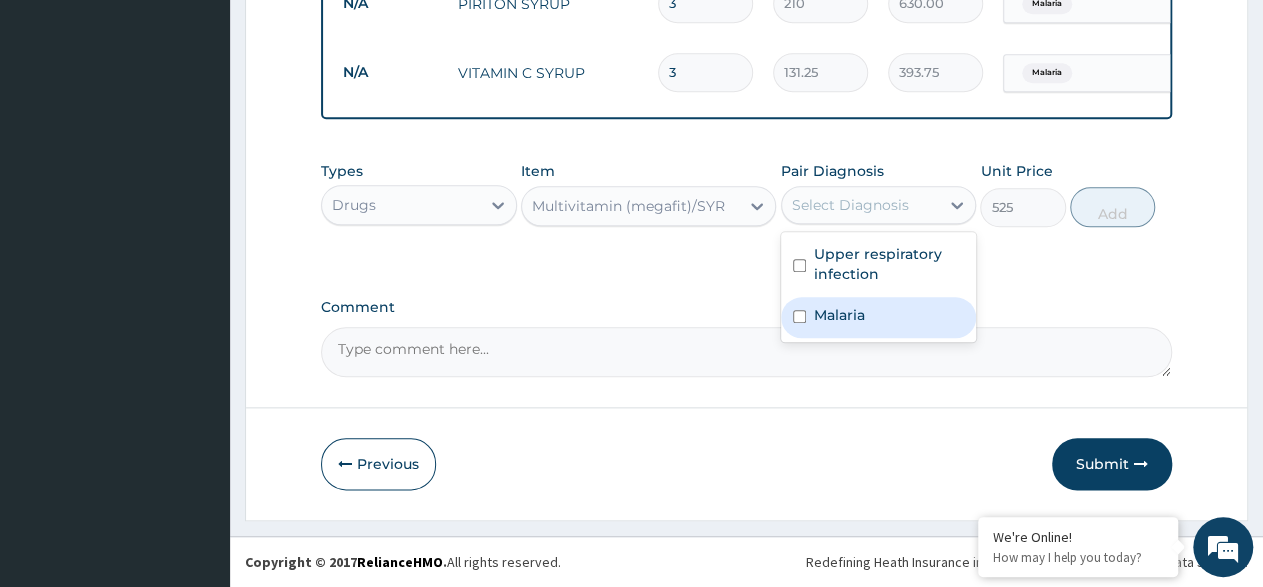 drag, startPoint x: 804, startPoint y: 318, endPoint x: 809, endPoint y: 301, distance: 17.720045 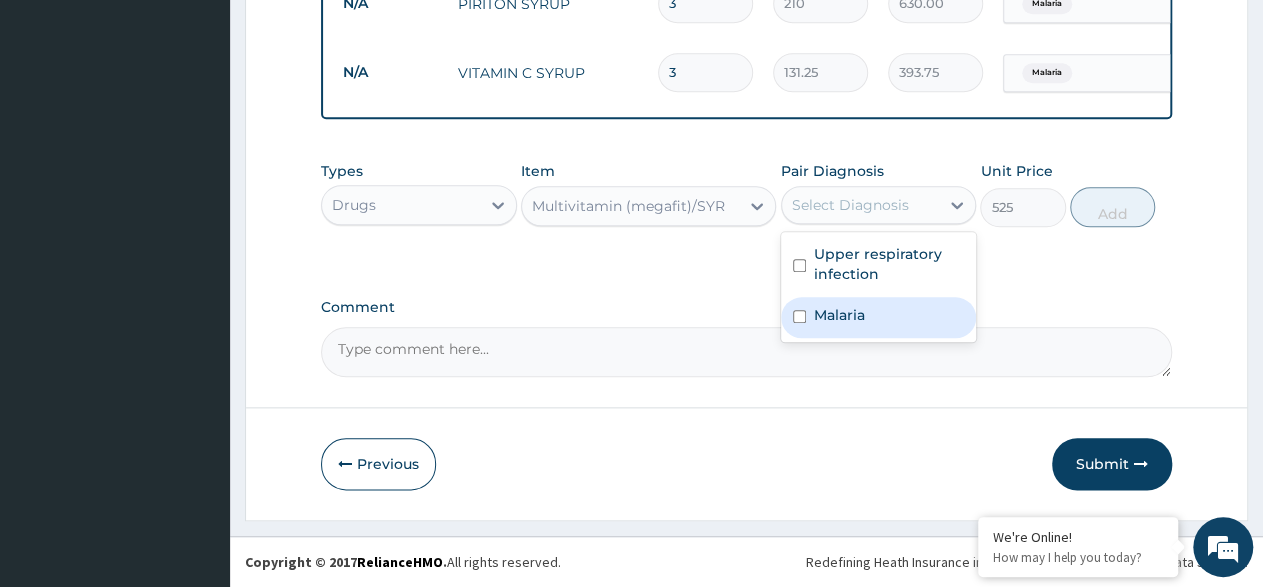 click on "Malaria" at bounding box center [879, 317] 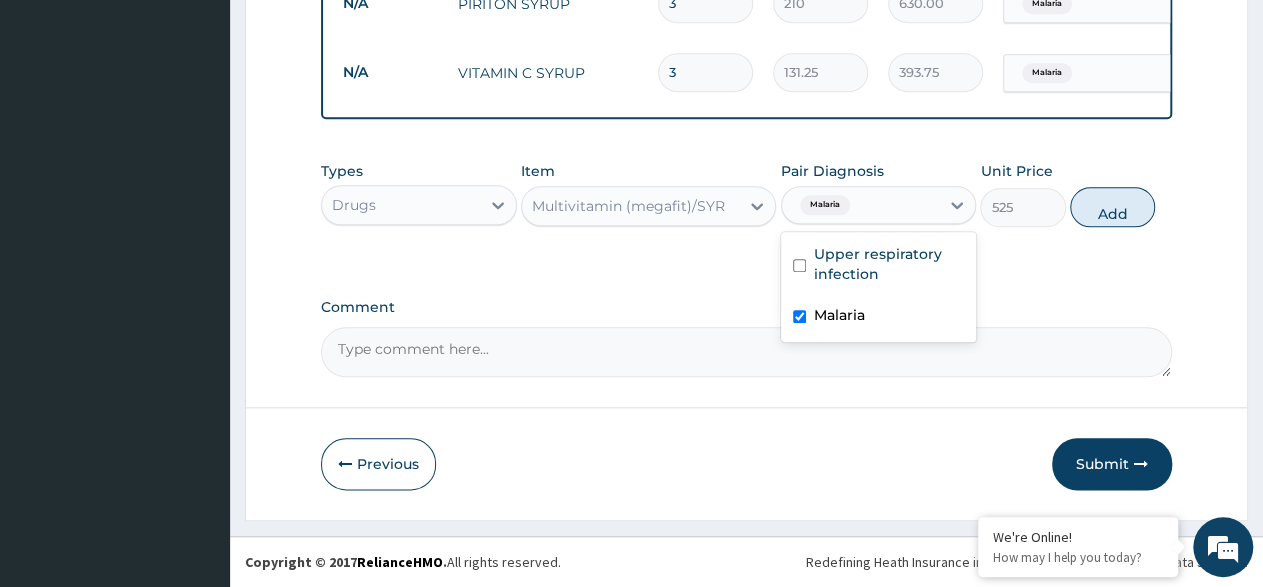 checkbox on "true" 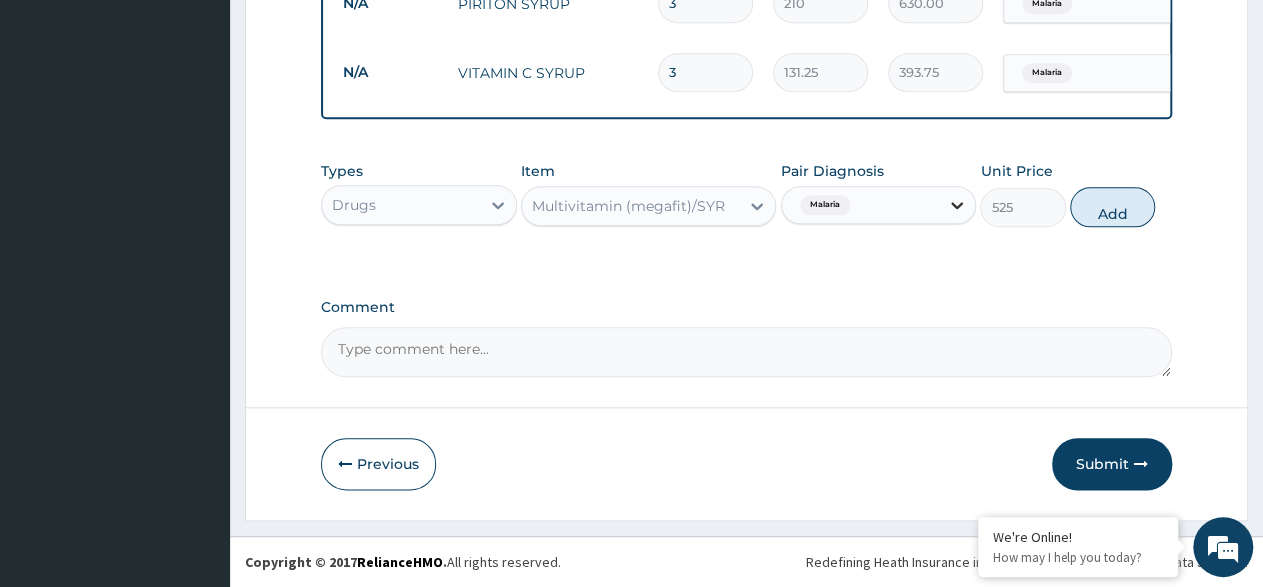 click 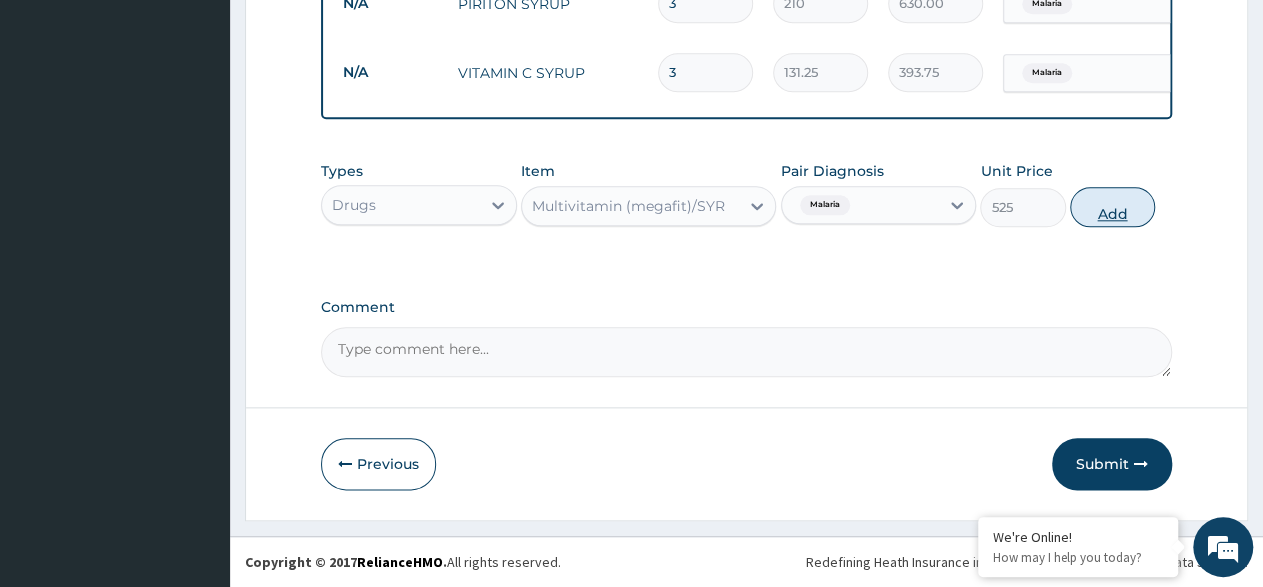 click on "Add" at bounding box center (1112, 207) 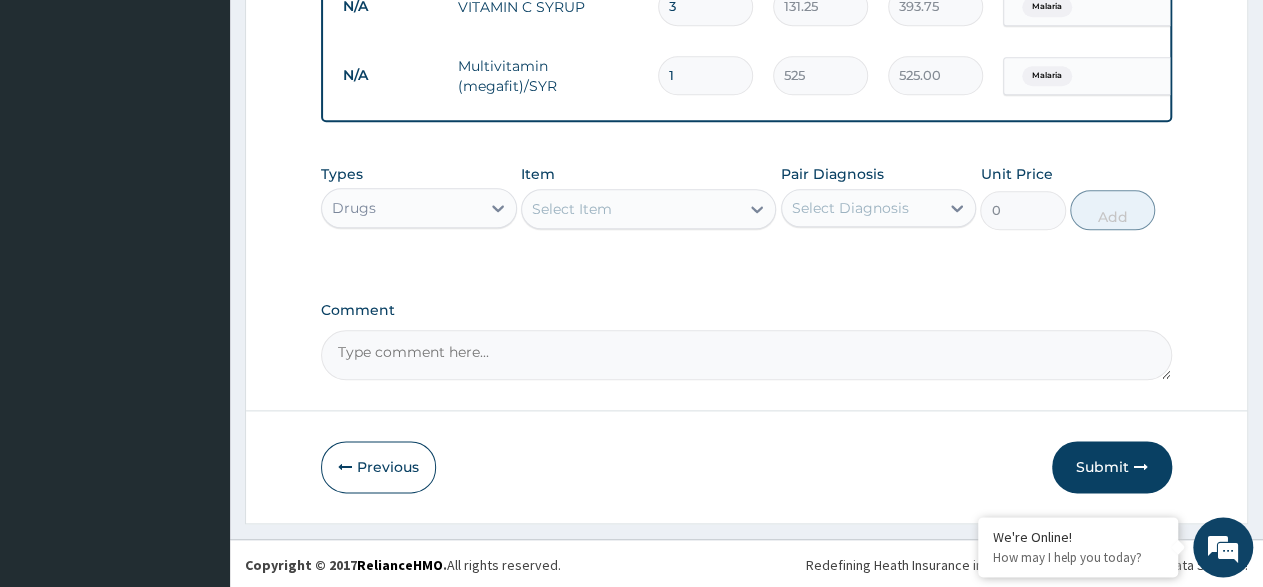 scroll, scrollTop: 1049, scrollLeft: 0, axis: vertical 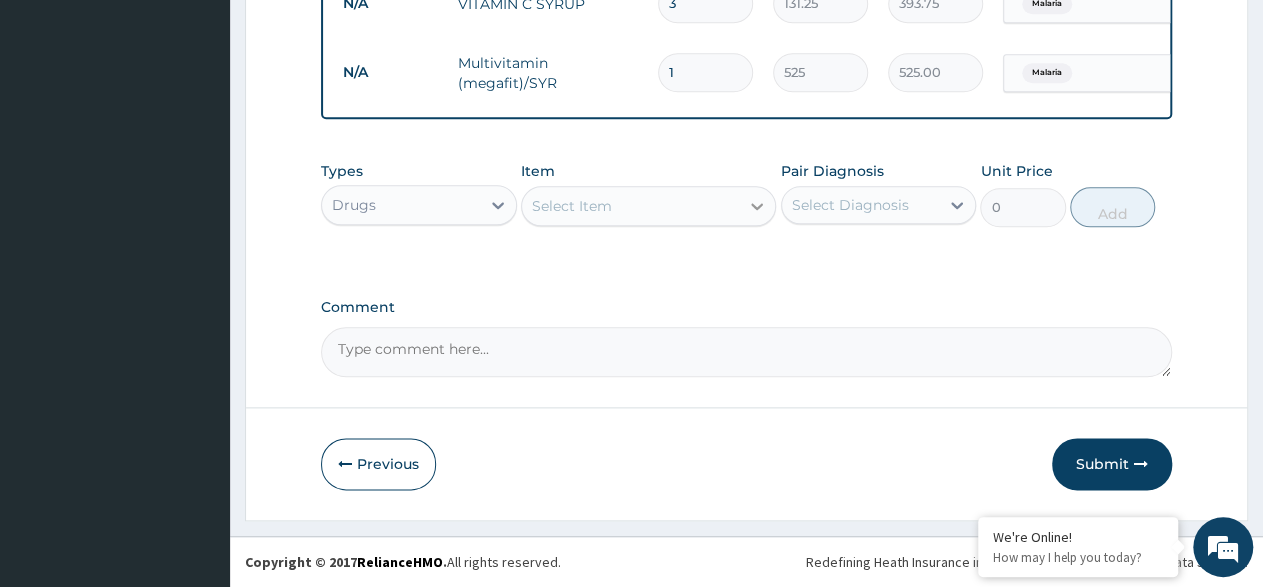 click at bounding box center (757, 206) 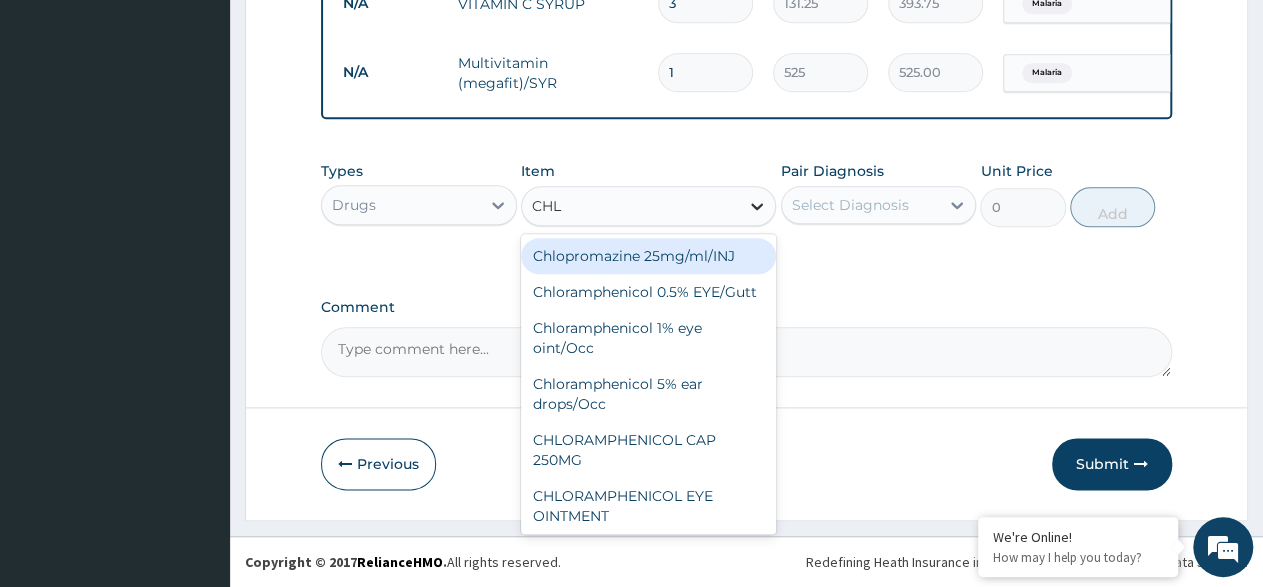 type on "CHLO" 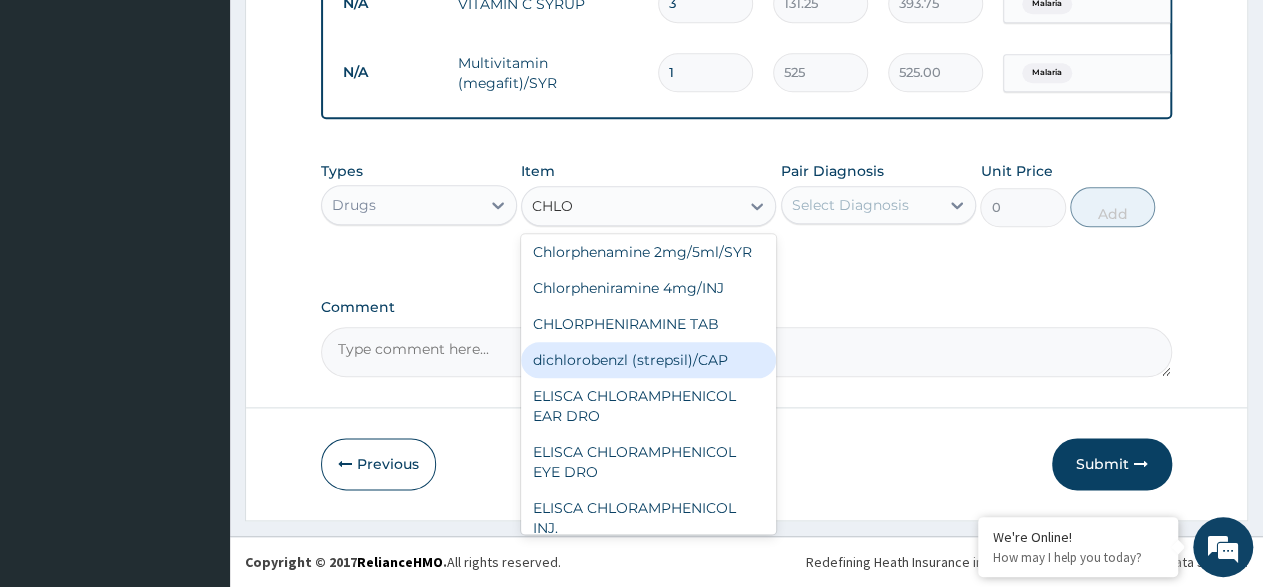 scroll, scrollTop: 596, scrollLeft: 0, axis: vertical 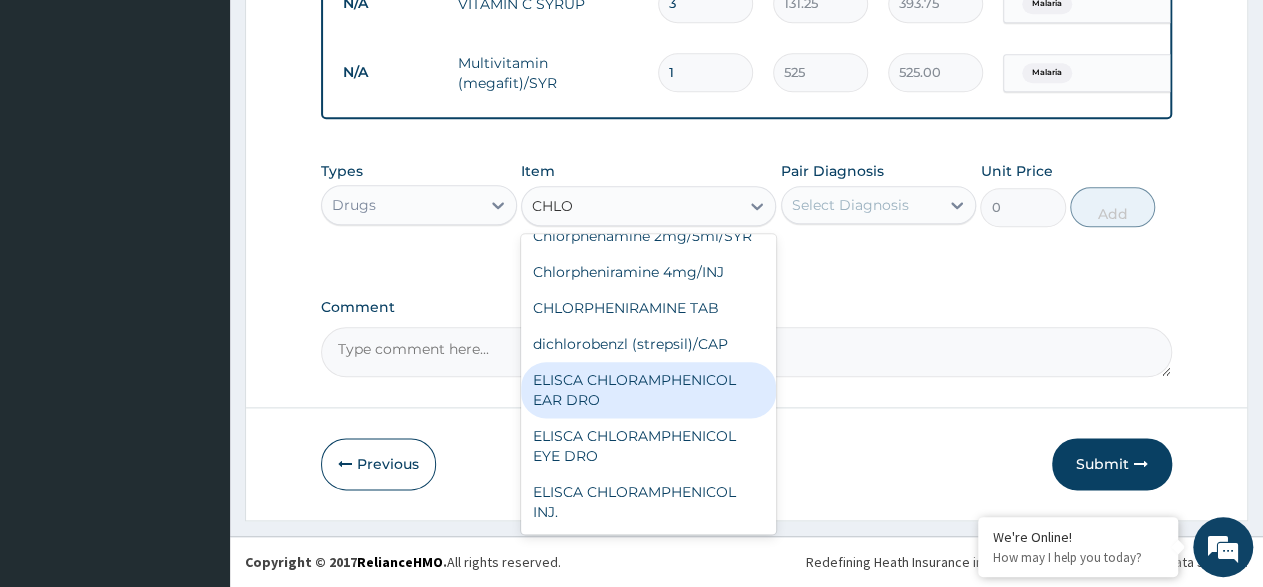 click on "ELISCA CHLORAMPHENICOL EAR DRO" at bounding box center [648, 390] 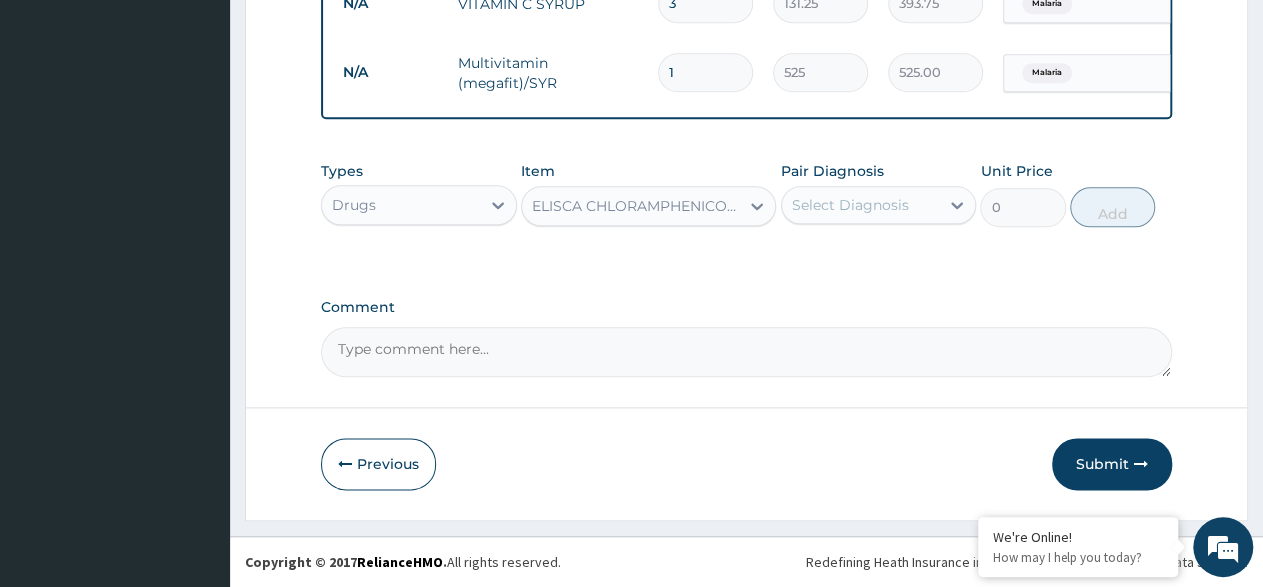 type 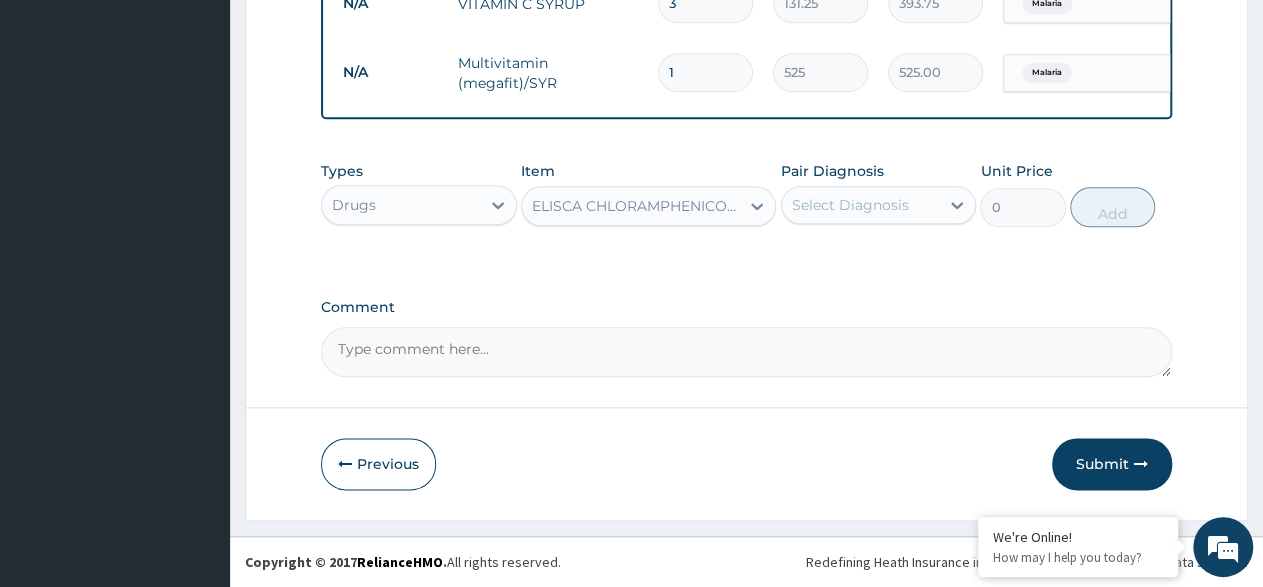 type on "183.75" 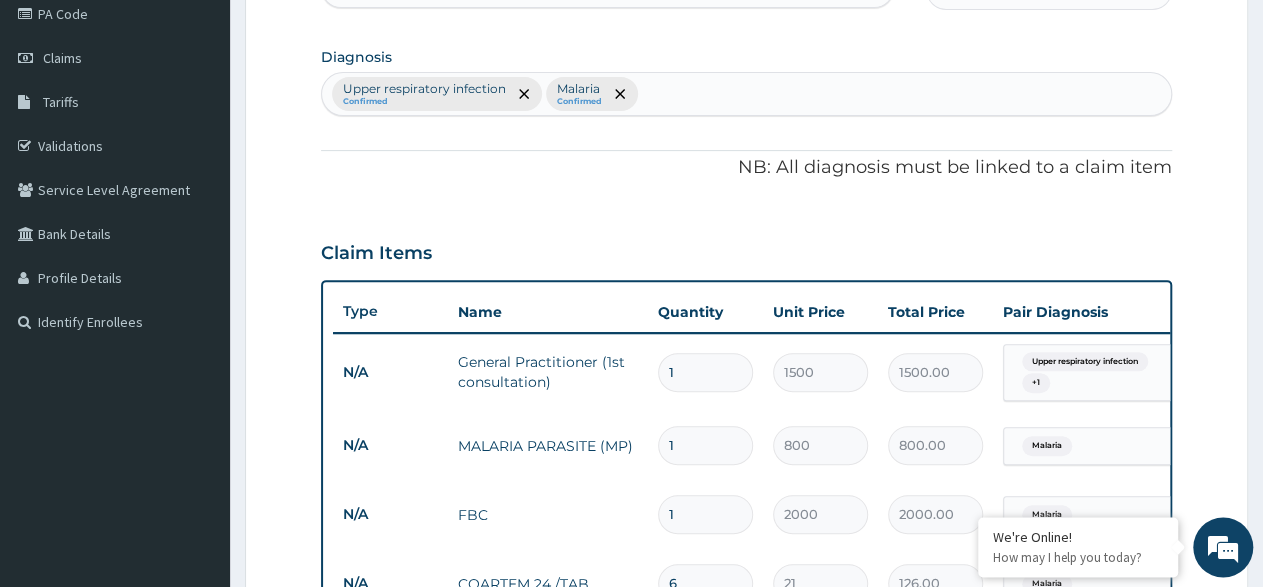 scroll, scrollTop: 113, scrollLeft: 0, axis: vertical 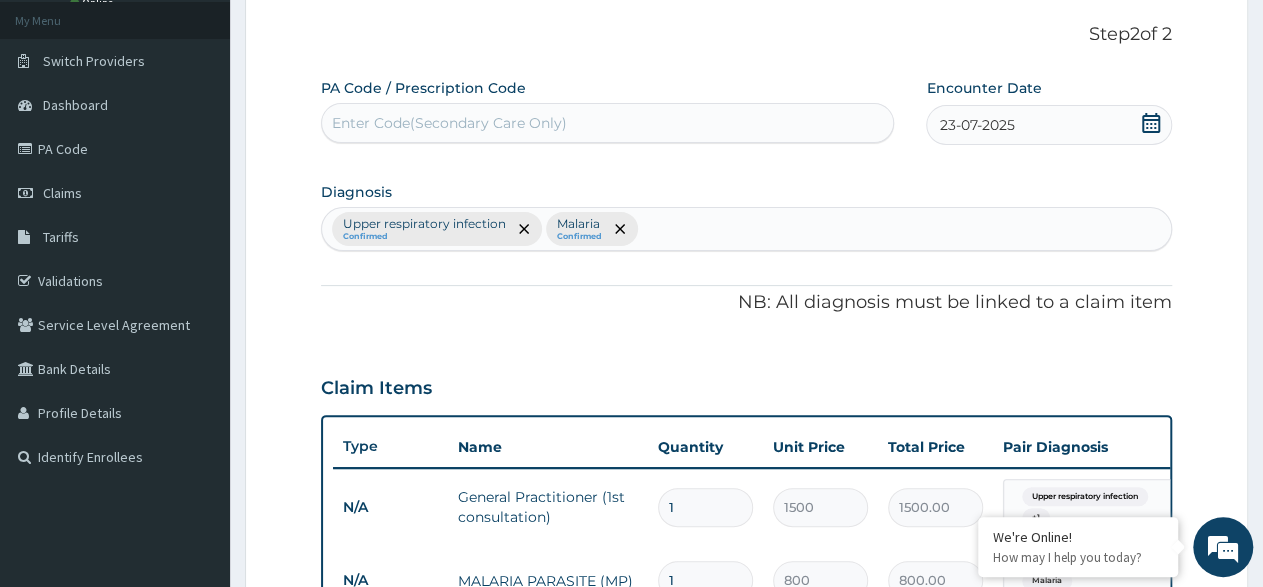 click on "Upper respiratory infection Confirmed Malaria Confirmed" at bounding box center [746, 229] 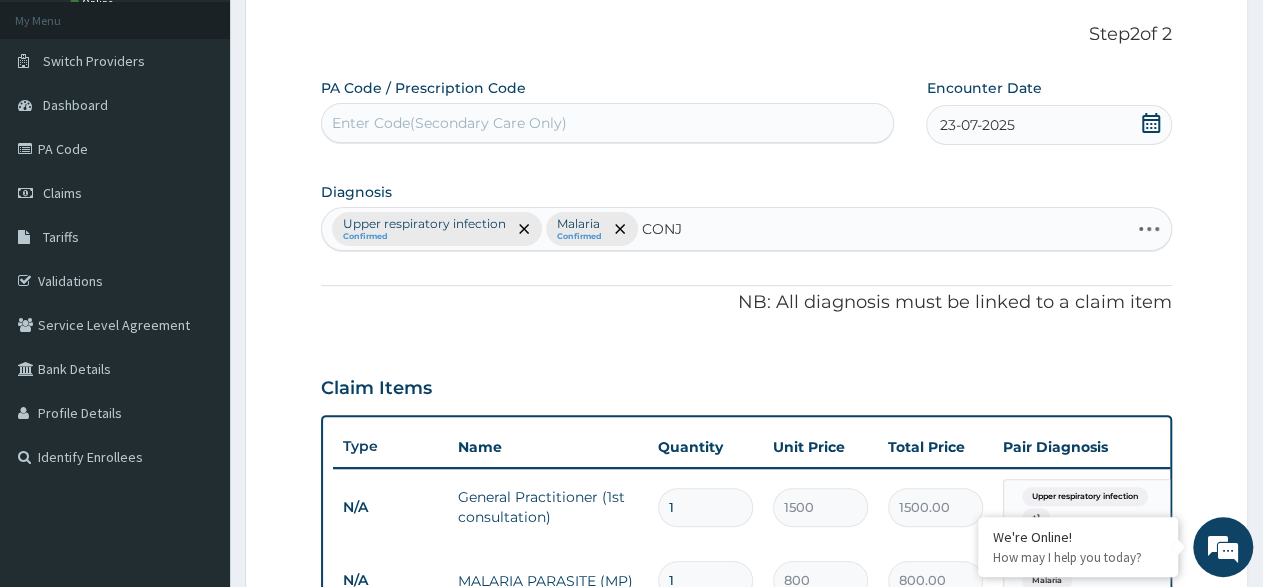 type on "CONJU" 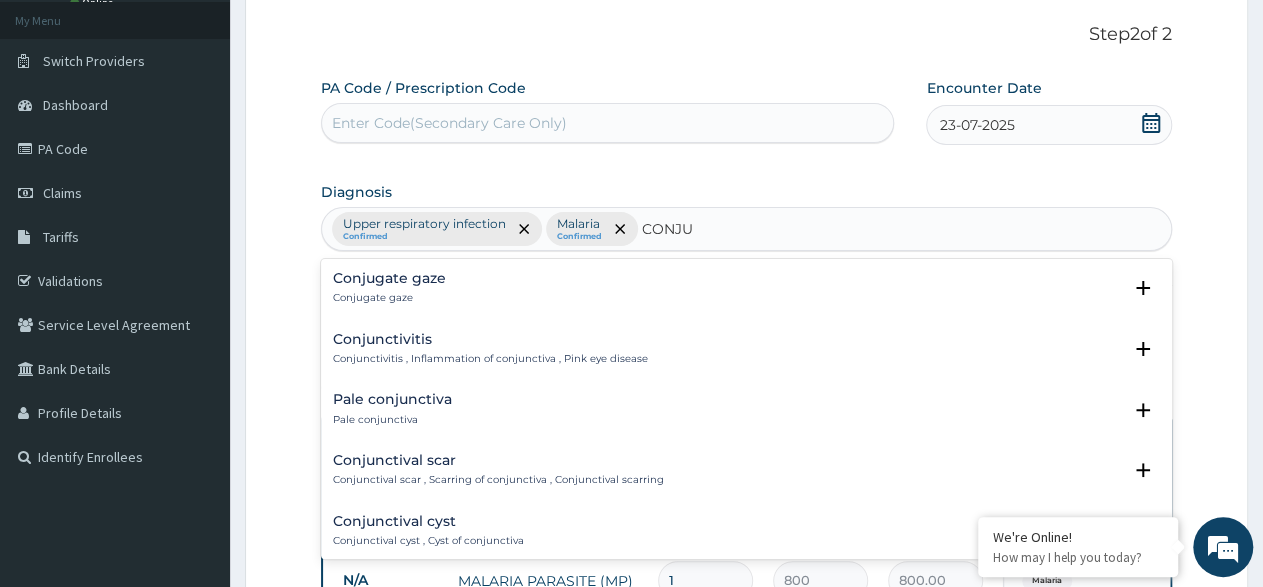 click on "Conjunctivitis Conjunctivitis , Inflammation of conjunctiva , Pink eye disease" at bounding box center (490, 349) 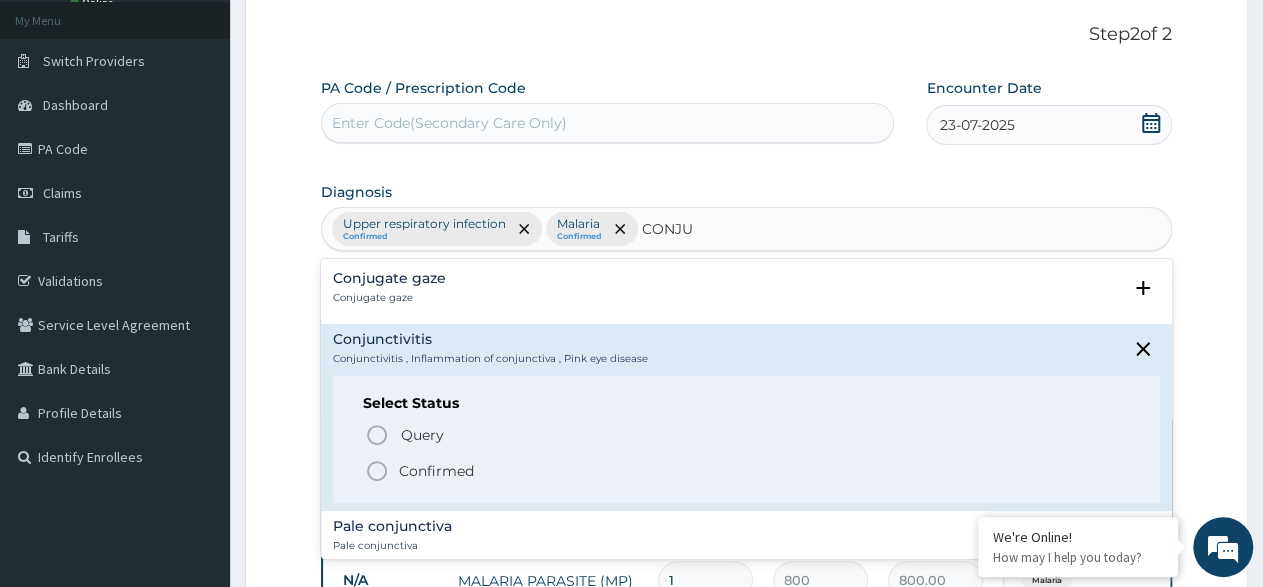 click 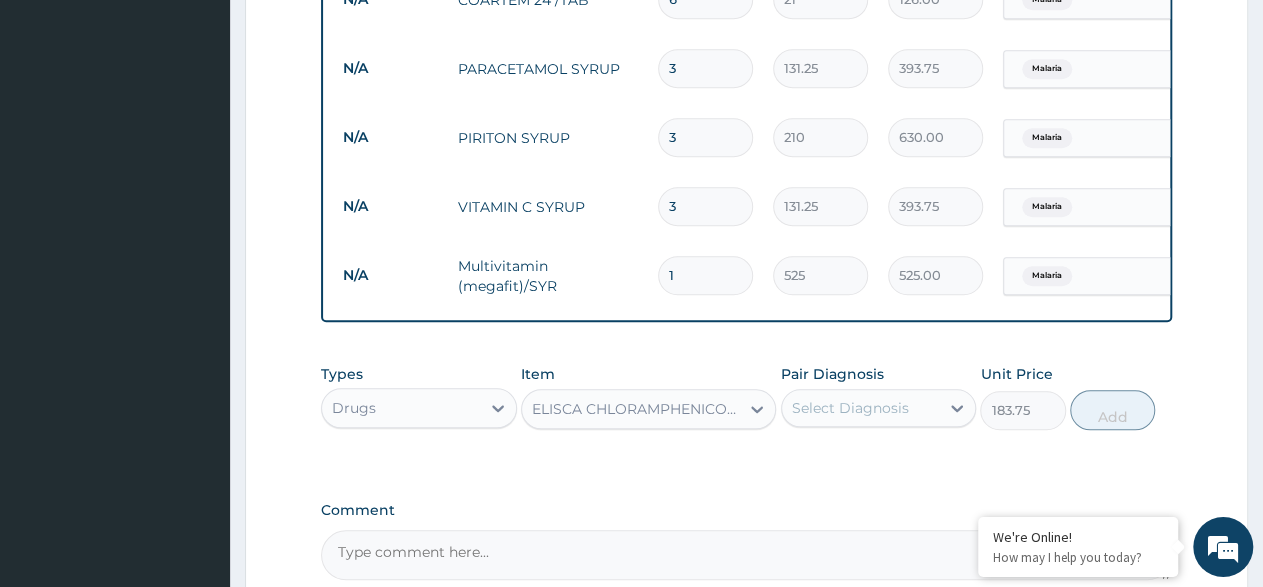 scroll, scrollTop: 841, scrollLeft: 0, axis: vertical 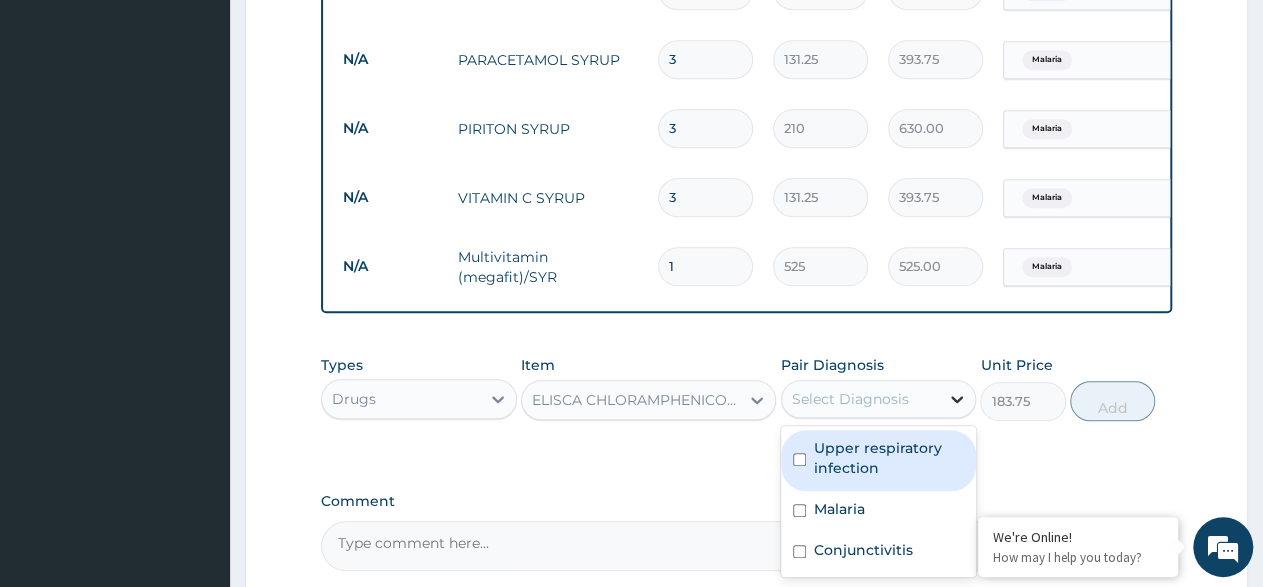 click 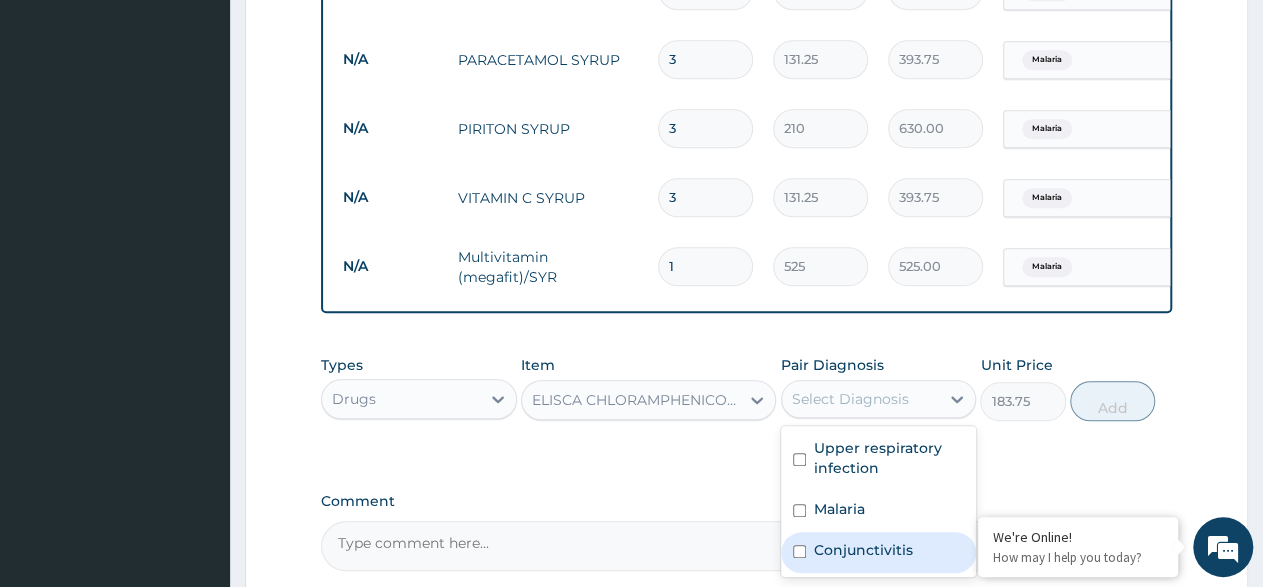 click on "Conjunctivitis" at bounding box center [863, 550] 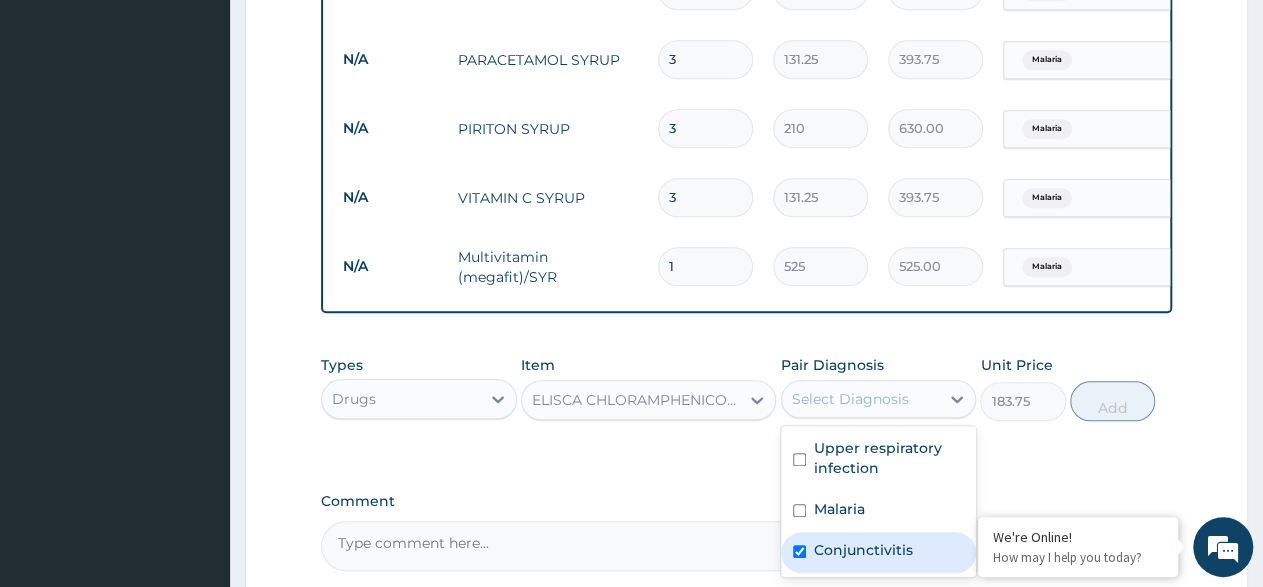 checkbox on "true" 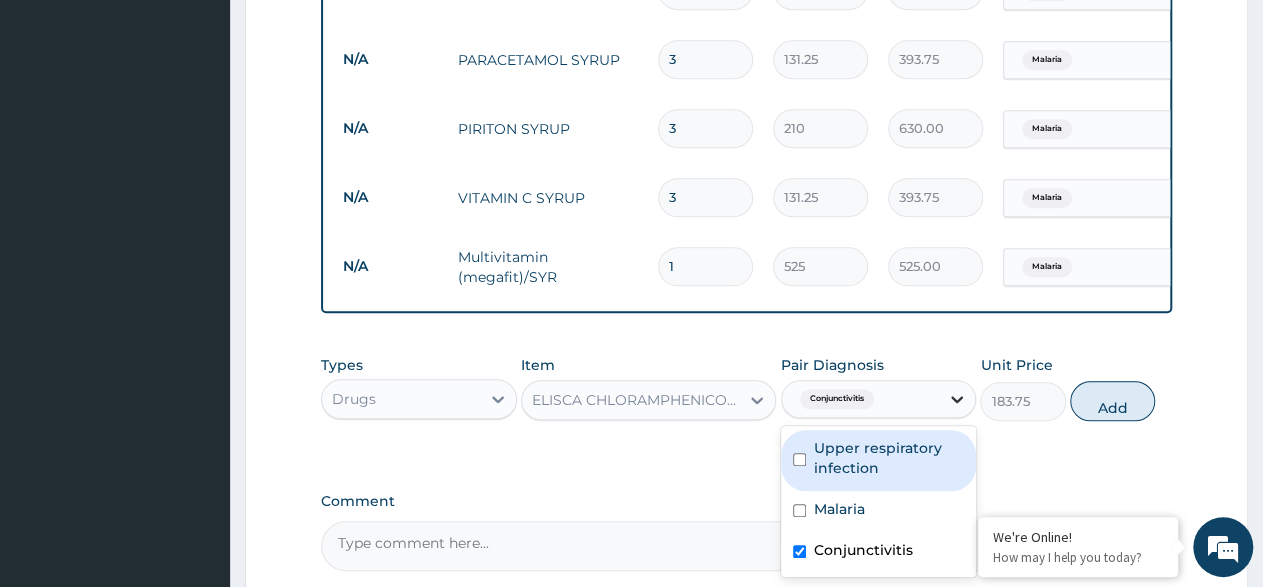 click at bounding box center [957, 399] 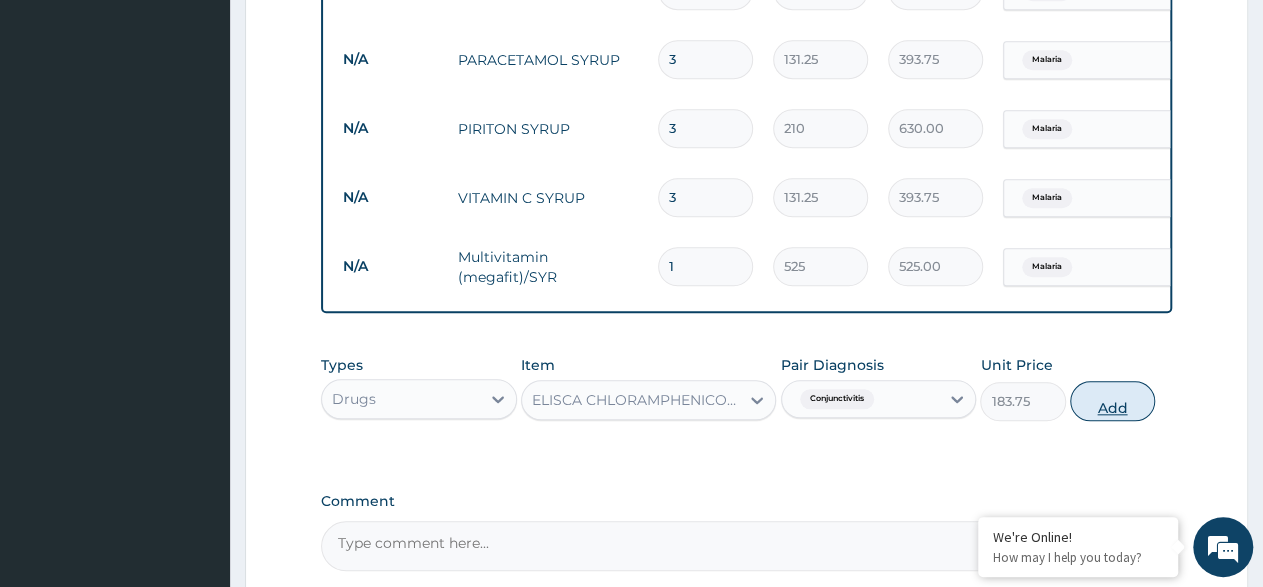 click on "Add" at bounding box center [1112, 401] 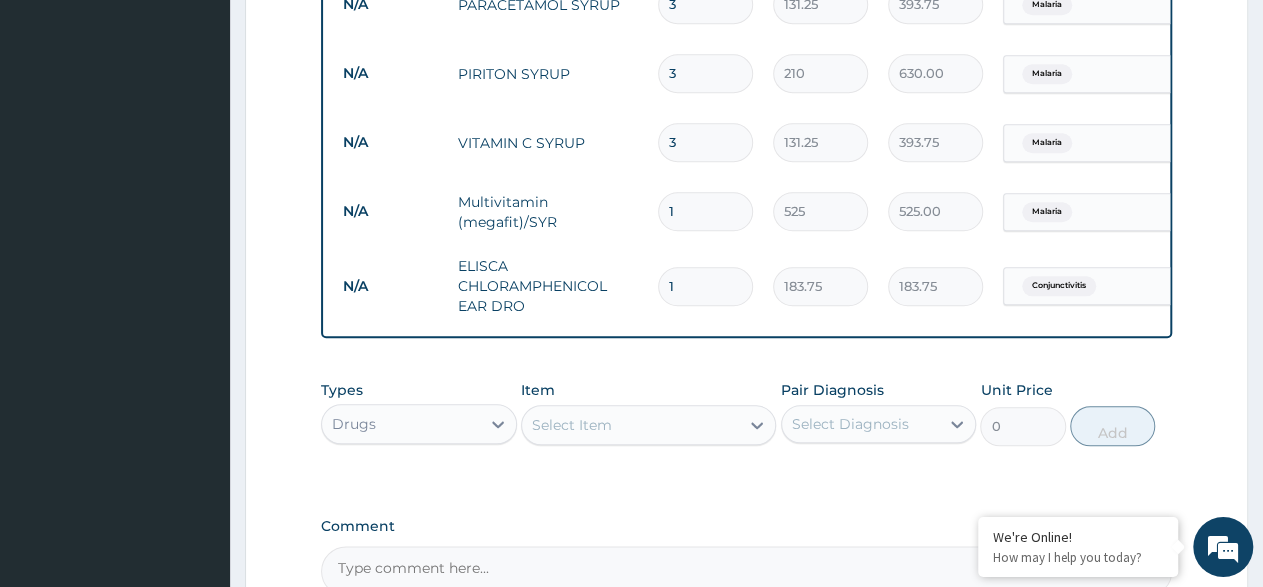scroll, scrollTop: 1129, scrollLeft: 0, axis: vertical 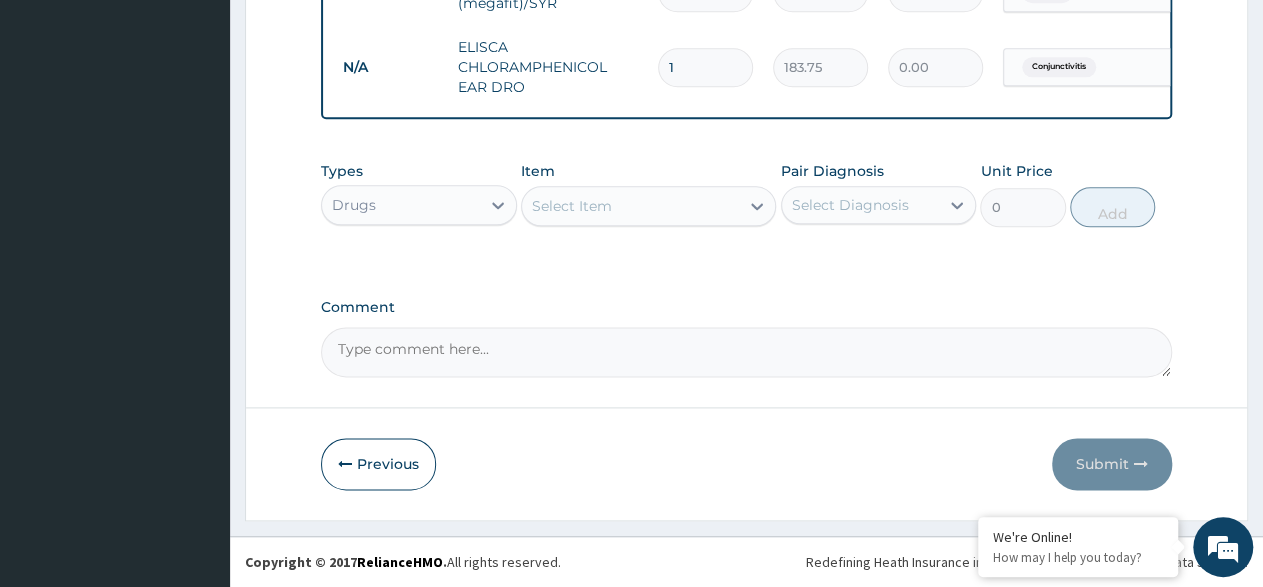 type 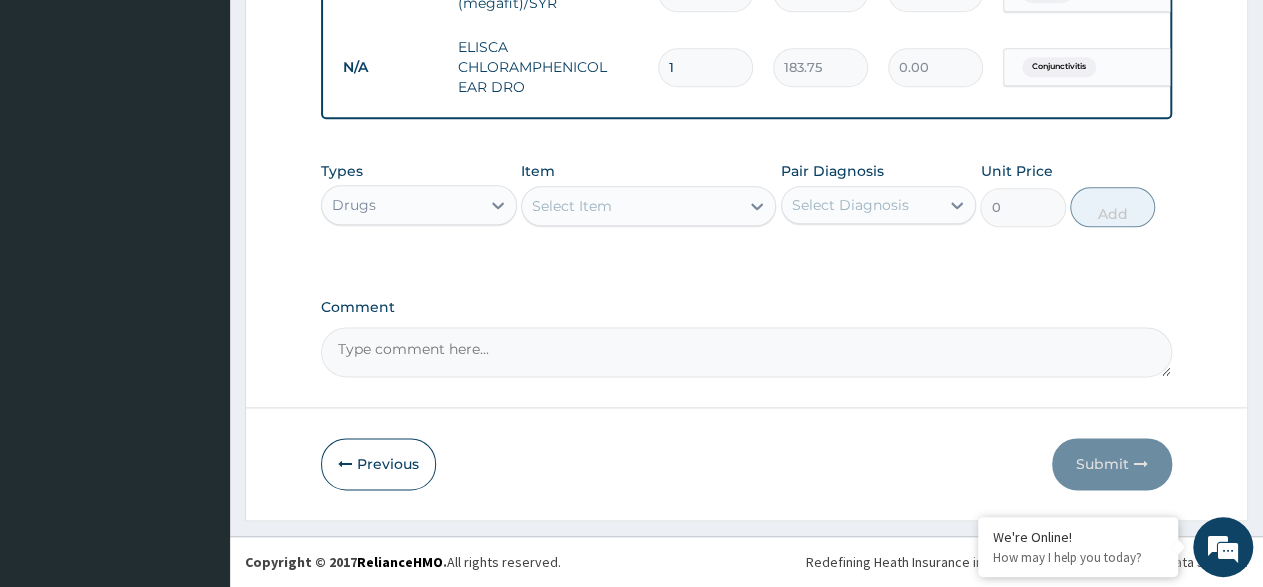 type on "0.00" 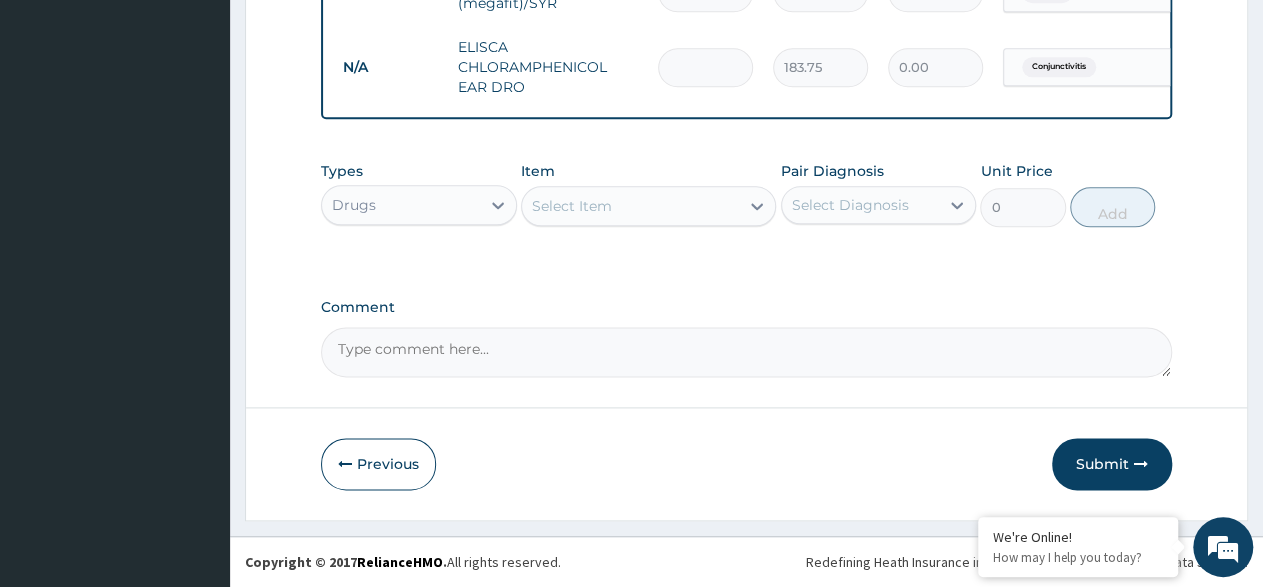 type on "2" 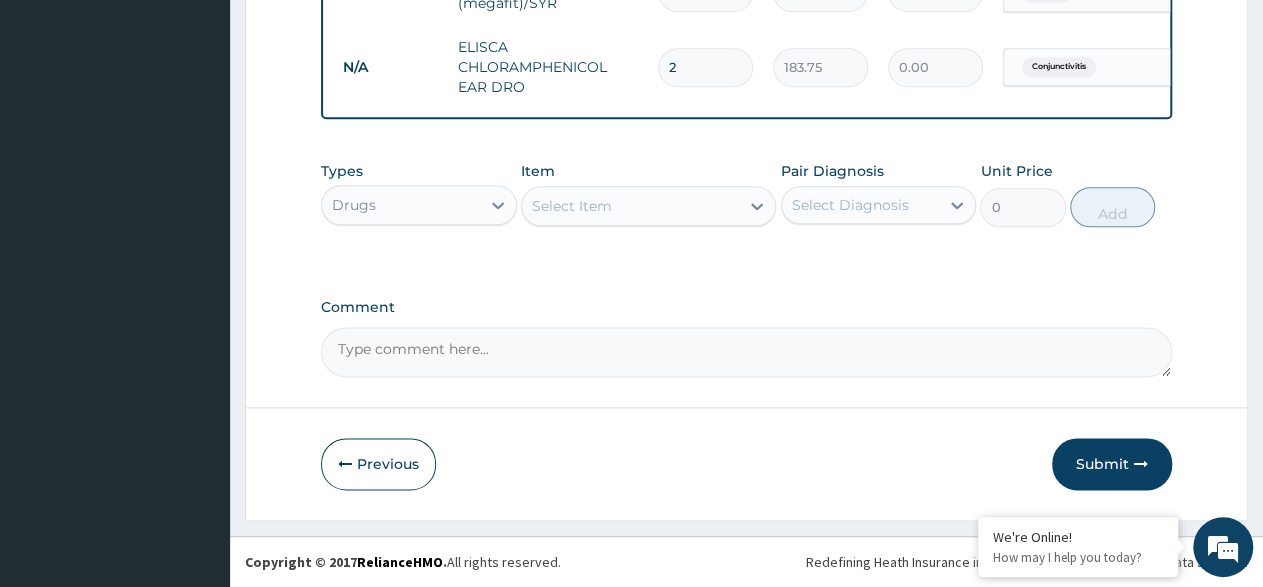 type on "367.50" 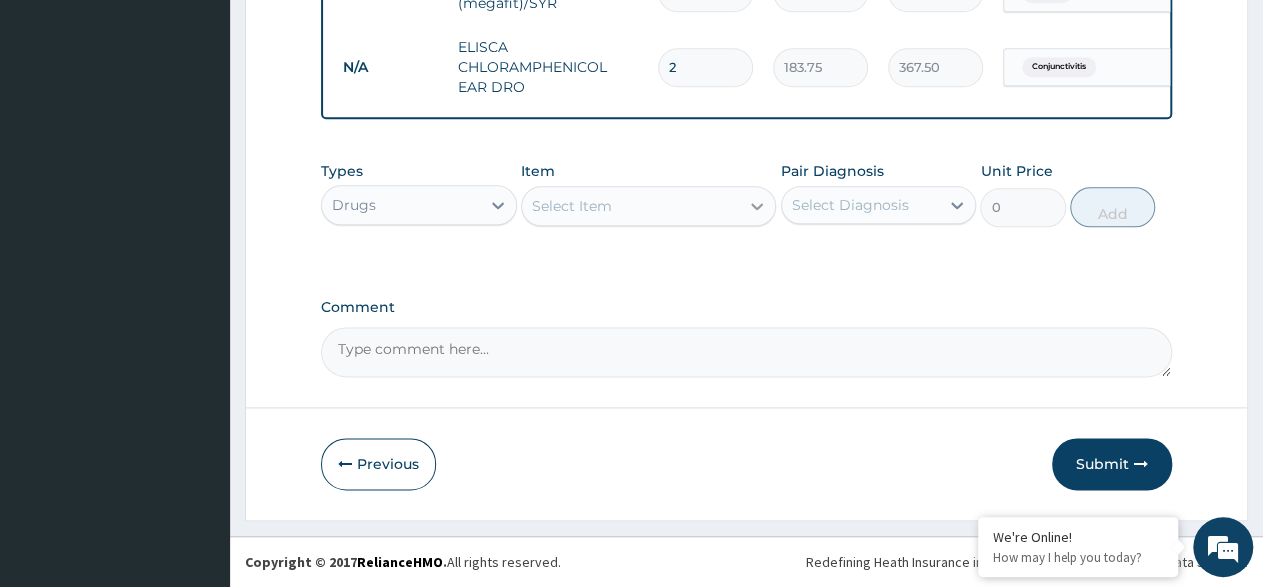 type on "2" 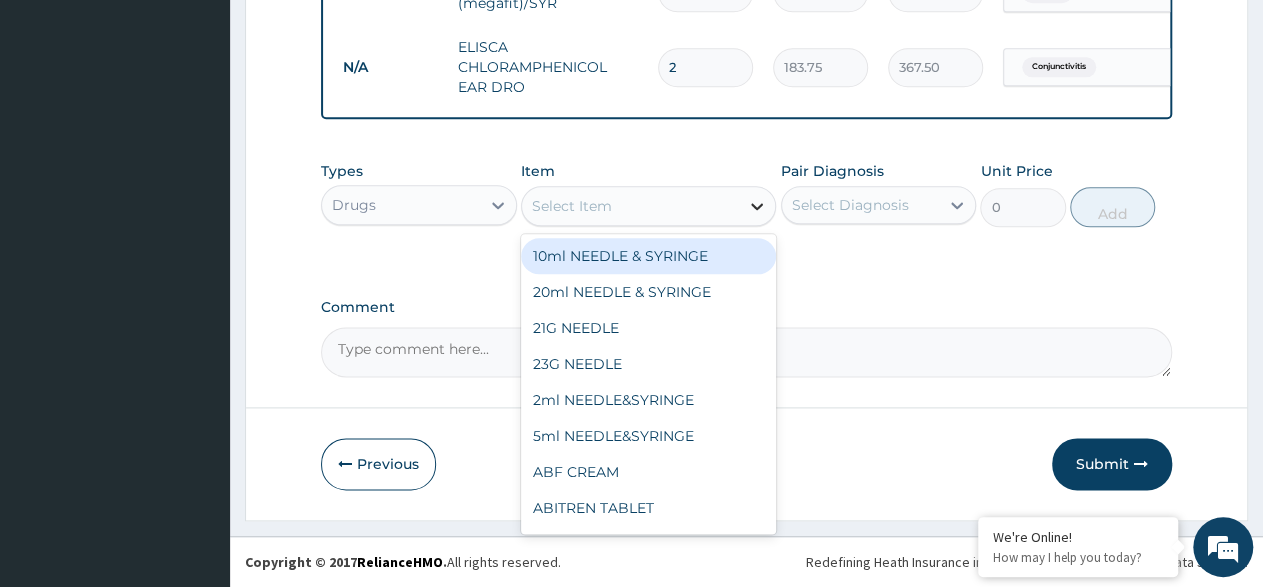 click 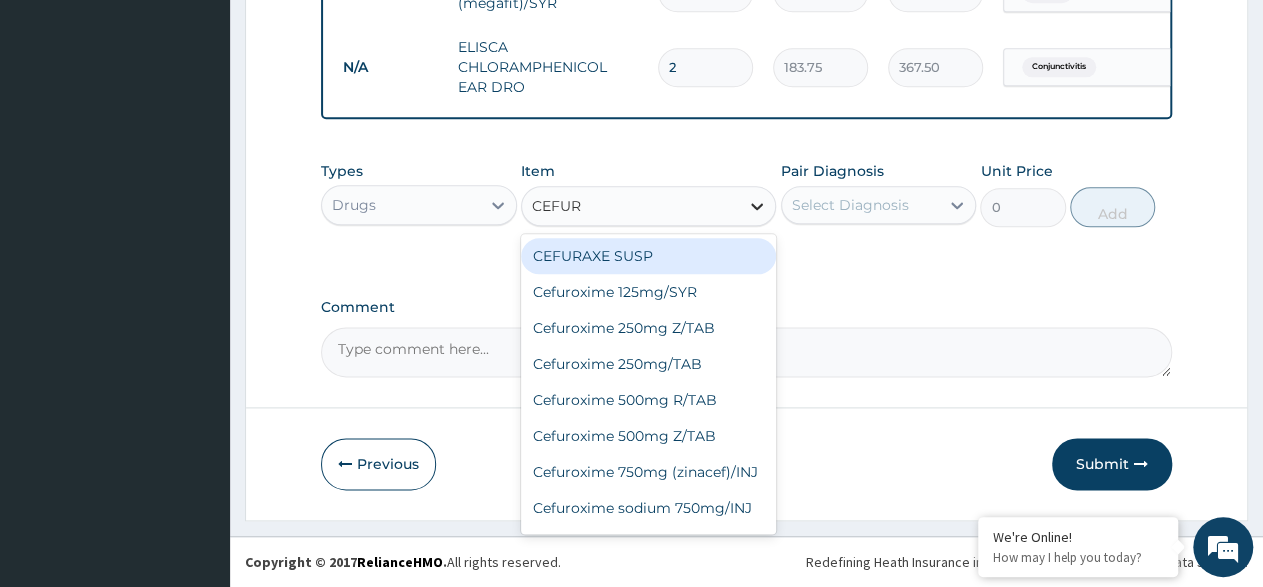 type on "CEFURO" 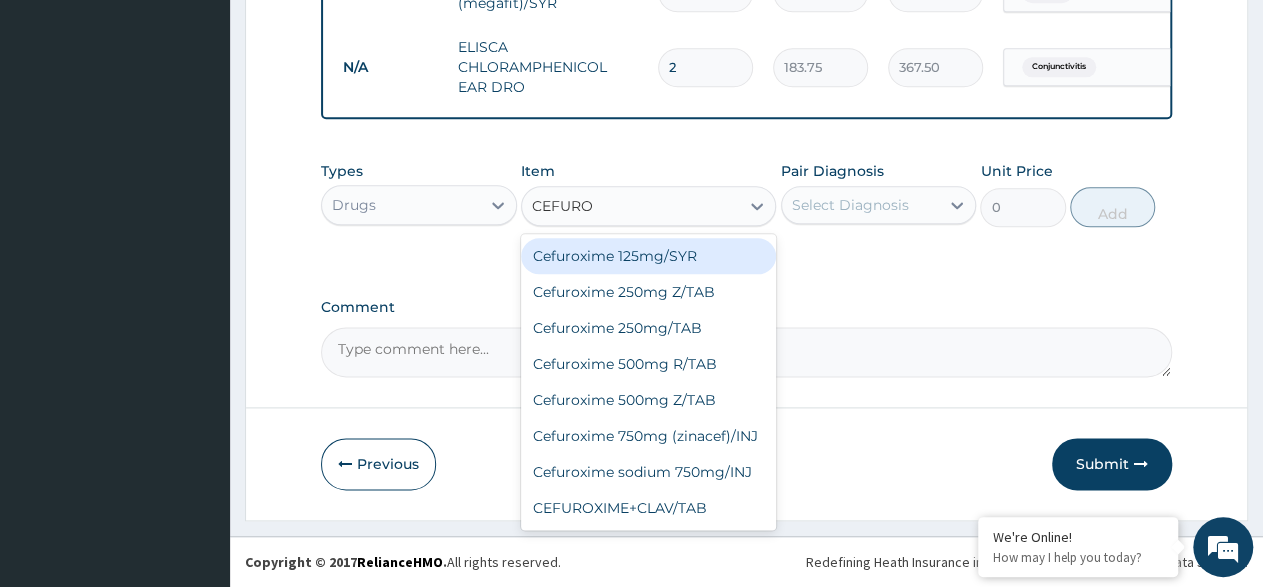 click on "Cefuroxime 125mg/SYR" at bounding box center [648, 256] 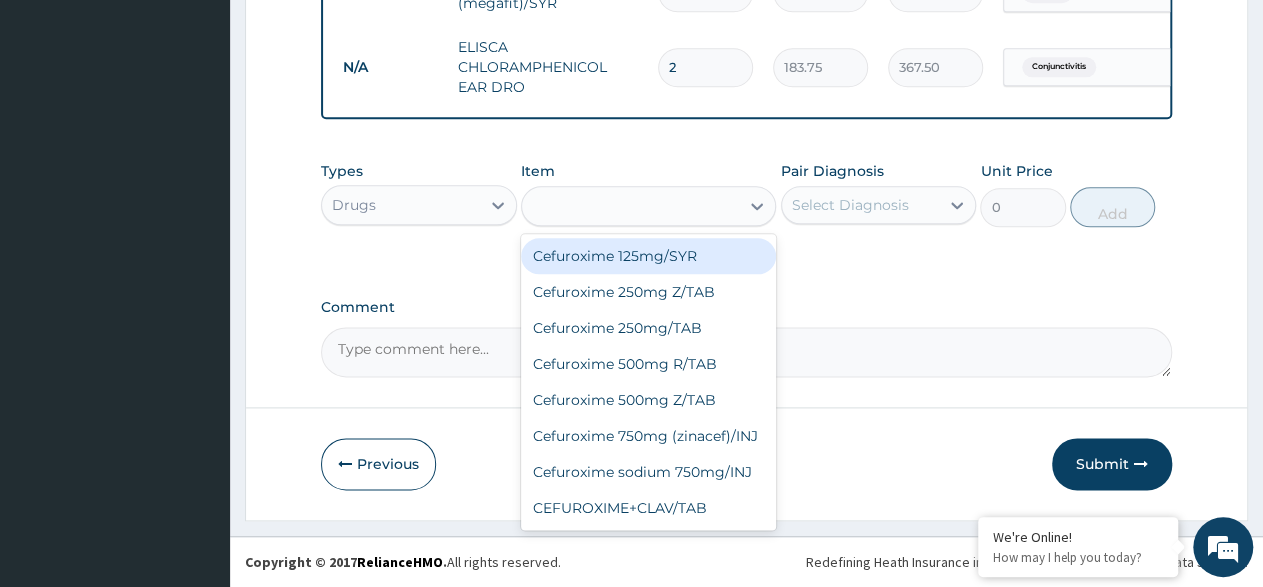 type on "787.5" 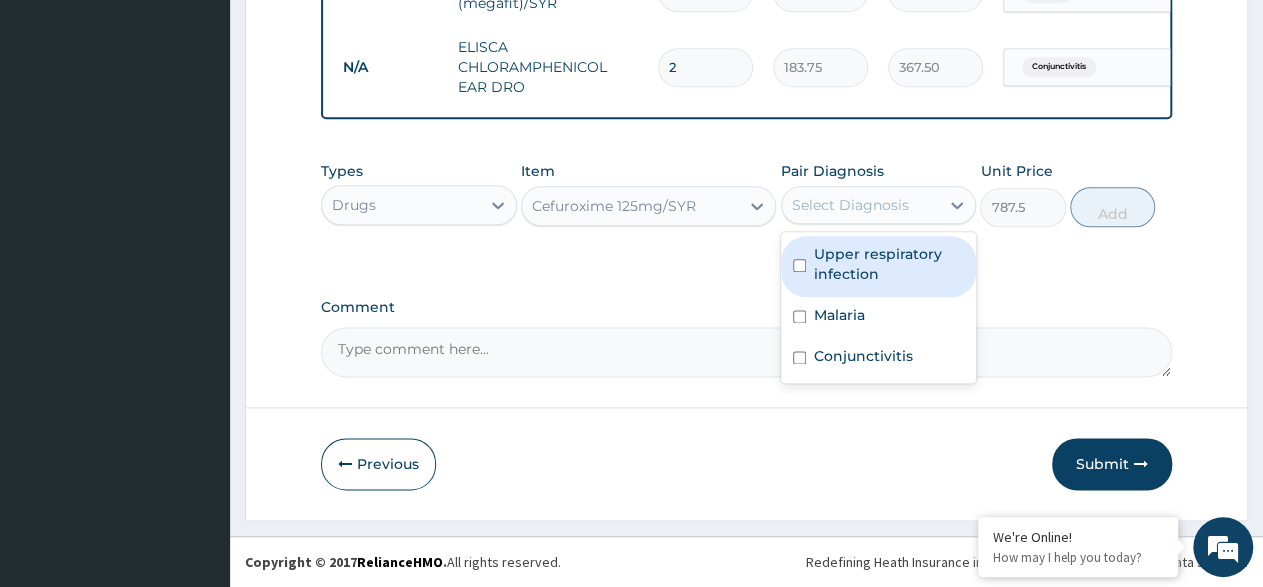 drag, startPoint x: 951, startPoint y: 197, endPoint x: 939, endPoint y: 281, distance: 84.85281 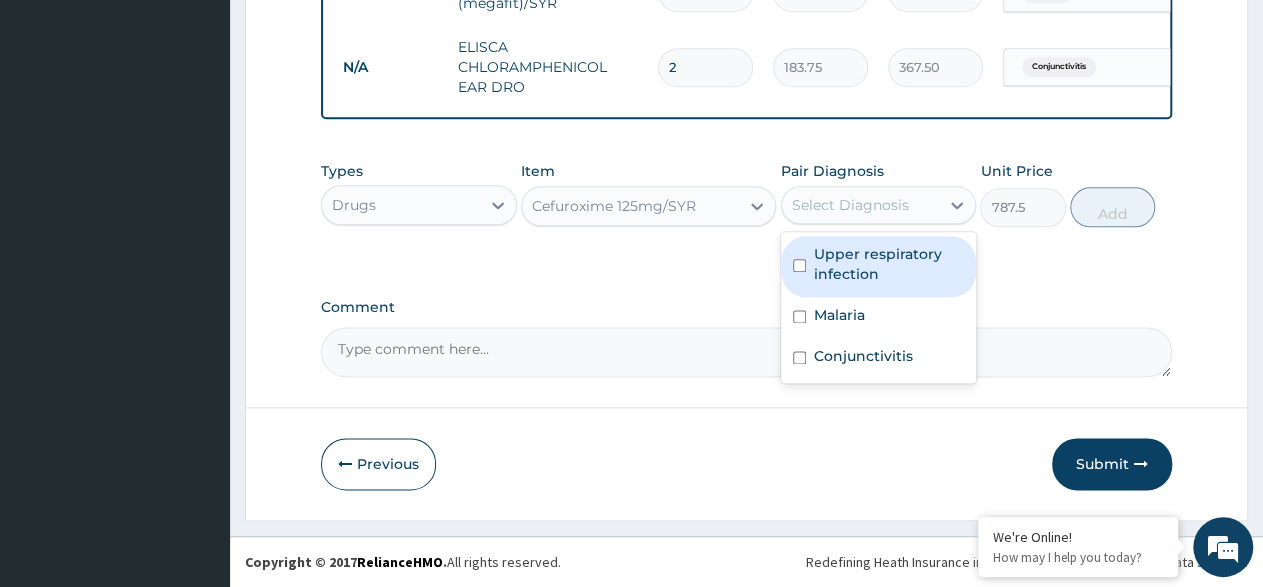 click on "Upper respiratory infection" at bounding box center (889, 264) 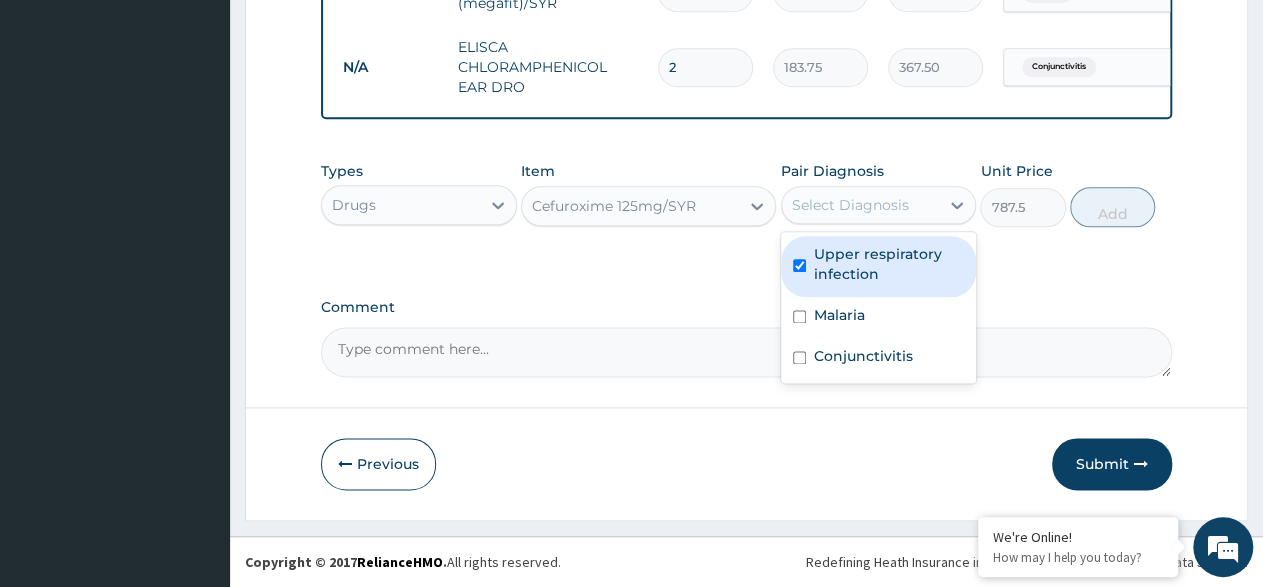 checkbox on "true" 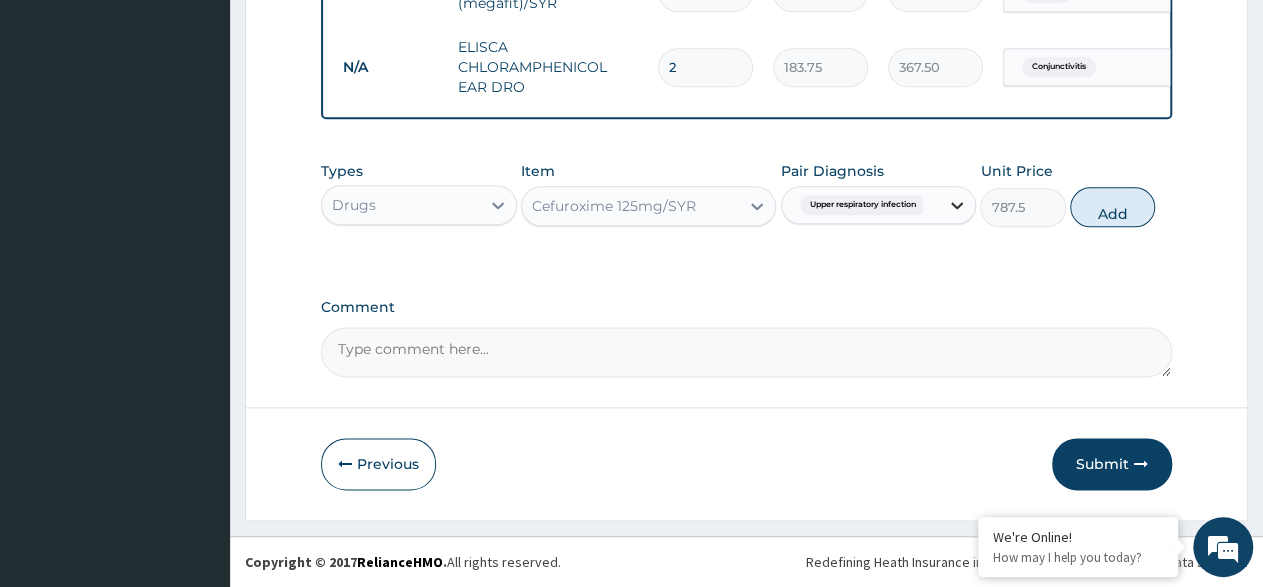 click 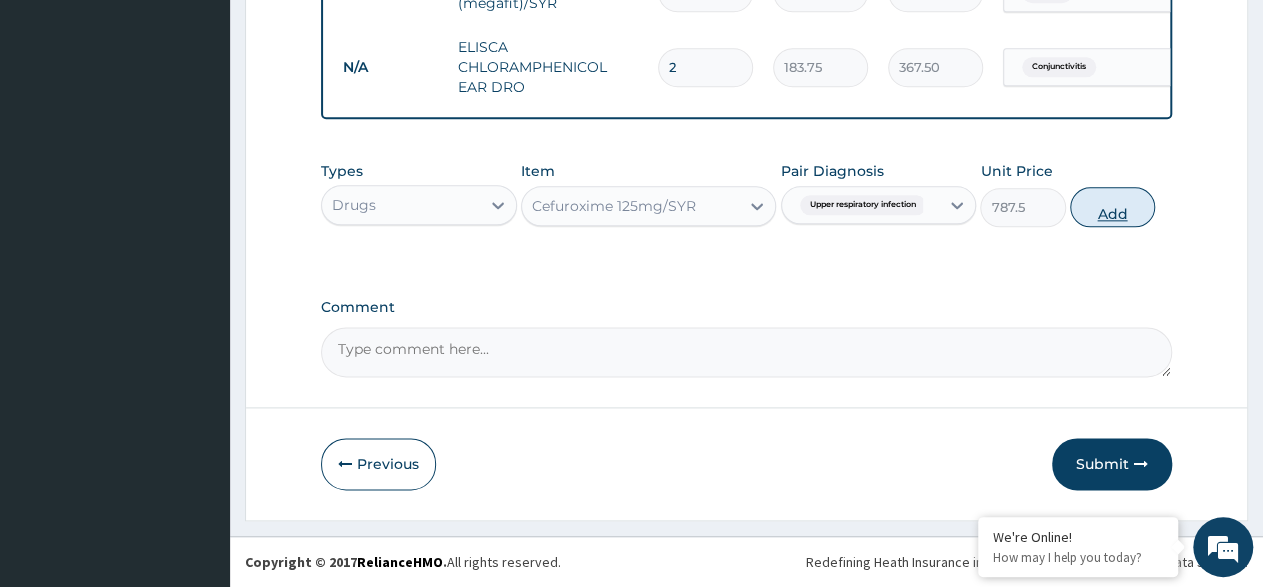 click on "Add" at bounding box center (1112, 207) 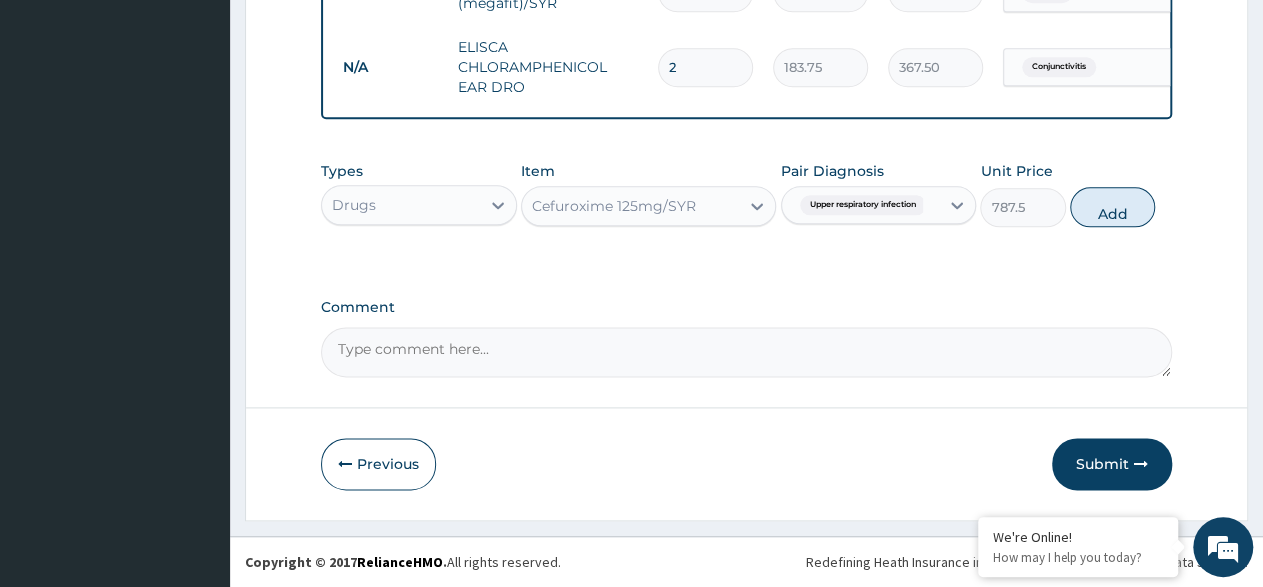 type on "0" 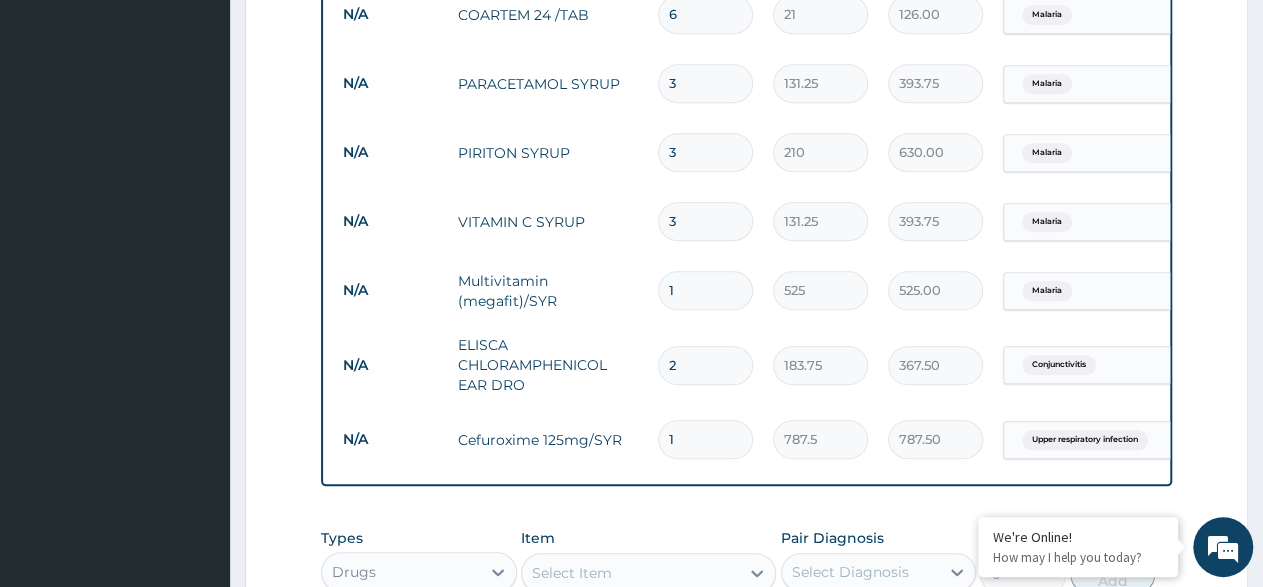 scroll, scrollTop: 1198, scrollLeft: 0, axis: vertical 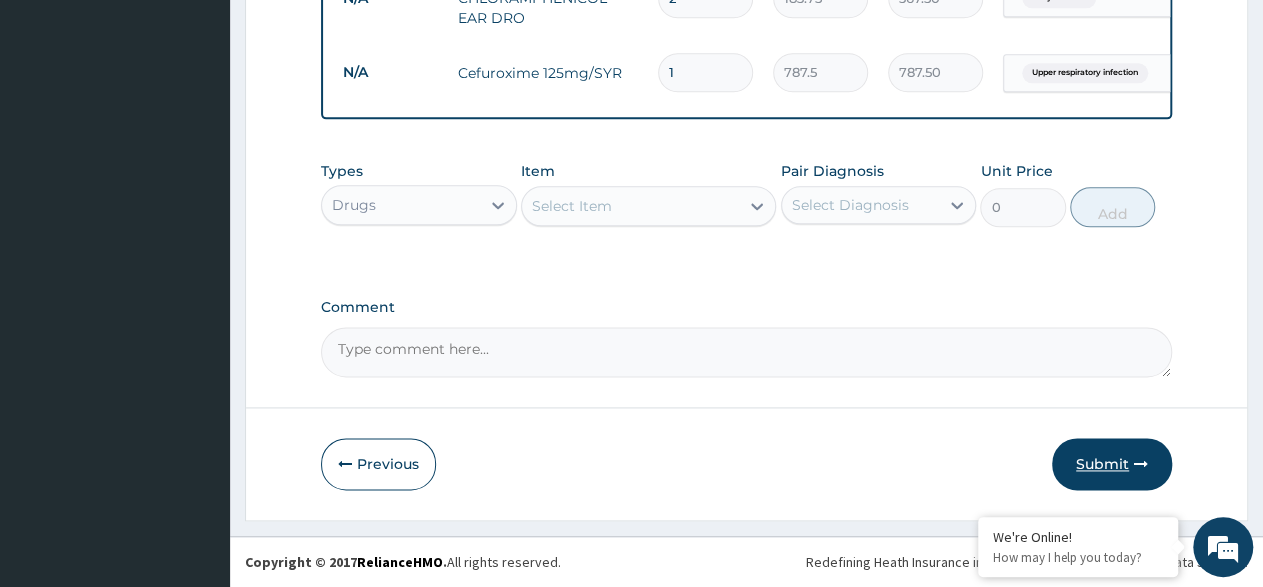 click on "Submit" at bounding box center (1112, 464) 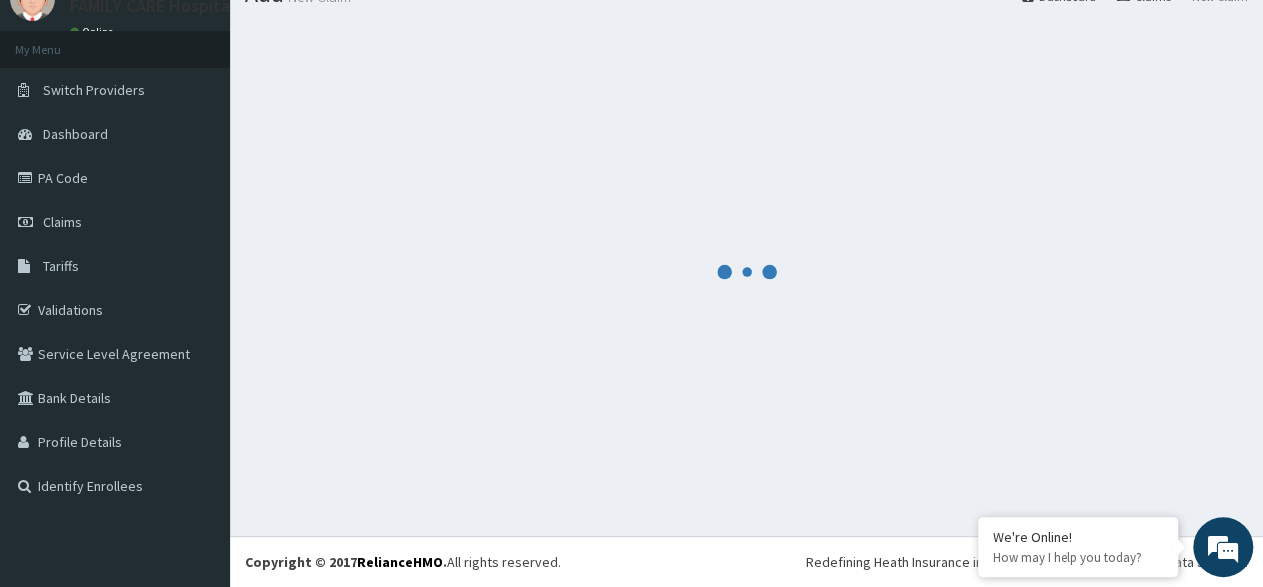 scroll, scrollTop: 84, scrollLeft: 0, axis: vertical 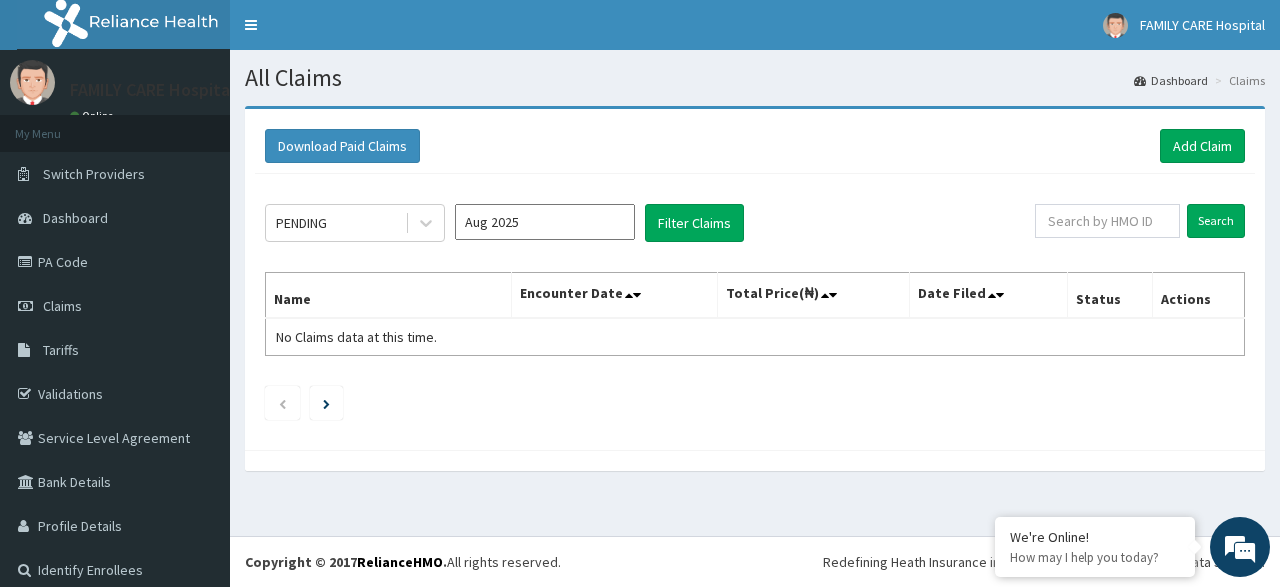 click on "Aug 2025" at bounding box center (545, 222) 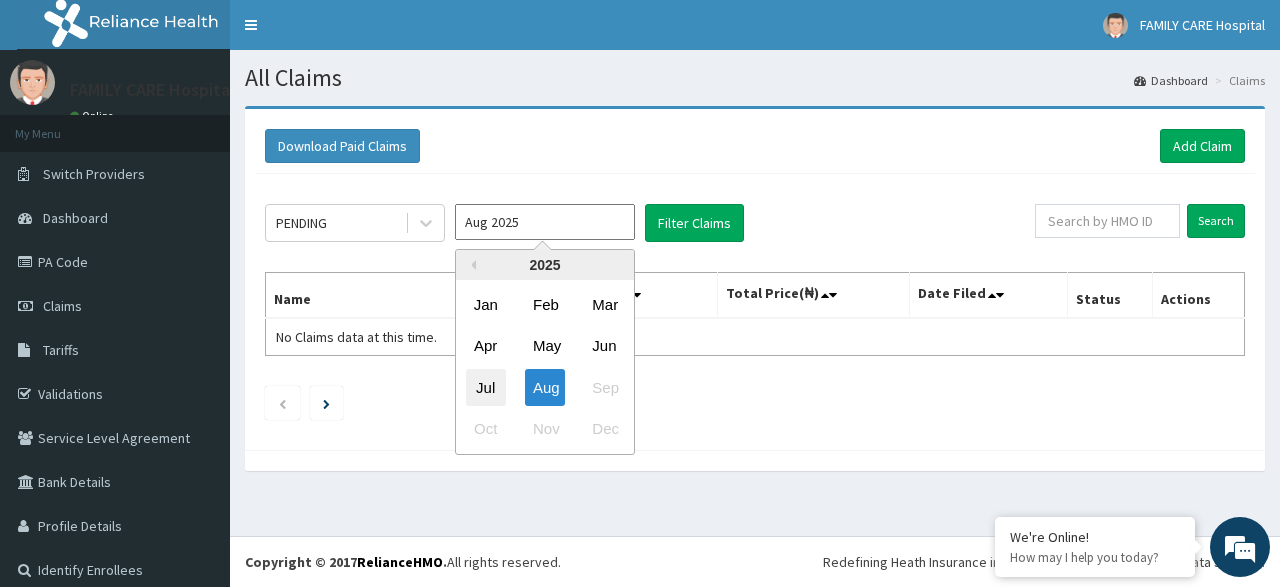 click on "Jul" at bounding box center [486, 387] 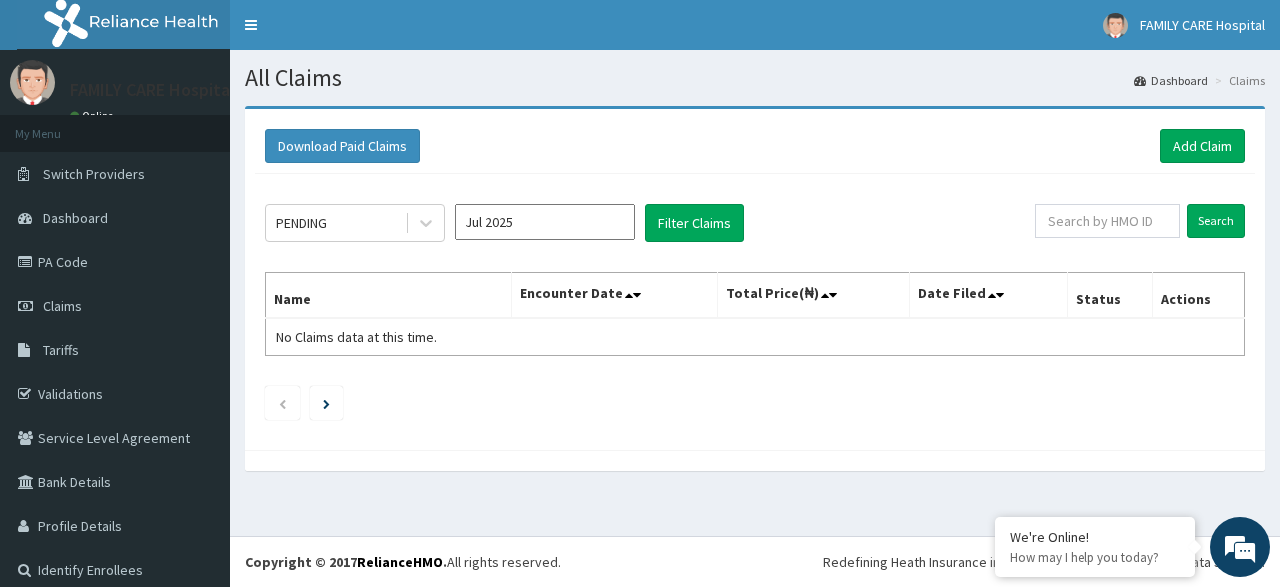 type on "Jul 2025" 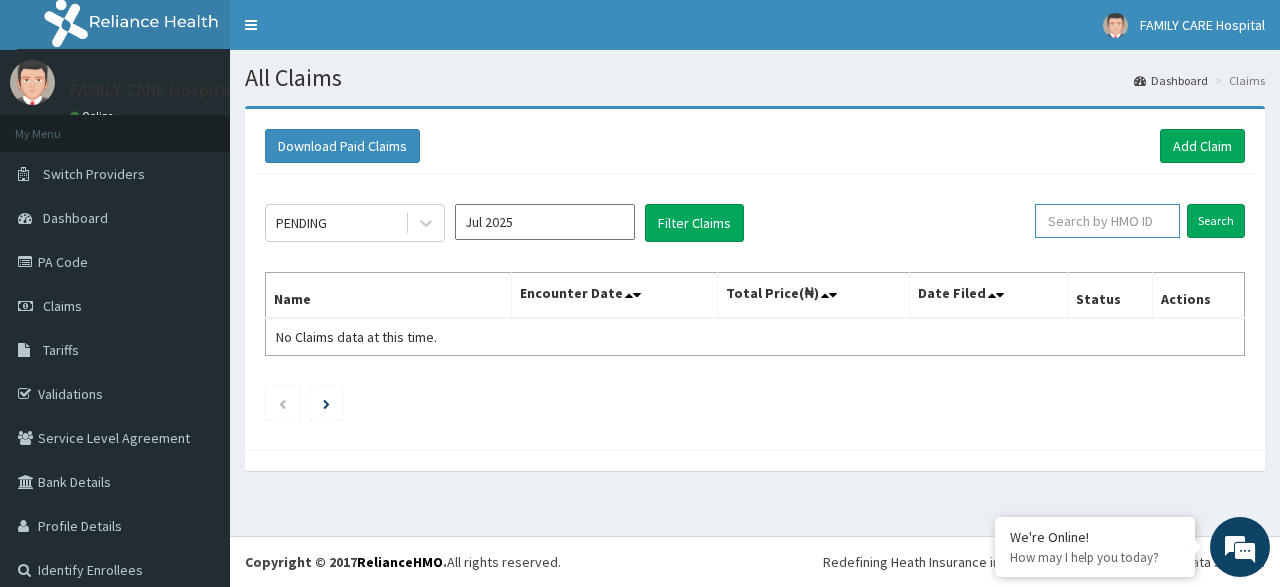 click at bounding box center (1107, 221) 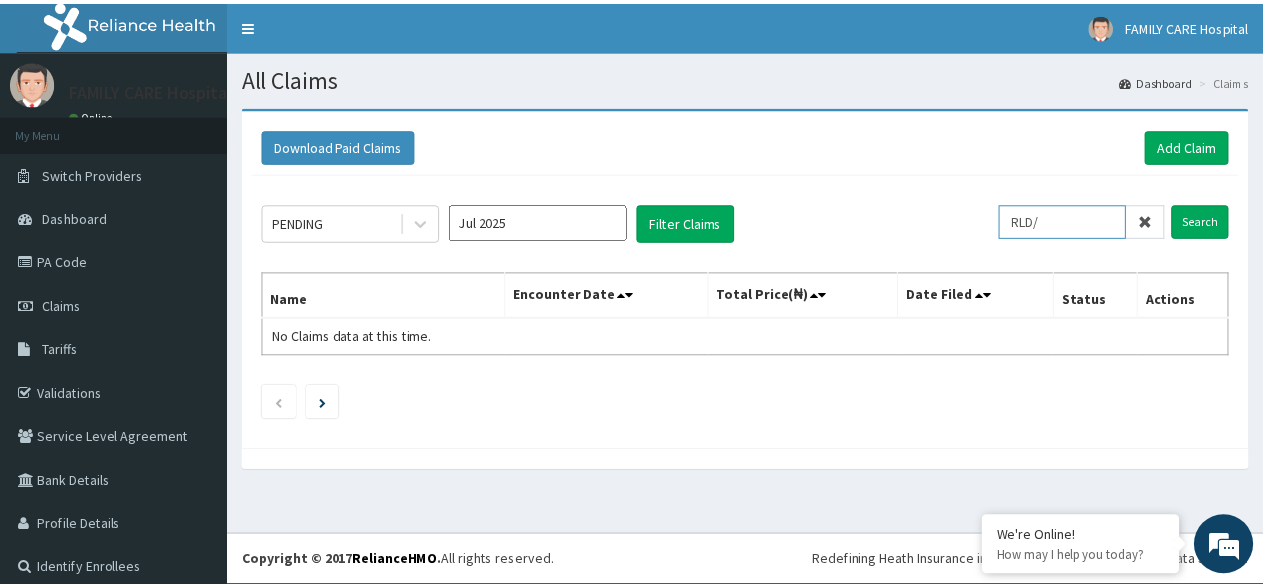 scroll, scrollTop: 0, scrollLeft: 0, axis: both 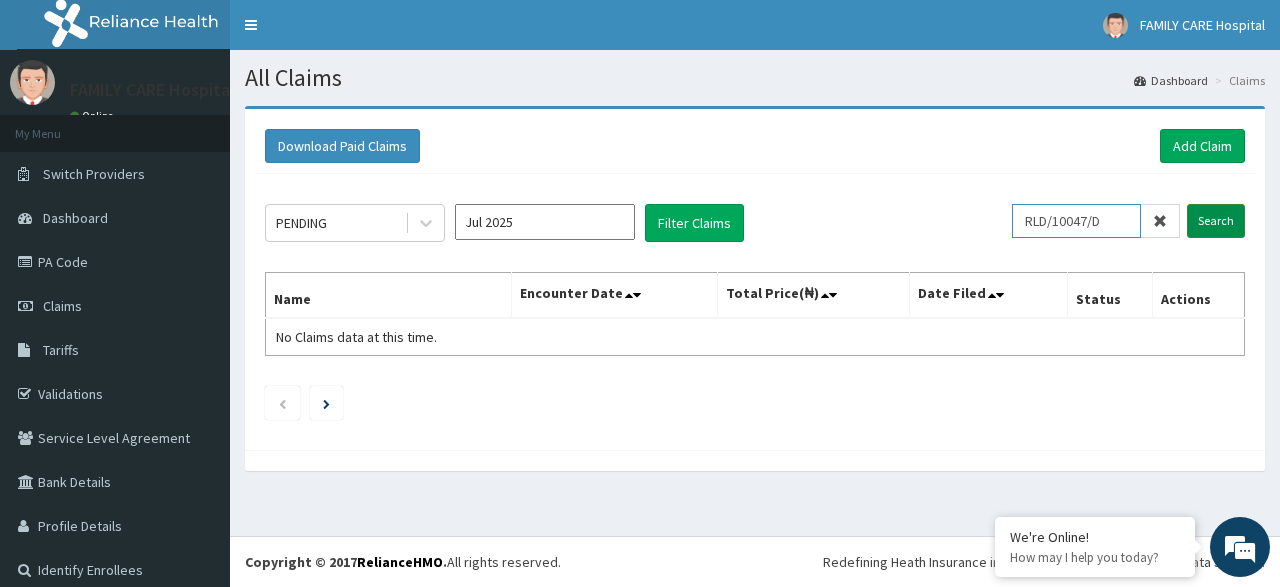 type on "RLD/10047/D" 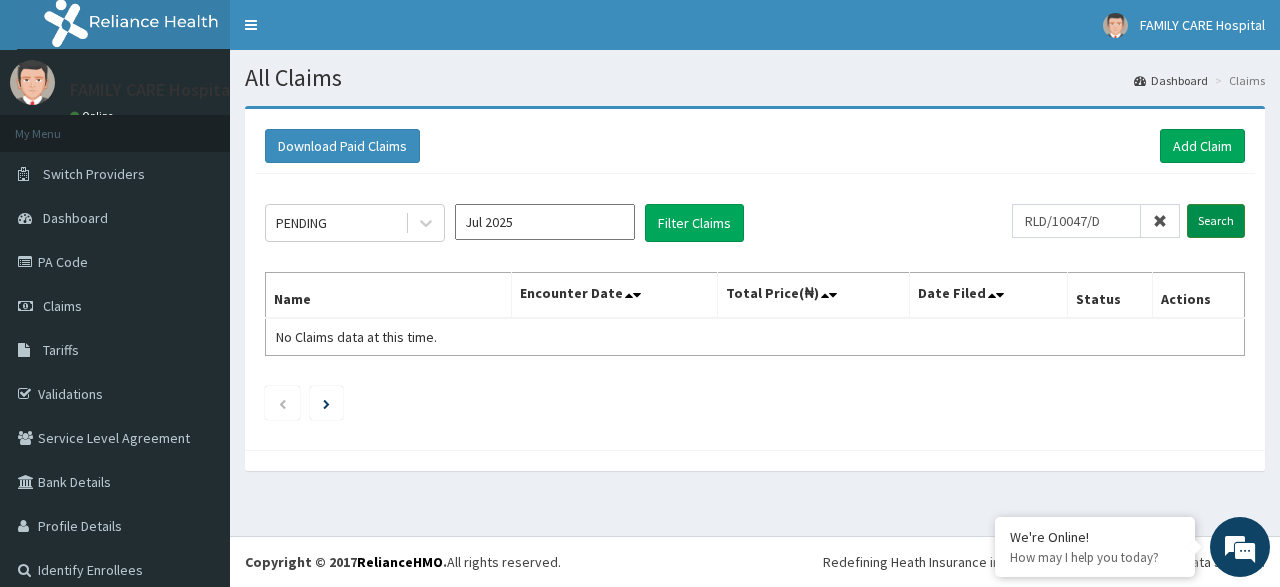 click on "Search" at bounding box center (1216, 221) 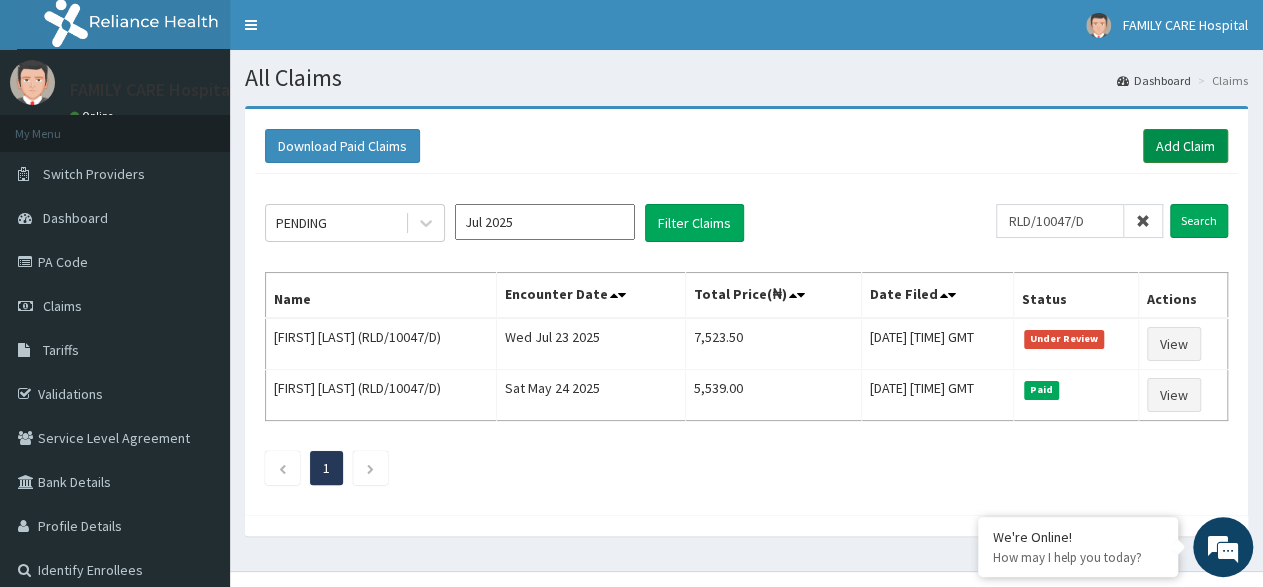 click on "Add Claim" at bounding box center (1185, 146) 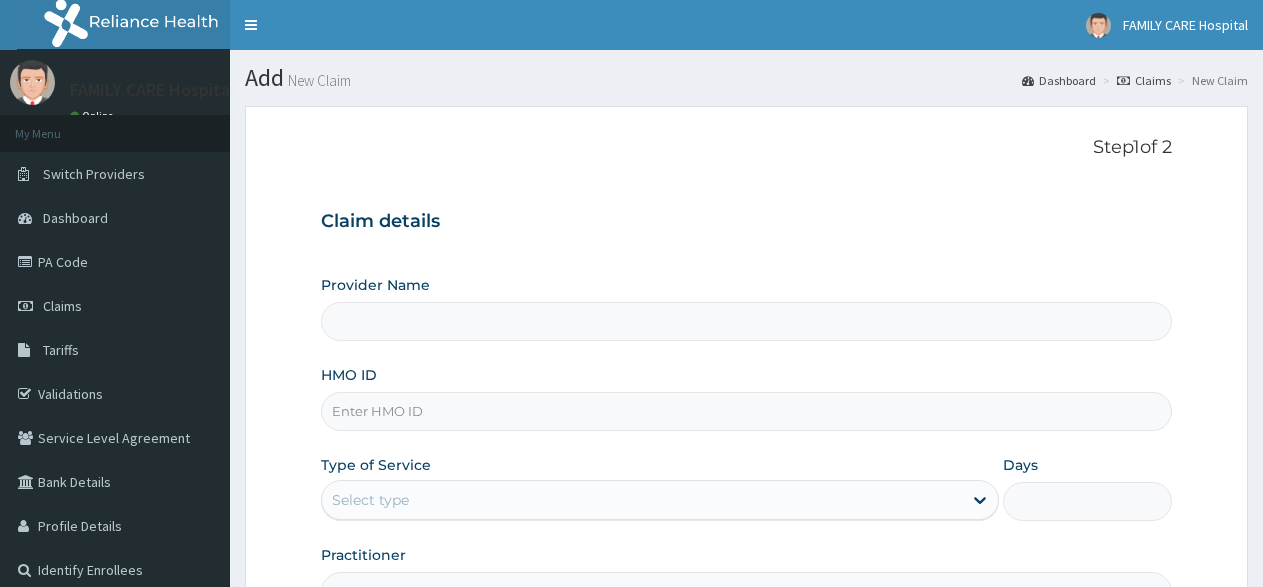 scroll, scrollTop: 0, scrollLeft: 0, axis: both 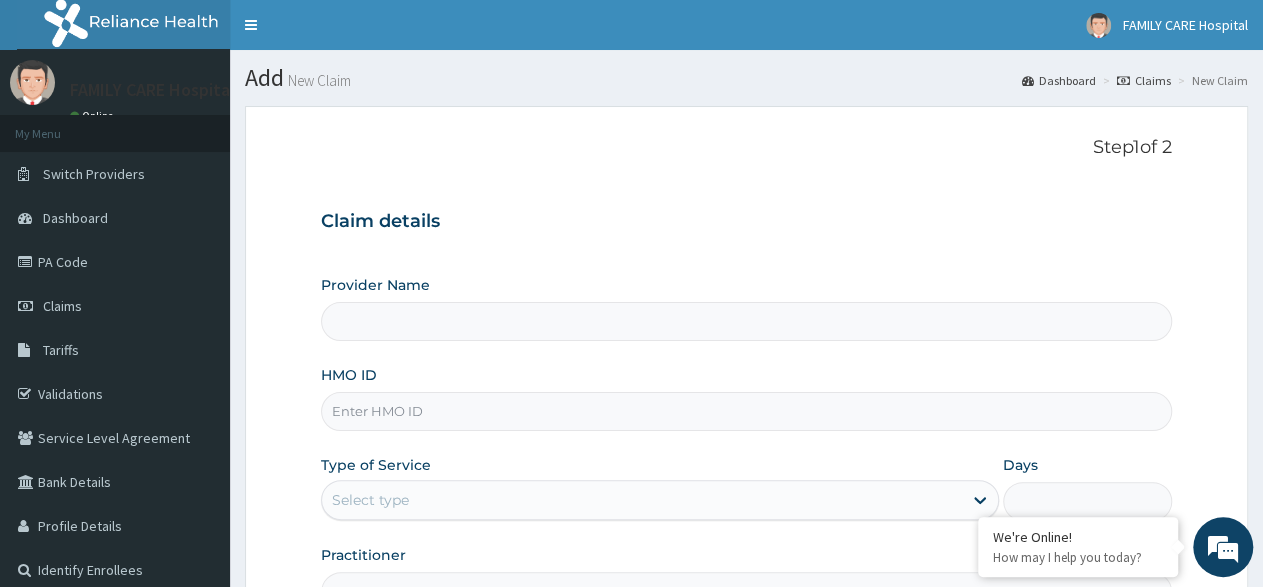 type on "FAMILY CARE HOSPITAL" 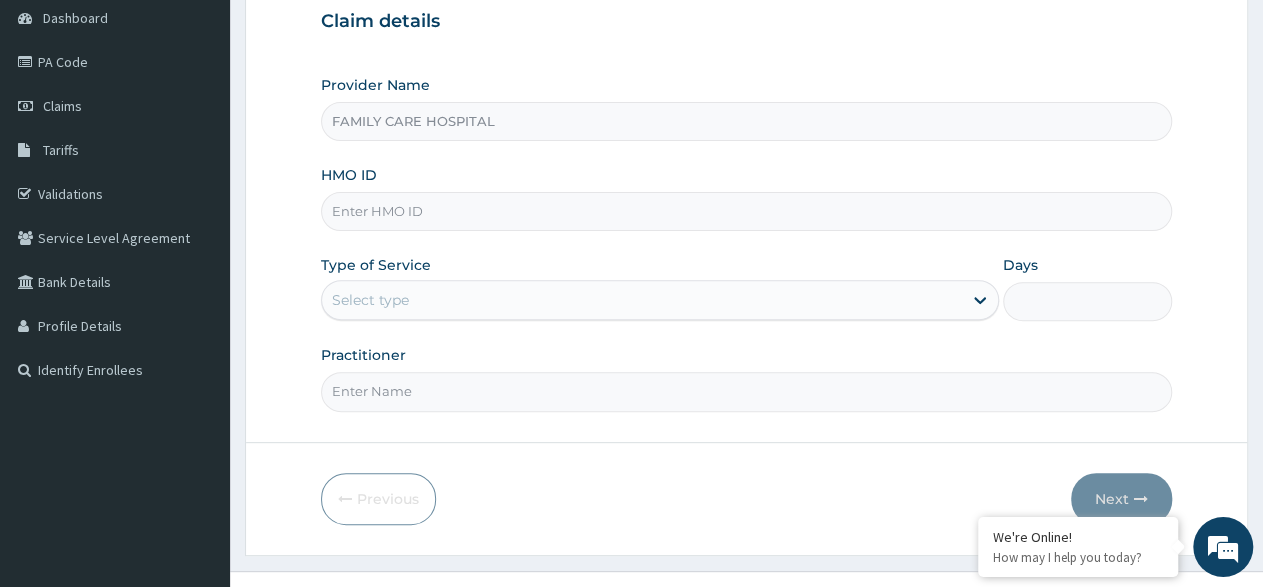 scroll, scrollTop: 208, scrollLeft: 0, axis: vertical 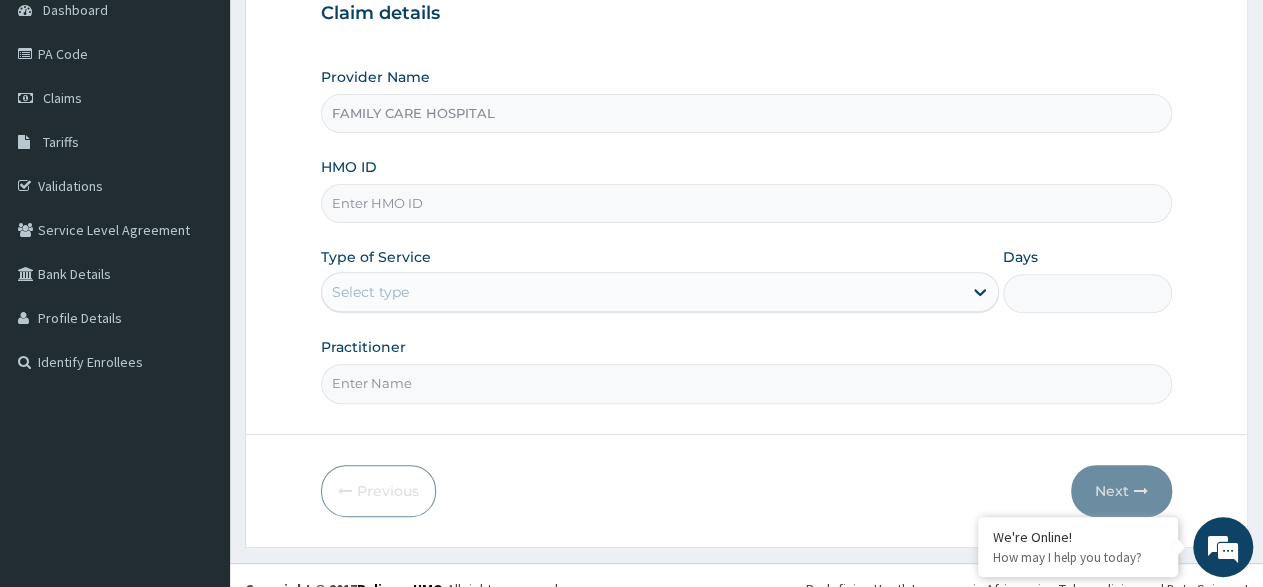 click on "HMO ID" at bounding box center [746, 203] 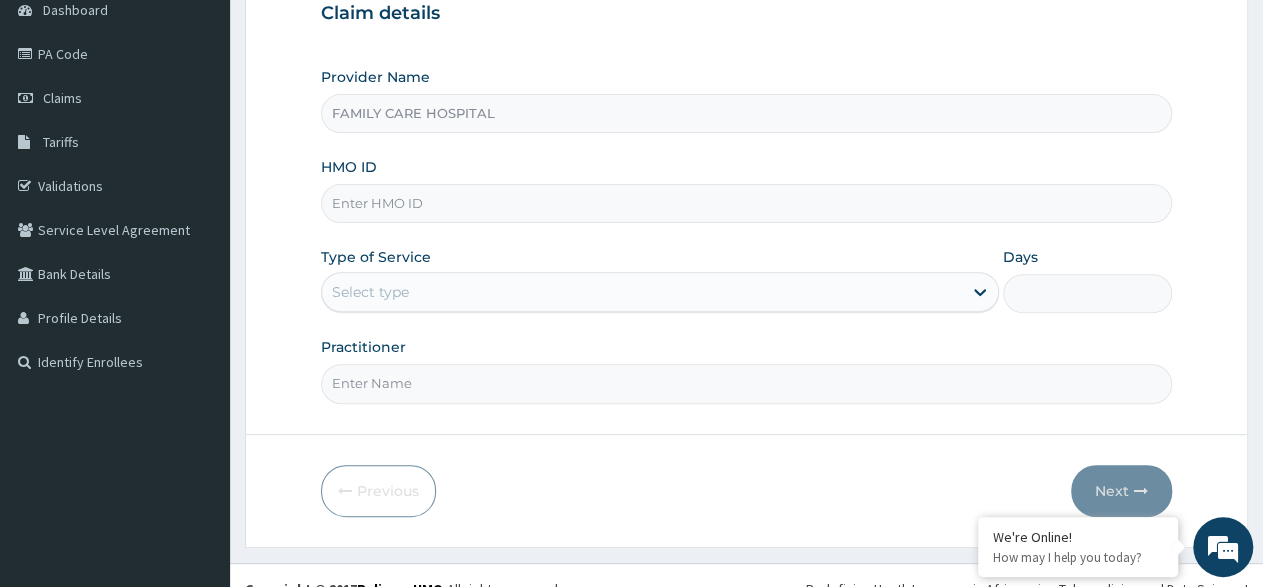 scroll, scrollTop: 0, scrollLeft: 0, axis: both 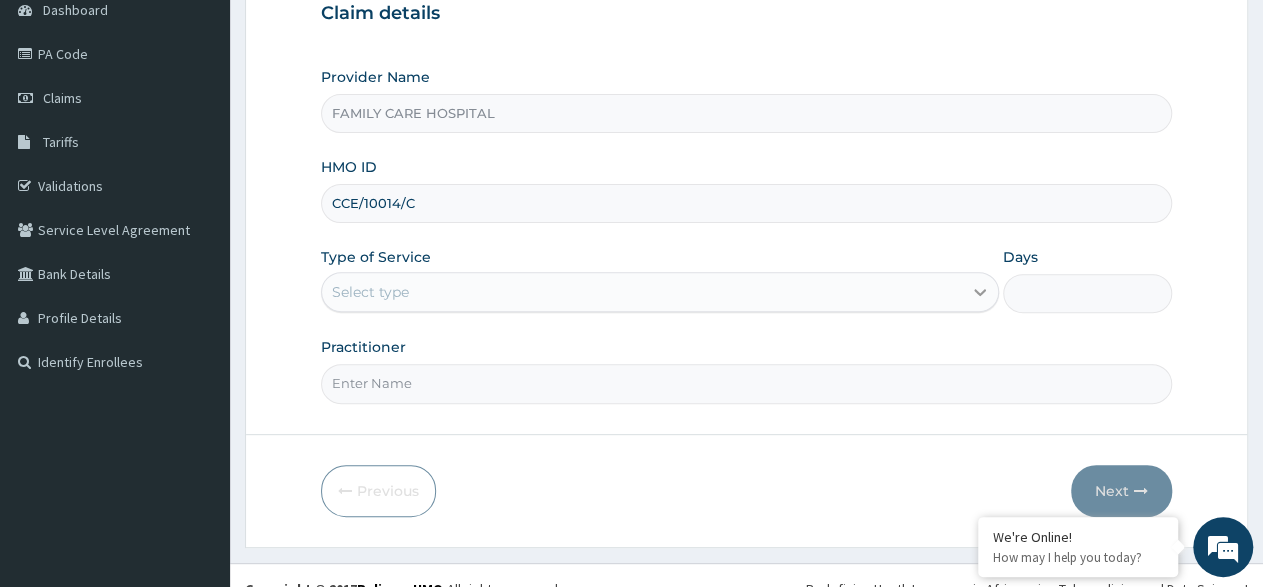 type on "CCE/10014/C" 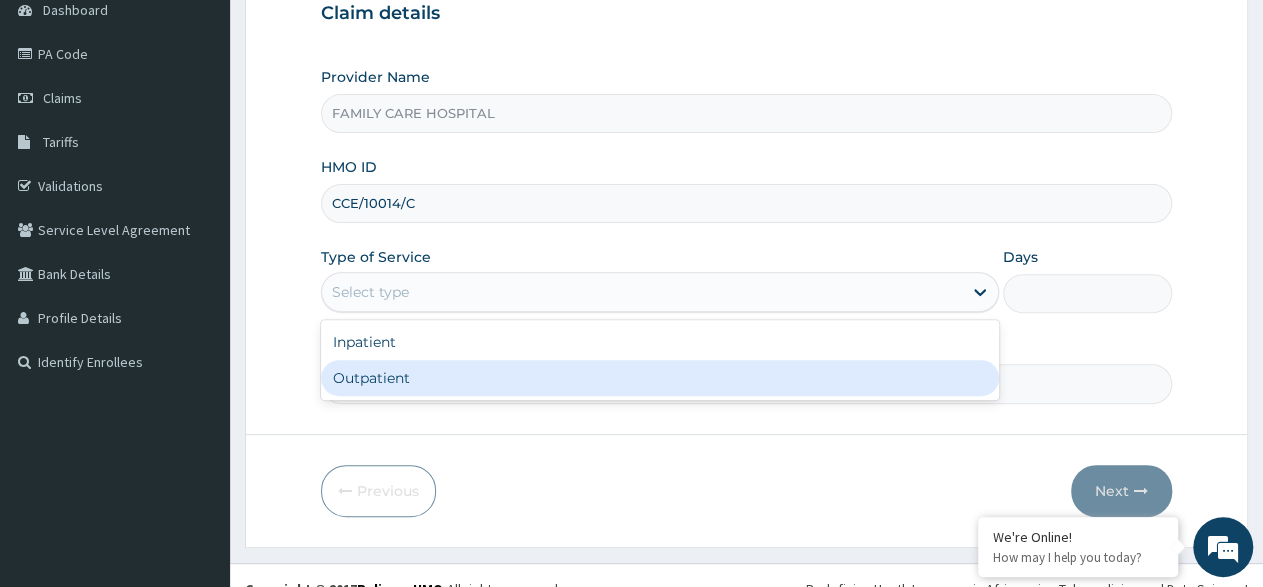 click on "Outpatient" at bounding box center [659, 378] 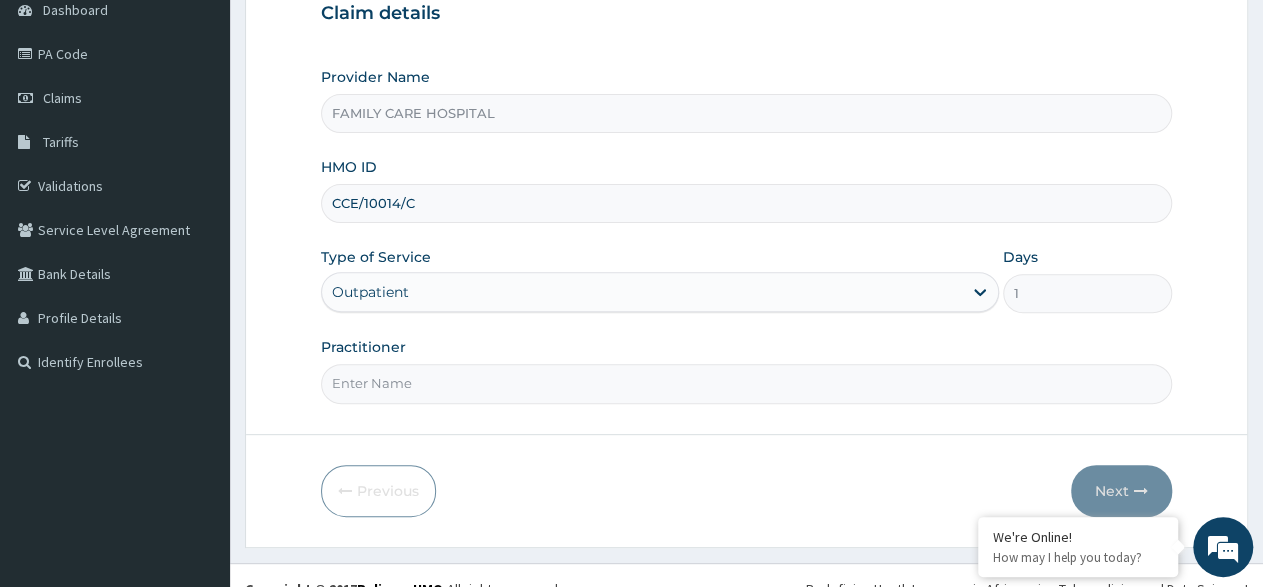 click on "Practitioner" at bounding box center [746, 383] 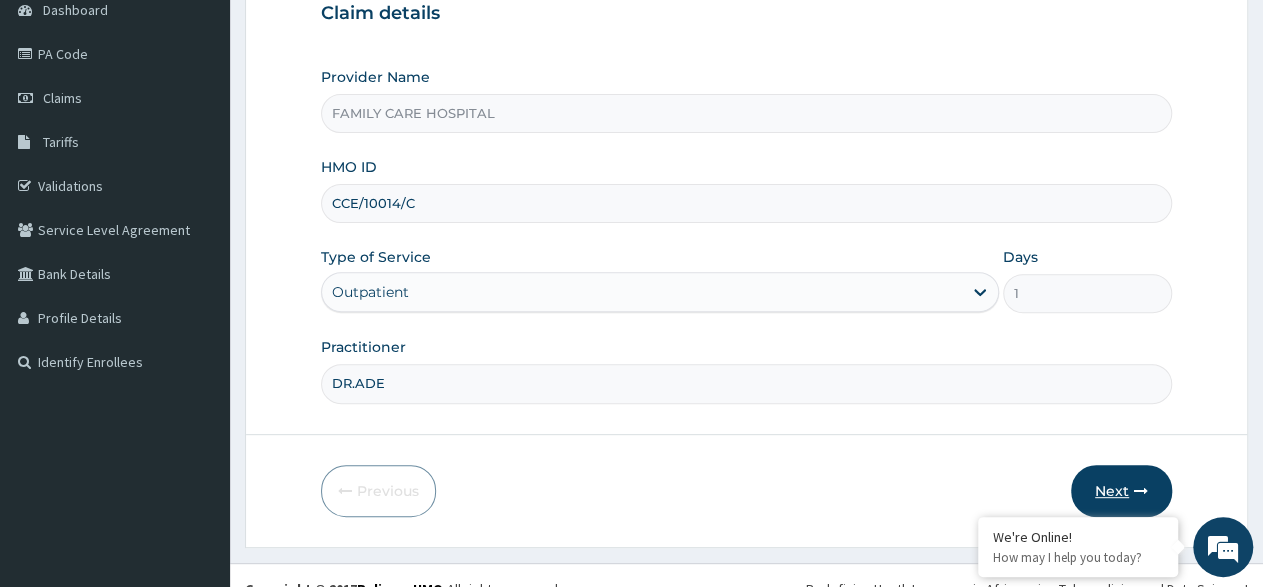 type on "DR.ADE" 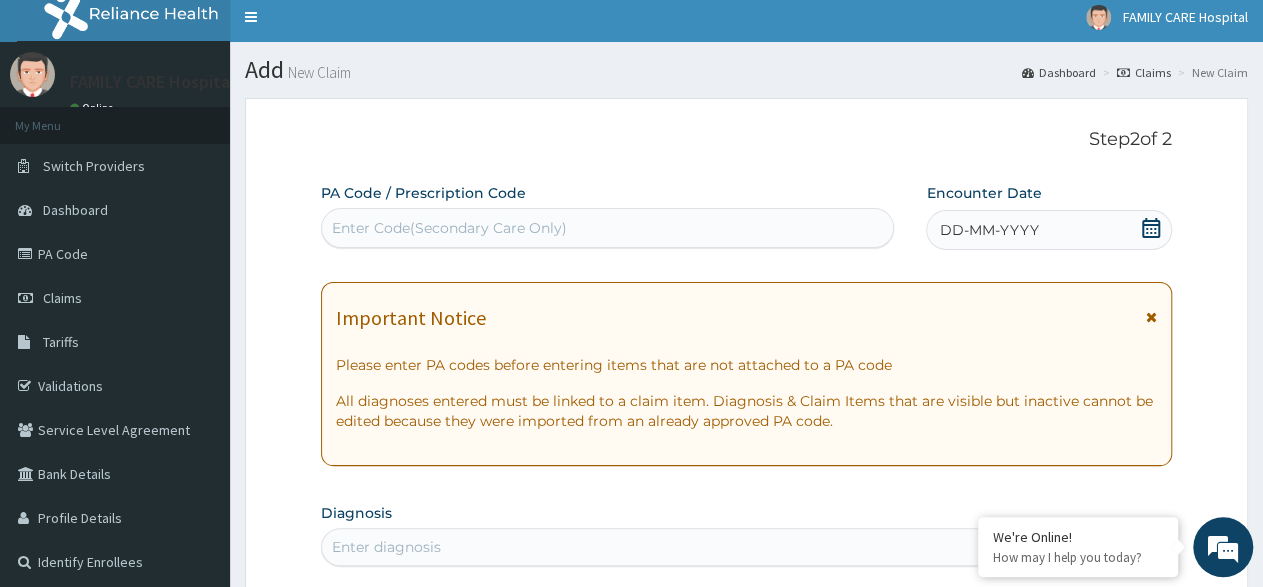 scroll, scrollTop: 0, scrollLeft: 0, axis: both 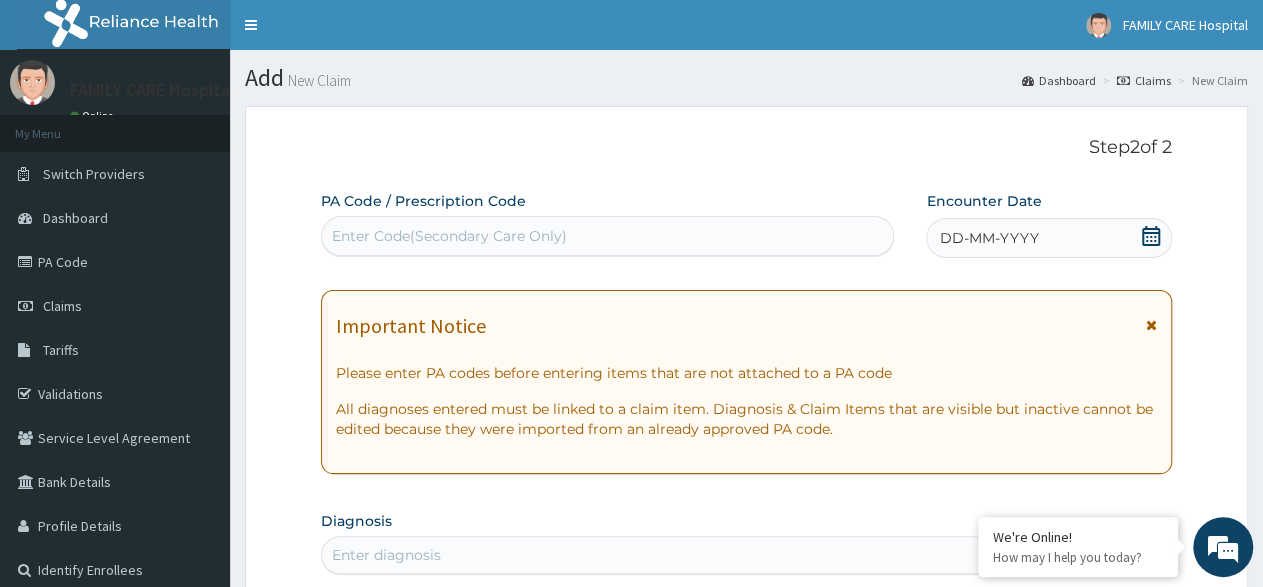 click on "Important Notice Please enter PA codes before entering items that are not attached to a PA code   All diagnoses entered must be linked to a claim item. Diagnosis & Claim Items that are visible but inactive cannot be edited because they were imported from an already approved PA code." at bounding box center (746, 382) 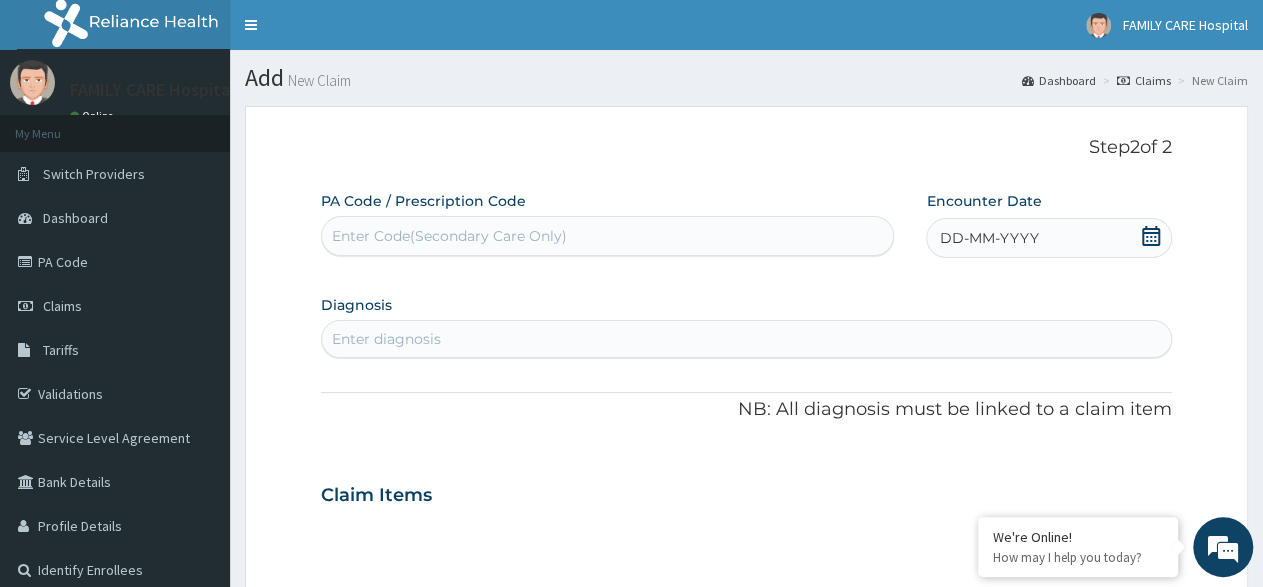 click 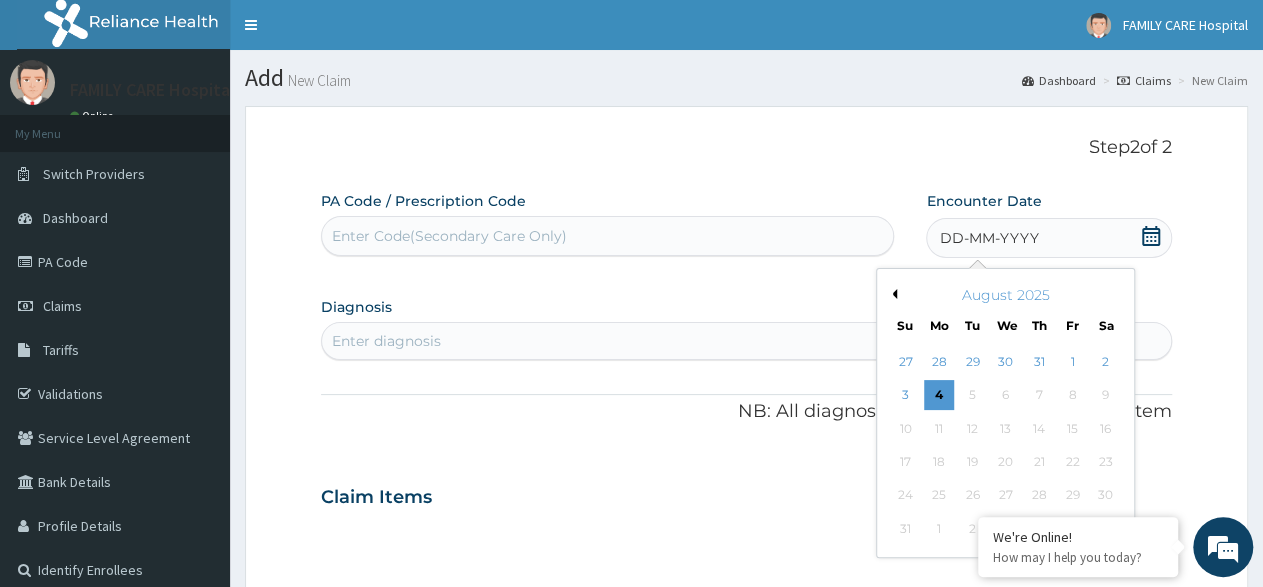click on "Previous Month" at bounding box center [892, 294] 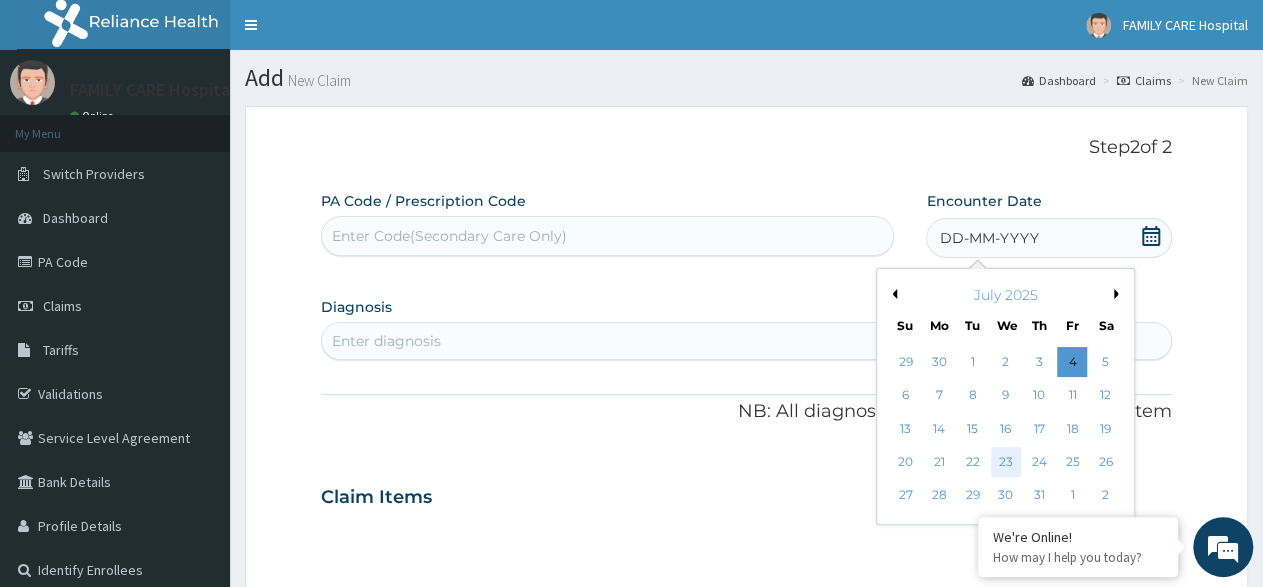 click on "23" at bounding box center [1006, 462] 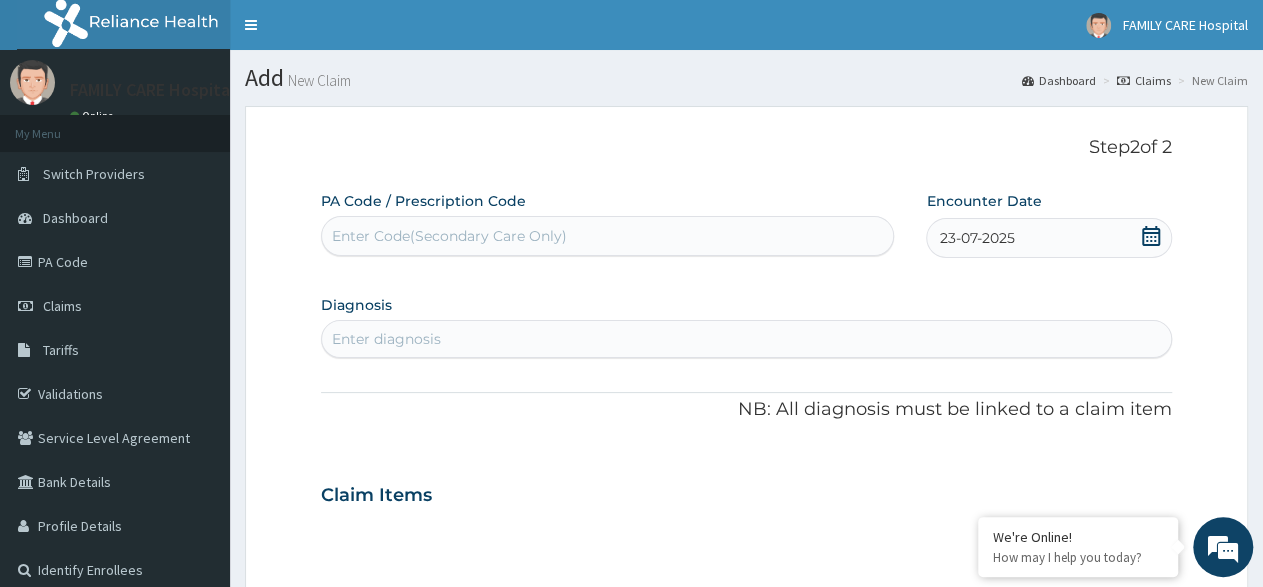 click on "Enter diagnosis" at bounding box center [746, 339] 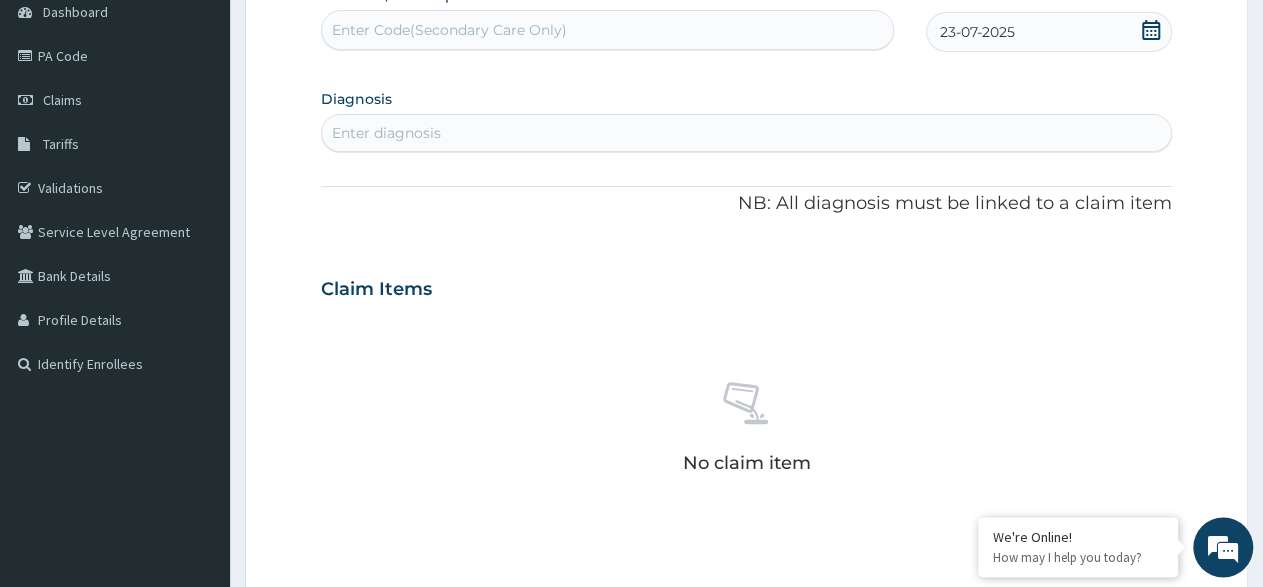 scroll, scrollTop: 208, scrollLeft: 0, axis: vertical 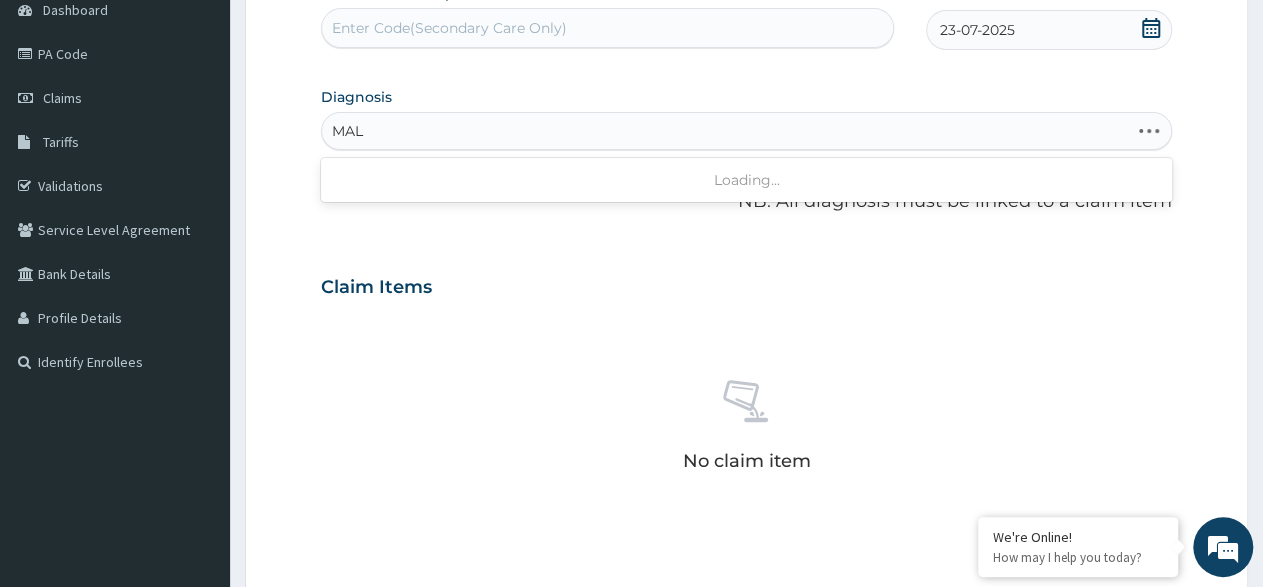 type on "MALA" 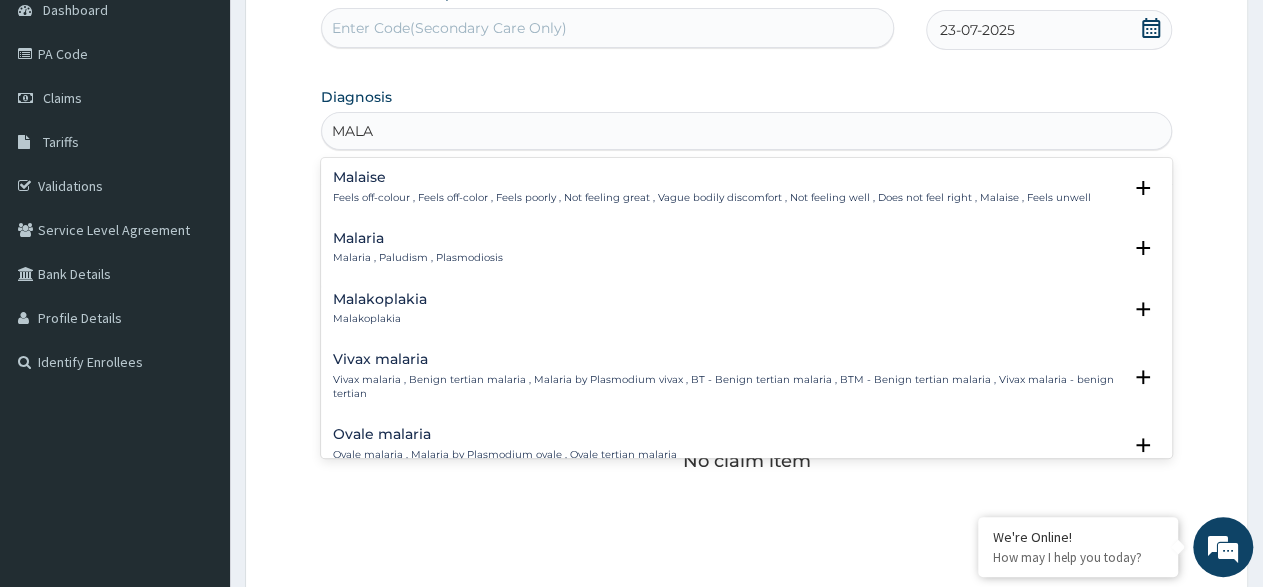 click on "Malaria" at bounding box center [418, 238] 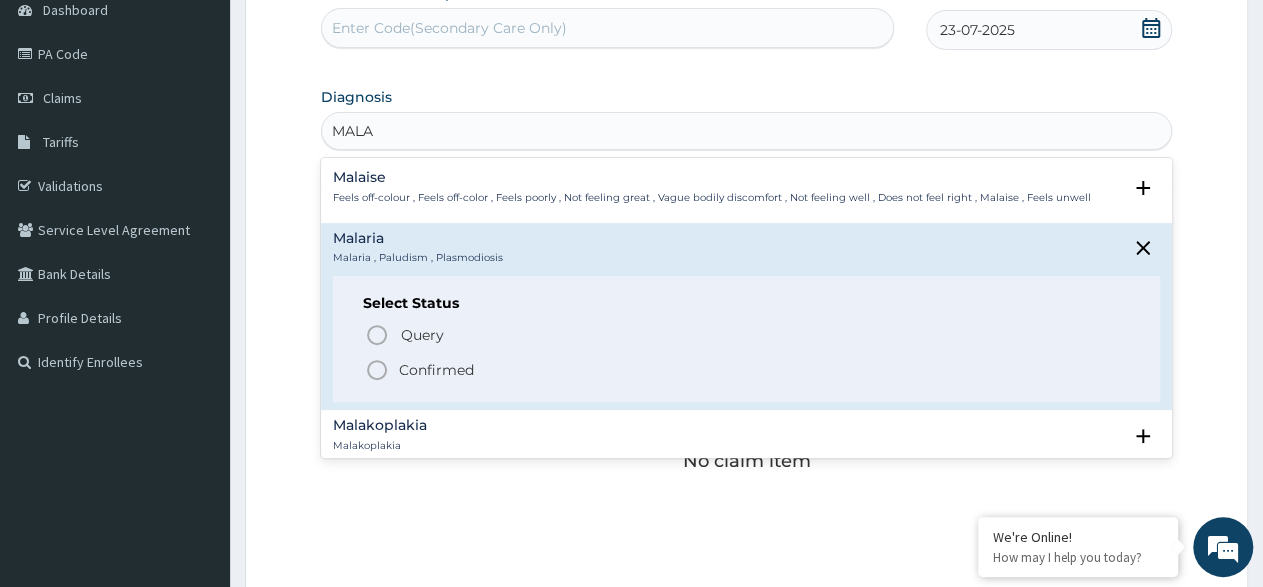 click 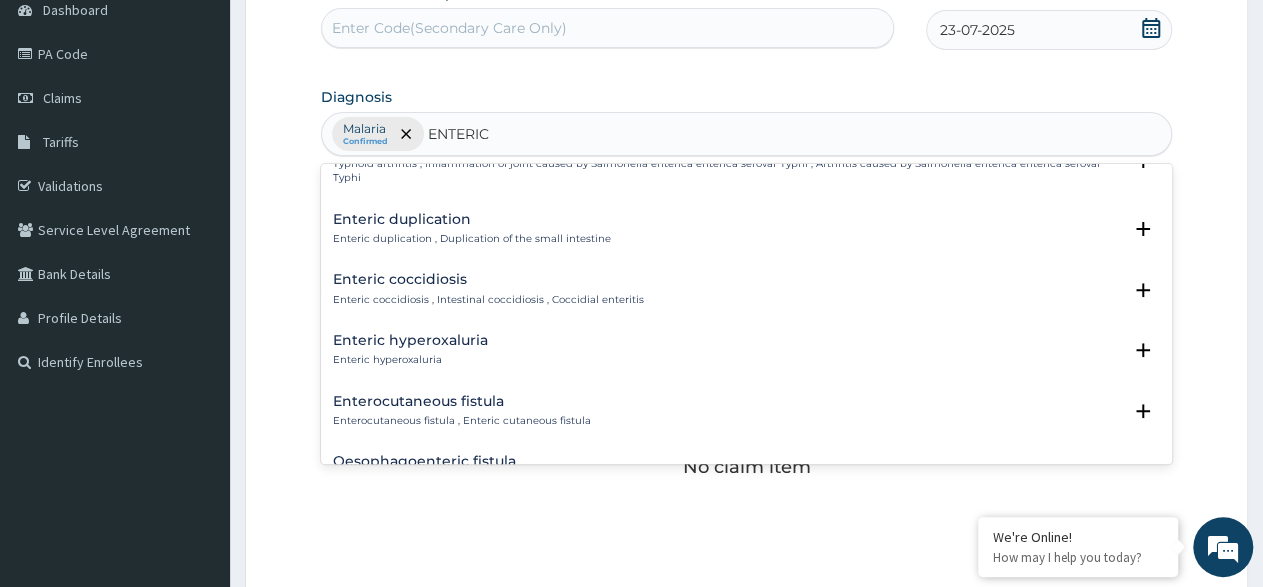 scroll, scrollTop: 0, scrollLeft: 0, axis: both 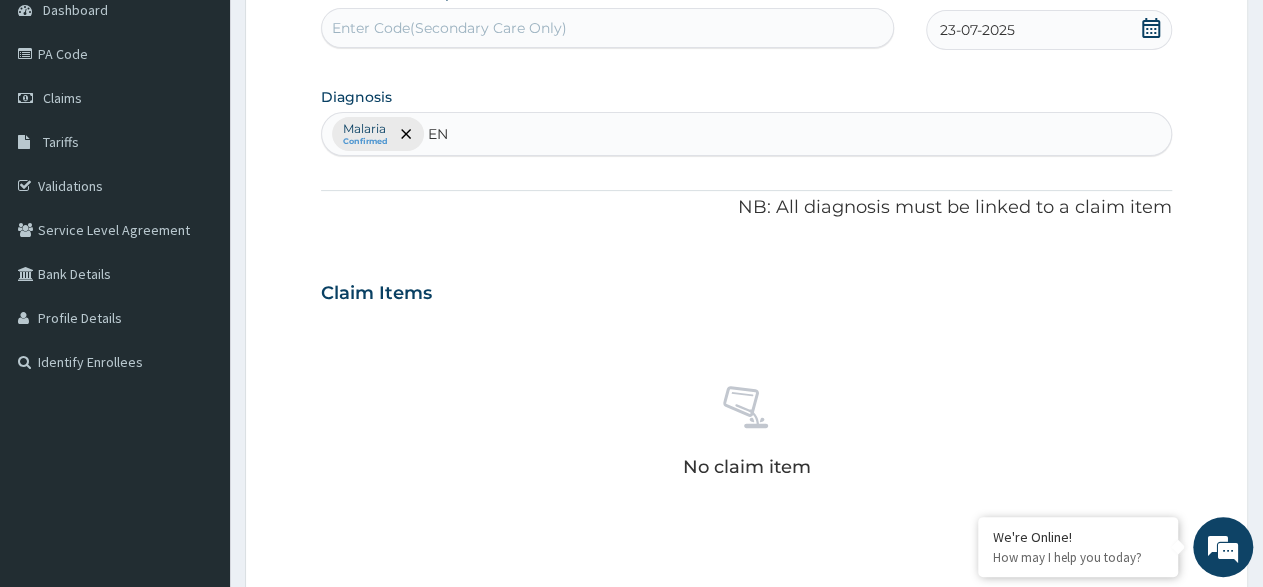 type on "E" 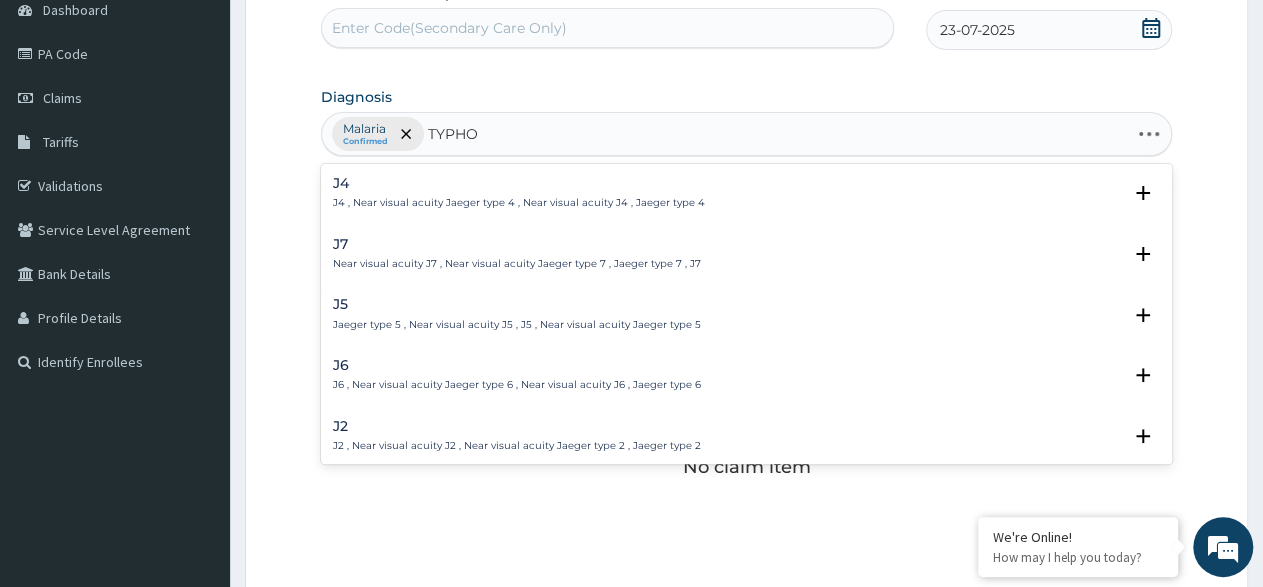 type on "TYPHOI" 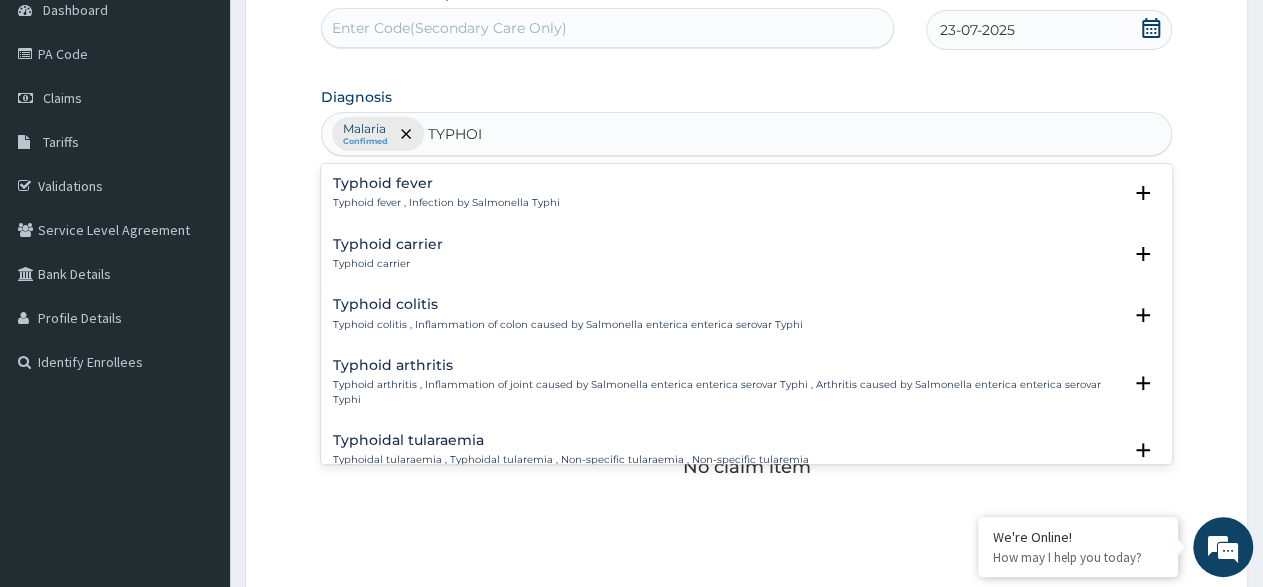 click on "Typhoid fever" at bounding box center (446, 183) 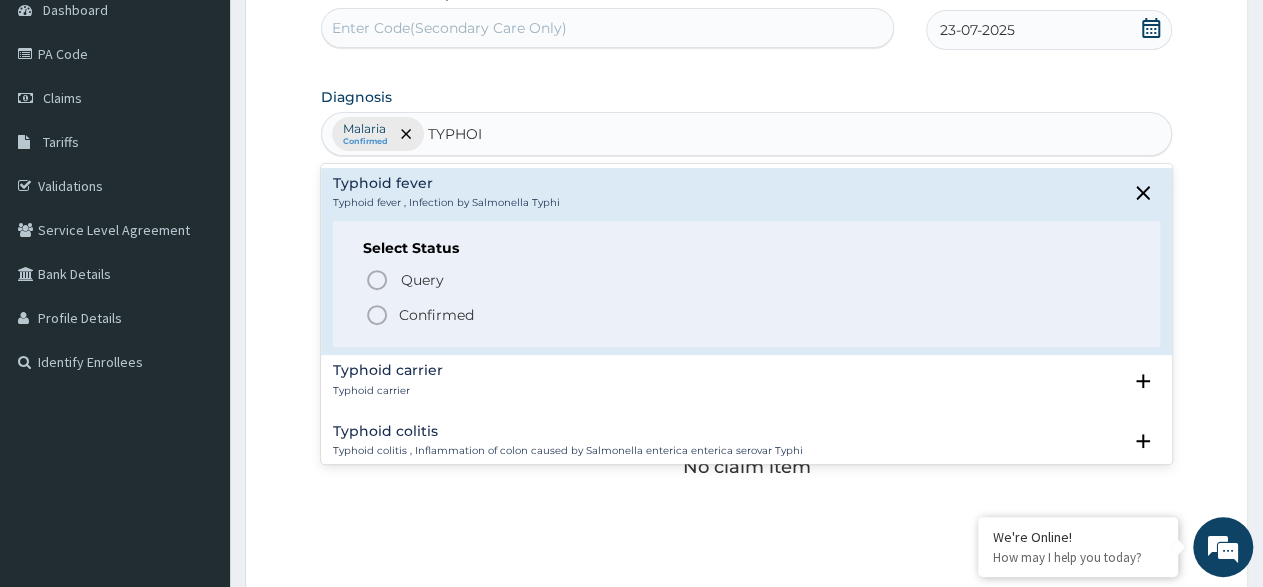 click 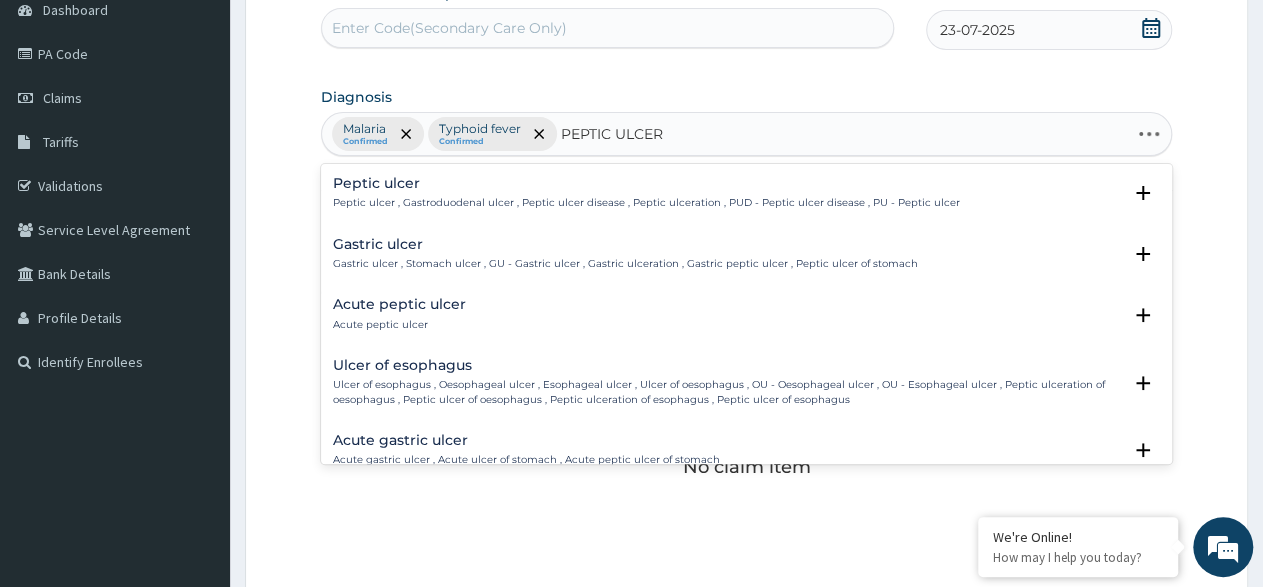 type on "PEPTIC ULCER" 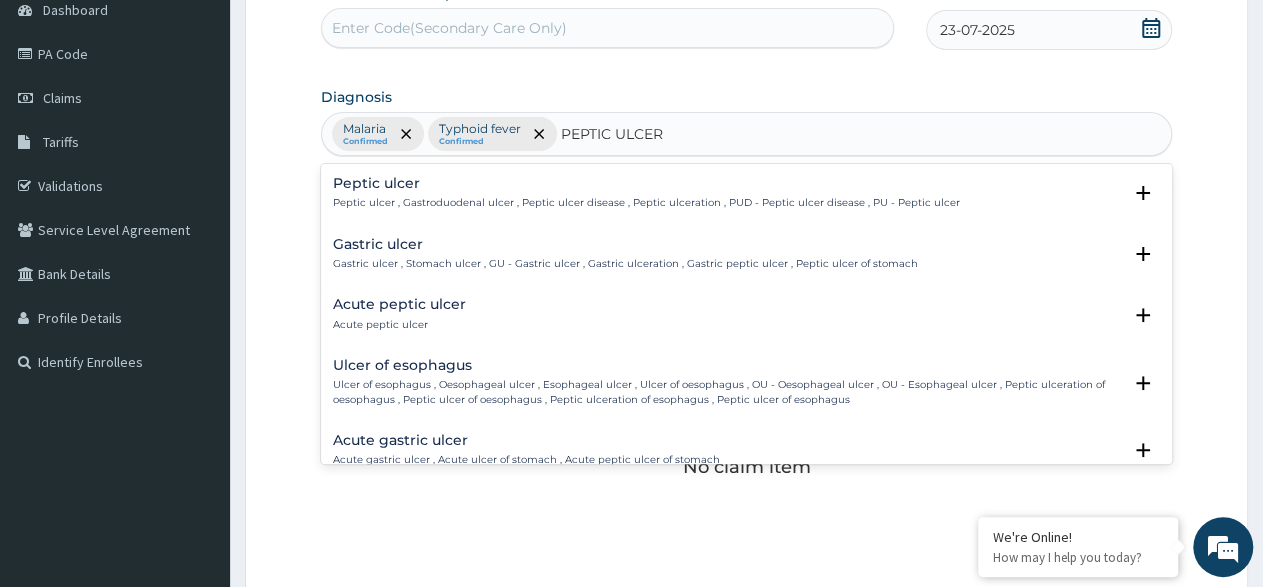 click on "Peptic ulcer Peptic ulcer , Gastroduodenal ulcer , Peptic ulcer disease , Peptic ulceration , PUD - Peptic ulcer disease , PU - Peptic ulcer Select Status Query Query covers suspected (?), Keep in view (kiv), Ruled out (r/o) Confirmed" at bounding box center [746, 198] 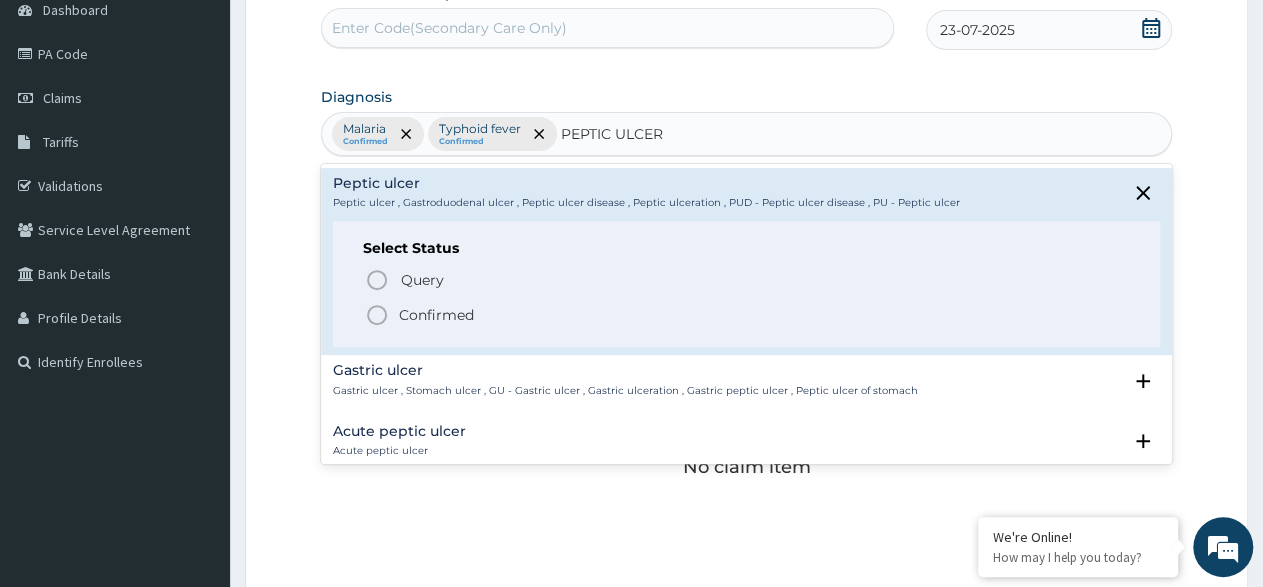 click on "Confirmed" at bounding box center [747, 315] 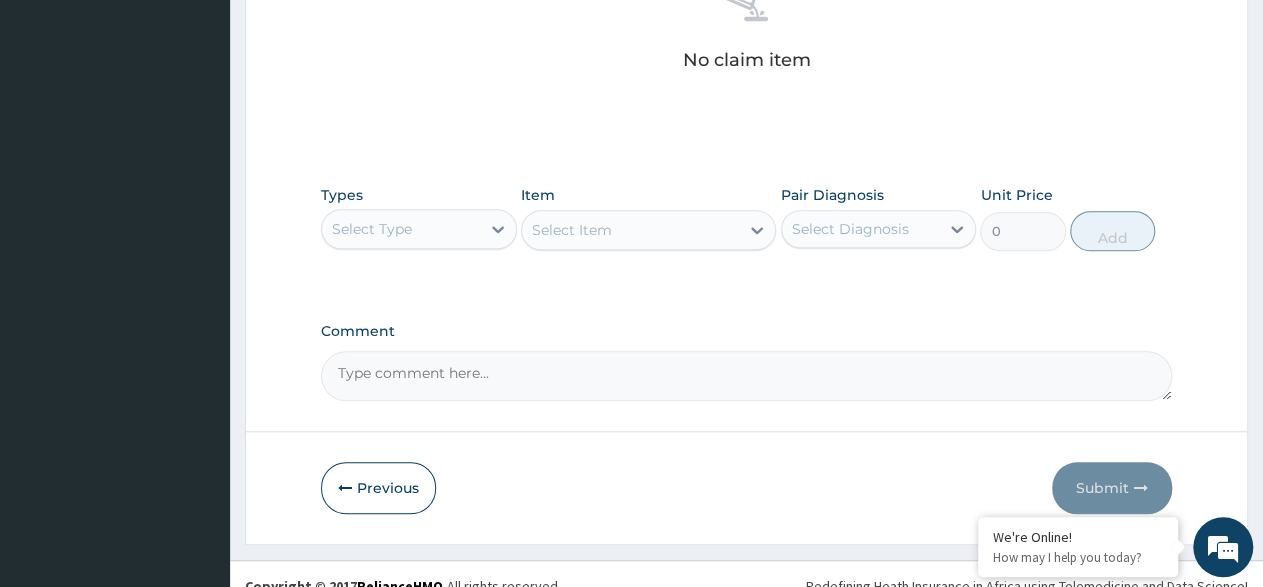 scroll, scrollTop: 624, scrollLeft: 0, axis: vertical 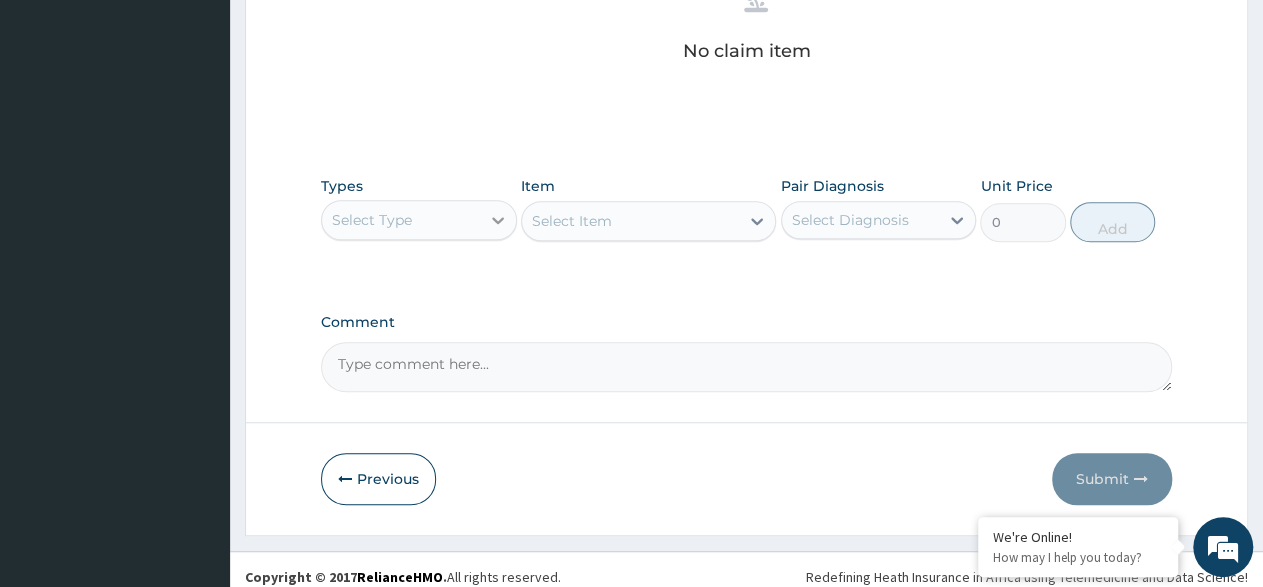 drag, startPoint x: 491, startPoint y: 214, endPoint x: 490, endPoint y: 226, distance: 12.0415945 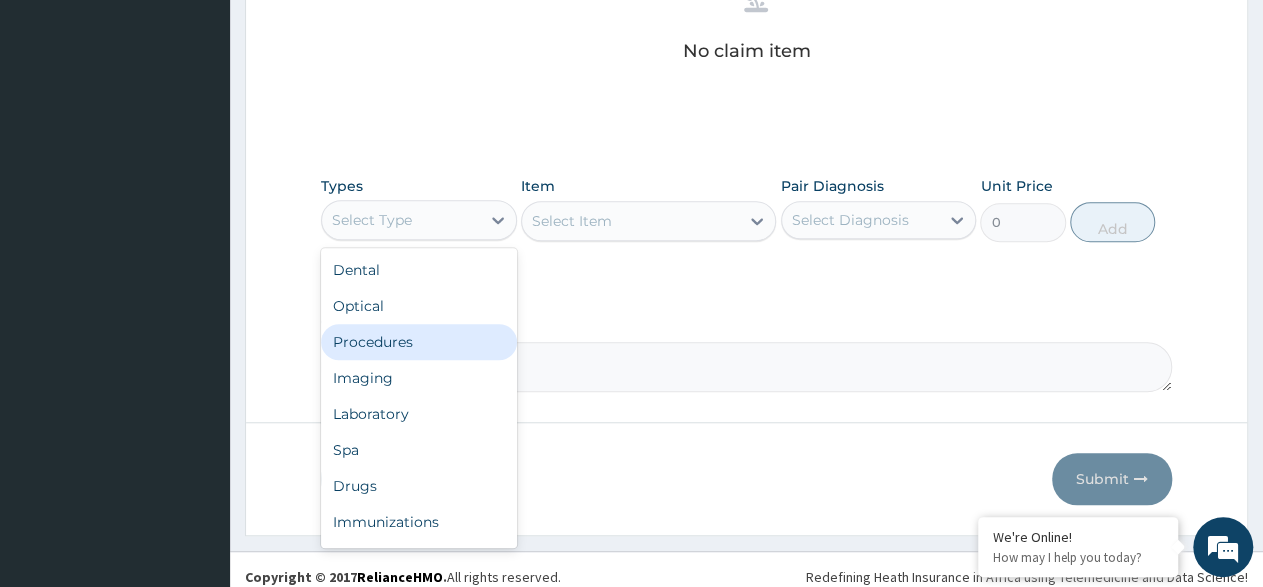 click on "Procedures" at bounding box center (419, 342) 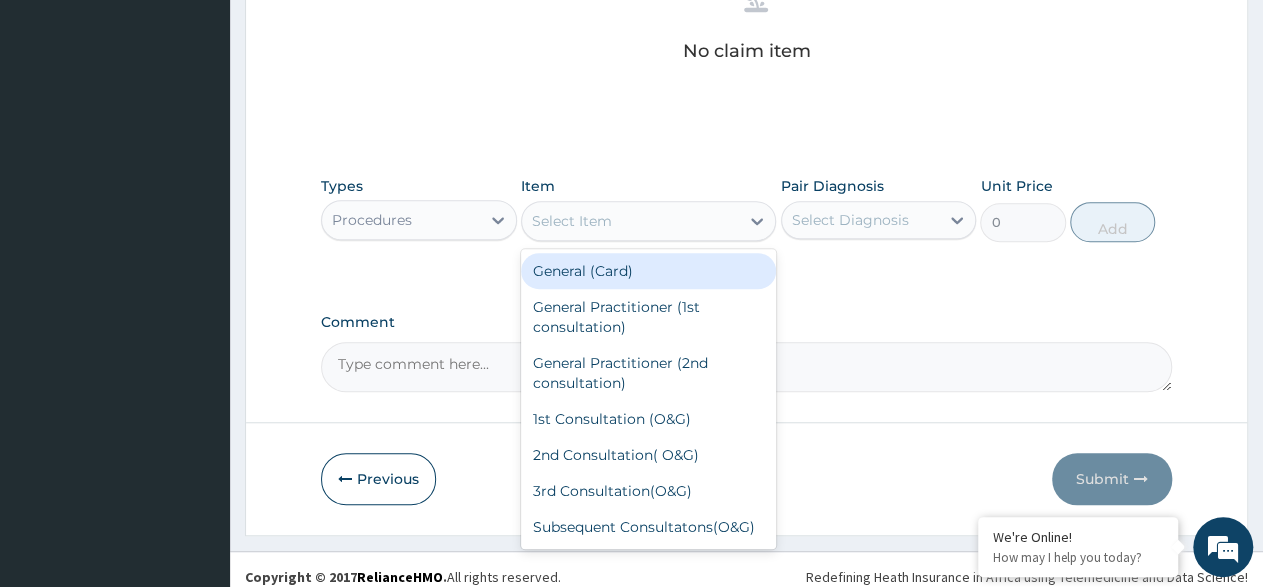 click 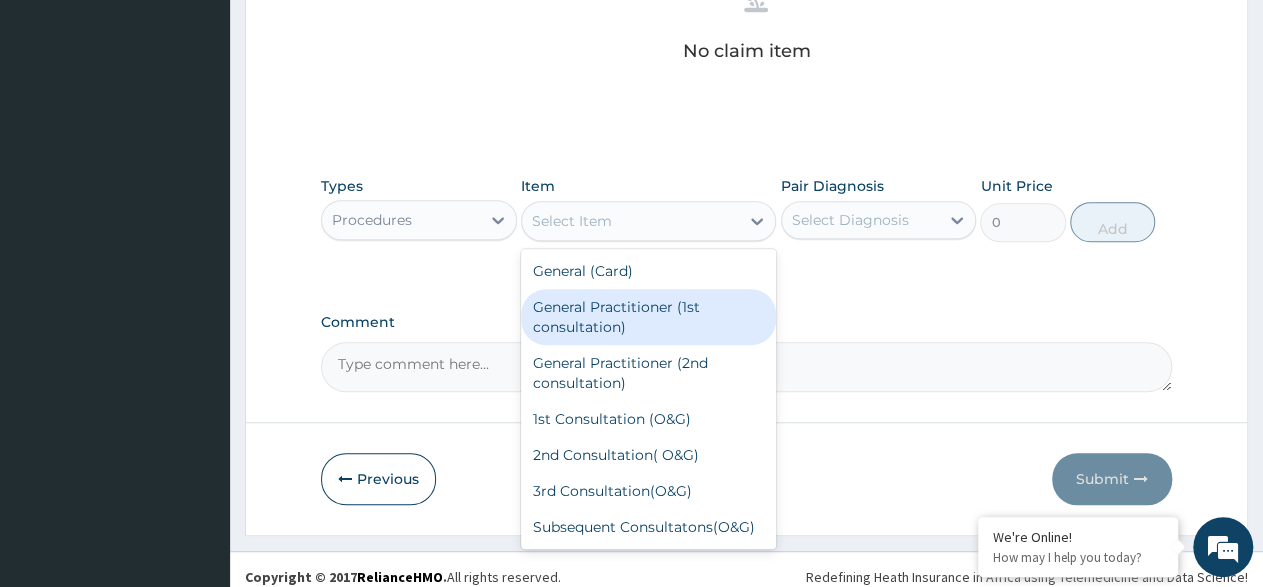 click on "General Practitioner (1st consultation)" at bounding box center (648, 317) 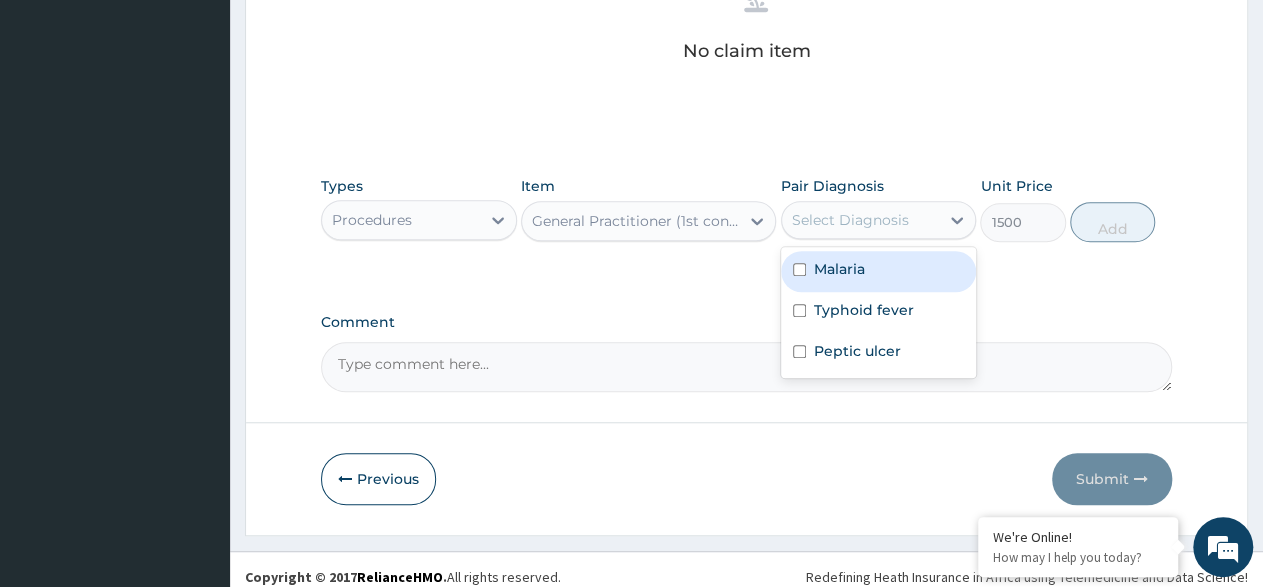drag, startPoint x: 963, startPoint y: 213, endPoint x: 903, endPoint y: 247, distance: 68.96376 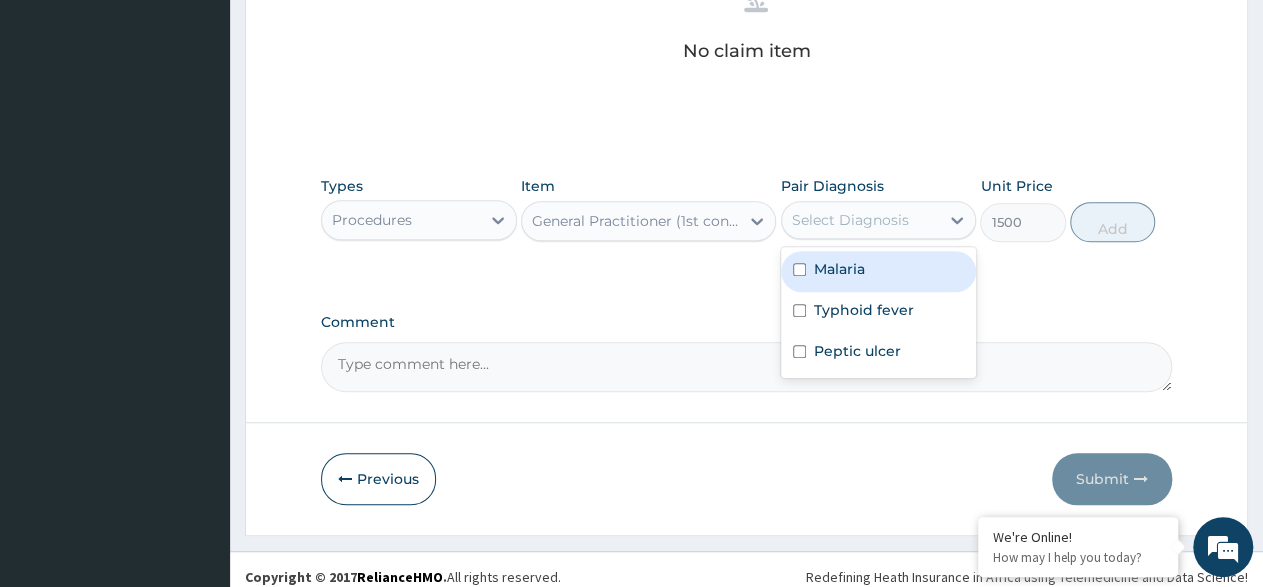 drag, startPoint x: 810, startPoint y: 267, endPoint x: 798, endPoint y: 297, distance: 32.31099 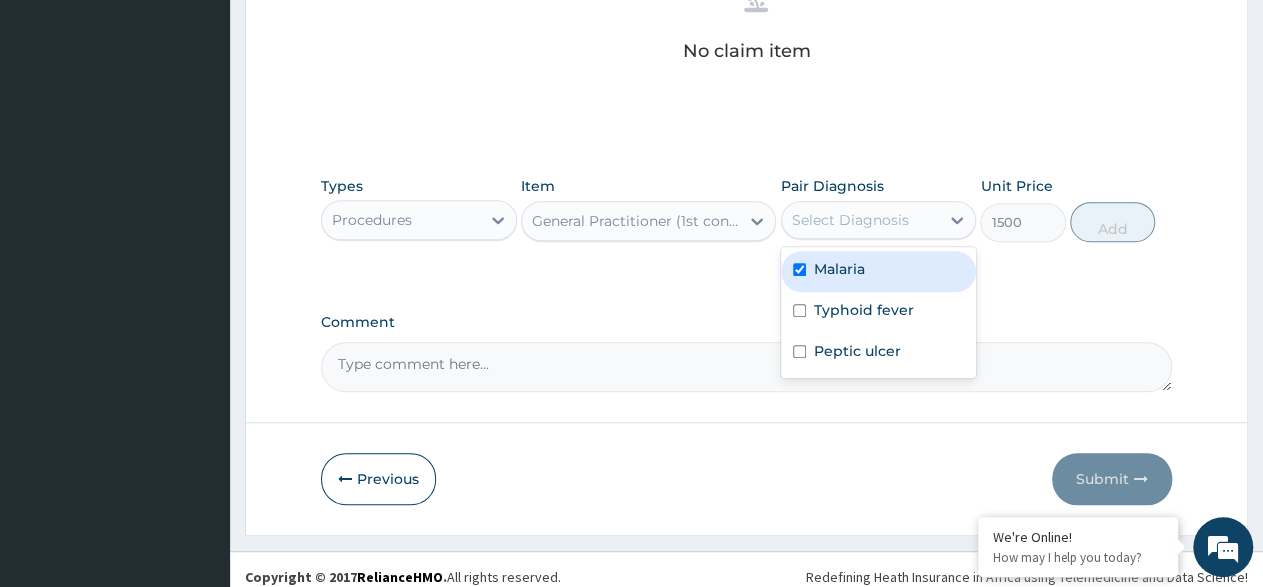checkbox on "true" 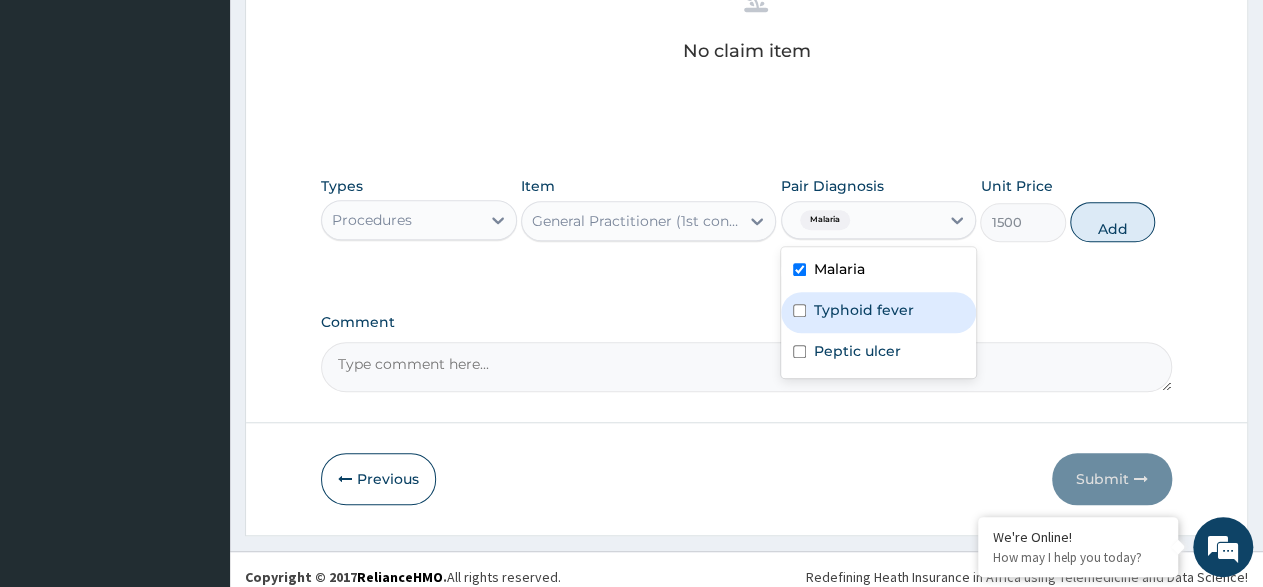 drag, startPoint x: 798, startPoint y: 299, endPoint x: 809, endPoint y: 333, distance: 35.735138 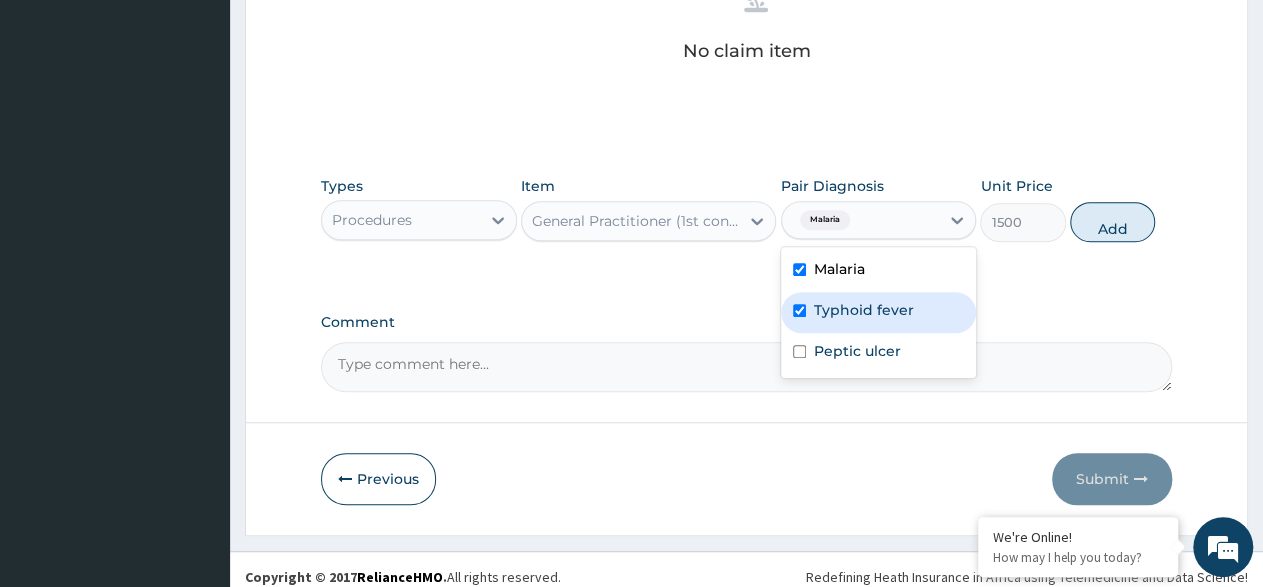 checkbox on "true" 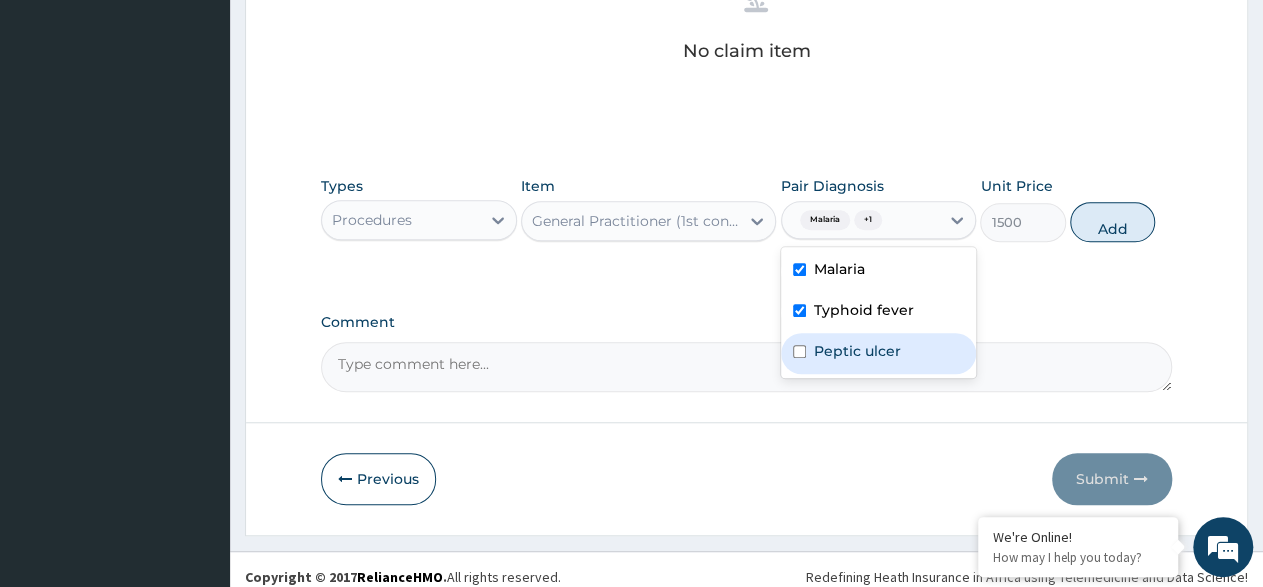 click on "Peptic ulcer" at bounding box center (879, 353) 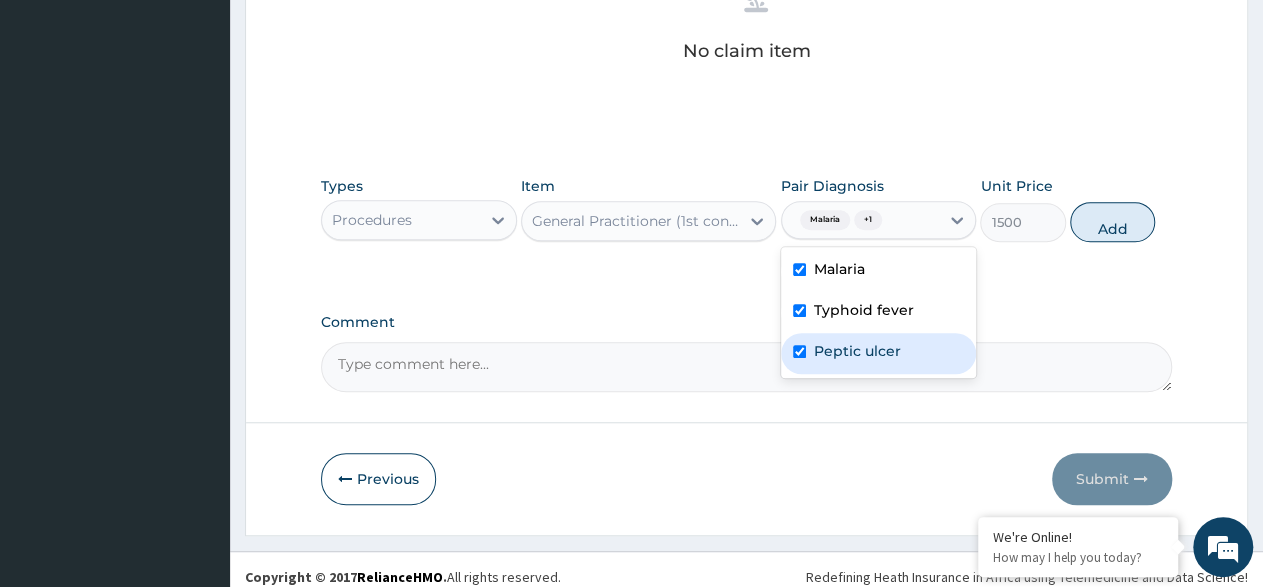 checkbox on "true" 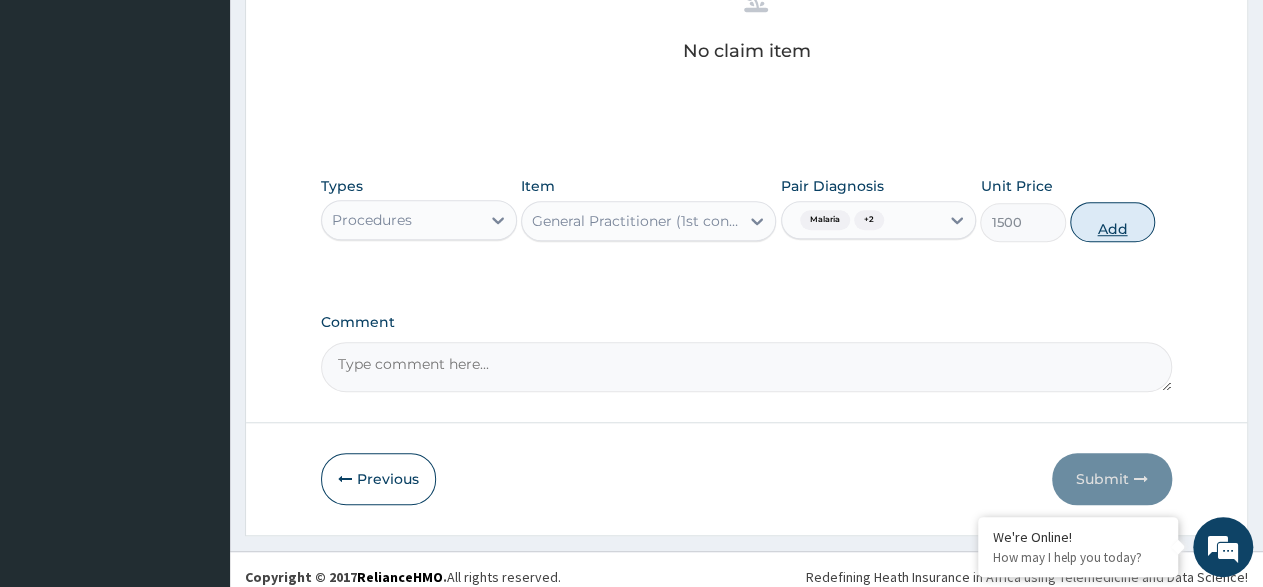 drag, startPoint x: 956, startPoint y: 212, endPoint x: 1071, endPoint y: 215, distance: 115.03912 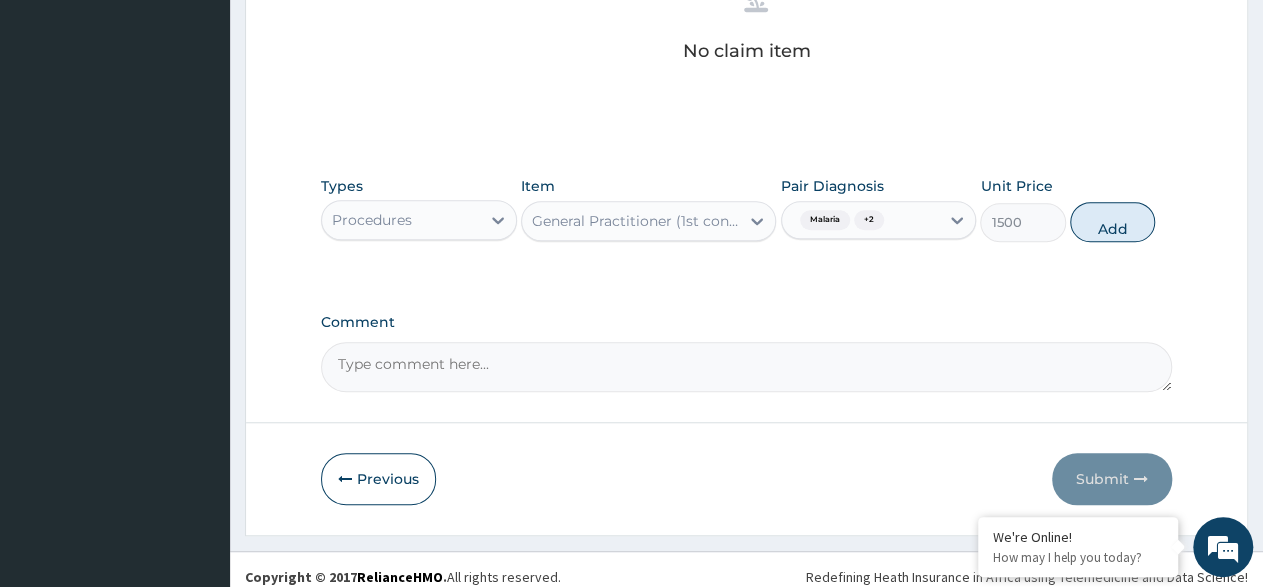 type on "0" 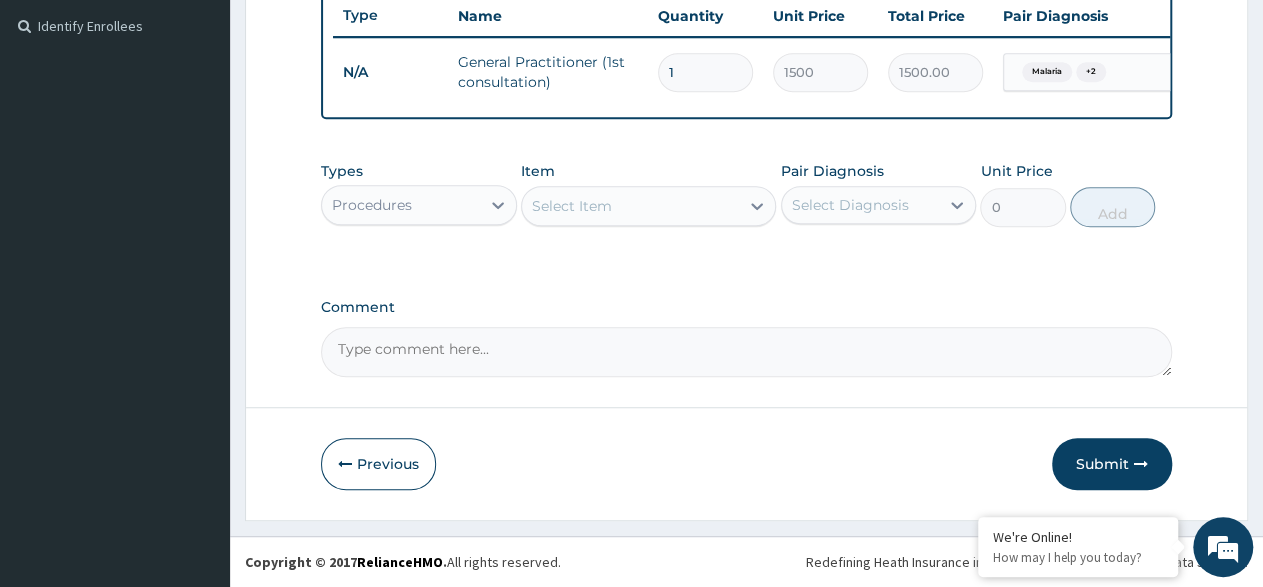 scroll, scrollTop: 558, scrollLeft: 0, axis: vertical 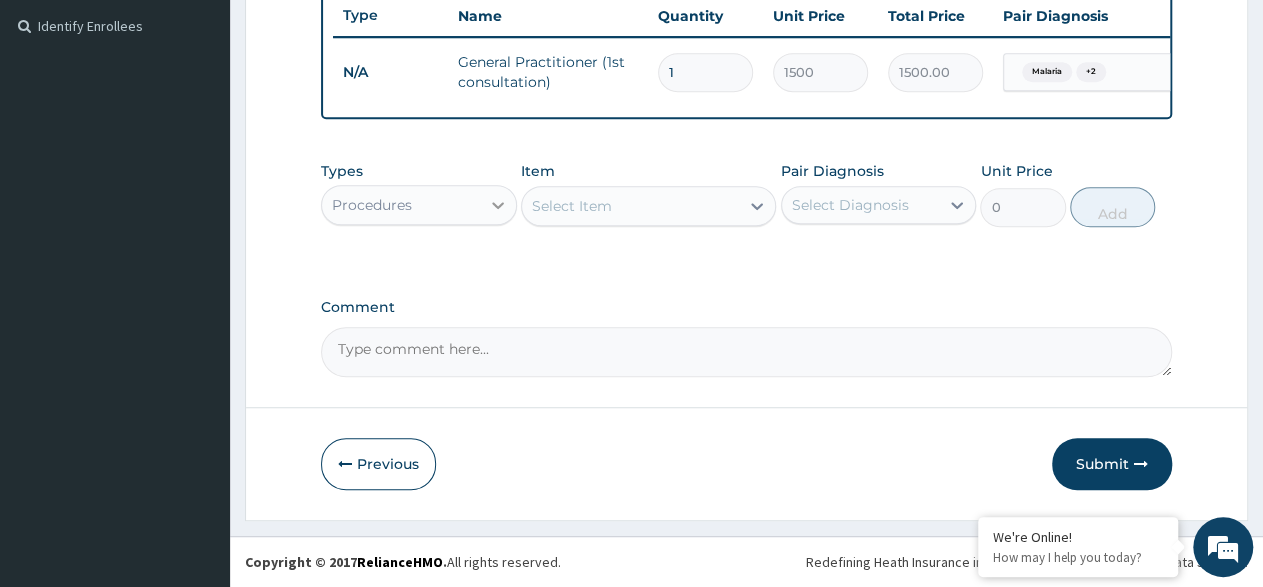 click 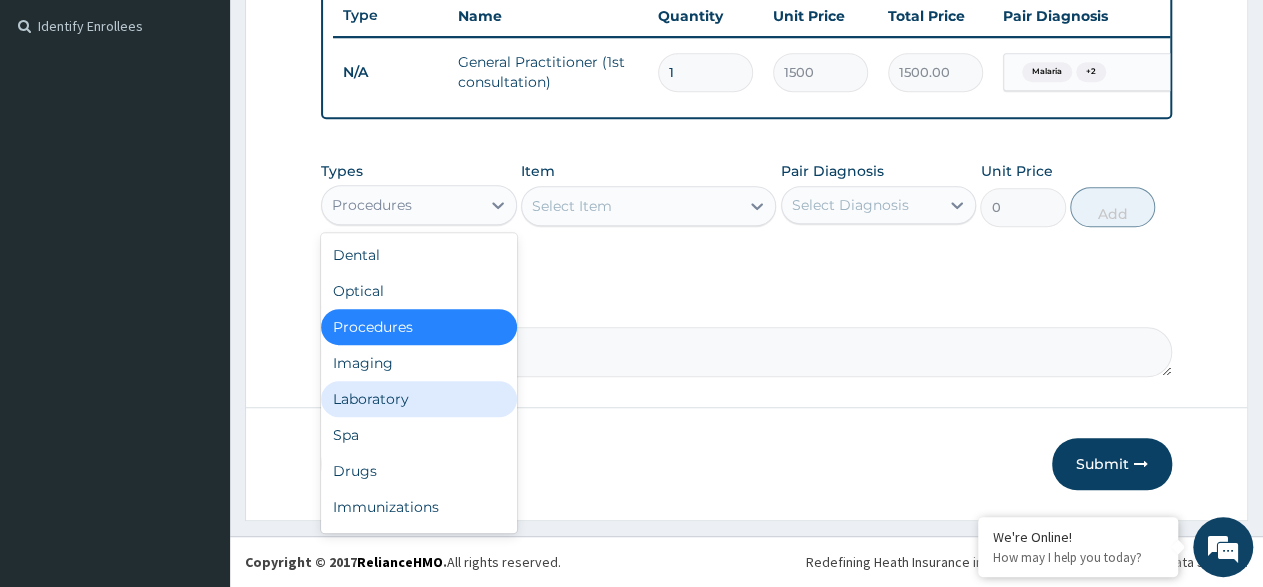 click on "Laboratory" at bounding box center [419, 399] 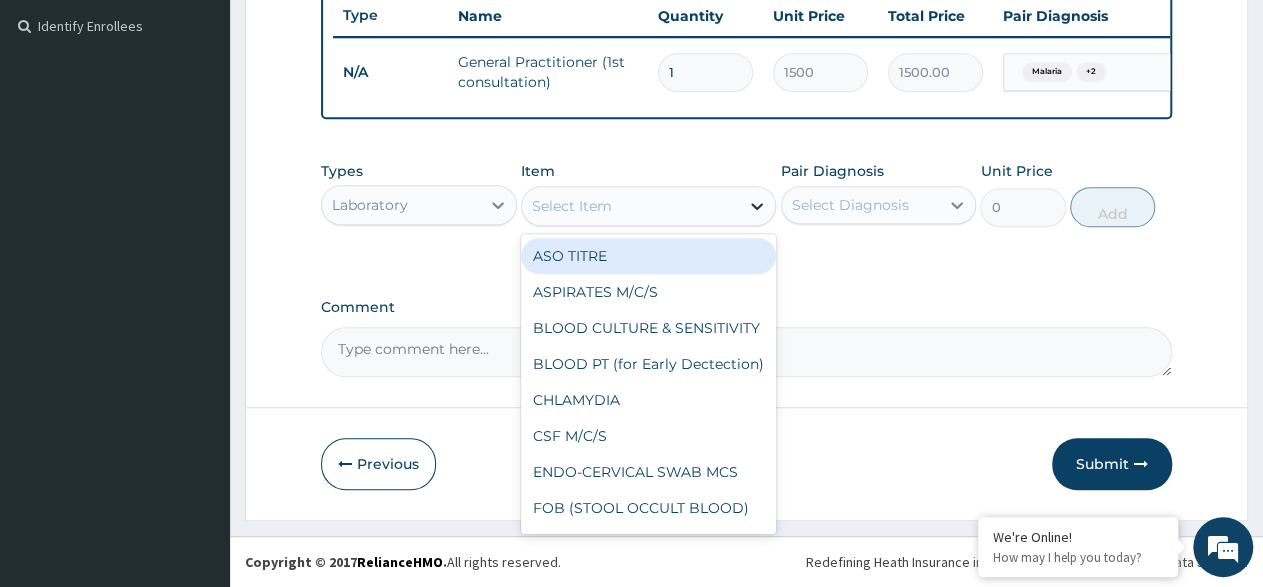 click 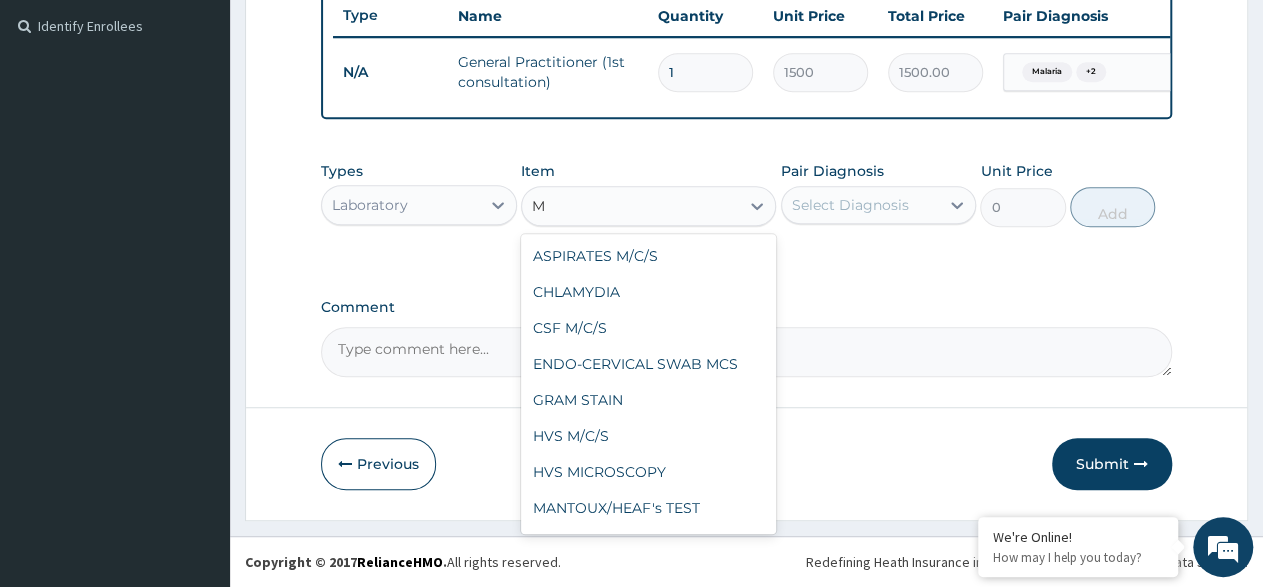 type on "MP" 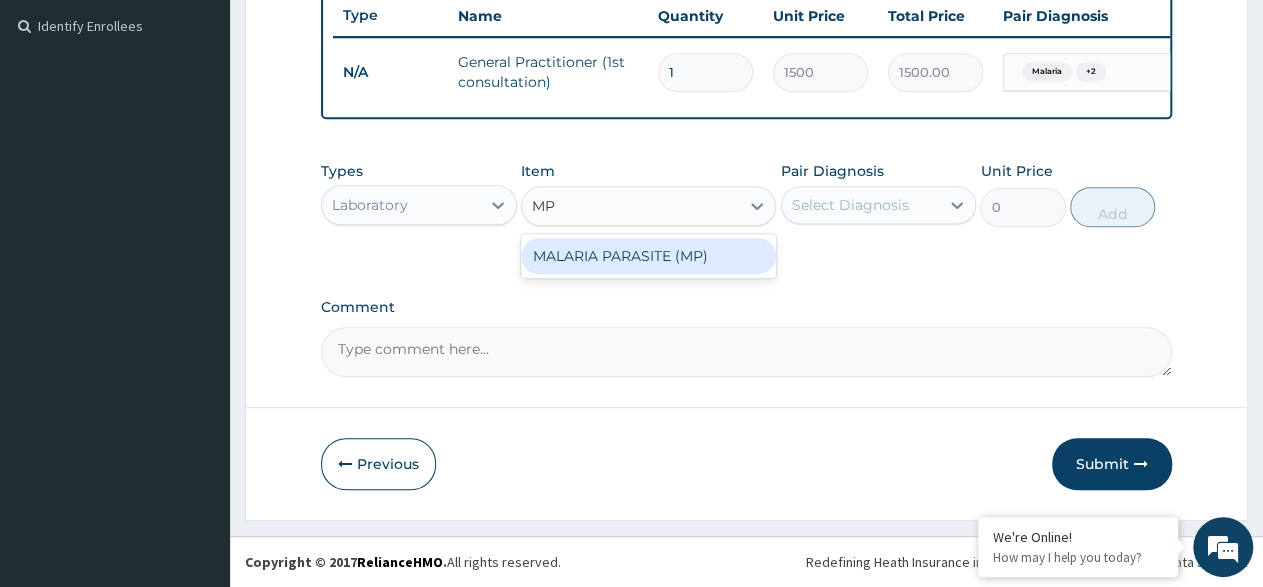 click on "MALARIA PARASITE (MP)" at bounding box center [648, 256] 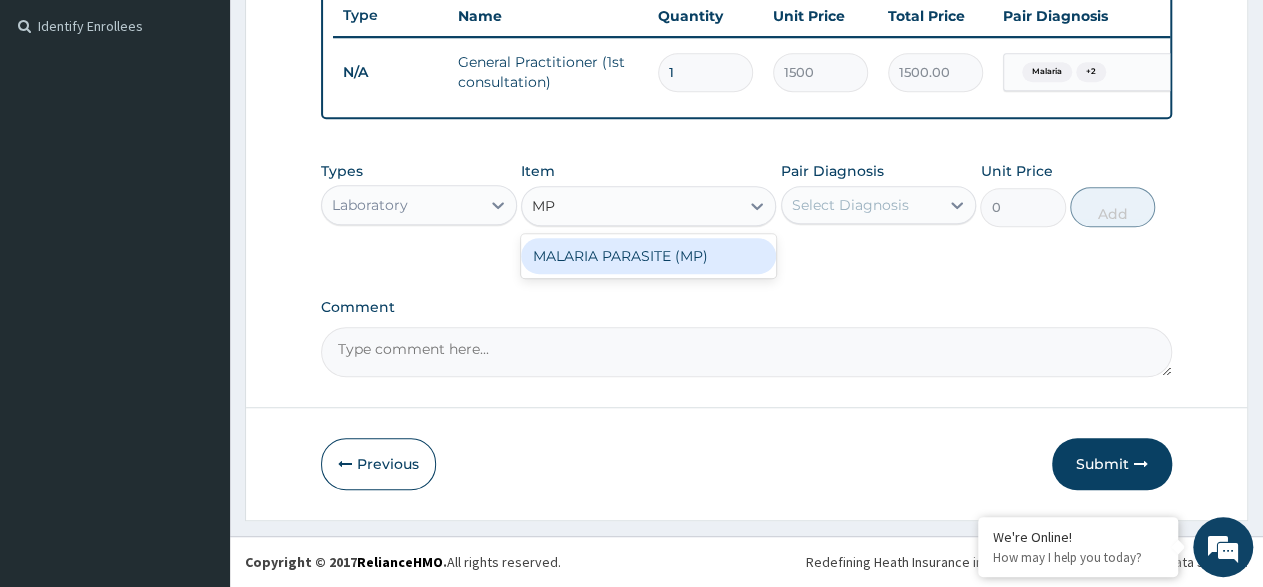 type 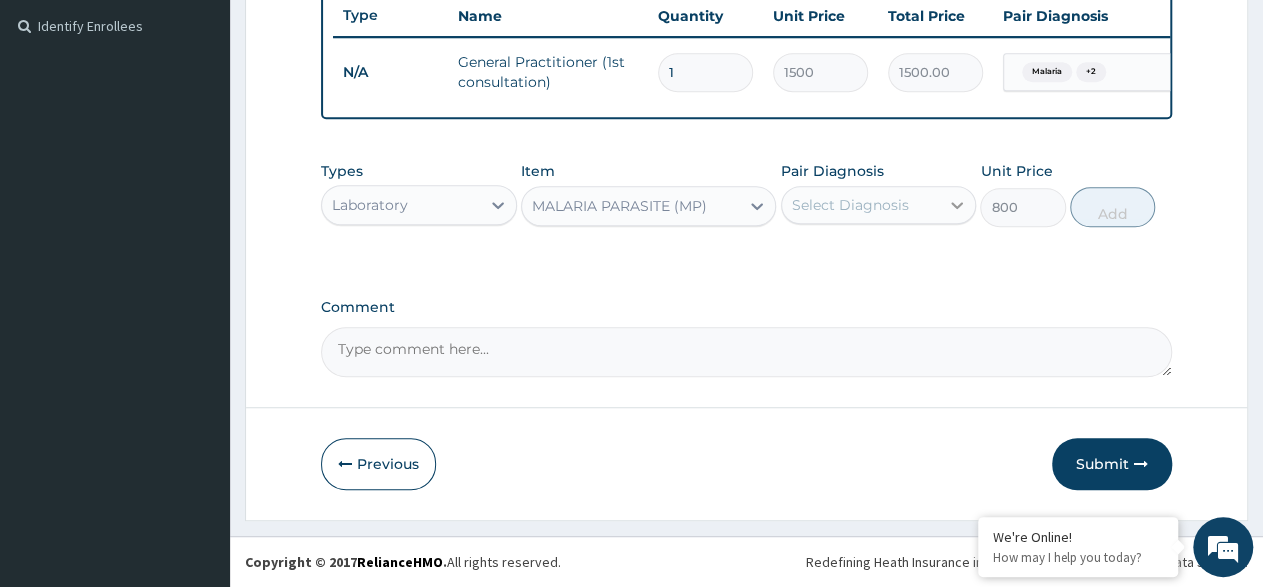 click 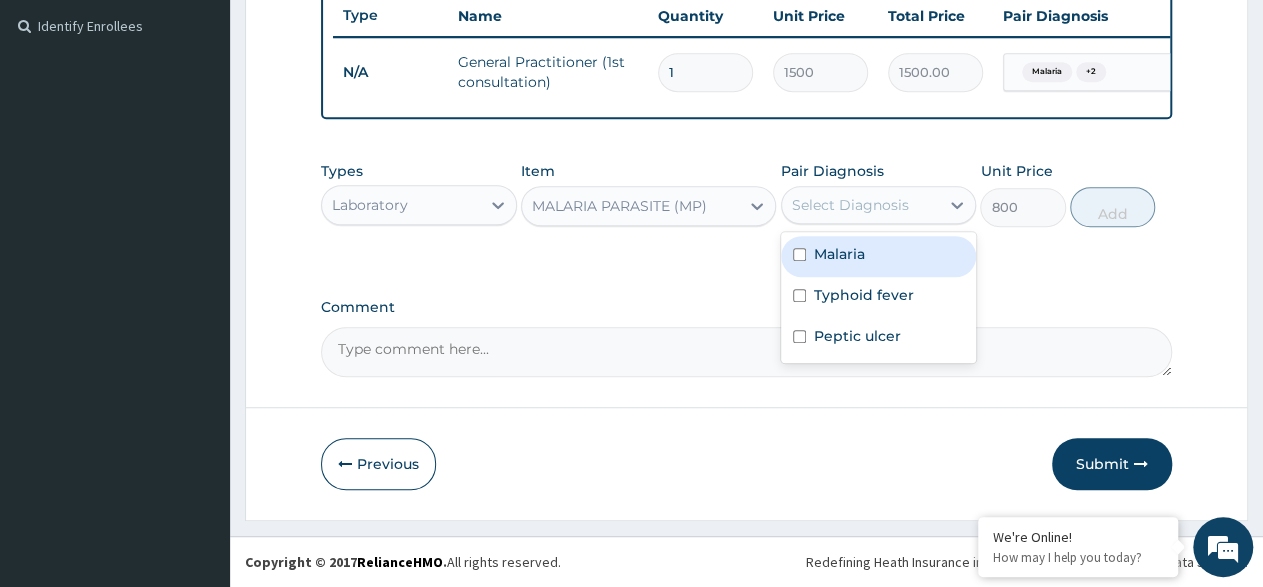 click on "Malaria" at bounding box center (839, 254) 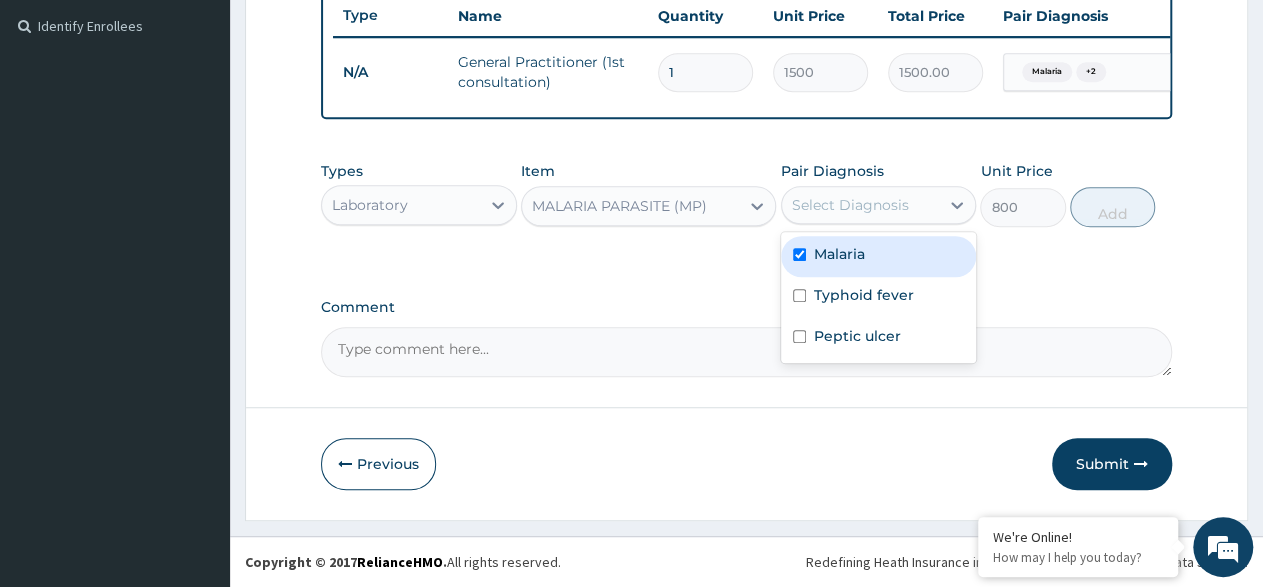 checkbox on "true" 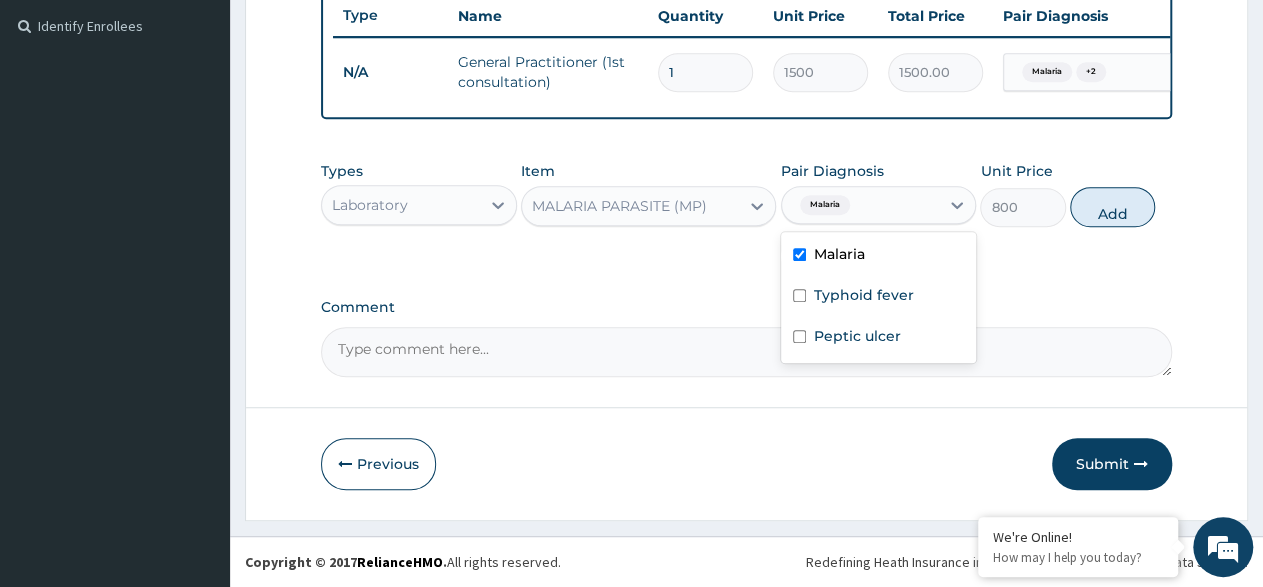 drag, startPoint x: 951, startPoint y: 203, endPoint x: 988, endPoint y: 203, distance: 37 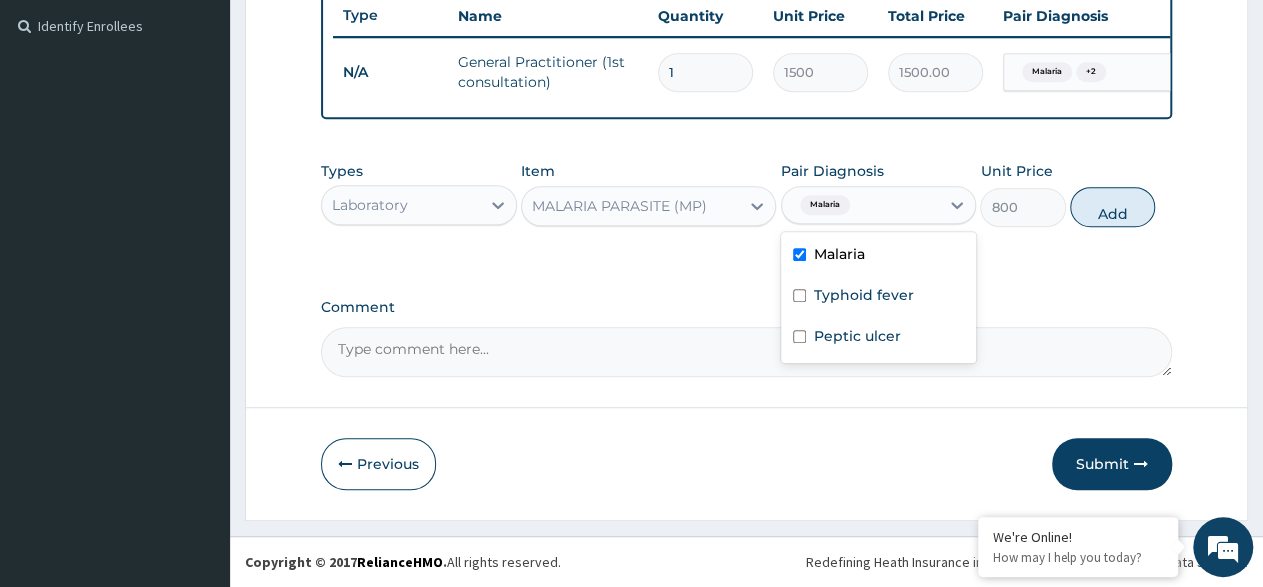 click 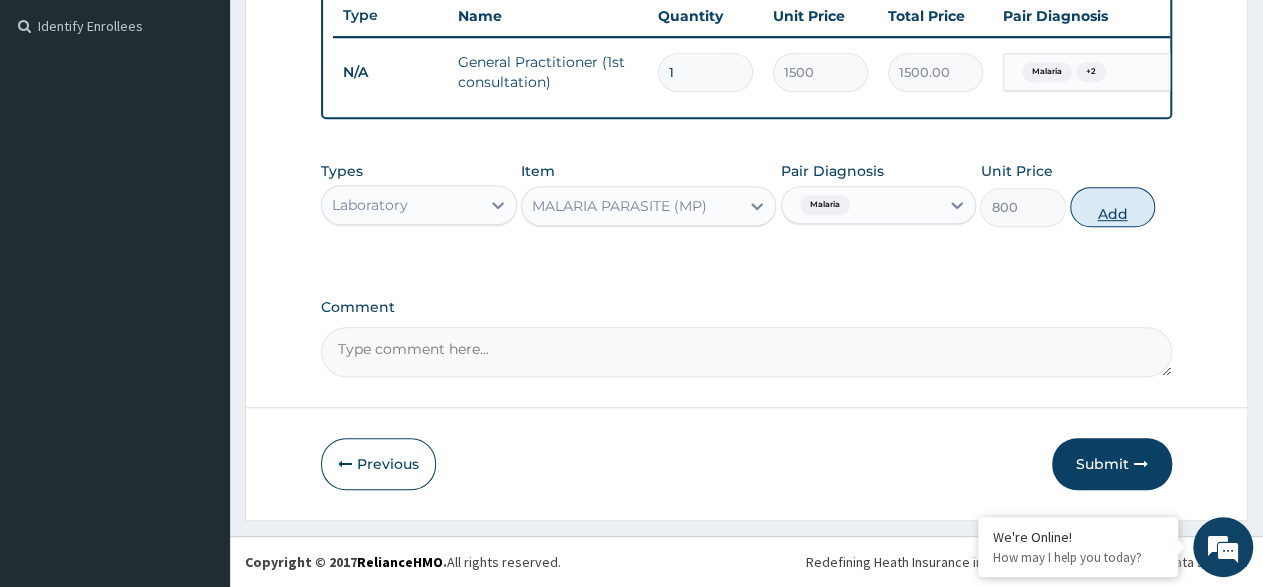 click on "Add" at bounding box center [1112, 207] 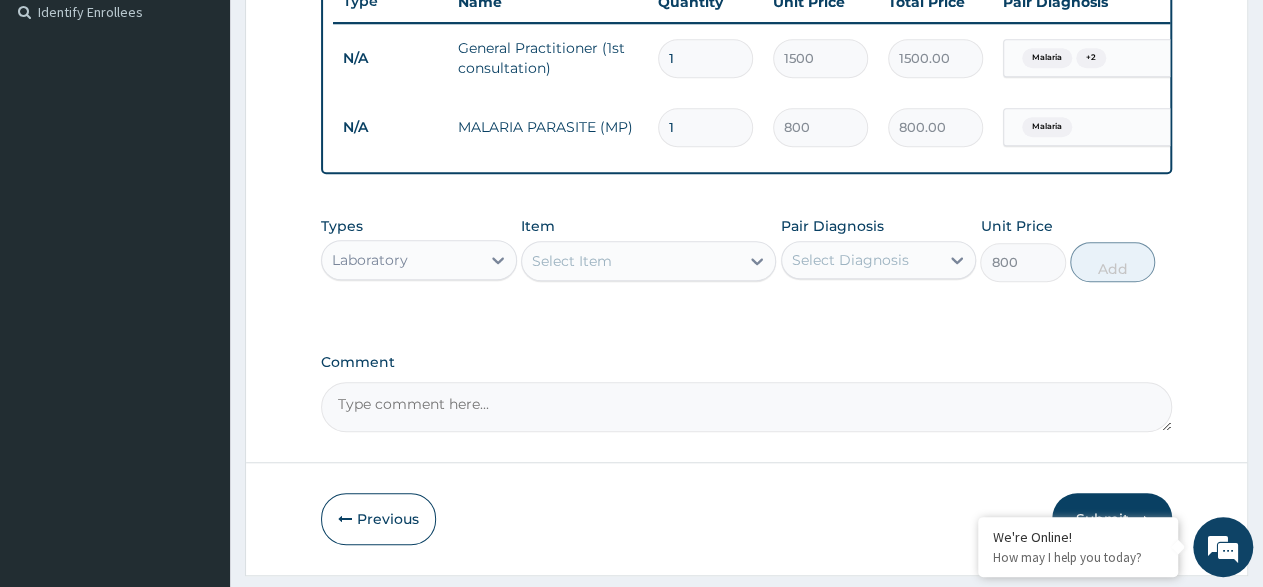 type on "0" 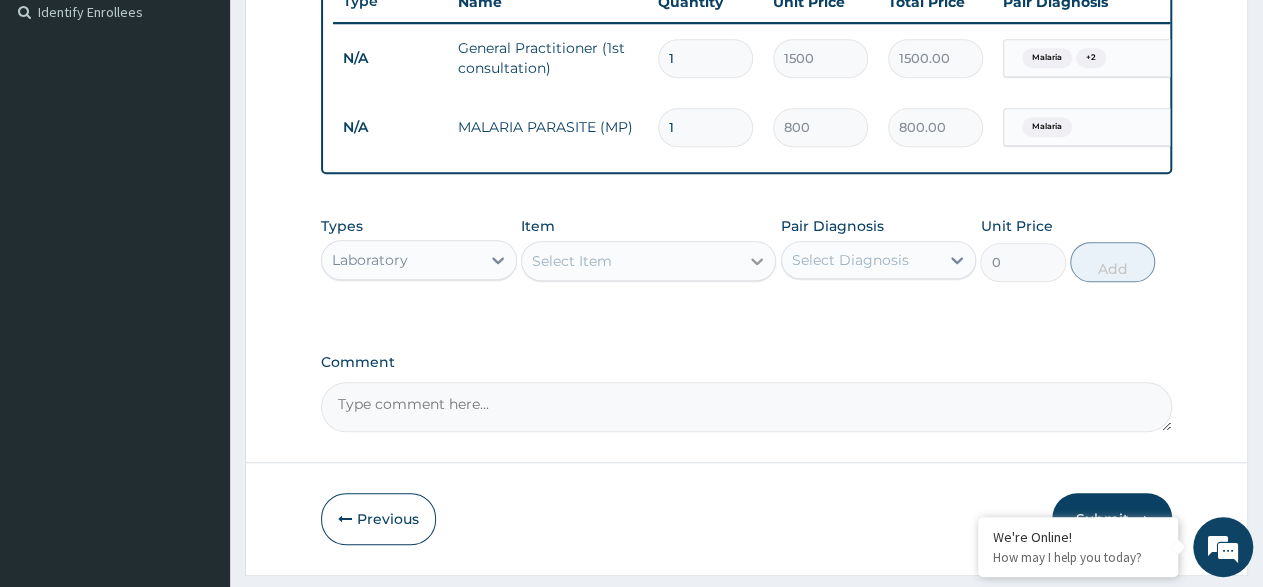 click 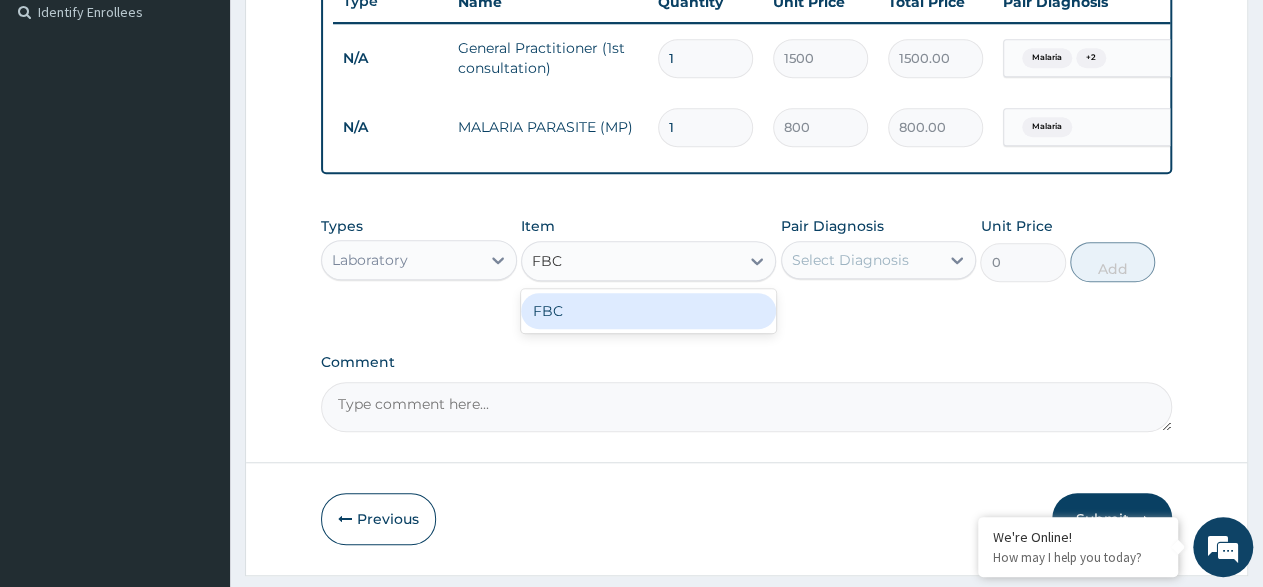 type on "FBC" 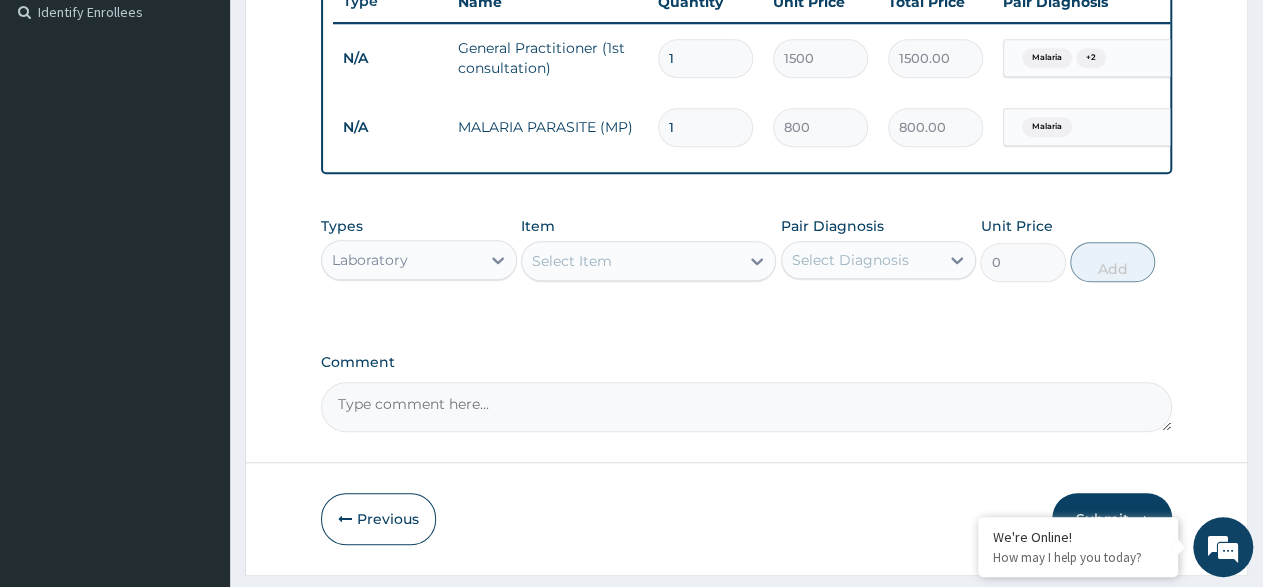 click on "Types Laboratory Item Select Item Pair Diagnosis Select Diagnosis Unit Price 0 Add" at bounding box center [746, 249] 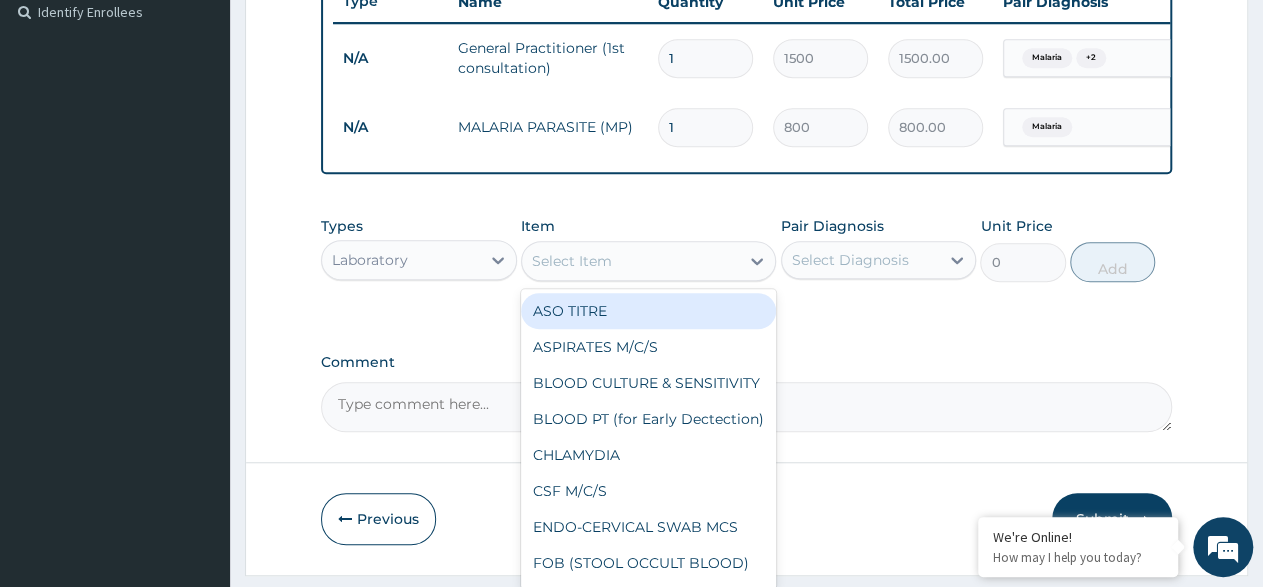 click on "Select Item" at bounding box center [630, 261] 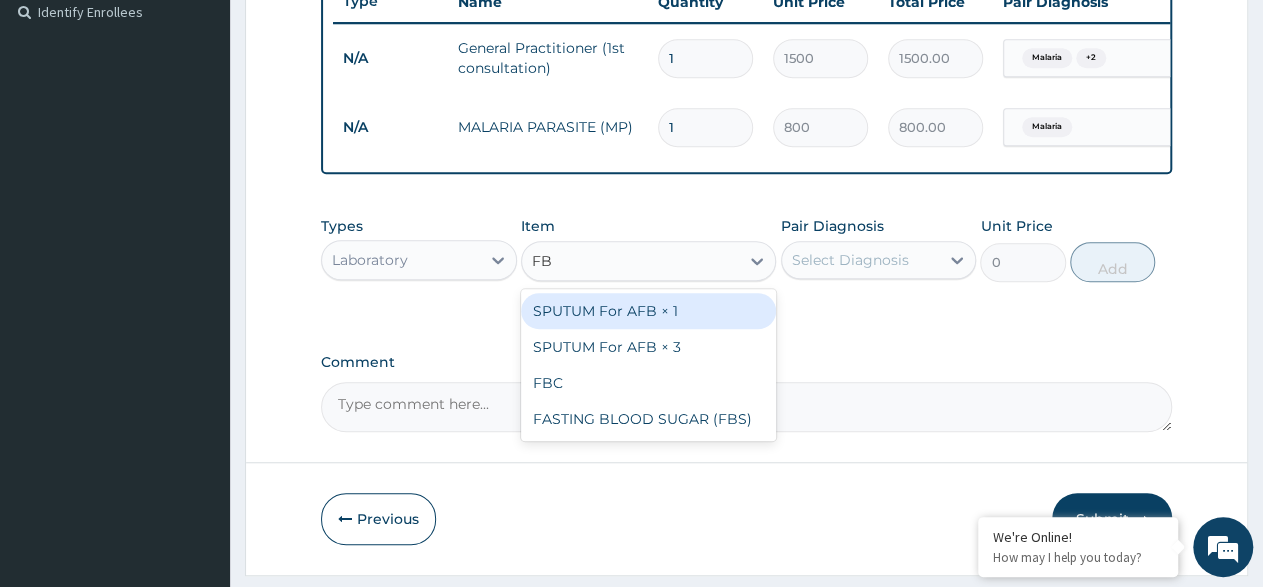 type on "FBC" 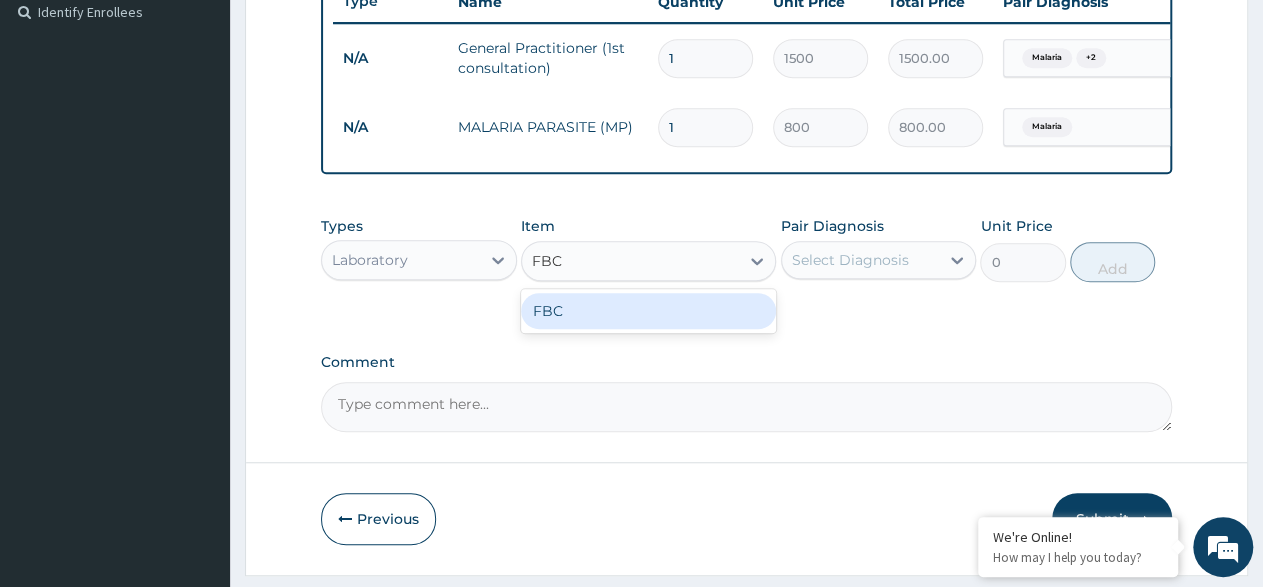 click on "FBC" at bounding box center [648, 311] 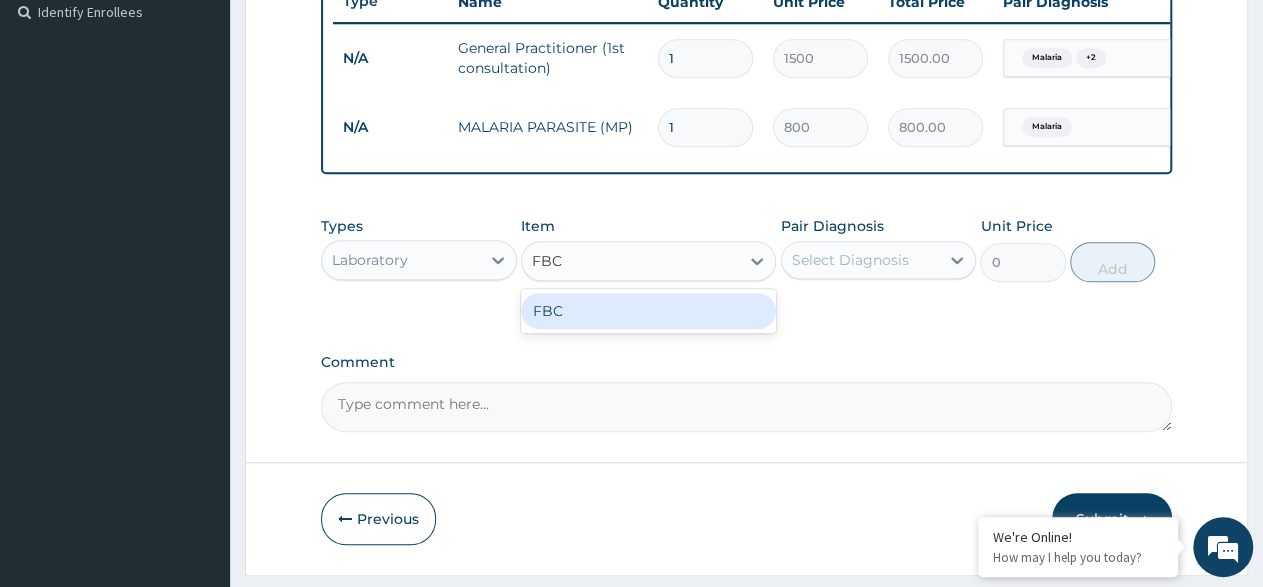 type 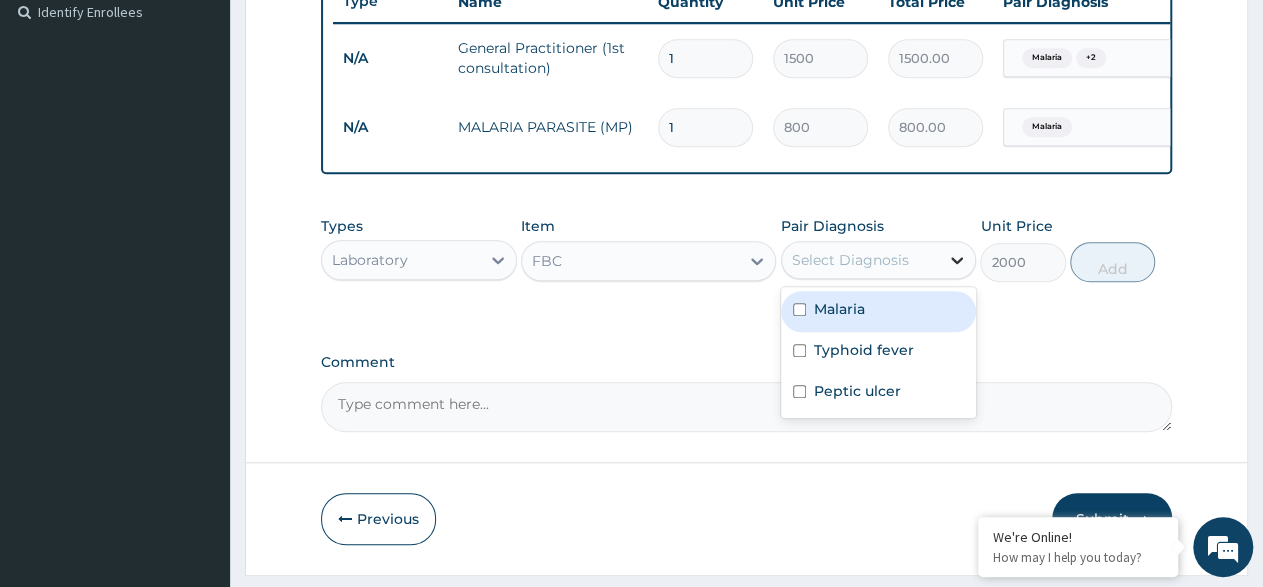 click 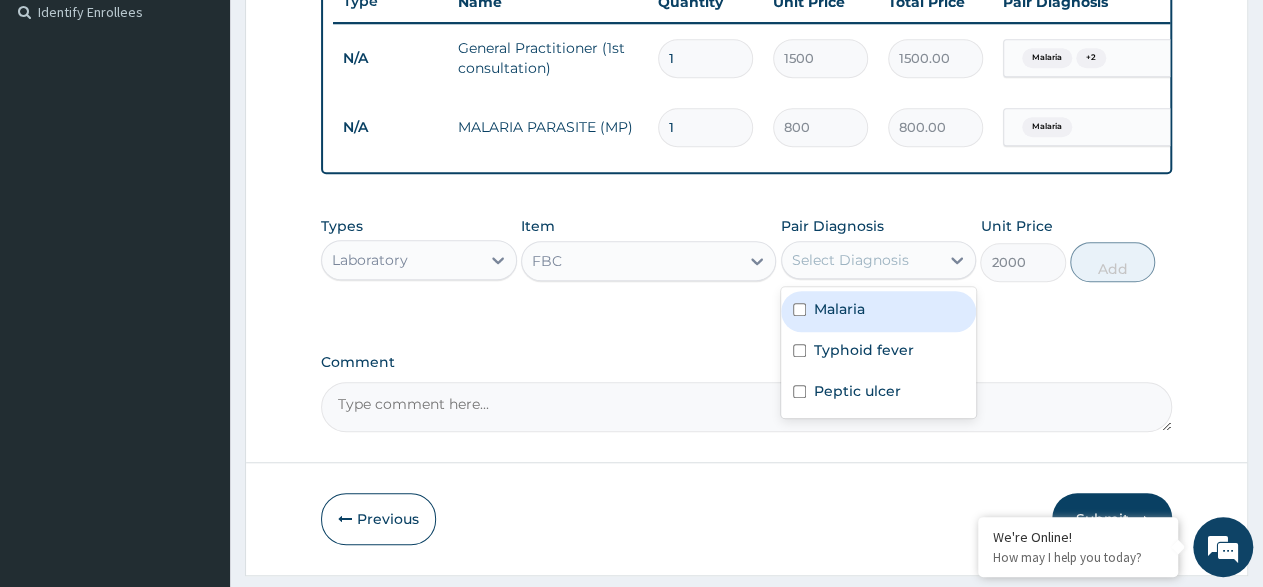 drag, startPoint x: 821, startPoint y: 321, endPoint x: 917, endPoint y: 311, distance: 96.519424 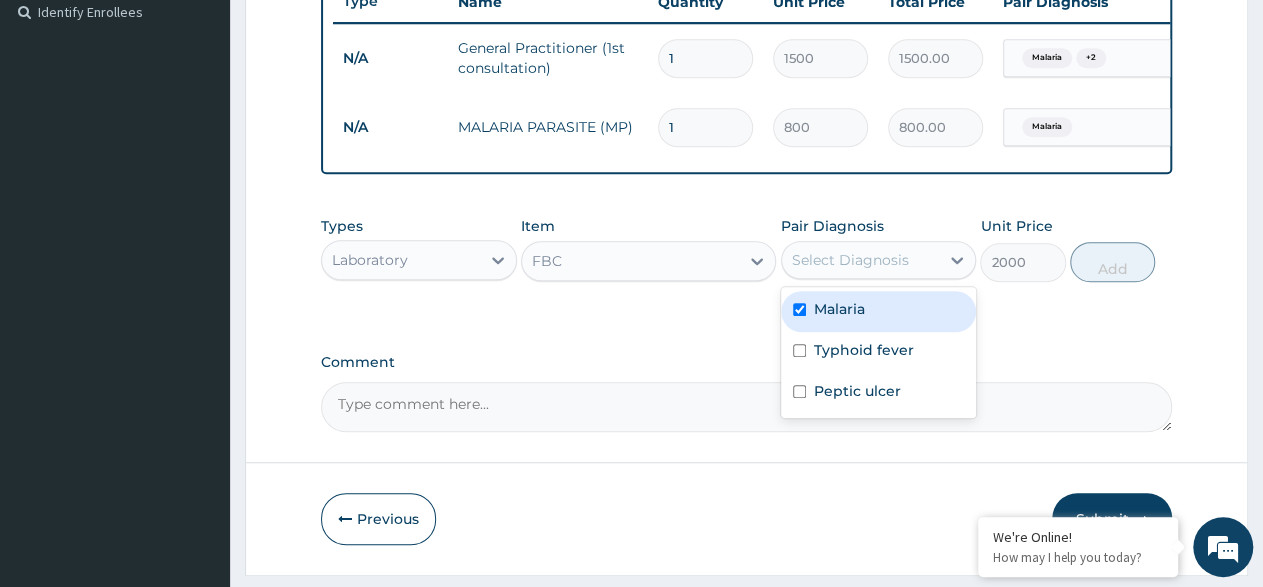 checkbox on "true" 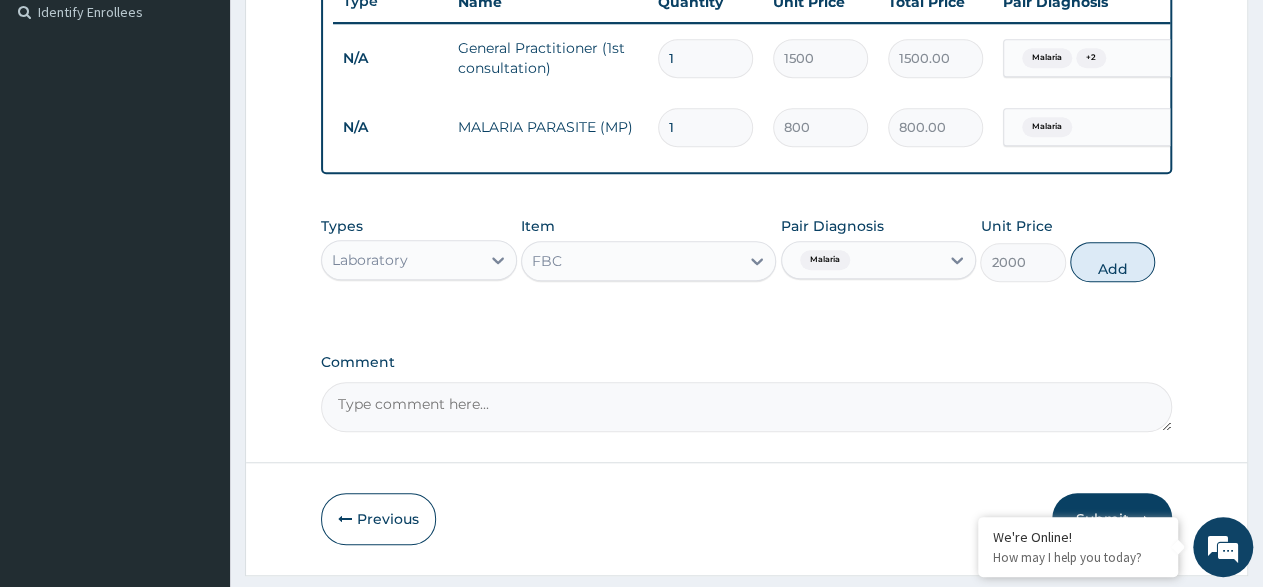 drag, startPoint x: 1138, startPoint y: 277, endPoint x: 827, endPoint y: 277, distance: 311 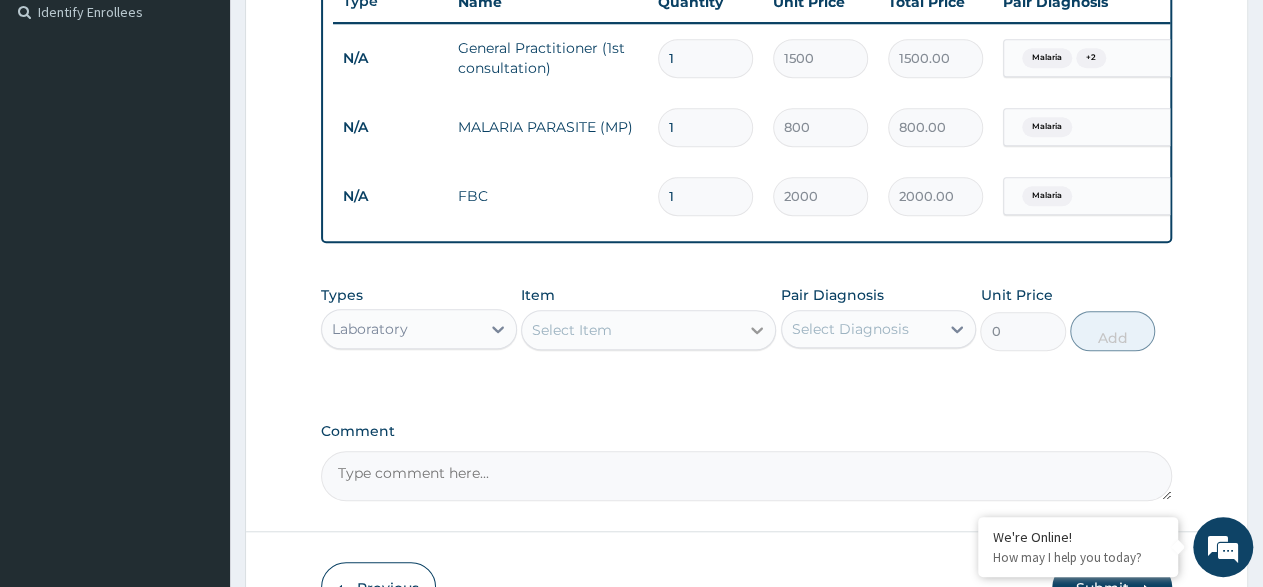 click at bounding box center (757, 330) 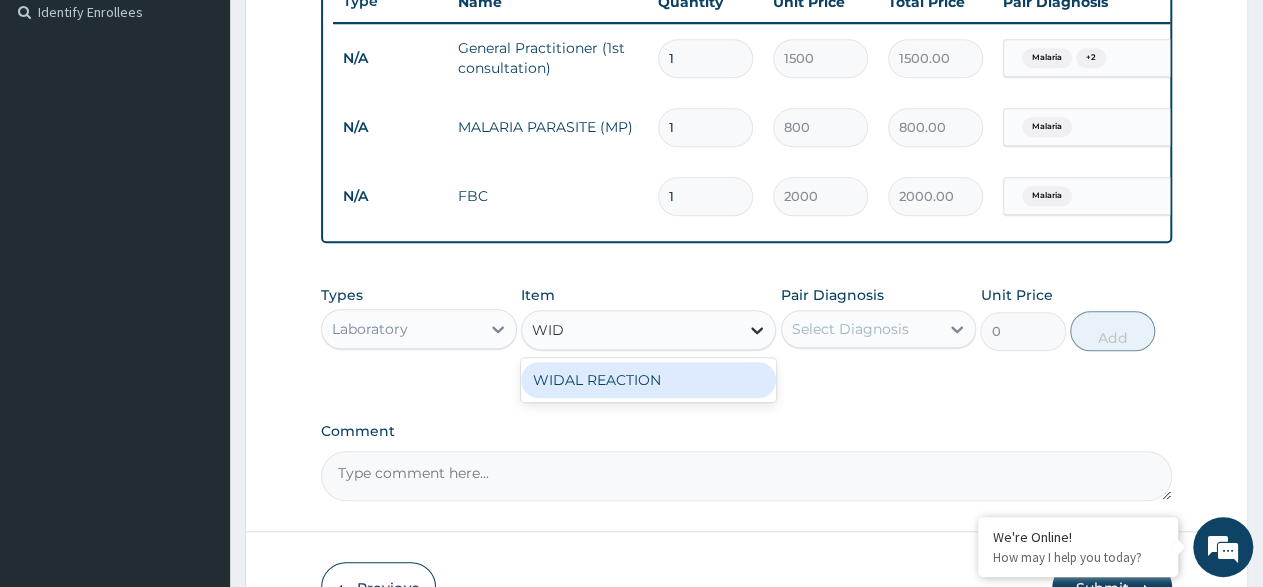 type on "WIDA" 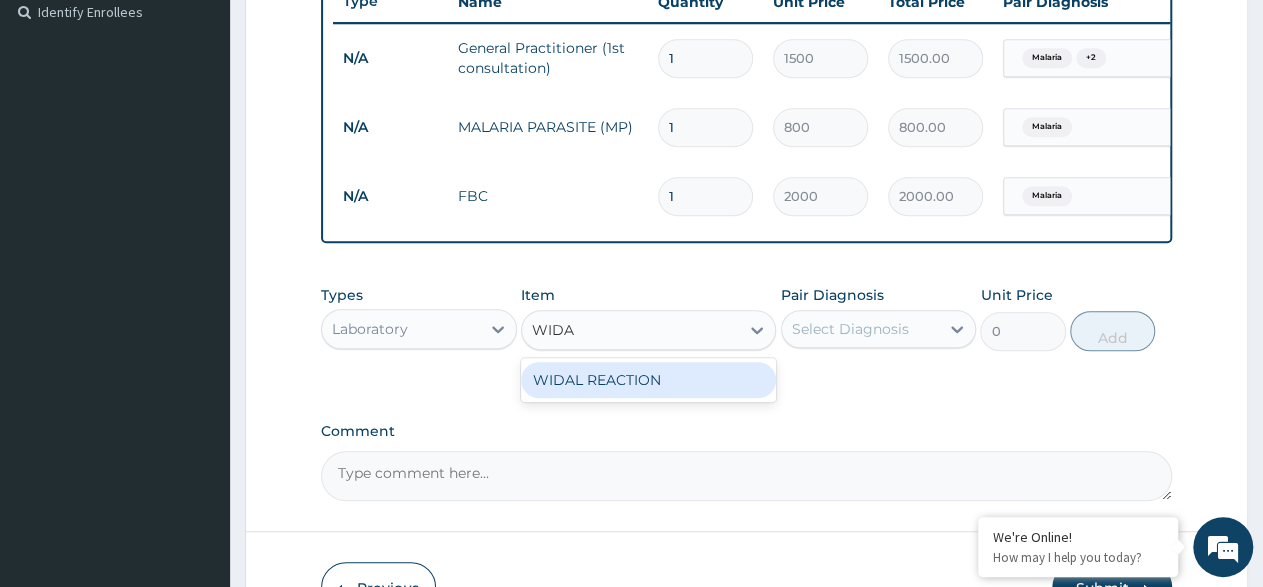 click on "WIDAL REACTION" at bounding box center [648, 380] 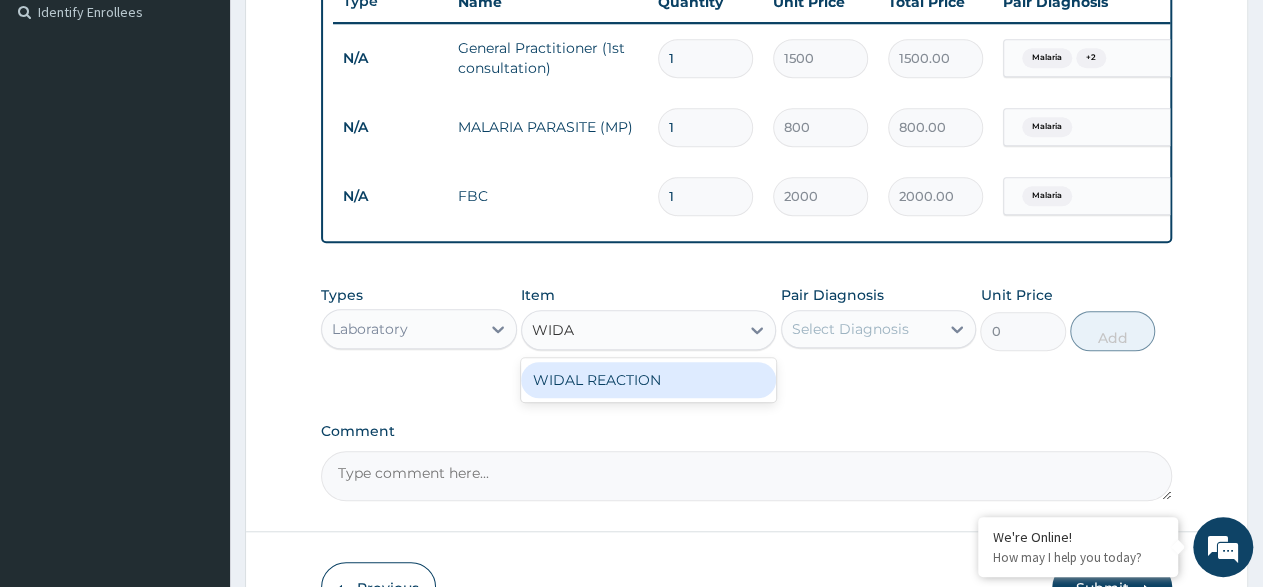 type 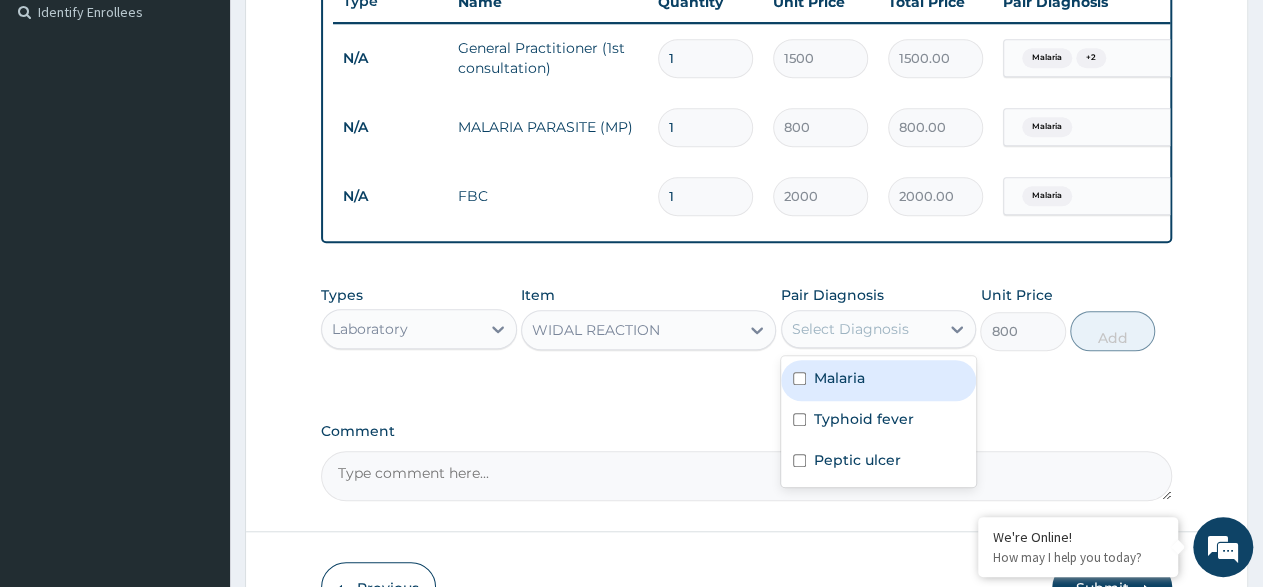 drag, startPoint x: 923, startPoint y: 340, endPoint x: 860, endPoint y: 363, distance: 67.06713 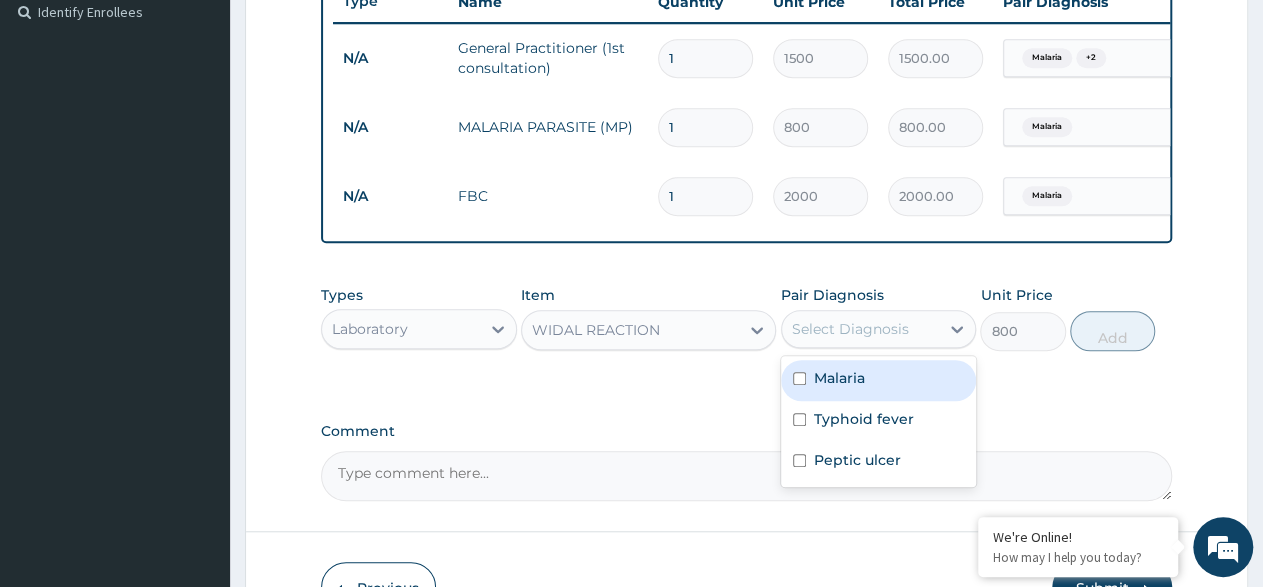 click on "Select Diagnosis" at bounding box center [861, 329] 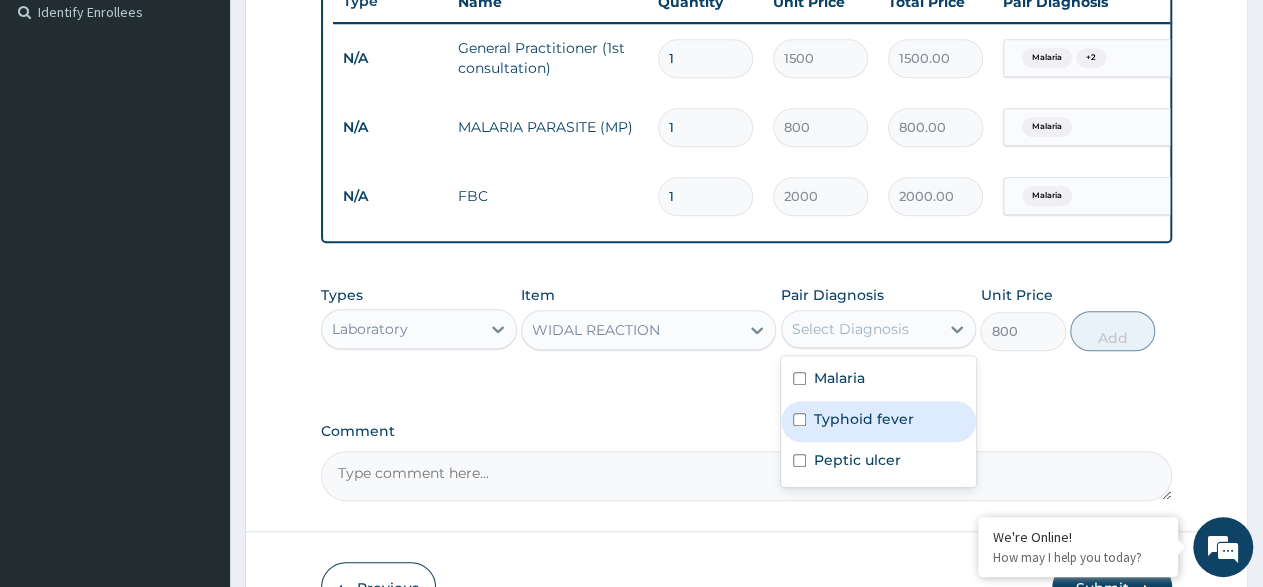 click at bounding box center (799, 419) 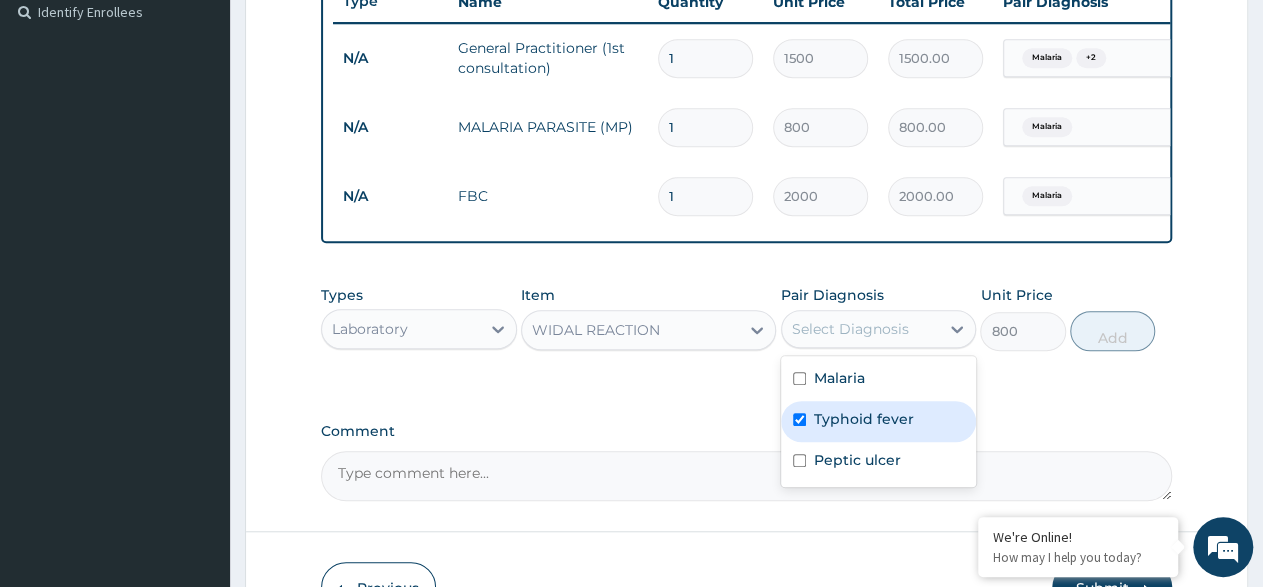 checkbox on "true" 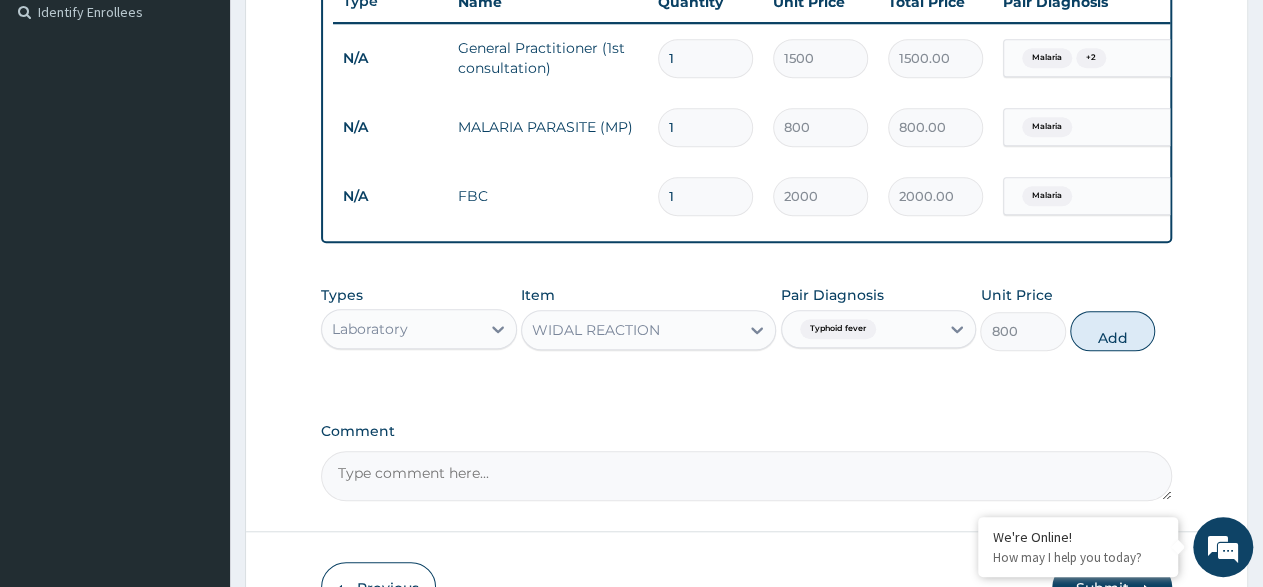 drag, startPoint x: 954, startPoint y: 345, endPoint x: 1169, endPoint y: 383, distance: 218.33232 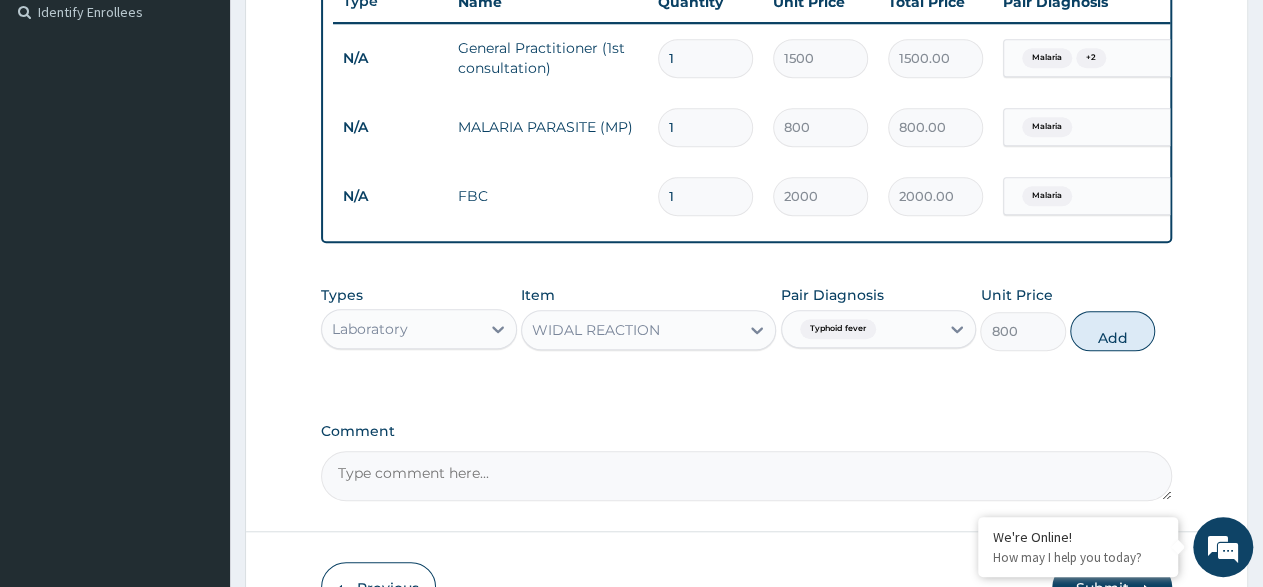 click on "Types Laboratory Item WIDAL REACTION Pair Diagnosis option Typhoid fever, selected.   Select is focused ,type to refine list, press Down to open the menu,  press left to focus selected values Typhoid fever Unit Price 800 Add" at bounding box center (746, 318) 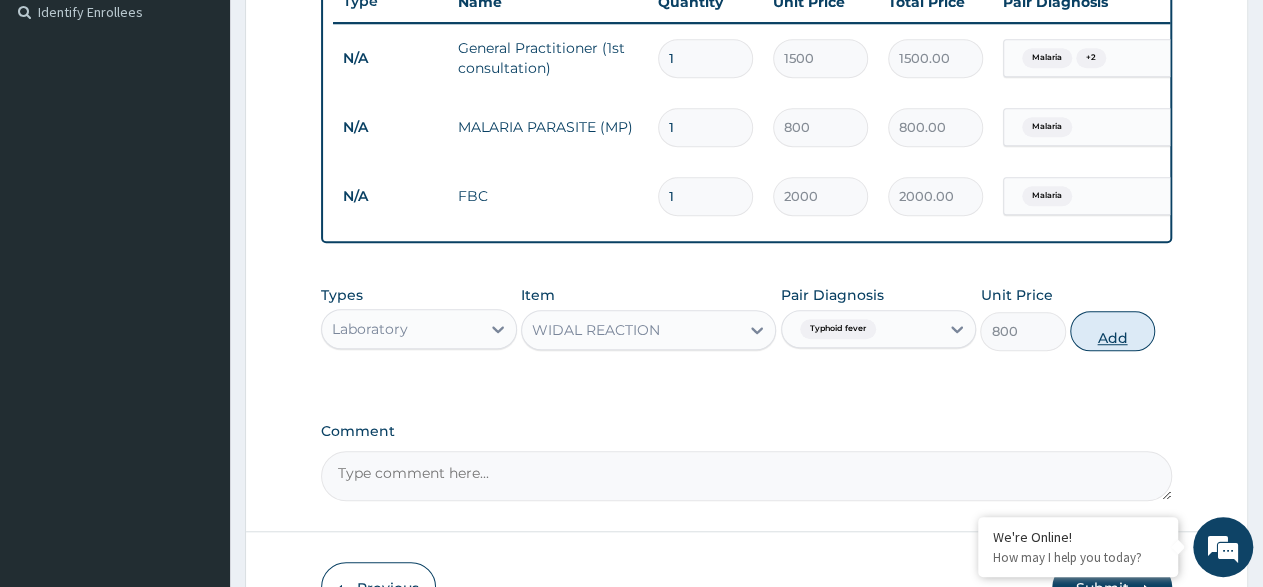 click on "Add" at bounding box center (1112, 331) 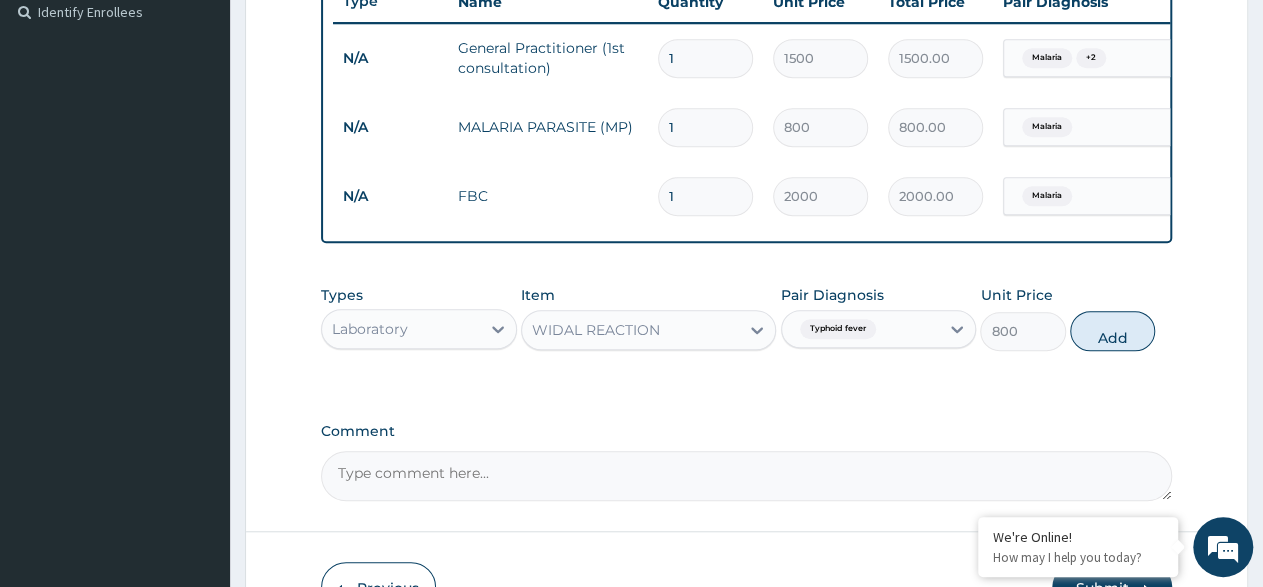 type on "0" 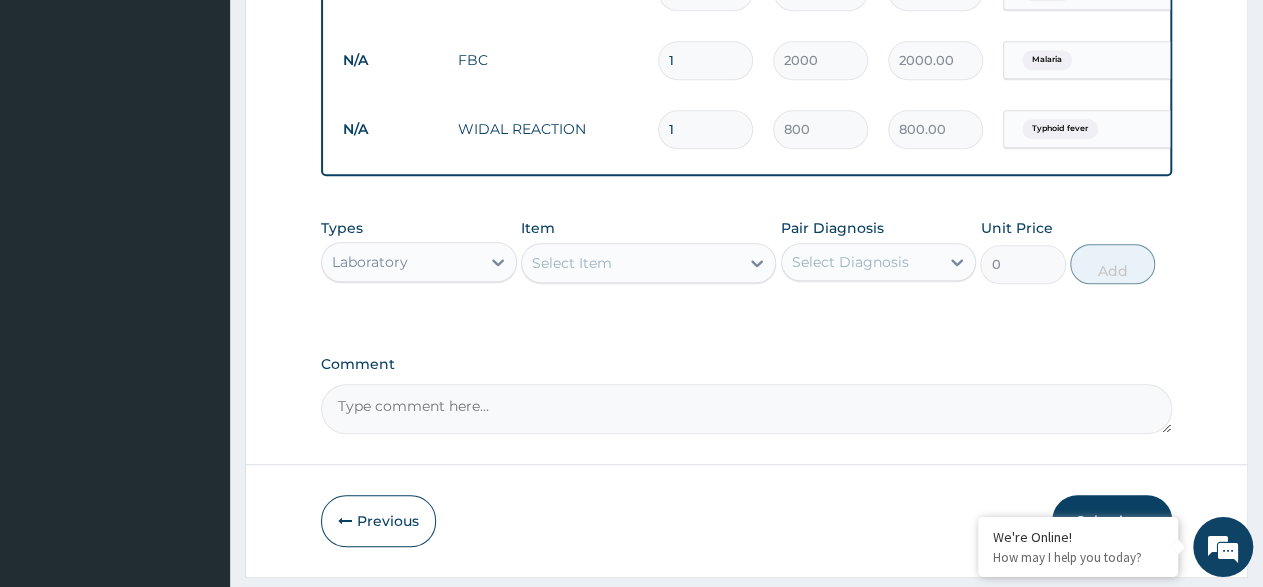 scroll, scrollTop: 765, scrollLeft: 0, axis: vertical 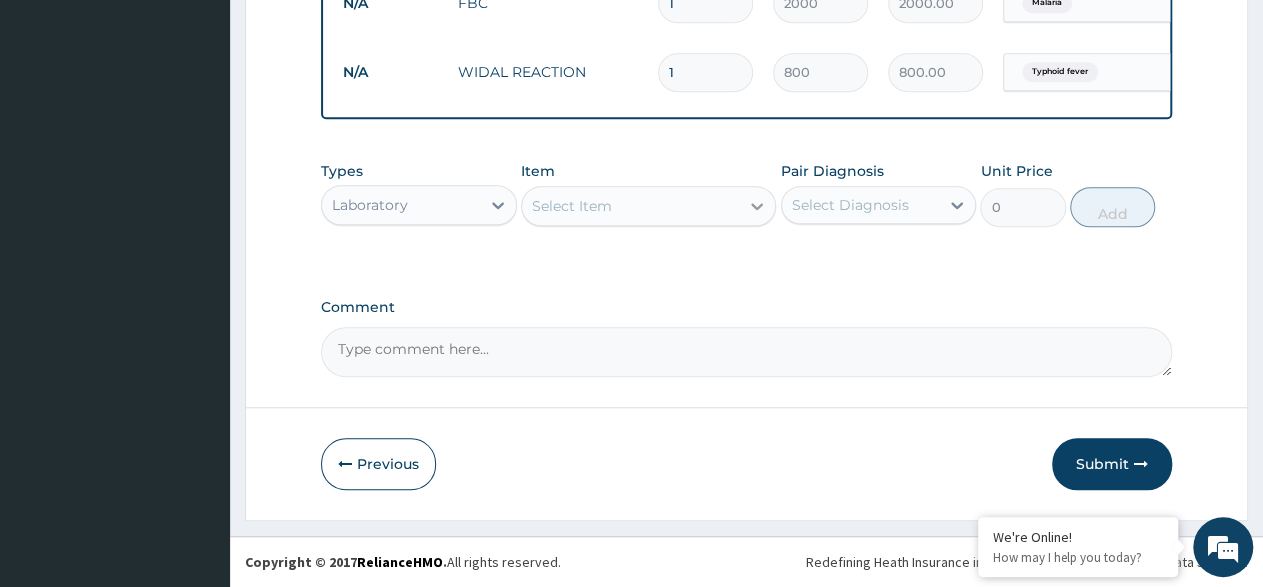 click at bounding box center [757, 206] 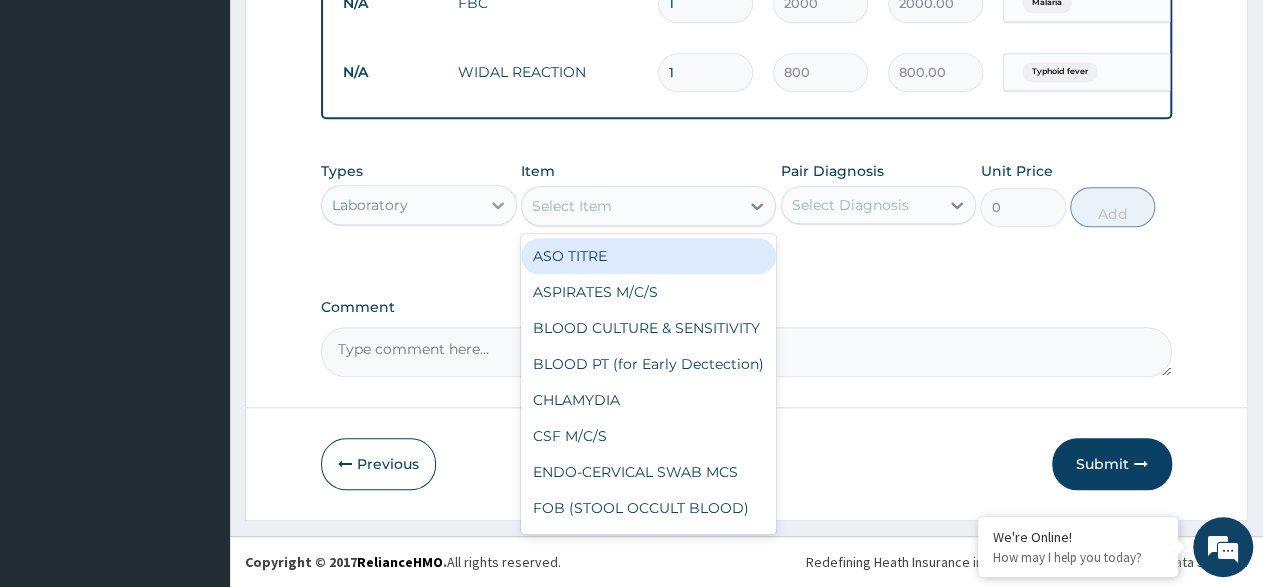 drag, startPoint x: 492, startPoint y: 206, endPoint x: 487, endPoint y: 217, distance: 12.083046 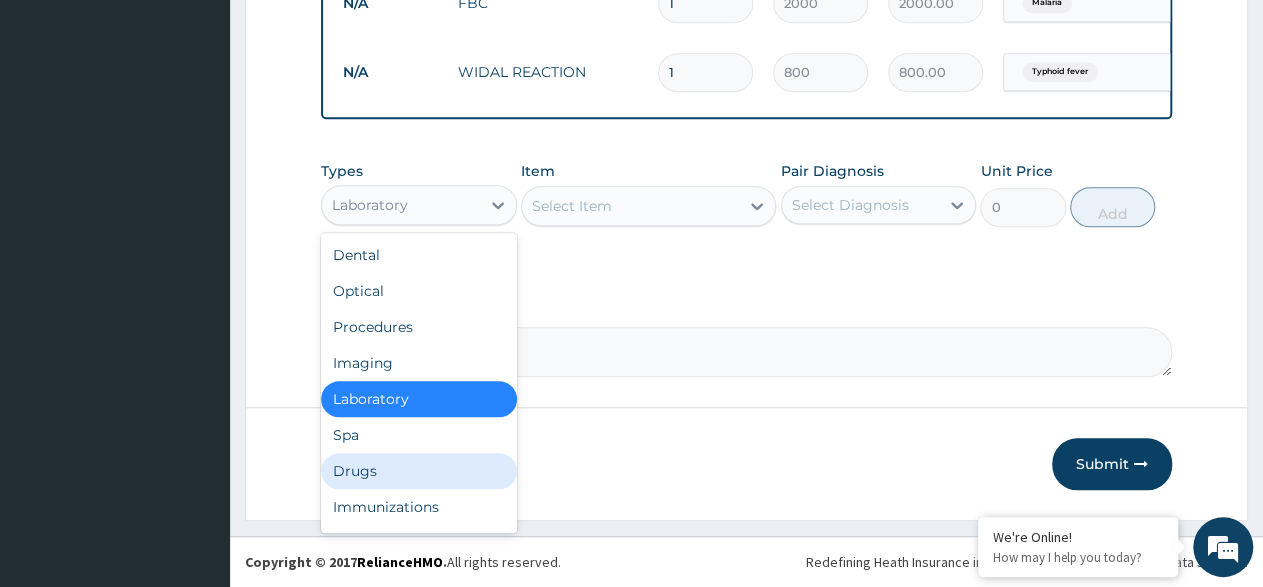 drag, startPoint x: 418, startPoint y: 478, endPoint x: 476, endPoint y: 442, distance: 68.26419 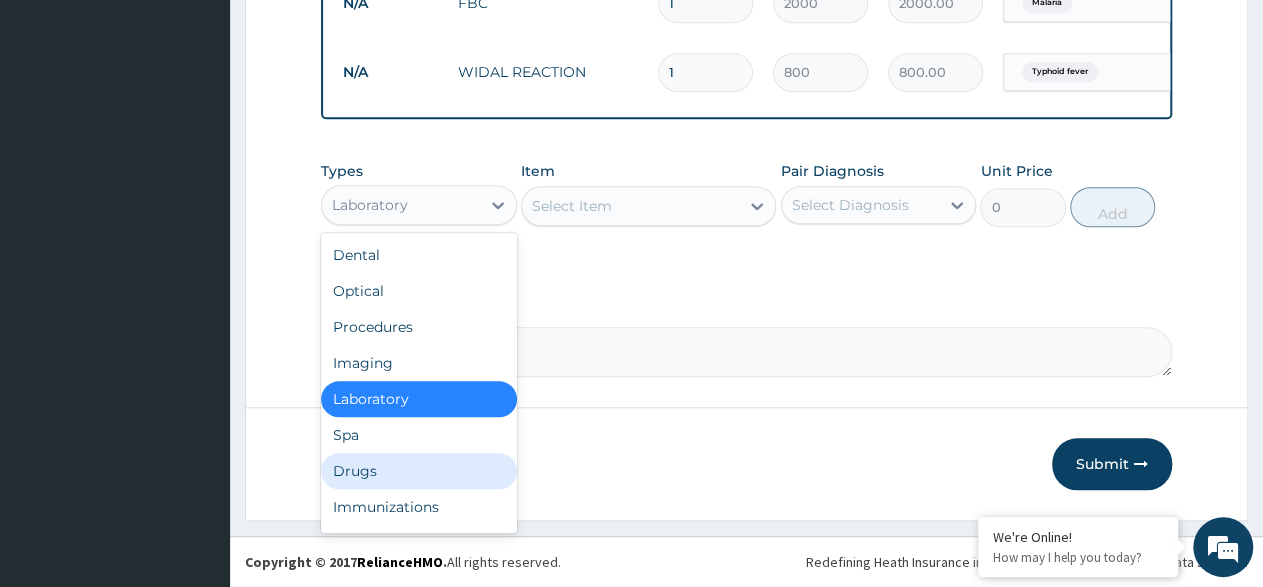 click on "Drugs" at bounding box center [419, 471] 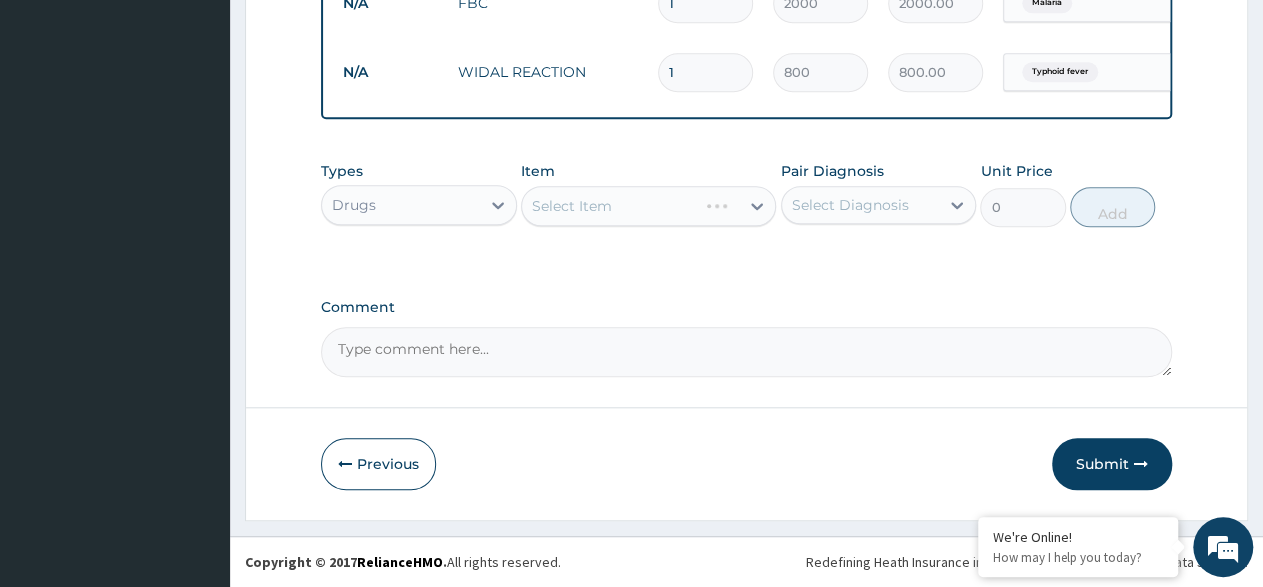 click on "Select Item" at bounding box center (648, 206) 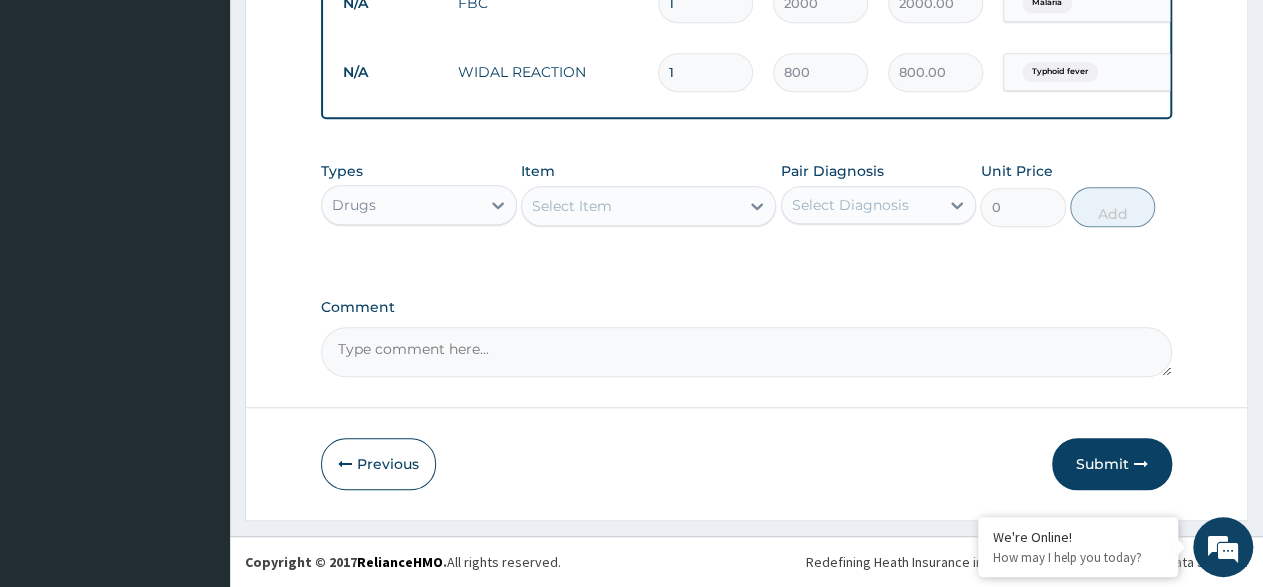 click on "Select Item" at bounding box center (648, 206) 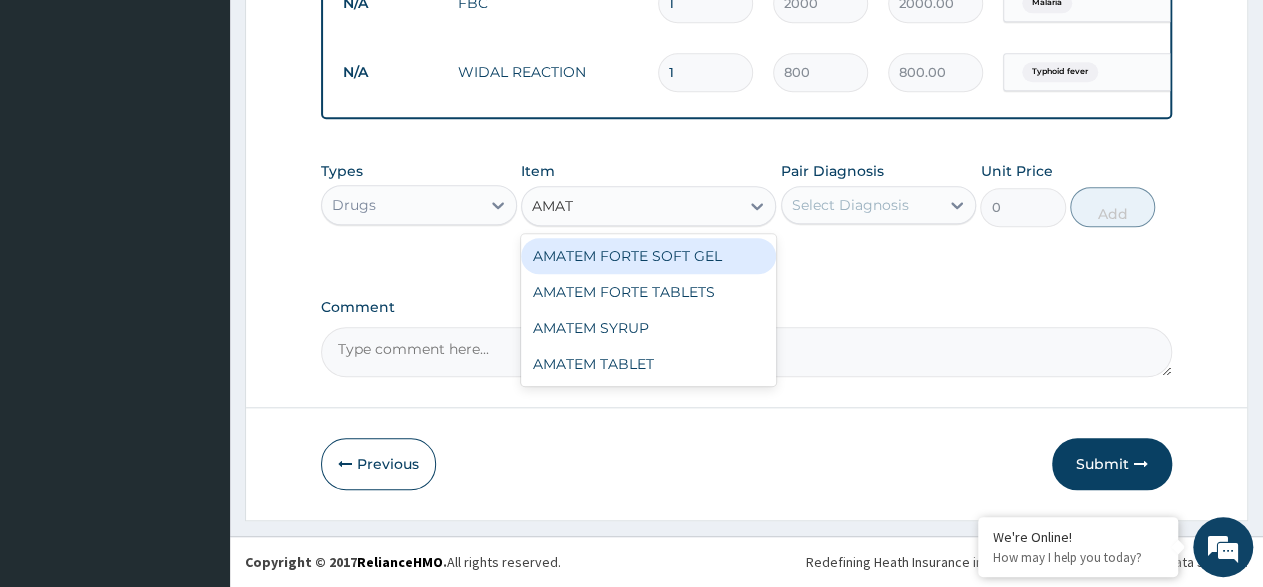 type on "AMATE" 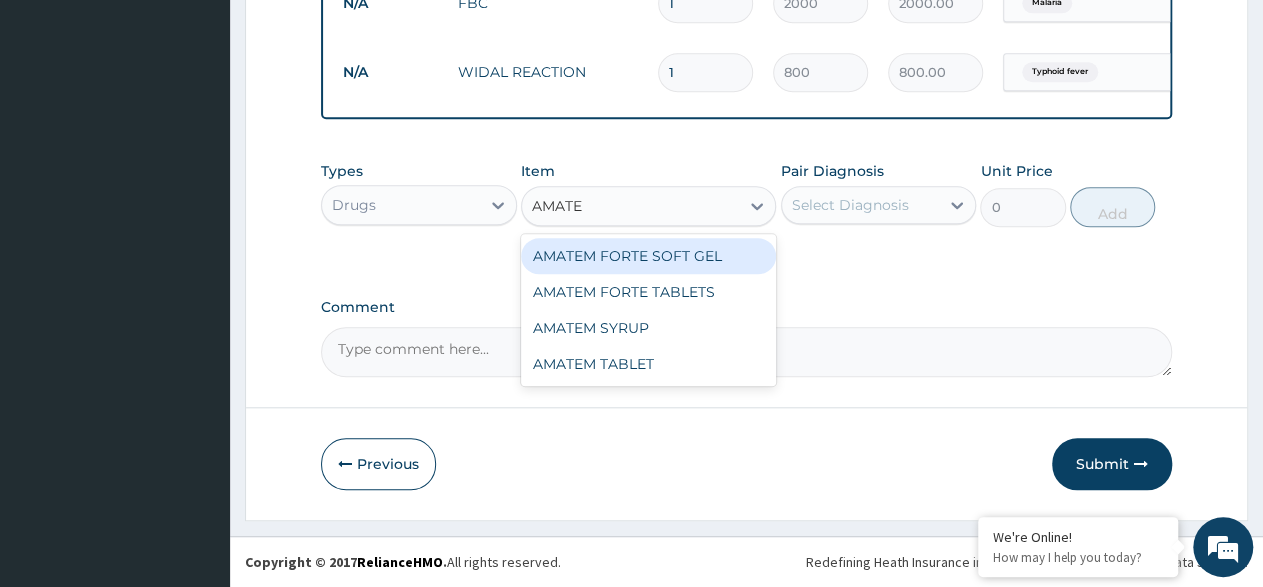 click on "AMATEM FORTE SOFT GEL" at bounding box center (648, 256) 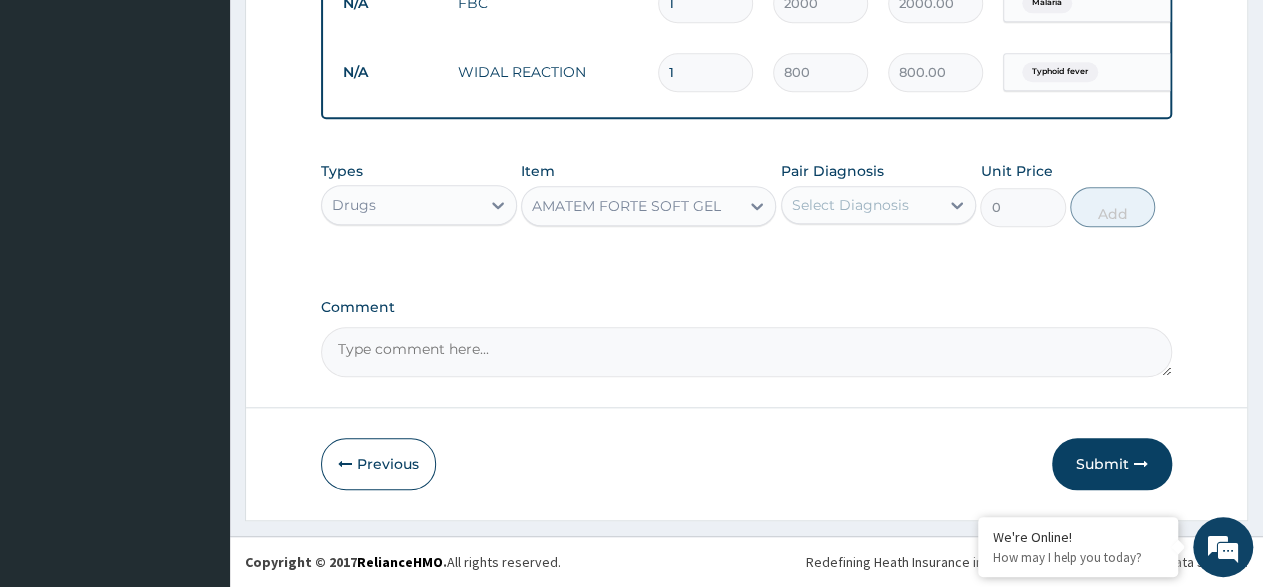 type 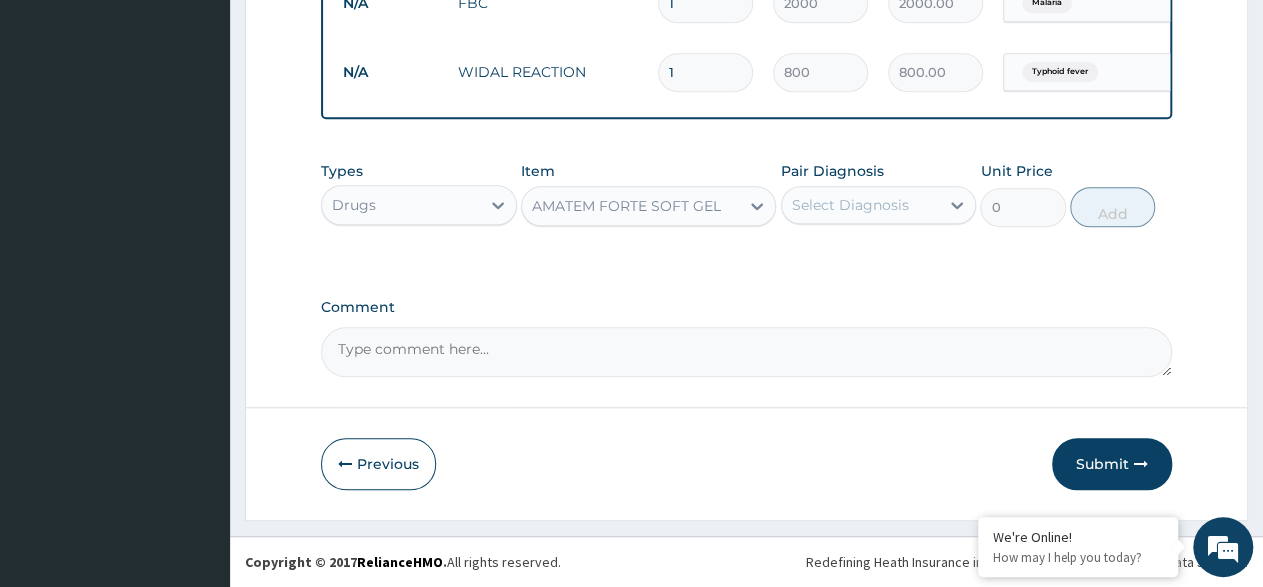 type on "115.5" 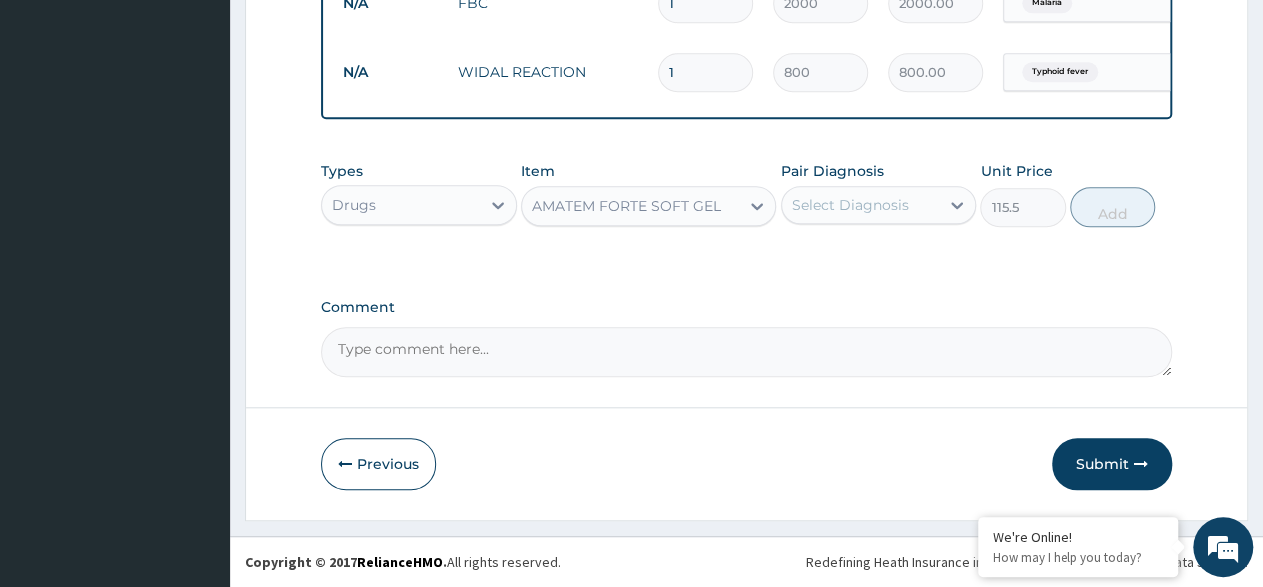 click on "Types Drugs Item AMATEM FORTE SOFT GEL Pair Diagnosis Select Diagnosis Unit Price 115.5 Add" 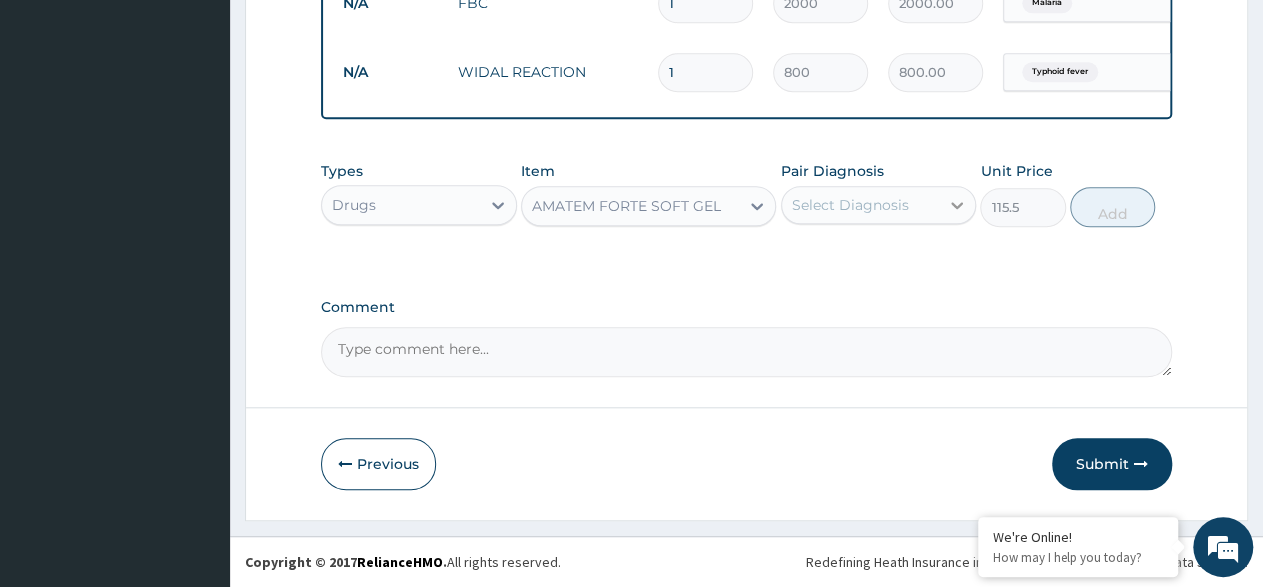 click at bounding box center (957, 205) 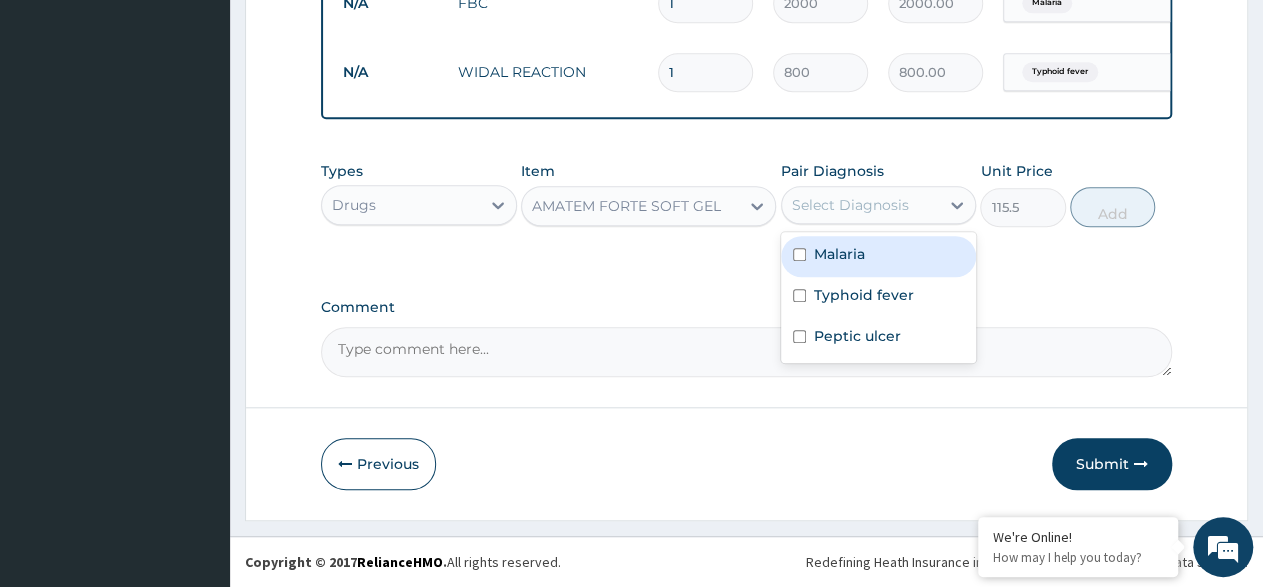 click on "Malaria" at bounding box center (879, 256) 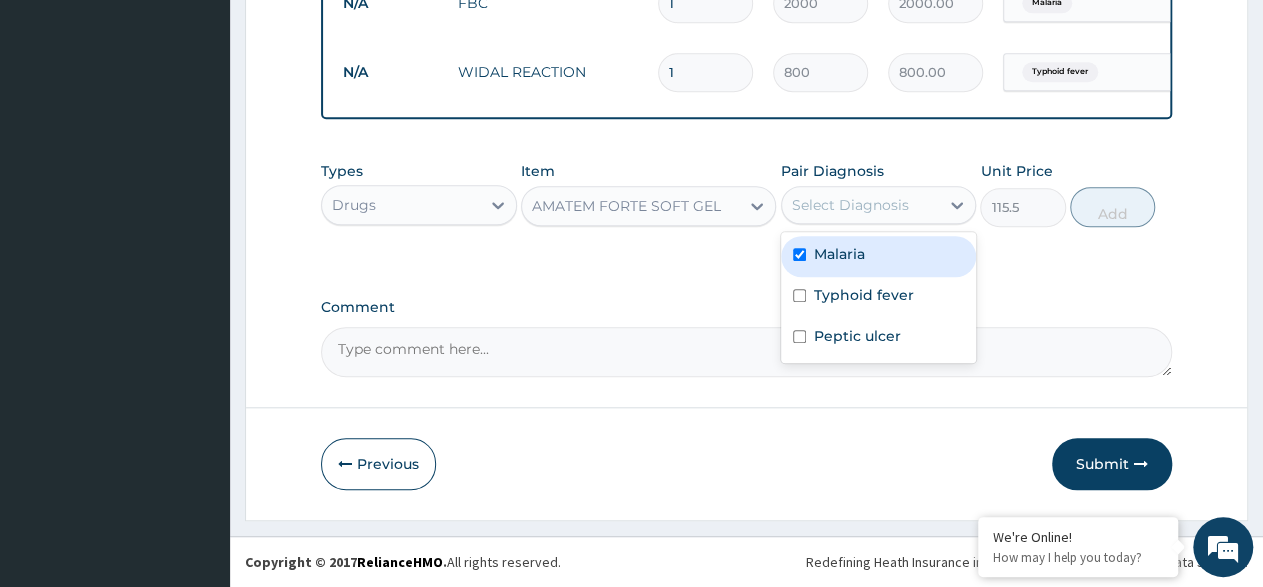 checkbox on "true" 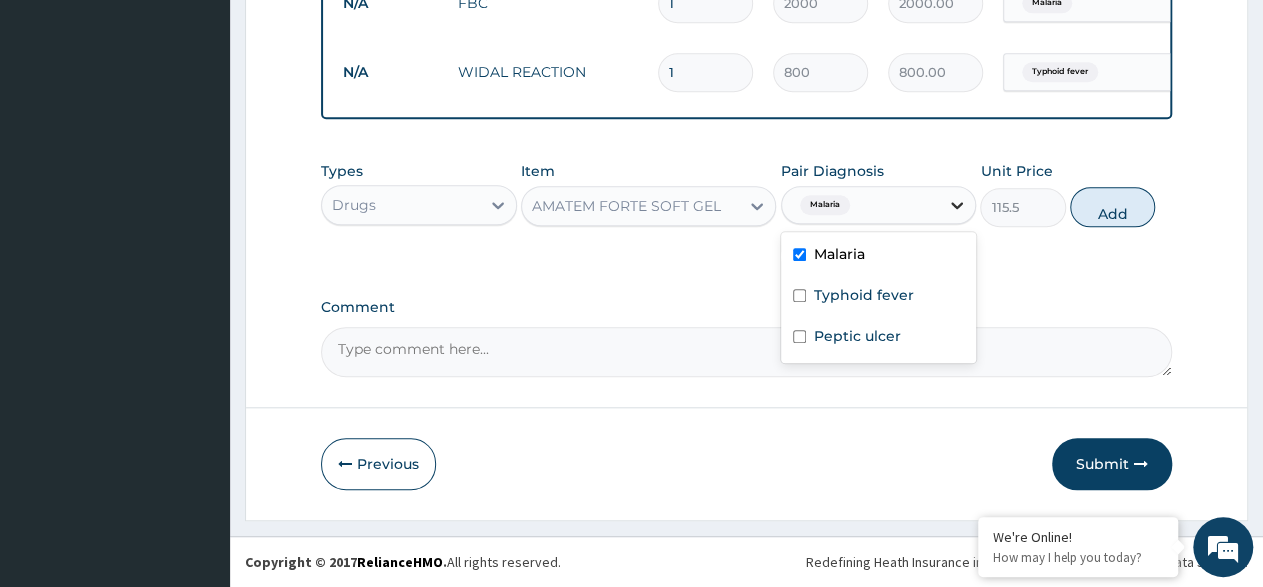 click 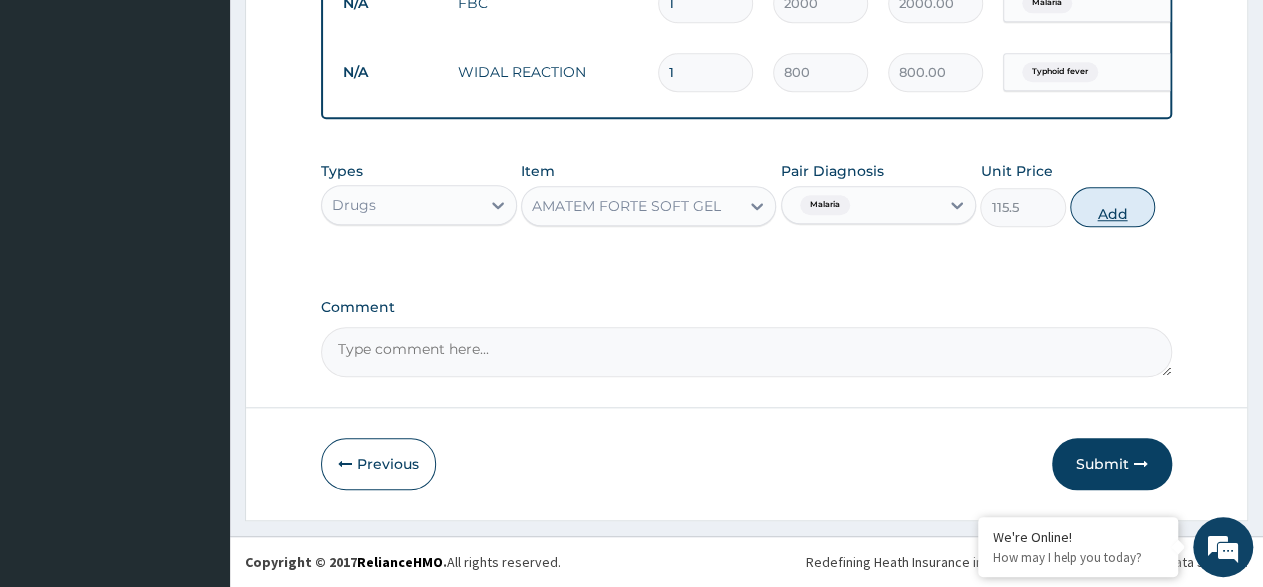 click on "Add" at bounding box center [1112, 207] 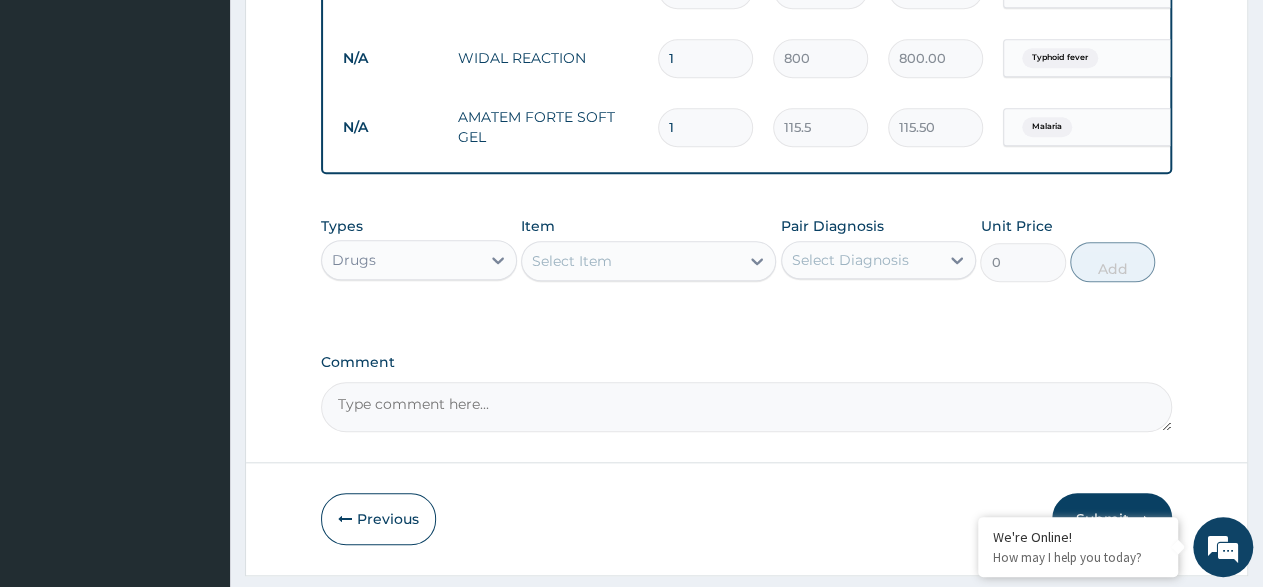 type 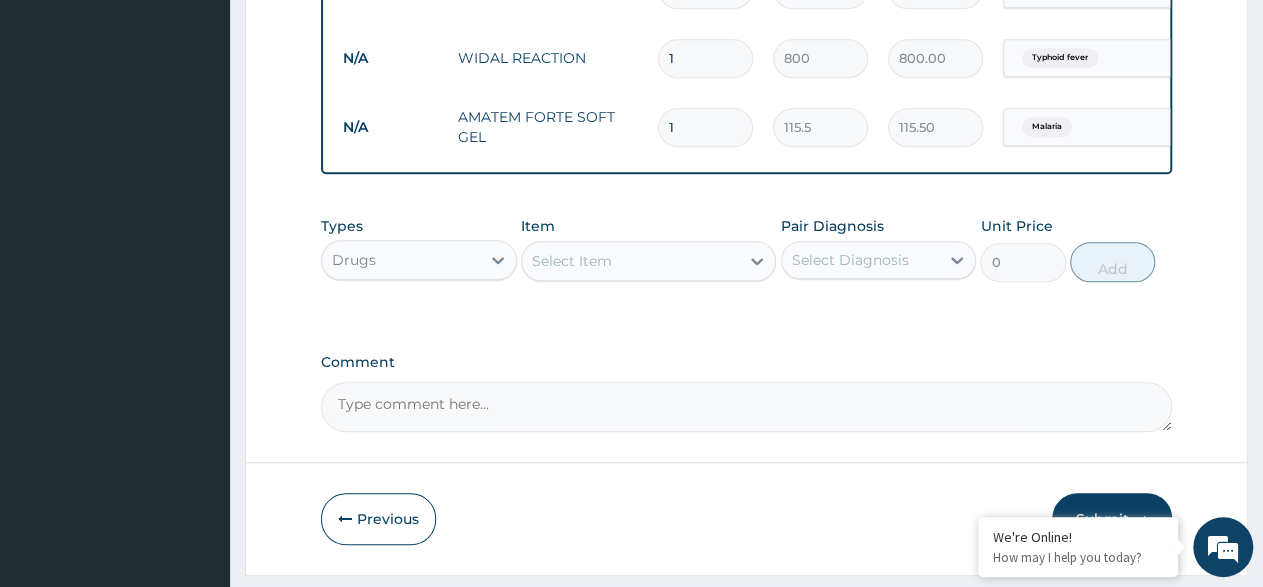 type on "0.00" 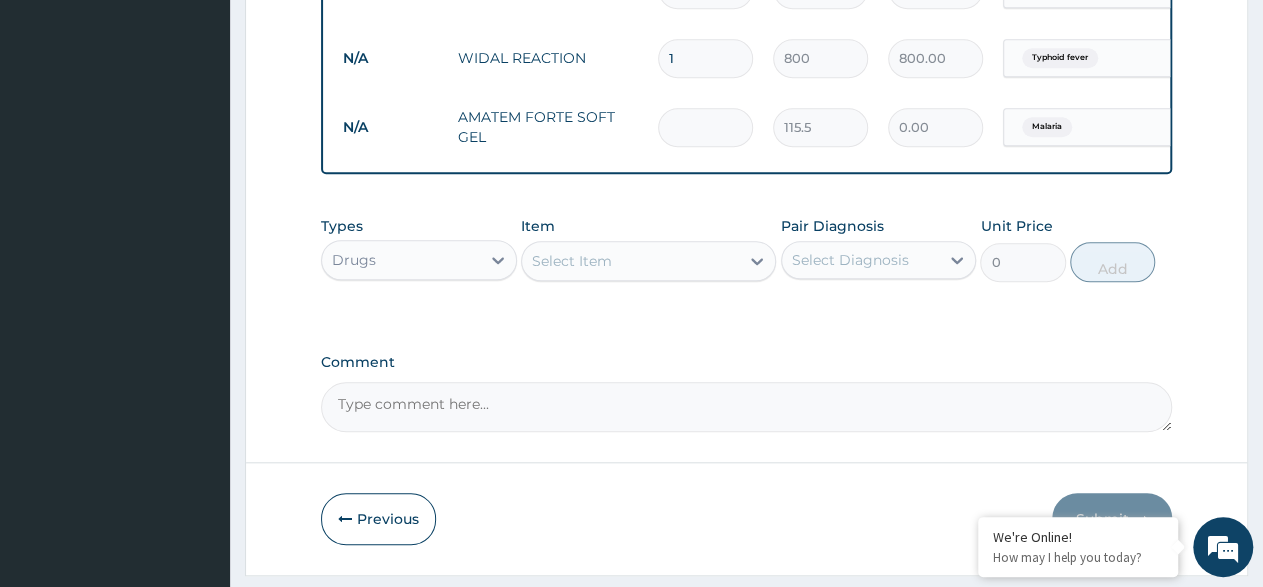 type on "6" 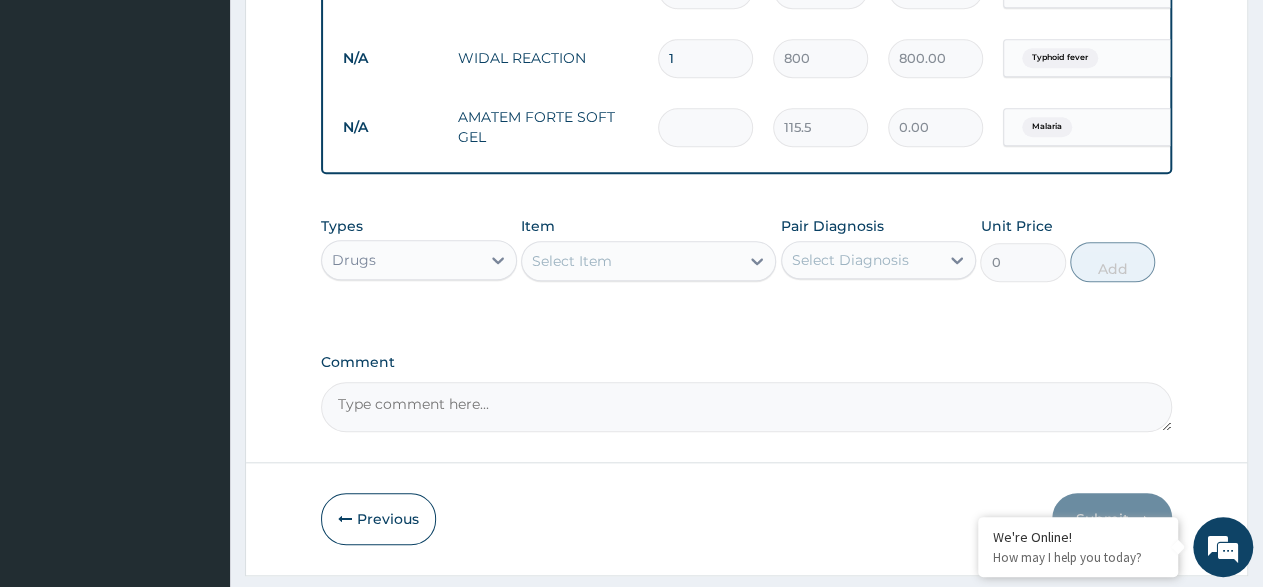 type on "693.00" 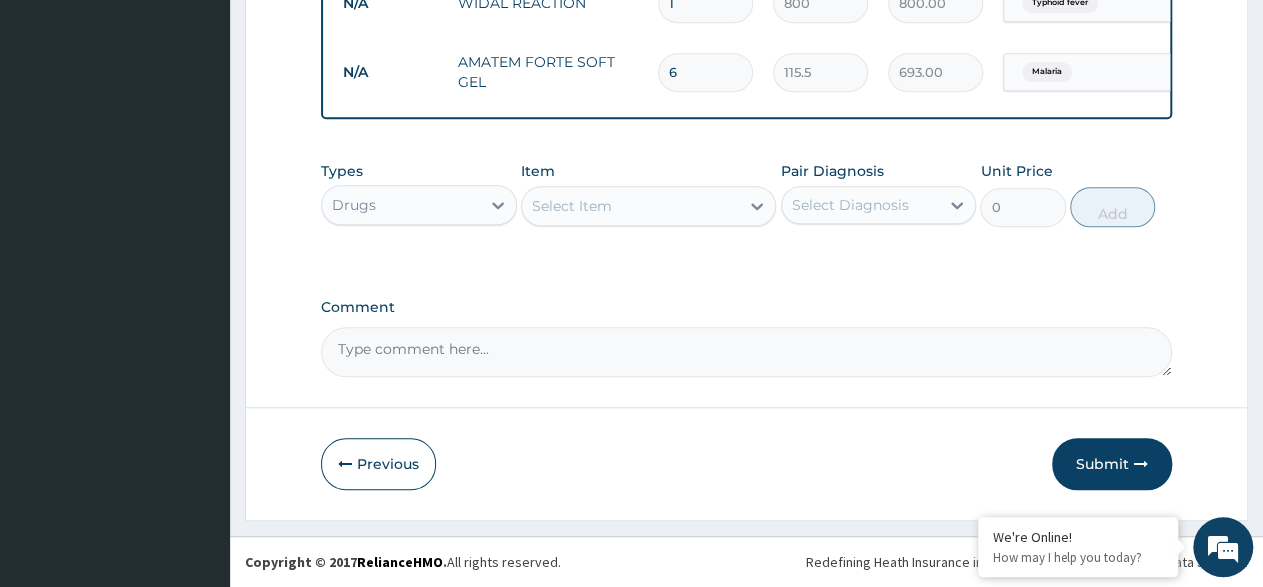 scroll, scrollTop: 834, scrollLeft: 0, axis: vertical 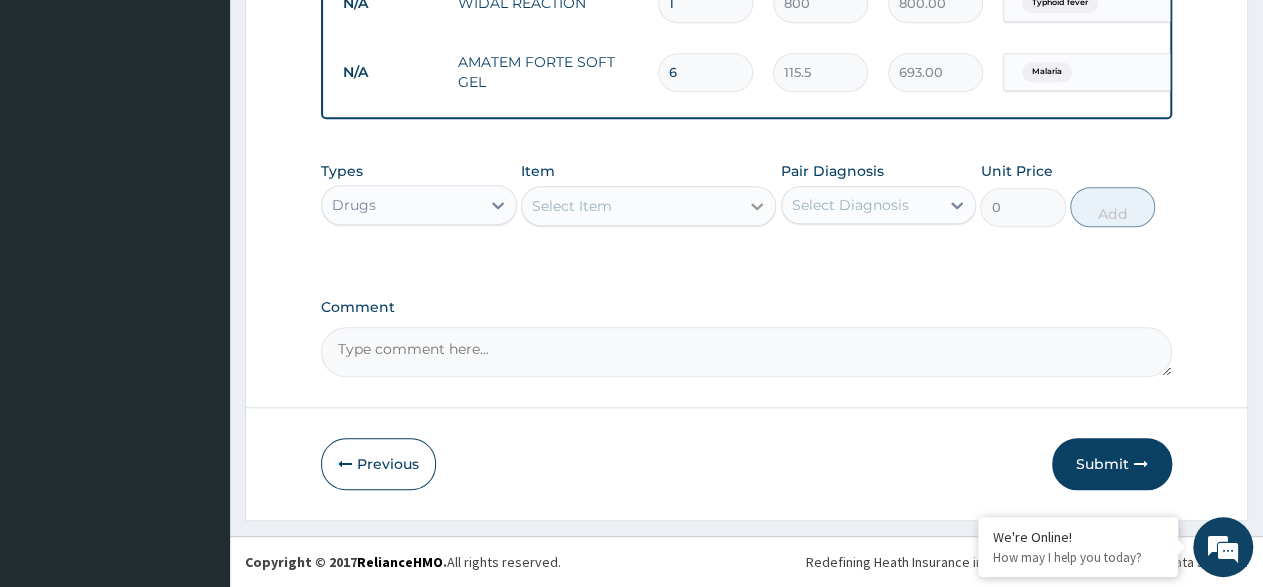 type on "6" 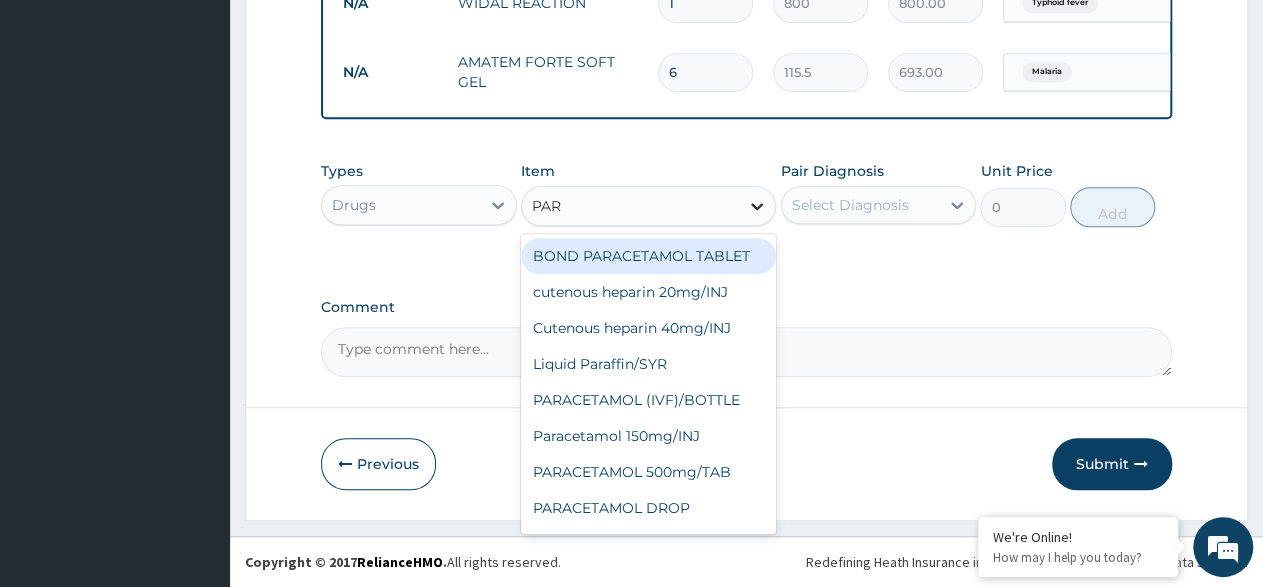 type on "PARA" 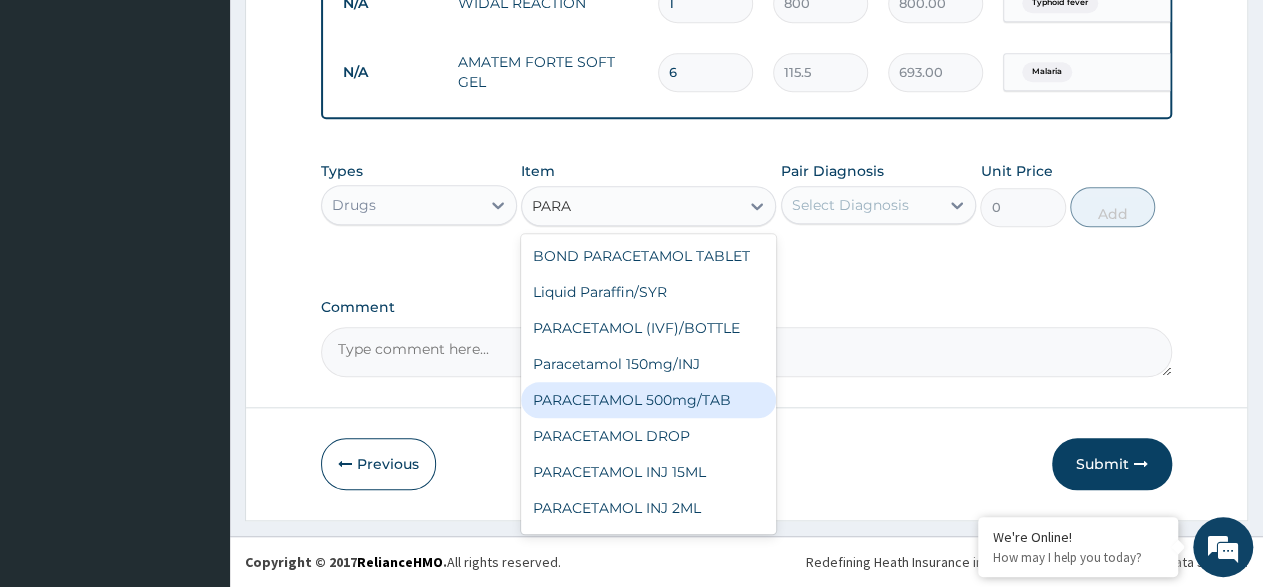 click on "PARACETAMOL 500mg/TAB" at bounding box center (648, 400) 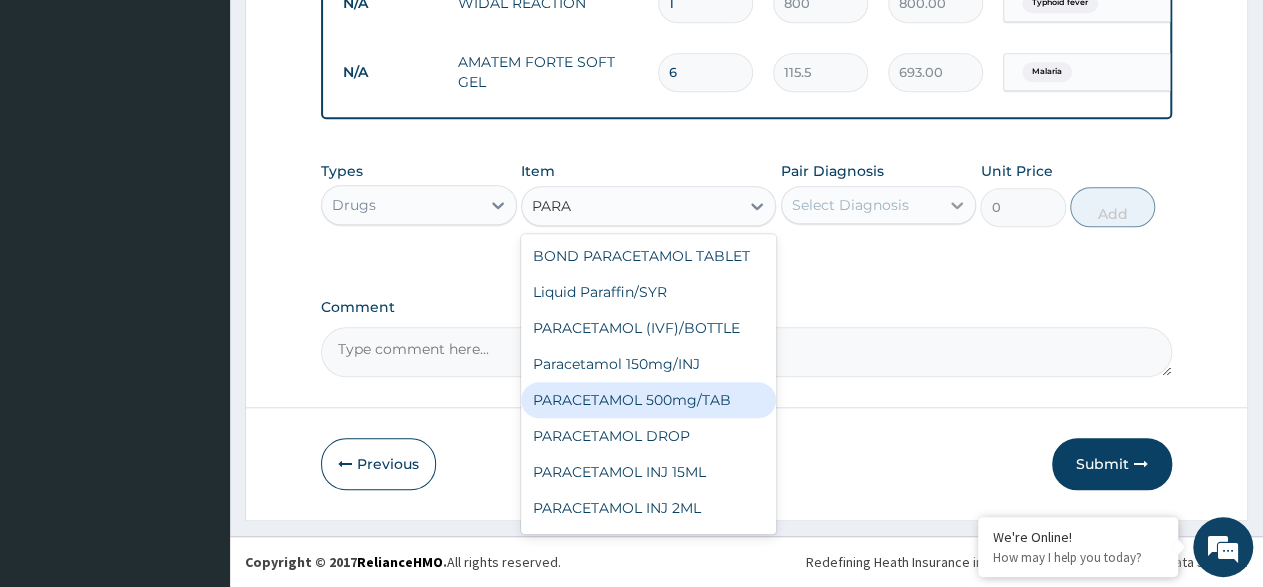 type 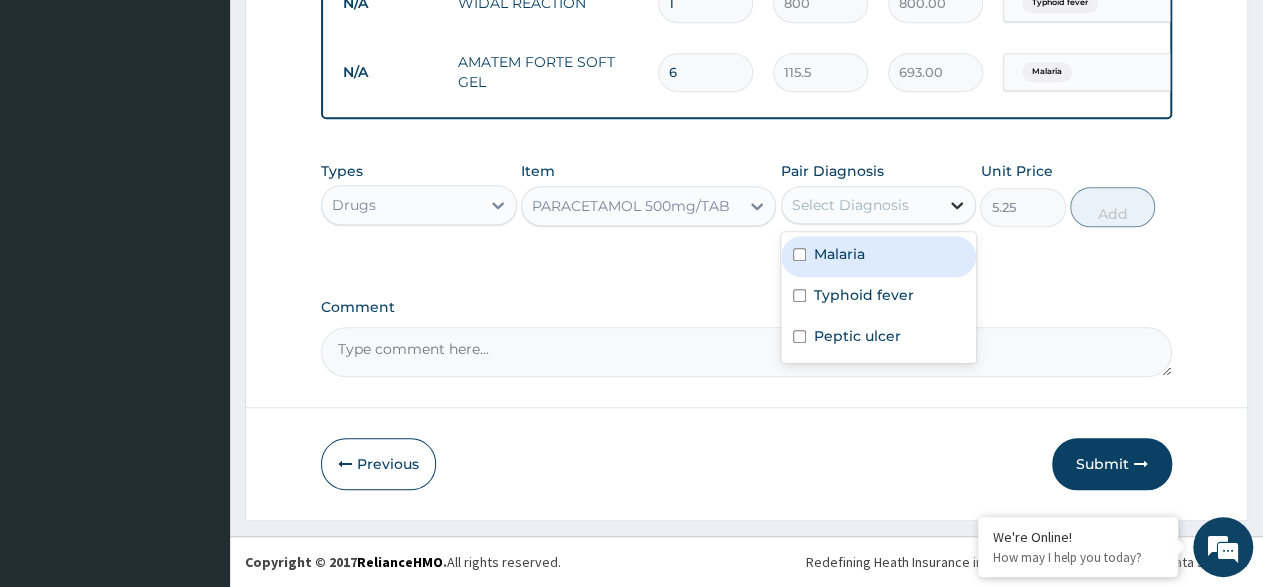 click 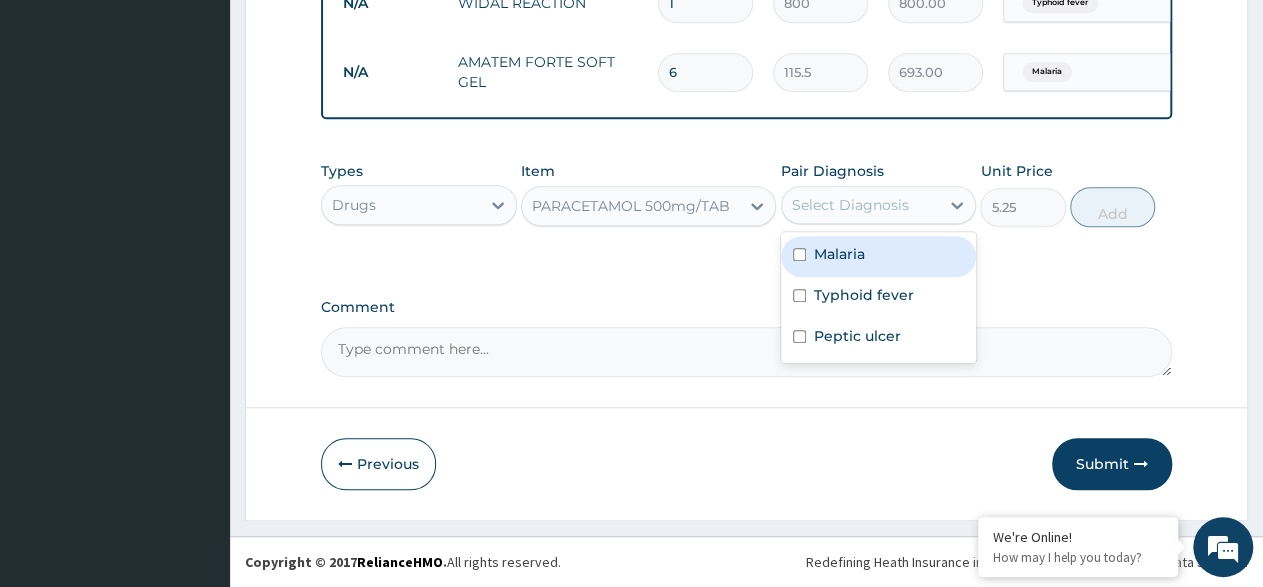 drag, startPoint x: 801, startPoint y: 257, endPoint x: 879, endPoint y: 247, distance: 78.63841 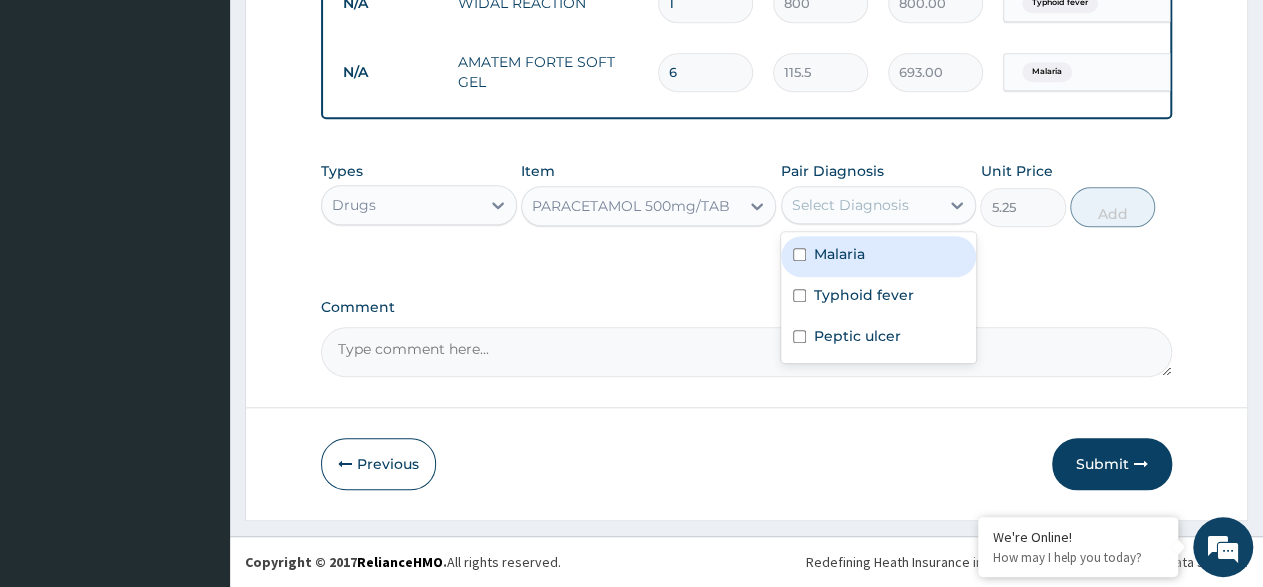 click at bounding box center (799, 254) 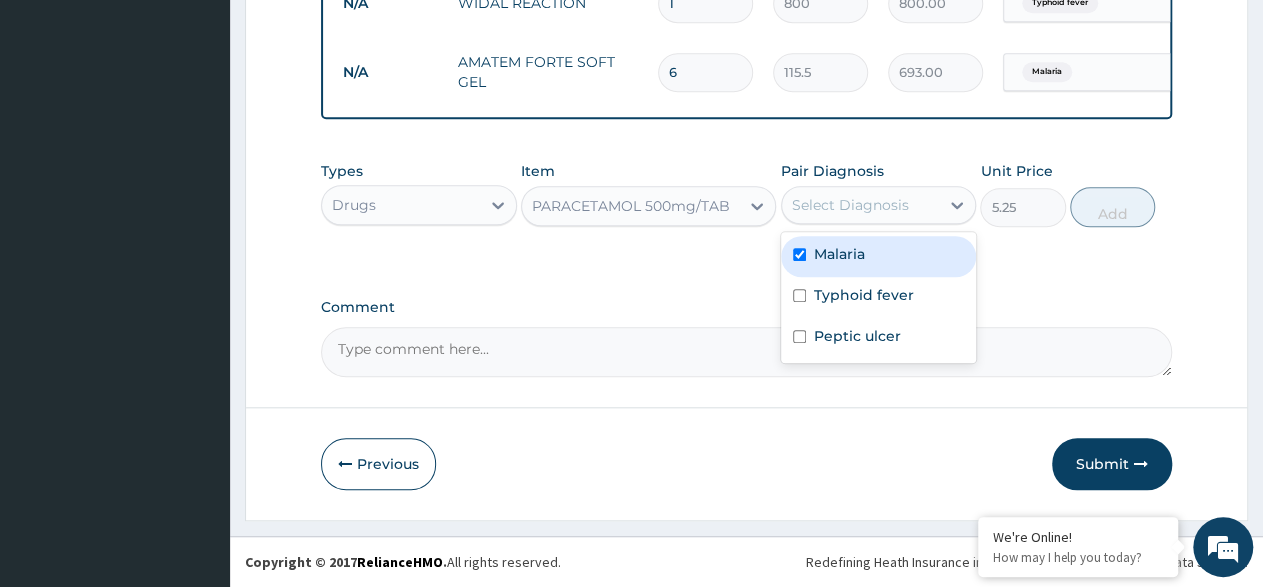 checkbox on "true" 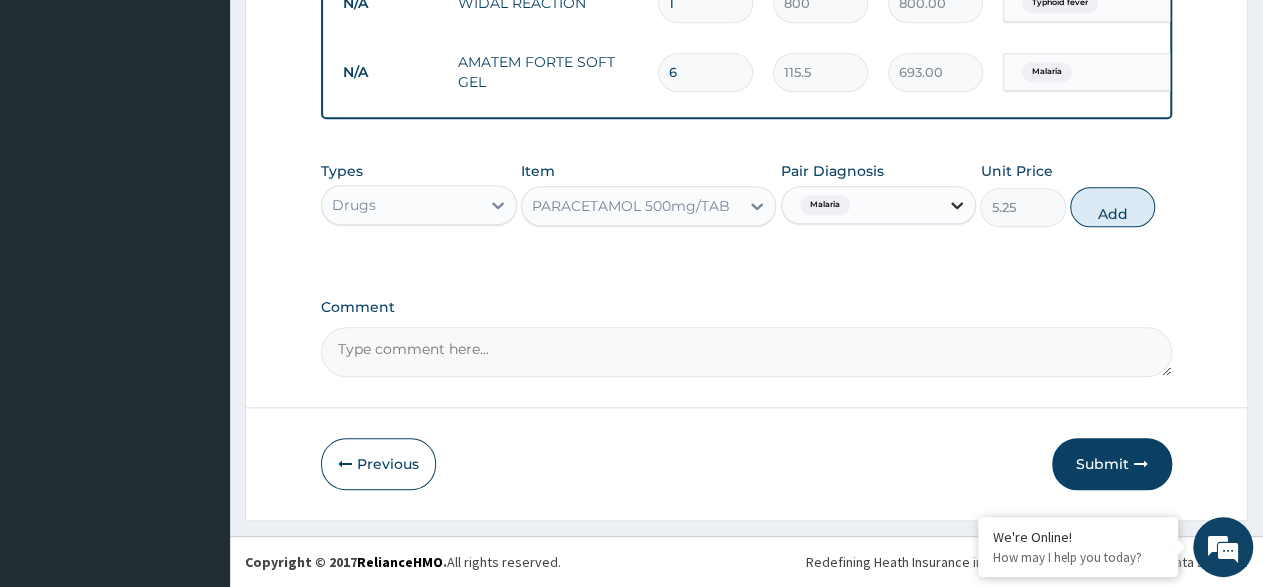 click 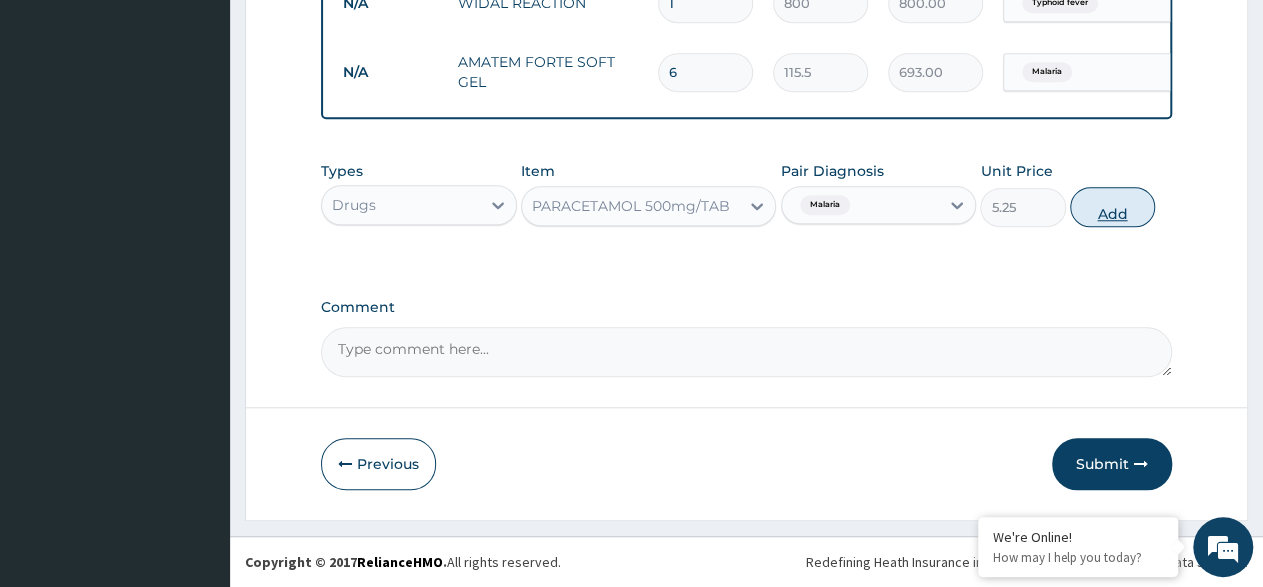 click on "Add" at bounding box center [1112, 207] 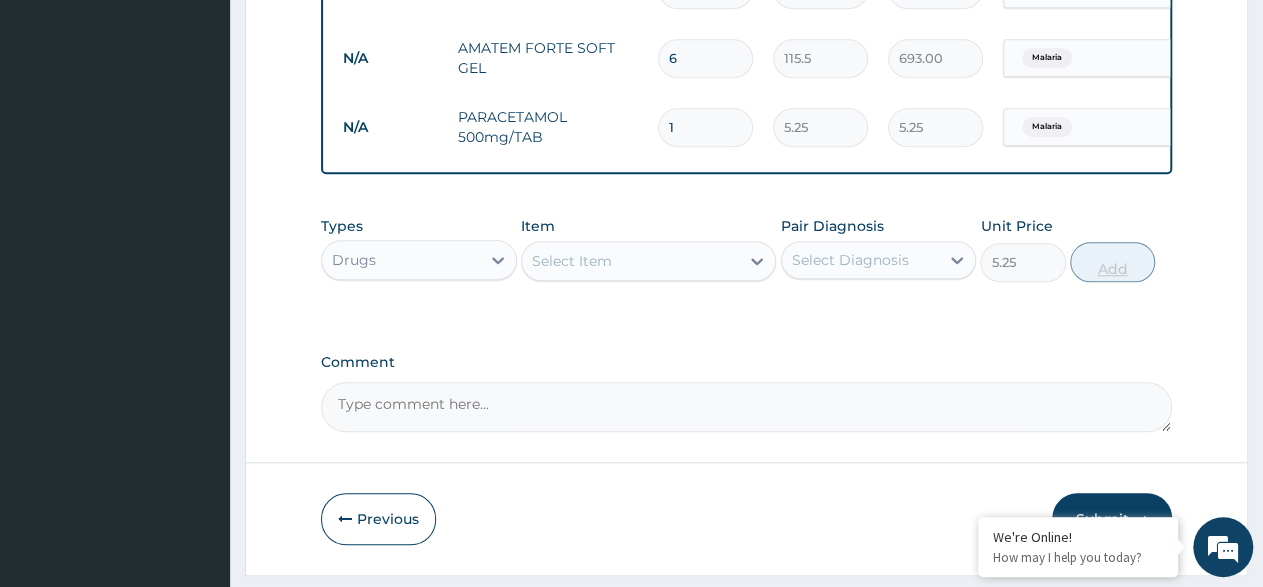 type on "0" 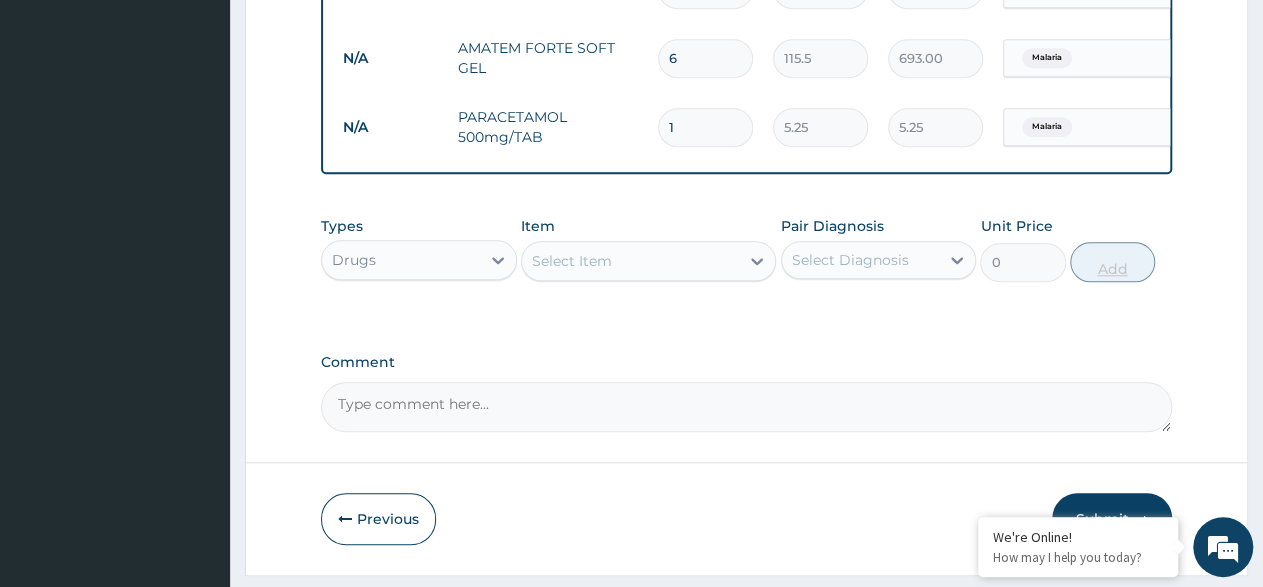 type on "18" 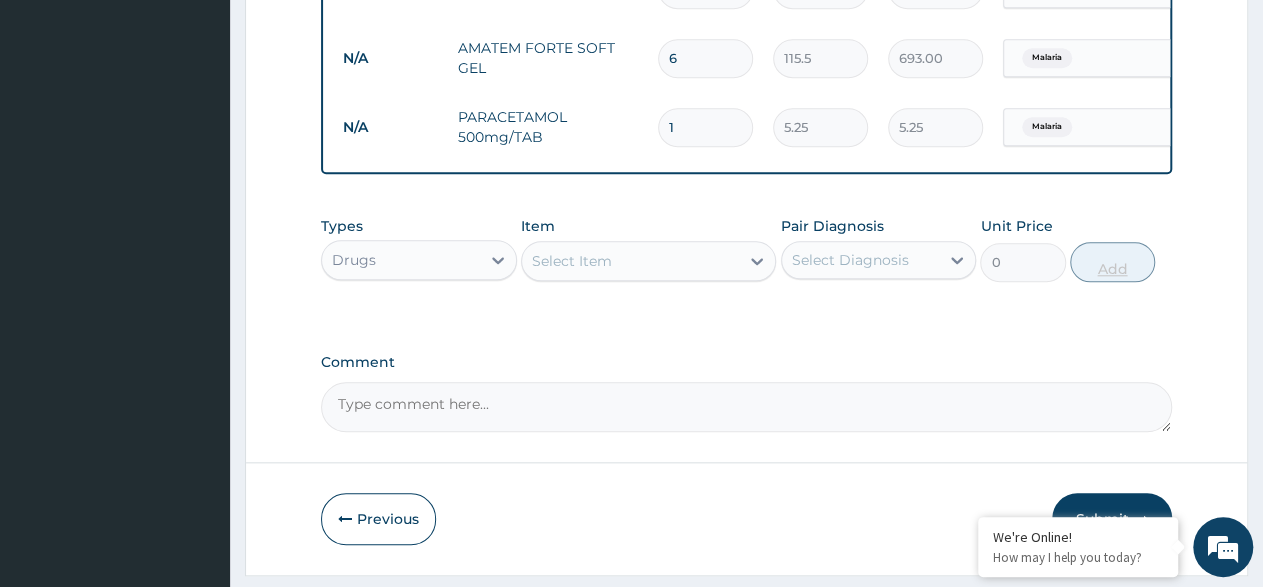 type on "94.50" 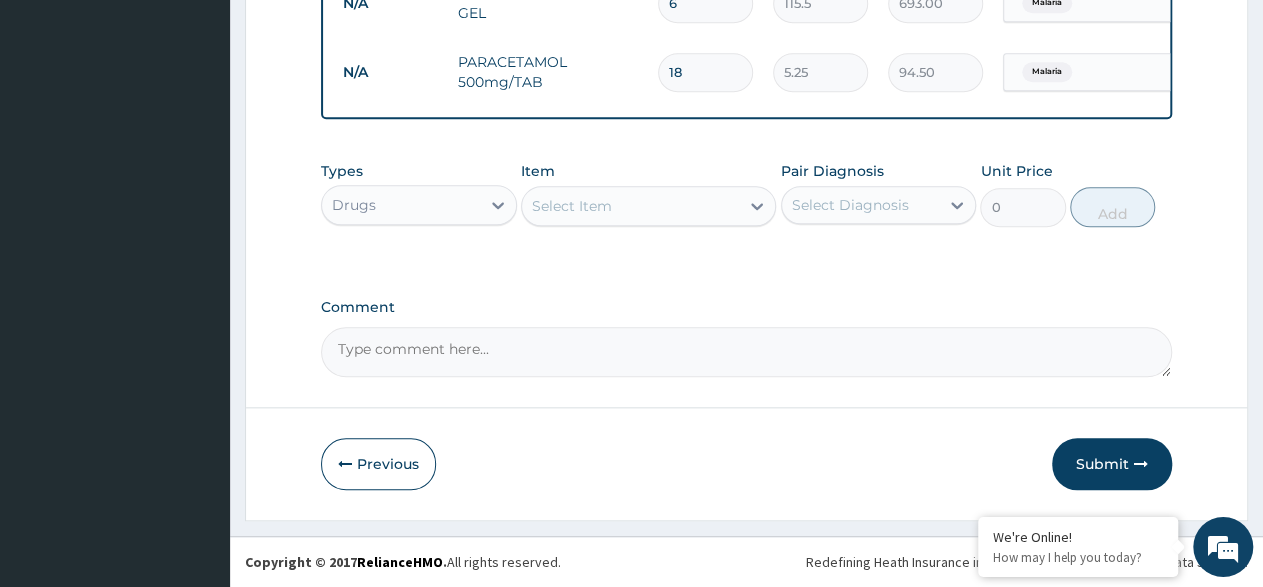scroll, scrollTop: 903, scrollLeft: 0, axis: vertical 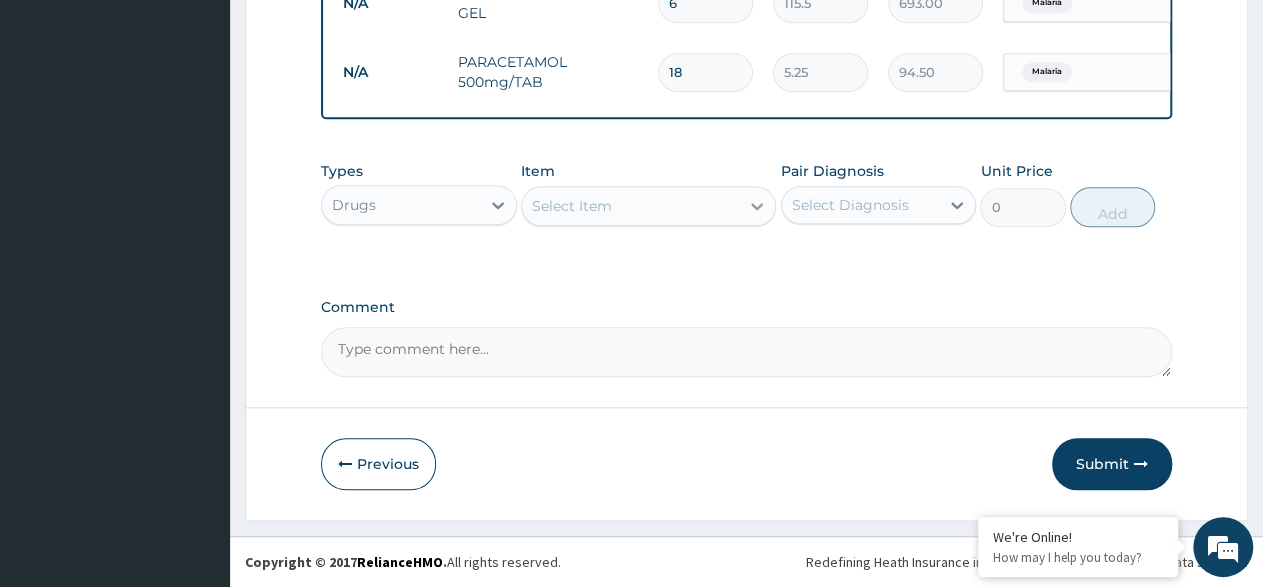 type on "18" 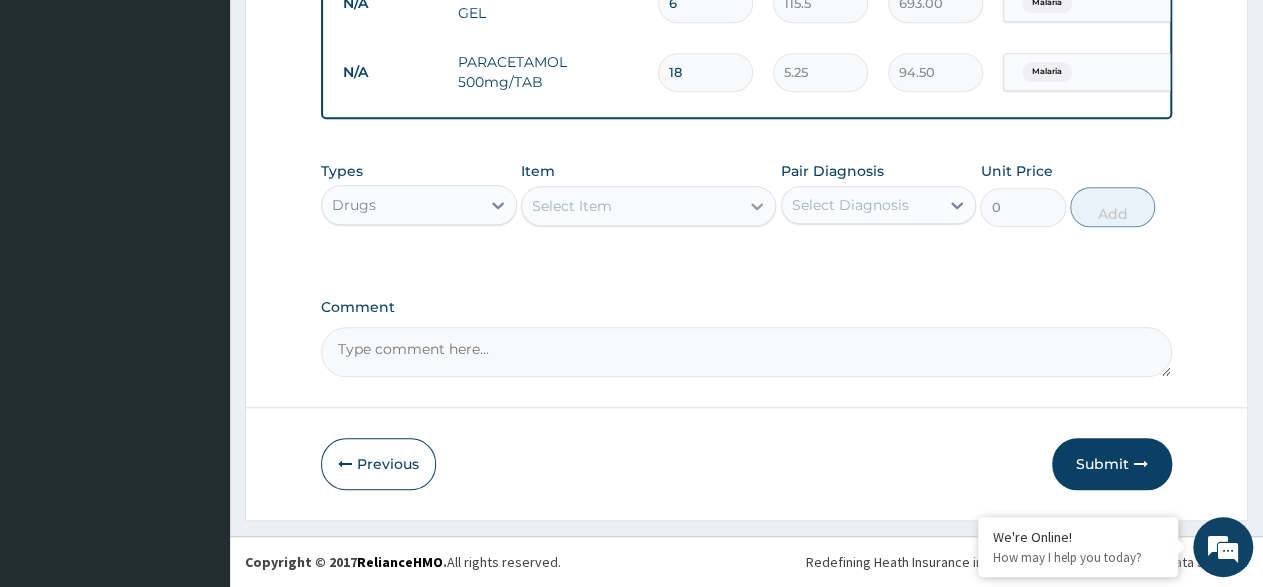 click at bounding box center (757, 206) 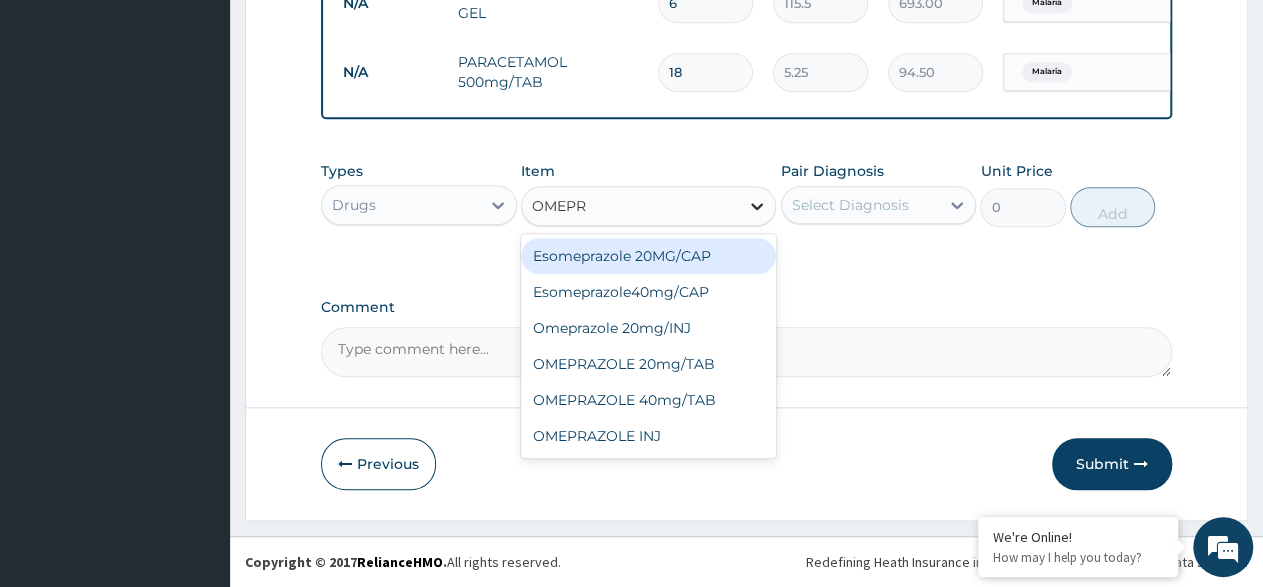type on "OMEPRA" 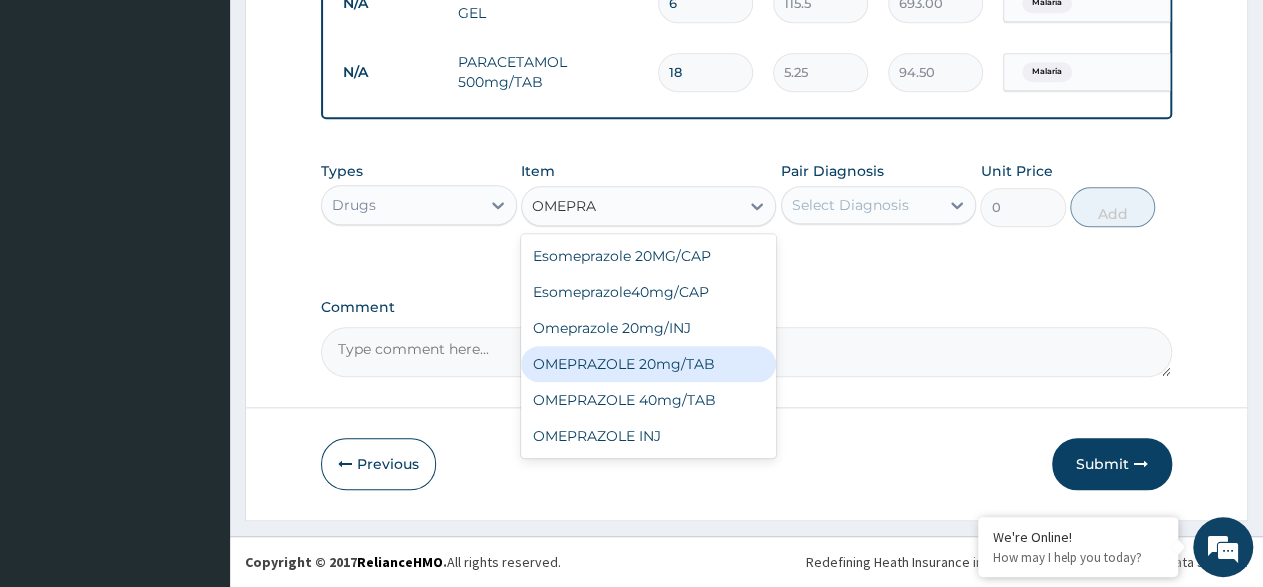 click on "OMEPRAZOLE 20mg/TAB" at bounding box center (648, 364) 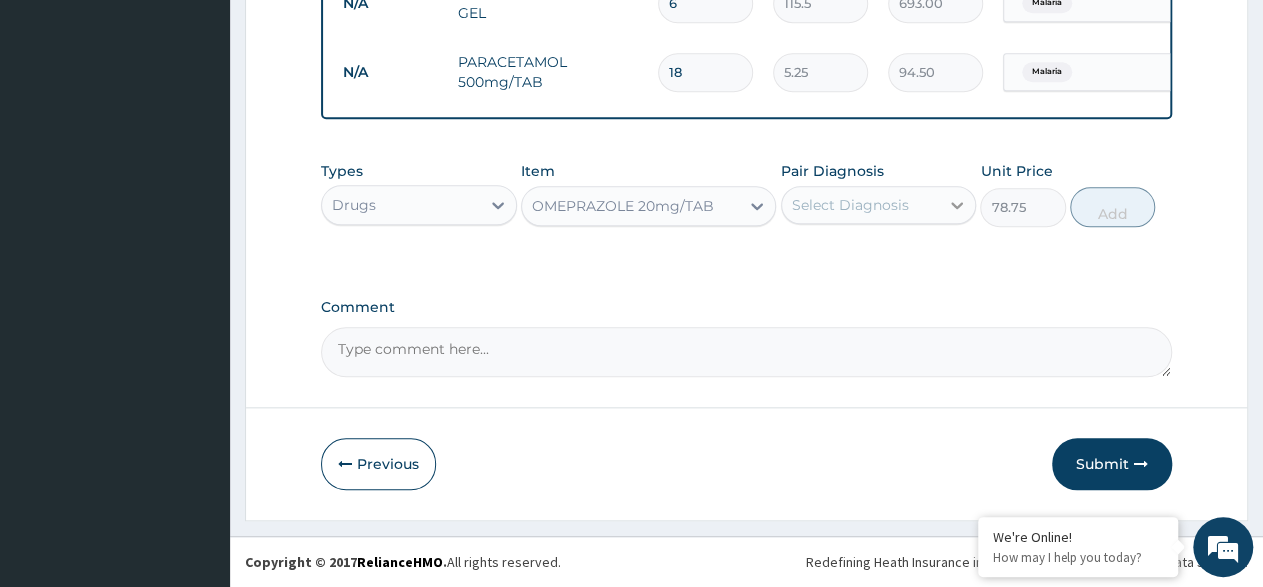 click 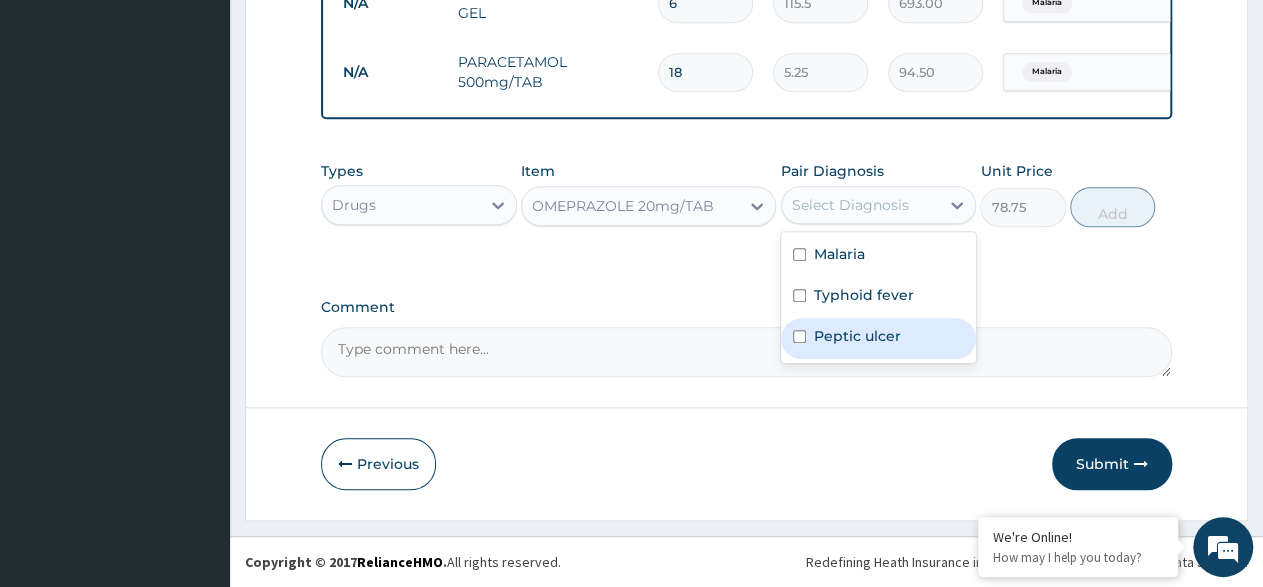 drag, startPoint x: 827, startPoint y: 333, endPoint x: 967, endPoint y: 229, distance: 174.40184 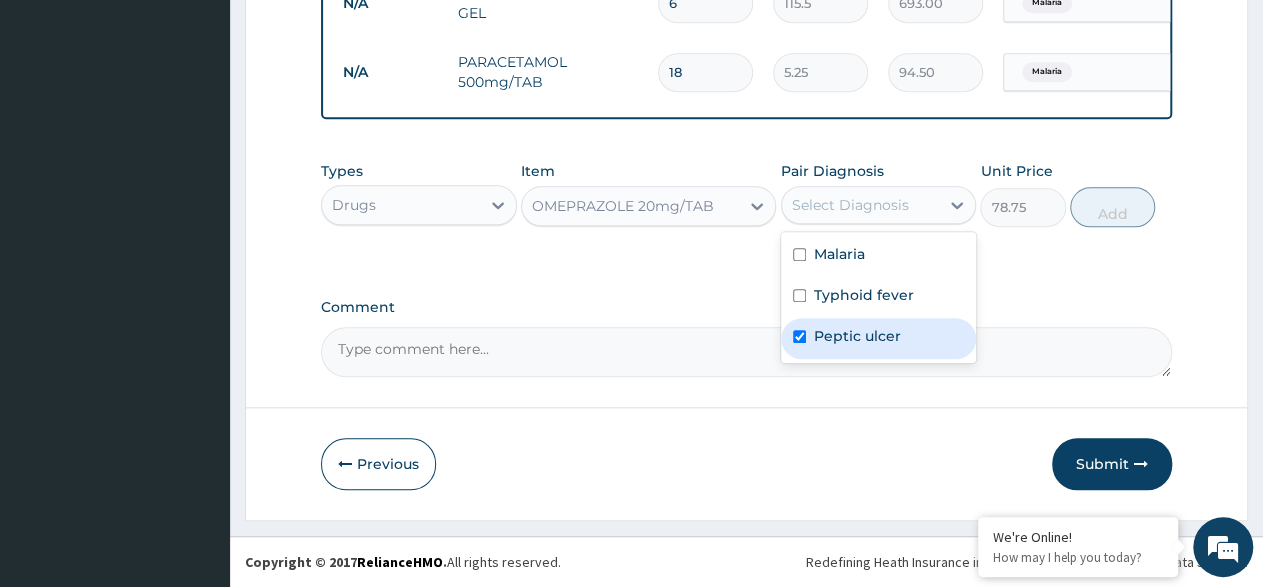 checkbox on "true" 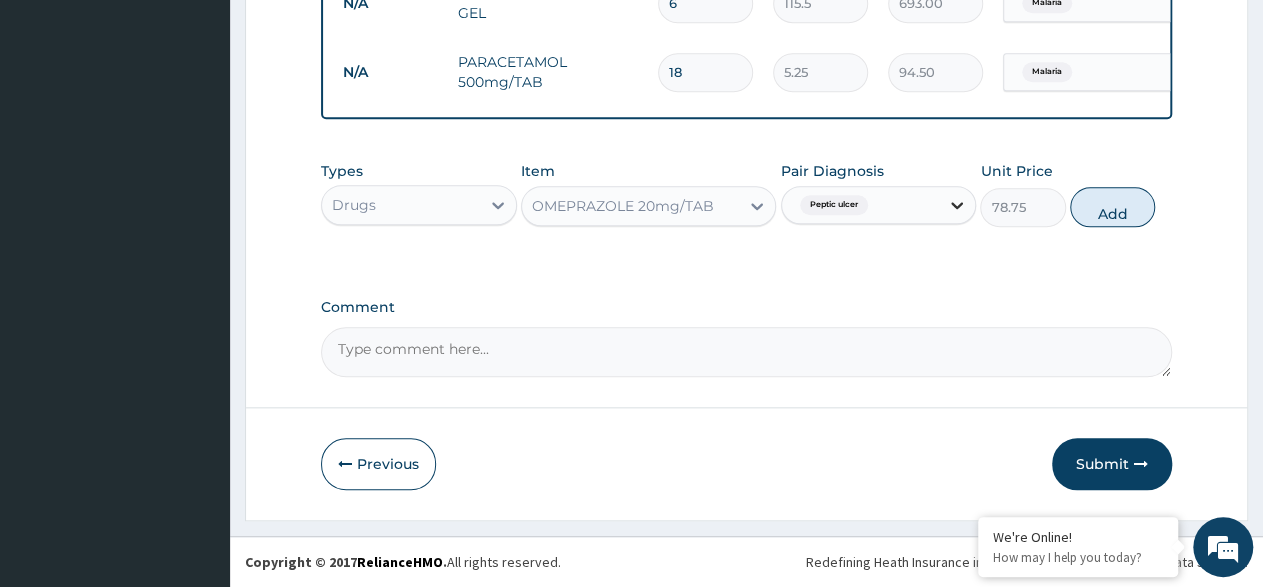 click 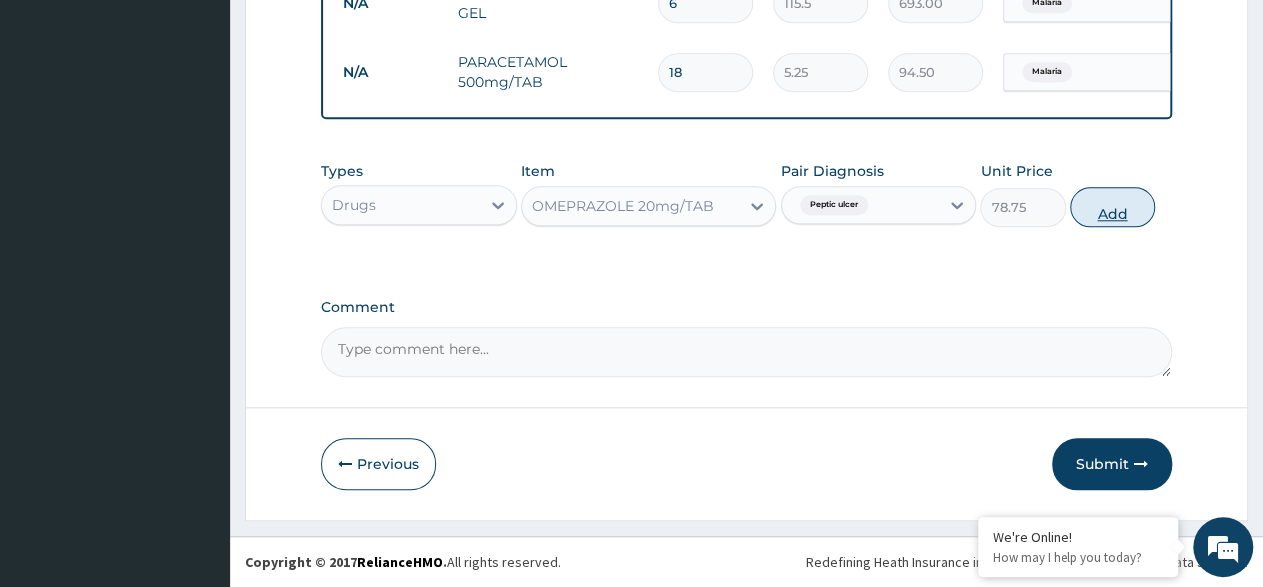 click on "Add" at bounding box center [1112, 207] 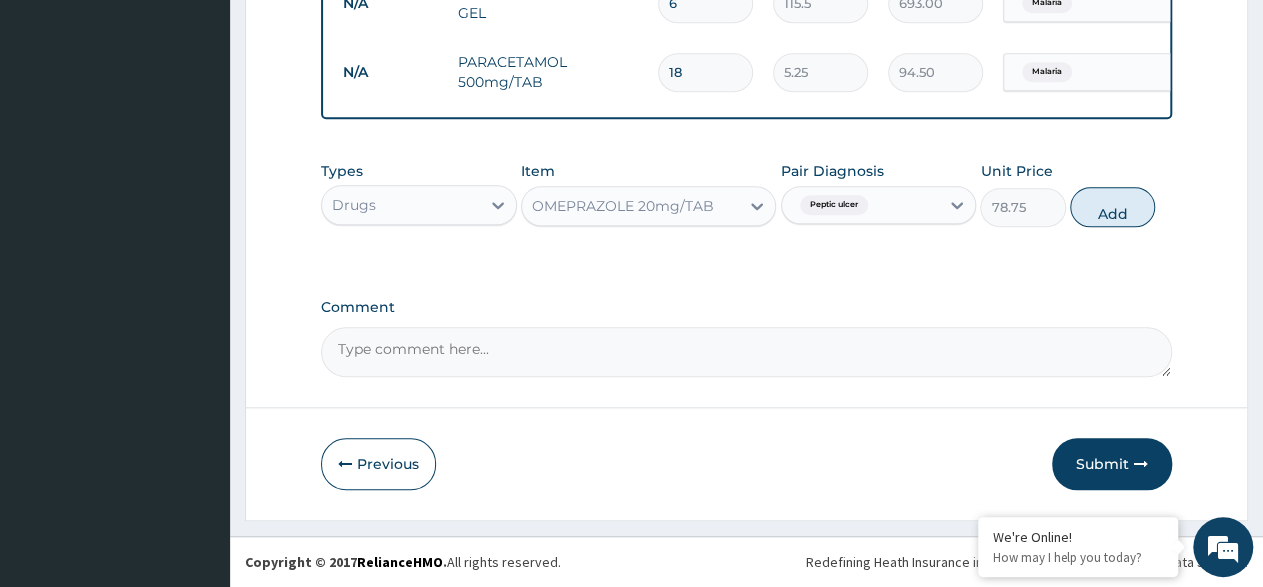 type on "0" 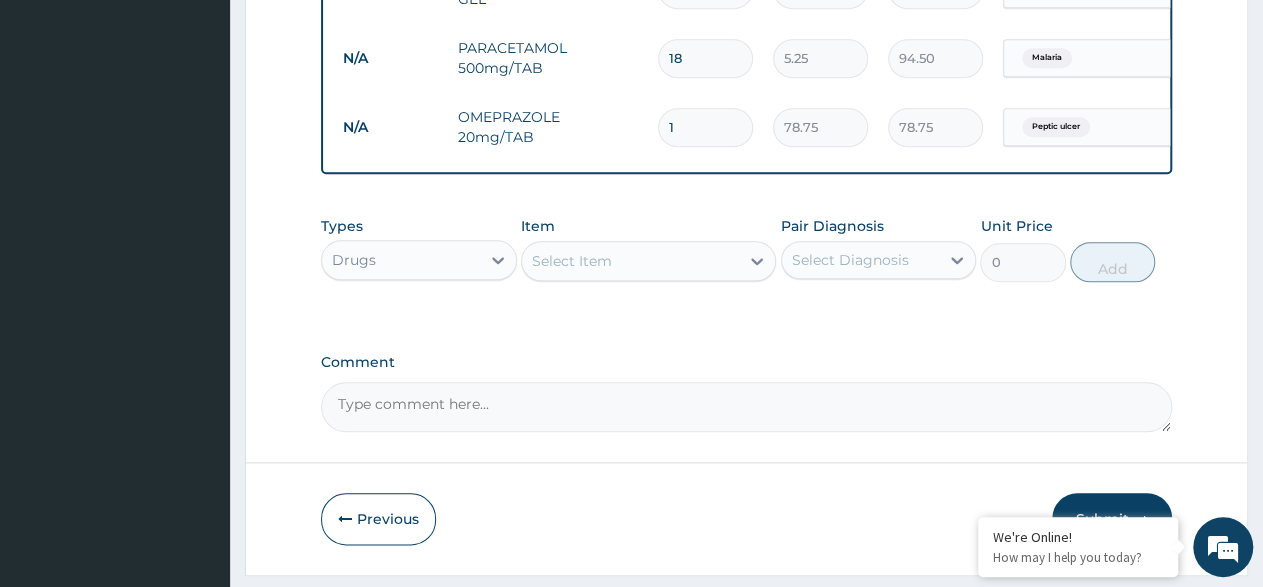 type on "10" 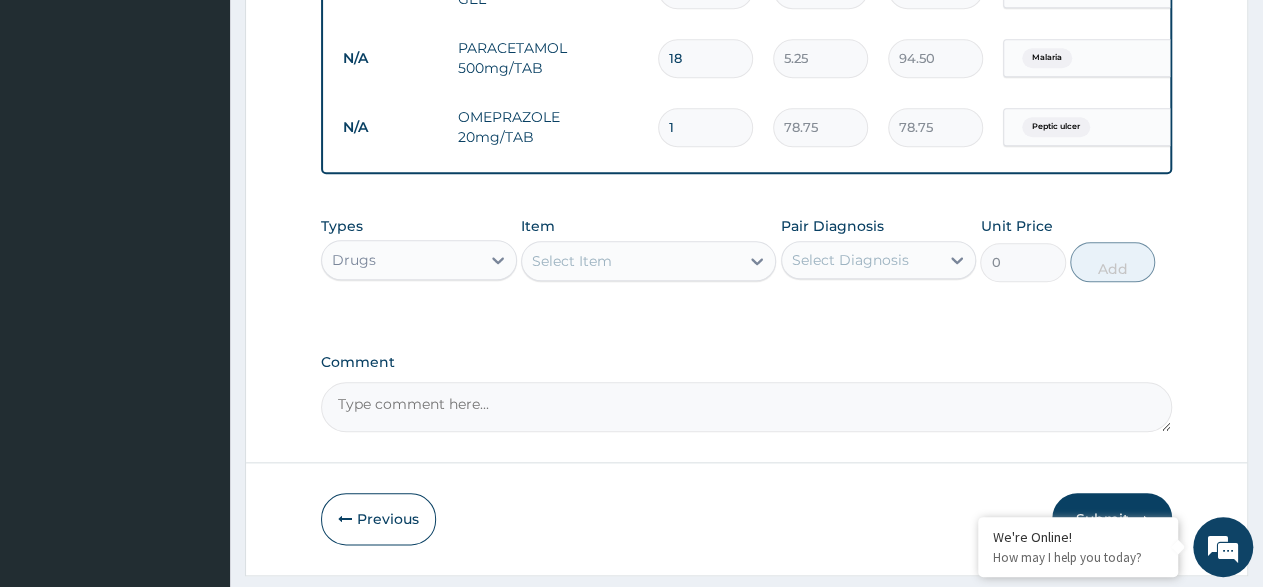 type on "787.50" 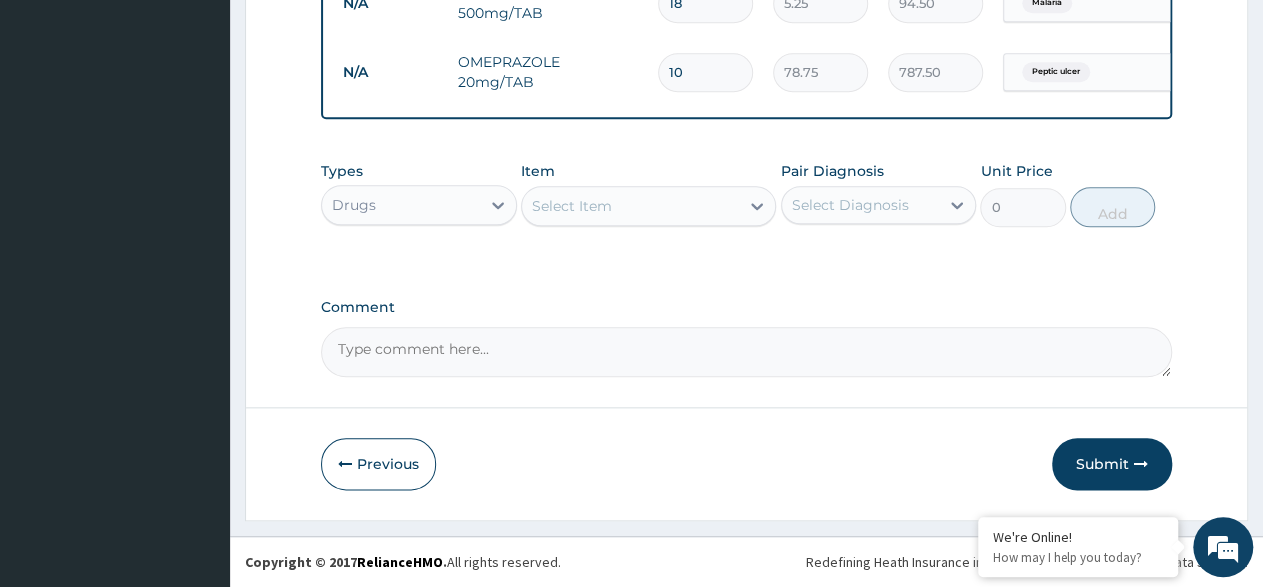 scroll, scrollTop: 972, scrollLeft: 0, axis: vertical 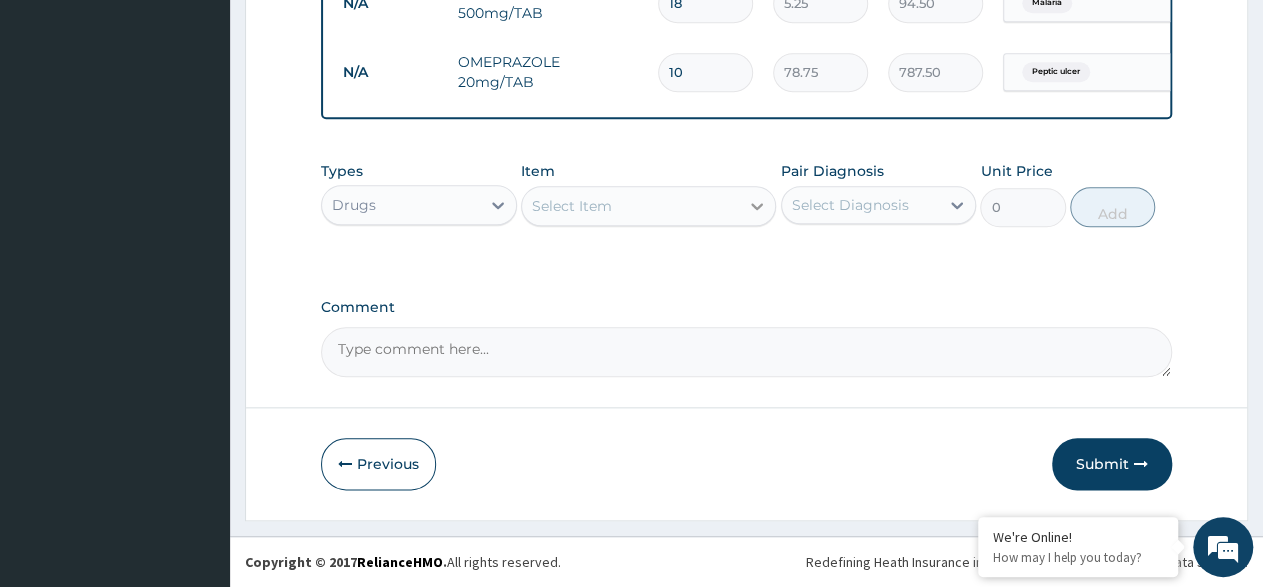 type on "10" 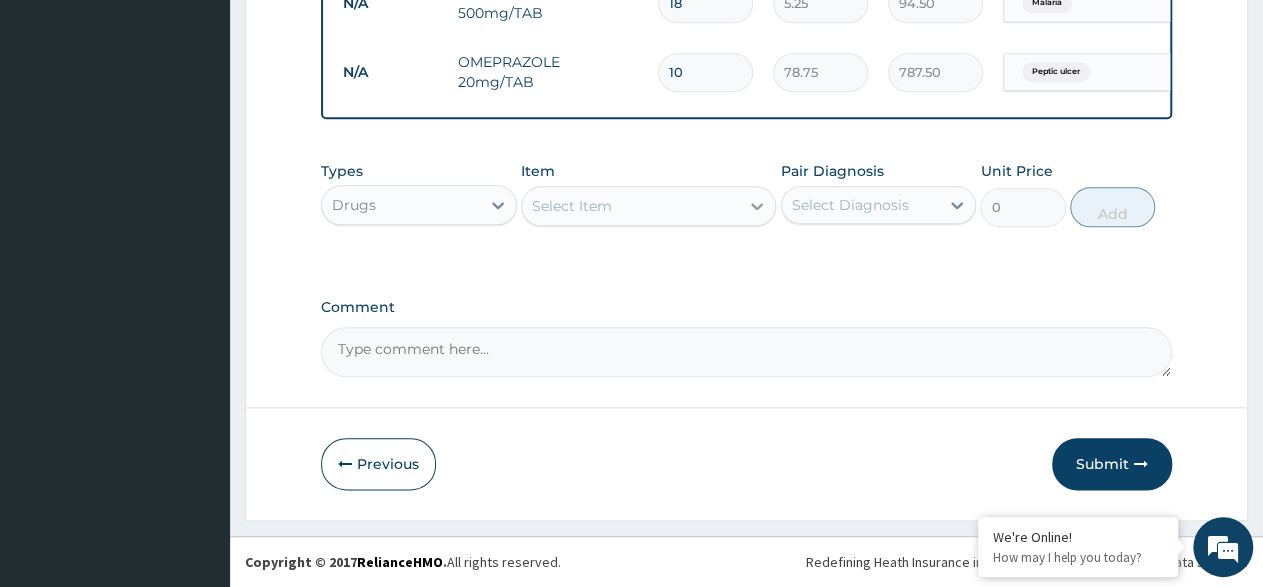 click at bounding box center [757, 206] 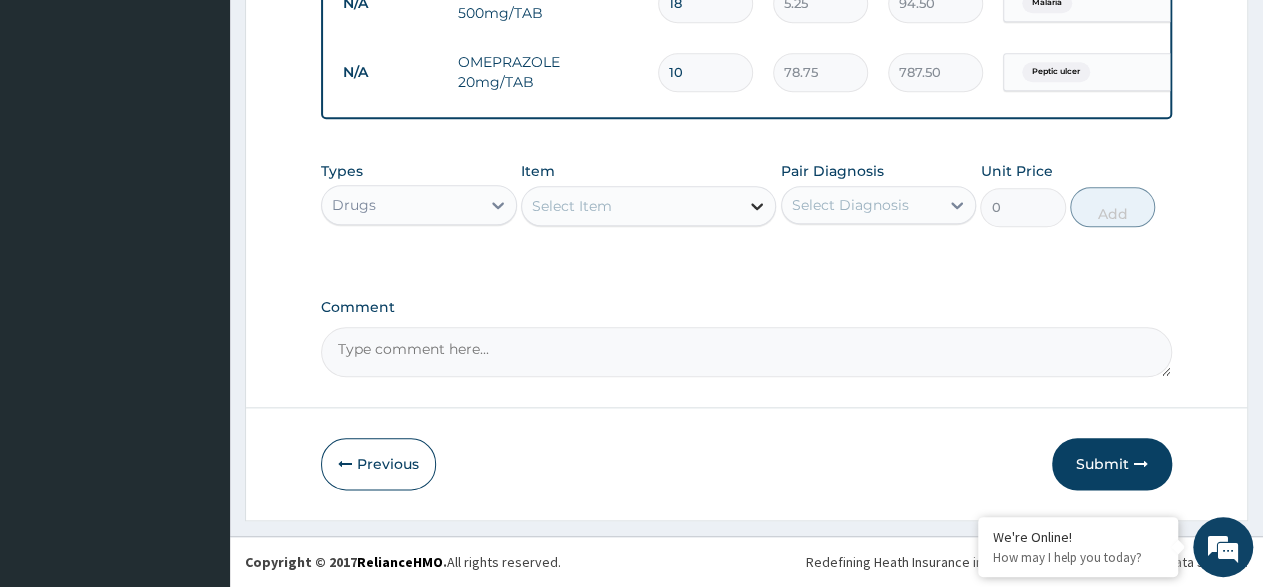 click at bounding box center [757, 206] 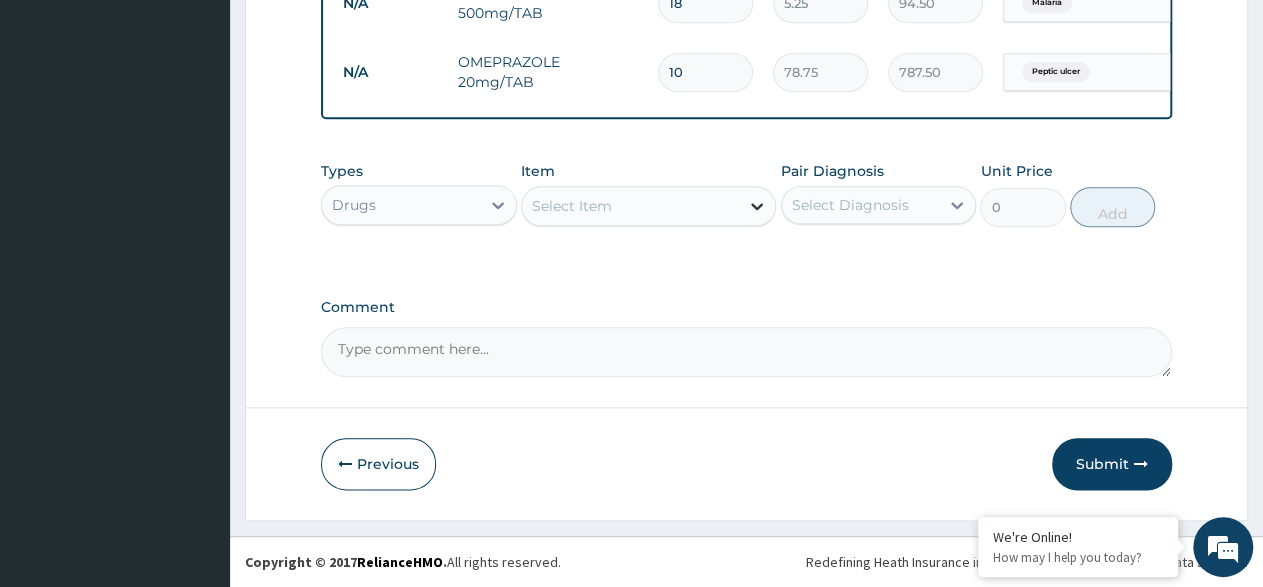 click 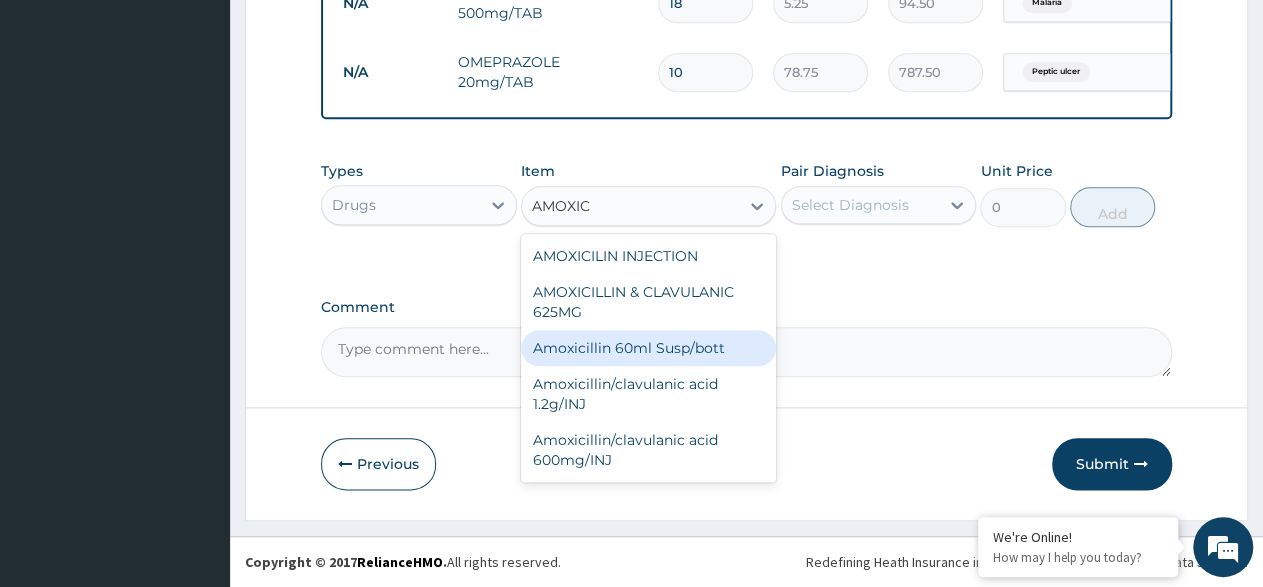 type on "AMOXI" 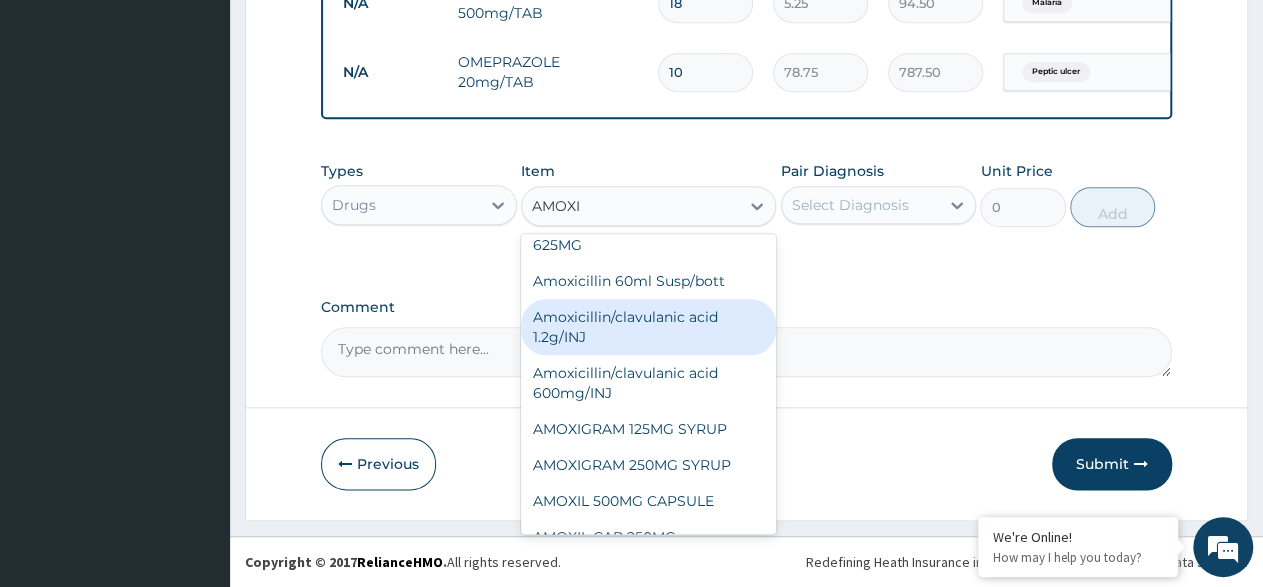 scroll, scrollTop: 200, scrollLeft: 0, axis: vertical 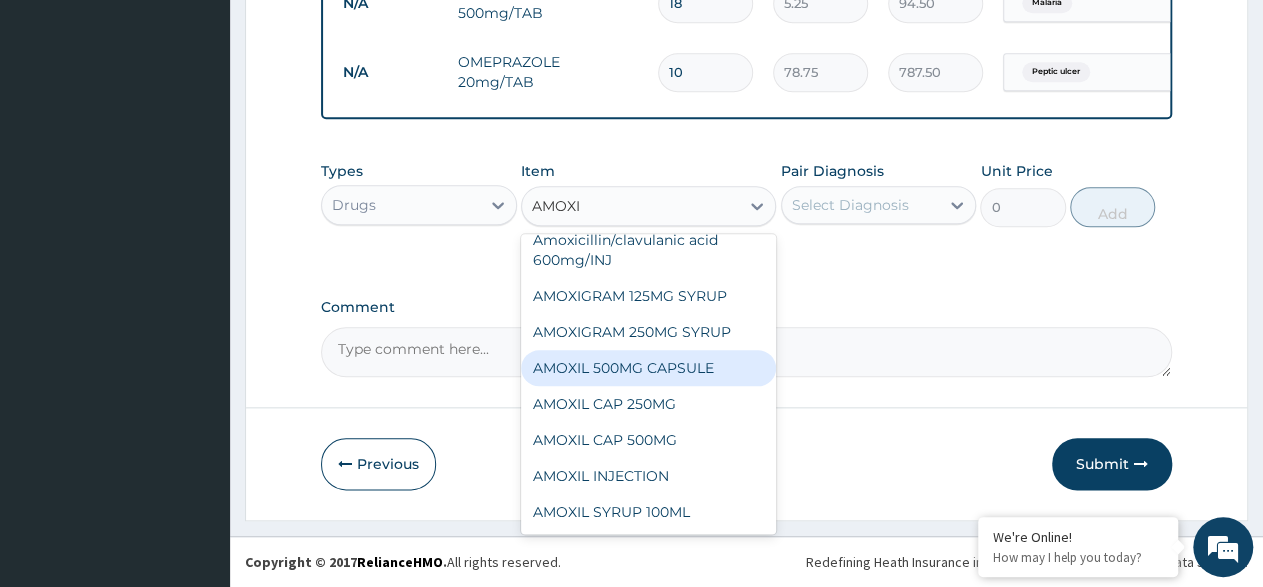 click on "AMOXIL 500MG CAPSULE" at bounding box center (648, 368) 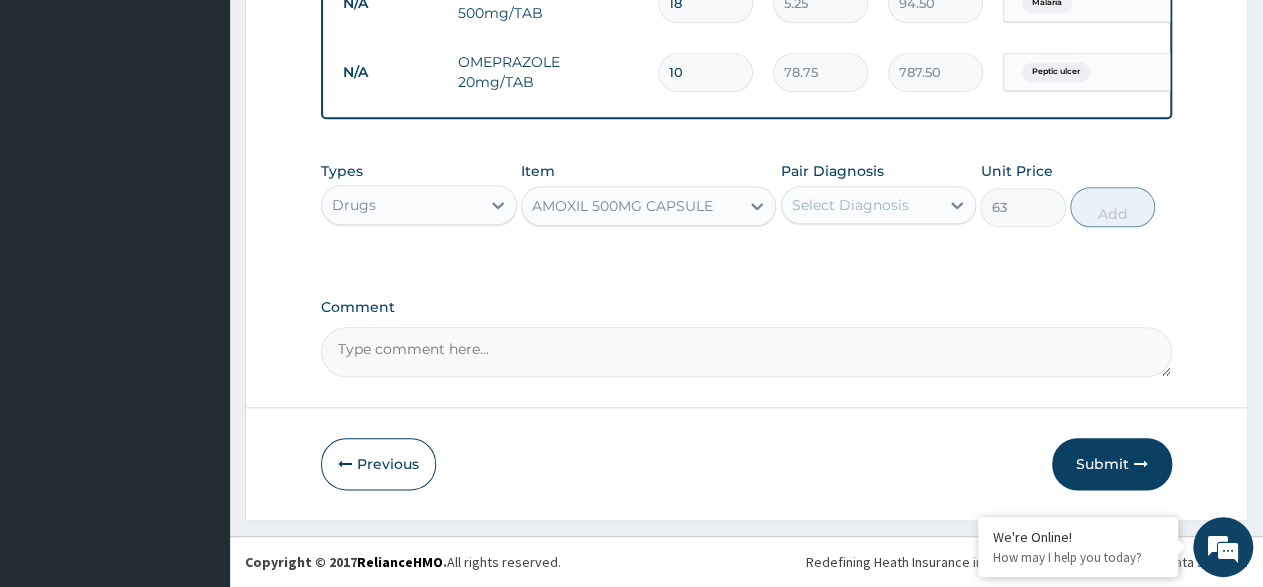 click on "Select Diagnosis" at bounding box center (861, 205) 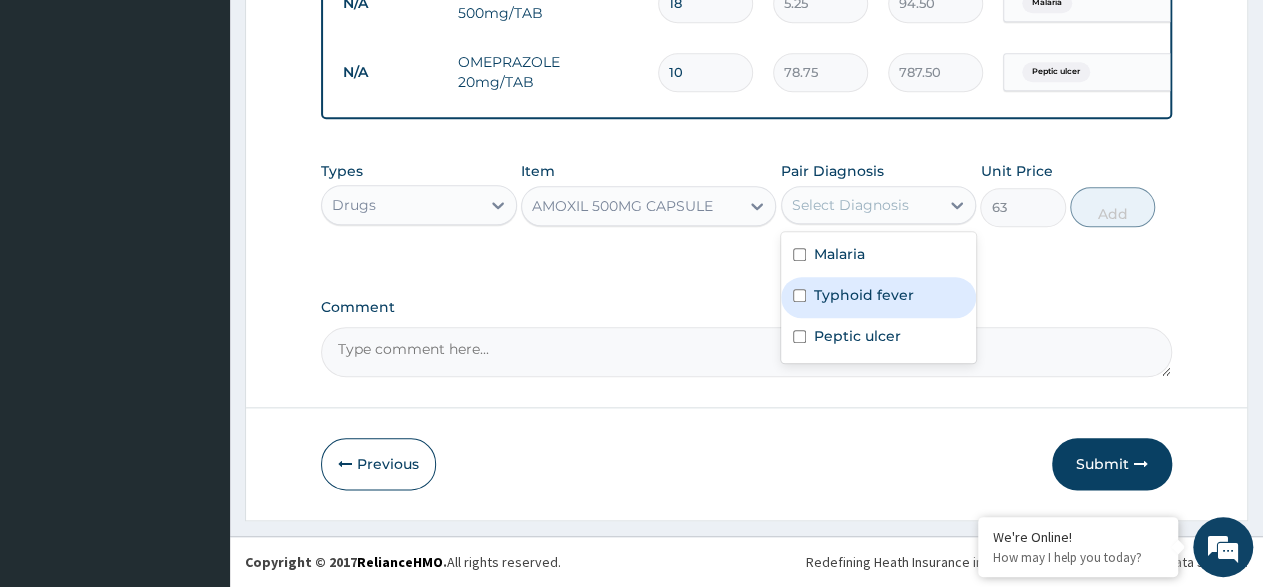 click on "Typhoid fever" at bounding box center (864, 295) 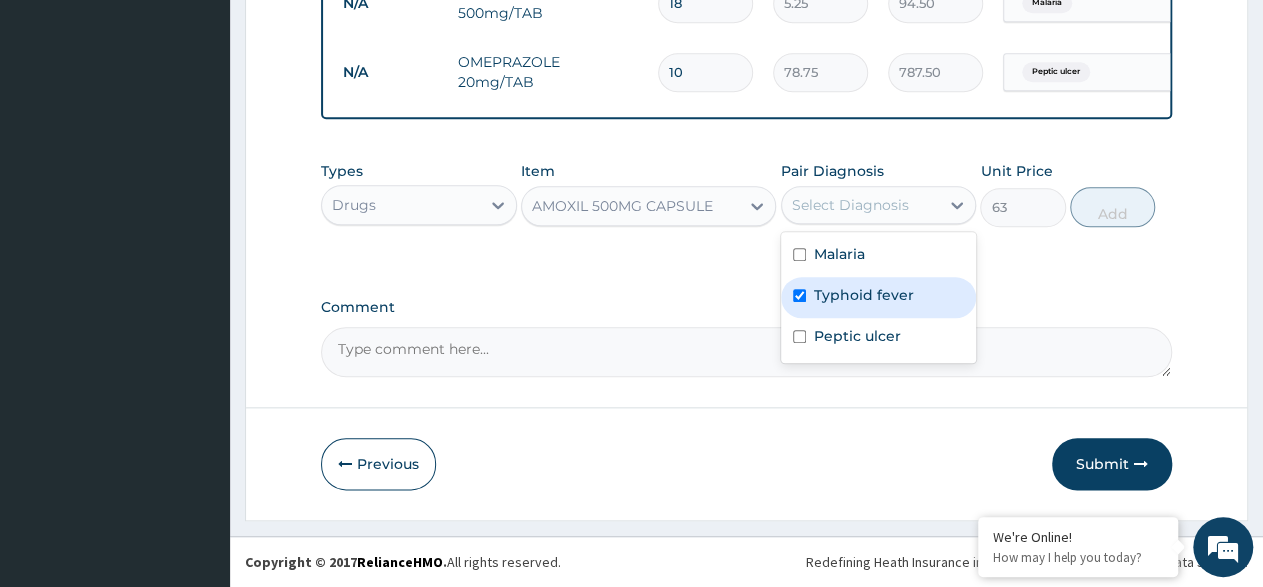 checkbox on "true" 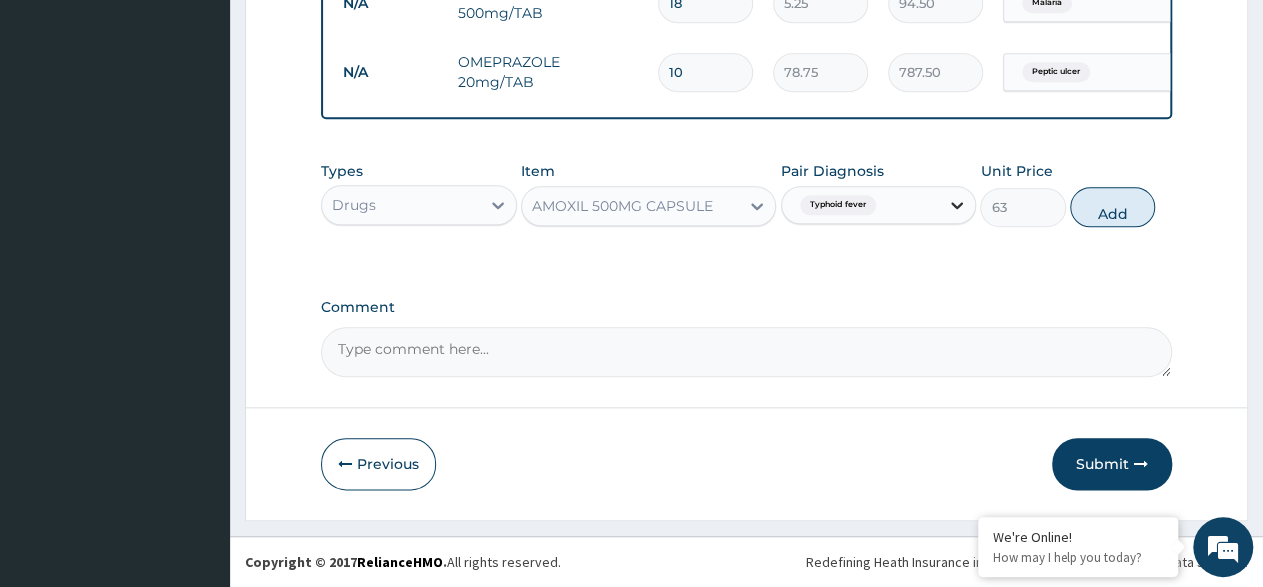 drag, startPoint x: 951, startPoint y: 208, endPoint x: 968, endPoint y: 208, distance: 17 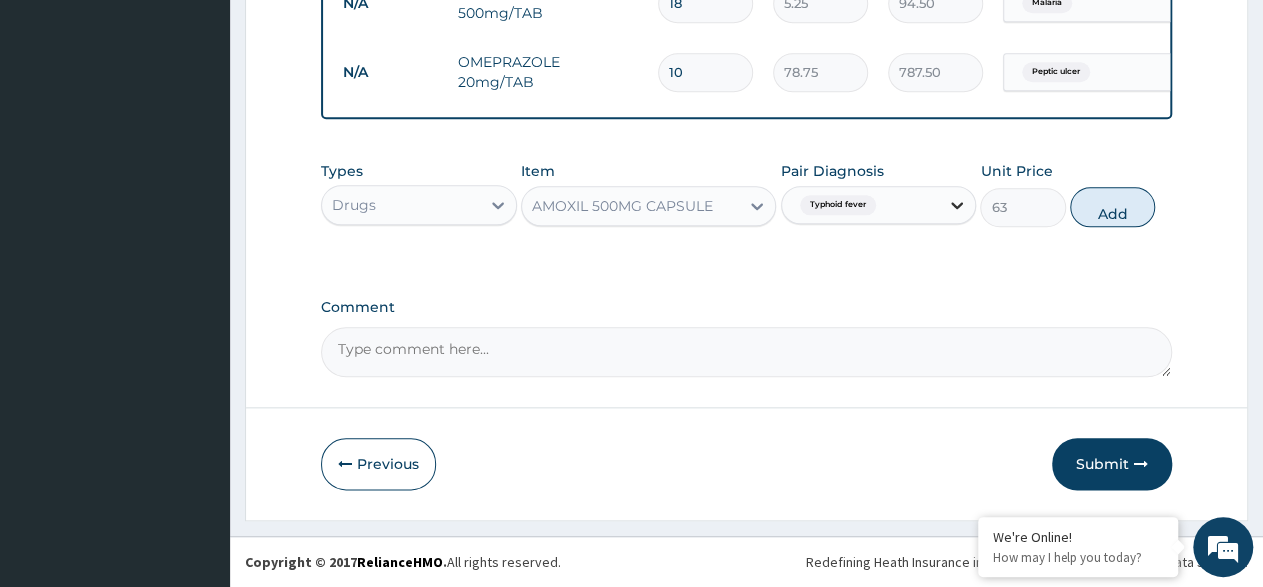 click 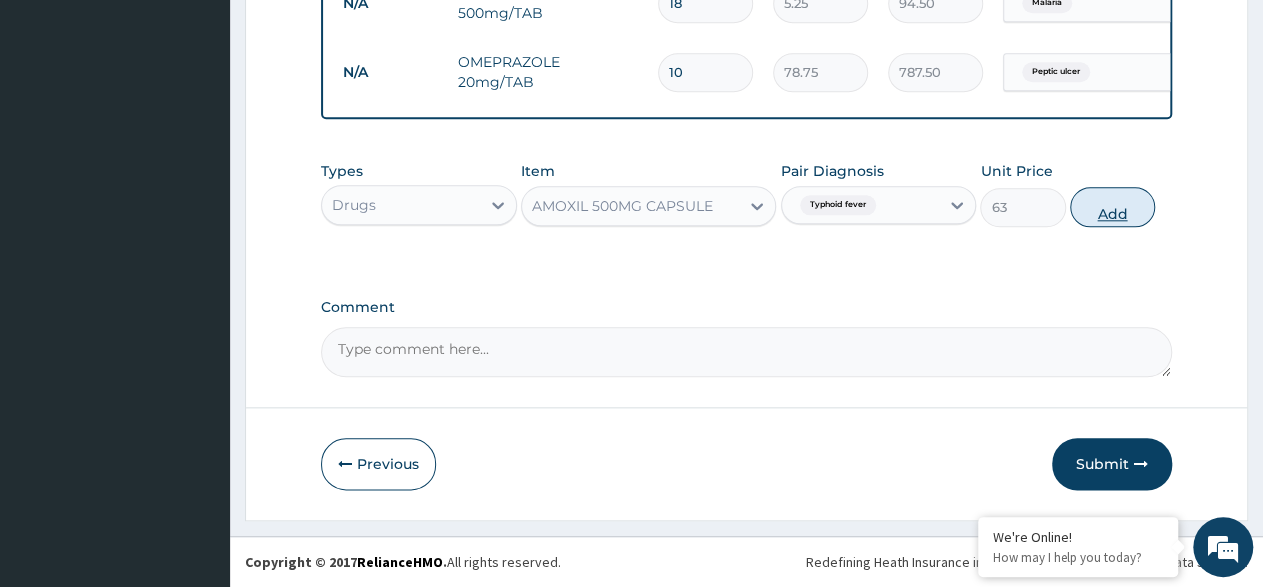 click on "Add" at bounding box center (1112, 207) 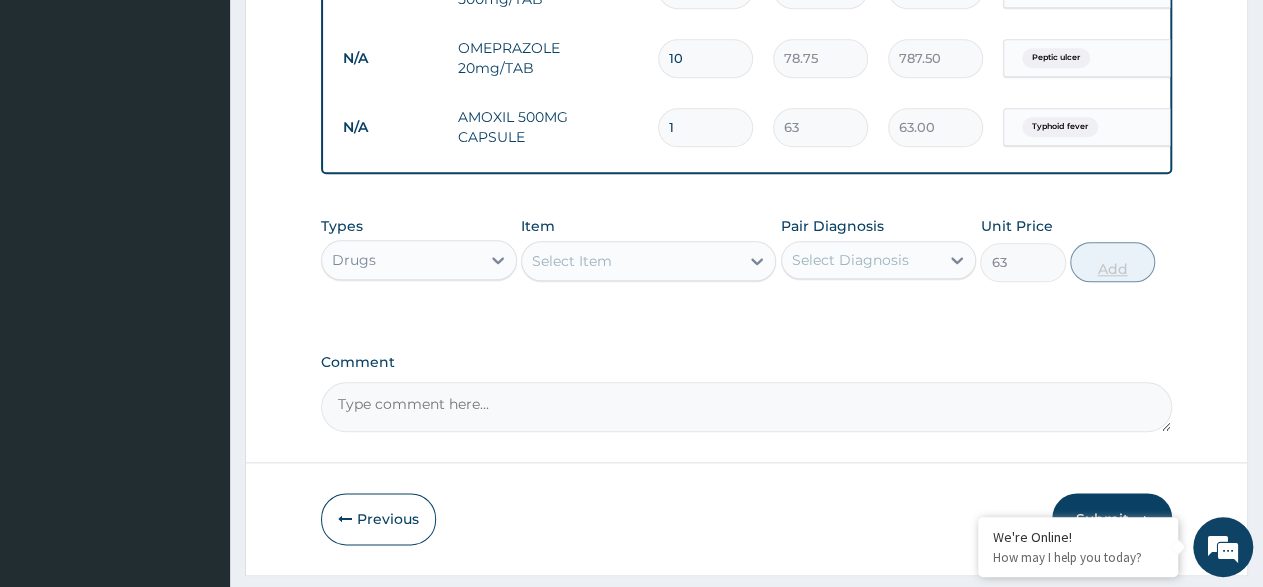 type on "0" 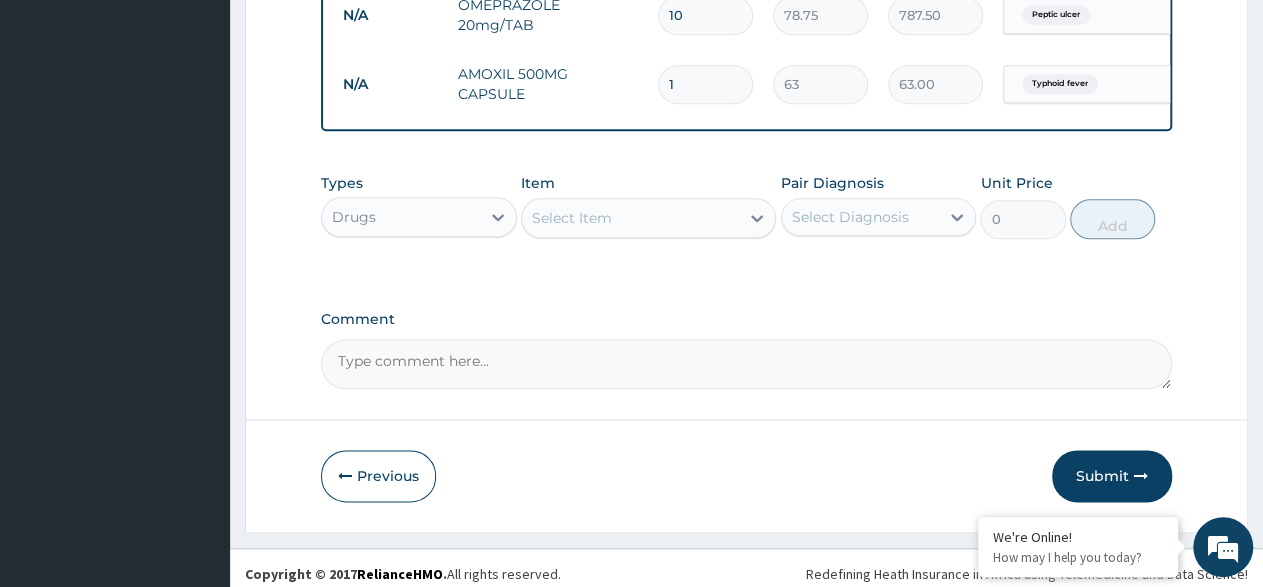 scroll, scrollTop: 1041, scrollLeft: 0, axis: vertical 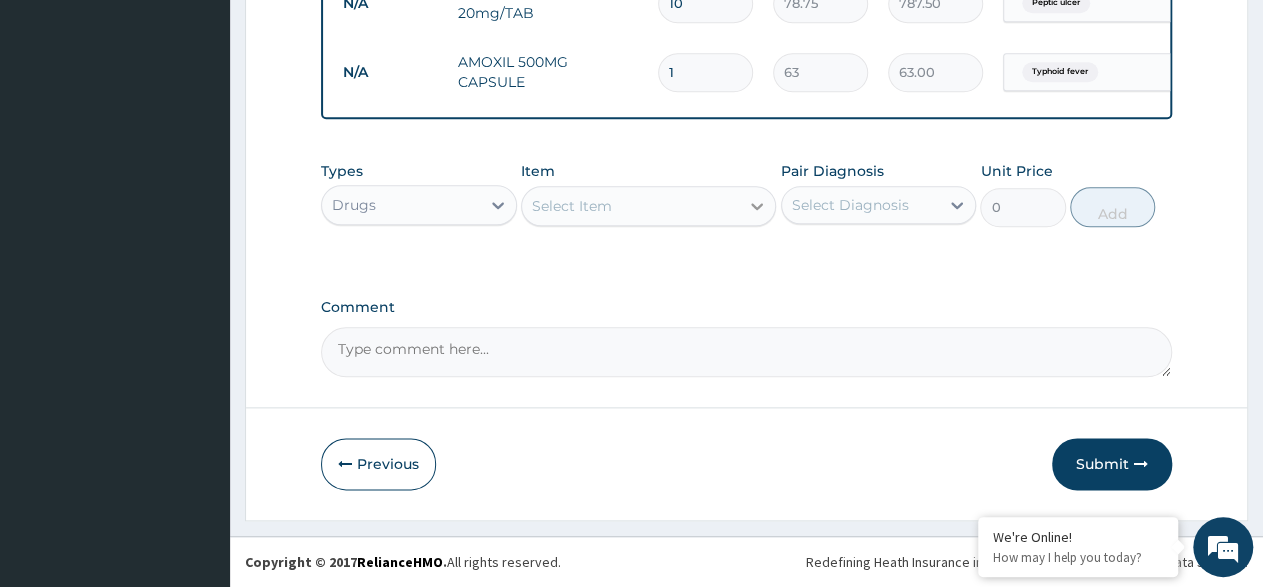 click at bounding box center [757, 206] 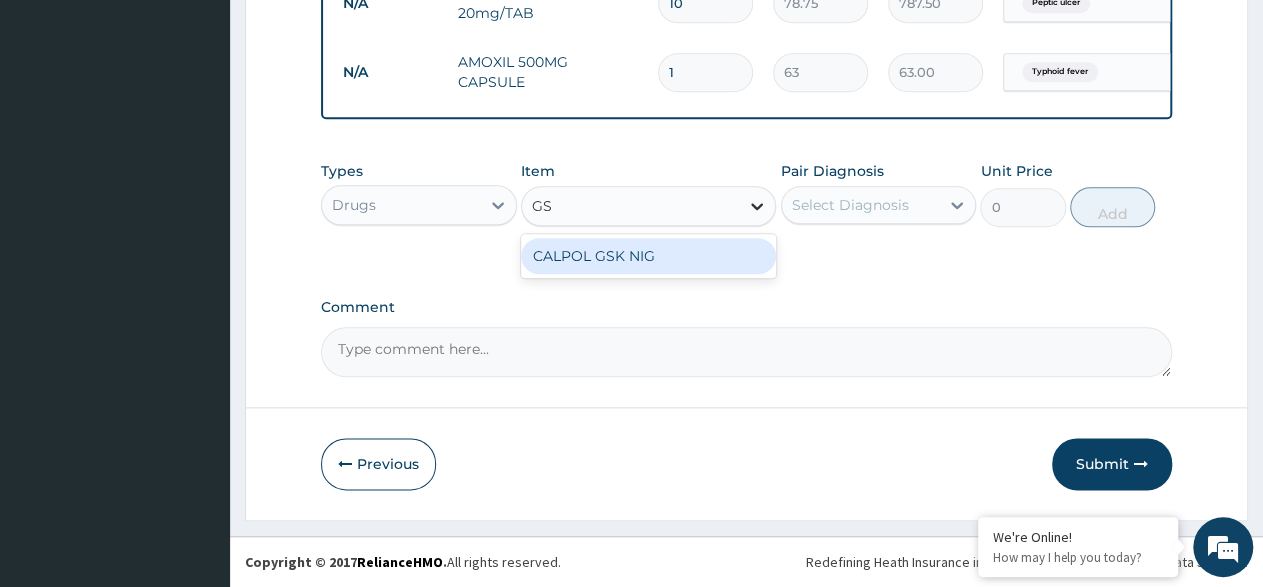 type on "G" 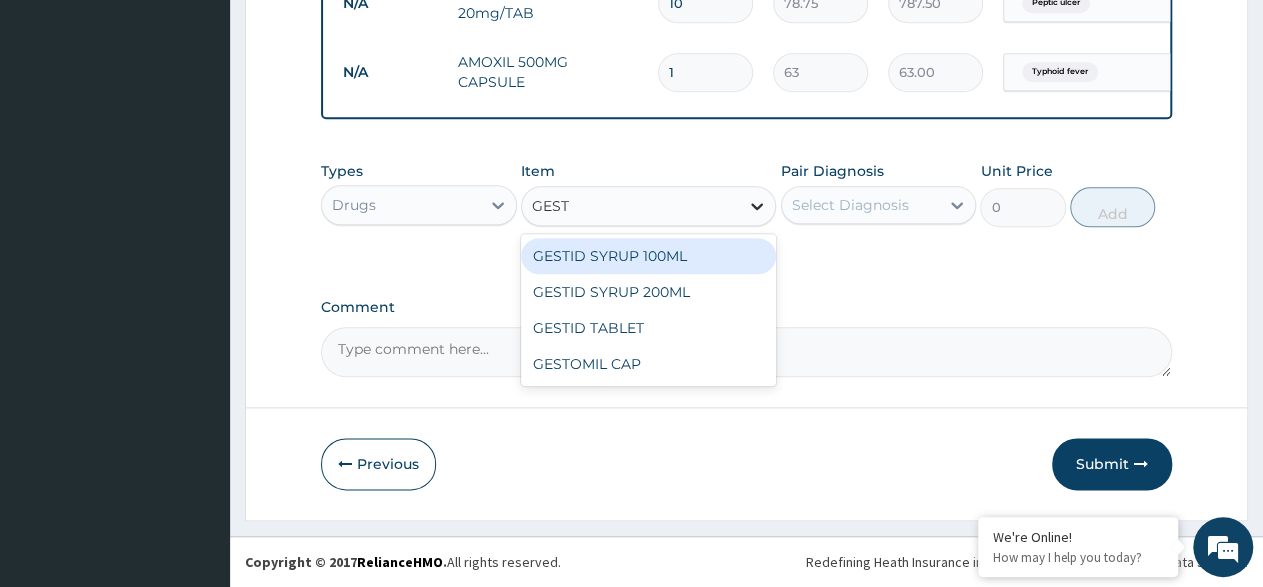 type on "GESTI" 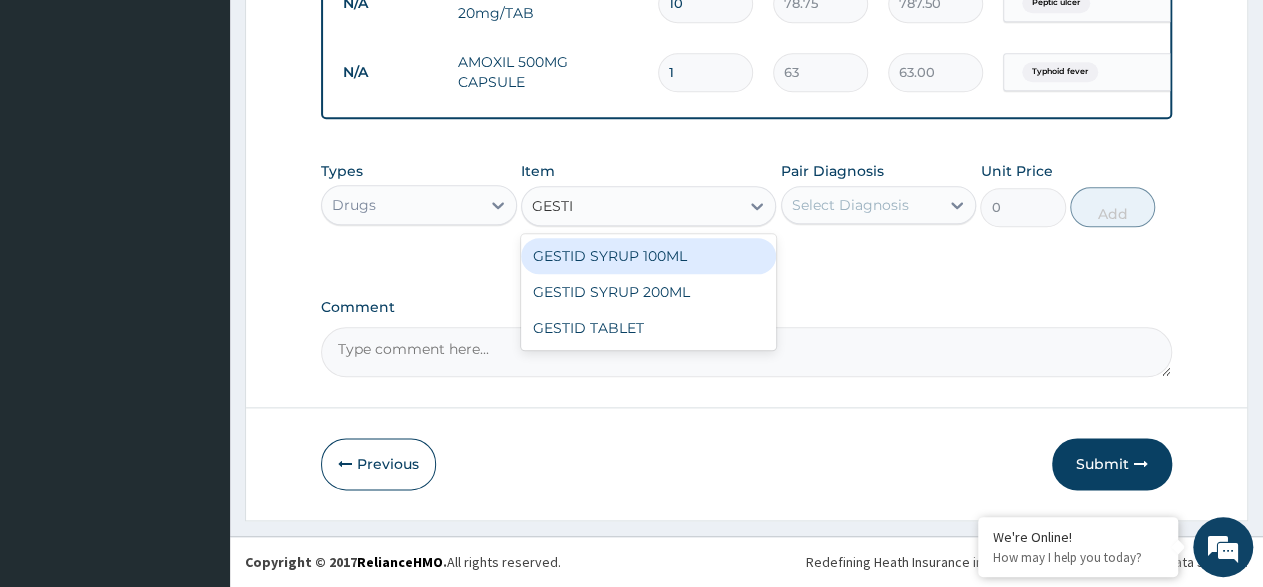 click on "GESTID SYRUP 100ML" at bounding box center [648, 256] 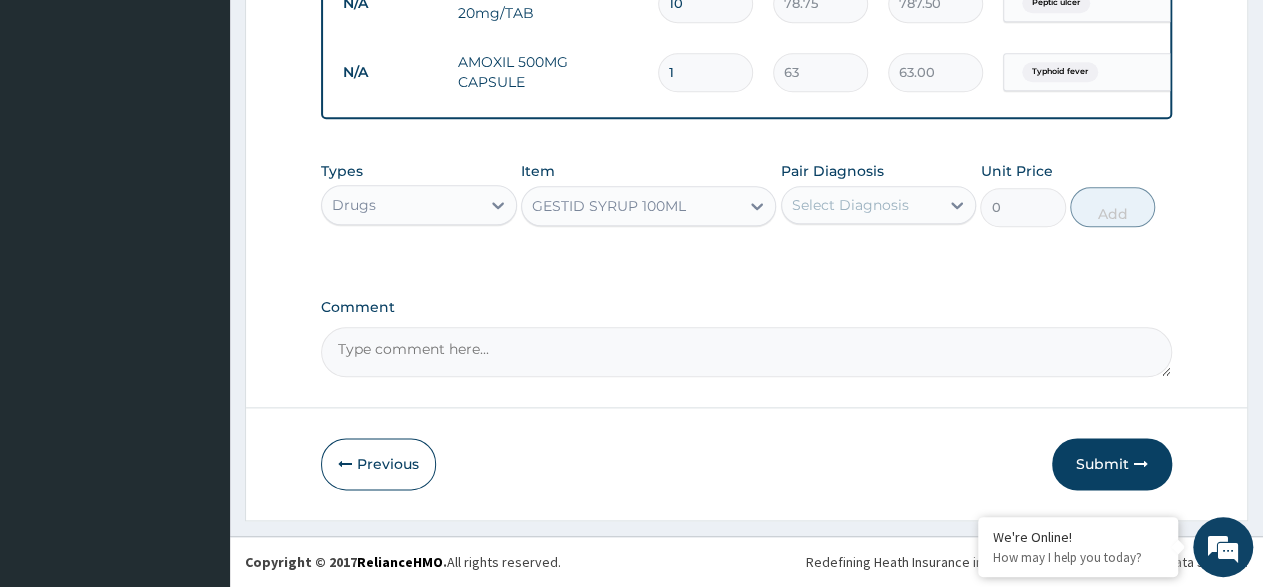 type 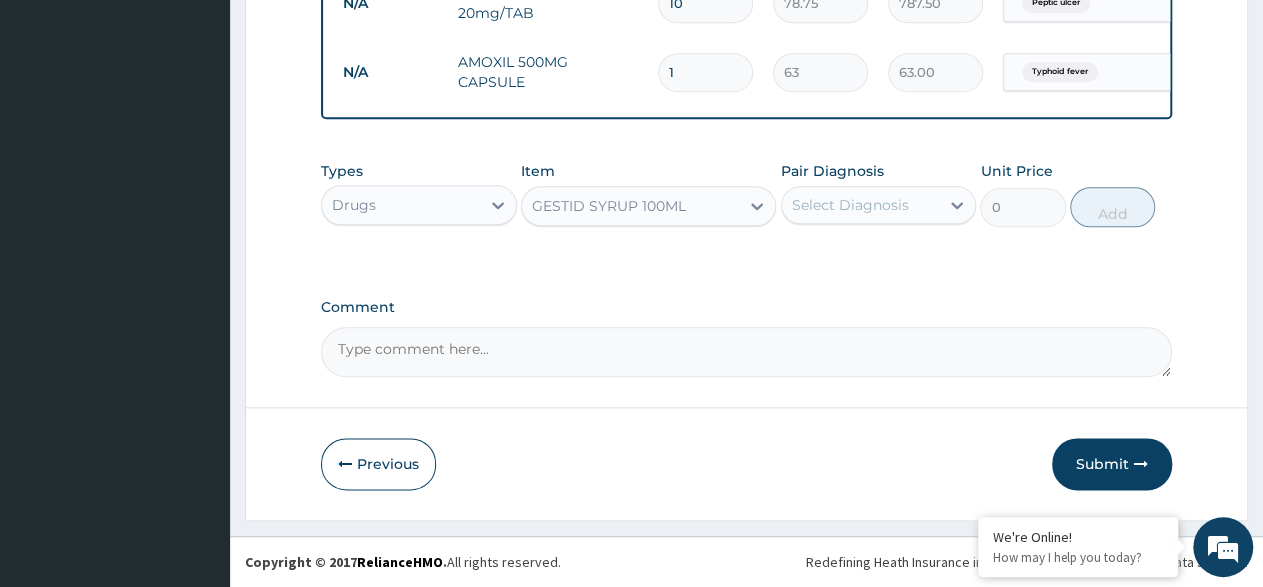 type on "210" 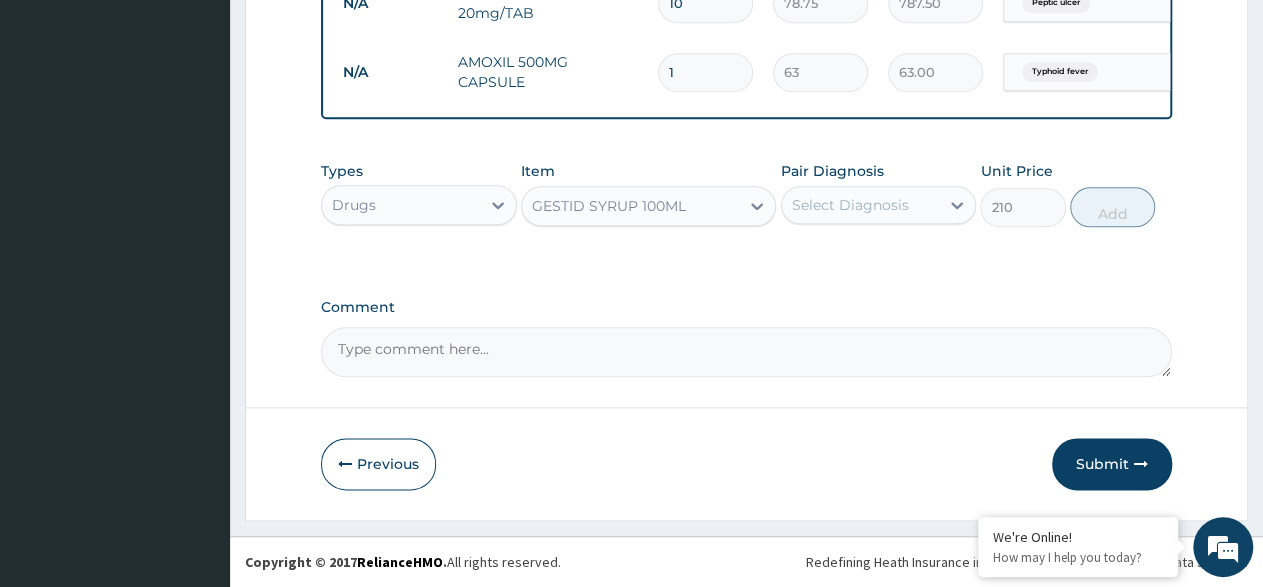 click on "Pair Diagnosis Select Diagnosis" at bounding box center [879, 194] 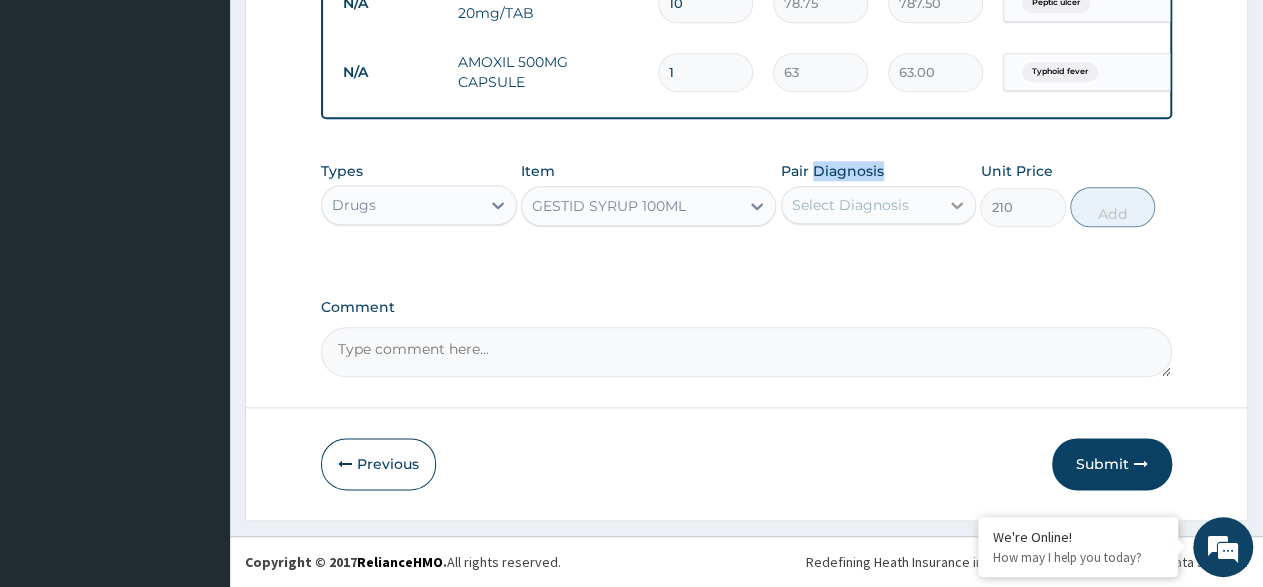 click on "Pair Diagnosis Select Diagnosis" at bounding box center (879, 194) 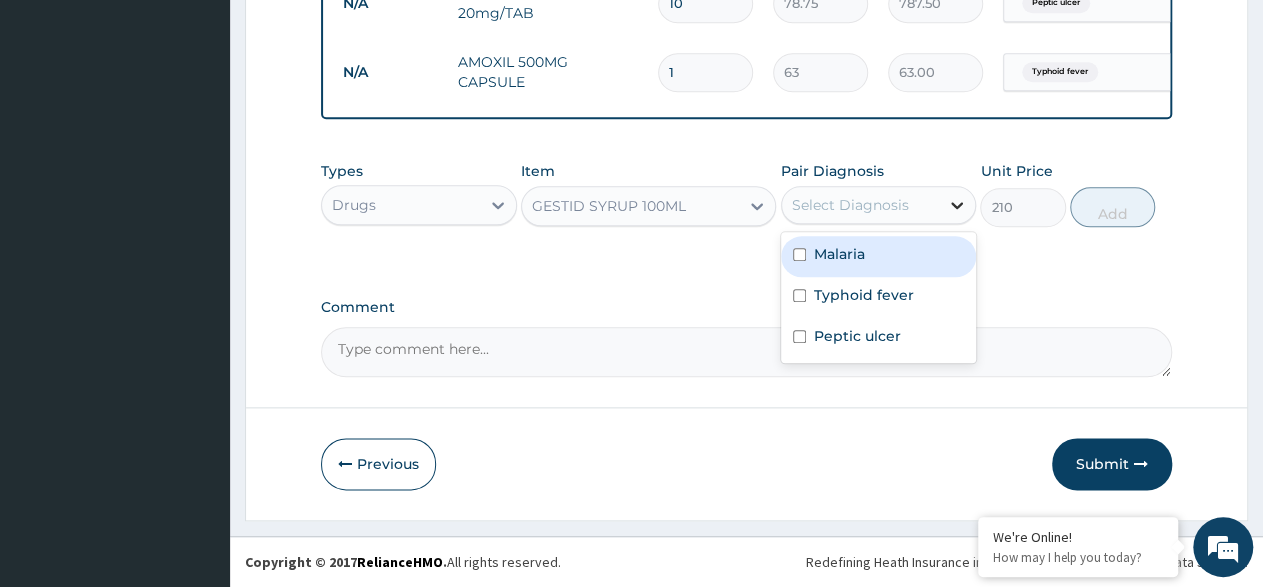 click at bounding box center [957, 205] 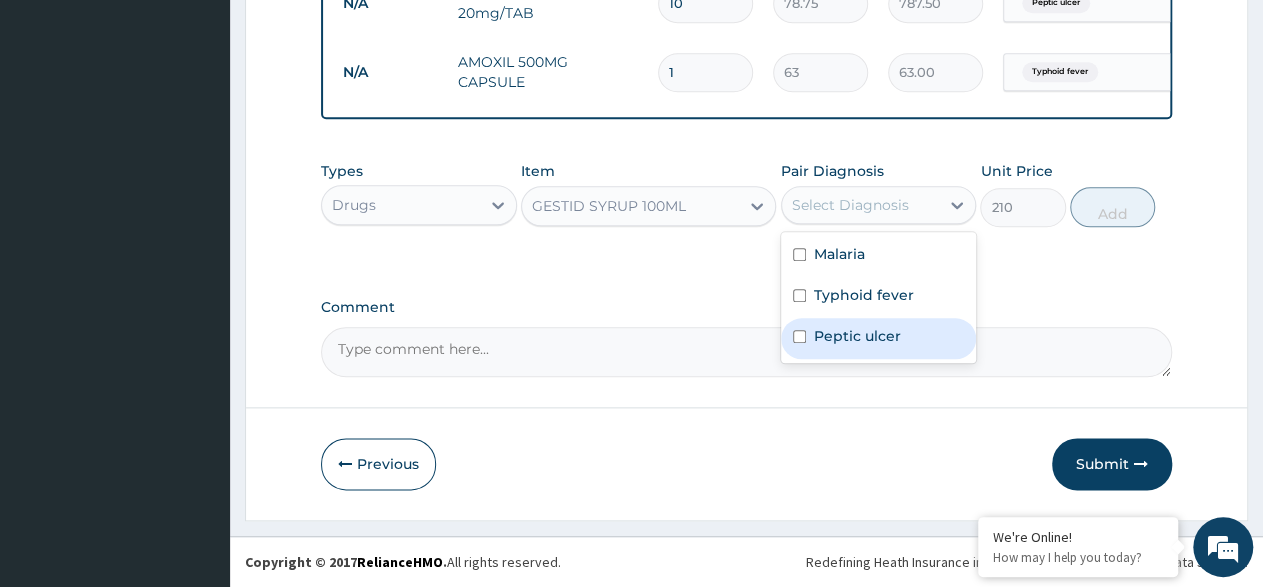 click on "Peptic ulcer" at bounding box center [857, 336] 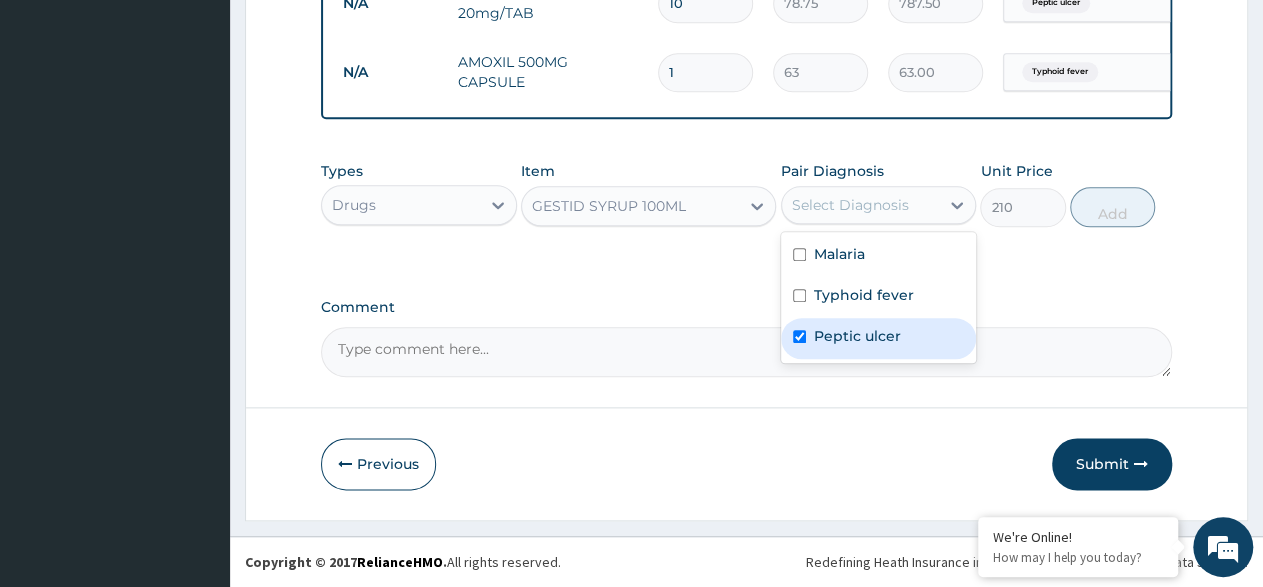 checkbox on "true" 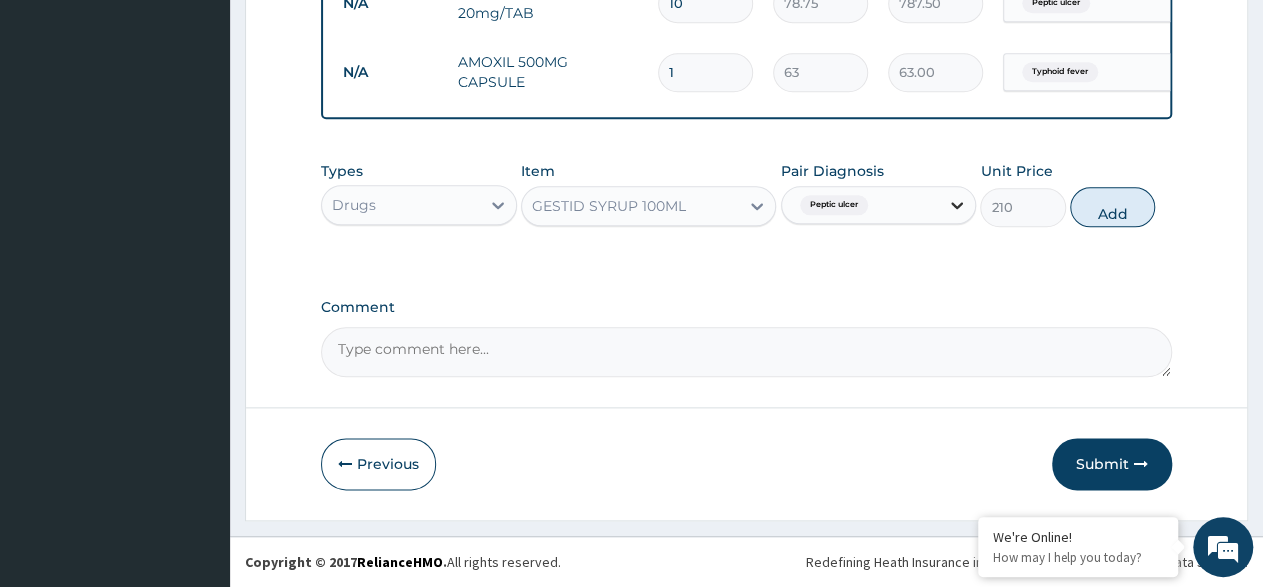 click 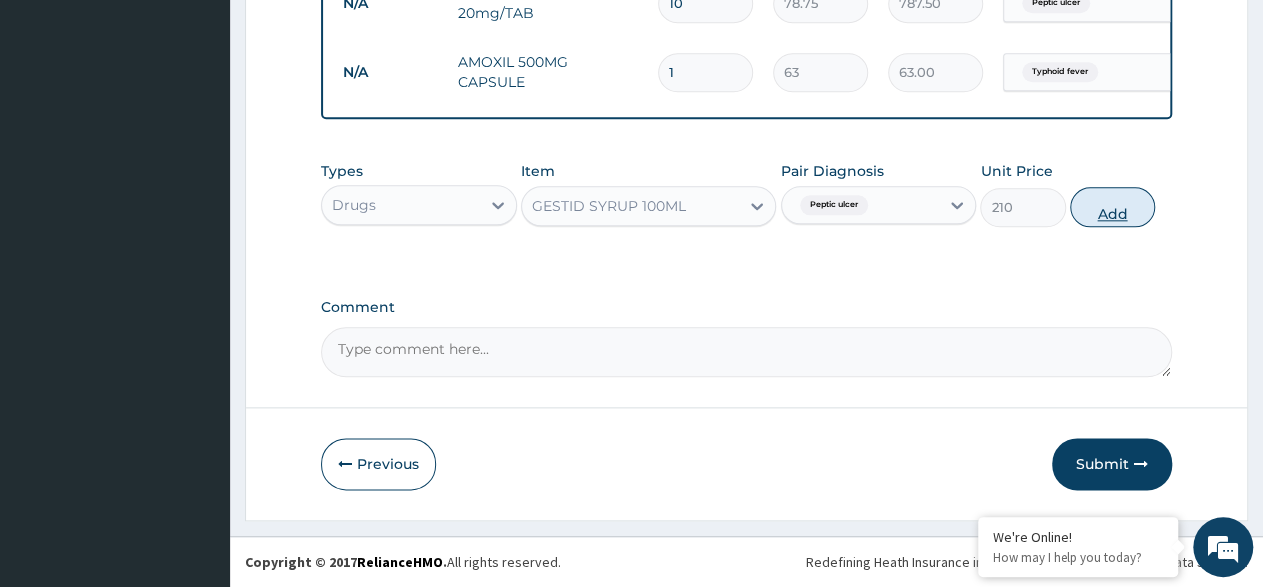 click on "Add" at bounding box center (1112, 207) 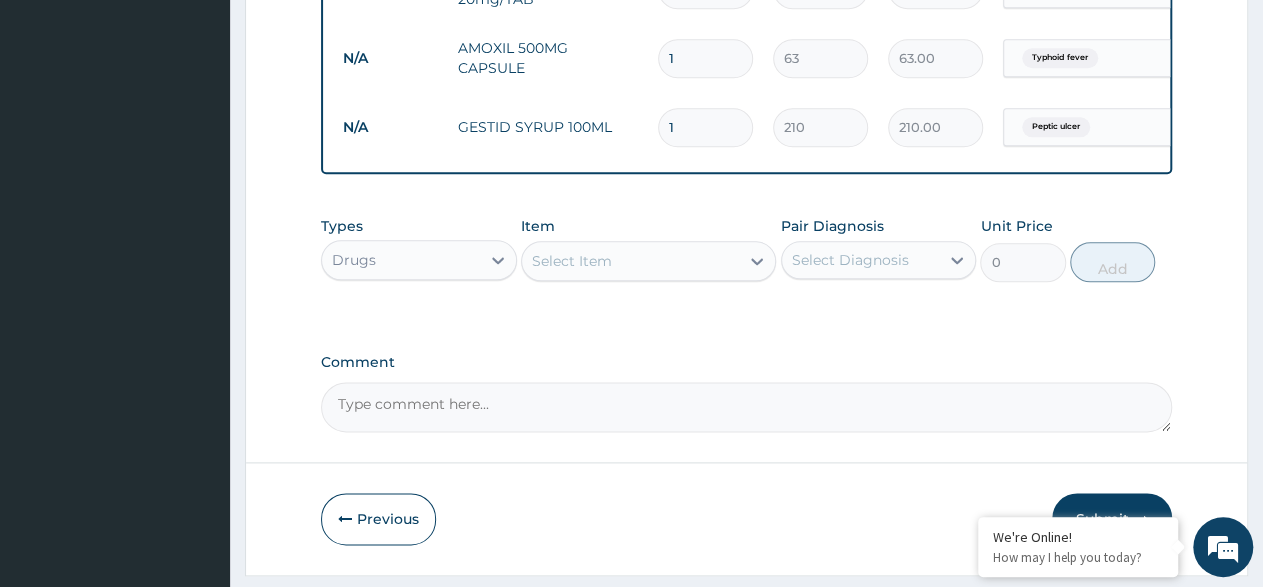 click on "1" at bounding box center [705, 58] 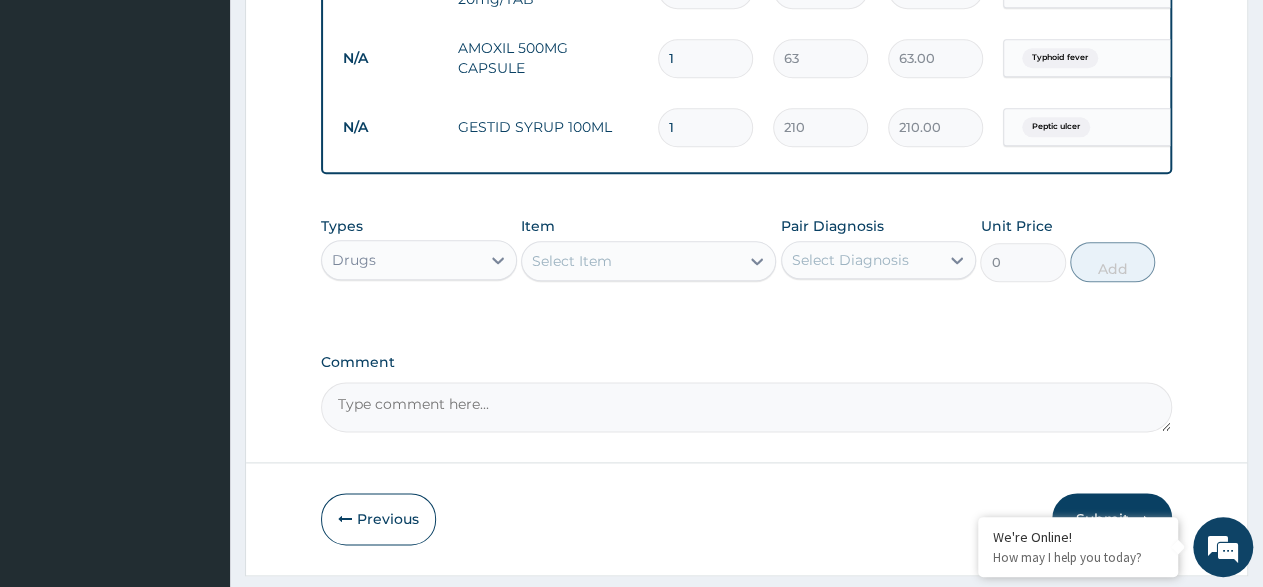 type on "15" 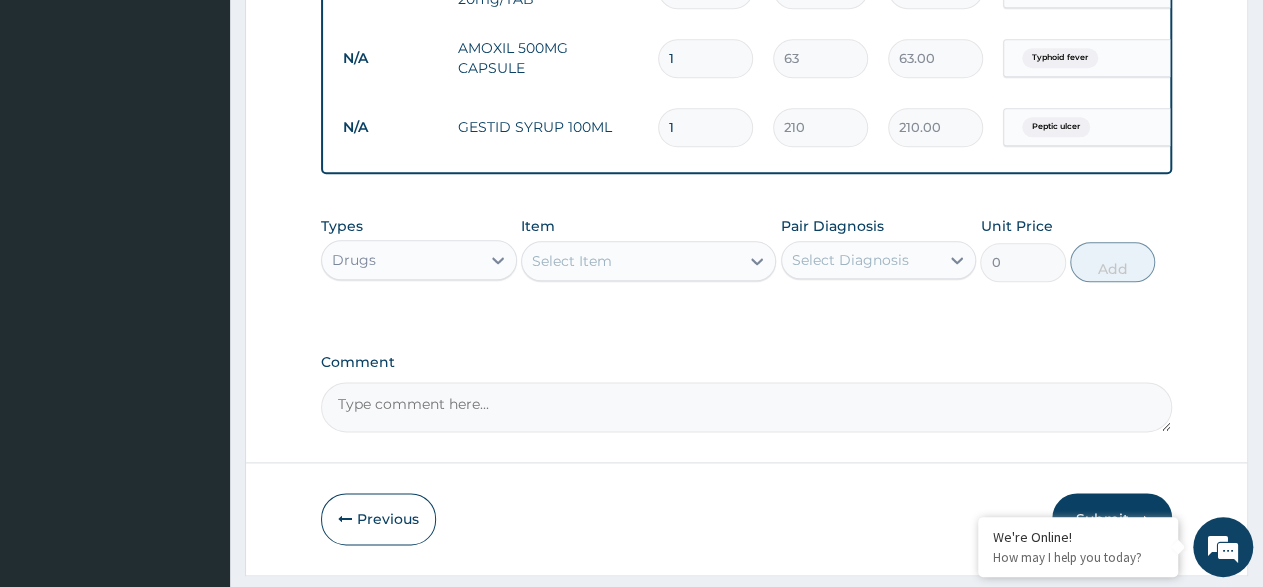 type on "945.00" 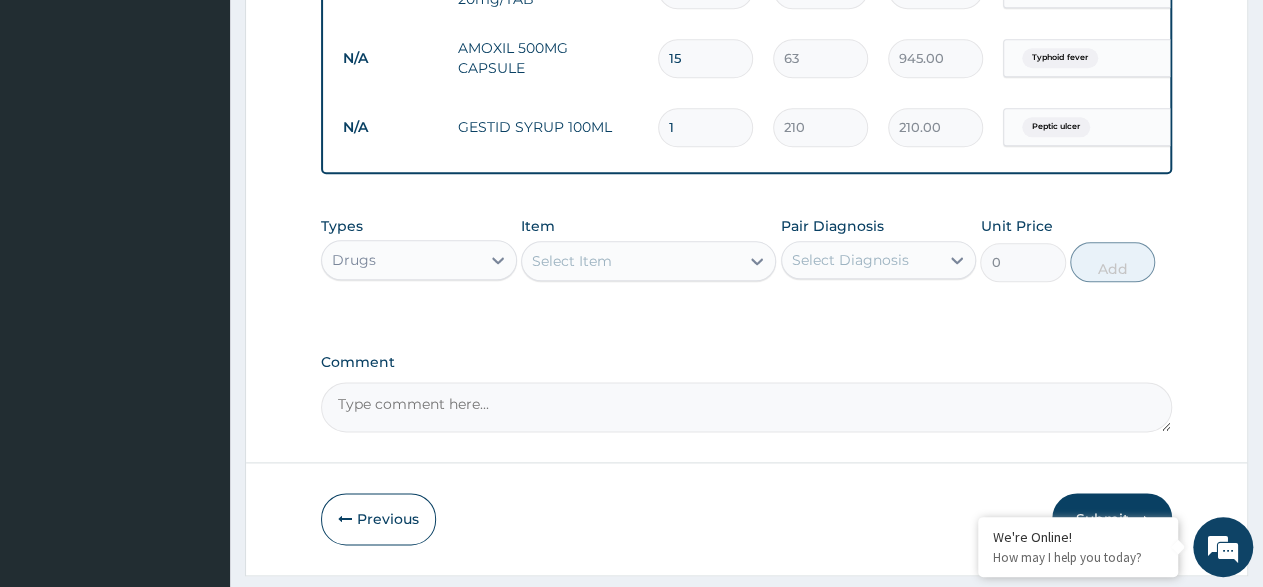 type on "15" 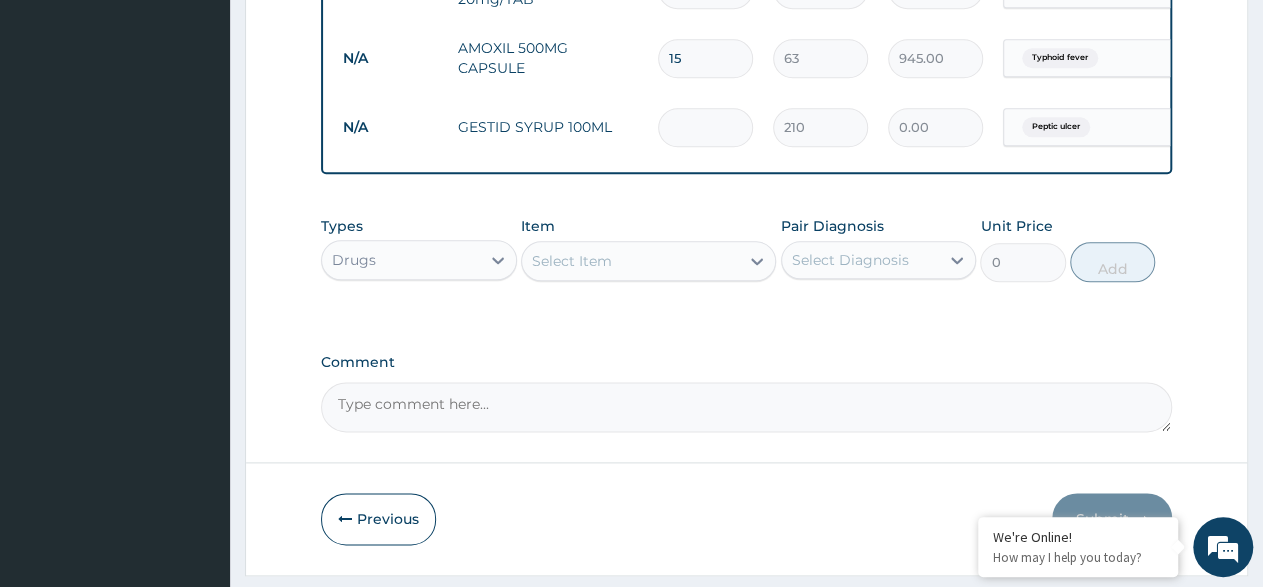type on "2" 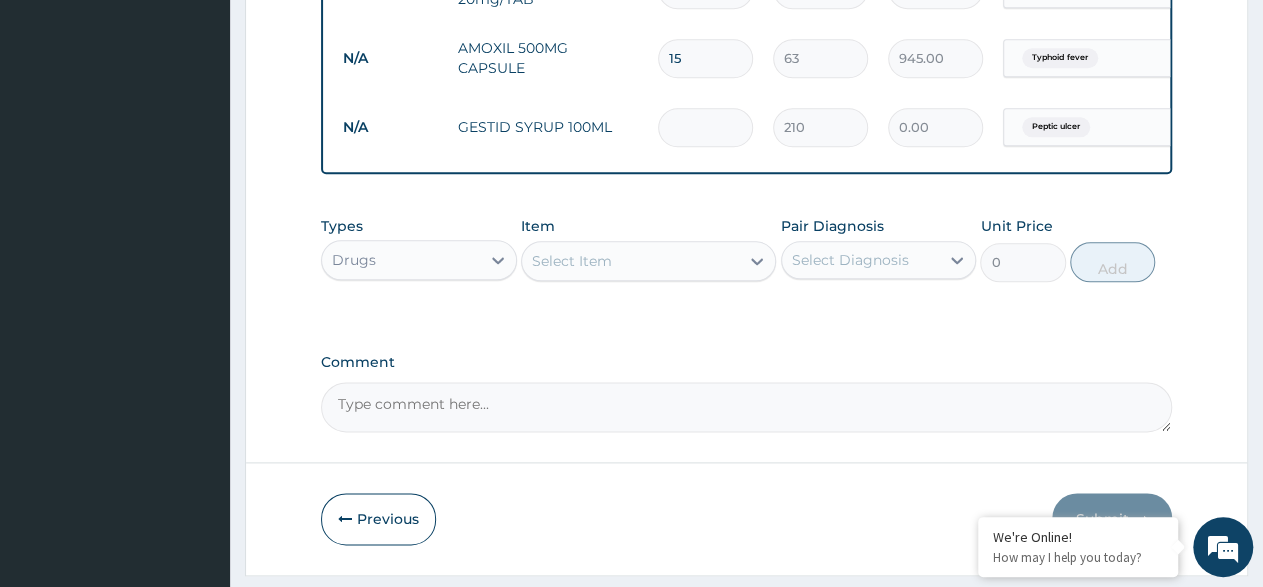 type on "420.00" 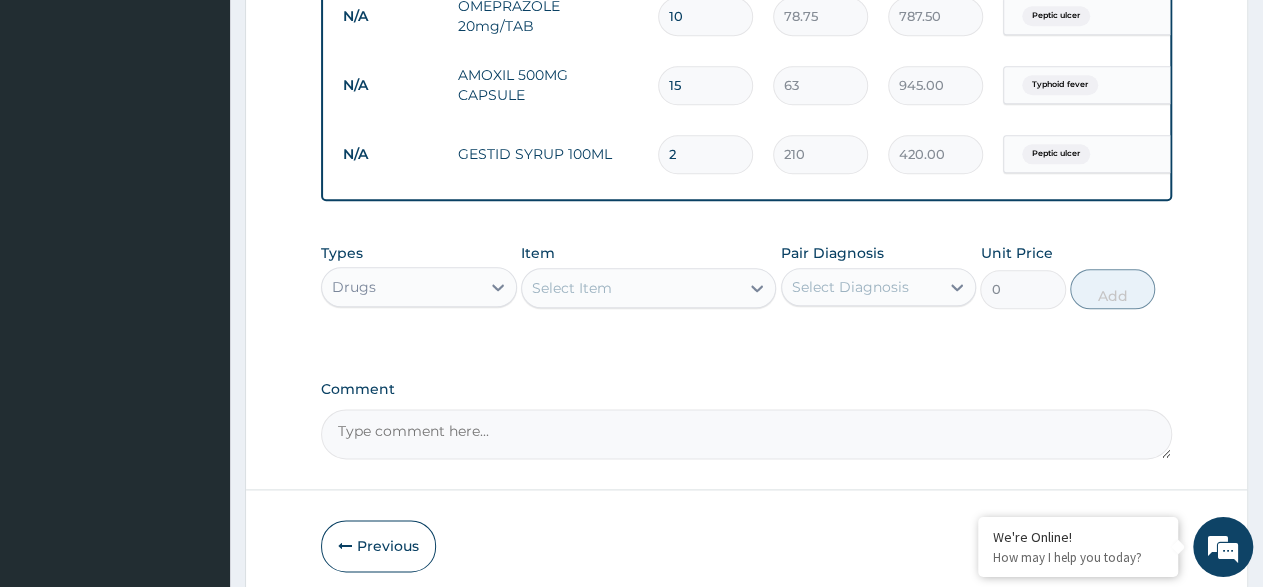scroll, scrollTop: 1110, scrollLeft: 0, axis: vertical 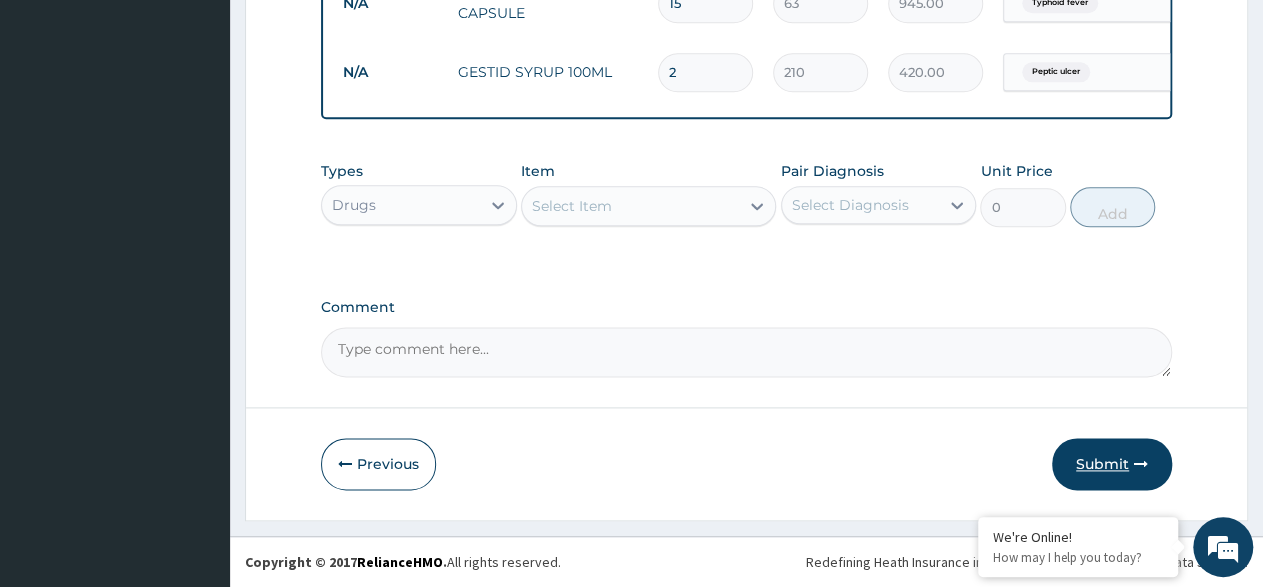 click on "Submit" at bounding box center (1112, 464) 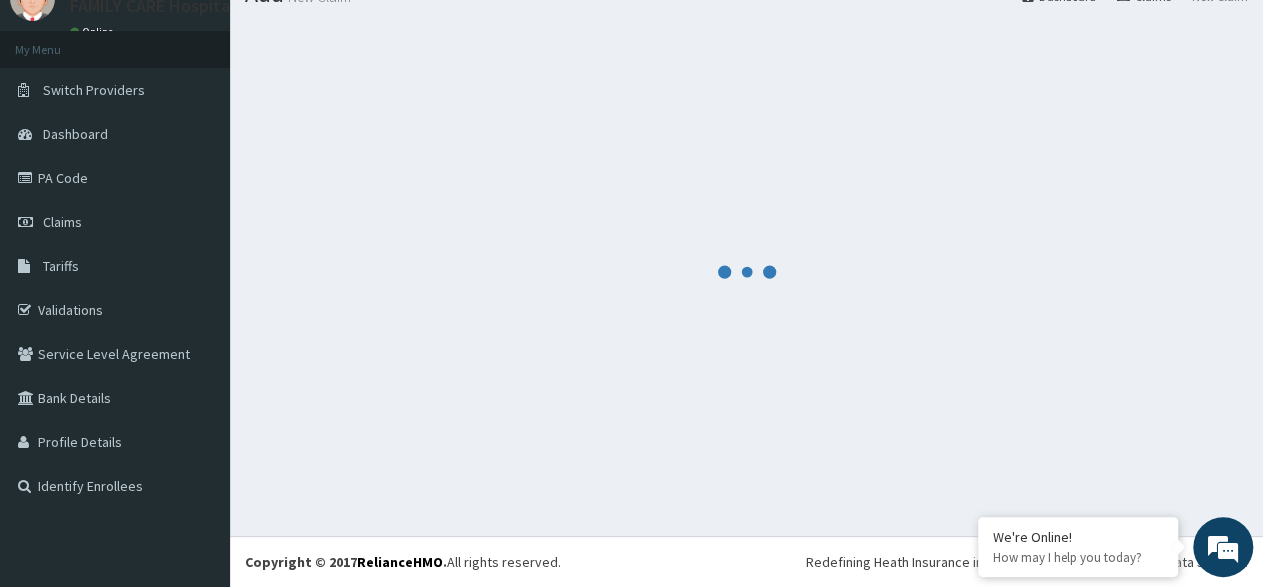 click at bounding box center [746, 271] 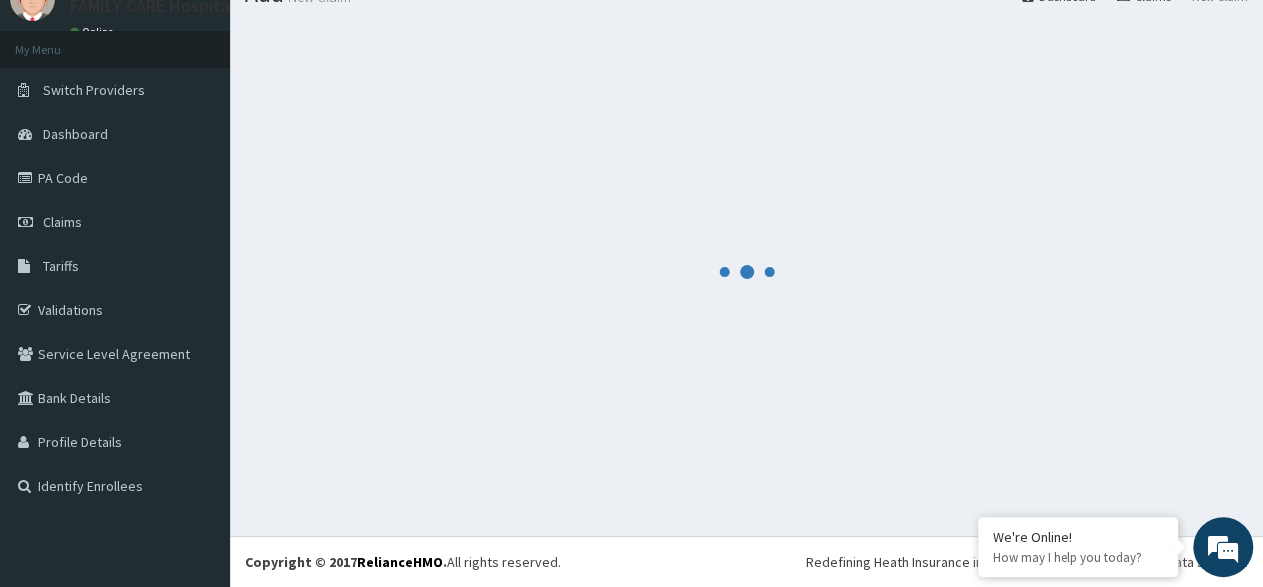 scroll, scrollTop: 84, scrollLeft: 0, axis: vertical 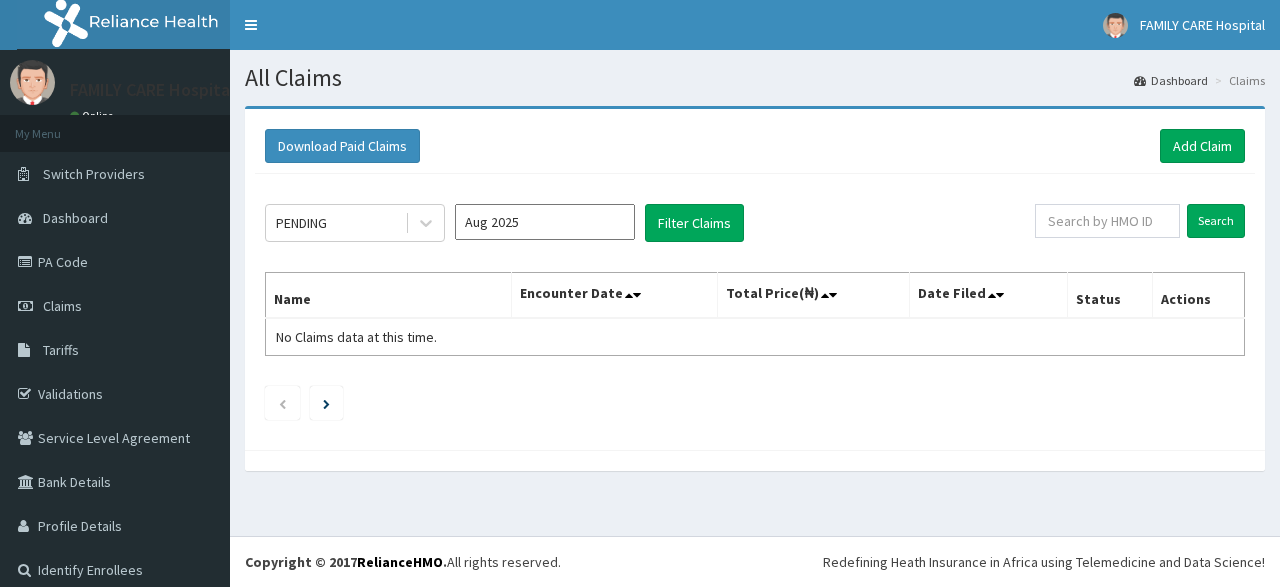 click on "Aug 2025" at bounding box center [545, 222] 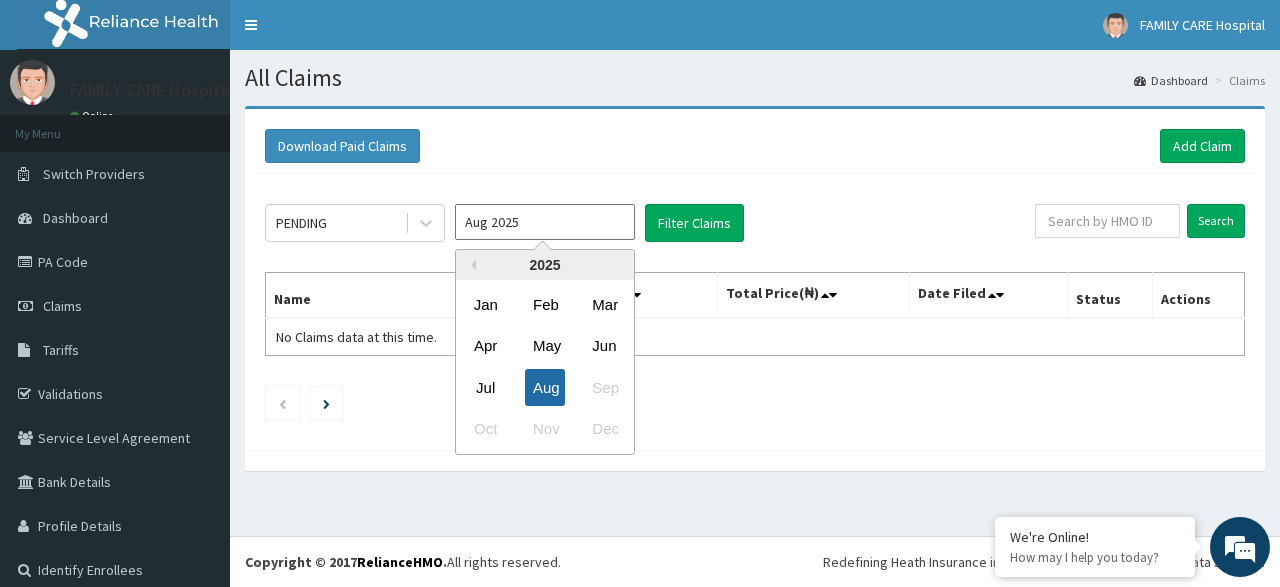 click on "Jul Aug Sep" at bounding box center [545, 387] 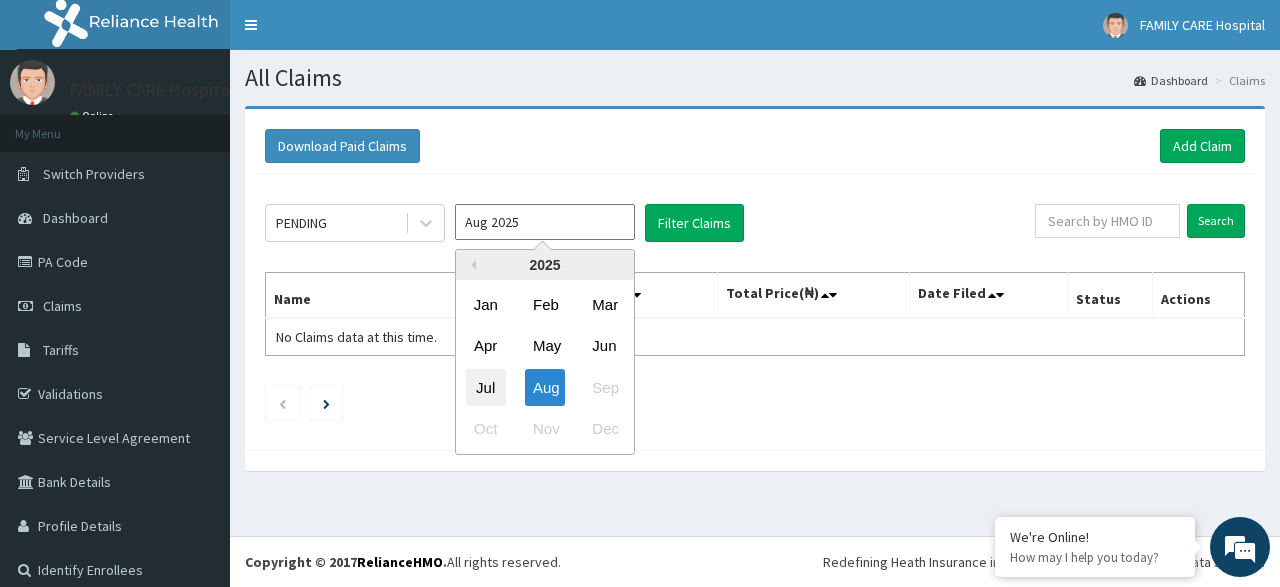 click on "Jul" at bounding box center [486, 387] 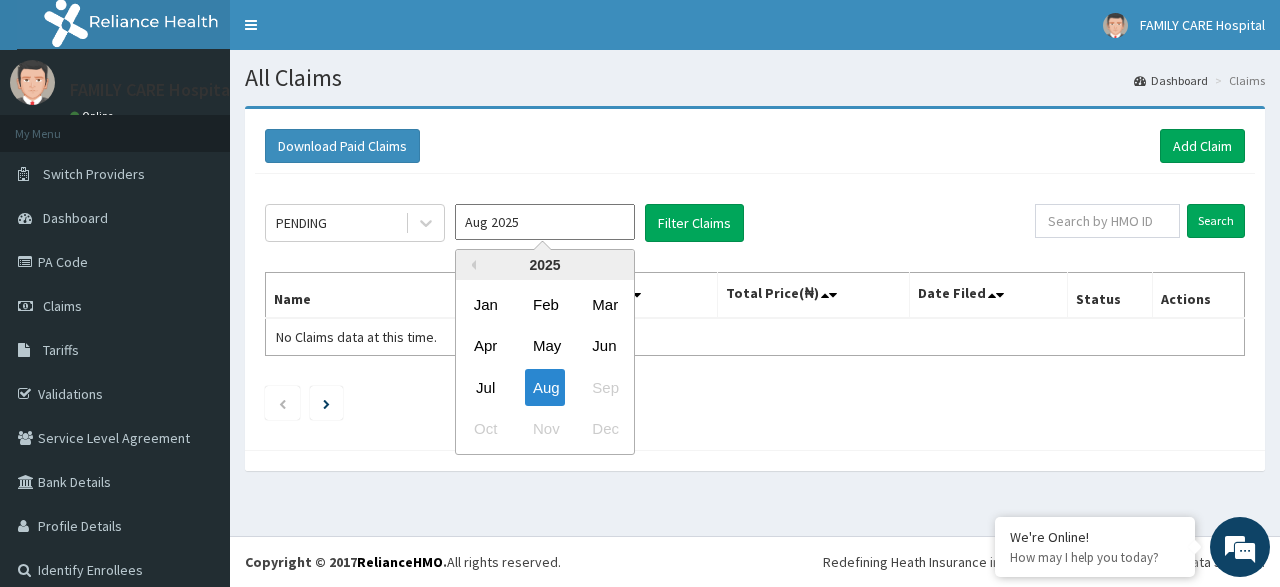 type on "Jul 2025" 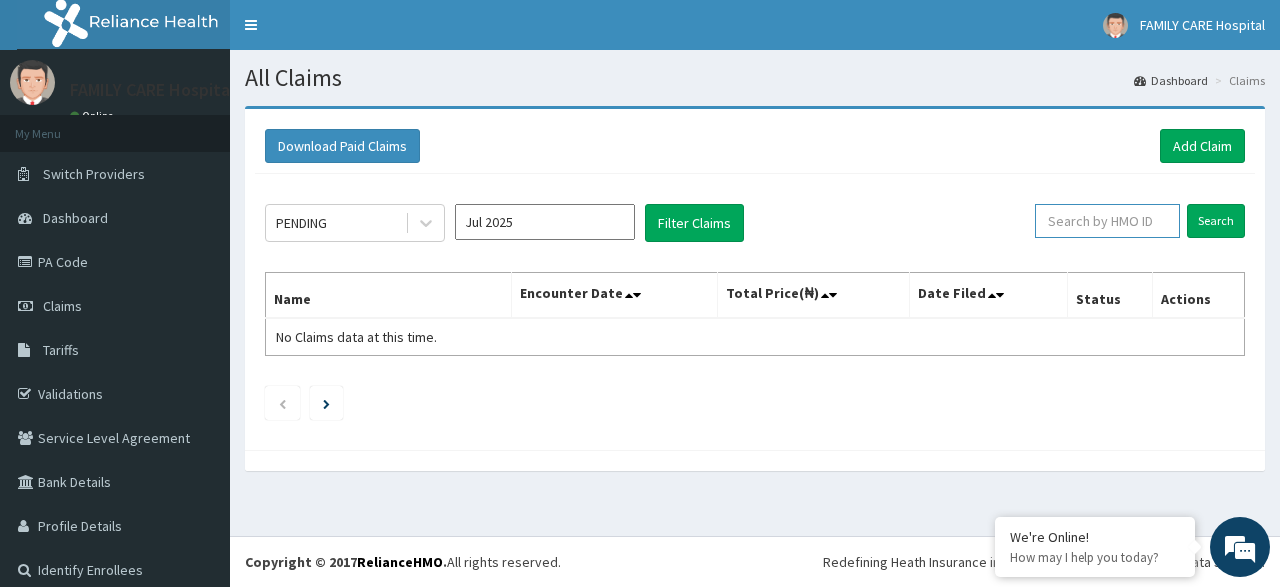 click at bounding box center (1107, 221) 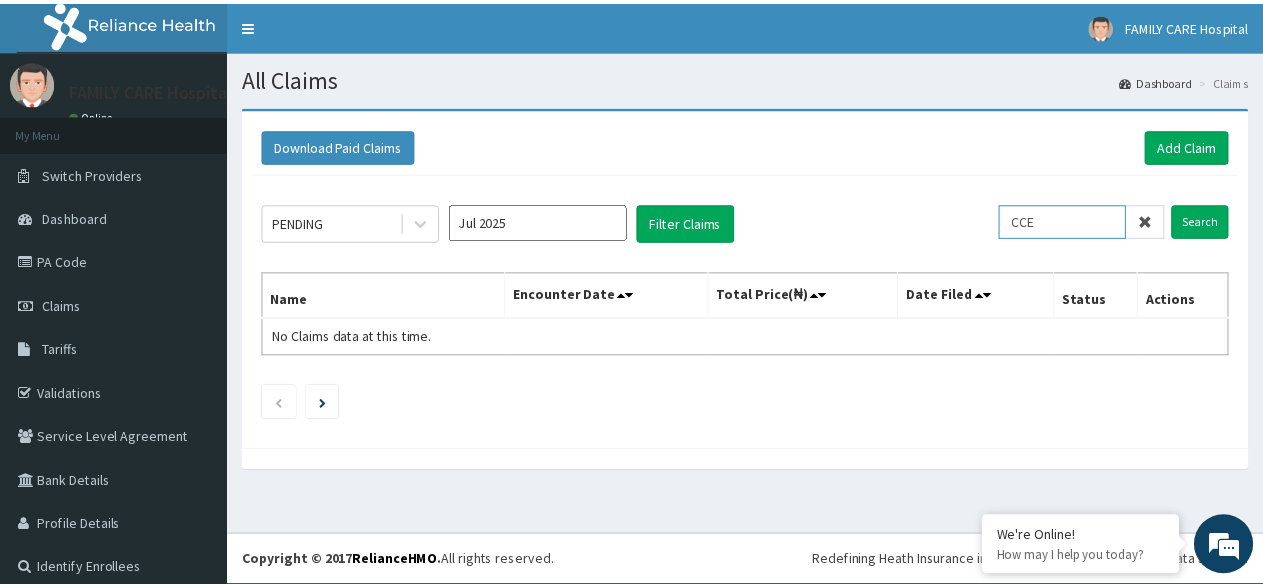 scroll, scrollTop: 0, scrollLeft: 0, axis: both 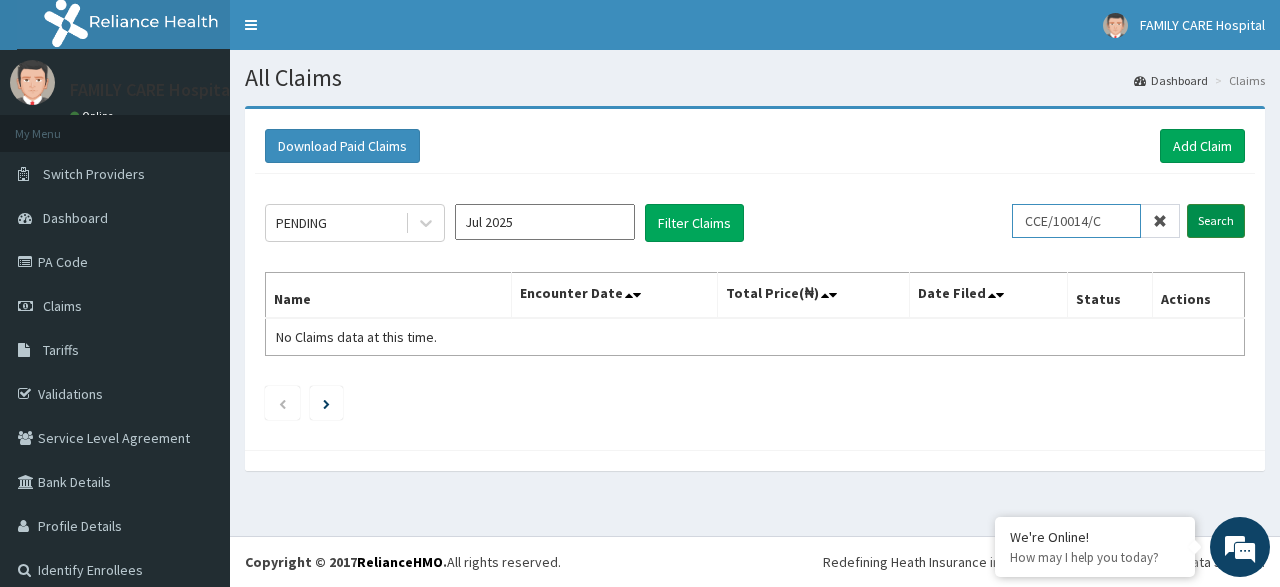 type on "CCE/10014/C" 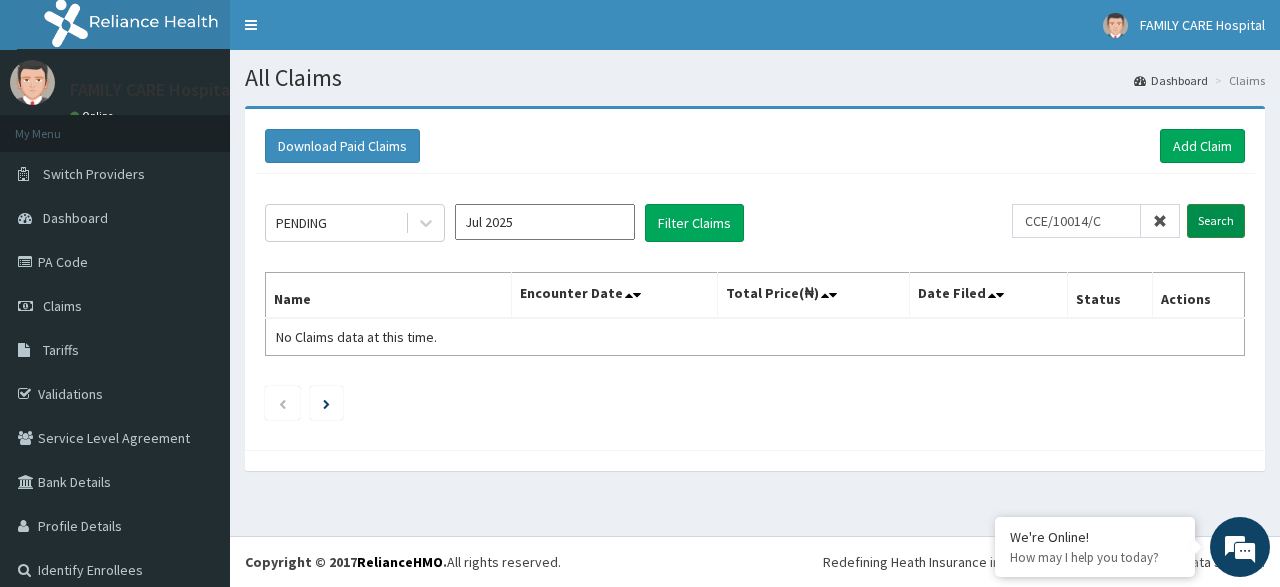 click on "Search" at bounding box center (1216, 221) 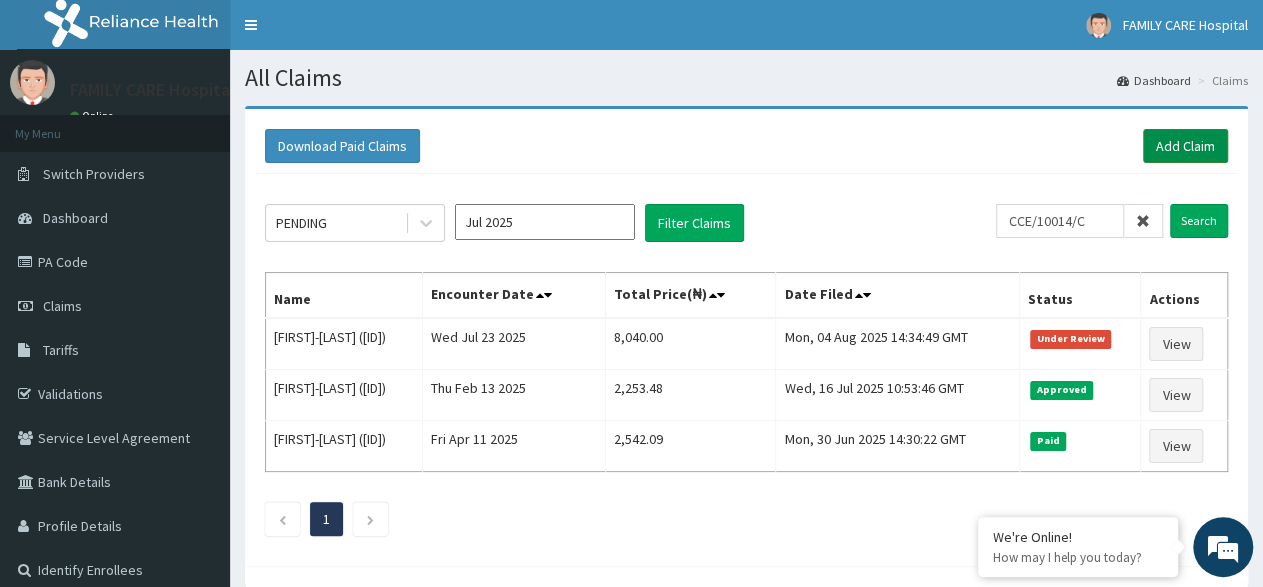 click on "Add Claim" at bounding box center (1185, 146) 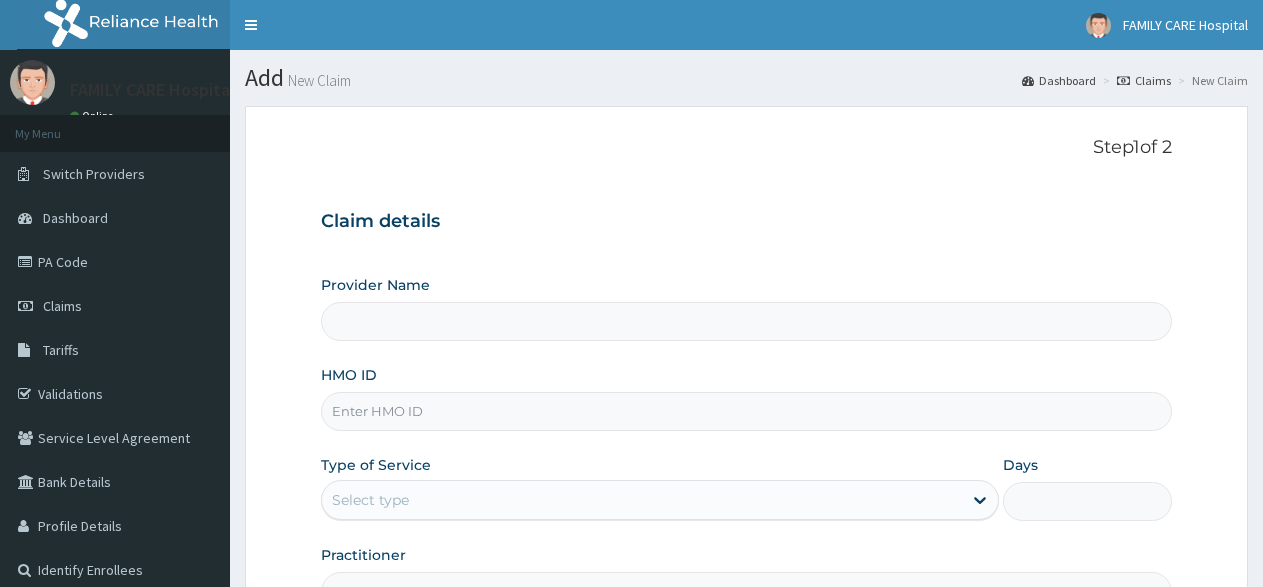 scroll, scrollTop: 0, scrollLeft: 0, axis: both 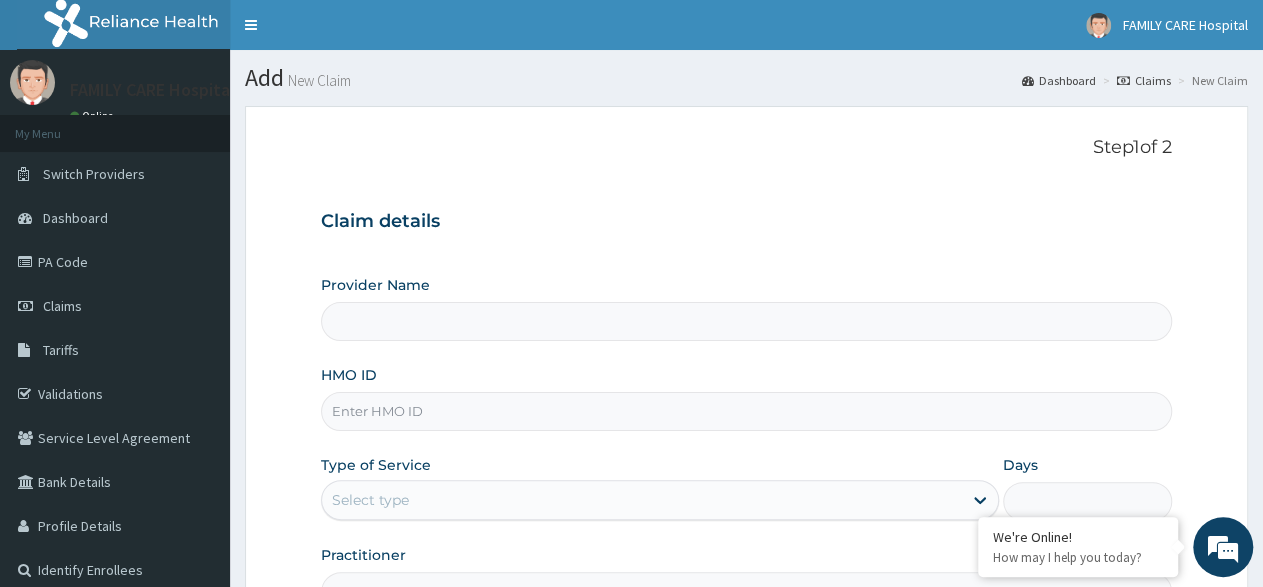 type on "FAMILY CARE HOSPITAL" 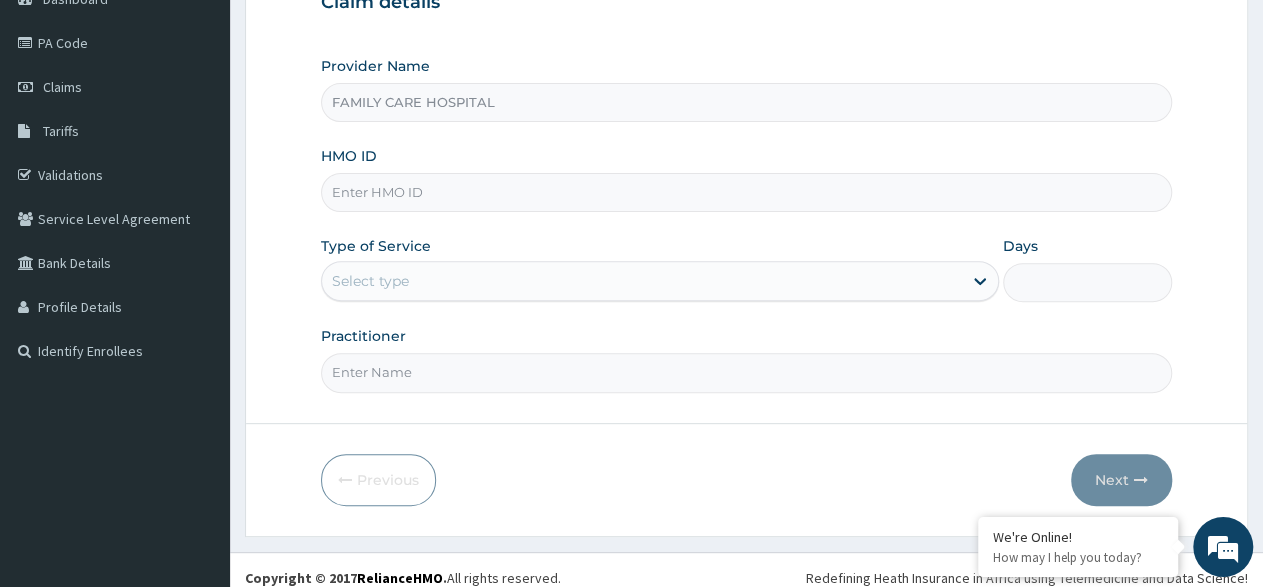 scroll, scrollTop: 230, scrollLeft: 0, axis: vertical 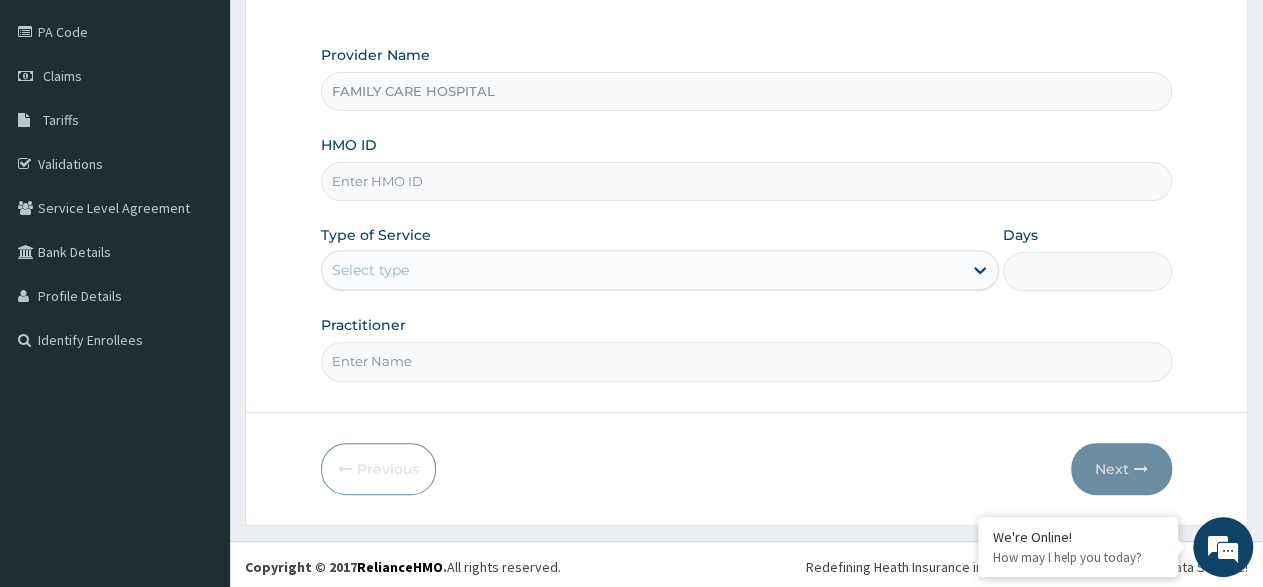 click on "HMO ID" at bounding box center [746, 181] 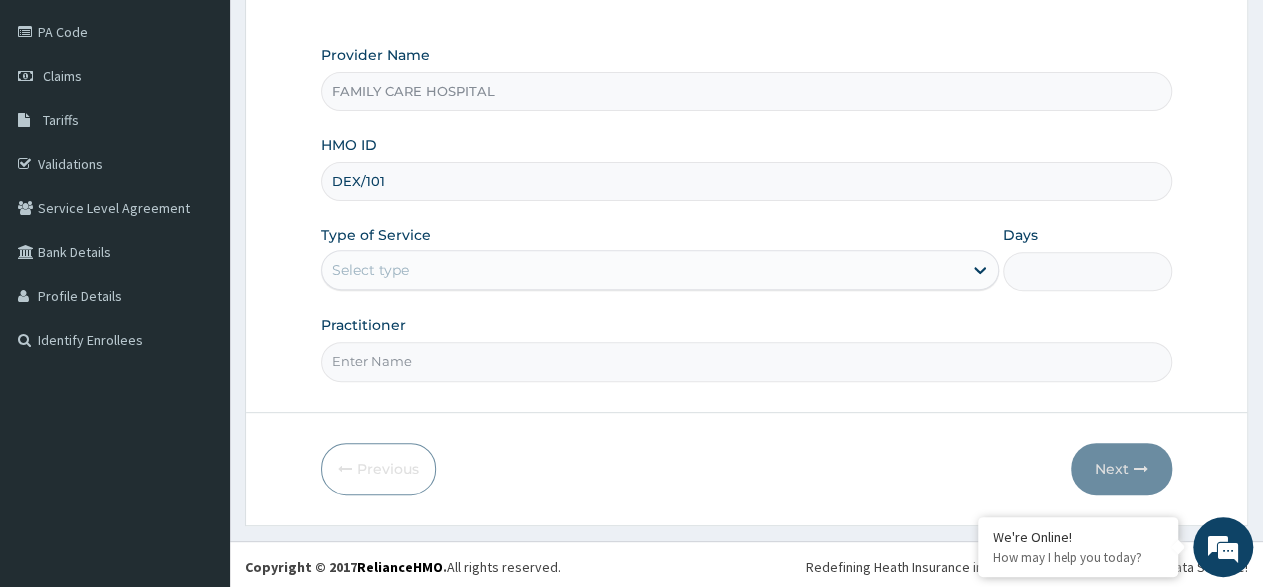 scroll, scrollTop: 0, scrollLeft: 0, axis: both 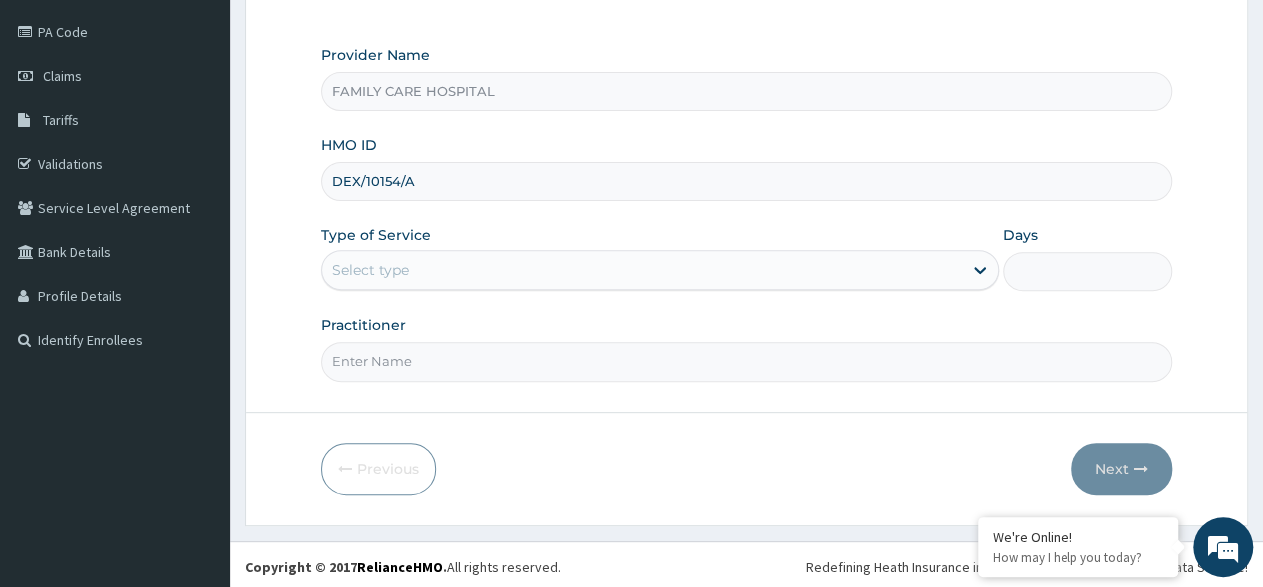 type on "DEX/10154/A" 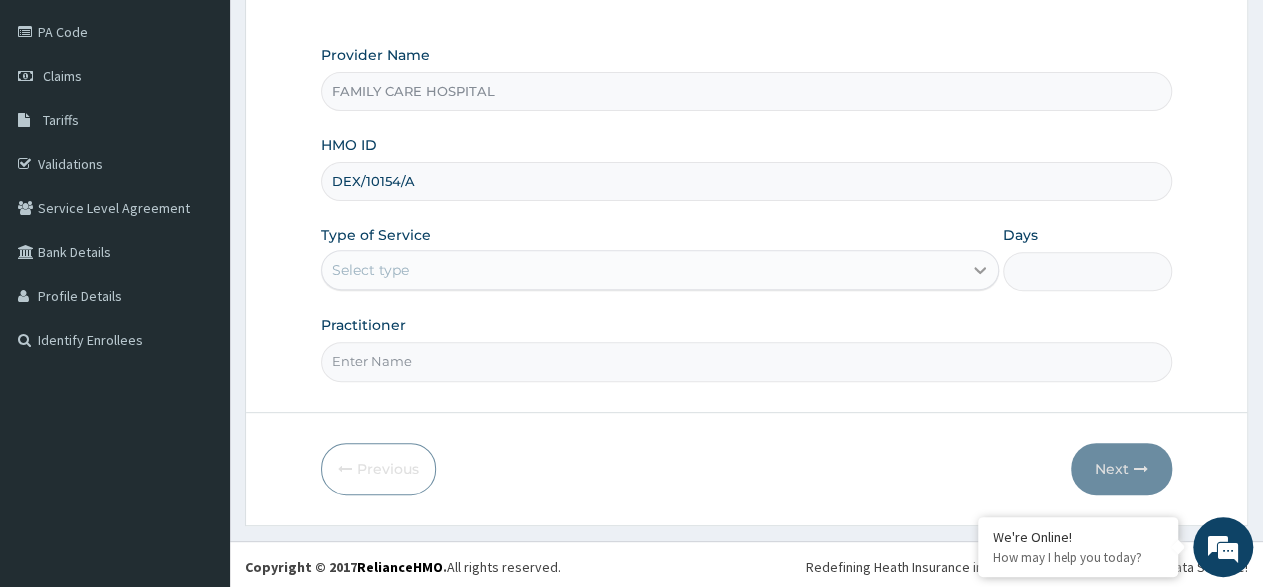 drag, startPoint x: 981, startPoint y: 246, endPoint x: 980, endPoint y: 271, distance: 25.019993 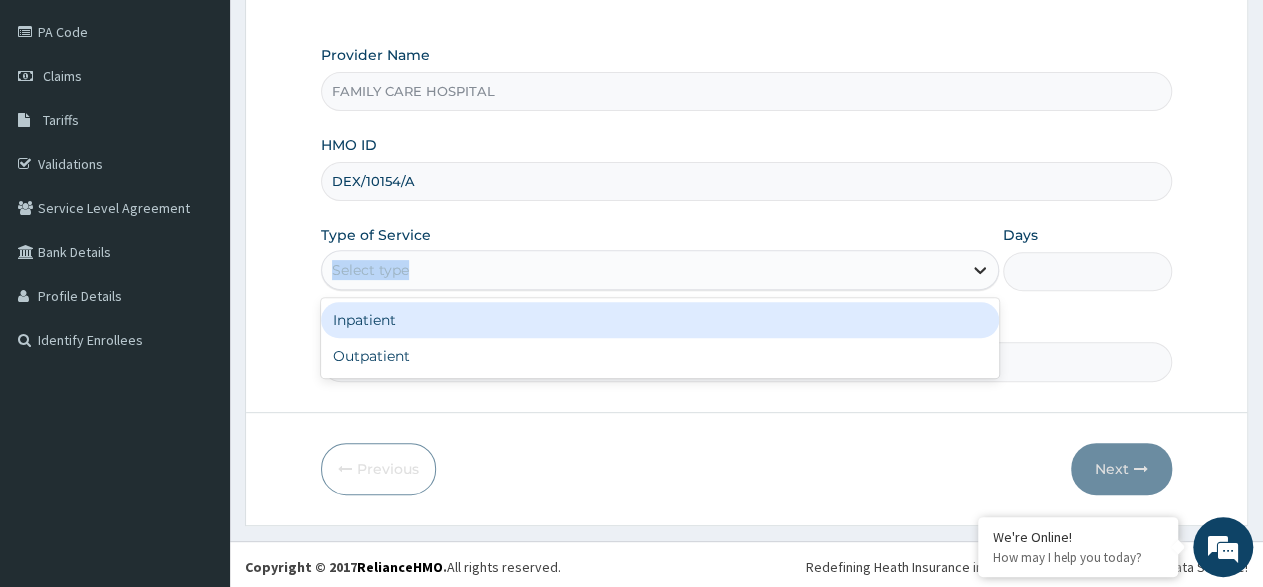 click at bounding box center [980, 270] 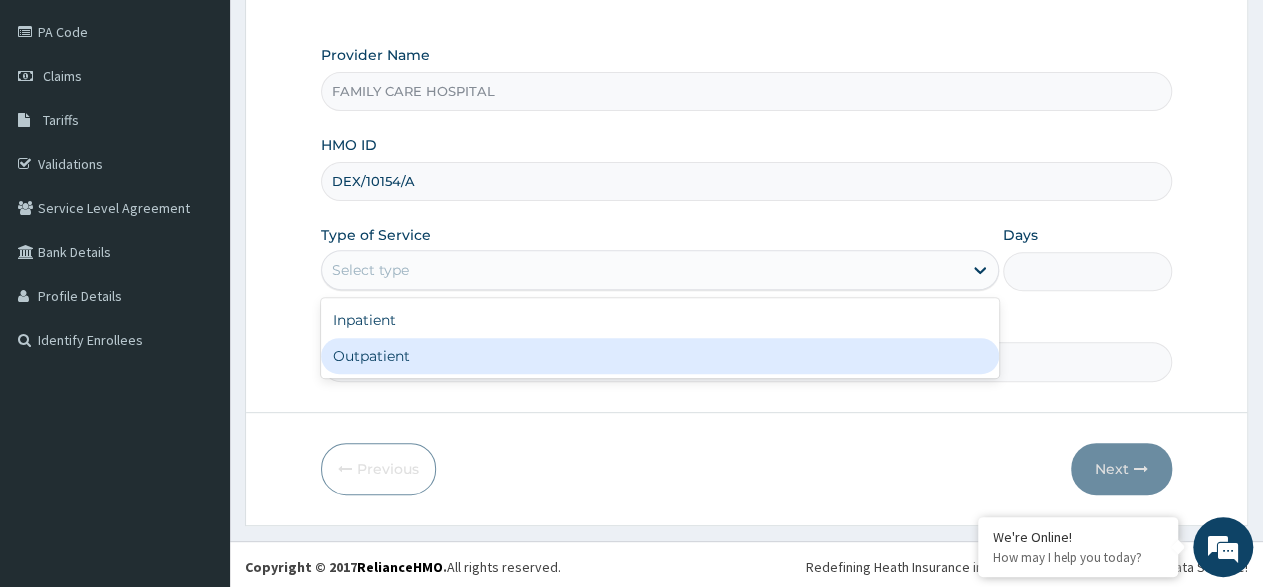 click on "Outpatient" at bounding box center (659, 356) 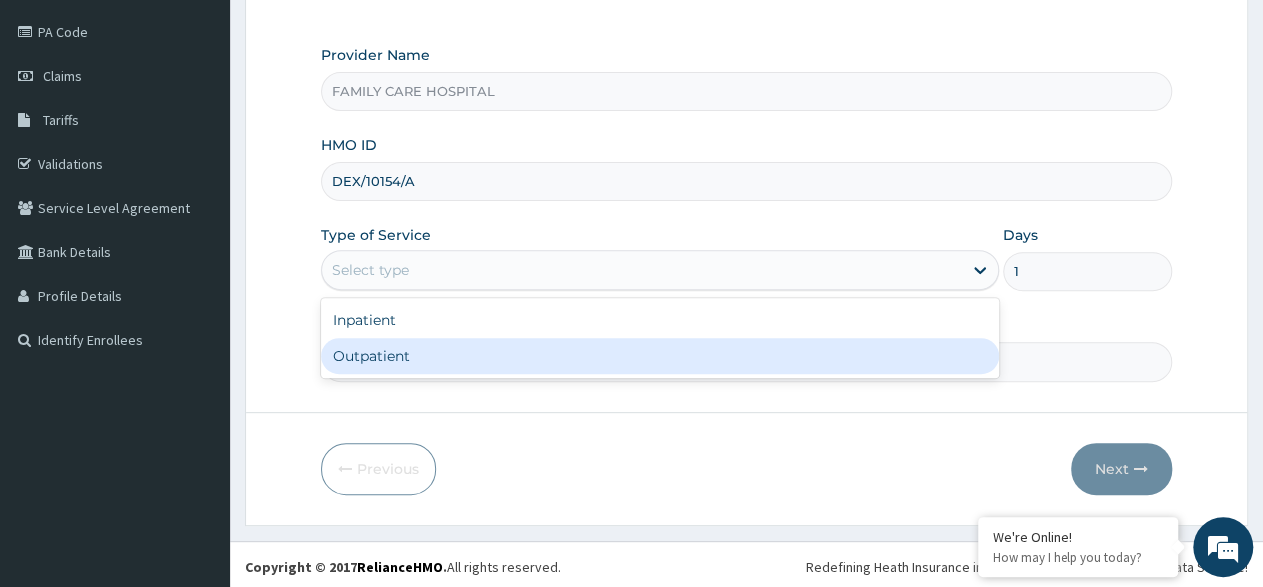 click on "Practitioner" at bounding box center (746, 361) 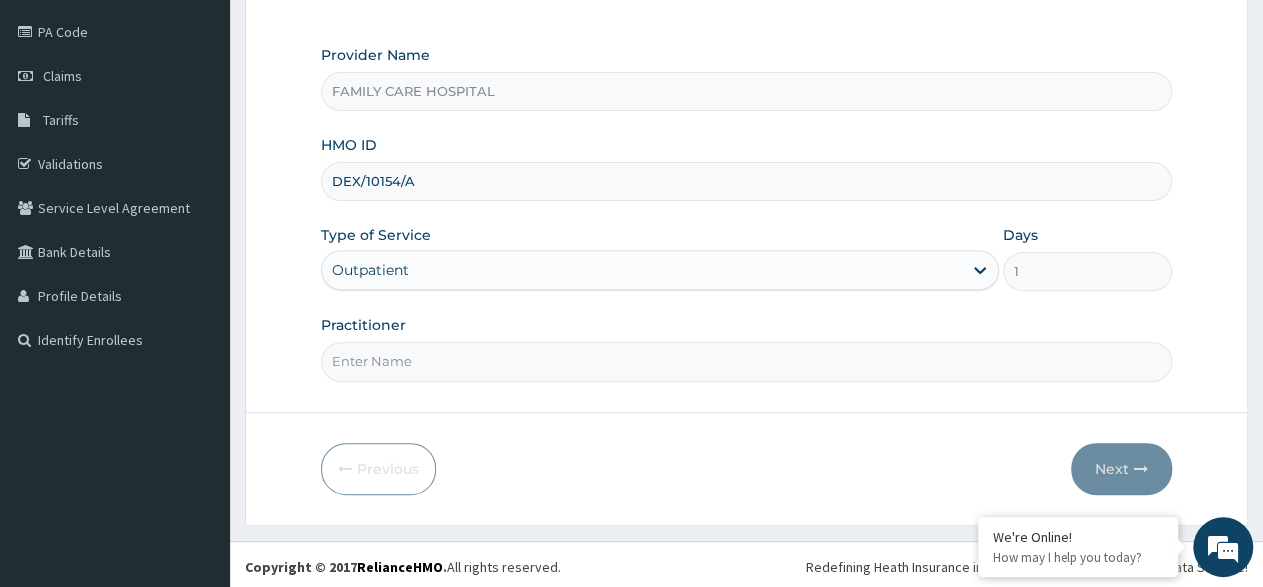 click on "Practitioner" at bounding box center (746, 361) 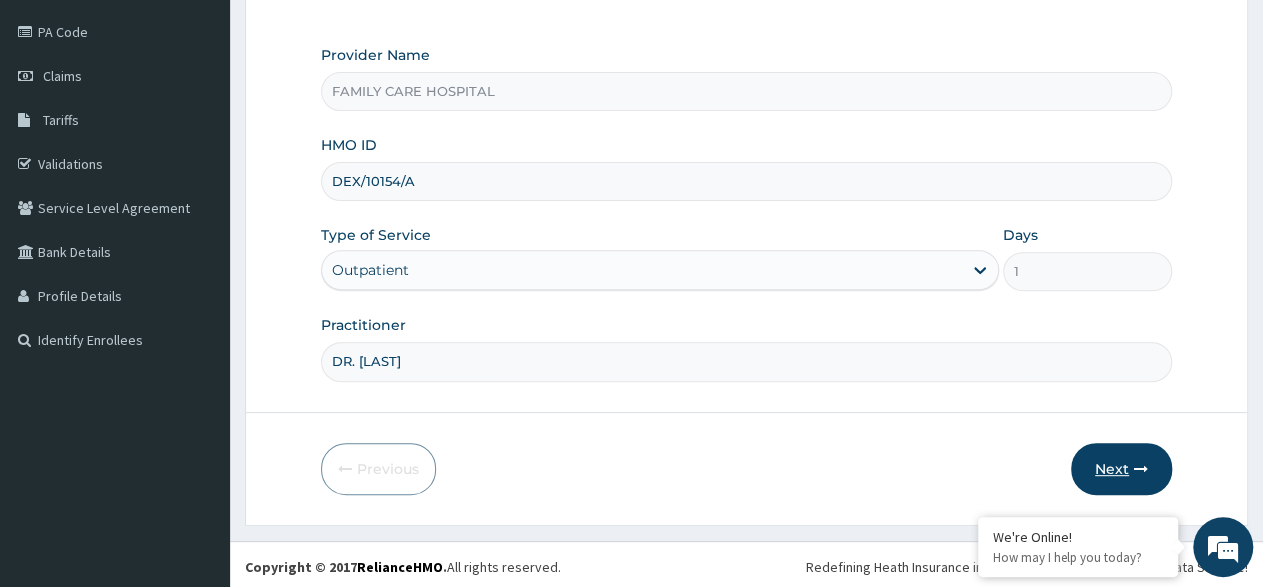 type on "DR. [LAST]" 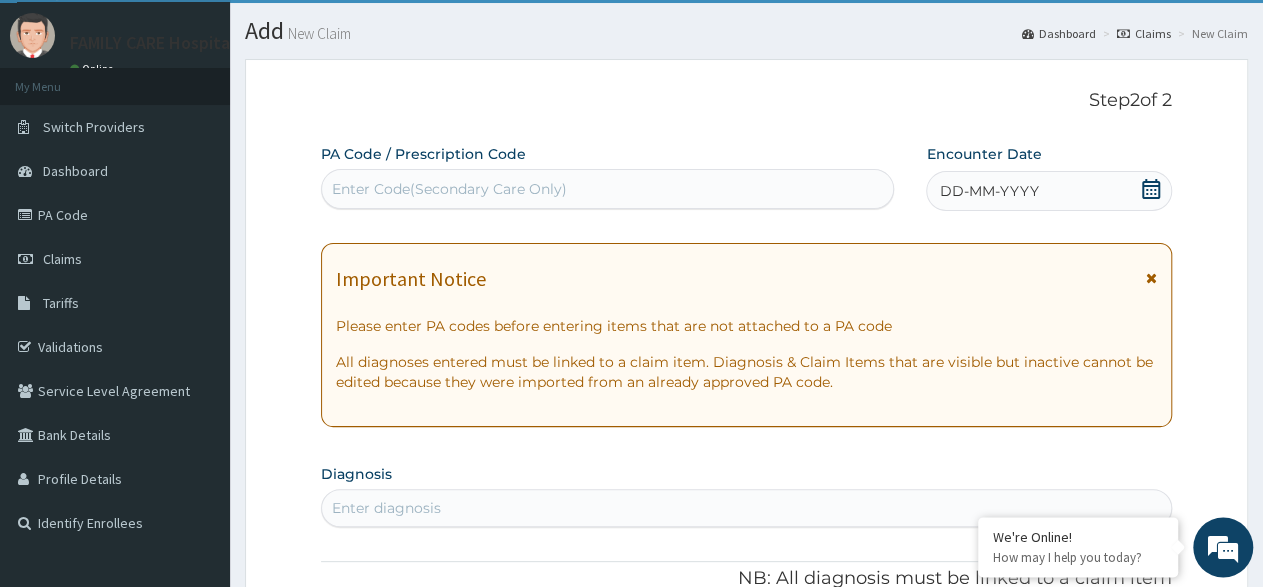 scroll, scrollTop: 0, scrollLeft: 0, axis: both 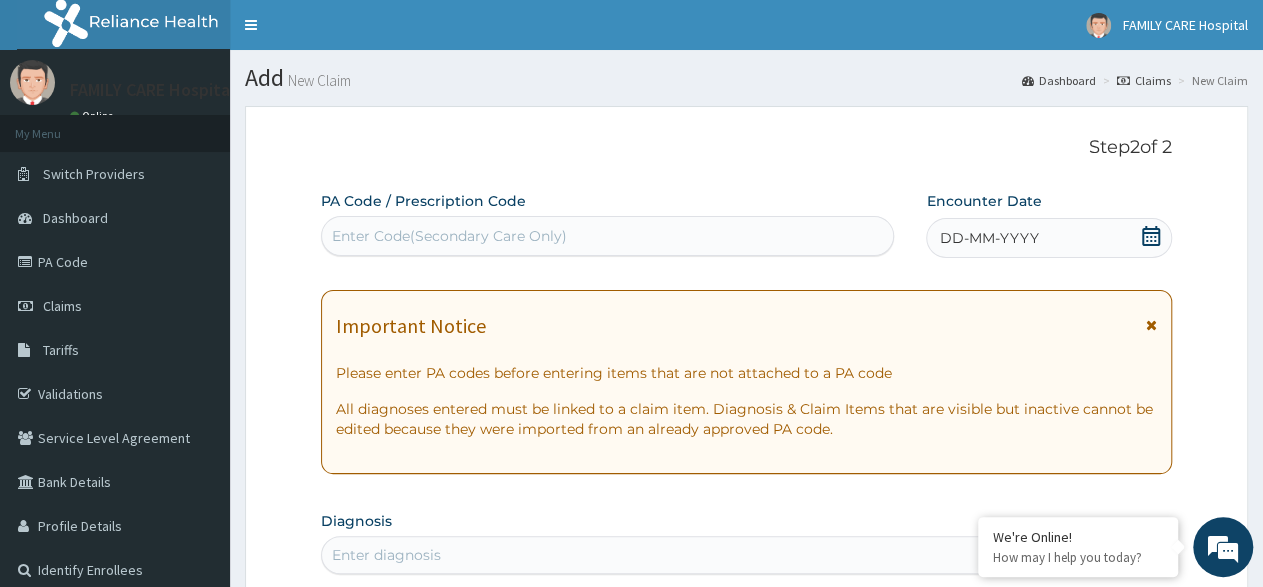 drag, startPoint x: 1151, startPoint y: 323, endPoint x: 1152, endPoint y: 301, distance: 22.022715 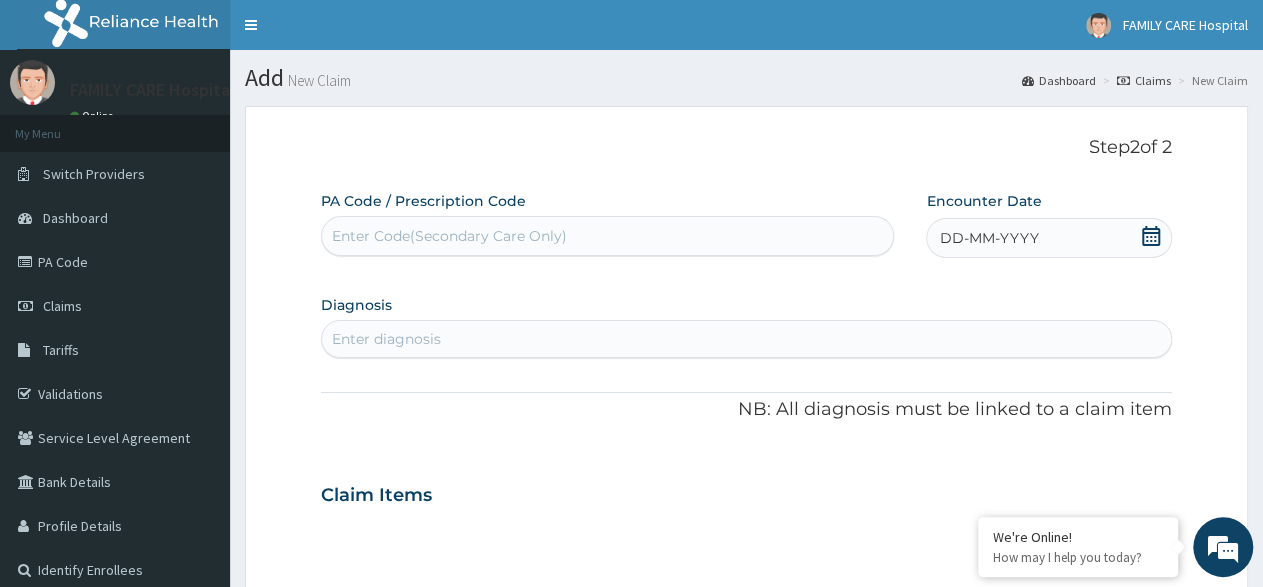 click at bounding box center [1151, 238] 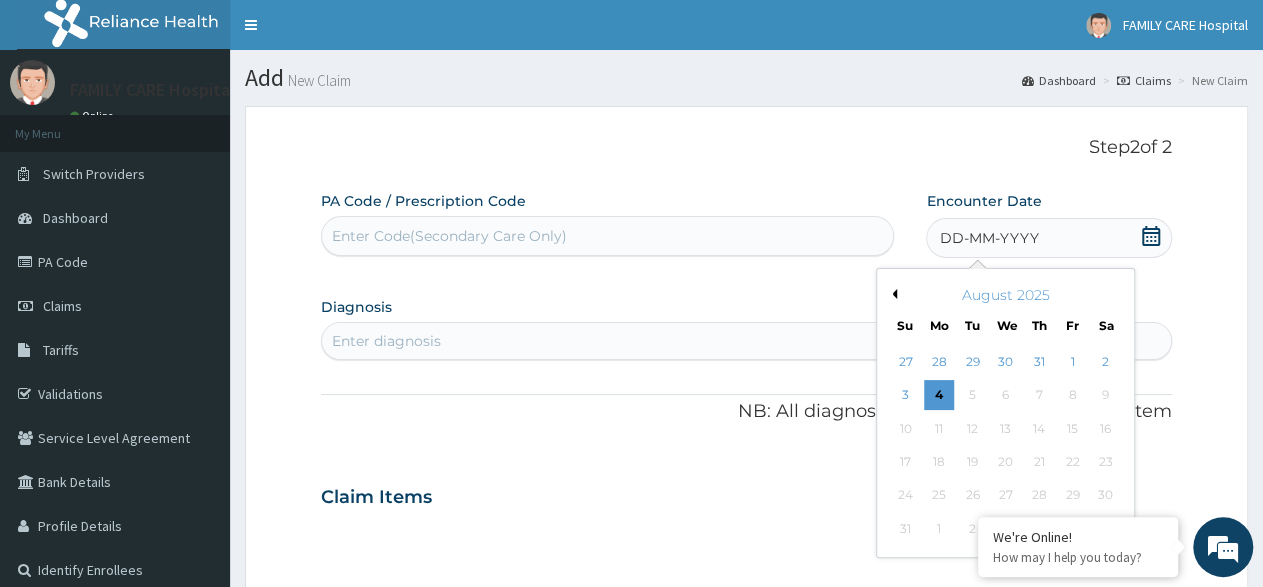 click on "Previous Month" at bounding box center [892, 294] 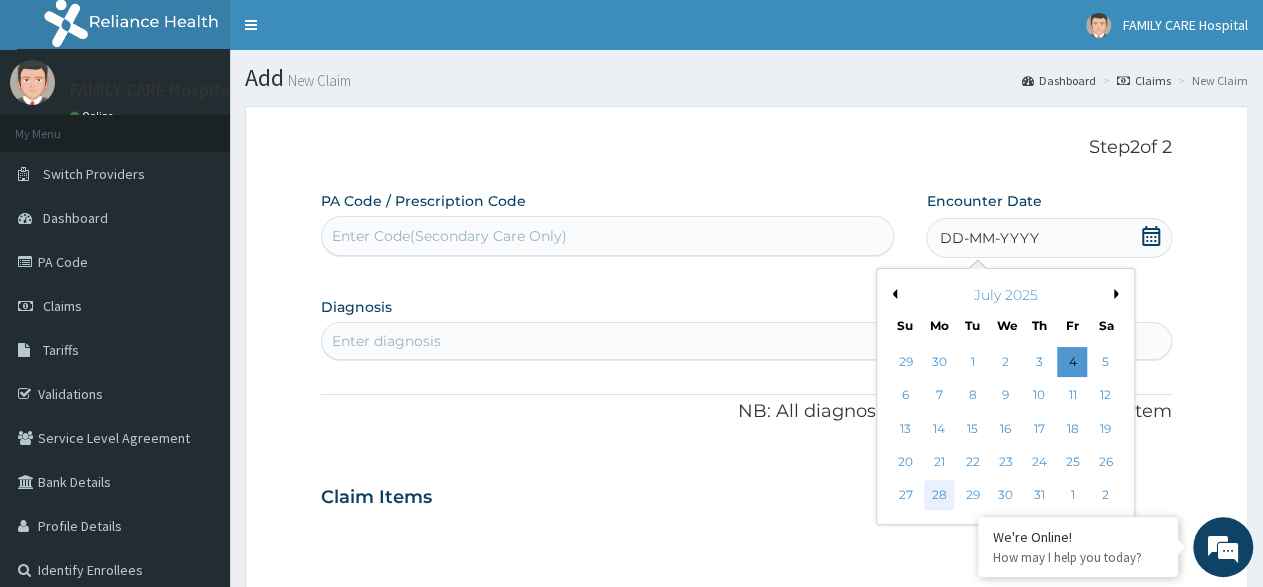 click on "28" at bounding box center (939, 496) 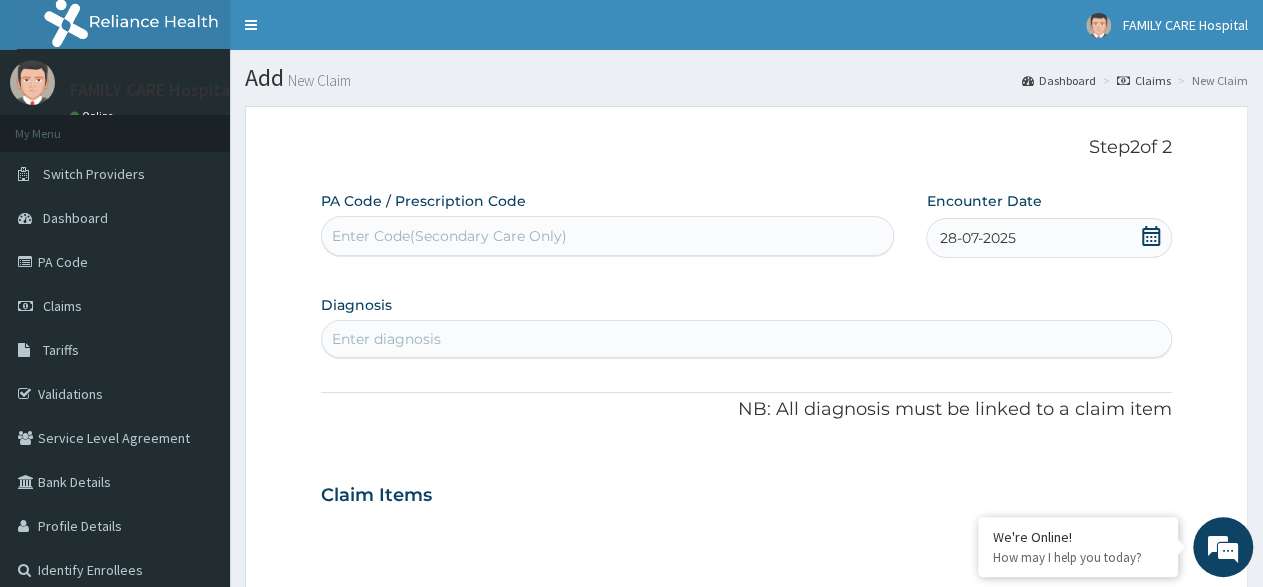 click on "Enter diagnosis" at bounding box center (386, 339) 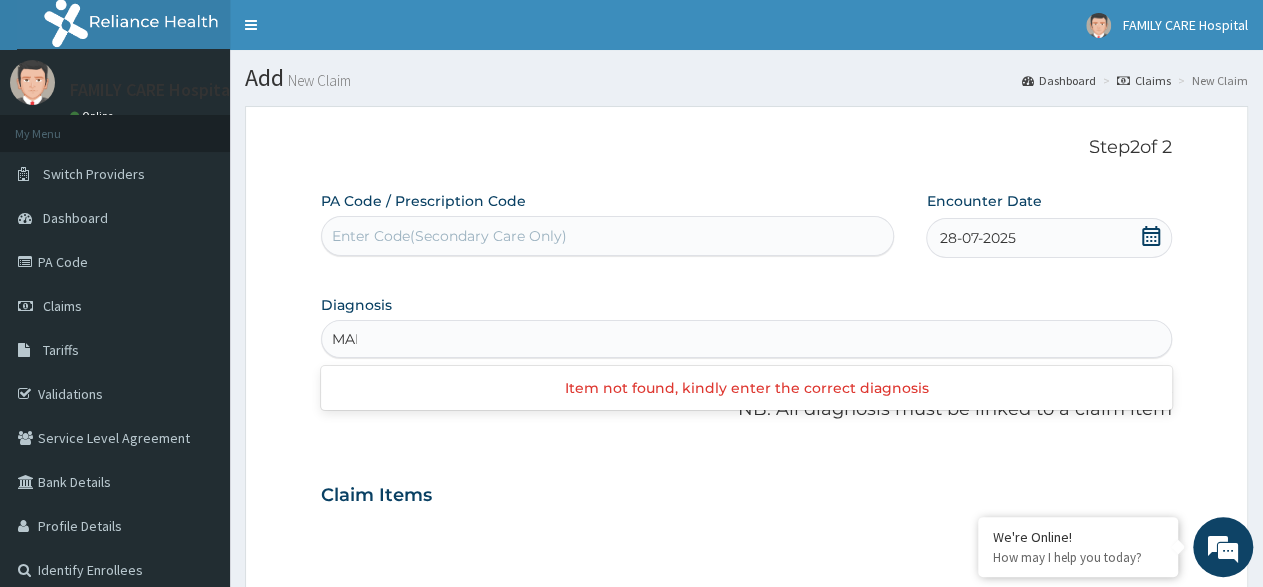 type on "MALA" 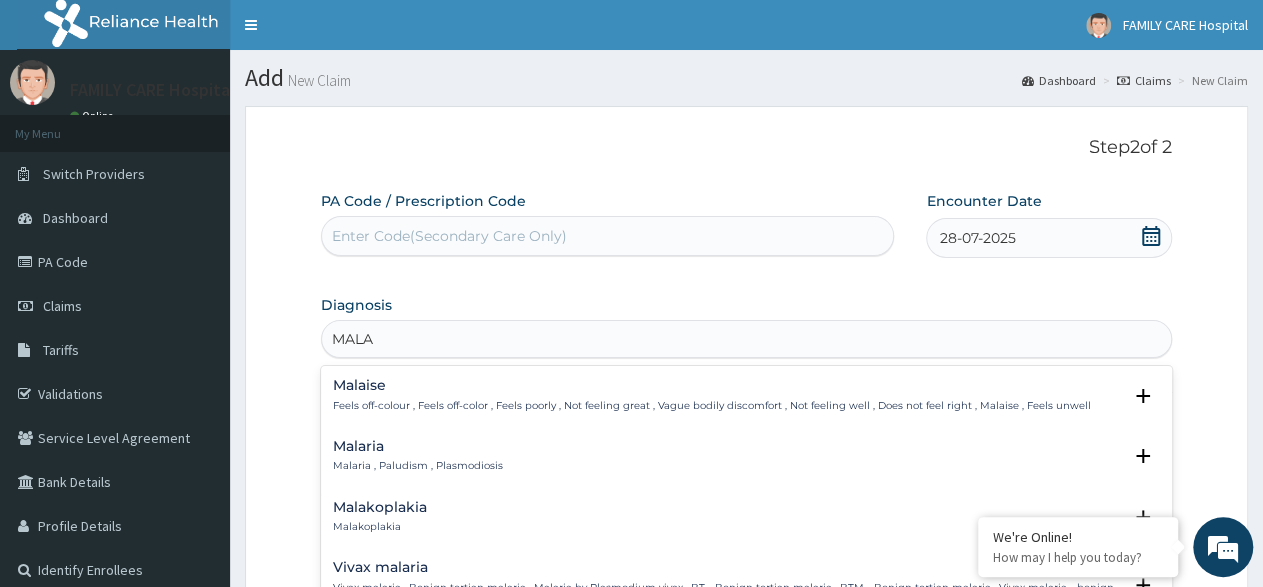 click on "Malaria Malaria , Paludism , Plasmodiosis" at bounding box center (418, 456) 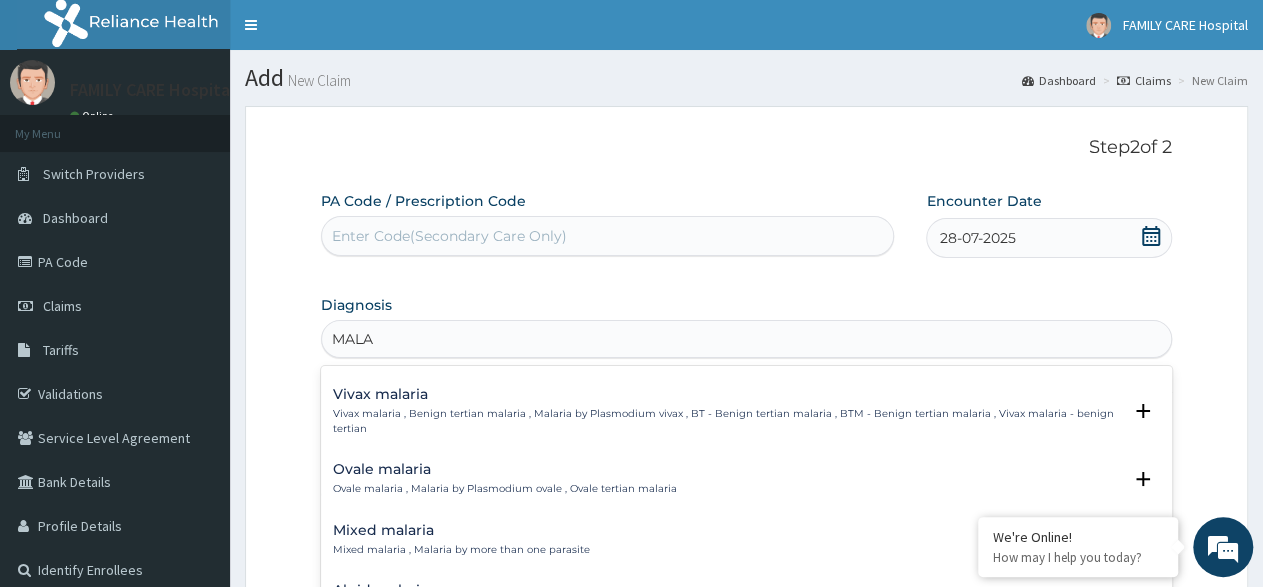 scroll, scrollTop: 100, scrollLeft: 0, axis: vertical 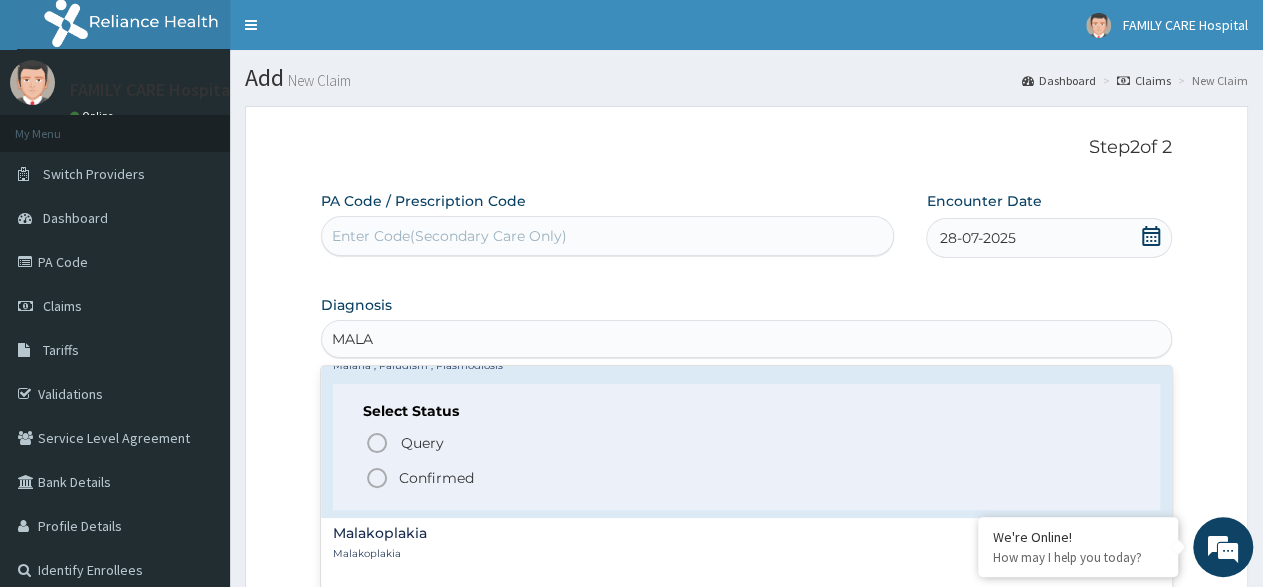 click 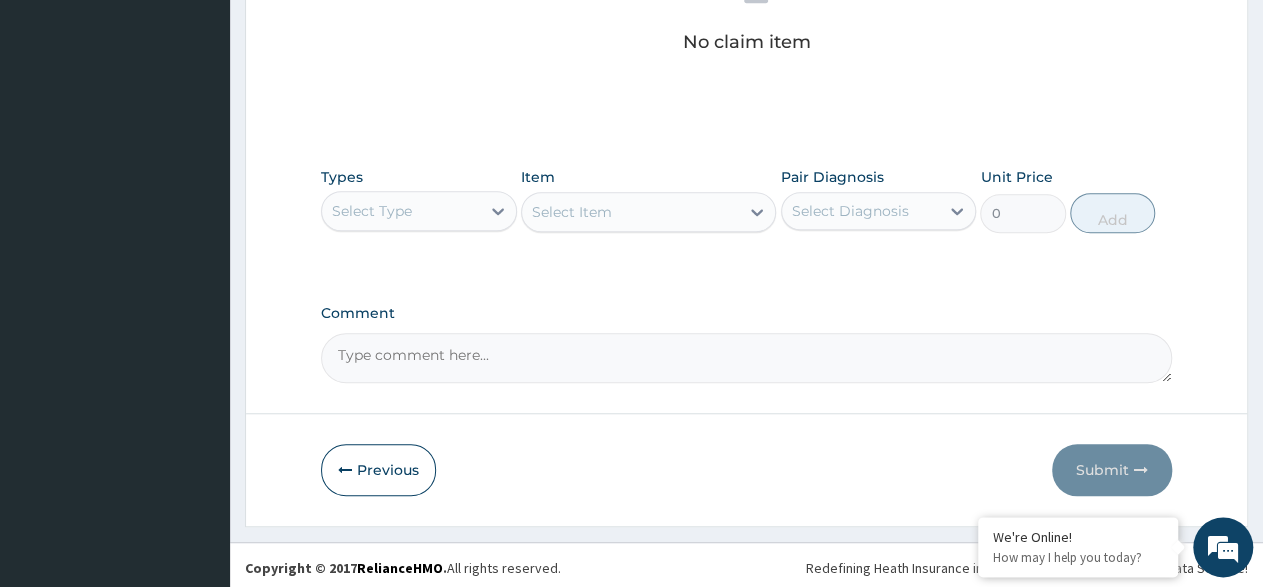 scroll, scrollTop: 636, scrollLeft: 0, axis: vertical 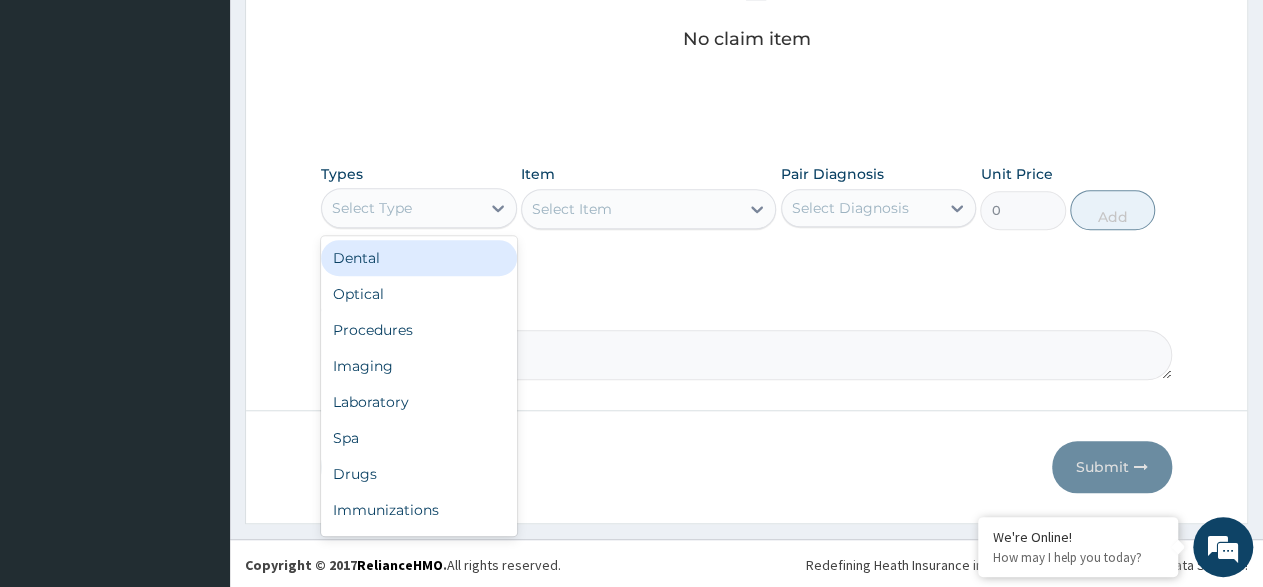 drag, startPoint x: 504, startPoint y: 193, endPoint x: 475, endPoint y: 269, distance: 81.34495 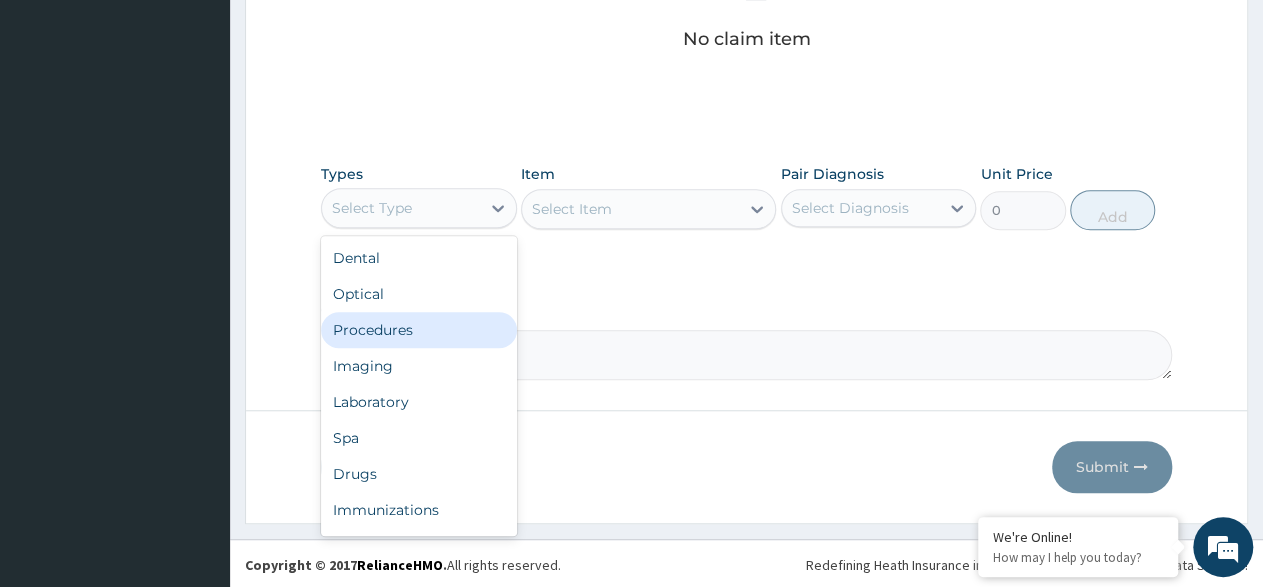 click on "Procedures" at bounding box center (419, 330) 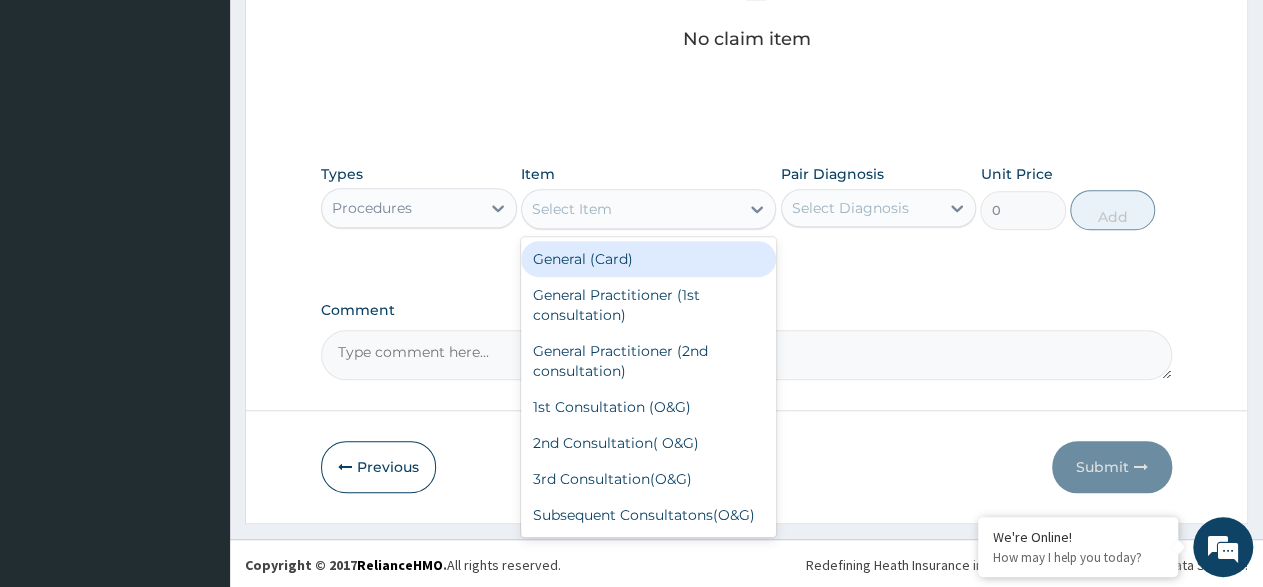 drag, startPoint x: 757, startPoint y: 208, endPoint x: 701, endPoint y: 269, distance: 82.80701 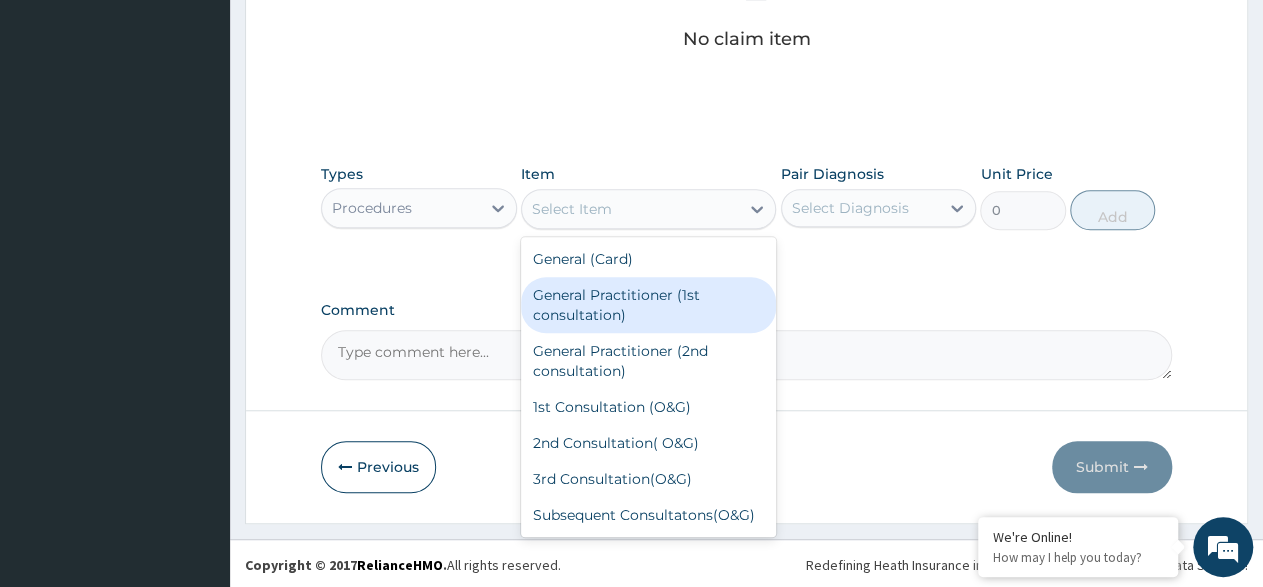 drag, startPoint x: 645, startPoint y: 319, endPoint x: 783, endPoint y: 277, distance: 144.24979 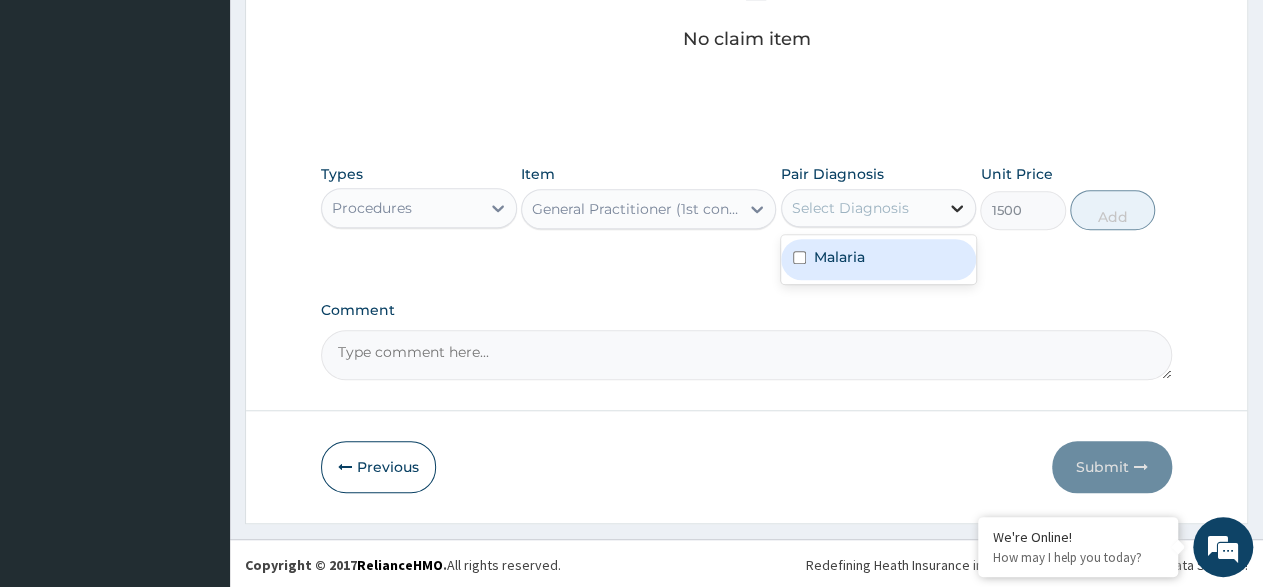 click 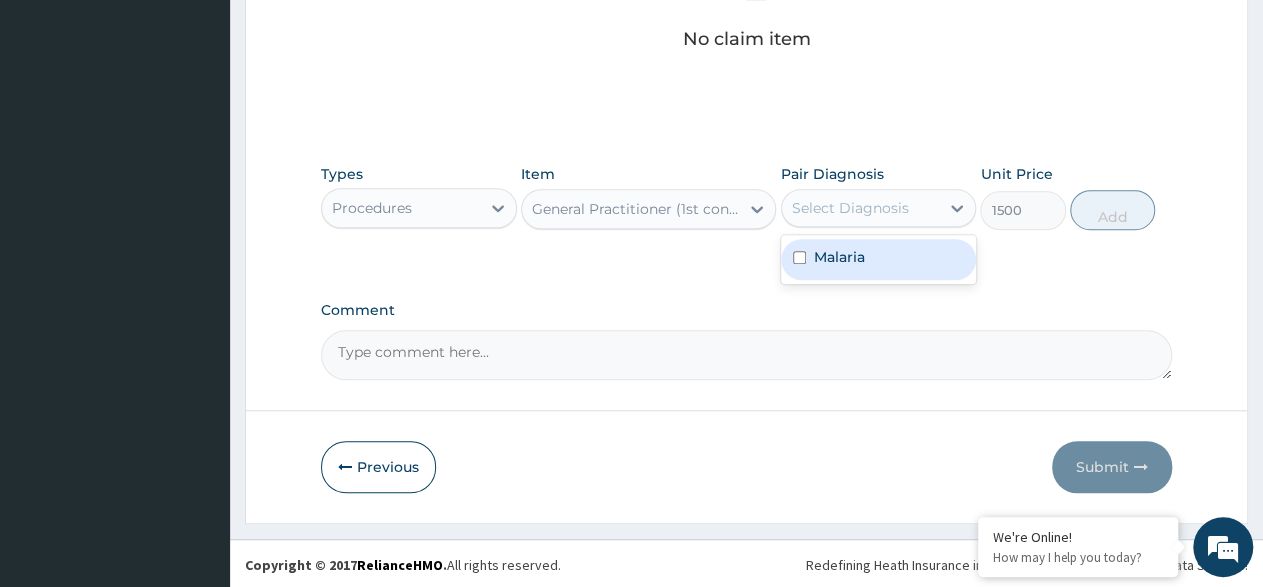 drag, startPoint x: 797, startPoint y: 251, endPoint x: 878, endPoint y: 250, distance: 81.00617 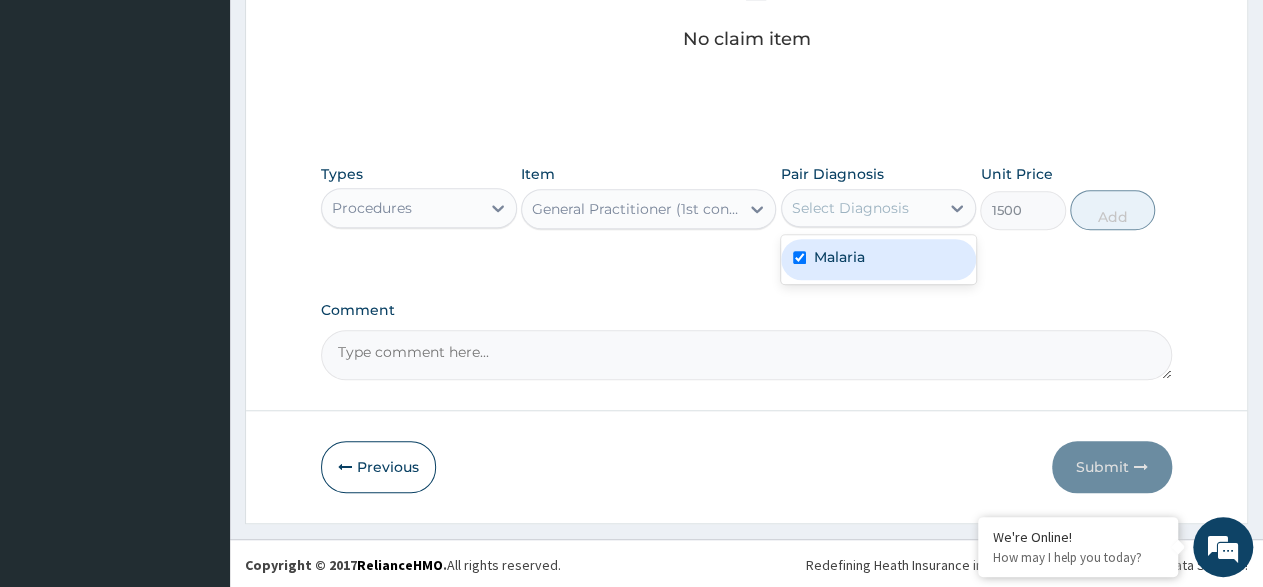 checkbox on "true" 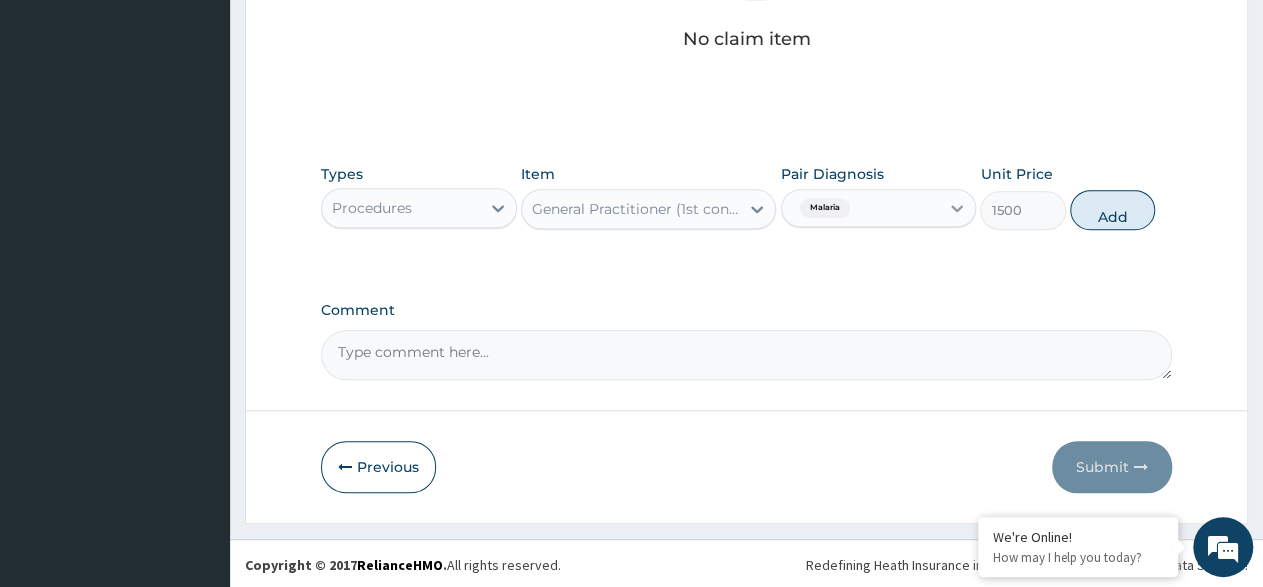 drag, startPoint x: 1099, startPoint y: 210, endPoint x: 967, endPoint y: 201, distance: 132.30646 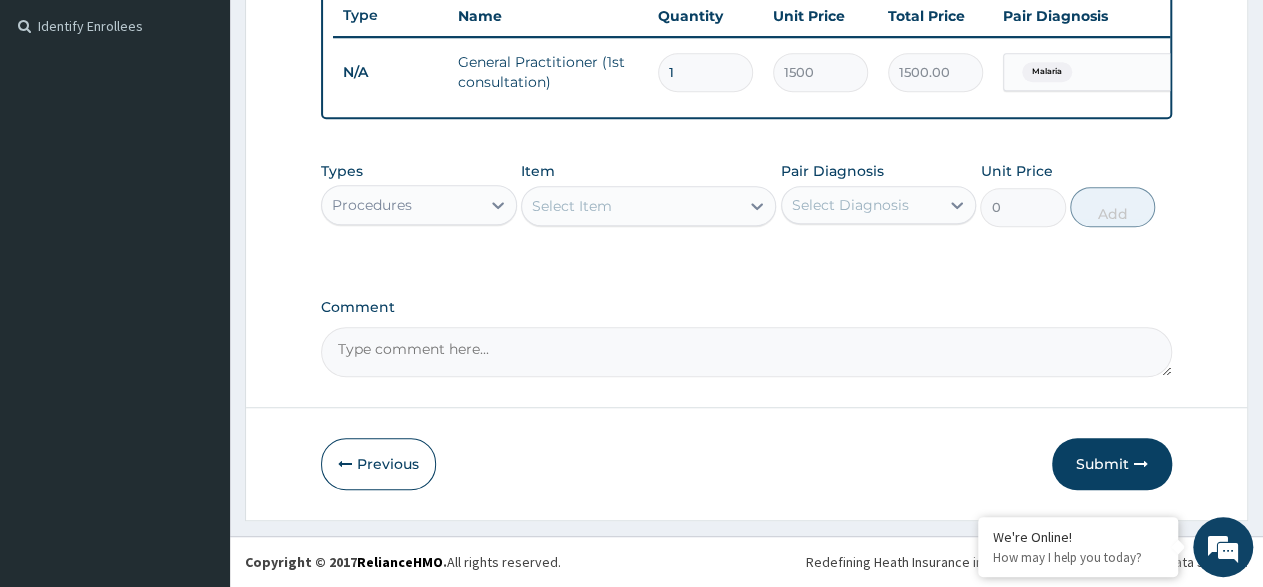 scroll, scrollTop: 558, scrollLeft: 0, axis: vertical 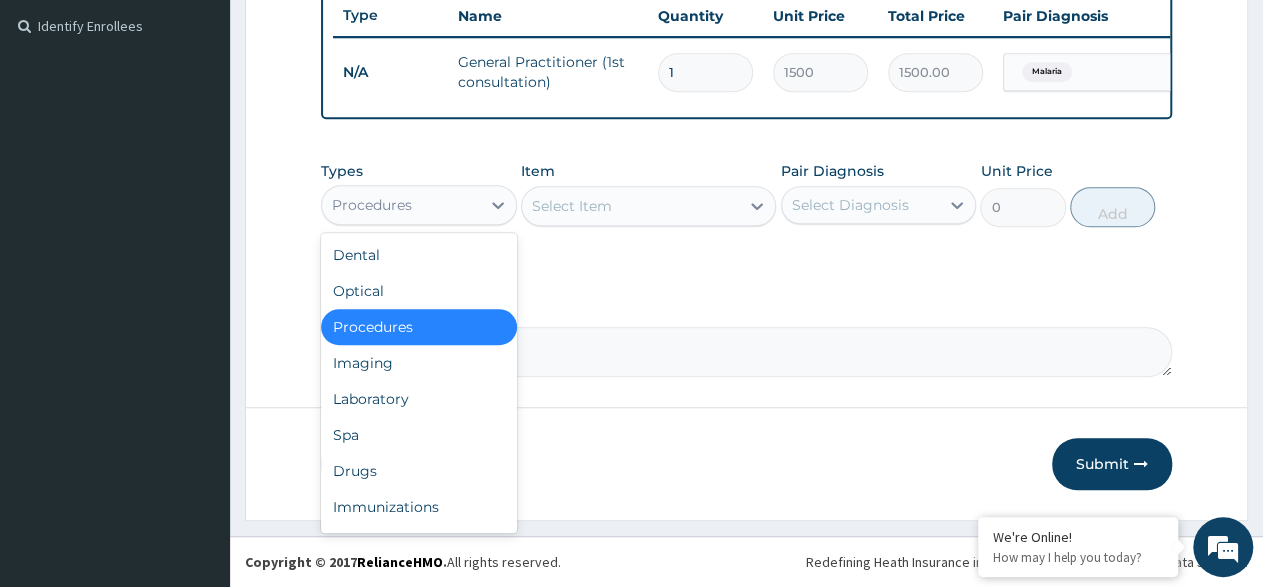 drag, startPoint x: 495, startPoint y: 201, endPoint x: 453, endPoint y: 311, distance: 117.74549 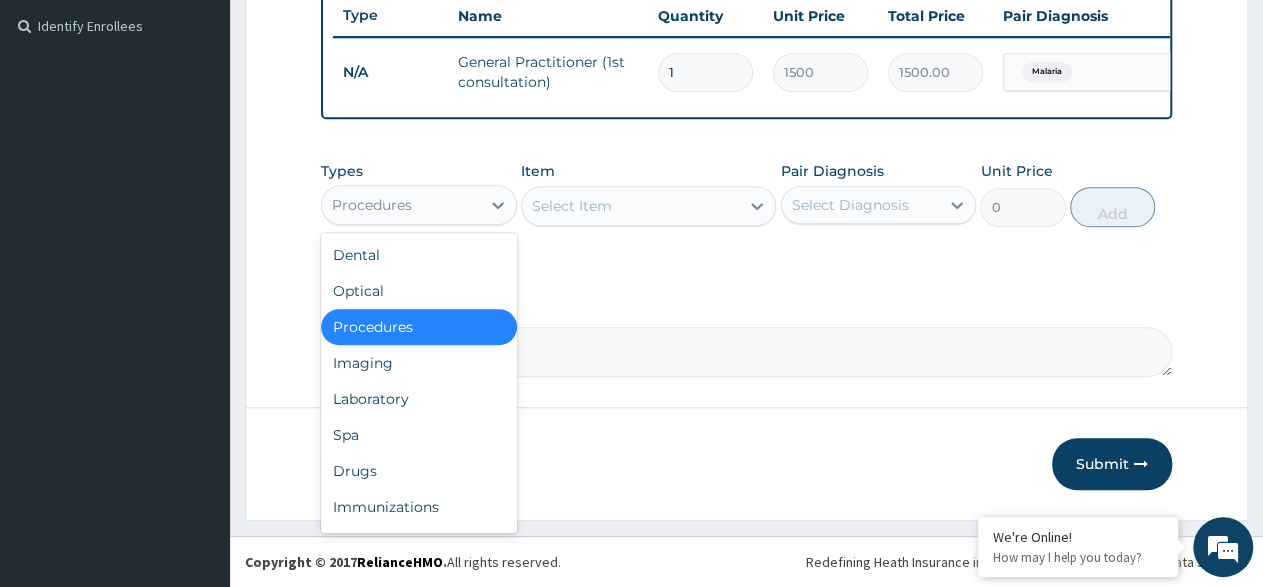 click 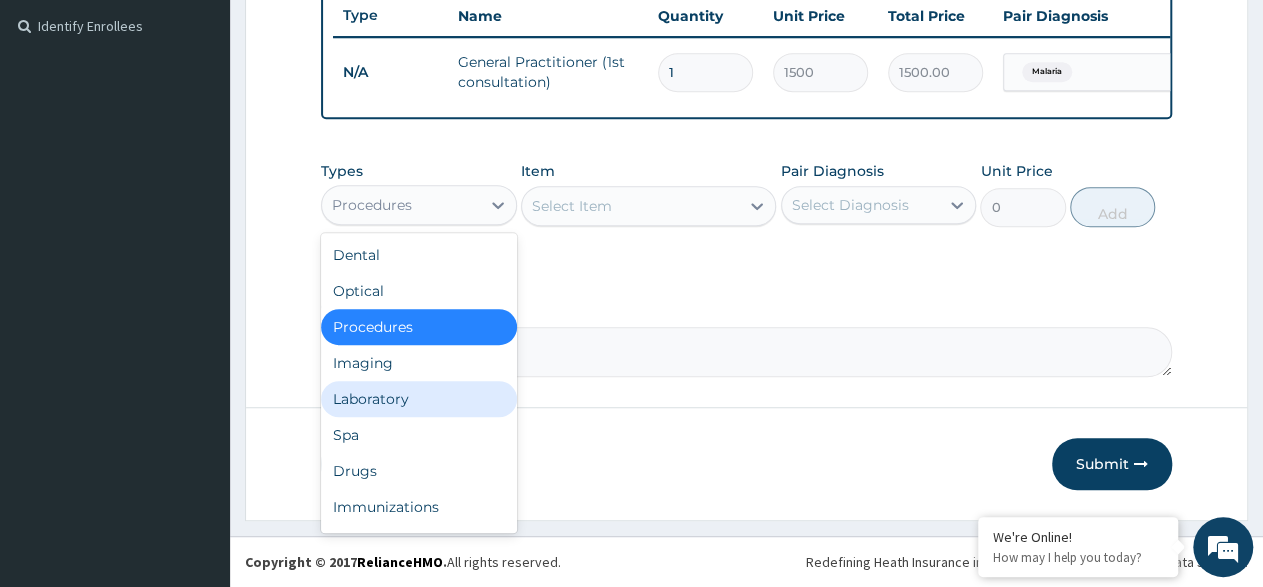drag, startPoint x: 443, startPoint y: 401, endPoint x: 543, endPoint y: 367, distance: 105.62197 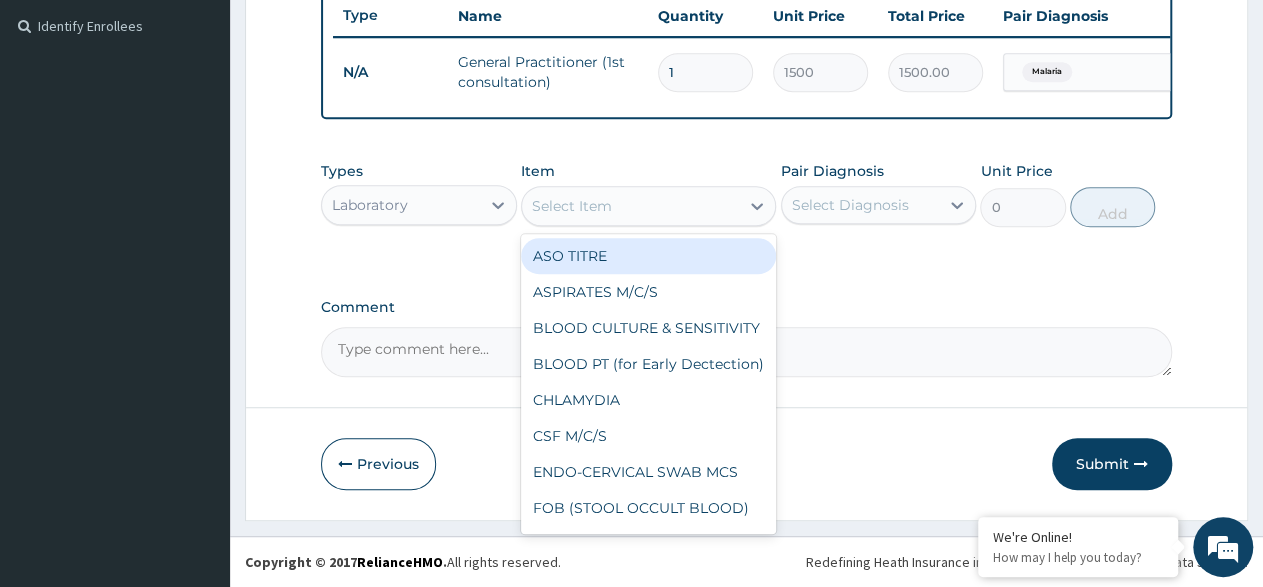 click 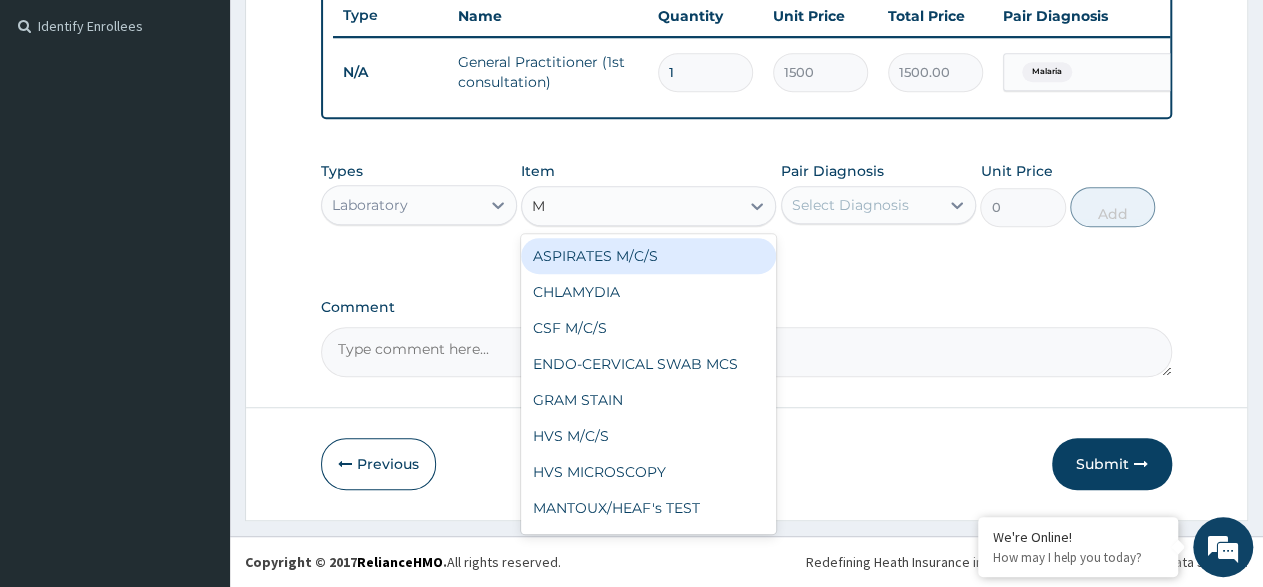 type on "MP" 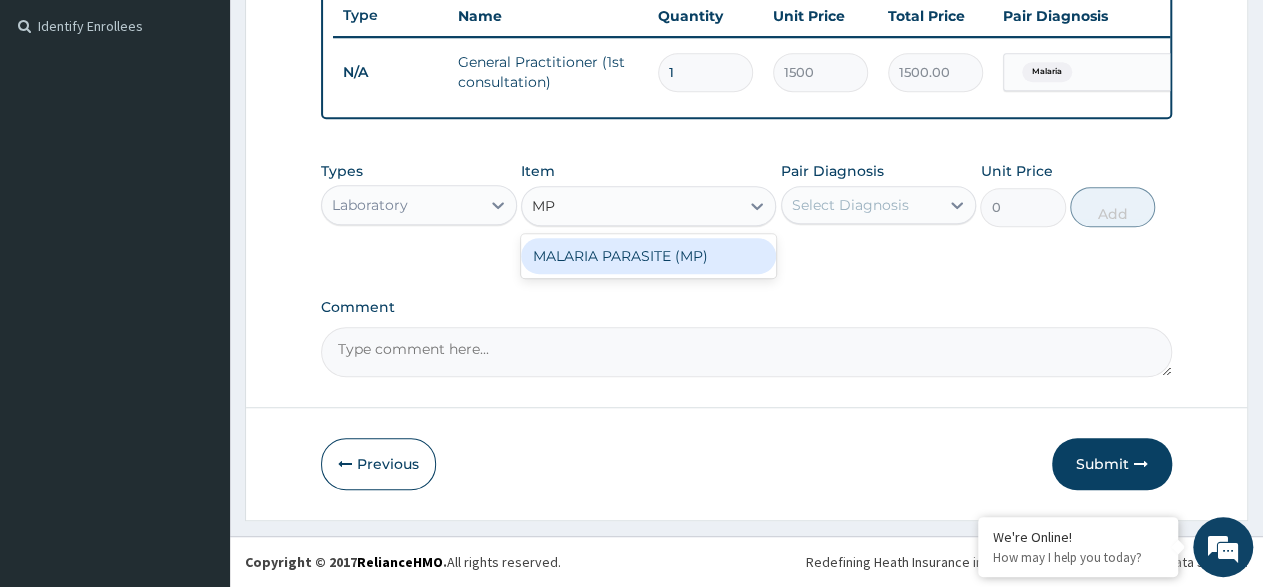 drag, startPoint x: 726, startPoint y: 255, endPoint x: 841, endPoint y: 238, distance: 116.24973 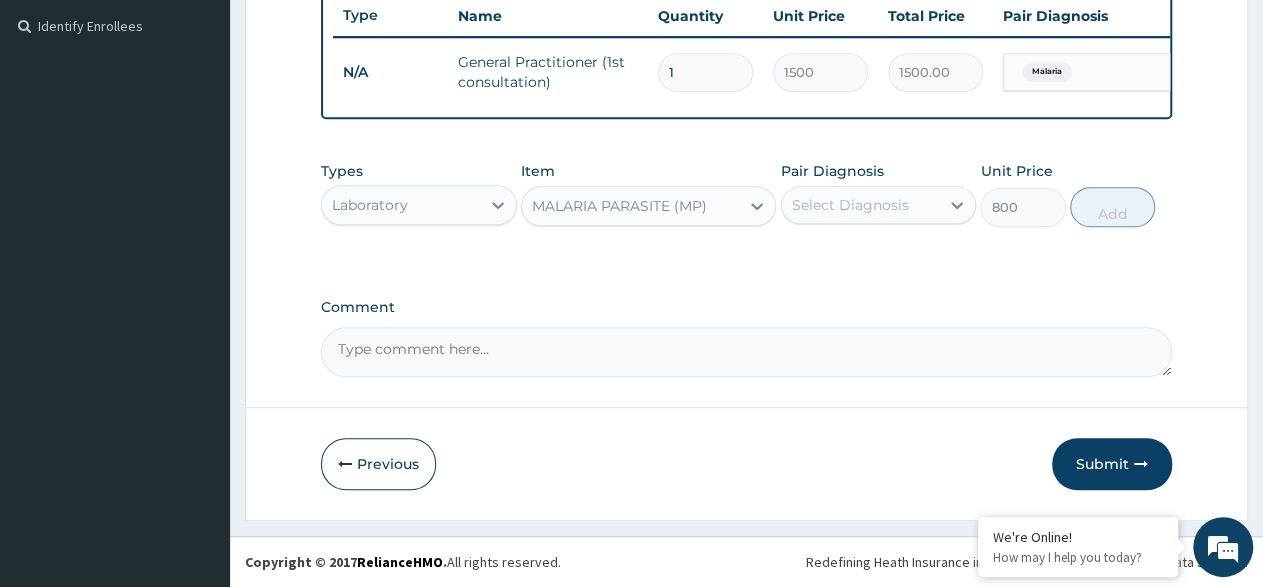 drag, startPoint x: 945, startPoint y: 198, endPoint x: 925, endPoint y: 213, distance: 25 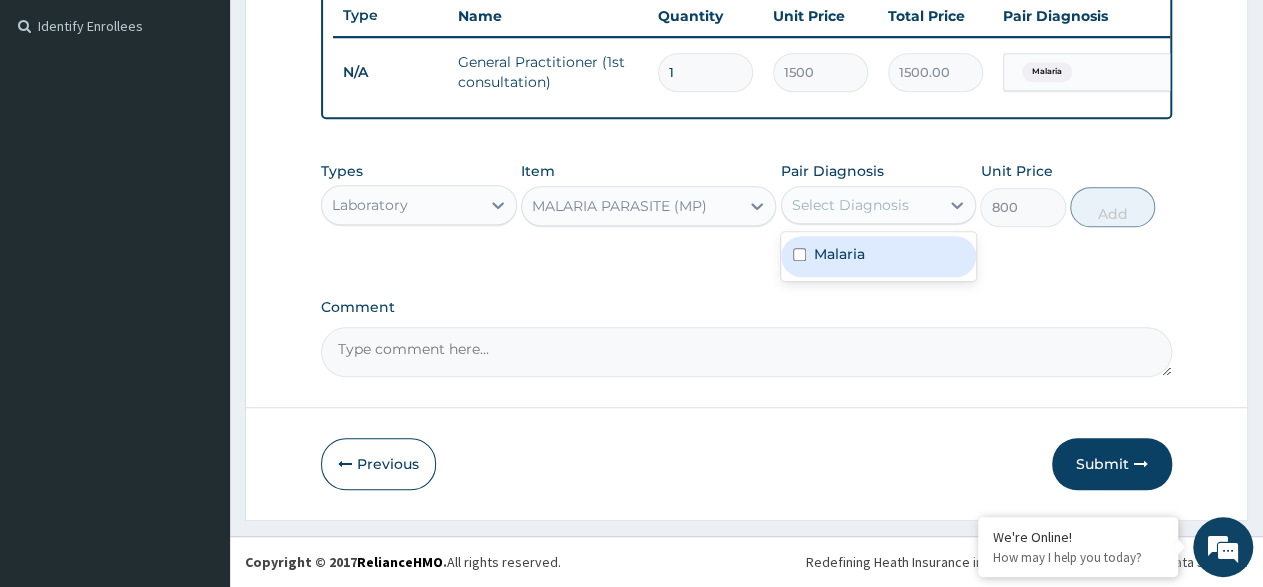 click at bounding box center [799, 254] 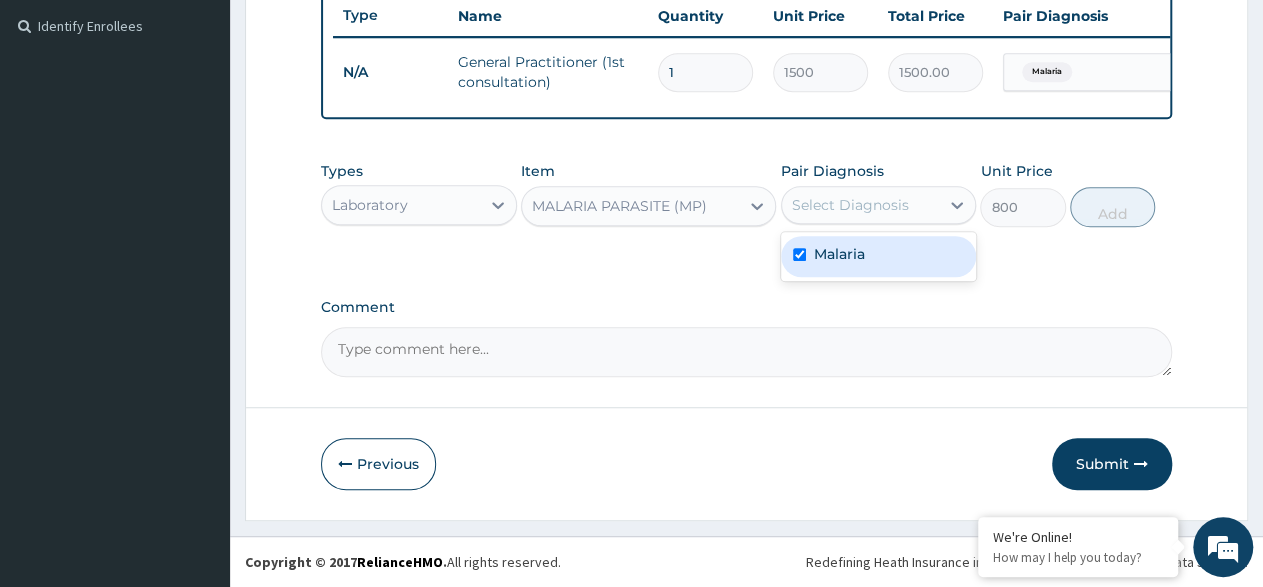 checkbox on "true" 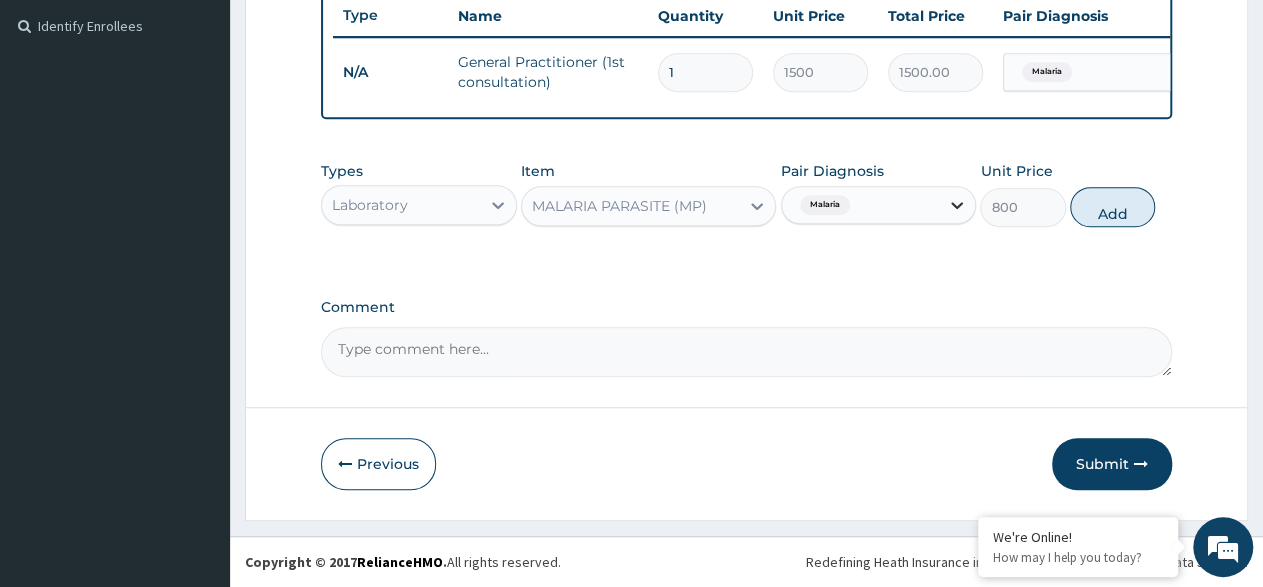 click 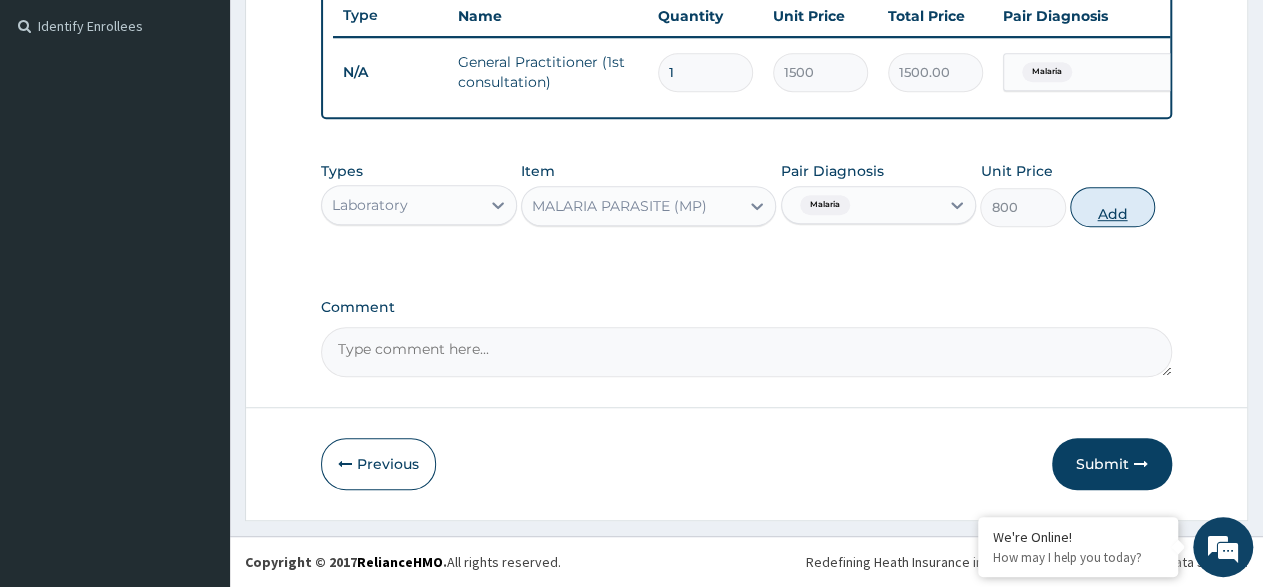 click on "Add" at bounding box center (1112, 207) 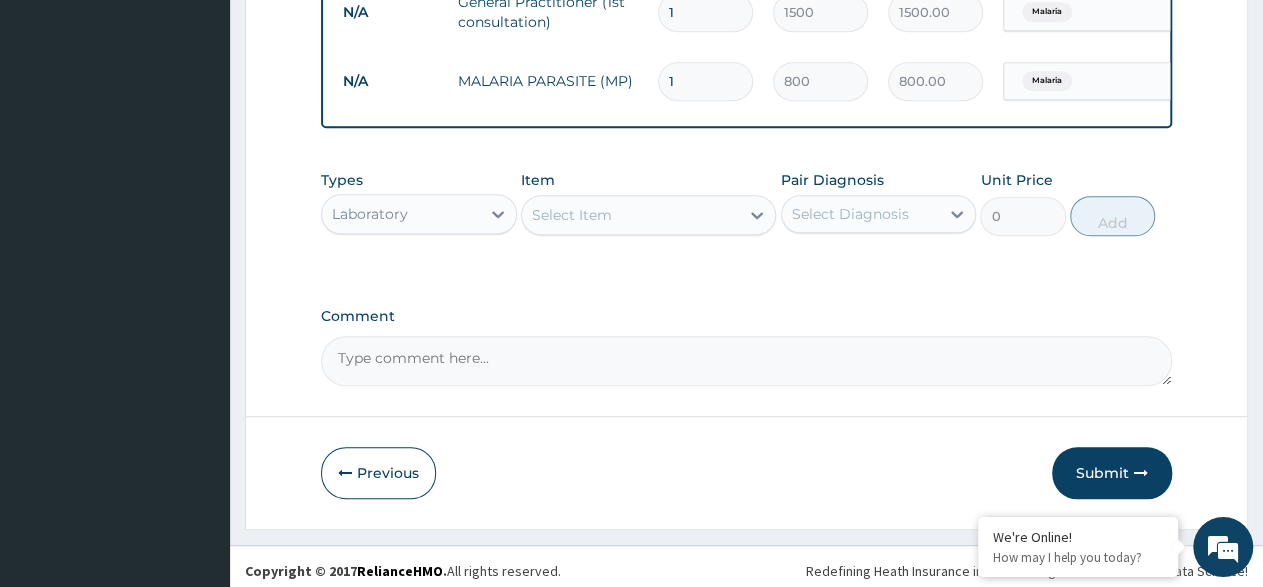 scroll, scrollTop: 627, scrollLeft: 0, axis: vertical 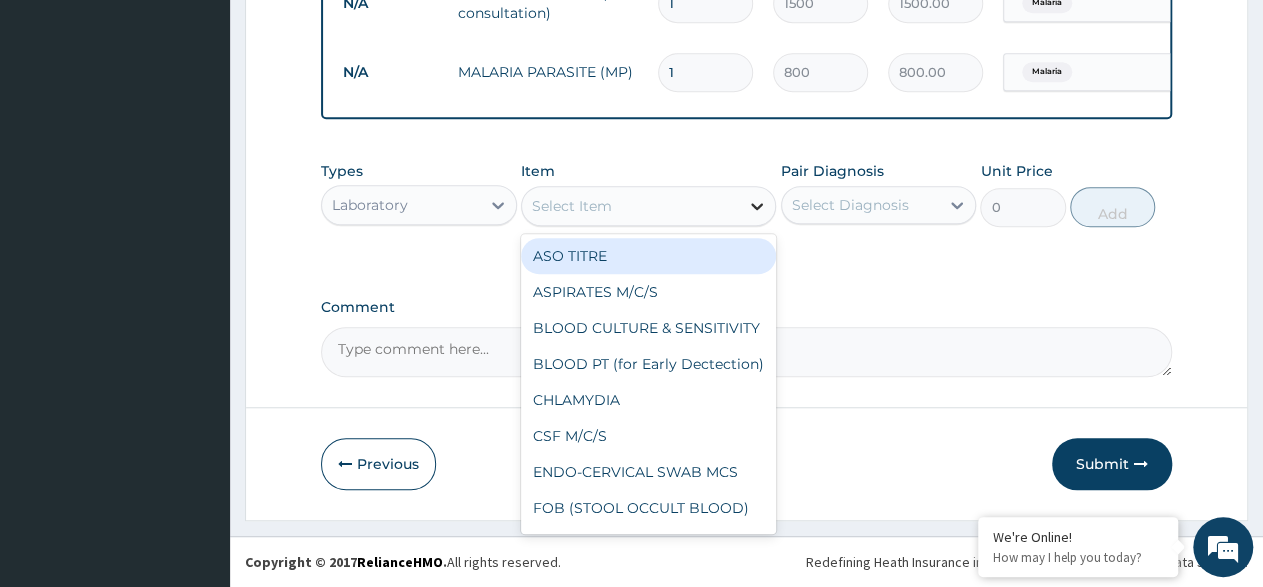click 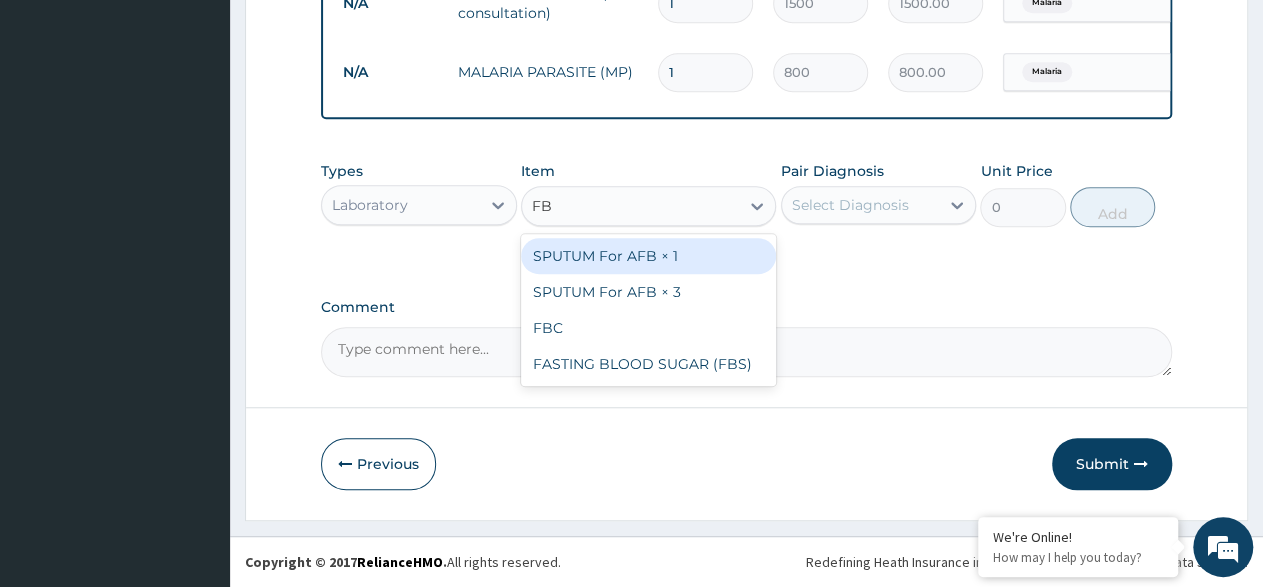 type on "FBC" 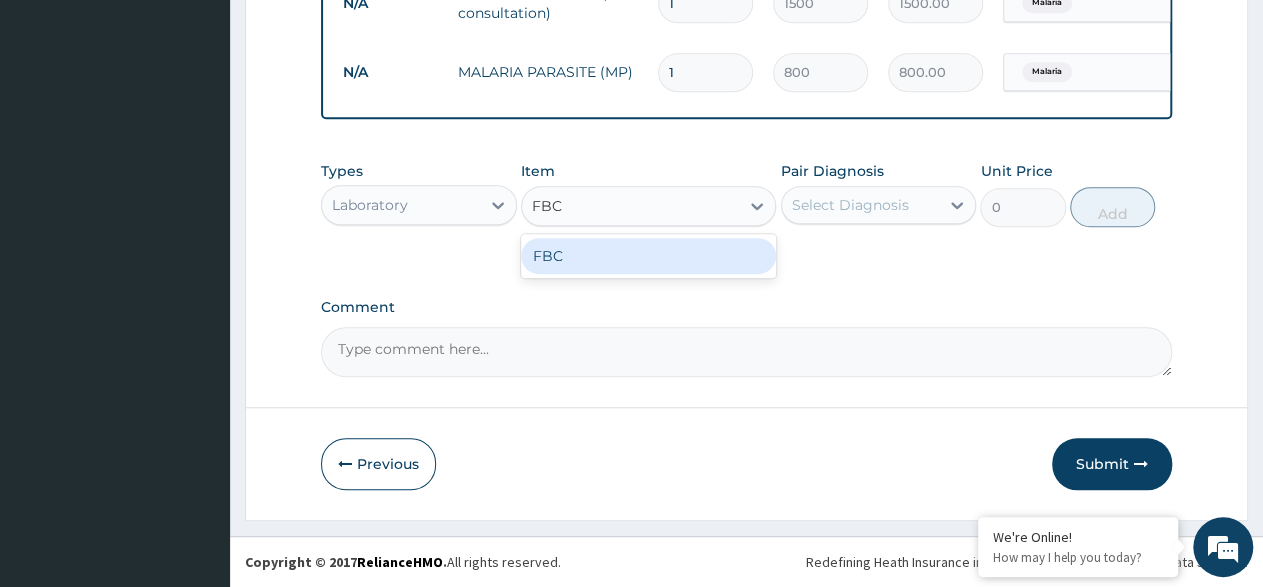 click on "FBC" at bounding box center (648, 256) 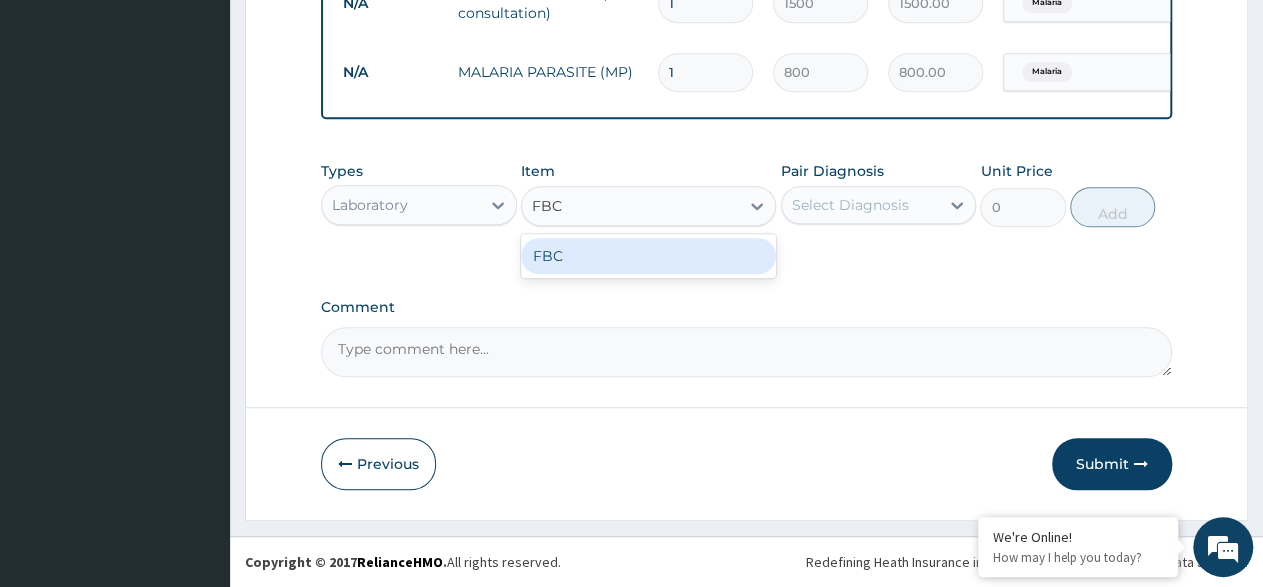 type 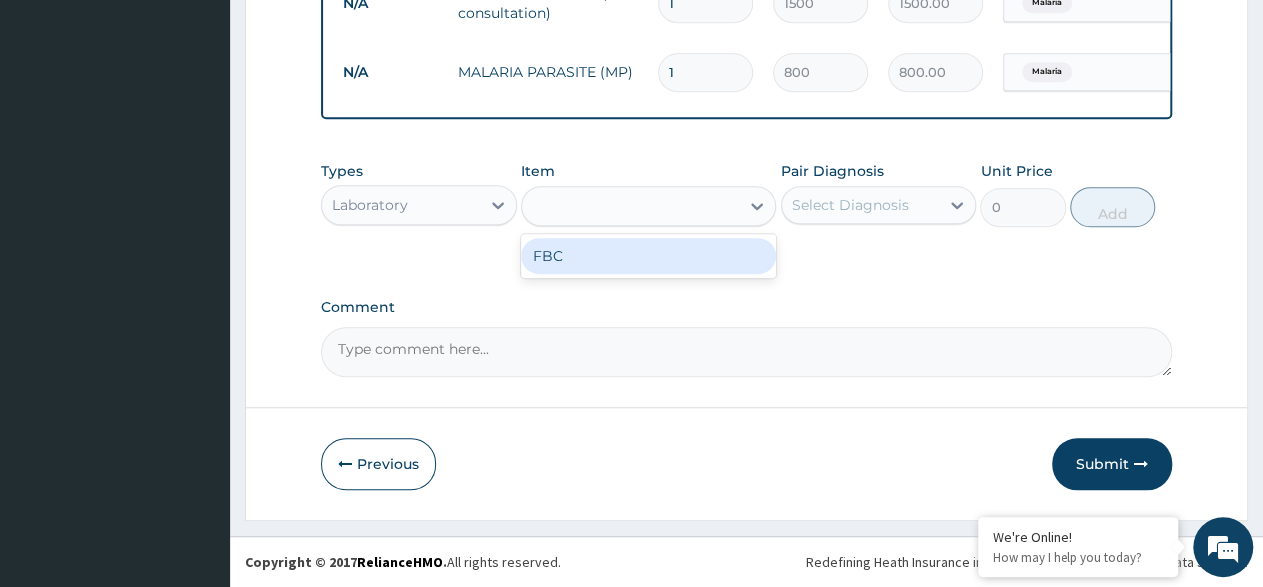 type on "2000" 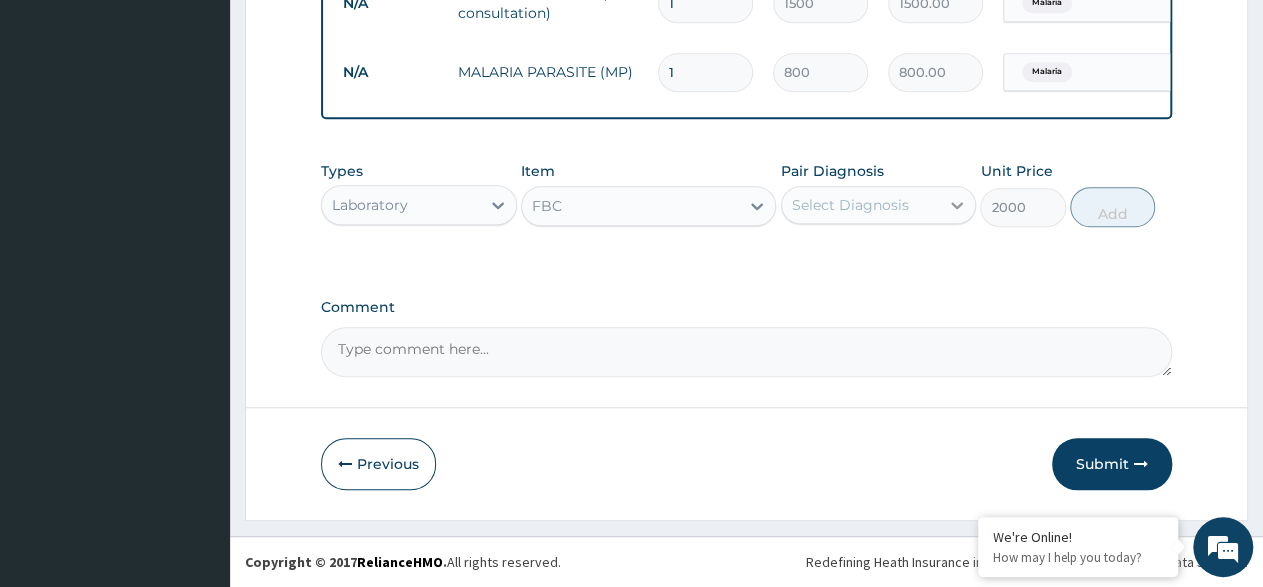 click at bounding box center (957, 205) 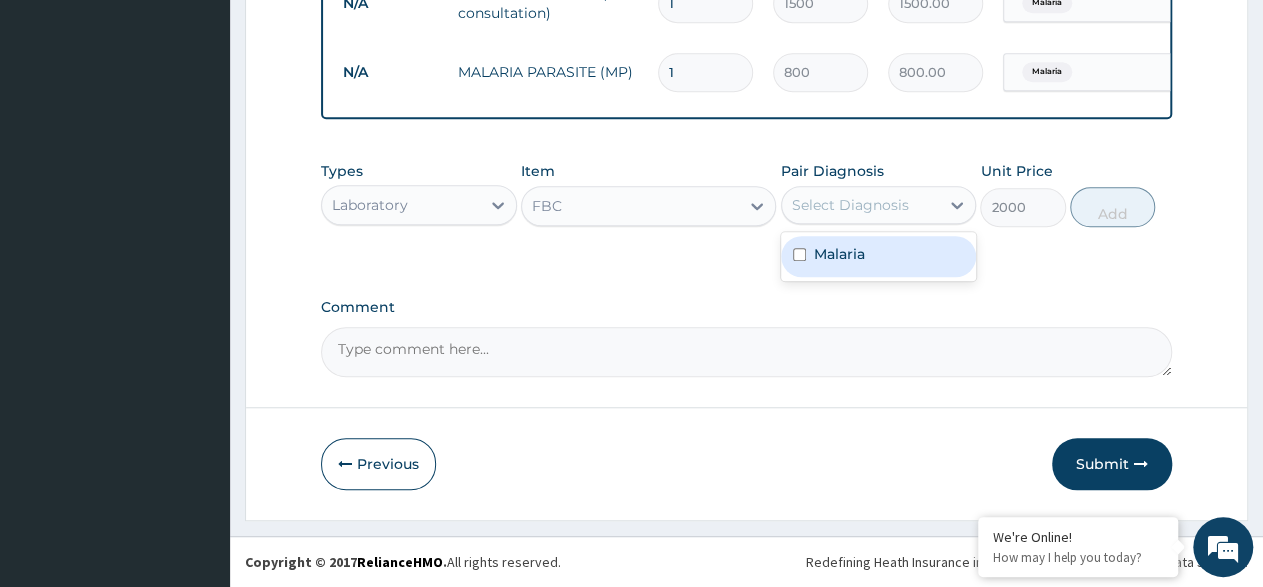drag, startPoint x: 815, startPoint y: 261, endPoint x: 909, endPoint y: 227, distance: 99.95999 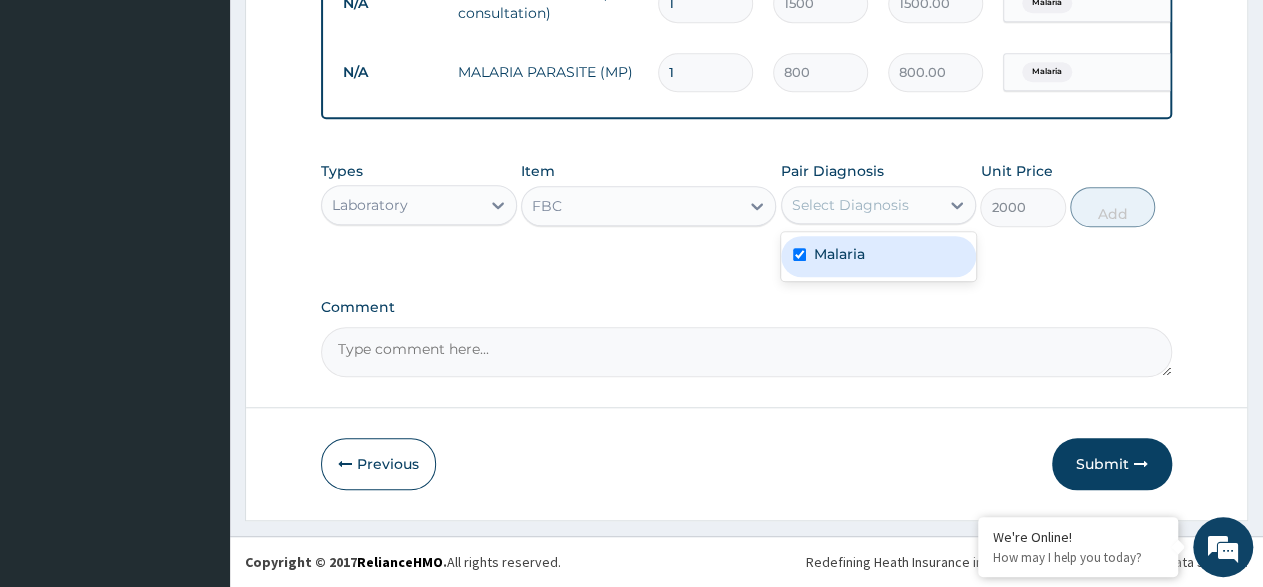checkbox on "true" 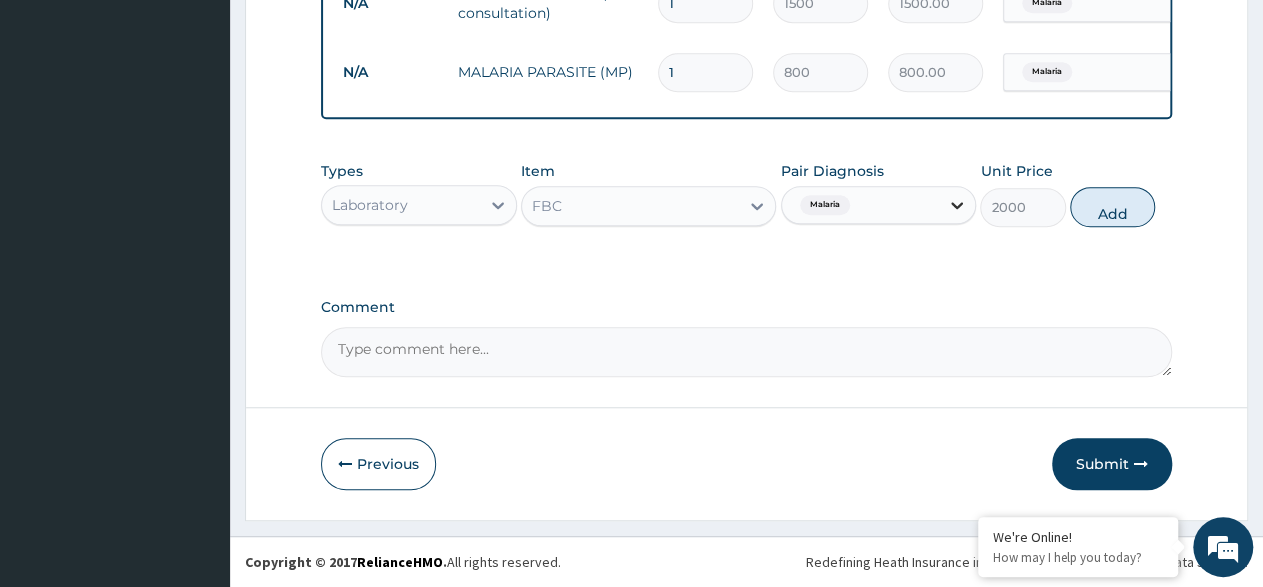 click 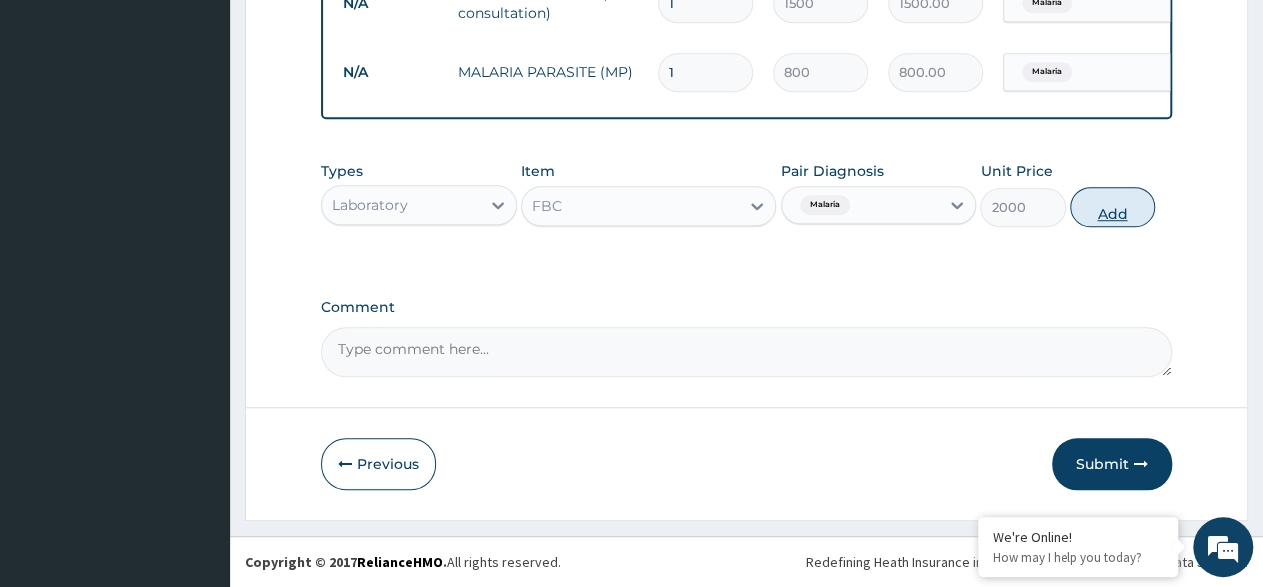 click on "Add" at bounding box center (1112, 207) 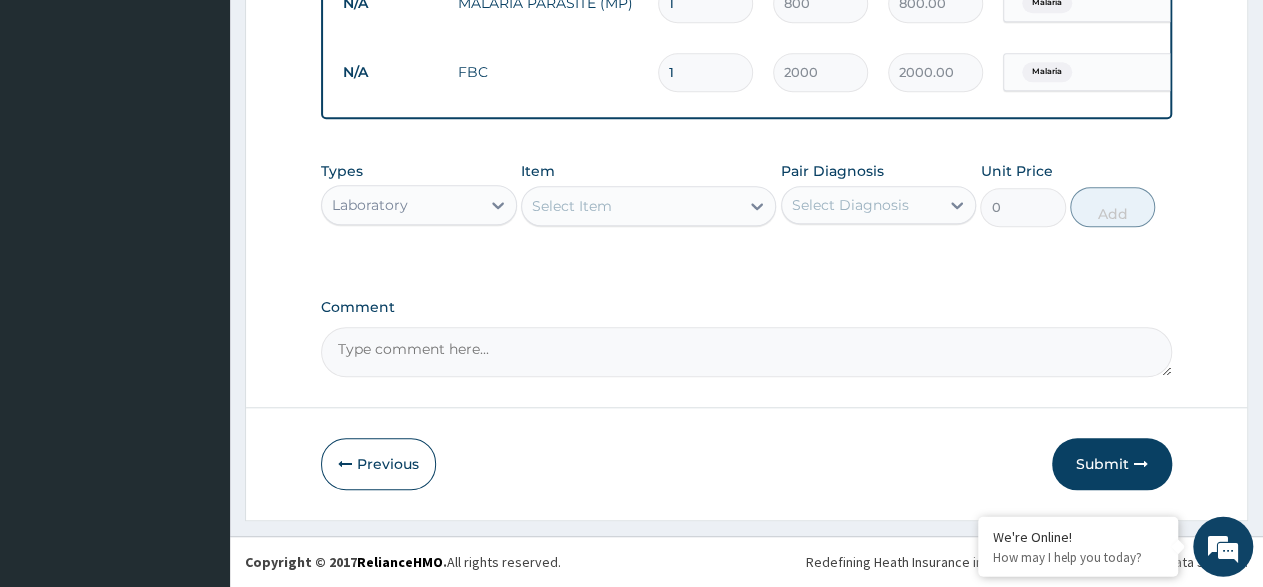 scroll, scrollTop: 696, scrollLeft: 0, axis: vertical 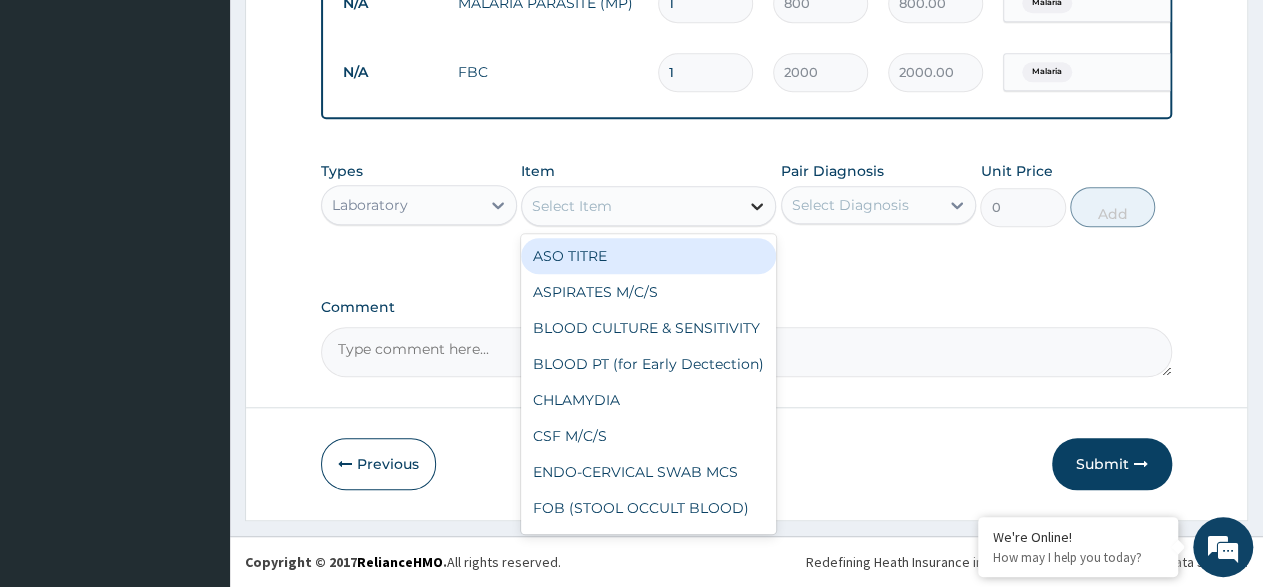 click at bounding box center (757, 206) 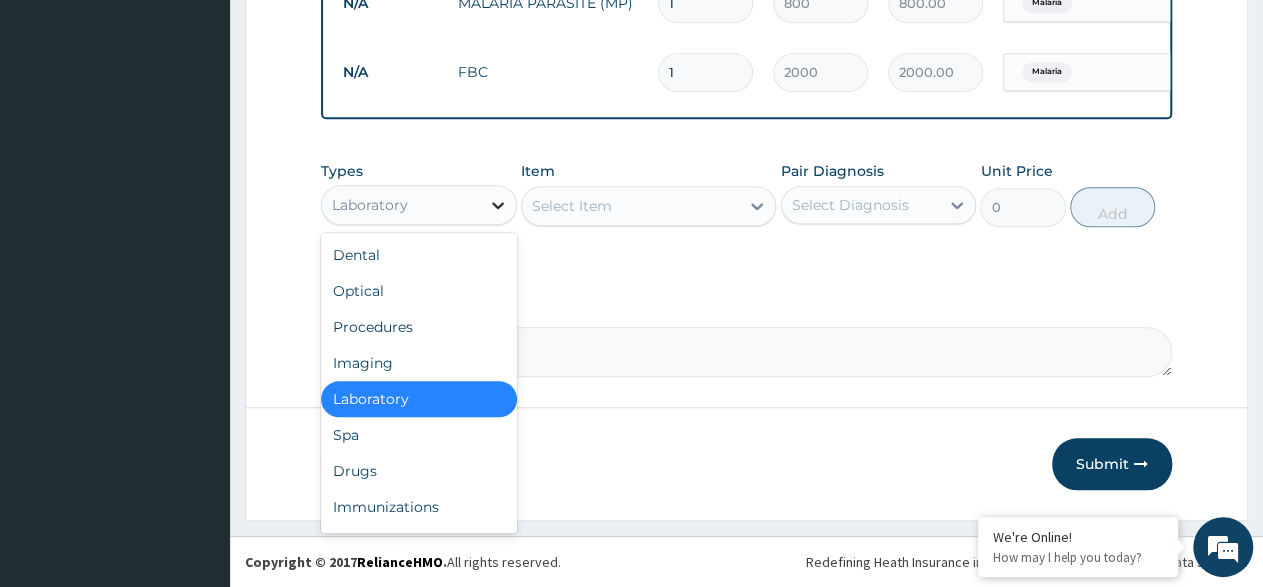 click at bounding box center (498, 205) 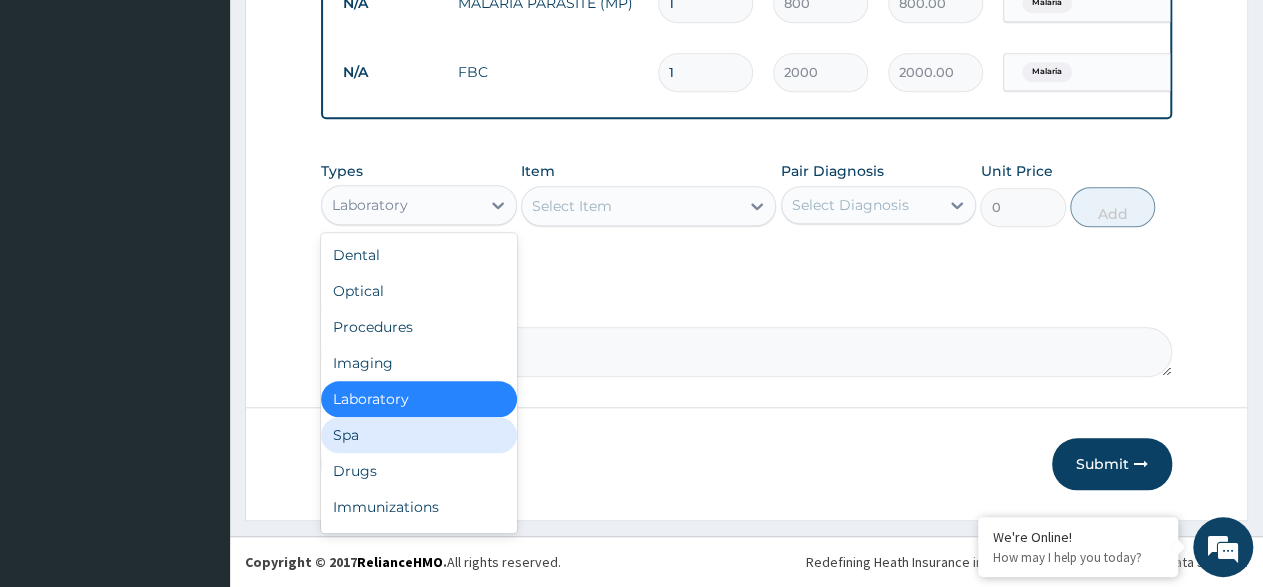 click on "Spa" at bounding box center [419, 435] 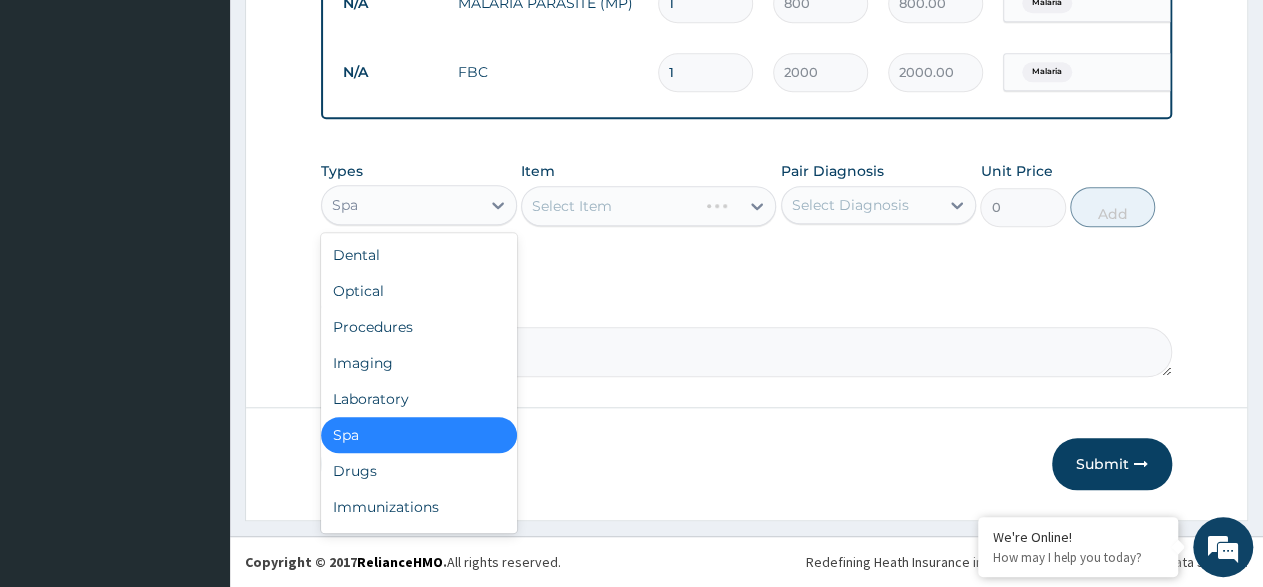 drag, startPoint x: 491, startPoint y: 192, endPoint x: 493, endPoint y: 314, distance: 122.016396 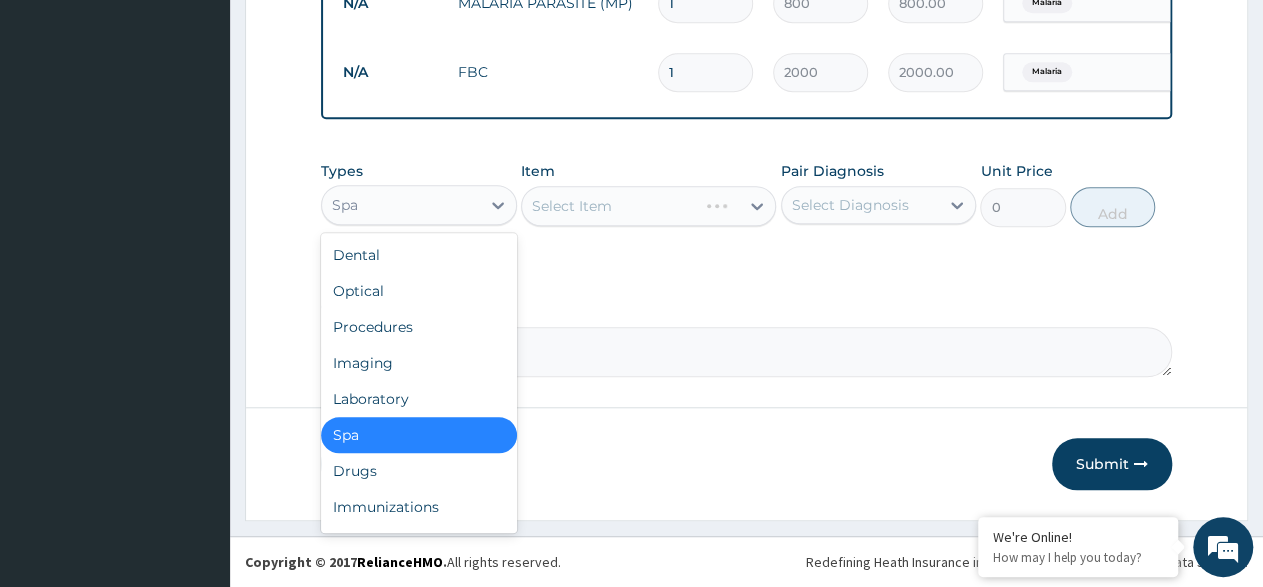 click at bounding box center (498, 205) 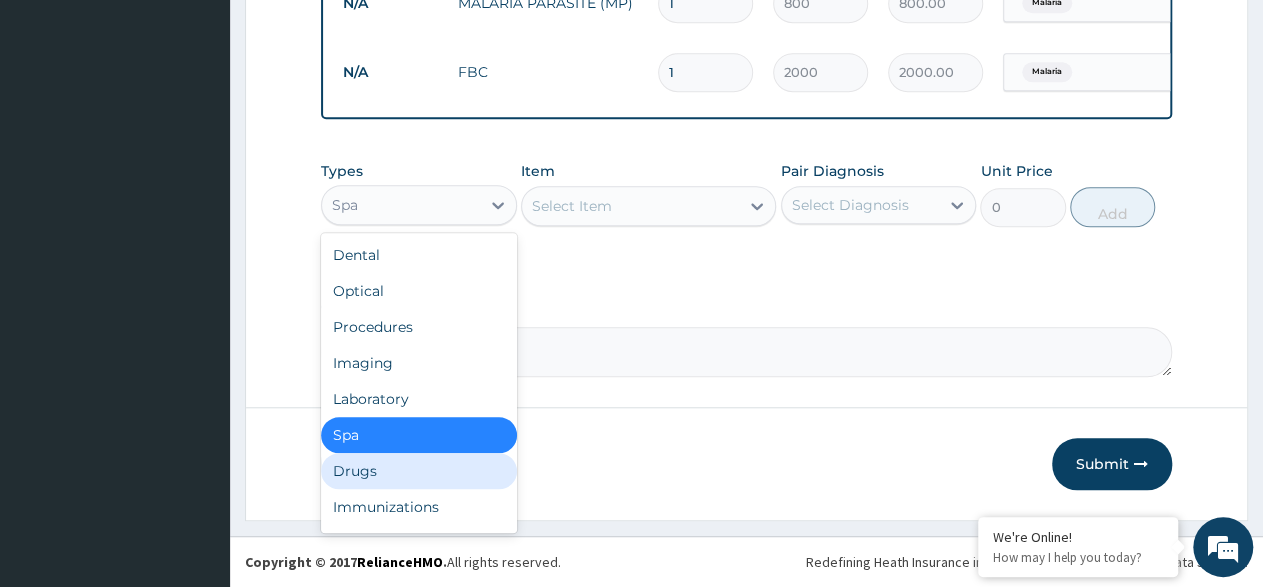 click on "Drugs" at bounding box center [419, 471] 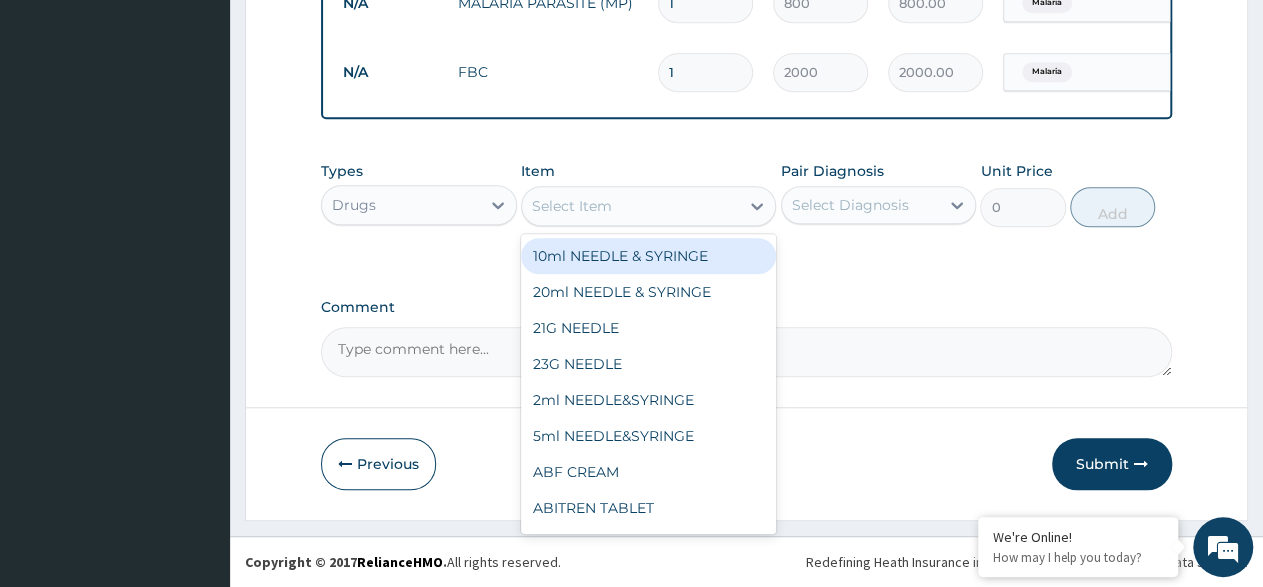 click 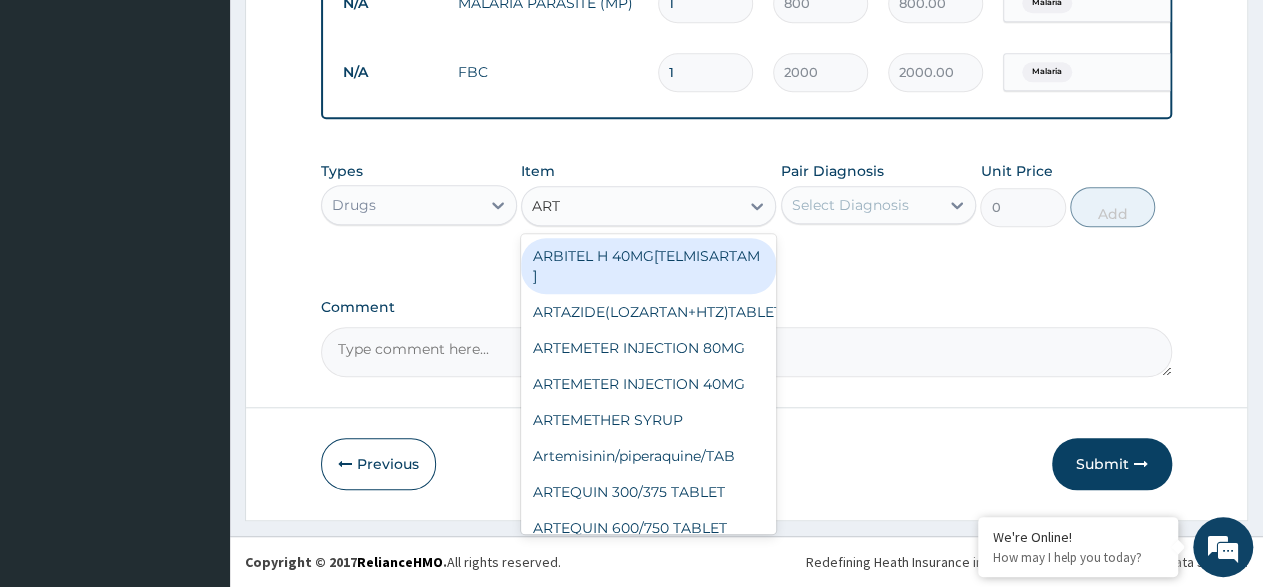 type on "ARTE" 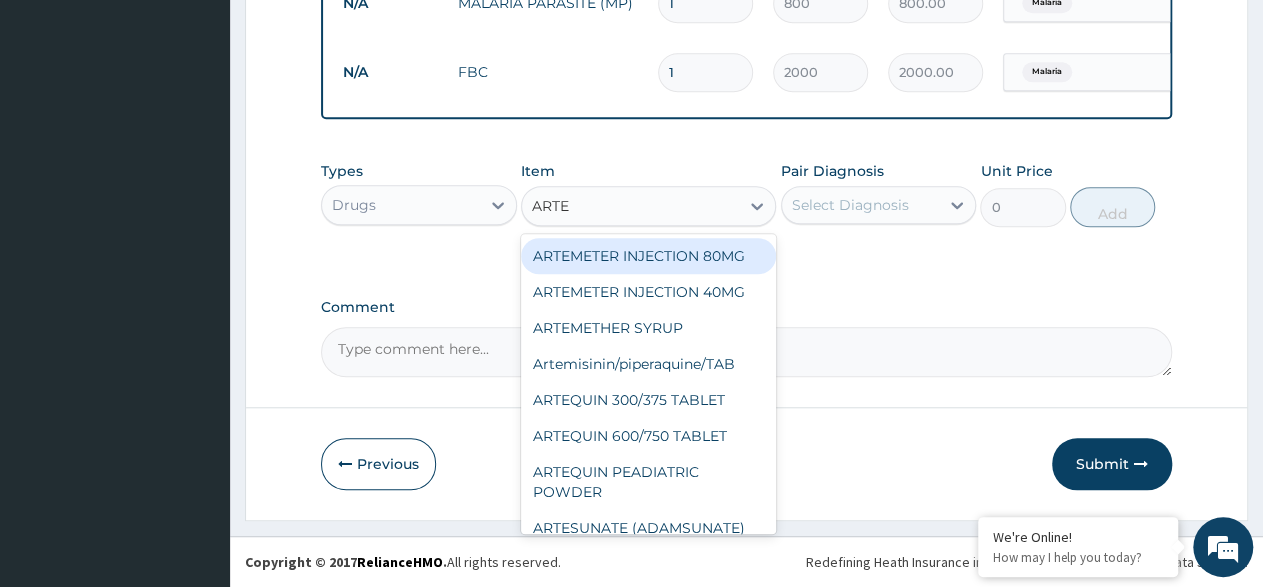 click on "ARTEMETER INJECTION  80MG" at bounding box center [648, 256] 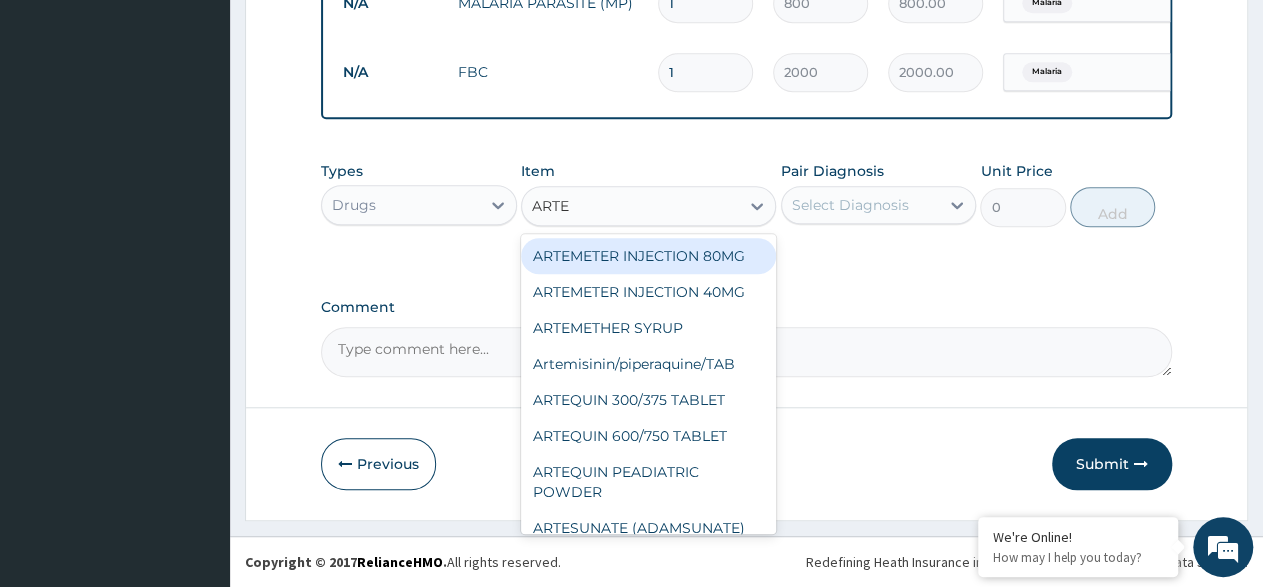 type 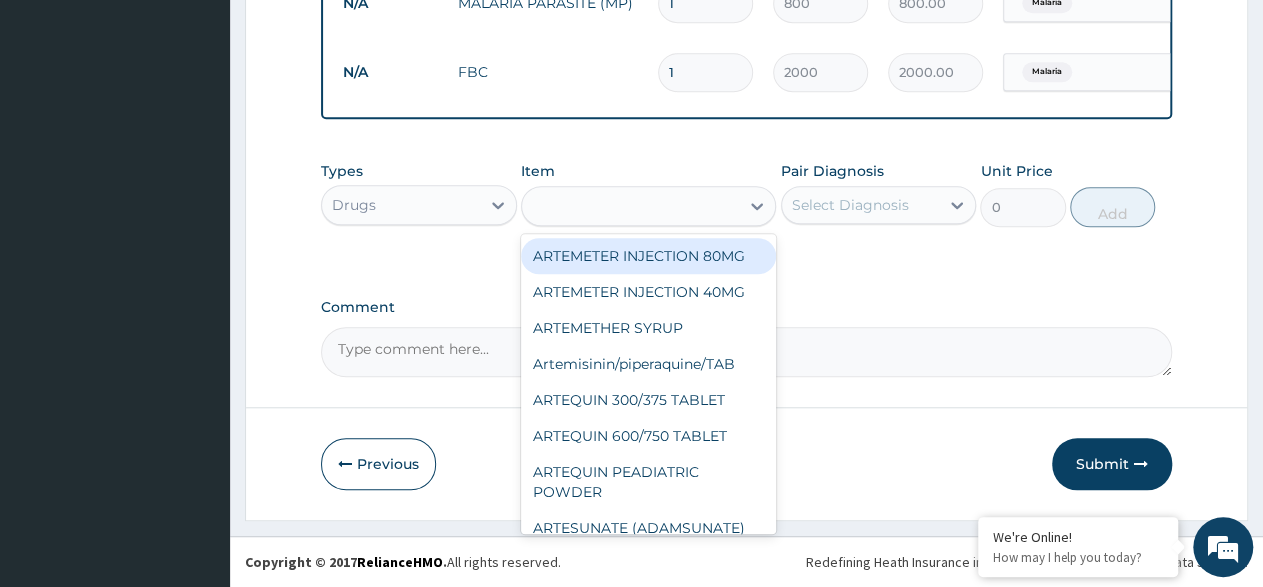 type on "210" 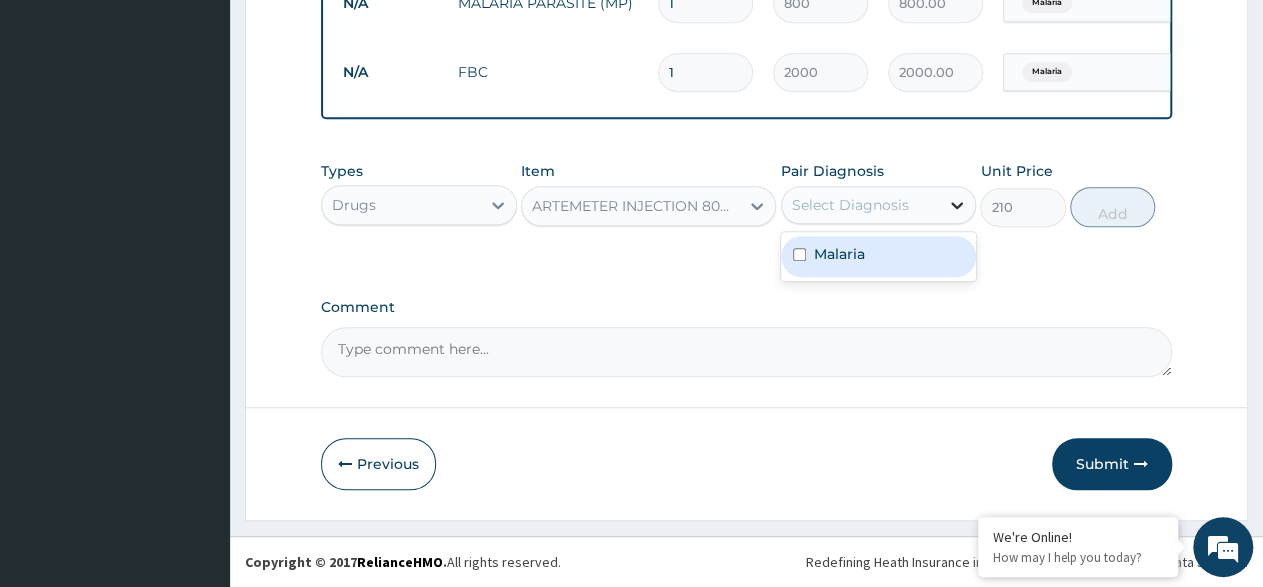 click 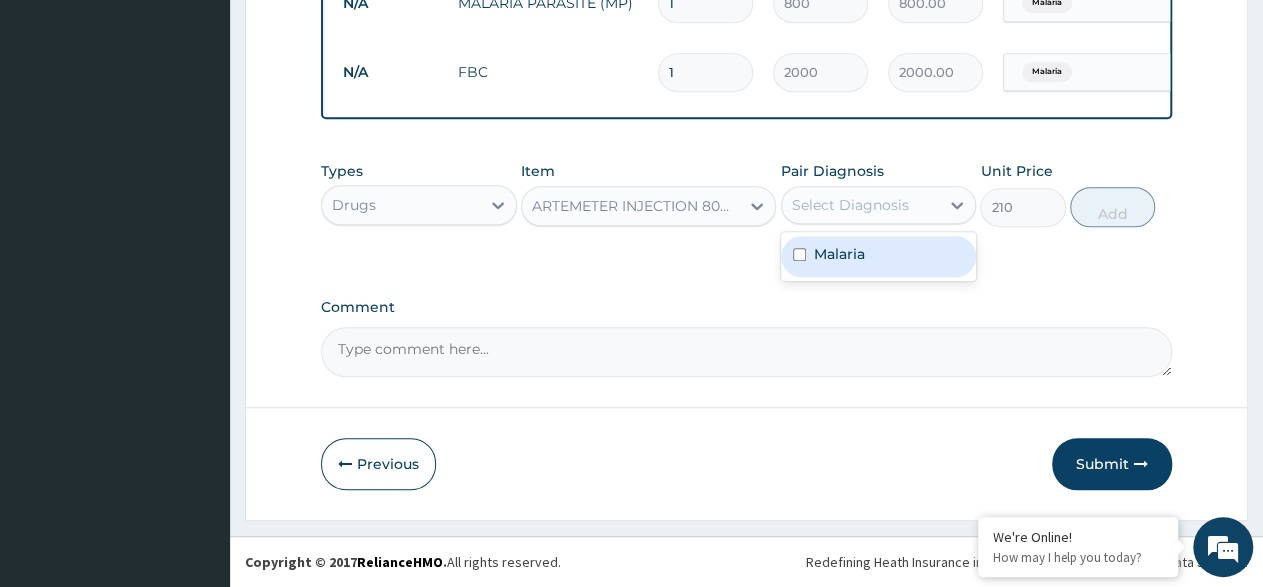 drag, startPoint x: 876, startPoint y: 264, endPoint x: 925, endPoint y: 229, distance: 60.216278 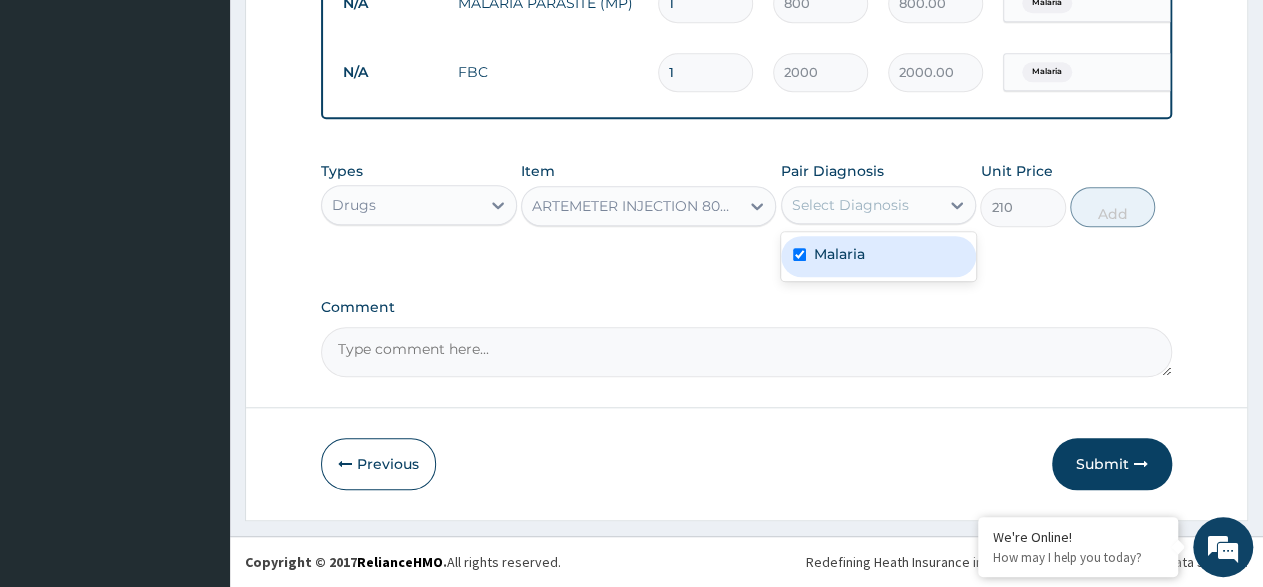 checkbox on "true" 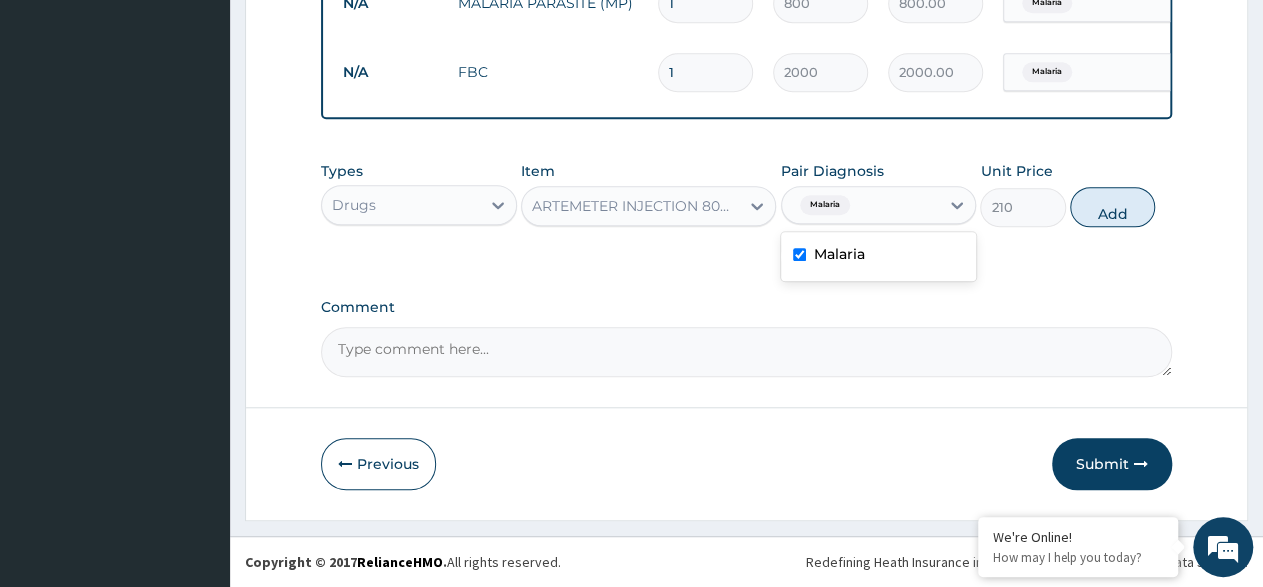 drag, startPoint x: 941, startPoint y: 213, endPoint x: 979, endPoint y: 212, distance: 38.013157 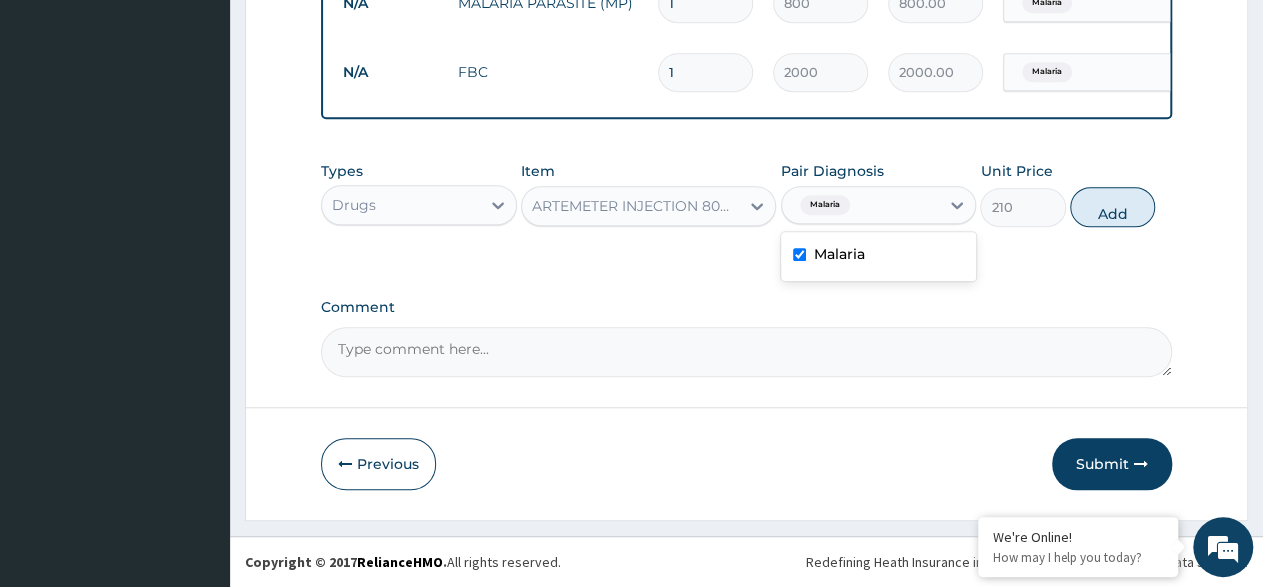 click at bounding box center [957, 205] 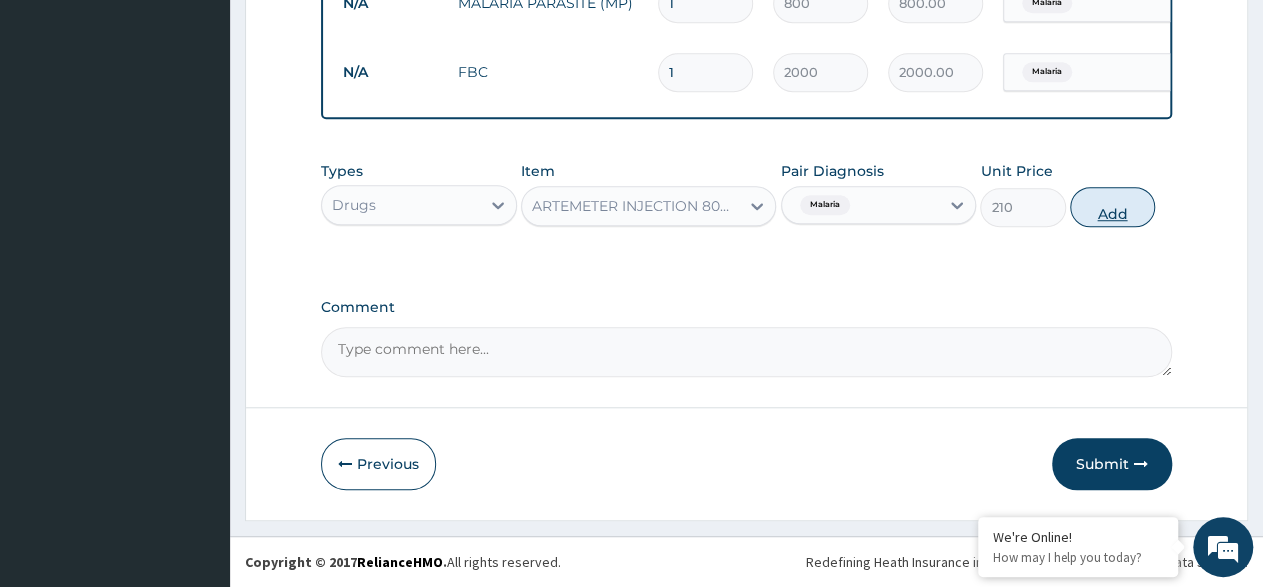 click on "Add" at bounding box center [1112, 207] 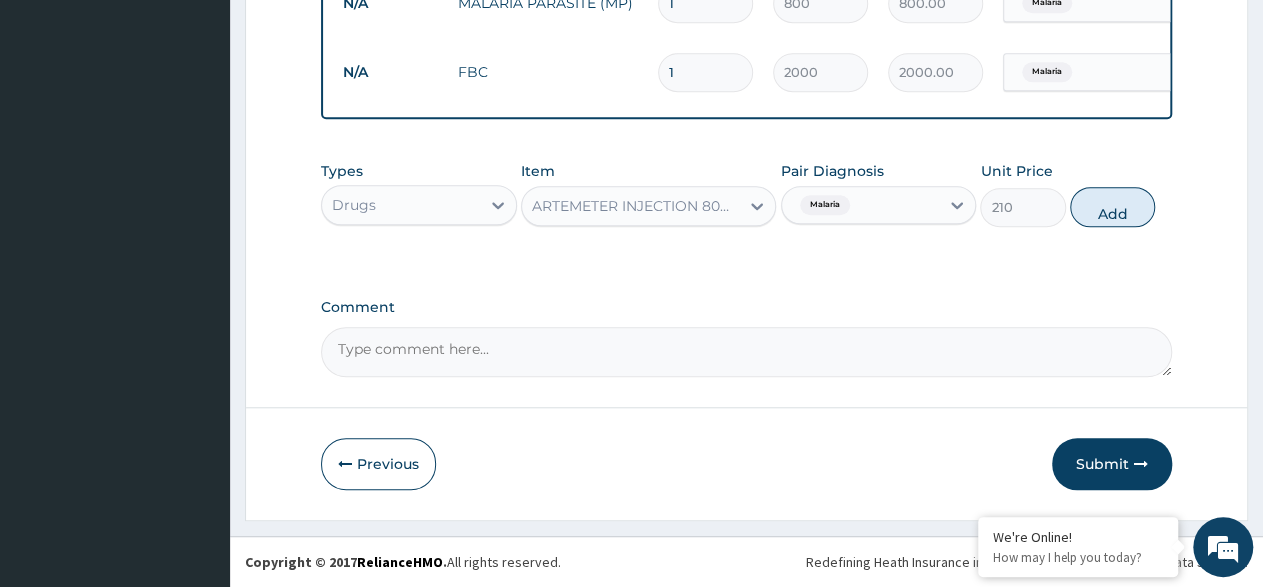type on "0" 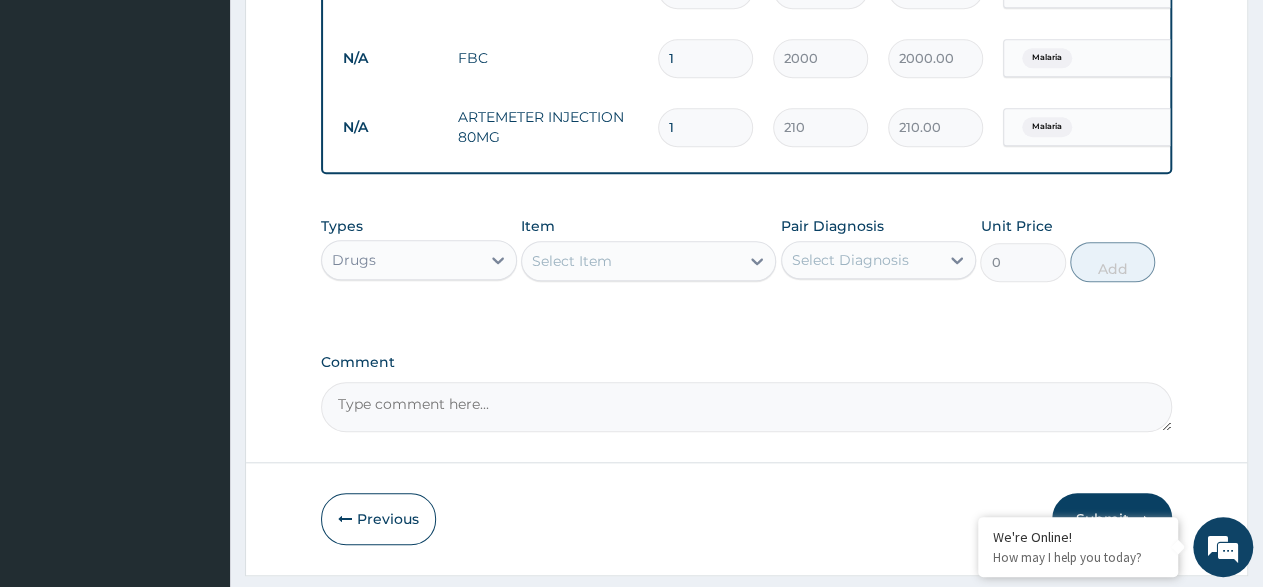 type 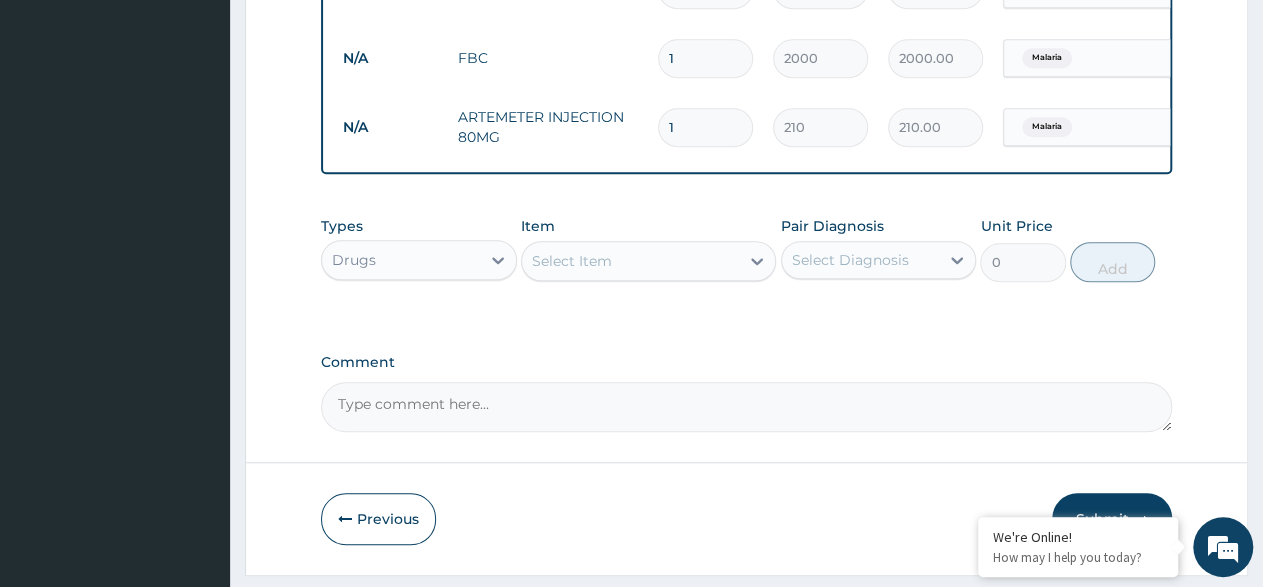 type on "0.00" 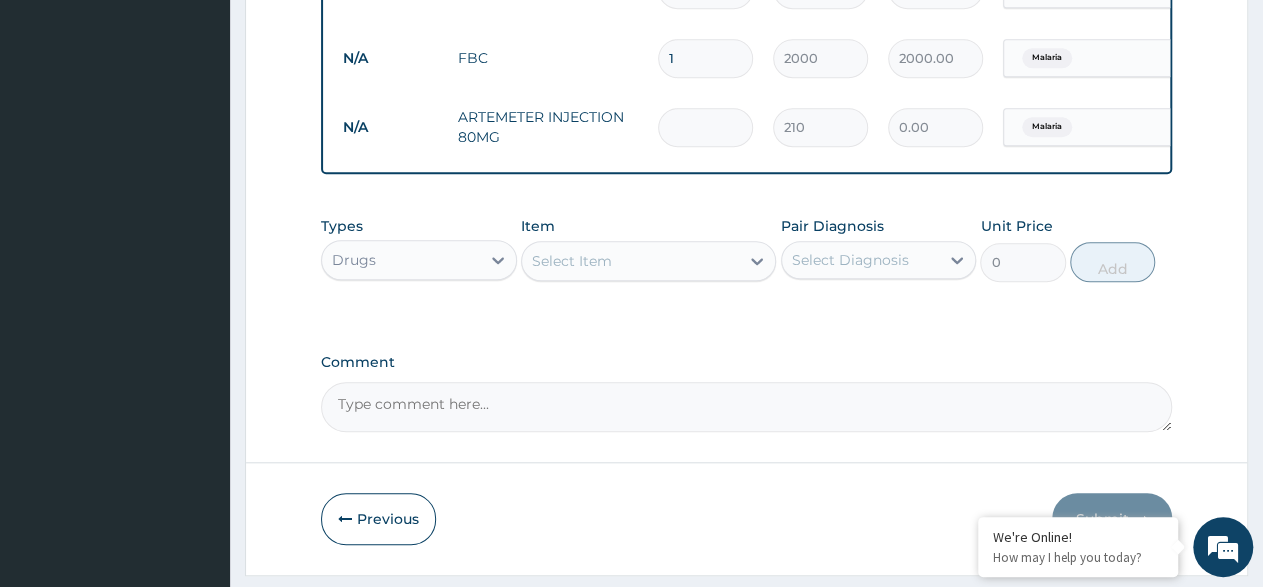 type on "2" 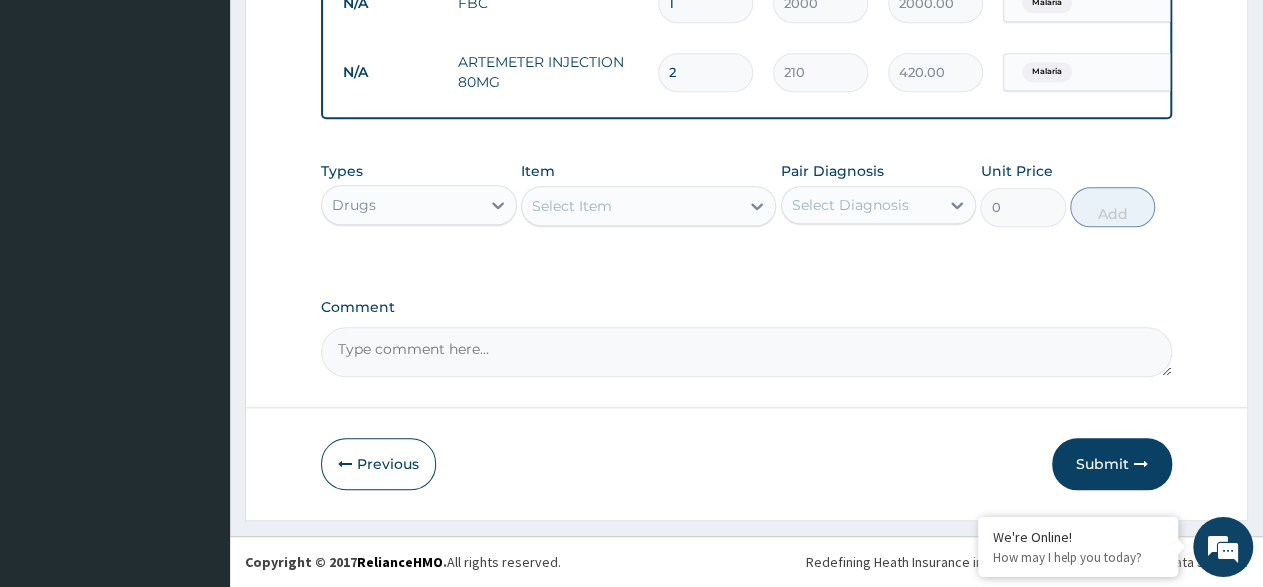 scroll, scrollTop: 765, scrollLeft: 0, axis: vertical 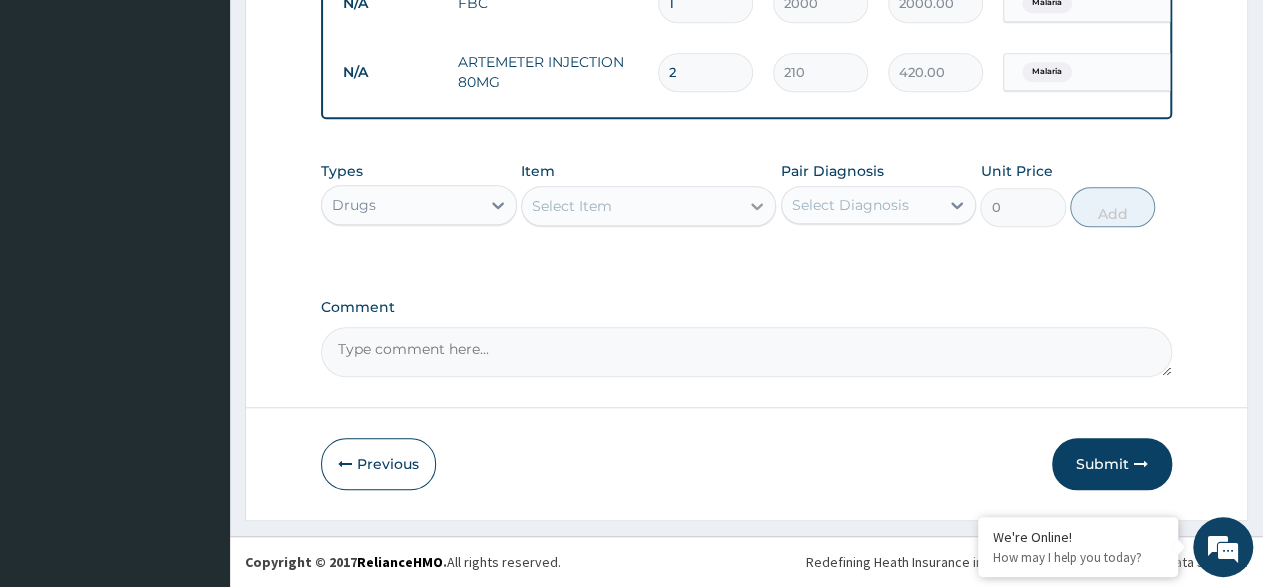 type on "2" 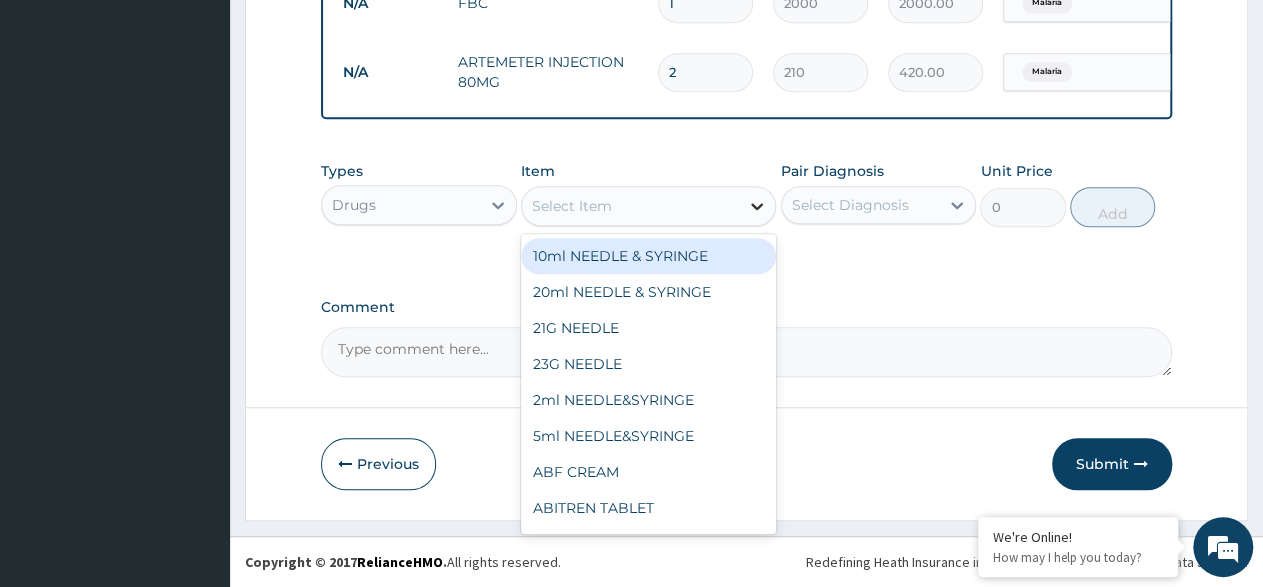 click 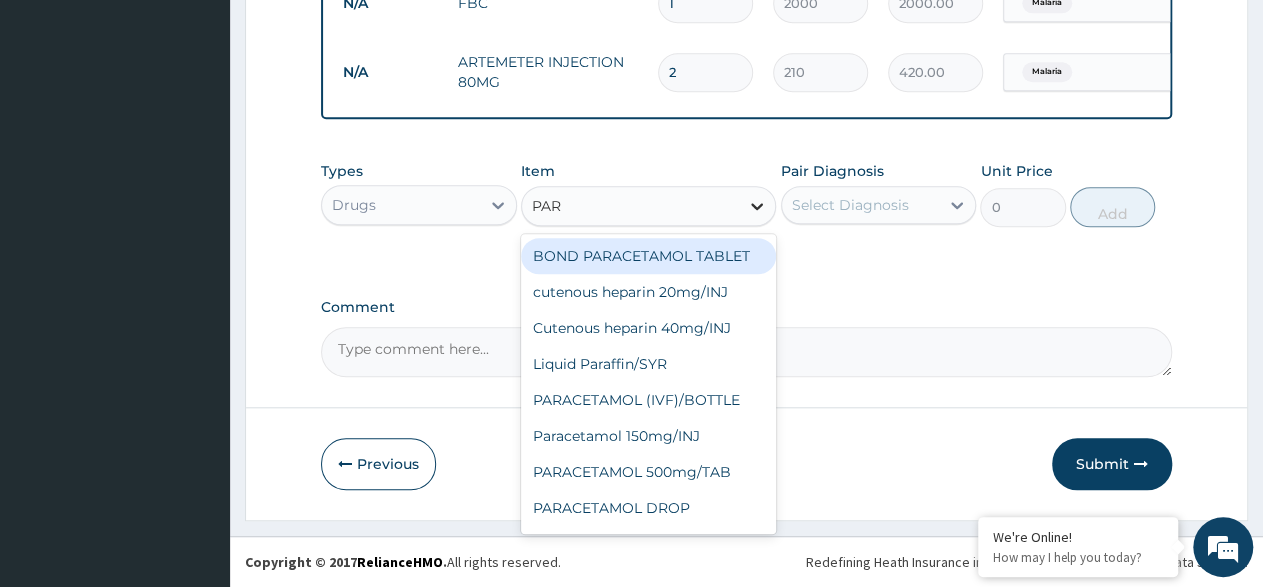 type on "PARA" 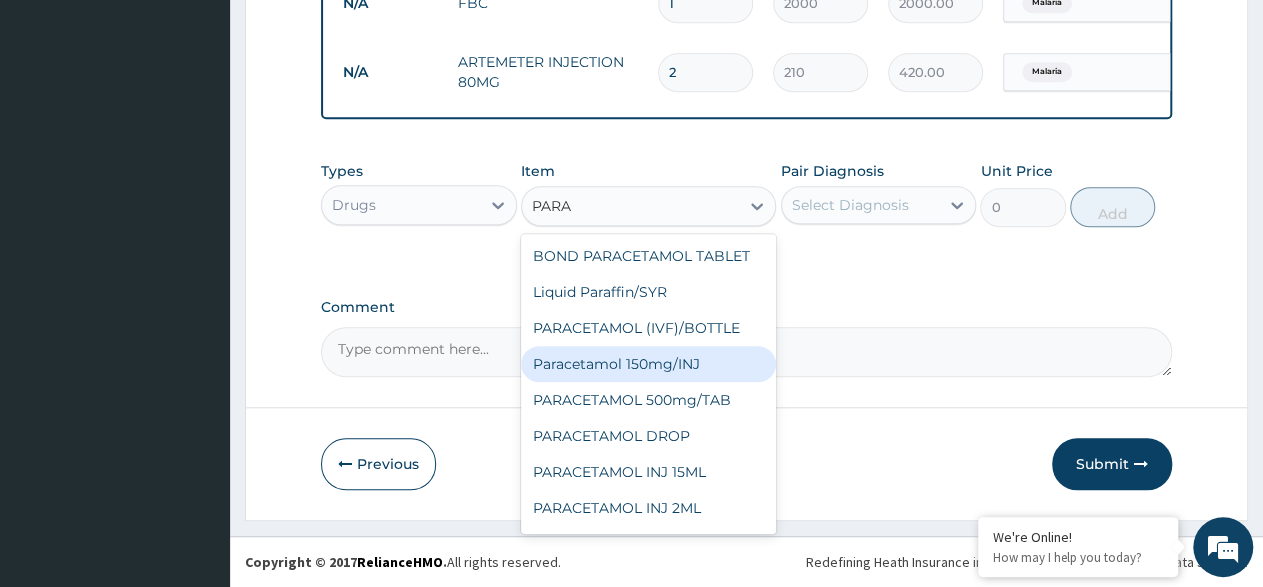 click on "Paracetamol 150mg/INJ" at bounding box center [648, 364] 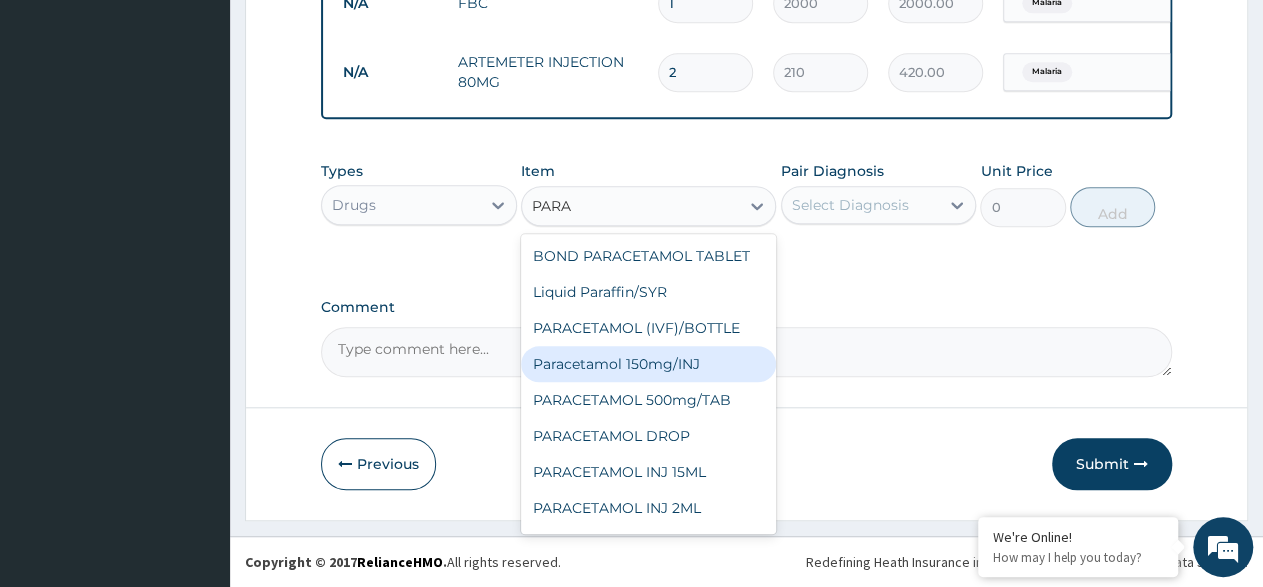 type 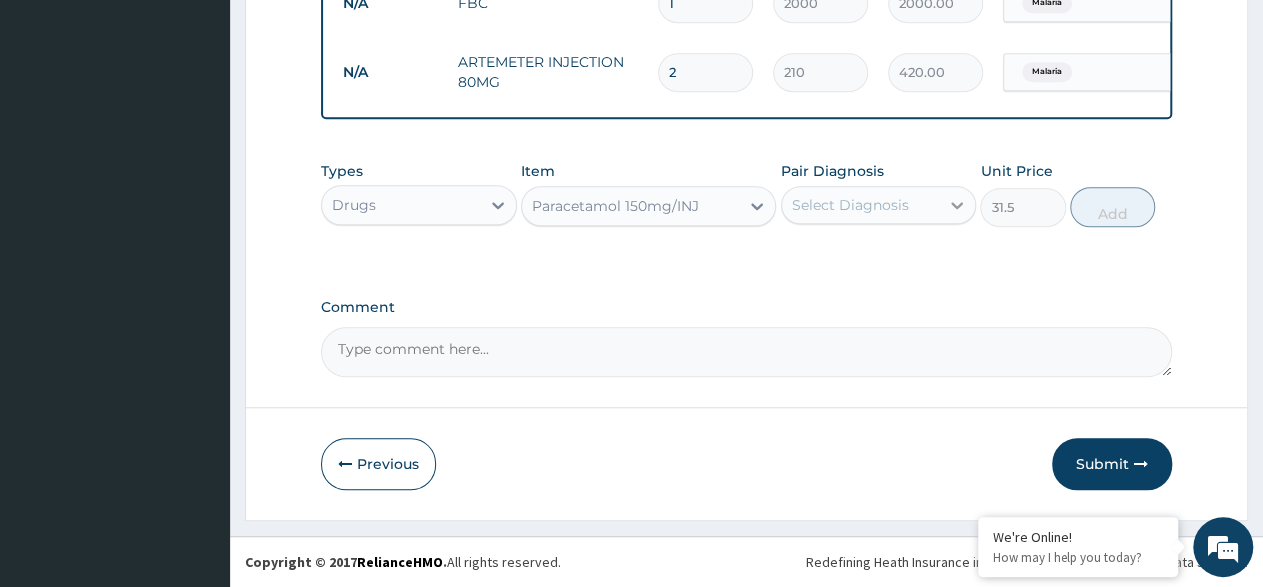 click at bounding box center [957, 205] 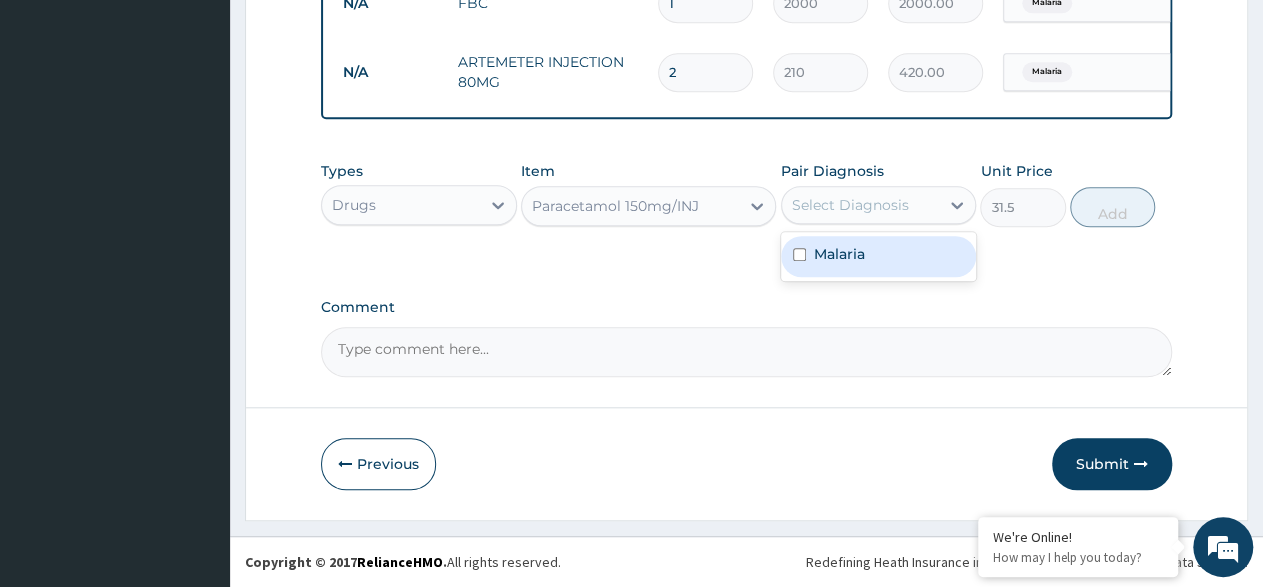 drag, startPoint x: 800, startPoint y: 259, endPoint x: 895, endPoint y: 238, distance: 97.29337 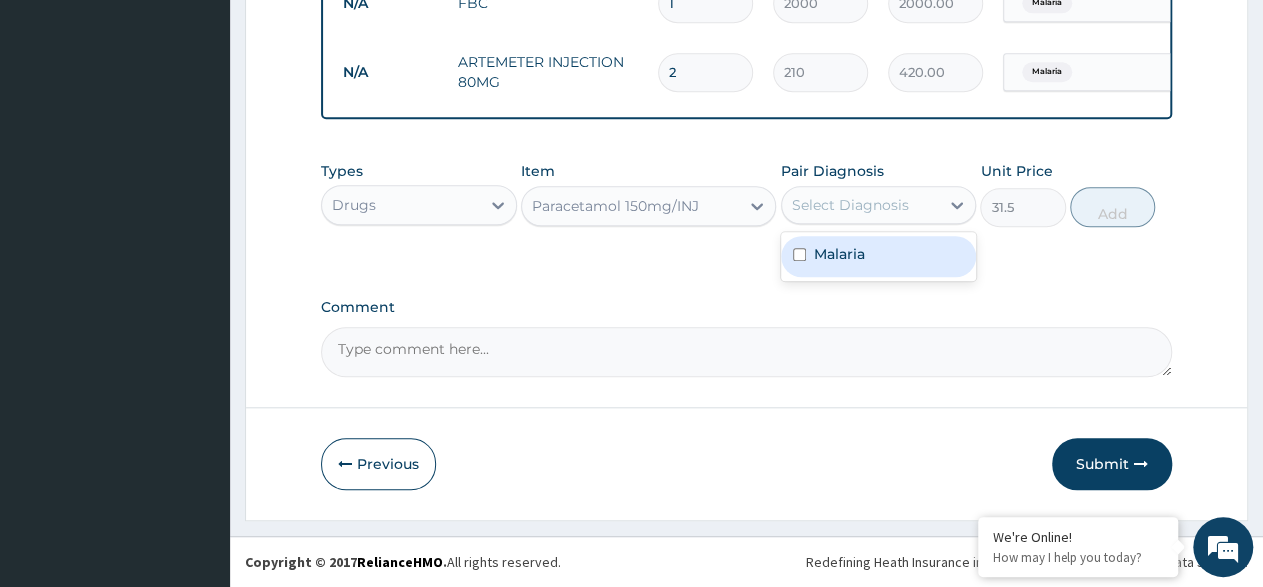 click at bounding box center [799, 254] 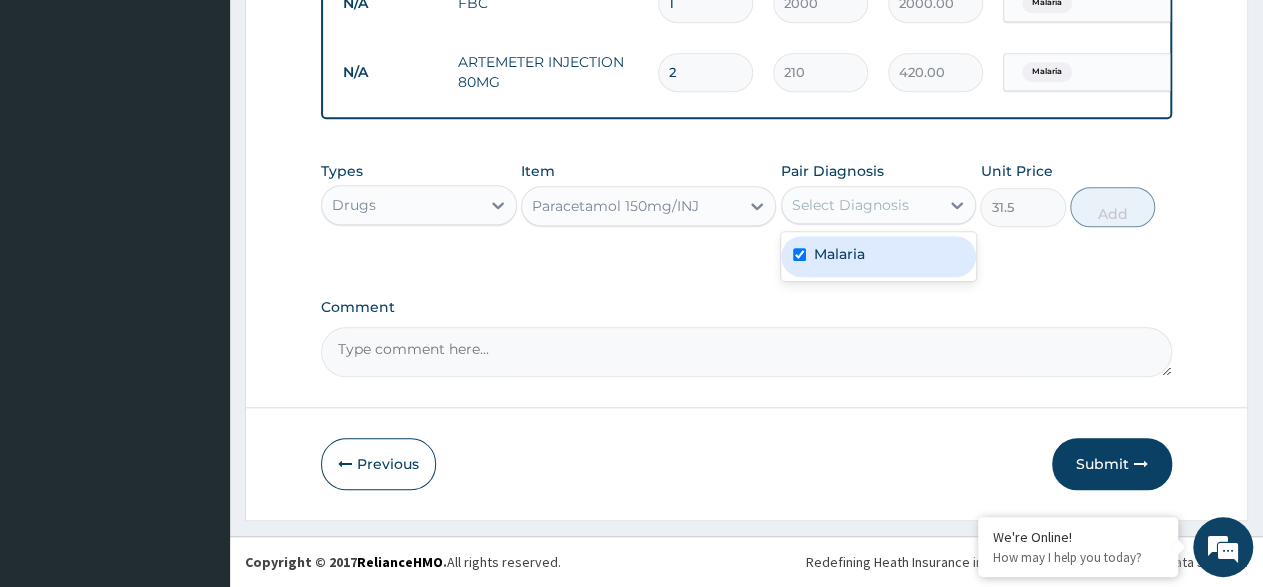 checkbox on "true" 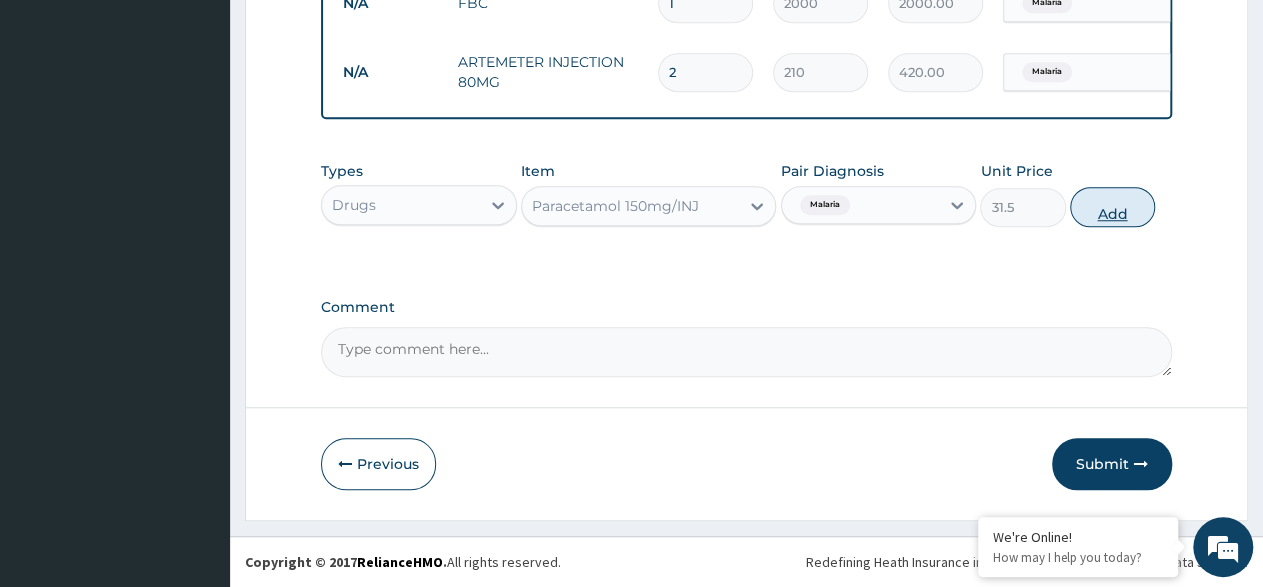 click on "Add" at bounding box center (1112, 207) 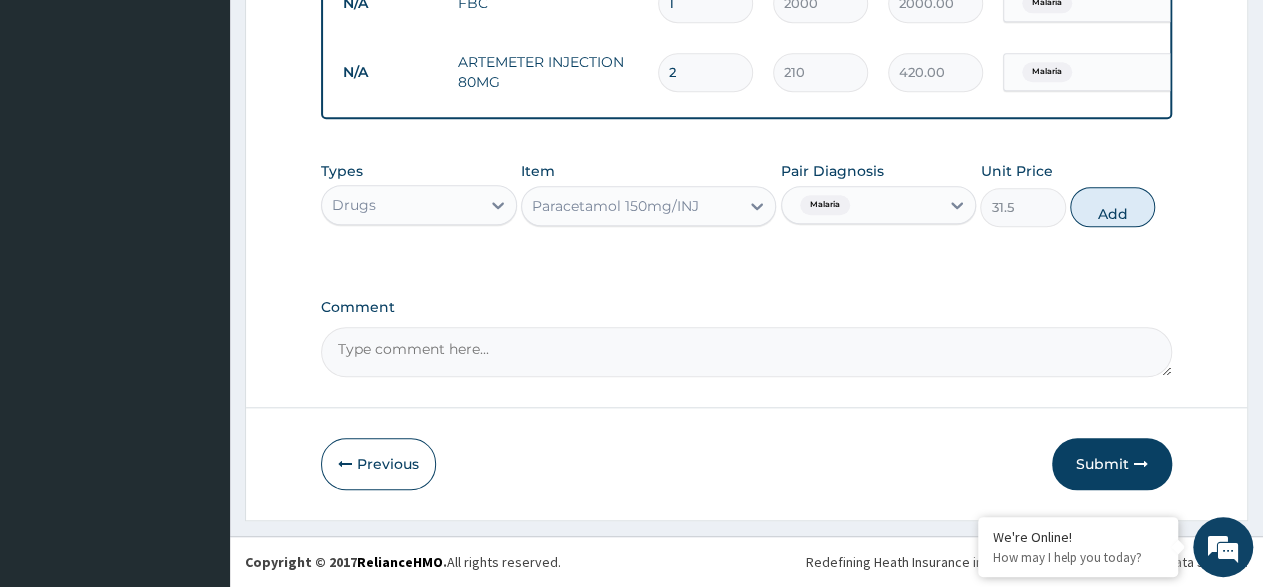 type on "0" 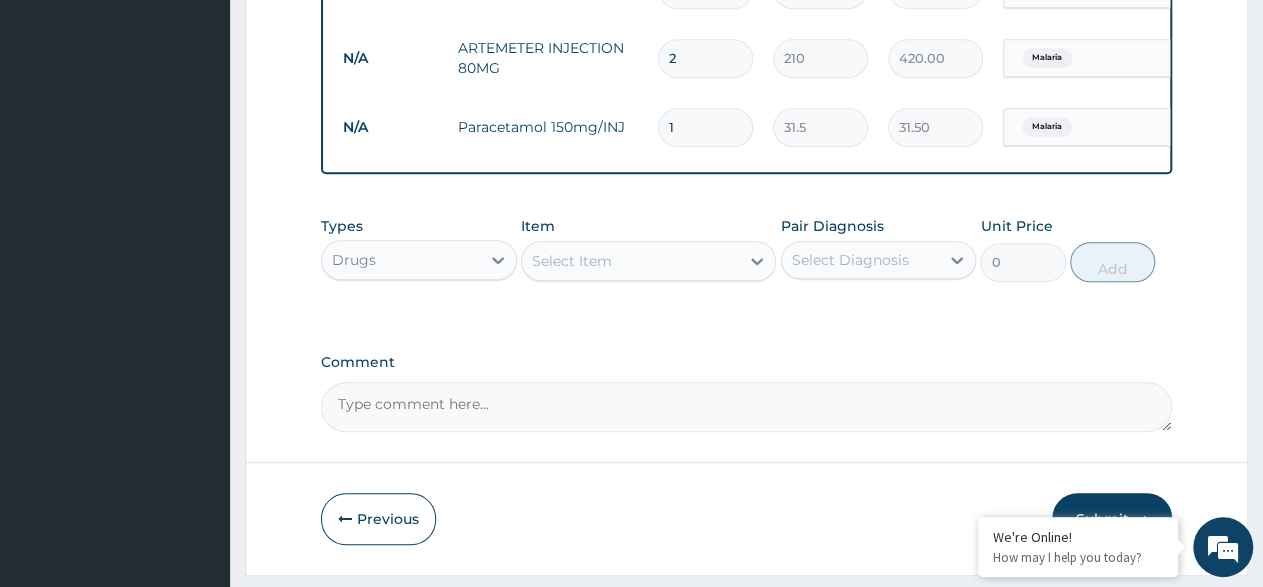 type 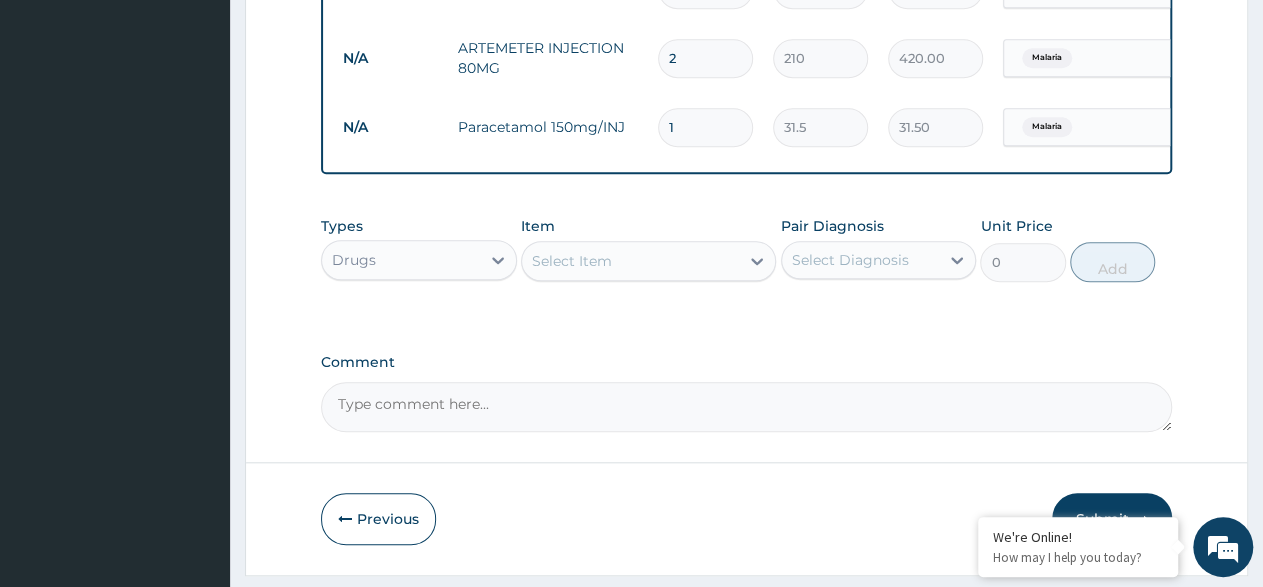 type on "0.00" 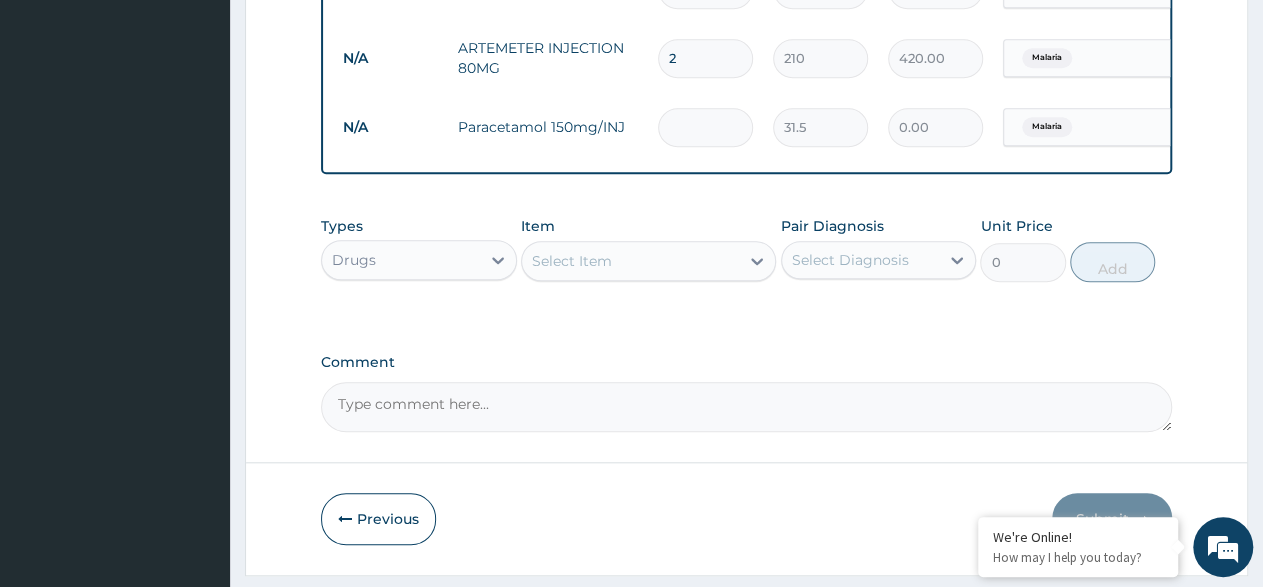 type on "2" 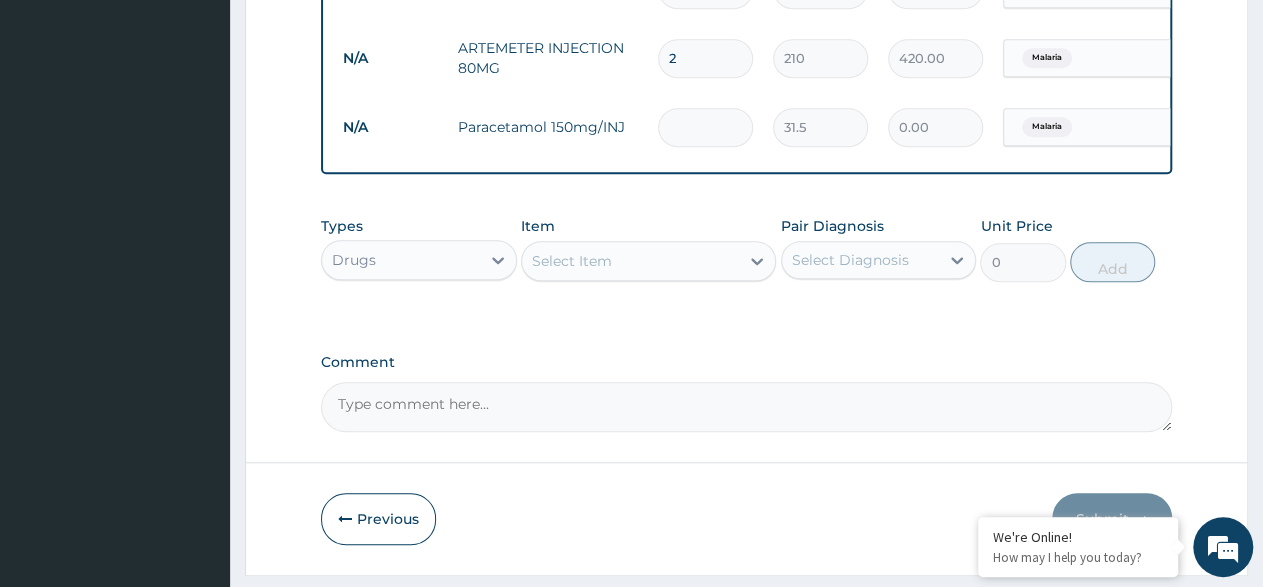 type on "63.00" 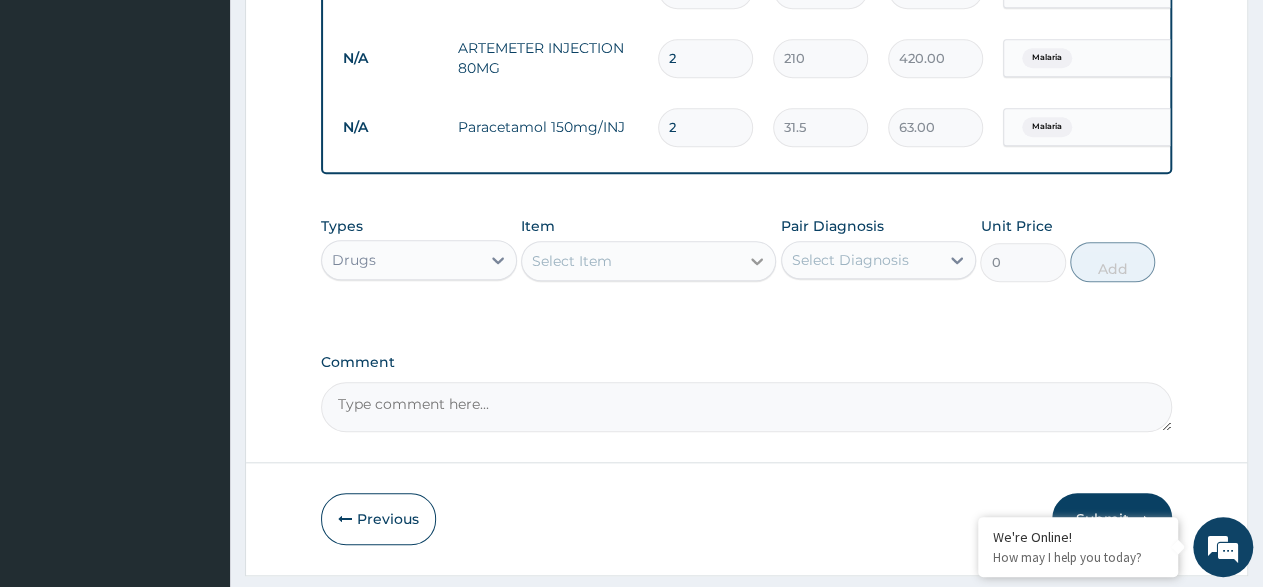 type on "2" 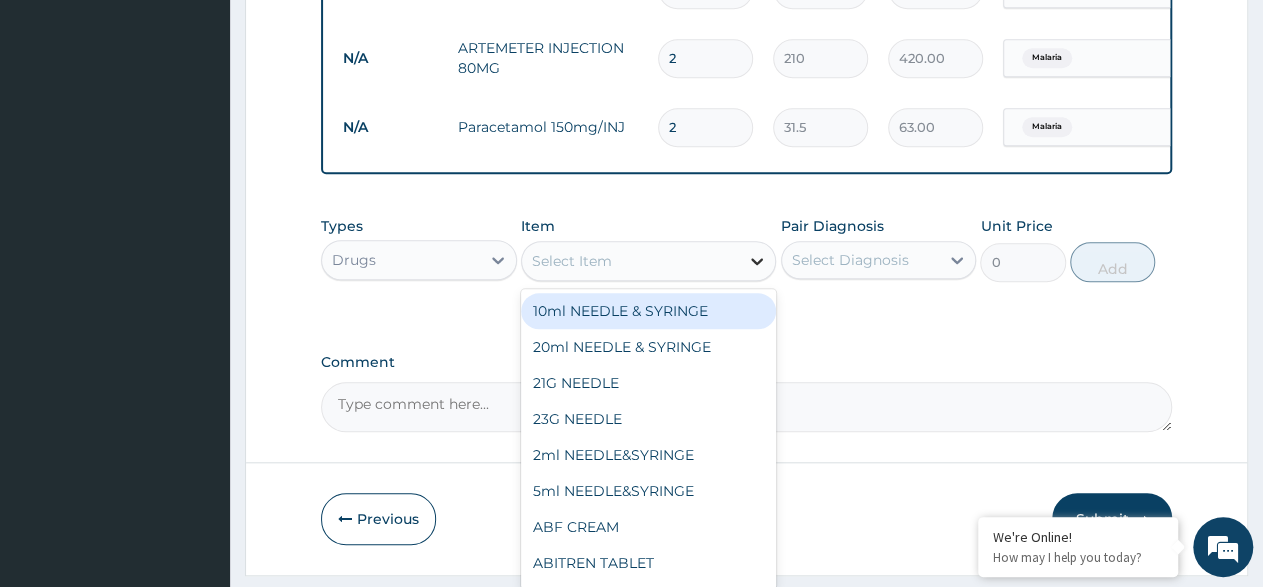 click 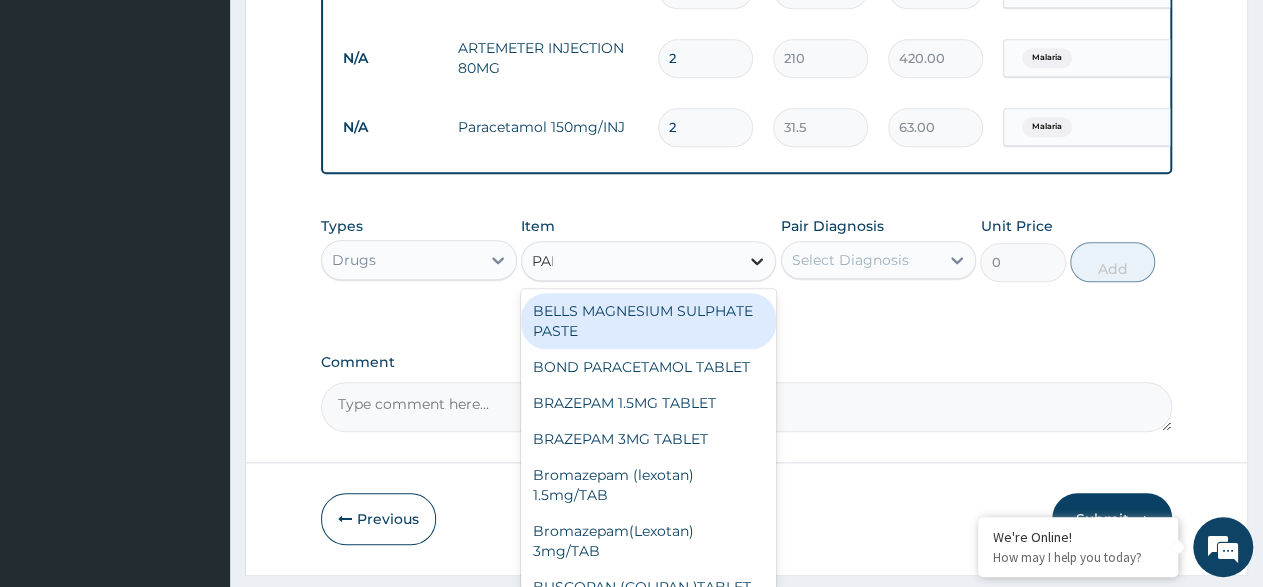 type on "PARA" 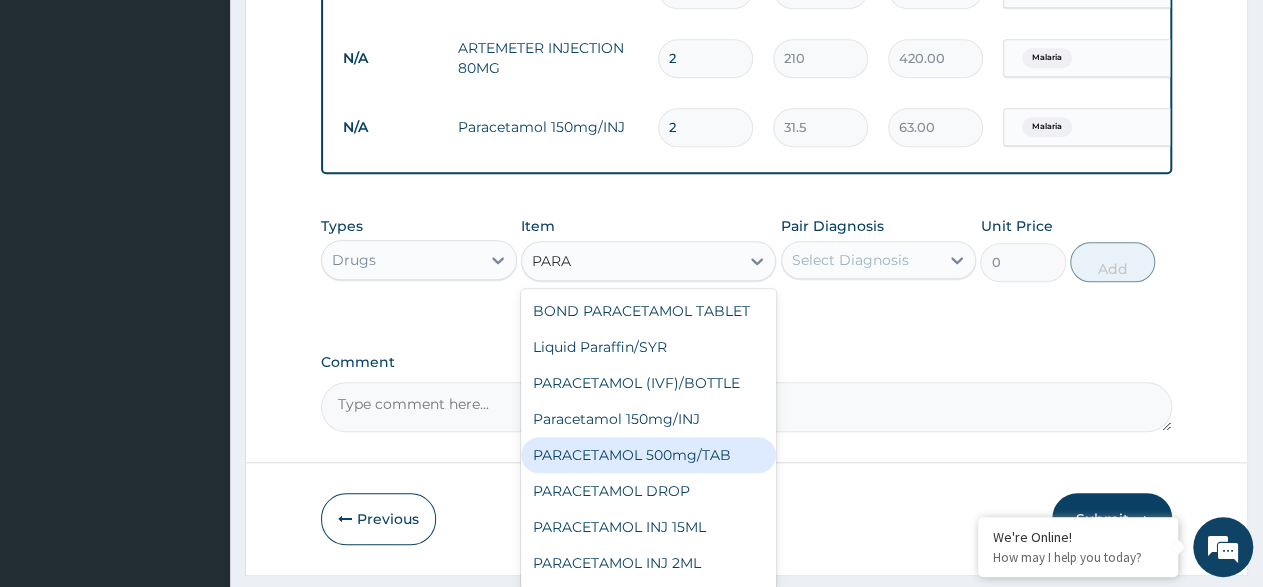 click on "PARACETAMOL 500mg/TAB" at bounding box center [648, 455] 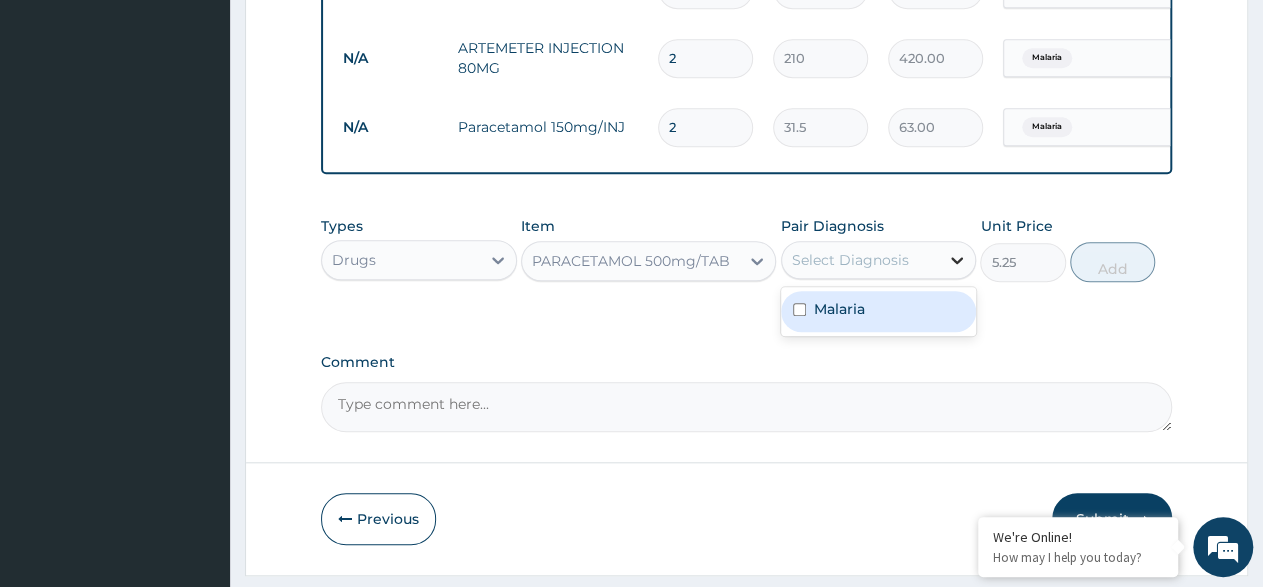 click 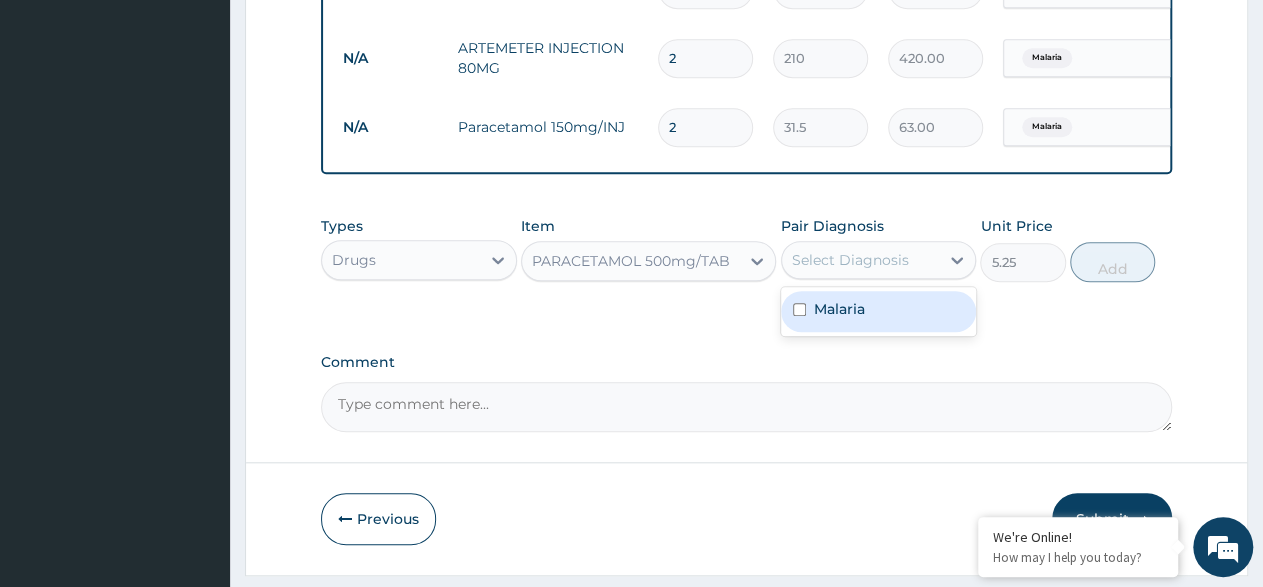 drag, startPoint x: 863, startPoint y: 334, endPoint x: 984, endPoint y: 271, distance: 136.41847 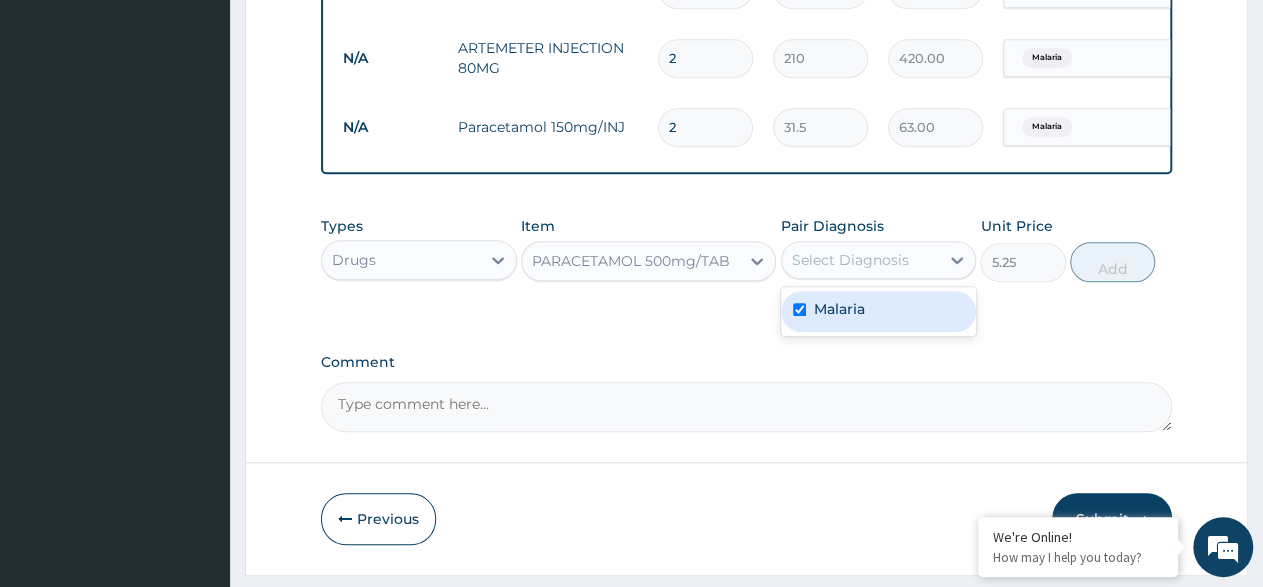 checkbox on "true" 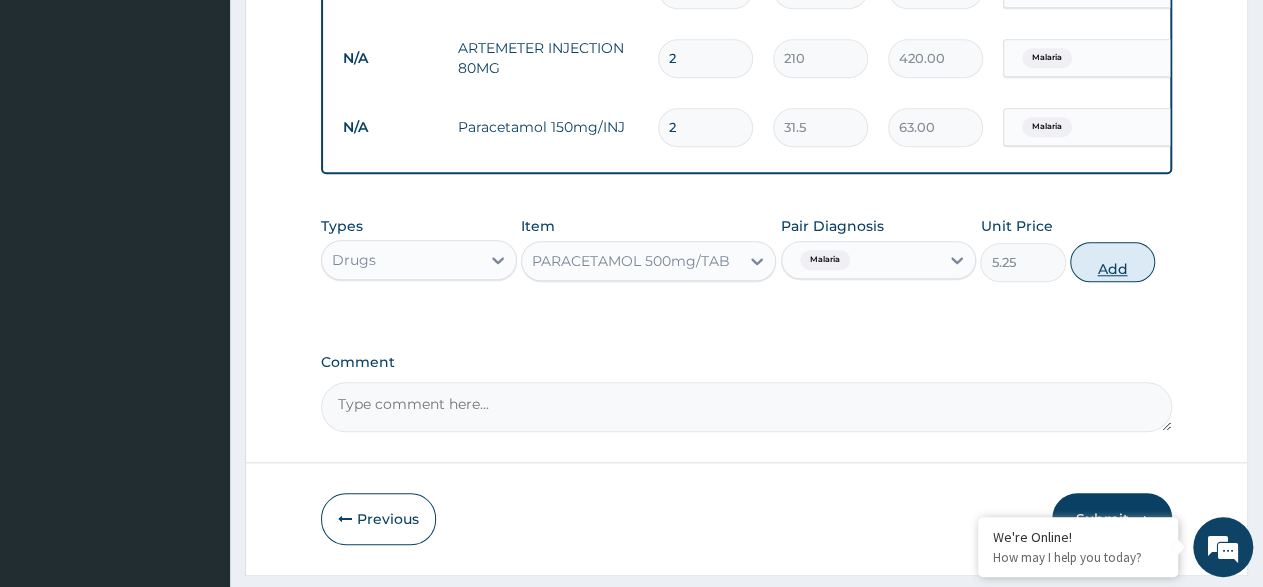drag, startPoint x: 958, startPoint y: 273, endPoint x: 1089, endPoint y: 263, distance: 131.38112 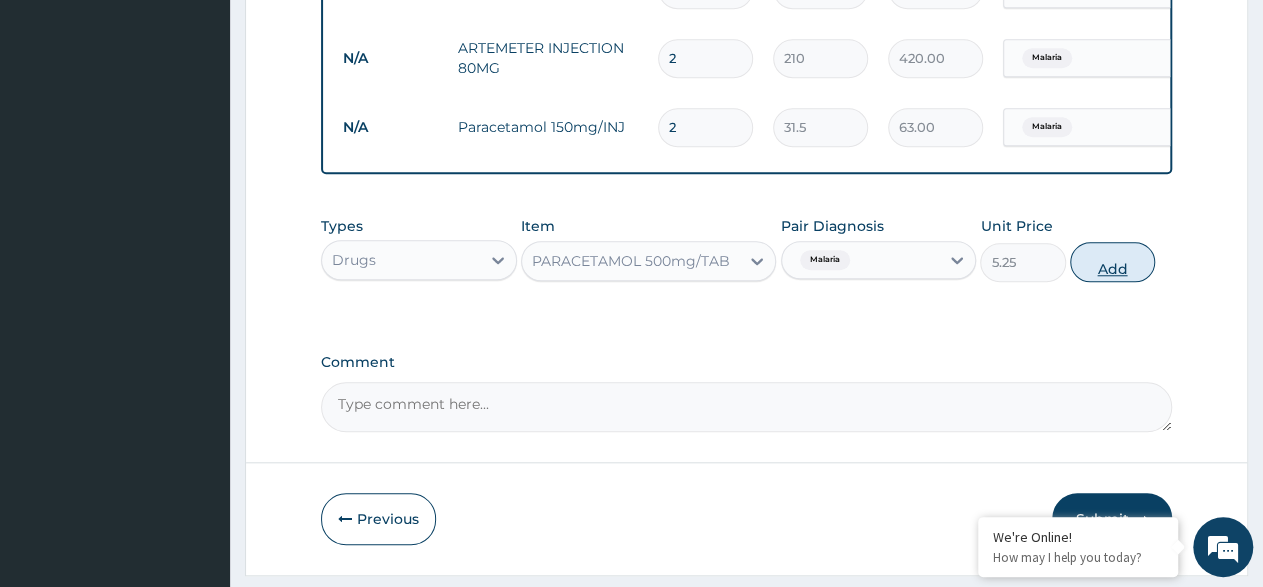 click at bounding box center [957, 260] 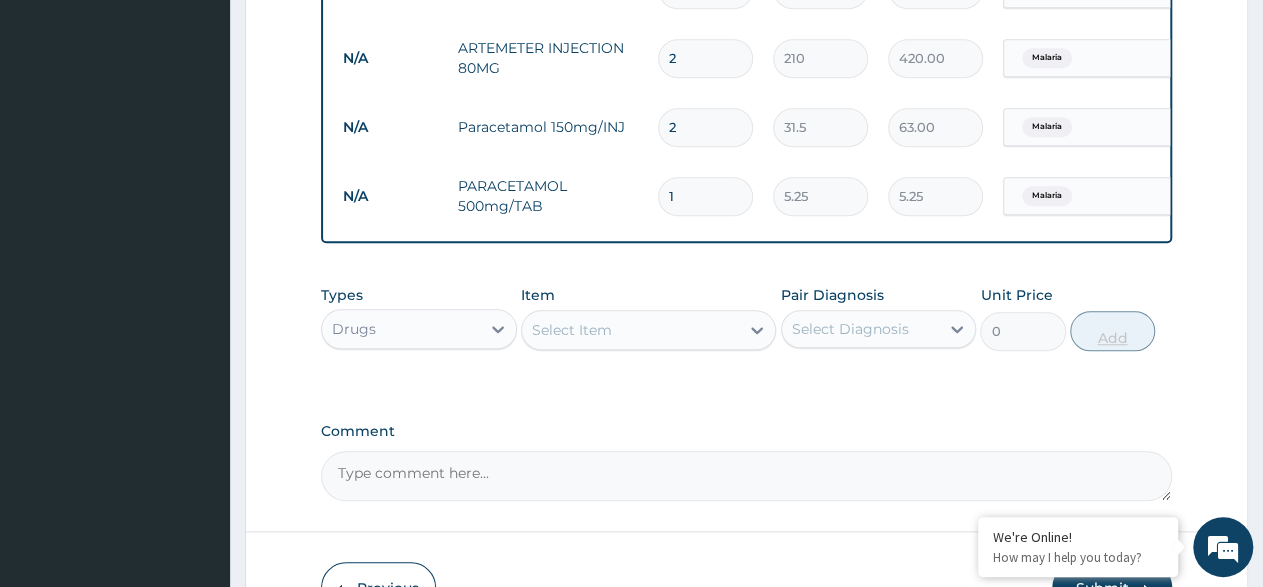 type 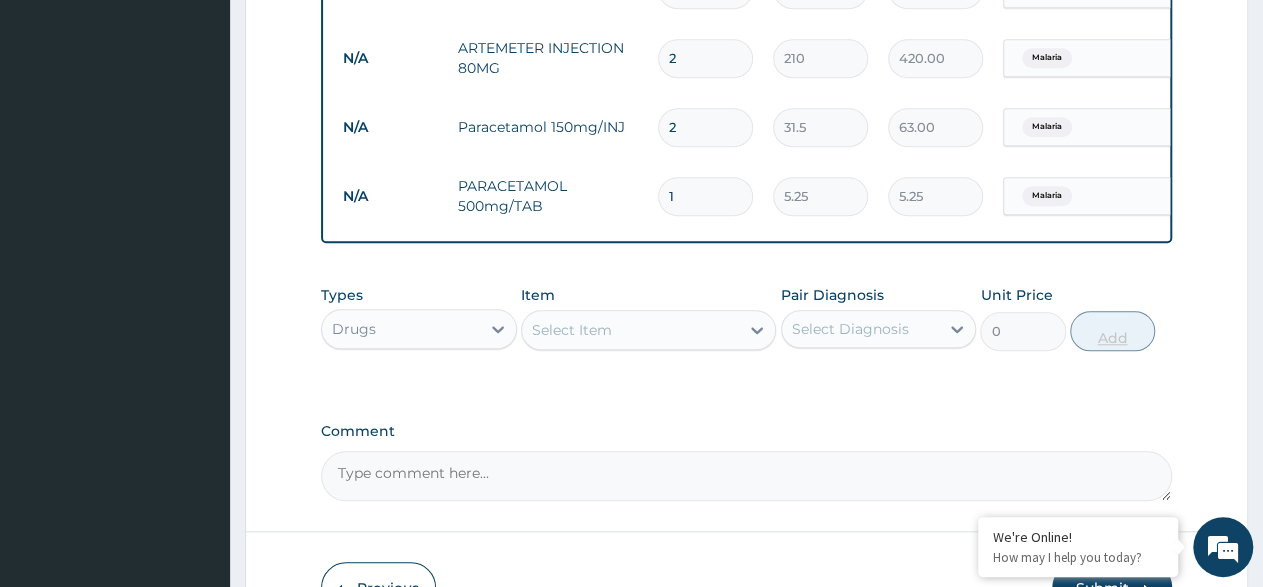 type on "0.00" 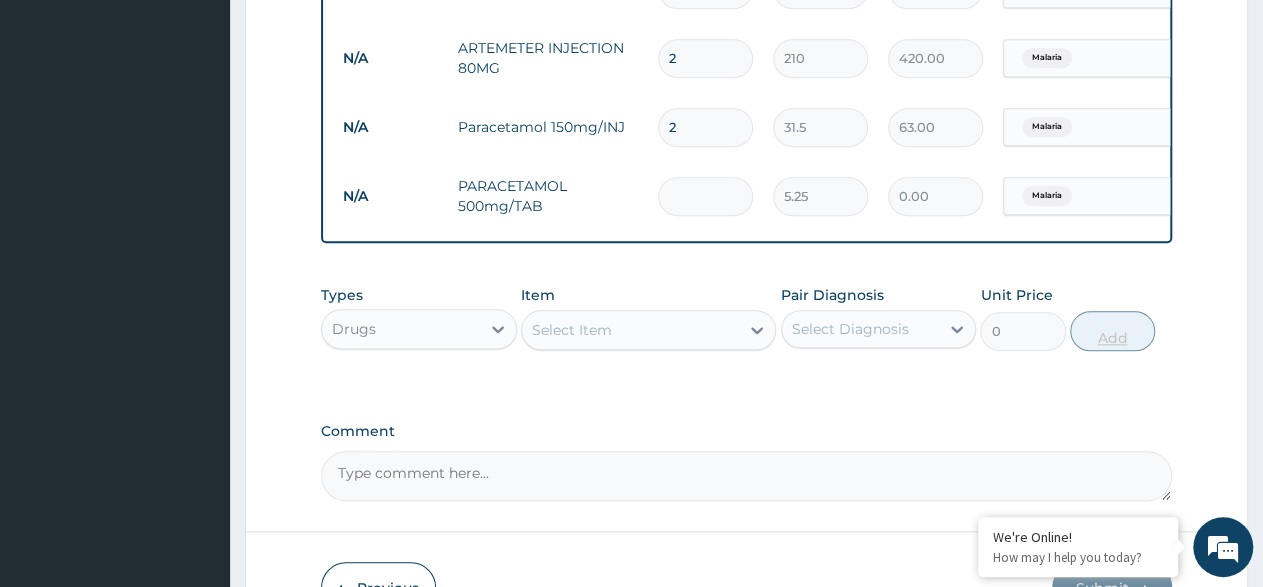 type on "6" 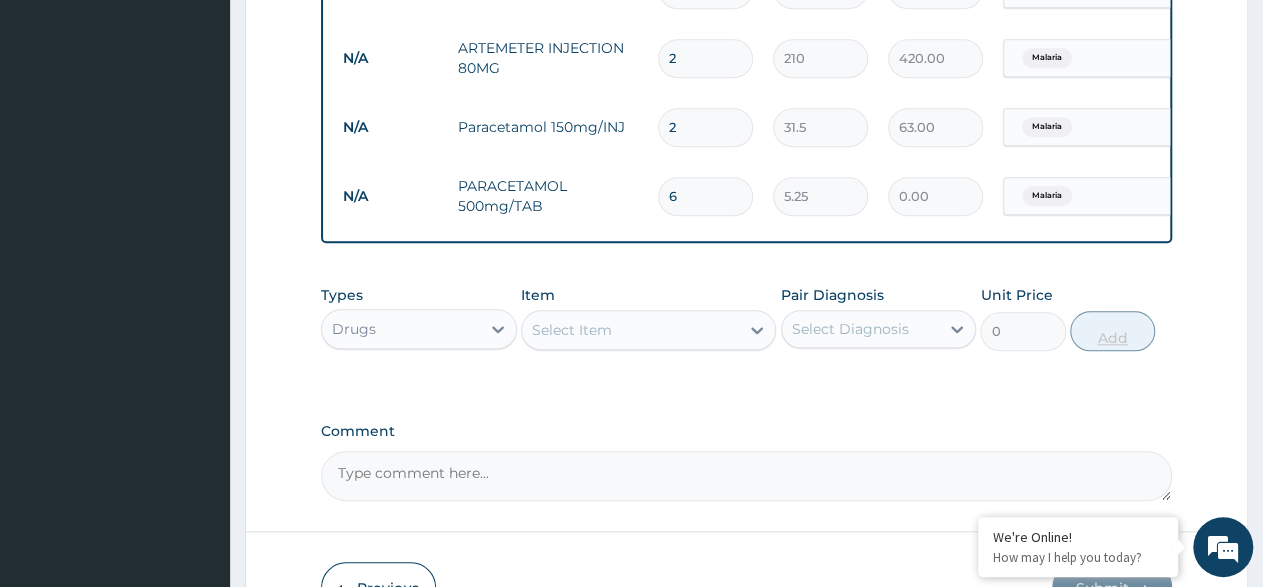 type on "31.50" 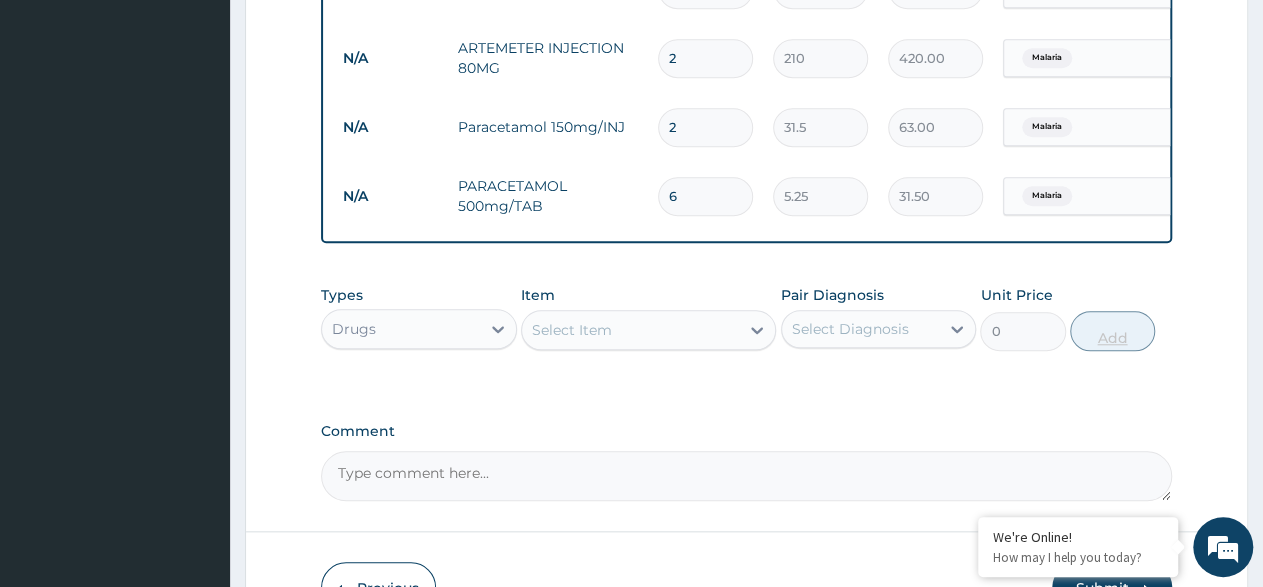 type 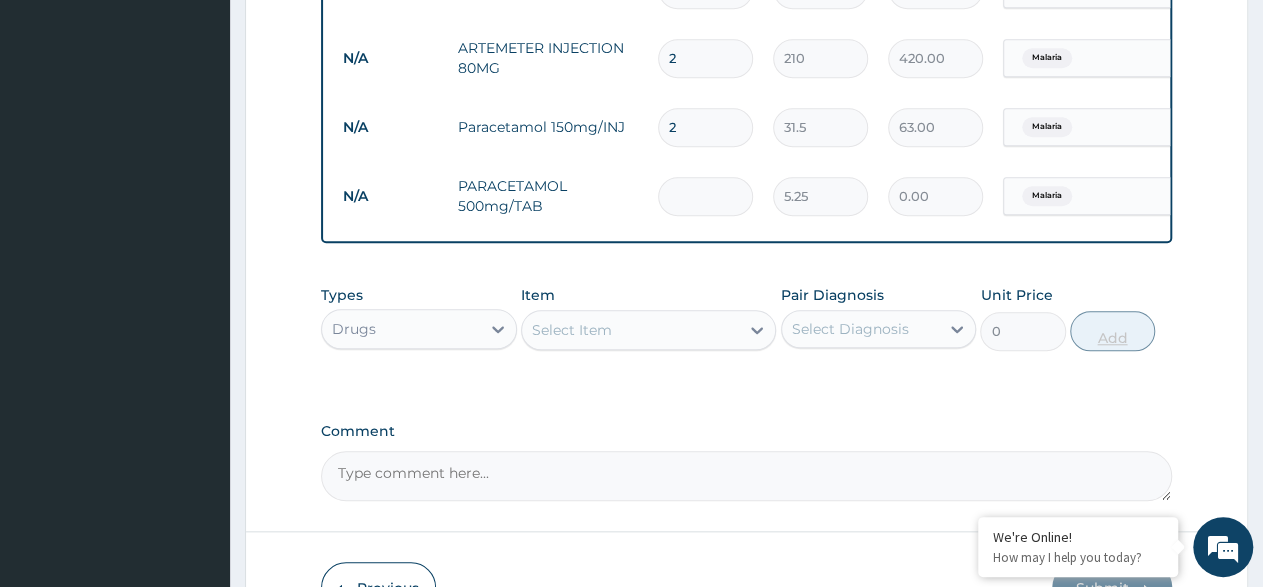 type on "8" 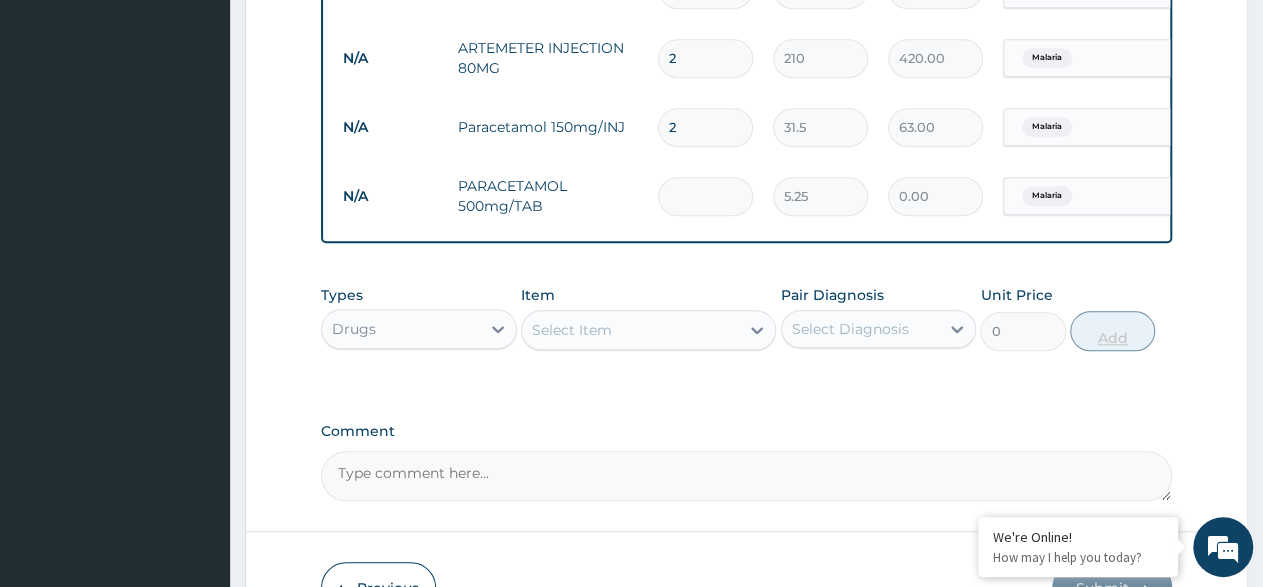 type on "42.00" 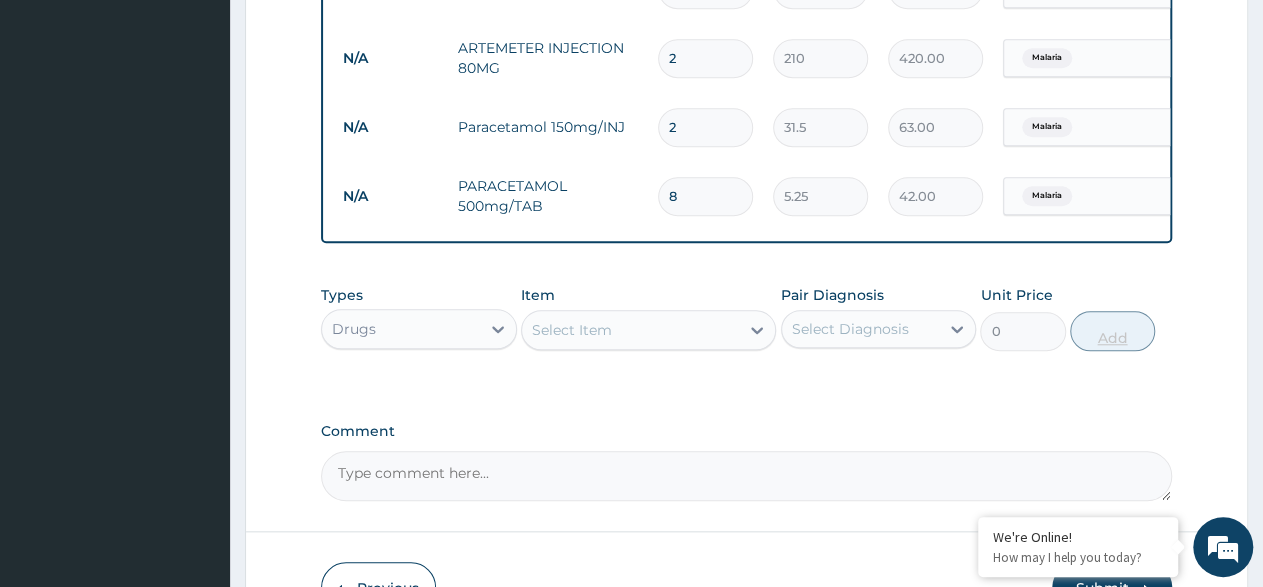 type 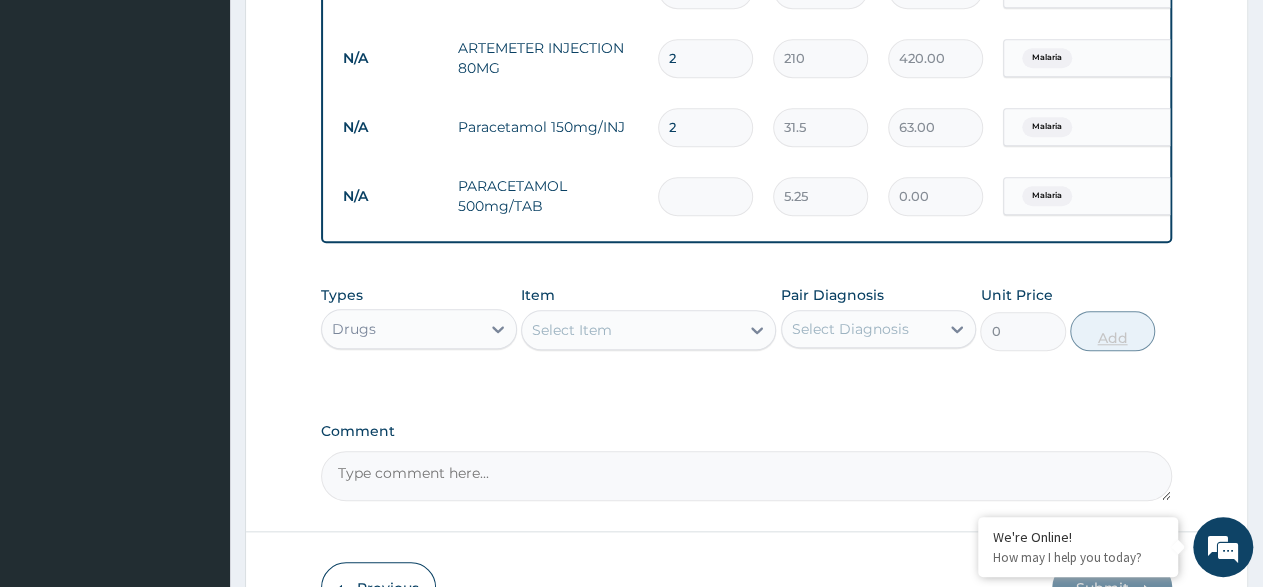 type on "1" 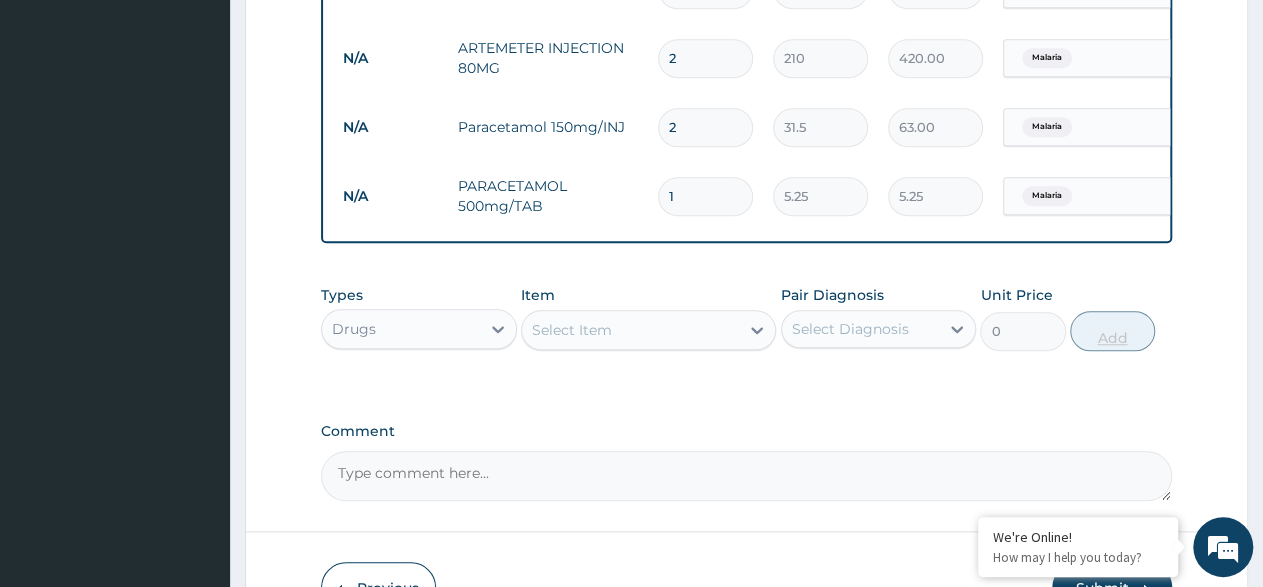type on "18" 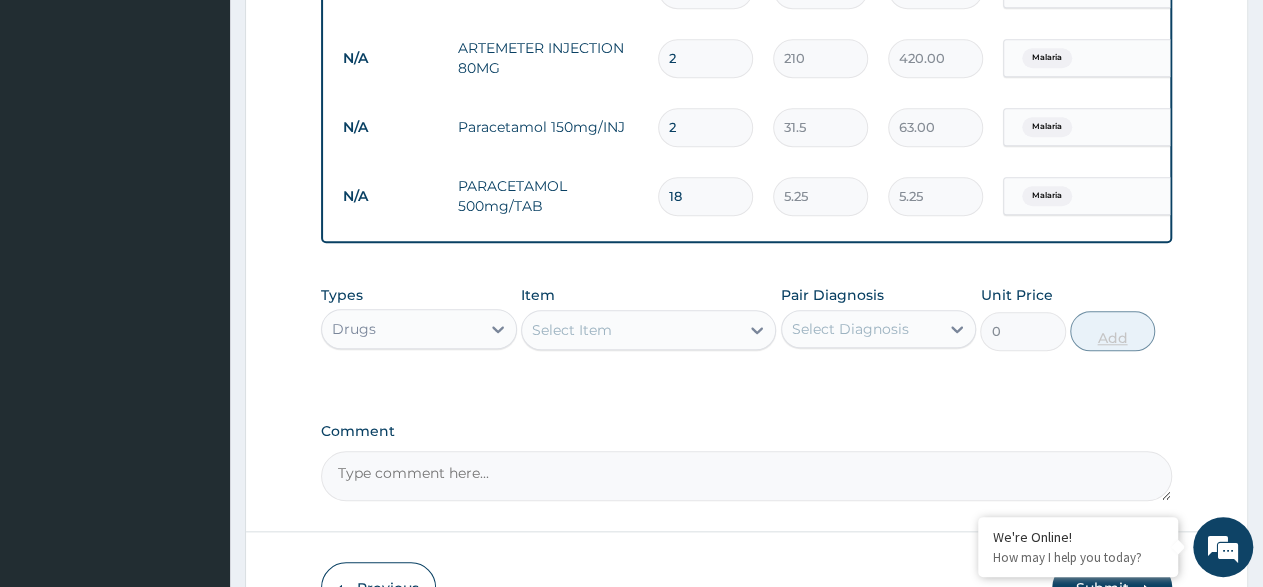 type on "94.50" 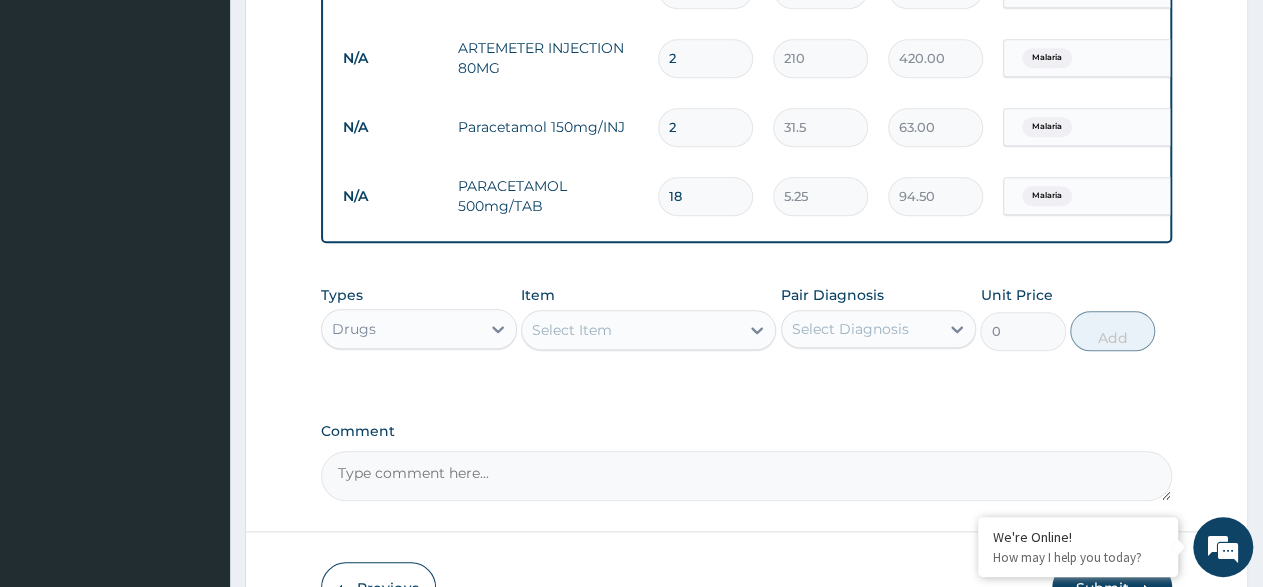 scroll, scrollTop: 869, scrollLeft: 0, axis: vertical 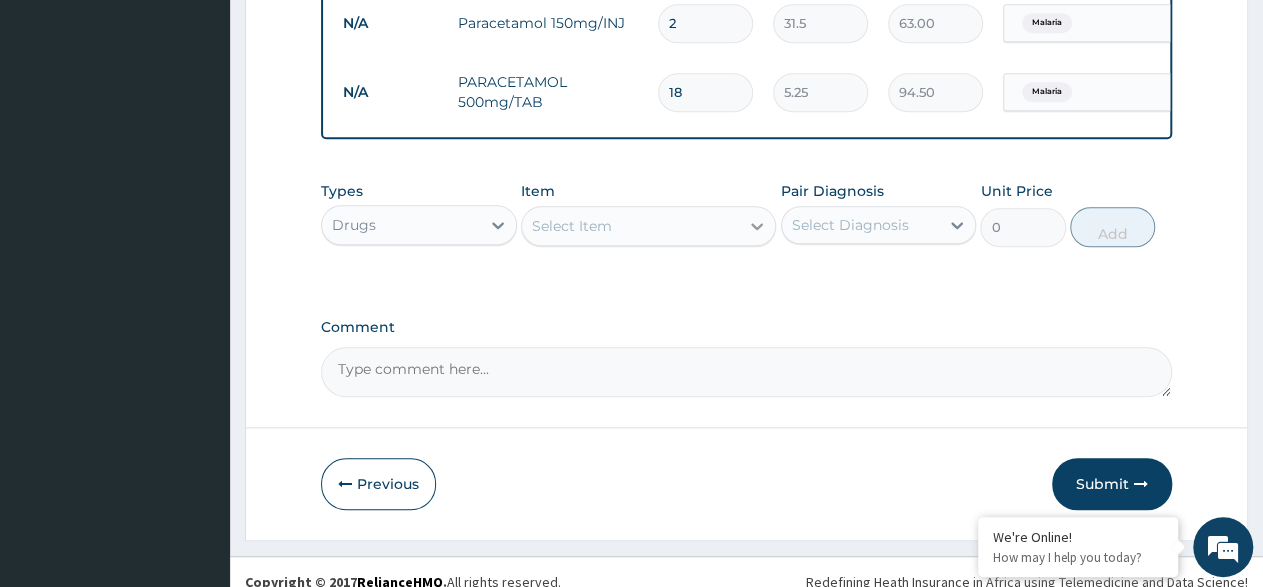 type on "18" 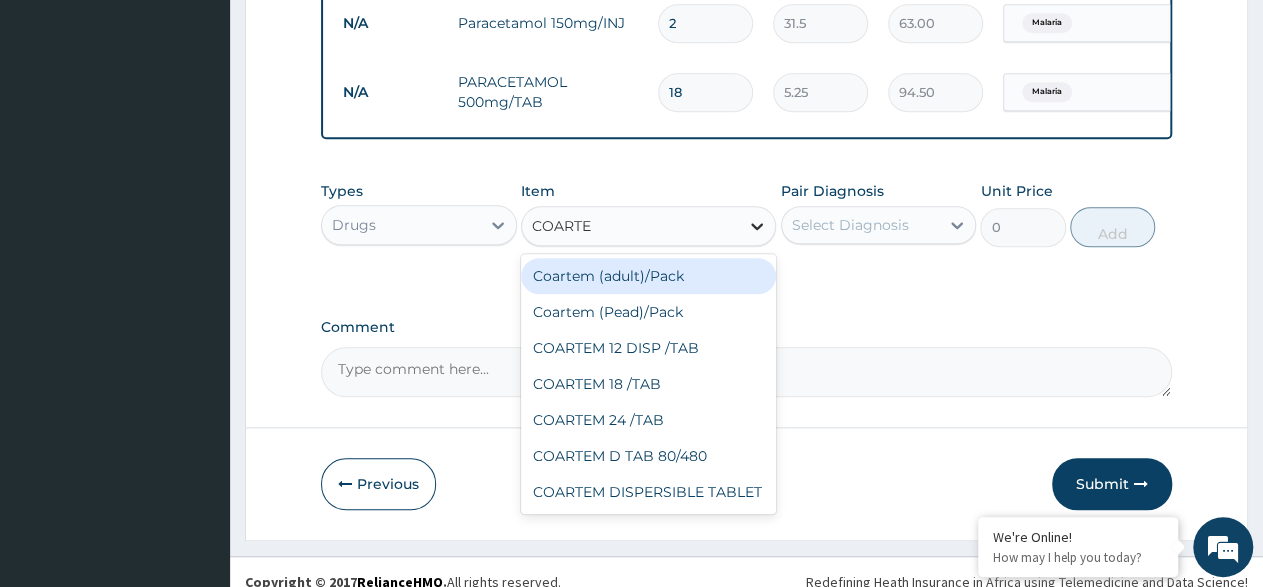type on "COARTEM" 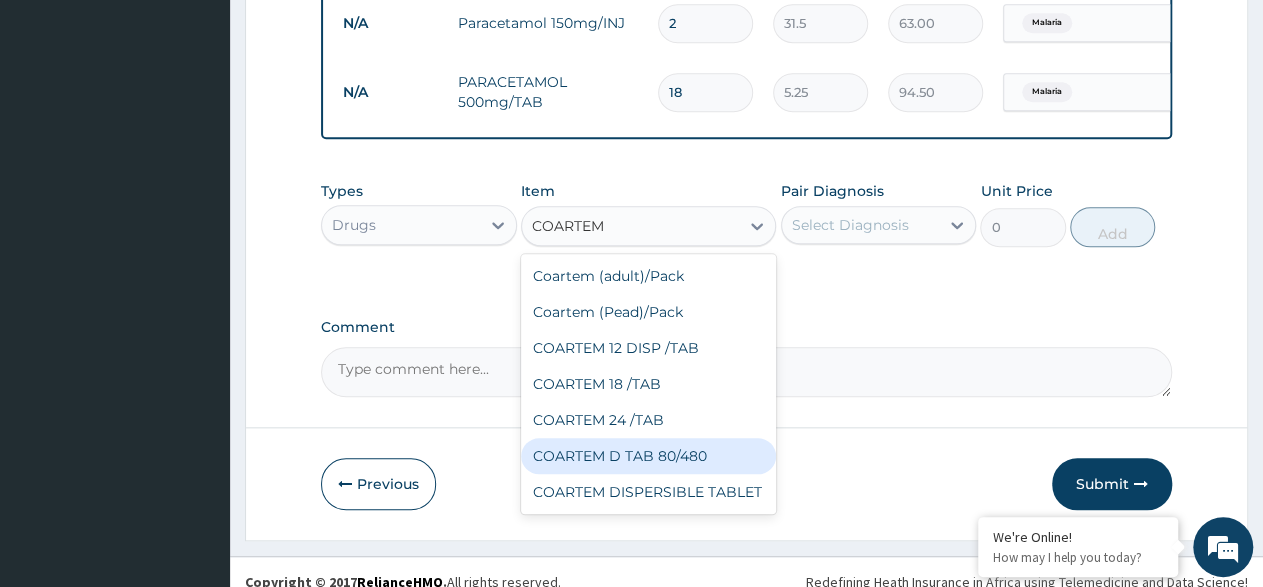 click on "COARTEM D TAB 80/480" at bounding box center [648, 456] 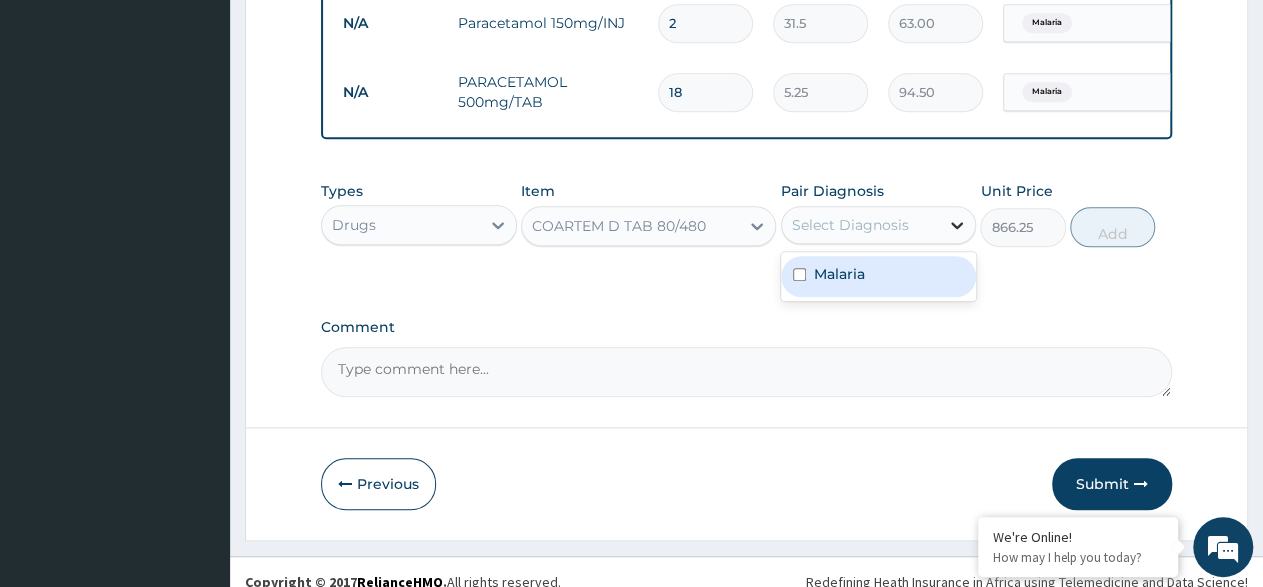 click 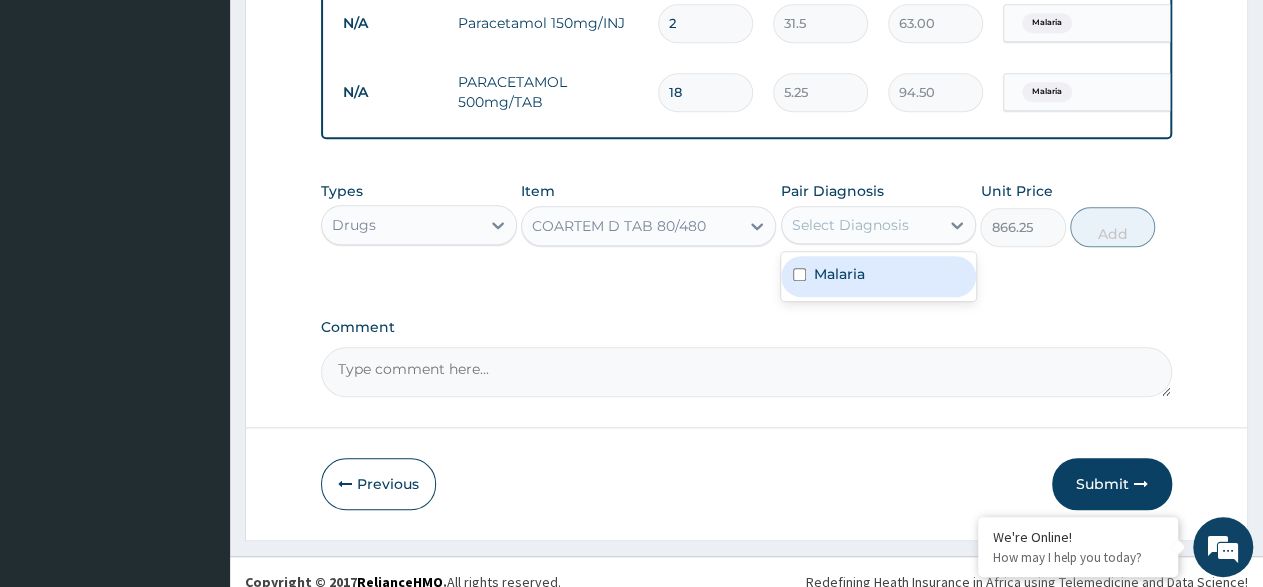 drag, startPoint x: 815, startPoint y: 290, endPoint x: 842, endPoint y: 279, distance: 29.15476 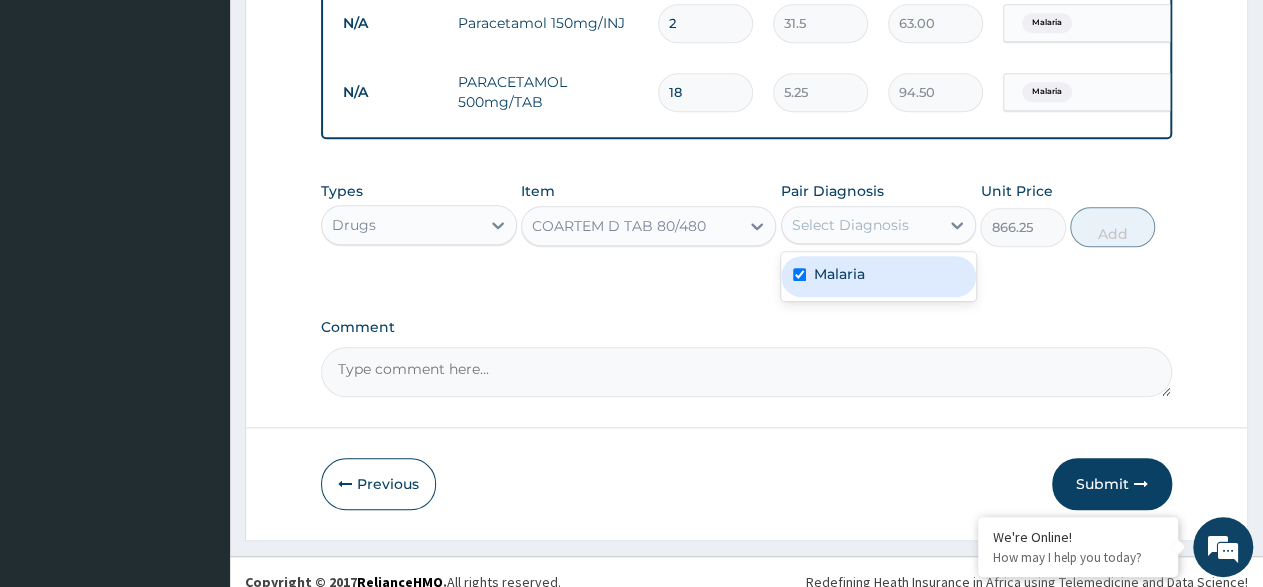 checkbox on "true" 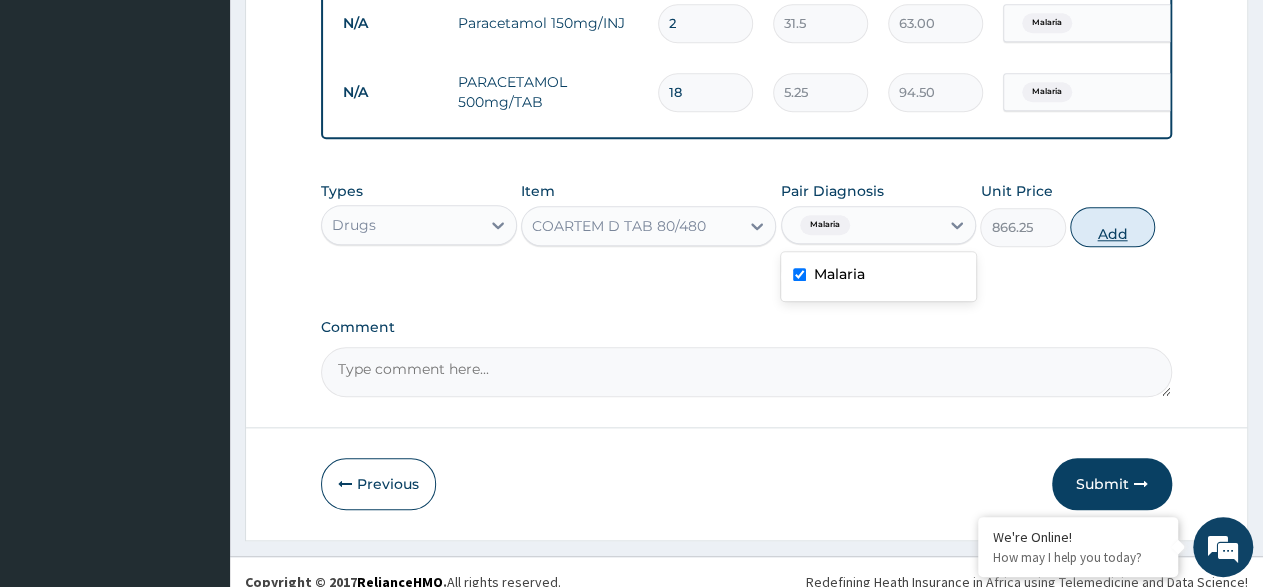 drag, startPoint x: 939, startPoint y: 241, endPoint x: 1077, endPoint y: 231, distance: 138.36185 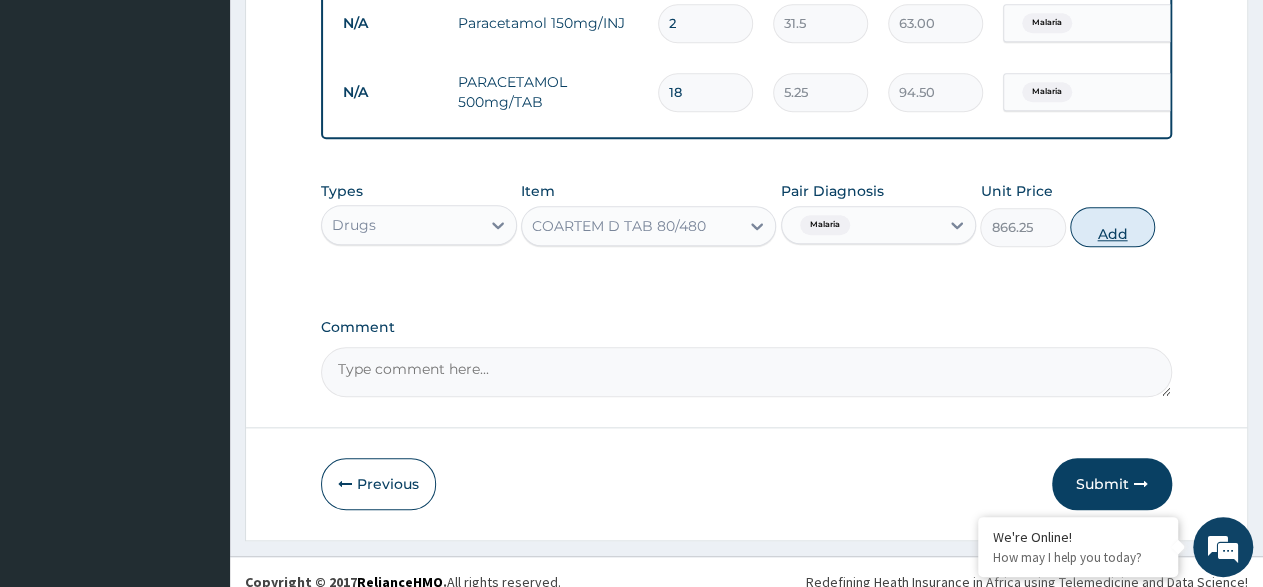 click on "Add" at bounding box center [1112, 227] 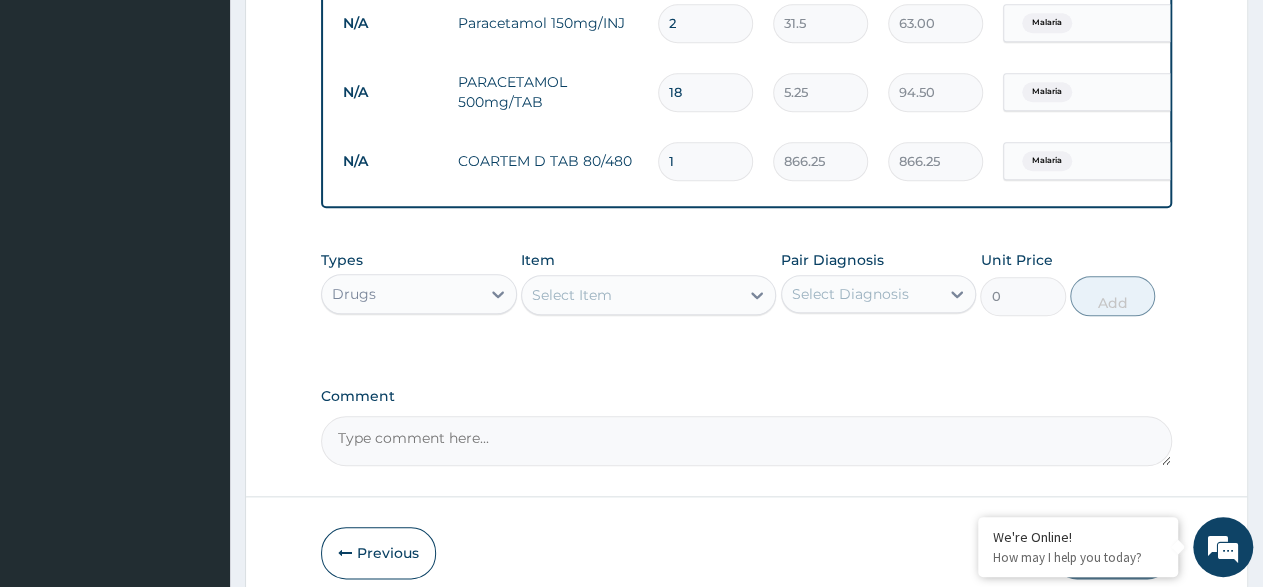 type 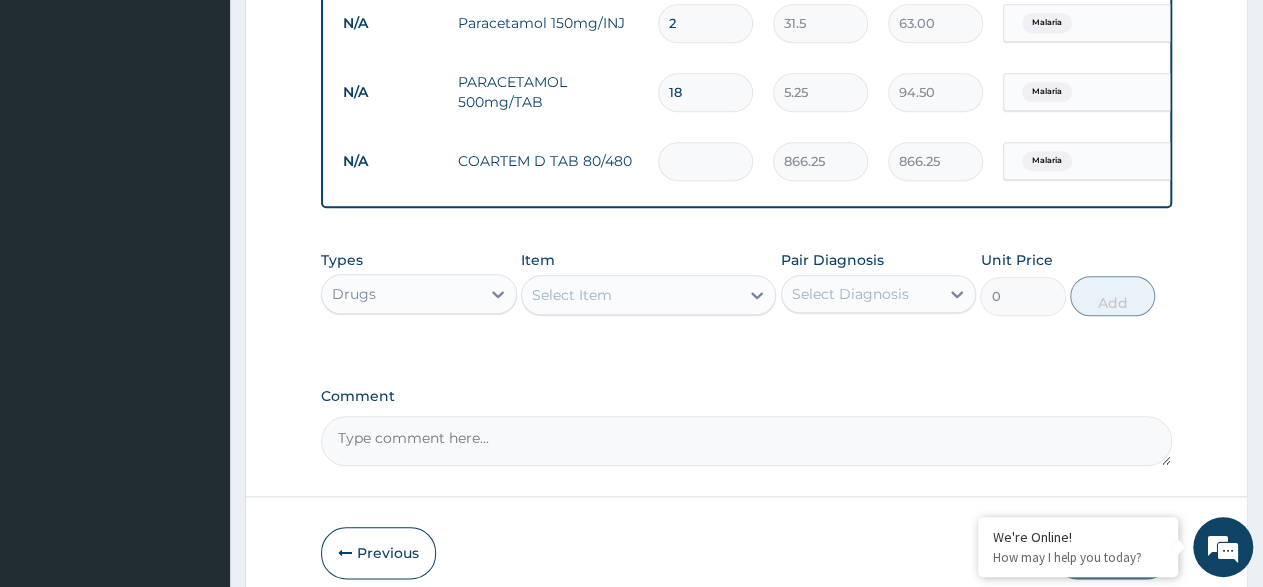 type on "0.00" 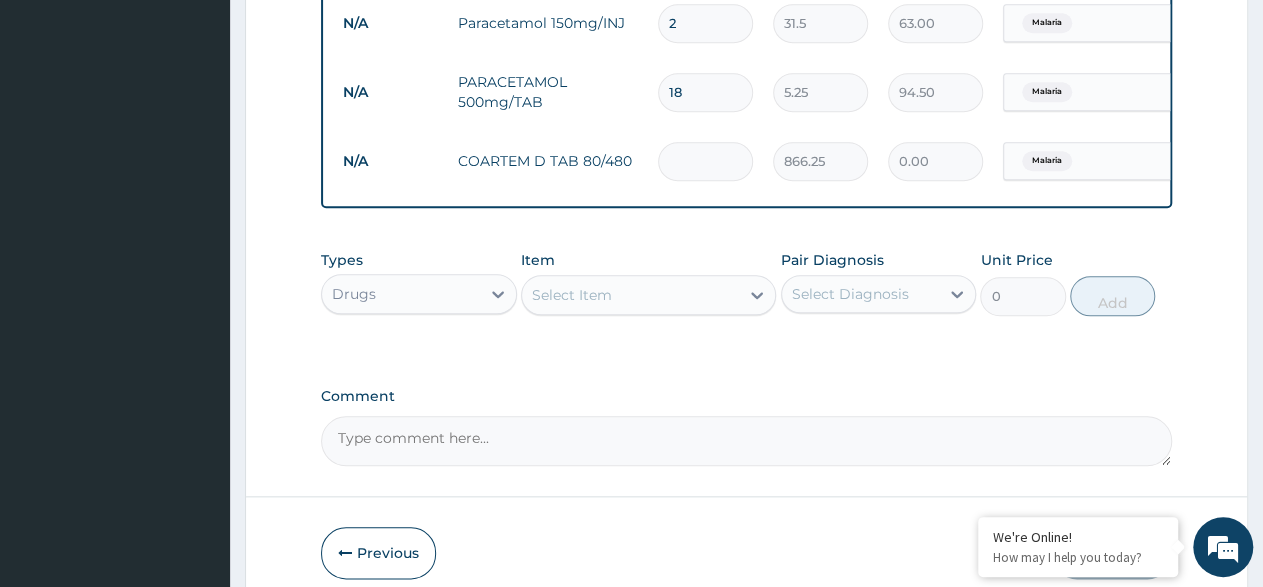 type on "6" 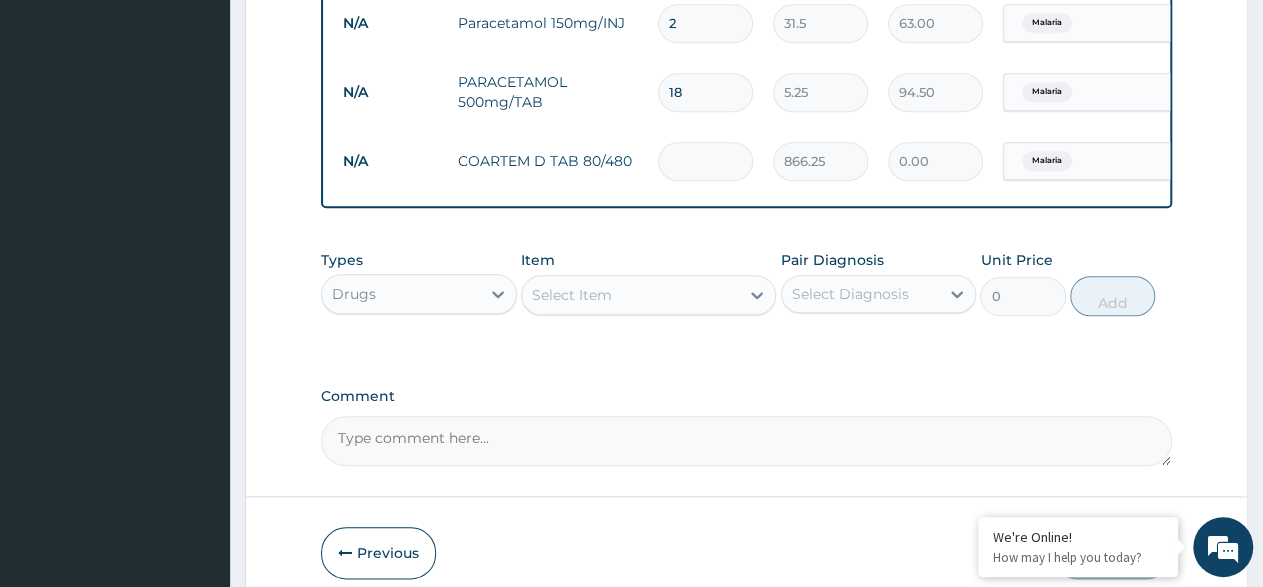 type on "5197.50" 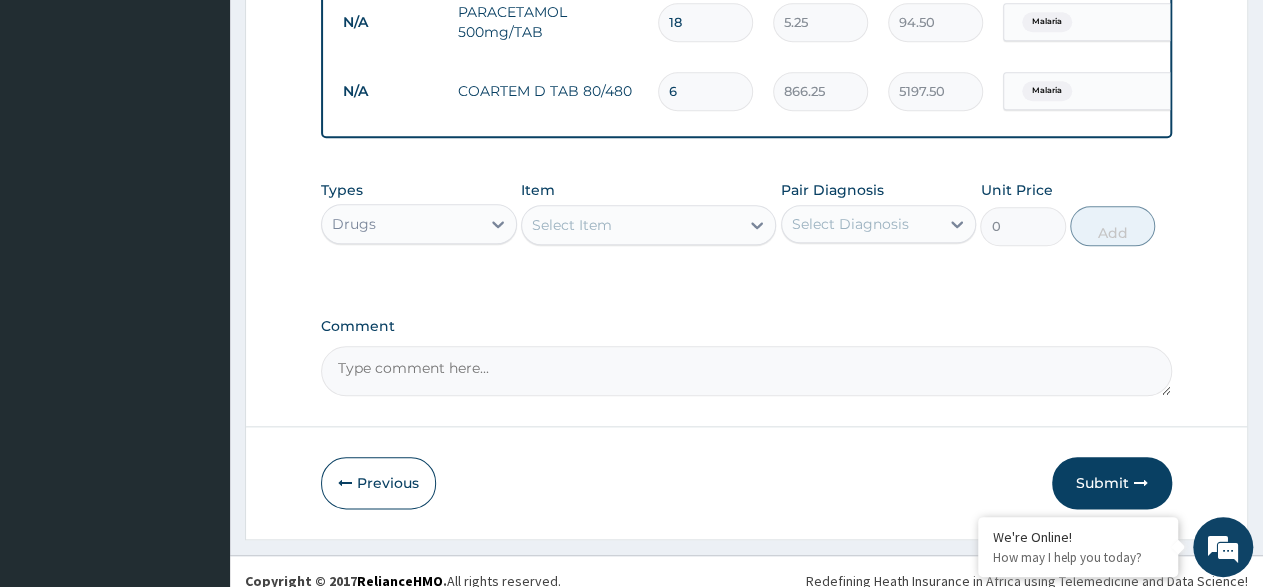 scroll, scrollTop: 972, scrollLeft: 0, axis: vertical 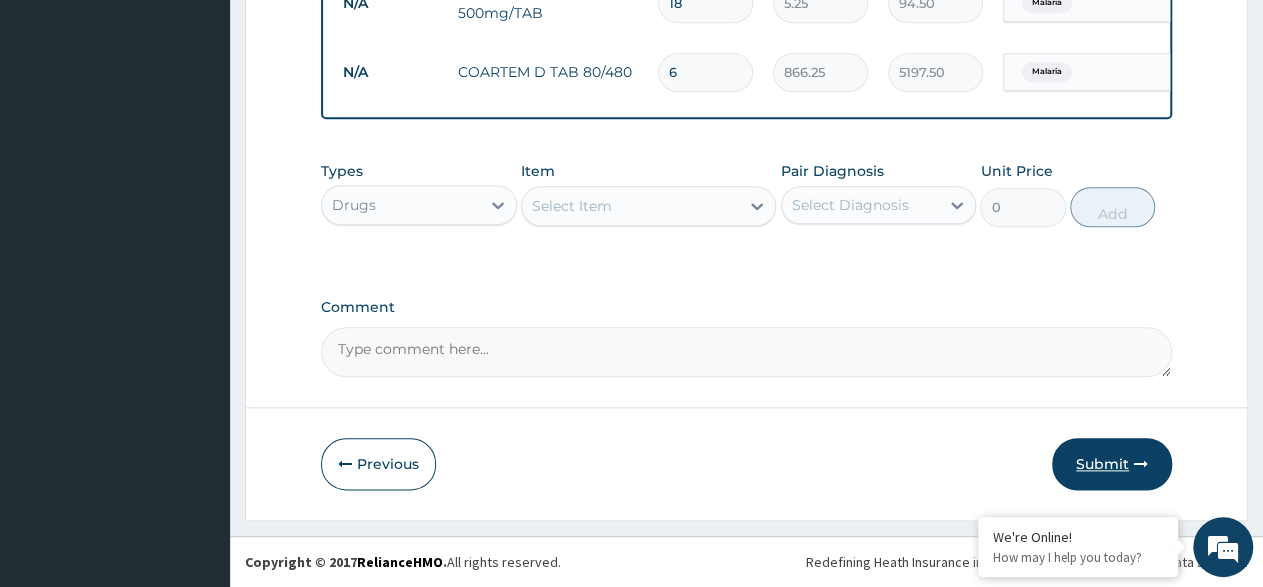 type on "6" 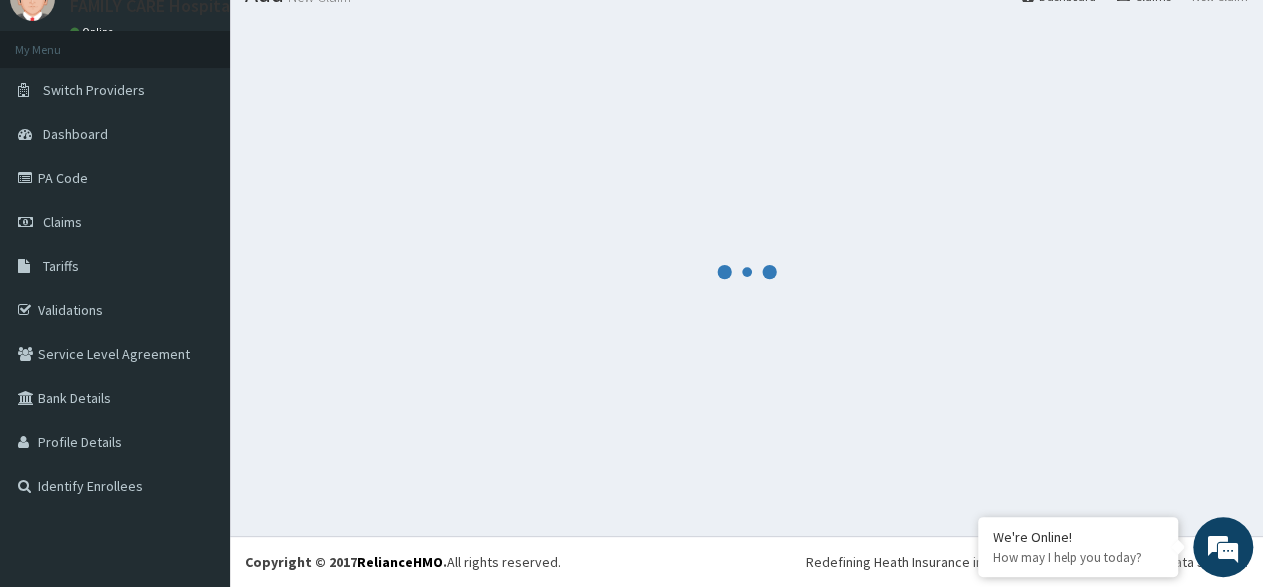 scroll, scrollTop: 84, scrollLeft: 0, axis: vertical 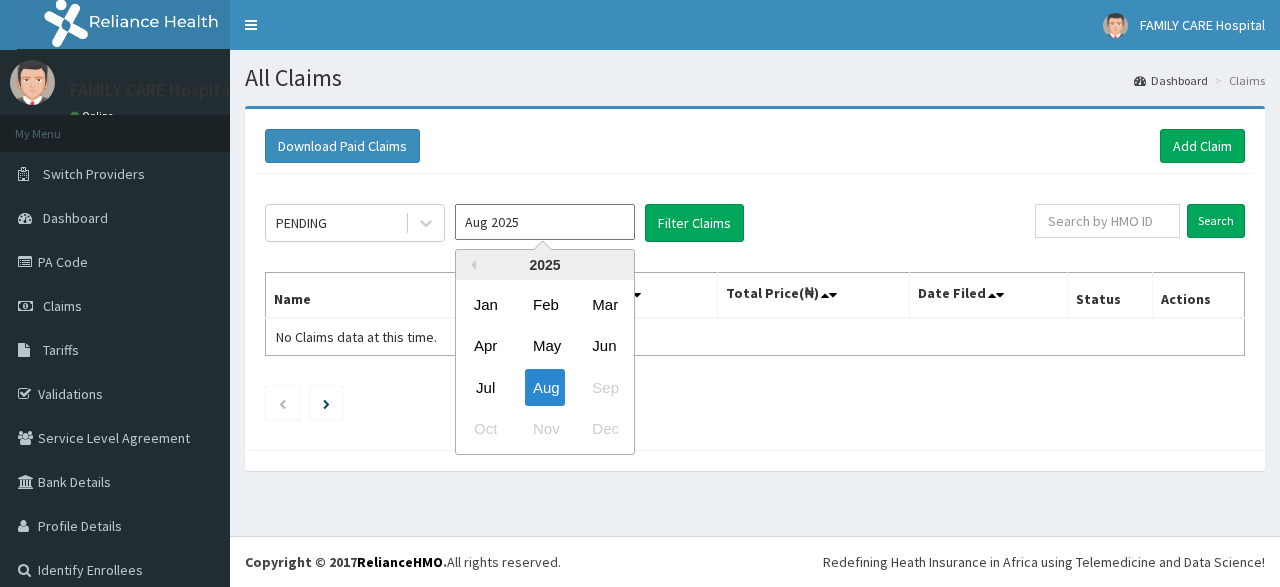 click on "Aug 2025" at bounding box center [545, 222] 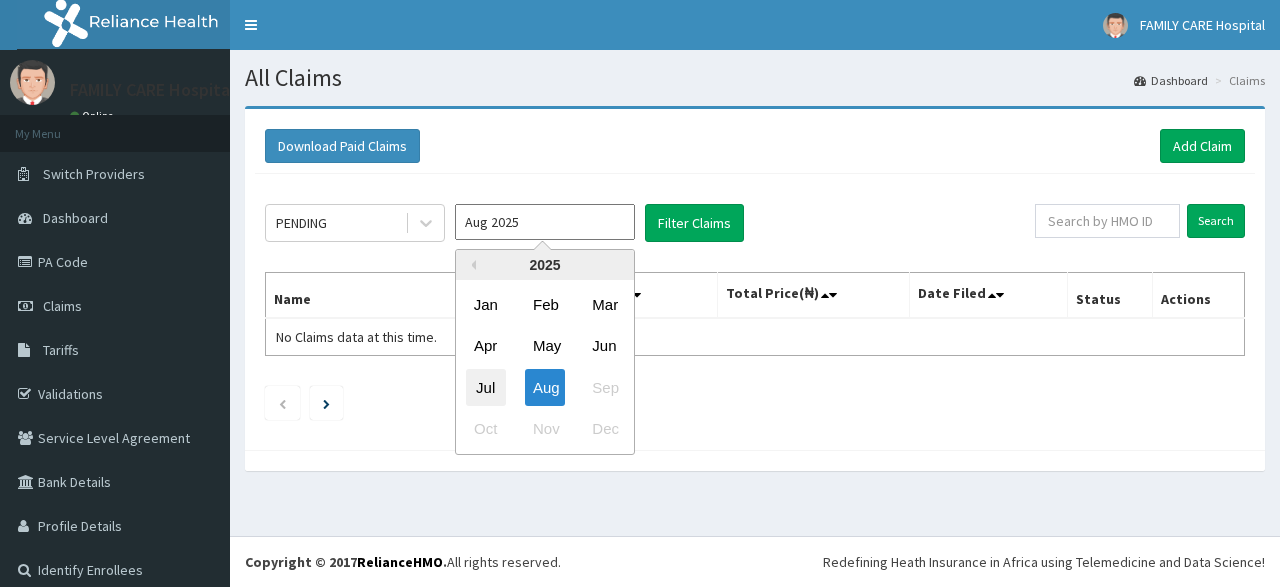 click on "Jul" at bounding box center [486, 387] 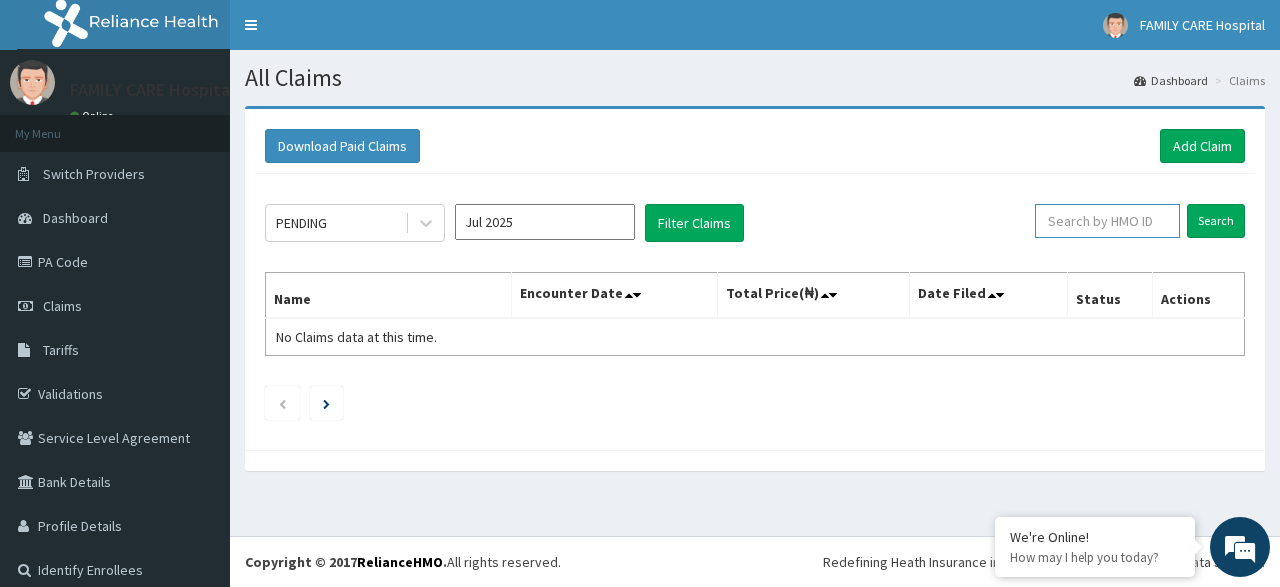 click at bounding box center [1107, 221] 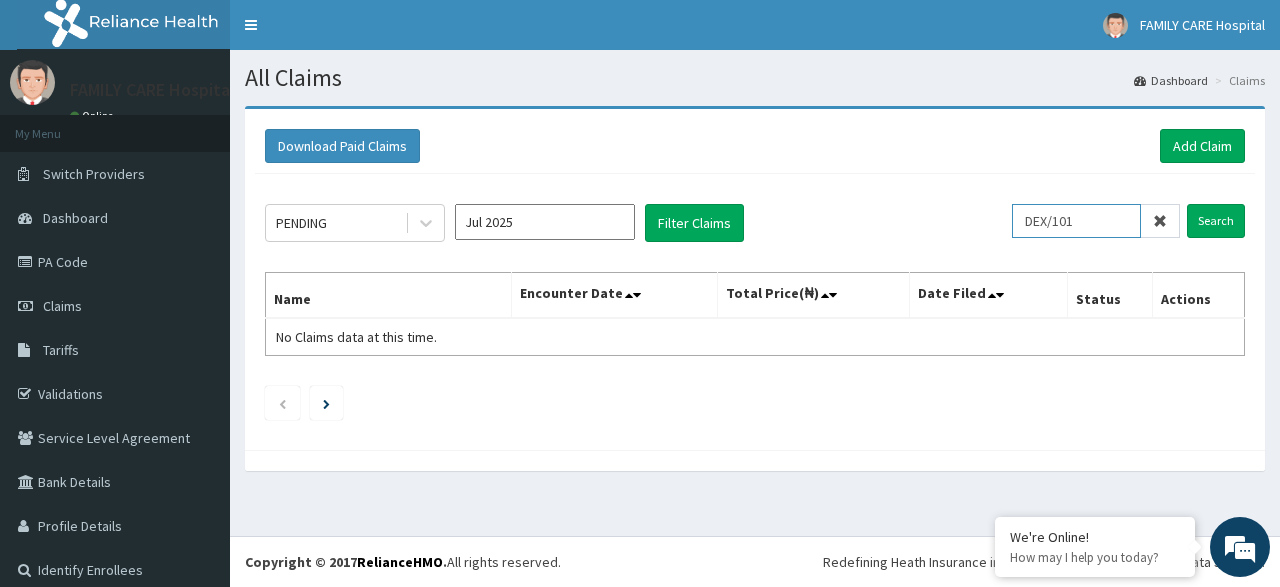 scroll, scrollTop: 0, scrollLeft: 0, axis: both 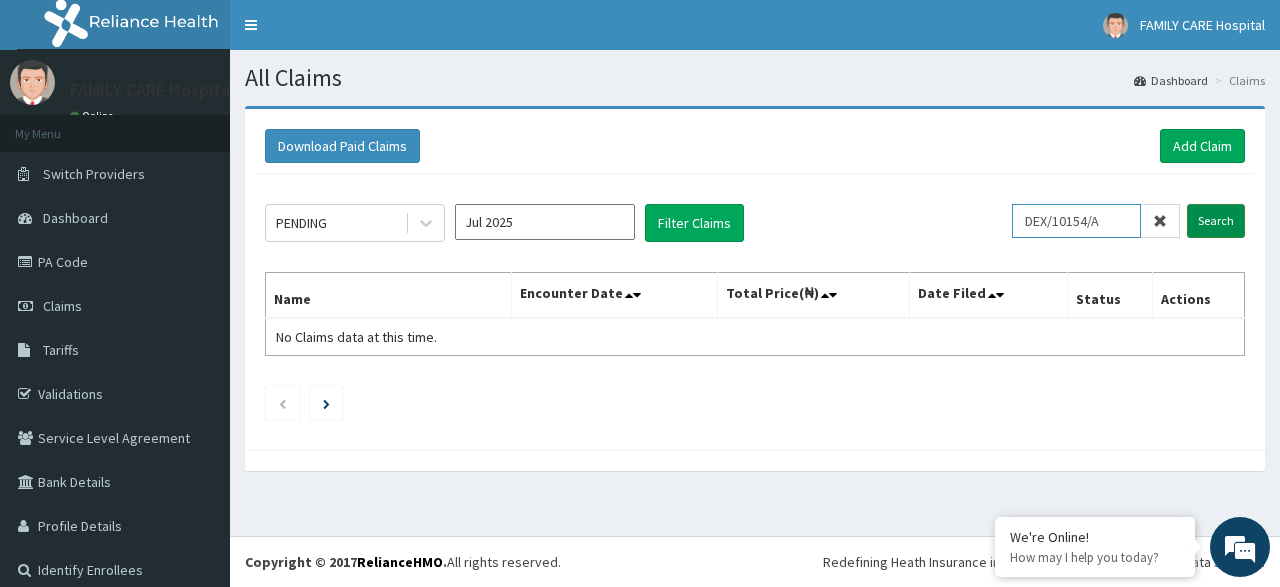 type on "DEX/10154/A" 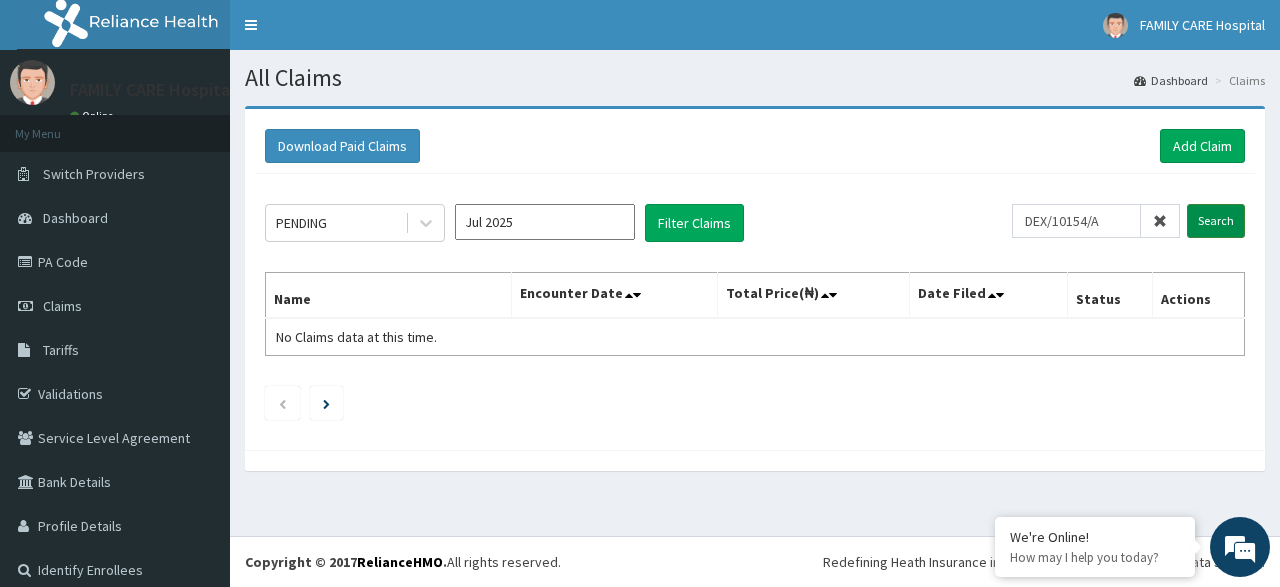 click on "Search" at bounding box center (1216, 221) 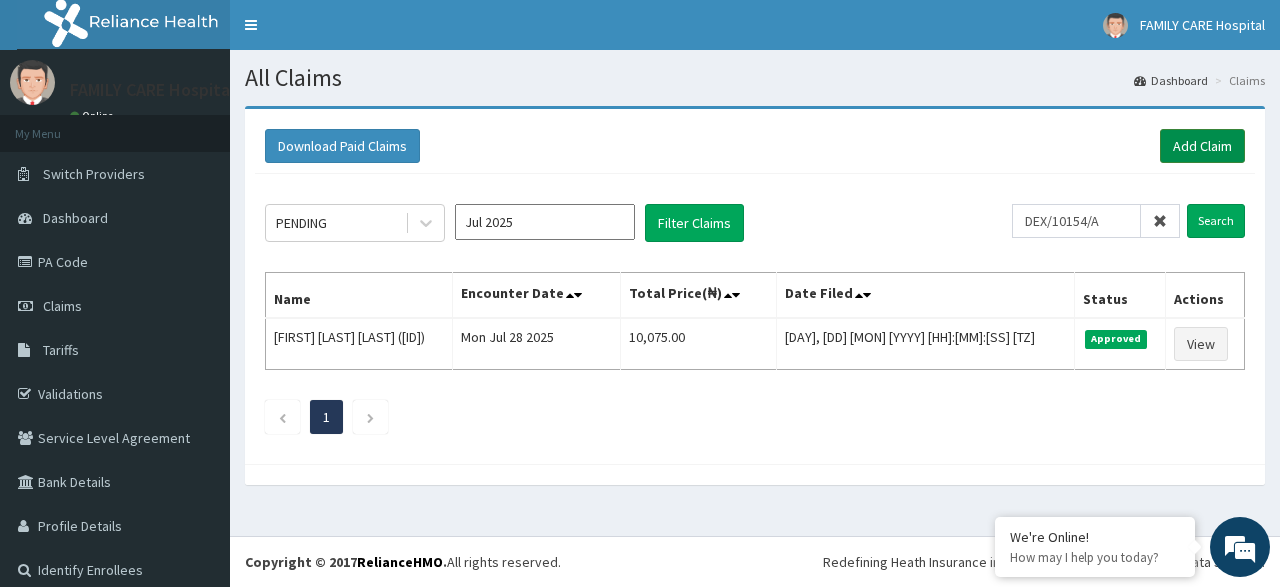 click on "Add Claim" at bounding box center (1202, 146) 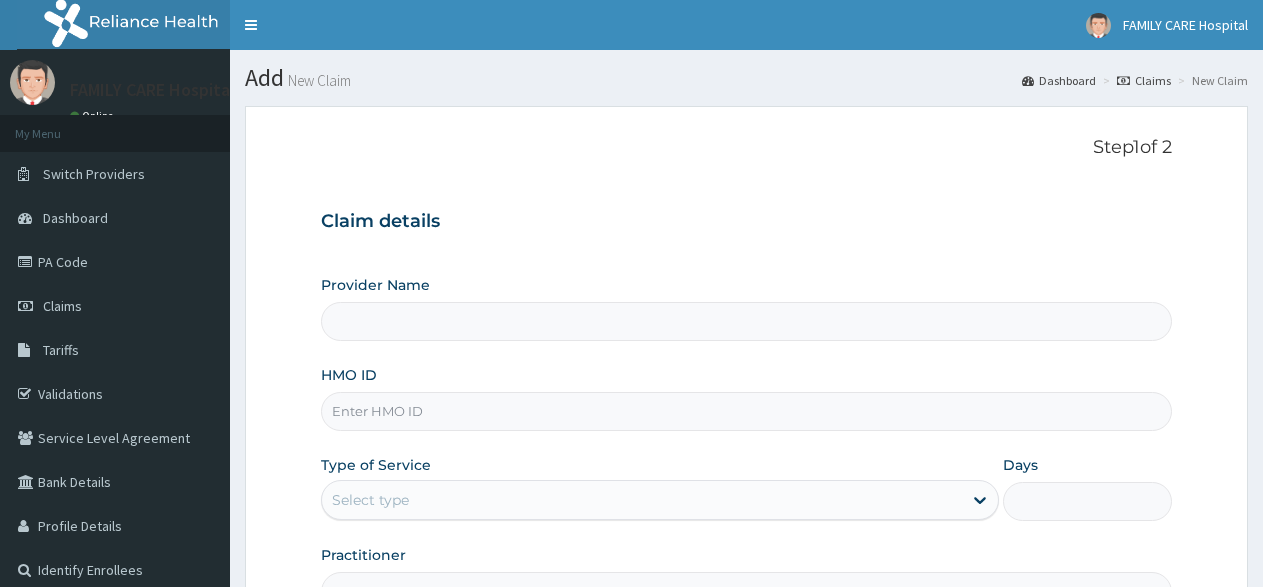 scroll, scrollTop: 0, scrollLeft: 0, axis: both 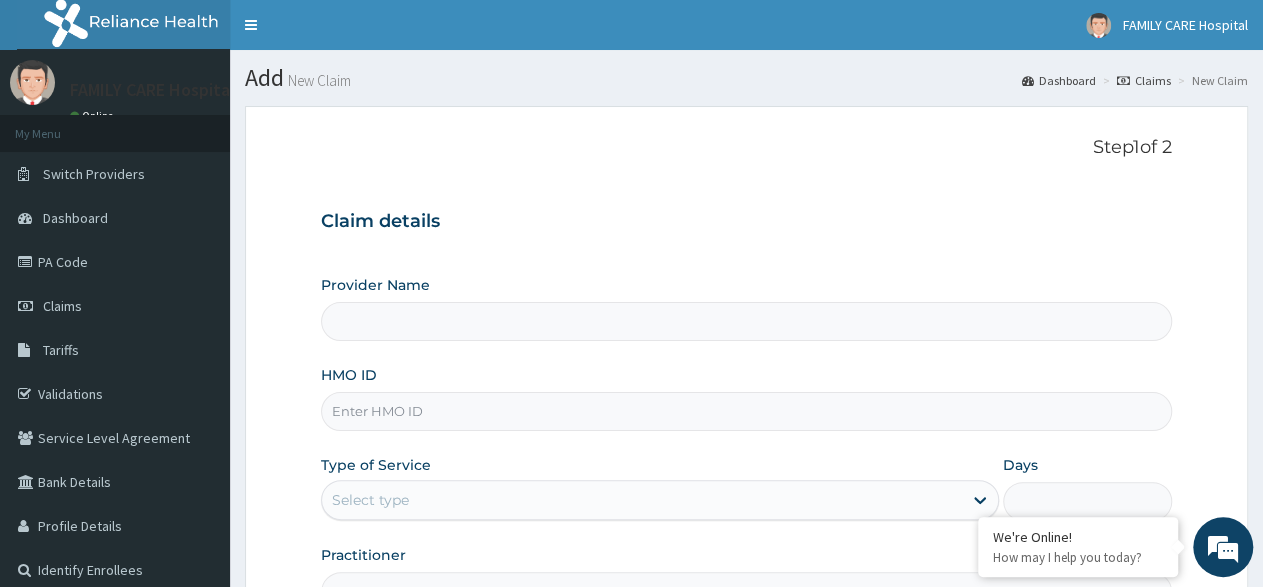 type on "FAMILY CARE HOSPITAL" 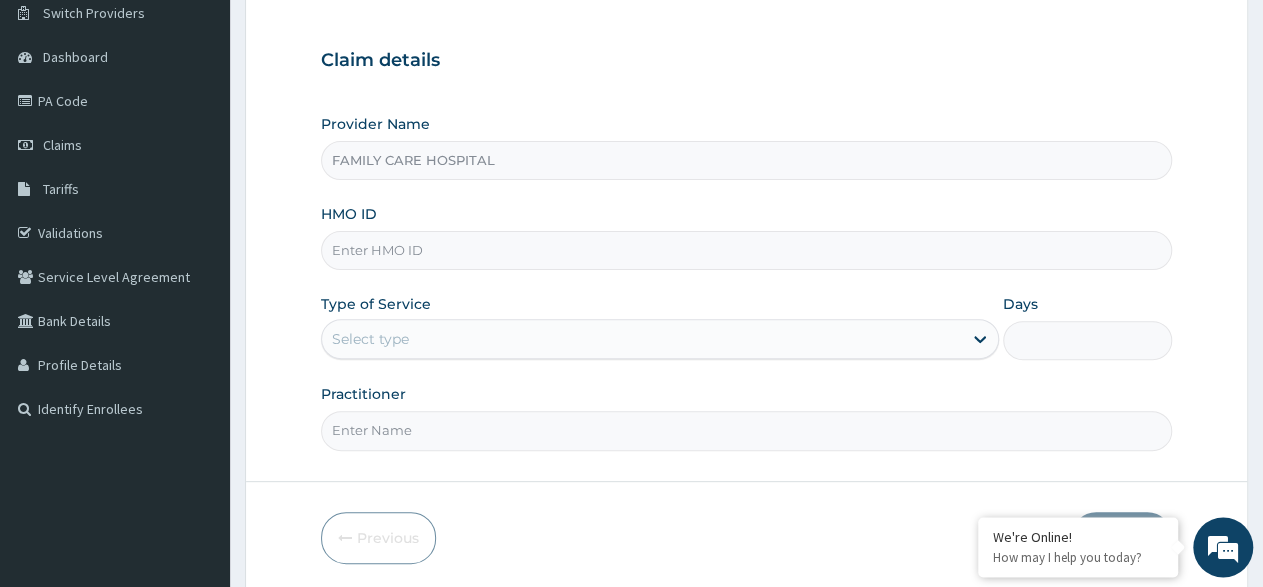 scroll, scrollTop: 208, scrollLeft: 0, axis: vertical 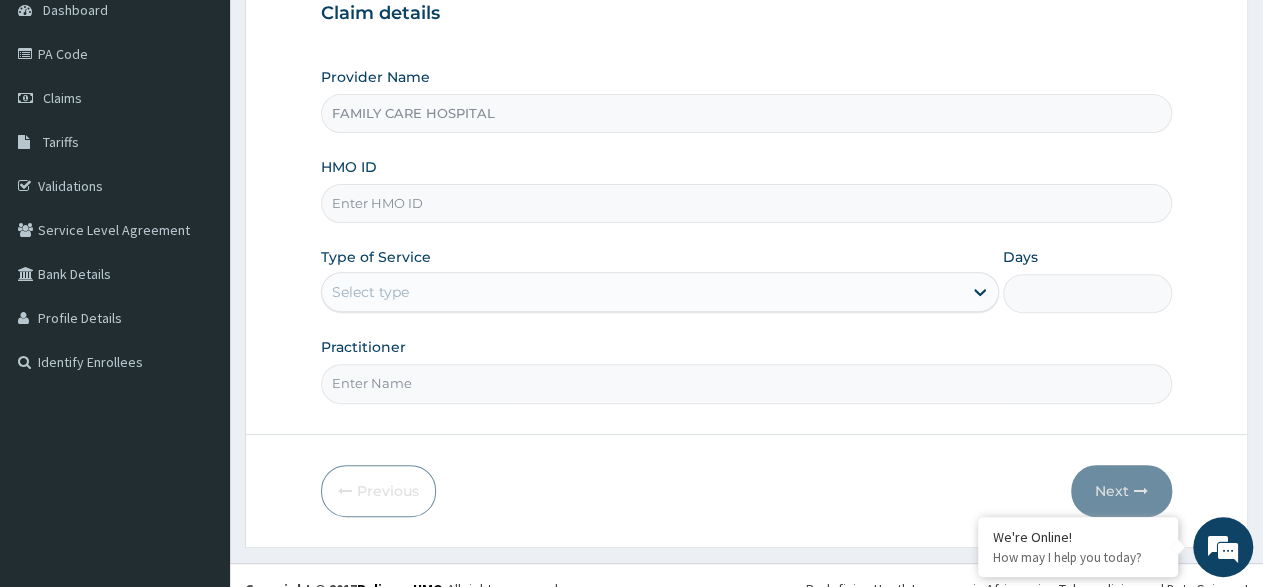 click on "HMO ID" at bounding box center [746, 203] 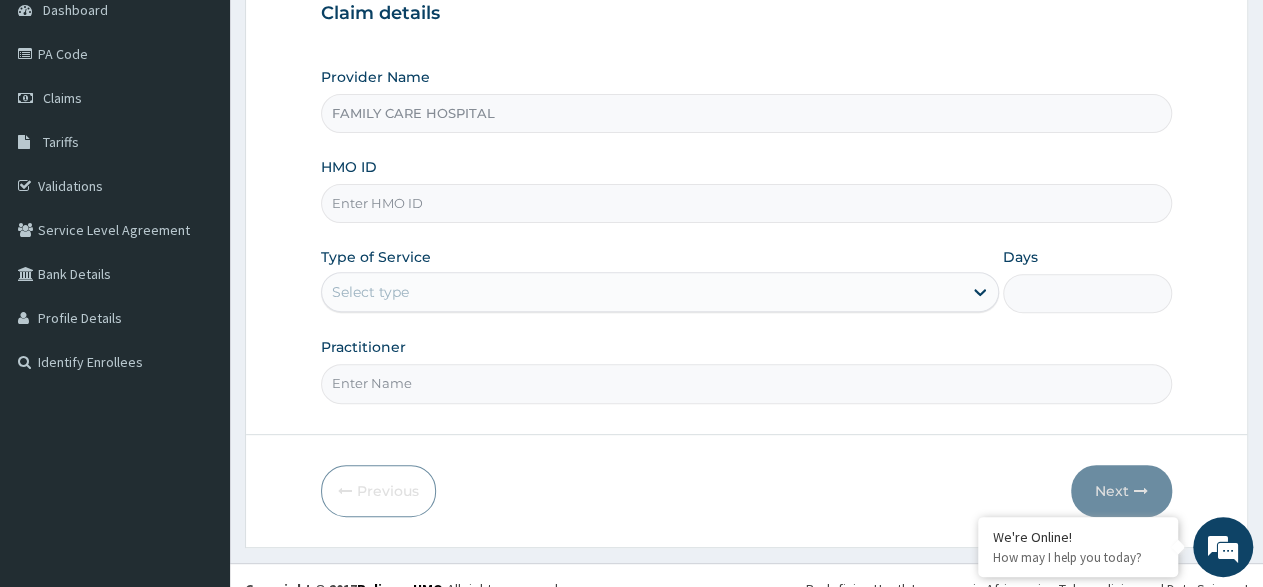 scroll, scrollTop: 0, scrollLeft: 0, axis: both 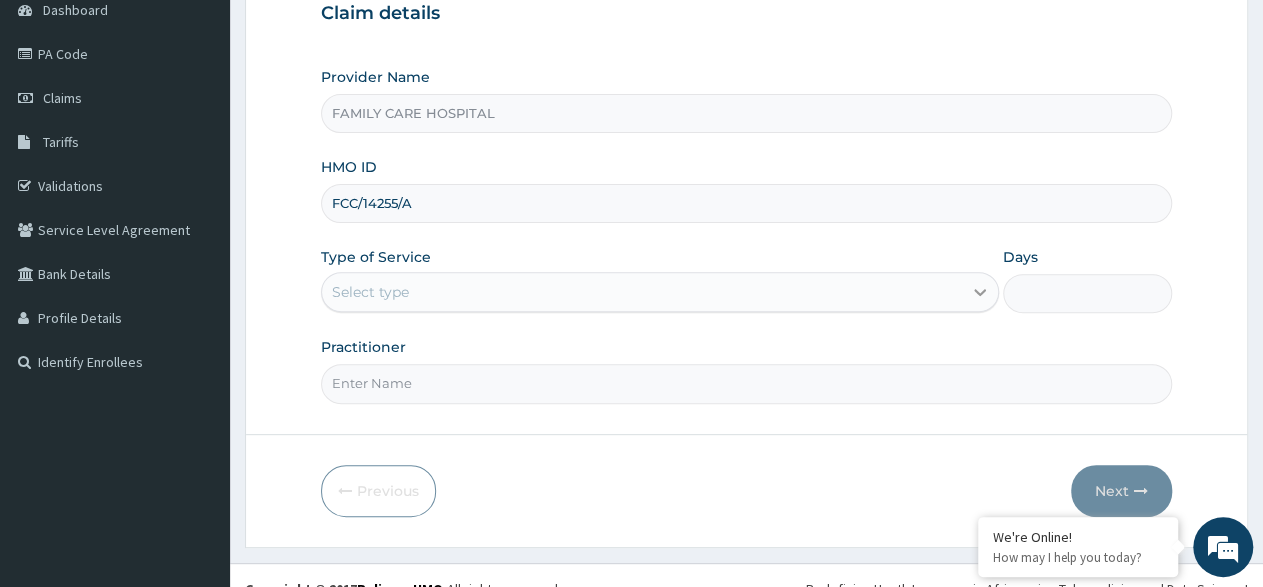 type on "FCC/14255/A" 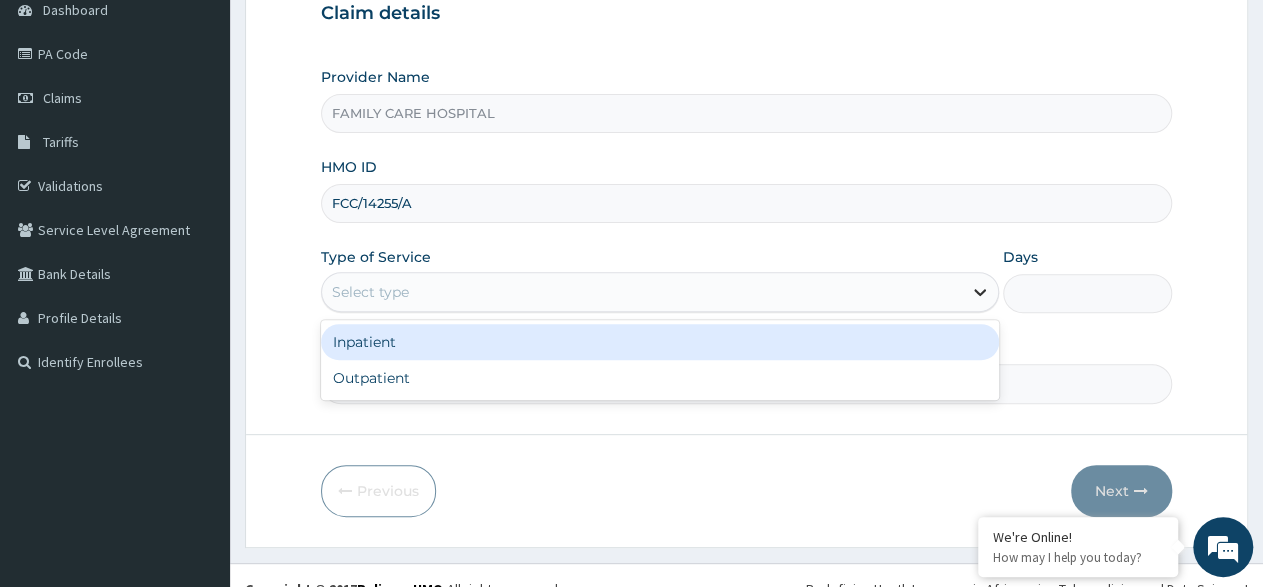 click 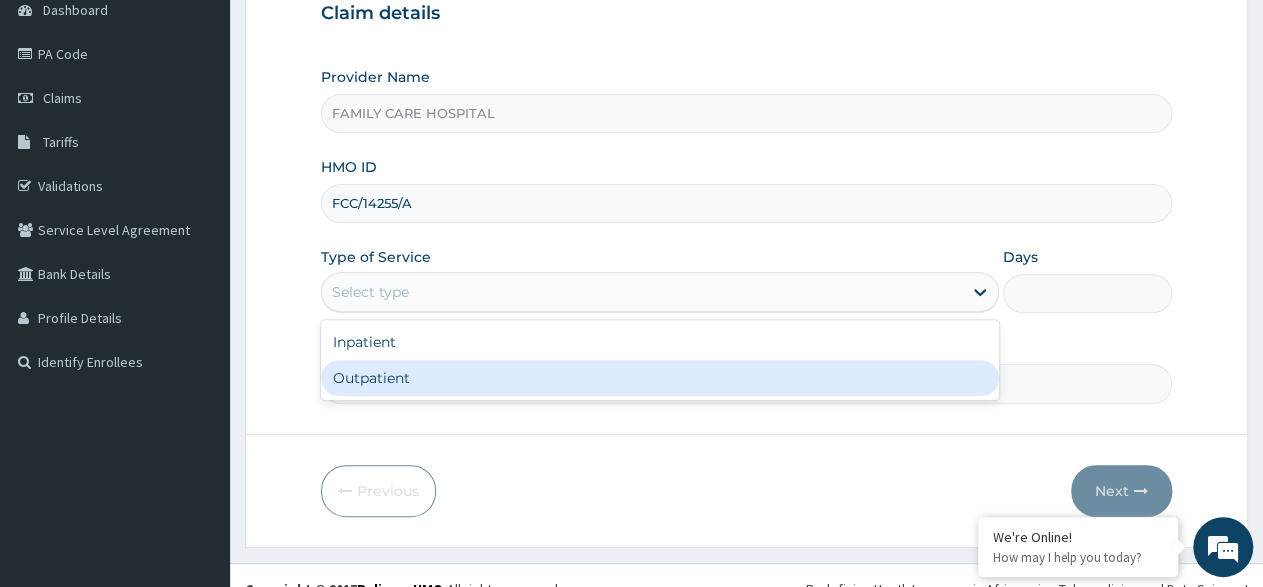 click on "Outpatient" at bounding box center [659, 378] 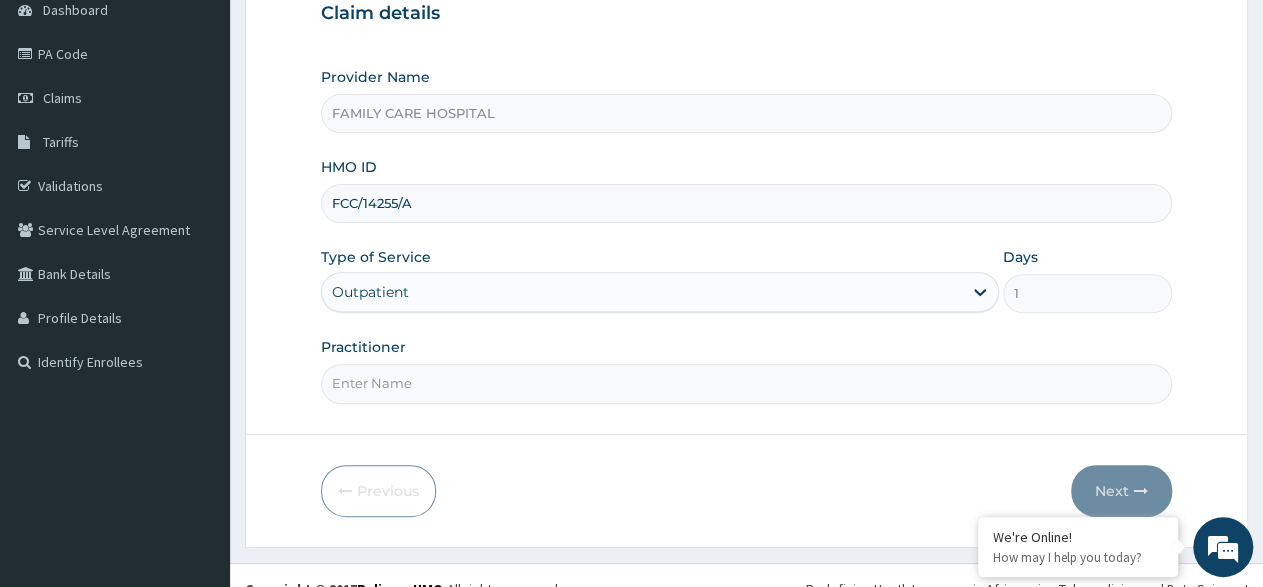 click on "Practitioner" at bounding box center [746, 383] 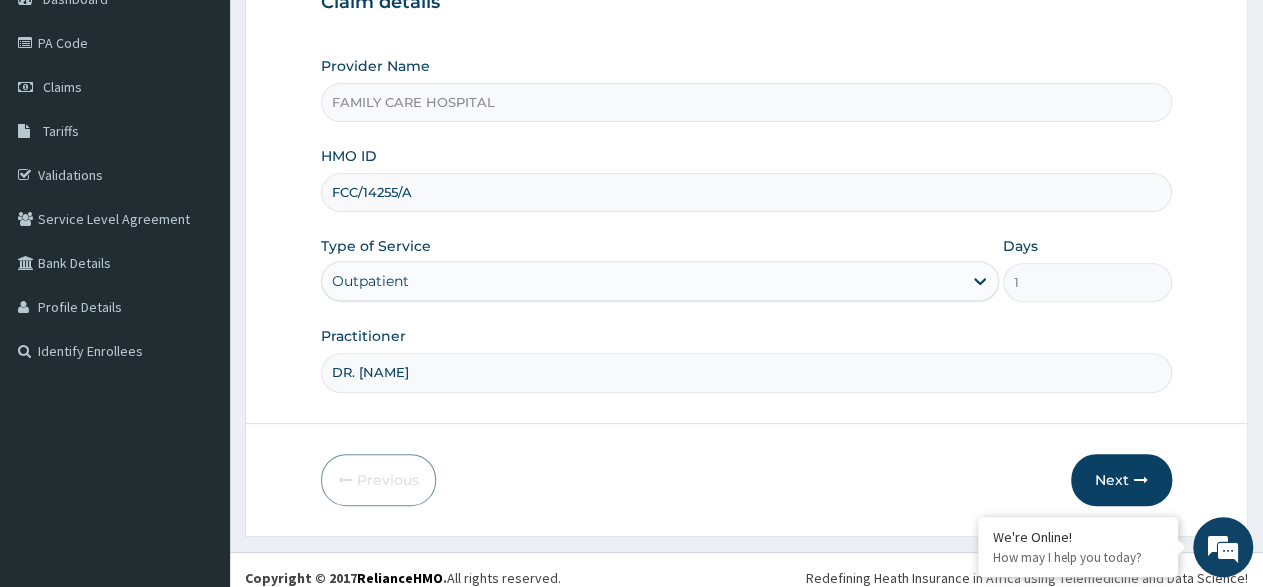 scroll, scrollTop: 230, scrollLeft: 0, axis: vertical 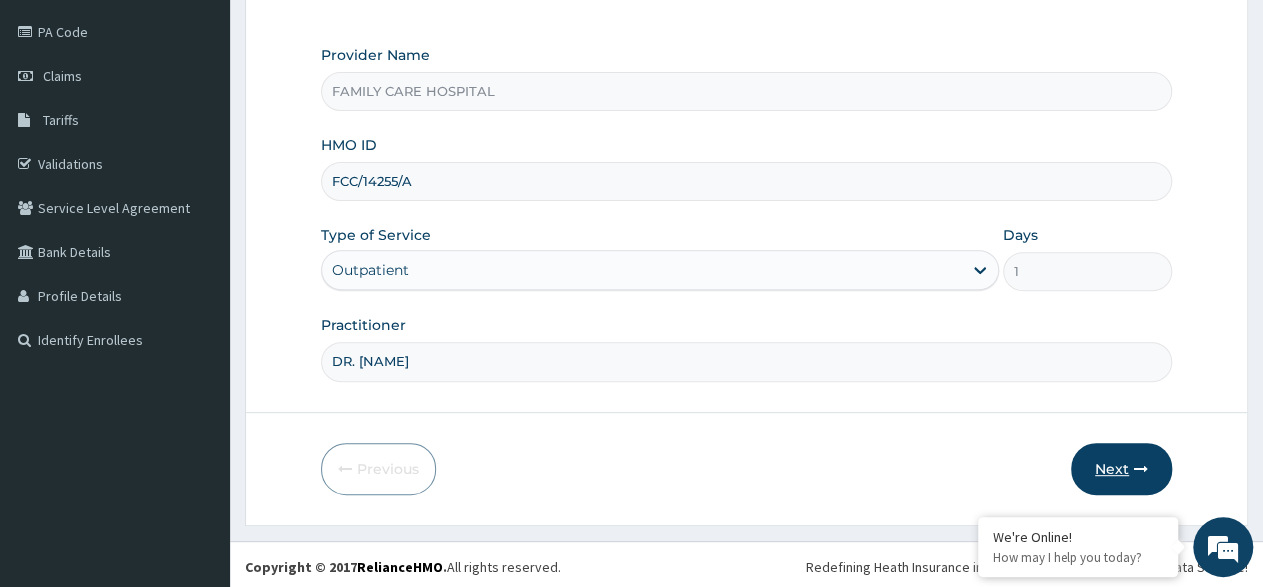 type on "DR. [LAST]" 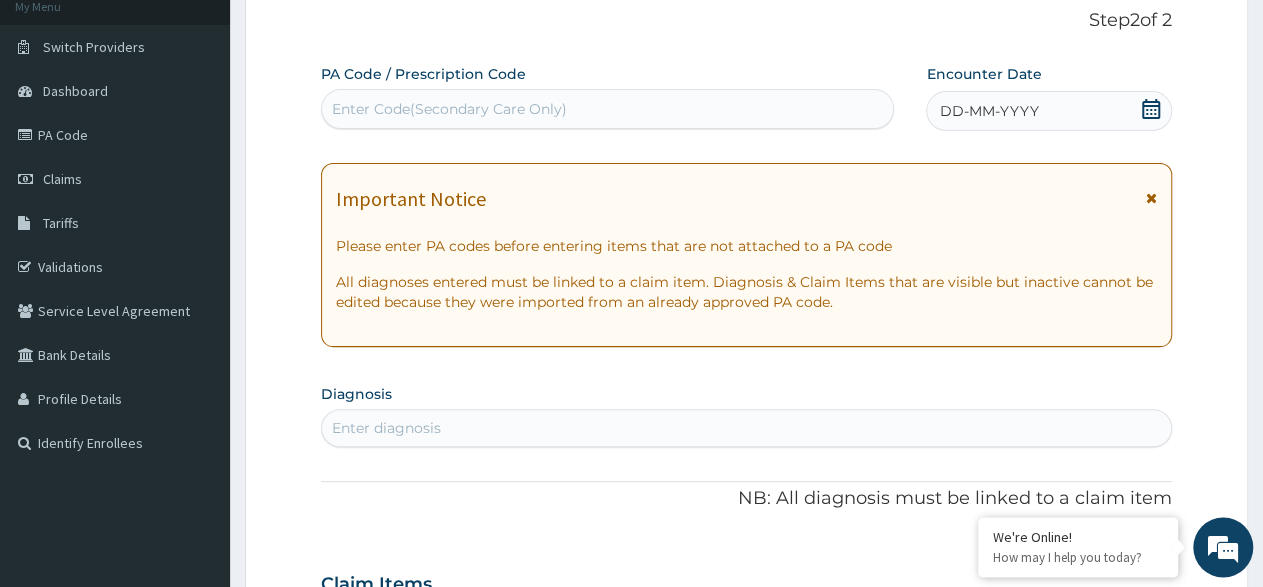 scroll, scrollTop: 126, scrollLeft: 0, axis: vertical 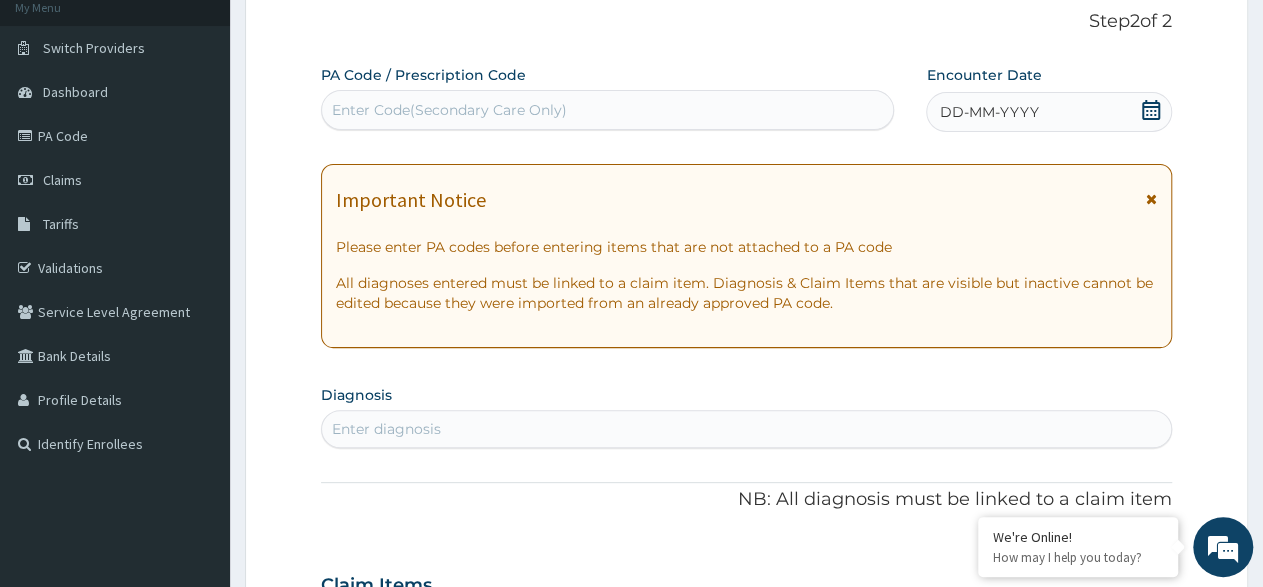 drag, startPoint x: 1159, startPoint y: 196, endPoint x: 1152, endPoint y: 208, distance: 13.892444 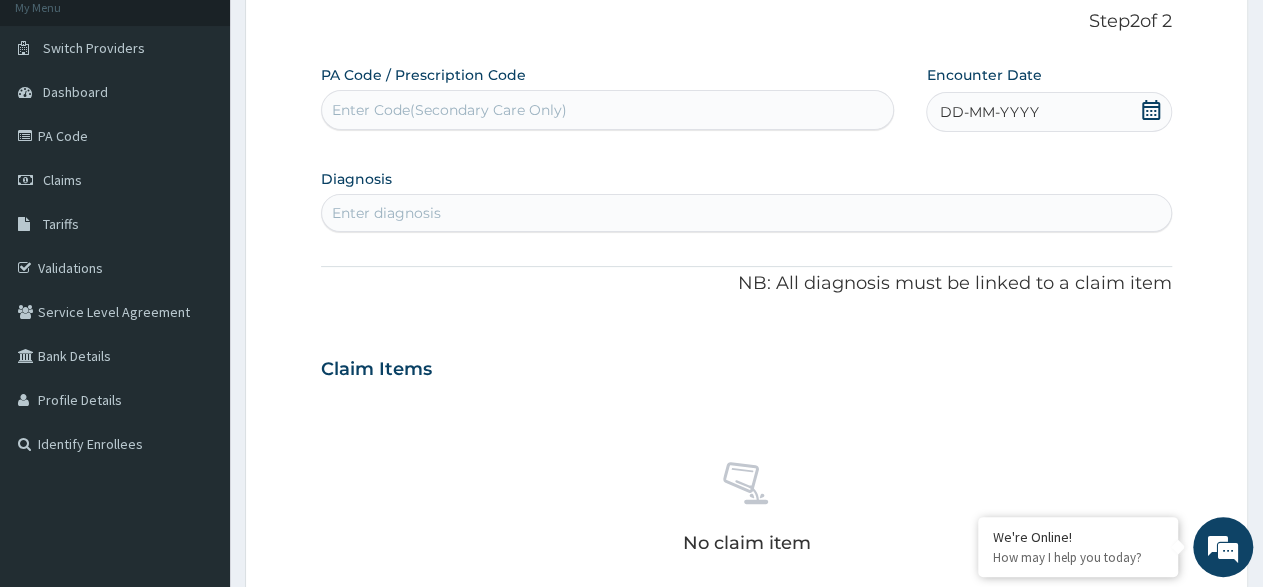 click 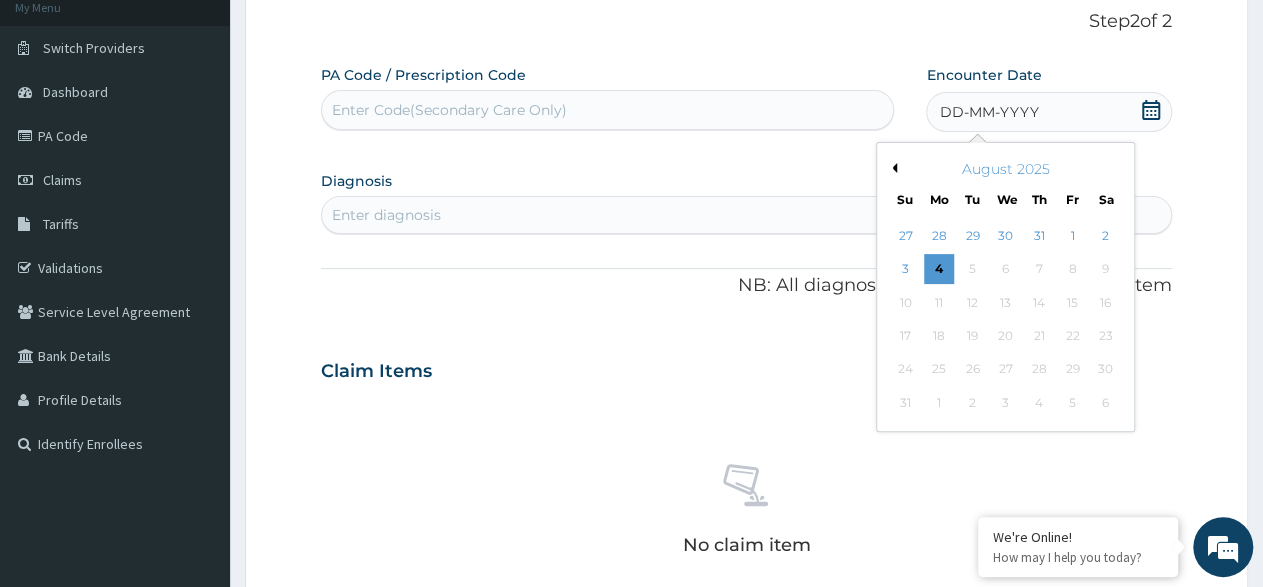 click on "August 2025" at bounding box center (1005, 169) 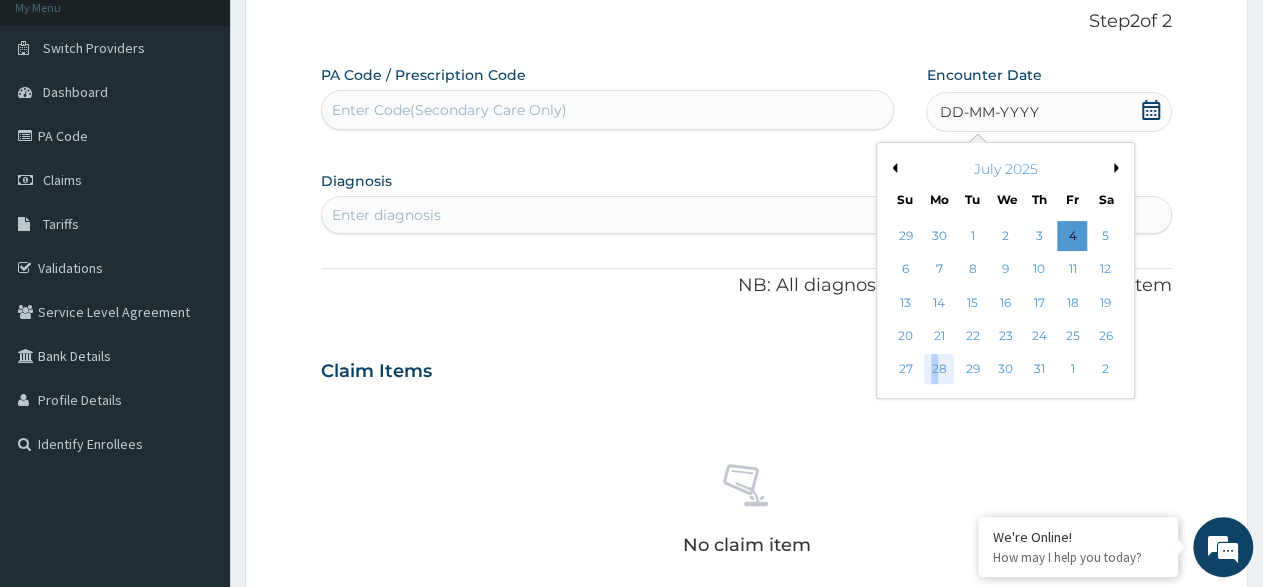 click on "28" at bounding box center (939, 370) 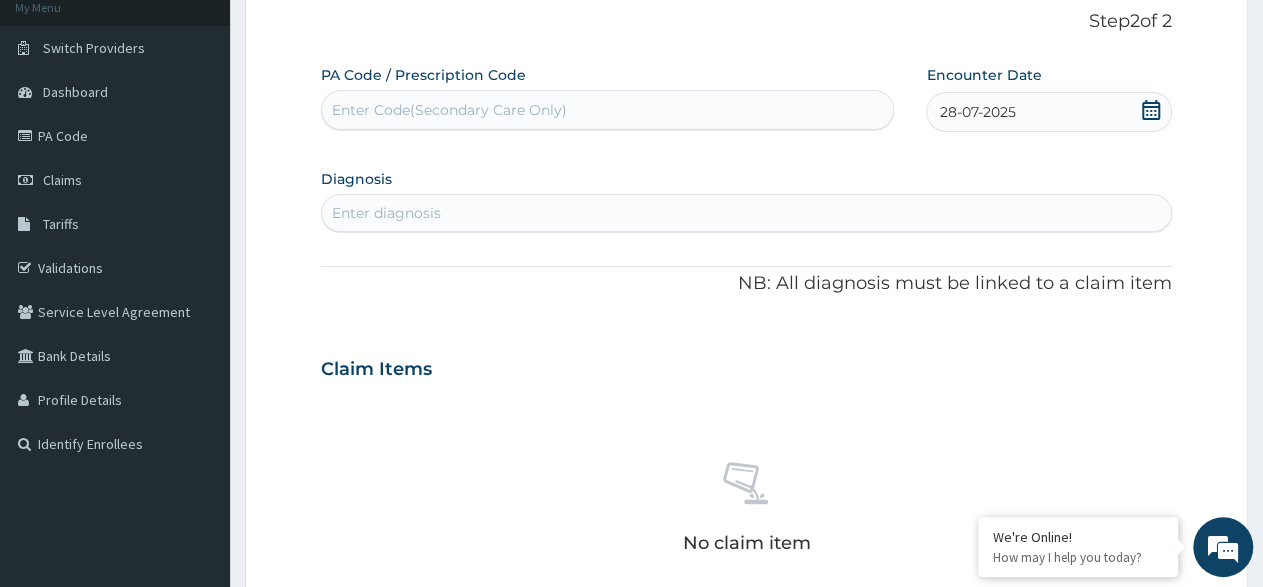 click on "Enter diagnosis" at bounding box center [386, 213] 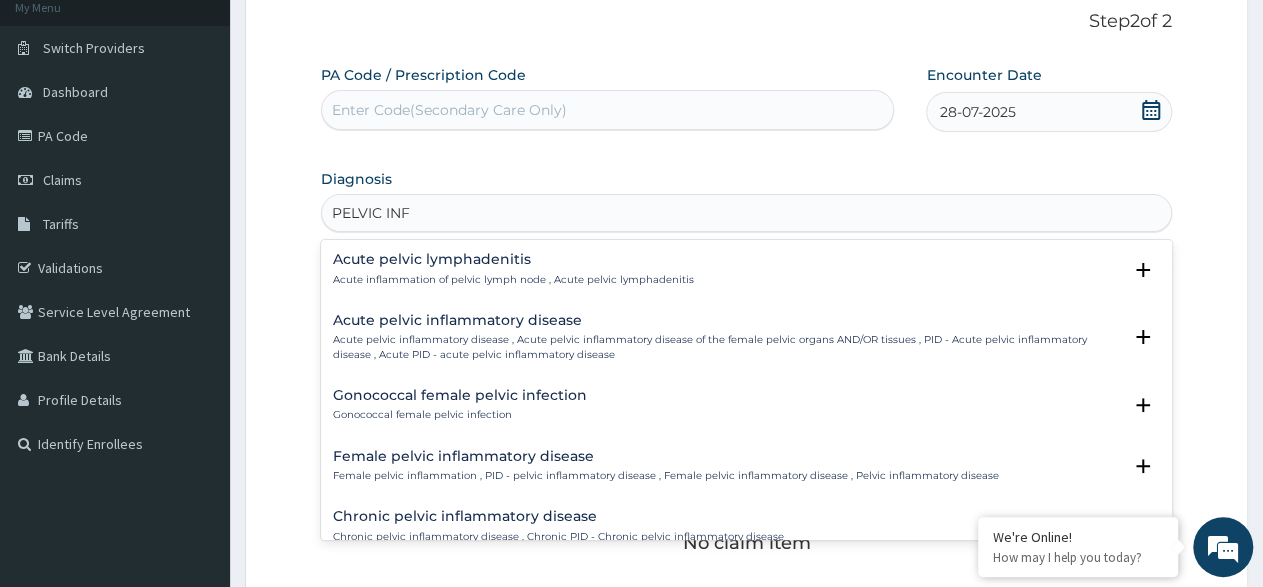 type on "PELVIC INFL" 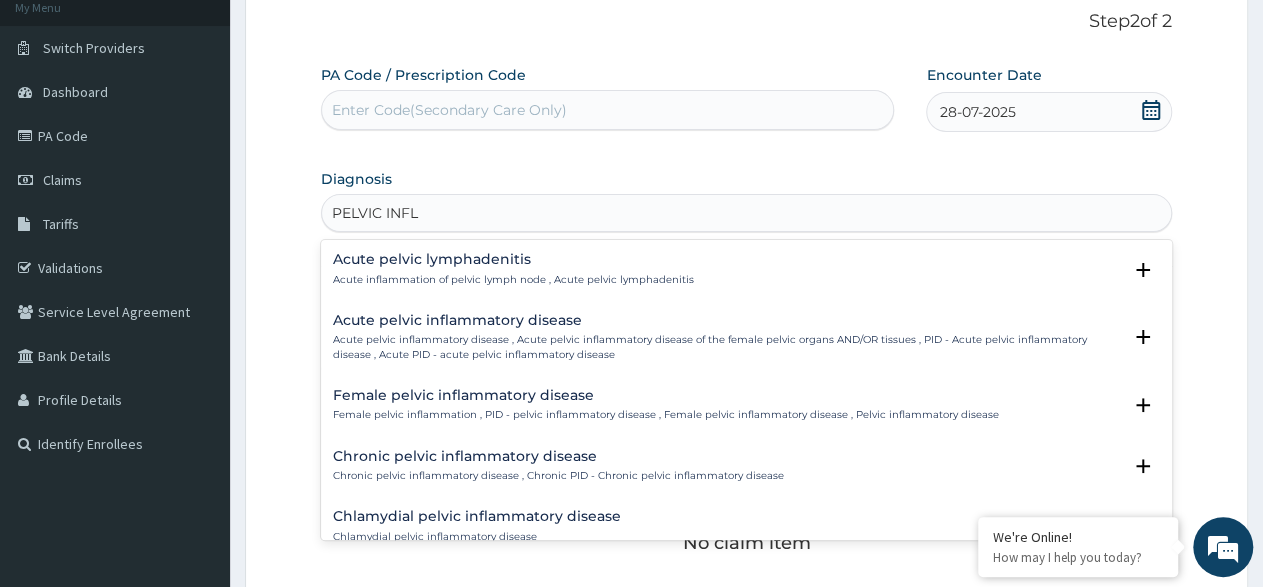 click on "Acute pelvic inflammatory disease , Acute pelvic inflammatory disease of the female pelvic organs AND/OR tissues , PID - Acute pelvic inflammatory disease , Acute PID - acute pelvic inflammatory disease" at bounding box center (727, 347) 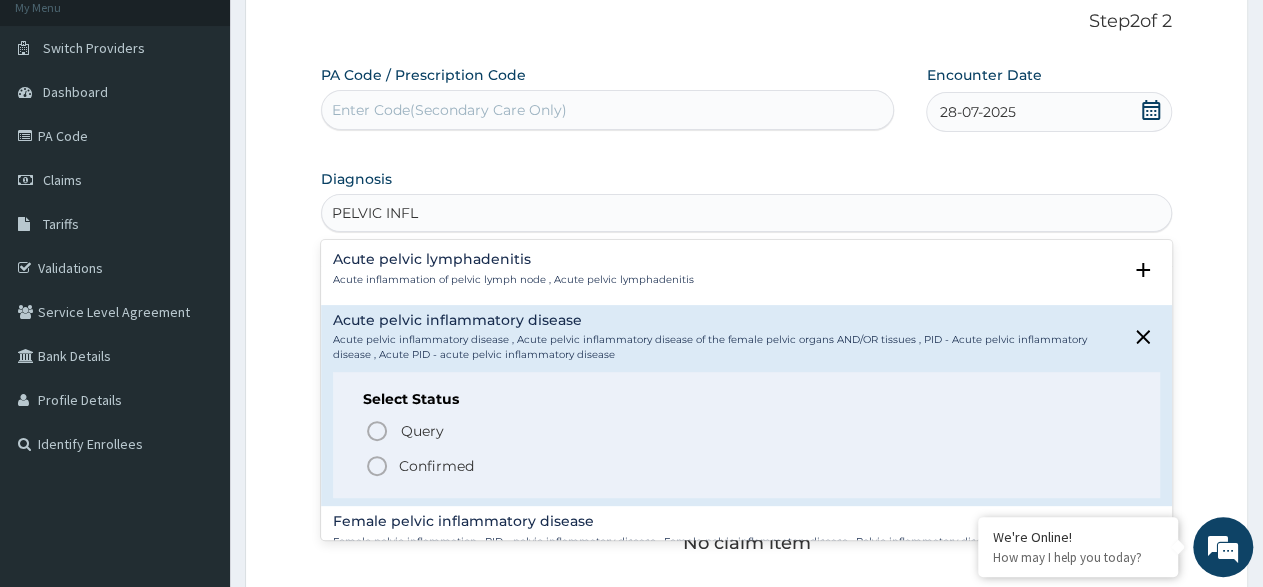 click on "Acute inflammation of pelvic lymph node , Acute pelvic lymphadenitis" at bounding box center (513, 280) 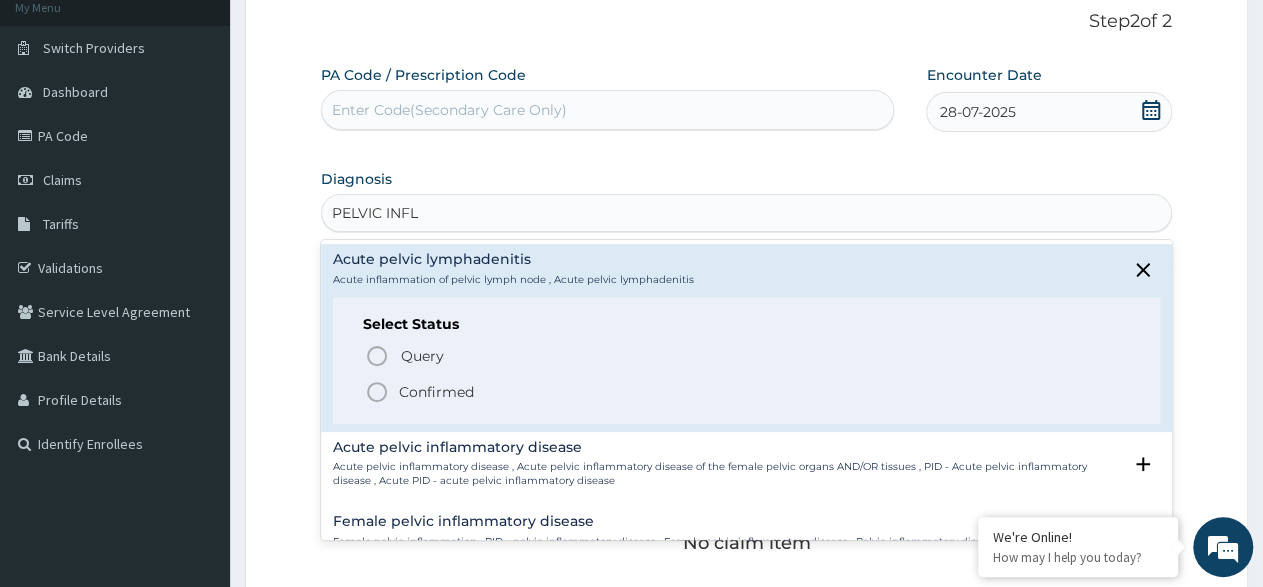 click on "Acute pelvic lymphadenitis Acute inflammation of pelvic lymph node , Acute pelvic lymphadenitis Select Status Query Query covers suspected (?), Keep in view (kiv), Ruled out (r/o) Confirmed" at bounding box center (746, 337) 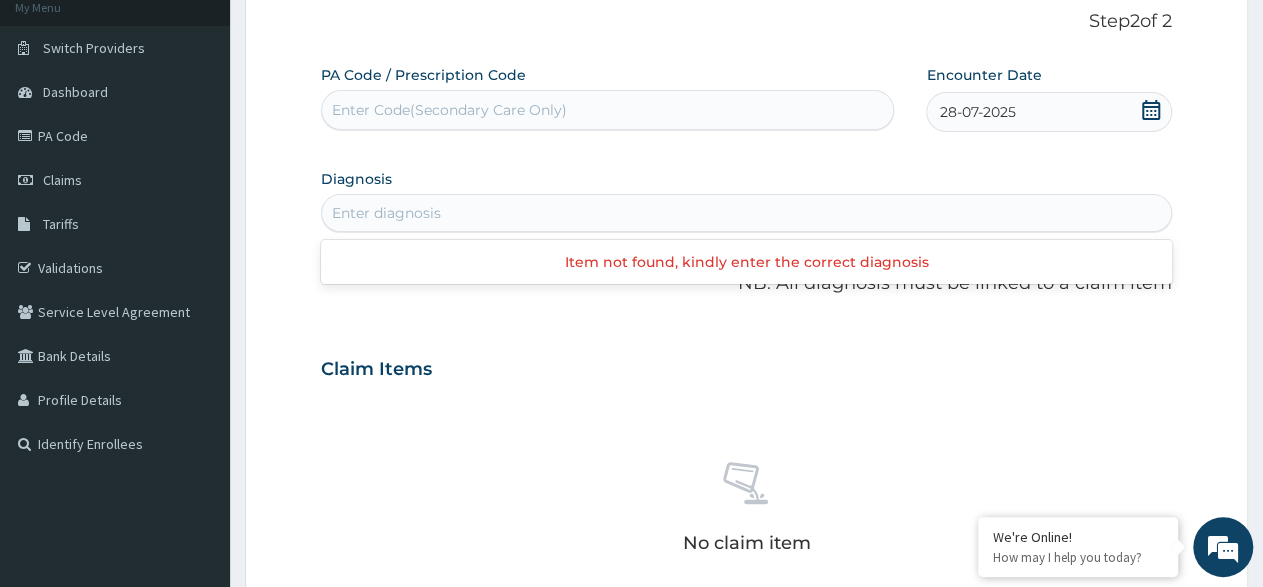 click on "Enter diagnosis" at bounding box center [746, 213] 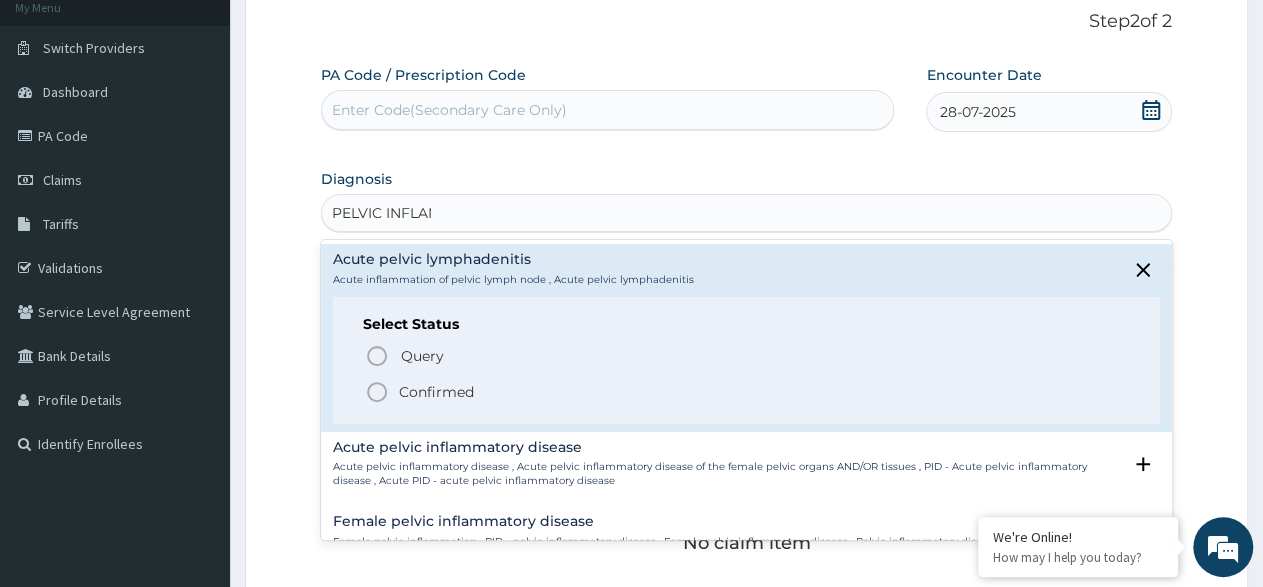 type on "PELVIC INFLAMM" 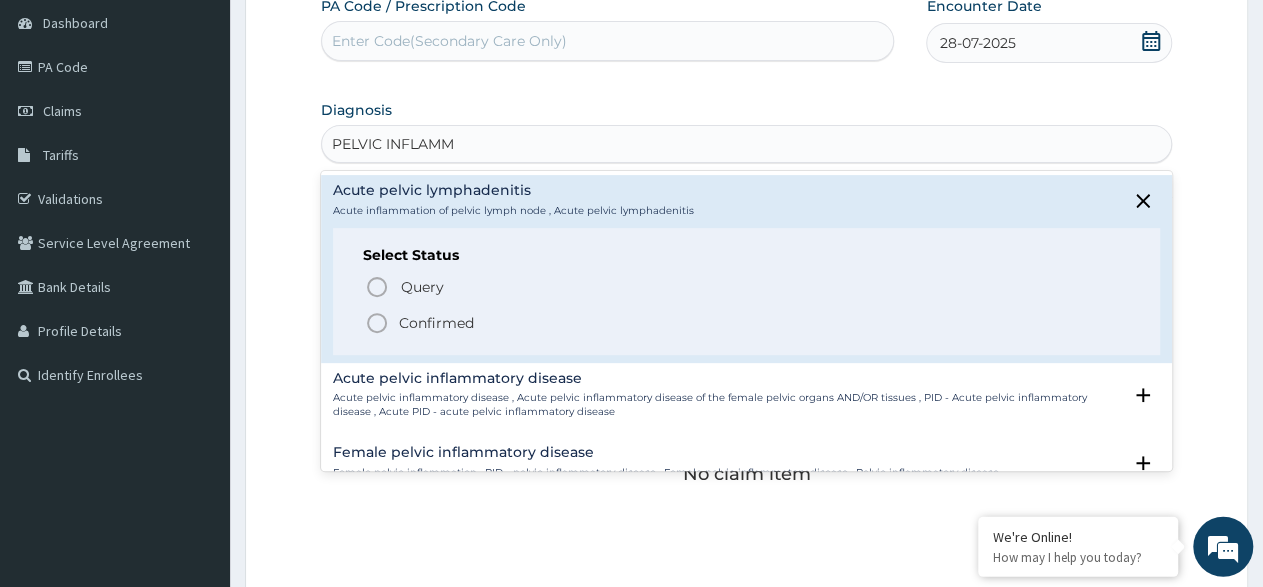 scroll, scrollTop: 230, scrollLeft: 0, axis: vertical 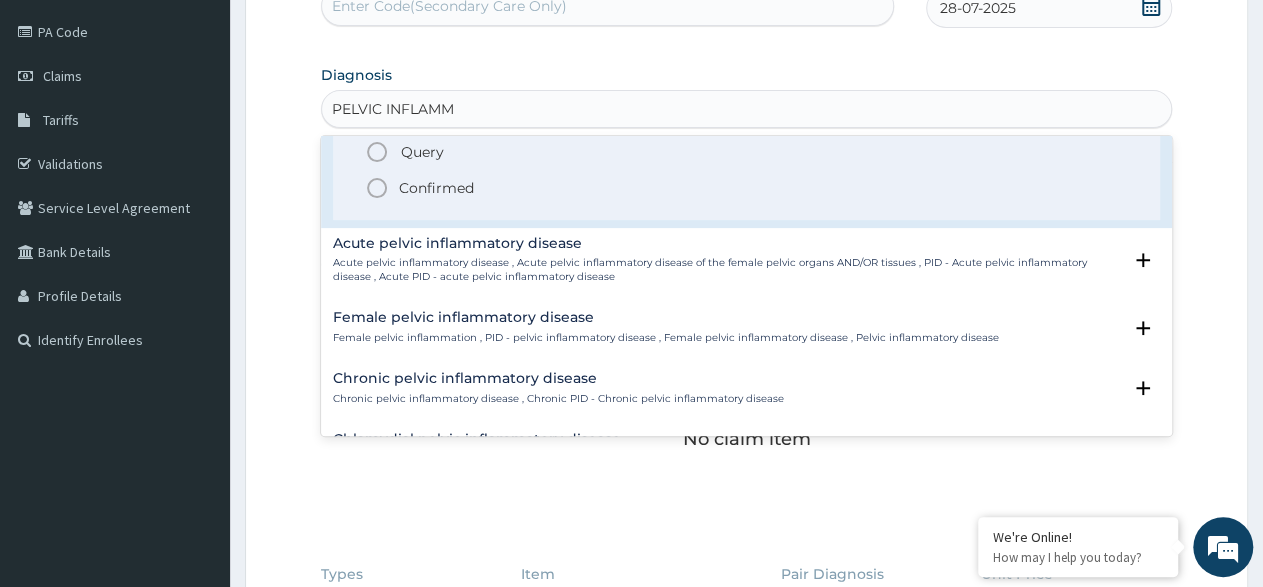 click on "Female pelvic inflammation , PID - pelvic inflammatory disease , Female pelvic inflammatory disease , Pelvic inflammatory disease" at bounding box center (666, 338) 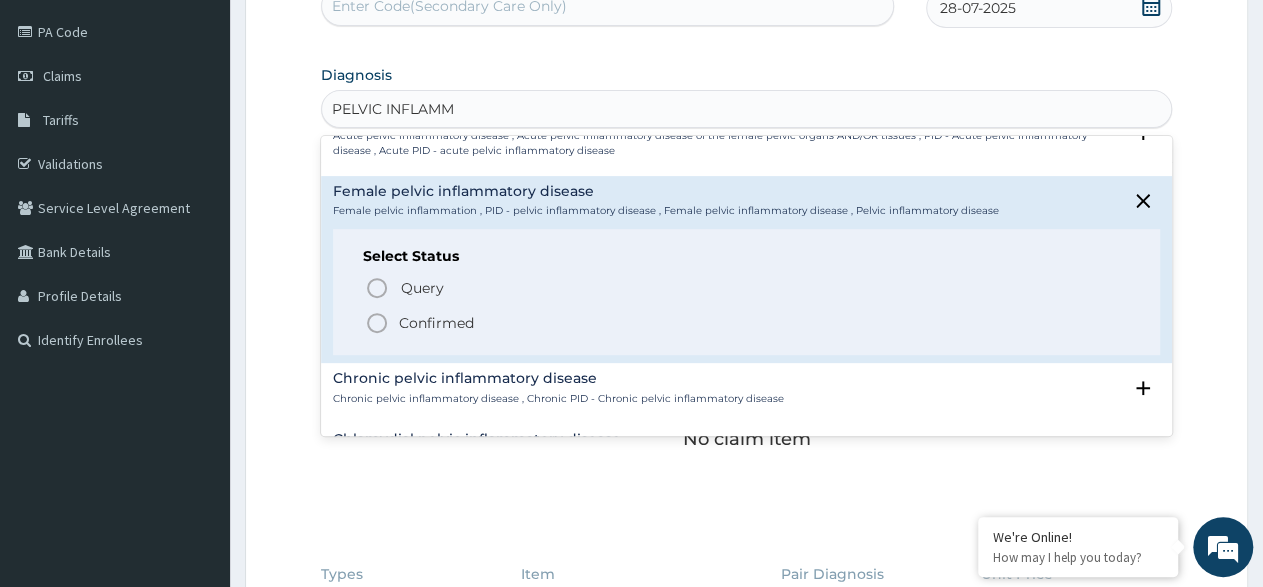 click on "Confirmed" at bounding box center [436, 323] 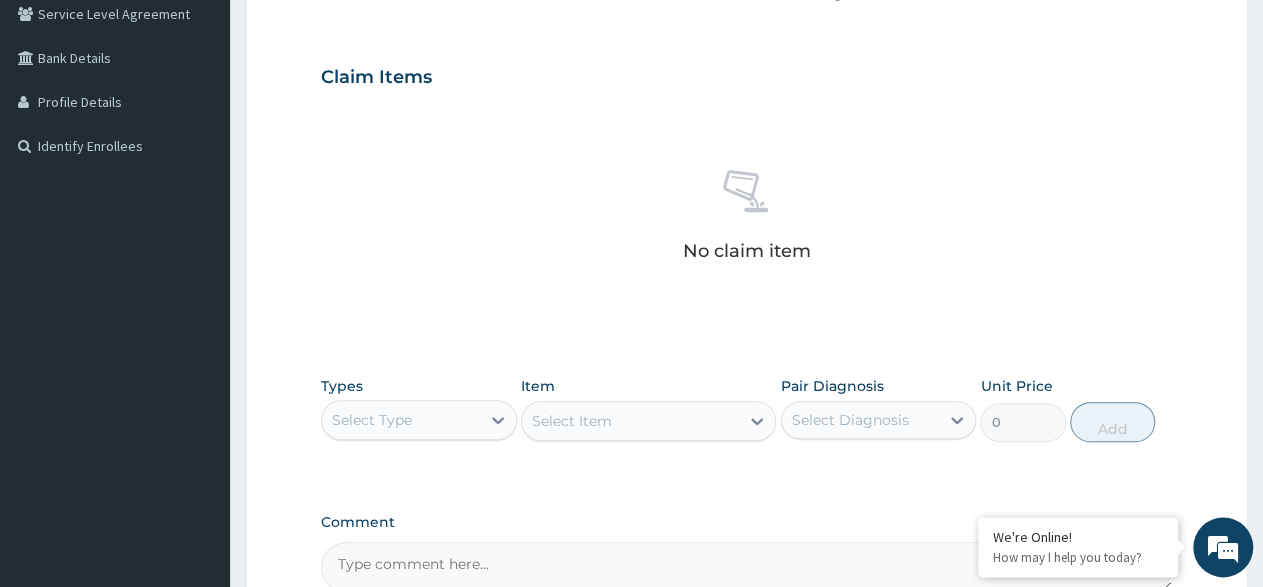 scroll, scrollTop: 636, scrollLeft: 0, axis: vertical 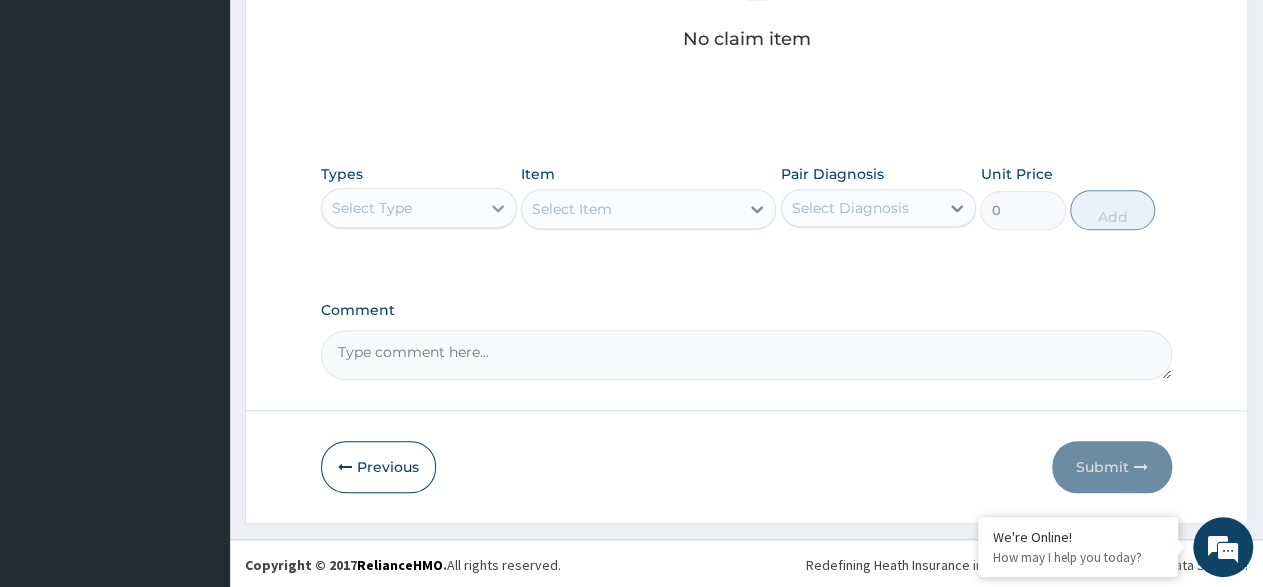 click 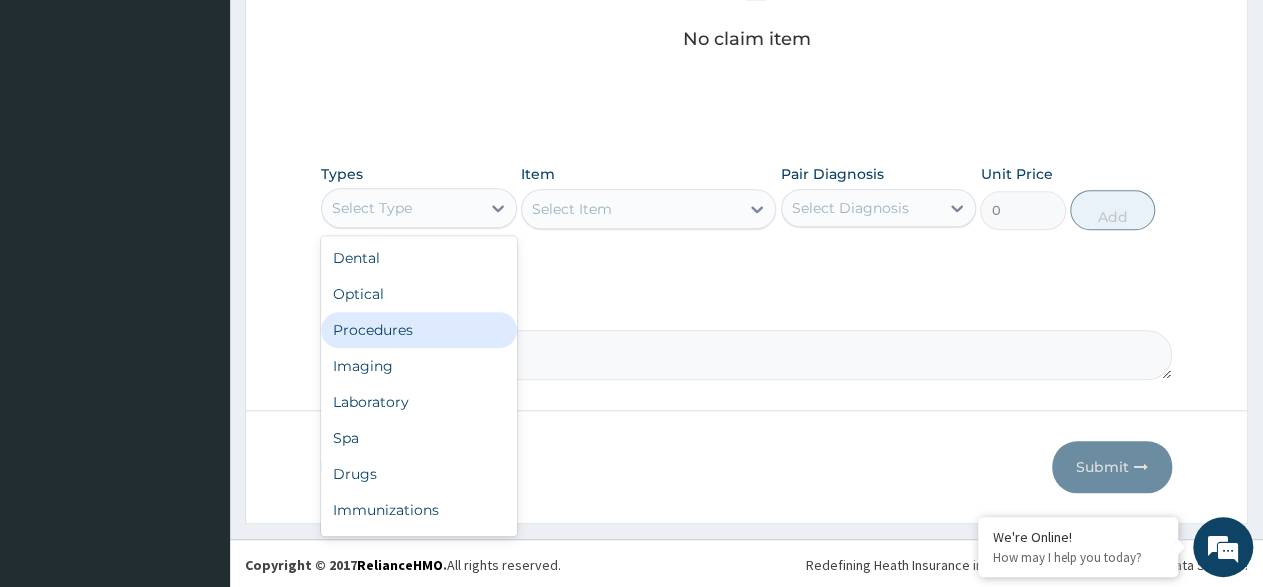 click on "Procedures" at bounding box center (419, 330) 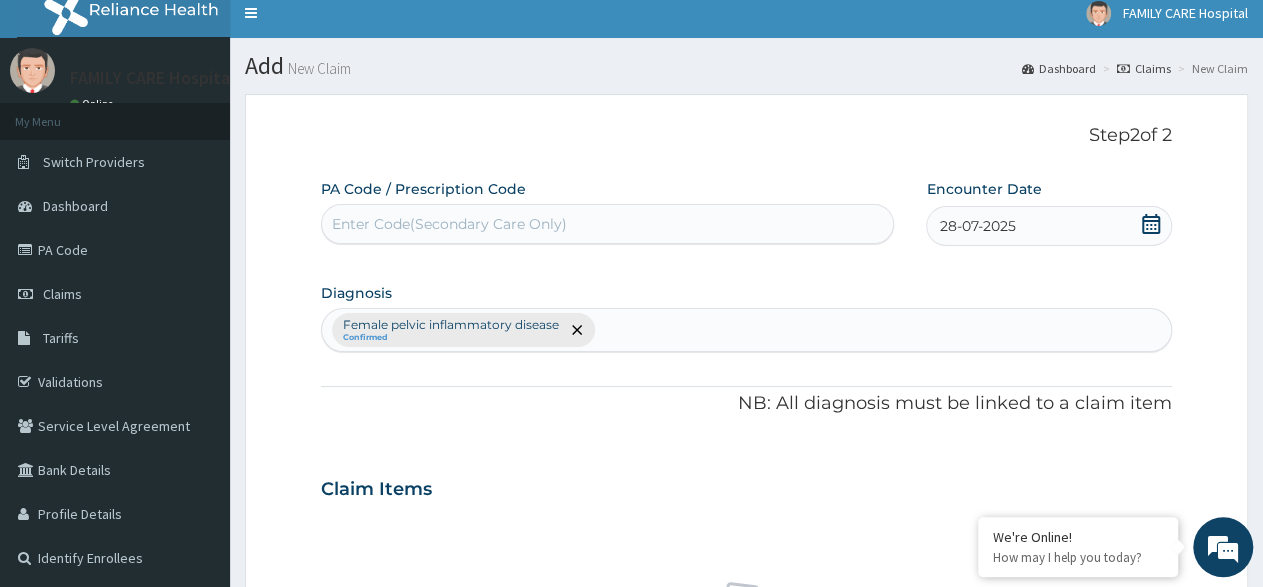 scroll, scrollTop: 12, scrollLeft: 0, axis: vertical 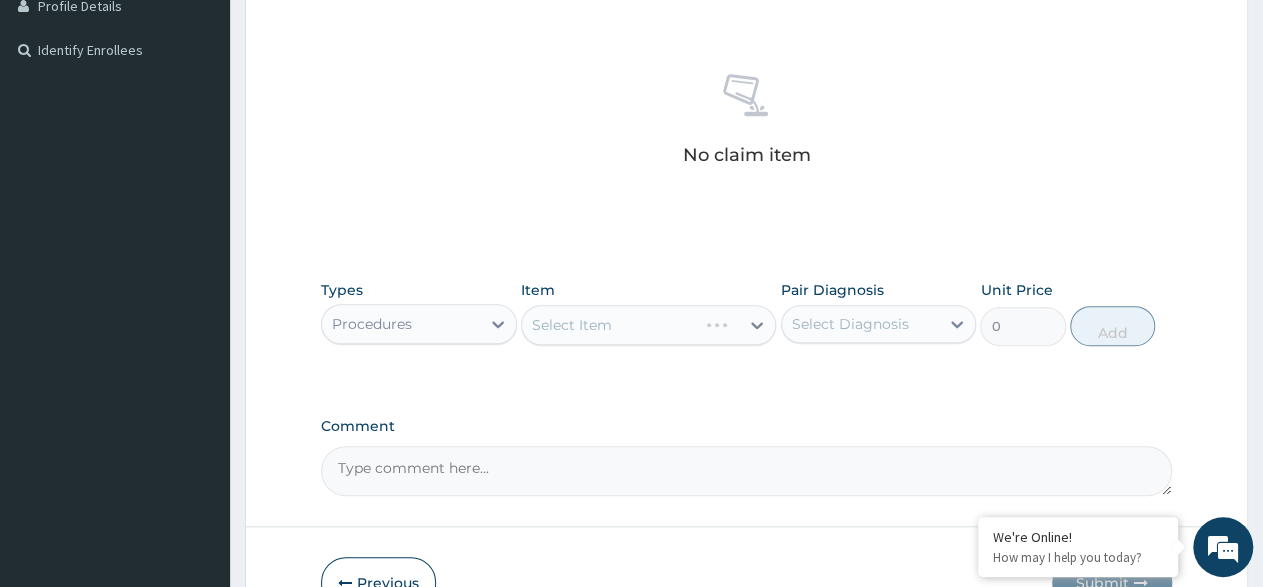 click on "Select Item" at bounding box center (648, 325) 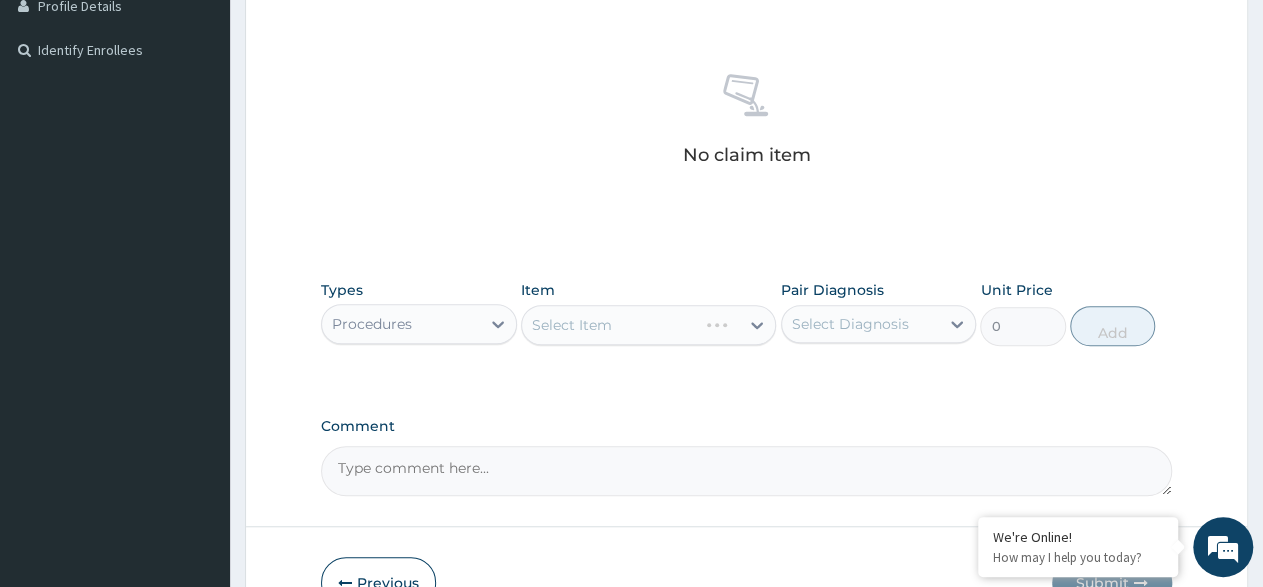 click on "Select Item" at bounding box center [648, 325] 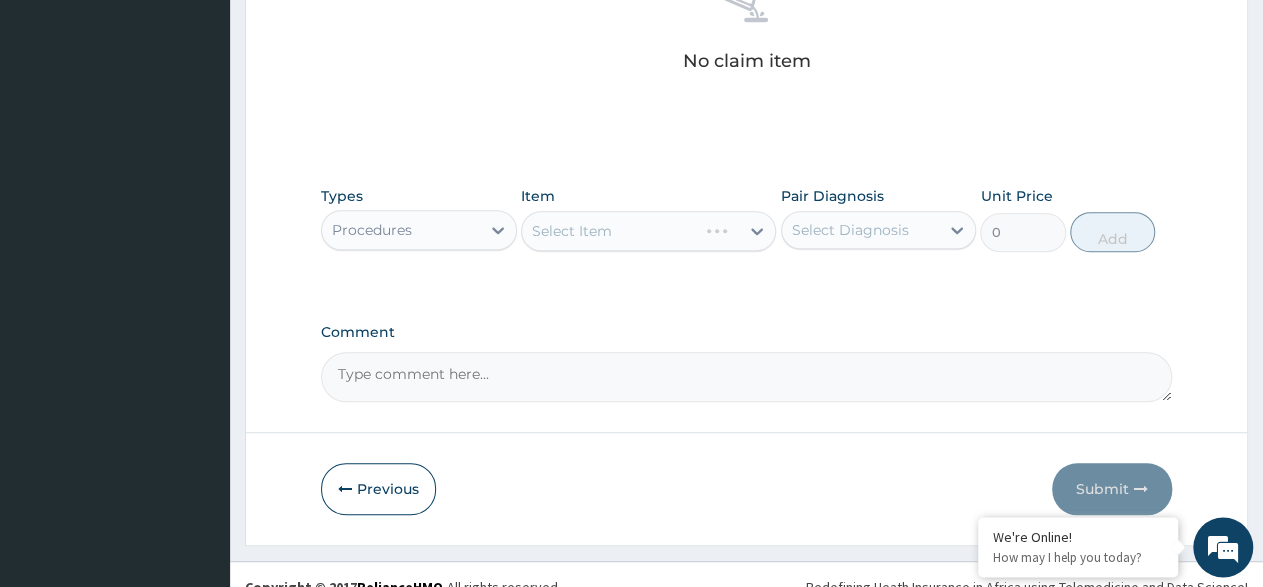 scroll, scrollTop: 624, scrollLeft: 0, axis: vertical 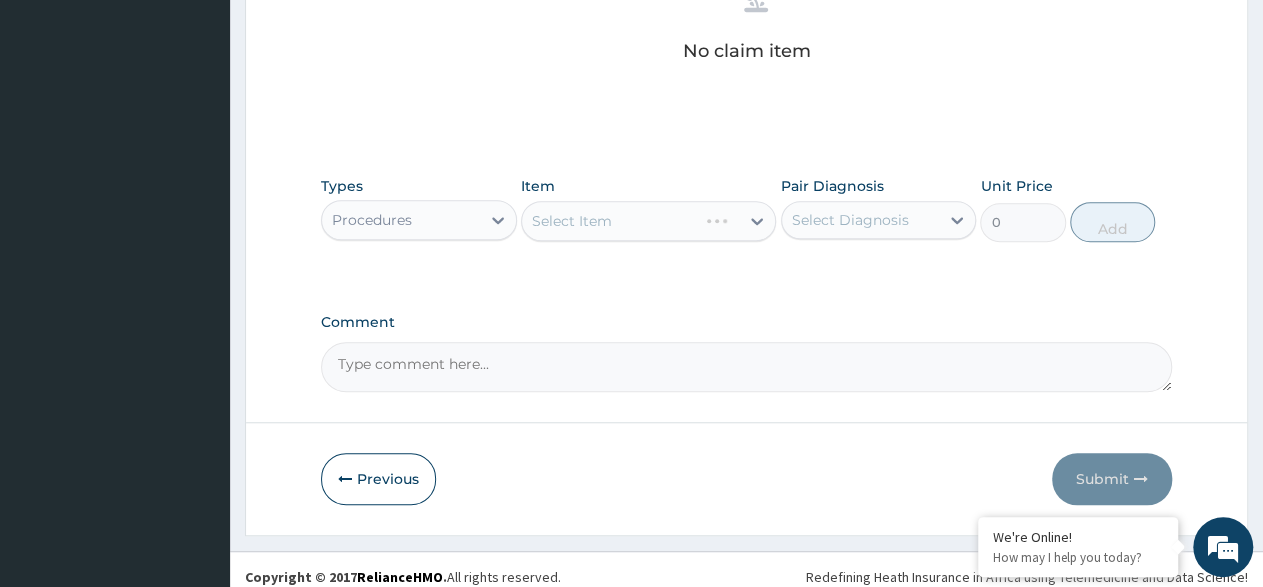 click on "Select Item" at bounding box center (648, 221) 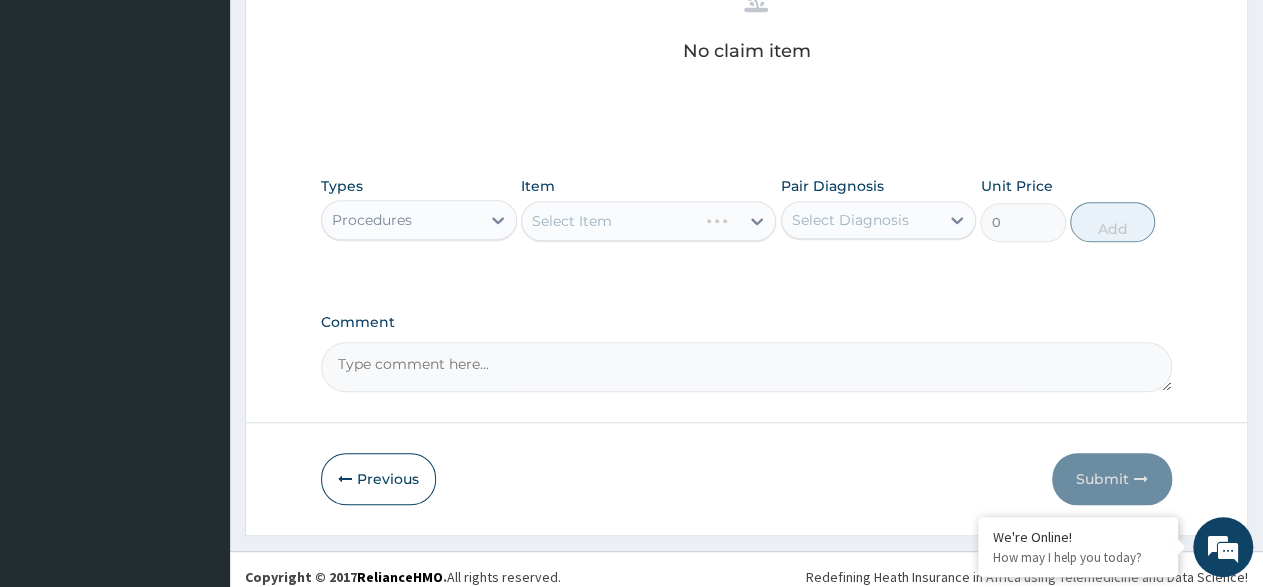 click on "Select Item" at bounding box center (648, 221) 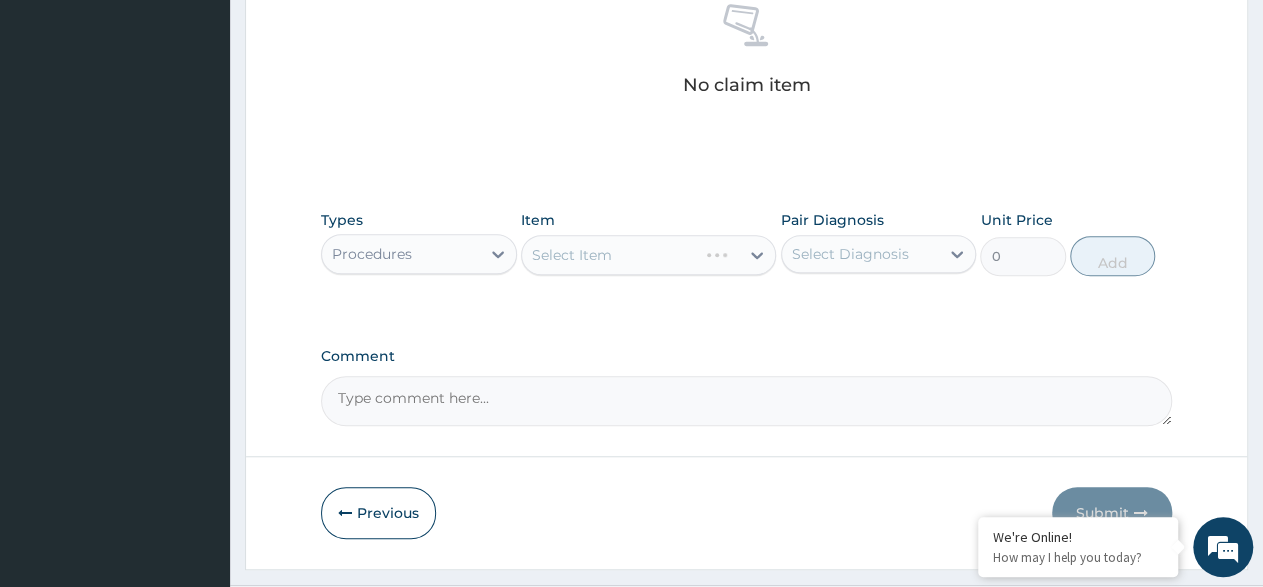 scroll, scrollTop: 636, scrollLeft: 0, axis: vertical 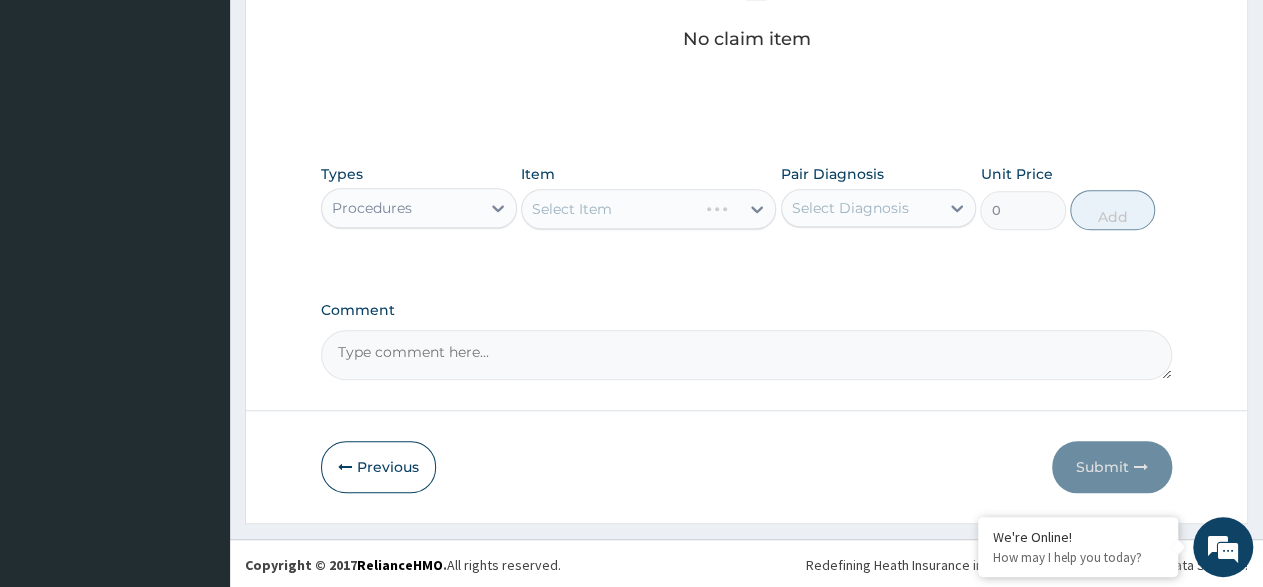 click on "Select Item" at bounding box center (648, 209) 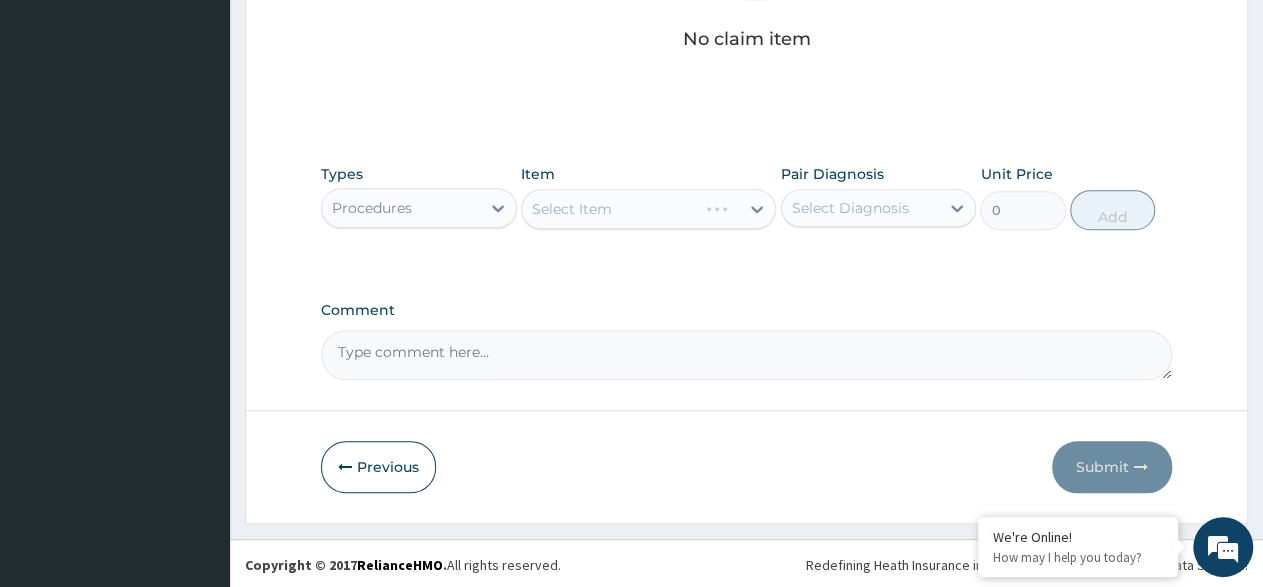 click on "Select Item" at bounding box center (648, 209) 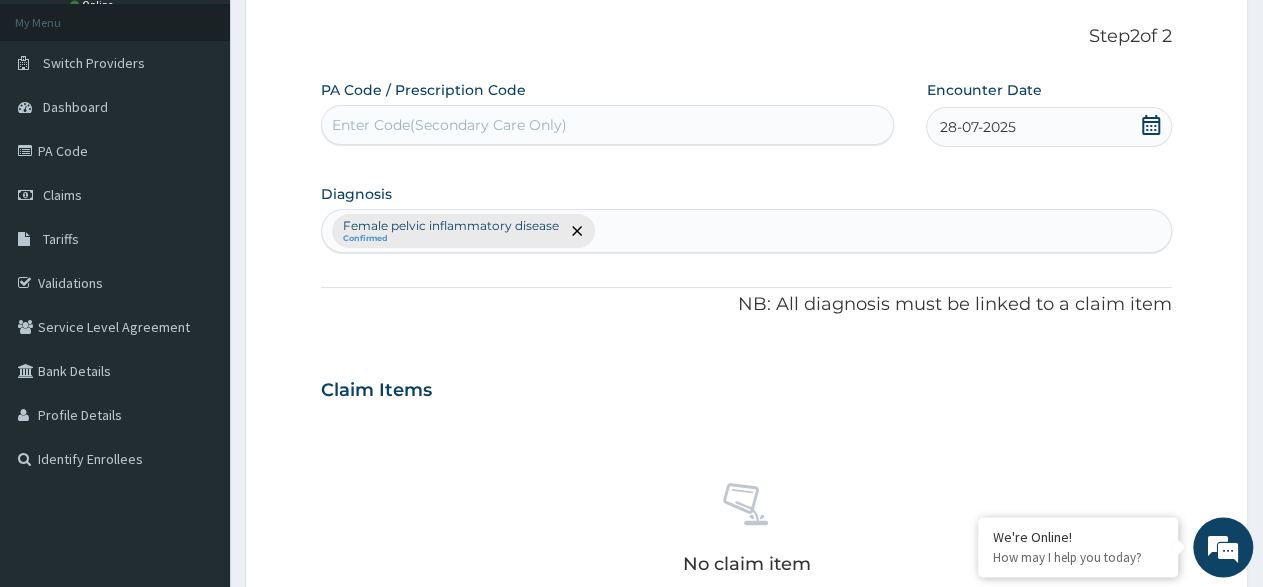 scroll, scrollTop: 0, scrollLeft: 0, axis: both 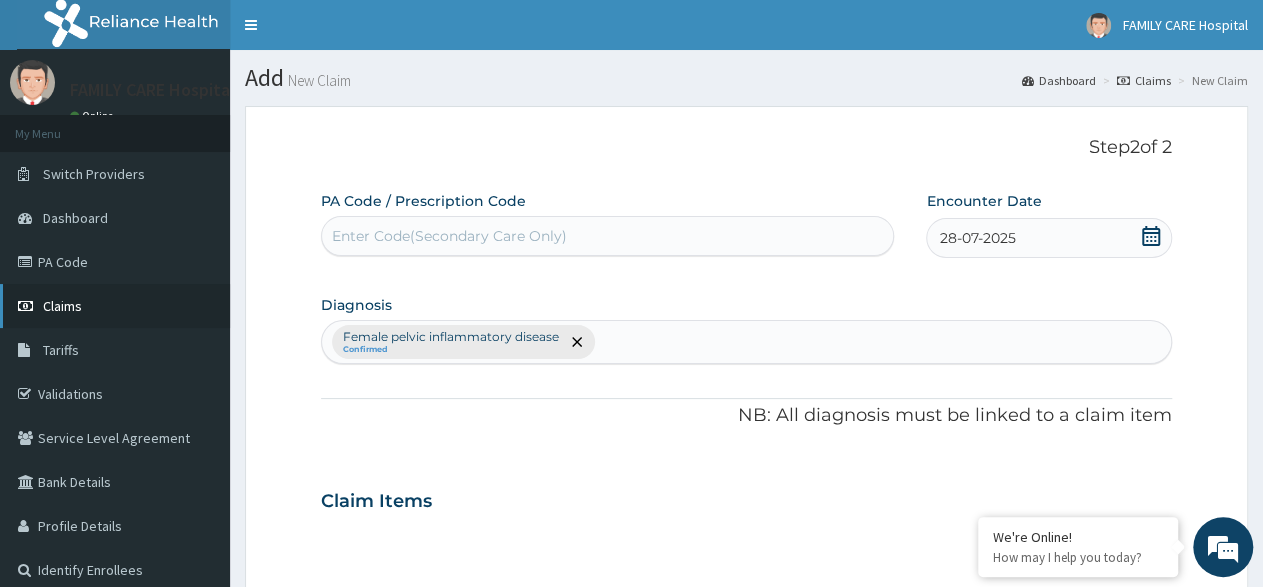 click on "Claims" at bounding box center [115, 306] 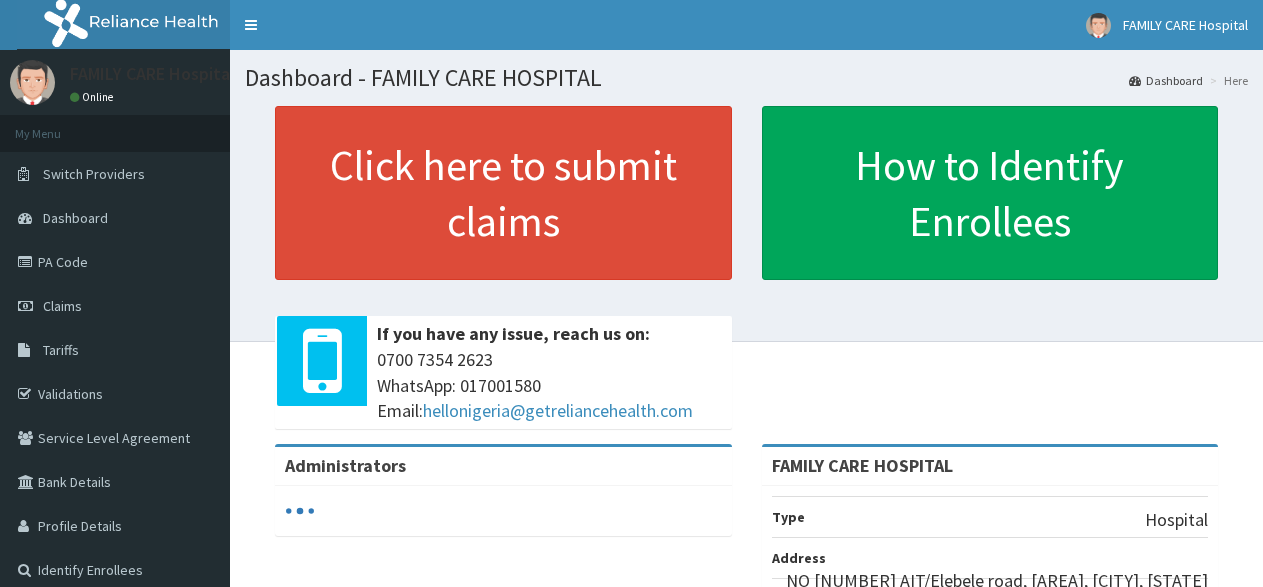 scroll, scrollTop: 0, scrollLeft: 0, axis: both 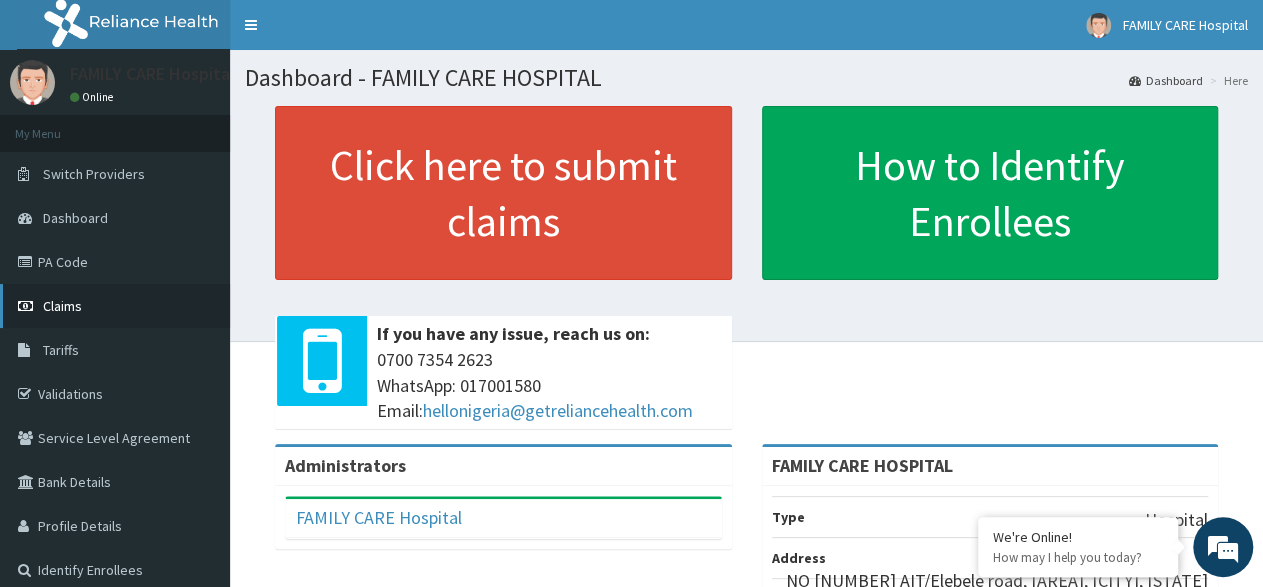 click on "Claims" at bounding box center [115, 306] 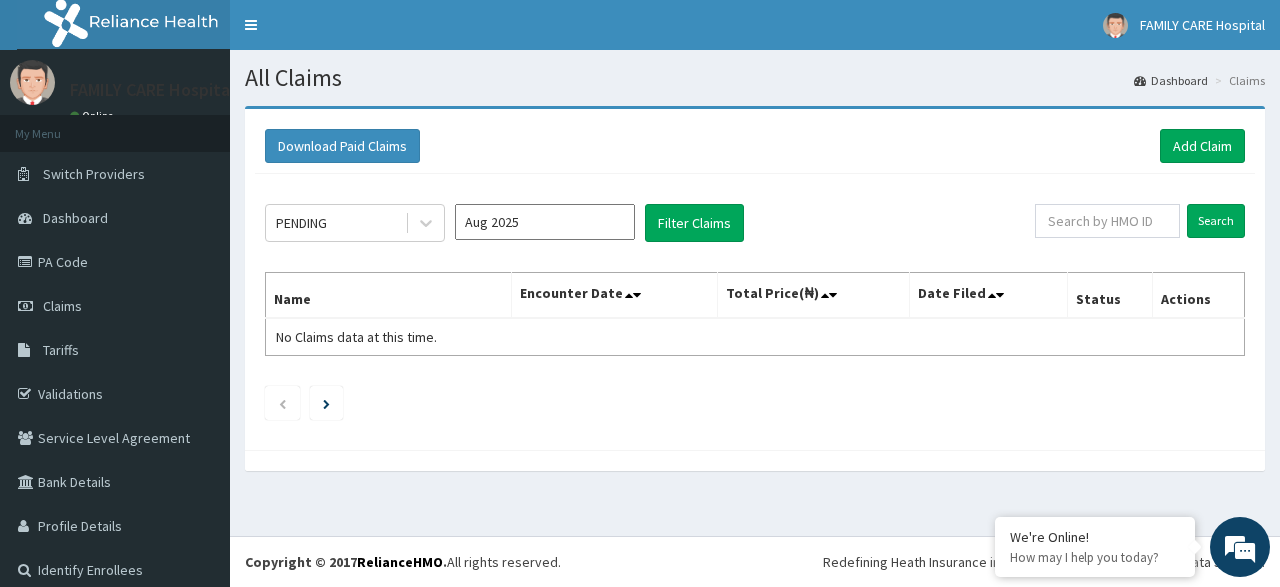 scroll, scrollTop: 0, scrollLeft: 0, axis: both 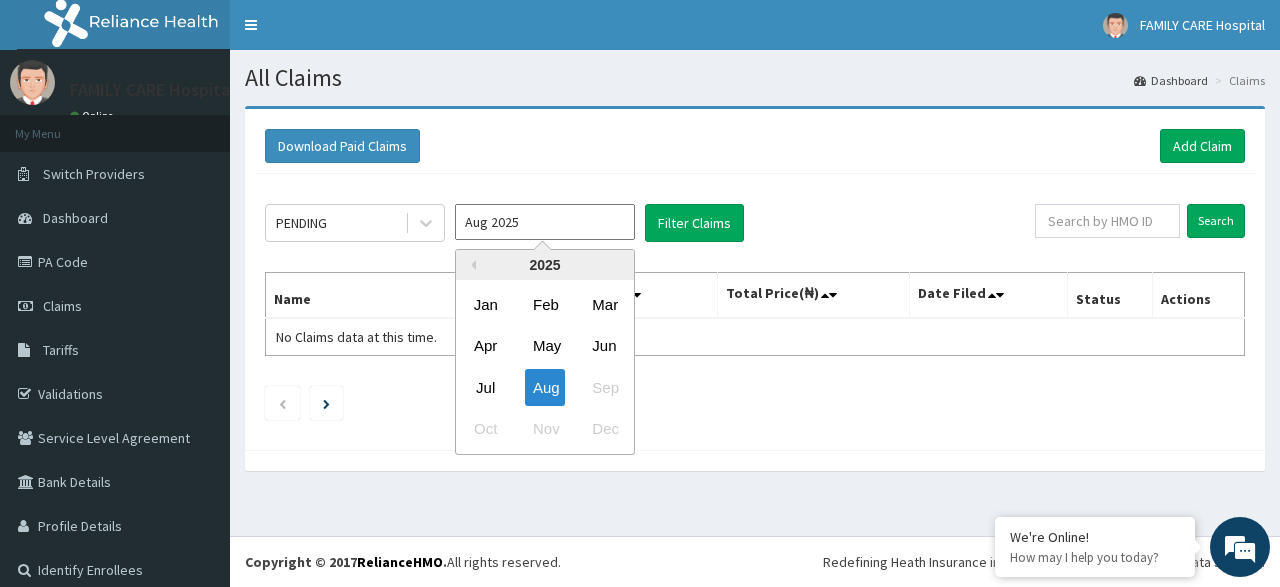 click on "Aug 2025" at bounding box center [545, 222] 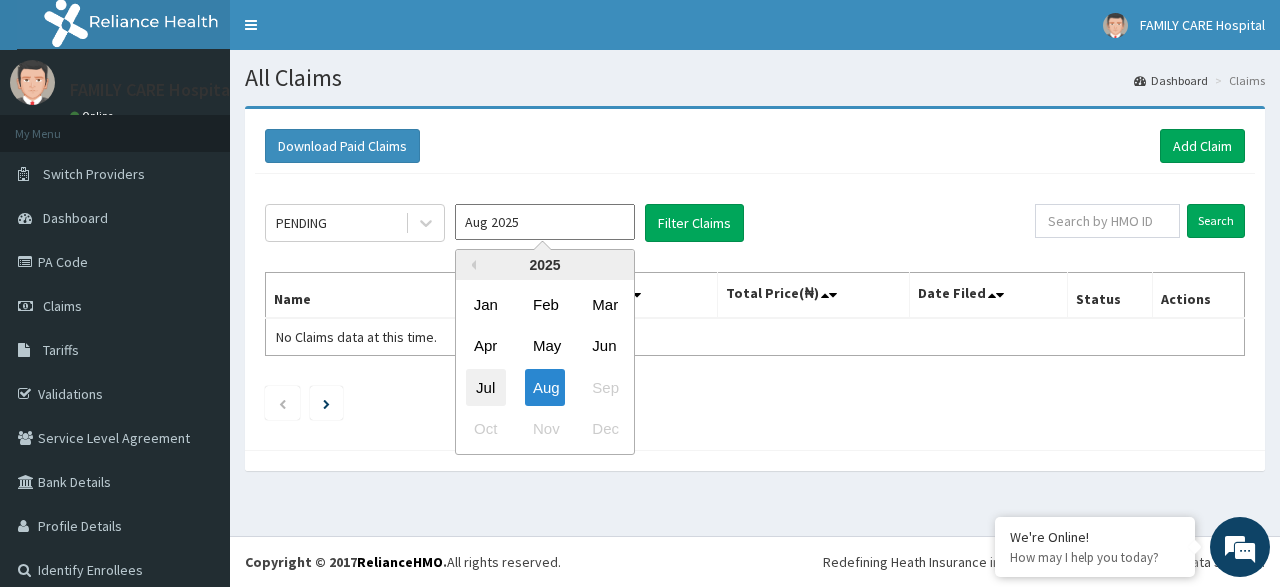 click on "Jul" at bounding box center [486, 387] 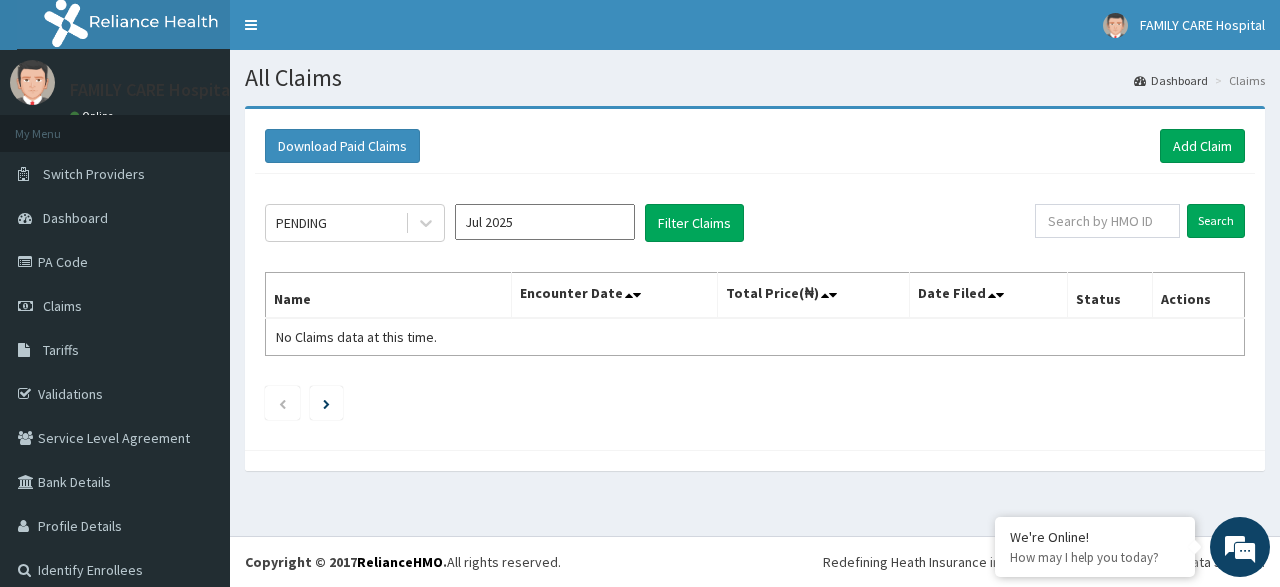 scroll, scrollTop: 0, scrollLeft: 0, axis: both 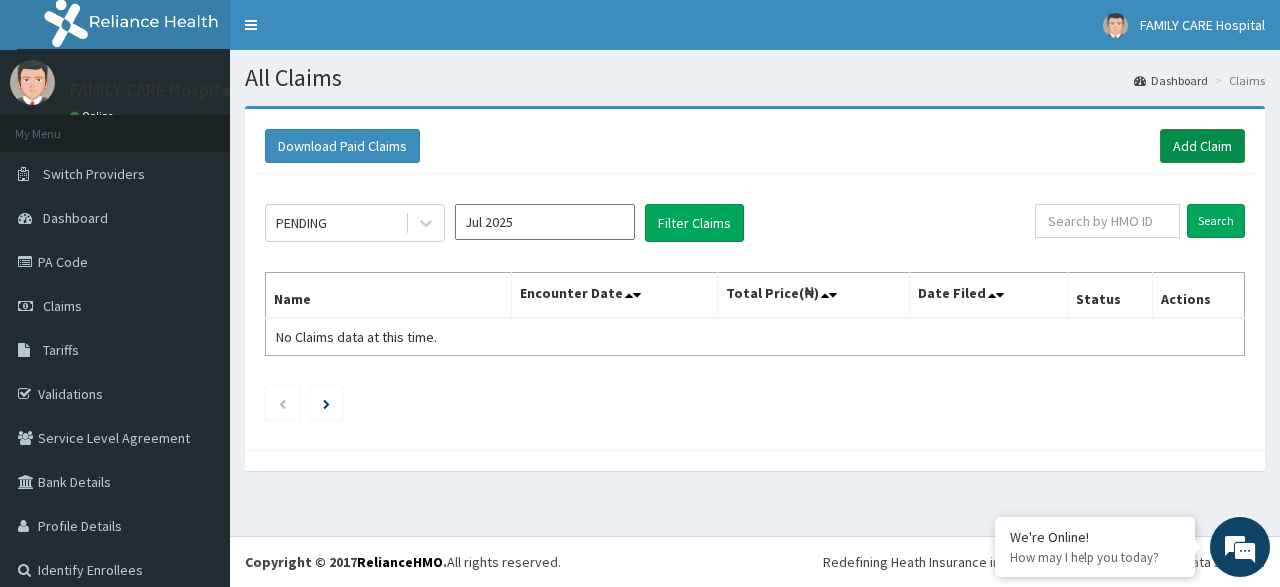 click on "Add Claim" at bounding box center [1202, 146] 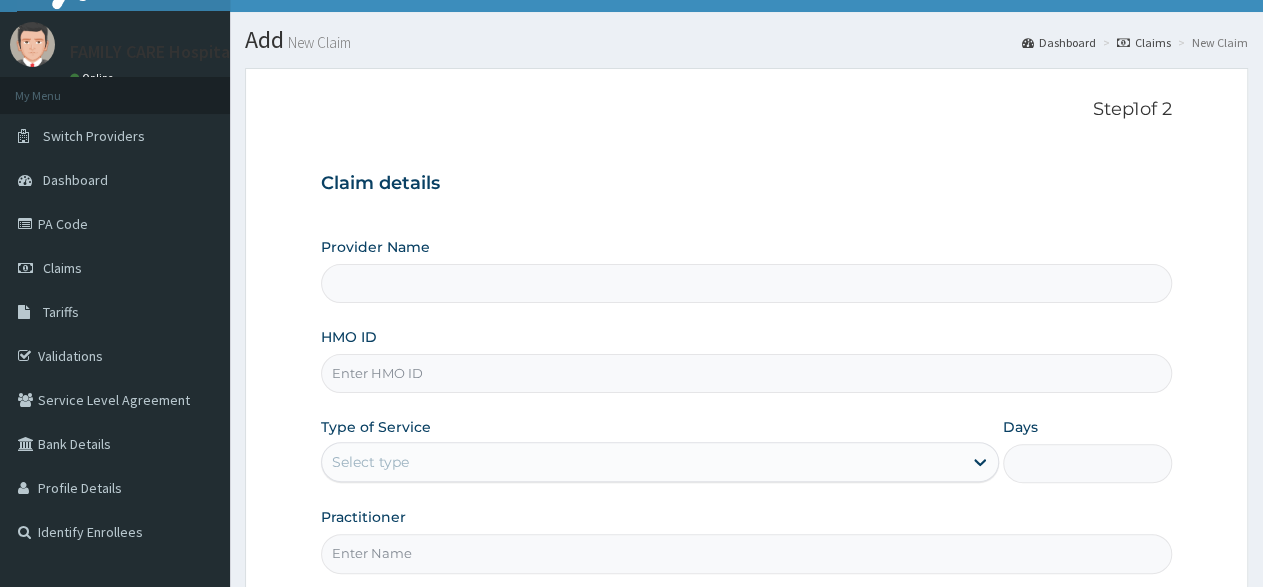 scroll, scrollTop: 104, scrollLeft: 0, axis: vertical 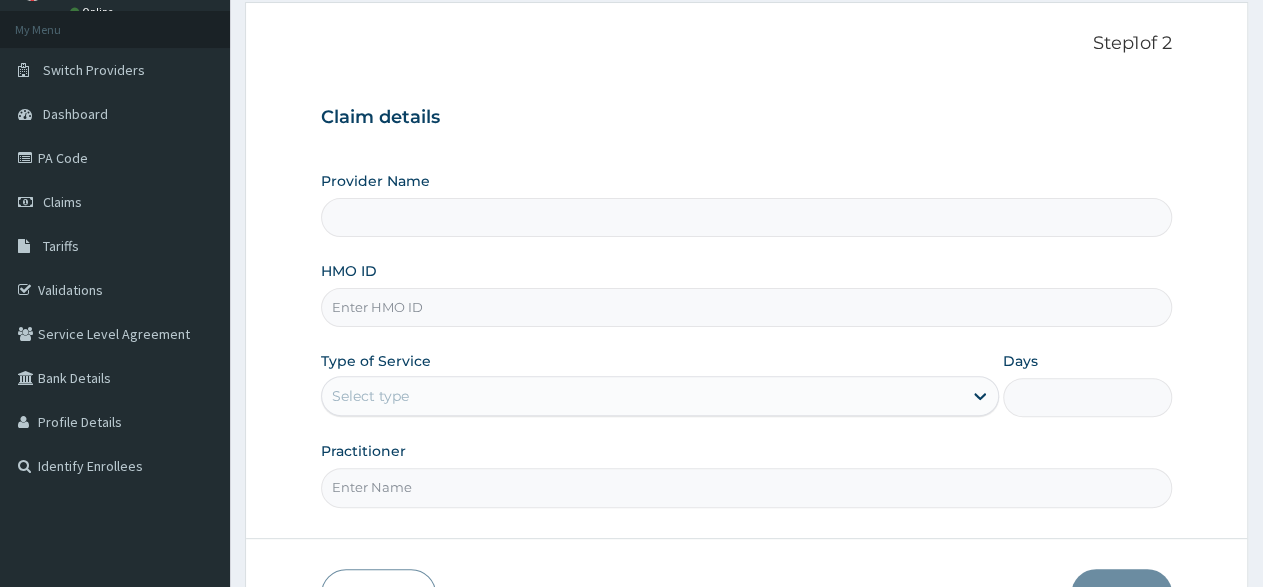 type on "FAMILY CARE HOSPITAL" 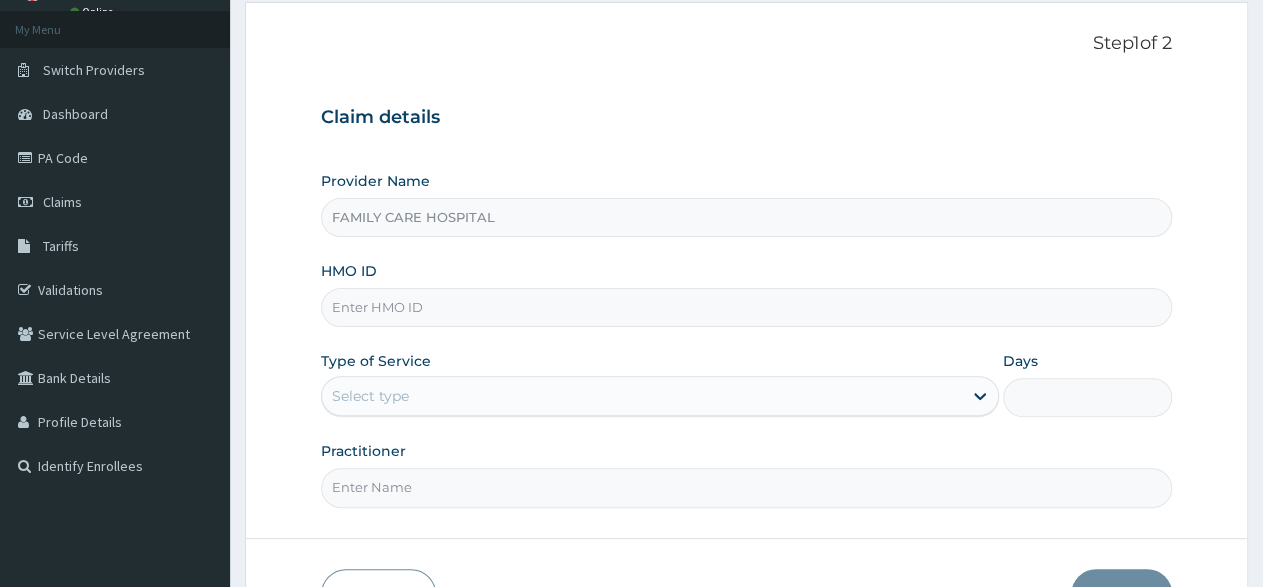 click on "HMO ID" at bounding box center (746, 307) 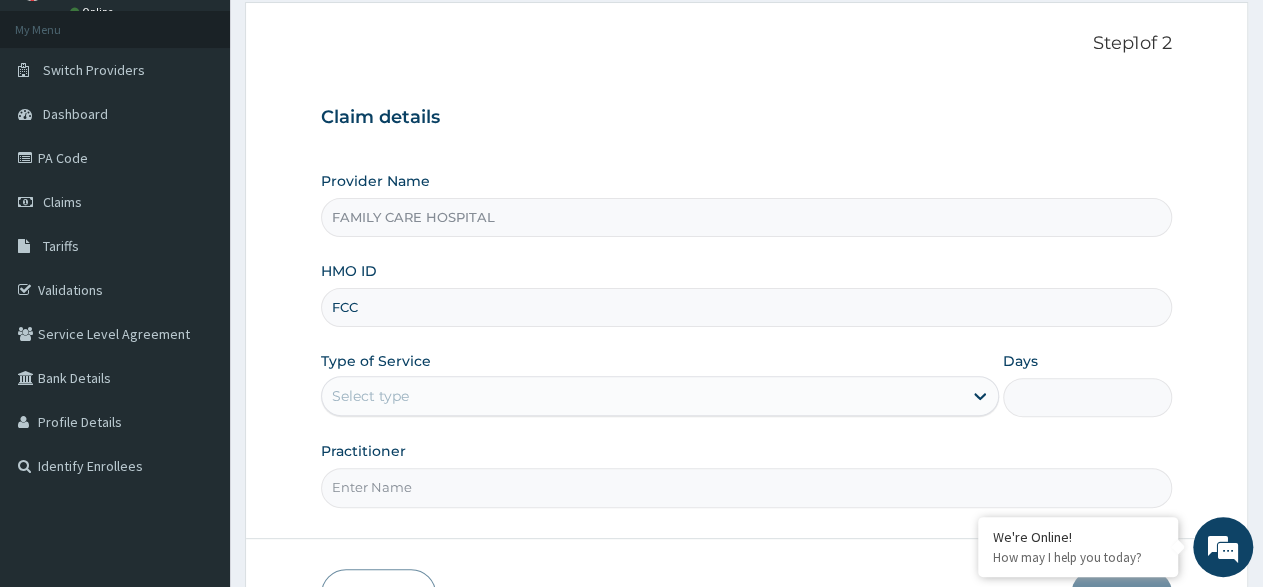 scroll, scrollTop: 0, scrollLeft: 0, axis: both 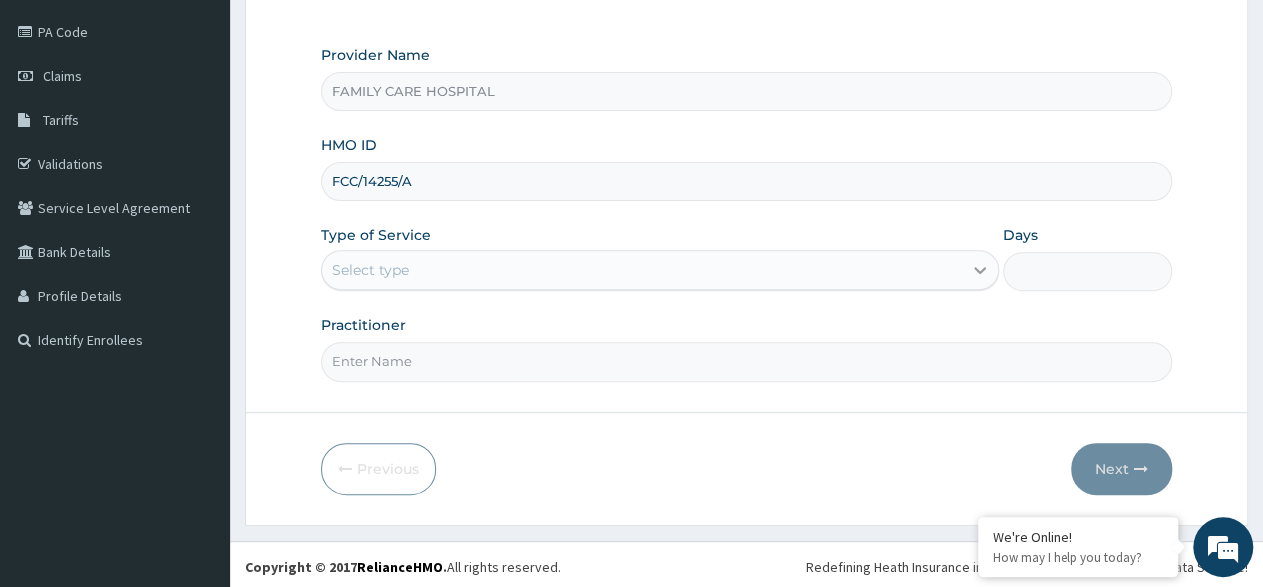 type on "FCC/14255/A" 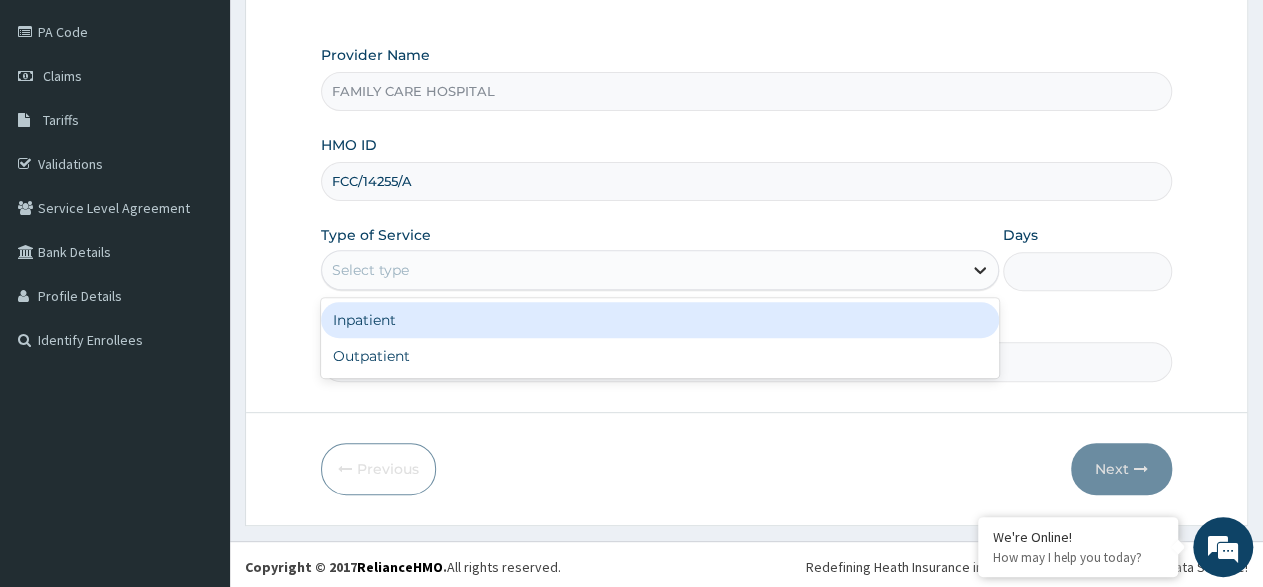 click 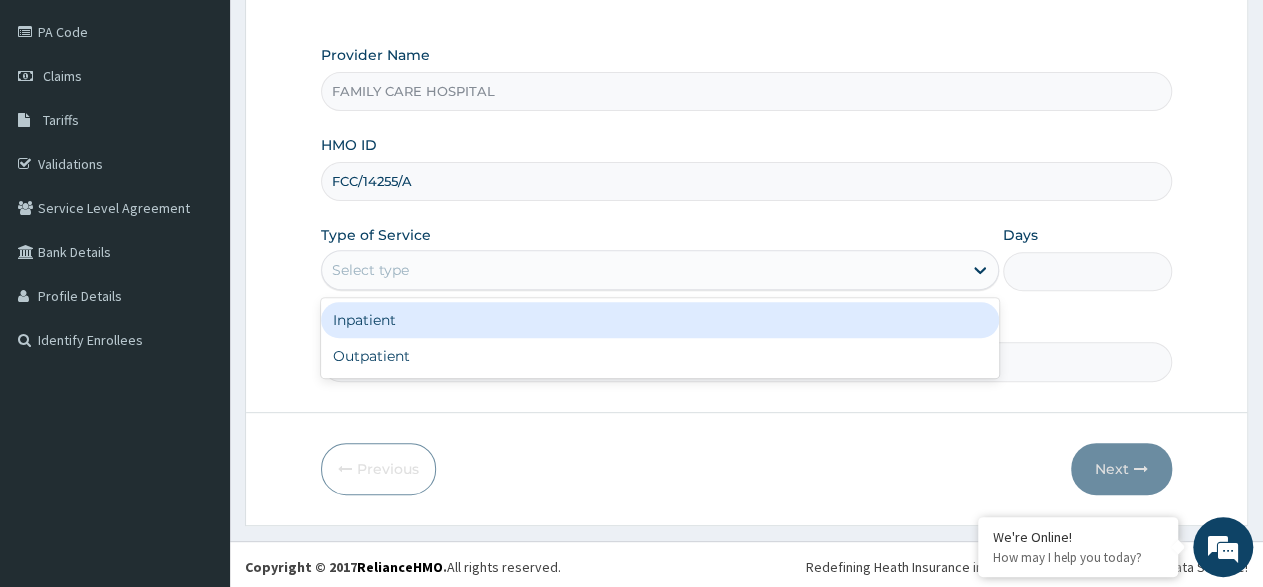 click on "Inpatient" at bounding box center (659, 320) 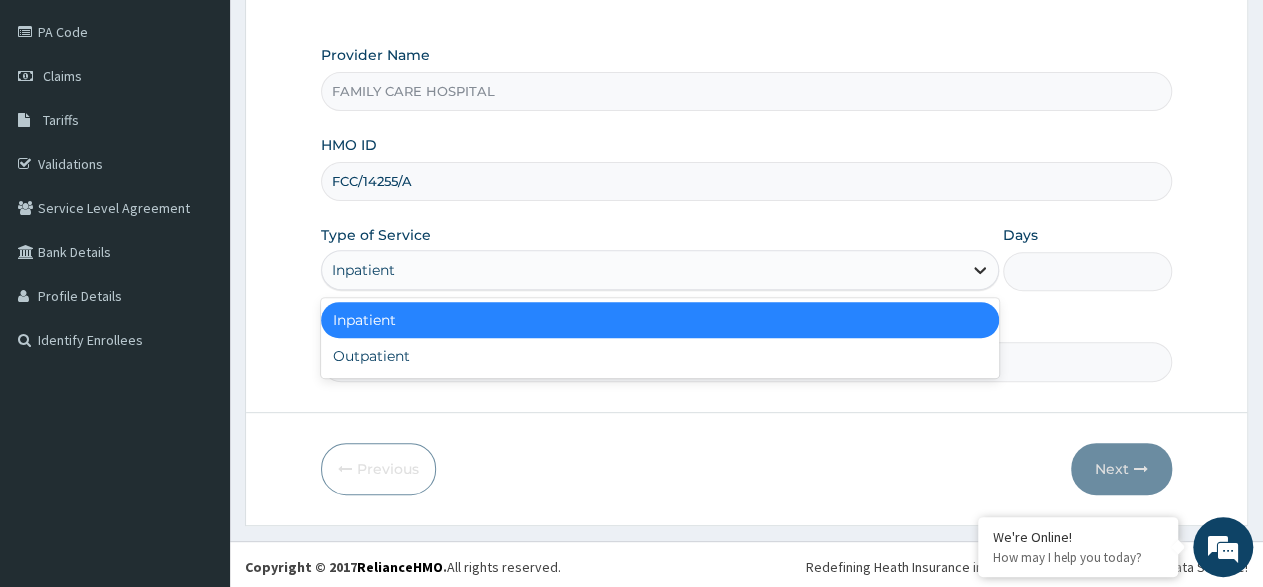 click 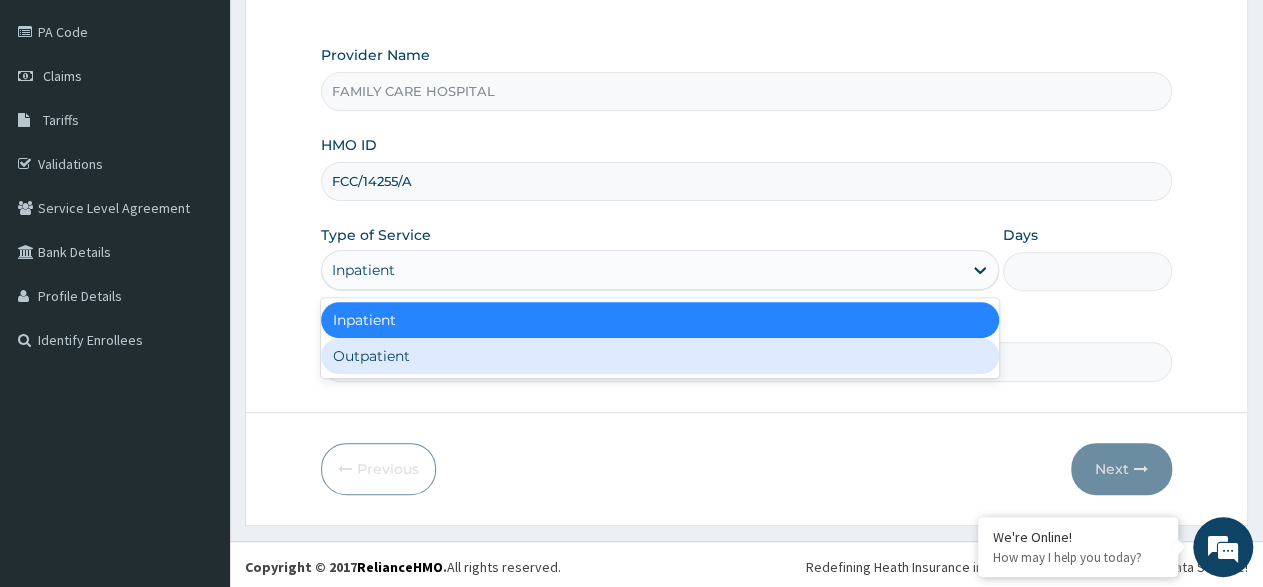 click on "Outpatient" at bounding box center [659, 356] 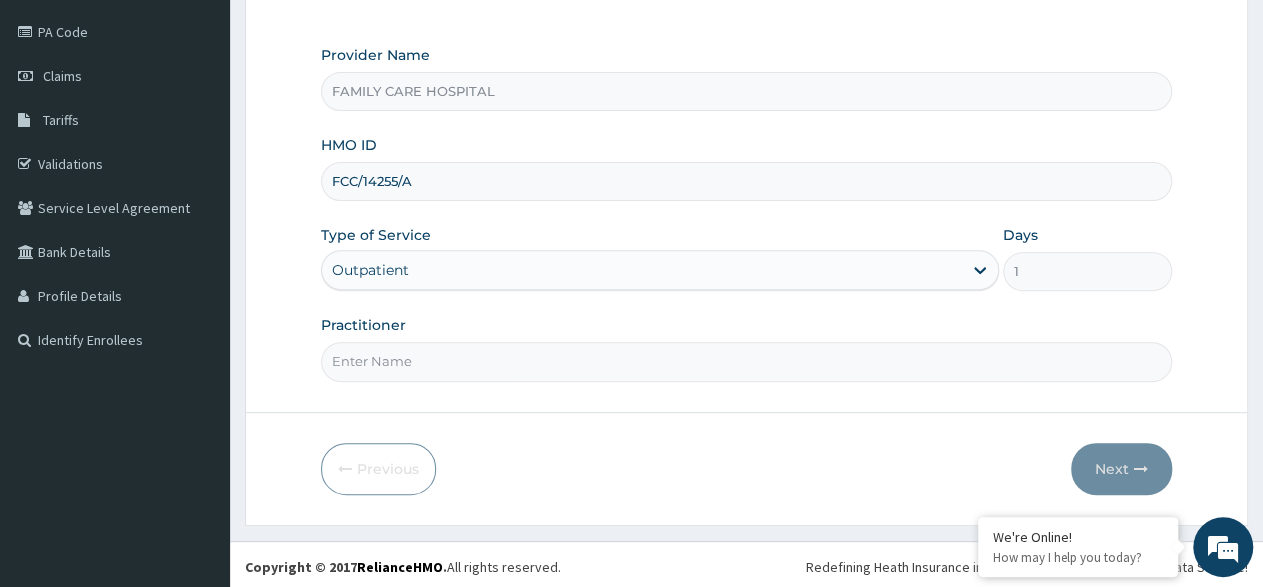 click on "Practitioner" at bounding box center (746, 361) 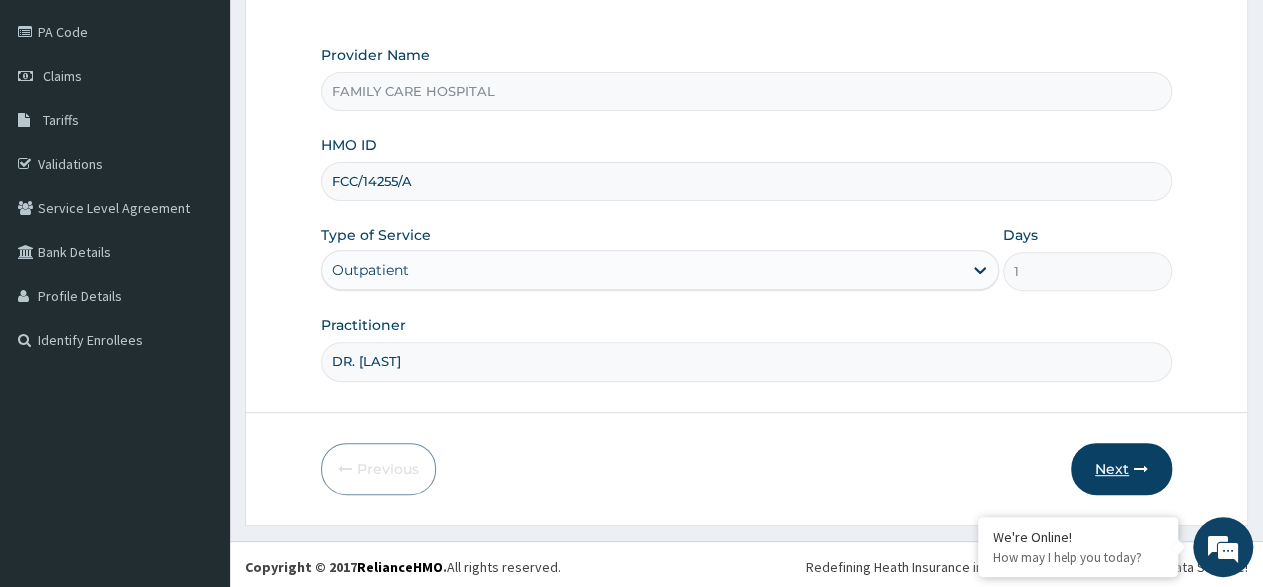 type on "DR. [LAST]" 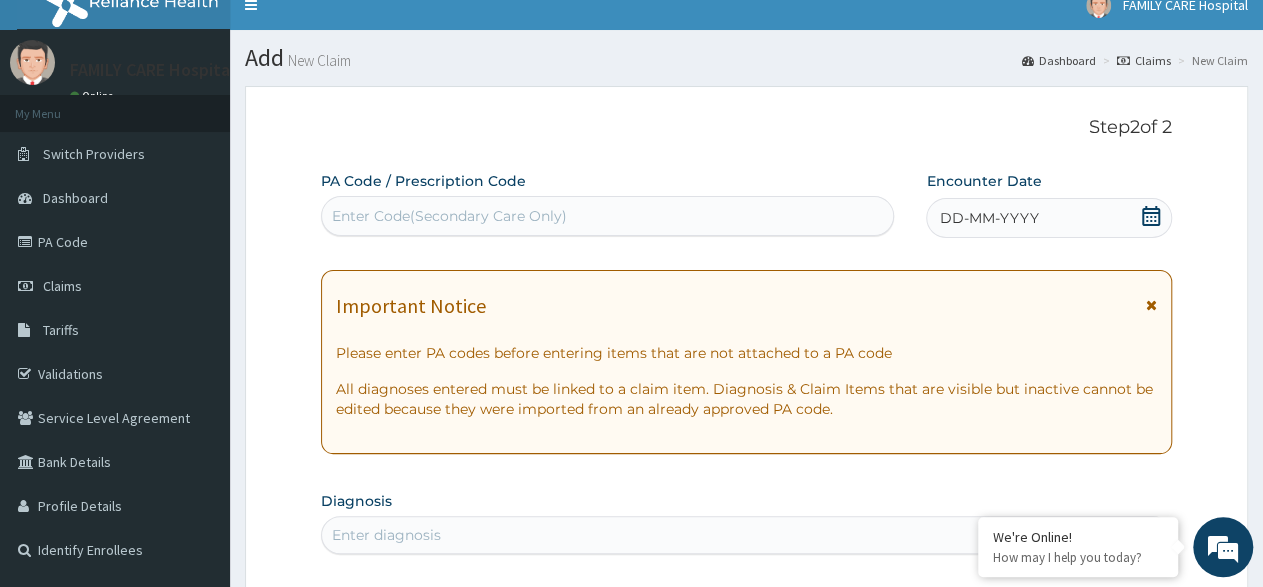 scroll, scrollTop: 0, scrollLeft: 0, axis: both 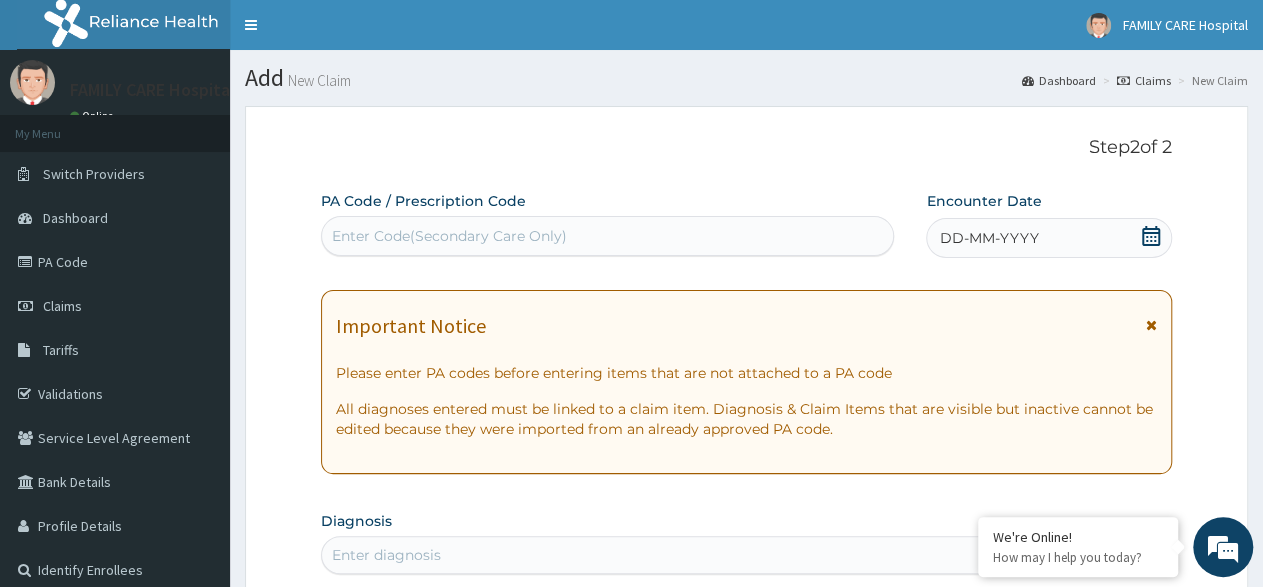 click at bounding box center (1151, 325) 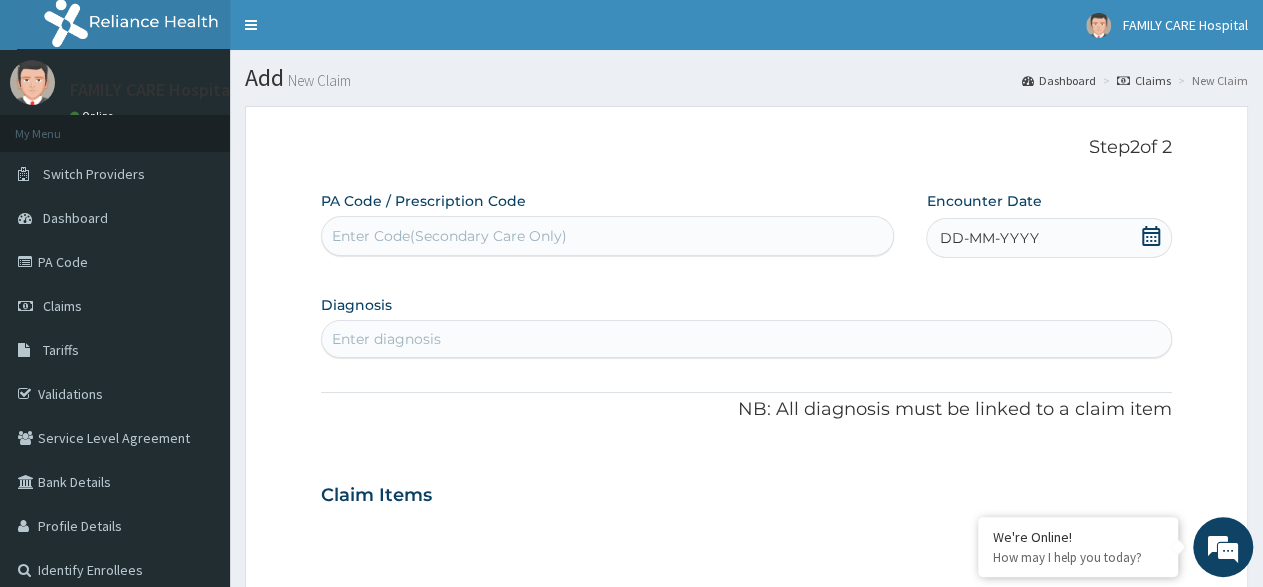 click on "DD-MM-YYYY" at bounding box center (1049, 238) 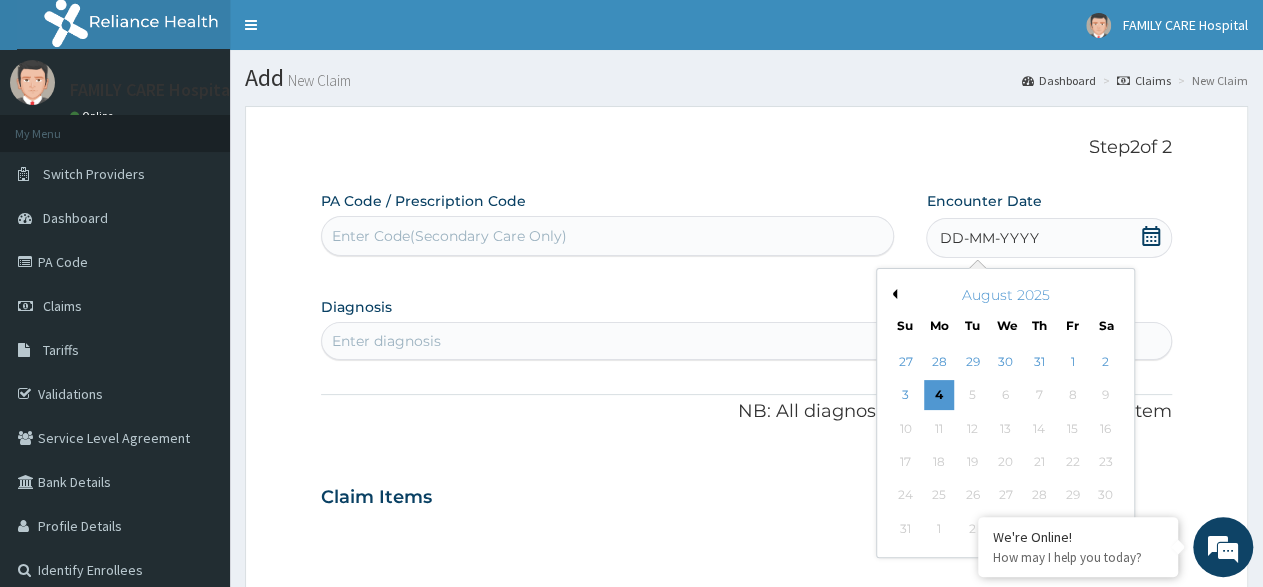 click on "Previous Month" at bounding box center [892, 294] 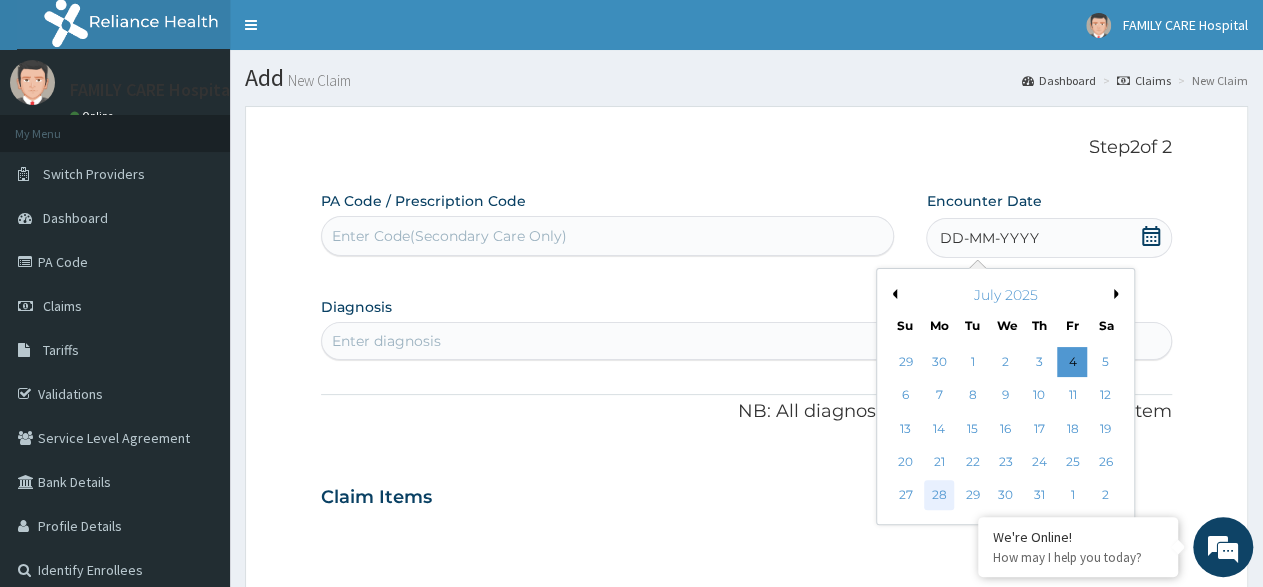 drag, startPoint x: 944, startPoint y: 493, endPoint x: 944, endPoint y: 473, distance: 20 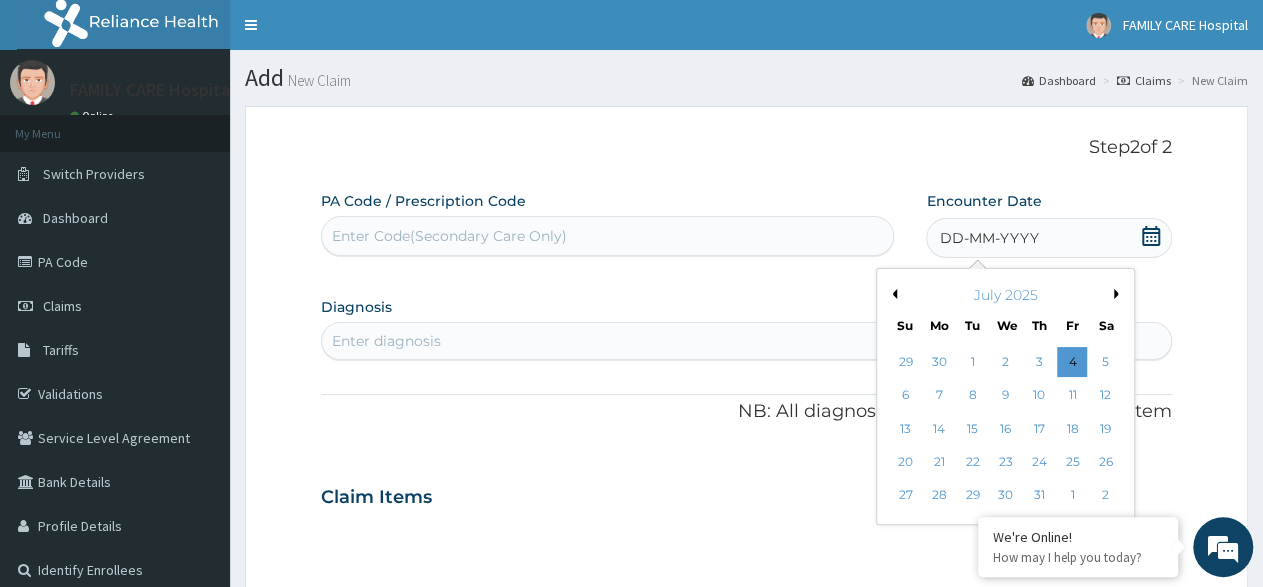 click on "28" at bounding box center (939, 496) 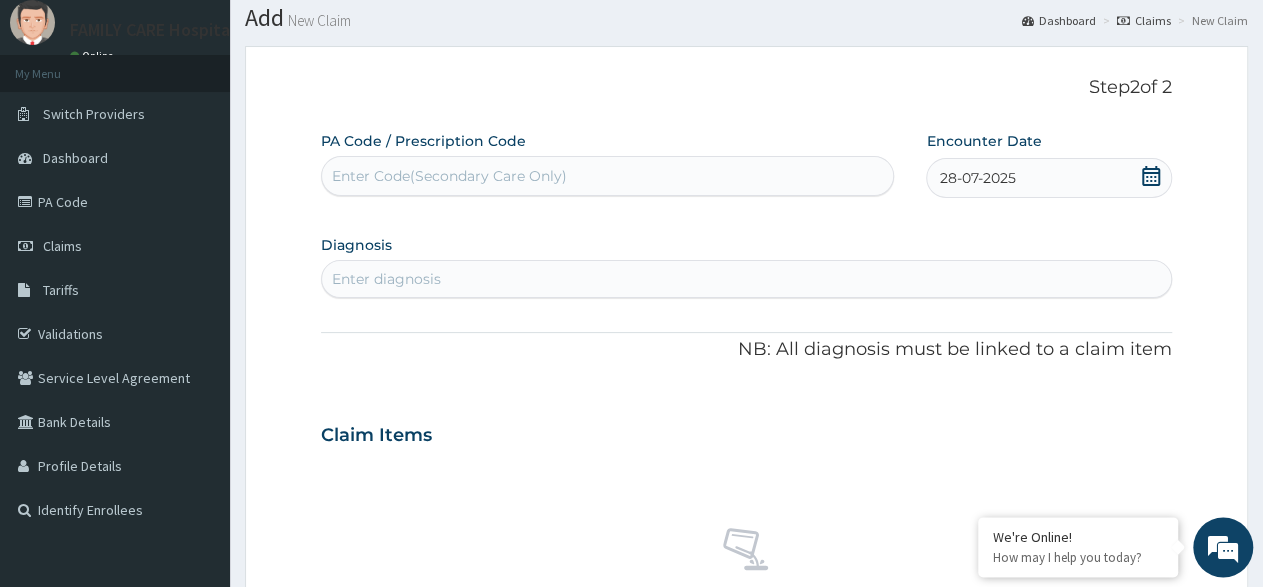 scroll, scrollTop: 104, scrollLeft: 0, axis: vertical 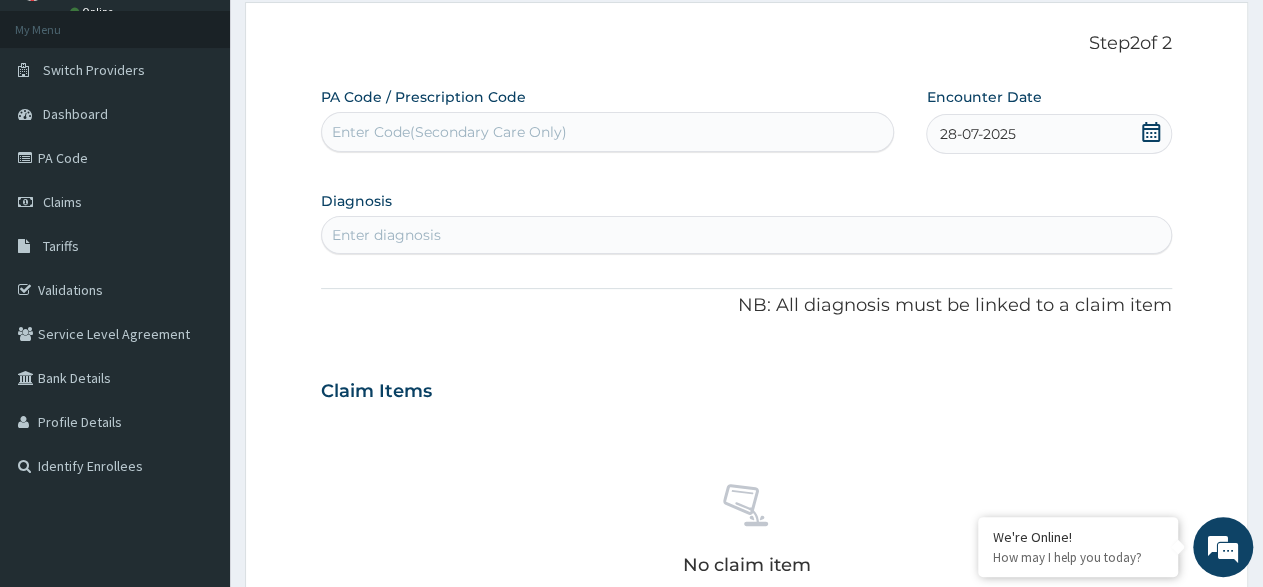 click on "Enter diagnosis" at bounding box center [746, 235] 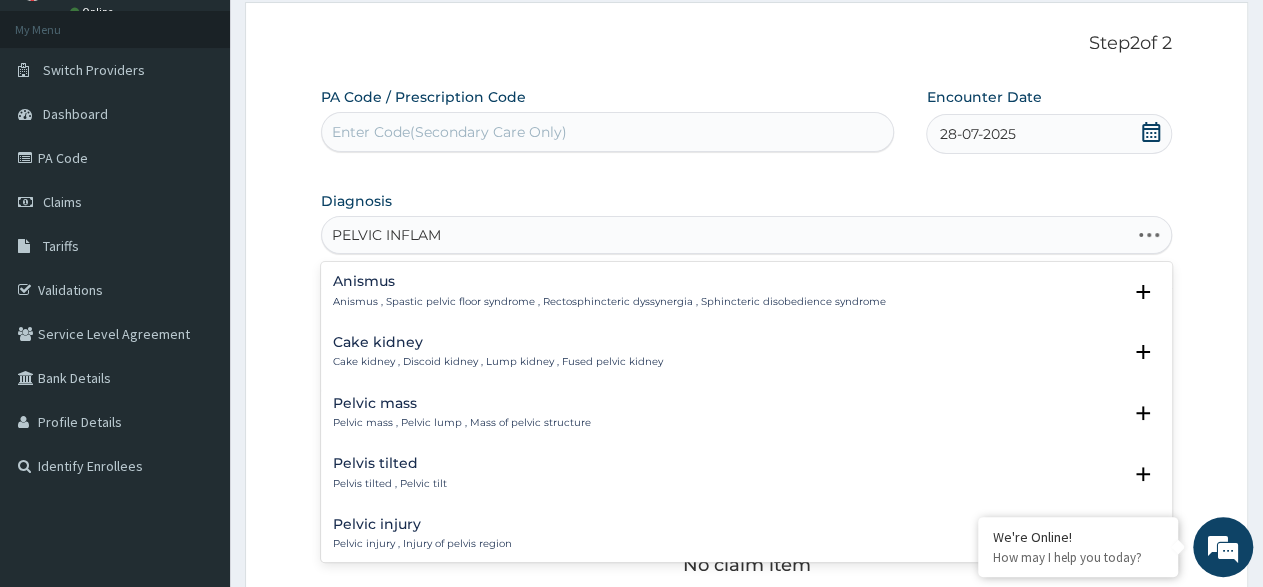 type on "PELVIC INFLAMM" 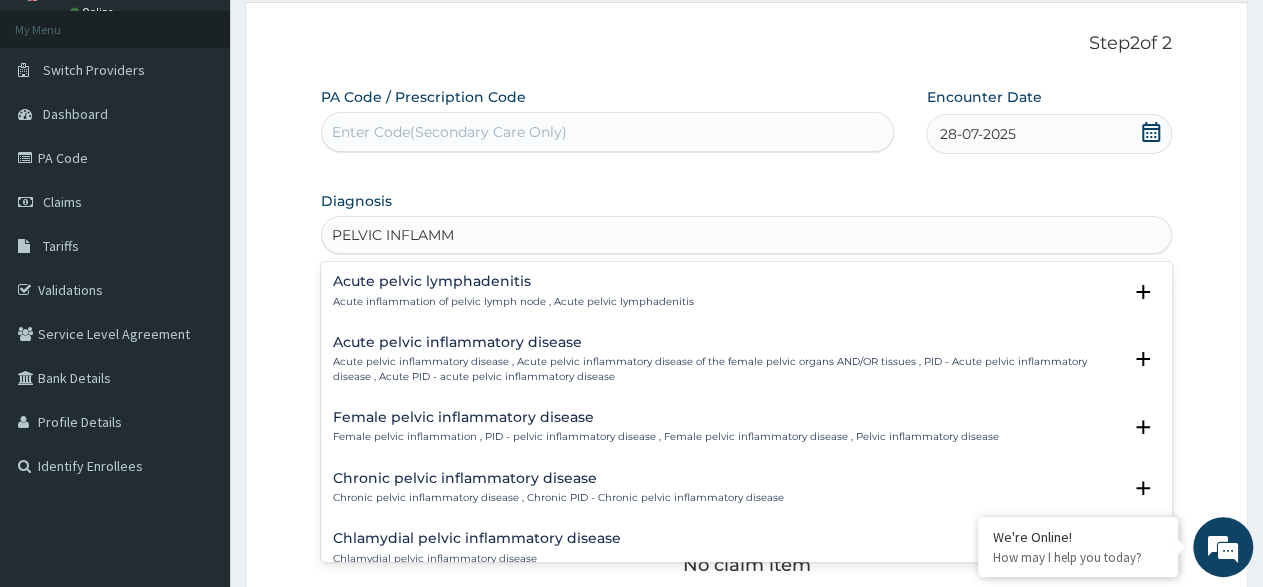 click on "Female pelvic inflammation , PID - pelvic inflammatory disease , Female pelvic inflammatory disease , Pelvic inflammatory disease" at bounding box center (666, 437) 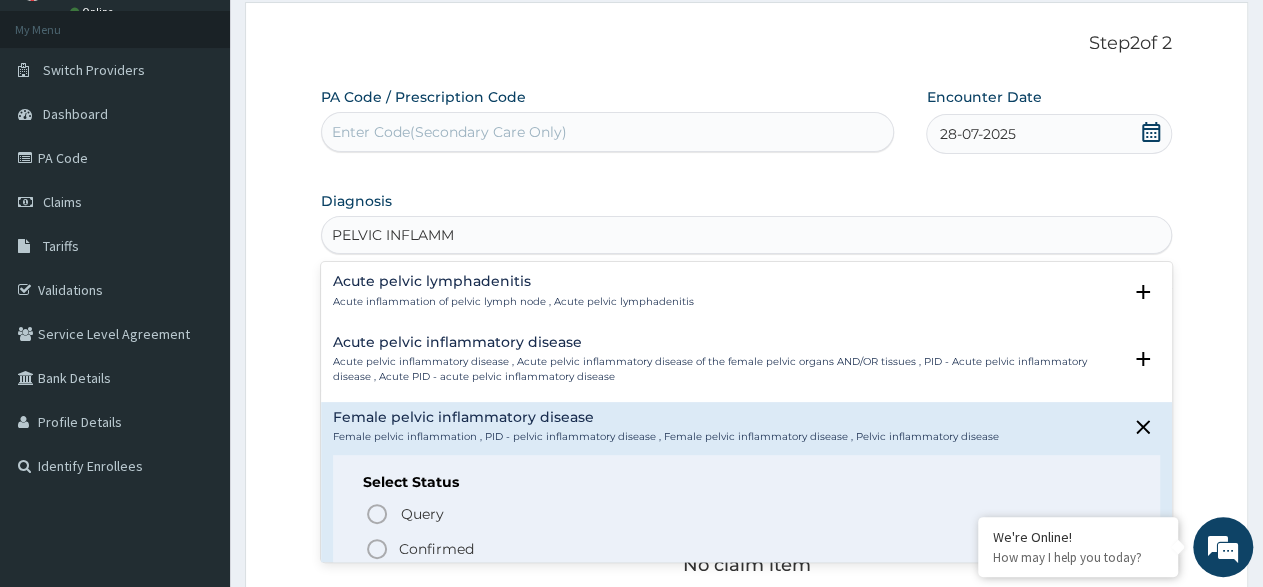 click 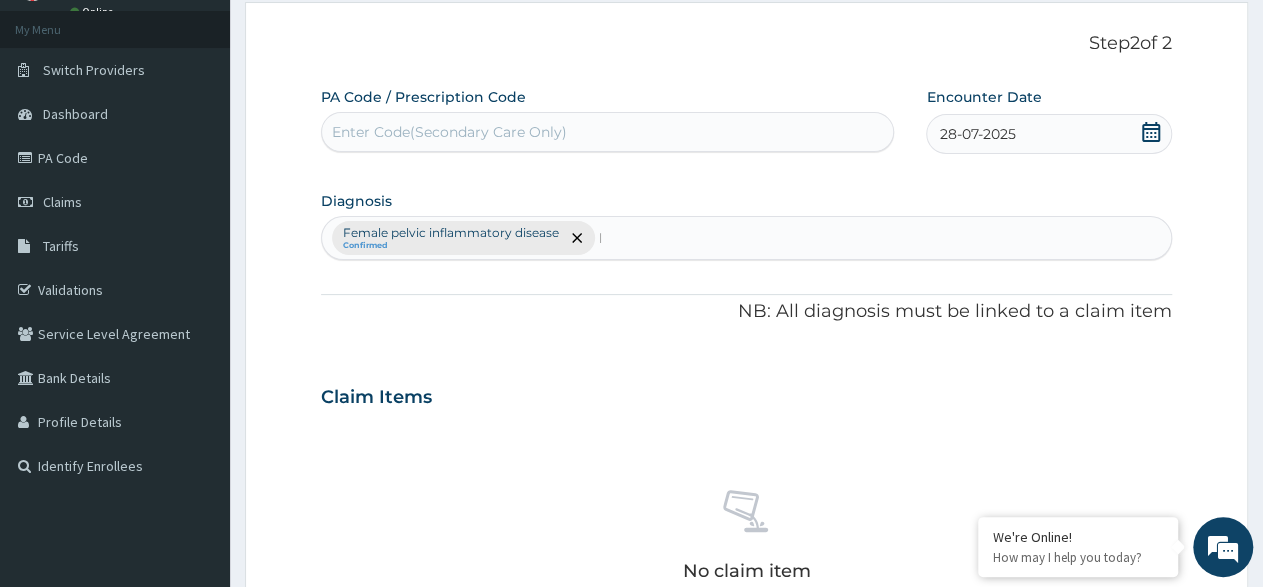 type 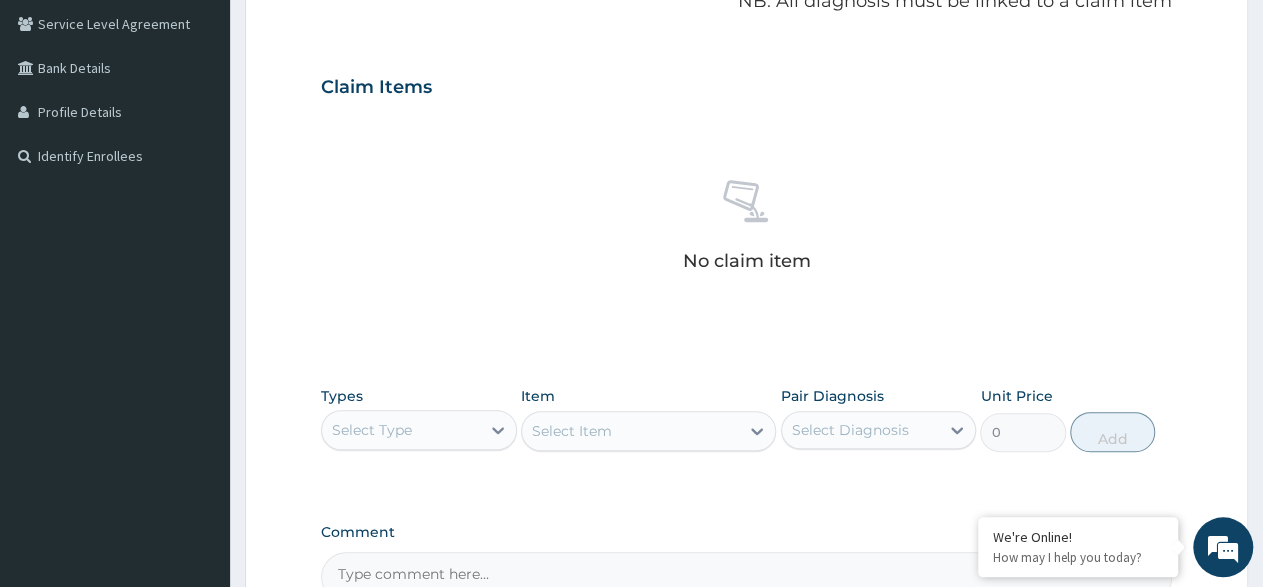 scroll, scrollTop: 416, scrollLeft: 0, axis: vertical 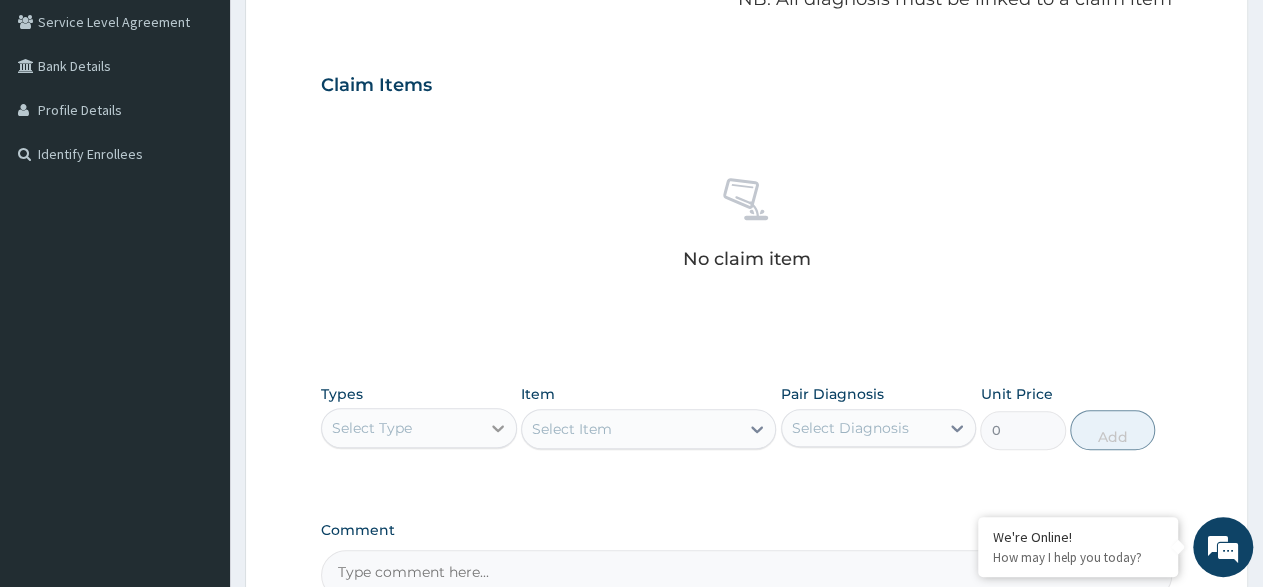 click 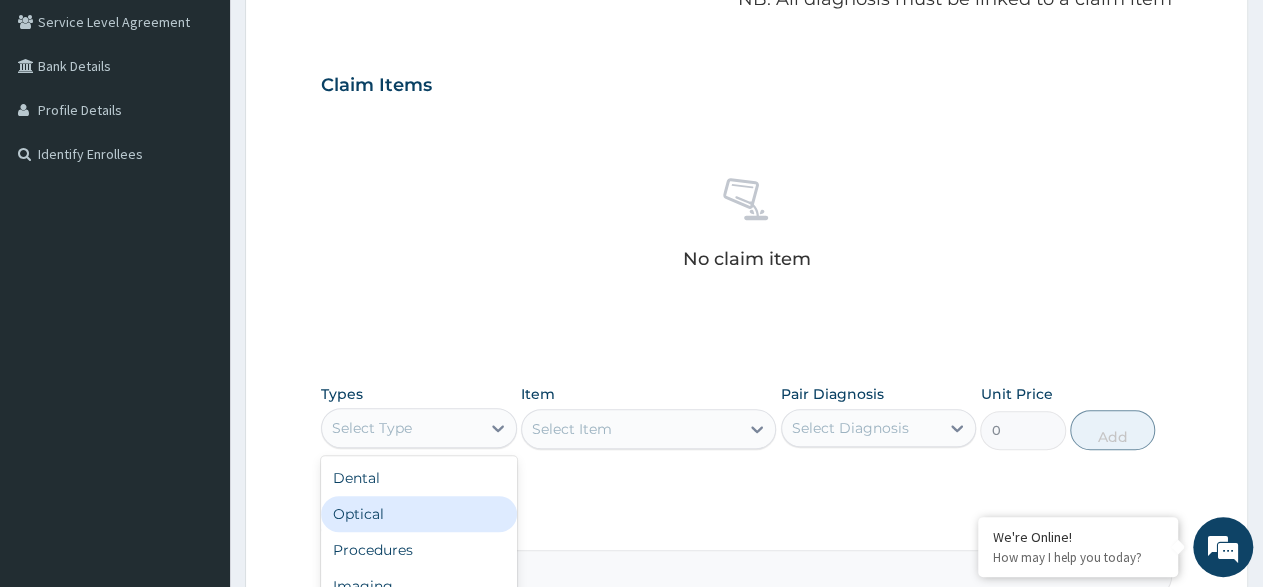 scroll, scrollTop: 68, scrollLeft: 0, axis: vertical 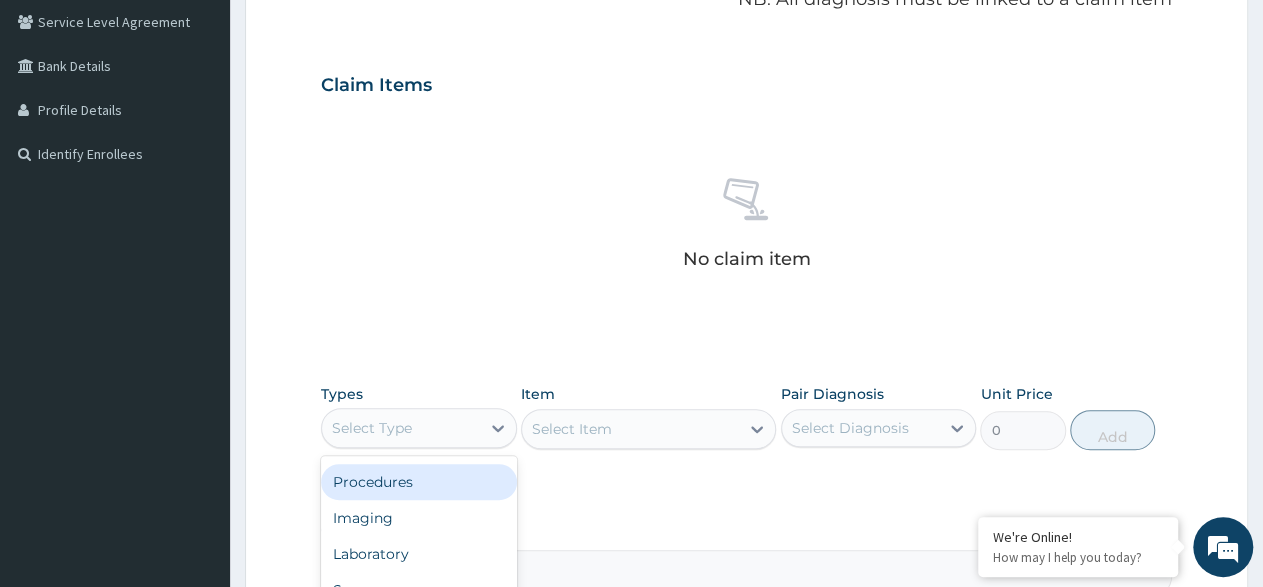 click on "Procedures" at bounding box center (419, 482) 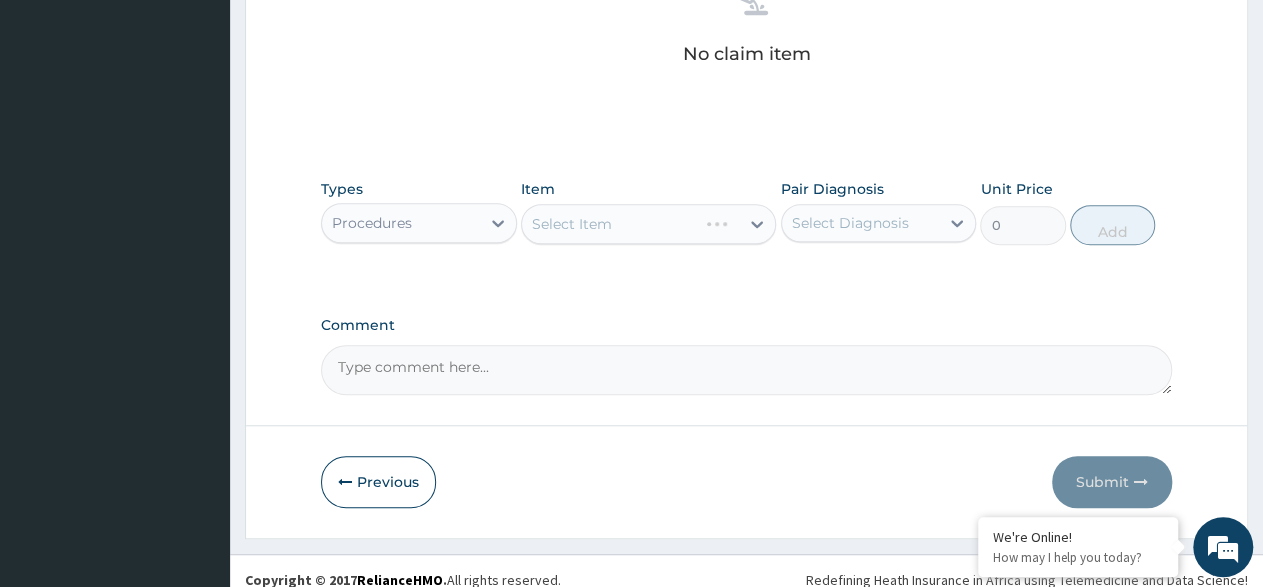 scroll, scrollTop: 636, scrollLeft: 0, axis: vertical 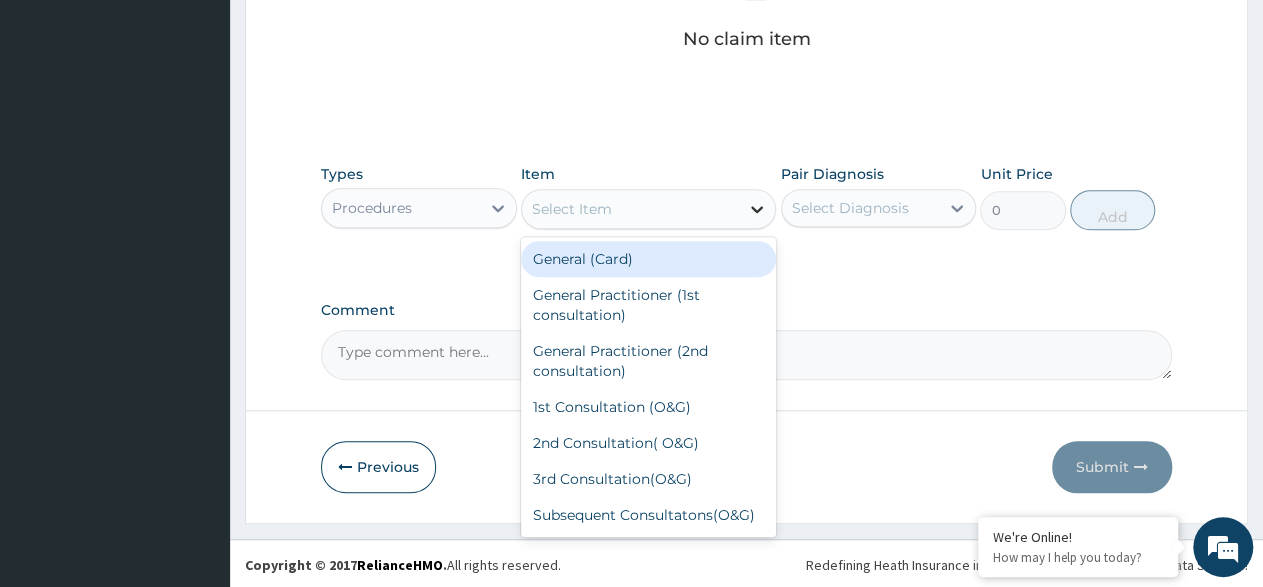 click 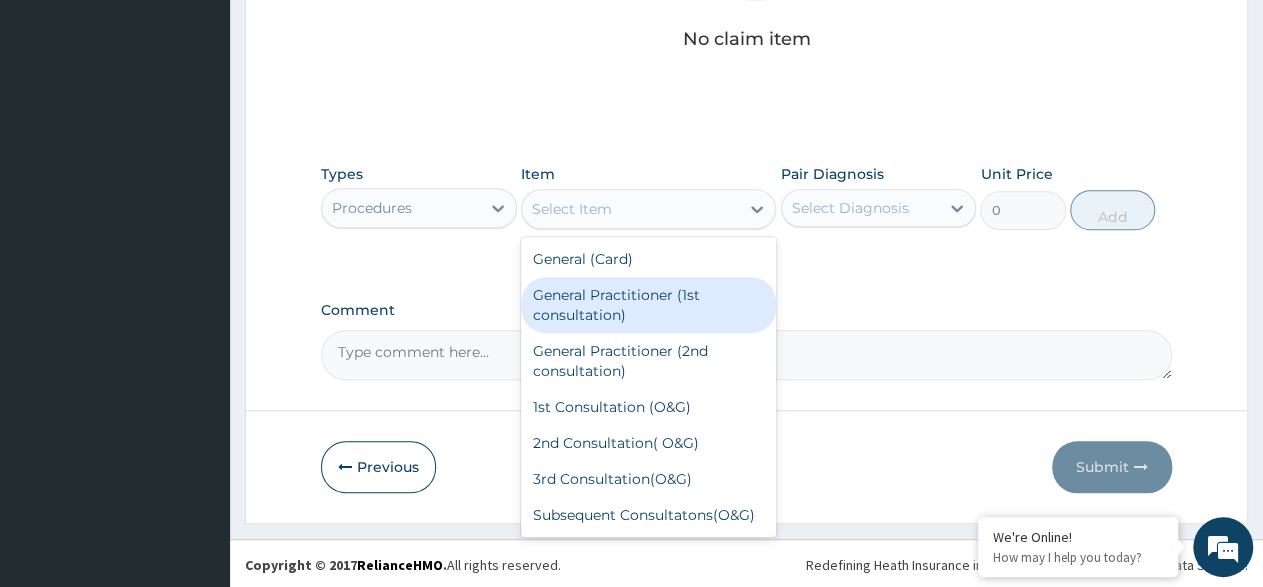 drag, startPoint x: 655, startPoint y: 295, endPoint x: 748, endPoint y: 275, distance: 95.12623 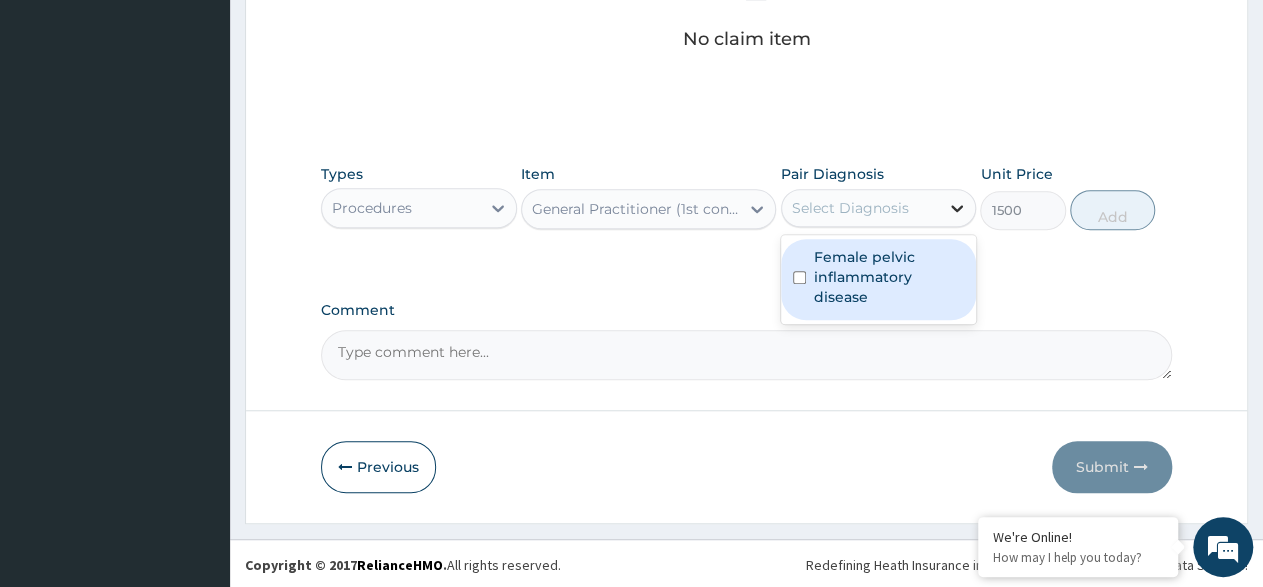 click 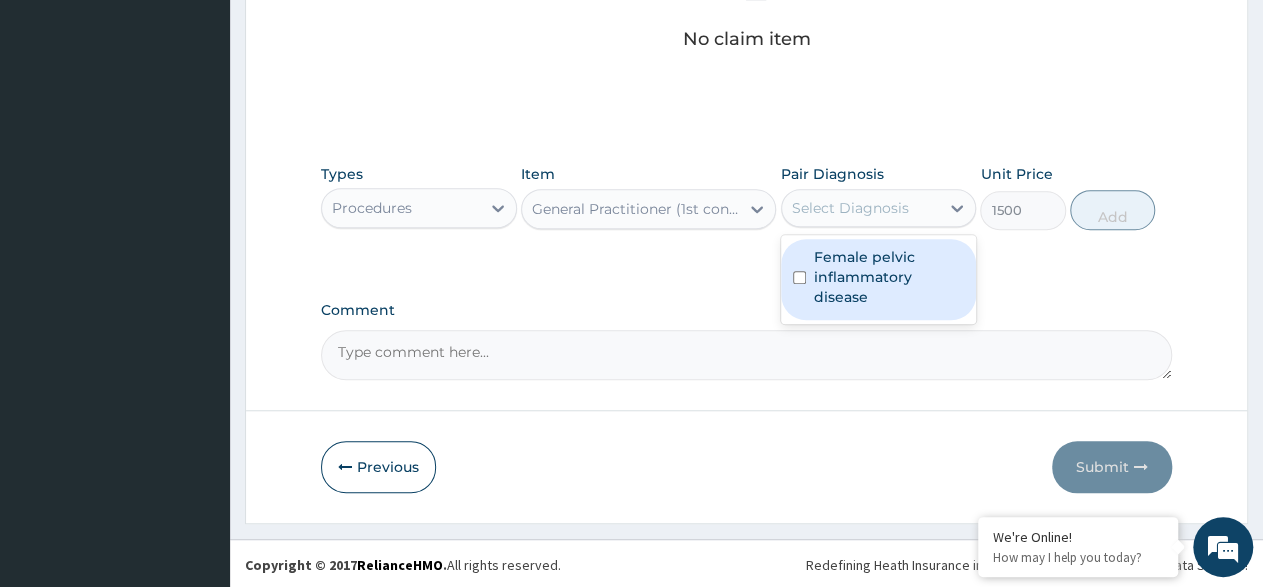 drag, startPoint x: 806, startPoint y: 280, endPoint x: 896, endPoint y: 241, distance: 98.08669 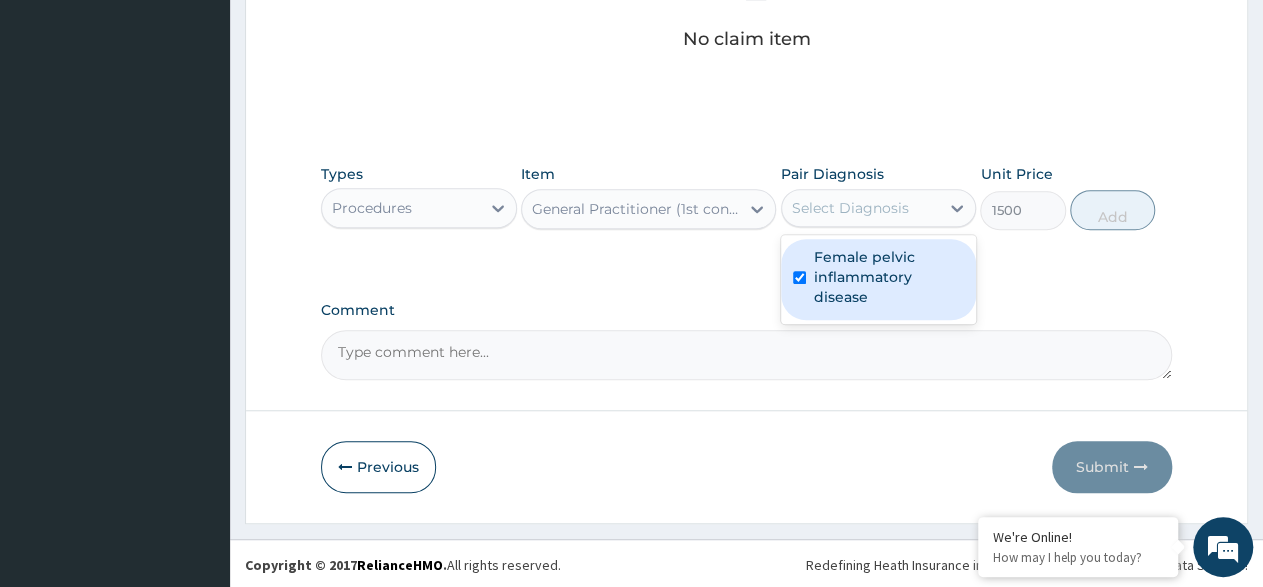 checkbox on "true" 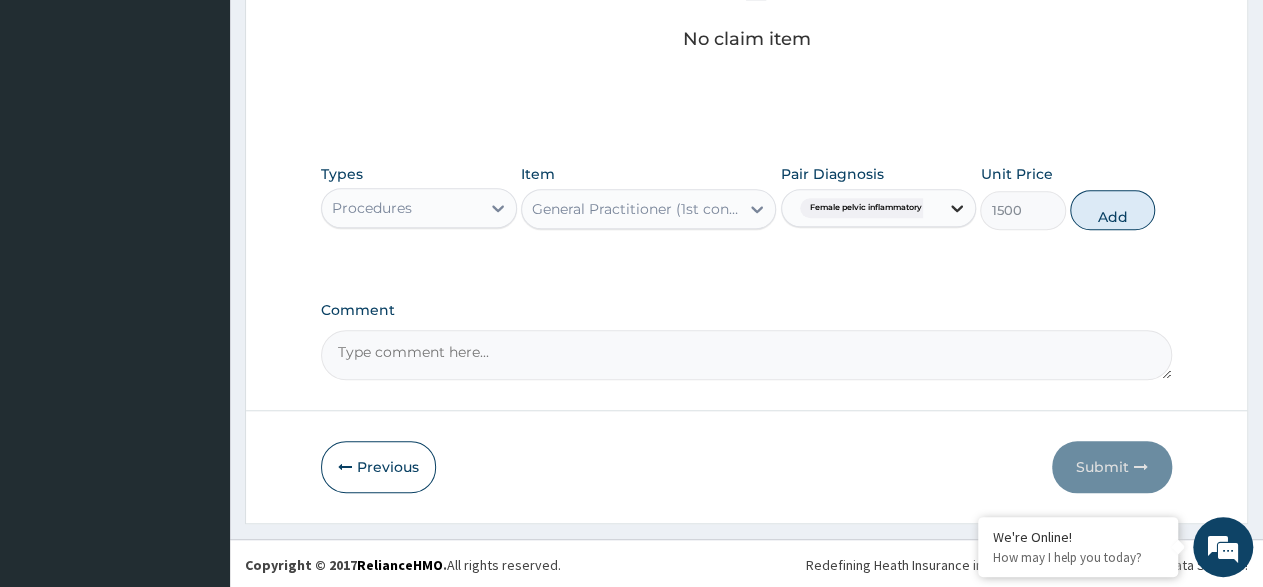 drag, startPoint x: 947, startPoint y: 210, endPoint x: 1022, endPoint y: 209, distance: 75.00667 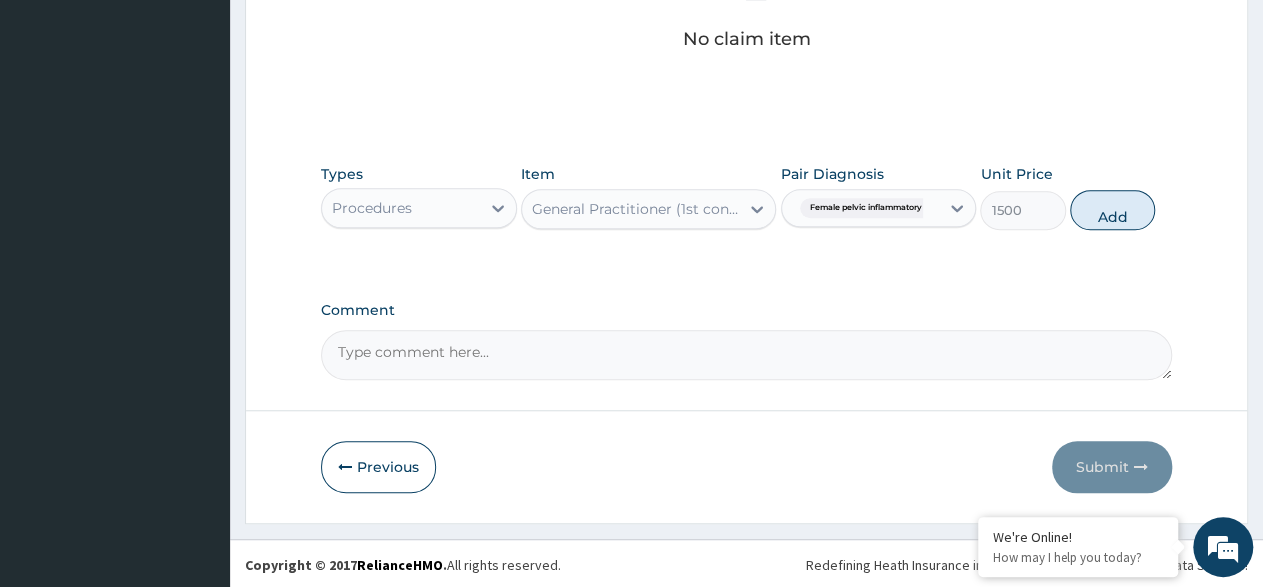 click at bounding box center [957, 208] 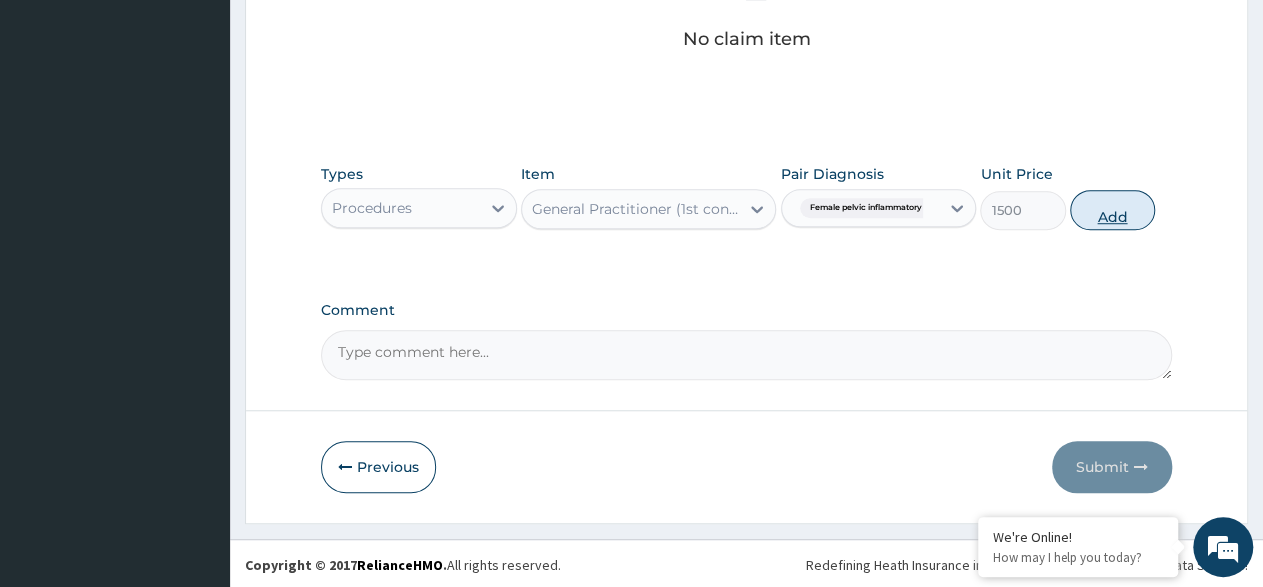 click on "Add" at bounding box center (1112, 210) 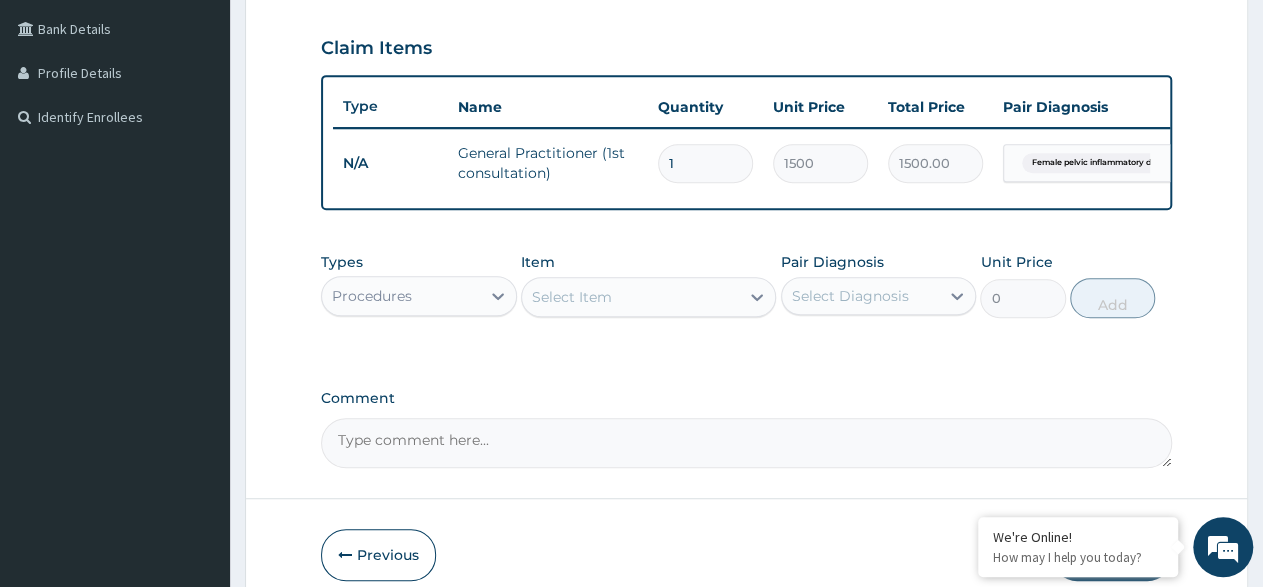 scroll, scrollTop: 454, scrollLeft: 0, axis: vertical 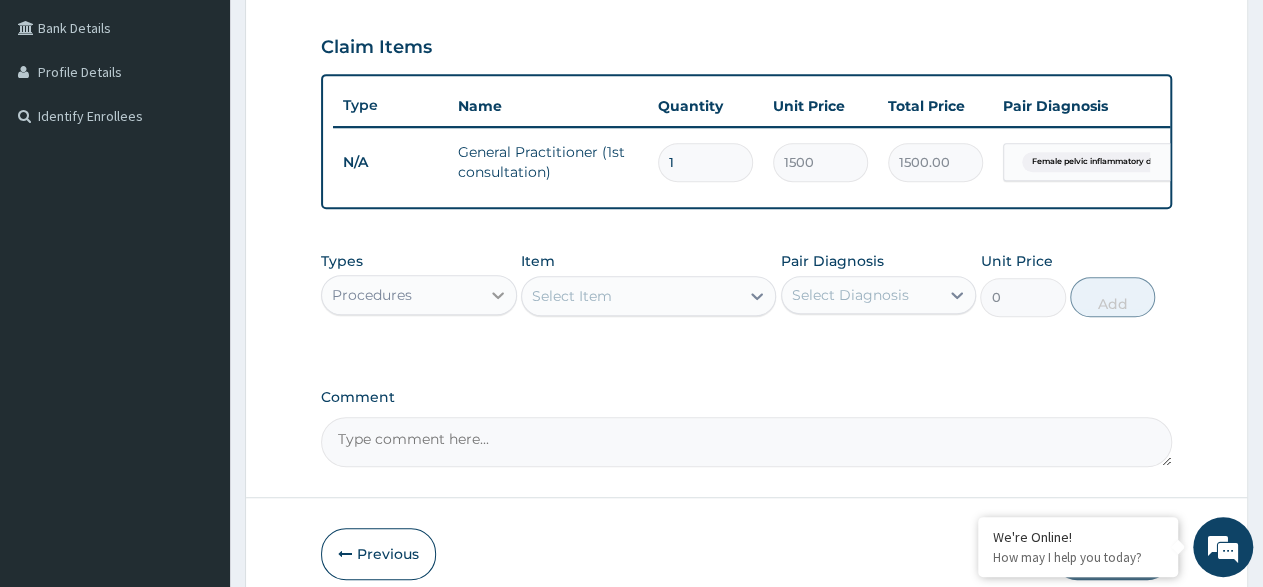 click 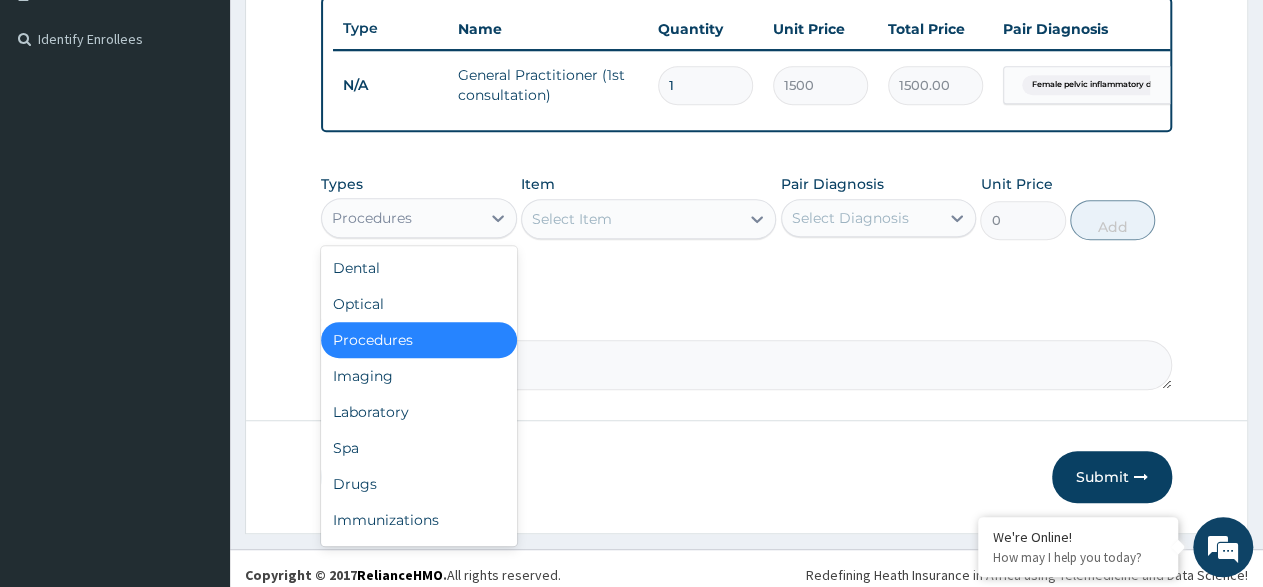 scroll, scrollTop: 558, scrollLeft: 0, axis: vertical 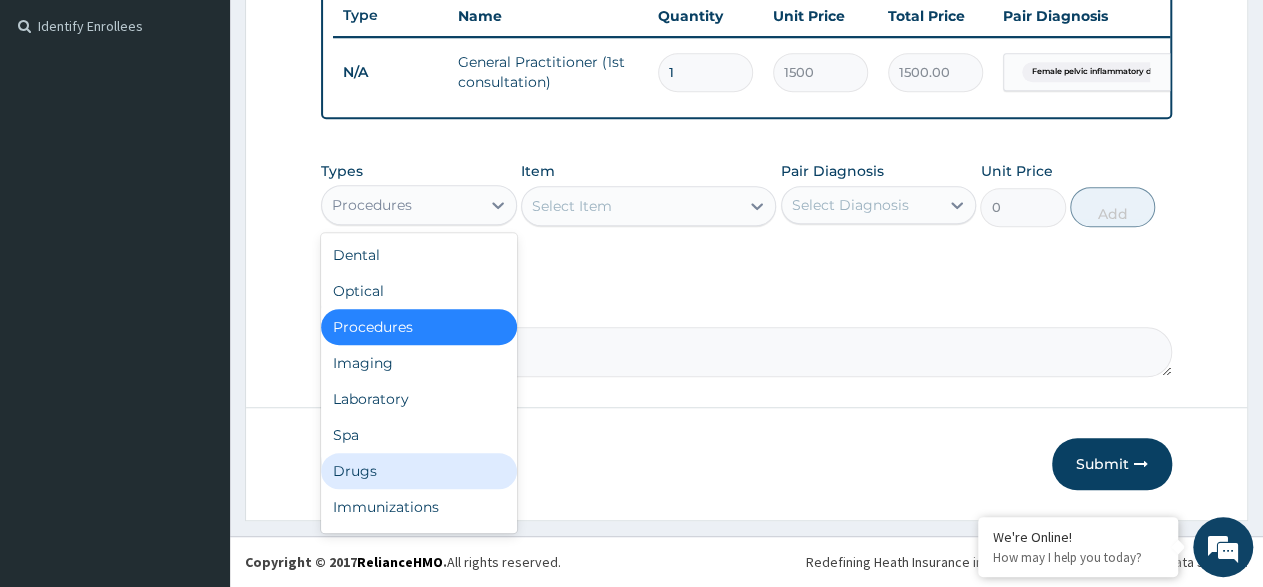 click on "Drugs" at bounding box center [419, 471] 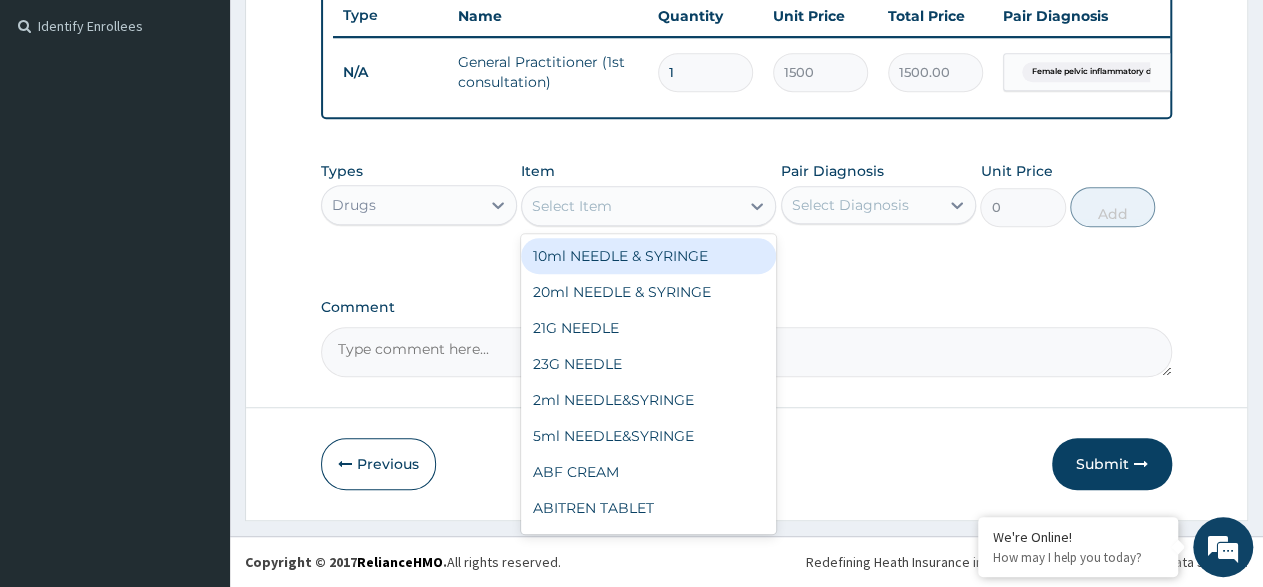 click 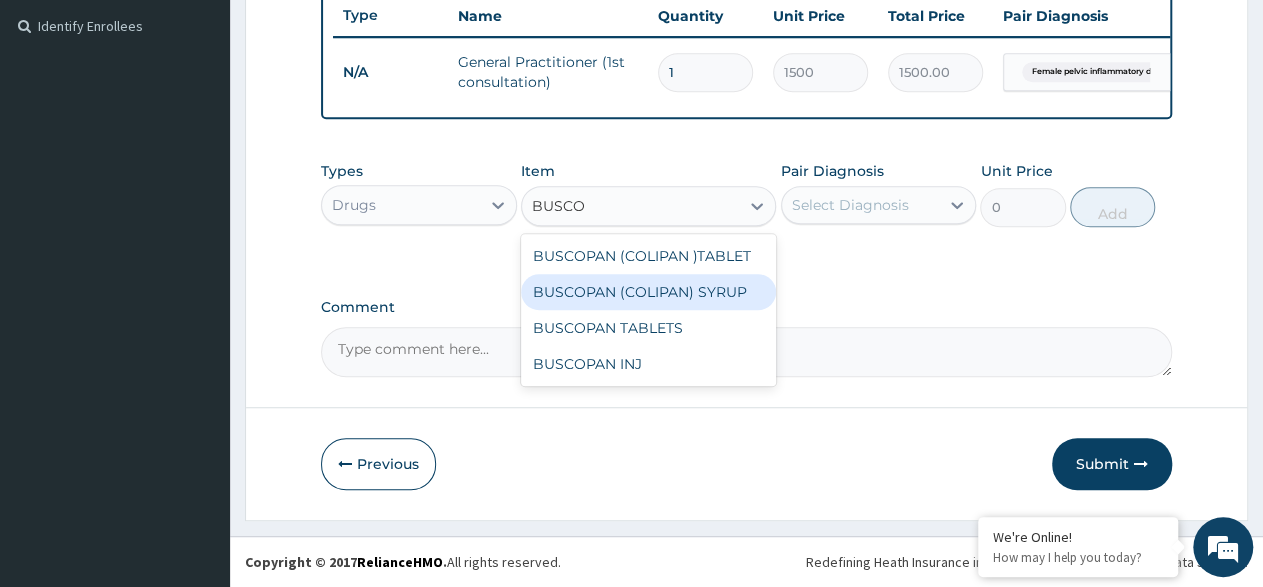type on "BUSCOP" 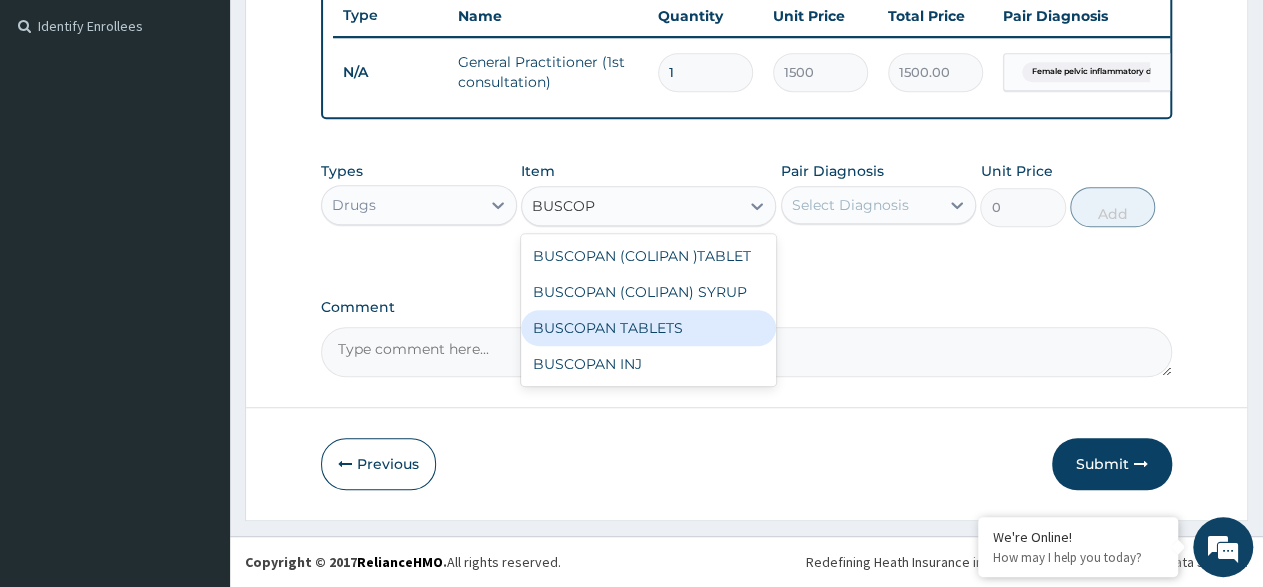 click on "BUSCOPAN TABLETS" at bounding box center [648, 328] 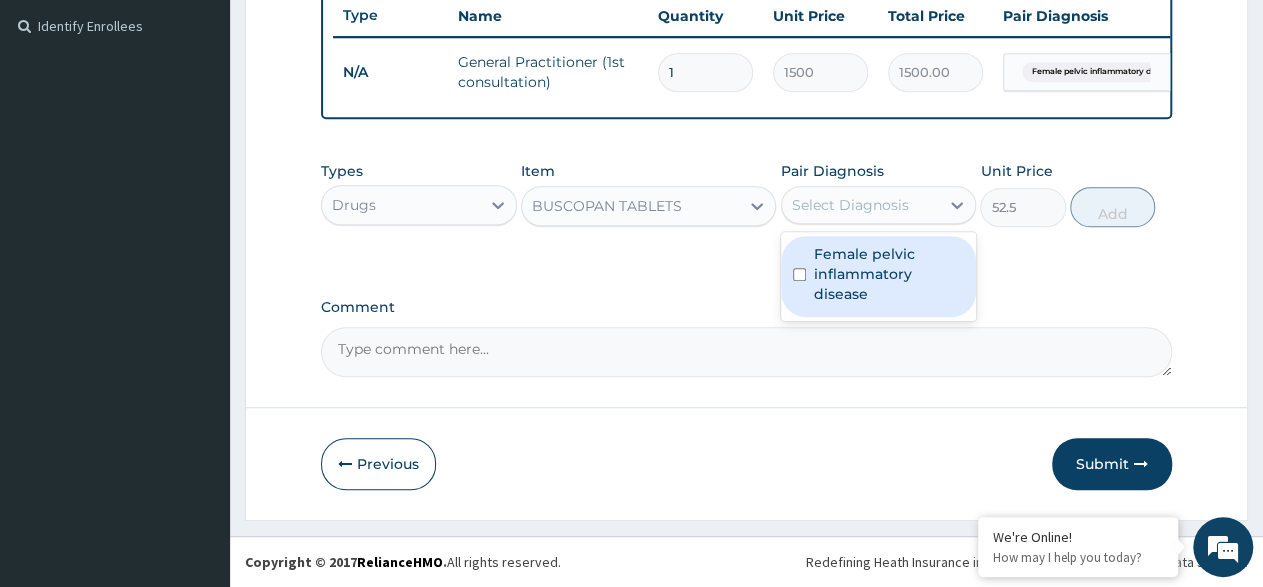 drag, startPoint x: 964, startPoint y: 203, endPoint x: 865, endPoint y: 251, distance: 110.02273 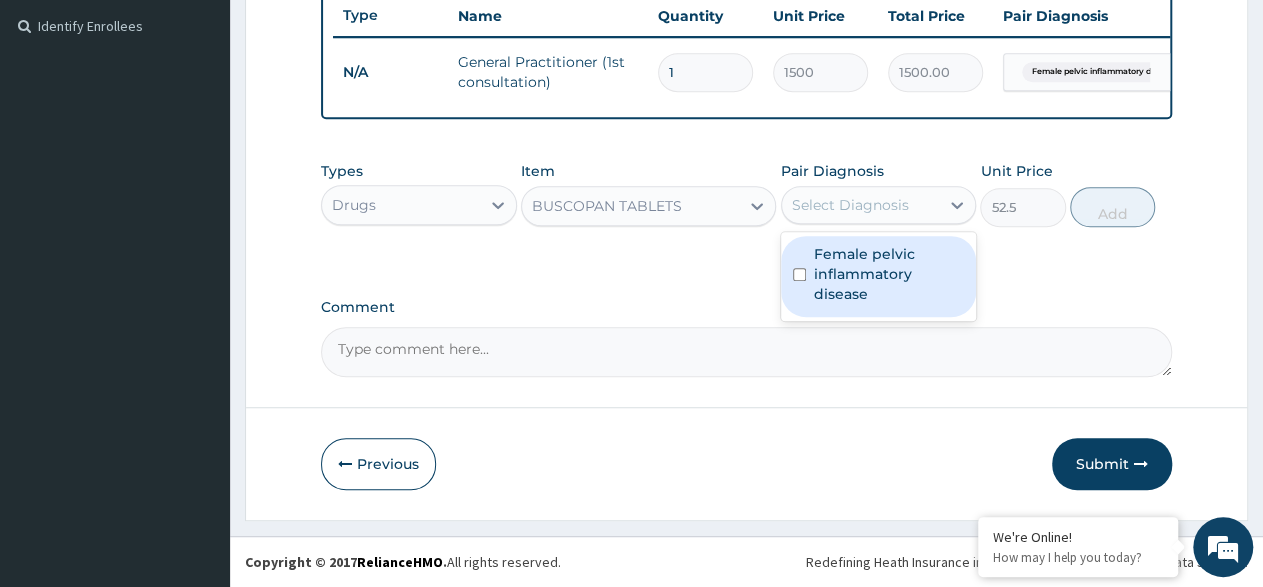 click 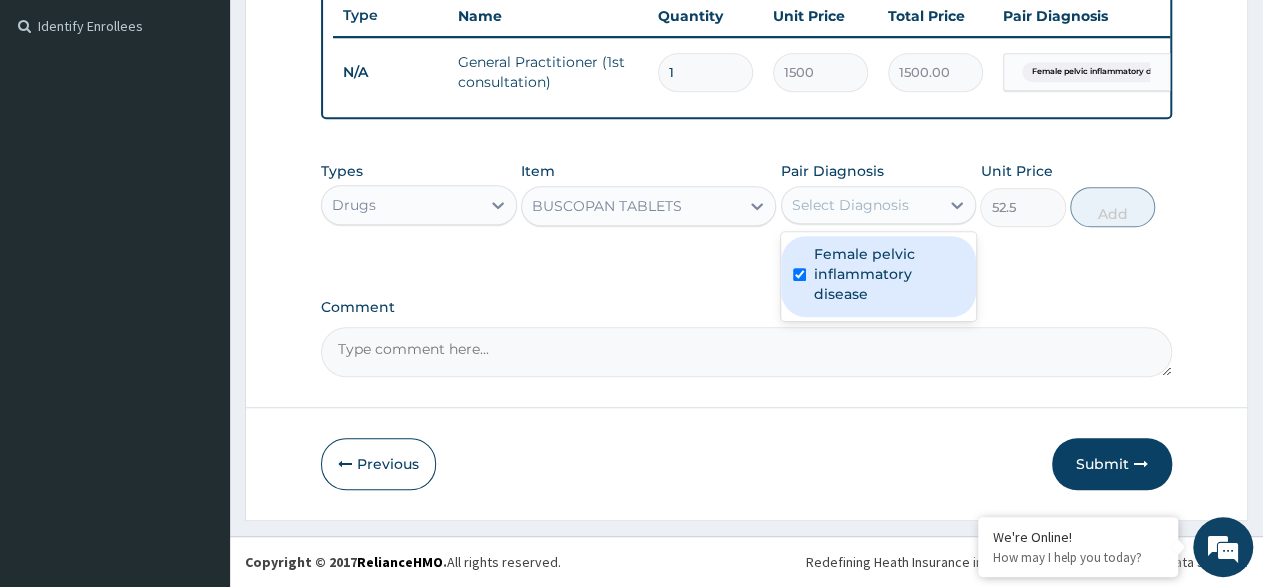 checkbox on "true" 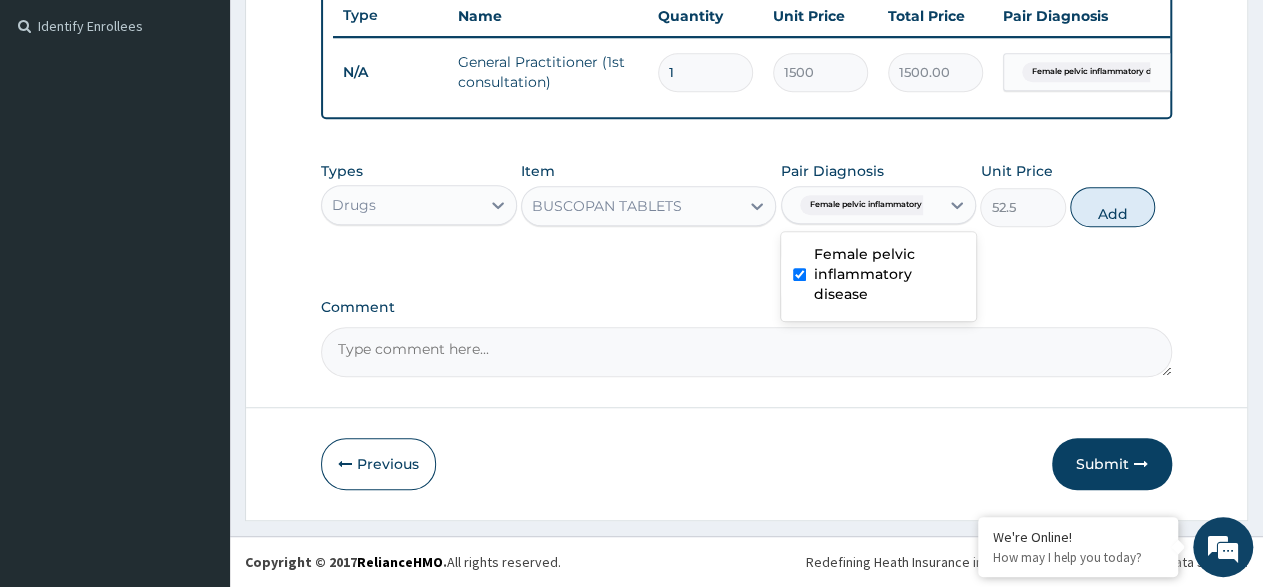 drag, startPoint x: 957, startPoint y: 209, endPoint x: 1059, endPoint y: 210, distance: 102.0049 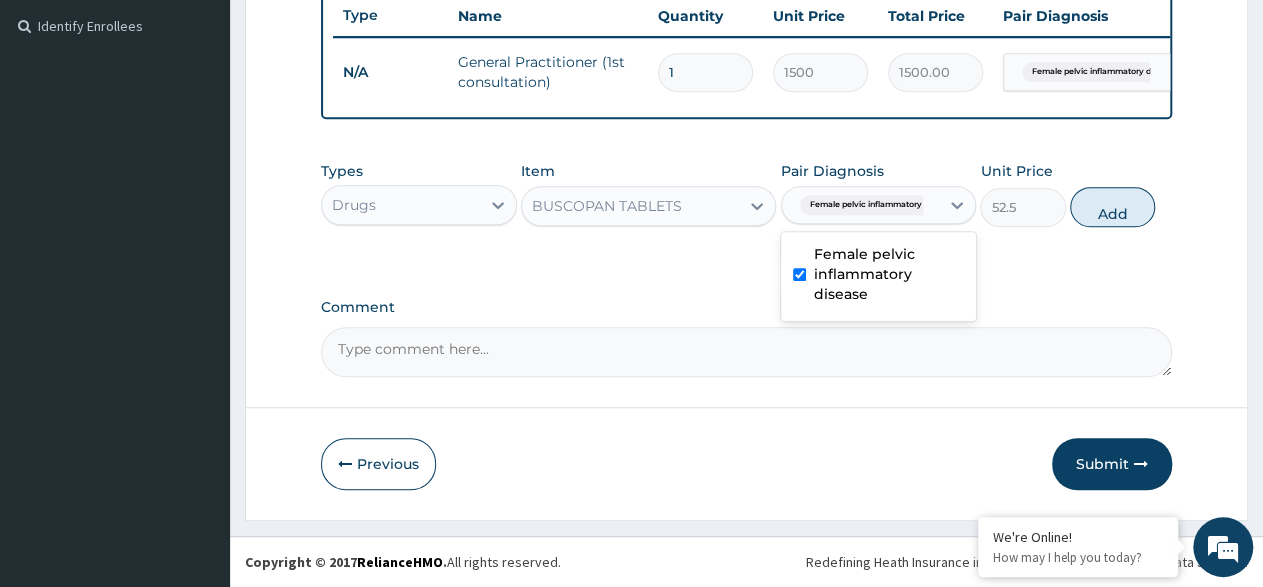 click 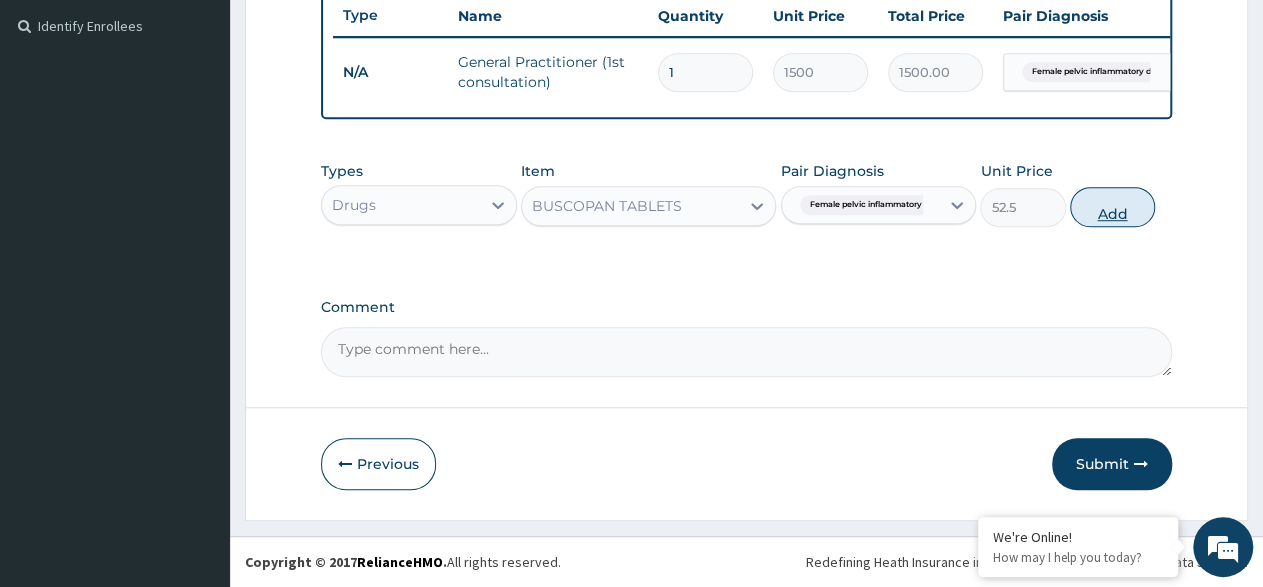 click on "Add" at bounding box center [1112, 207] 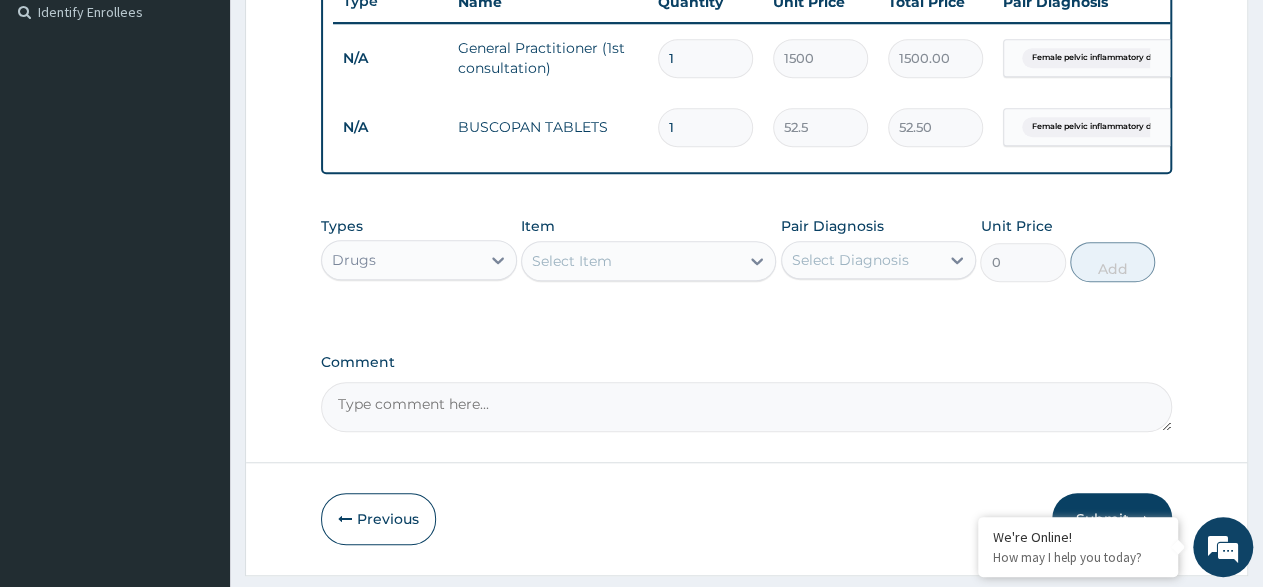 type on "10" 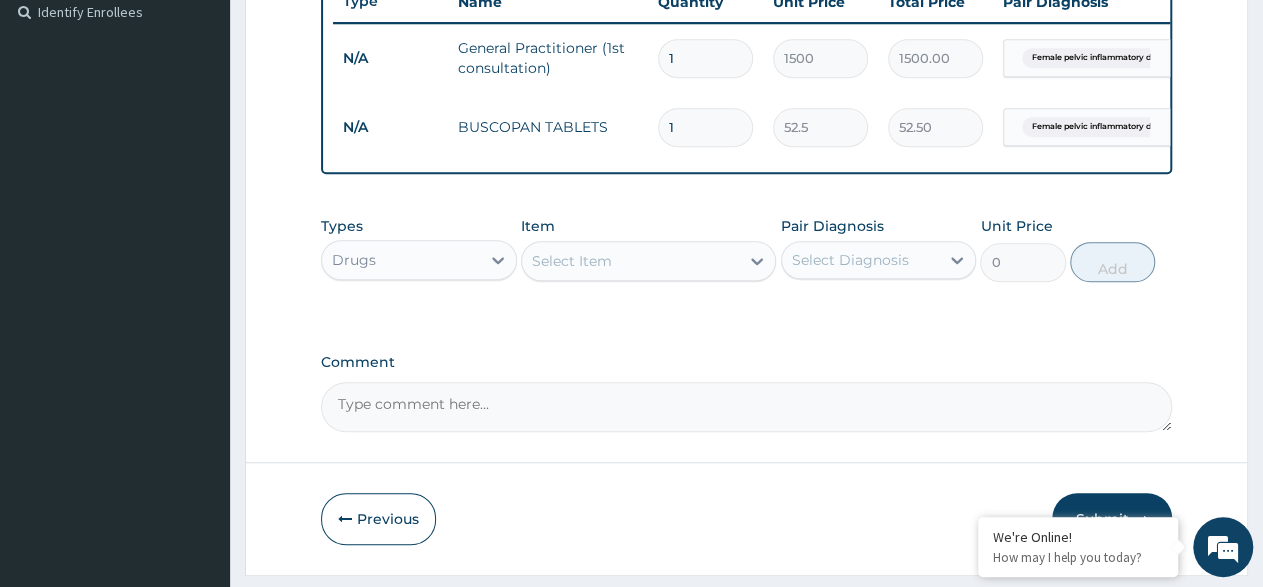 type on "525.00" 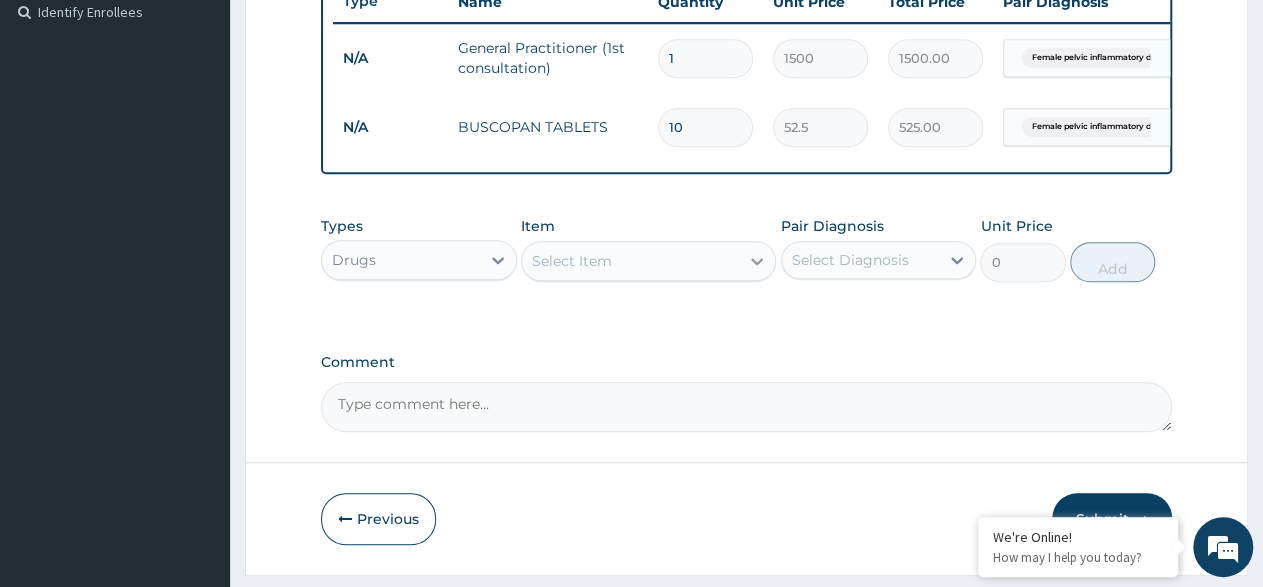 type on "10" 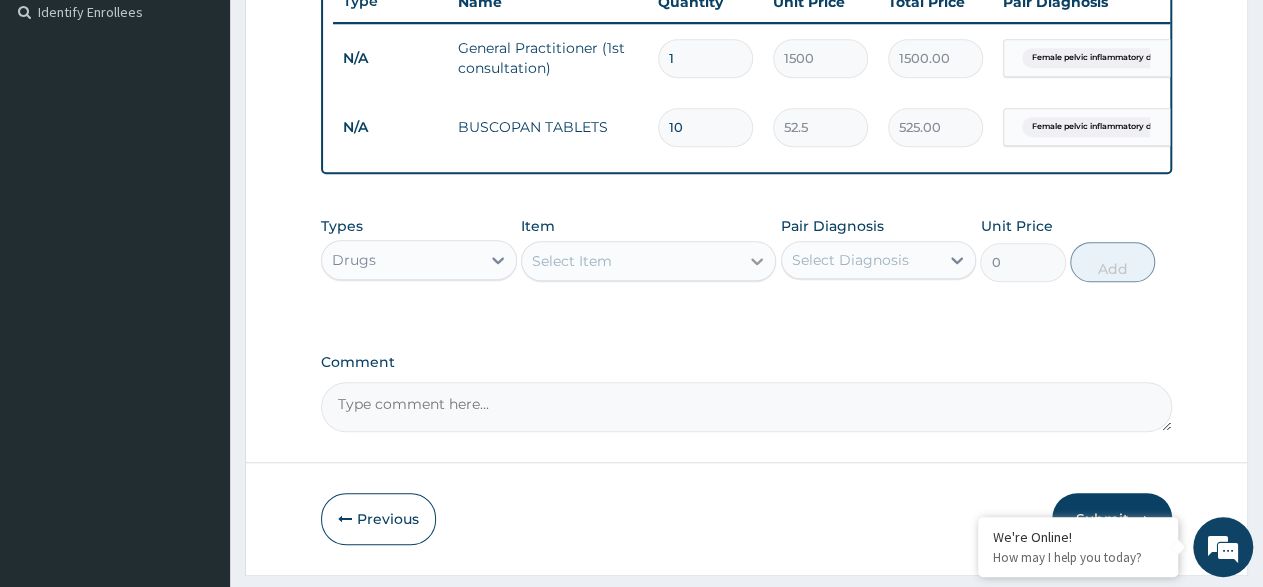 click at bounding box center (757, 261) 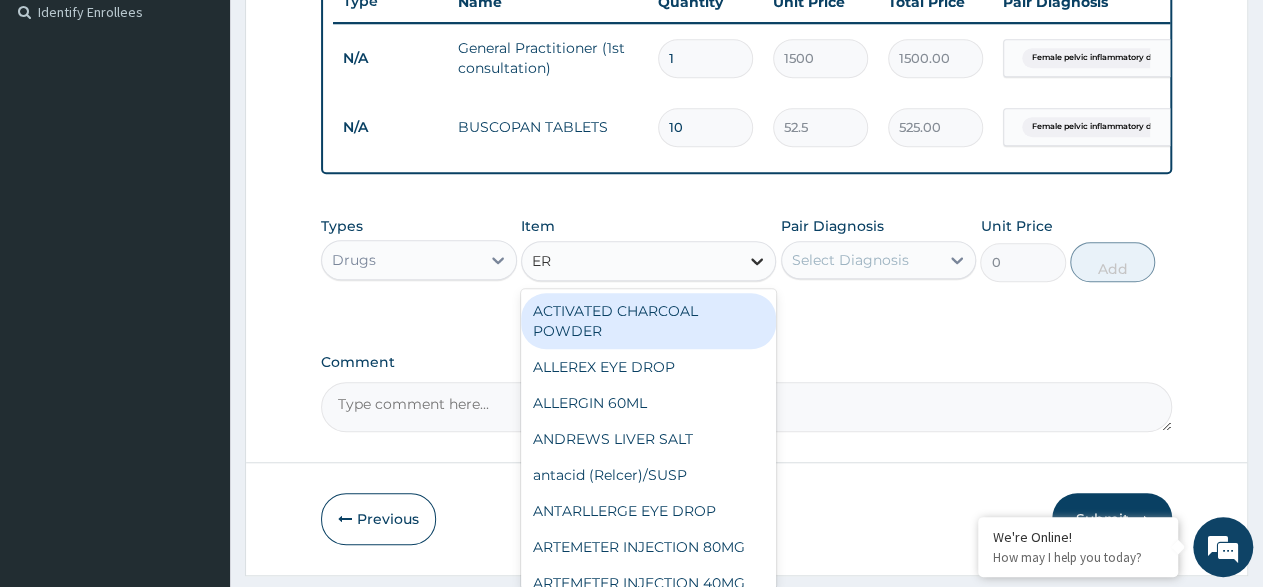 type on "ERY" 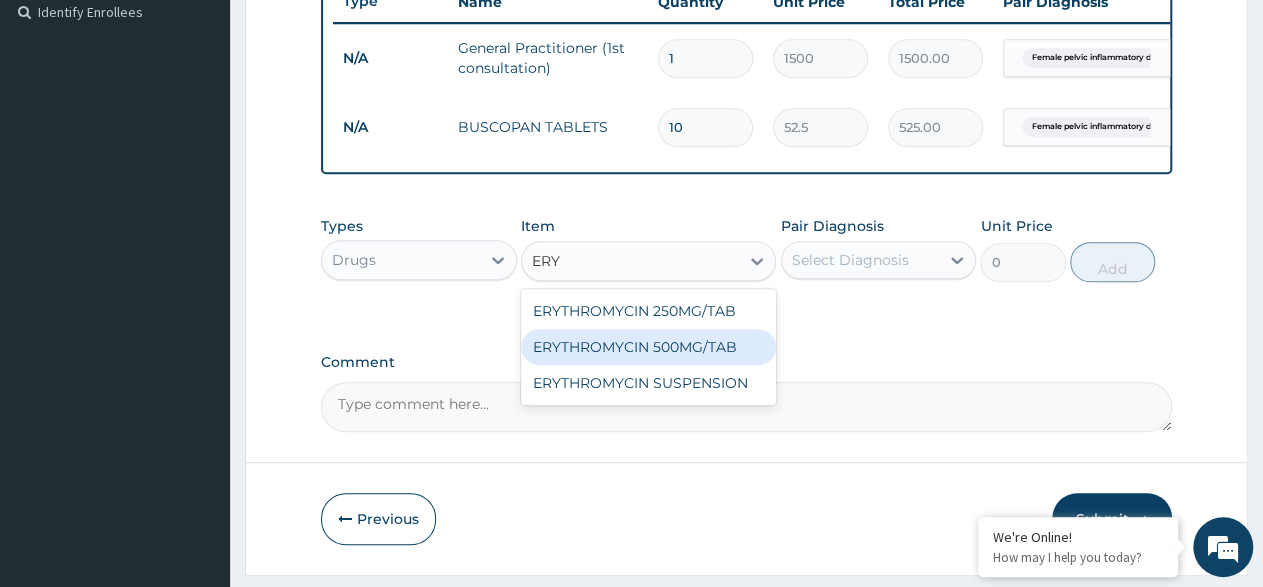 click on "ERYTHROMYCIN 500MG/TAB" at bounding box center [648, 347] 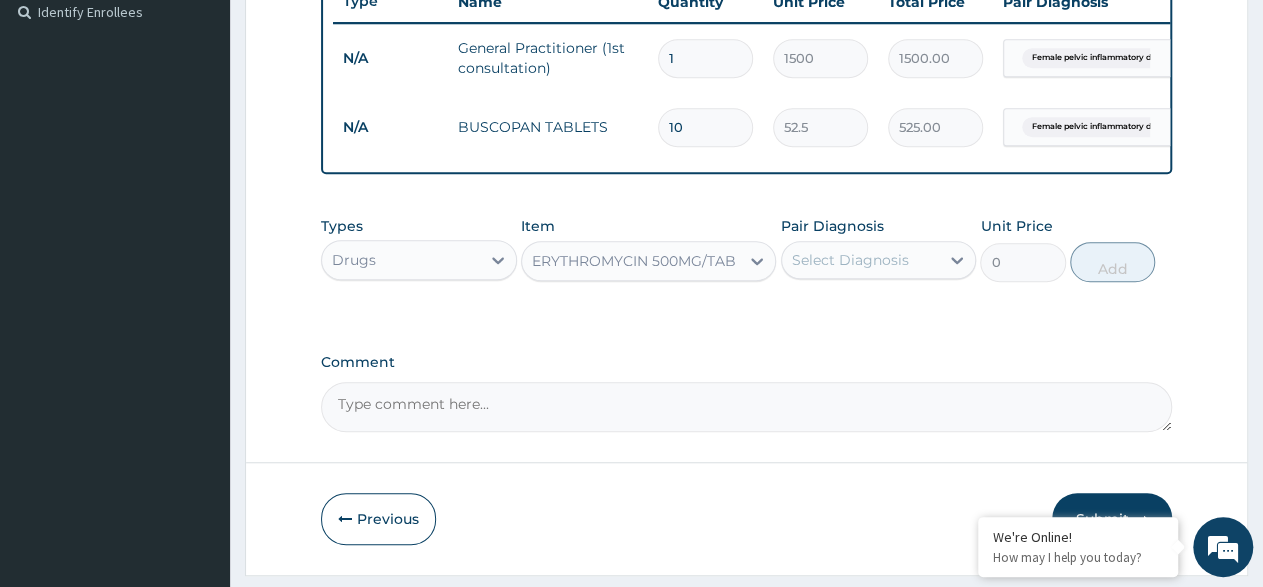 type 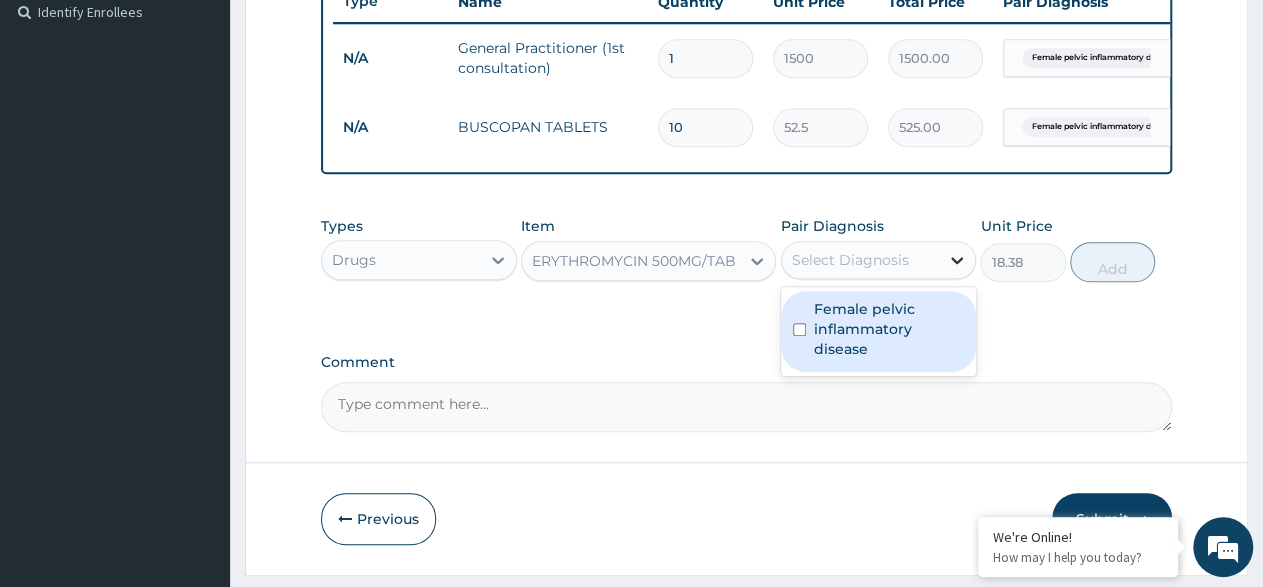 click at bounding box center (957, 260) 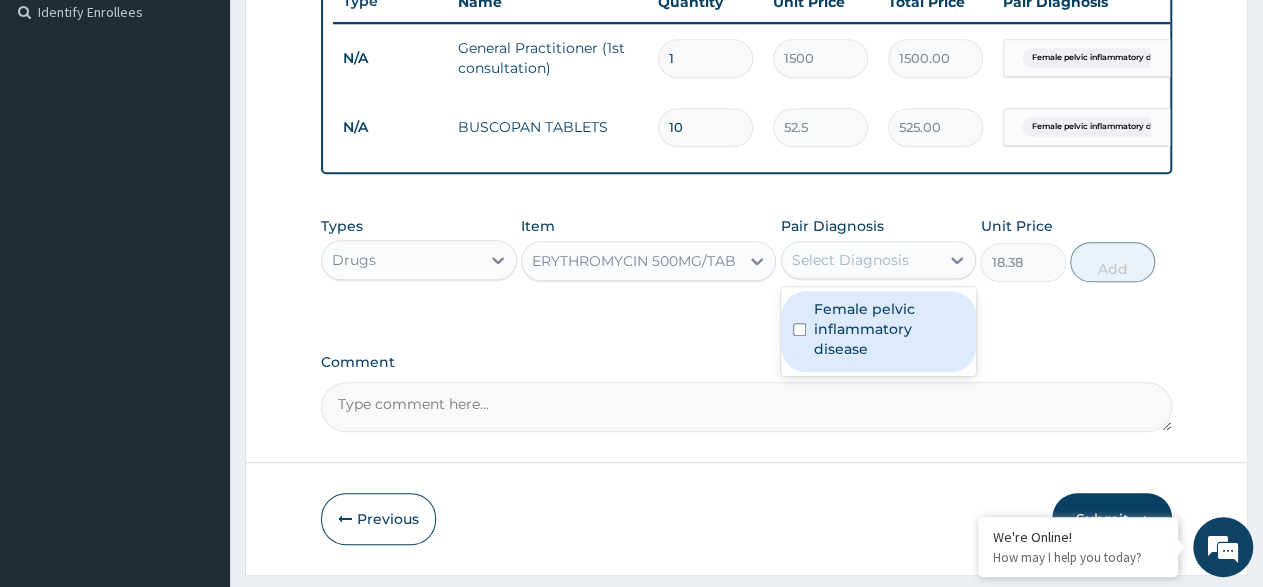 click on "Female pelvic inflammatory disease" at bounding box center (889, 329) 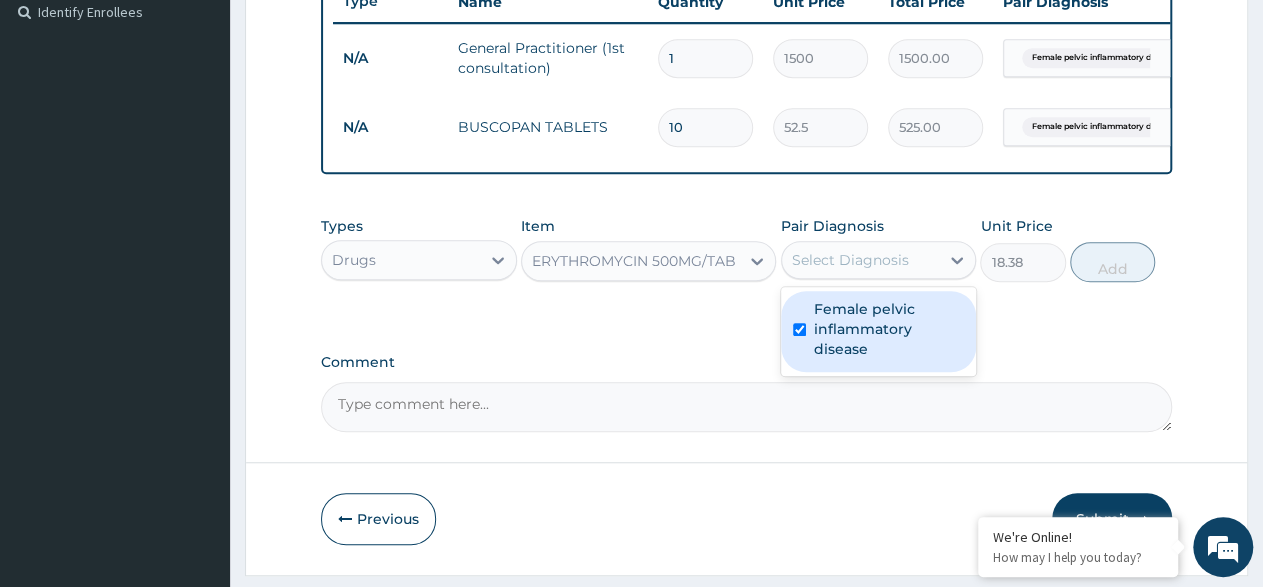 checkbox on "true" 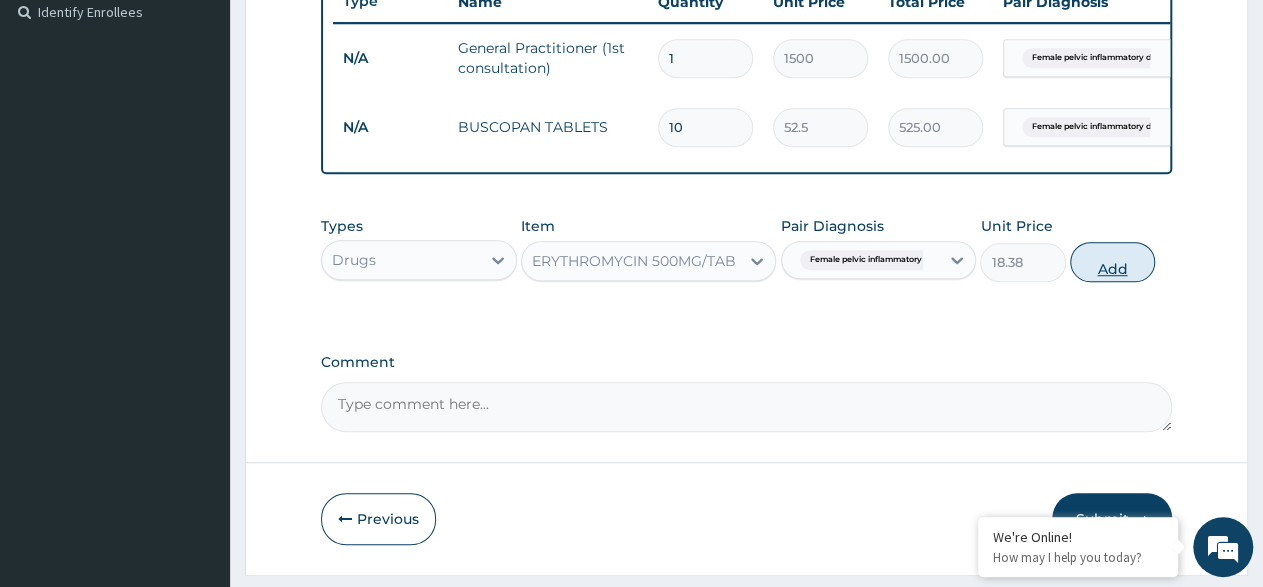 click on "Add" at bounding box center [1112, 262] 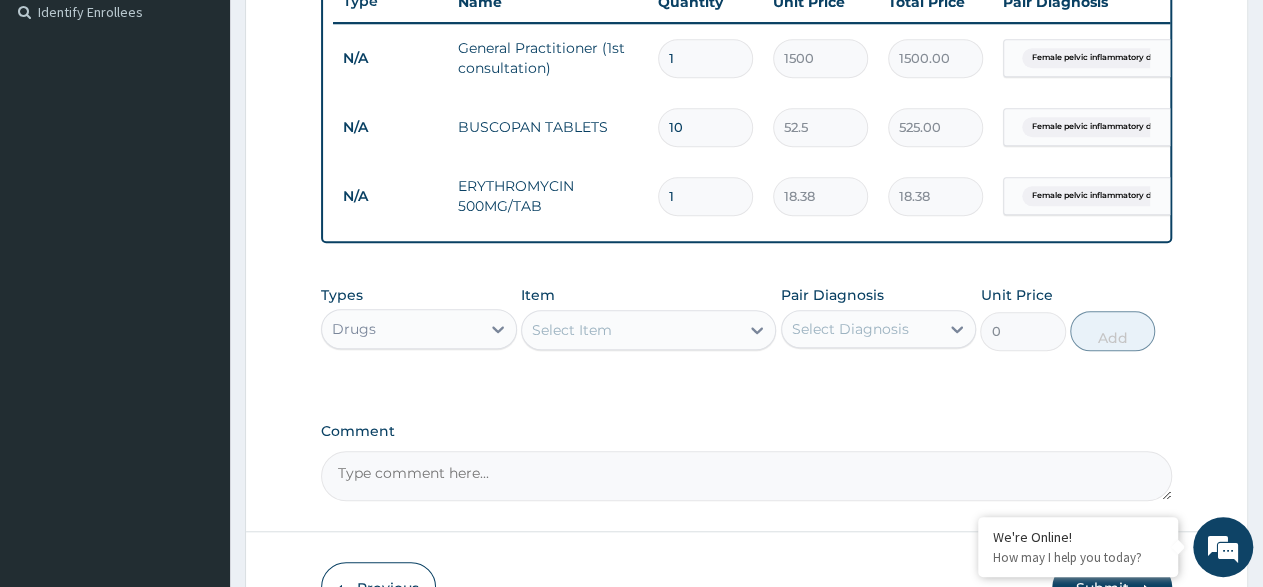 type on "10" 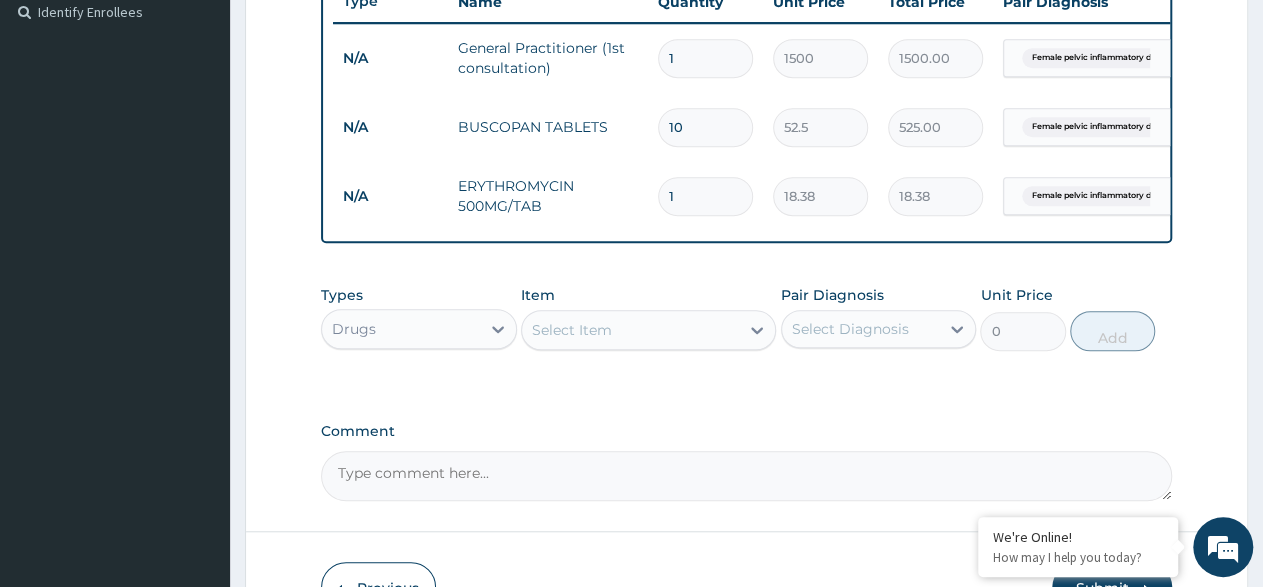 type on "183.80" 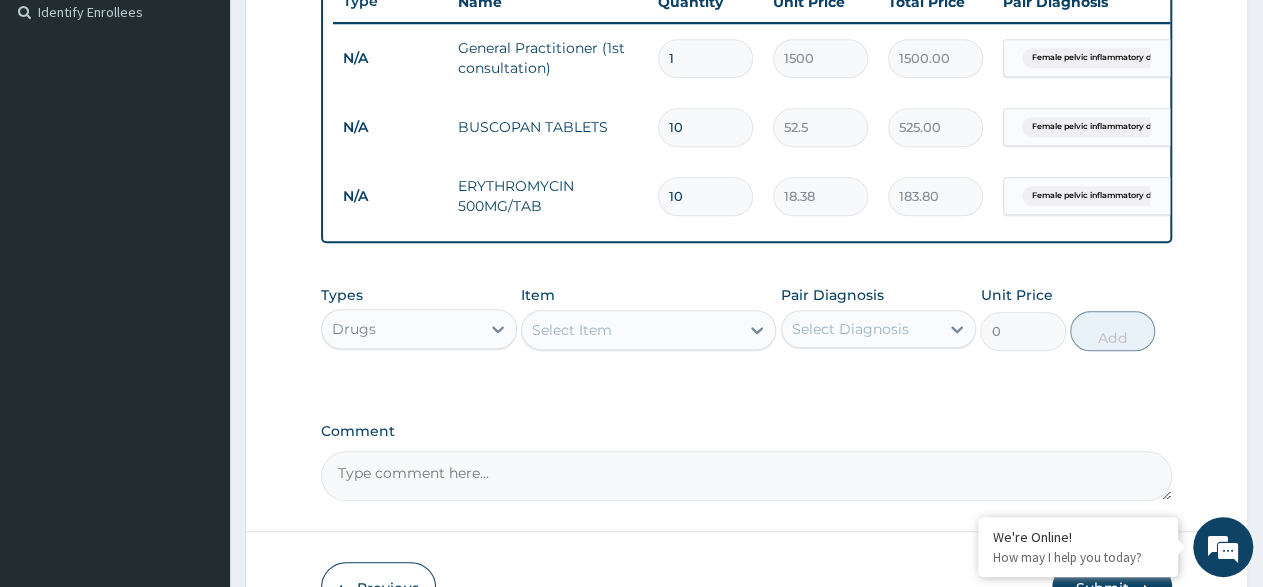 scroll, scrollTop: 696, scrollLeft: 0, axis: vertical 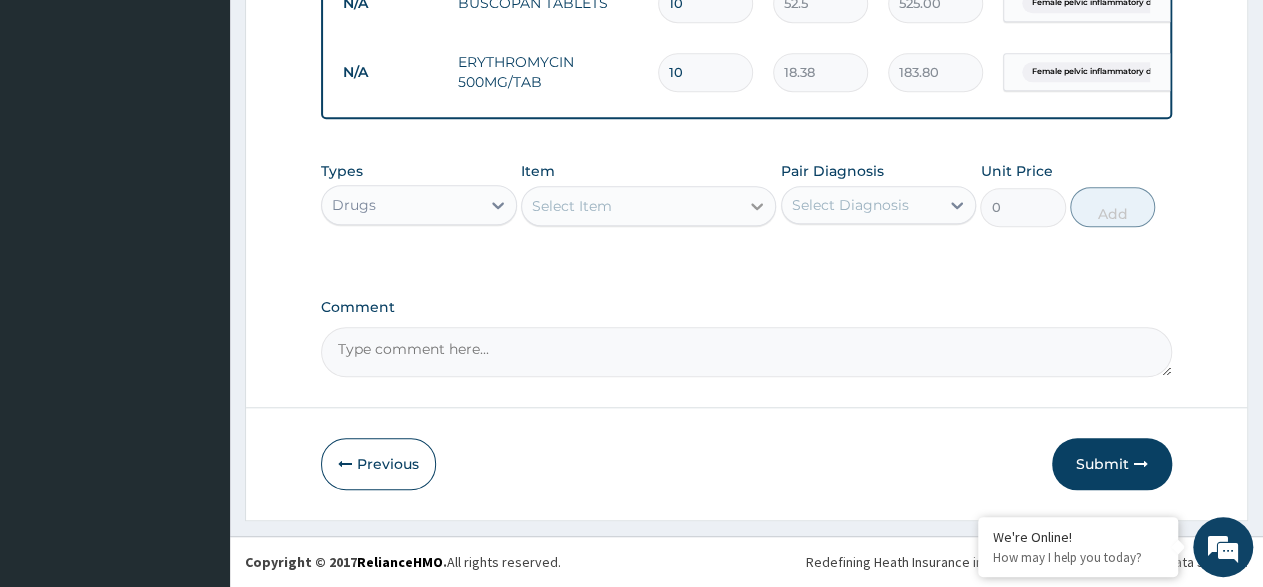 type on "10" 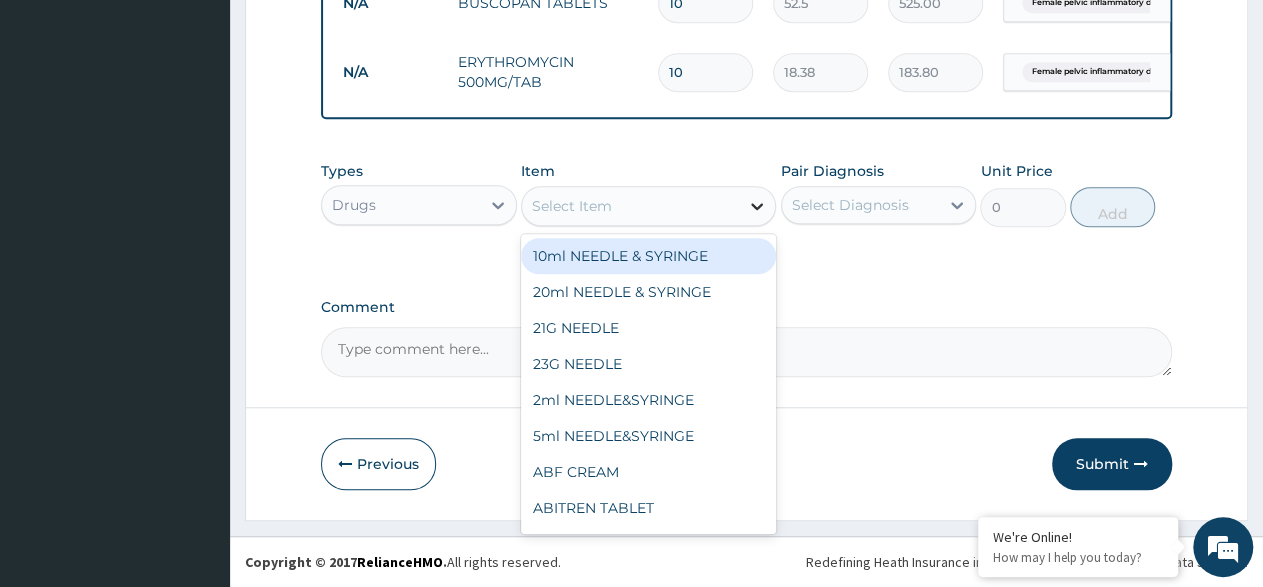 click at bounding box center [757, 206] 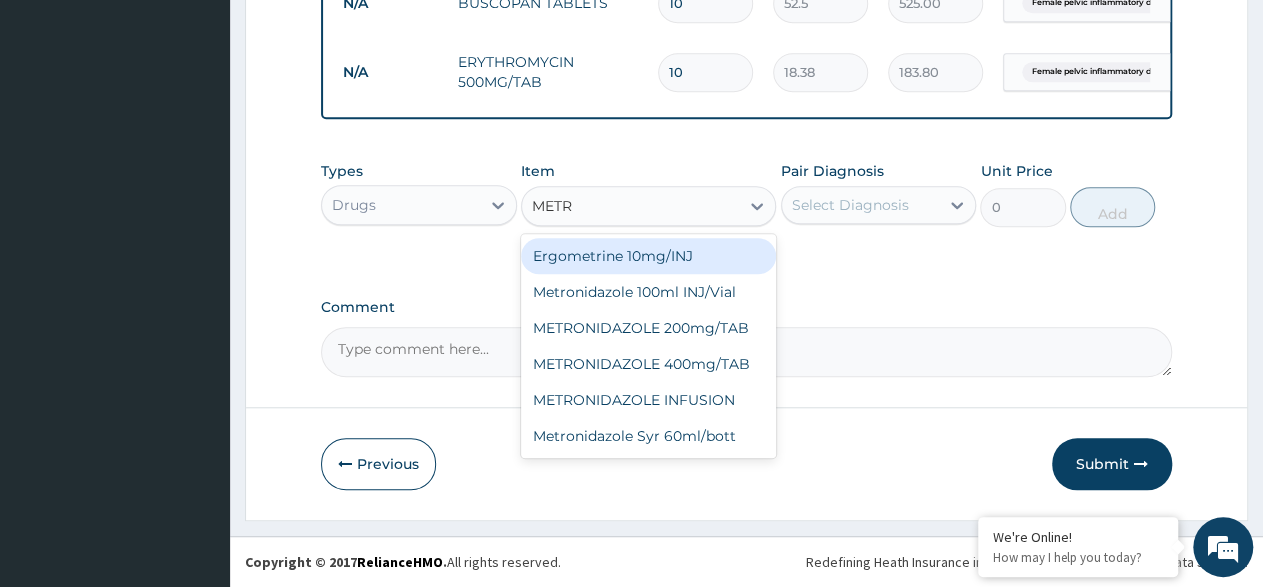 type on "METRO" 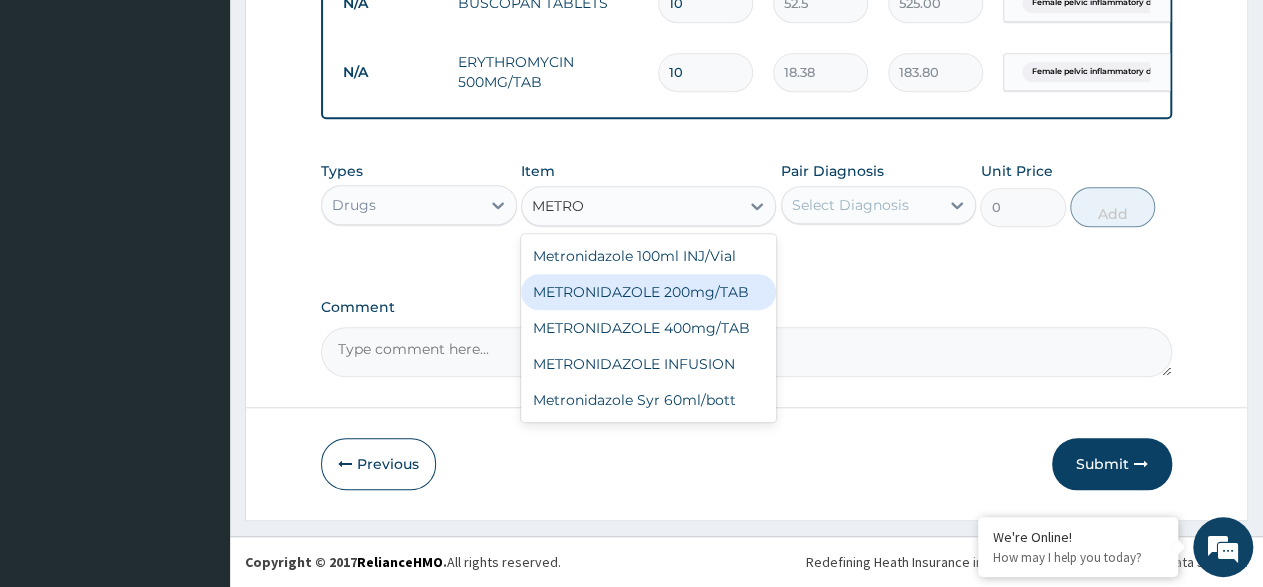 click on "METRONIDAZOLE 200mg/TAB" at bounding box center (648, 292) 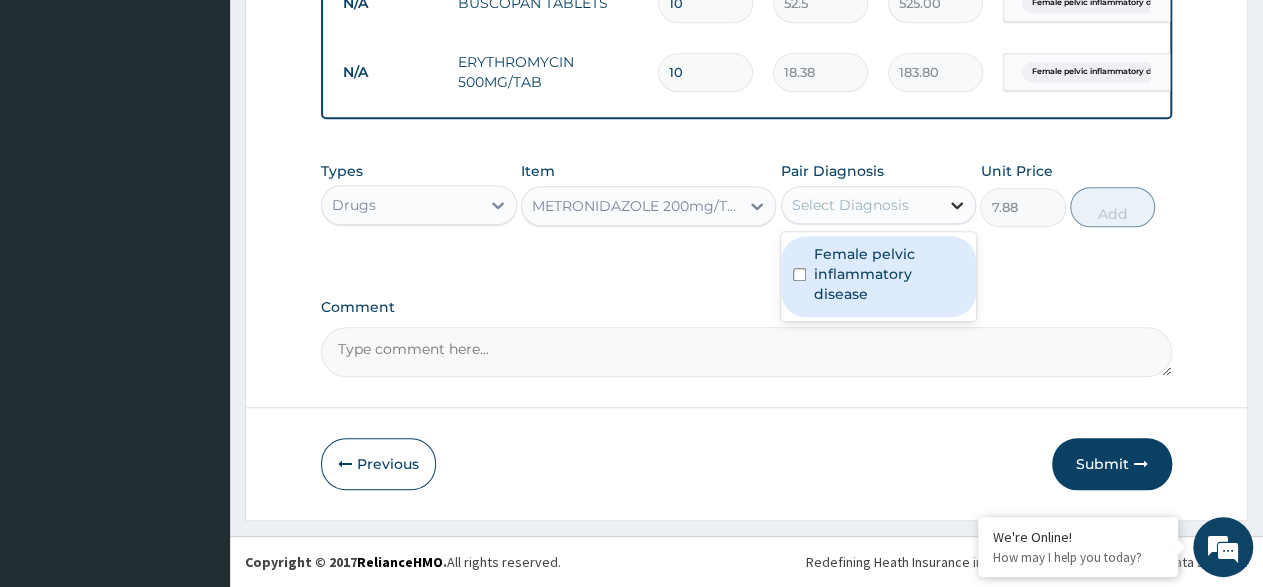 click 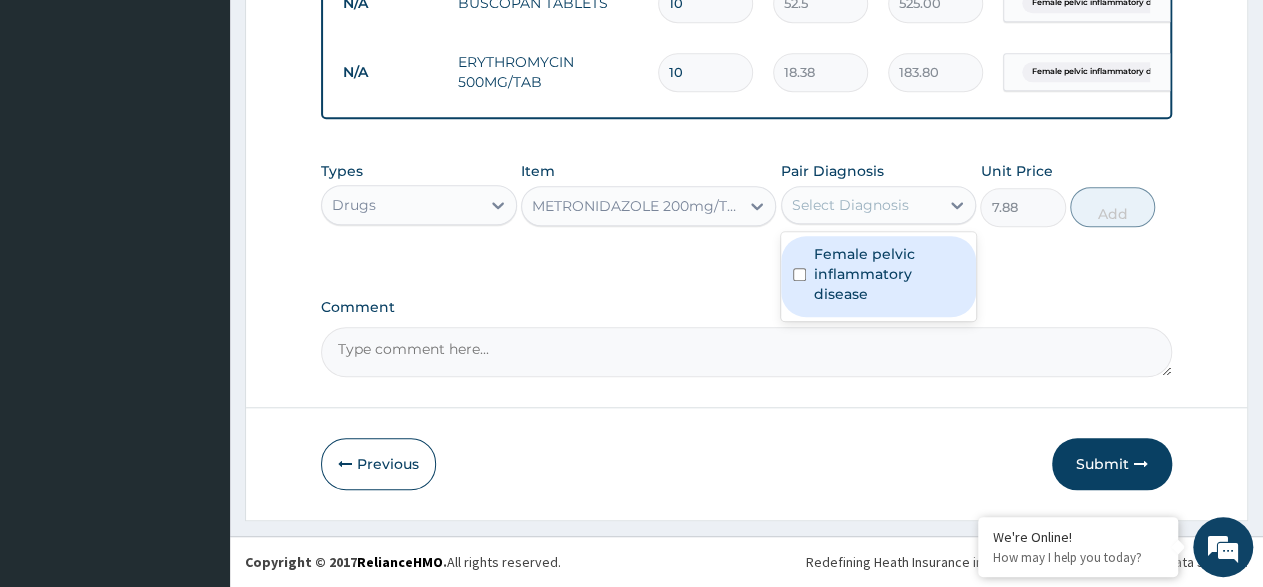 click on "Female pelvic inflammatory disease" at bounding box center [889, 274] 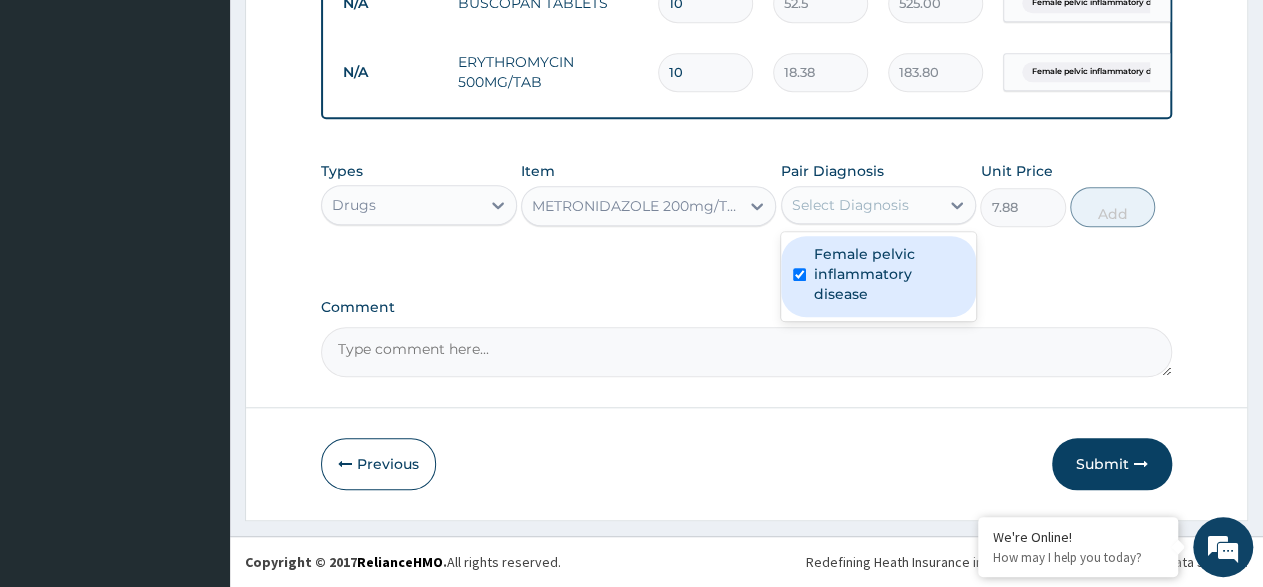 checkbox on "true" 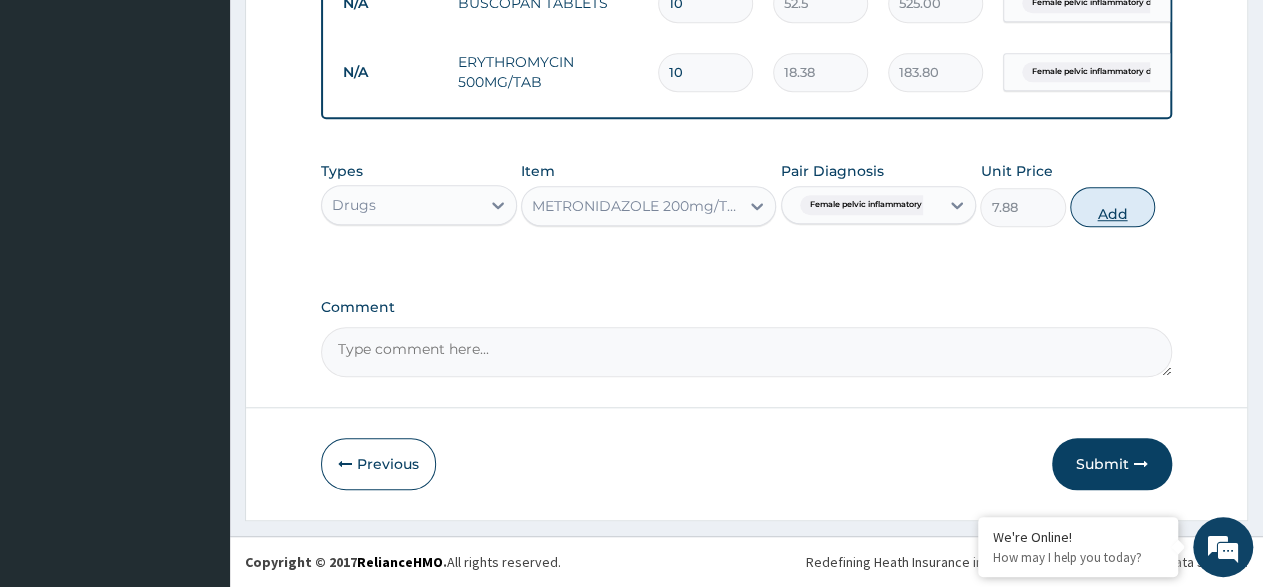 click on "Add" at bounding box center [1112, 207] 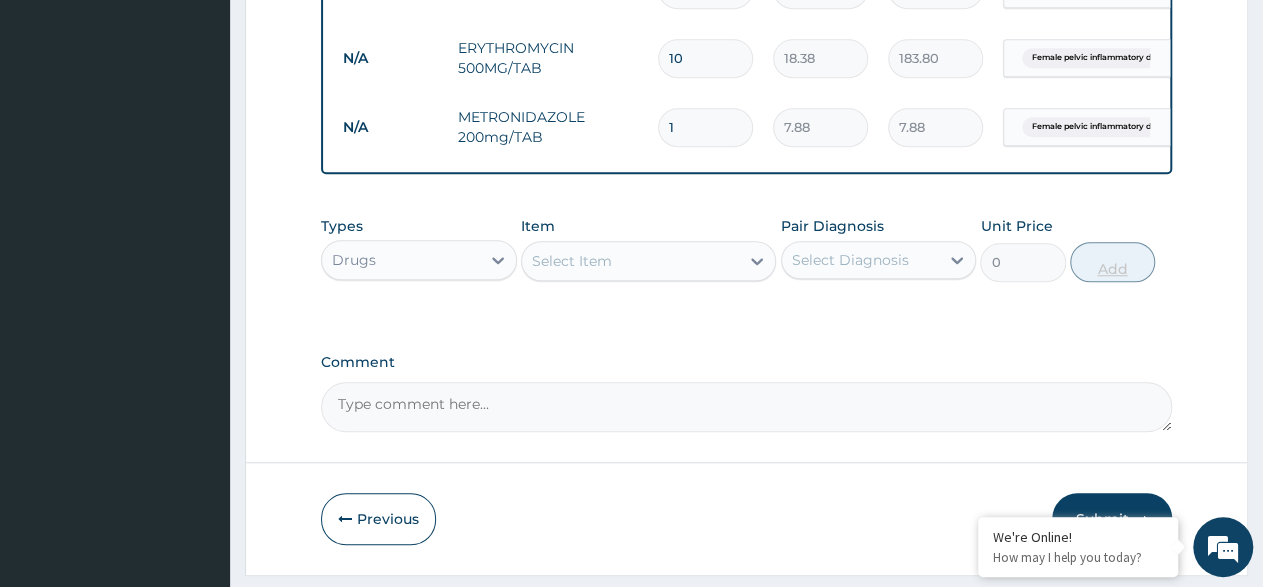 type on "10" 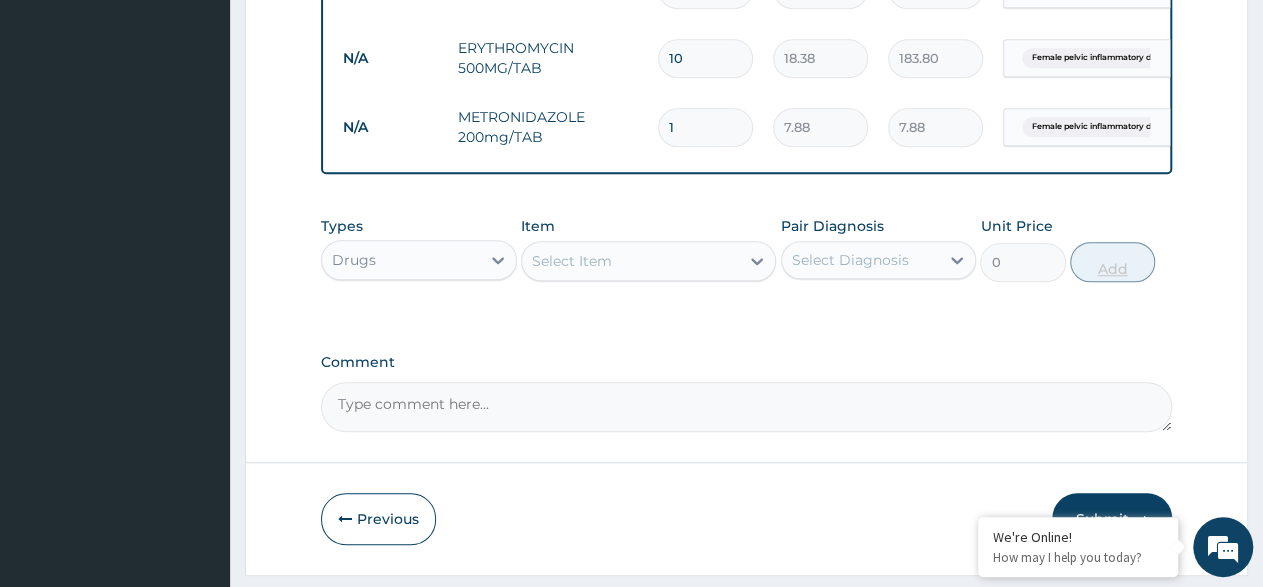 type on "78.80" 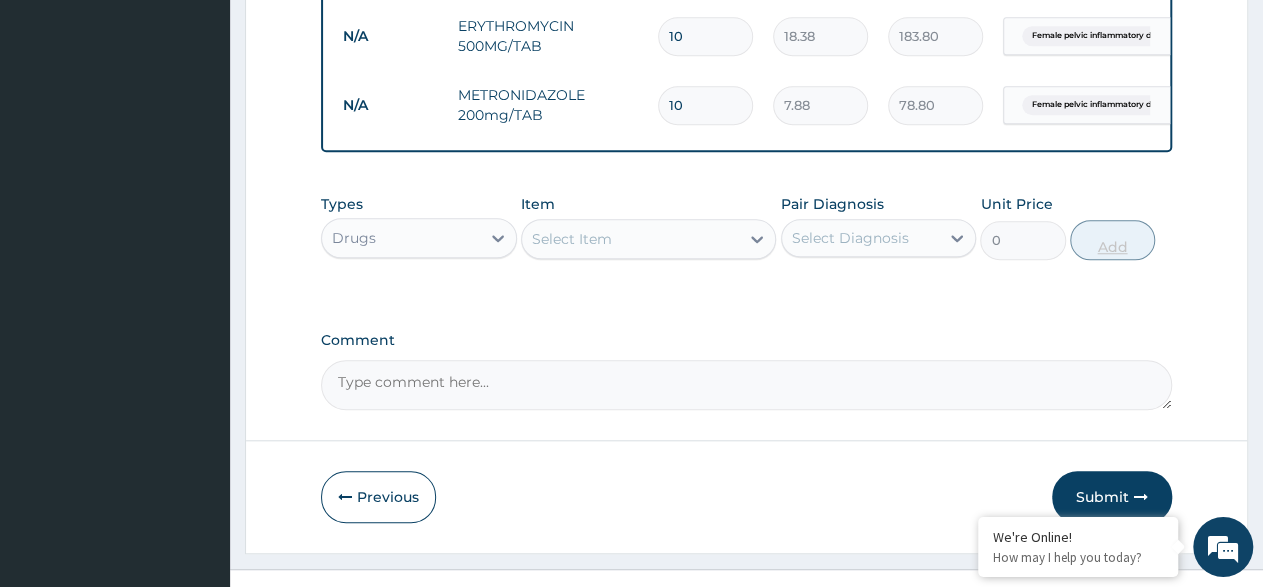scroll, scrollTop: 765, scrollLeft: 0, axis: vertical 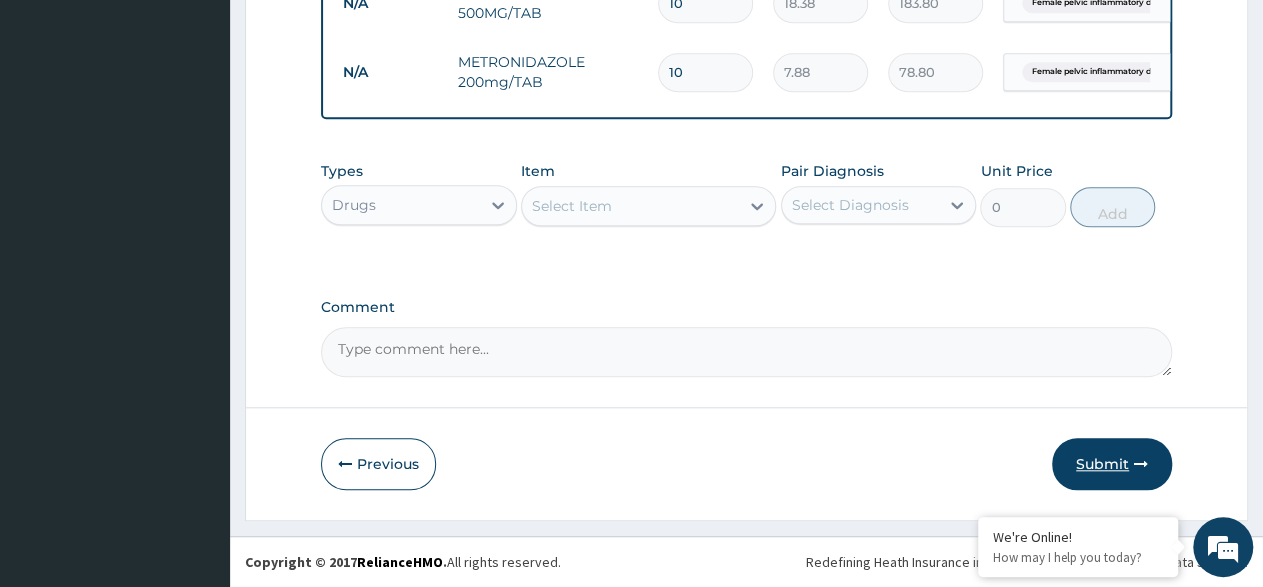 type on "10" 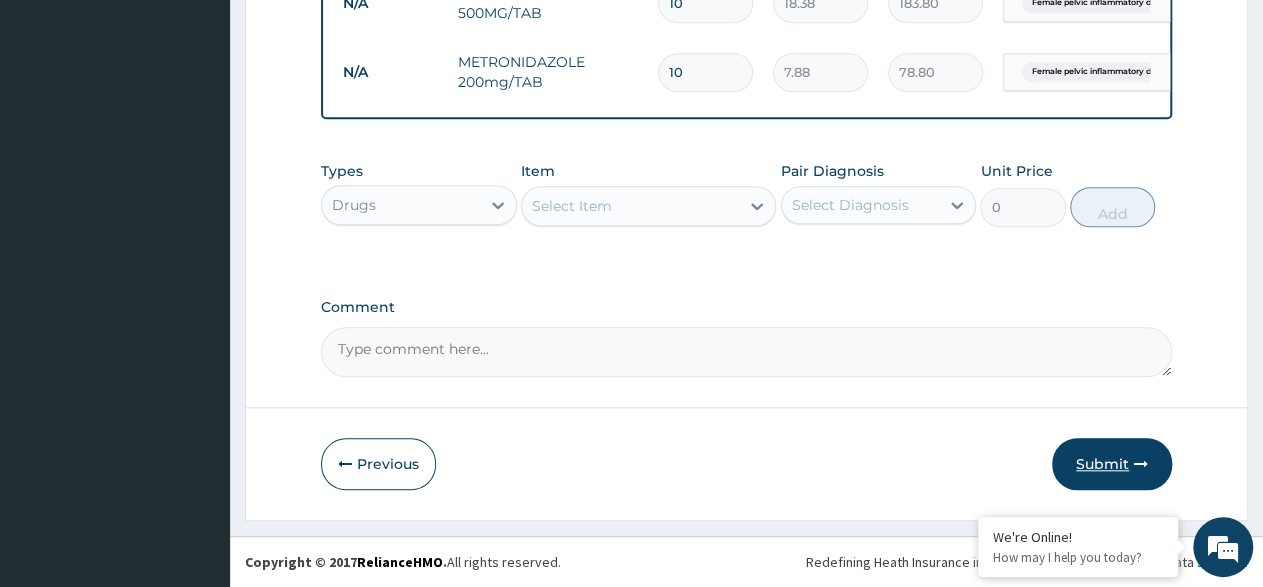 click on "Submit" at bounding box center [1112, 464] 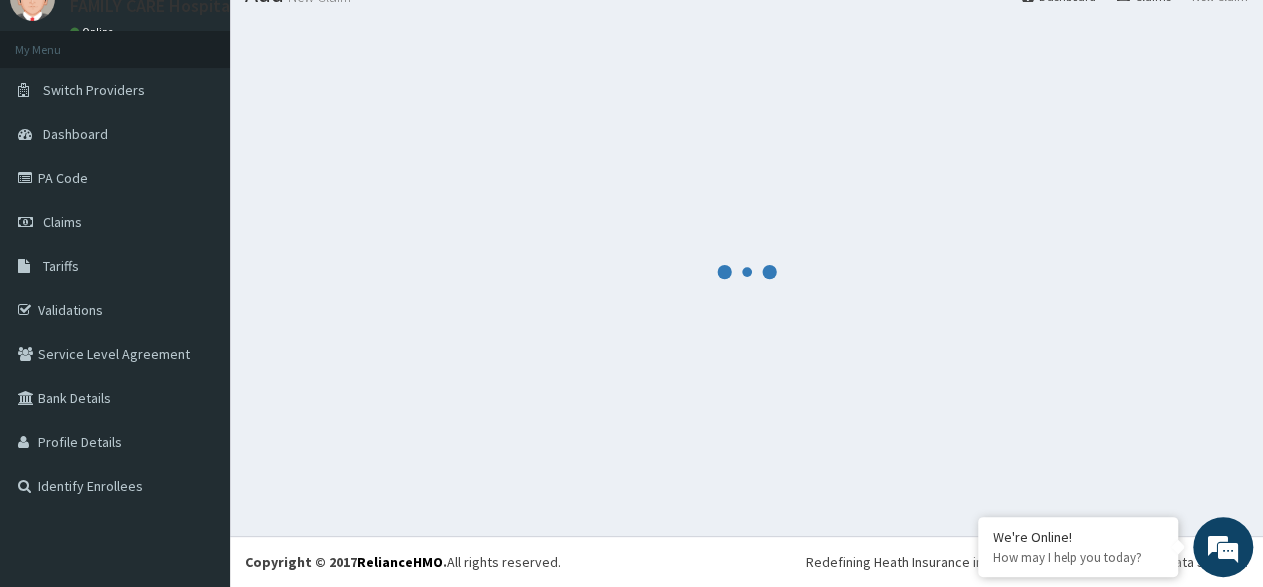 scroll, scrollTop: 84, scrollLeft: 0, axis: vertical 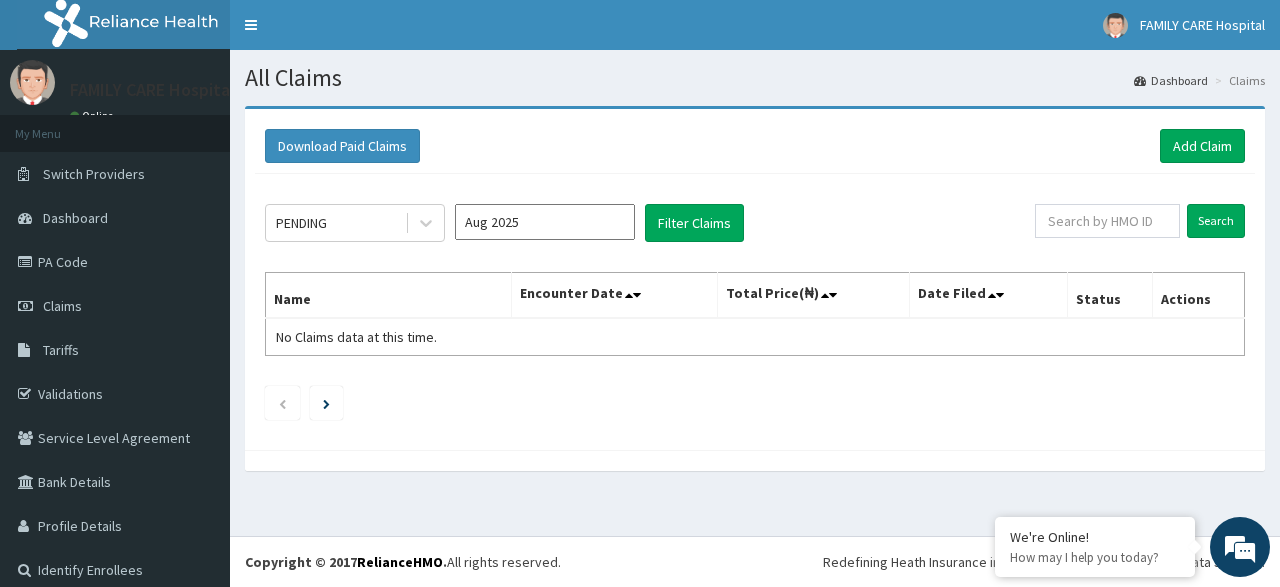 click on "Aug 2025" at bounding box center [545, 222] 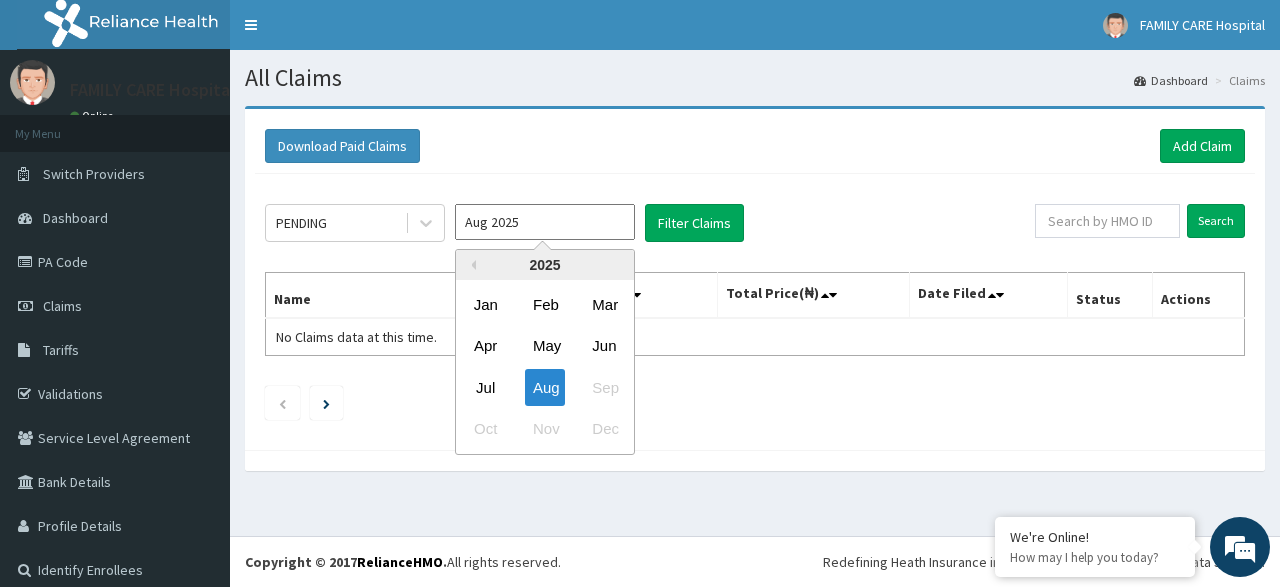 drag, startPoint x: 487, startPoint y: 385, endPoint x: 645, endPoint y: 368, distance: 158.91193 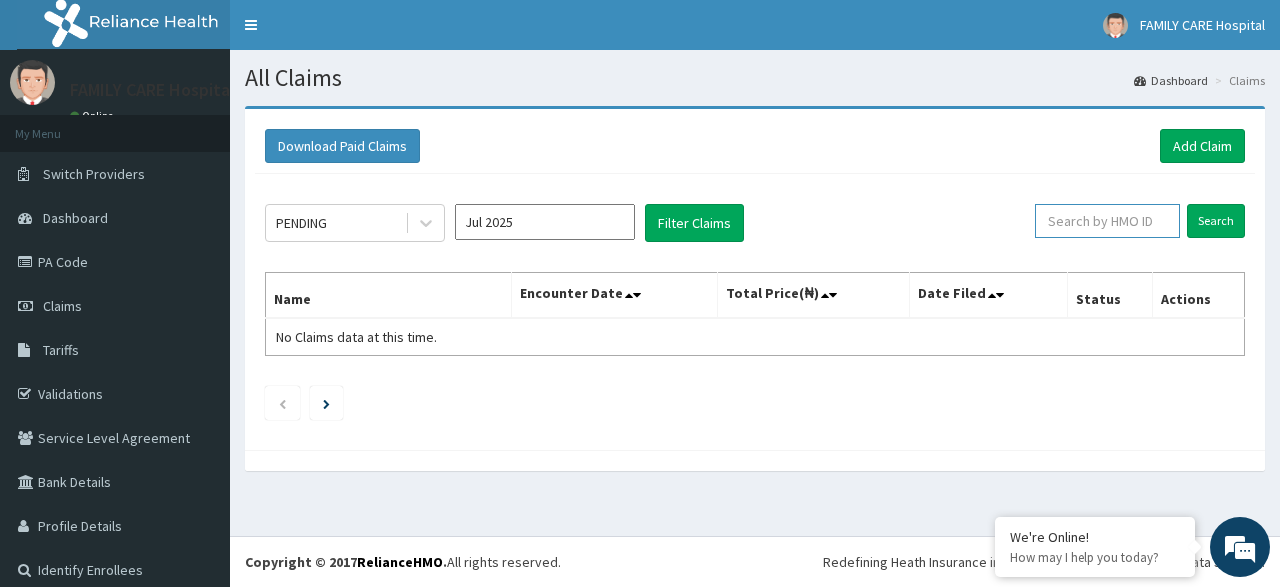 click at bounding box center (1107, 221) 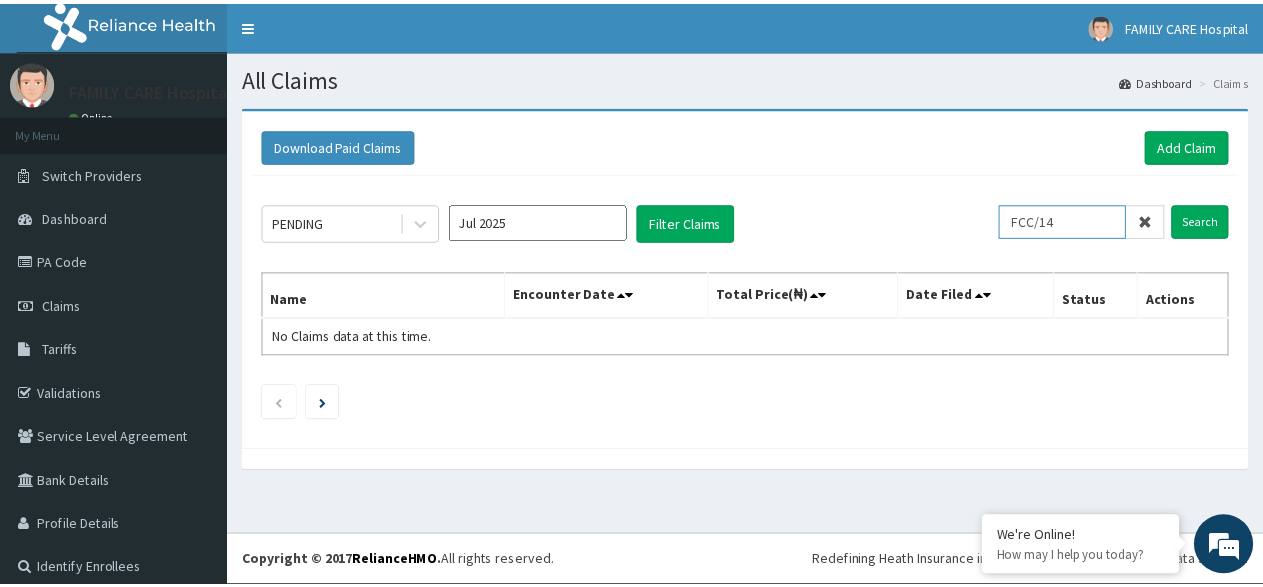 scroll, scrollTop: 0, scrollLeft: 0, axis: both 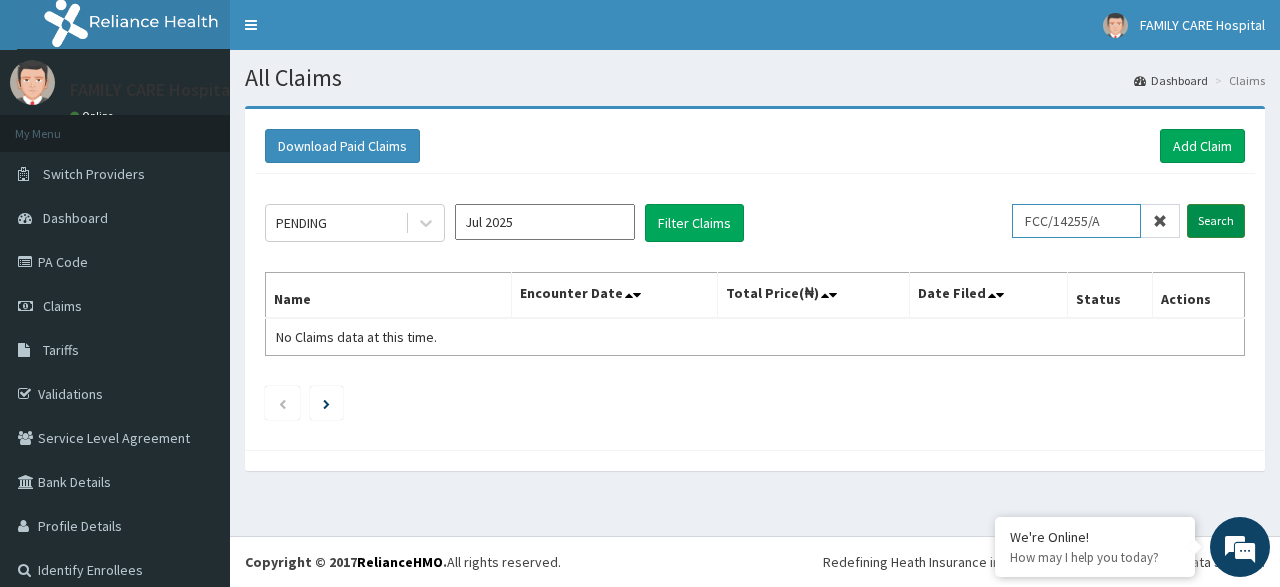 type on "FCC/14255/A" 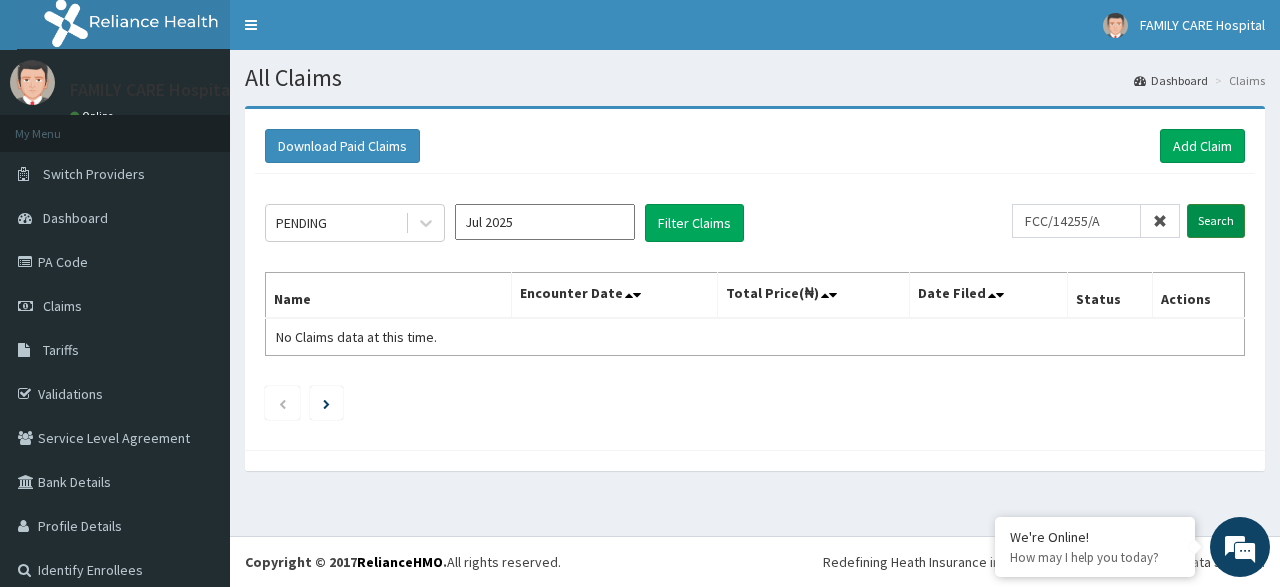 click on "Search" at bounding box center (1216, 221) 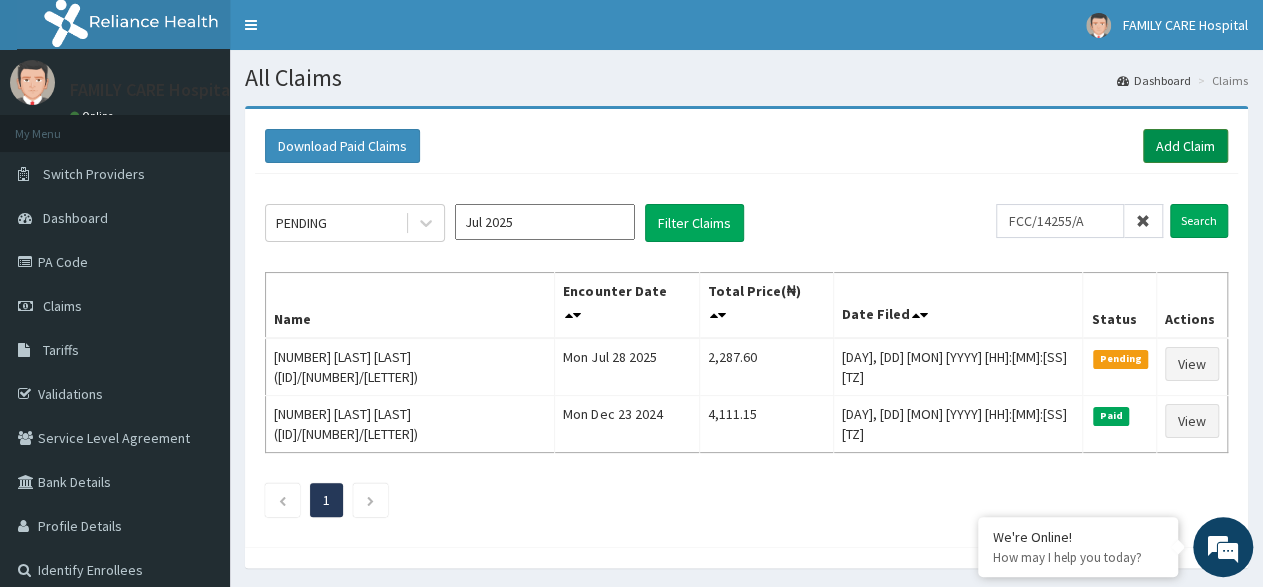 click on "Add Claim" at bounding box center [1185, 146] 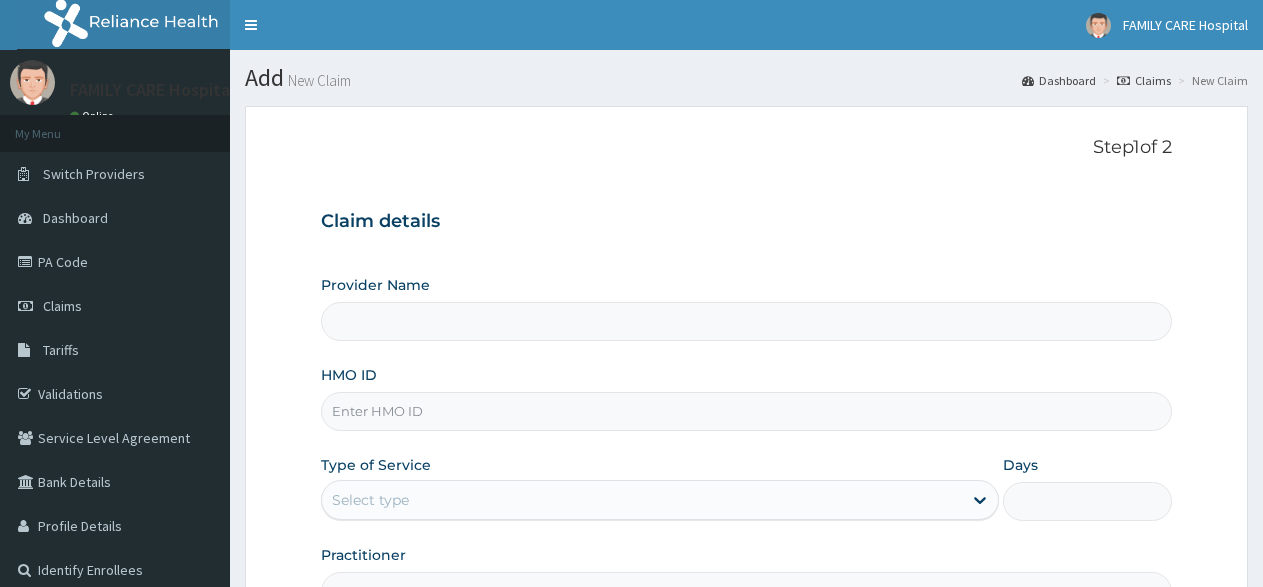 scroll, scrollTop: 0, scrollLeft: 0, axis: both 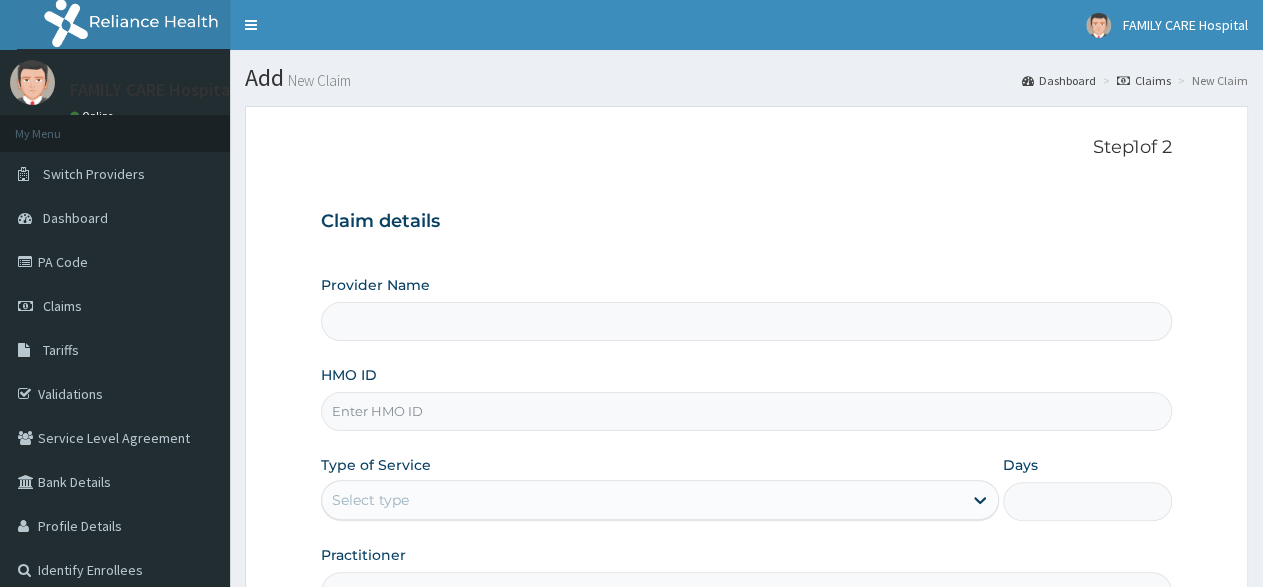 type on "FAMILY CARE HOSPITAL" 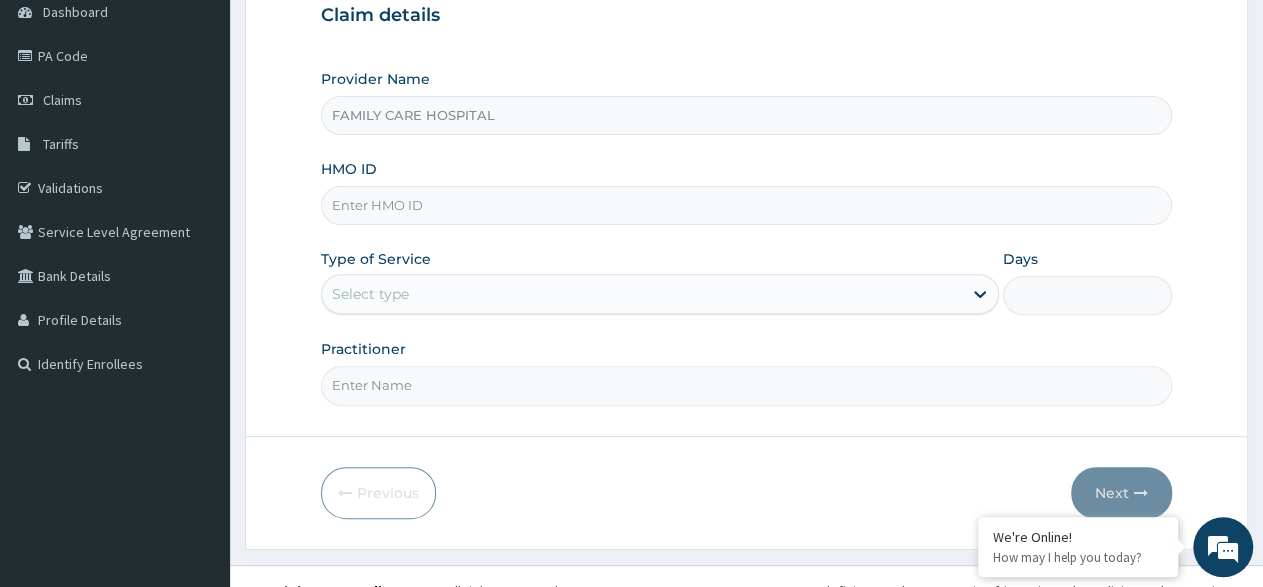 scroll, scrollTop: 208, scrollLeft: 0, axis: vertical 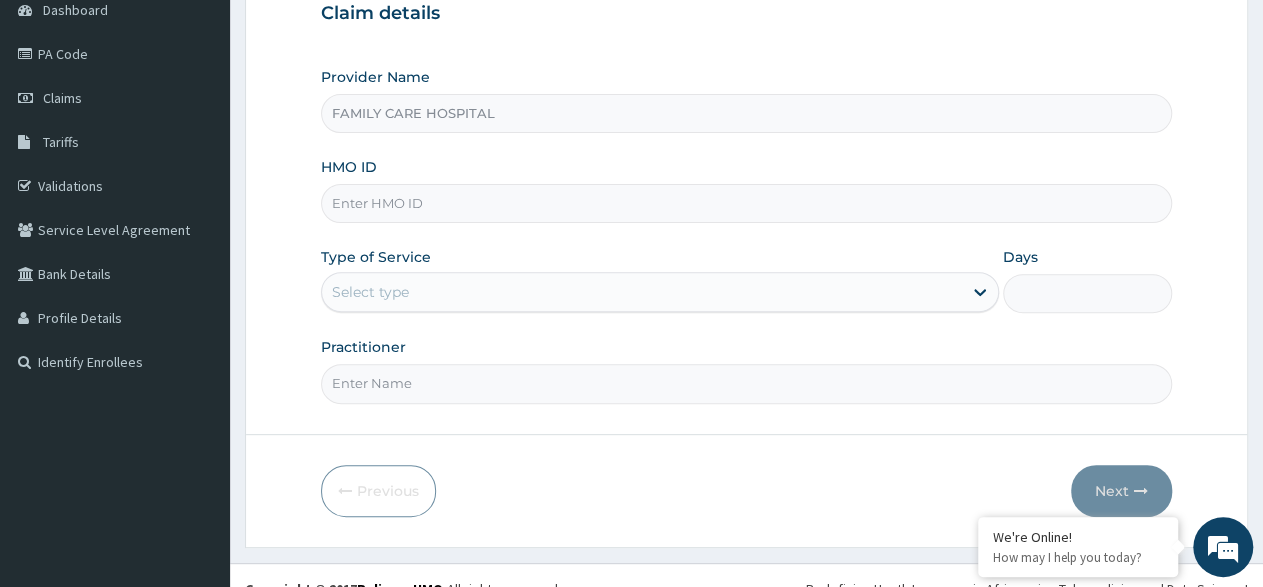 click on "HMO ID" at bounding box center [746, 203] 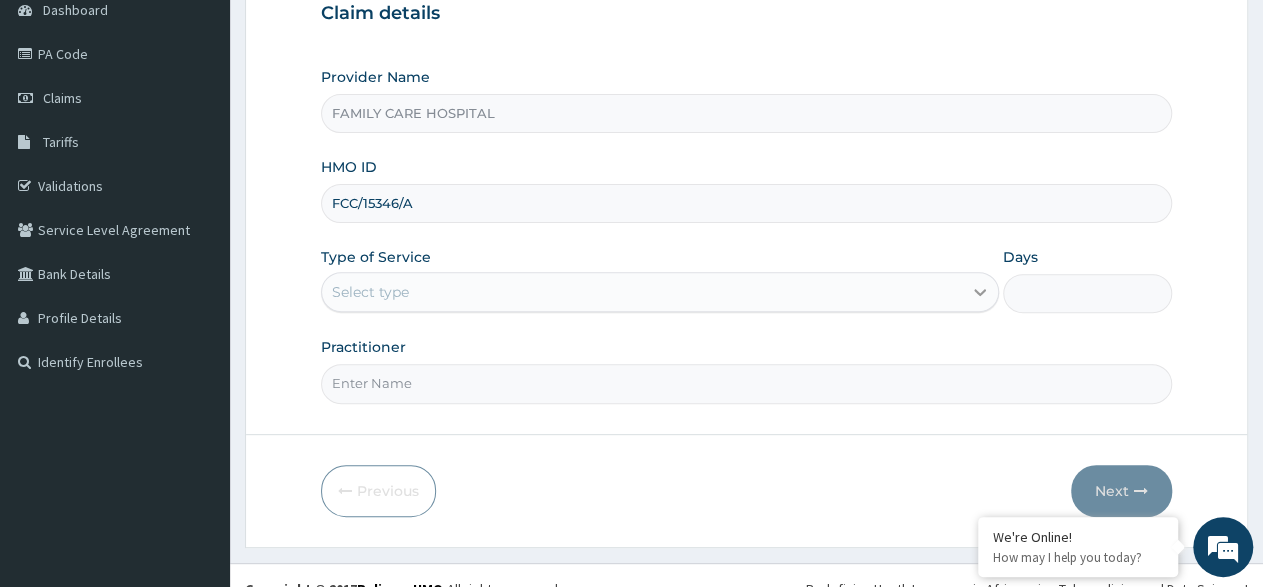 type on "FCC/15346/A" 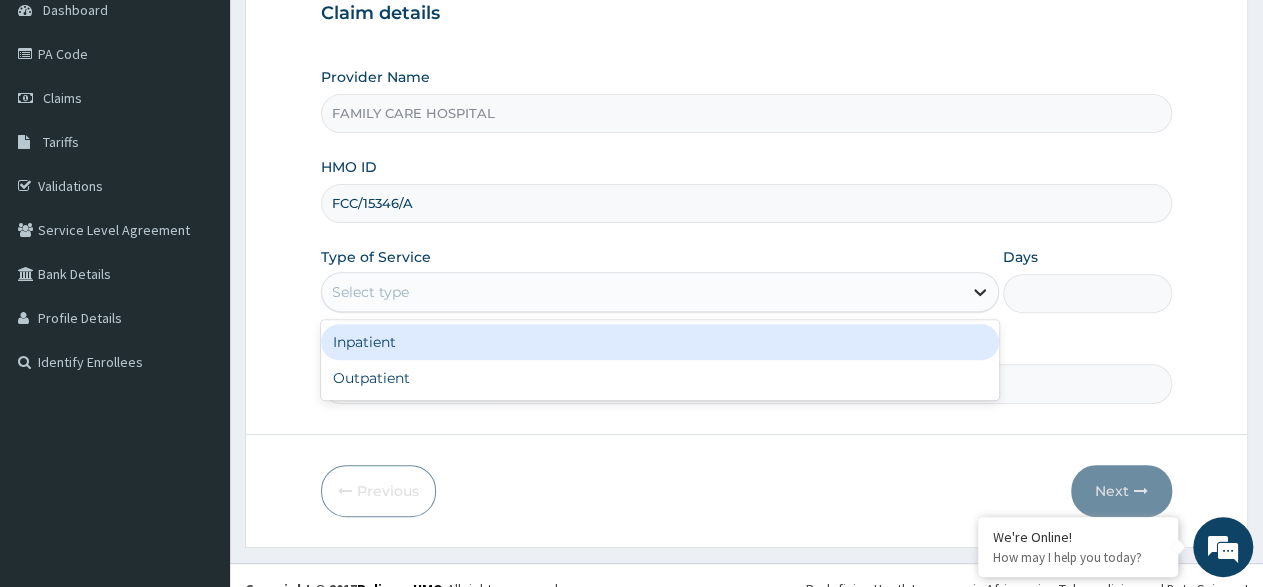 click 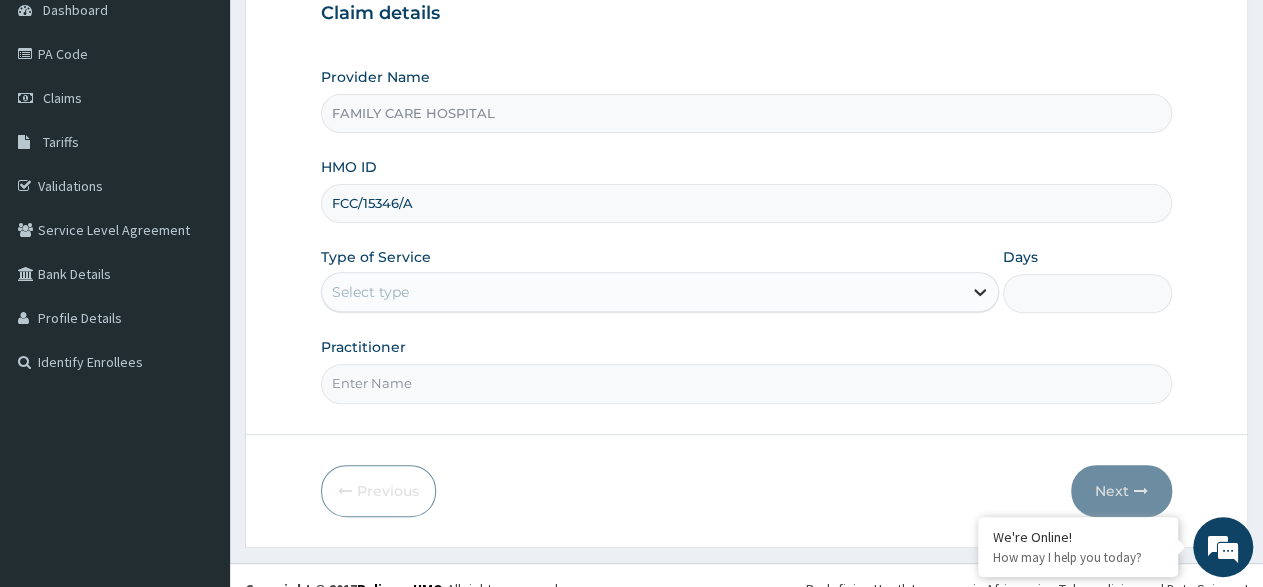 click 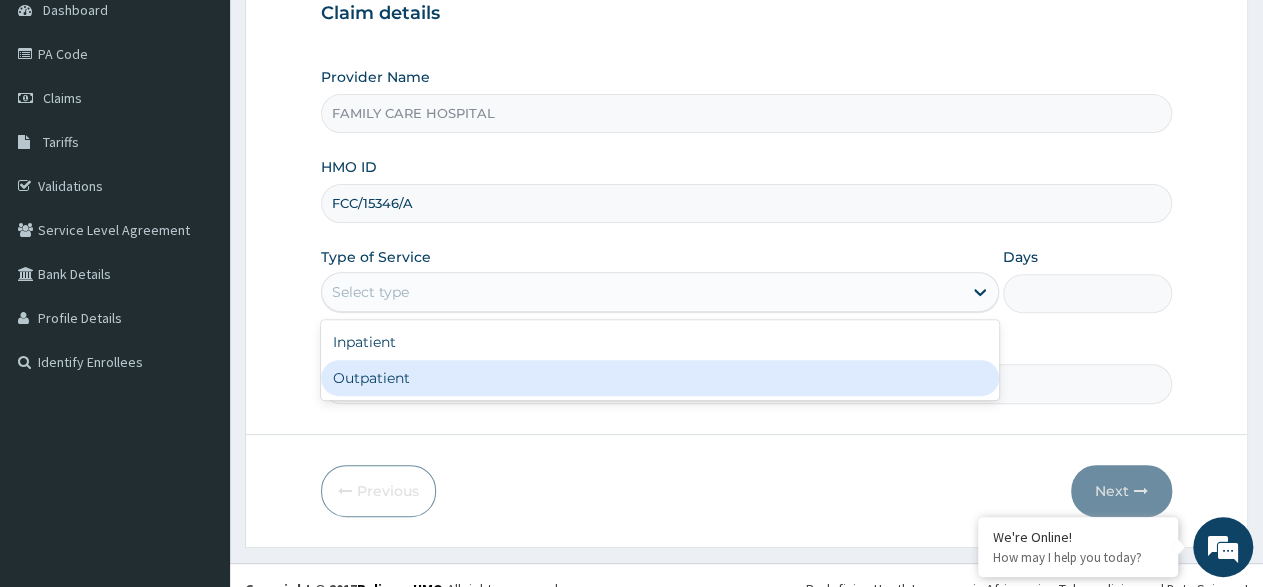 click on "Outpatient" at bounding box center [659, 378] 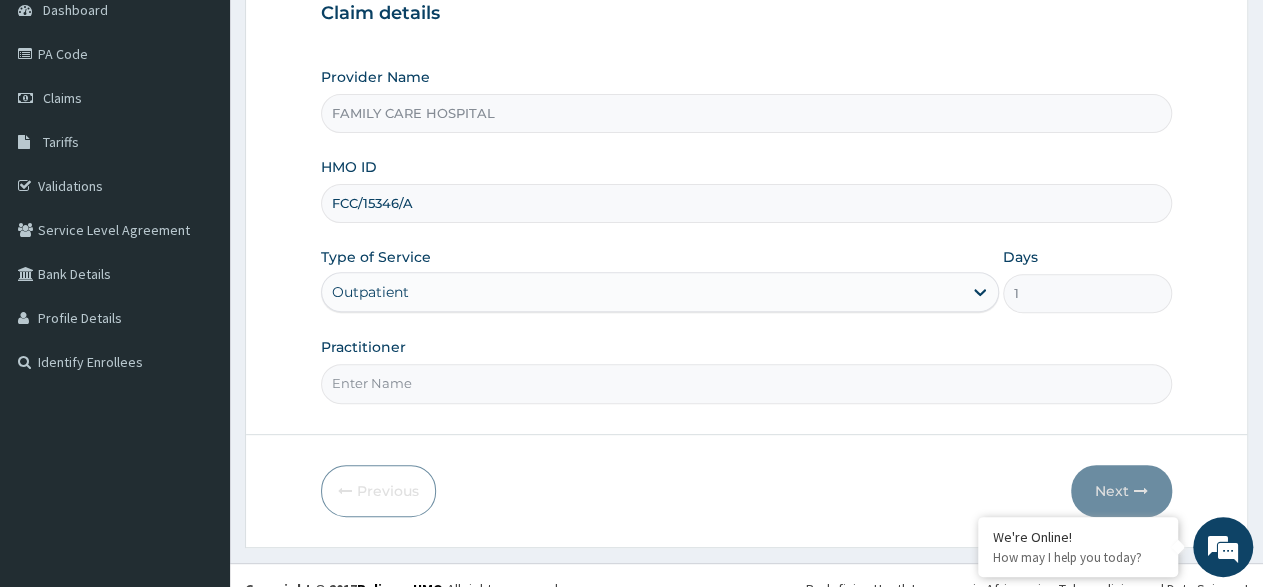 scroll, scrollTop: 230, scrollLeft: 0, axis: vertical 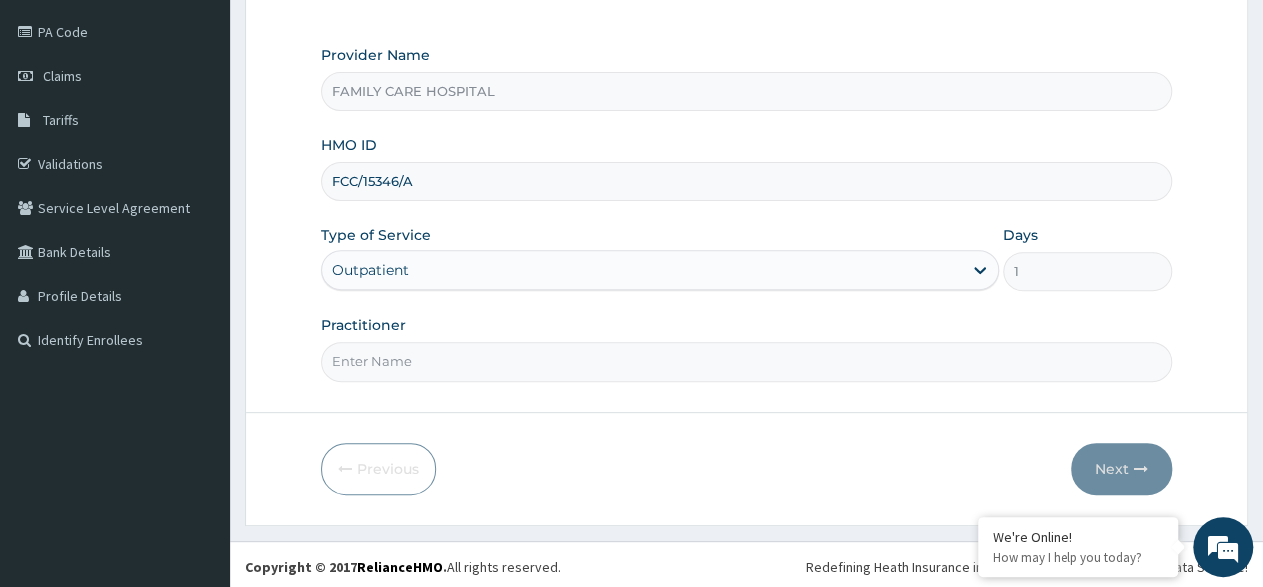 click on "Practitioner" at bounding box center [746, 361] 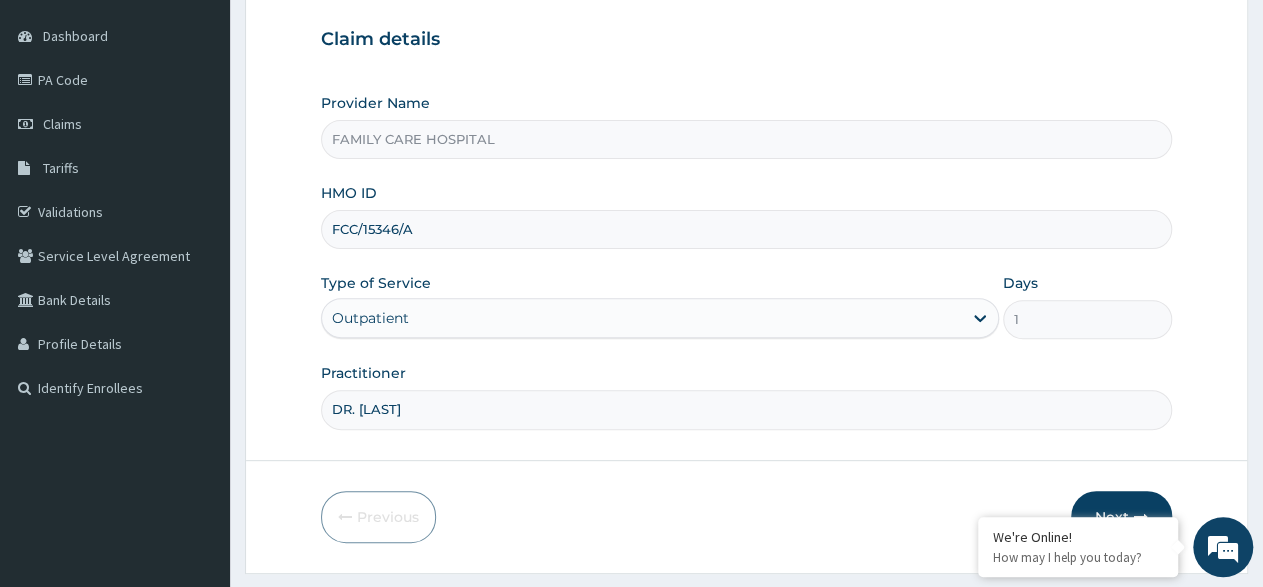 scroll, scrollTop: 230, scrollLeft: 0, axis: vertical 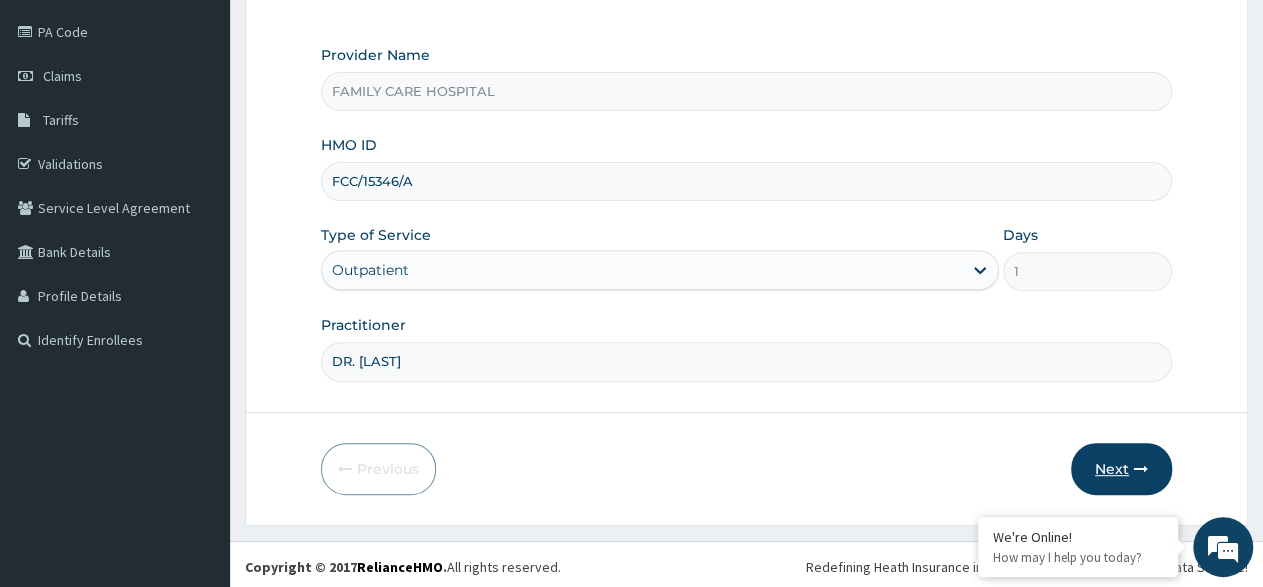 type on "DR. [LAST]" 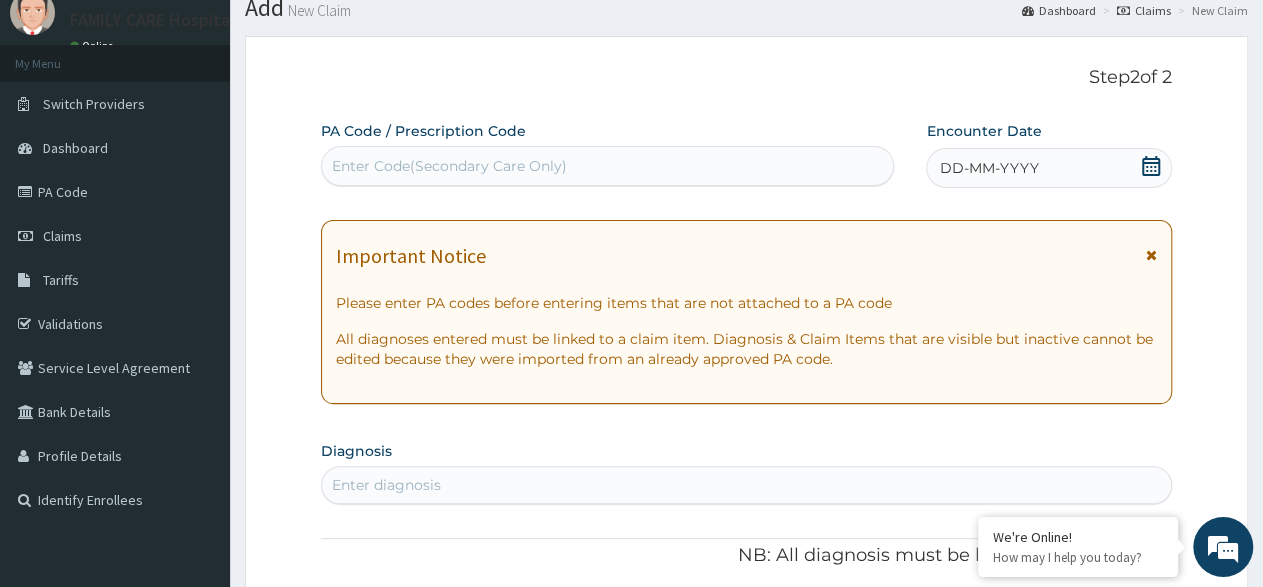scroll, scrollTop: 0, scrollLeft: 0, axis: both 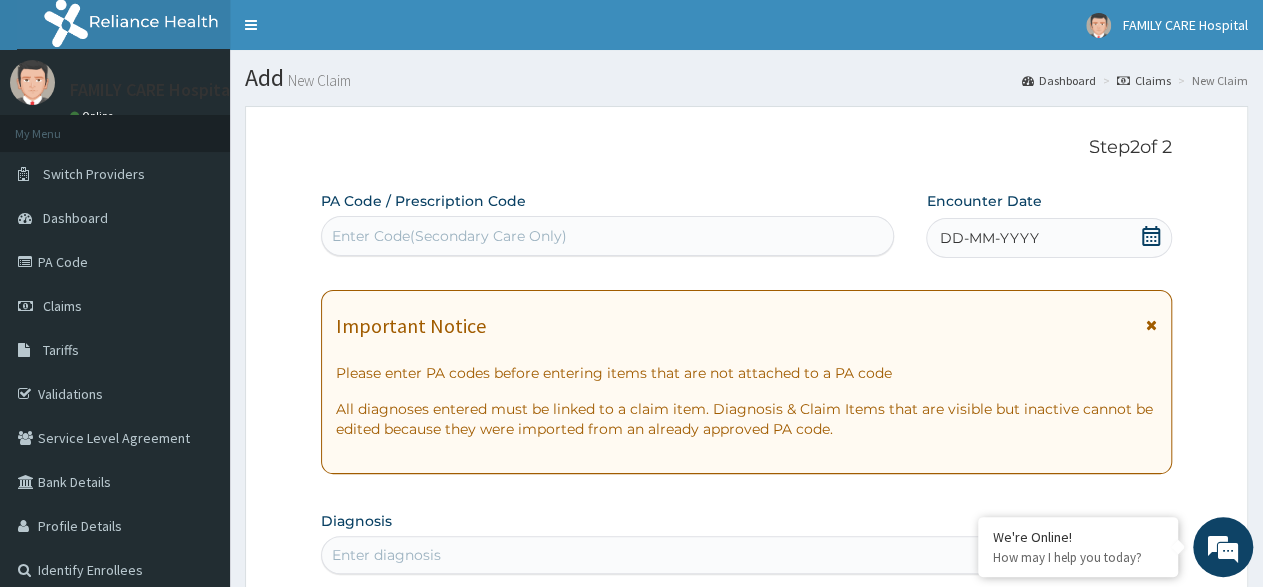 click at bounding box center (1151, 325) 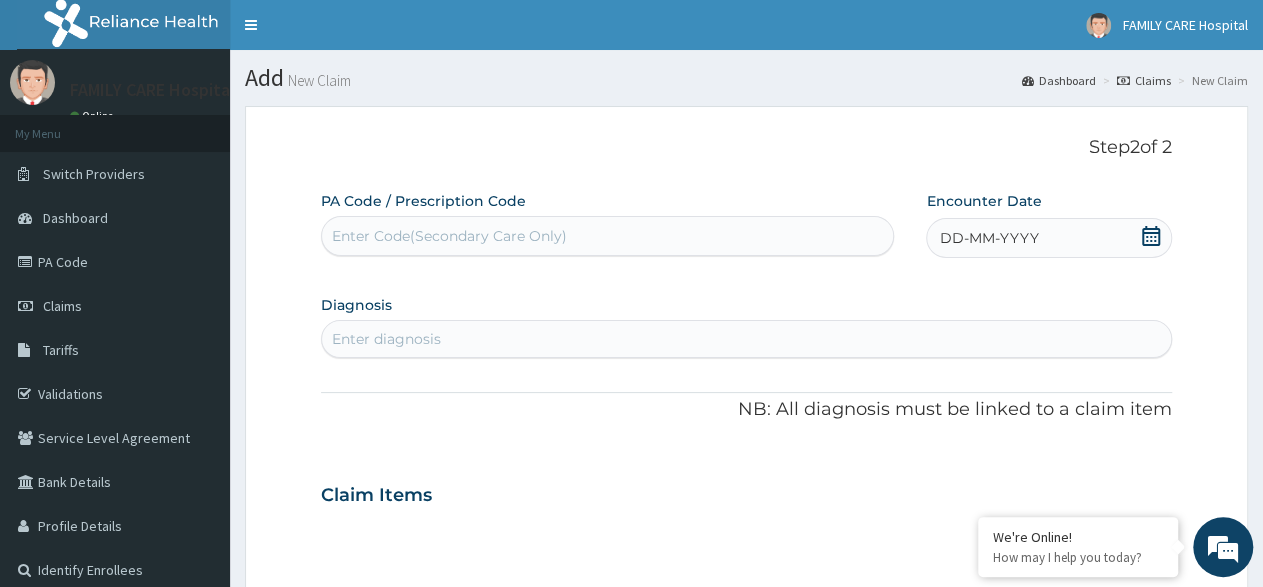 click 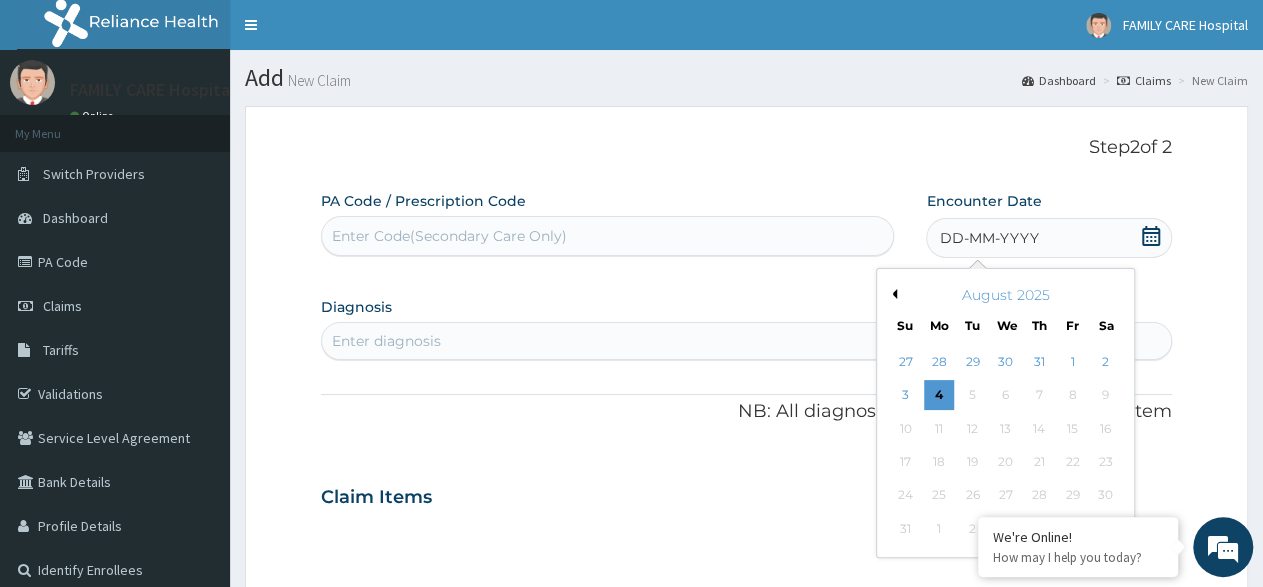 click on "Previous Month" at bounding box center [892, 294] 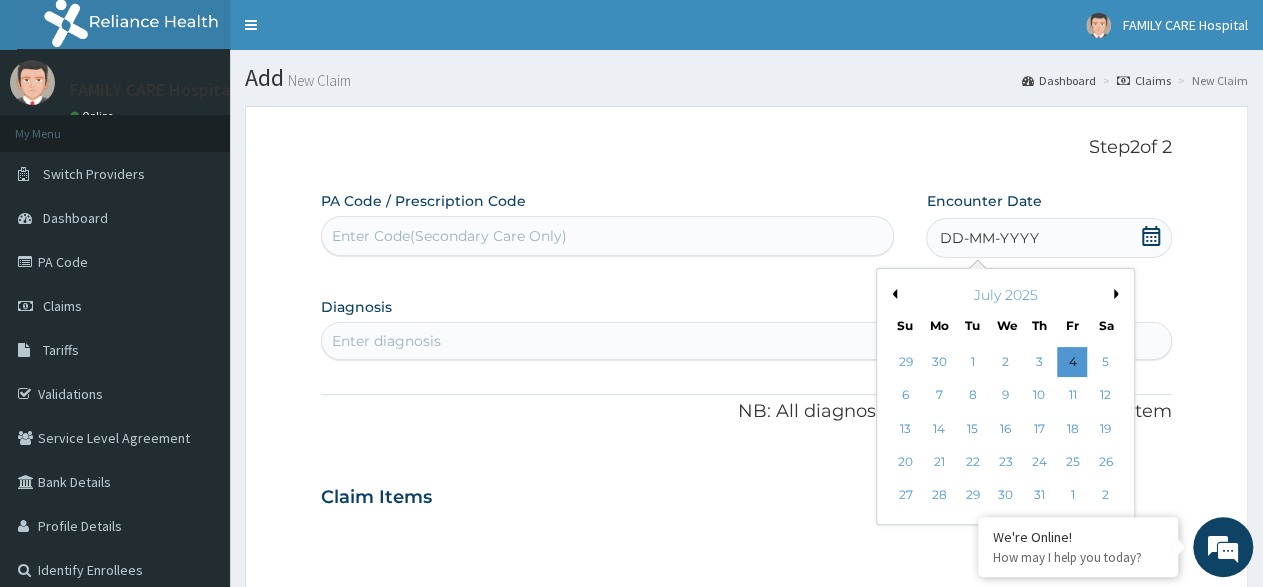 click on "30" at bounding box center (1006, 496) 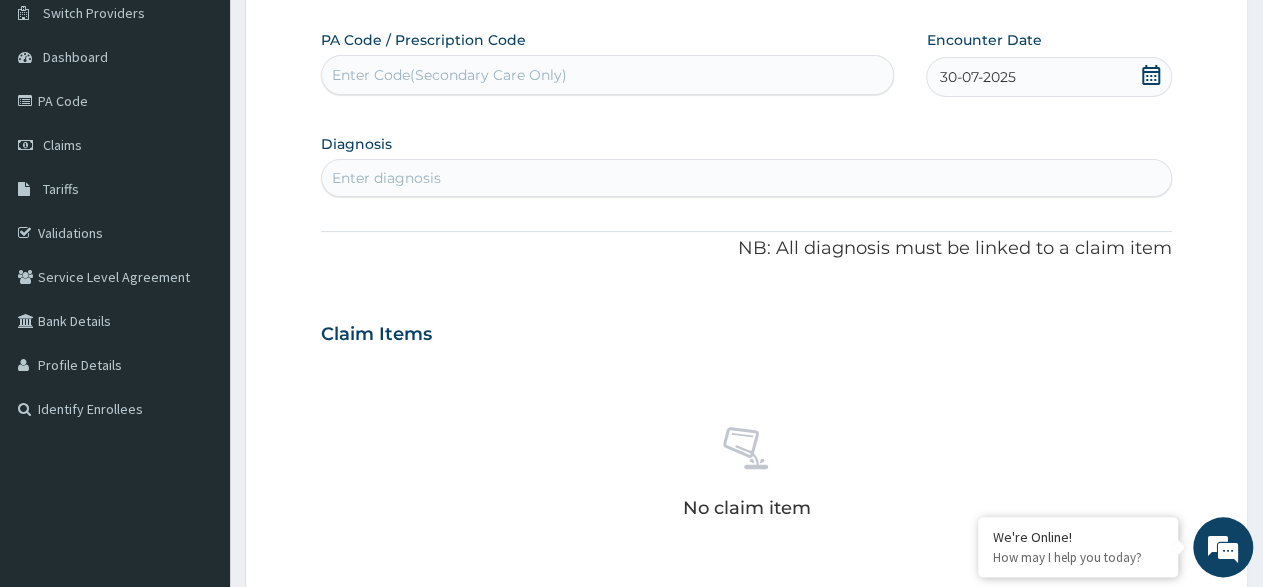 scroll, scrollTop: 208, scrollLeft: 0, axis: vertical 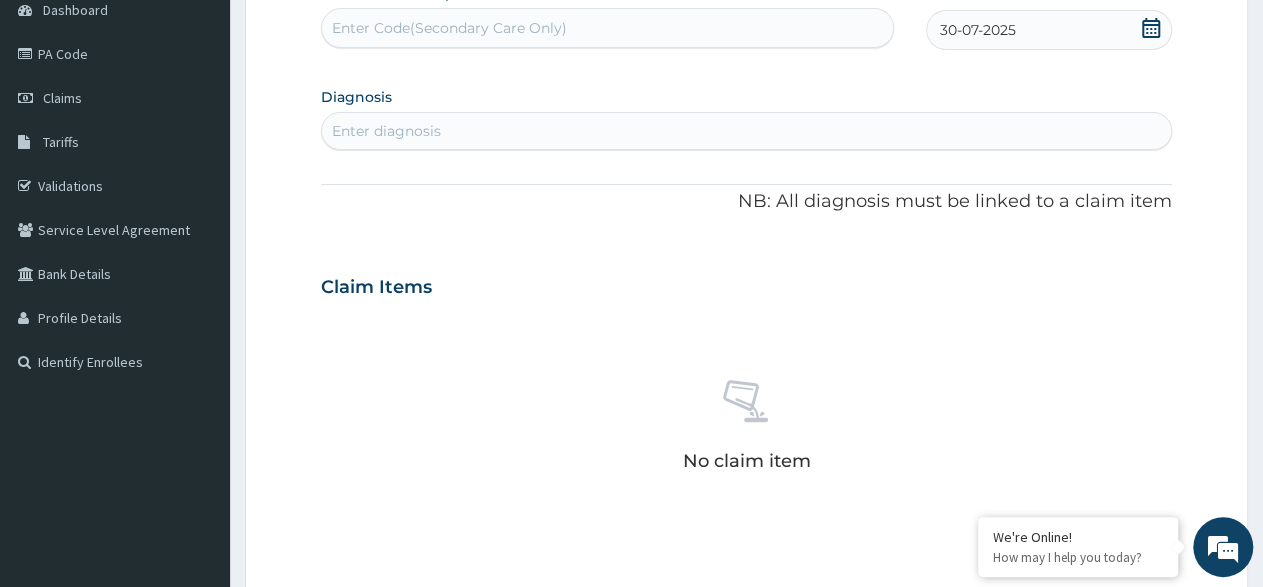 click on "Enter diagnosis" at bounding box center (386, 131) 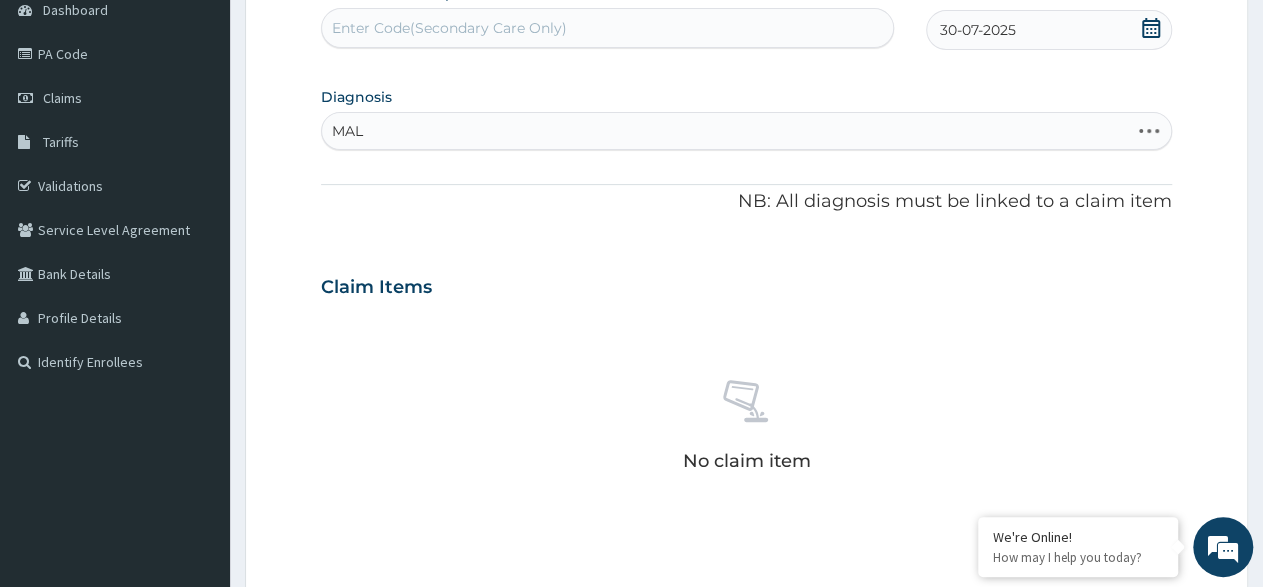 type on "MALA" 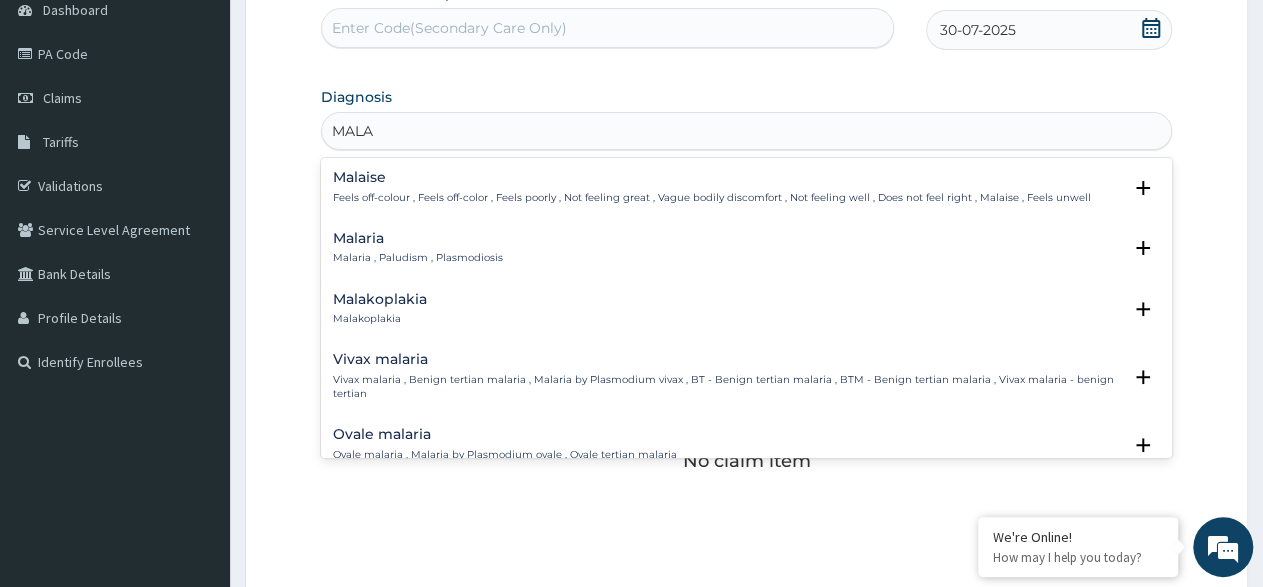 click on "Malaria , Paludism , Plasmodiosis" at bounding box center (418, 258) 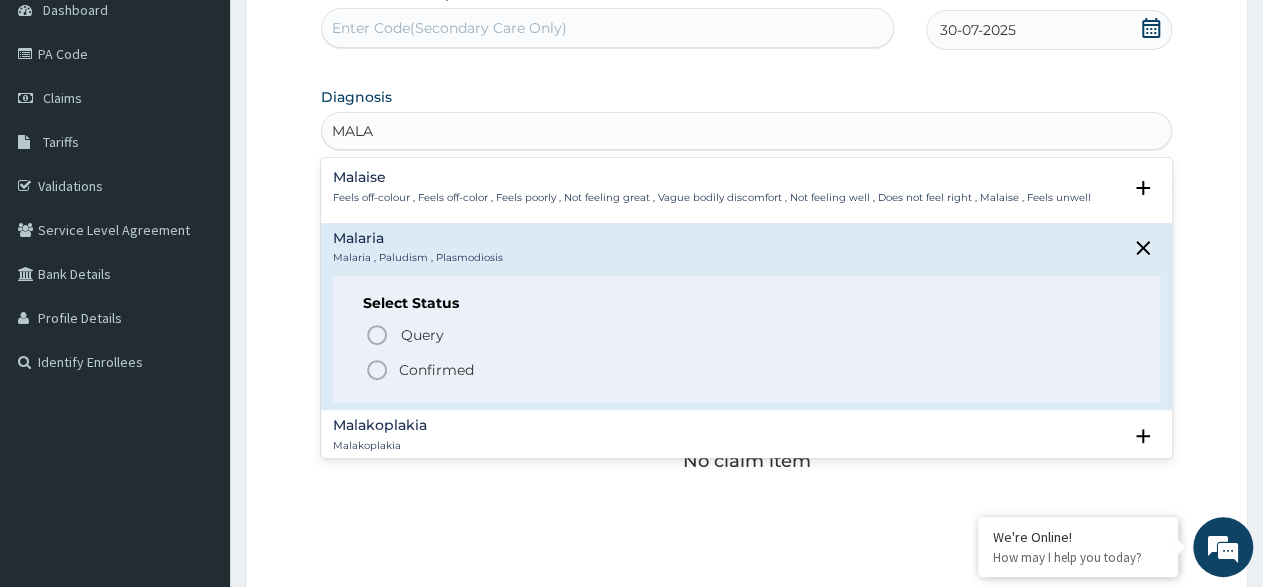click on "Confirmed" at bounding box center (747, 370) 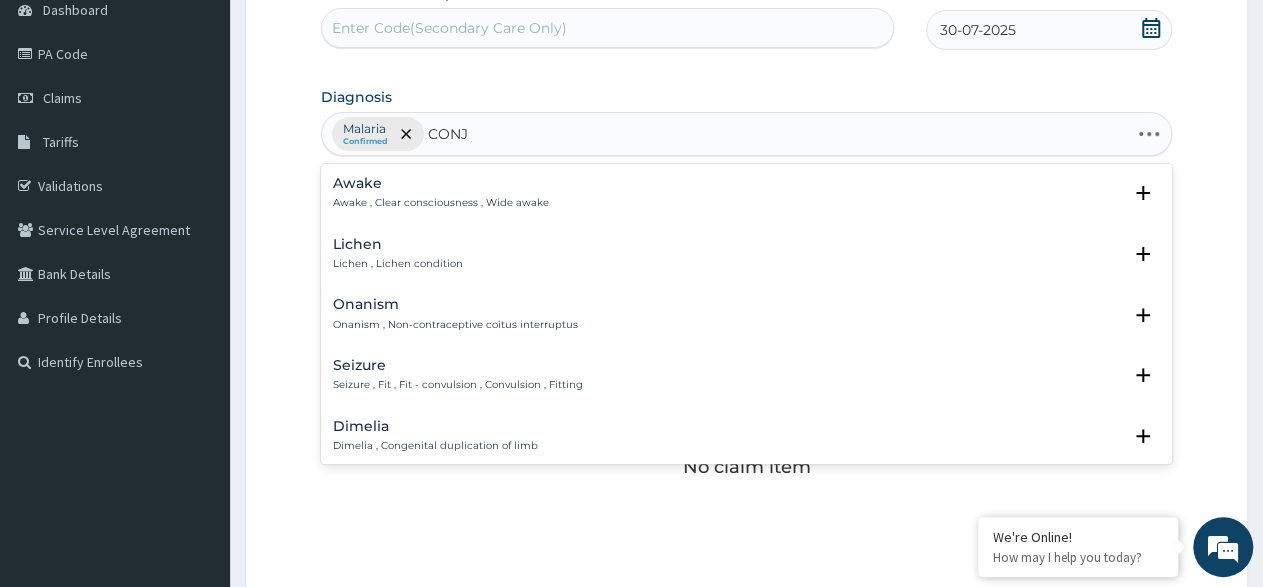 type on "CONJU" 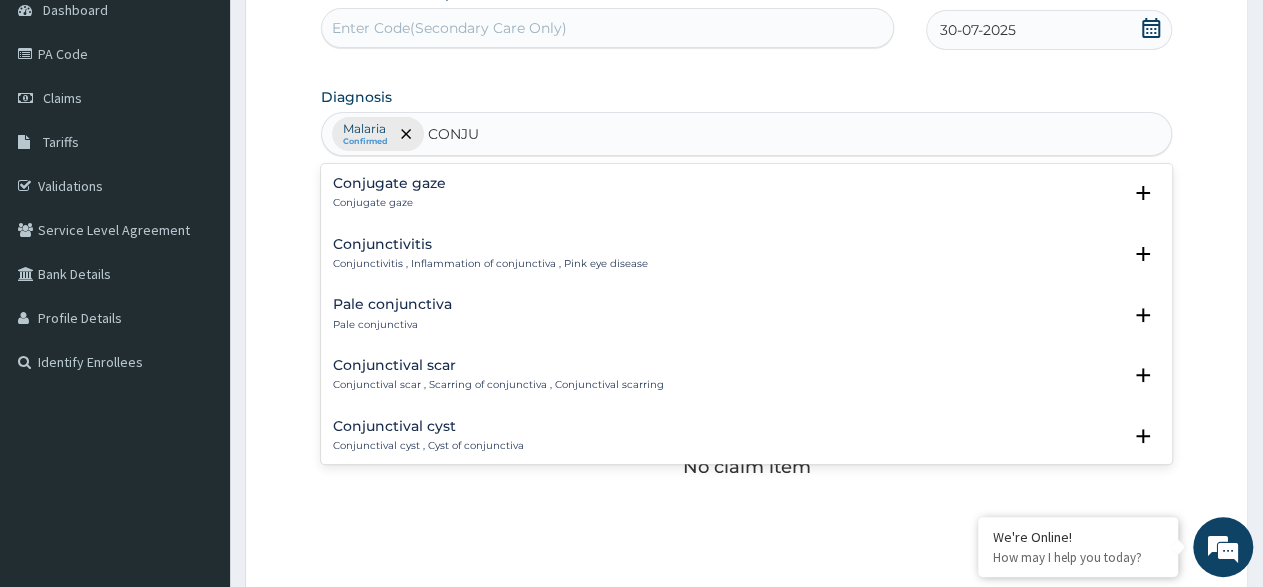 click on "Conjunctivitis , Inflammation of conjunctiva , Pink eye disease" at bounding box center [490, 264] 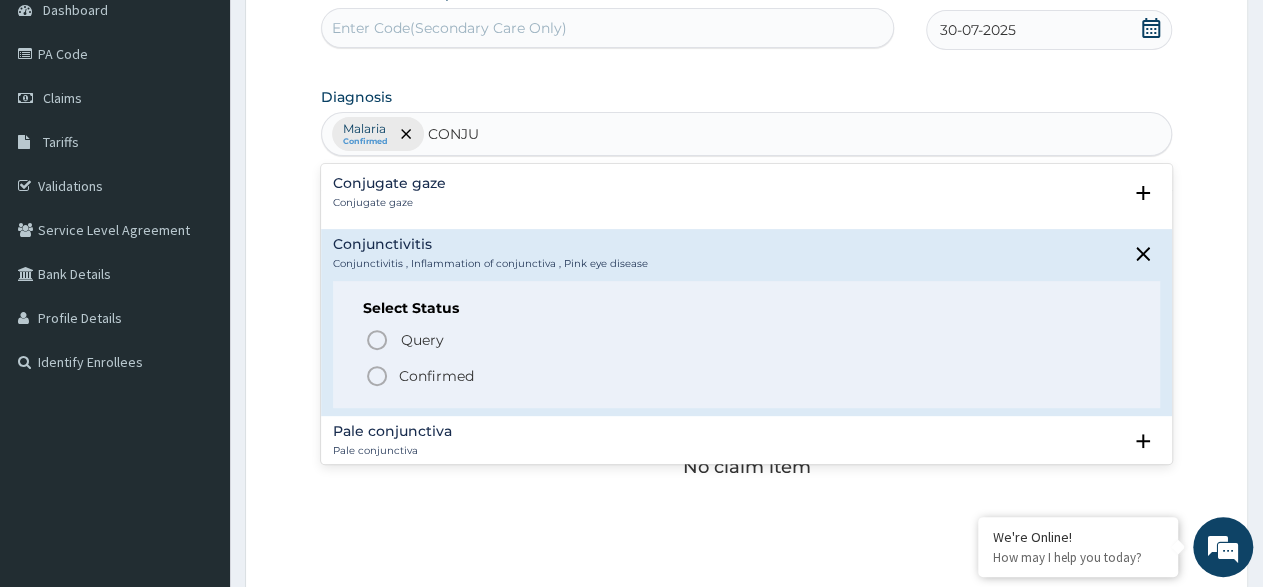 click 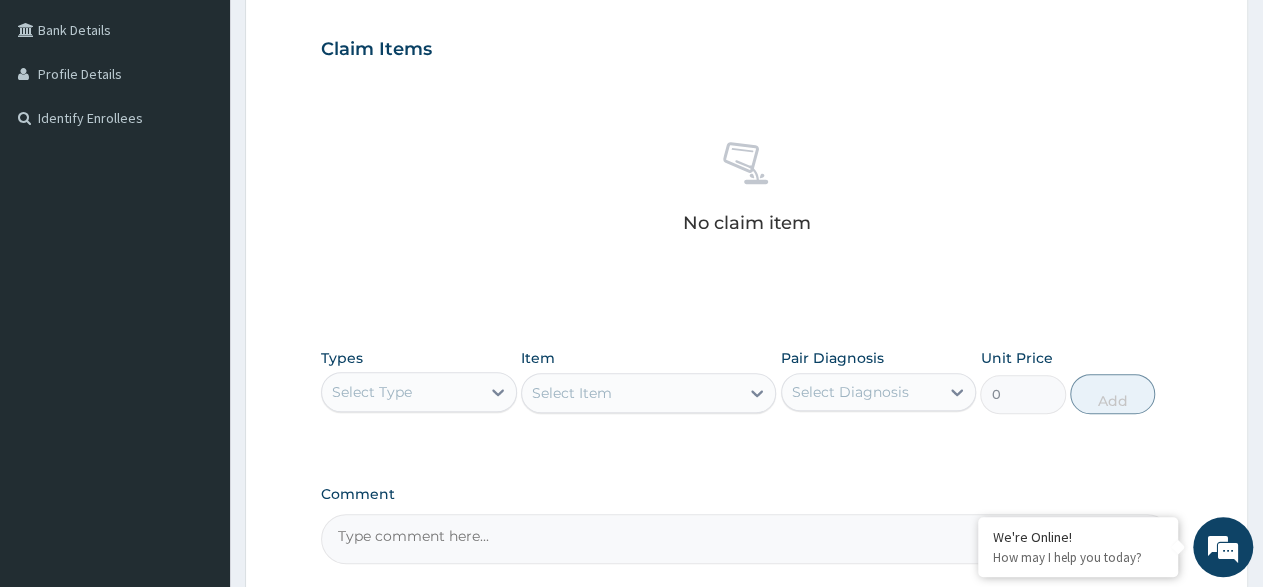 scroll, scrollTop: 520, scrollLeft: 0, axis: vertical 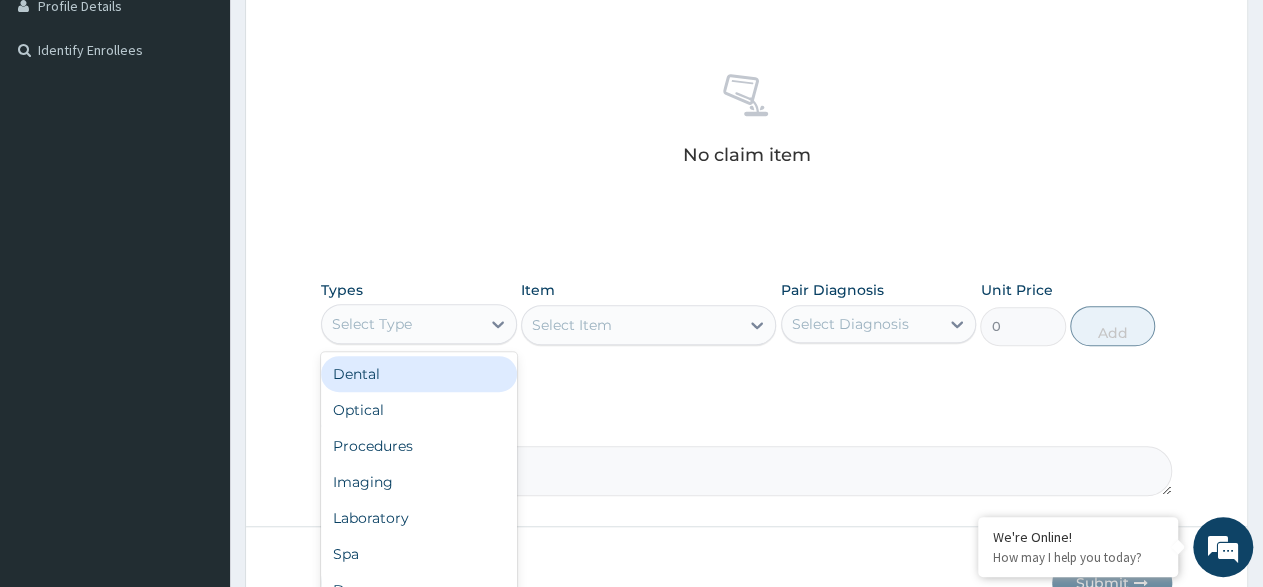 drag, startPoint x: 499, startPoint y: 319, endPoint x: 463, endPoint y: 384, distance: 74.30343 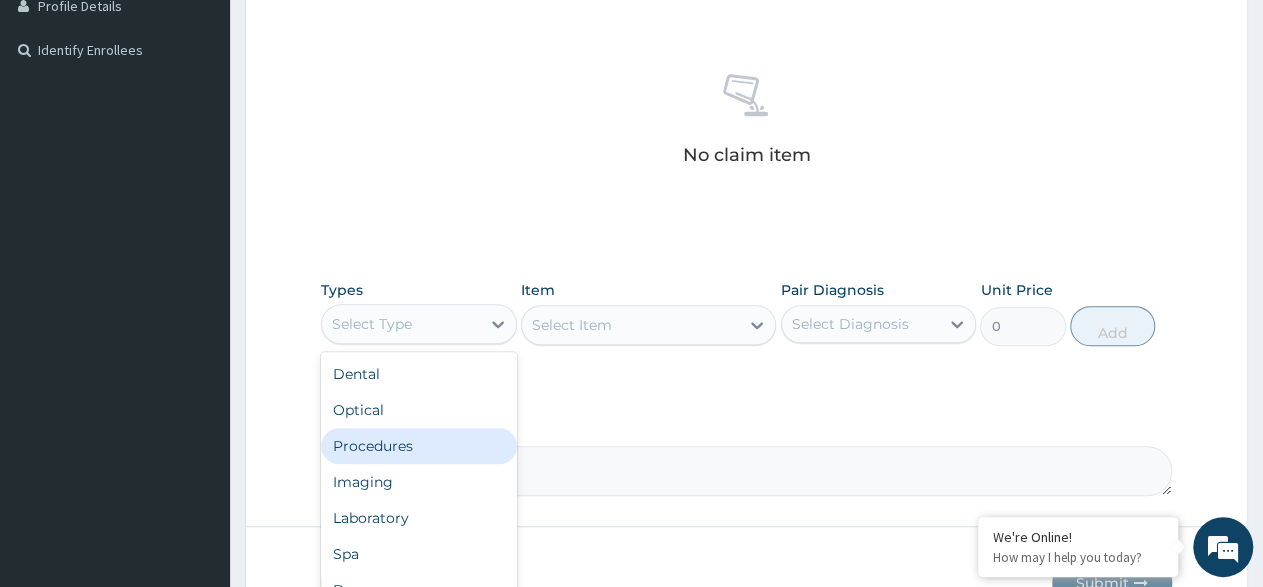 click on "Procedures" at bounding box center (419, 446) 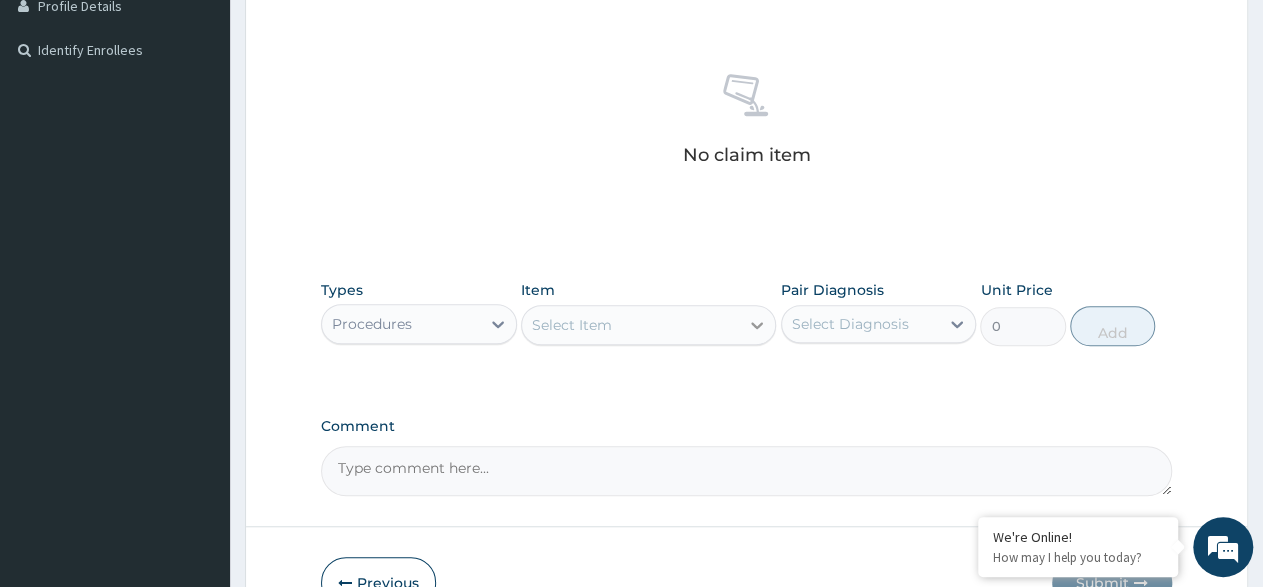 click 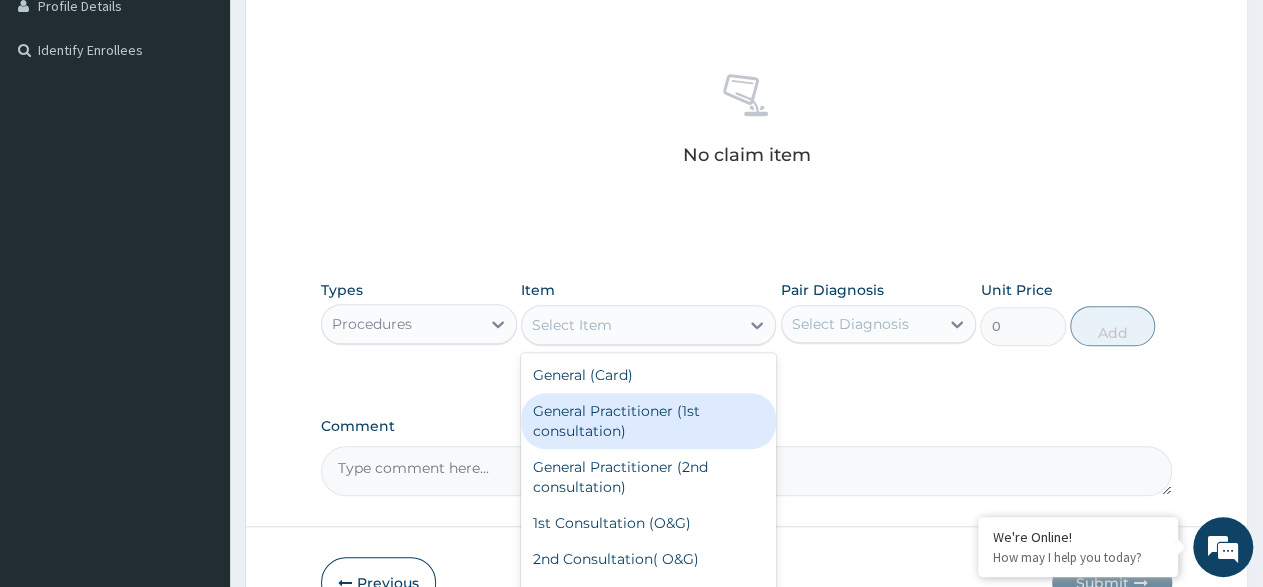click on "General Practitioner (1st consultation)" at bounding box center (648, 421) 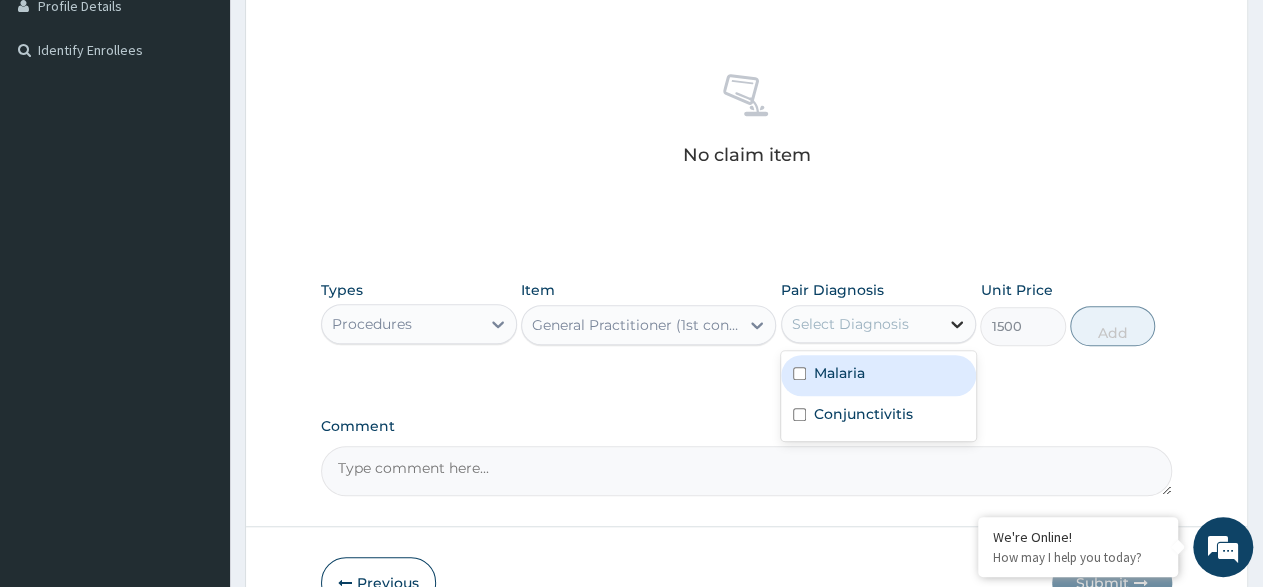click at bounding box center [957, 324] 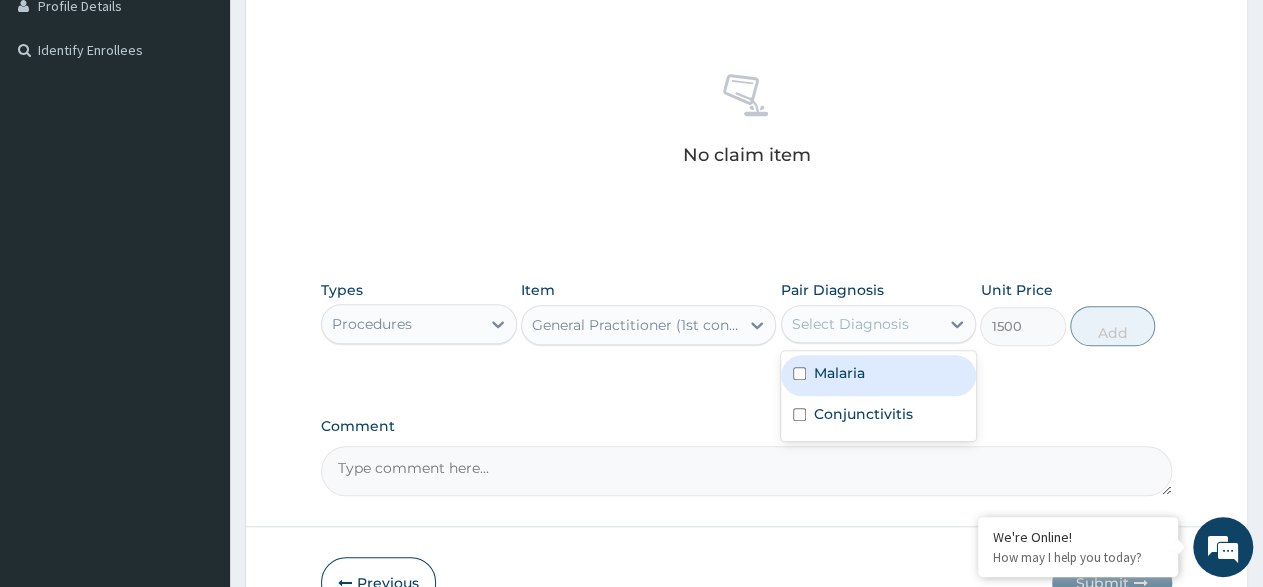 click on "Malaria" at bounding box center [839, 373] 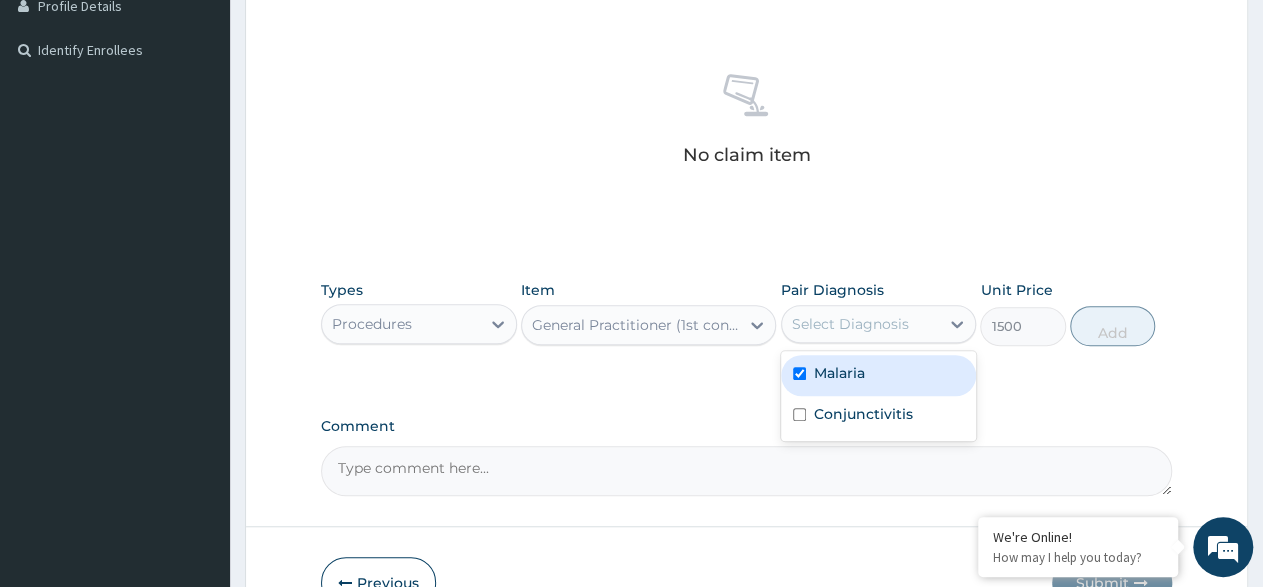 checkbox on "true" 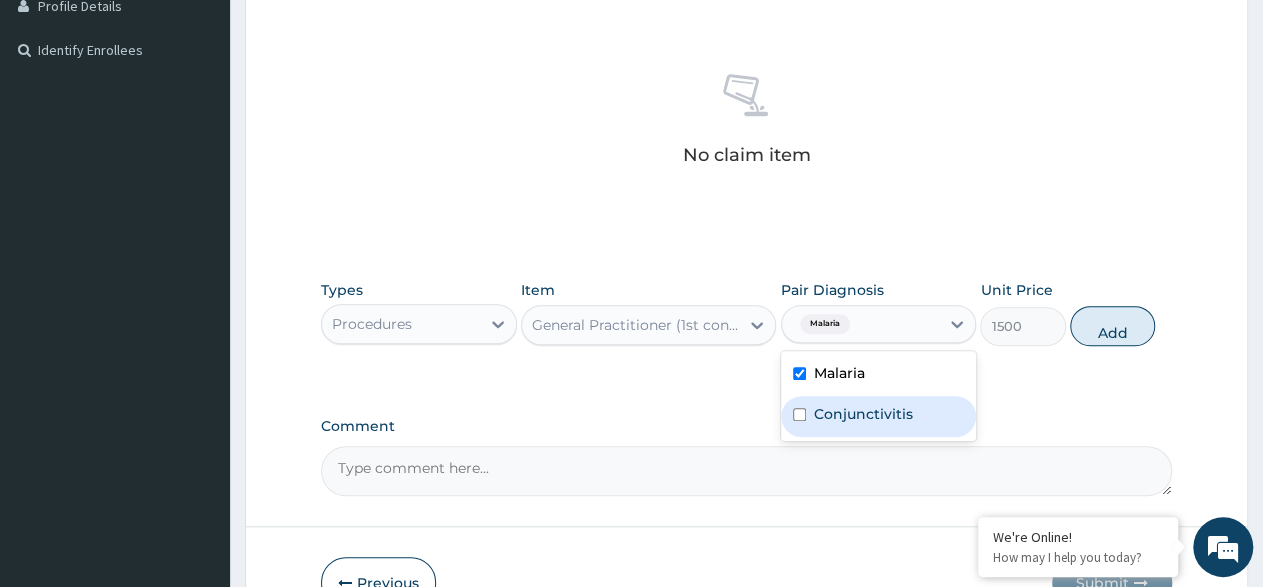 drag, startPoint x: 795, startPoint y: 424, endPoint x: 808, endPoint y: 415, distance: 15.811388 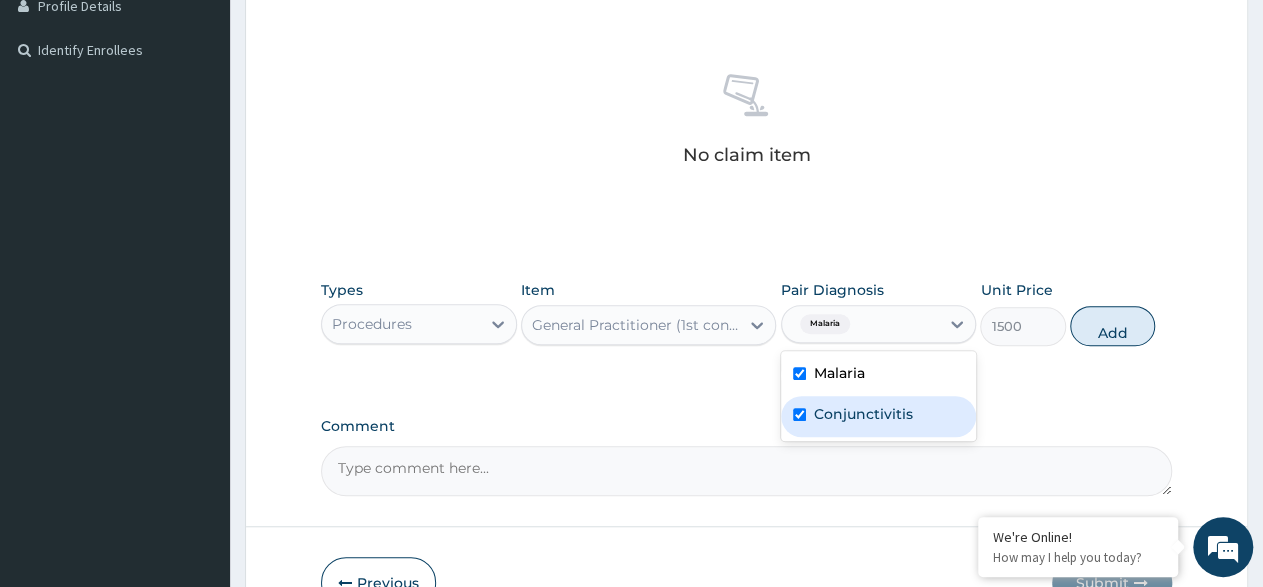 checkbox on "true" 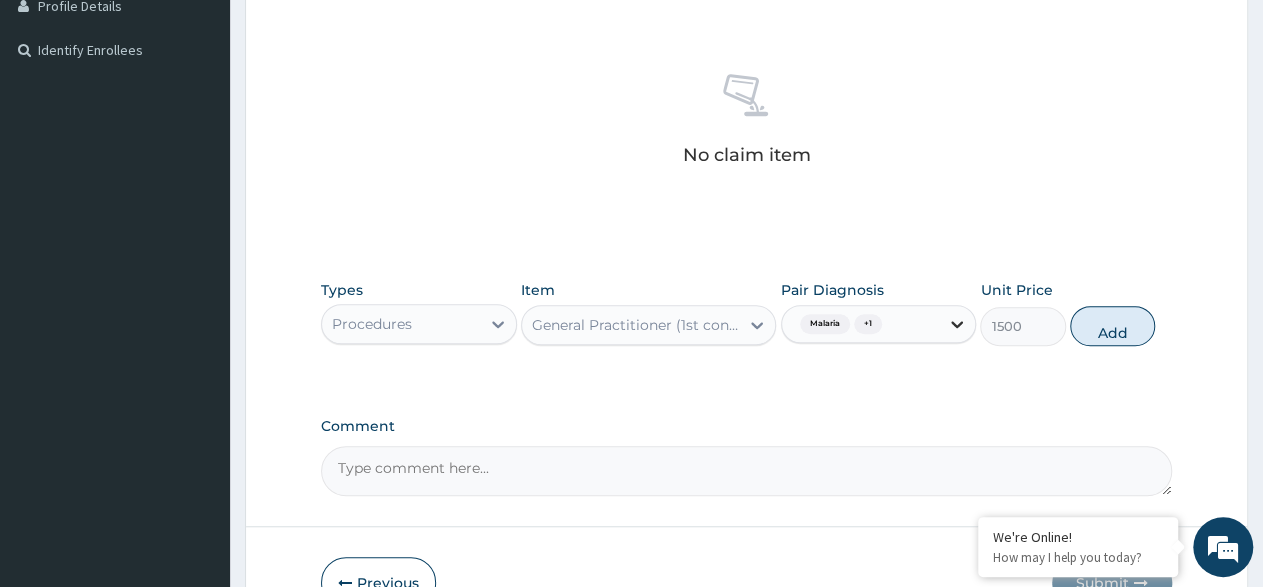 click 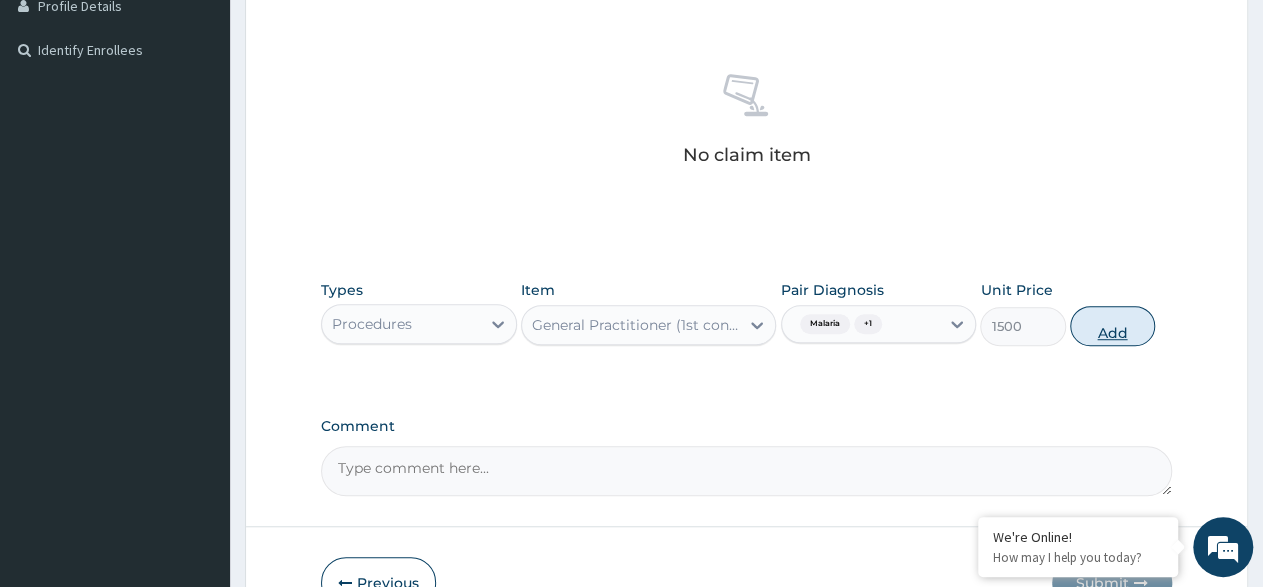 click on "Add" at bounding box center [1112, 326] 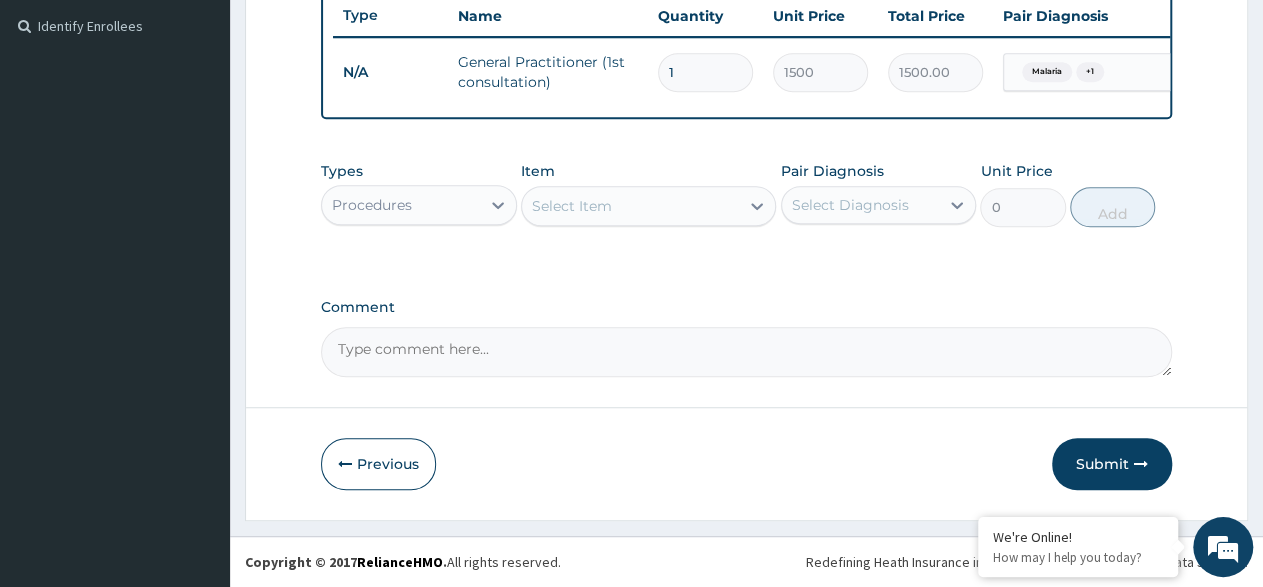 scroll, scrollTop: 558, scrollLeft: 0, axis: vertical 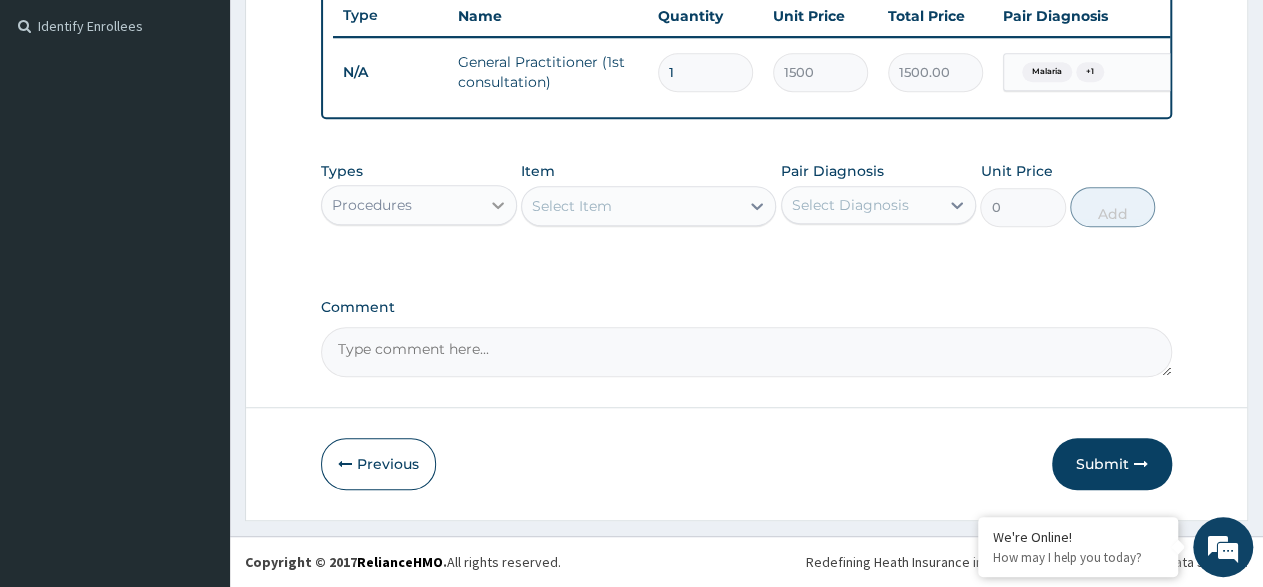click at bounding box center (498, 205) 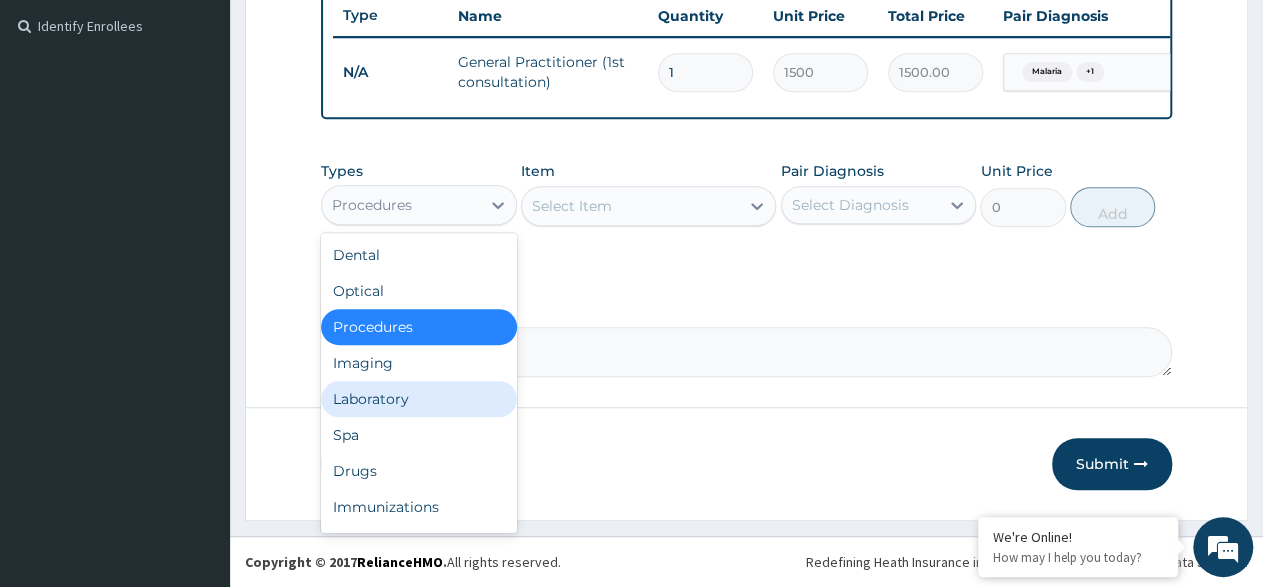 click on "Laboratory" at bounding box center (419, 399) 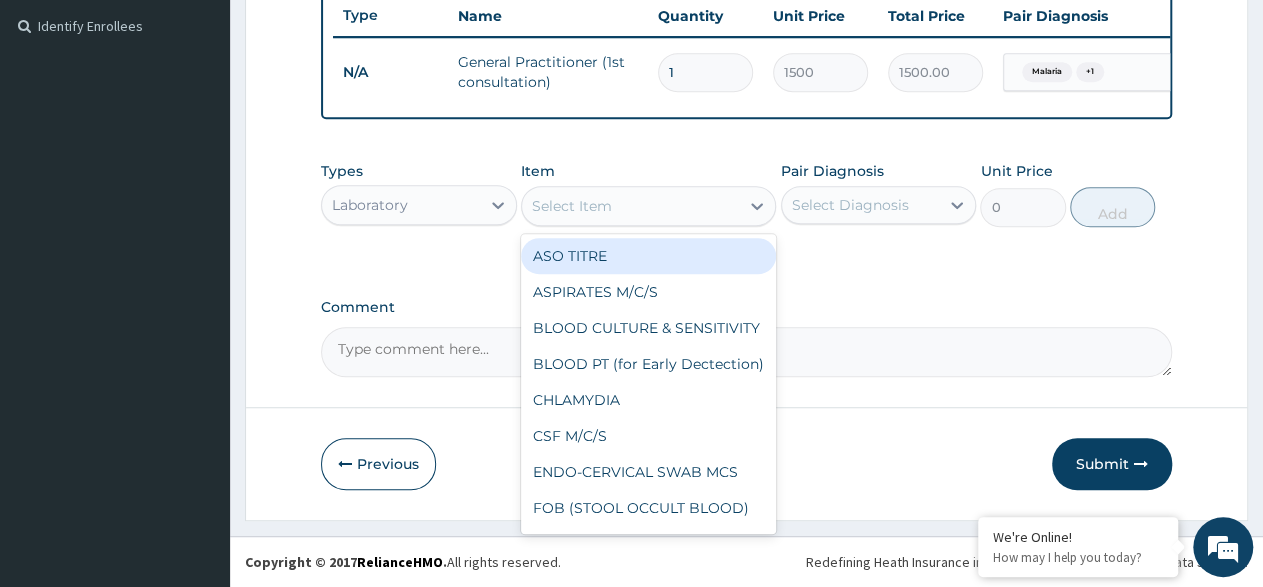 click 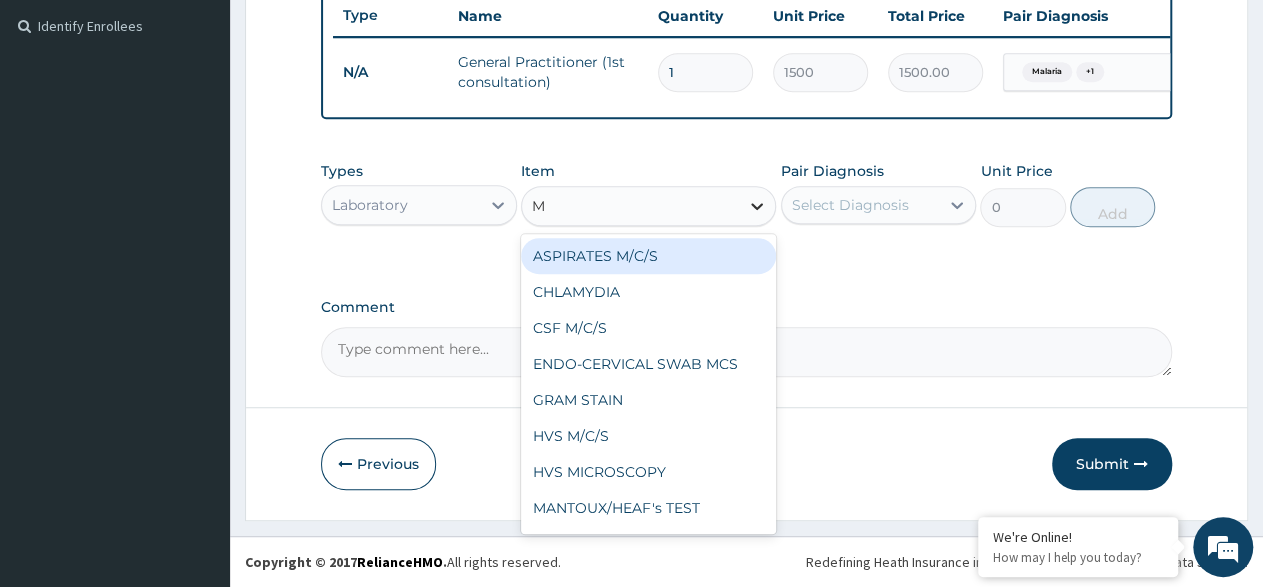 type on "MP" 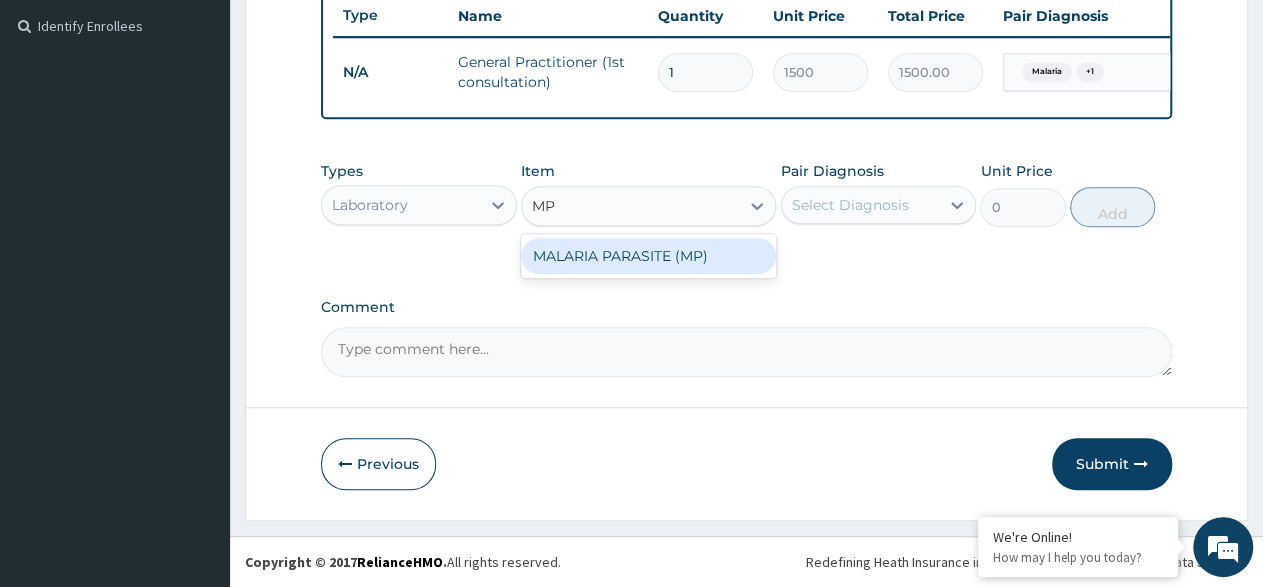 click on "MALARIA PARASITE (MP)" at bounding box center (648, 256) 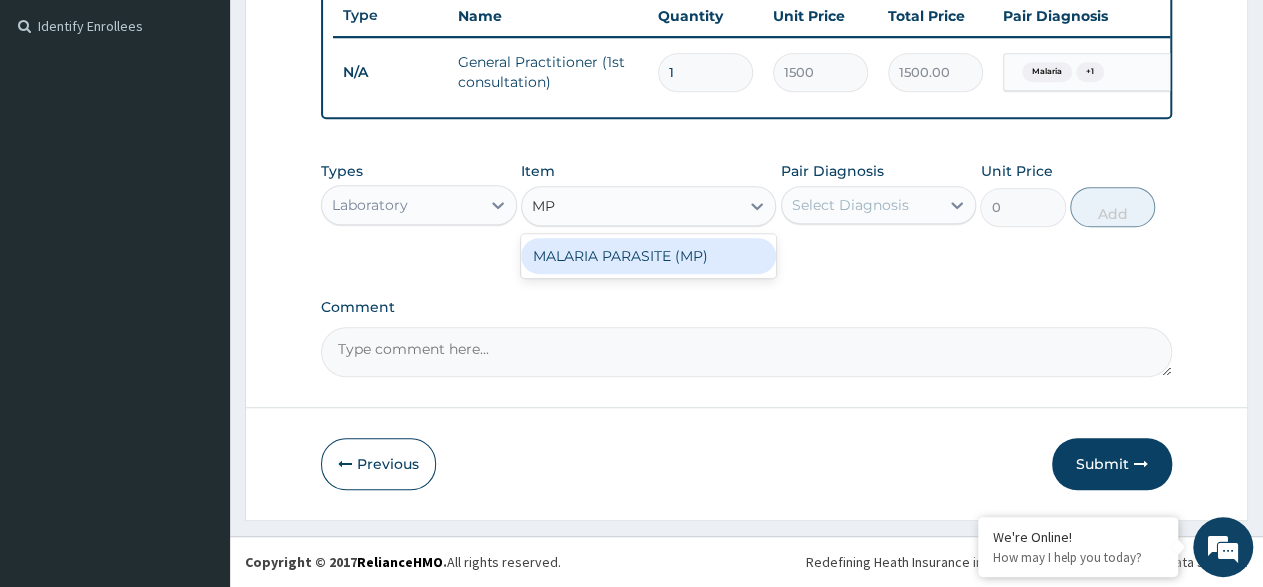 click on "Types Laboratory Item option General Practitioner (1st consultation), selected. option MALARIA PARASITE (MP) focused, 65 of 183. 1 result available for search term MP. Use Up and Down to choose options, press Enter to select the currently focused option, press Escape to exit the menu, press Tab to select the option and exit the menu. MP MP MALARIA PARASITE (MP) Pair Diagnosis Select Diagnosis Unit Price 0 Add" 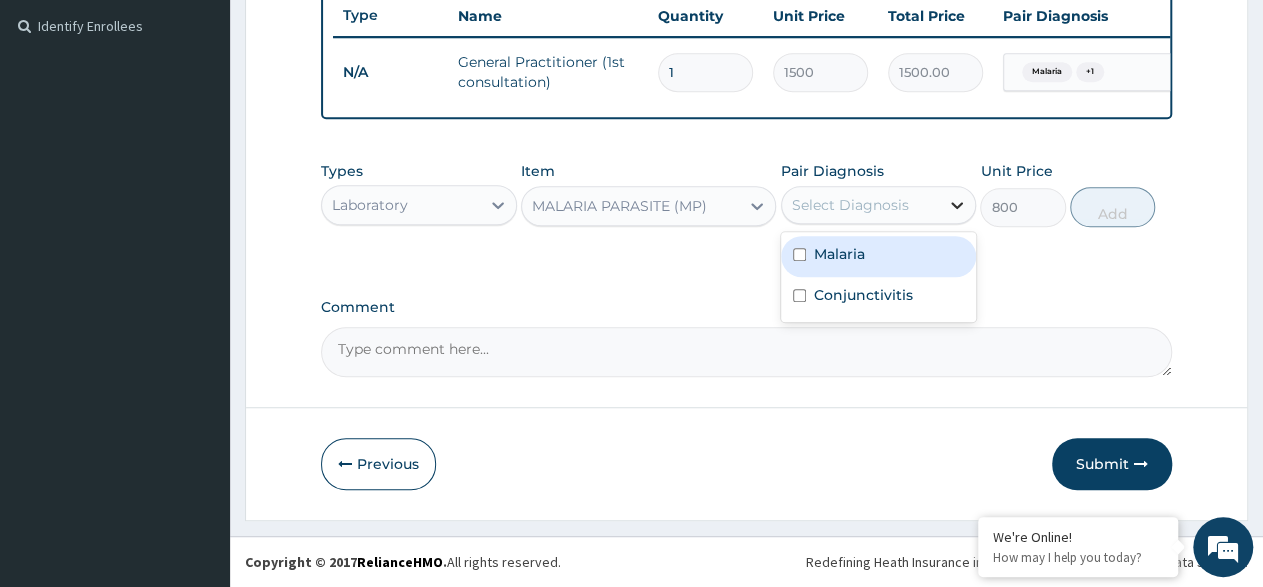 drag, startPoint x: 962, startPoint y: 201, endPoint x: 891, endPoint y: 263, distance: 94.26028 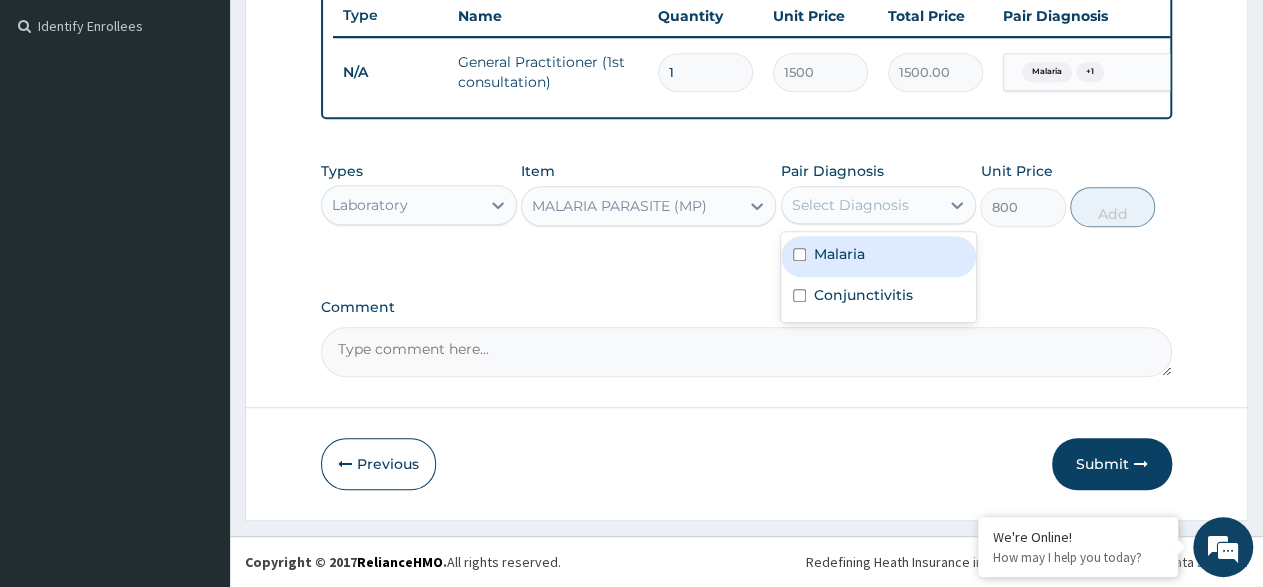 click 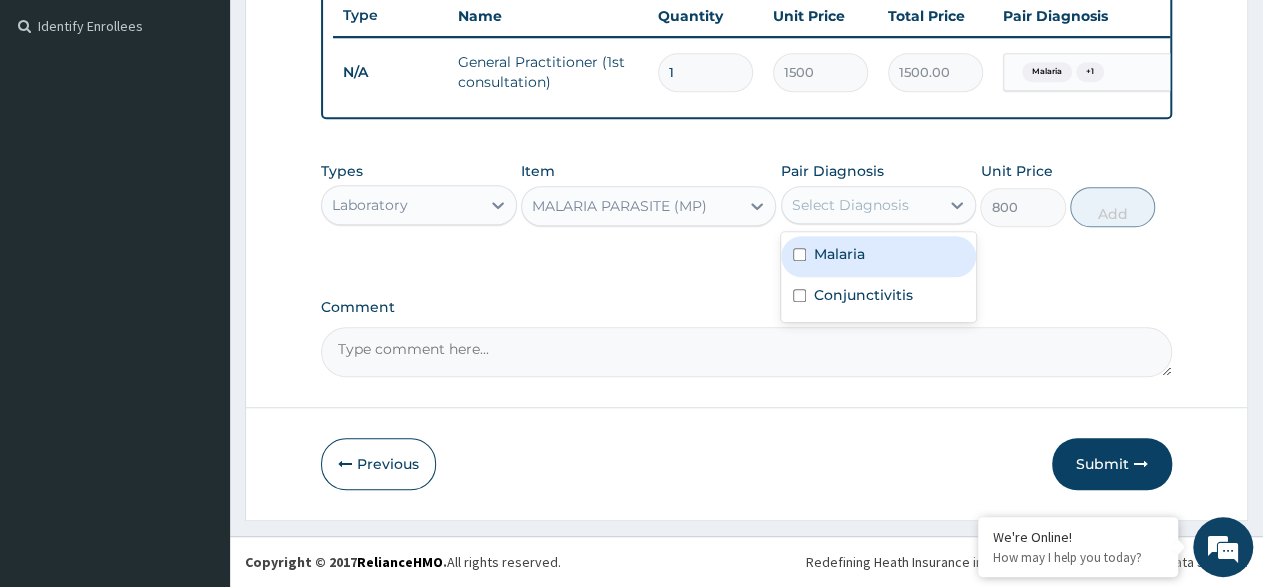 drag, startPoint x: 805, startPoint y: 259, endPoint x: 878, endPoint y: 227, distance: 79.70571 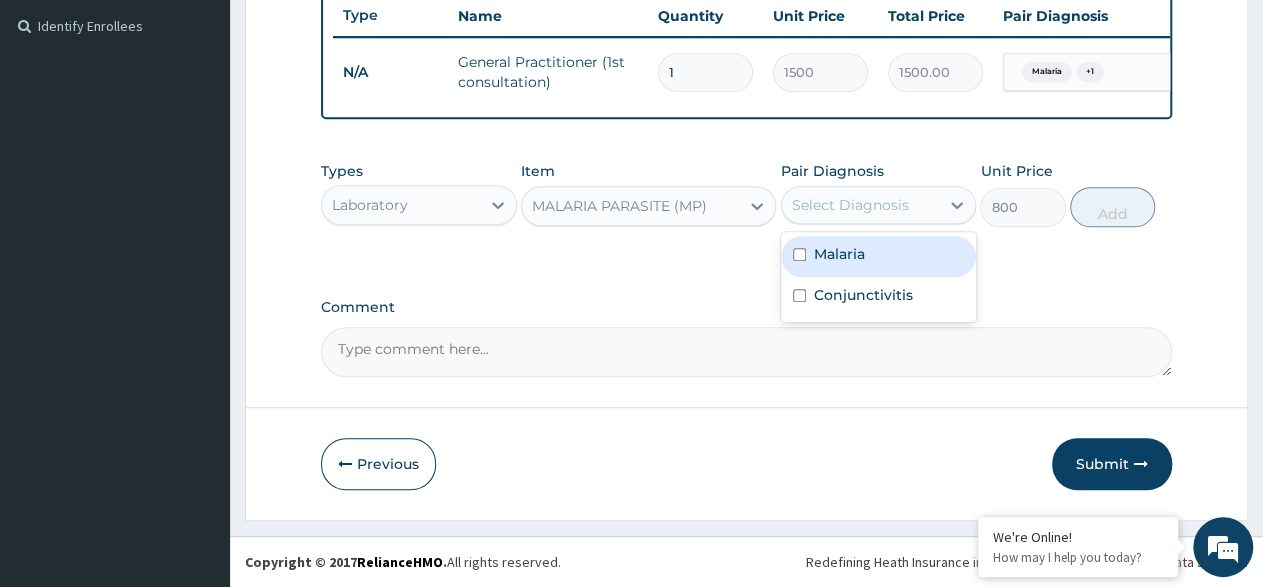 click on "Malaria" at bounding box center (879, 256) 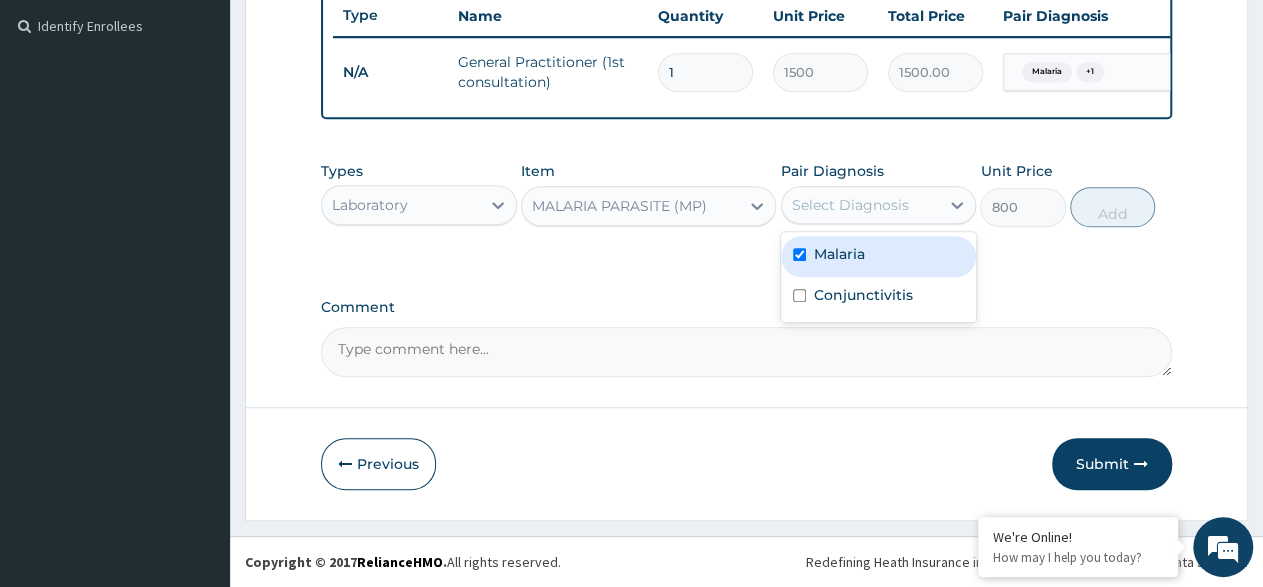 checkbox on "true" 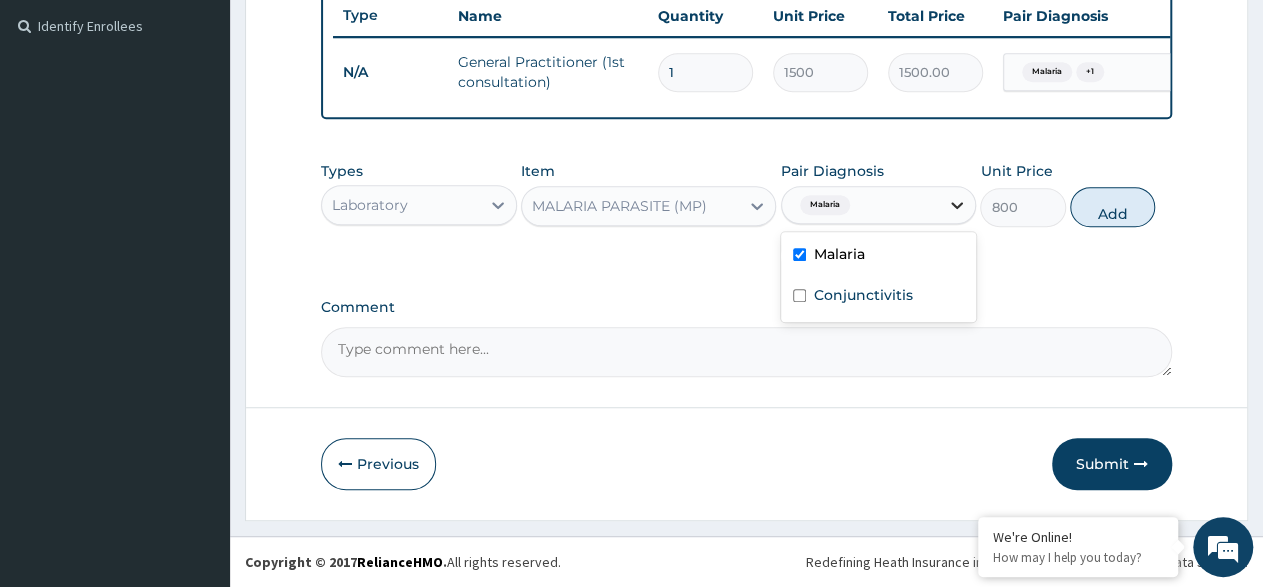 click at bounding box center [957, 205] 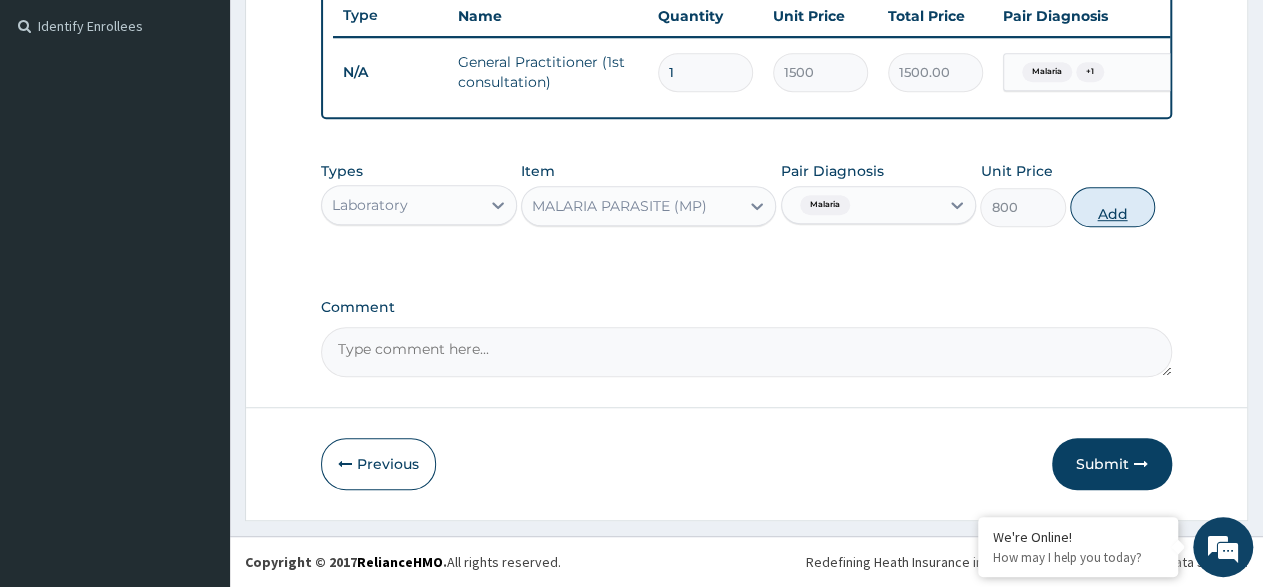 click on "Add" at bounding box center (1112, 207) 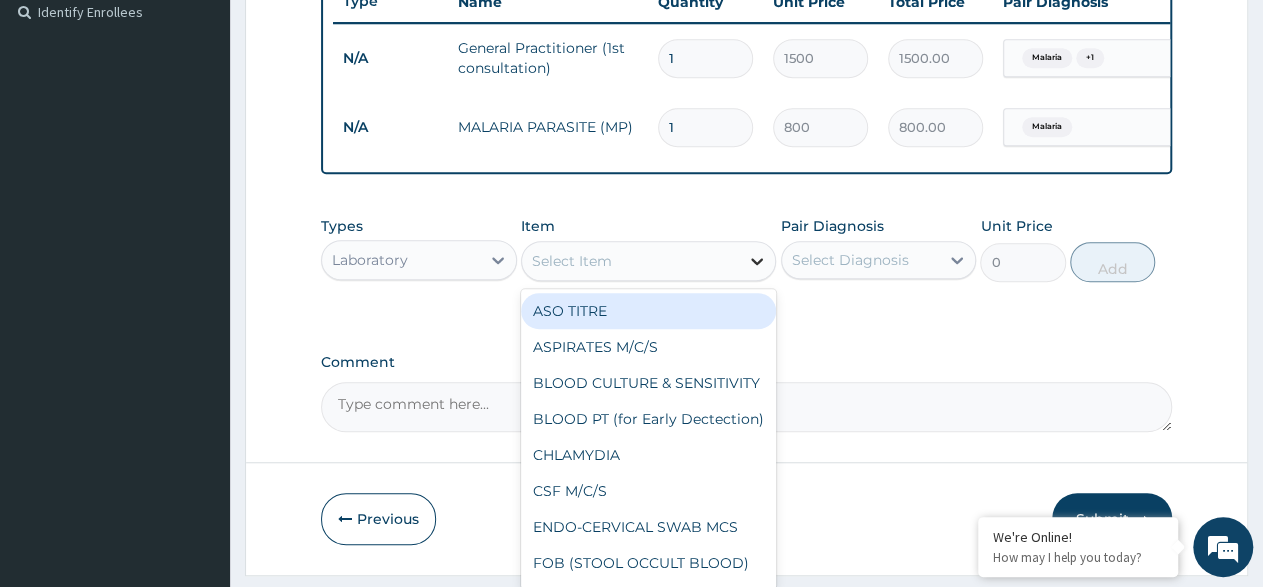 click 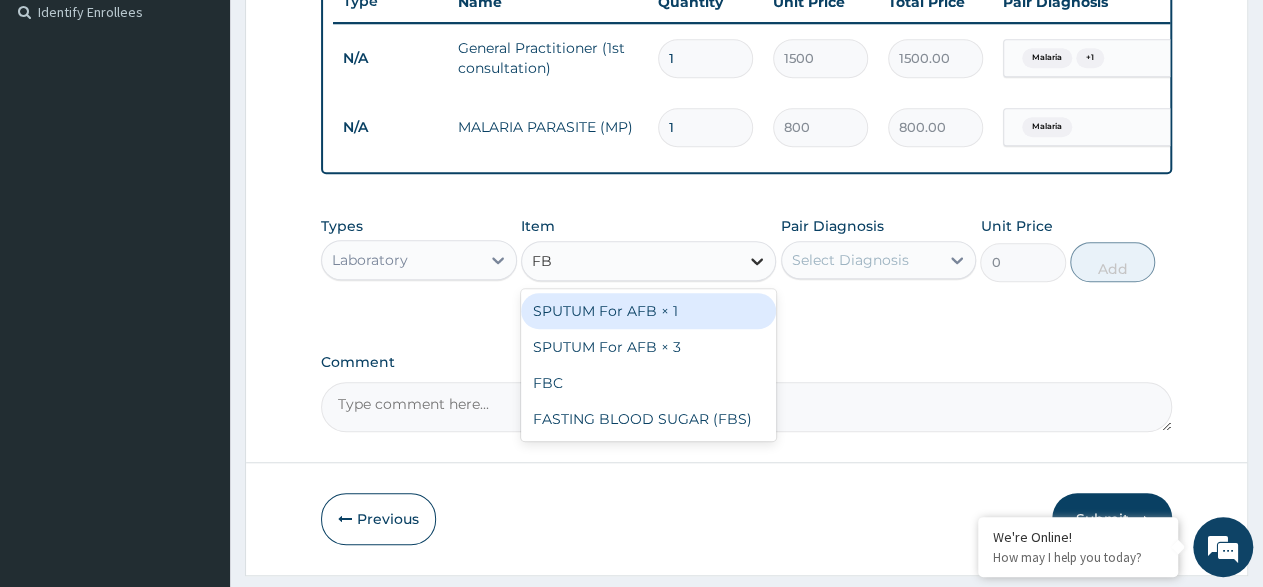 type on "FBC" 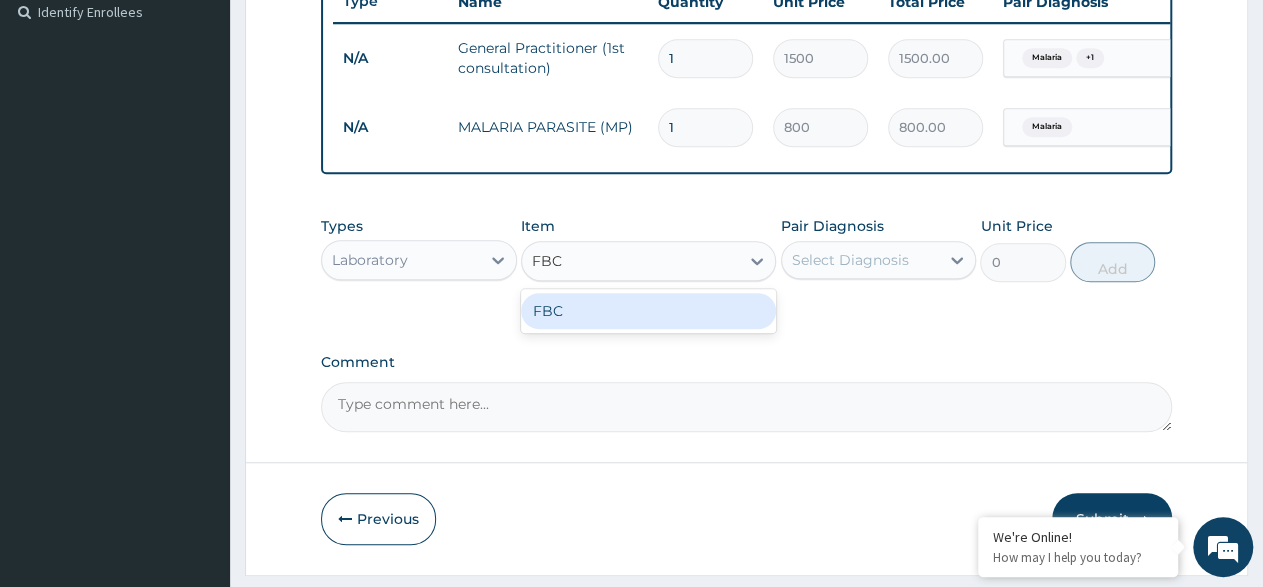 click on "FBC" at bounding box center (648, 311) 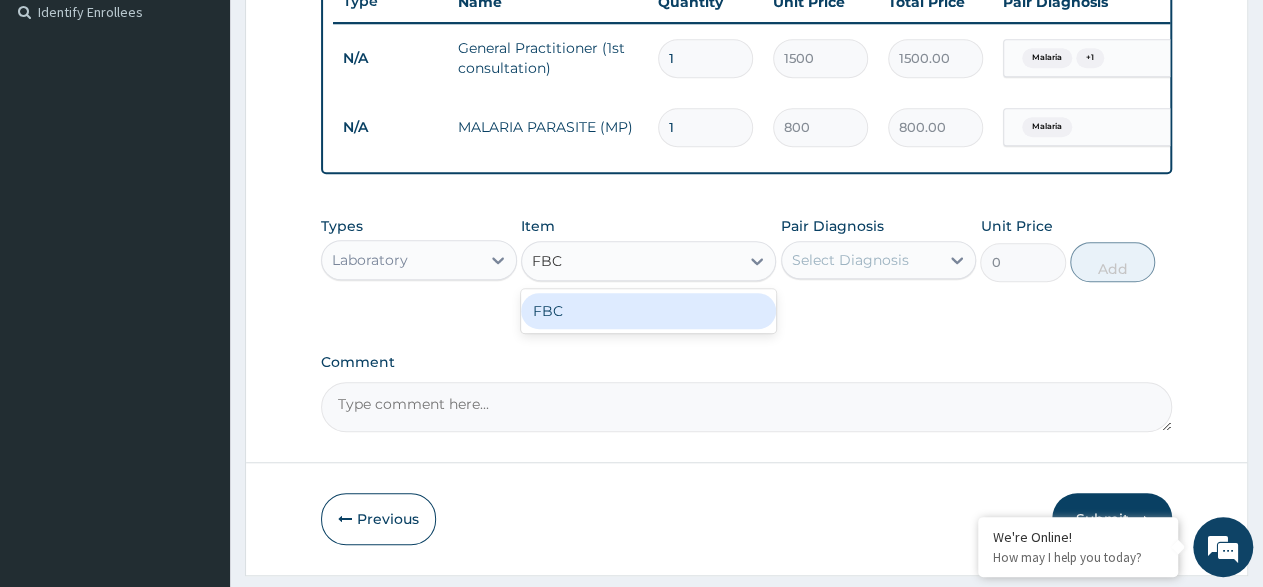 type 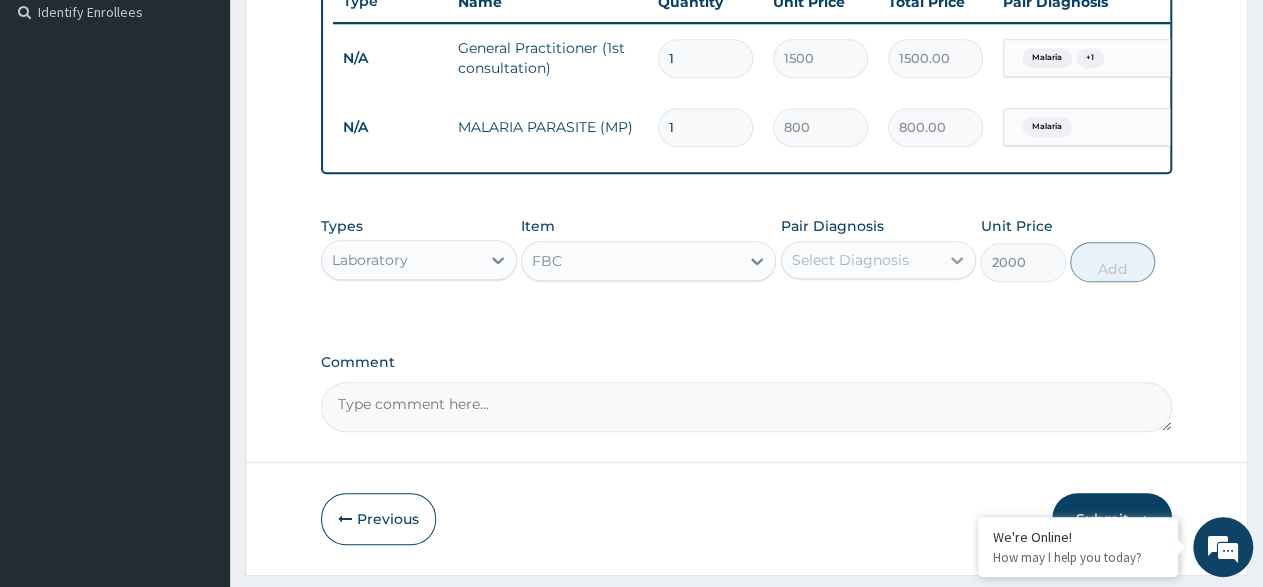 click 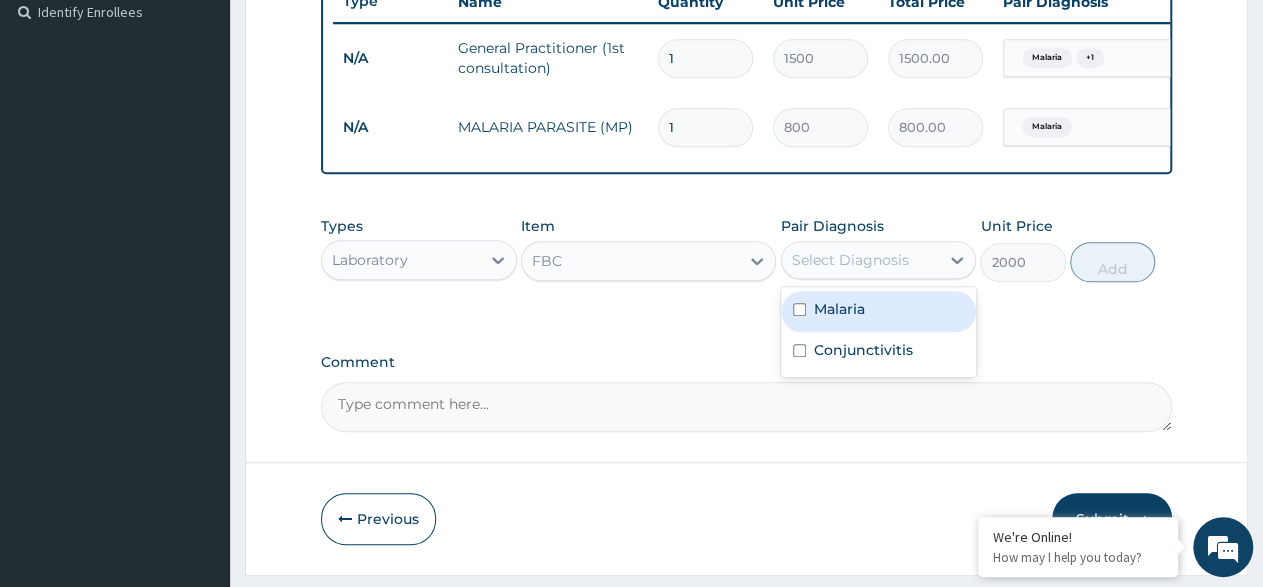 drag, startPoint x: 802, startPoint y: 329, endPoint x: 825, endPoint y: 321, distance: 24.351591 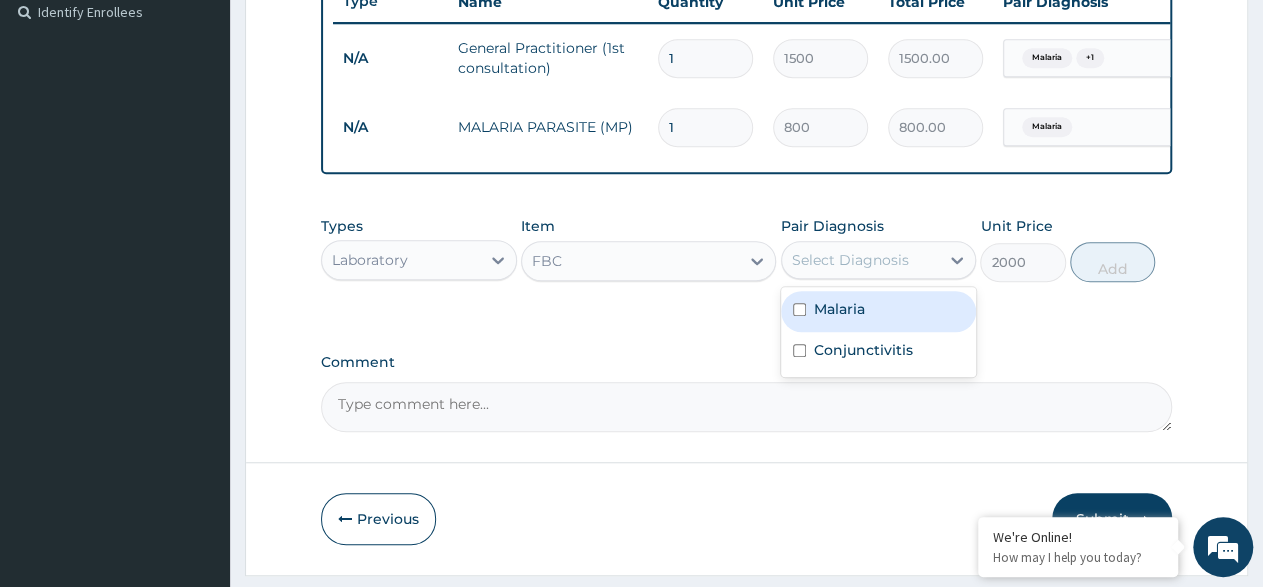 click at bounding box center (799, 309) 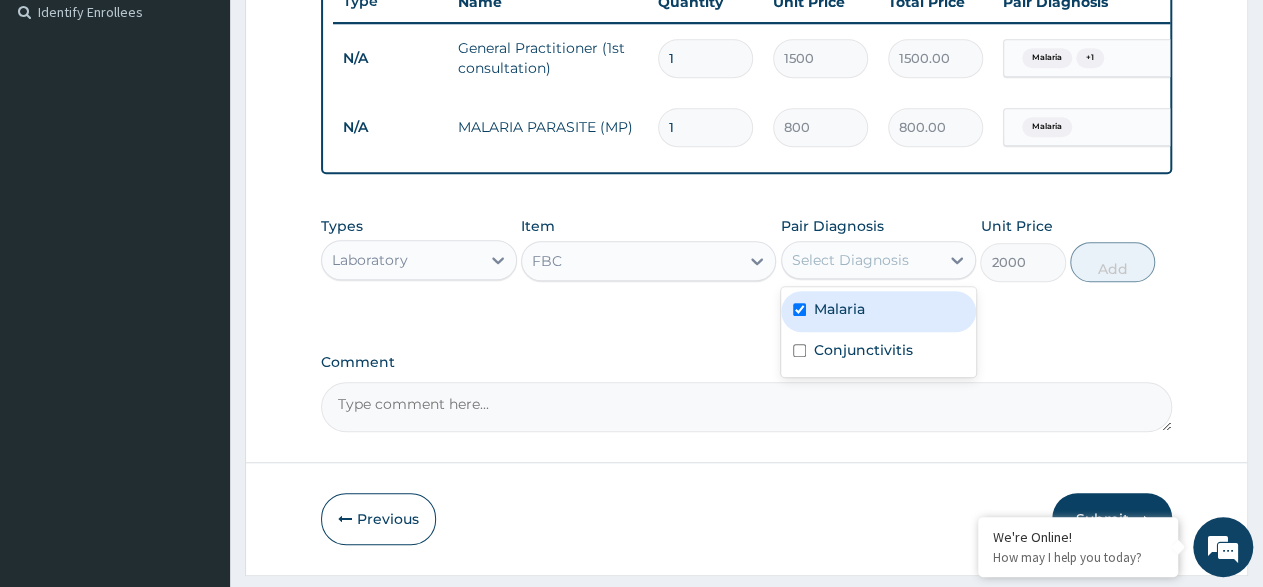 checkbox on "true" 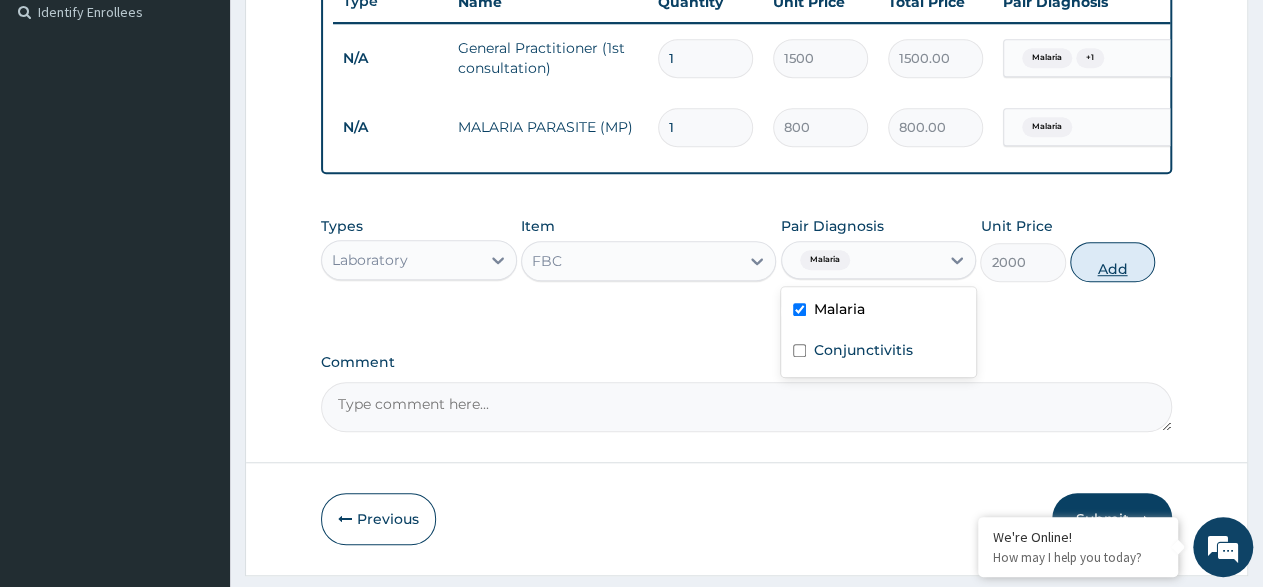 drag, startPoint x: 943, startPoint y: 270, endPoint x: 1076, endPoint y: 276, distance: 133.13527 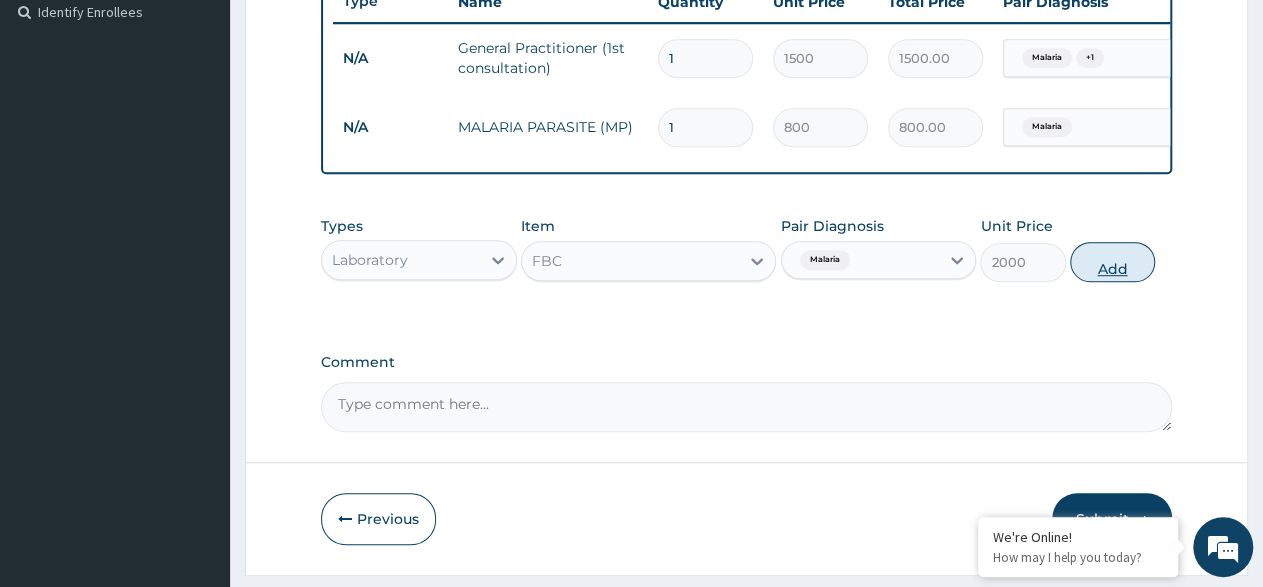 click on "Add" at bounding box center (1112, 262) 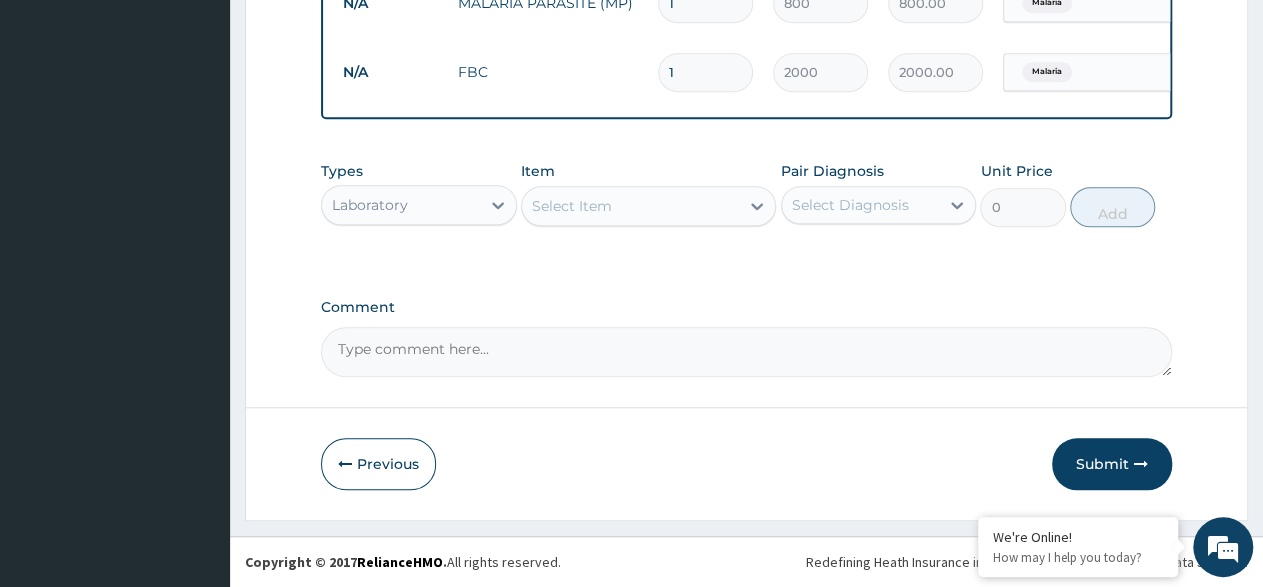 scroll, scrollTop: 696, scrollLeft: 0, axis: vertical 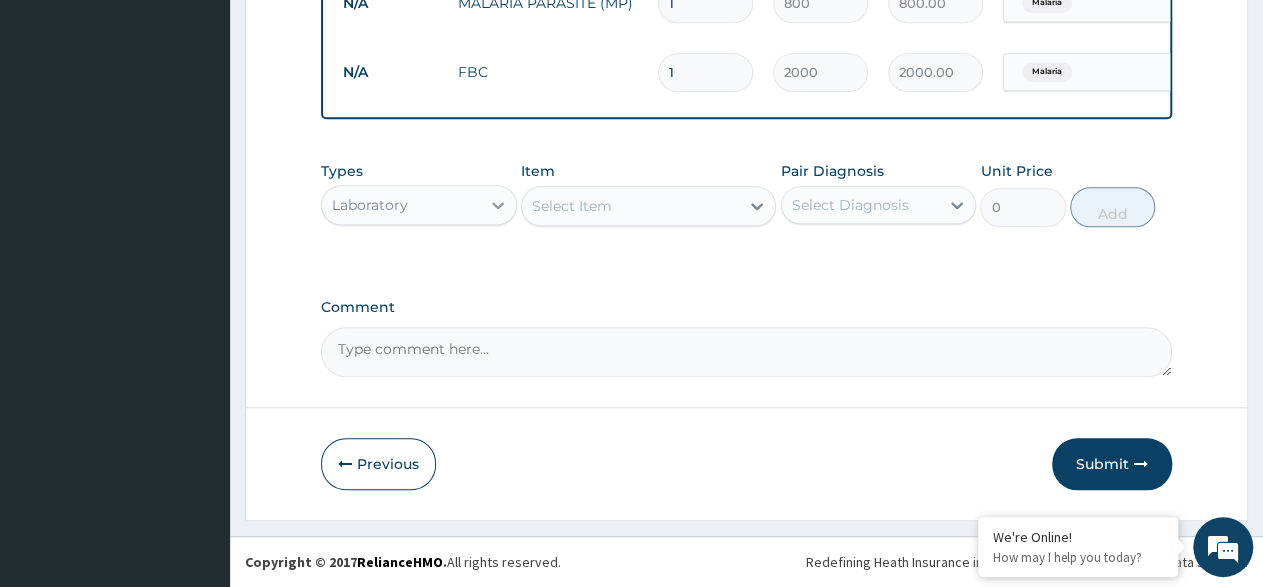 click at bounding box center [498, 205] 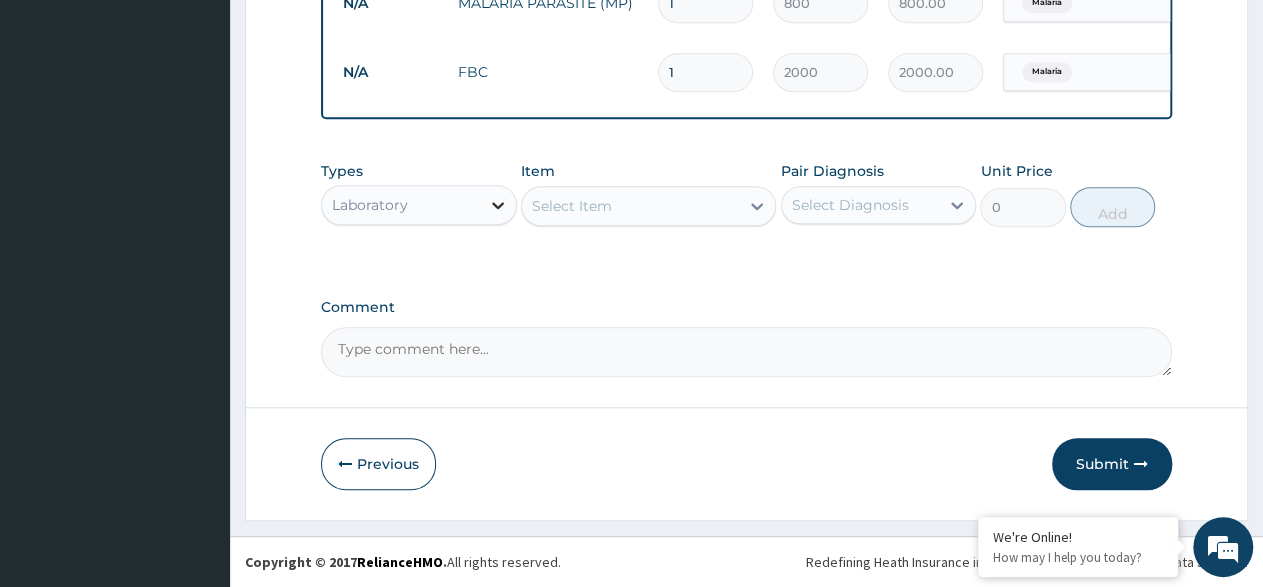 click at bounding box center (498, 205) 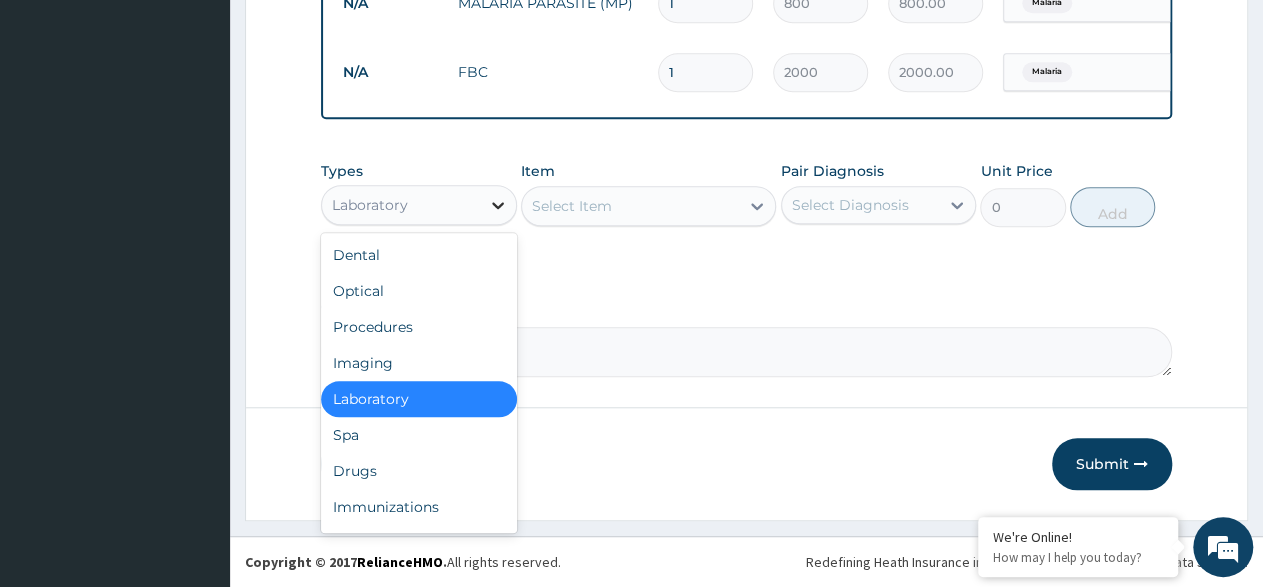 click 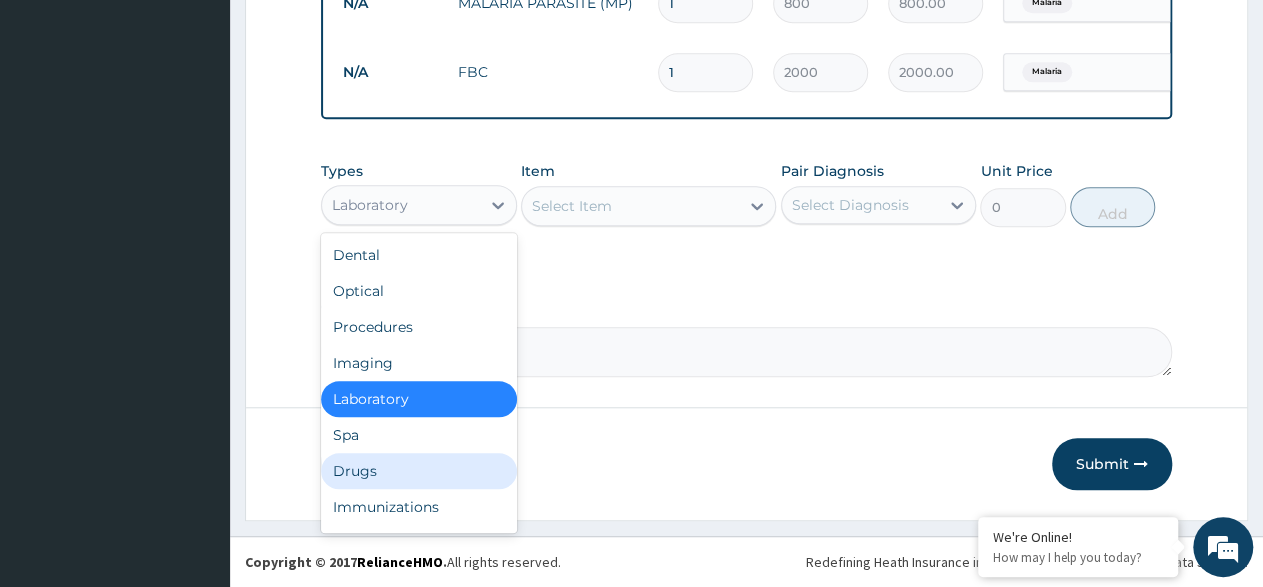 drag, startPoint x: 379, startPoint y: 465, endPoint x: 411, endPoint y: 447, distance: 36.71512 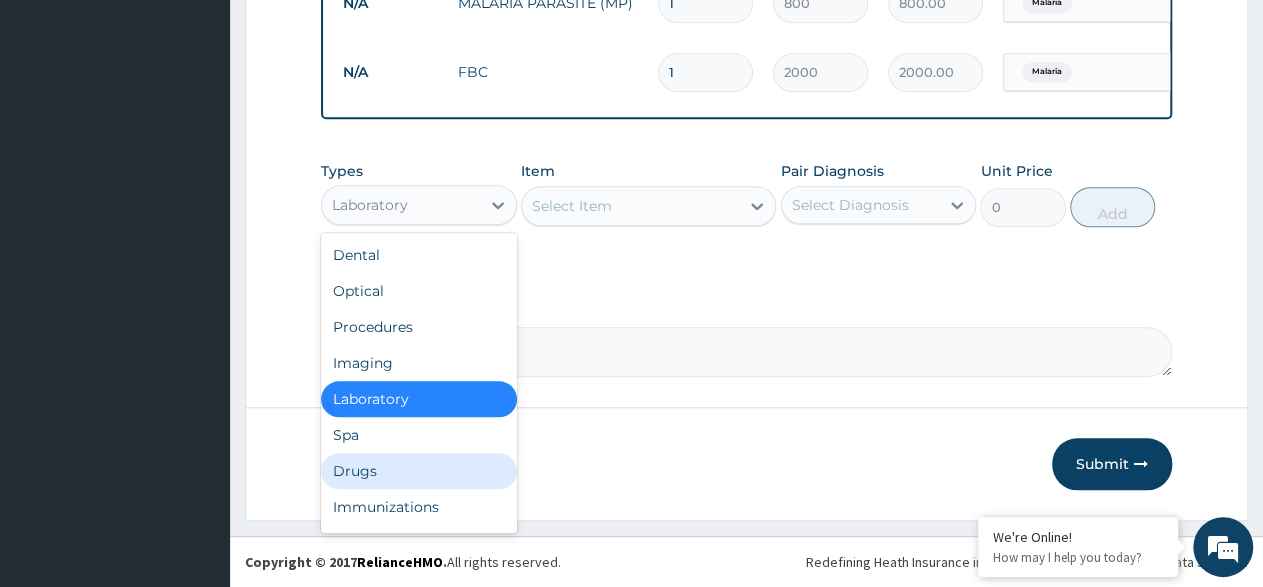 click on "Drugs" at bounding box center (419, 471) 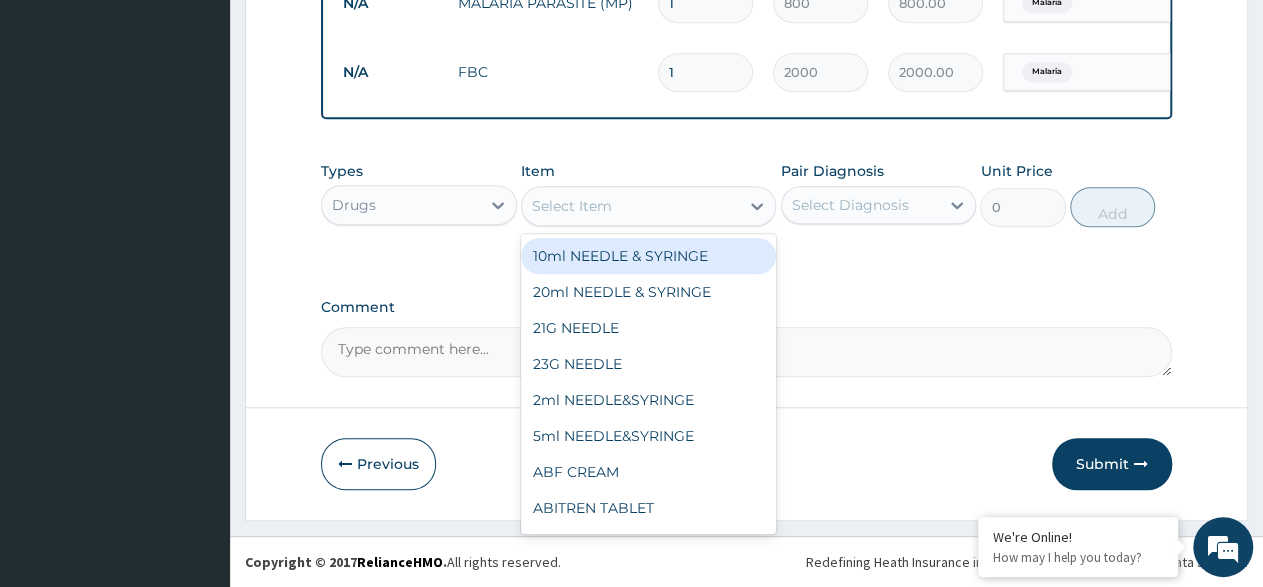 click 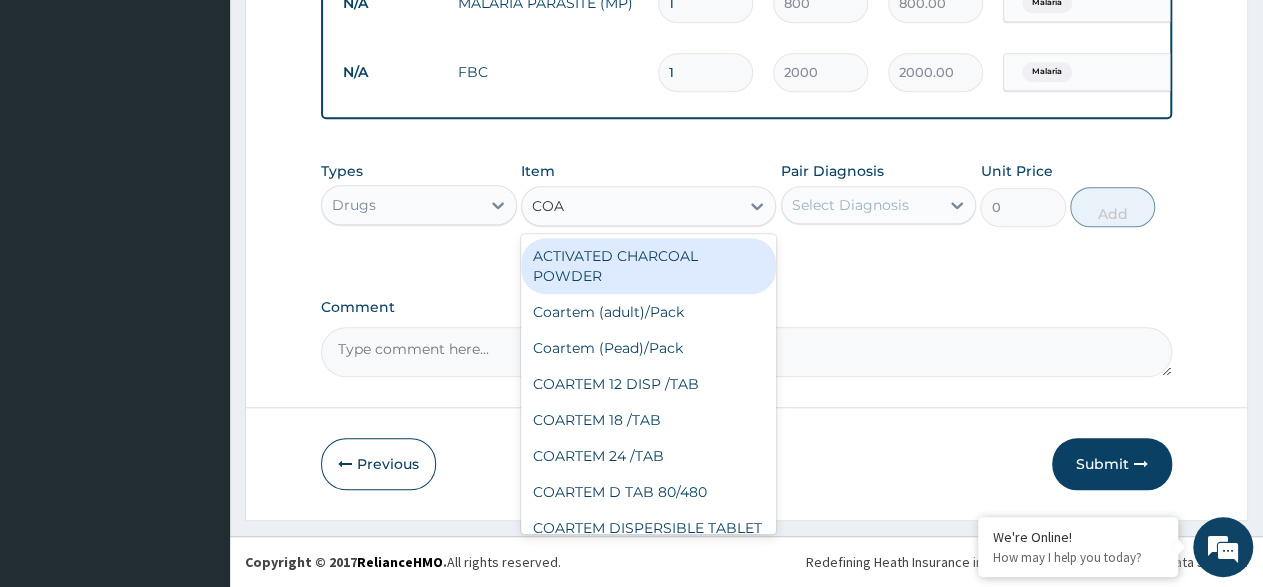type on "COAR" 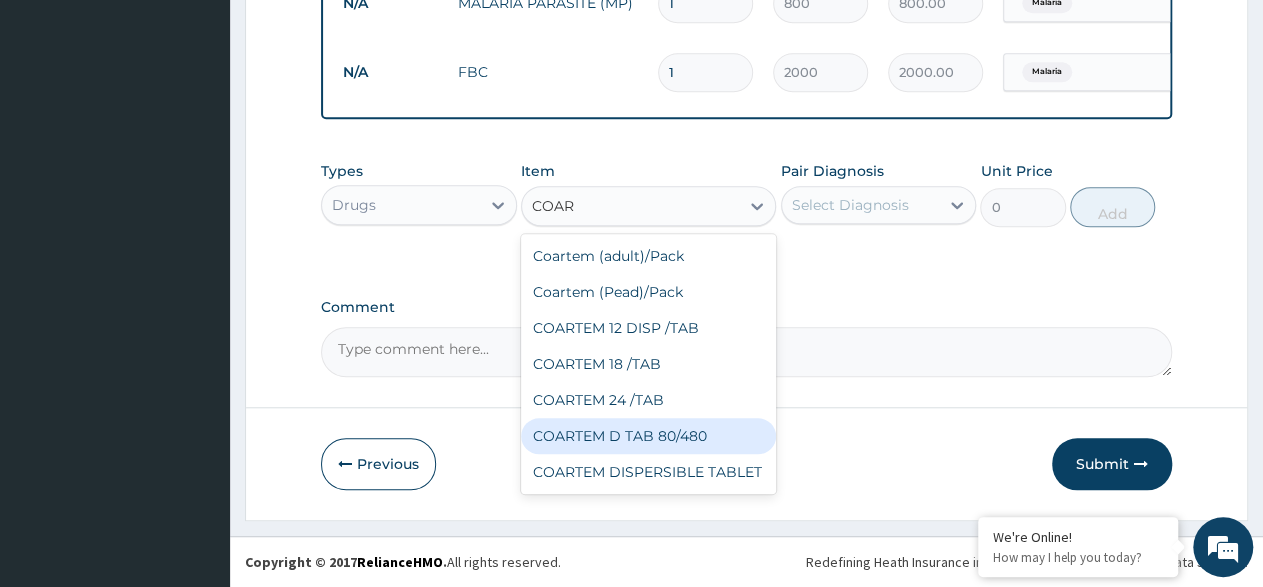 click on "COARTEM D TAB 80/480" at bounding box center [648, 436] 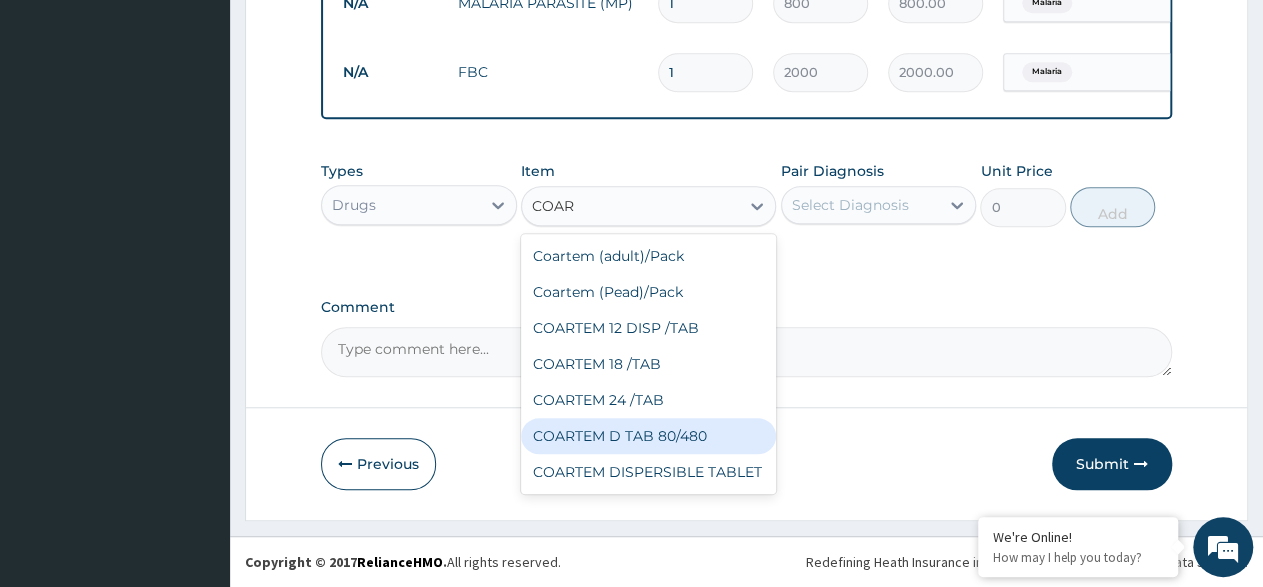 type 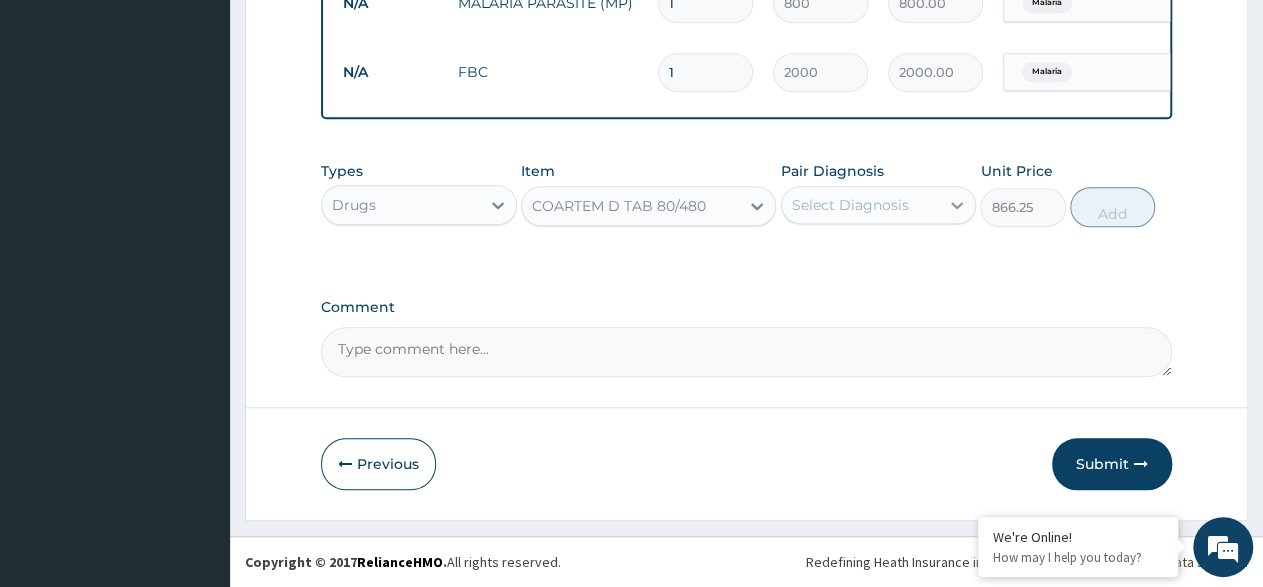 click at bounding box center (957, 205) 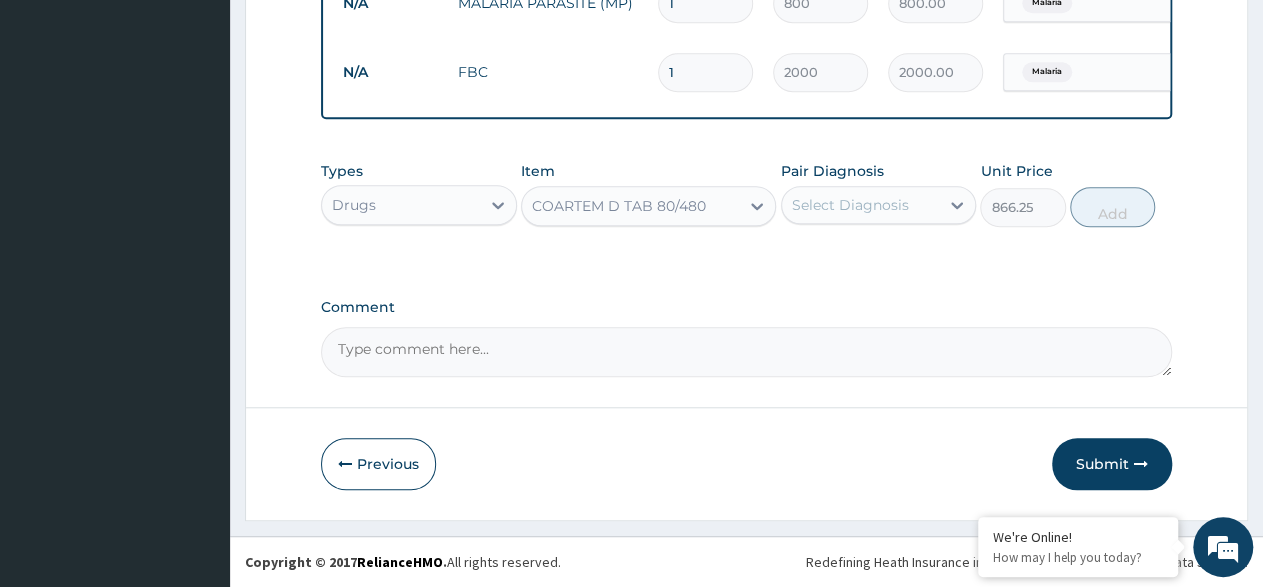 drag, startPoint x: 957, startPoint y: 196, endPoint x: 924, endPoint y: 247, distance: 60.74537 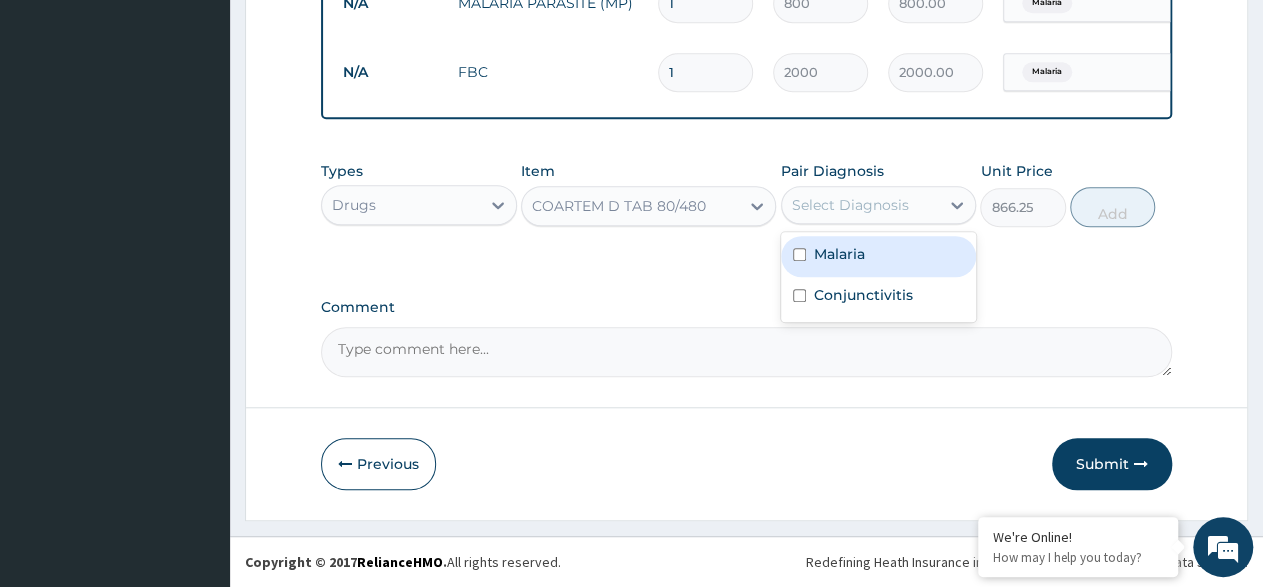 drag, startPoint x: 939, startPoint y: 193, endPoint x: 816, endPoint y: 274, distance: 147.27525 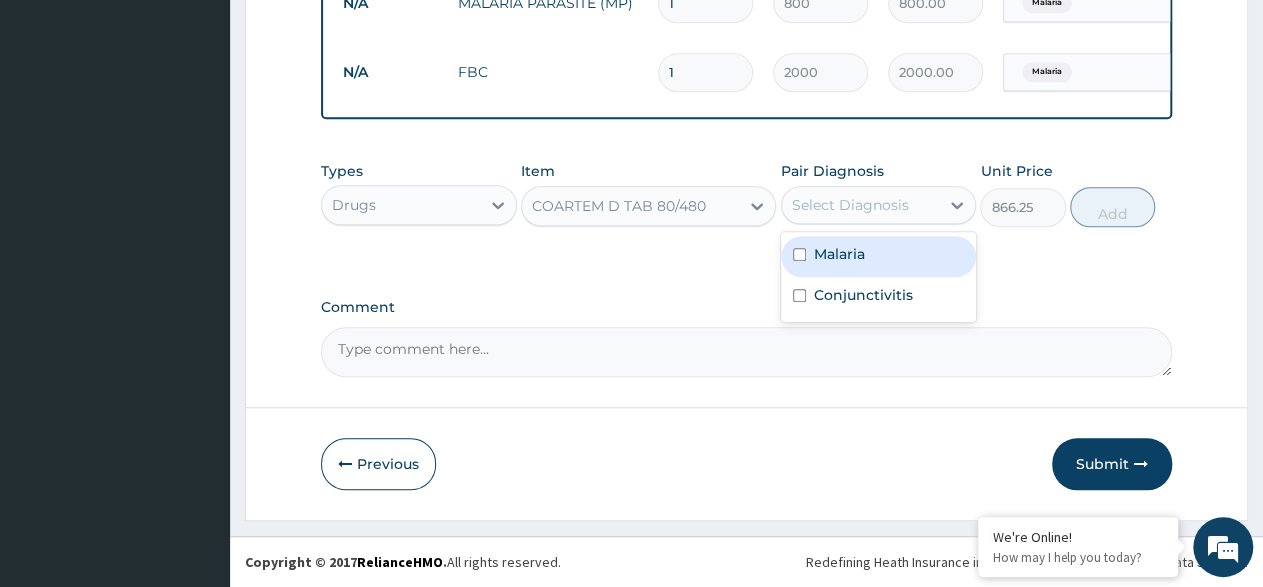 click on "Select Diagnosis" at bounding box center [879, 205] 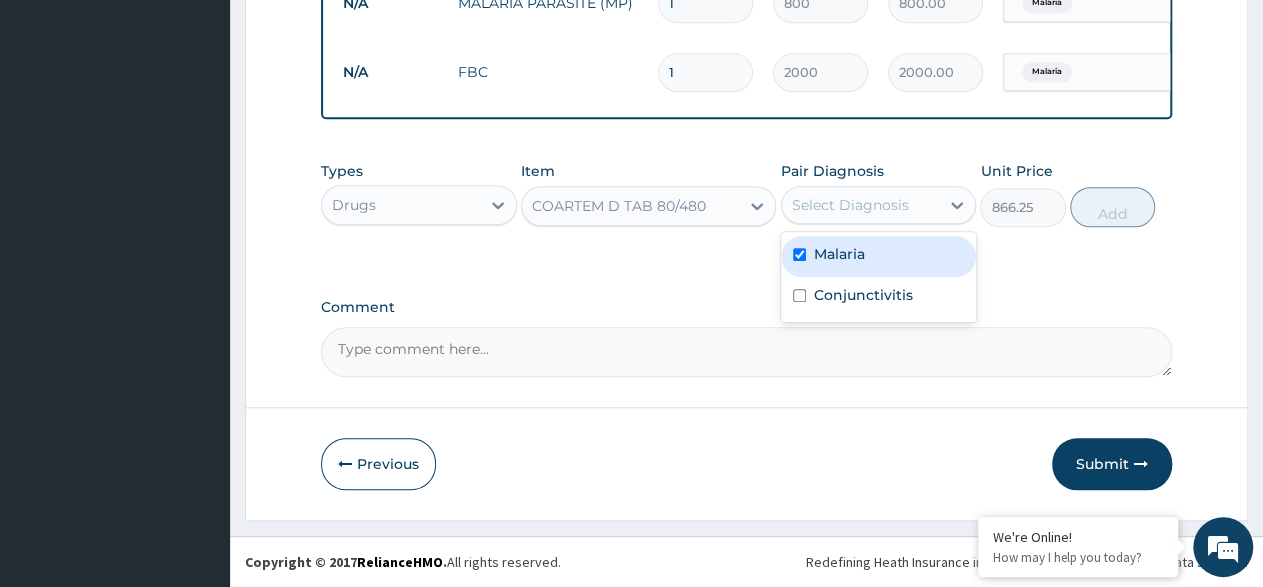 checkbox on "true" 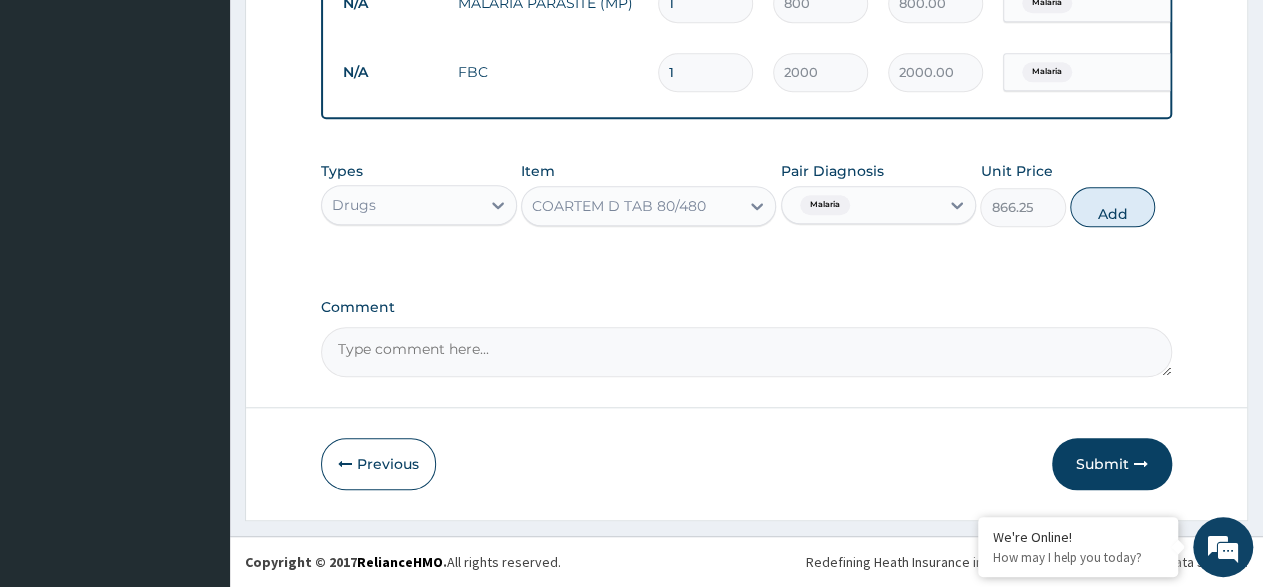 click on "Types Drugs Item COARTEM D TAB 80/480 Pair Diagnosis option Malaria, selected.   Select is focused ,type to refine list, press Down to open the menu,  press left to focus selected values Malaria Unit Price 866.25 Add" at bounding box center (746, 194) 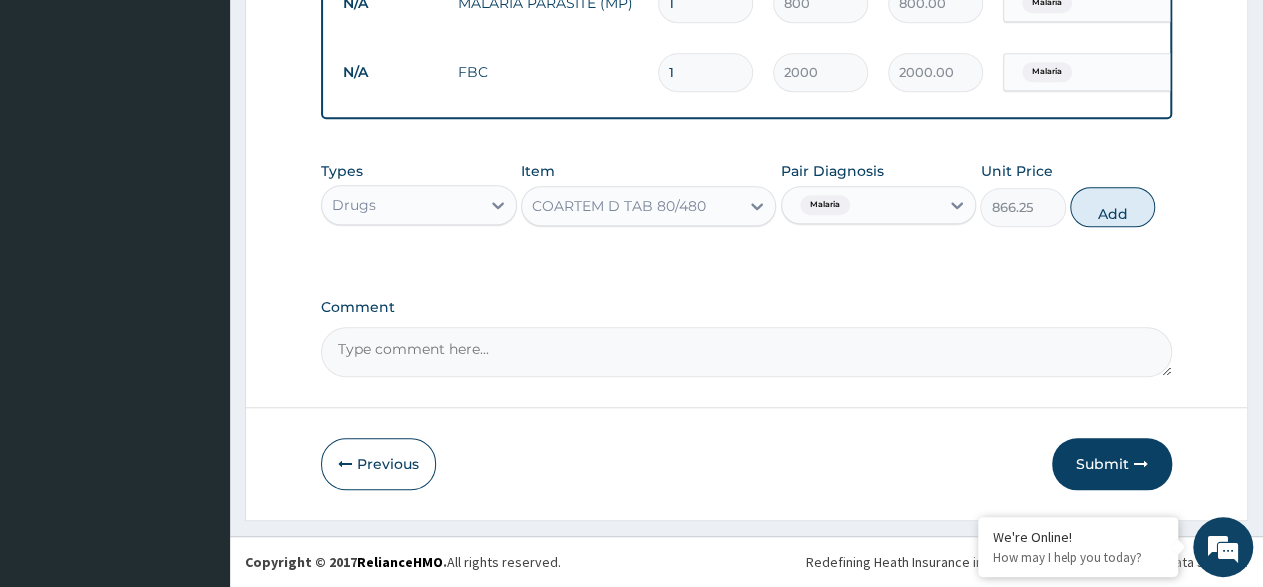 click on "Add" at bounding box center [1112, 207] 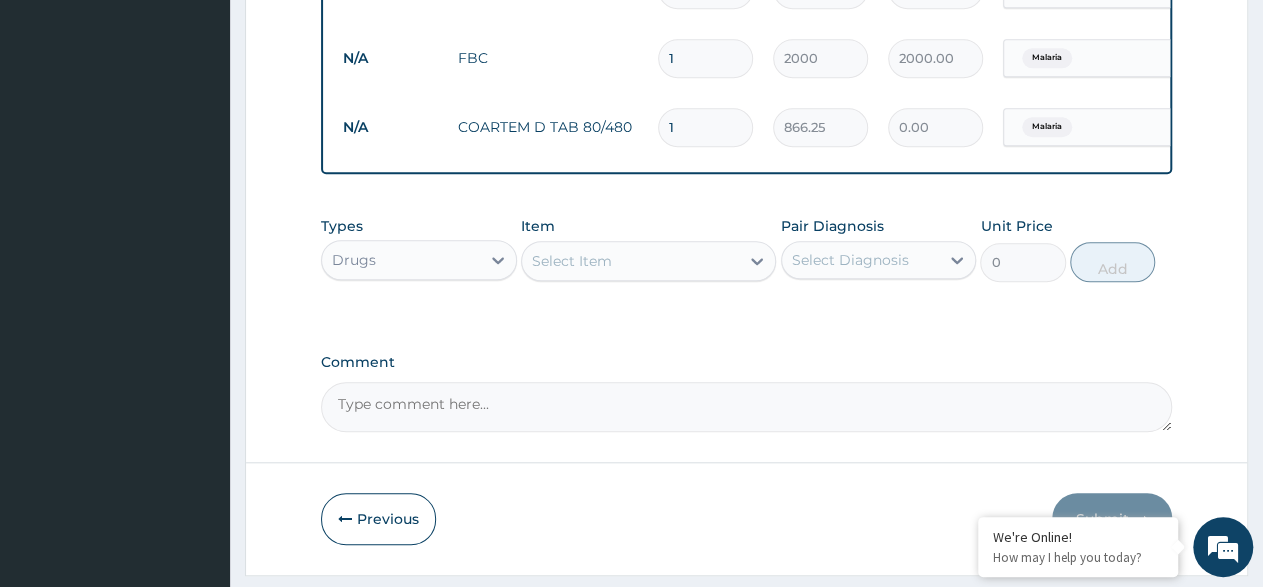 type 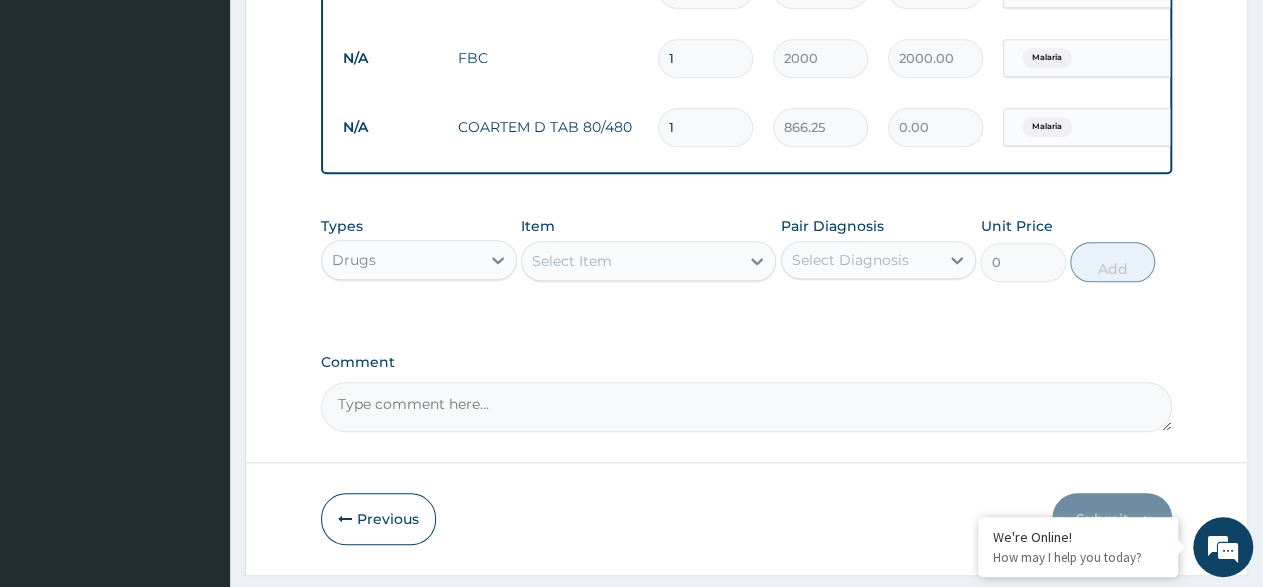 type on "0.00" 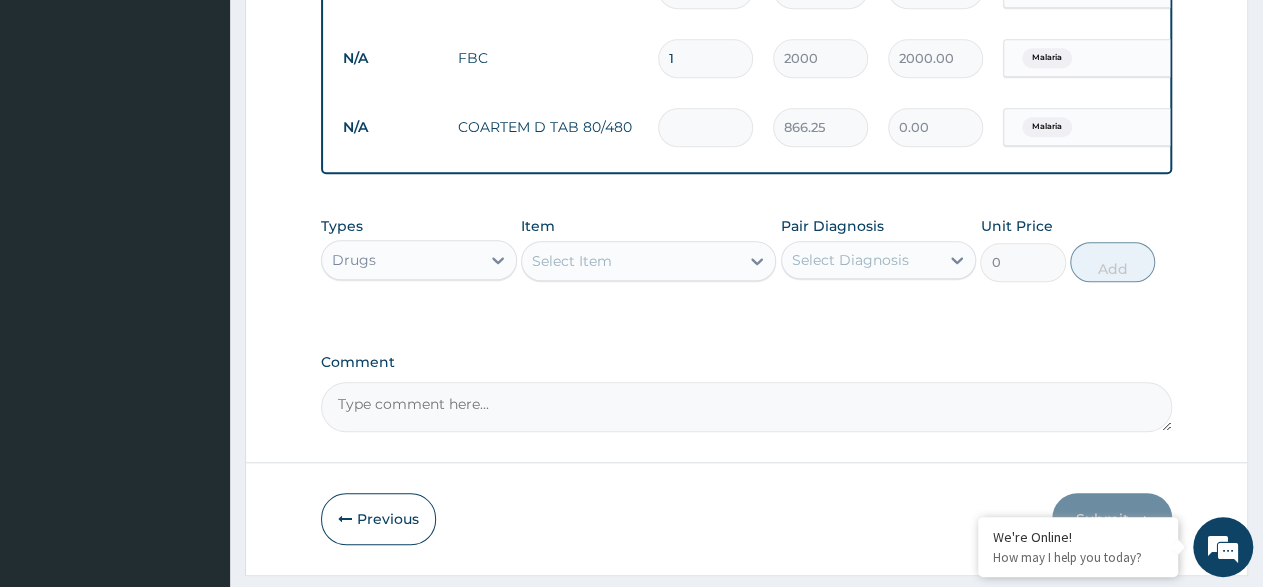 type on "6" 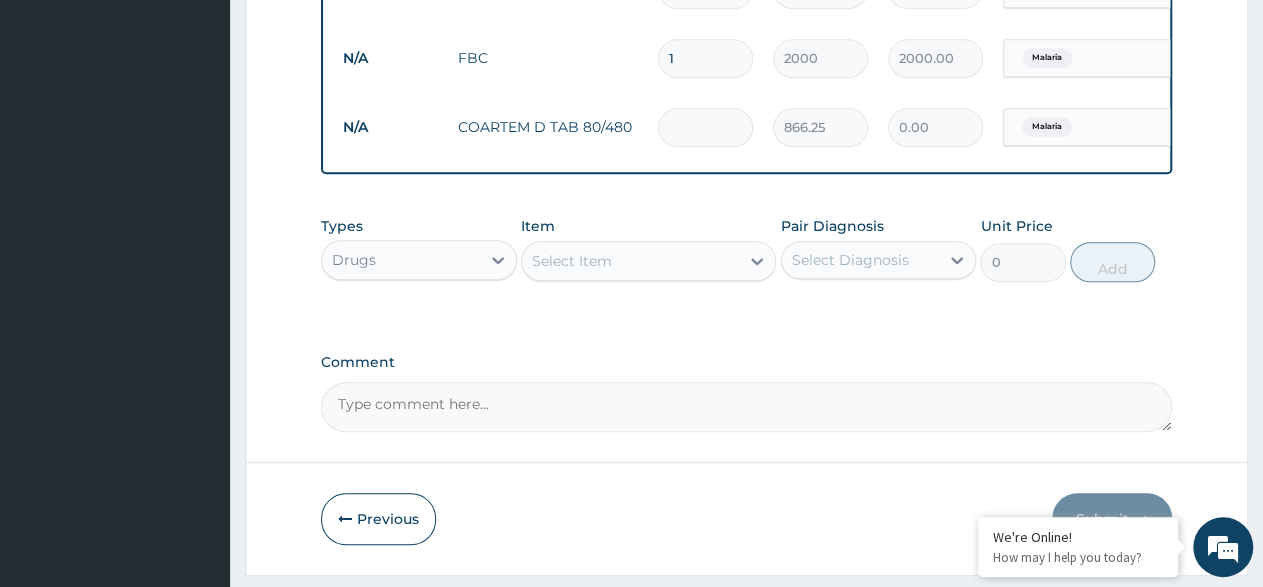 type on "5197.50" 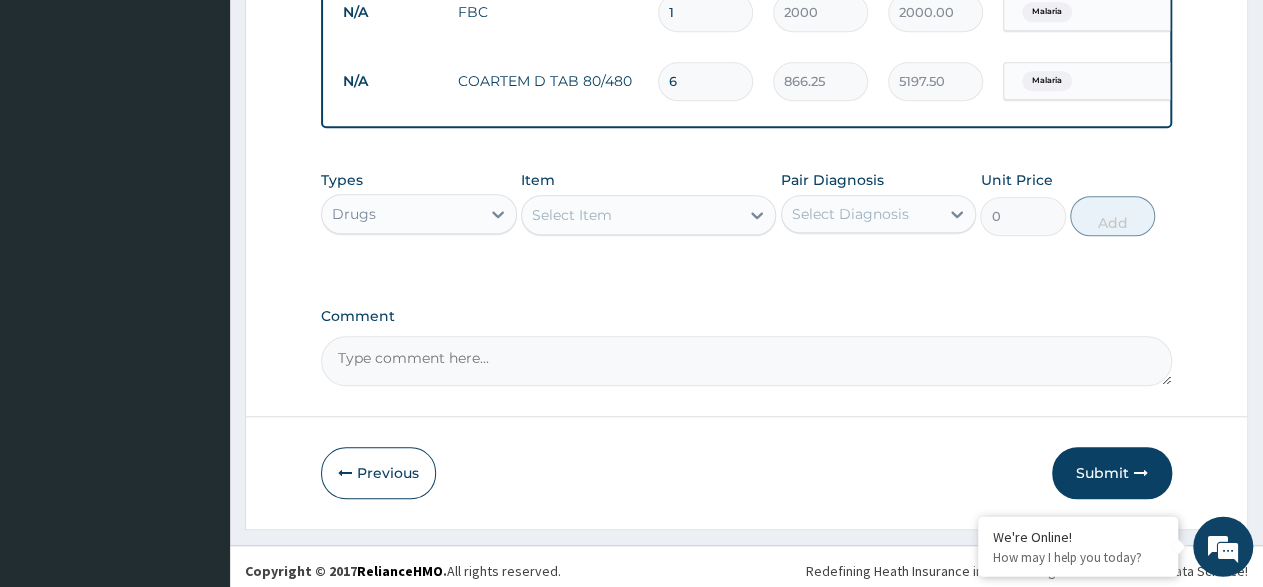 scroll, scrollTop: 765, scrollLeft: 0, axis: vertical 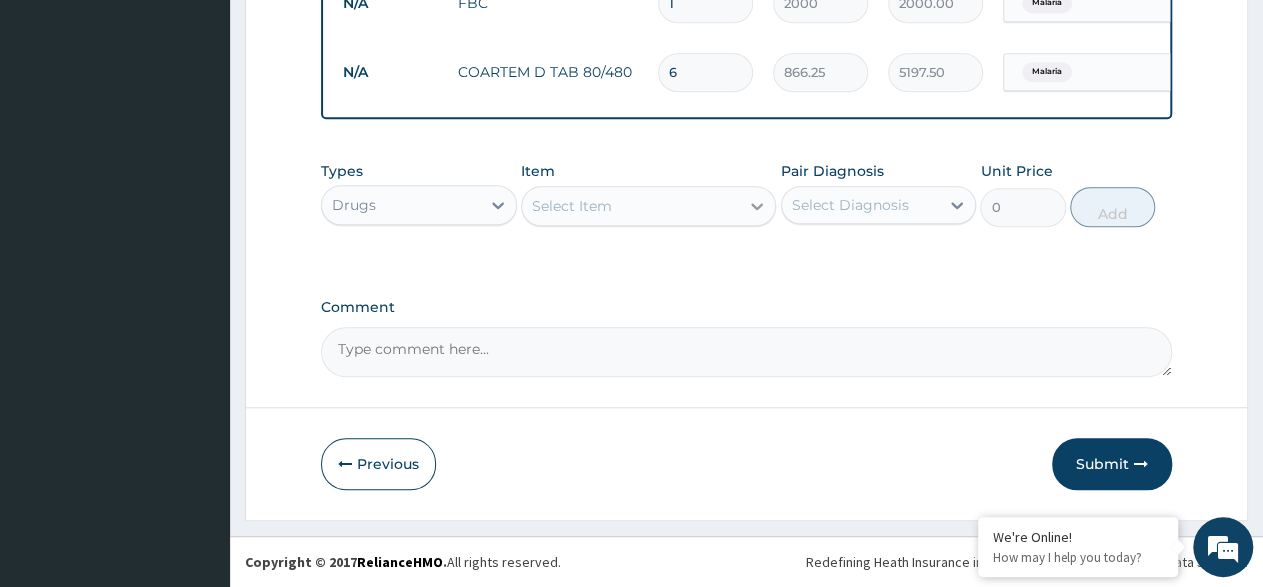 type on "6" 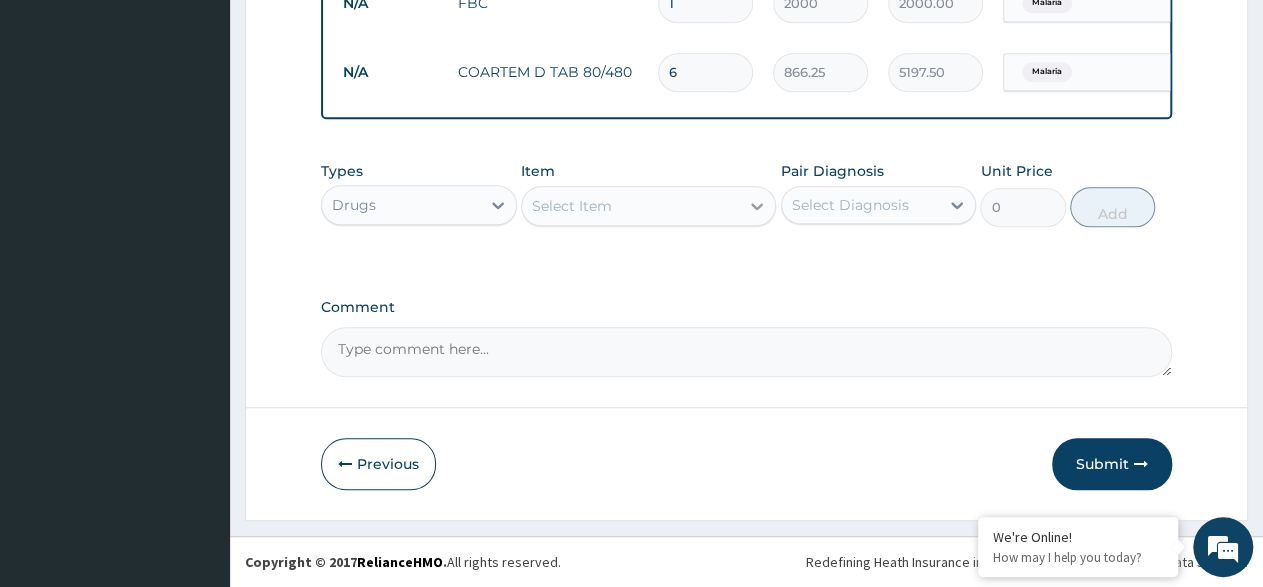 click 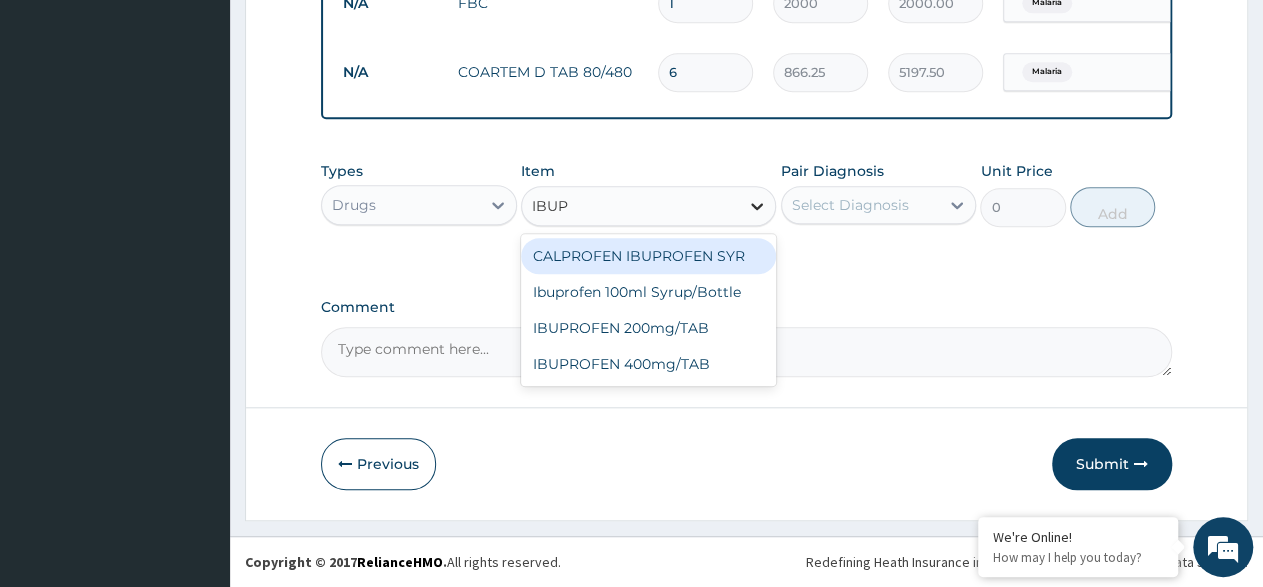 type on "IBUPR" 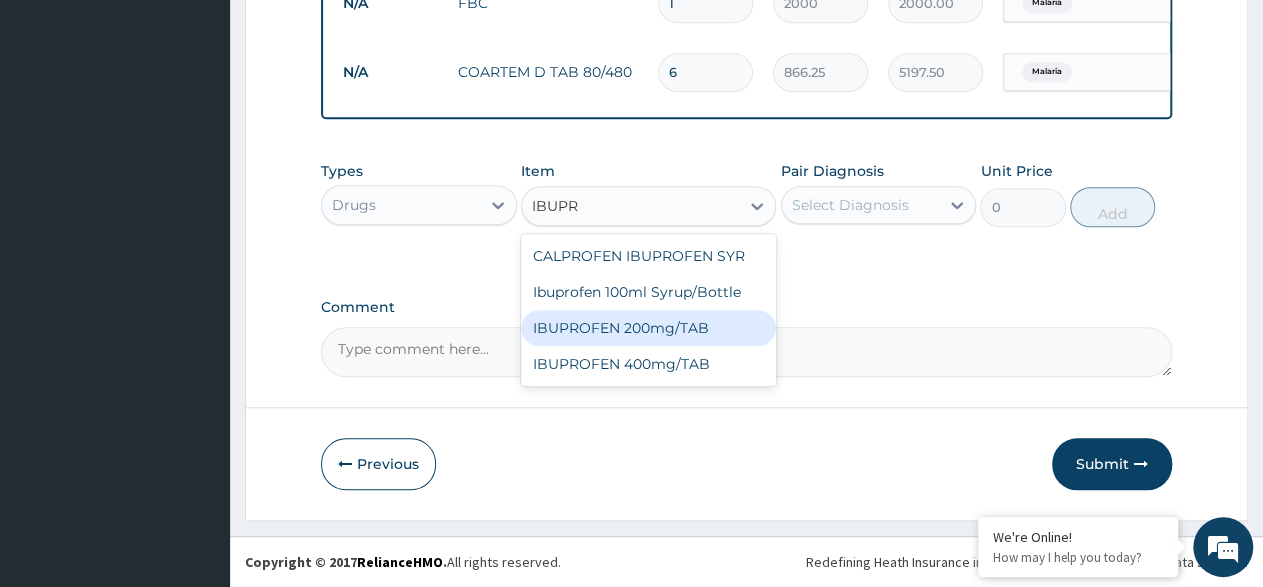 click on "IBUPROFEN 200mg/TAB" at bounding box center [648, 328] 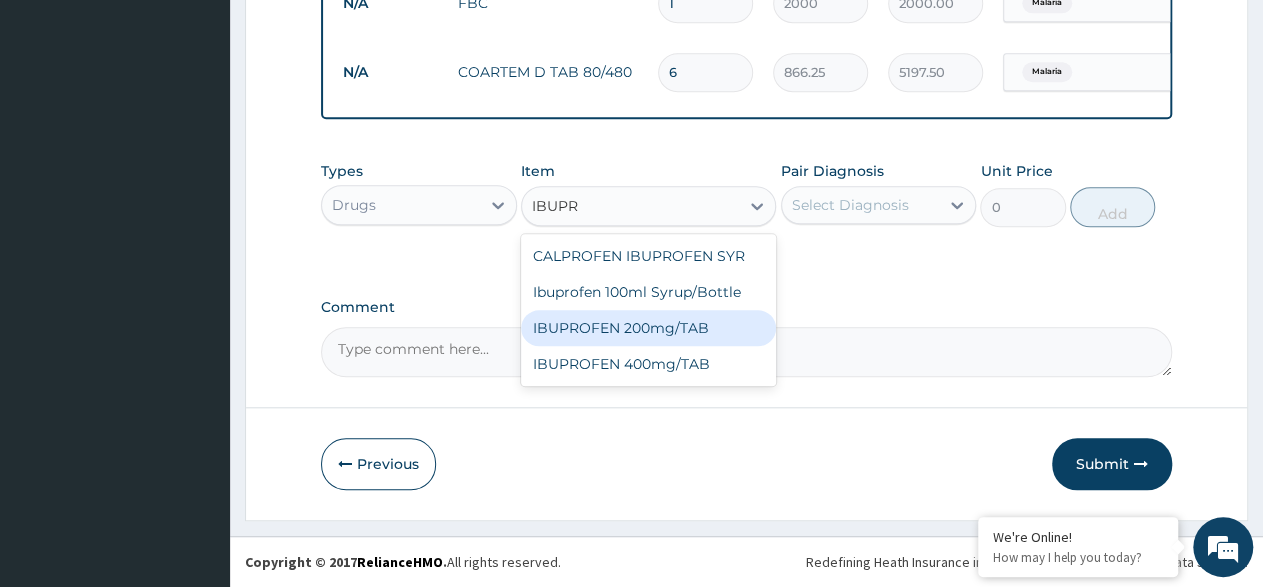 type 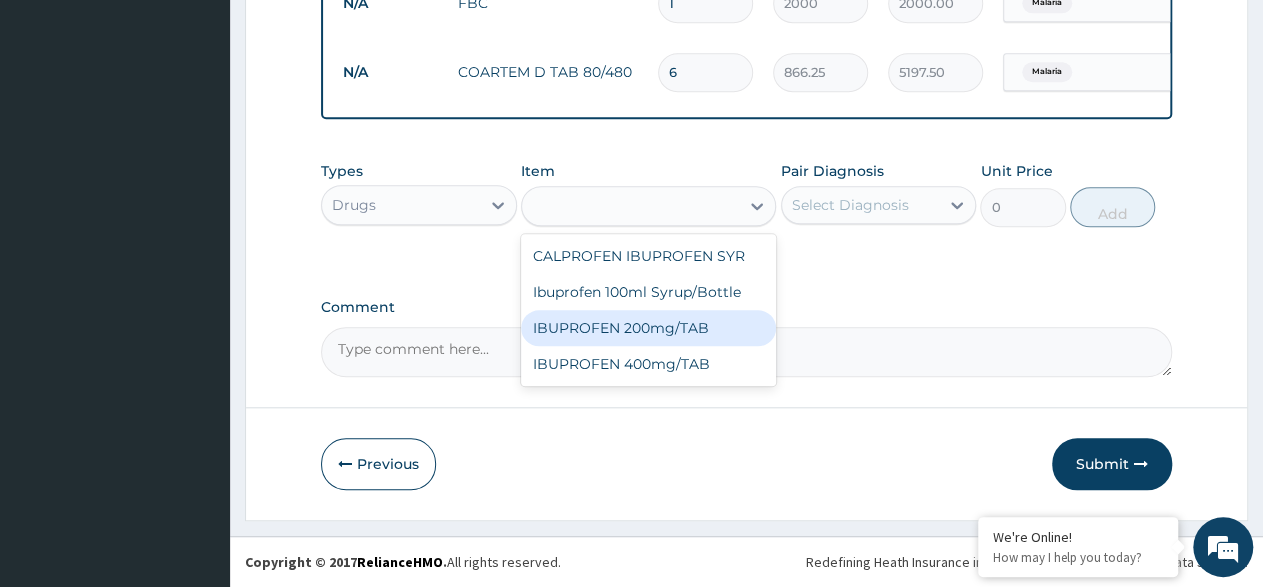 type on "21" 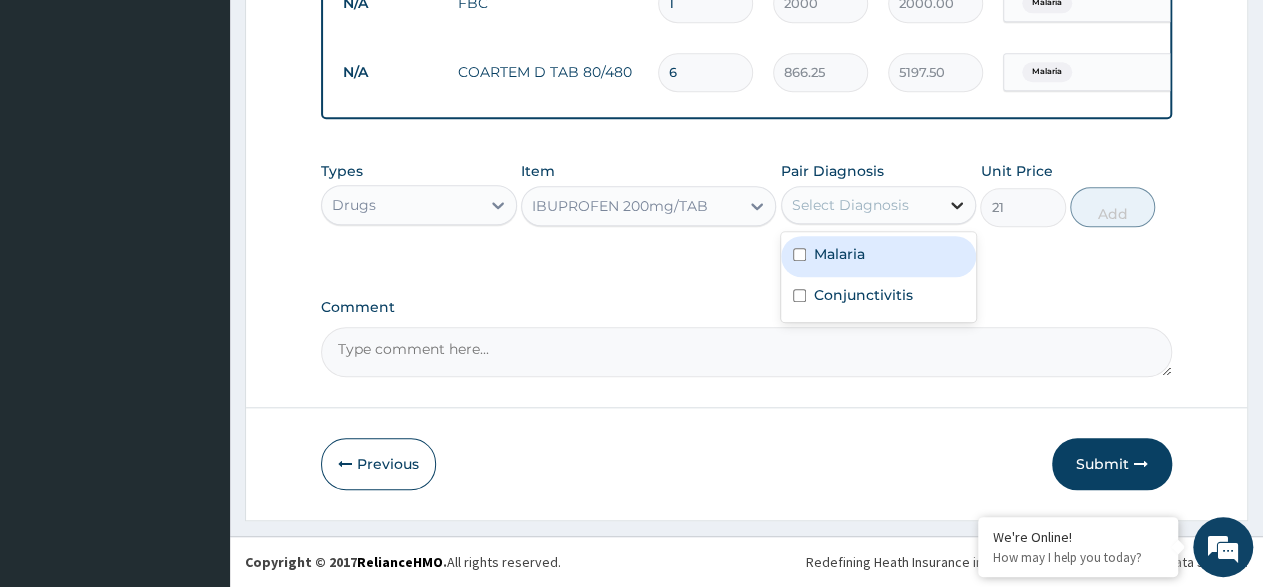 click at bounding box center [957, 205] 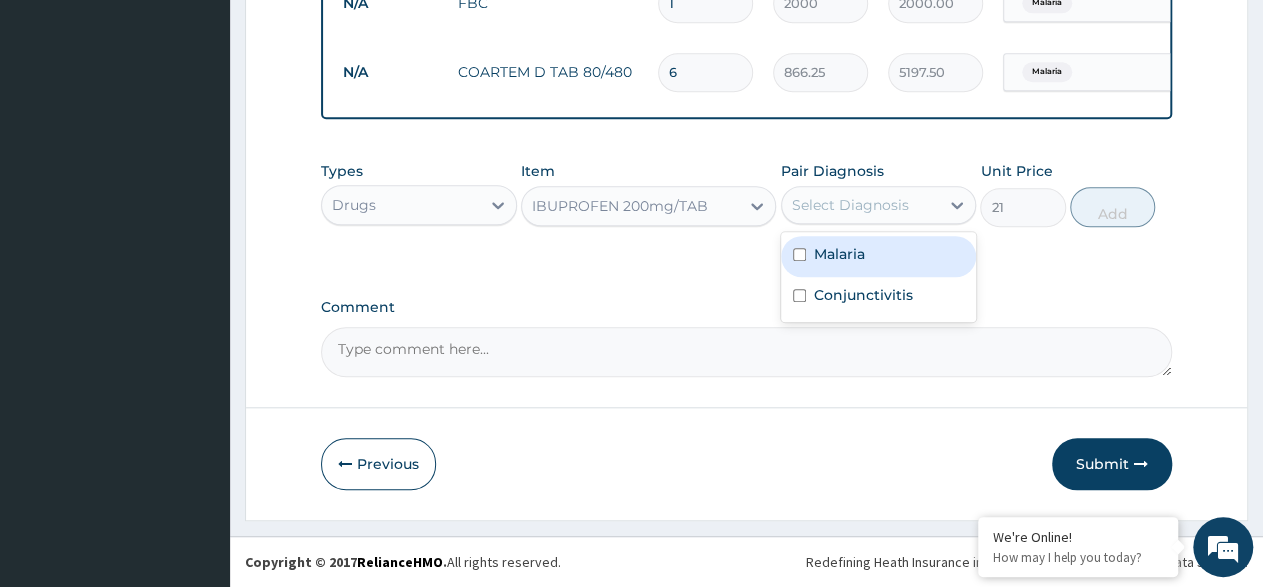click on "Malaria" at bounding box center [879, 256] 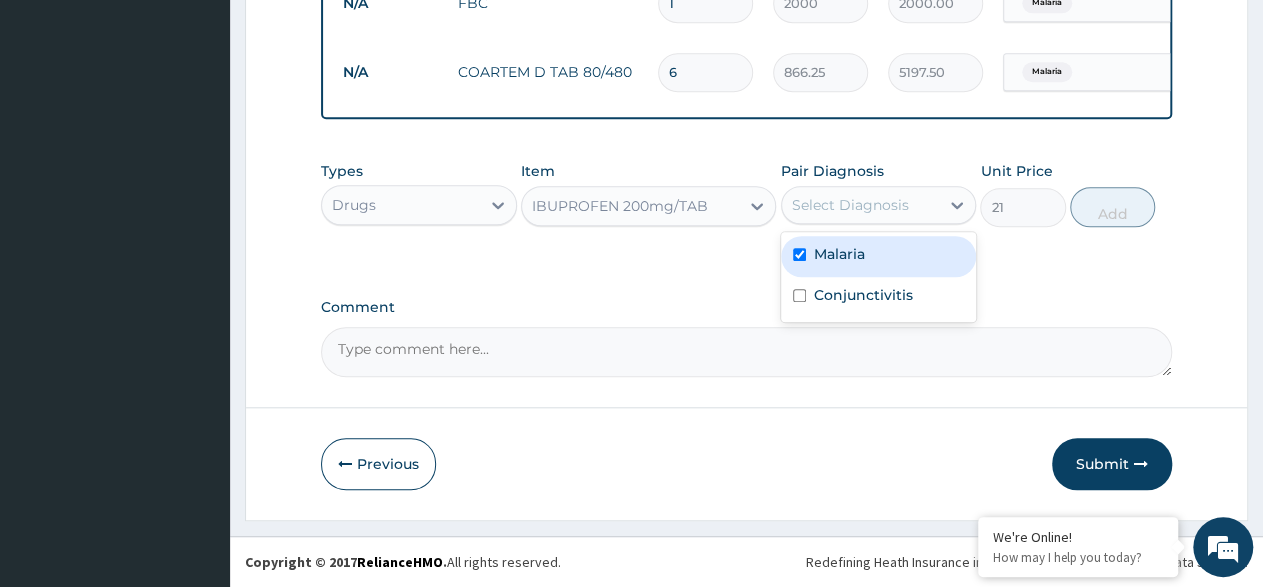checkbox on "true" 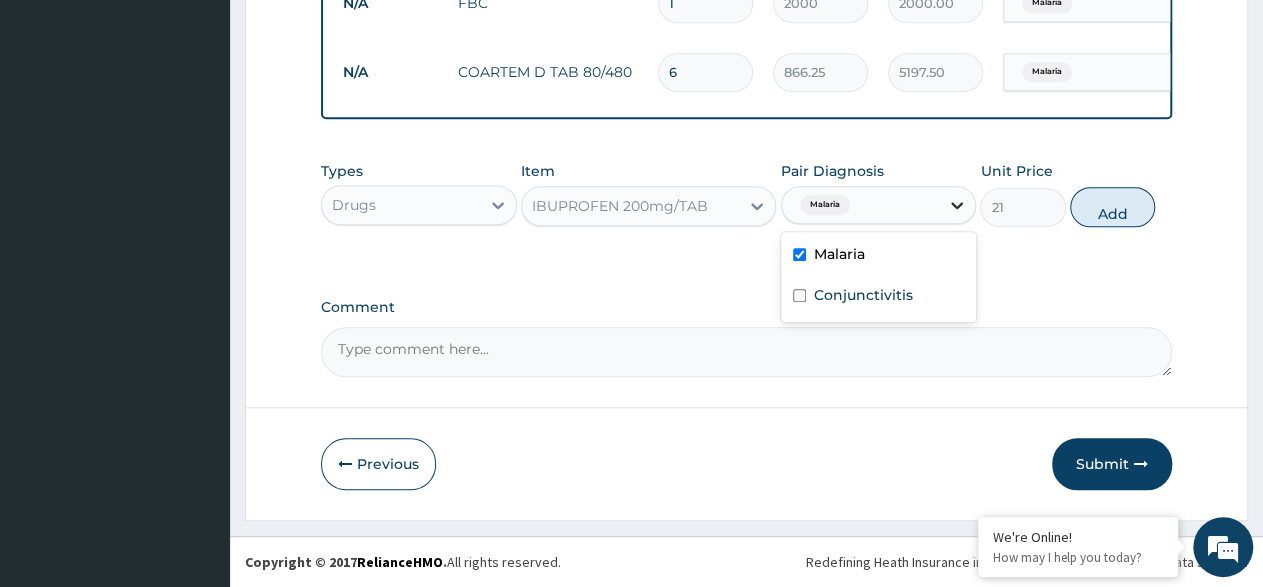 click 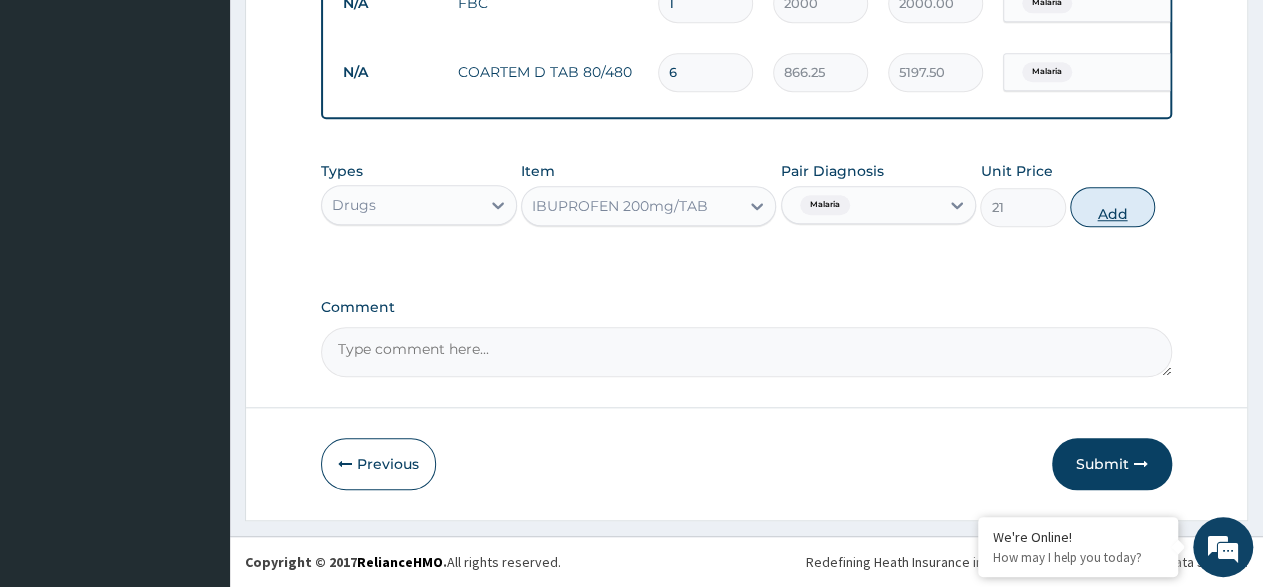 click on "Add" at bounding box center [1112, 207] 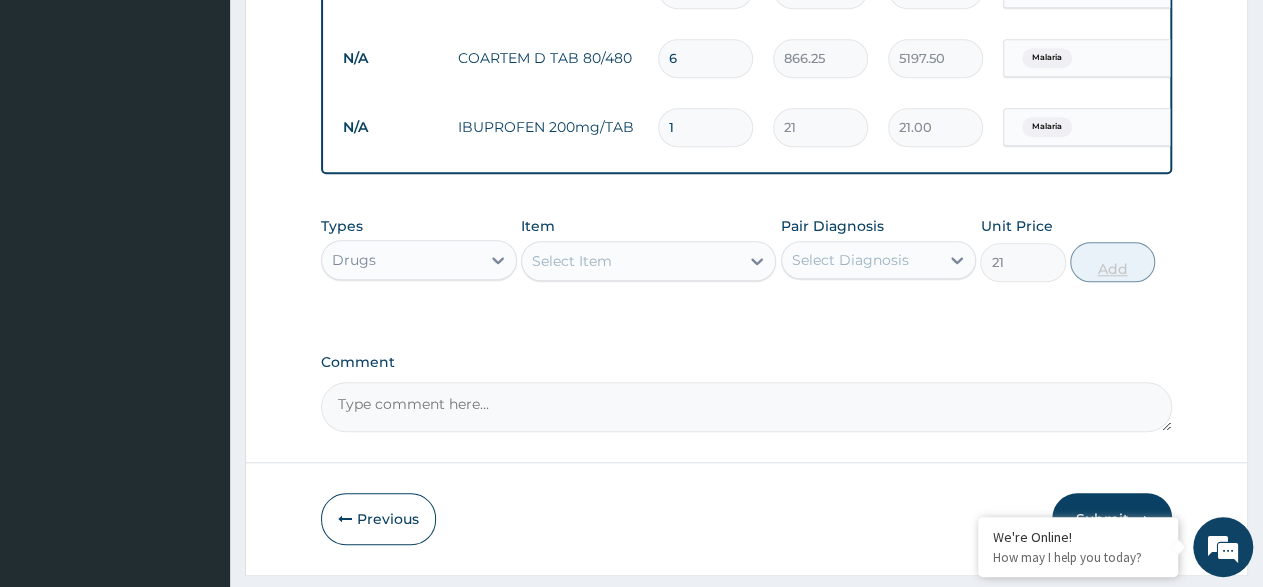 type on "0" 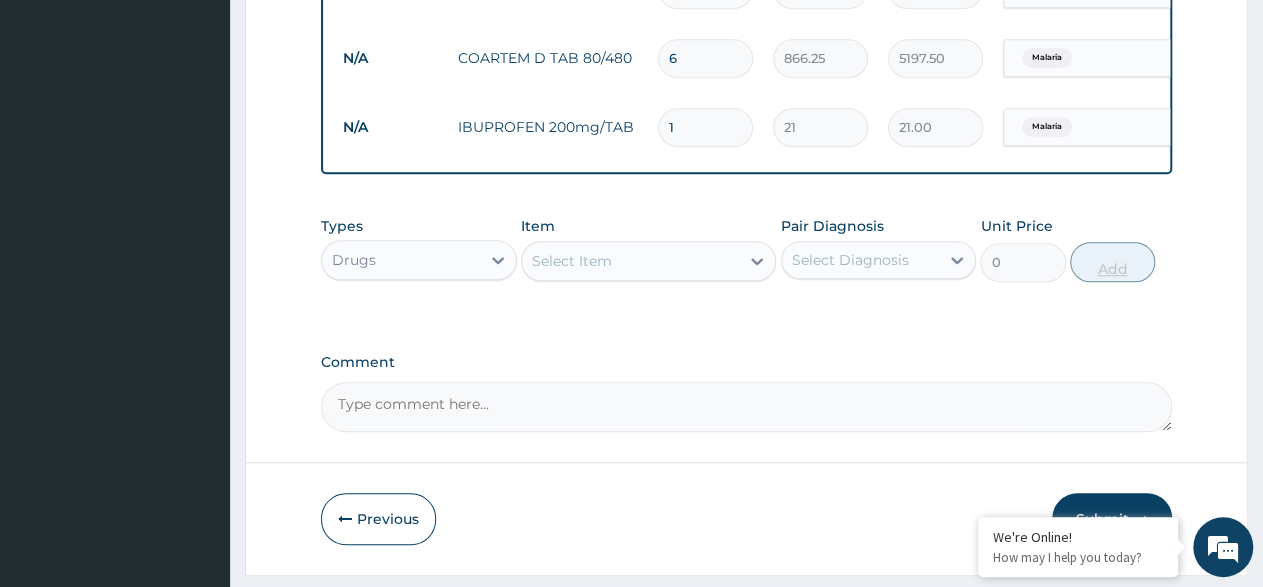 type on "15" 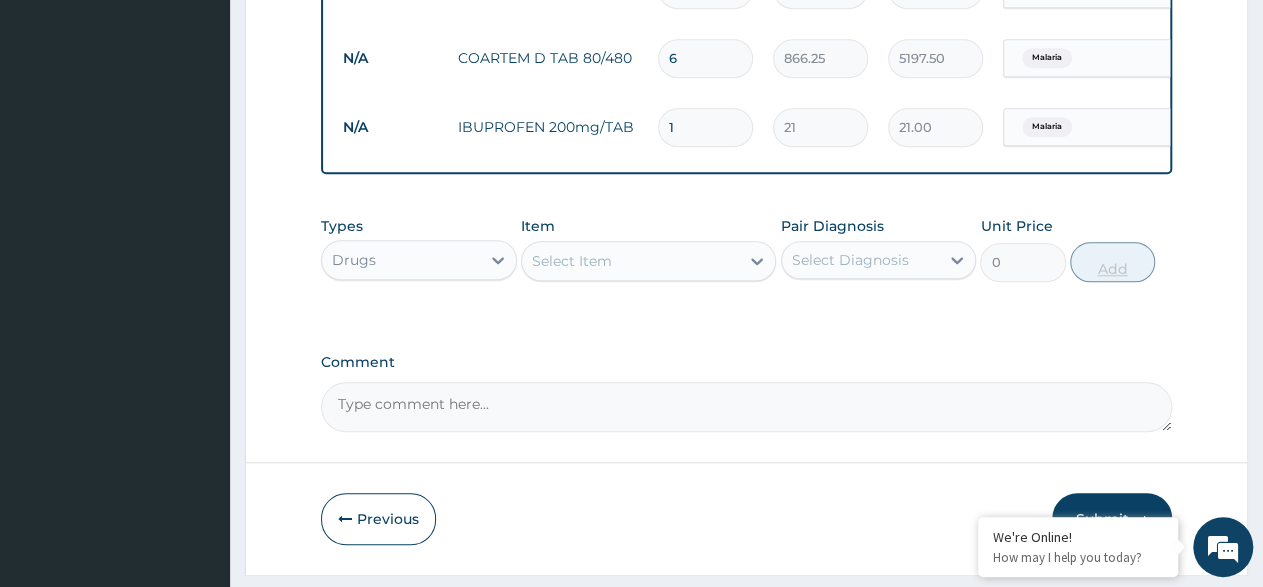 type on "315.00" 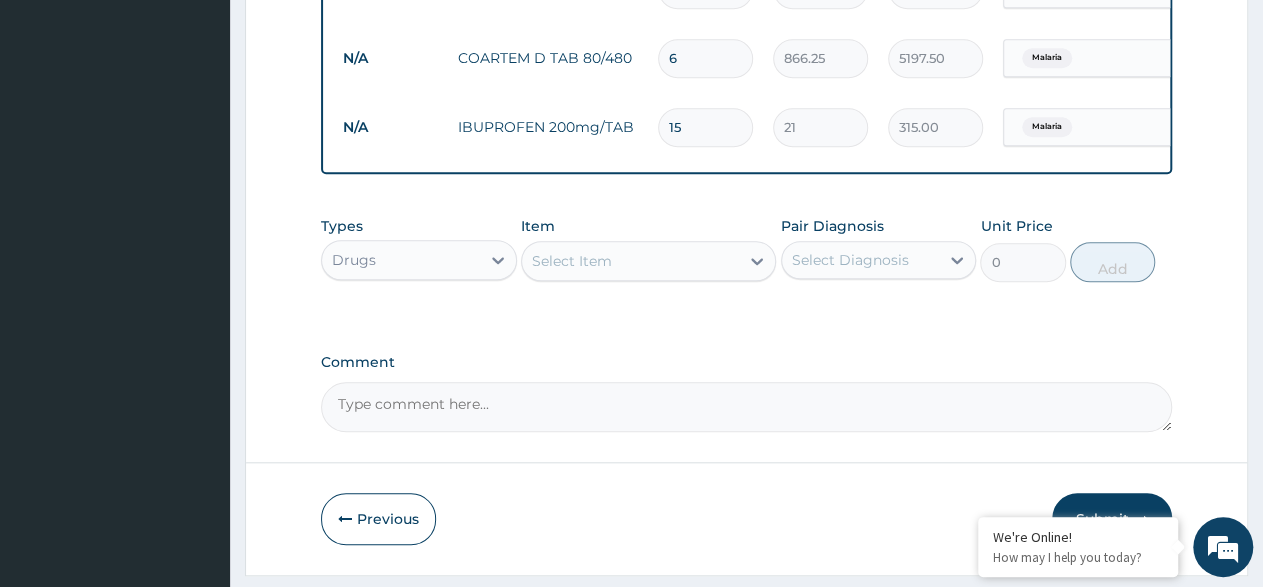 scroll, scrollTop: 834, scrollLeft: 0, axis: vertical 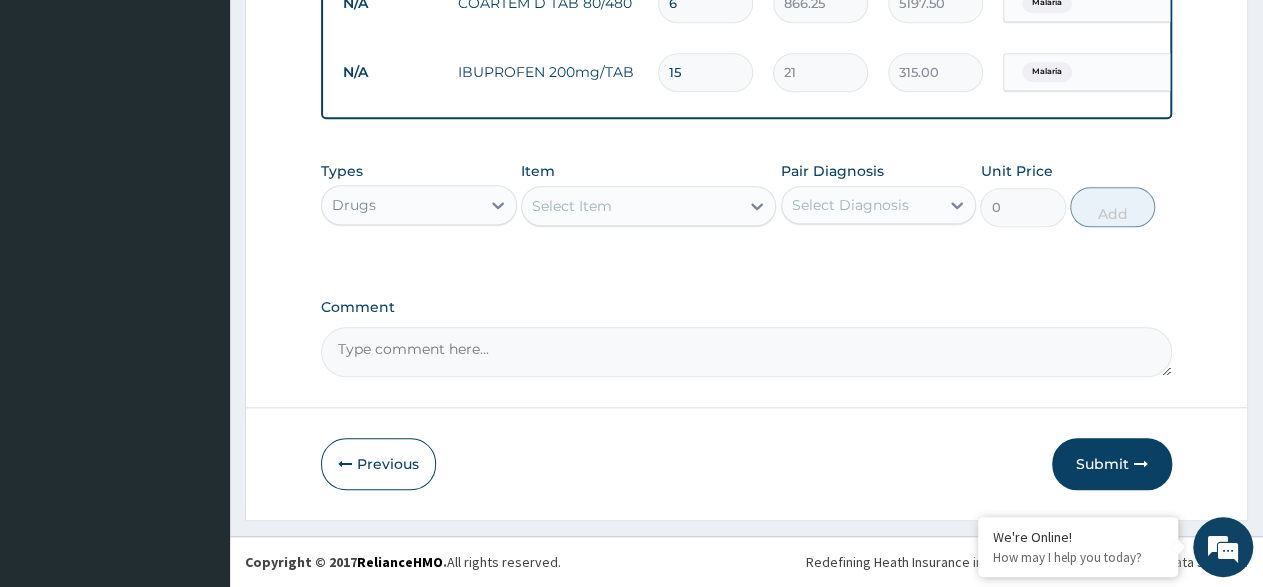 type on "15" 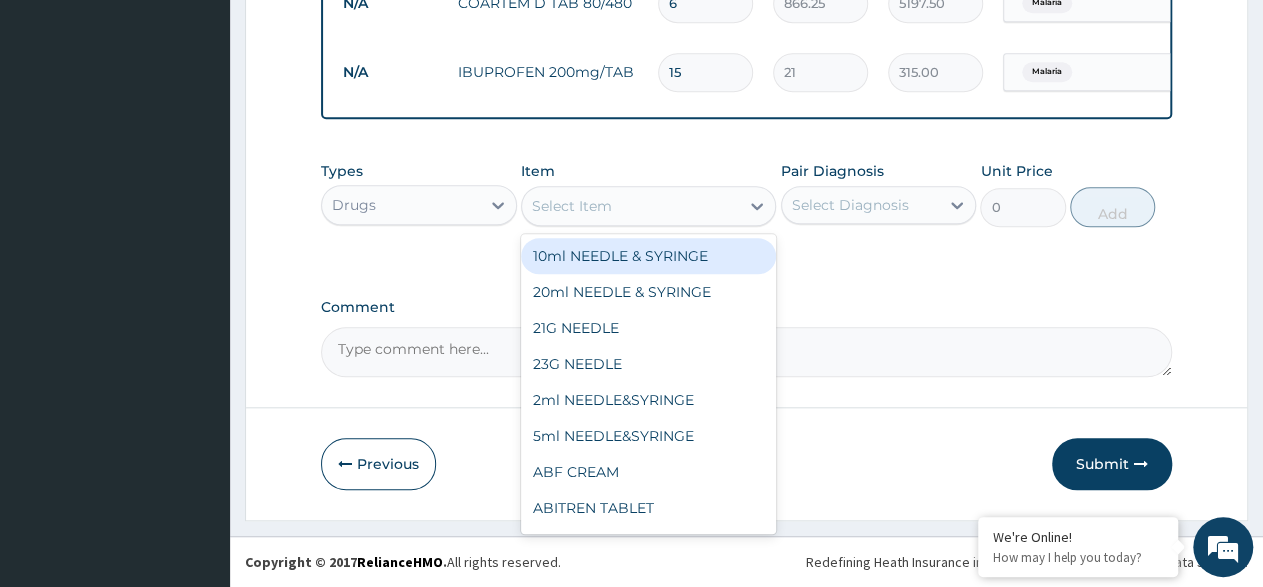 click on "Select Item" at bounding box center (630, 206) 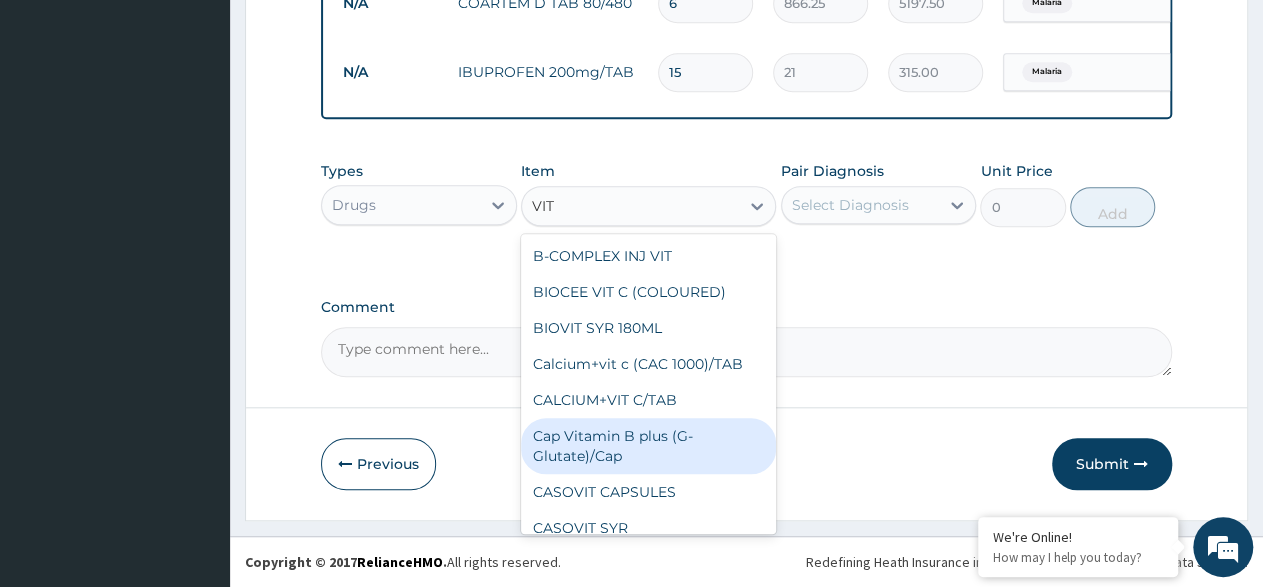 type on "VIT B" 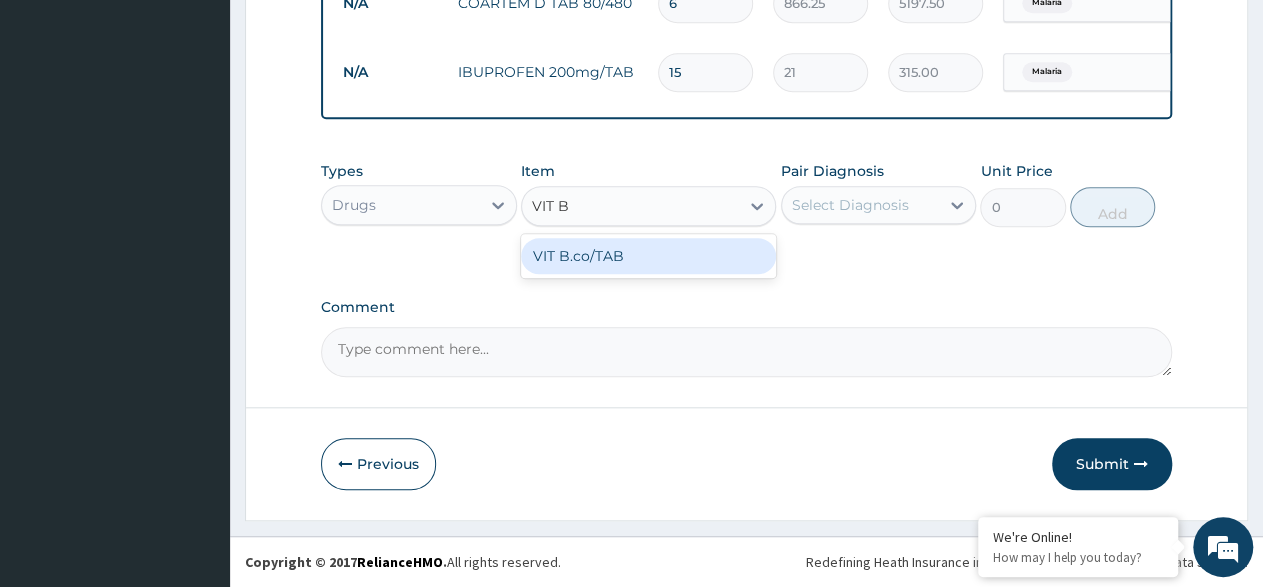 click on "VIT B.co/TAB" at bounding box center (648, 256) 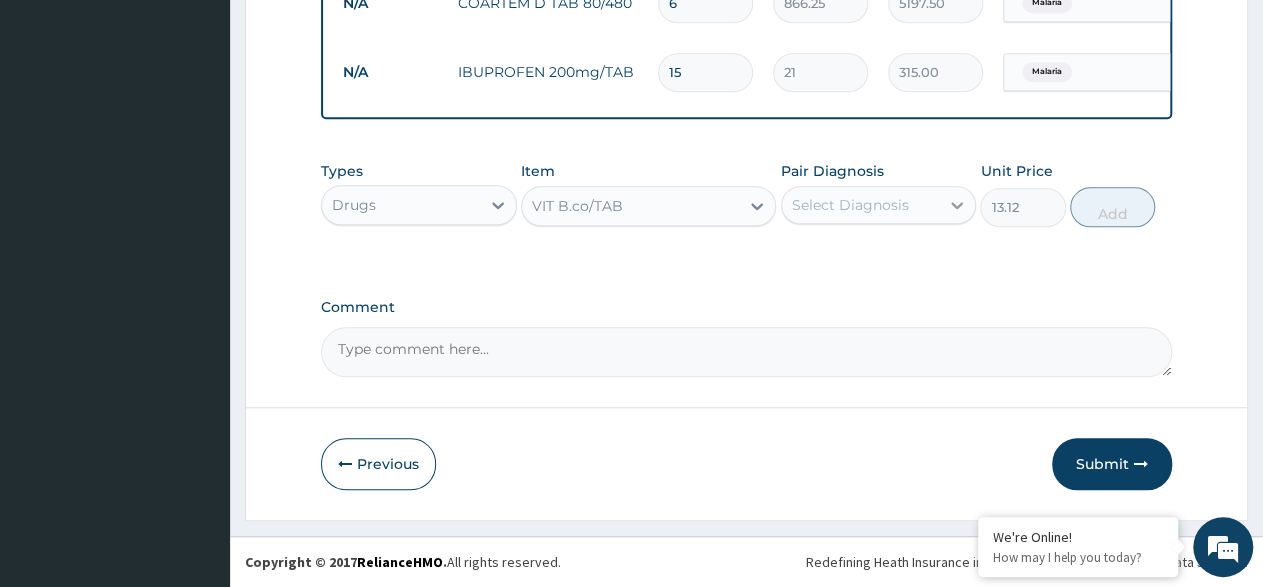 click 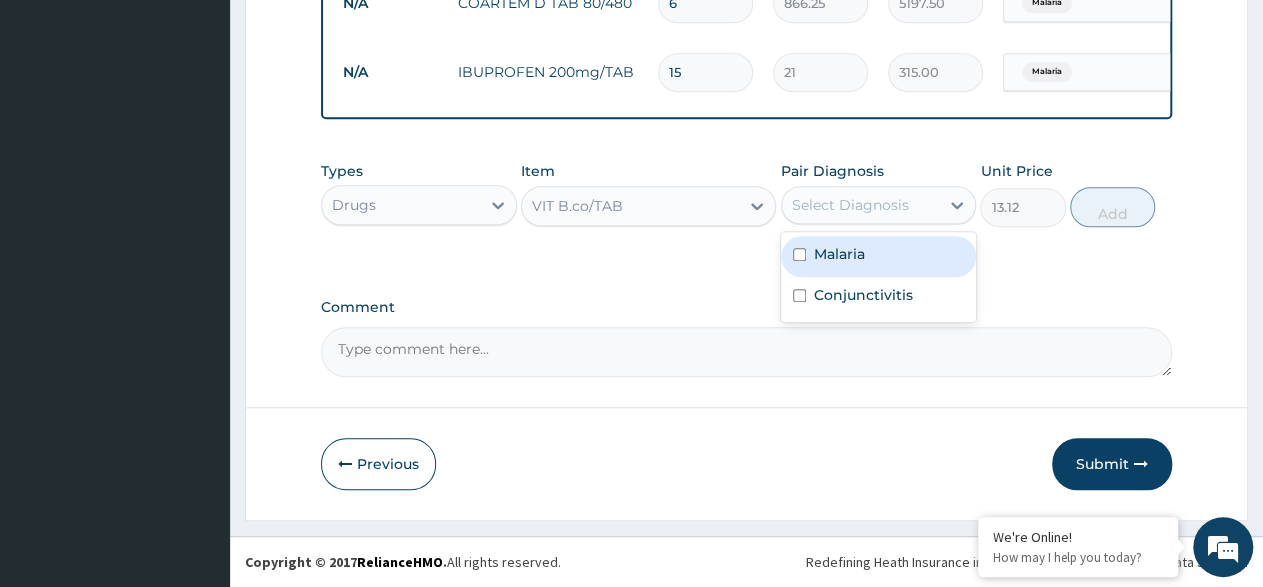 click on "Malaria" at bounding box center (879, 256) 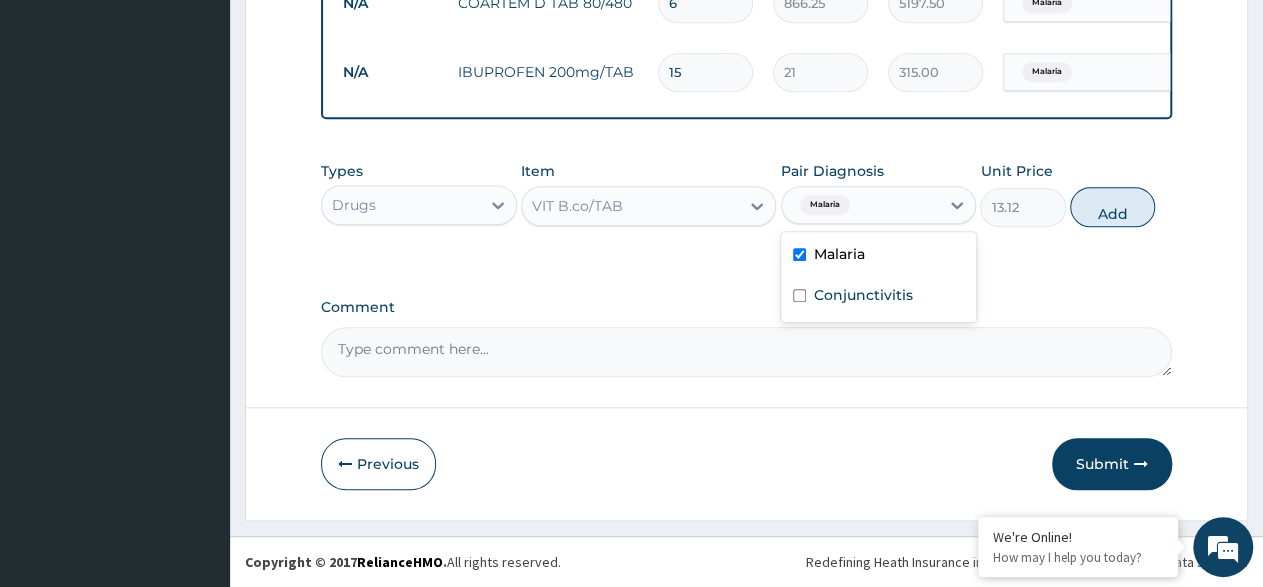 checkbox on "true" 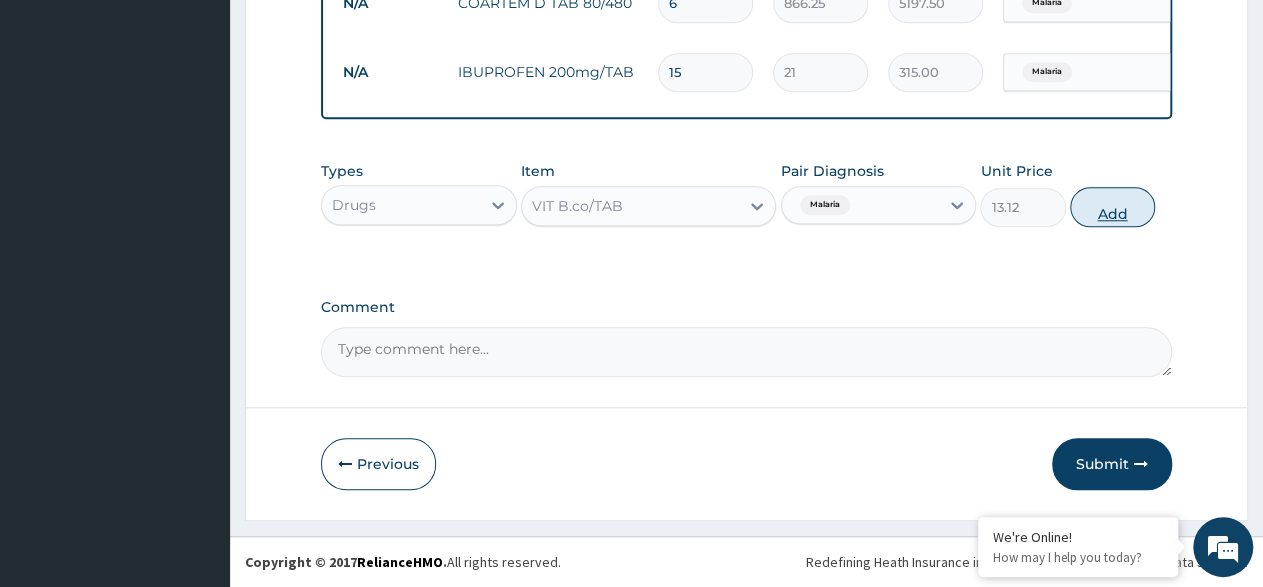 drag, startPoint x: 949, startPoint y: 196, endPoint x: 1097, endPoint y: 206, distance: 148.33745 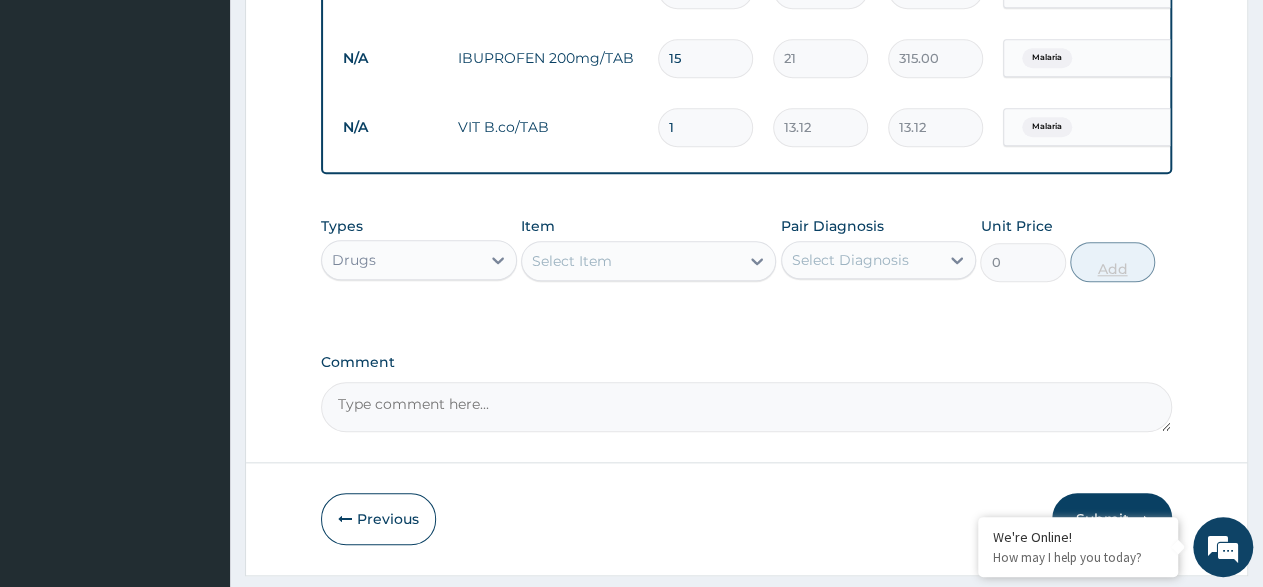 type on "10" 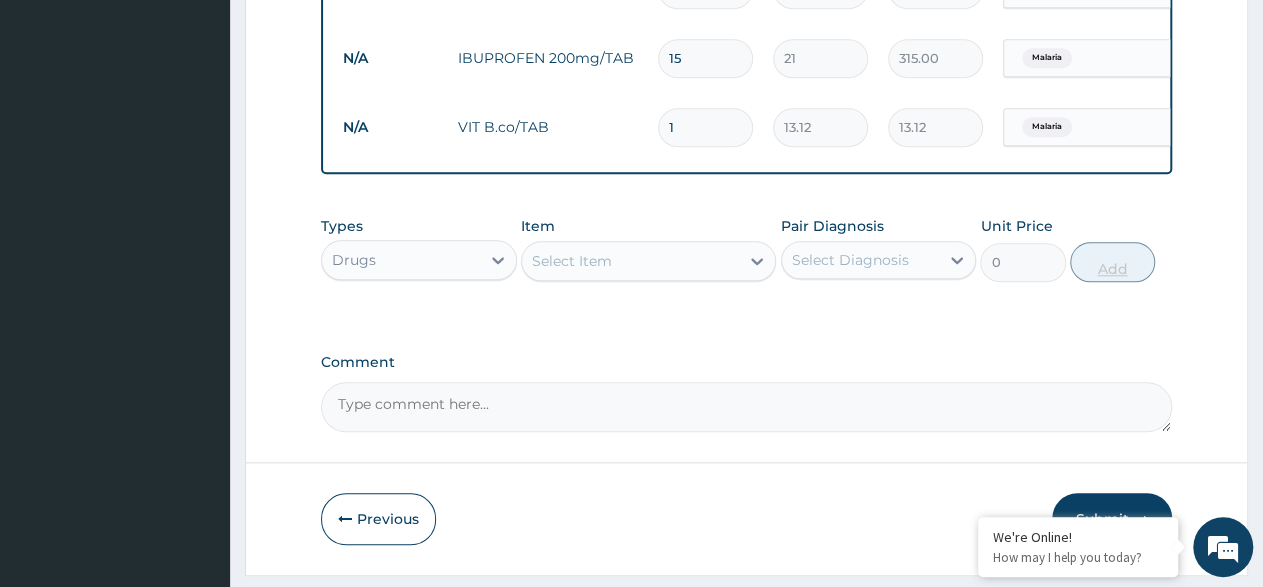 type on "131.20" 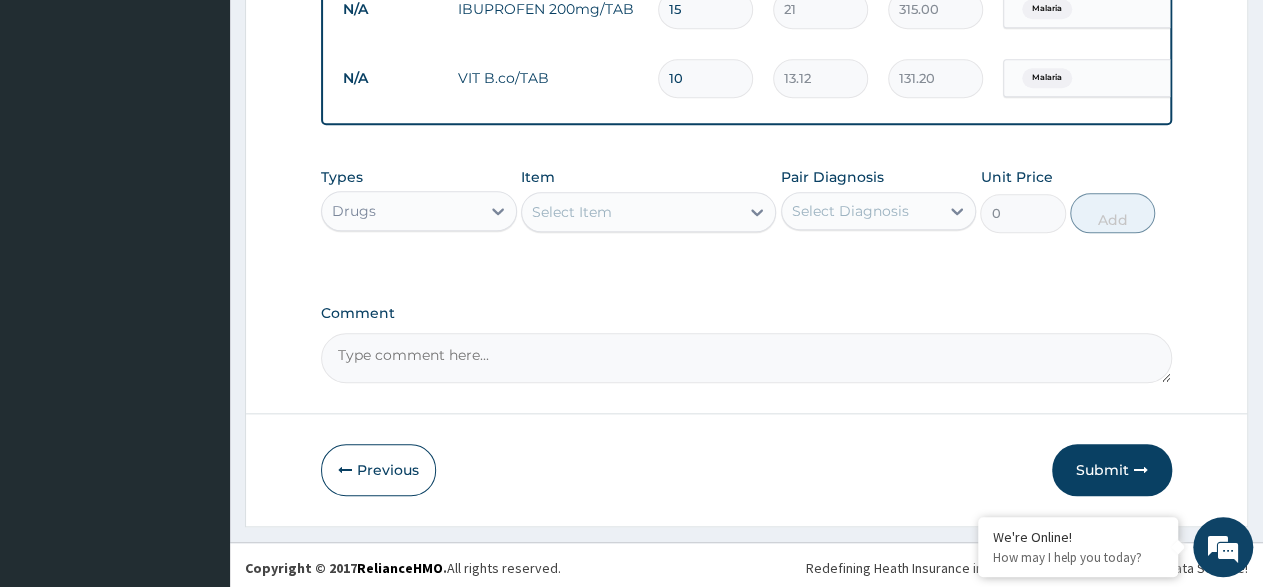 scroll, scrollTop: 903, scrollLeft: 0, axis: vertical 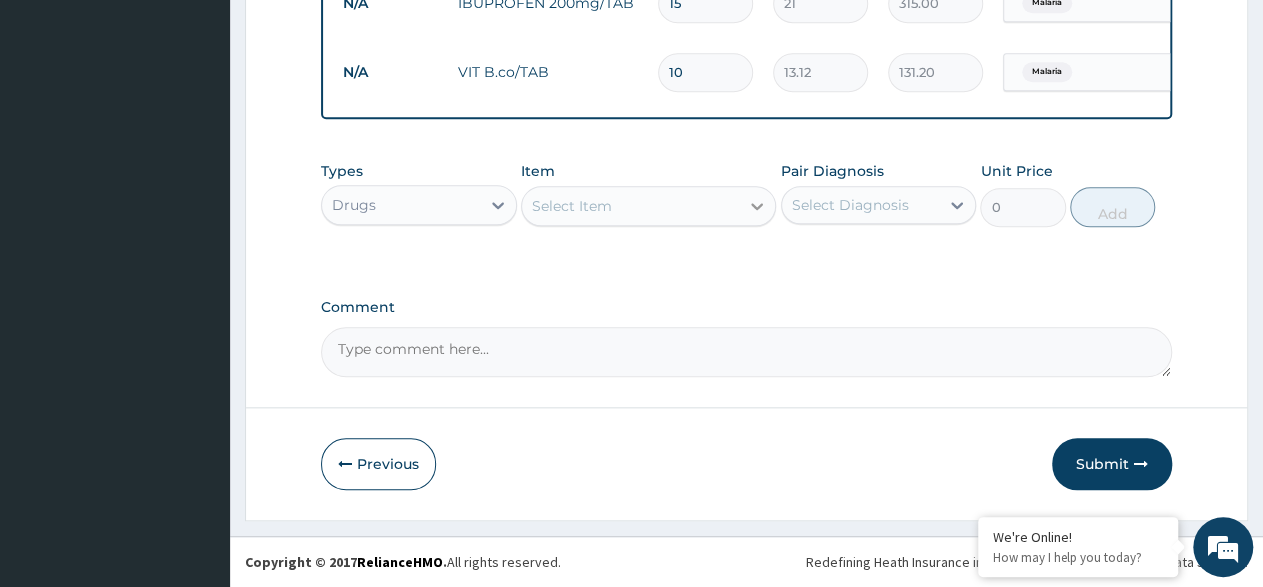 type on "10" 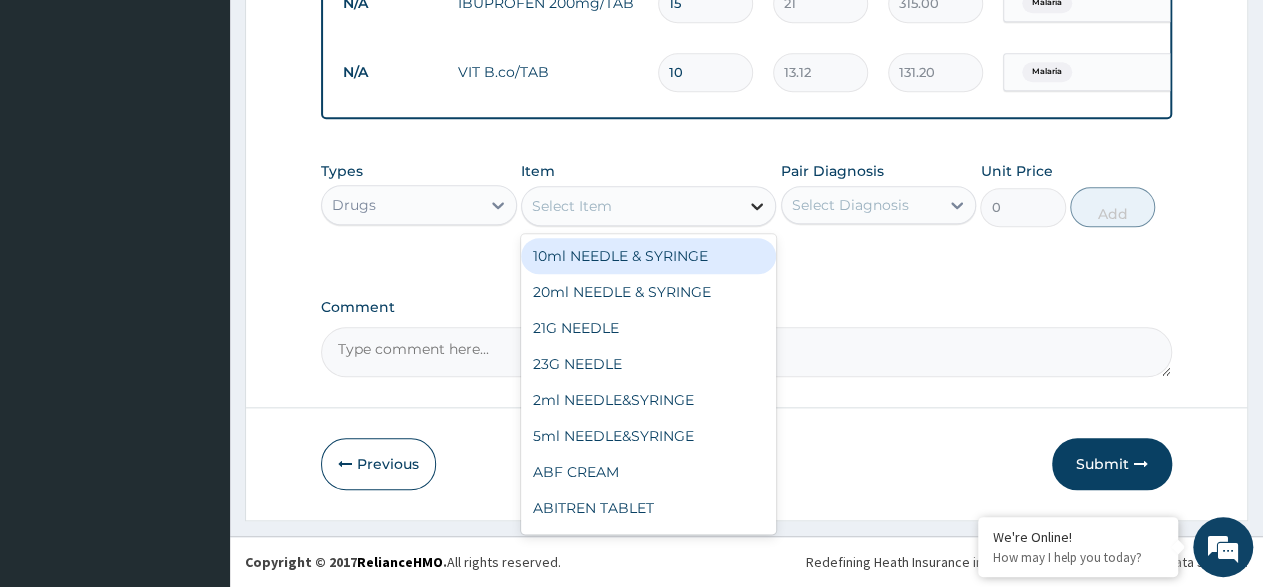 click 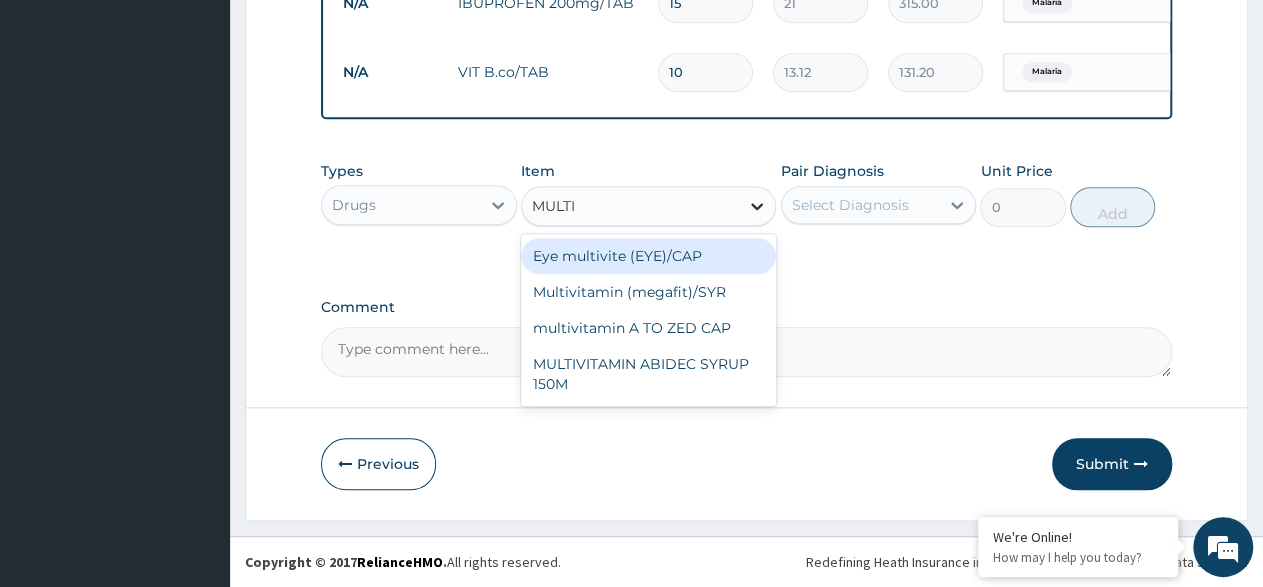 type on "MULTIV" 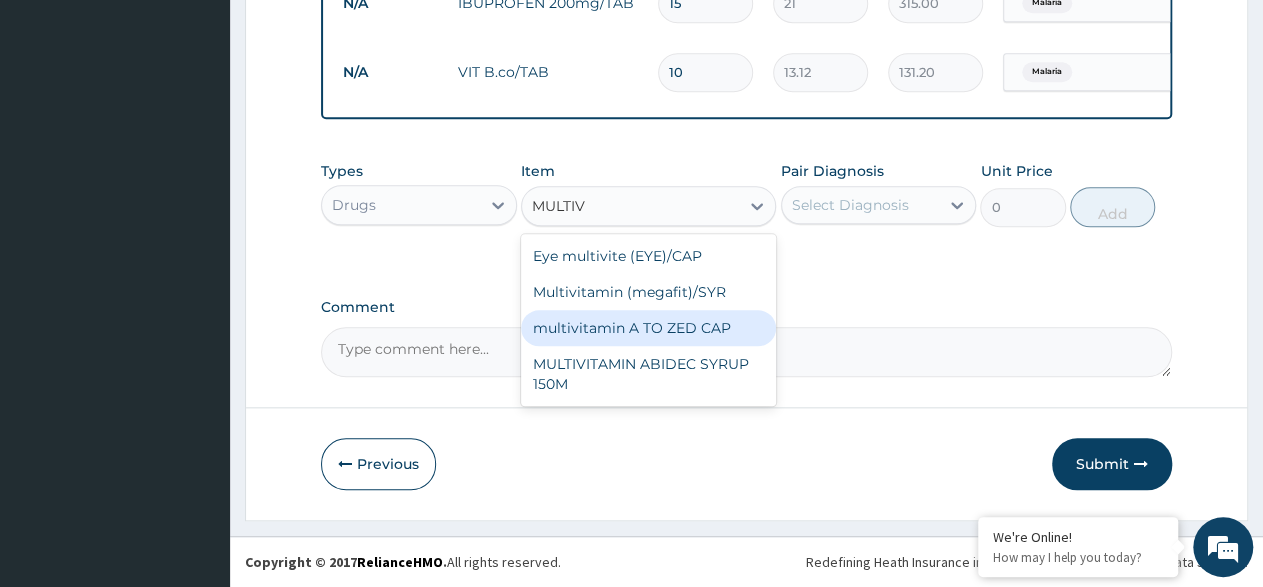 click on "multivitamin A TO ZED CAP" at bounding box center [648, 328] 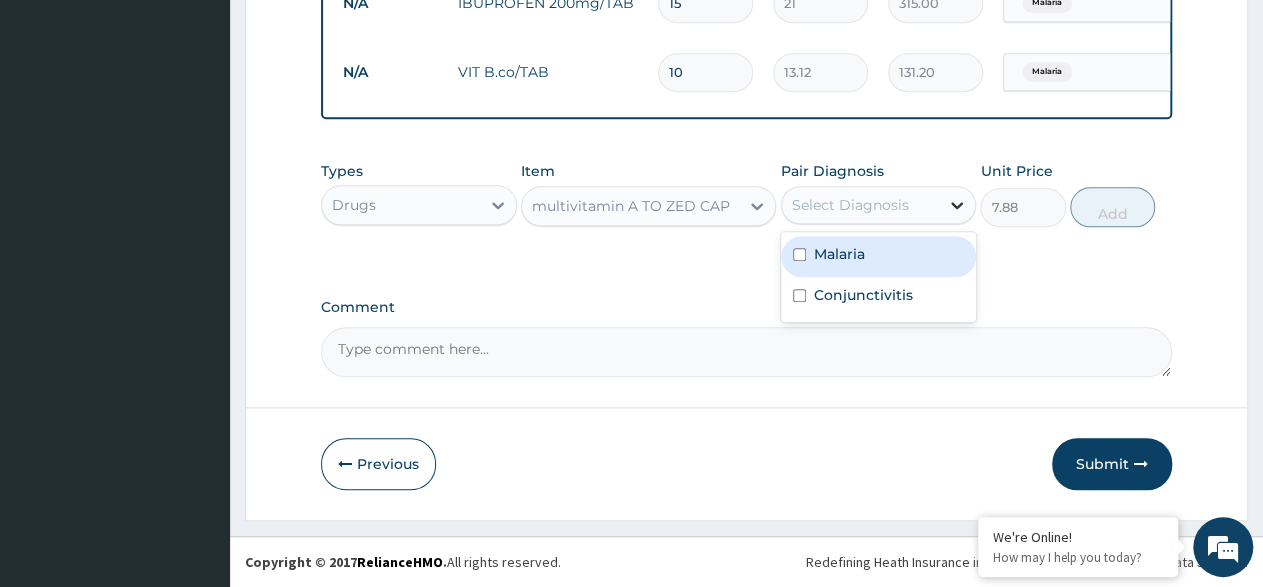 click 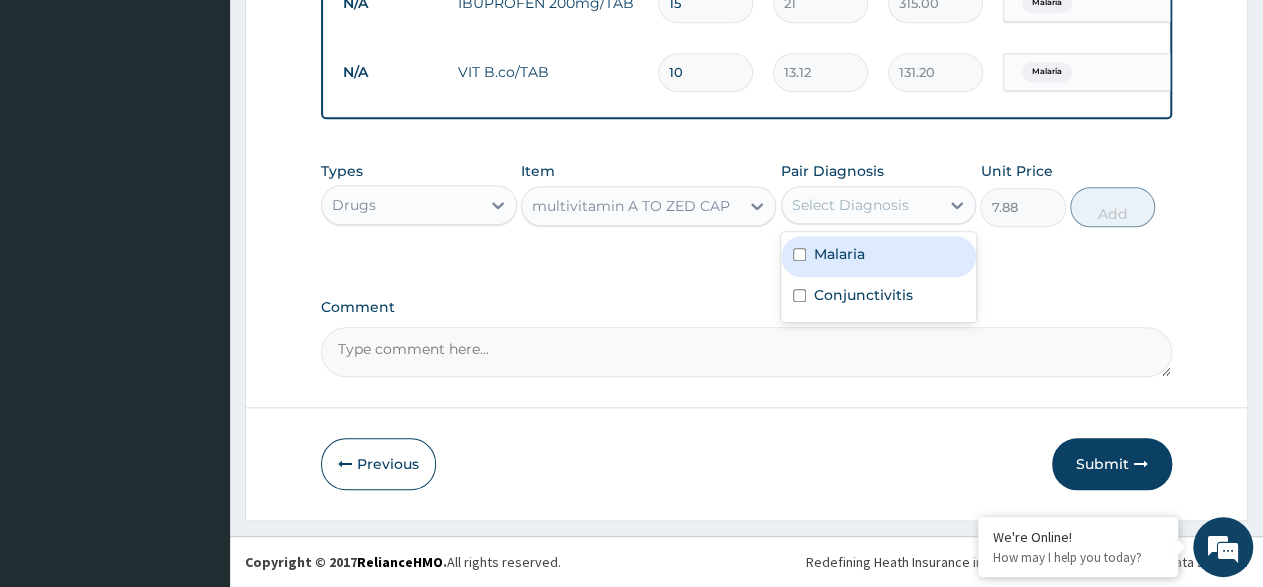 drag, startPoint x: 805, startPoint y: 258, endPoint x: 865, endPoint y: 235, distance: 64.25729 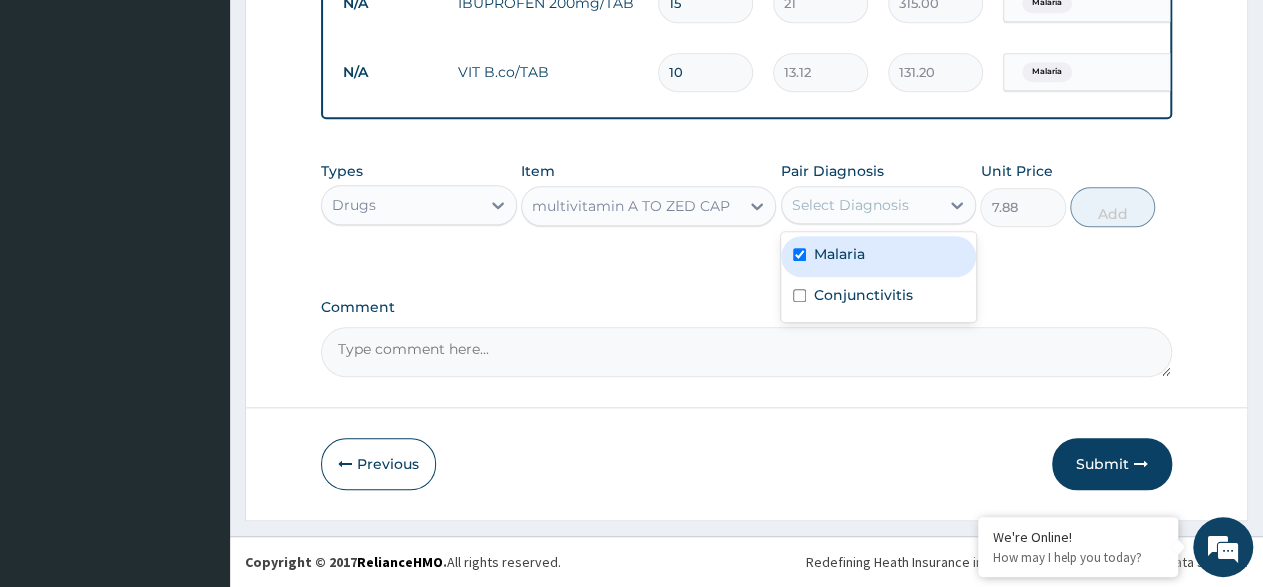 checkbox on "true" 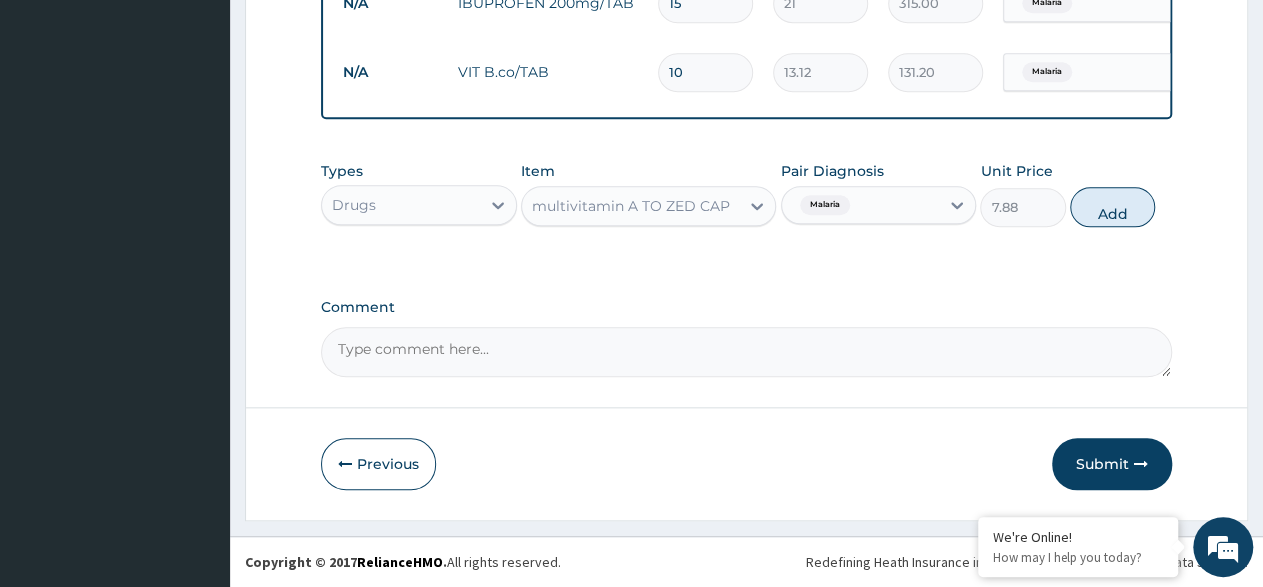 click on "Malaria" at bounding box center [861, 205] 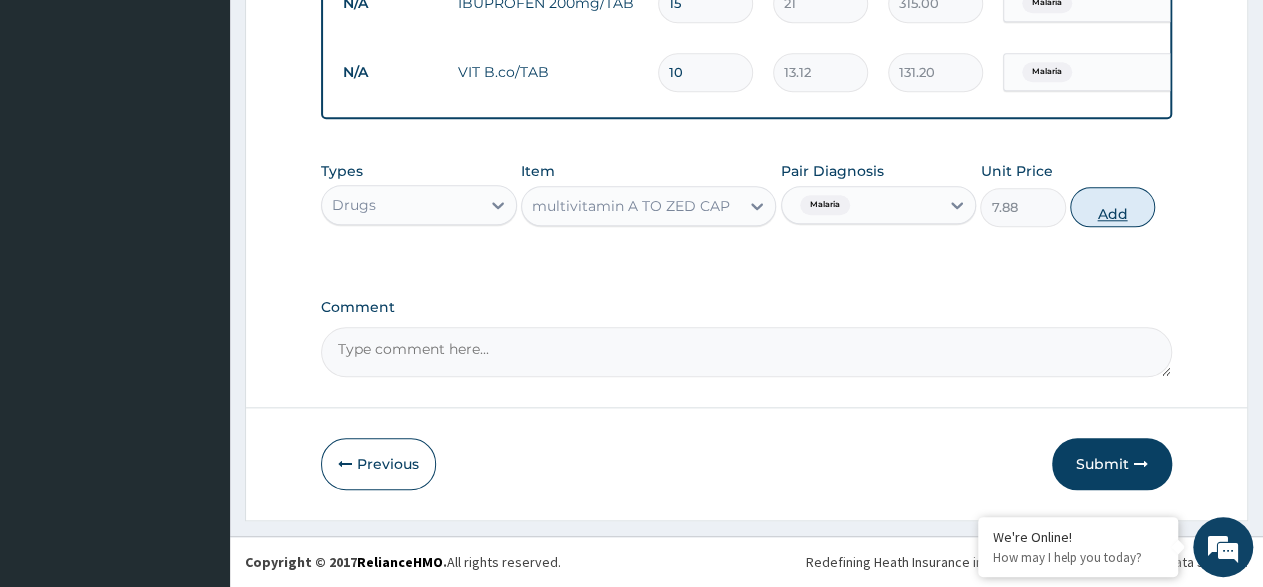 click on "Add" at bounding box center (1112, 207) 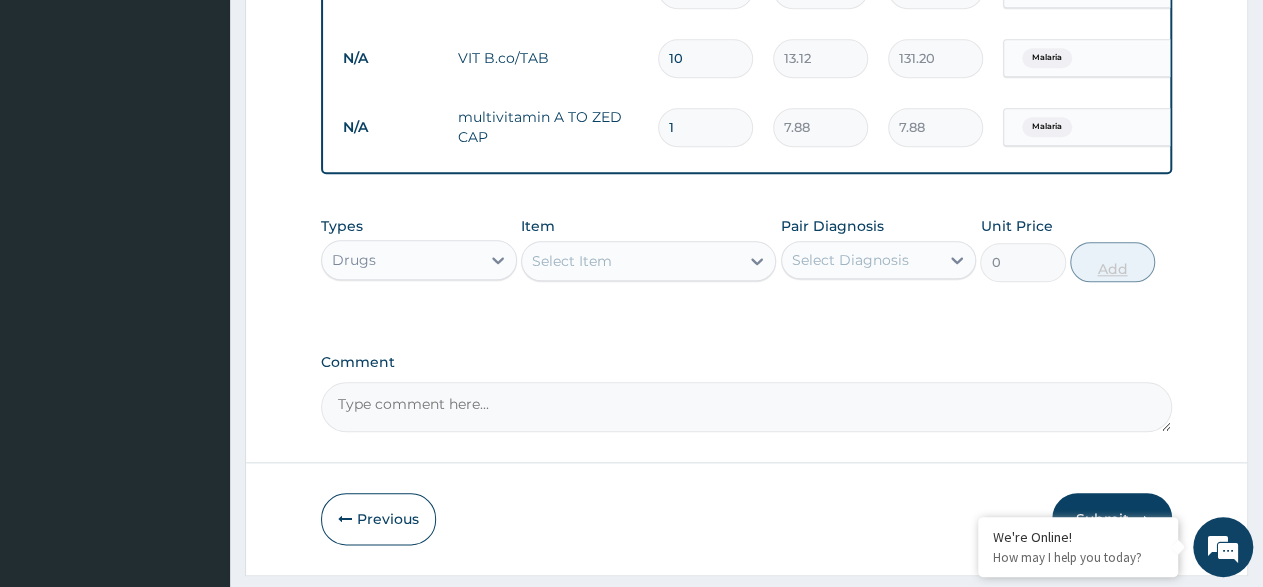 type on "14" 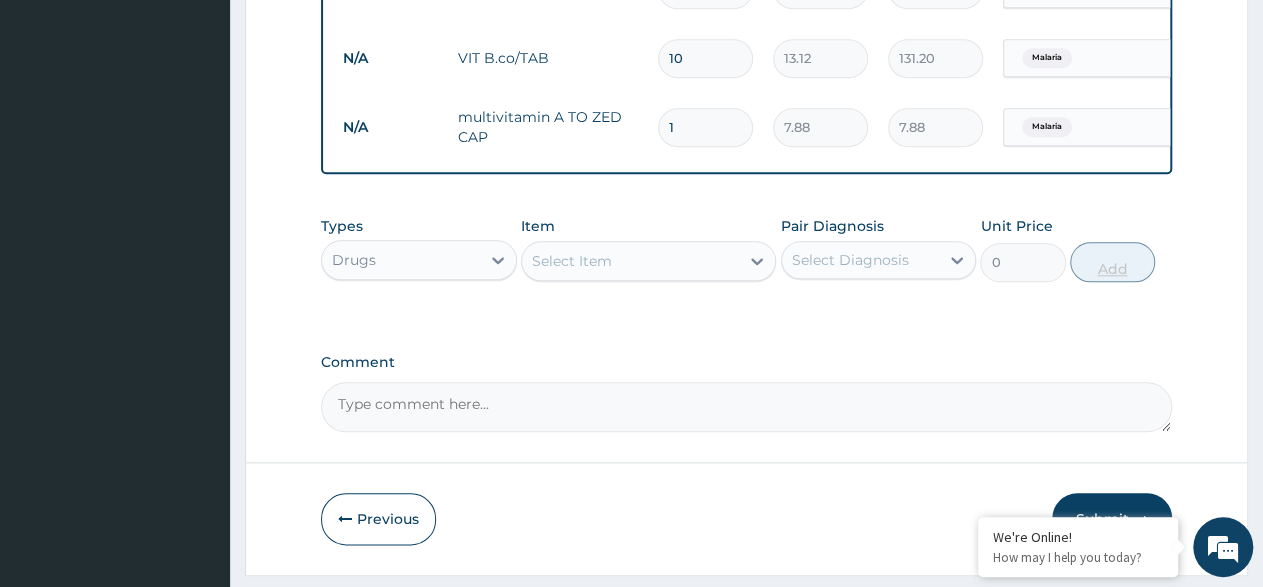 type on "110.32" 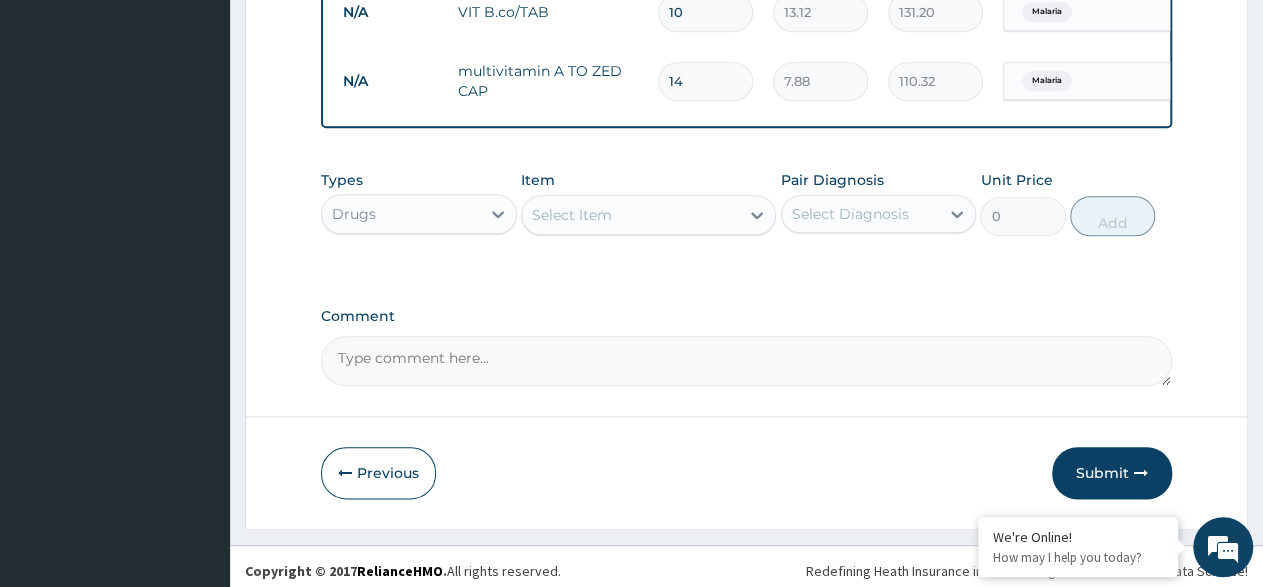 scroll, scrollTop: 972, scrollLeft: 0, axis: vertical 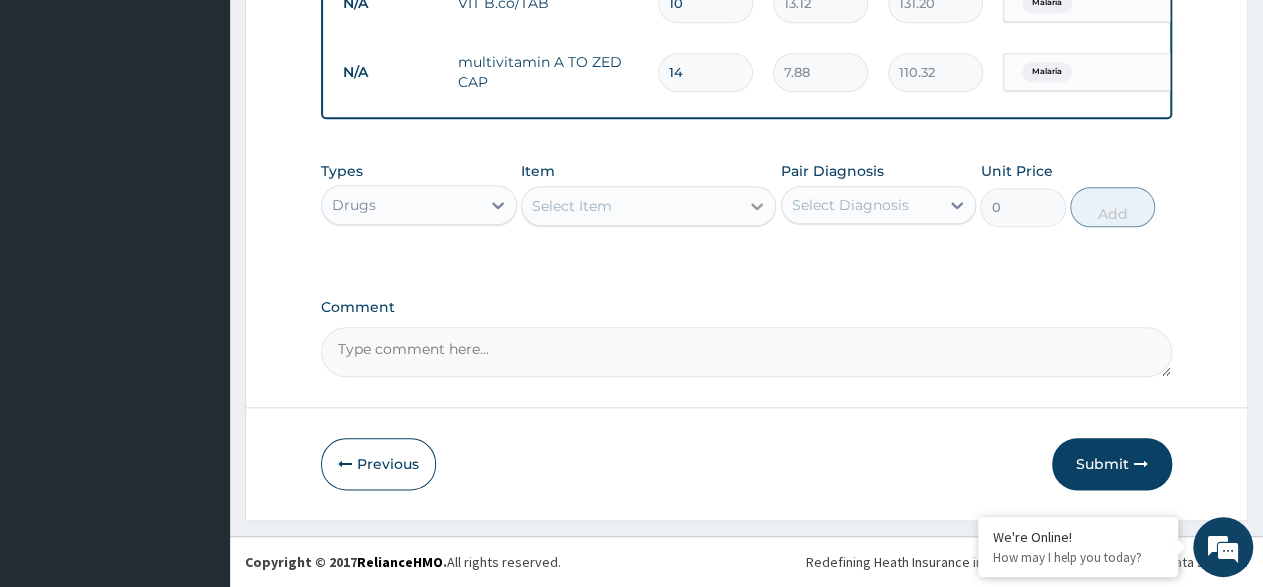 type on "14" 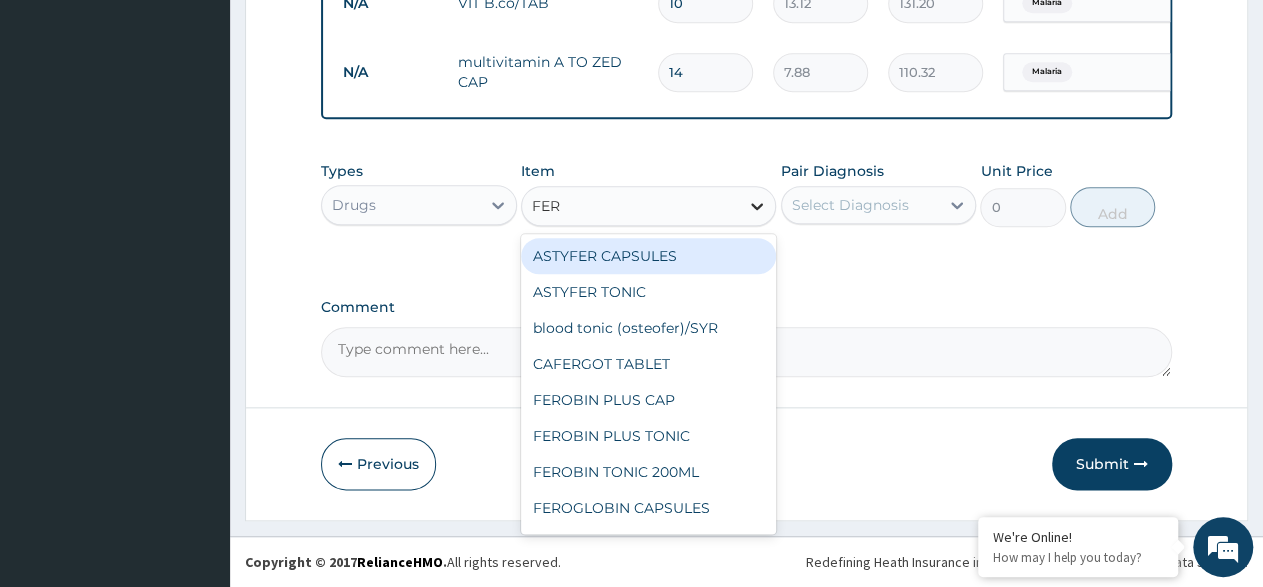 type on "FERR" 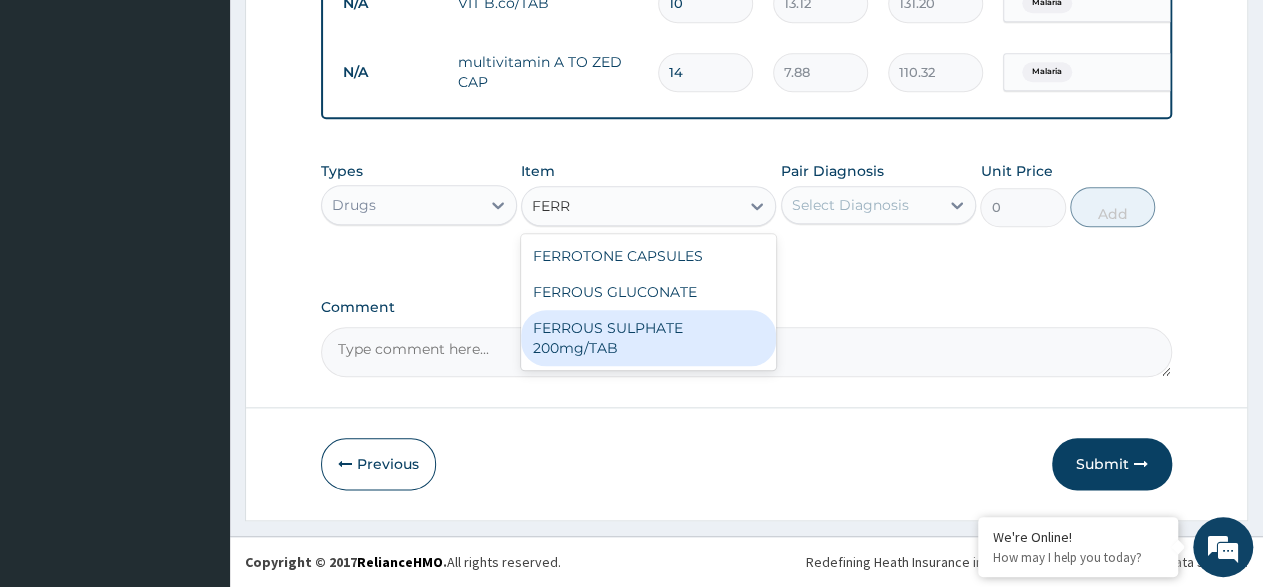 click on "FERROUS SULPHATE 200mg/TAB" at bounding box center (648, 338) 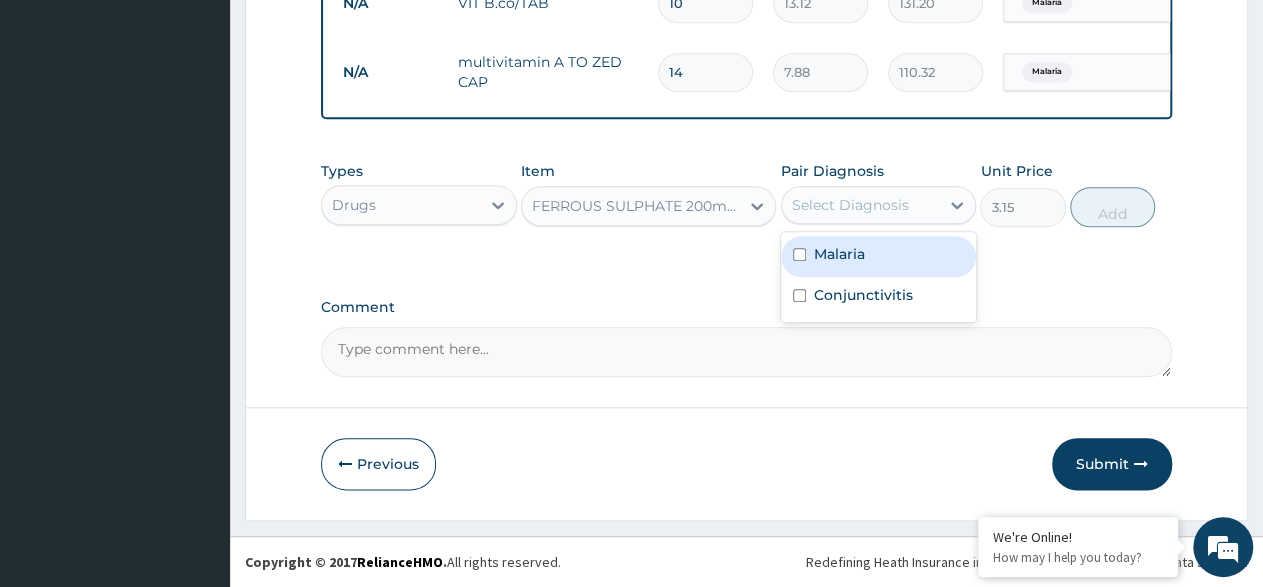 click on "Select Diagnosis" at bounding box center [861, 205] 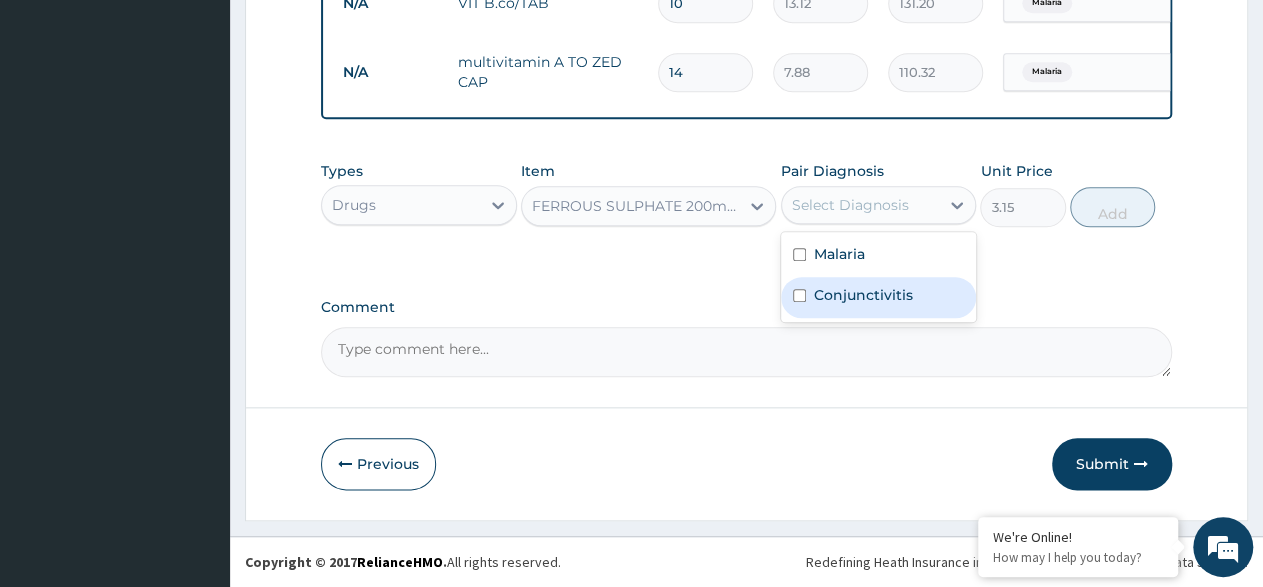 drag, startPoint x: 833, startPoint y: 289, endPoint x: 879, endPoint y: 263, distance: 52.83938 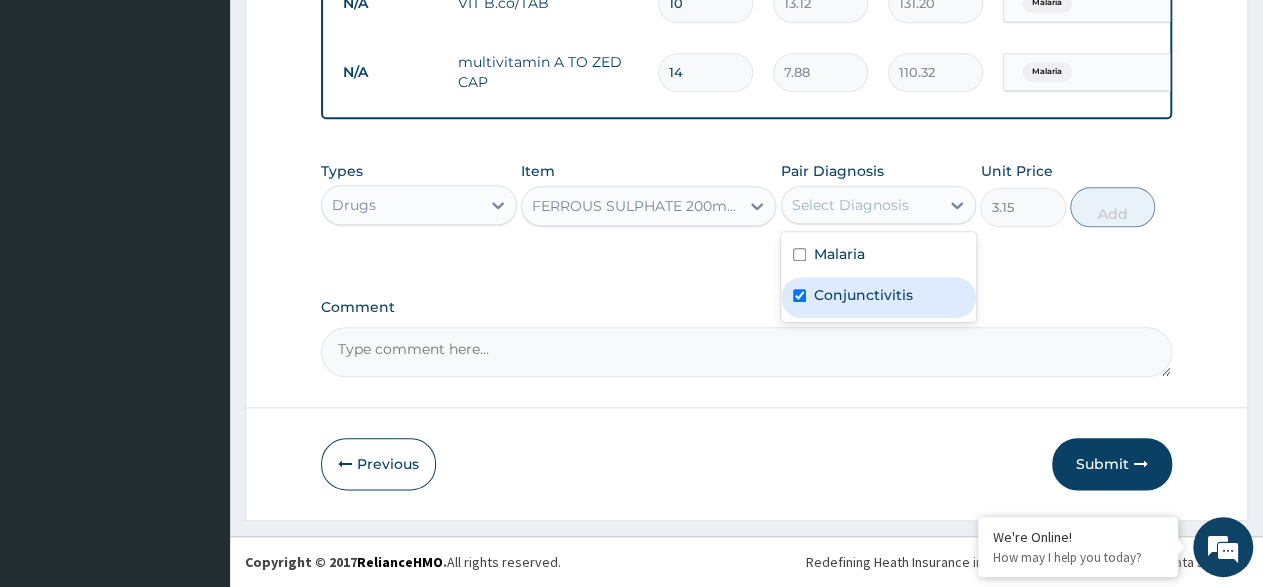 checkbox on "true" 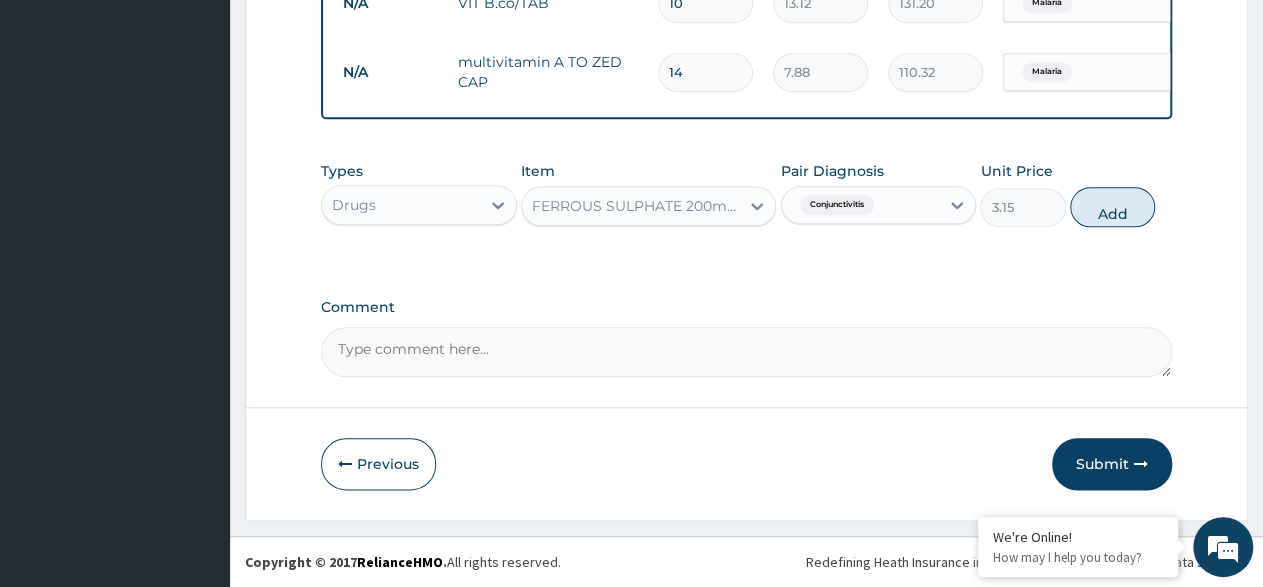 drag, startPoint x: 946, startPoint y: 212, endPoint x: 1062, endPoint y: 205, distance: 116.21101 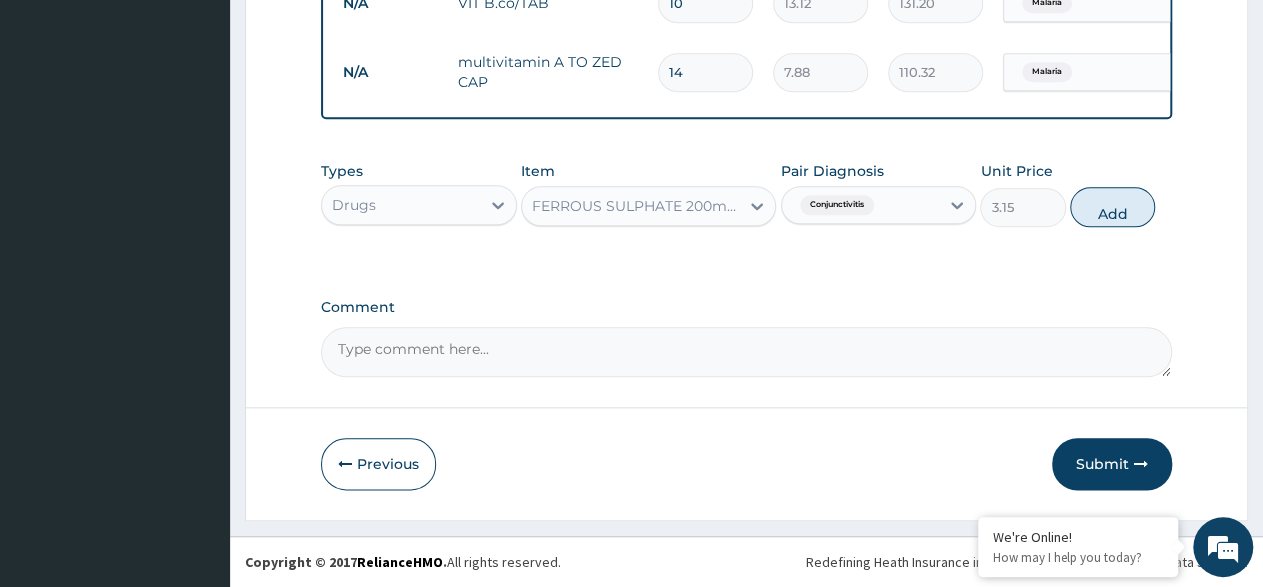 click at bounding box center (957, 205) 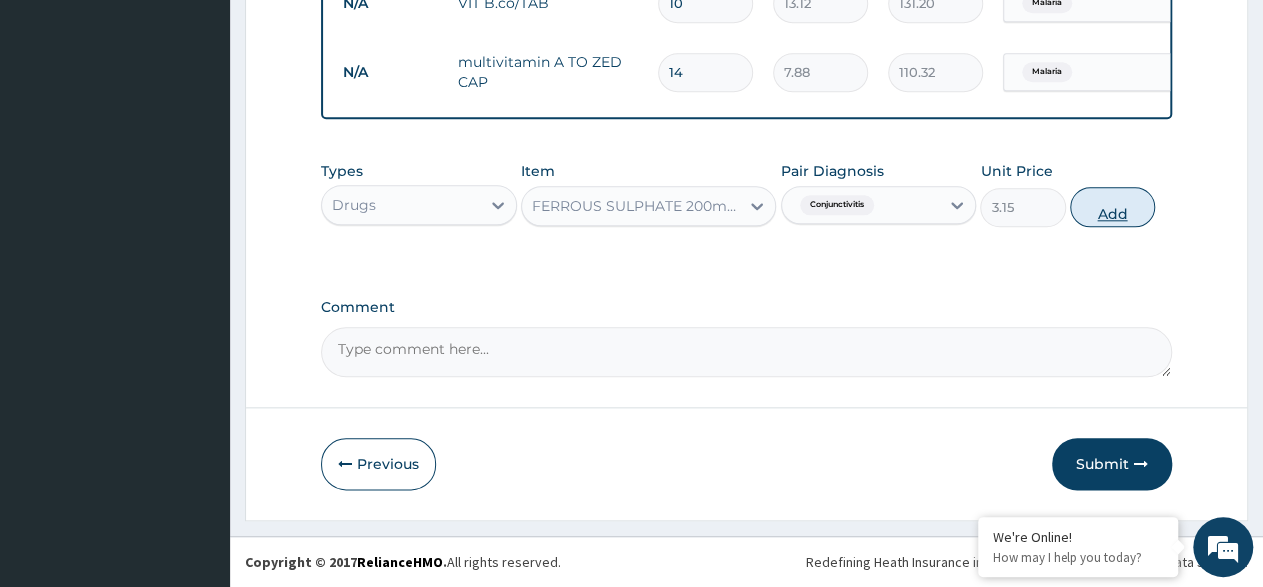 click on "Add" at bounding box center (1112, 207) 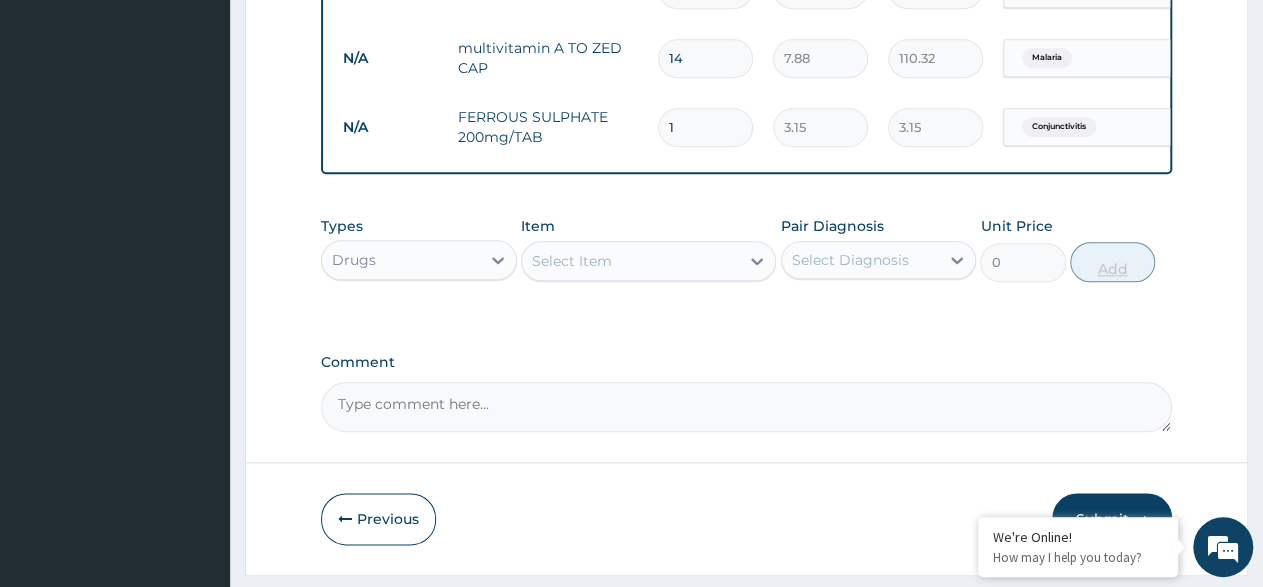 type 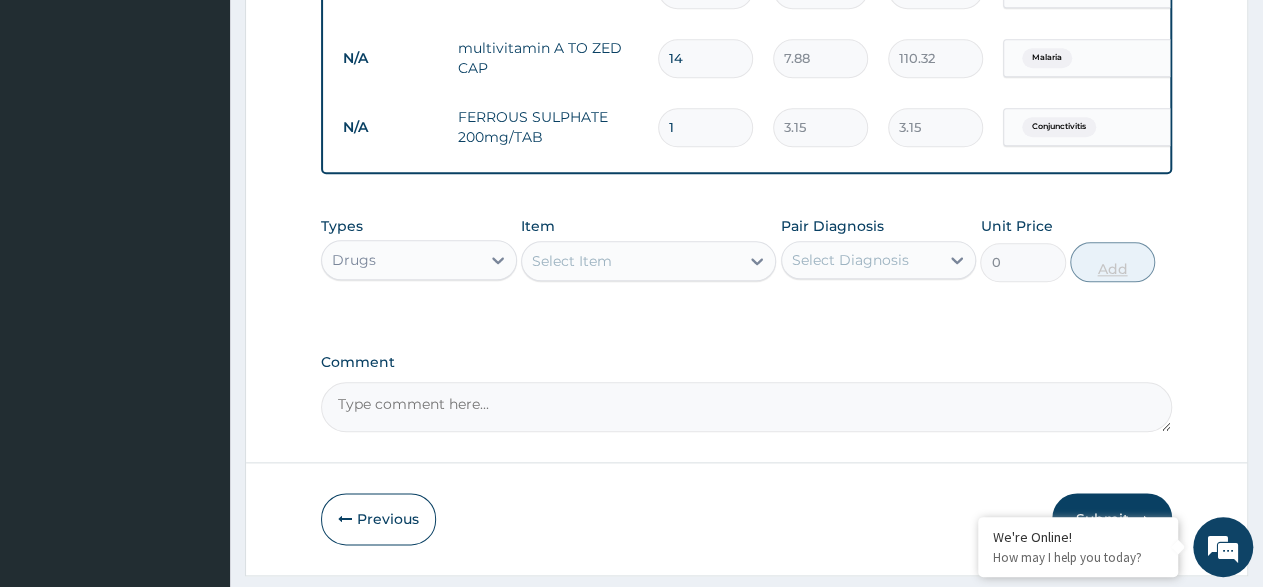 type on "0.00" 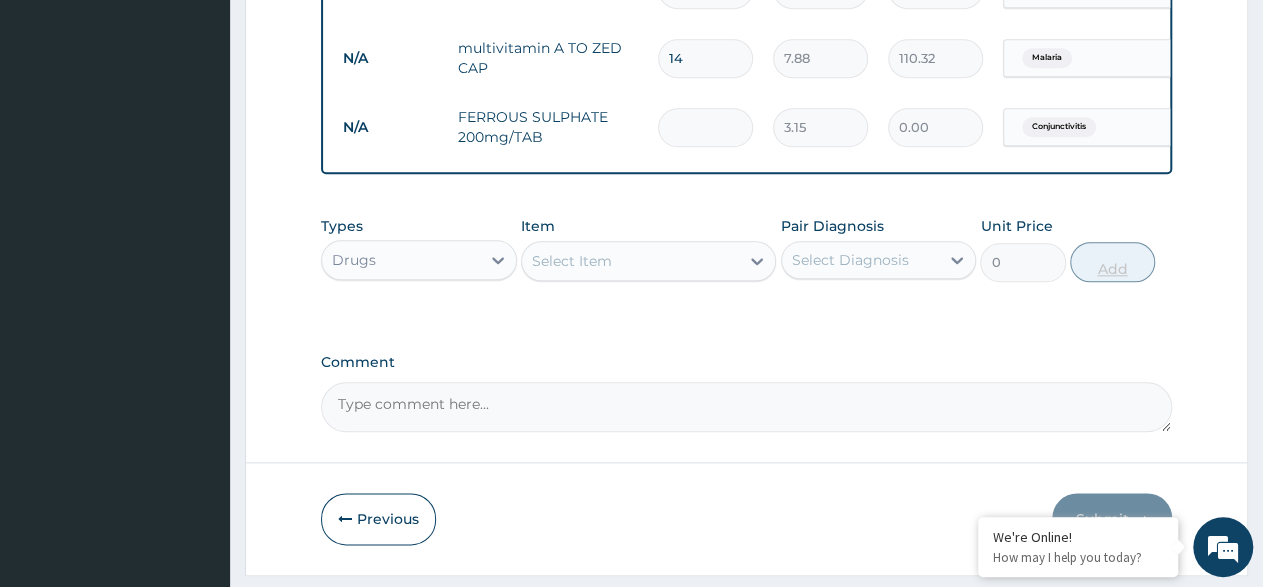 type on "4" 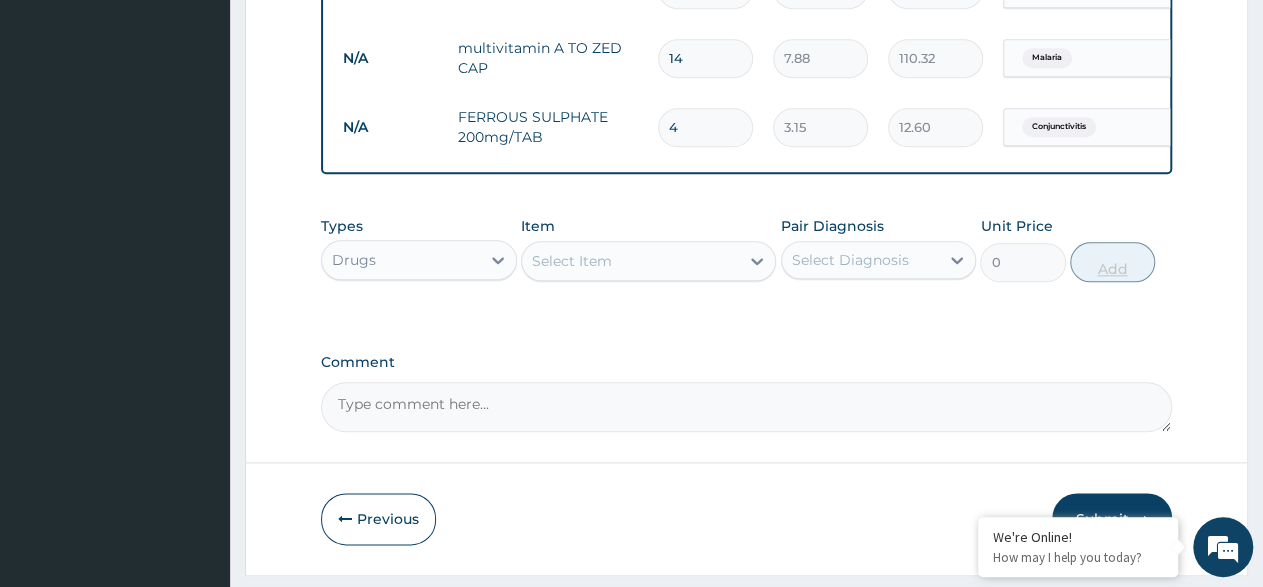 type 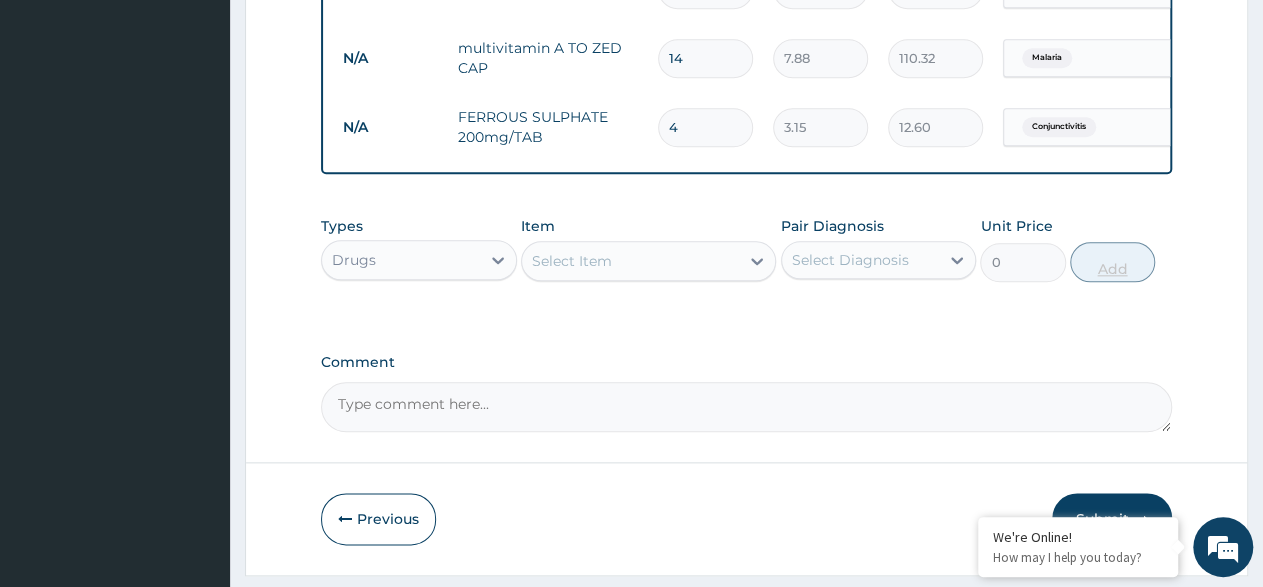 type on "0.00" 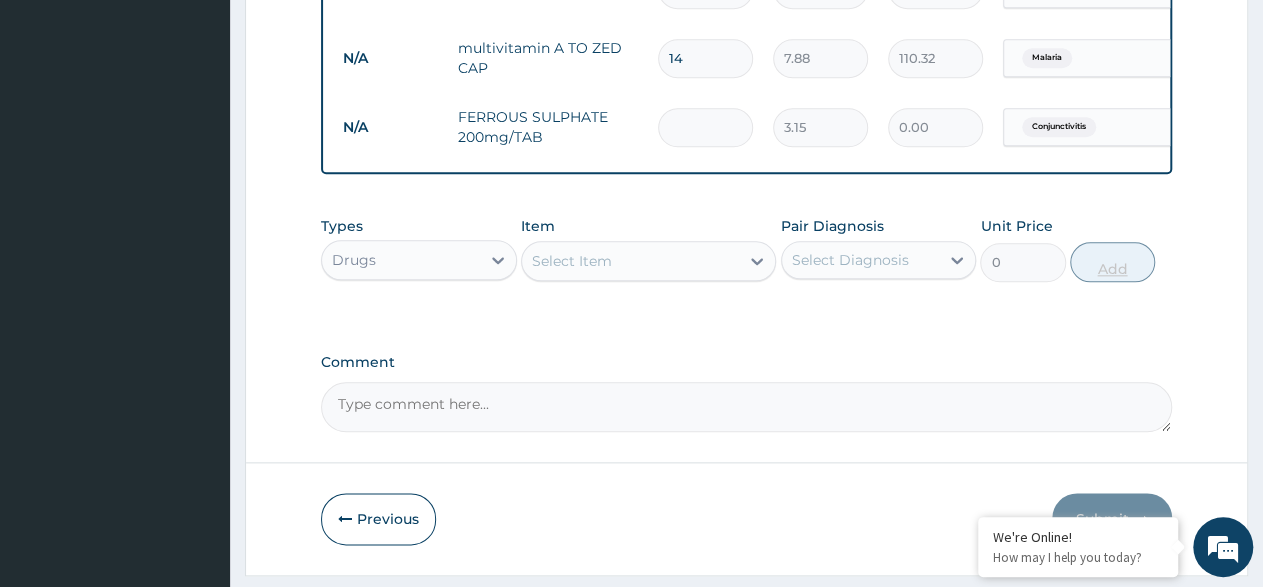 type on "1" 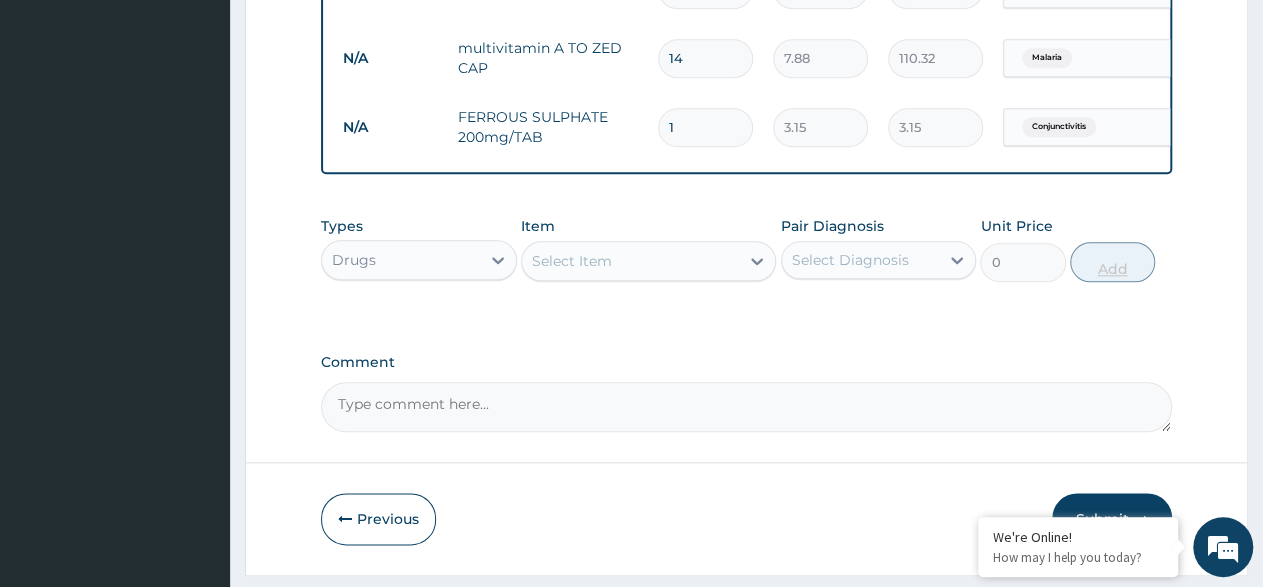 type on "13" 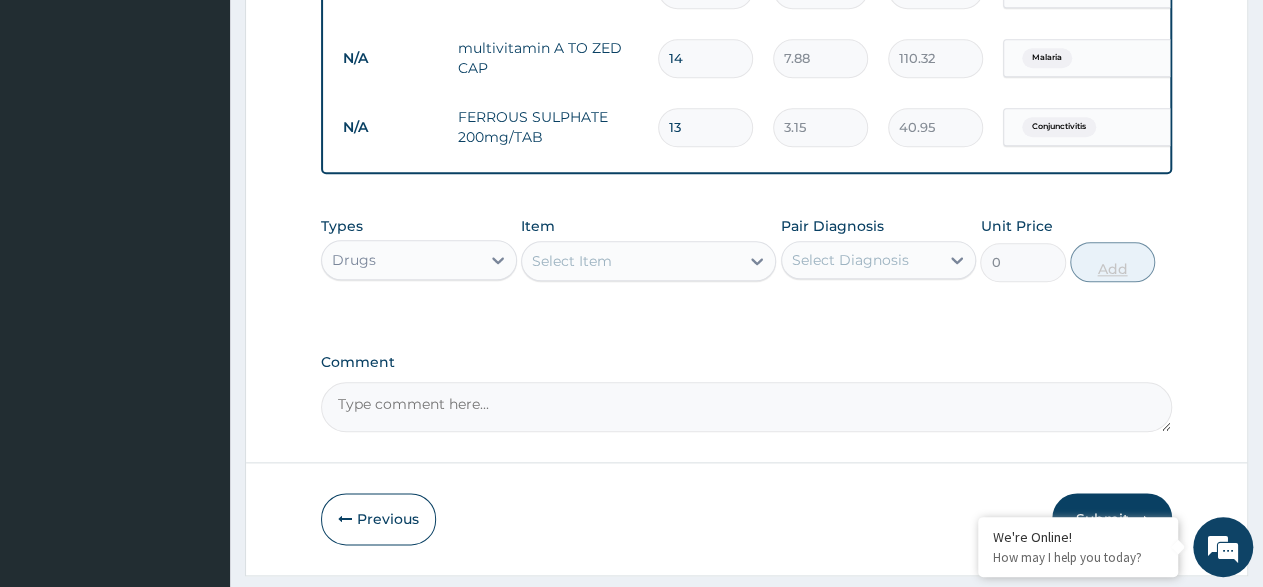 type on "1" 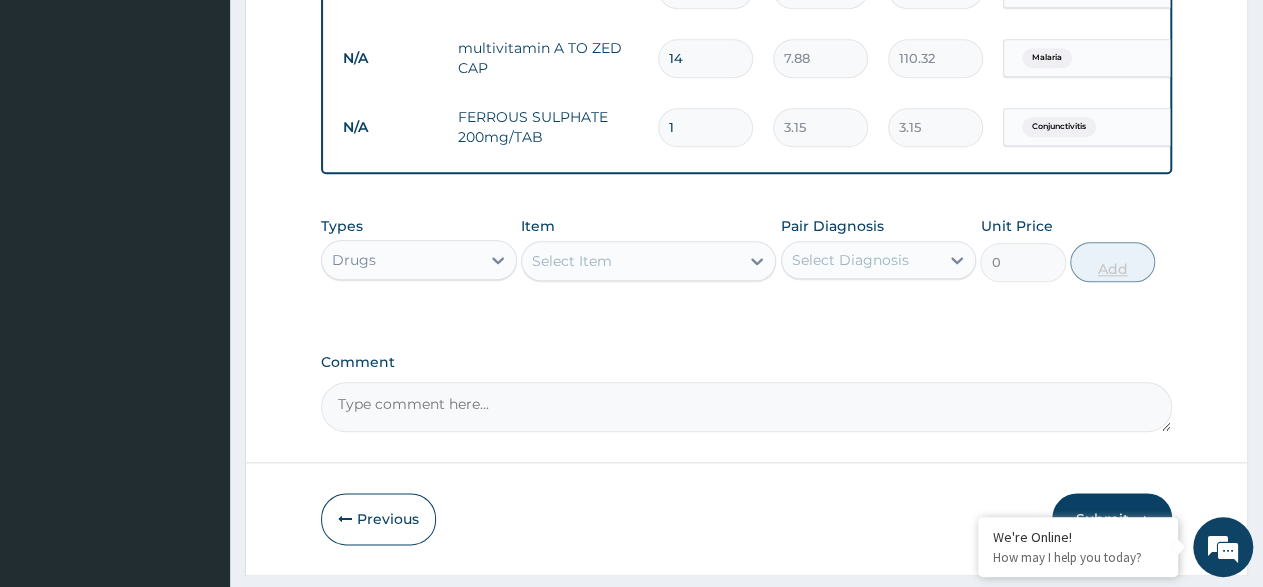 type on "14" 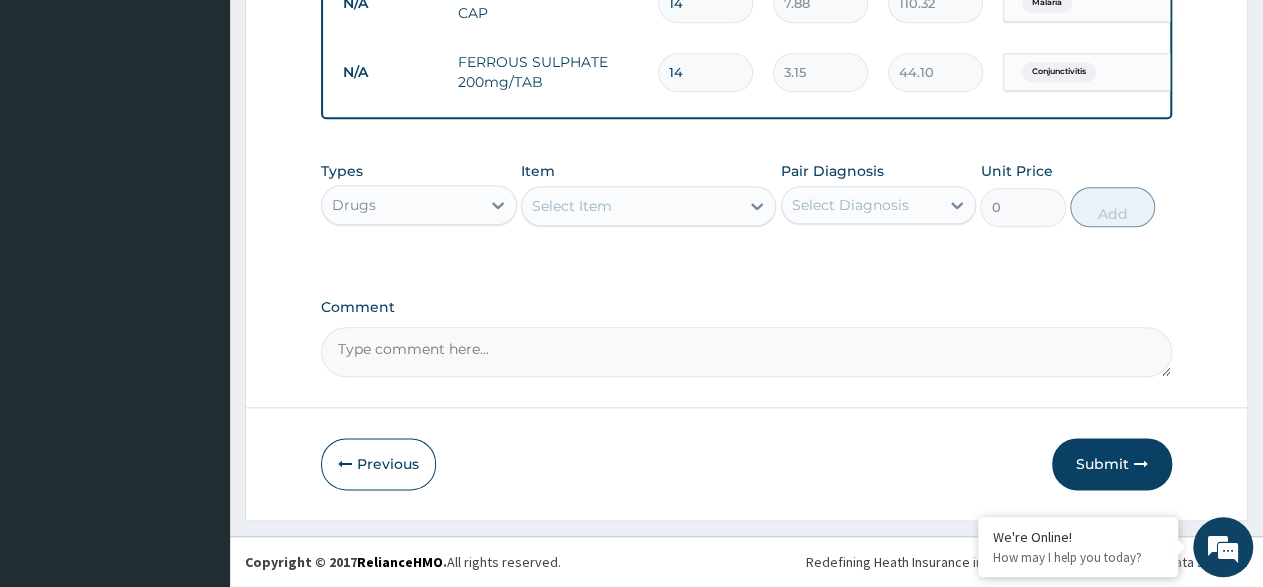 scroll, scrollTop: 1041, scrollLeft: 0, axis: vertical 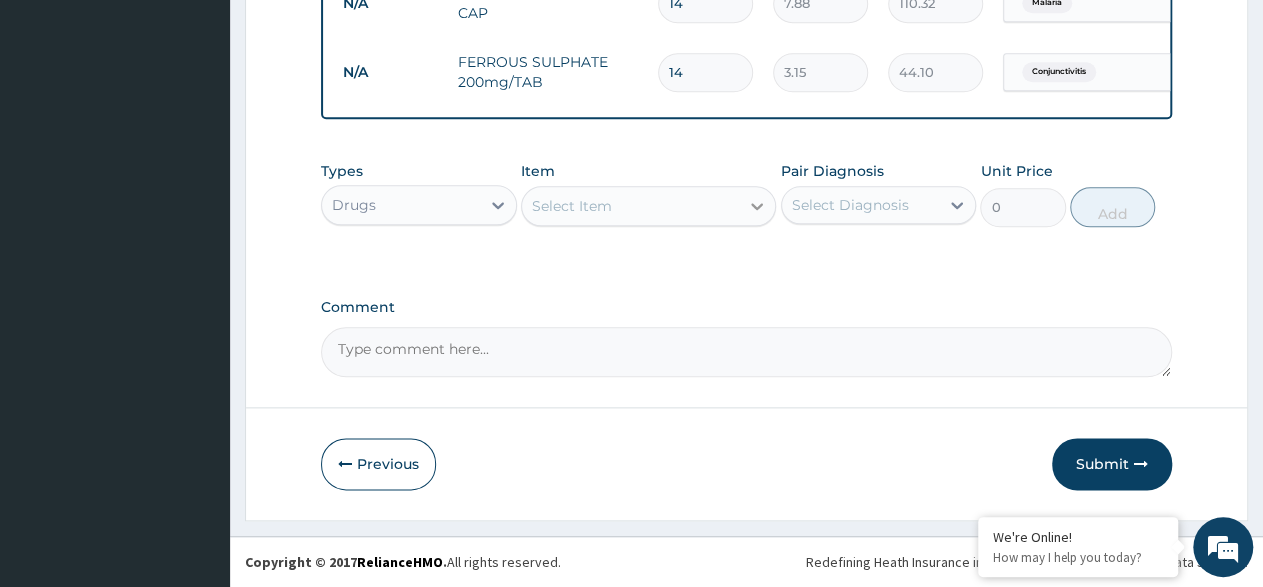 type on "14" 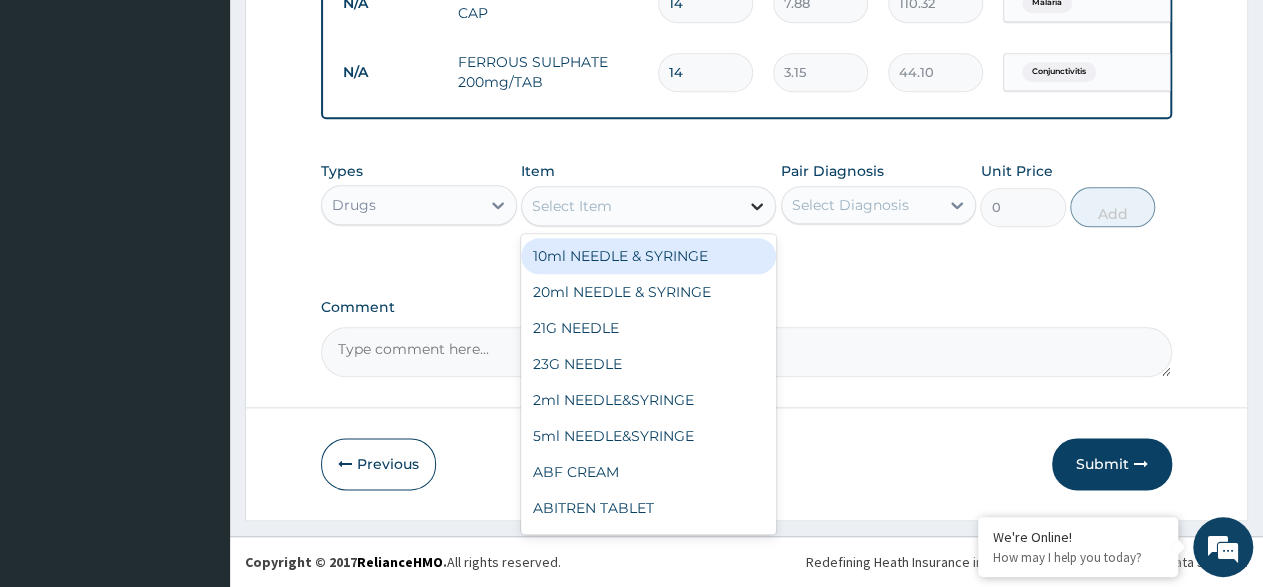 click at bounding box center (757, 206) 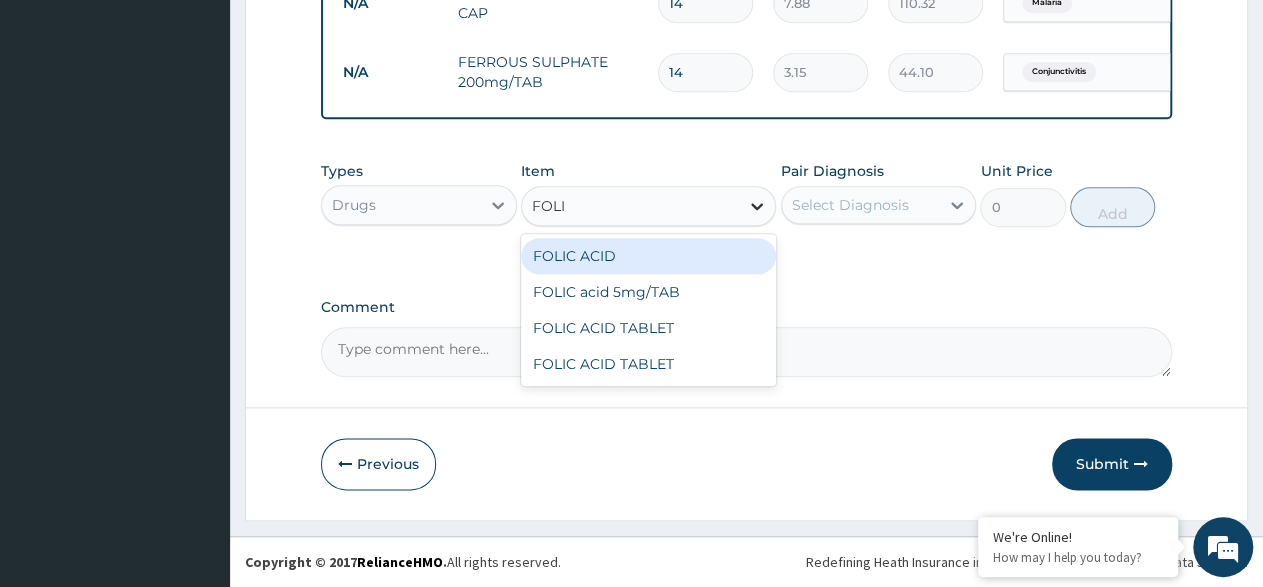 type on "FOLIC" 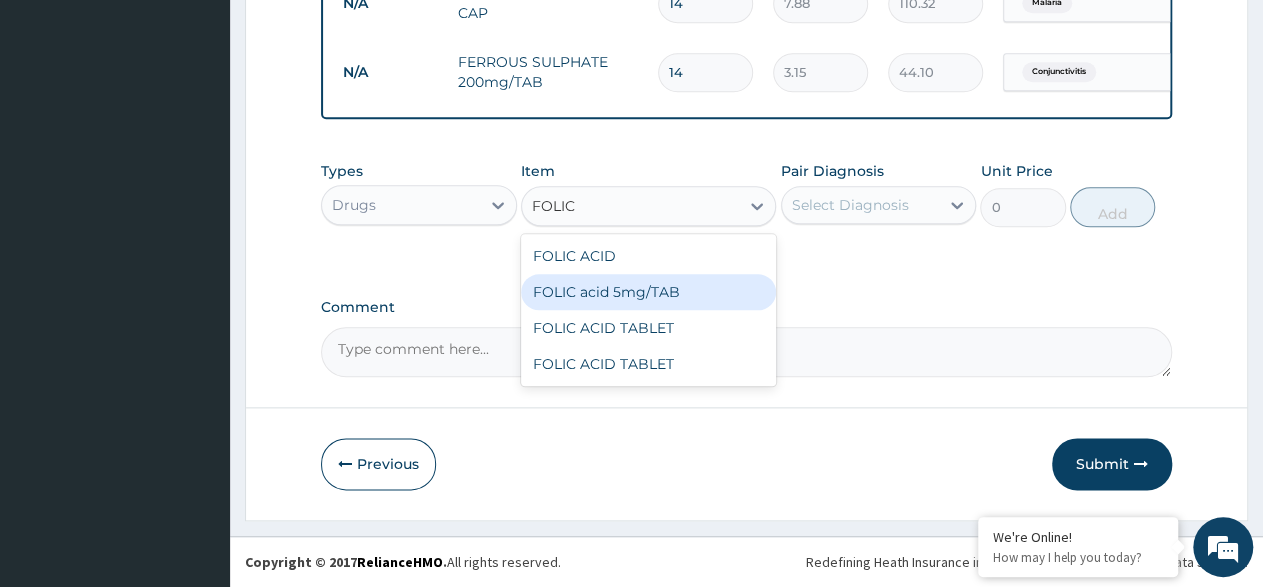 click on "FOLIC acid 5mg/TAB" at bounding box center (648, 292) 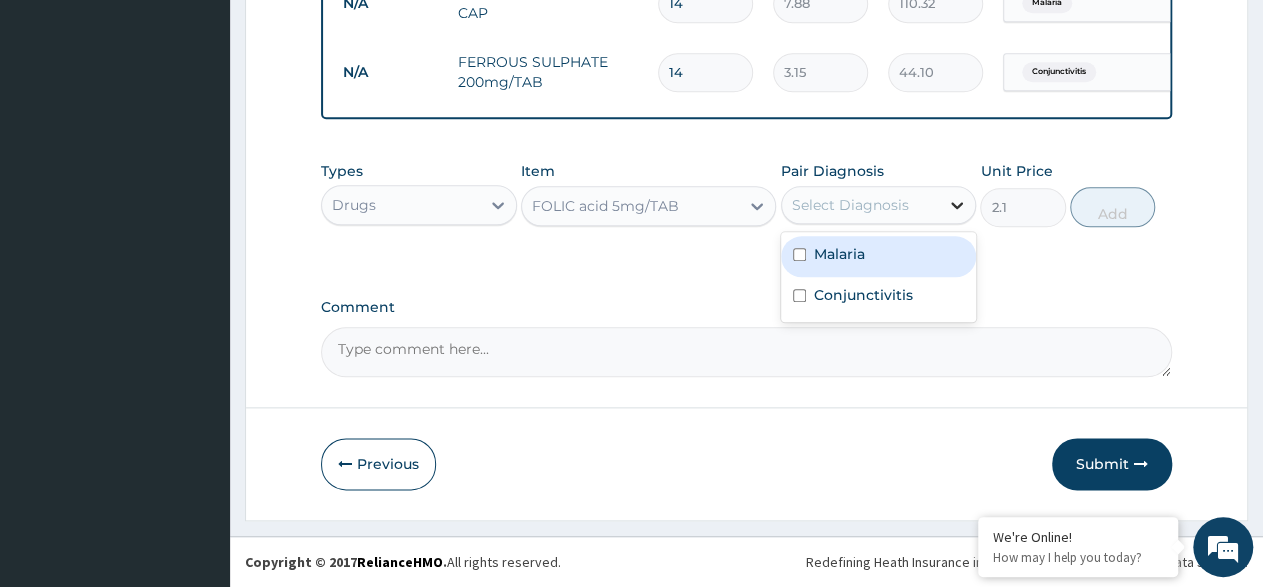 click at bounding box center [957, 205] 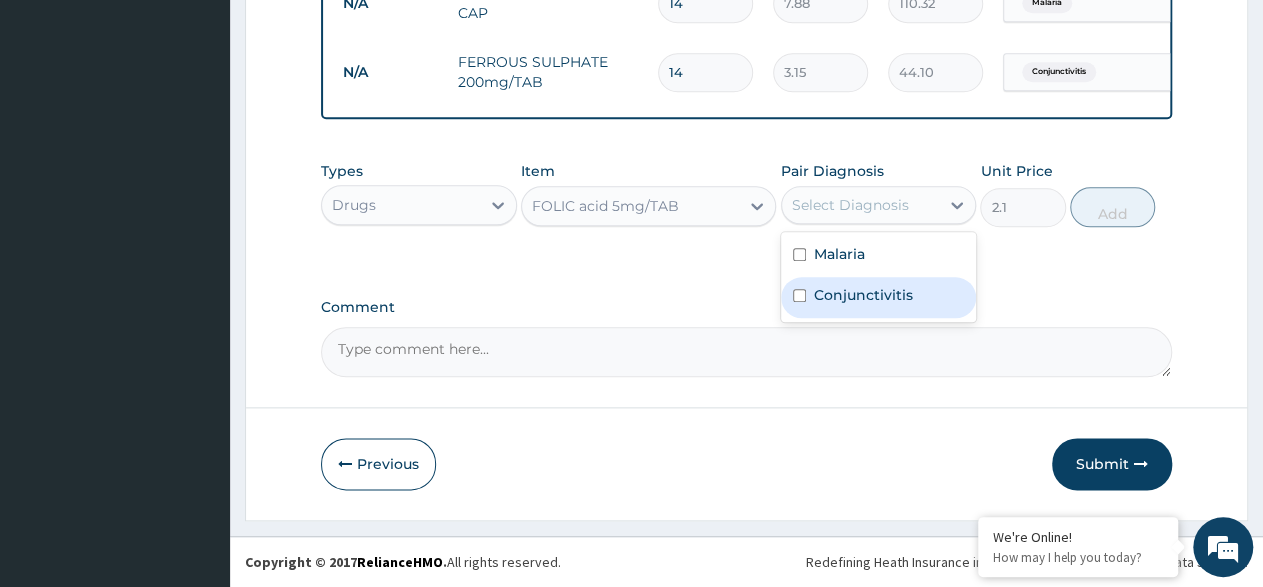 click on "Conjunctivitis" at bounding box center (879, 297) 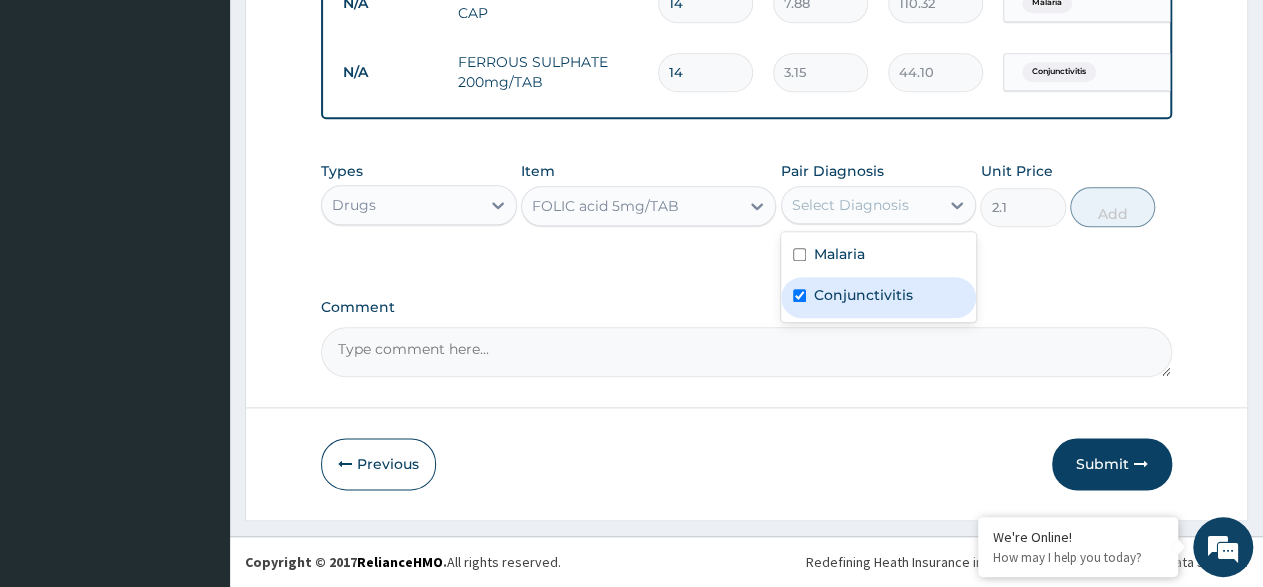 checkbox on "true" 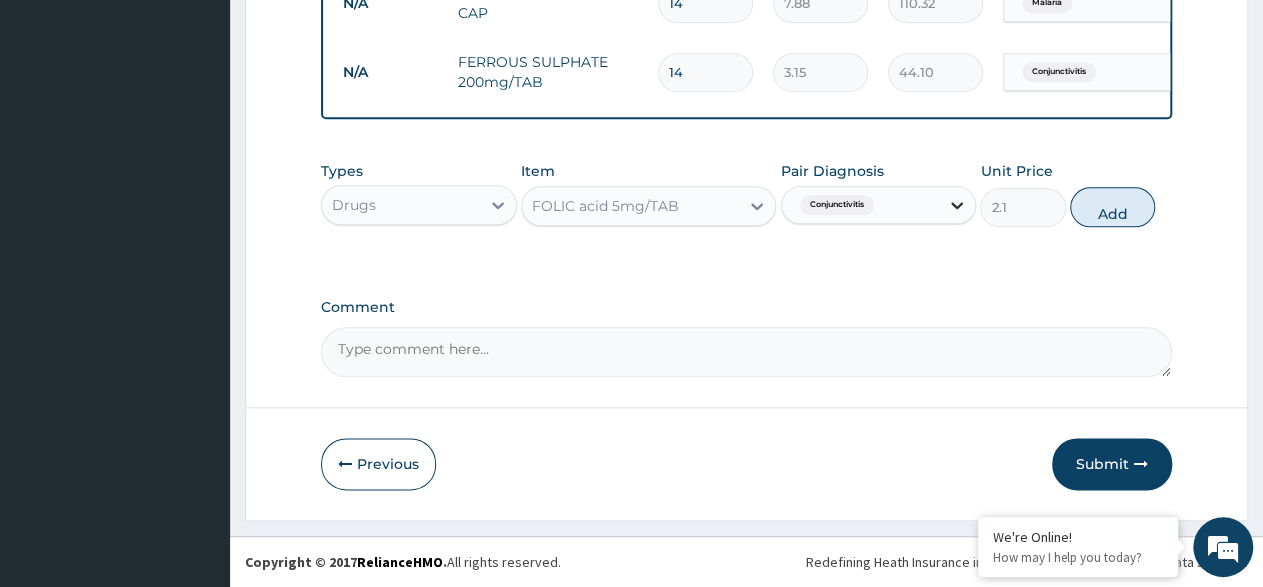 click at bounding box center (957, 205) 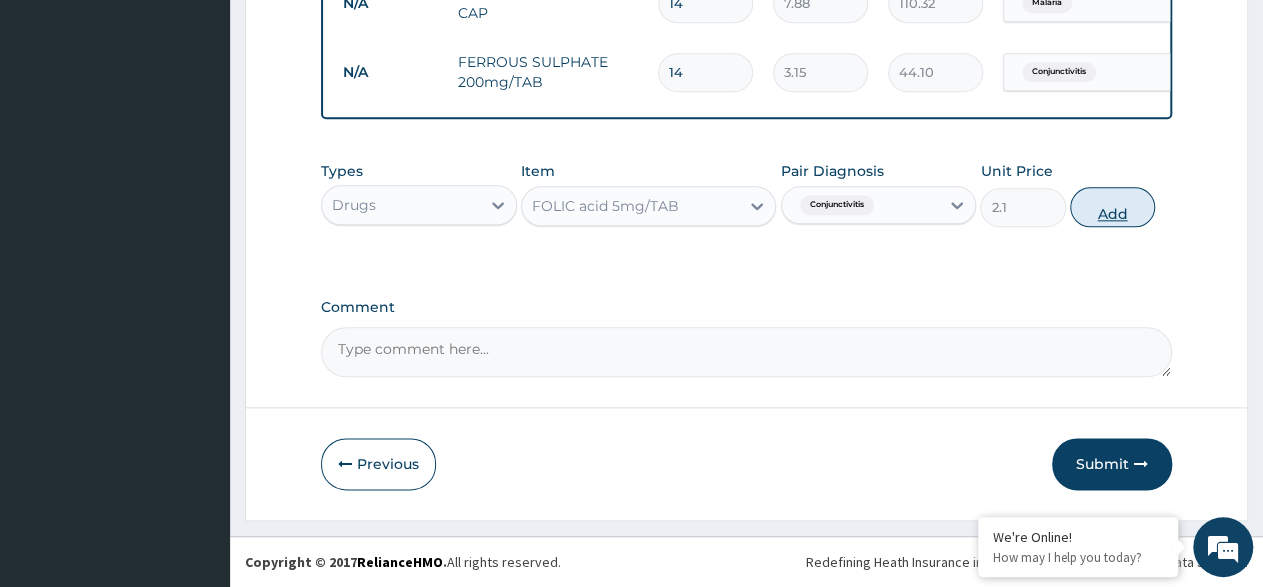 click on "Add" at bounding box center [1112, 207] 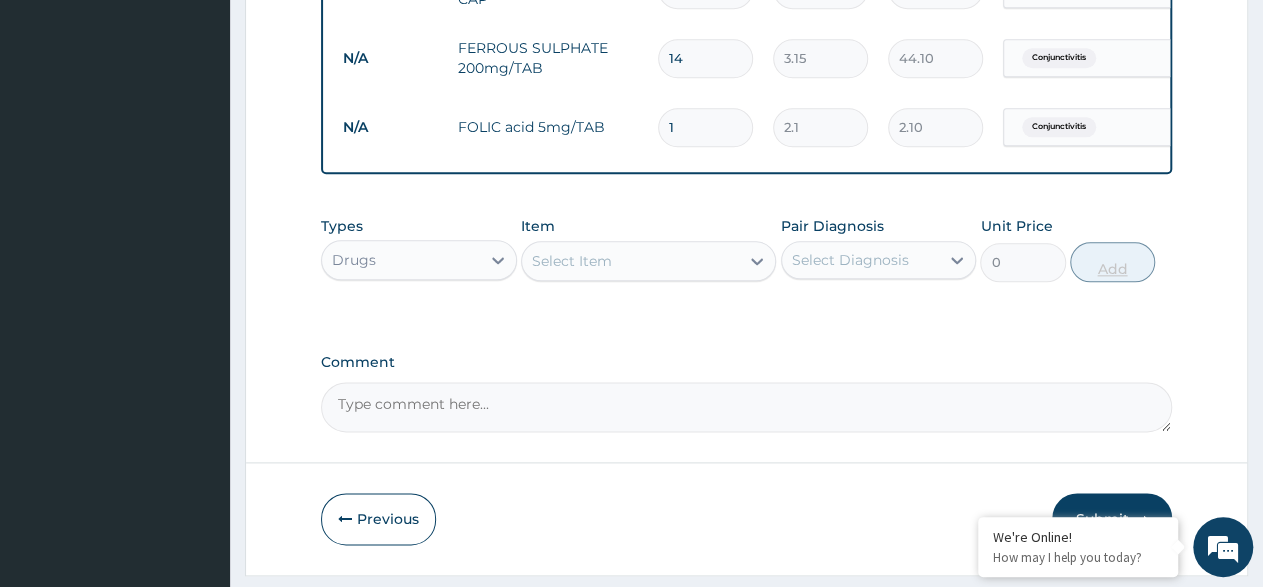type on "14" 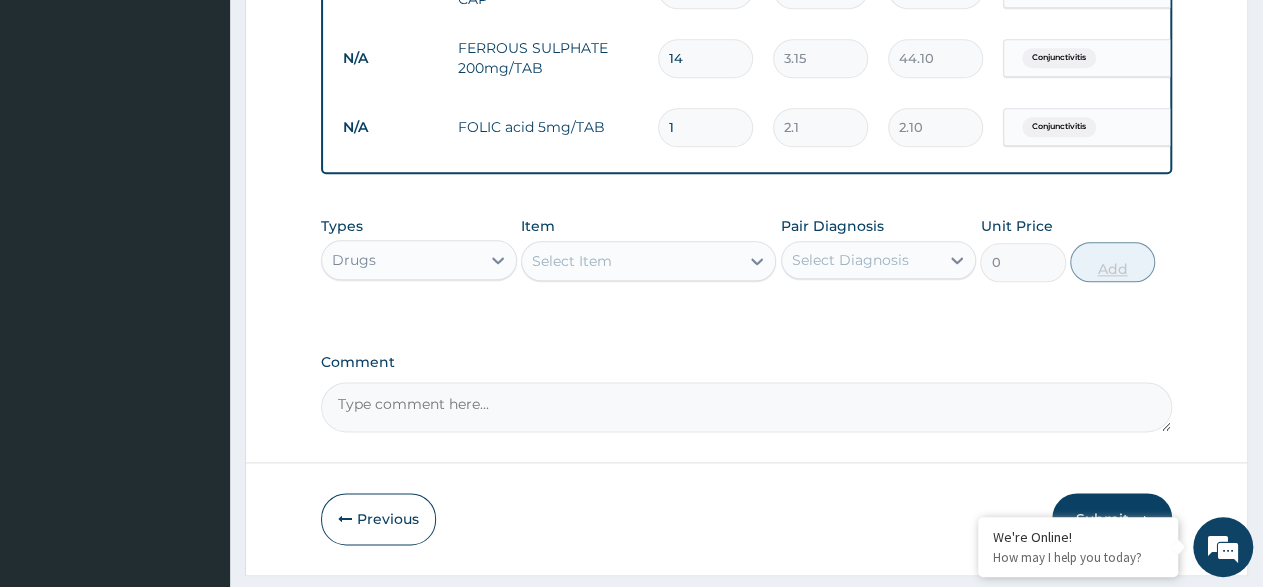 type on "29.40" 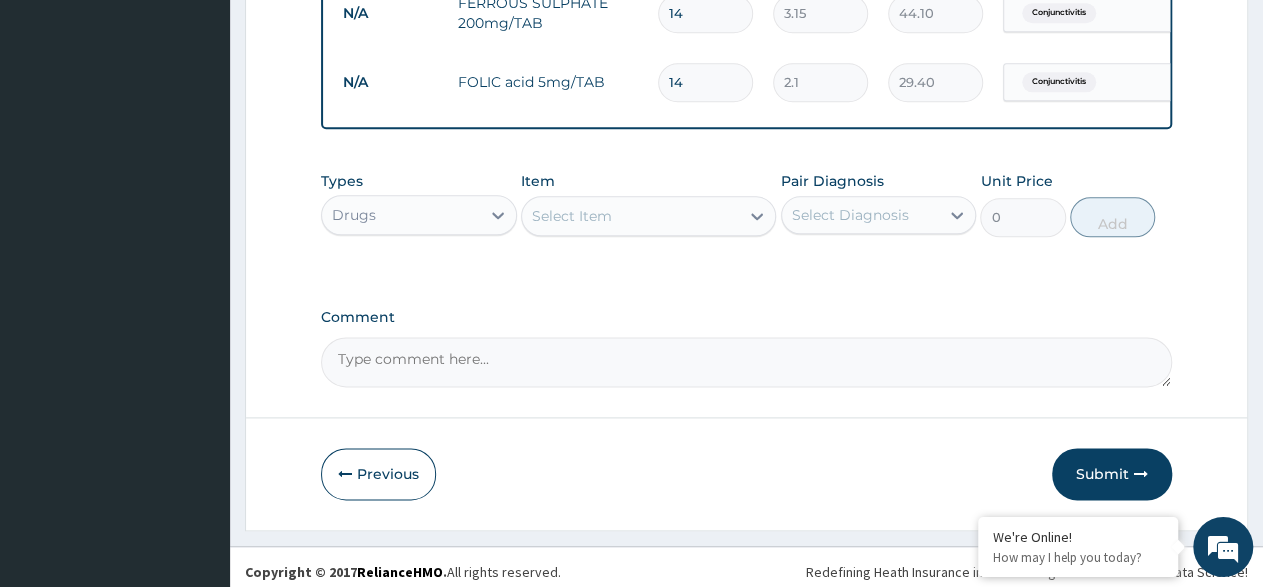 scroll, scrollTop: 1110, scrollLeft: 0, axis: vertical 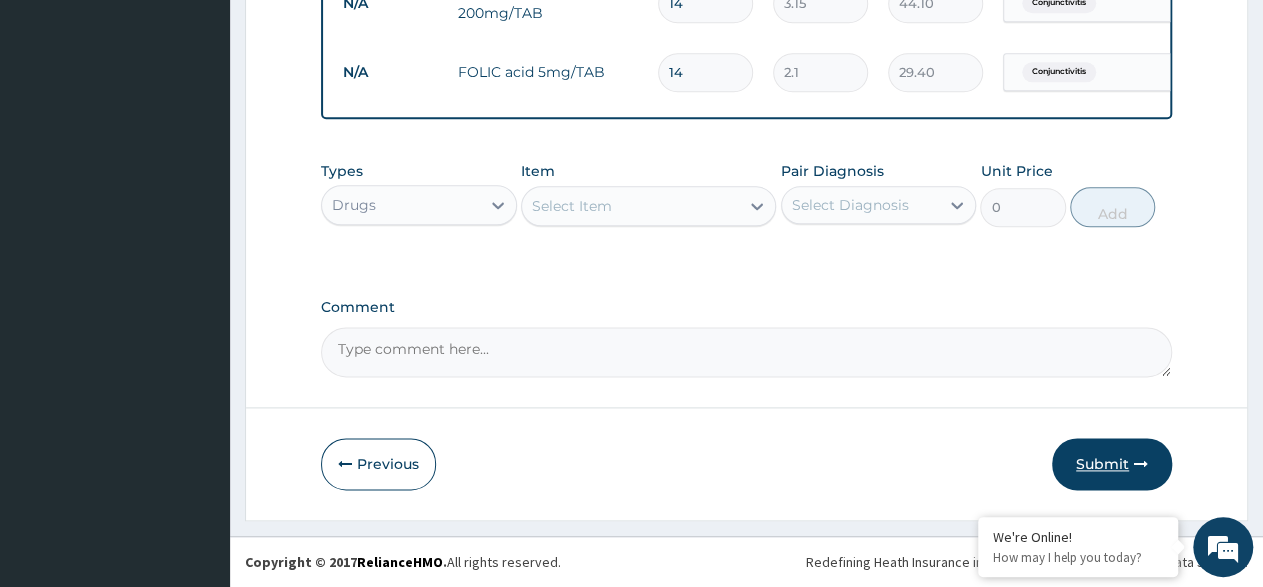 type on "14" 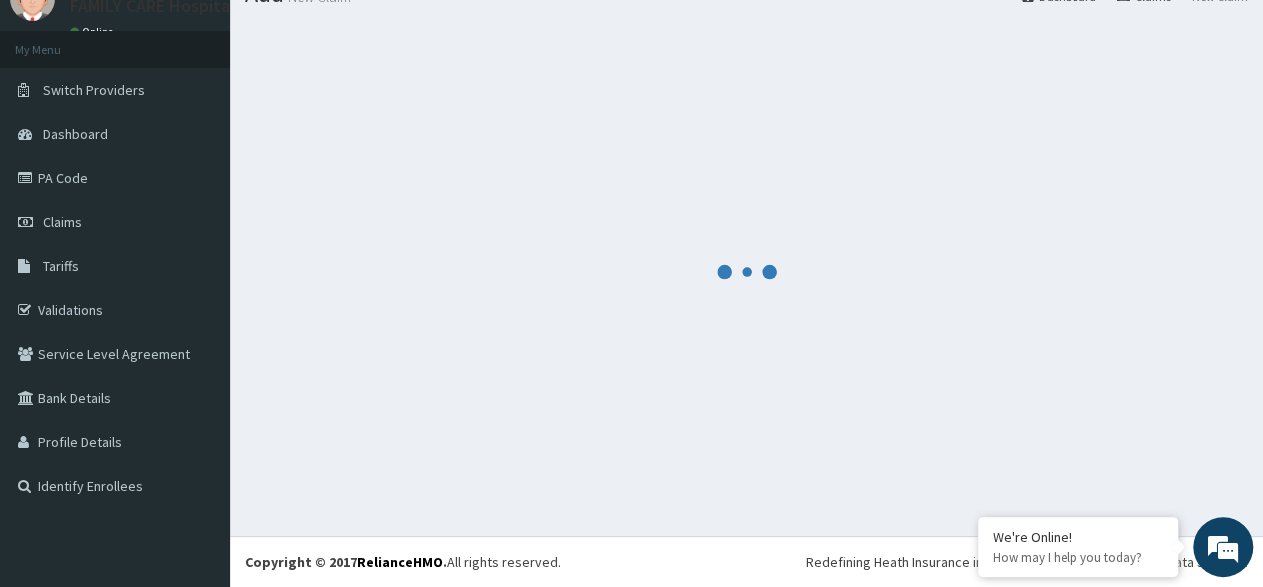 scroll, scrollTop: 84, scrollLeft: 0, axis: vertical 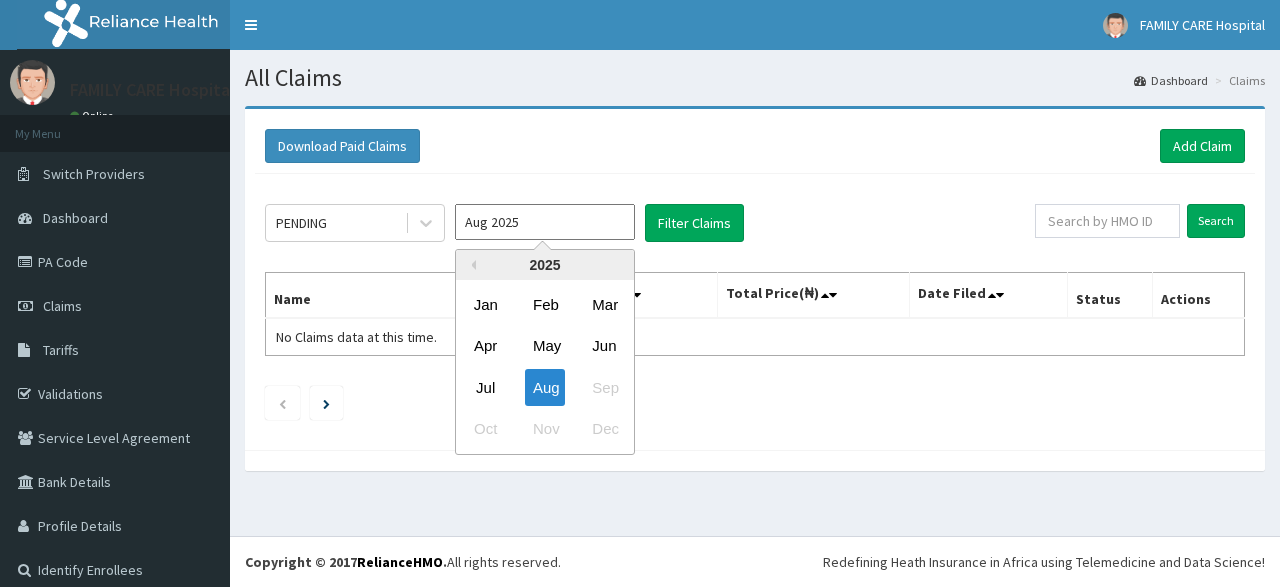 click on "Aug 2025" at bounding box center [545, 222] 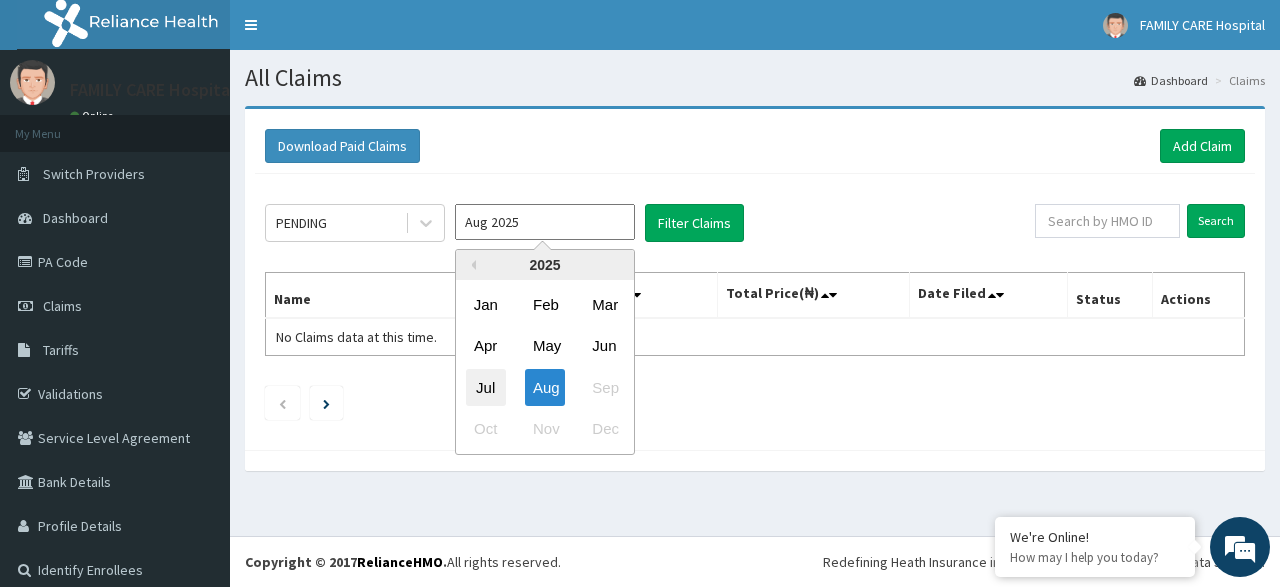 click on "Jul" at bounding box center (486, 387) 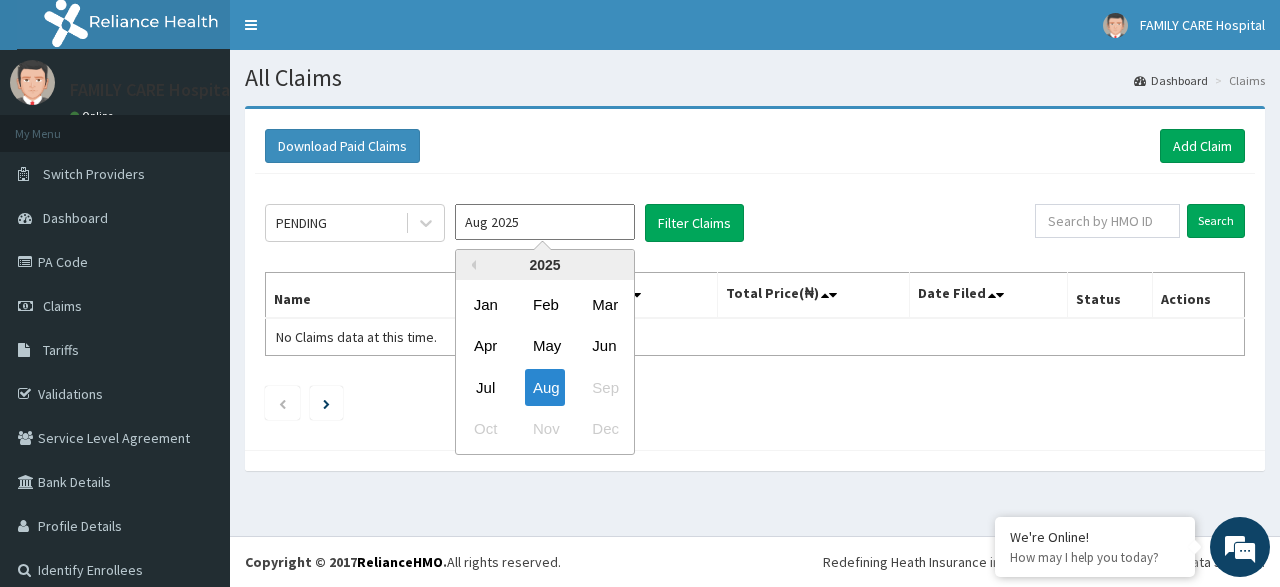 type on "Jul 2025" 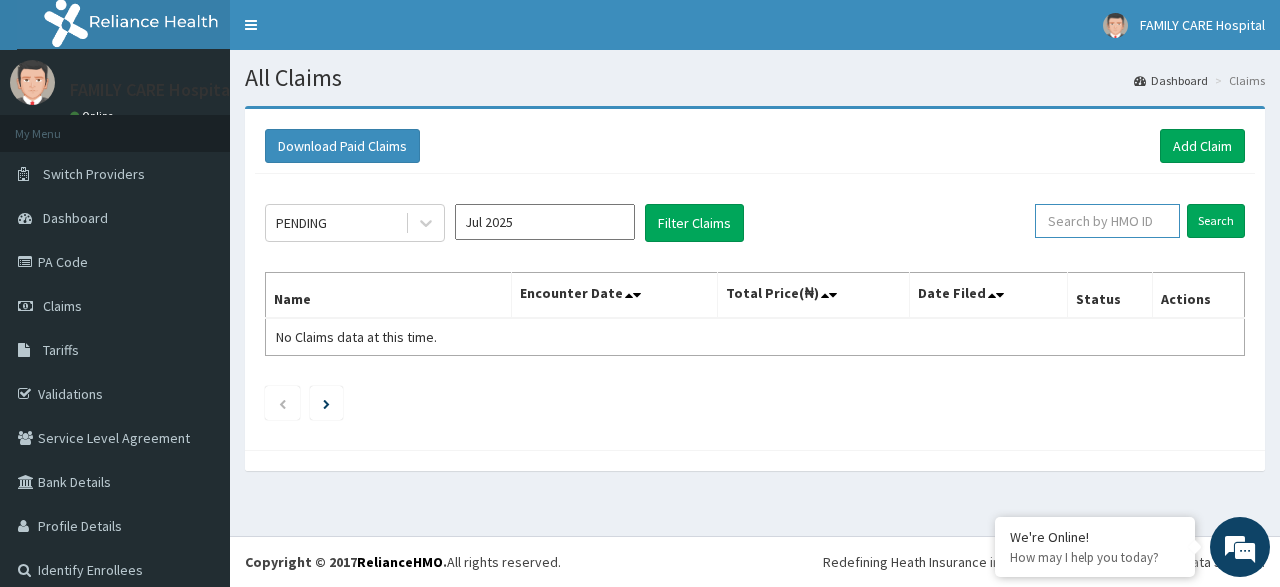 click at bounding box center [1107, 221] 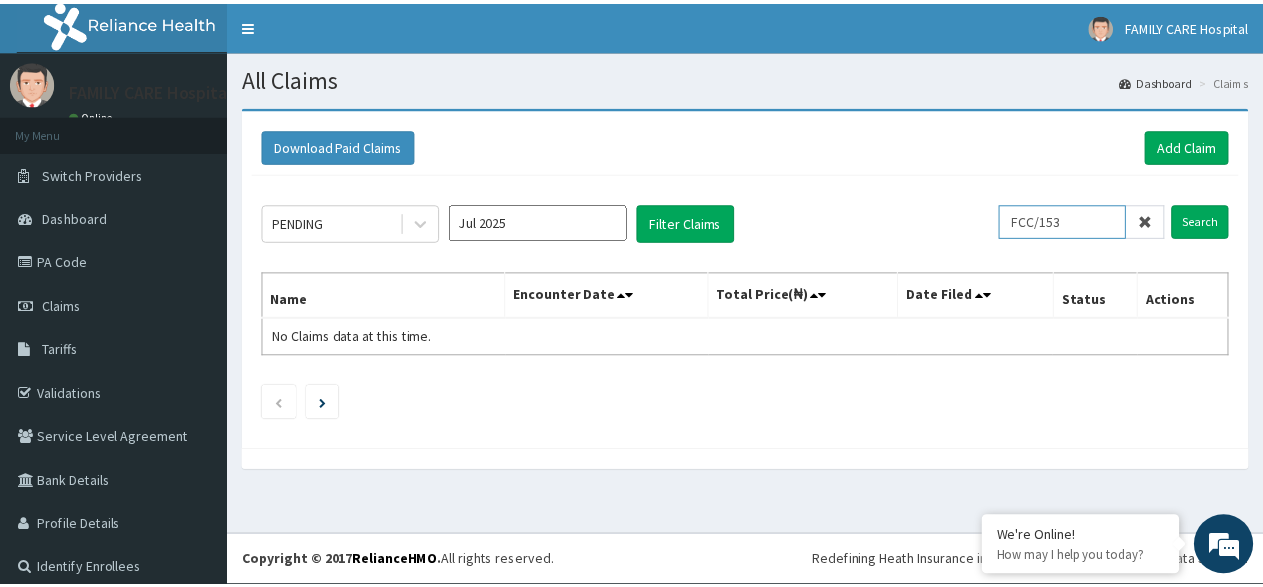 scroll, scrollTop: 0, scrollLeft: 0, axis: both 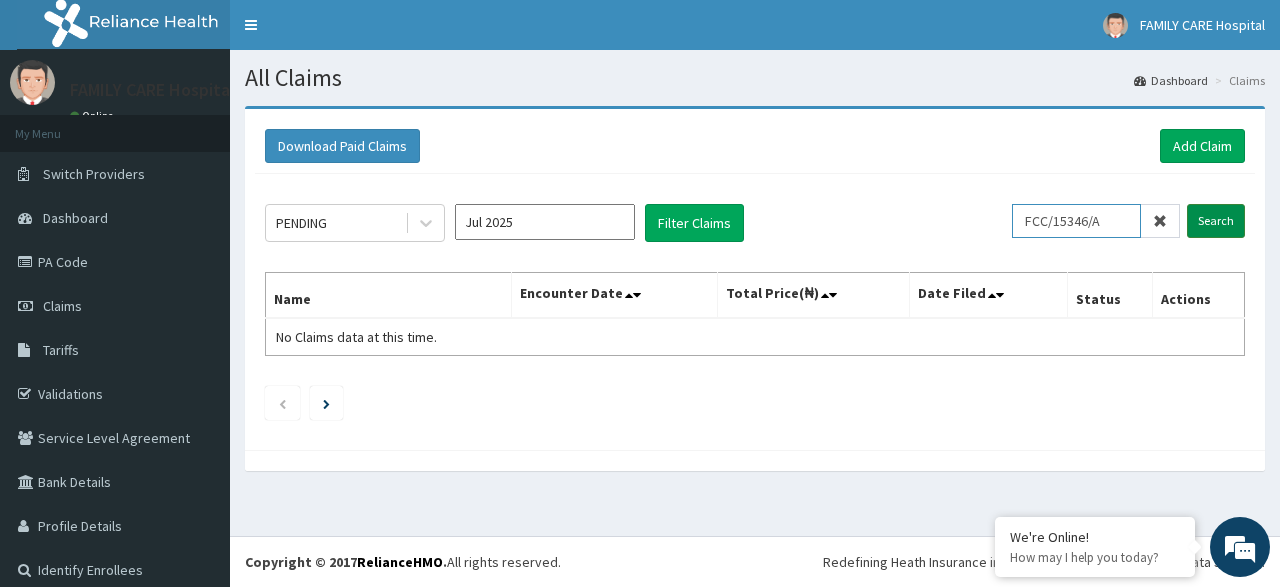 type on "FCC/15346/A" 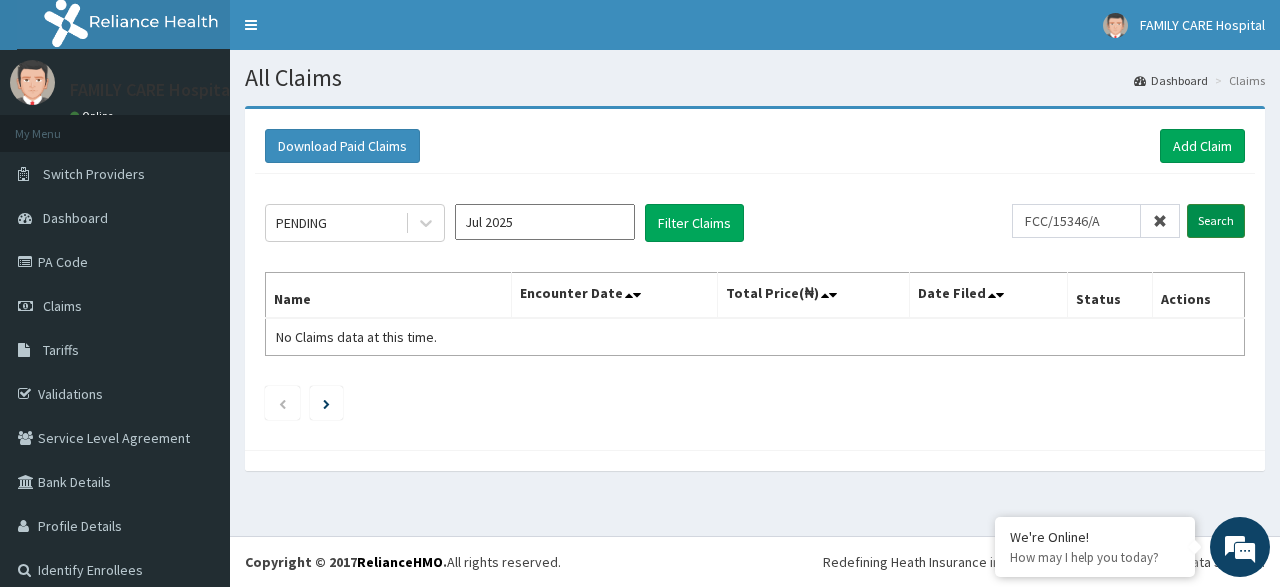 click on "Search" at bounding box center [1216, 221] 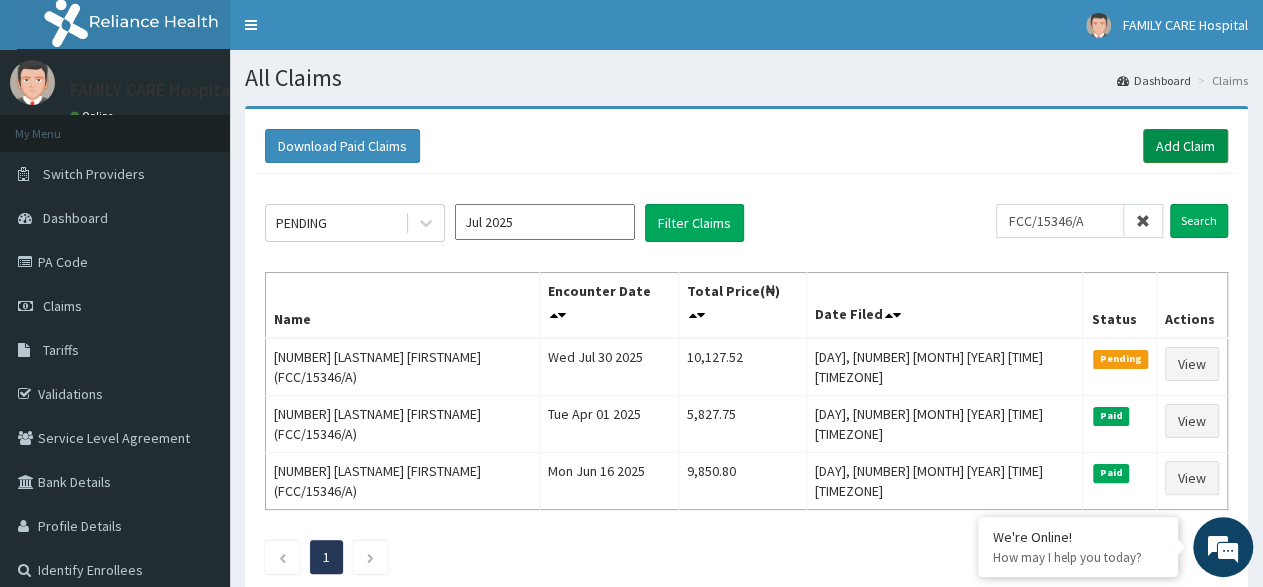 click on "Add Claim" at bounding box center [1185, 146] 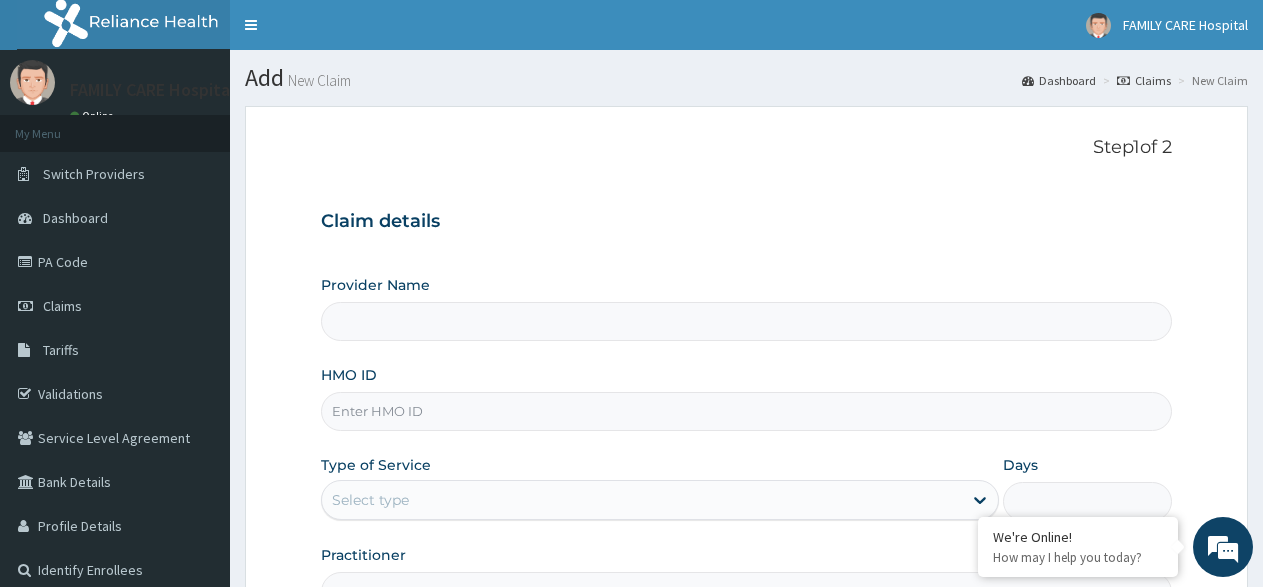 scroll, scrollTop: 0, scrollLeft: 0, axis: both 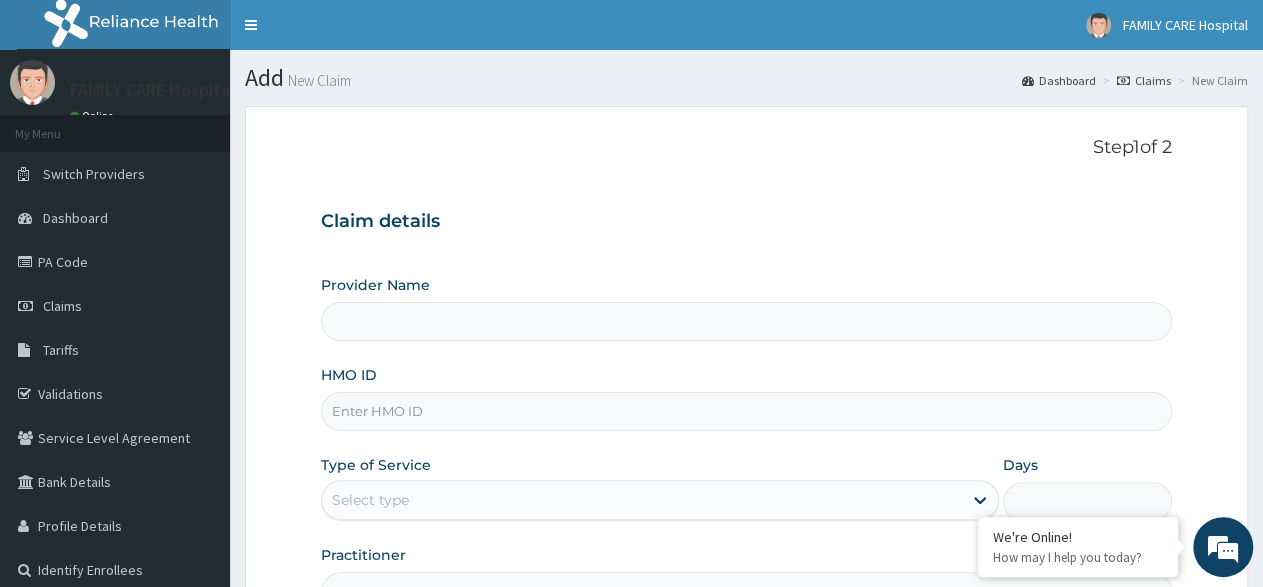 type on "FAMILY CARE HOSPITAL" 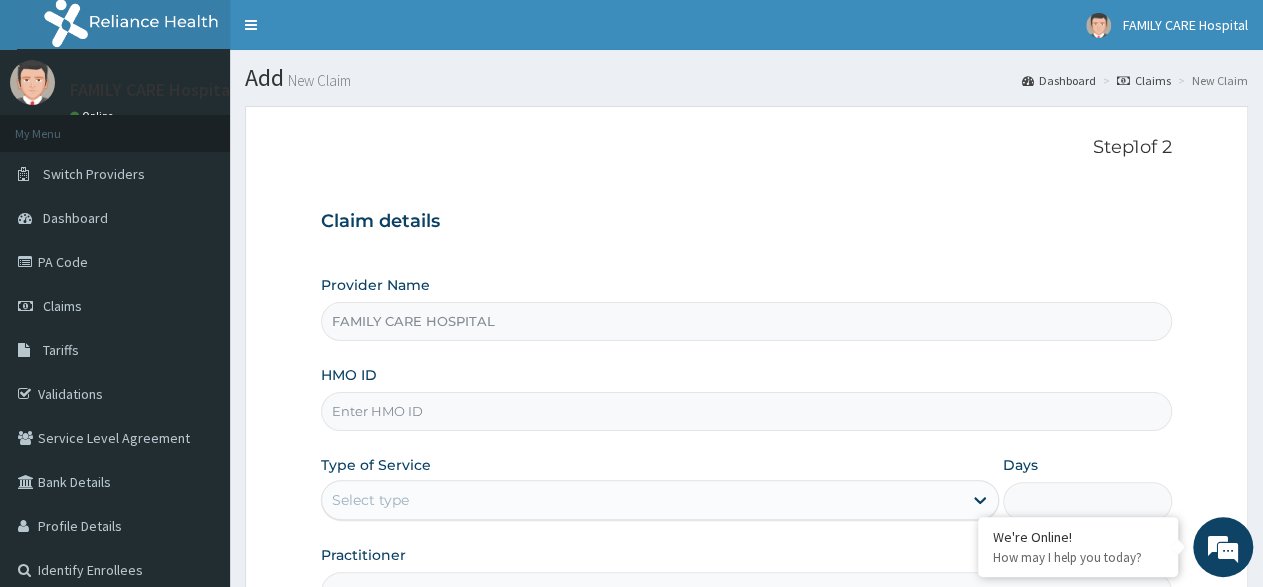 click on "HMO ID" at bounding box center [746, 411] 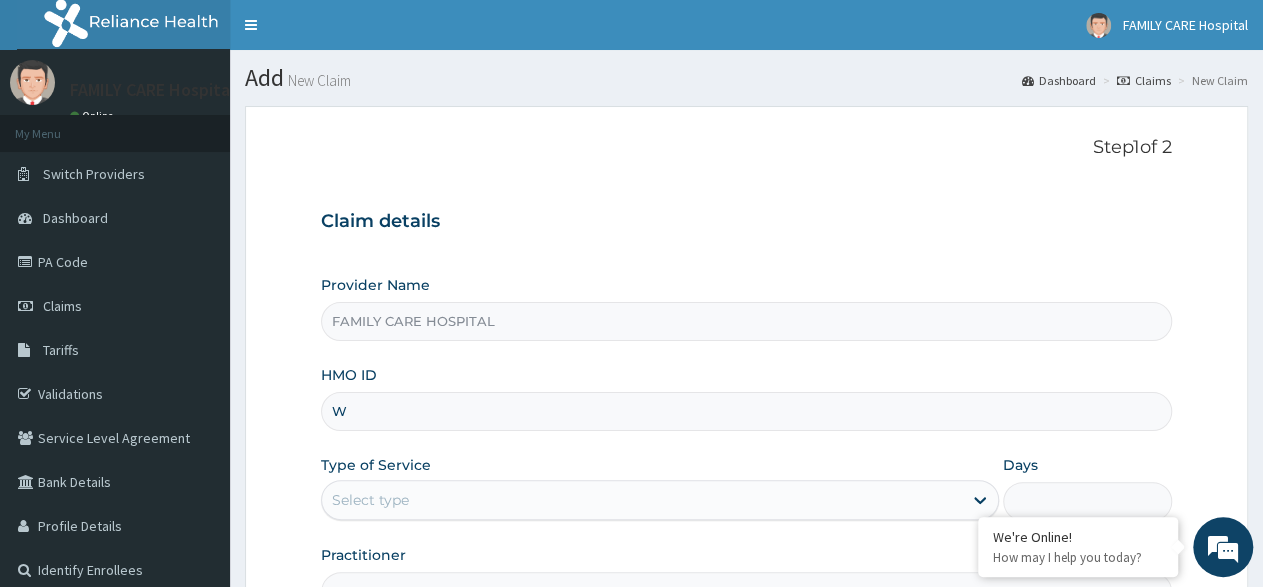 scroll, scrollTop: 0, scrollLeft: 0, axis: both 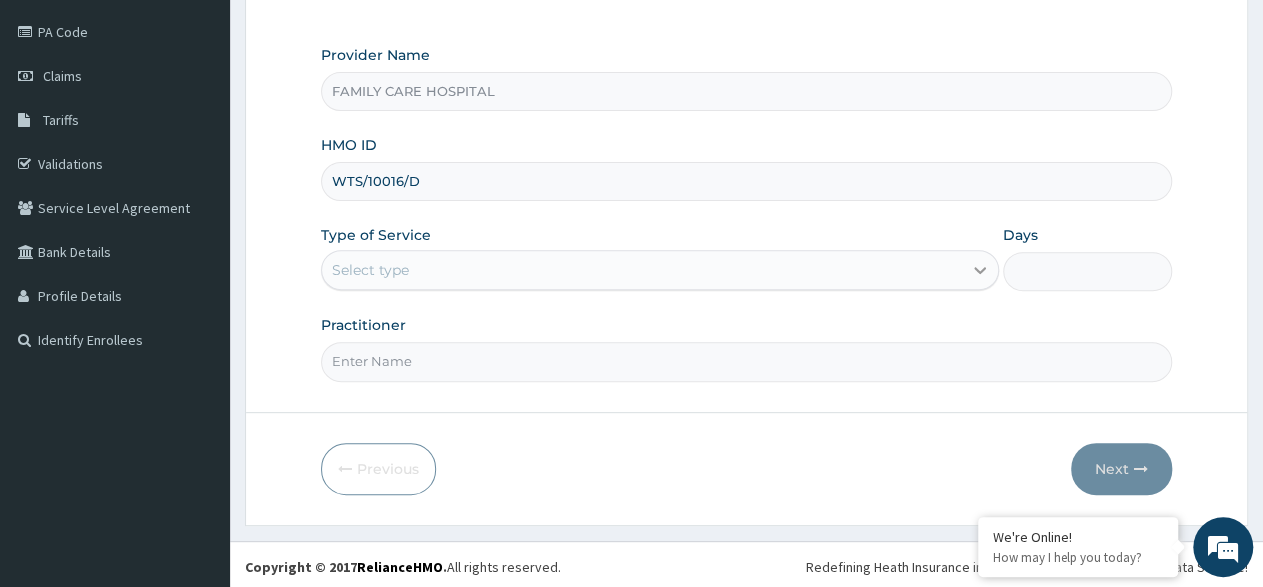 type on "WTS/10016/D" 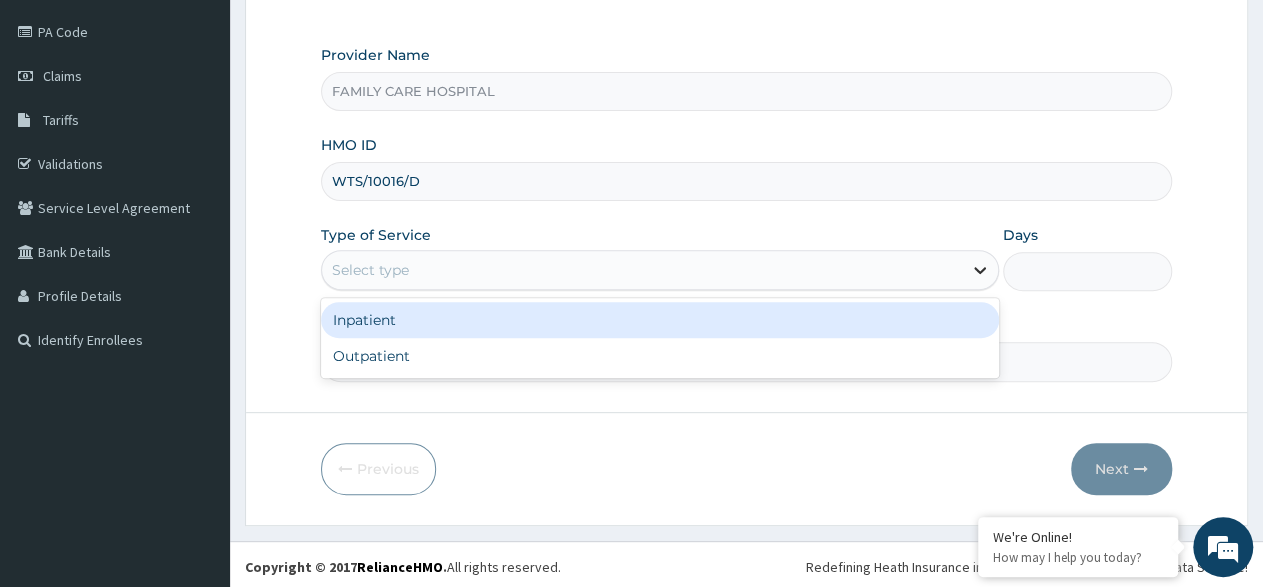 click 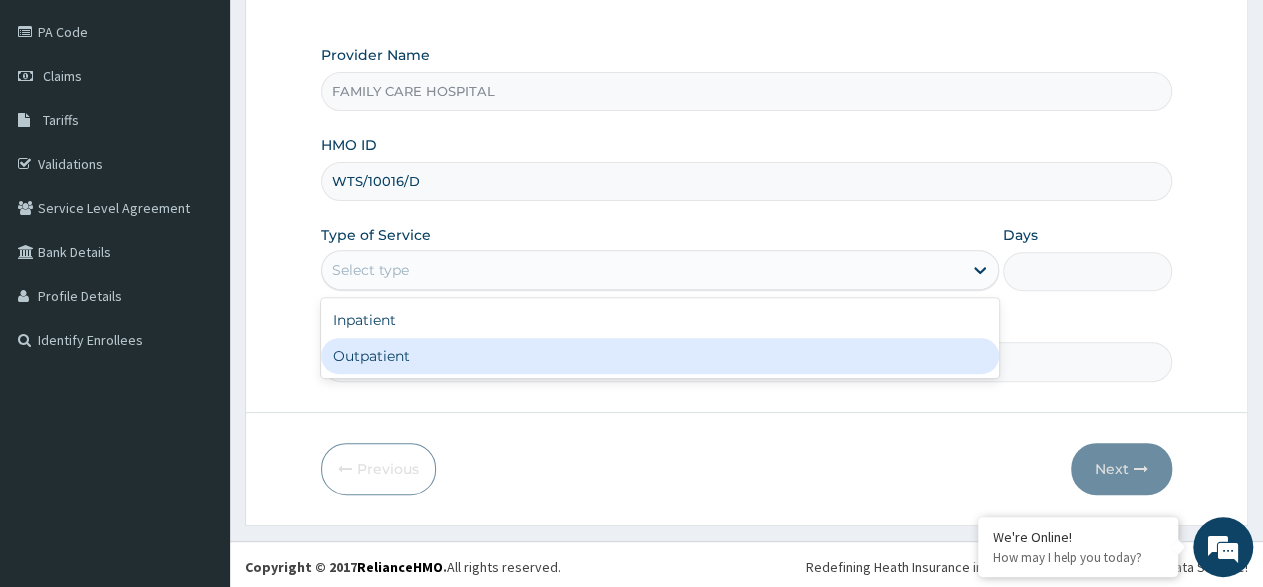 click on "Outpatient" at bounding box center [659, 356] 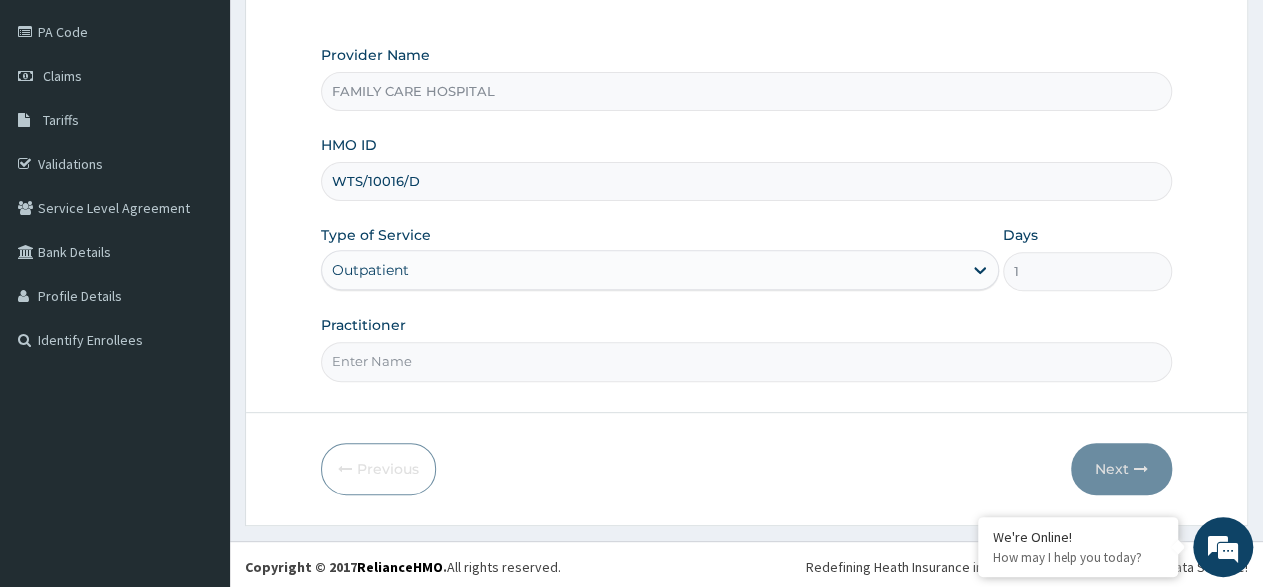 click on "Practitioner" at bounding box center (746, 361) 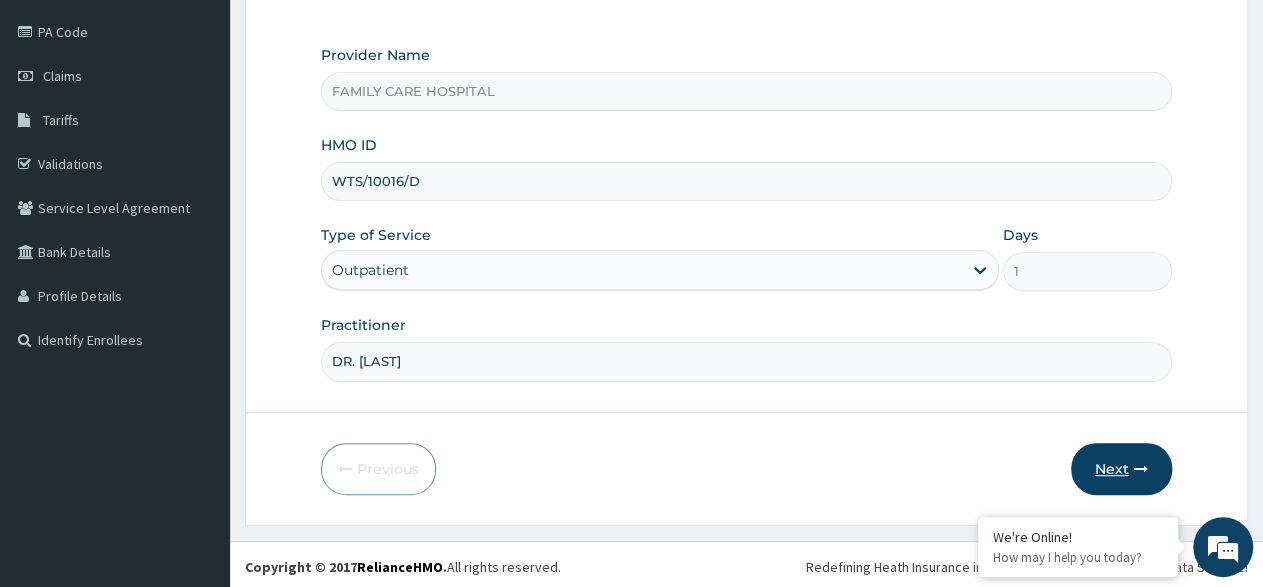 type on "DR. [LAST]" 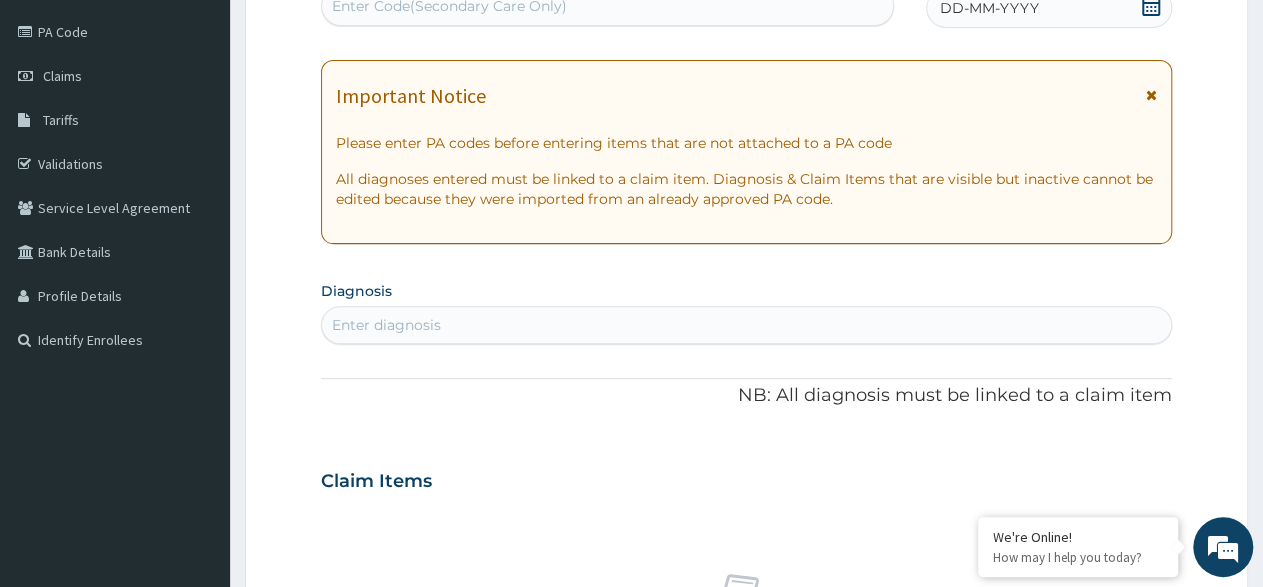 click at bounding box center (1151, 95) 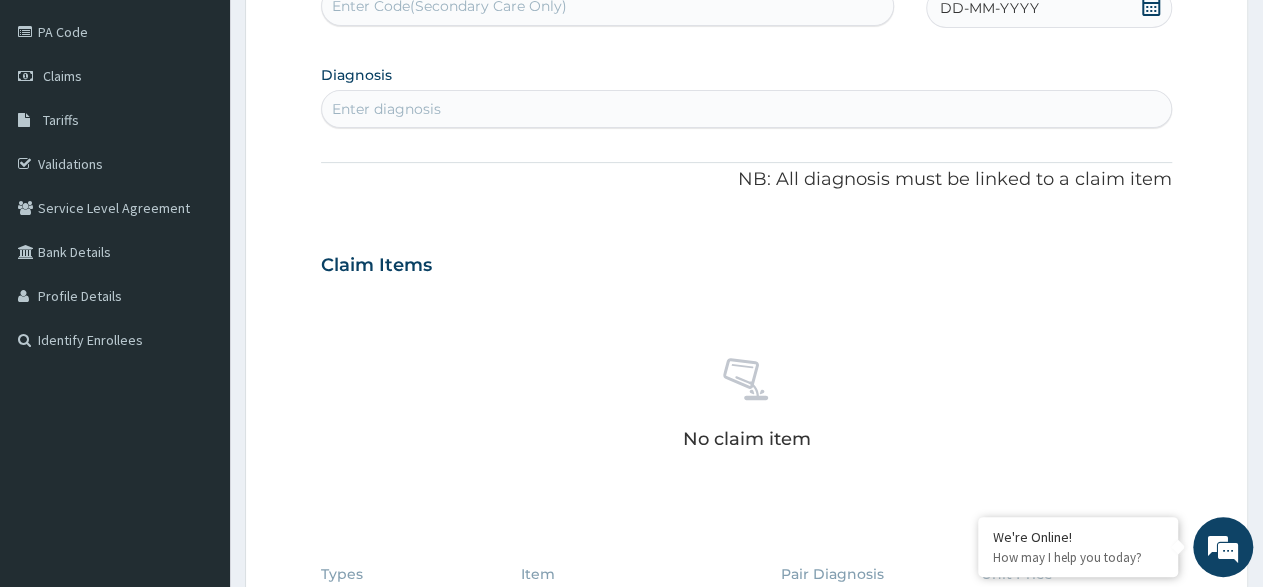click 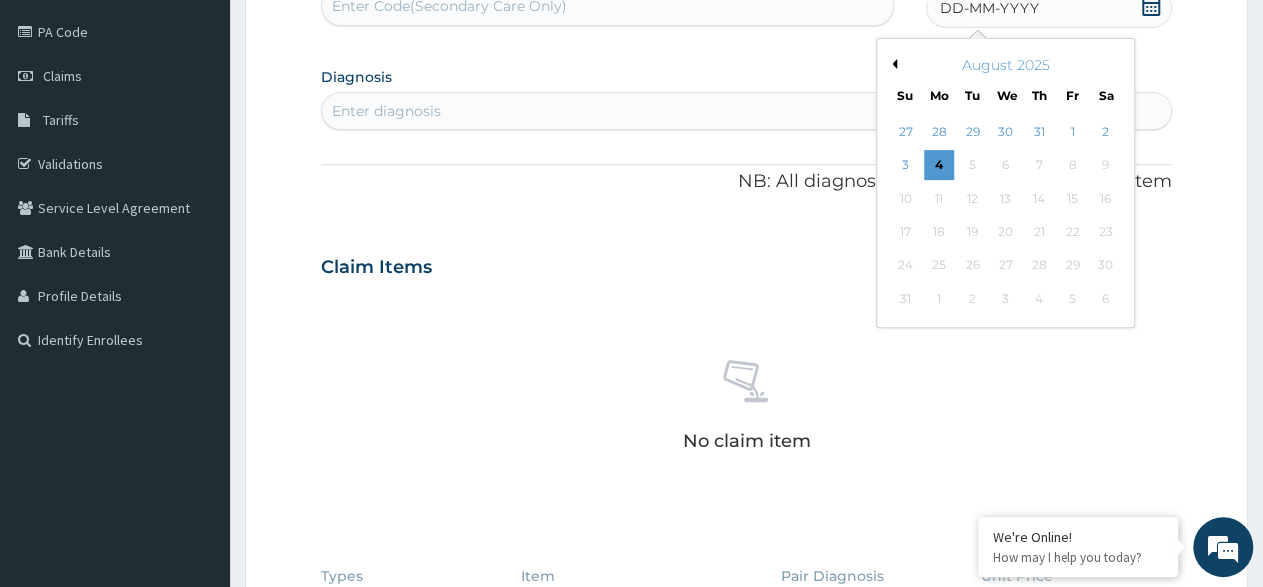click on "Previous Month" at bounding box center (892, 64) 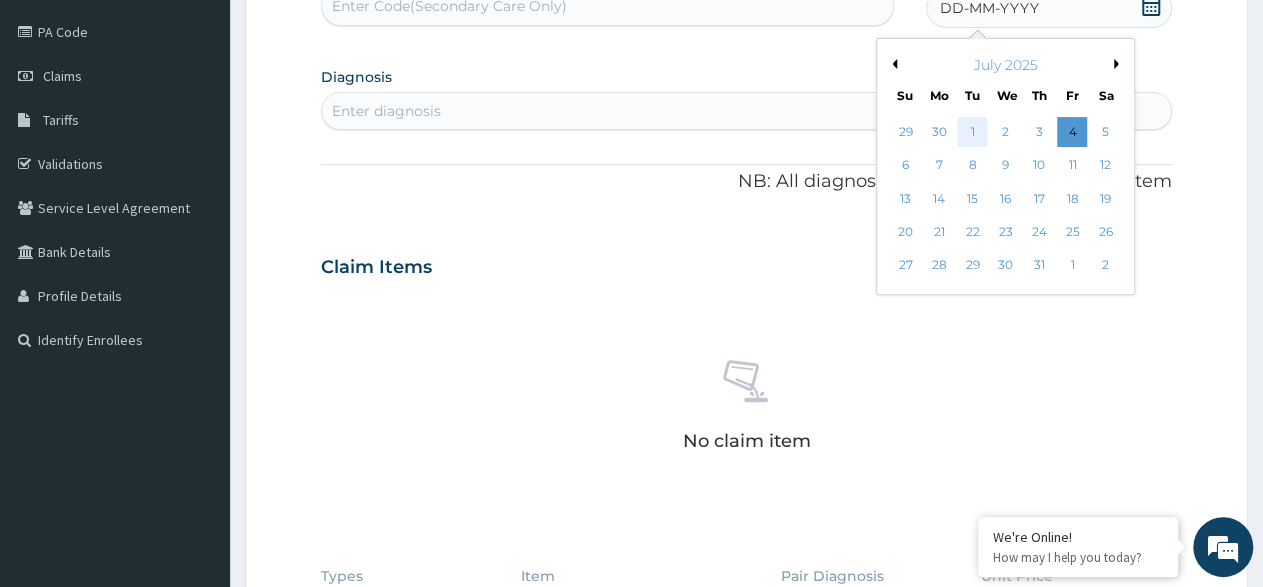 click on "1" at bounding box center [973, 132] 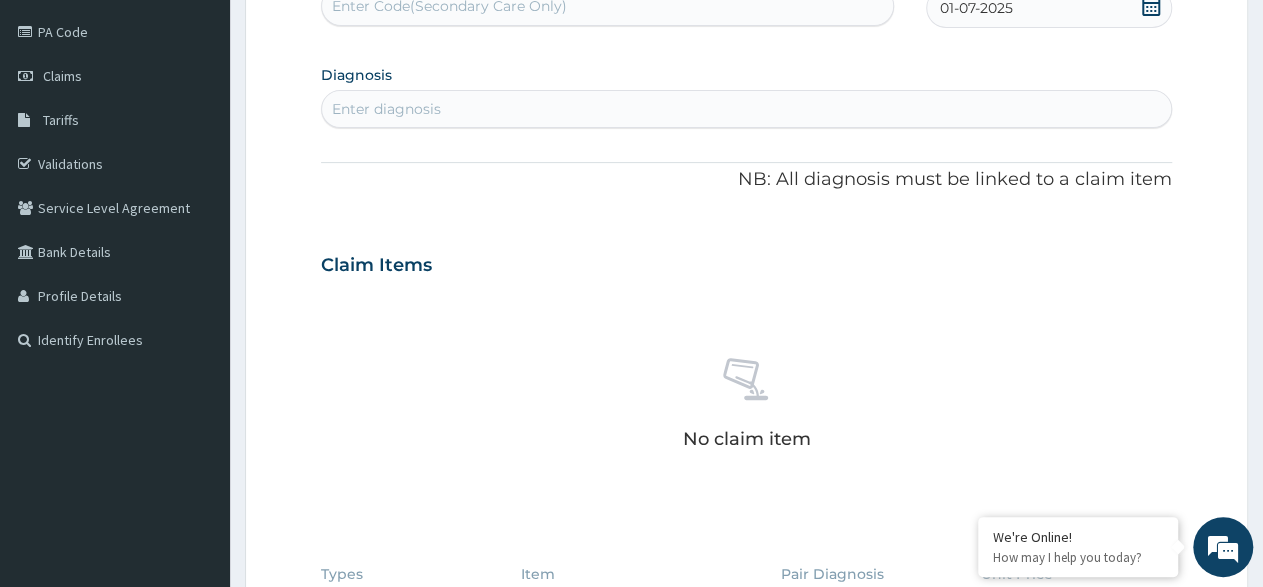 click on "Enter diagnosis" at bounding box center (746, 109) 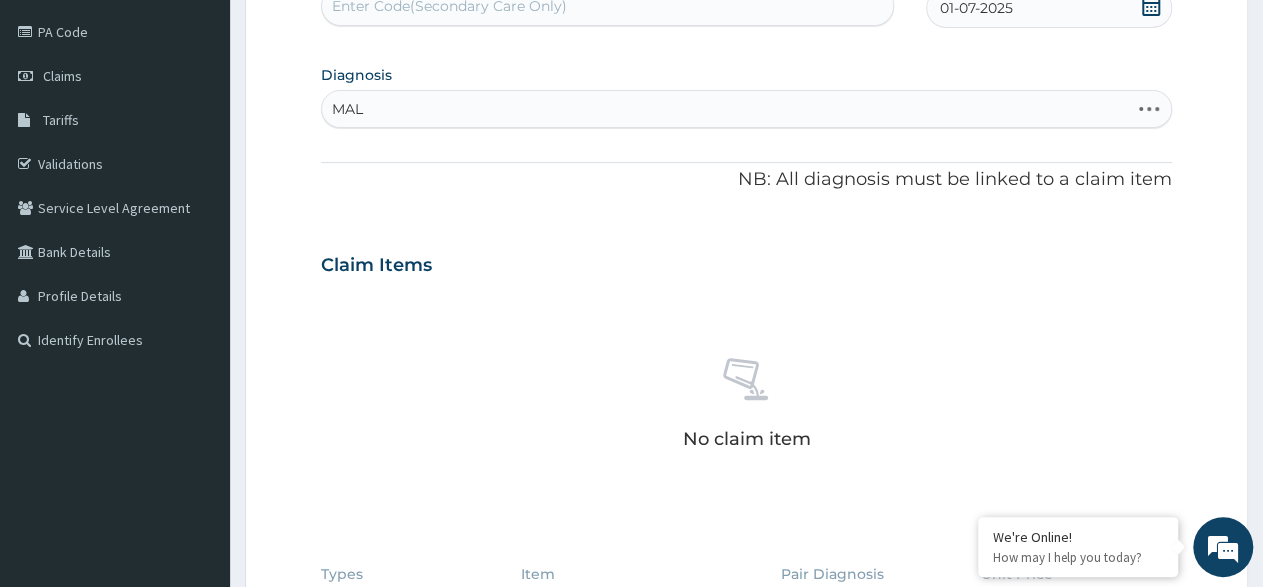 type on "MALA" 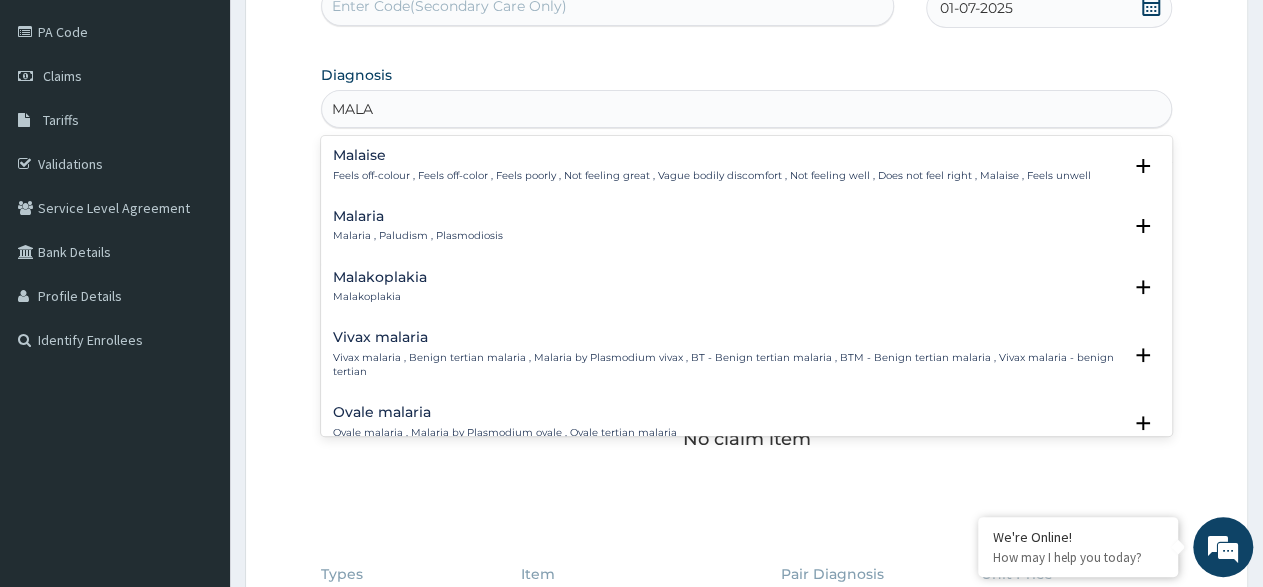 click on "Malaria , Paludism , Plasmodiosis" at bounding box center (418, 236) 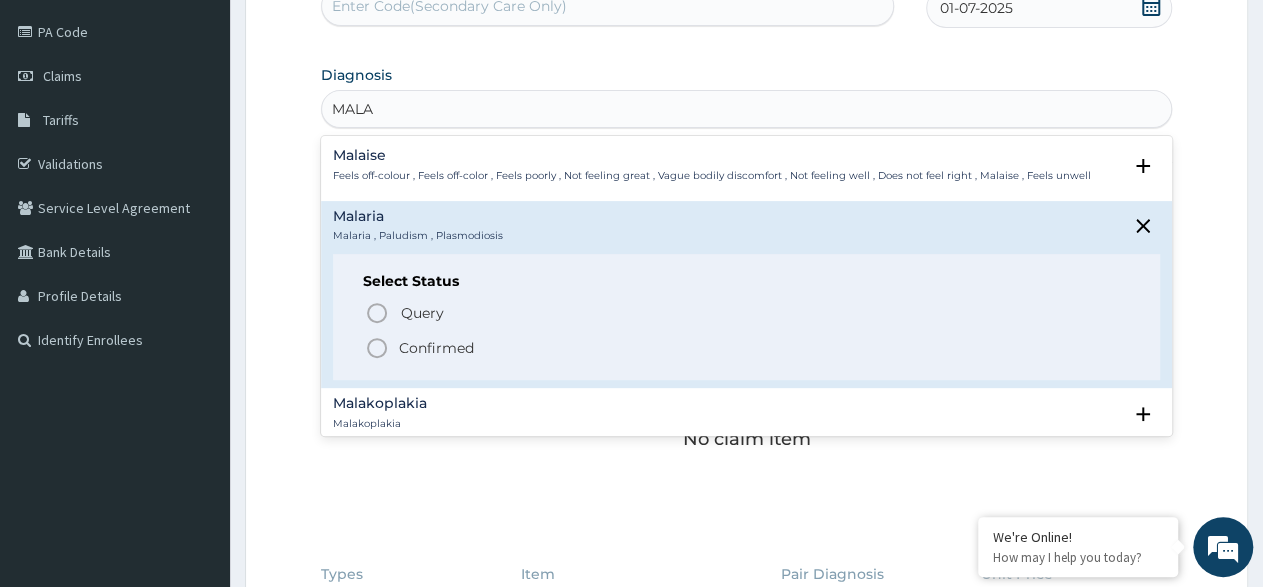 click 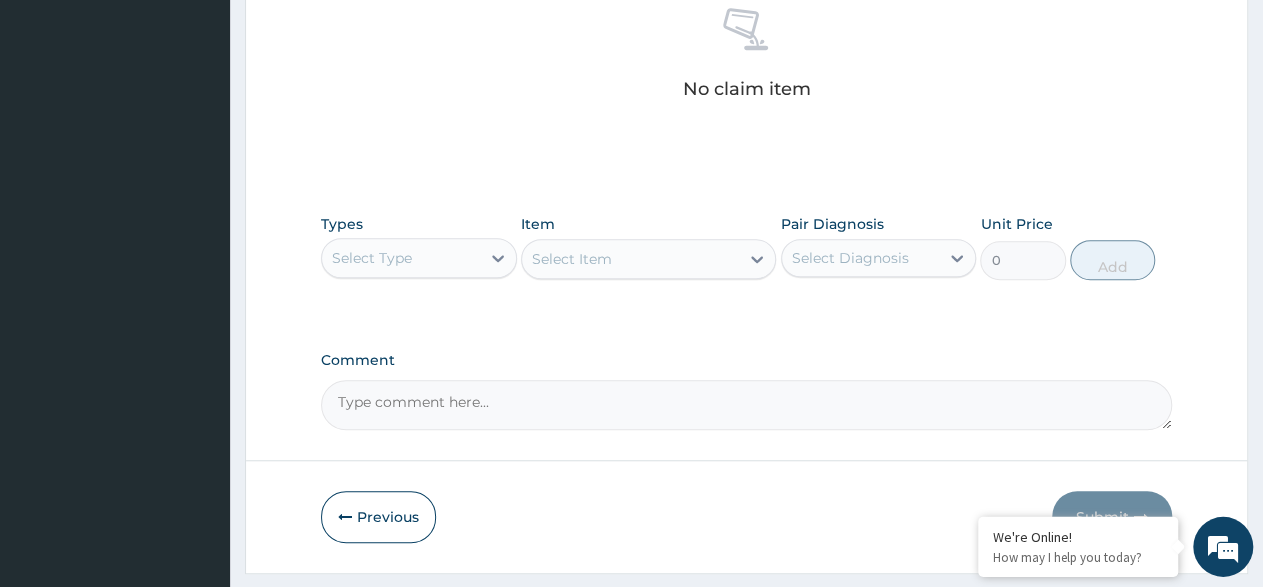 scroll, scrollTop: 636, scrollLeft: 0, axis: vertical 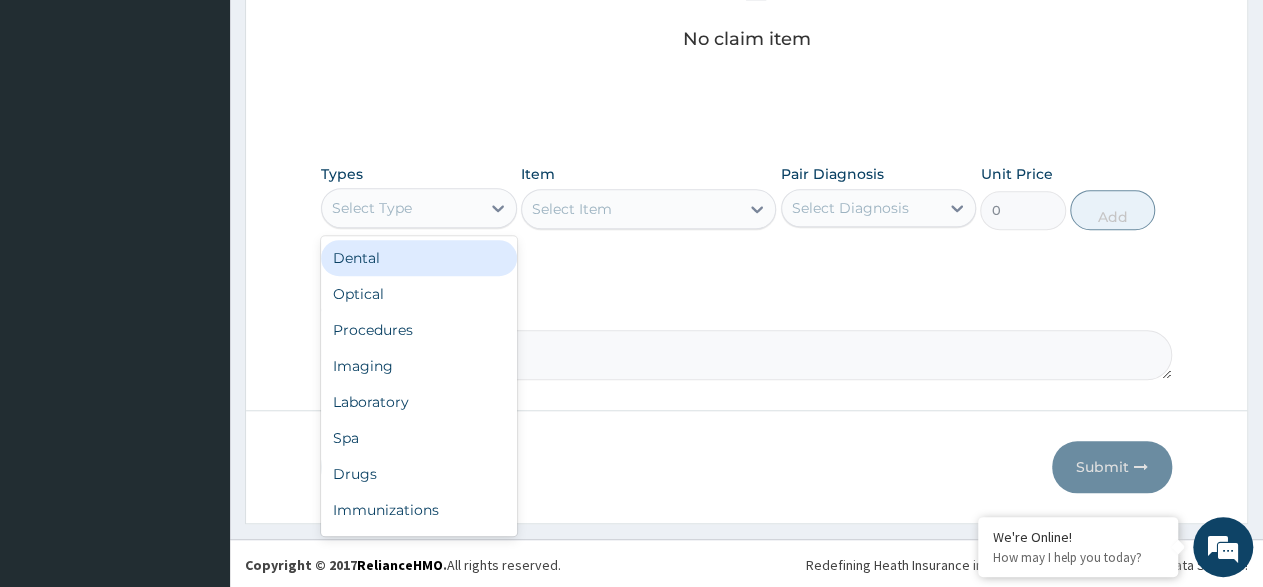 drag, startPoint x: 491, startPoint y: 205, endPoint x: 425, endPoint y: 317, distance: 130 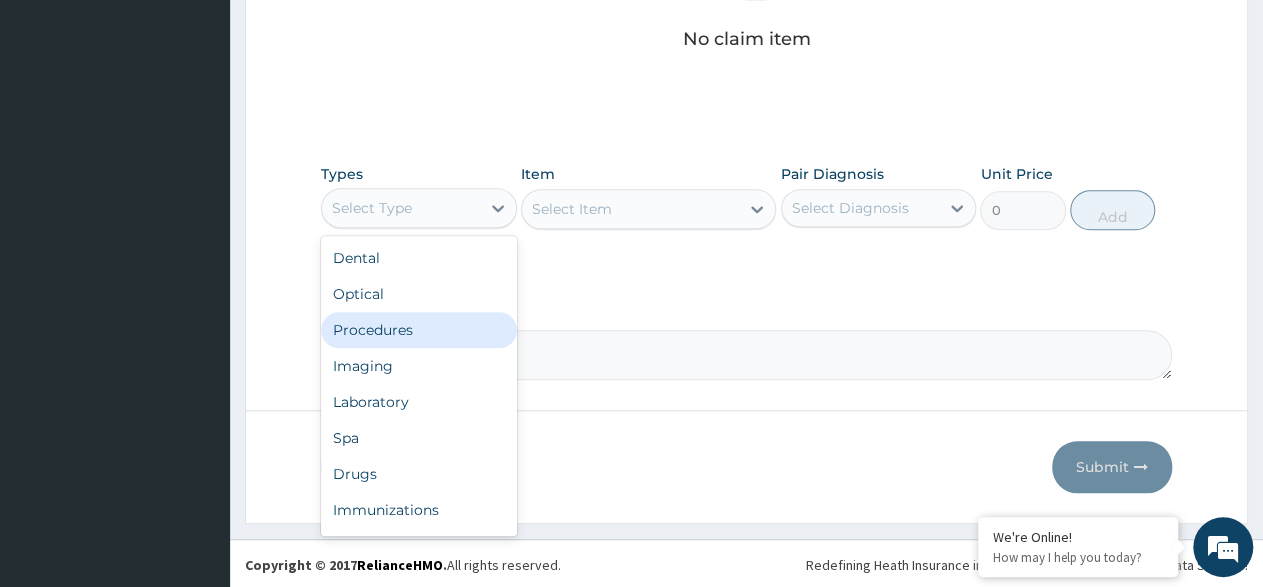 drag, startPoint x: 419, startPoint y: 324, endPoint x: 547, endPoint y: 289, distance: 132.69891 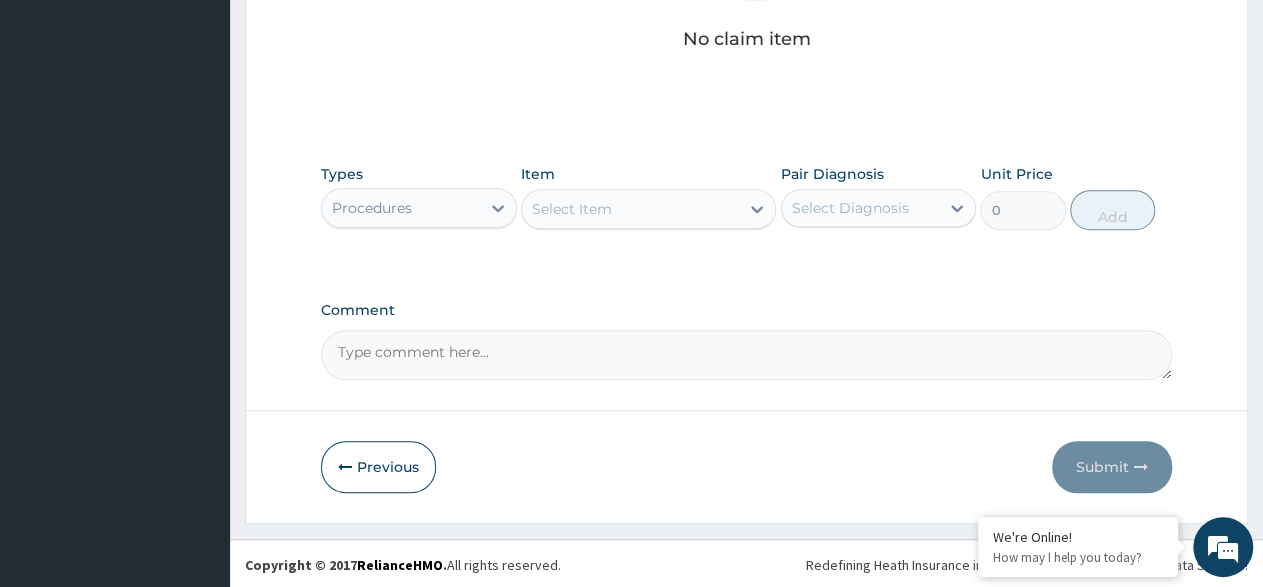 click 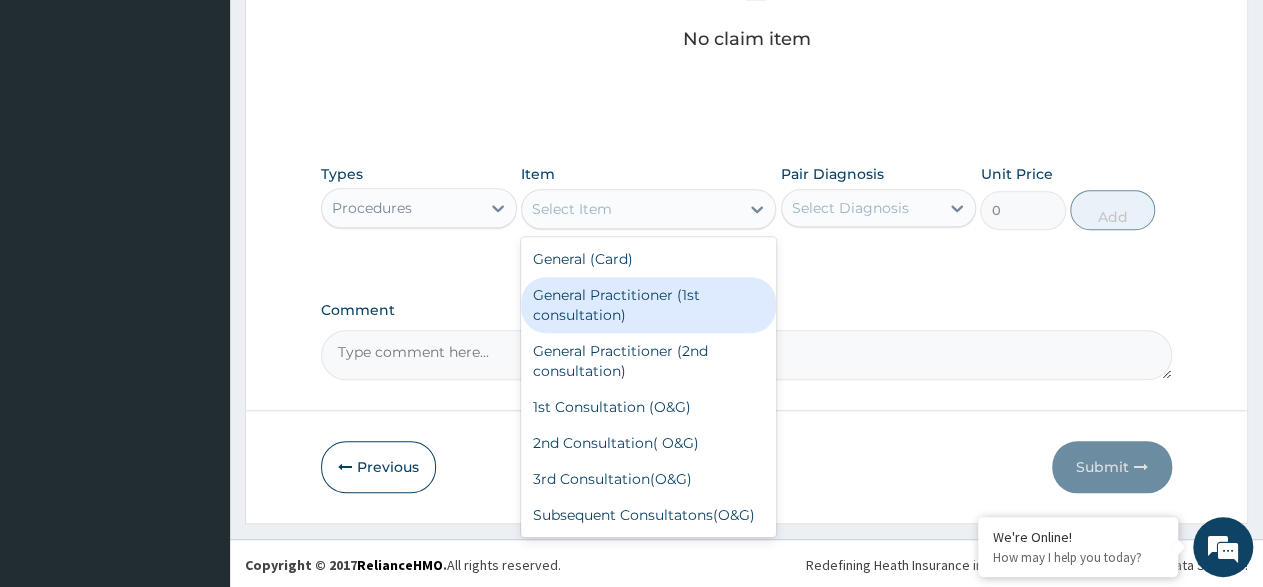 drag, startPoint x: 663, startPoint y: 302, endPoint x: 780, endPoint y: 274, distance: 120.30378 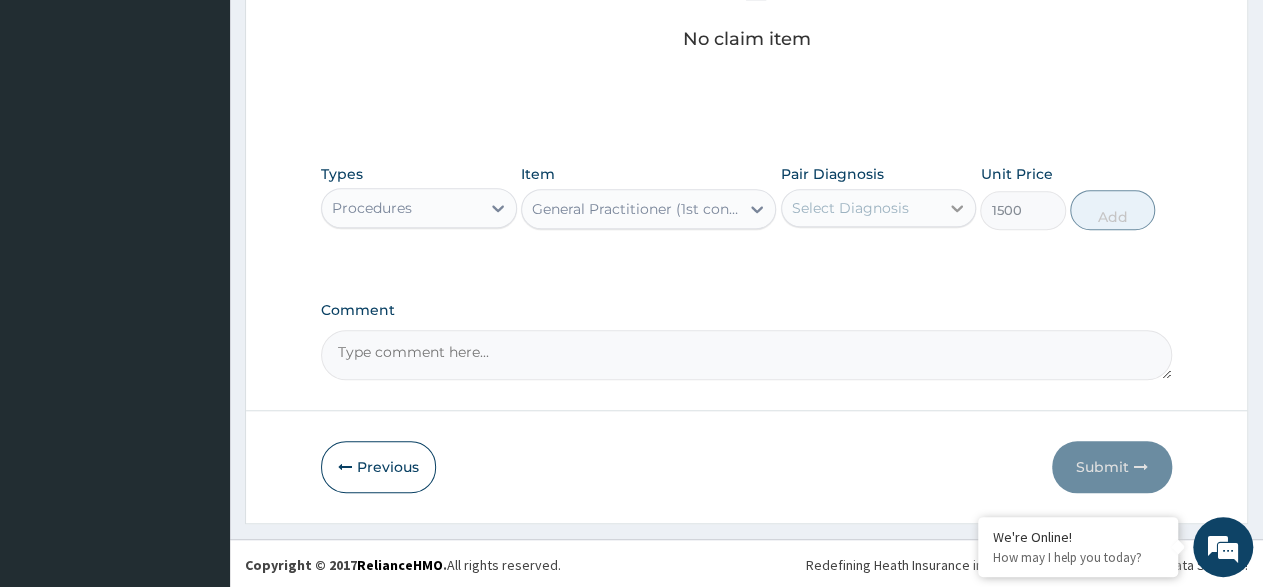 click 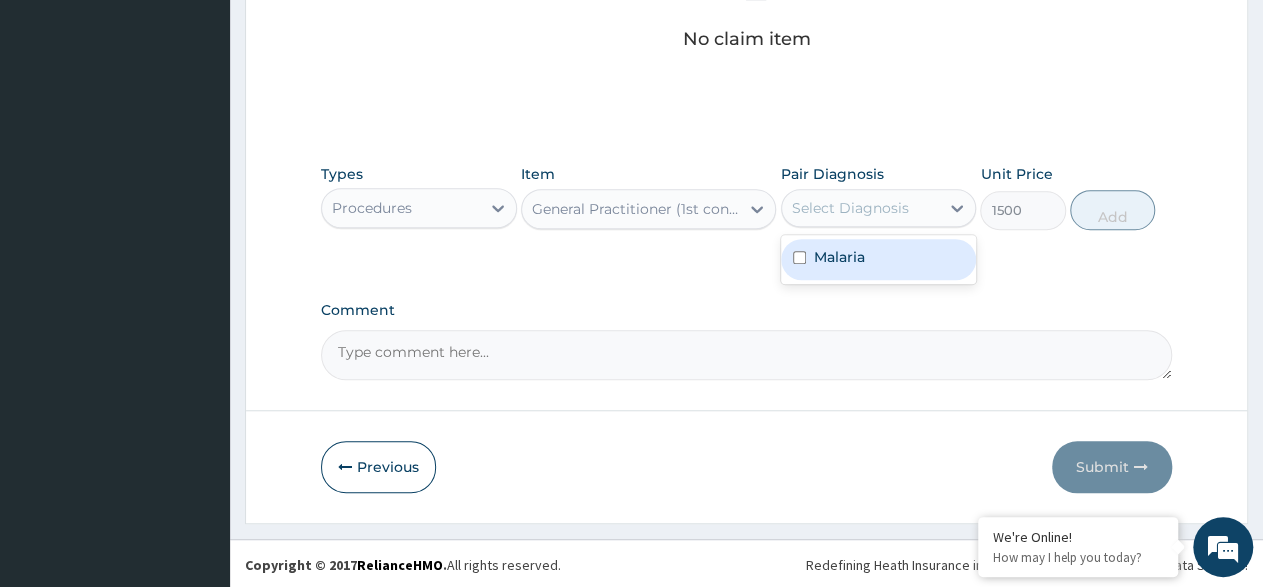 click on "Malaria" at bounding box center (879, 259) 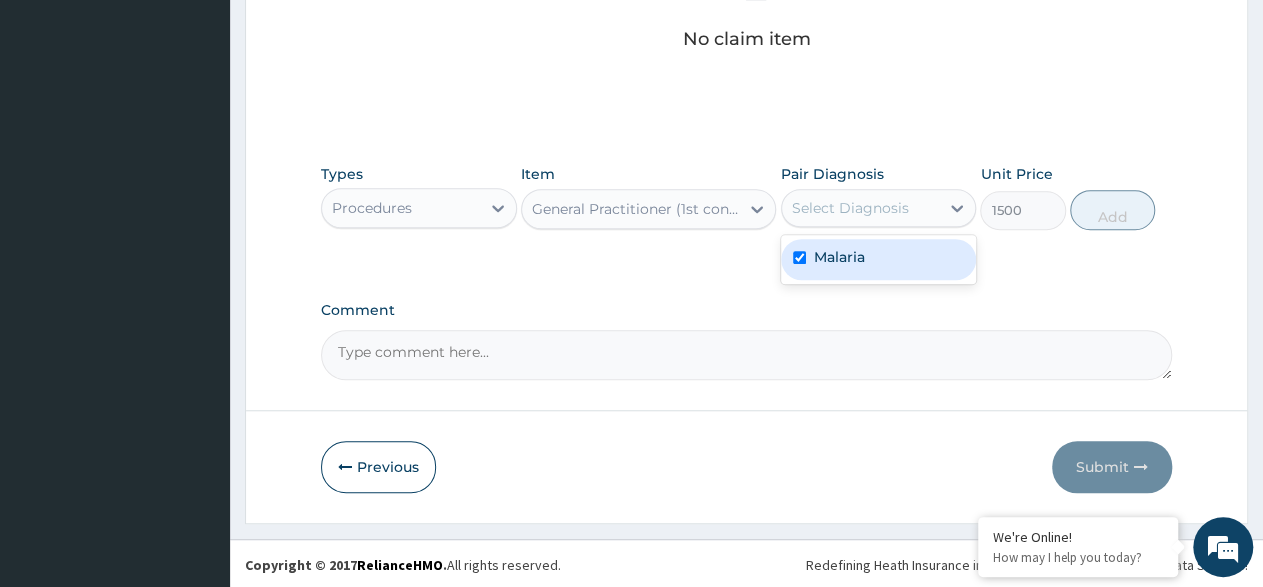 checkbox on "true" 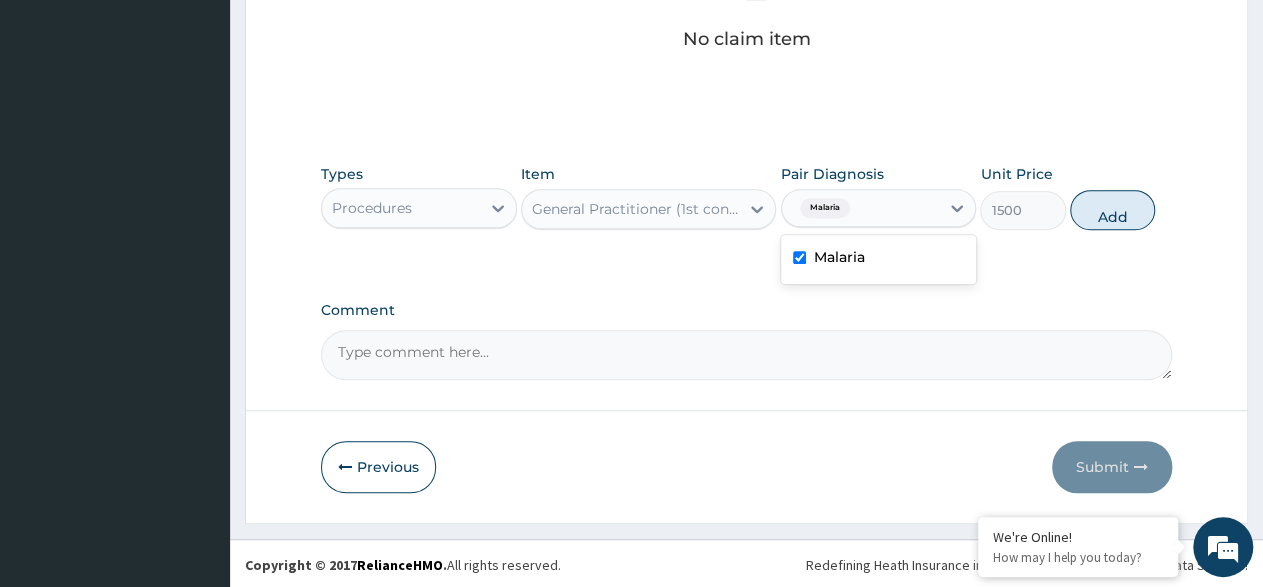 drag, startPoint x: 949, startPoint y: 201, endPoint x: 995, endPoint y: 213, distance: 47.539455 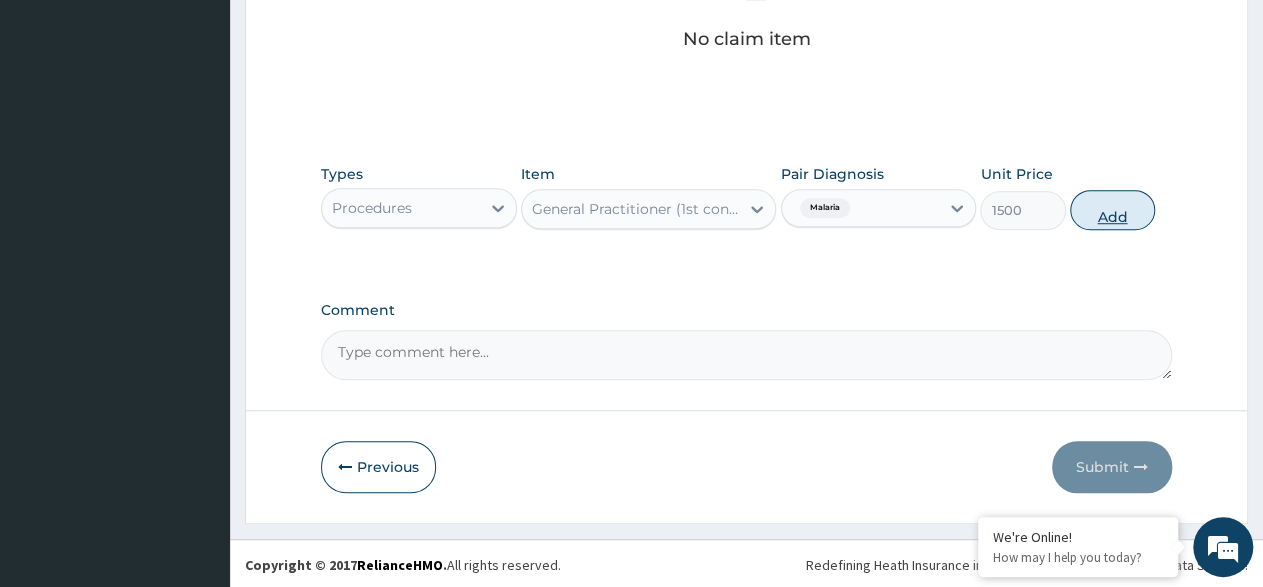 click on "Add" at bounding box center [1112, 210] 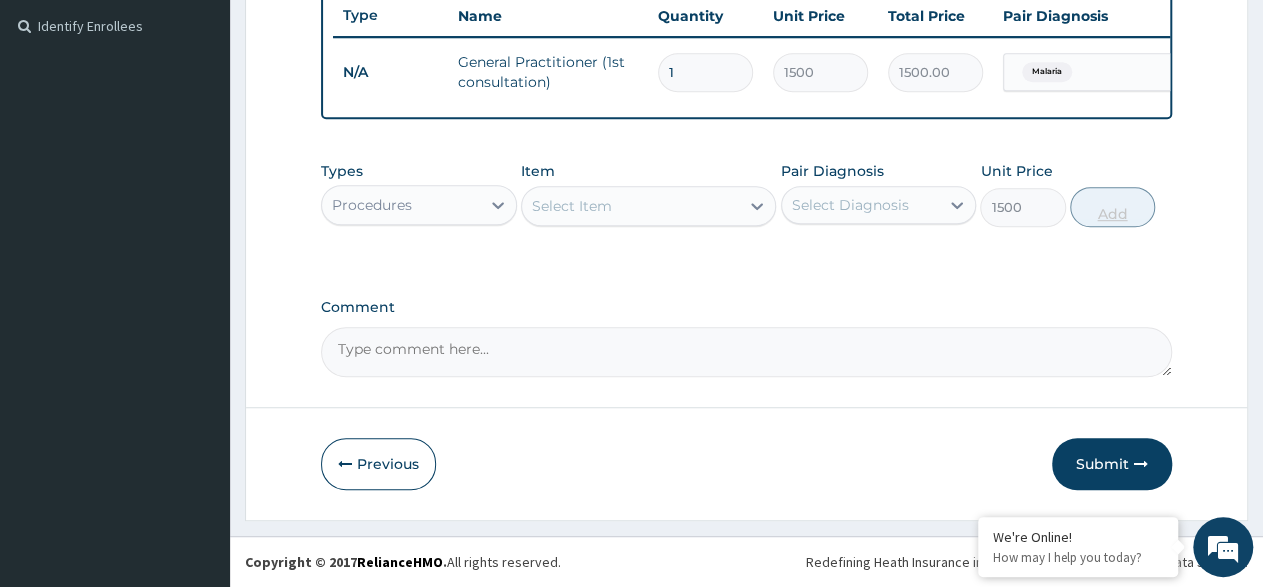 type on "0" 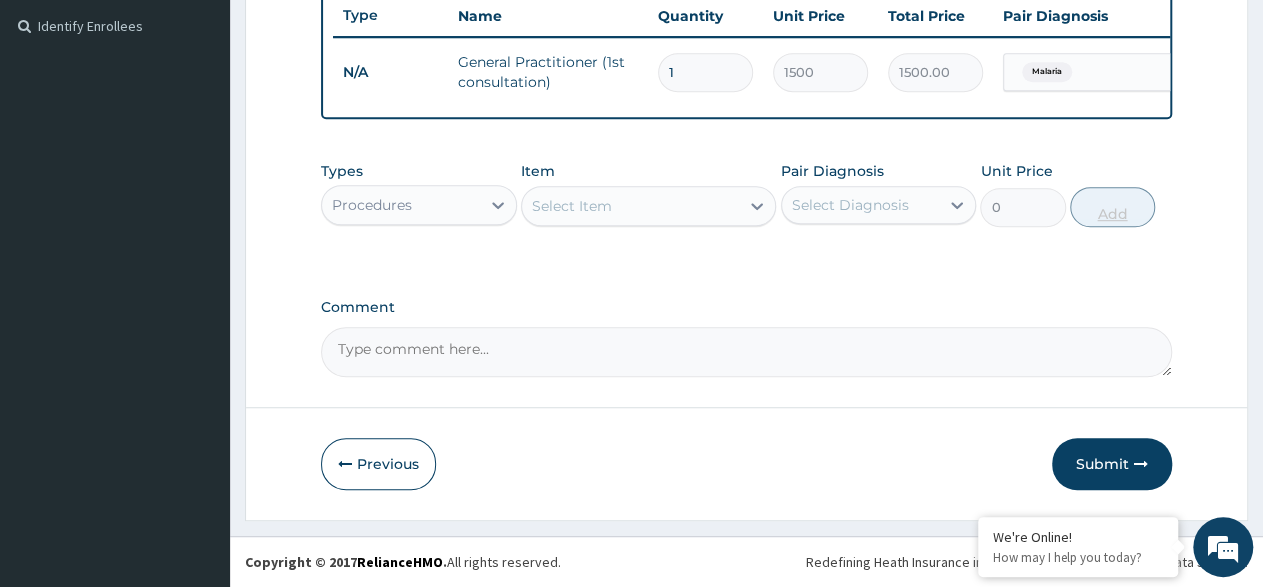 scroll, scrollTop: 558, scrollLeft: 0, axis: vertical 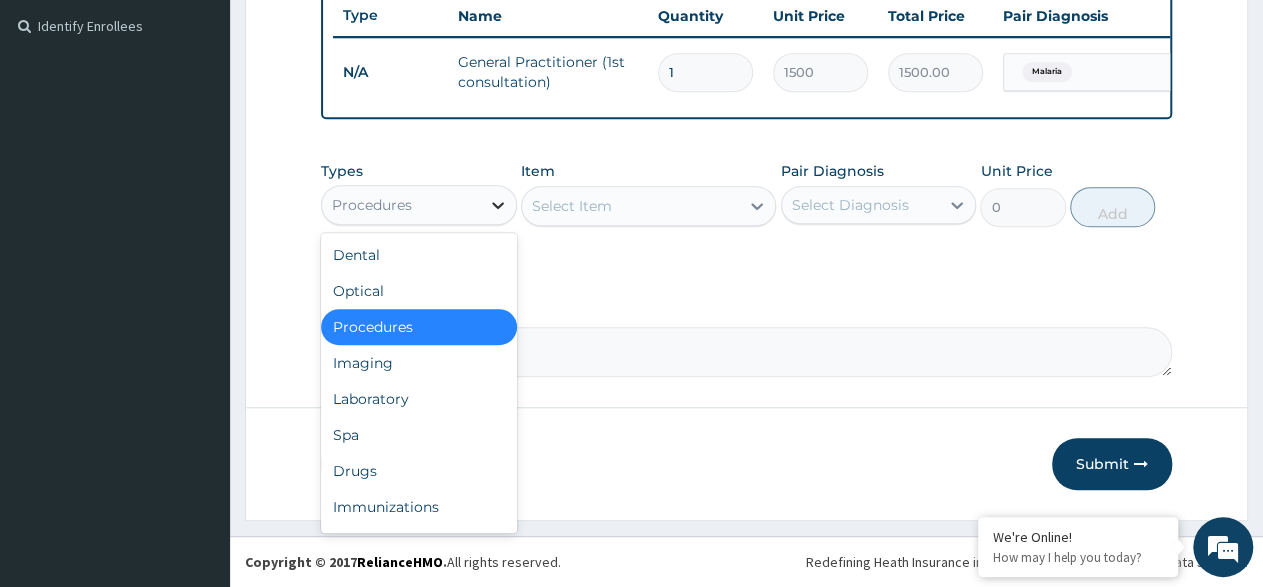 click 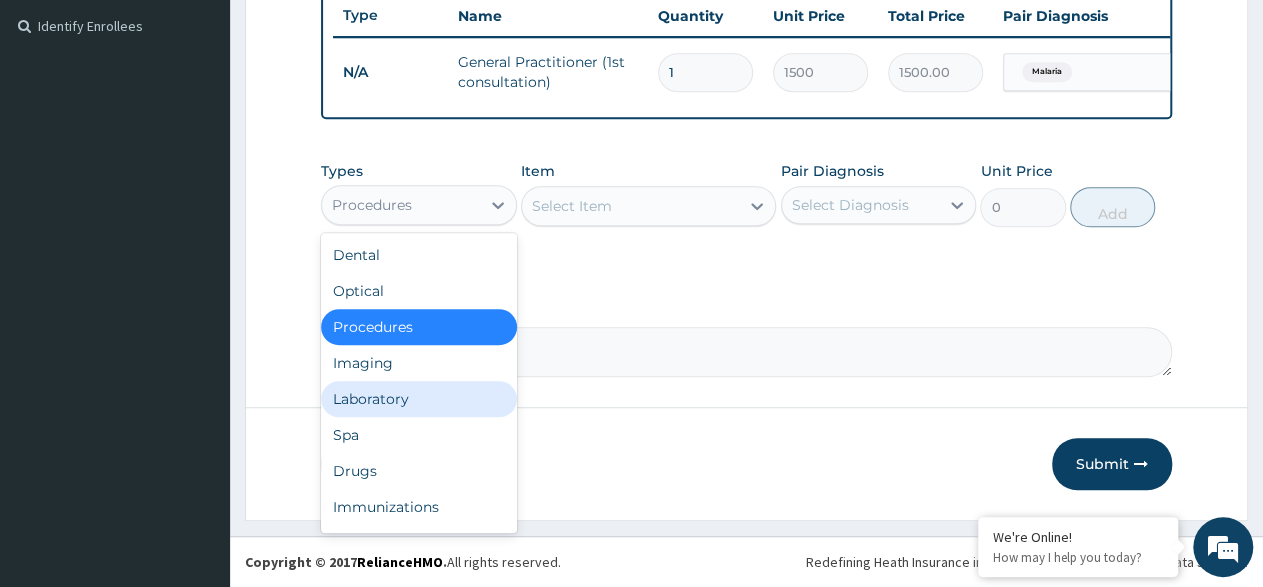 drag, startPoint x: 402, startPoint y: 404, endPoint x: 491, endPoint y: 379, distance: 92.44458 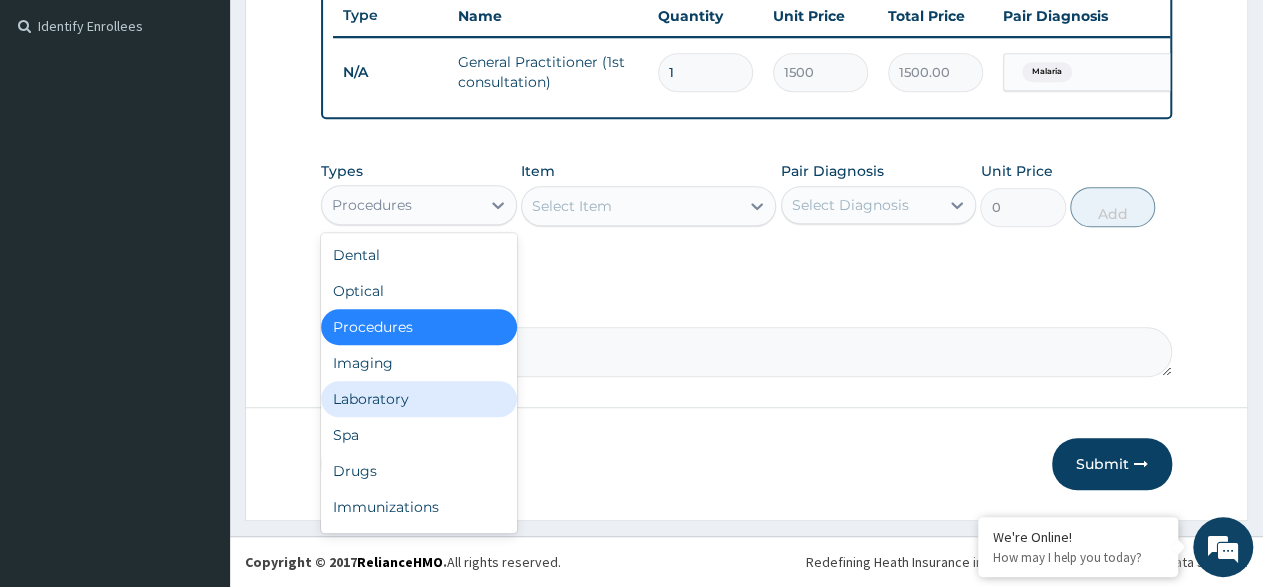 click on "Laboratory" at bounding box center (419, 399) 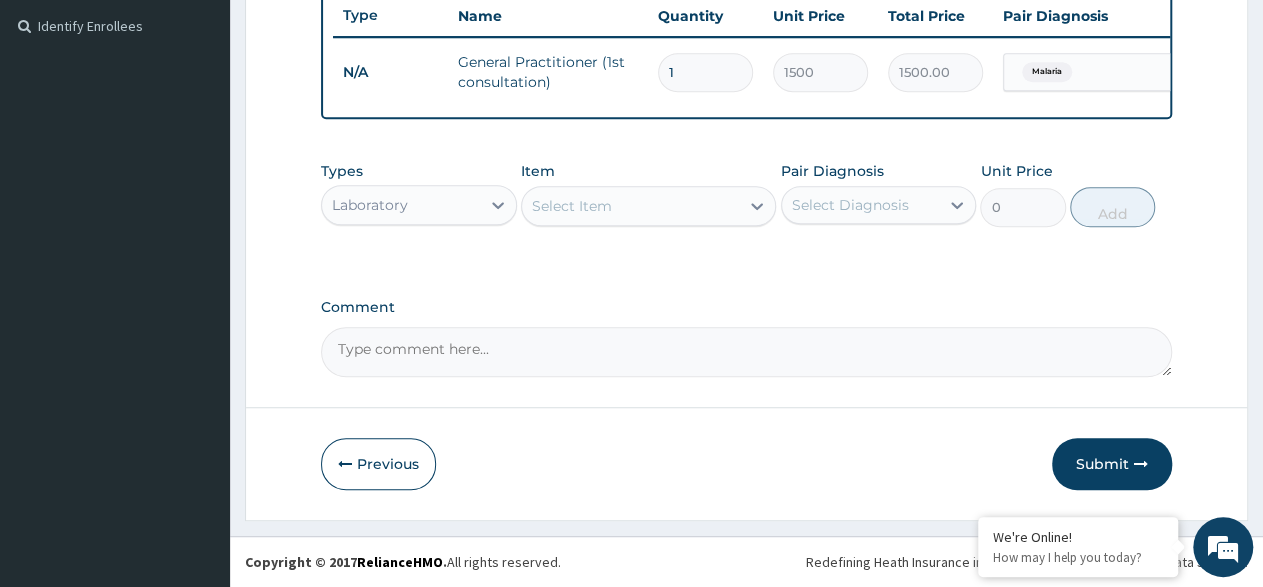 click 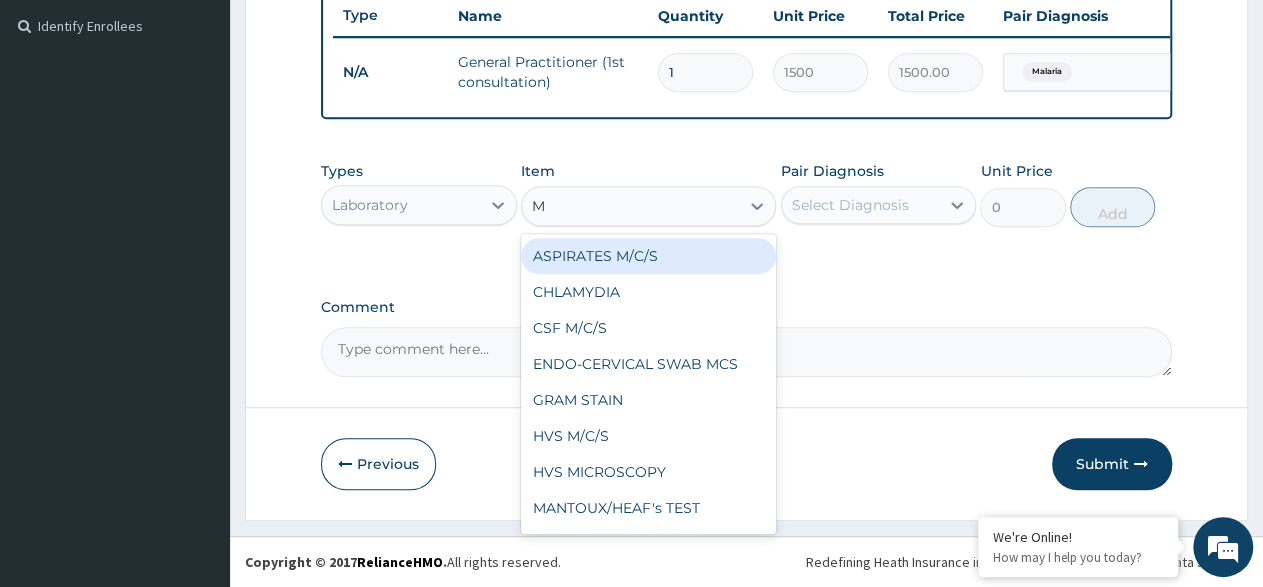 type on "MP" 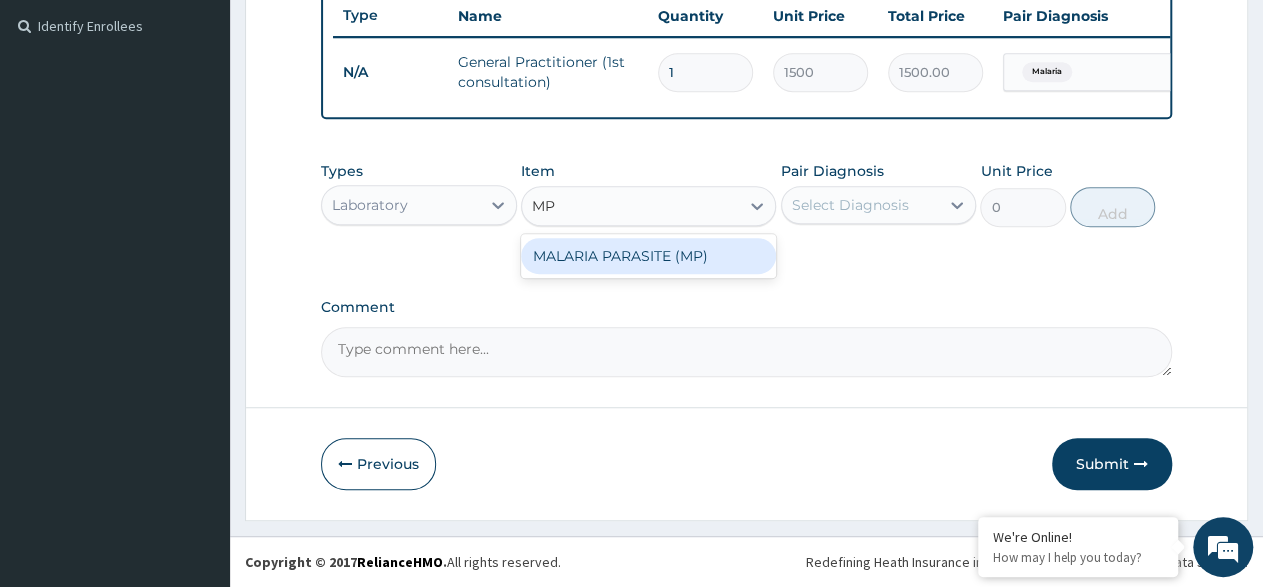 click on "MALARIA PARASITE (MP)" at bounding box center (648, 256) 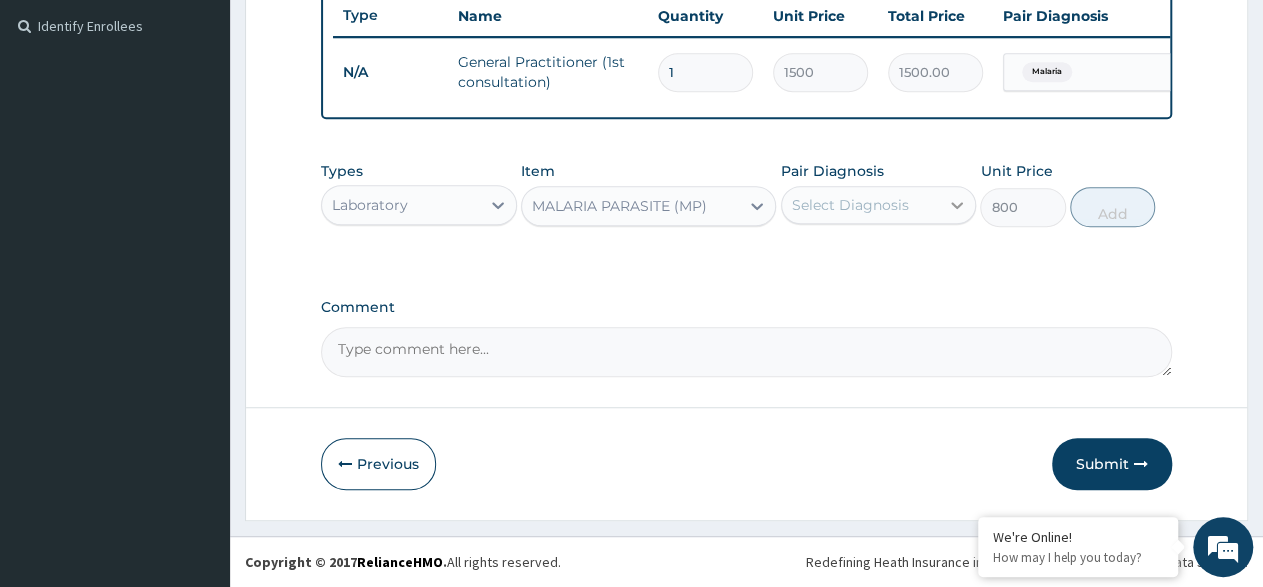 click 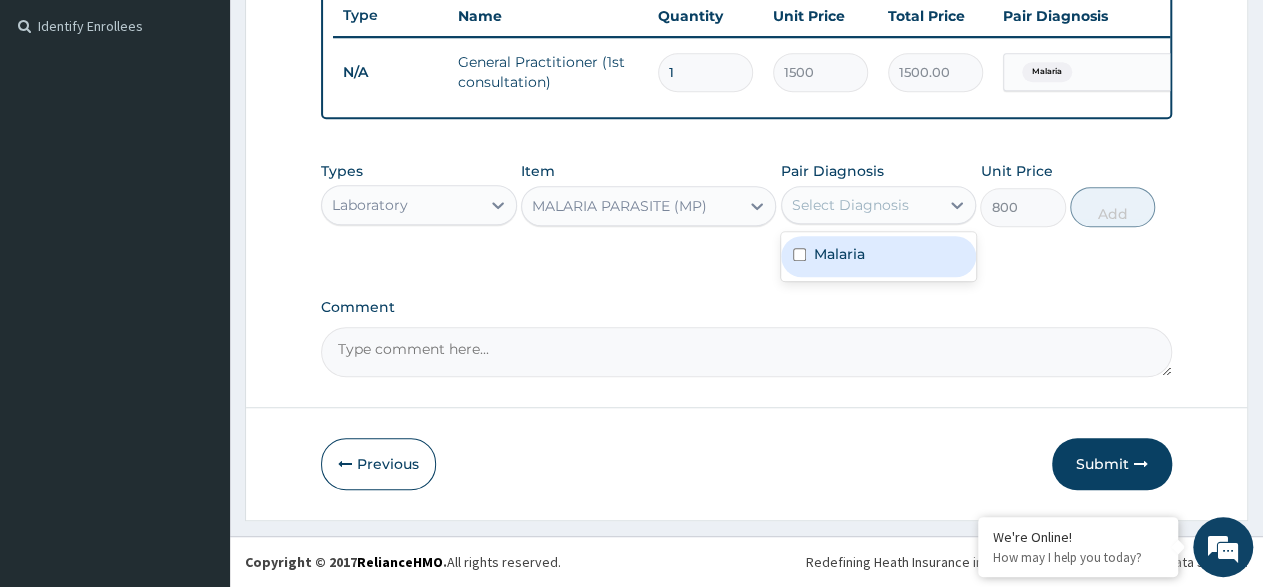 click at bounding box center [799, 254] 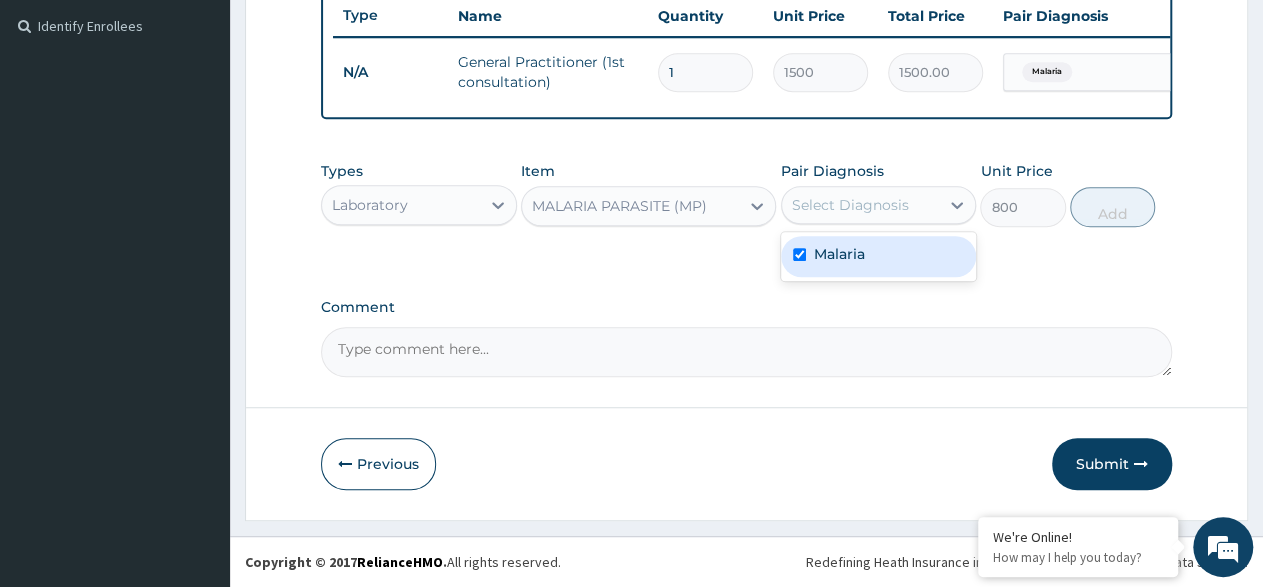 checkbox on "true" 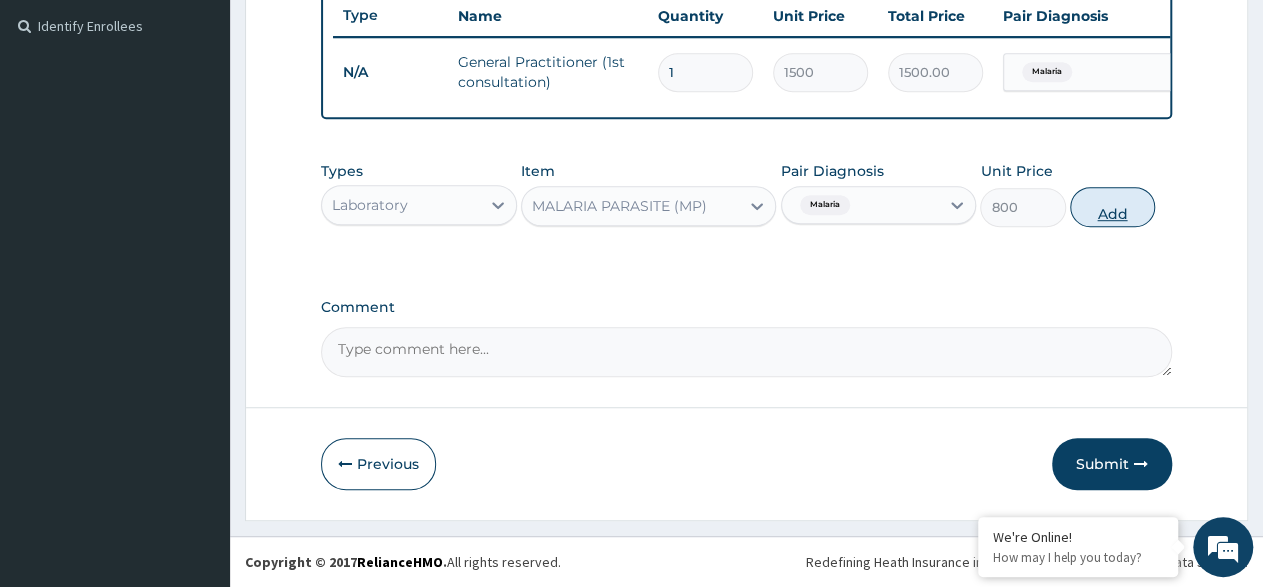 click on "Add" at bounding box center [1112, 207] 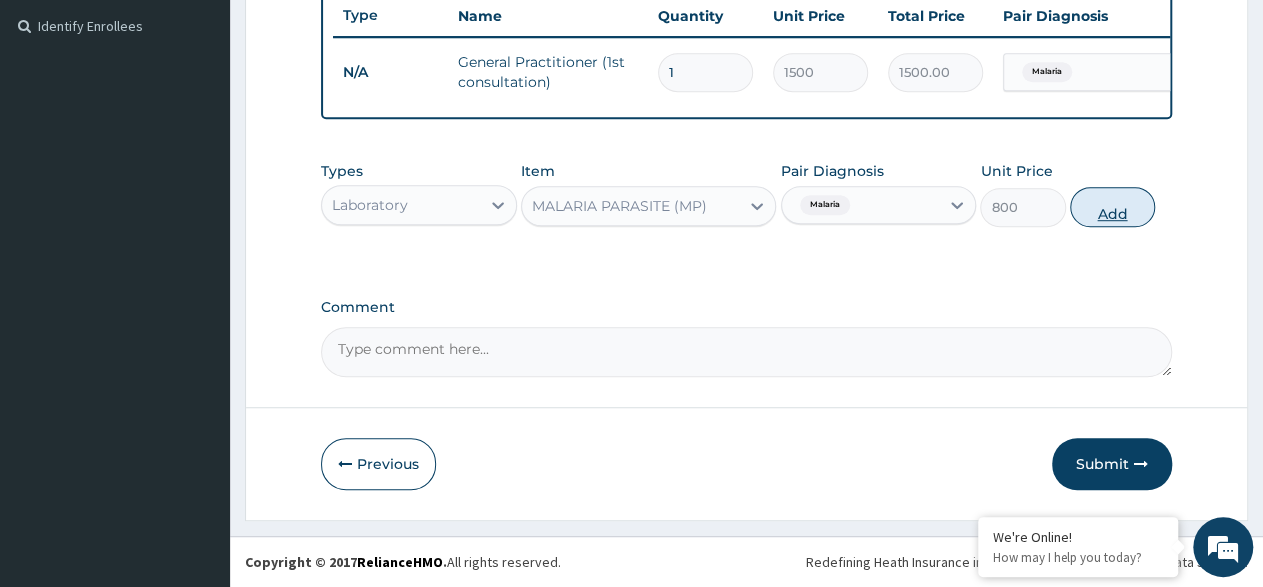 type on "0" 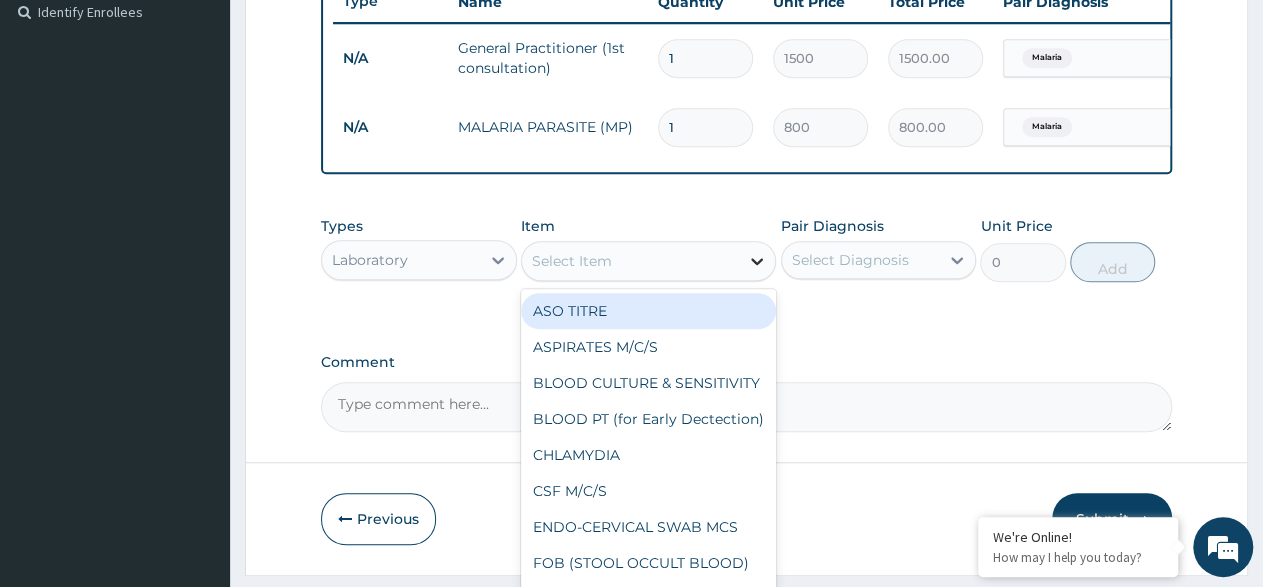 click at bounding box center (757, 261) 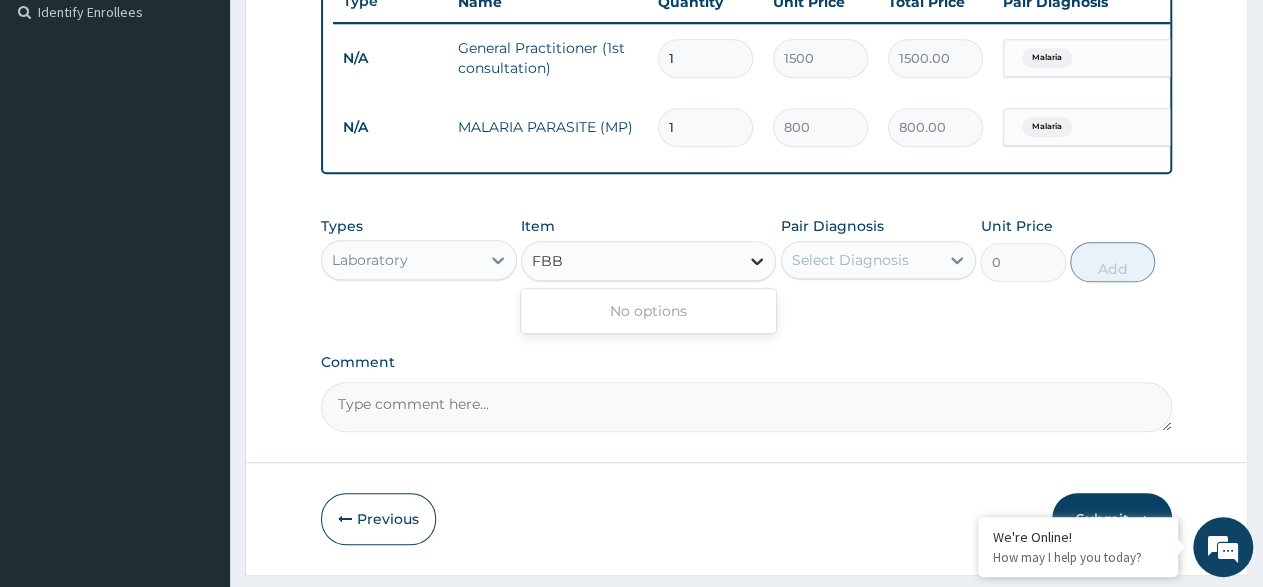 type on "FB" 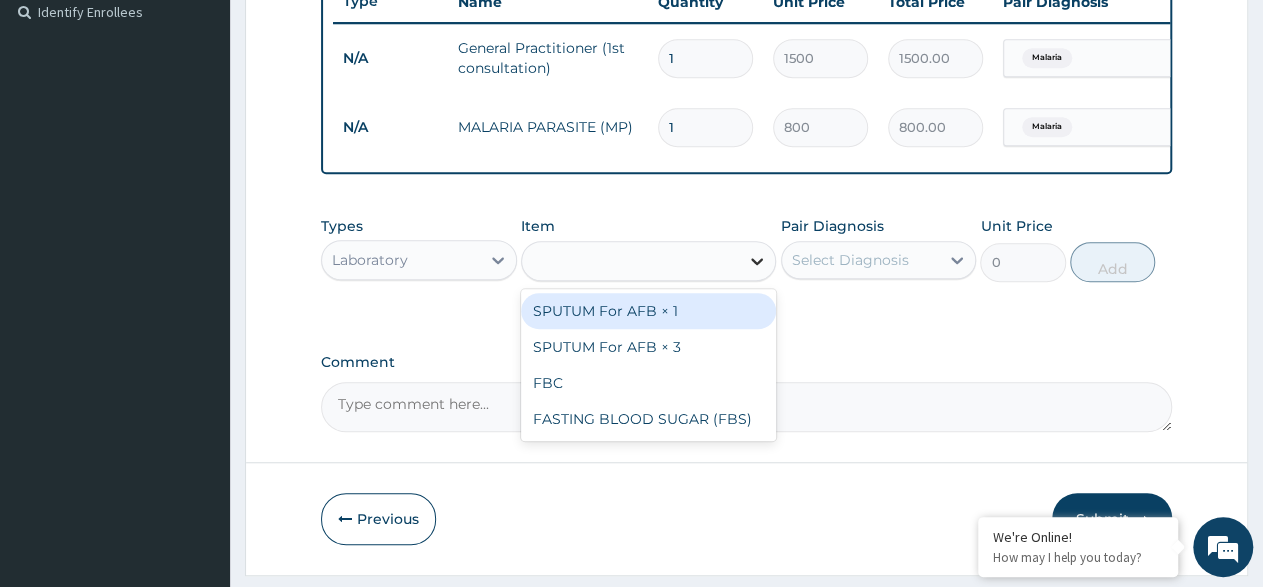 type on "C" 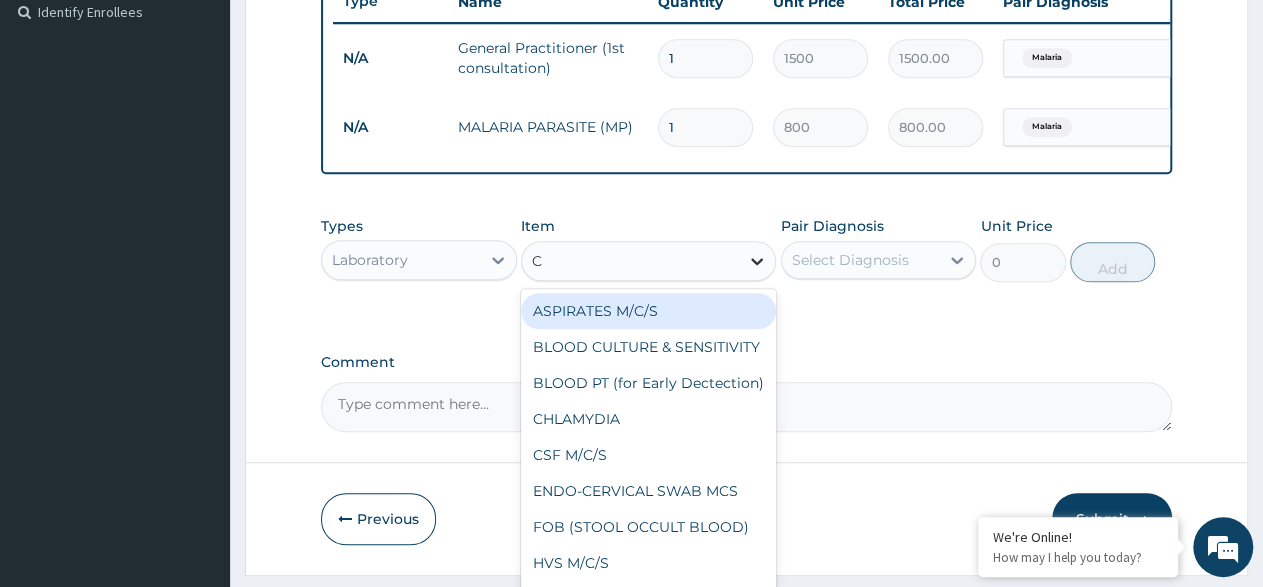 click at bounding box center [757, 261] 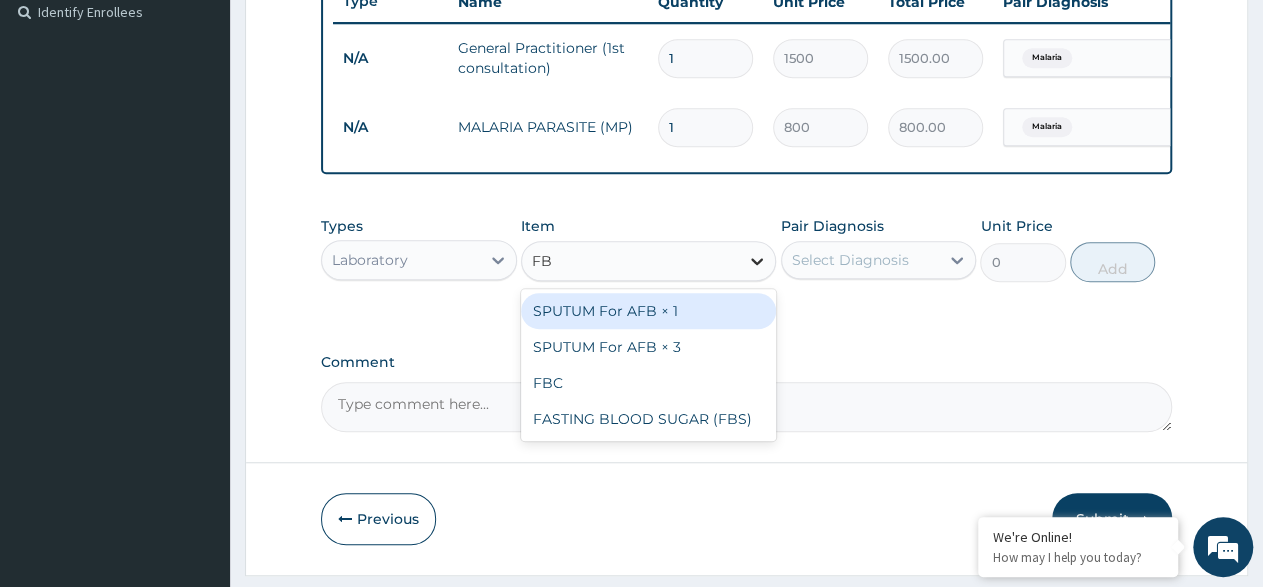 type on "FBC" 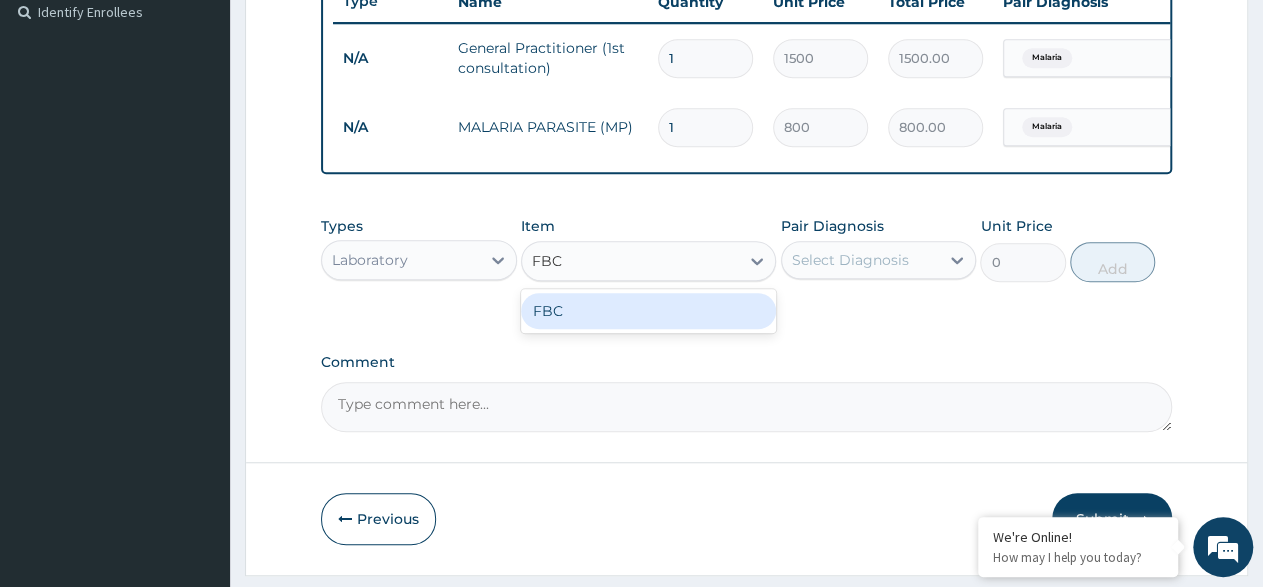 click on "FBC" at bounding box center (648, 311) 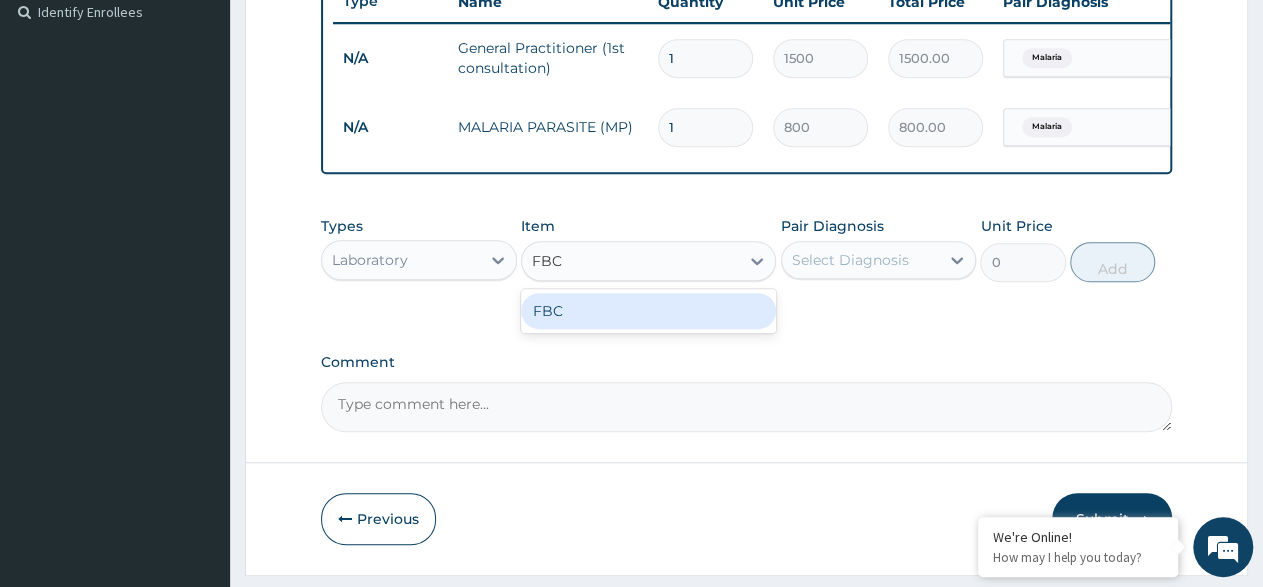 type 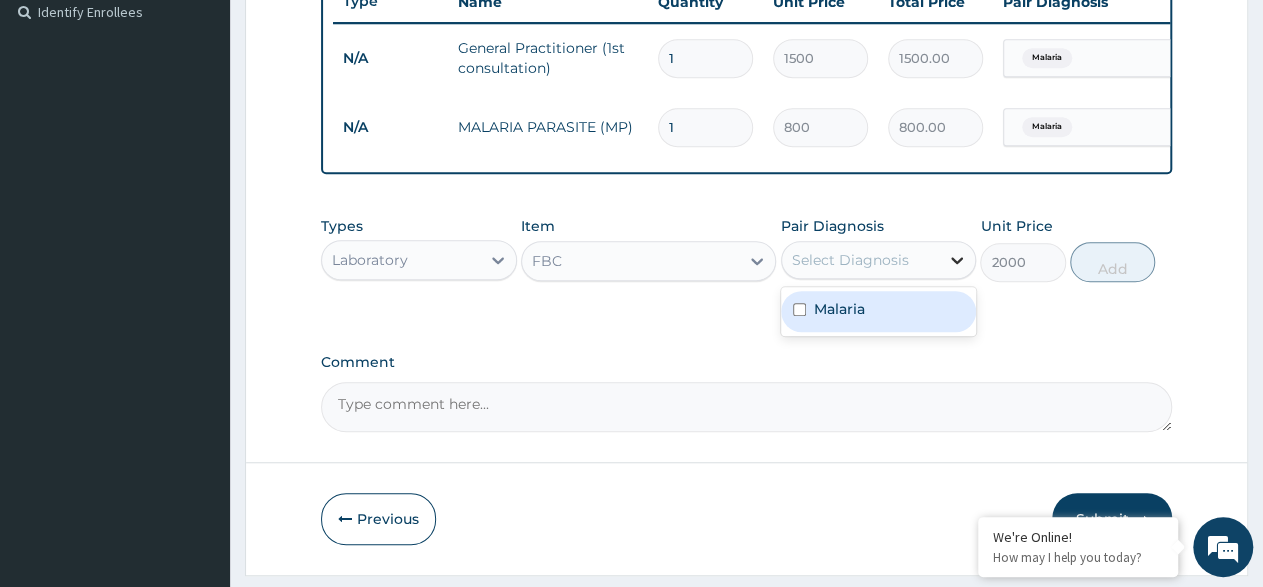 click 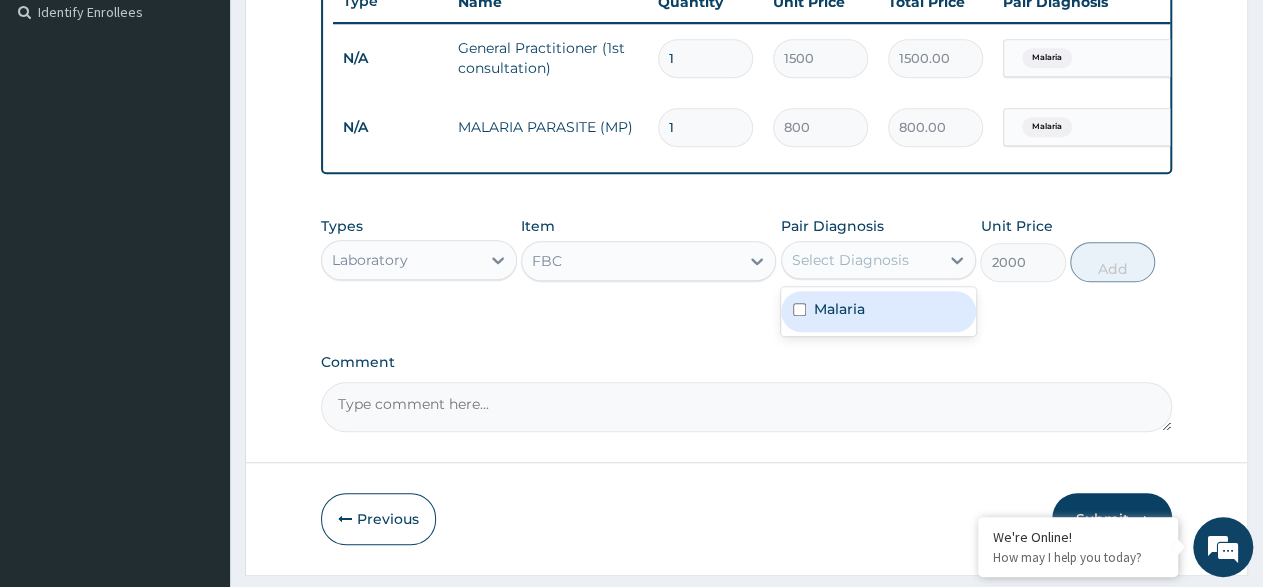 drag, startPoint x: 803, startPoint y: 329, endPoint x: 813, endPoint y: 325, distance: 10.770329 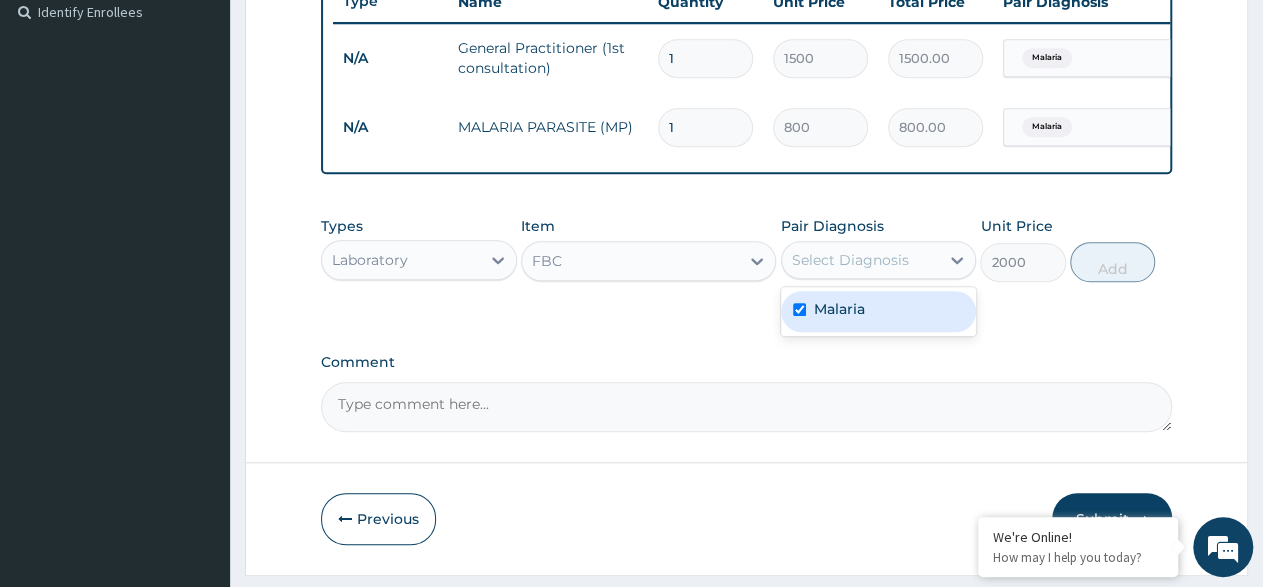 checkbox on "true" 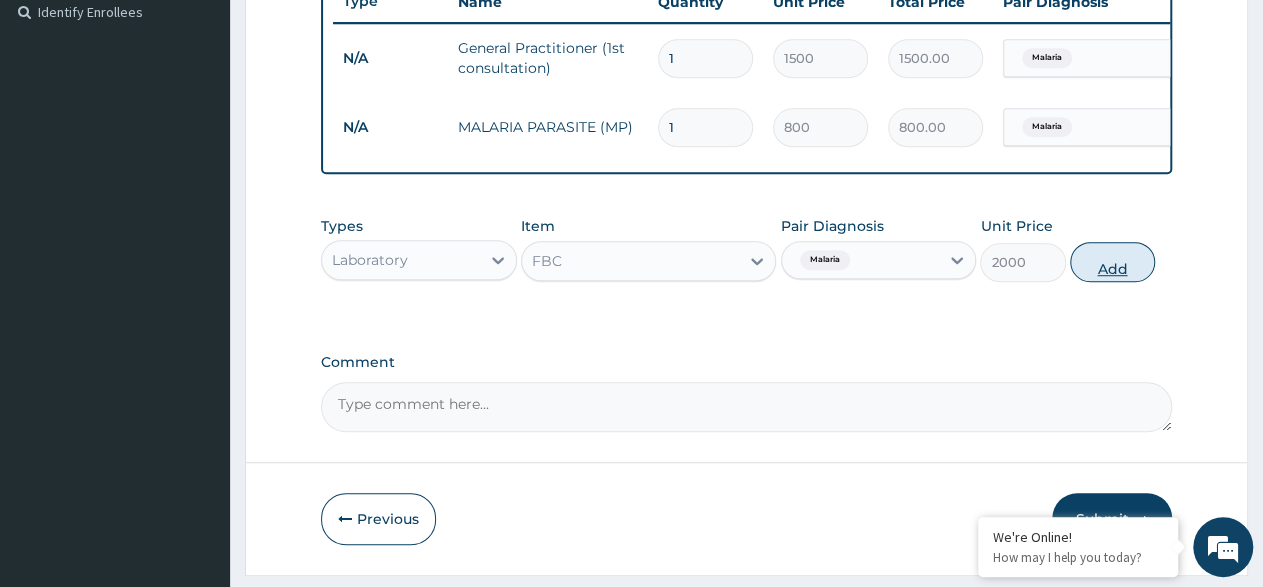 click on "Add" at bounding box center (1112, 262) 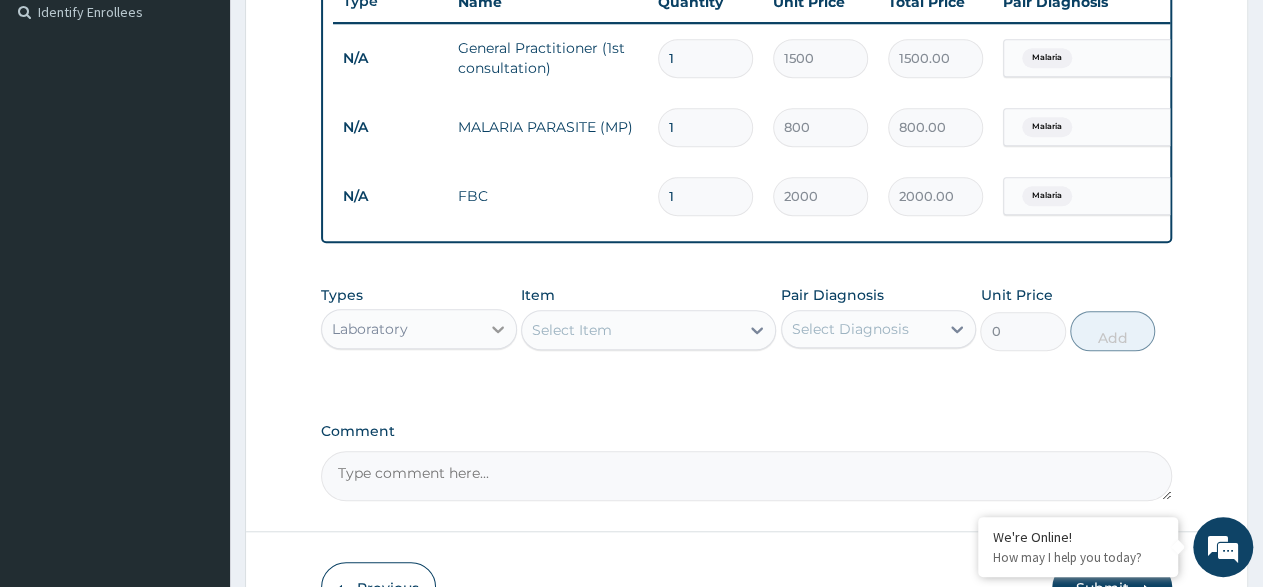 click 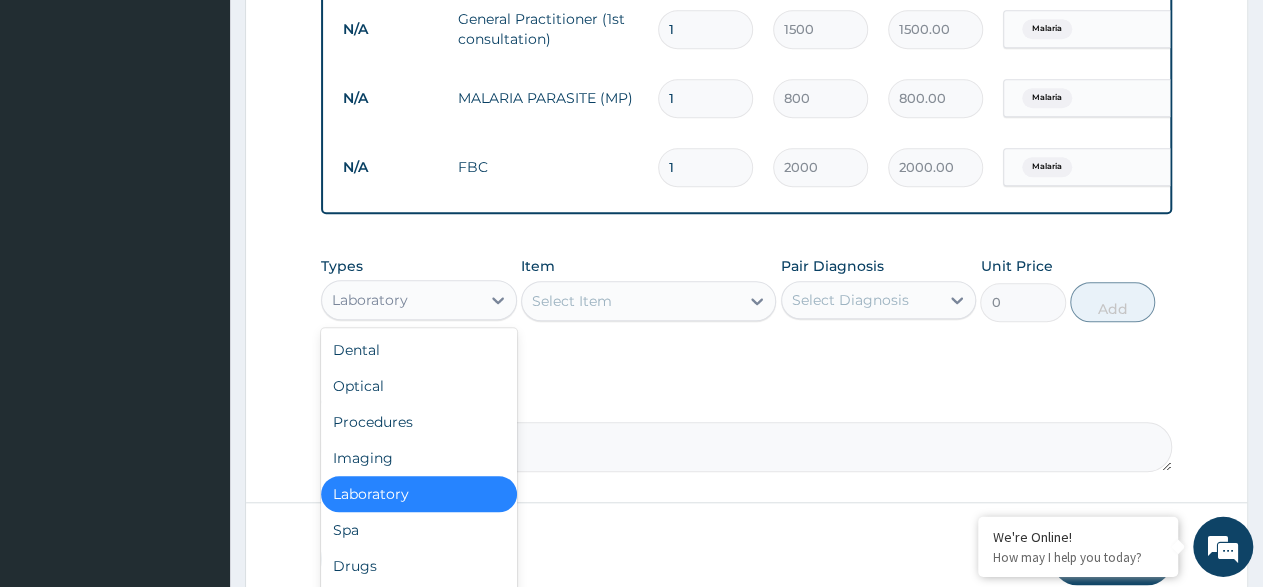 scroll, scrollTop: 669, scrollLeft: 0, axis: vertical 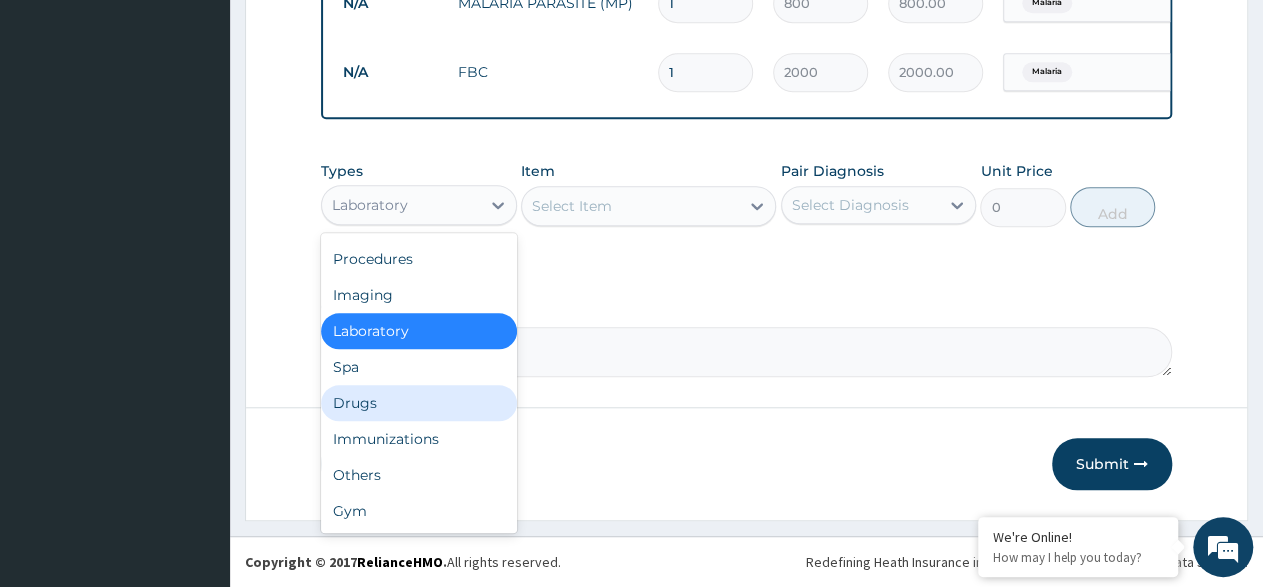 click on "Drugs" at bounding box center (419, 403) 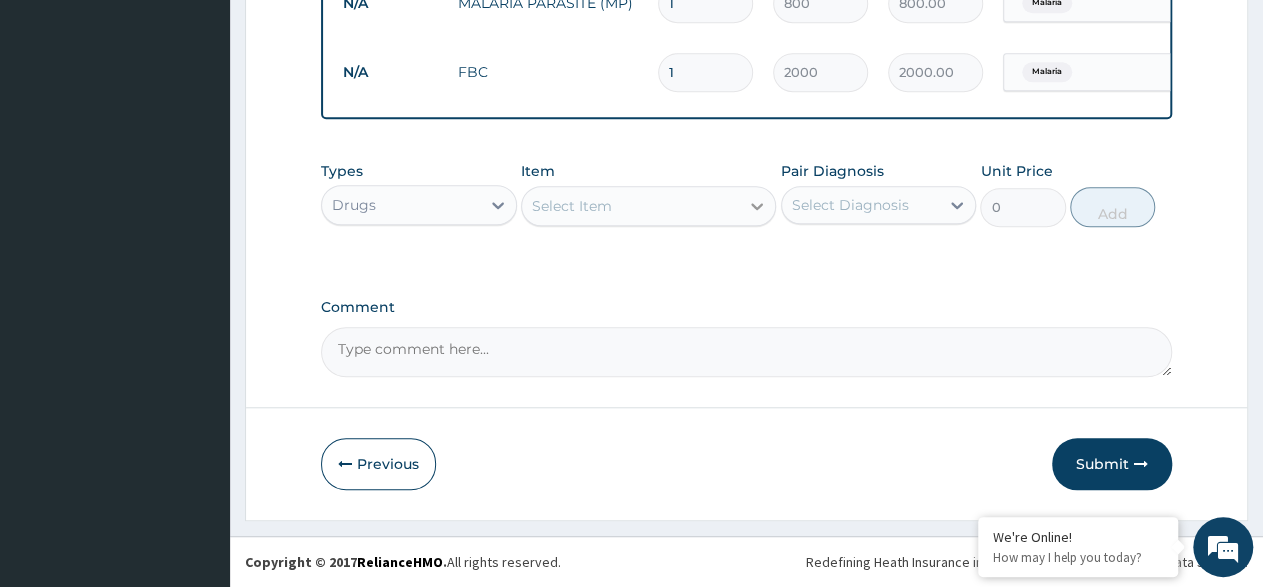 click 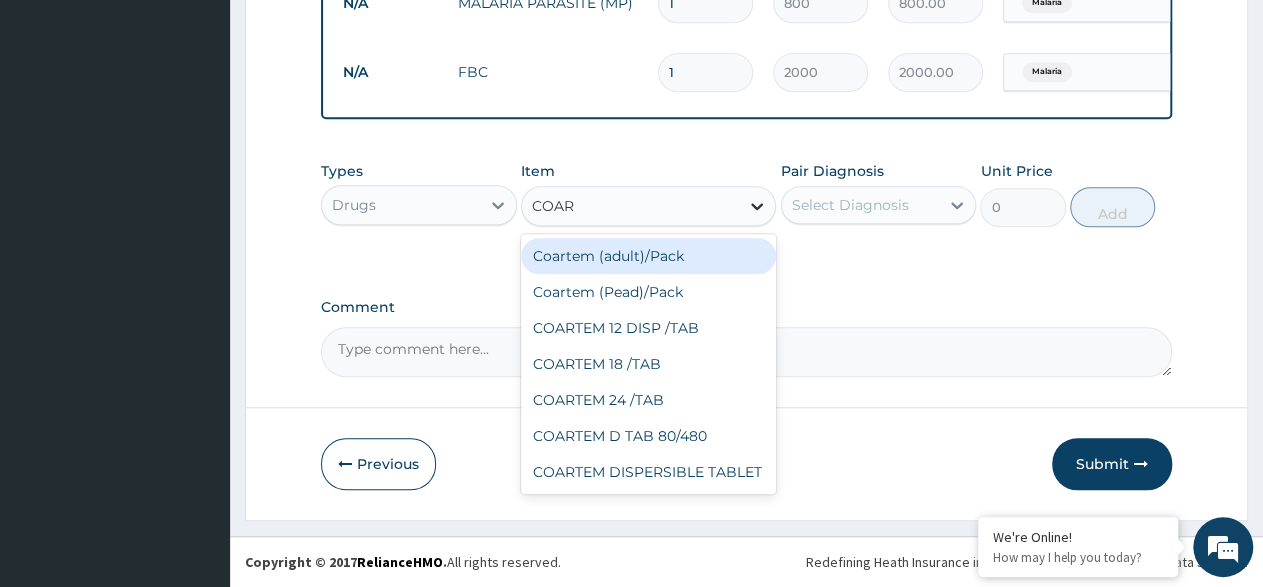 type on "COART" 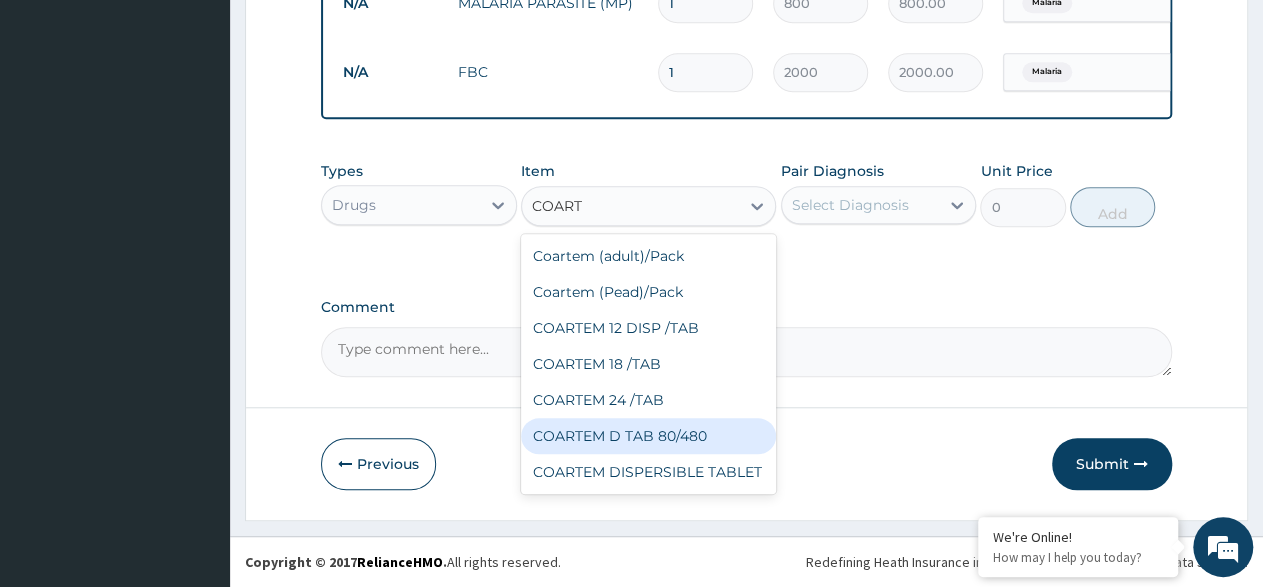 click on "COARTEM D TAB 80/480" at bounding box center [648, 436] 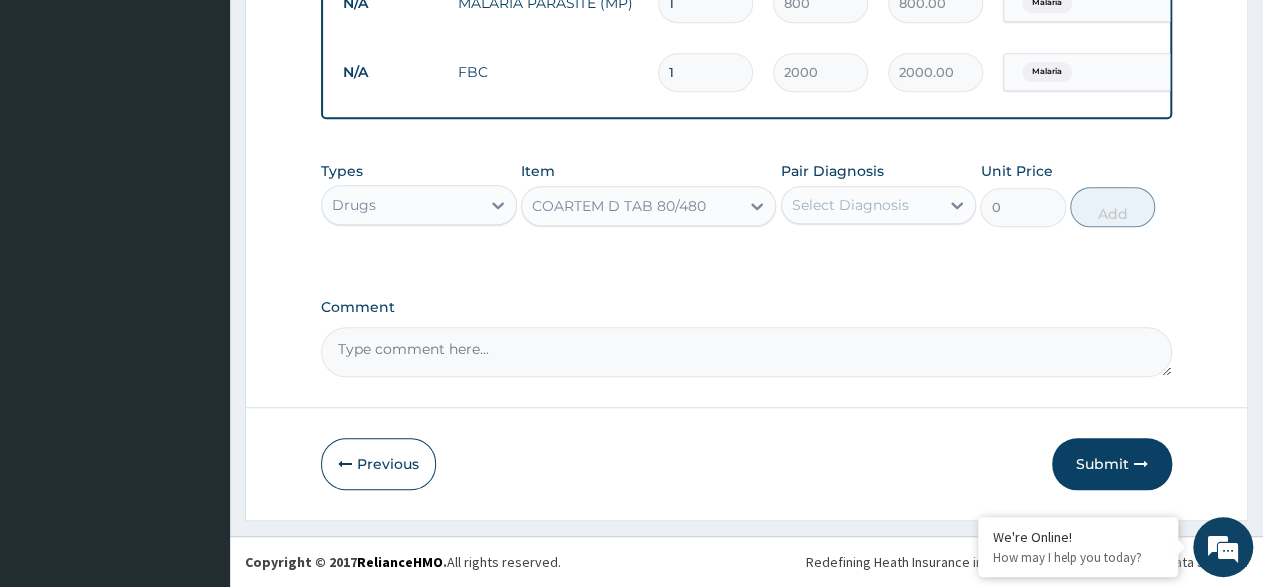 type 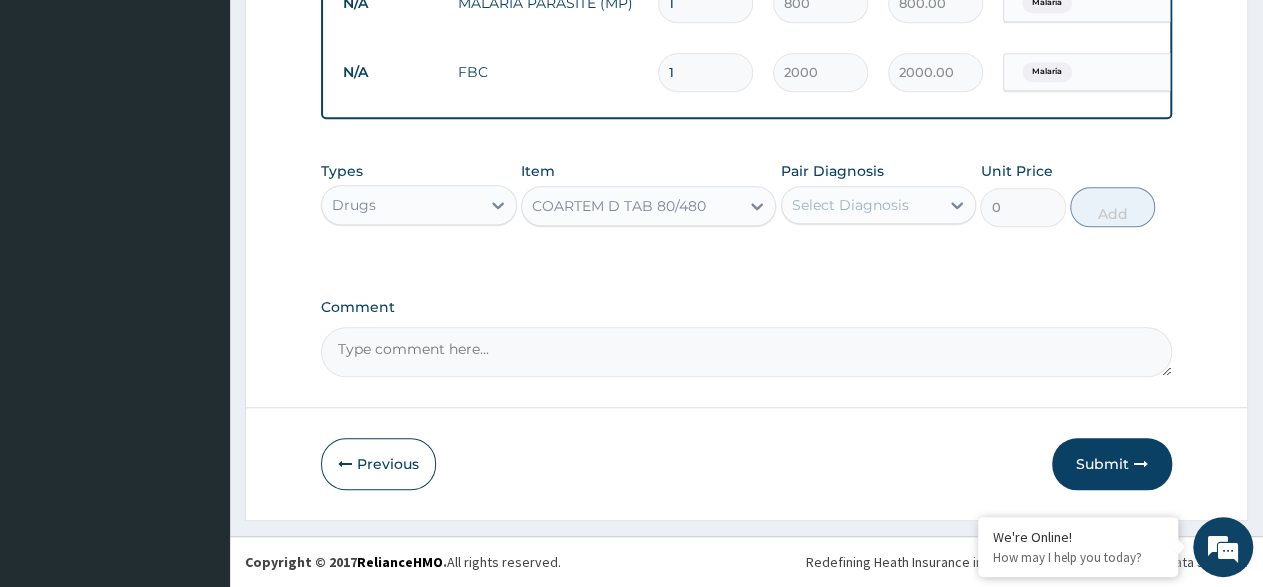 type on "866.25" 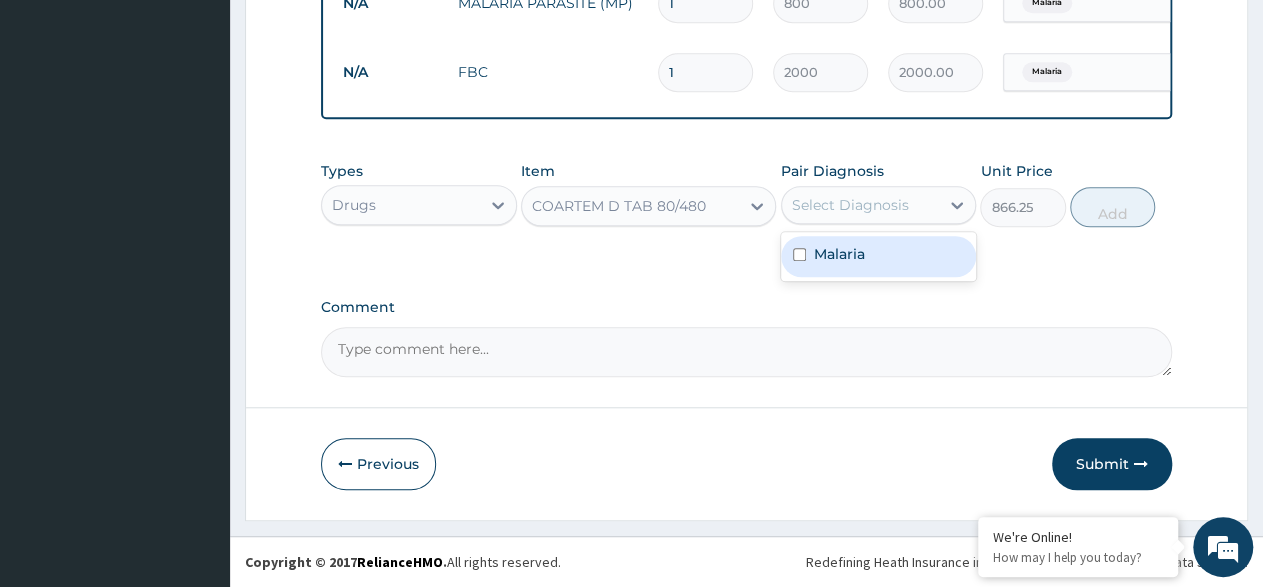 drag, startPoint x: 955, startPoint y: 203, endPoint x: 886, endPoint y: 239, distance: 77.82673 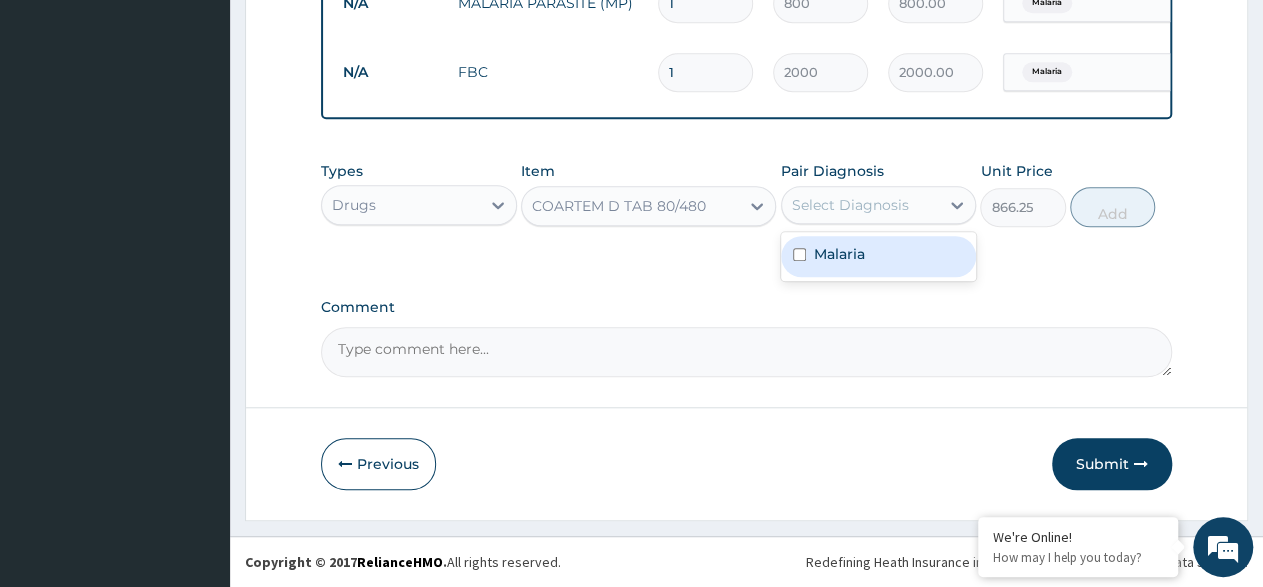 click 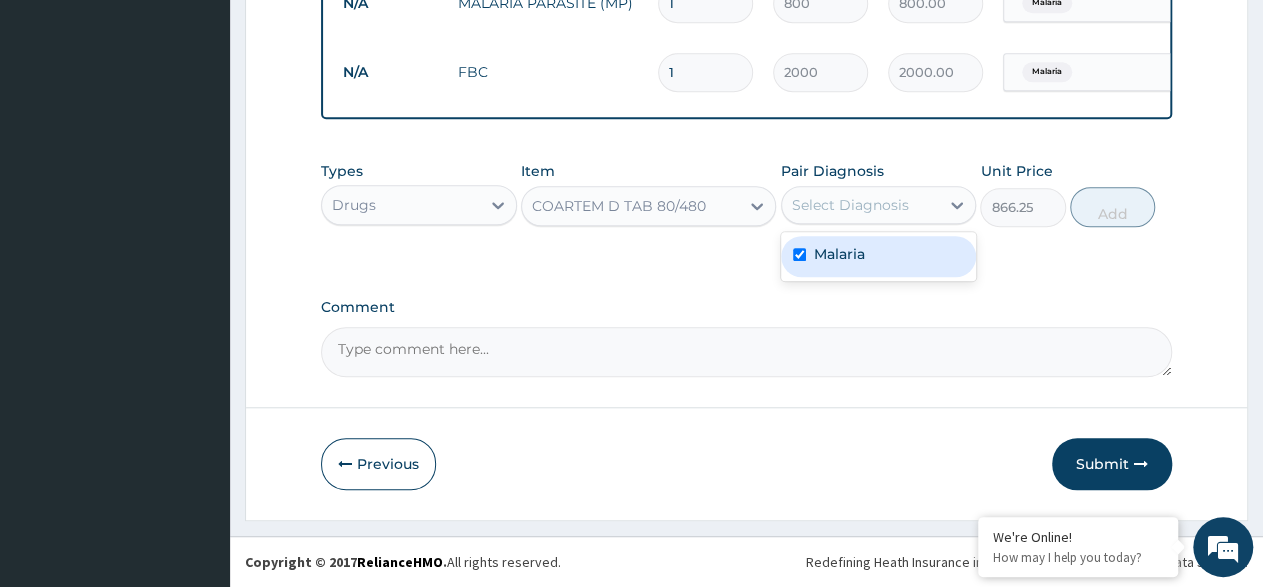 checkbox on "true" 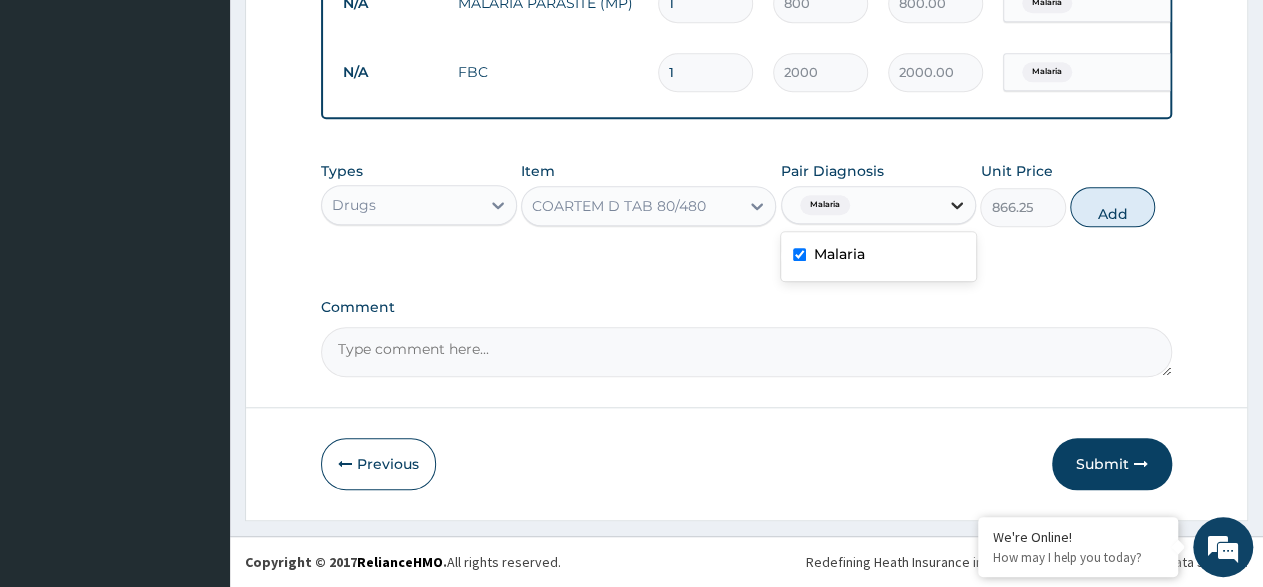 click at bounding box center (957, 205) 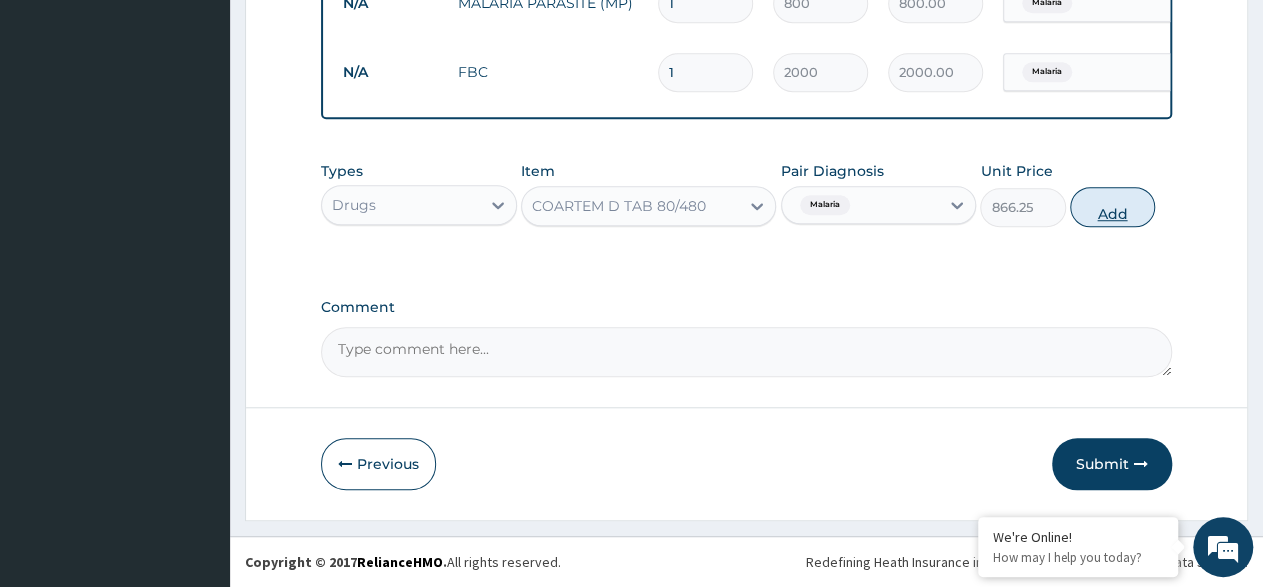 click on "Add" at bounding box center (1112, 207) 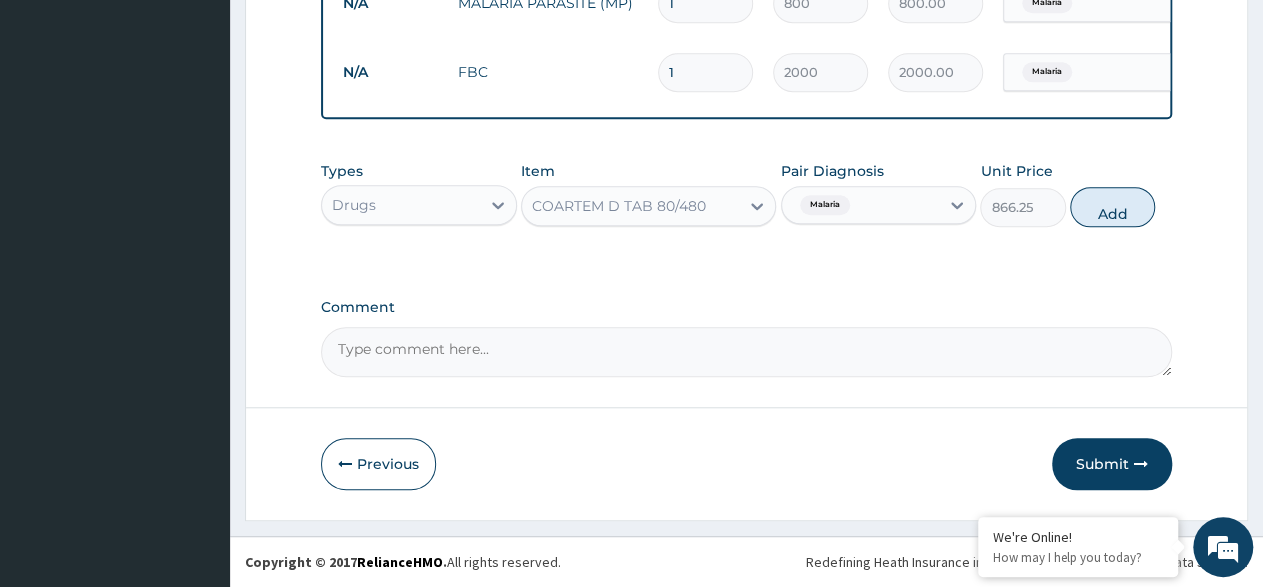 type on "0" 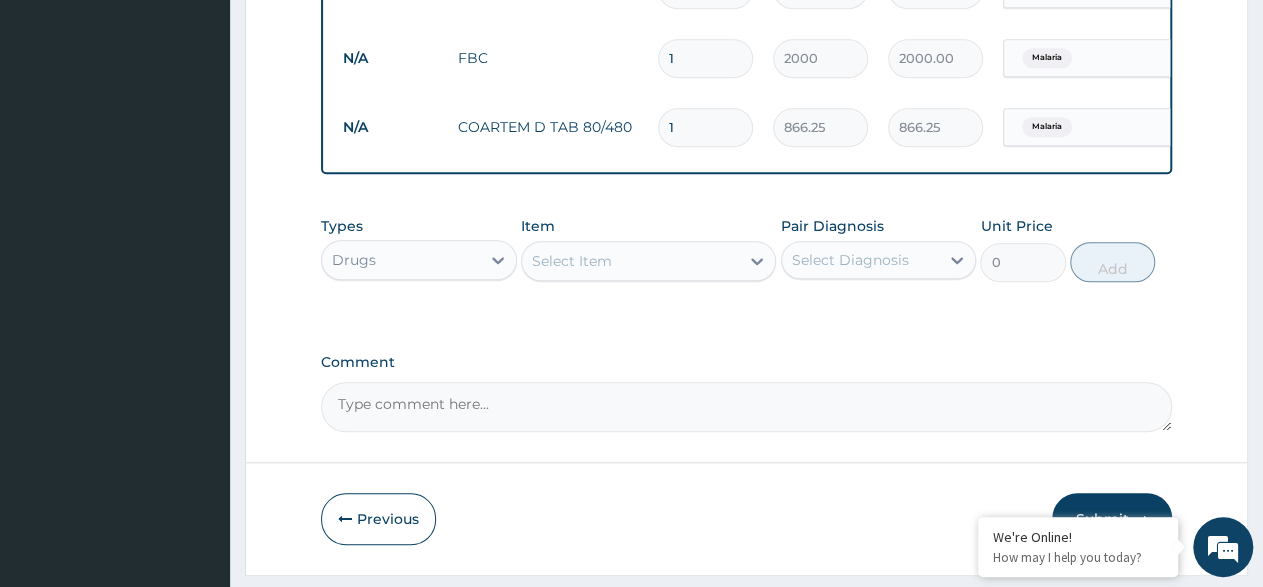 type 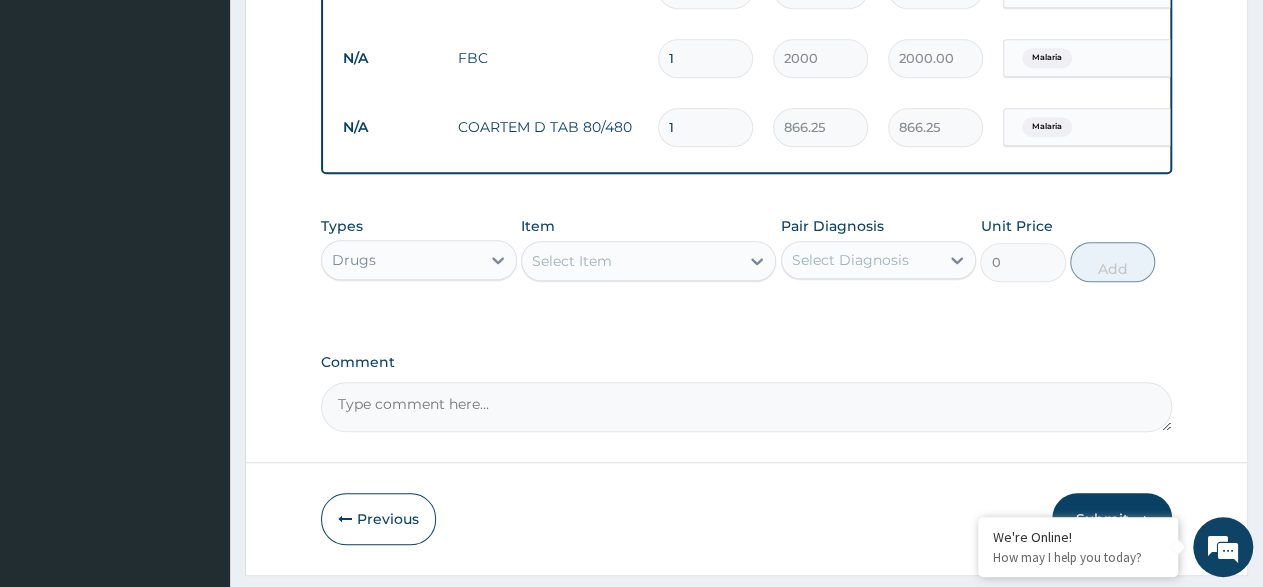 type on "0.00" 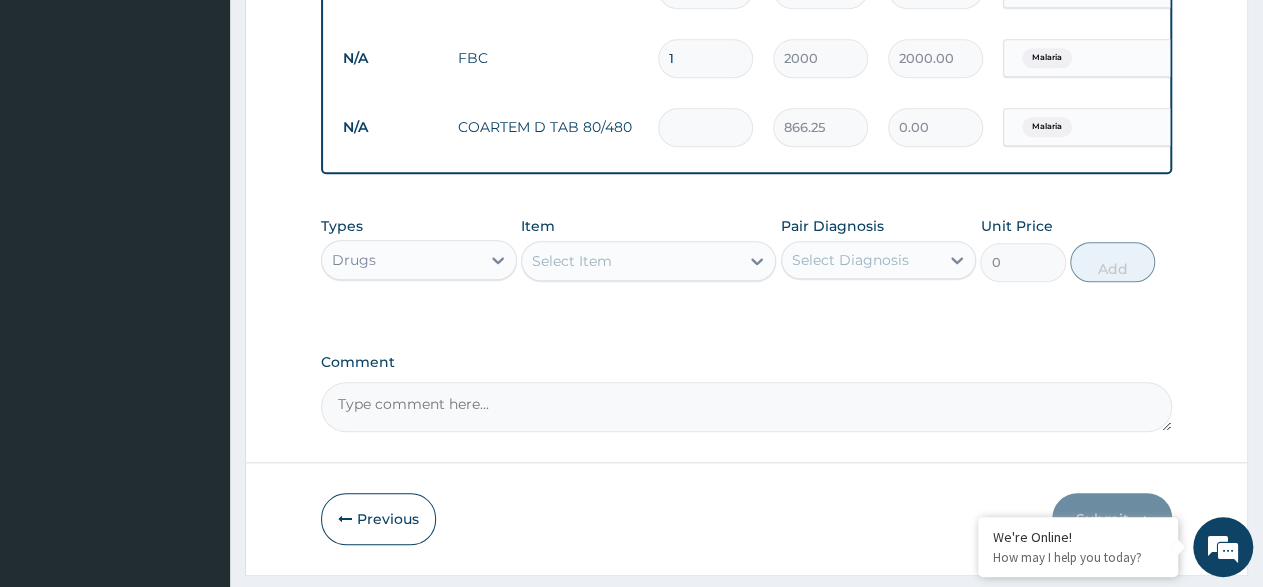 type on "6" 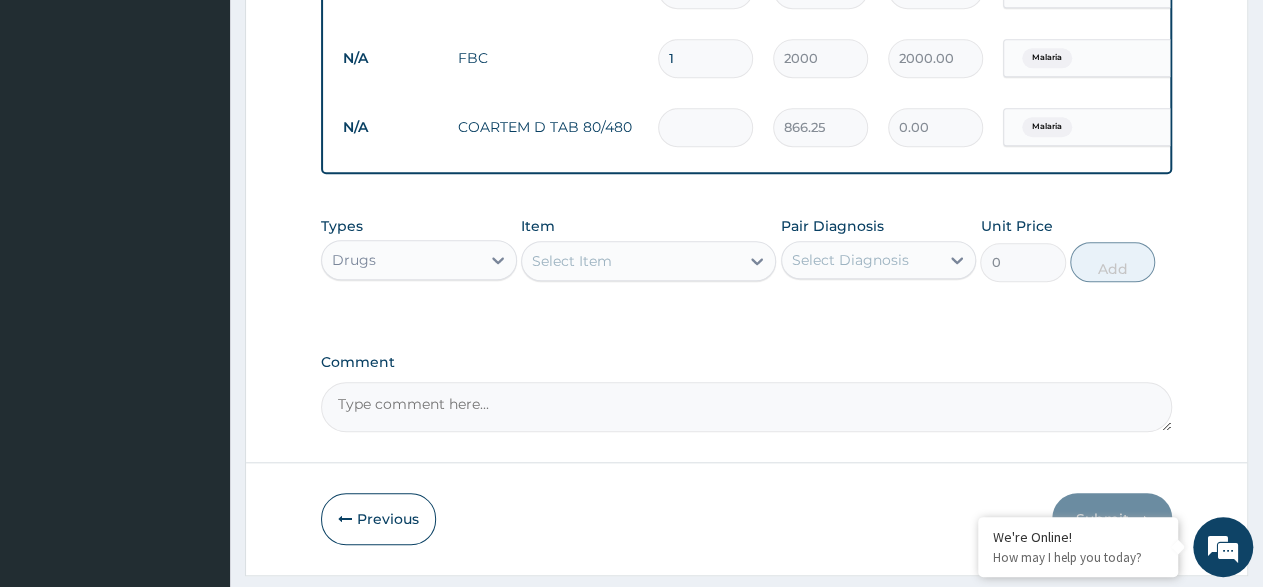 type on "5197.50" 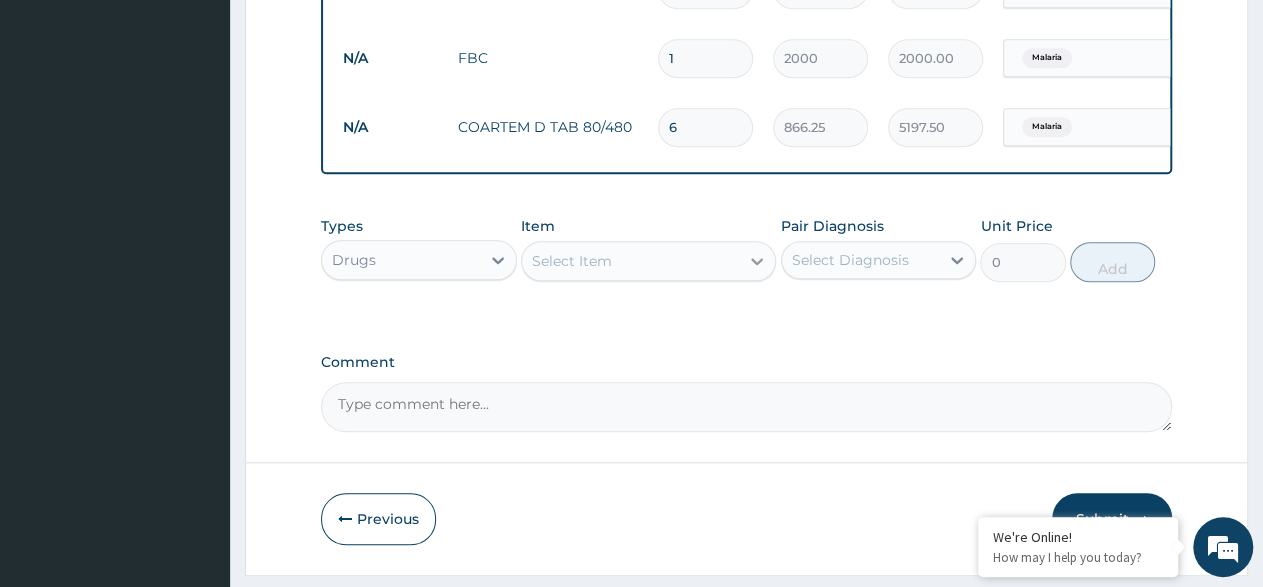 type on "6" 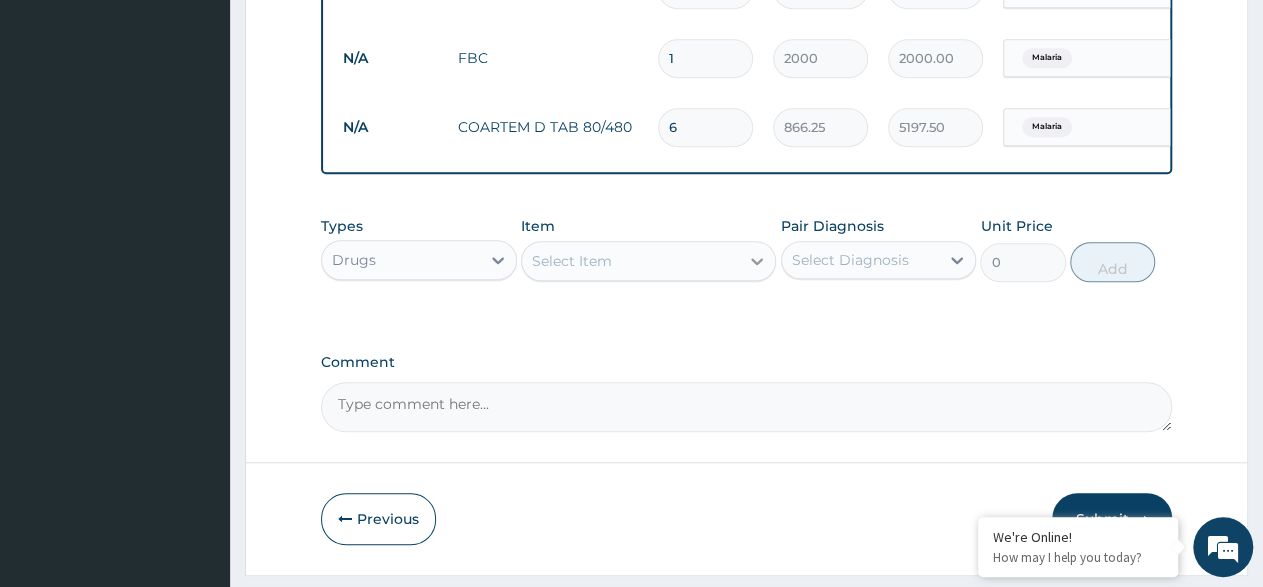 click 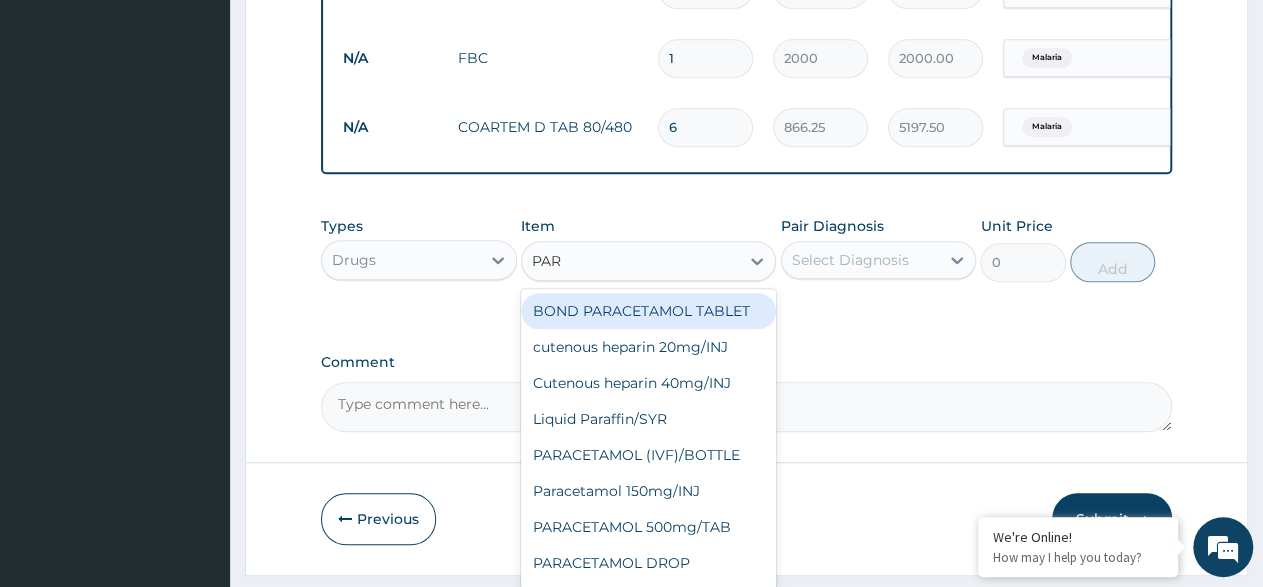 type on "PARA" 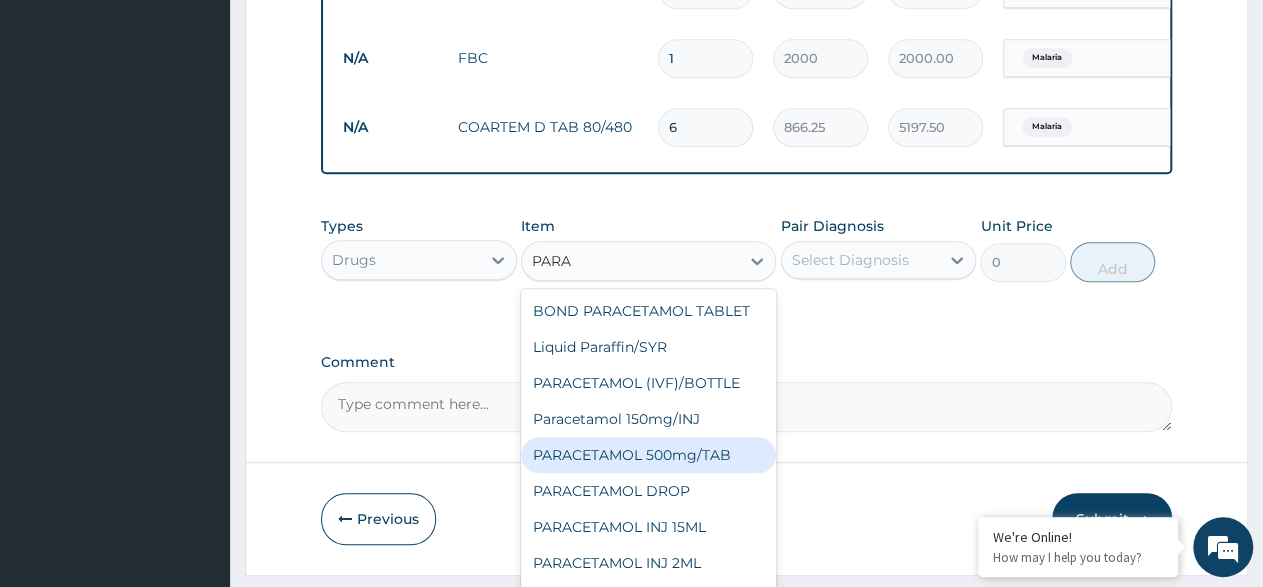 drag, startPoint x: 676, startPoint y: 490, endPoint x: 758, endPoint y: 425, distance: 104.63747 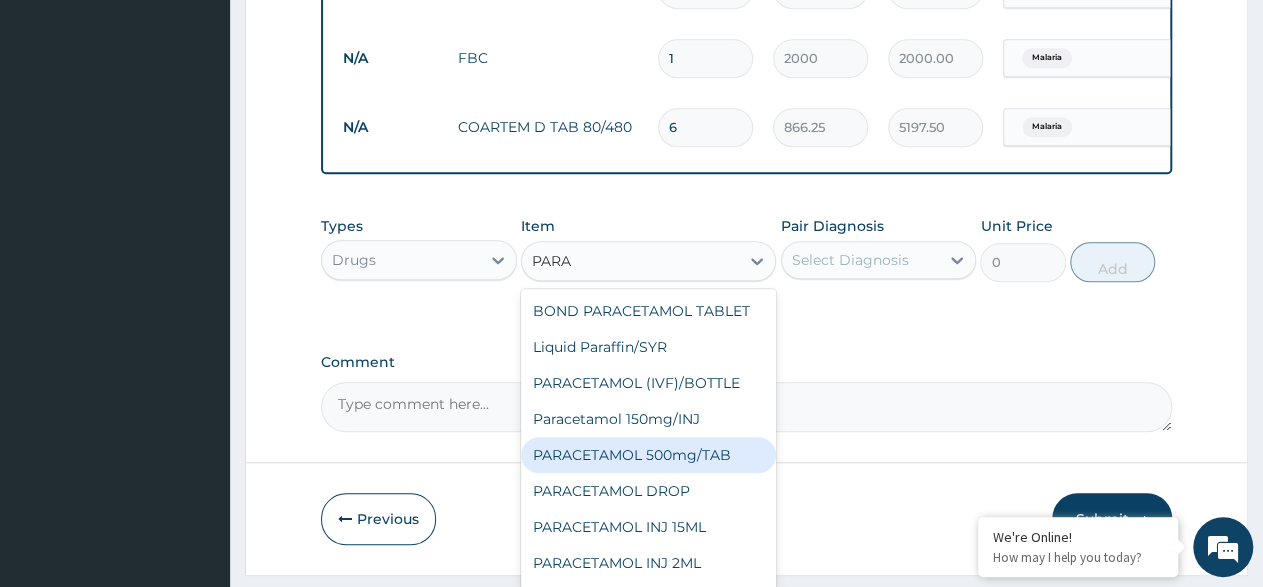 click on "PARACETAMOL 500mg/TAB" at bounding box center [648, 455] 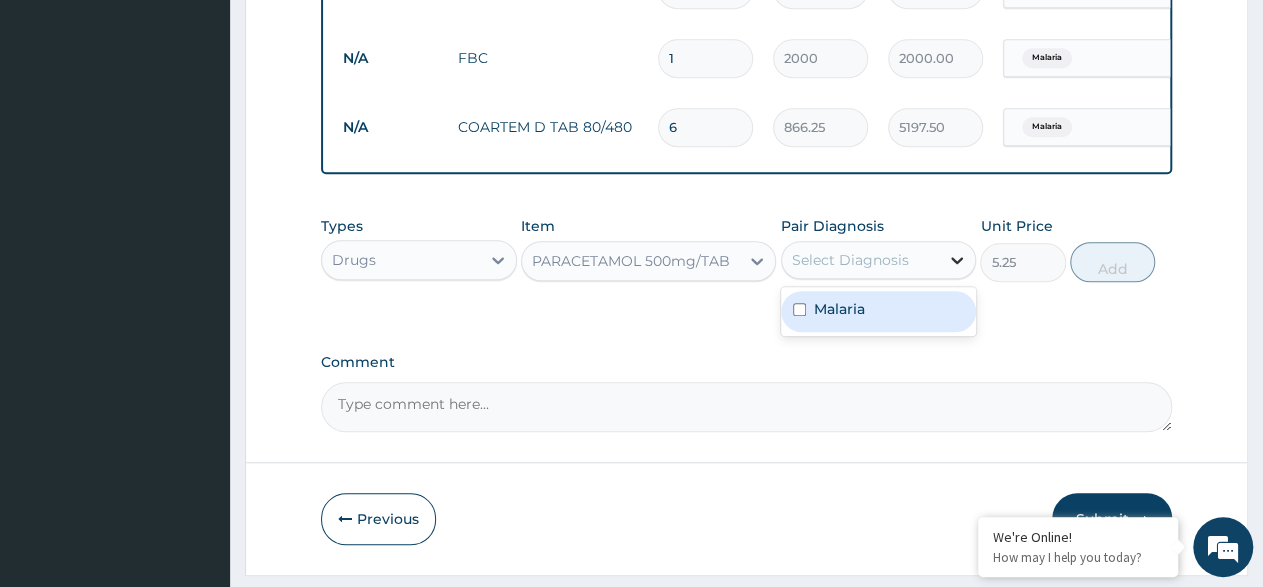 click at bounding box center (957, 260) 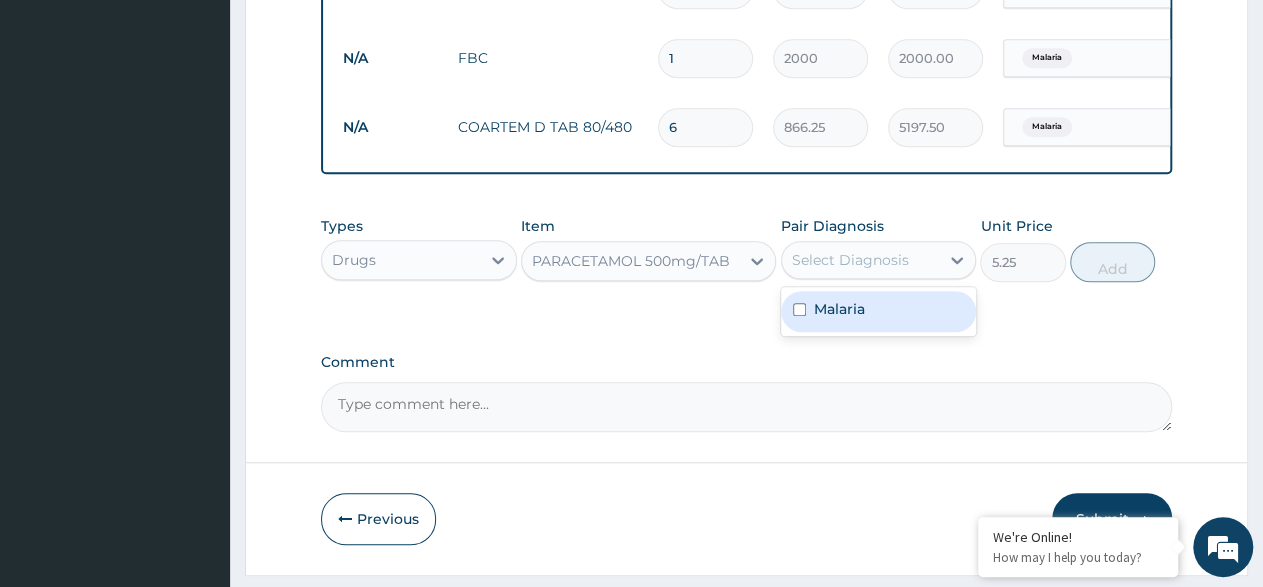 drag, startPoint x: 858, startPoint y: 325, endPoint x: 882, endPoint y: 323, distance: 24.083189 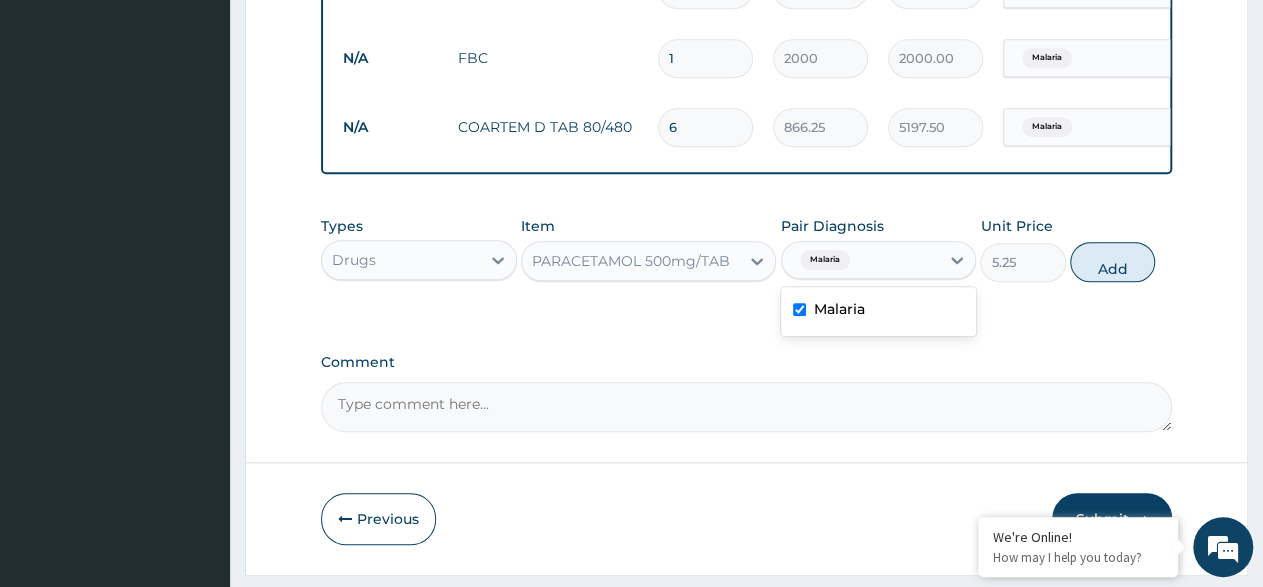 checkbox on "true" 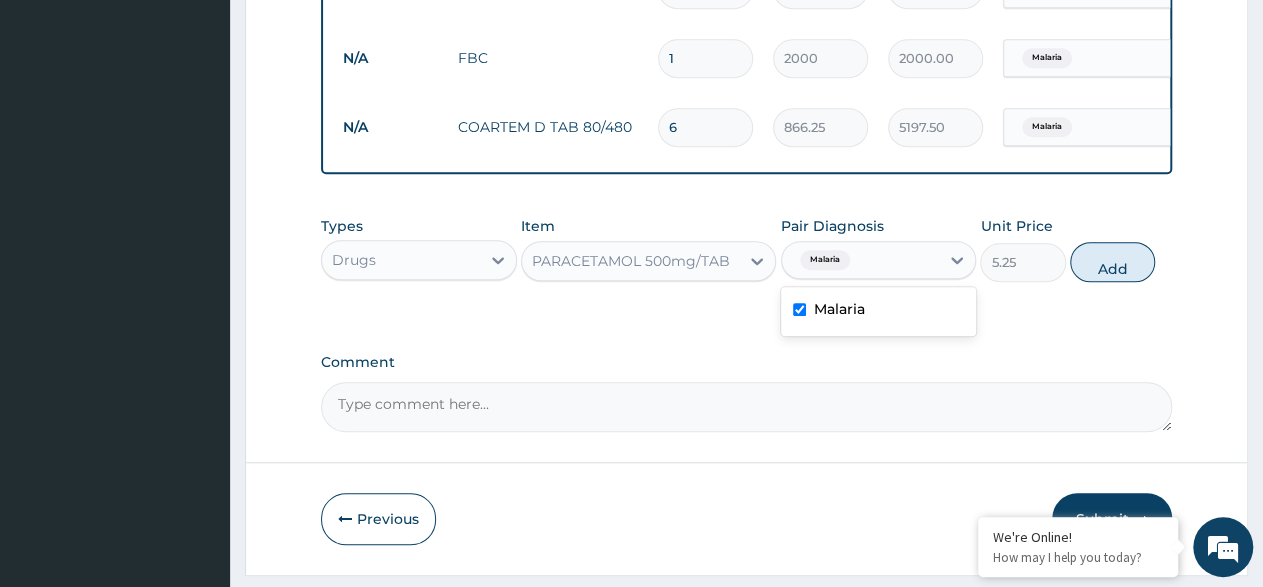 drag, startPoint x: 955, startPoint y: 268, endPoint x: 1022, endPoint y: 281, distance: 68.24954 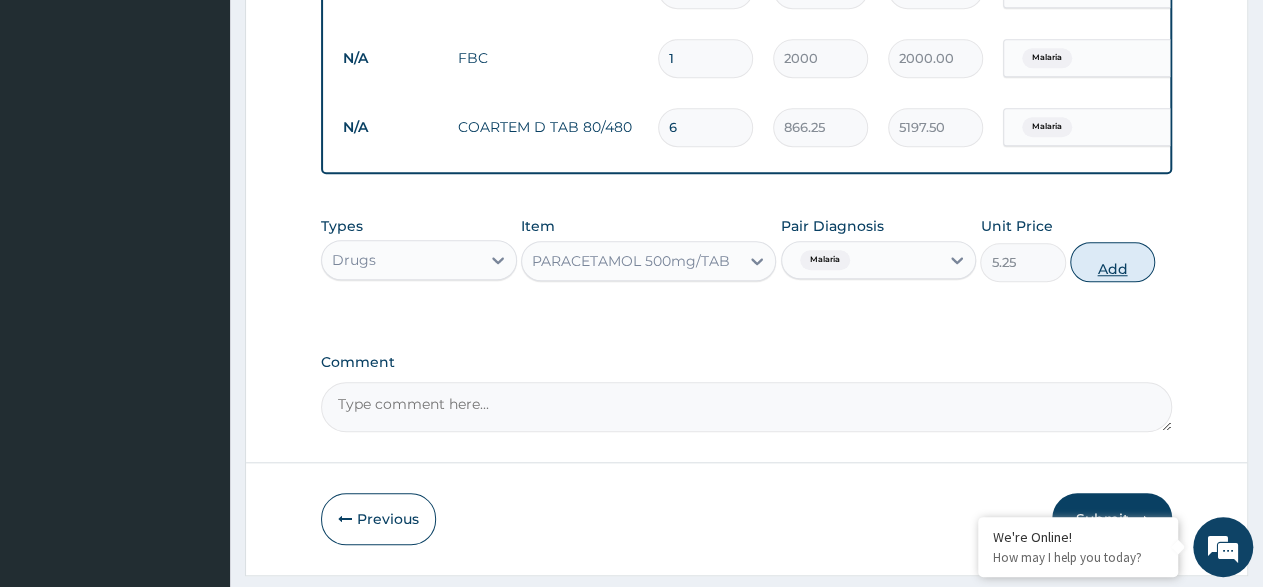 click on "Add" at bounding box center (1112, 262) 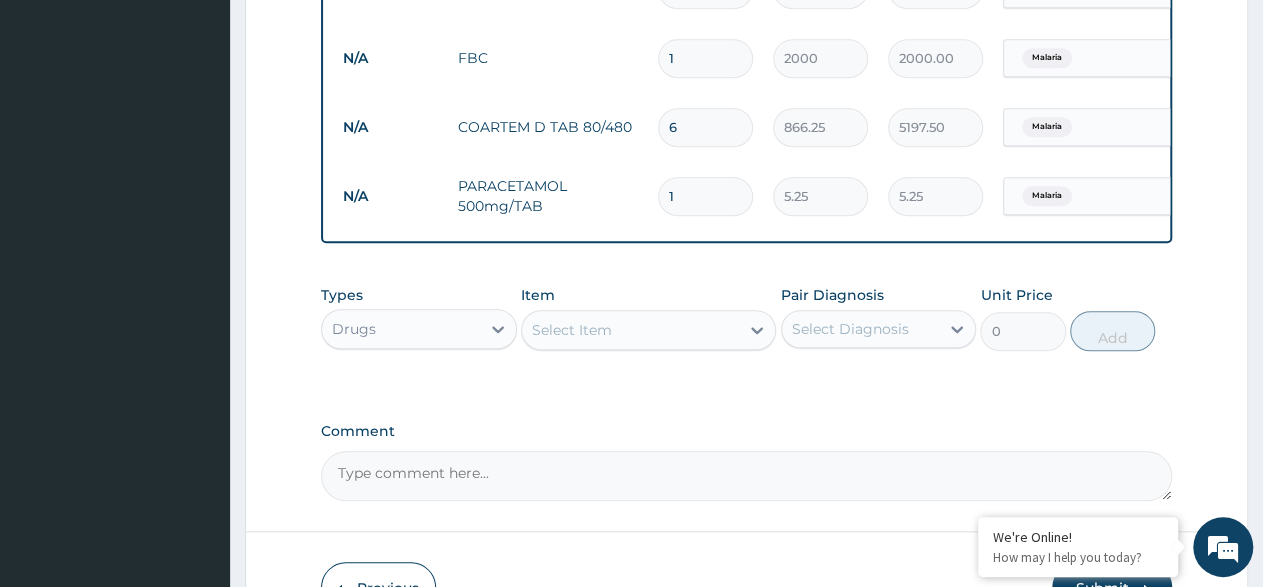 click on "1" at bounding box center (705, 196) 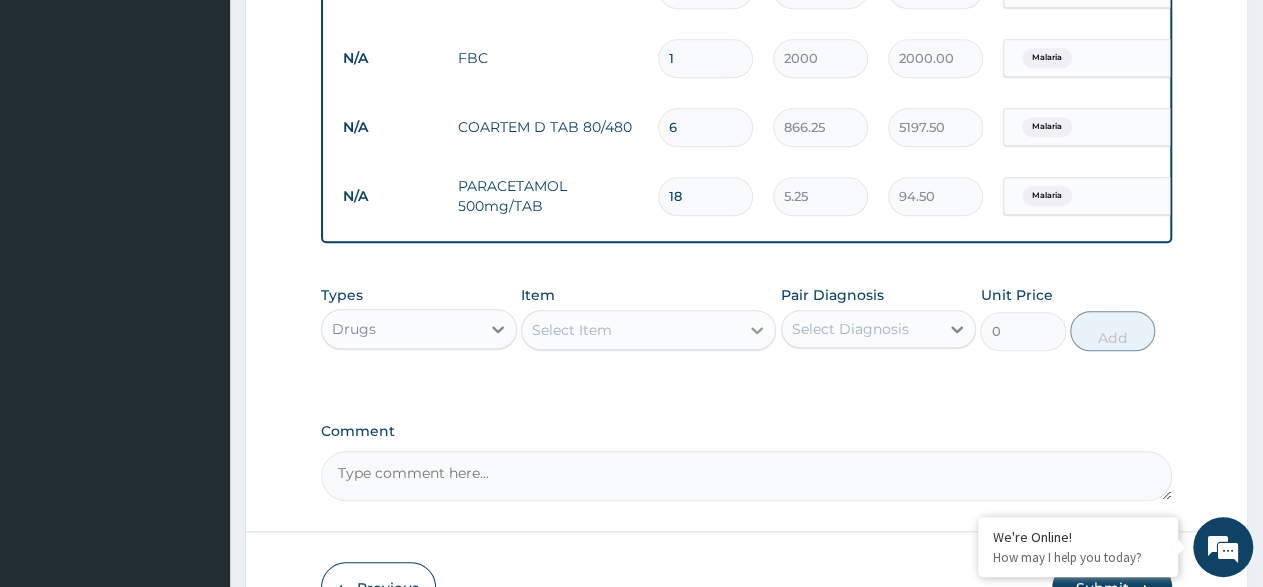 type on "18" 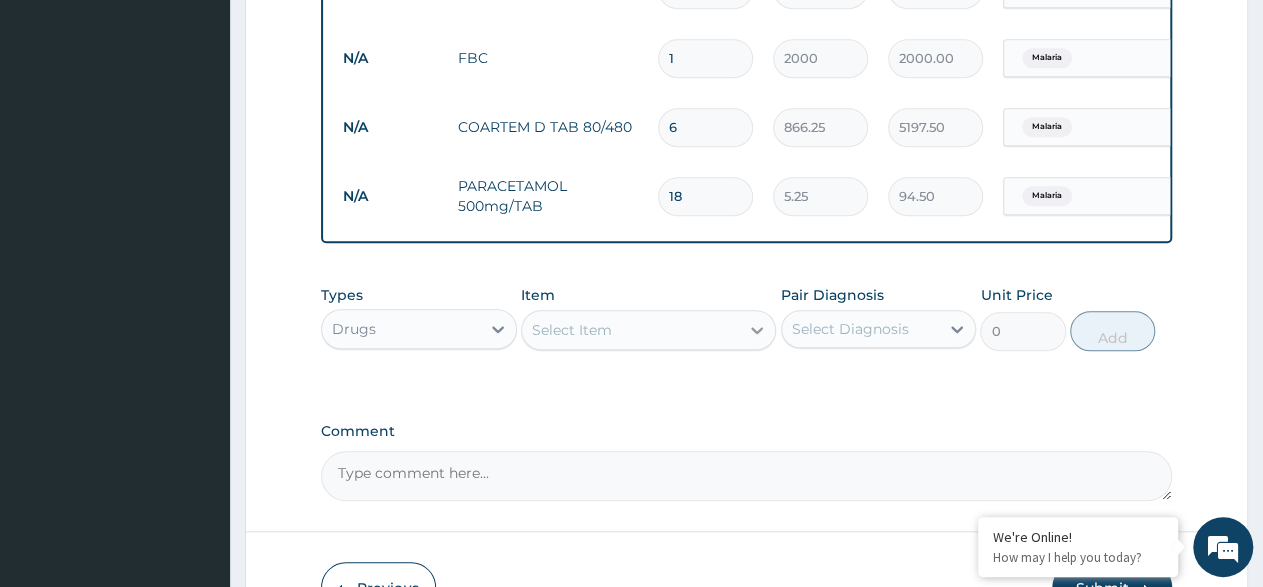 click 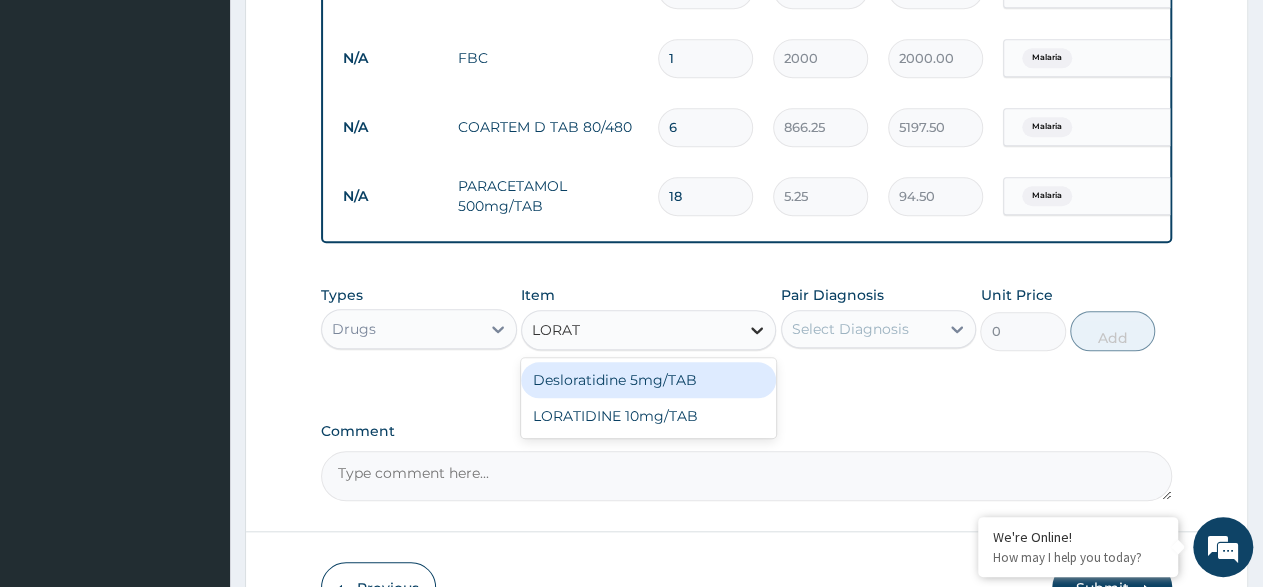 type on "LORATI" 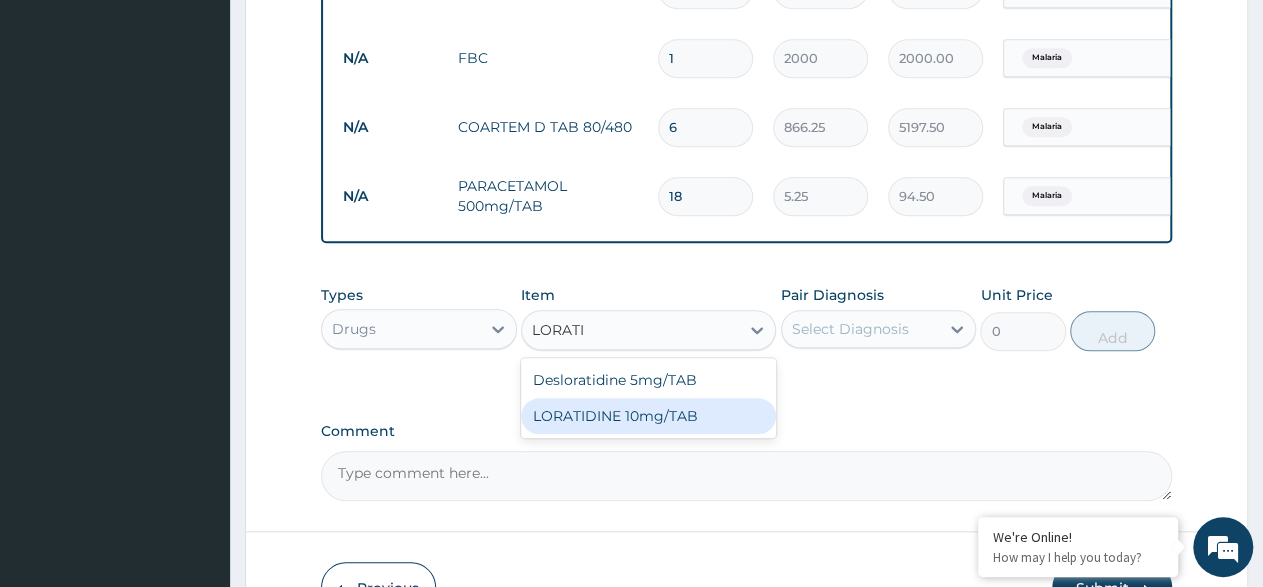 click on "LORATIDINE 10mg/TAB" at bounding box center (648, 416) 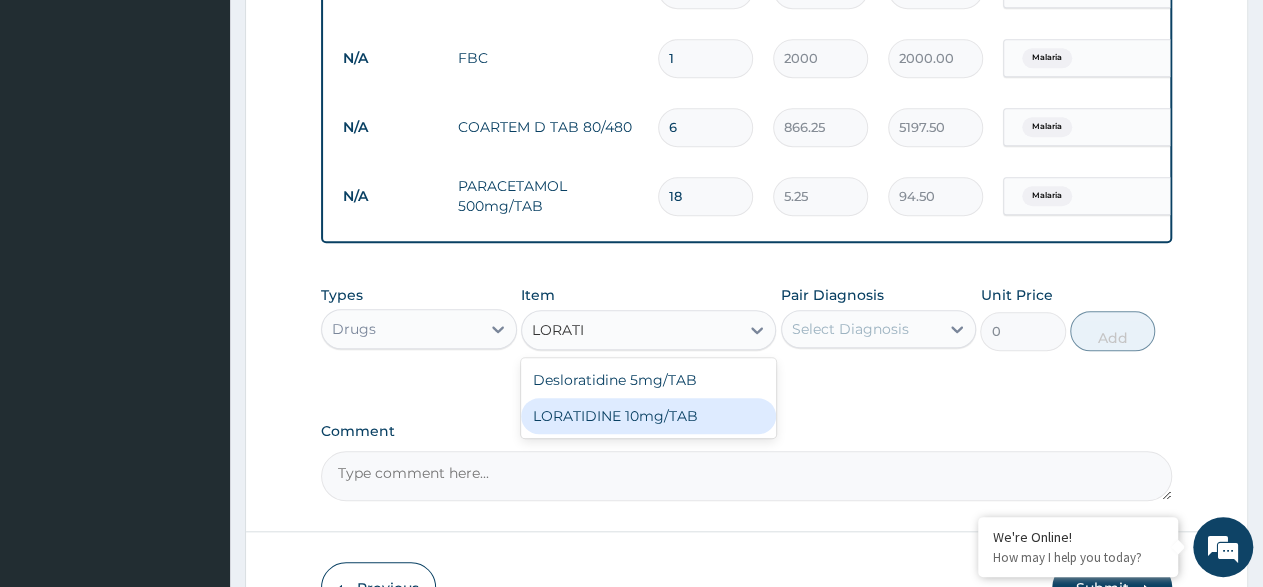 type 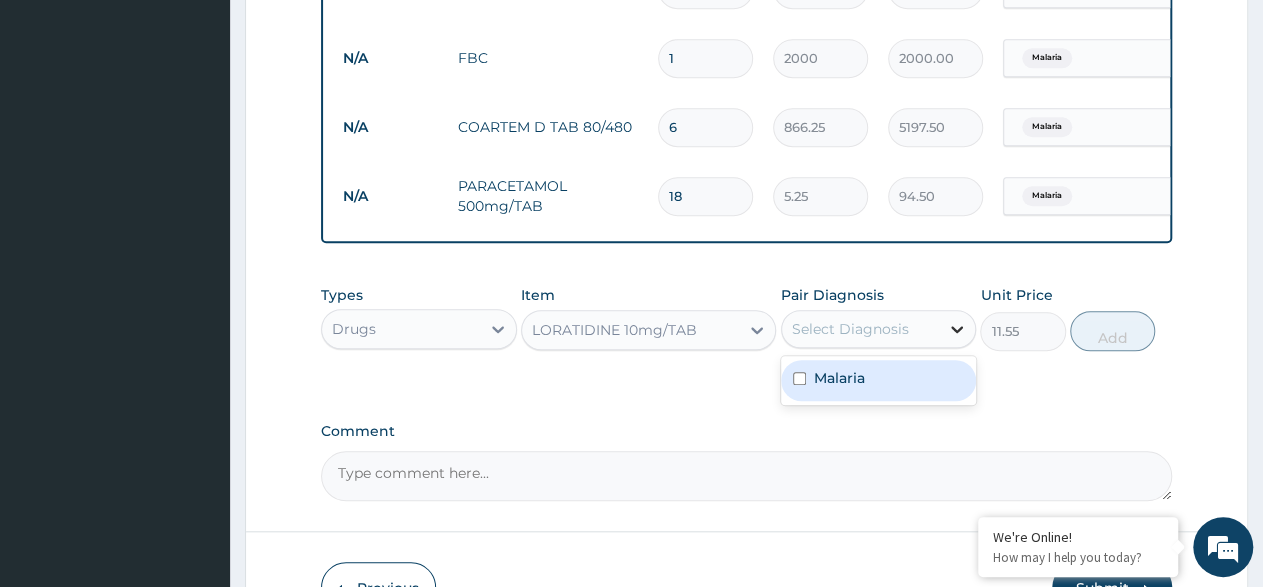 click at bounding box center (957, 329) 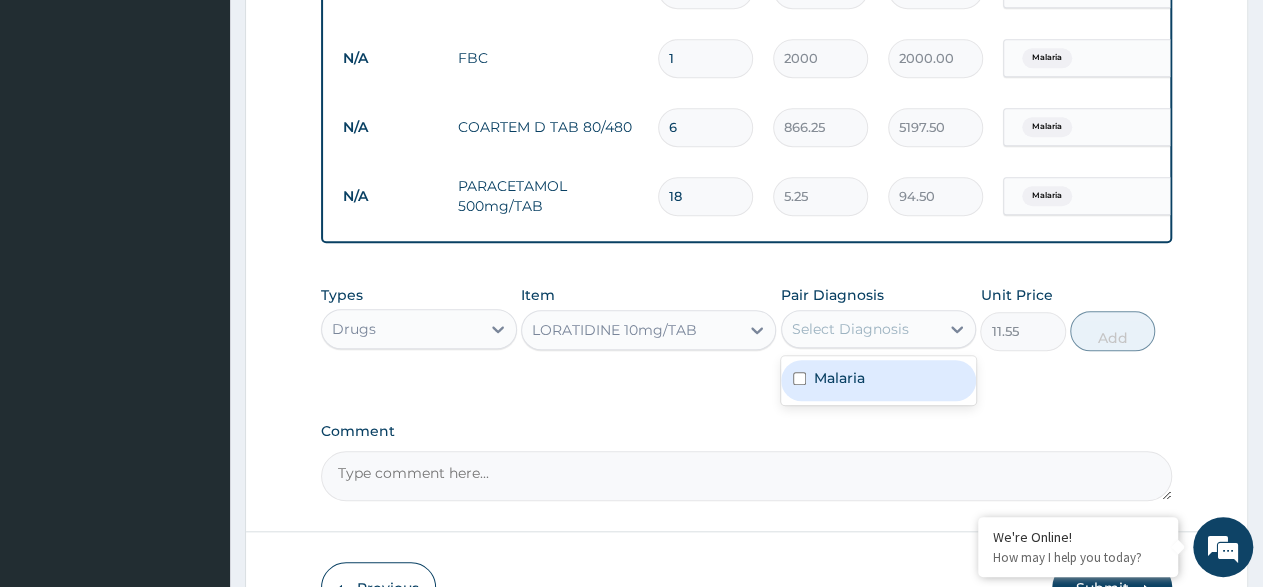 click on "Malaria" at bounding box center [879, 380] 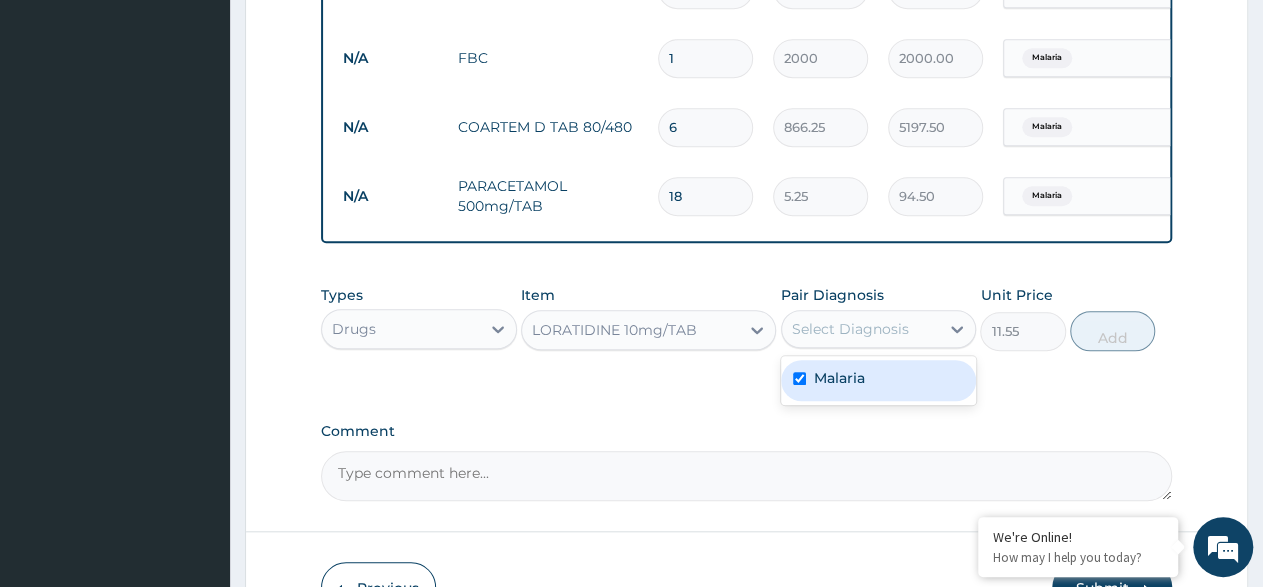 checkbox on "true" 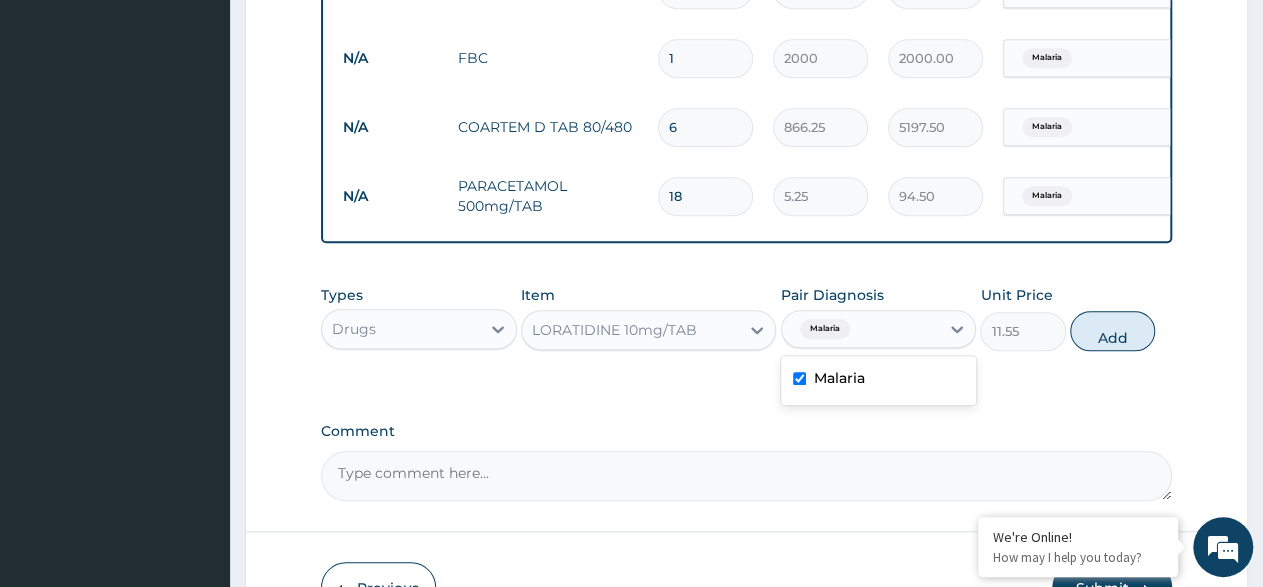 drag, startPoint x: 946, startPoint y: 337, endPoint x: 1023, endPoint y: 351, distance: 78.26238 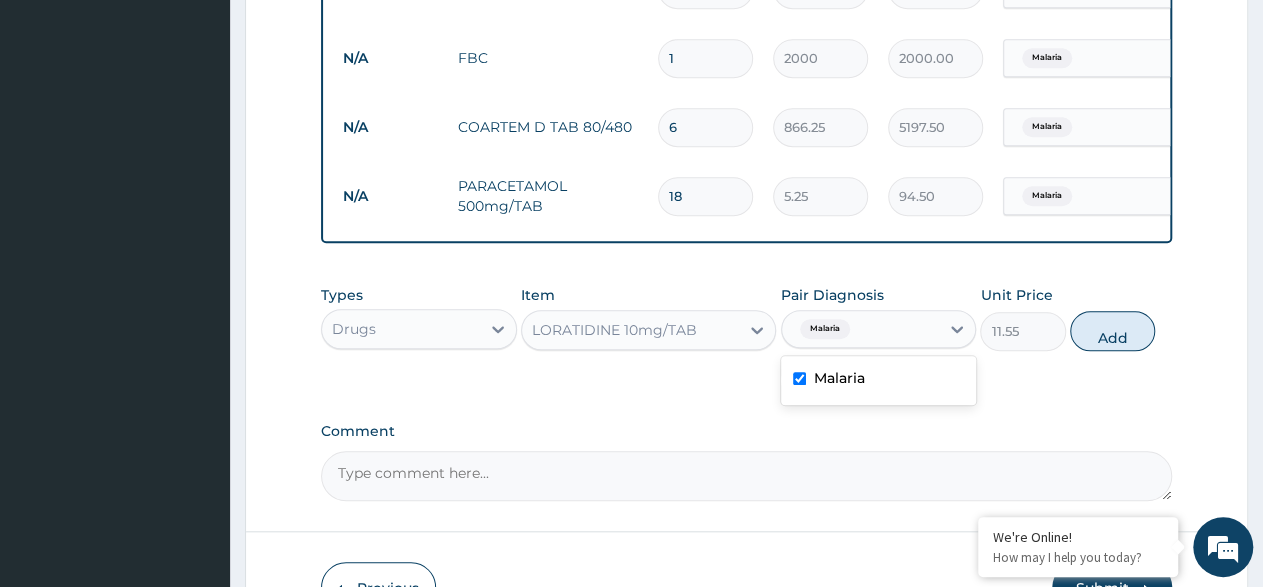 click at bounding box center (957, 329) 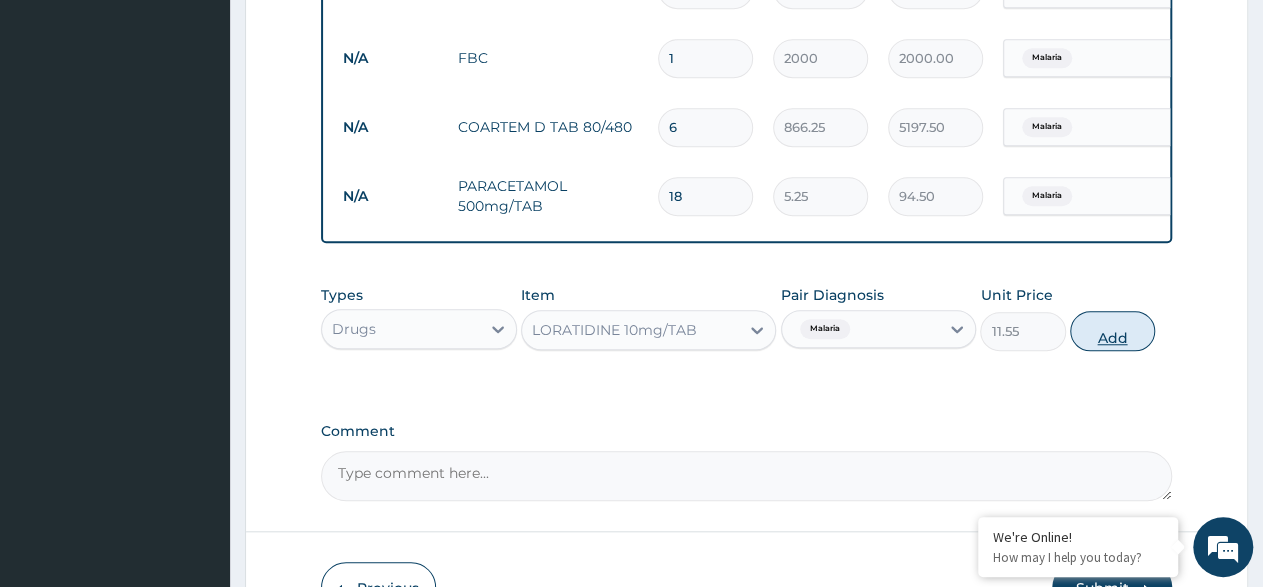 click on "Add" at bounding box center (1112, 331) 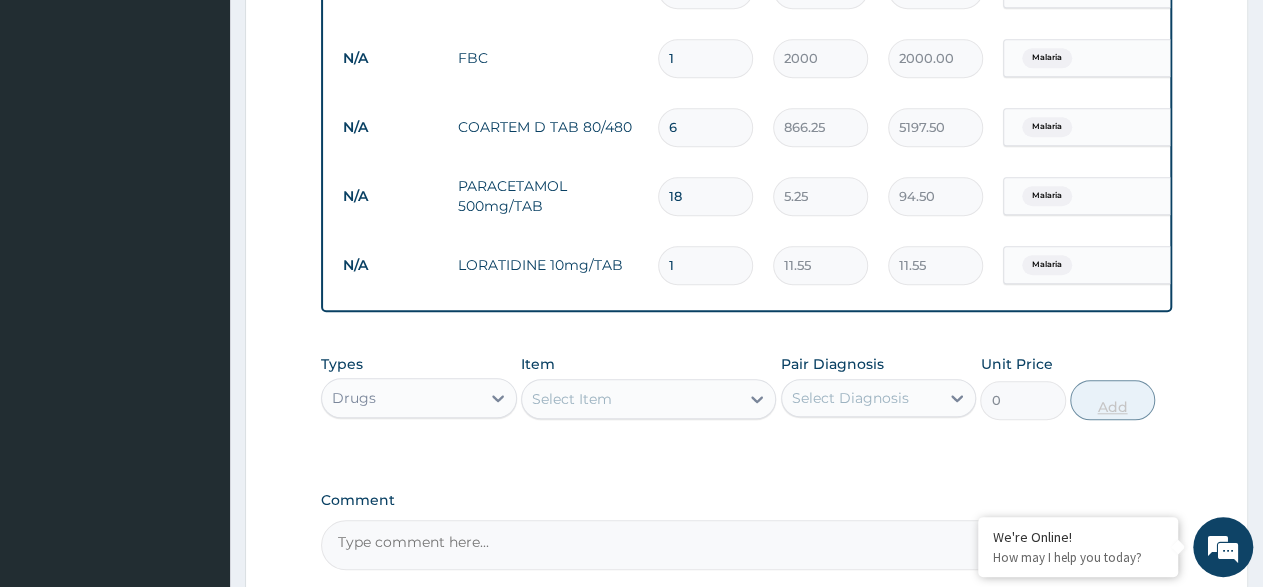 type on "10" 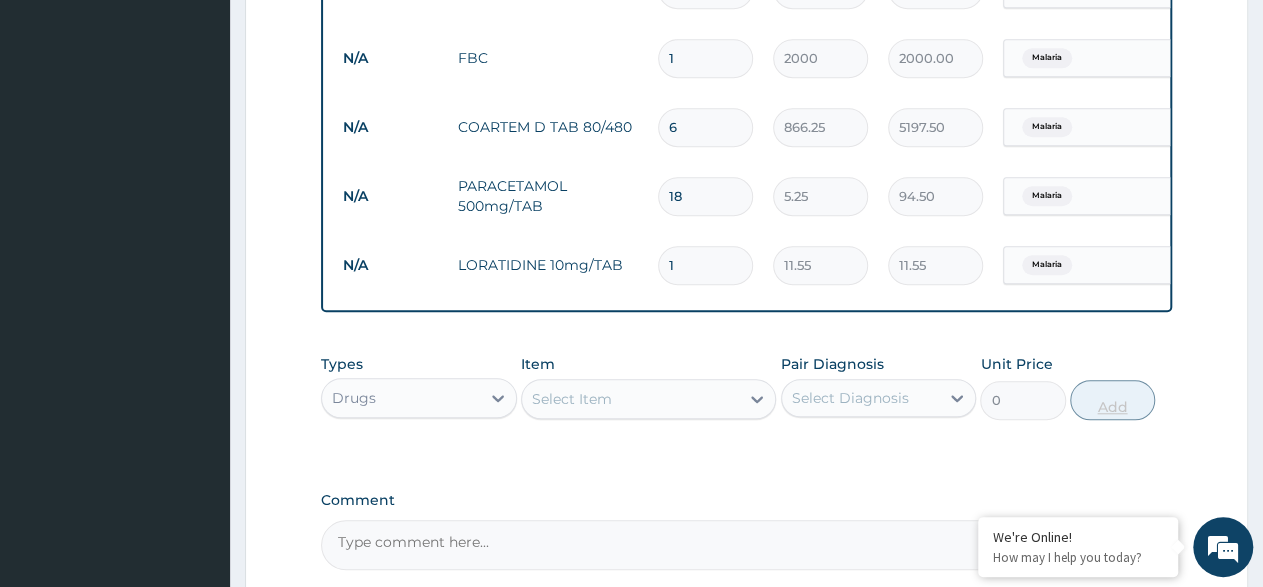 type on "115.50" 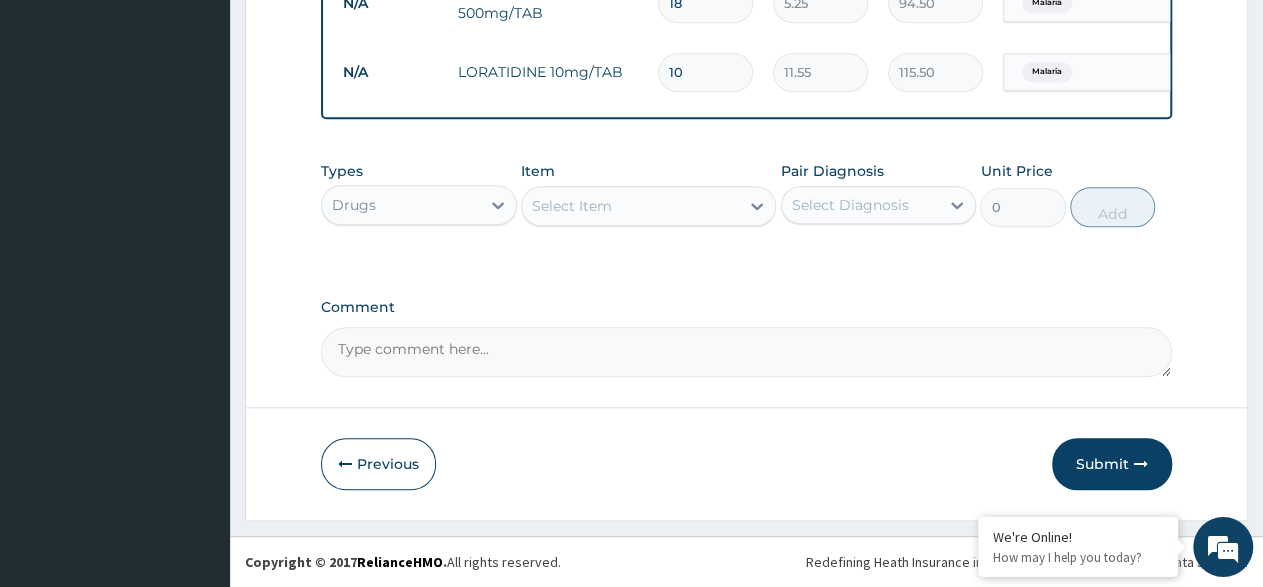 scroll, scrollTop: 903, scrollLeft: 0, axis: vertical 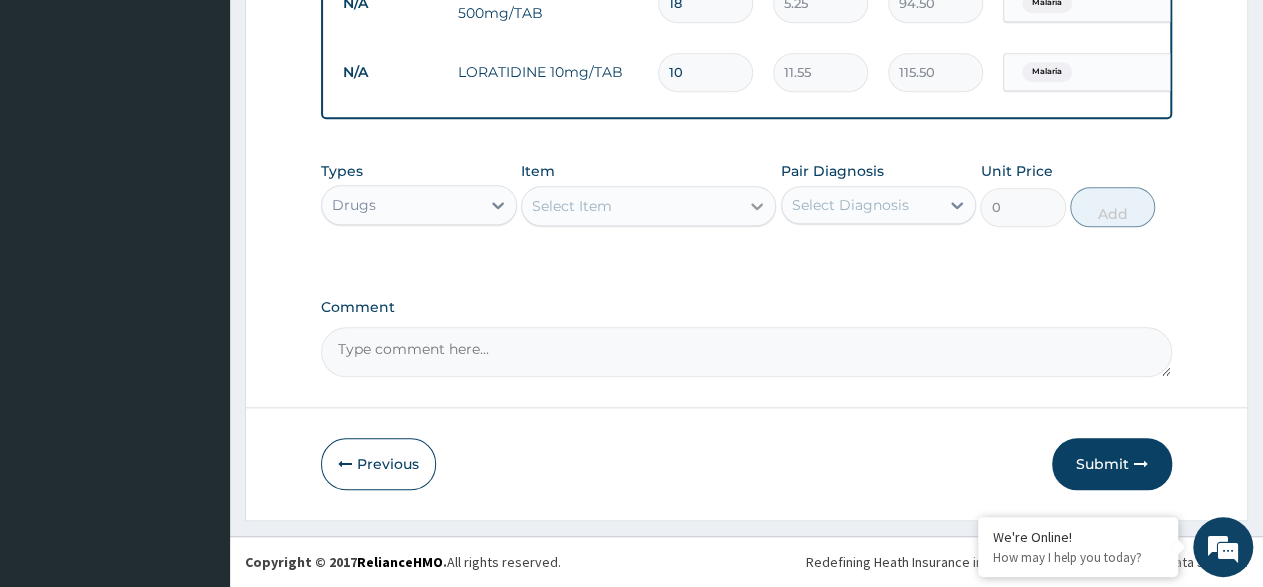 type on "10" 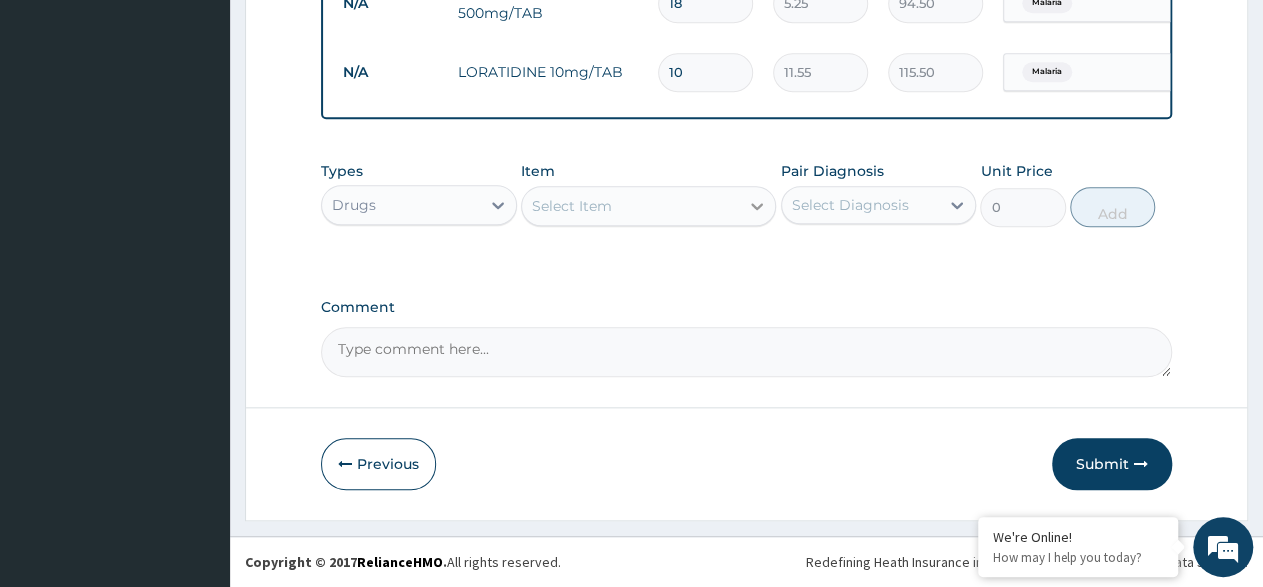 click 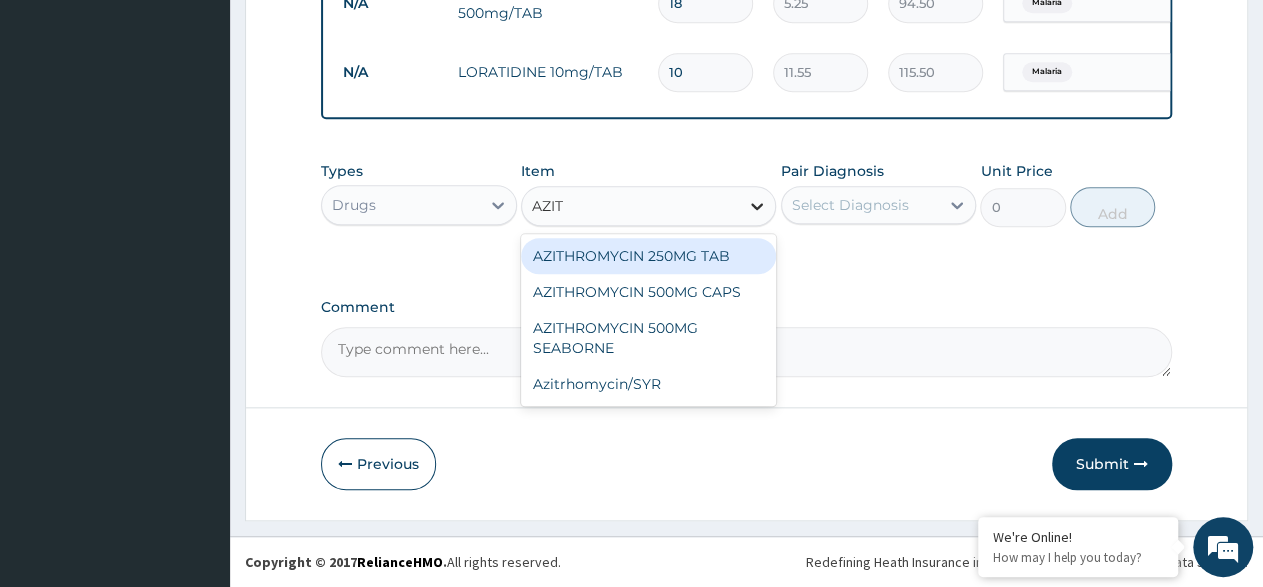 type on "AZITH" 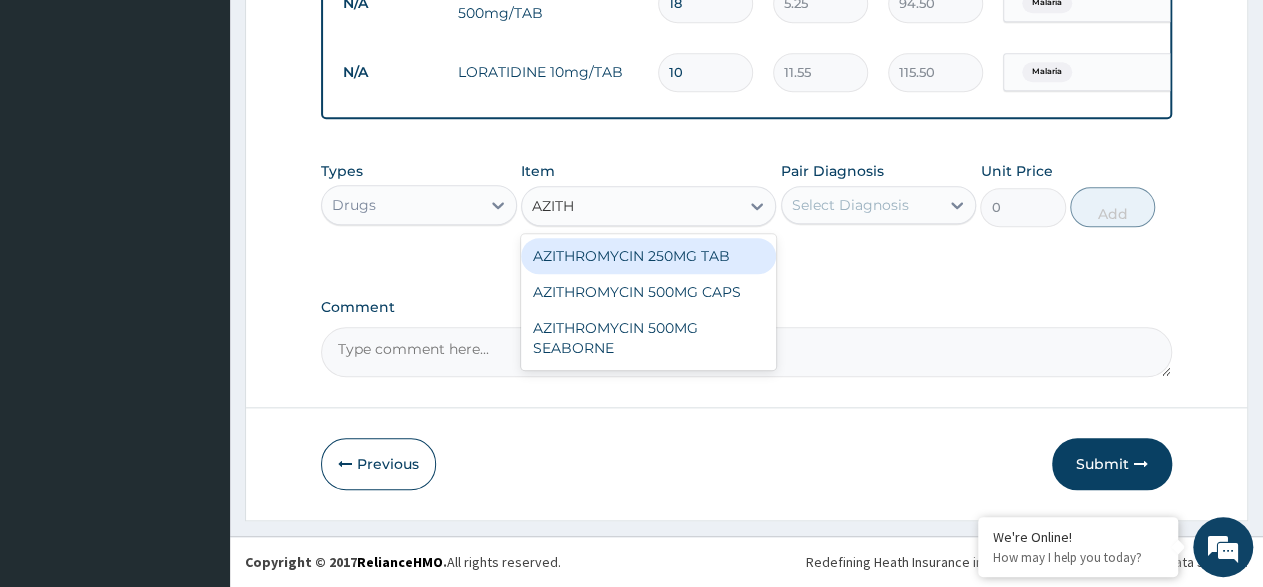 click on "AZITHROMYCIN 250MG TAB" at bounding box center [648, 256] 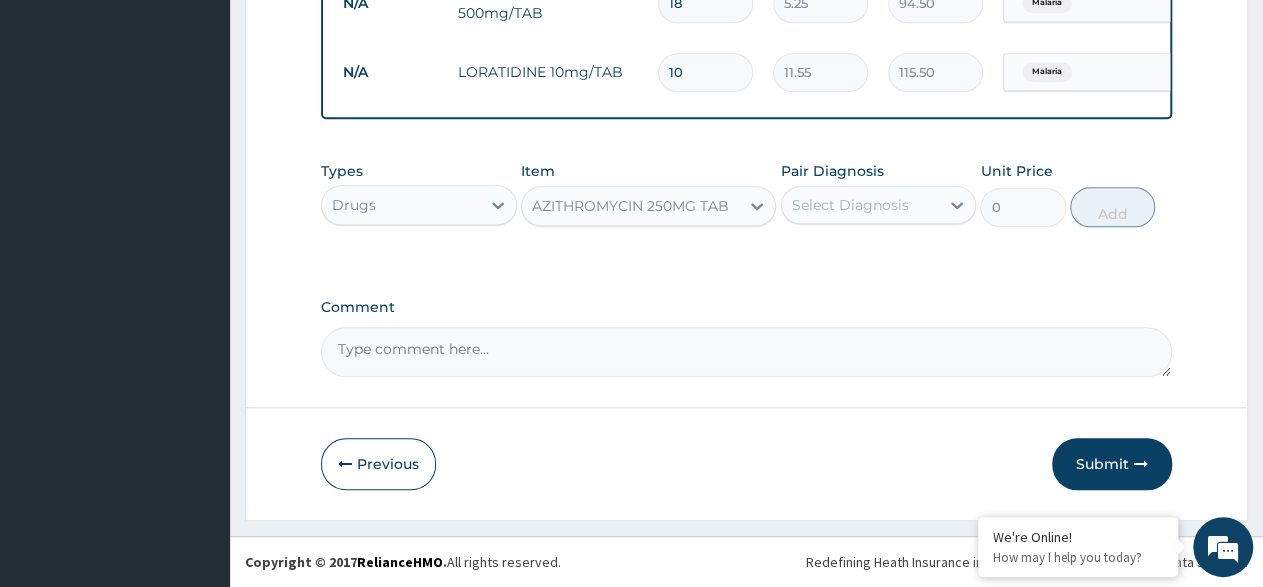 type 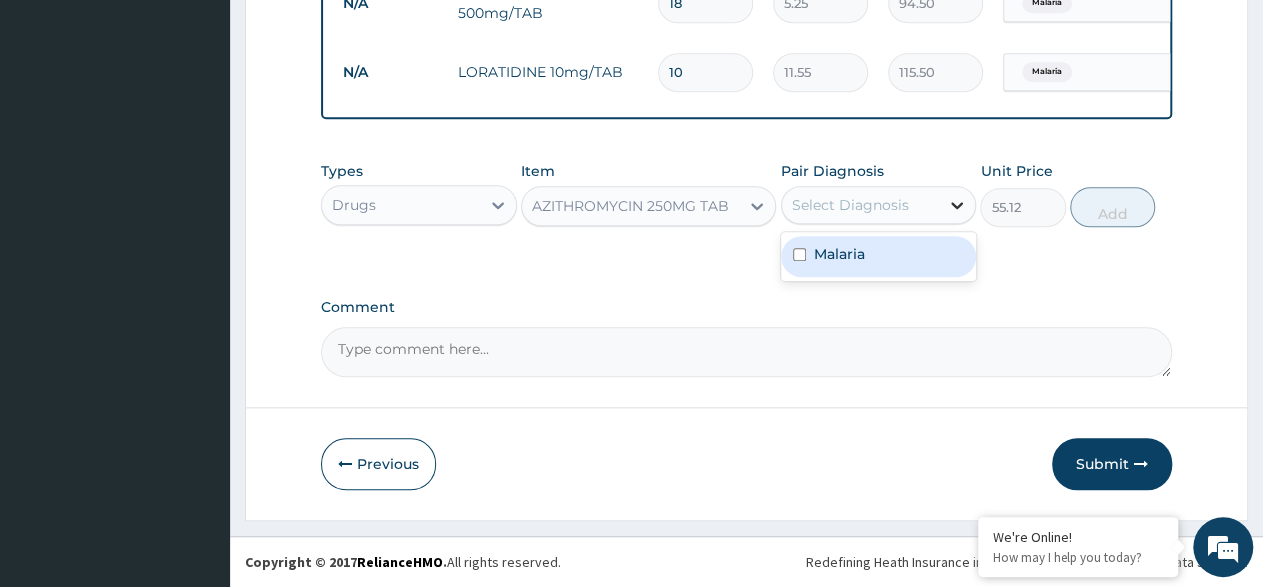 click 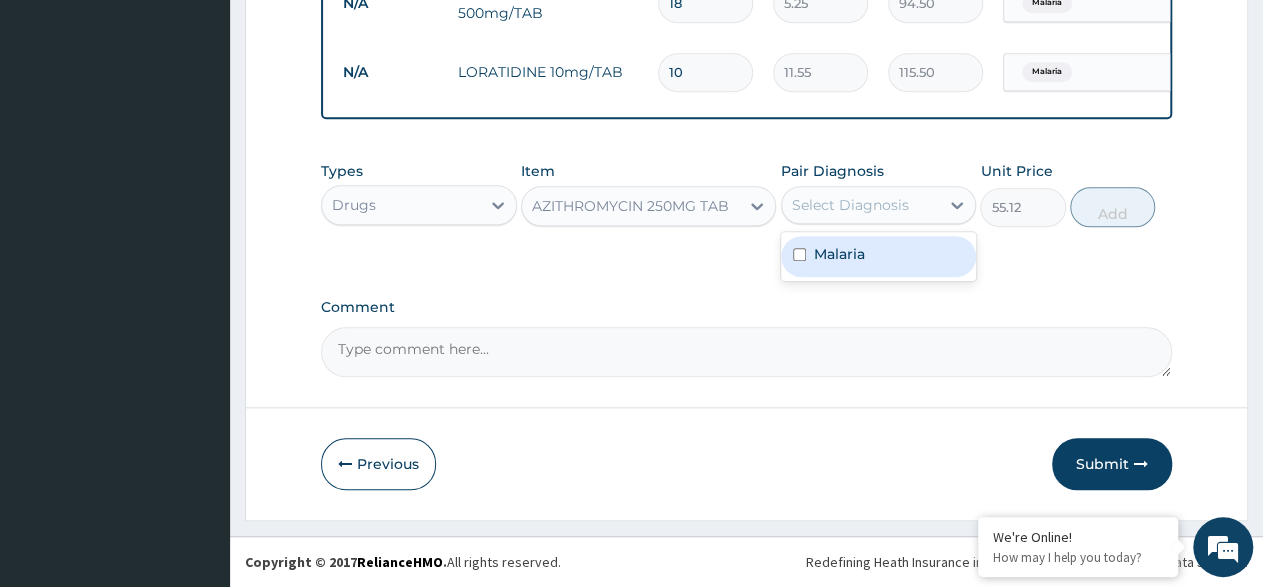 click on "Malaria" at bounding box center (839, 254) 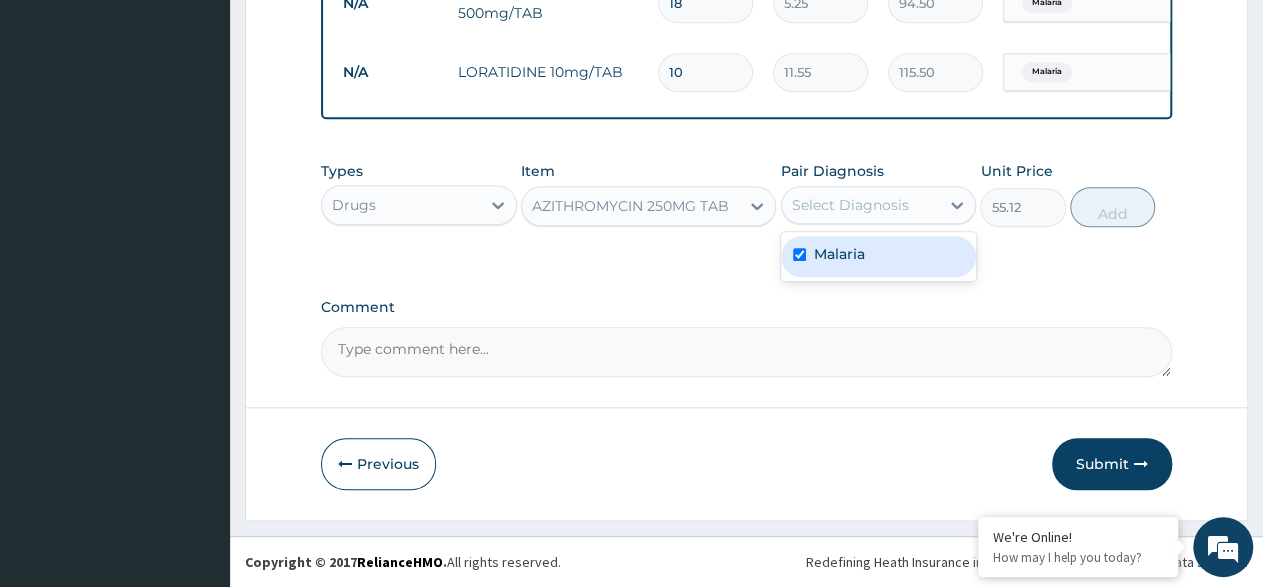 checkbox on "true" 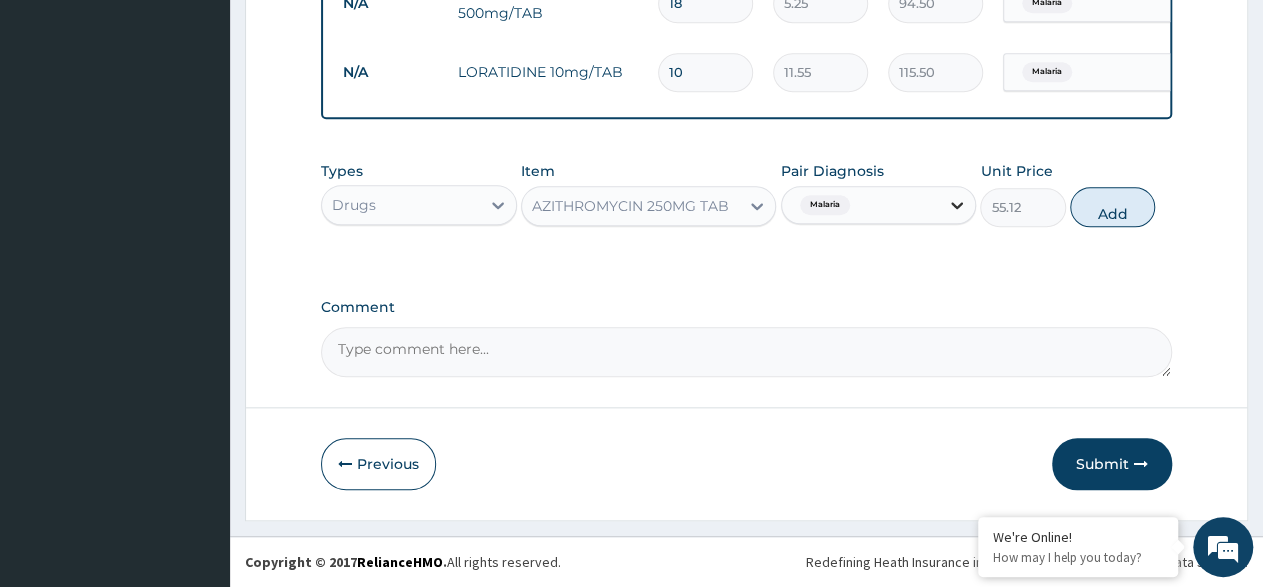 click 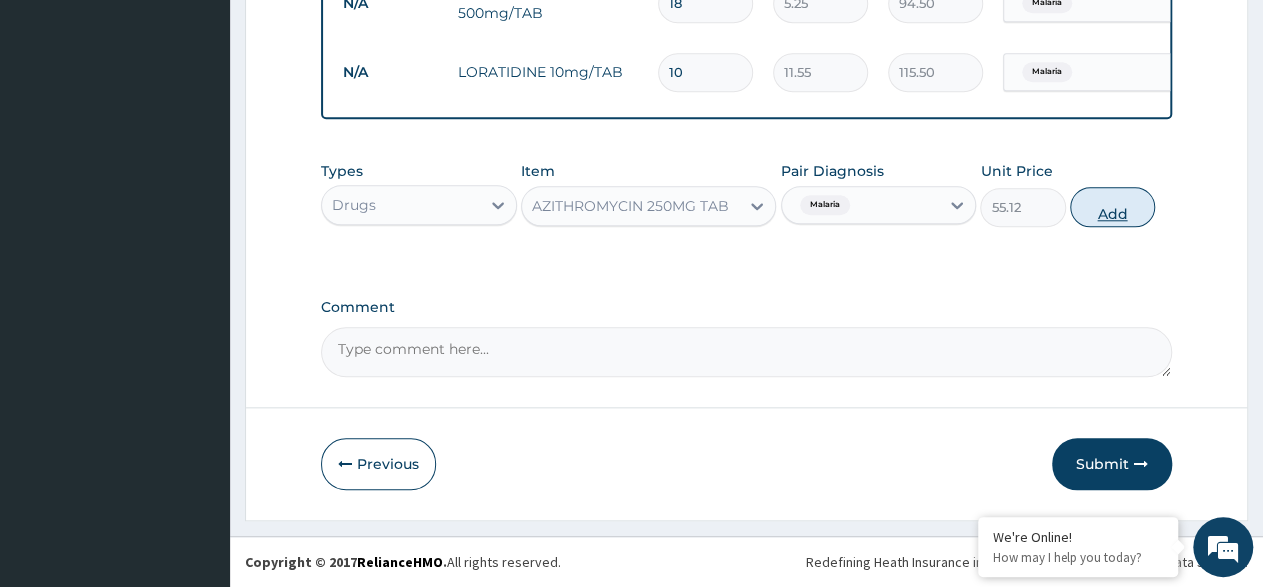 click on "Add" at bounding box center (1112, 207) 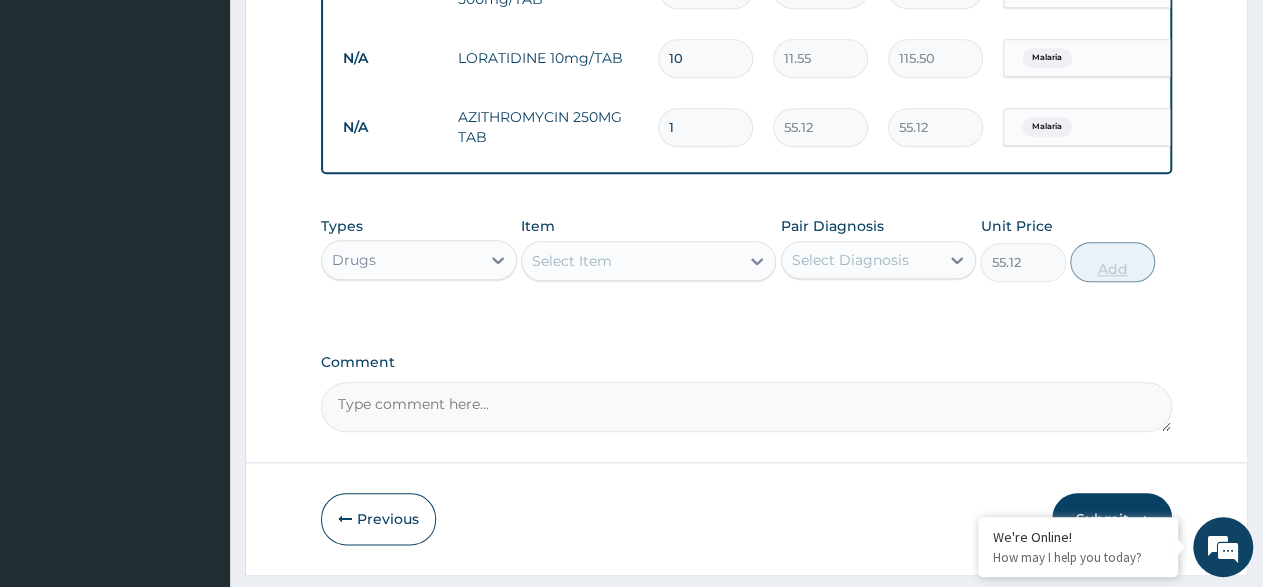 type on "0" 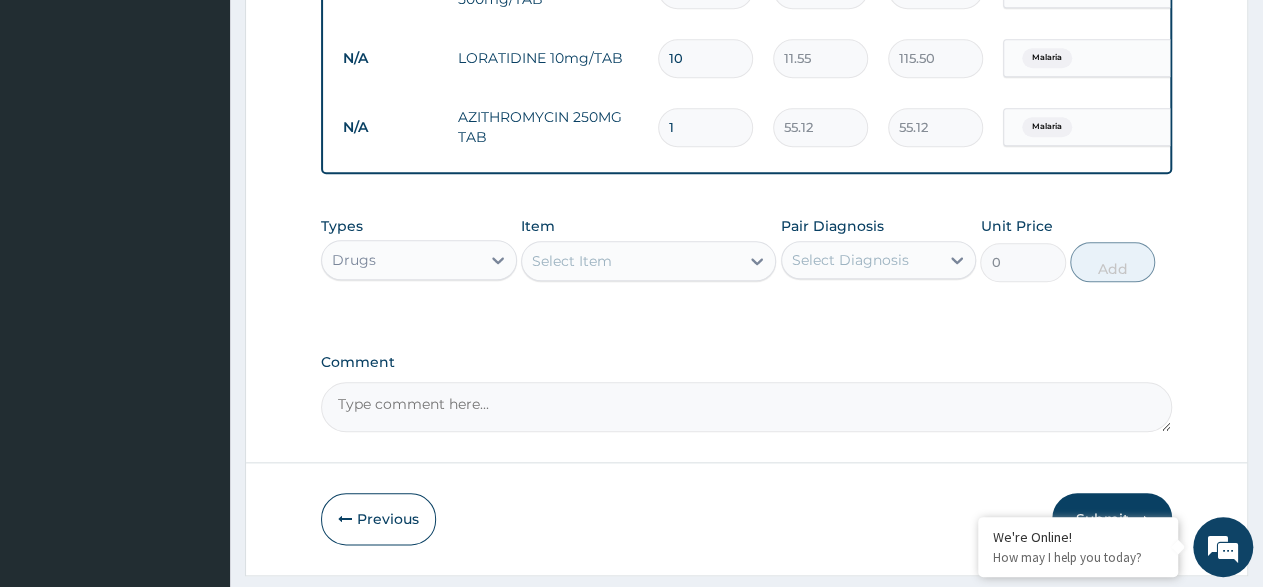 type 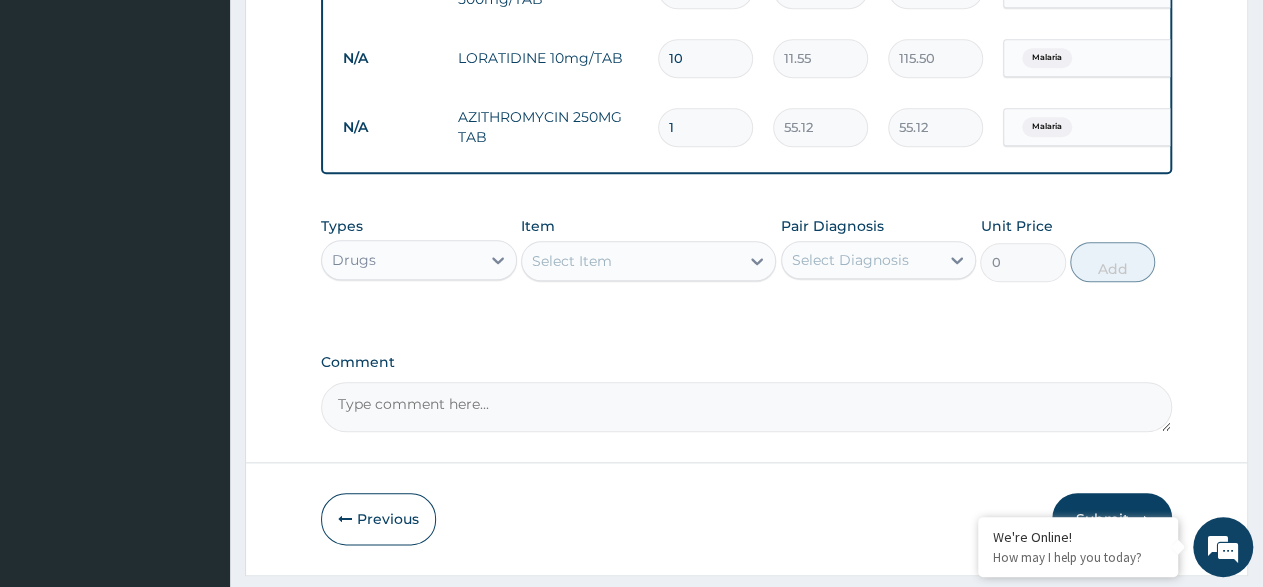type on "0.00" 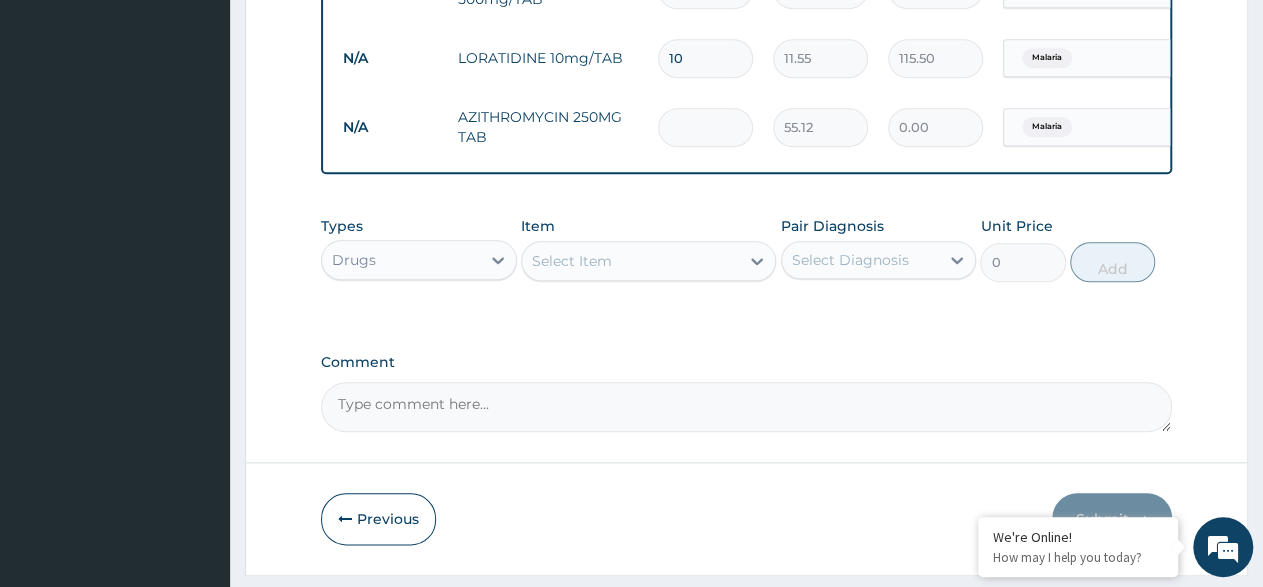 type on "5" 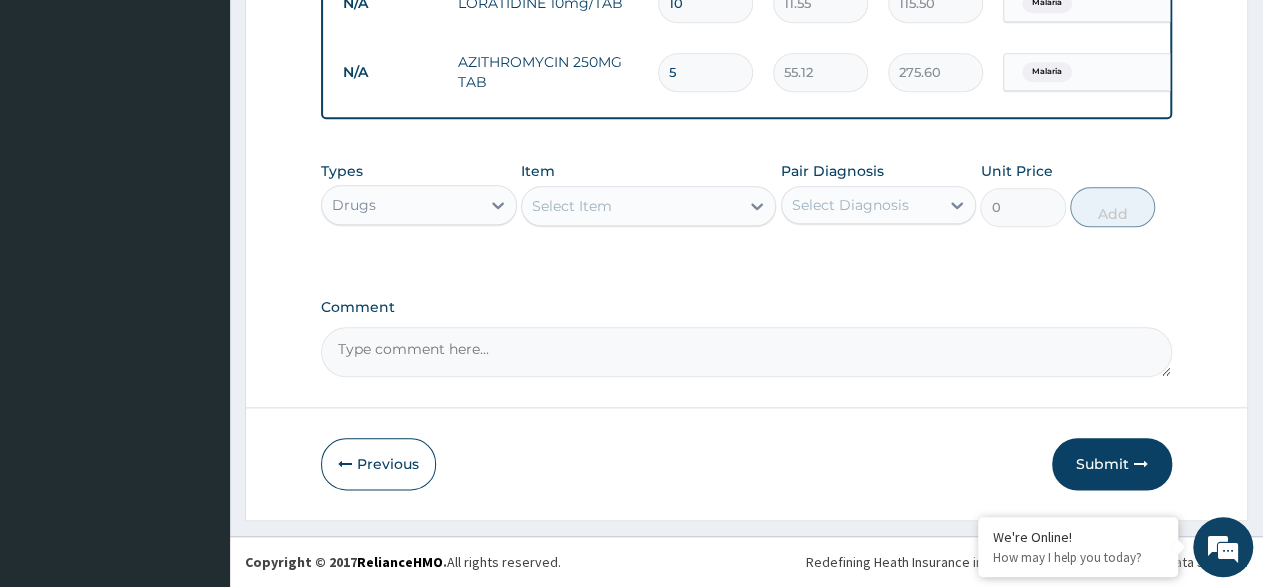 scroll, scrollTop: 972, scrollLeft: 0, axis: vertical 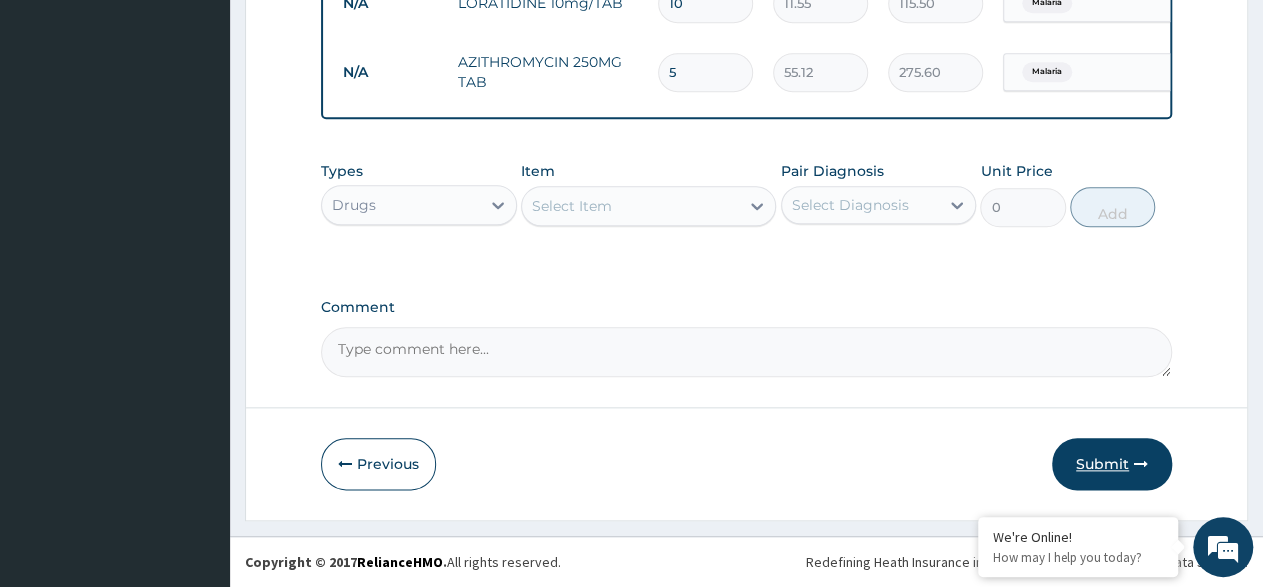 type on "5" 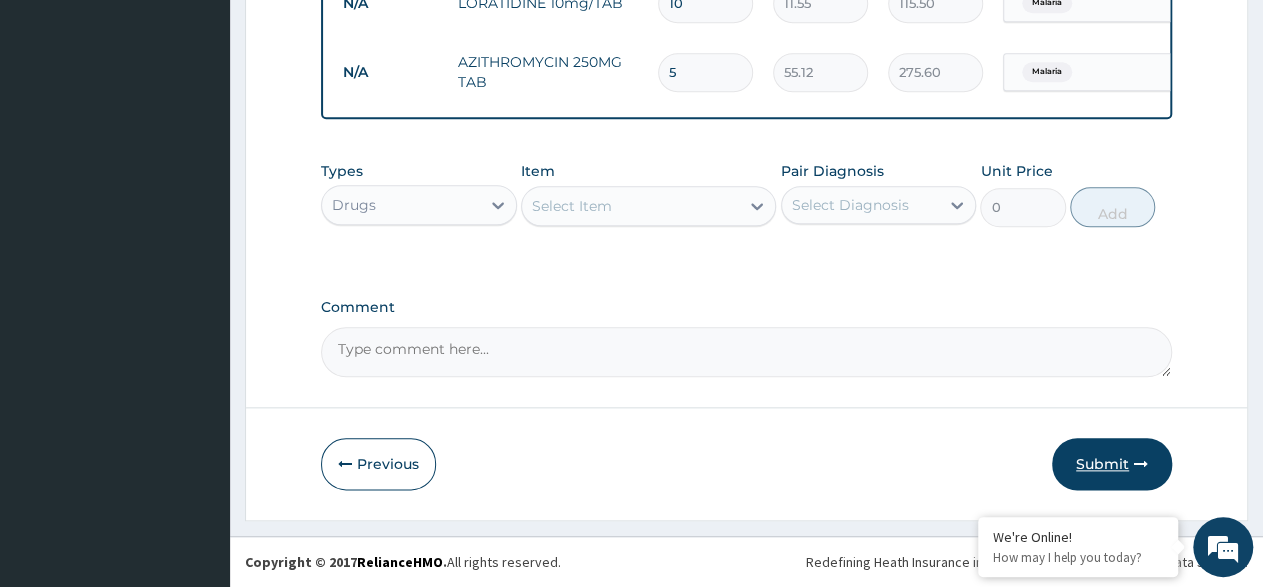 click on "Submit" at bounding box center (1112, 464) 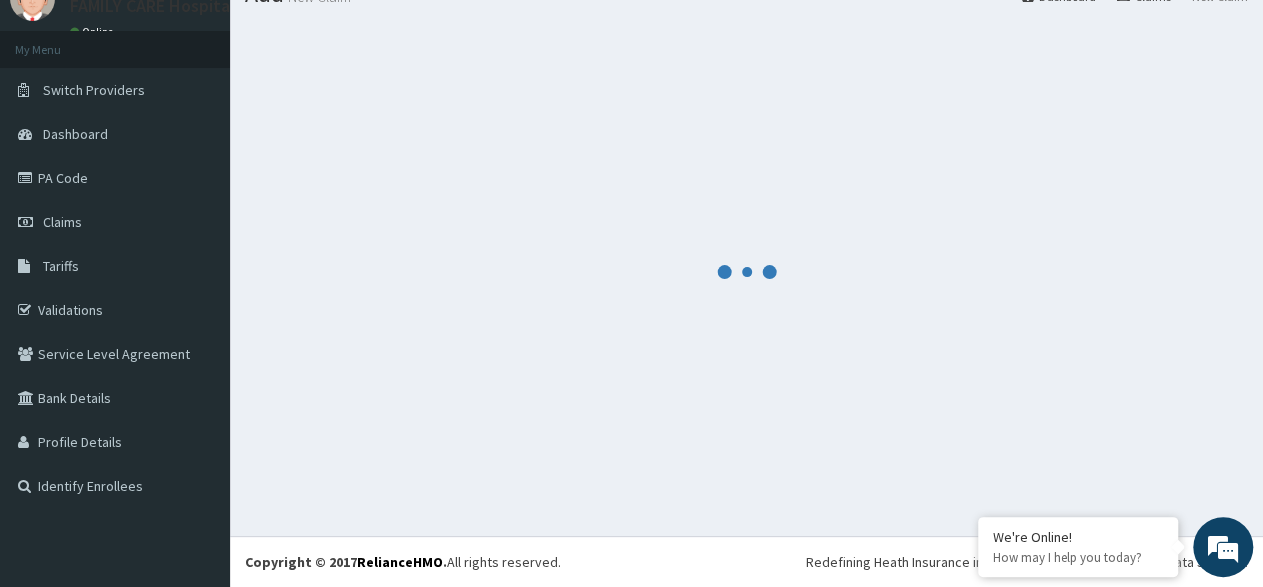 scroll, scrollTop: 84, scrollLeft: 0, axis: vertical 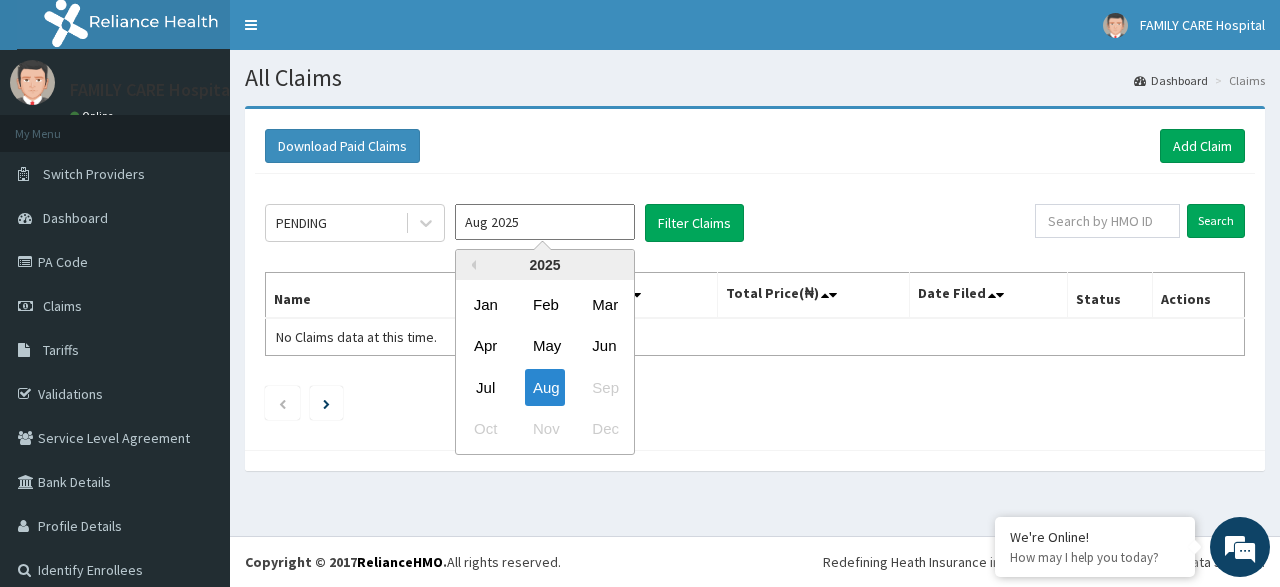 drag, startPoint x: 587, startPoint y: 227, endPoint x: 563, endPoint y: 226, distance: 24.020824 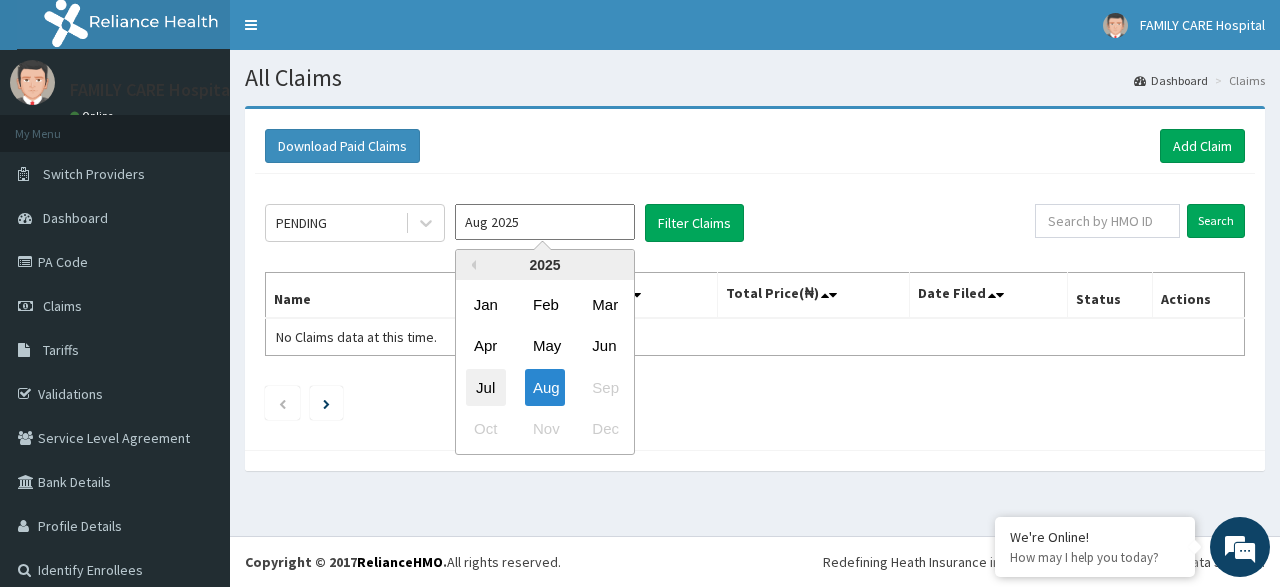 click on "Jul" at bounding box center (486, 387) 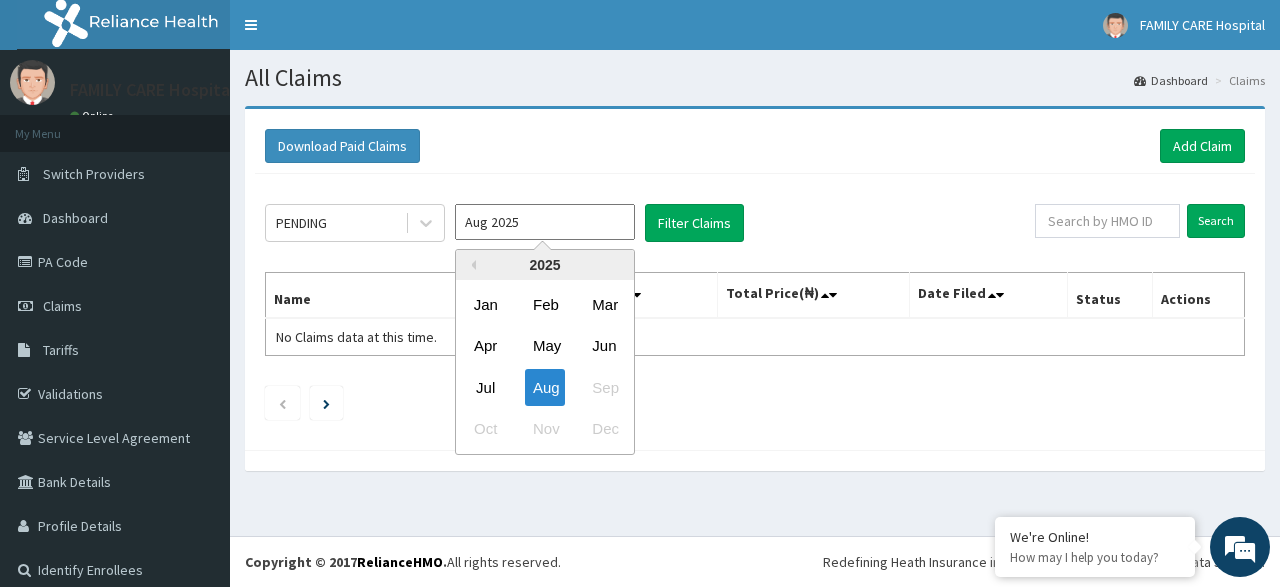type on "Jul 2025" 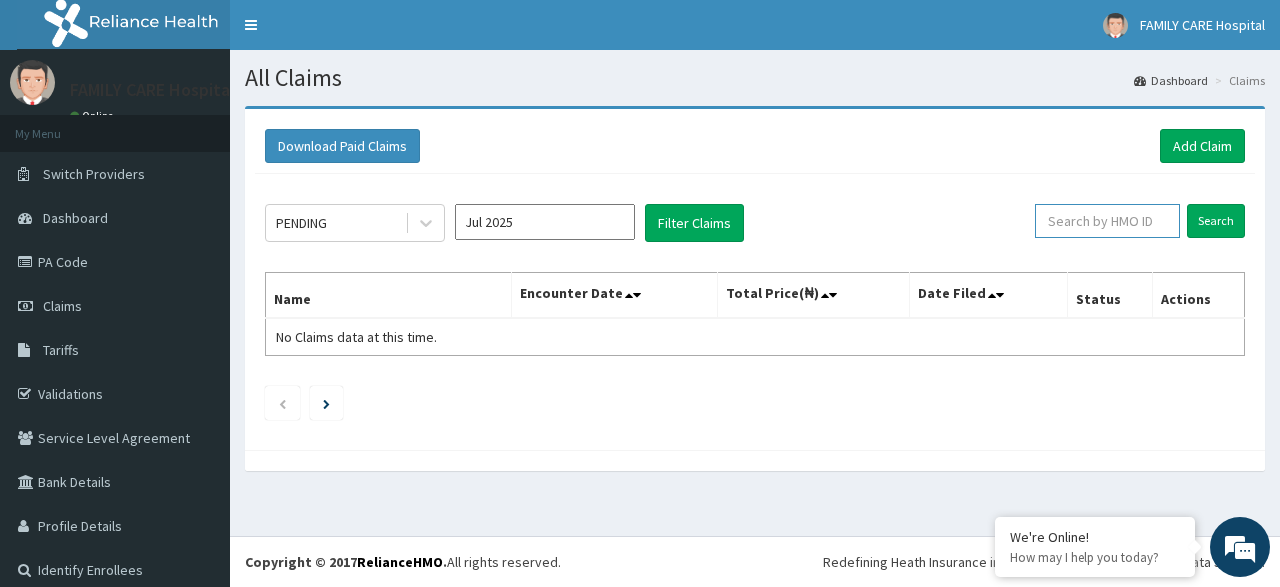 click at bounding box center (1107, 221) 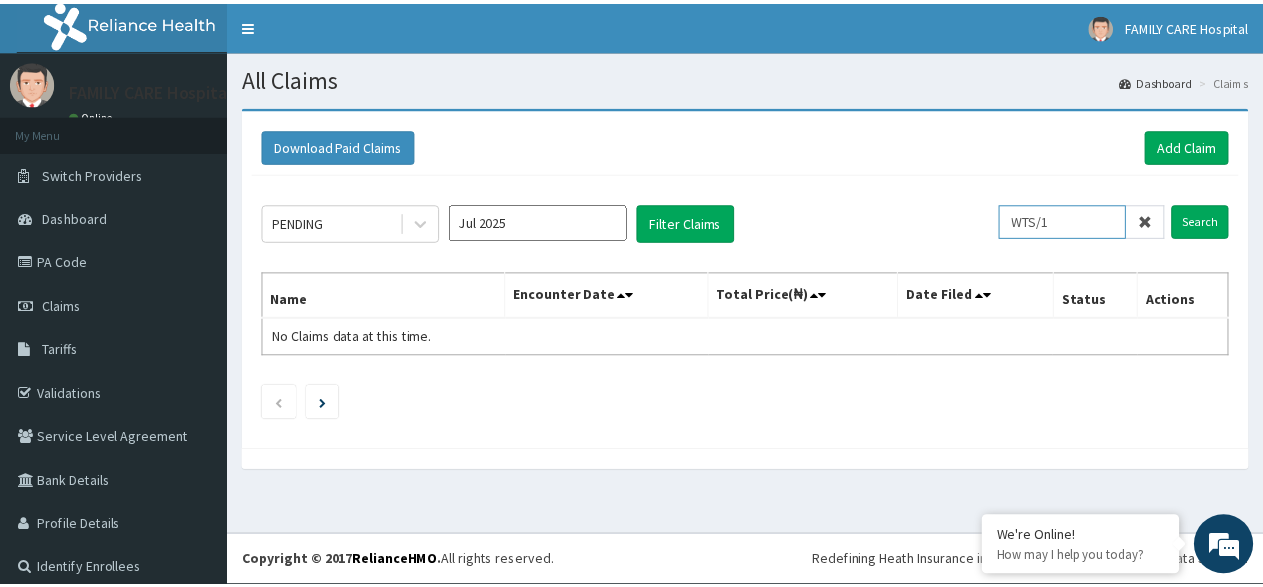 scroll, scrollTop: 0, scrollLeft: 0, axis: both 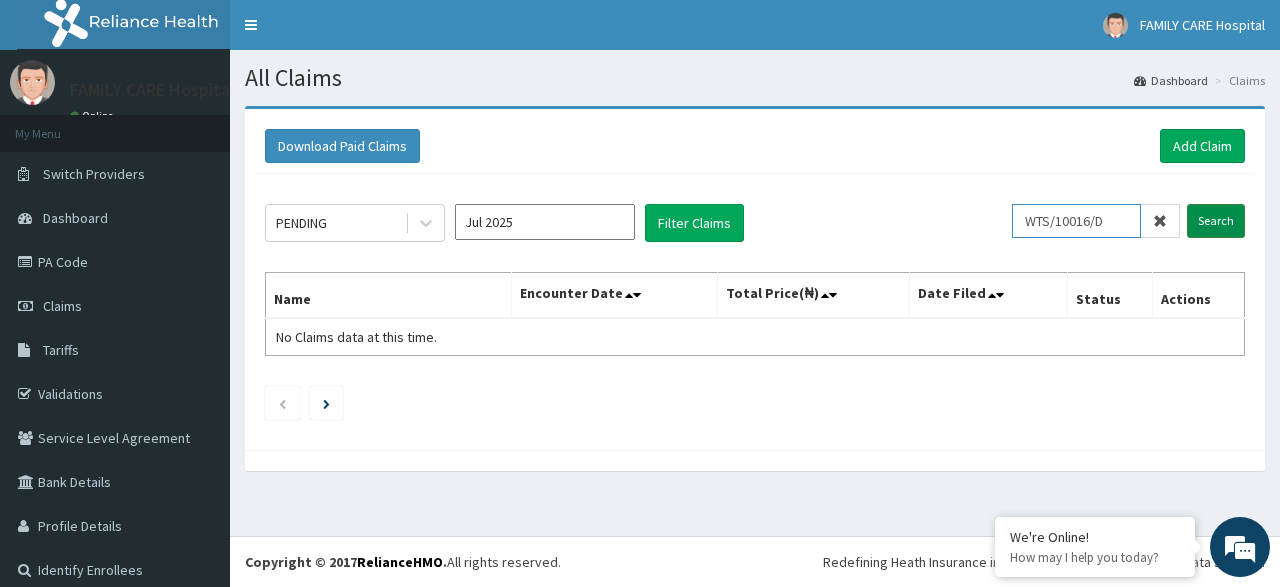 type on "WTS/10016/D" 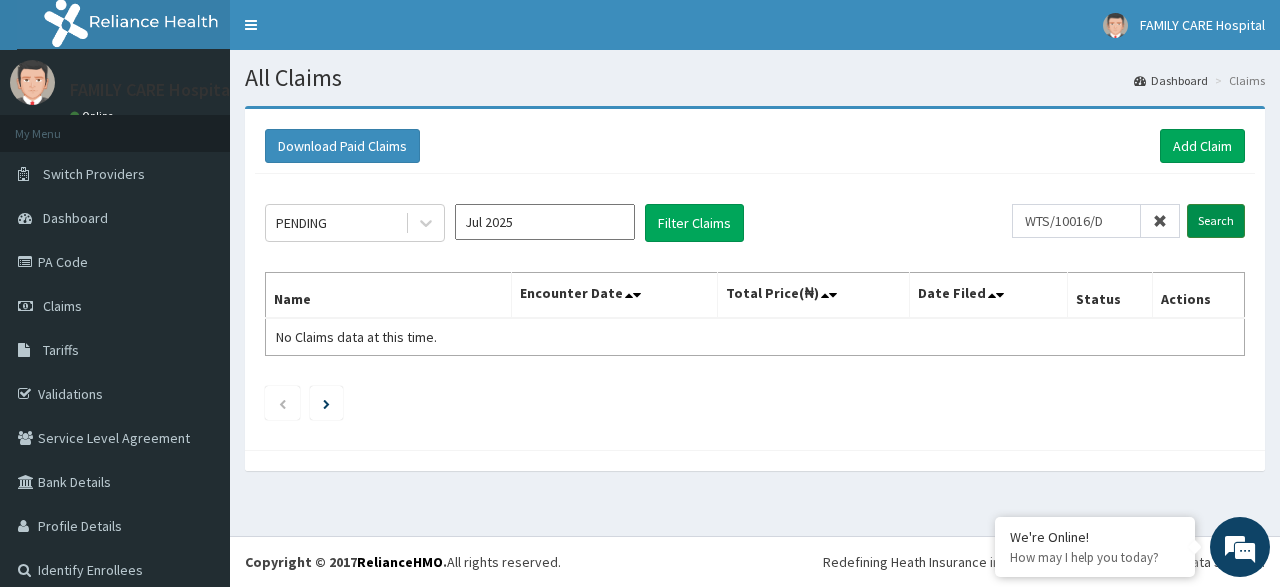 click on "Search" at bounding box center [1216, 221] 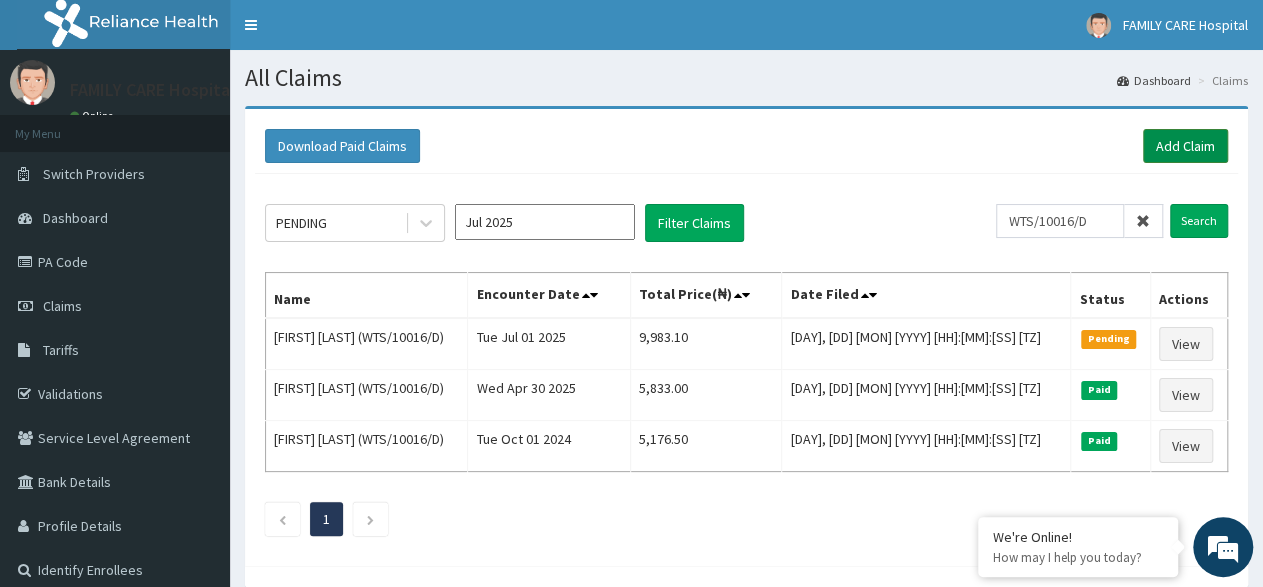 click on "Add Claim" at bounding box center [1185, 146] 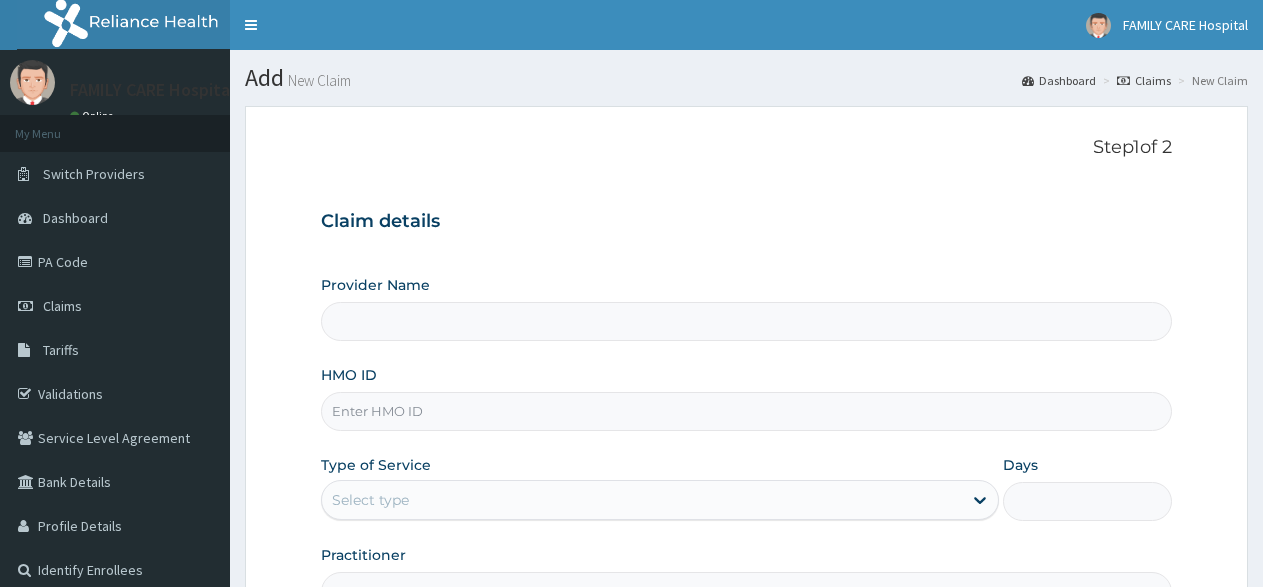 scroll, scrollTop: 208, scrollLeft: 0, axis: vertical 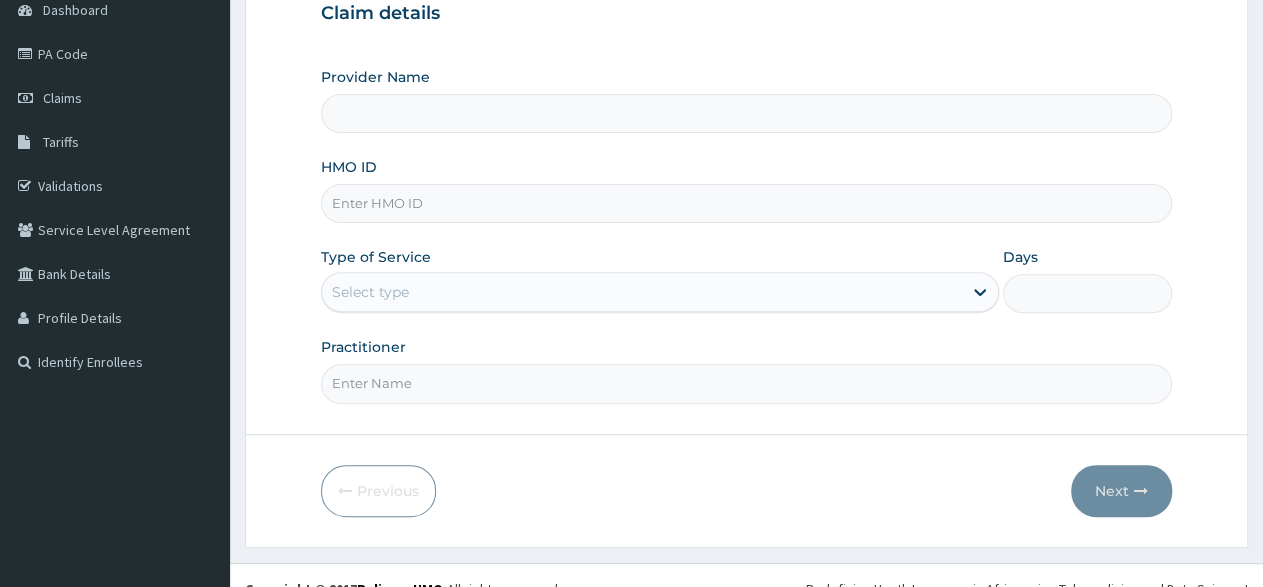 click on "HMO ID" at bounding box center [746, 203] 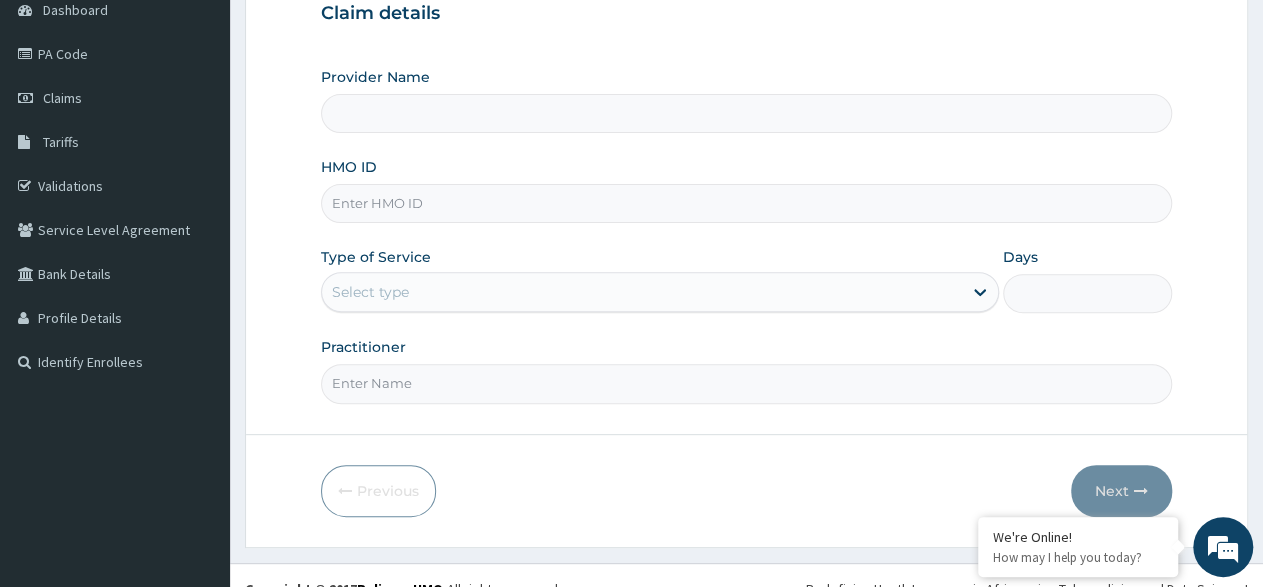 type on "FAMILY CARE HOSPITAL" 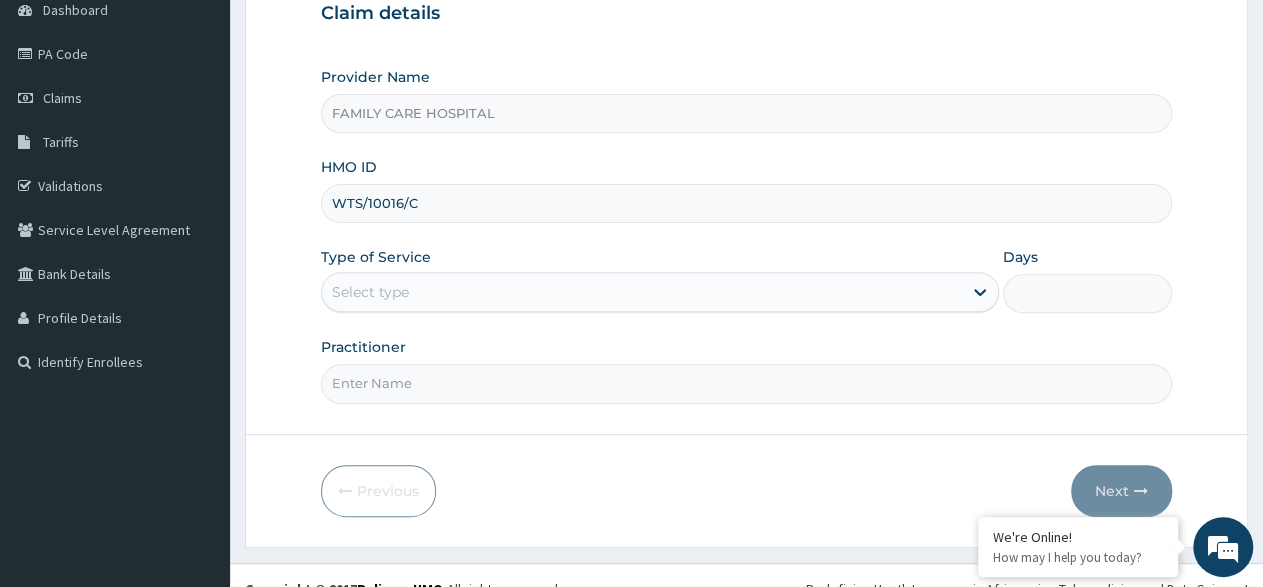 scroll, scrollTop: 0, scrollLeft: 0, axis: both 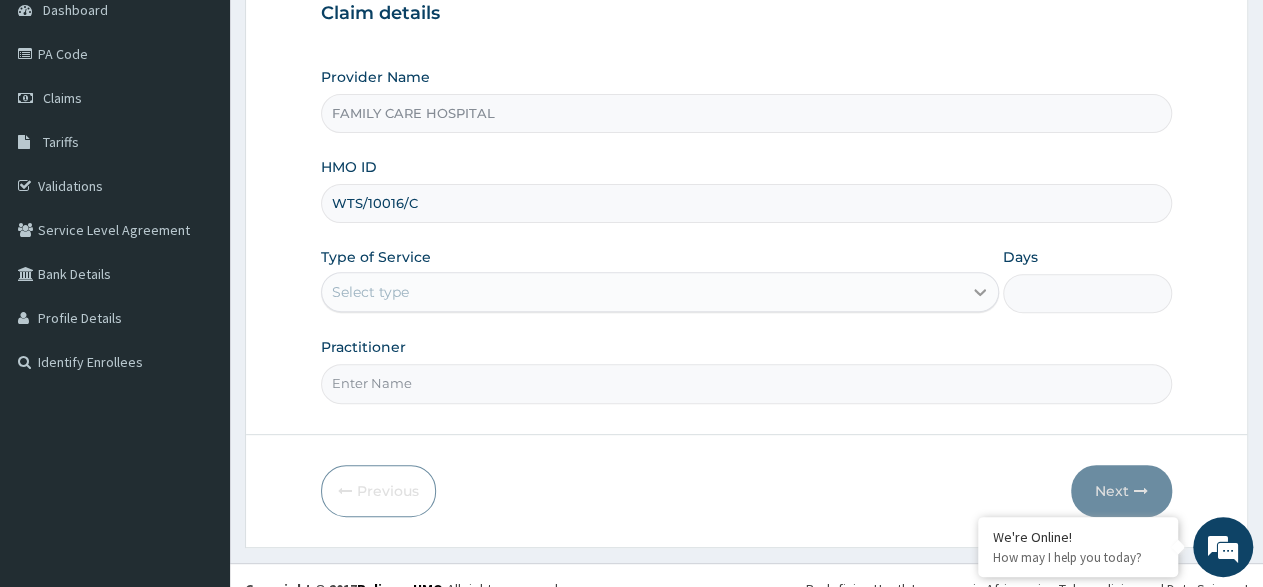 type on "WTS/10016/C" 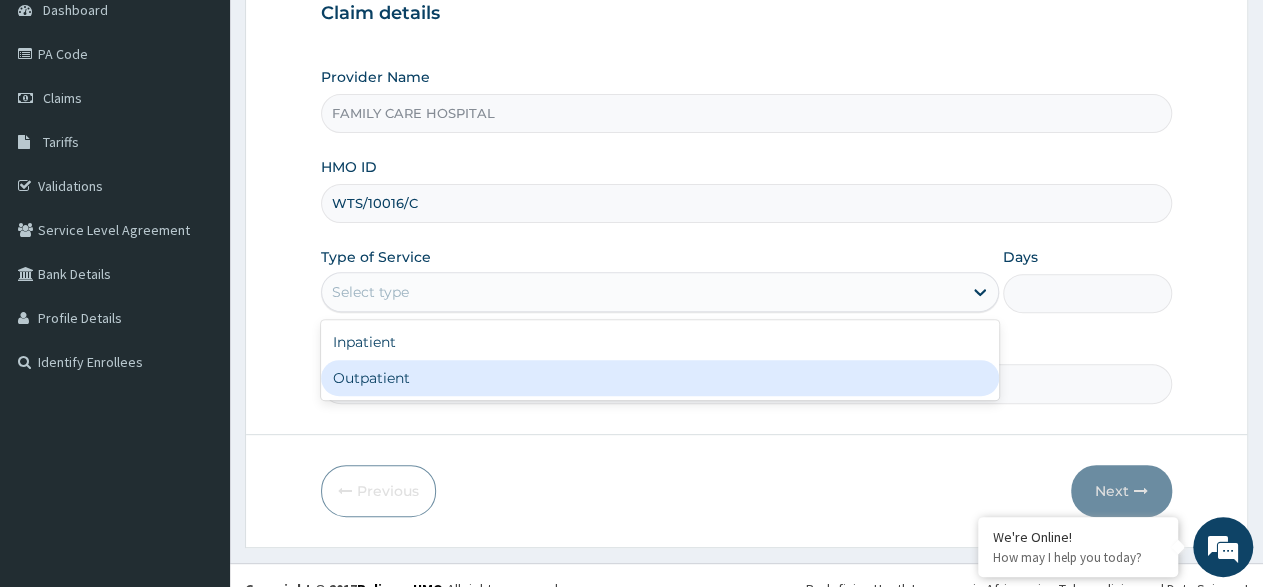 click on "Outpatient" at bounding box center (659, 378) 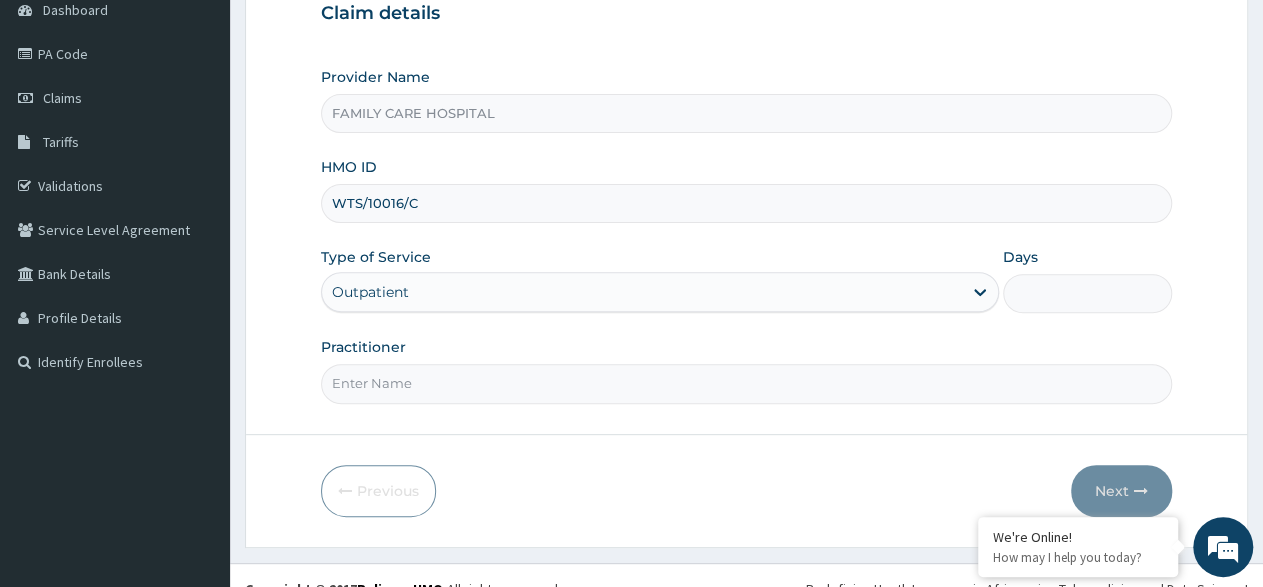 type on "1" 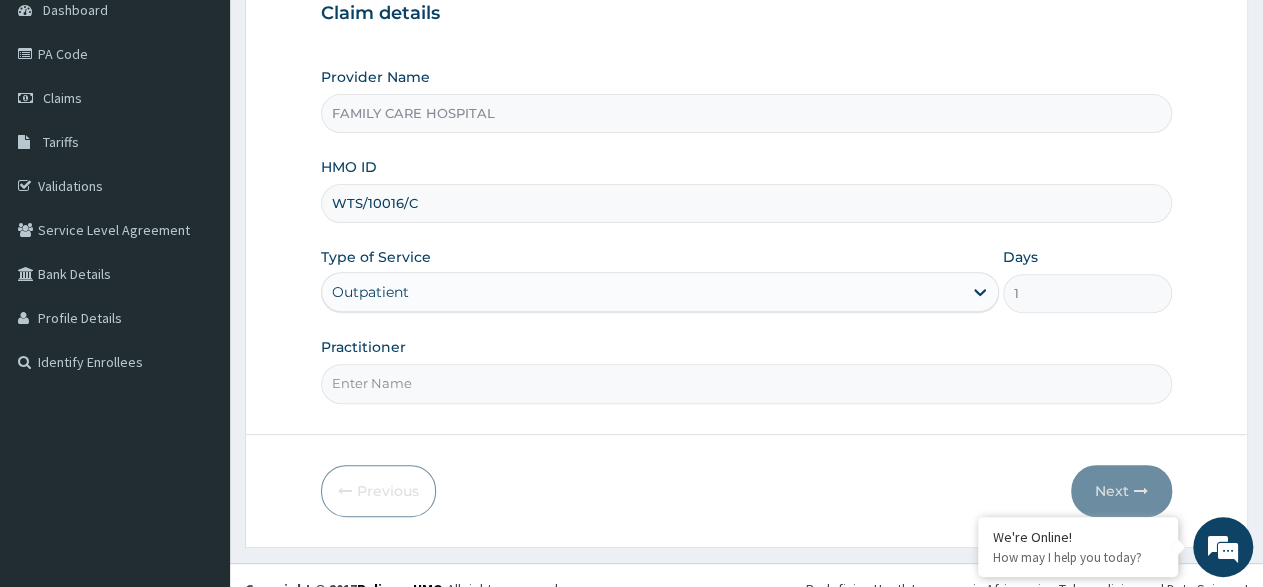 click on "Practitioner" at bounding box center [746, 383] 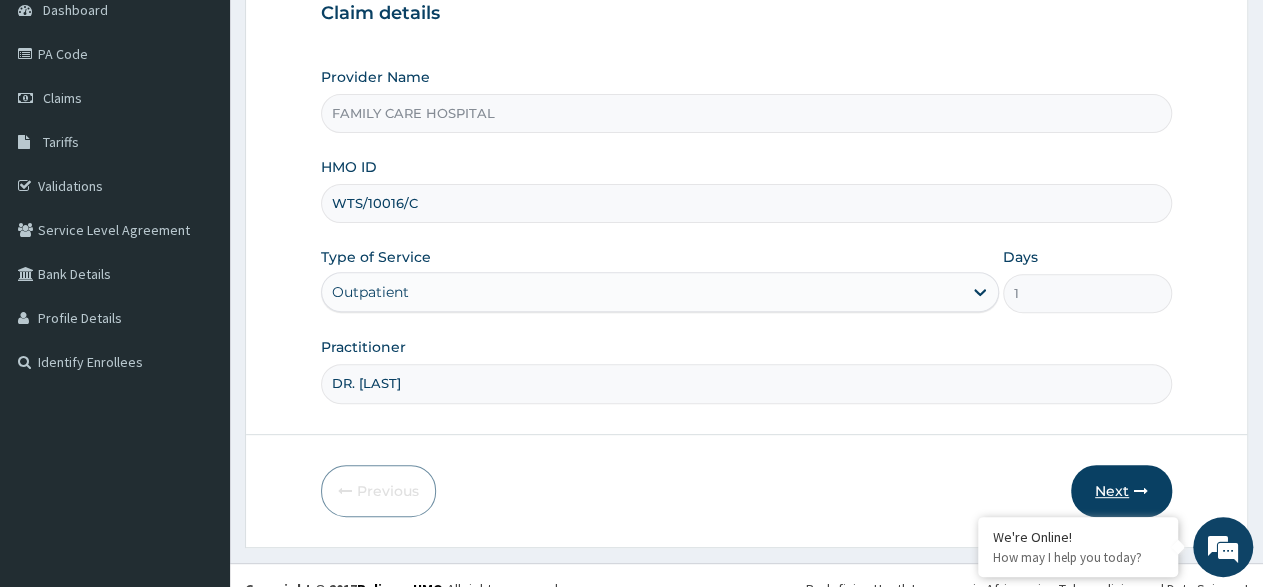 type on "DR. [LAST]" 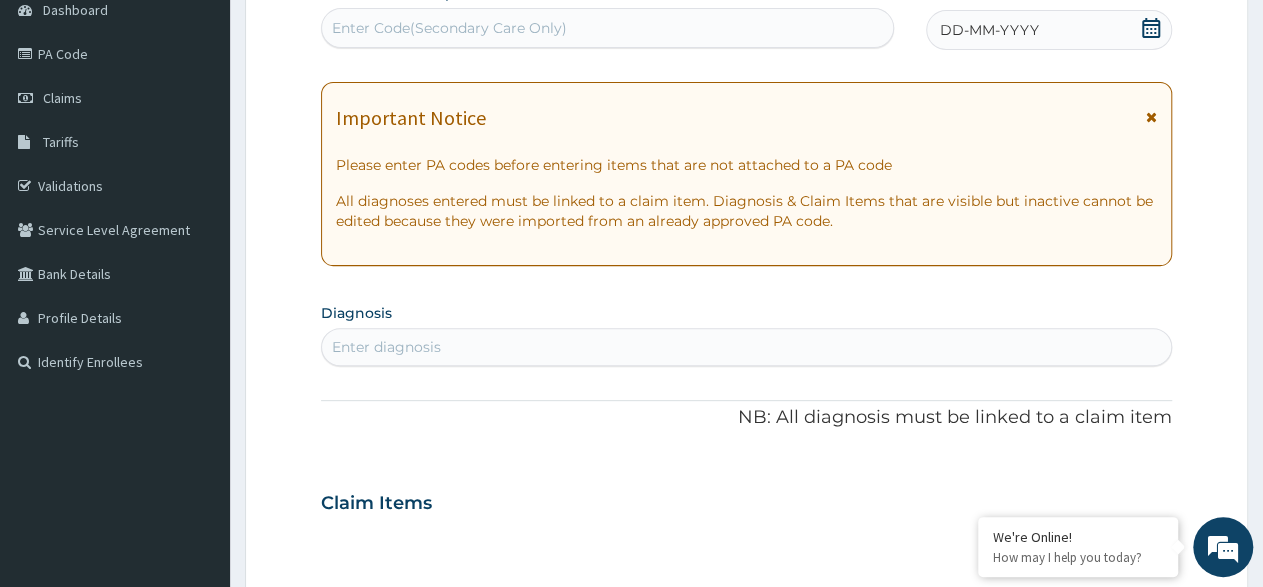 click at bounding box center (1151, 117) 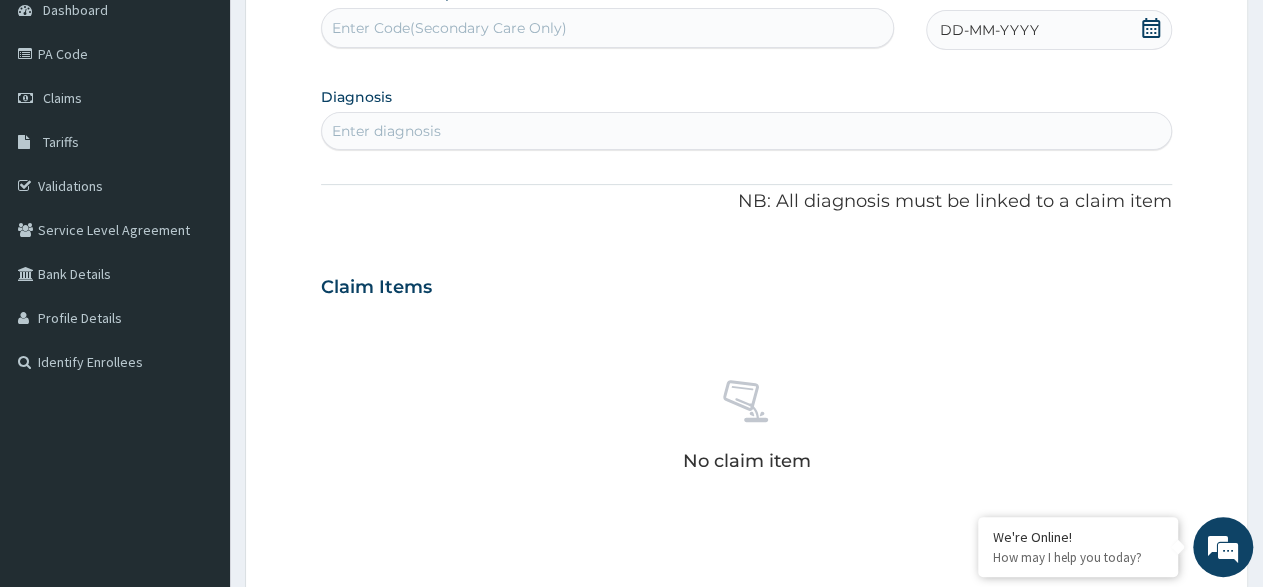 click on "DD-MM-YYYY" at bounding box center [1049, 30] 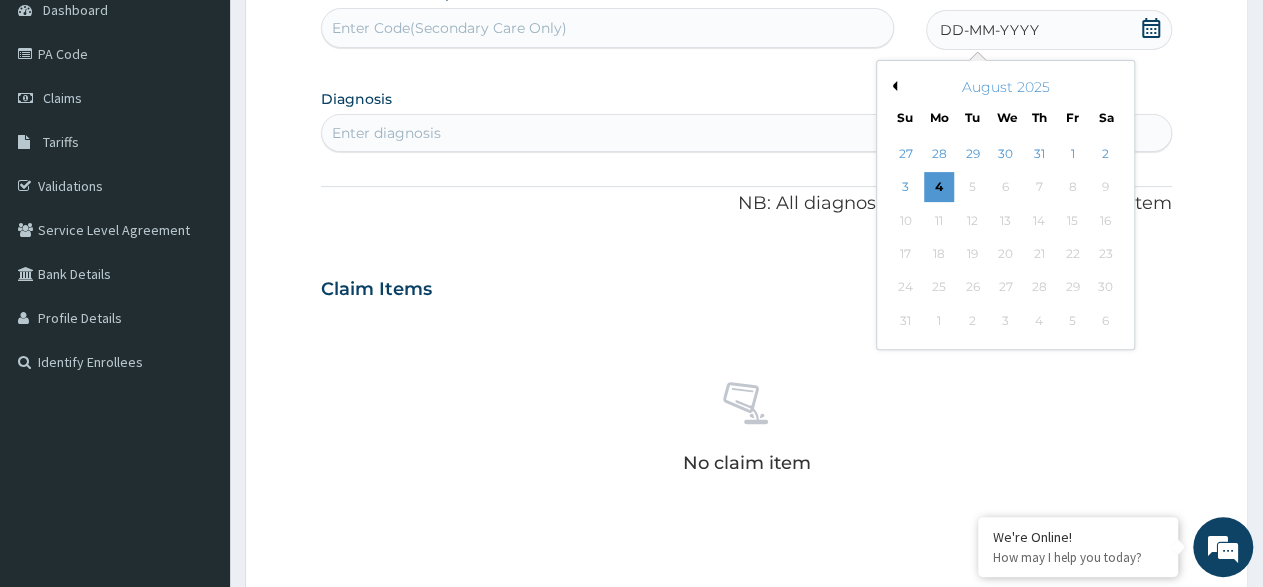 click on "August 2025" at bounding box center (1005, 87) 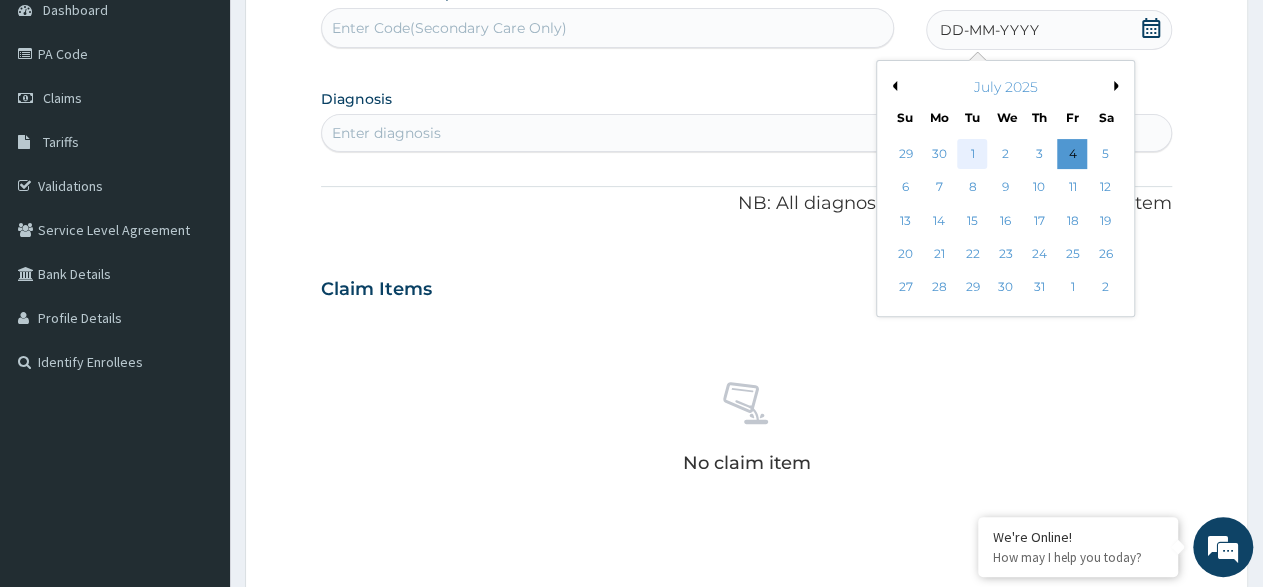 click on "1" at bounding box center [973, 154] 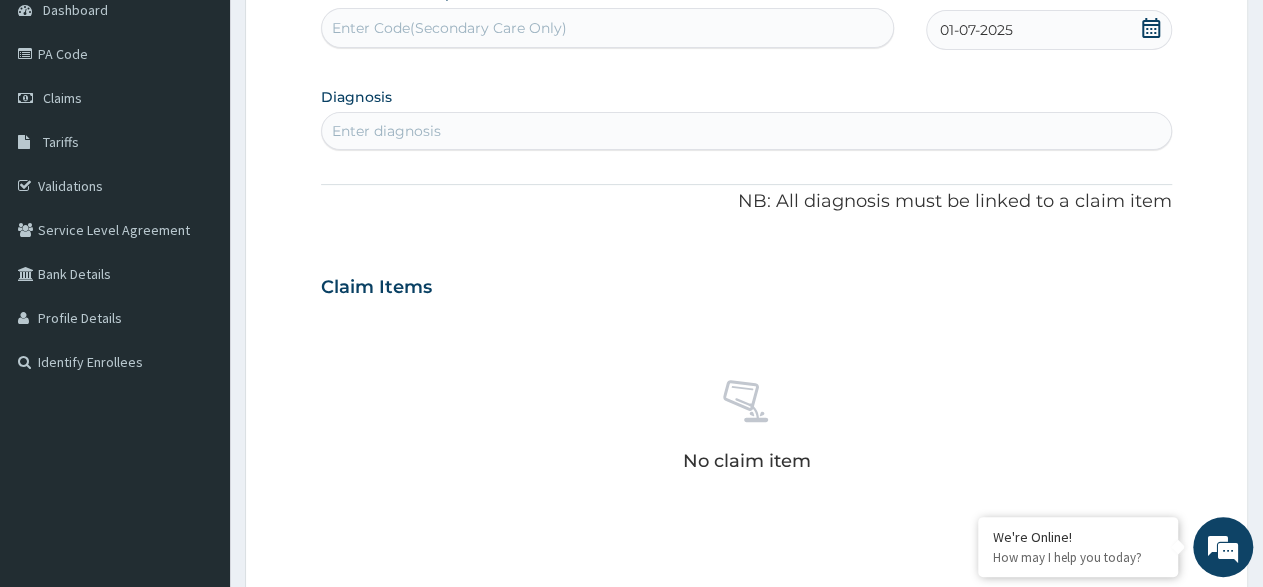click on "Enter diagnosis" at bounding box center (386, 131) 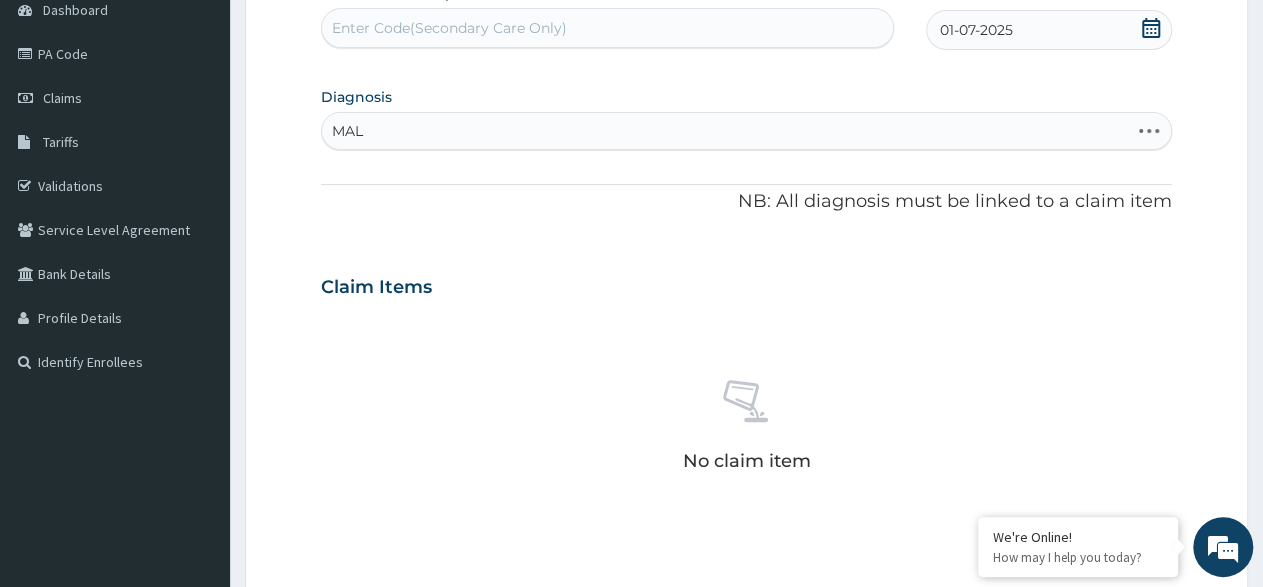 type on "MALA" 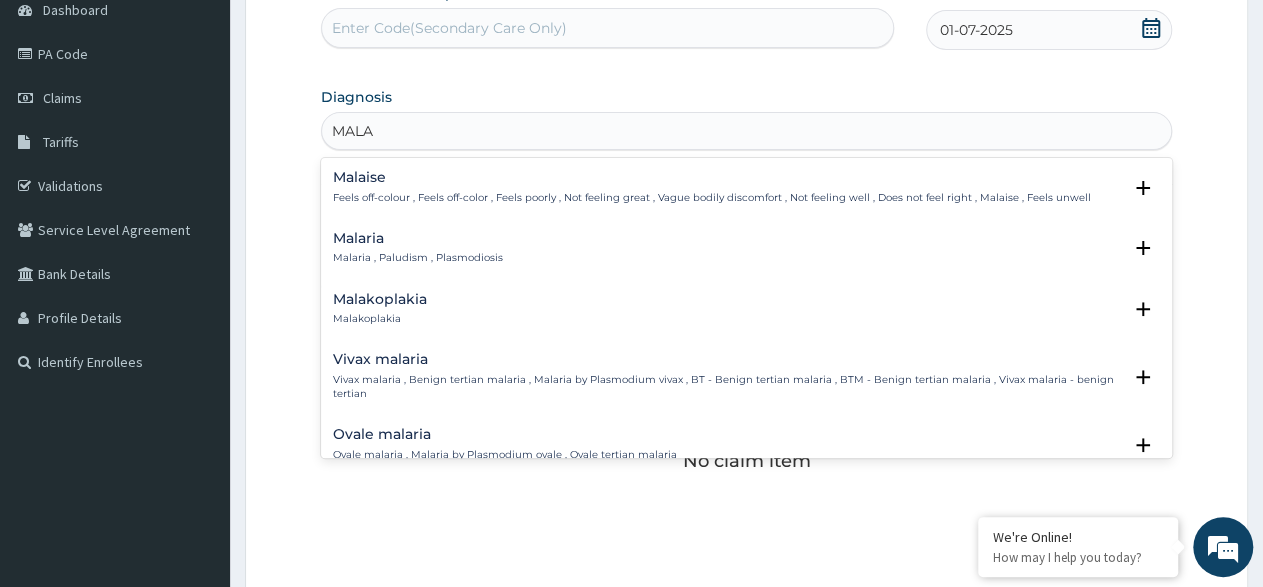 click on "Malaria , Paludism , Plasmodiosis" at bounding box center [418, 258] 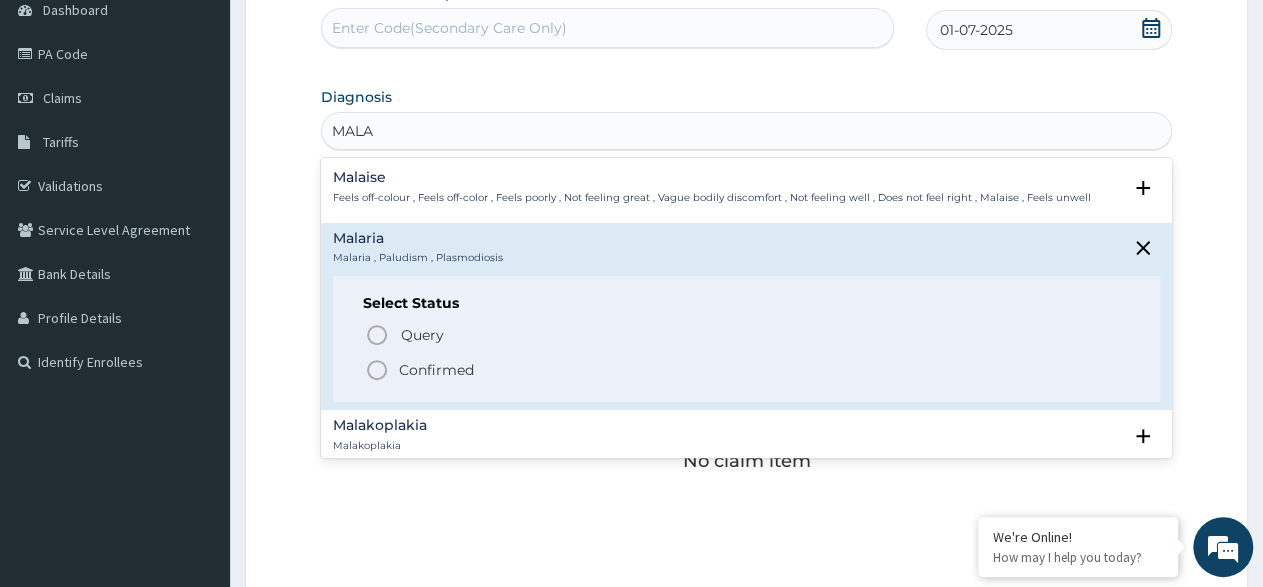 click on "Confirmed" at bounding box center [436, 370] 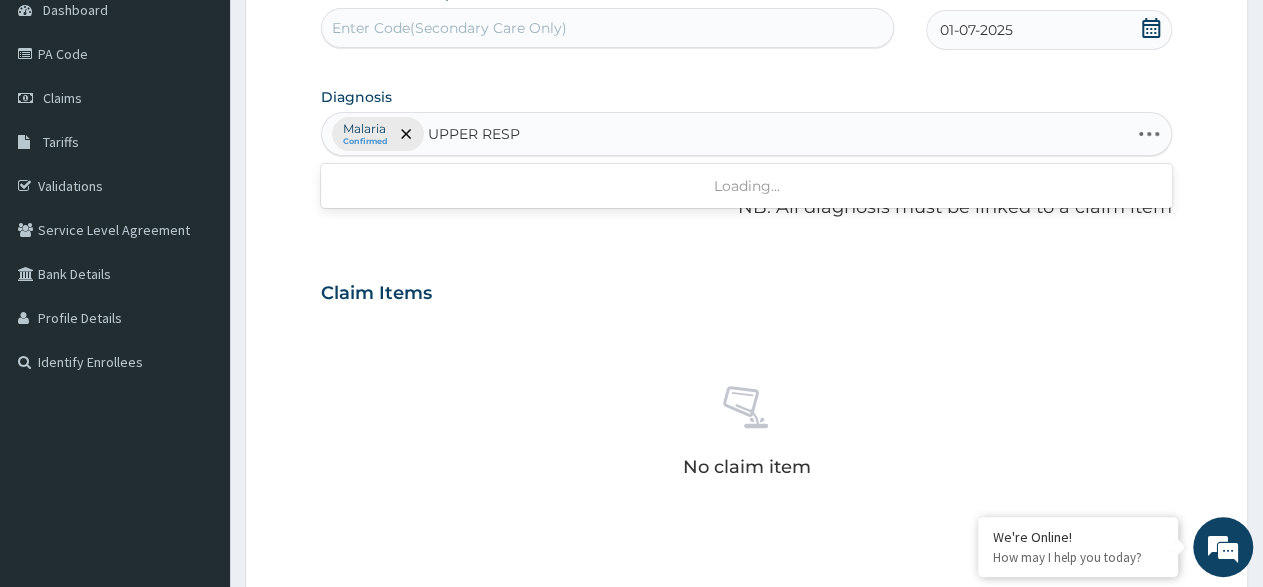 type on "UPPER RESPI" 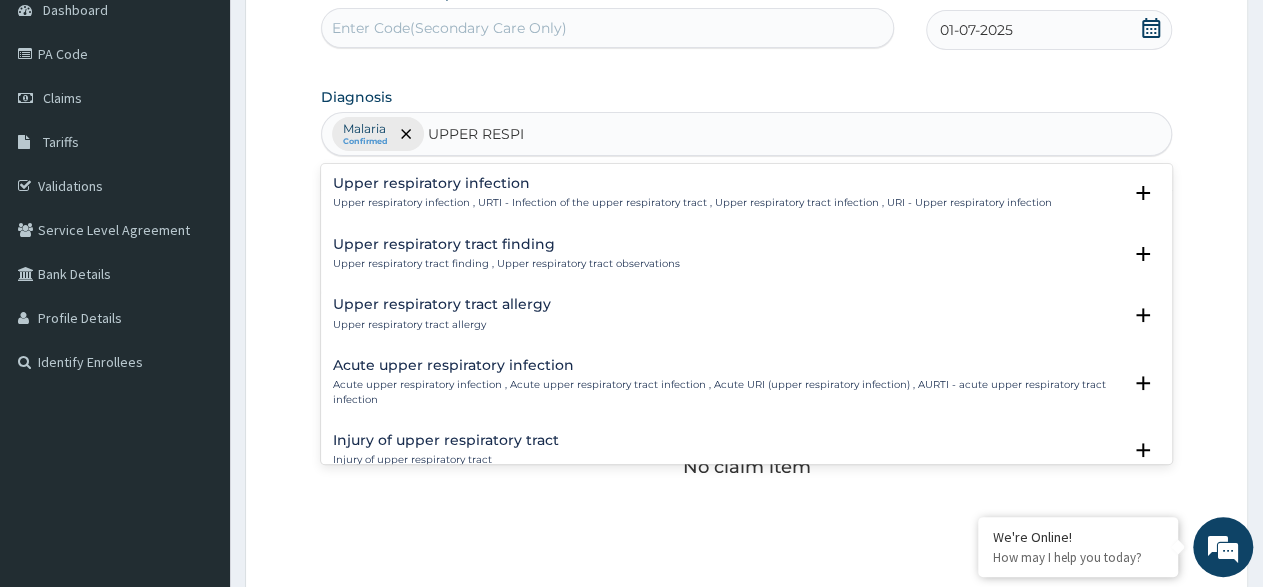 click on "Upper respiratory infection Upper respiratory infection , URTI - Infection of the upper respiratory tract , Upper respiratory tract infection , URI - Upper respiratory infection Select Status Query Query covers suspected (?), Keep in view (kiv), Ruled out (r/o) Confirmed" at bounding box center [746, 198] 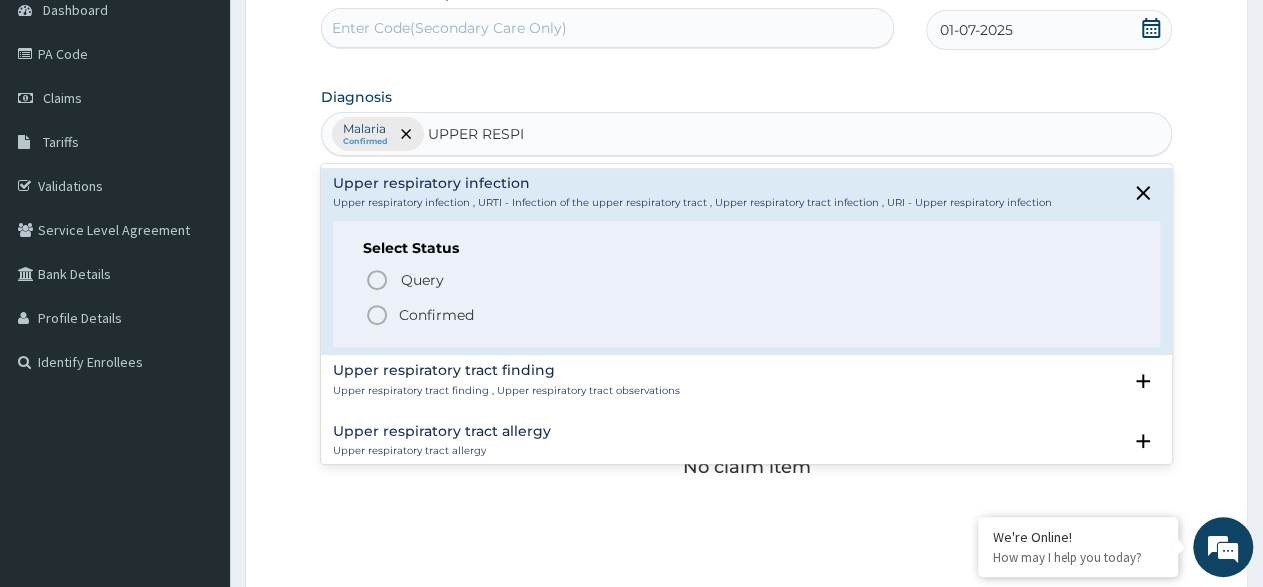 click on "Confirmed" at bounding box center [747, 315] 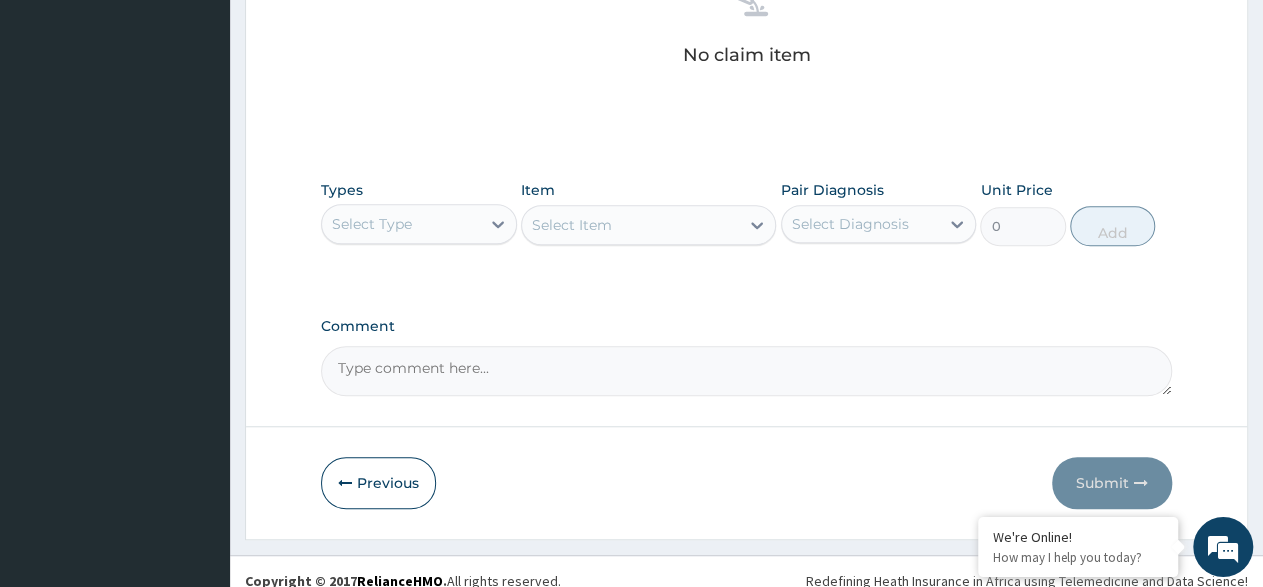 scroll, scrollTop: 636, scrollLeft: 0, axis: vertical 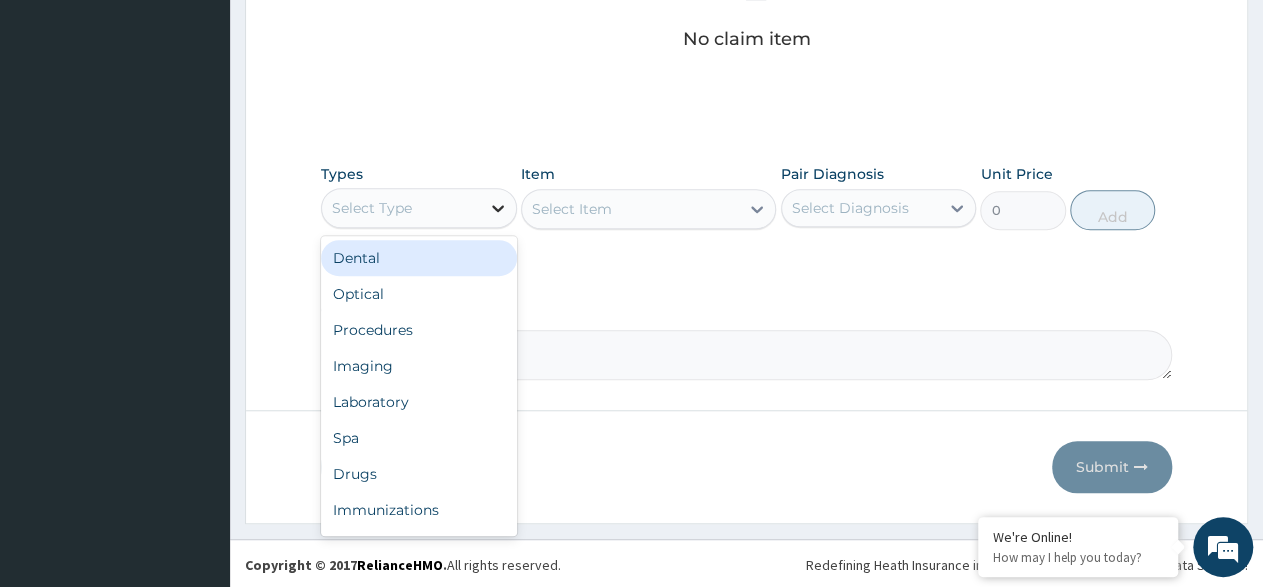 click 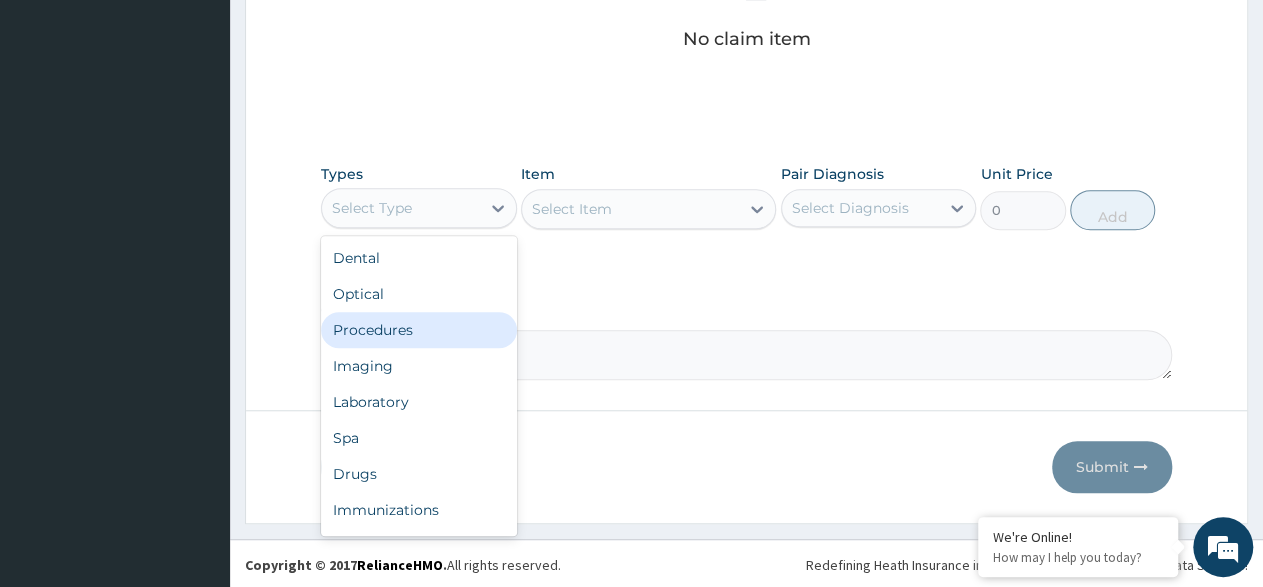 drag, startPoint x: 369, startPoint y: 330, endPoint x: 455, endPoint y: 304, distance: 89.84431 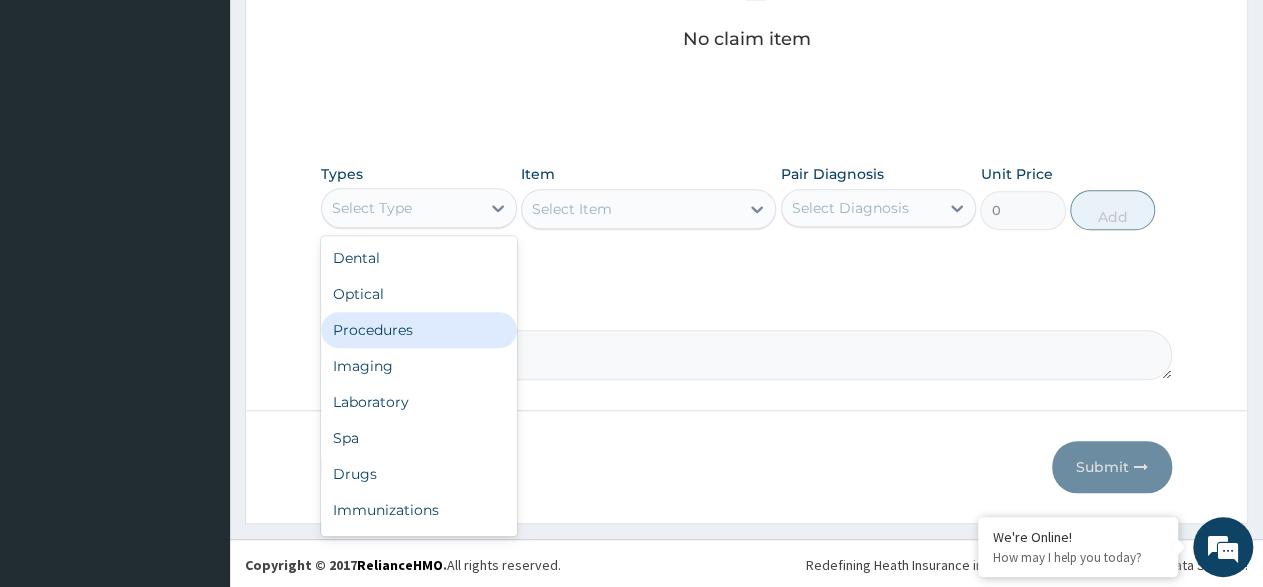 click on "Procedures" at bounding box center (419, 330) 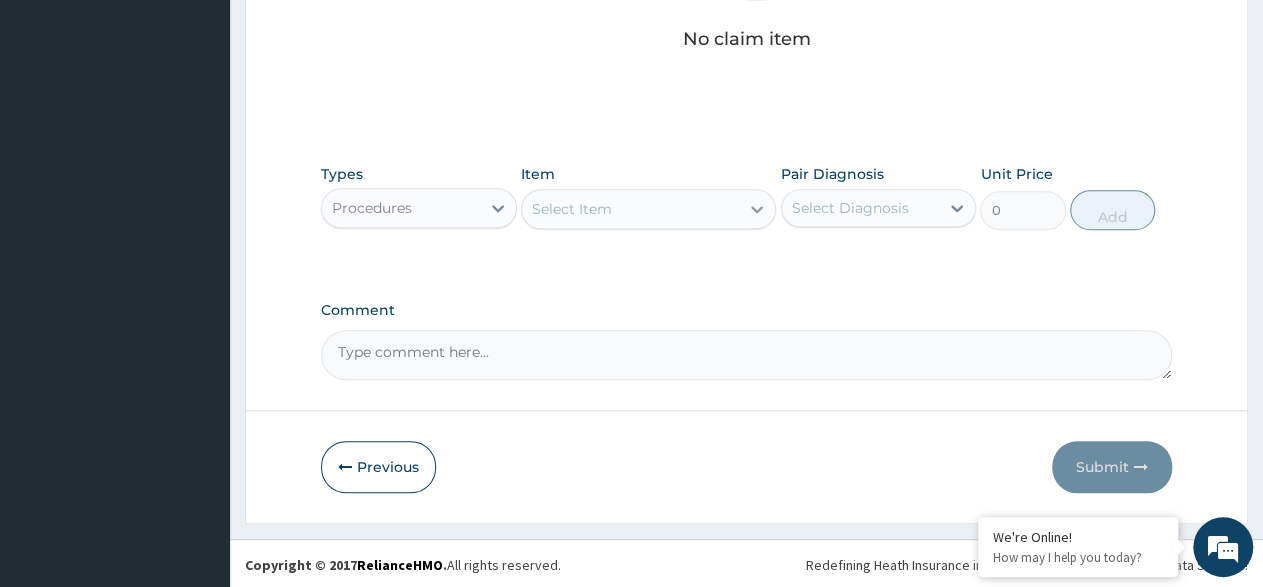 click 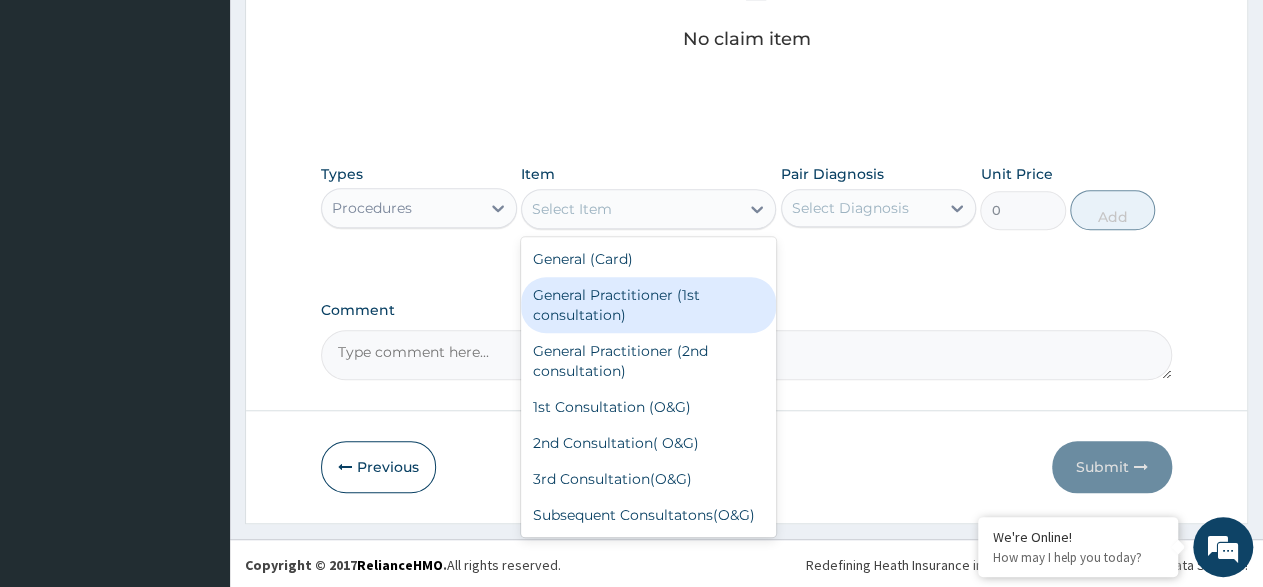 drag, startPoint x: 651, startPoint y: 297, endPoint x: 731, endPoint y: 299, distance: 80.024994 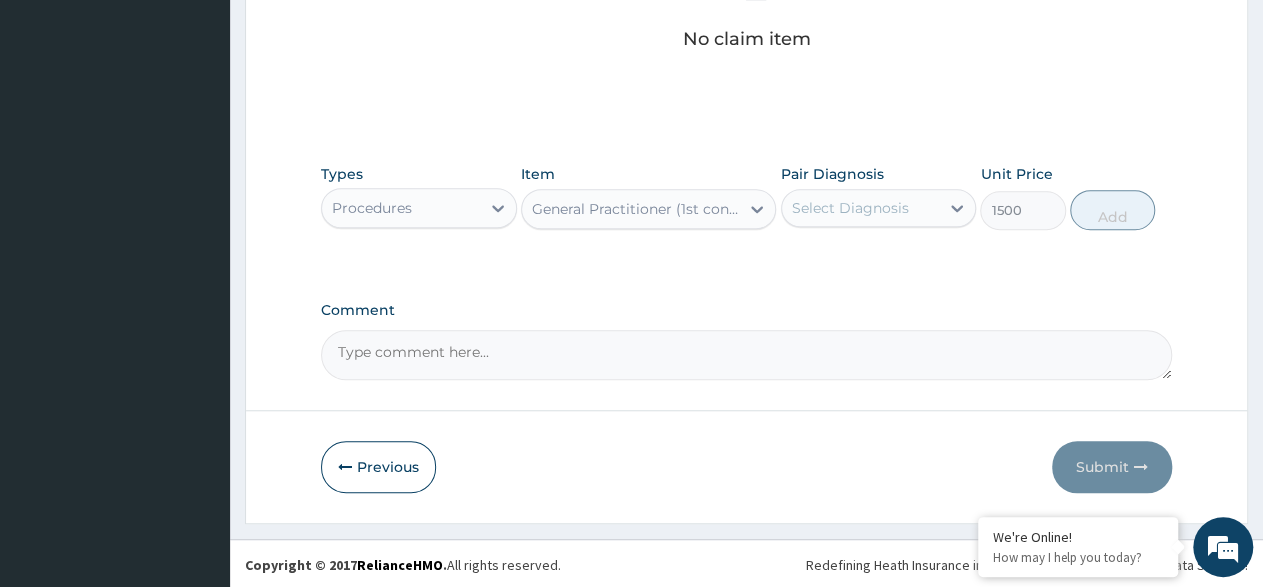 type on "1500" 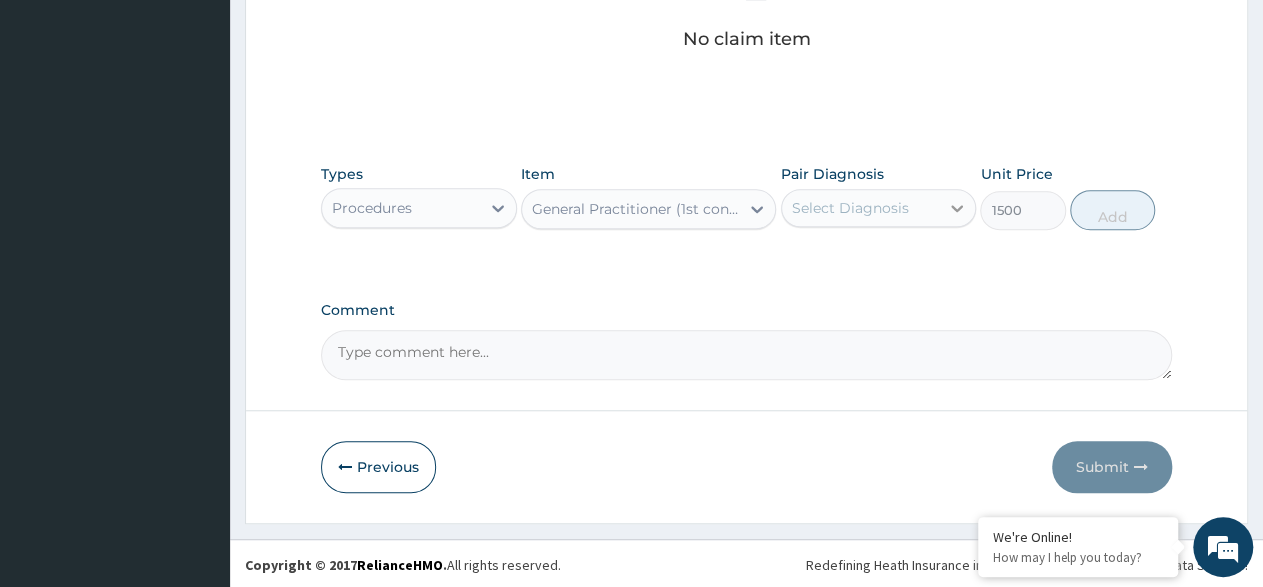 click at bounding box center [957, 208] 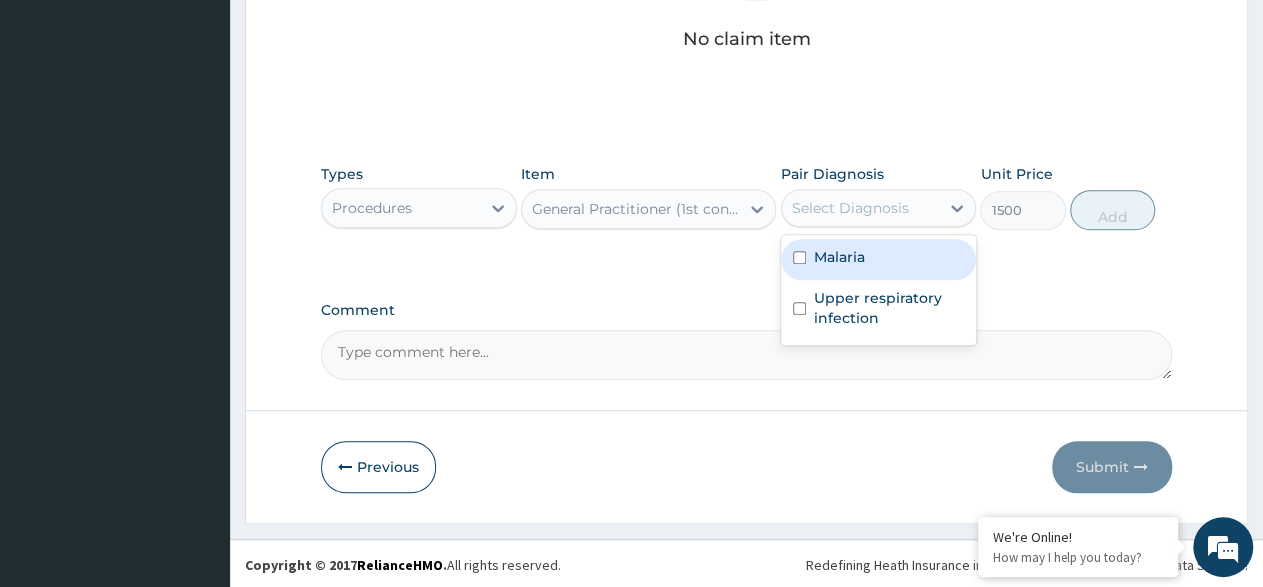 drag, startPoint x: 802, startPoint y: 258, endPoint x: 776, endPoint y: 331, distance: 77.491936 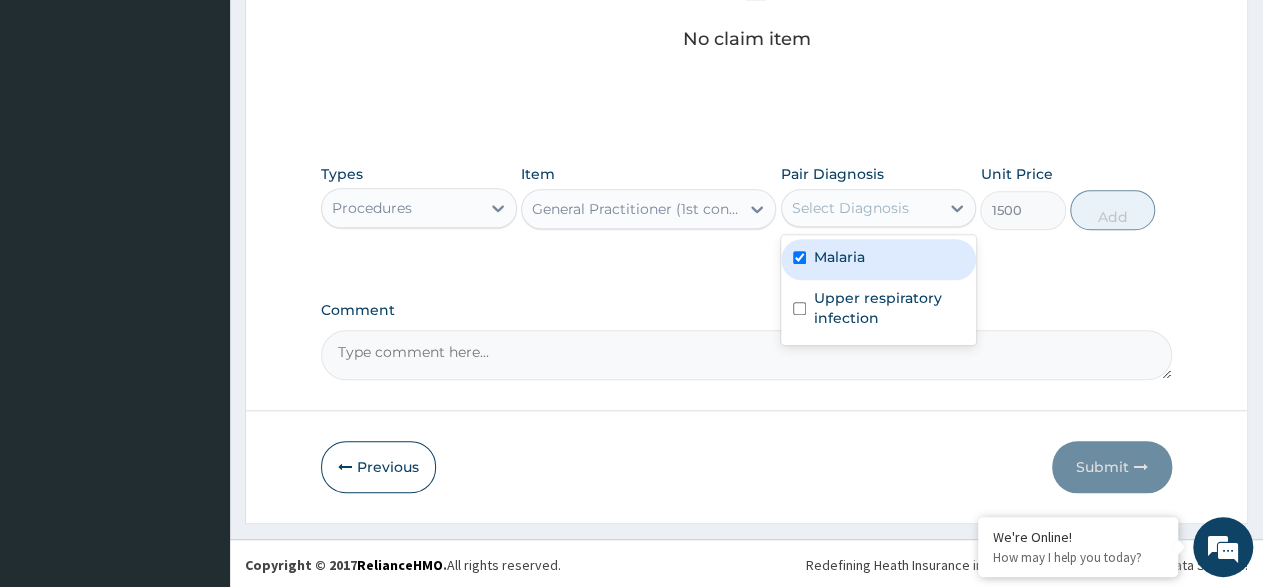 checkbox on "true" 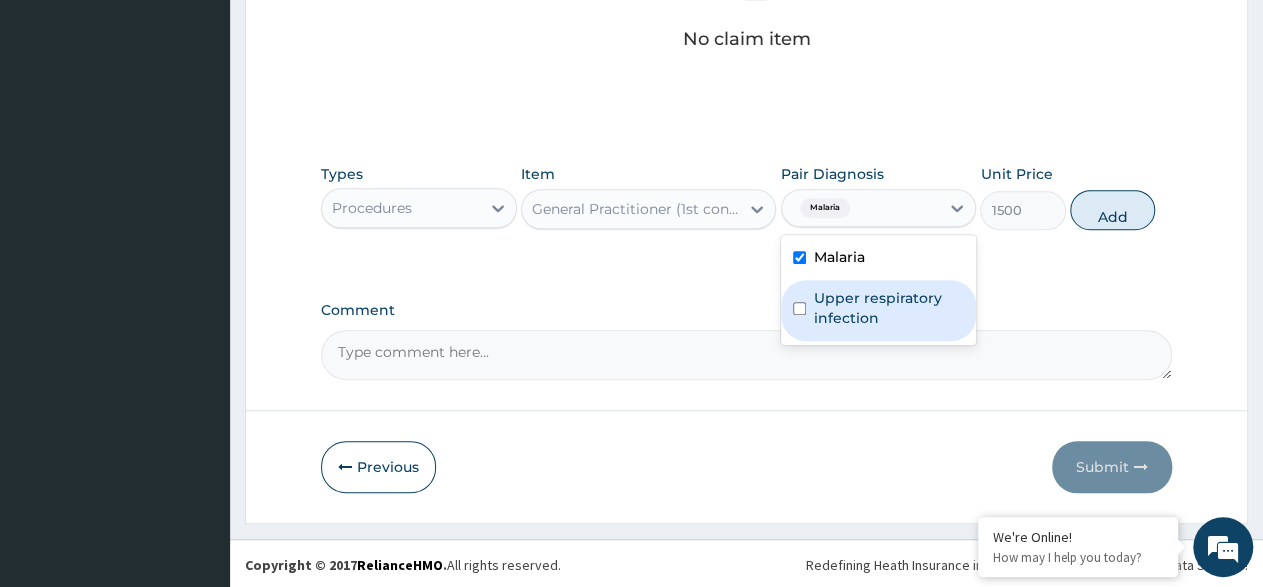 drag, startPoint x: 776, startPoint y: 331, endPoint x: 797, endPoint y: 322, distance: 22.847319 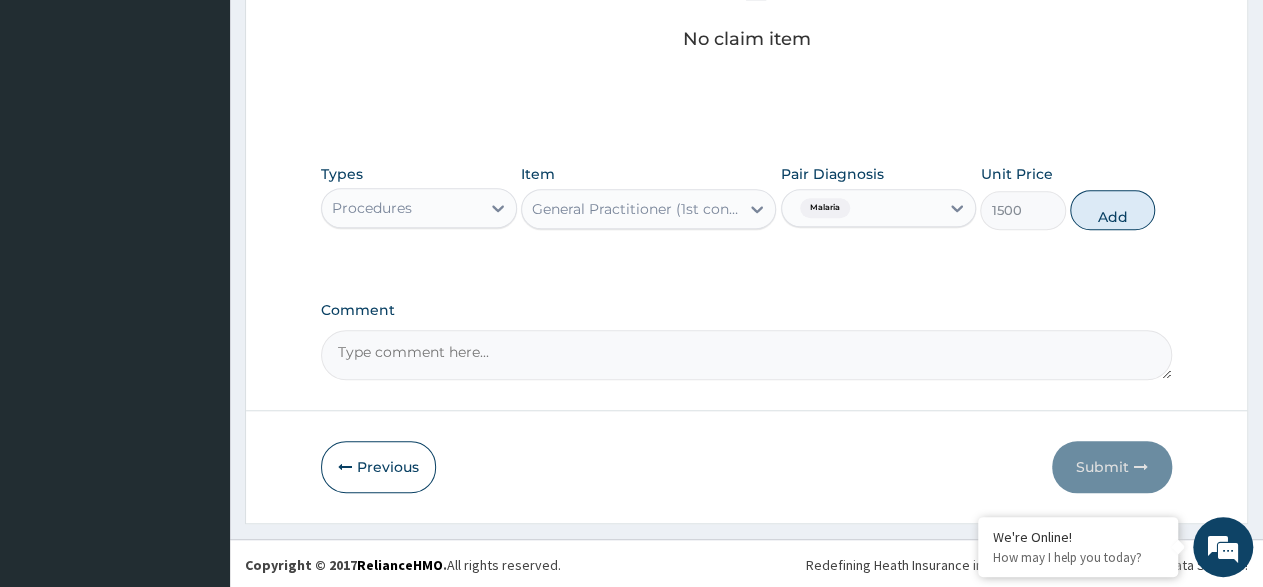 drag, startPoint x: 959, startPoint y: 207, endPoint x: 779, endPoint y: 268, distance: 190.05525 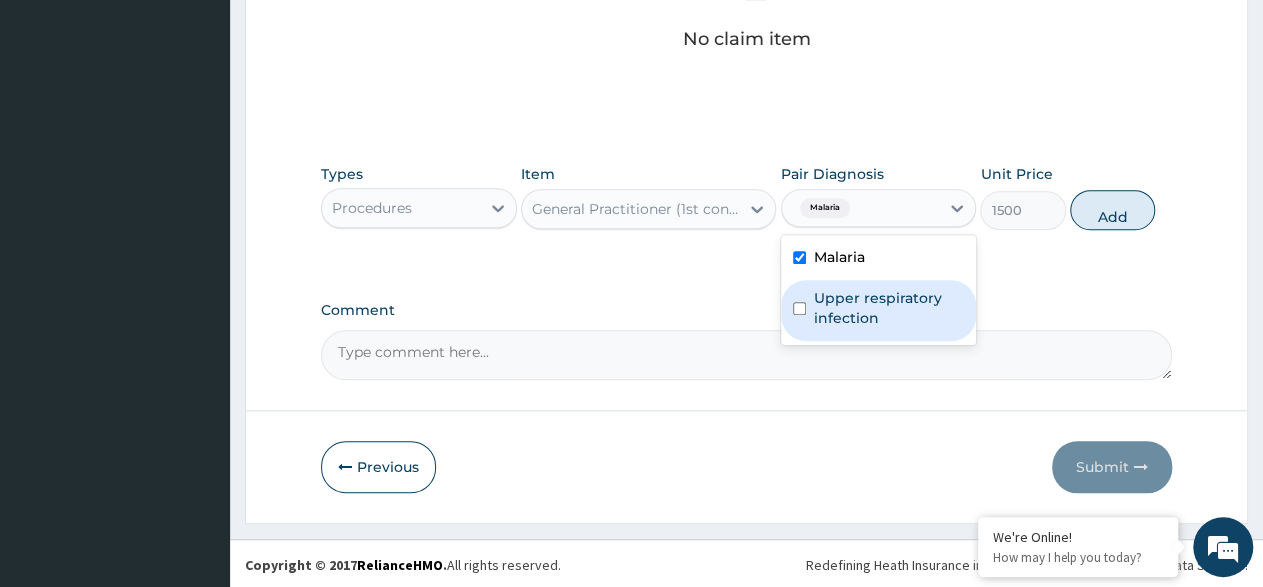 drag, startPoint x: 799, startPoint y: 296, endPoint x: 877, endPoint y: 272, distance: 81.608826 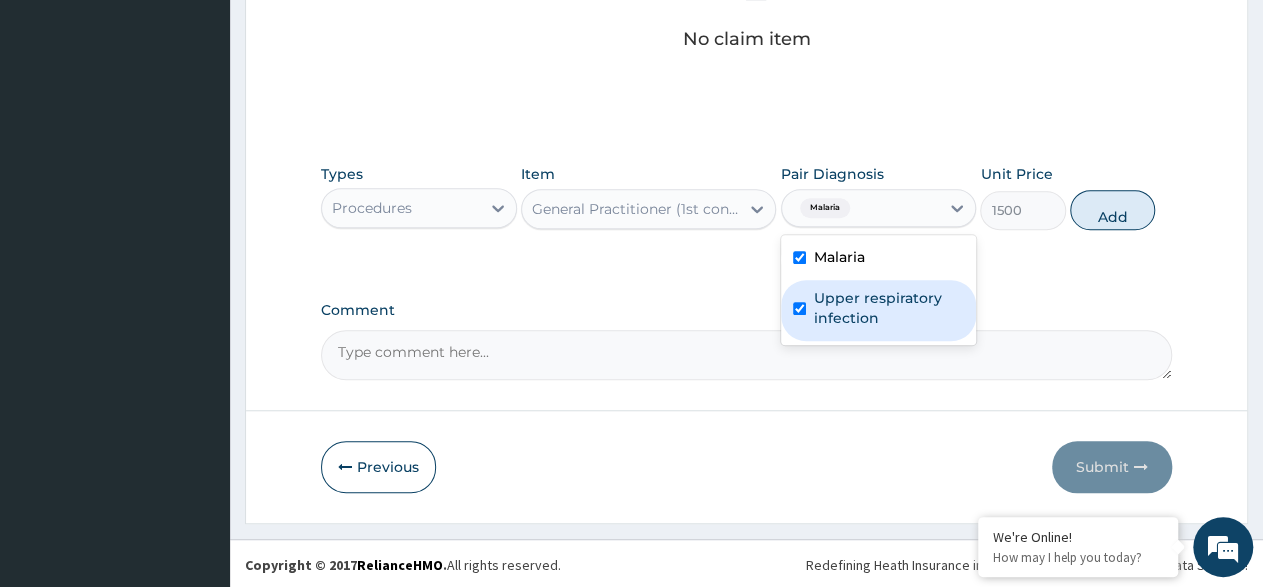 checkbox on "true" 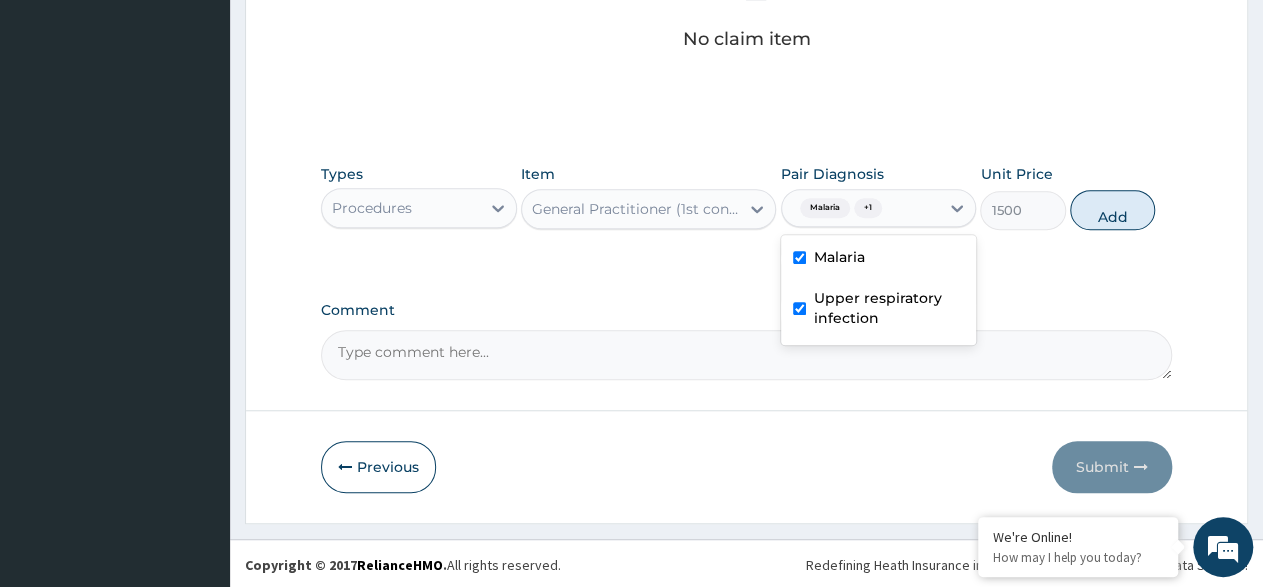 drag, startPoint x: 957, startPoint y: 211, endPoint x: 1011, endPoint y: 221, distance: 54.91812 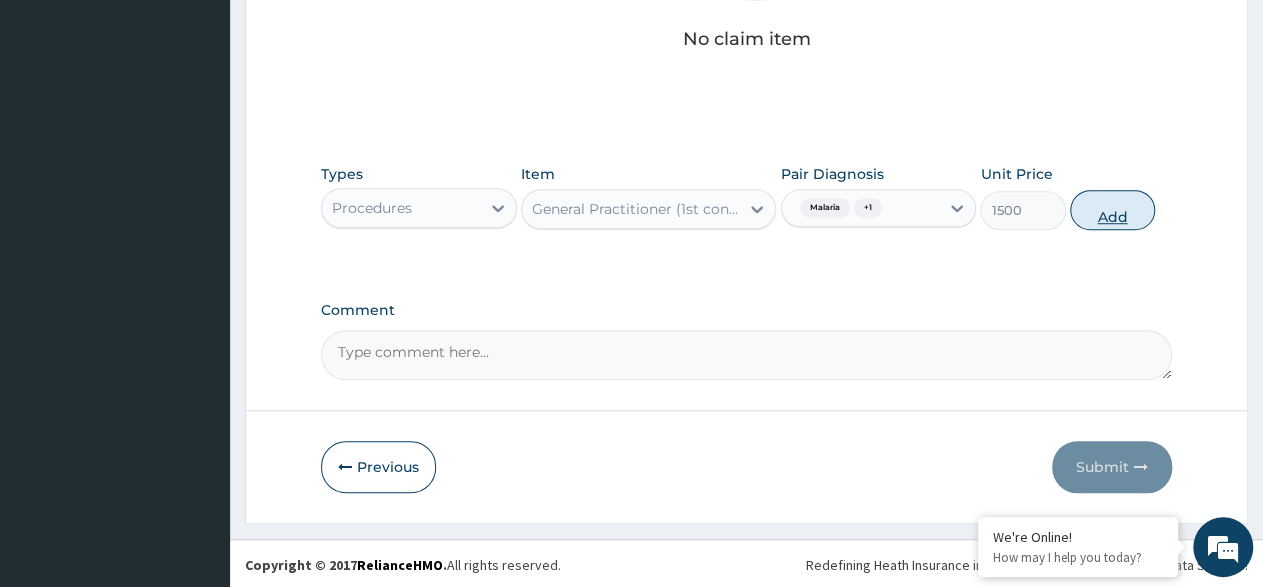 click on "Add" at bounding box center (1112, 210) 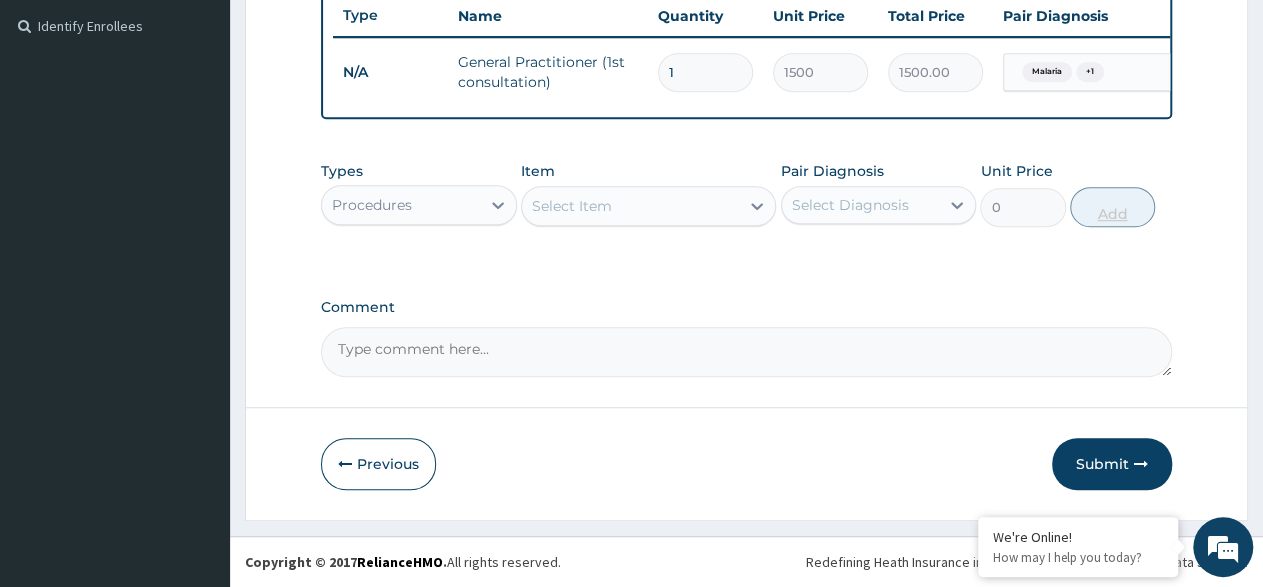 scroll, scrollTop: 558, scrollLeft: 0, axis: vertical 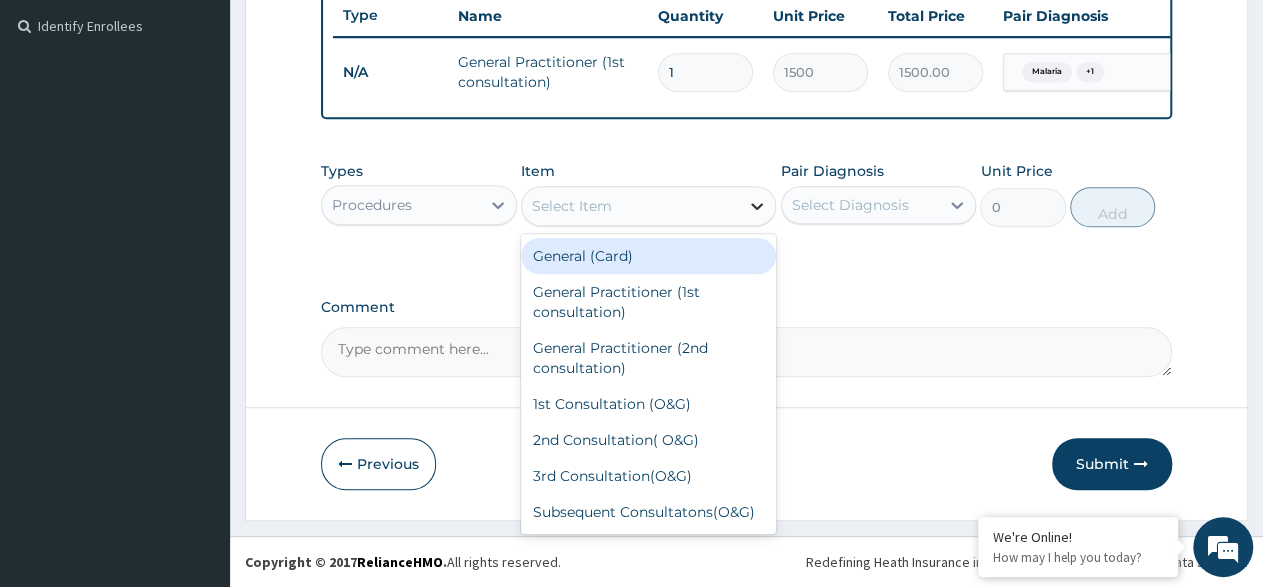 click 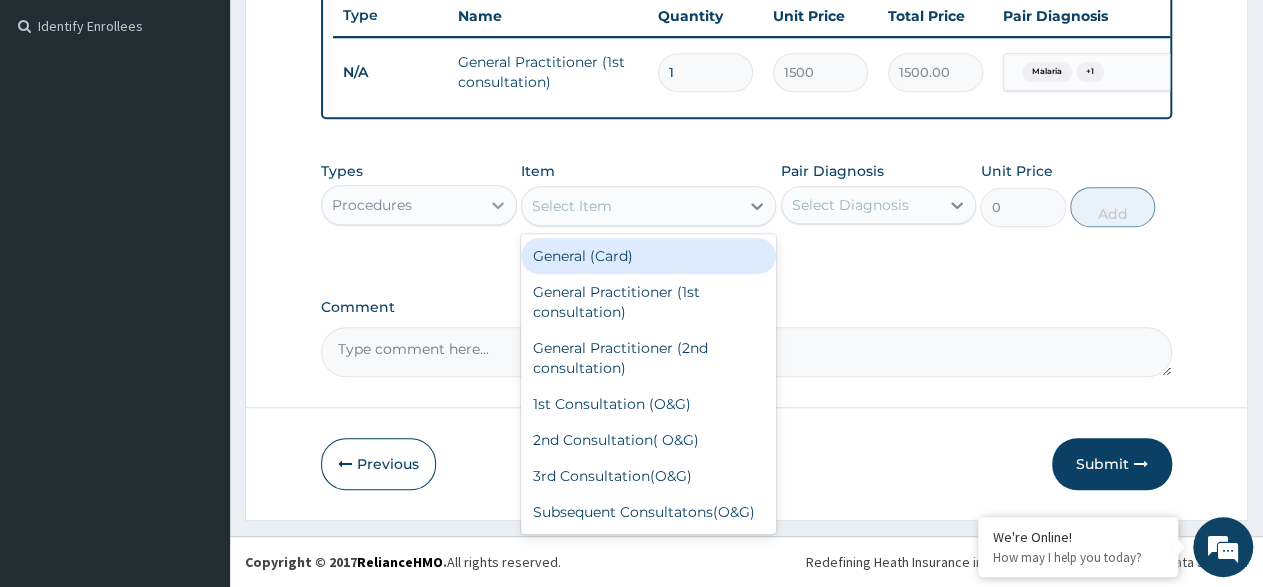 click at bounding box center (498, 205) 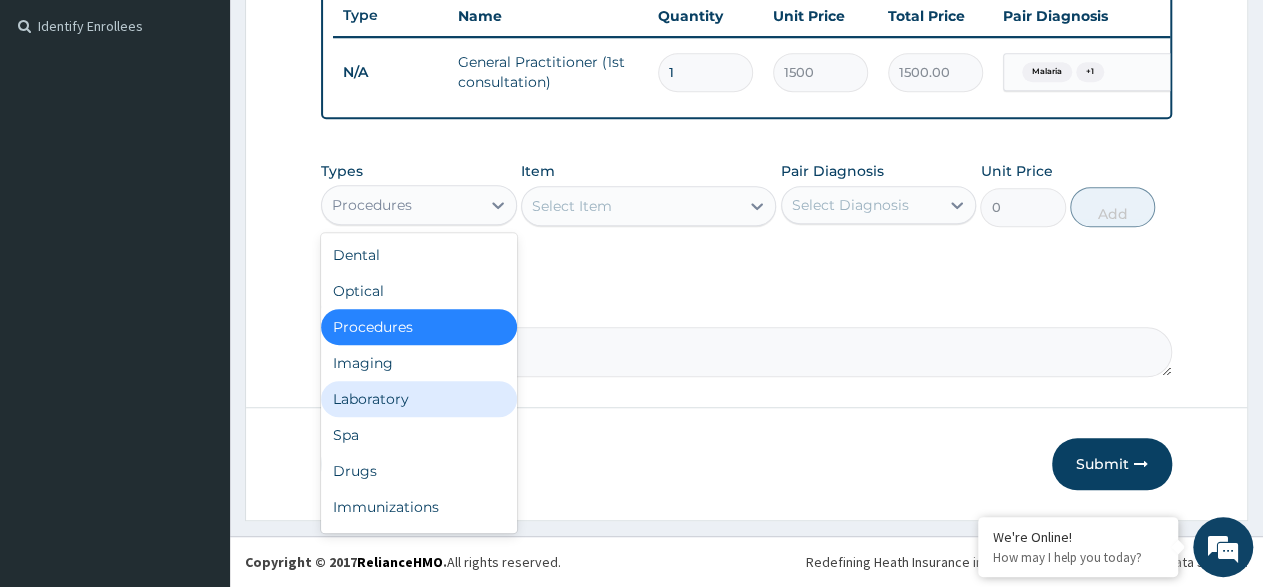 drag, startPoint x: 445, startPoint y: 387, endPoint x: 590, endPoint y: 311, distance: 163.71011 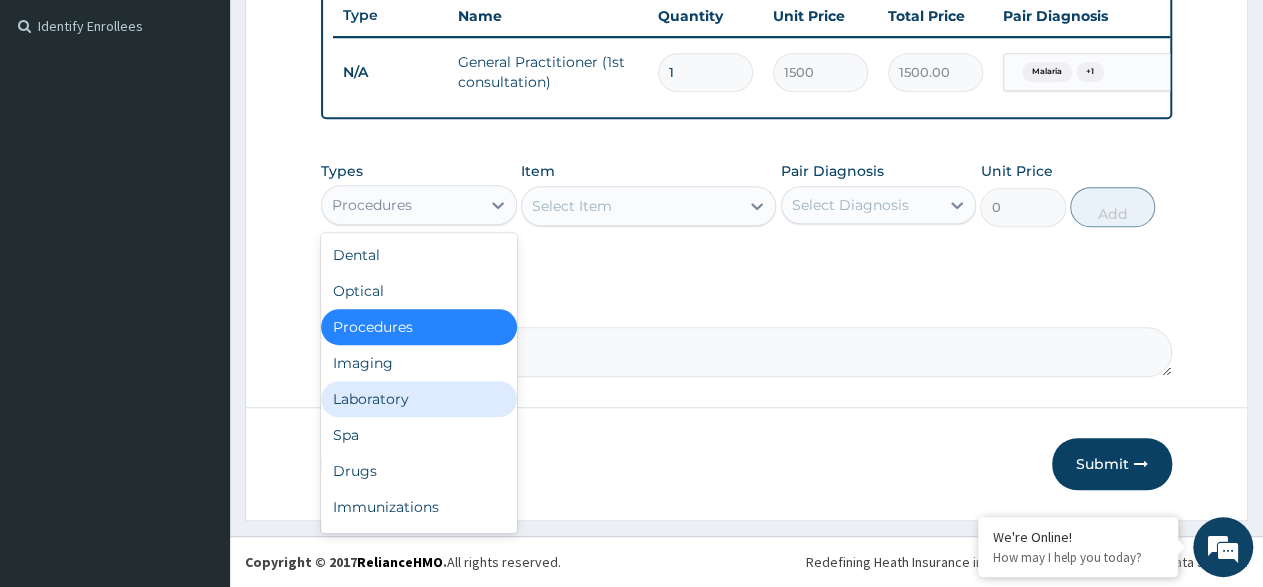 click on "Dental Optical Procedures Imaging Laboratory Spa Drugs Immunizations Others Gym" at bounding box center (419, 383) 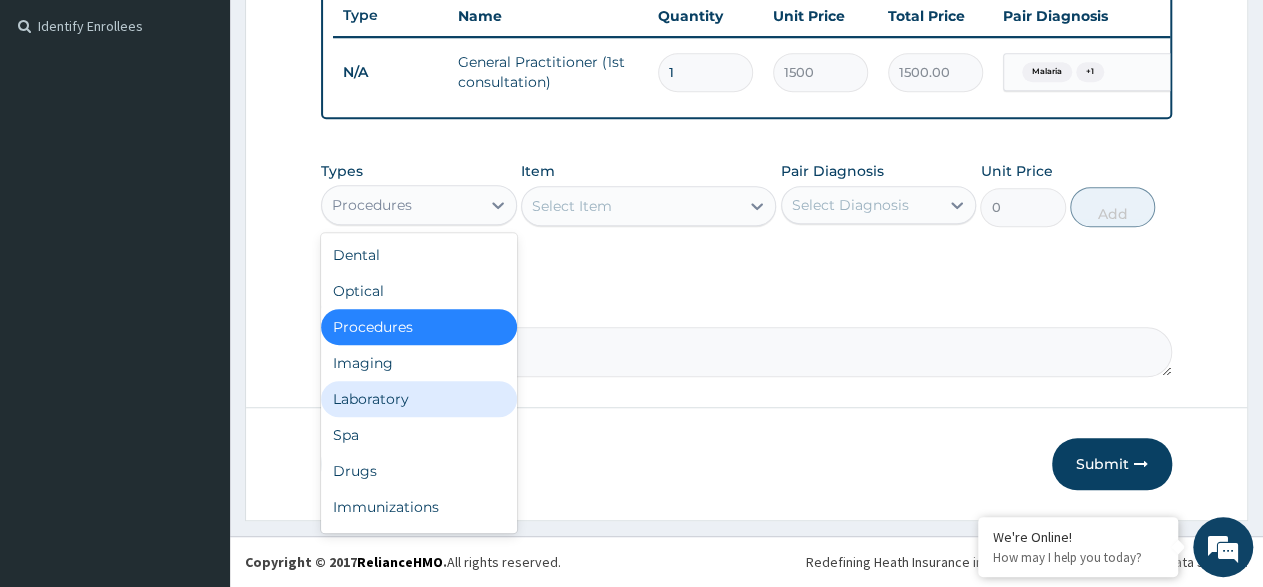 click on "Laboratory" at bounding box center (419, 399) 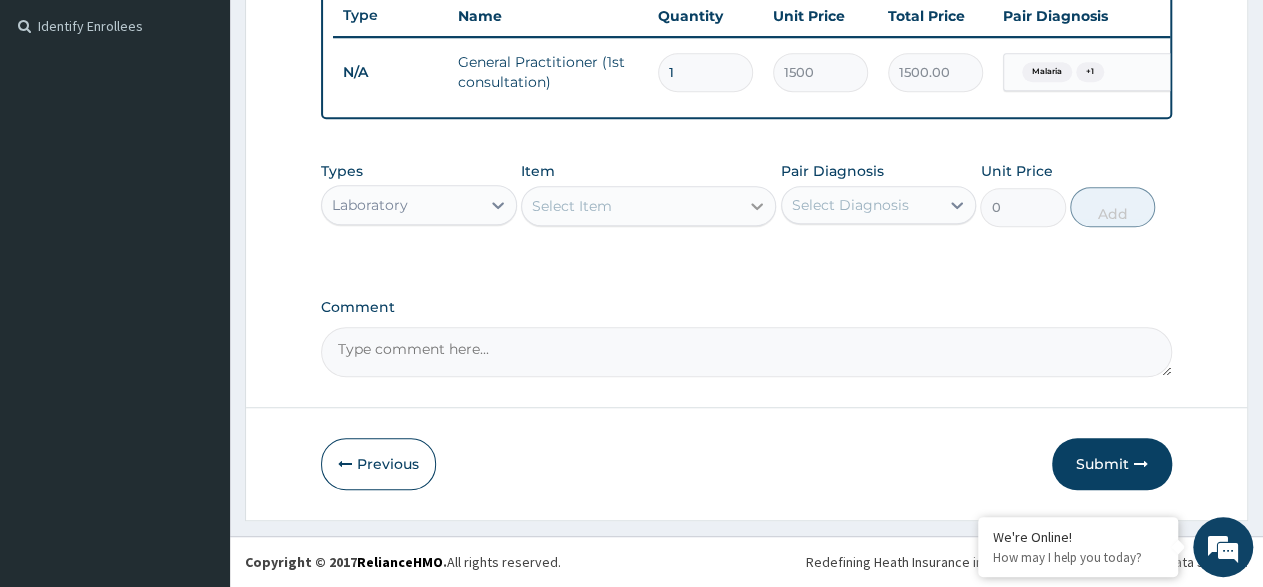 click 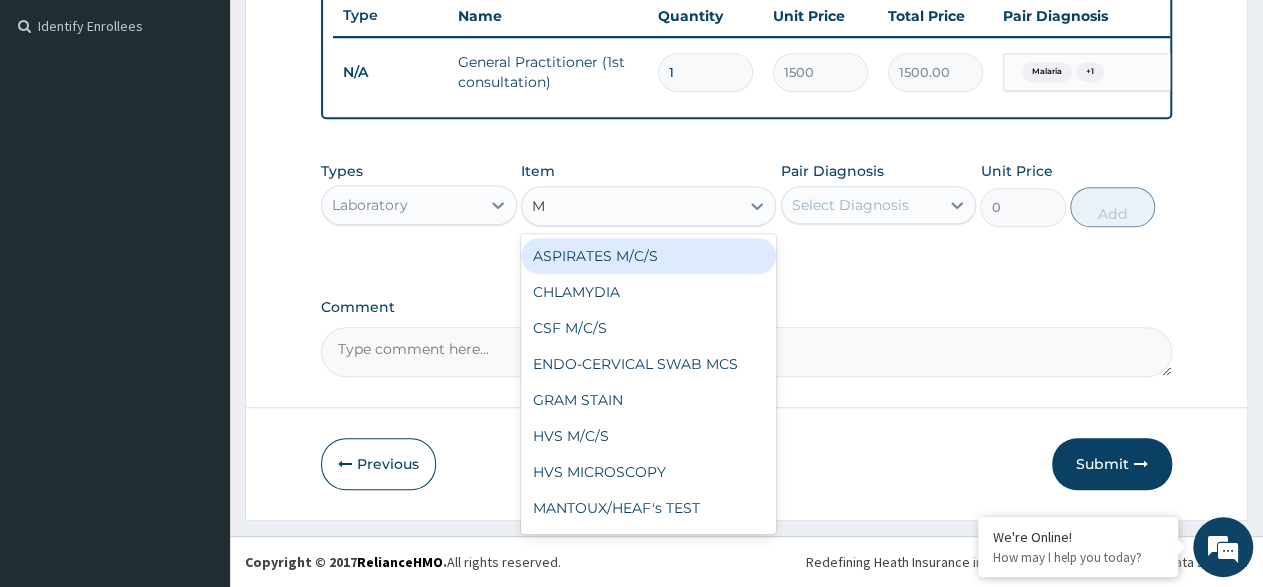 type on "MP" 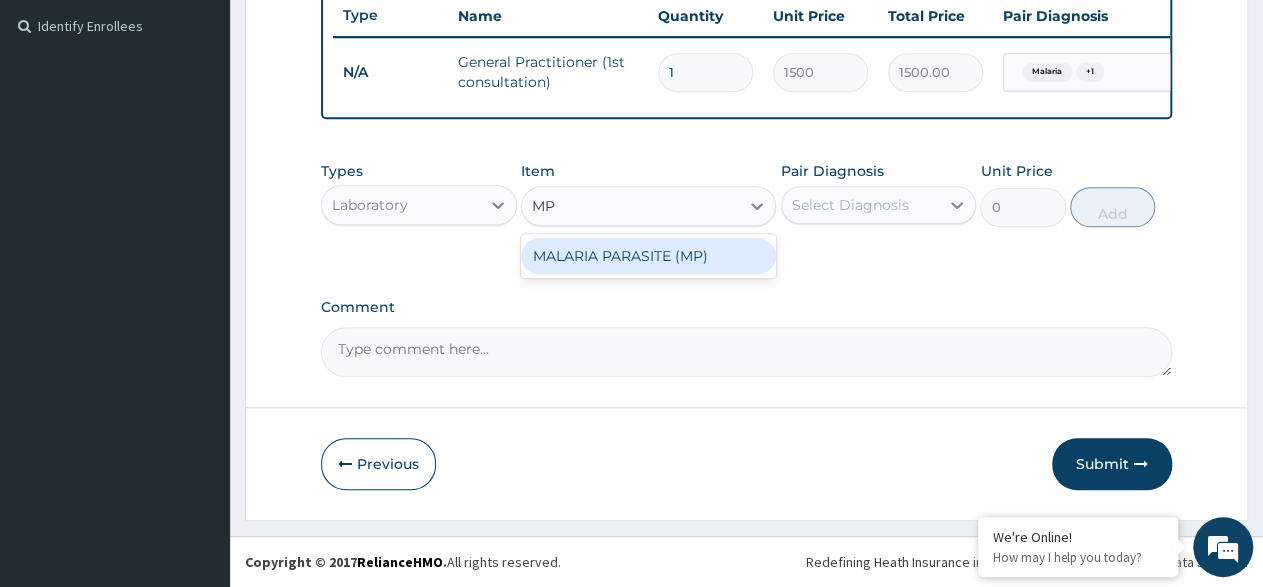 click on "MALARIA PARASITE (MP)" at bounding box center (648, 256) 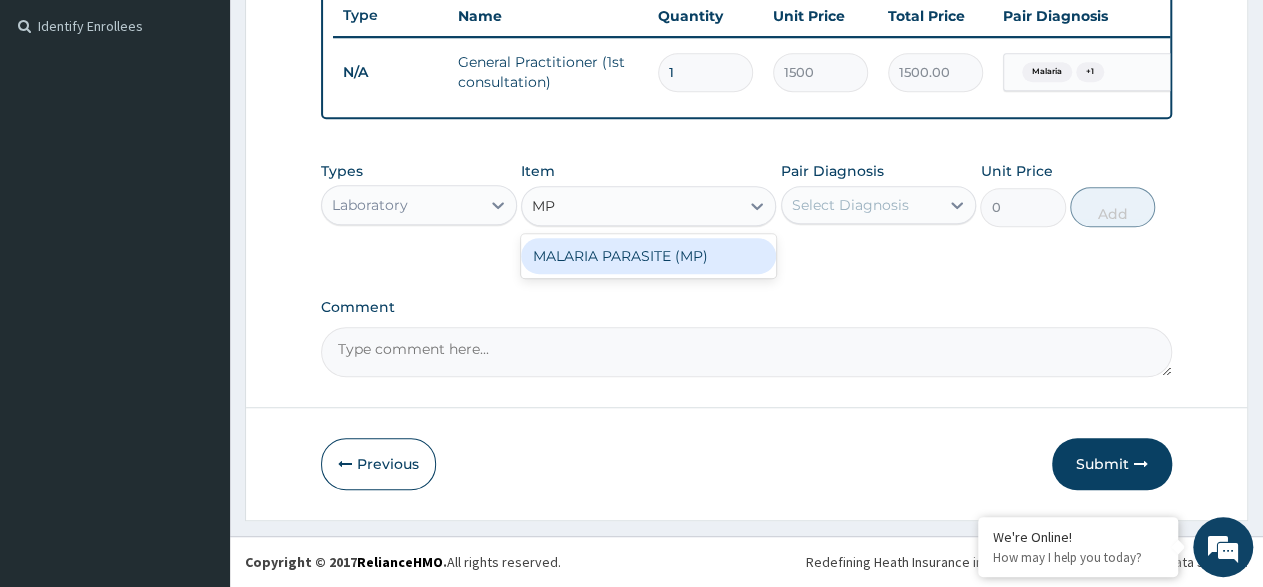 type 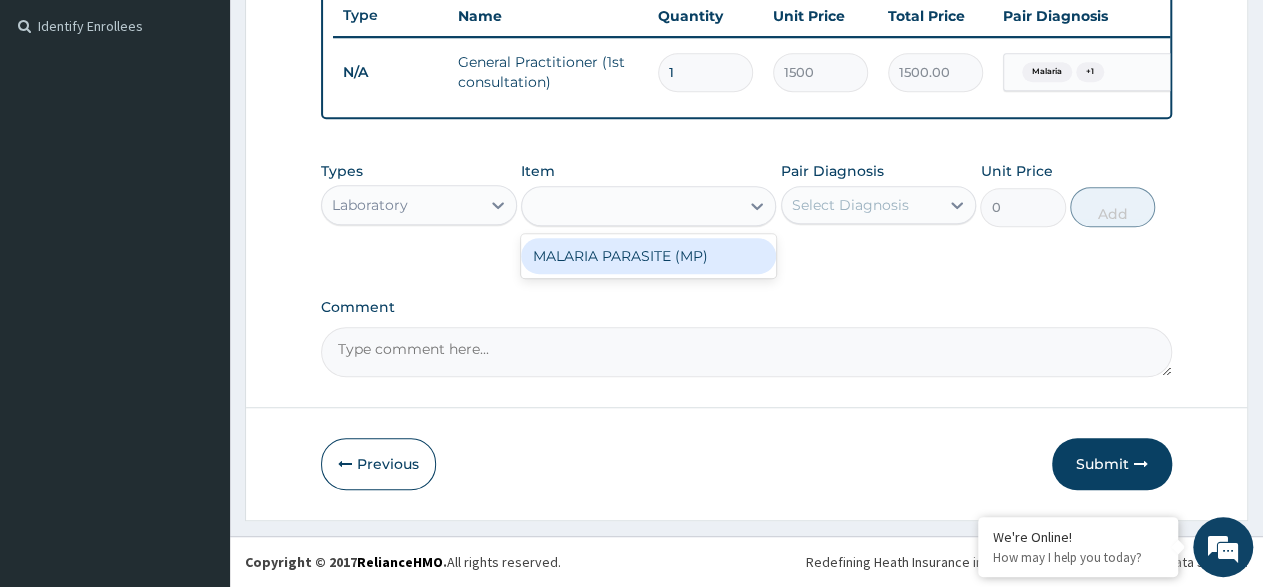type on "800" 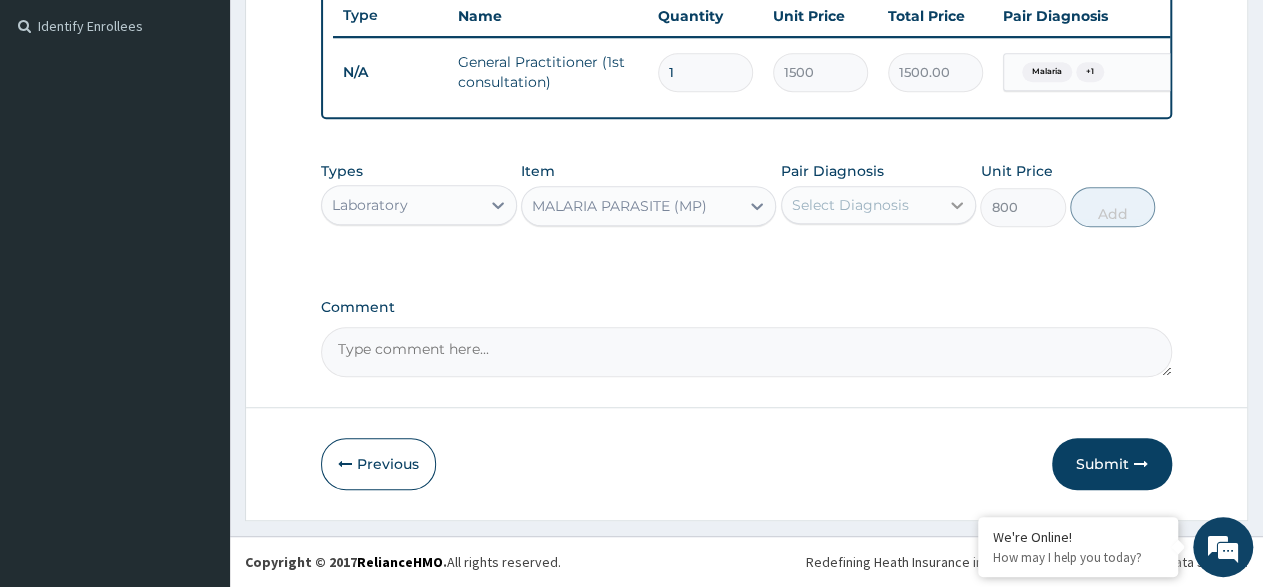 drag, startPoint x: 952, startPoint y: 201, endPoint x: 907, endPoint y: 224, distance: 50.537113 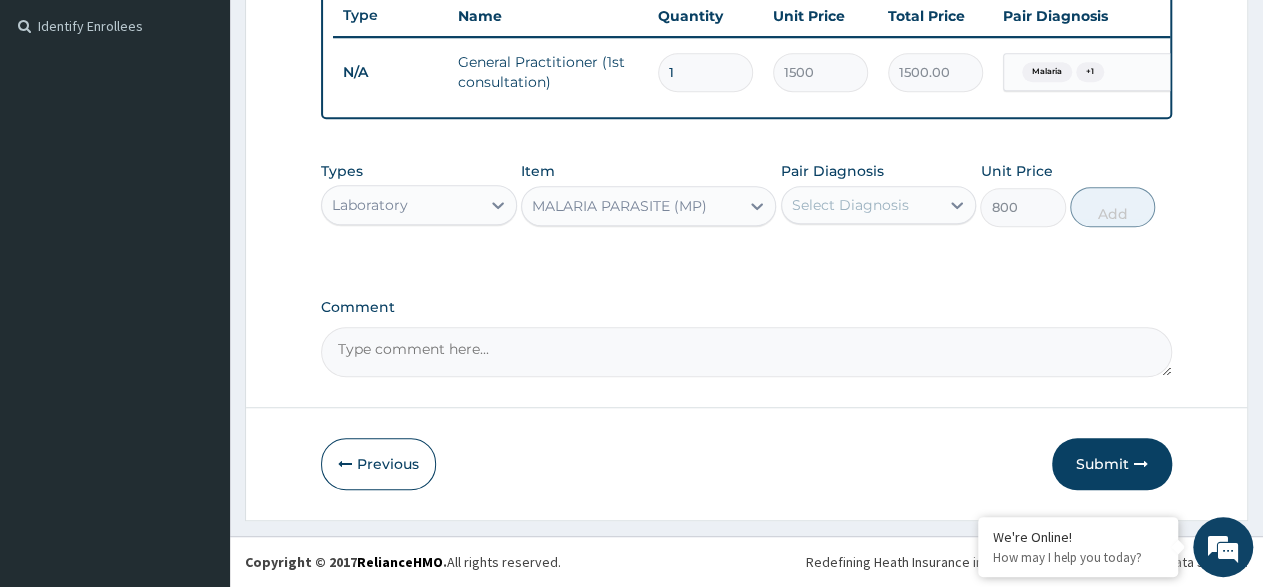 click 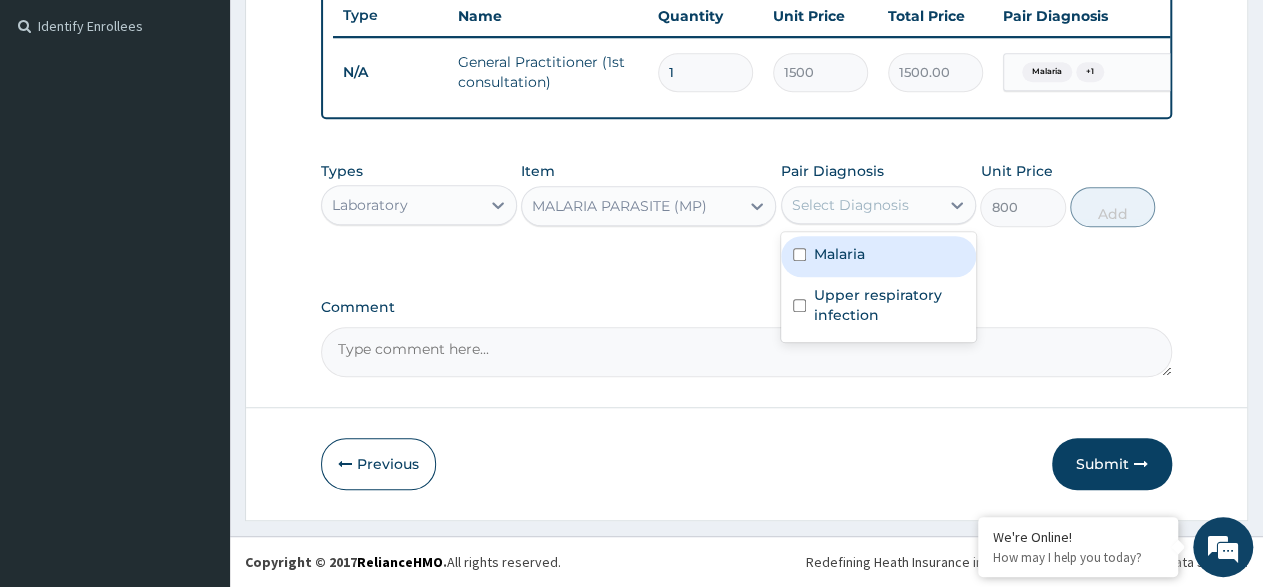 click at bounding box center [799, 254] 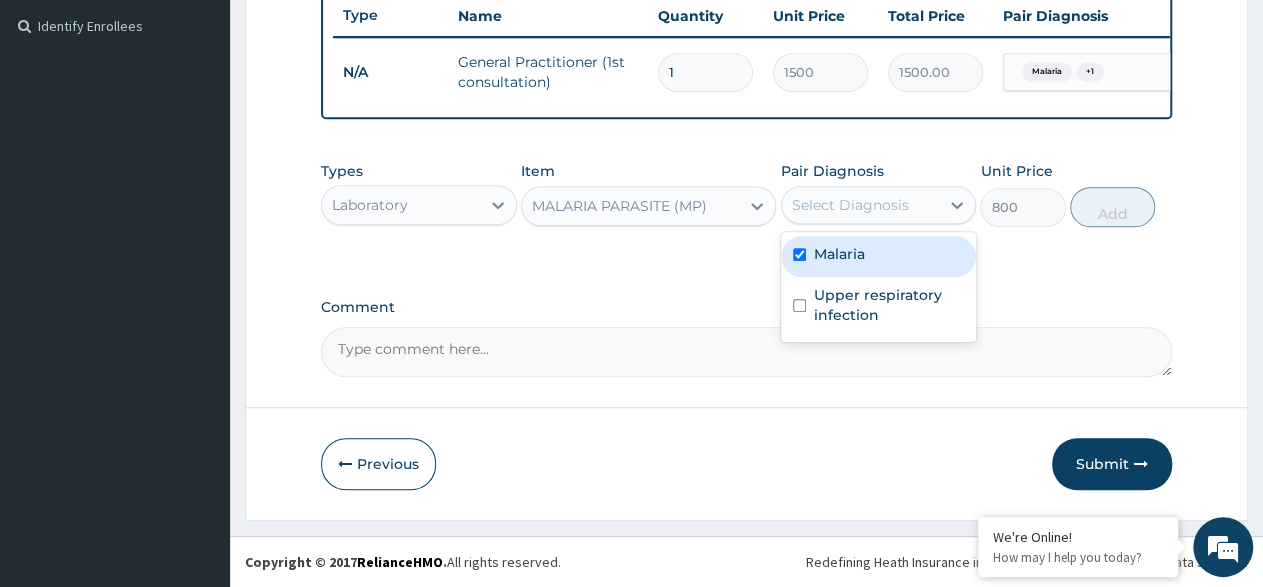 checkbox on "true" 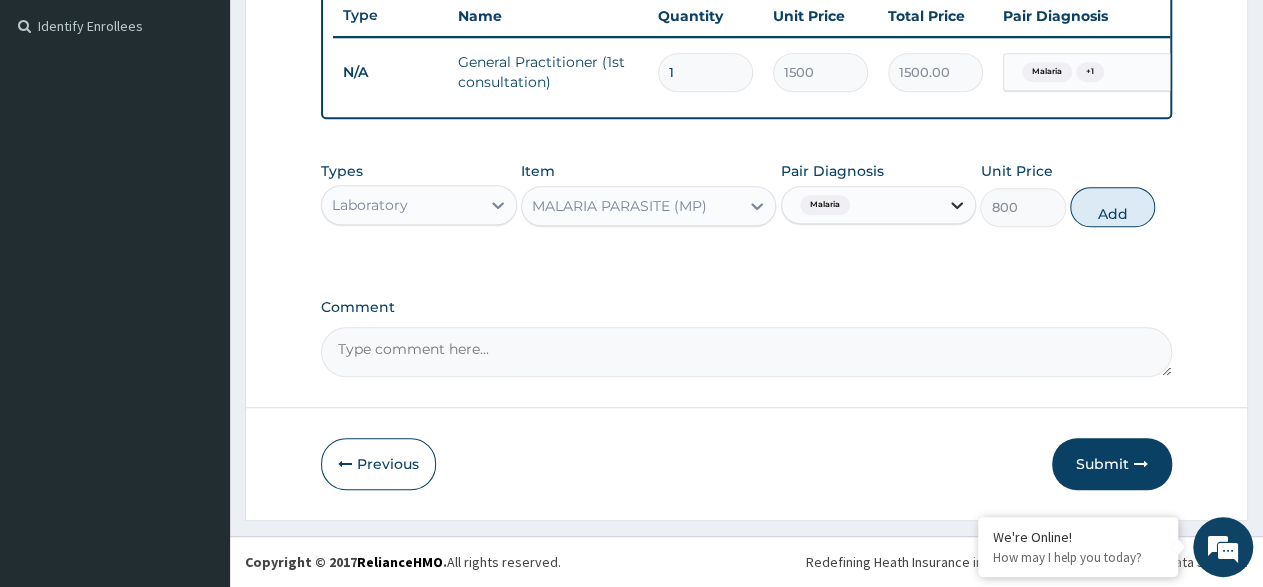 click 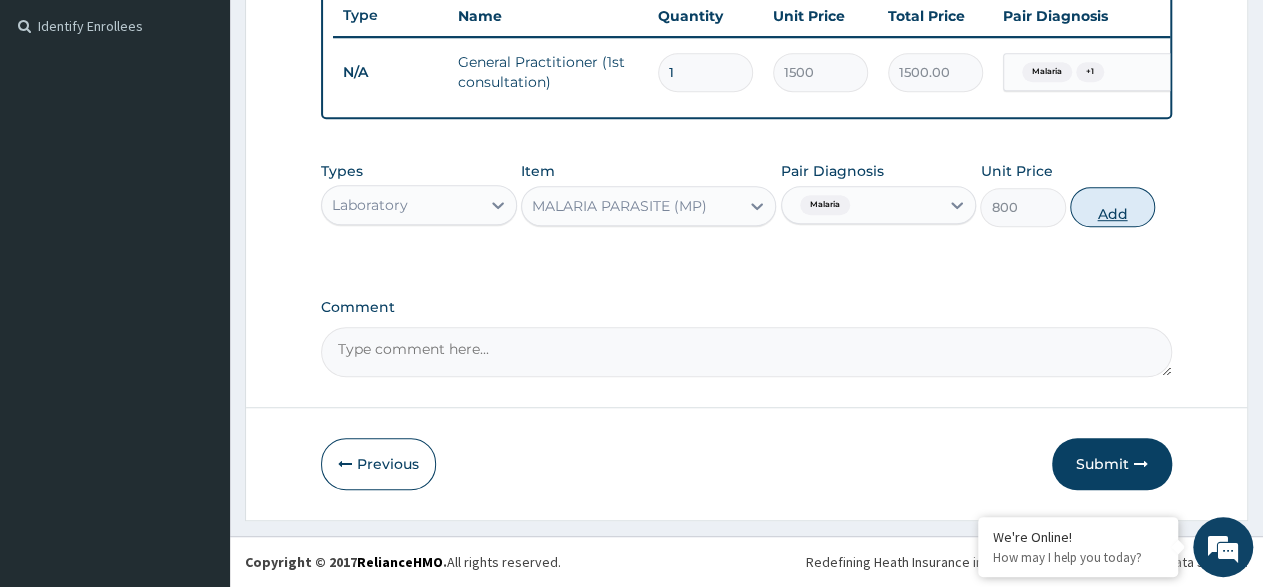 click on "Add" at bounding box center (1112, 207) 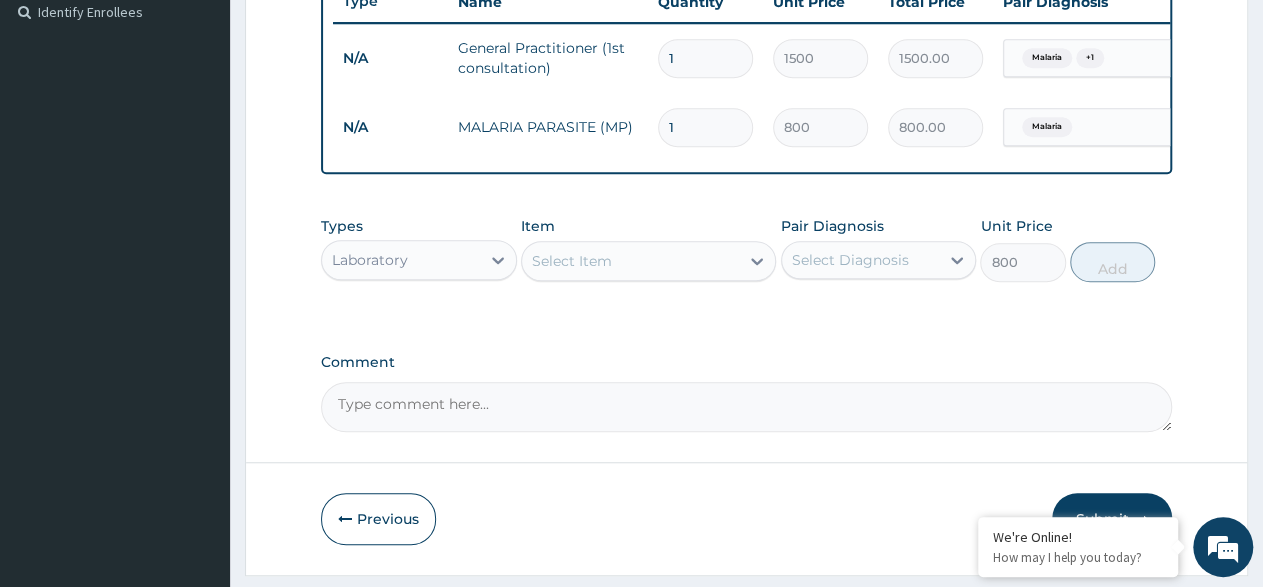 type on "0" 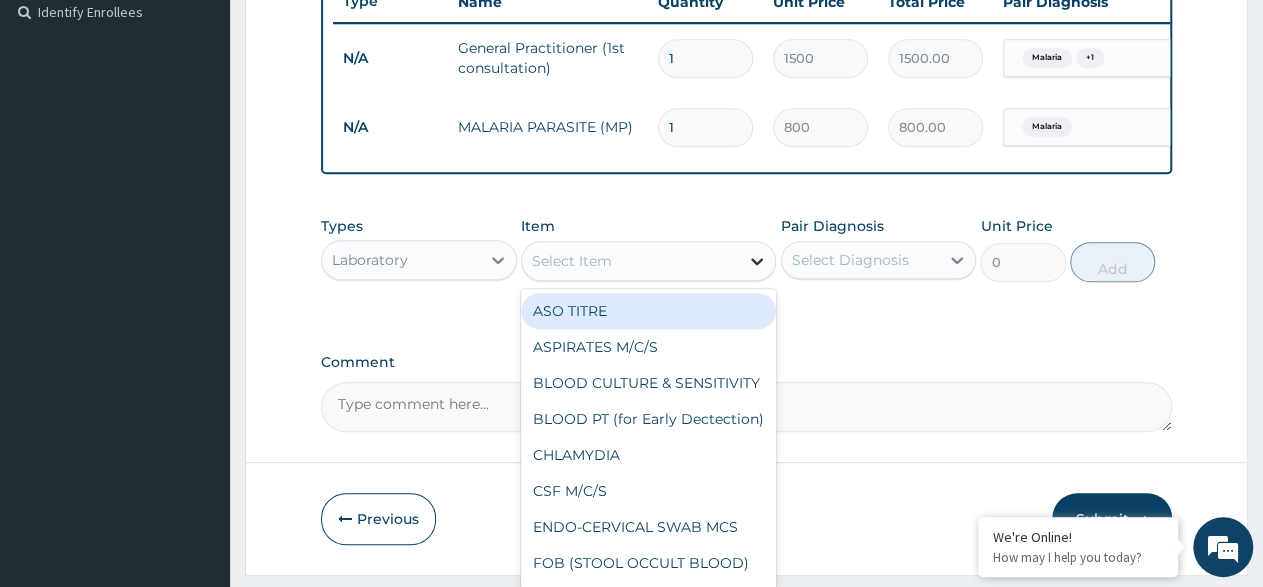 click 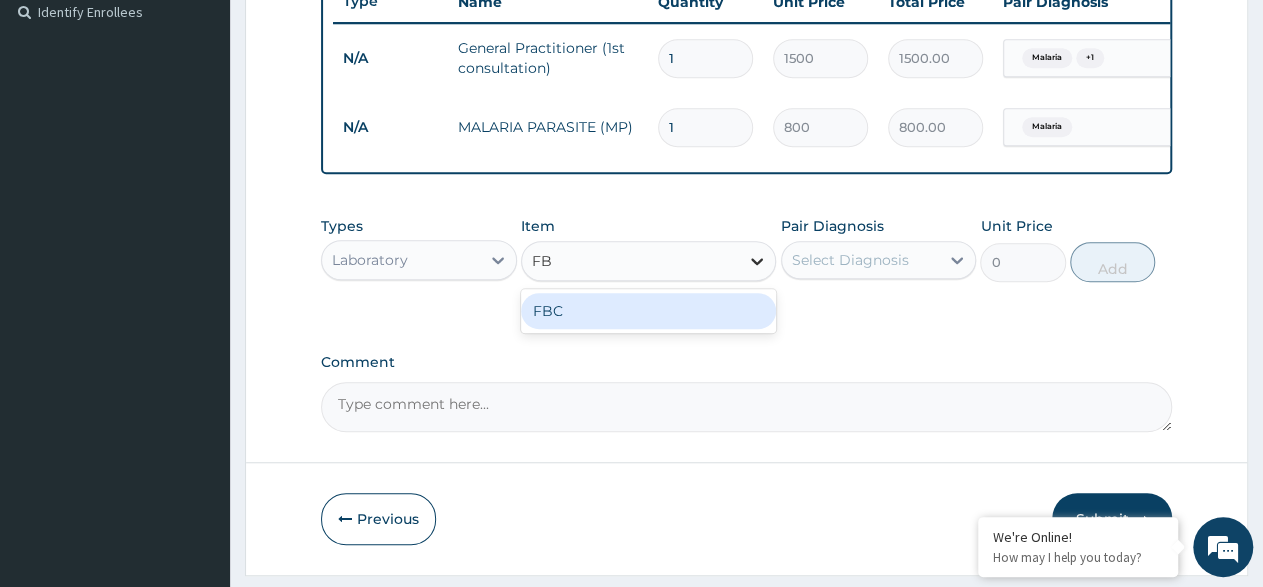 type on "FBC" 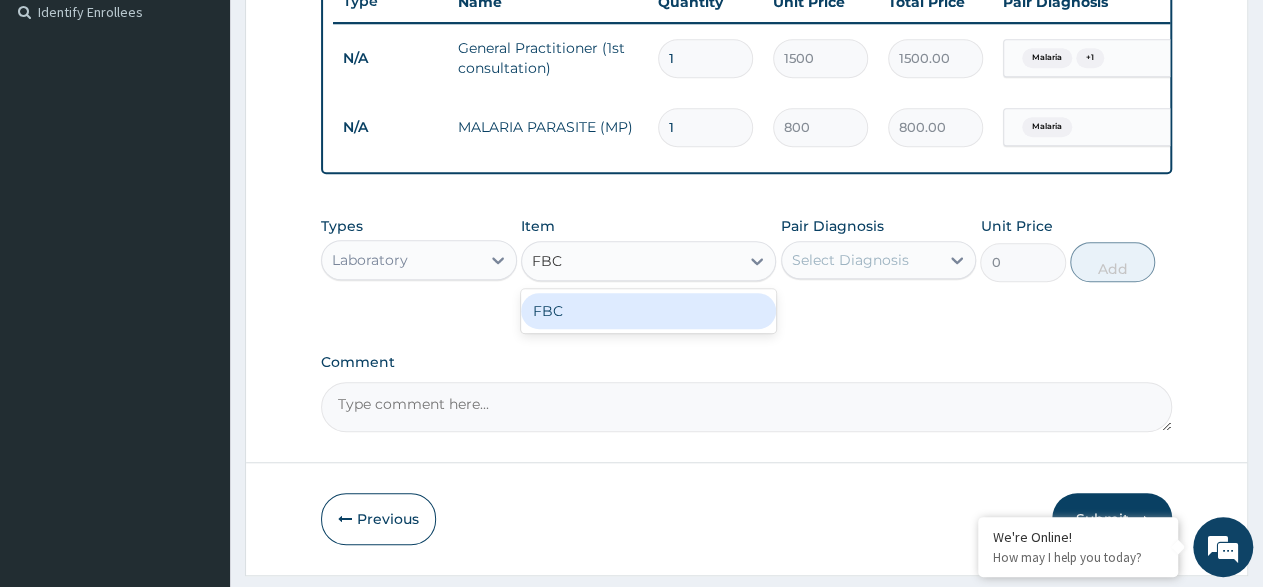 click on "FBC" at bounding box center [648, 311] 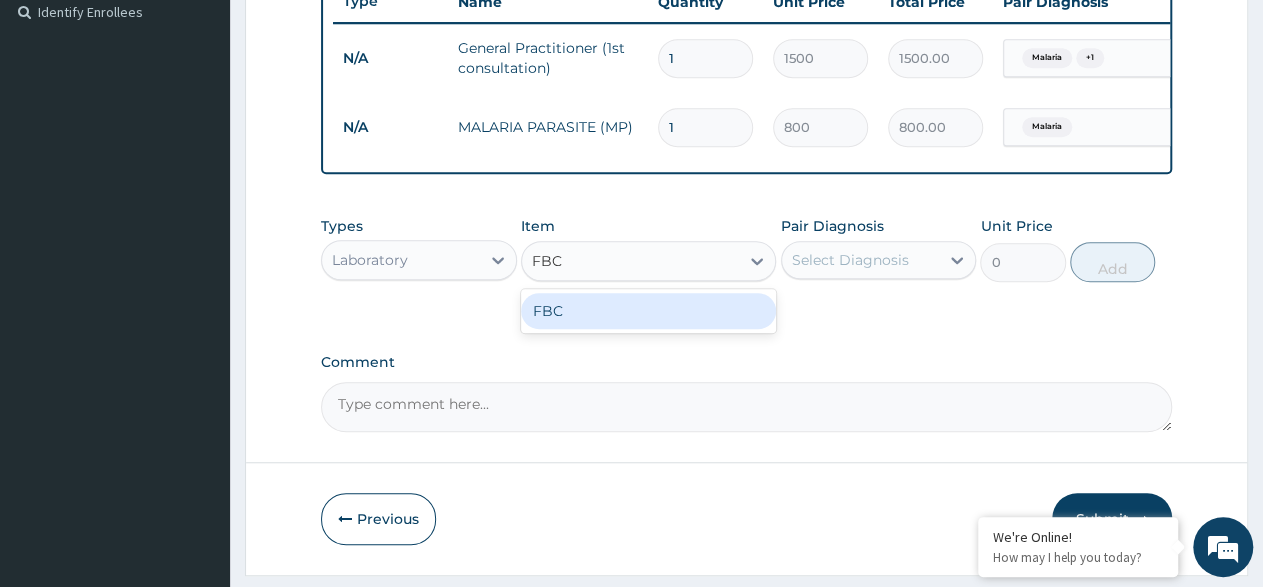 type 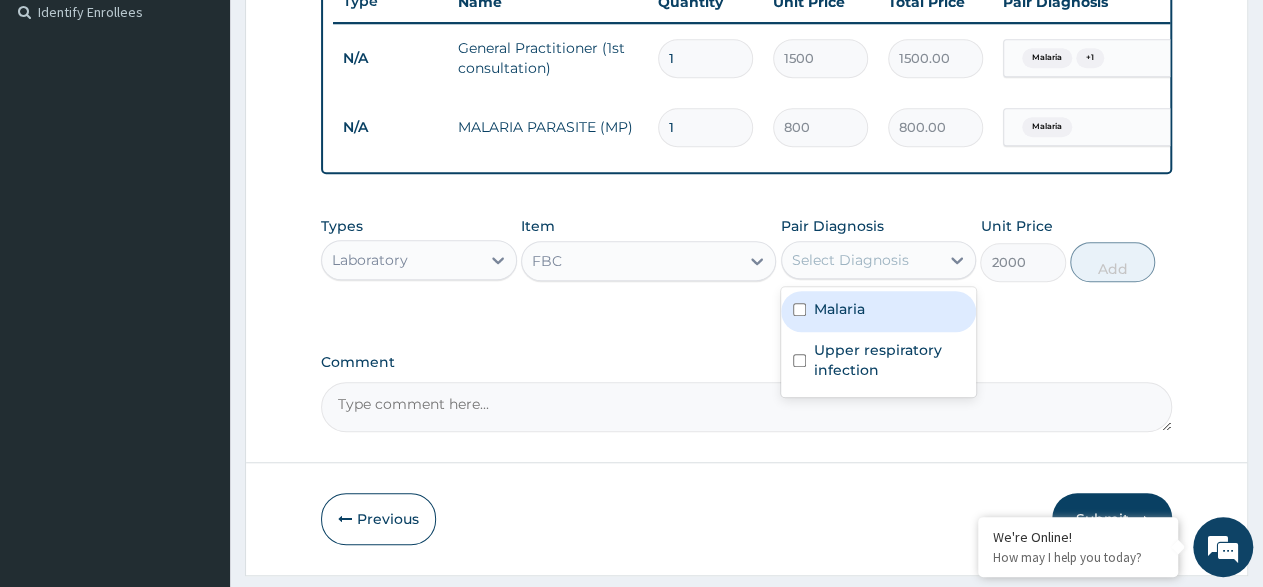 click on "Select Diagnosis" at bounding box center (861, 260) 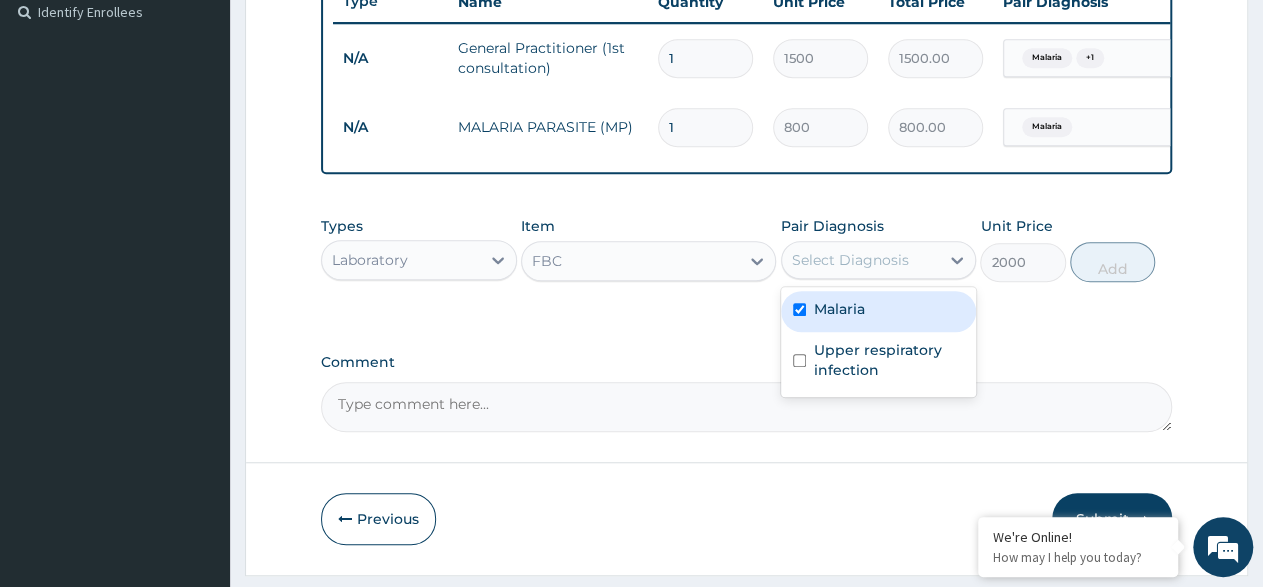 checkbox on "true" 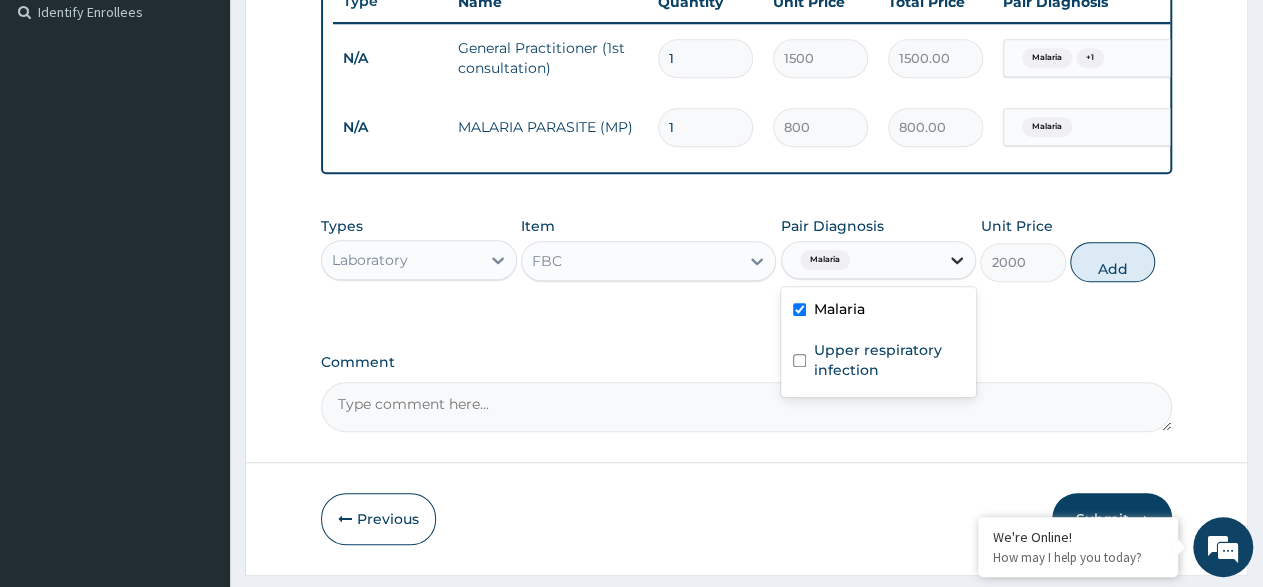 click 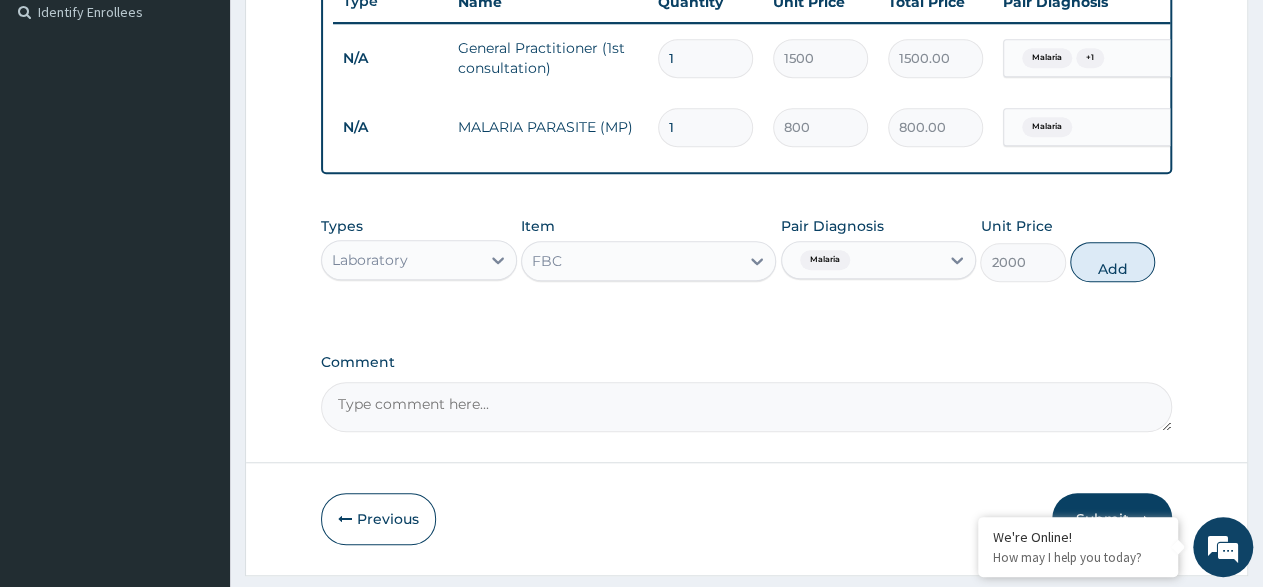 drag, startPoint x: 1132, startPoint y: 287, endPoint x: 1031, endPoint y: 292, distance: 101.12369 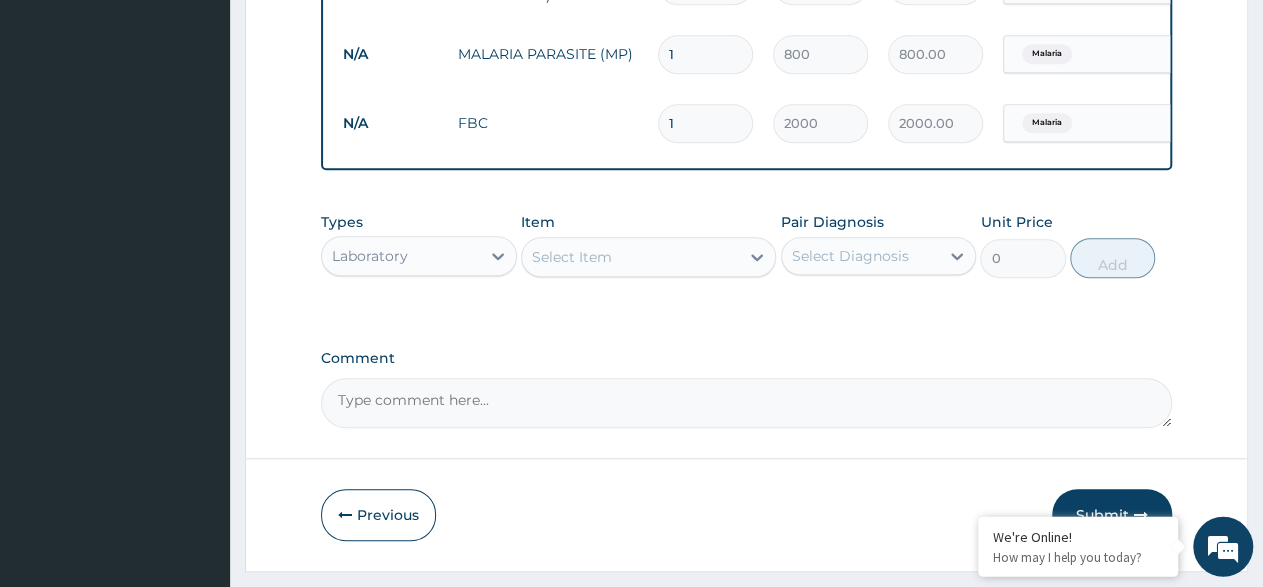 scroll, scrollTop: 696, scrollLeft: 0, axis: vertical 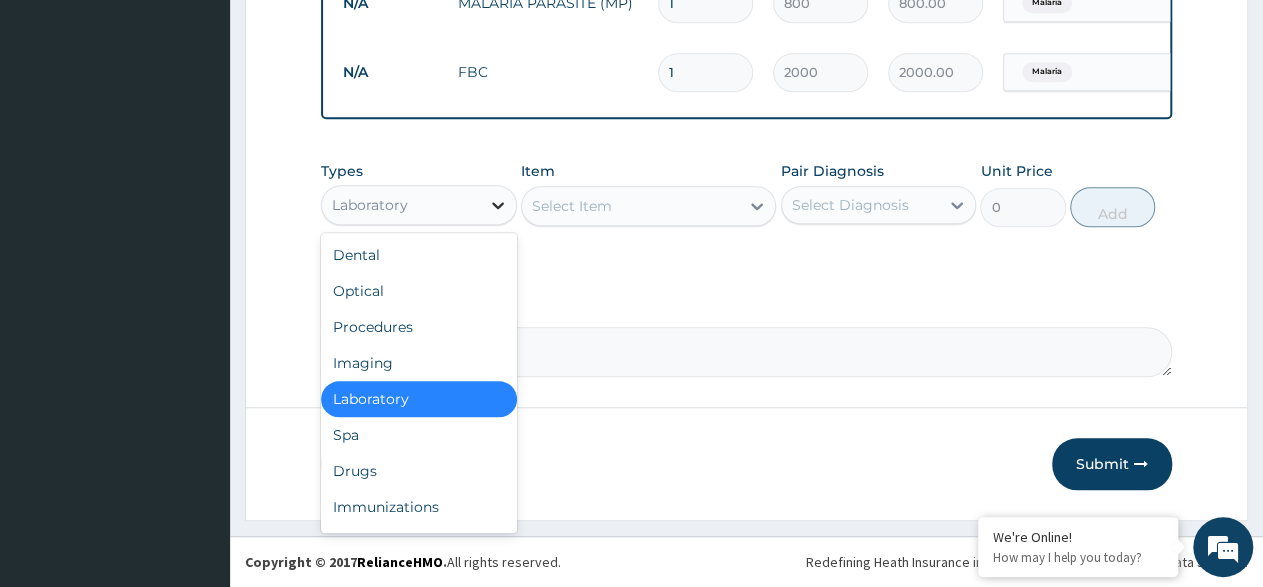 click 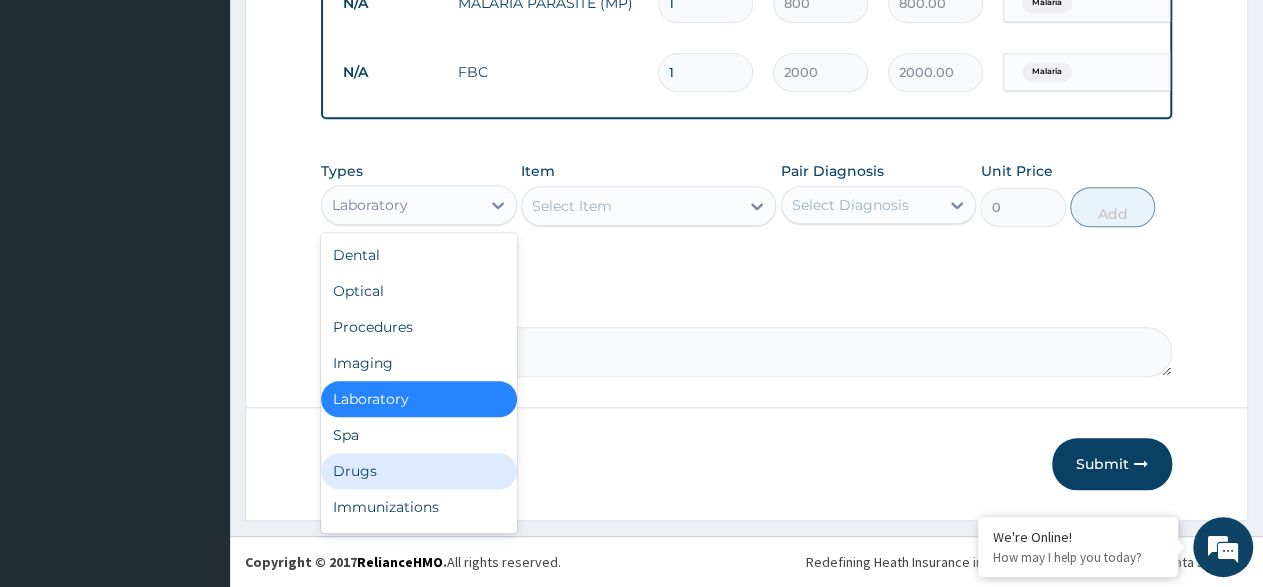 drag, startPoint x: 415, startPoint y: 469, endPoint x: 544, endPoint y: 389, distance: 151.79262 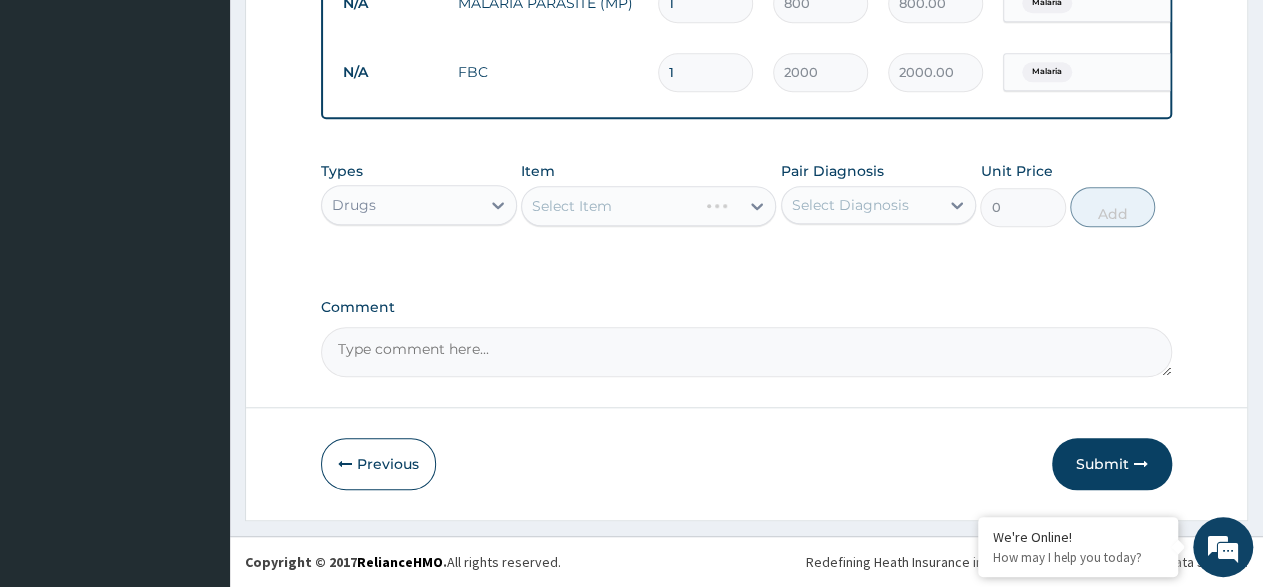 click on "Select Item" at bounding box center [648, 206] 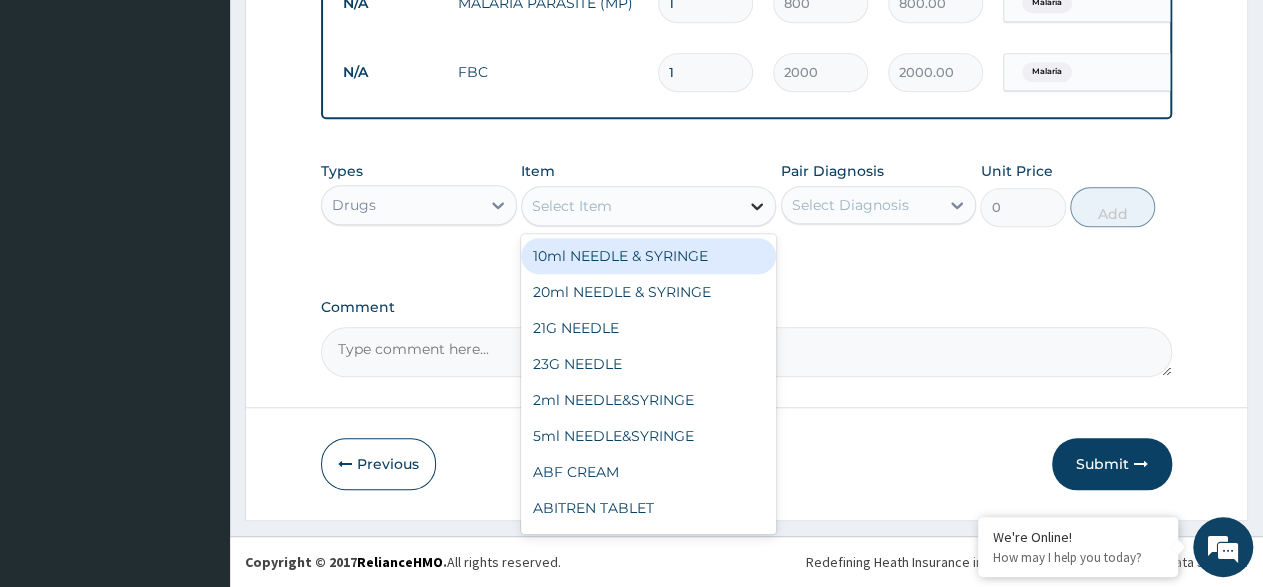 click 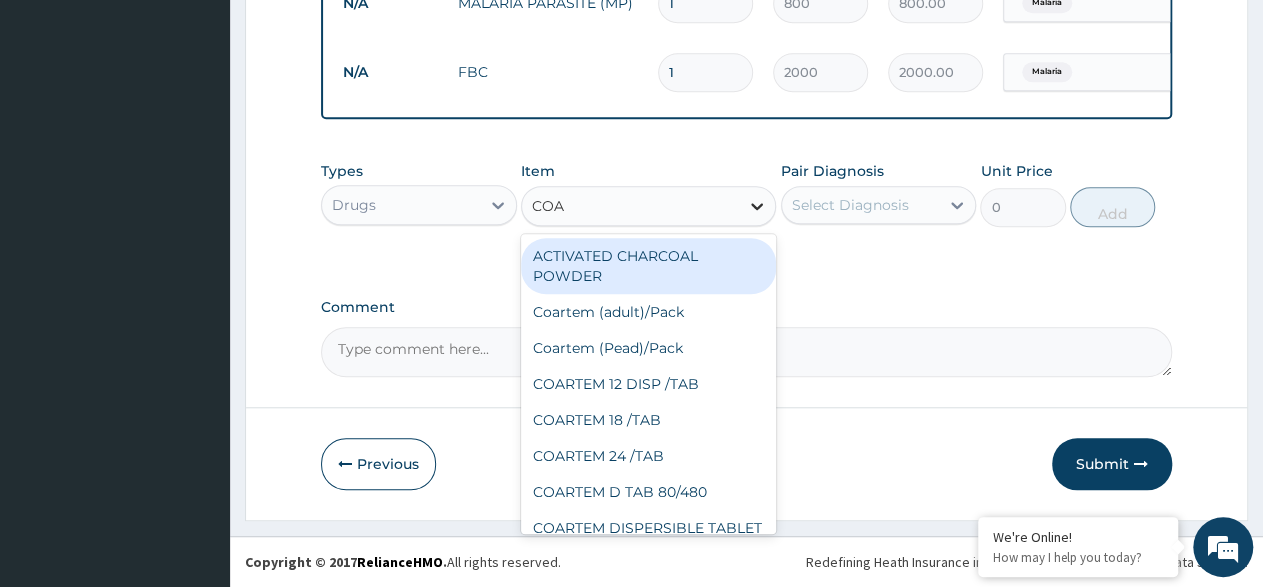 type on "COAR" 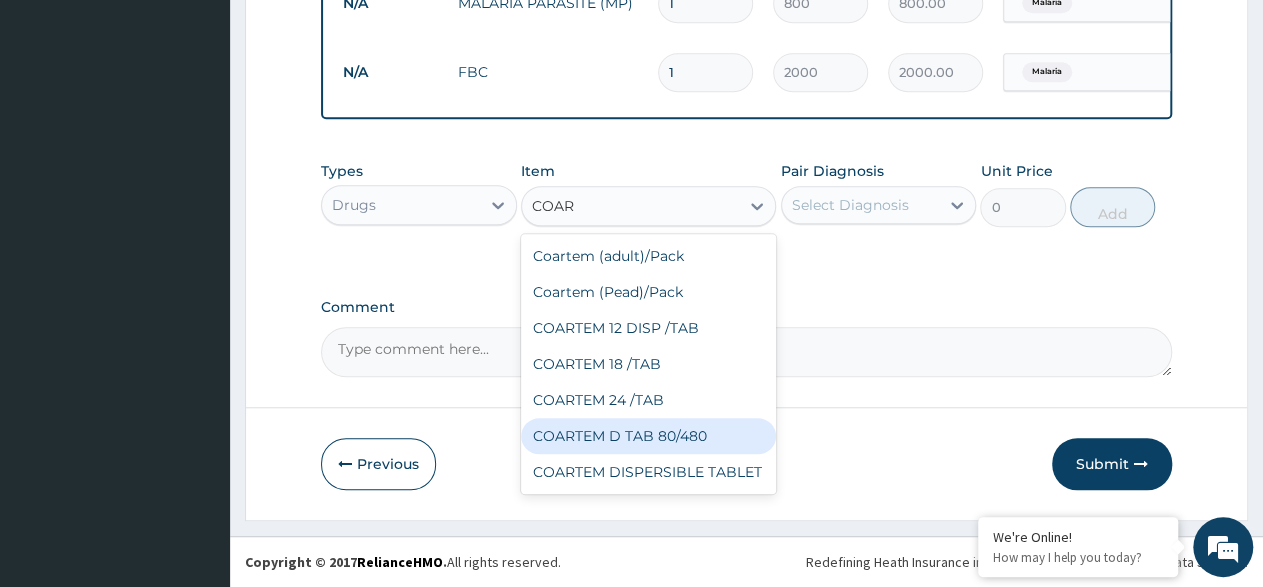 click on "COARTEM D TAB 80/480" at bounding box center (648, 436) 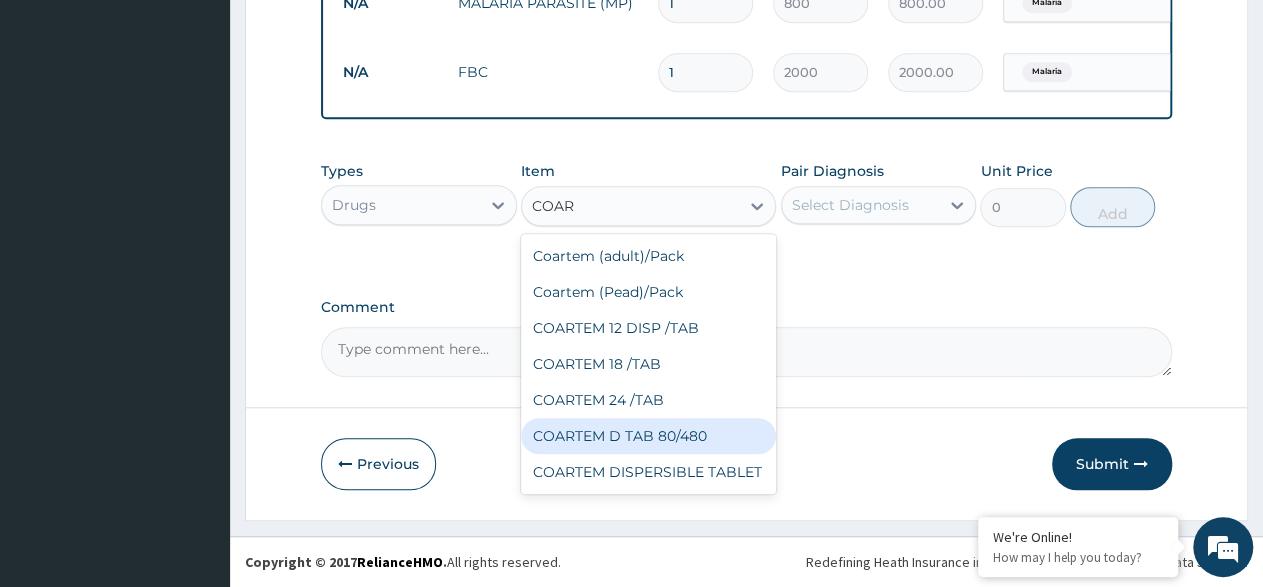 type 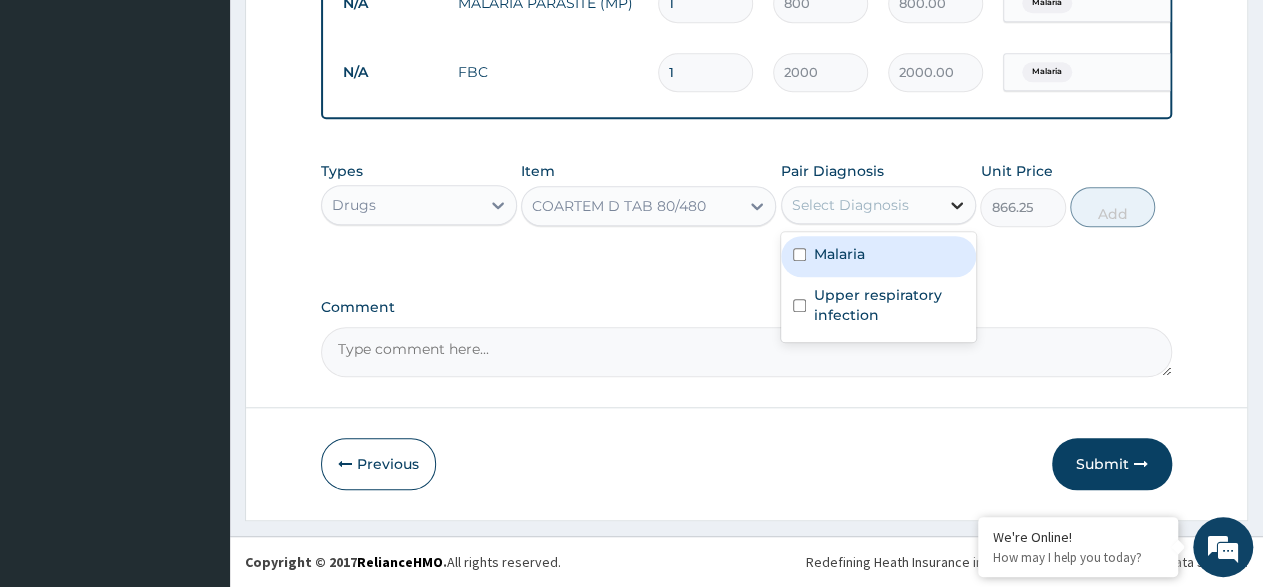 click 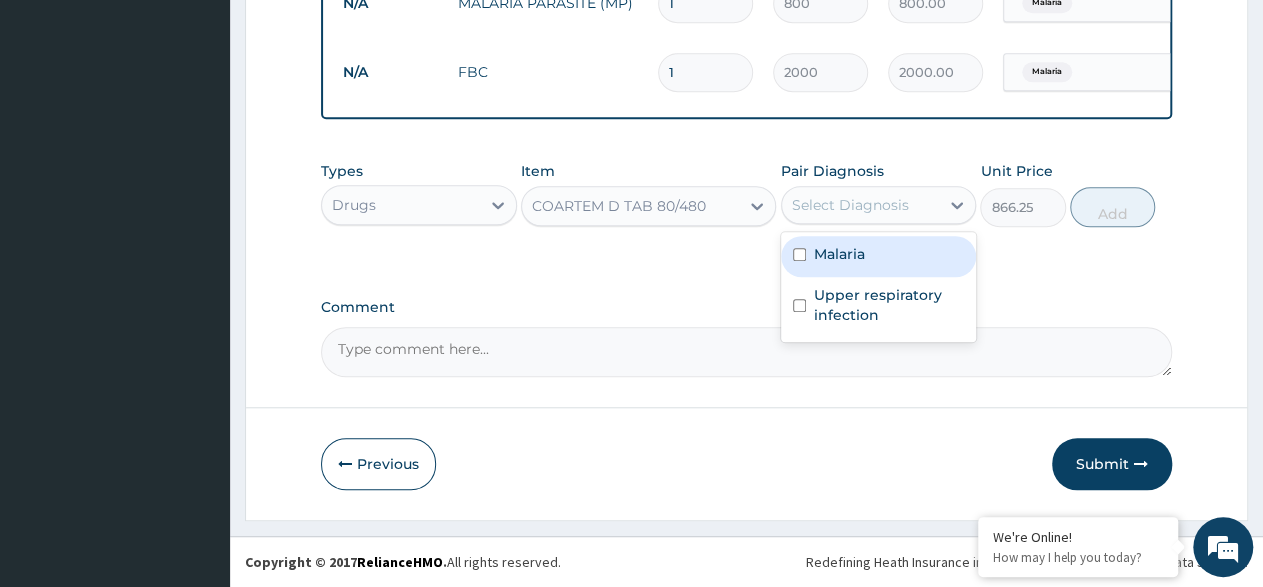 click on "Malaria" at bounding box center (839, 254) 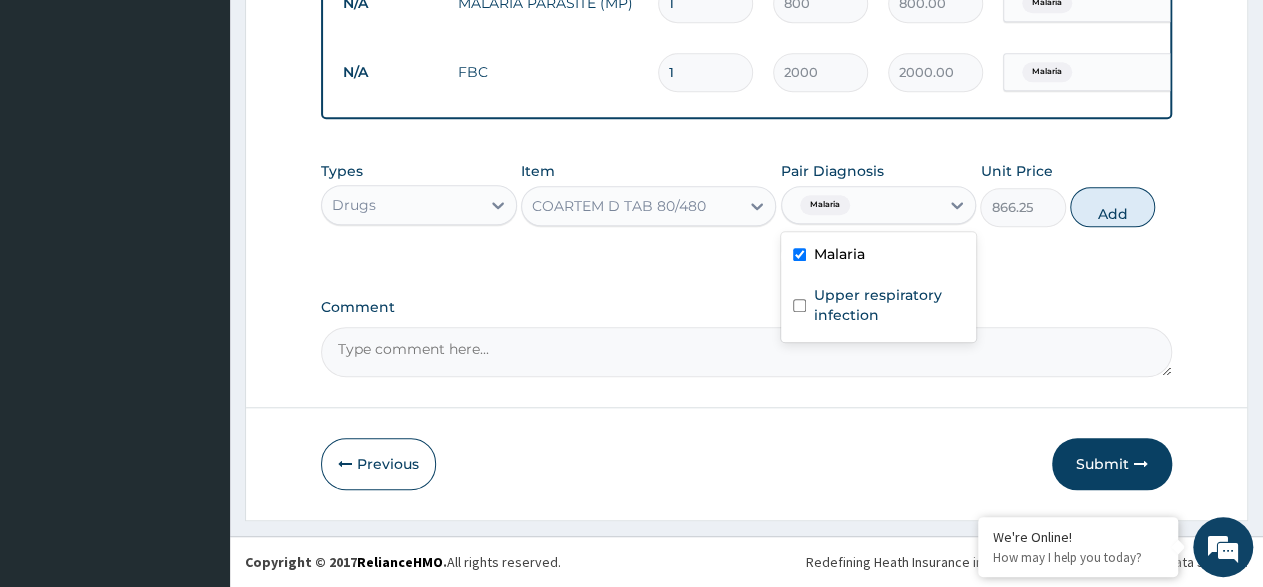 checkbox on "true" 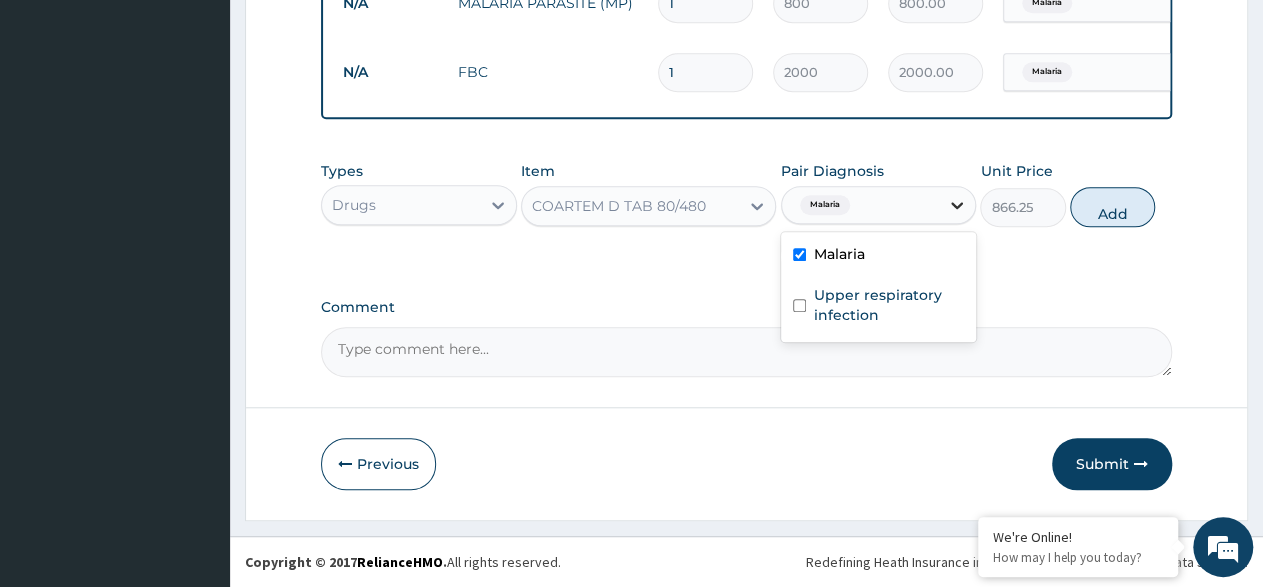 drag, startPoint x: 948, startPoint y: 198, endPoint x: 987, endPoint y: 216, distance: 42.953465 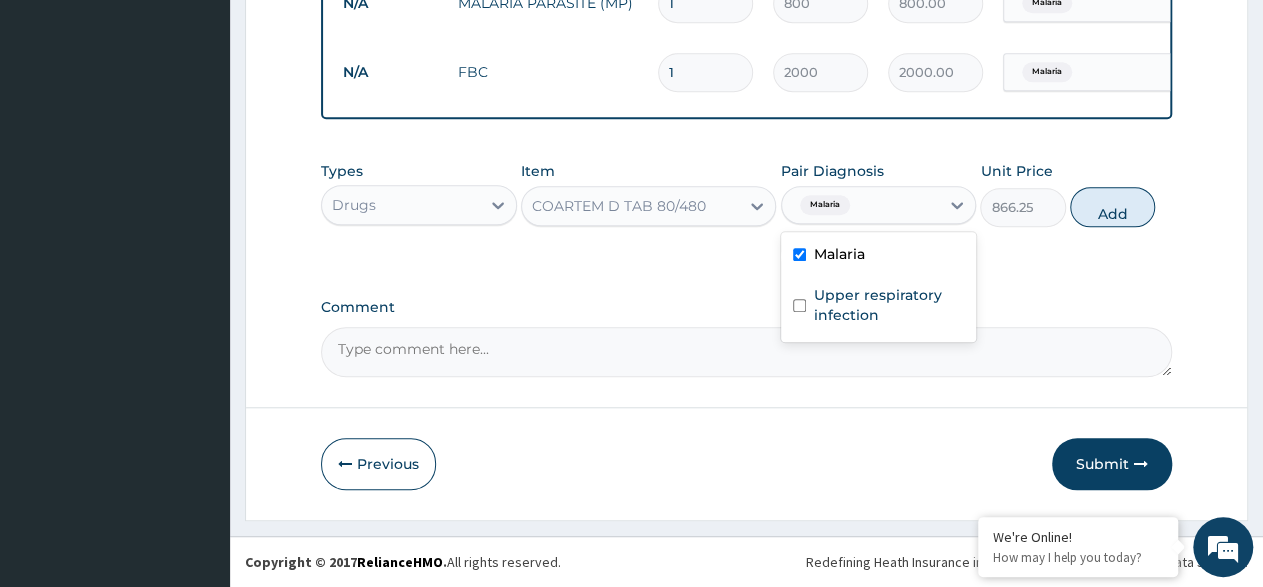click 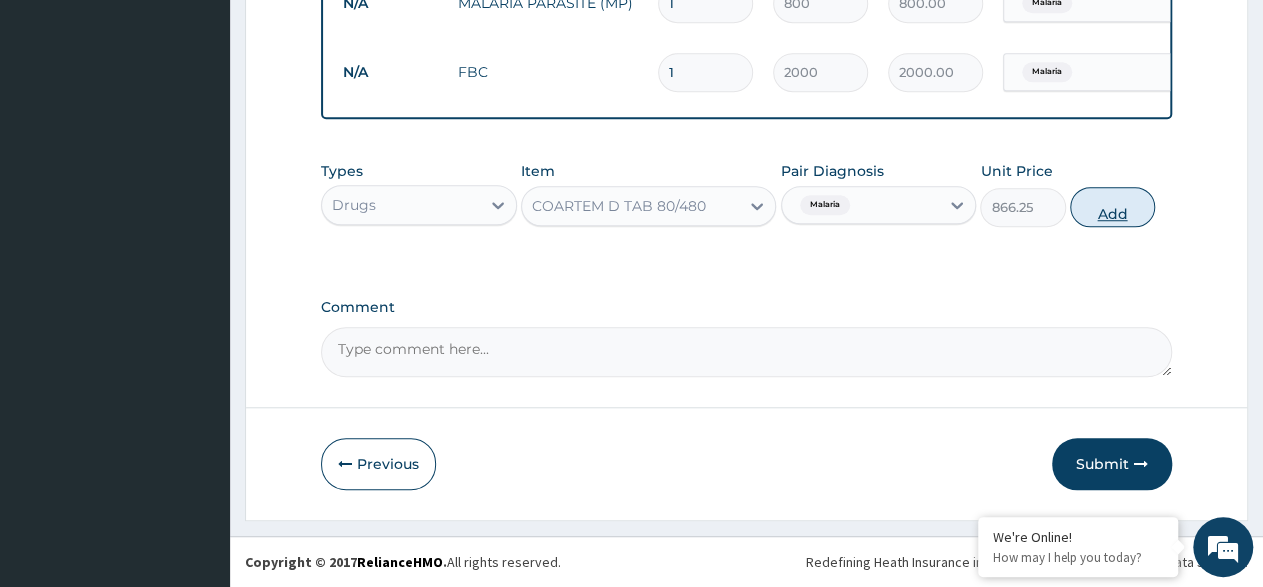 click on "Add" at bounding box center (1112, 207) 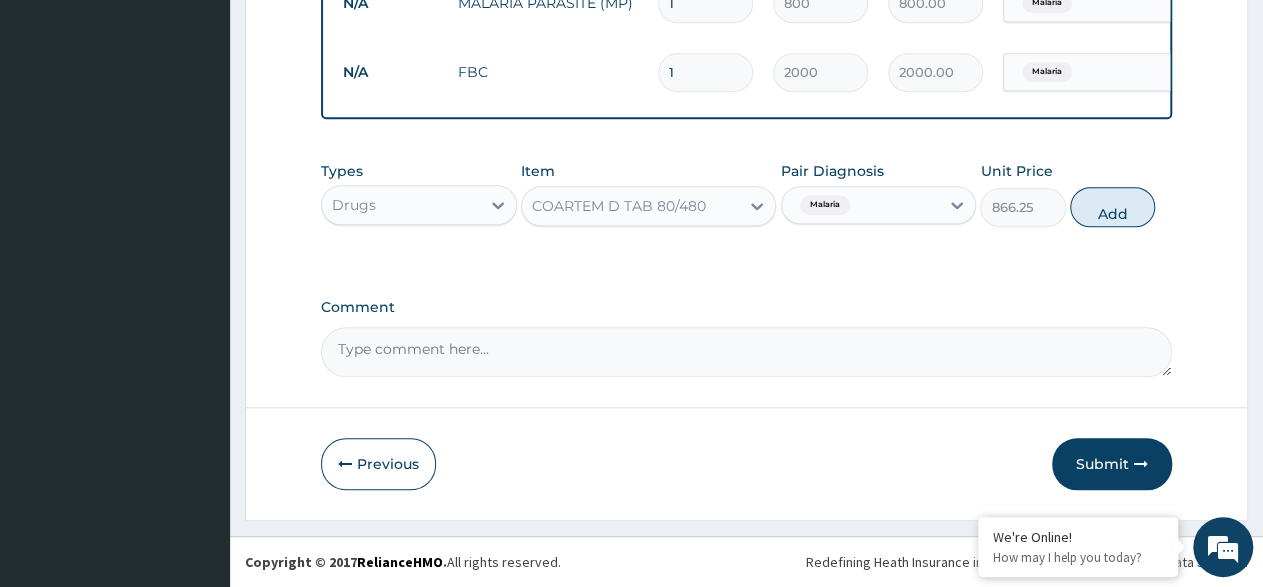 type on "0" 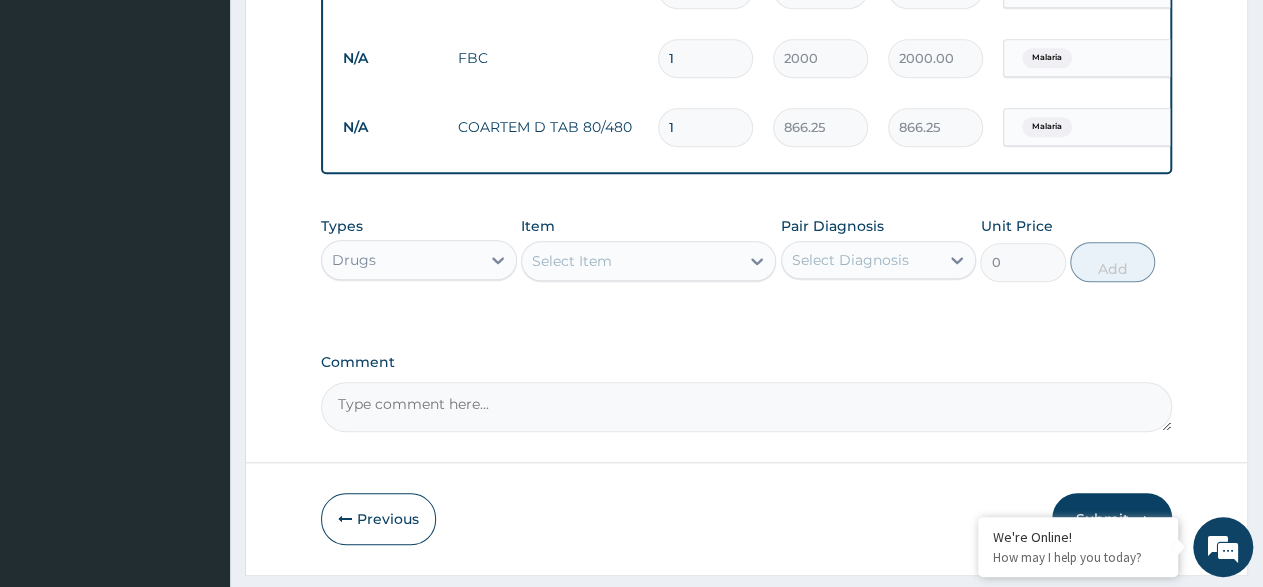 type 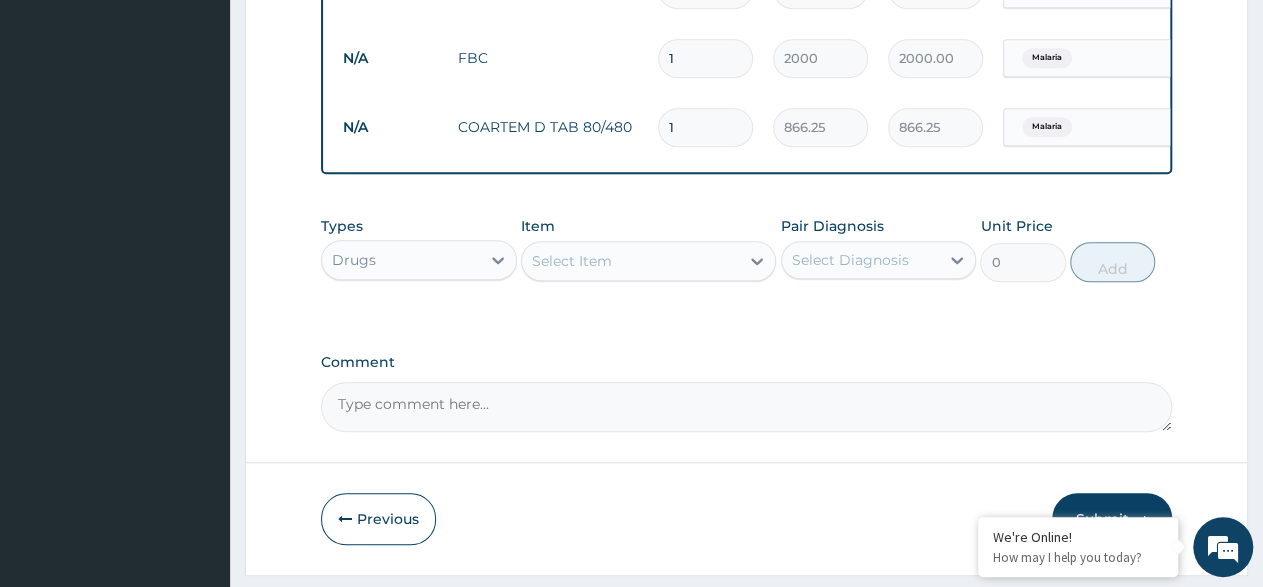 type on "0.00" 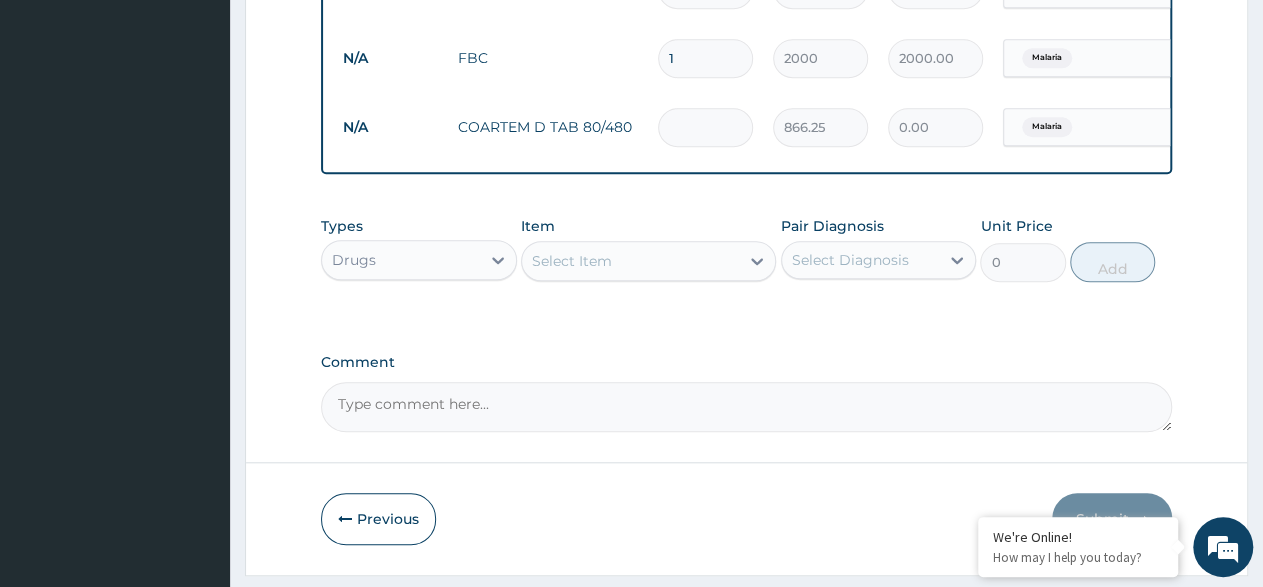 type on "6" 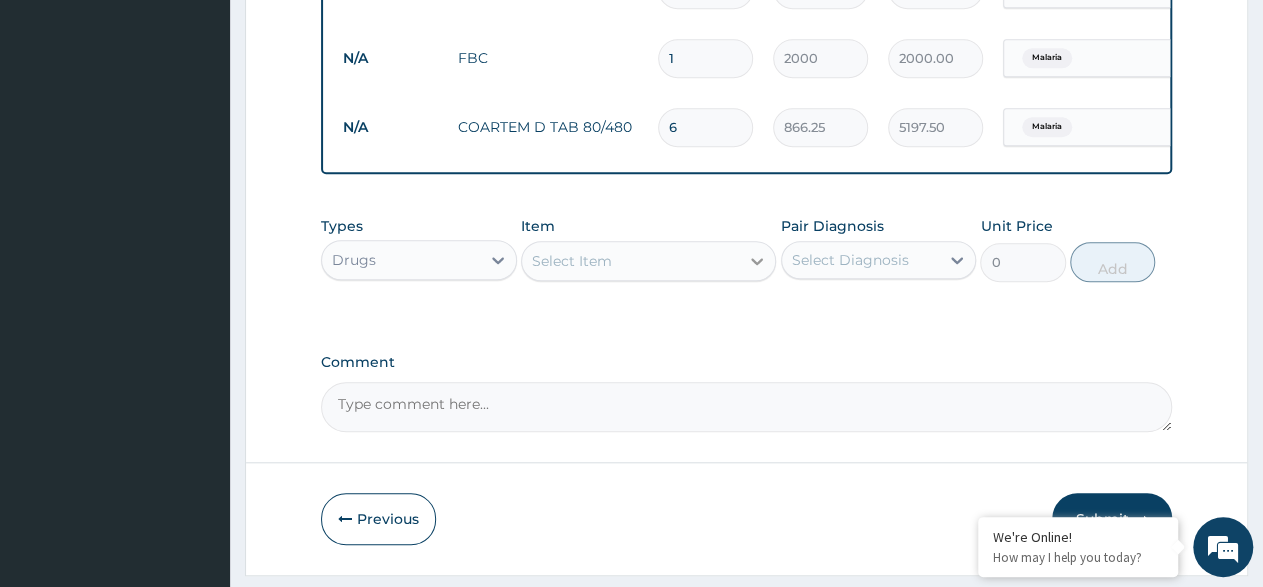 type on "6" 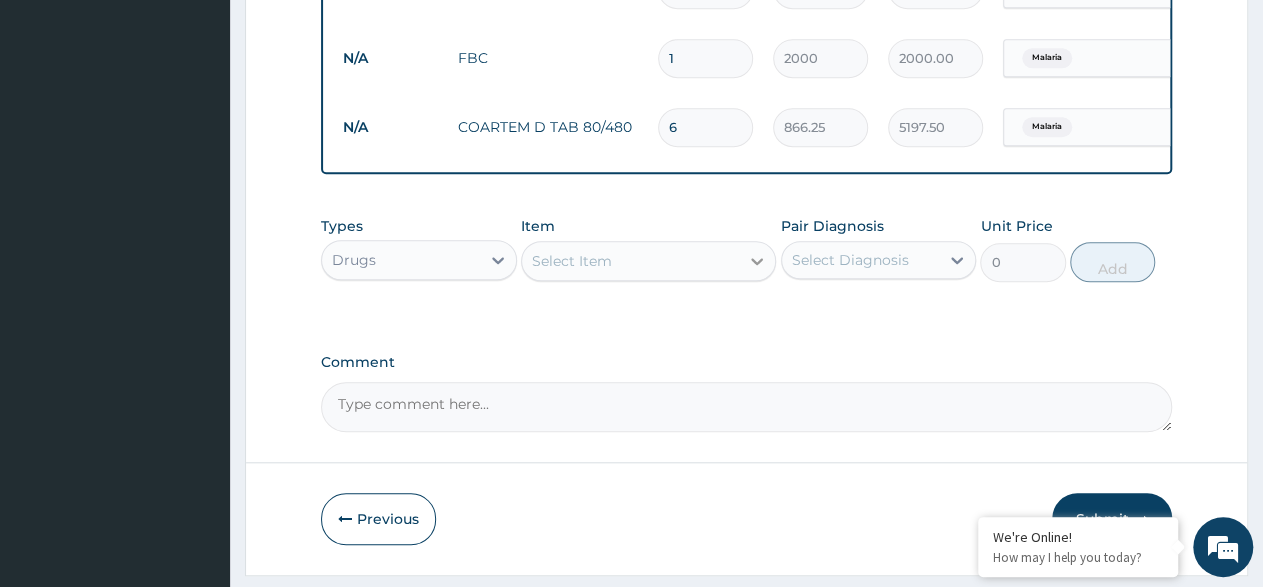 click at bounding box center [757, 261] 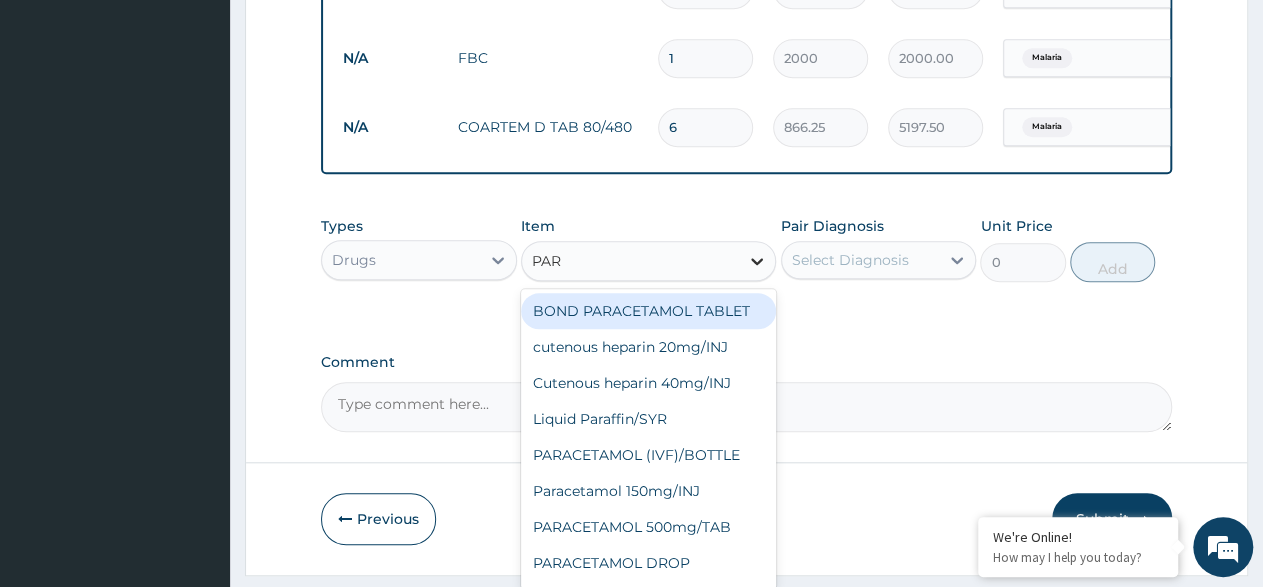 type on "PARA" 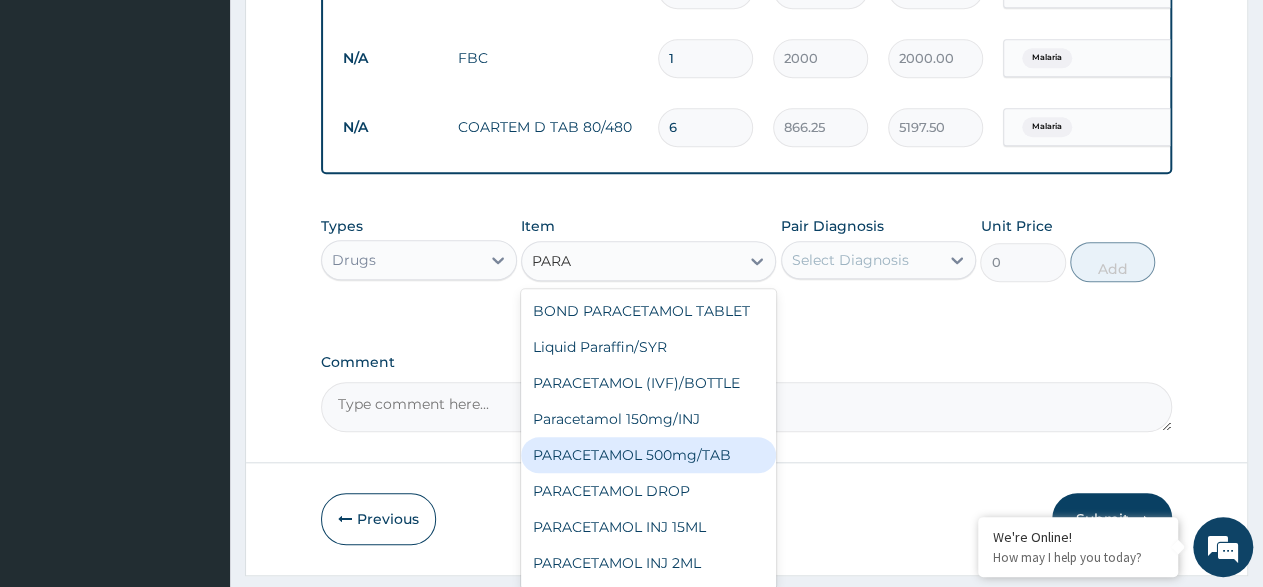 click on "PARACETAMOL 500mg/TAB" at bounding box center [648, 455] 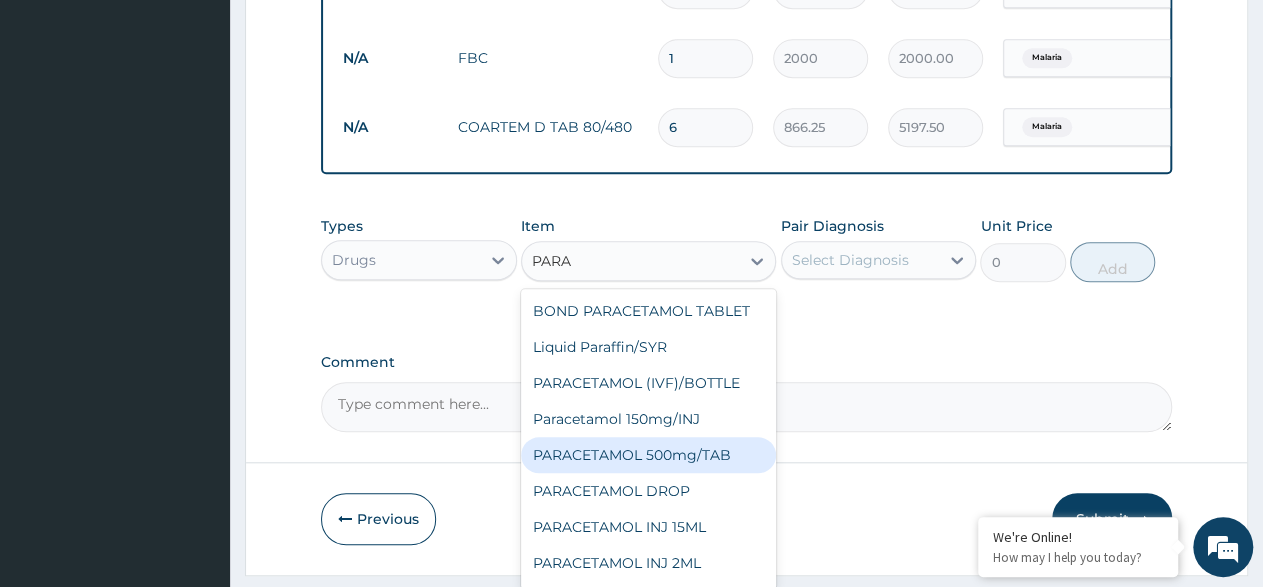 type 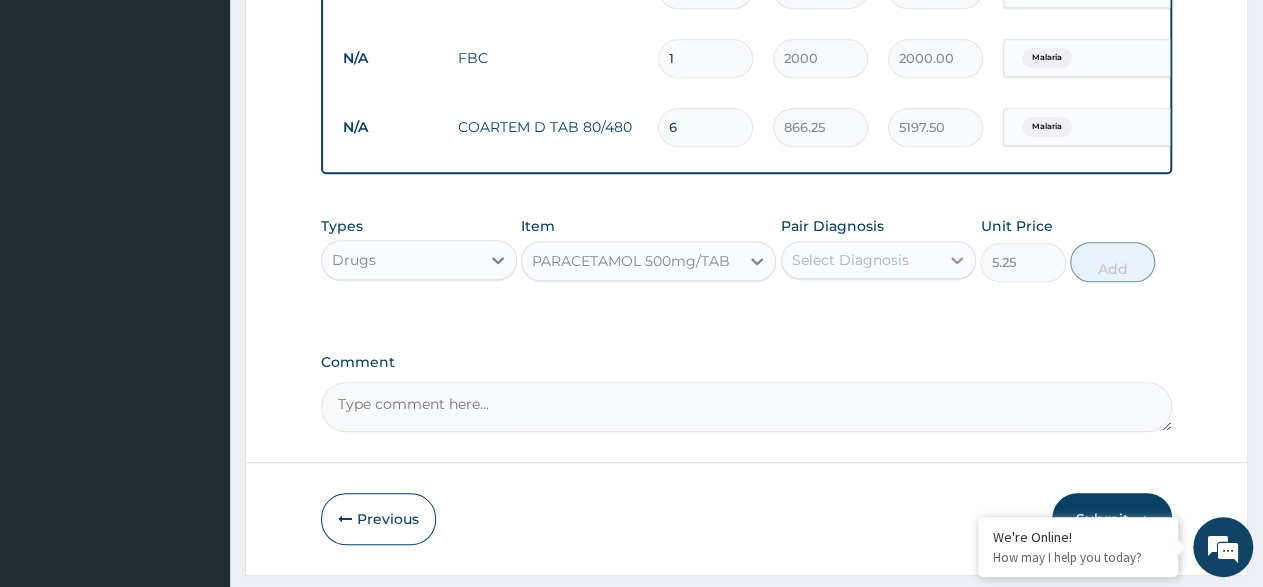 click 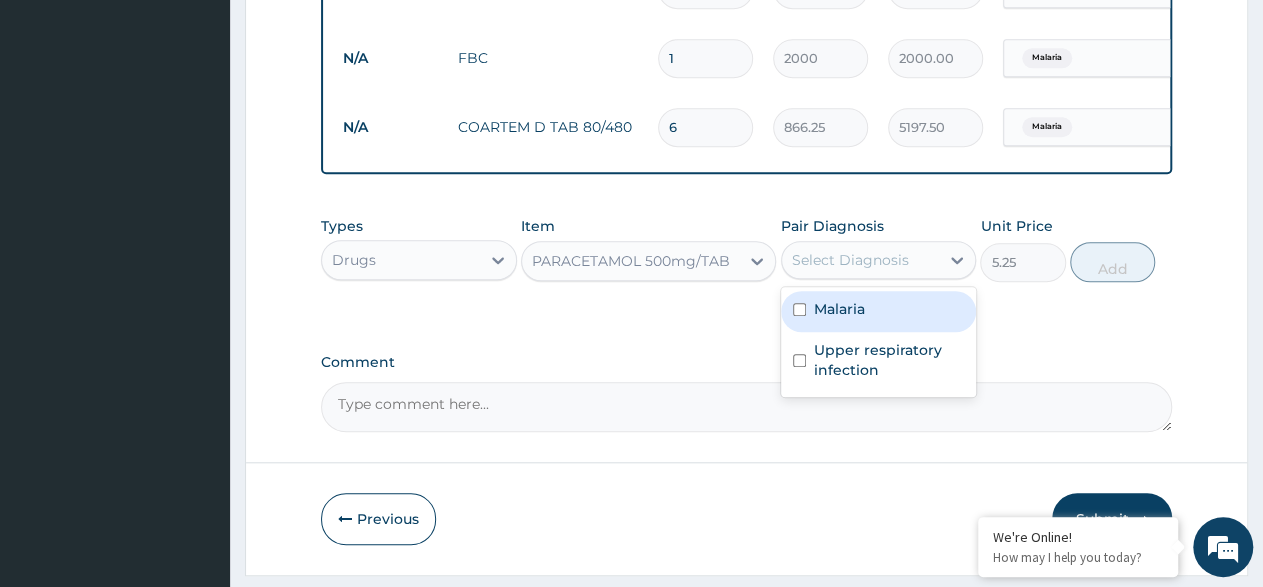 drag, startPoint x: 805, startPoint y: 316, endPoint x: 955, endPoint y: 310, distance: 150.11995 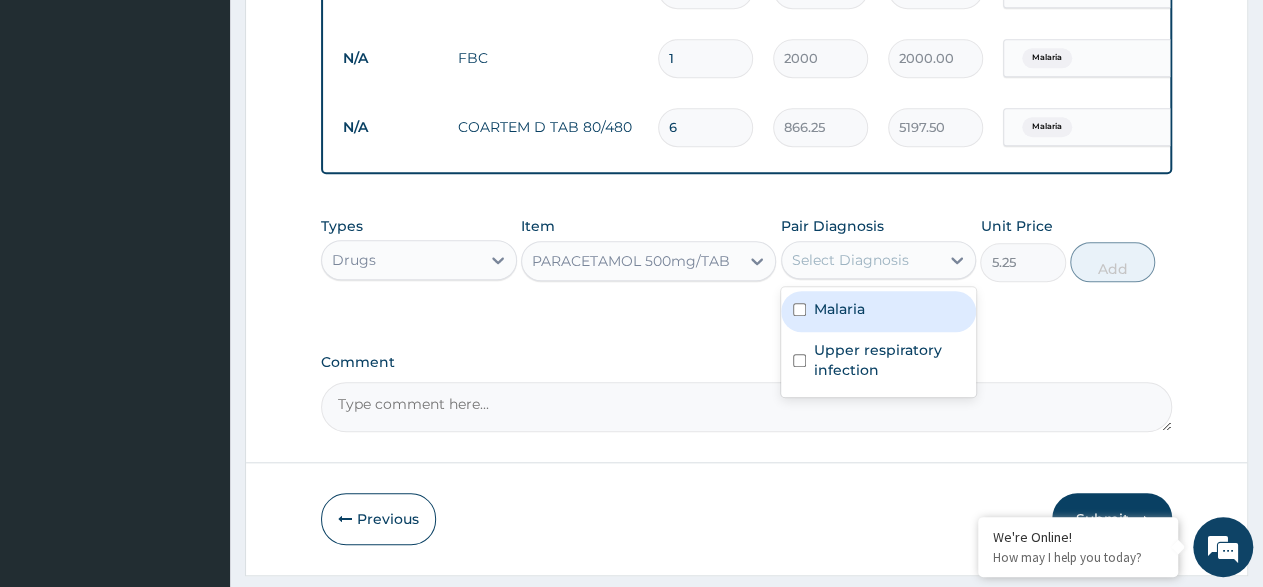 click on "Malaria" at bounding box center [879, 311] 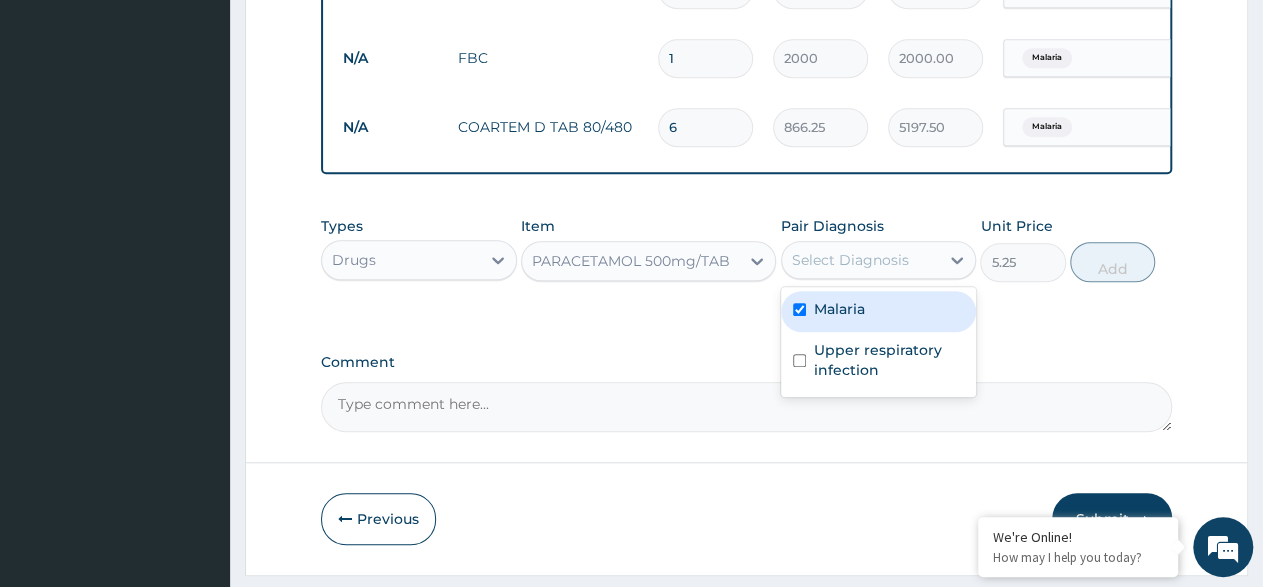 checkbox on "true" 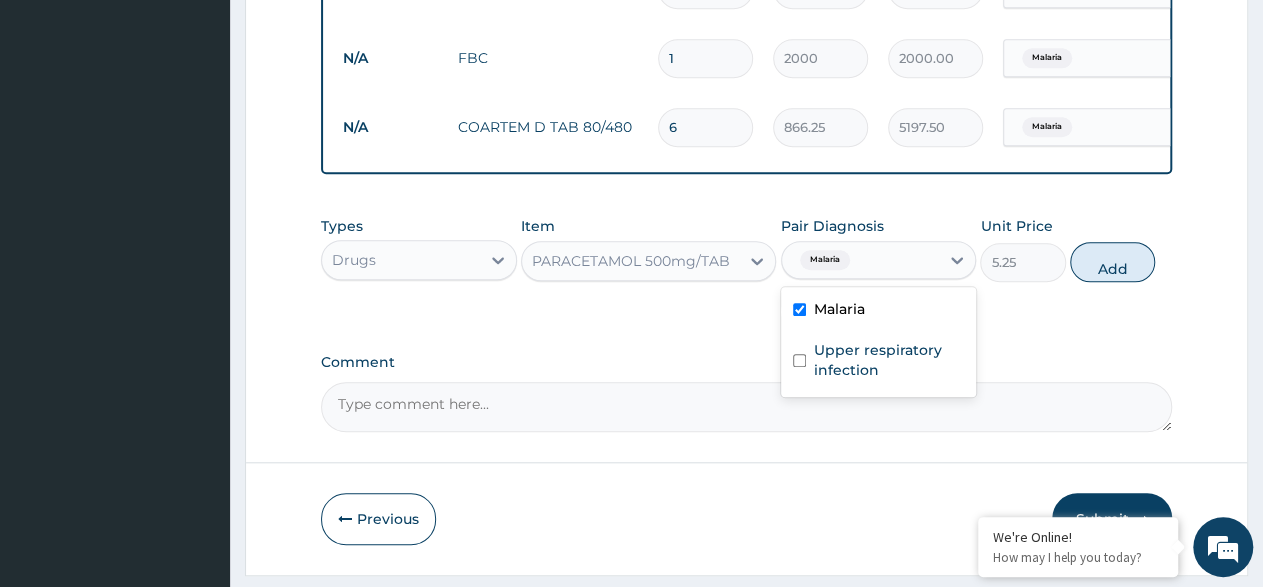 drag, startPoint x: 967, startPoint y: 278, endPoint x: 1070, endPoint y: 293, distance: 104.0865 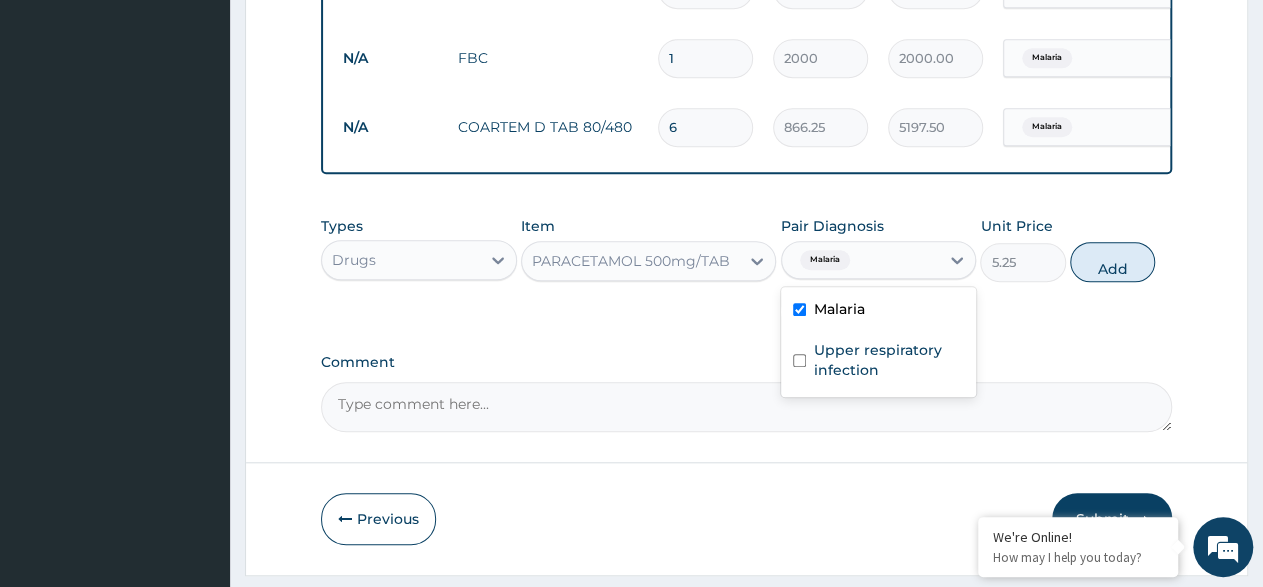 click on "Types Drugs Item PARACETAMOL 500mg/TAB Pair Diagnosis option Malaria, selected. option Malaria selected, 1 of 2. 2 results available. Use Up and Down to choose options, press Enter to select the currently focused option, press Escape to exit the menu, press Tab to select the option and exit the menu. Malaria Malaria Upper respiratory infection Unit Price 5.25 Add" at bounding box center [746, 249] 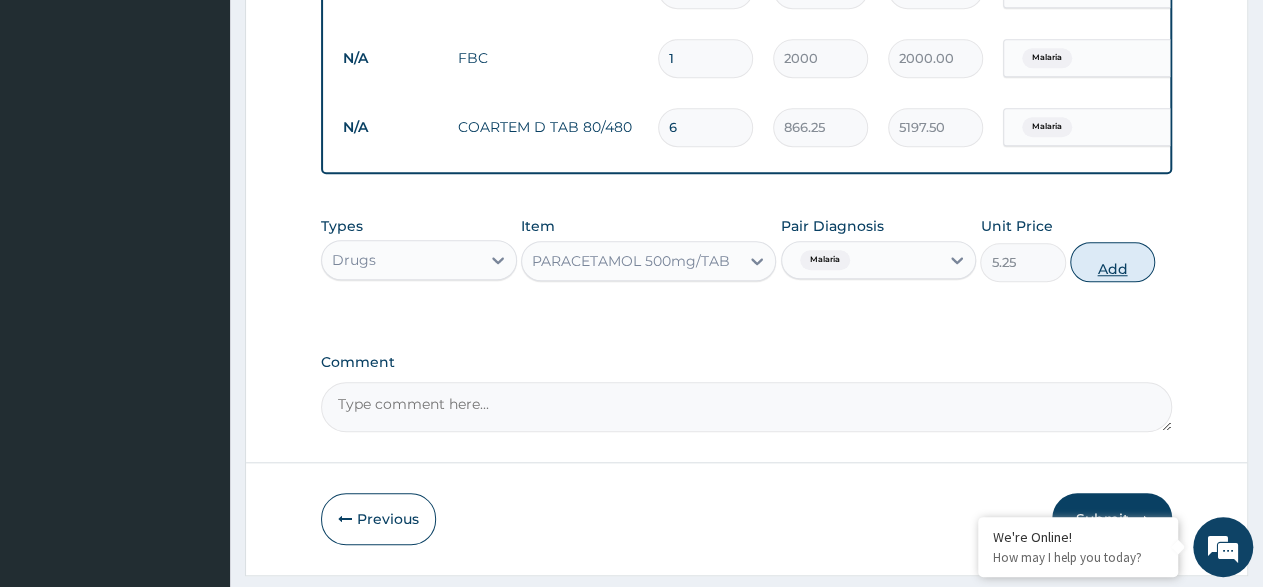 click on "Add" at bounding box center [1112, 262] 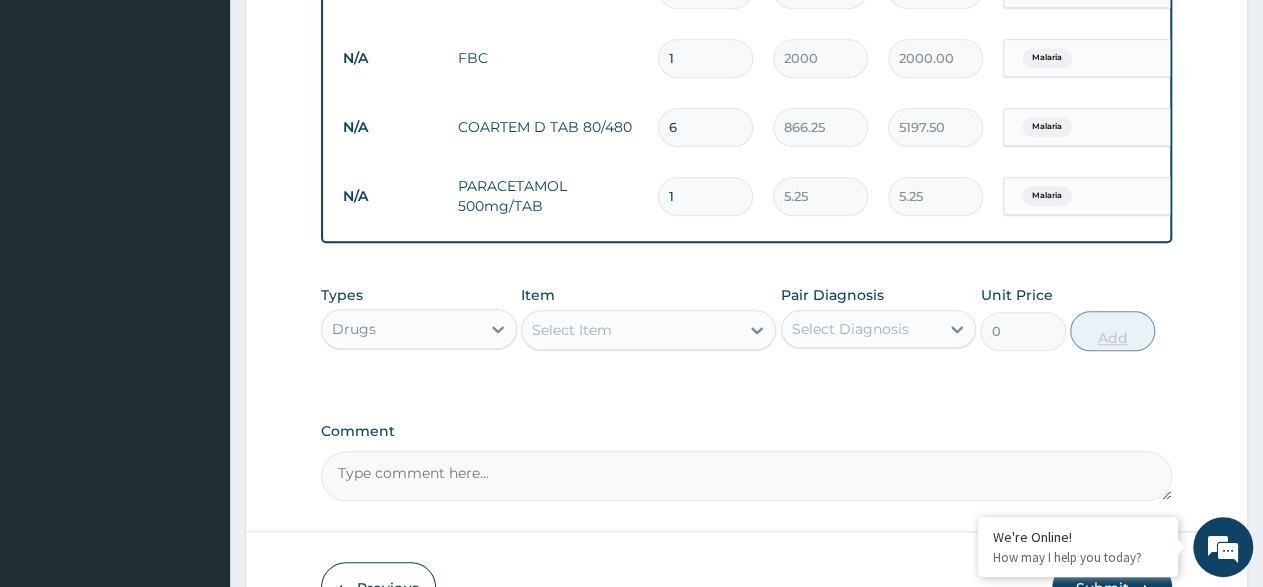 type on "18" 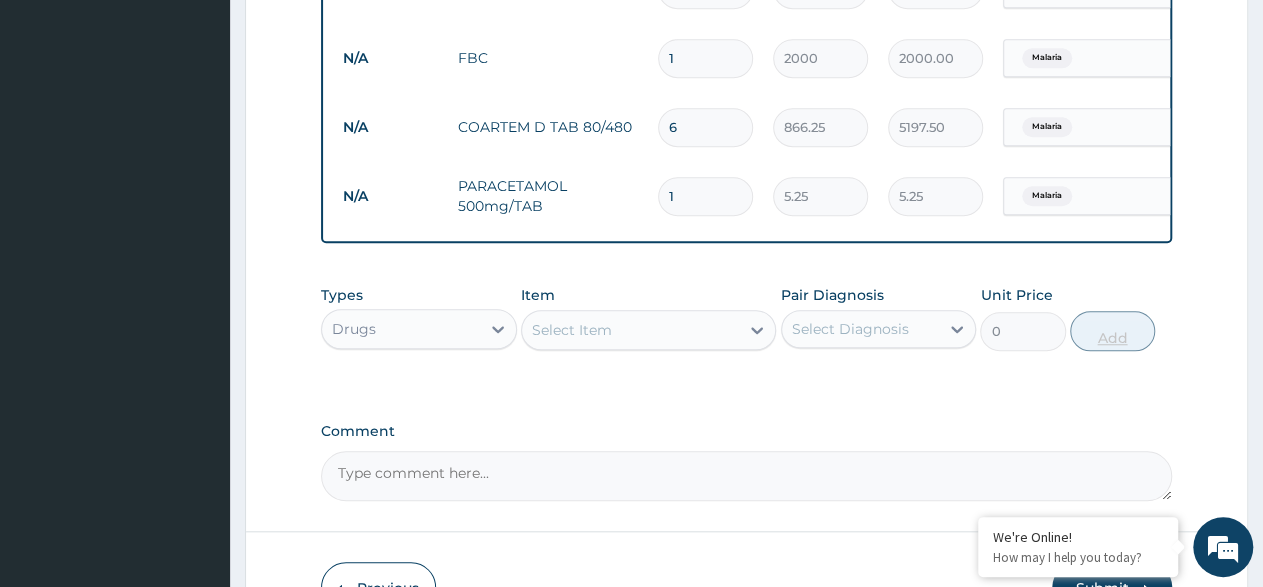 type on "94.50" 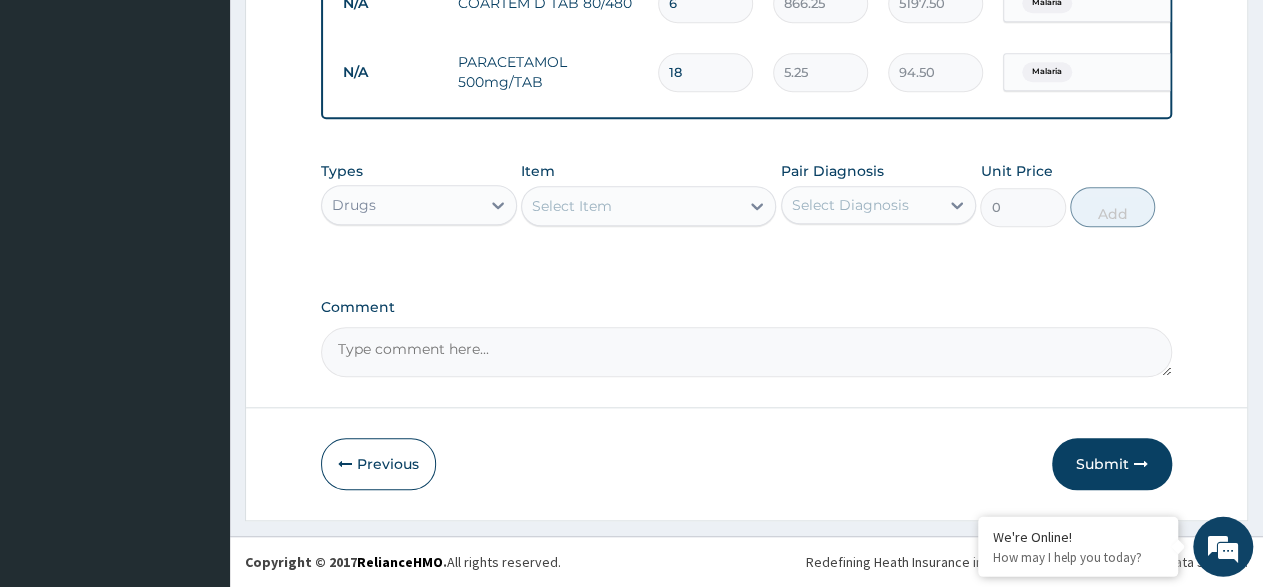 scroll, scrollTop: 834, scrollLeft: 0, axis: vertical 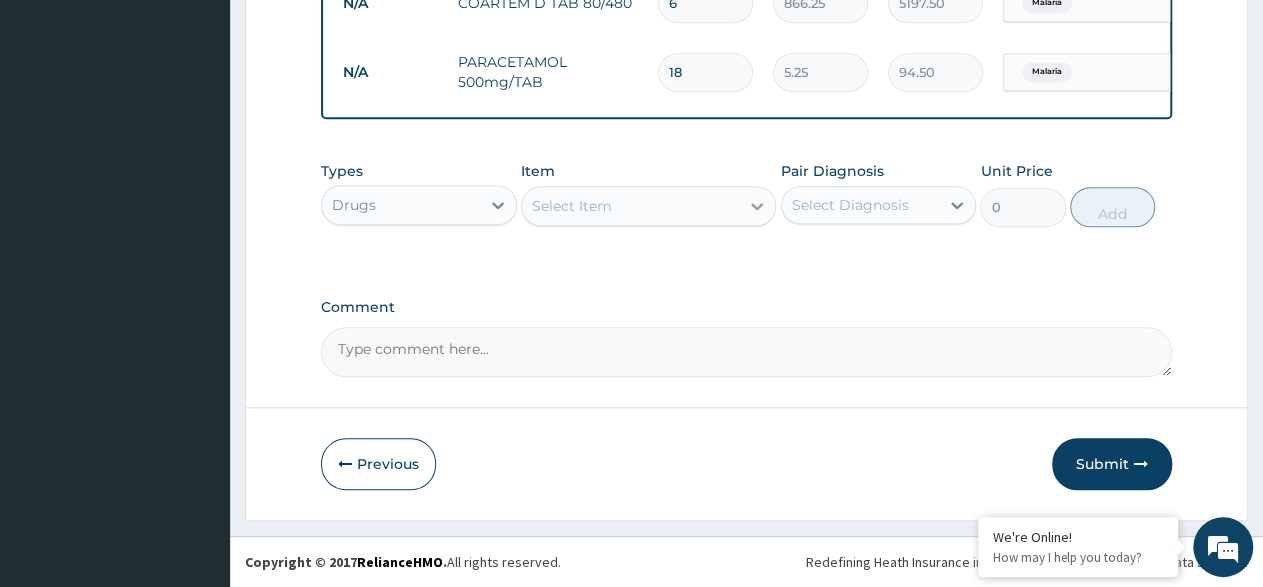 type on "18" 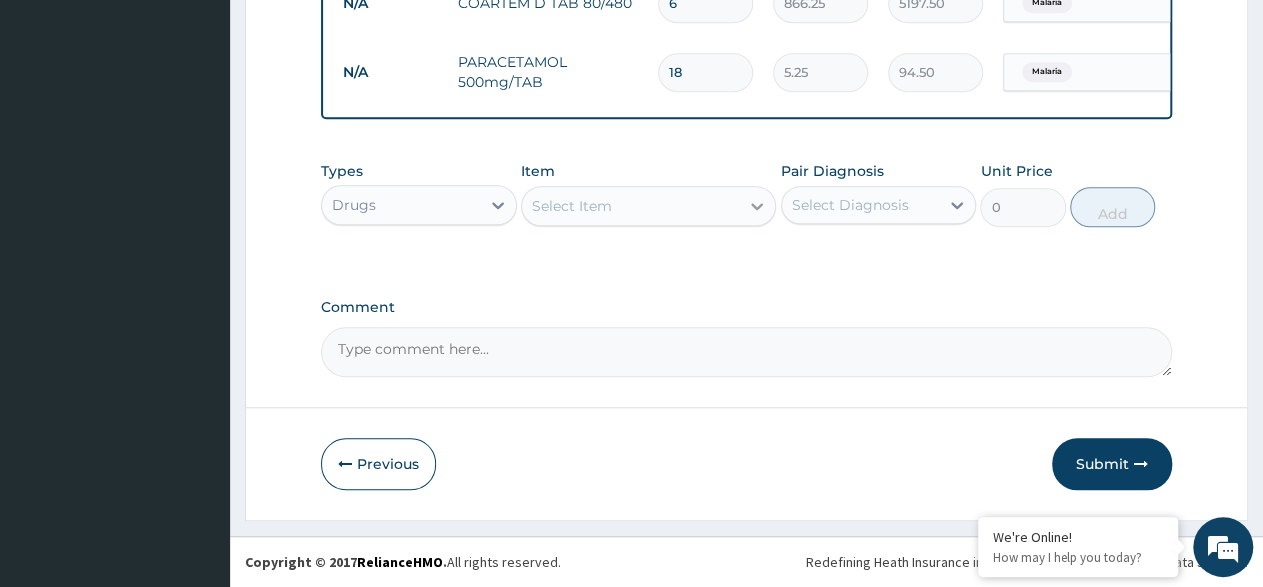 click at bounding box center [757, 206] 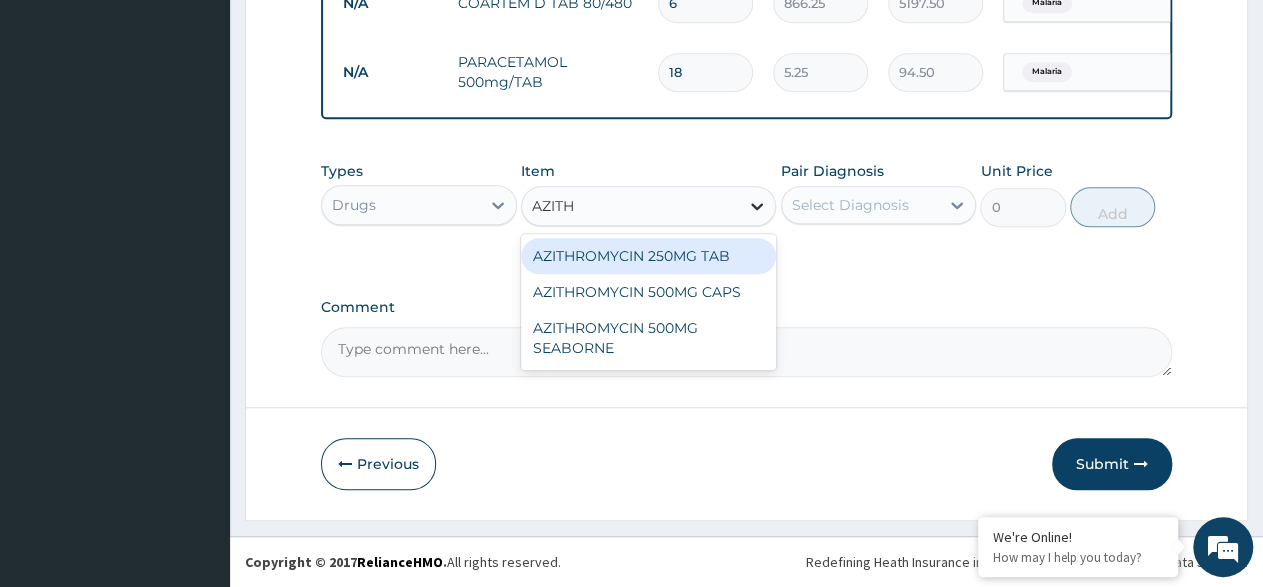 type on "AZITHR" 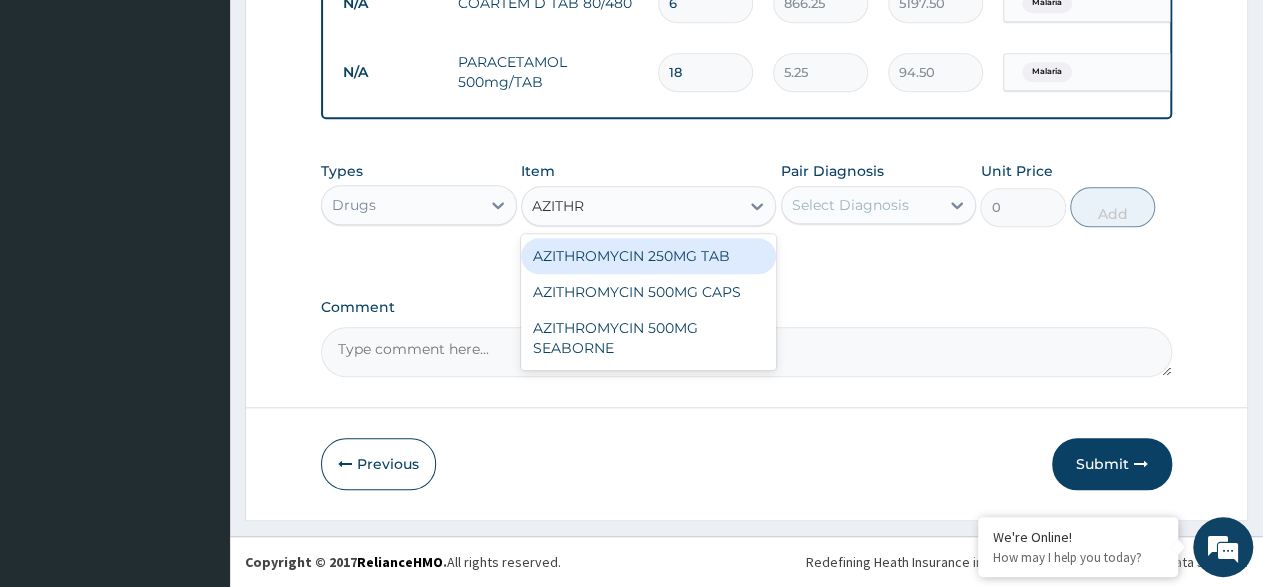 click on "AZITHROMYCIN 250MG TAB" at bounding box center (648, 256) 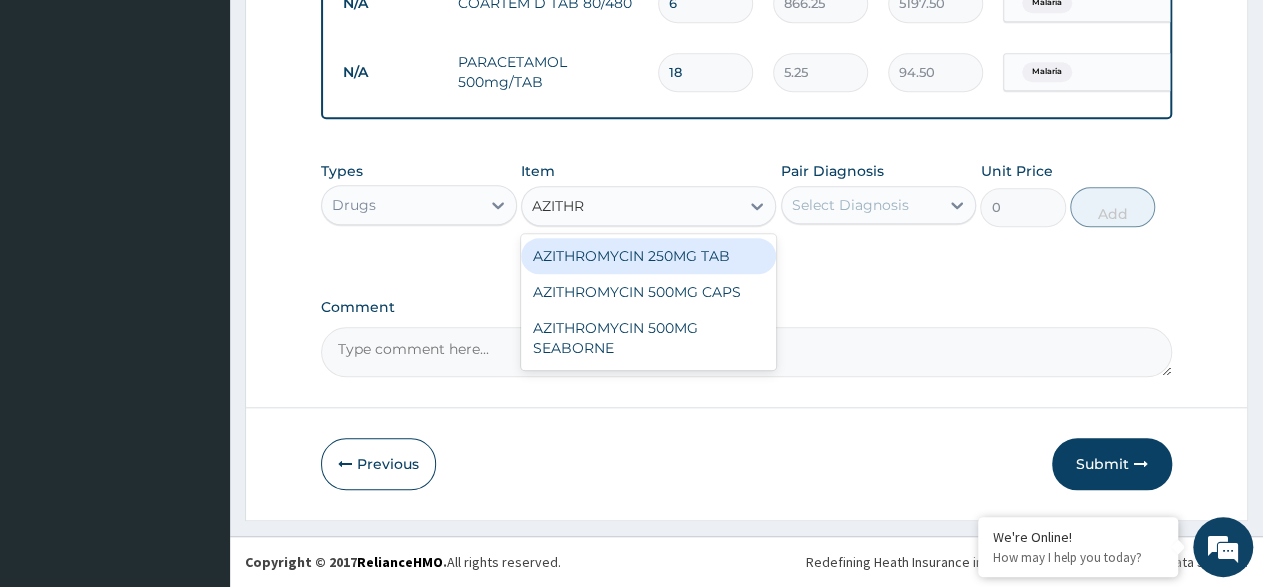 type 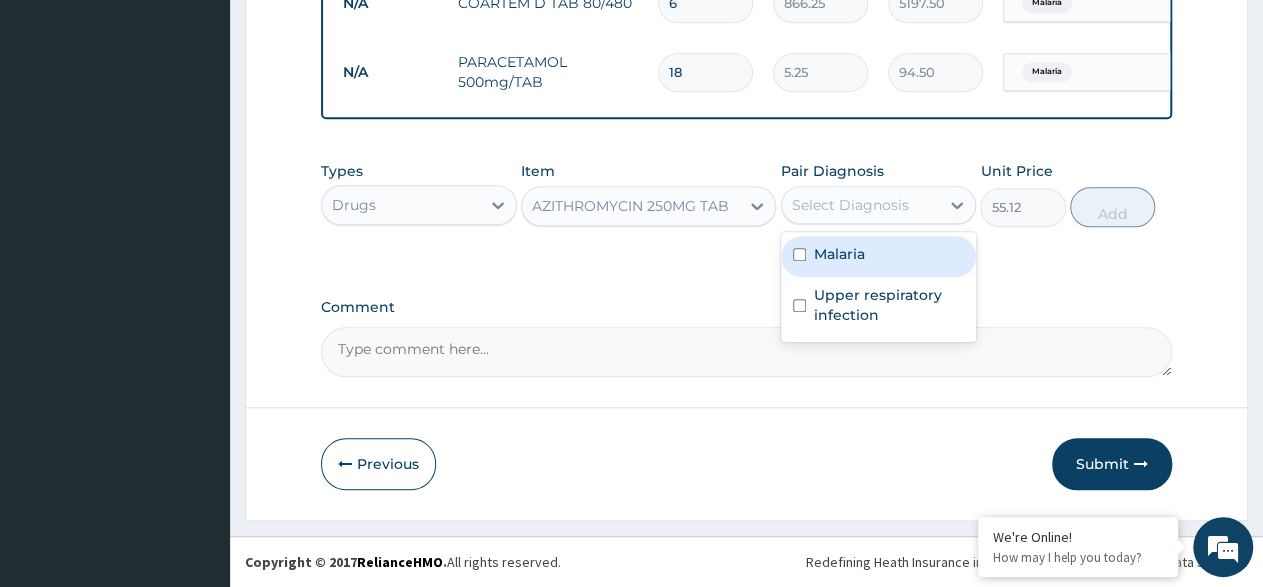 drag, startPoint x: 928, startPoint y: 205, endPoint x: 837, endPoint y: 243, distance: 98.61542 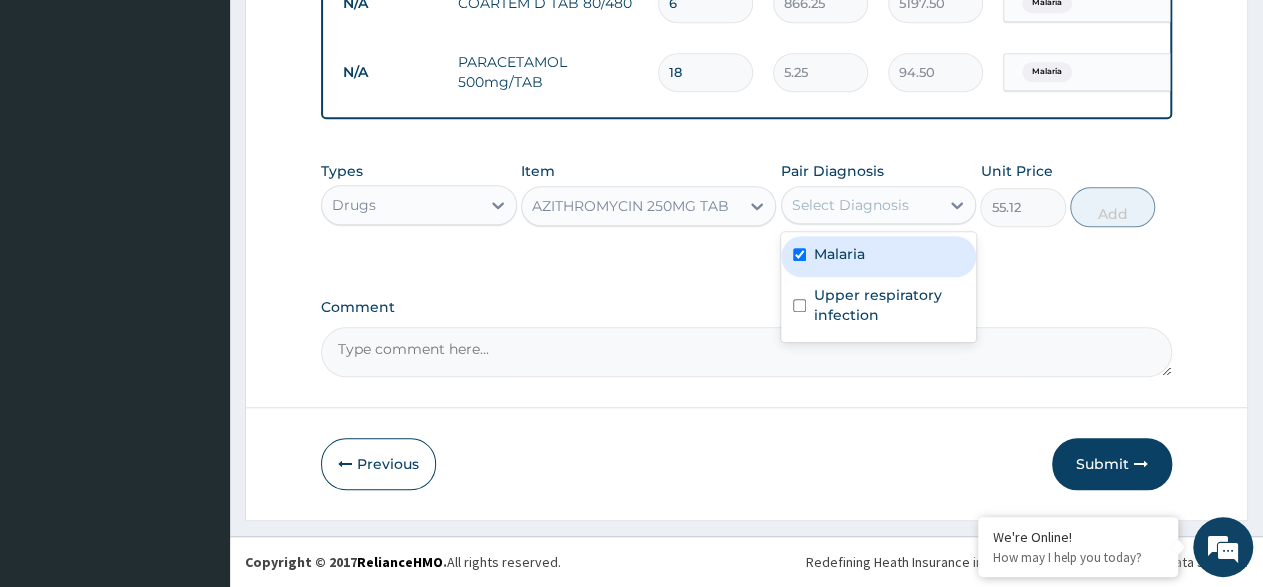 checkbox on "true" 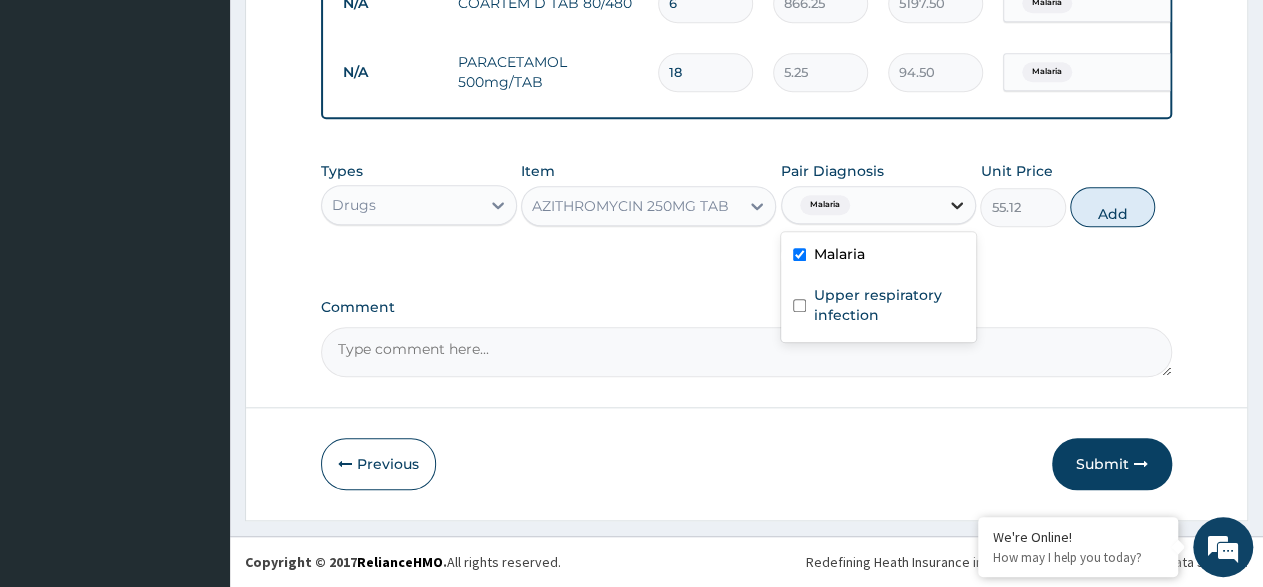 click 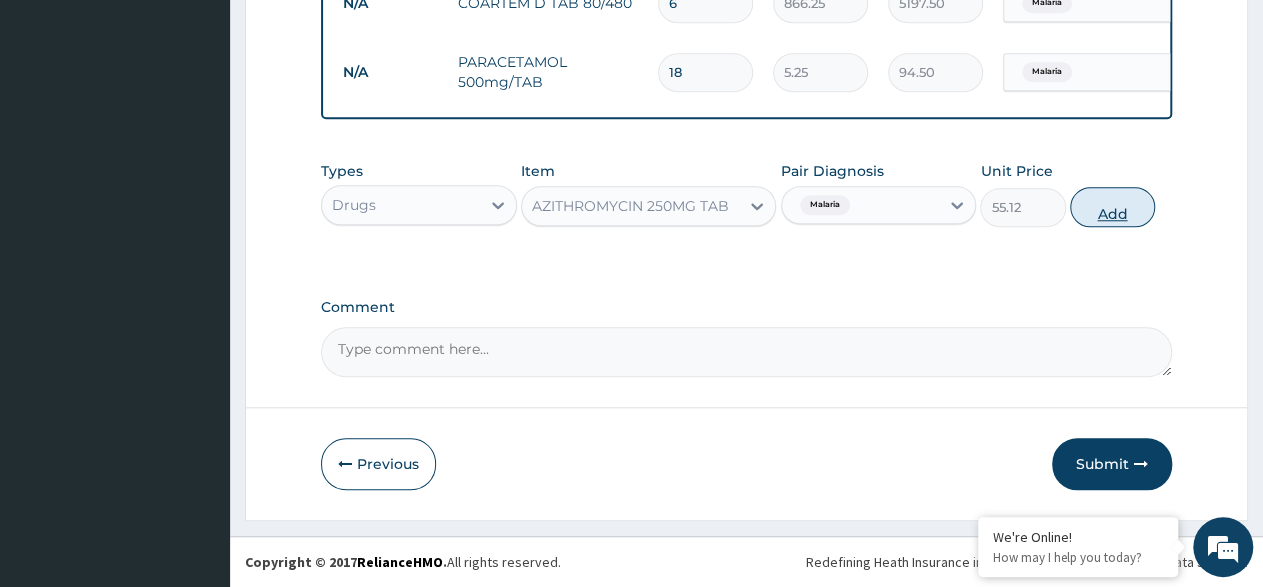 click on "Add" at bounding box center (1112, 207) 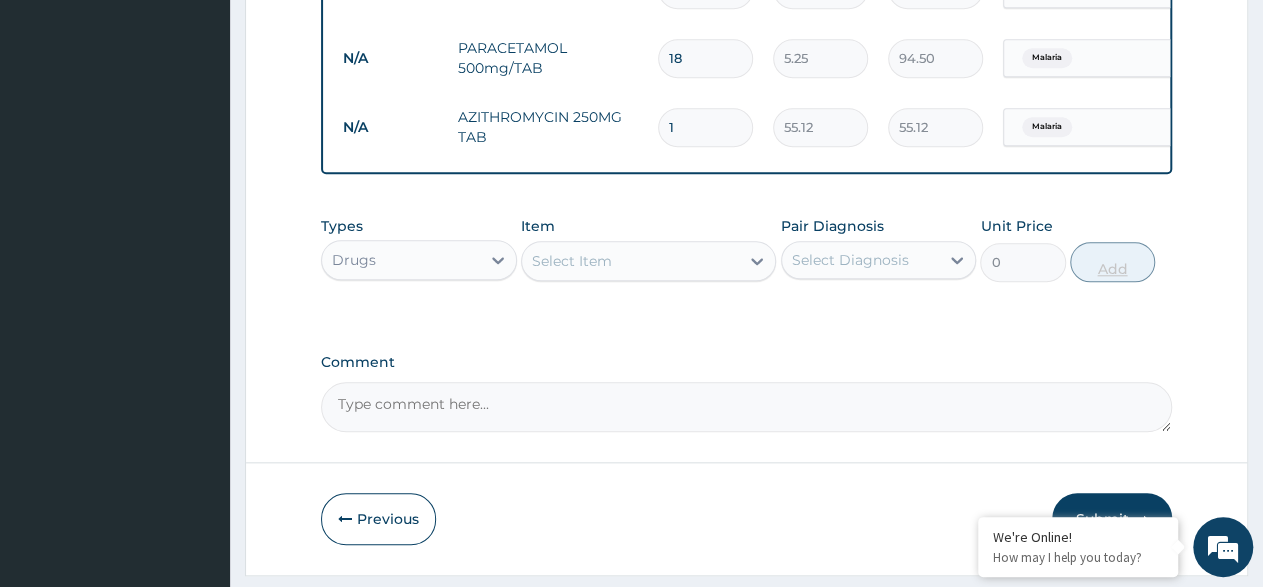 type 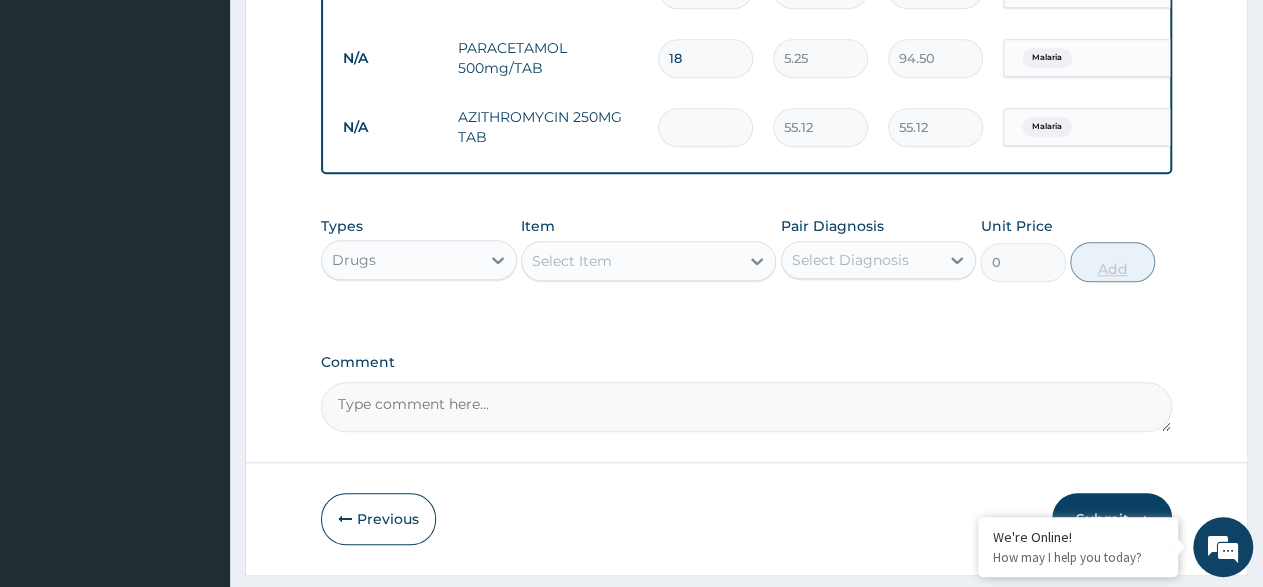 type on "0.00" 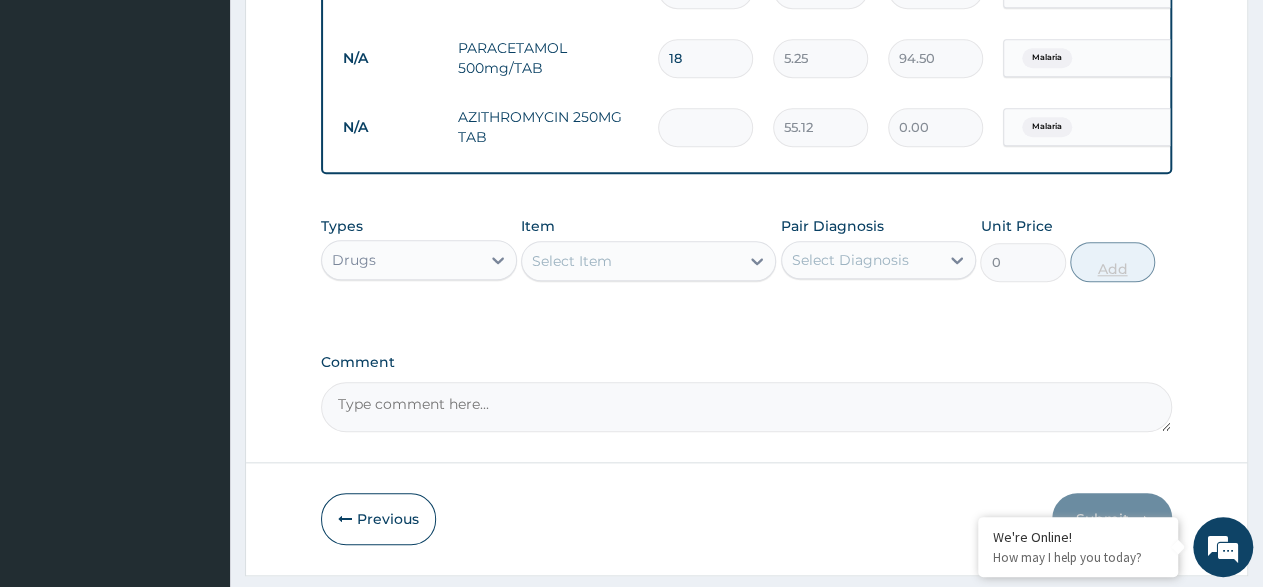 type on "7" 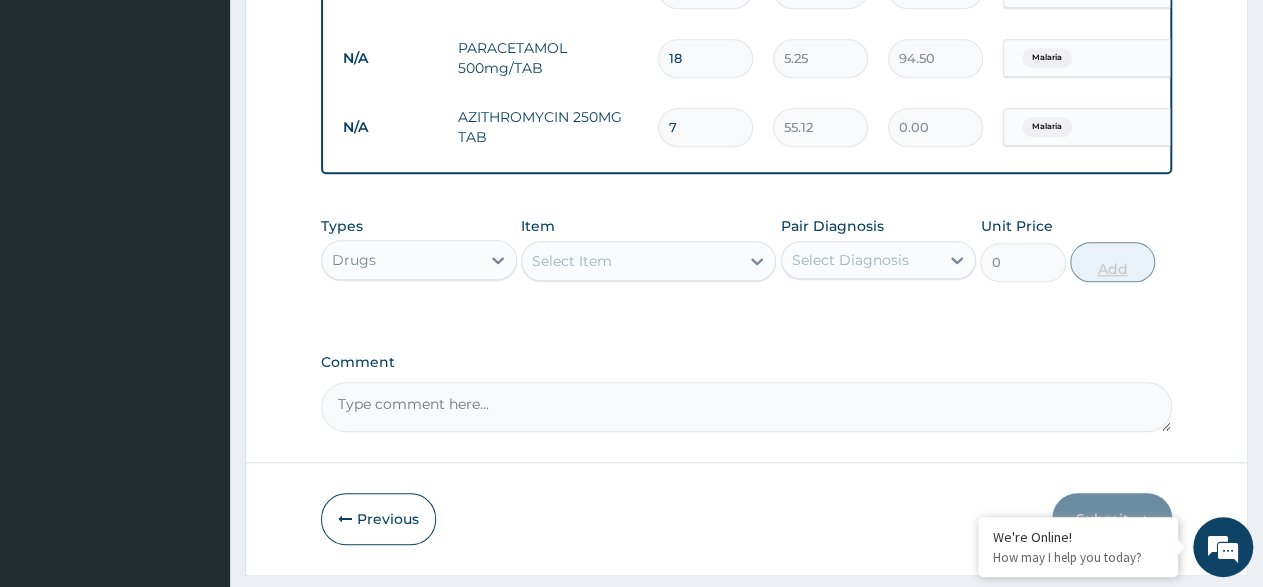 type on "385.84" 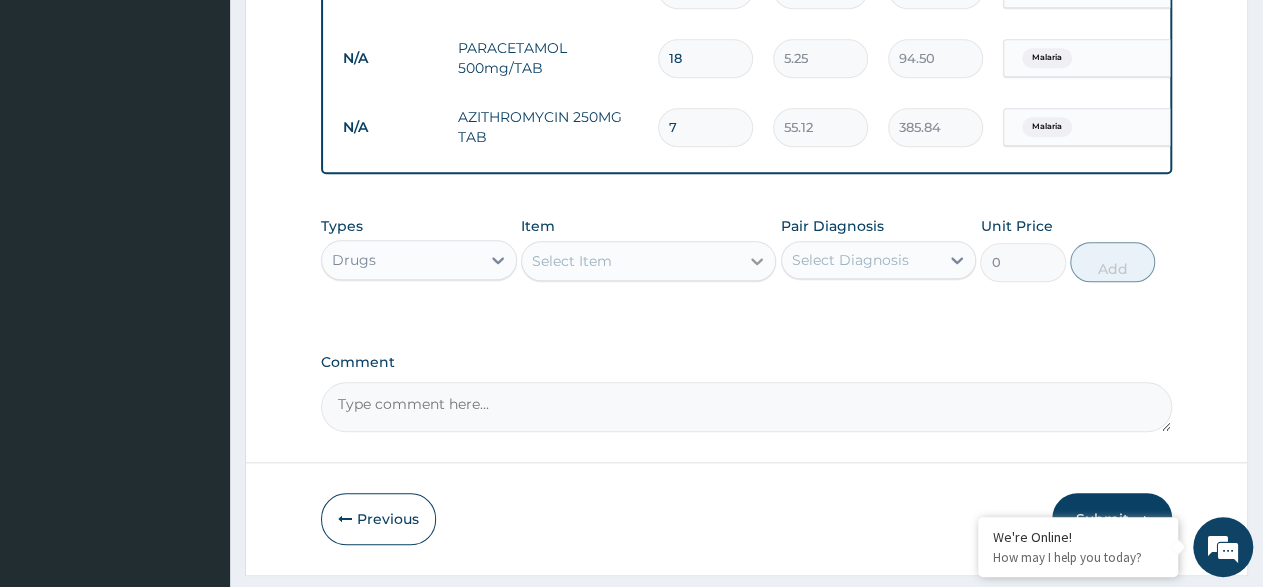 type on "7" 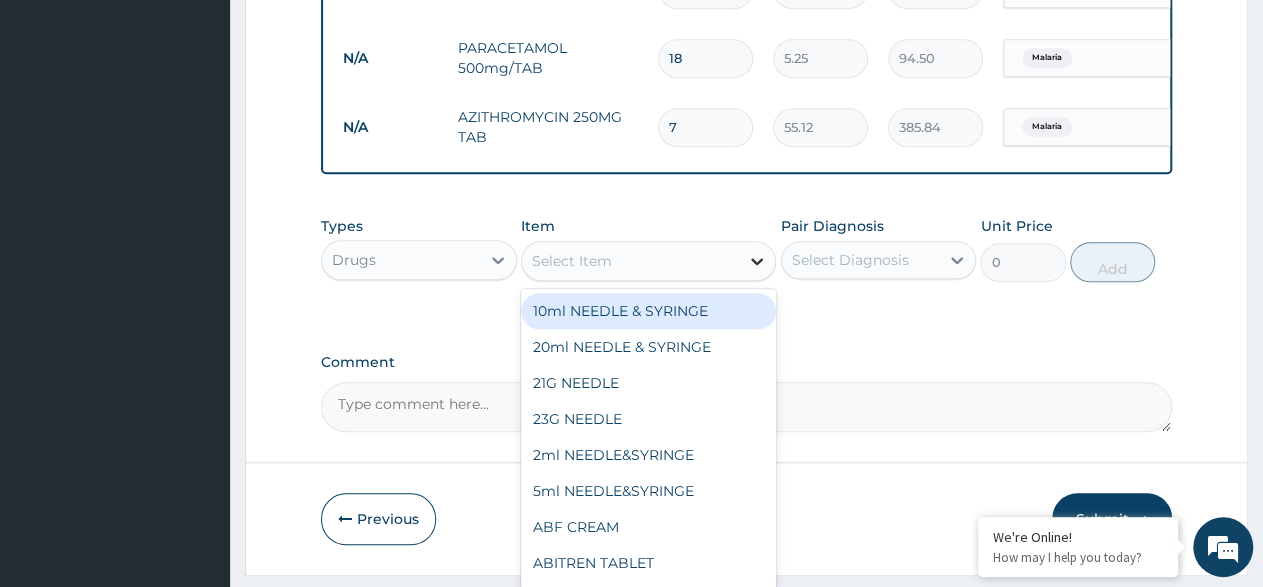 click at bounding box center (757, 261) 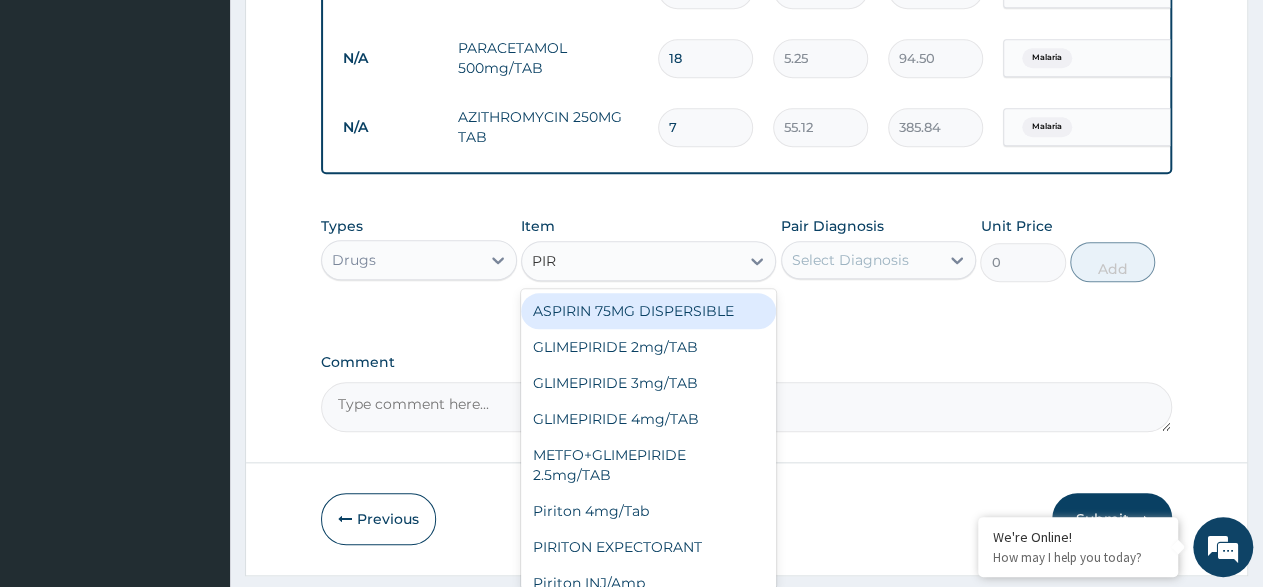 type on "PIRI" 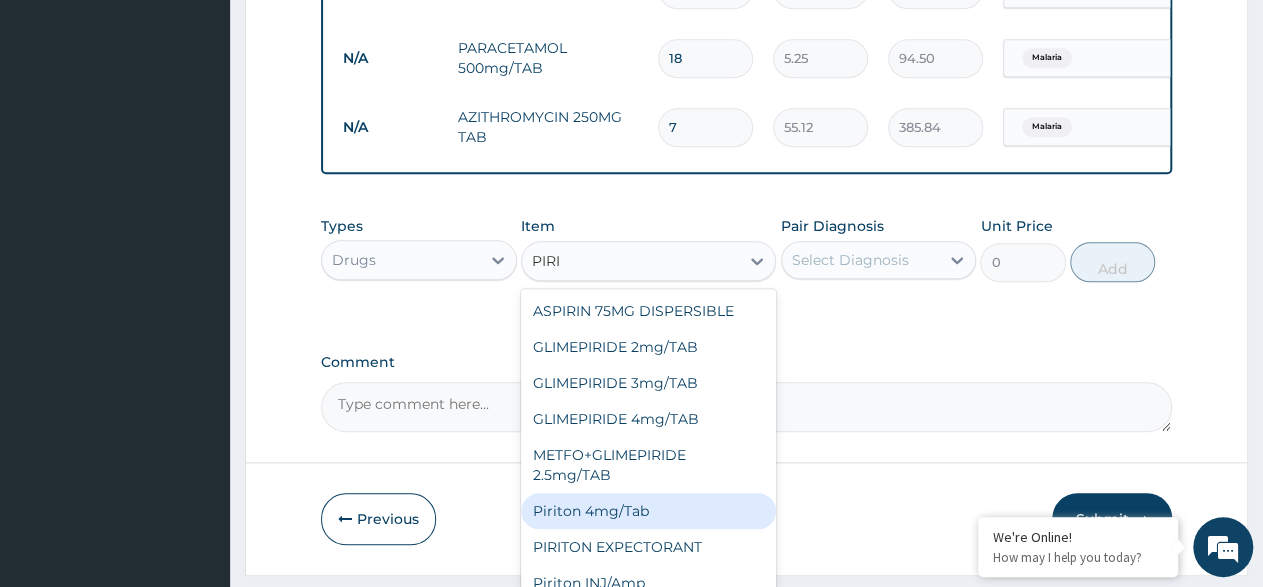 click on "Piriton 4mg/Tab" at bounding box center (648, 511) 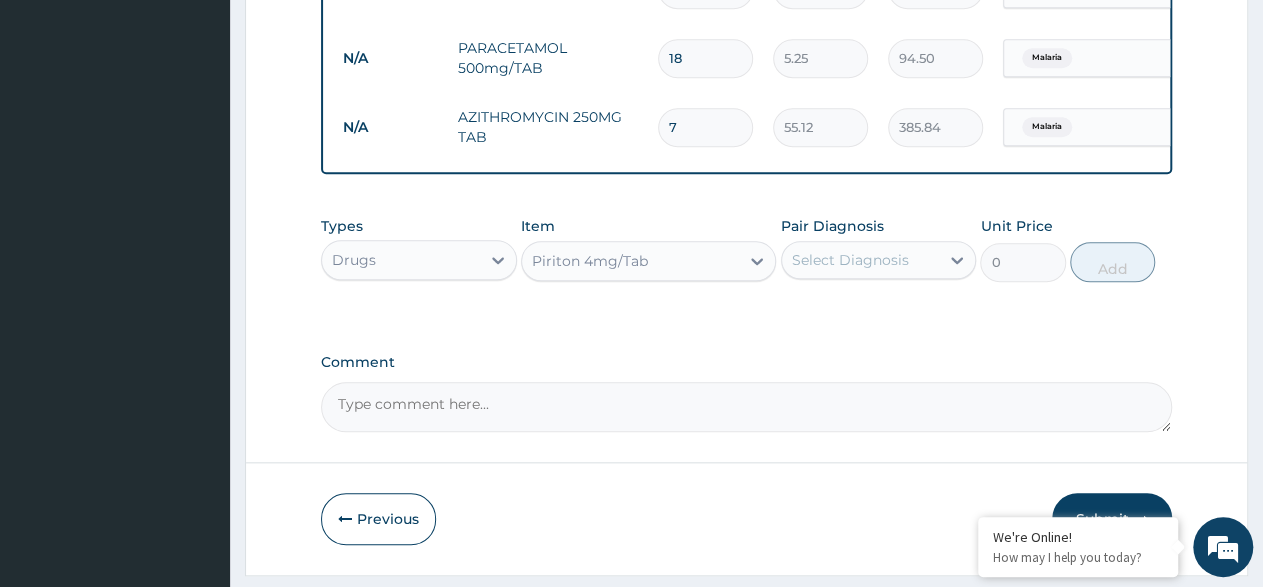 type 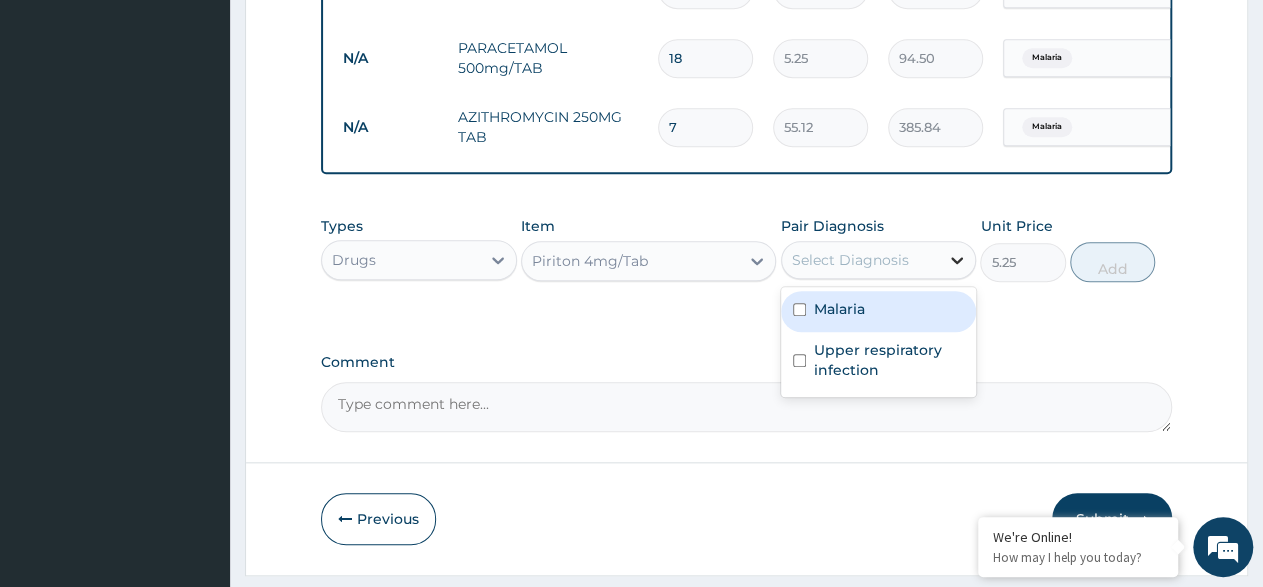 click 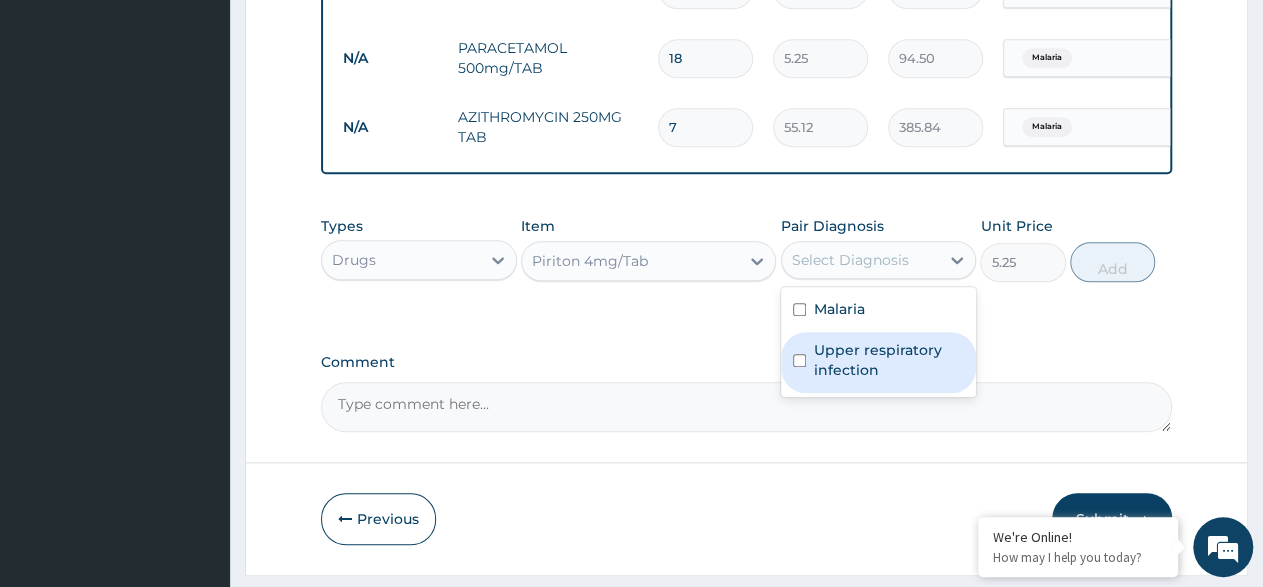 click on "Upper respiratory infection" at bounding box center [889, 360] 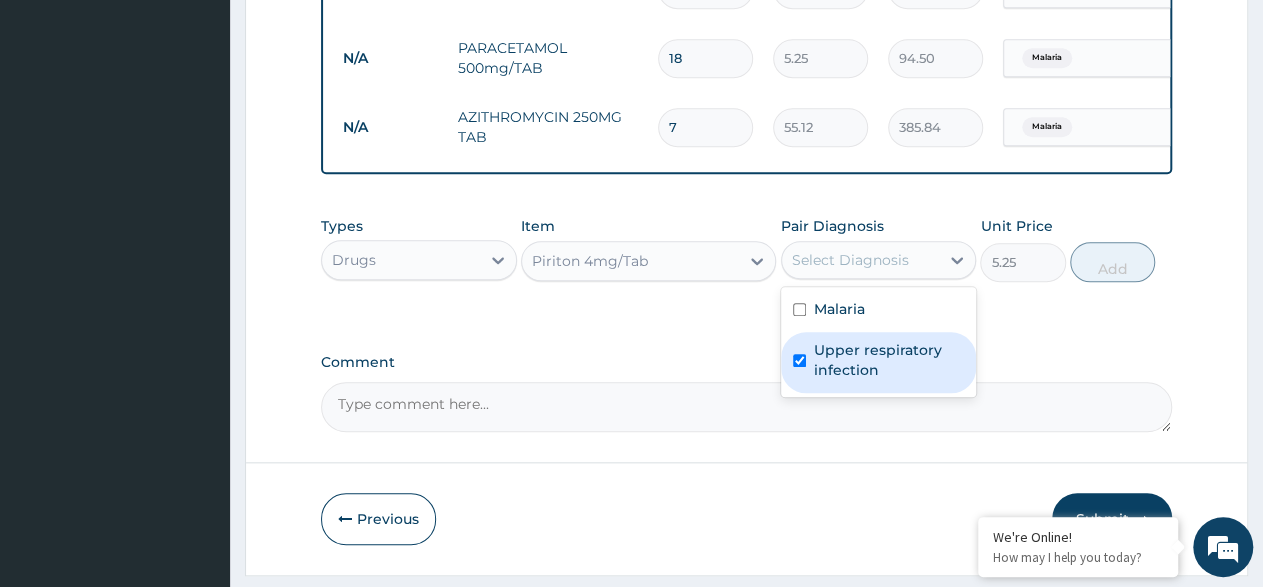 checkbox on "true" 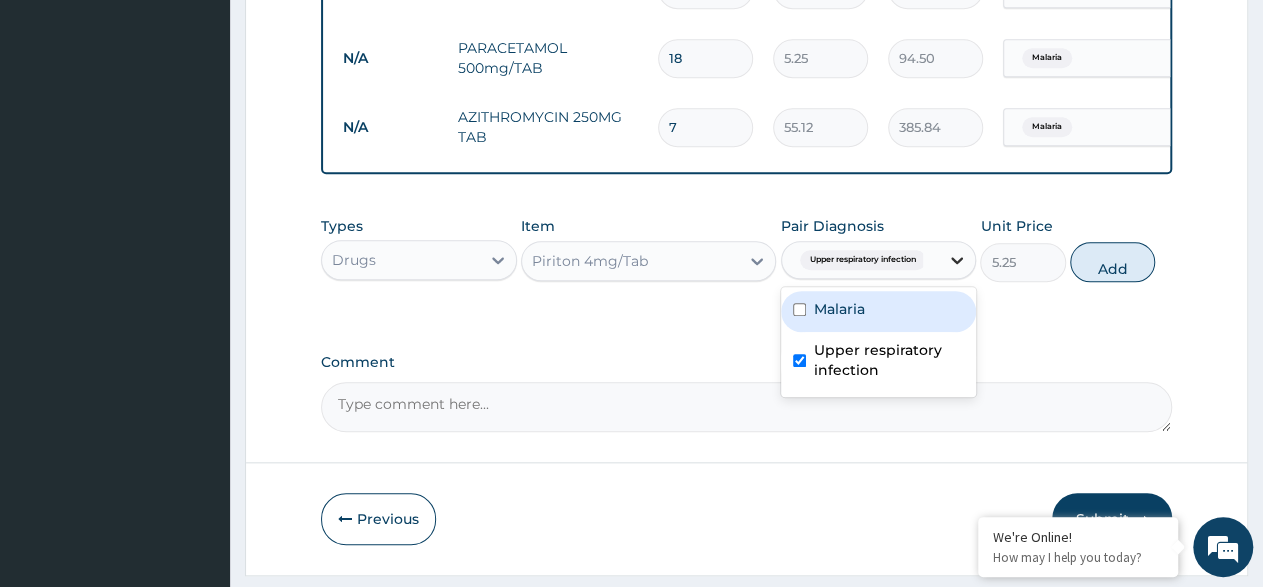 click 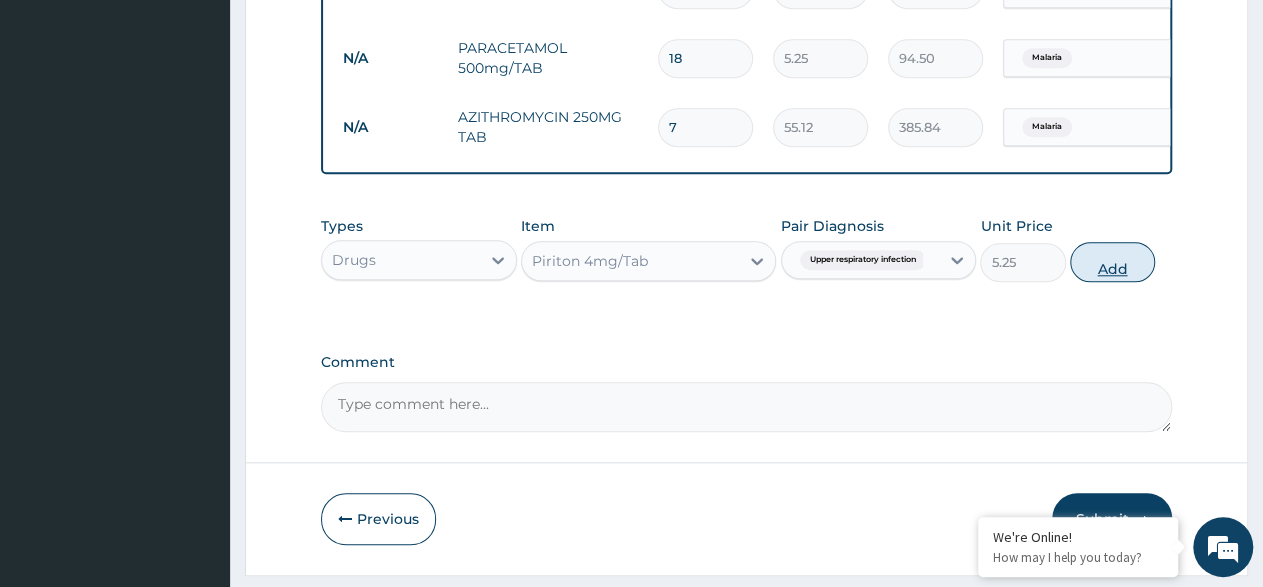 click on "Add" at bounding box center [1112, 262] 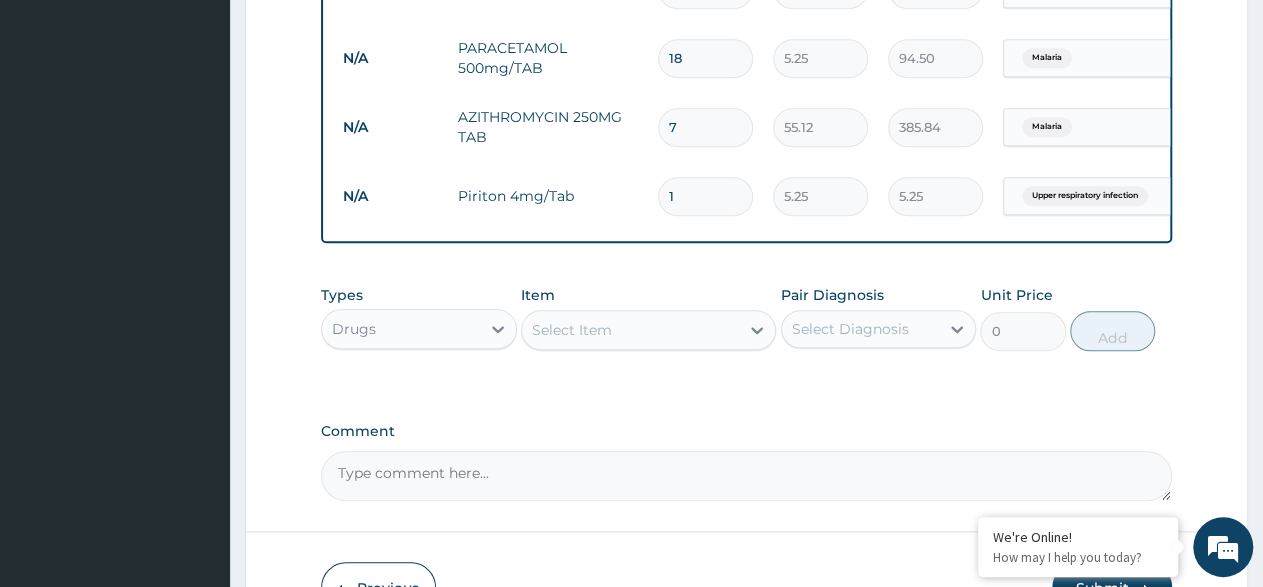 type 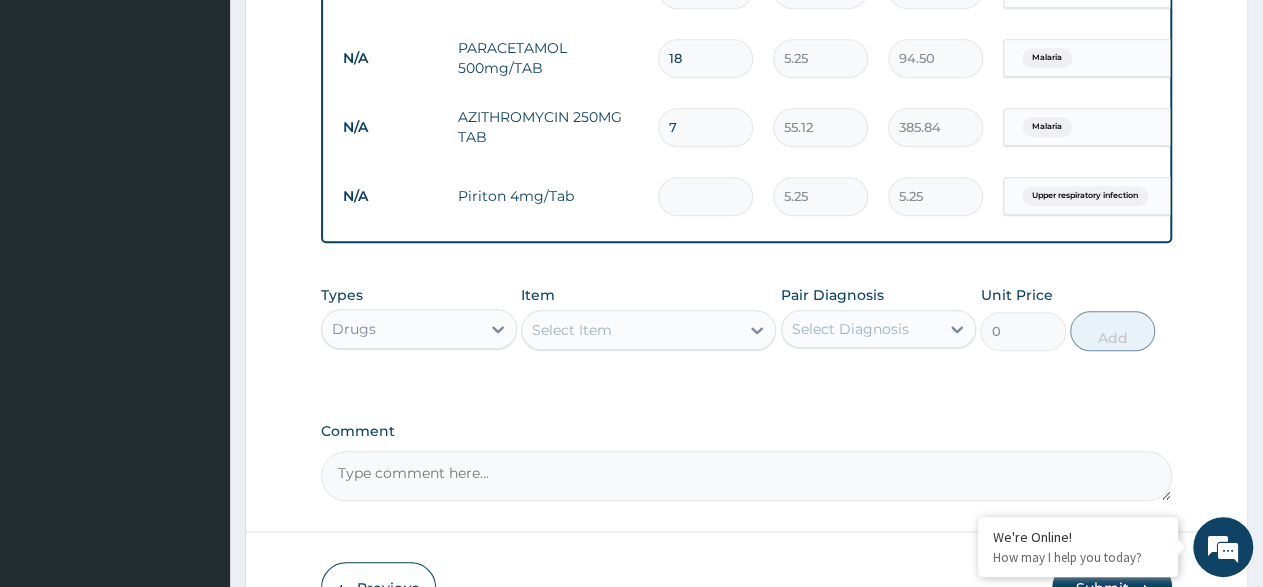 type on "0.00" 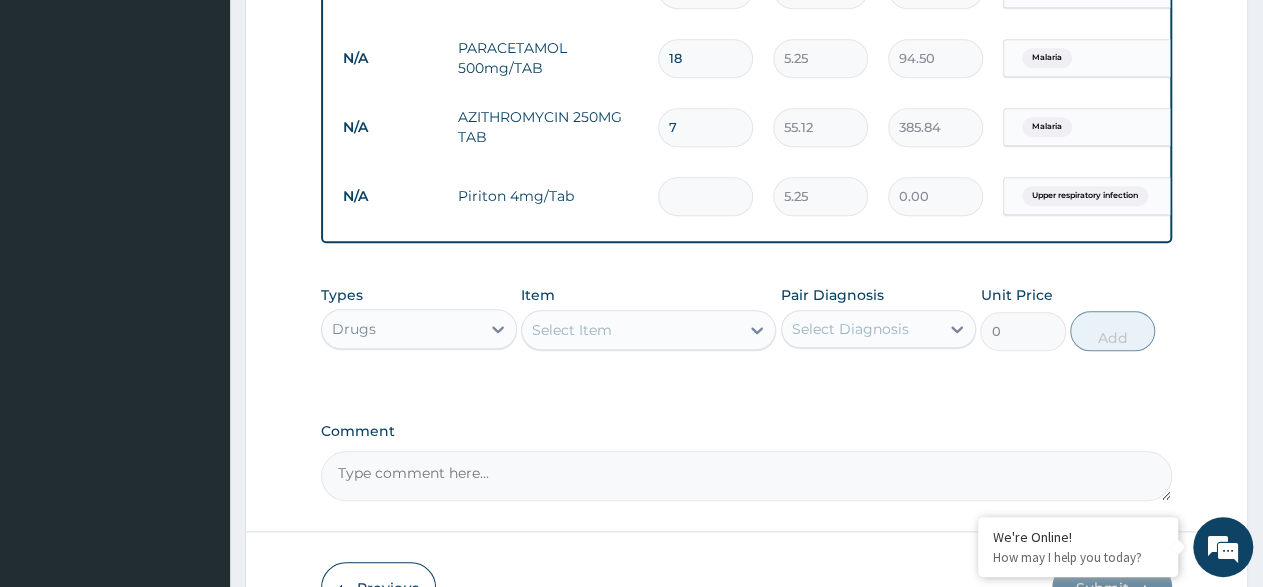 type on "5" 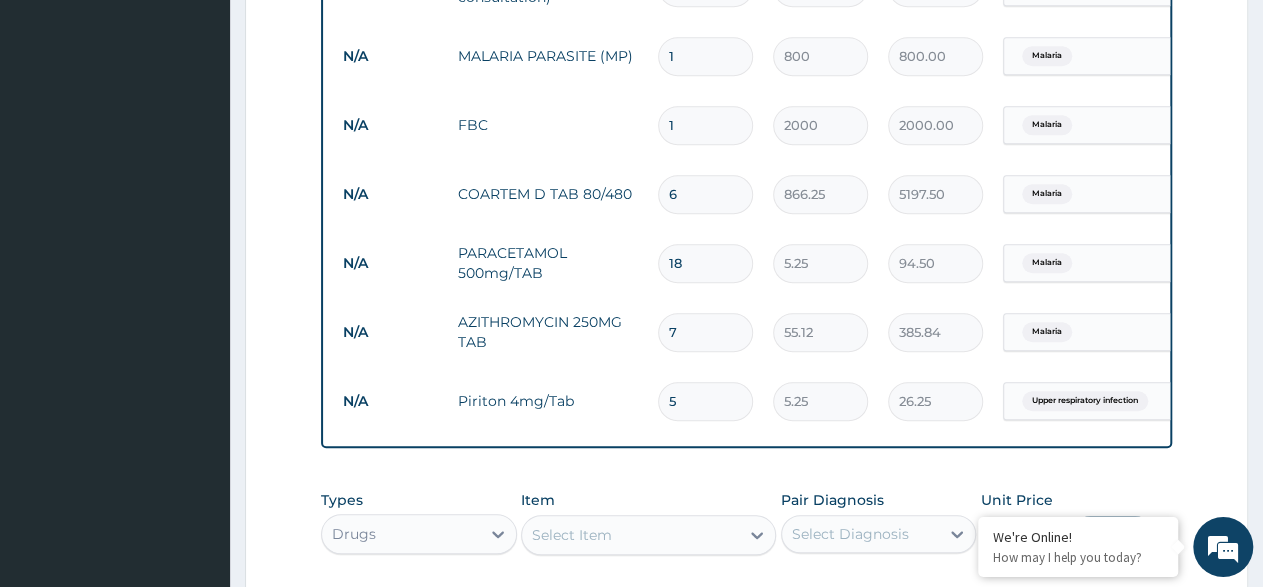 scroll, scrollTop: 972, scrollLeft: 0, axis: vertical 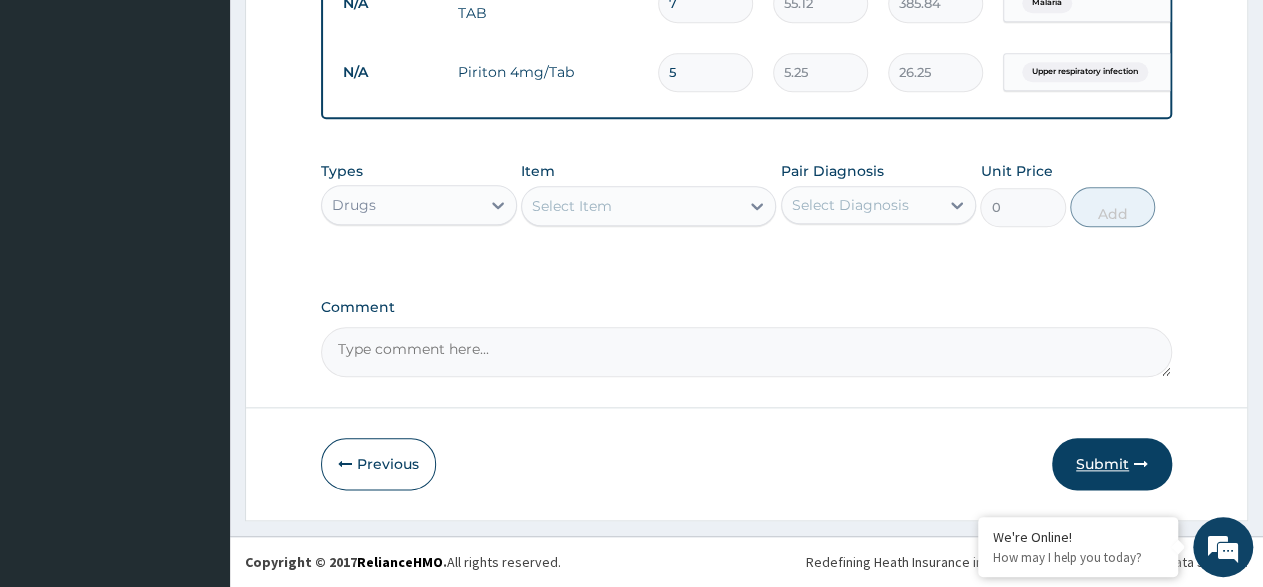 type on "5" 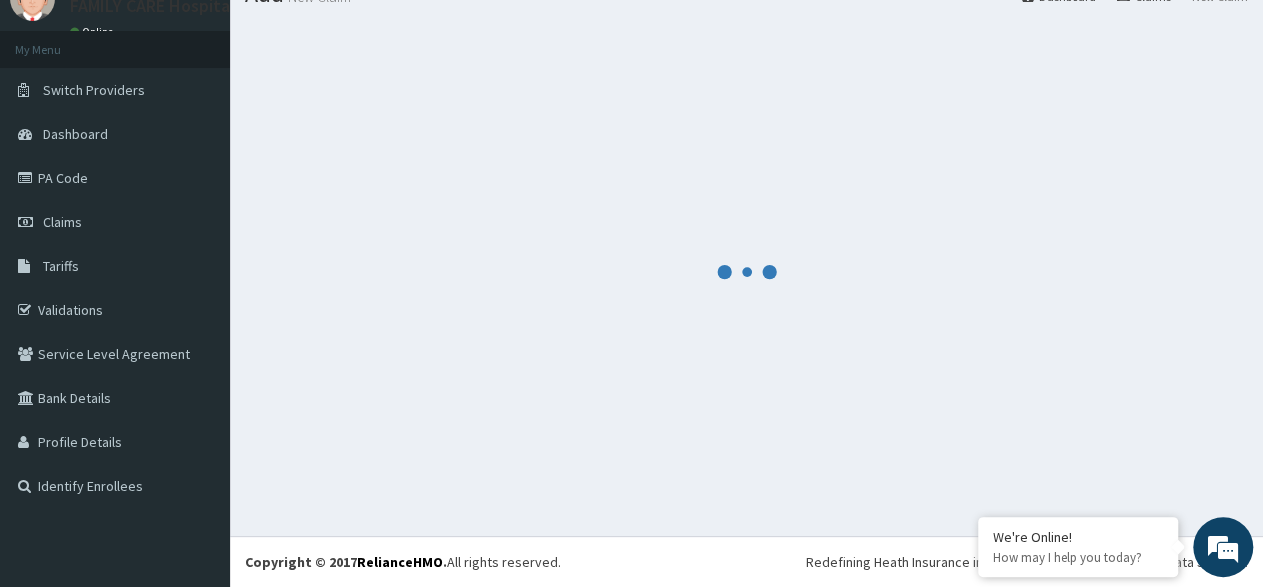 scroll, scrollTop: 84, scrollLeft: 0, axis: vertical 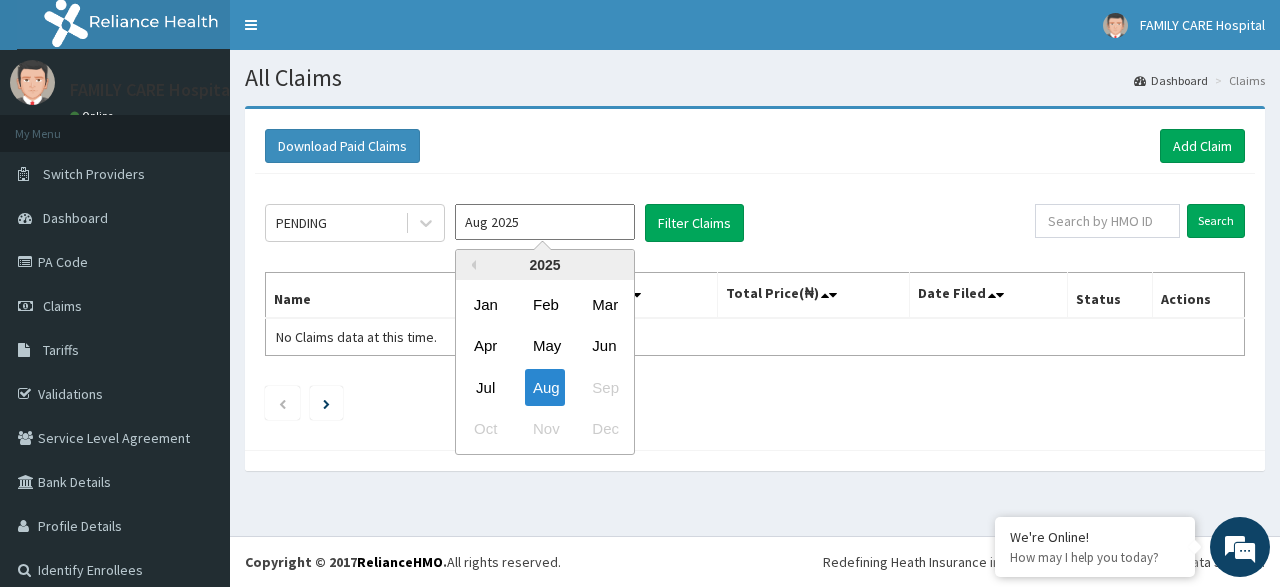 click on "Aug 2025" at bounding box center [545, 222] 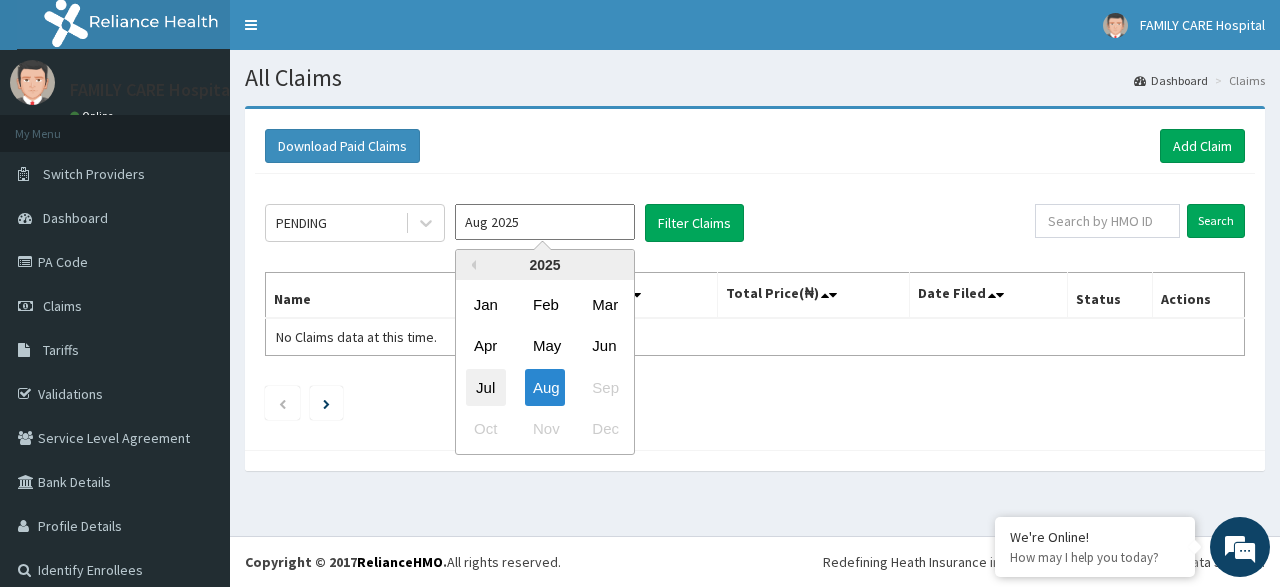 click on "Jul" at bounding box center [486, 387] 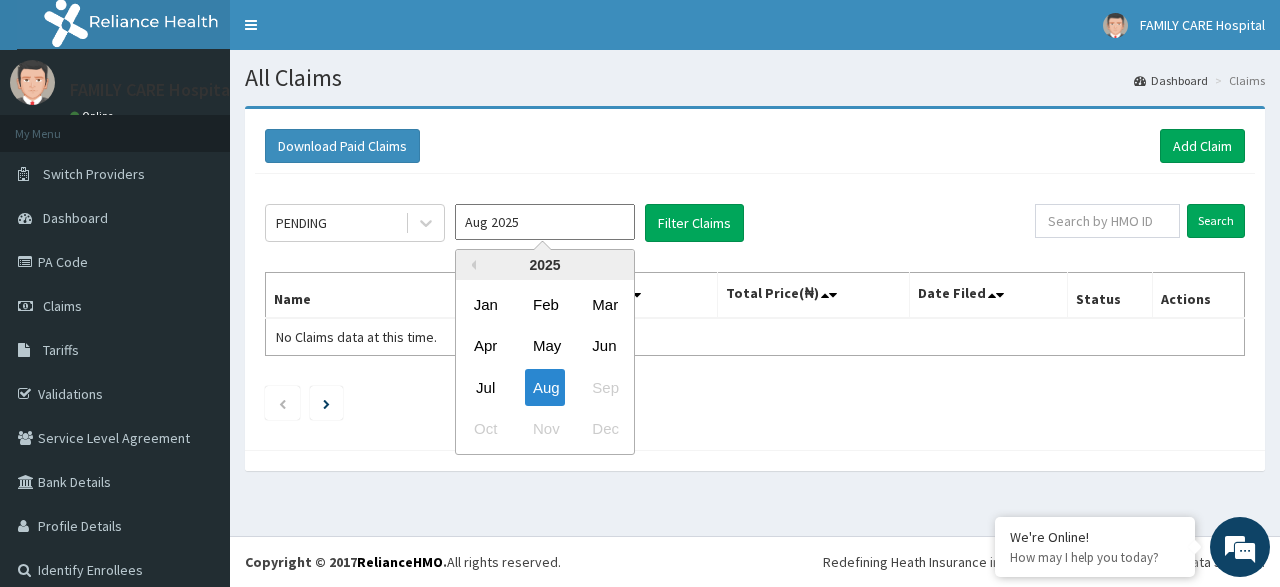 type on "Jul 2025" 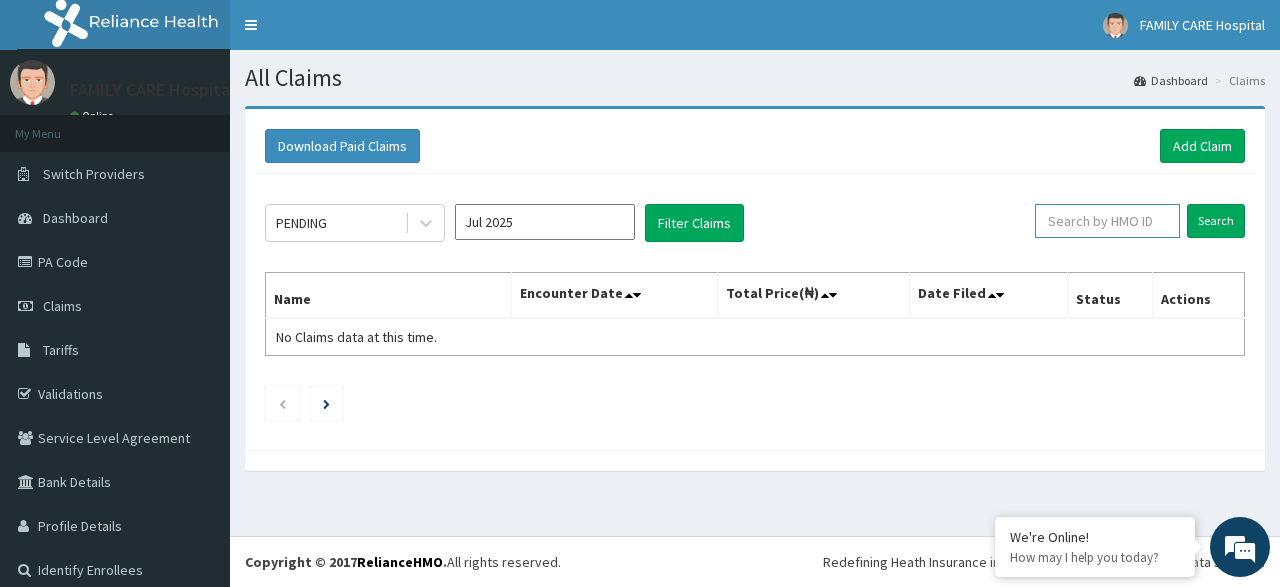 click at bounding box center [1107, 221] 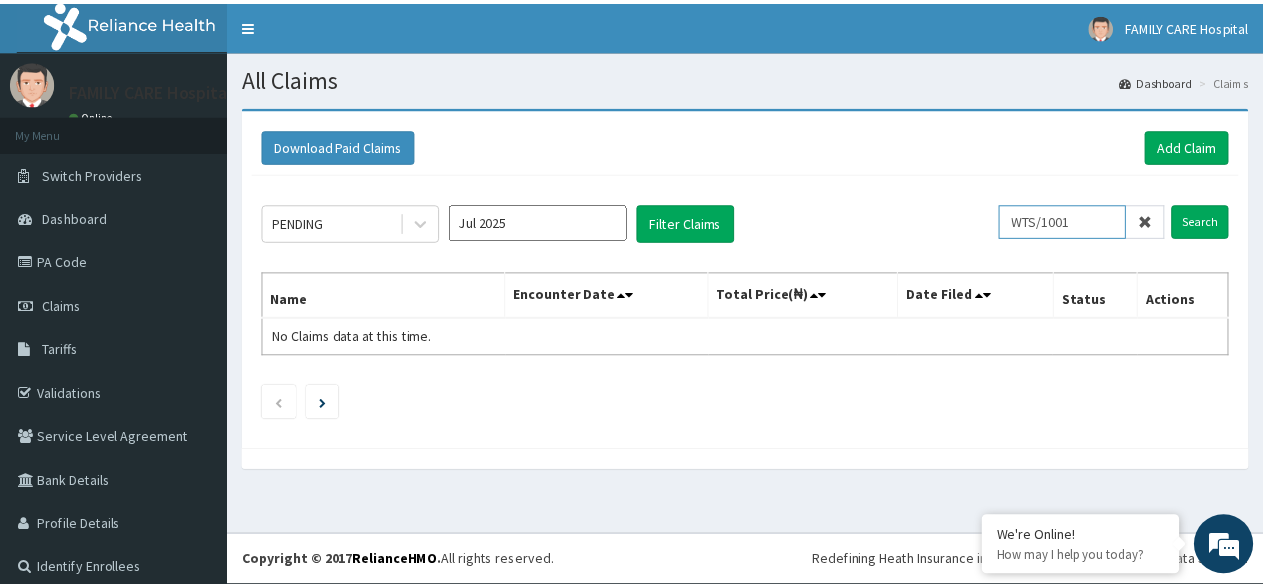 scroll, scrollTop: 0, scrollLeft: 0, axis: both 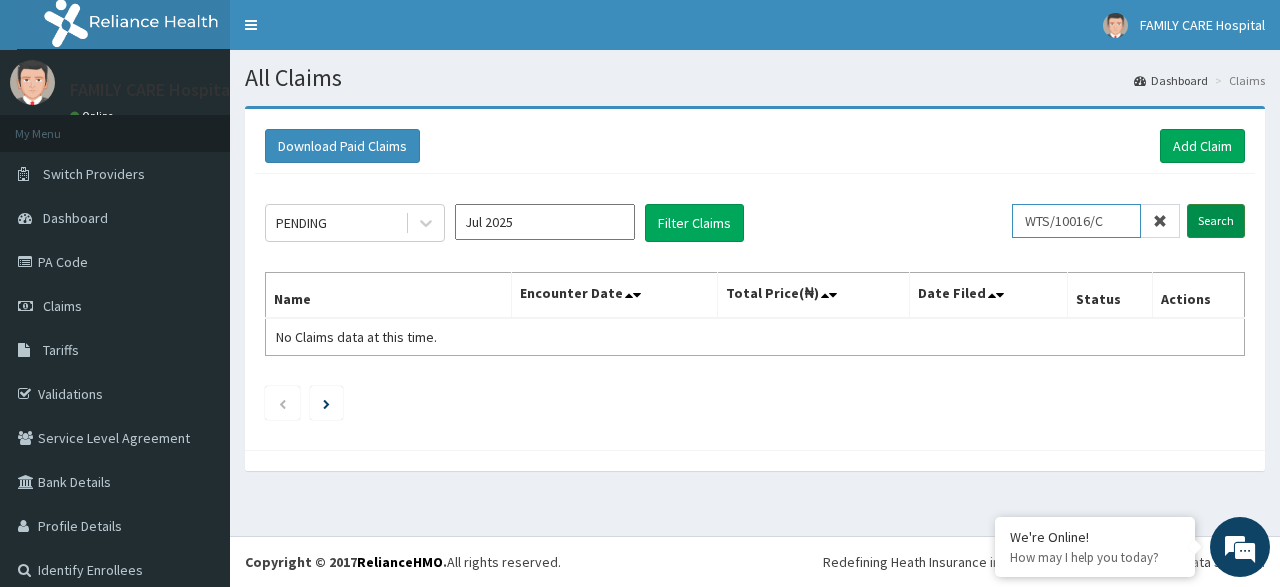 type on "WTS/10016/C" 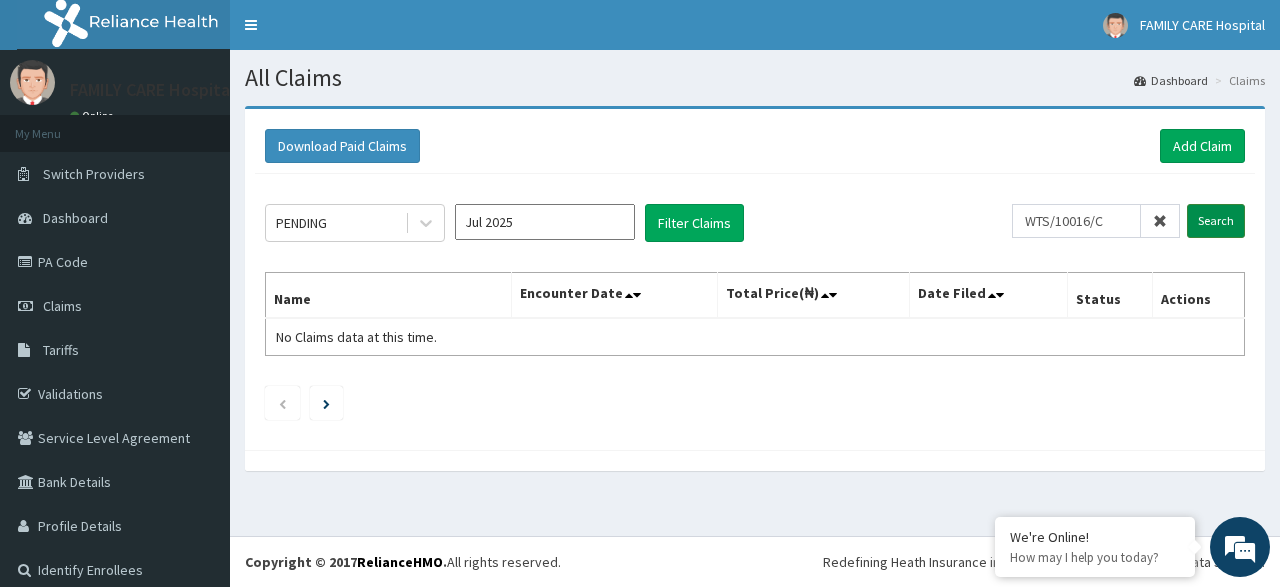 click on "Search" at bounding box center (1216, 221) 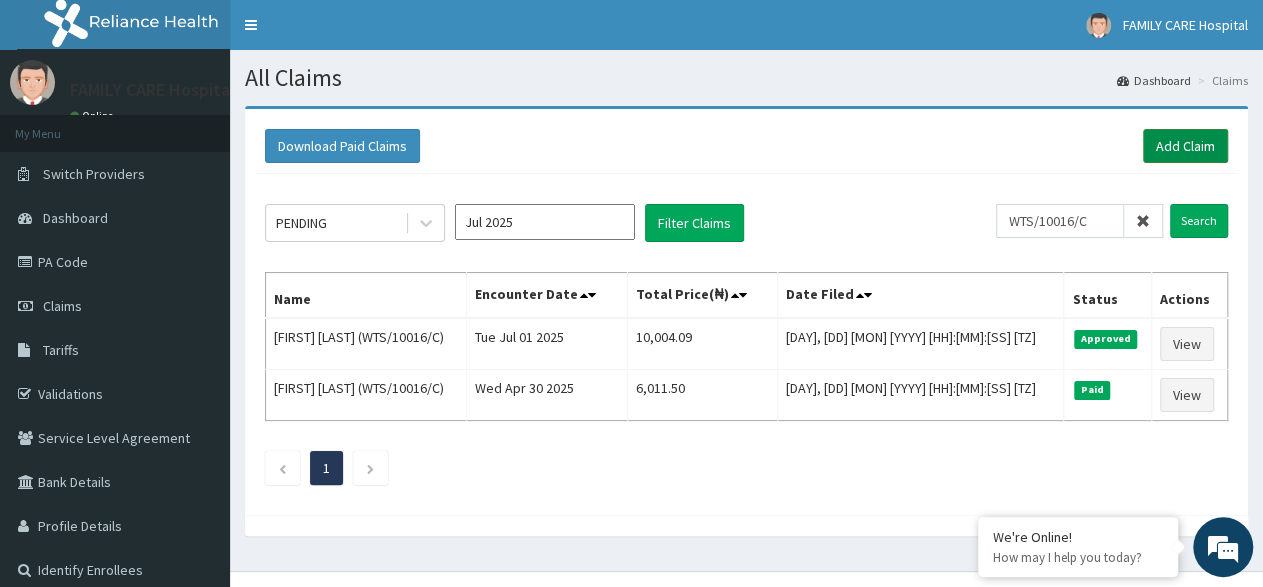 click on "Add Claim" at bounding box center [1185, 146] 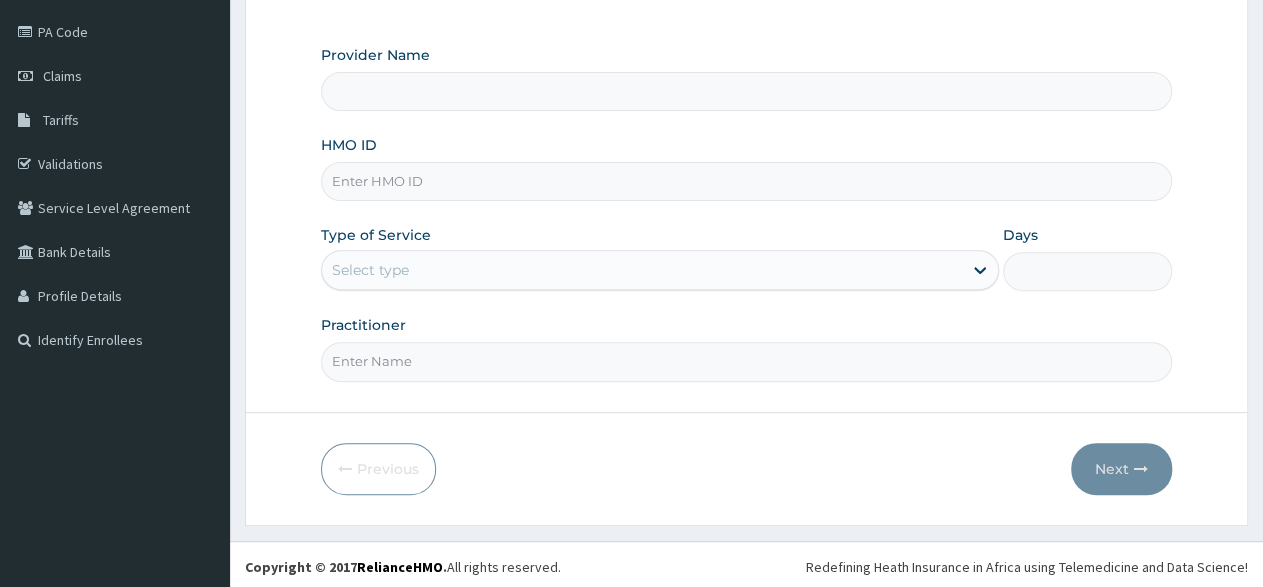 scroll, scrollTop: 230, scrollLeft: 0, axis: vertical 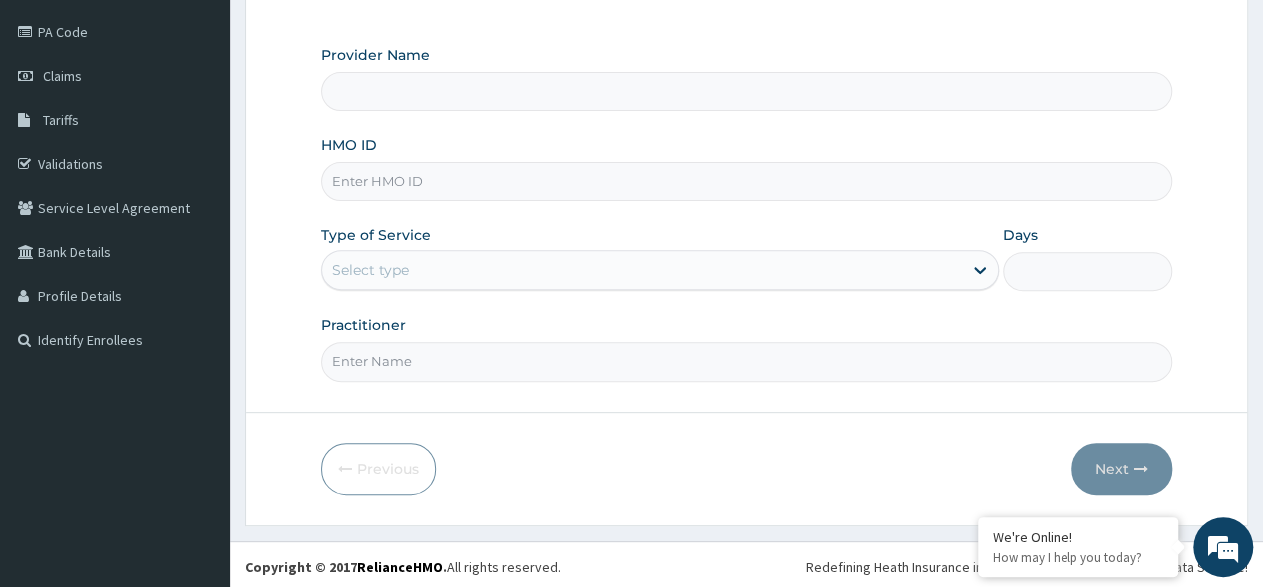 type on "FAMILY CARE HOSPITAL" 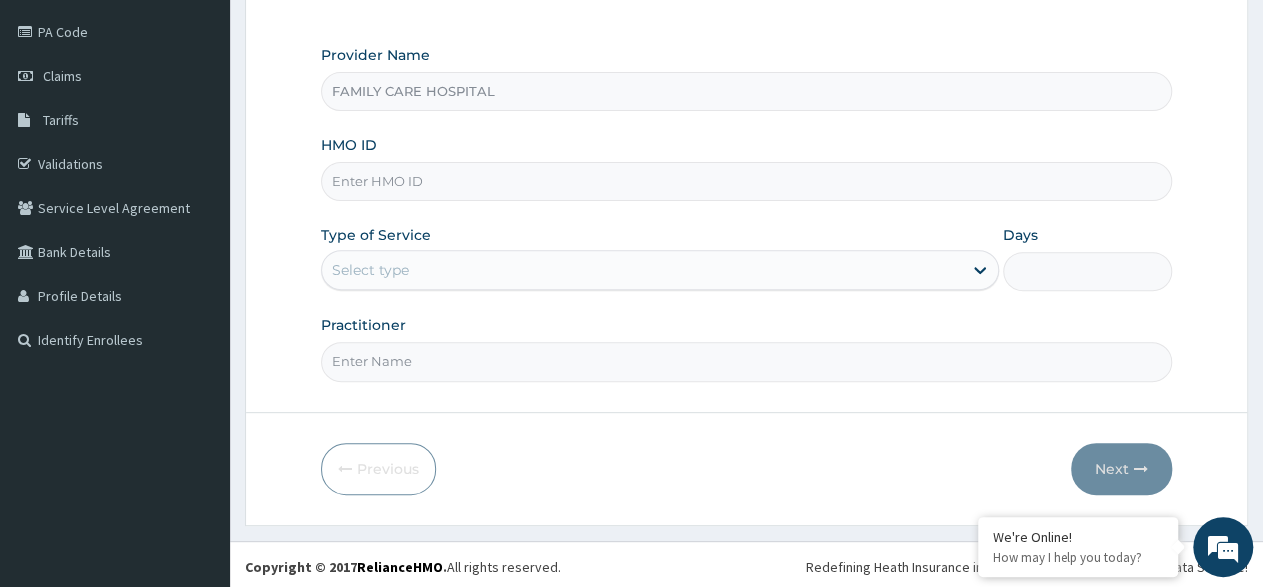 click on "HMO ID" at bounding box center [746, 181] 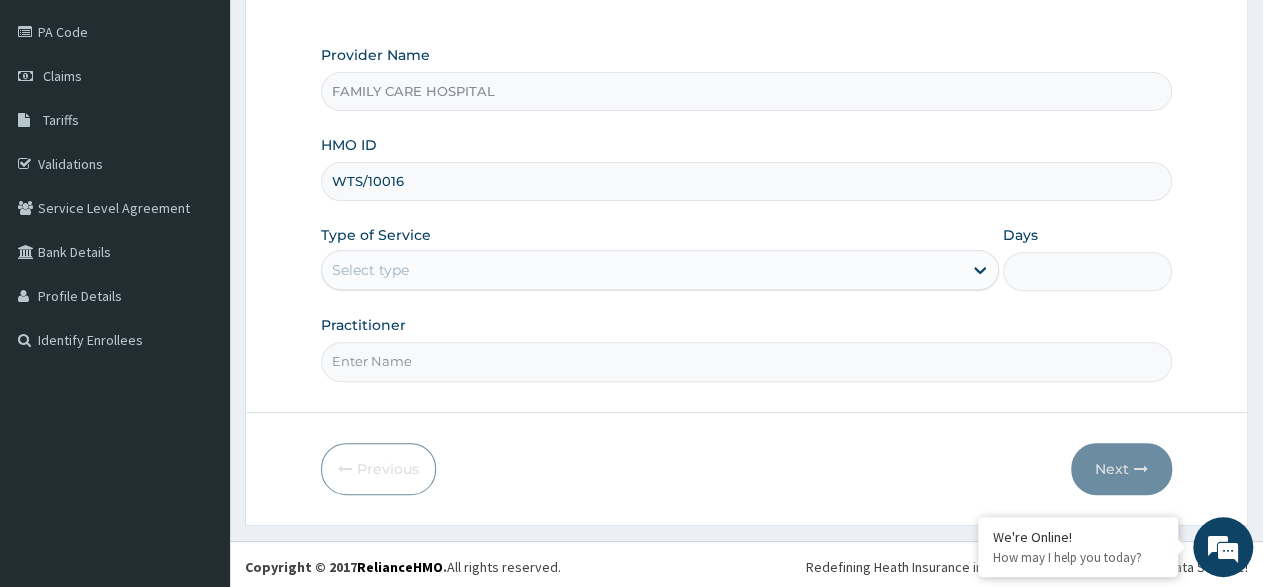 scroll, scrollTop: 0, scrollLeft: 0, axis: both 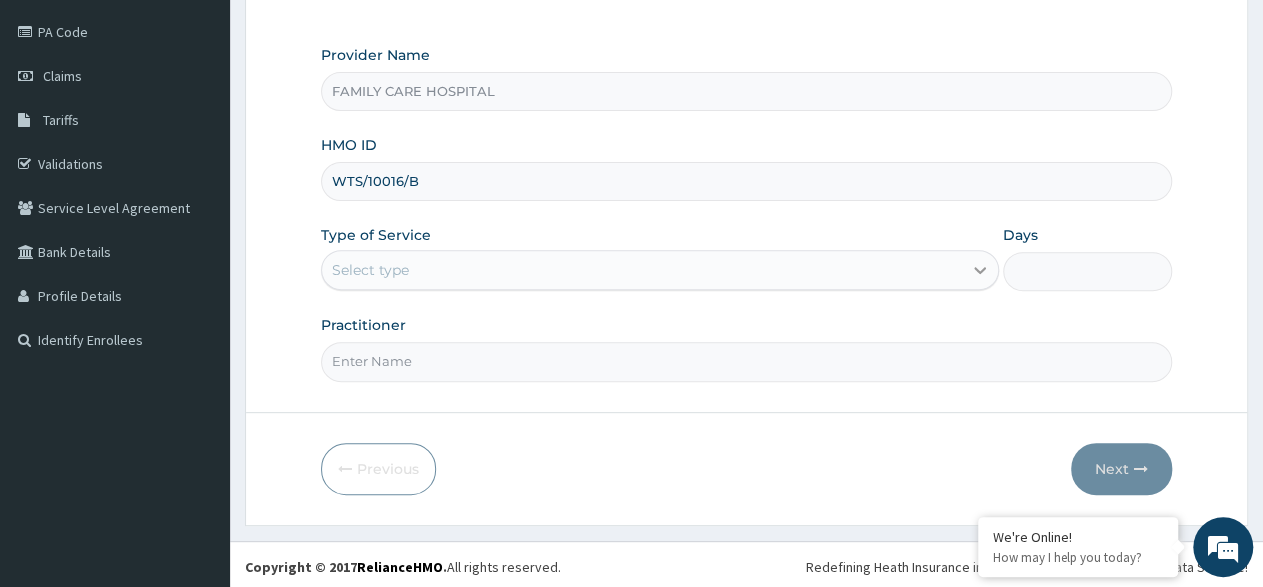 type on "WTS/10016/B" 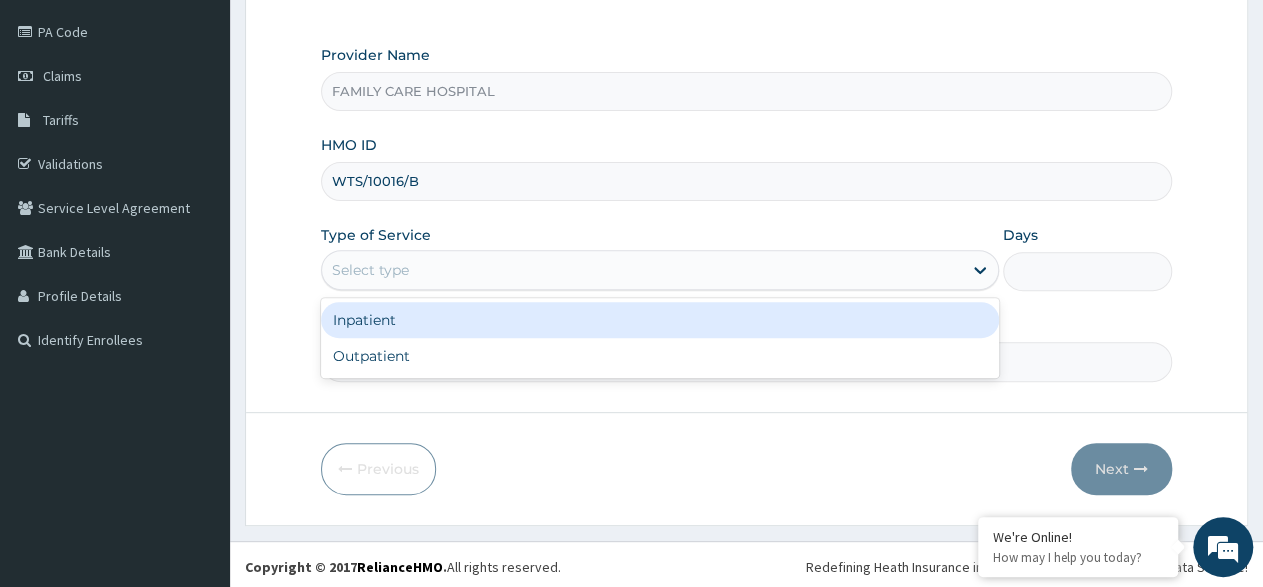 drag, startPoint x: 984, startPoint y: 263, endPoint x: 867, endPoint y: 263, distance: 117 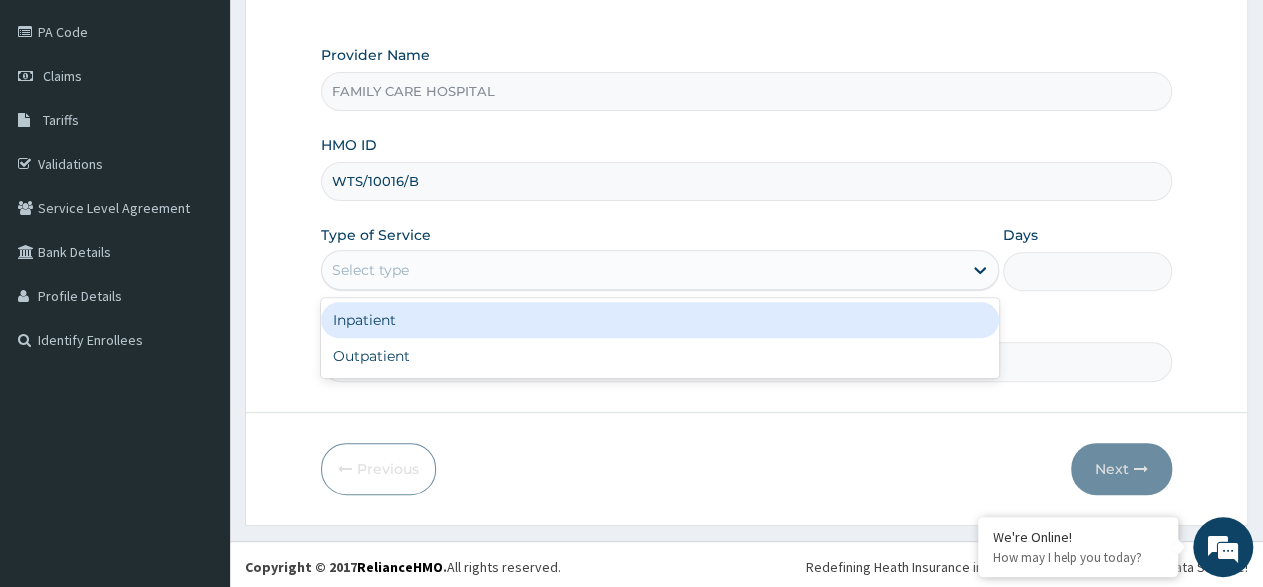click 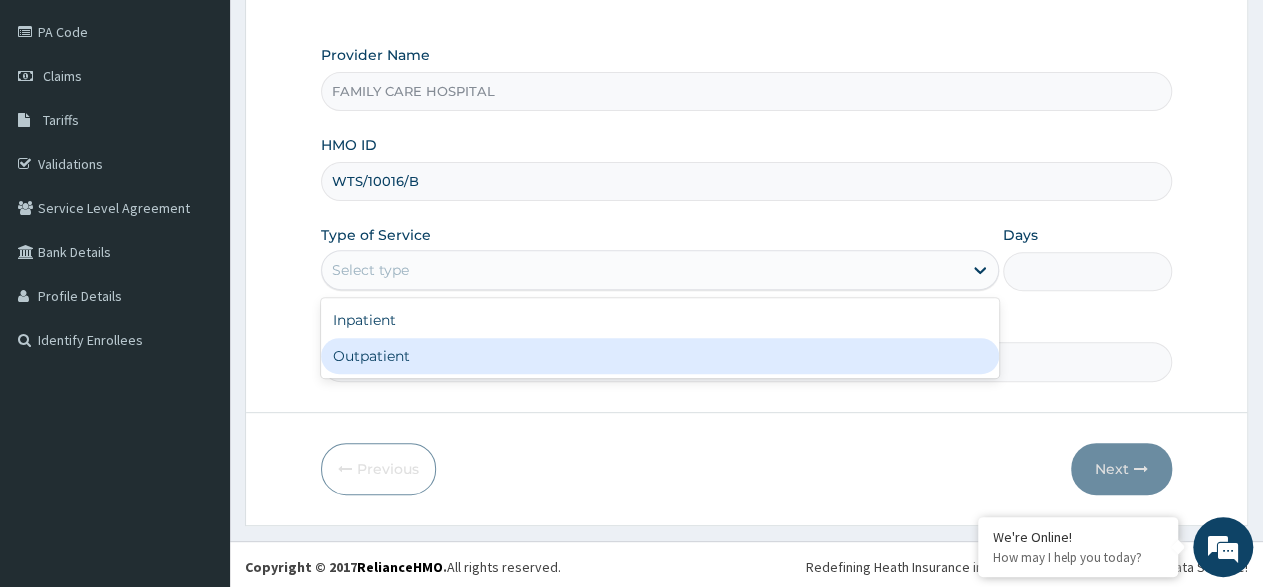click on "Outpatient" at bounding box center (659, 356) 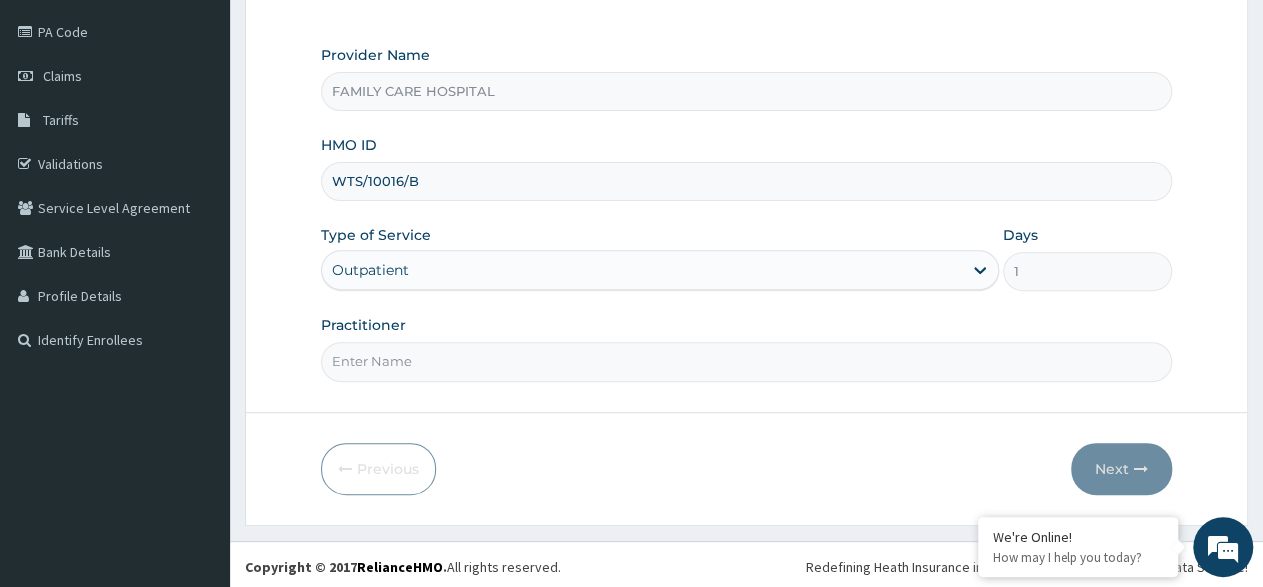 click on "Practitioner" at bounding box center (746, 361) 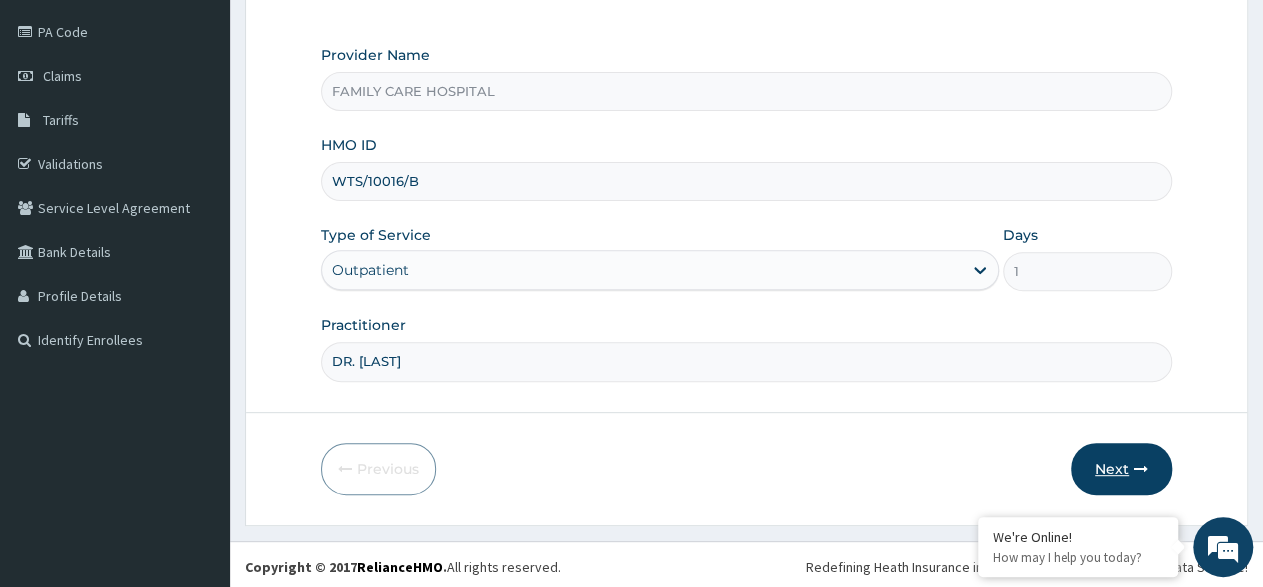 type on "DR. ADE" 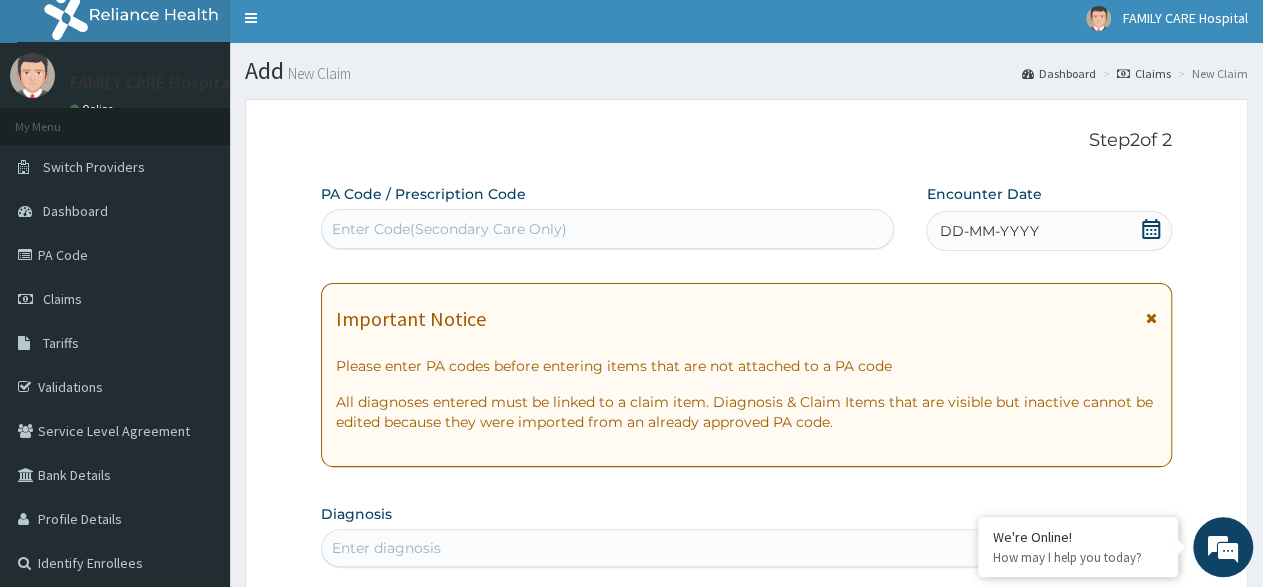 scroll, scrollTop: 0, scrollLeft: 0, axis: both 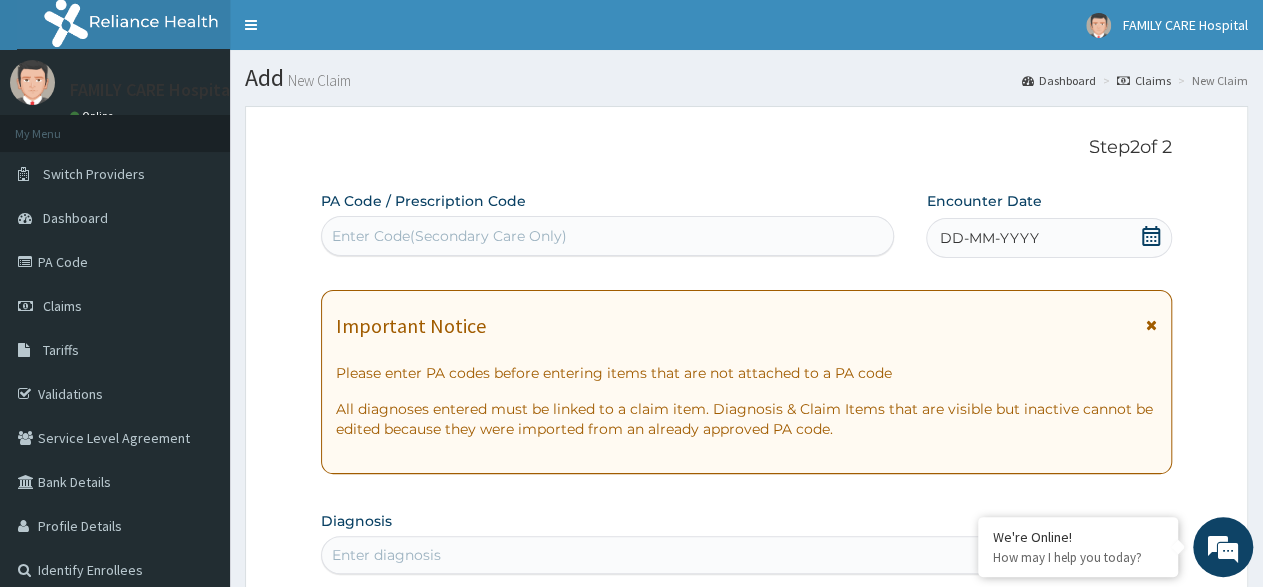 click at bounding box center (1151, 325) 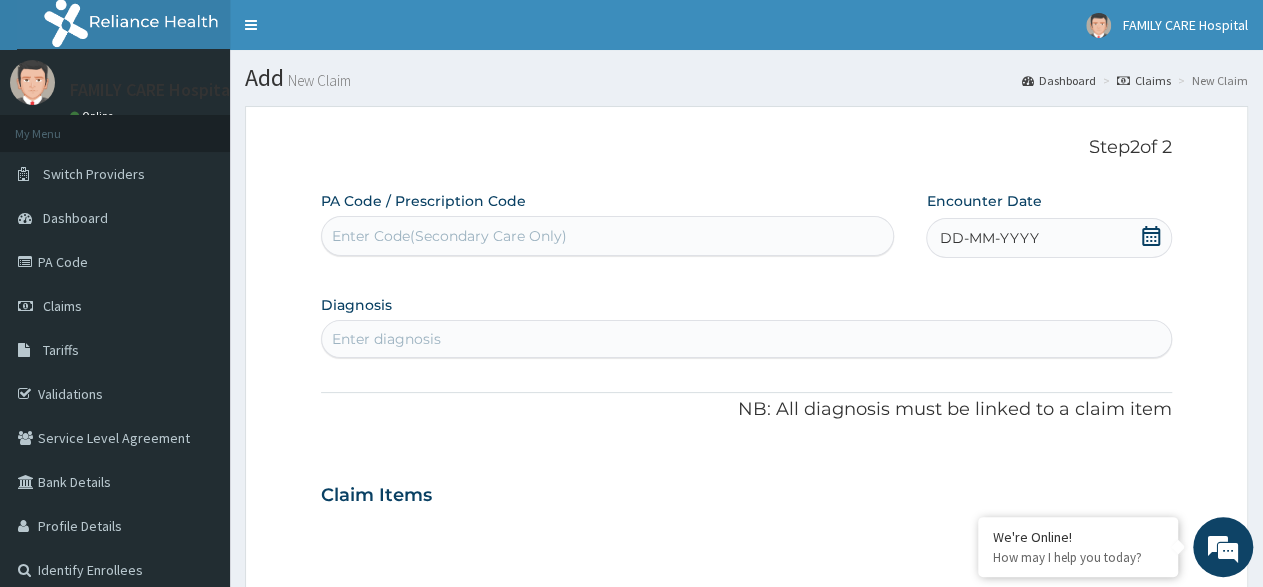 click 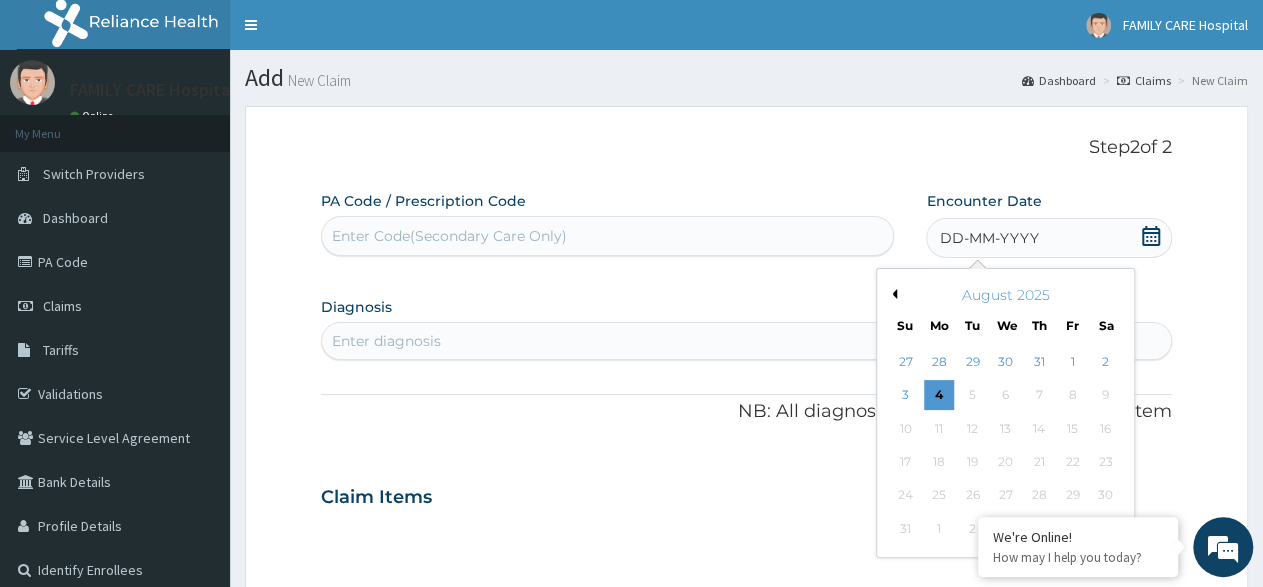 click on "Previous Month" at bounding box center (892, 294) 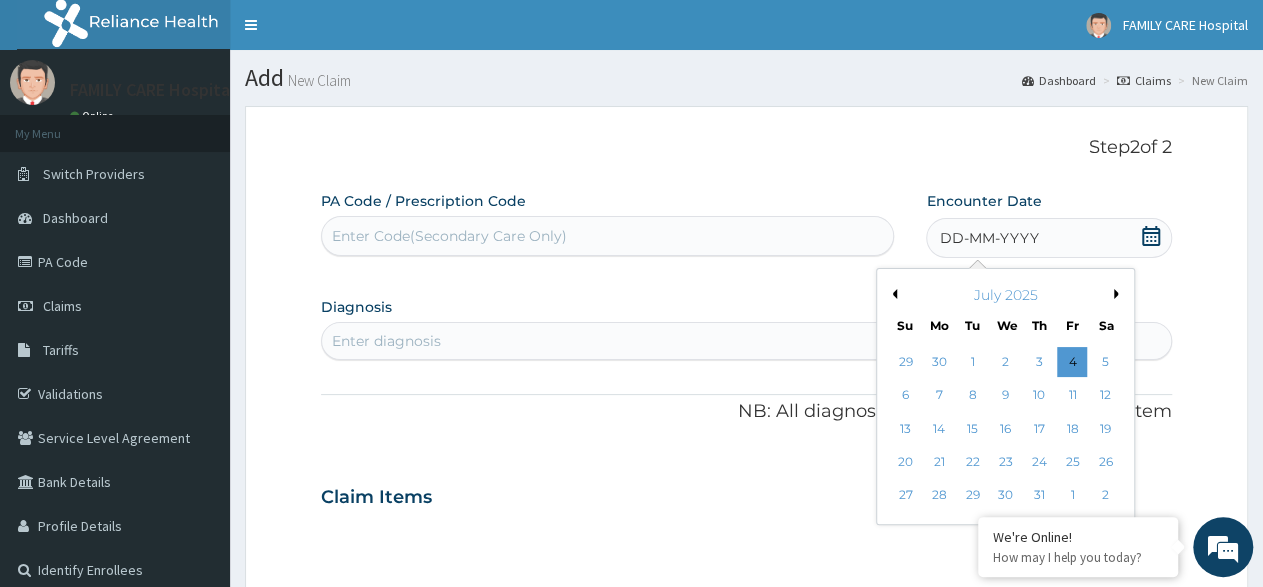 click on "29 30 1 2 3 4 5" at bounding box center (1005, 362) 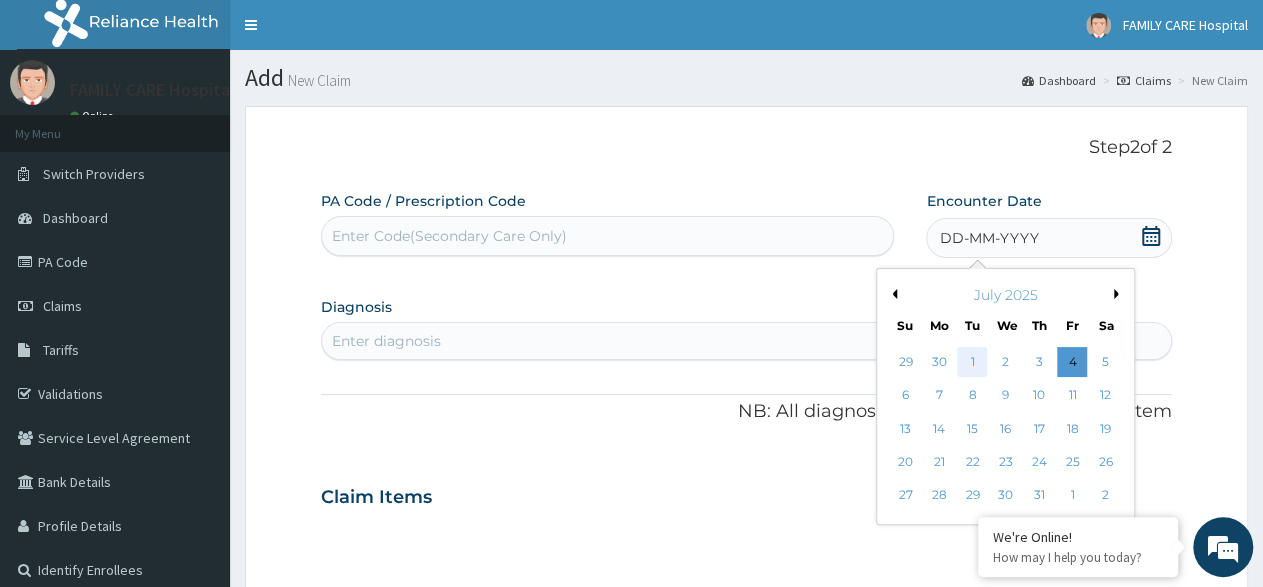 click on "1" at bounding box center [973, 362] 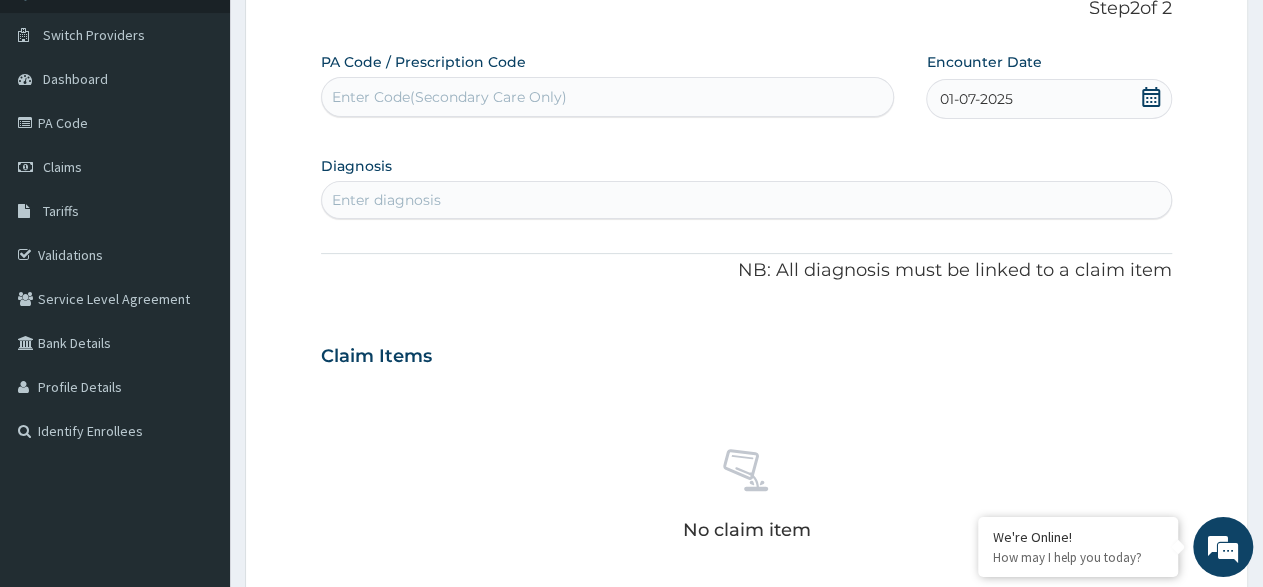 scroll, scrollTop: 208, scrollLeft: 0, axis: vertical 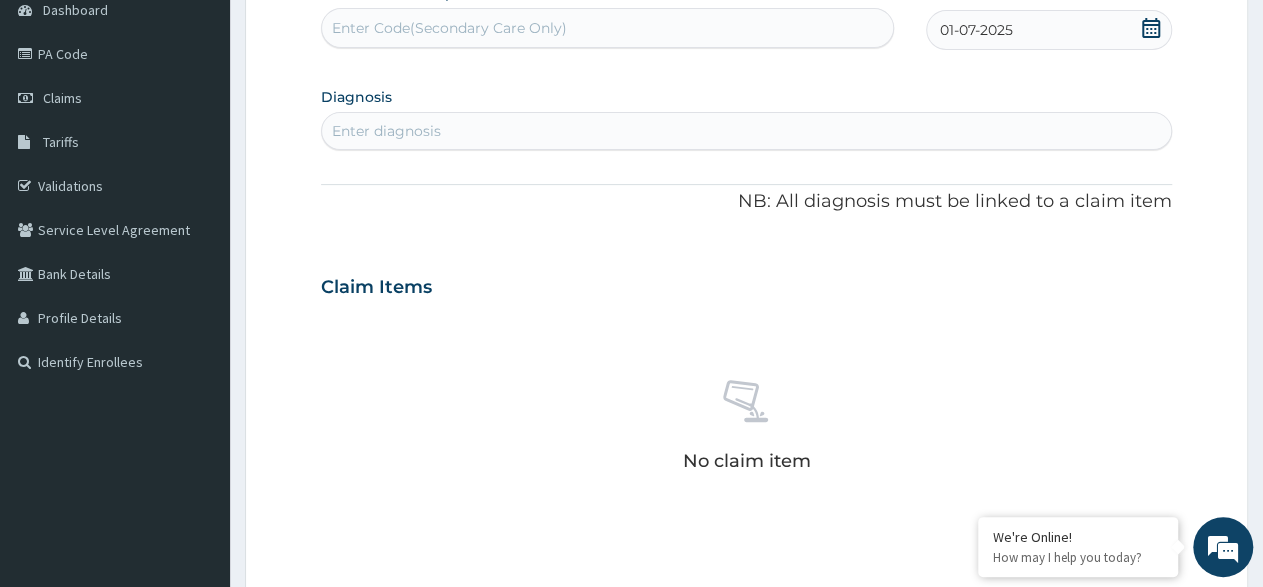click on "Enter diagnosis" at bounding box center (386, 131) 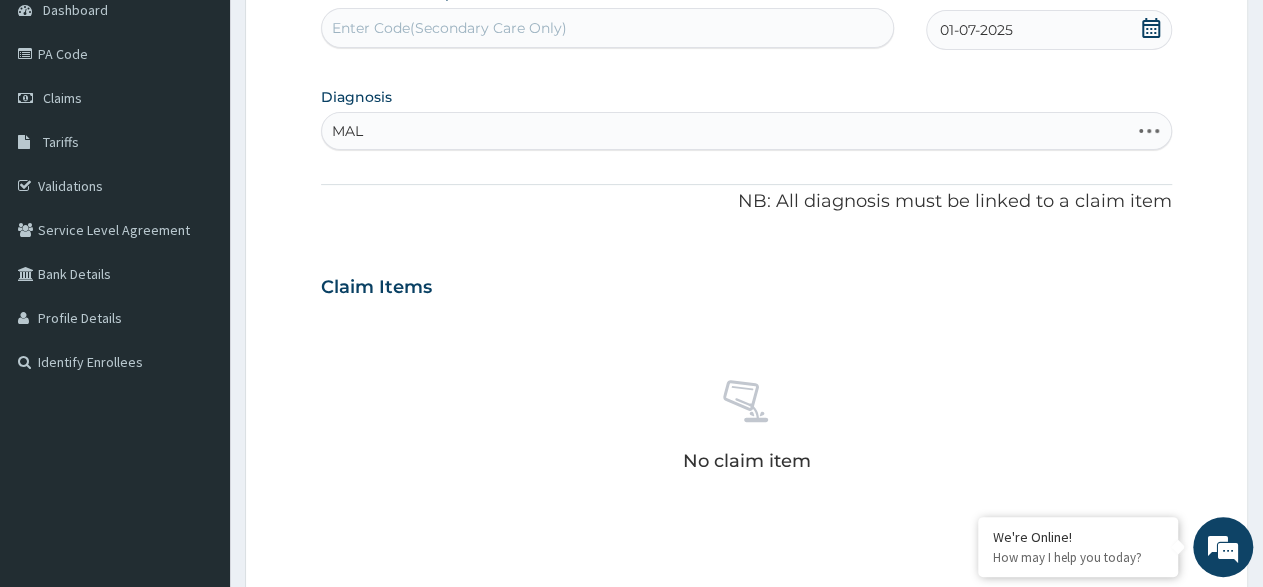 type on "MALA" 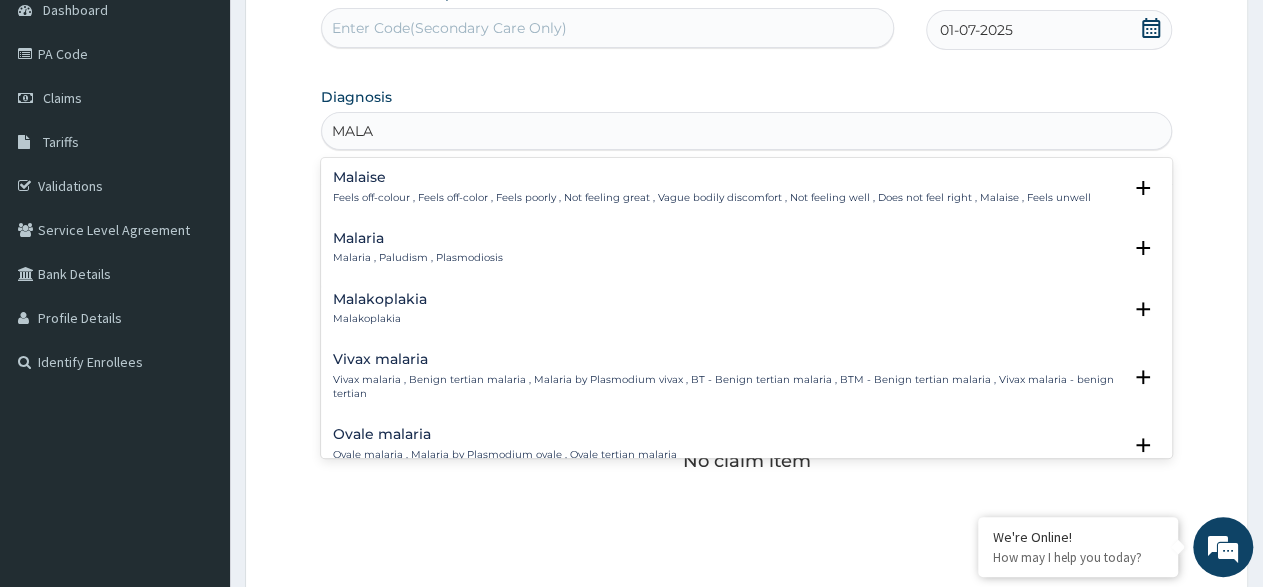 click on "Malaria Malaria , Paludism , Plasmodiosis" at bounding box center (746, 248) 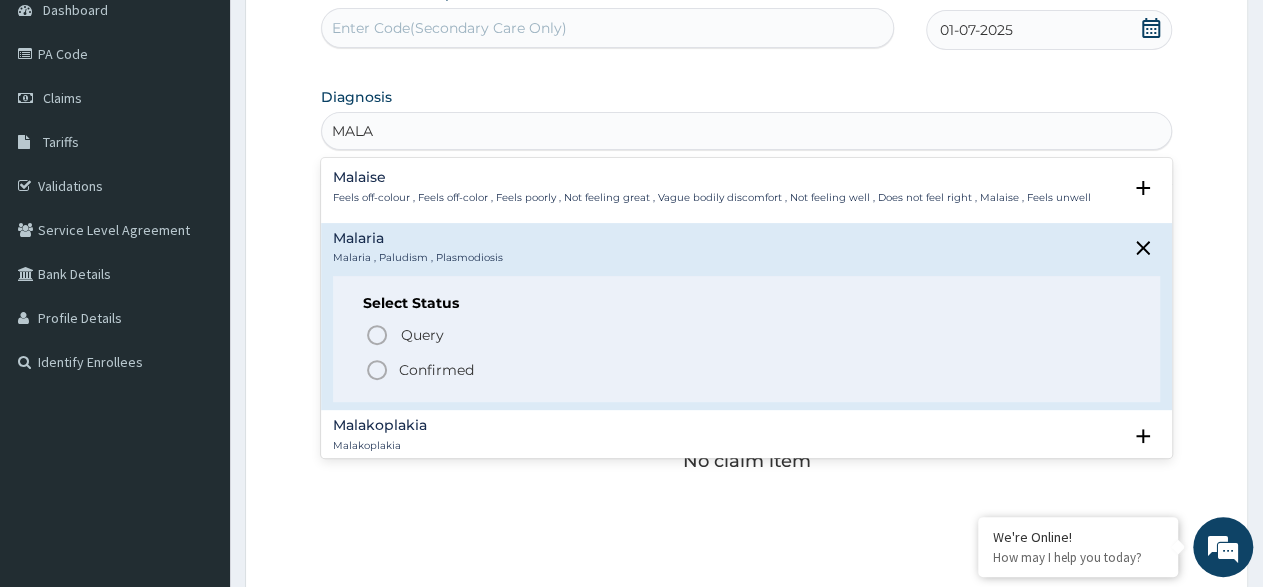 click on "Confirmed" at bounding box center [436, 370] 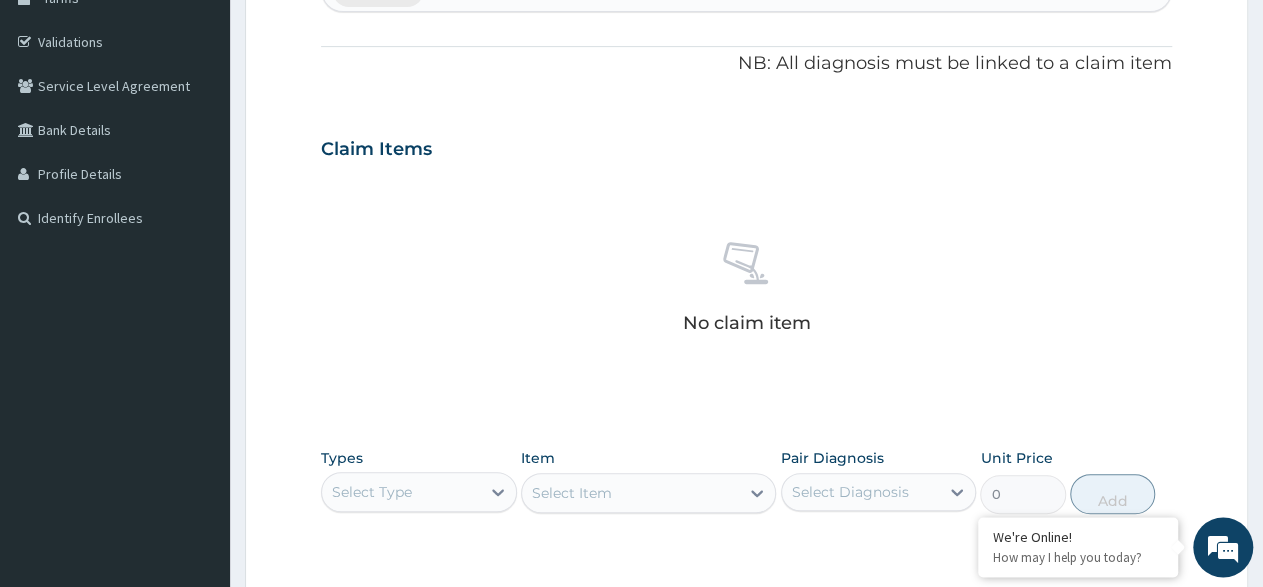 scroll, scrollTop: 312, scrollLeft: 0, axis: vertical 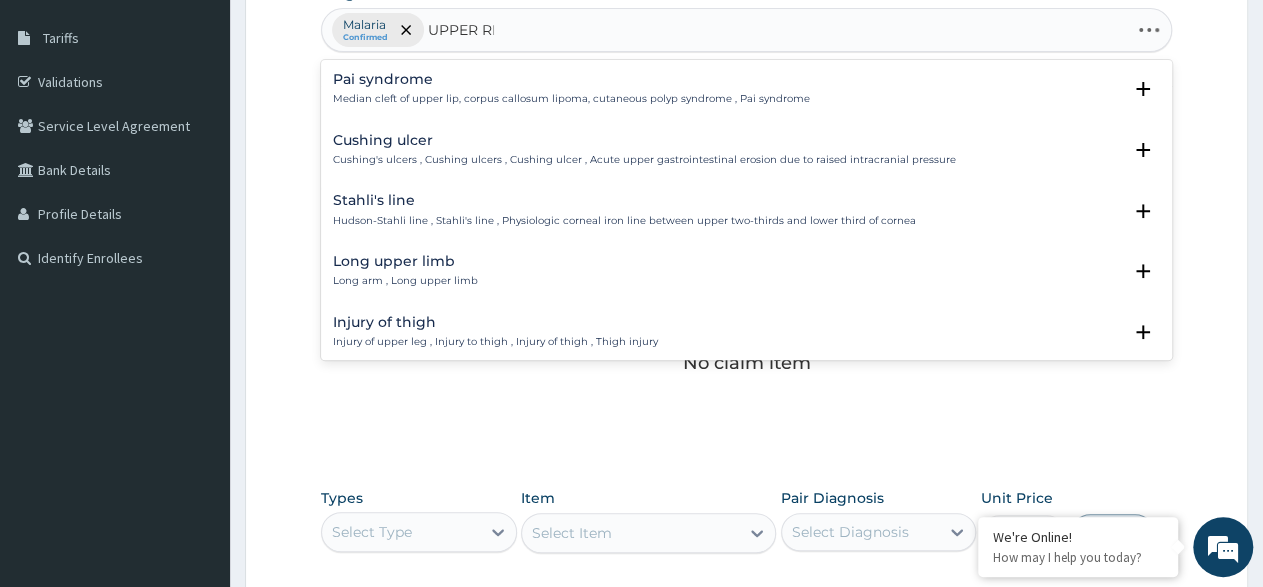 type on "UPPER RES" 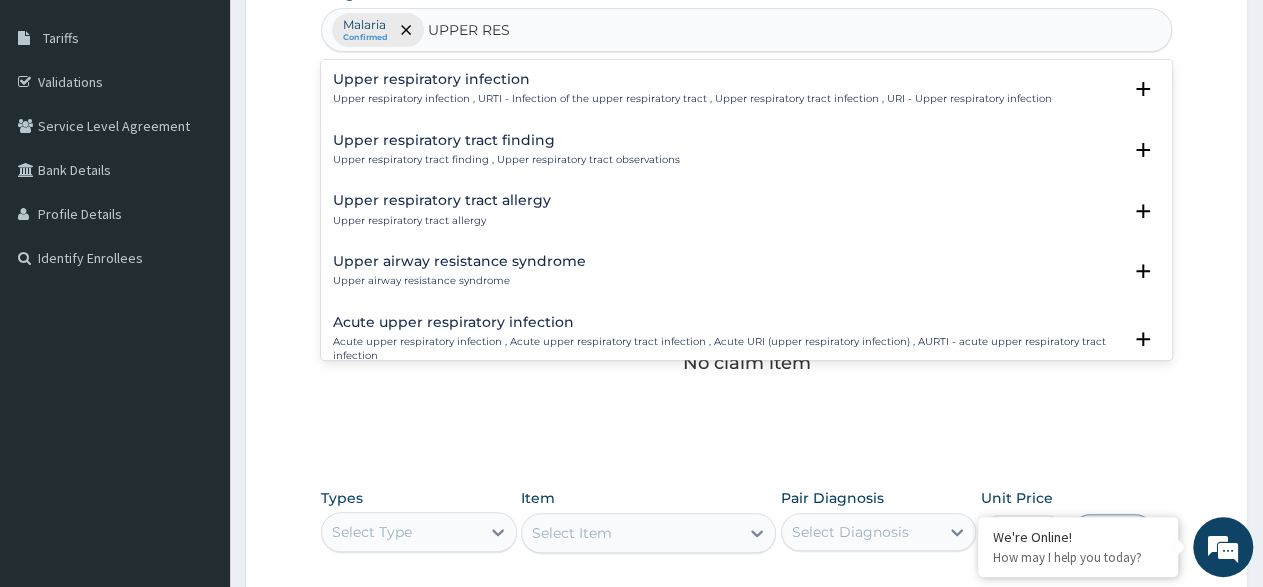 click on "Upper respiratory infection" at bounding box center [692, 79] 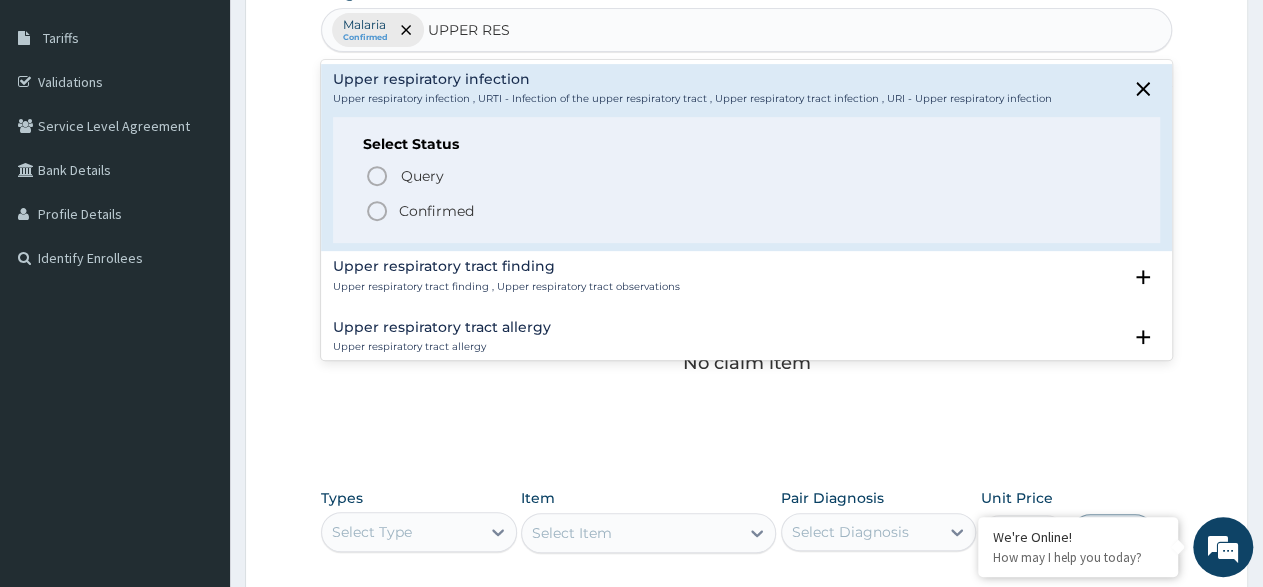 click on "Confirmed" at bounding box center (436, 211) 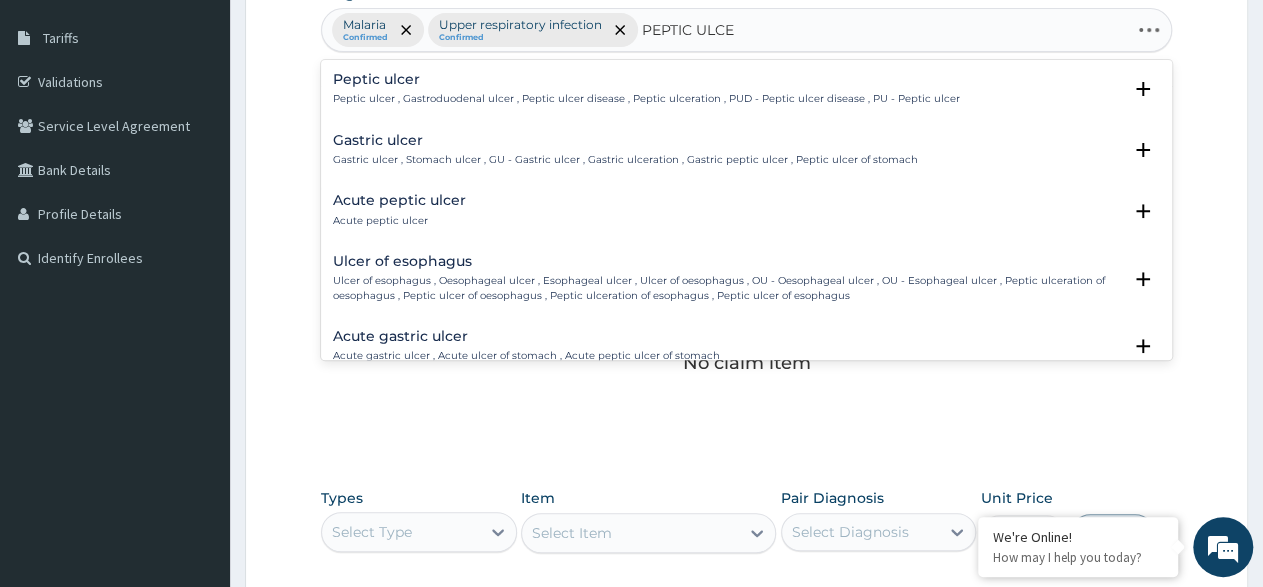 type on "PEPTIC ULCER" 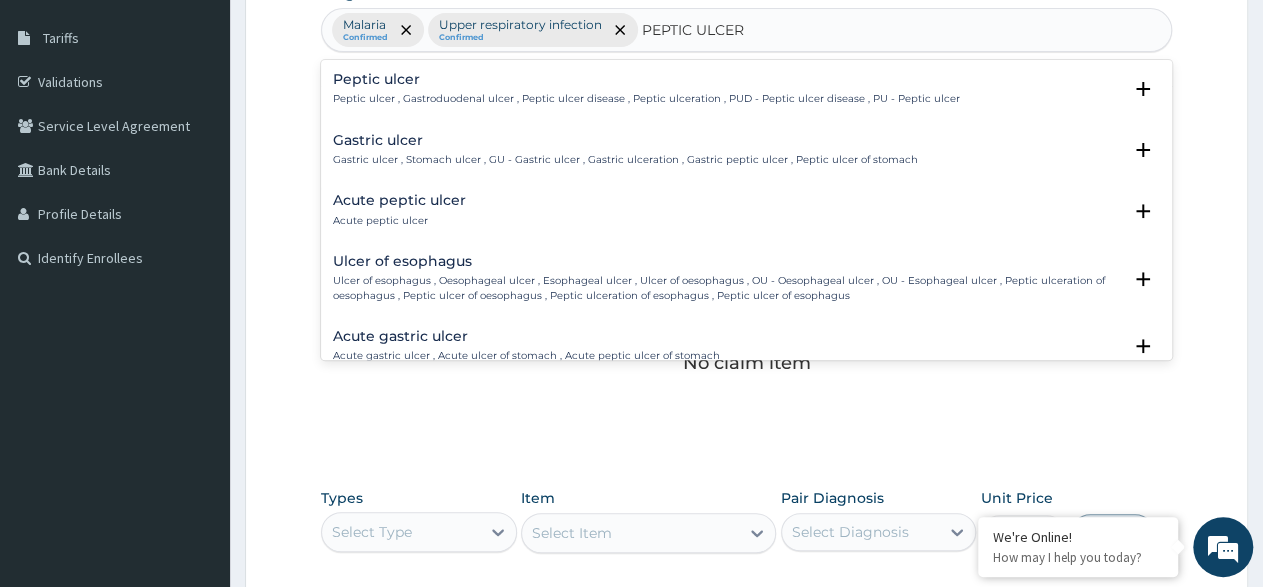 click on "Peptic ulcer Peptic ulcer , Gastroduodenal ulcer , Peptic ulcer disease , Peptic ulceration , PUD - Peptic ulcer disease , PU - Peptic ulcer" at bounding box center [646, 89] 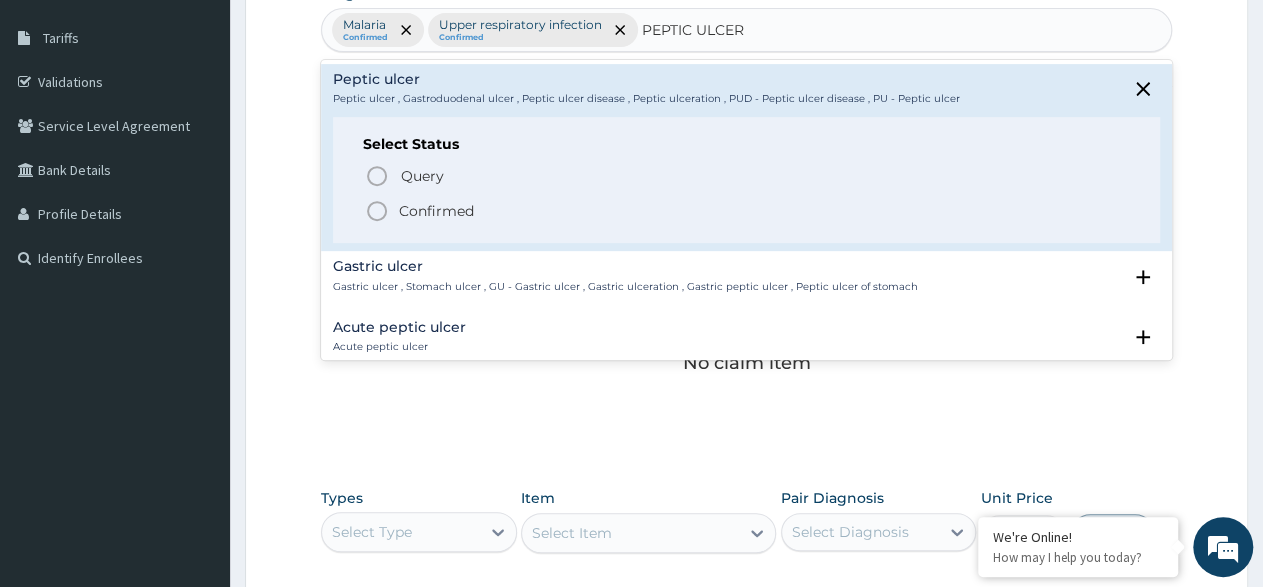 click on "Confirmed" at bounding box center [436, 211] 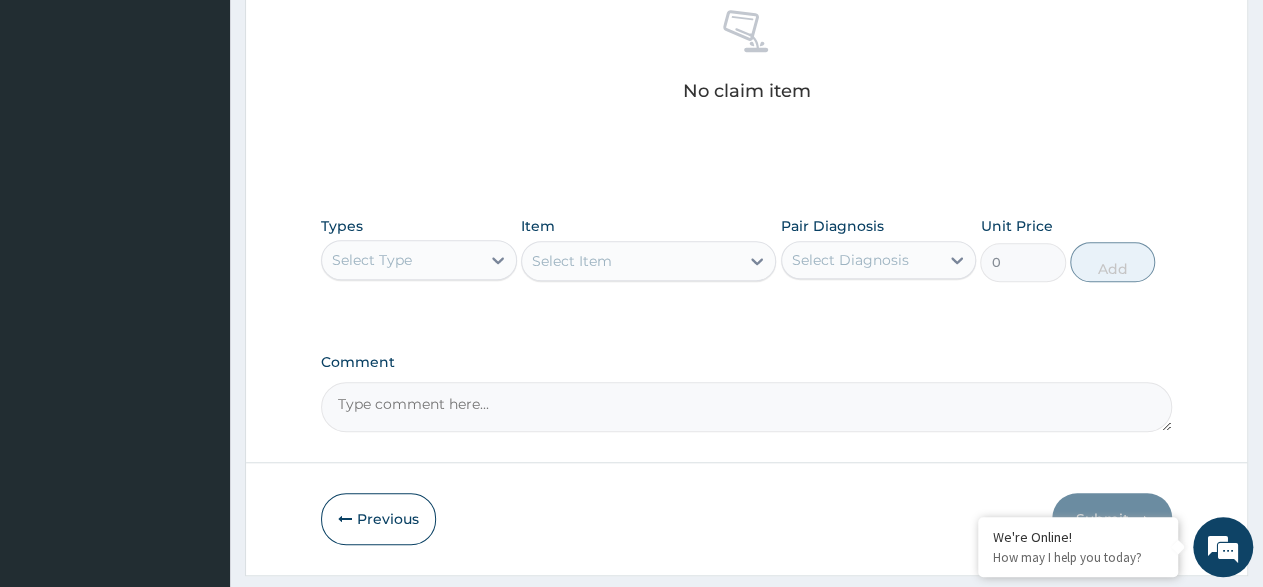 scroll, scrollTop: 636, scrollLeft: 0, axis: vertical 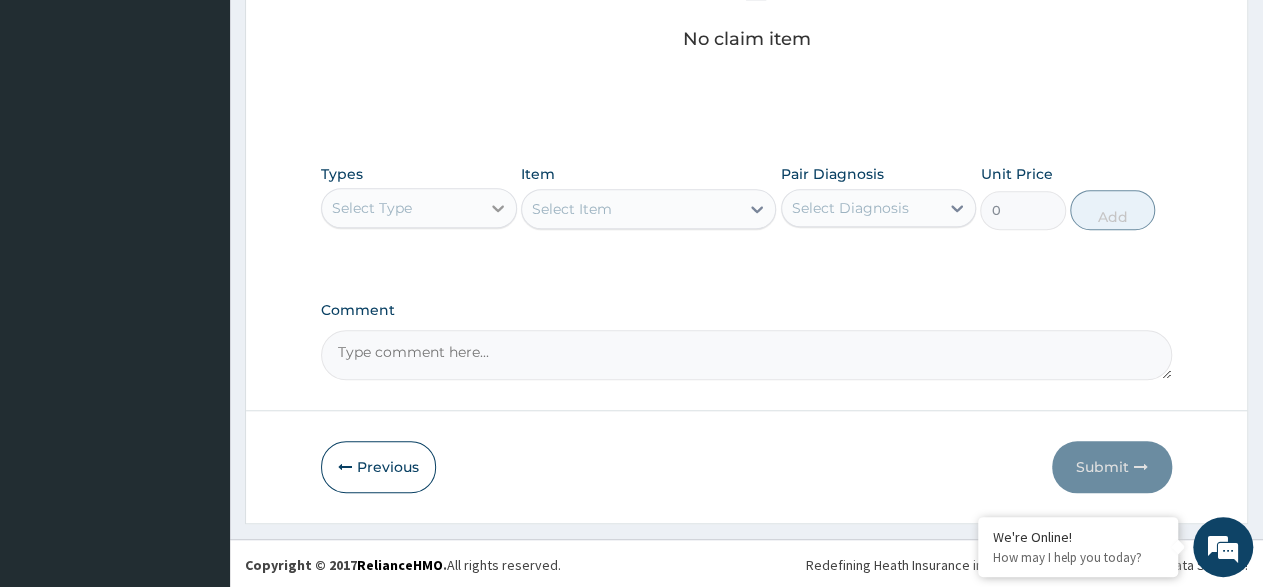drag, startPoint x: 490, startPoint y: 198, endPoint x: 495, endPoint y: 208, distance: 11.18034 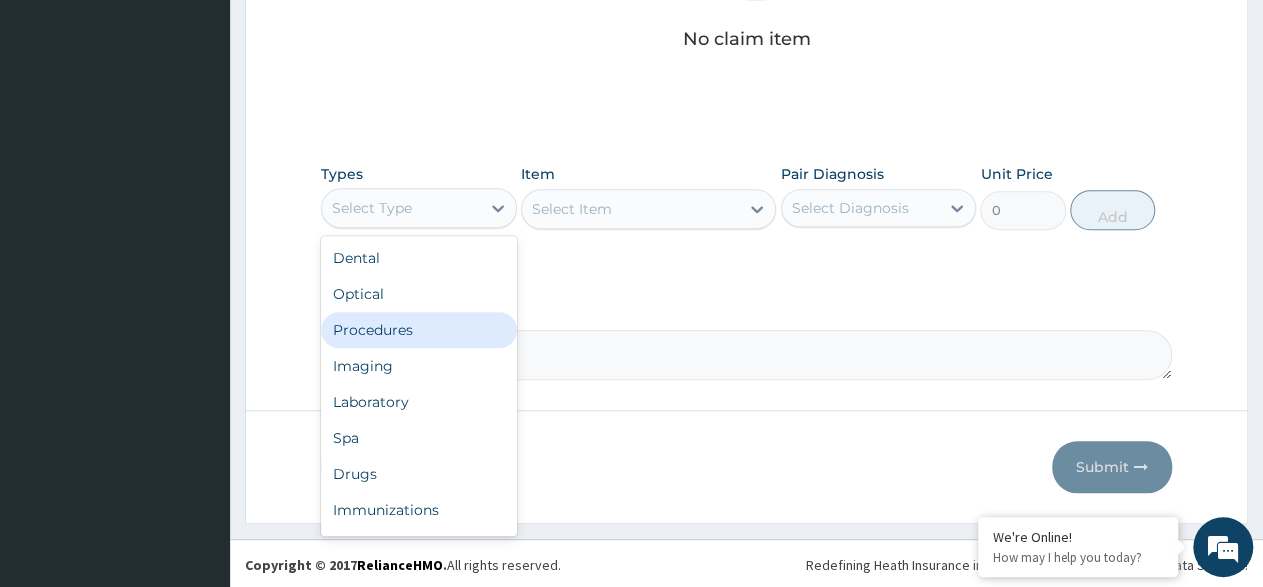 click on "Procedures" at bounding box center (419, 330) 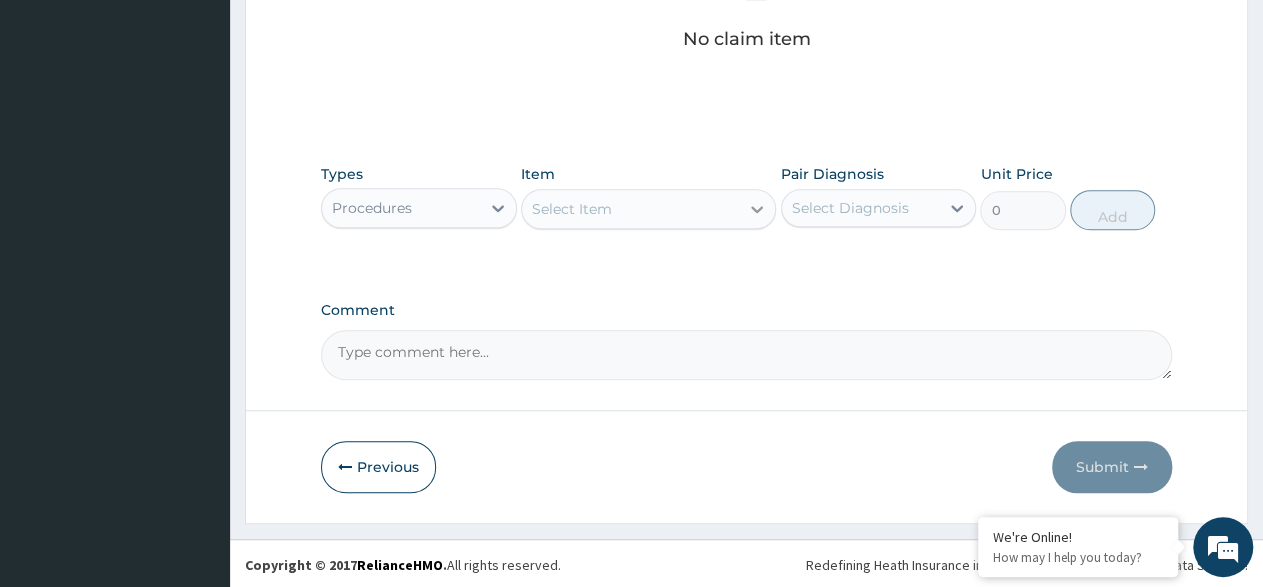 click 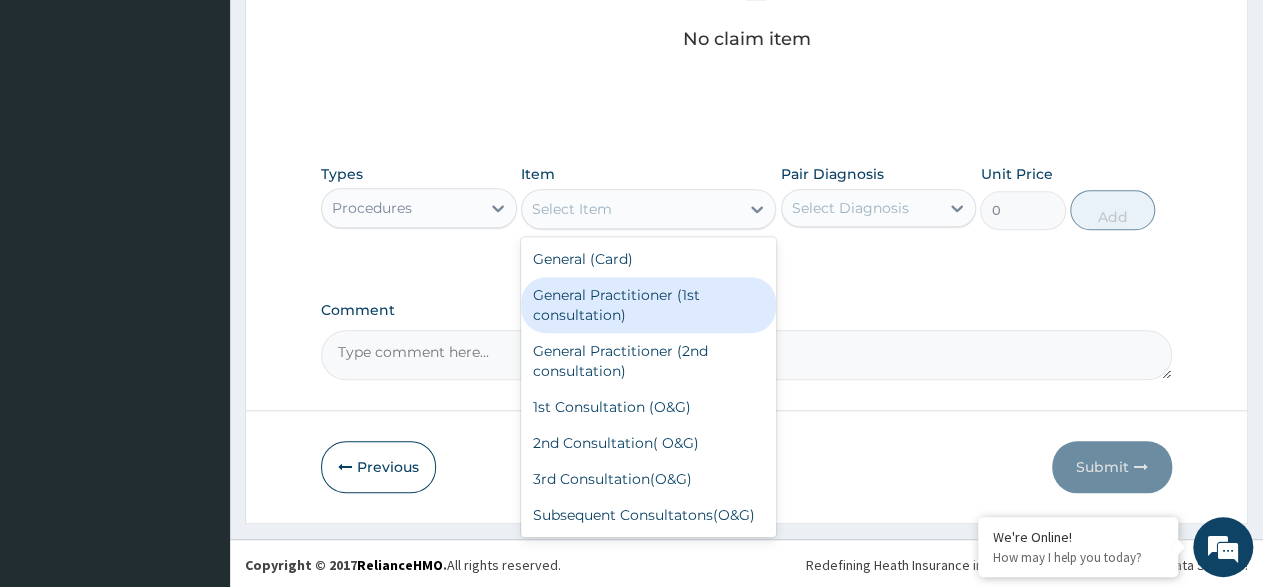click on "General Practitioner (1st consultation)" at bounding box center [648, 305] 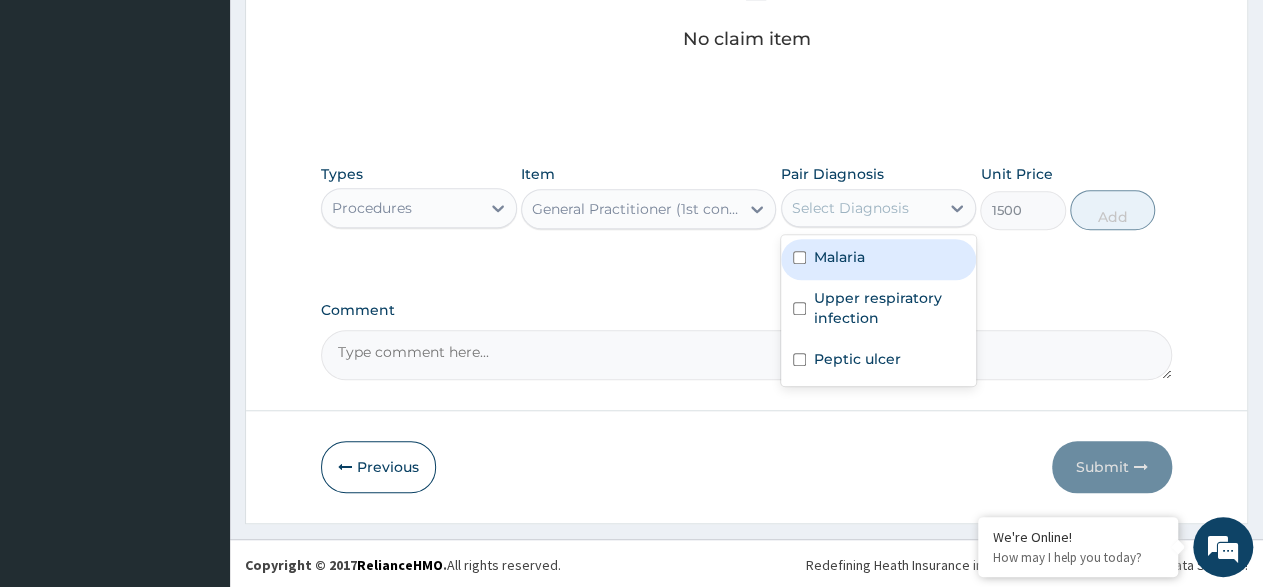 drag, startPoint x: 957, startPoint y: 214, endPoint x: 861, endPoint y: 288, distance: 121.21056 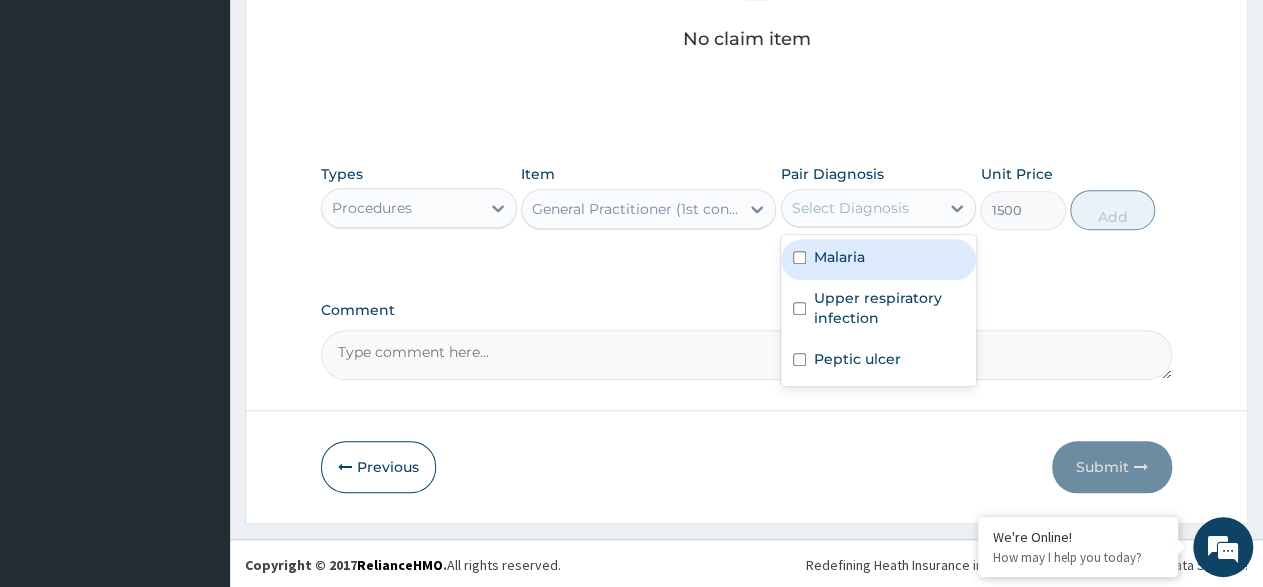 click on "option Malaria focused, 1 of 3. 3 results available. Use Up and Down to choose options, press Enter to select the currently focused option, press Escape to exit the menu, press Tab to select the option and exit the menu. Select Diagnosis Malaria Upper respiratory infection Peptic ulcer" at bounding box center [879, 208] 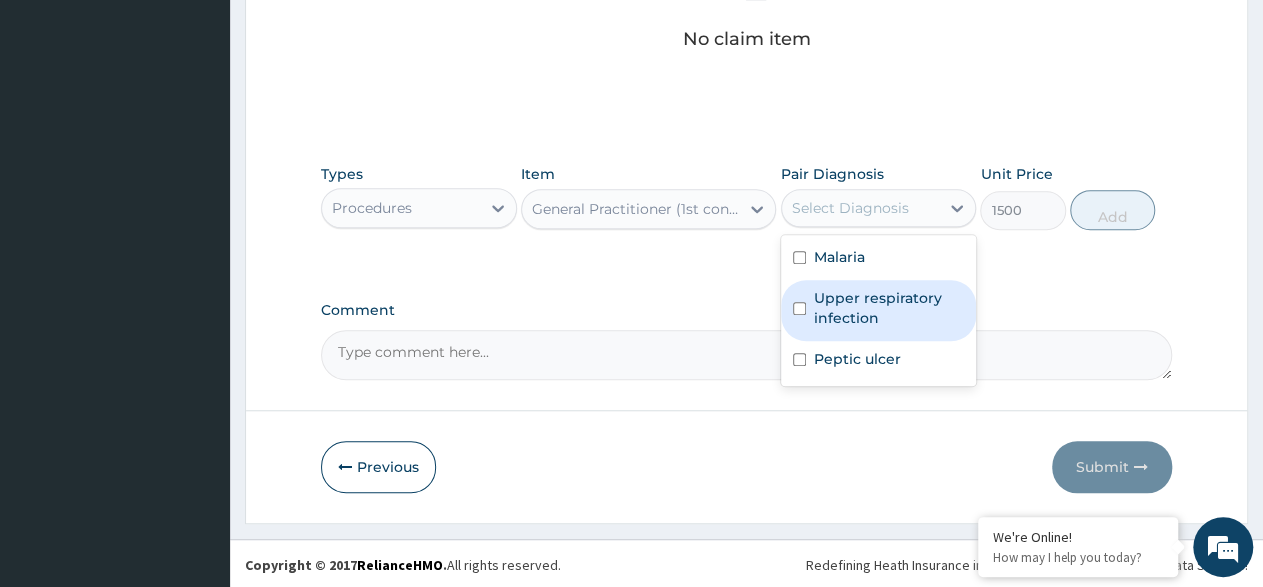 click on "Upper respiratory infection" at bounding box center [879, 310] 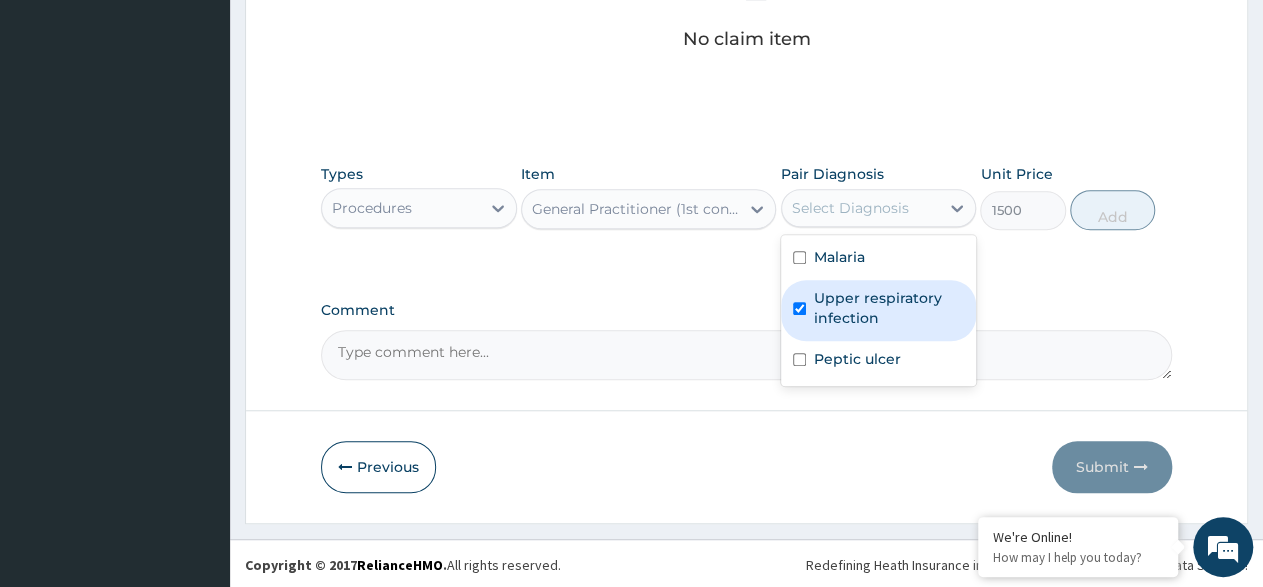 checkbox on "true" 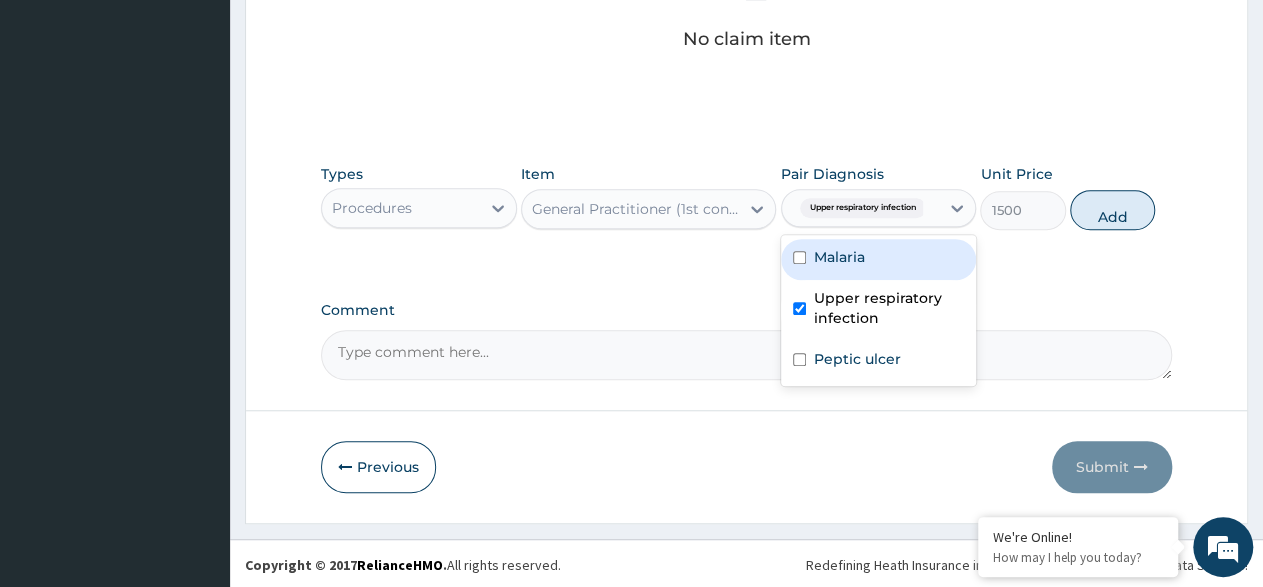 click at bounding box center (799, 257) 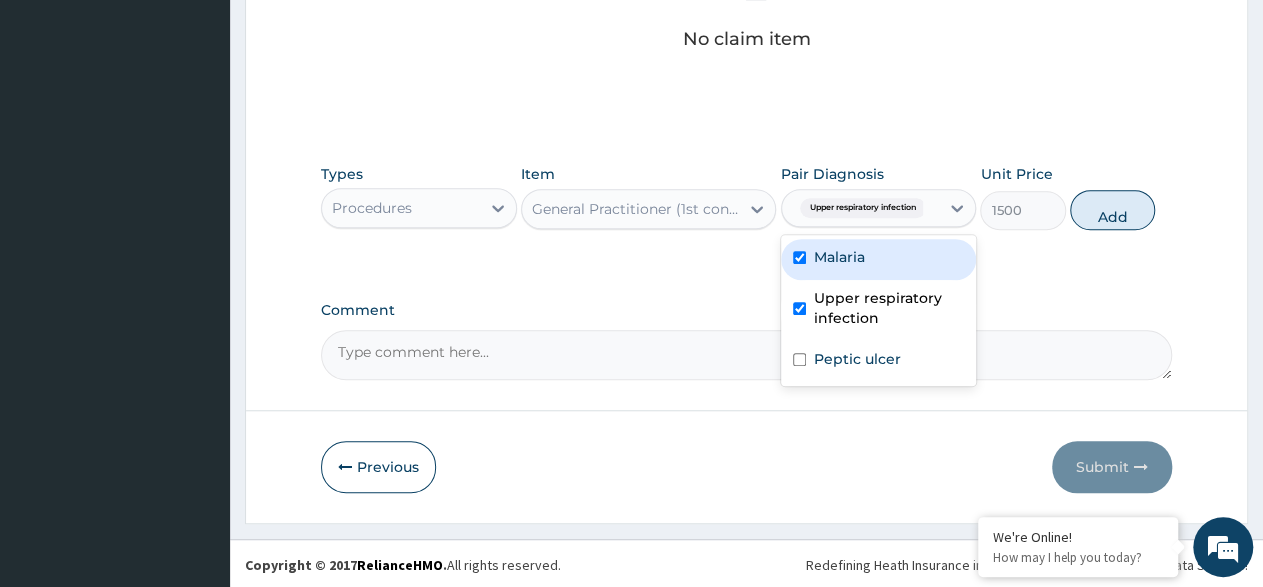 checkbox on "true" 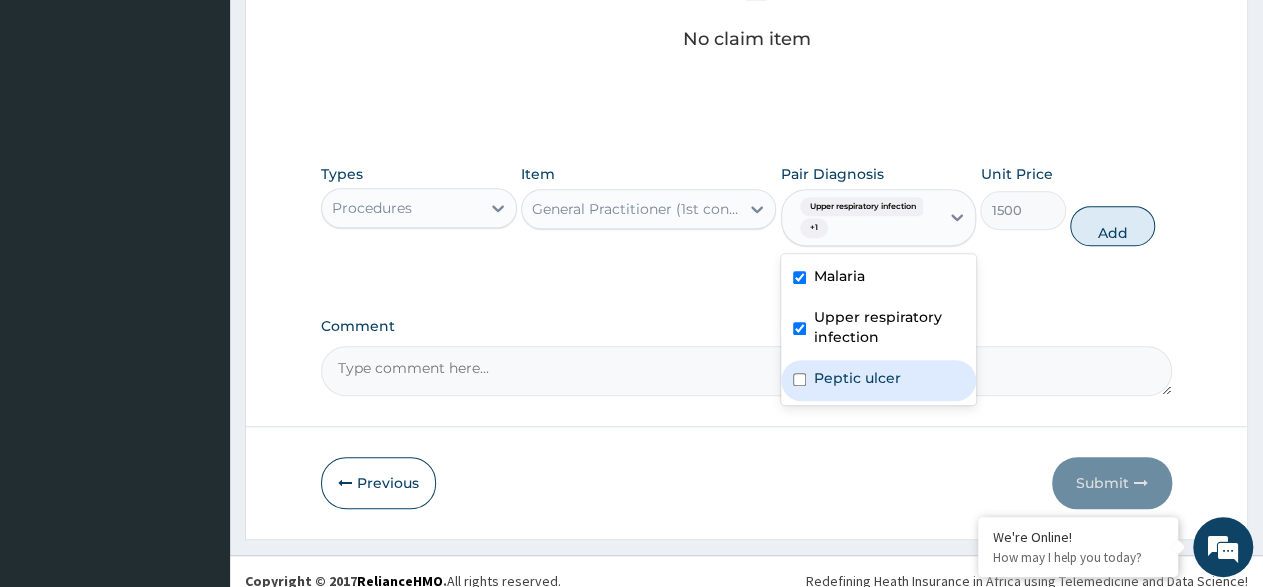 click on "Peptic ulcer" at bounding box center (857, 378) 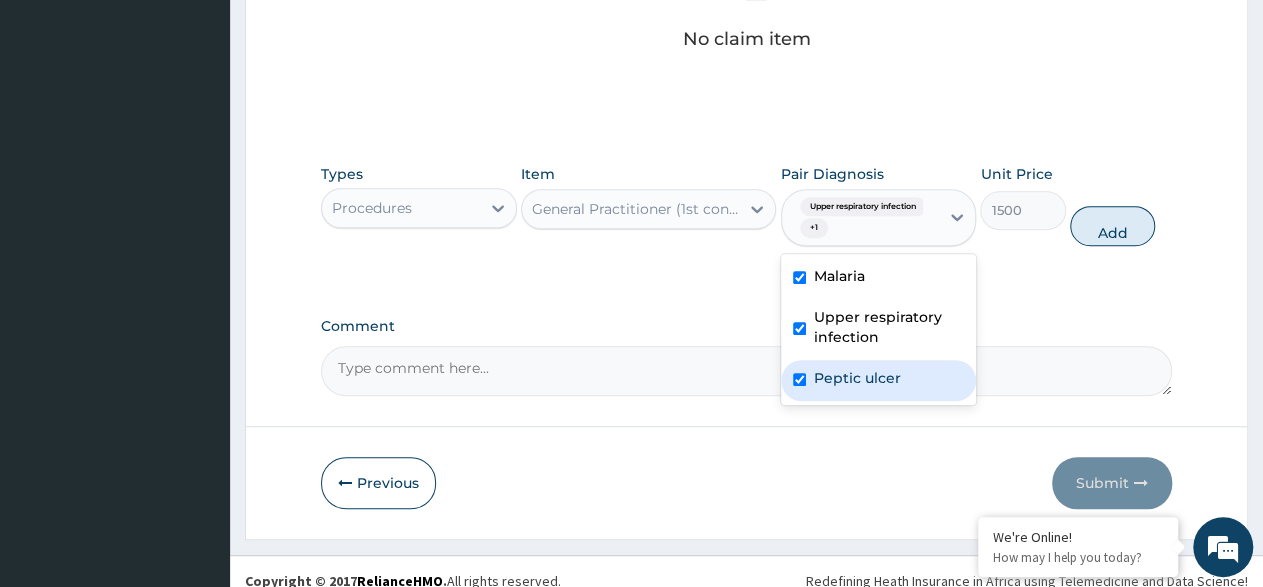 checkbox on "true" 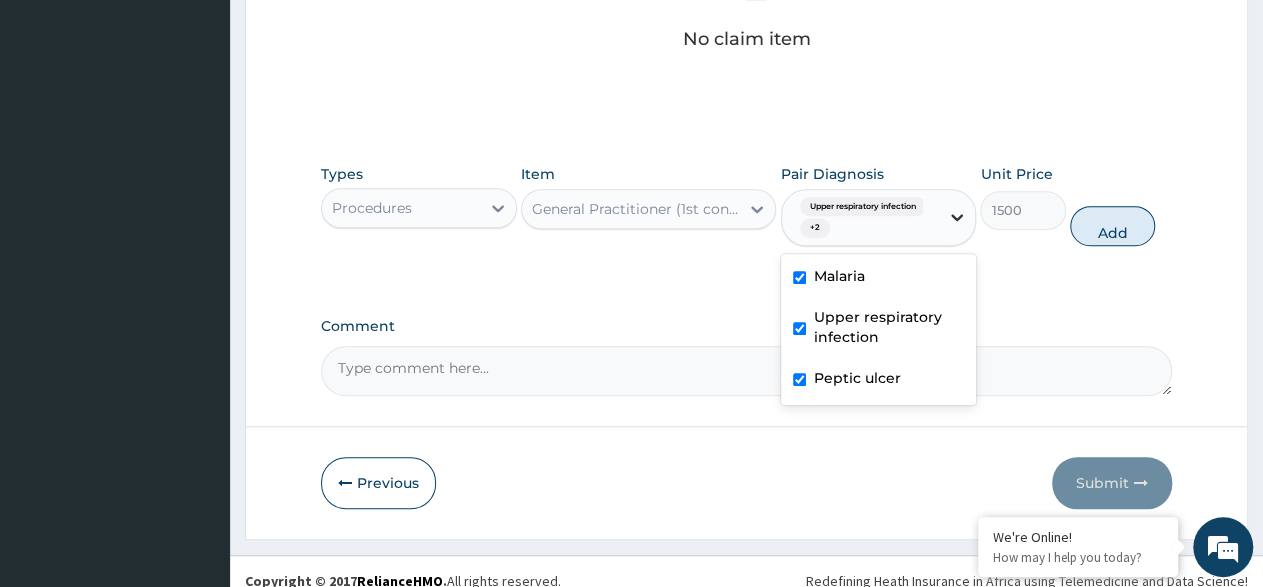 click 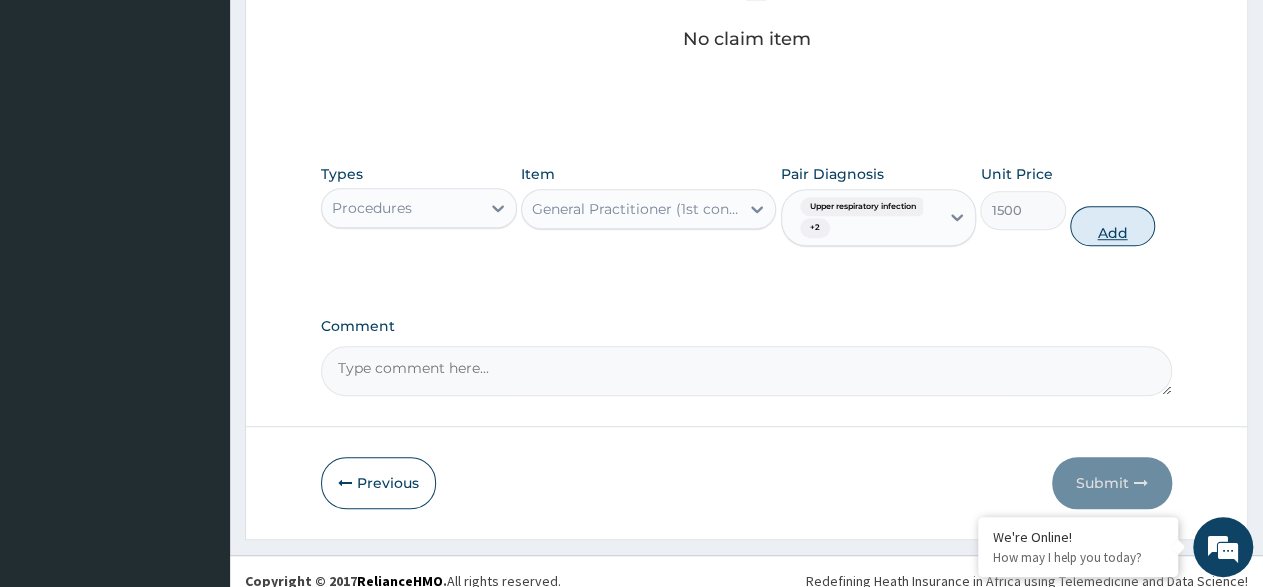 click on "Add" at bounding box center [1112, 226] 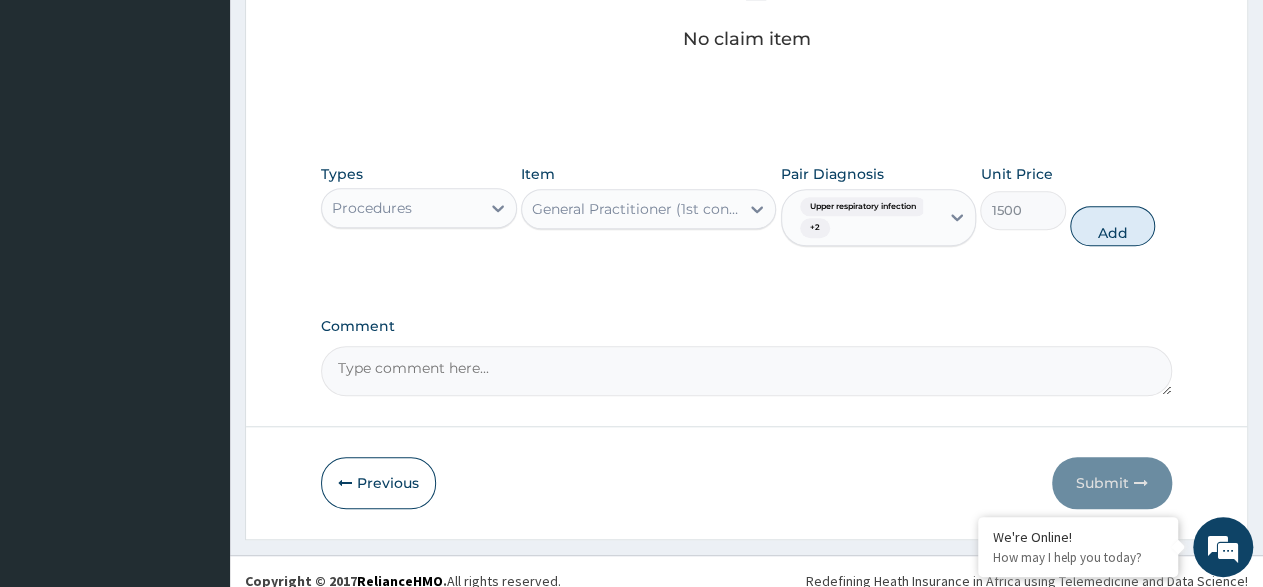 type on "0" 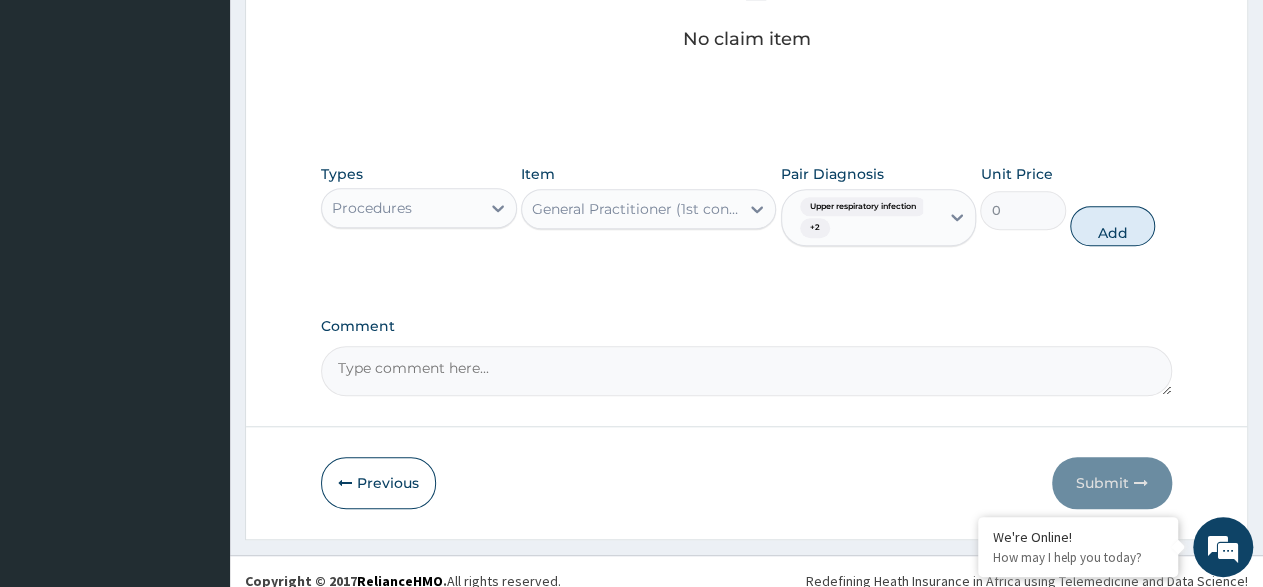 scroll, scrollTop: 566, scrollLeft: 0, axis: vertical 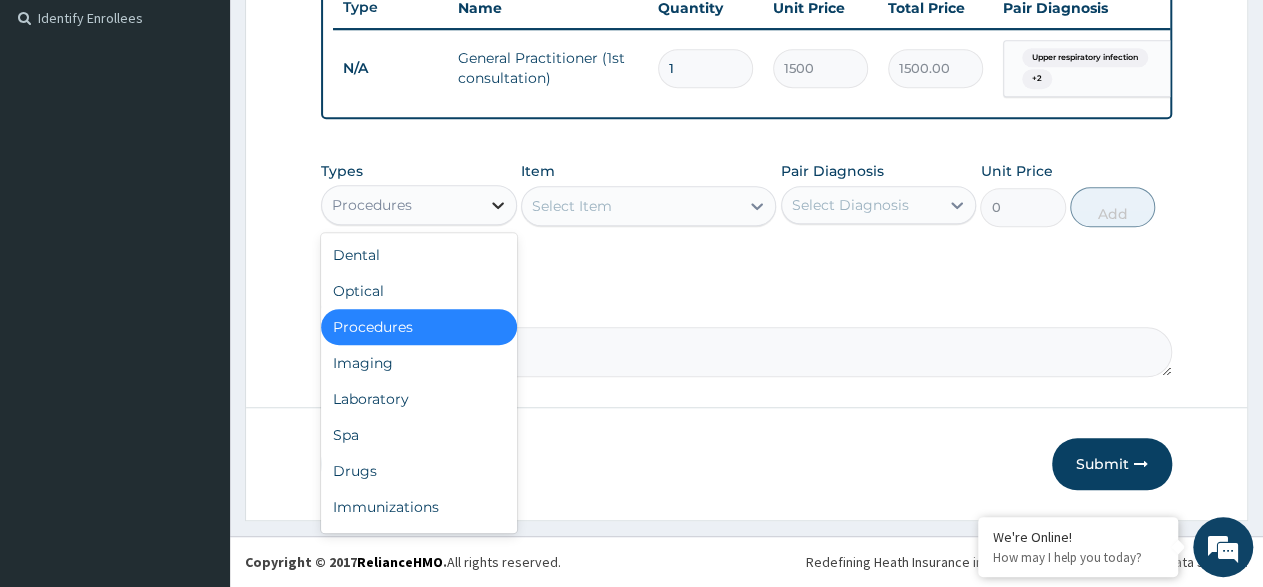 click 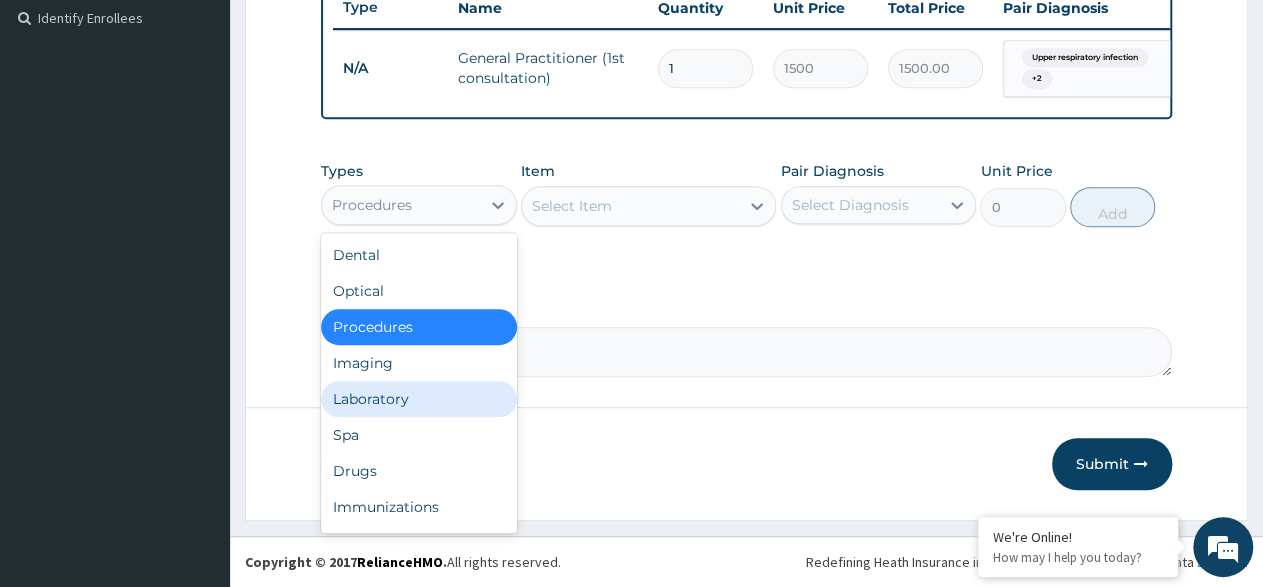 drag, startPoint x: 422, startPoint y: 397, endPoint x: 713, endPoint y: 276, distance: 315.15393 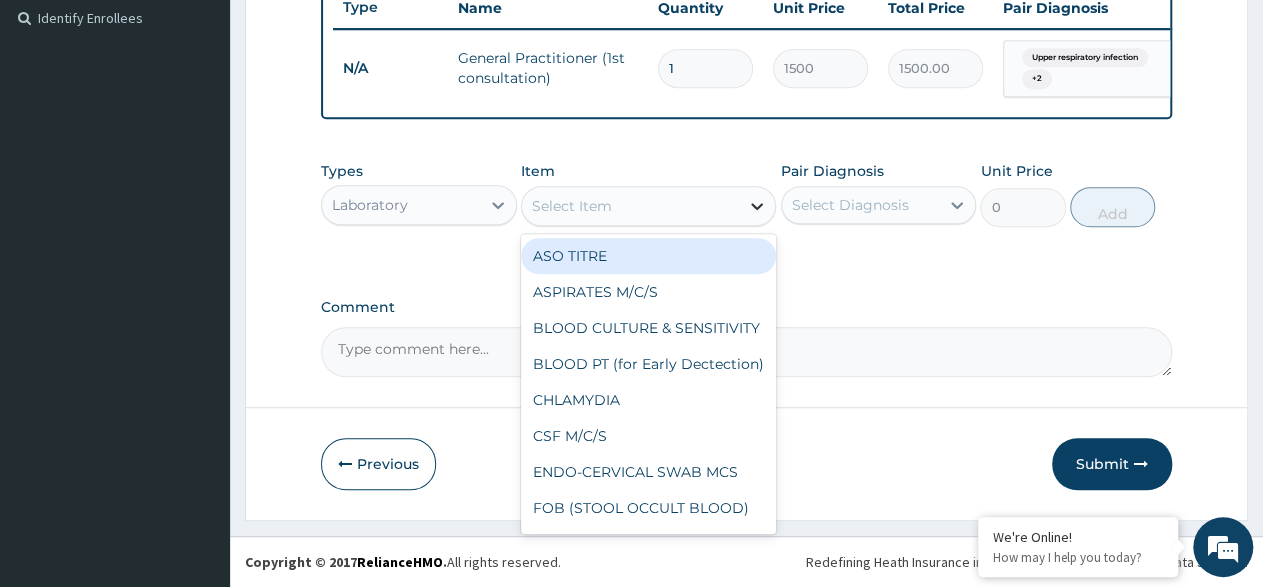 click 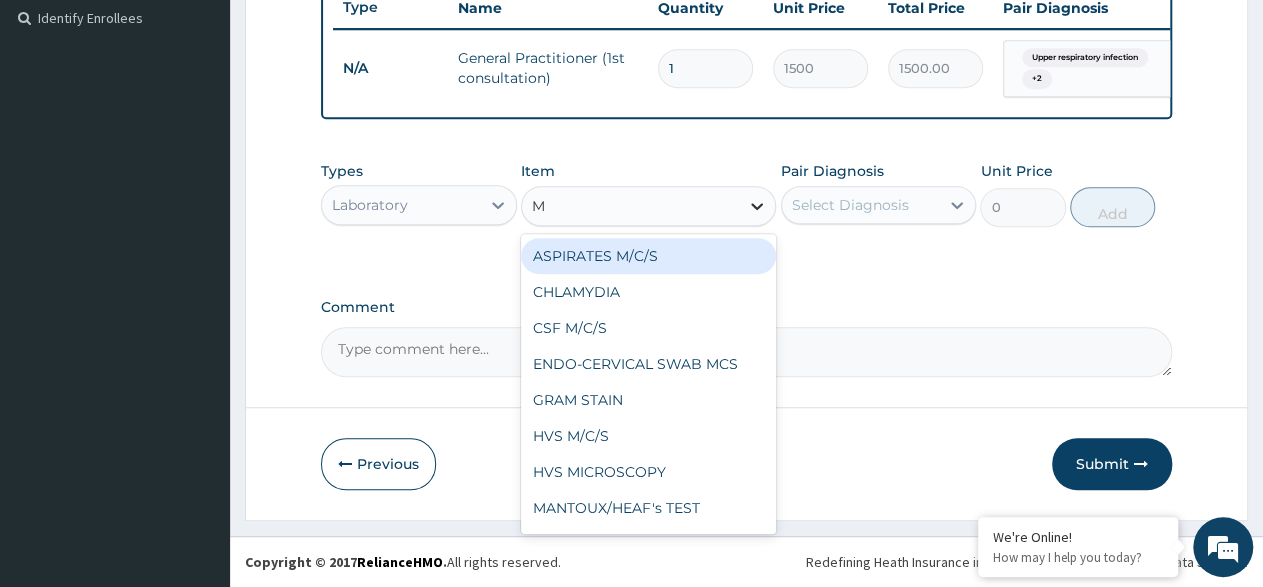 type on "MP" 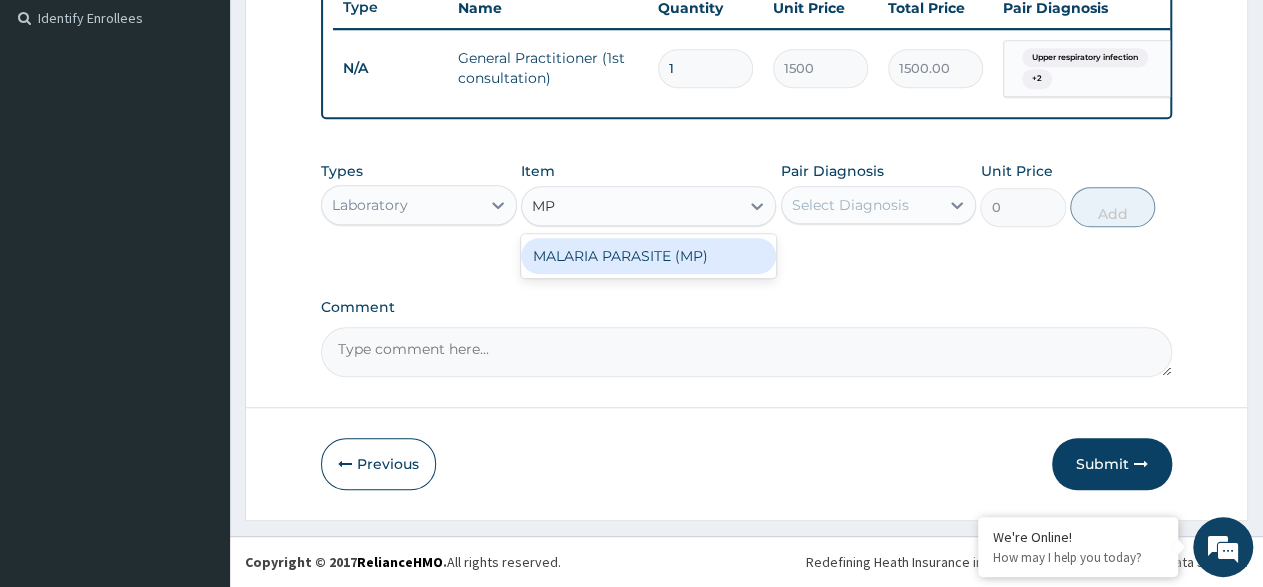 drag, startPoint x: 679, startPoint y: 259, endPoint x: 765, endPoint y: 259, distance: 86 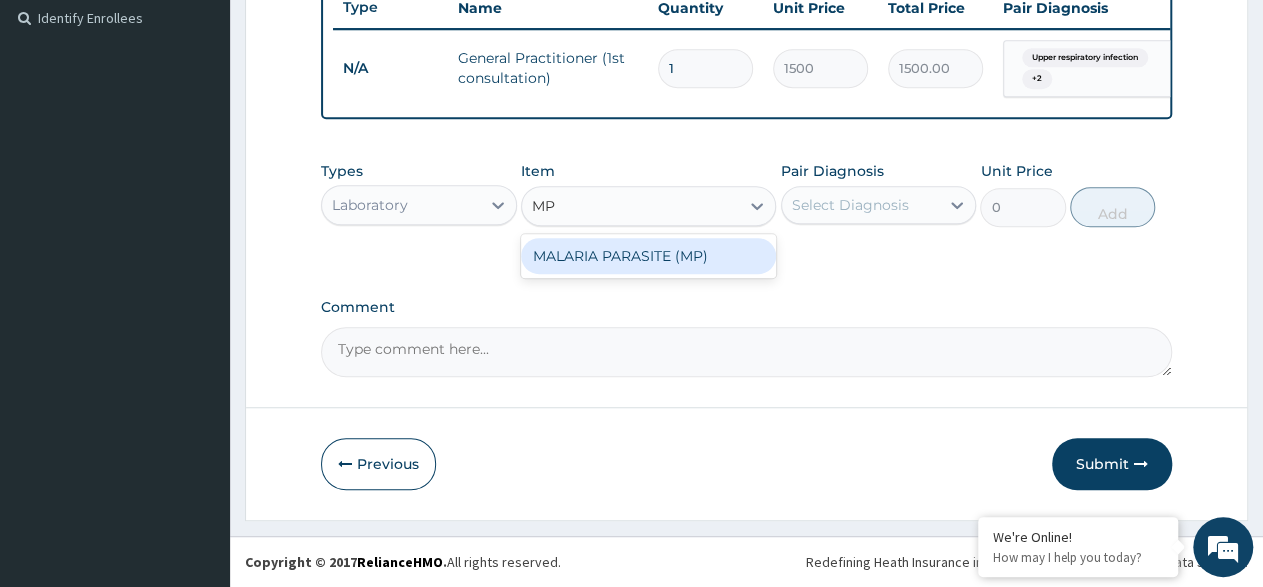 click on "MALARIA PARASITE (MP)" at bounding box center (648, 256) 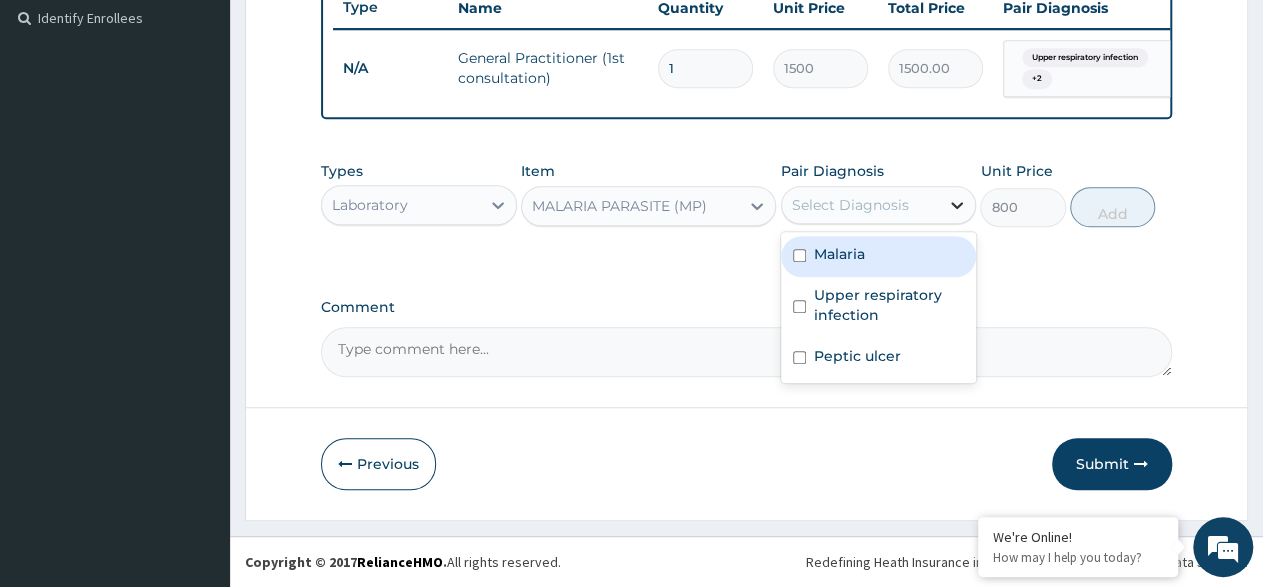 click at bounding box center [957, 205] 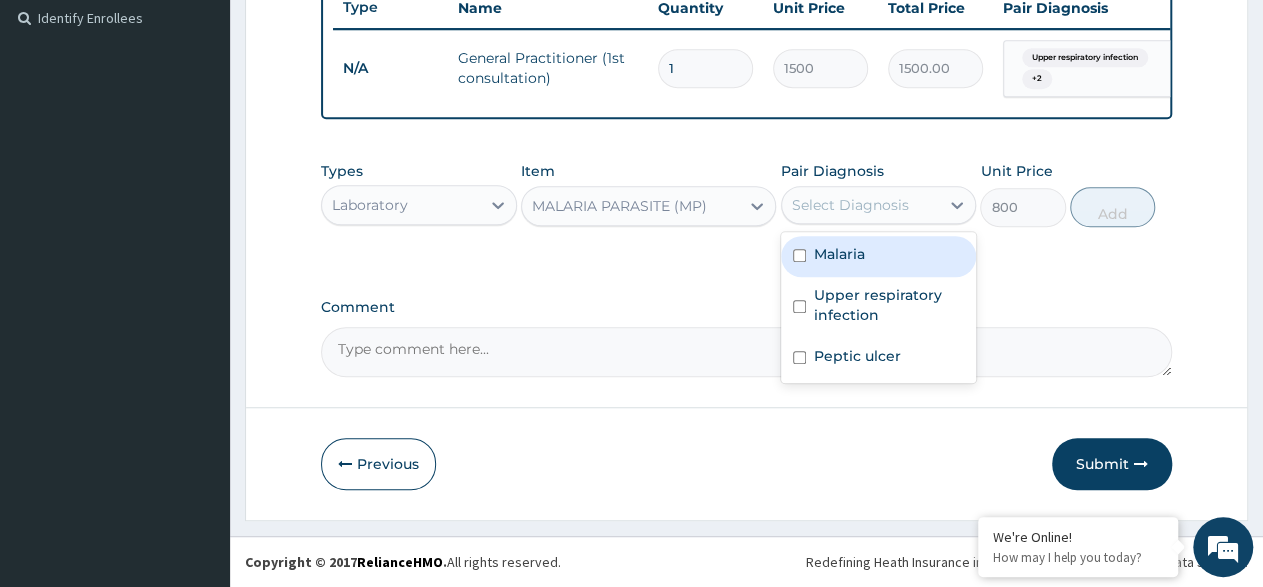 click at bounding box center (799, 255) 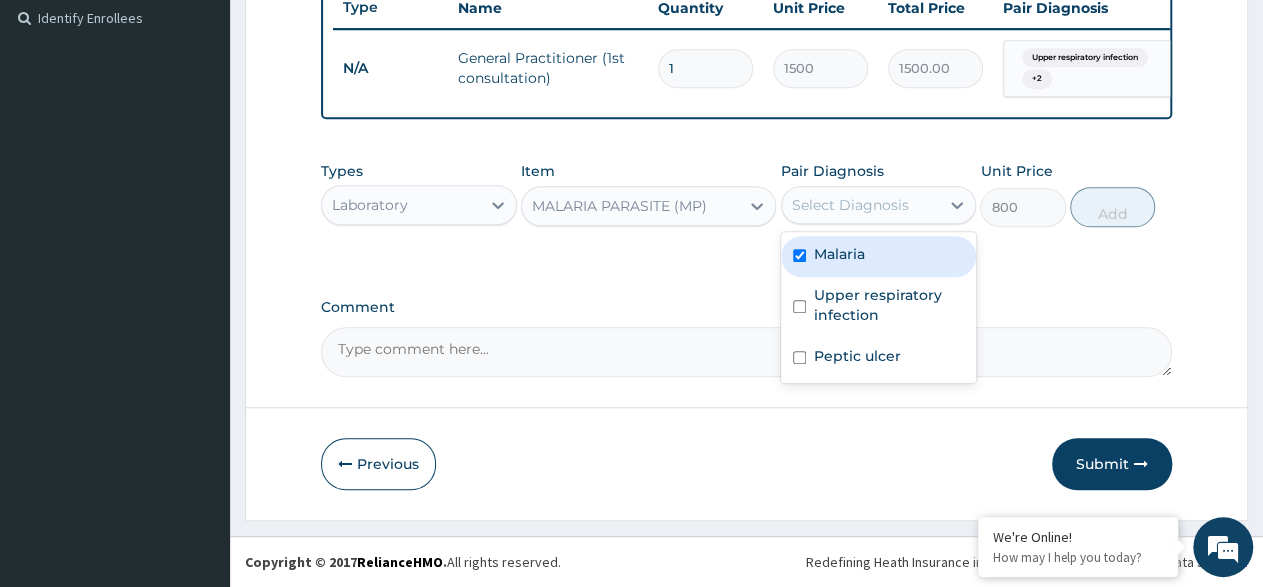 checkbox on "true" 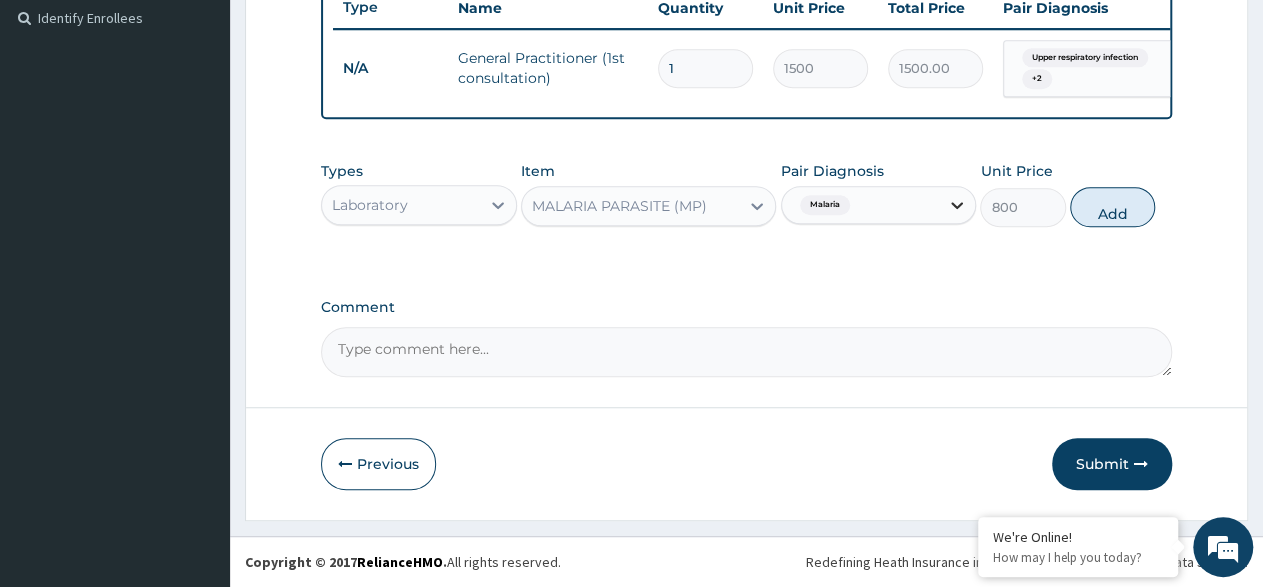 click 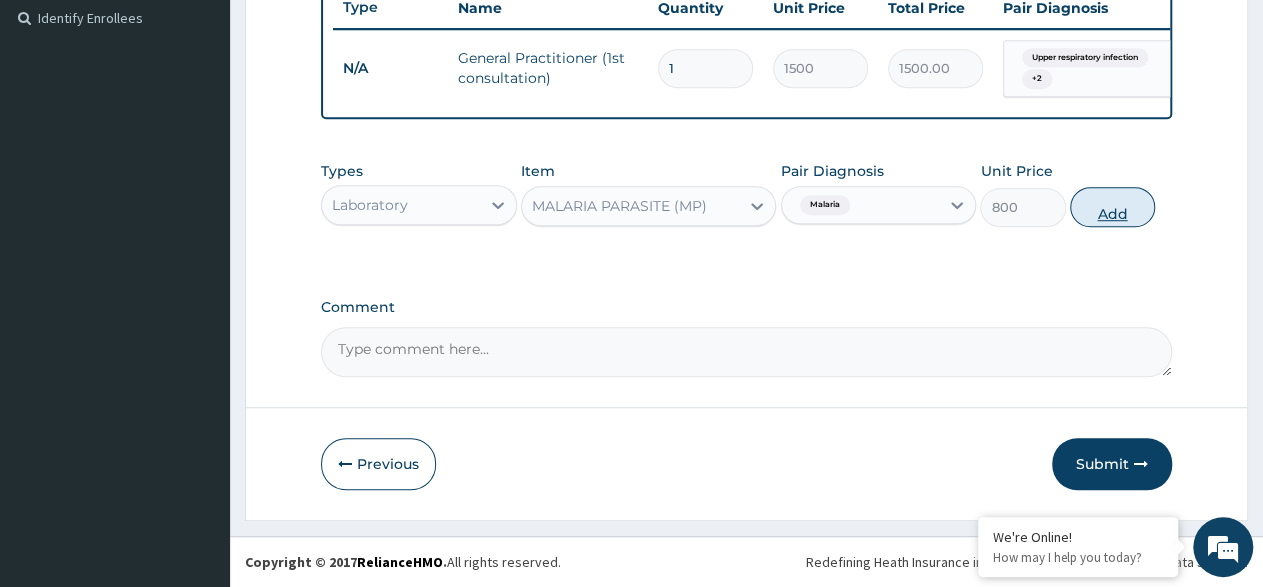 drag, startPoint x: 1093, startPoint y: 204, endPoint x: 1028, endPoint y: 216, distance: 66.09841 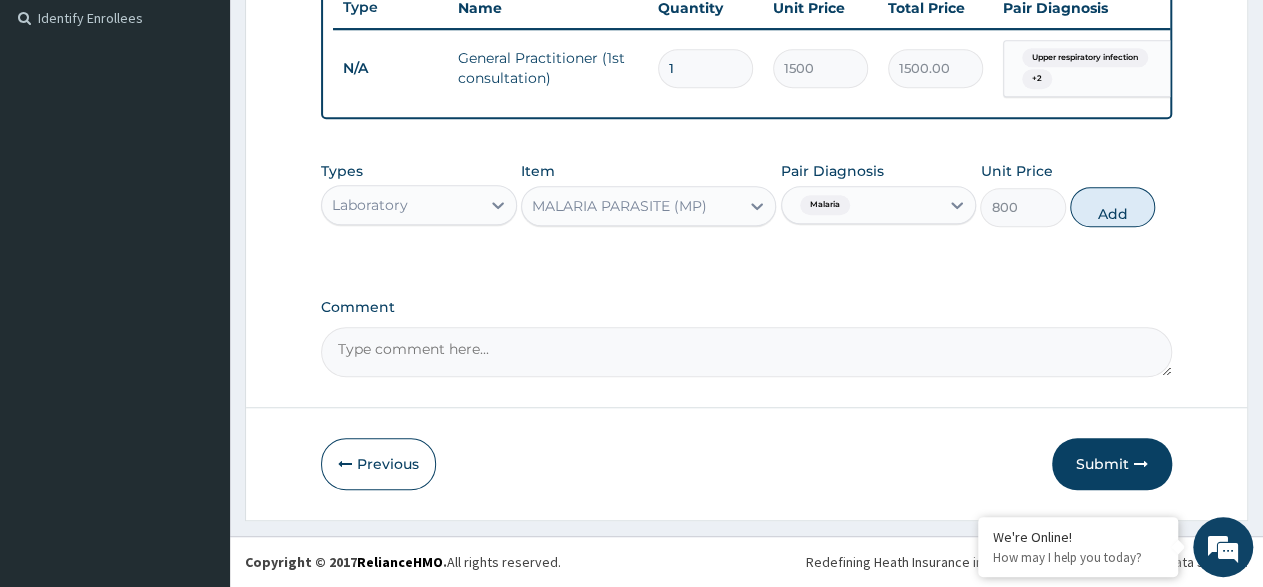 click on "Add" at bounding box center [1112, 207] 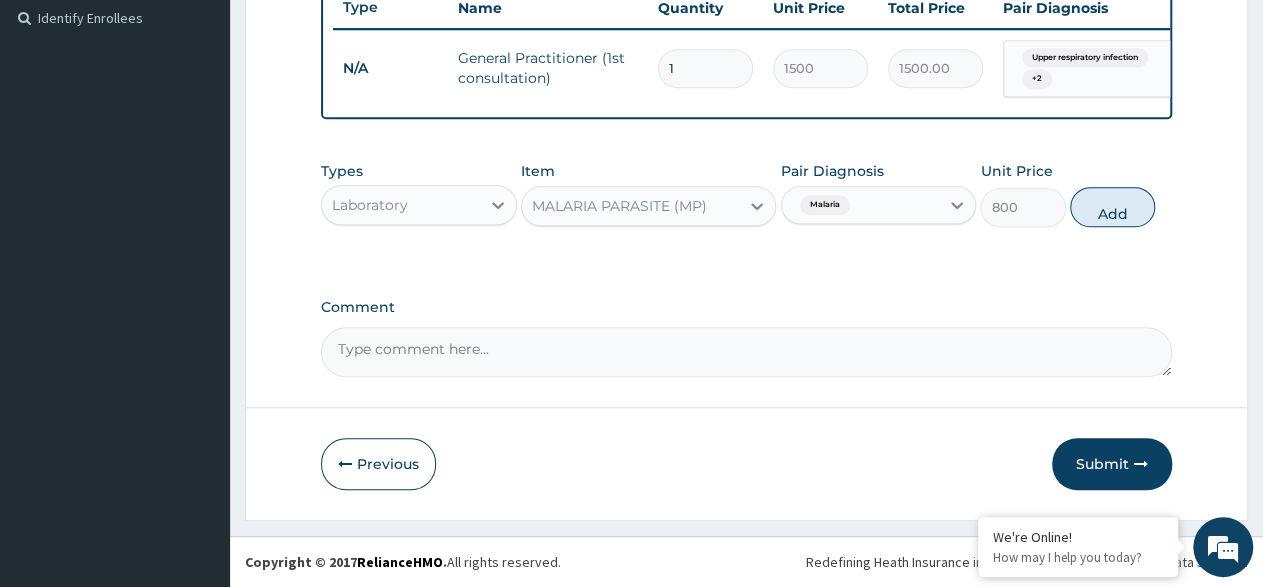 type on "0" 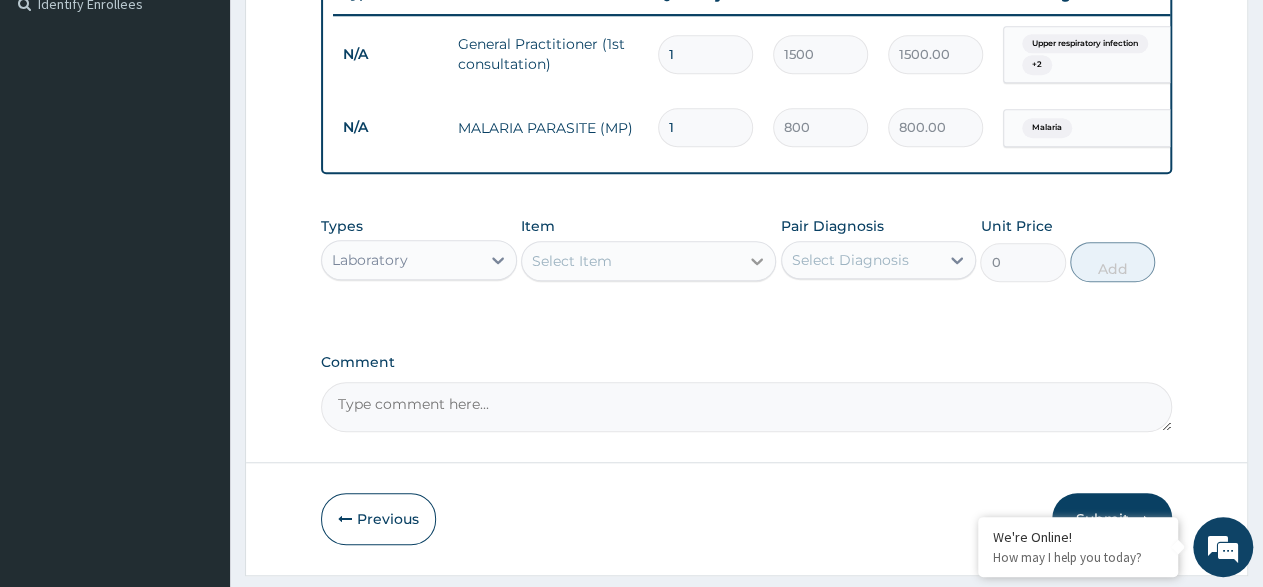 click at bounding box center [757, 261] 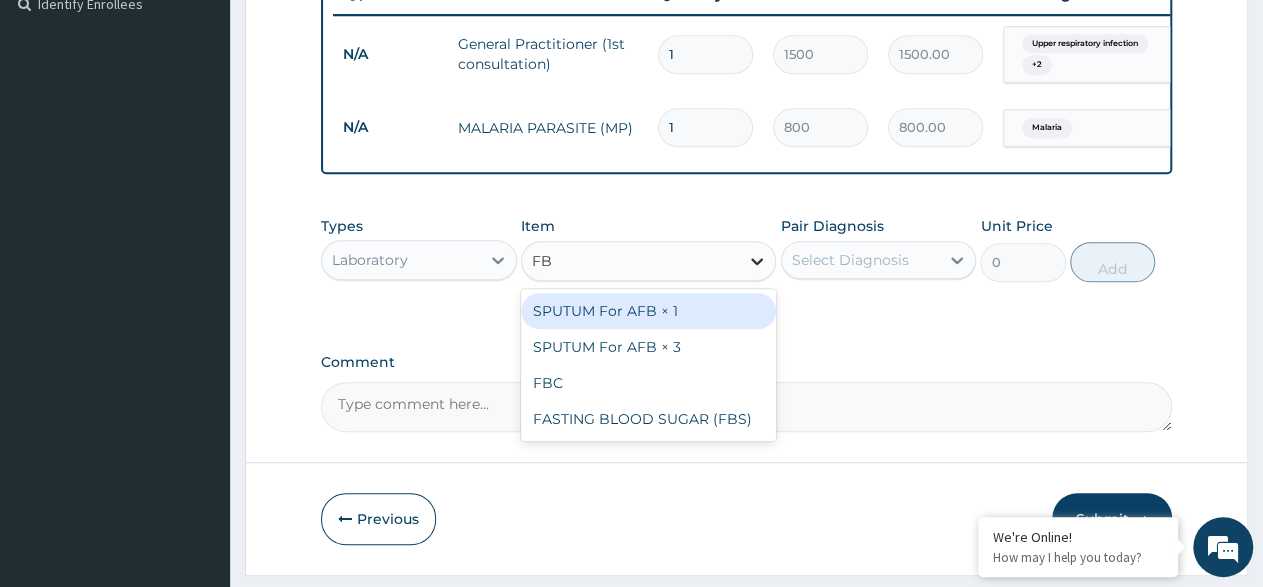 type on "FBC" 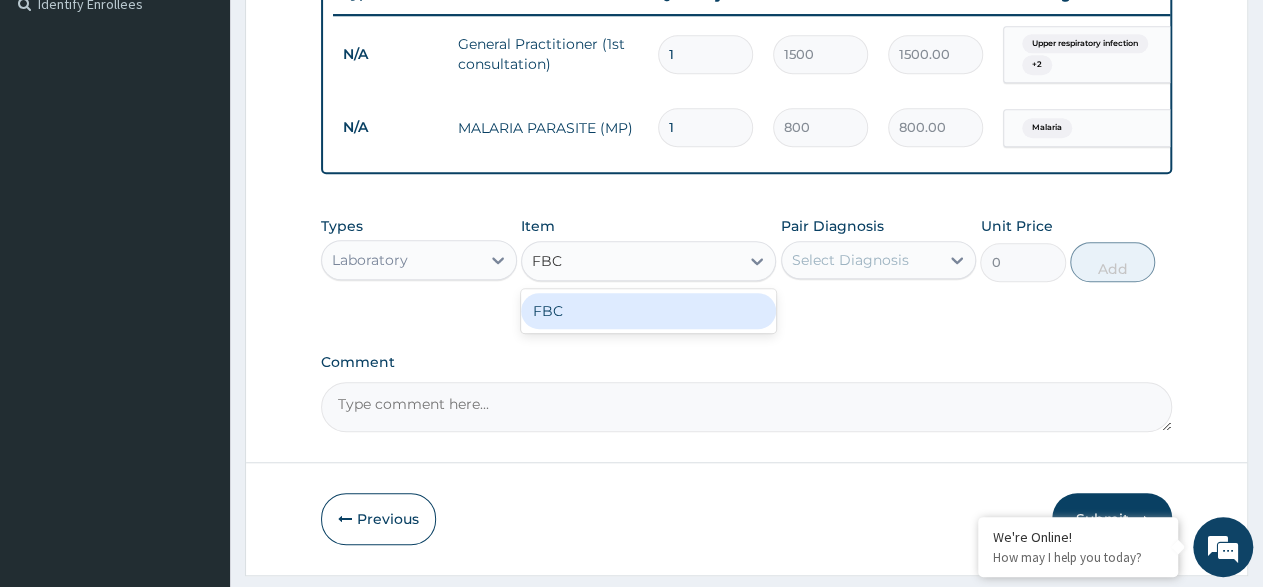click on "FBC" at bounding box center [648, 311] 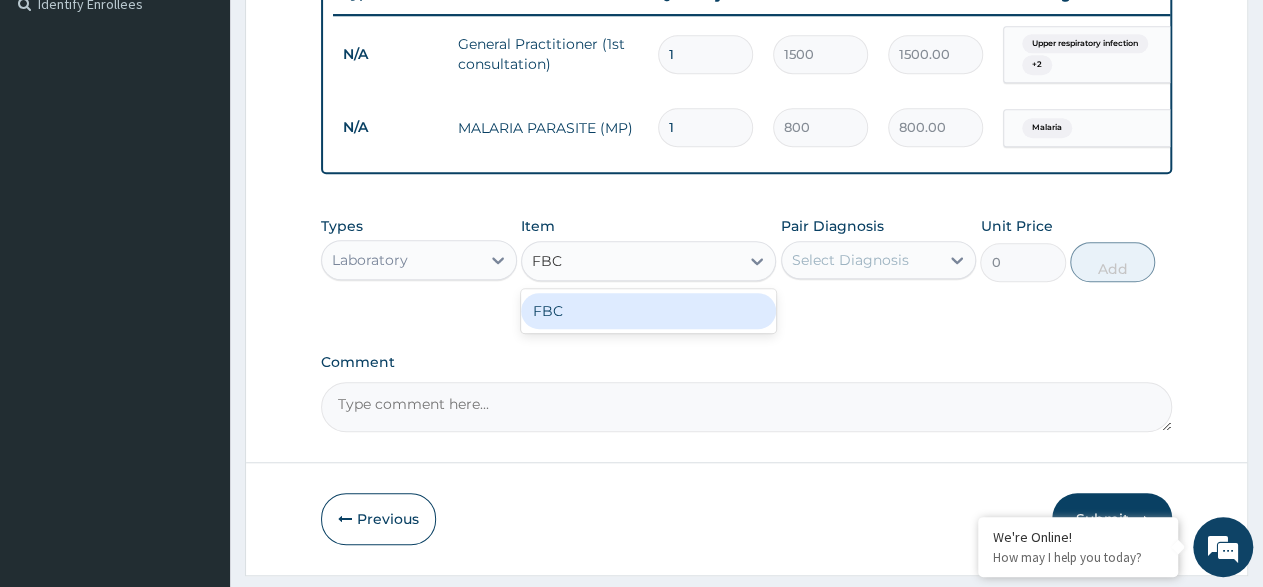 type 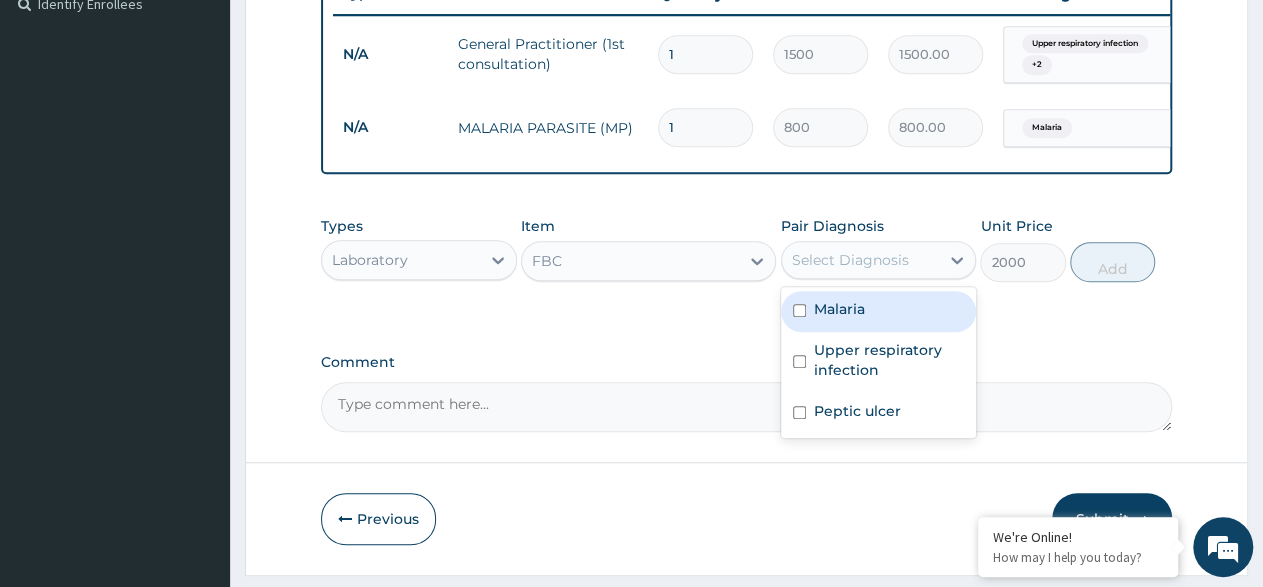 click on "Select Diagnosis" at bounding box center [861, 260] 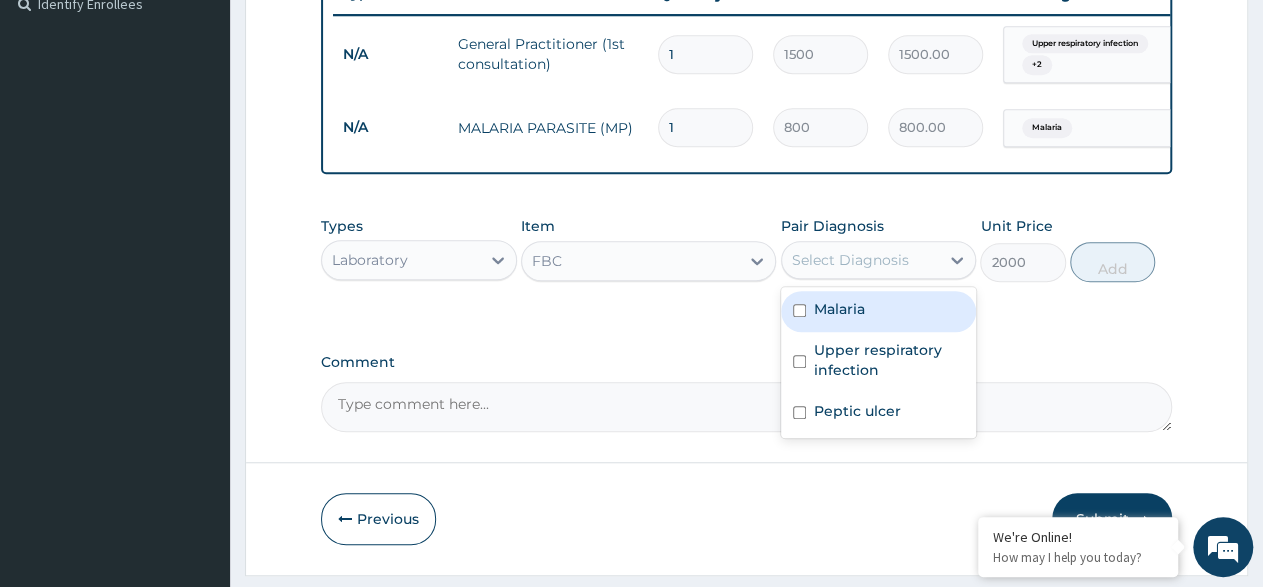 drag, startPoint x: 802, startPoint y: 329, endPoint x: 925, endPoint y: 316, distance: 123.68508 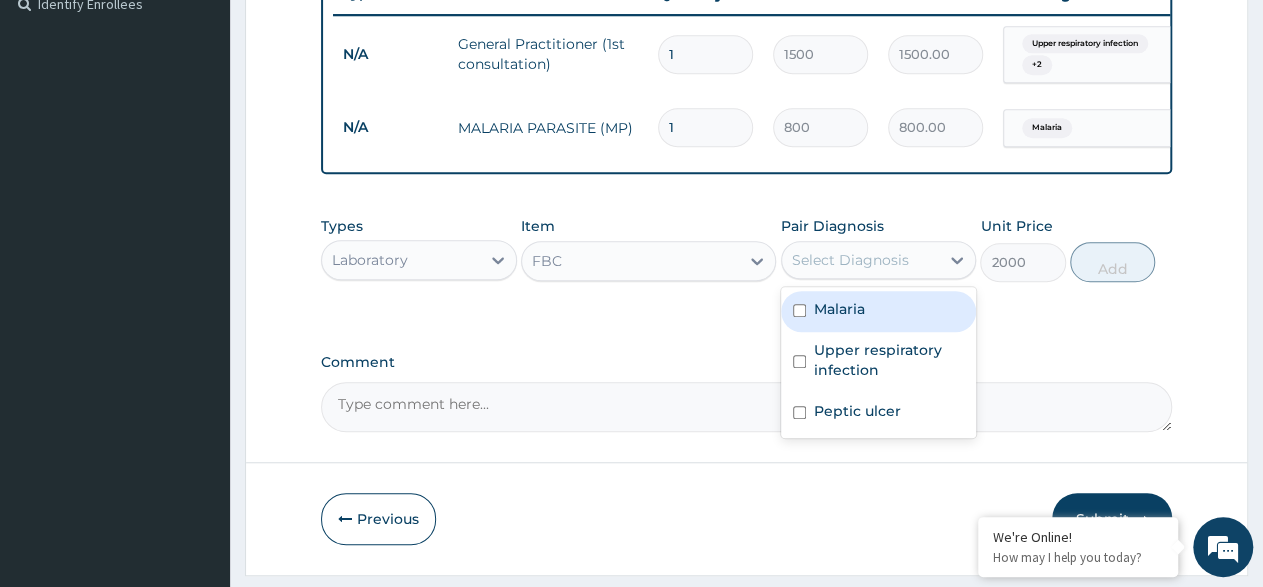 click on "Malaria" at bounding box center [879, 311] 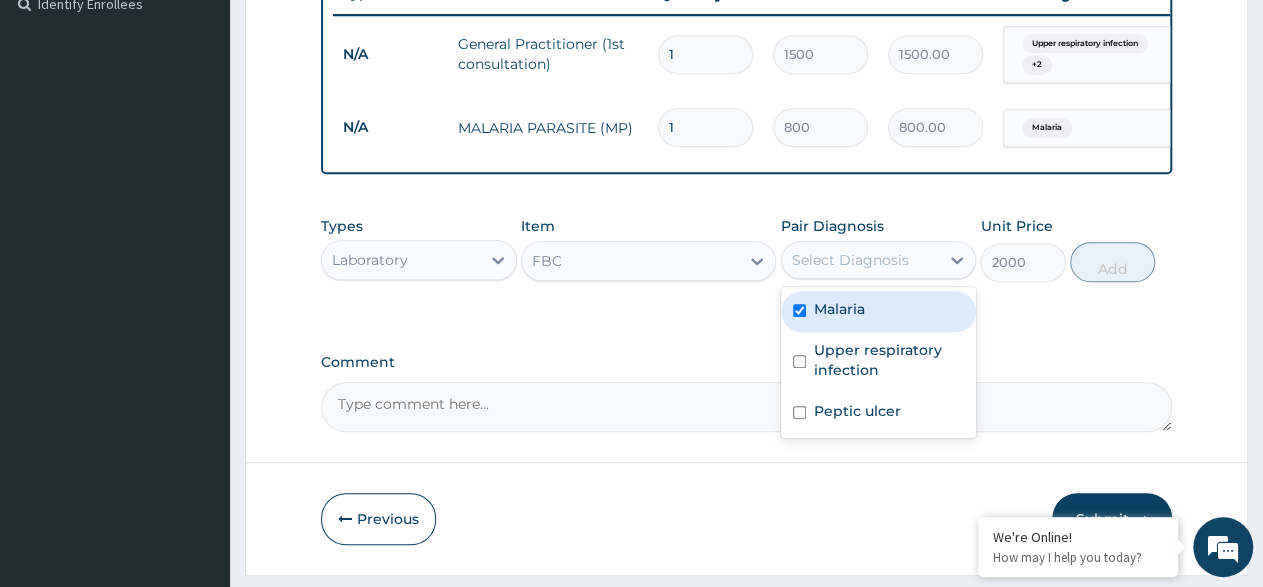 checkbox on "true" 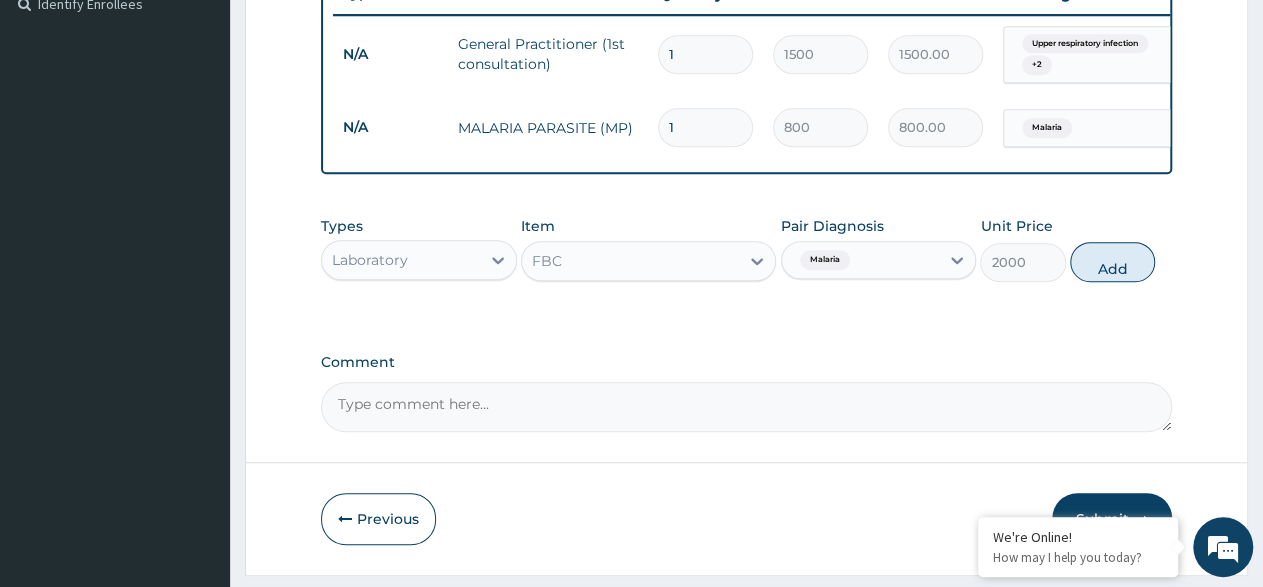 drag, startPoint x: 944, startPoint y: 279, endPoint x: 1189, endPoint y: 298, distance: 245.73563 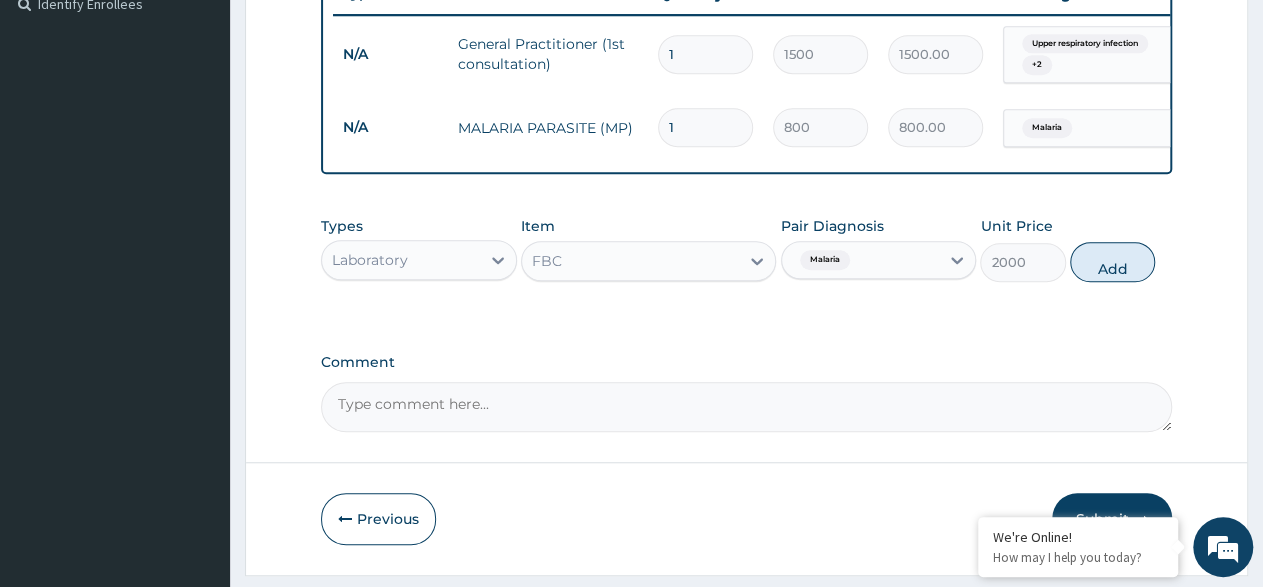 drag, startPoint x: 1111, startPoint y: 283, endPoint x: 923, endPoint y: 289, distance: 188.09572 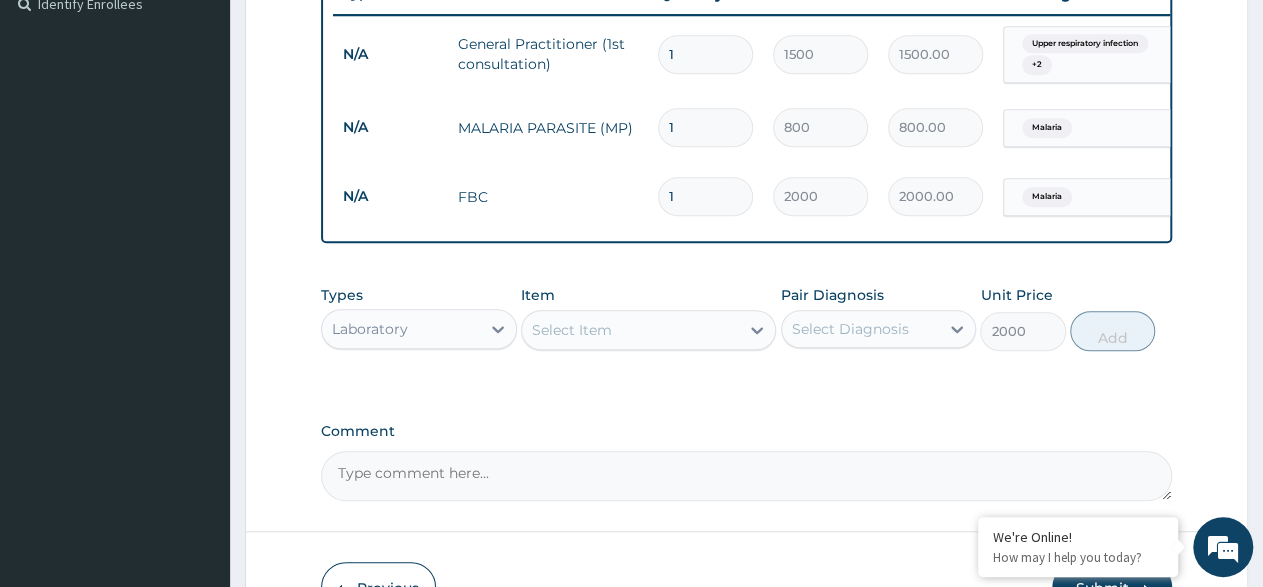 type on "0" 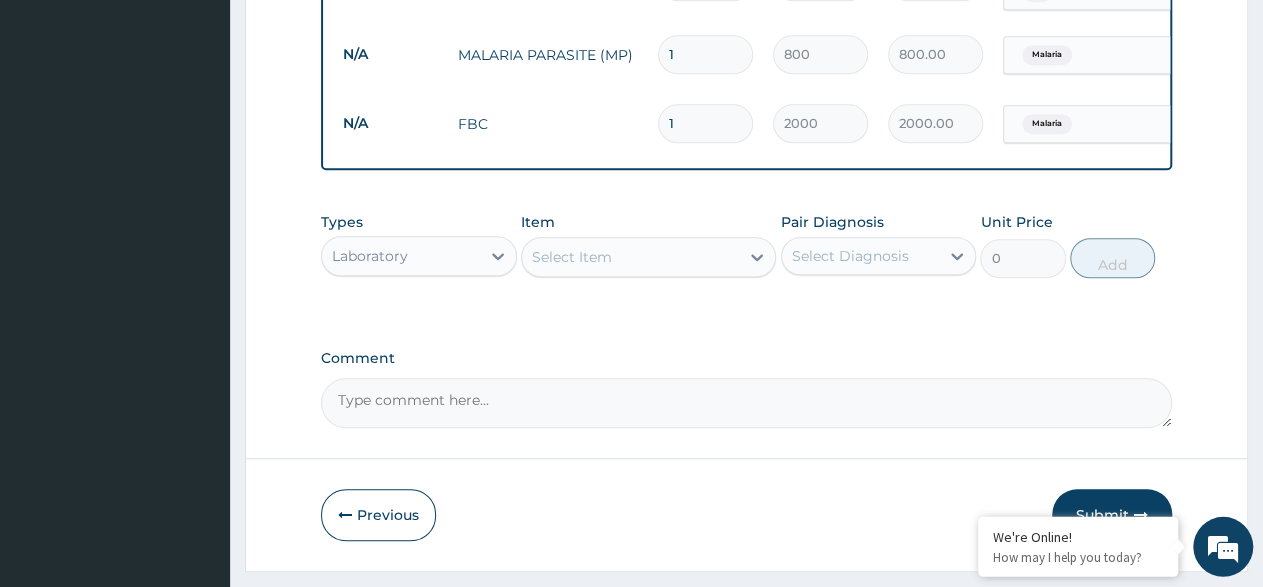 scroll, scrollTop: 670, scrollLeft: 0, axis: vertical 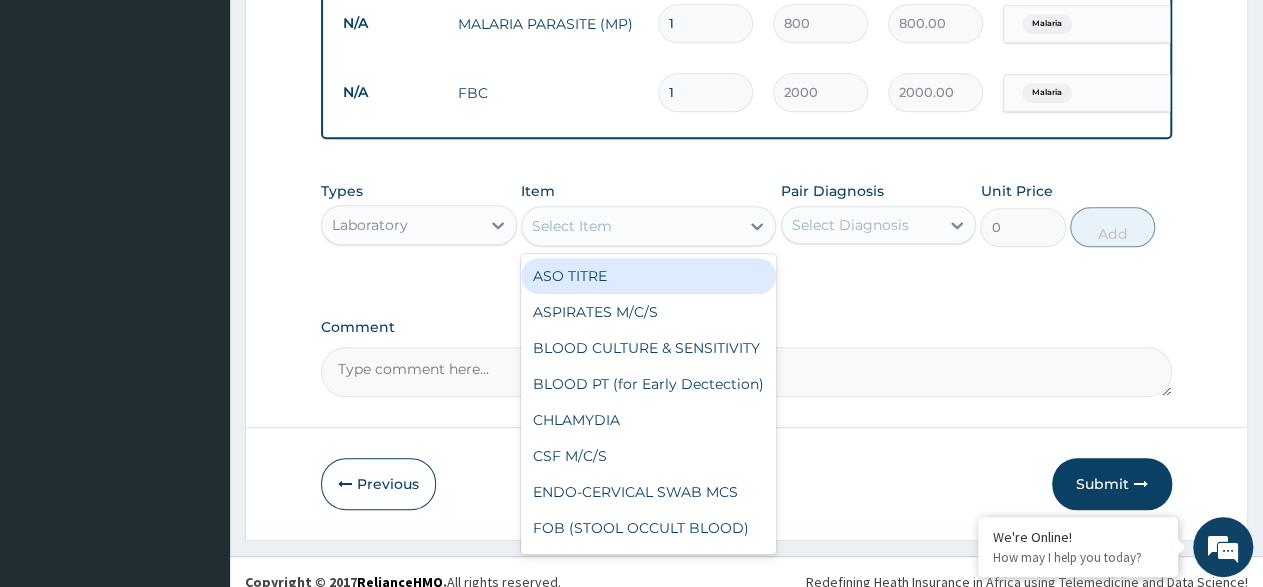 click on "Select Item" at bounding box center [630, 226] 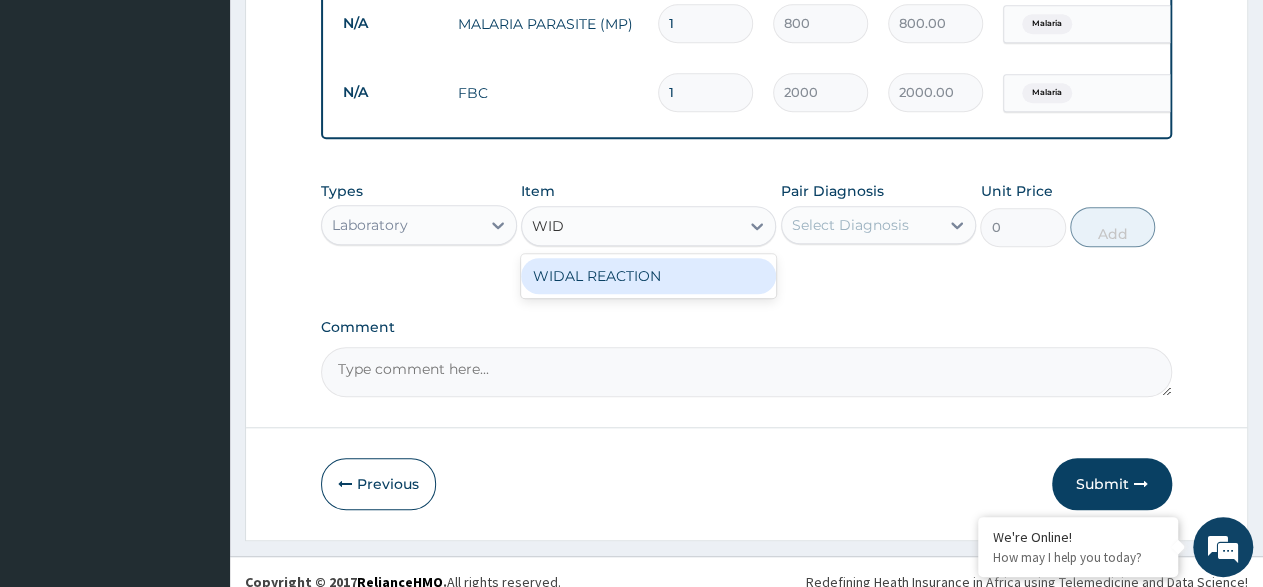 type on "WIDA" 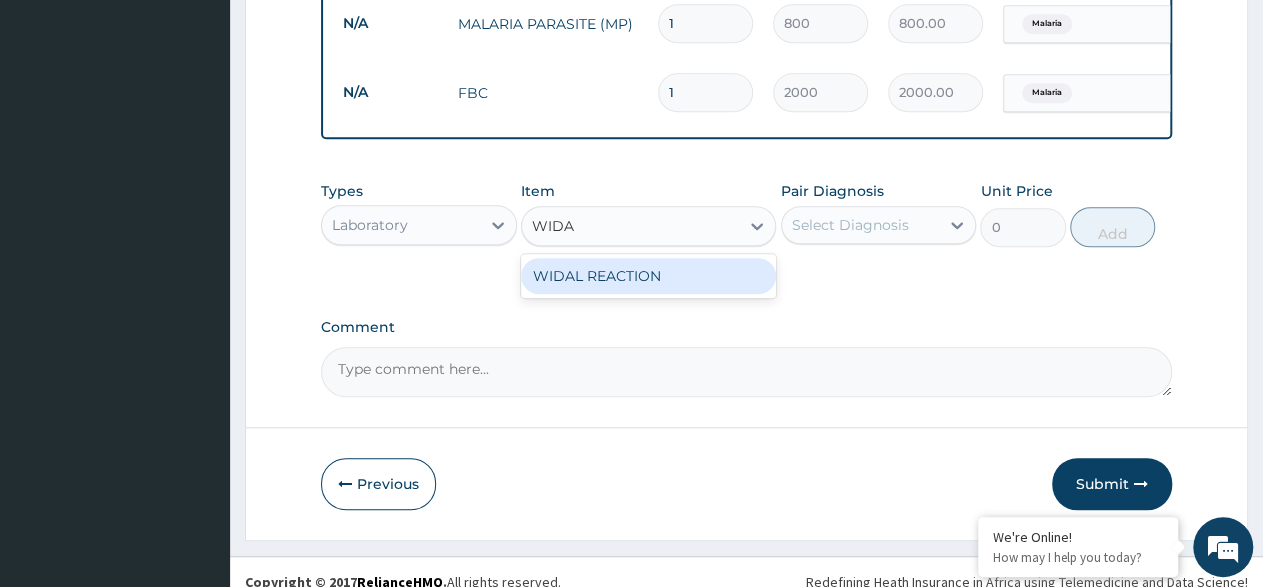 click on "WIDAL REACTION" at bounding box center [648, 276] 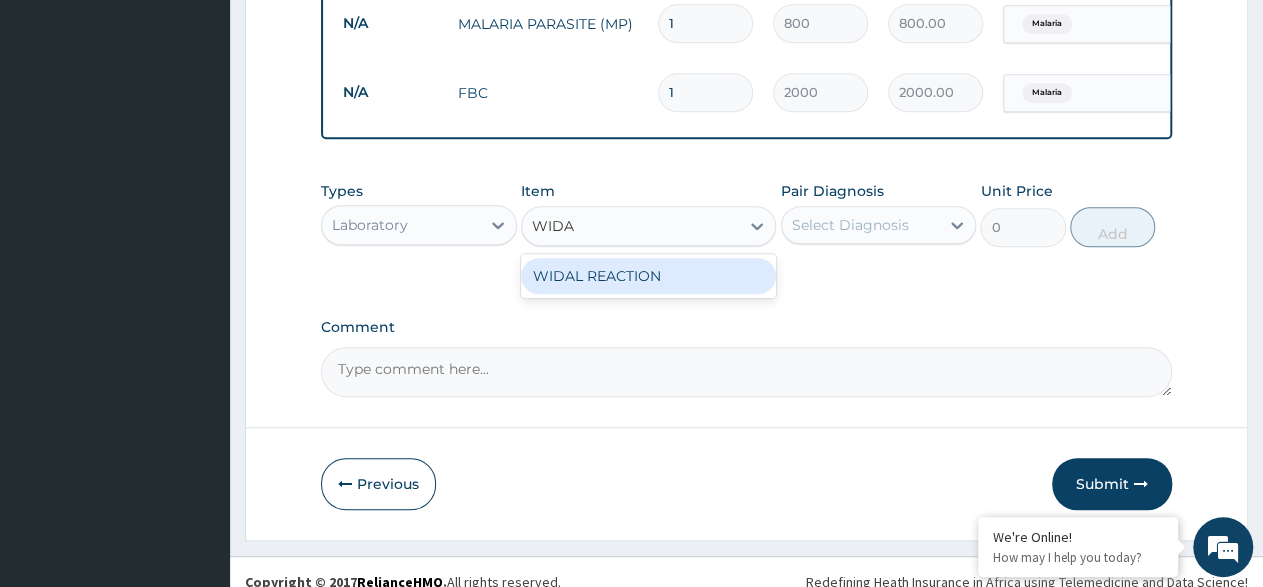 type on "800" 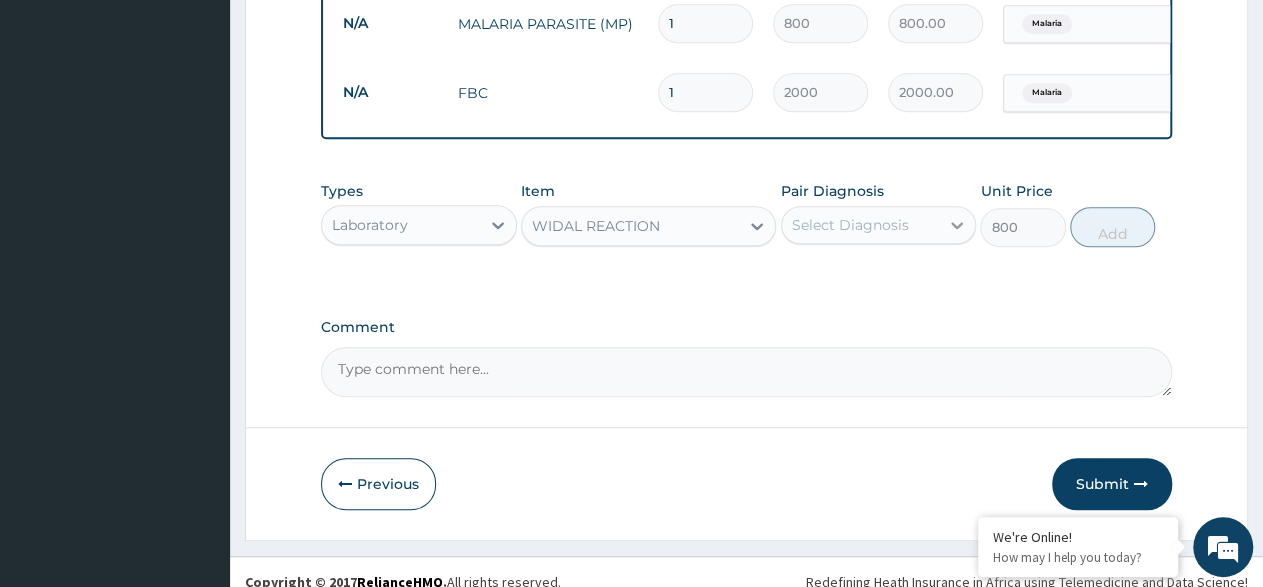 click 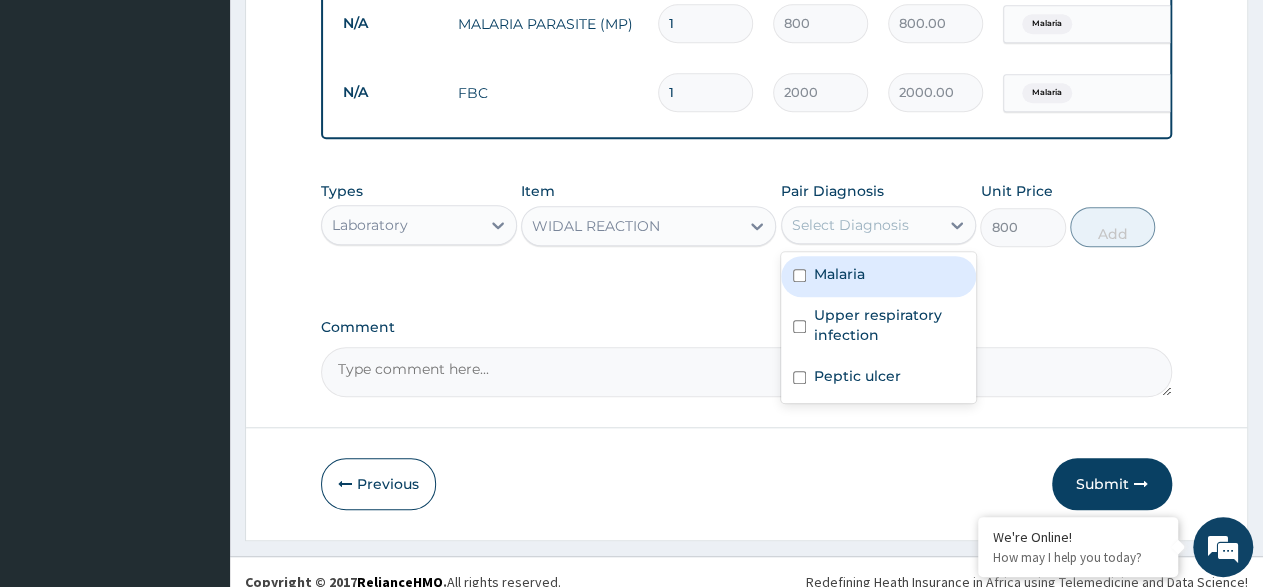 drag, startPoint x: 800, startPoint y: 288, endPoint x: 858, endPoint y: 289, distance: 58.00862 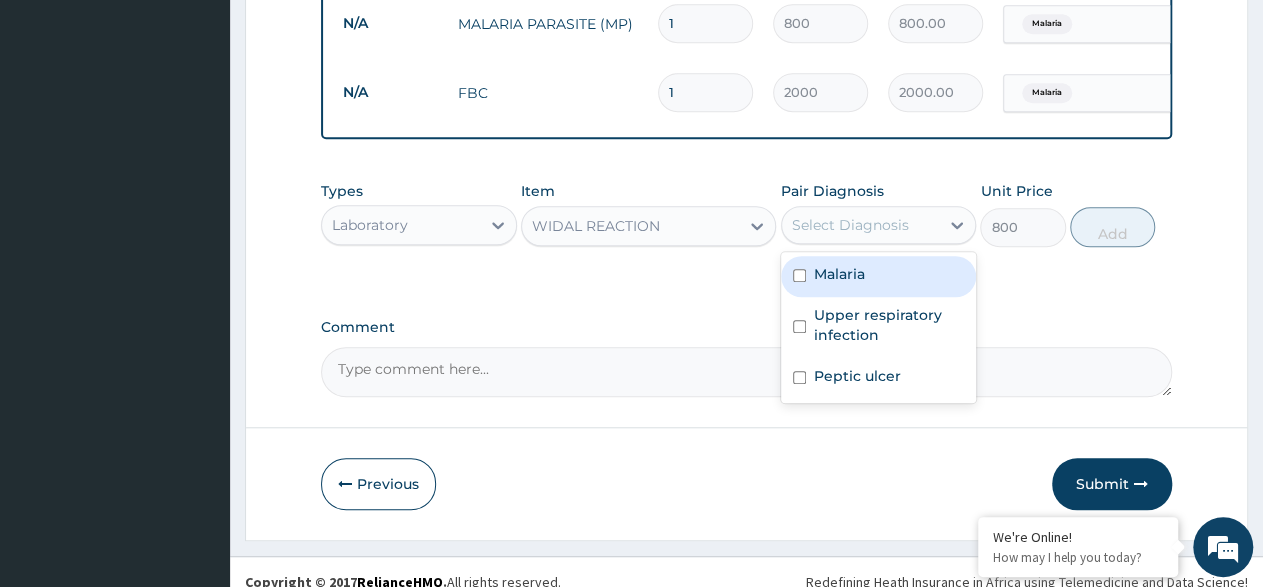 click on "Malaria" at bounding box center (879, 276) 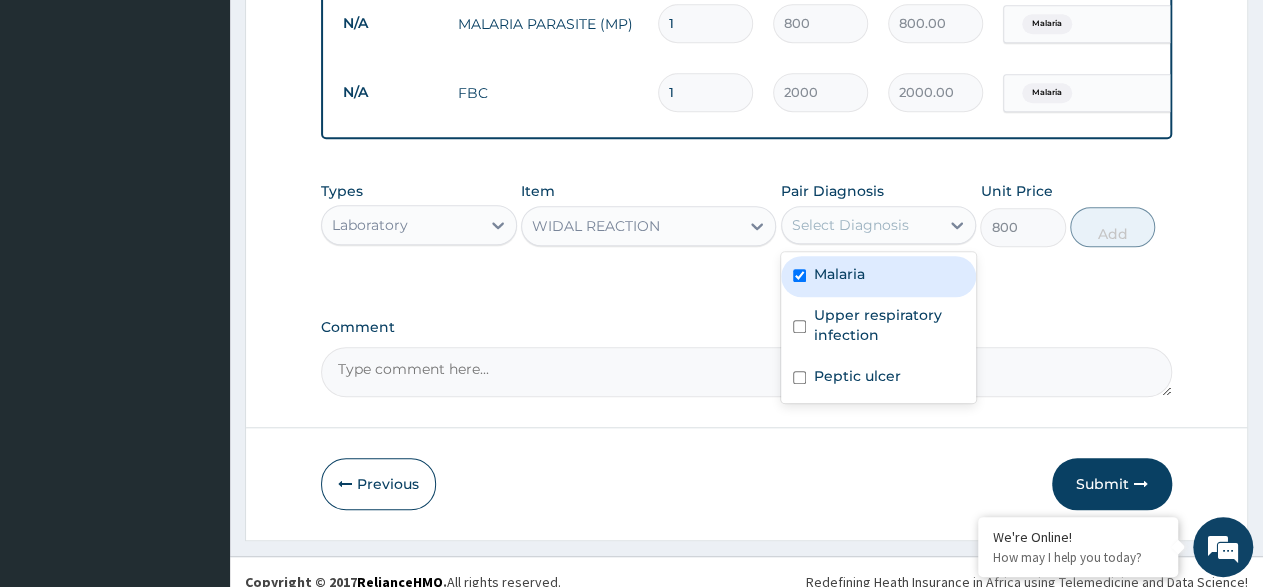 checkbox on "true" 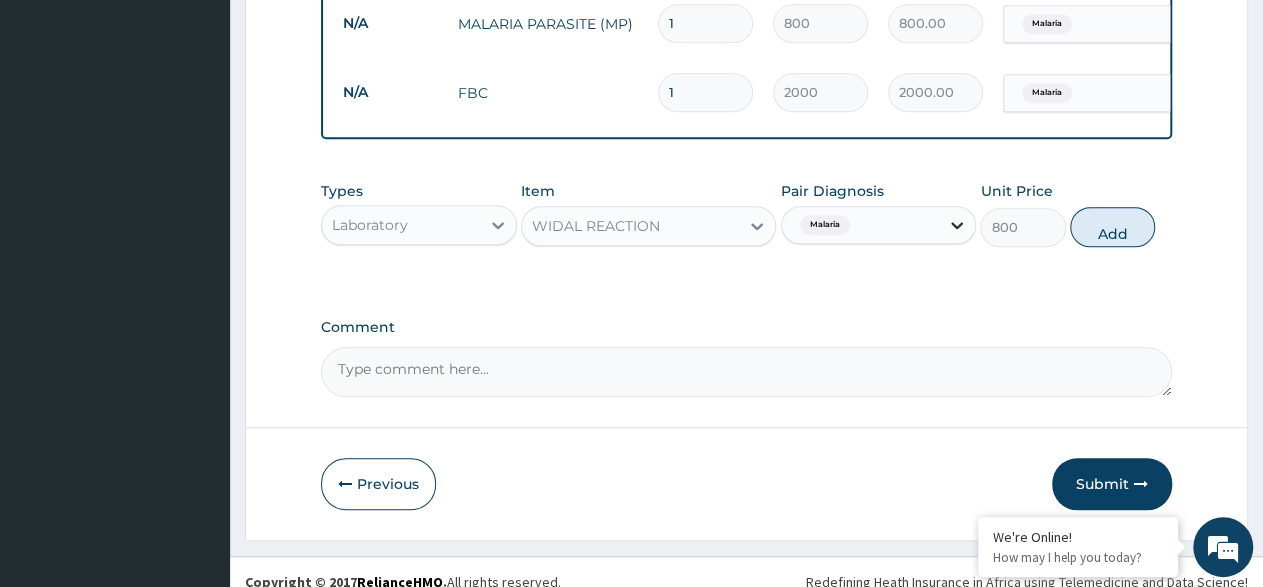 click at bounding box center (957, 225) 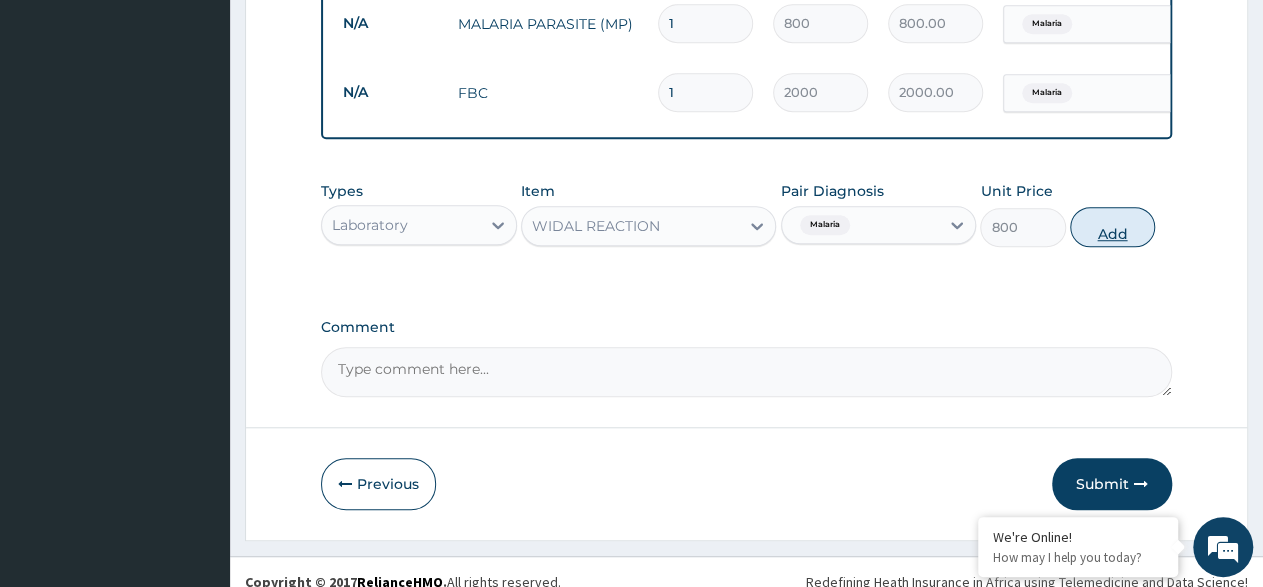 click on "Add" at bounding box center (1112, 227) 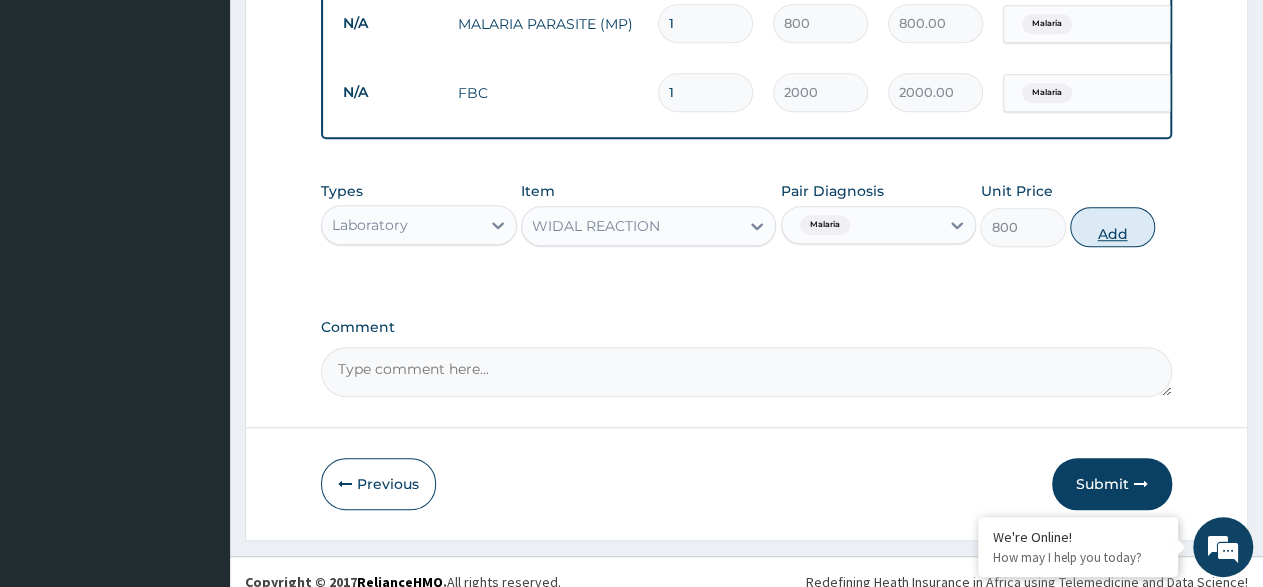 type on "0" 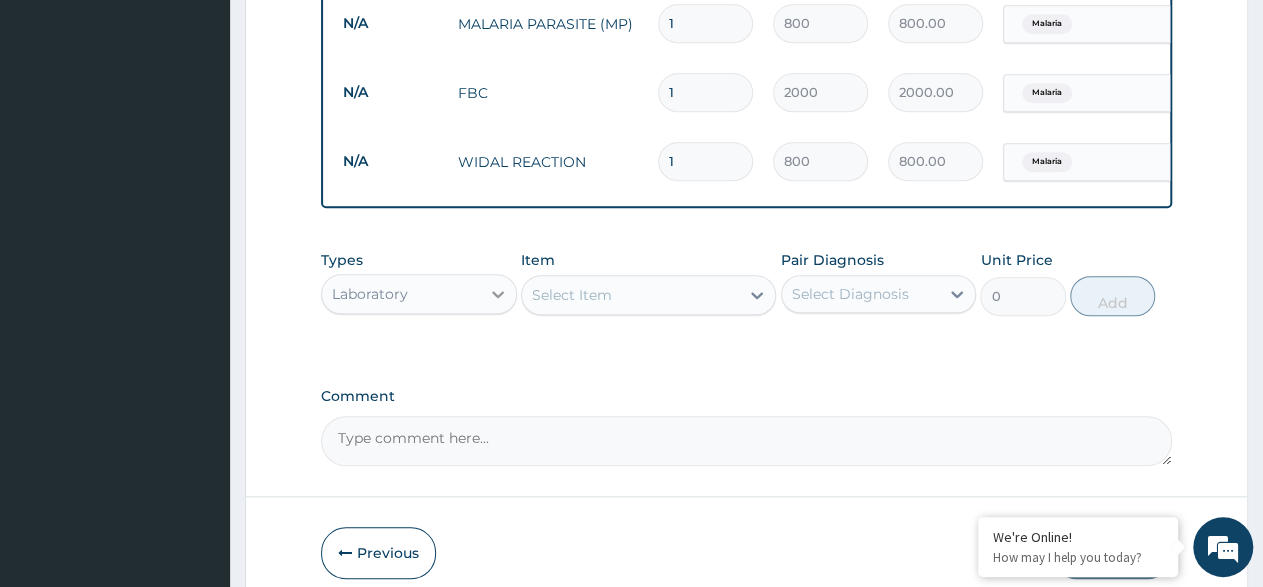 drag, startPoint x: 509, startPoint y: 303, endPoint x: 491, endPoint y: 322, distance: 26.172504 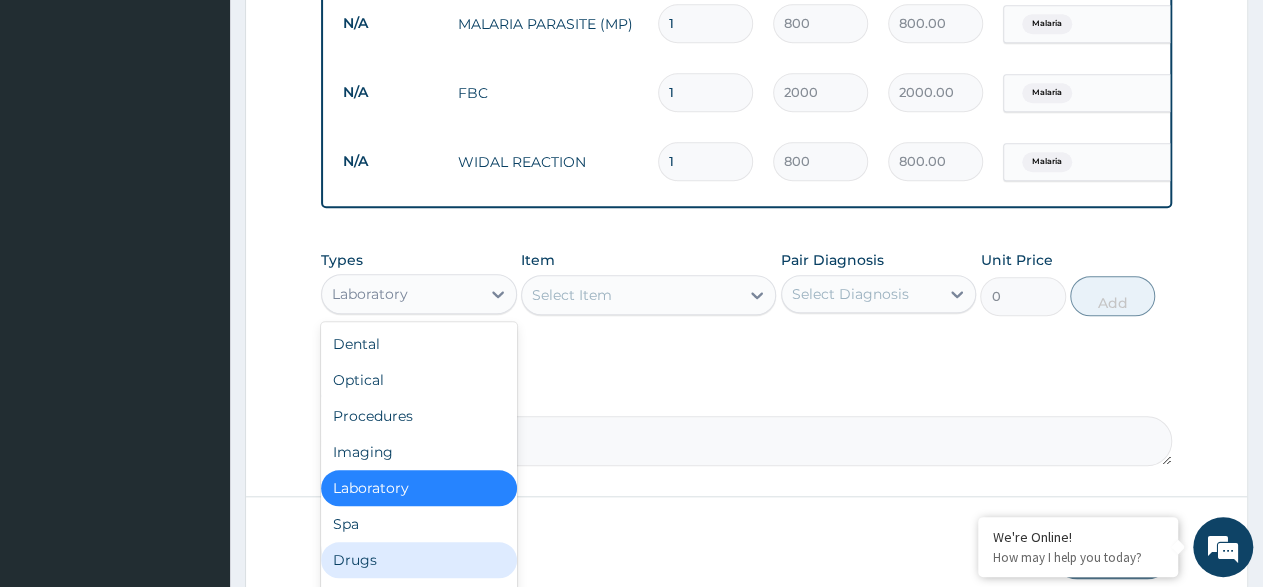 scroll, scrollTop: 68, scrollLeft: 0, axis: vertical 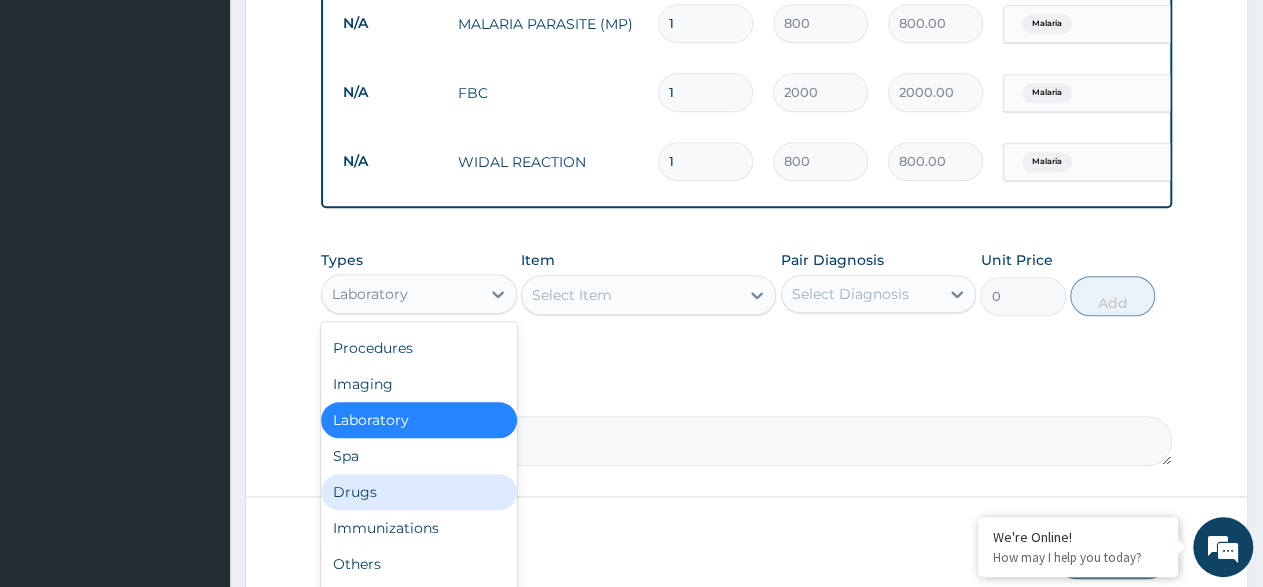 drag, startPoint x: 393, startPoint y: 511, endPoint x: 547, endPoint y: 427, distance: 175.4195 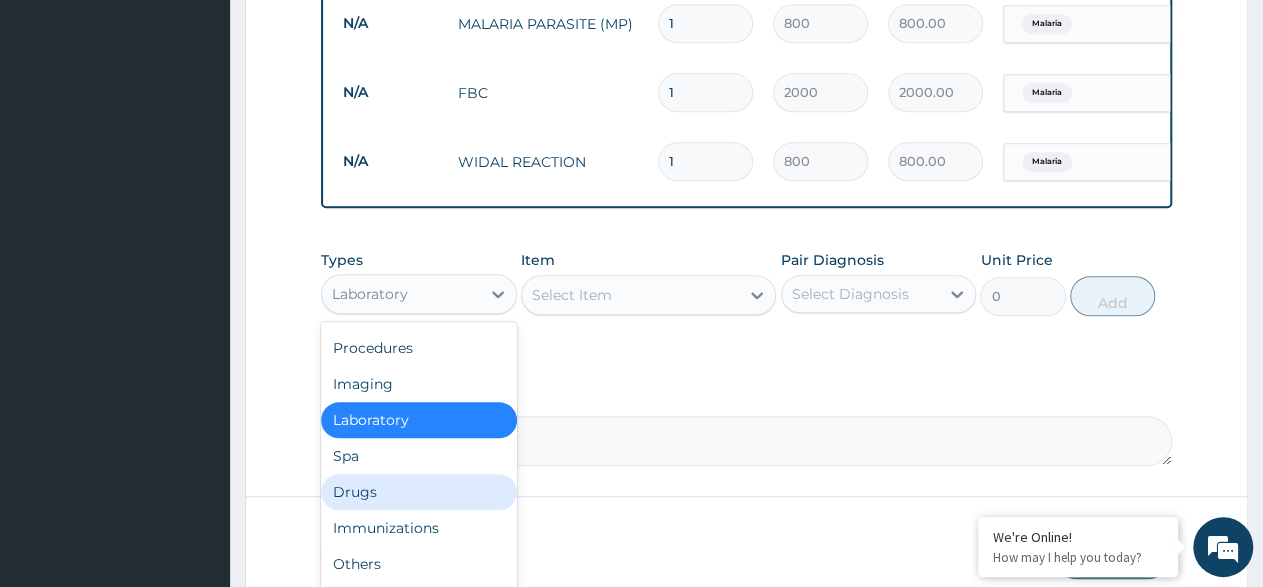 click on "Drugs" at bounding box center (419, 492) 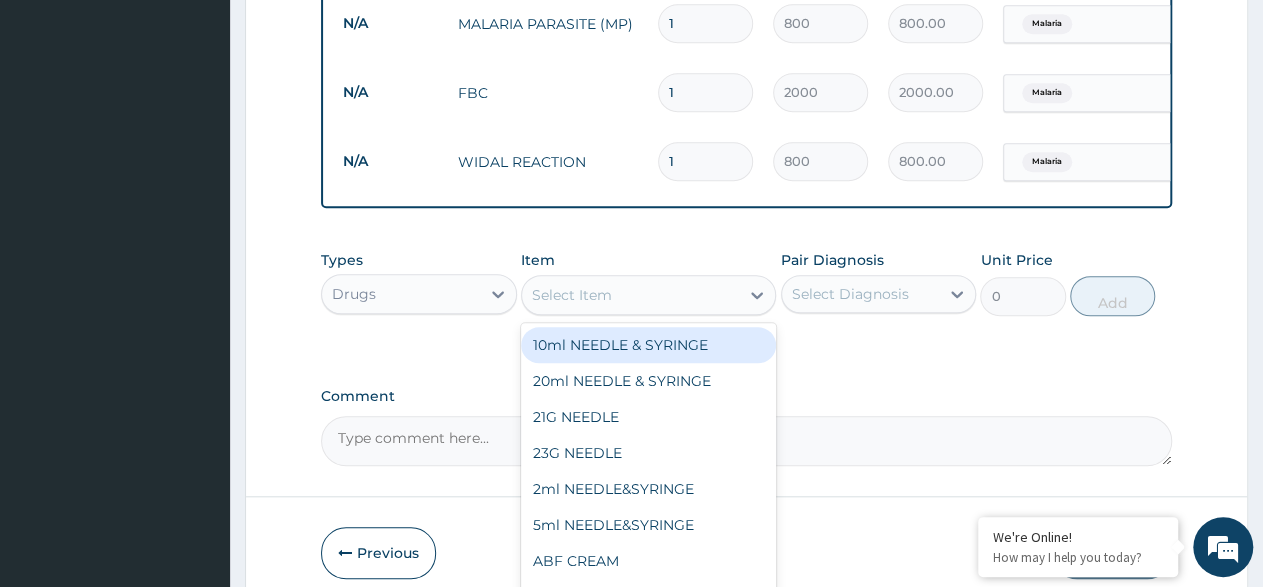 click 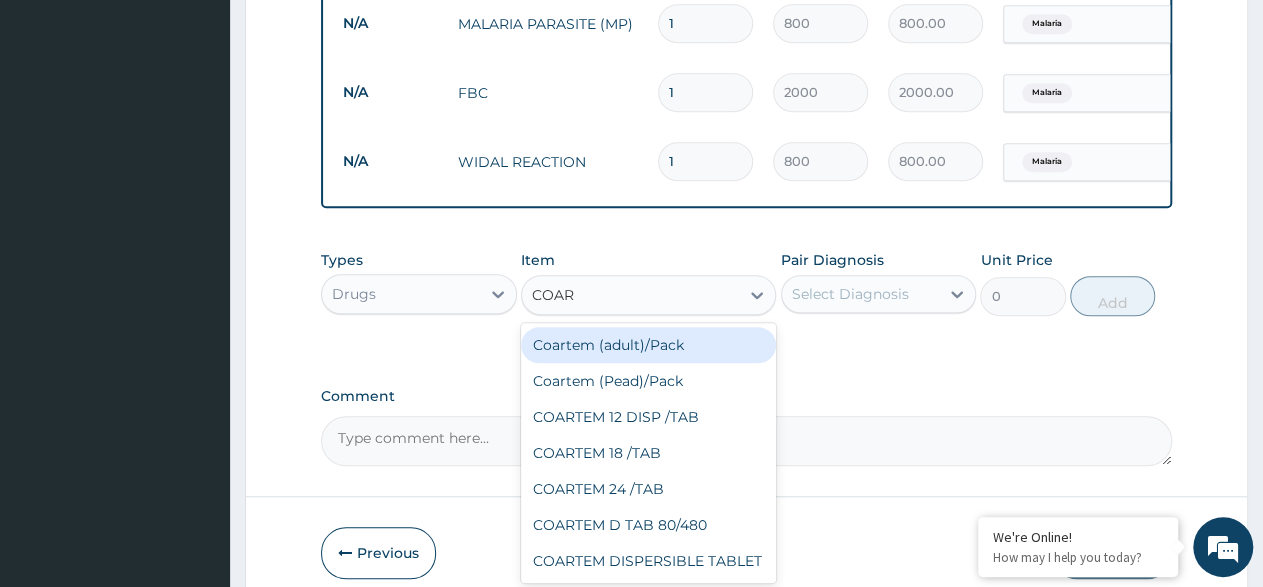 type on "COART" 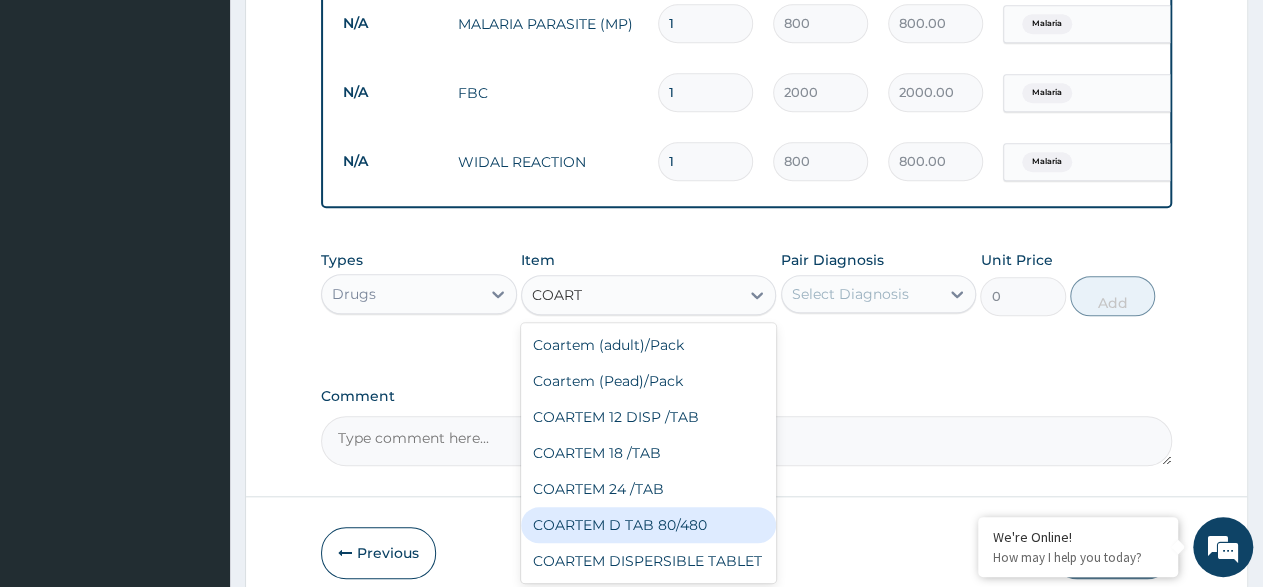 click on "COARTEM D TAB 80/480" at bounding box center (648, 525) 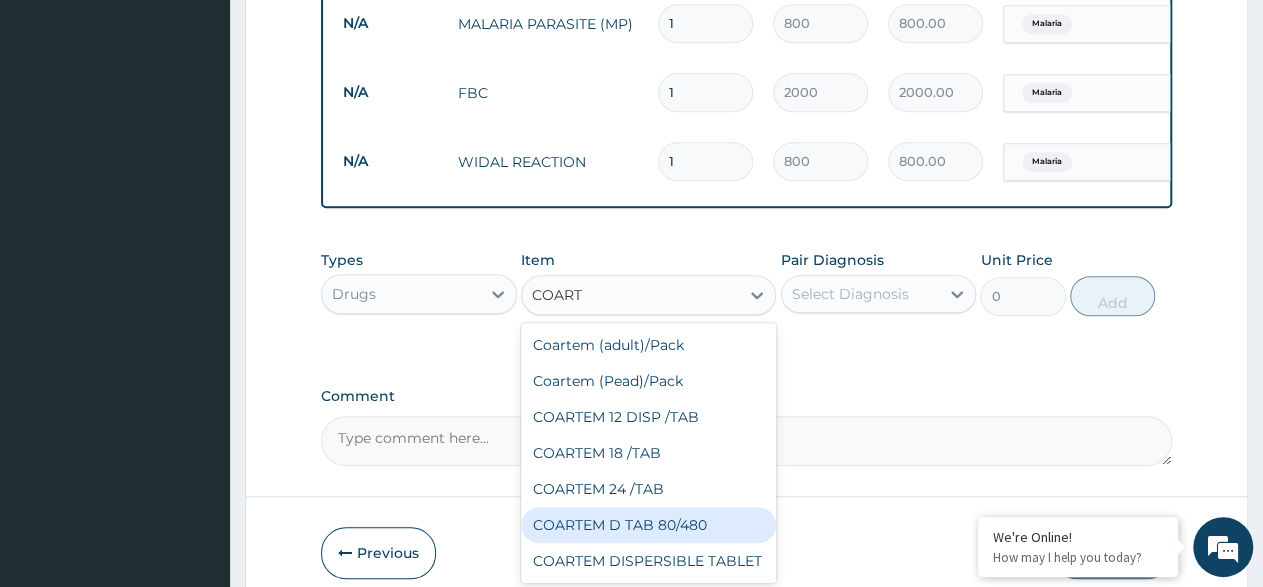 type 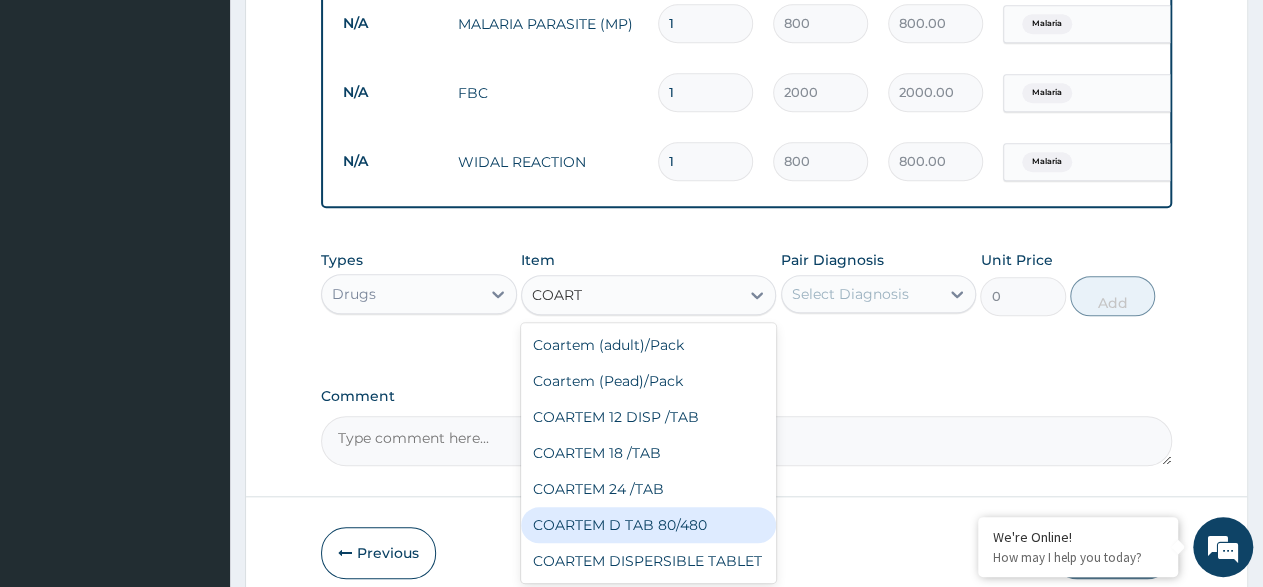 type on "866.25" 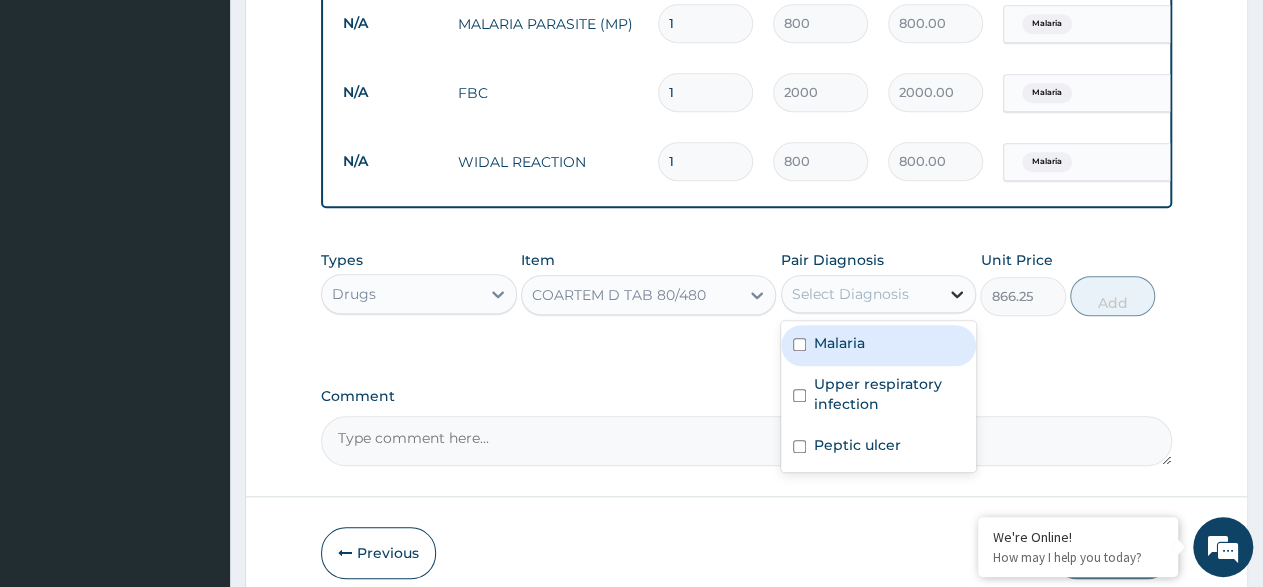 click 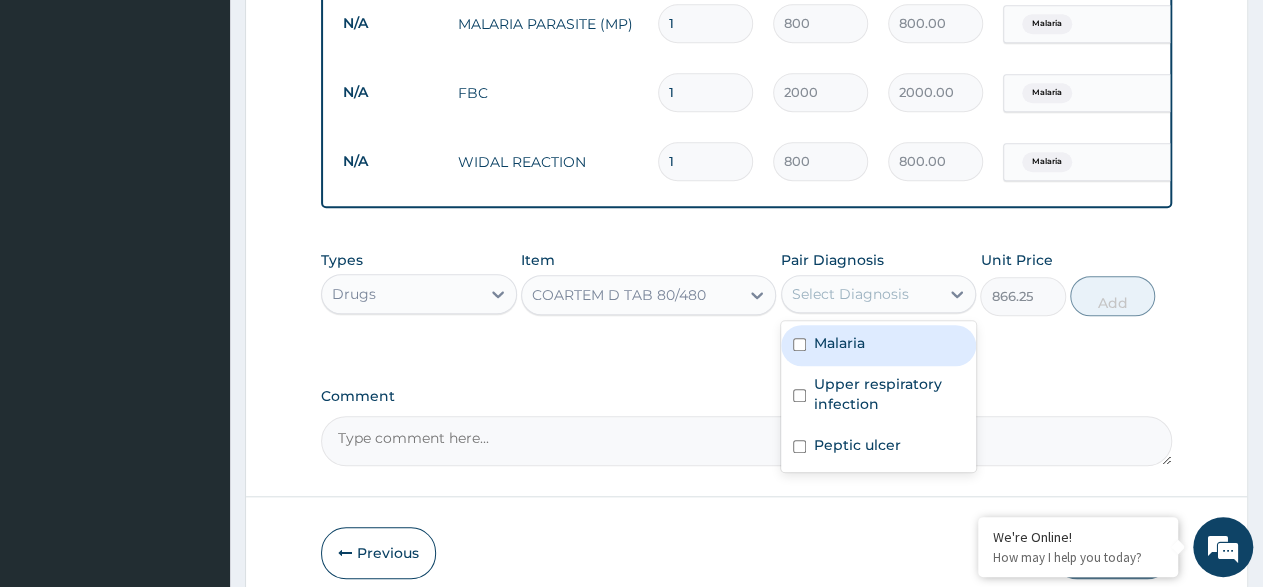 click on "Malaria" at bounding box center (839, 343) 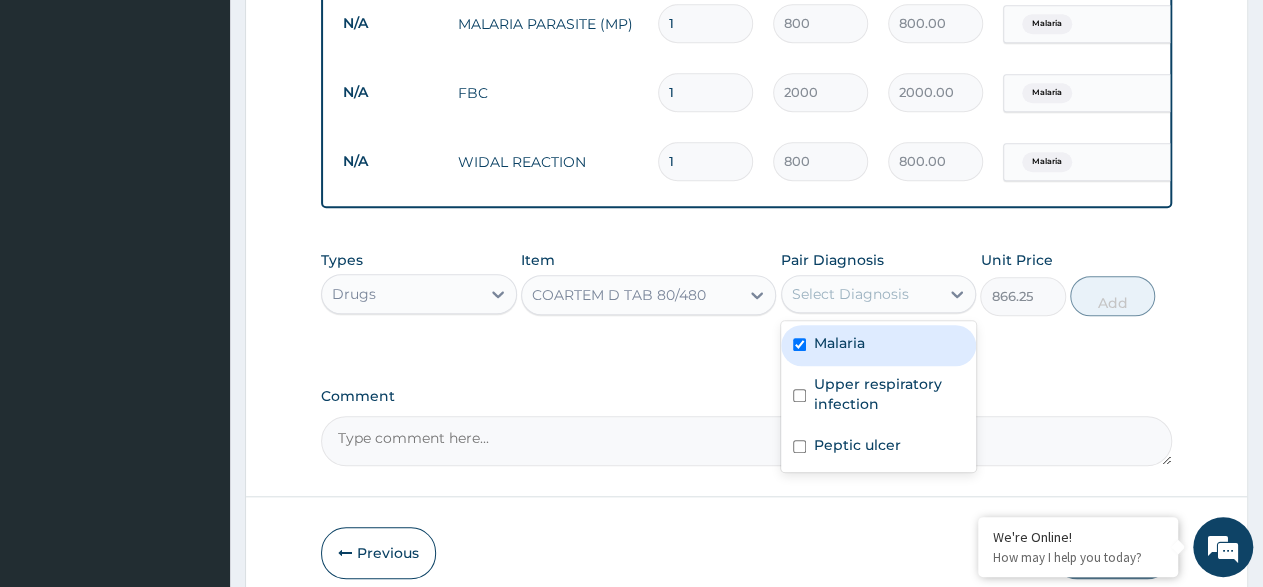 checkbox on "true" 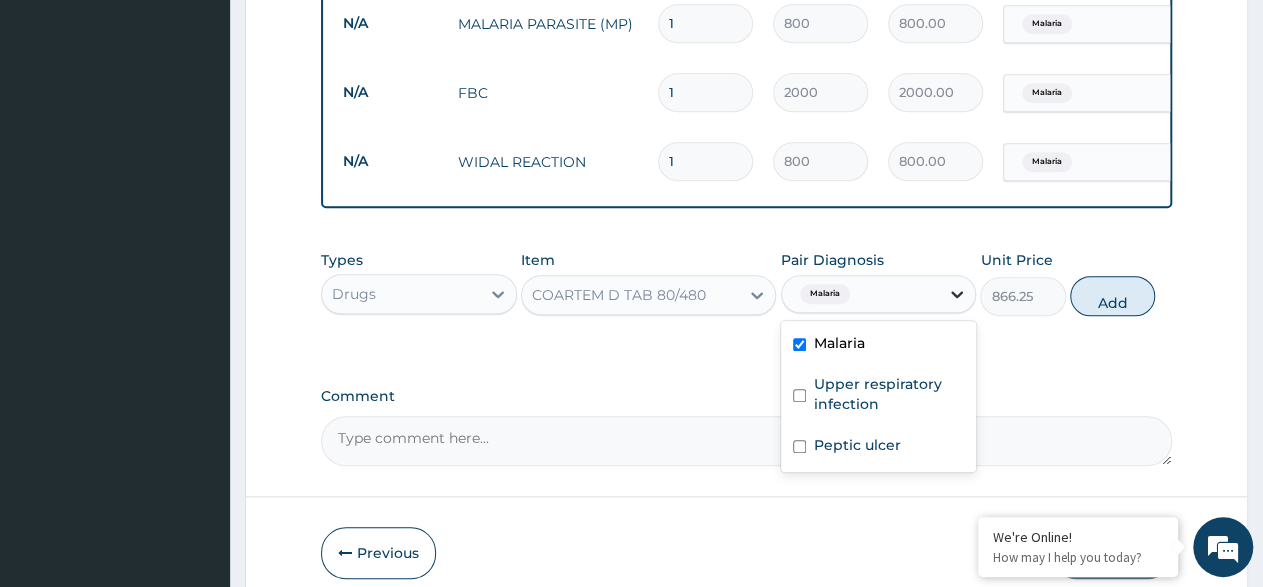 drag, startPoint x: 939, startPoint y: 307, endPoint x: 952, endPoint y: 306, distance: 13.038404 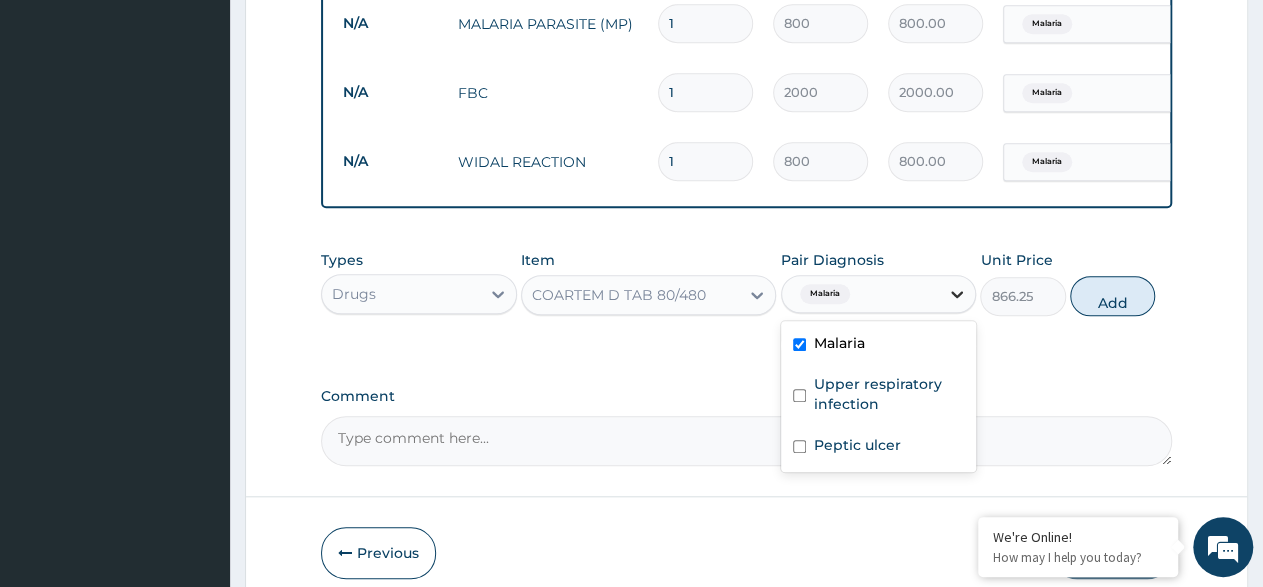 click on "Malaria" at bounding box center [879, 294] 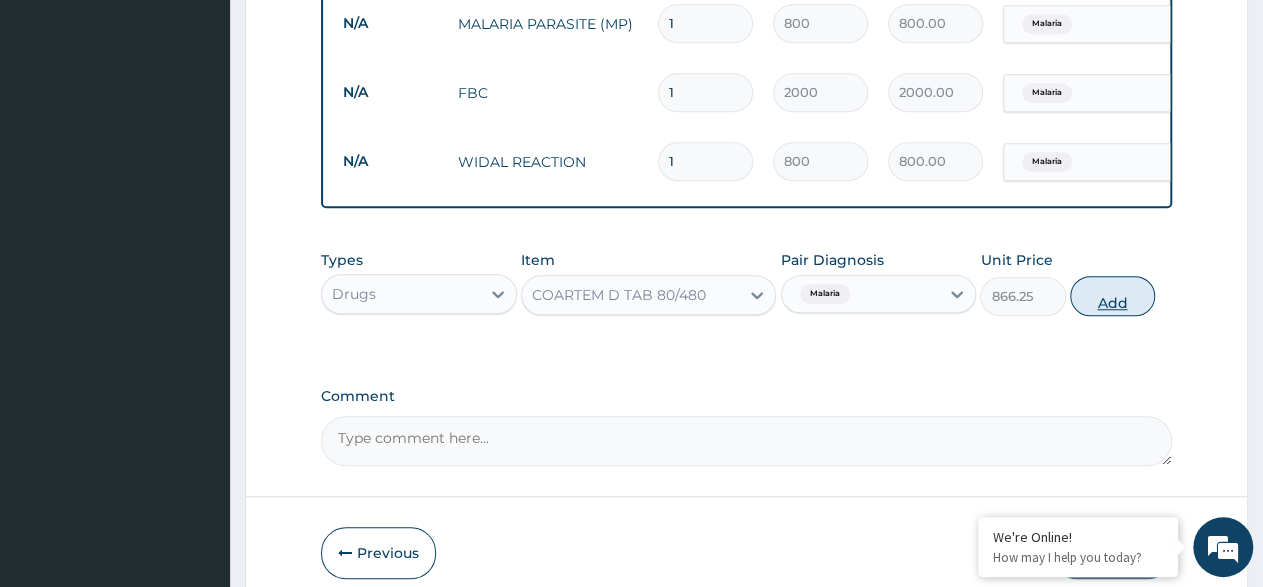 click on "Add" at bounding box center [1112, 296] 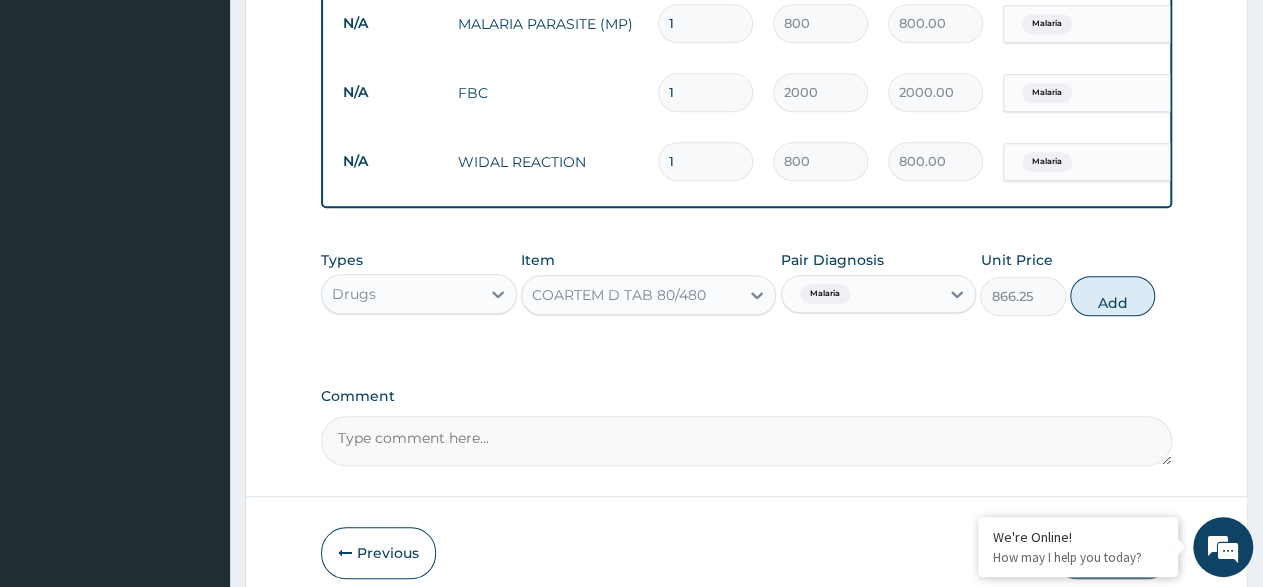 type on "0" 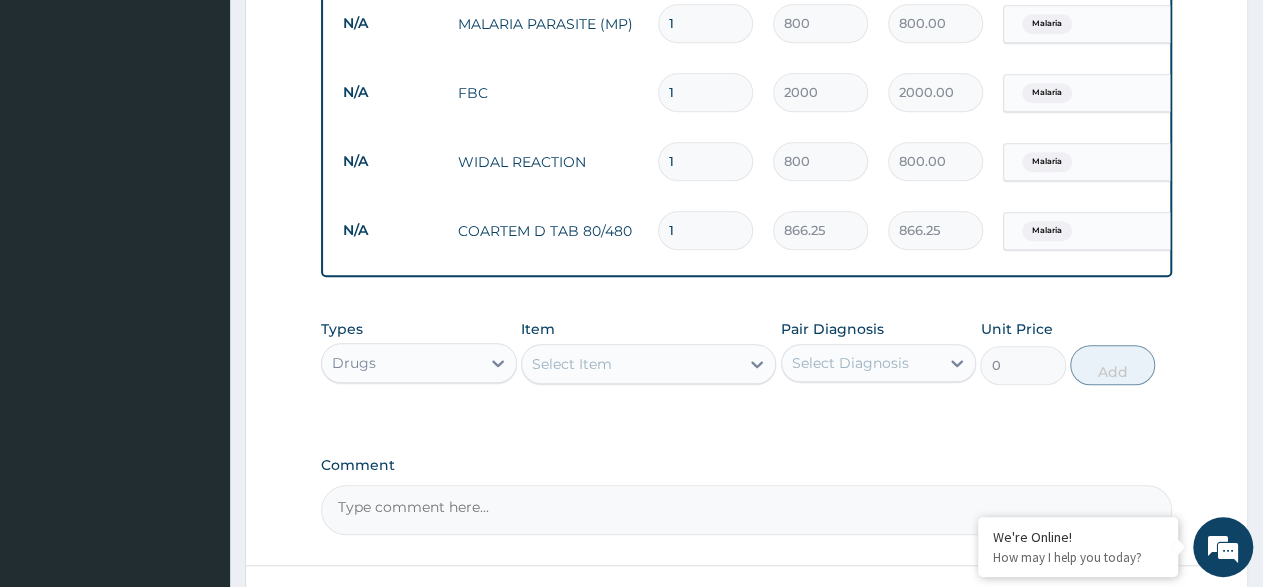 type 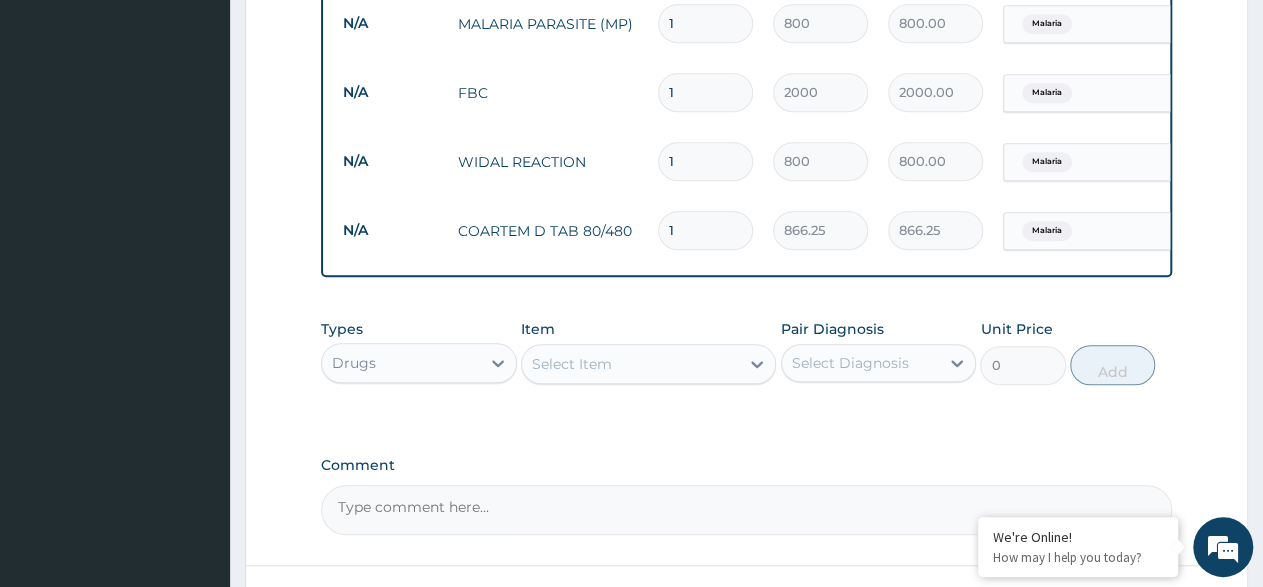 type on "0.00" 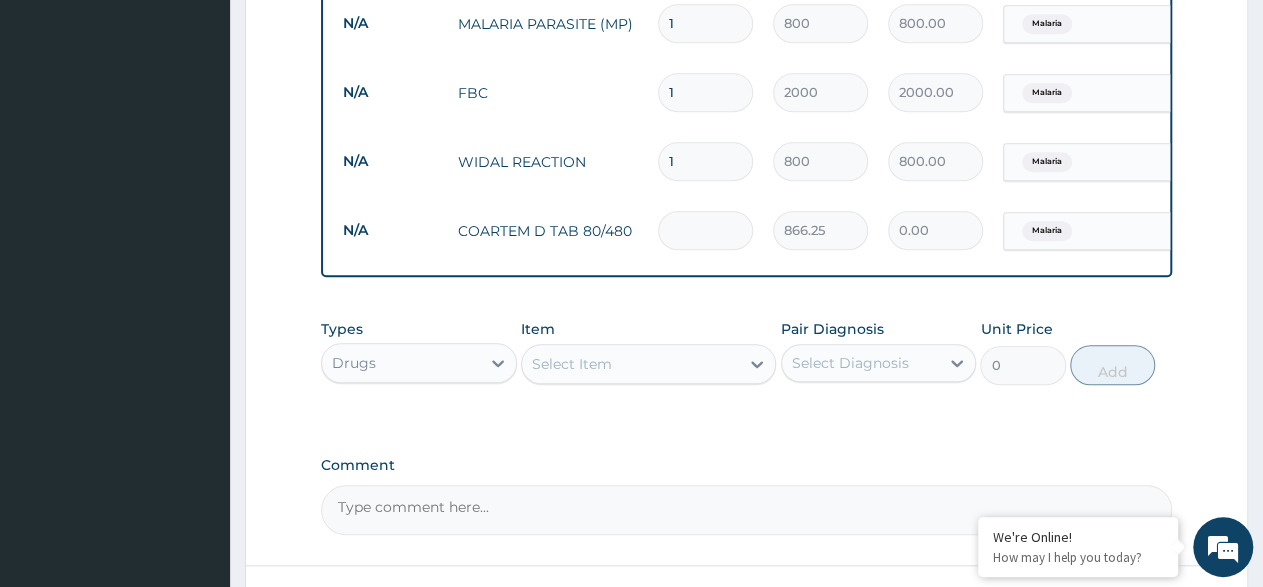 type on "6" 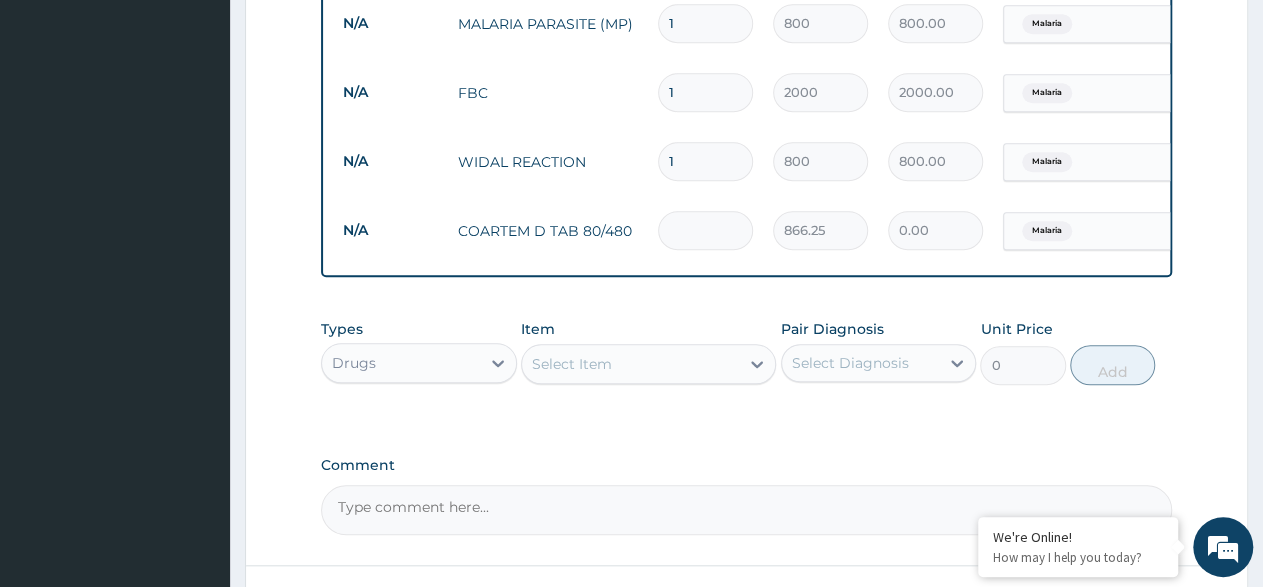 type on "5197.50" 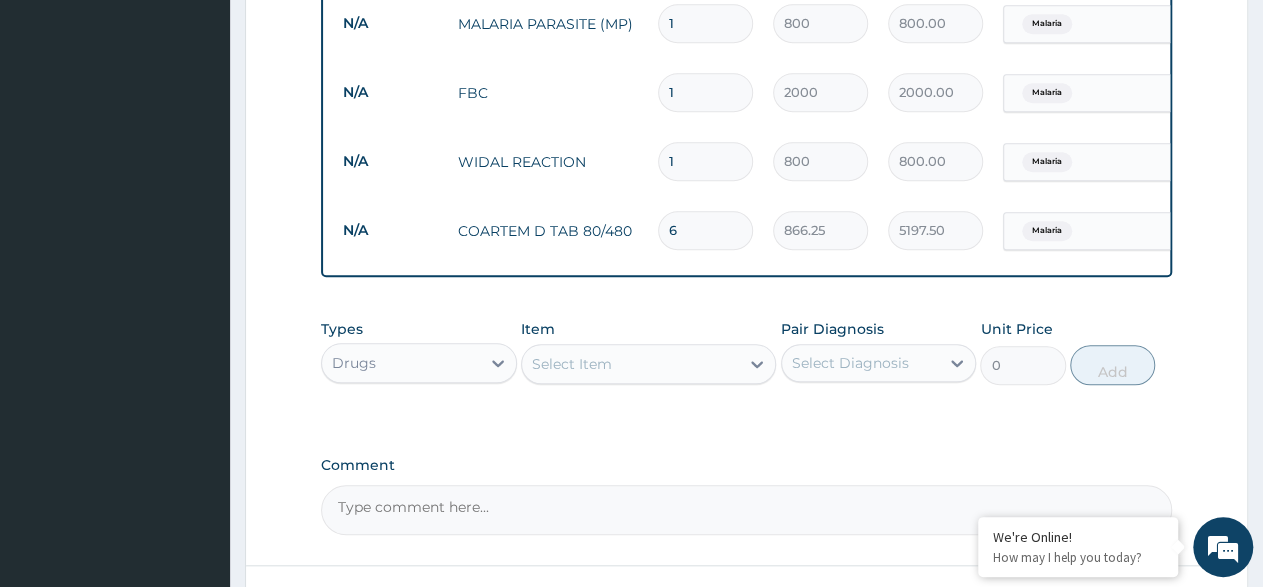 scroll, scrollTop: 842, scrollLeft: 0, axis: vertical 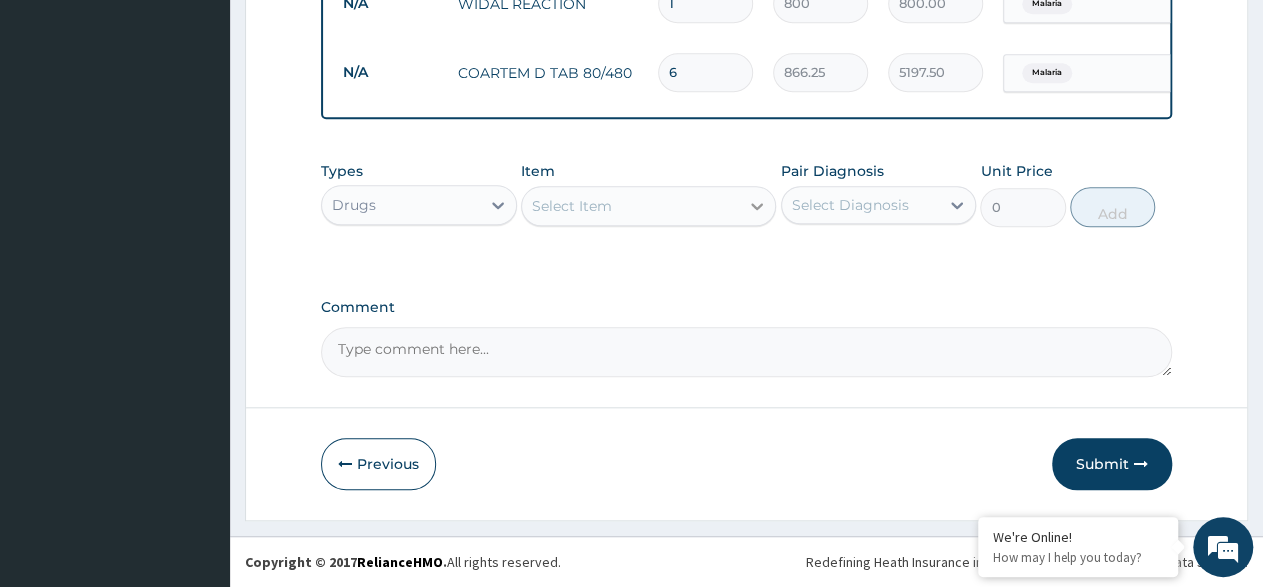 type on "6" 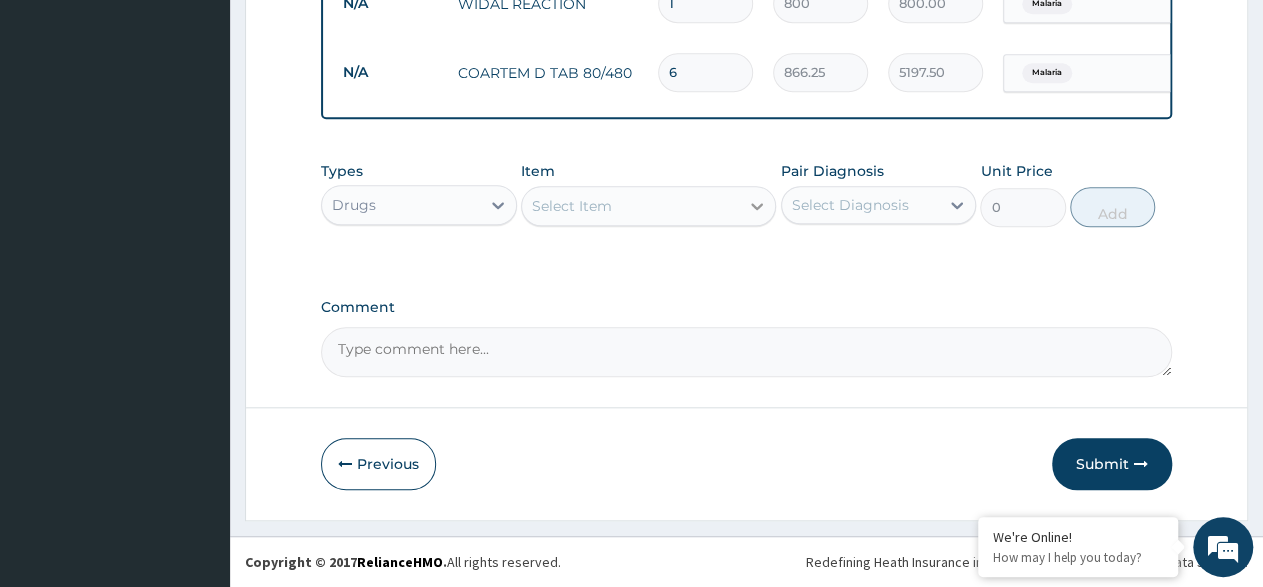 click at bounding box center (757, 206) 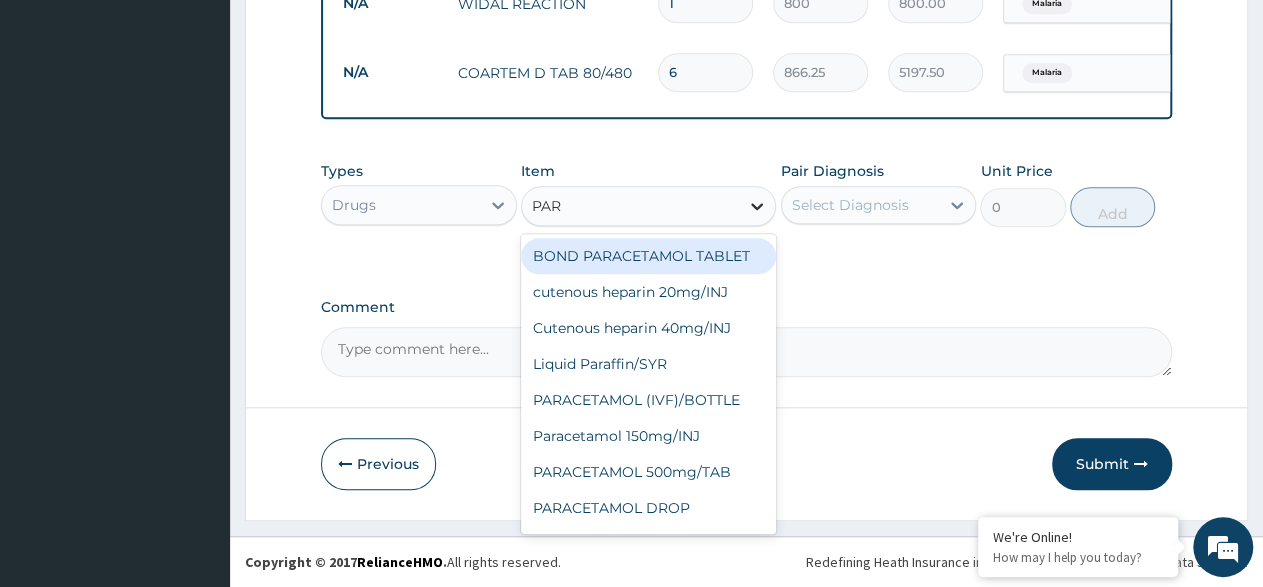 type on "PARA" 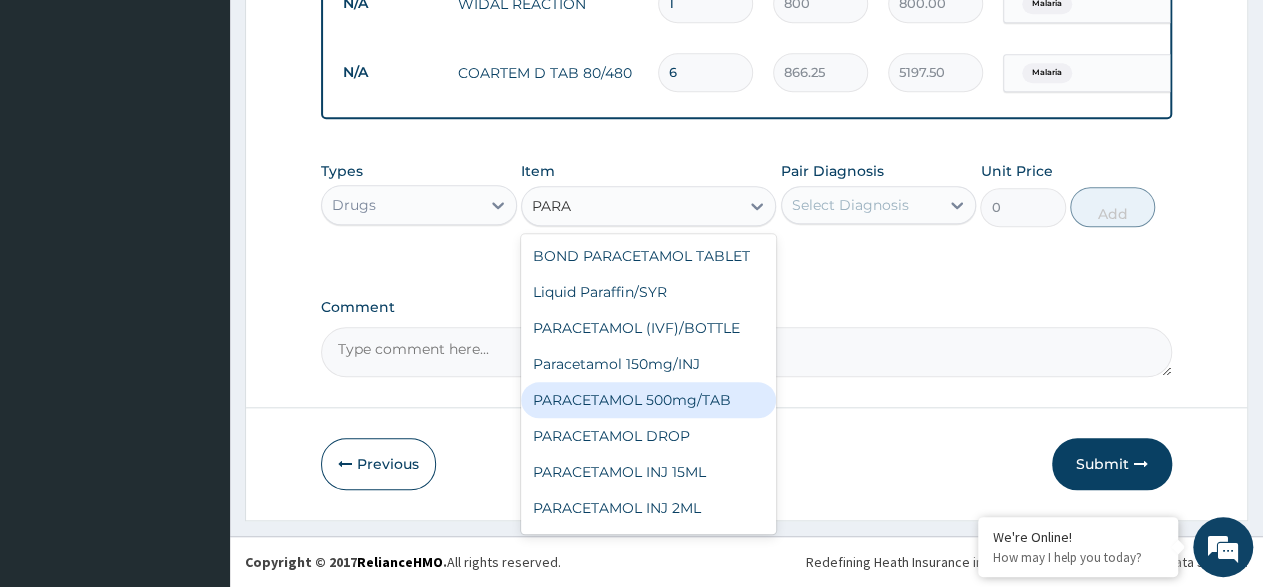 click on "PARACETAMOL 500mg/TAB" at bounding box center (648, 400) 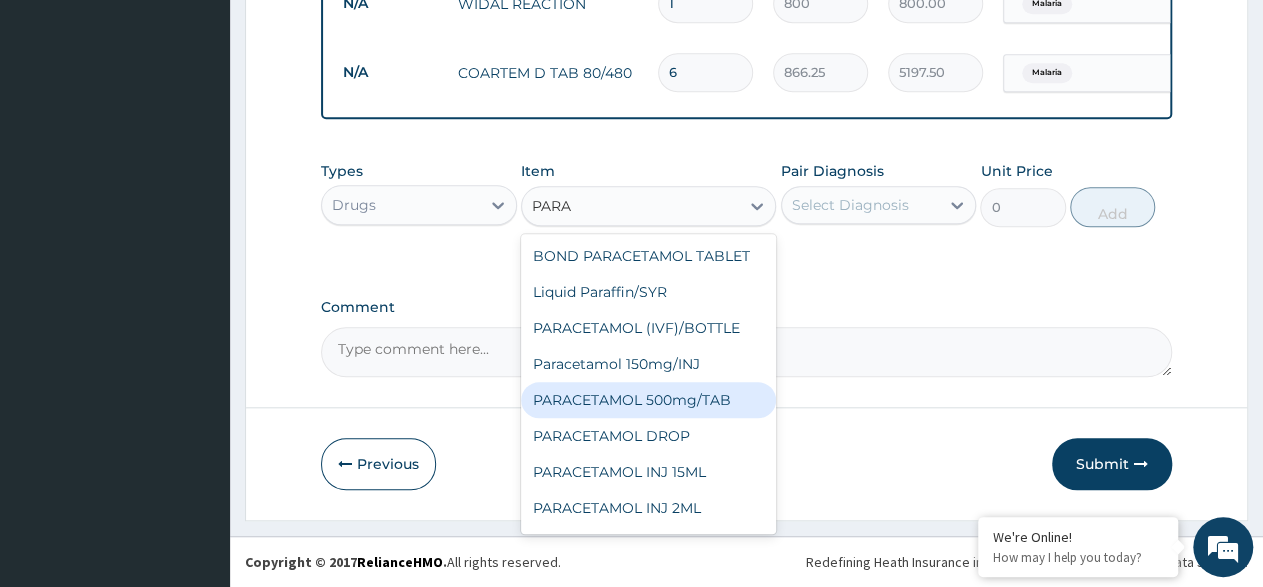 type 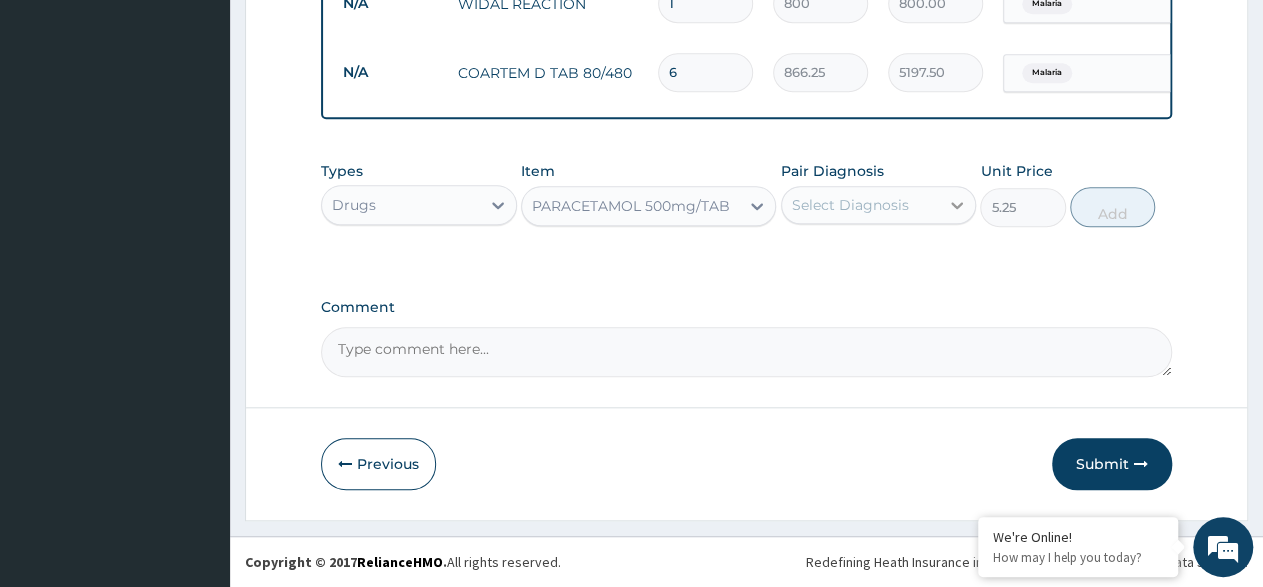 click 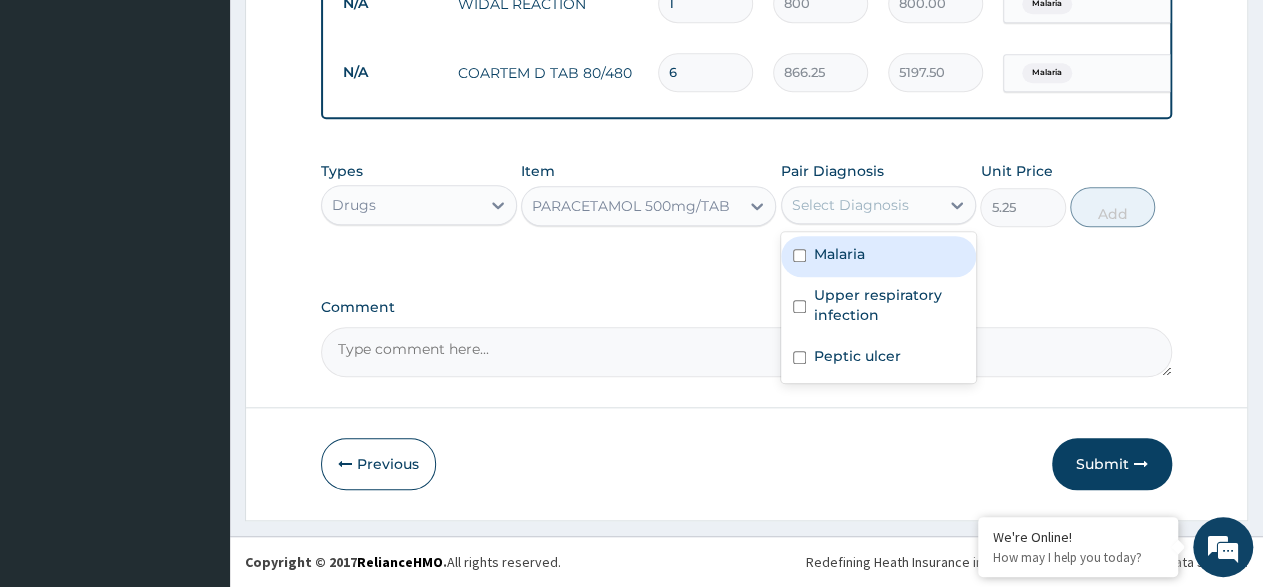 click at bounding box center (799, 255) 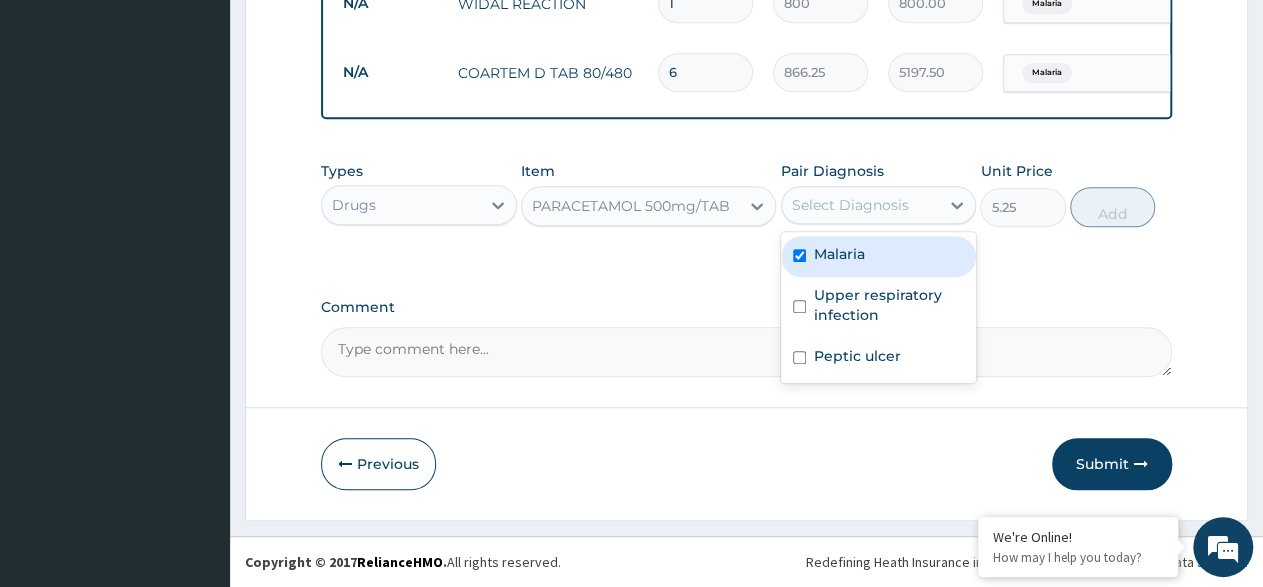 checkbox on "true" 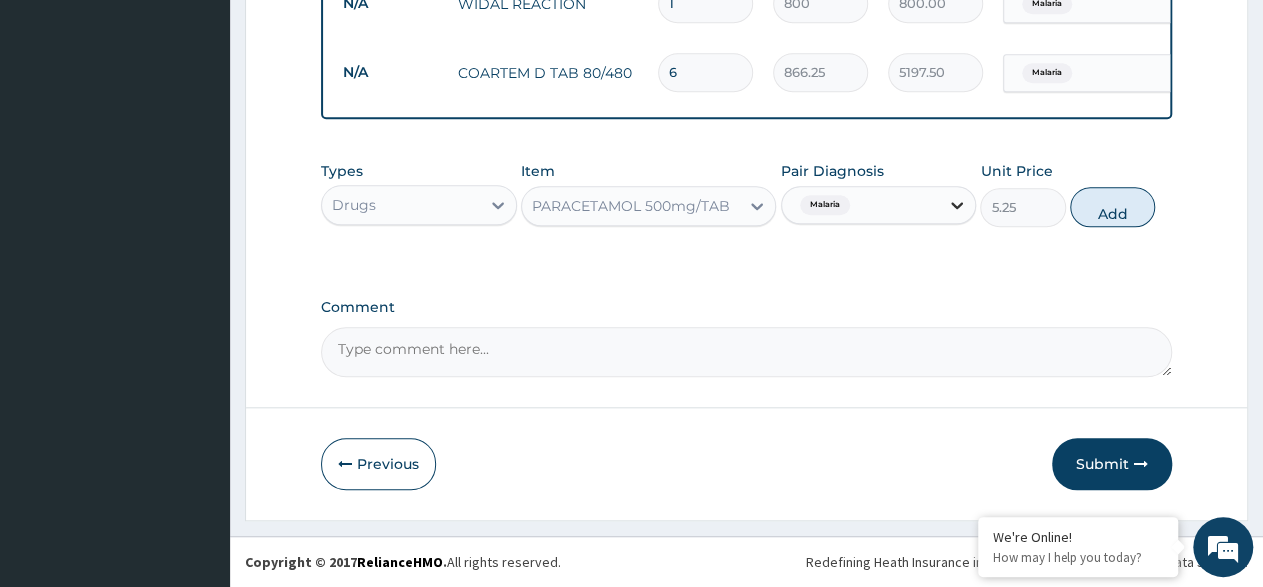 click 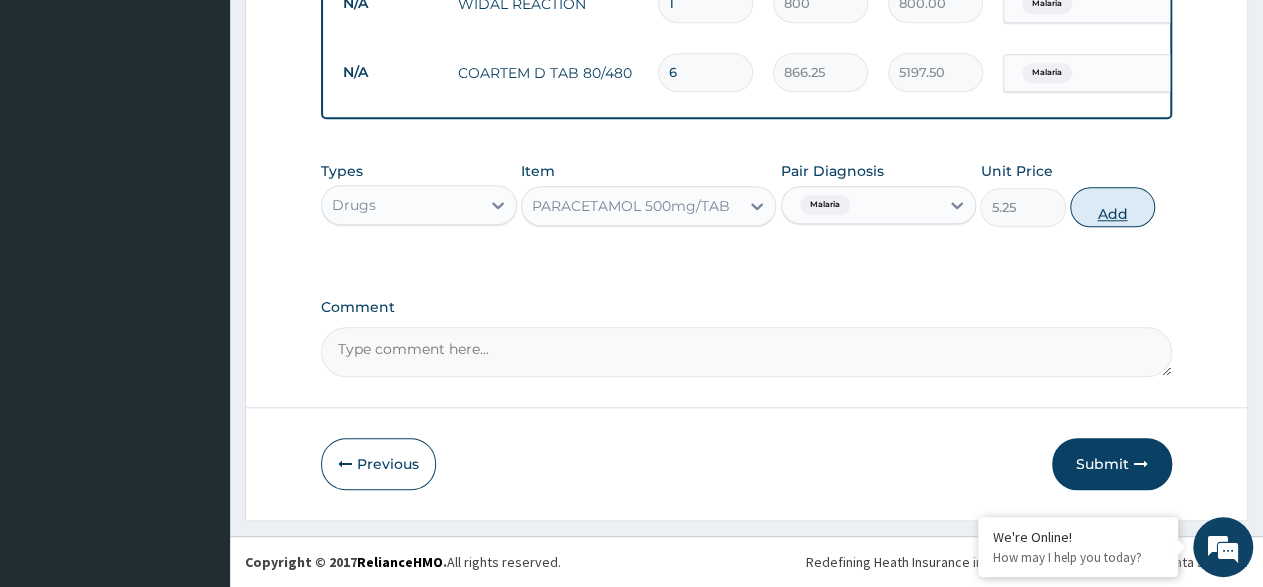 click on "Add" at bounding box center [1112, 207] 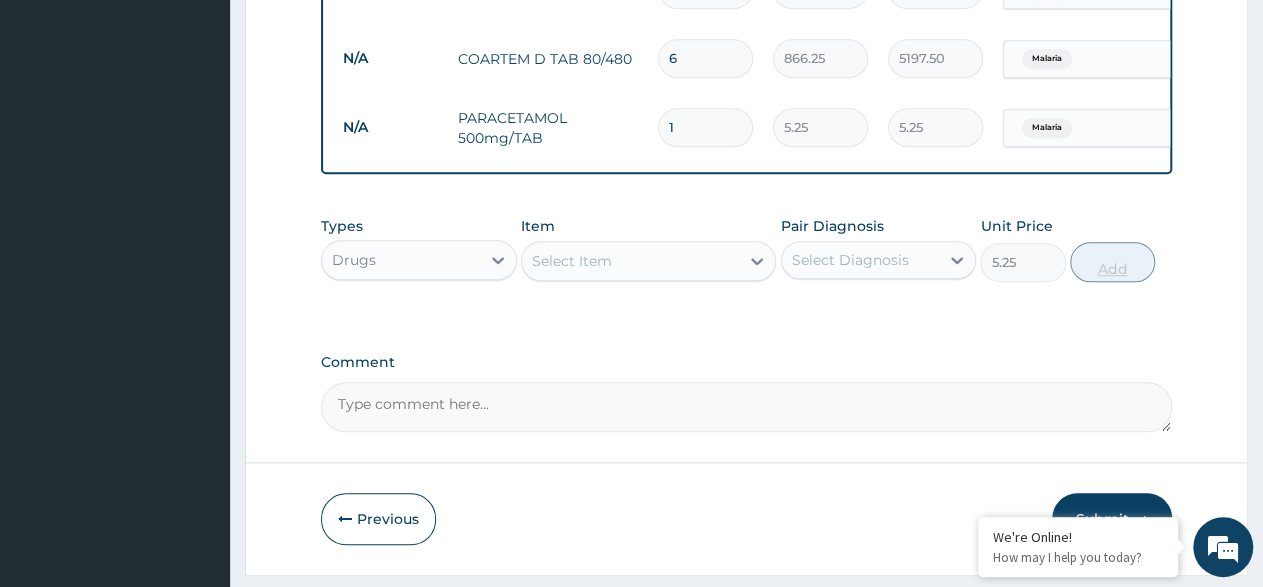 type on "0" 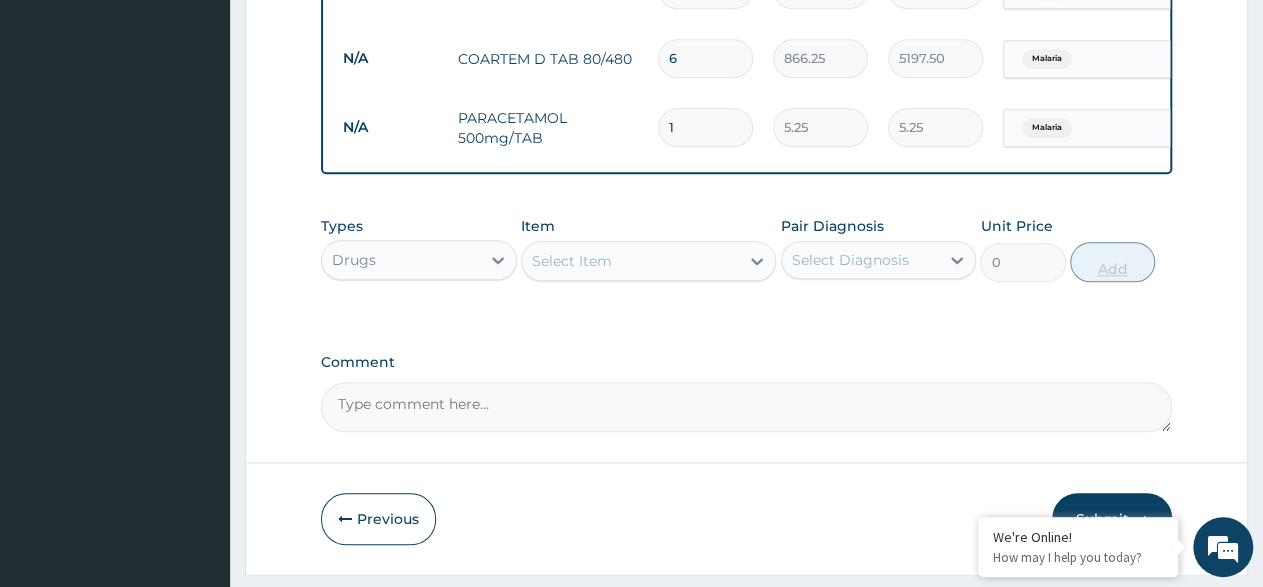 type on "18" 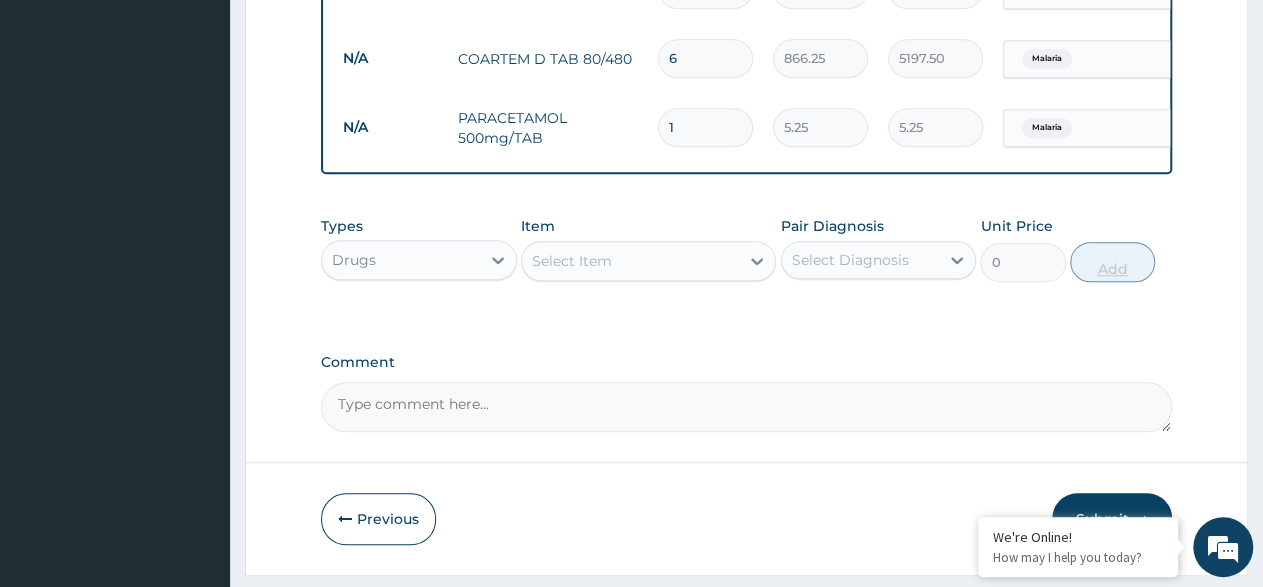 type on "94.50" 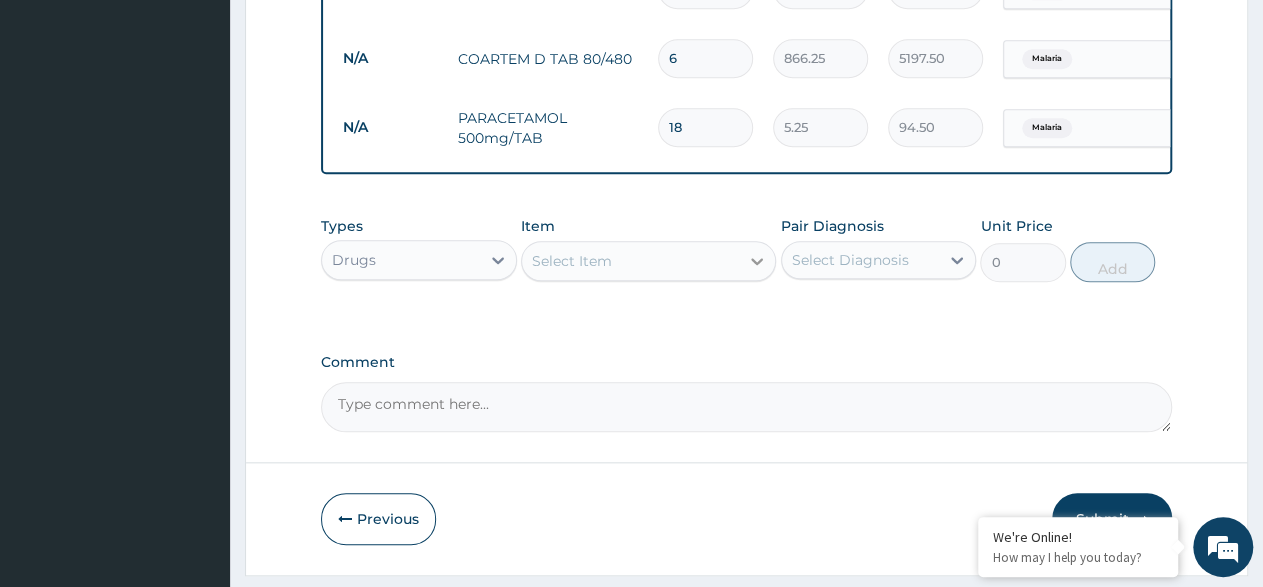 type on "18" 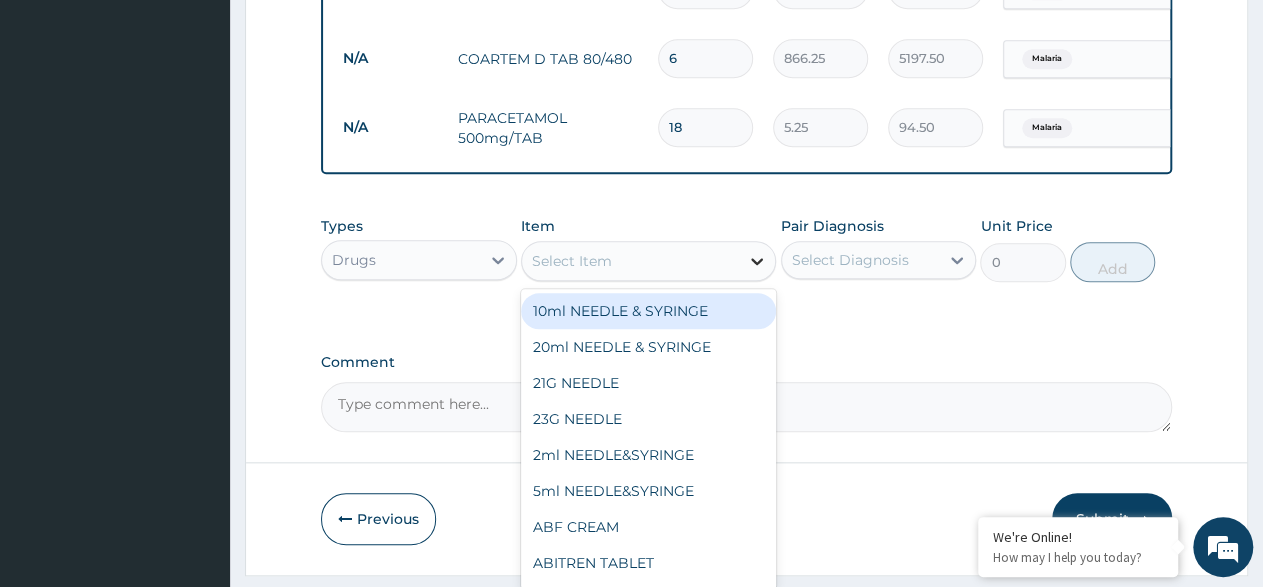 click 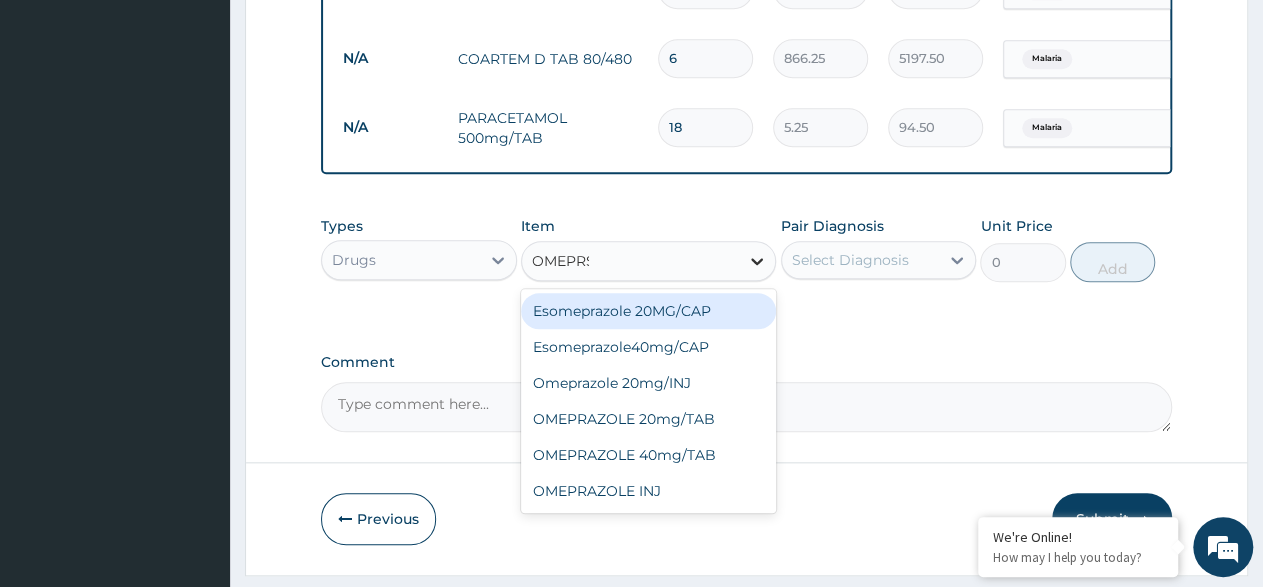type on "OMEPR" 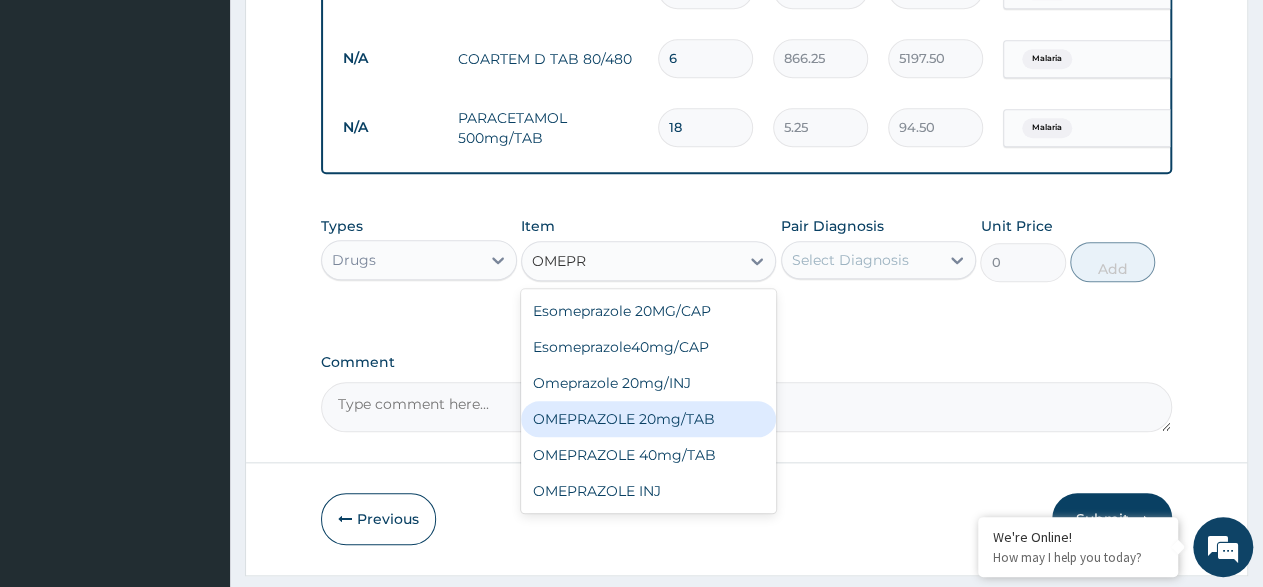 click on "OMEPRAZOLE 20mg/TAB" at bounding box center (648, 419) 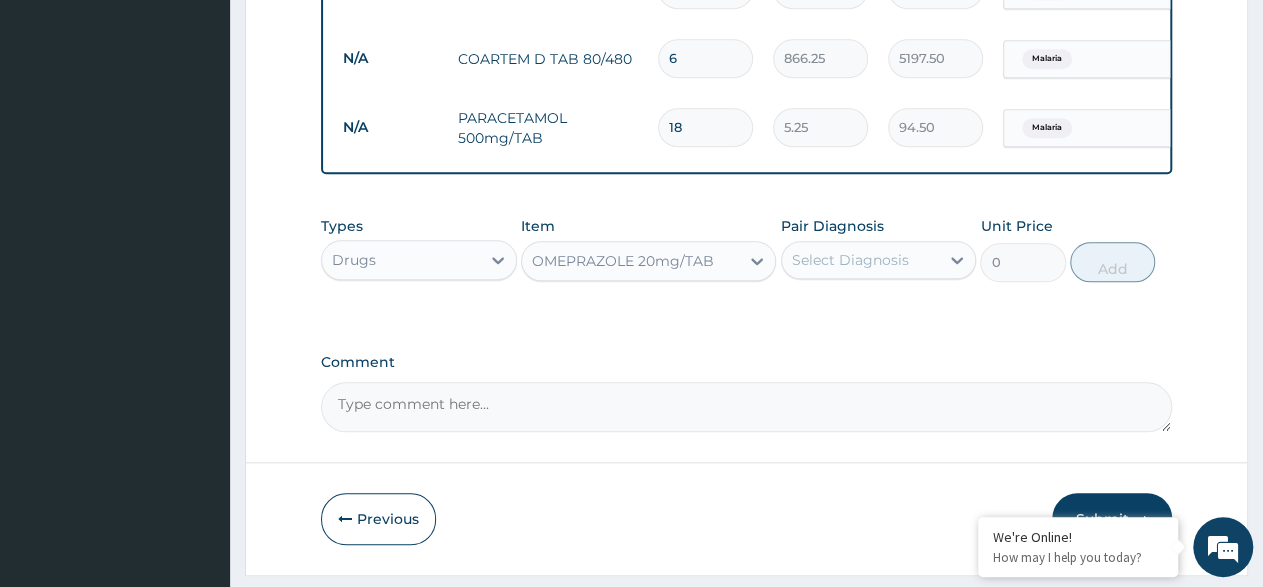 type 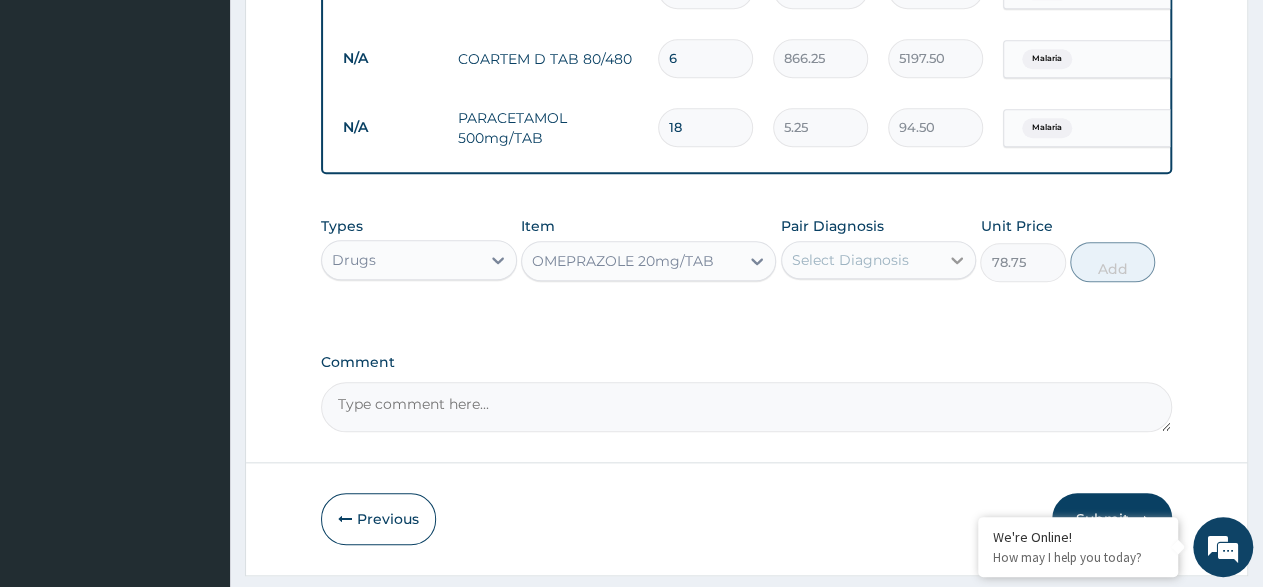 click at bounding box center [957, 260] 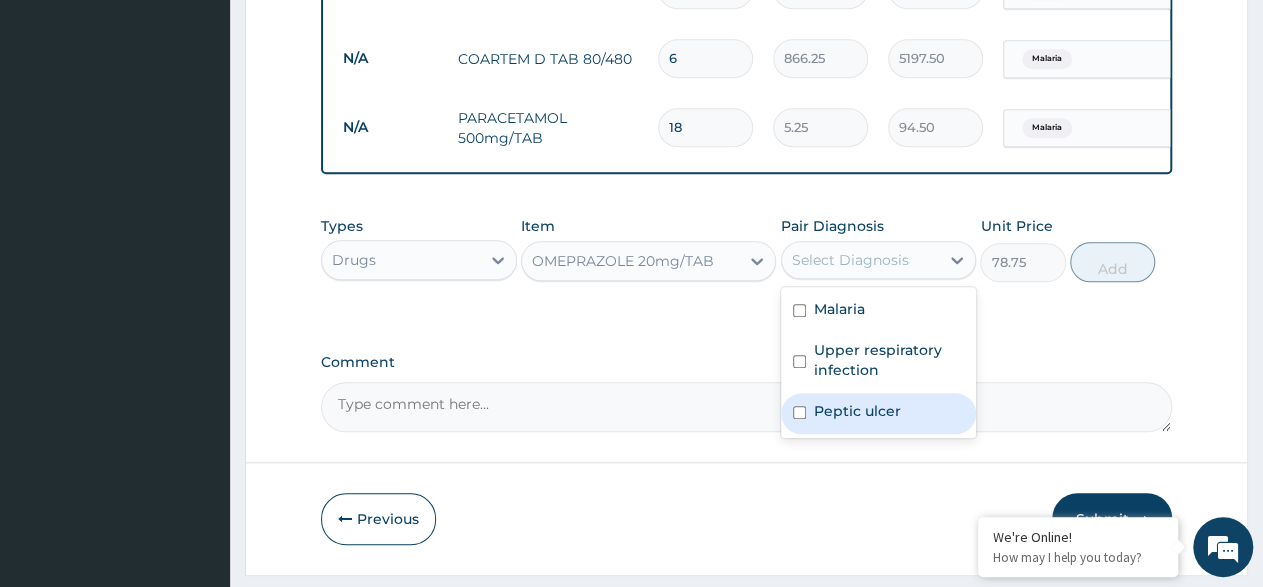 drag, startPoint x: 831, startPoint y: 430, endPoint x: 887, endPoint y: 363, distance: 87.32124 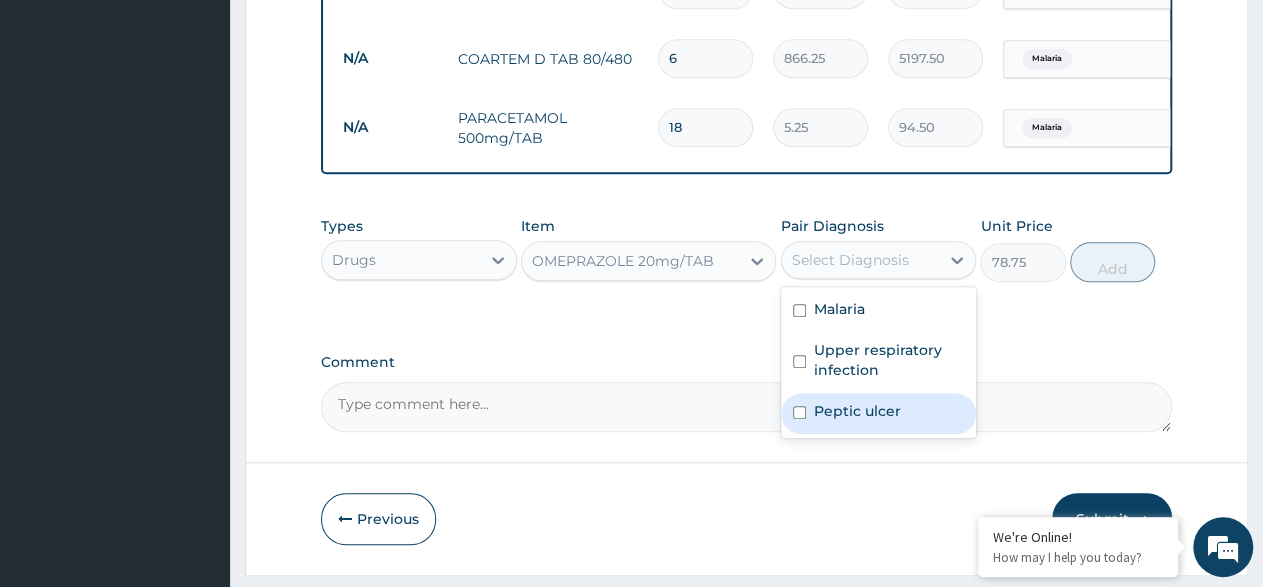 click on "Peptic ulcer" at bounding box center (857, 411) 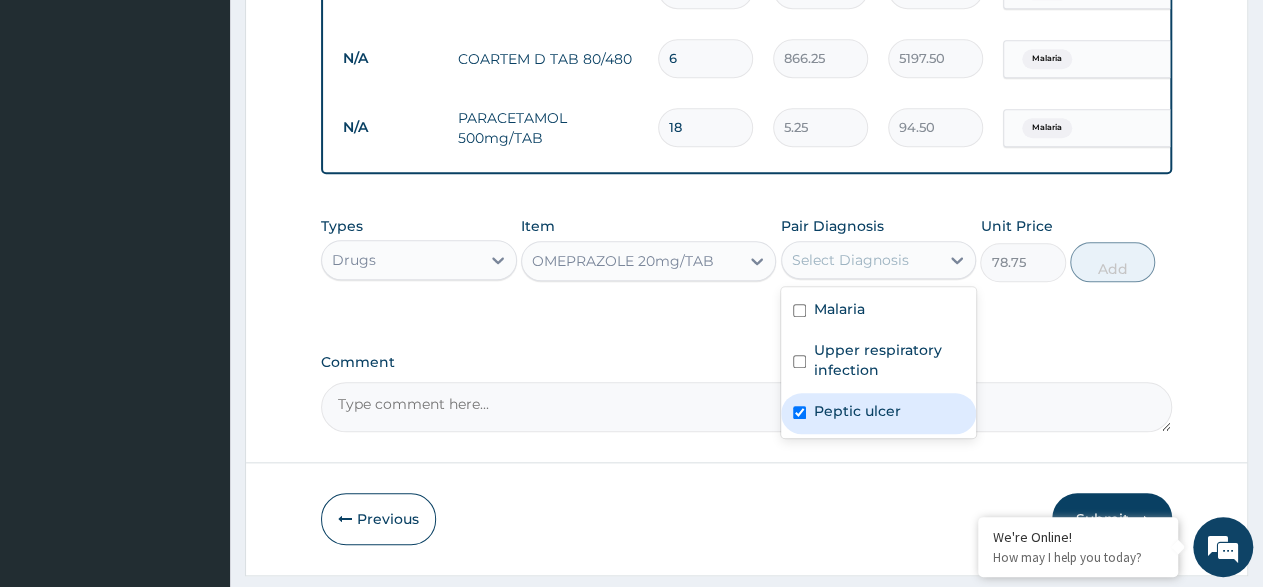 checkbox on "true" 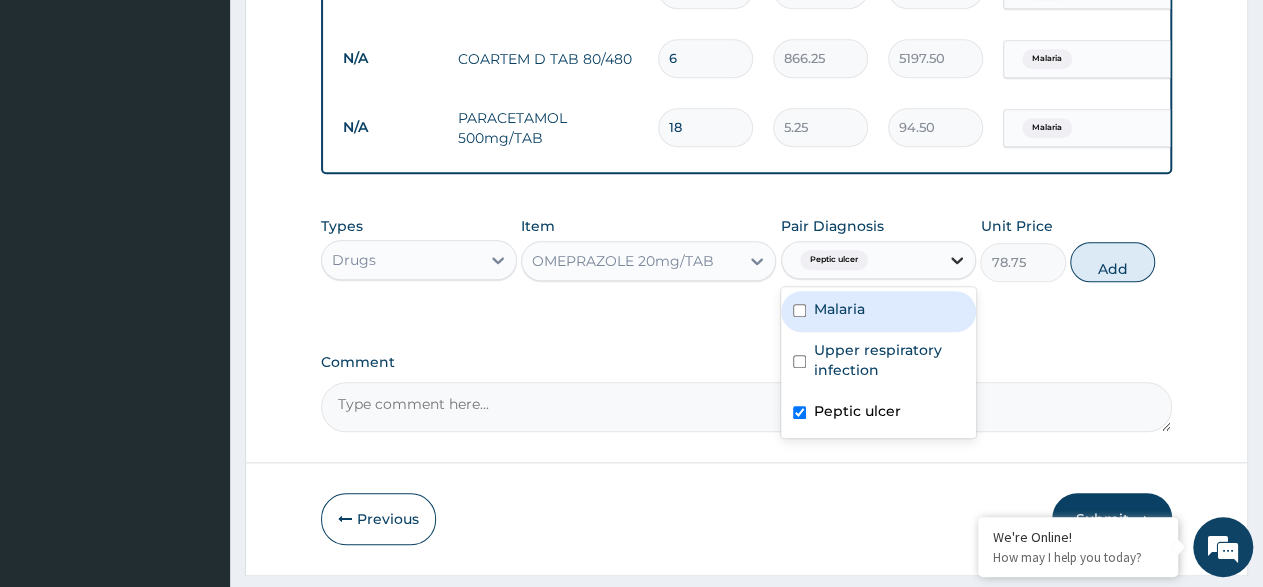 click 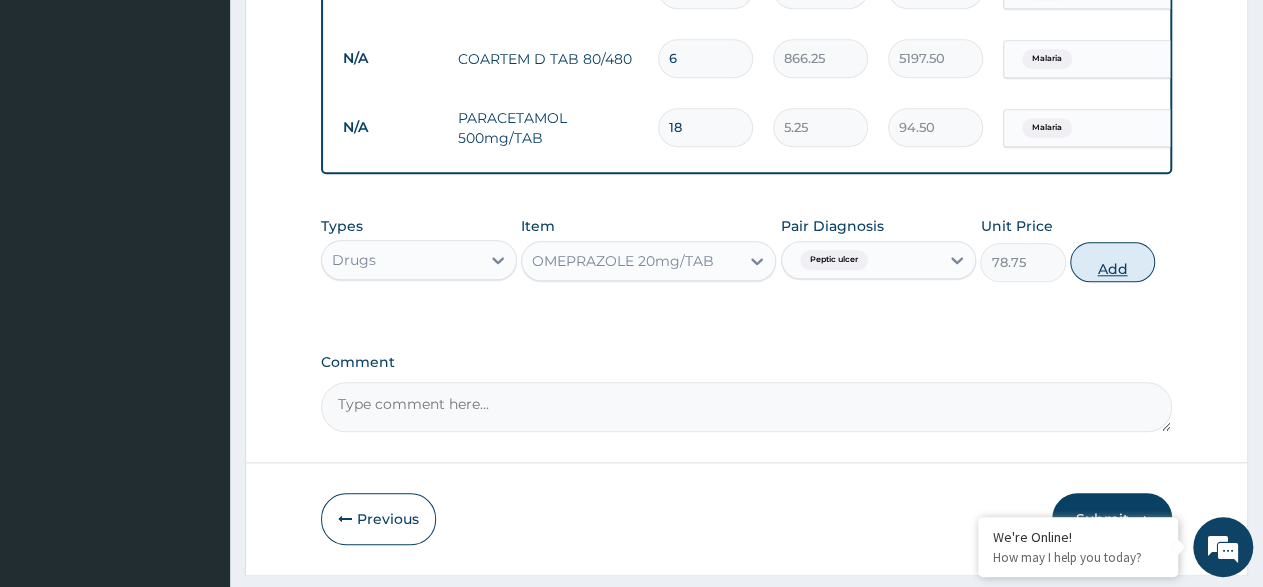 click on "Add" at bounding box center (1112, 262) 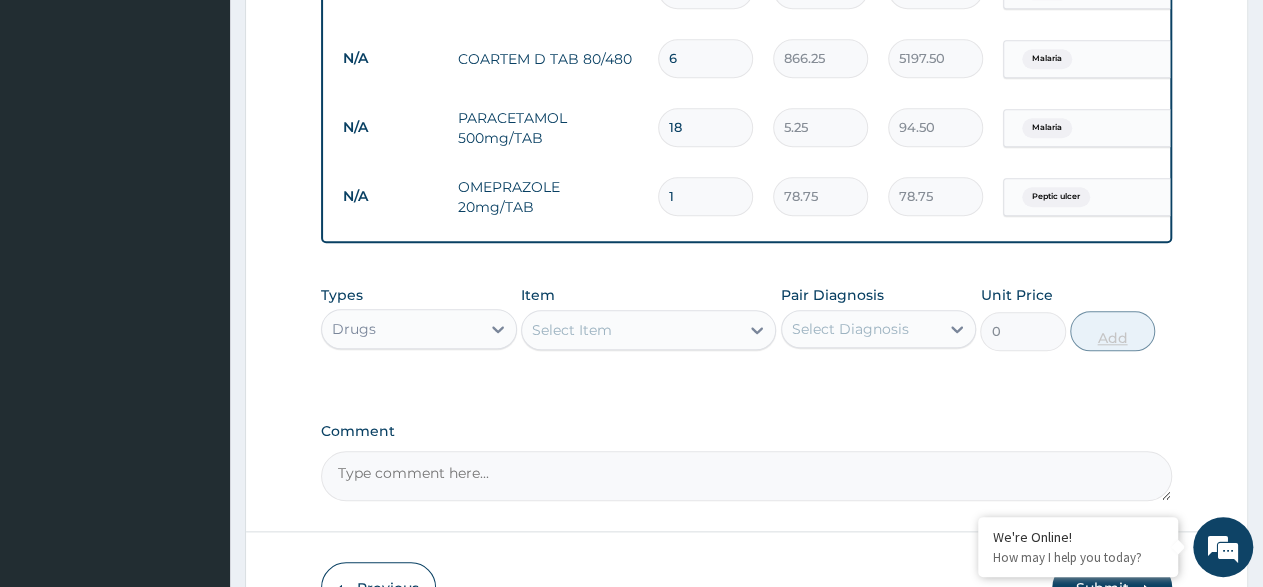 type on "10" 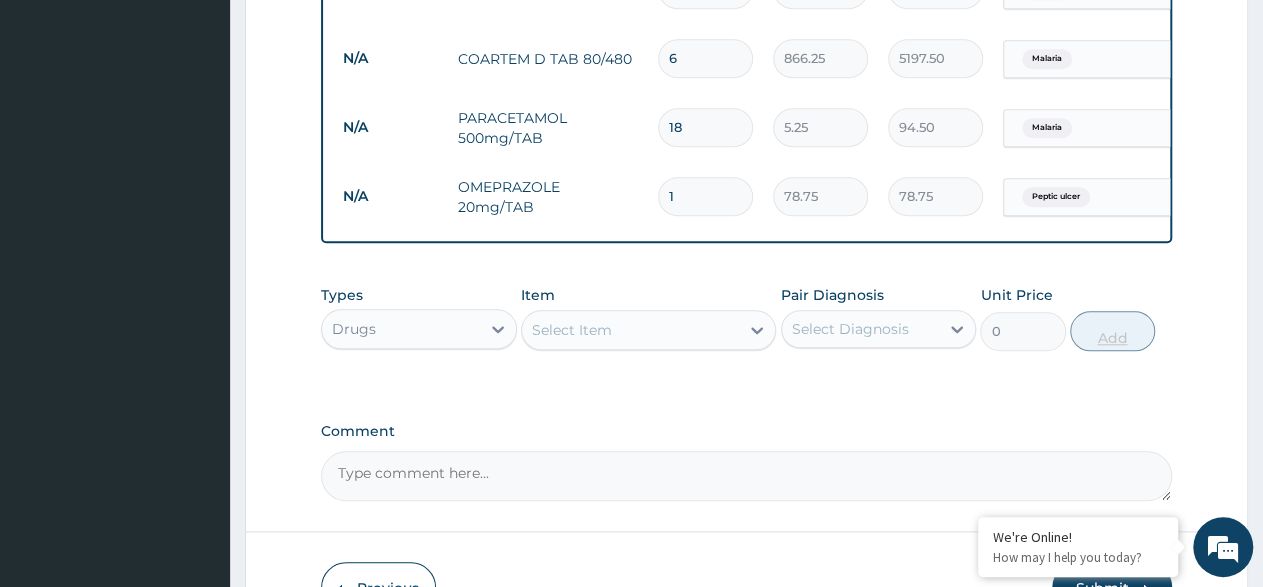 type on "787.50" 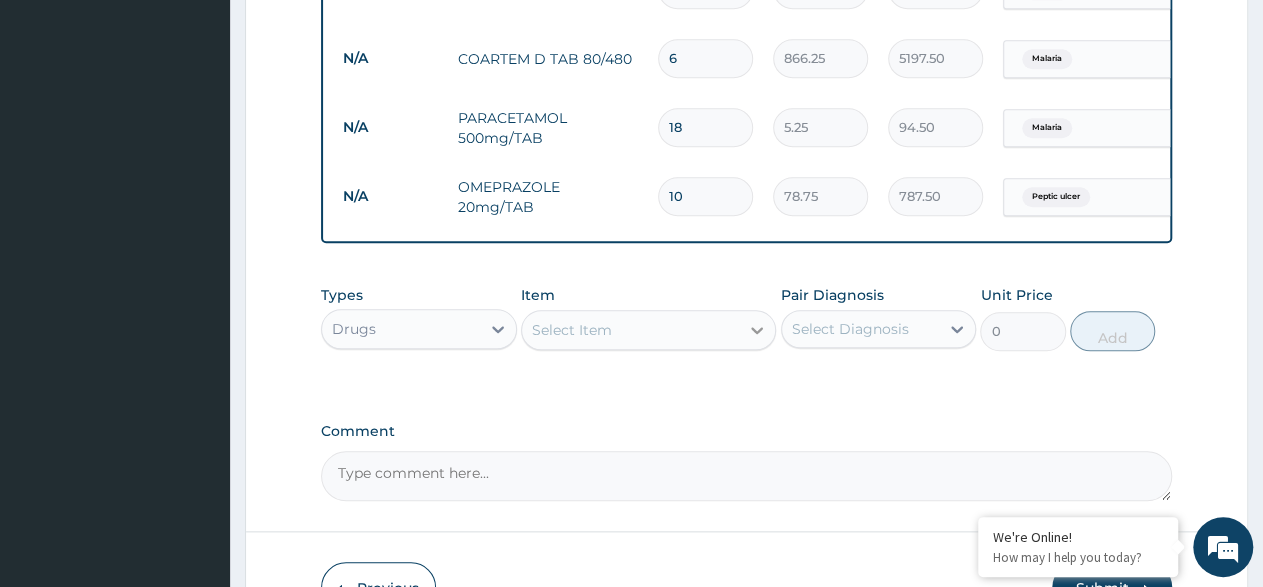 type on "10" 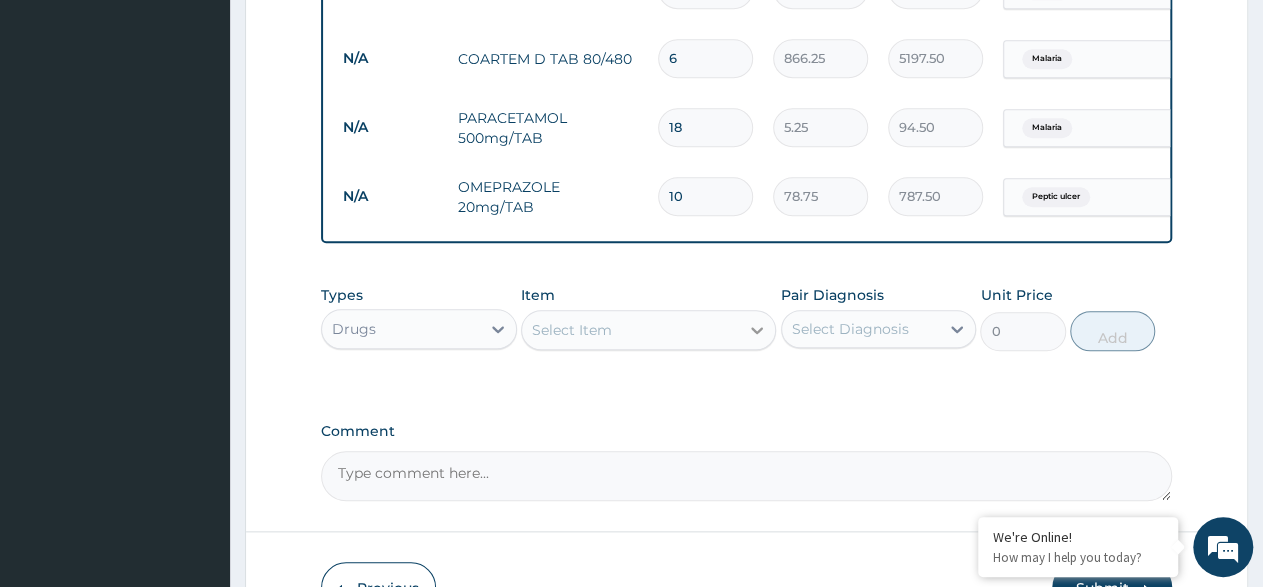 click 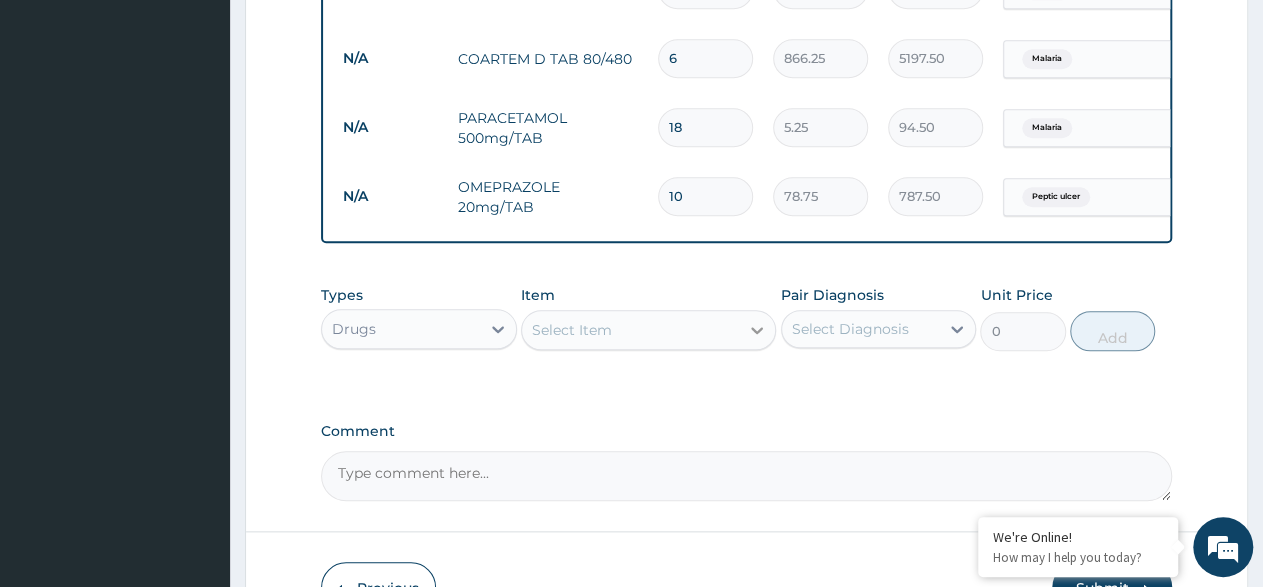 click 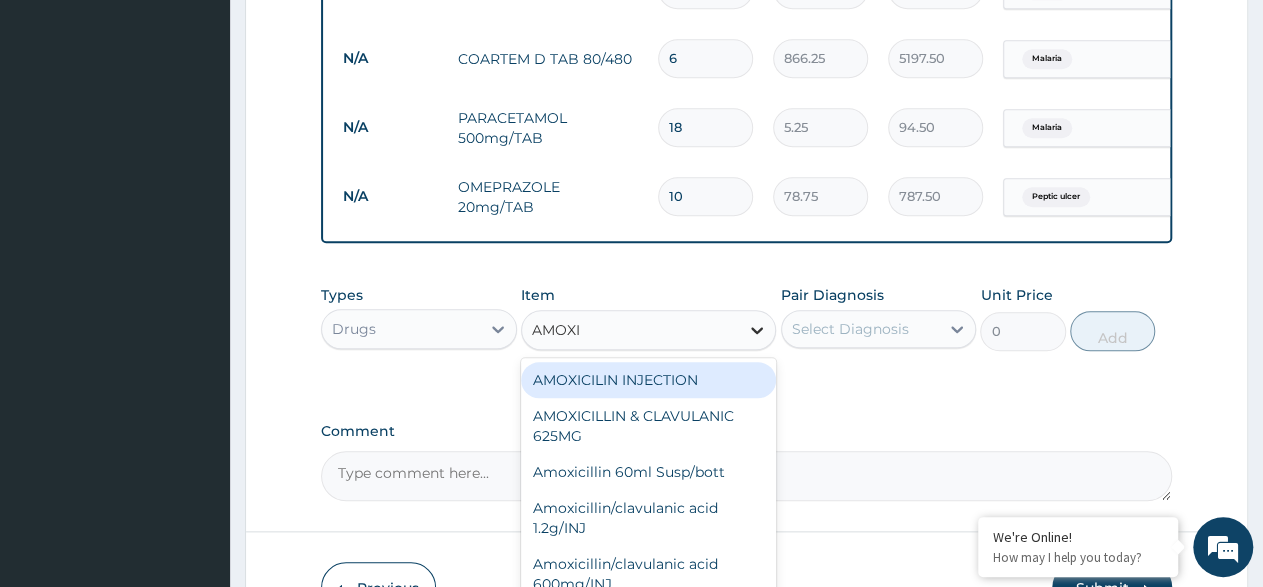 type on "AMOXIL" 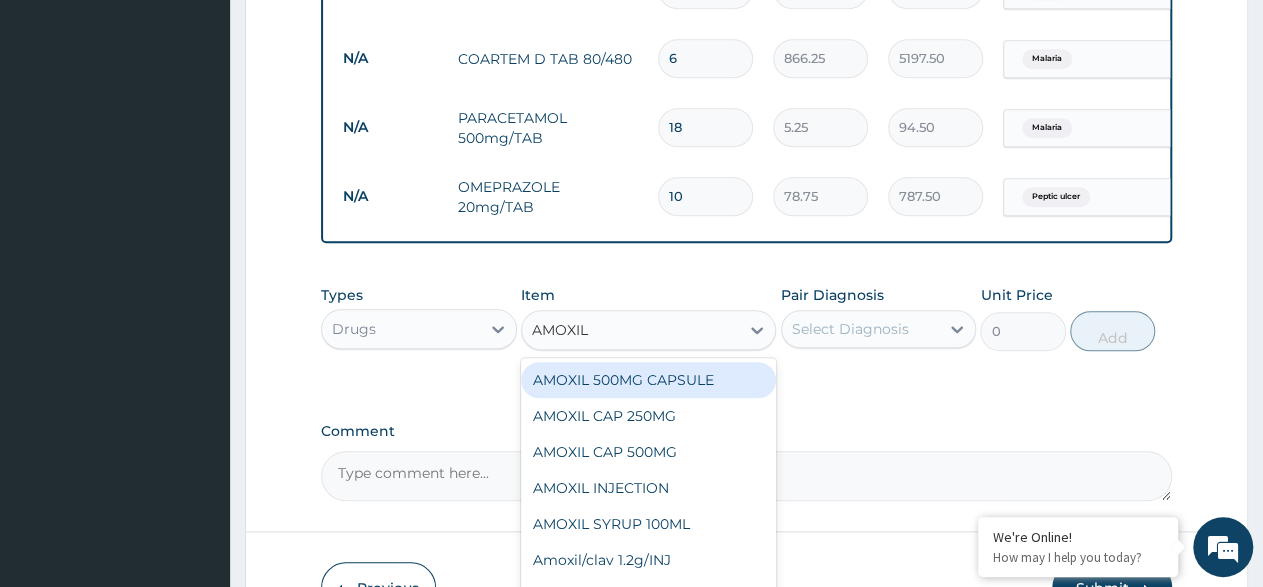 click on "AMOXIL 500MG CAPSULE" at bounding box center (648, 380) 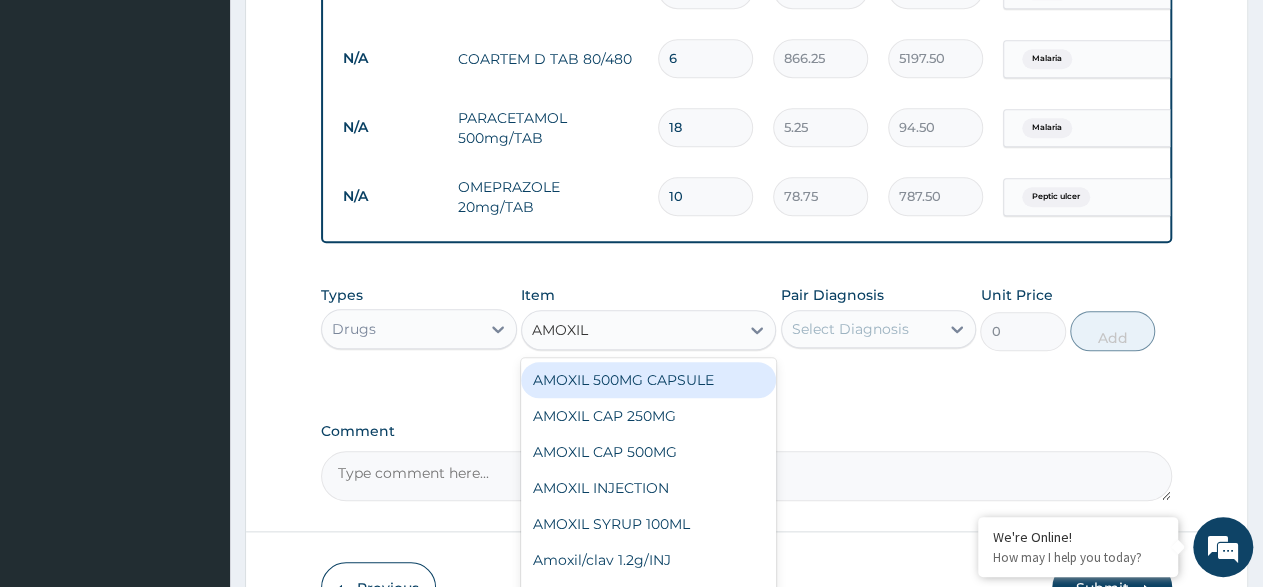 type 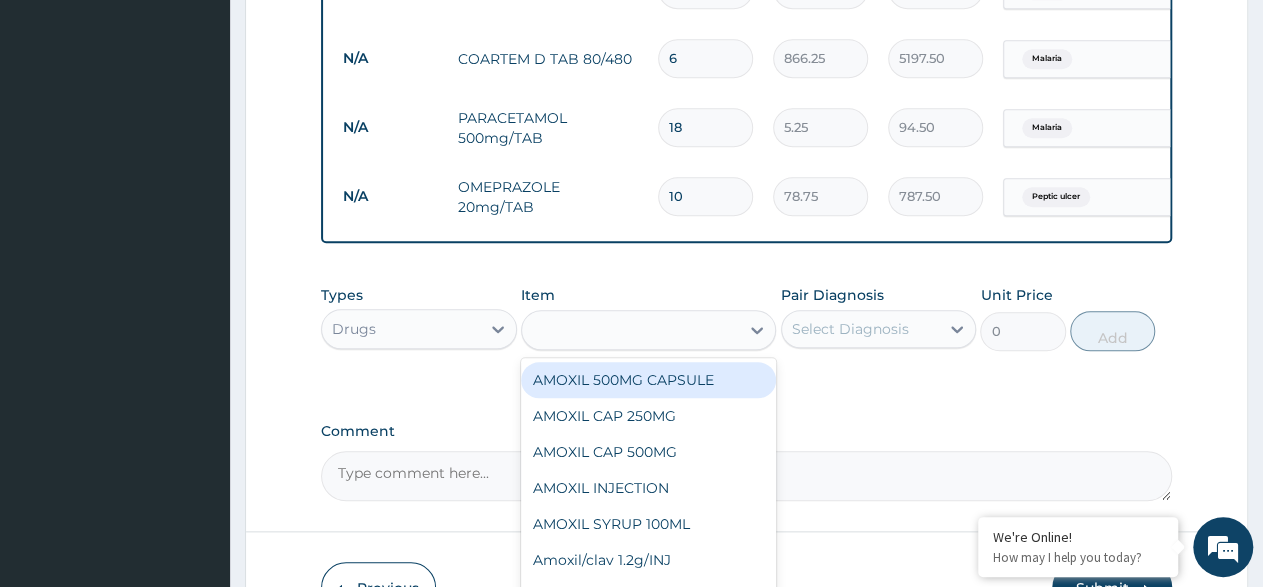type on "63" 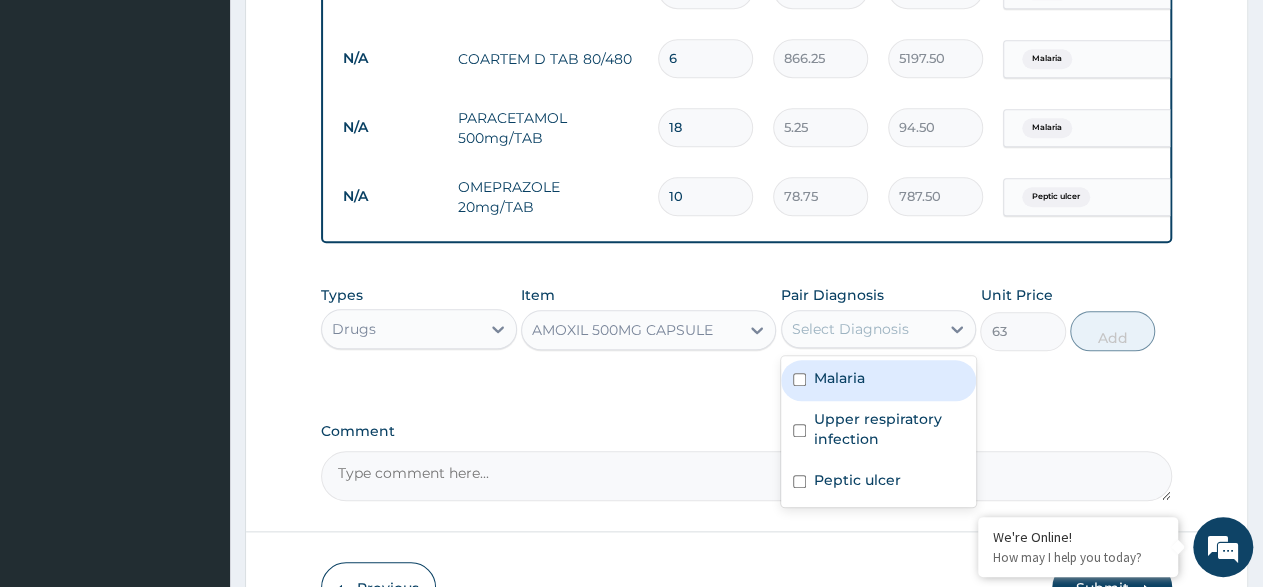 drag, startPoint x: 953, startPoint y: 334, endPoint x: 916, endPoint y: 391, distance: 67.95587 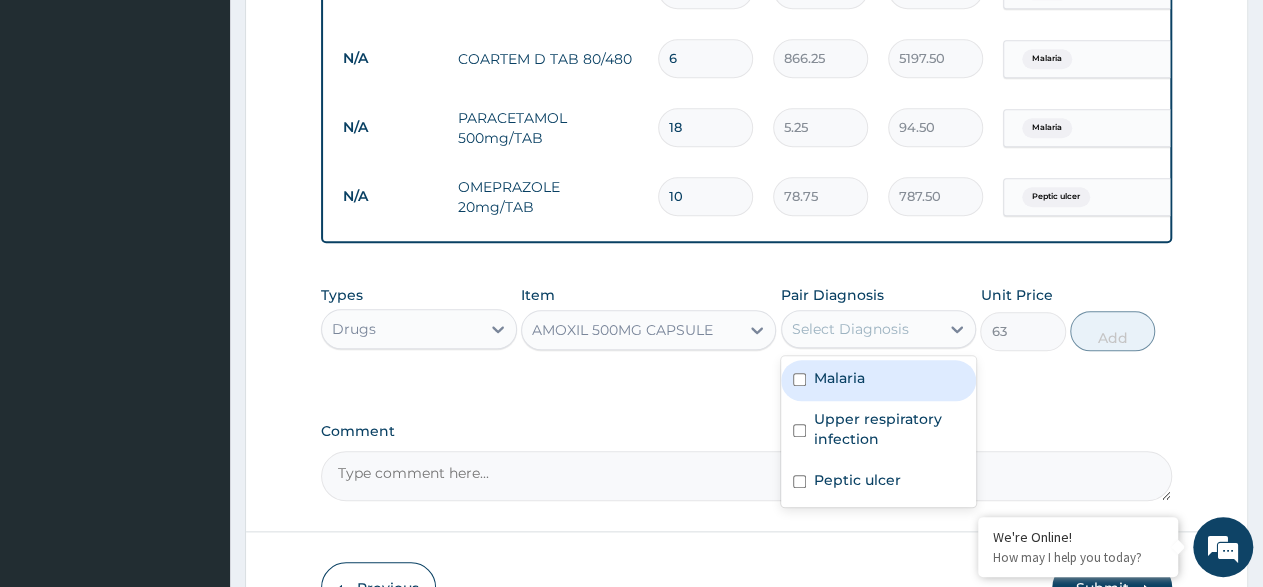 click at bounding box center (957, 329) 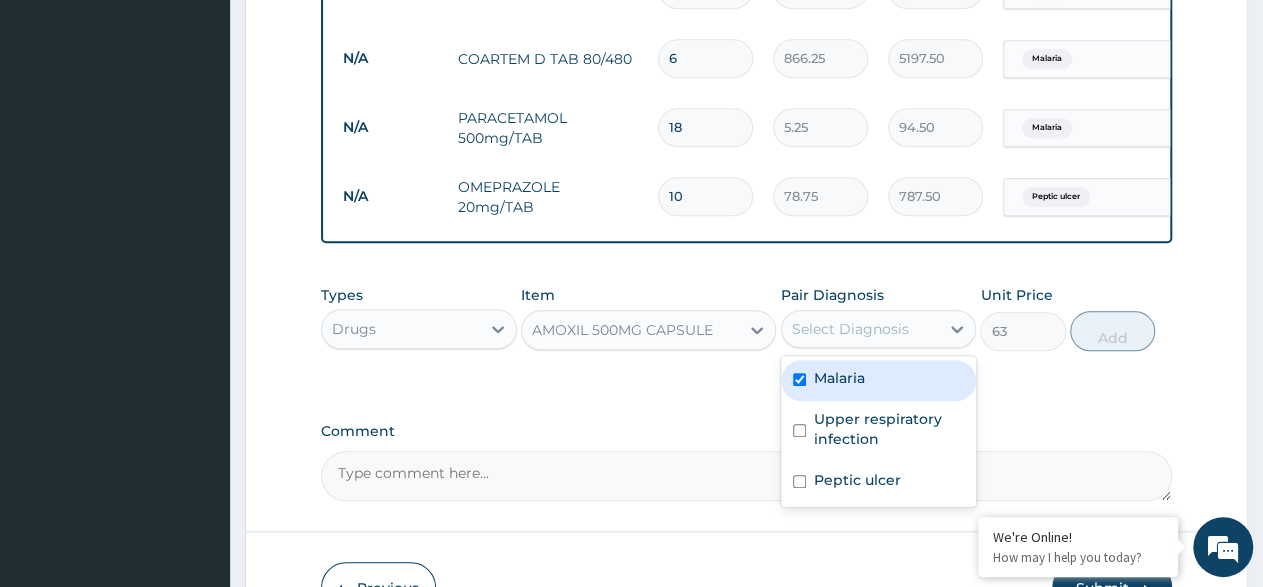 checkbox on "true" 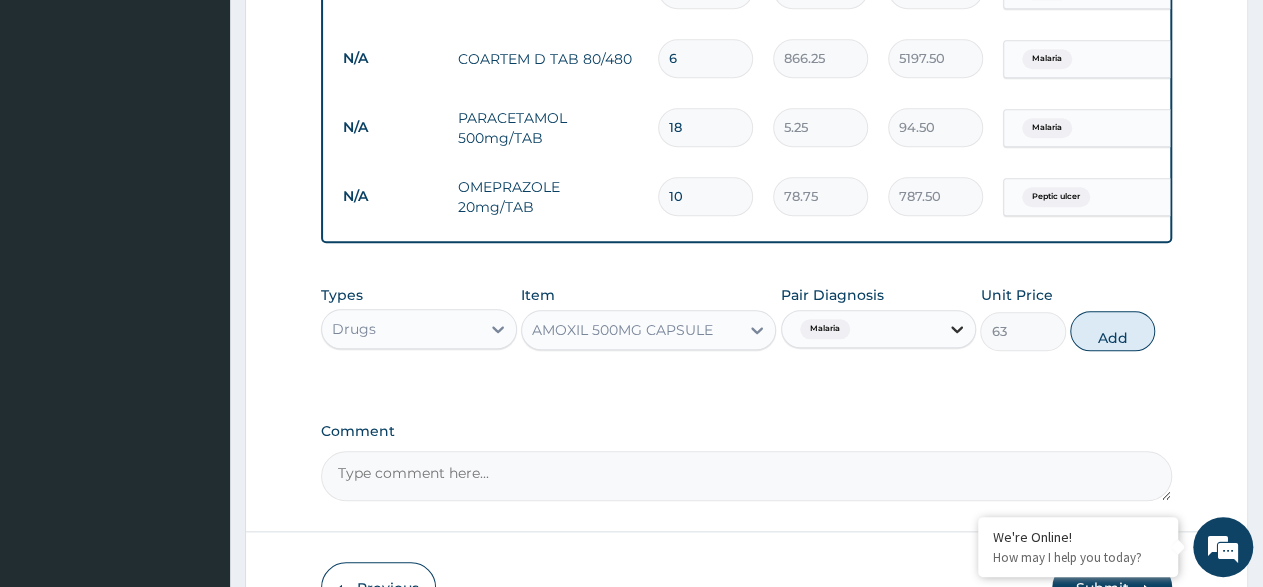 click 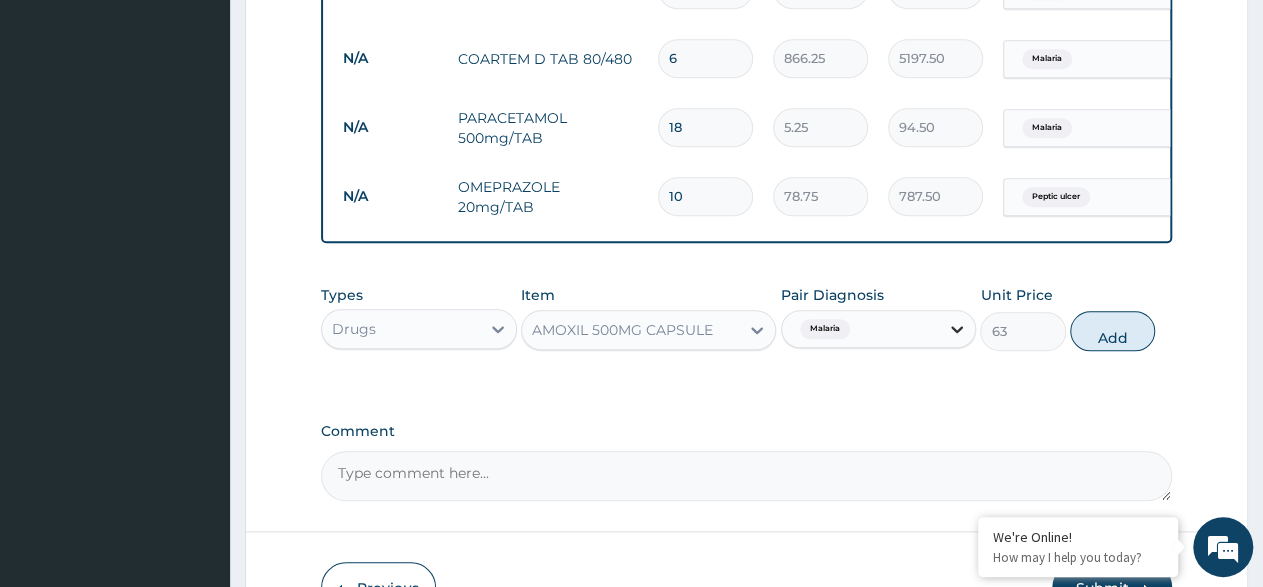 click 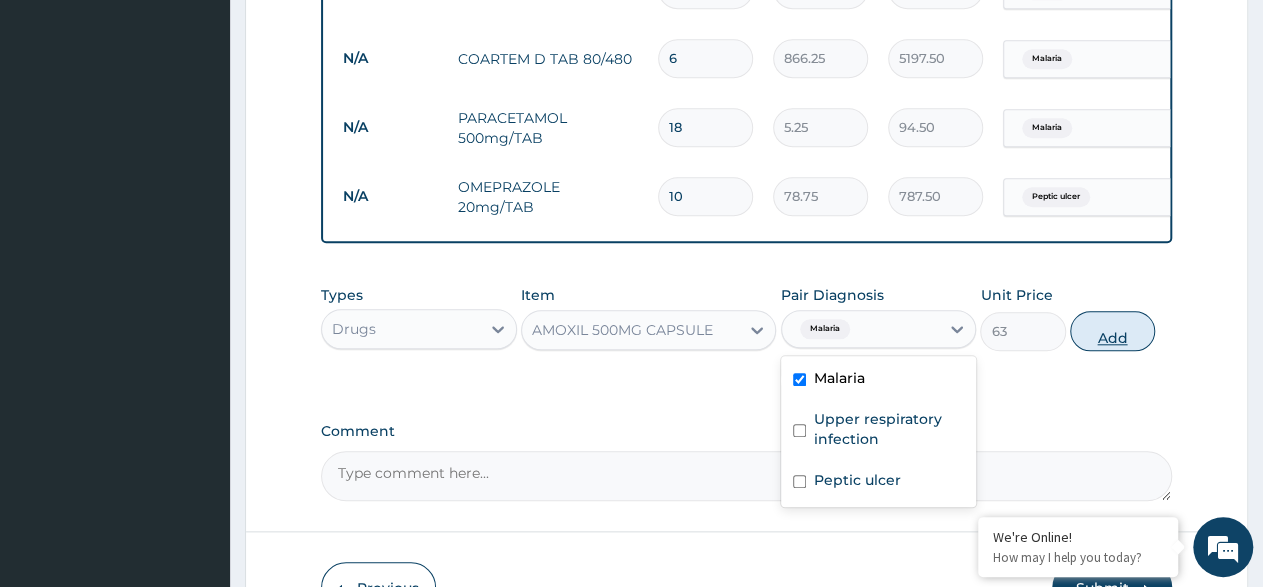 click on "Add" at bounding box center [1112, 331] 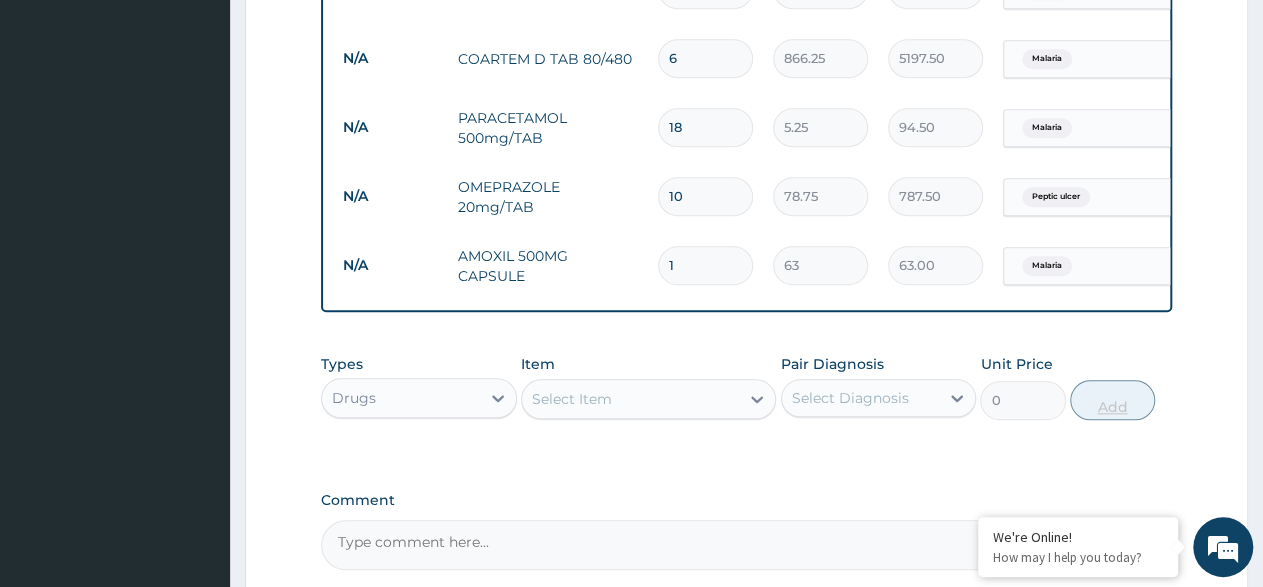 type on "15" 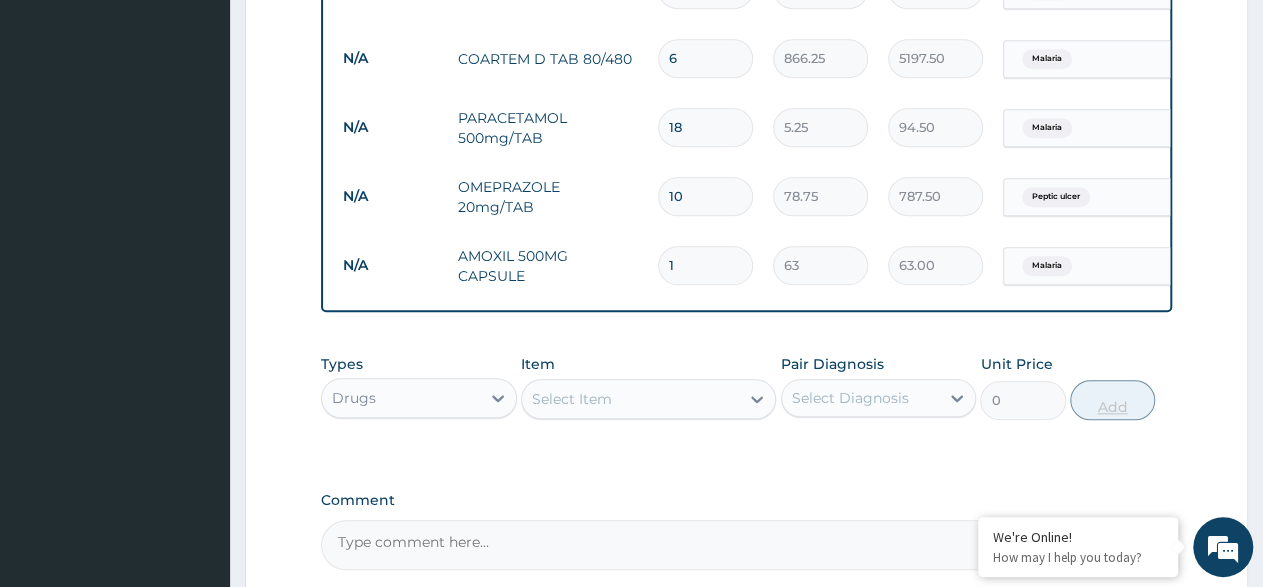 type on "945.00" 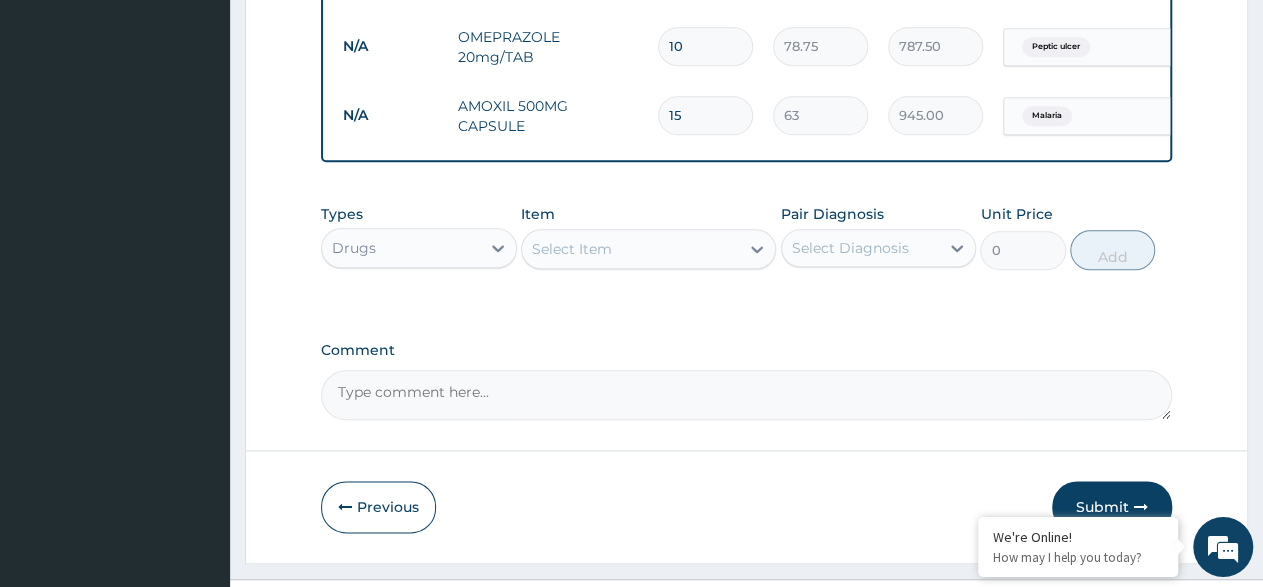 scroll, scrollTop: 1049, scrollLeft: 0, axis: vertical 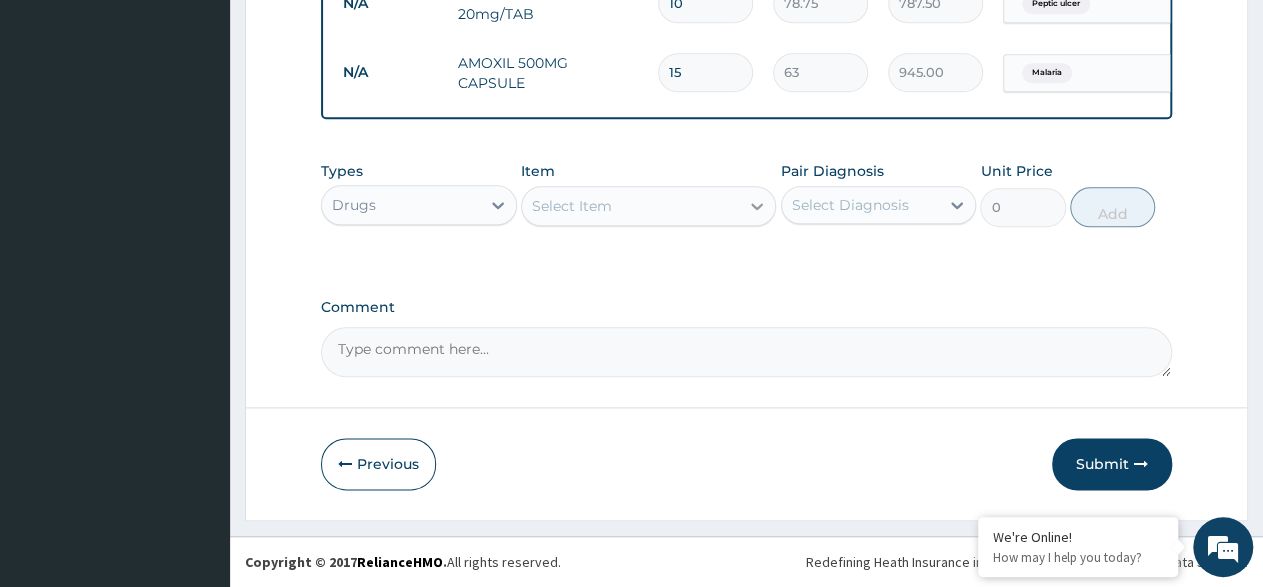 type on "15" 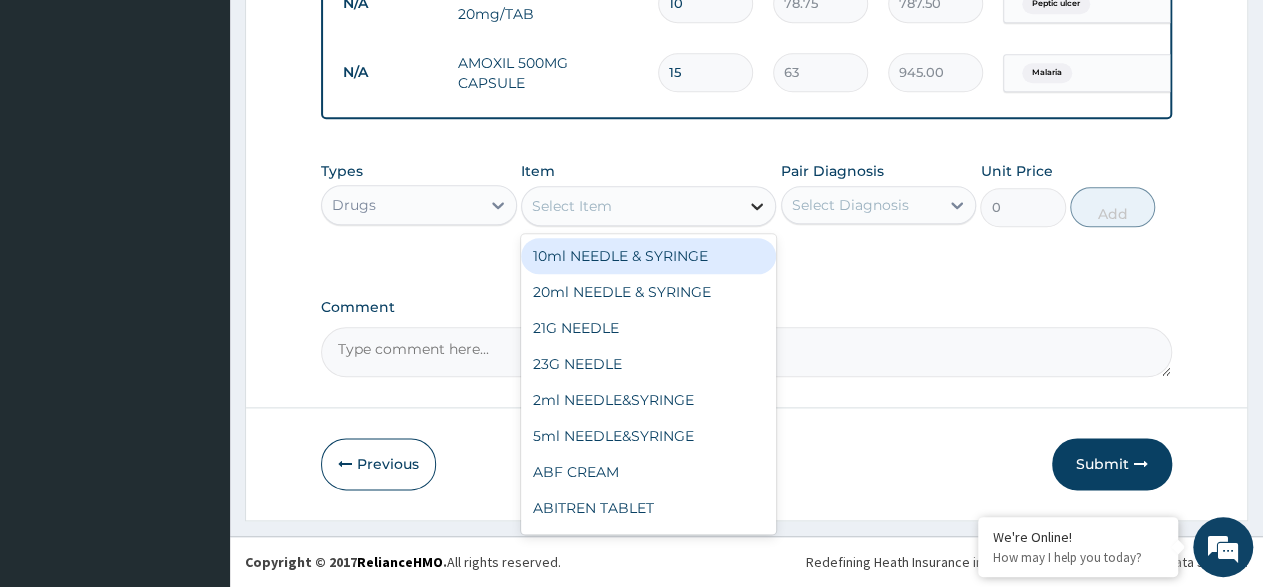 click at bounding box center [757, 206] 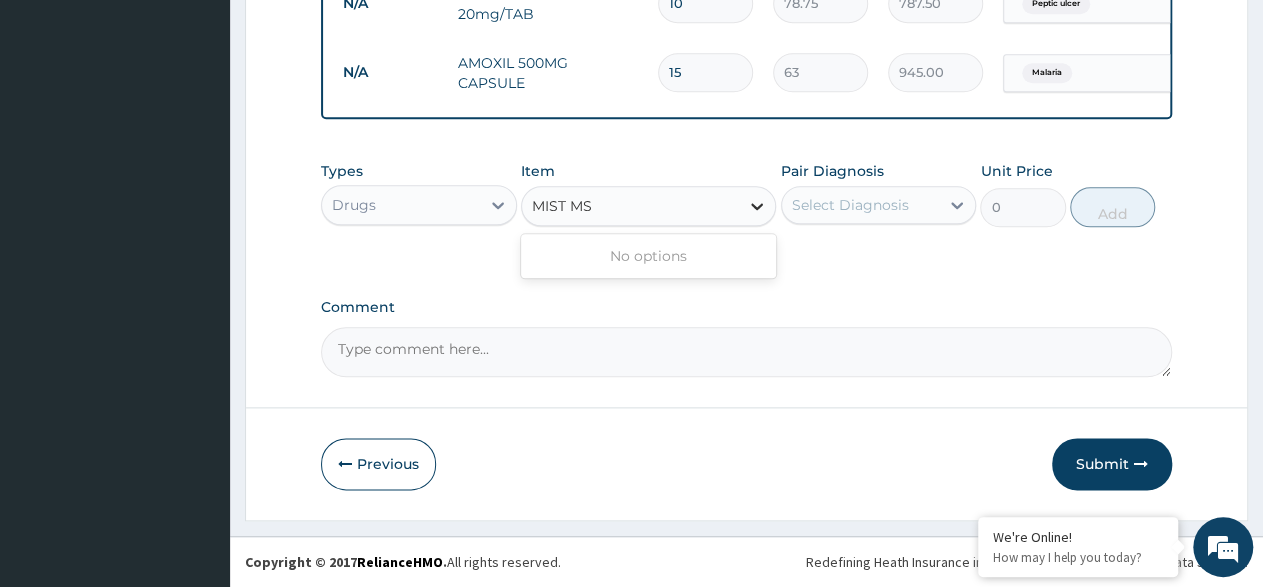 type on "MIST M" 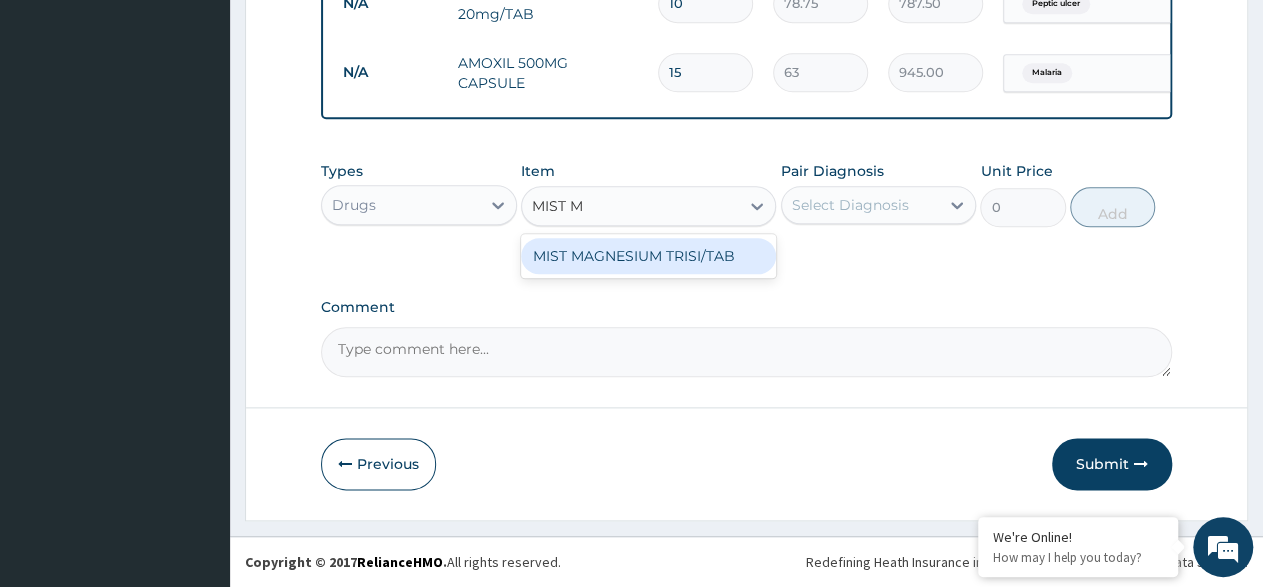 click on "MIST MAGNESIUM TRISI/TAB" at bounding box center [648, 256] 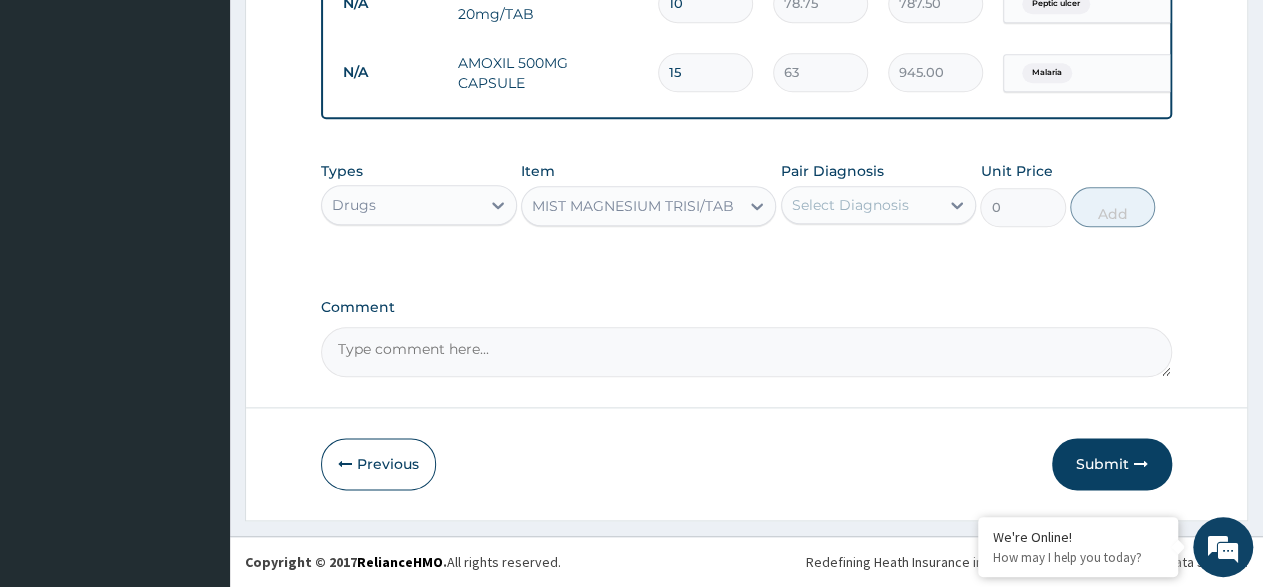 type 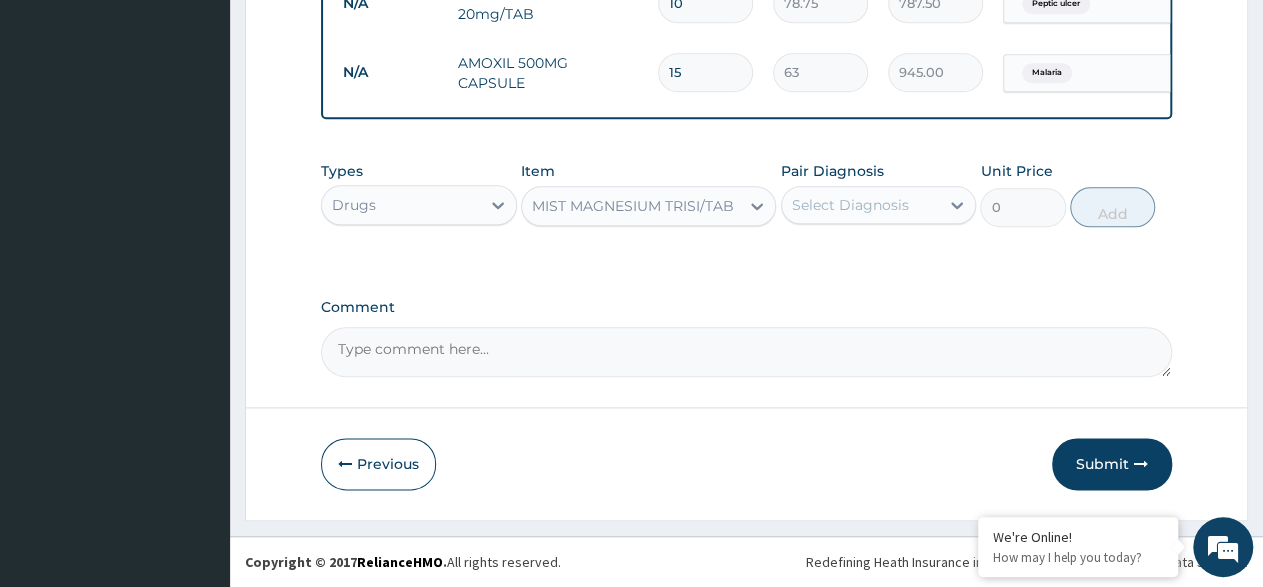 type on "2.62" 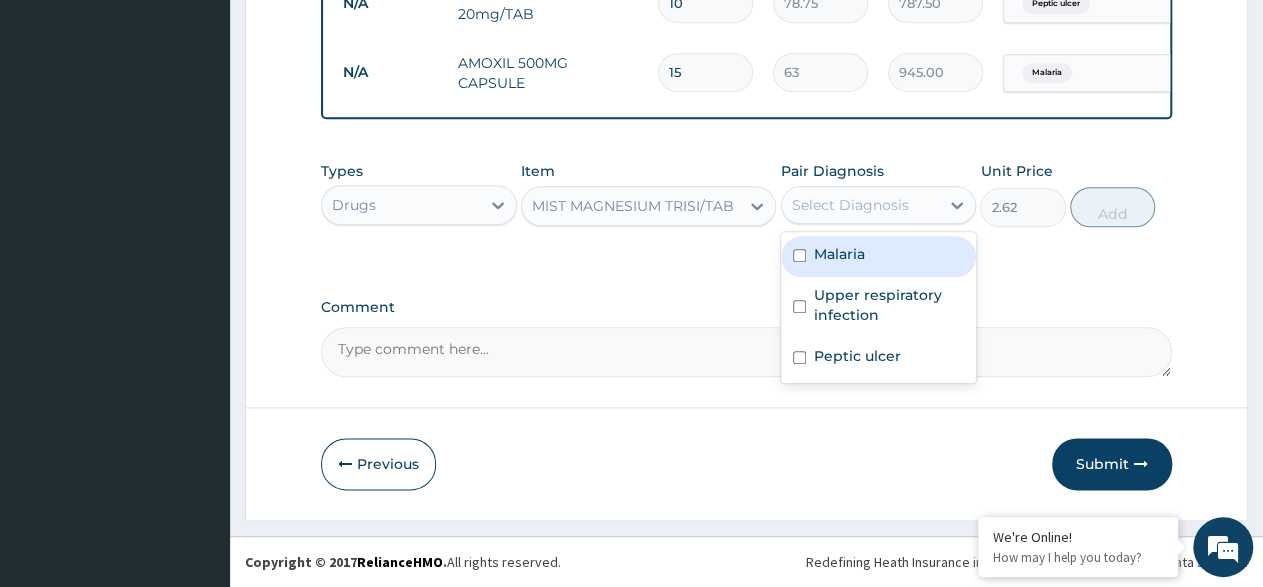 drag, startPoint x: 947, startPoint y: 195, endPoint x: 935, endPoint y: 259, distance: 65.11528 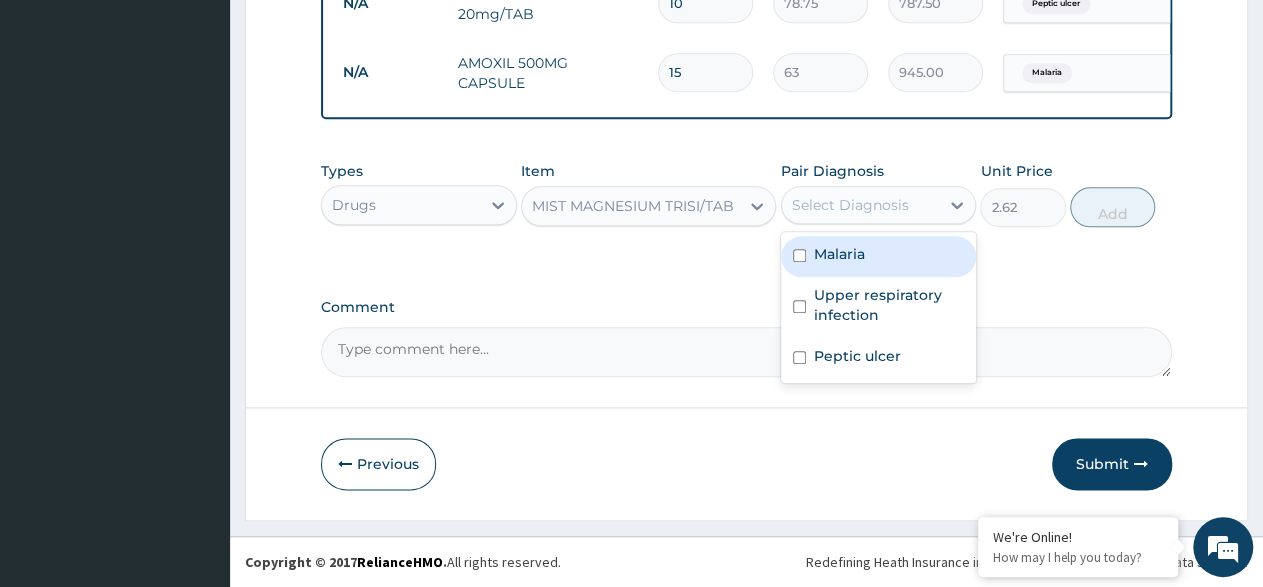 click at bounding box center (957, 205) 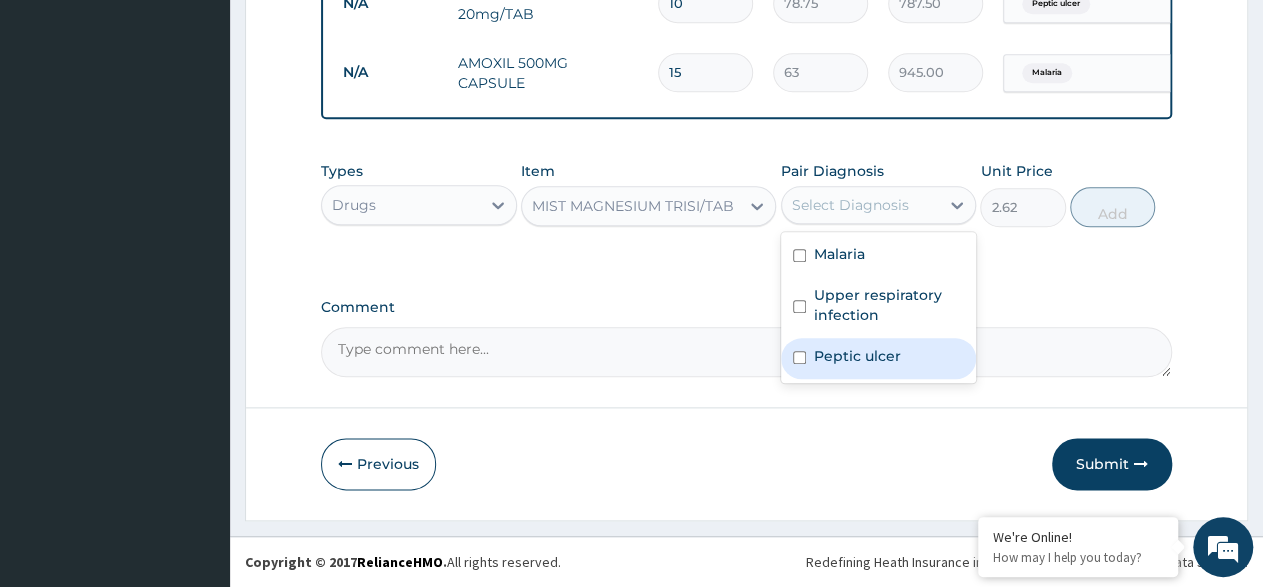 drag, startPoint x: 795, startPoint y: 355, endPoint x: 886, endPoint y: 313, distance: 100.22475 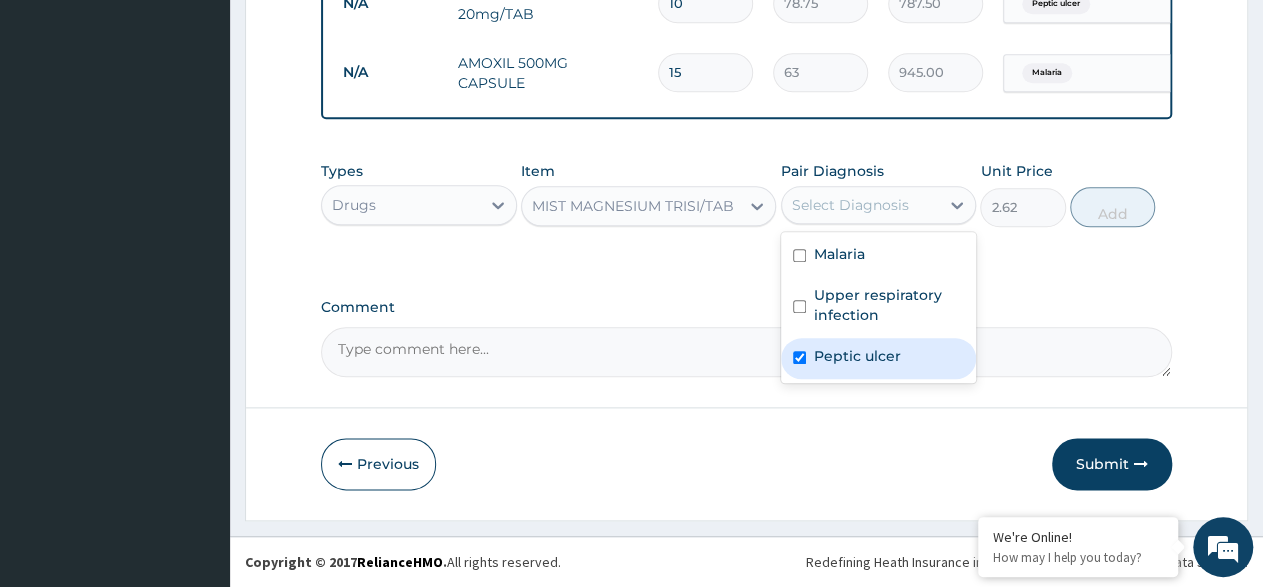 checkbox on "true" 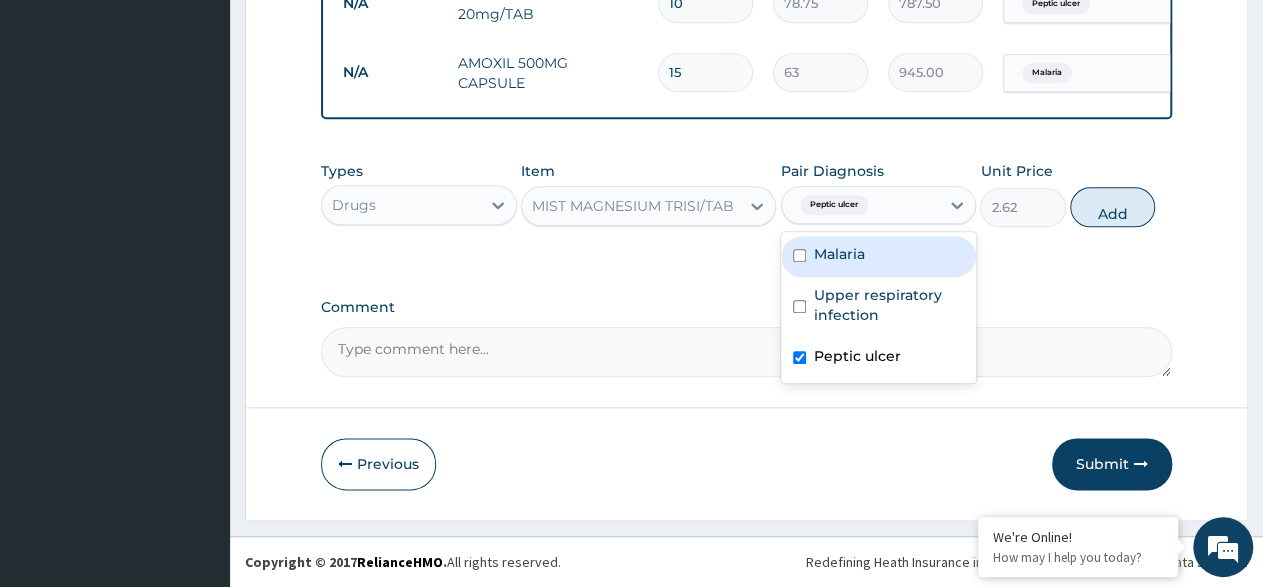 drag, startPoint x: 925, startPoint y: 204, endPoint x: 1045, endPoint y: 215, distance: 120.50311 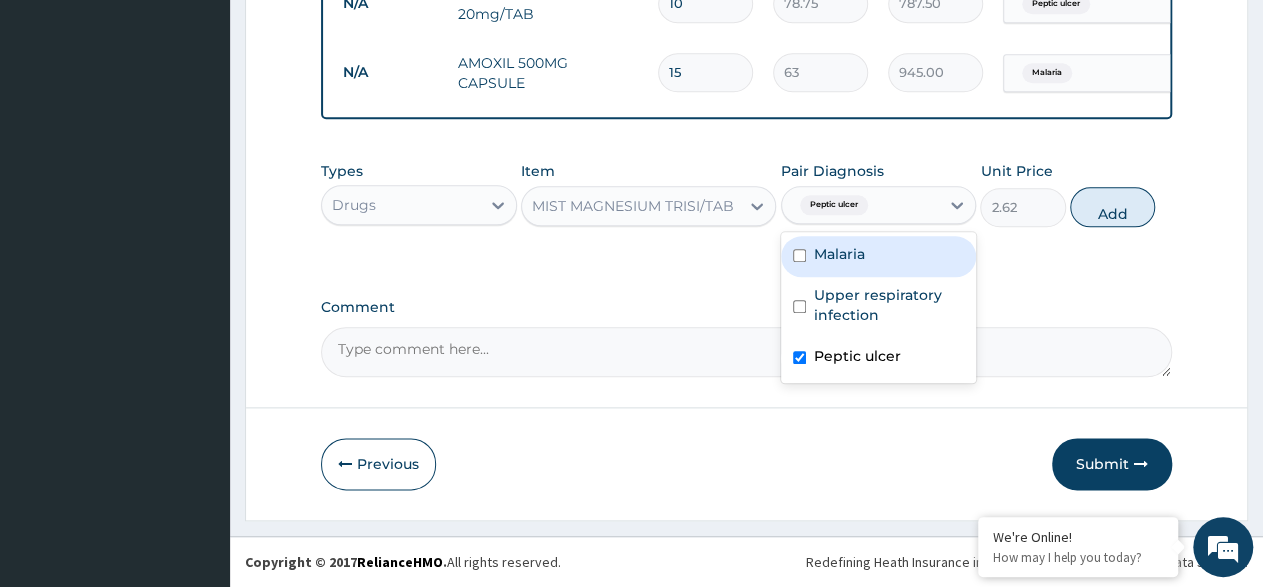 click on "Peptic ulcer" at bounding box center (879, 205) 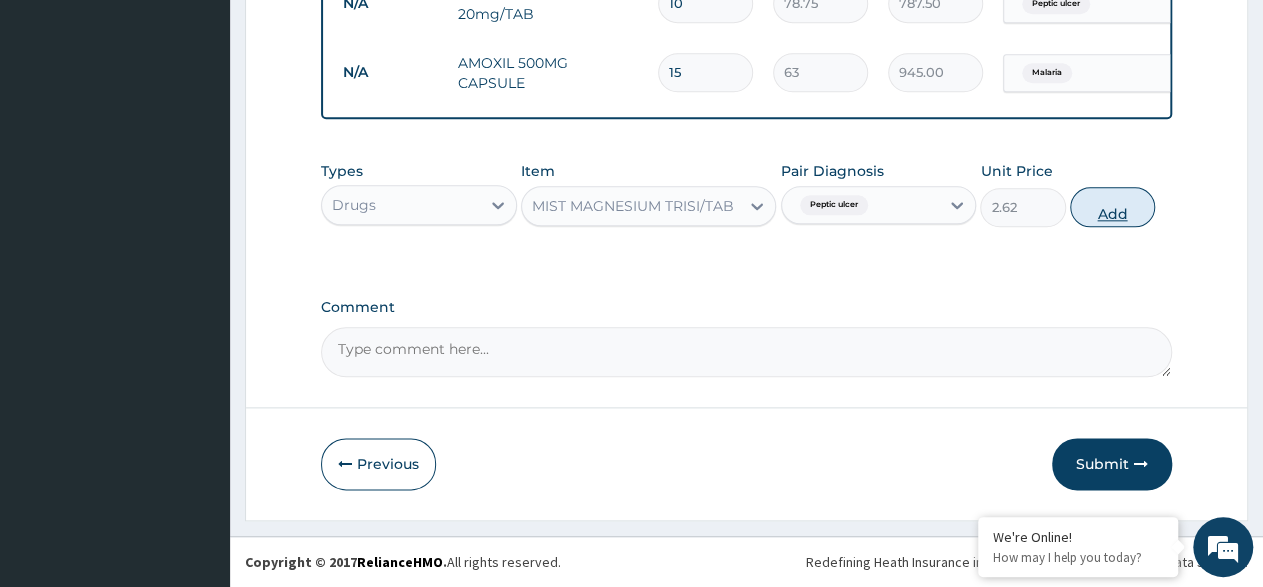 click on "Add" at bounding box center [1112, 207] 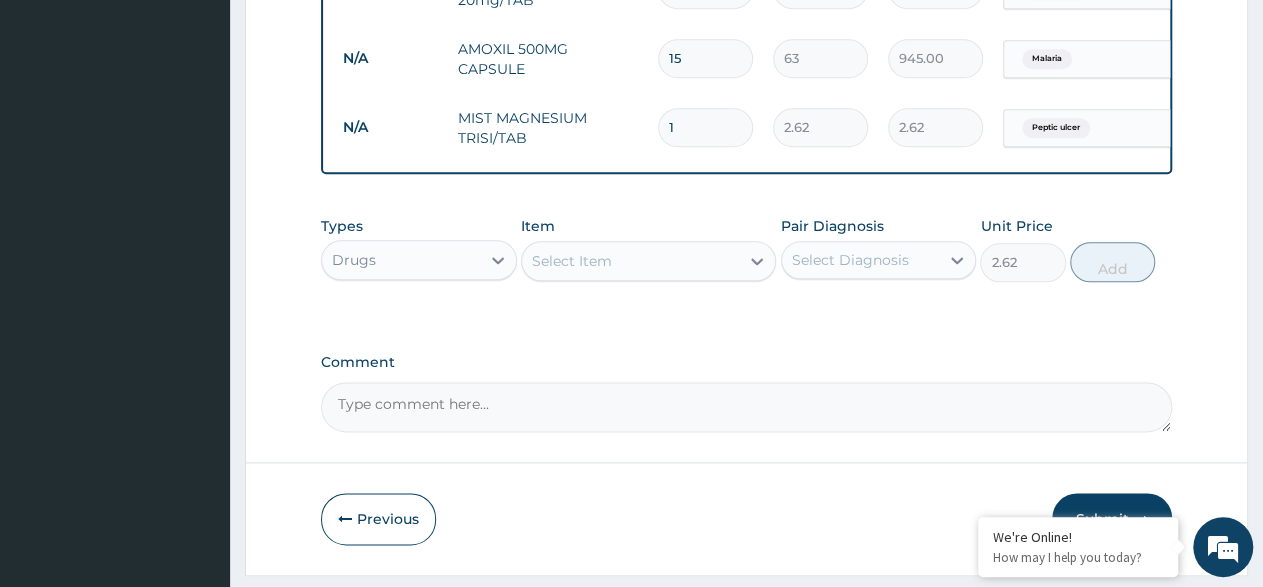 type on "0" 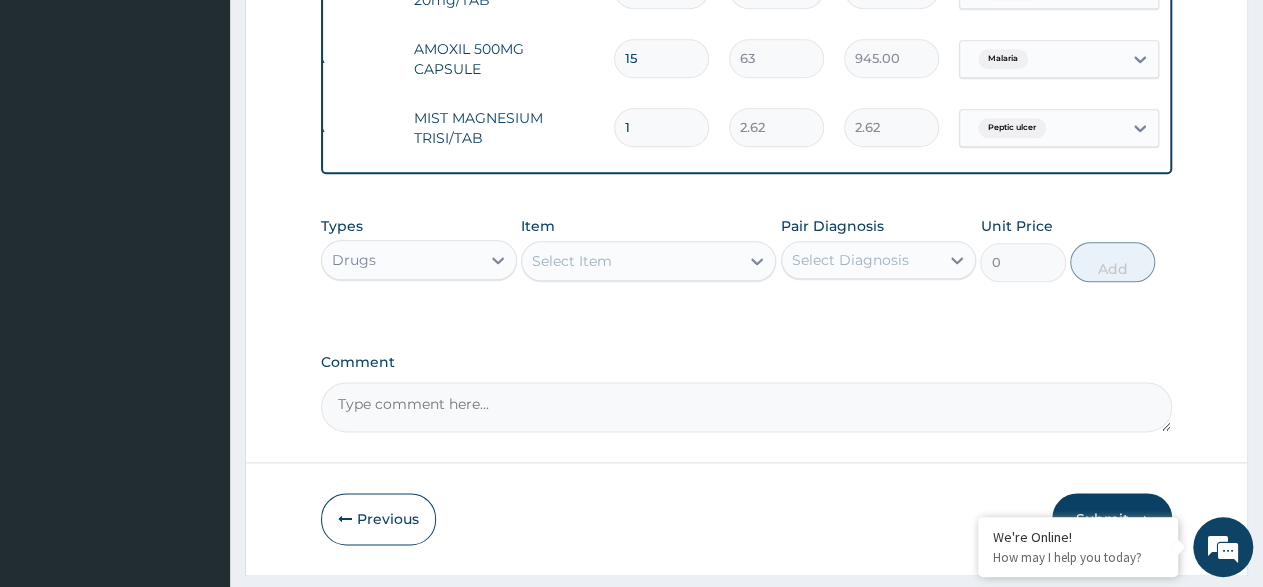 scroll, scrollTop: 0, scrollLeft: 87, axis: horizontal 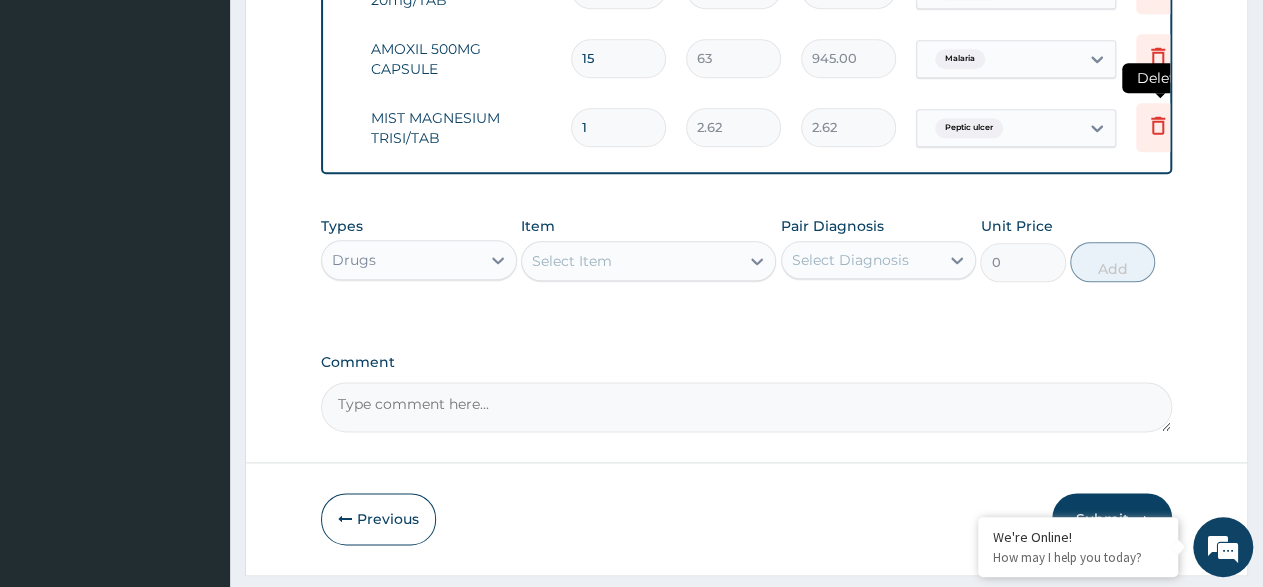 click 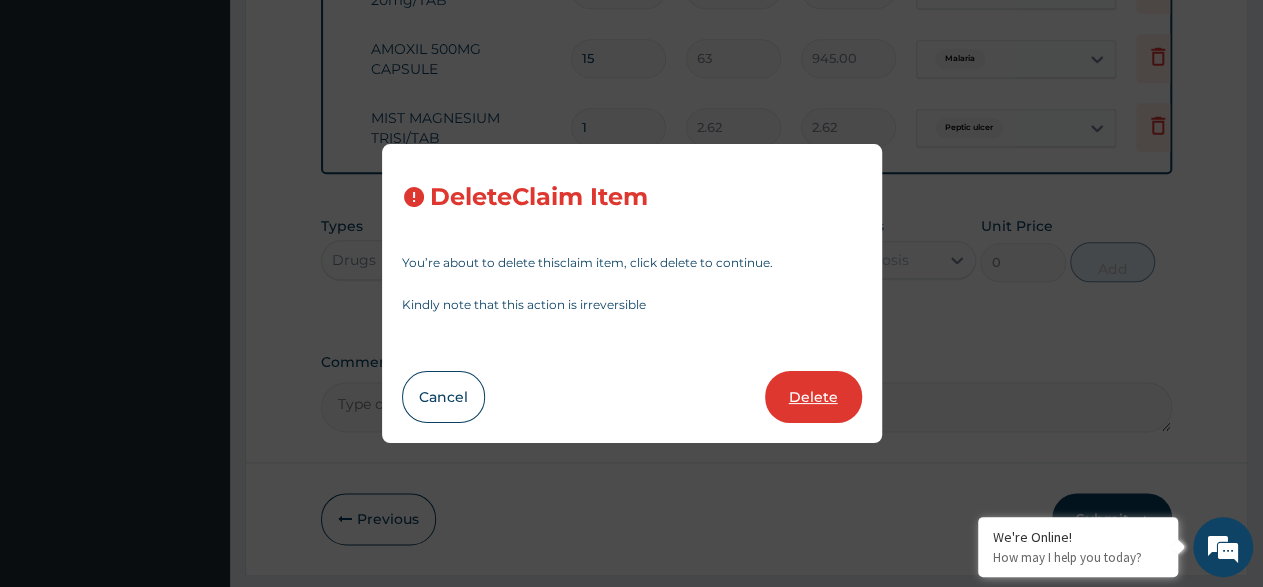 click on "Delete" at bounding box center (813, 397) 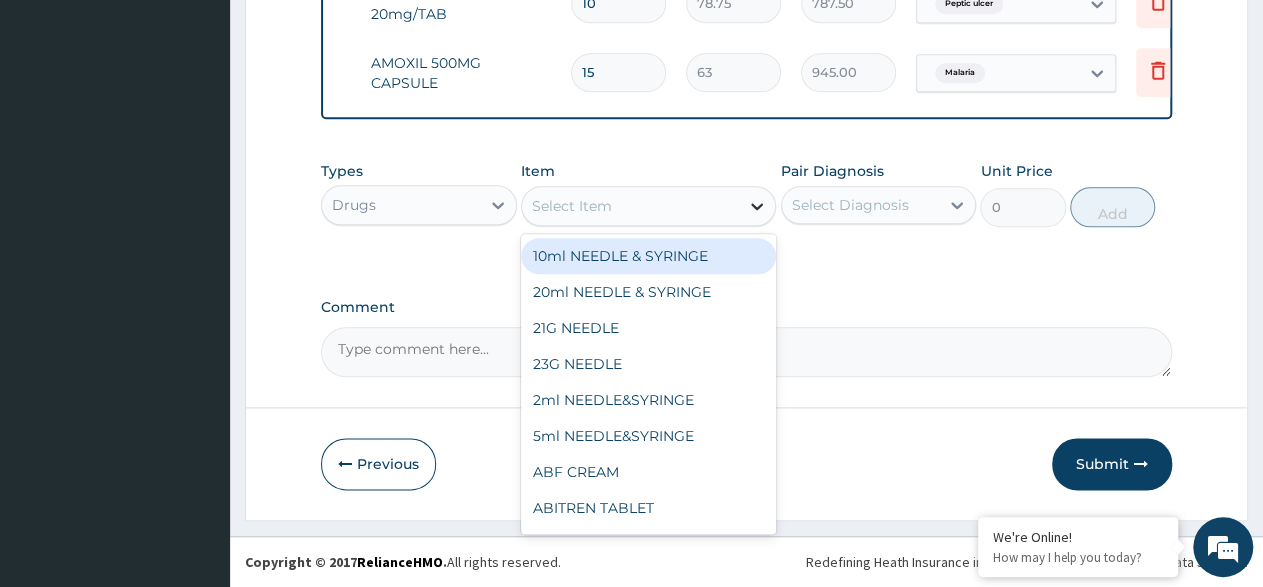 click at bounding box center [757, 206] 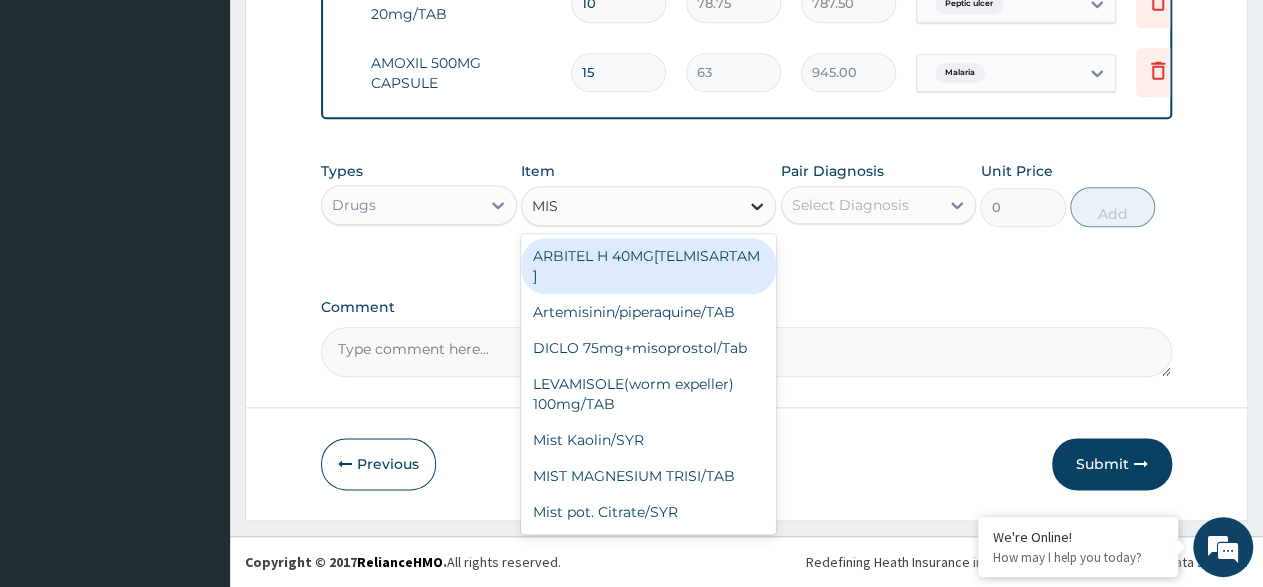type on "MIST" 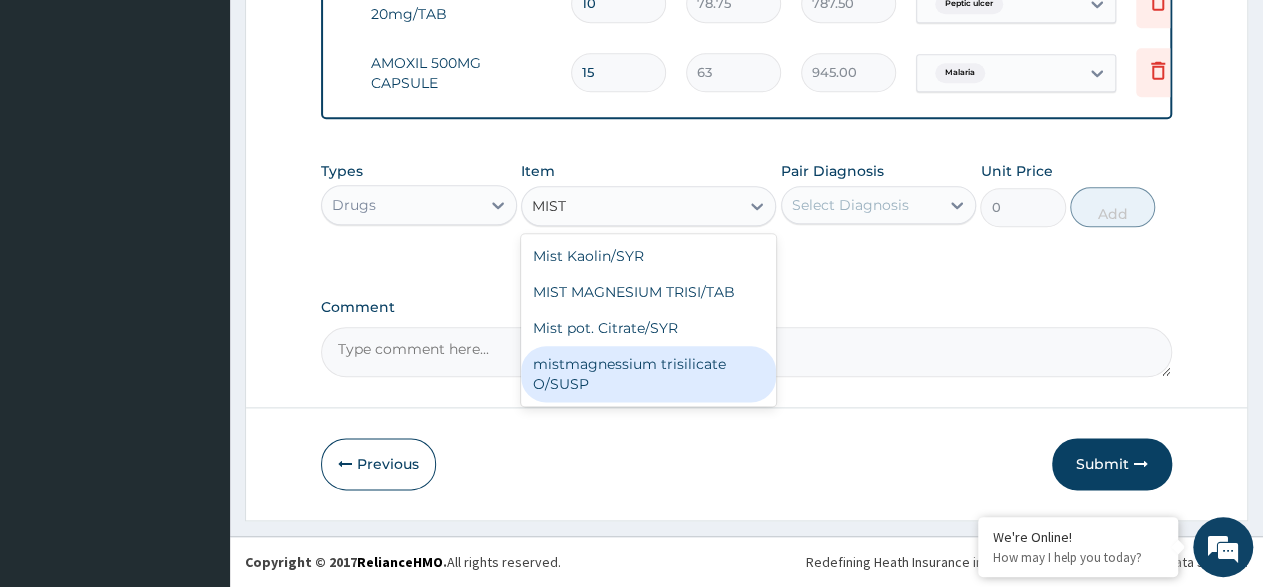 click on "mistmagnessium trisilicate O/SUSP" at bounding box center [648, 374] 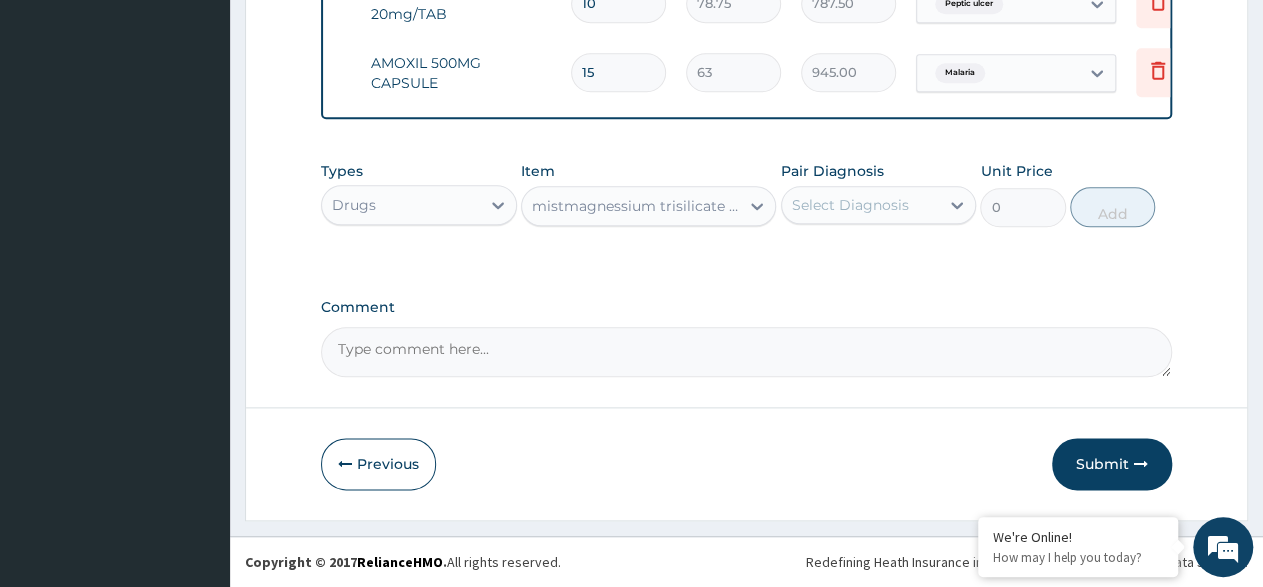 type 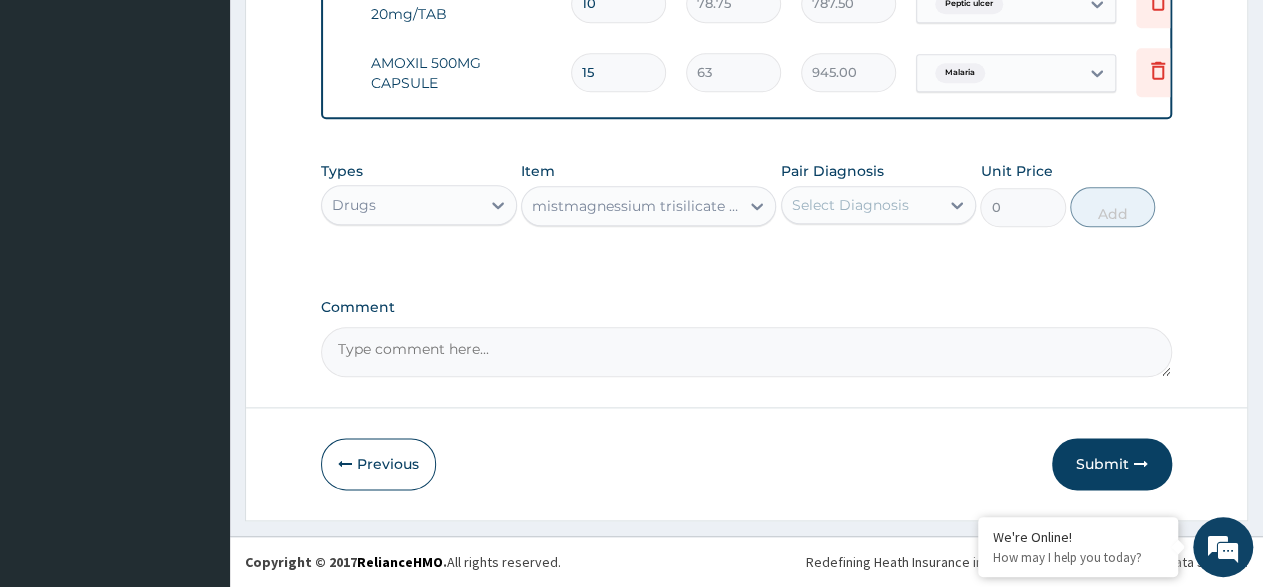 type on "393.75" 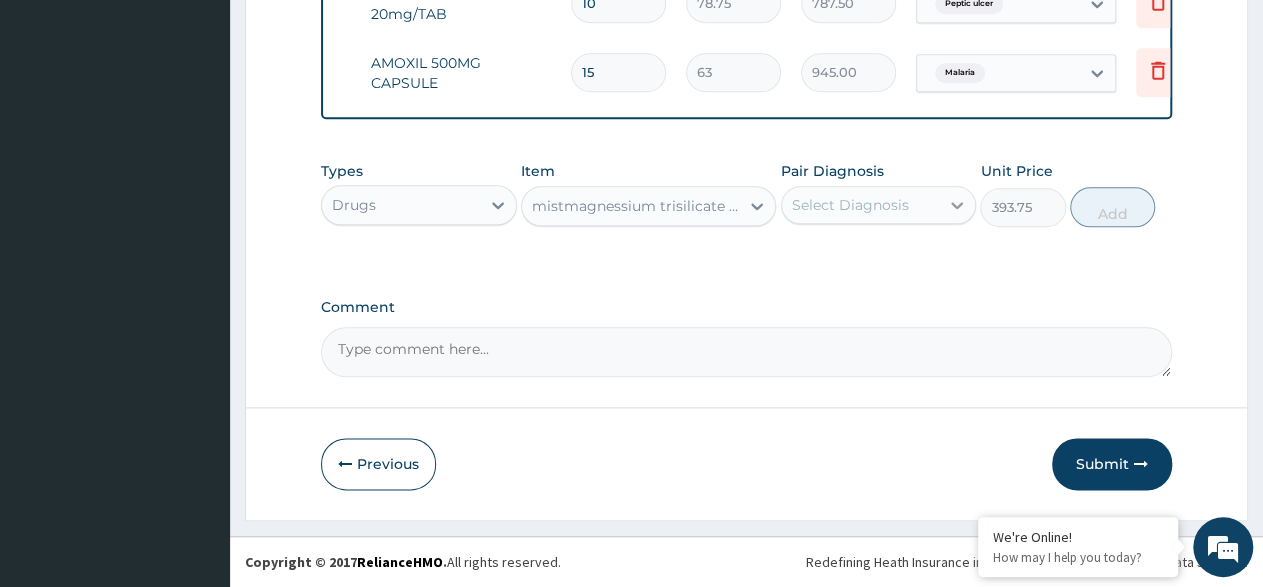 drag, startPoint x: 951, startPoint y: 185, endPoint x: 951, endPoint y: 197, distance: 12 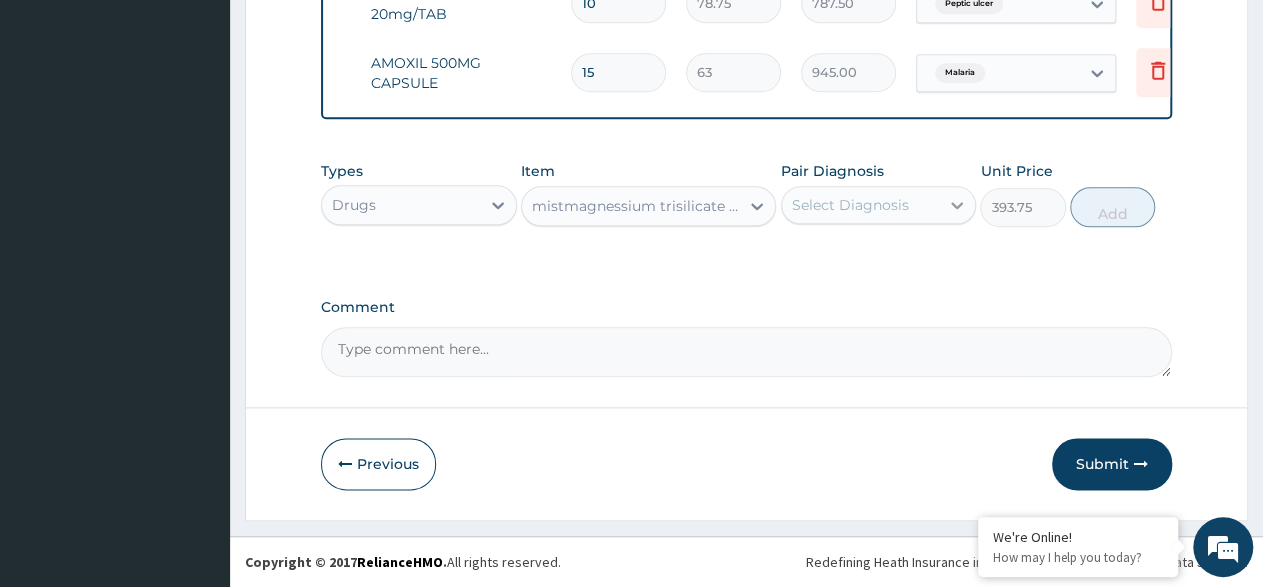 click on "Pair Diagnosis Select Diagnosis" at bounding box center (879, 194) 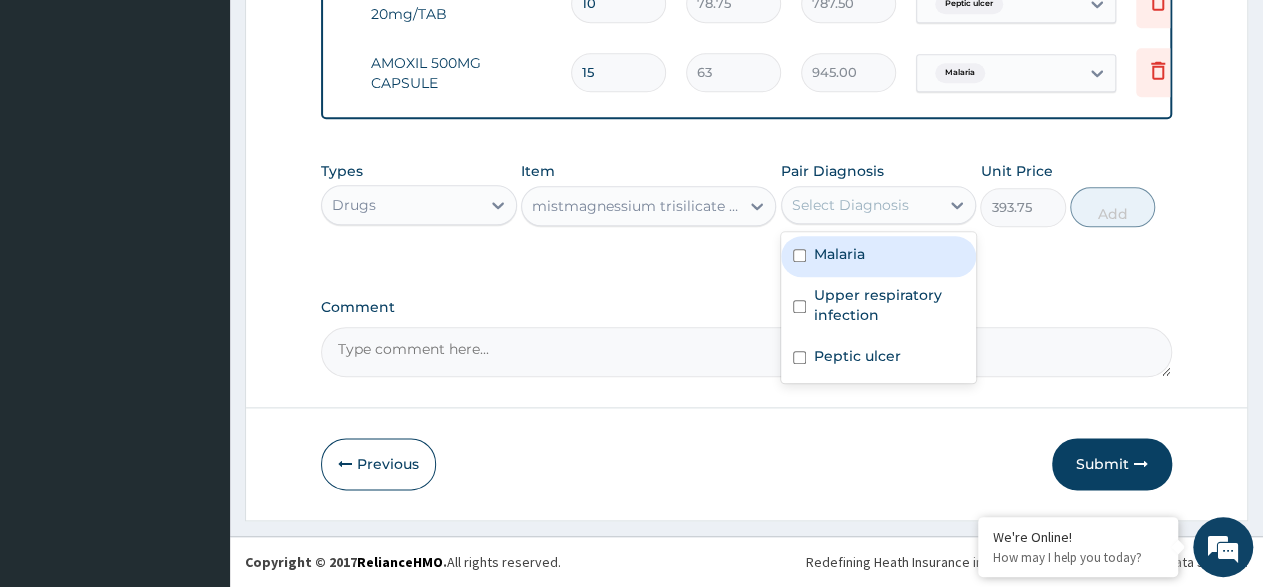 drag, startPoint x: 951, startPoint y: 205, endPoint x: 863, endPoint y: 301, distance: 130.23056 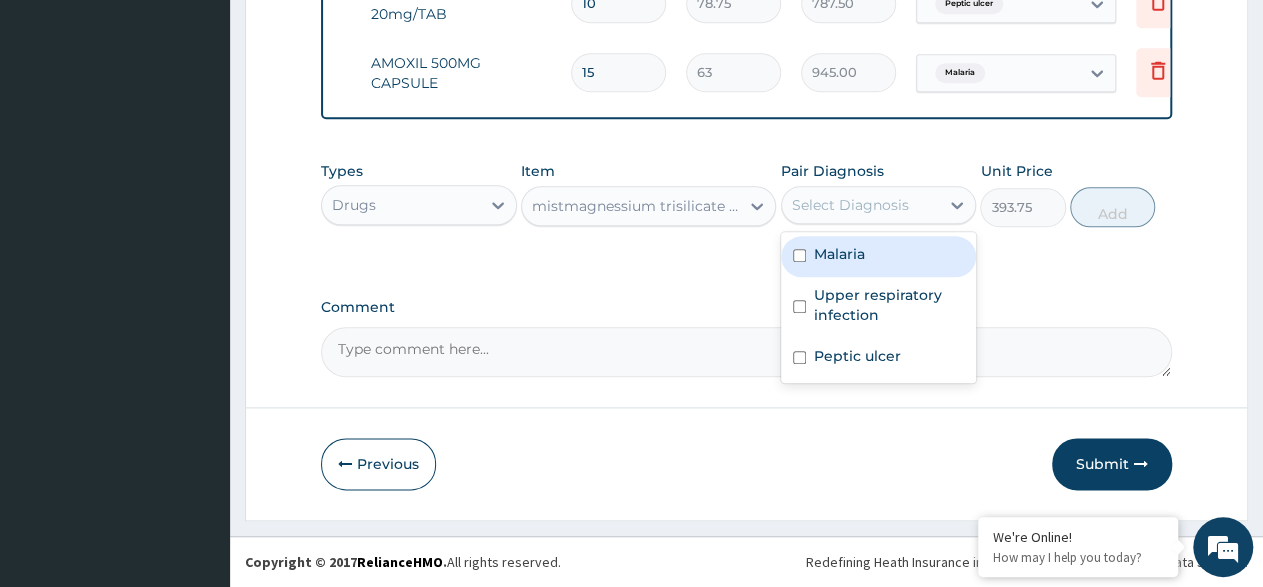 click at bounding box center [957, 205] 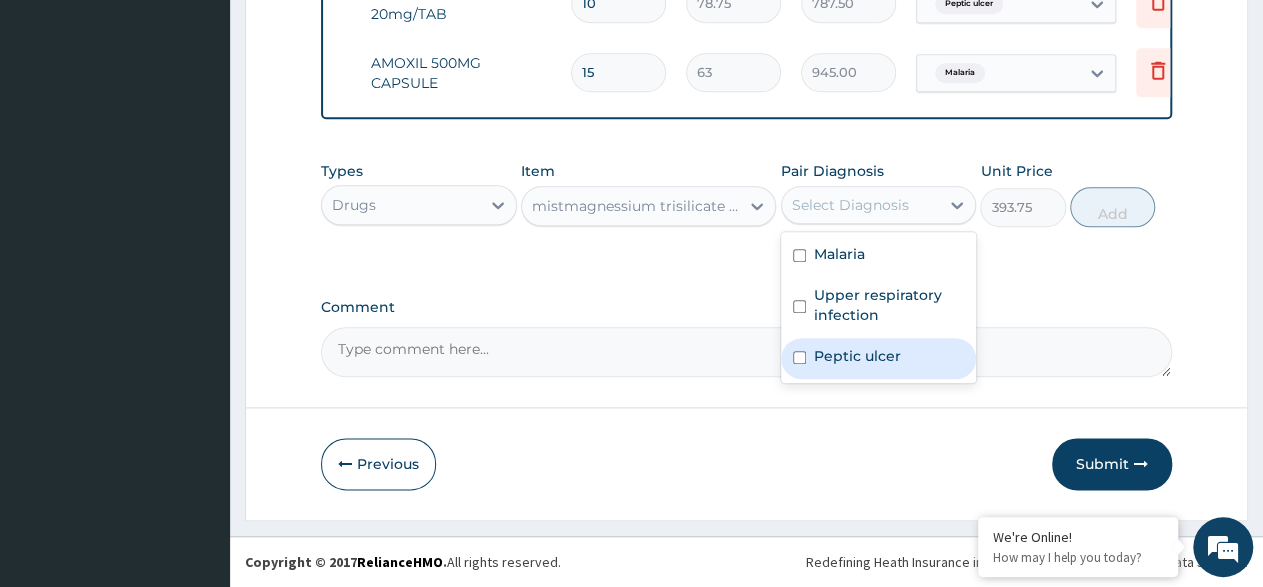drag, startPoint x: 811, startPoint y: 357, endPoint x: 962, endPoint y: 313, distance: 157.28 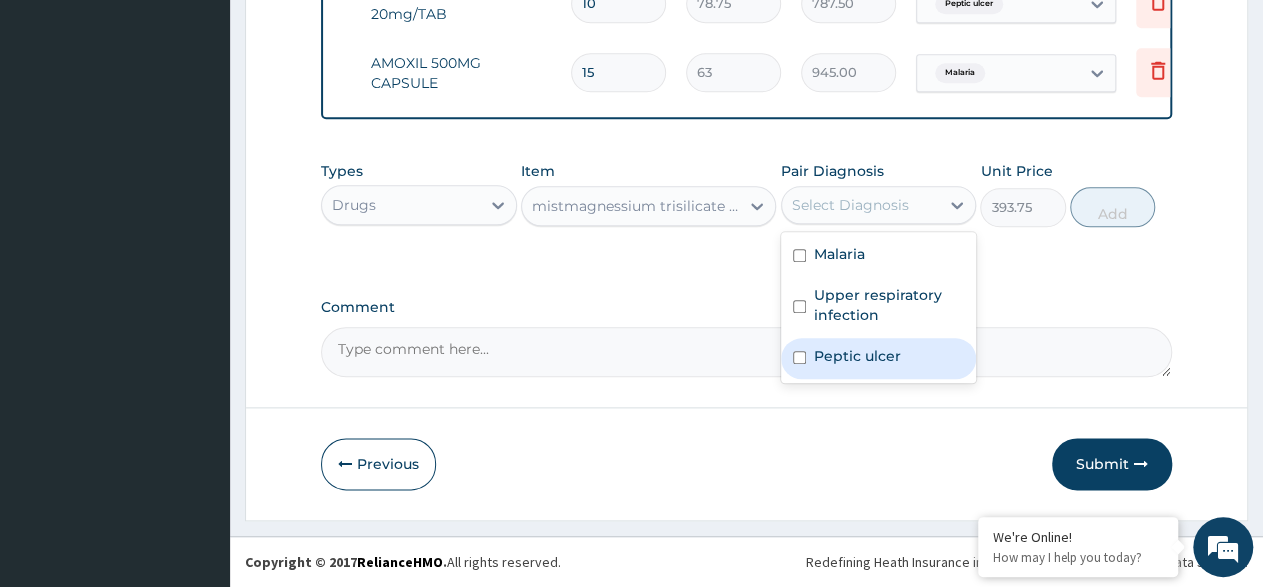click on "Malaria Upper respiratory infection Peptic ulcer" at bounding box center (879, 307) 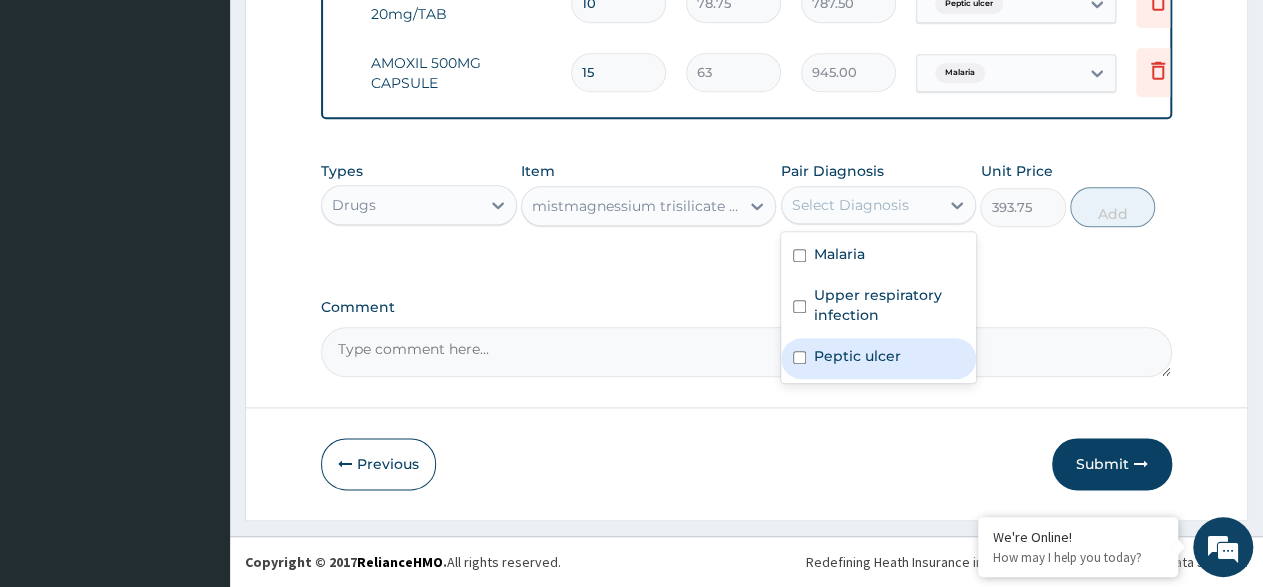 click on "Peptic ulcer" at bounding box center [857, 356] 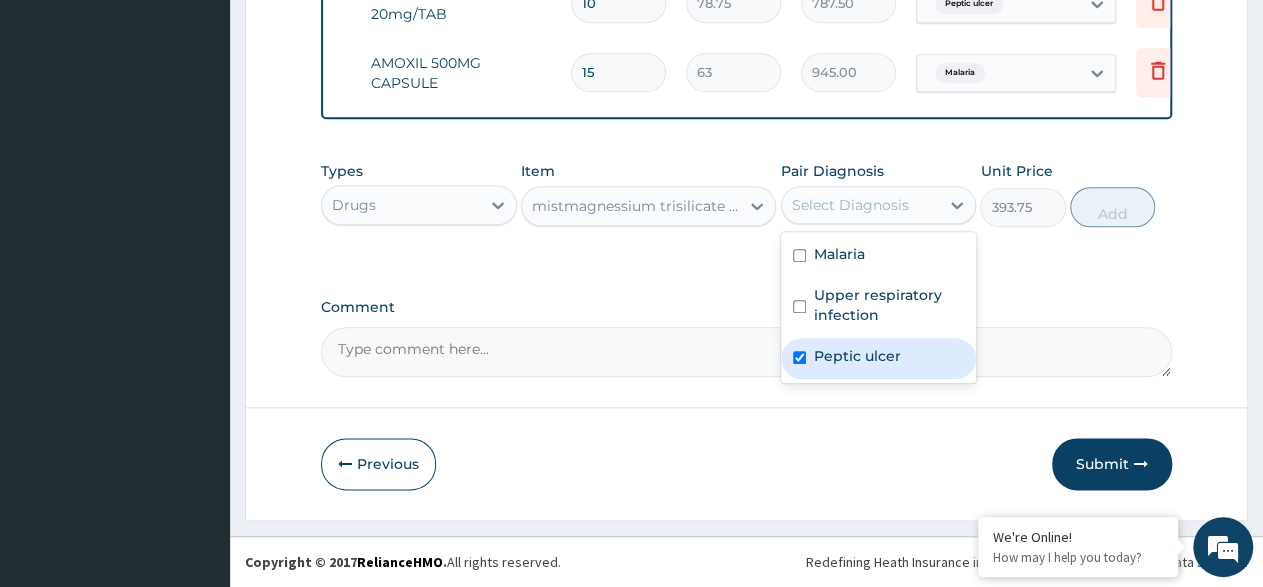 checkbox on "true" 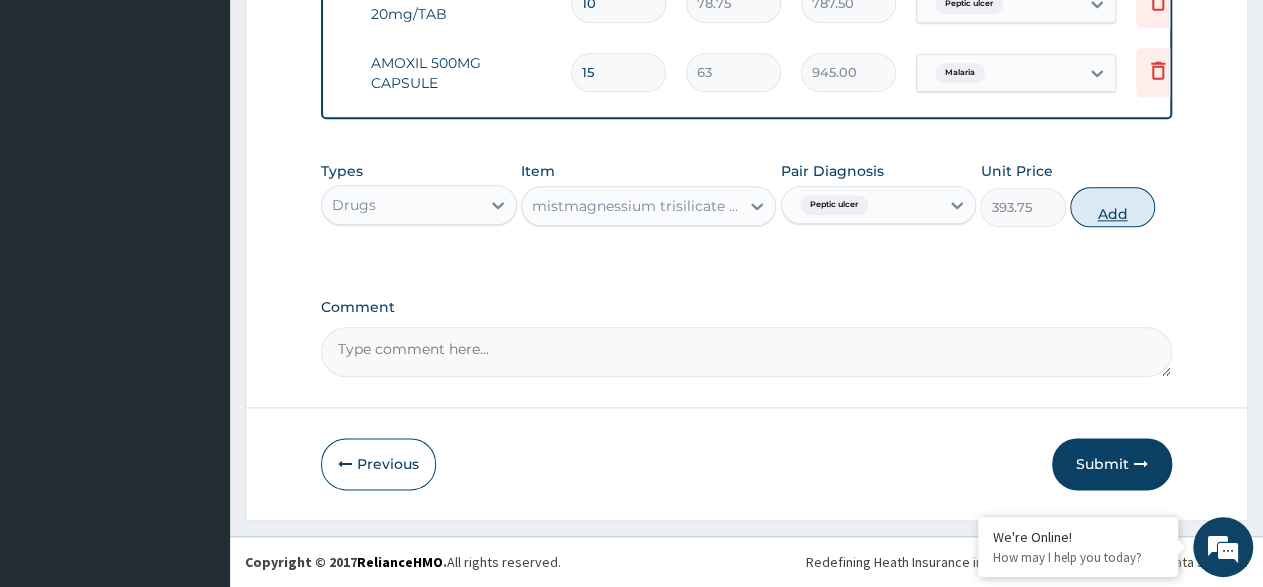 click on "Add" at bounding box center (1112, 207) 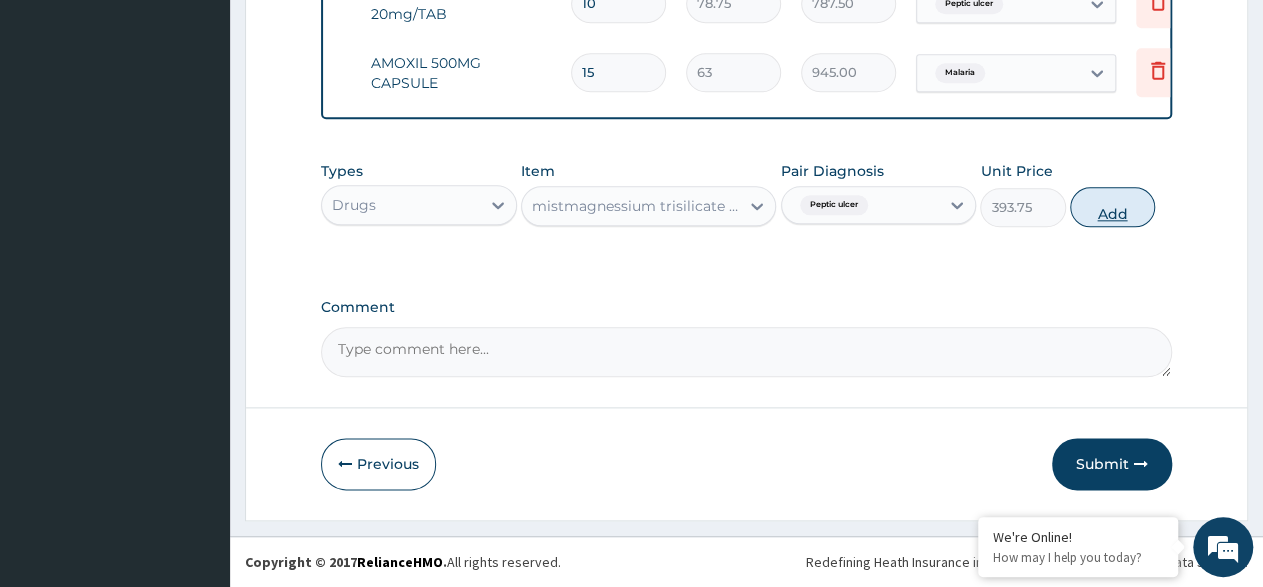 type on "0" 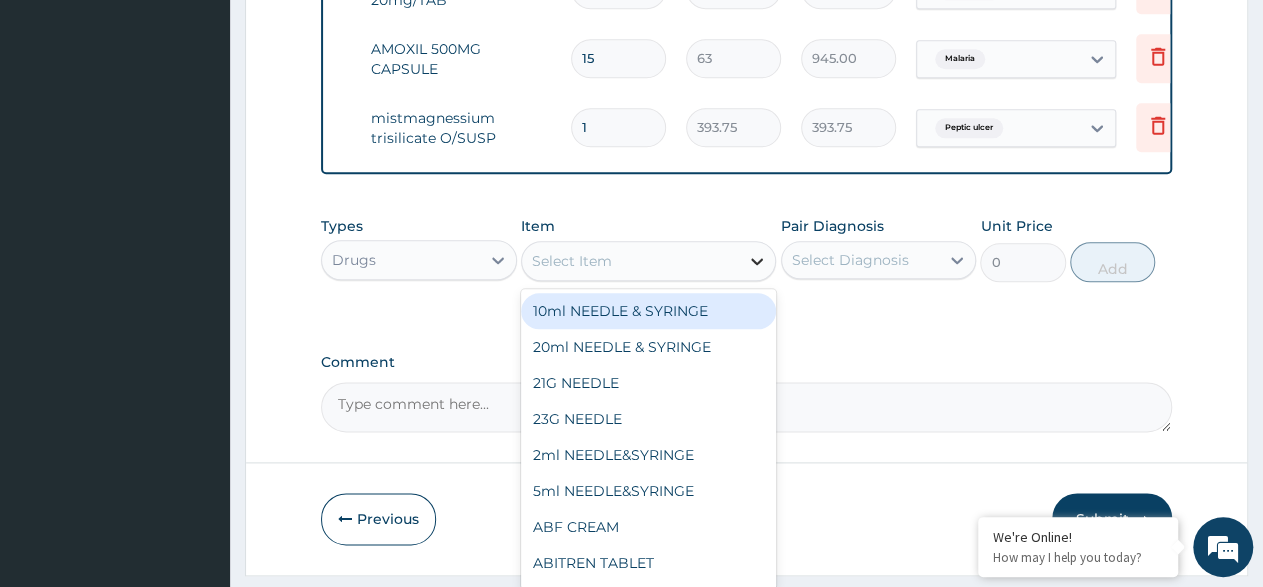 click at bounding box center [757, 261] 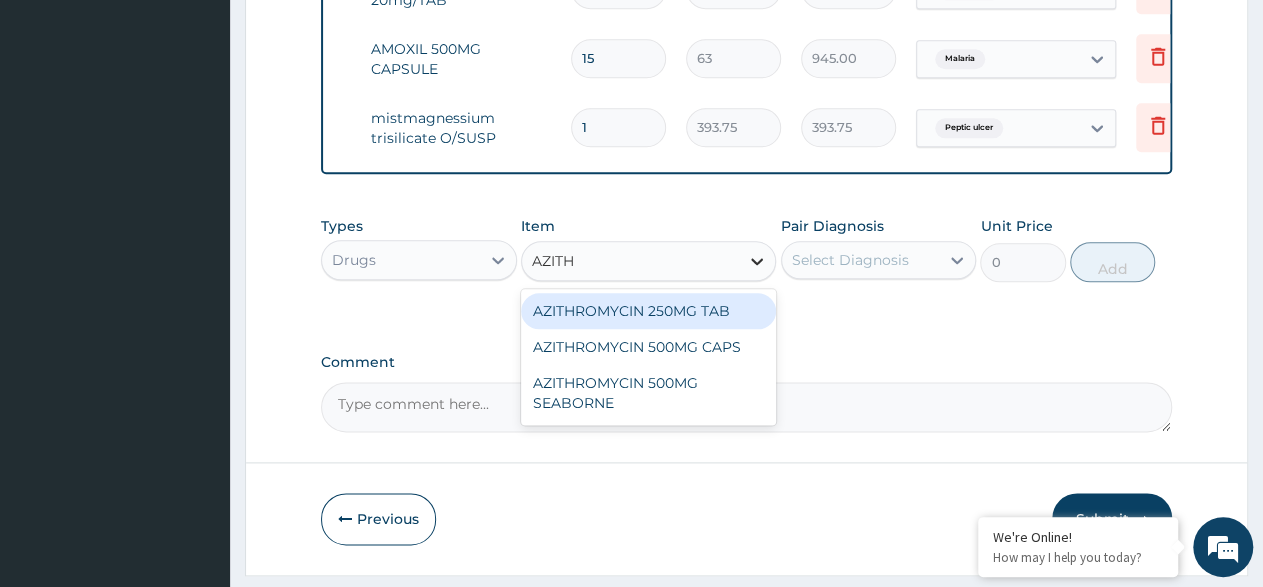 type on "AZITHR" 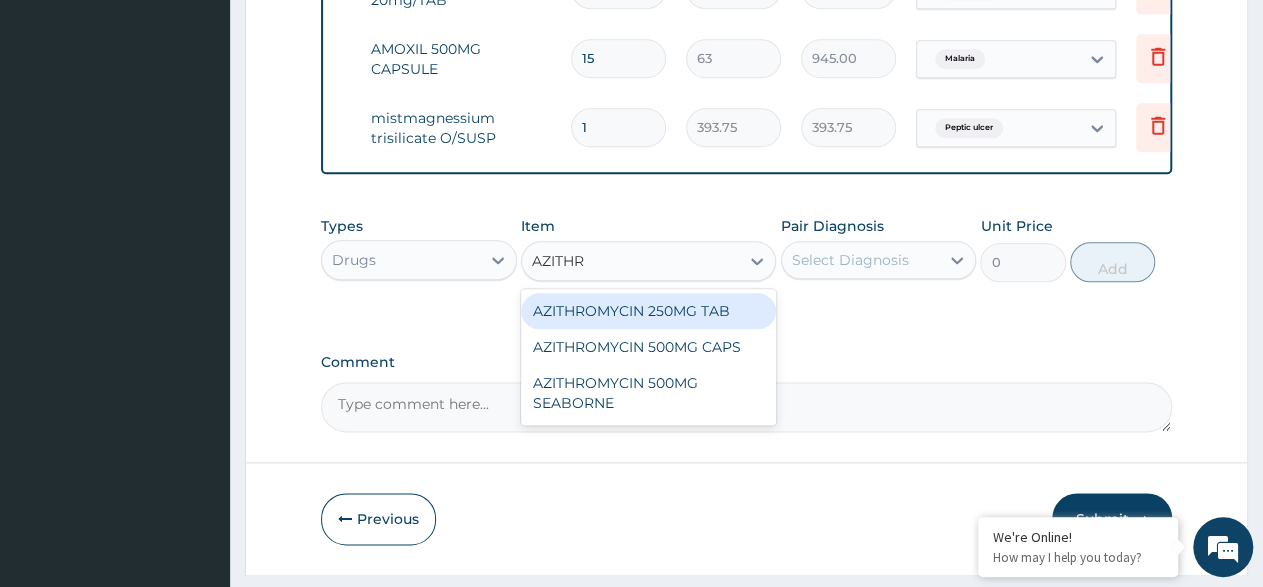 click on "AZITHROMYCIN 250MG TAB" at bounding box center [648, 311] 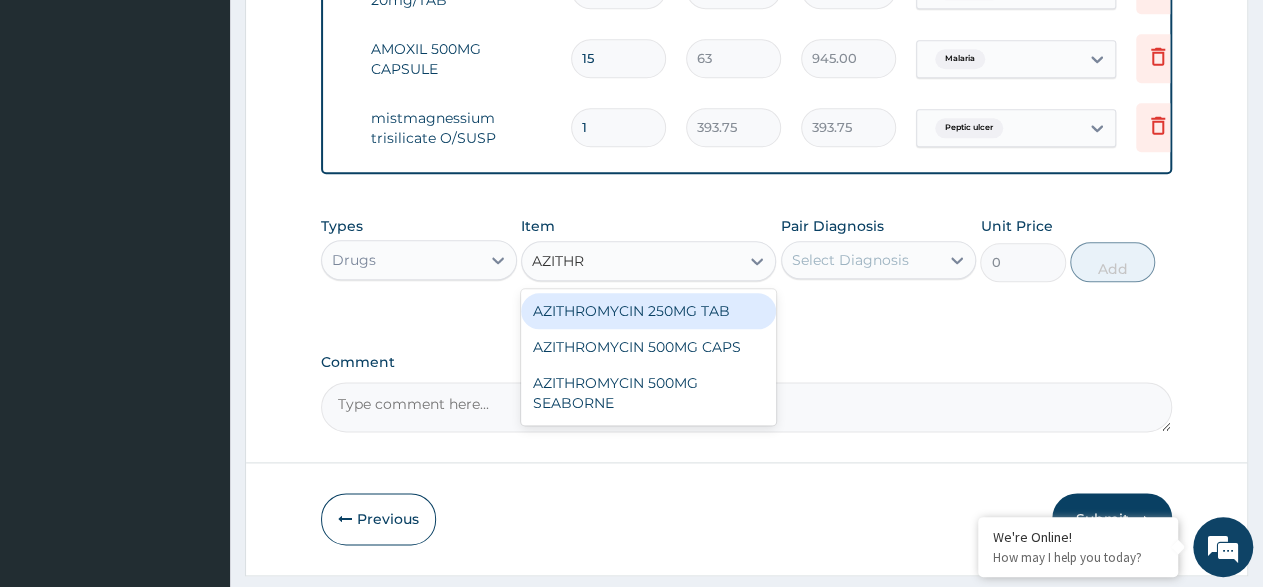 type 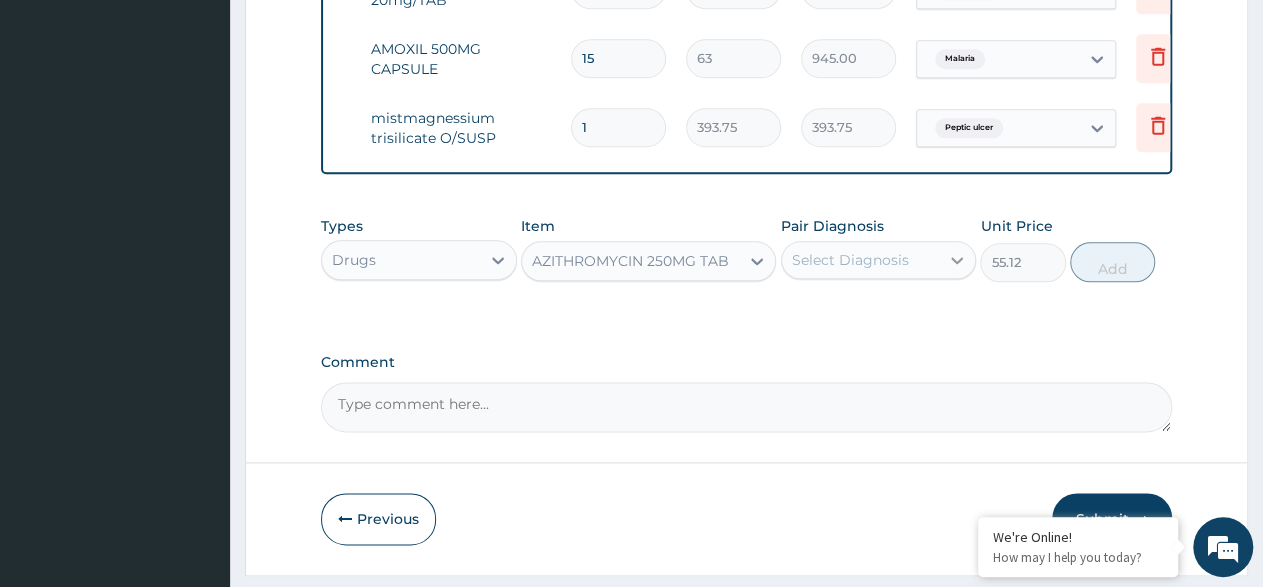 click 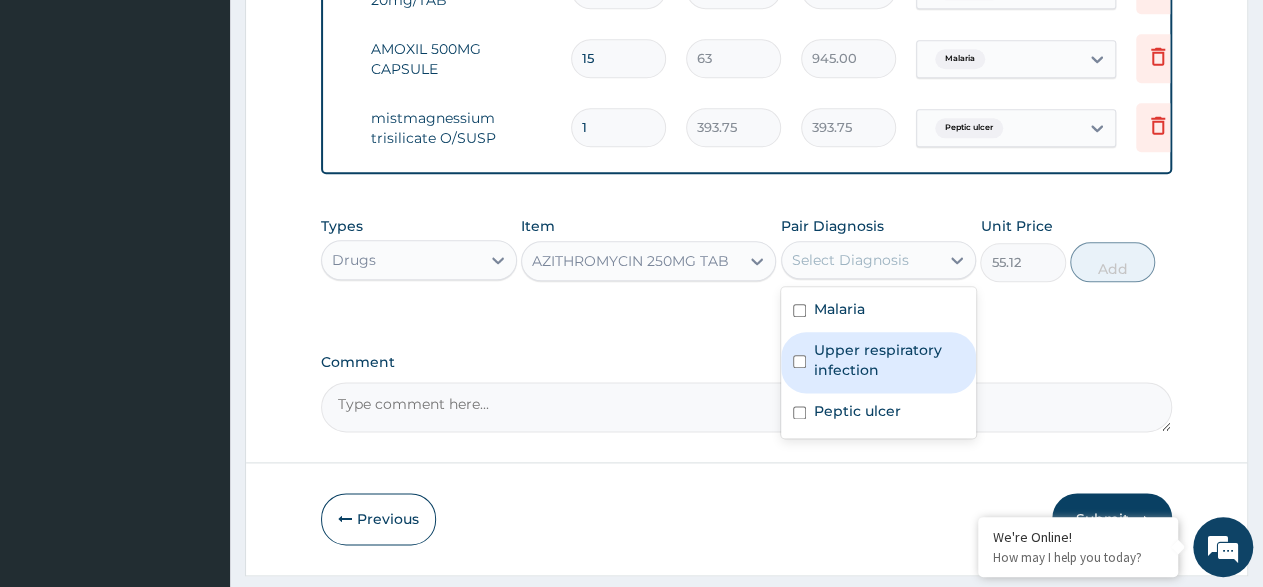 drag, startPoint x: 846, startPoint y: 374, endPoint x: 869, endPoint y: 363, distance: 25.495098 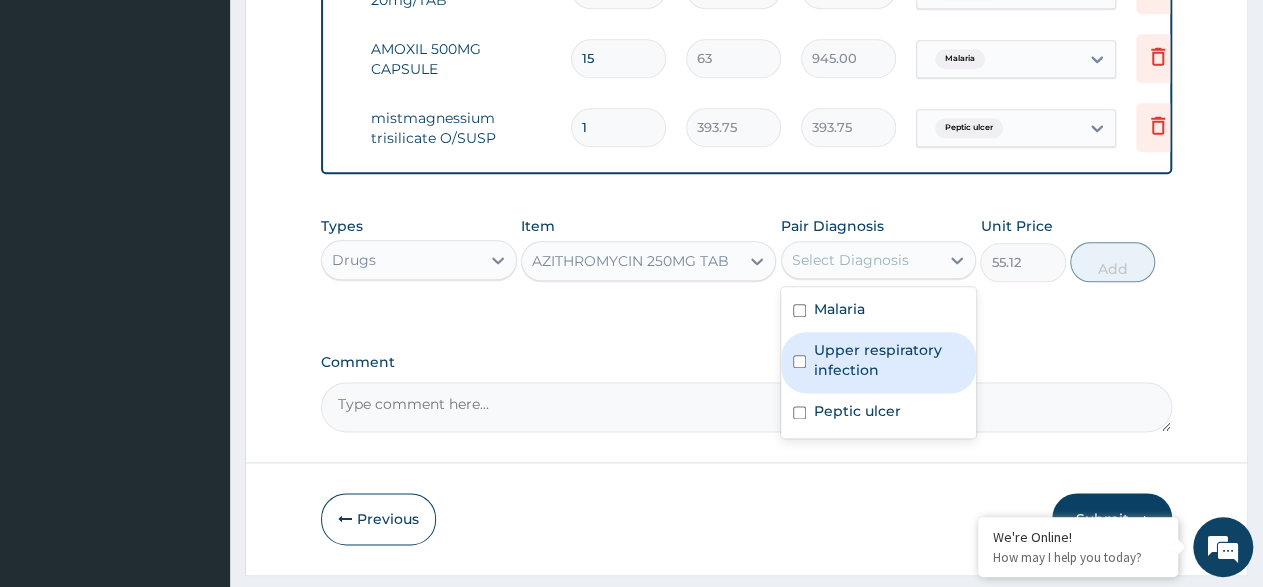 click on "Upper respiratory infection" at bounding box center (889, 360) 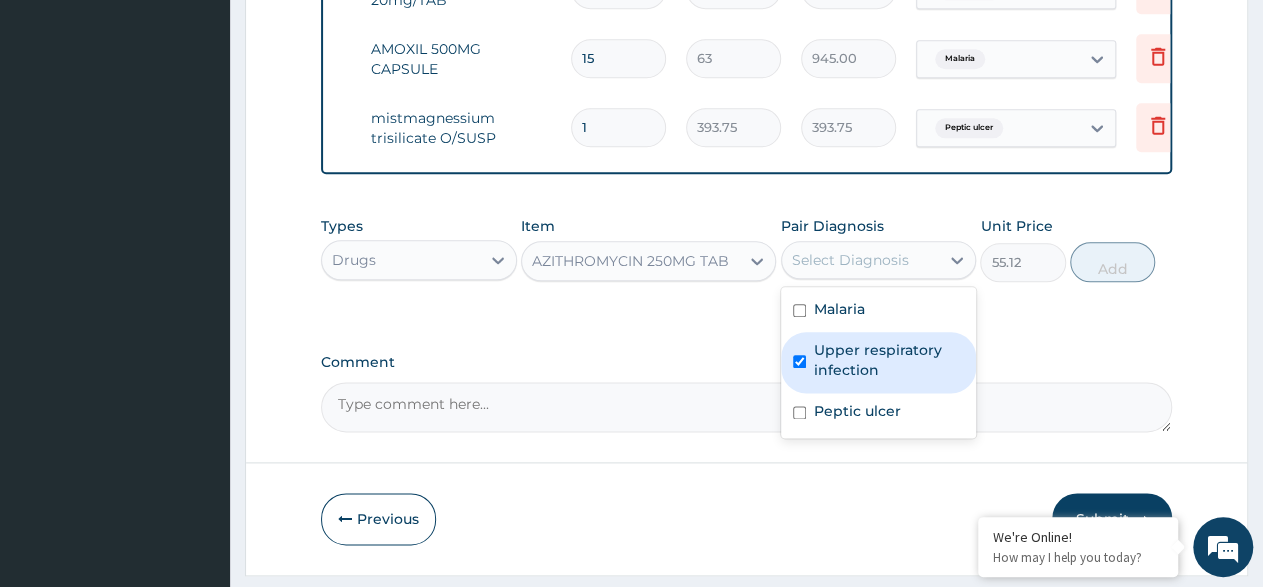 checkbox on "true" 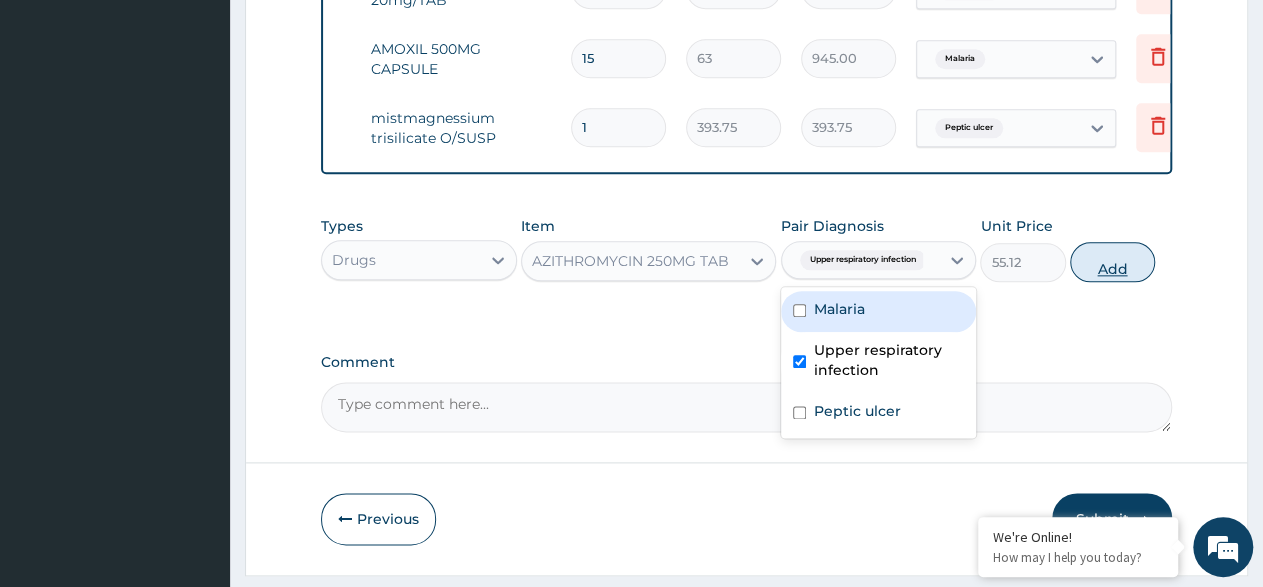 drag, startPoint x: 953, startPoint y: 278, endPoint x: 1077, endPoint y: 291, distance: 124.67959 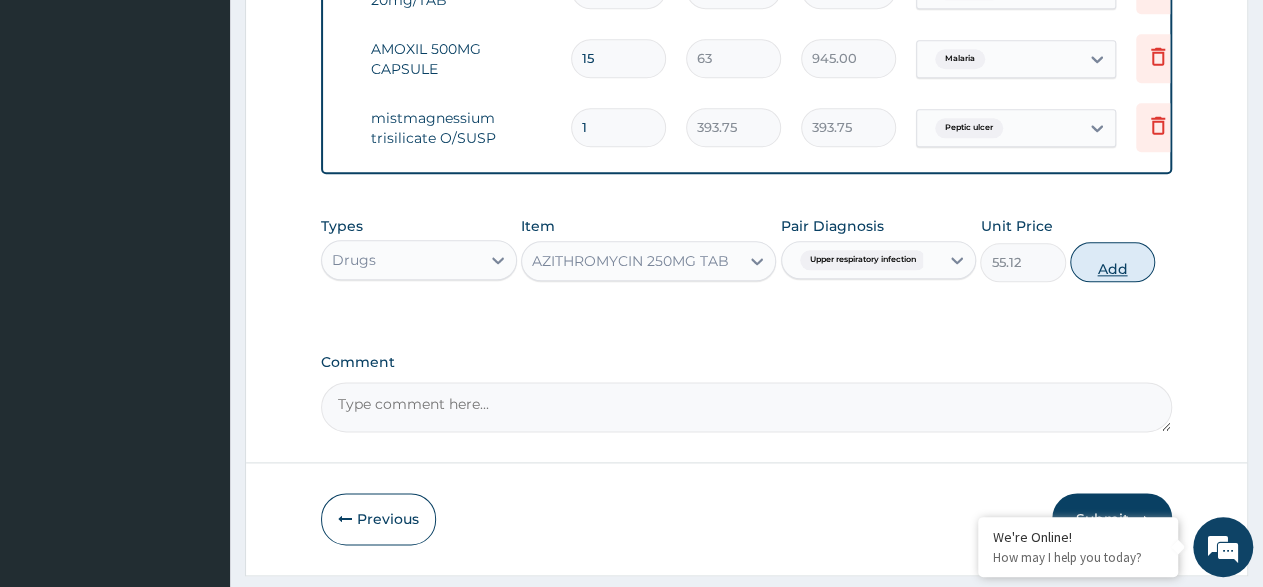 click on "Add" at bounding box center [1112, 262] 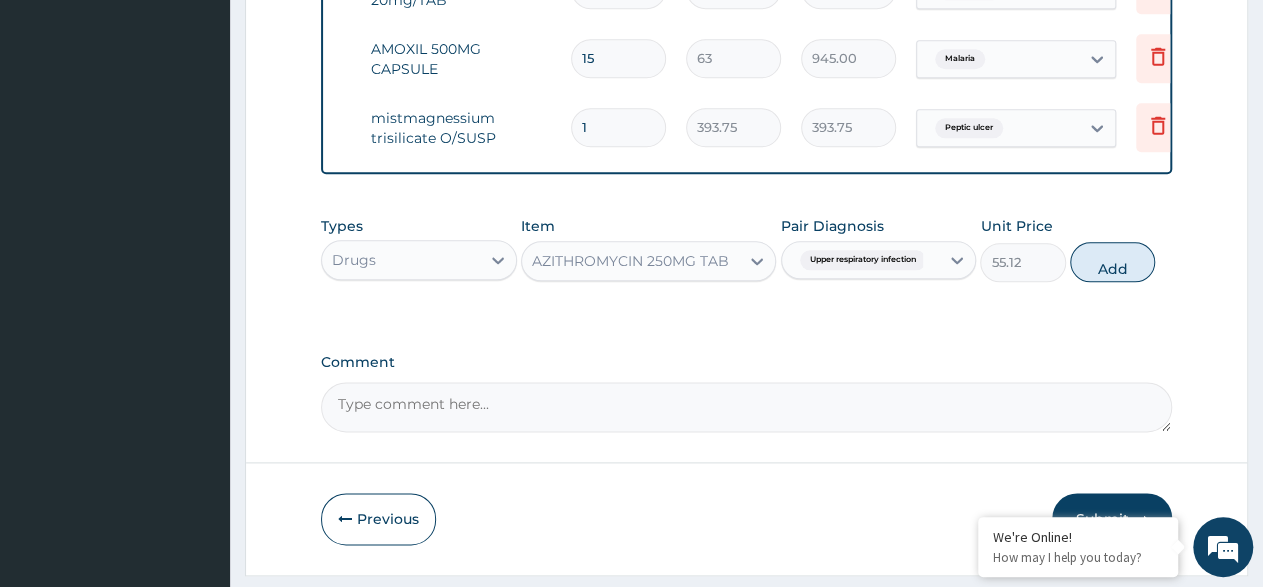 type on "0" 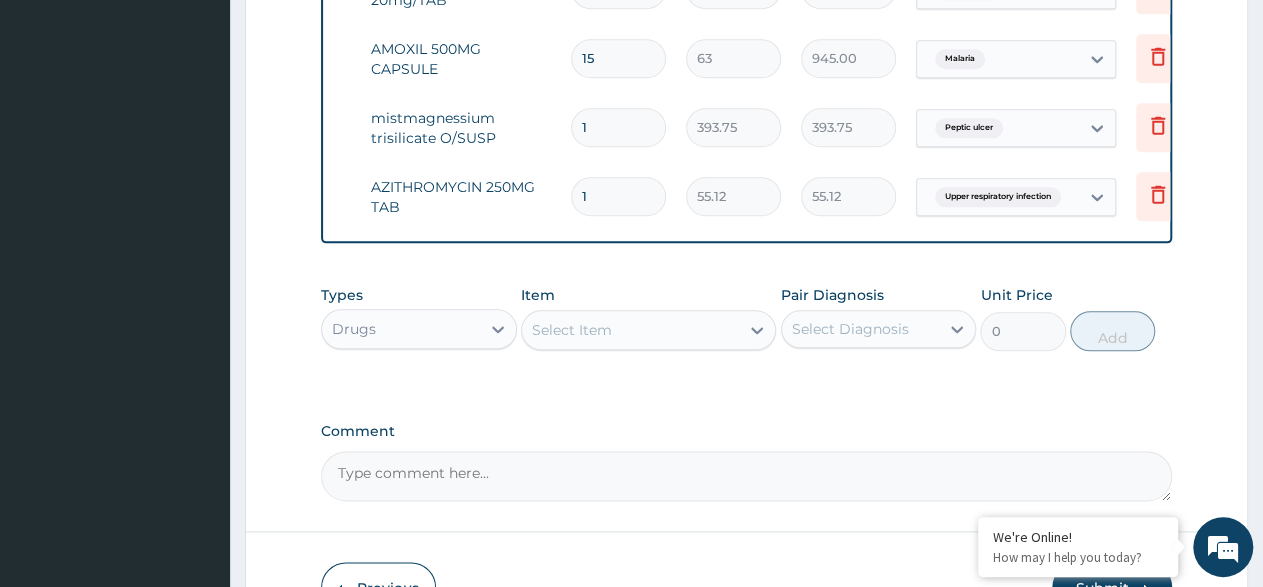 drag, startPoint x: 743, startPoint y: 337, endPoint x: 848, endPoint y: 365, distance: 108.66922 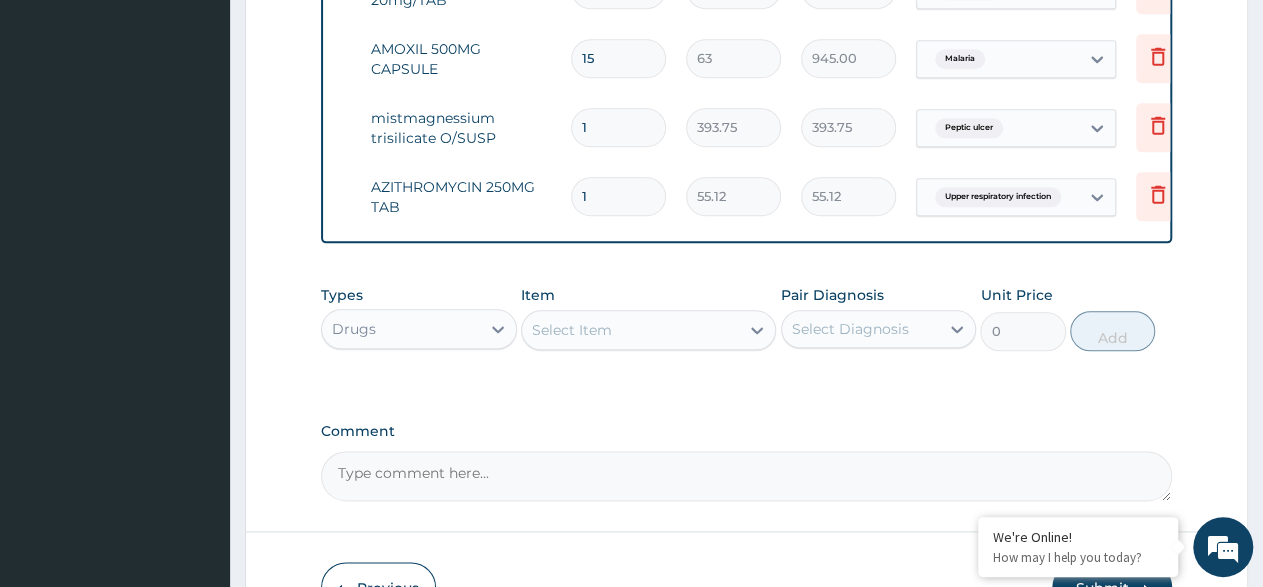 click on "Types Drugs Item Select Item Pair Diagnosis Select Diagnosis Unit Price 0 Add" at bounding box center [746, 318] 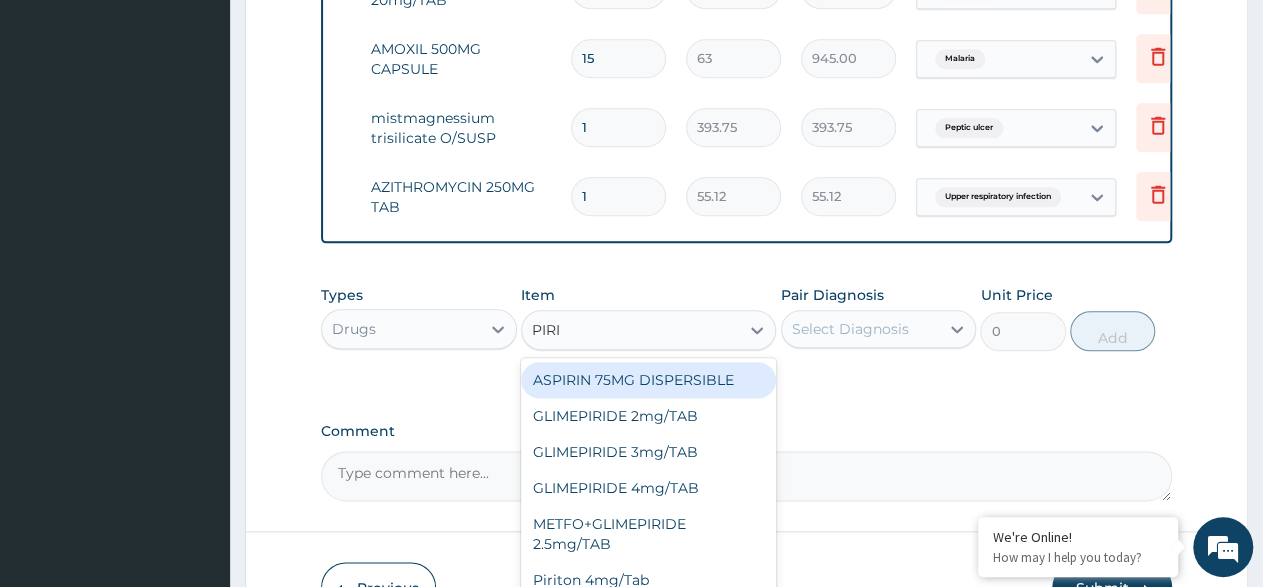 type on "PIRIT" 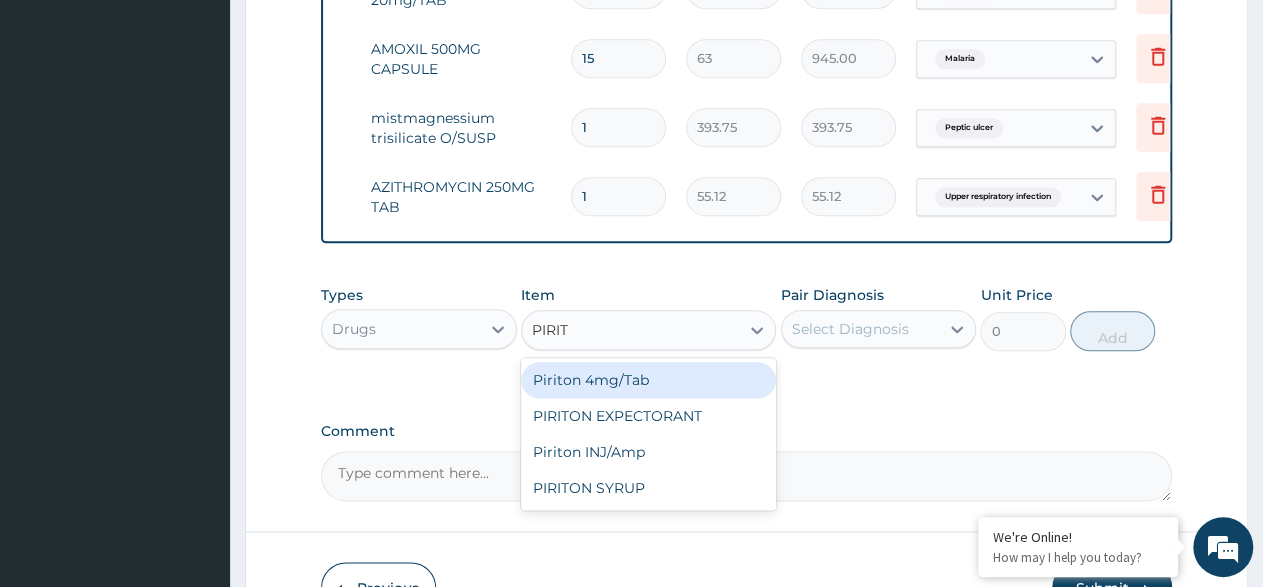 click on "Piriton 4mg/Tab" at bounding box center [648, 380] 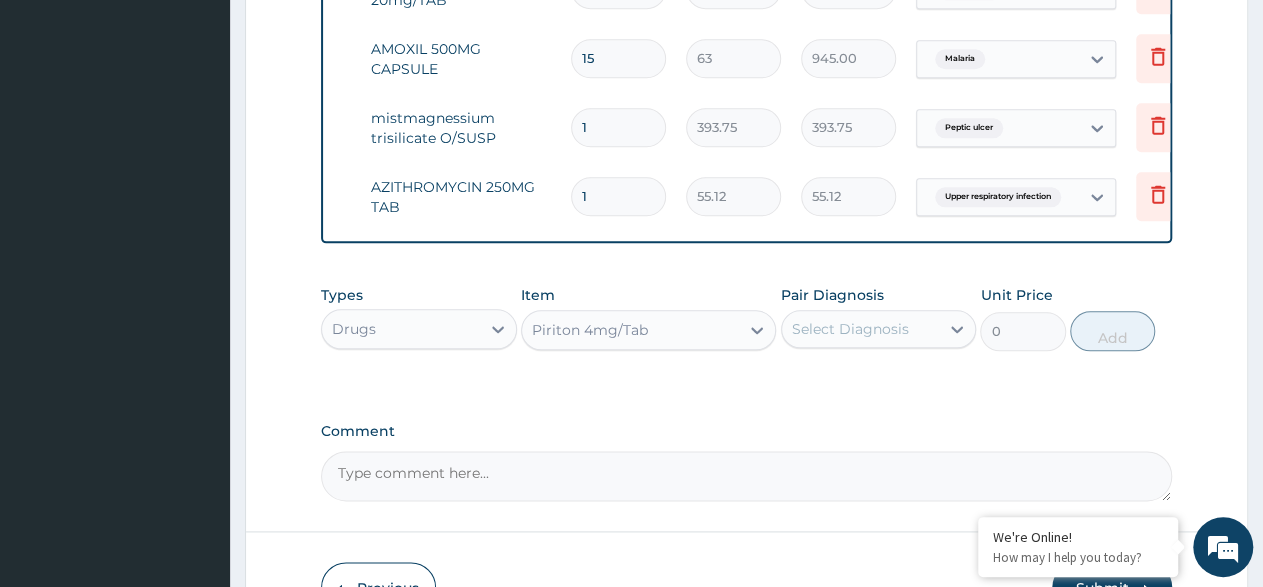 type 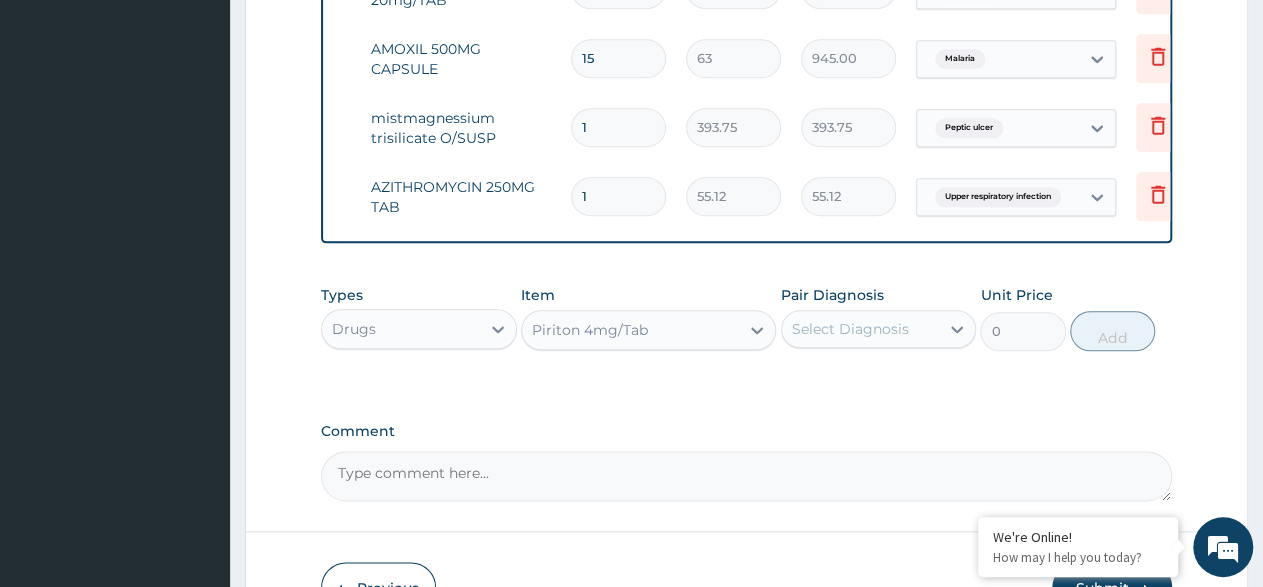 type on "5.25" 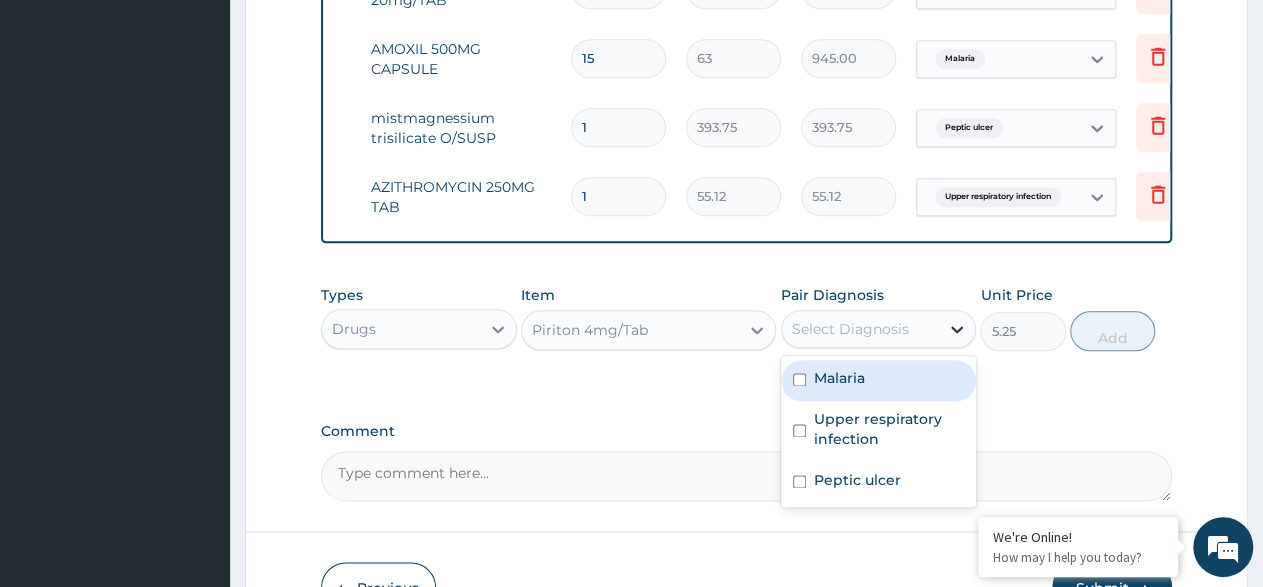 click 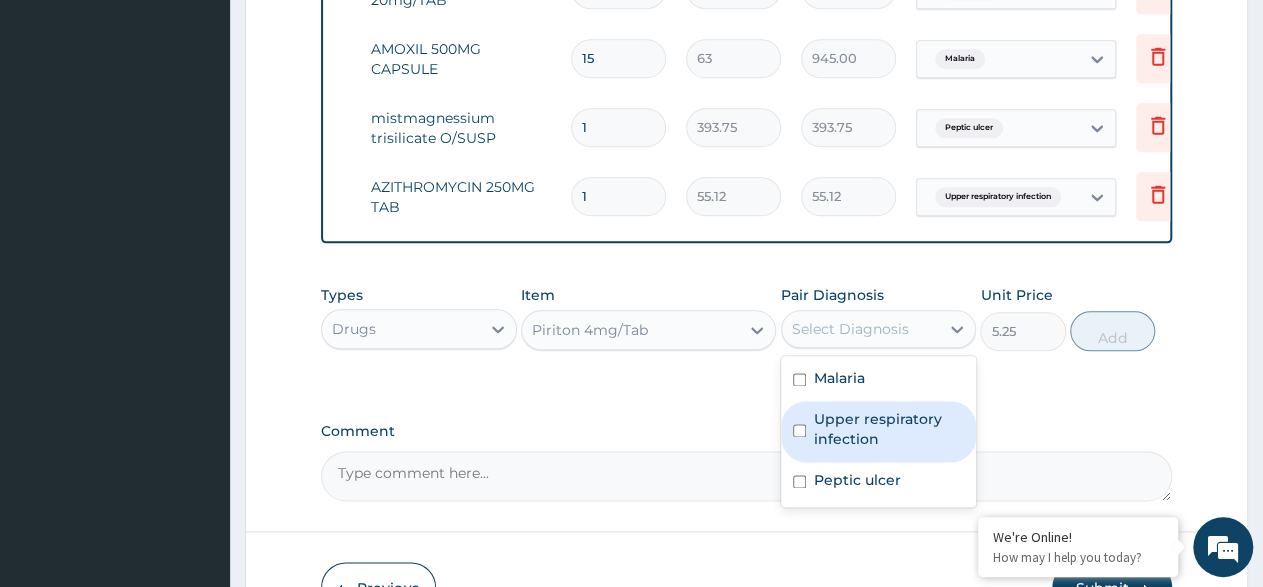 drag, startPoint x: 799, startPoint y: 439, endPoint x: 910, endPoint y: 428, distance: 111.54372 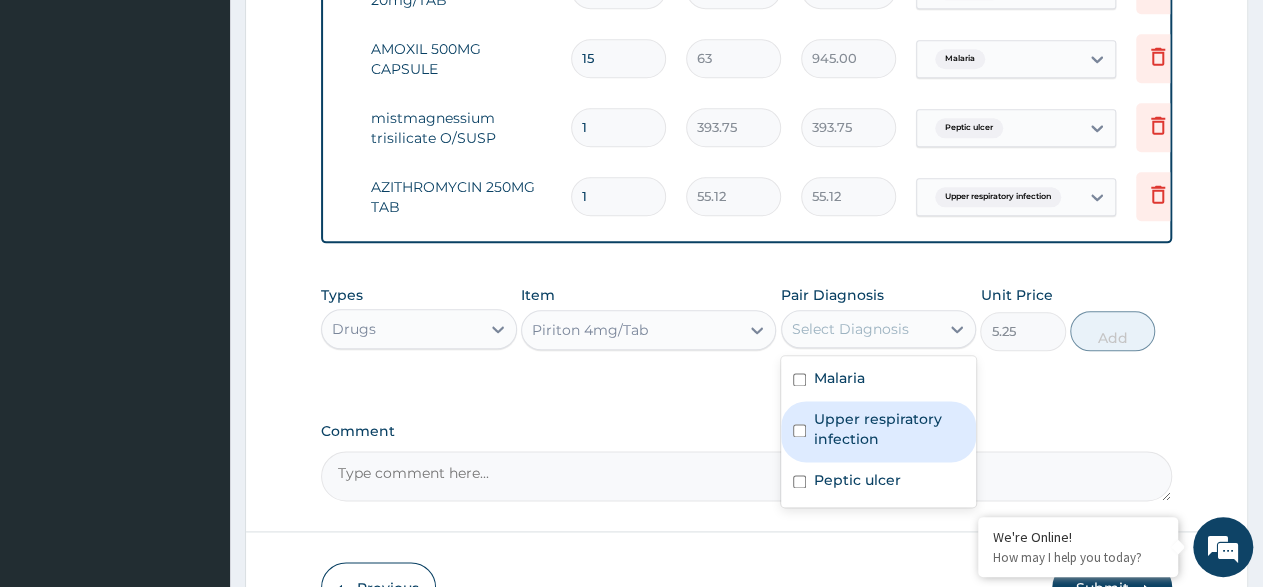click on "Upper respiratory infection" at bounding box center (879, 431) 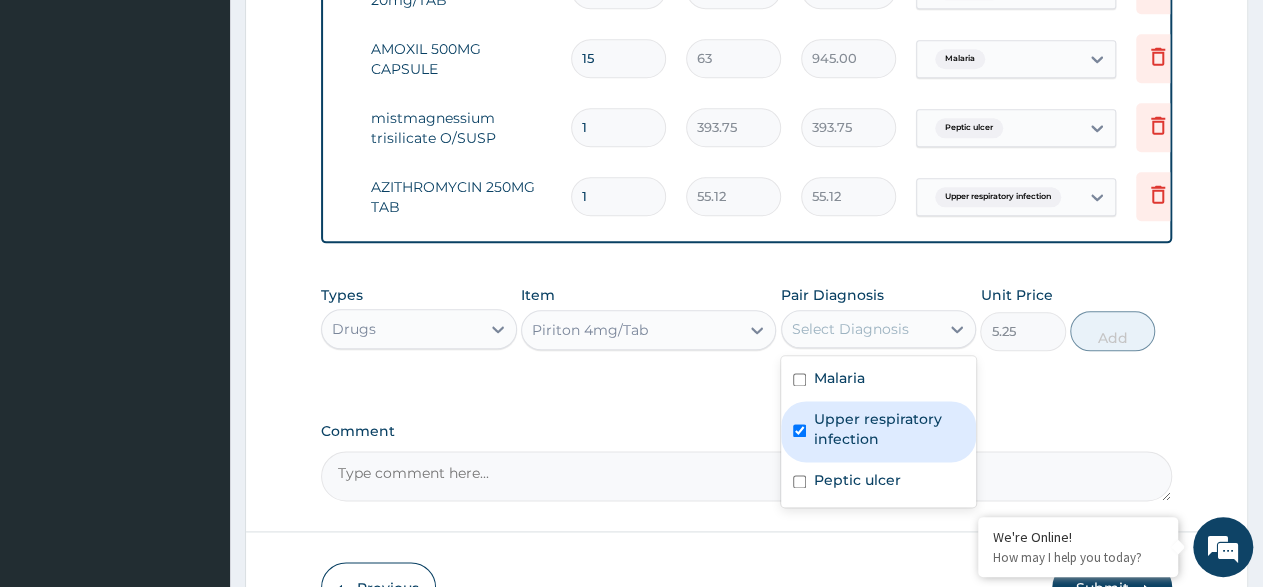 checkbox on "true" 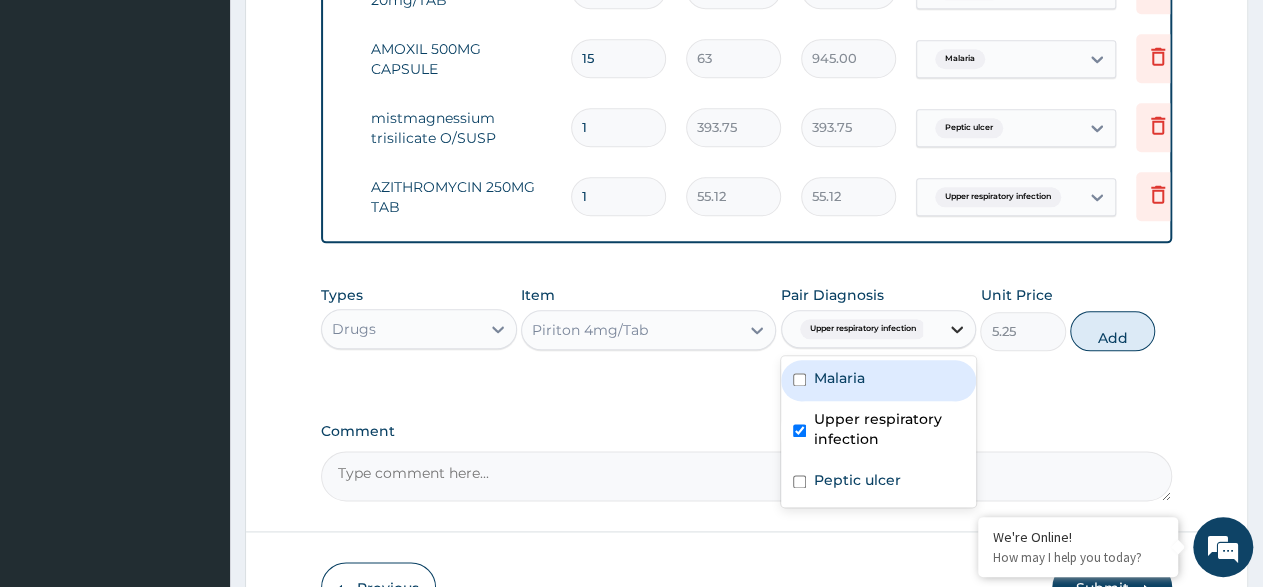 click at bounding box center (957, 329) 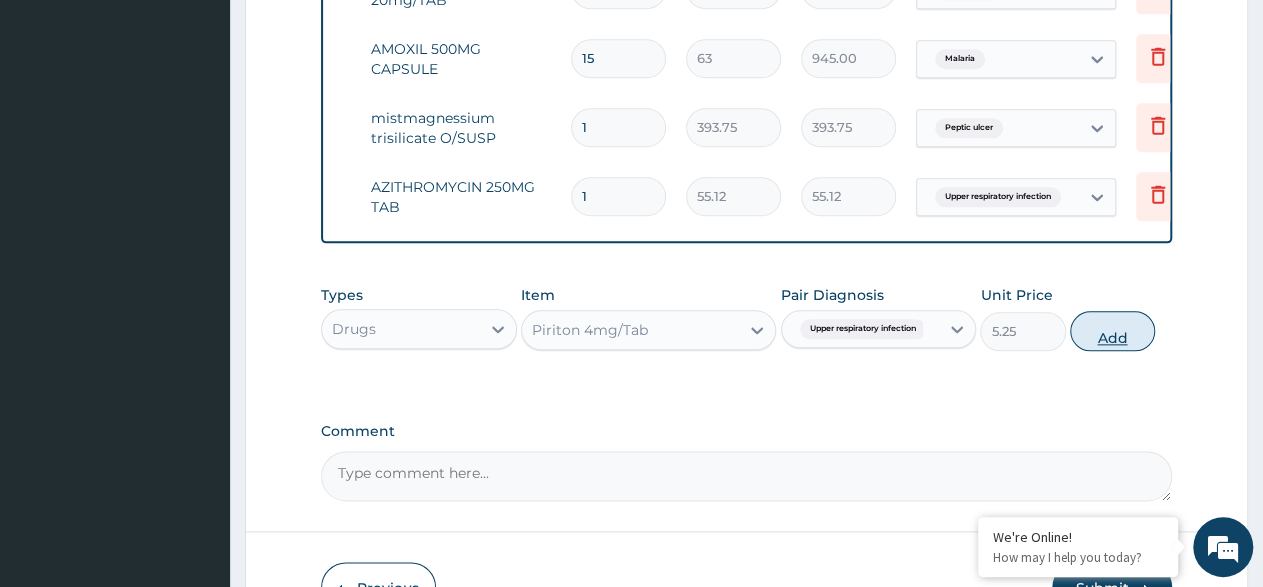 click on "Add" at bounding box center (1112, 331) 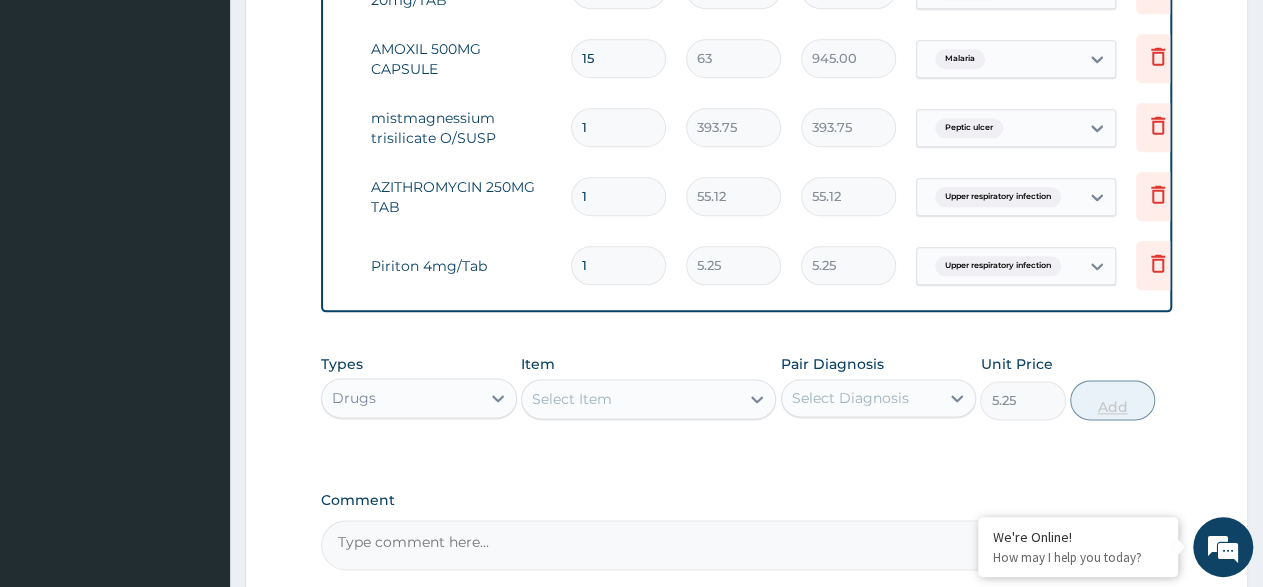 type on "0" 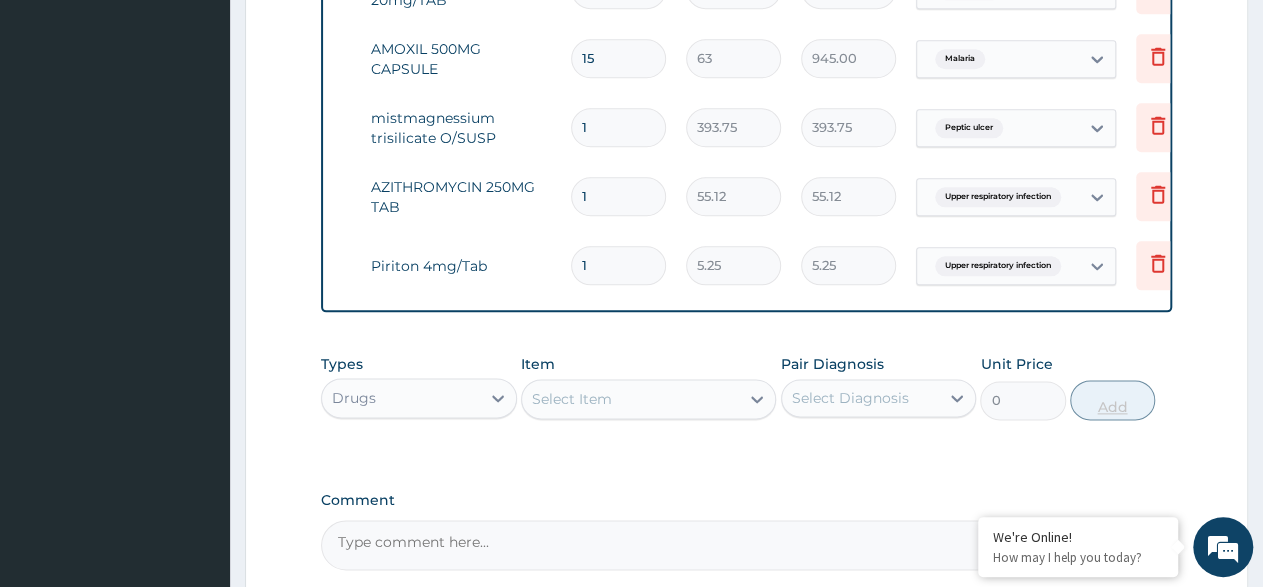 type on "10" 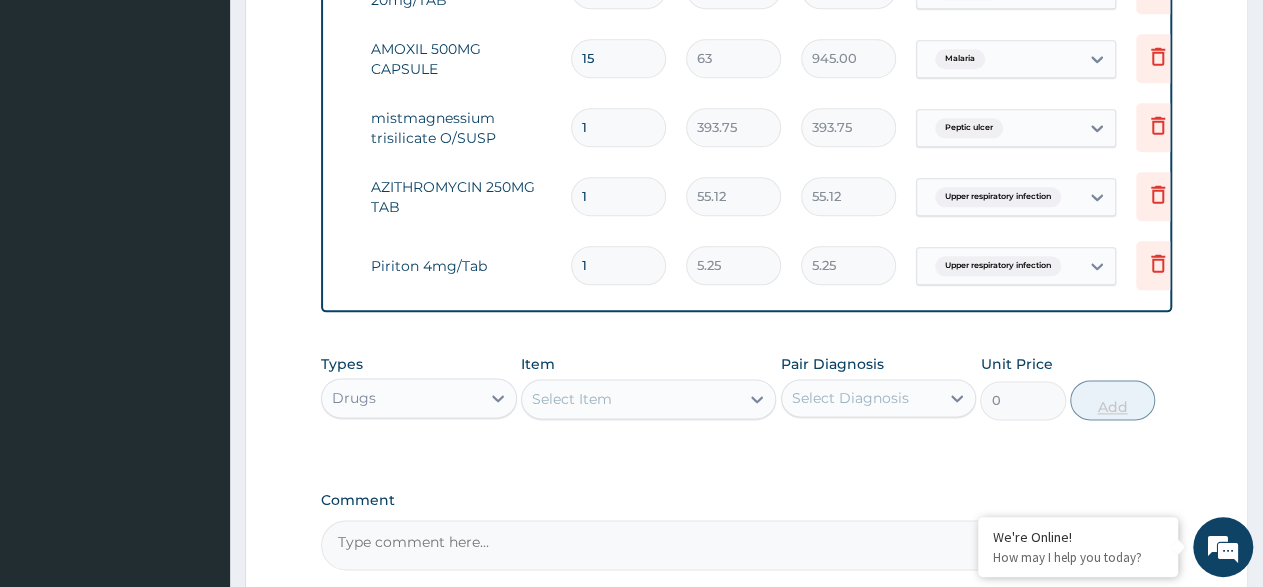 type on "52.50" 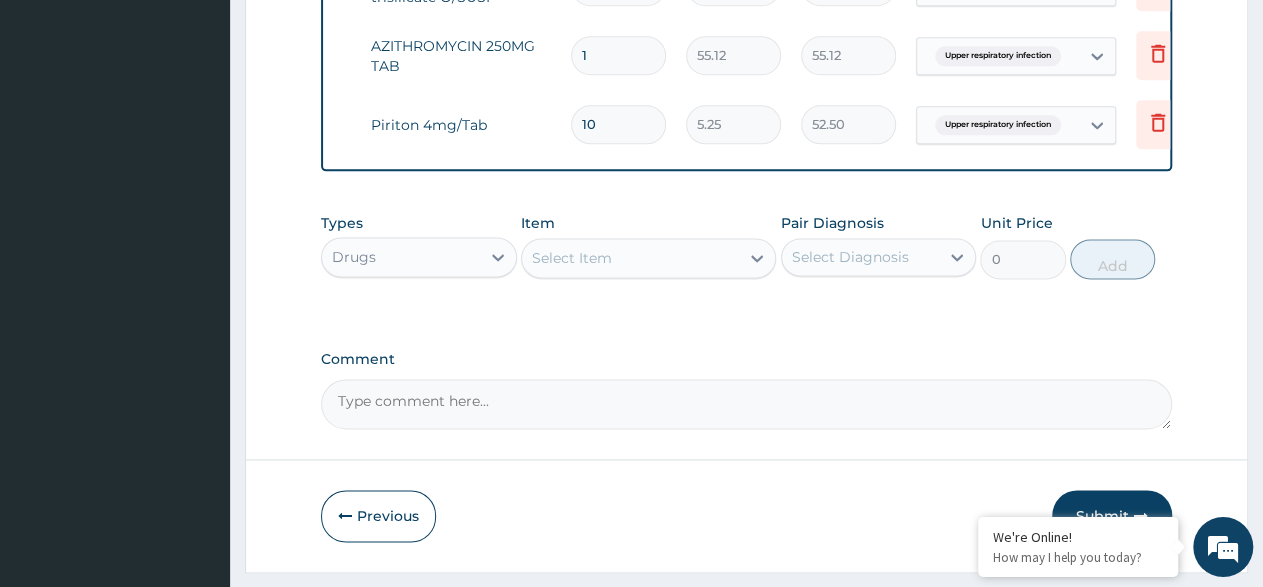 scroll, scrollTop: 1256, scrollLeft: 0, axis: vertical 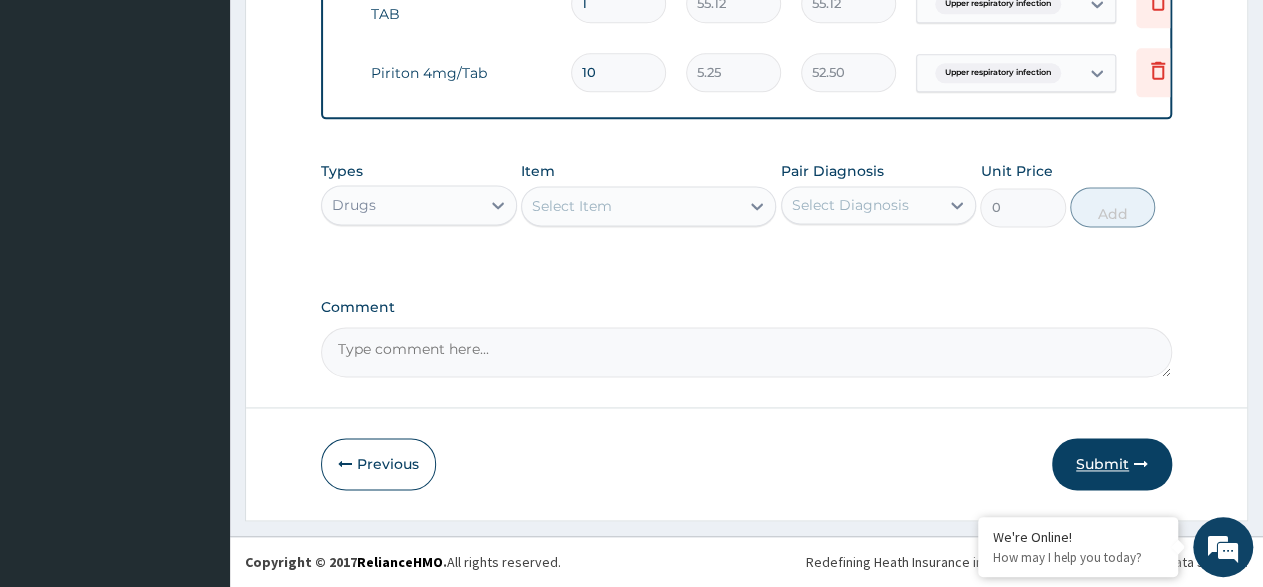 type on "10" 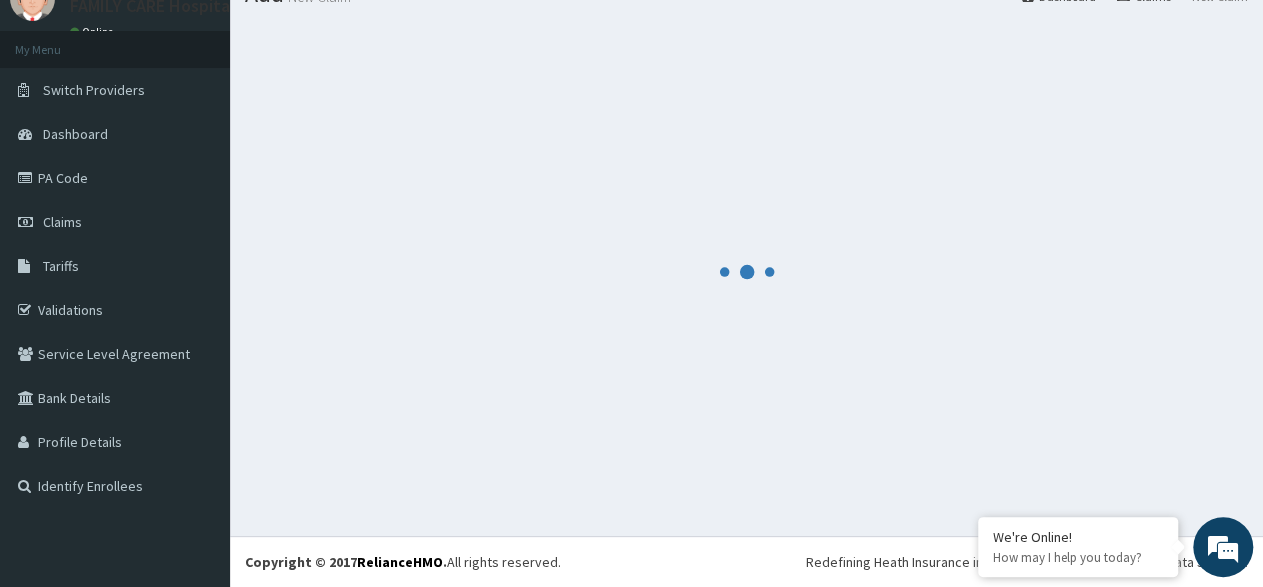 scroll, scrollTop: 84, scrollLeft: 0, axis: vertical 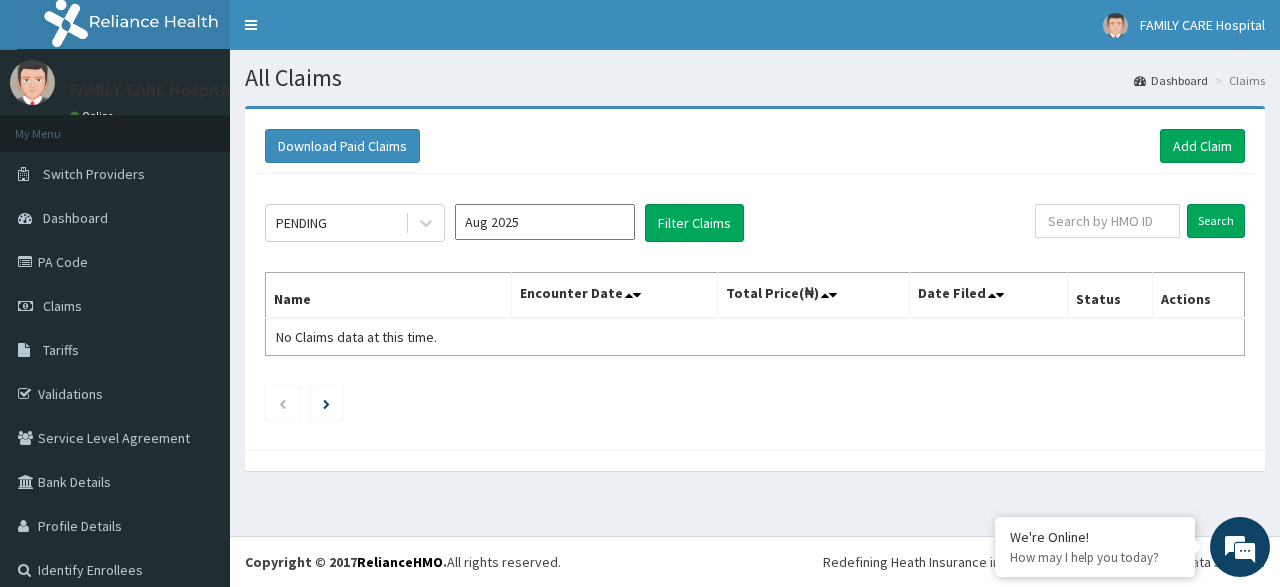 drag, startPoint x: 562, startPoint y: 203, endPoint x: 566, endPoint y: 215, distance: 12.649111 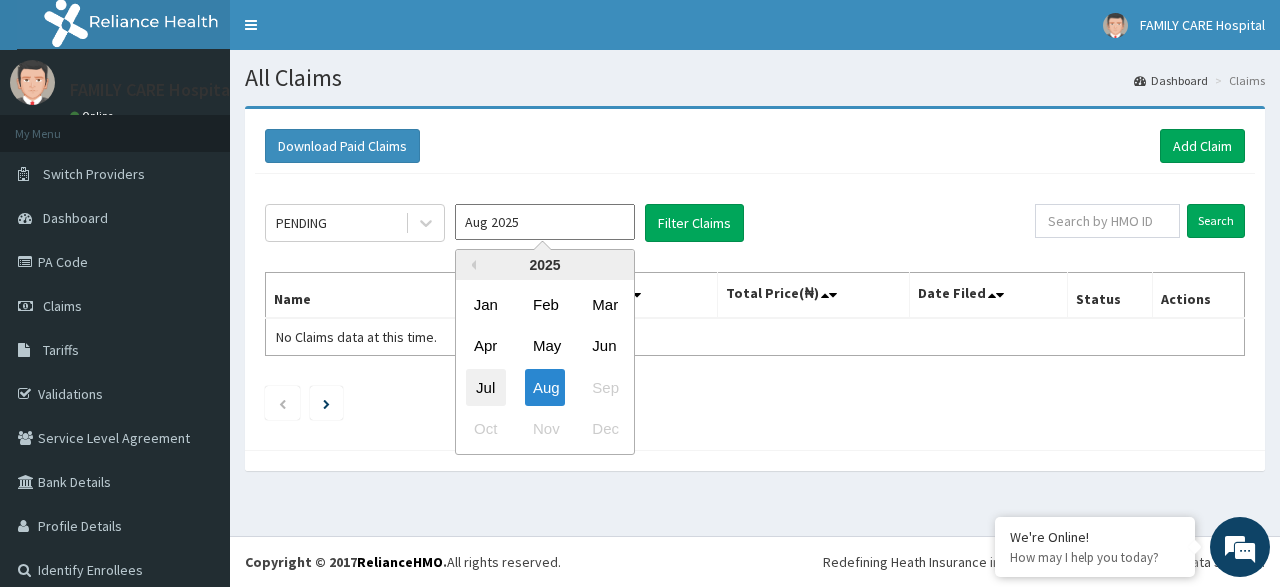 click on "Jul" at bounding box center [486, 387] 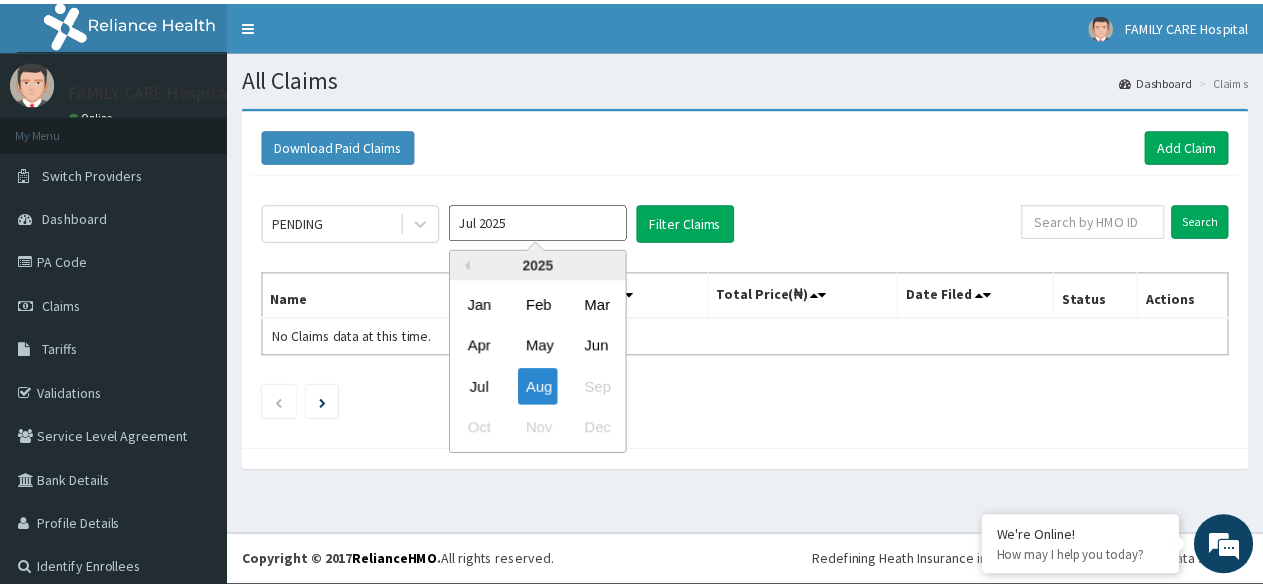 scroll, scrollTop: 0, scrollLeft: 0, axis: both 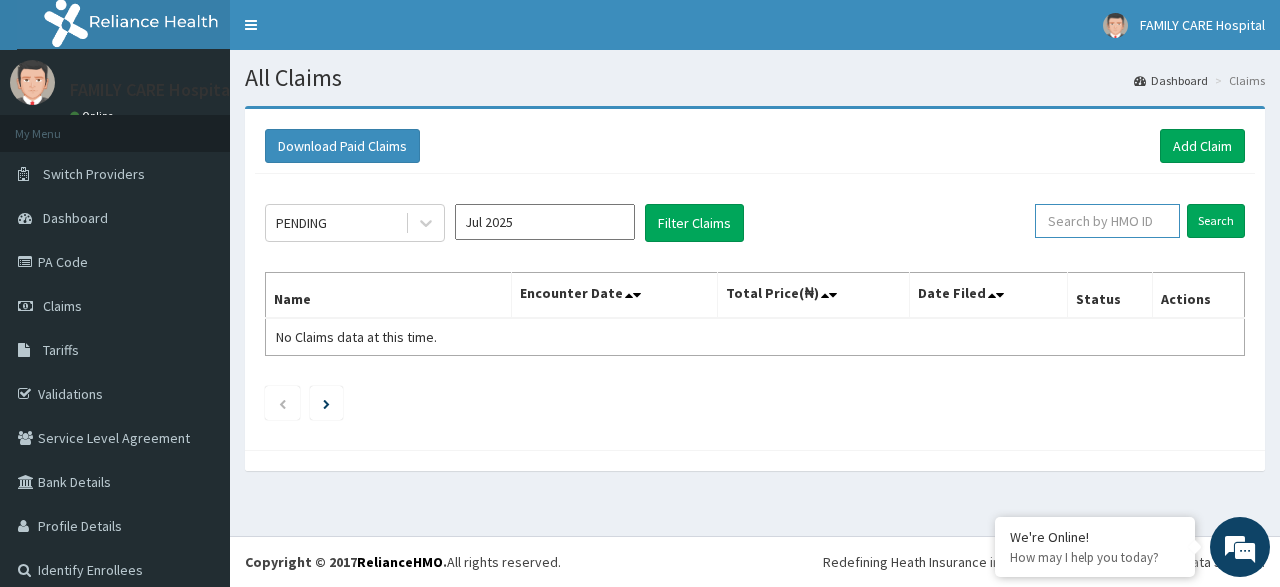 click at bounding box center (1107, 221) 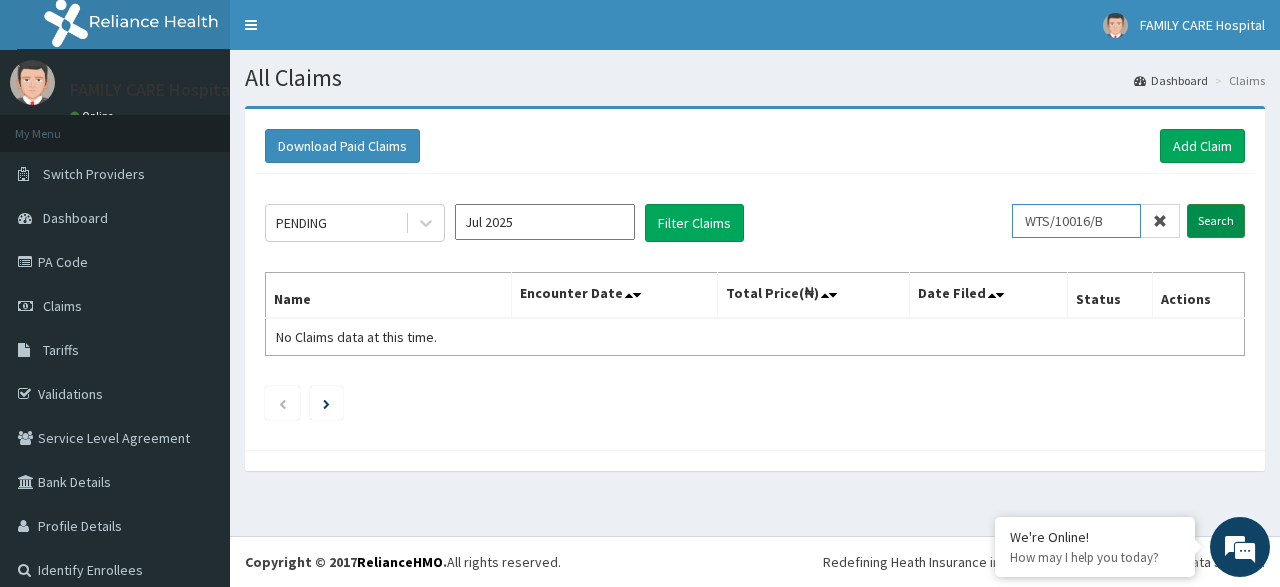 type on "WTS/10016/B" 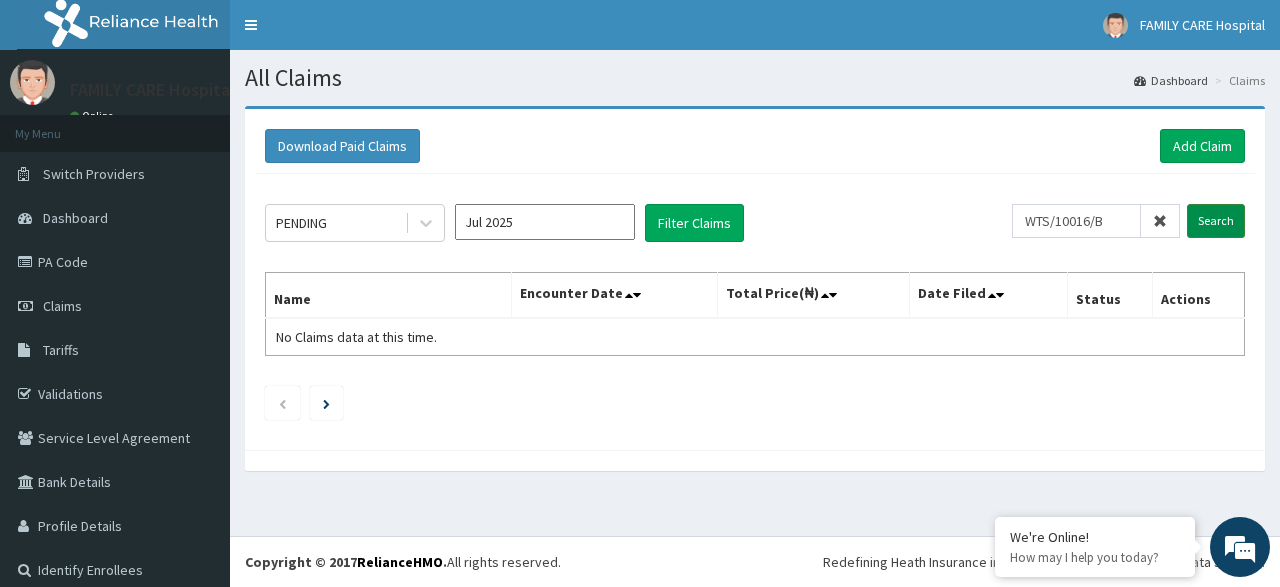 click on "Search" at bounding box center [1216, 221] 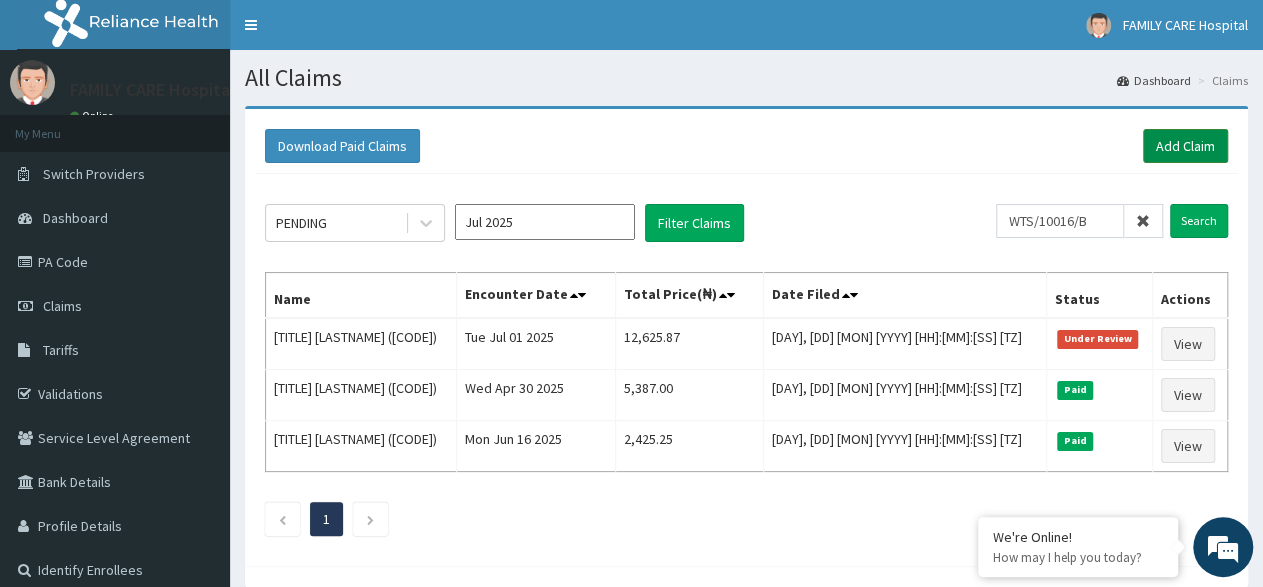 click on "Add Claim" at bounding box center (1185, 146) 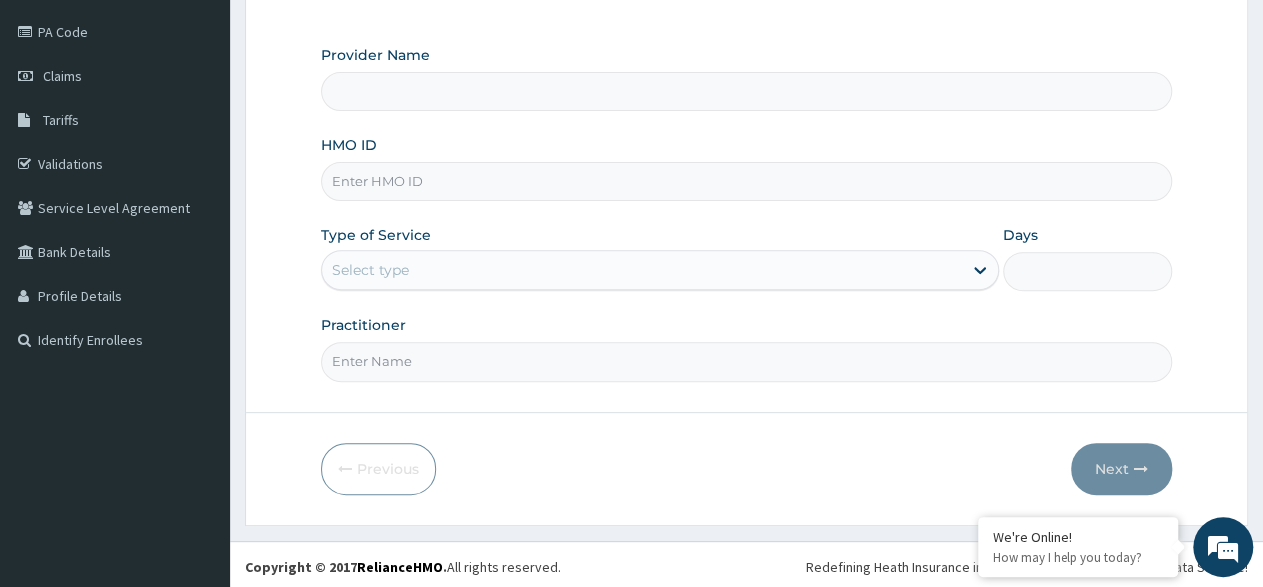 scroll, scrollTop: 230, scrollLeft: 0, axis: vertical 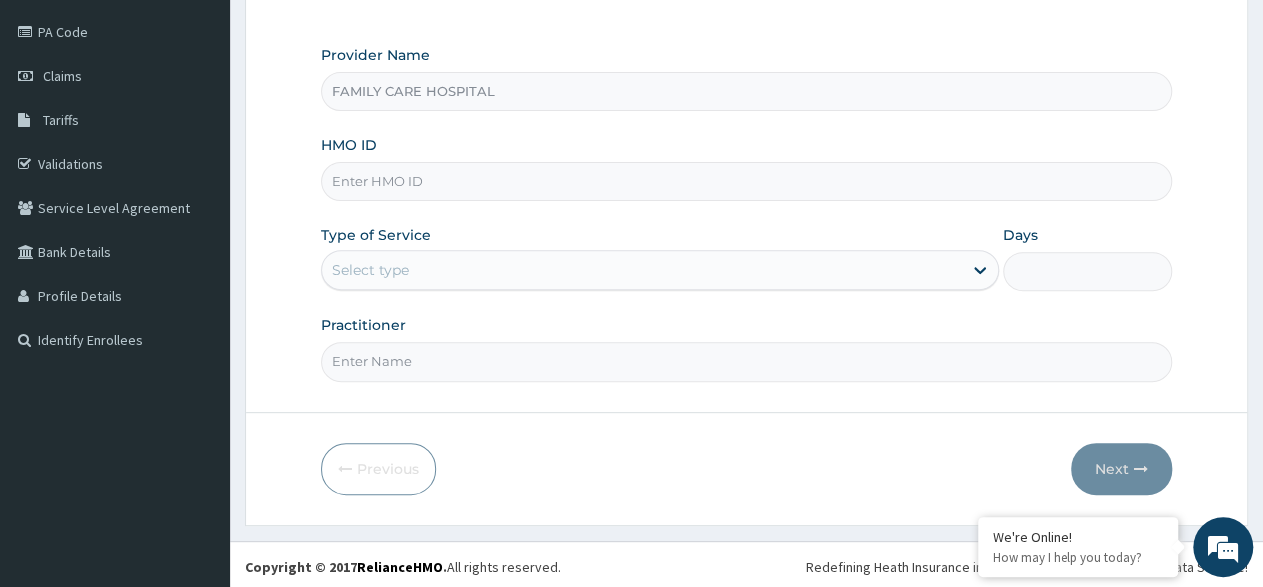 click on "HMO ID" at bounding box center [746, 181] 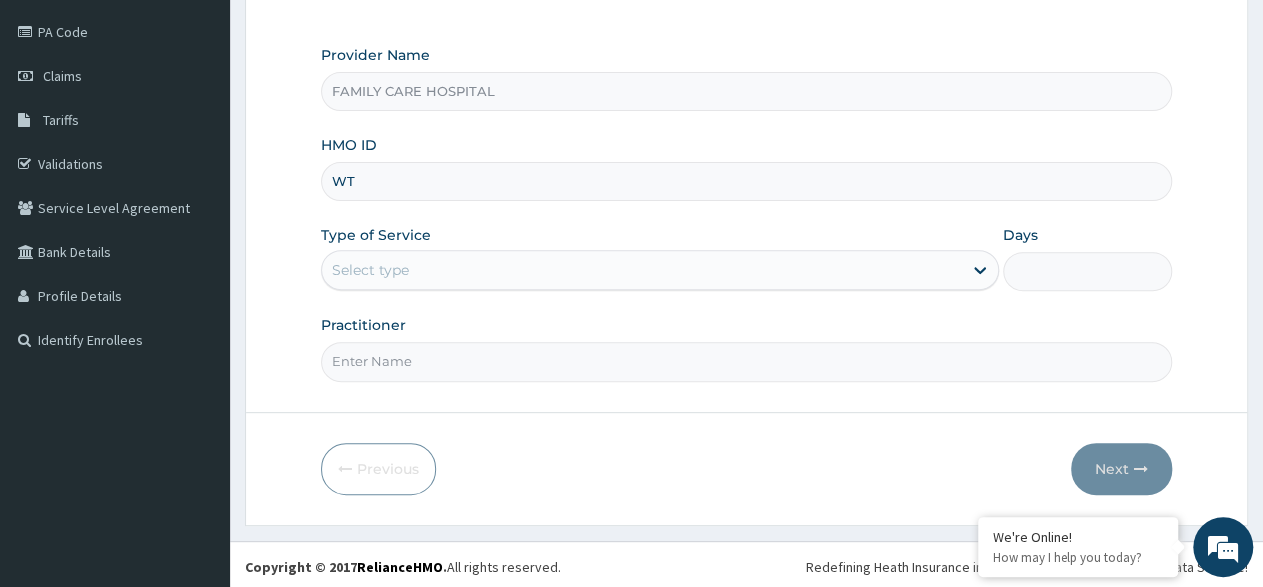 scroll, scrollTop: 0, scrollLeft: 0, axis: both 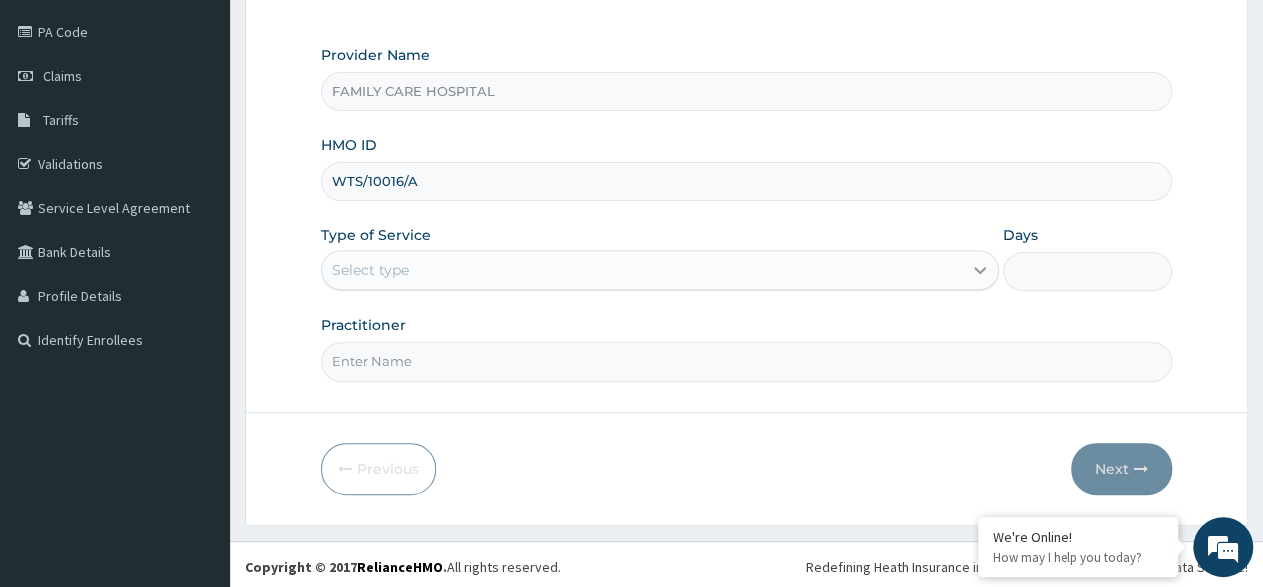 type on "WTS/10016/A" 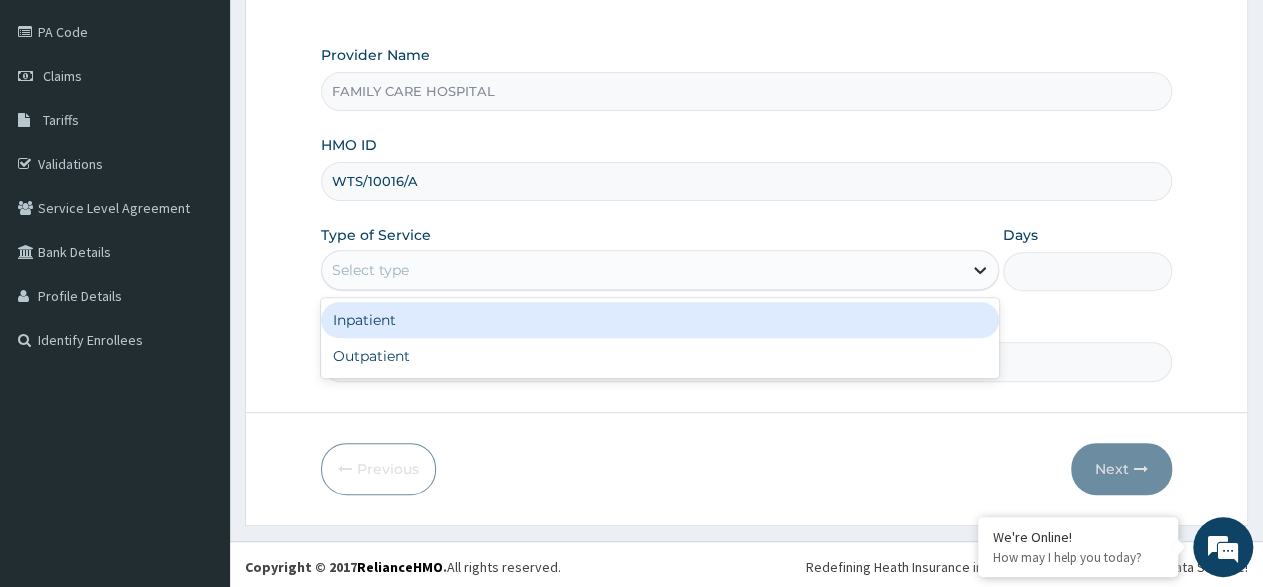 click 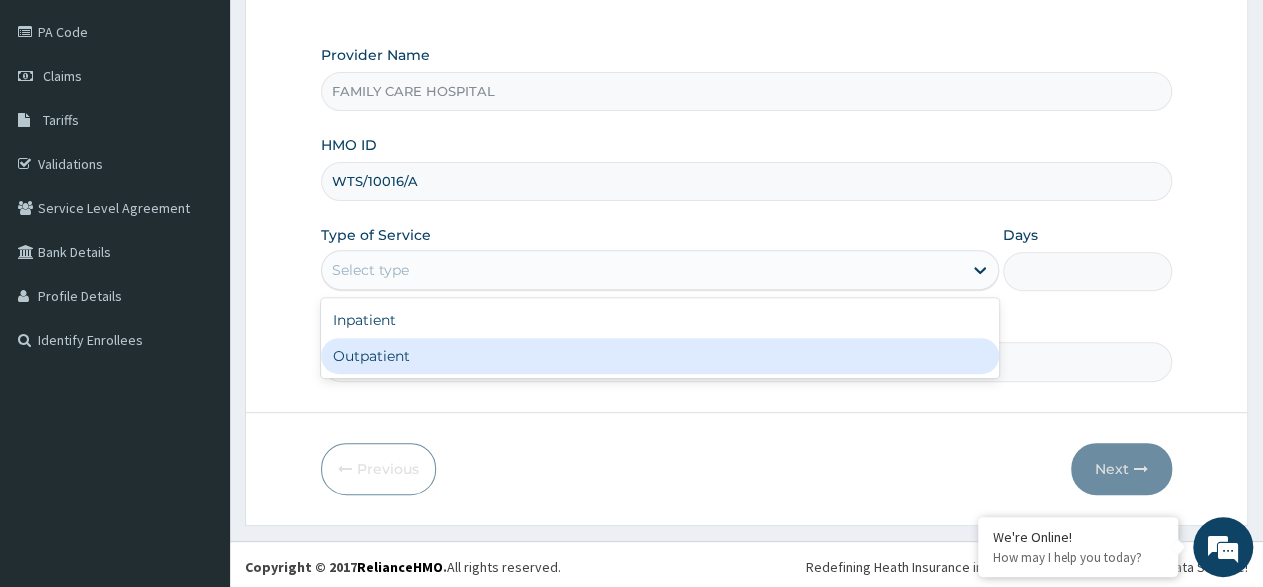 click on "Outpatient" at bounding box center (659, 356) 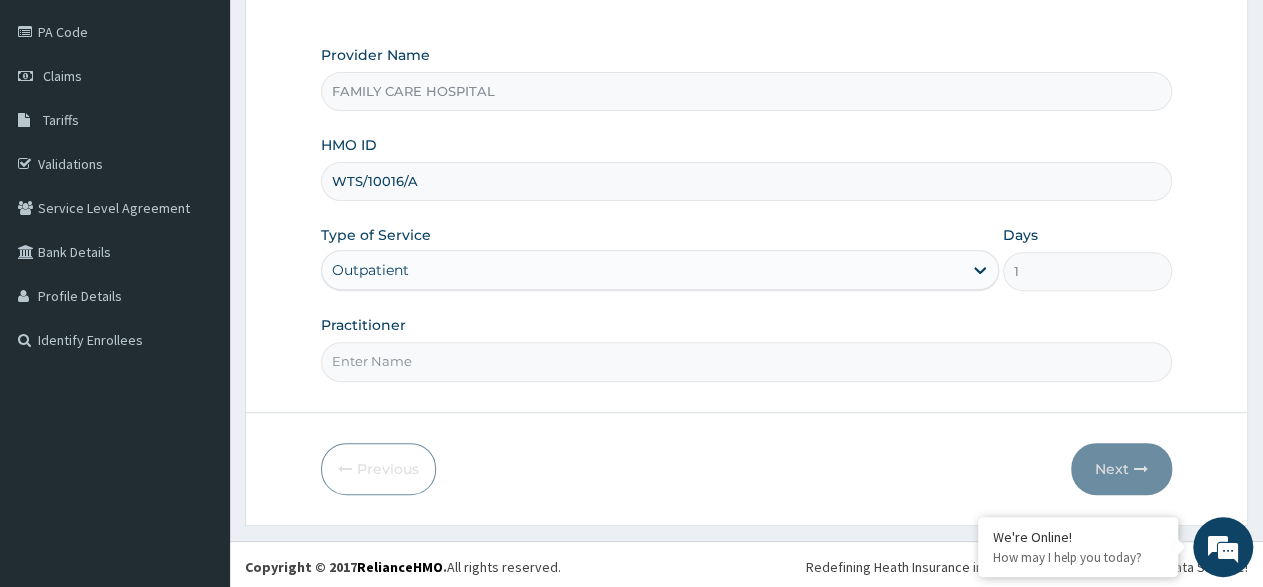 drag, startPoint x: 395, startPoint y: 343, endPoint x: 410, endPoint y: 343, distance: 15 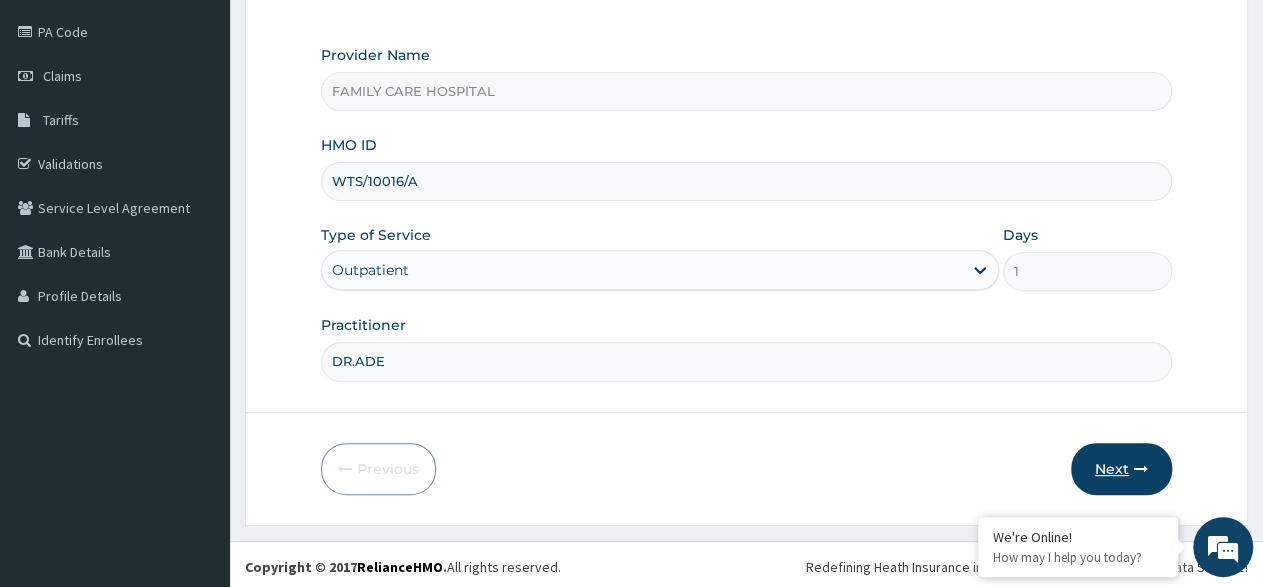 type on "DR.ADE" 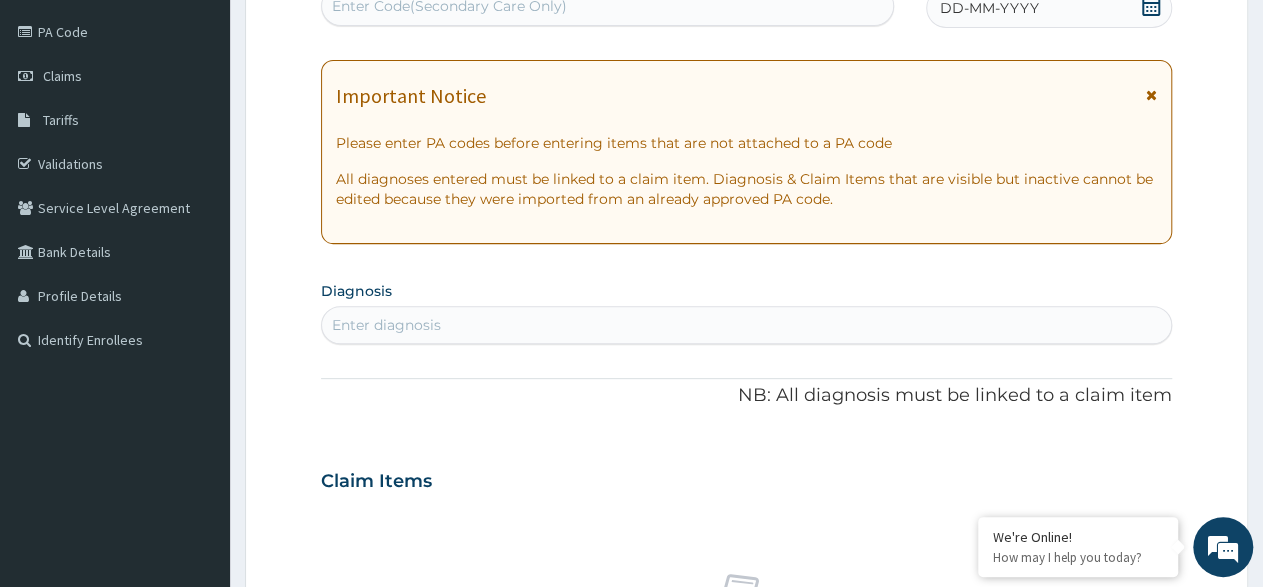 click at bounding box center [1151, 95] 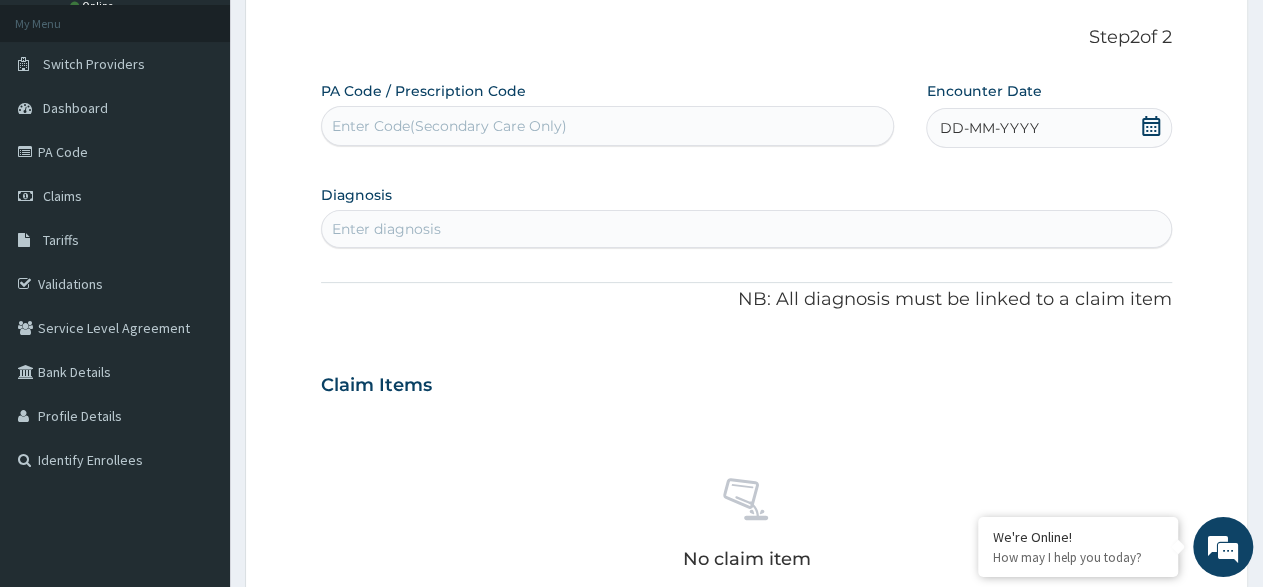 scroll, scrollTop: 22, scrollLeft: 0, axis: vertical 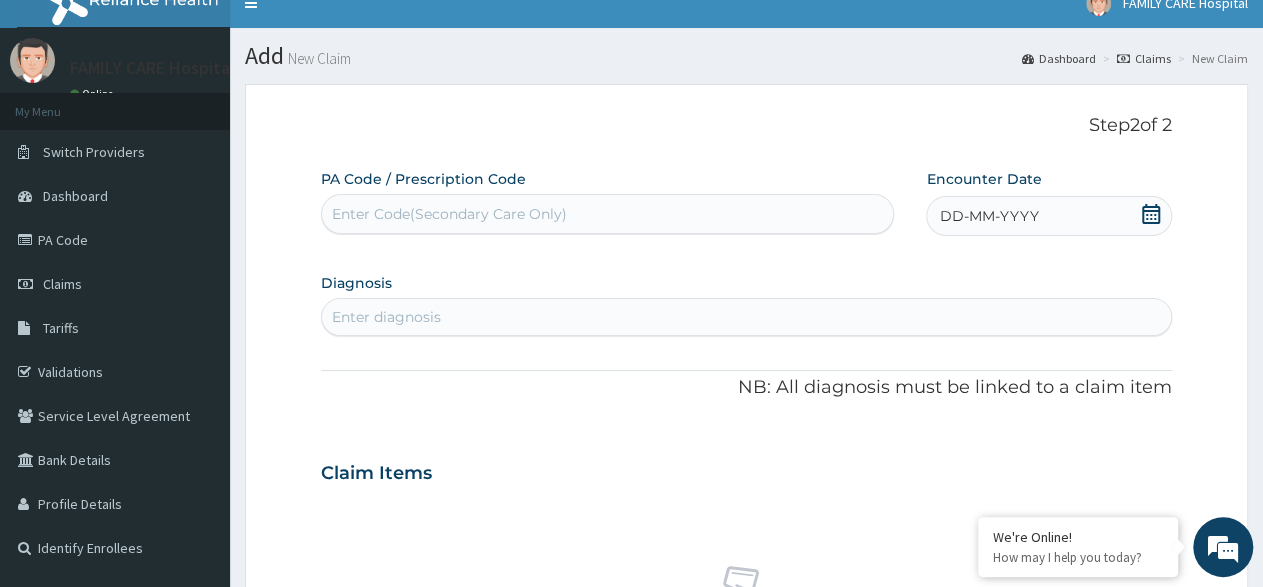 click 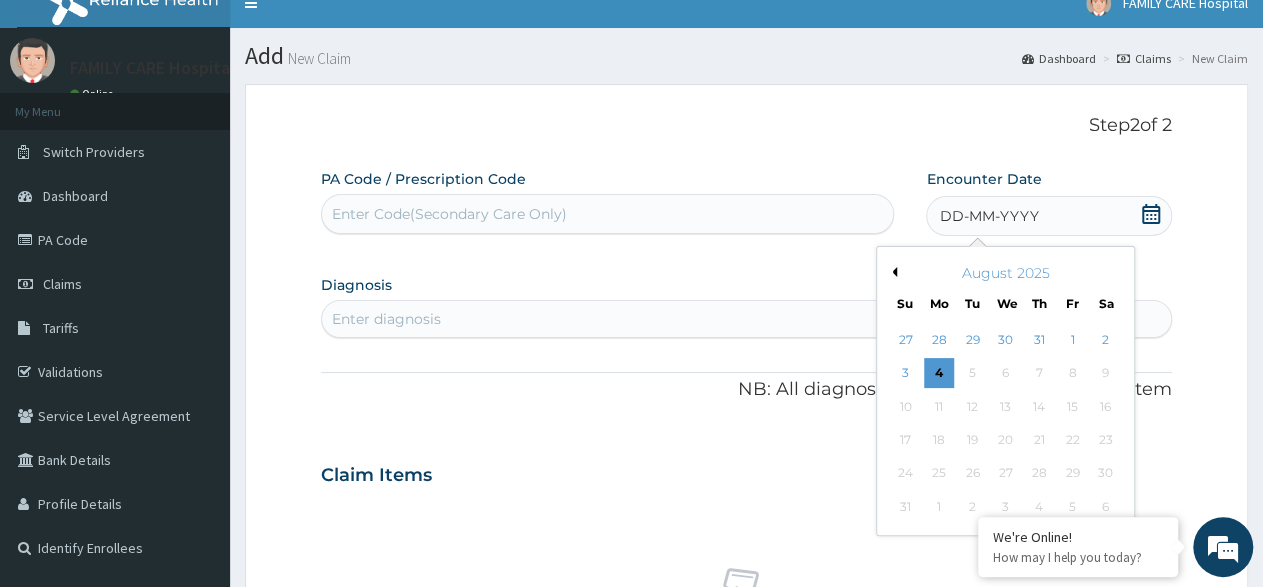 click on "Previous Month" at bounding box center [892, 272] 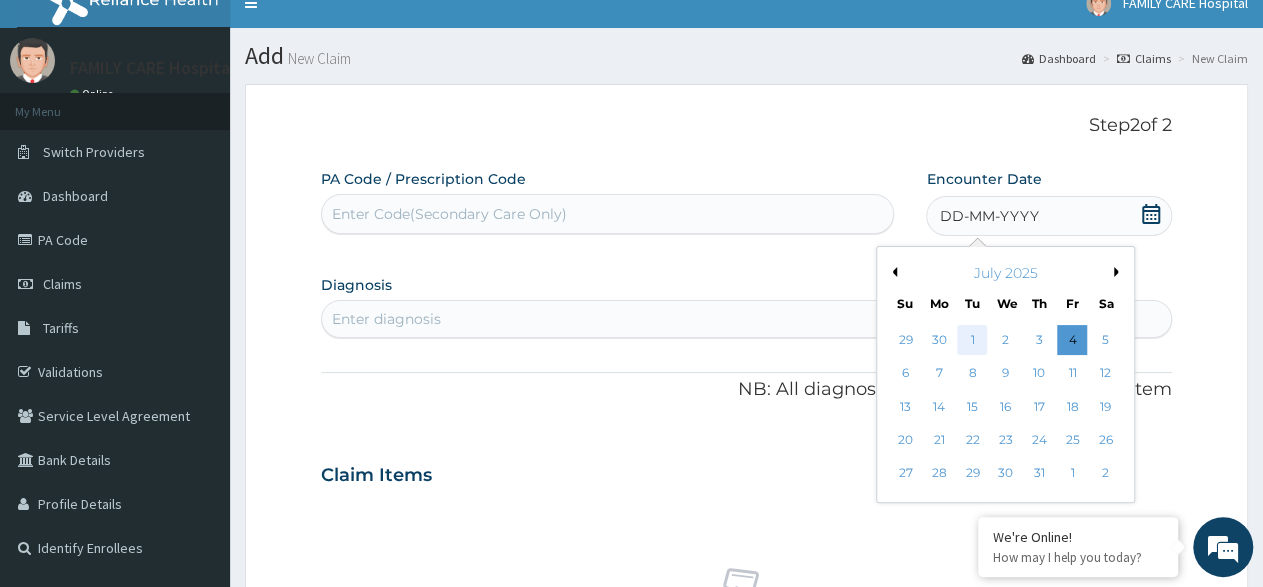 click on "1" at bounding box center [973, 340] 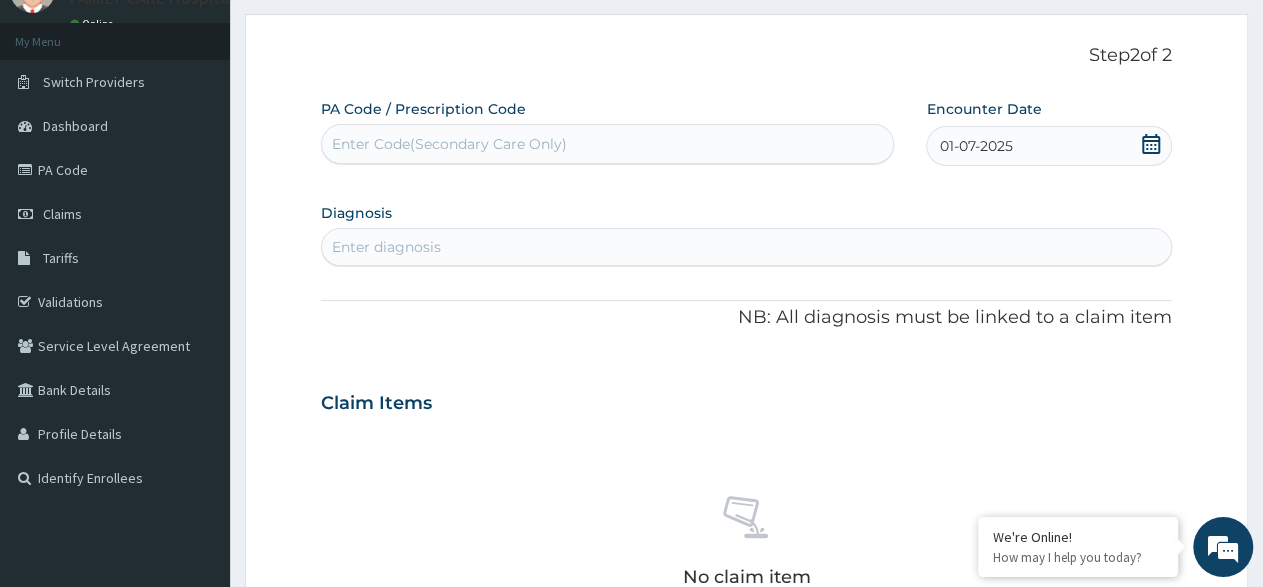 scroll, scrollTop: 126, scrollLeft: 0, axis: vertical 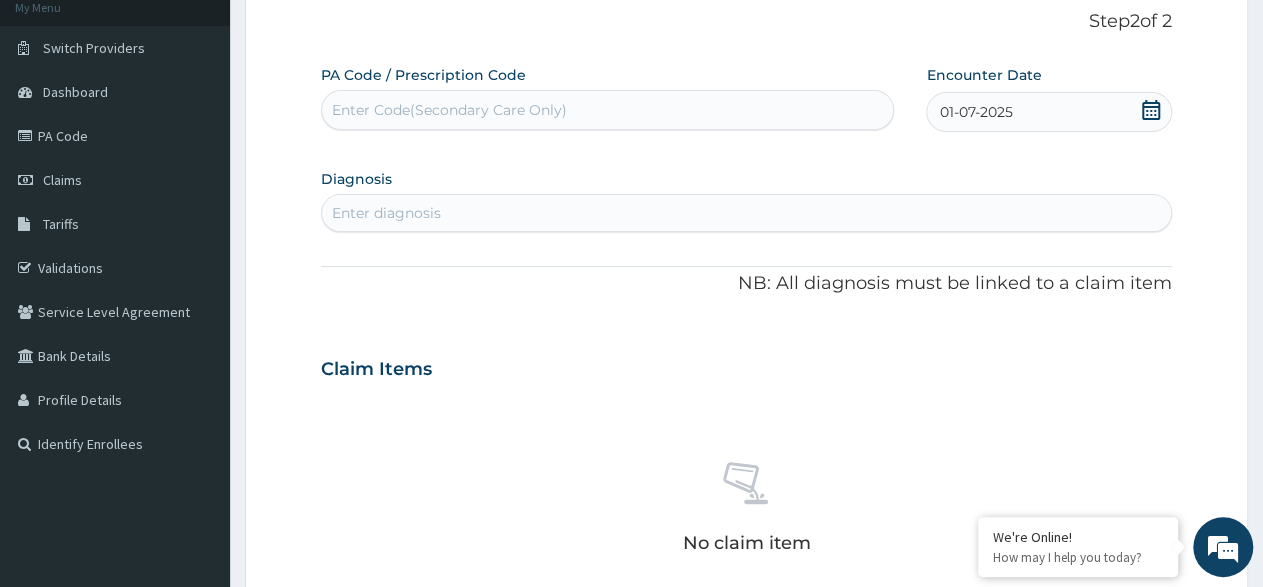 click on "Enter diagnosis" at bounding box center [746, 213] 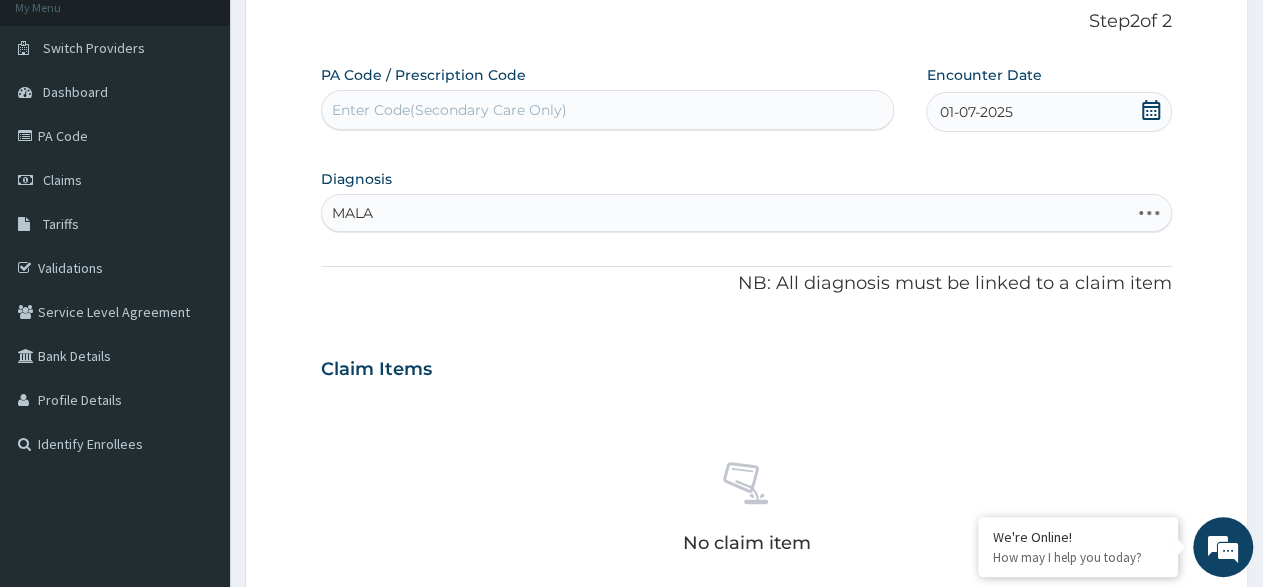 type on "MALAR" 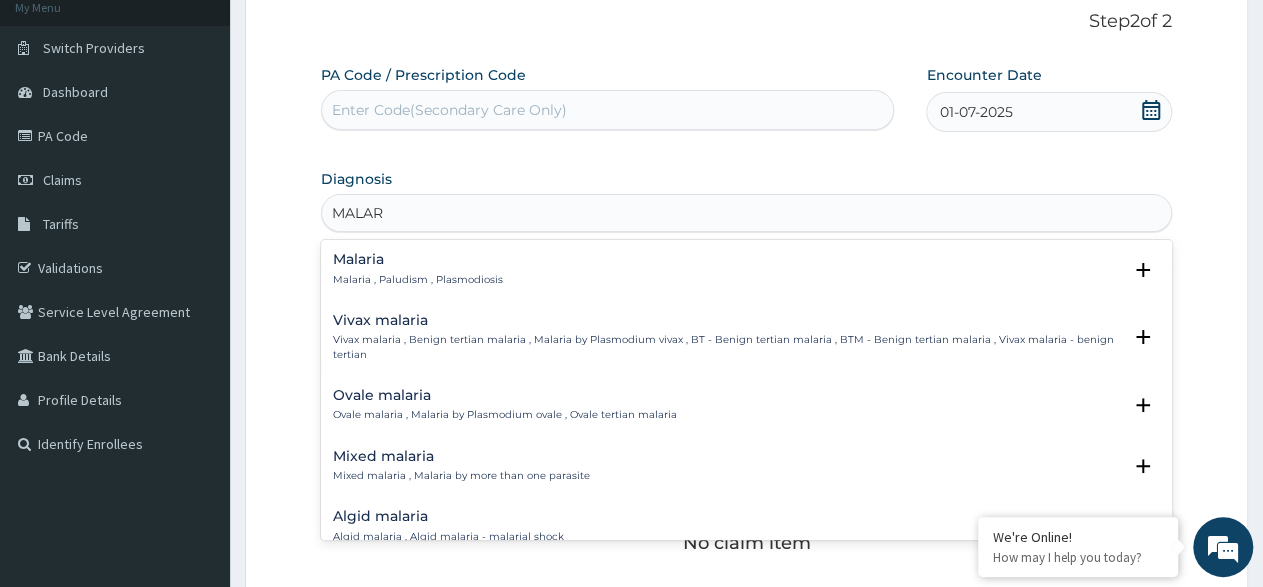 click on "Malaria Malaria , Paludism , Plasmodiosis" at bounding box center [418, 269] 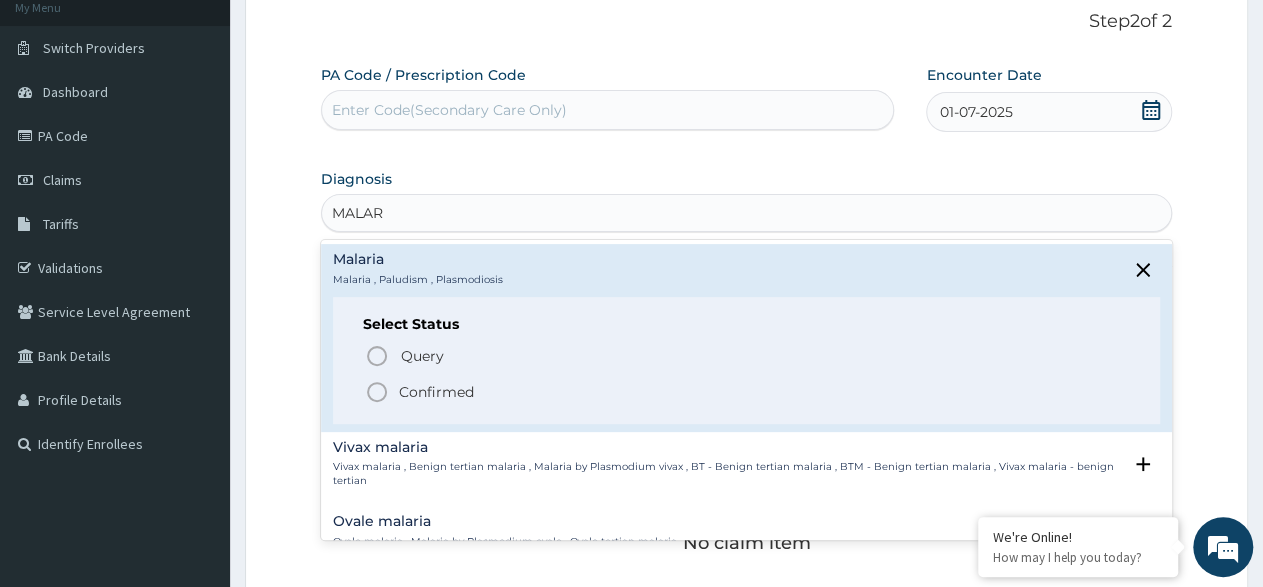 click on "Query Query covers suspected (?), Keep in view (kiv), Ruled out (r/o) Confirmed" at bounding box center (746, 372) 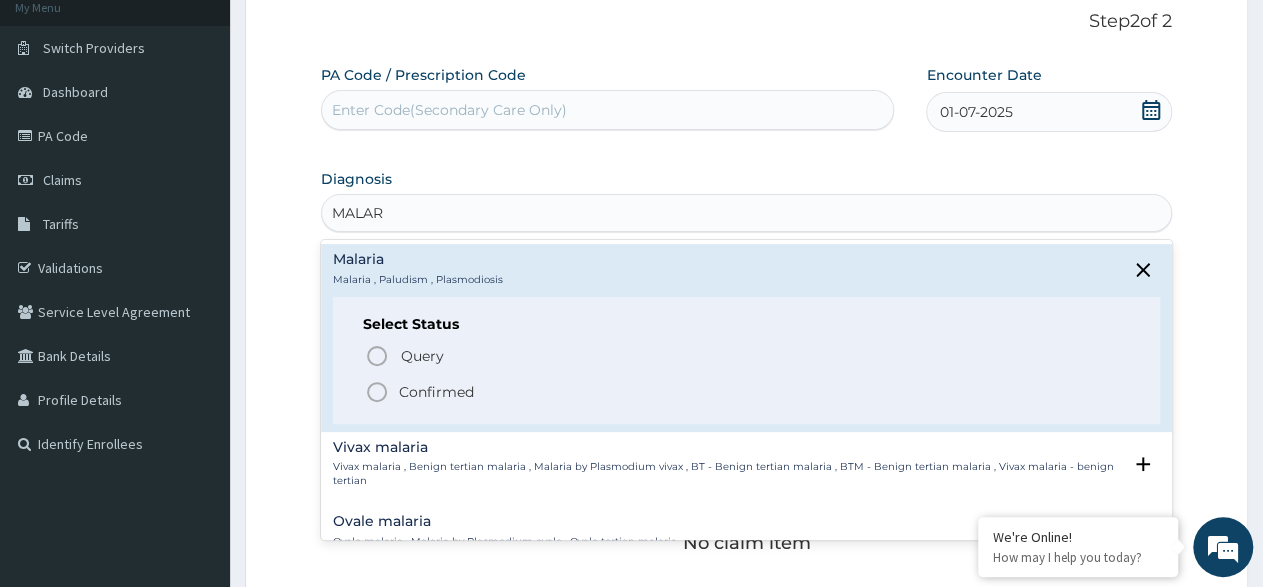 click on "Confirmed" at bounding box center (436, 392) 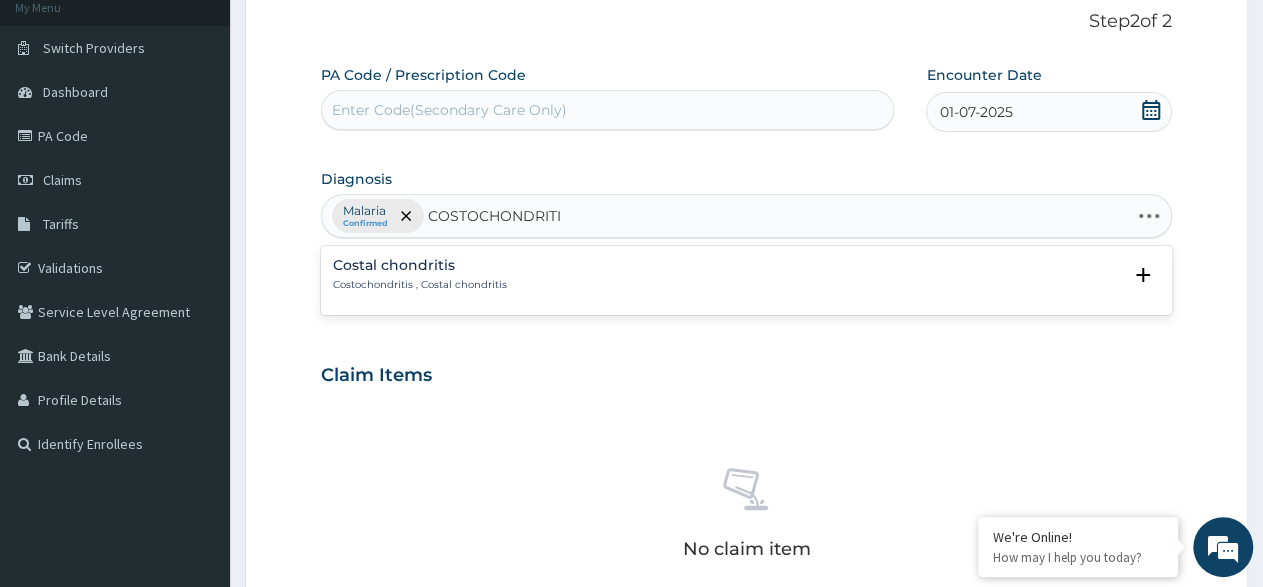 type on "COSTOCHONDRITIS" 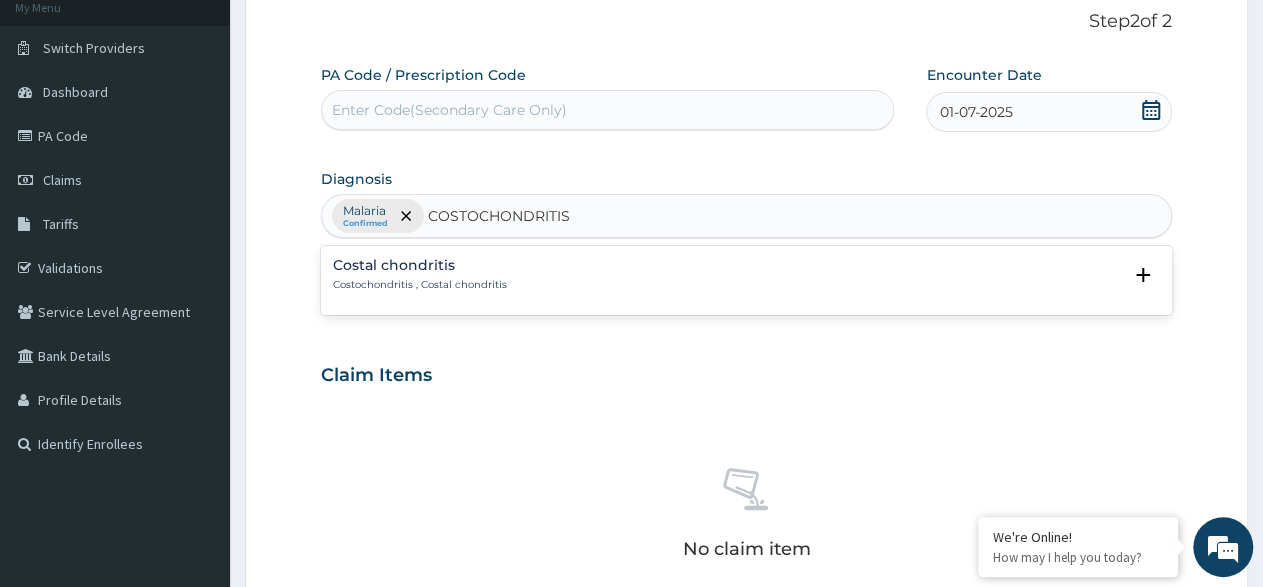 click on "Costal chondritis" at bounding box center [420, 265] 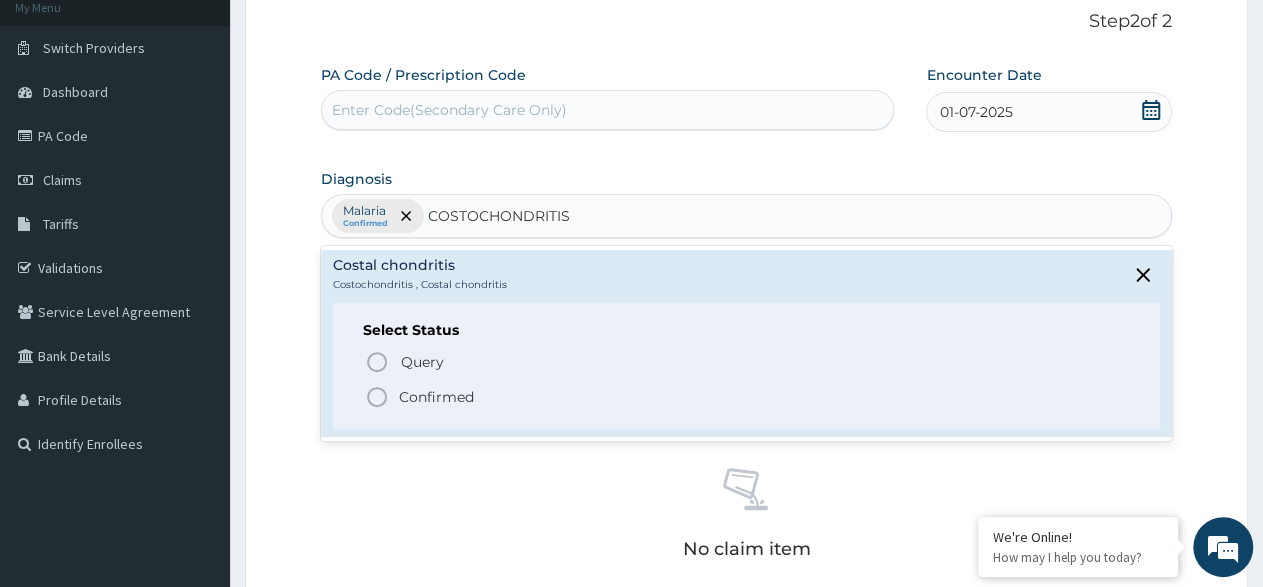 click on "Confirmed" at bounding box center (436, 397) 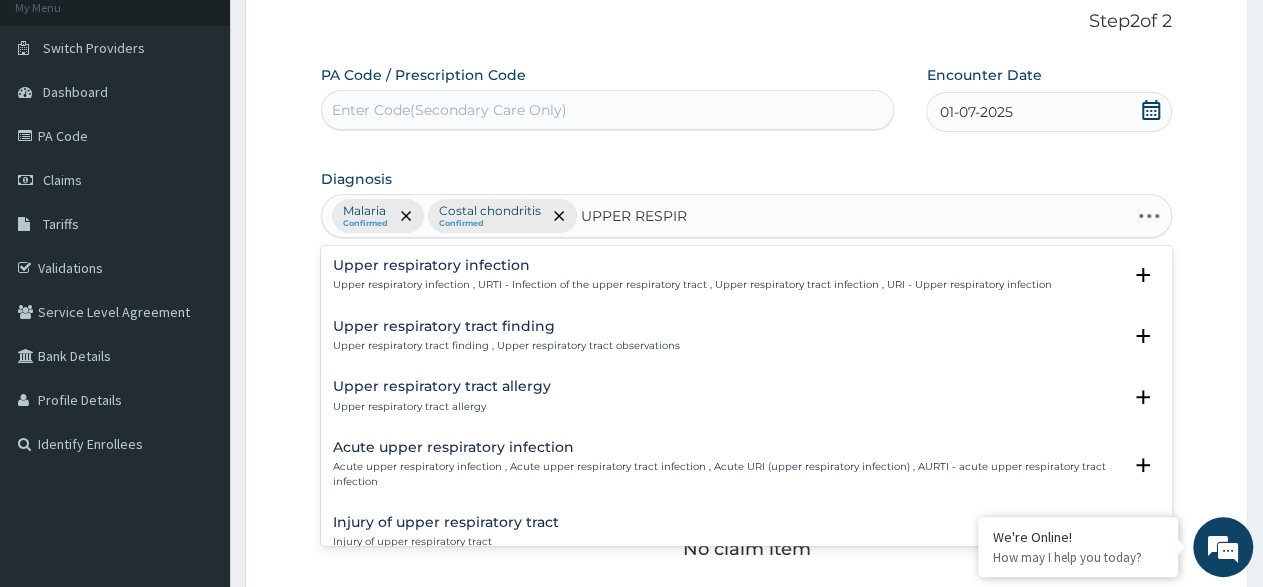 type on "UPPER RESPIRA" 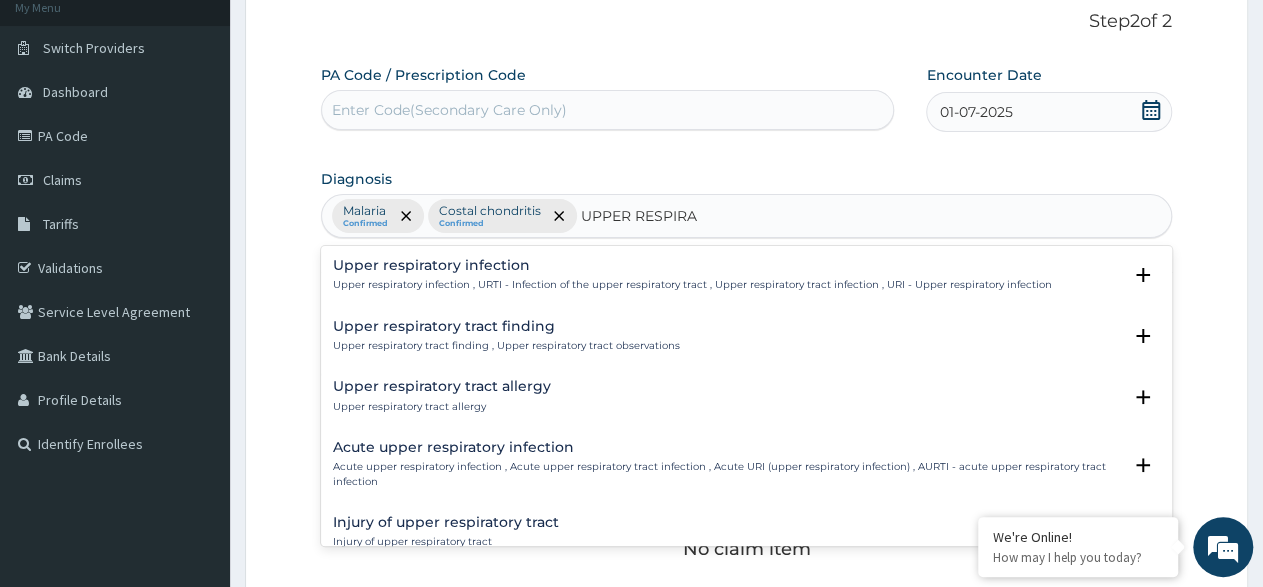 click on "Upper respiratory infection Upper respiratory infection , URTI - Infection of the upper respiratory tract , Upper respiratory tract infection , URI - Upper respiratory infection Select Status Query Query covers suspected (?), Keep in view (kiv), Ruled out (r/o) Confirmed" at bounding box center (746, 280) 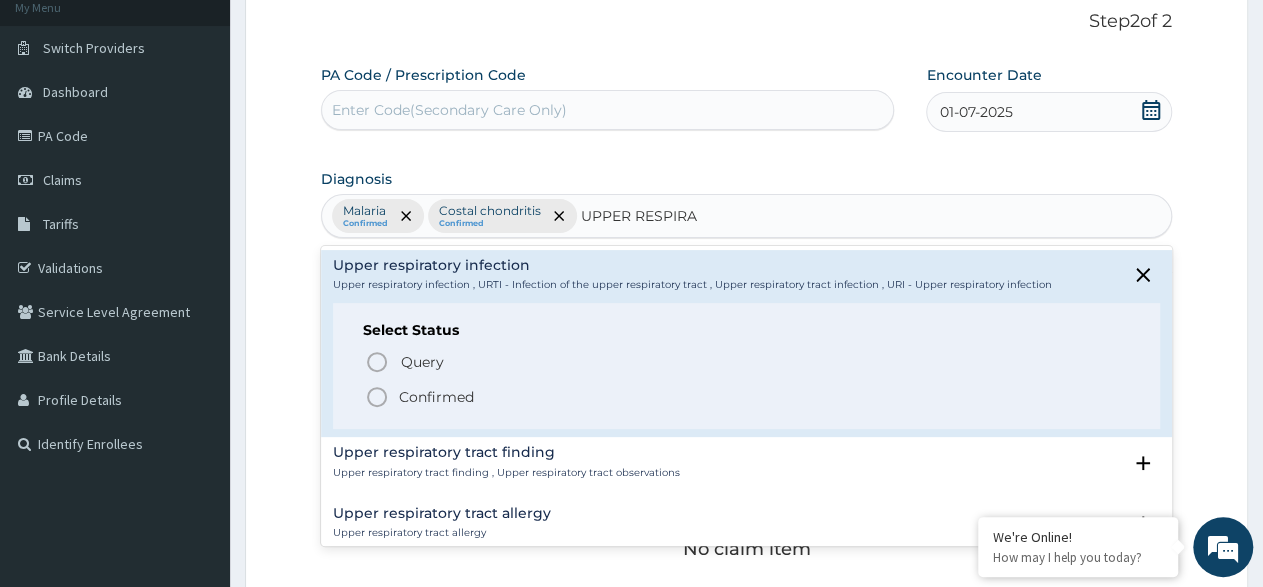 drag, startPoint x: 441, startPoint y: 391, endPoint x: 459, endPoint y: 373, distance: 25.455845 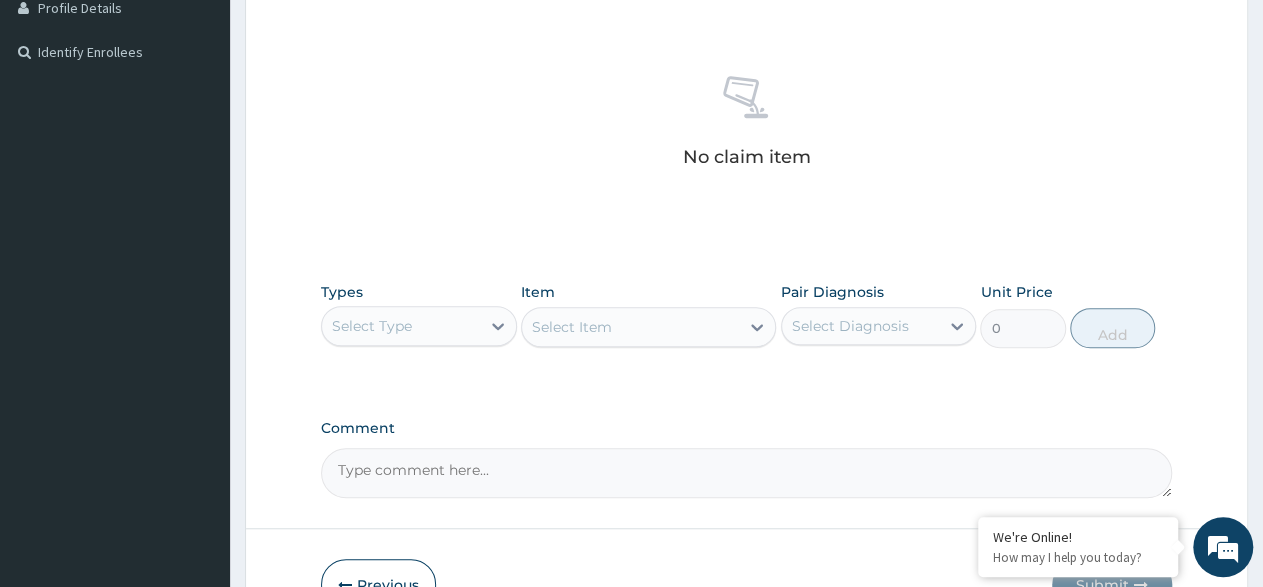 scroll, scrollTop: 542, scrollLeft: 0, axis: vertical 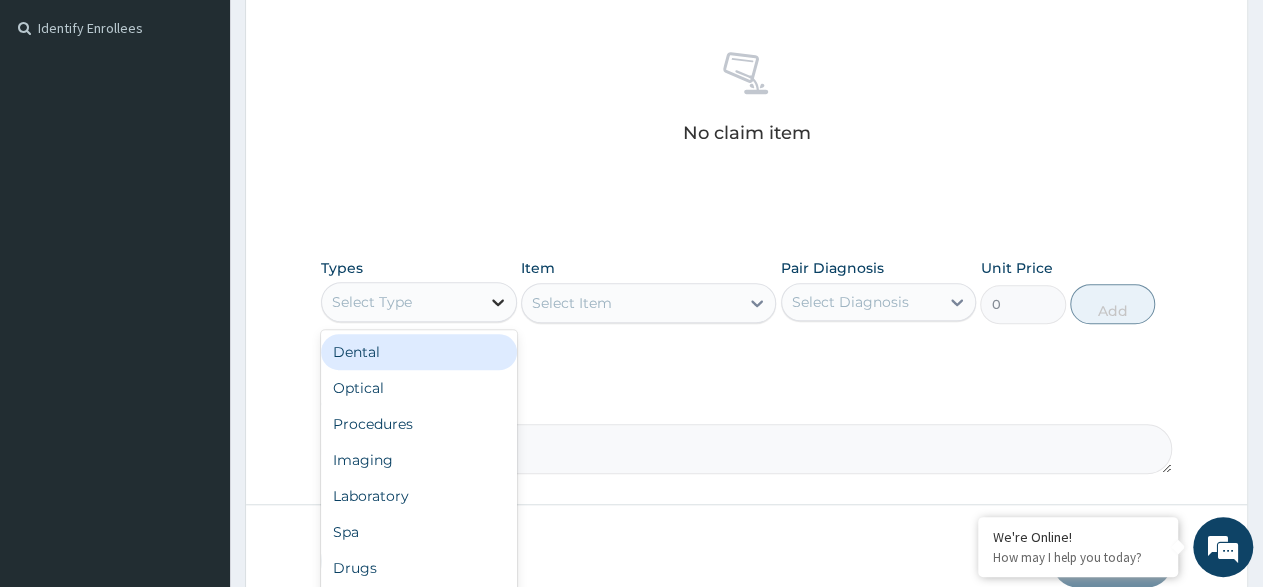click 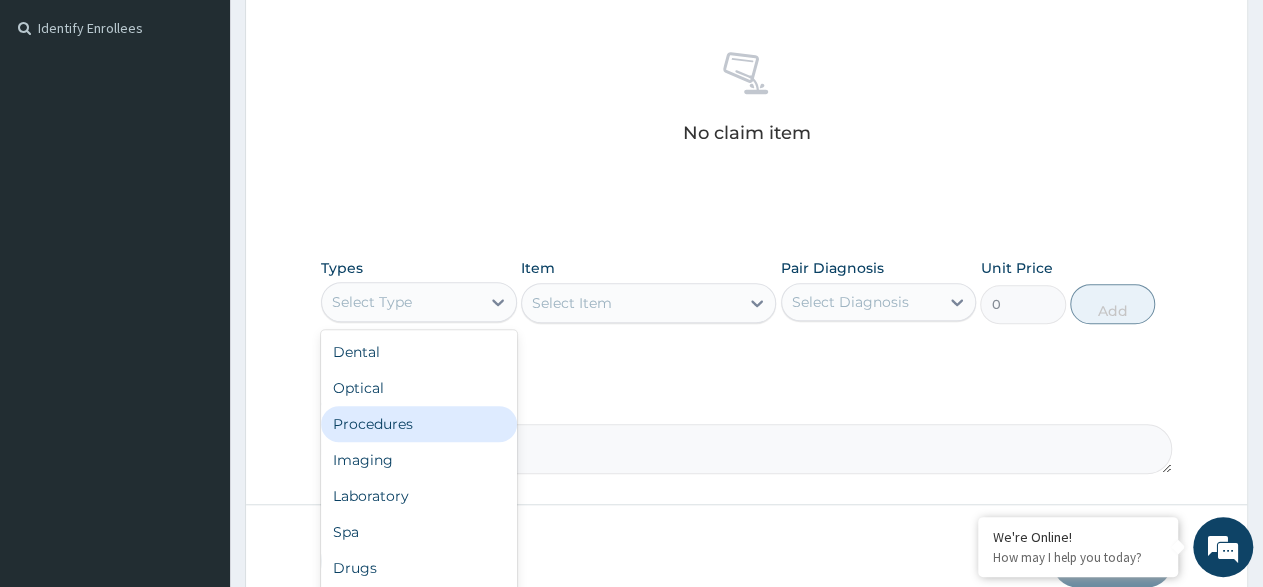 click on "Procedures" at bounding box center (419, 424) 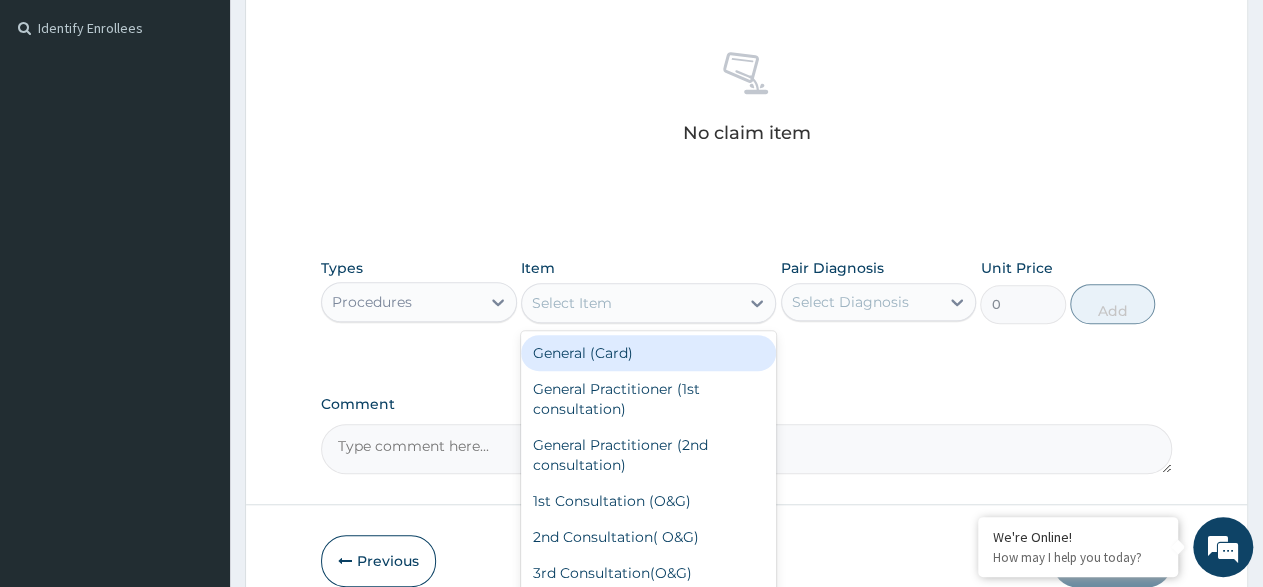 click 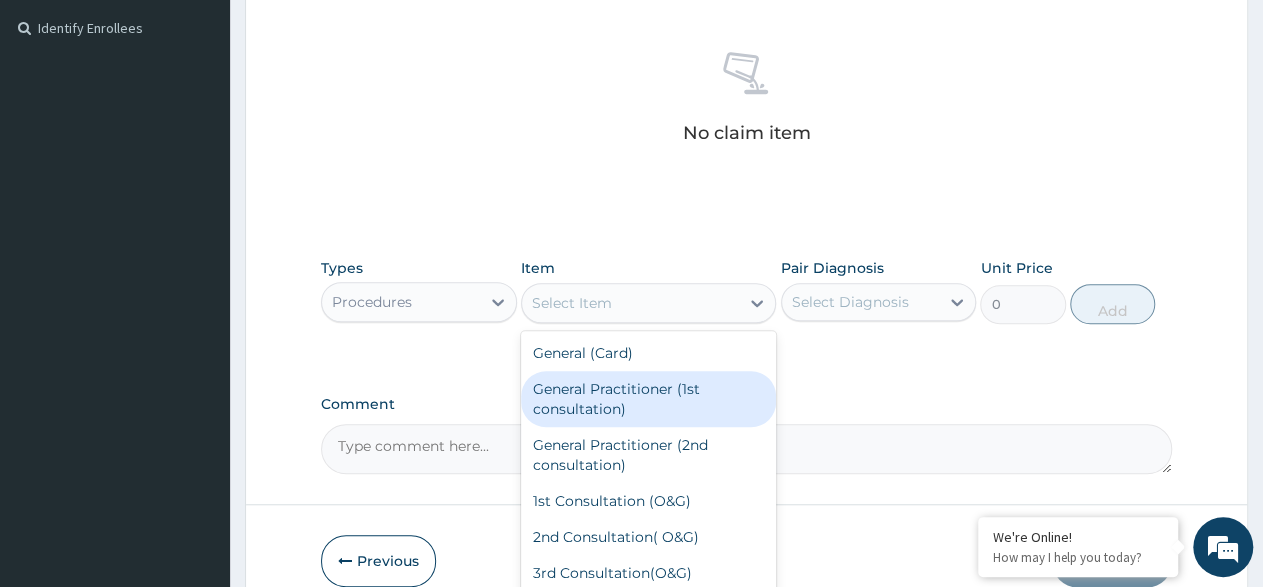 click on "General Practitioner (1st consultation)" at bounding box center [648, 399] 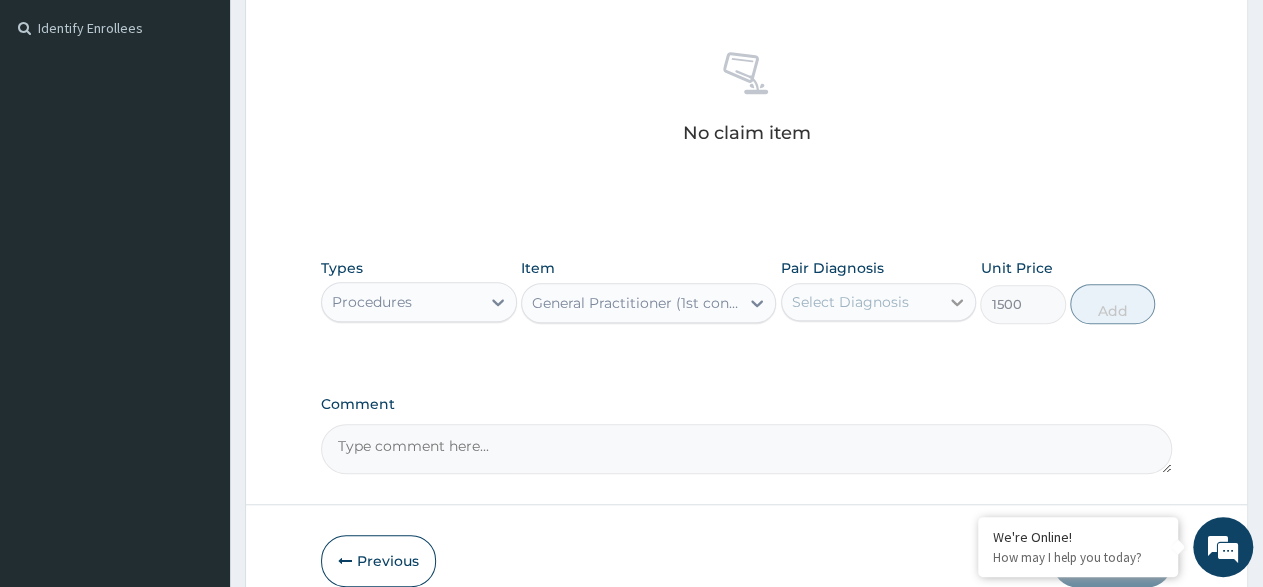 click 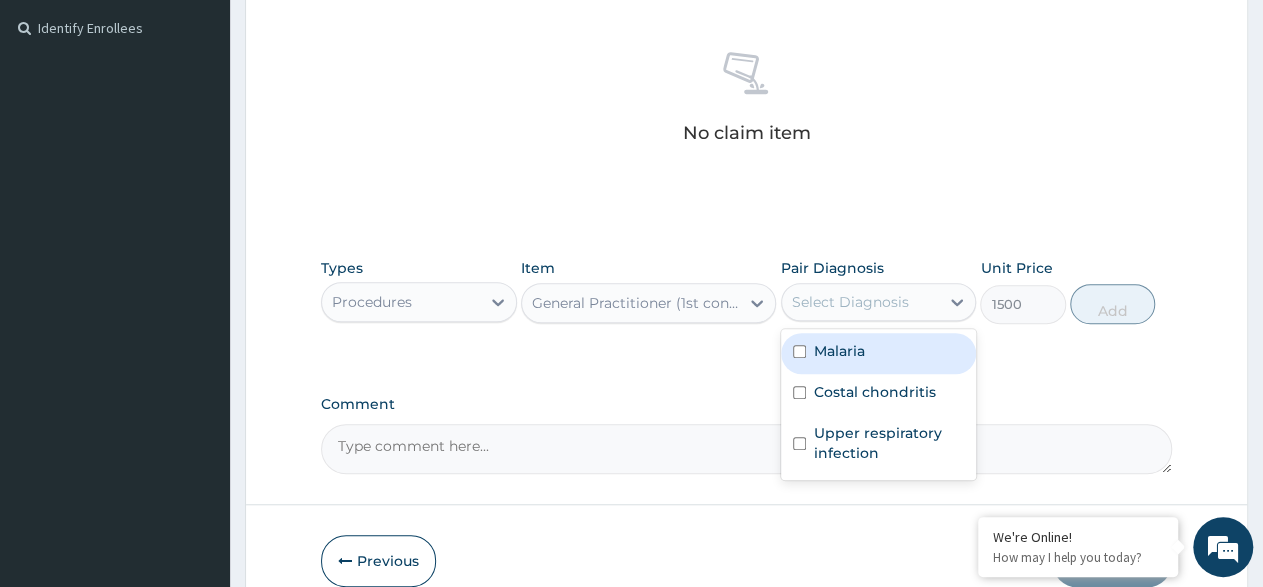 click at bounding box center (799, 351) 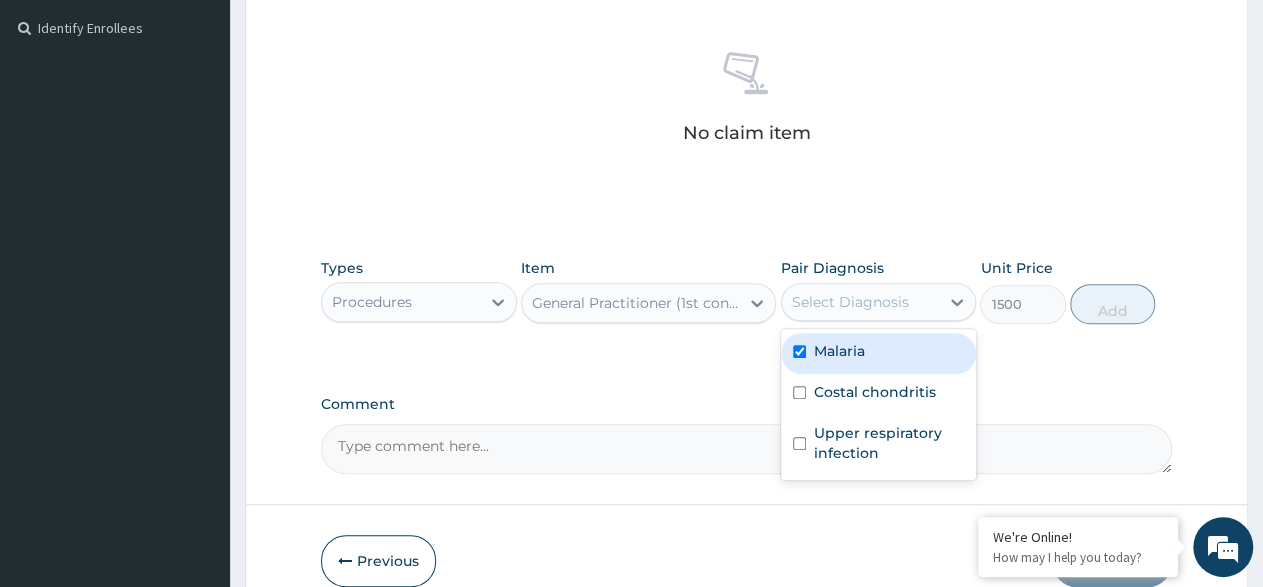checkbox on "true" 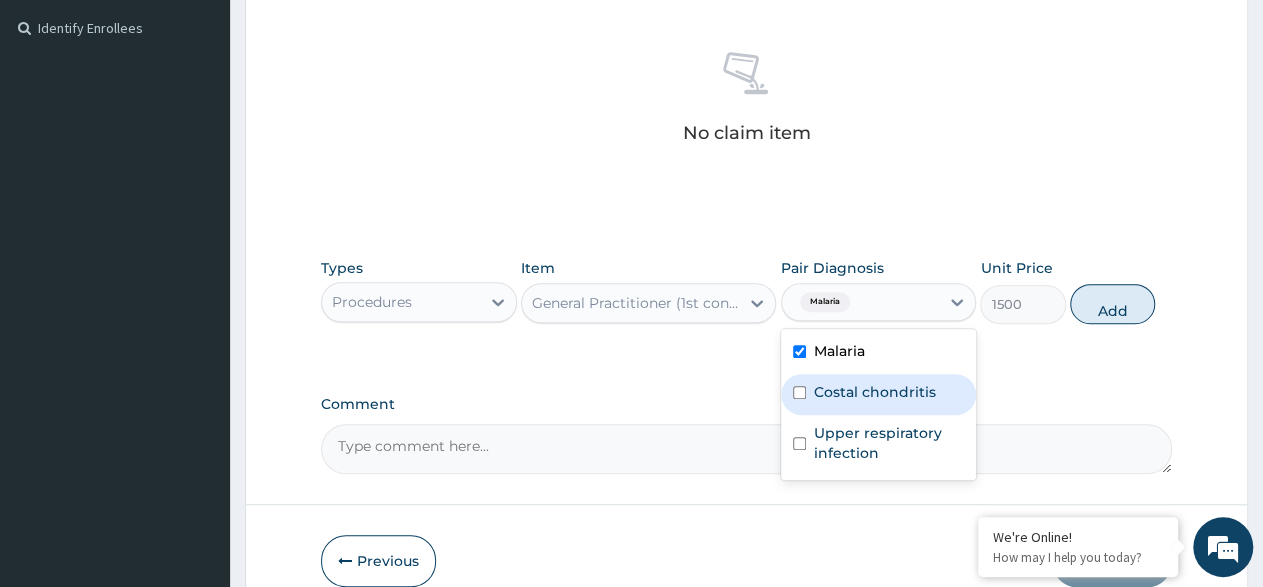 click at bounding box center [799, 392] 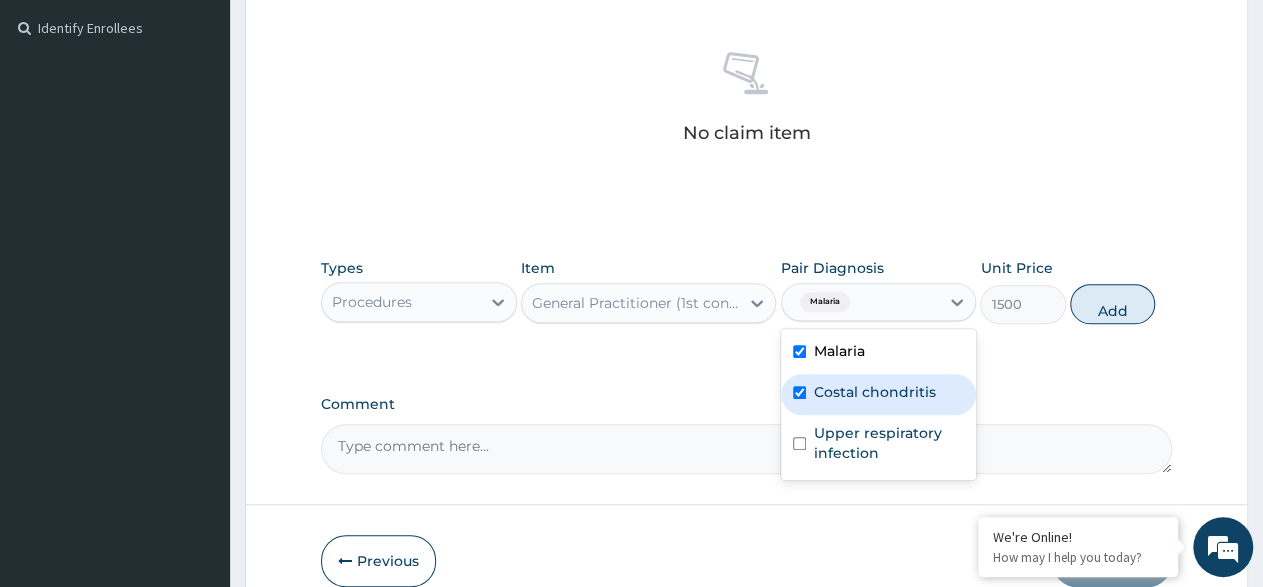 checkbox on "true" 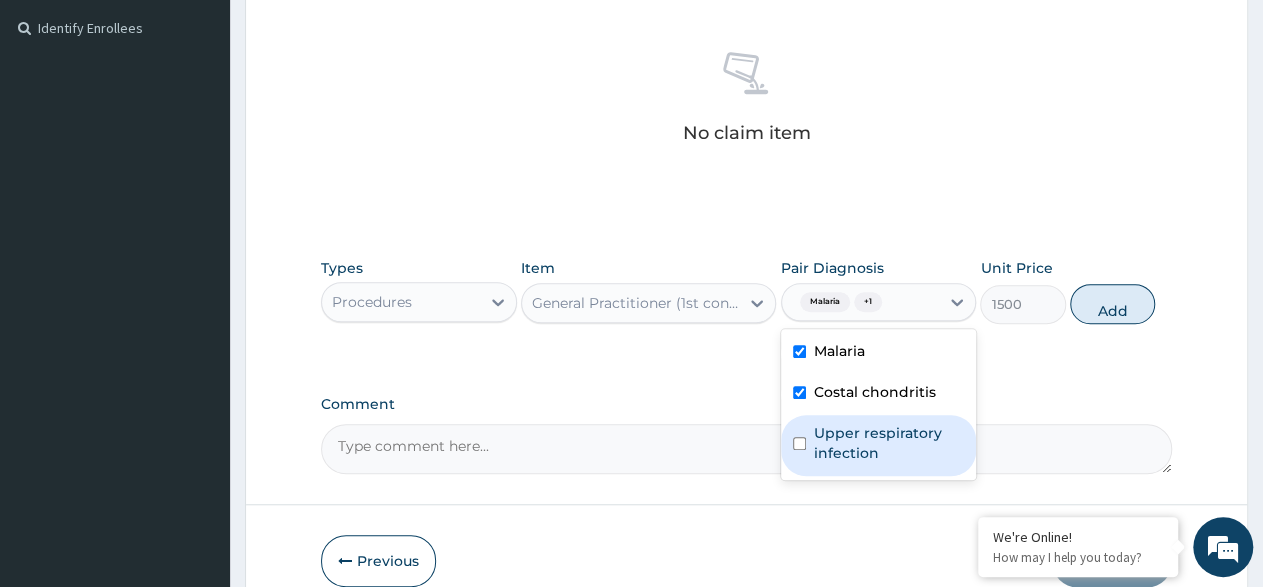 click on "Upper respiratory infection" at bounding box center (879, 445) 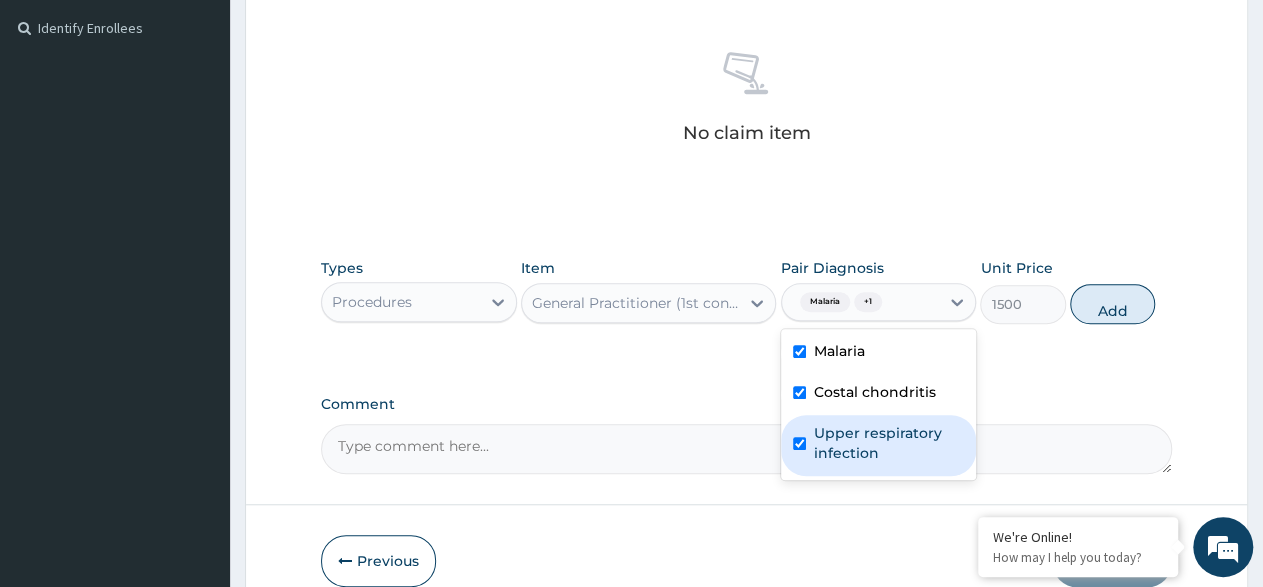 checkbox on "true" 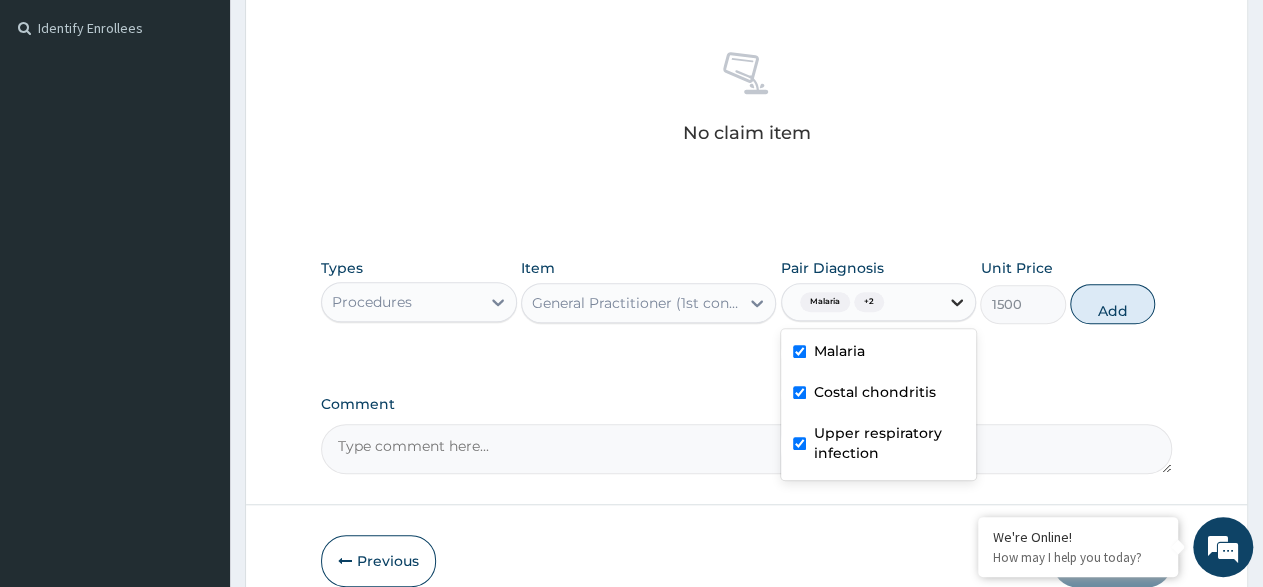 click 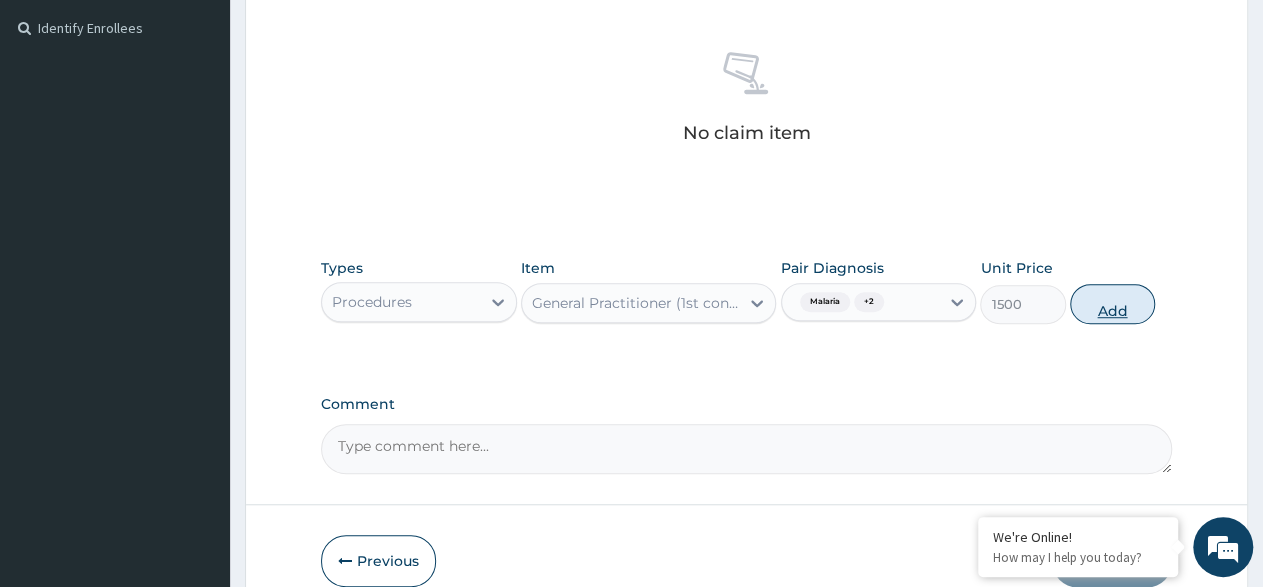 click on "Add" at bounding box center (1112, 304) 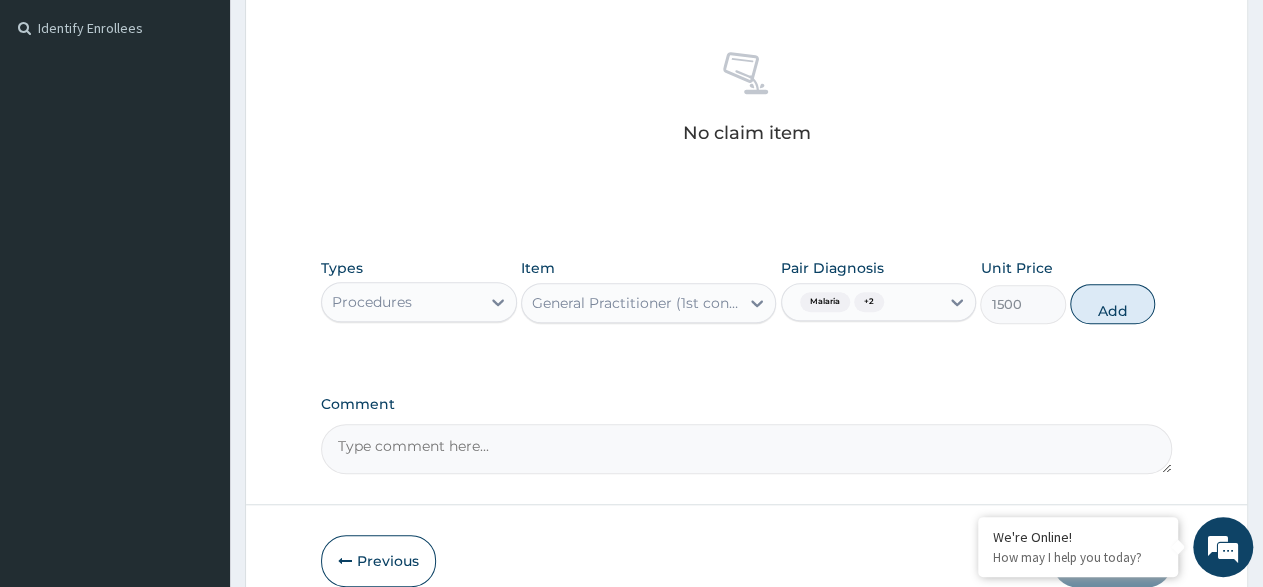 type on "0" 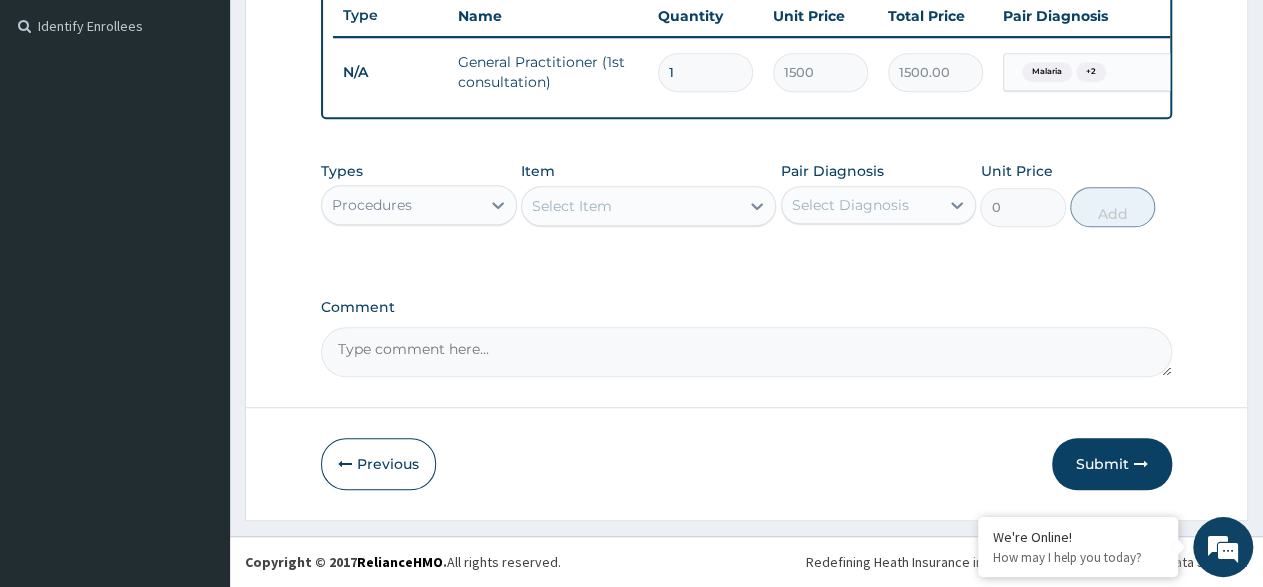 scroll, scrollTop: 558, scrollLeft: 0, axis: vertical 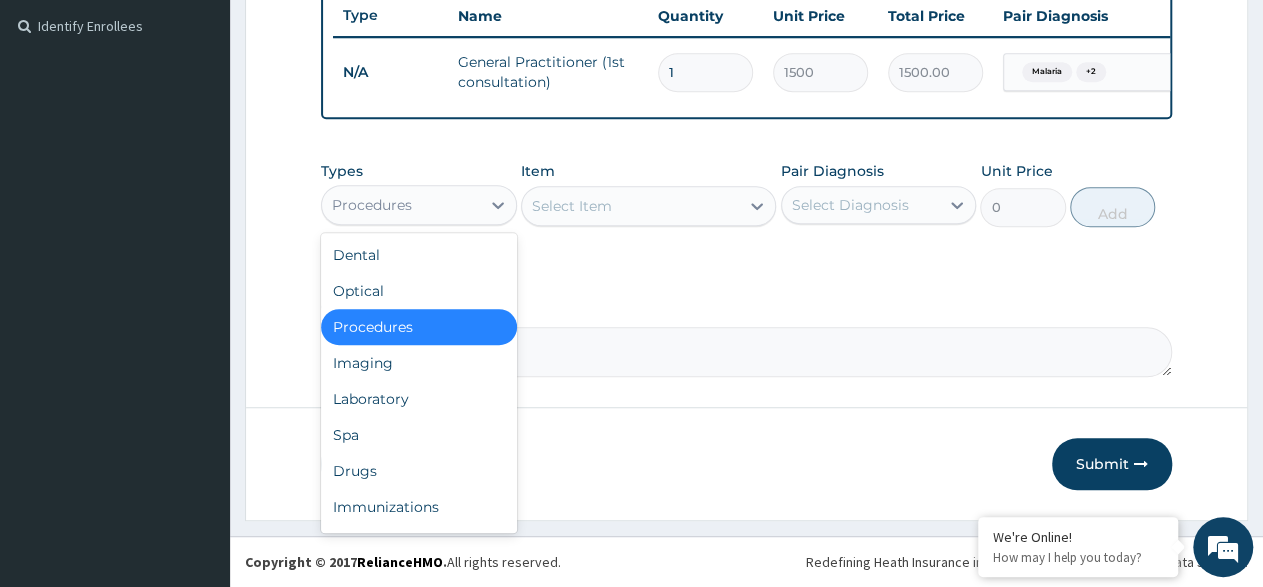 drag, startPoint x: 506, startPoint y: 199, endPoint x: 468, endPoint y: 311, distance: 118.270874 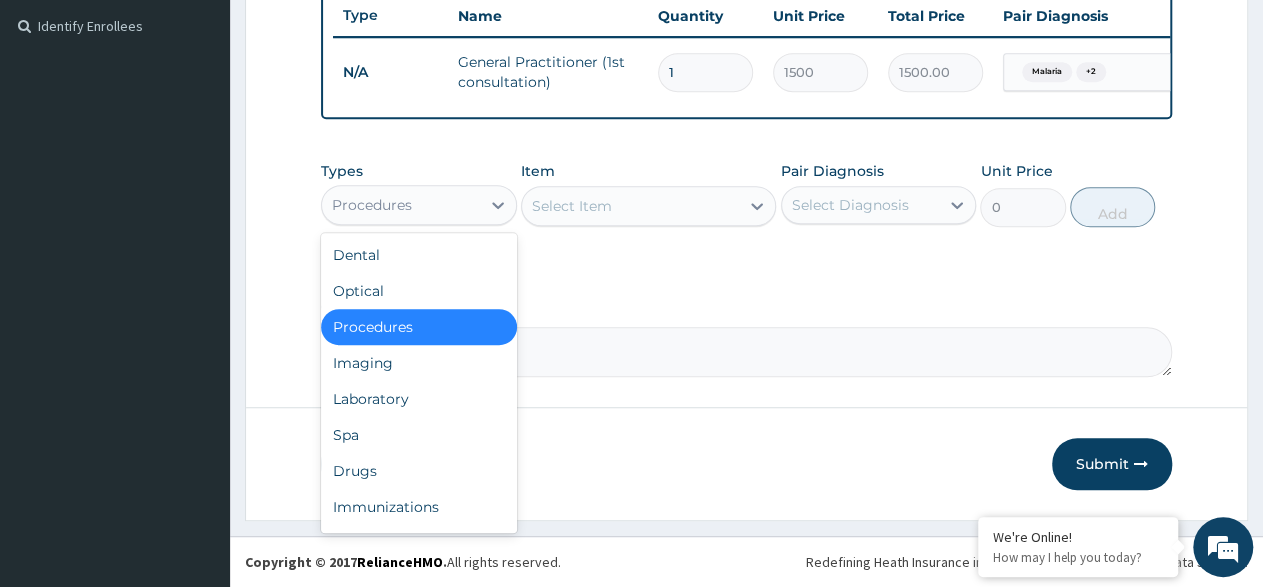 click at bounding box center (498, 205) 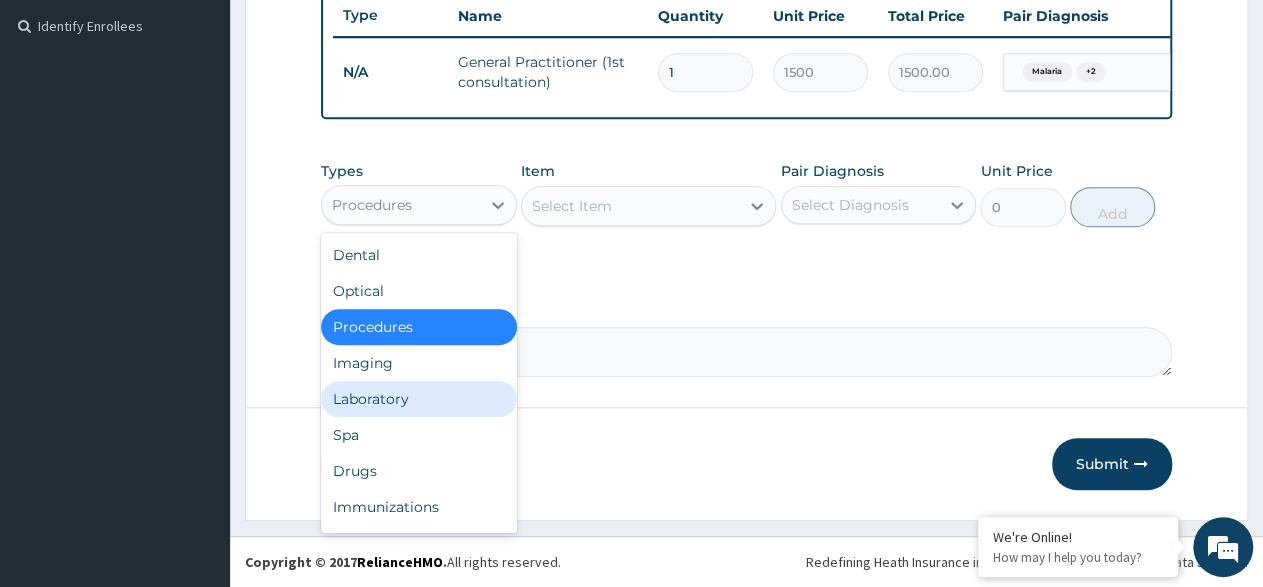 drag, startPoint x: 465, startPoint y: 391, endPoint x: 499, endPoint y: 370, distance: 39.962482 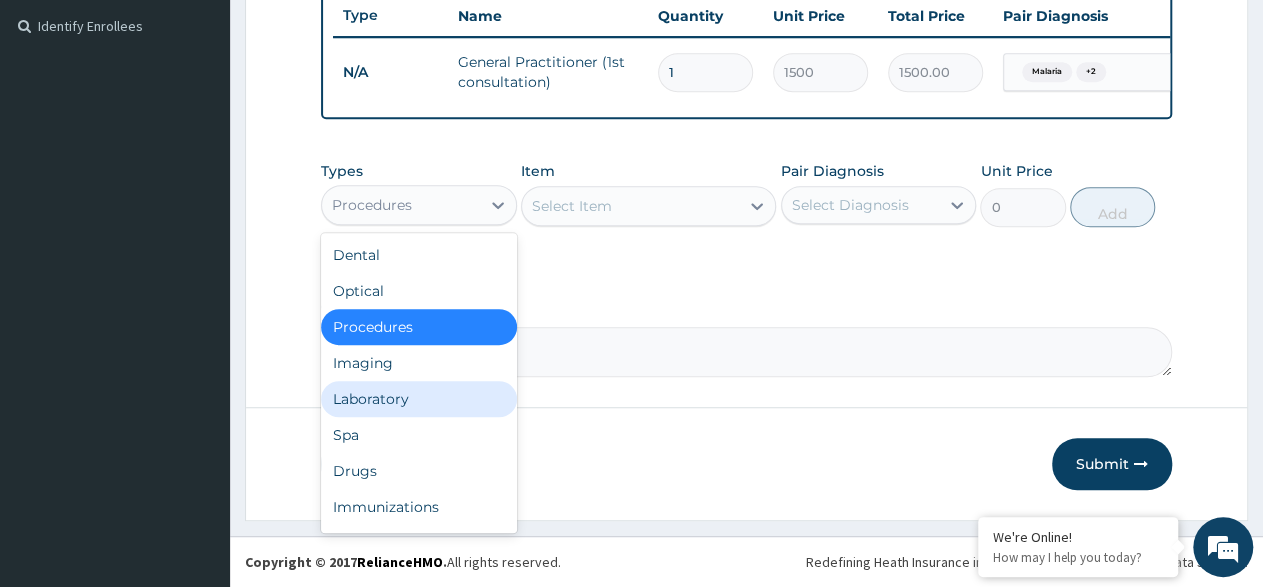 click on "Dental Optical Procedures Imaging Laboratory Spa Drugs Immunizations Others Gym" at bounding box center (419, 383) 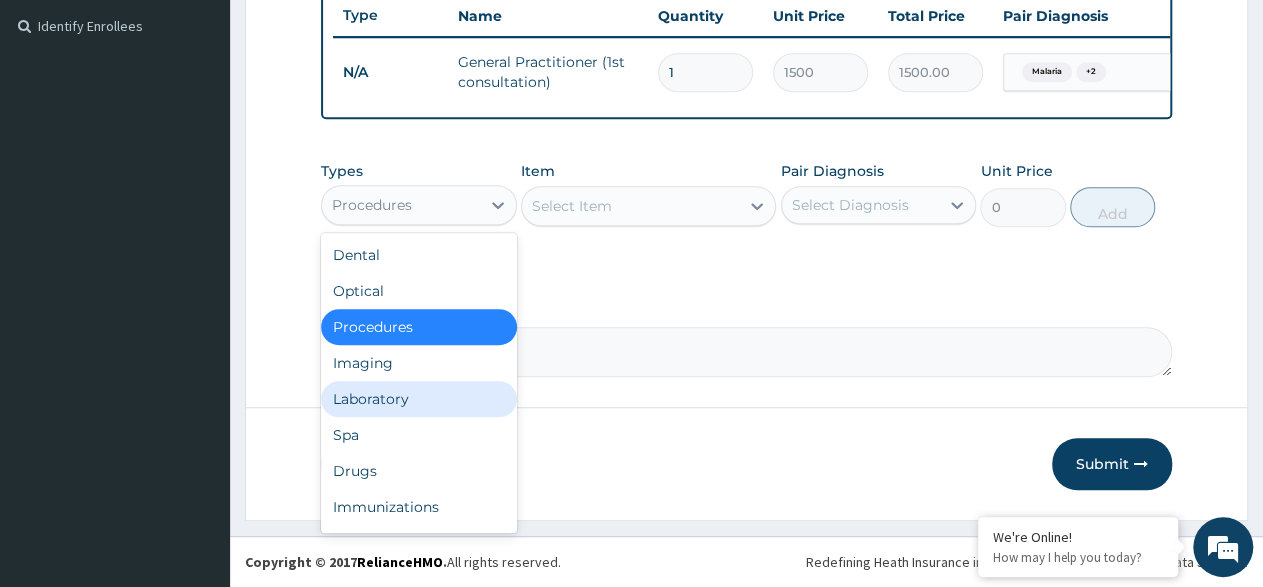 drag, startPoint x: 473, startPoint y: 405, endPoint x: 604, endPoint y: 326, distance: 152.97713 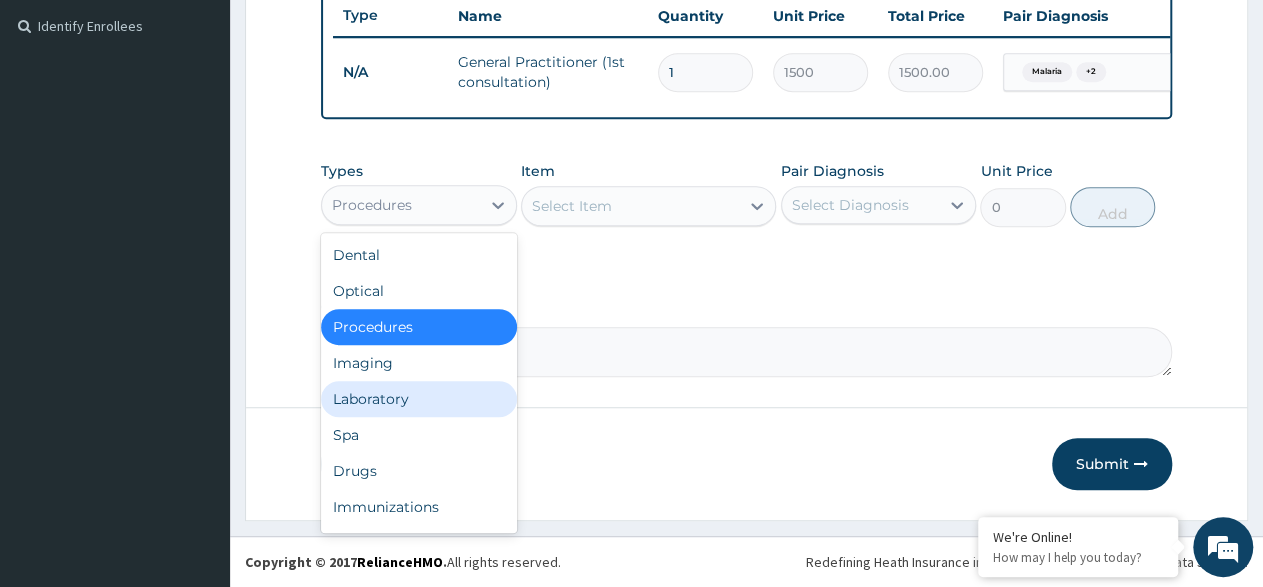 click on "Laboratory" at bounding box center (419, 399) 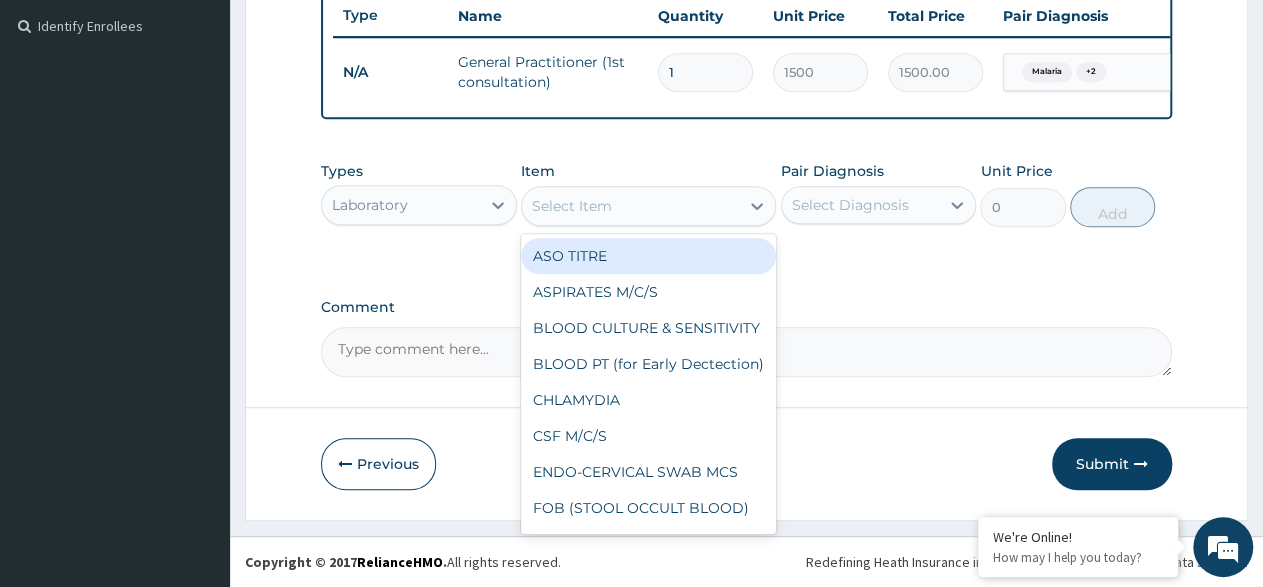 click 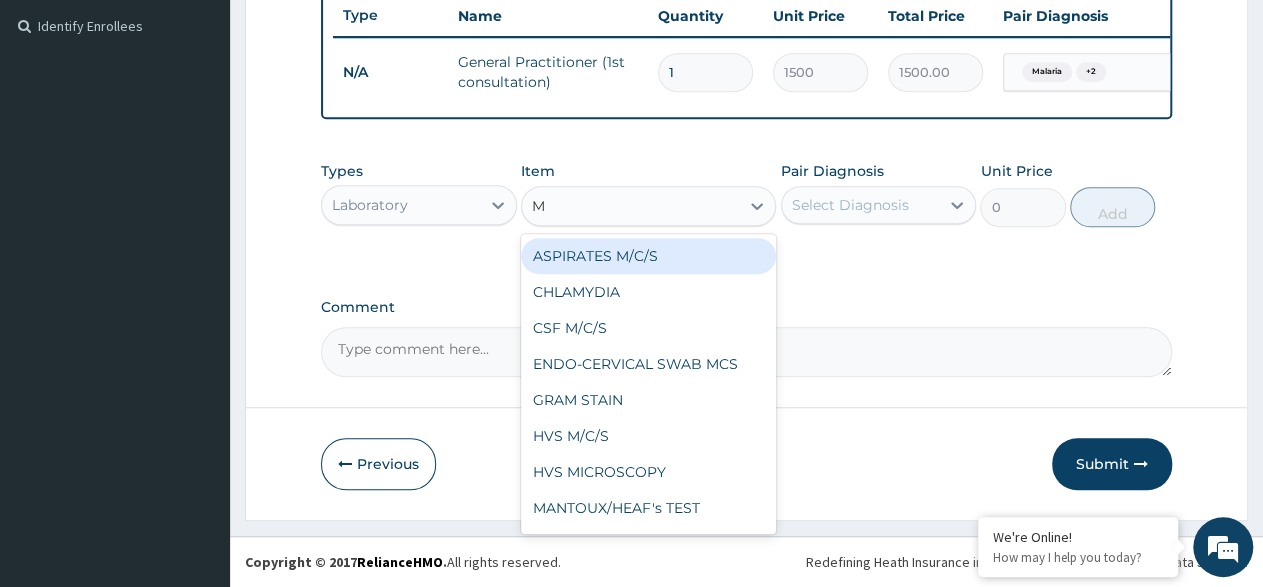 type on "MP" 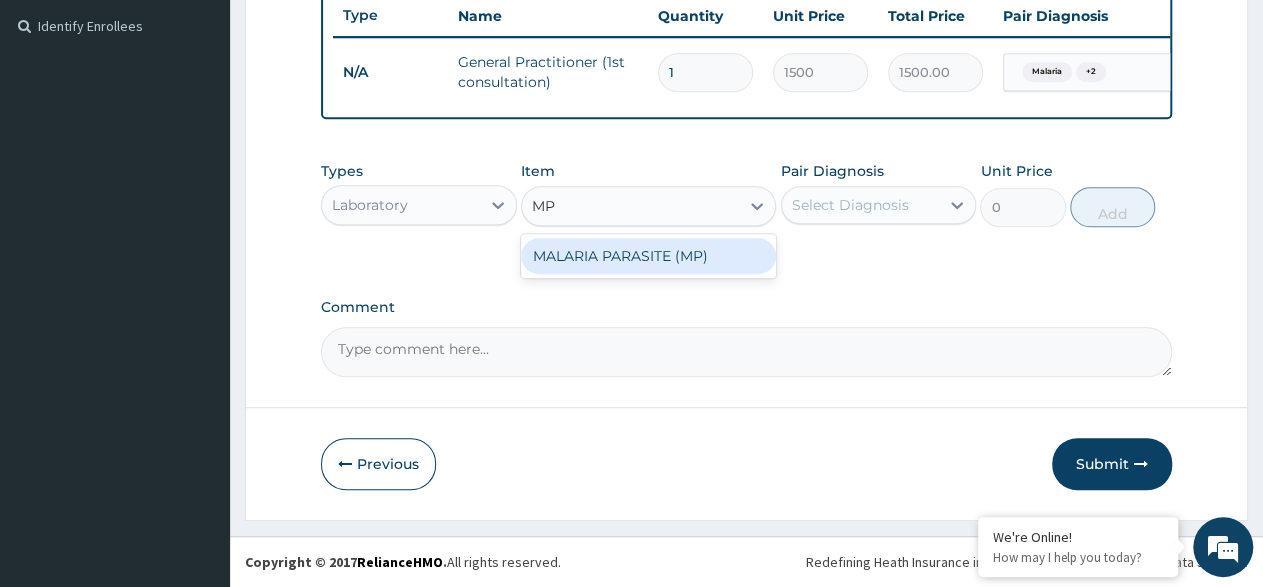 click on "MALARIA PARASITE (MP)" at bounding box center (648, 256) 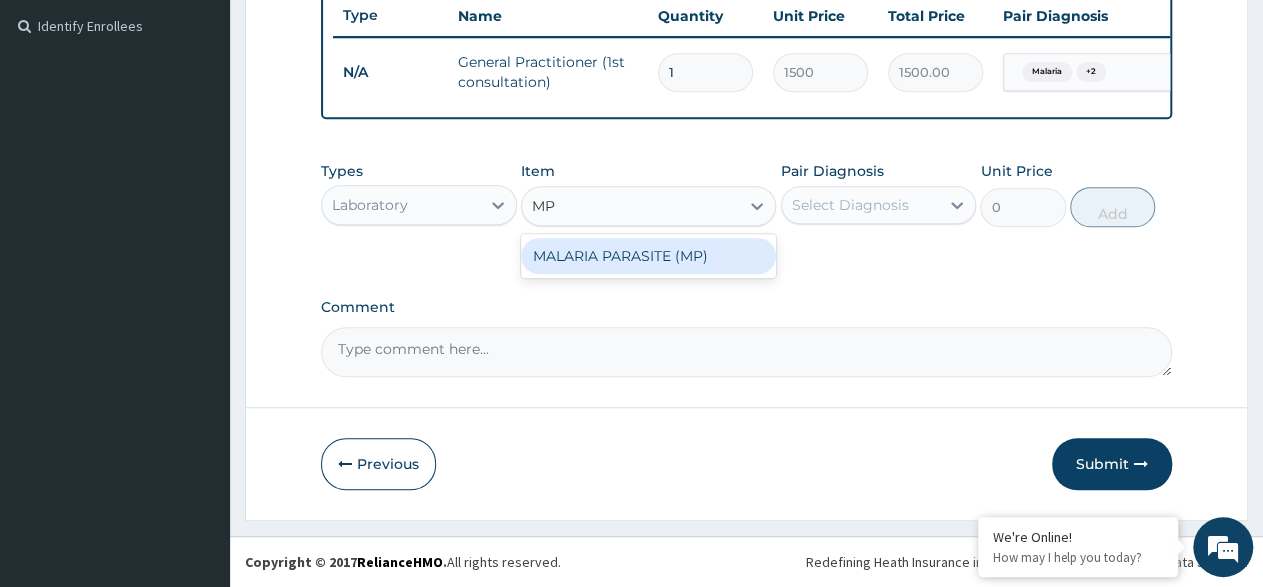 type 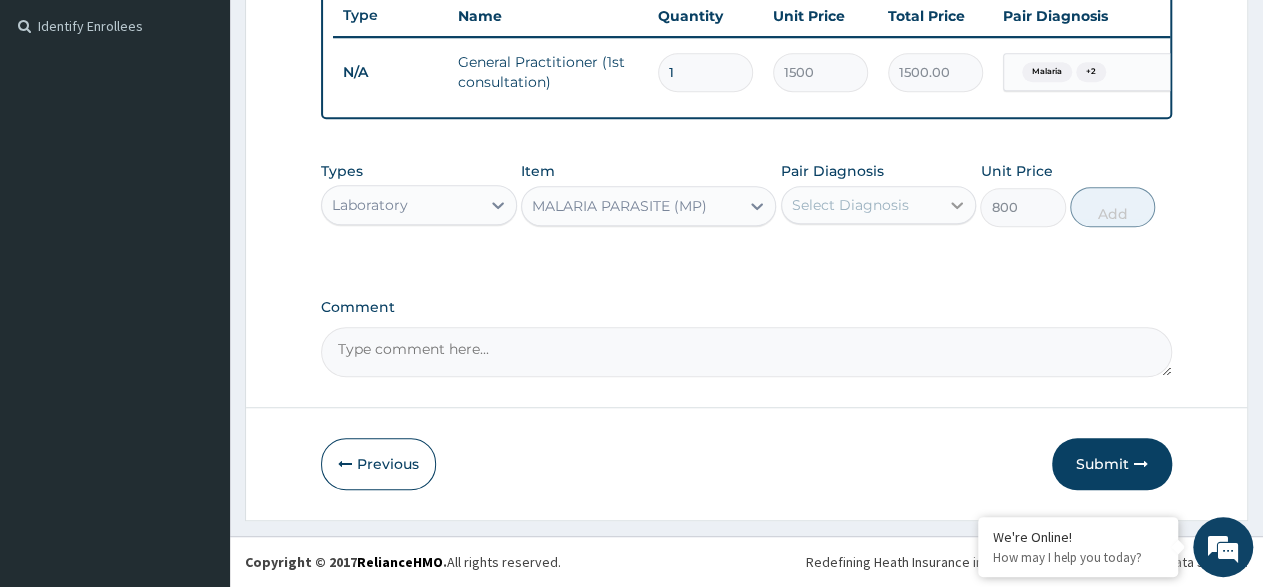 click 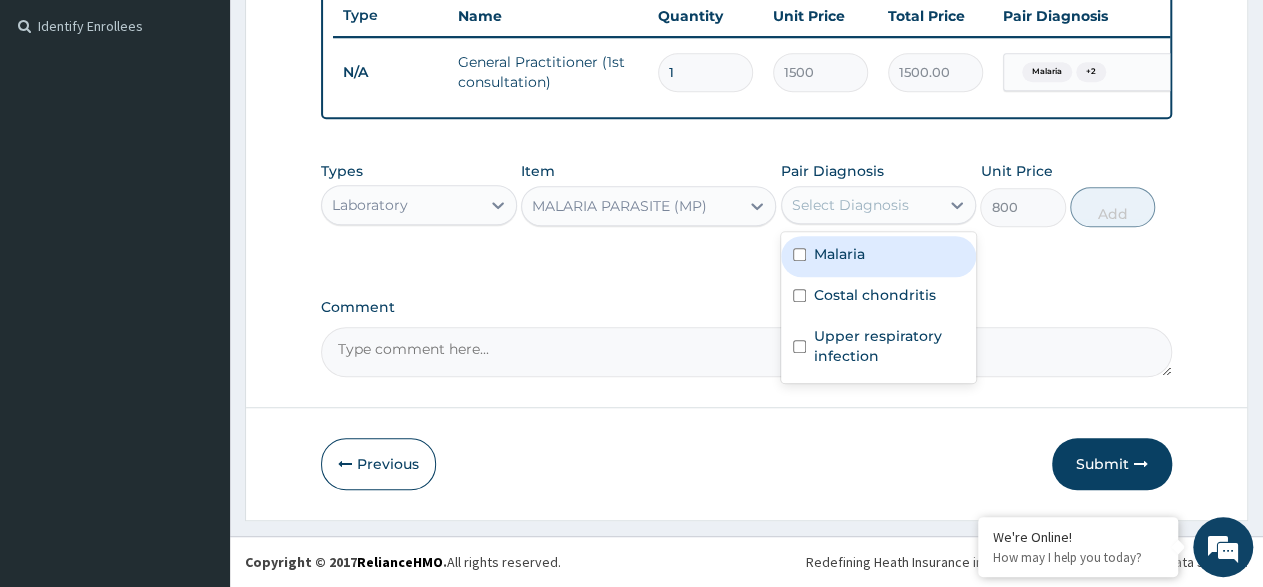 click at bounding box center (799, 254) 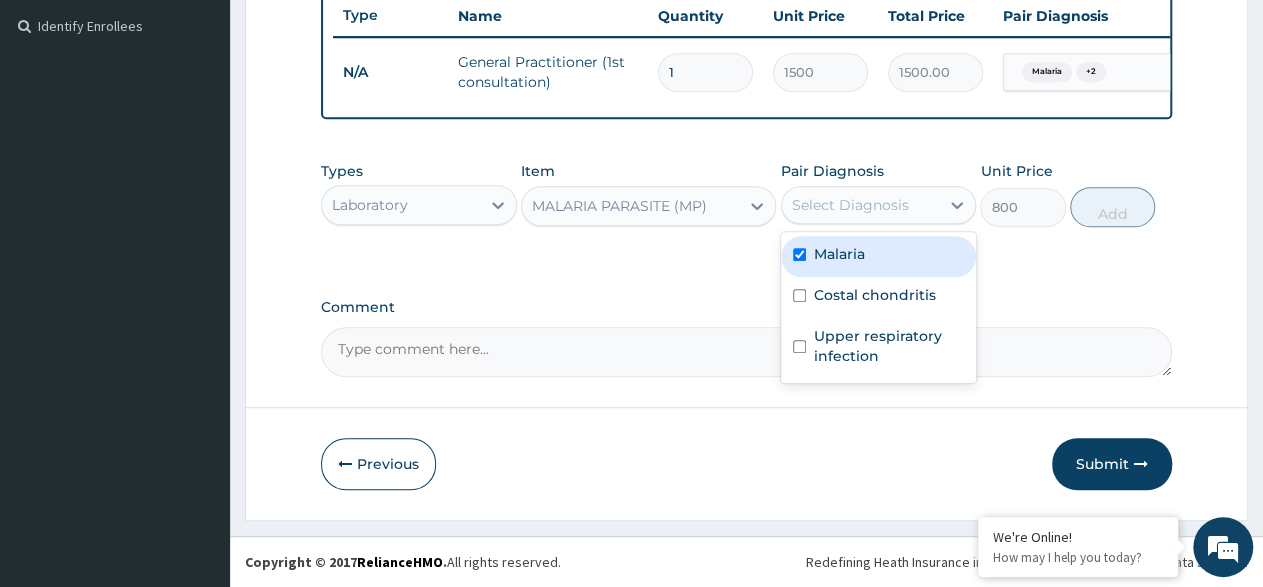 checkbox on "true" 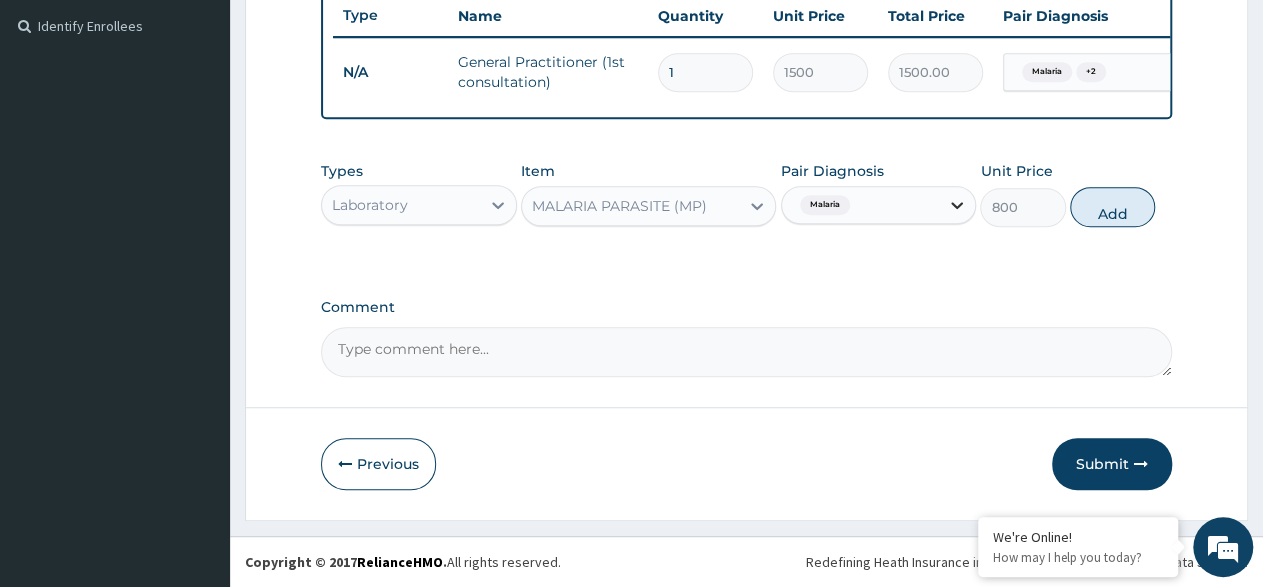 click at bounding box center (957, 205) 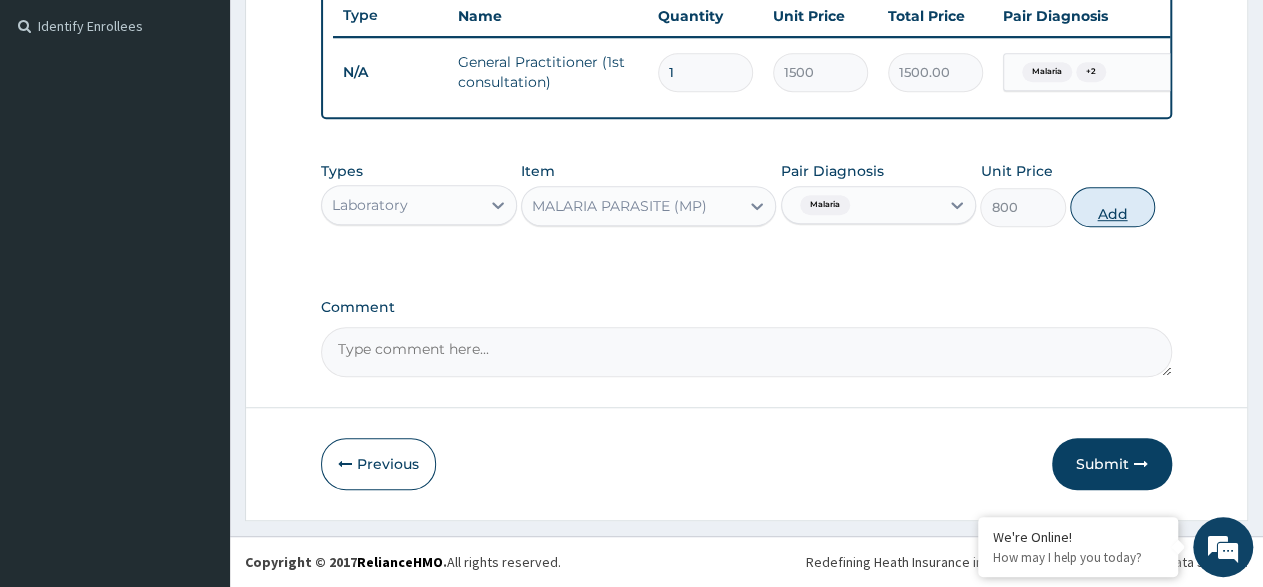 click on "Add" at bounding box center [1112, 207] 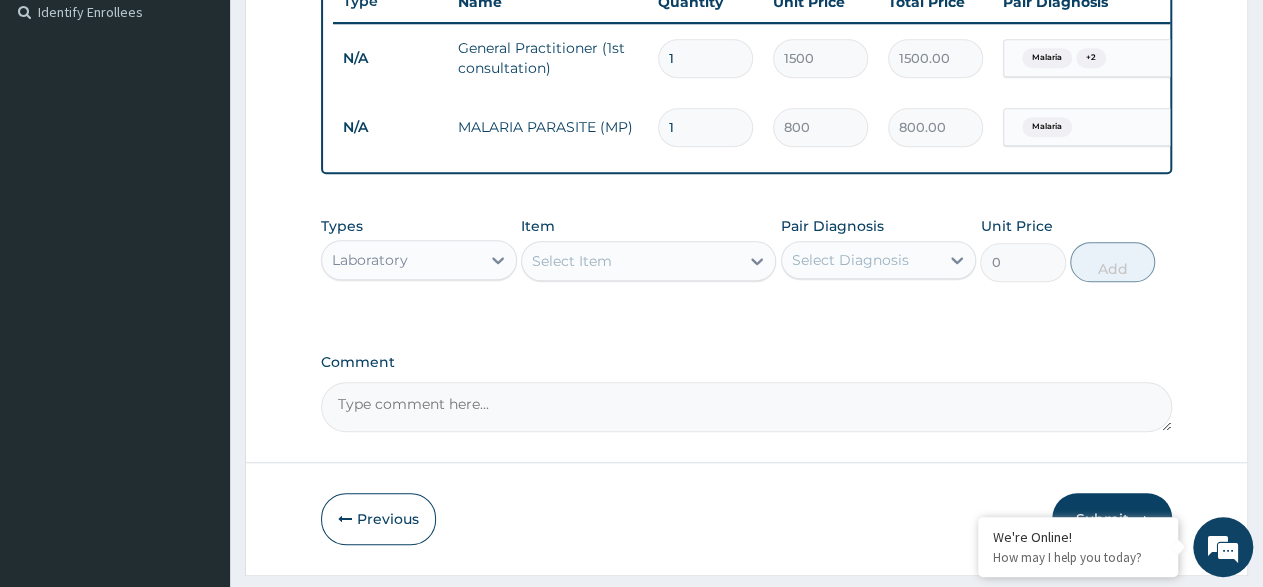 scroll, scrollTop: 627, scrollLeft: 0, axis: vertical 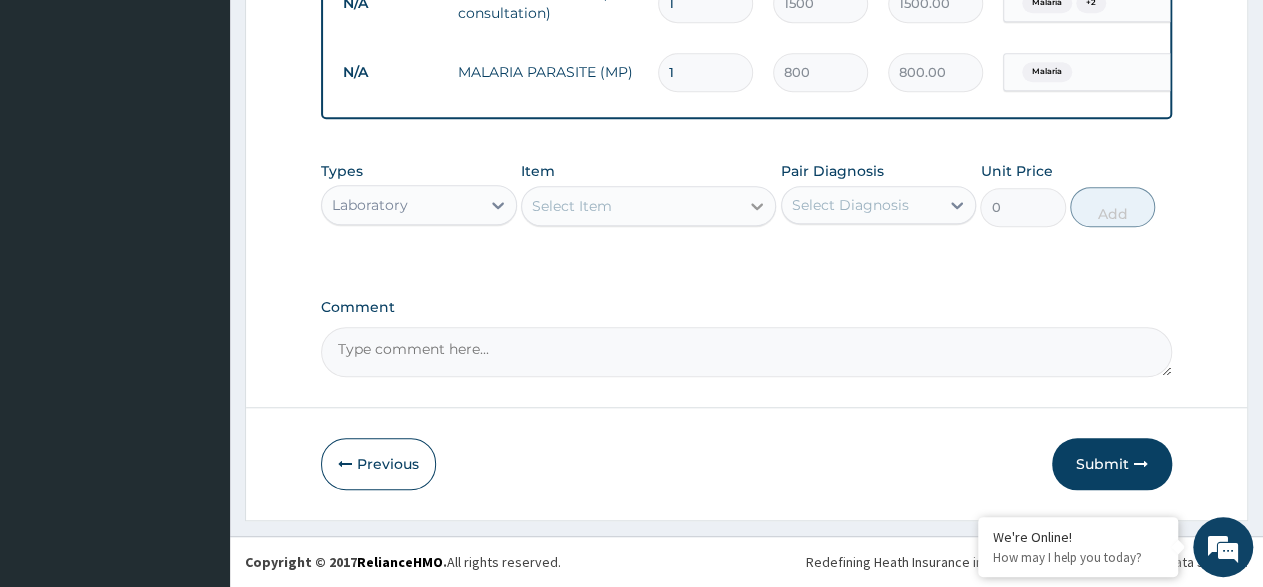click 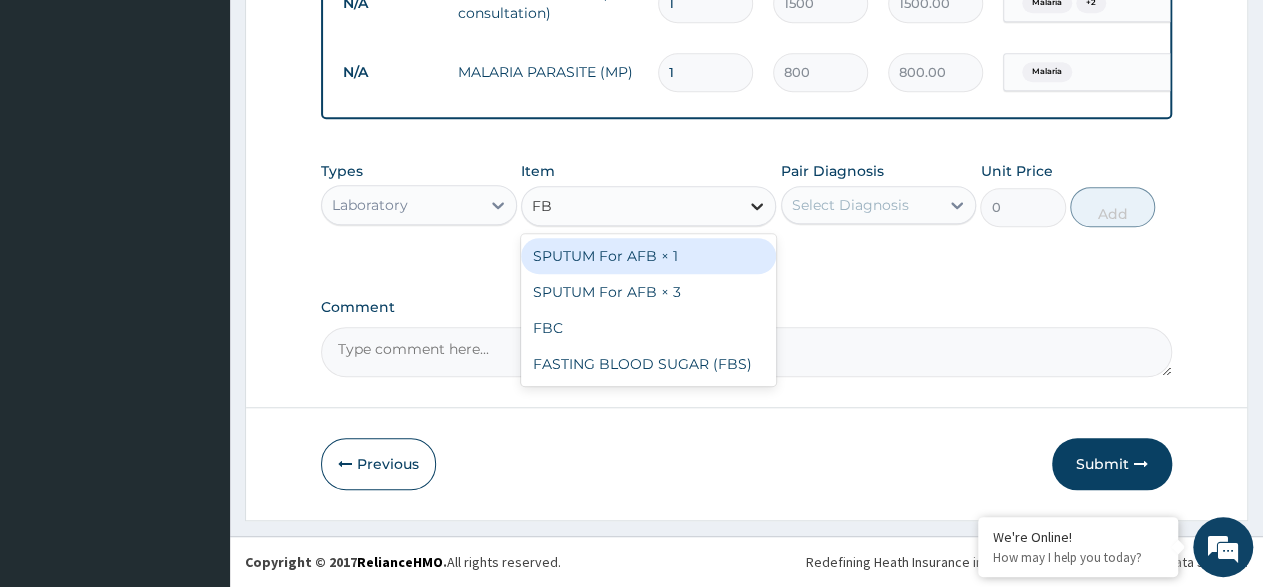 type on "FBC" 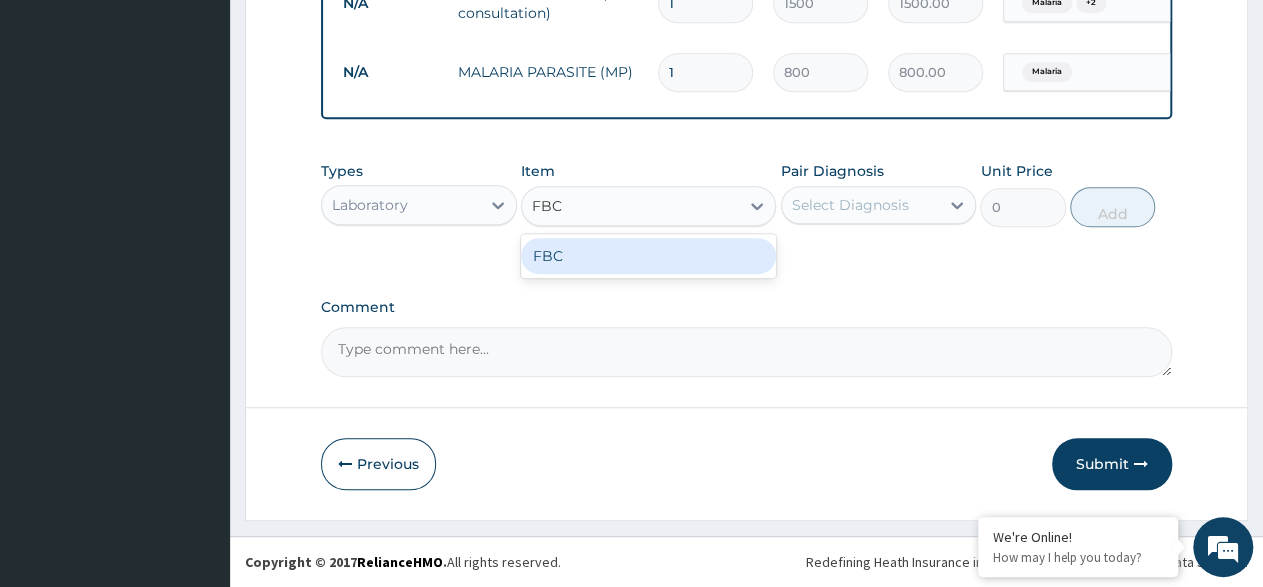 click on "FBC" at bounding box center [648, 256] 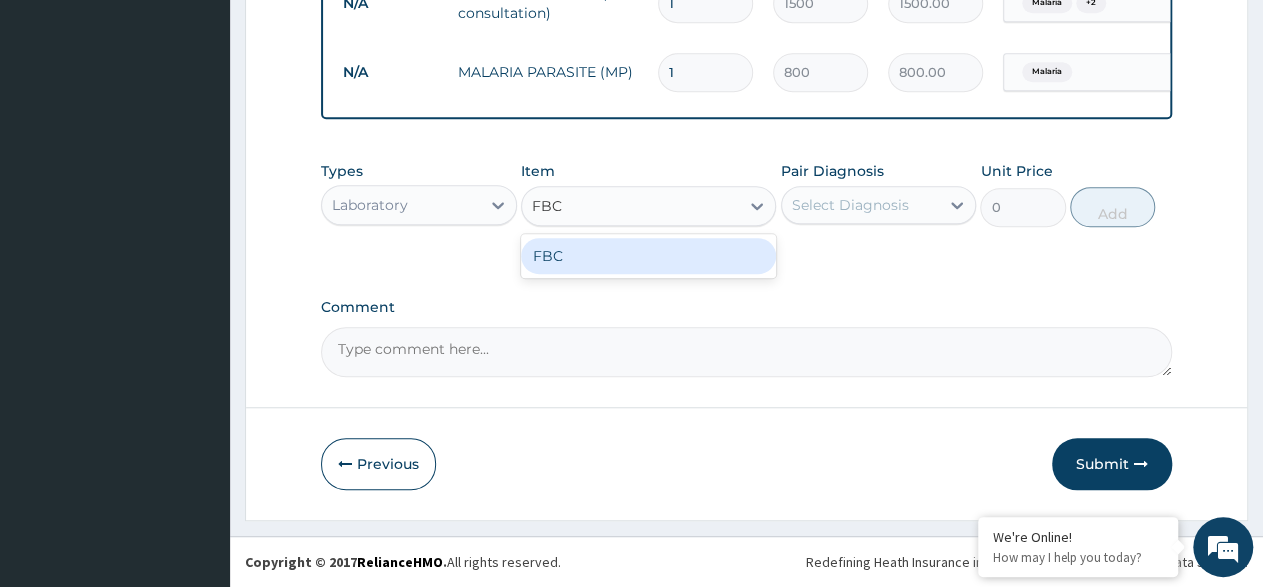 type 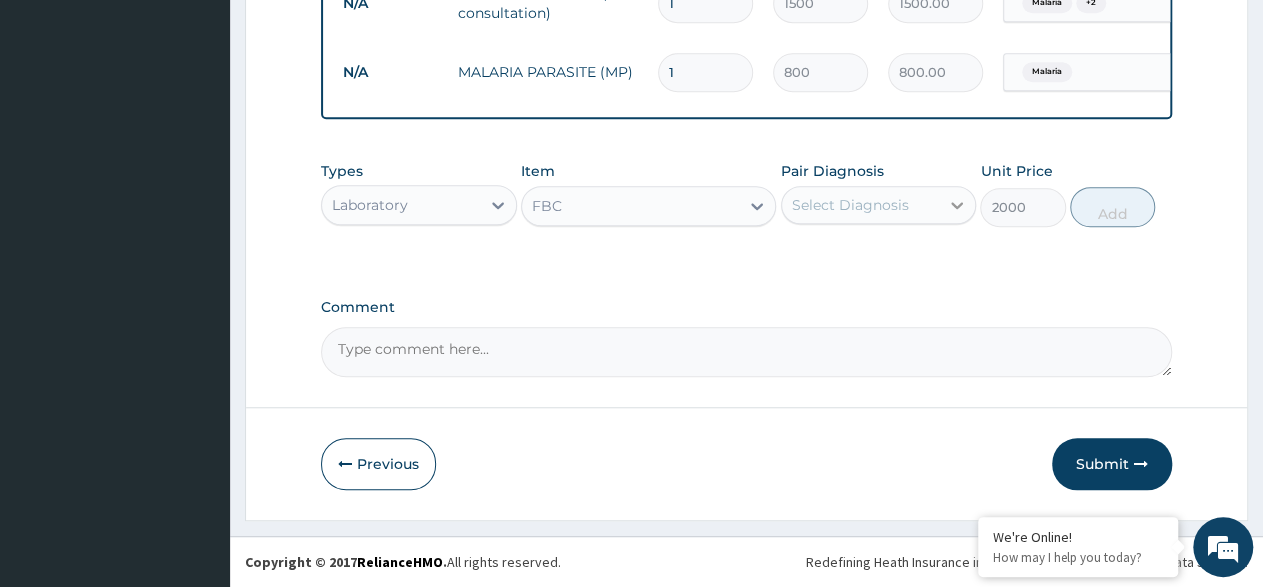 drag, startPoint x: 952, startPoint y: 202, endPoint x: 887, endPoint y: 231, distance: 71.17584 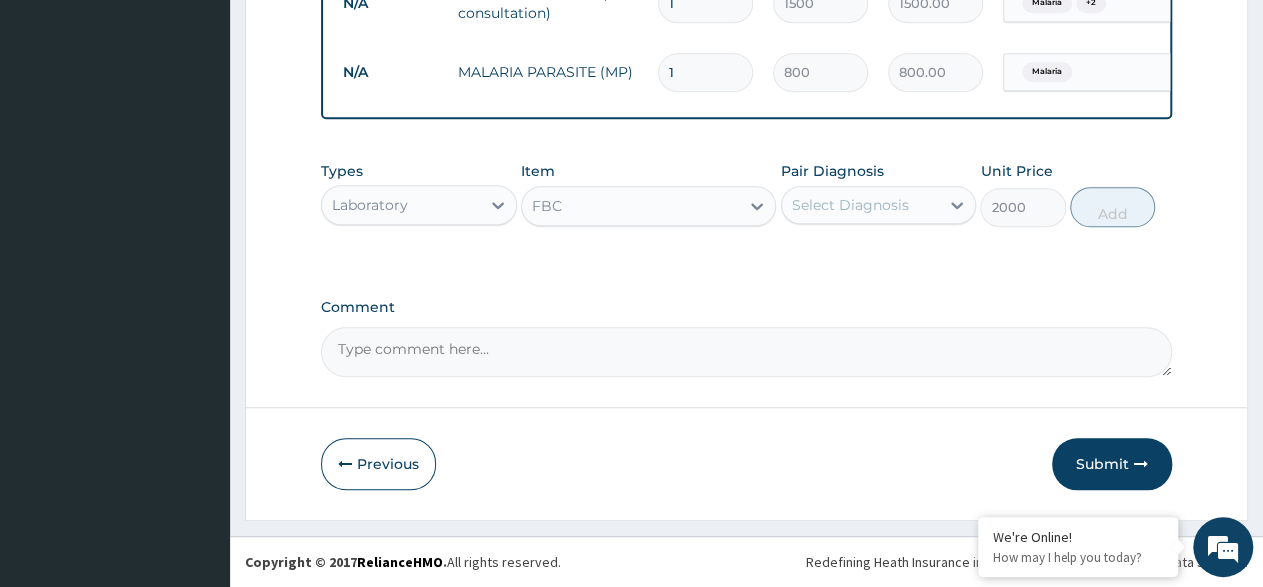 click at bounding box center [957, 205] 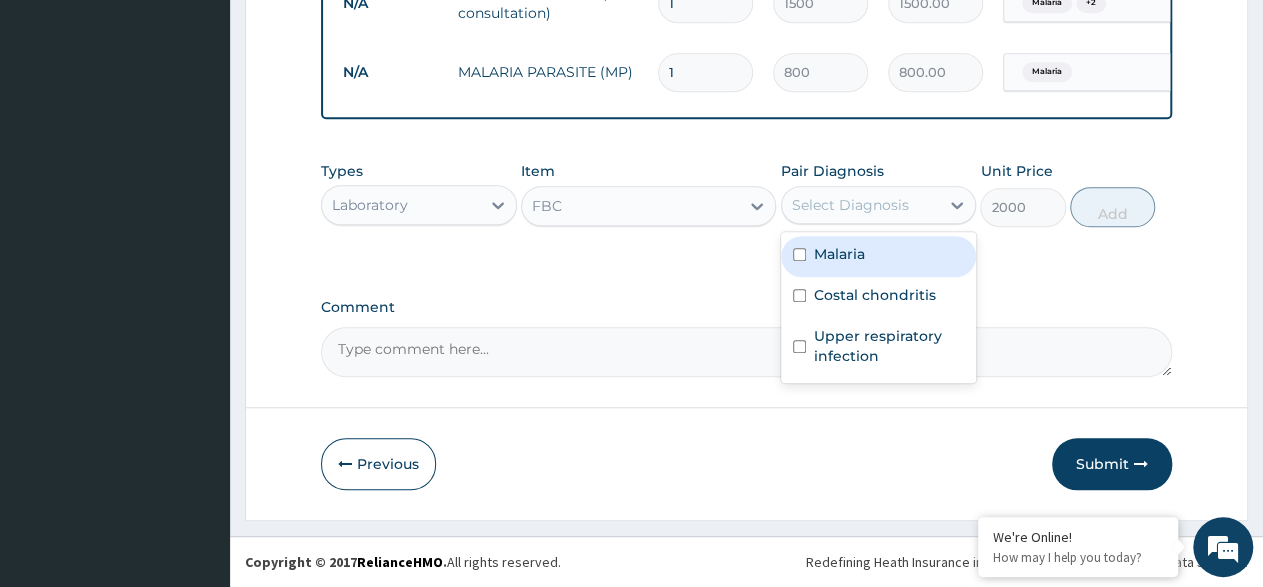 drag, startPoint x: 795, startPoint y: 258, endPoint x: 933, endPoint y: 251, distance: 138.17743 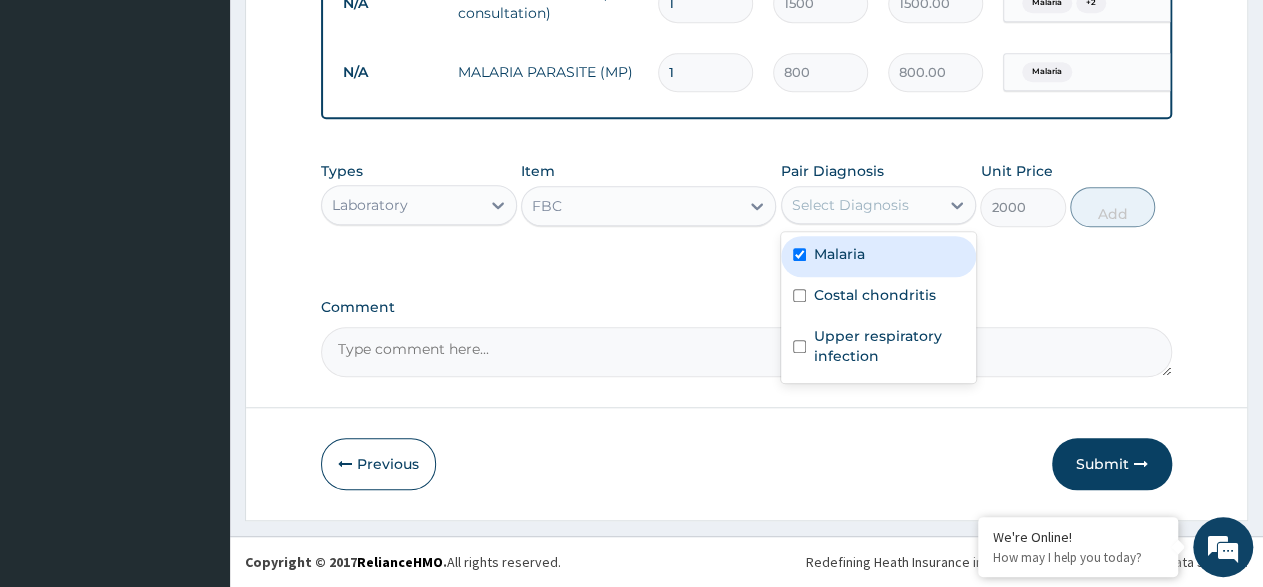 checkbox on "true" 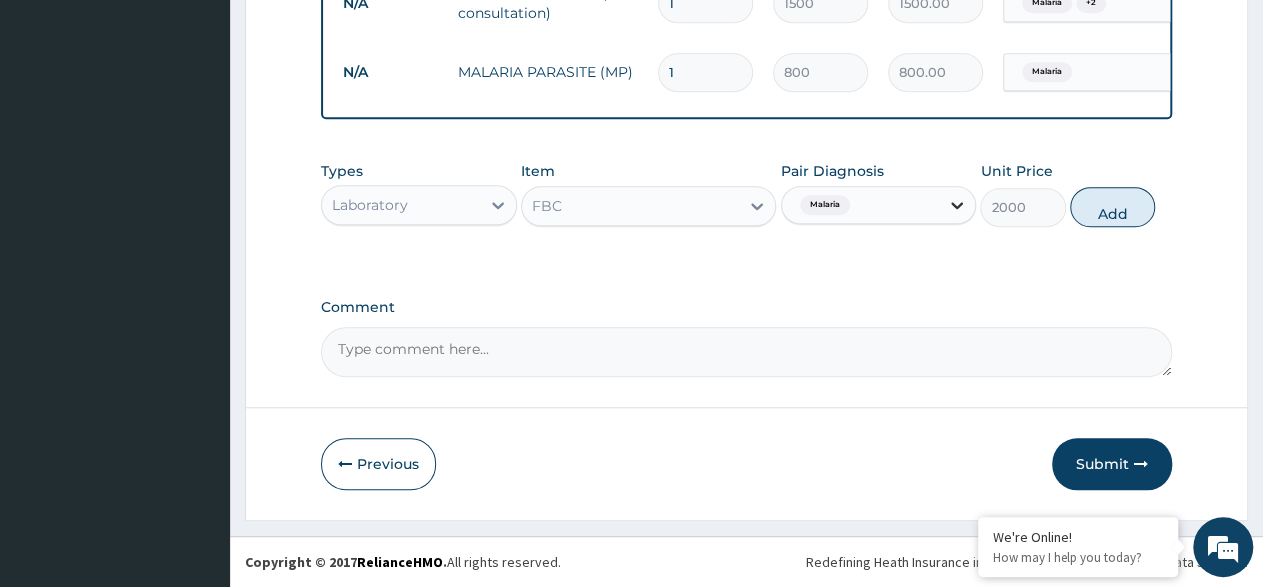 click at bounding box center (957, 205) 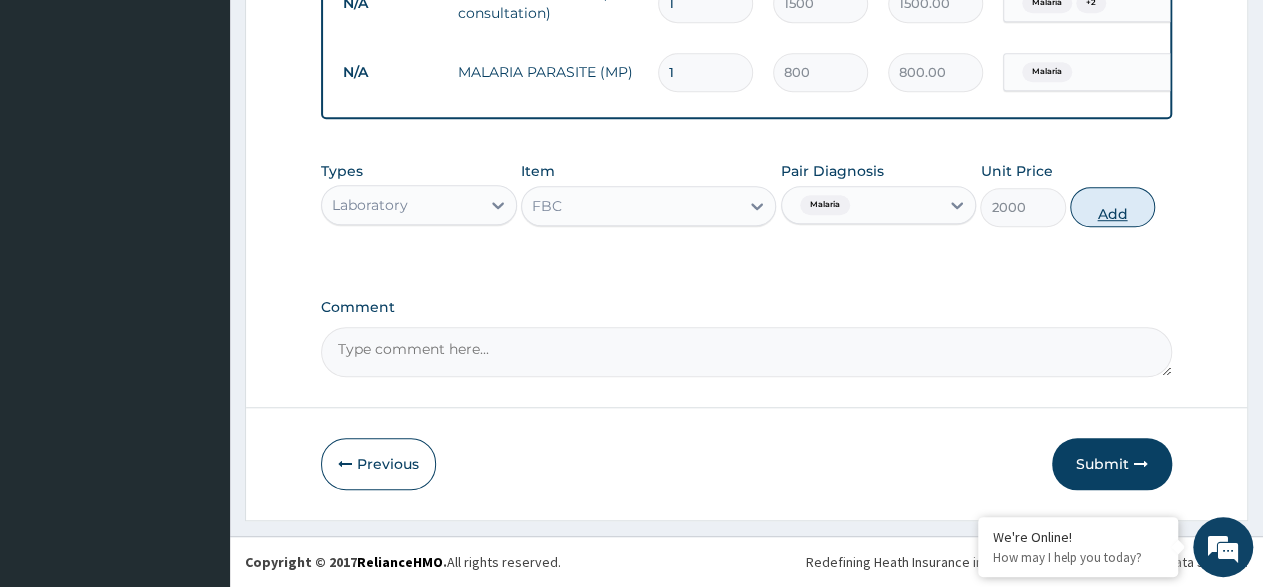 click on "Add" at bounding box center [1112, 207] 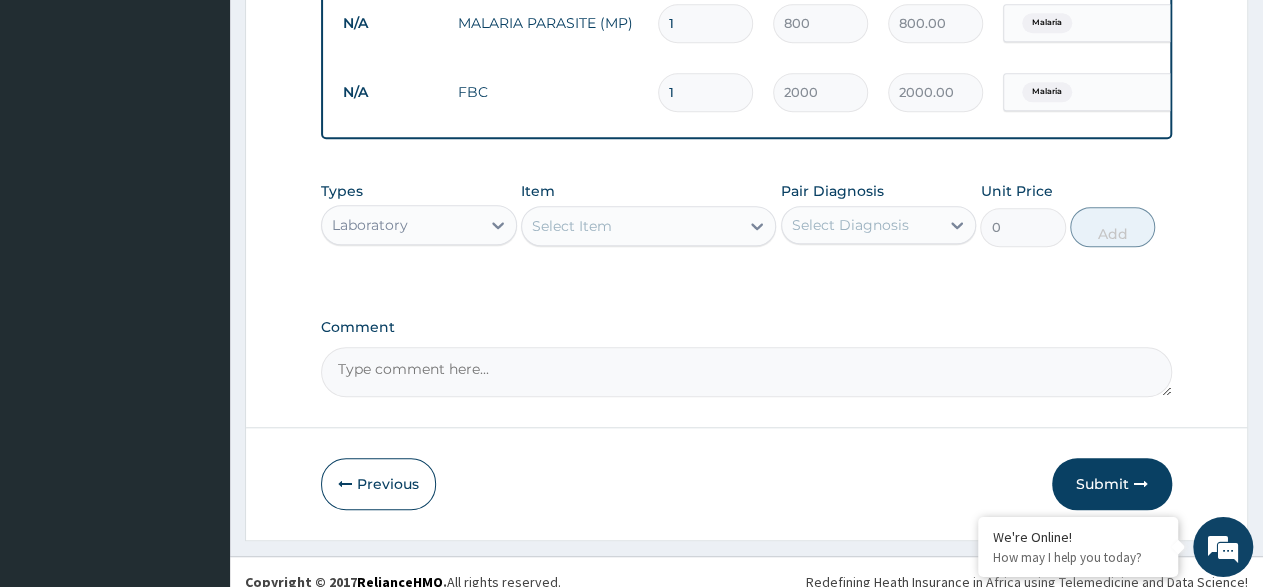 scroll, scrollTop: 696, scrollLeft: 0, axis: vertical 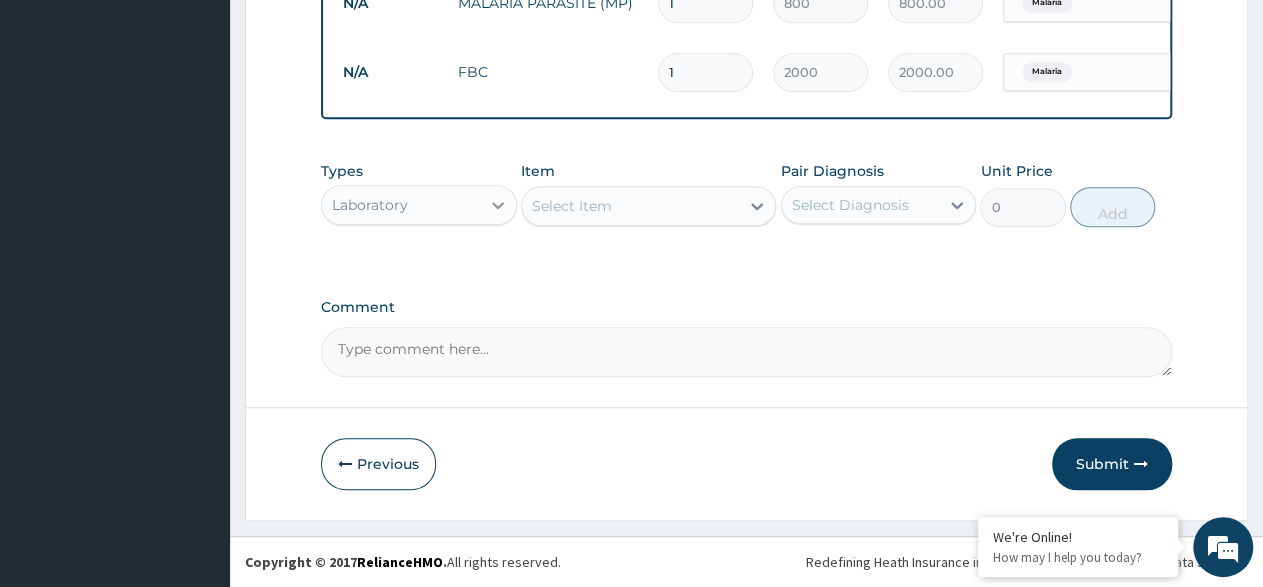 drag, startPoint x: 499, startPoint y: 201, endPoint x: 493, endPoint y: 218, distance: 18.027756 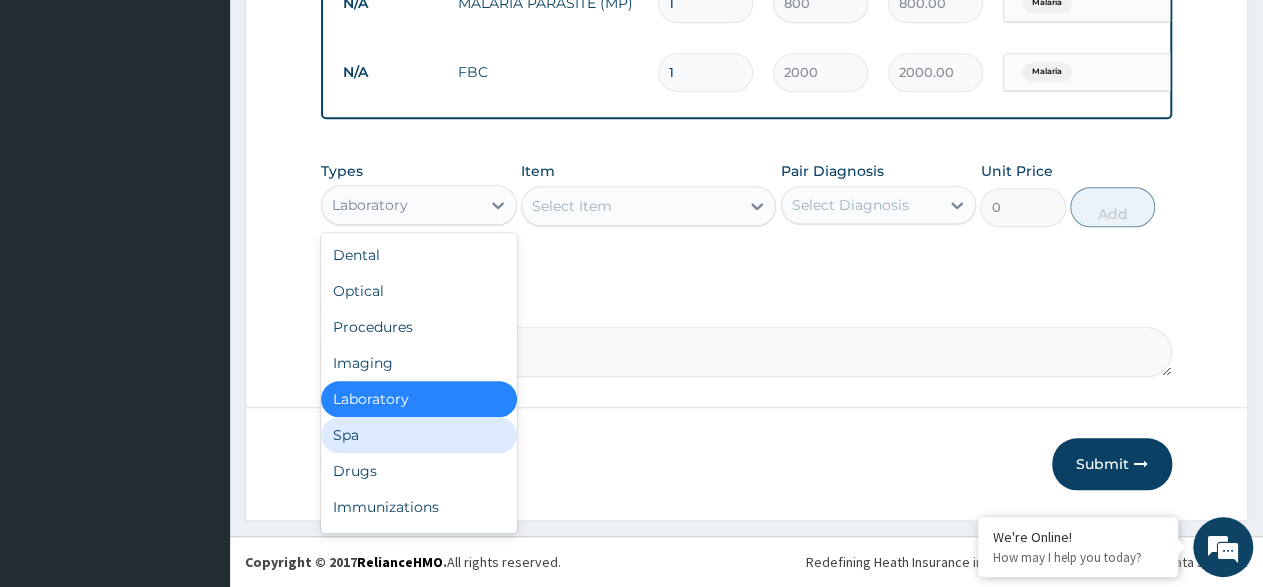 click on "Dental Optical Procedures Imaging Laboratory Spa Drugs Immunizations Others Gym" at bounding box center (419, 383) 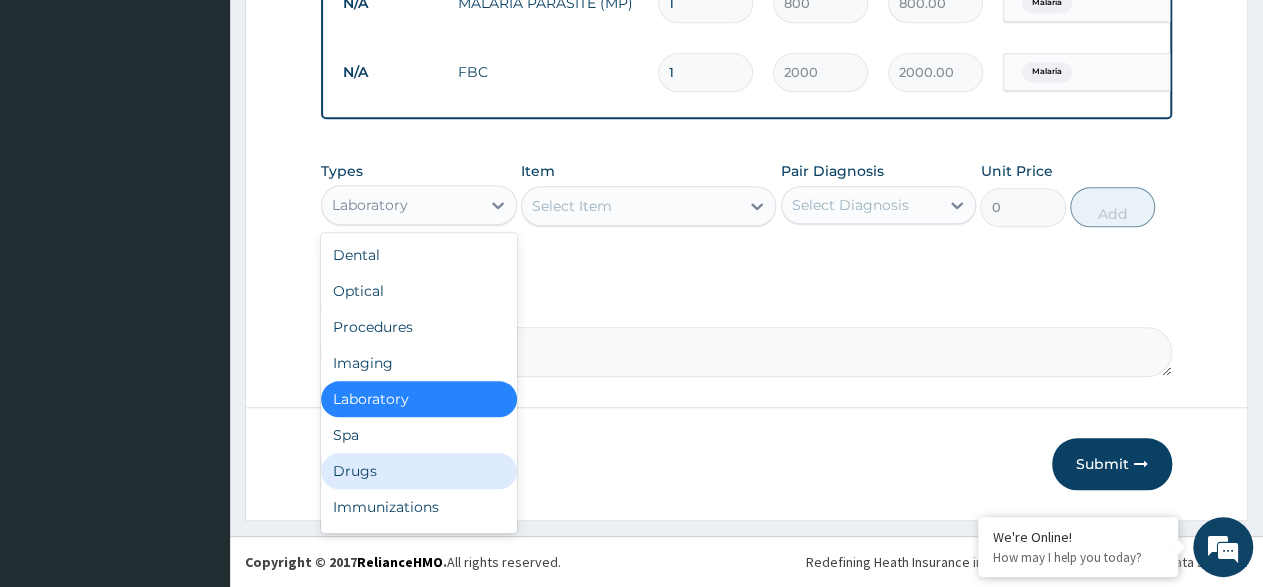click on "Drugs" at bounding box center [419, 471] 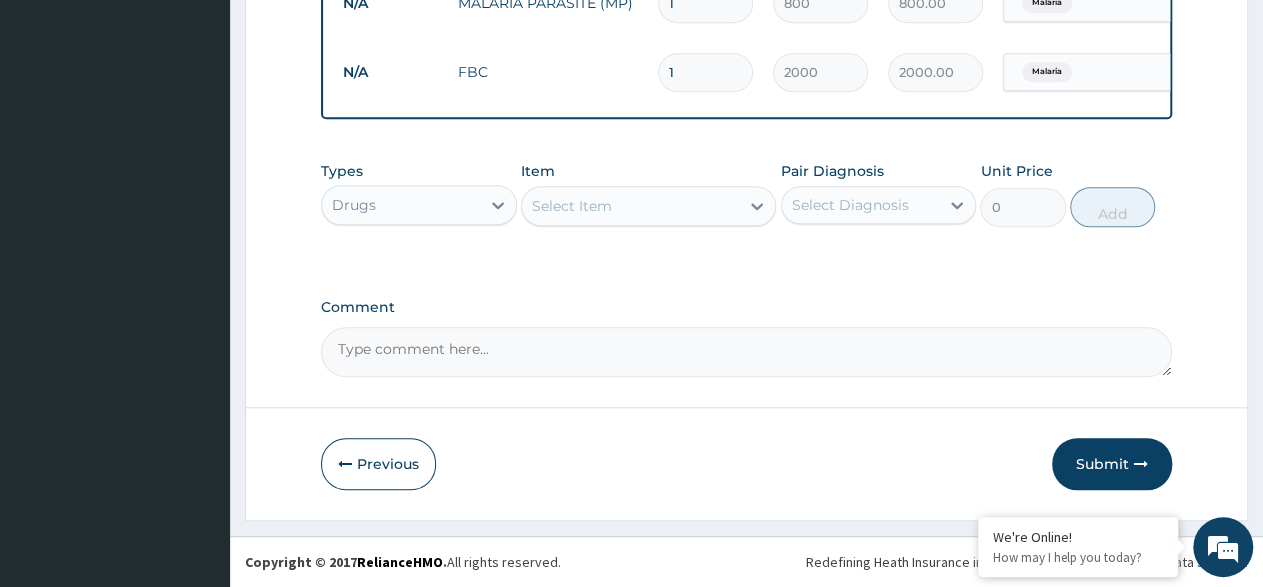 click 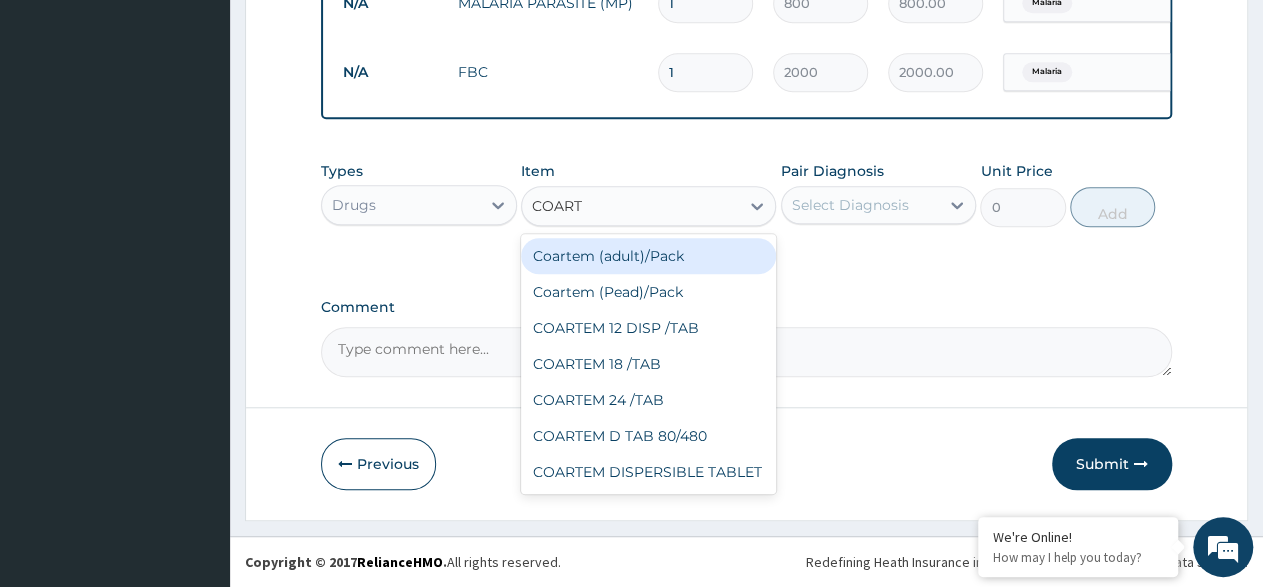 type on "COARTE" 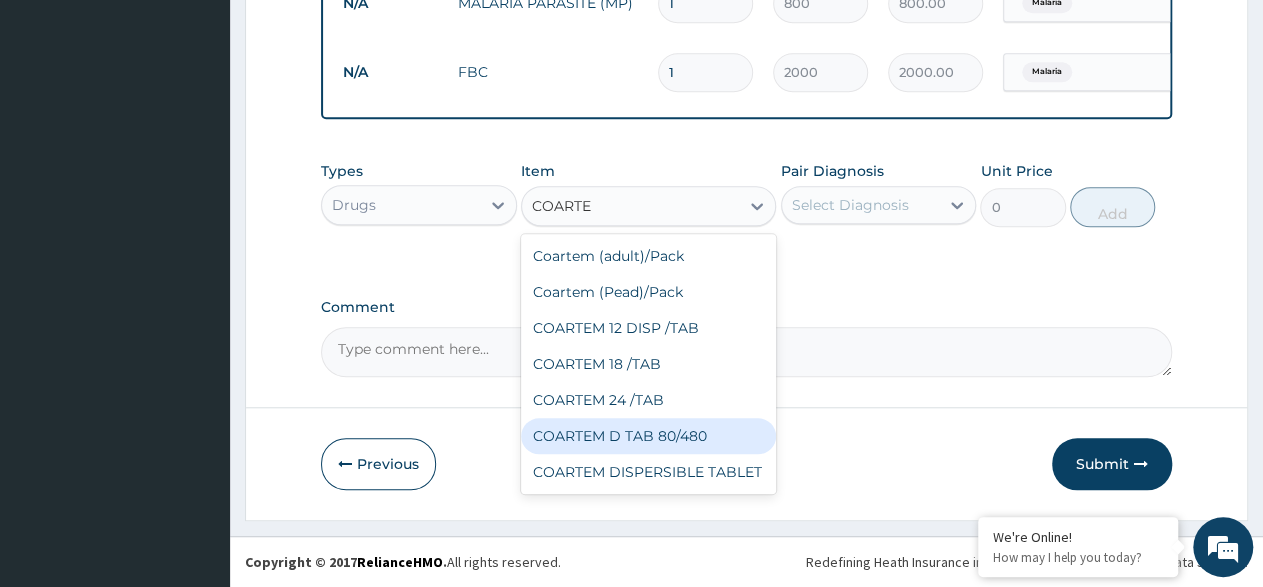click on "COARTEM D TAB 80/480" at bounding box center [648, 436] 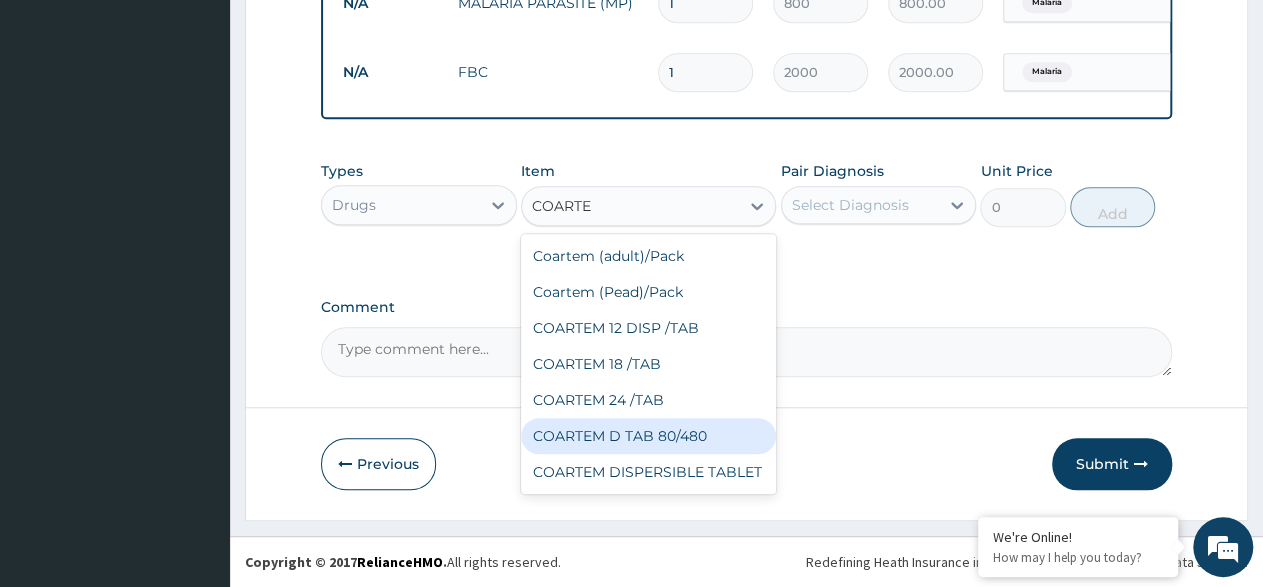 type 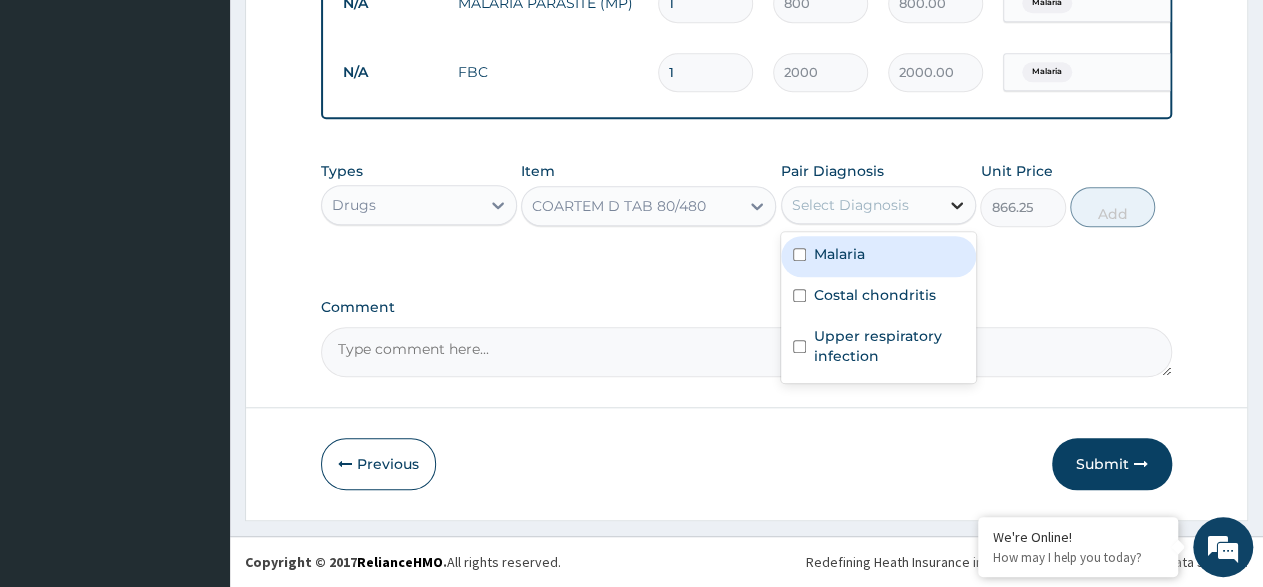 click at bounding box center (957, 205) 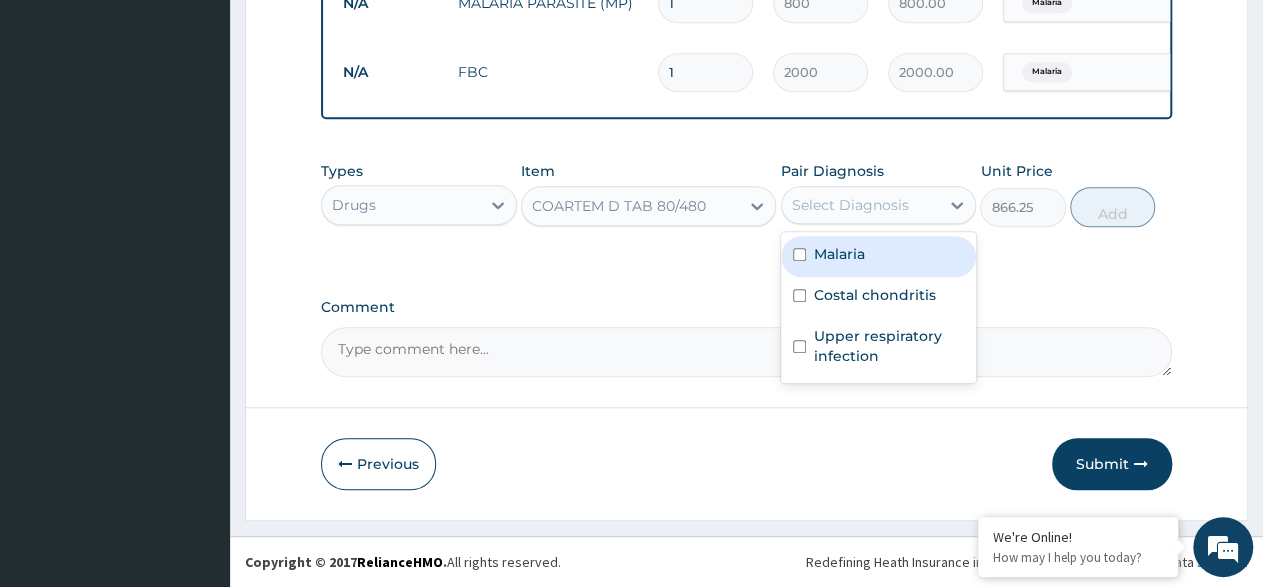click at bounding box center [799, 254] 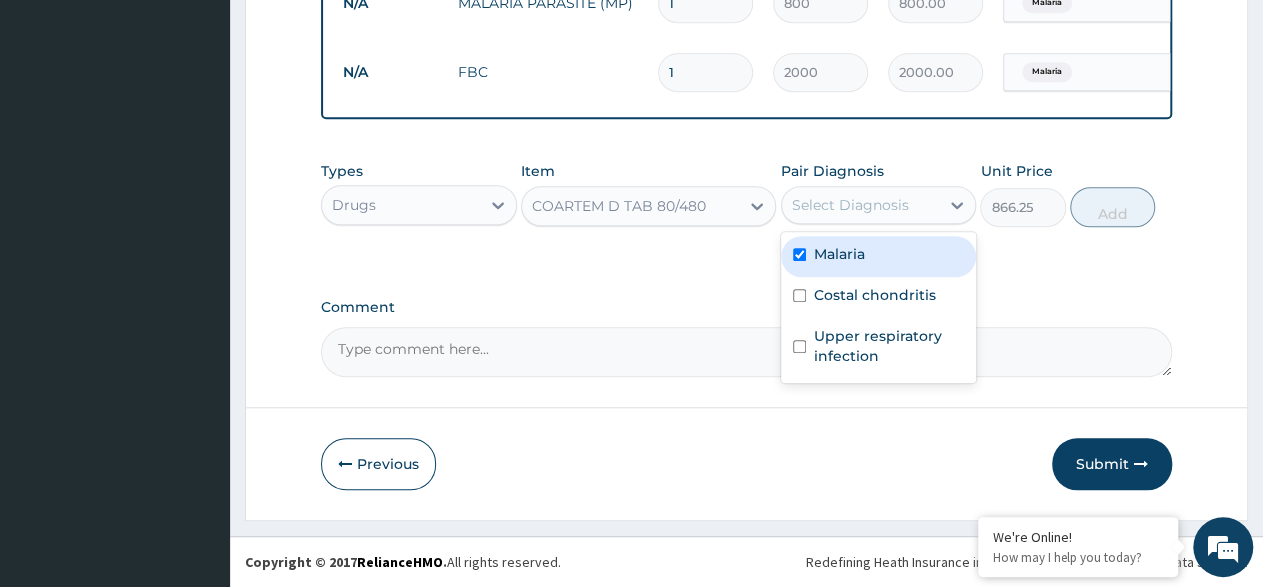 checkbox on "true" 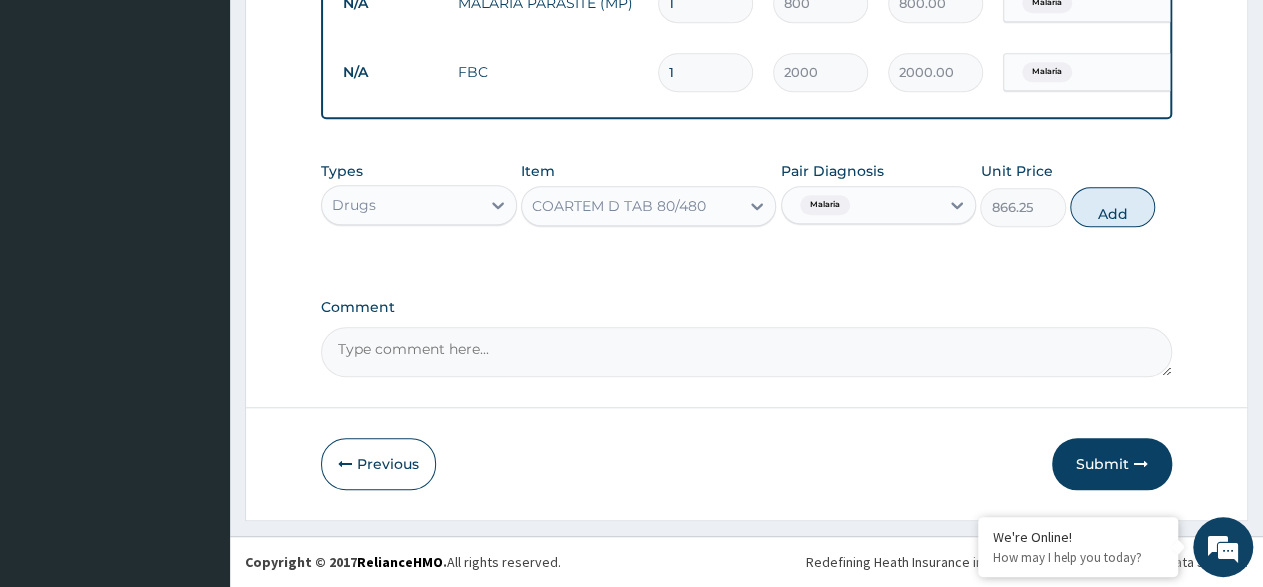 drag, startPoint x: 957, startPoint y: 200, endPoint x: 997, endPoint y: 213, distance: 42.059483 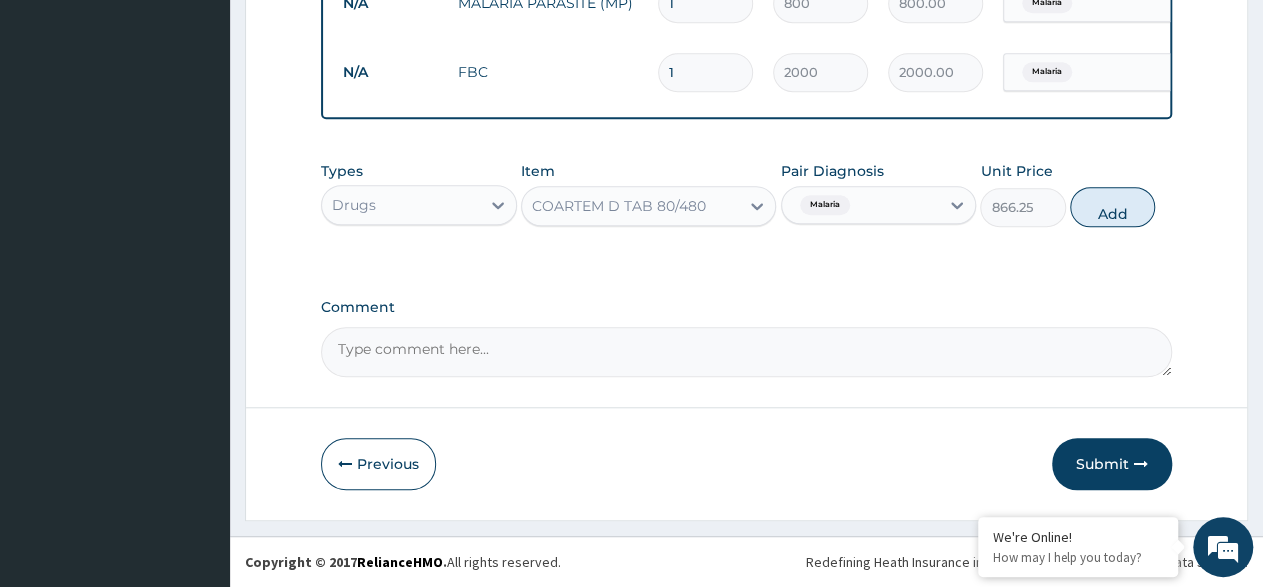 click 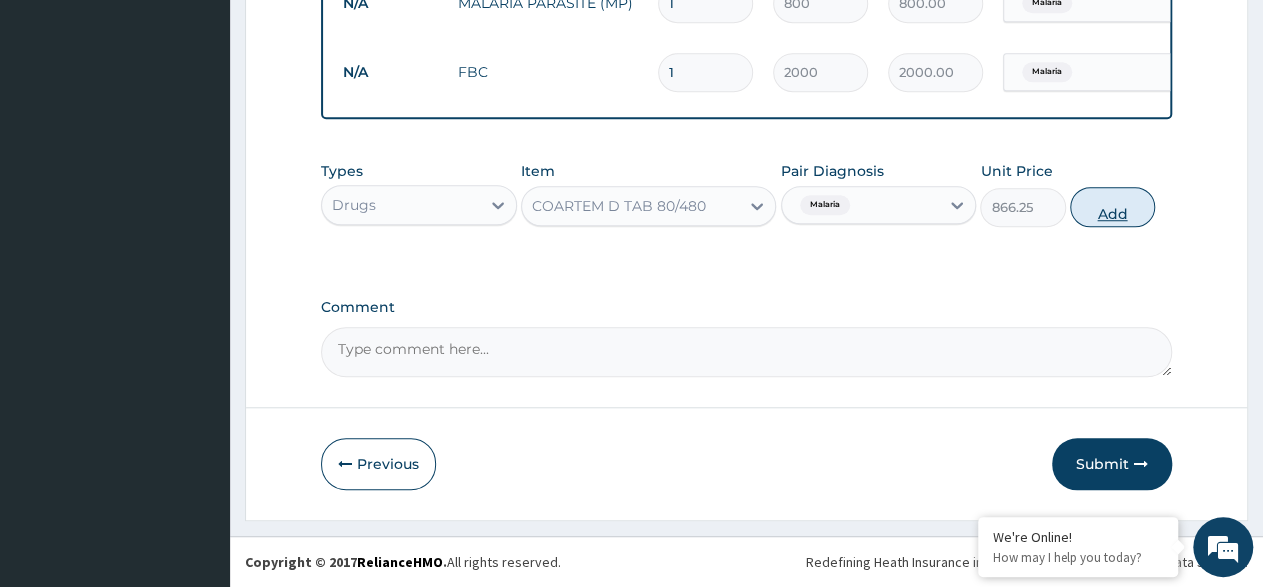 click on "Add" at bounding box center [1112, 207] 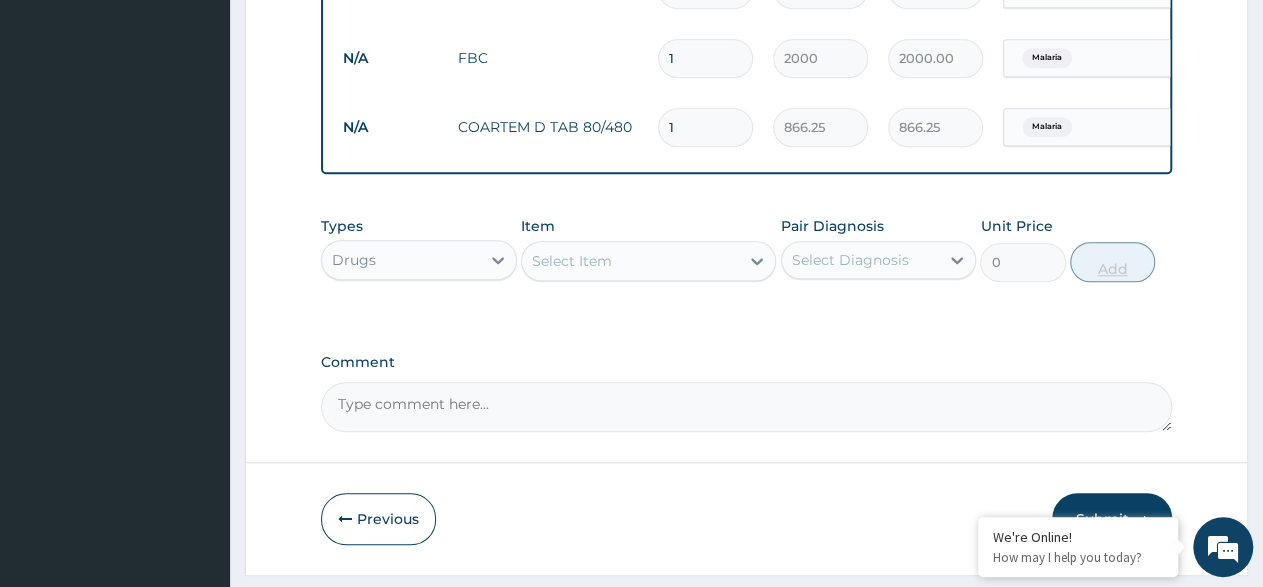 type 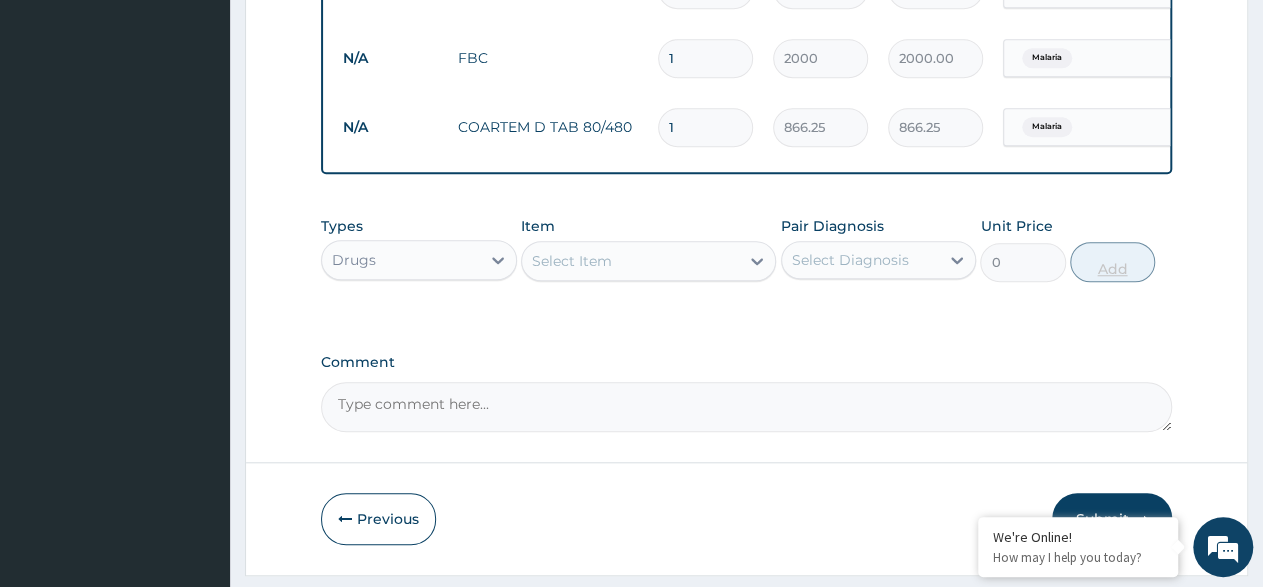 type on "0.00" 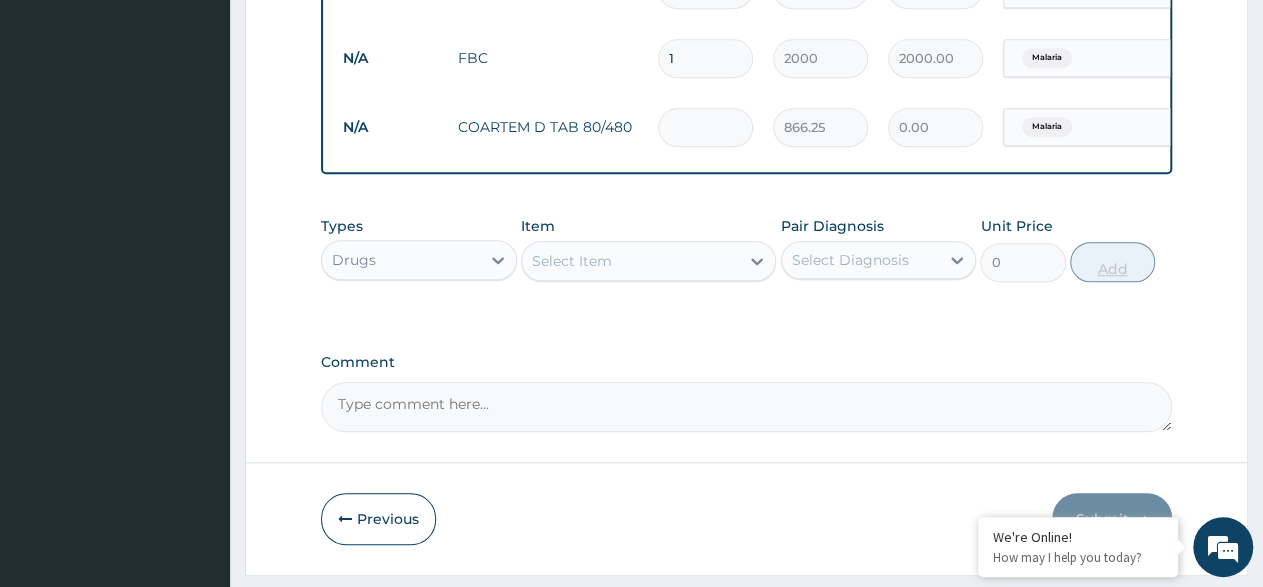 type on "6" 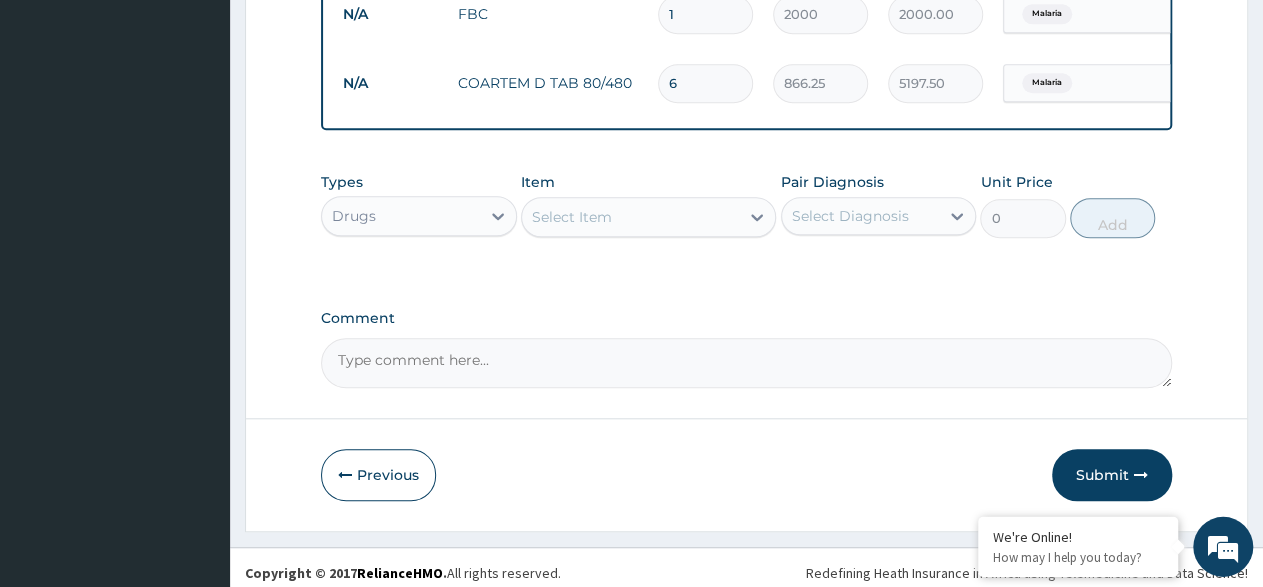 scroll, scrollTop: 765, scrollLeft: 0, axis: vertical 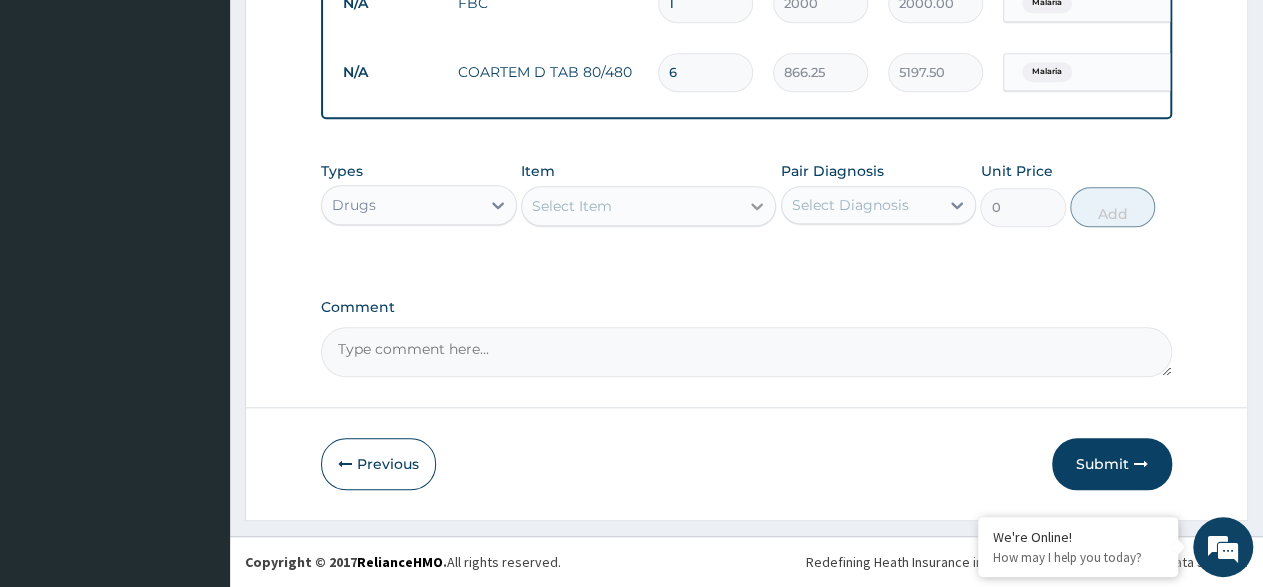 type on "6" 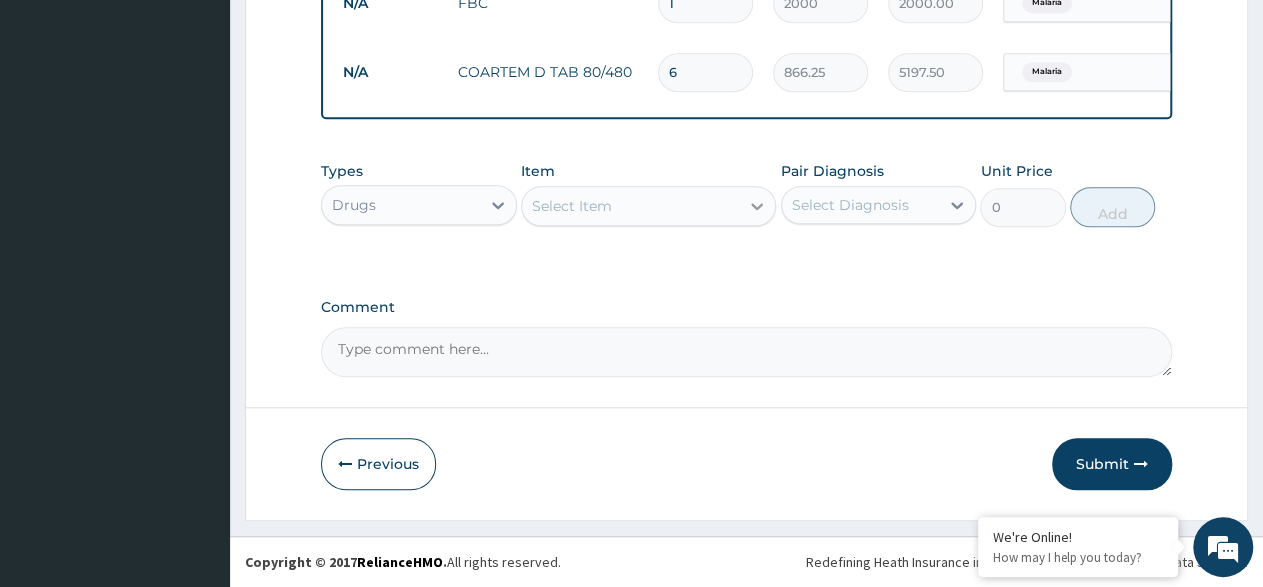 click at bounding box center (757, 206) 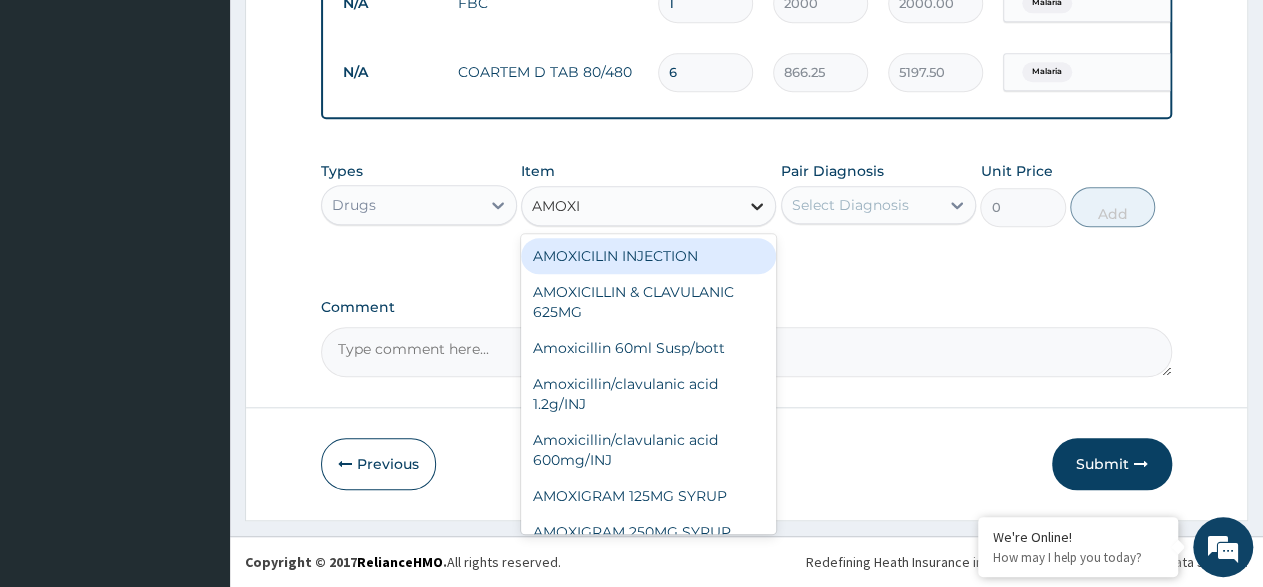 type on "AMOXIL" 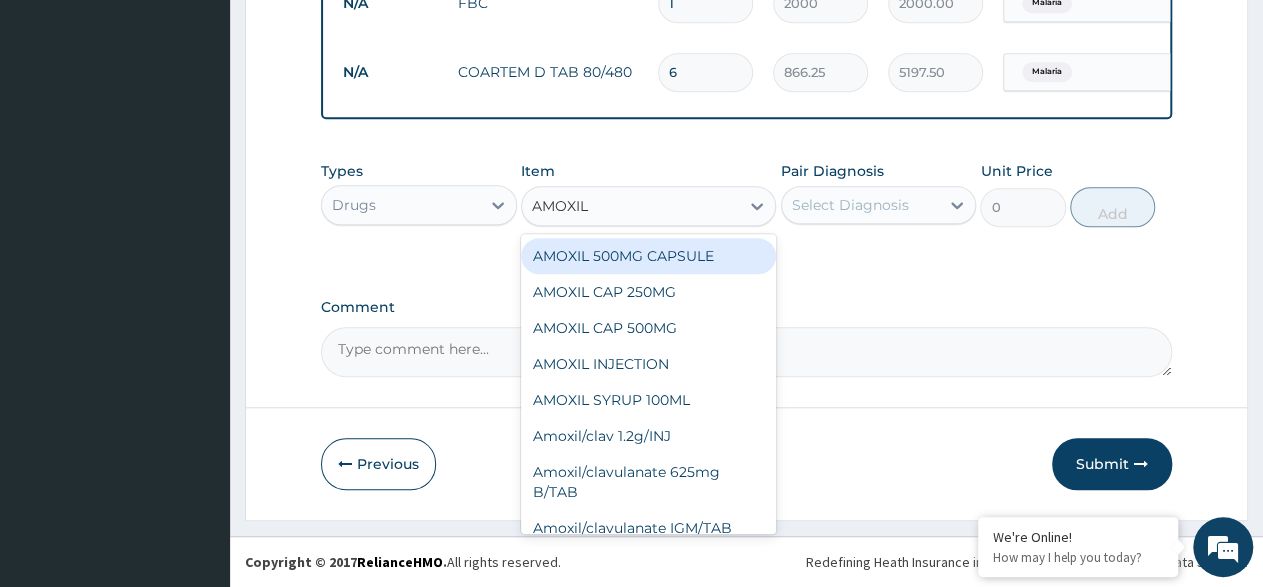 drag, startPoint x: 689, startPoint y: 253, endPoint x: 733, endPoint y: 252, distance: 44.011364 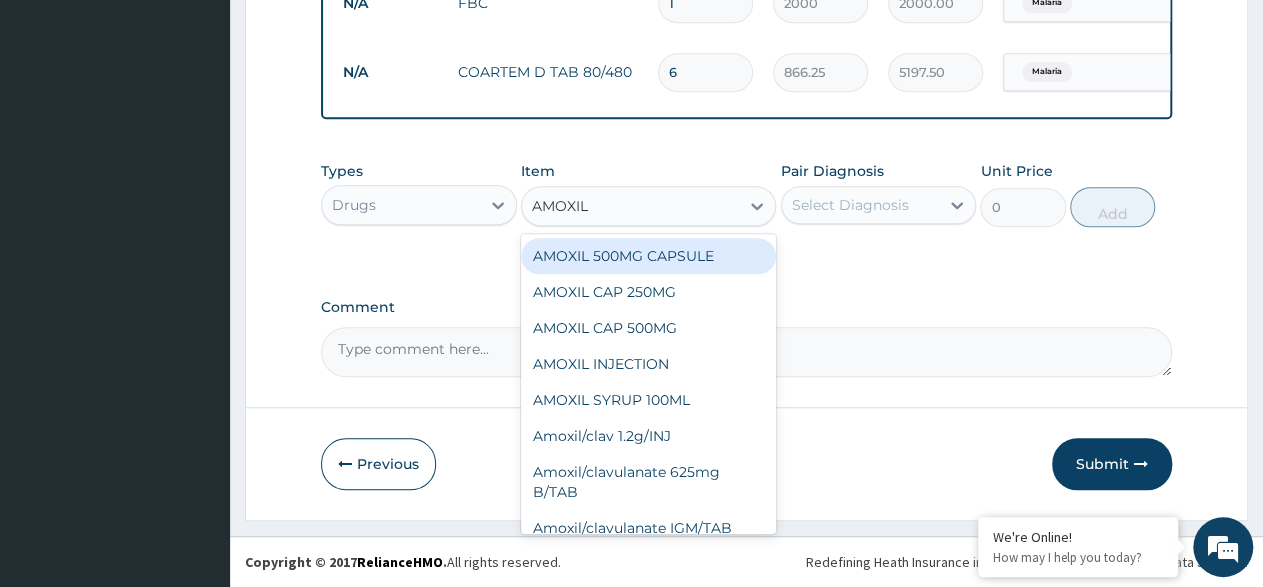 click on "AMOXIL 500MG CAPSULE" at bounding box center (648, 256) 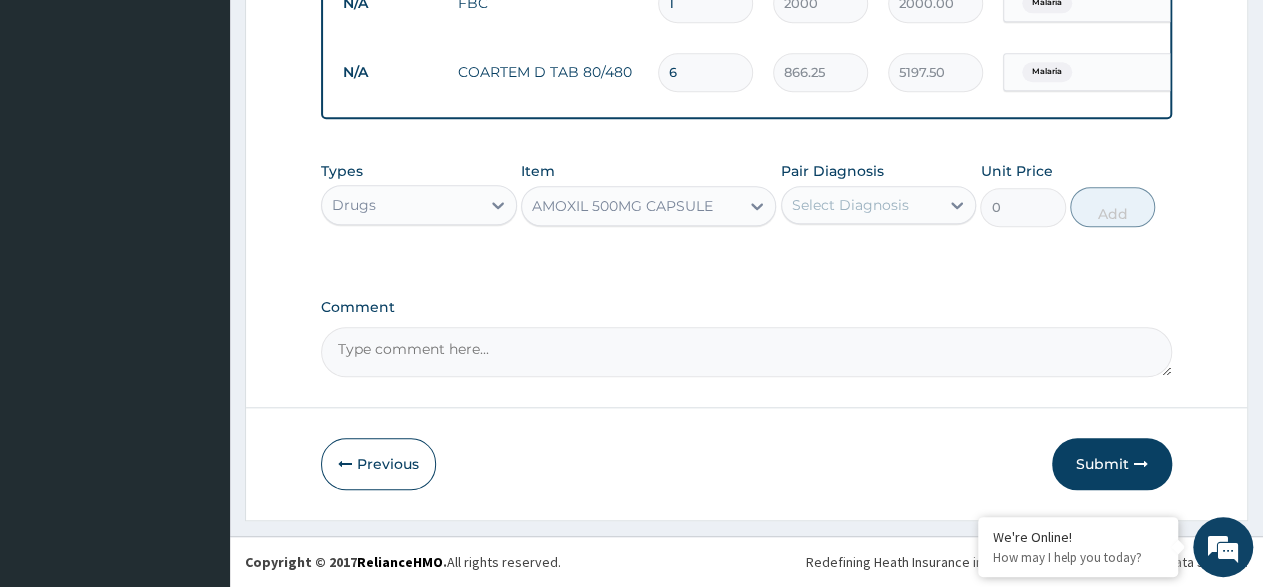 type 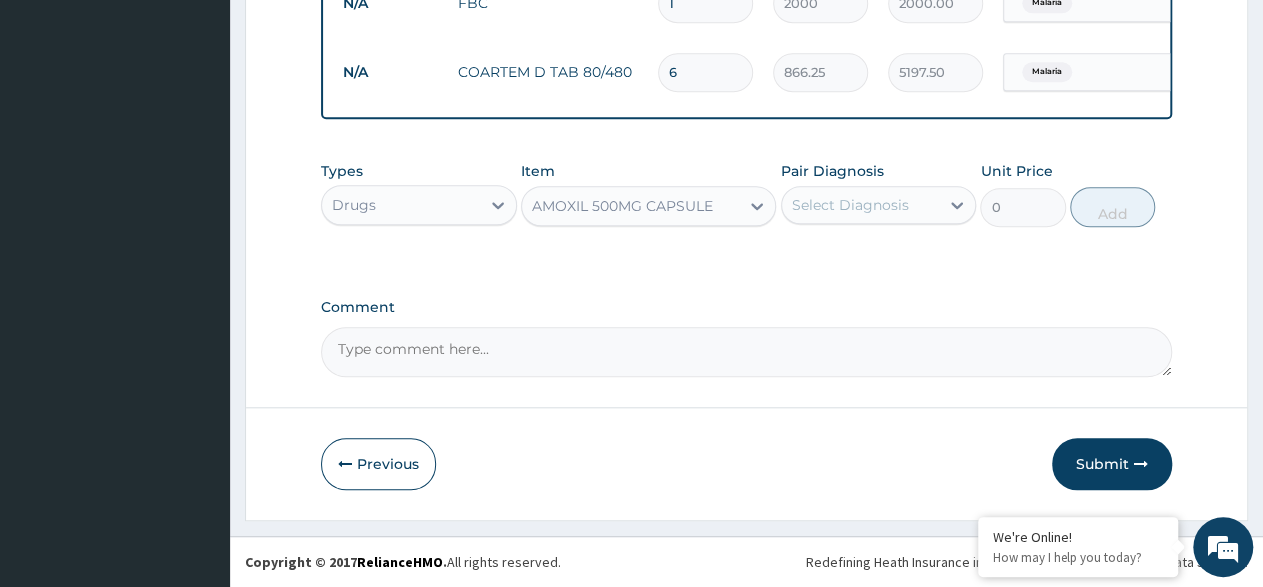type on "63" 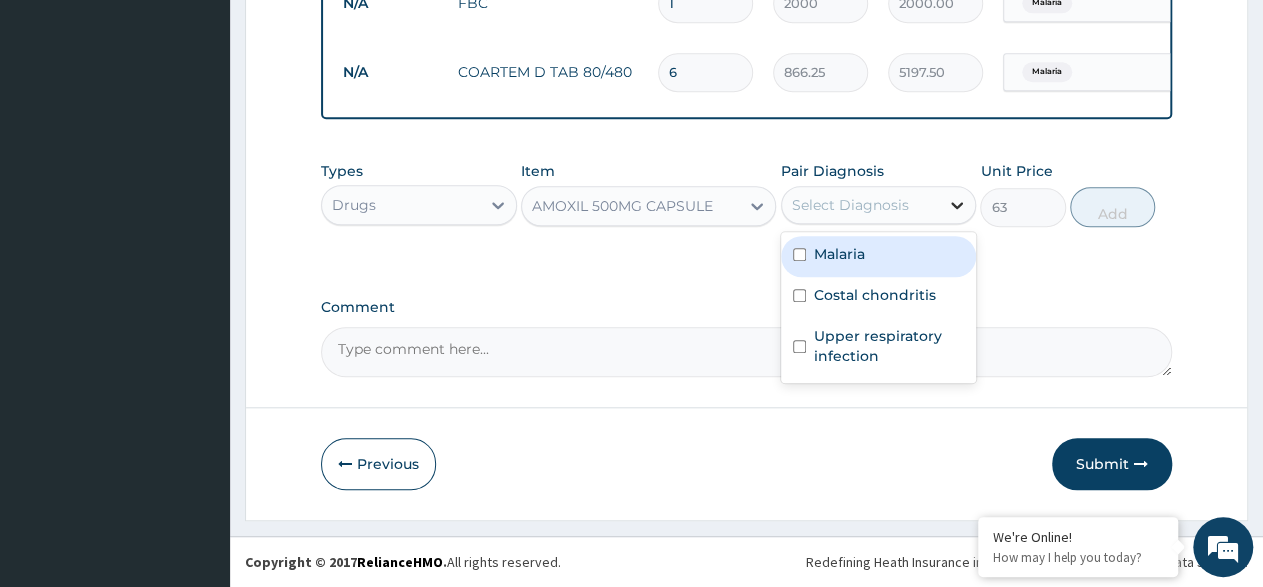 click 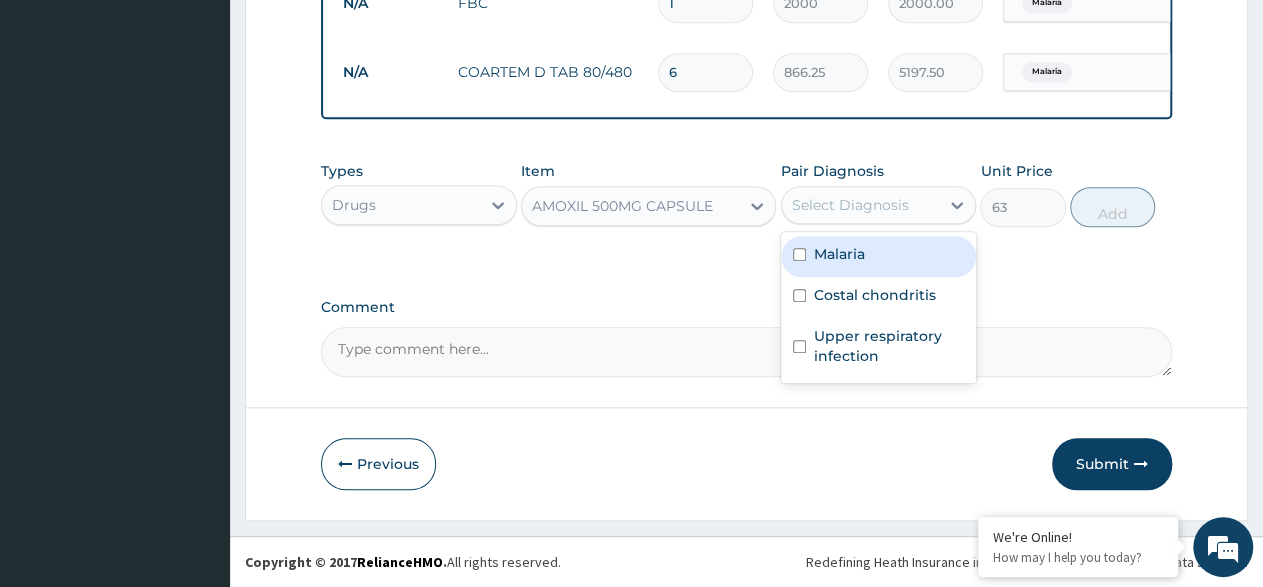 drag, startPoint x: 829, startPoint y: 255, endPoint x: 839, endPoint y: 253, distance: 10.198039 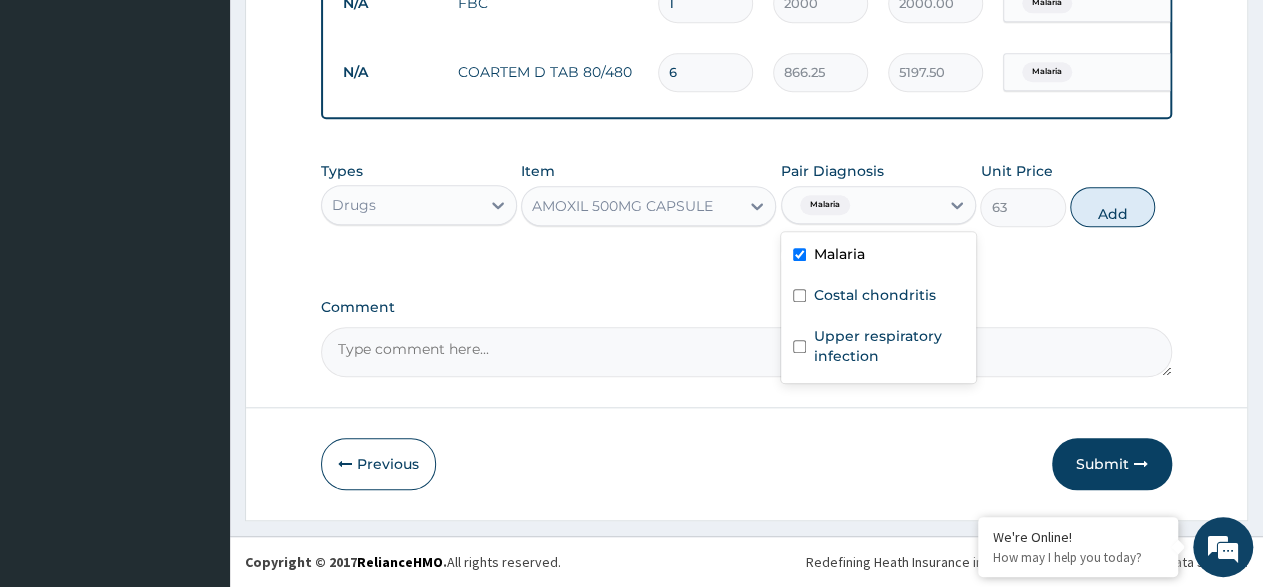 checkbox on "true" 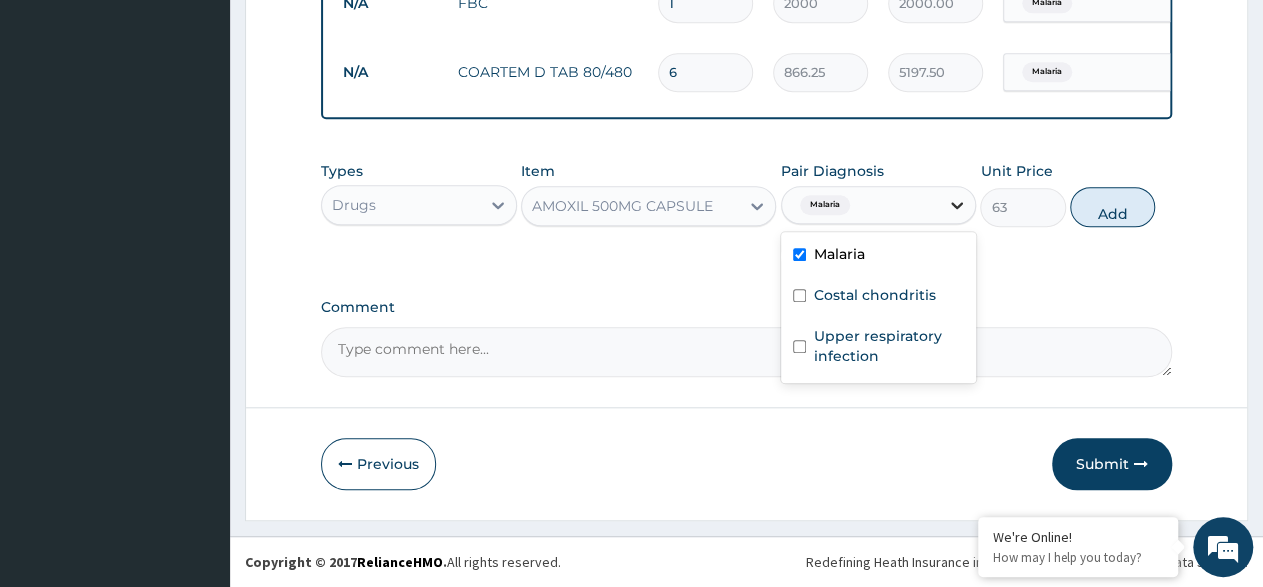 click 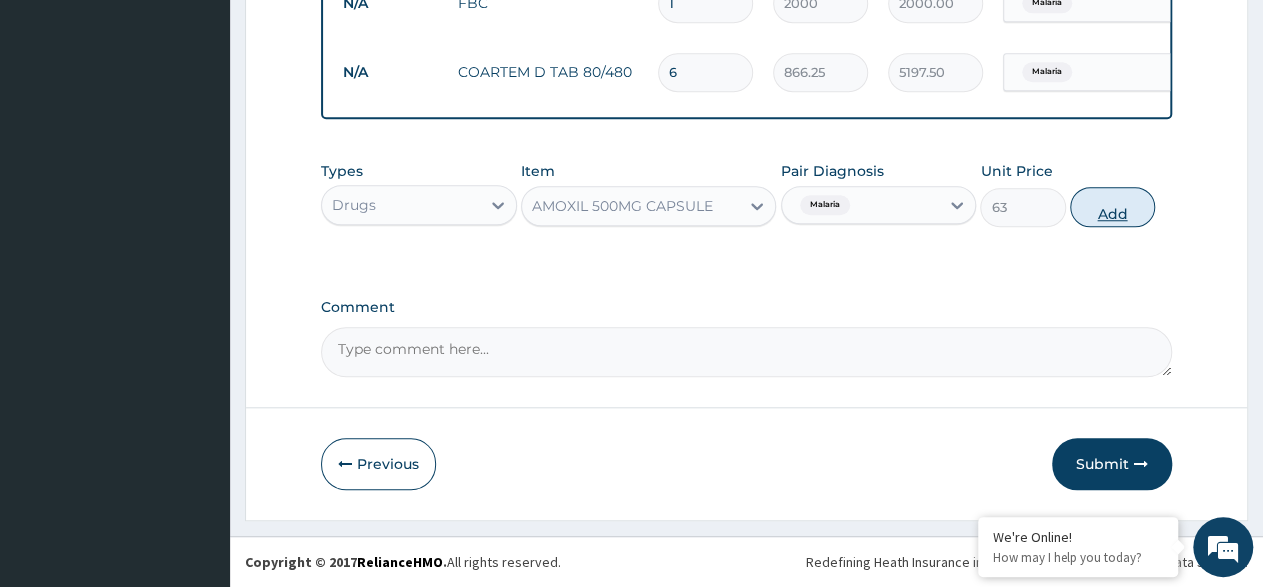 click on "Add" at bounding box center [1112, 207] 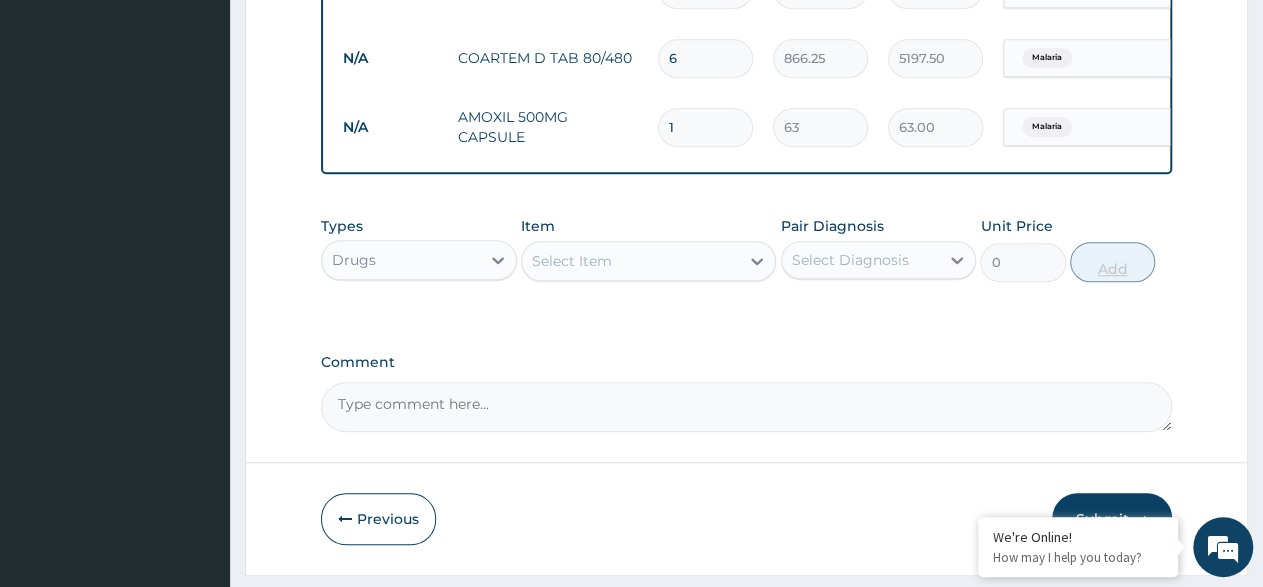 type on "15" 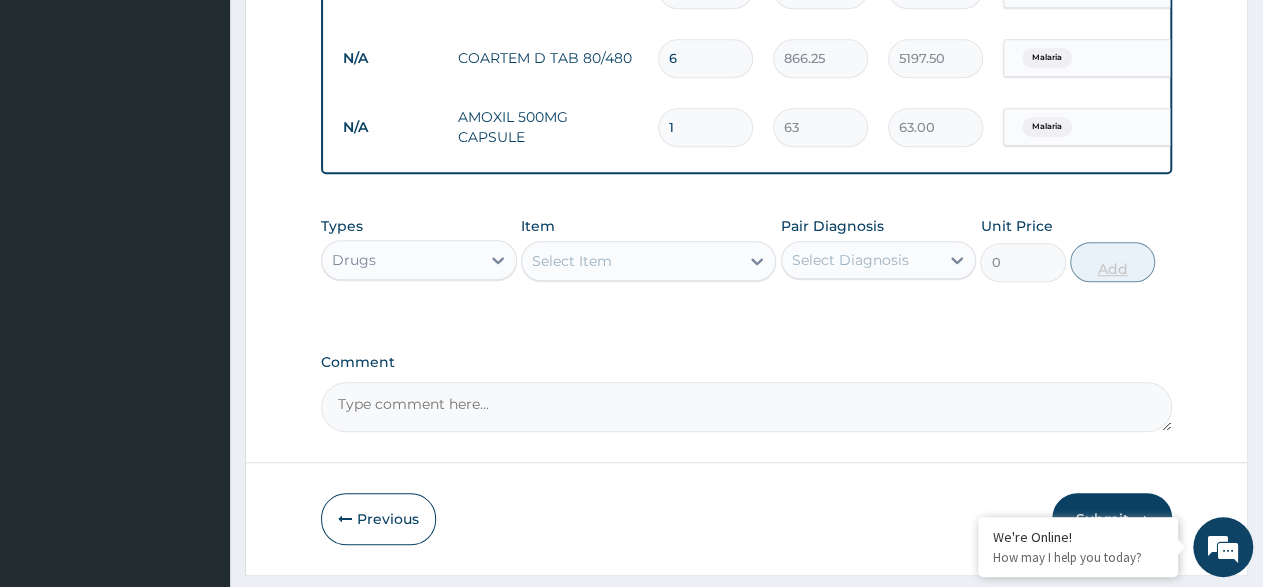 type on "945.00" 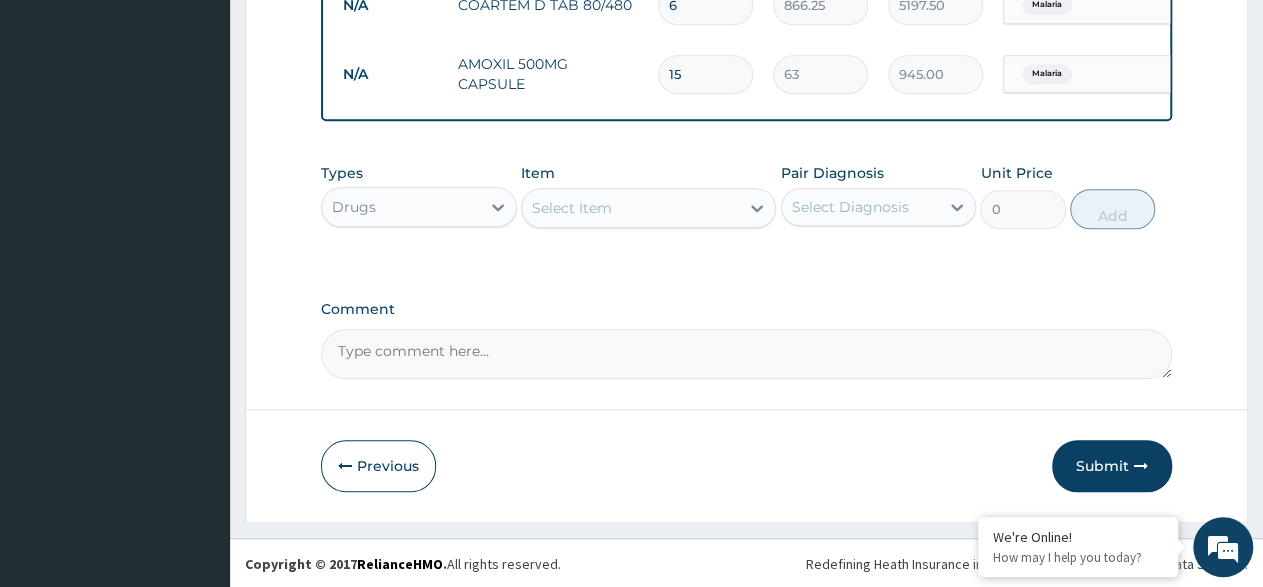 scroll, scrollTop: 834, scrollLeft: 0, axis: vertical 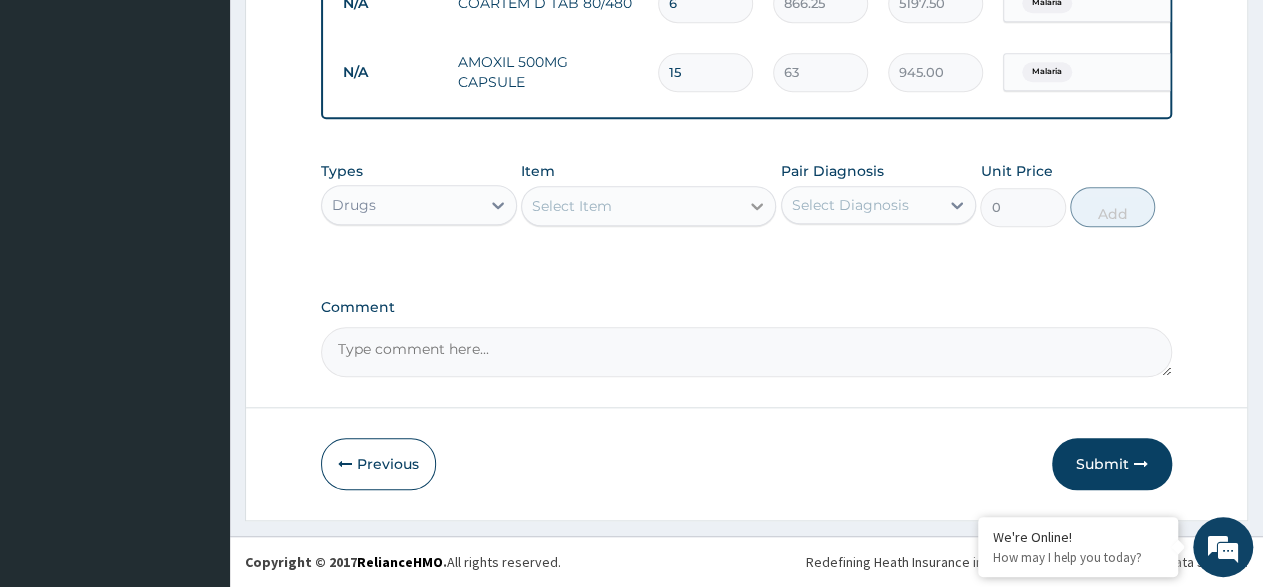 type on "15" 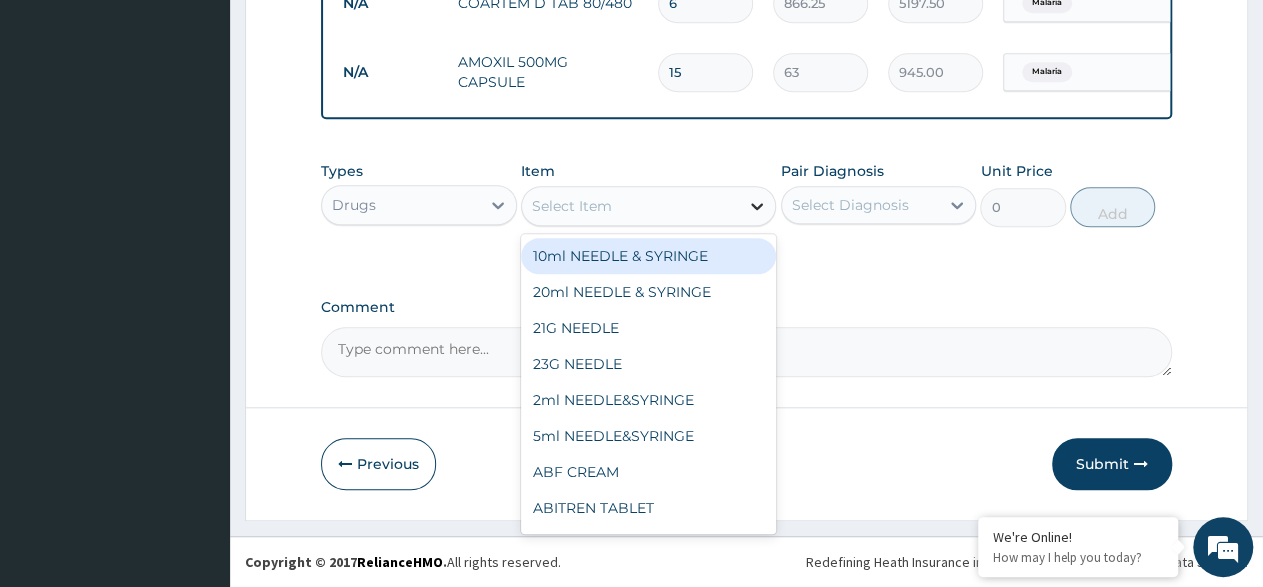 click 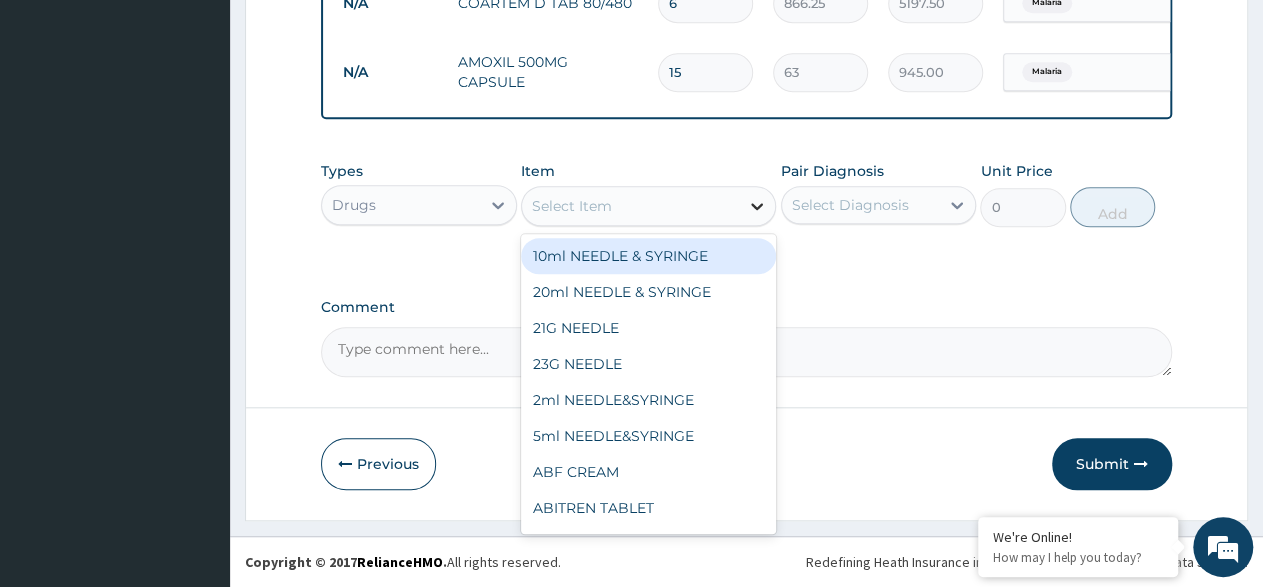 click 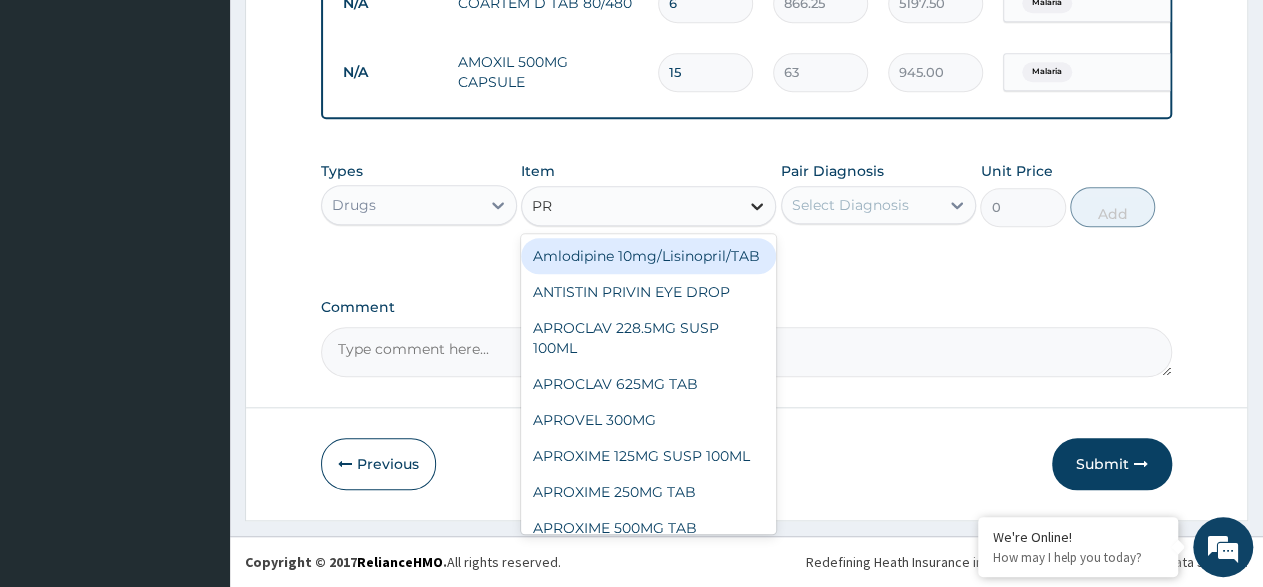 type on "PRE" 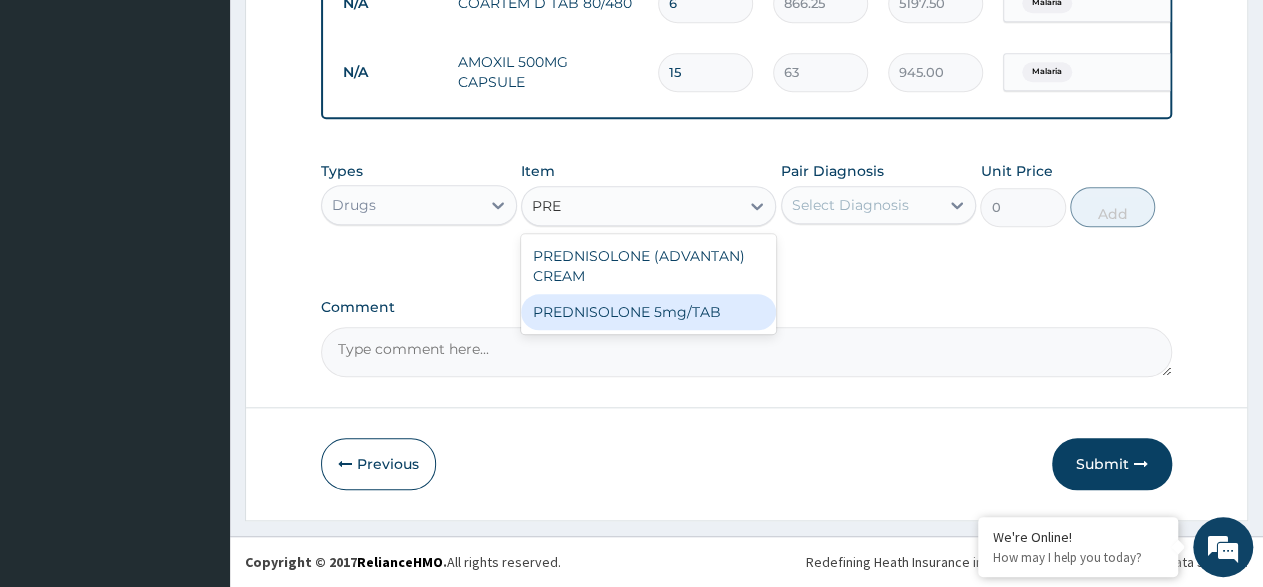 click on "PREDNISOLONE 5mg/TAB" at bounding box center (648, 312) 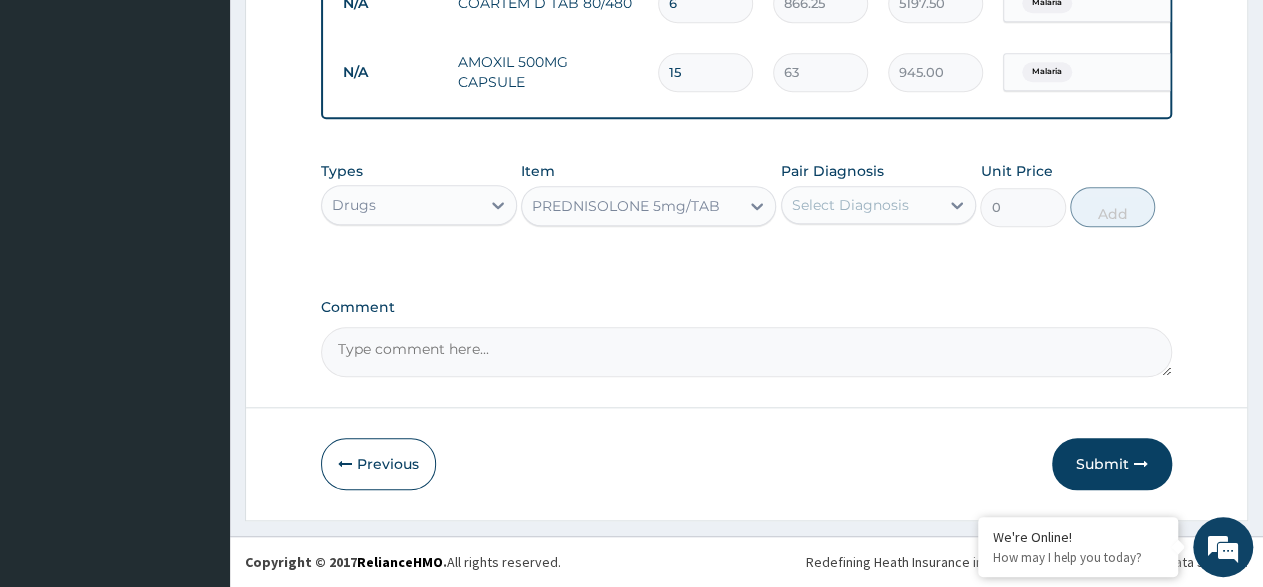 type 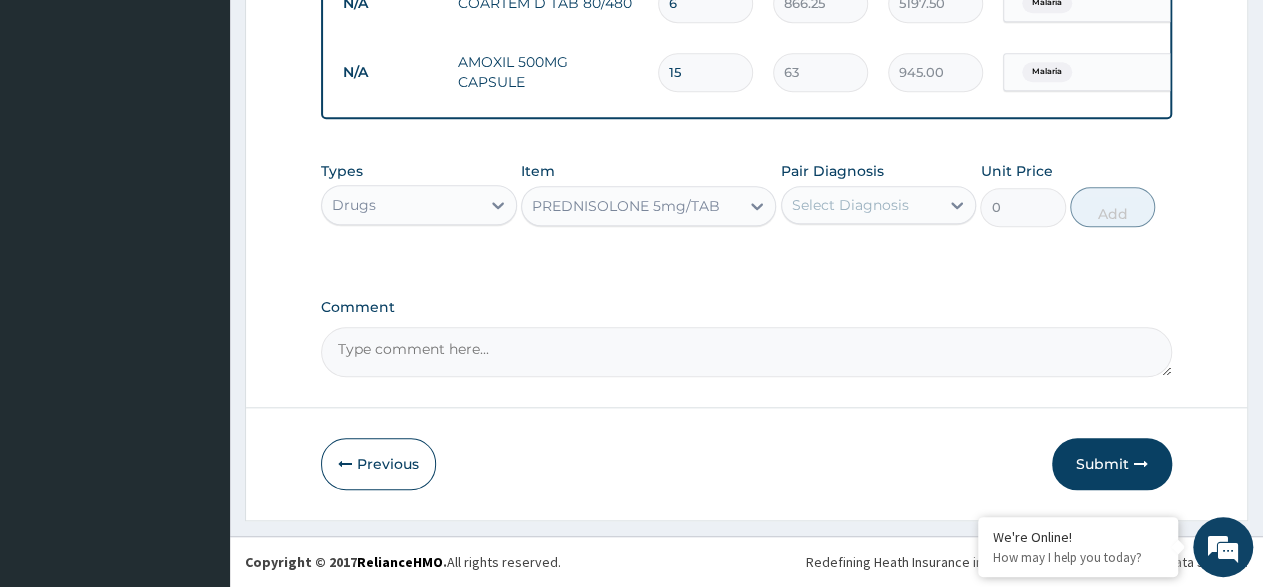 type on "3.15" 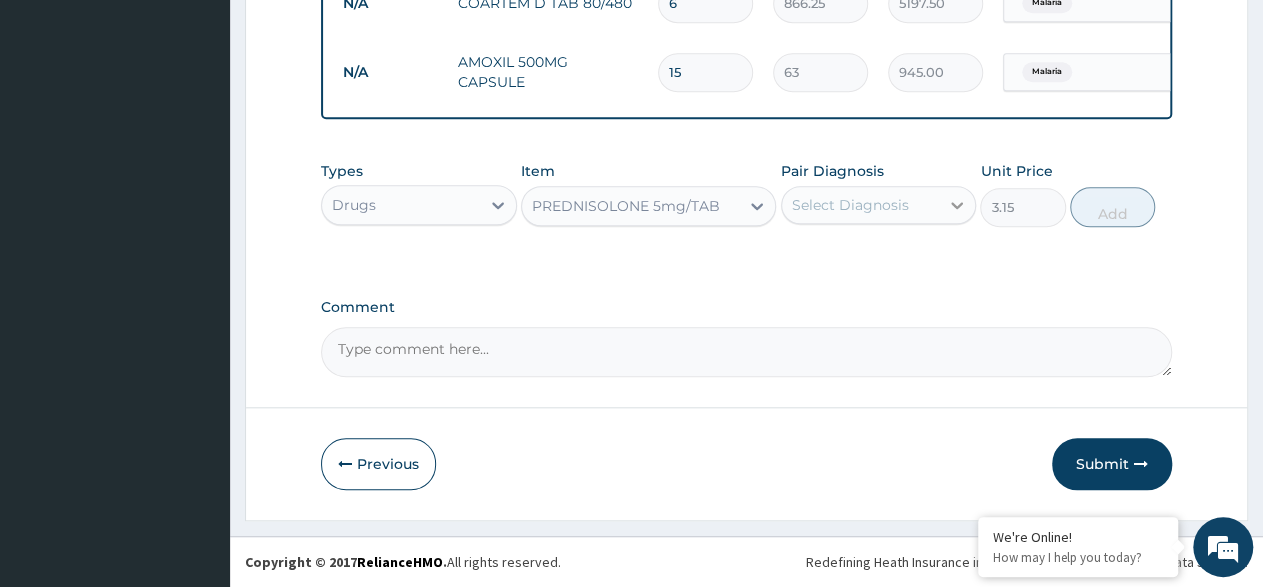 click 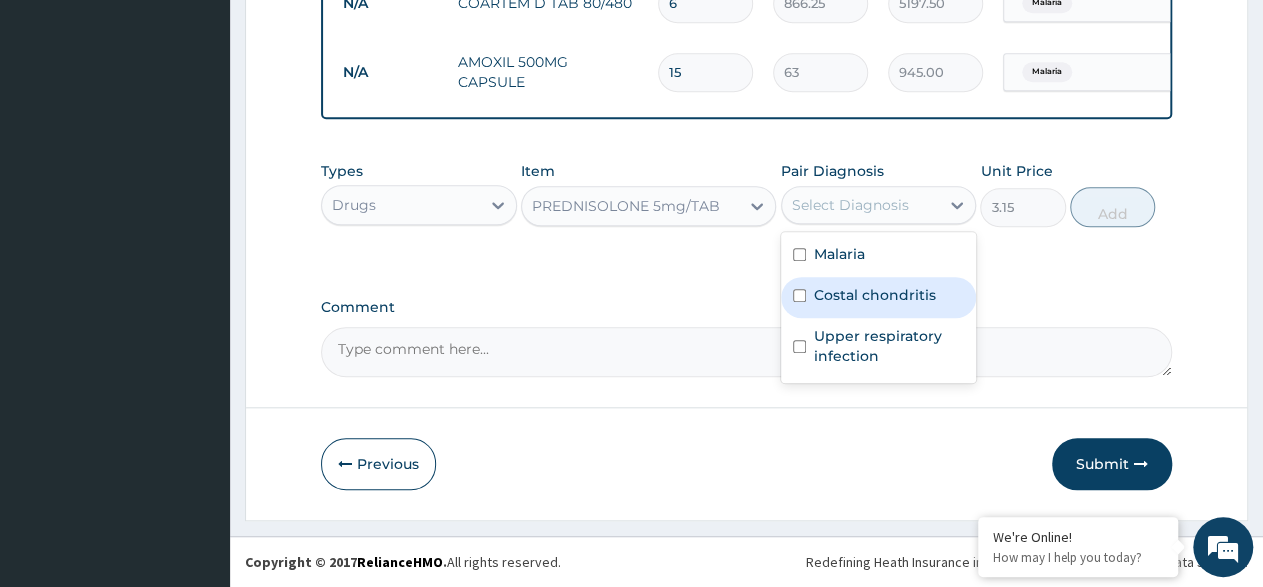 drag, startPoint x: 809, startPoint y: 291, endPoint x: 890, endPoint y: 268, distance: 84.20214 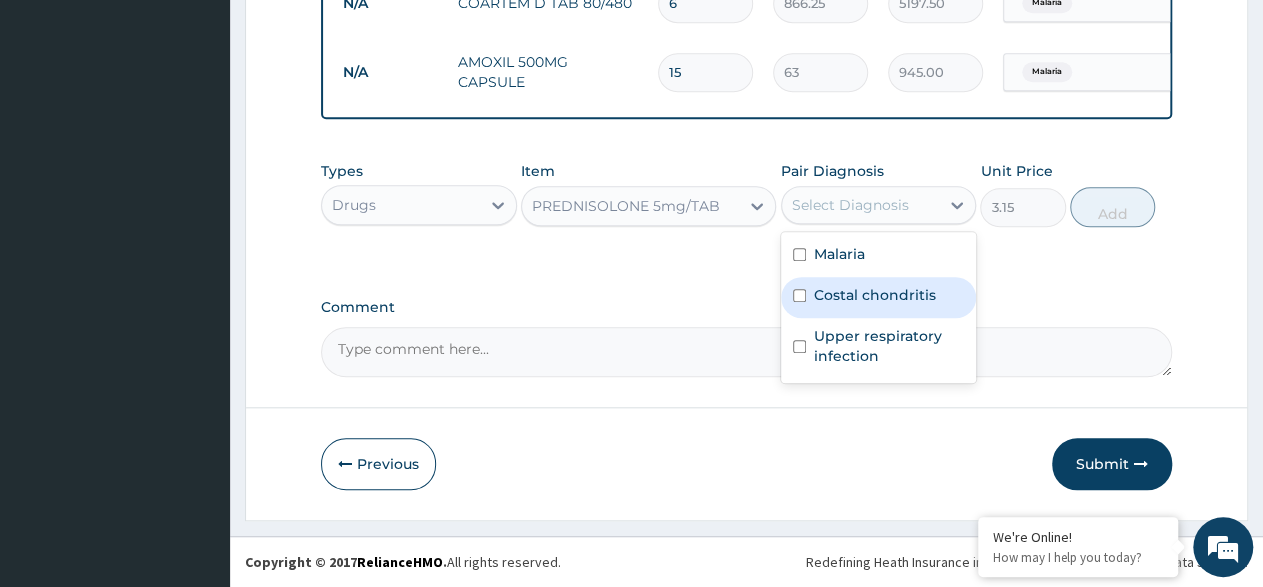 click on "Costal chondritis" at bounding box center (879, 297) 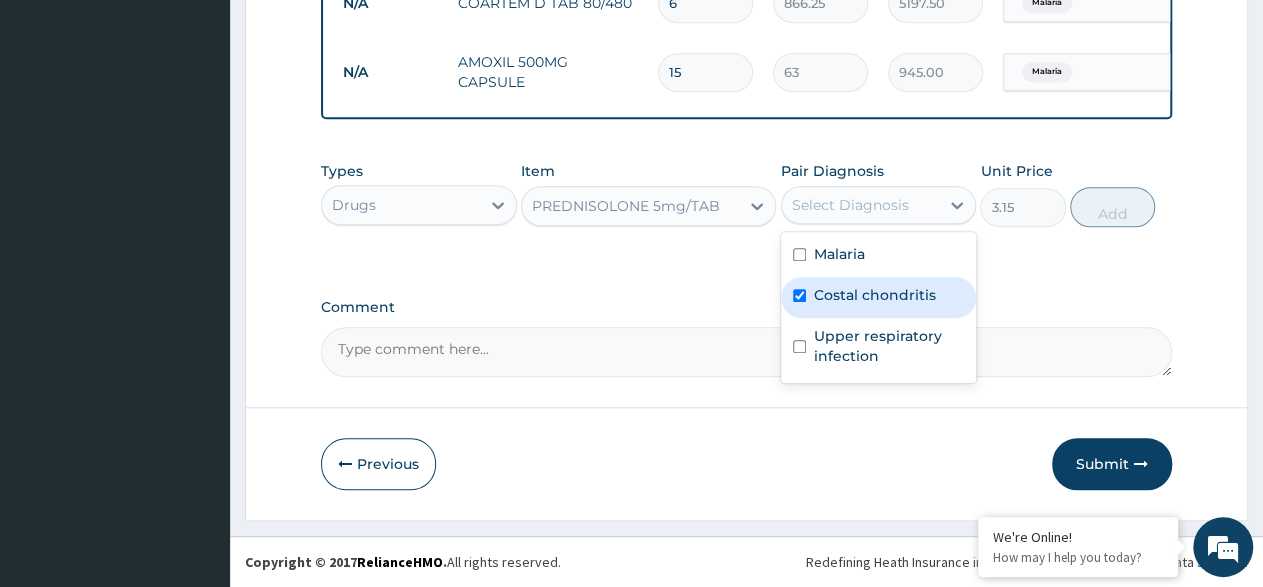 checkbox on "true" 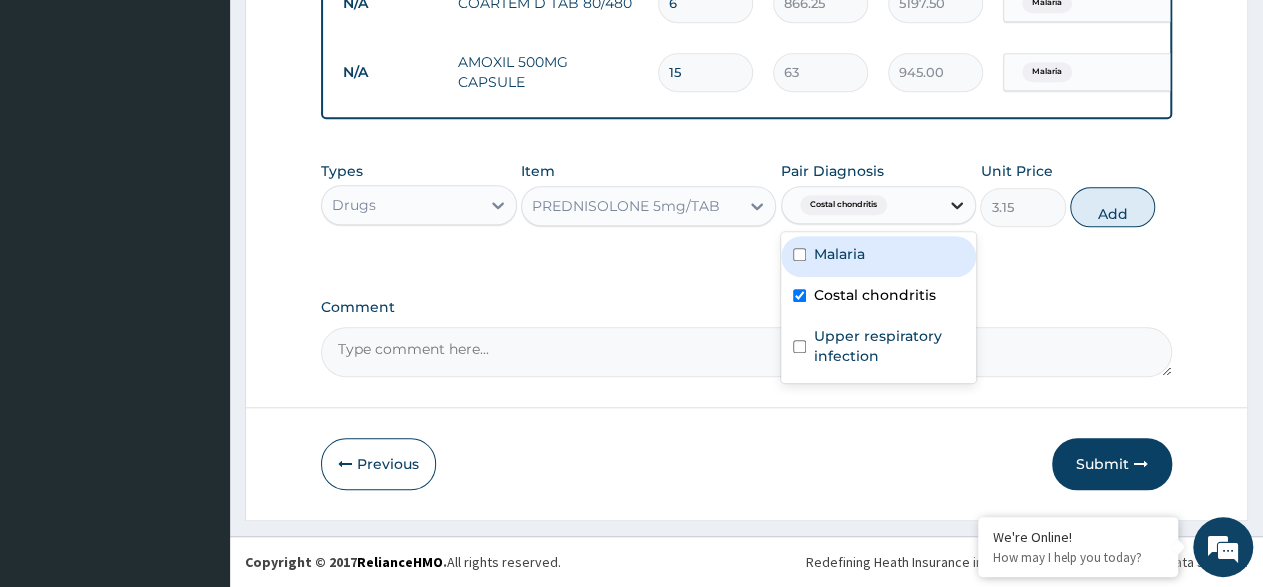 click at bounding box center [957, 205] 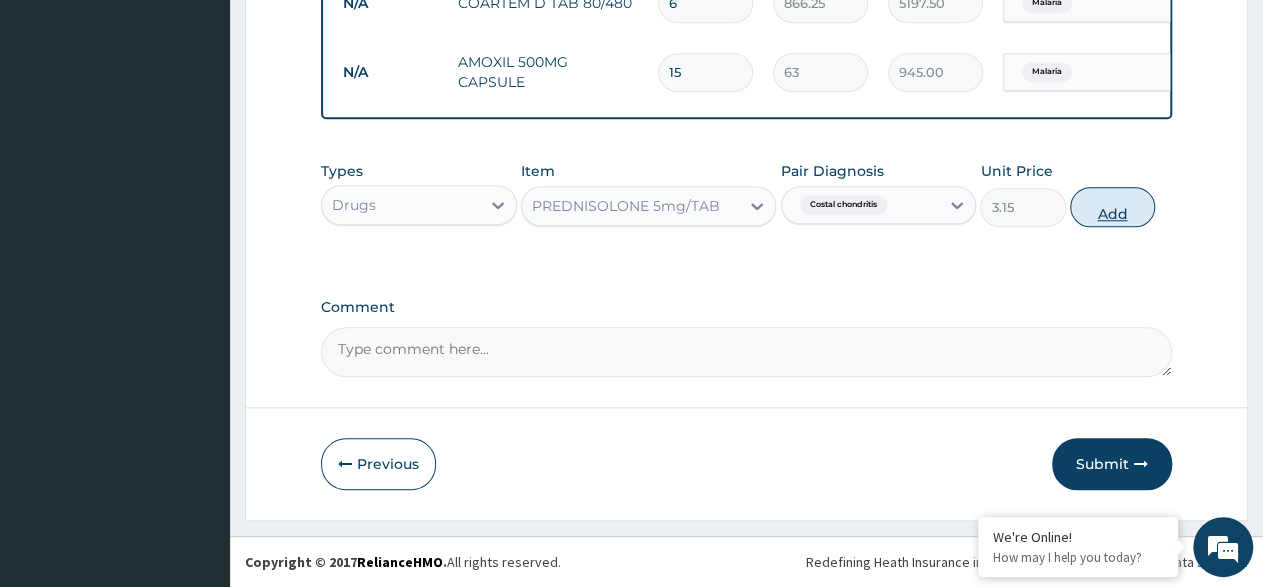 click on "Add" at bounding box center [1112, 207] 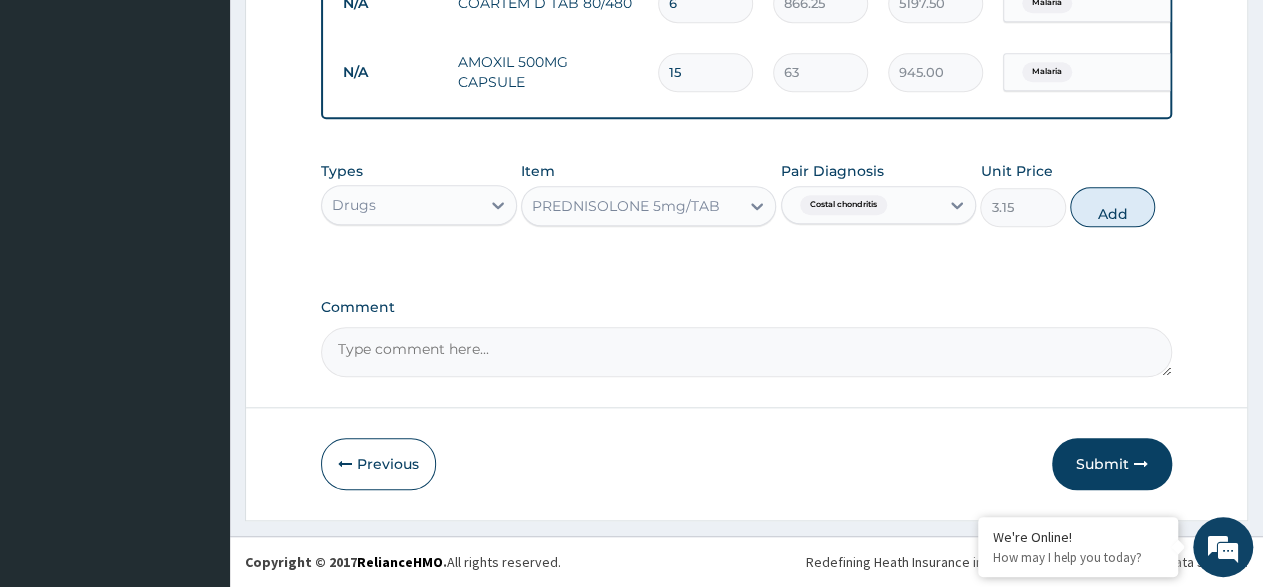 type on "0" 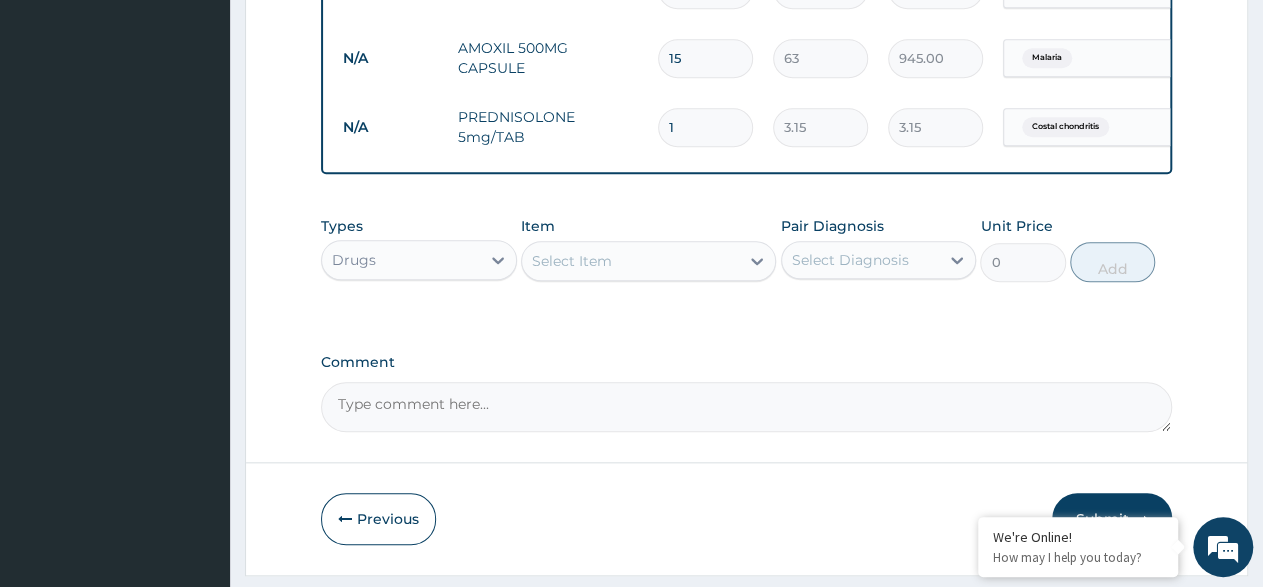 type on "10" 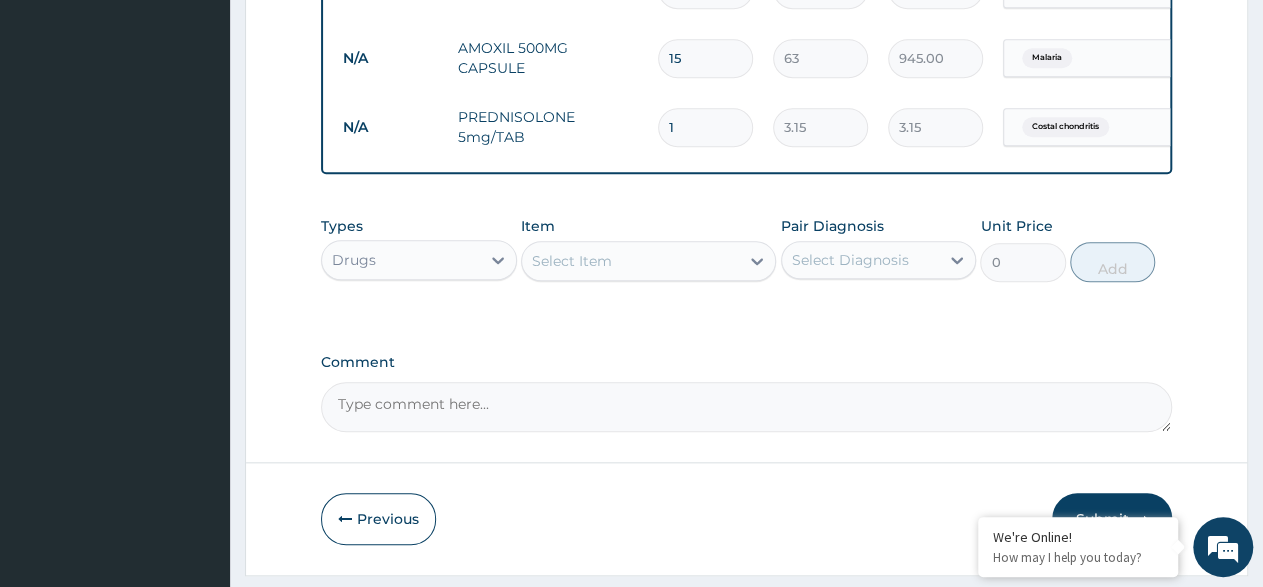 type on "31.50" 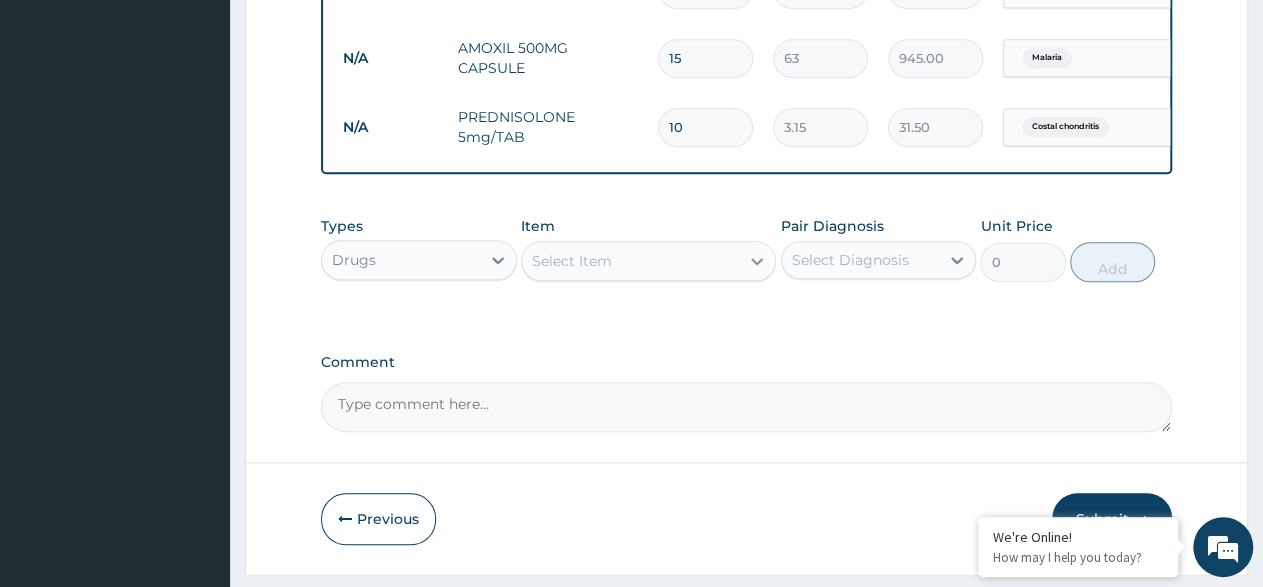 type on "10" 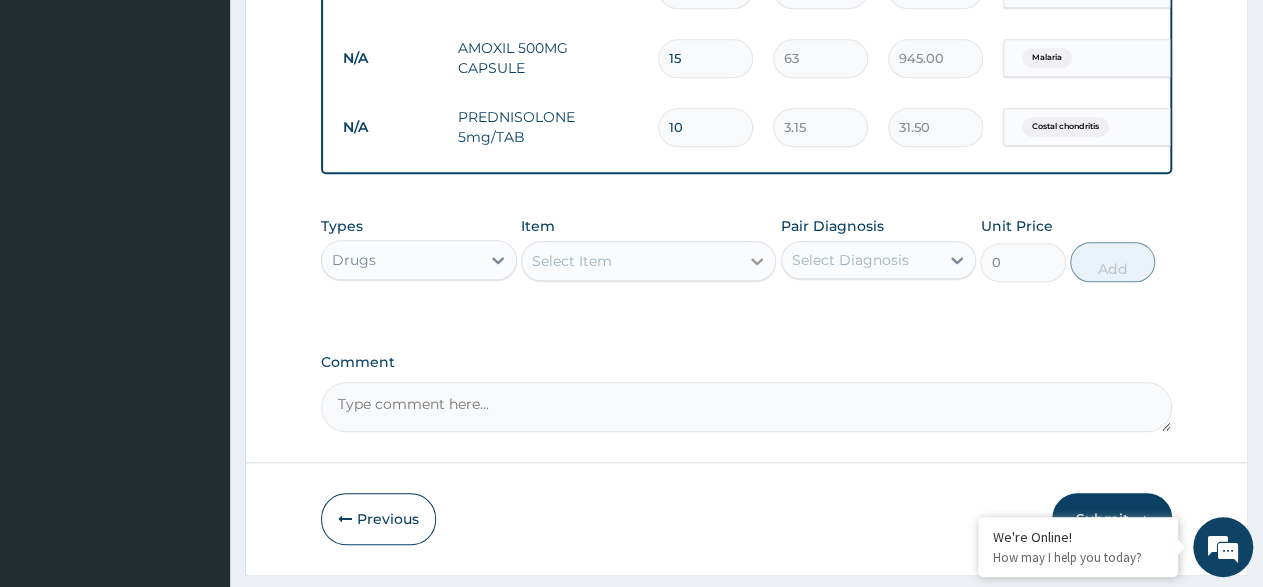 click 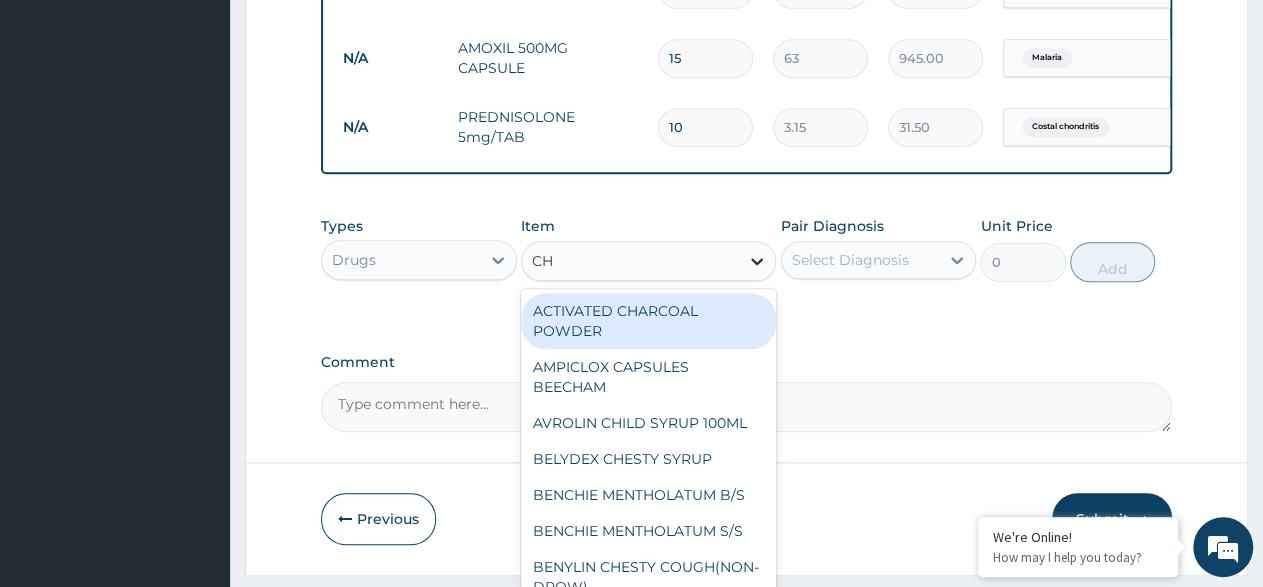 type on "C" 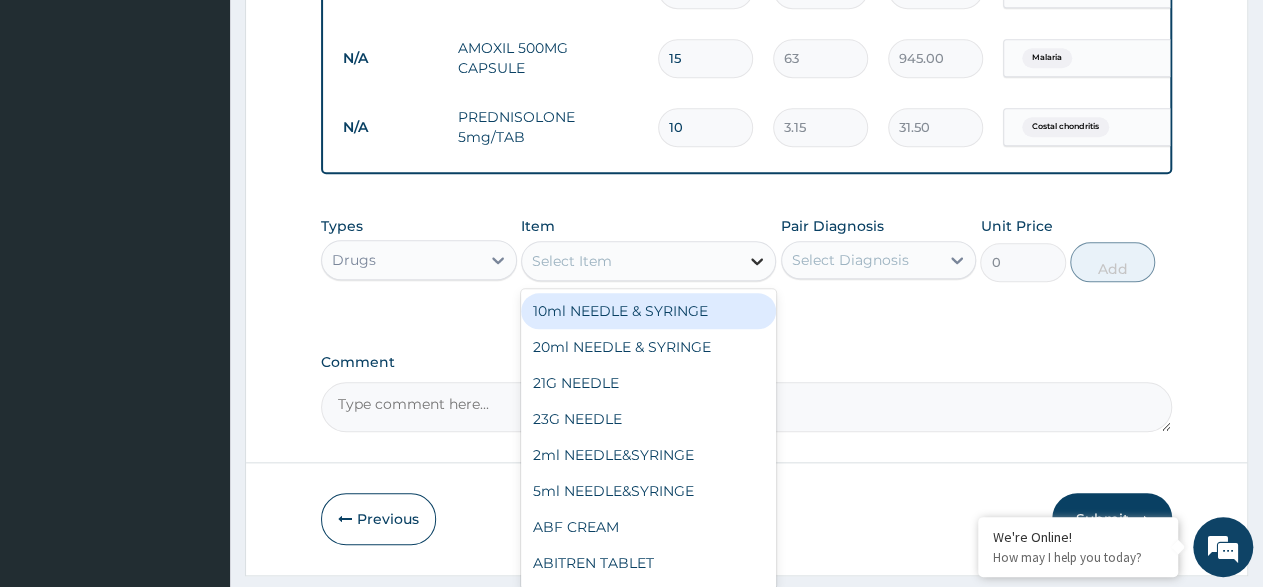 click 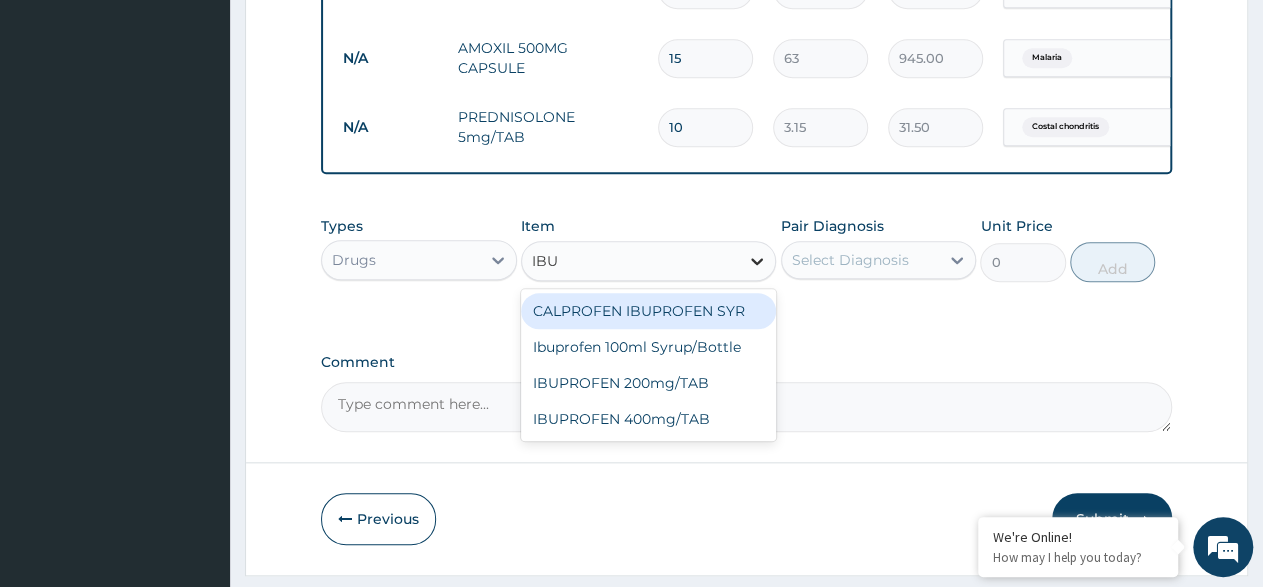type on "IBUP" 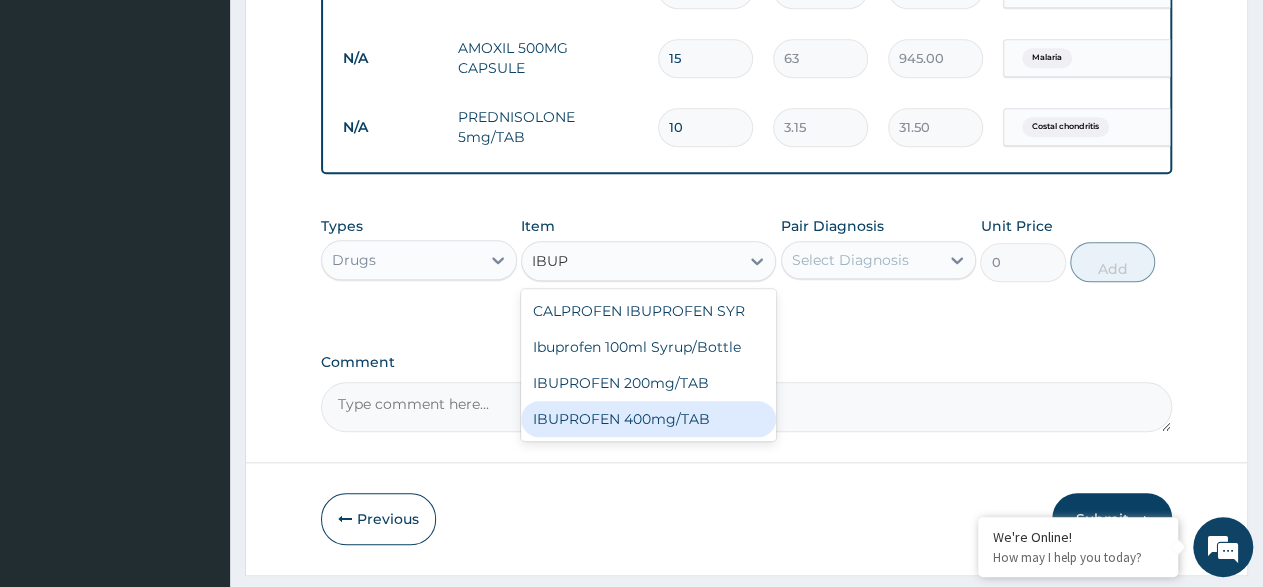 click on "IBUPROFEN 400mg/TAB" at bounding box center [648, 419] 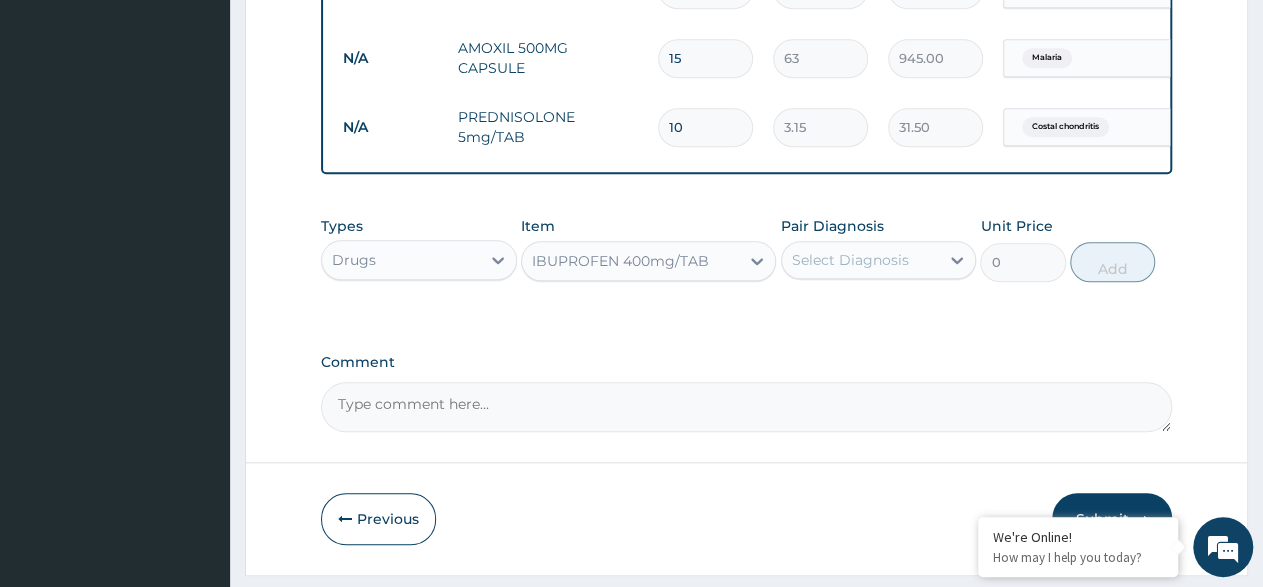 type 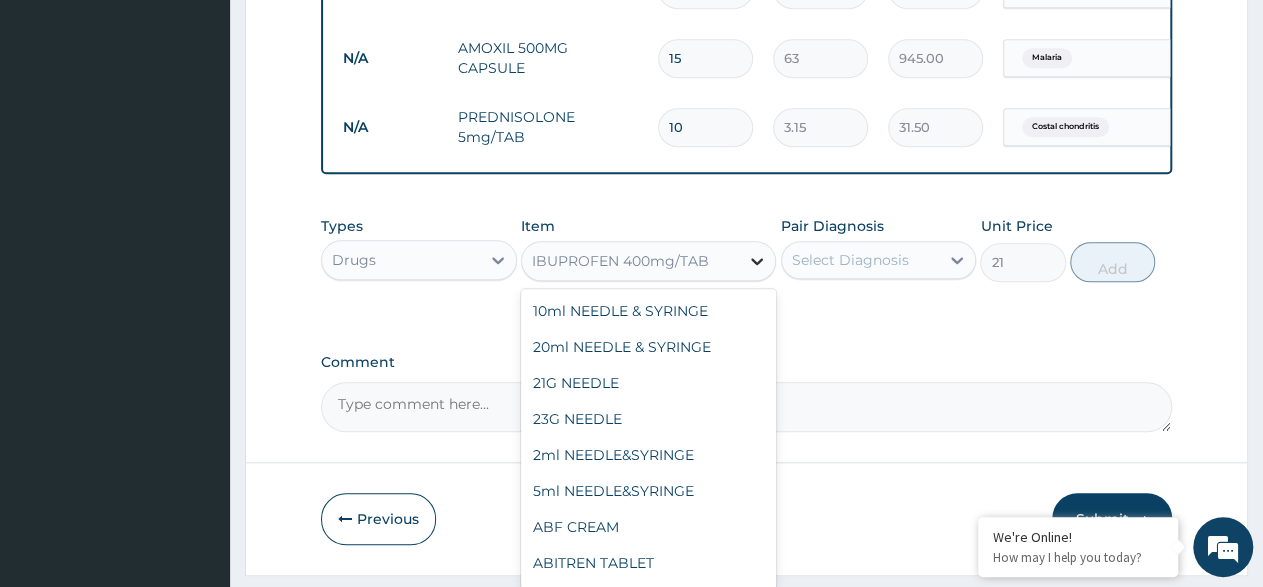 click 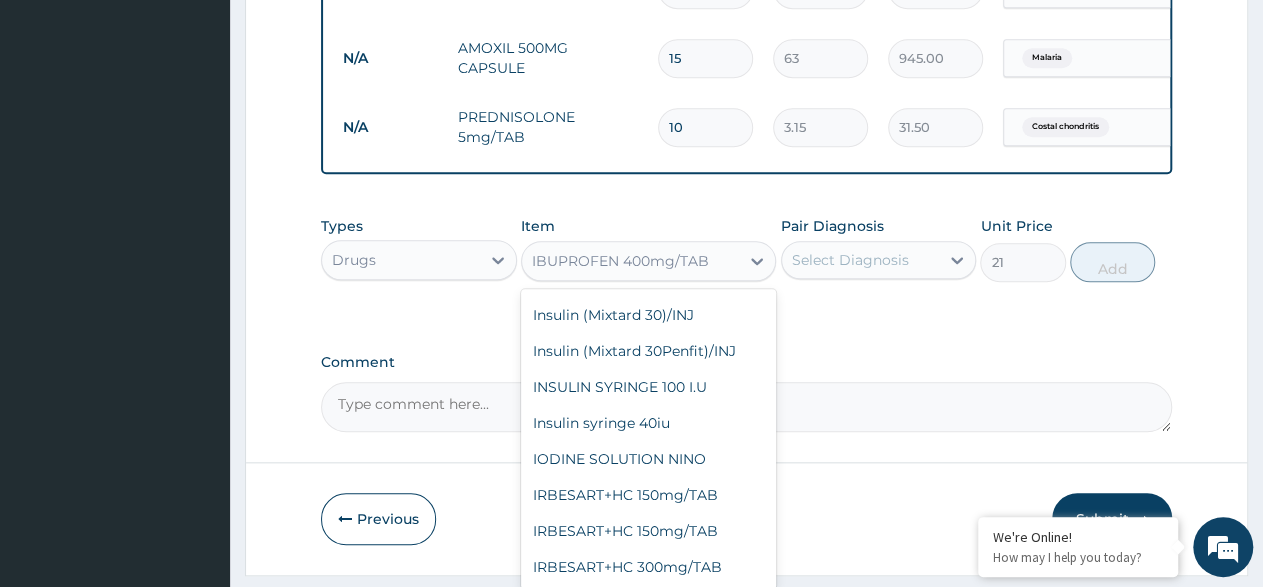 click on "IBUPROFEN 200mg/TAB" at bounding box center (648, -577) 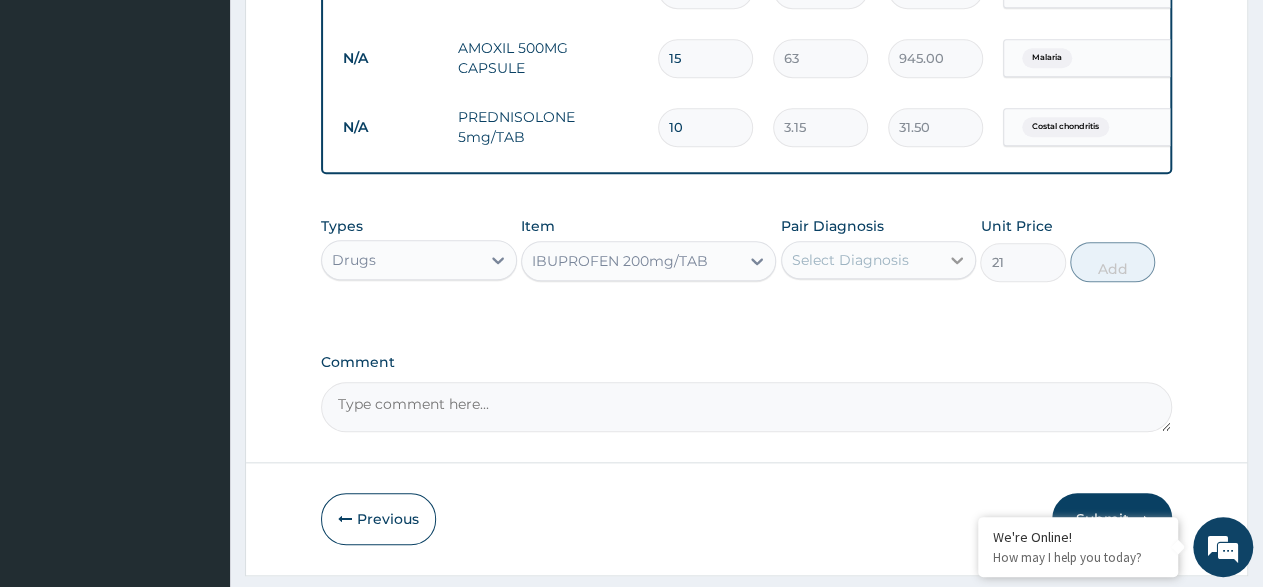 click at bounding box center [957, 260] 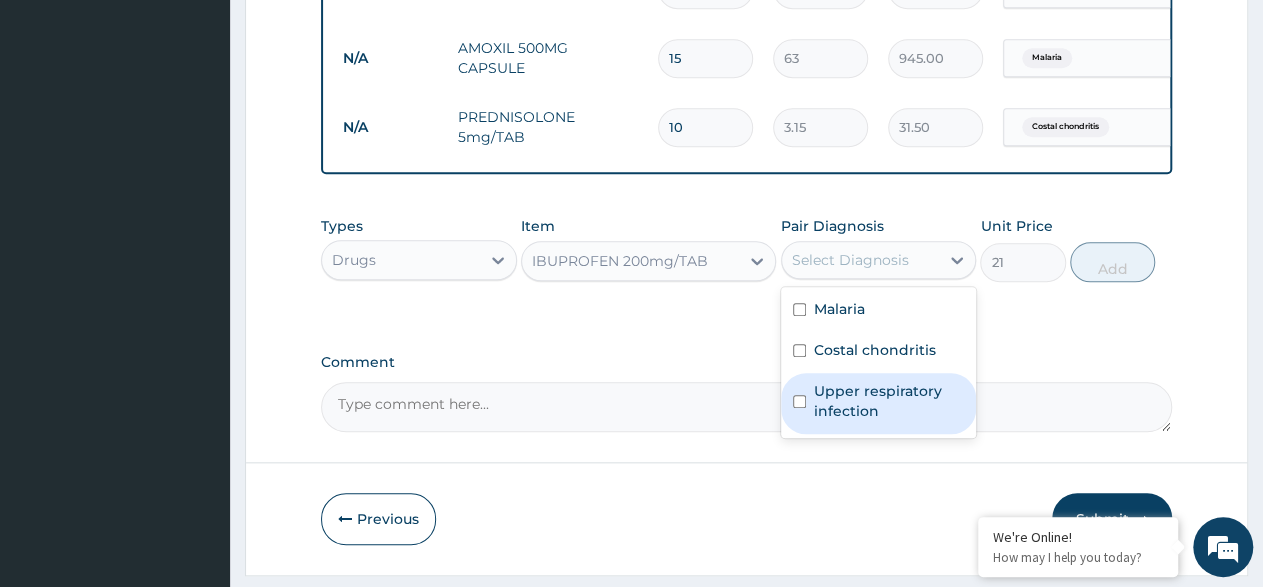 click at bounding box center (799, 401) 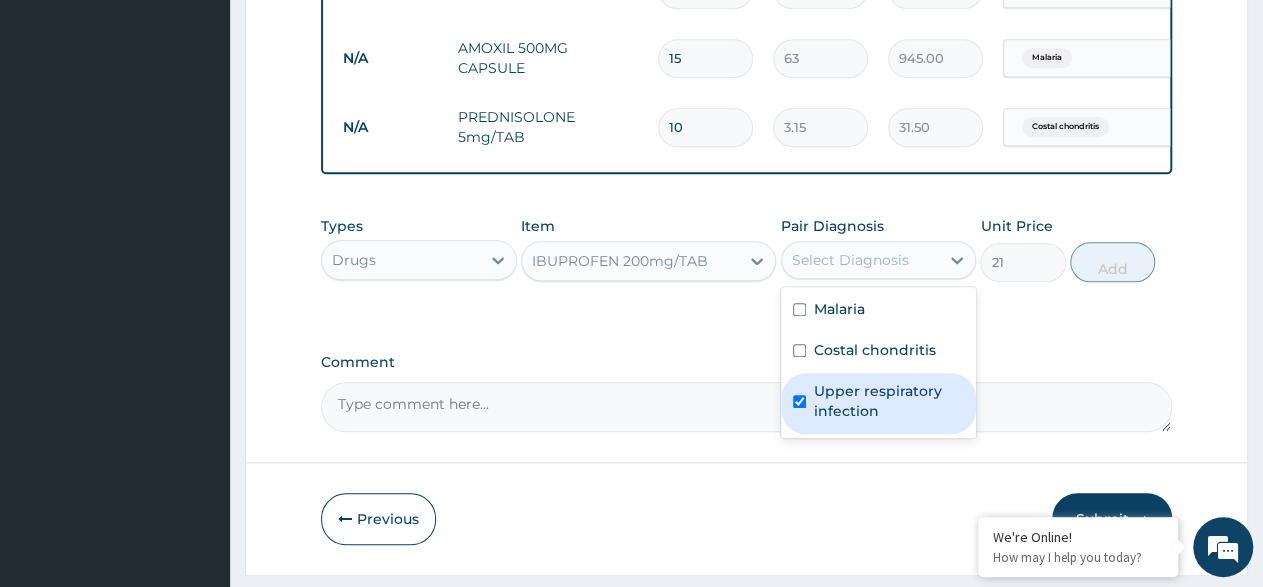 checkbox on "true" 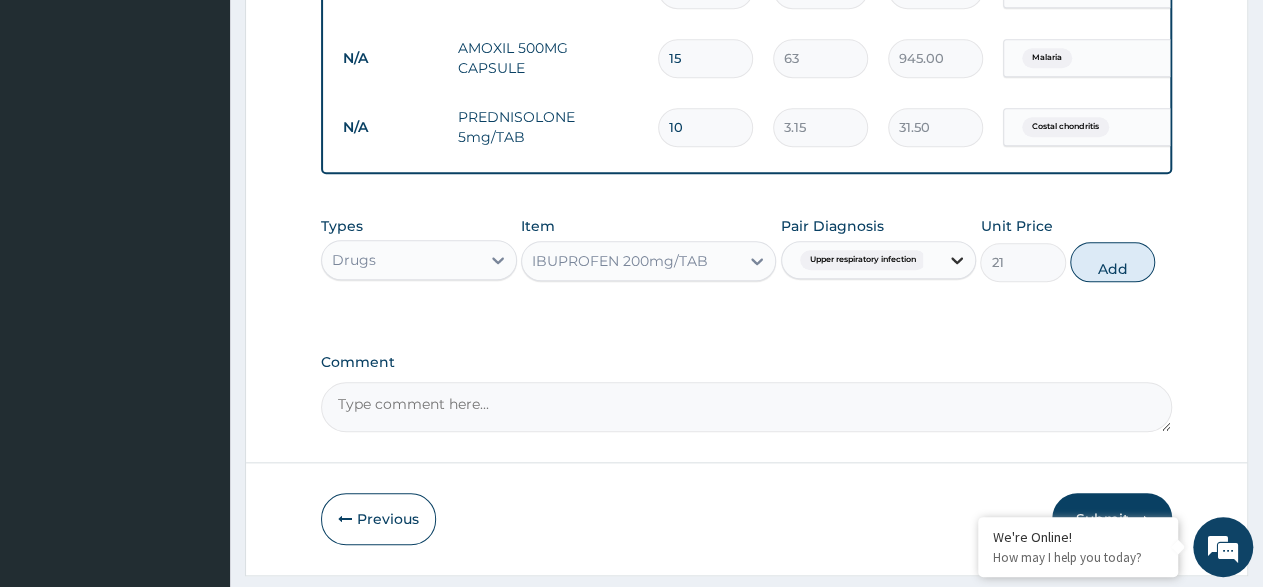 click 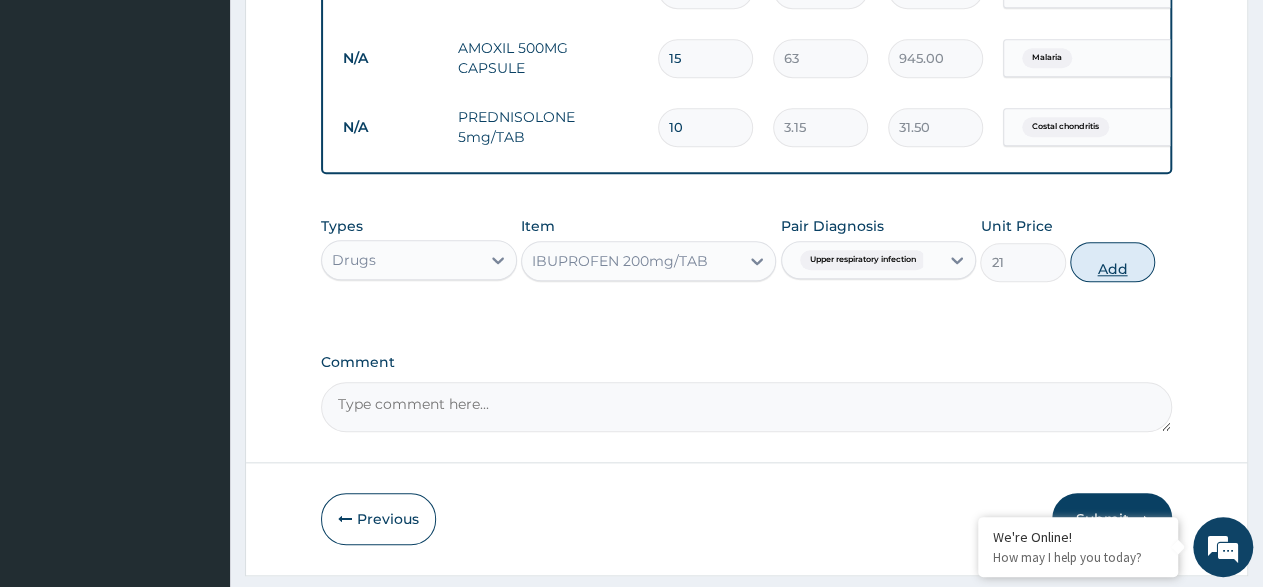 click on "Add" at bounding box center [1112, 262] 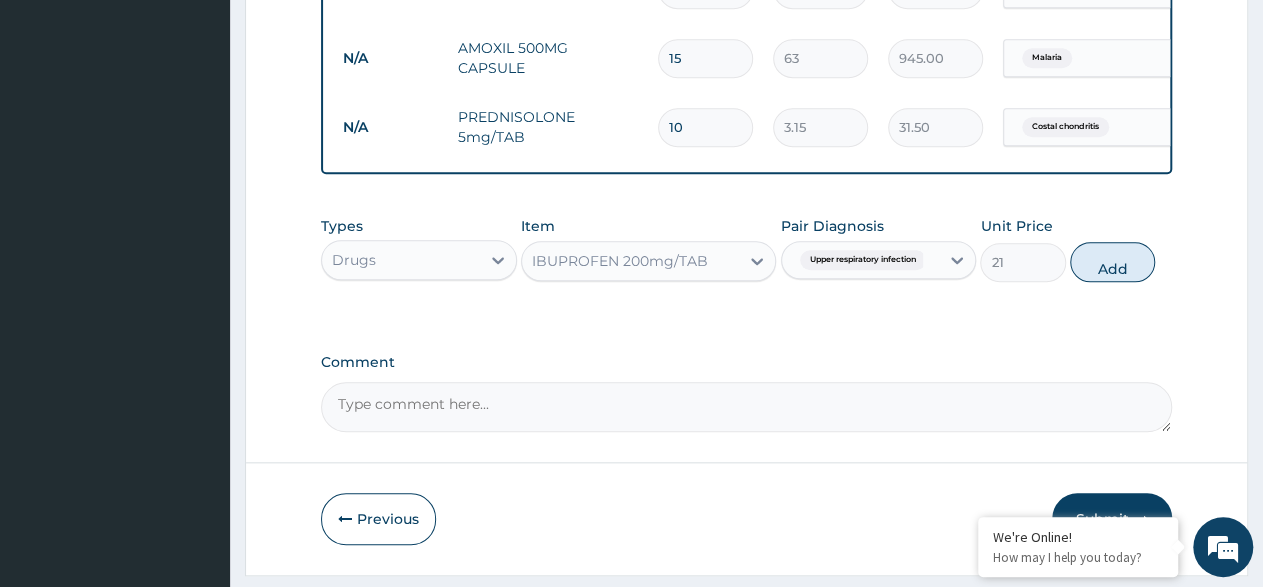 type on "0" 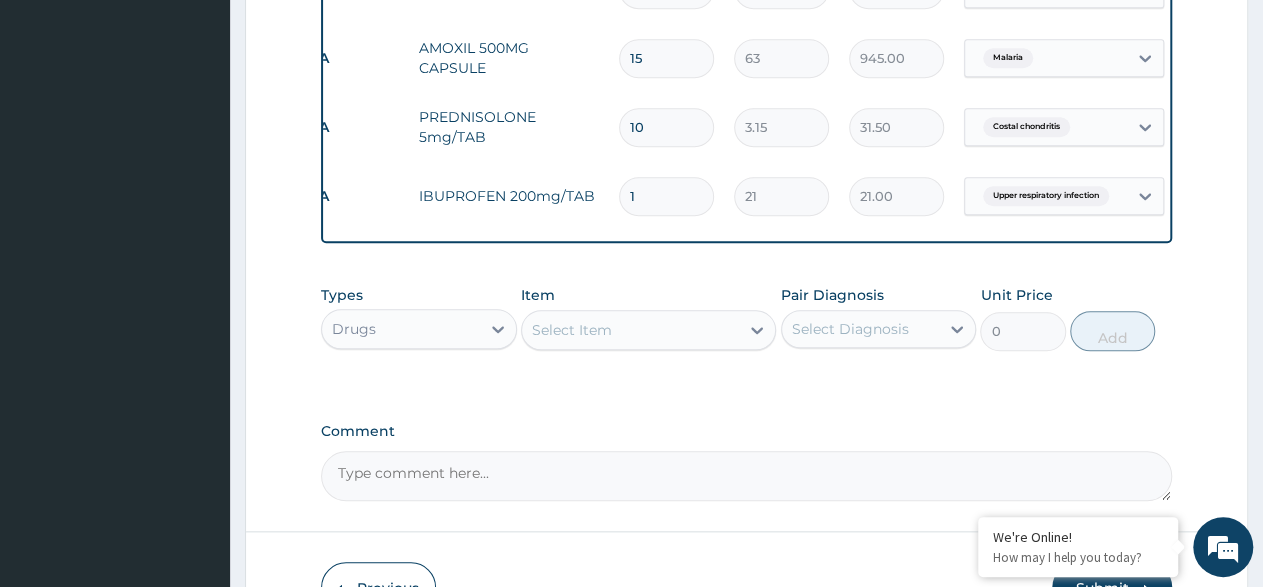scroll, scrollTop: 0, scrollLeft: 44, axis: horizontal 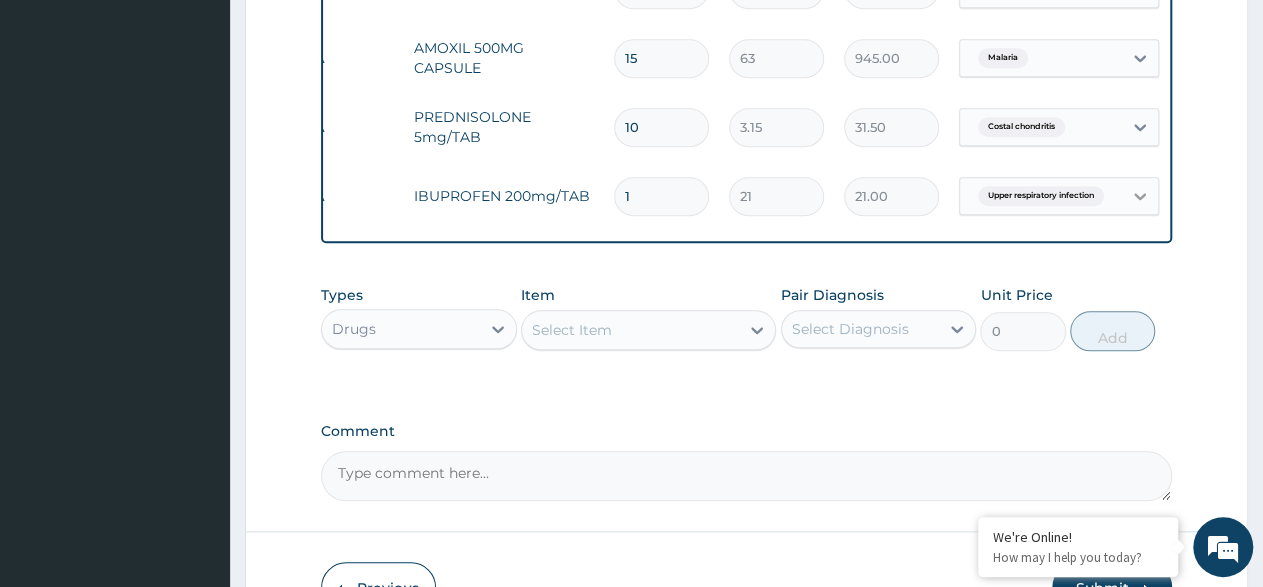 click 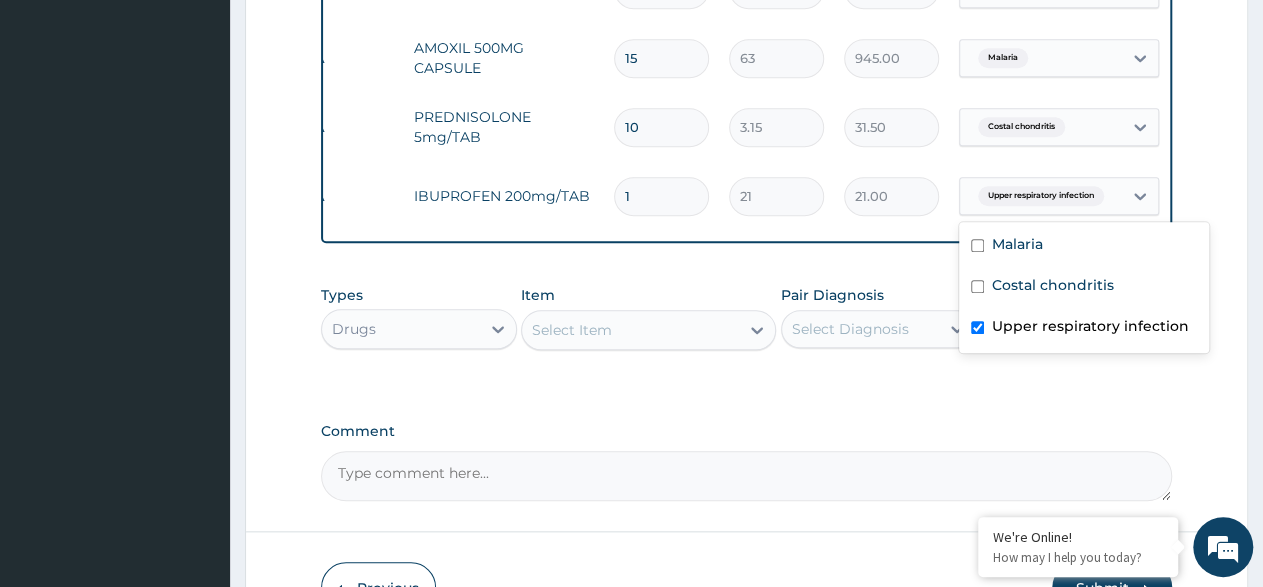 drag, startPoint x: 974, startPoint y: 323, endPoint x: 997, endPoint y: 266, distance: 61.46544 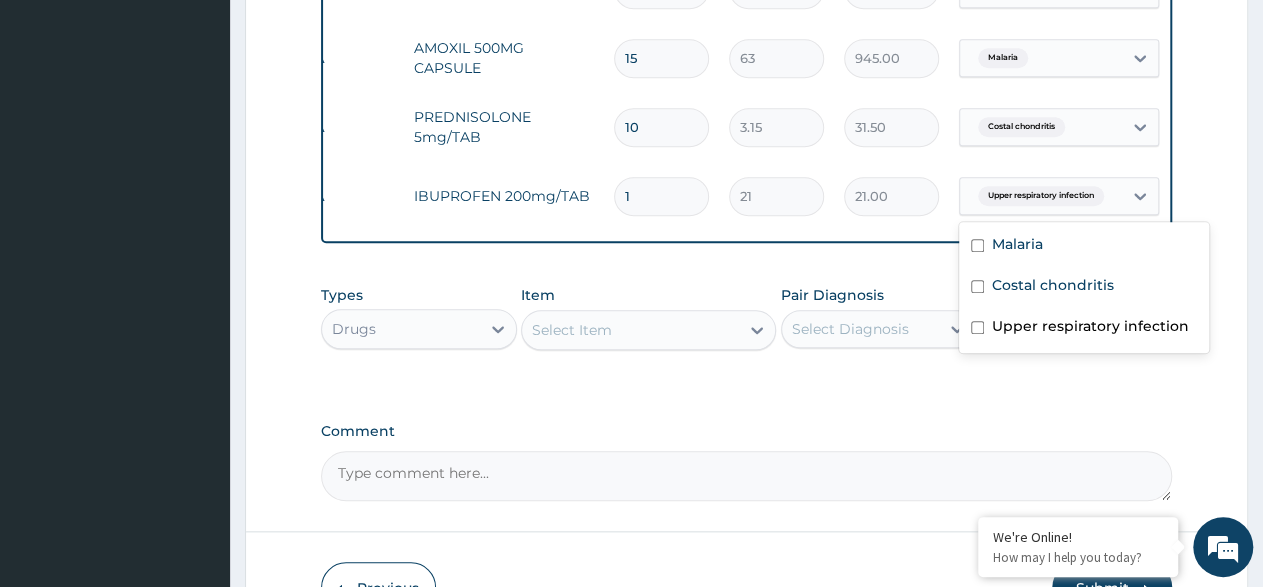 checkbox on "false" 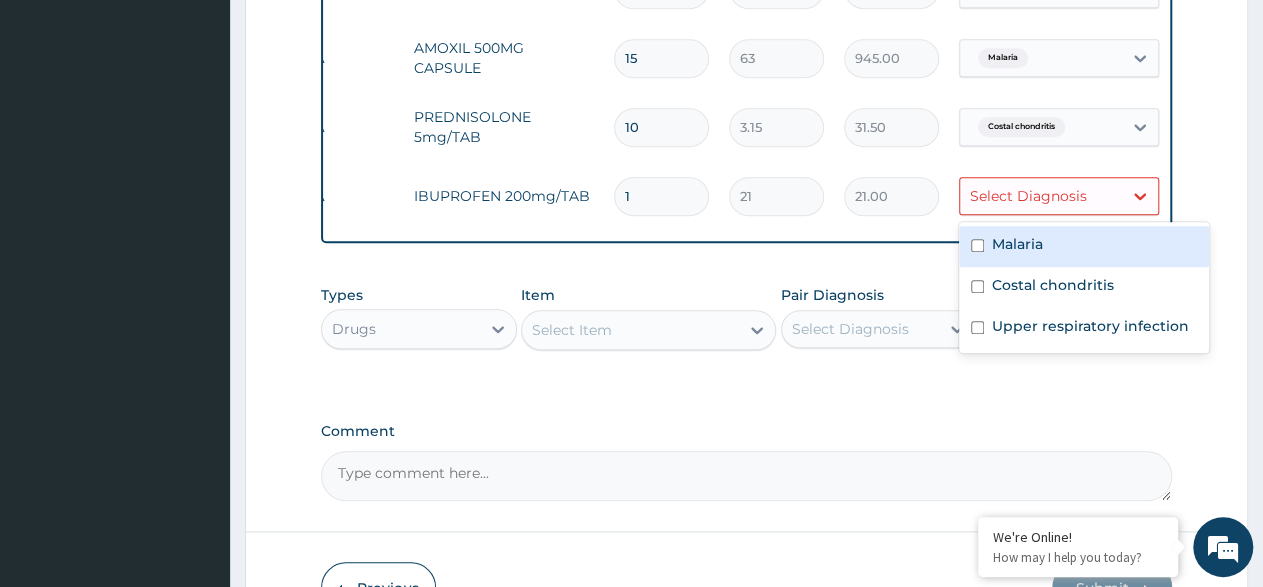 click on "Malaria" at bounding box center [1084, 246] 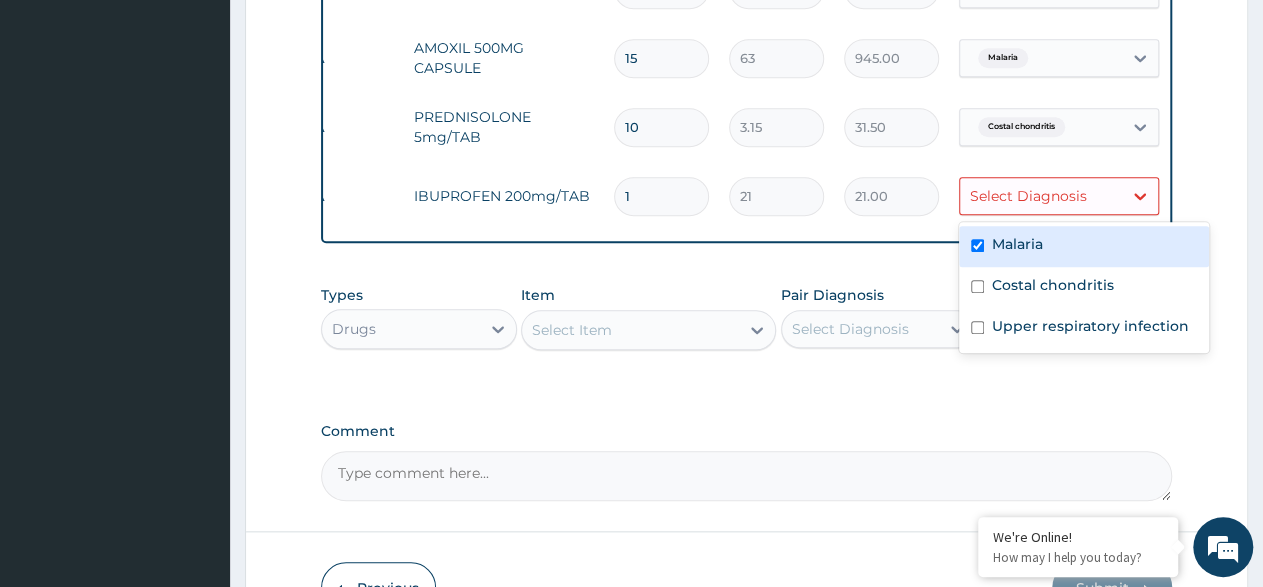 checkbox on "true" 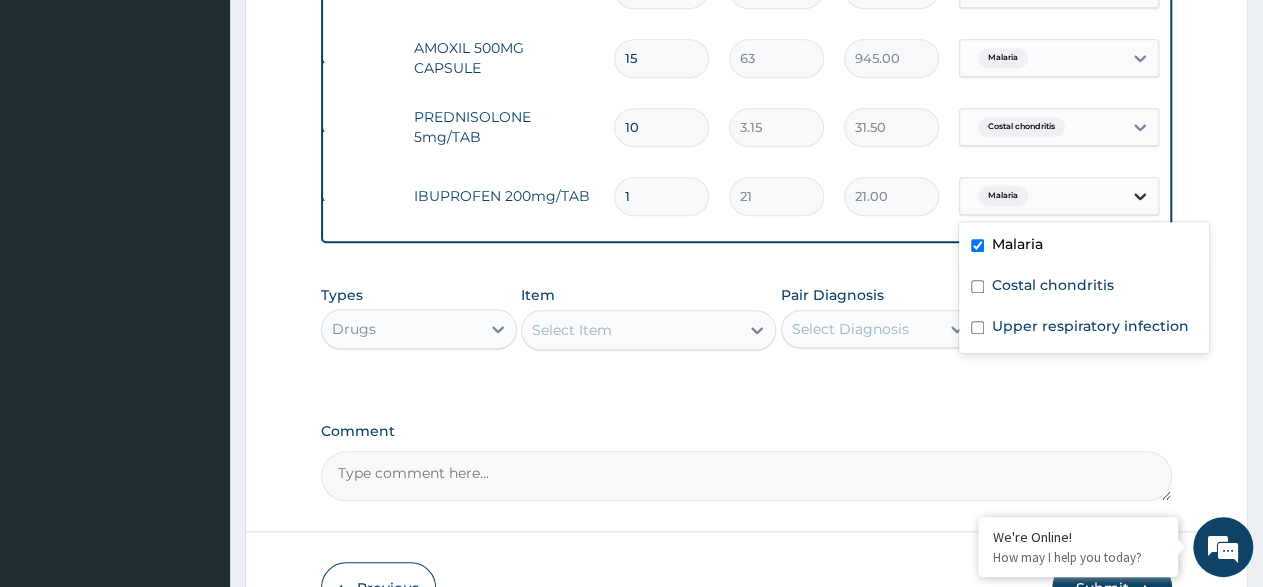 click 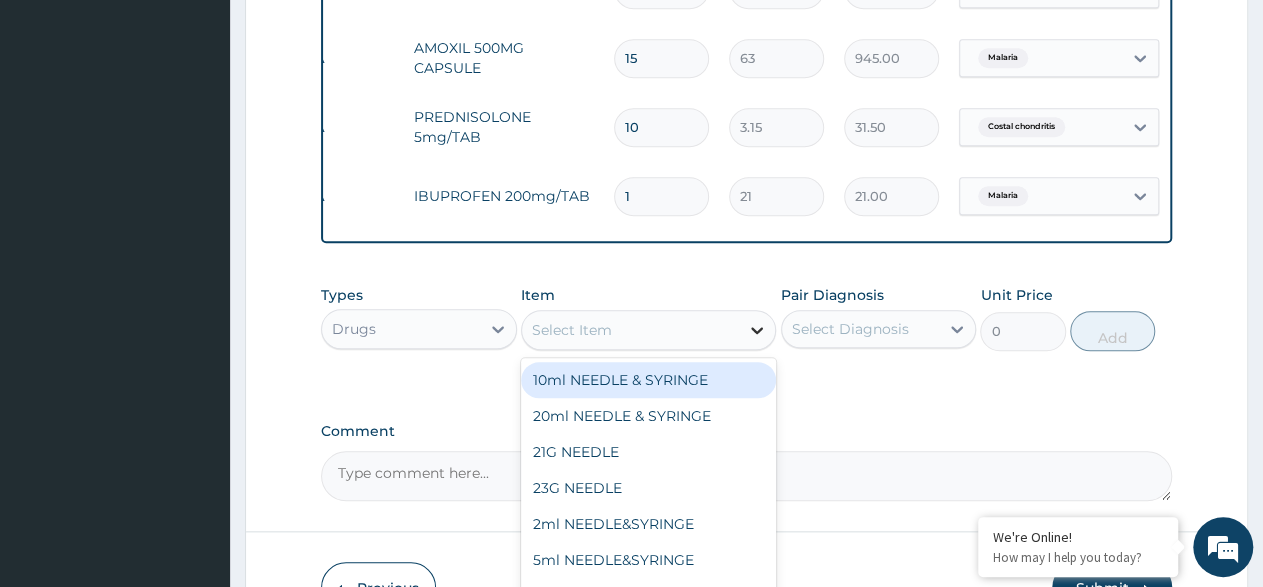 click 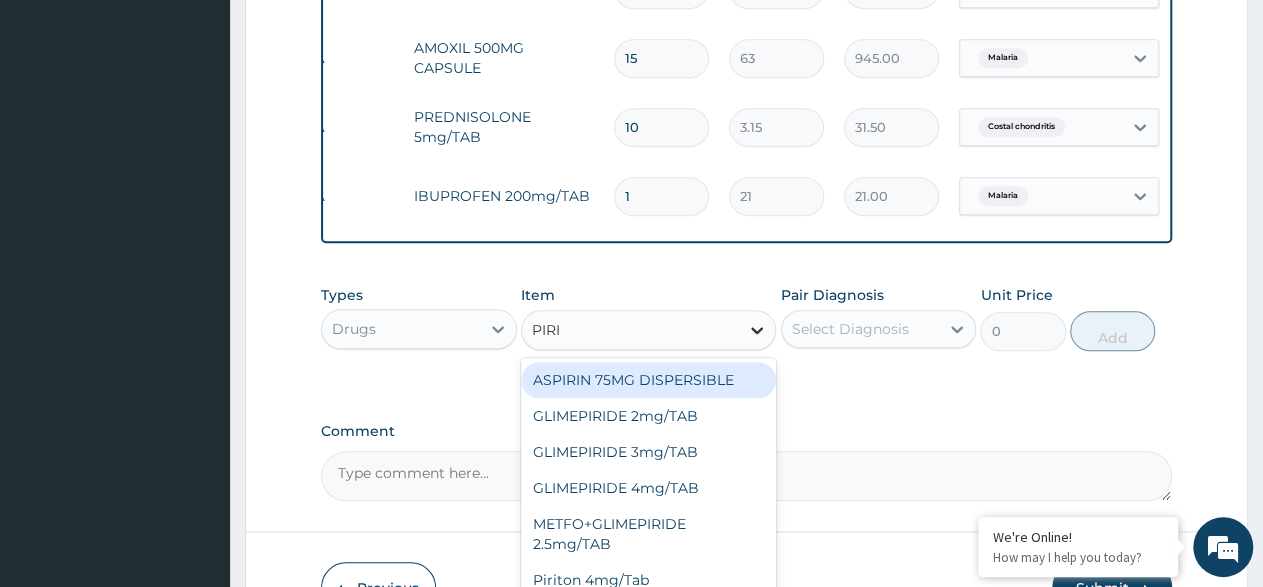 type on "PIRIT" 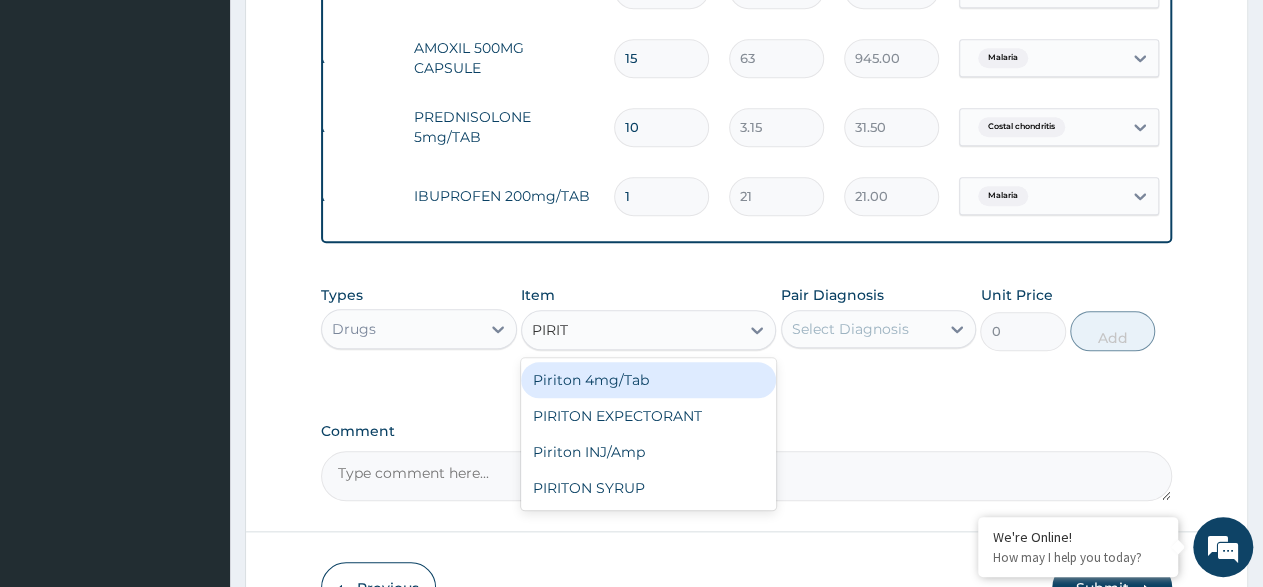click on "Piriton 4mg/Tab" at bounding box center (648, 380) 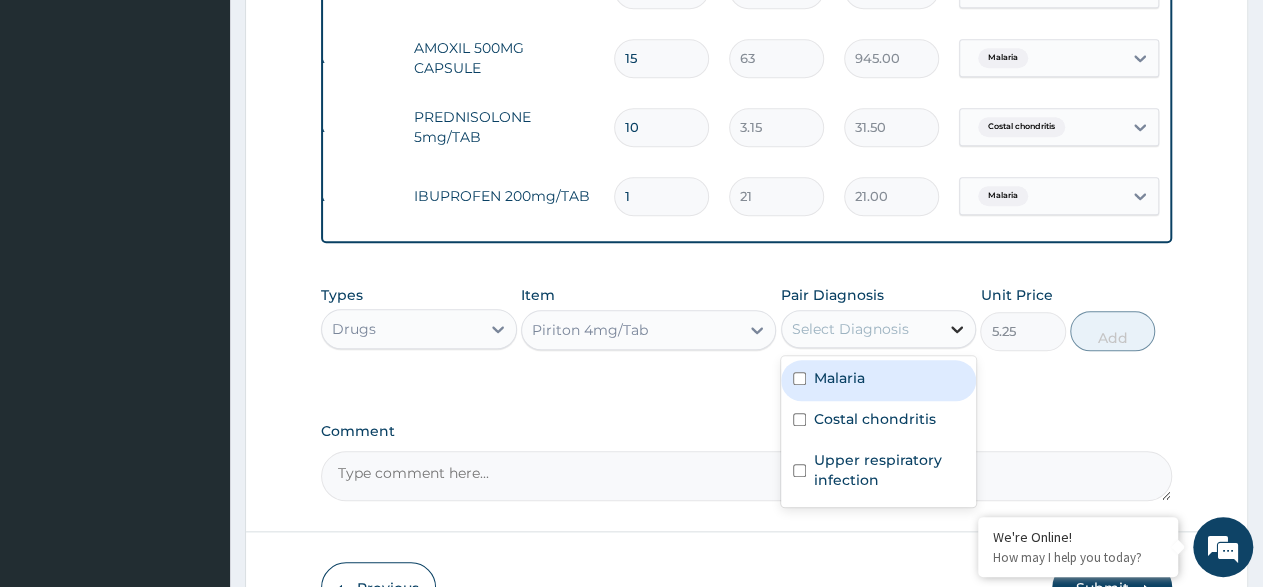 click at bounding box center [957, 329] 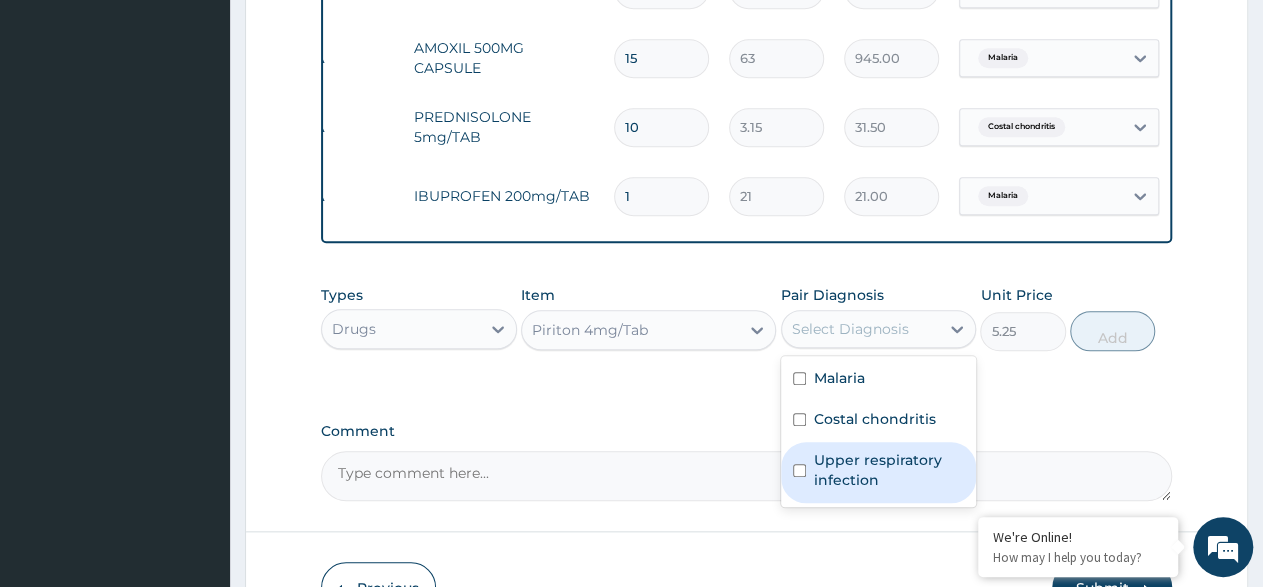 drag, startPoint x: 795, startPoint y: 479, endPoint x: 895, endPoint y: 451, distance: 103.84604 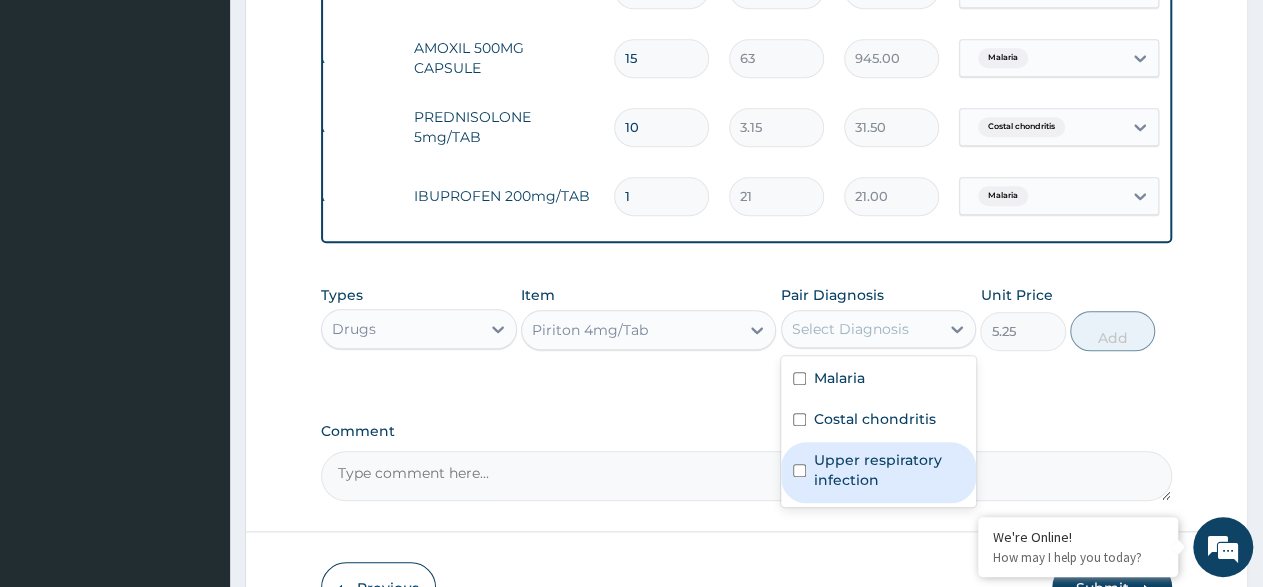 click on "Upper respiratory infection" at bounding box center (879, 472) 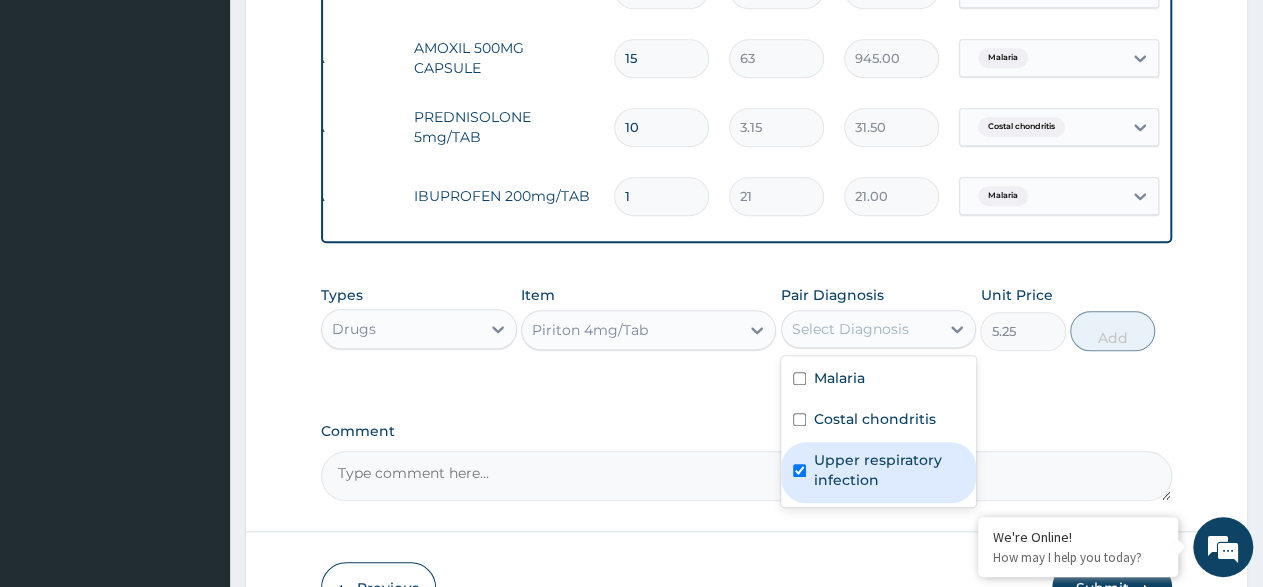 checkbox on "true" 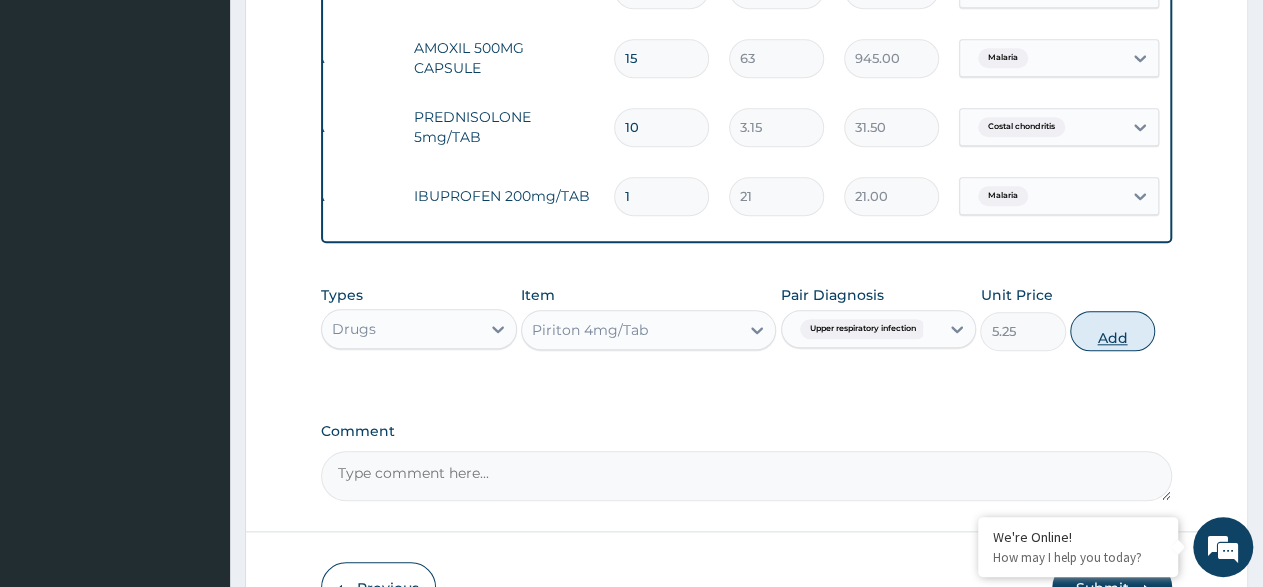 drag, startPoint x: 963, startPoint y: 349, endPoint x: 1096, endPoint y: 343, distance: 133.13527 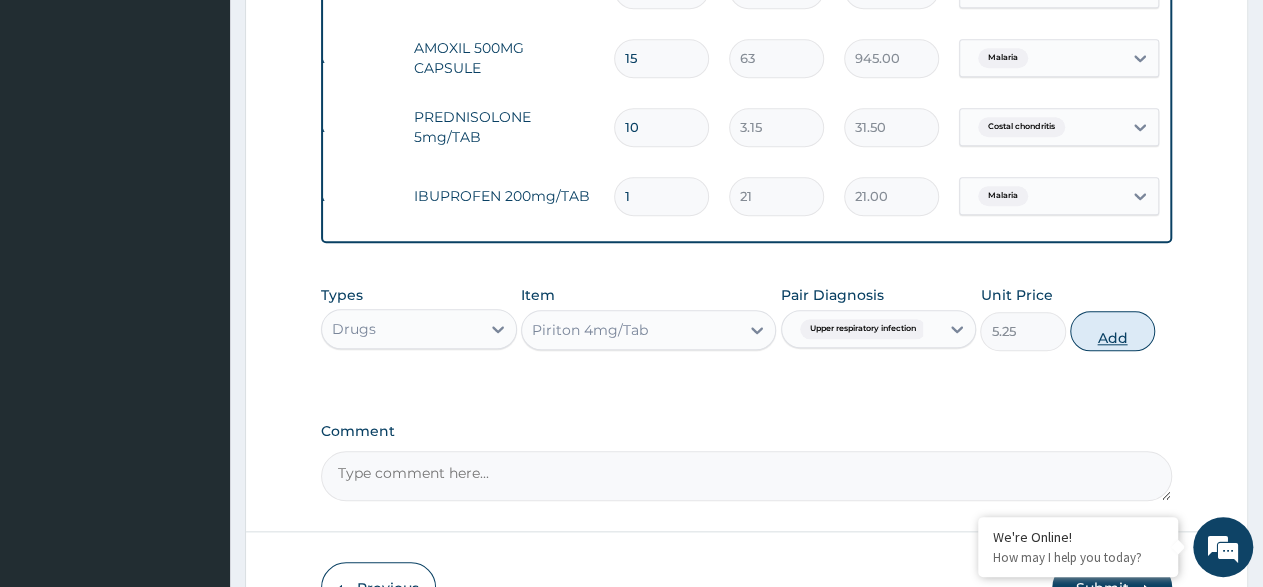 click 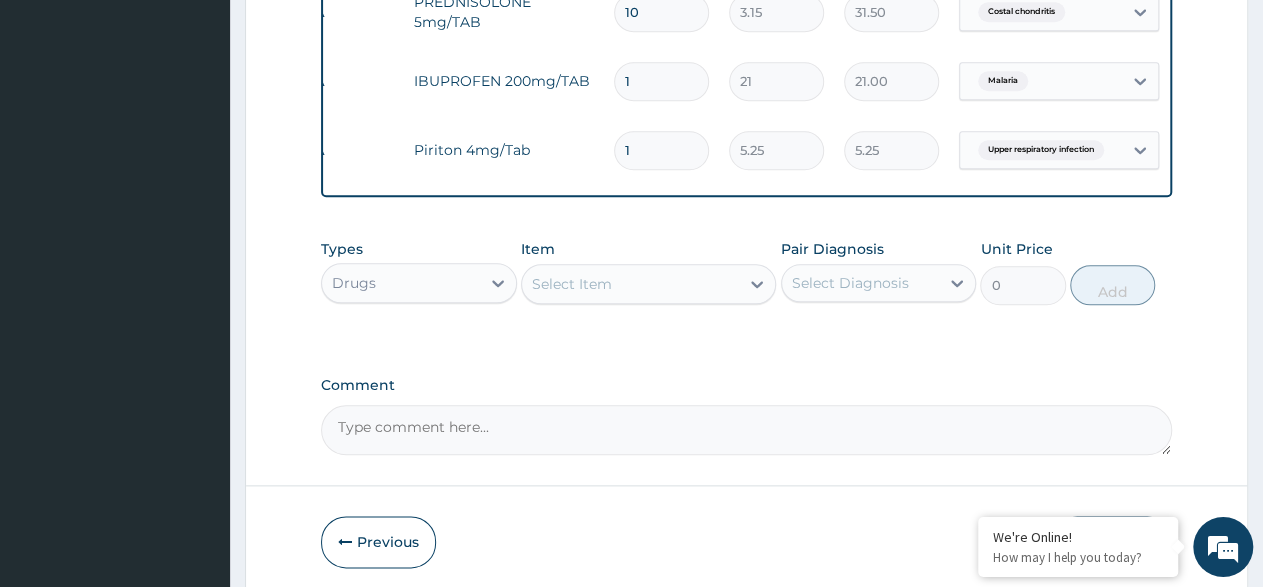 scroll, scrollTop: 1041, scrollLeft: 0, axis: vertical 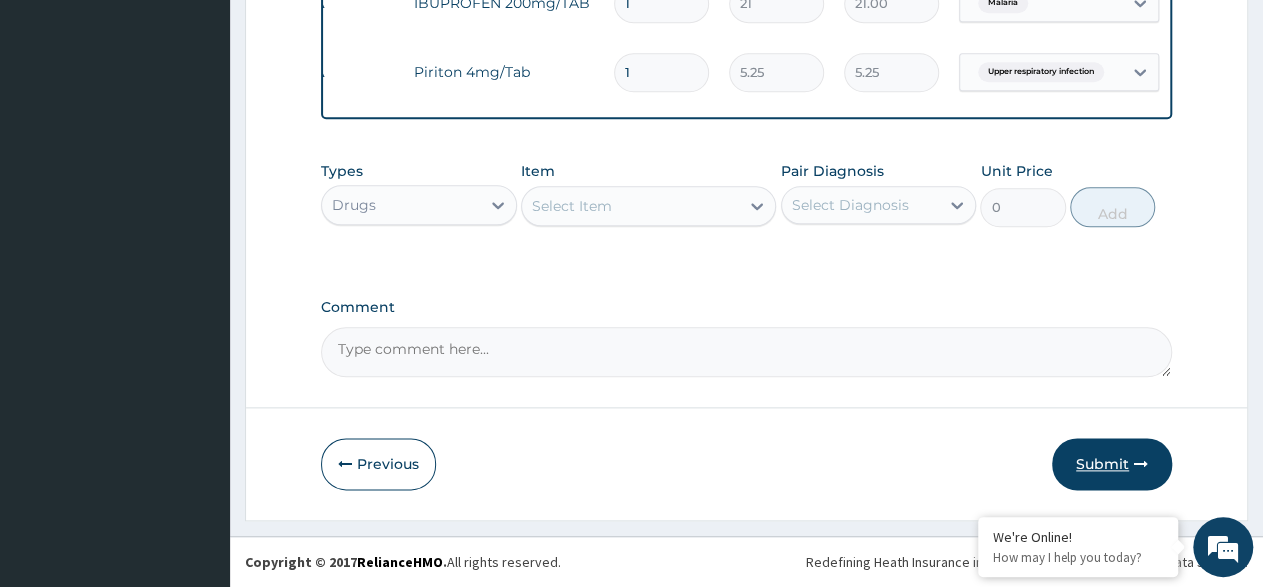 click on "Submit" at bounding box center [1112, 464] 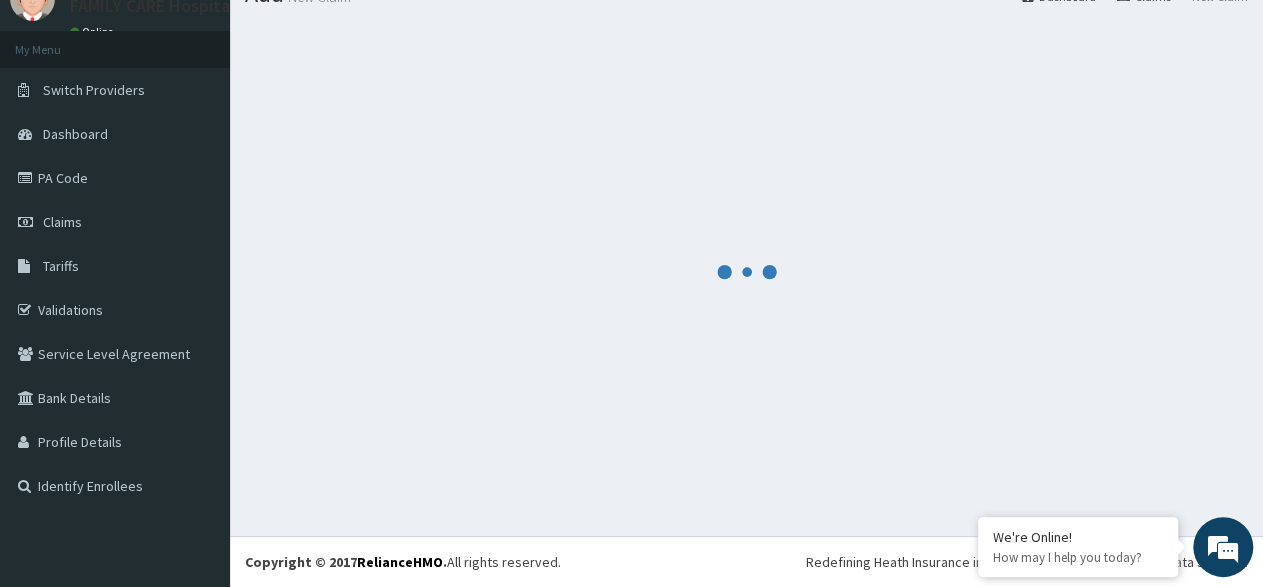scroll, scrollTop: 84, scrollLeft: 0, axis: vertical 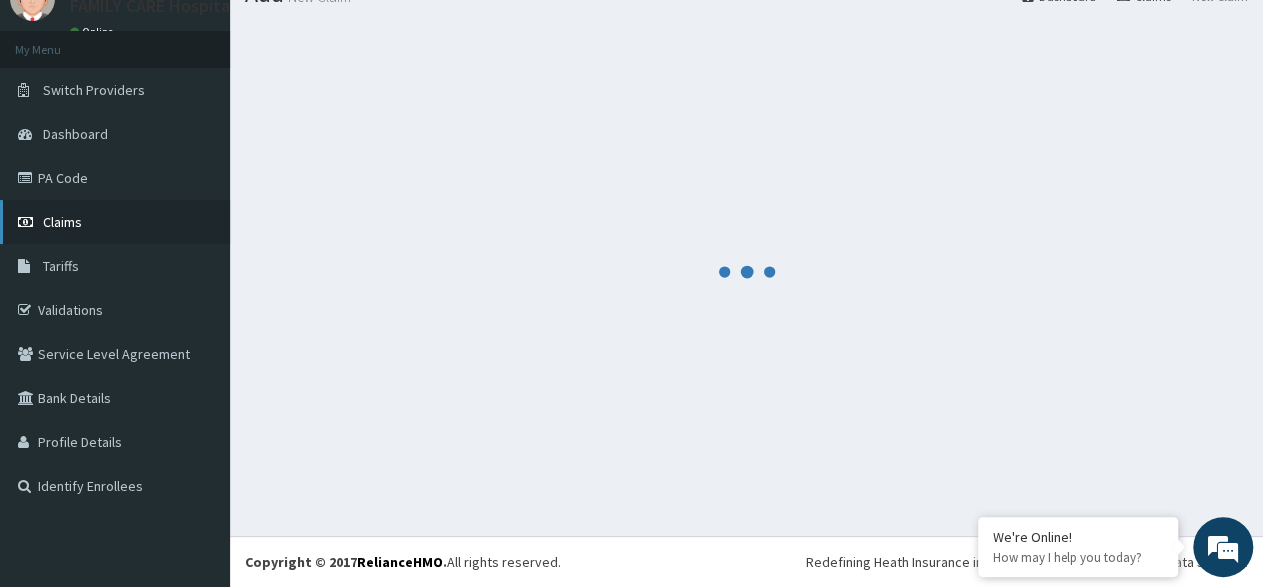click on "Claims" at bounding box center [115, 222] 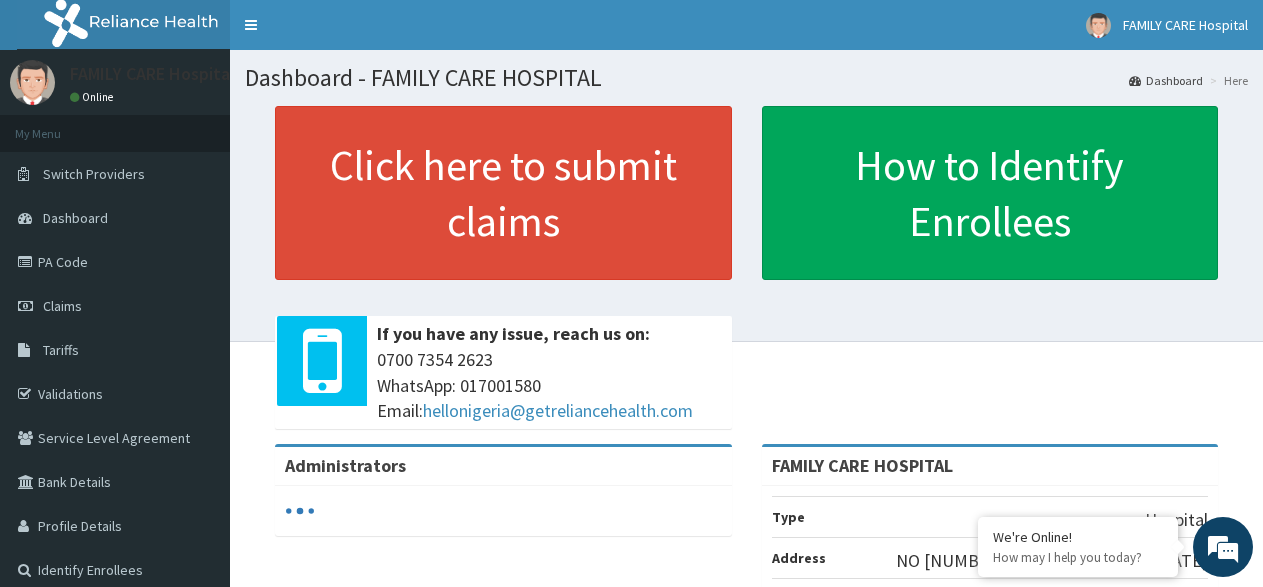 scroll, scrollTop: 0, scrollLeft: 0, axis: both 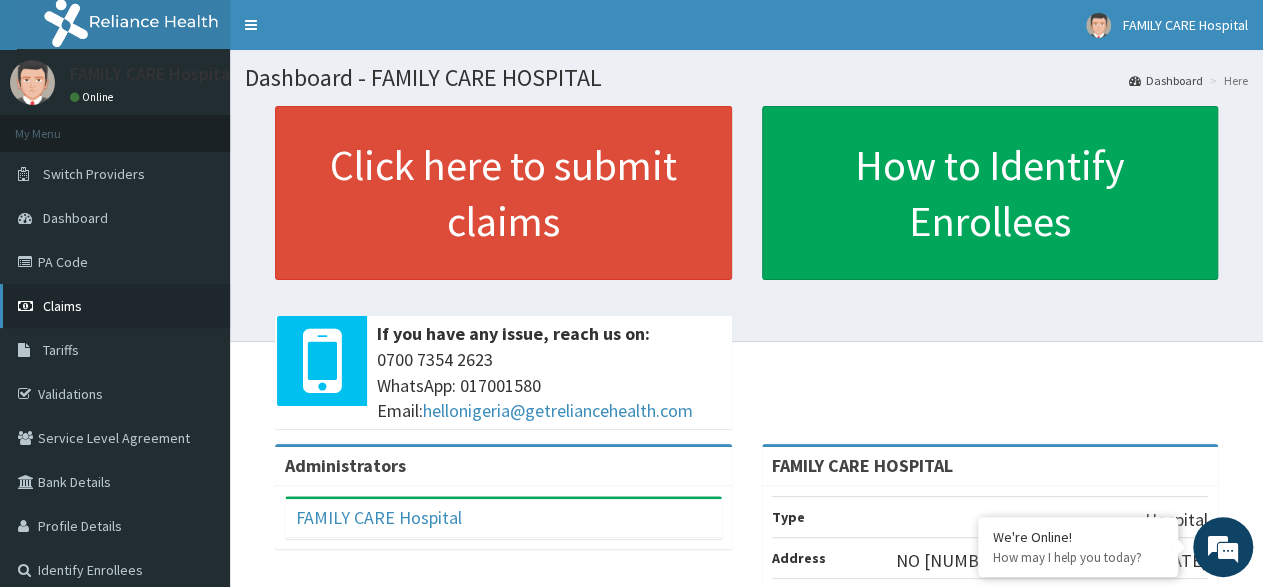 click on "Claims" at bounding box center (115, 306) 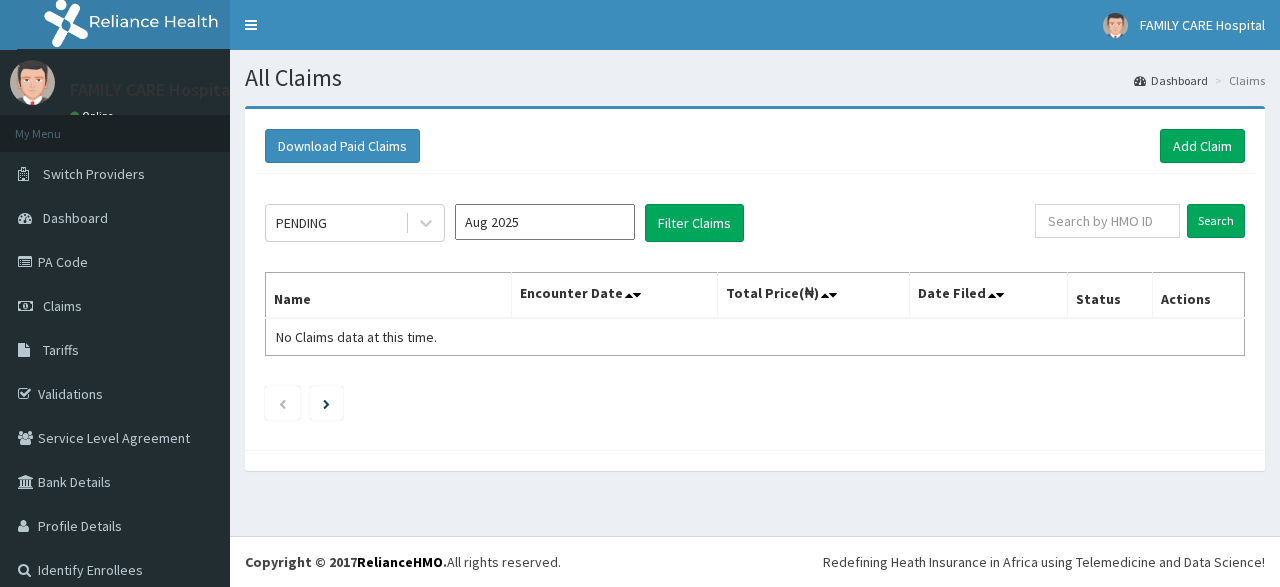 scroll, scrollTop: 0, scrollLeft: 0, axis: both 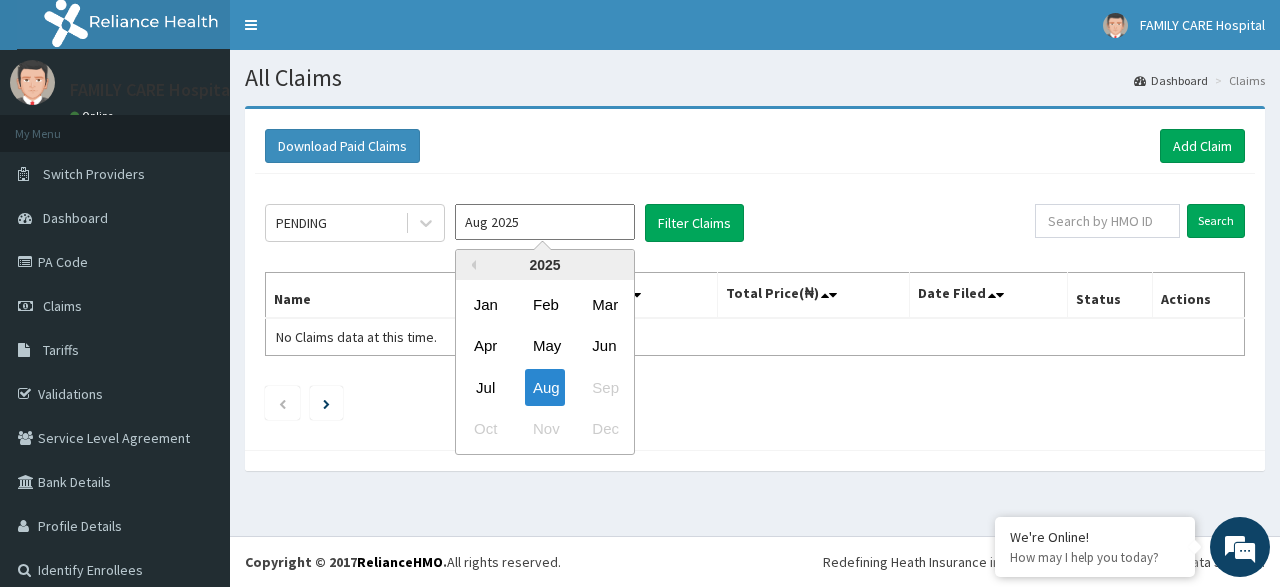 click on "Aug 2025" at bounding box center (545, 222) 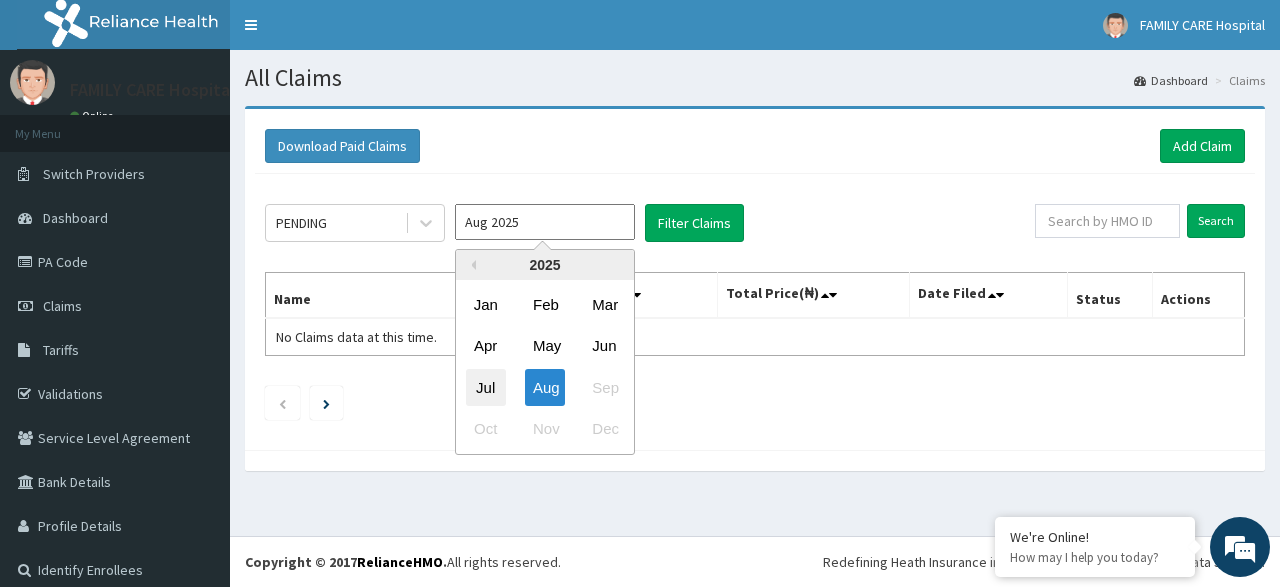 click on "Jul" at bounding box center [486, 387] 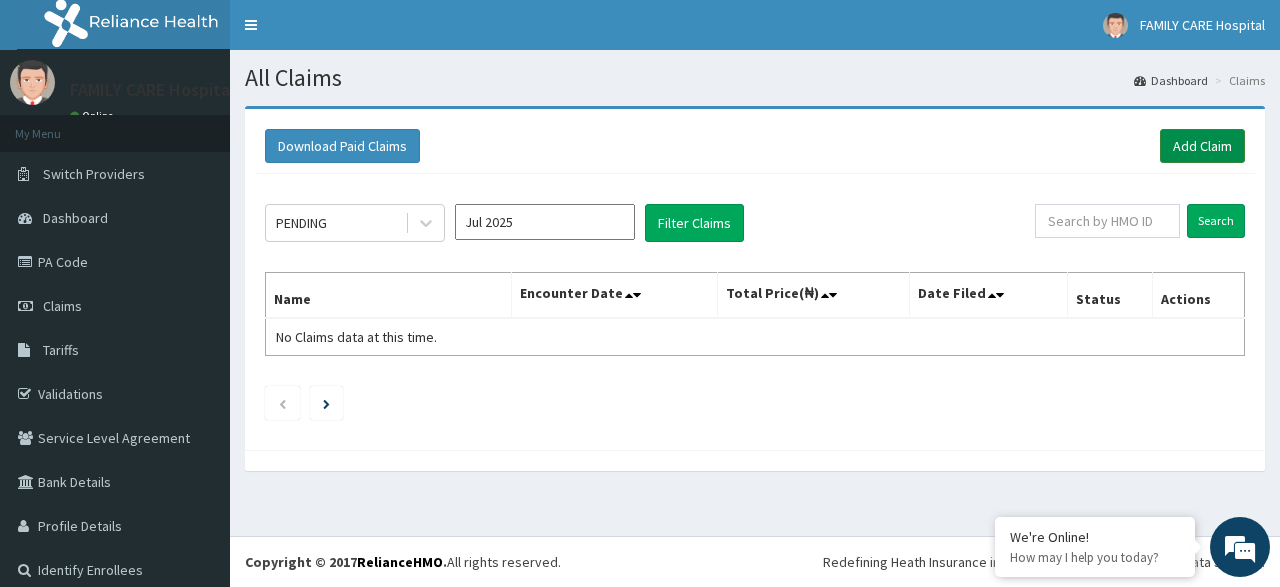 scroll, scrollTop: 0, scrollLeft: 0, axis: both 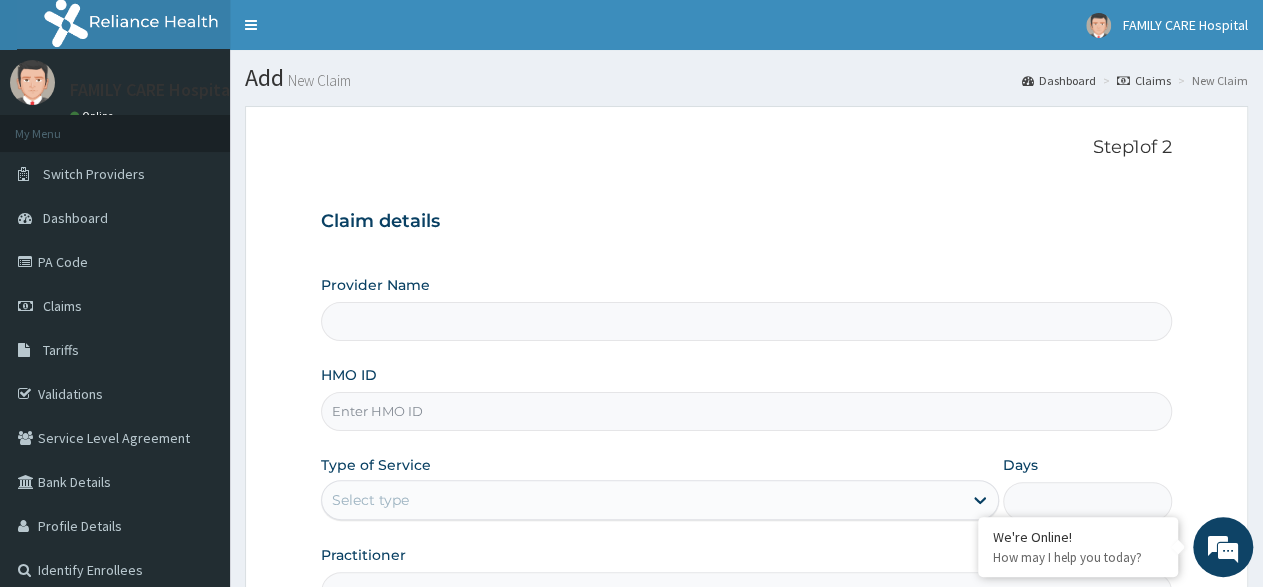 type on "FAMILY CARE HOSPITAL" 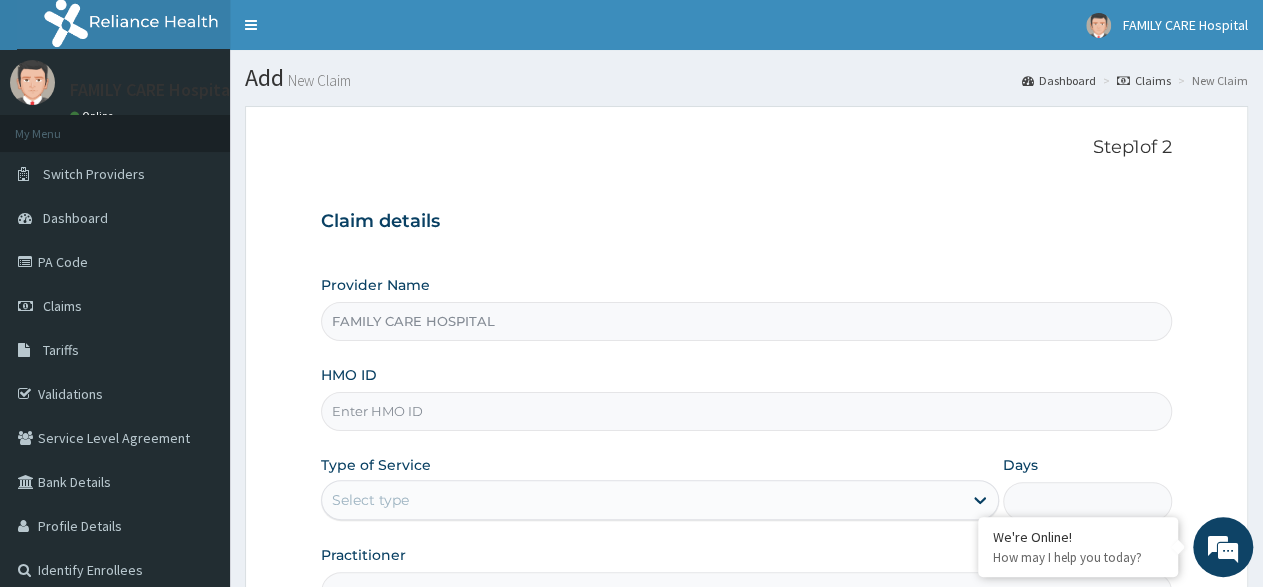 scroll, scrollTop: 0, scrollLeft: 0, axis: both 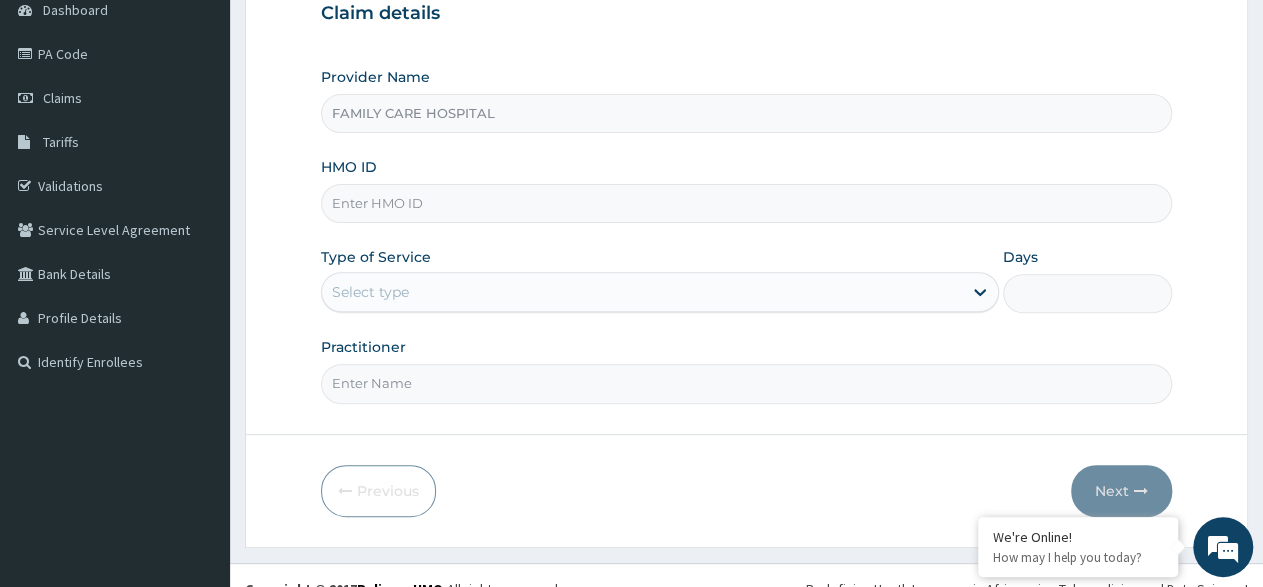 click on "HMO ID" at bounding box center [746, 203] 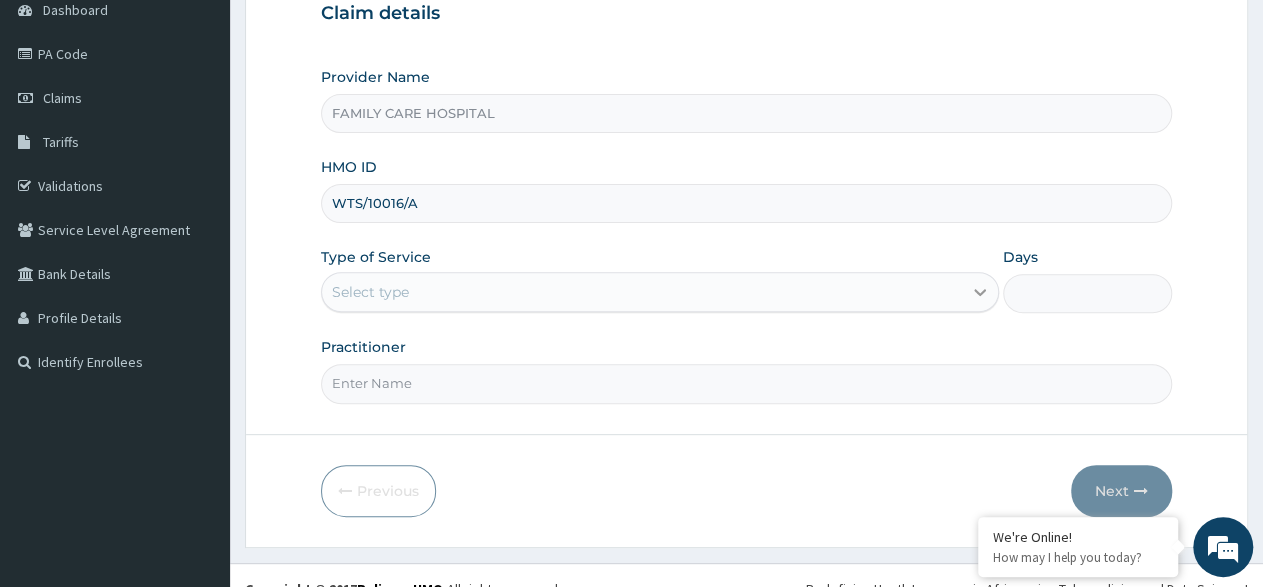 type on "WTS/10016/A" 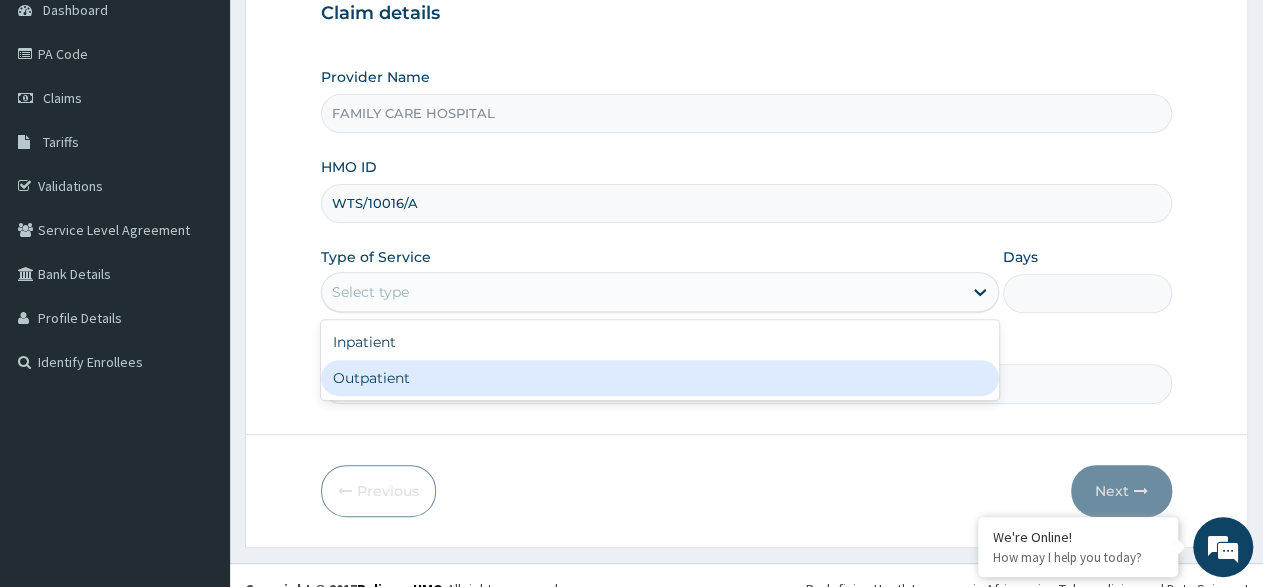 drag, startPoint x: 750, startPoint y: 371, endPoint x: 743, endPoint y: 358, distance: 14.764823 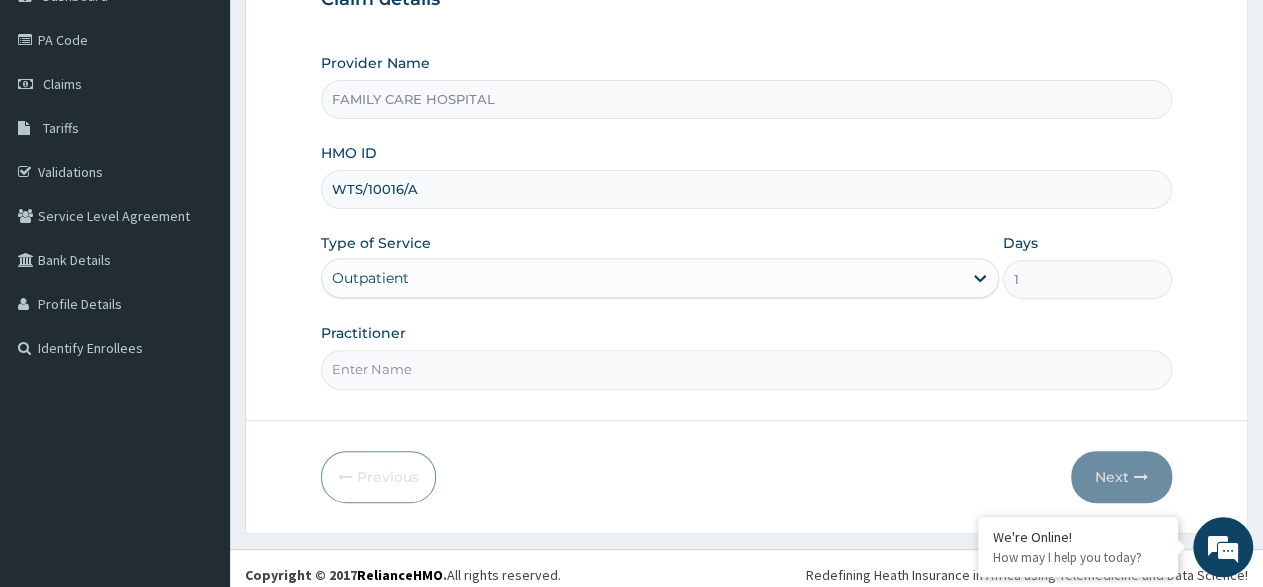 scroll, scrollTop: 230, scrollLeft: 0, axis: vertical 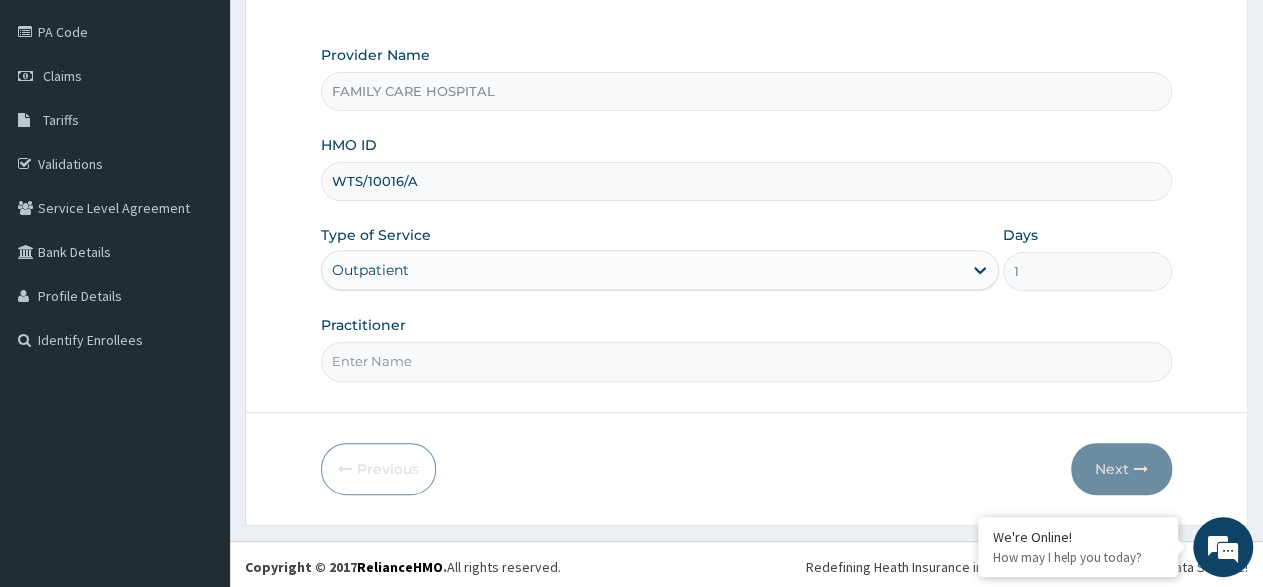 click on "Practitioner" at bounding box center [746, 361] 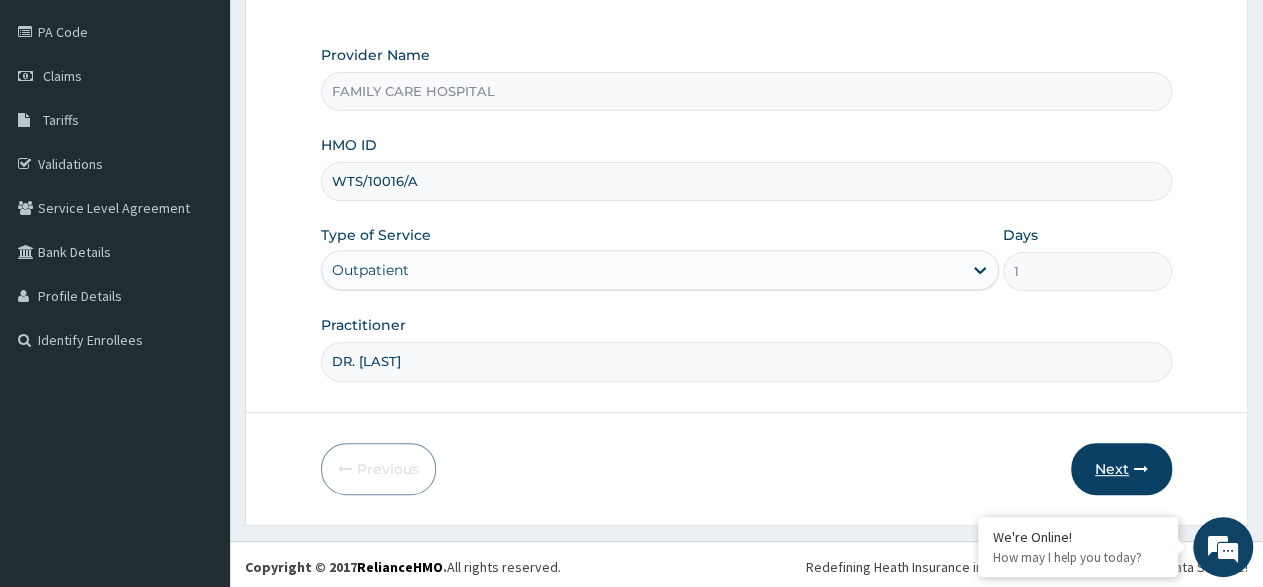 type on "DR. [LAST]" 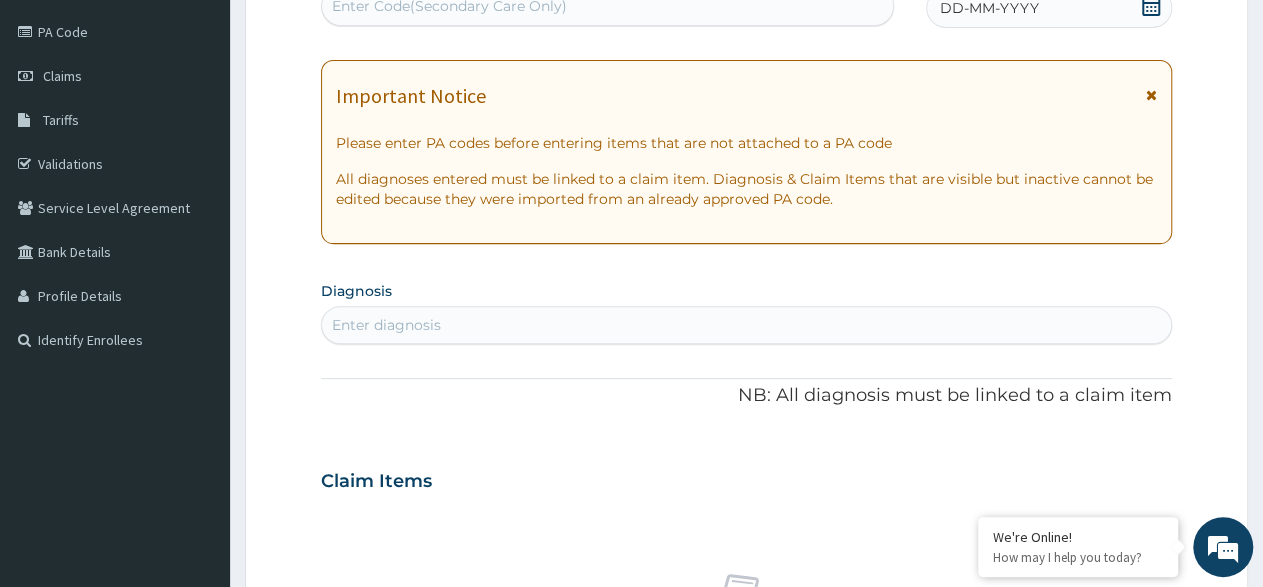 click on "Important Notice Please enter PA codes before entering items that are not attached to a PA code   All diagnoses entered must be linked to a claim item. Diagnosis & Claim Items that are visible but inactive cannot be edited because they were imported from an already approved PA code." at bounding box center (746, 152) 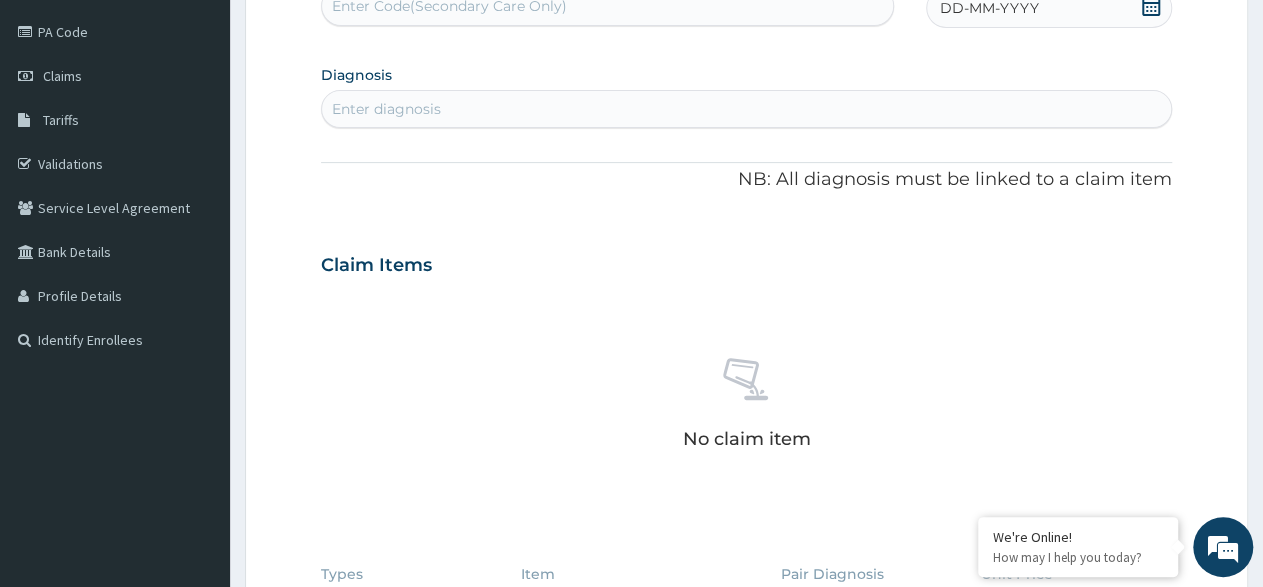 click 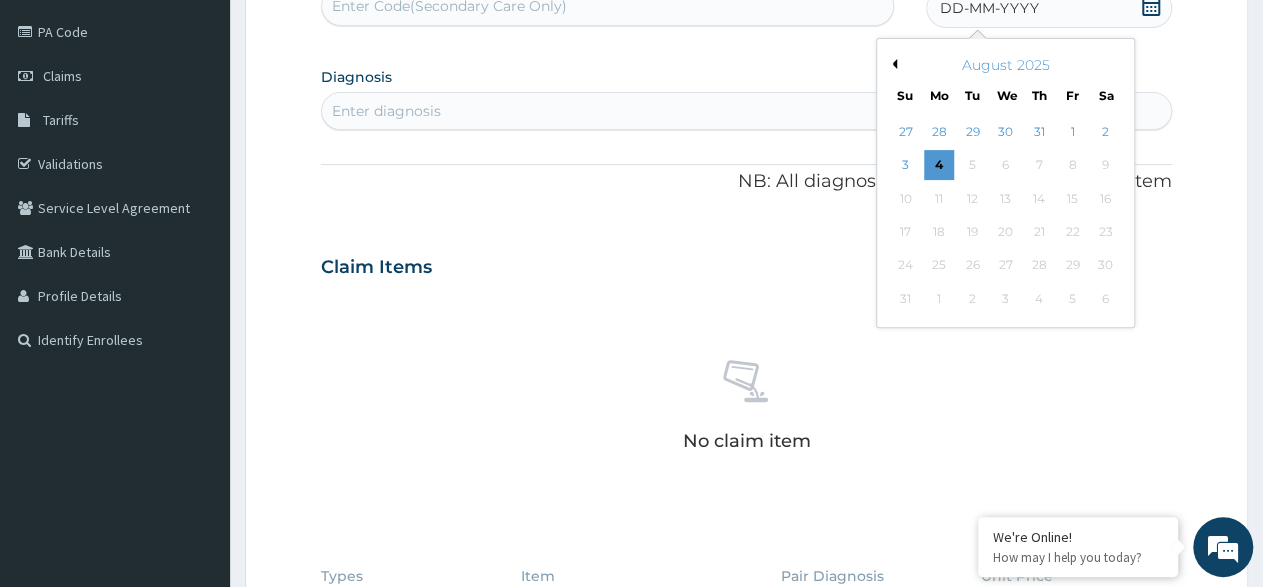 click on "Previous Month" at bounding box center [892, 64] 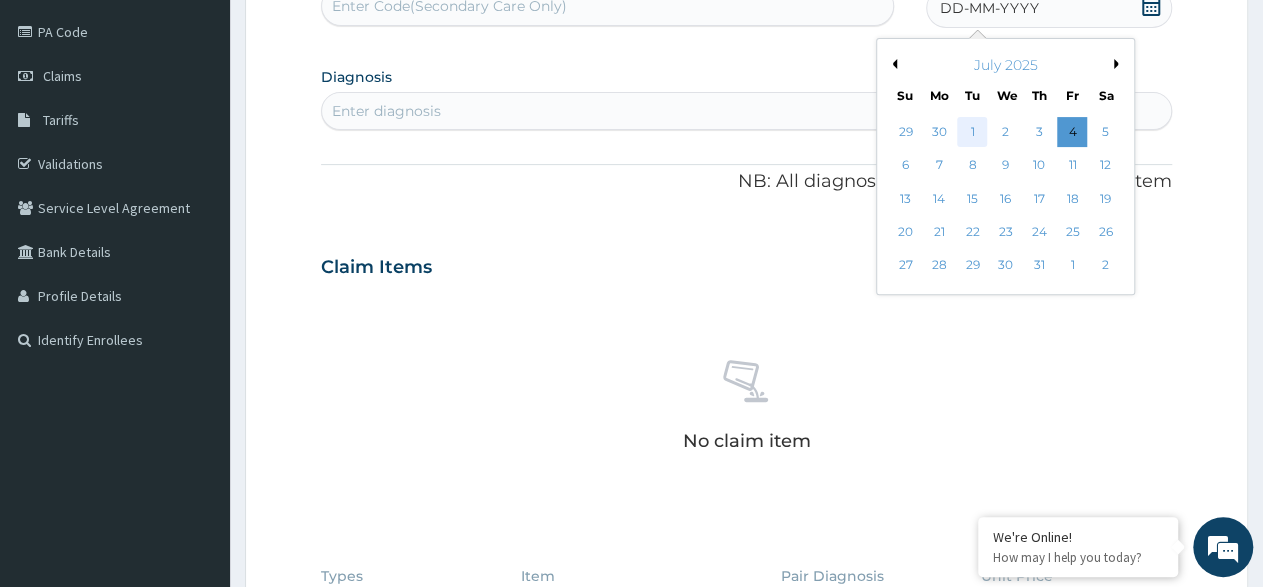 click on "1" at bounding box center (973, 132) 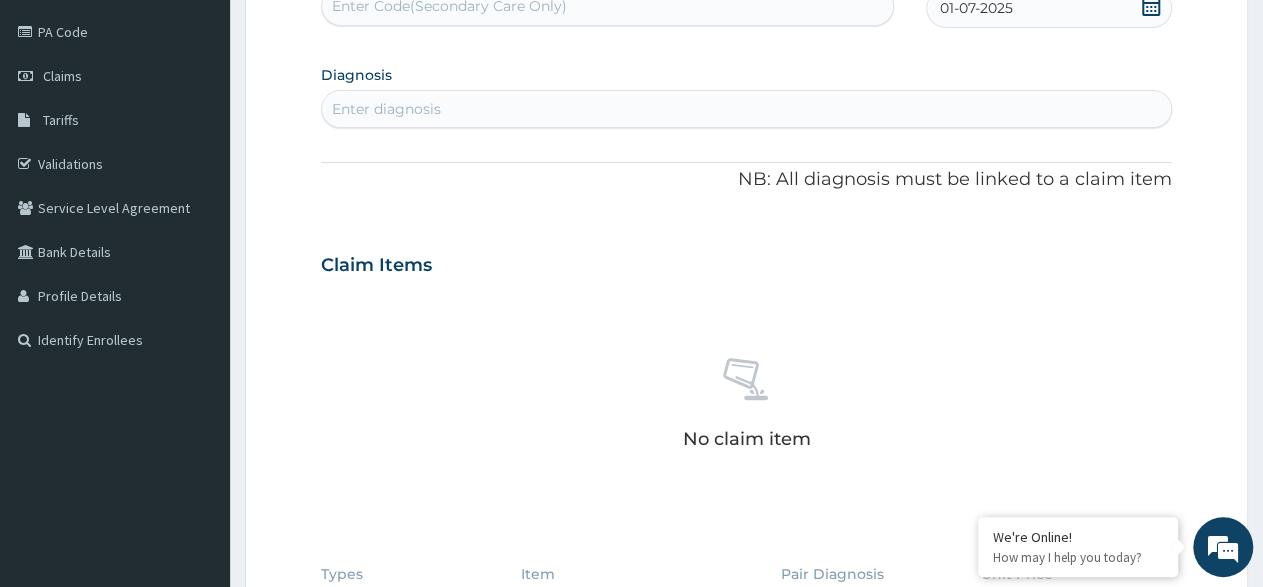 click on "Enter diagnosis" at bounding box center [746, 109] 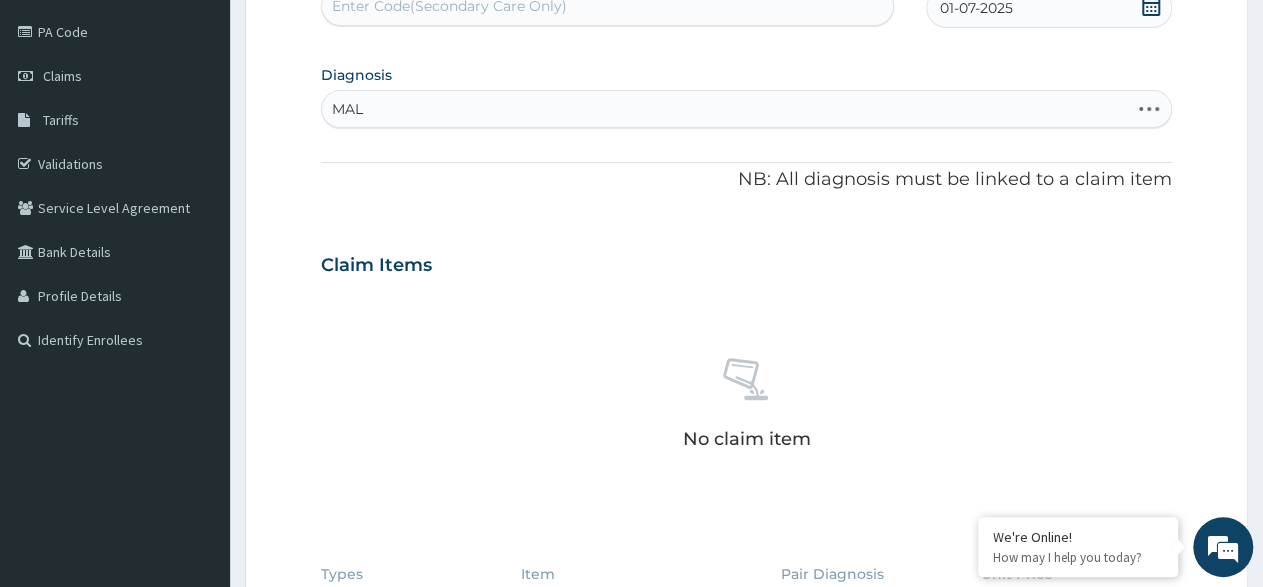 type on "MALA" 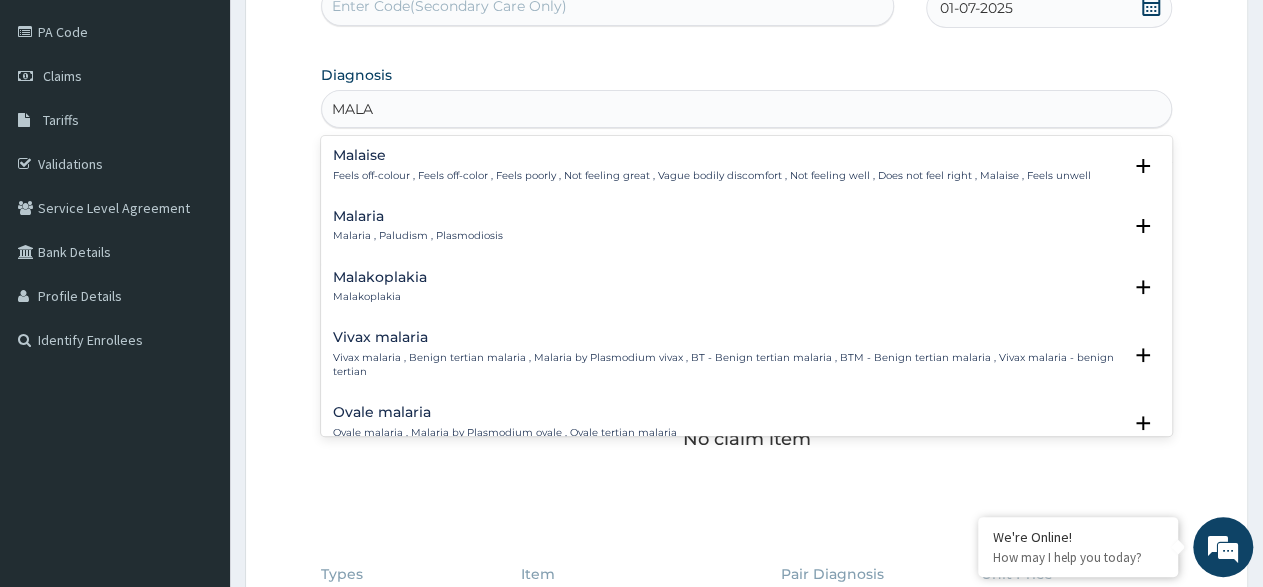 click on "Malaria" at bounding box center (418, 216) 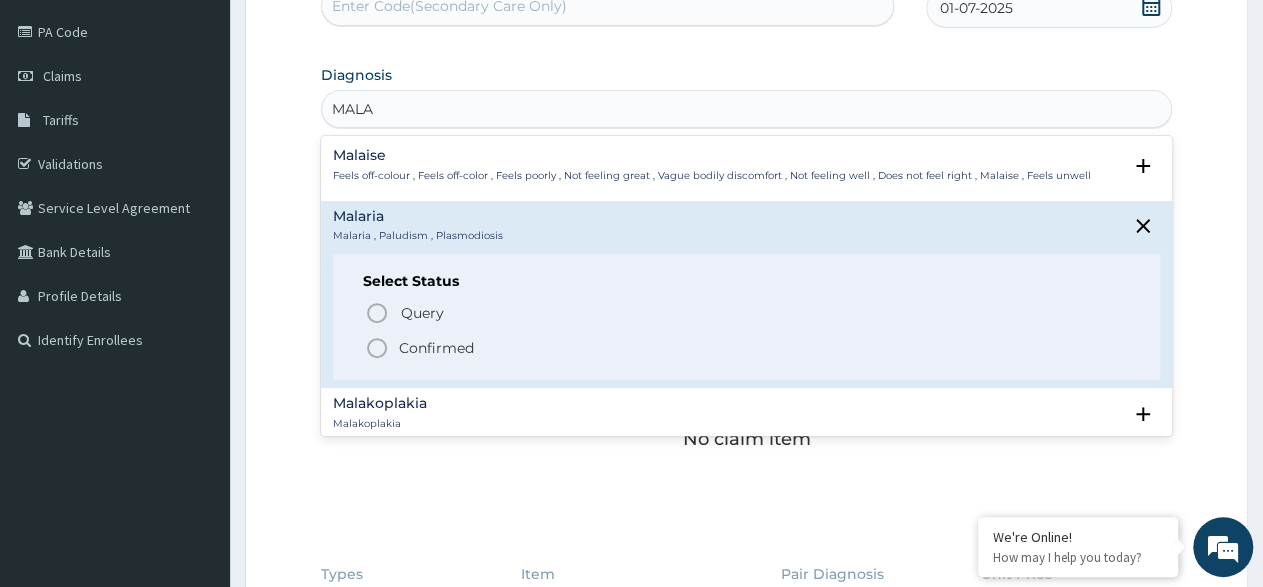 click on "Confirmed" at bounding box center [436, 348] 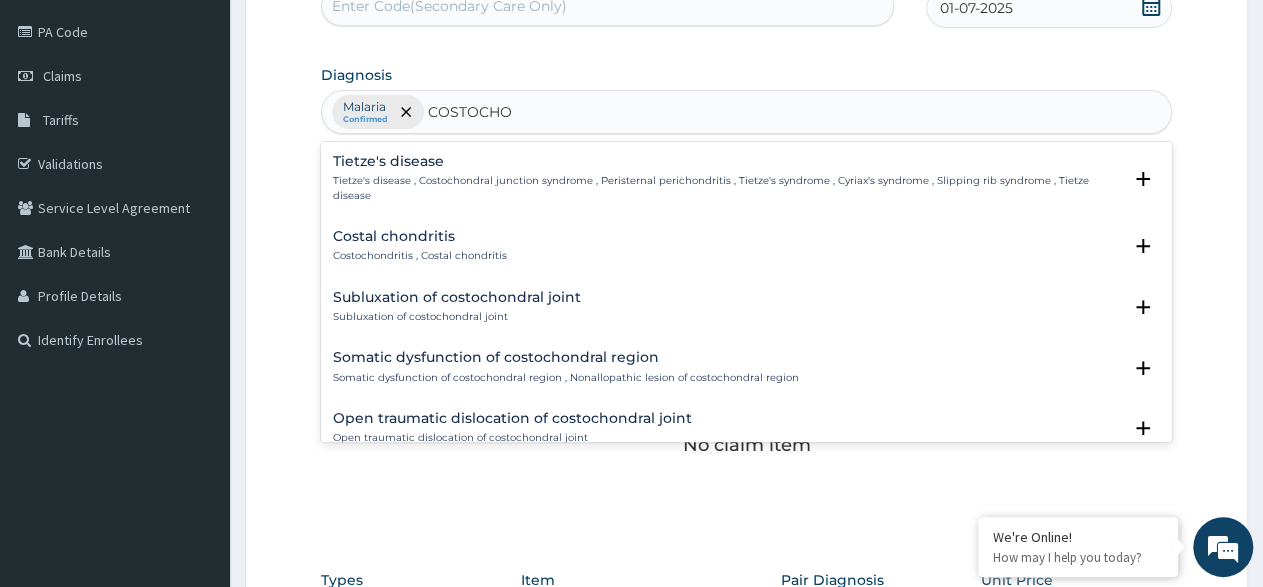 type on "COSTOCHON" 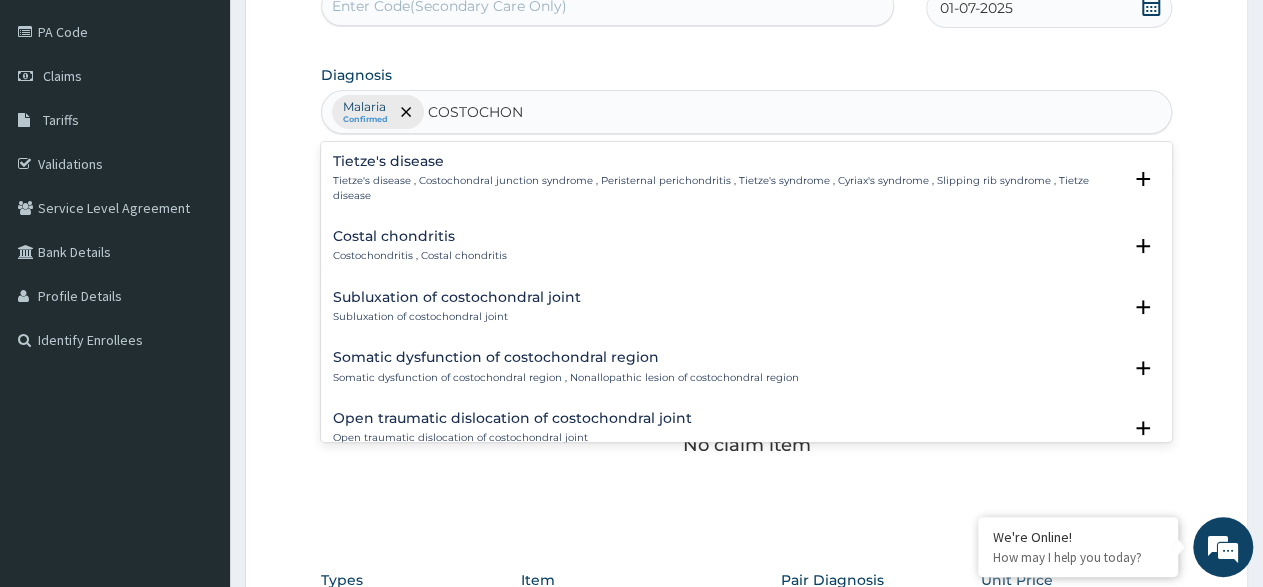 click on "Costochondritis , Costal chondritis" at bounding box center [420, 256] 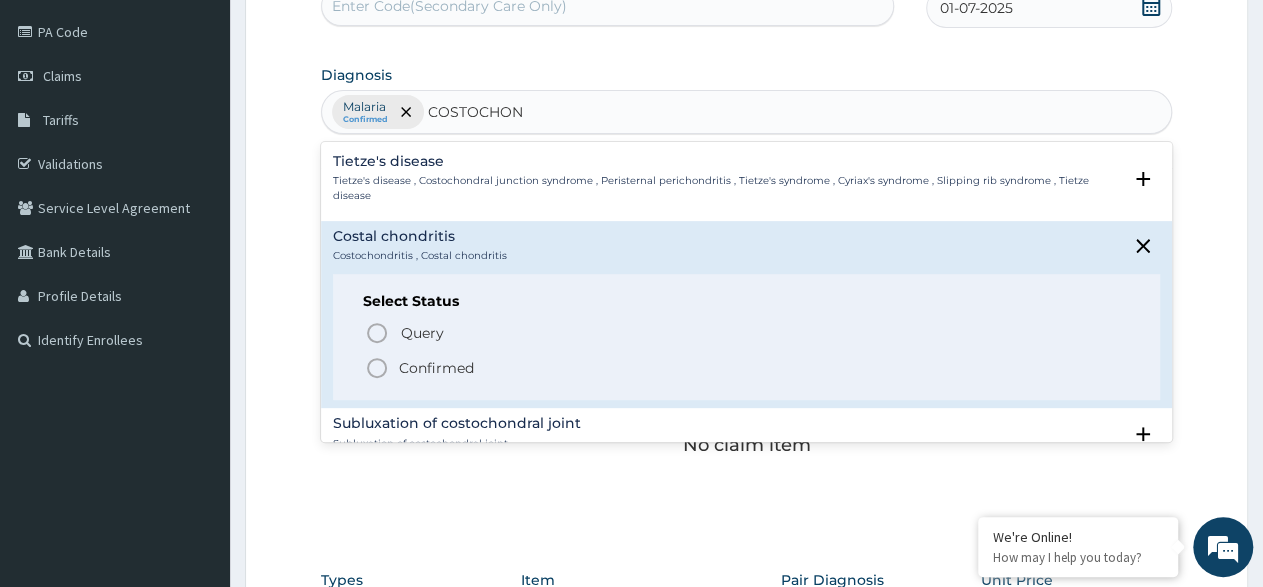 click on "Confirmed" at bounding box center [436, 368] 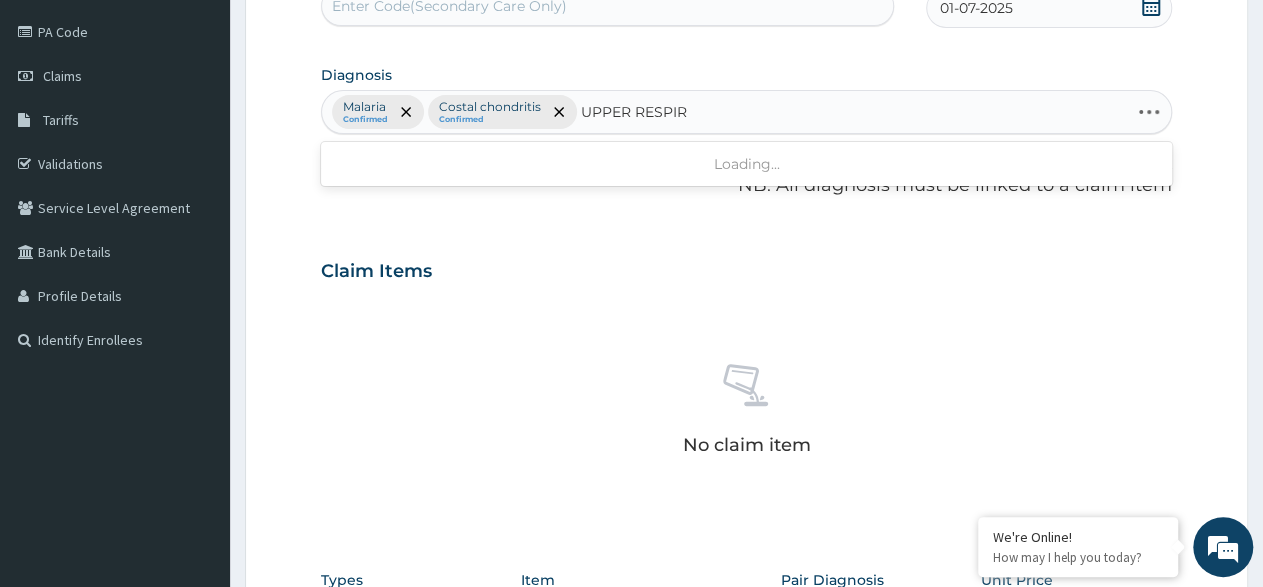 type on "UPPER RESPIRA" 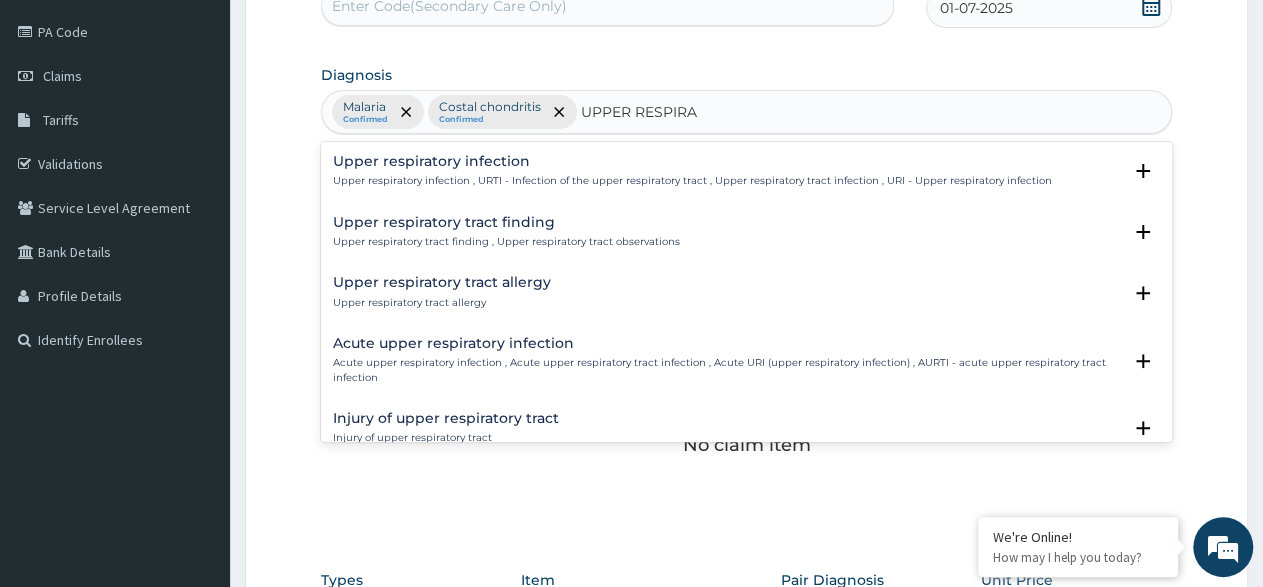 click on "Upper respiratory infection" at bounding box center (692, 161) 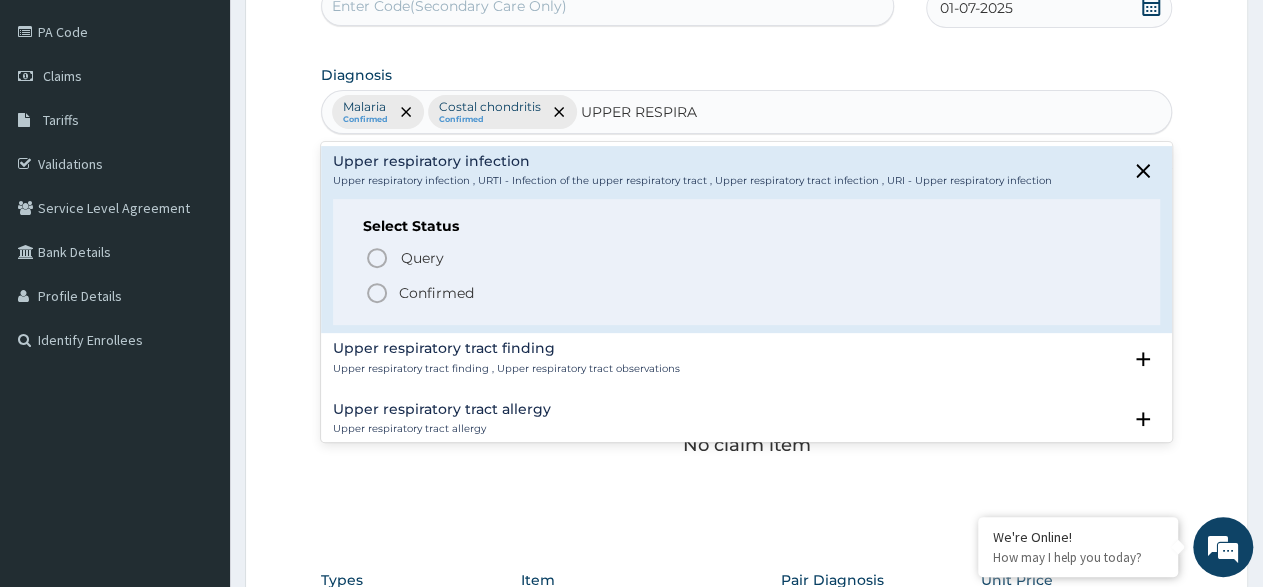 click on "Confirmed" at bounding box center (436, 293) 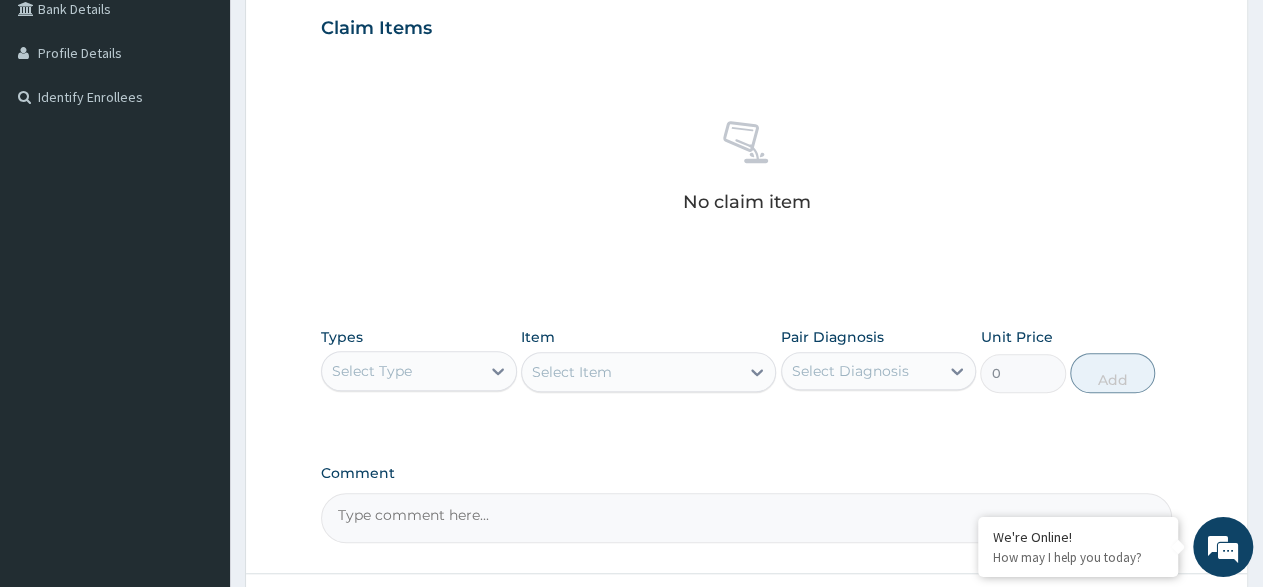 scroll, scrollTop: 542, scrollLeft: 0, axis: vertical 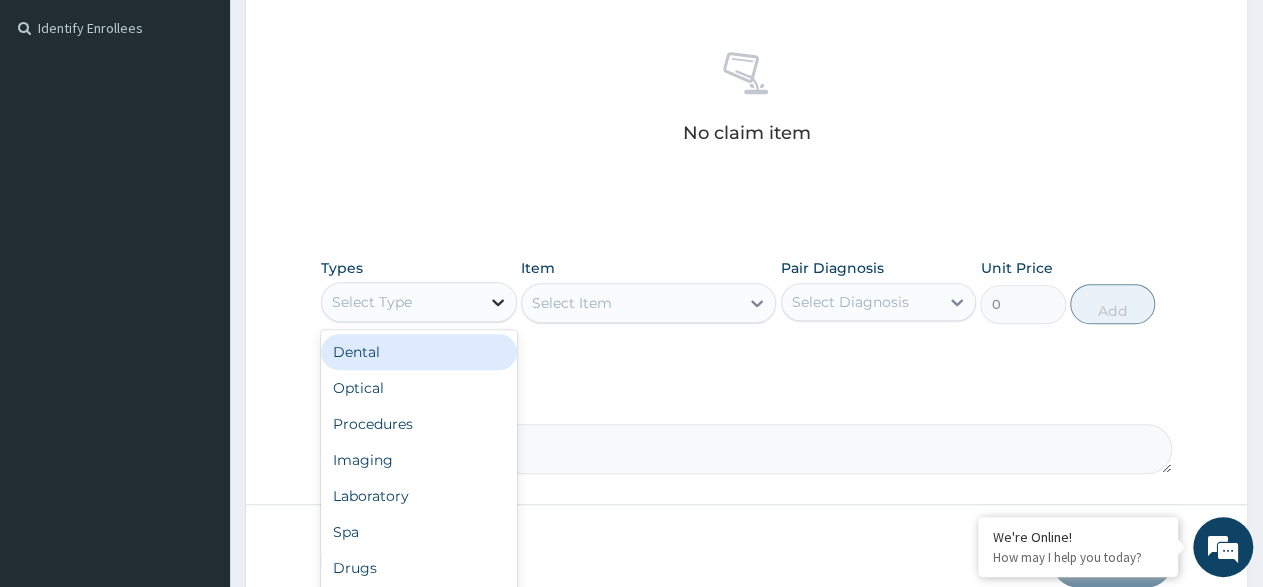 click 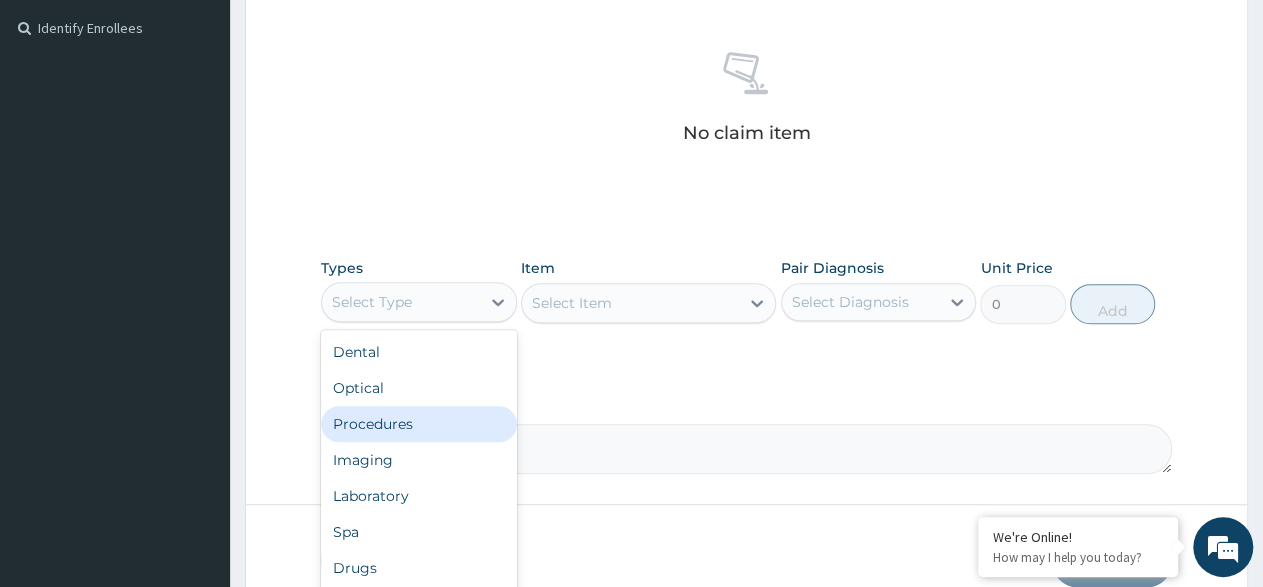 click on "Procedures" at bounding box center (419, 424) 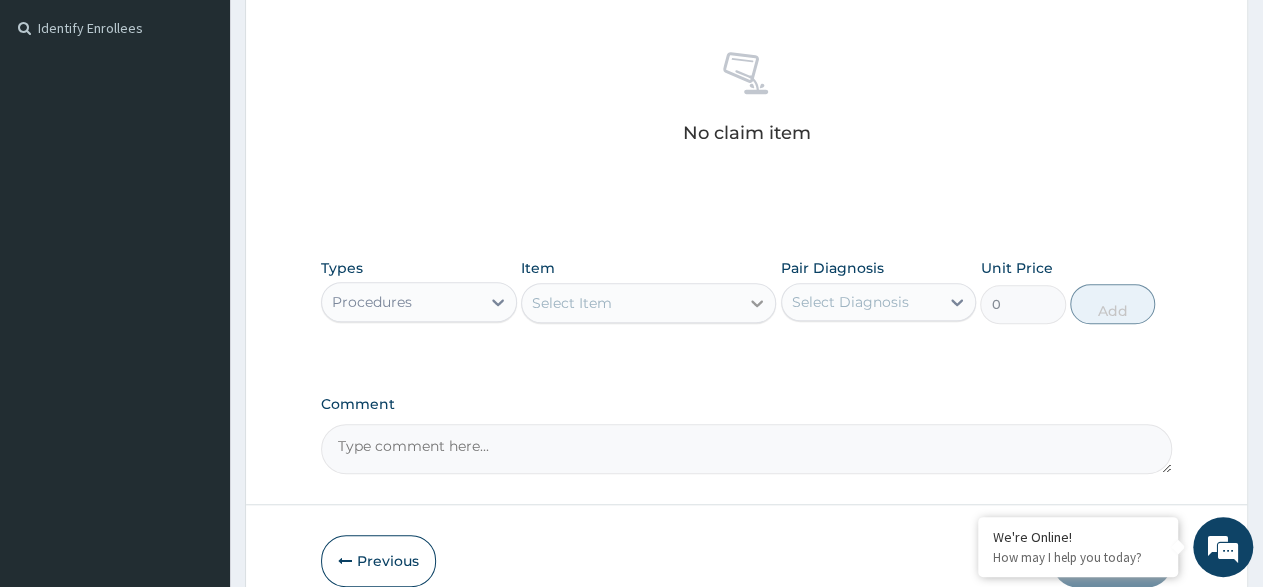 click 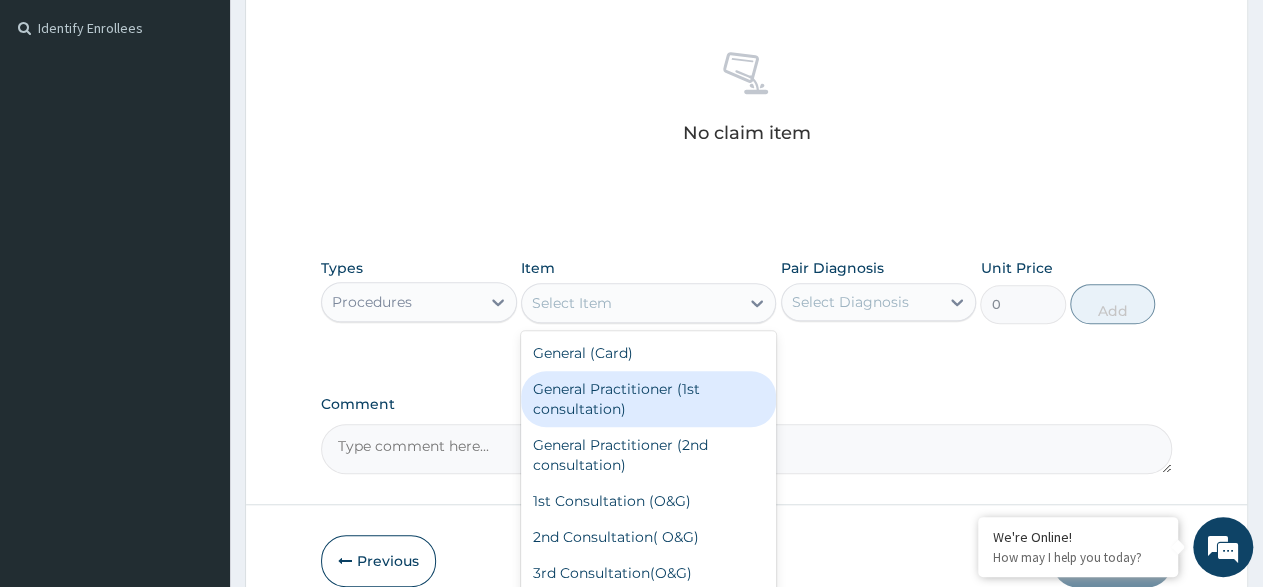 click on "General Practitioner (1st consultation)" at bounding box center (648, 399) 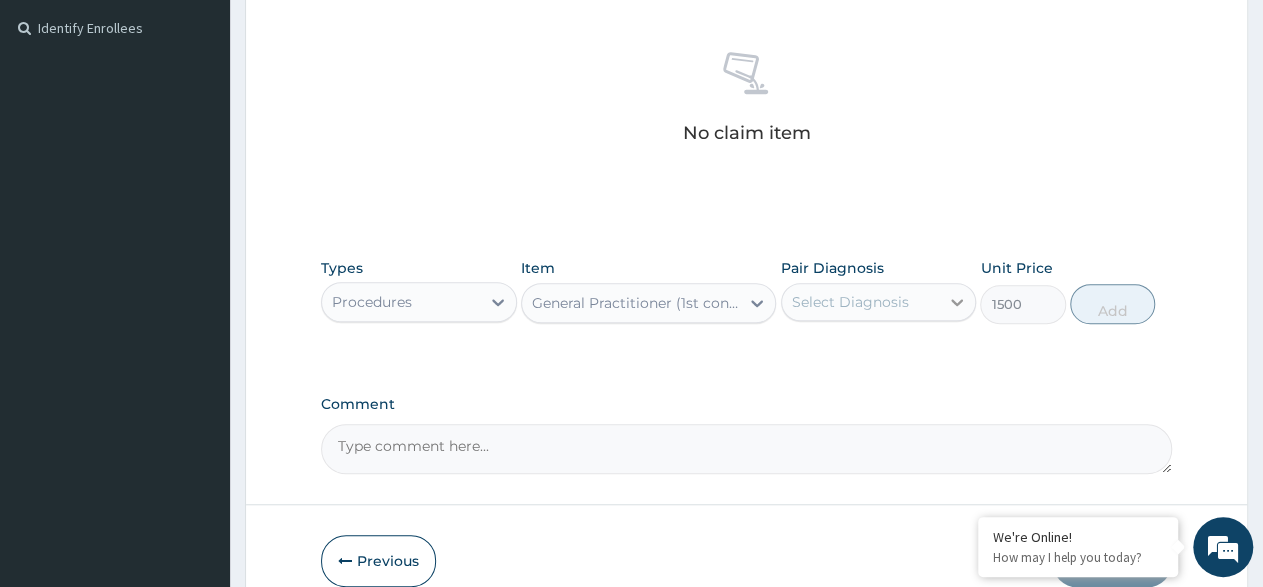 click 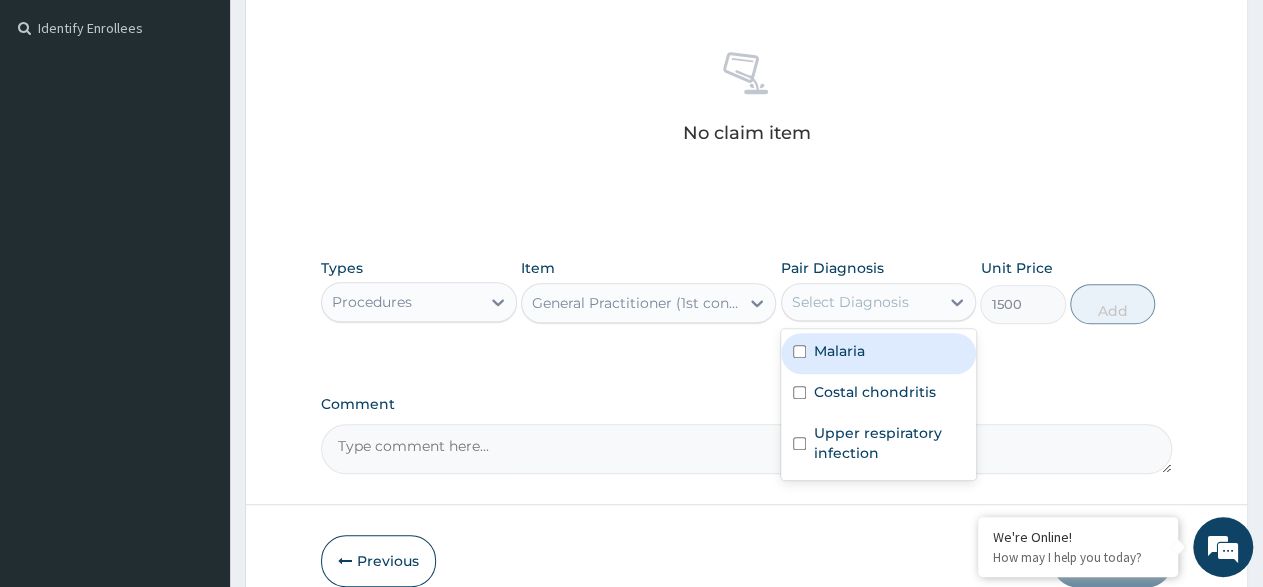 click on "Malaria" at bounding box center [879, 353] 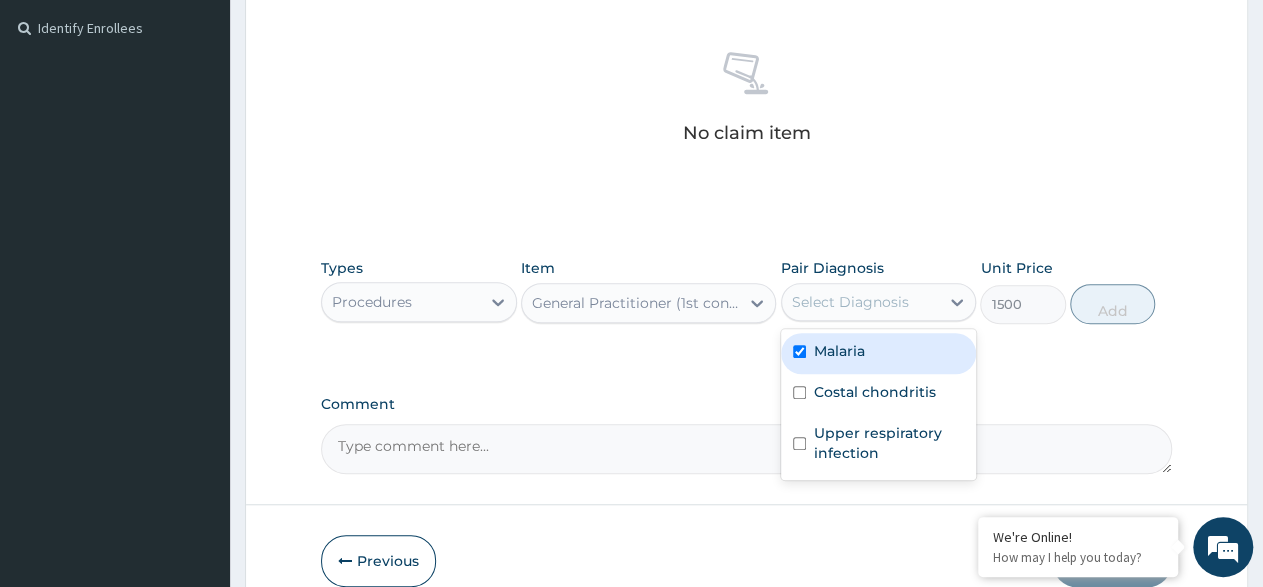 checkbox on "true" 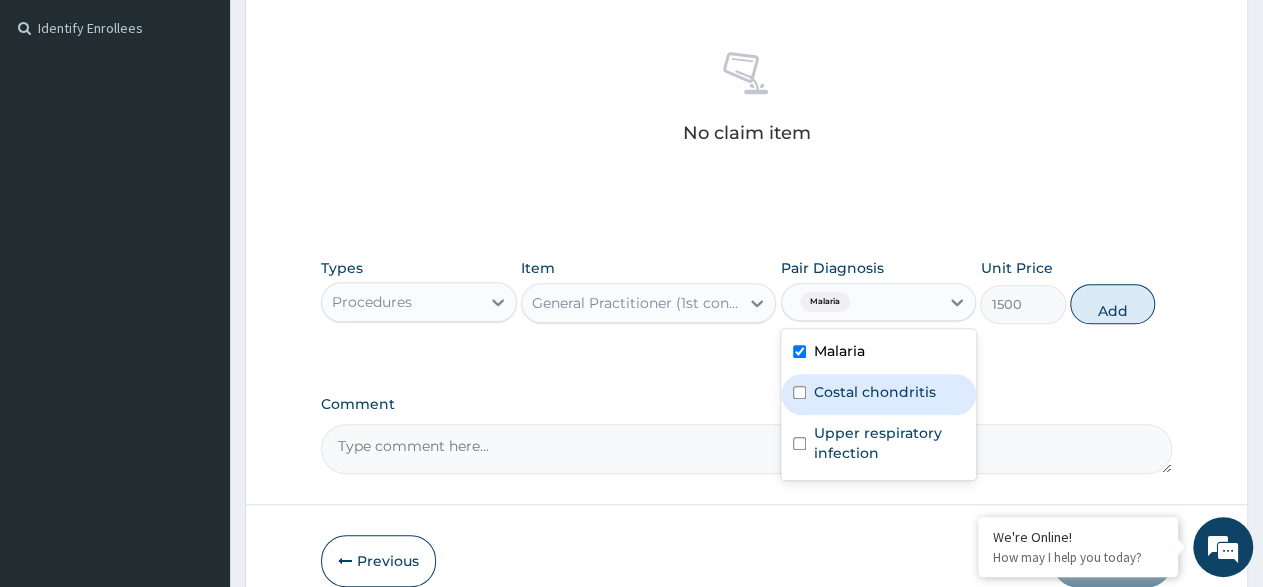 drag, startPoint x: 794, startPoint y: 389, endPoint x: 803, endPoint y: 421, distance: 33.24154 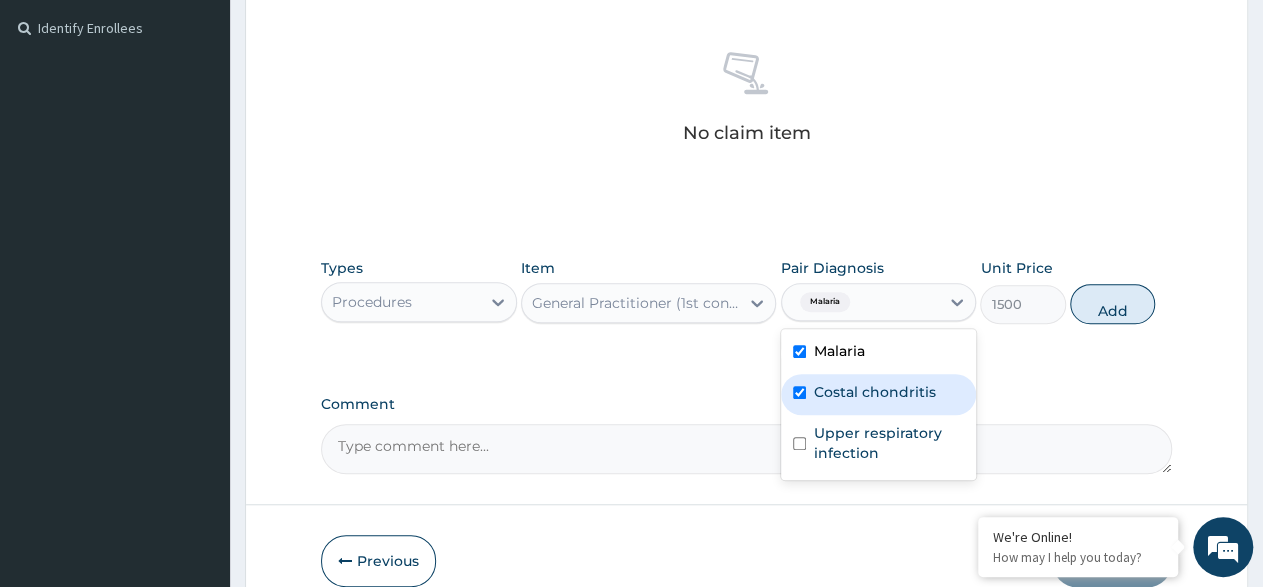 checkbox on "true" 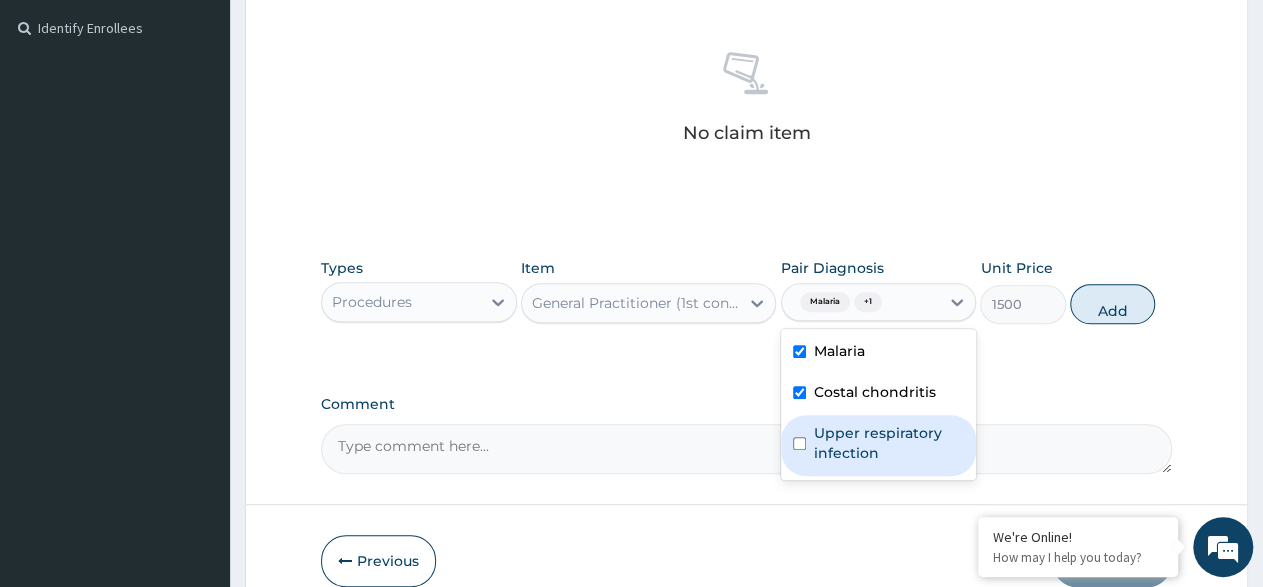 click at bounding box center (799, 443) 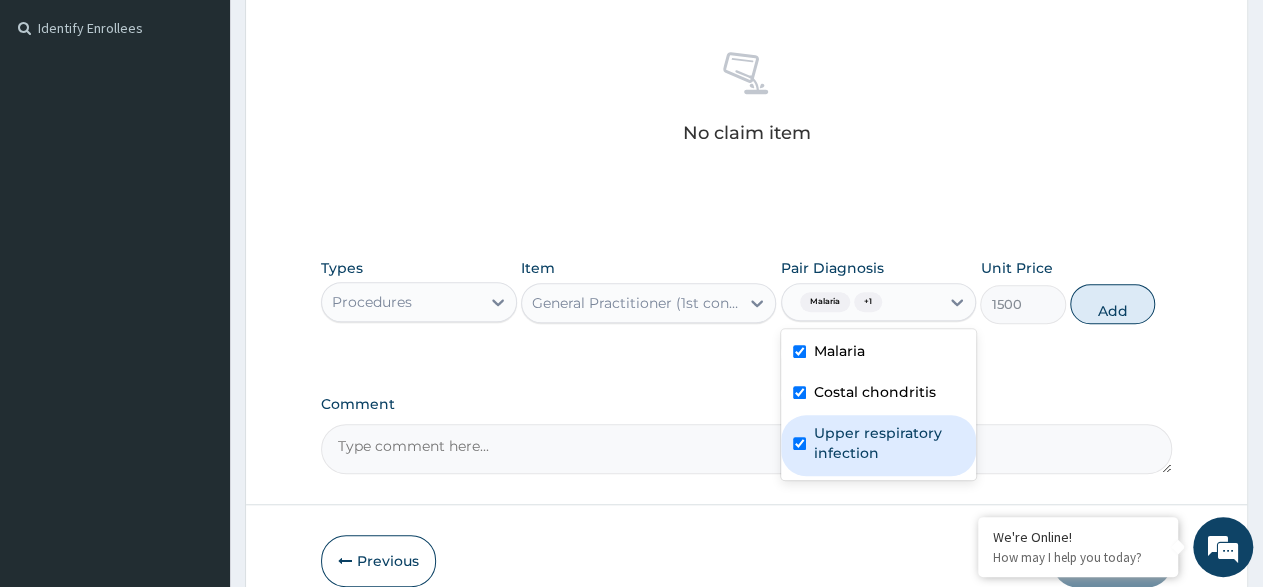 checkbox on "true" 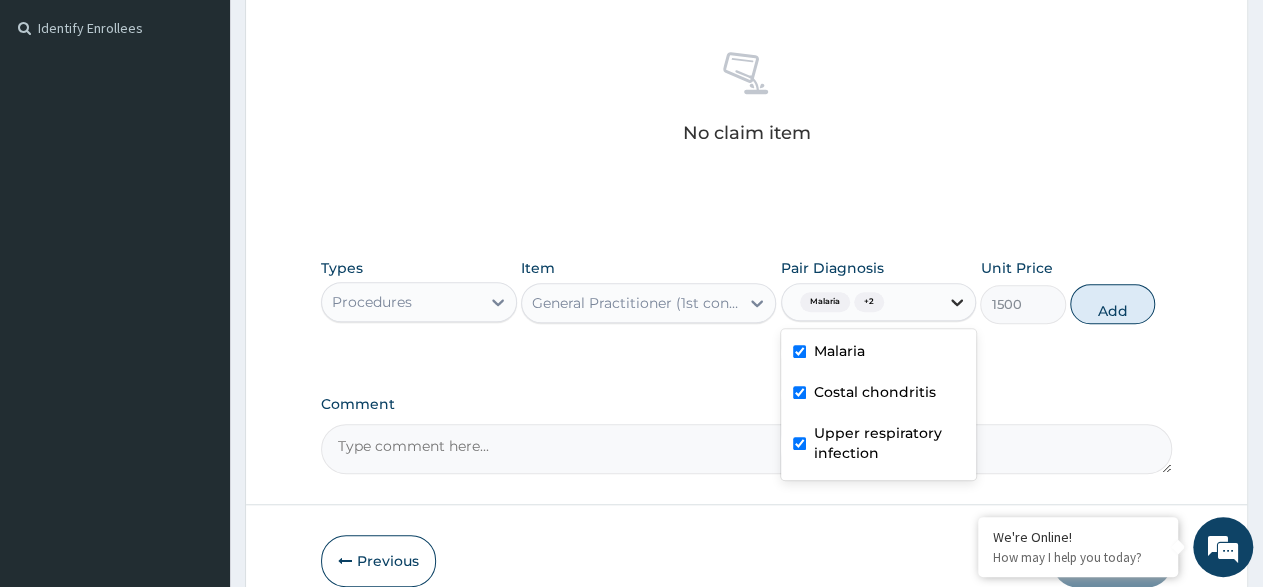 click at bounding box center (957, 302) 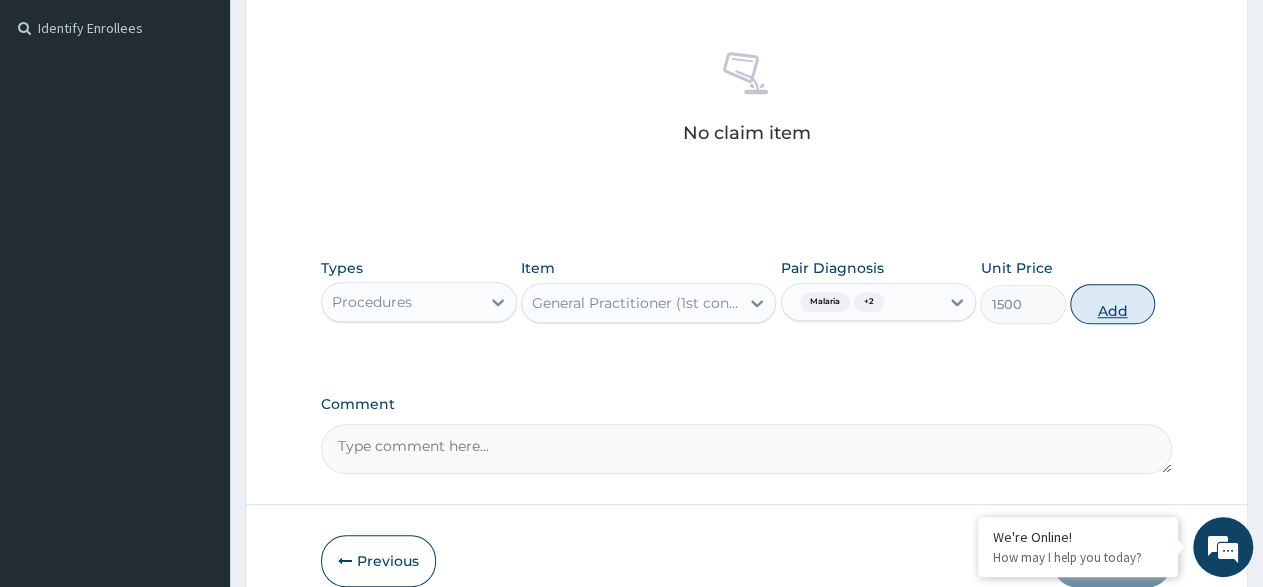 click on "Add" at bounding box center (1112, 304) 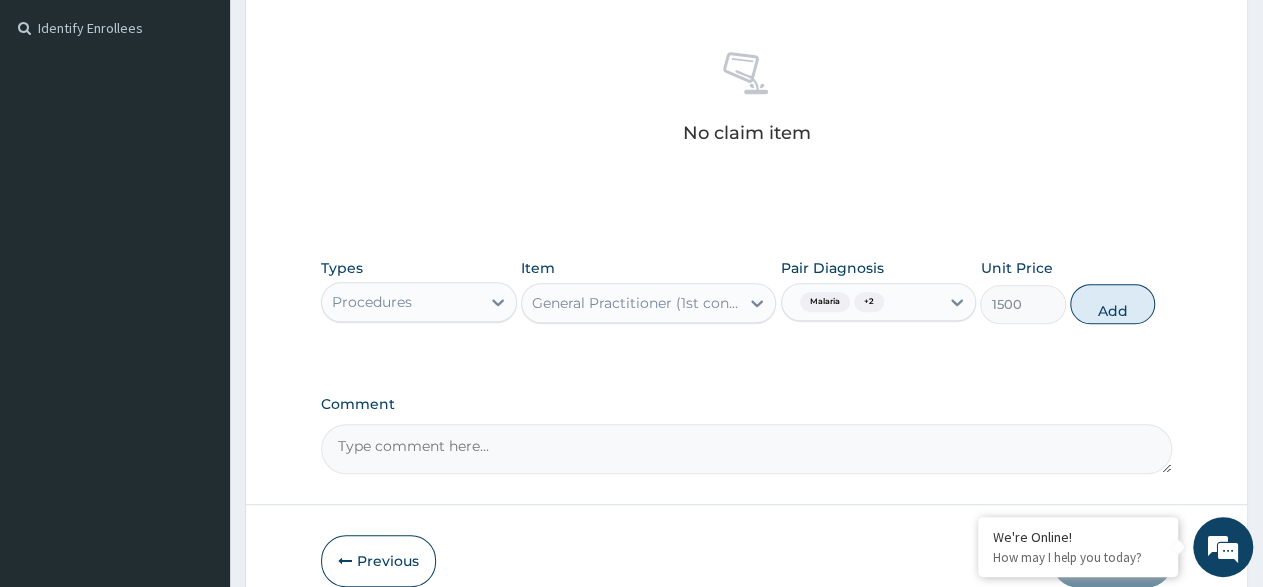 type on "0" 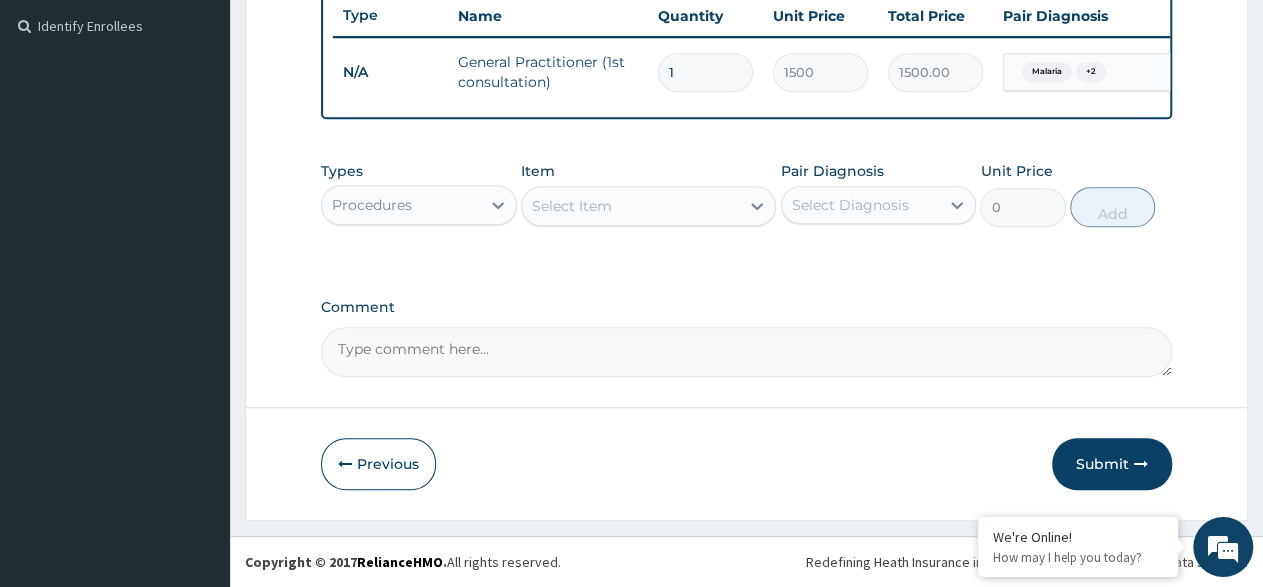scroll, scrollTop: 558, scrollLeft: 0, axis: vertical 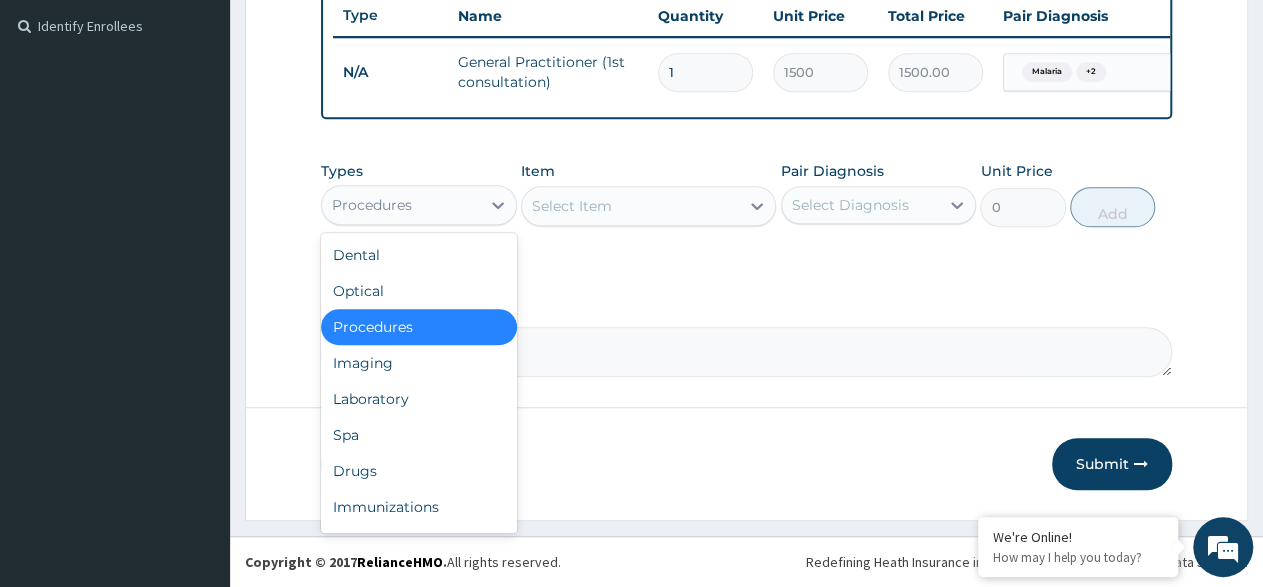 drag, startPoint x: 497, startPoint y: 195, endPoint x: 477, endPoint y: 363, distance: 169.1863 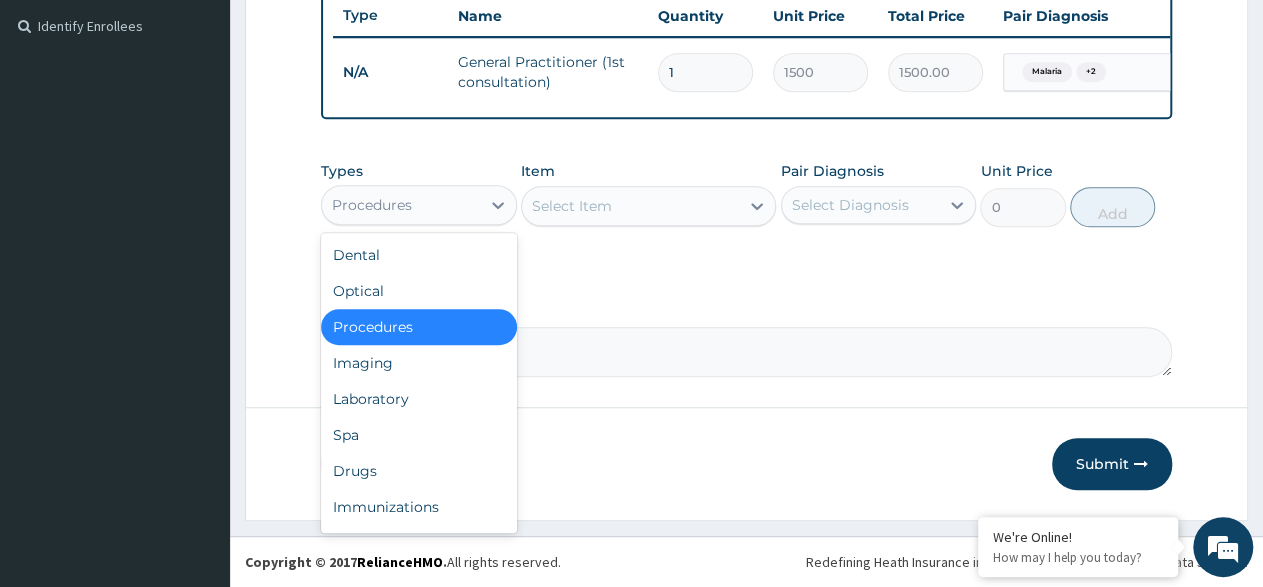 click at bounding box center [498, 205] 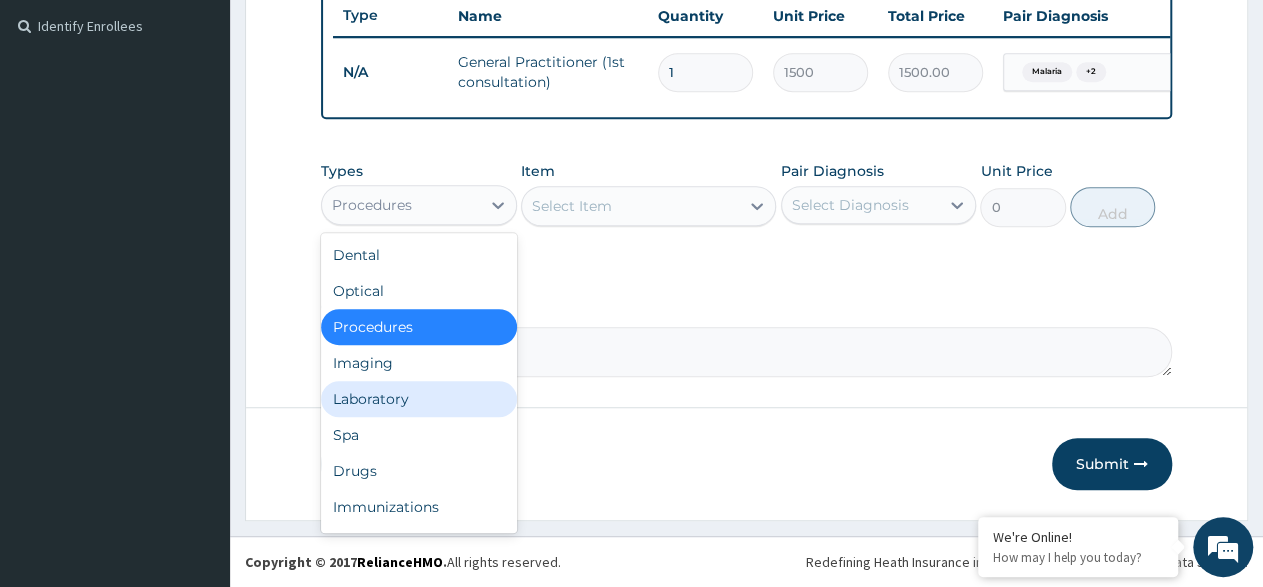 click on "Laboratory" at bounding box center [419, 399] 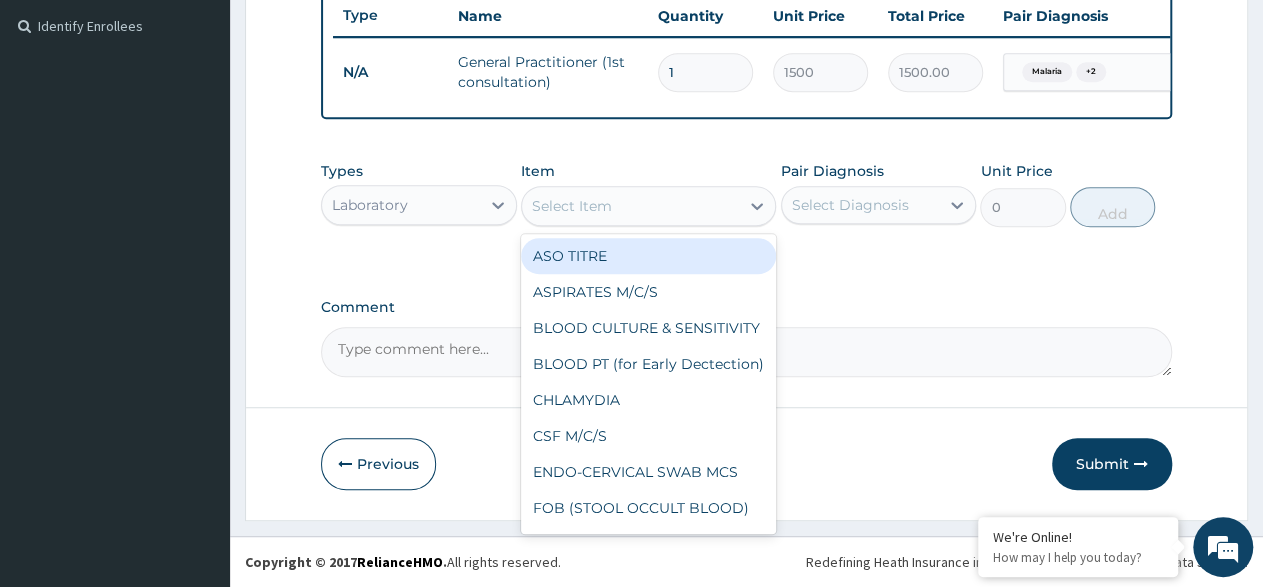 click 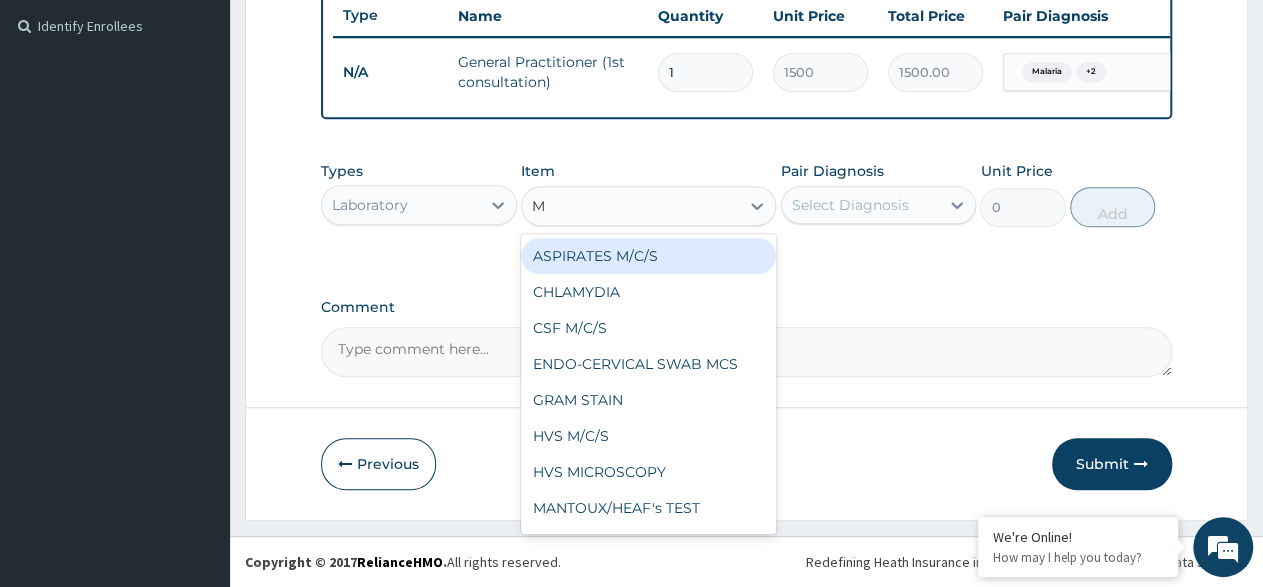 type on "MP" 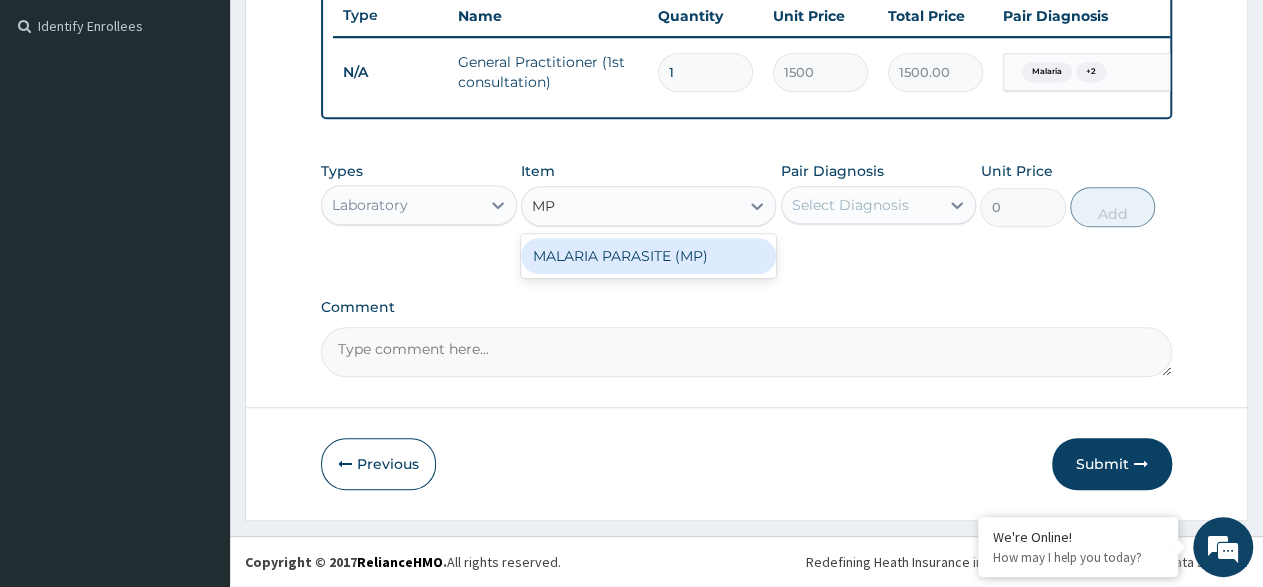 click on "MALARIA PARASITE (MP)" at bounding box center (648, 256) 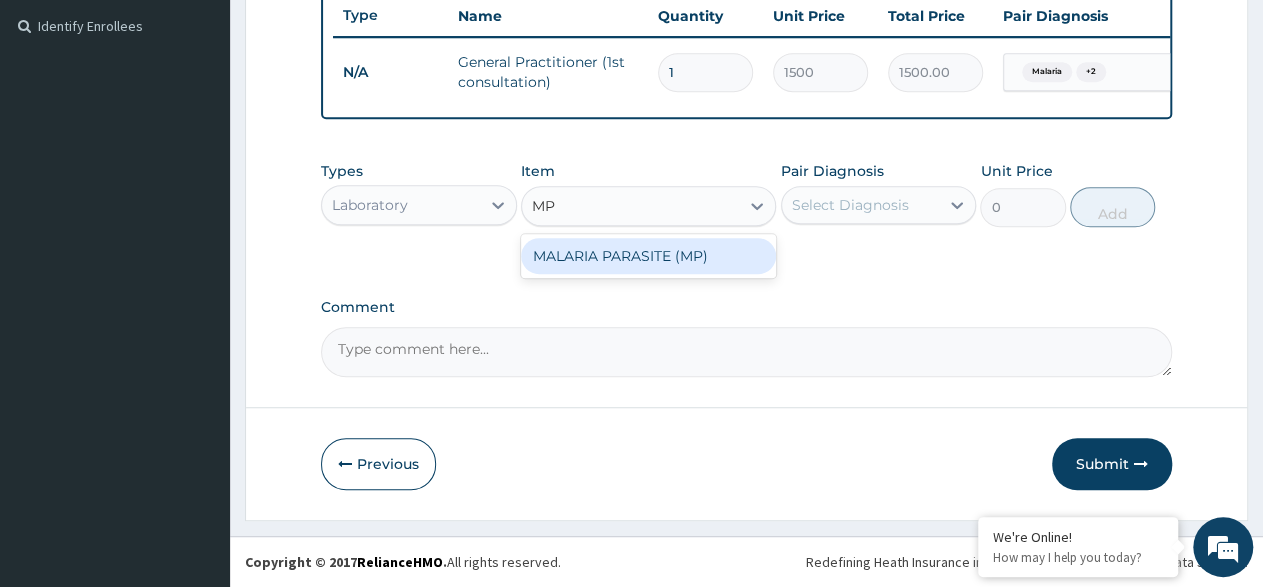 type 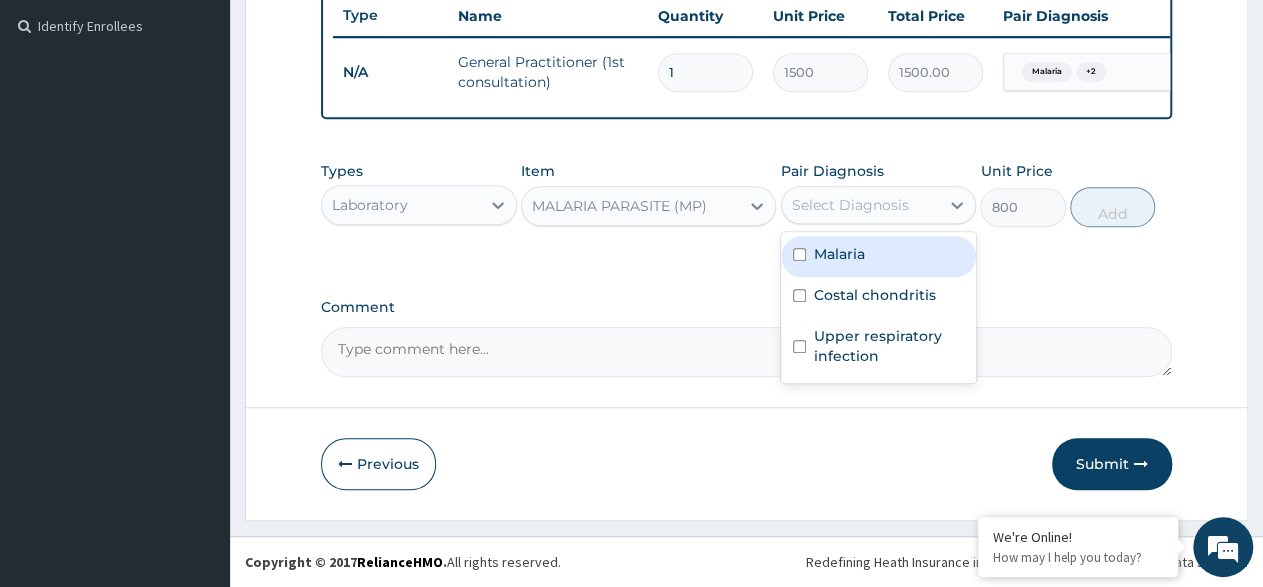 drag, startPoint x: 939, startPoint y: 202, endPoint x: 902, endPoint y: 249, distance: 59.816387 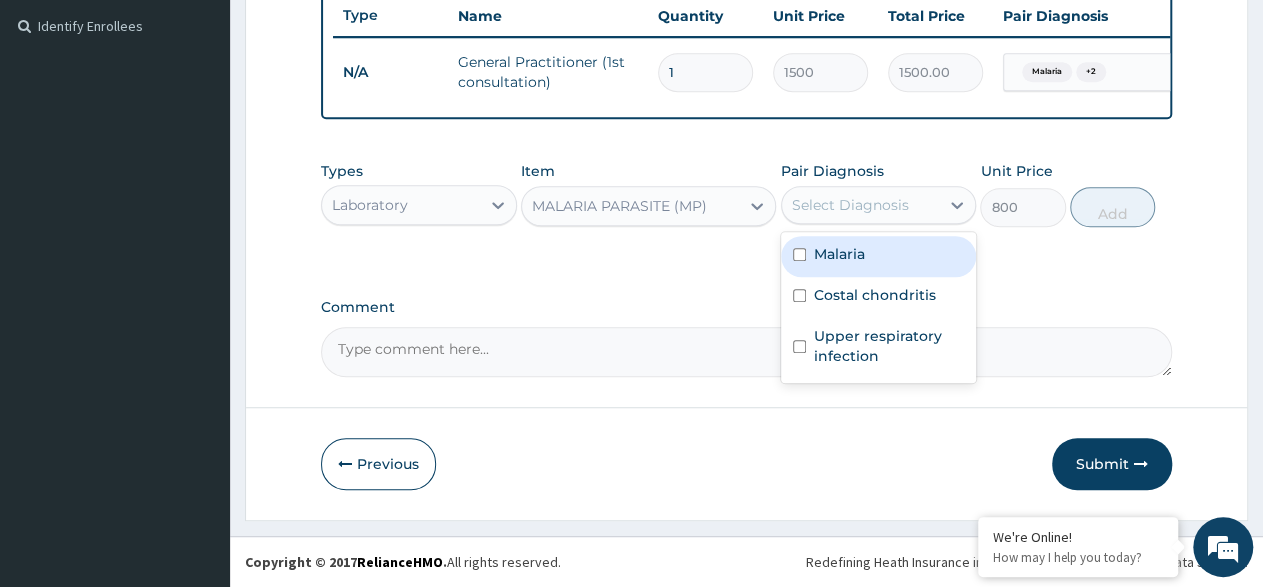 click on "Select Diagnosis" at bounding box center [861, 205] 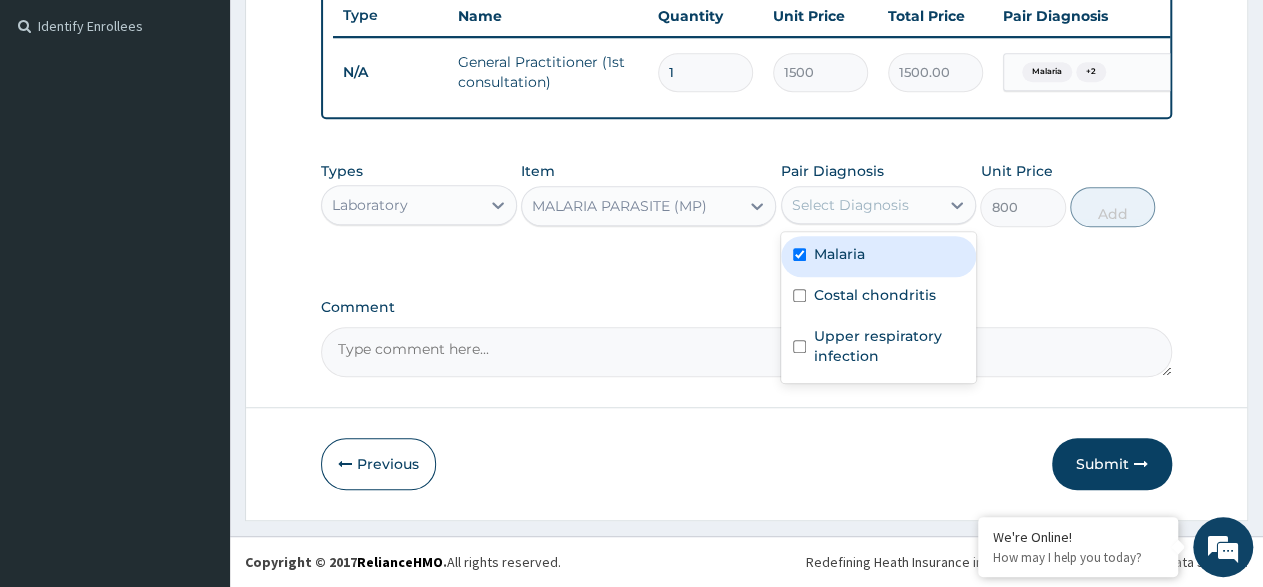 checkbox on "true" 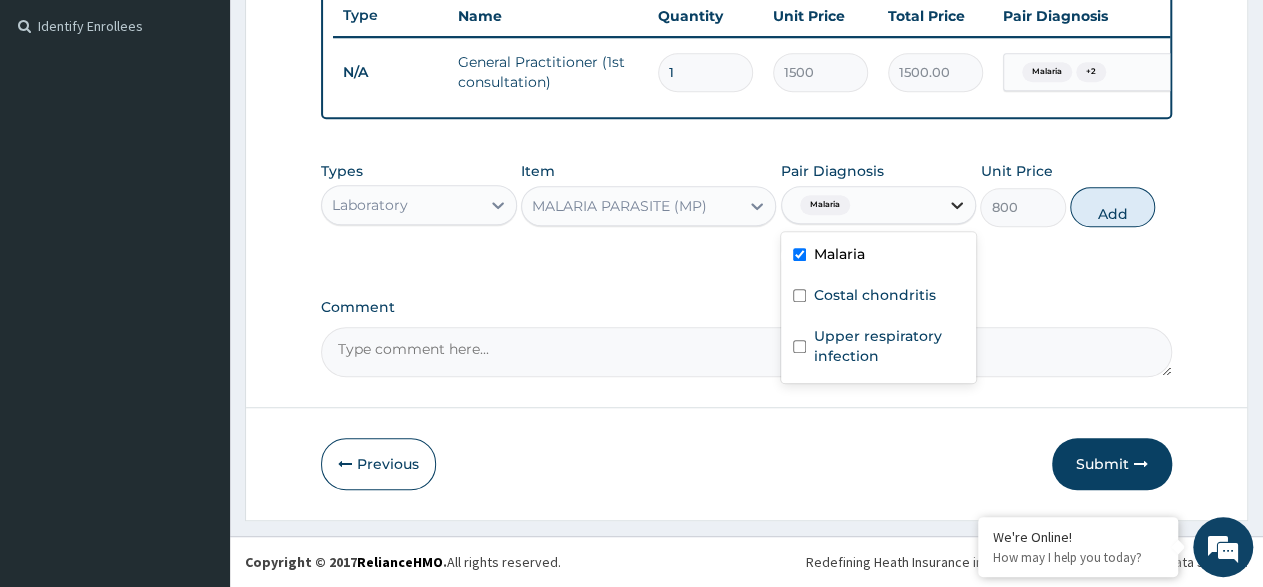 click 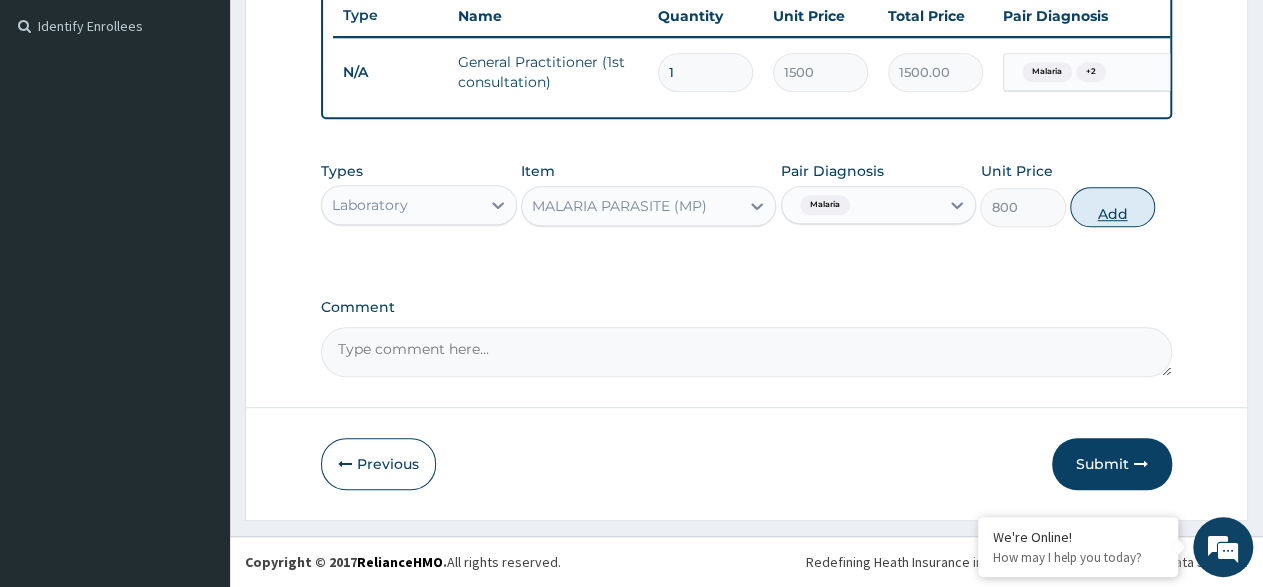 click on "Add" at bounding box center (1112, 207) 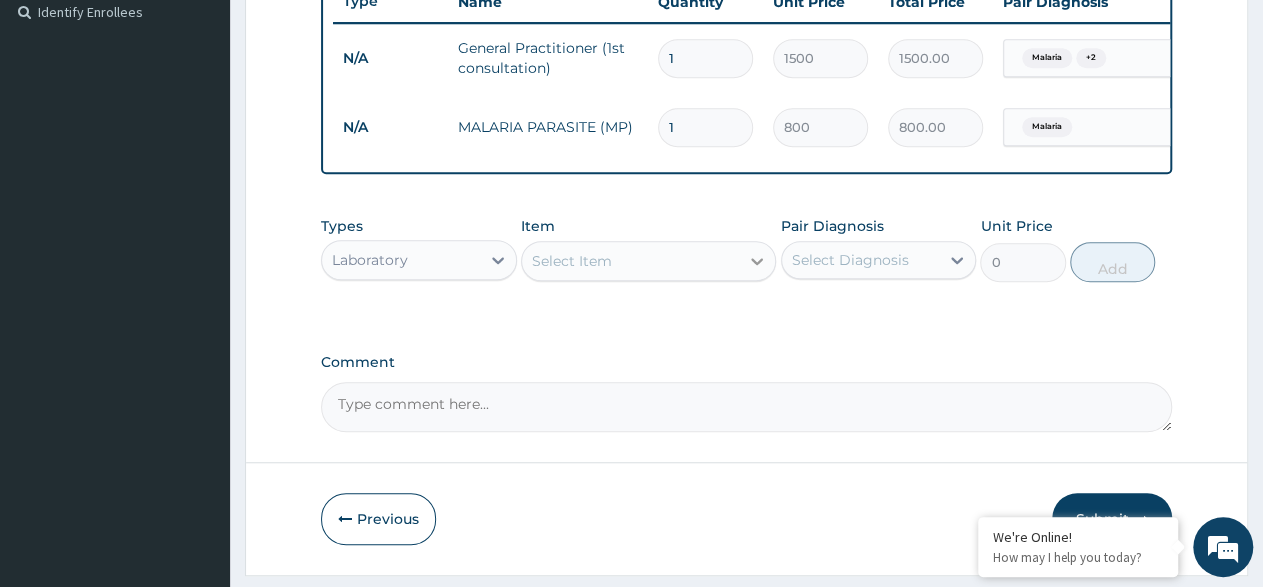 click at bounding box center (757, 261) 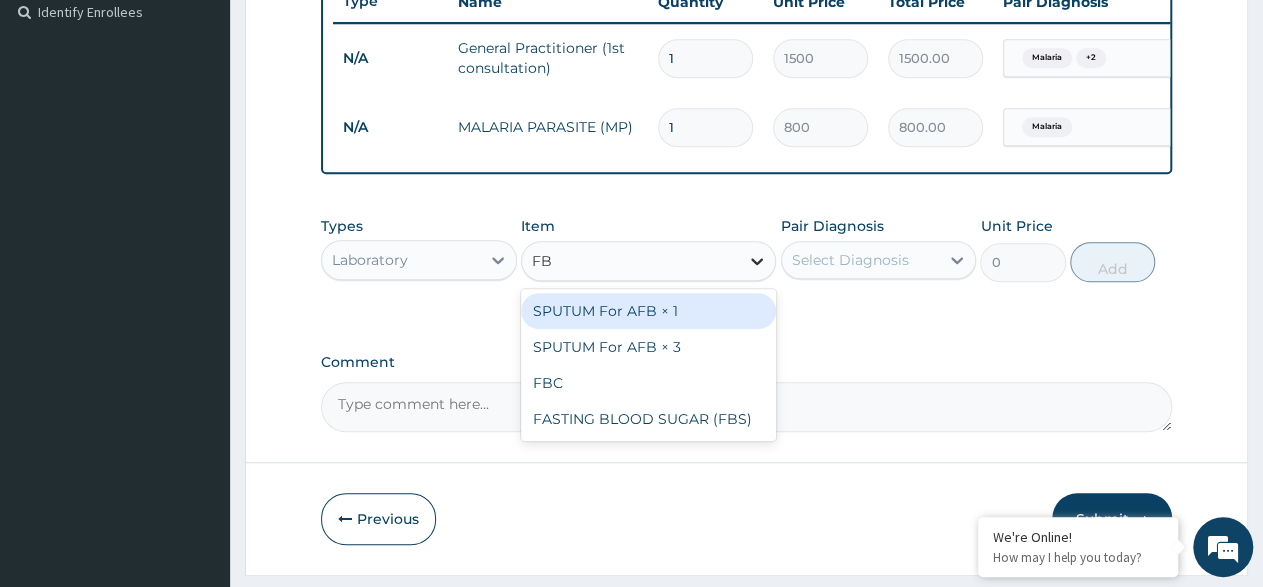 type on "FBC" 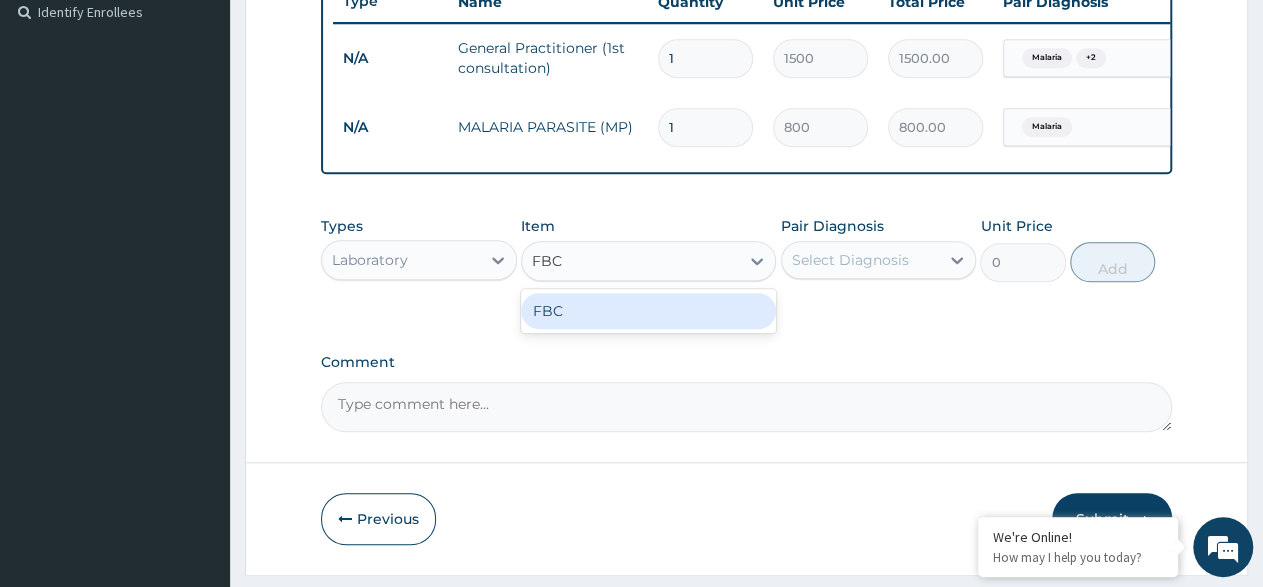 click on "FBC" at bounding box center [648, 311] 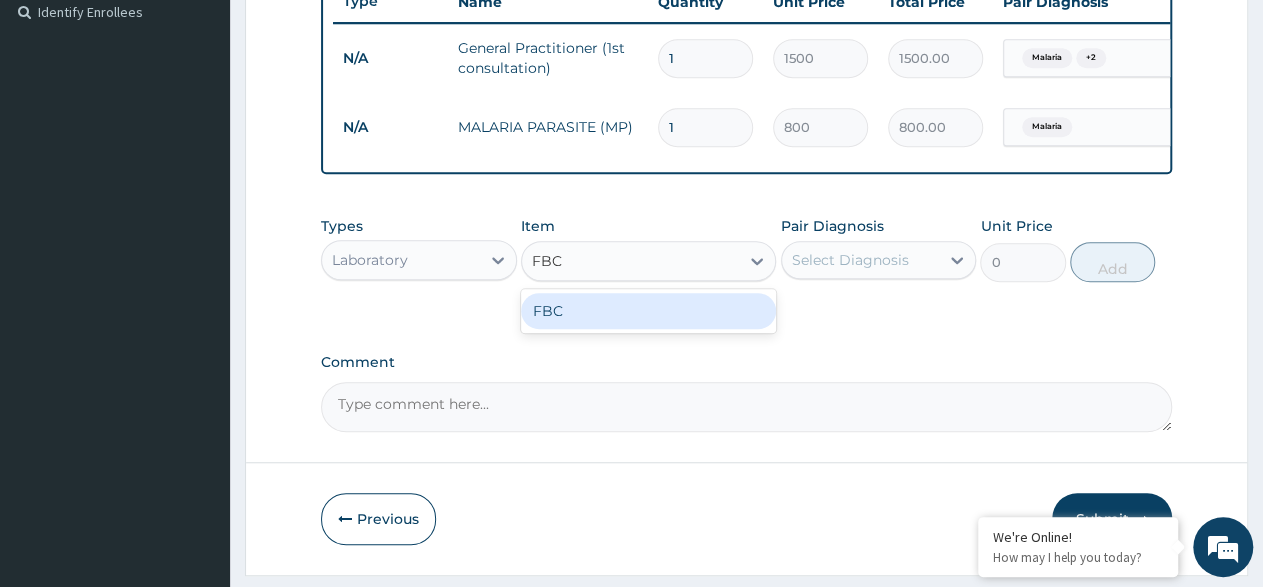 type 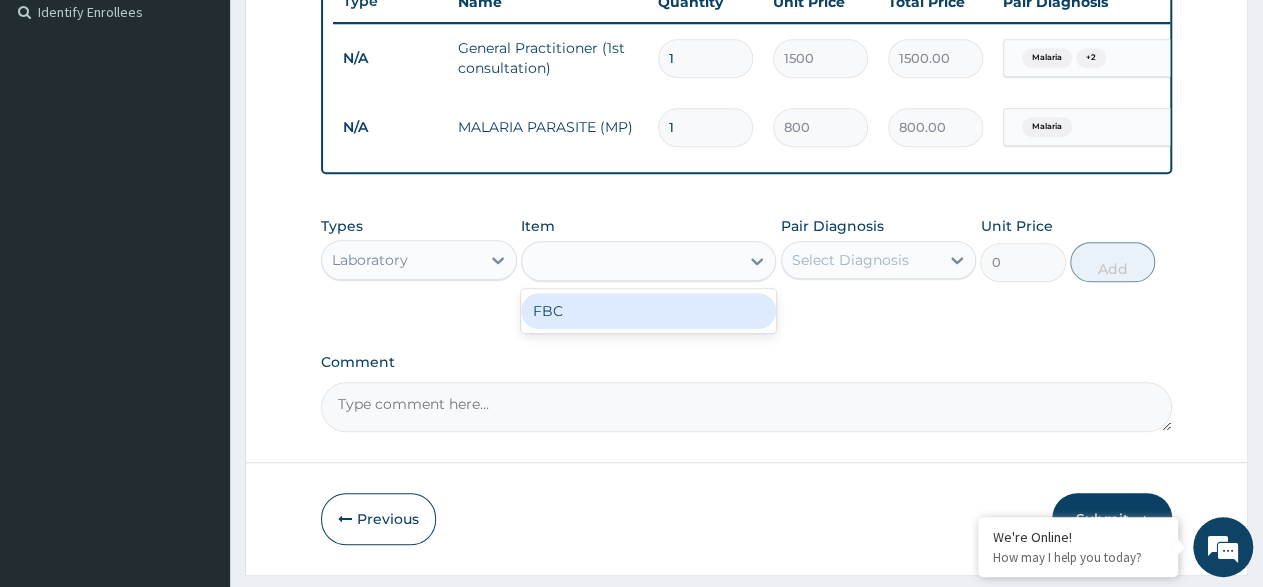 type on "2000" 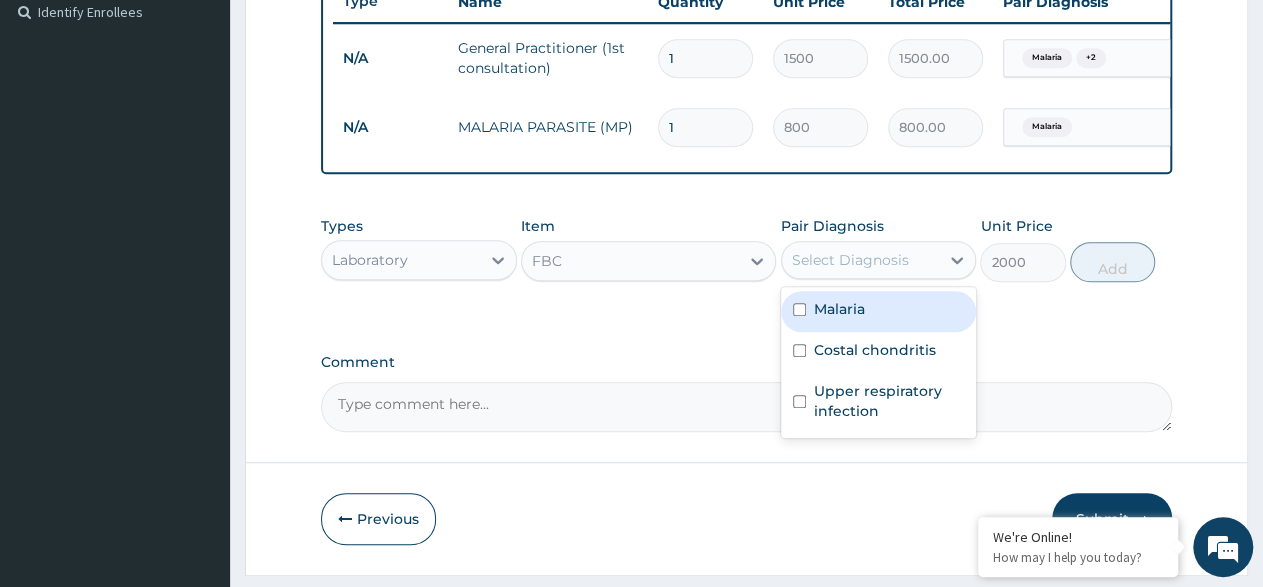 drag, startPoint x: 966, startPoint y: 269, endPoint x: 902, endPoint y: 289, distance: 67.052216 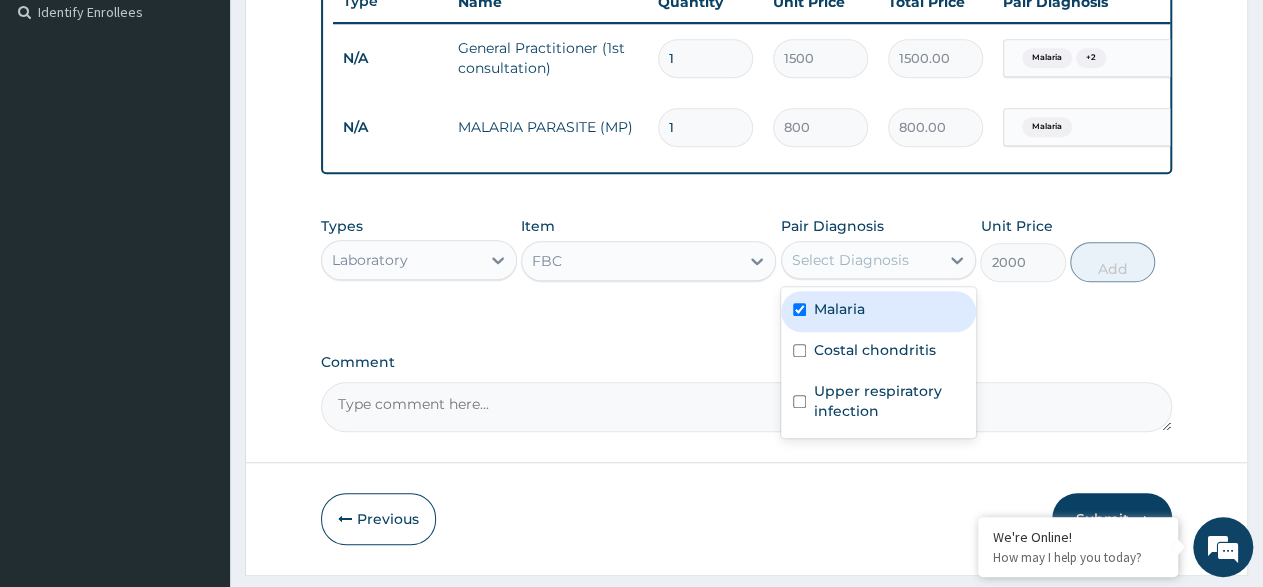 checkbox on "true" 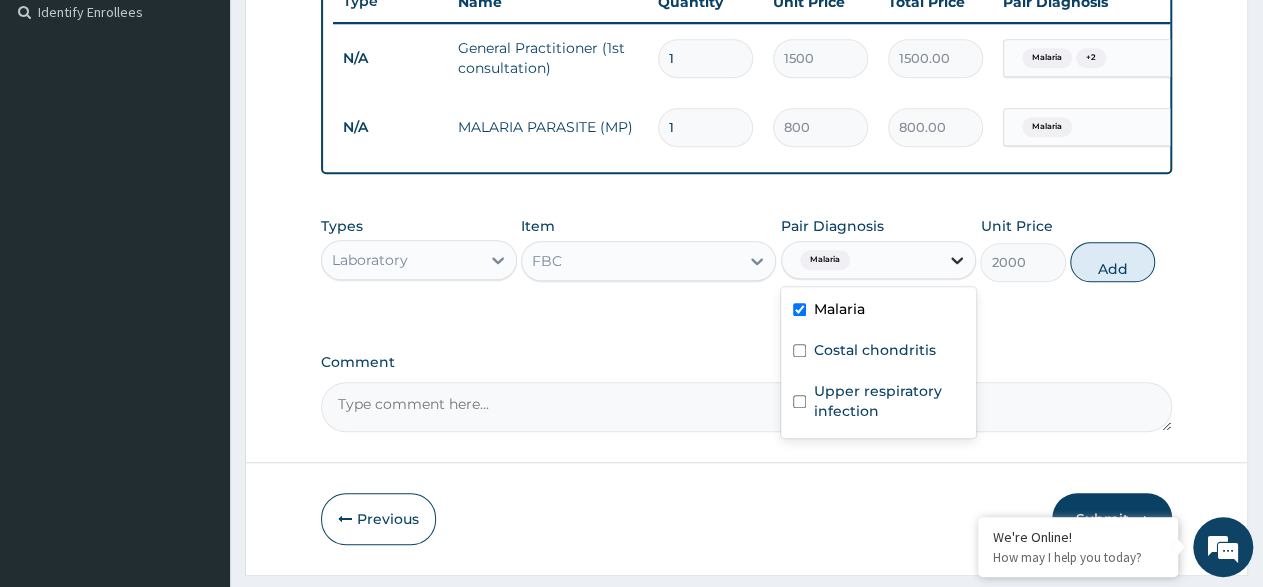 click at bounding box center (957, 260) 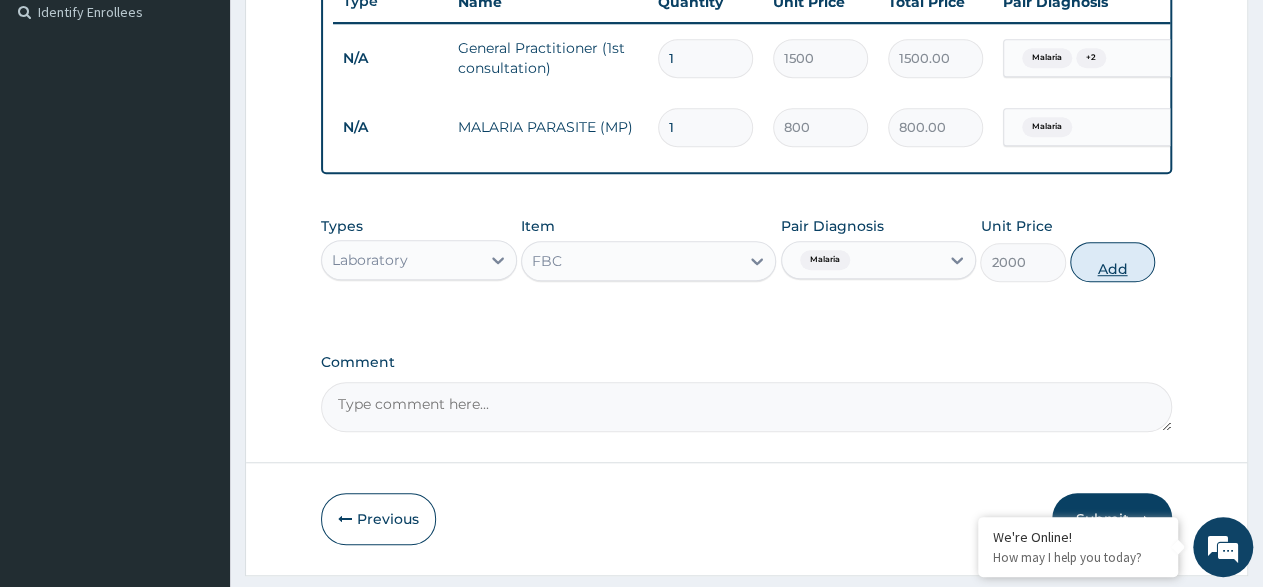 drag, startPoint x: 1095, startPoint y: 283, endPoint x: 998, endPoint y: 273, distance: 97.5141 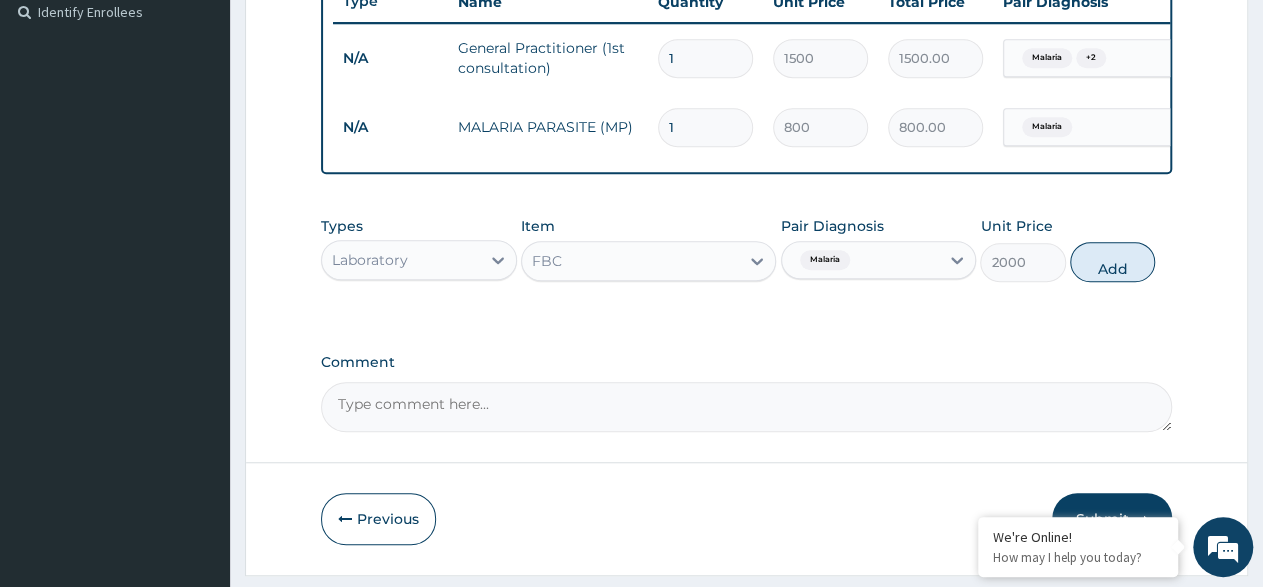click on "Add" at bounding box center [1112, 262] 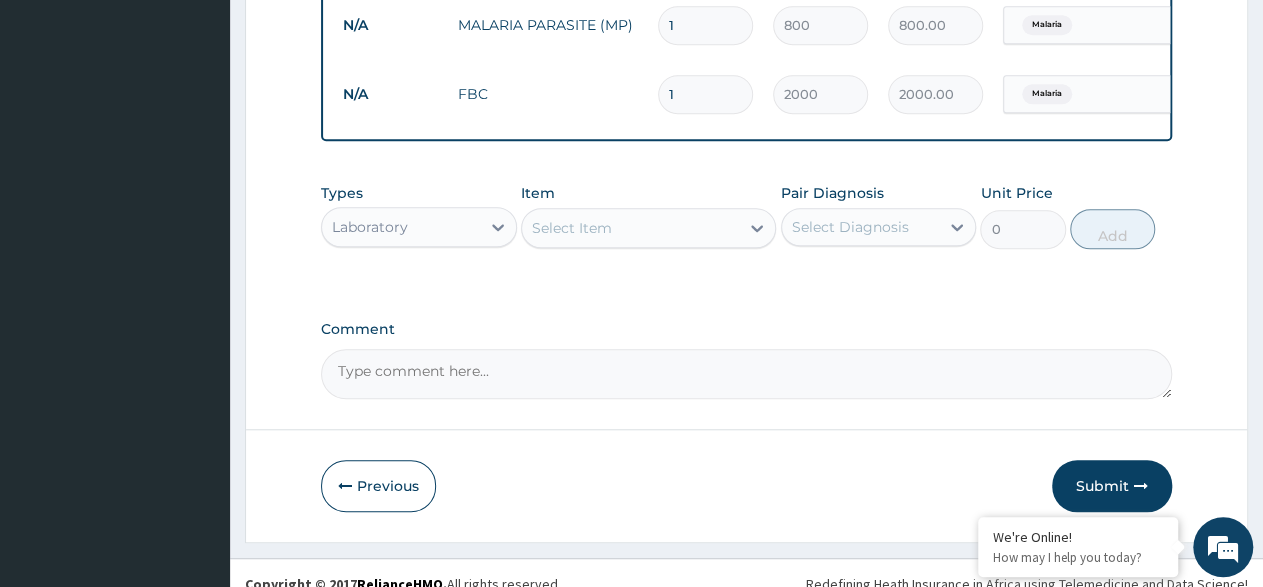 scroll, scrollTop: 696, scrollLeft: 0, axis: vertical 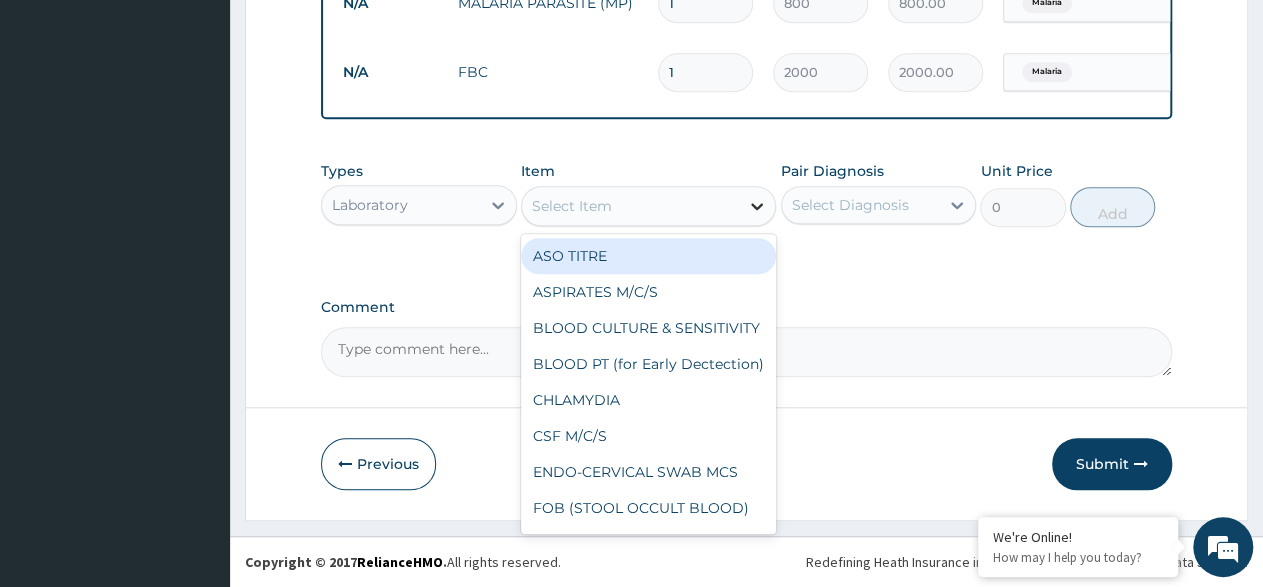 click 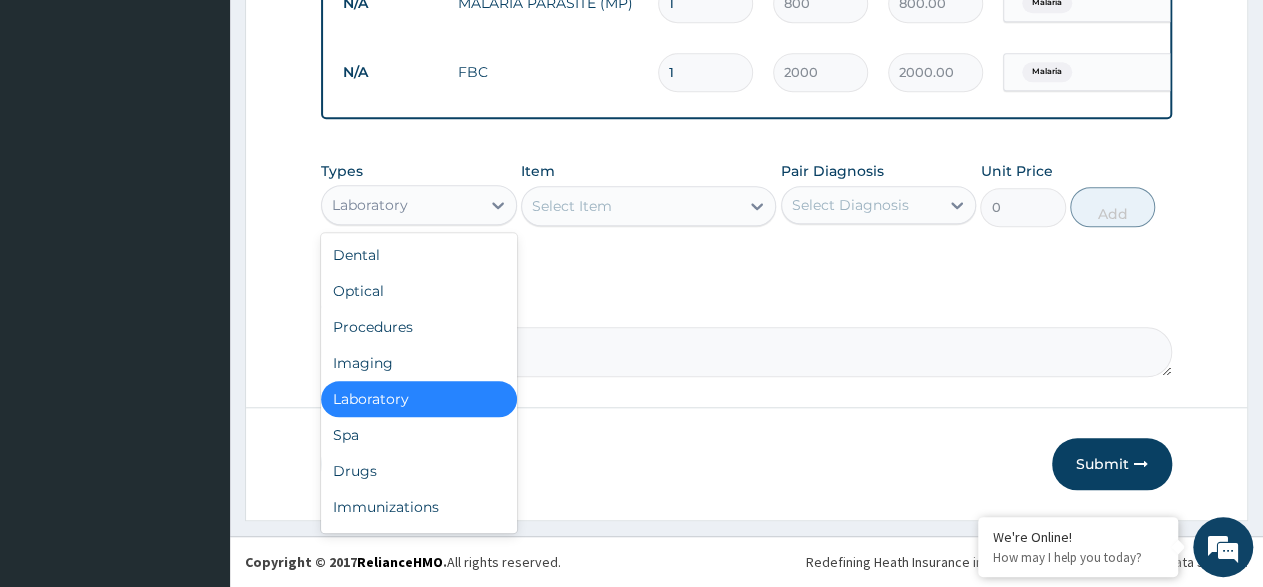 drag, startPoint x: 508, startPoint y: 209, endPoint x: 405, endPoint y: 333, distance: 161.19864 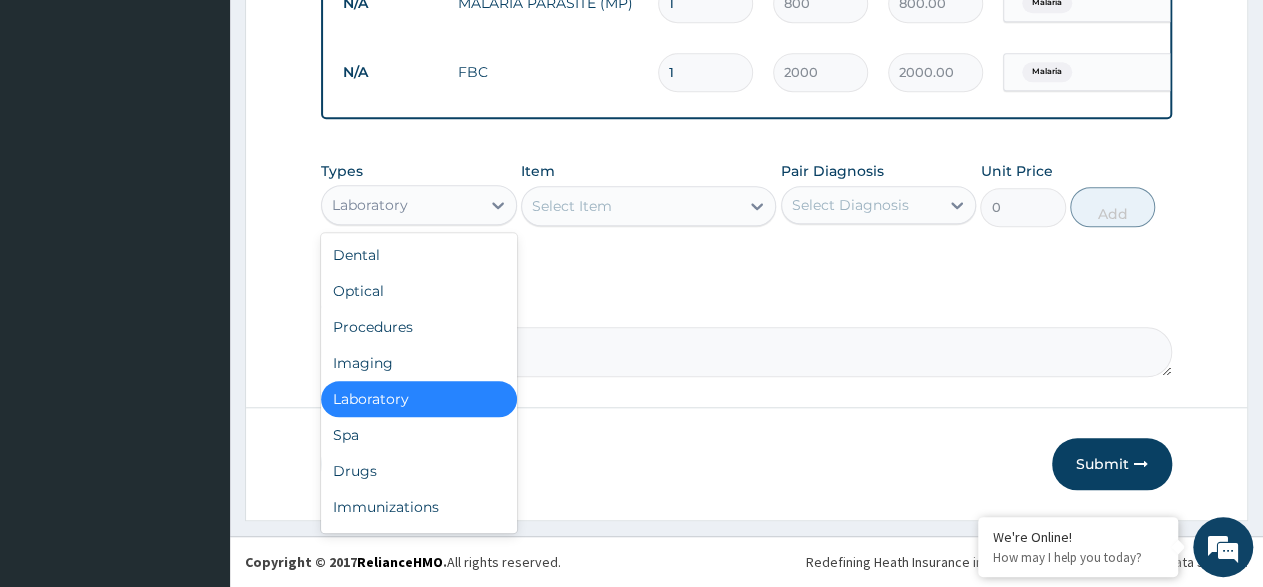 click at bounding box center [498, 205] 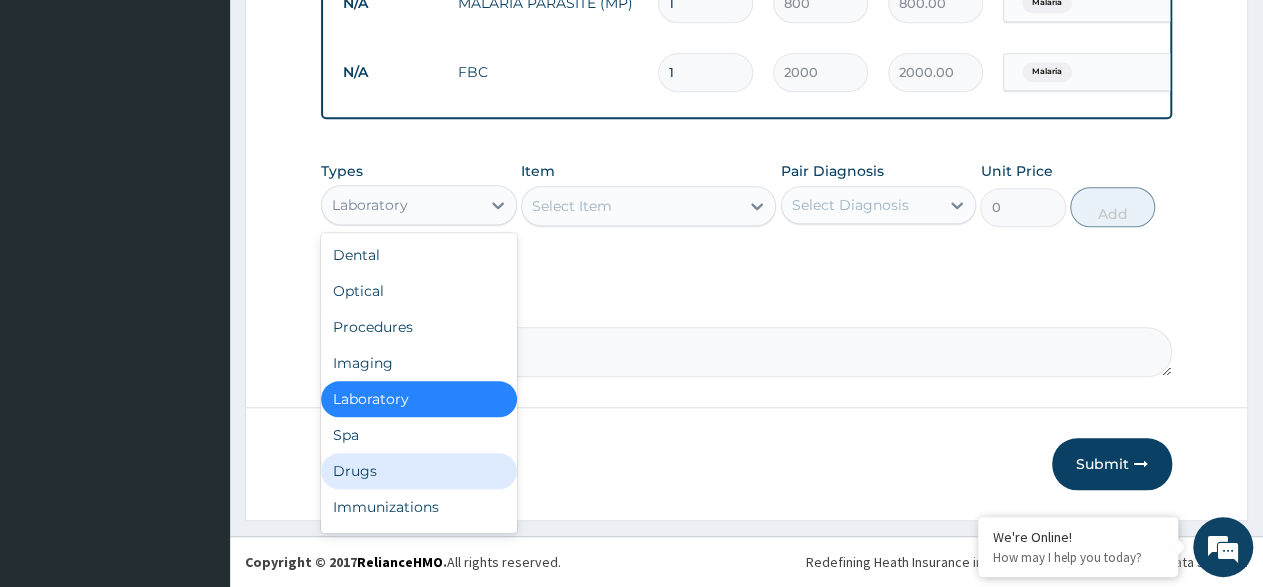 drag, startPoint x: 413, startPoint y: 471, endPoint x: 597, endPoint y: 347, distance: 221.88286 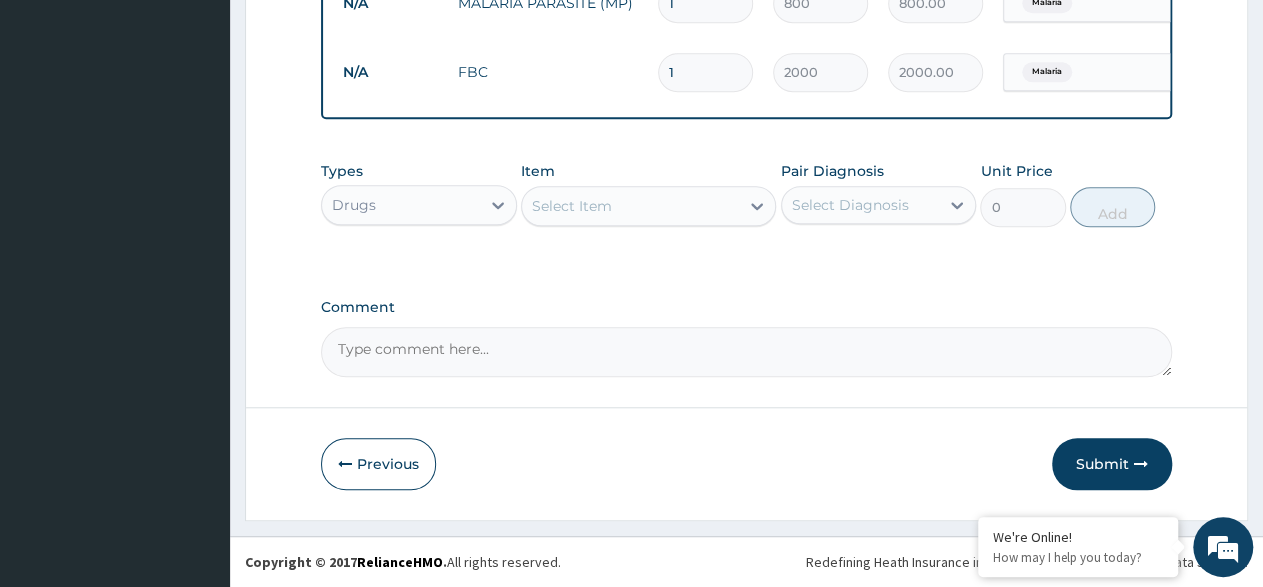 click 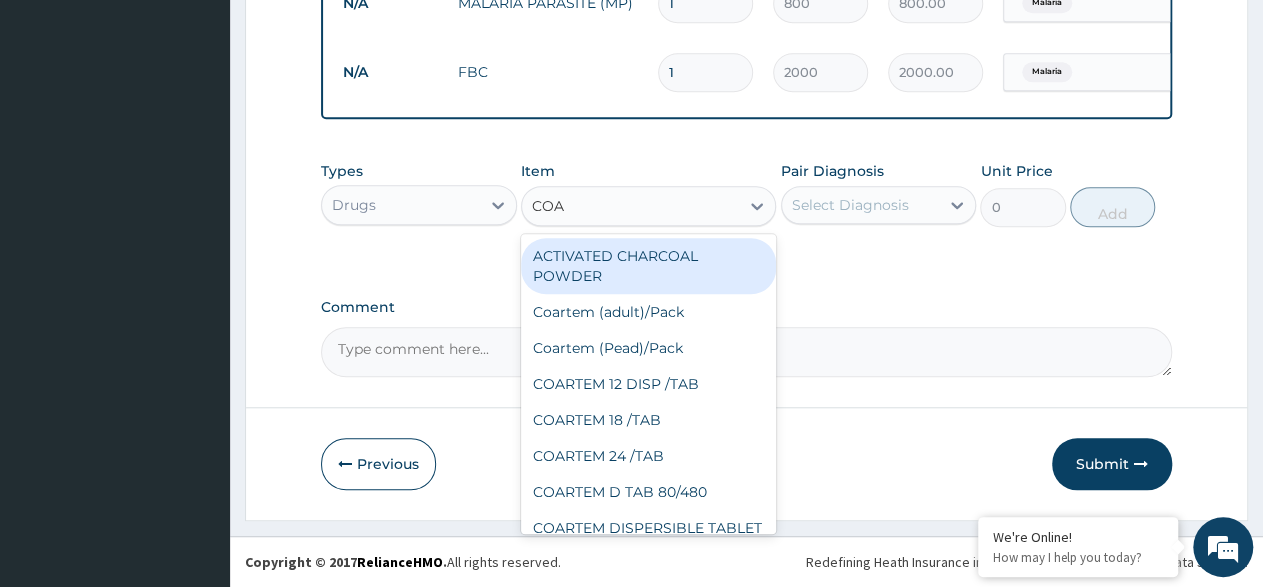 type on "COAR" 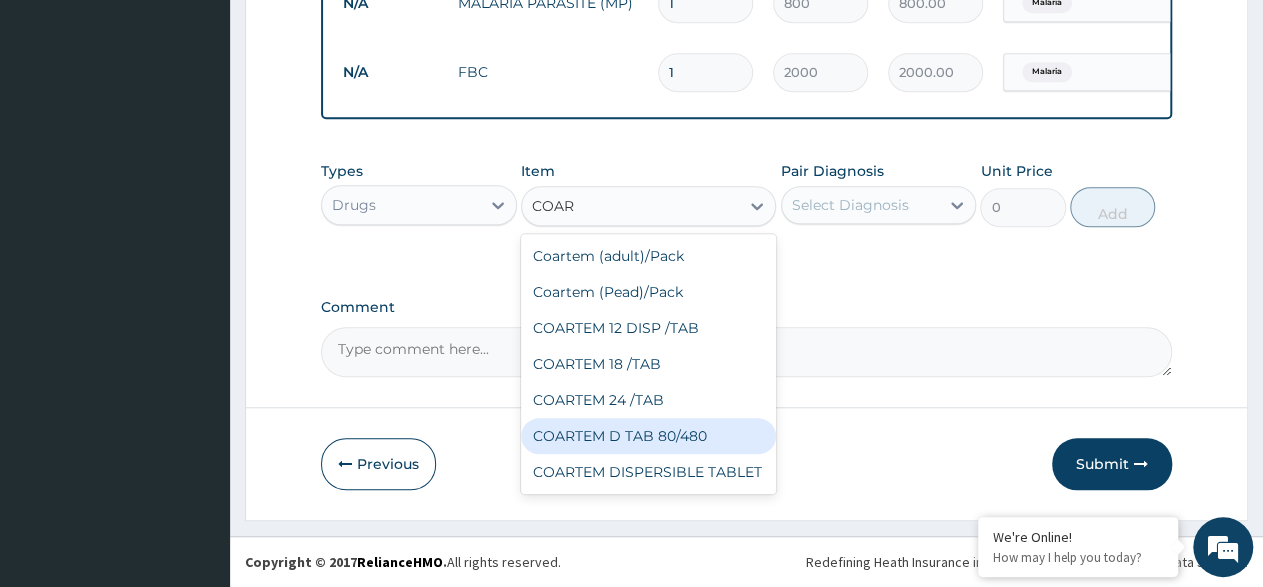 click on "COARTEM D TAB 80/480" at bounding box center (648, 436) 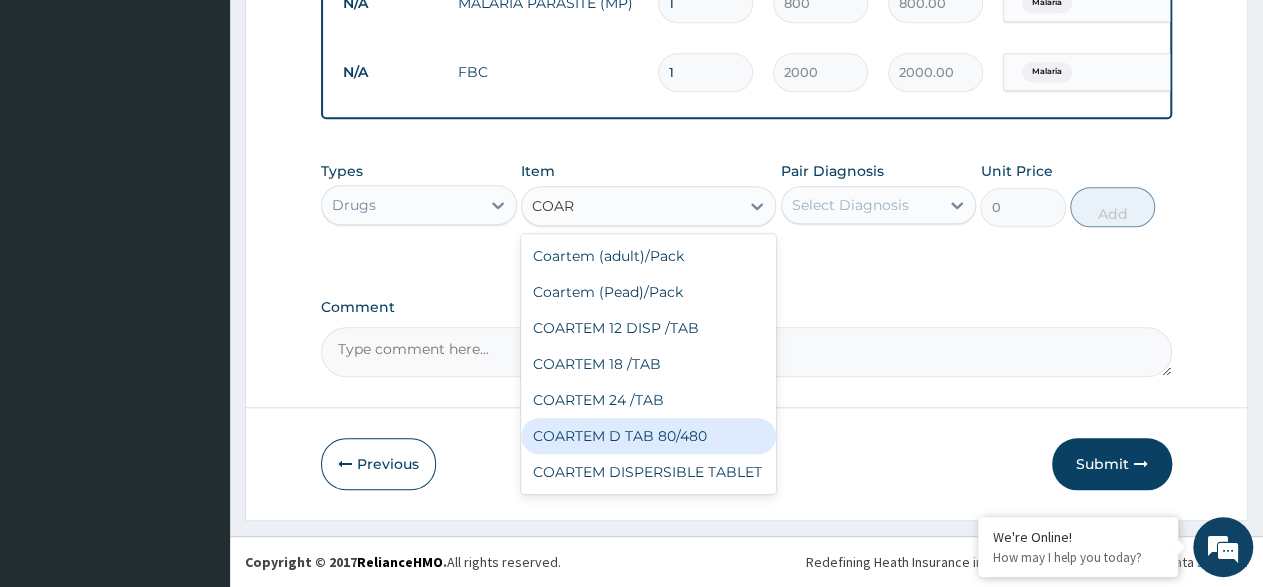 type 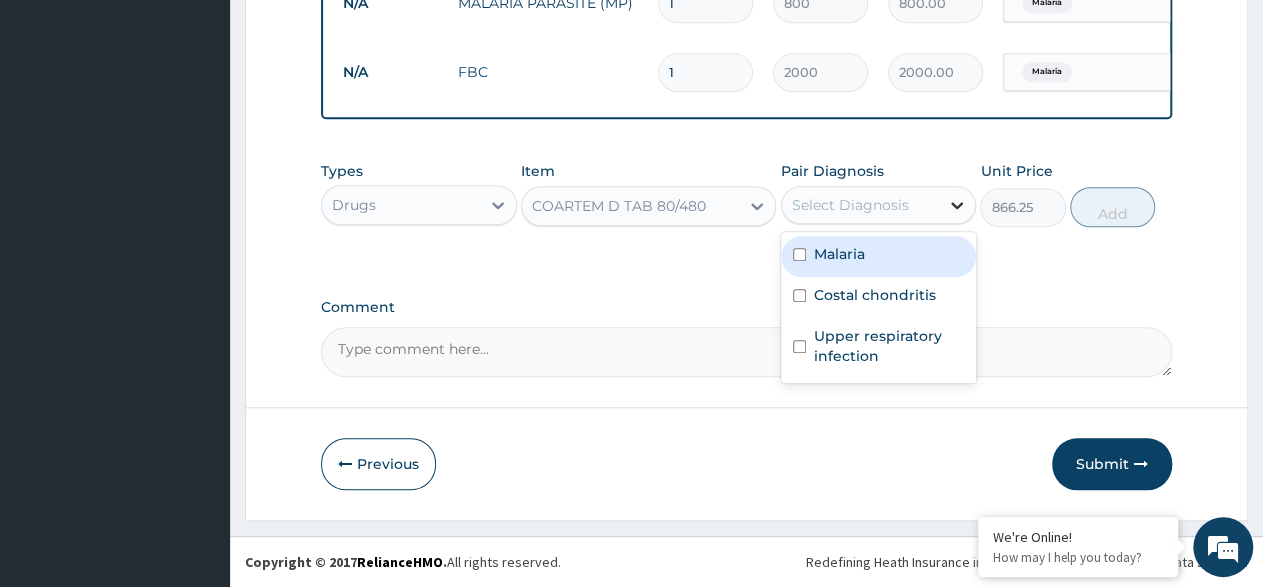 click 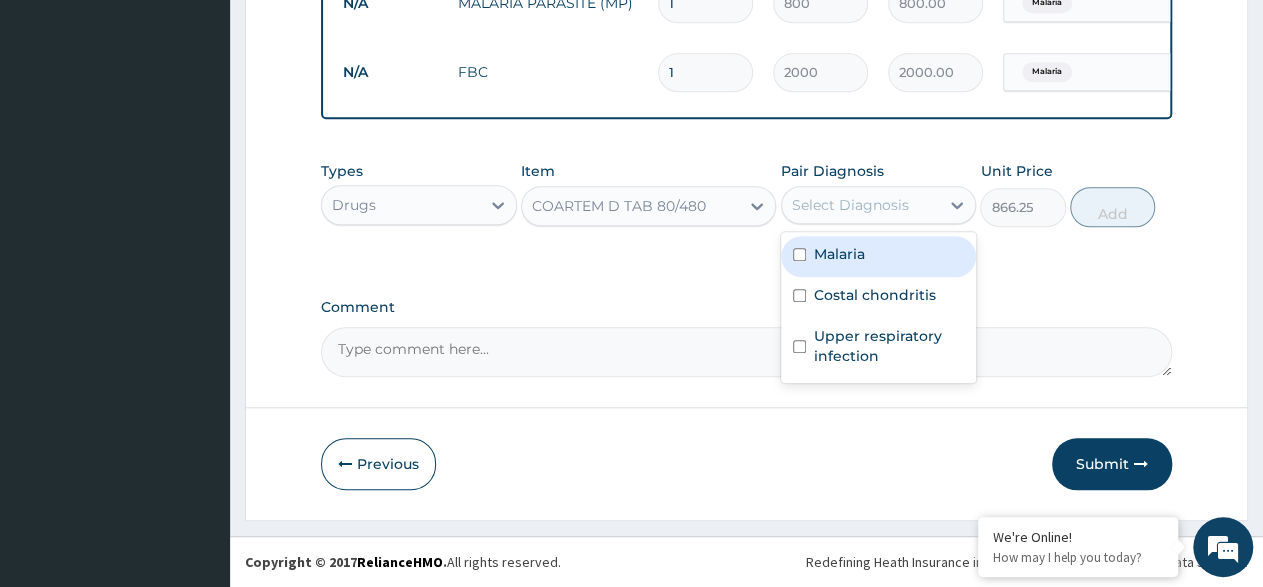 click on "Malaria" at bounding box center [879, 256] 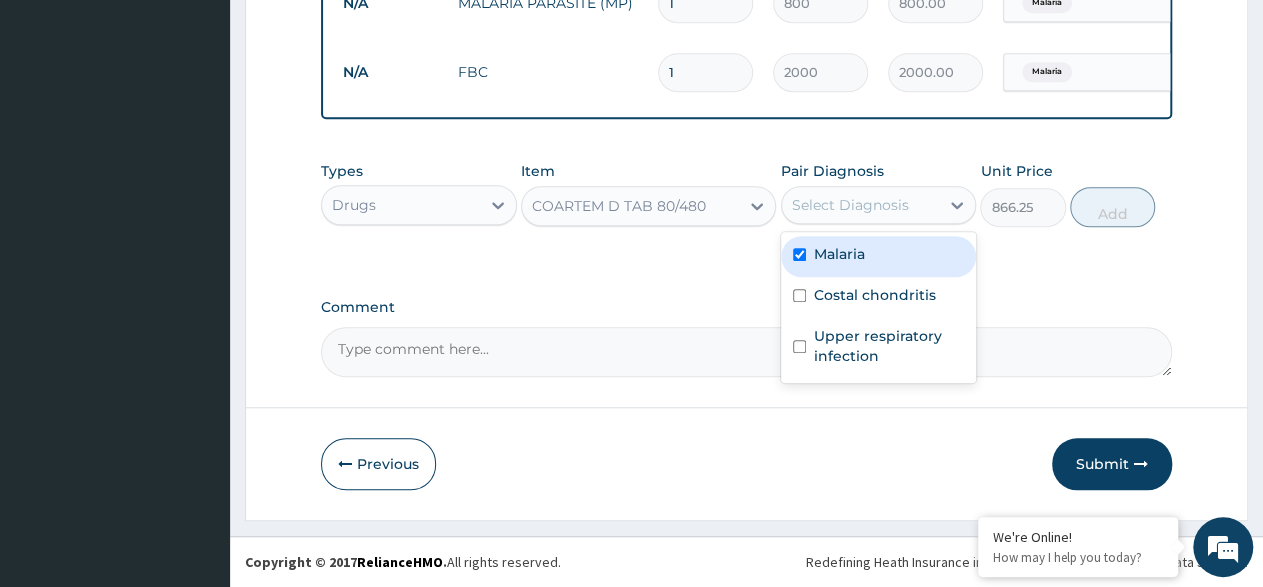 checkbox on "true" 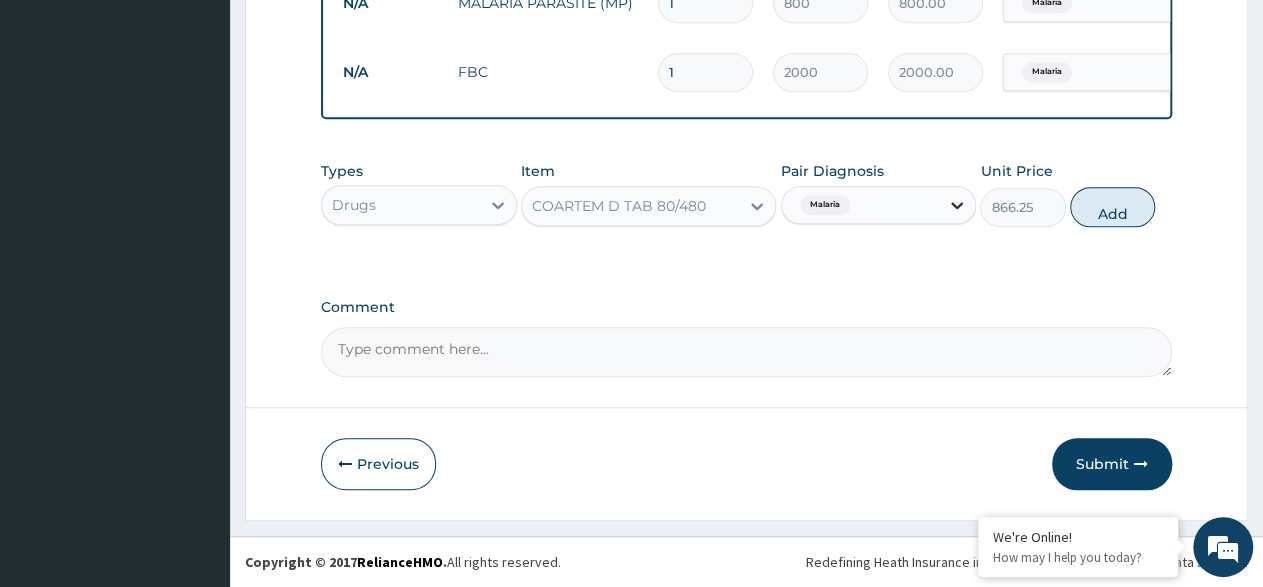 click at bounding box center (957, 205) 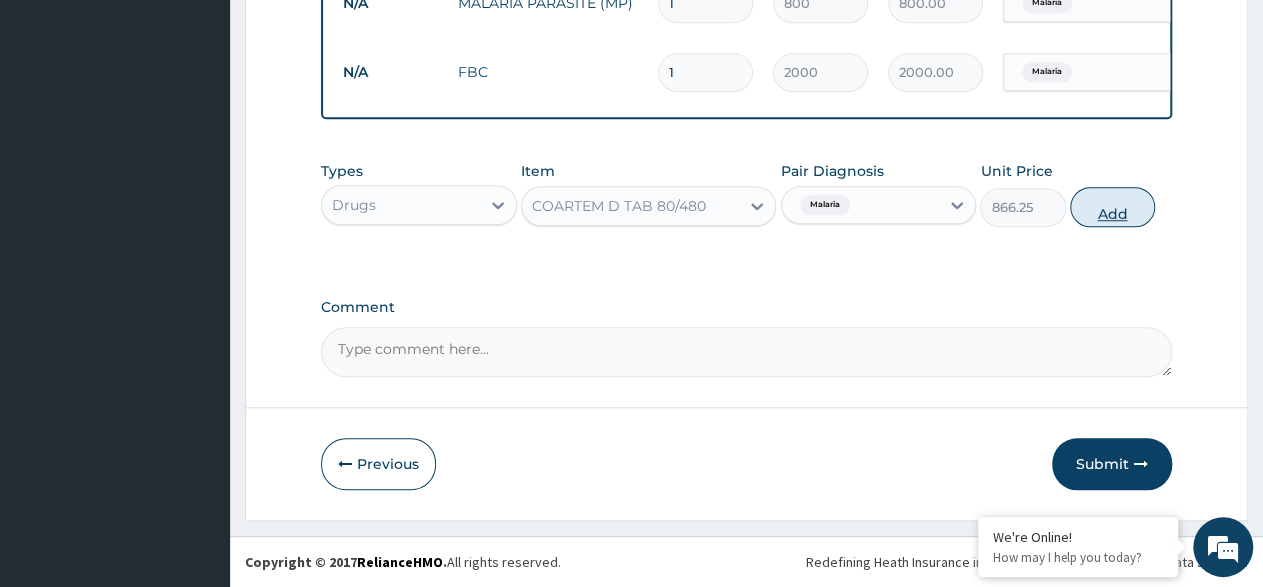 click on "Add" at bounding box center (1112, 207) 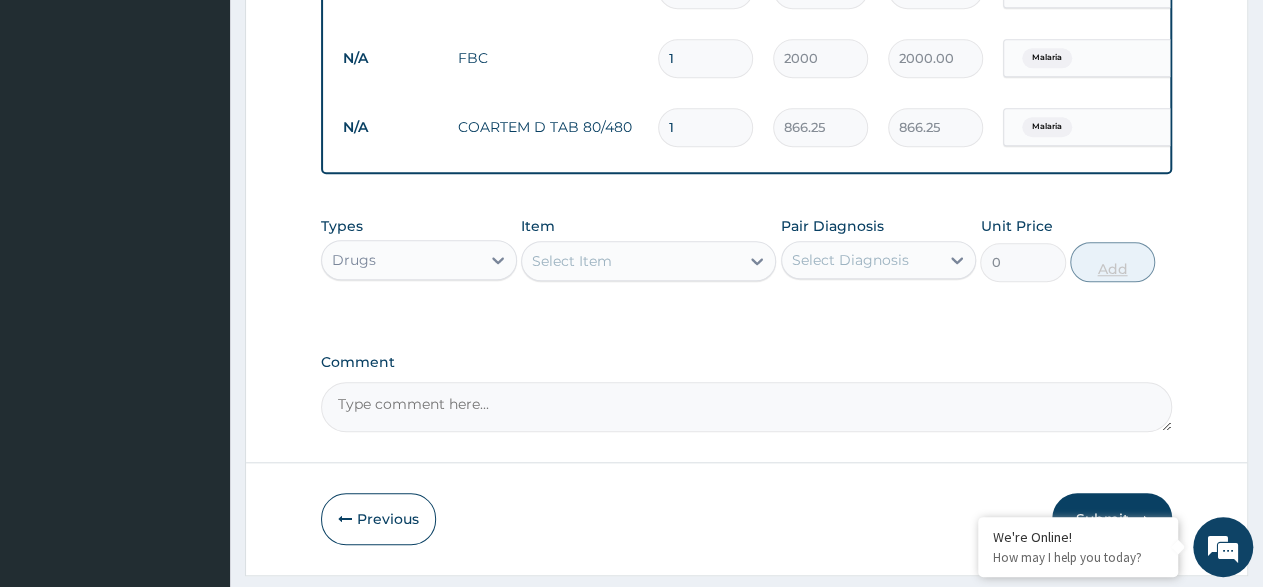 type 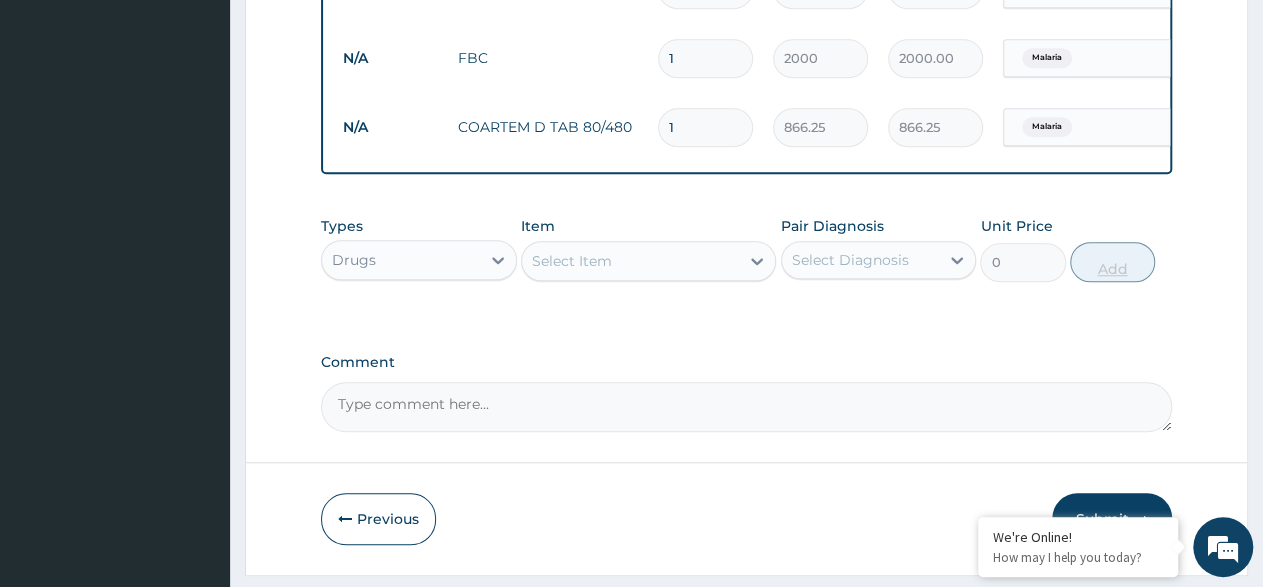 type on "0.00" 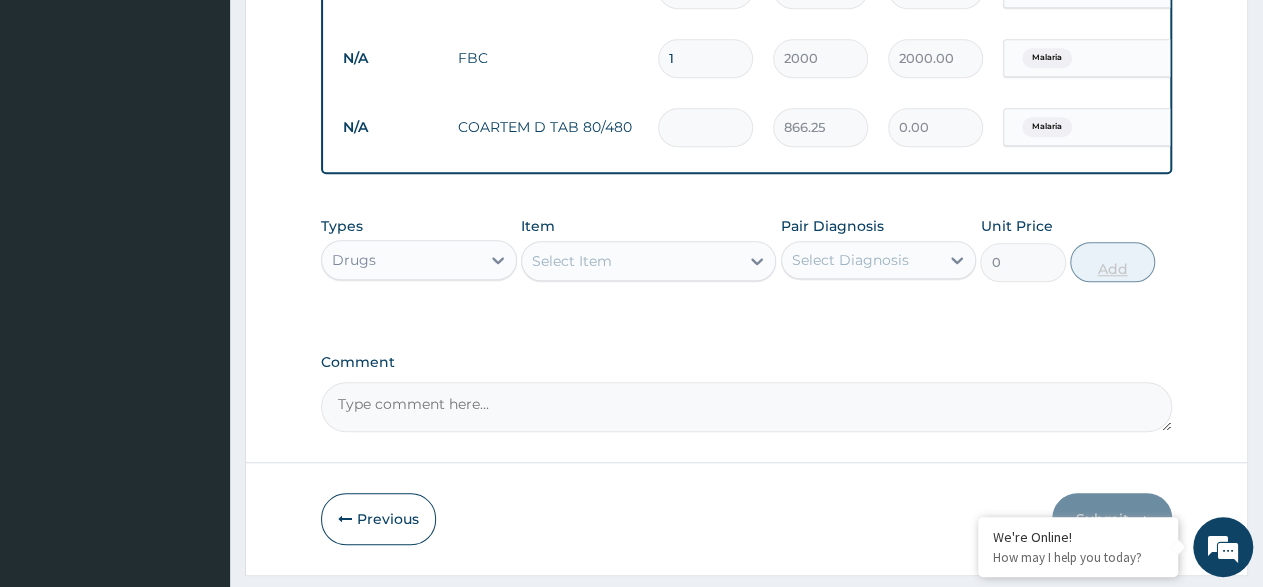 type on "6" 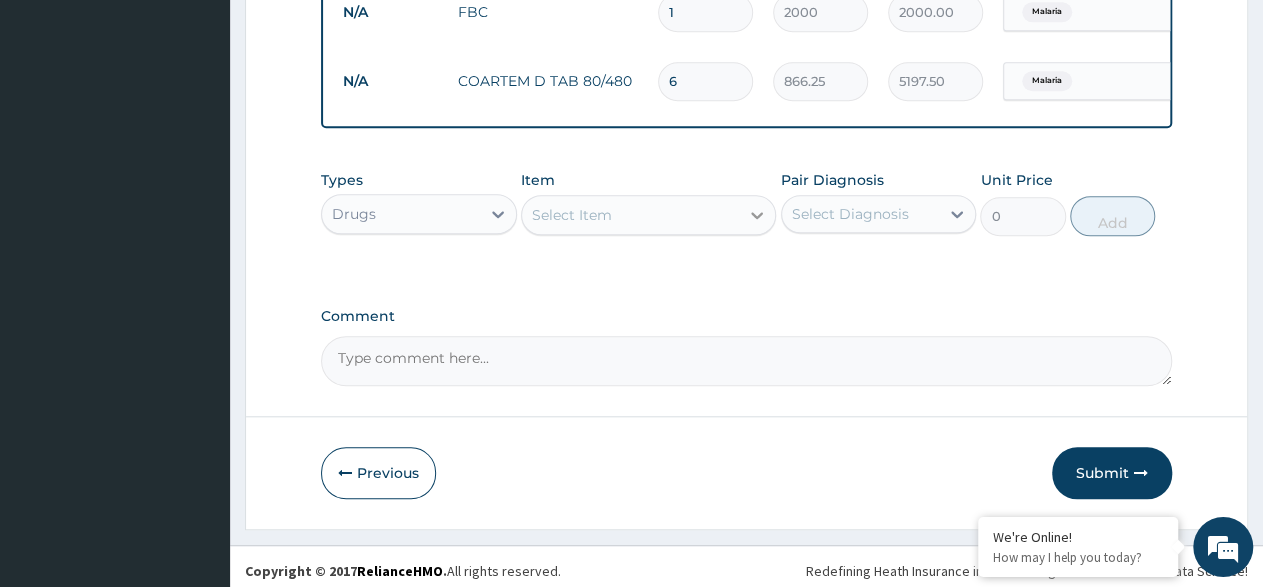 scroll, scrollTop: 765, scrollLeft: 0, axis: vertical 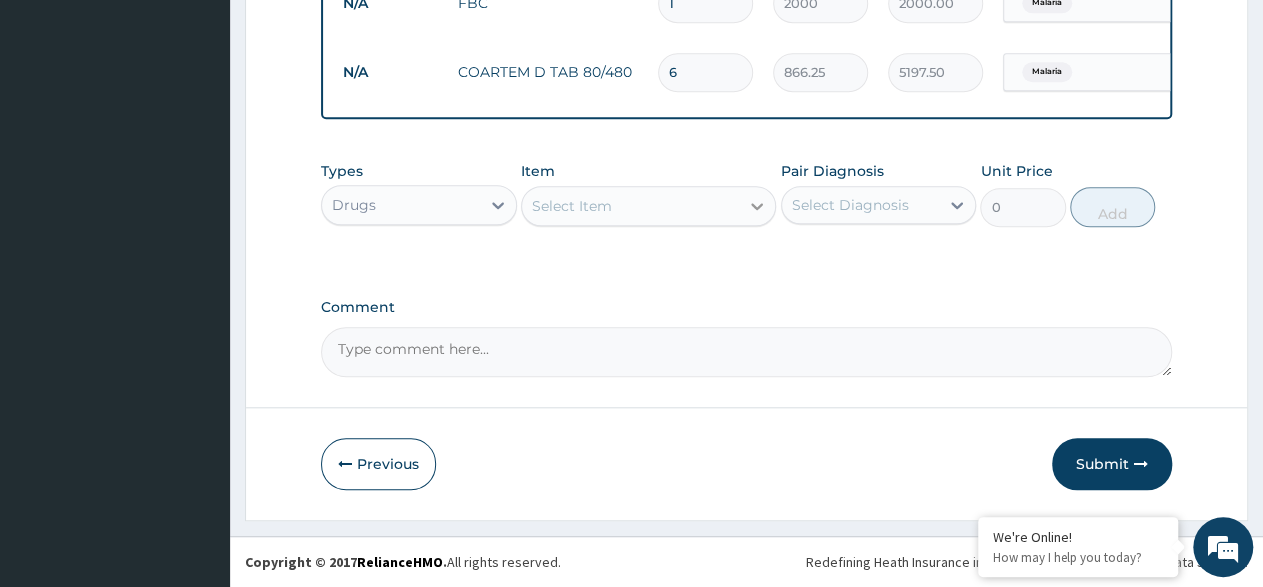 type on "6" 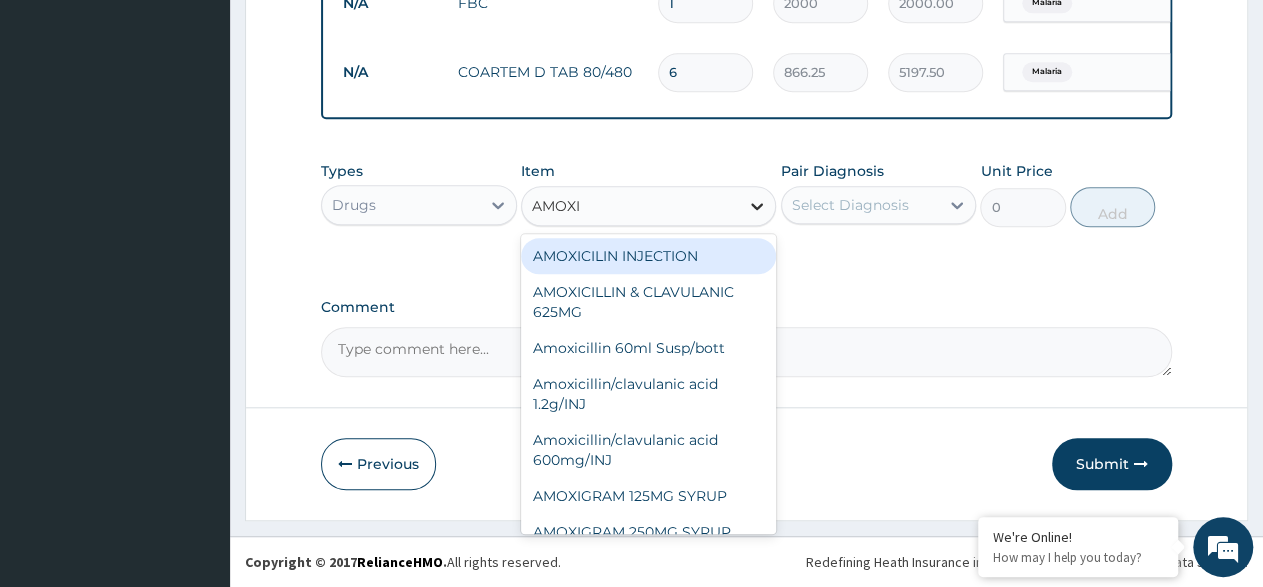 type on "AMOXIL" 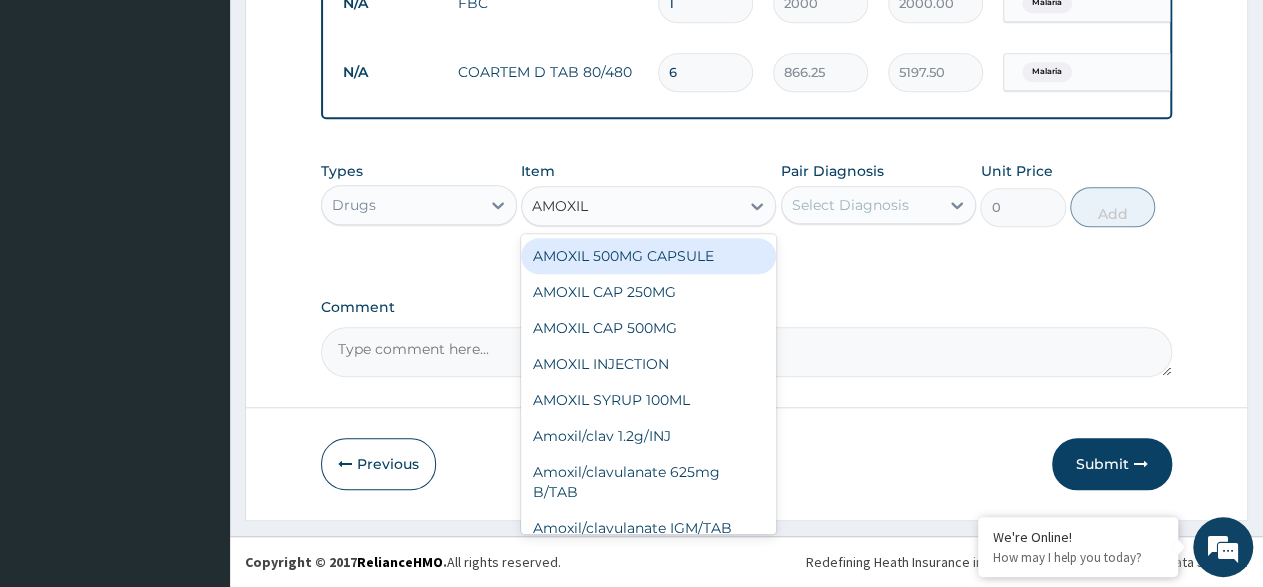 click on "AMOXIL 500MG CAPSULE" at bounding box center (648, 256) 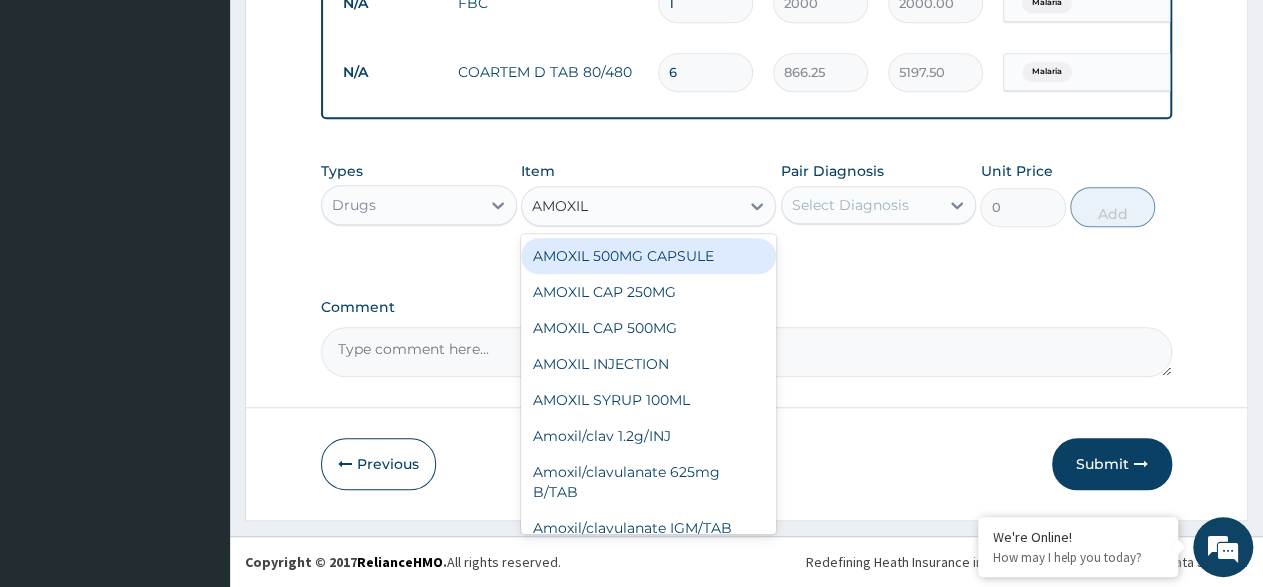 type 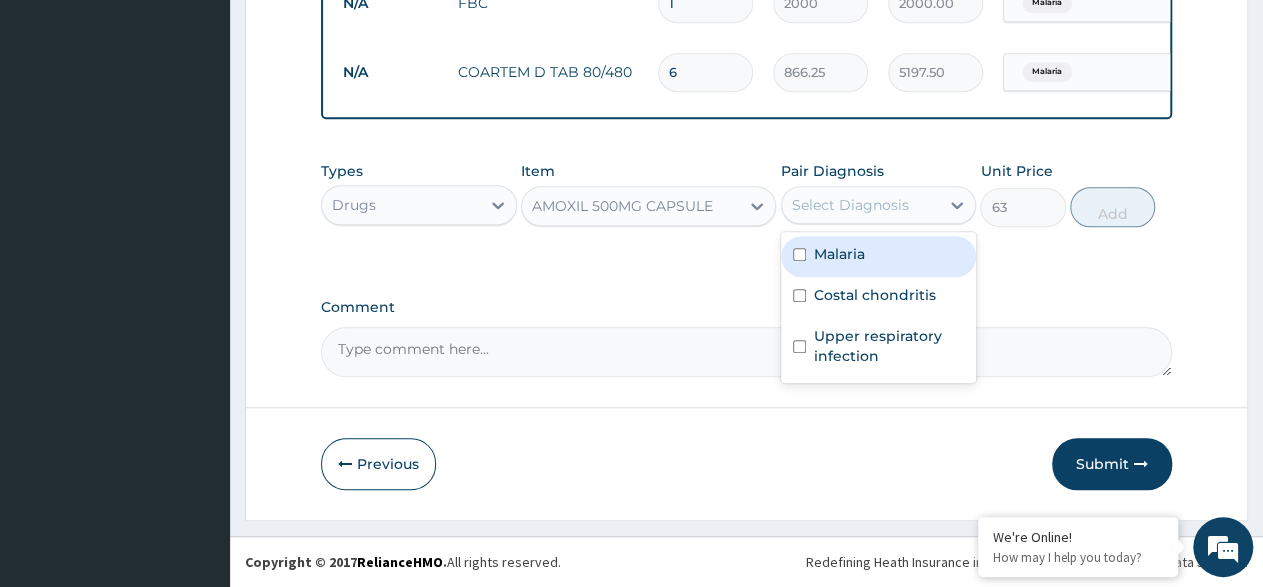 drag, startPoint x: 953, startPoint y: 195, endPoint x: 877, endPoint y: 254, distance: 96.2133 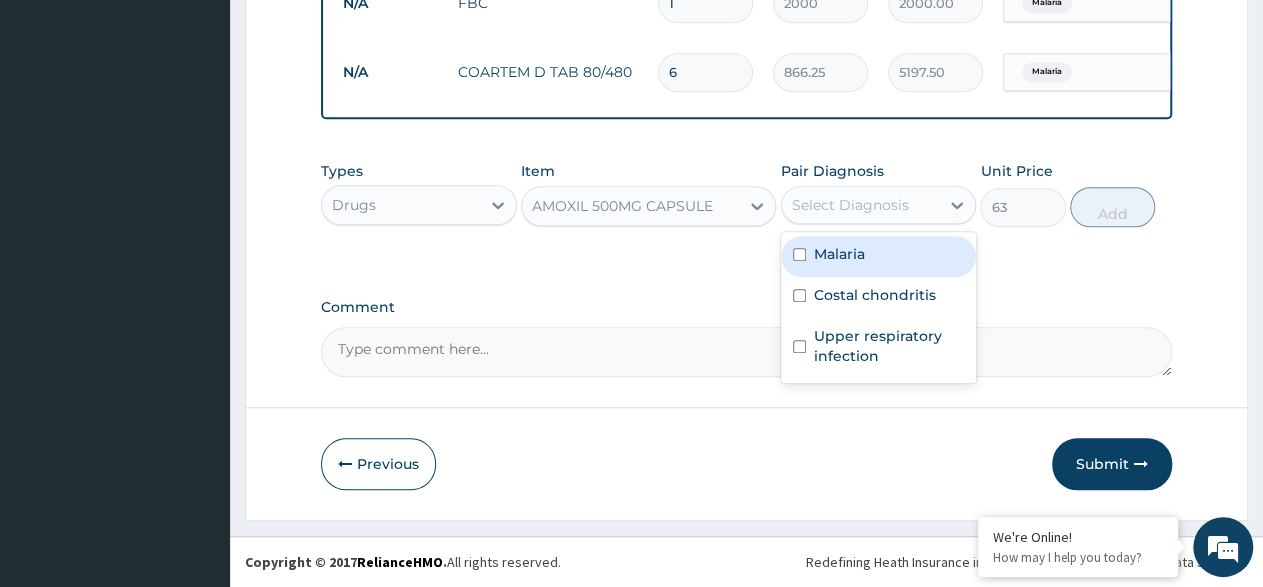 click at bounding box center [957, 205] 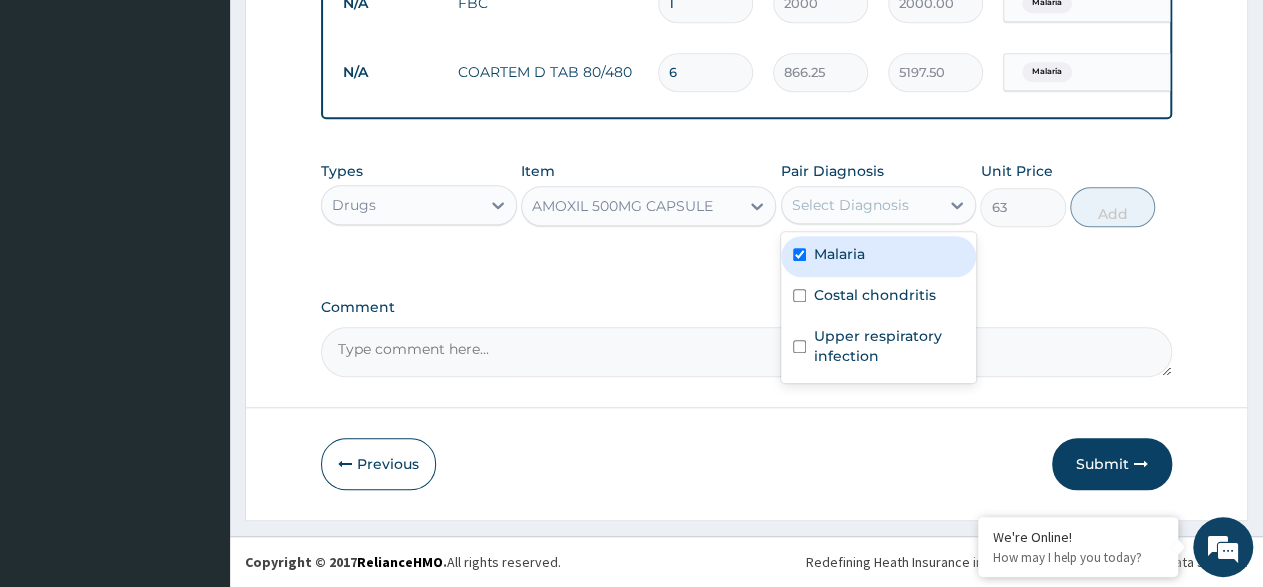 checkbox on "true" 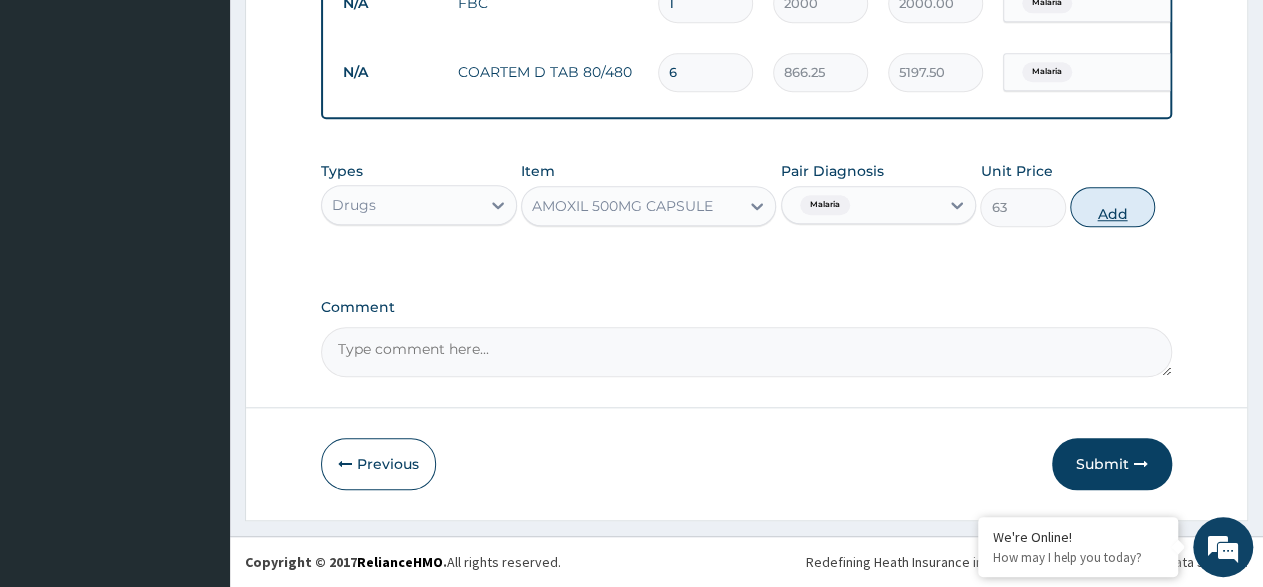 click on "Types Drugs Item AMOXIL 500MG CAPSULE Pair Diagnosis option Malaria, selected.   Select is focused ,type to refine list, press Down to open the menu,  press left to focus selected values Malaria Unit Price 63 Add" at bounding box center [746, 194] 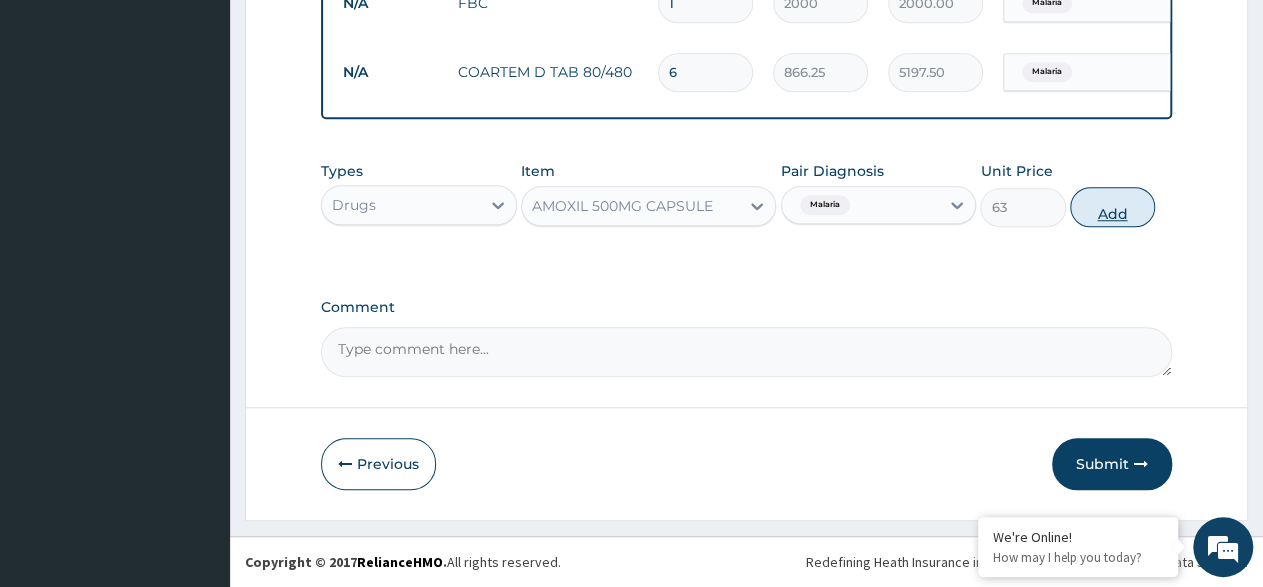 click on "Add" at bounding box center (1112, 207) 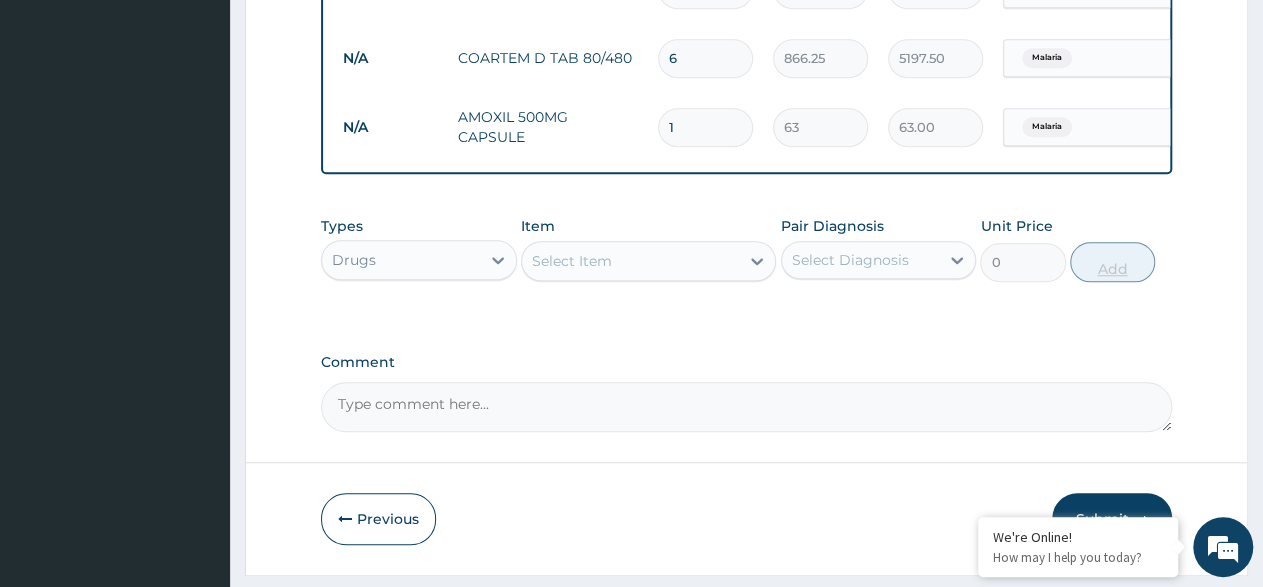 type on "15" 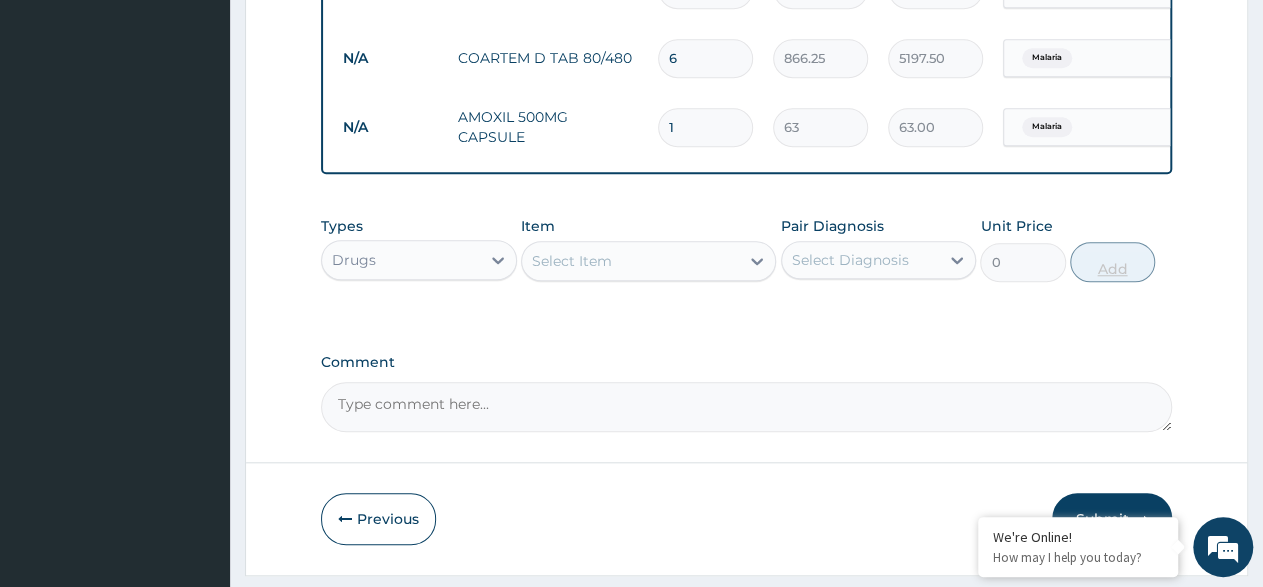 type on "945.00" 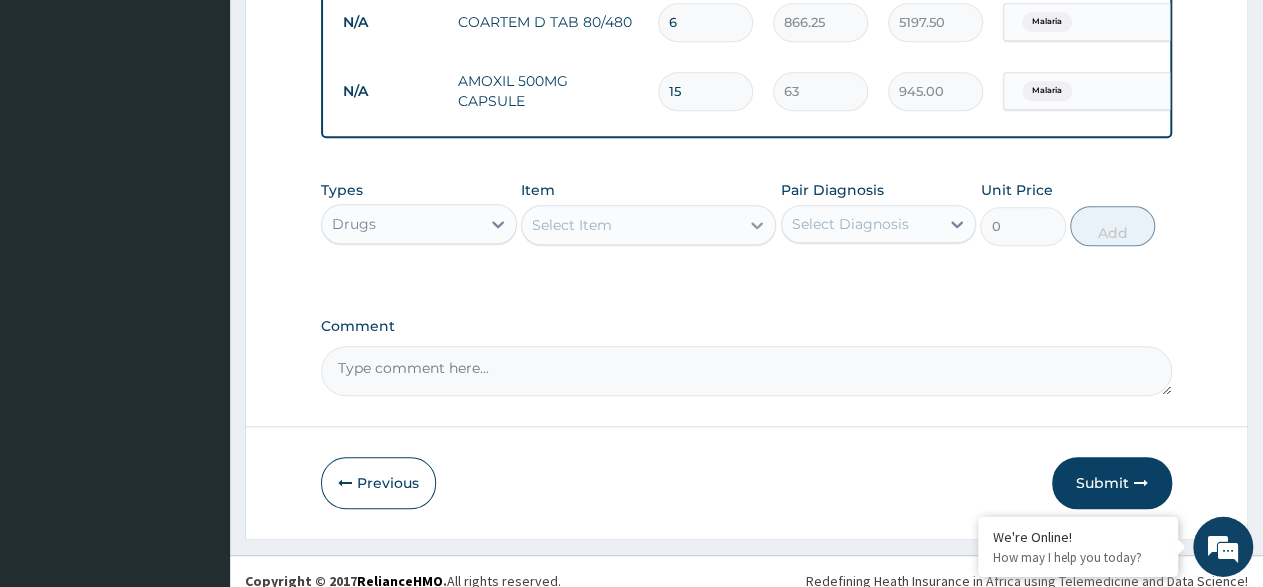 scroll, scrollTop: 834, scrollLeft: 0, axis: vertical 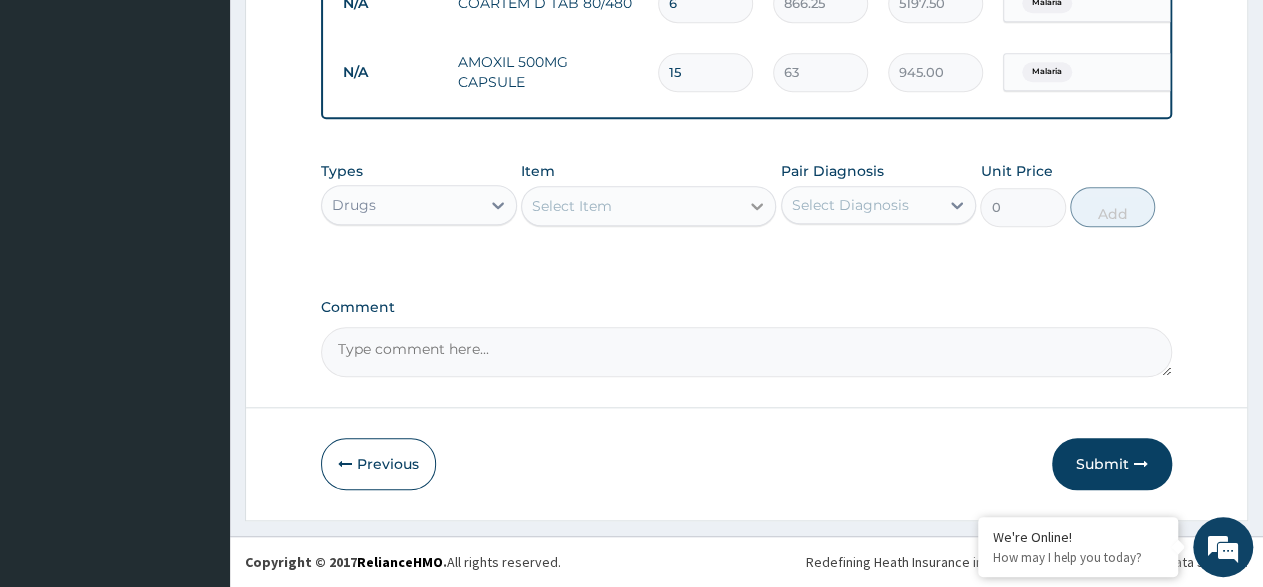 type on "15" 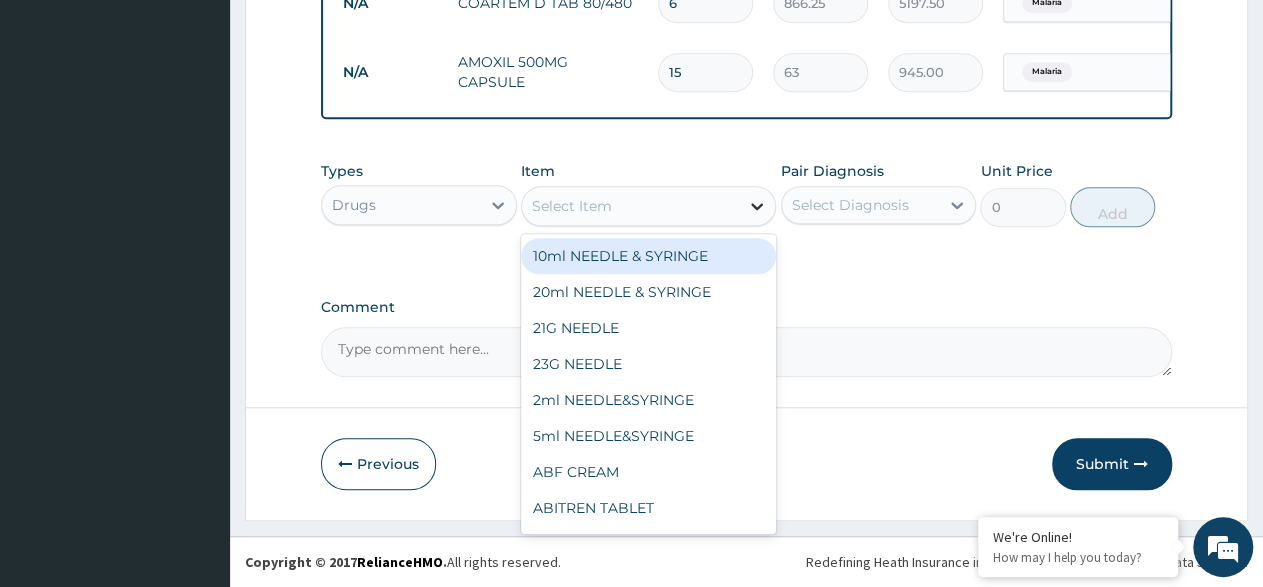 click 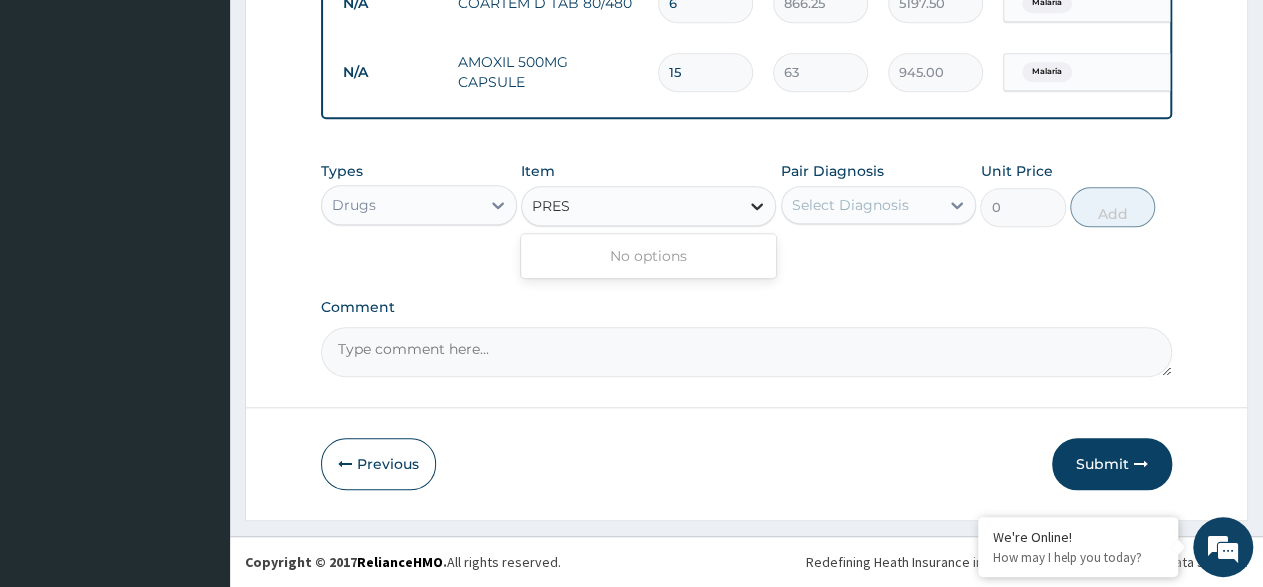 type on "PRE" 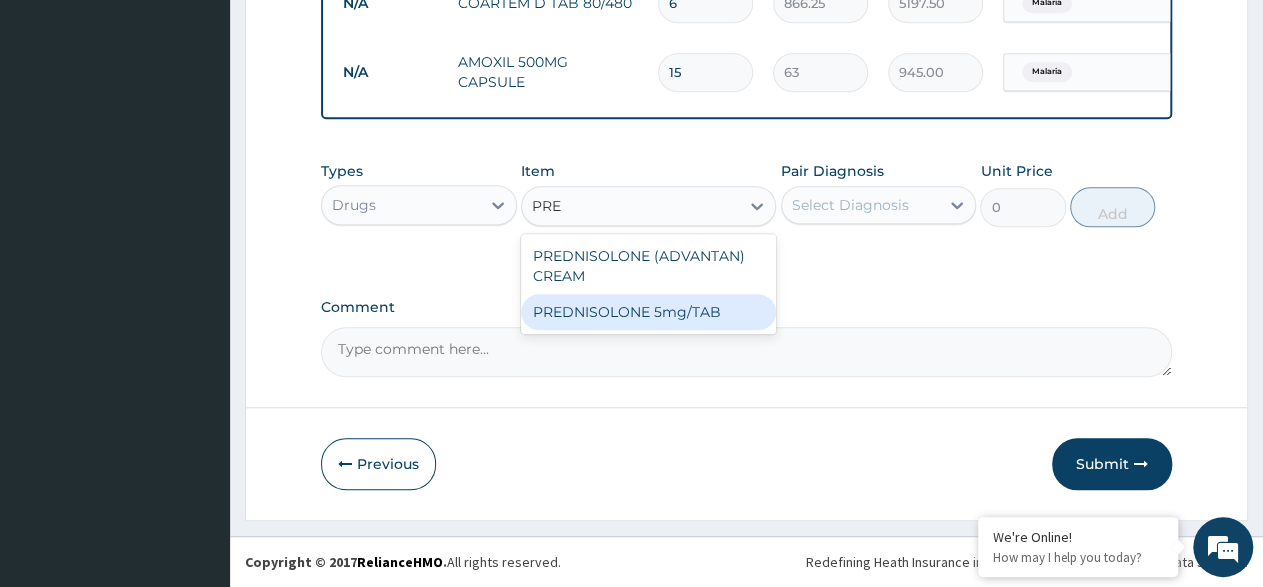 click on "PREDNISOLONE 5mg/TAB" at bounding box center (648, 312) 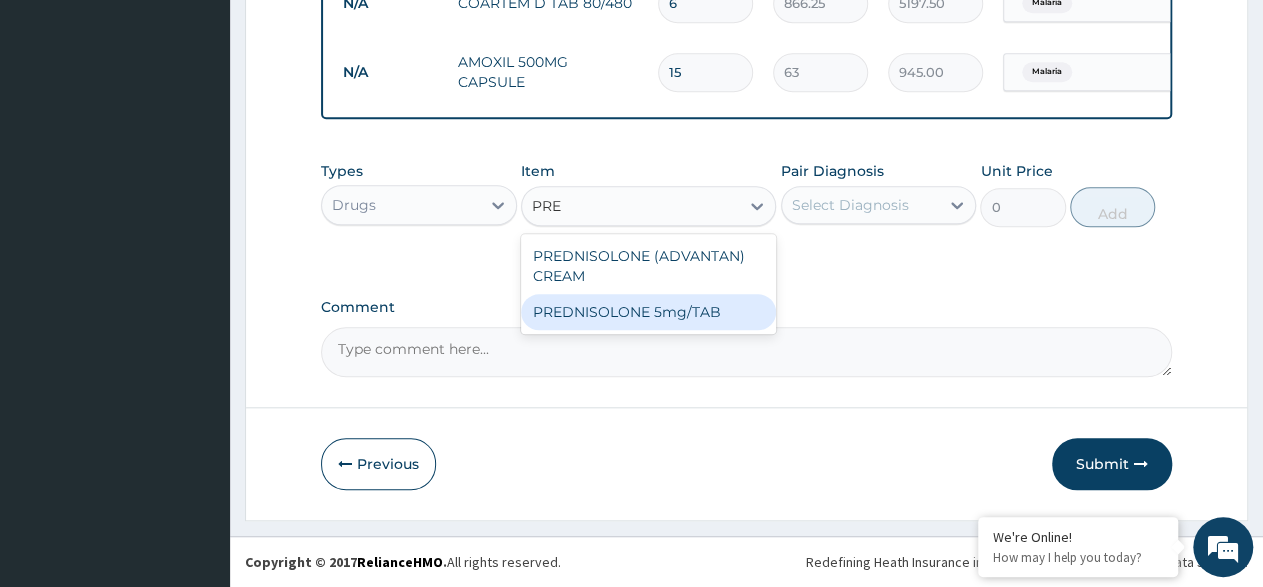 type 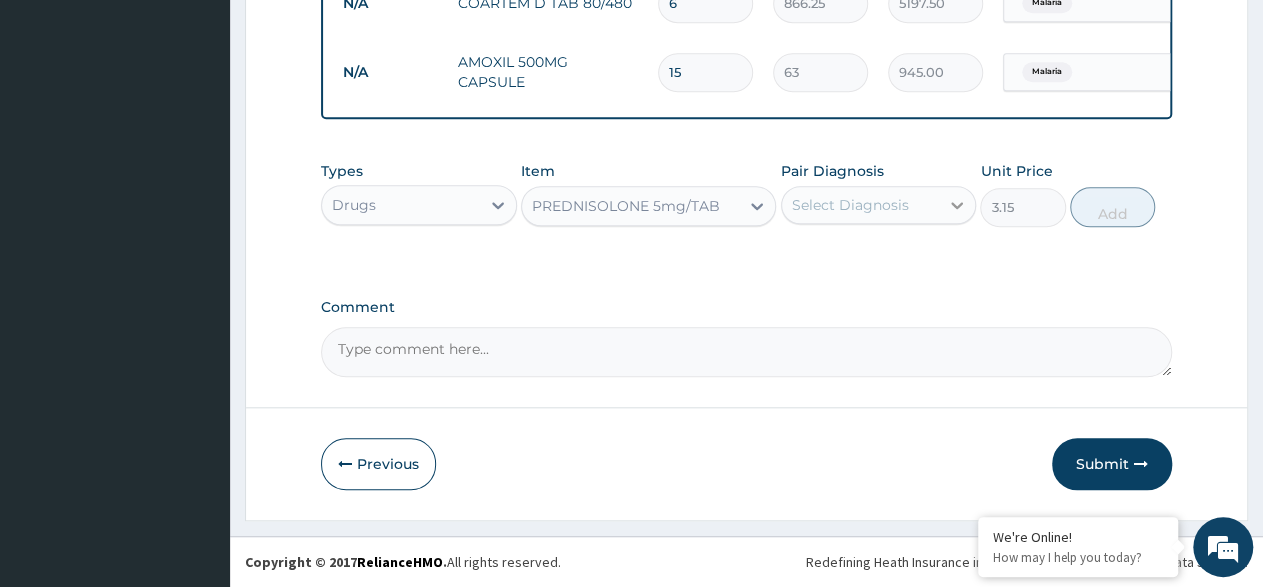 click 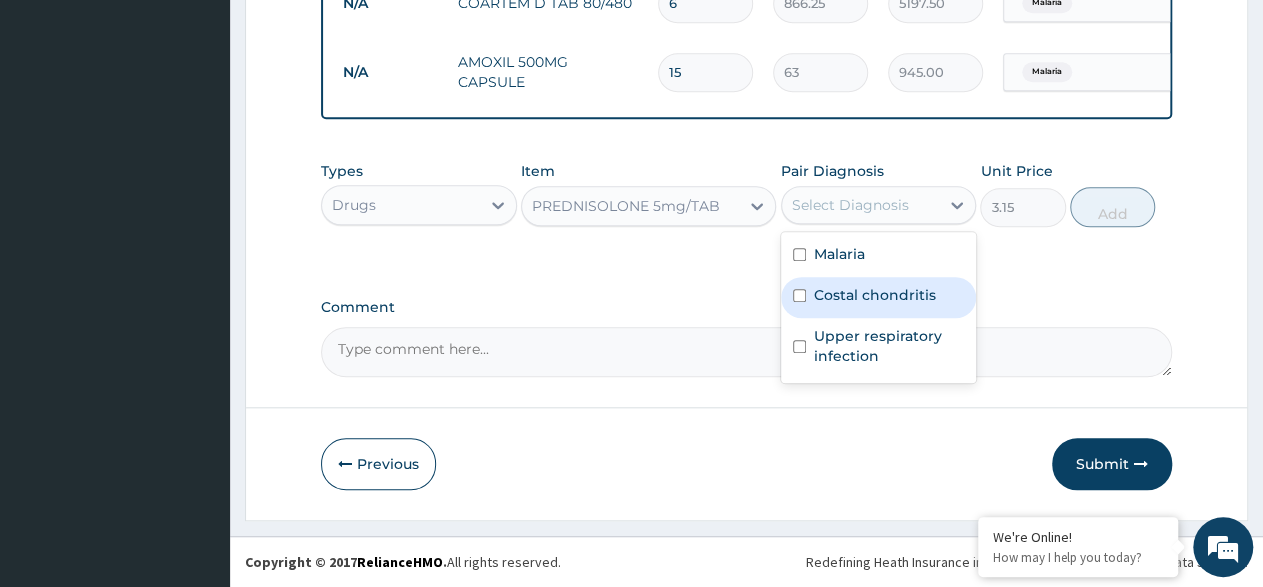 click on "Costal chondritis" at bounding box center [879, 297] 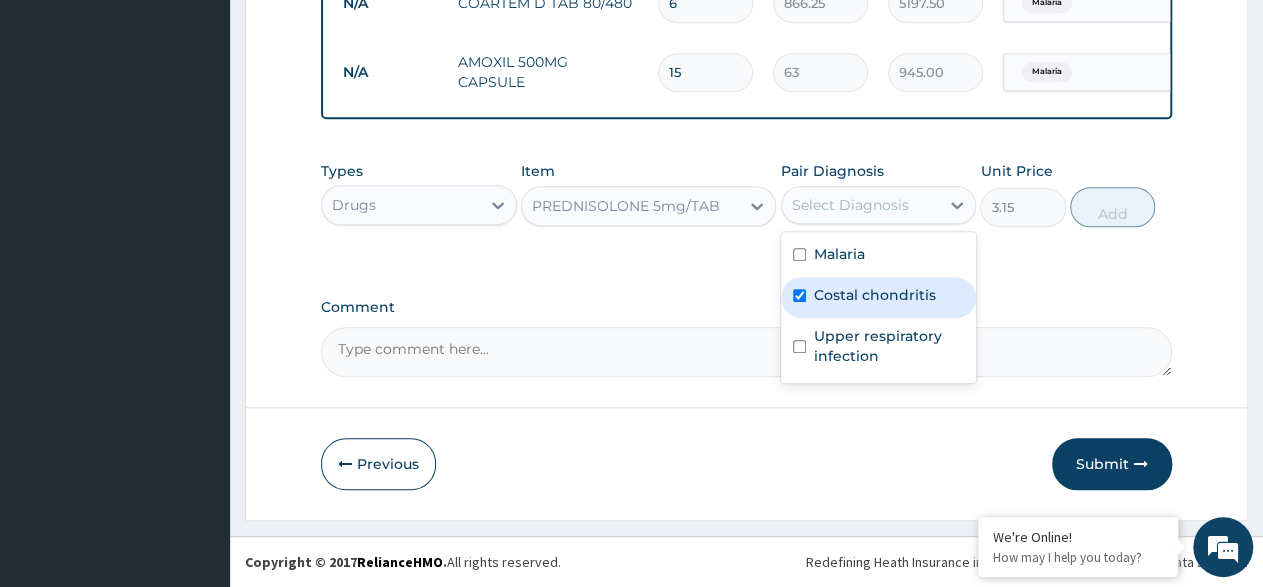 checkbox on "true" 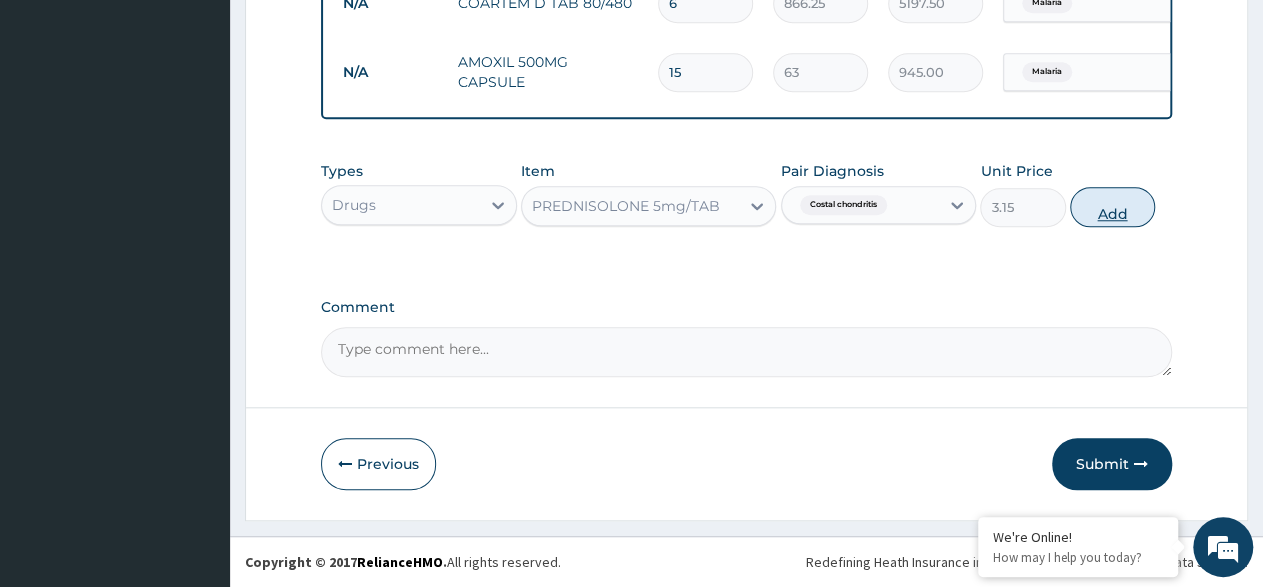 drag, startPoint x: 959, startPoint y: 197, endPoint x: 1088, endPoint y: 203, distance: 129.13947 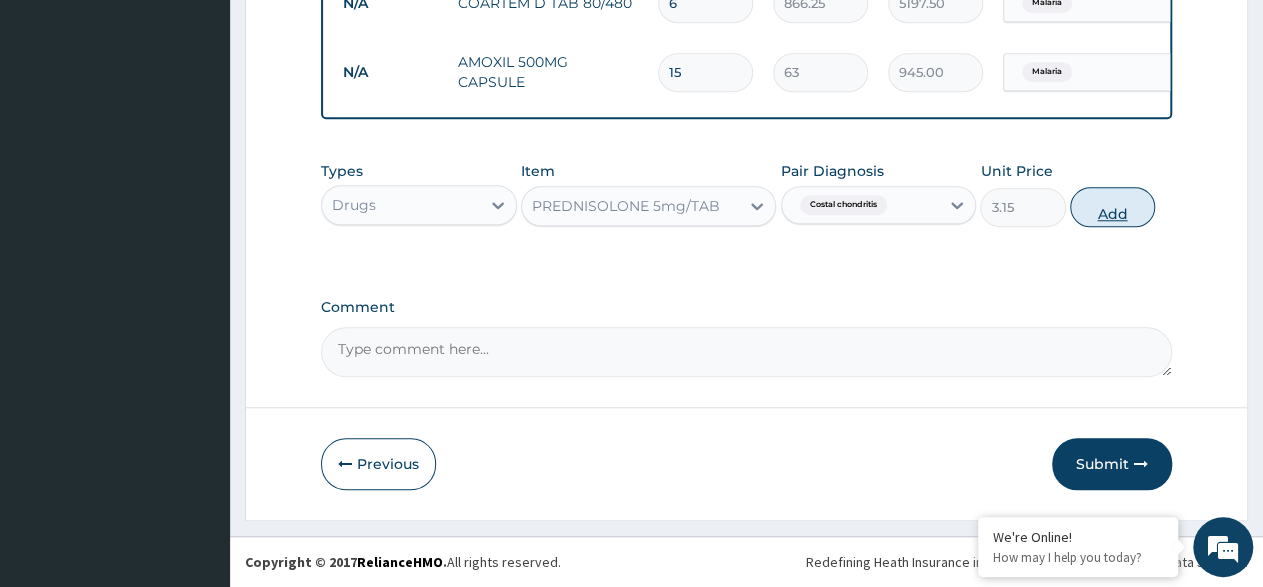 click 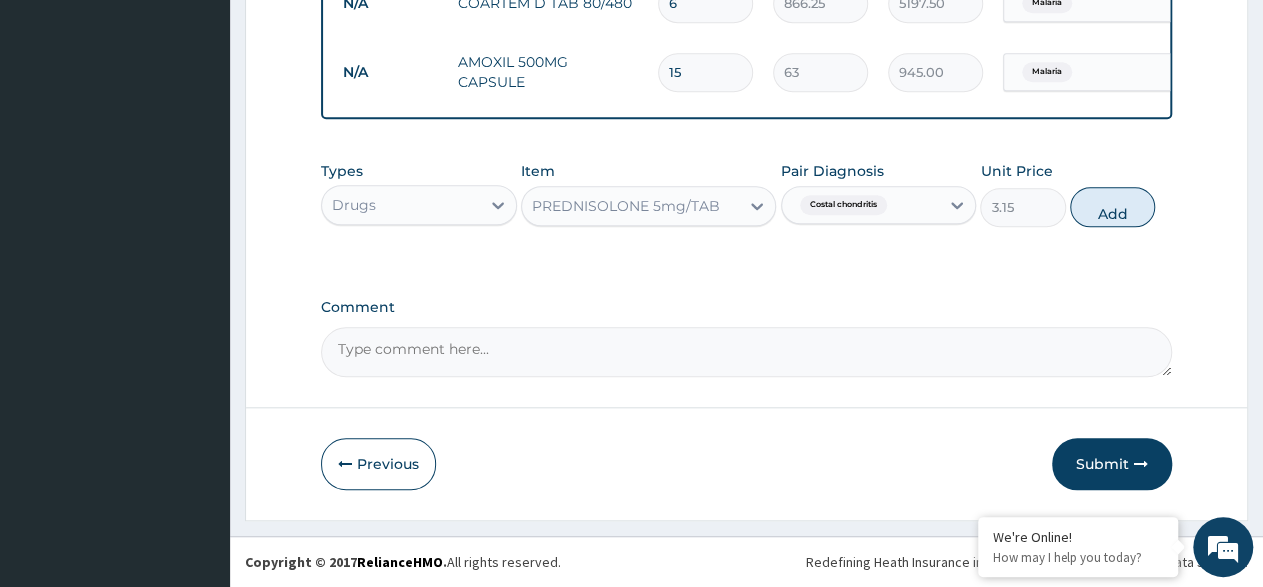 drag, startPoint x: 1144, startPoint y: 203, endPoint x: 1131, endPoint y: 203, distance: 13 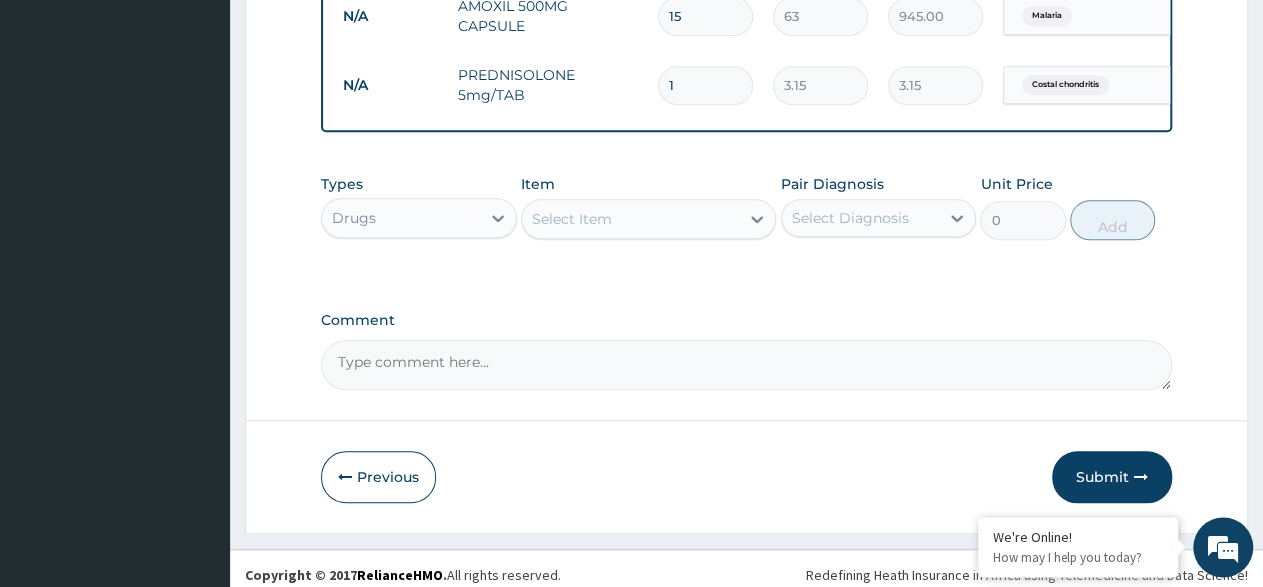 scroll, scrollTop: 903, scrollLeft: 0, axis: vertical 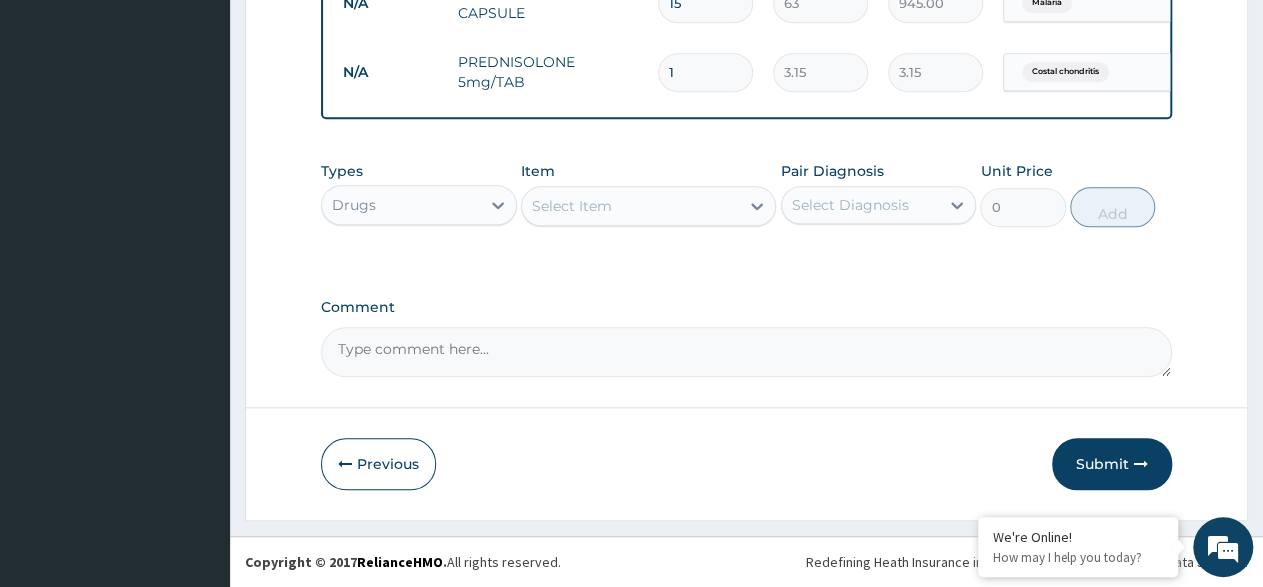 type on "10" 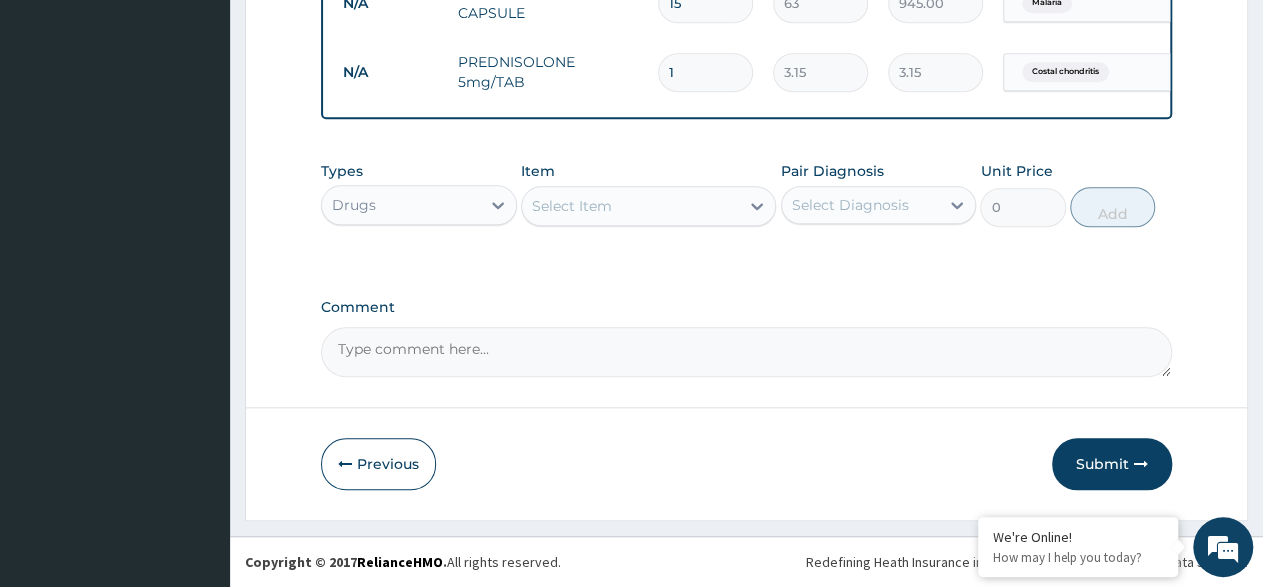type on "31.50" 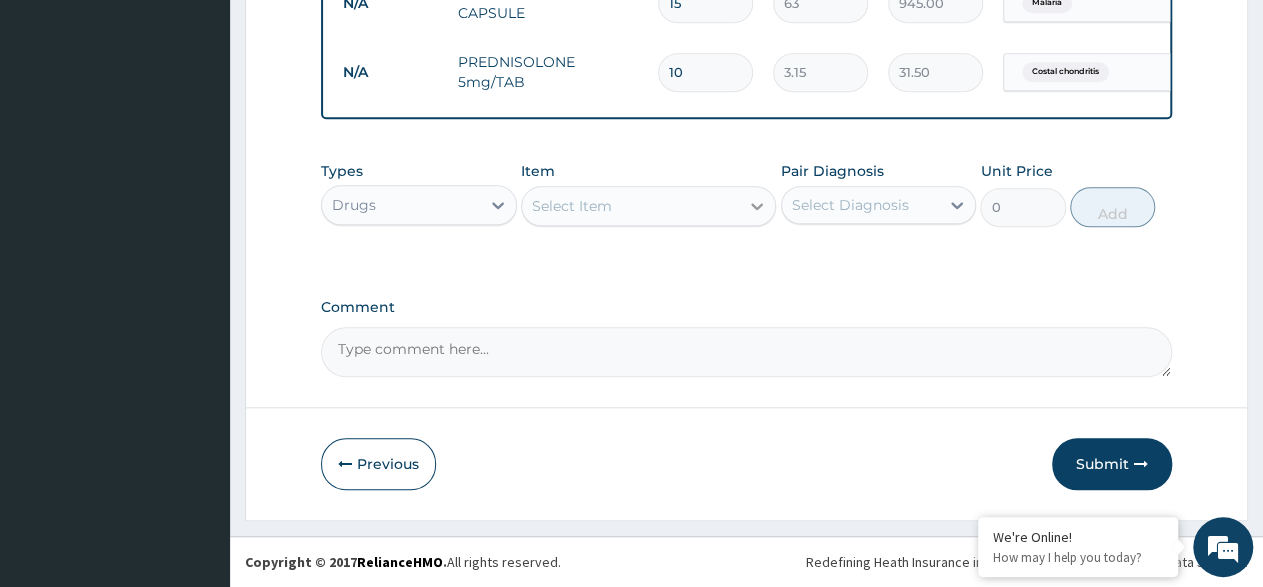 type on "10" 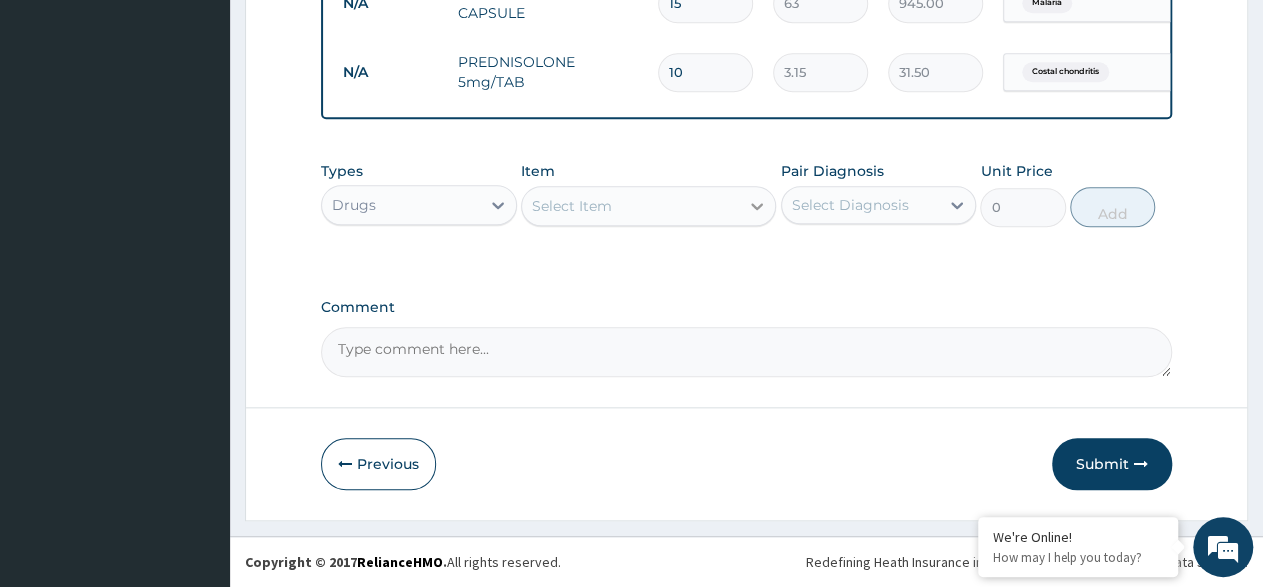 click 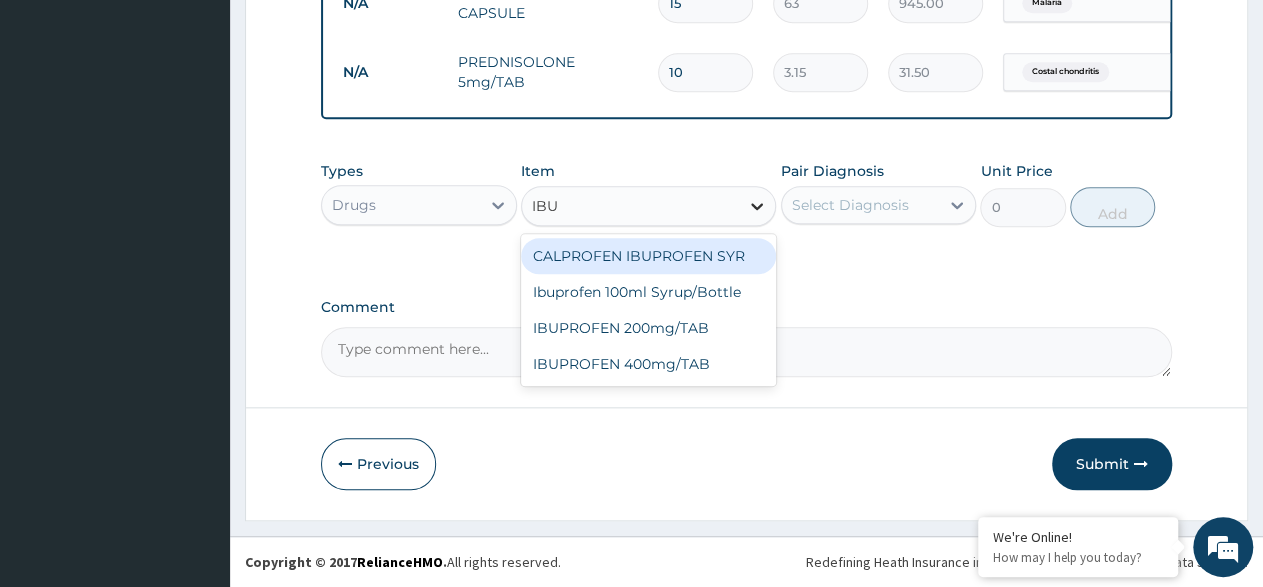 type on "IBUP" 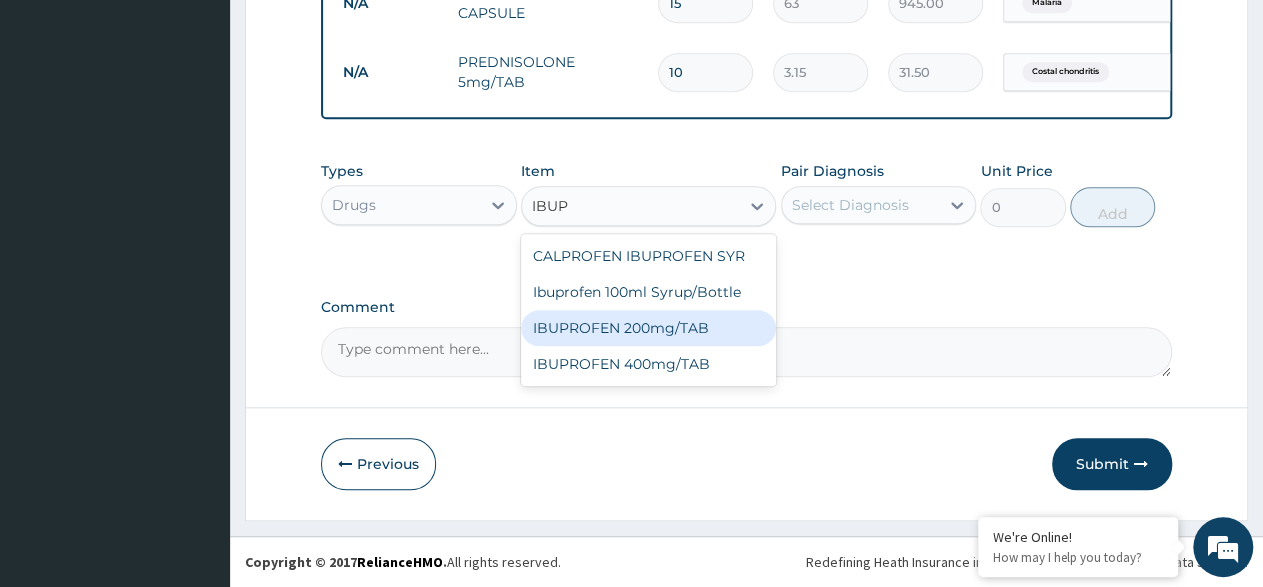 click on "IBUPROFEN 200mg/TAB" at bounding box center (648, 328) 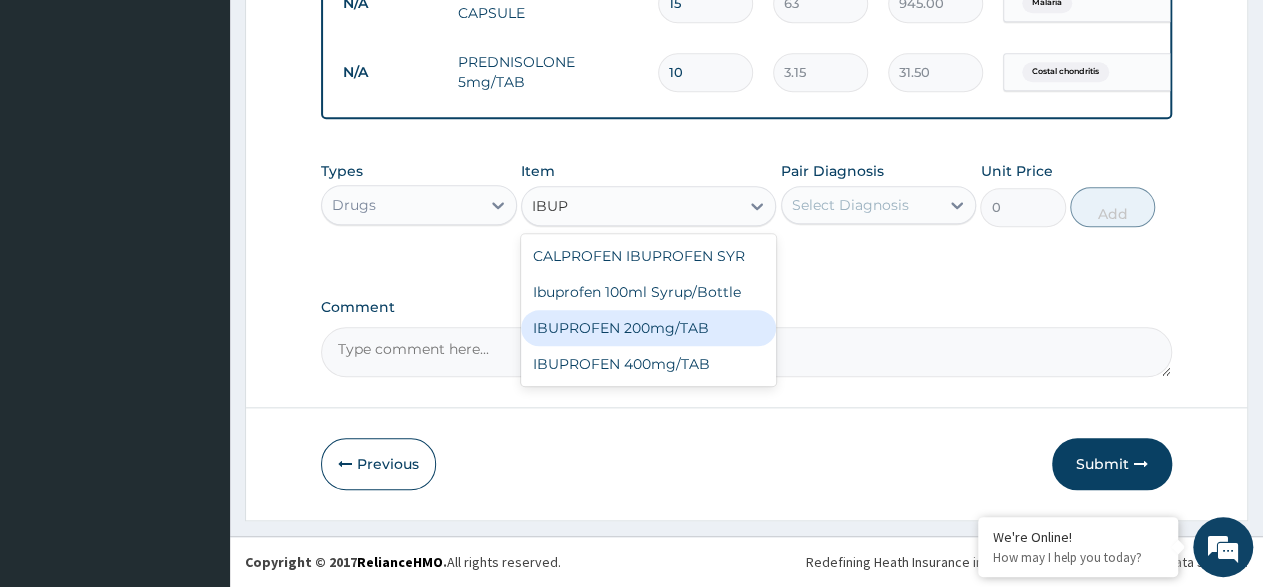 type 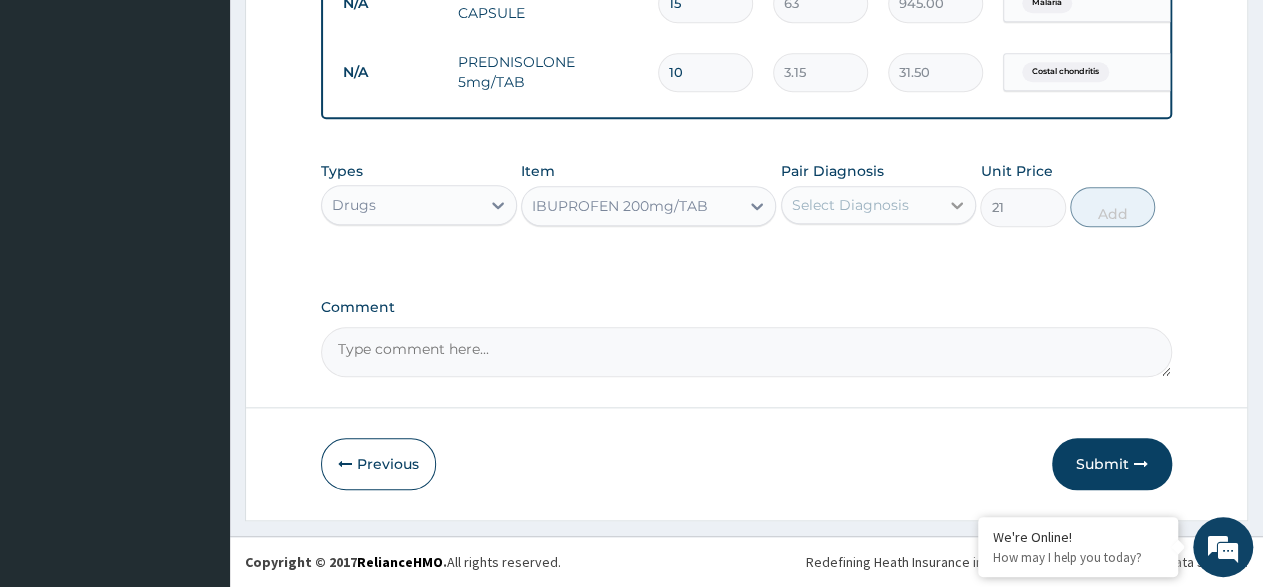 click 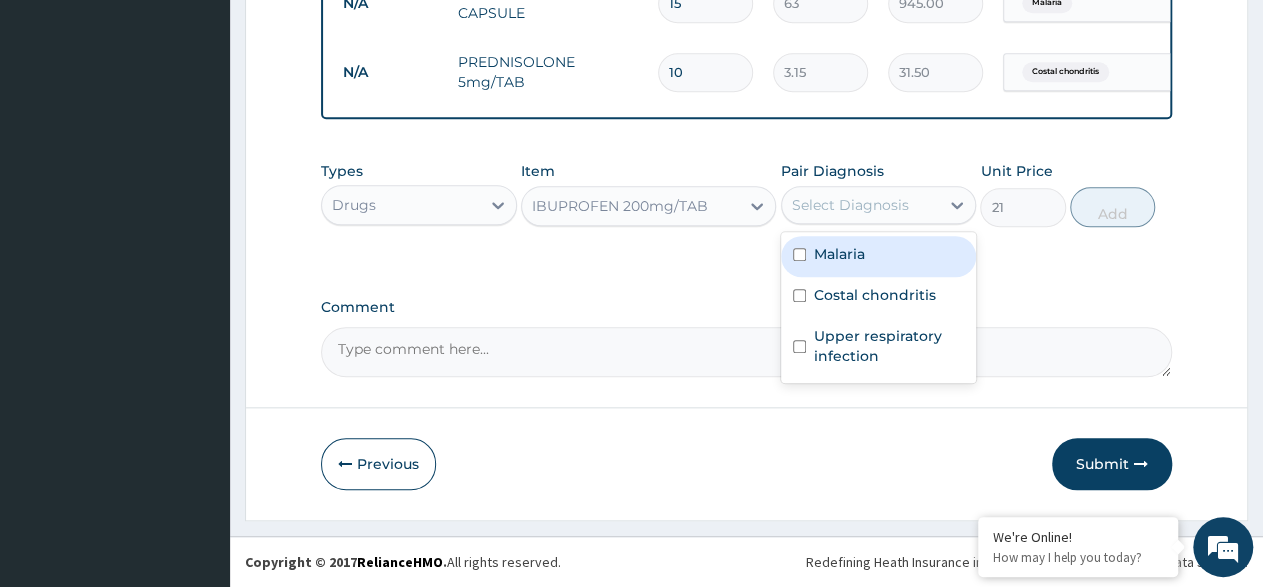 click on "Malaria" at bounding box center [839, 254] 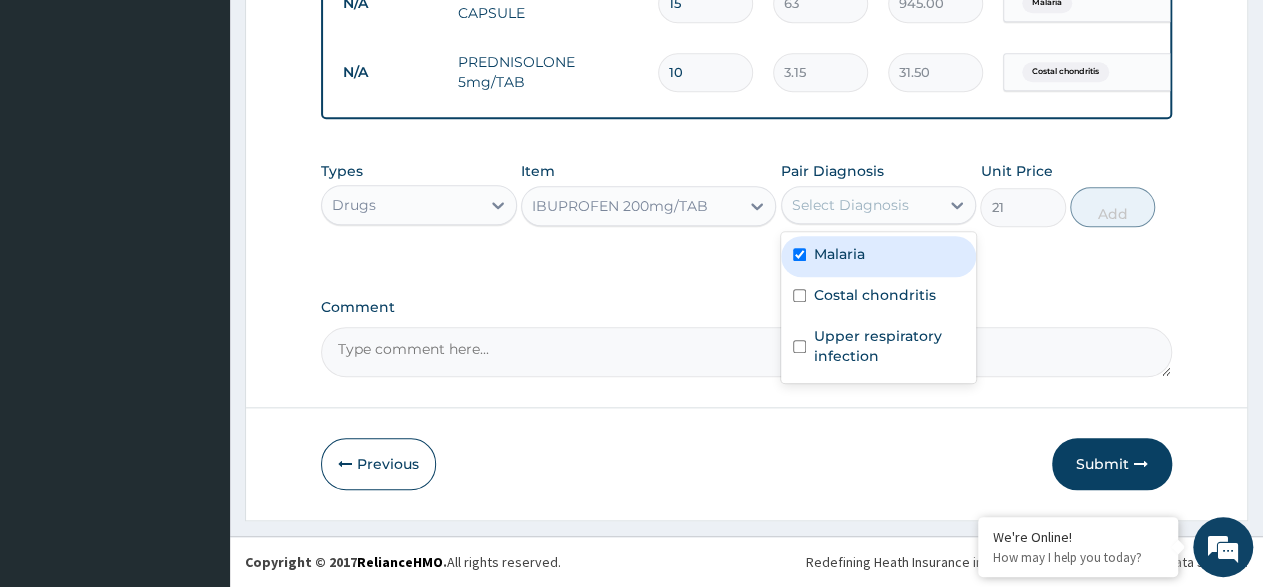 checkbox on "true" 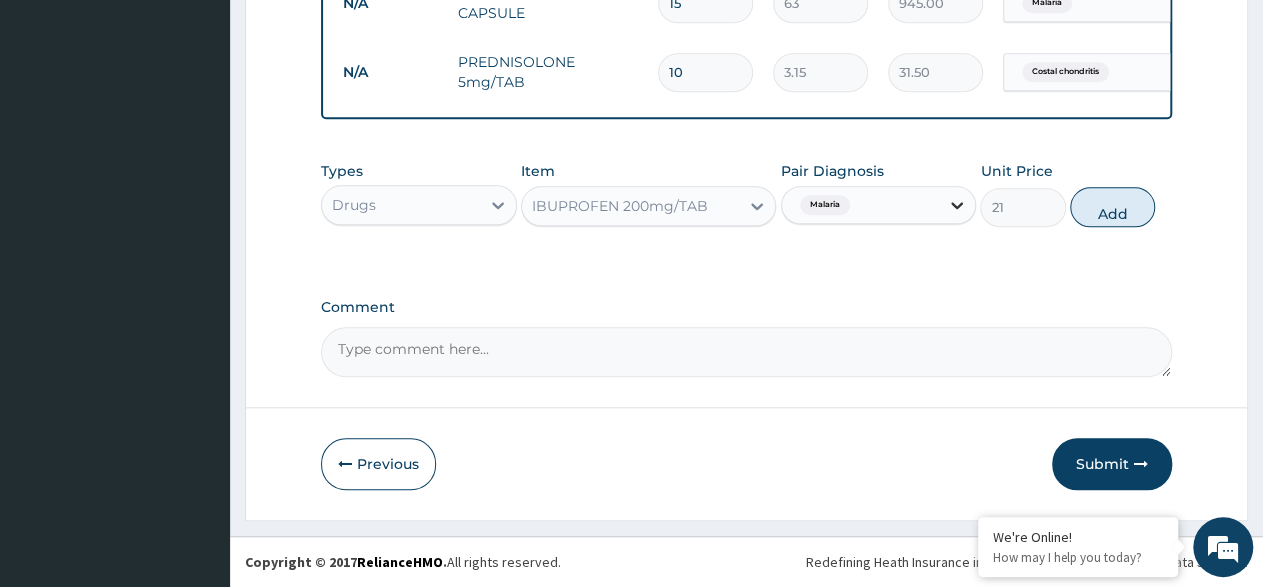 click at bounding box center (957, 205) 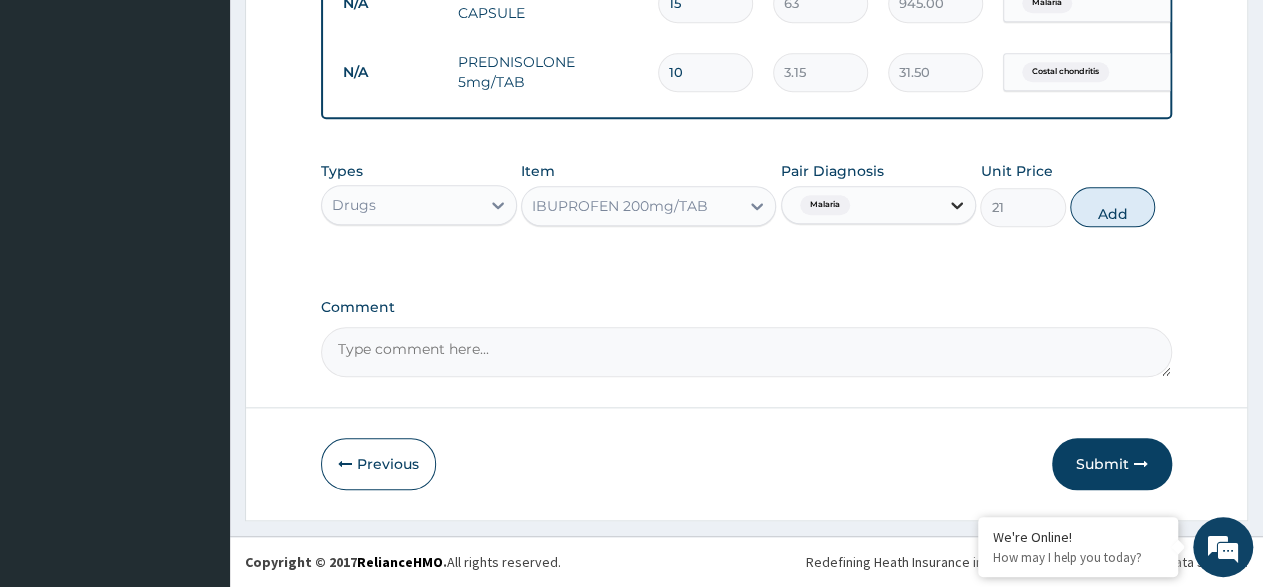click 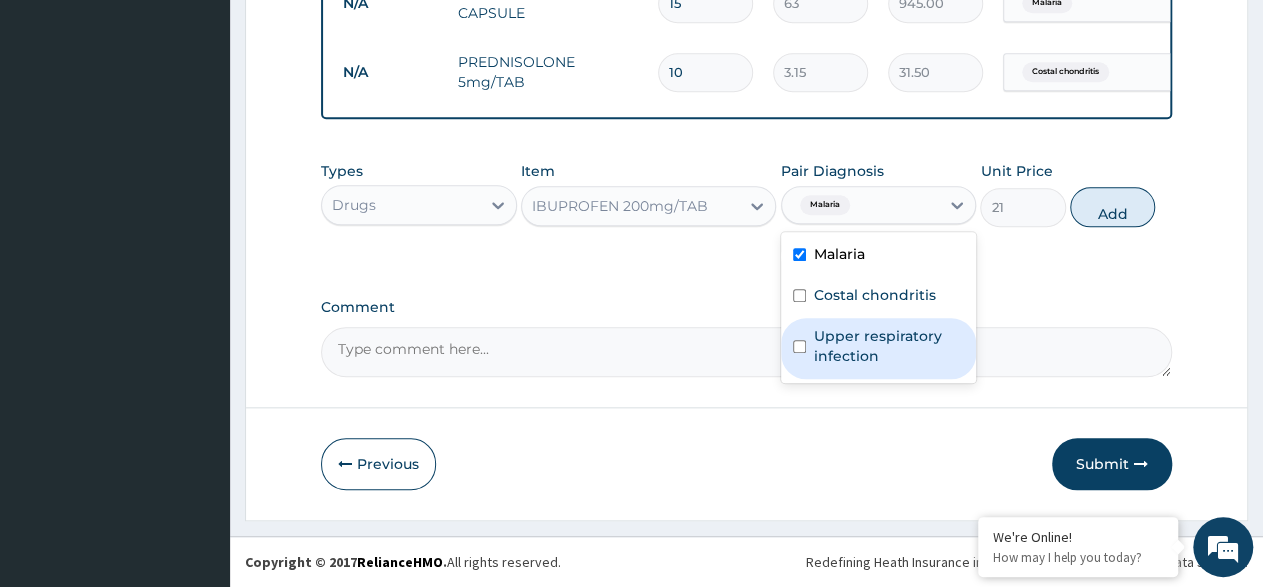 drag, startPoint x: 817, startPoint y: 348, endPoint x: 909, endPoint y: 249, distance: 135.14807 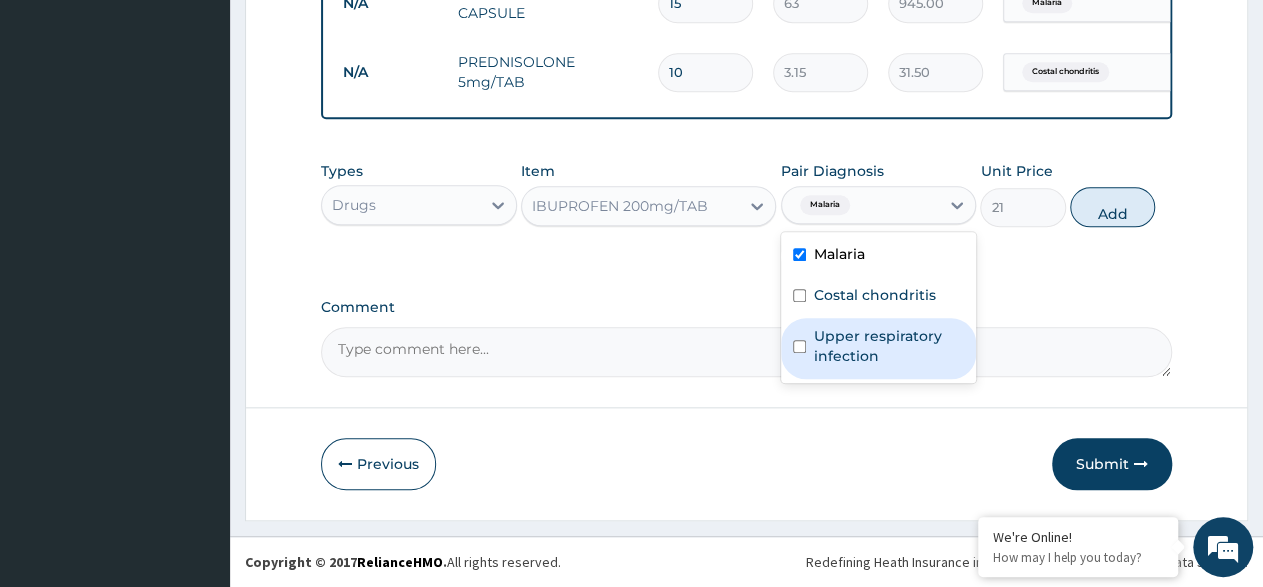 click on "Upper respiratory infection" at bounding box center [889, 346] 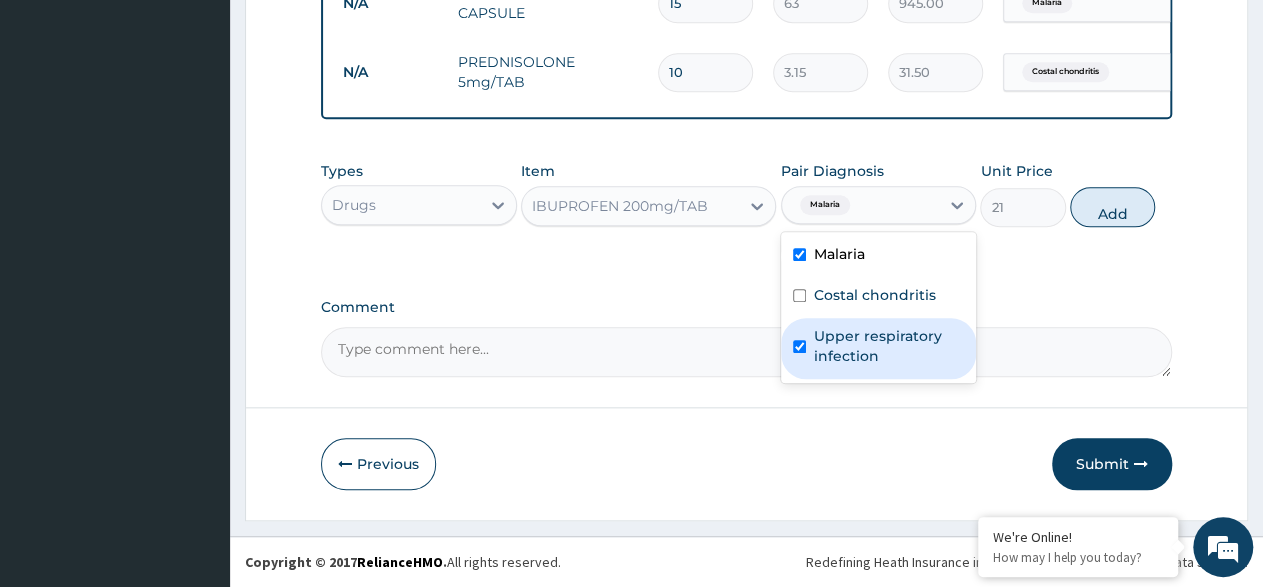 checkbox on "true" 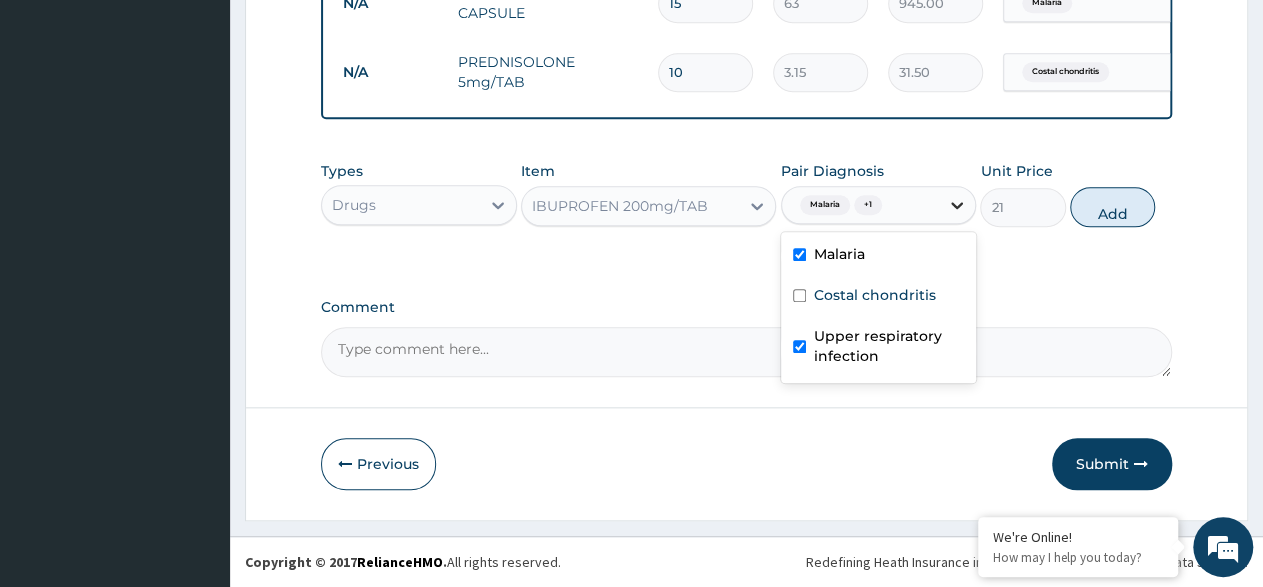 click 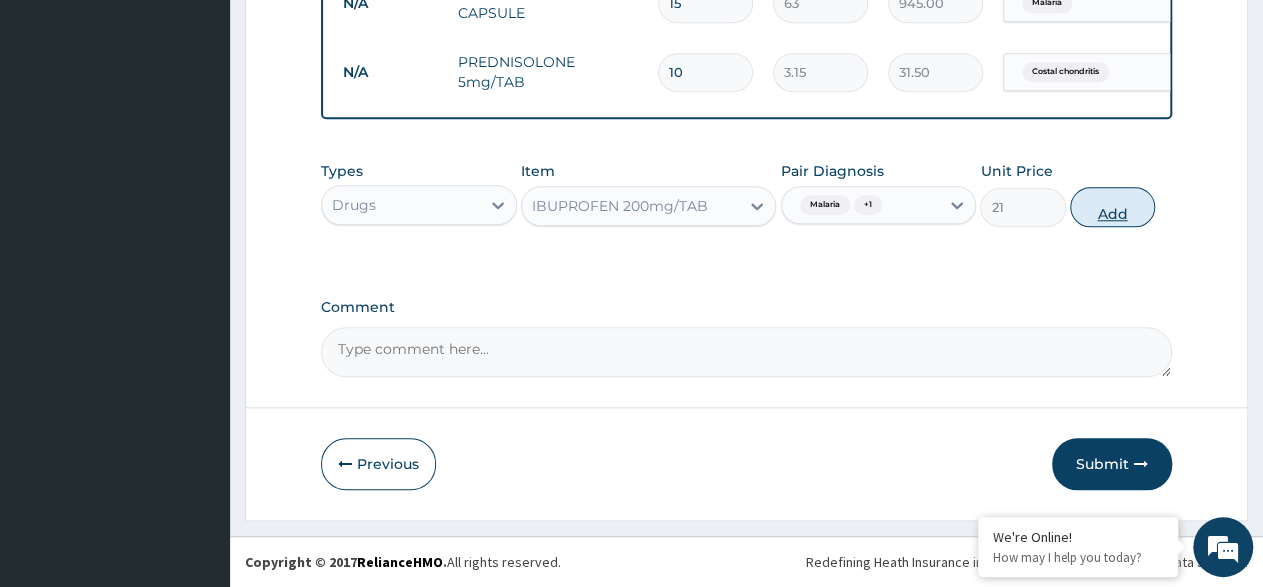 click on "Add" at bounding box center (1112, 207) 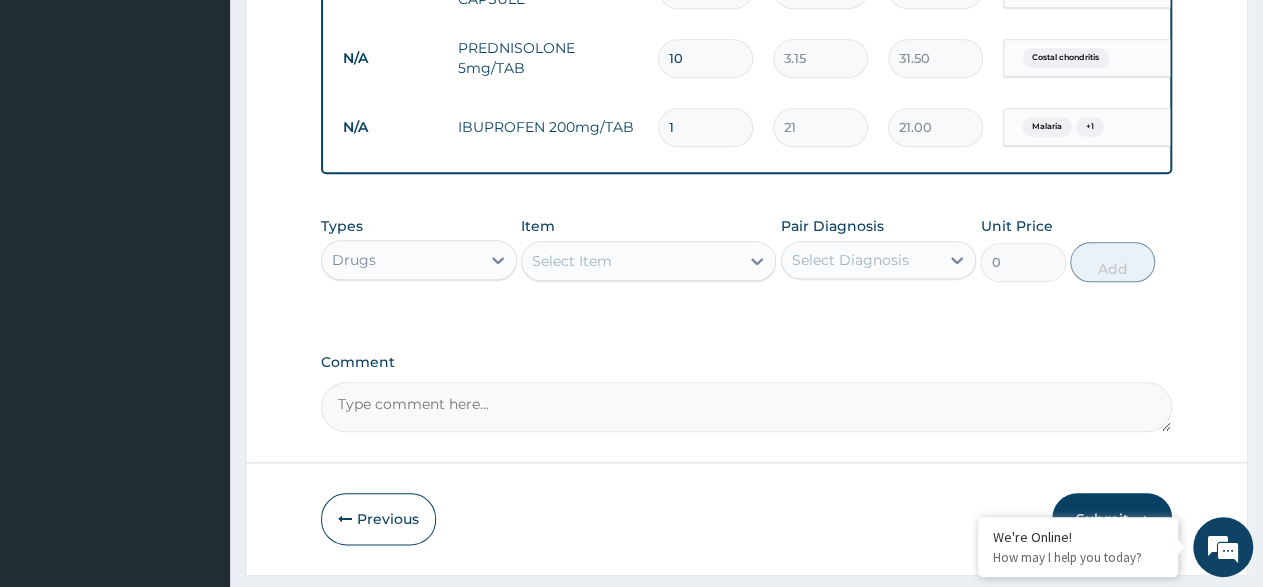 type on "10" 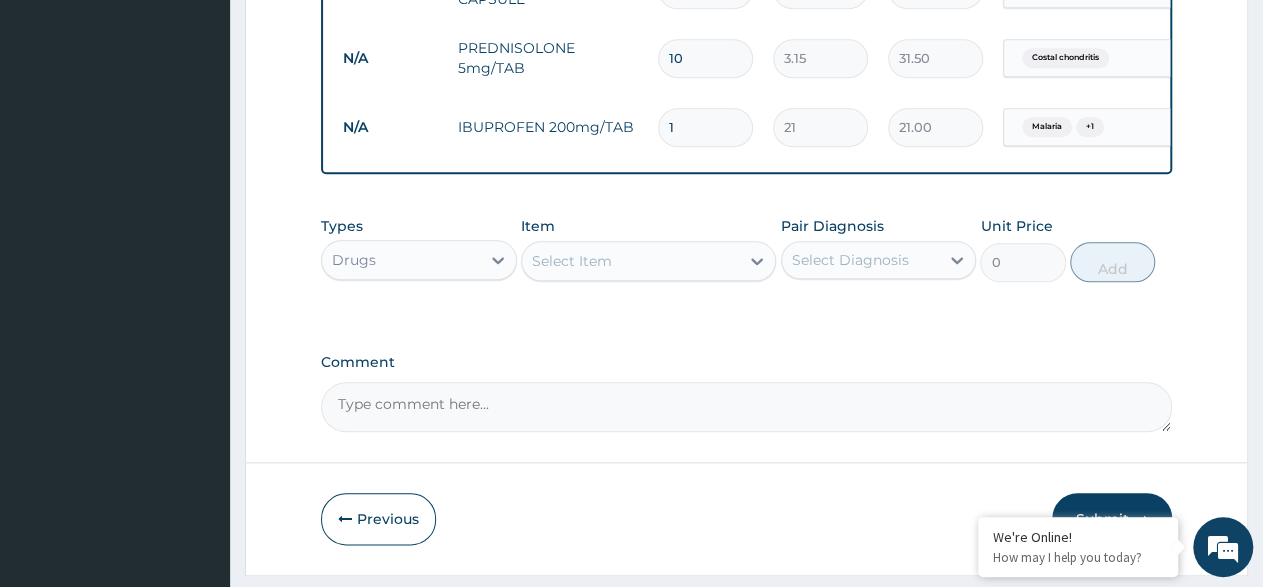 type on "210.00" 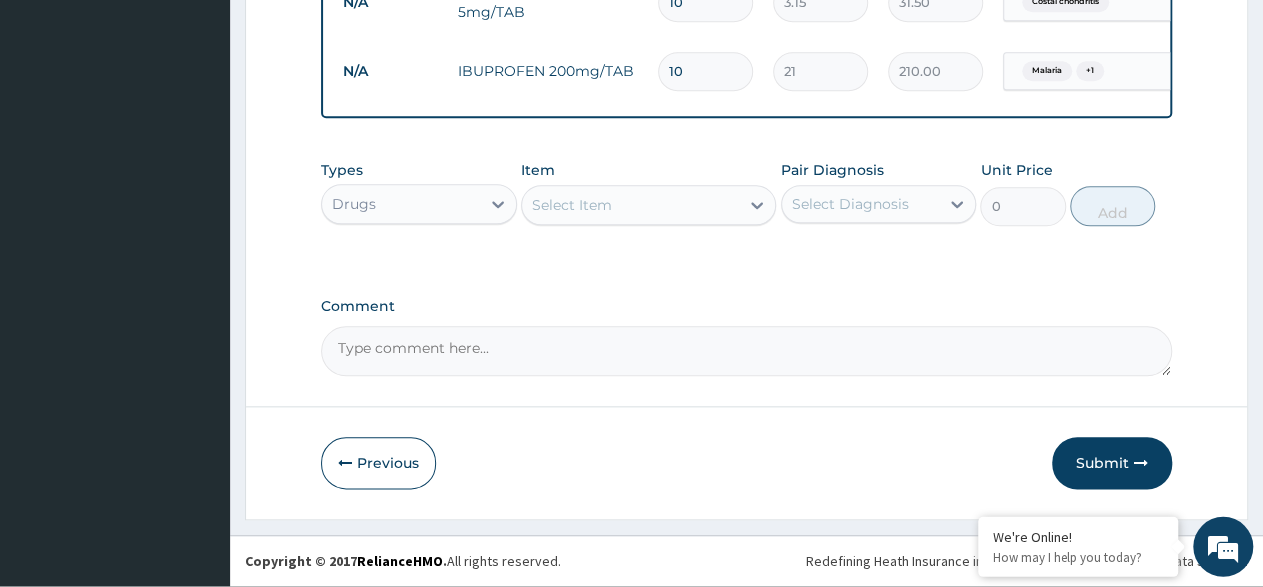 scroll, scrollTop: 972, scrollLeft: 0, axis: vertical 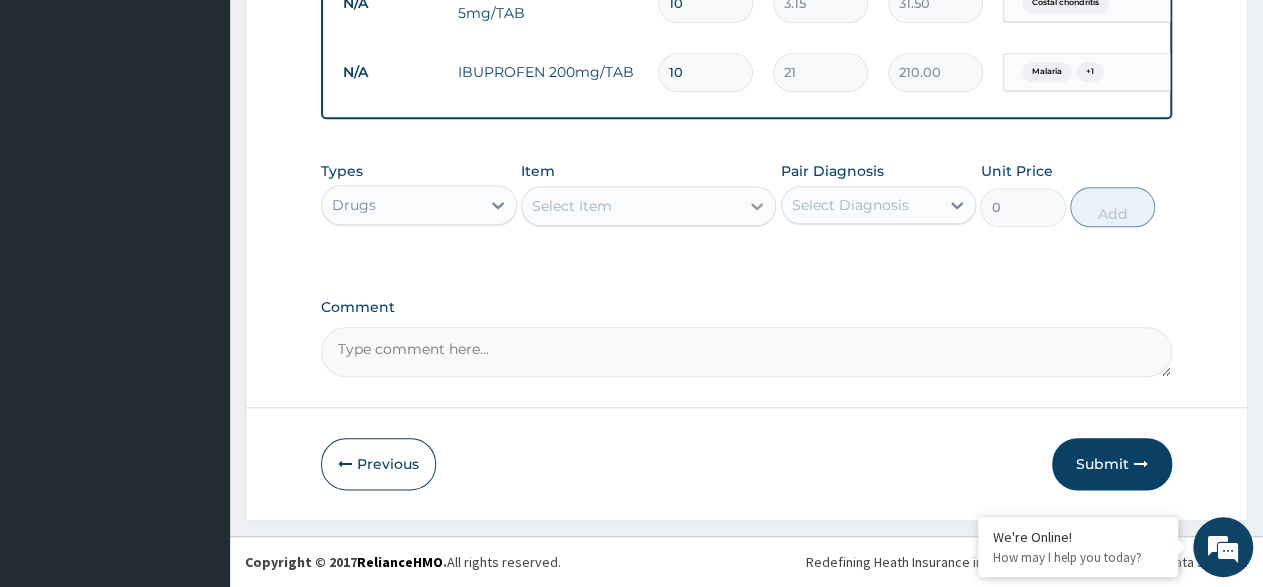 type on "10" 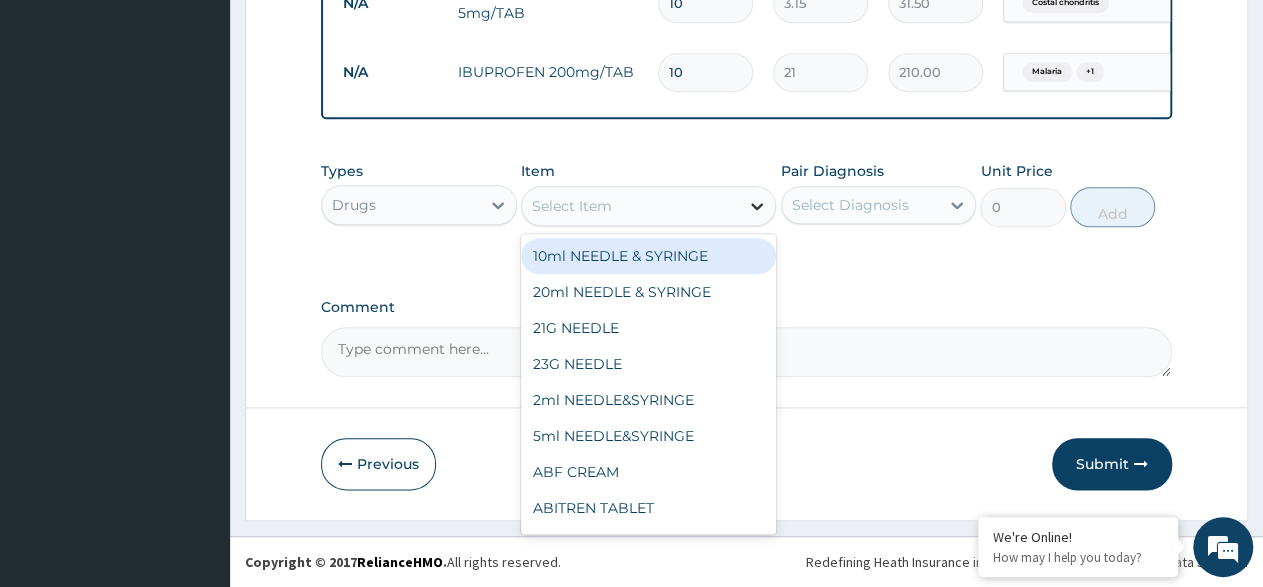 click at bounding box center [757, 206] 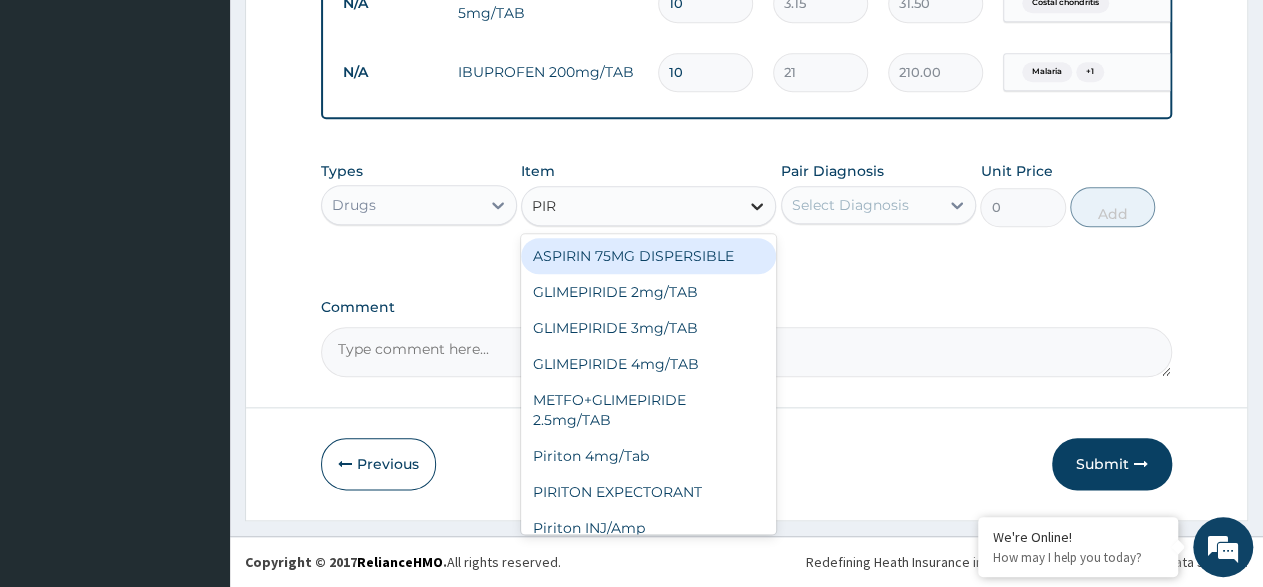 type on "PIRI" 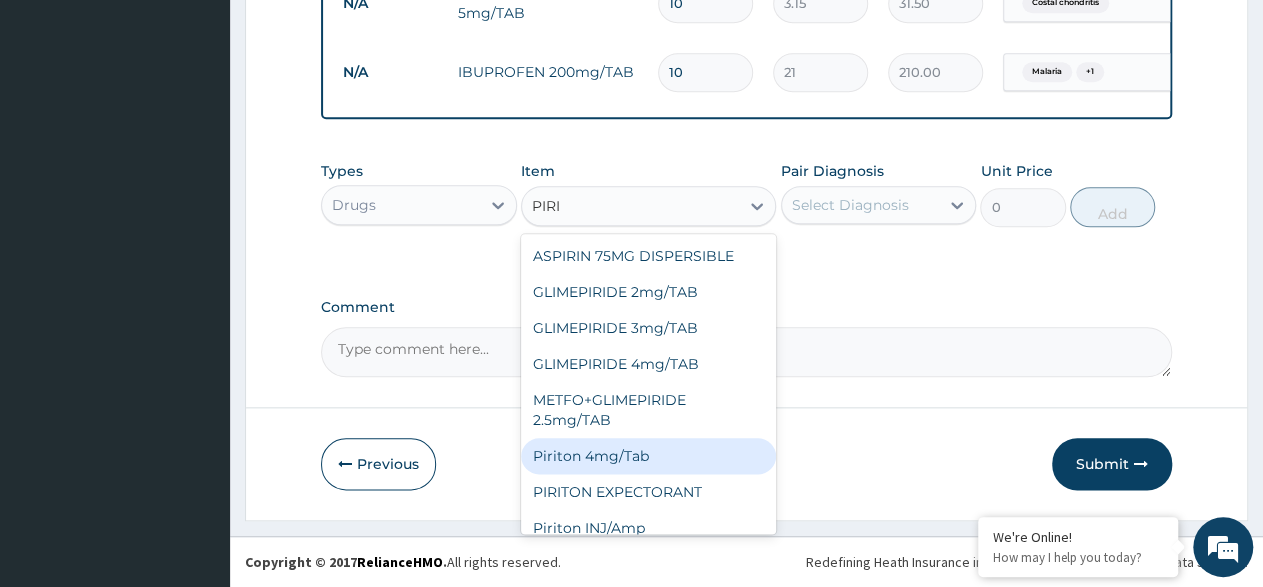click on "Piriton 4mg/Tab" at bounding box center [648, 456] 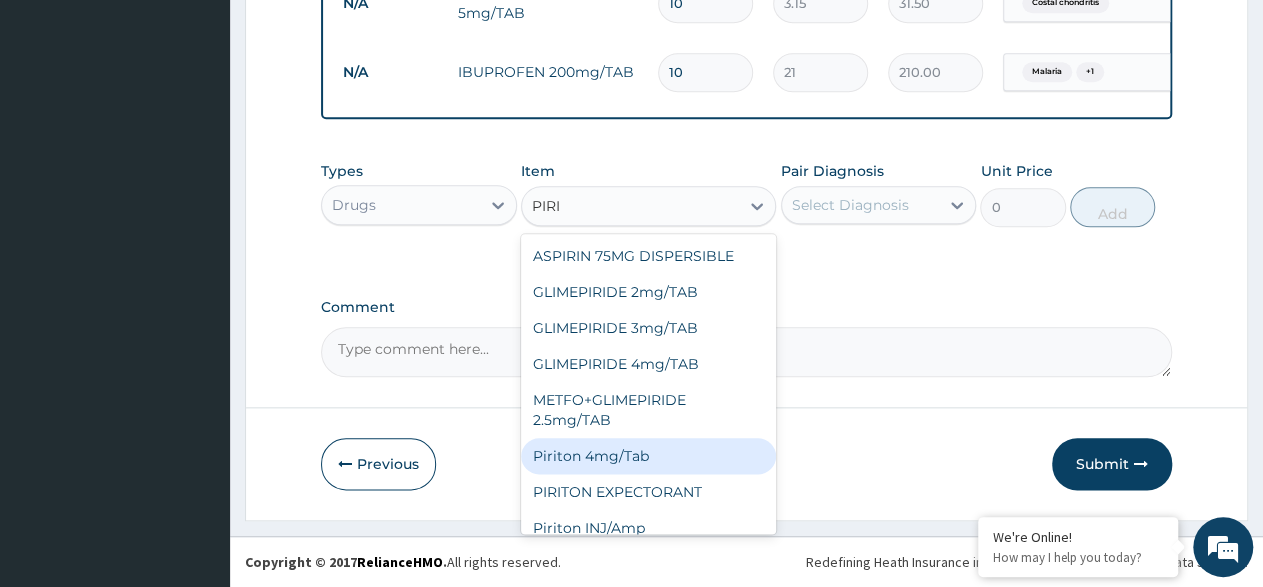 type 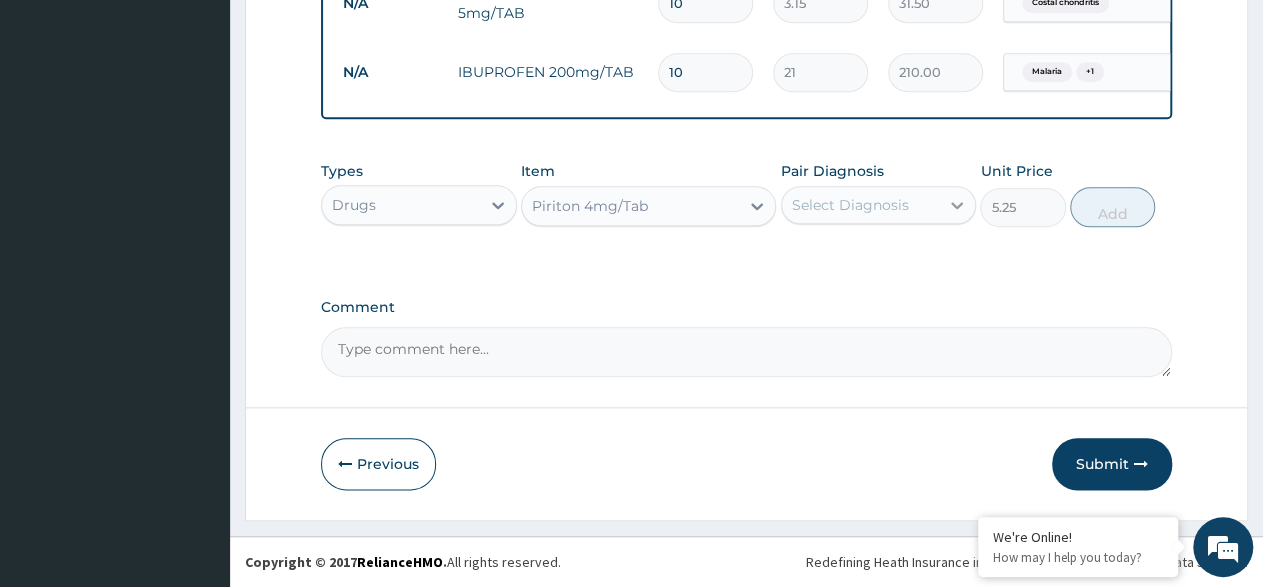 drag, startPoint x: 943, startPoint y: 200, endPoint x: 920, endPoint y: 231, distance: 38.600517 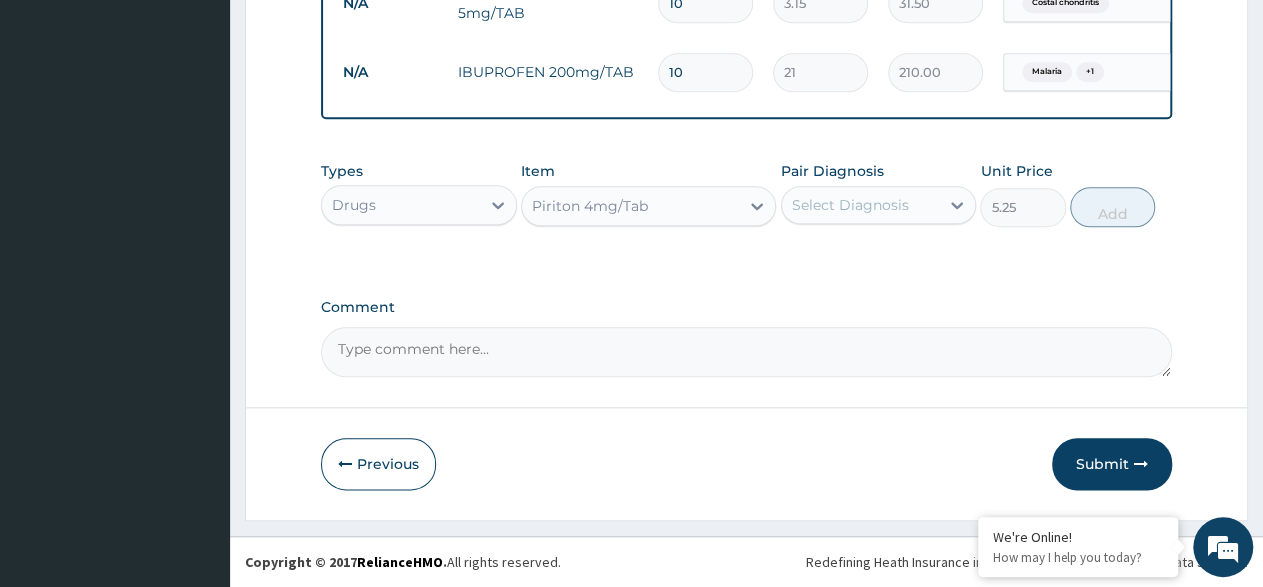 click at bounding box center (957, 205) 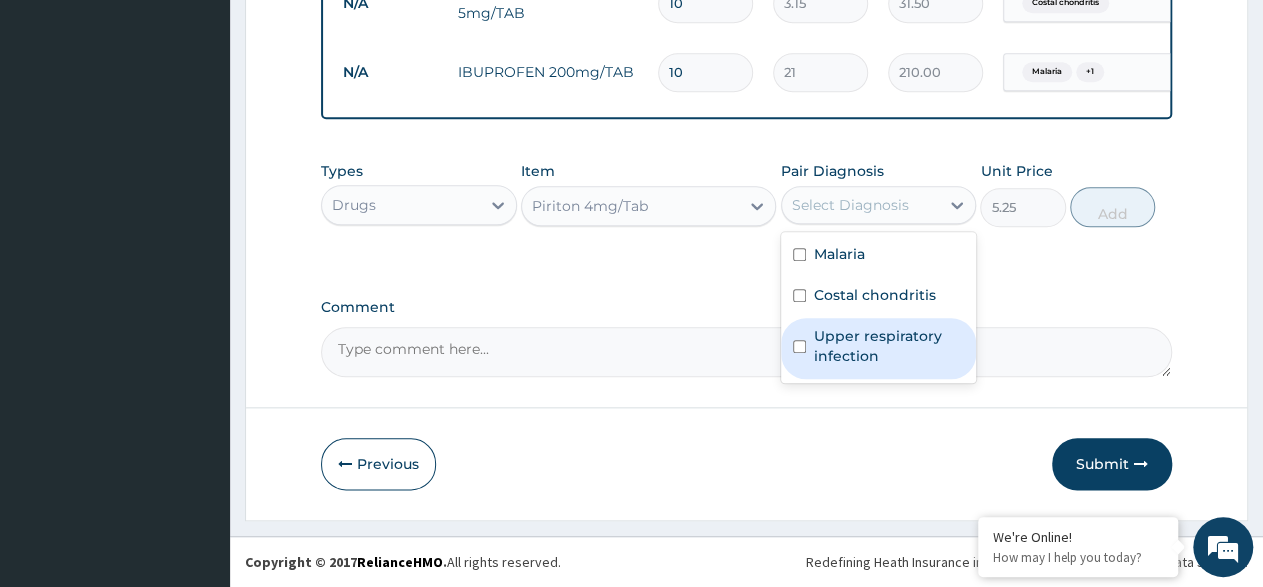 drag, startPoint x: 819, startPoint y: 333, endPoint x: 881, endPoint y: 285, distance: 78.40918 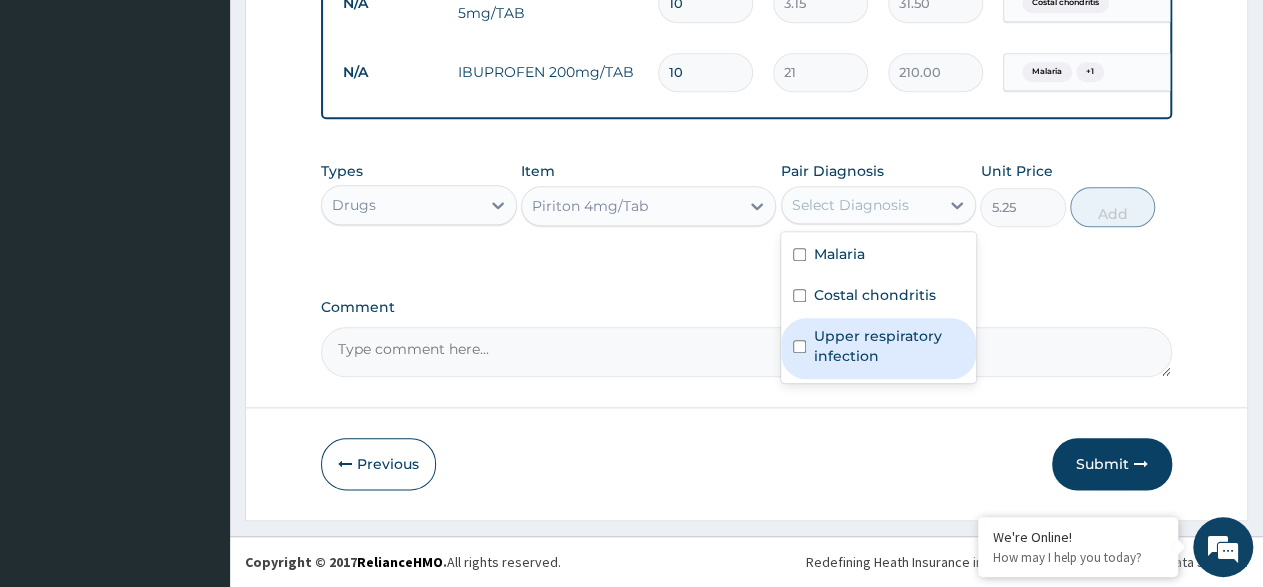 click on "Upper respiratory infection" at bounding box center (889, 346) 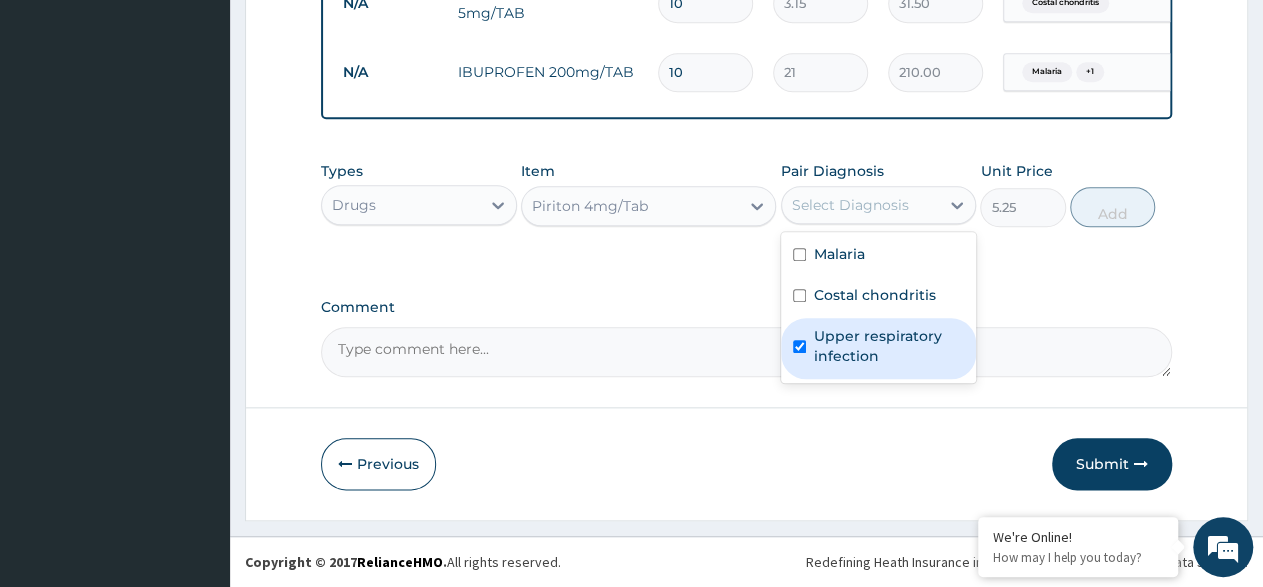 checkbox on "true" 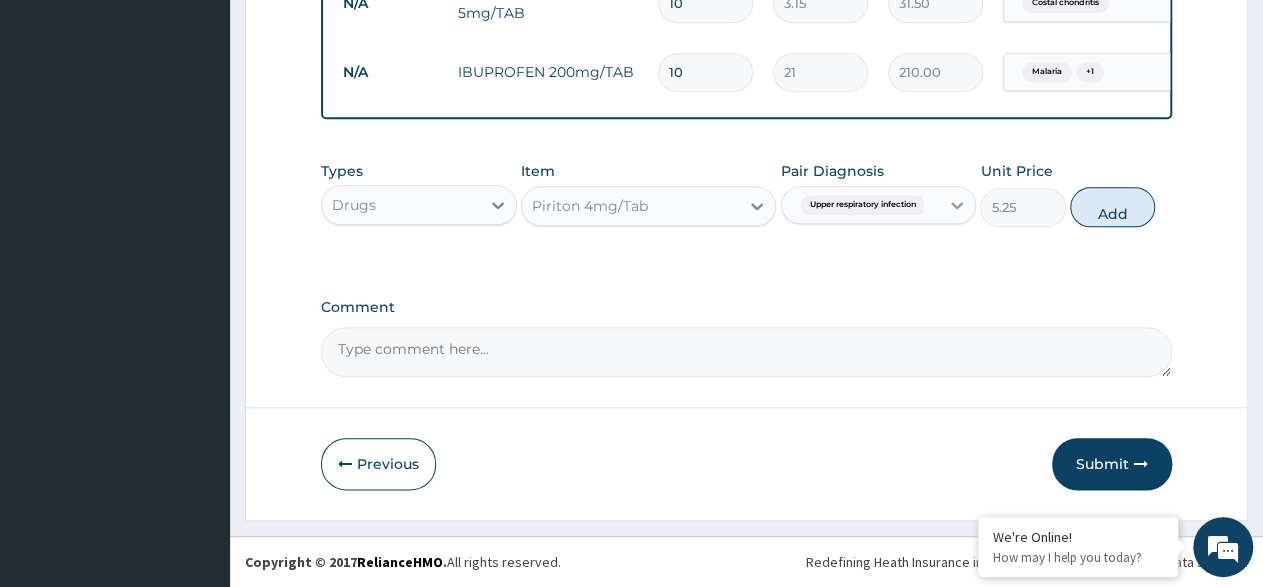 drag, startPoint x: 955, startPoint y: 180, endPoint x: 957, endPoint y: 191, distance: 11.18034 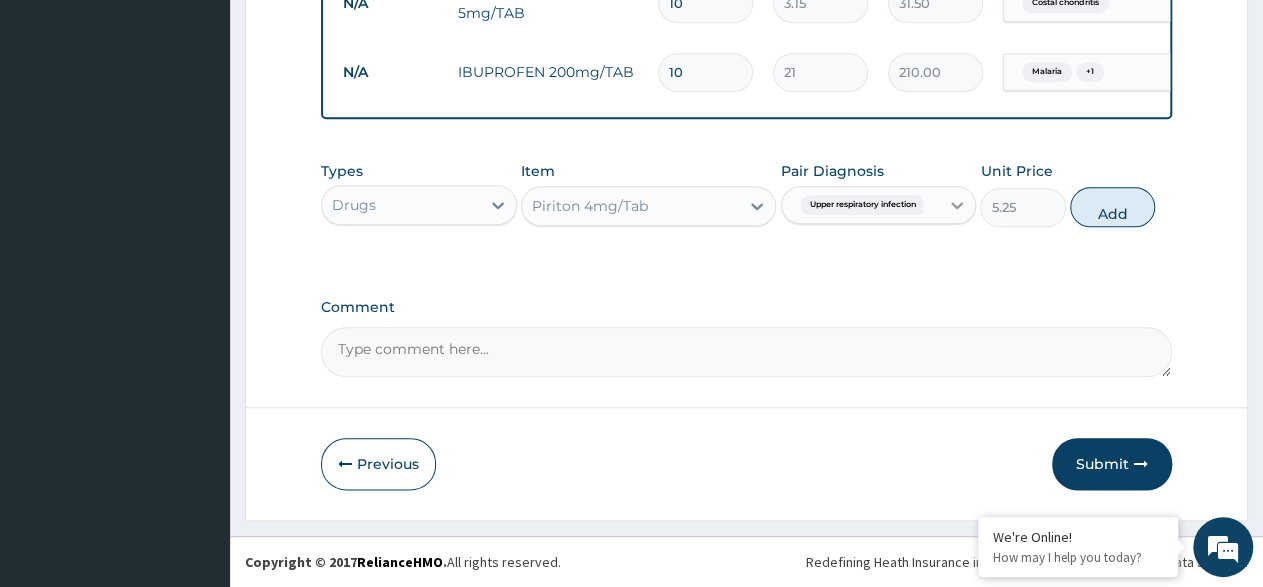 click on "Pair Diagnosis Upper respiratory infection" at bounding box center (879, 194) 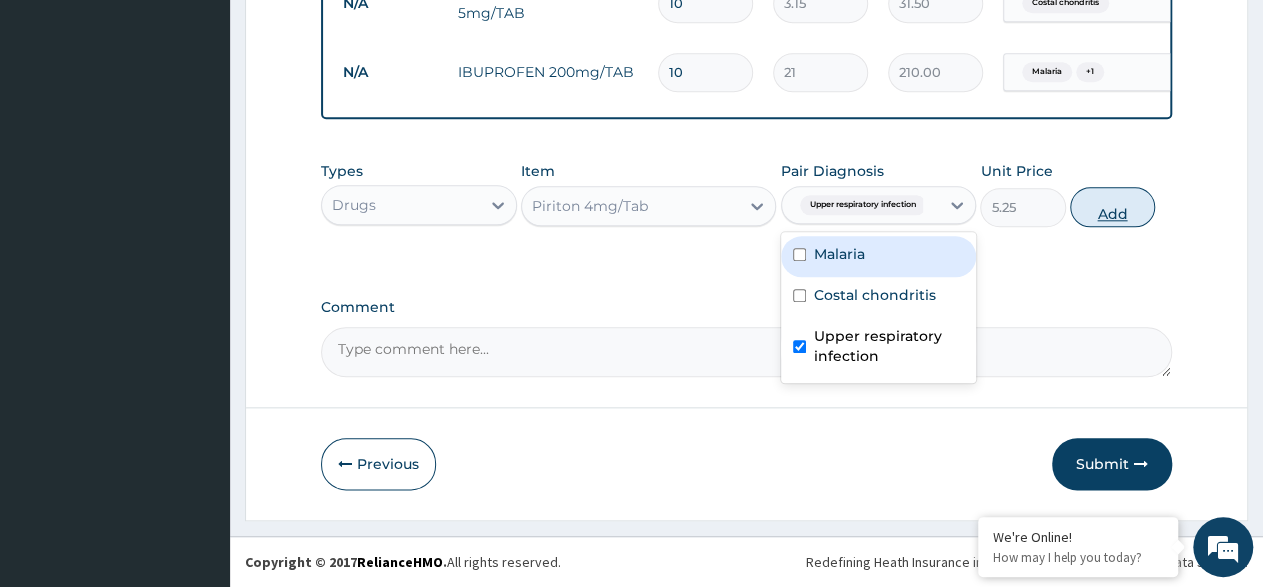 click on "Add" at bounding box center [1112, 207] 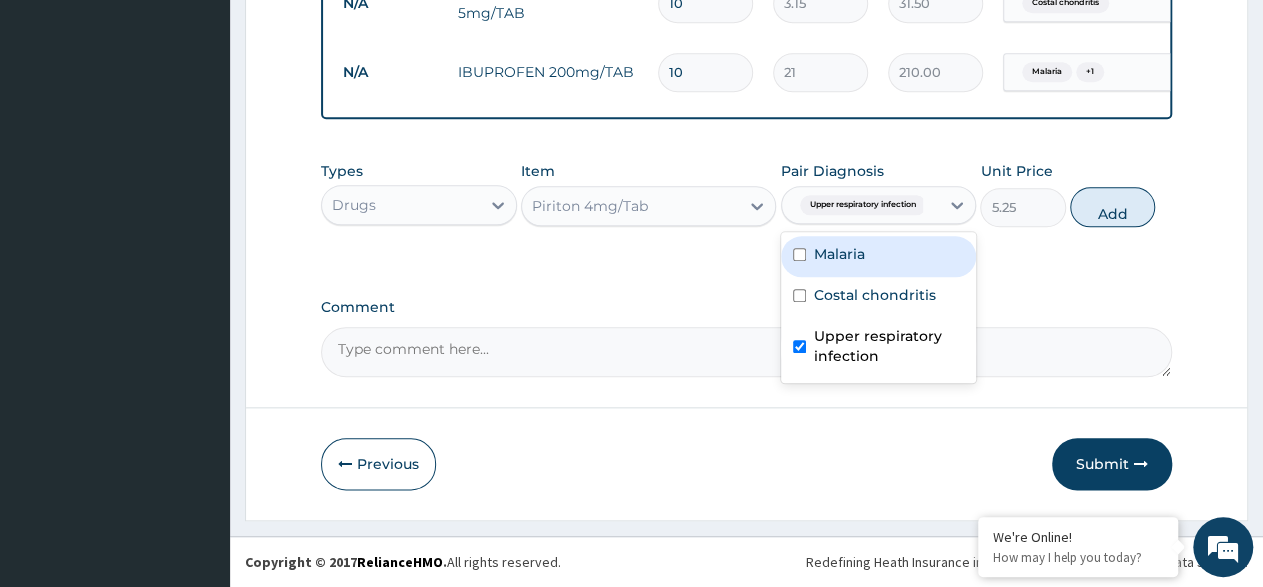 type on "0" 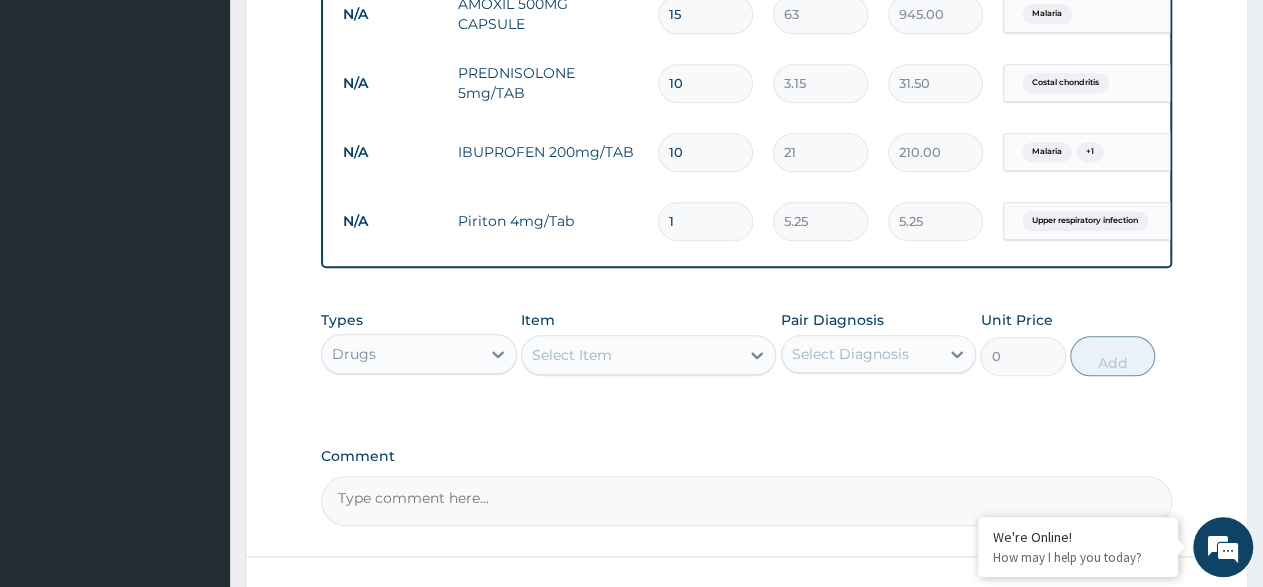 scroll, scrollTop: 1041, scrollLeft: 0, axis: vertical 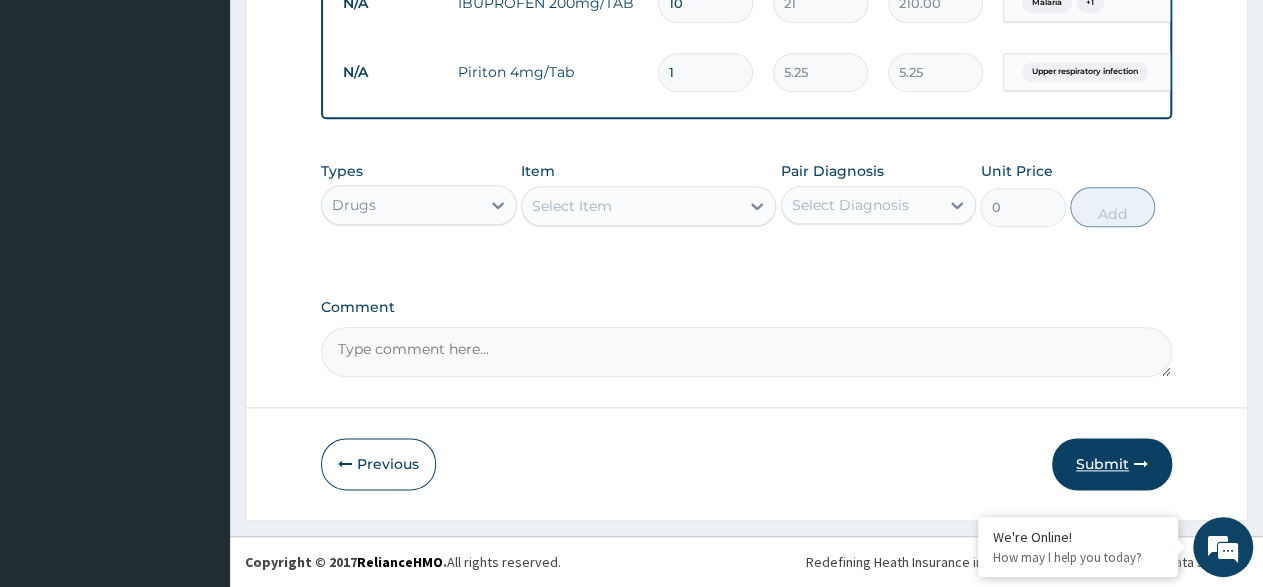 click on "Submit" at bounding box center [1112, 464] 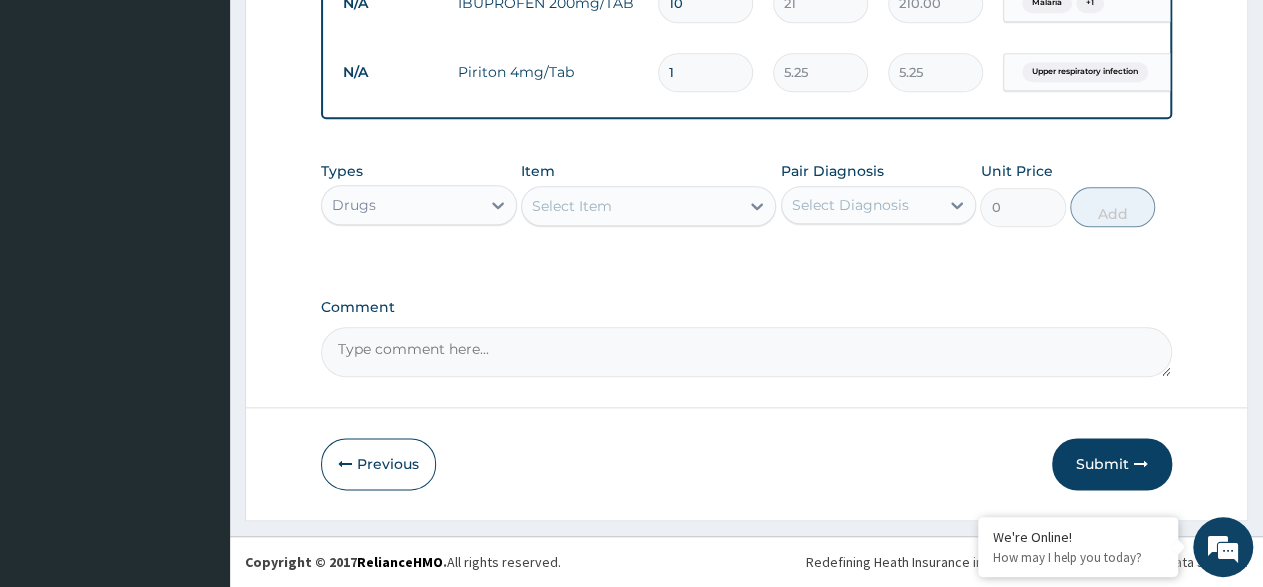 scroll, scrollTop: 84, scrollLeft: 0, axis: vertical 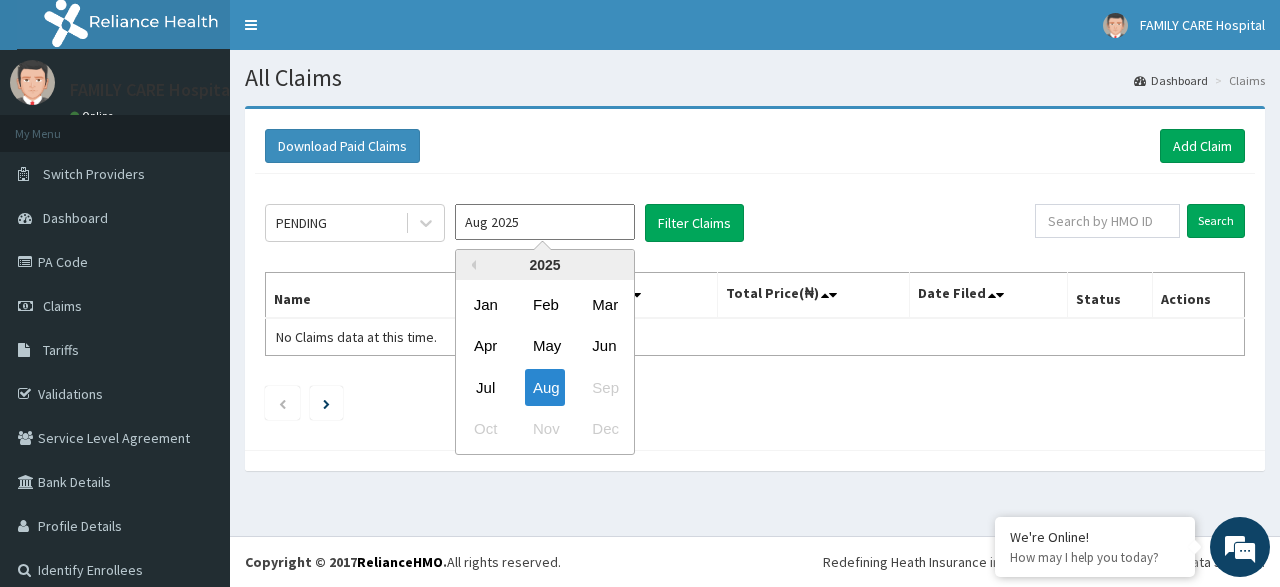 click on "Aug 2025" at bounding box center (545, 222) 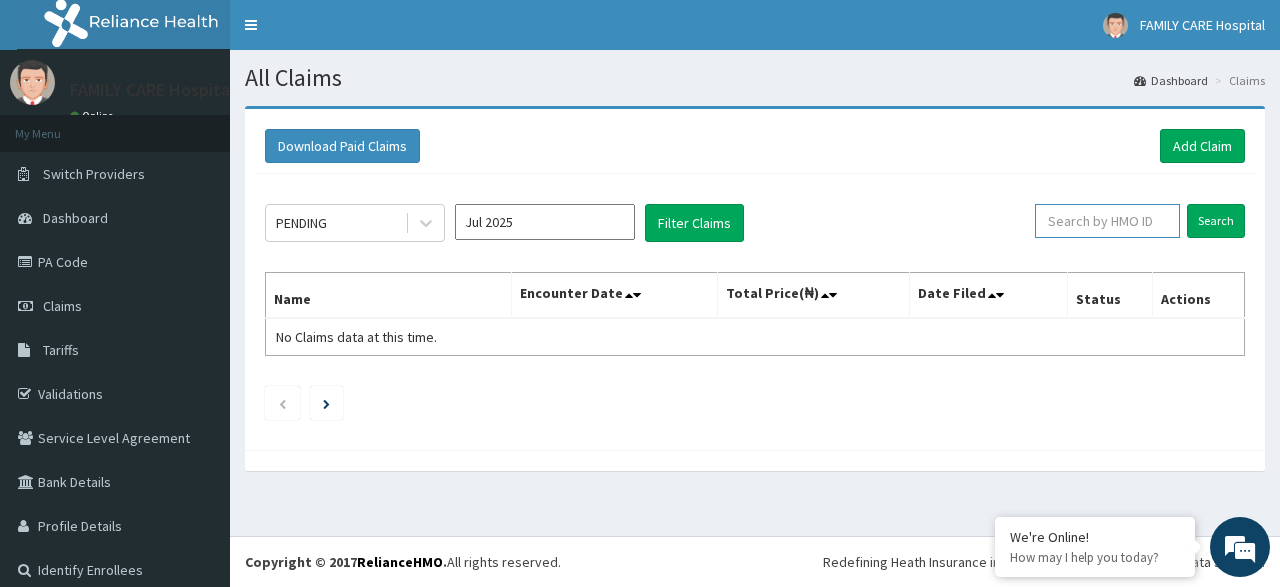 click at bounding box center (1107, 221) 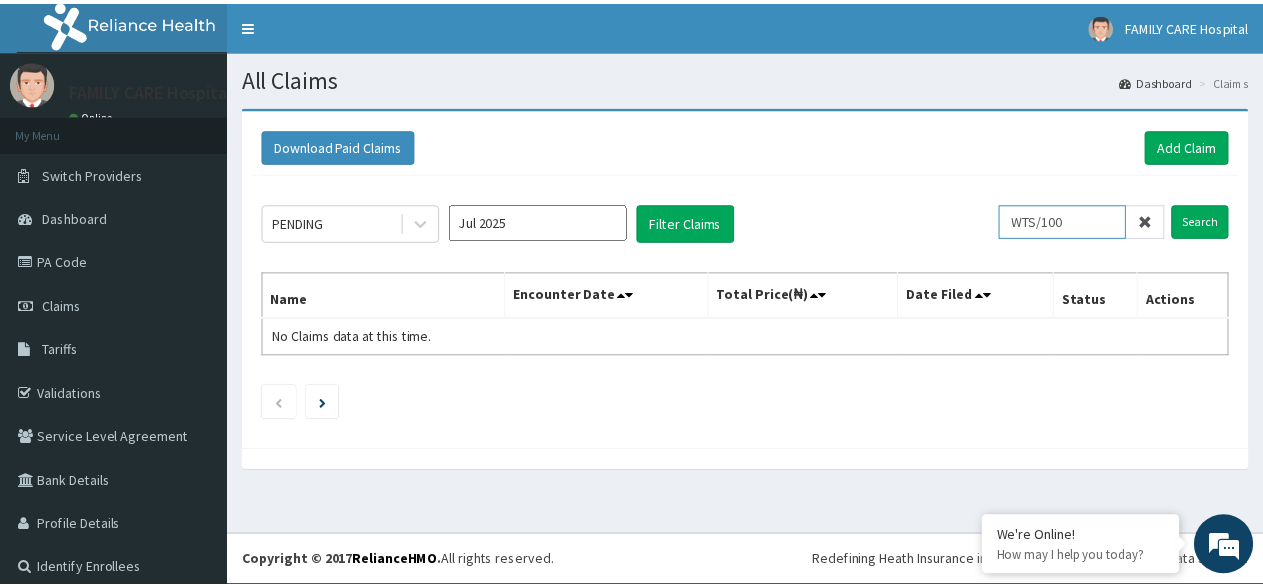 scroll, scrollTop: 0, scrollLeft: 0, axis: both 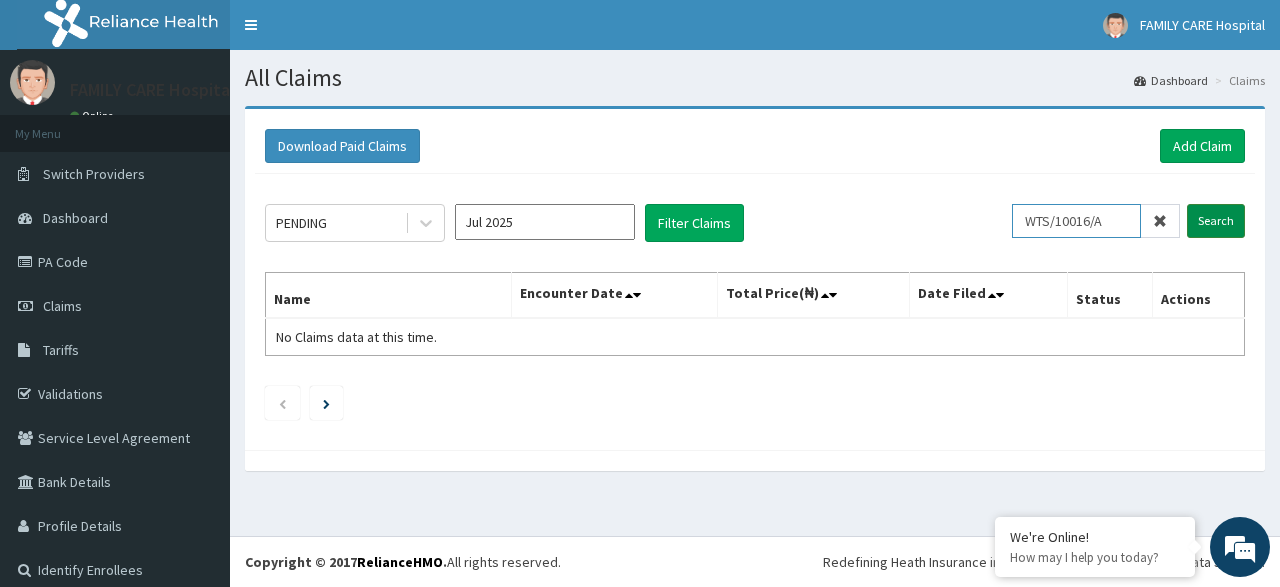 type on "WTS/10016/A" 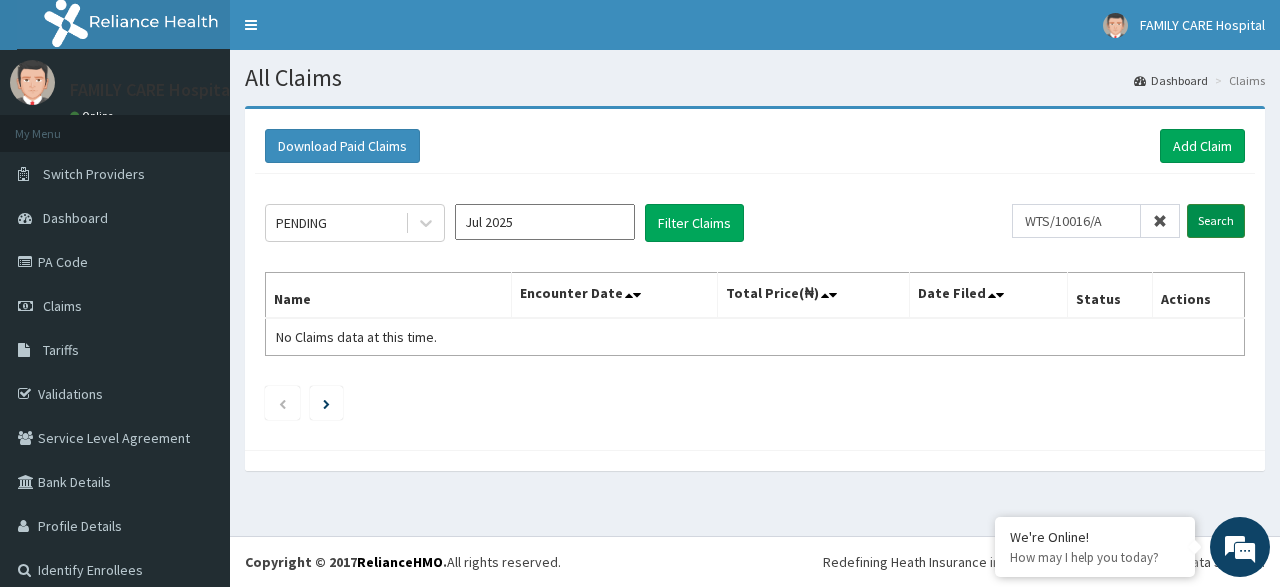 click on "Search" at bounding box center [1216, 221] 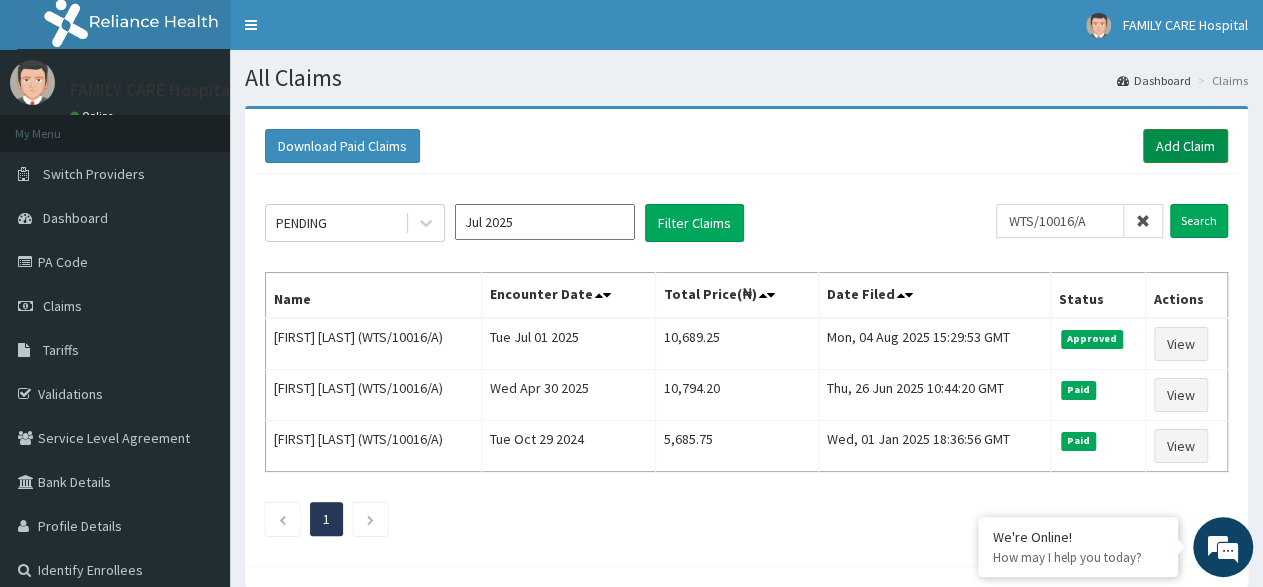 click on "Add Claim" at bounding box center [1185, 146] 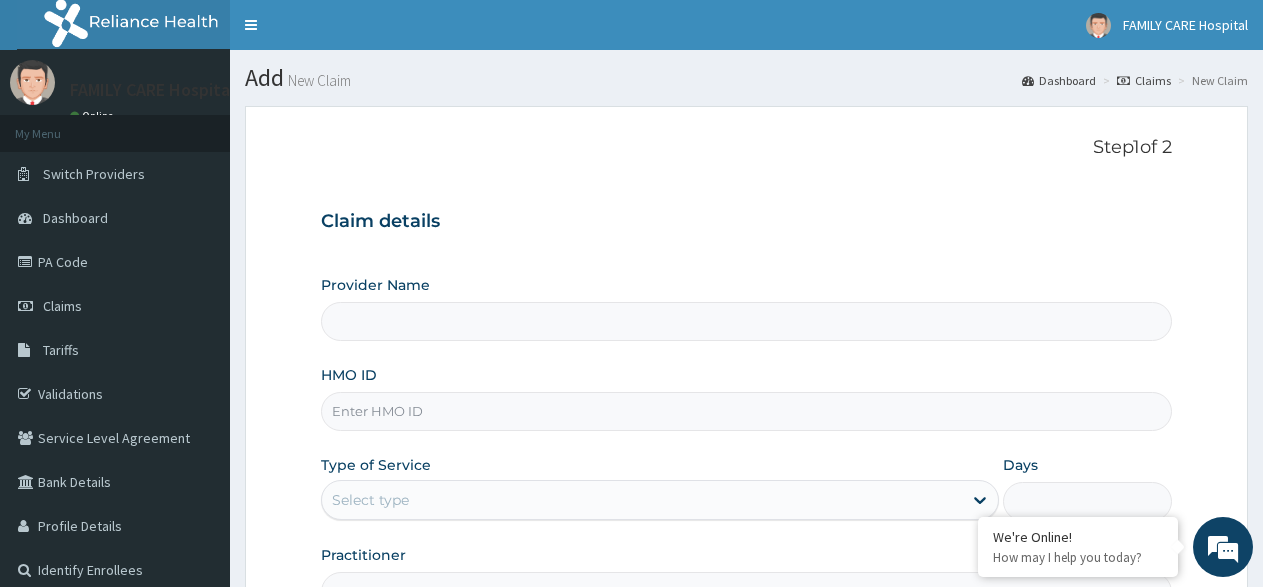 scroll, scrollTop: 0, scrollLeft: 0, axis: both 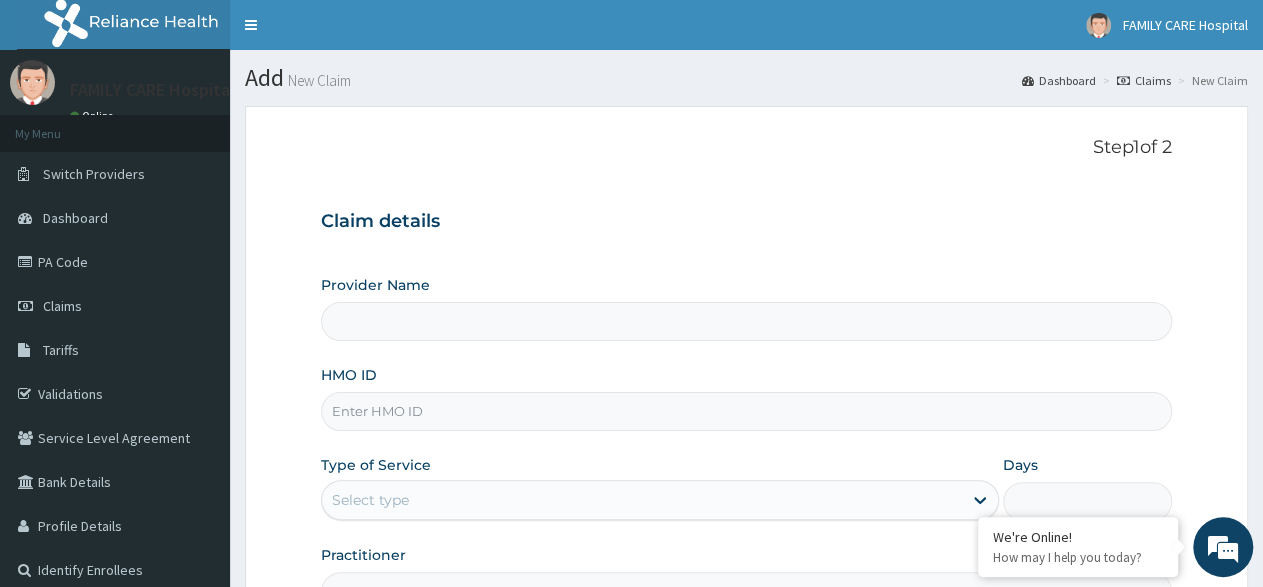 type on "FAMILY CARE HOSPITAL" 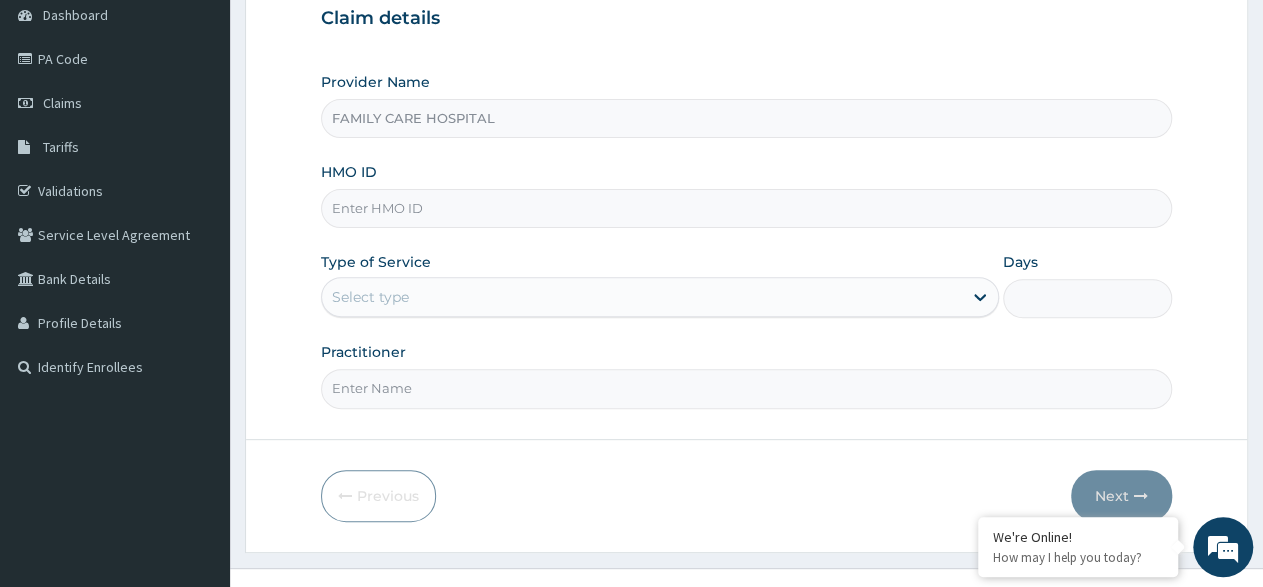 scroll, scrollTop: 208, scrollLeft: 0, axis: vertical 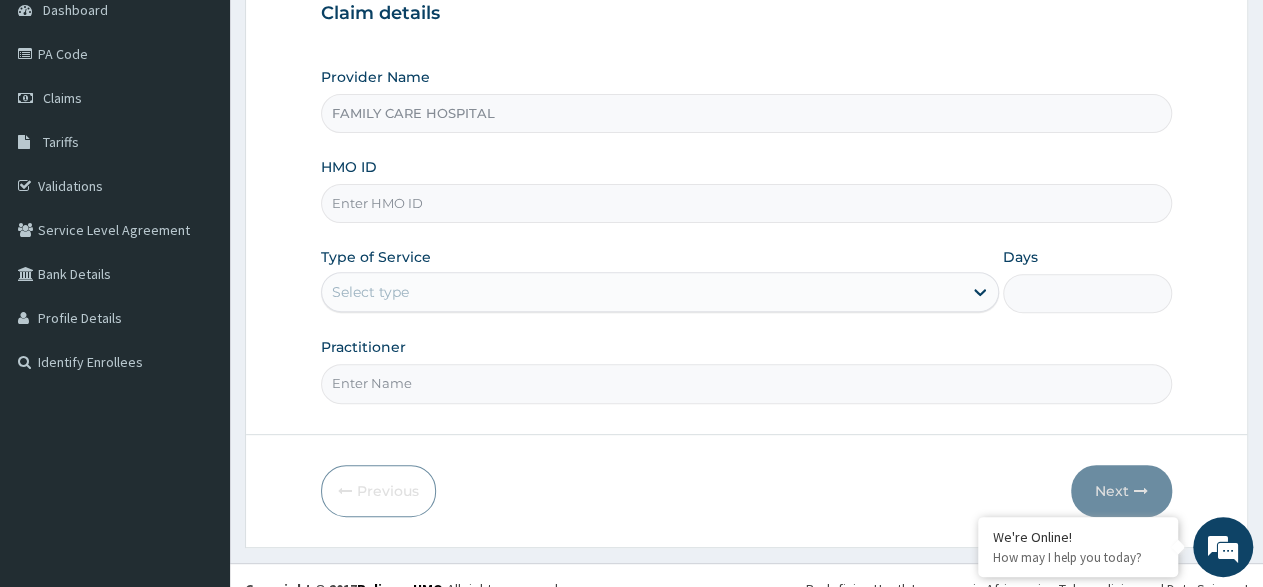 drag, startPoint x: 369, startPoint y: 201, endPoint x: 349, endPoint y: 183, distance: 26.907248 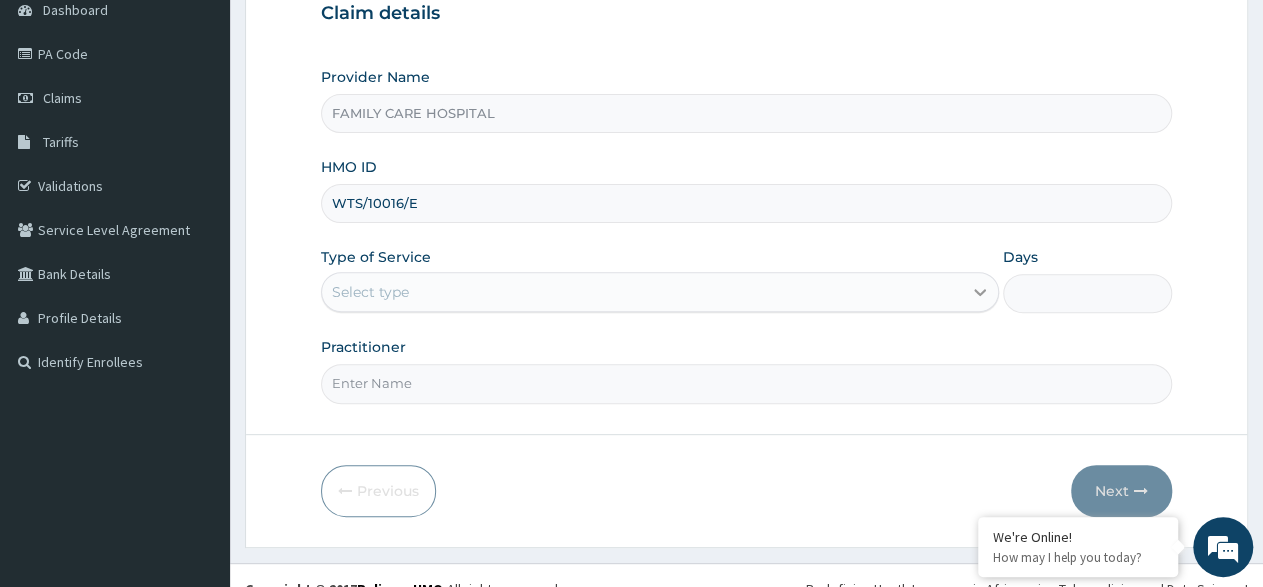 type on "WTS/10016/E" 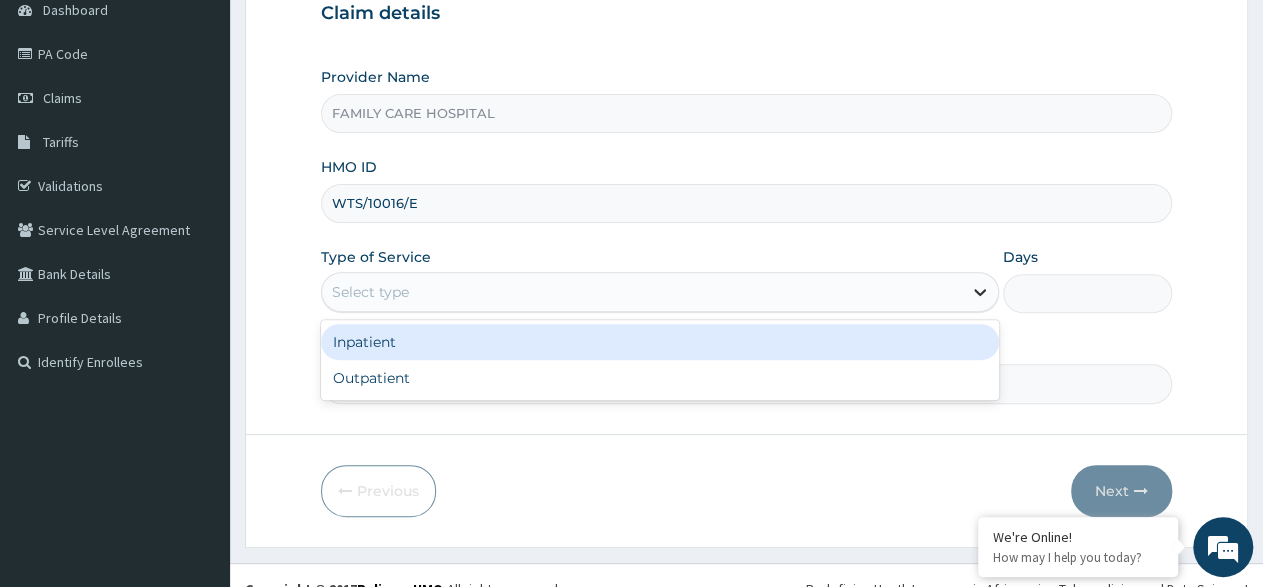 click at bounding box center (980, 292) 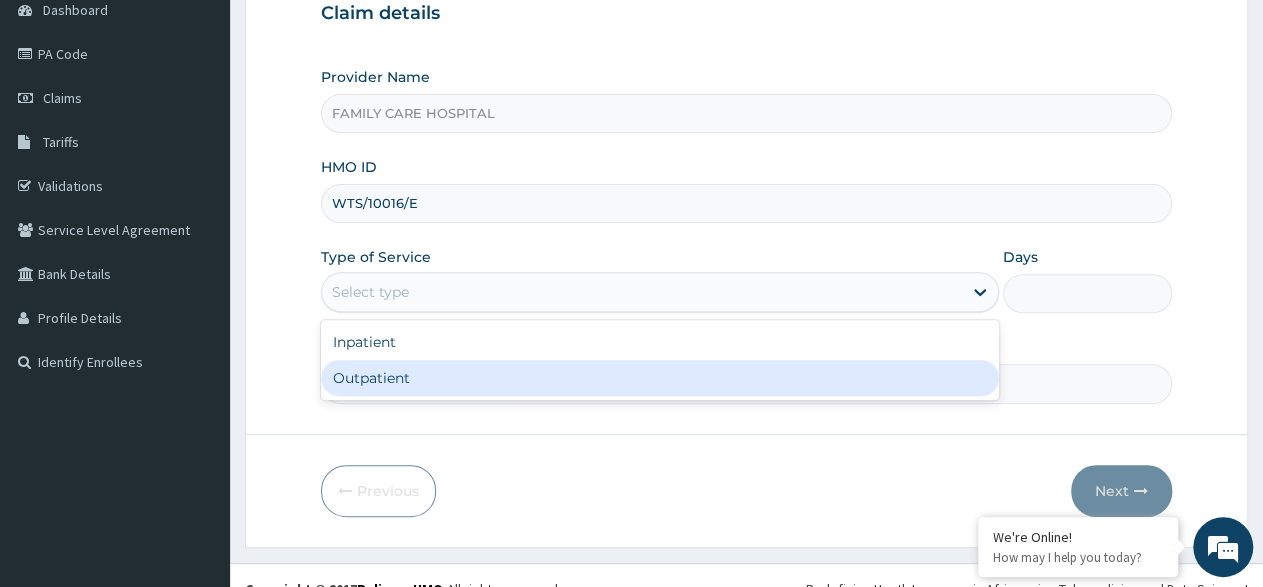 click on "Outpatient" at bounding box center [659, 378] 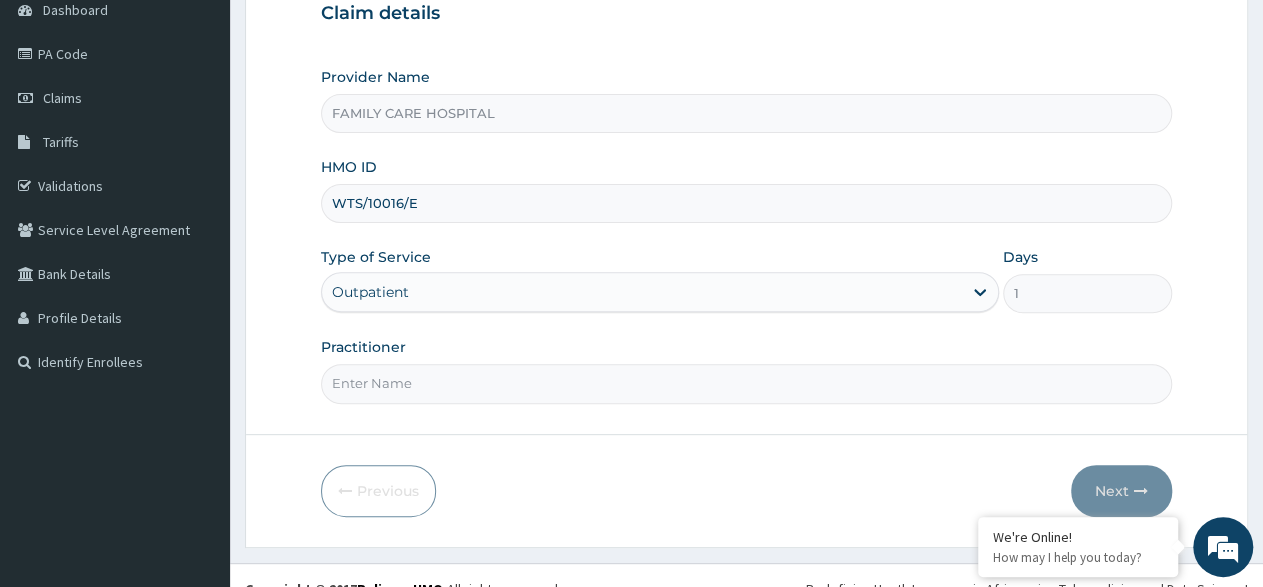 click on "Practitioner" at bounding box center [746, 370] 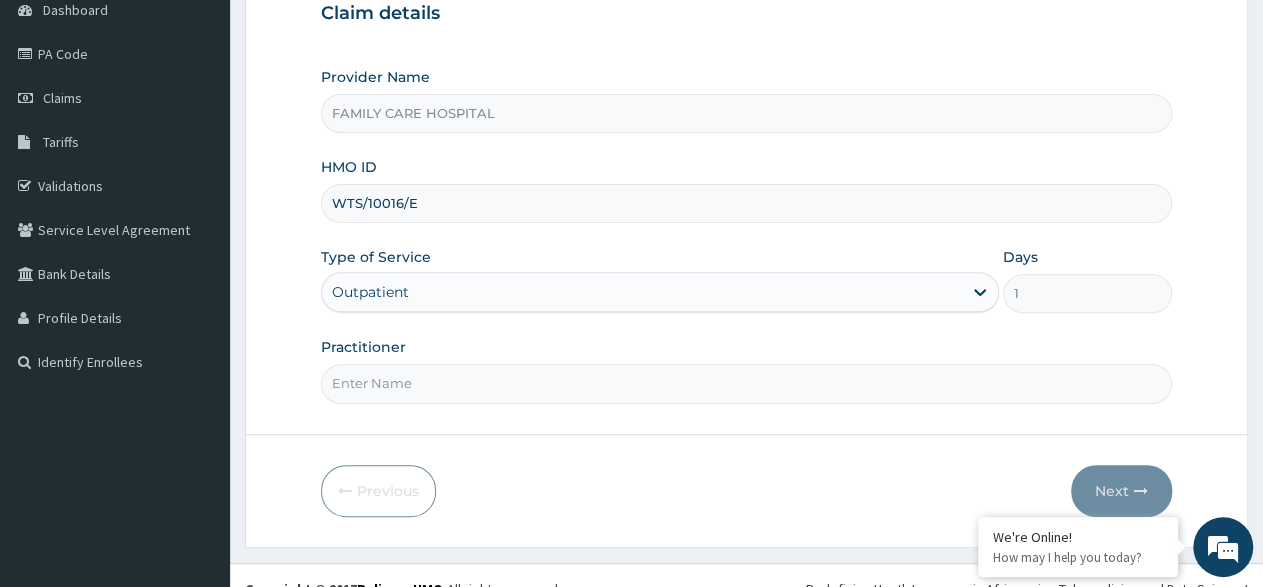 click on "Practitioner" at bounding box center (746, 383) 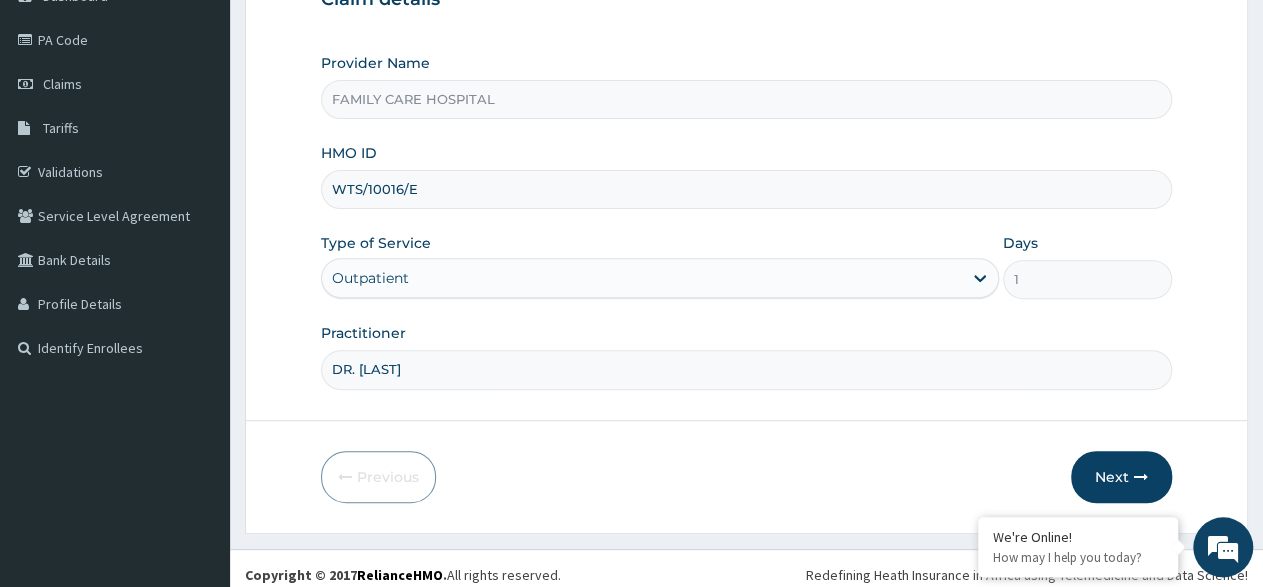 scroll, scrollTop: 230, scrollLeft: 0, axis: vertical 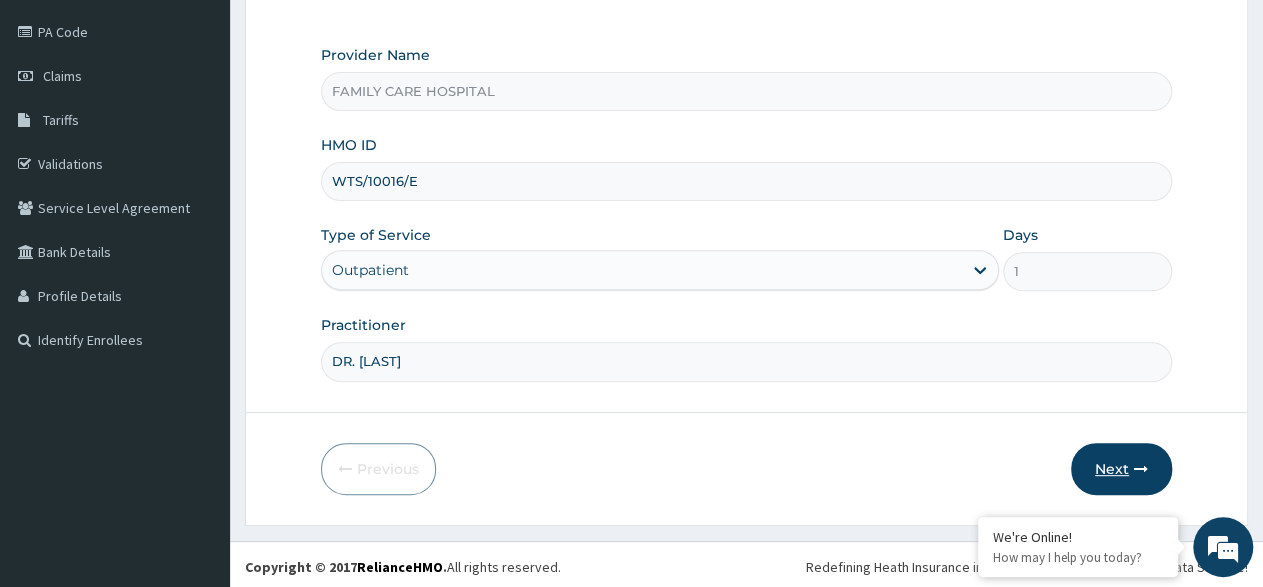 type on "DR. ADE" 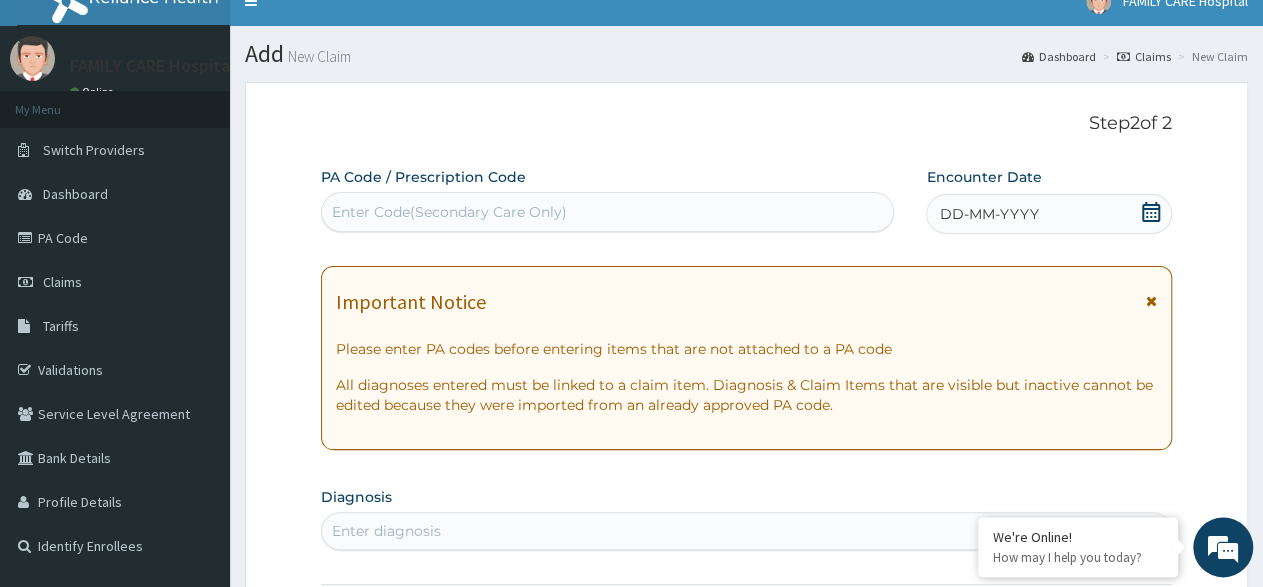 scroll, scrollTop: 22, scrollLeft: 0, axis: vertical 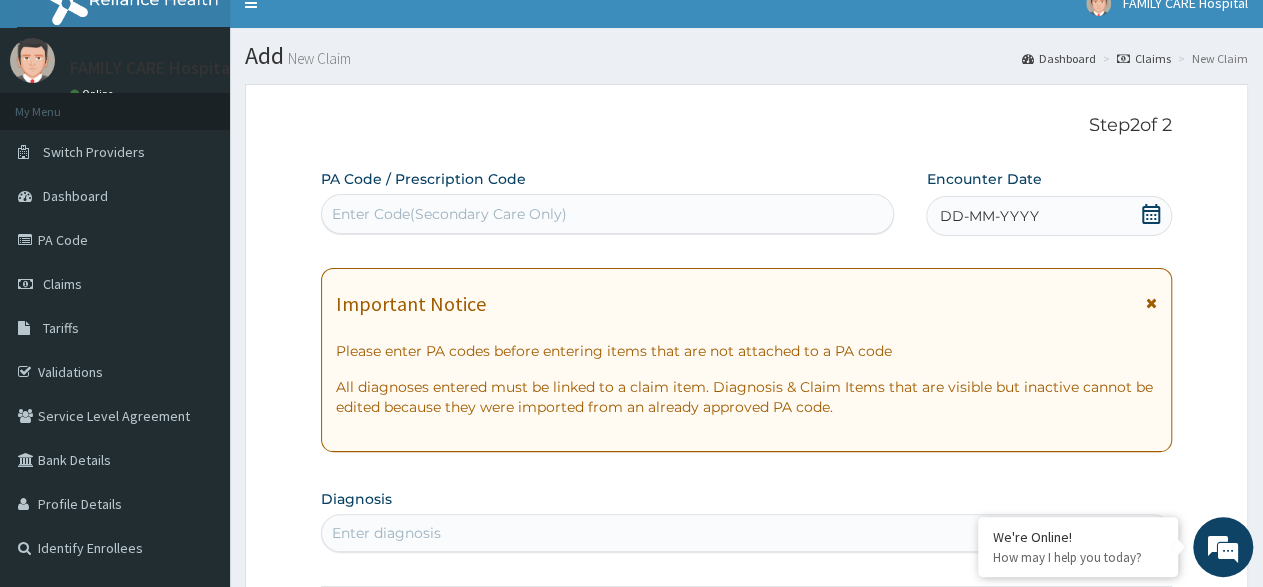 click at bounding box center [1151, 303] 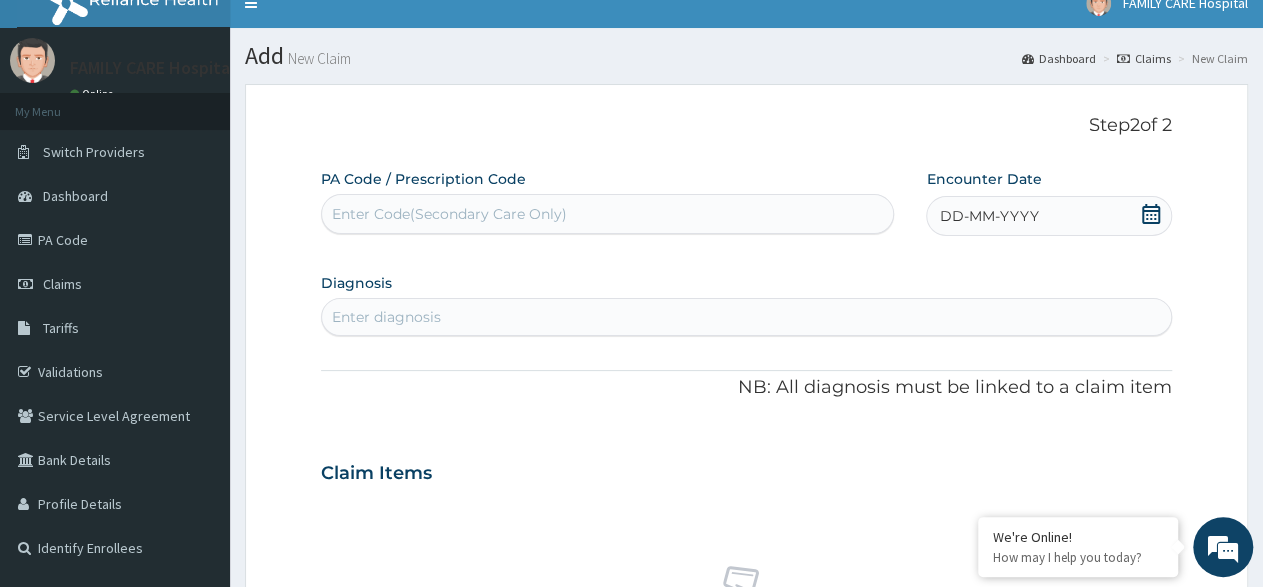 click 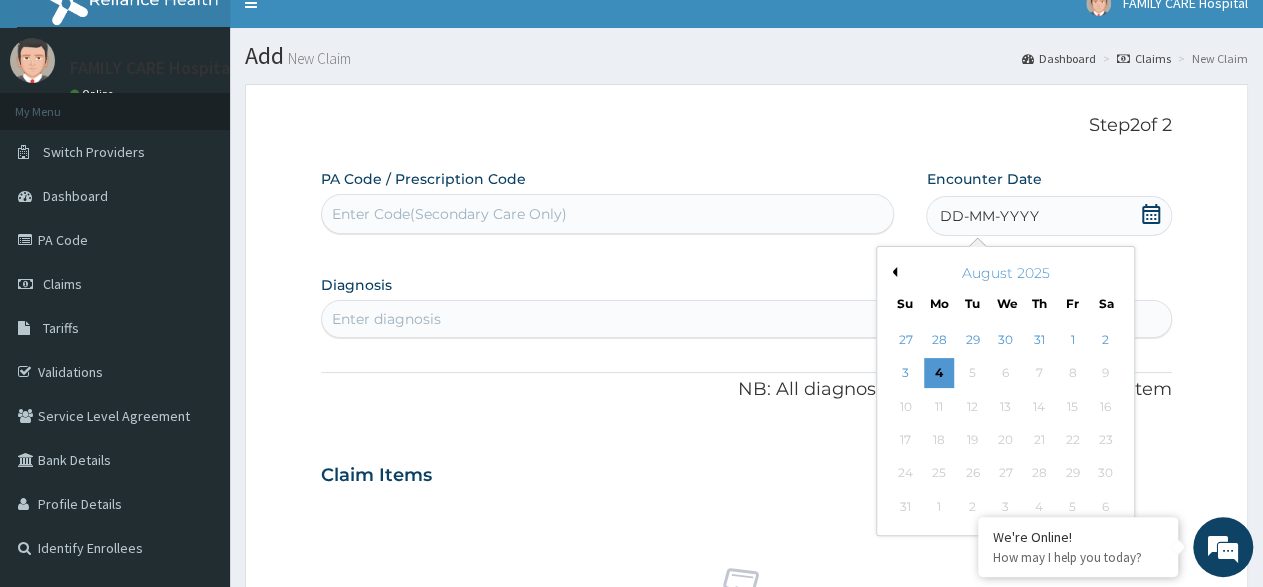 drag, startPoint x: 891, startPoint y: 263, endPoint x: 899, endPoint y: 290, distance: 28.160255 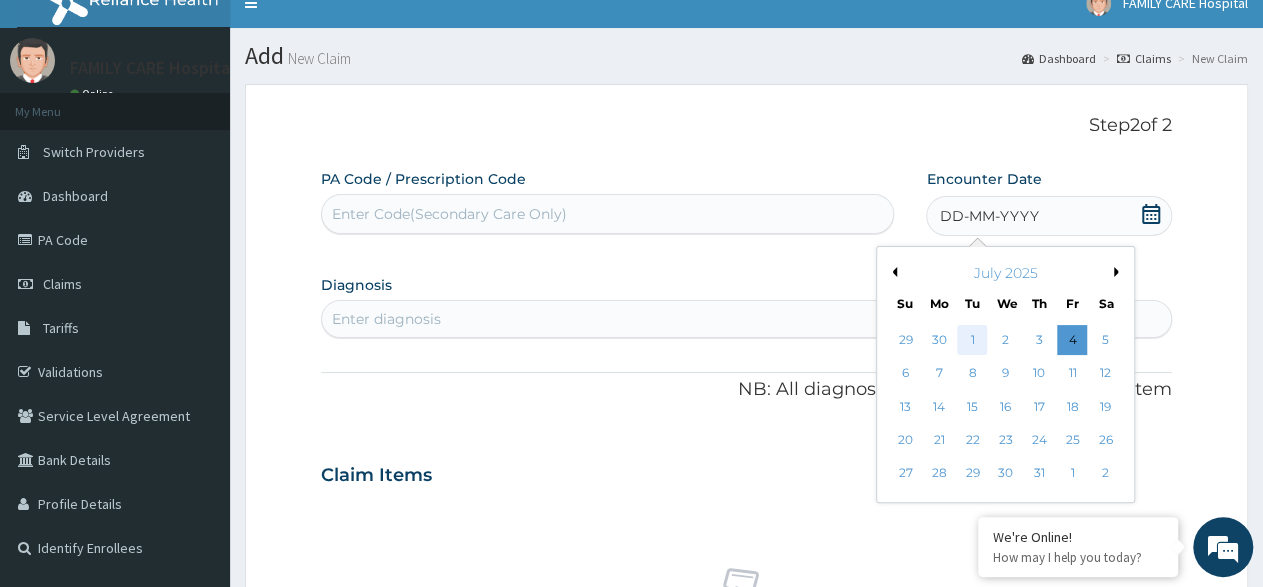 click on "1" at bounding box center (973, 340) 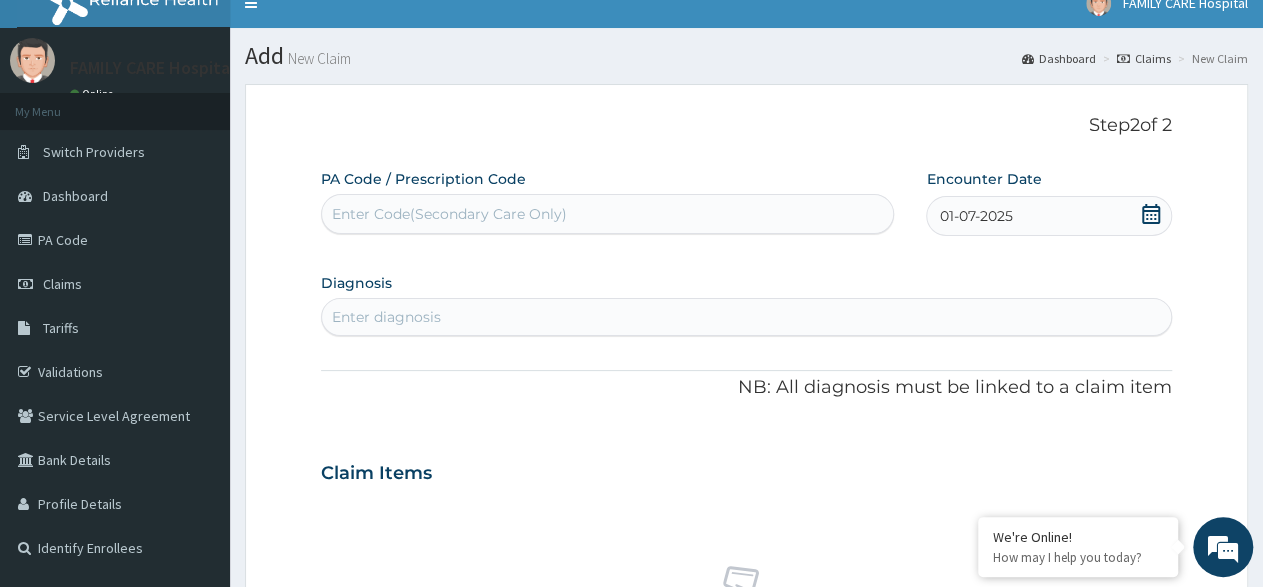click on "Enter diagnosis" at bounding box center (746, 317) 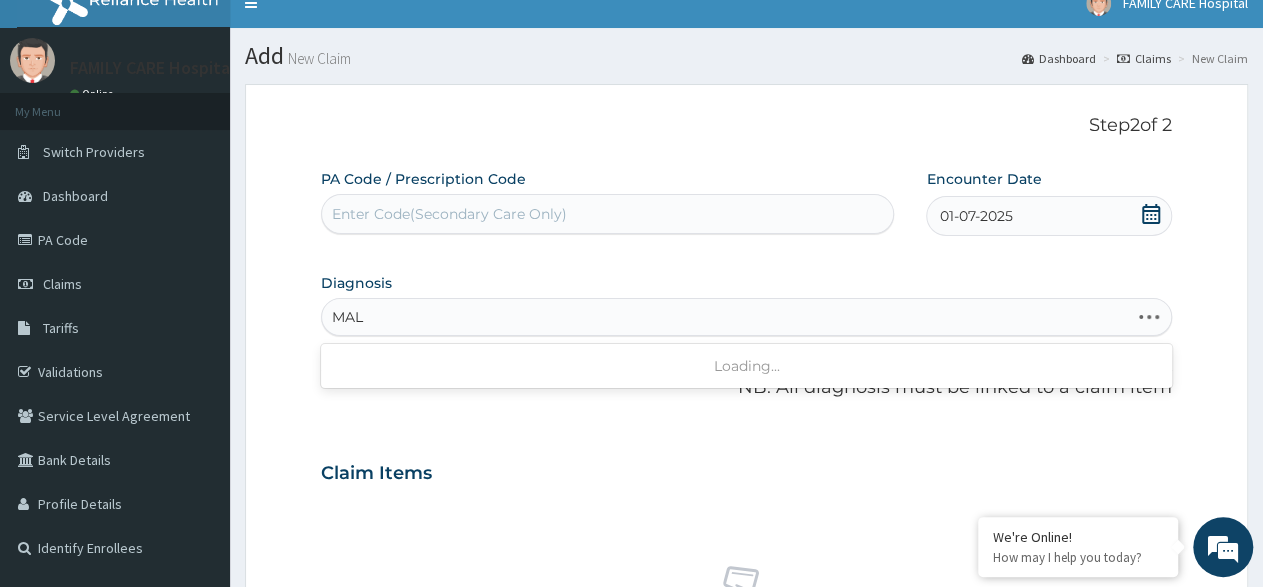 type on "MALA" 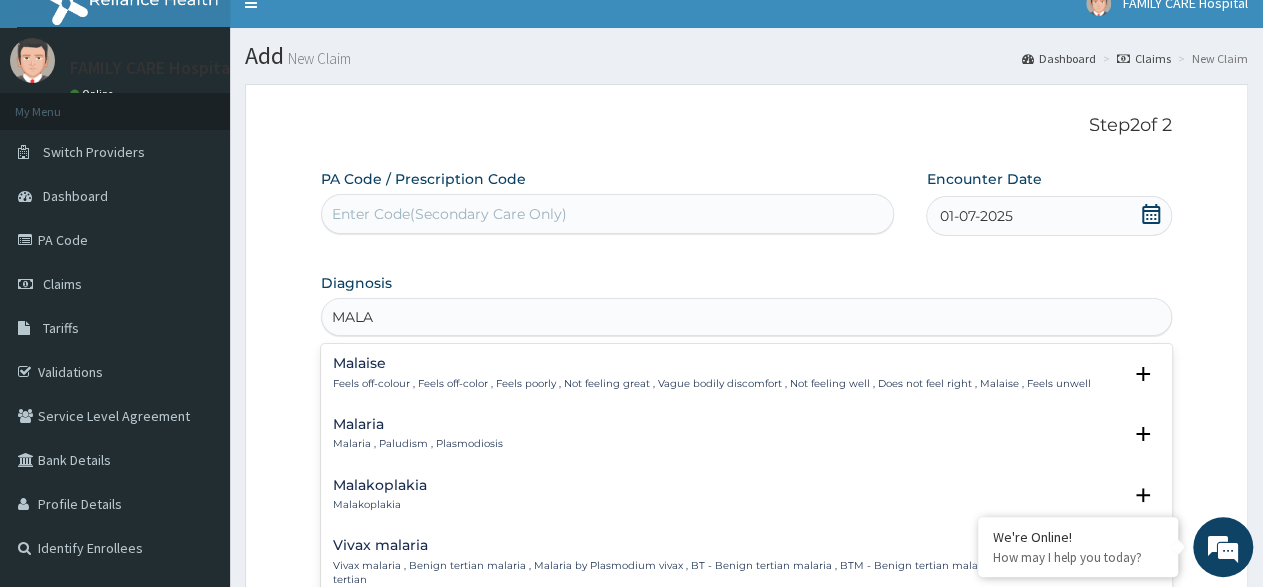 click on "Malaria , Paludism , Plasmodiosis" at bounding box center [418, 444] 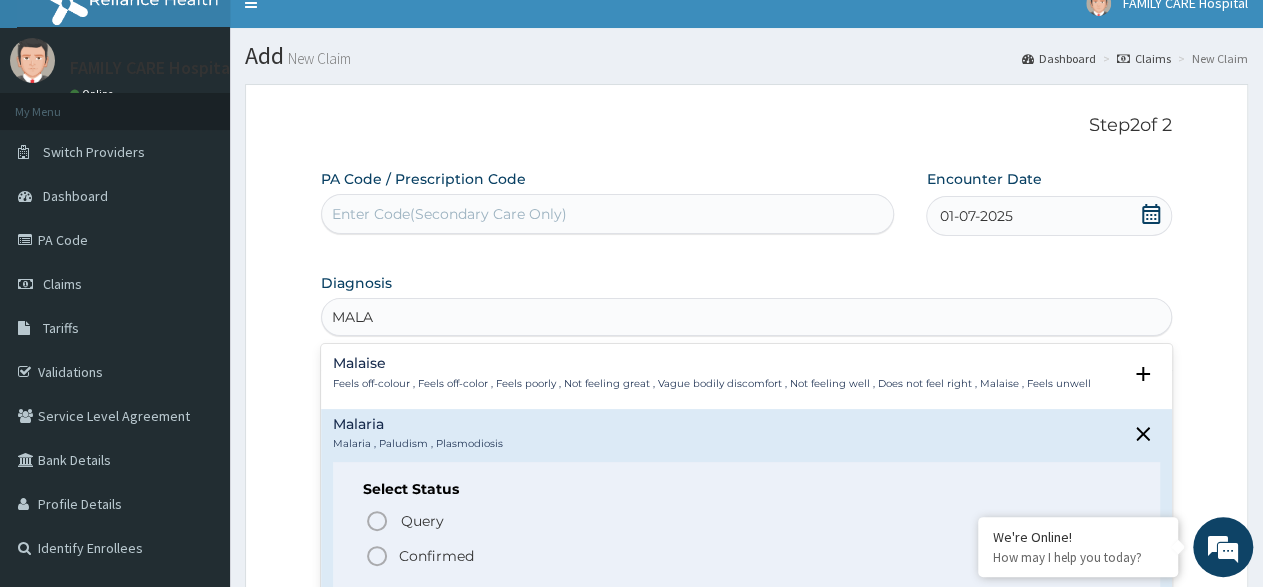 click on "Confirmed" at bounding box center [436, 556] 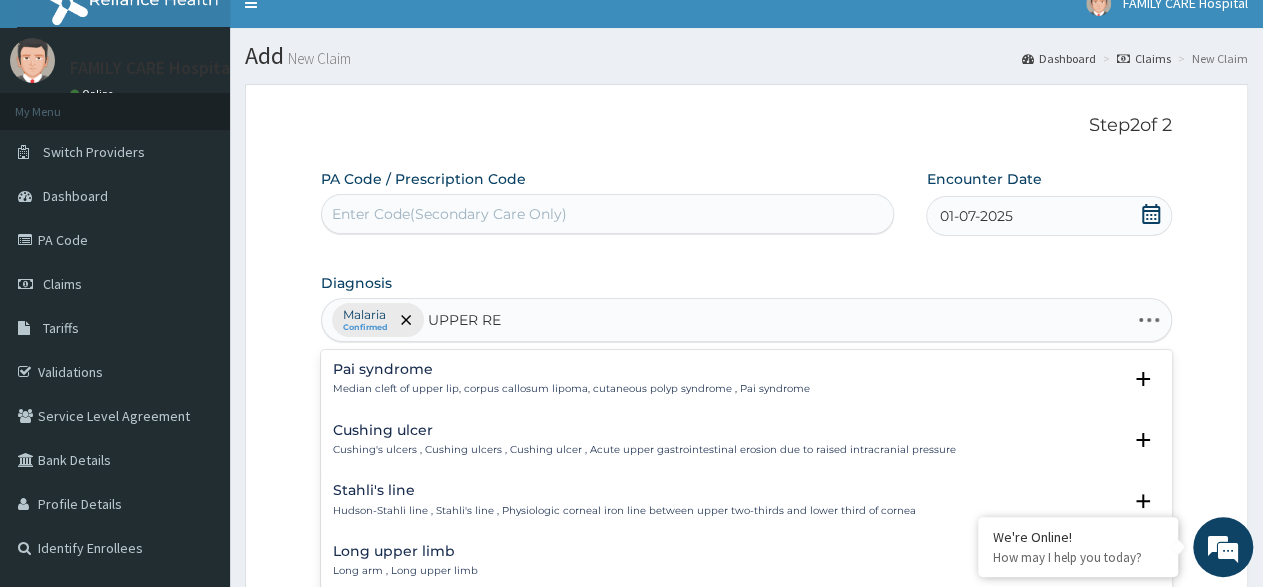 type on "UPPER RES" 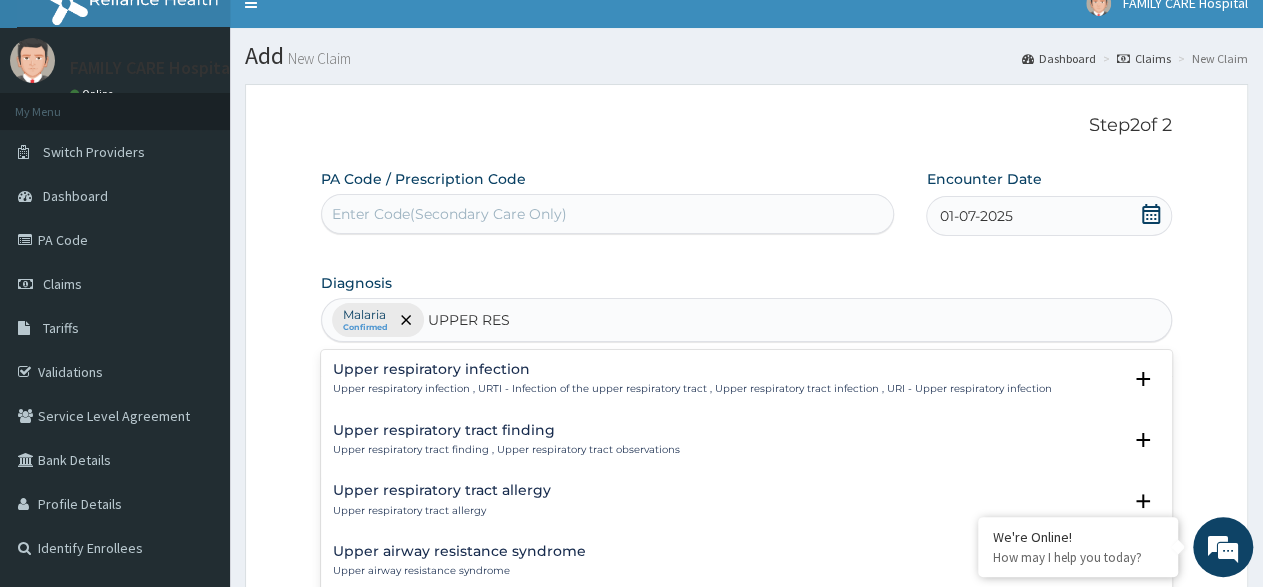 click on "Upper respiratory infection , URTI - Infection of the upper respiratory tract , Upper respiratory tract infection , URI - Upper respiratory infection" at bounding box center (692, 389) 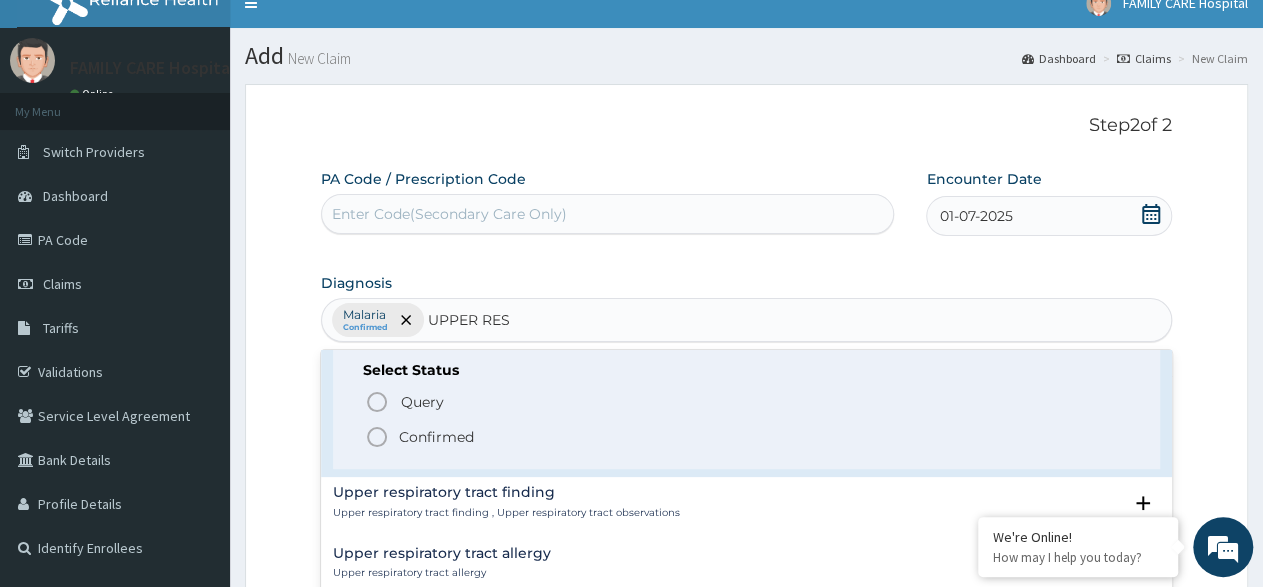 scroll, scrollTop: 100, scrollLeft: 0, axis: vertical 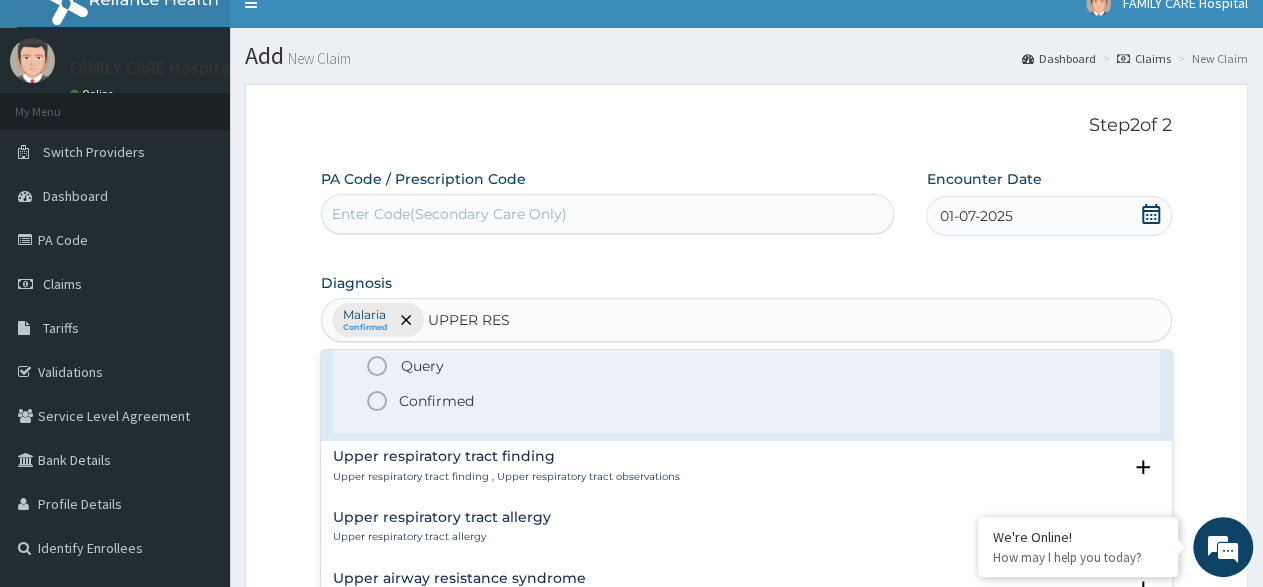 click on "Confirmed" at bounding box center [747, 401] 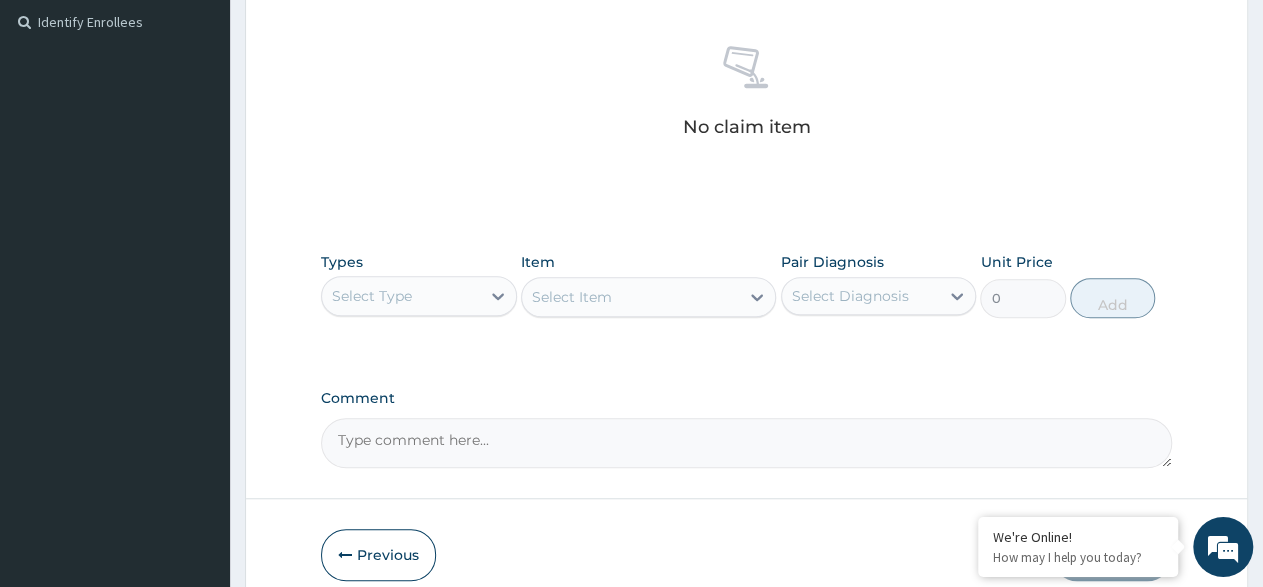 scroll, scrollTop: 636, scrollLeft: 0, axis: vertical 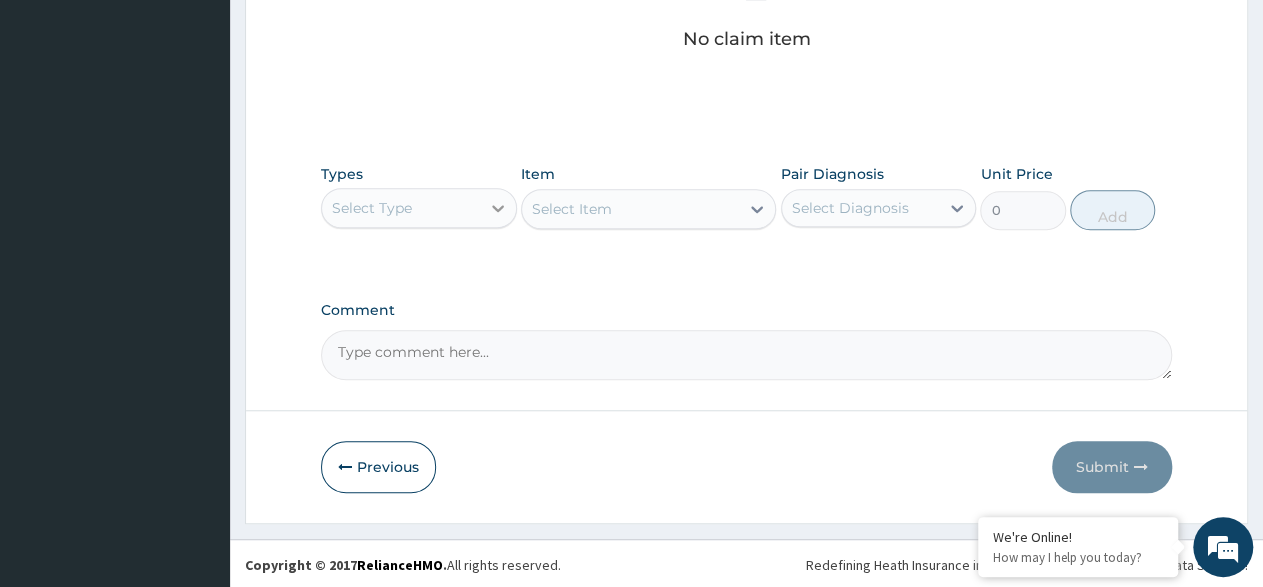 click 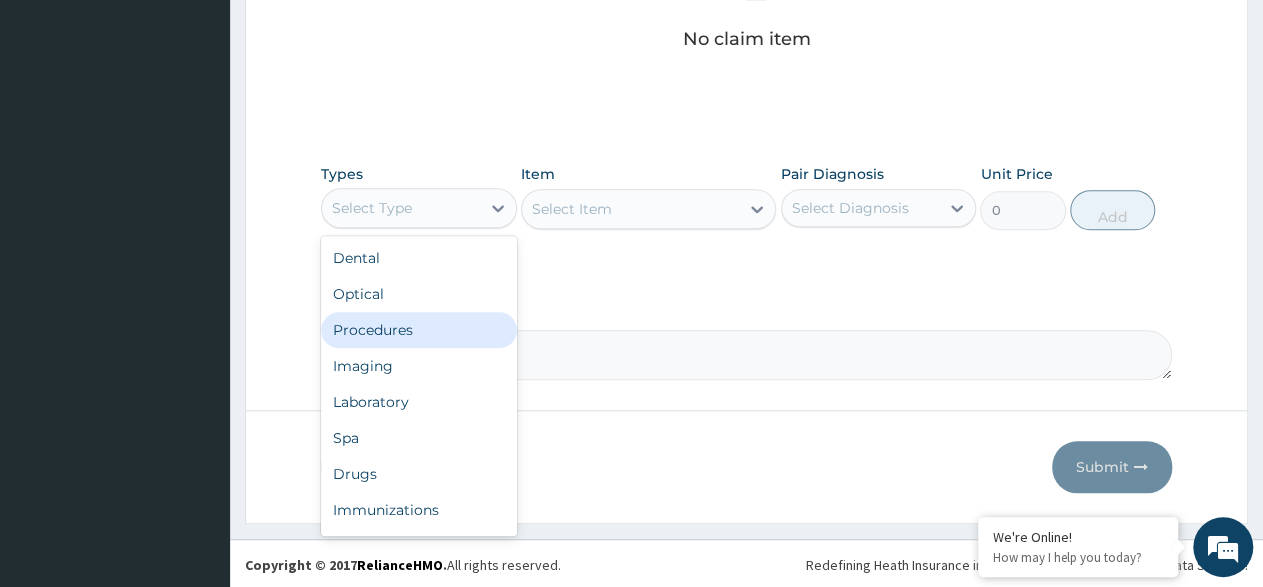 click on "Procedures" at bounding box center (419, 330) 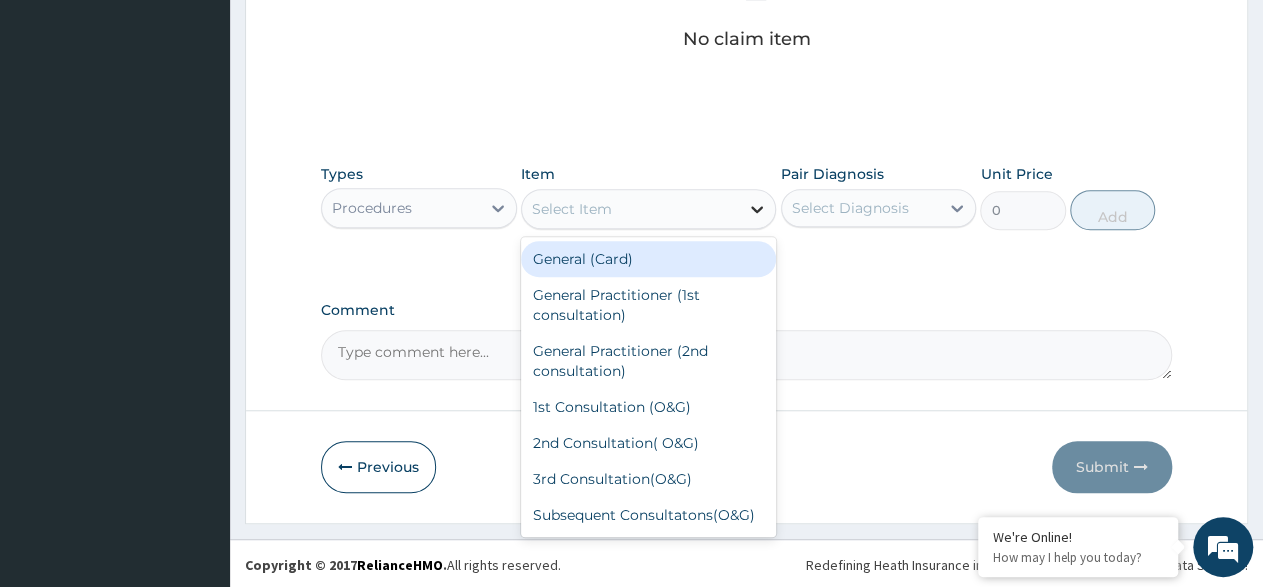 click 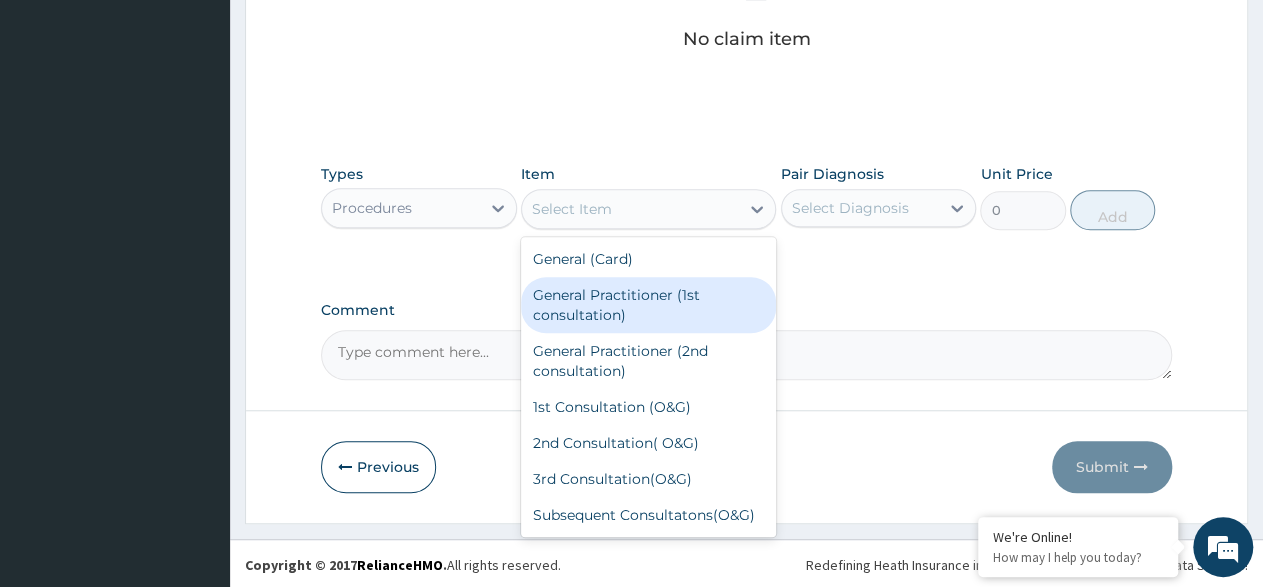 click on "General Practitioner (1st consultation)" at bounding box center [648, 305] 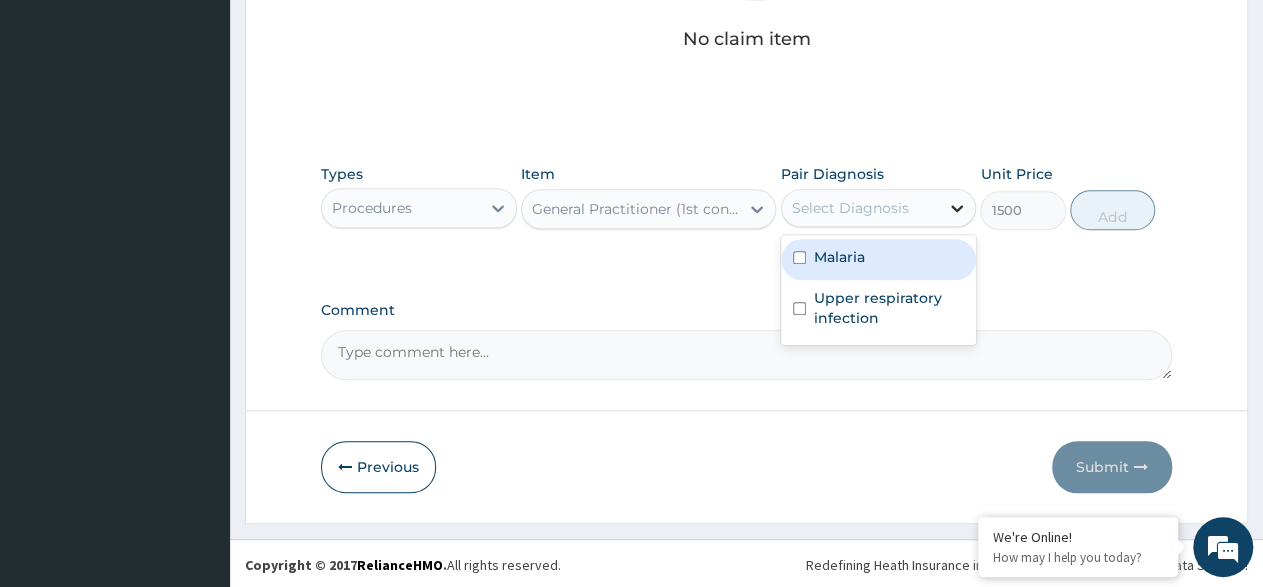 click at bounding box center [957, 208] 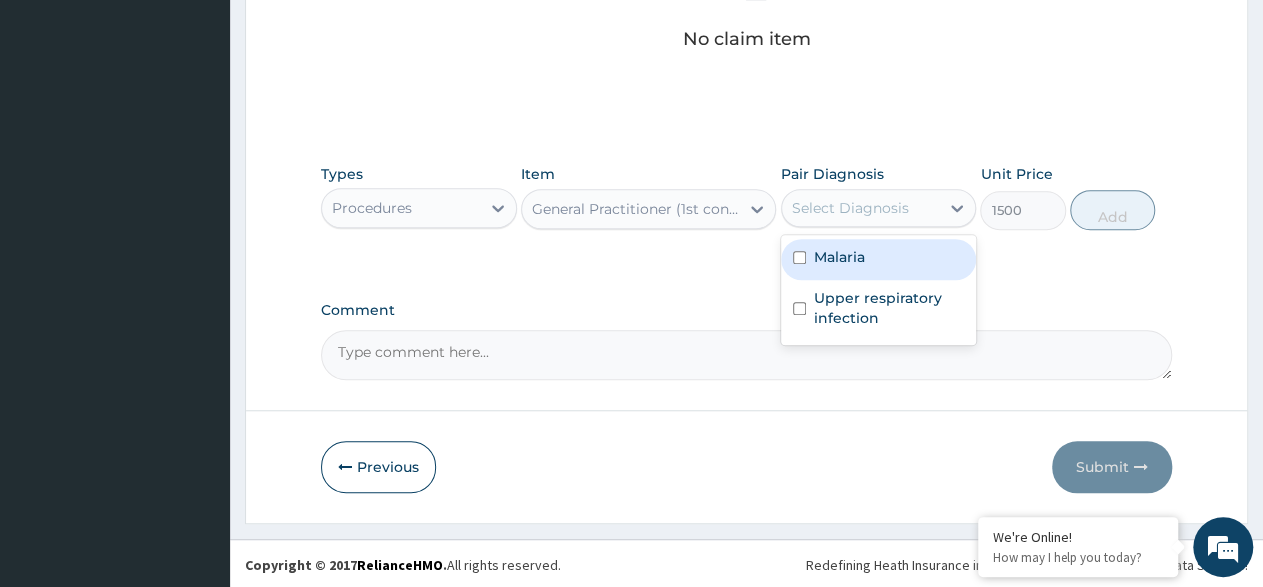 click on "Malaria" at bounding box center (839, 257) 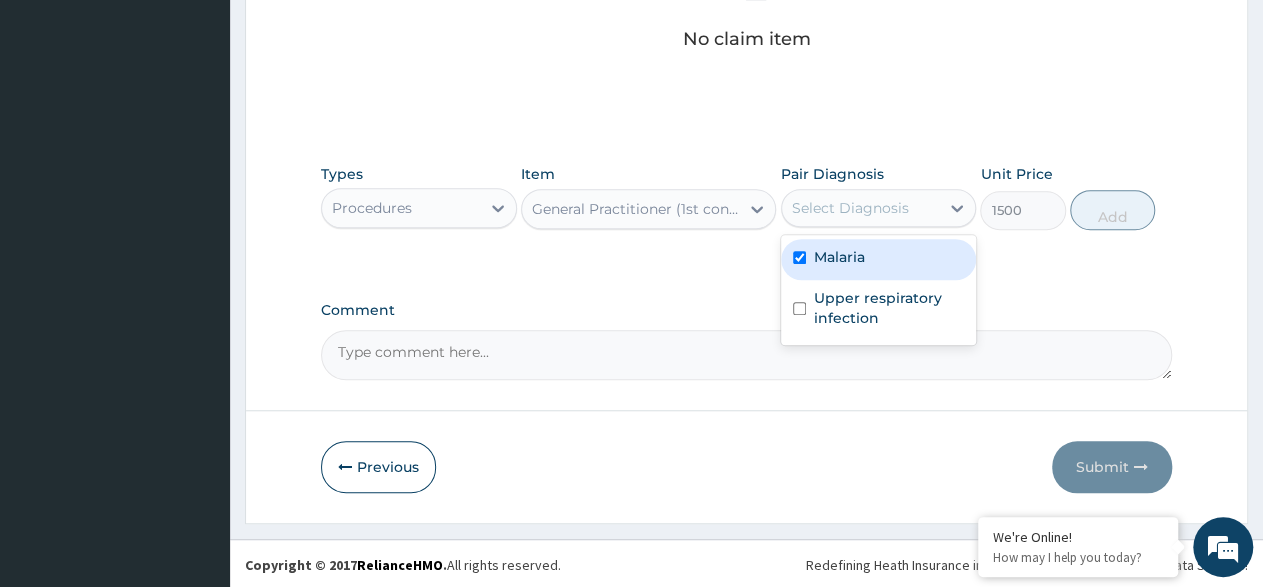 checkbox on "true" 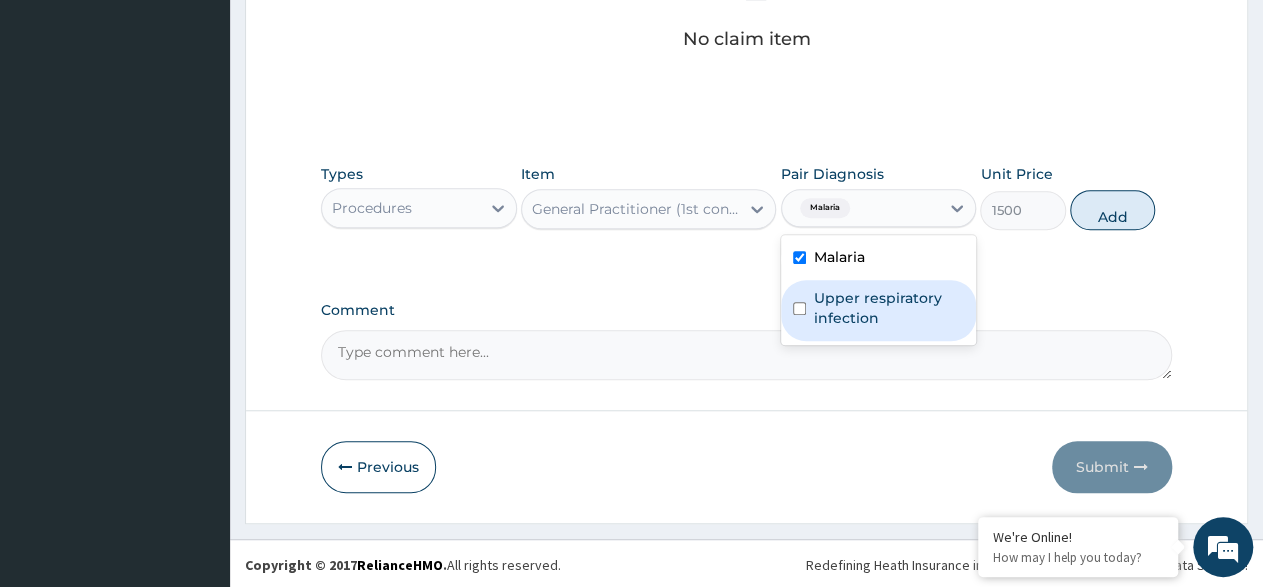 drag, startPoint x: 795, startPoint y: 289, endPoint x: 854, endPoint y: 266, distance: 63.324562 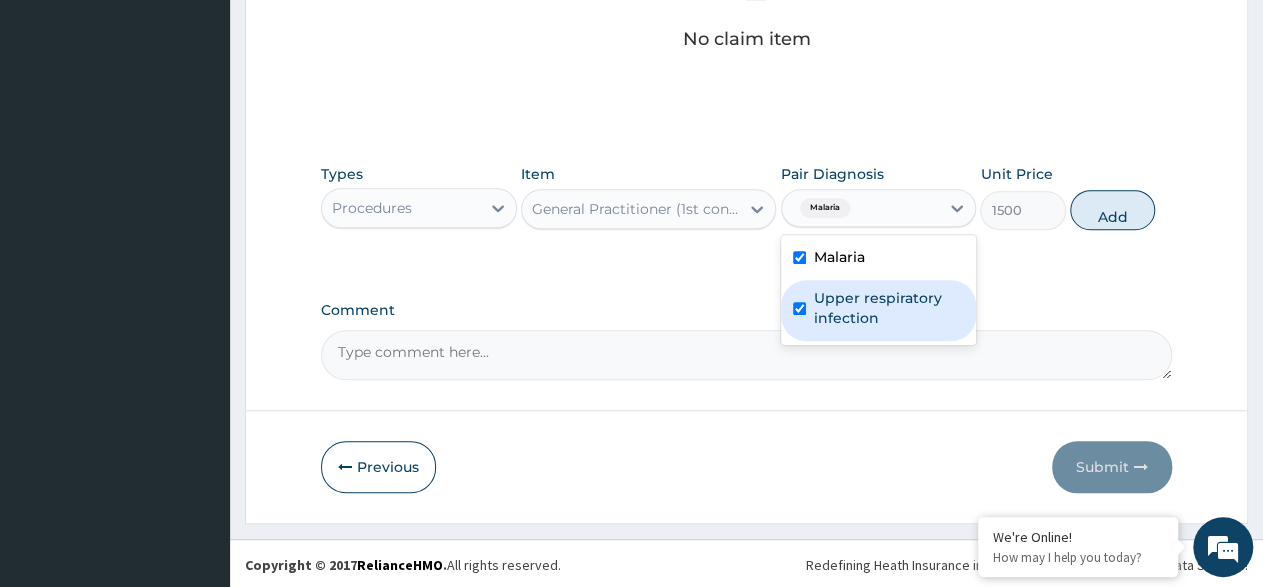 checkbox on "true" 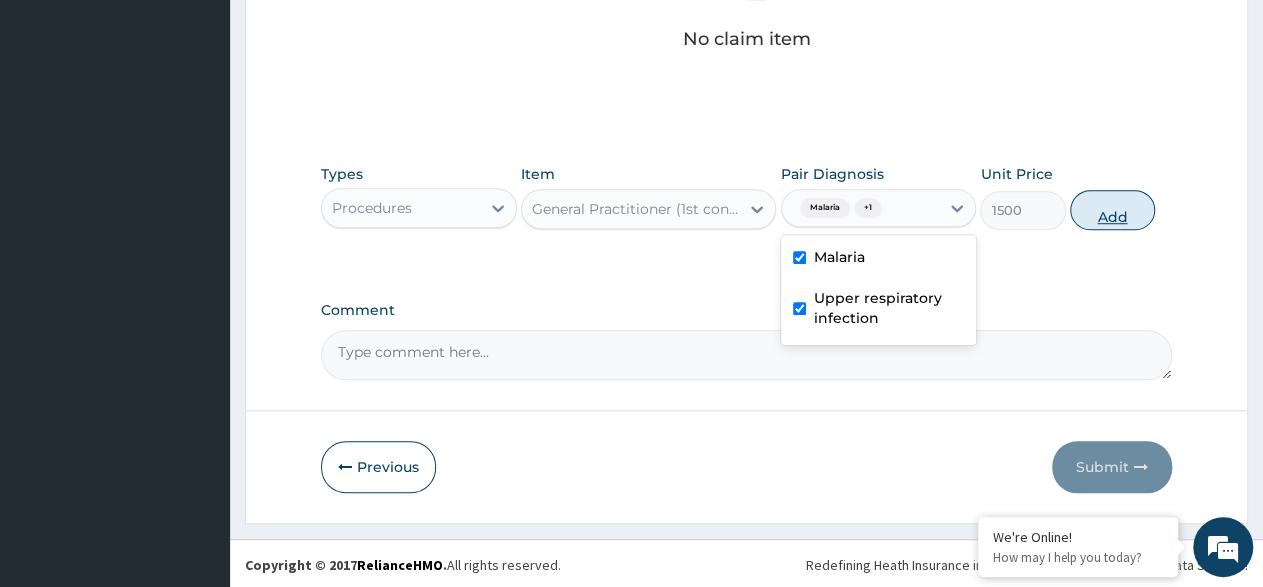 drag, startPoint x: 953, startPoint y: 198, endPoint x: 1073, endPoint y: 205, distance: 120.203995 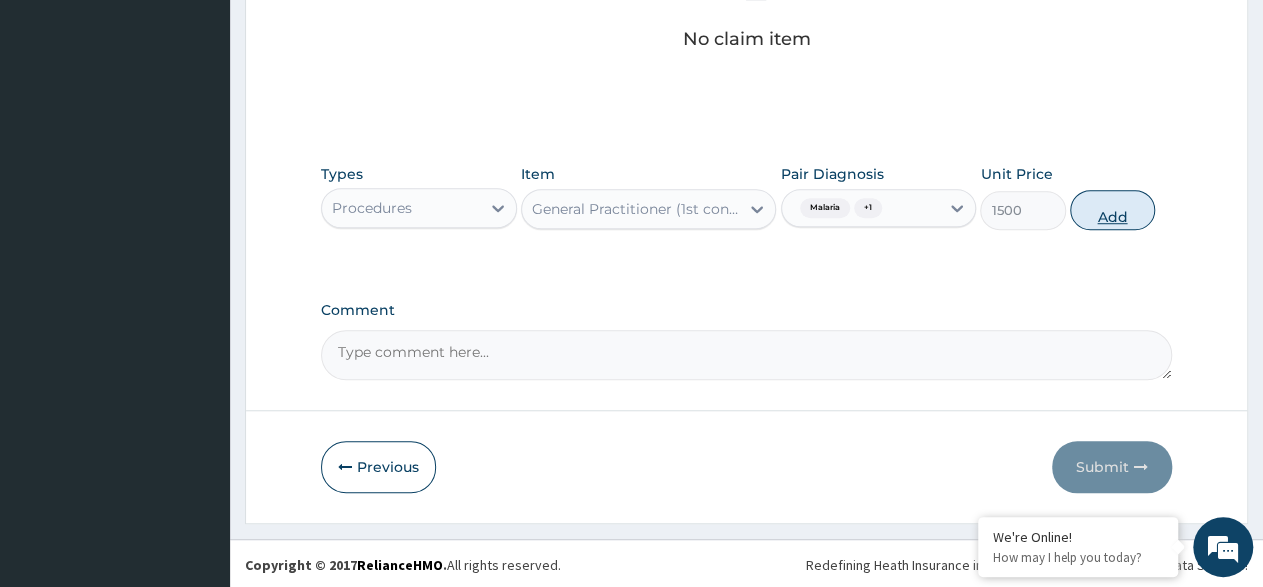 click on "Add" at bounding box center (1112, 210) 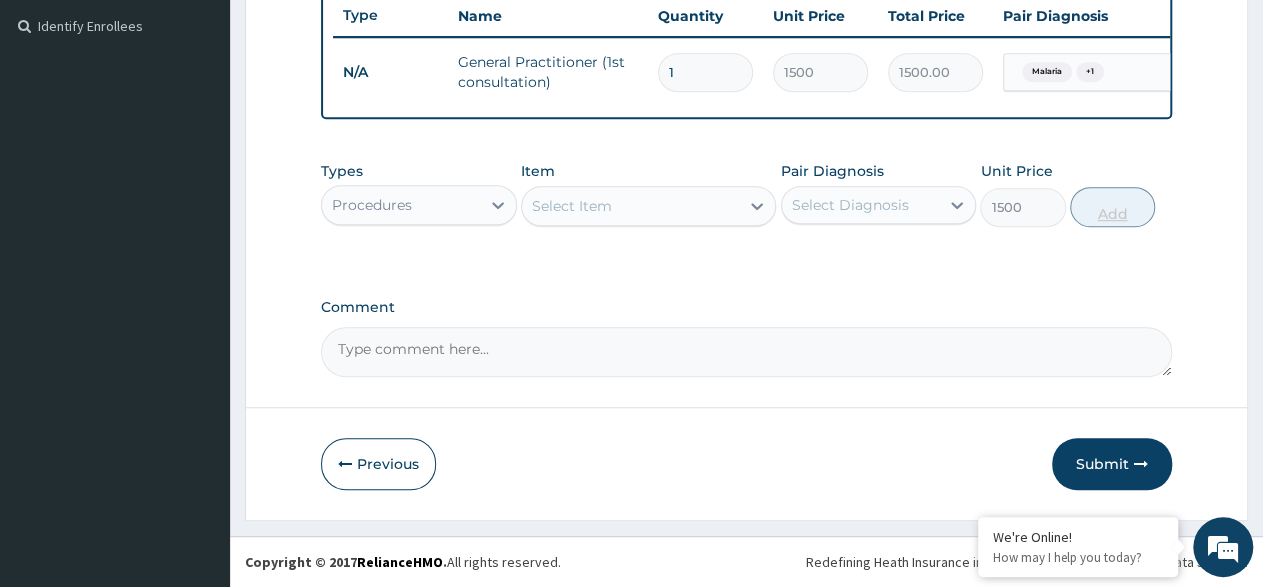 type on "0" 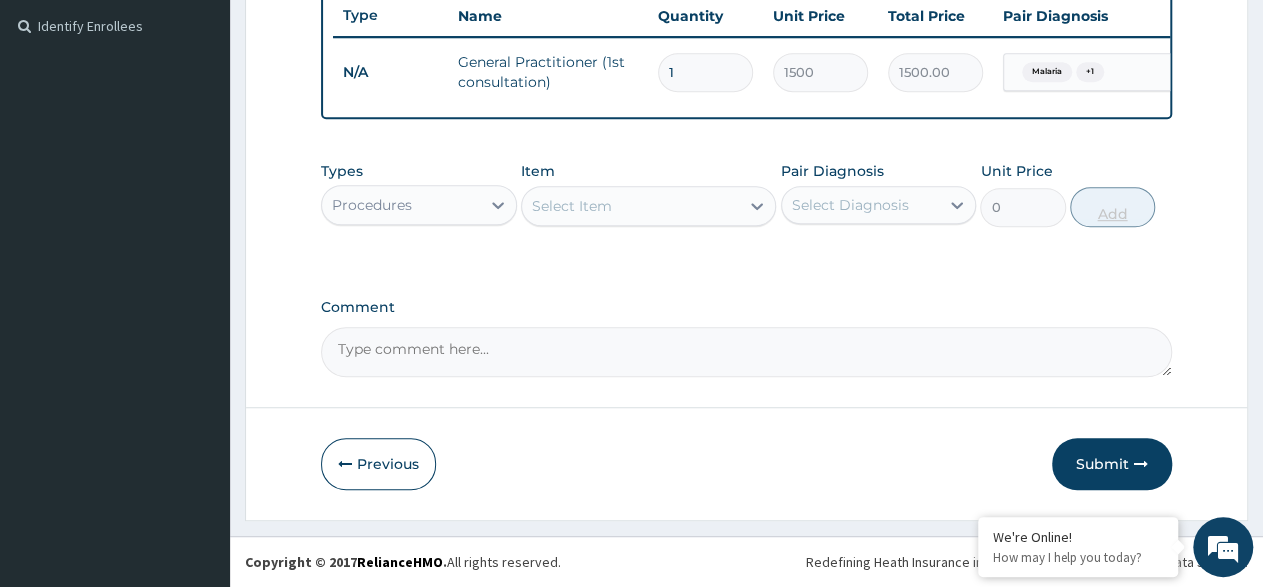 scroll, scrollTop: 558, scrollLeft: 0, axis: vertical 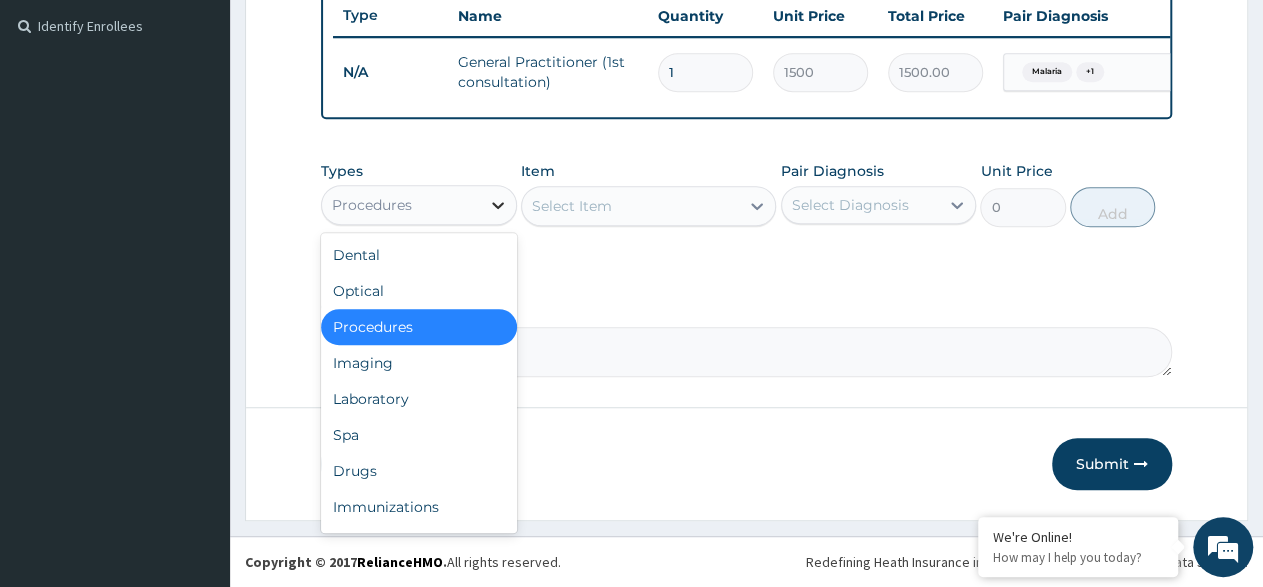 click 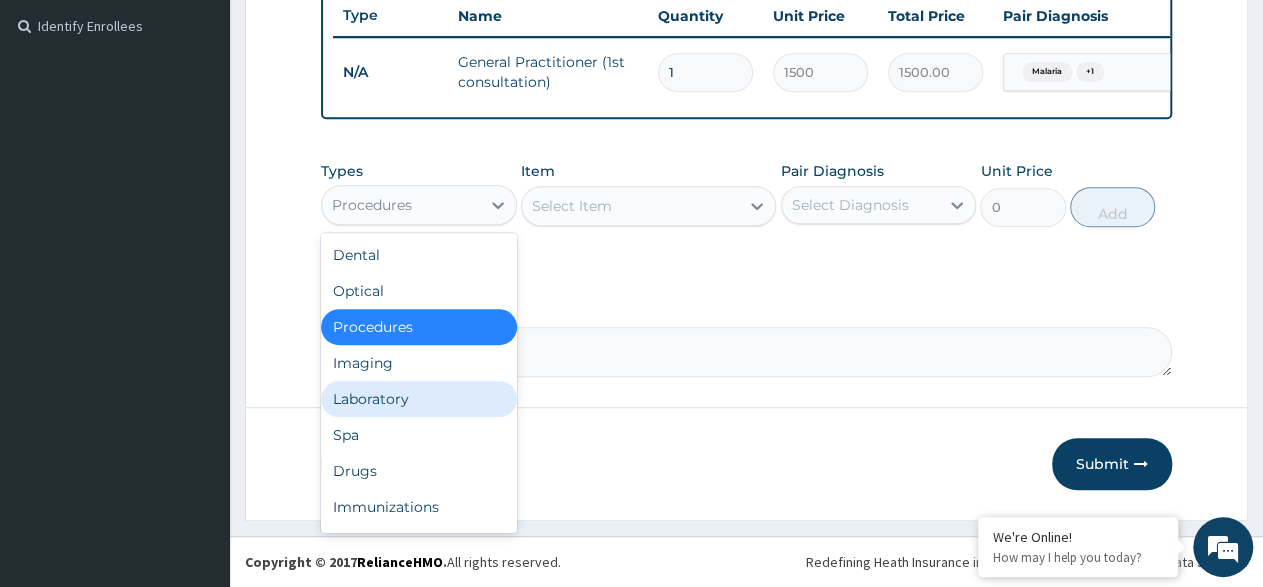click on "Laboratory" at bounding box center [419, 399] 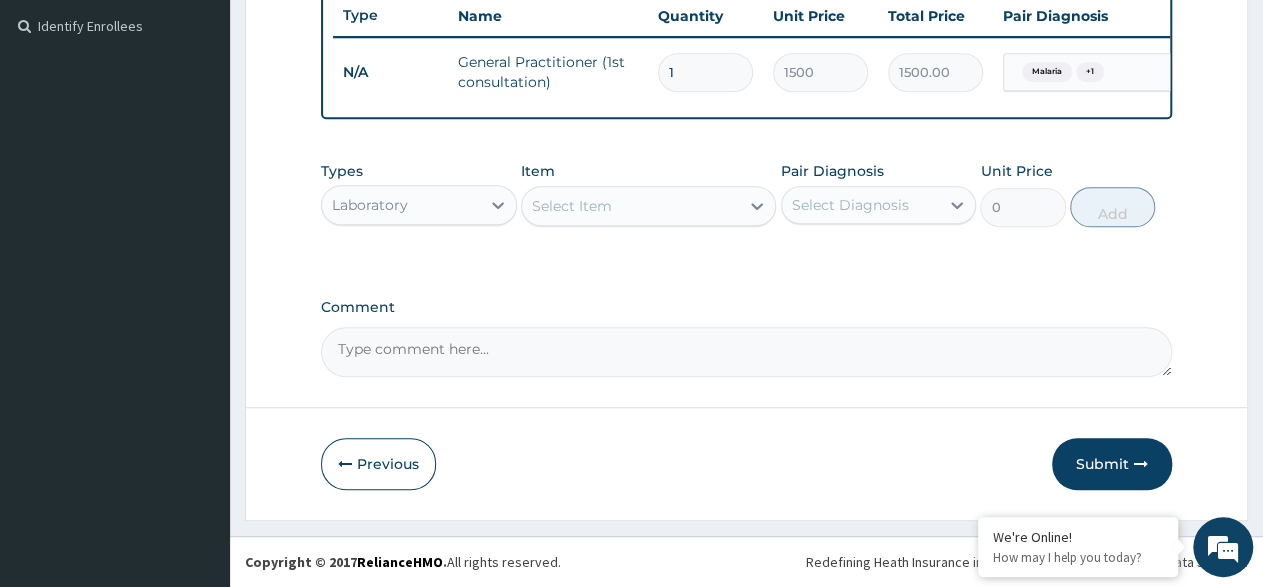 click 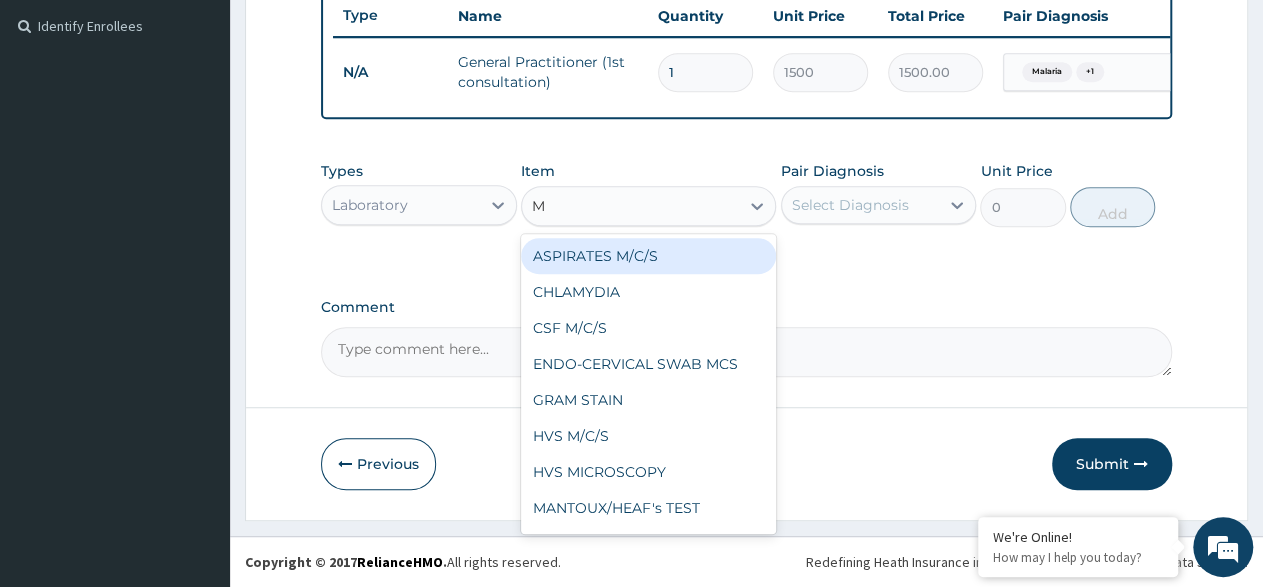type on "MP" 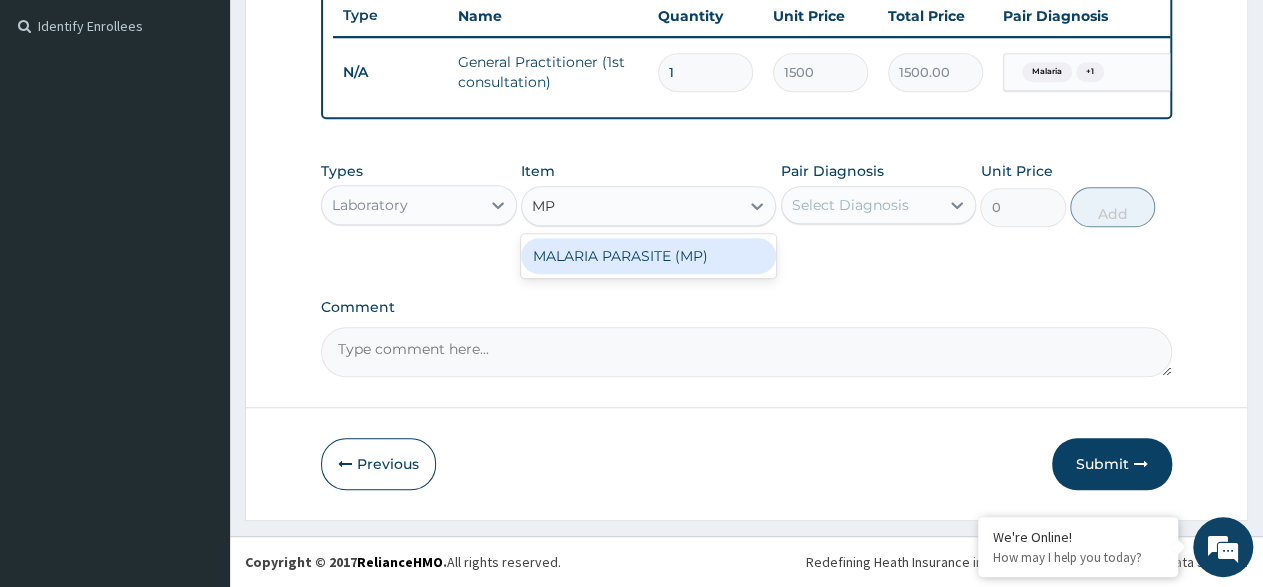 click on "MALARIA PARASITE (MP)" at bounding box center [648, 256] 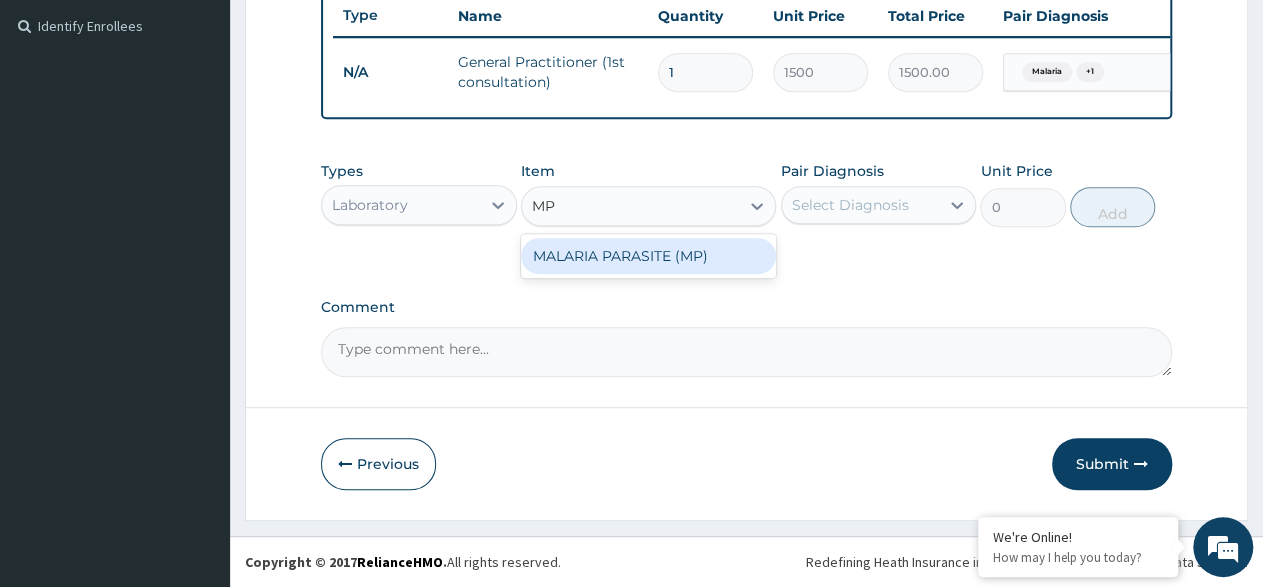 type 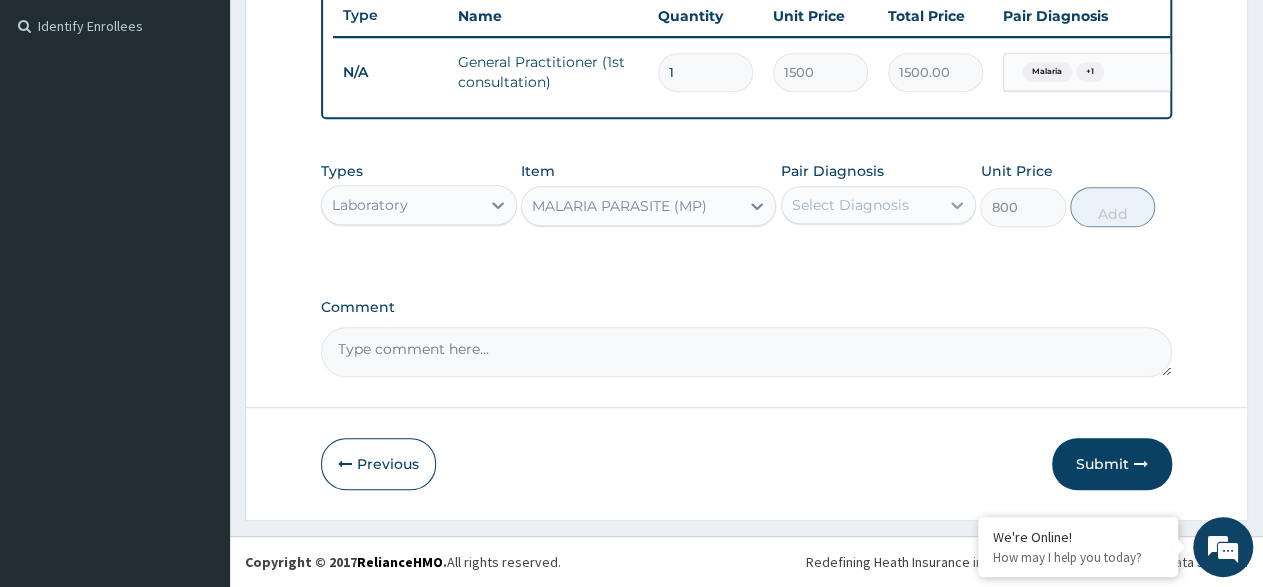 drag, startPoint x: 955, startPoint y: 202, endPoint x: 918, endPoint y: 229, distance: 45.80393 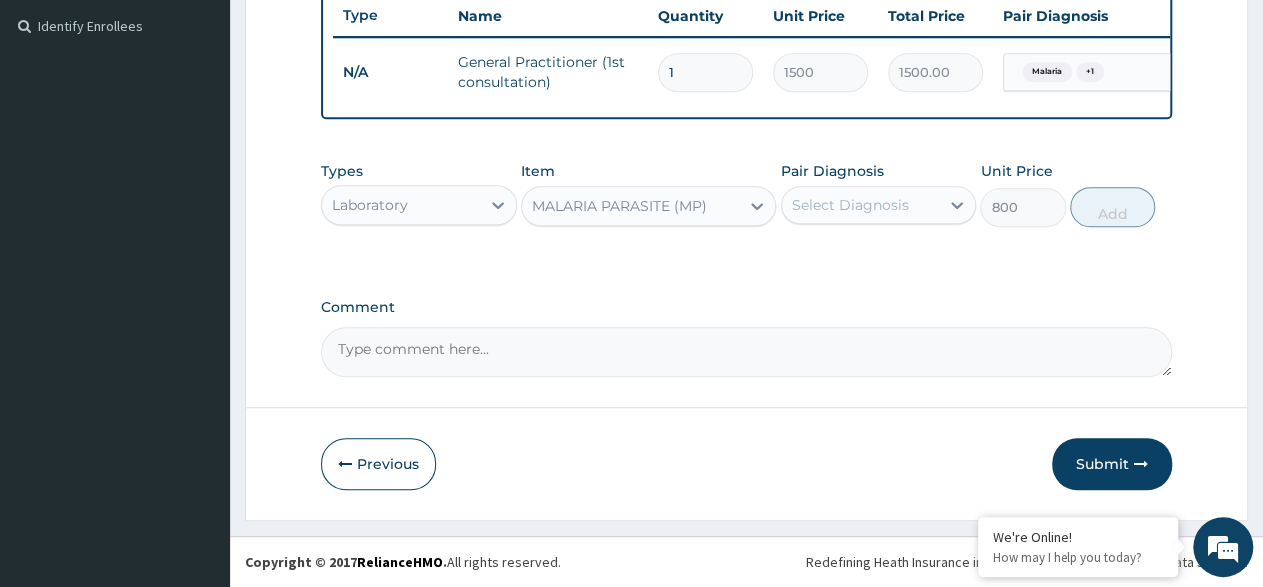 click 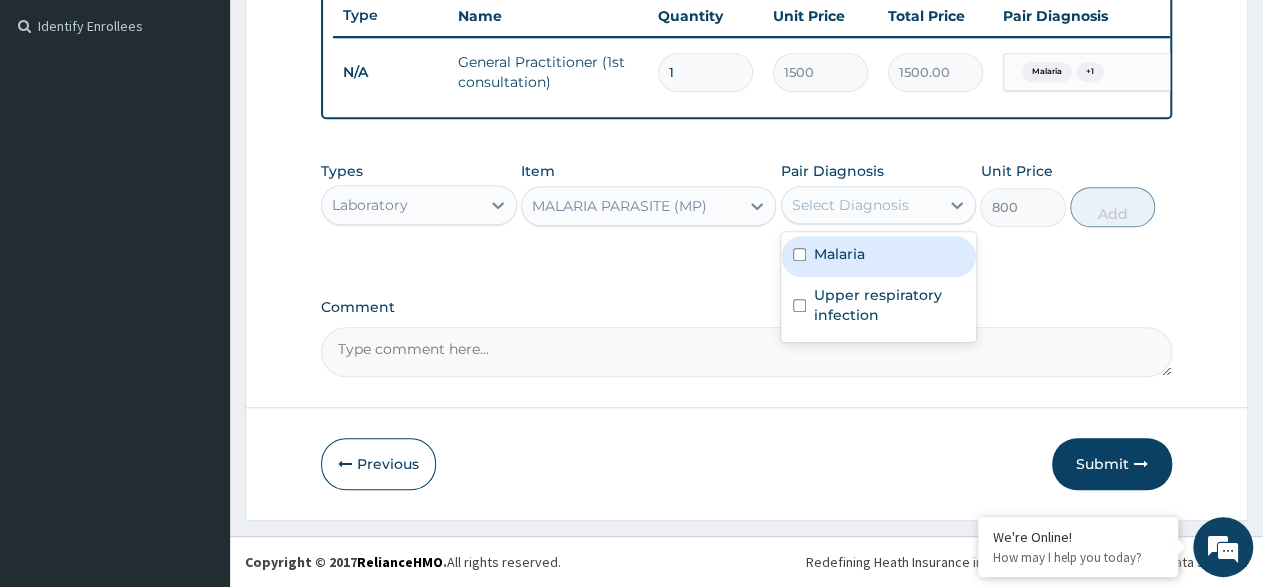 click at bounding box center [799, 254] 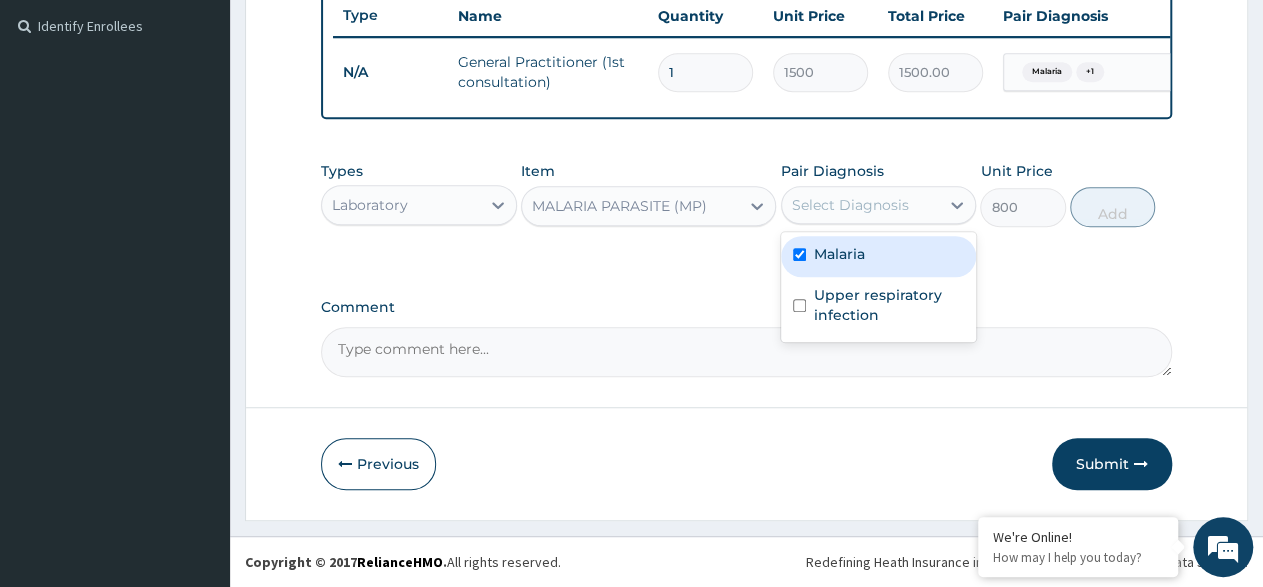 checkbox on "true" 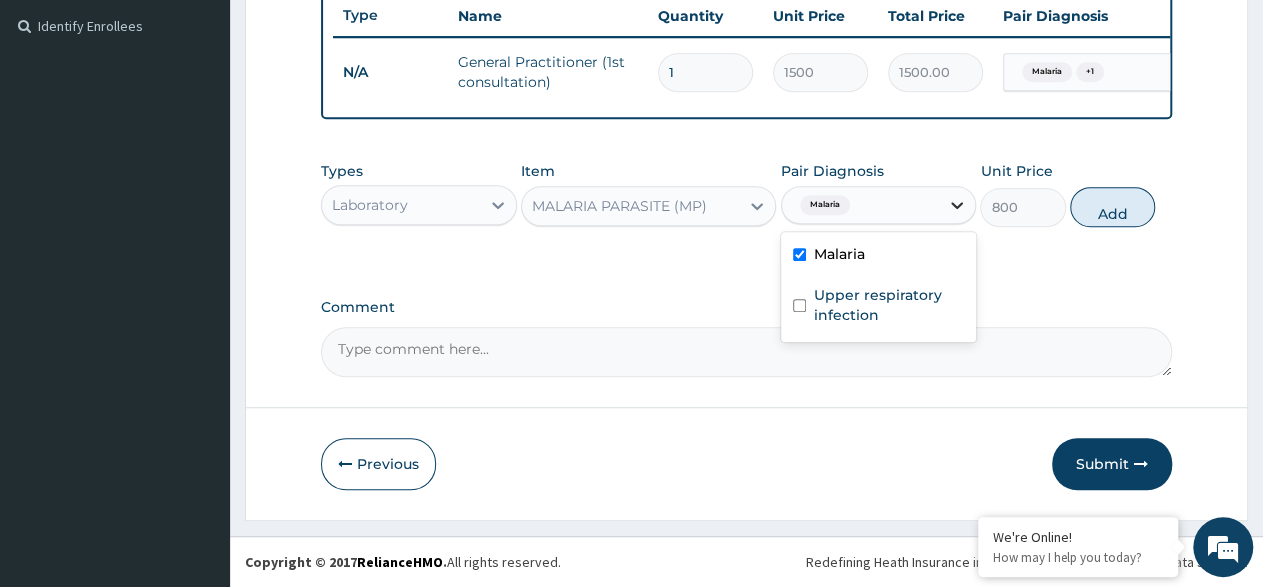 click 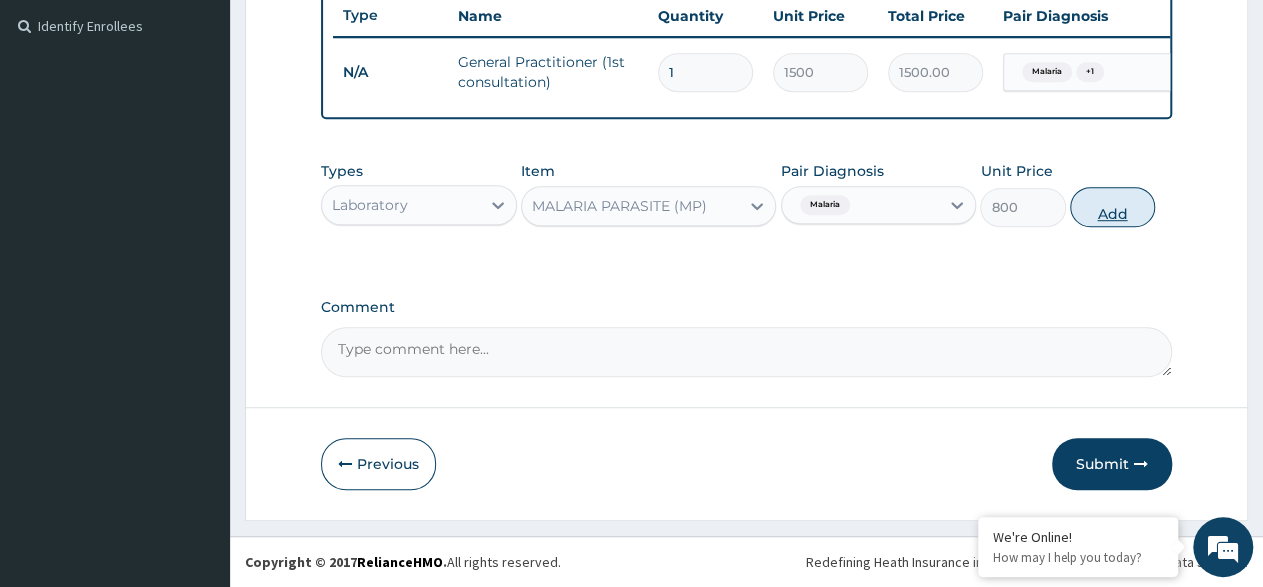 click on "Add" at bounding box center [1112, 207] 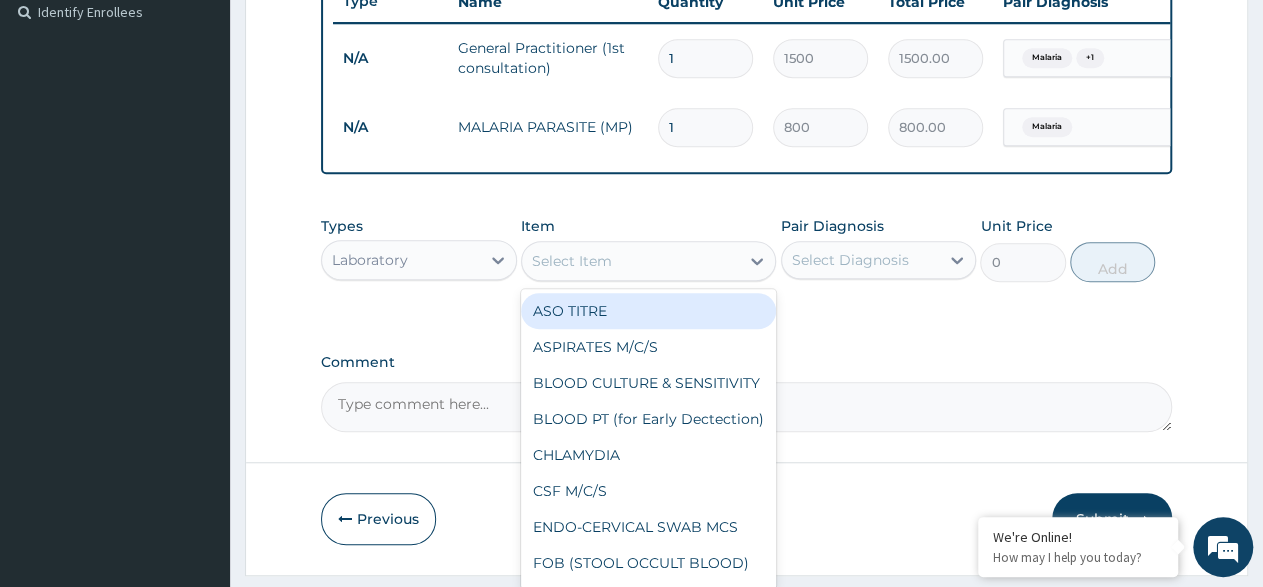 drag, startPoint x: 737, startPoint y: 267, endPoint x: 740, endPoint y: 285, distance: 18.248287 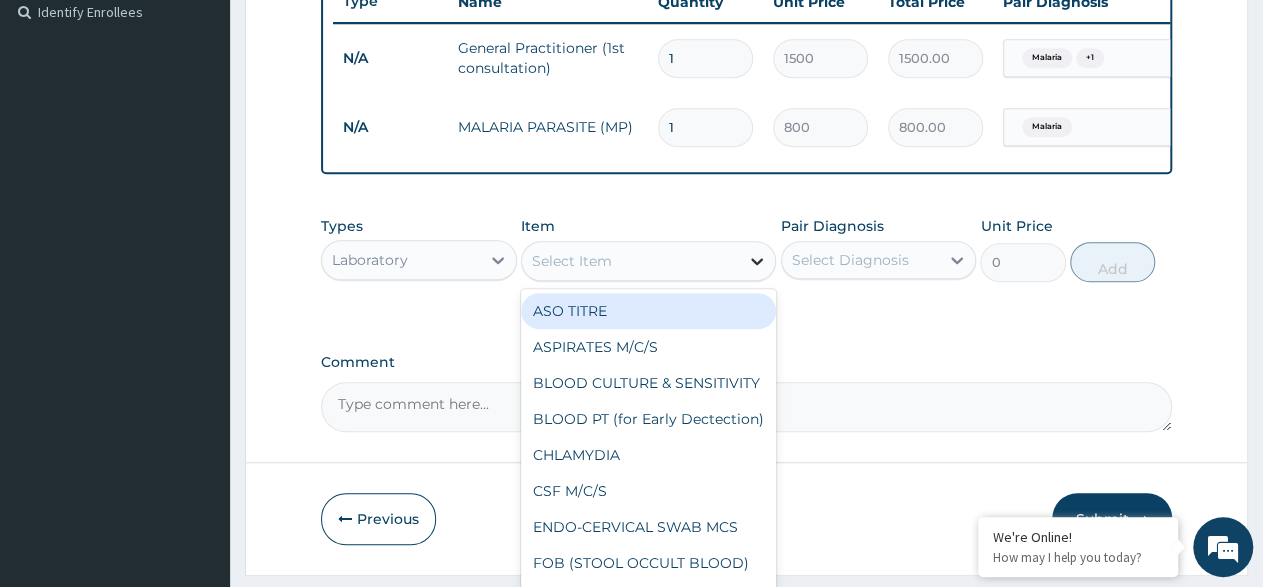 click on "Select Item" at bounding box center (630, 261) 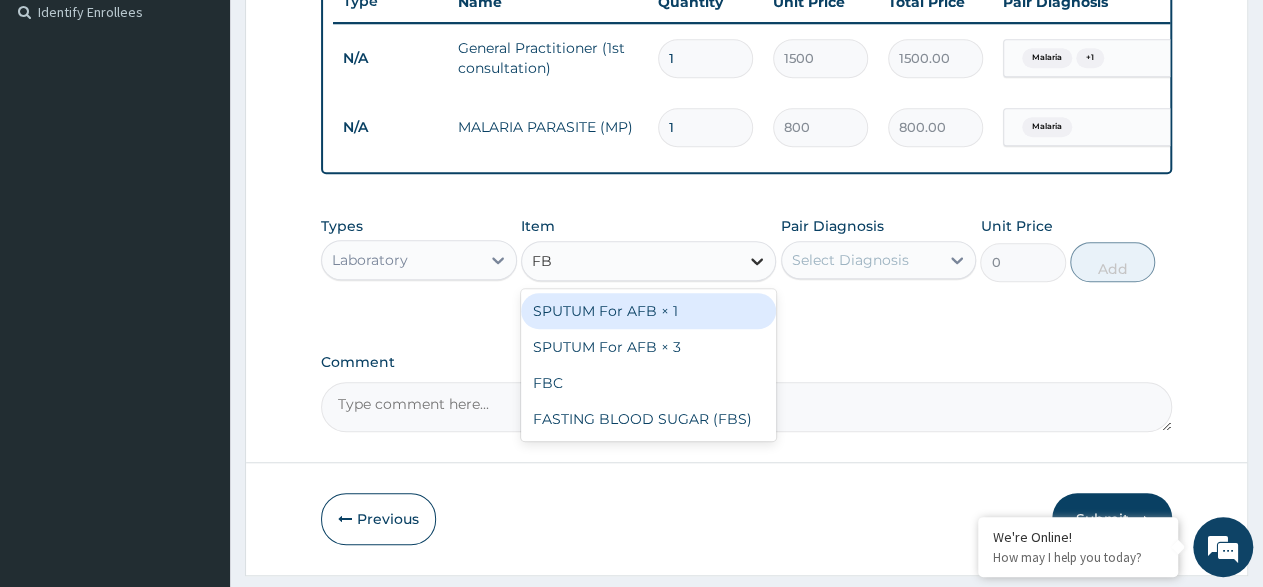 type on "FBC" 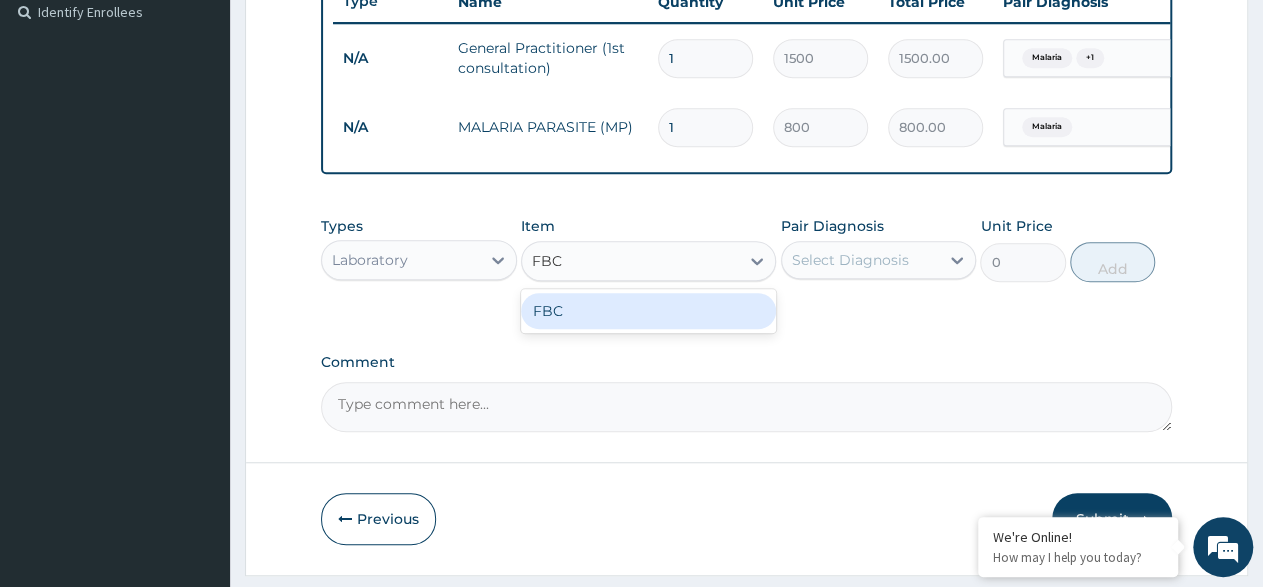 click on "FBC" at bounding box center [648, 311] 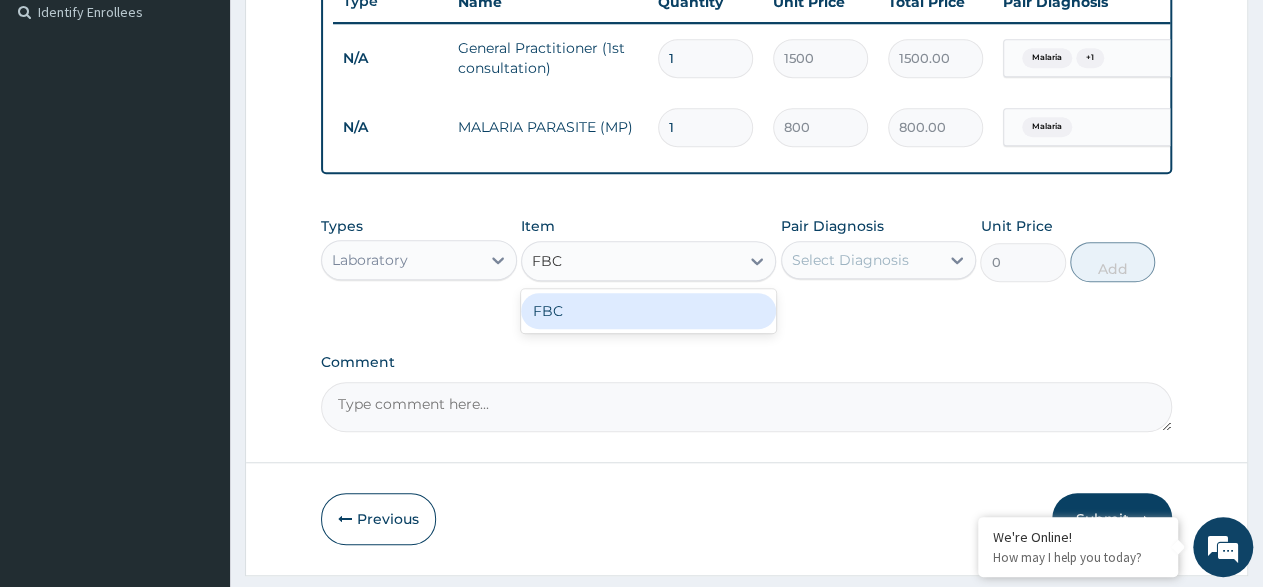 type 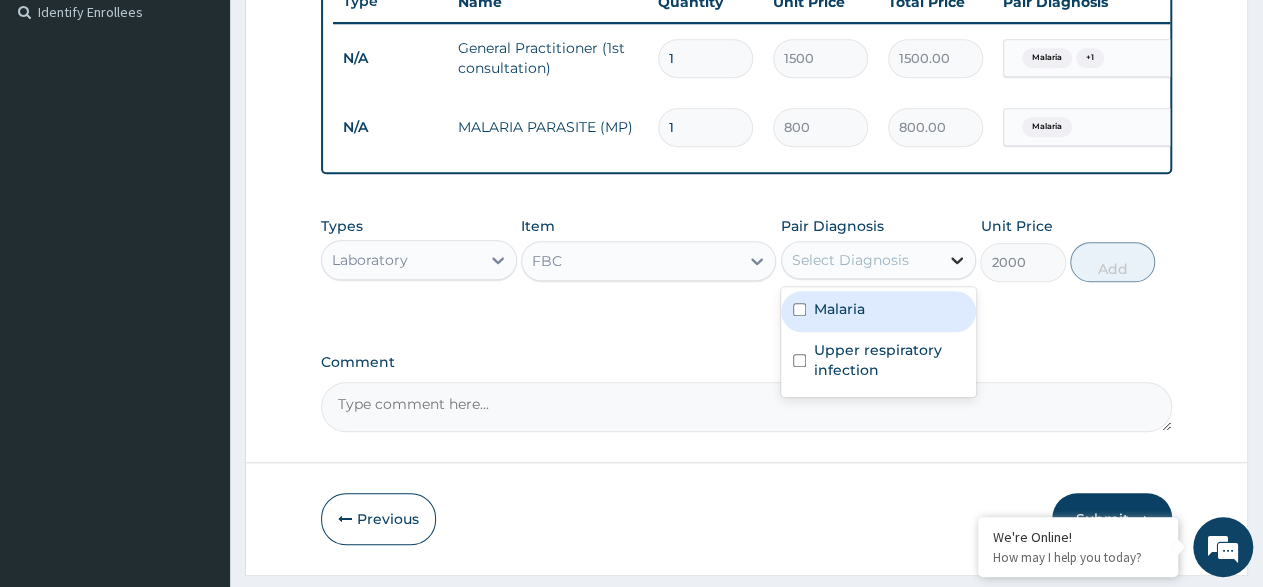 click at bounding box center [957, 260] 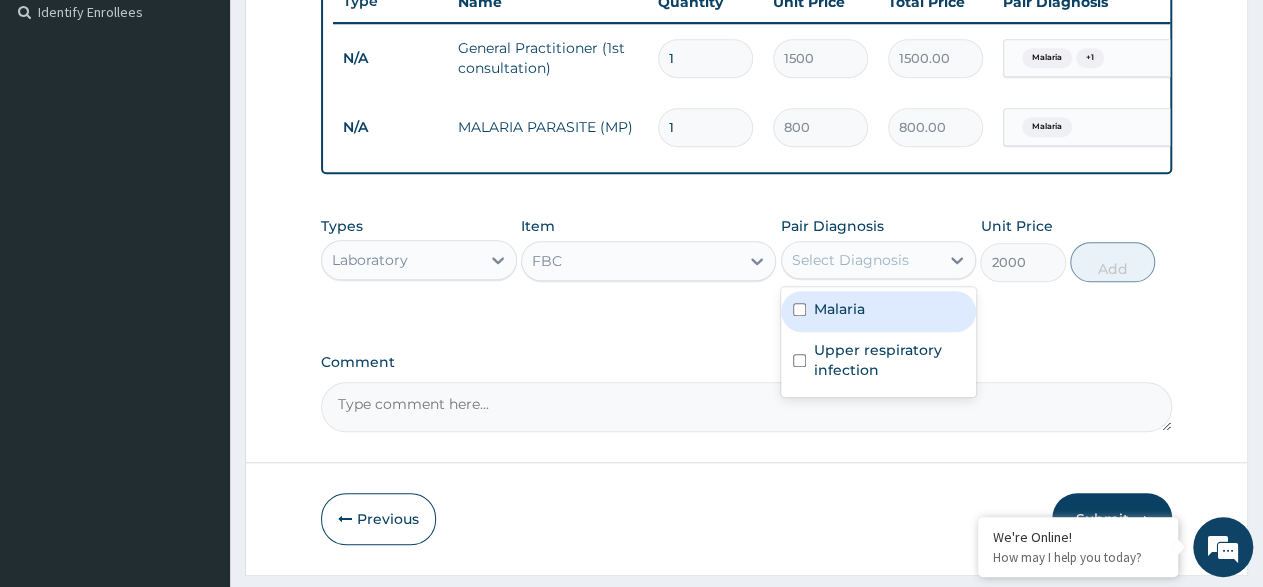 click on "Malaria Upper respiratory infection" at bounding box center (879, 342) 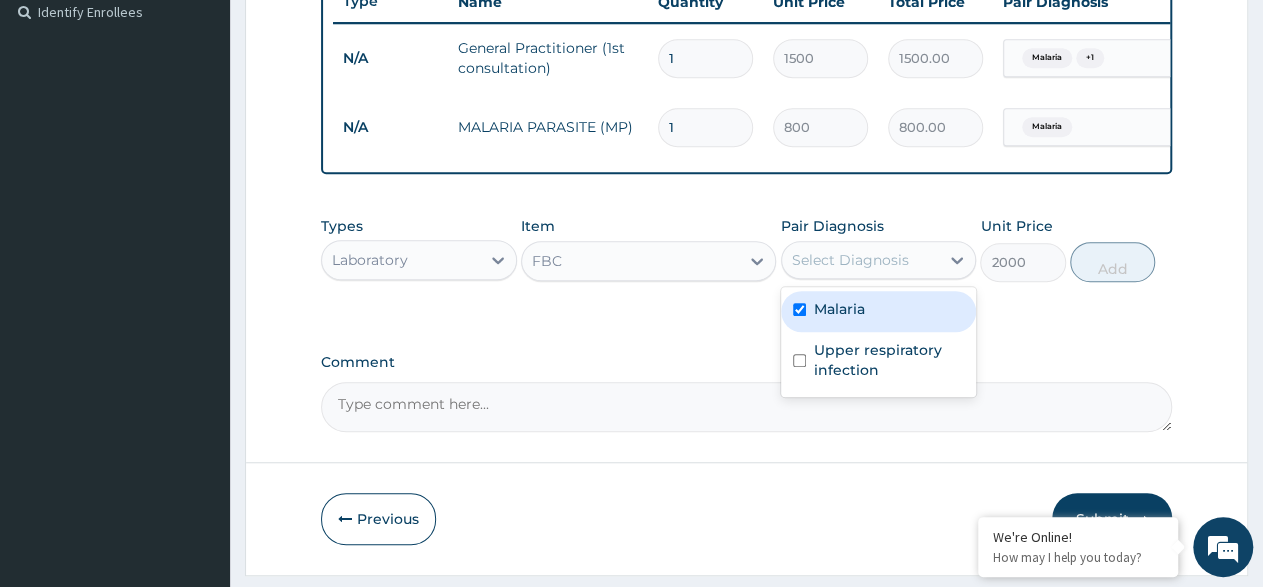 checkbox on "true" 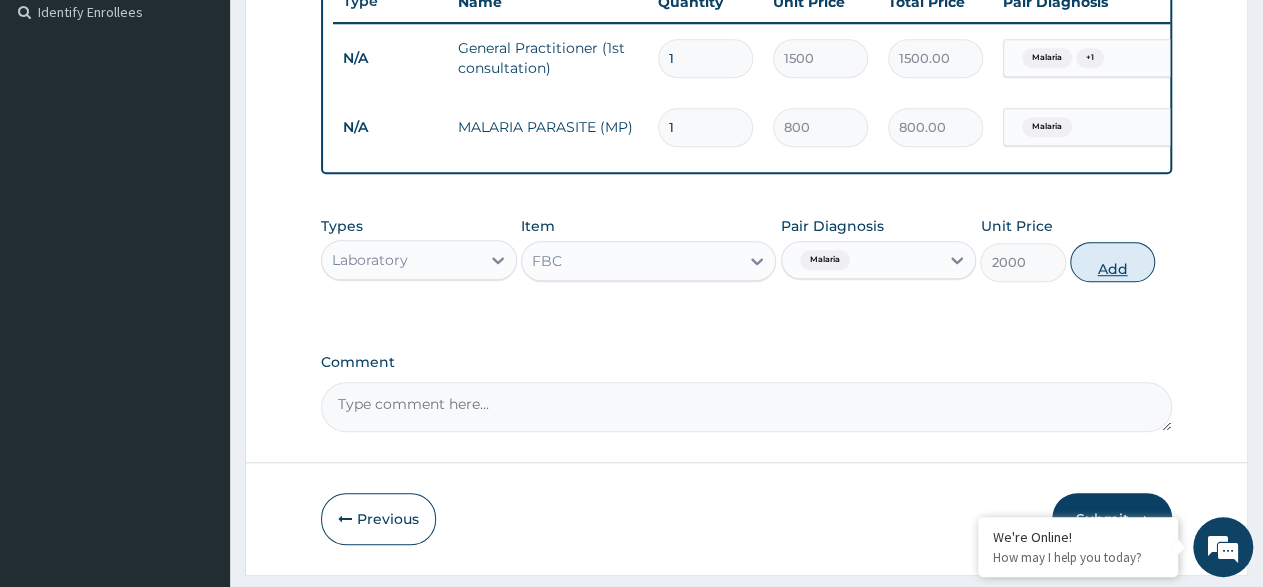 click on "Types Laboratory Item FBC Pair Diagnosis option Malaria, selected.   Select is focused ,type to refine list, press Down to open the menu,  press left to focus selected values Malaria Unit Price 2000 Add" at bounding box center [746, 249] 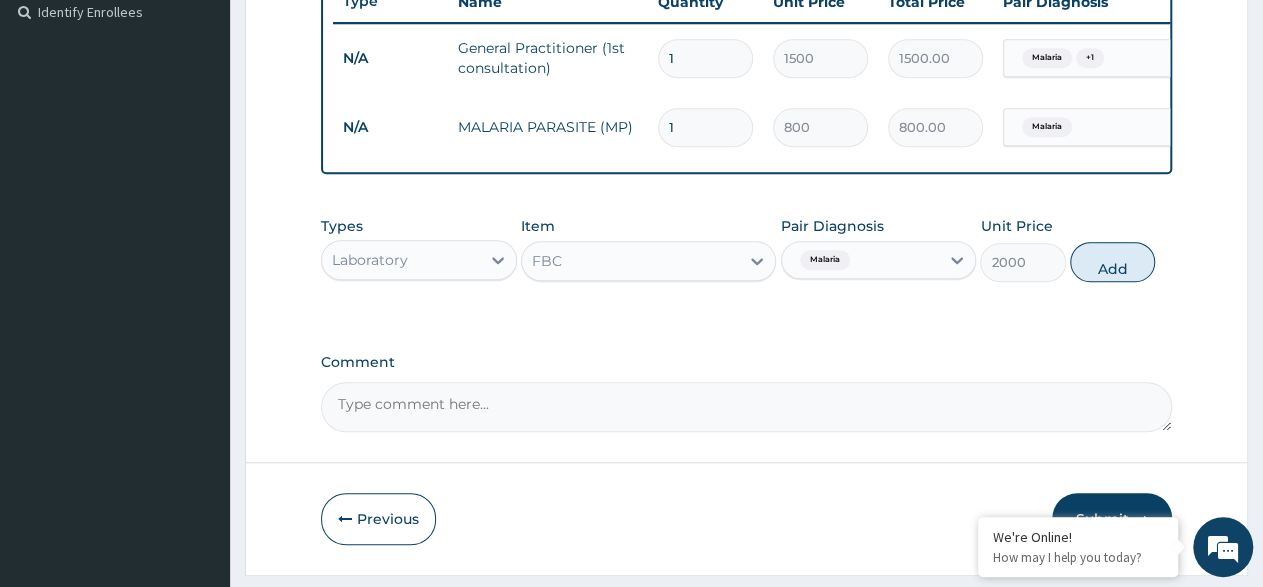 click on "Add" at bounding box center [1112, 262] 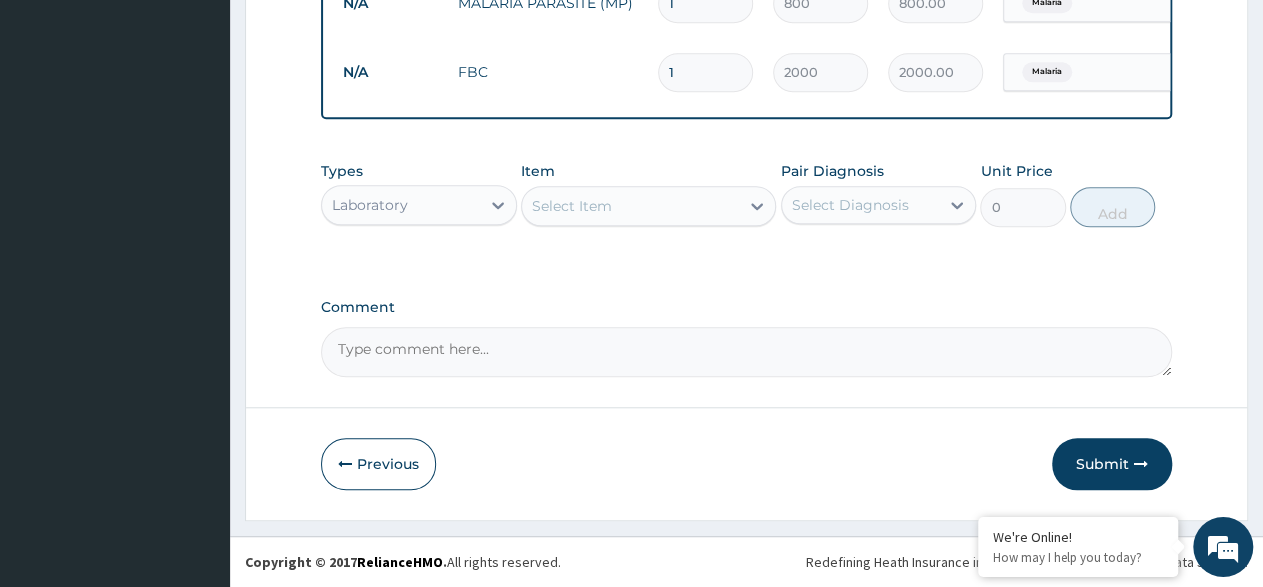 scroll, scrollTop: 696, scrollLeft: 0, axis: vertical 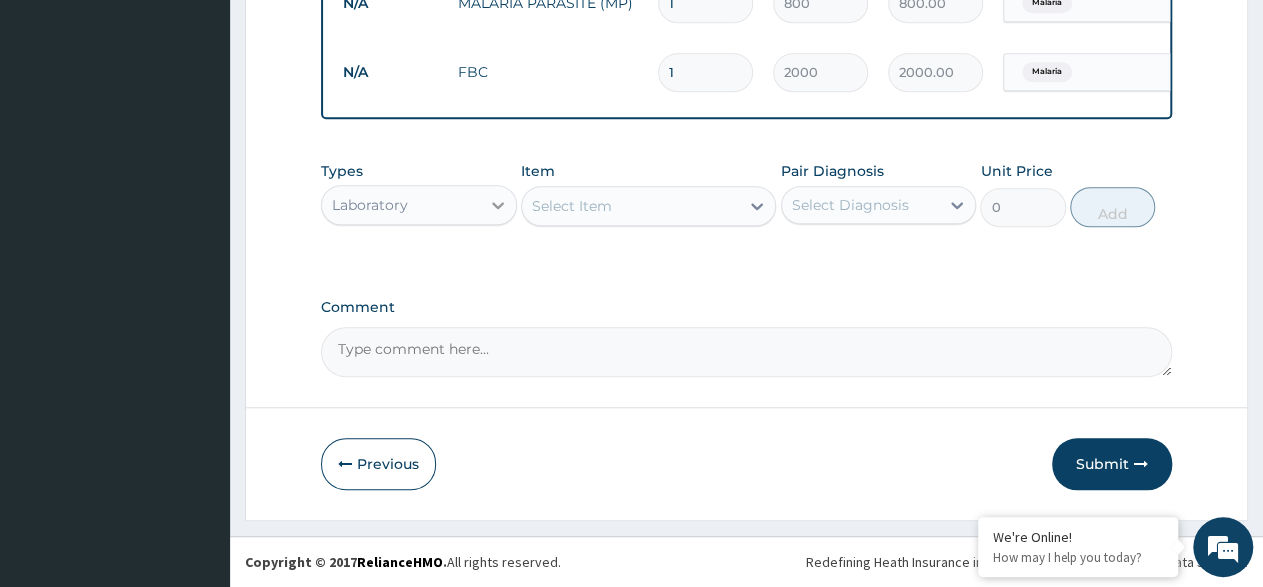 click 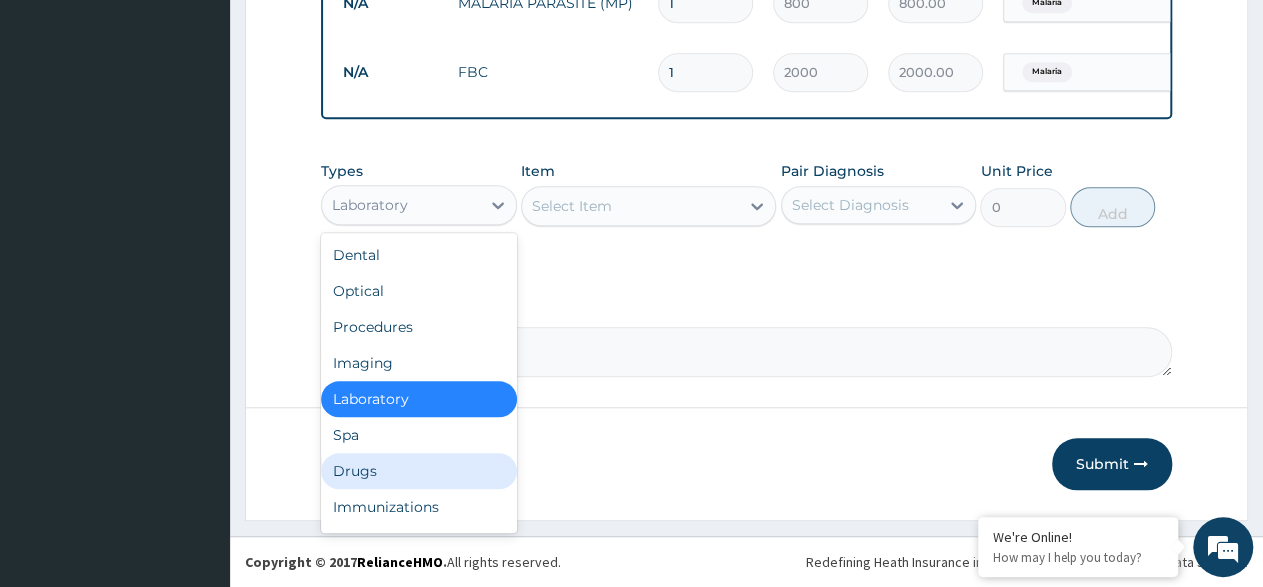 drag, startPoint x: 419, startPoint y: 468, endPoint x: 602, endPoint y: 383, distance: 201.7771 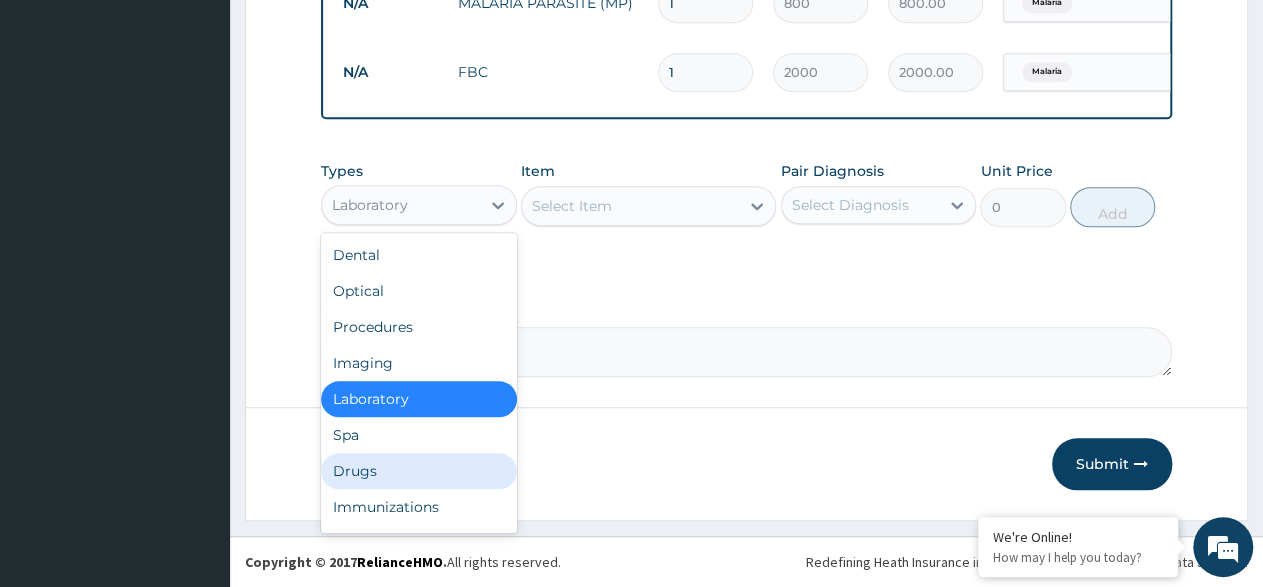 click on "Dental Optical Procedures Imaging Laboratory Spa Drugs Immunizations Others Gym" at bounding box center [419, 383] 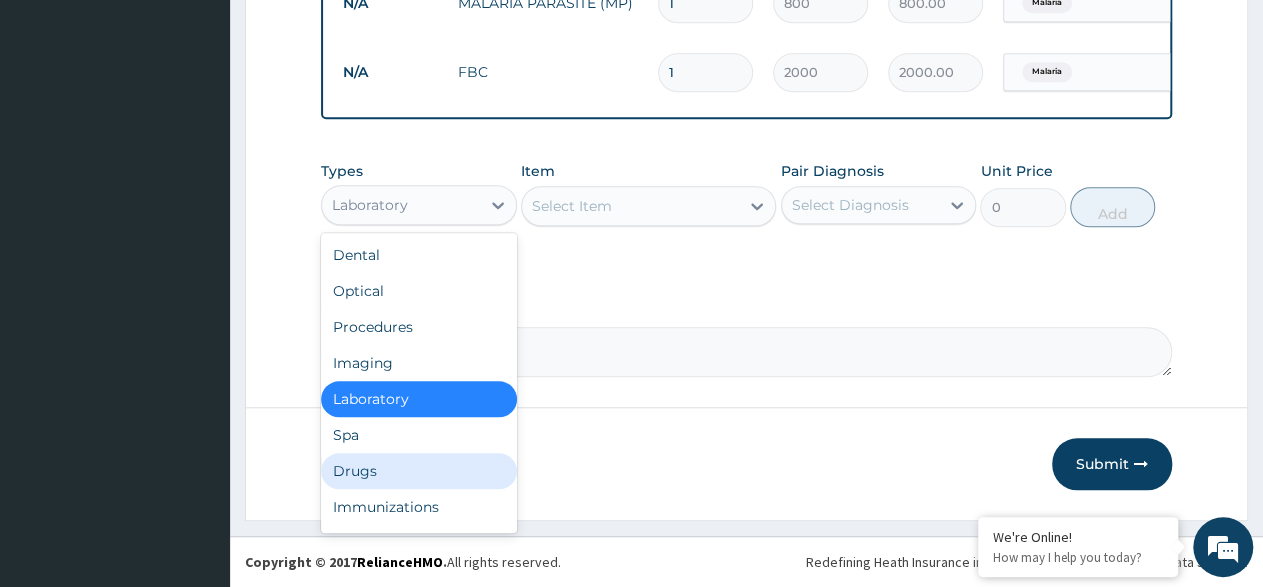 drag, startPoint x: 389, startPoint y: 475, endPoint x: 434, endPoint y: 466, distance: 45.891174 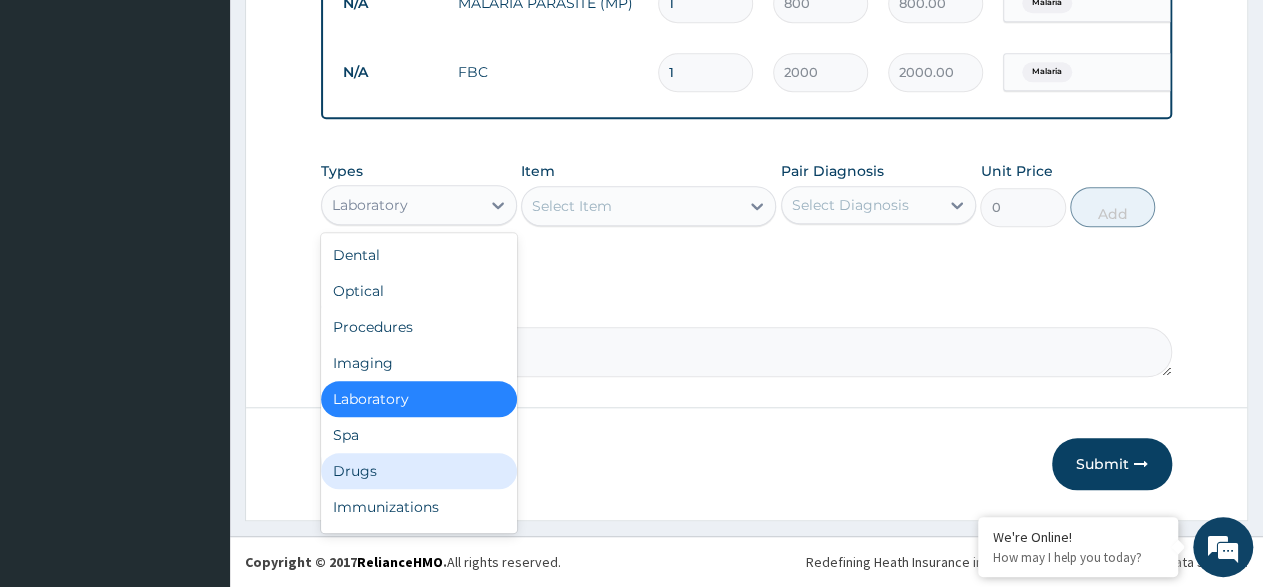 click on "Drugs" at bounding box center (419, 471) 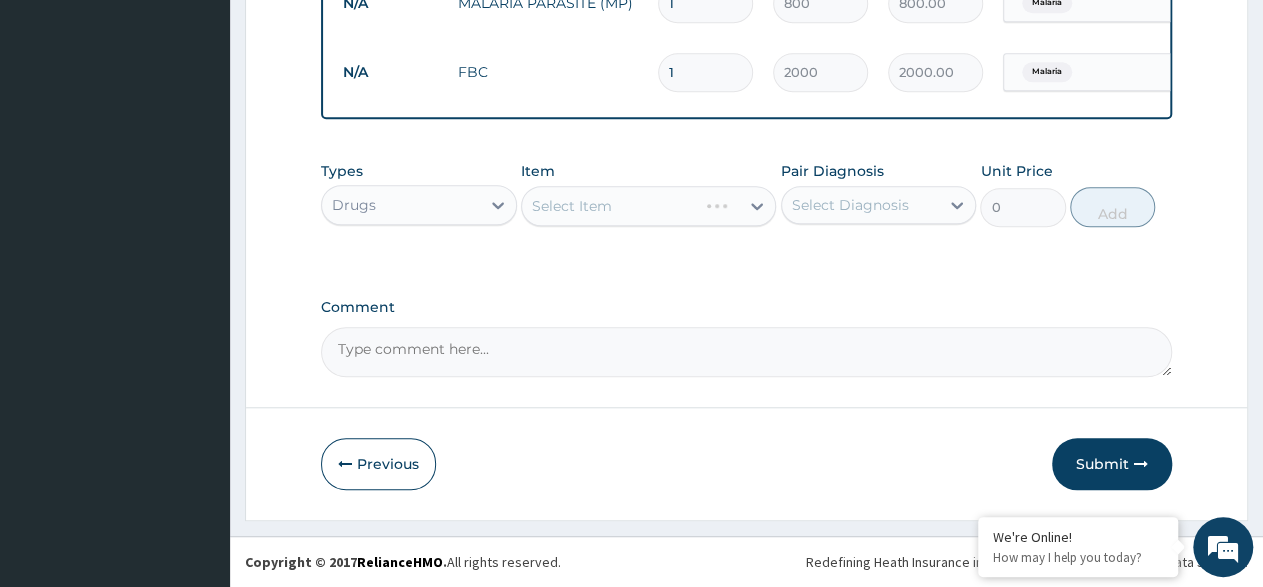 click on "Select Item" at bounding box center [648, 206] 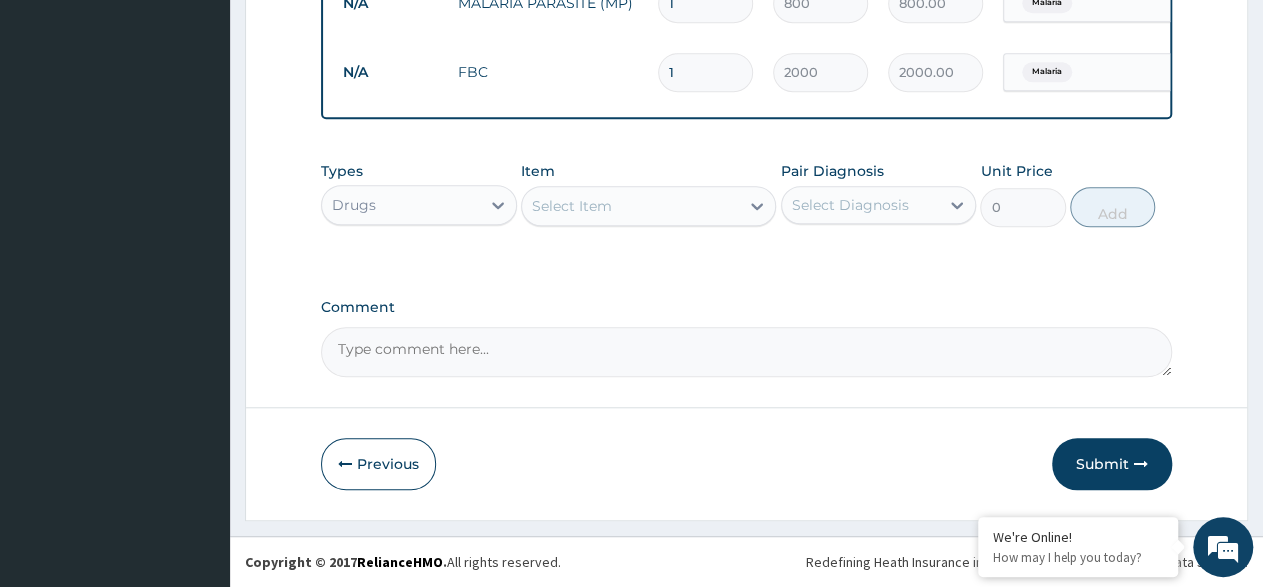click 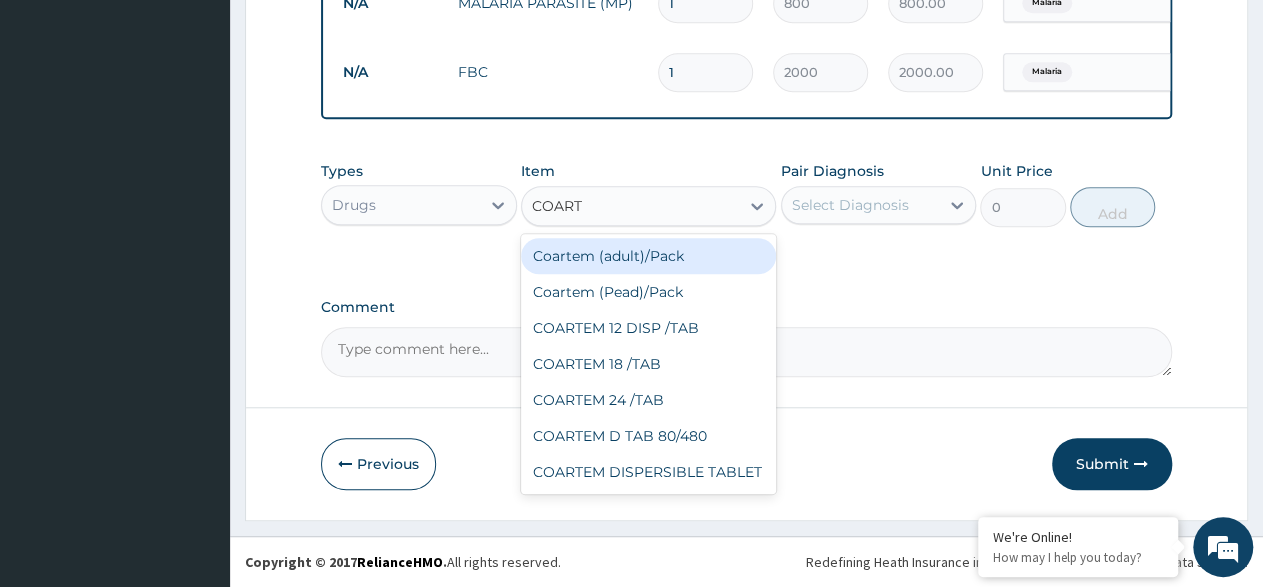 type on "COARTE" 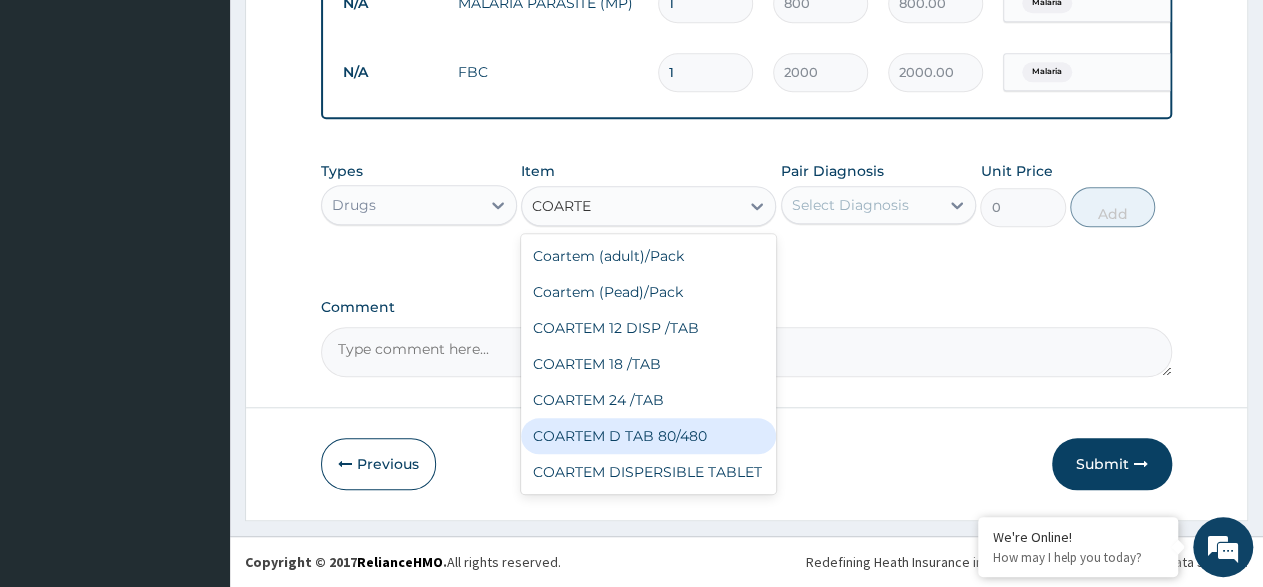 click on "COARTEM D TAB 80/480" at bounding box center [648, 436] 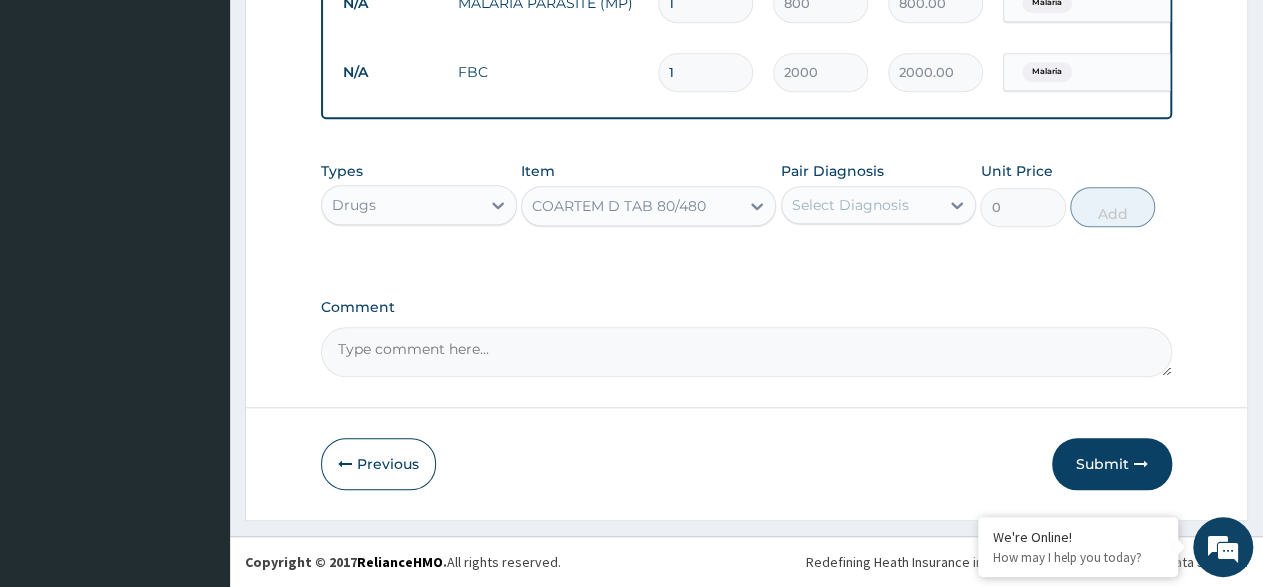 type 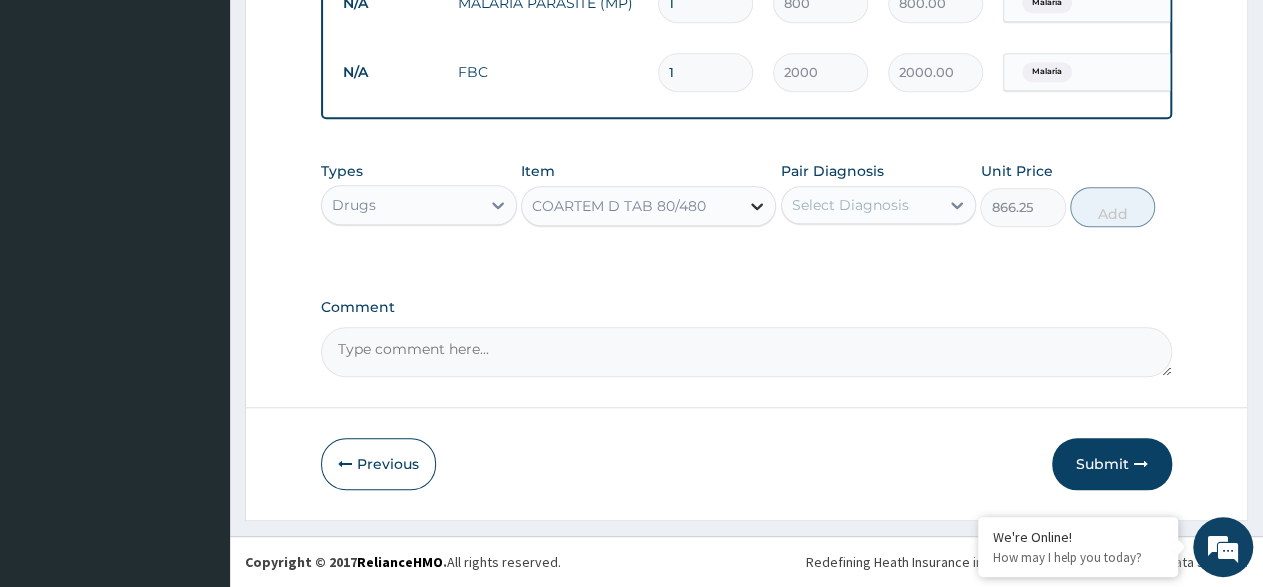 click 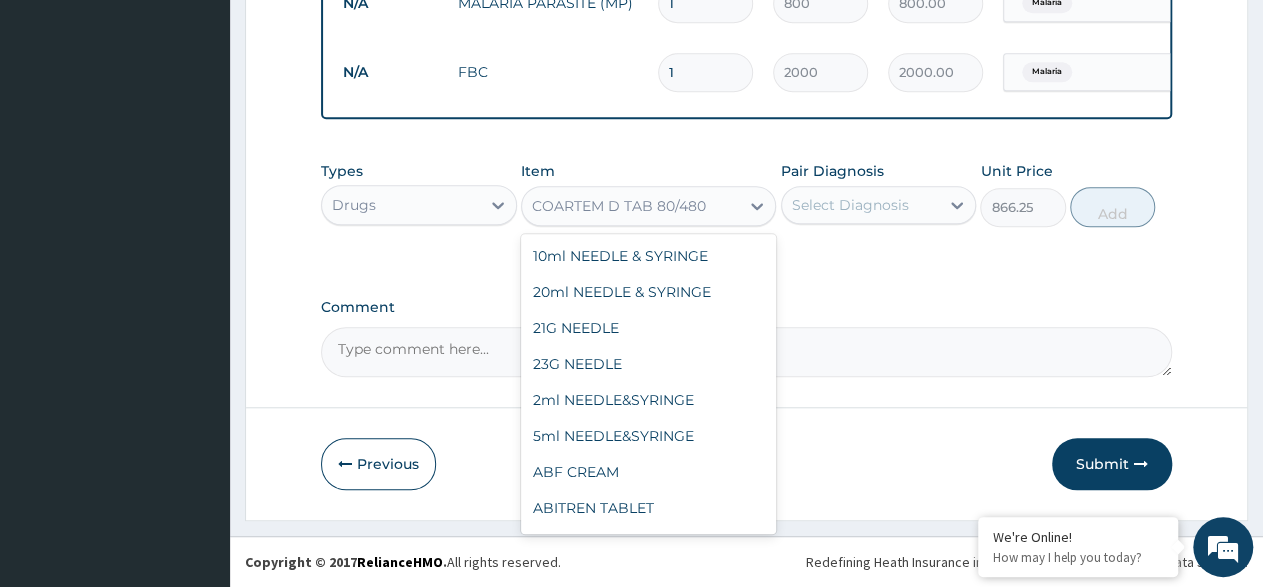 scroll, scrollTop: 19672, scrollLeft: 0, axis: vertical 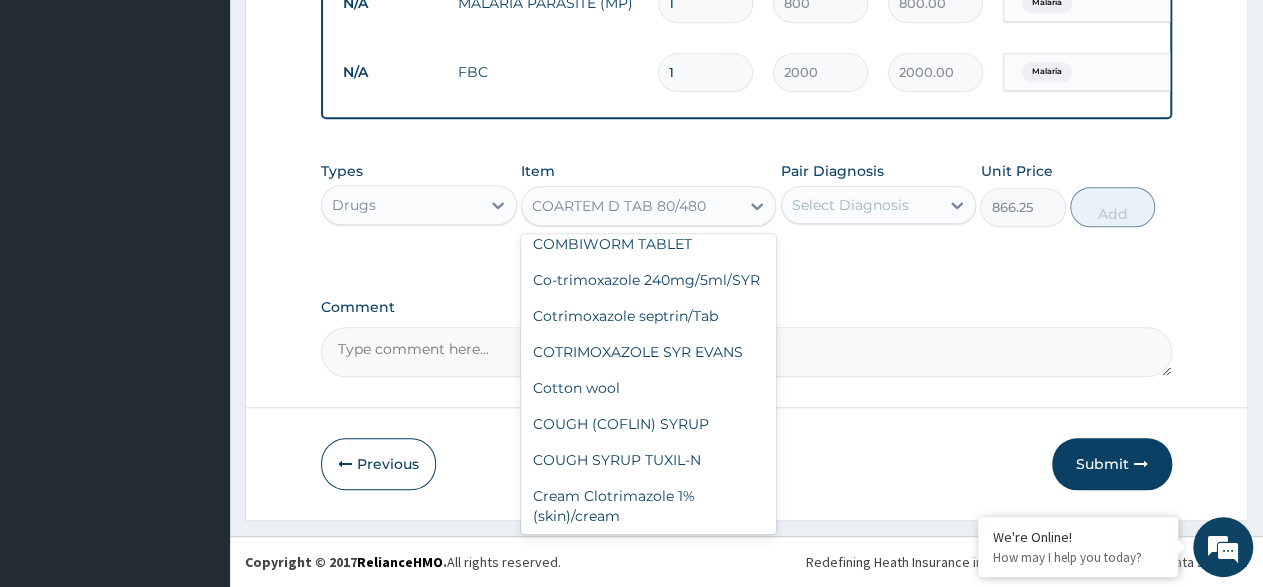 click on "COARTEM 24 /TAB" at bounding box center [648, -352] 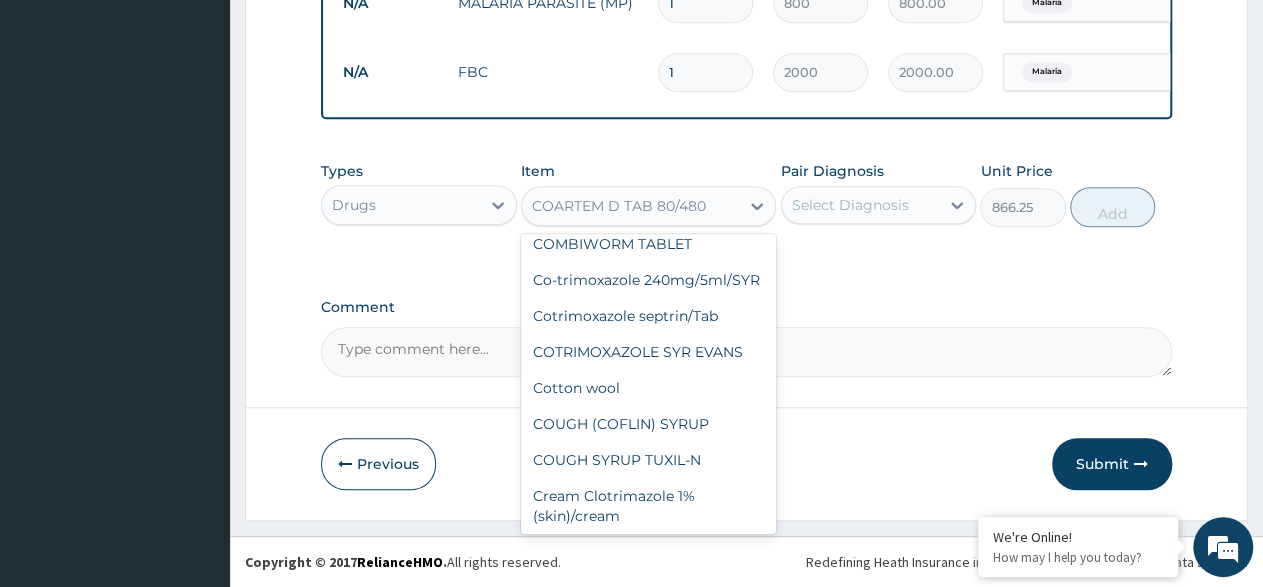 type on "21" 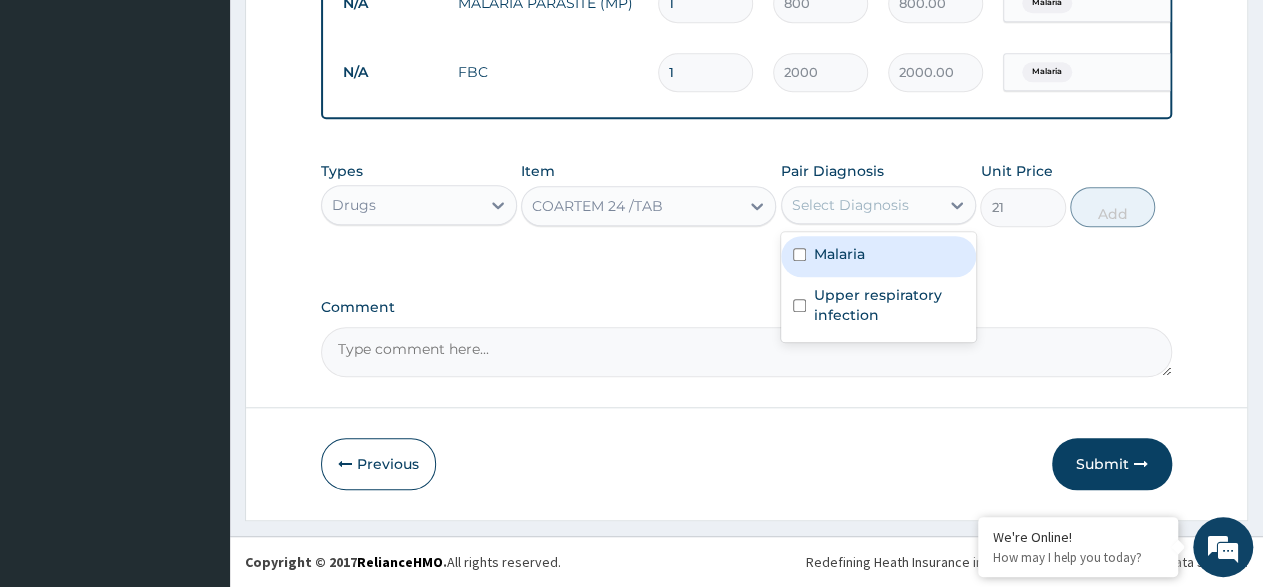 click on "Select Diagnosis" at bounding box center [861, 205] 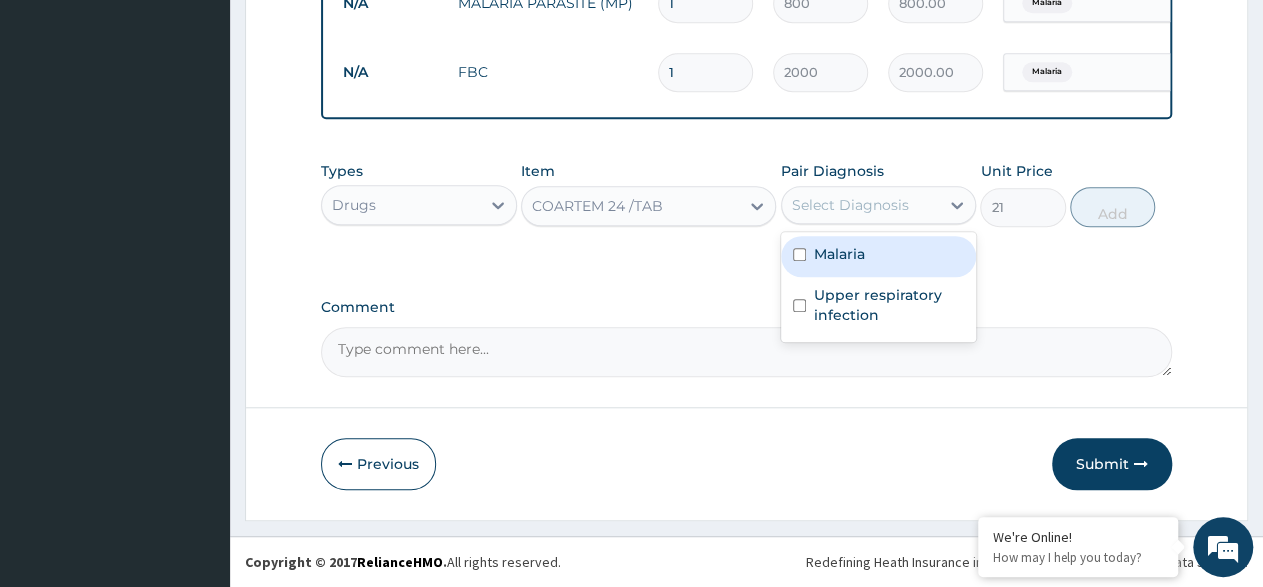 click at bounding box center (799, 254) 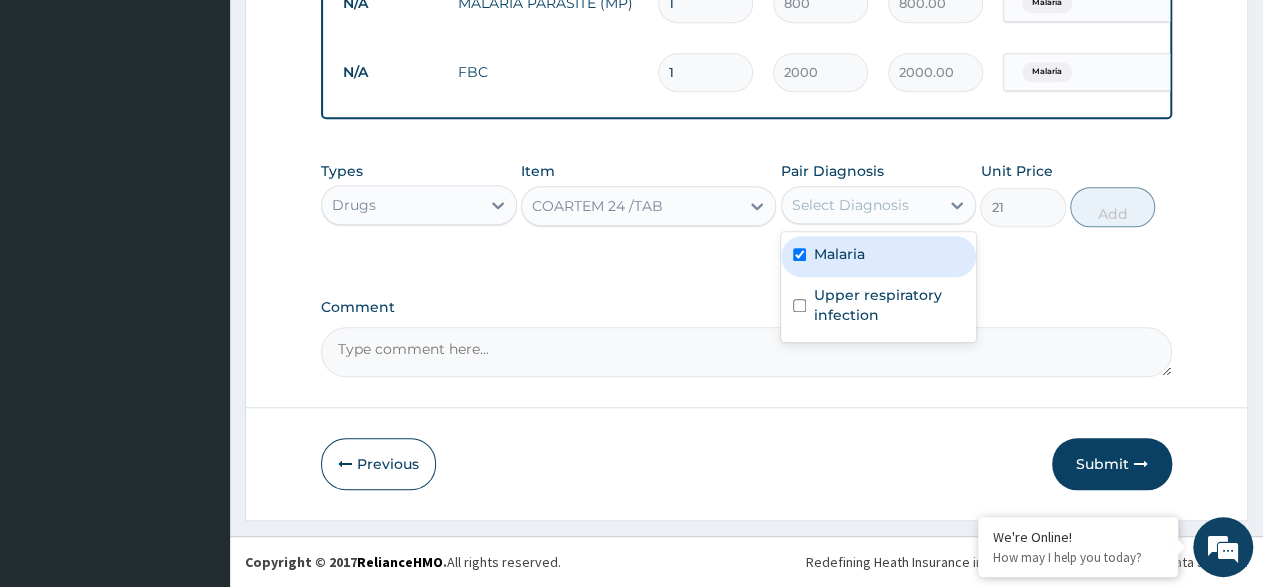 checkbox on "true" 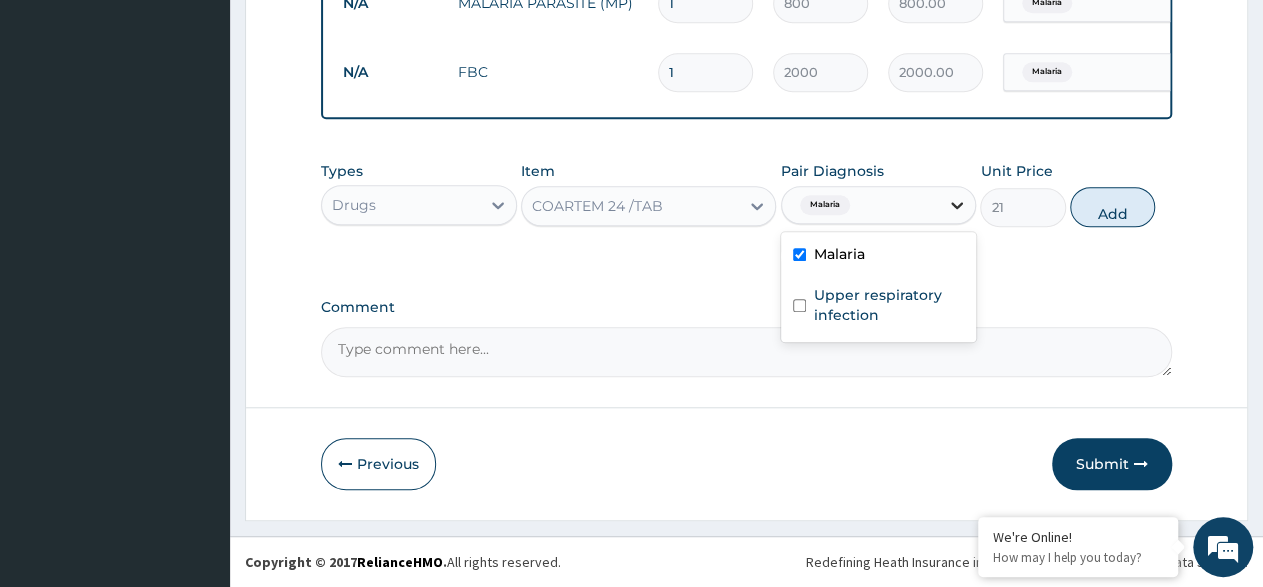 drag, startPoint x: 946, startPoint y: 202, endPoint x: 1141, endPoint y: 223, distance: 196.1275 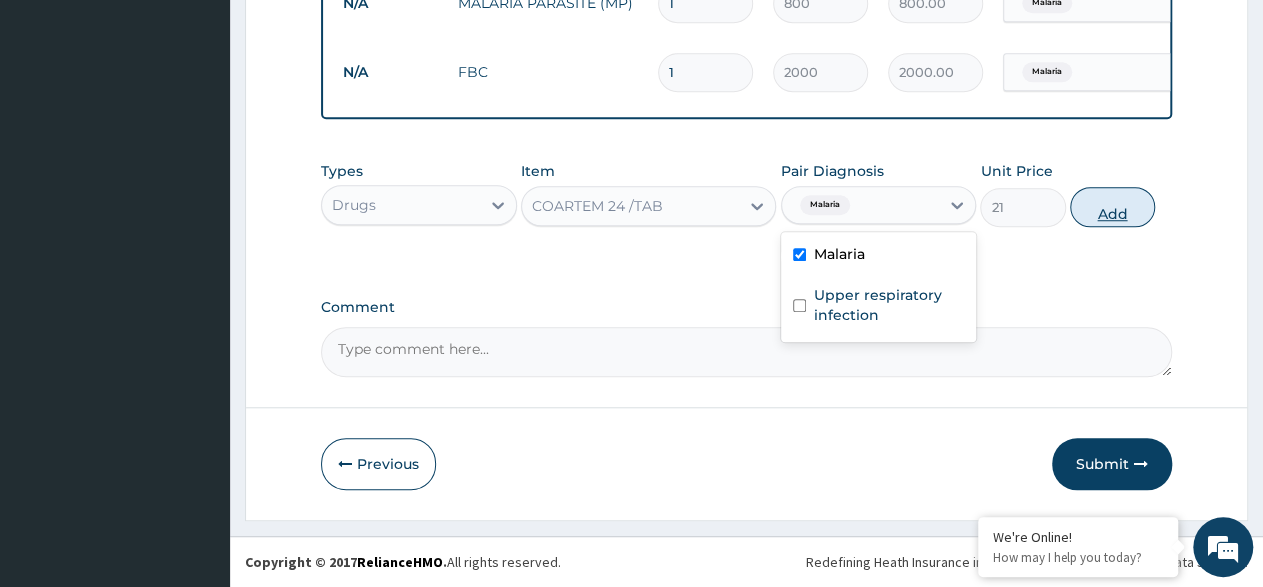 click at bounding box center (957, 205) 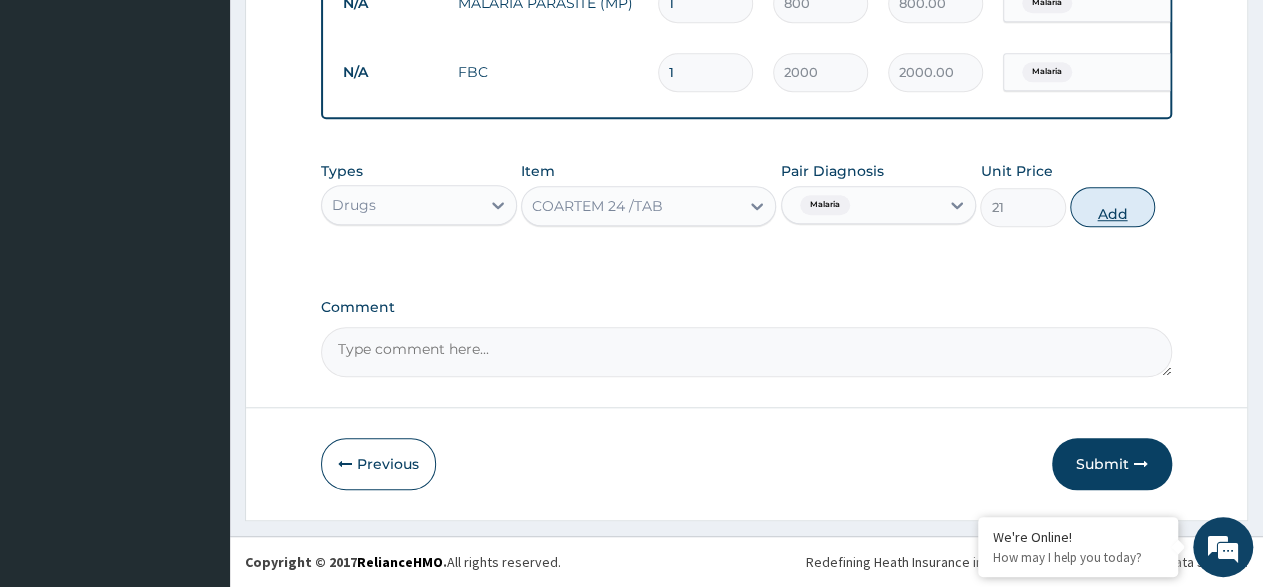 click on "Add" at bounding box center (1112, 207) 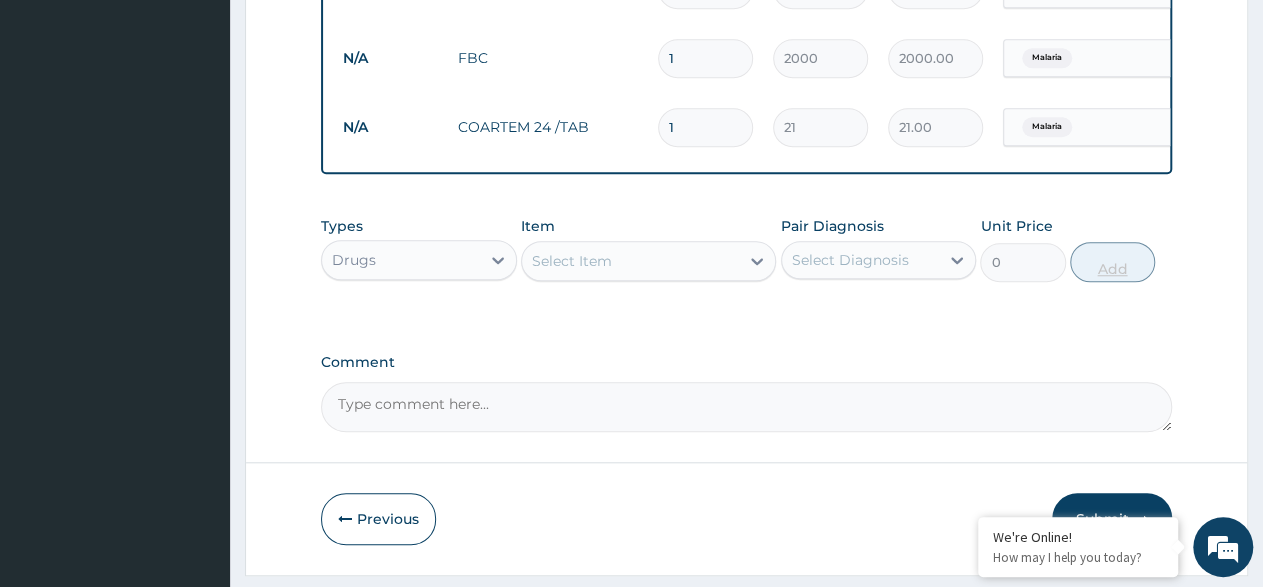 type 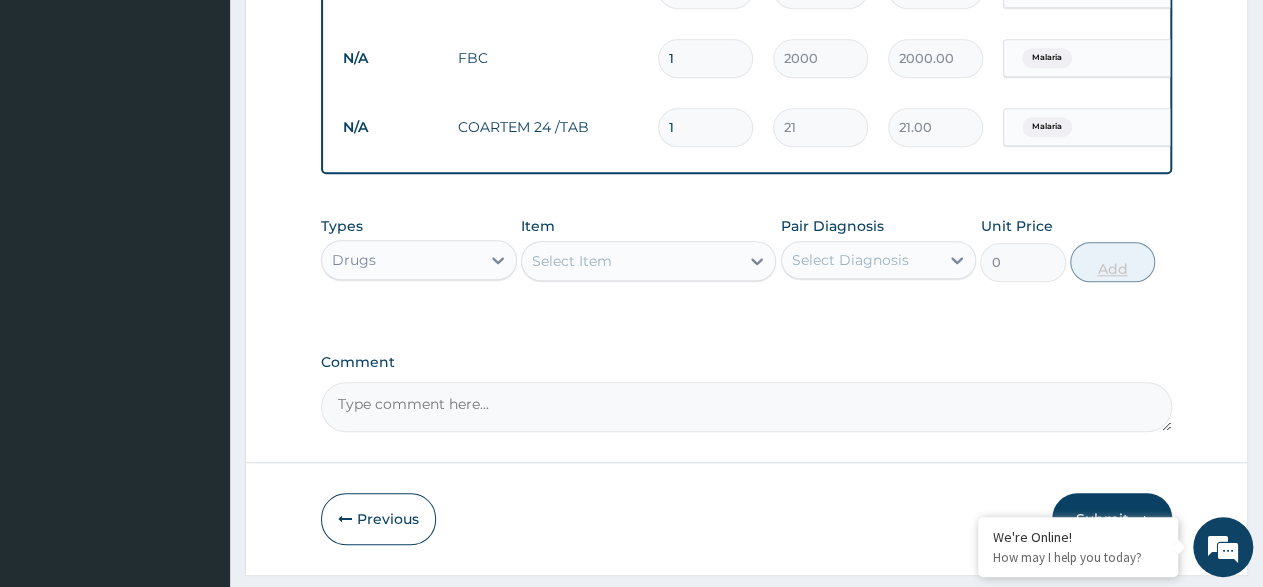 type on "0.00" 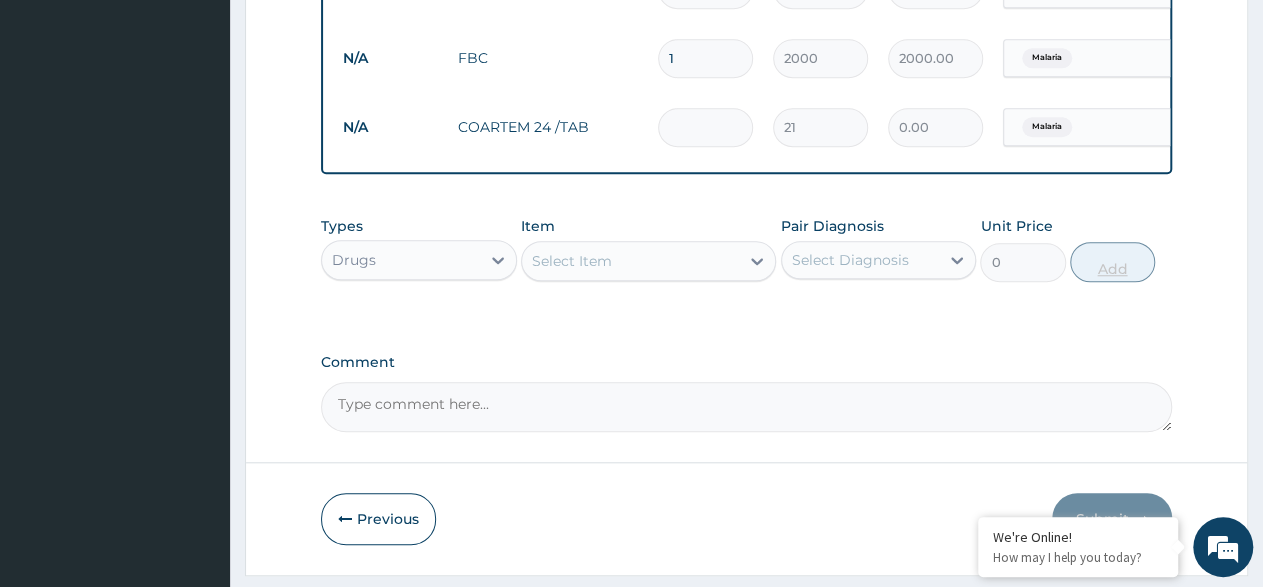 type on "6" 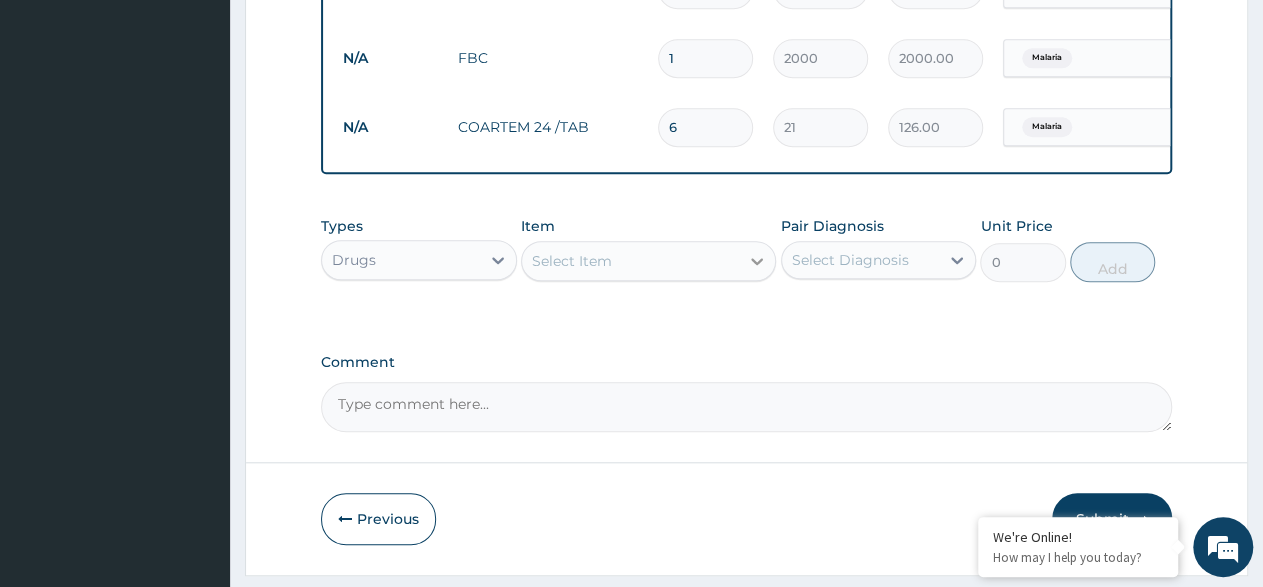 type on "6" 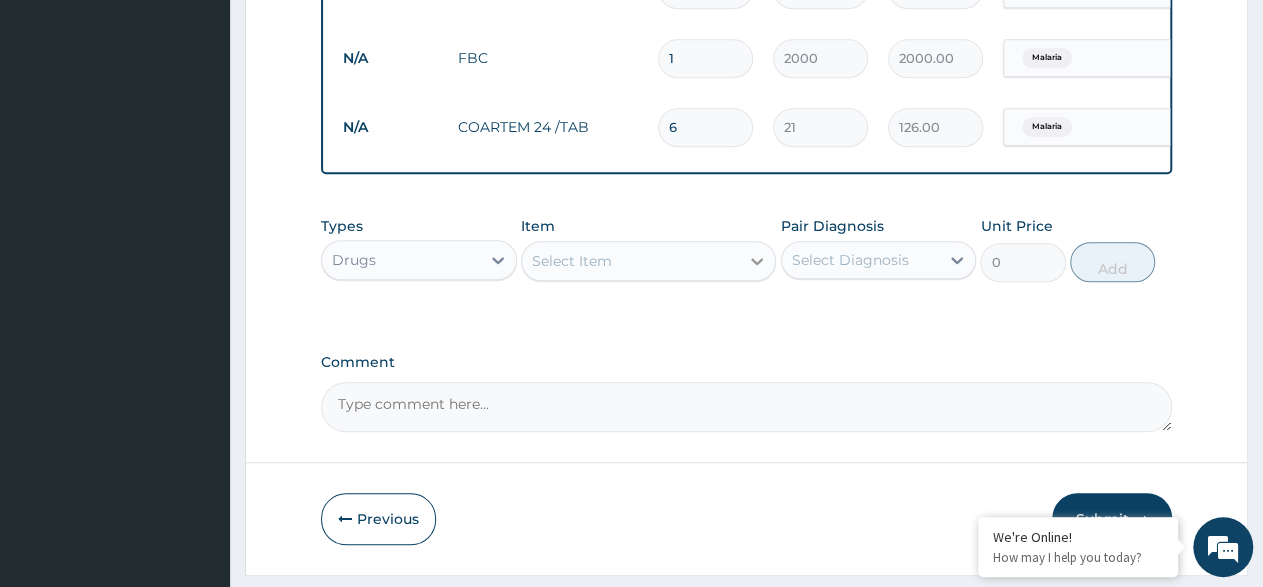 click 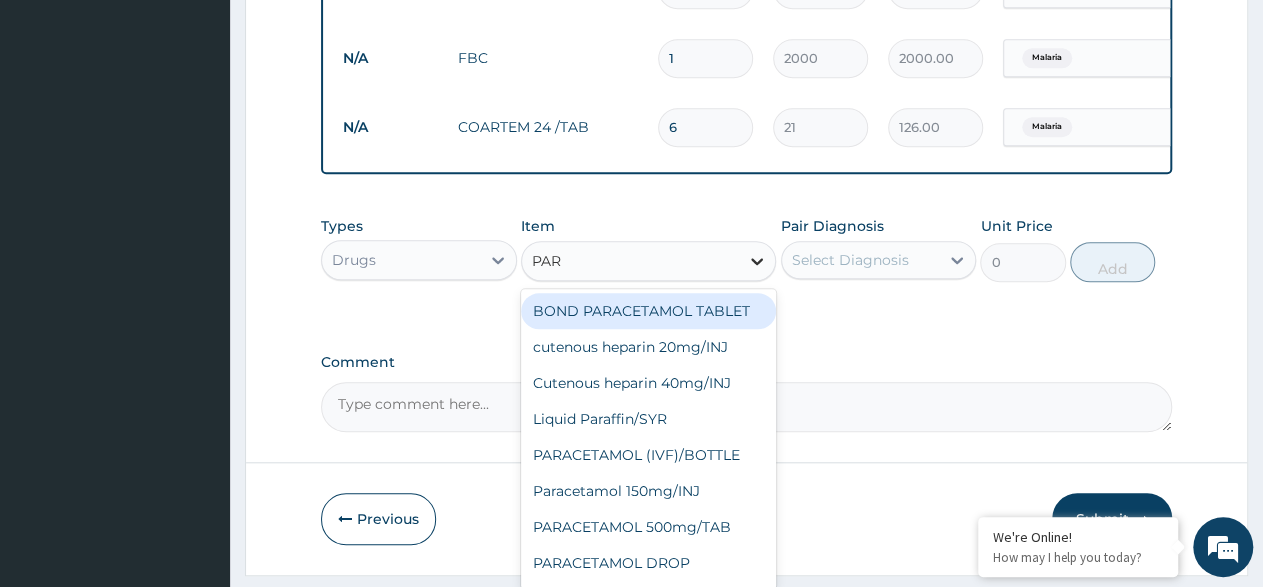 type on "PARA" 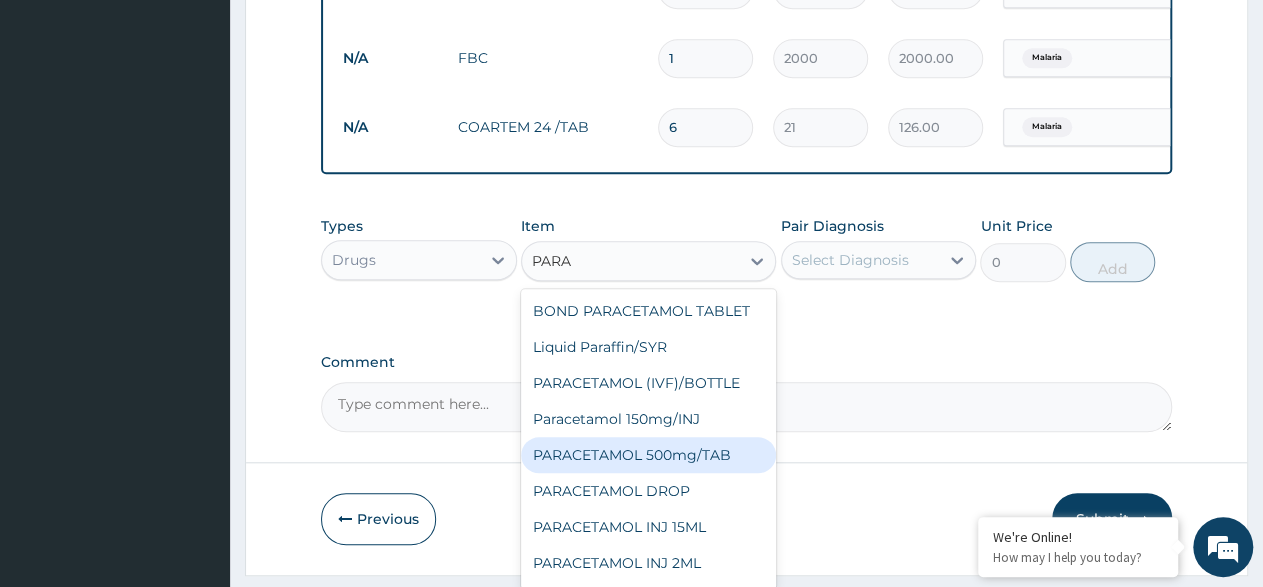 click on "PARACETAMOL 500mg/TAB" at bounding box center (648, 455) 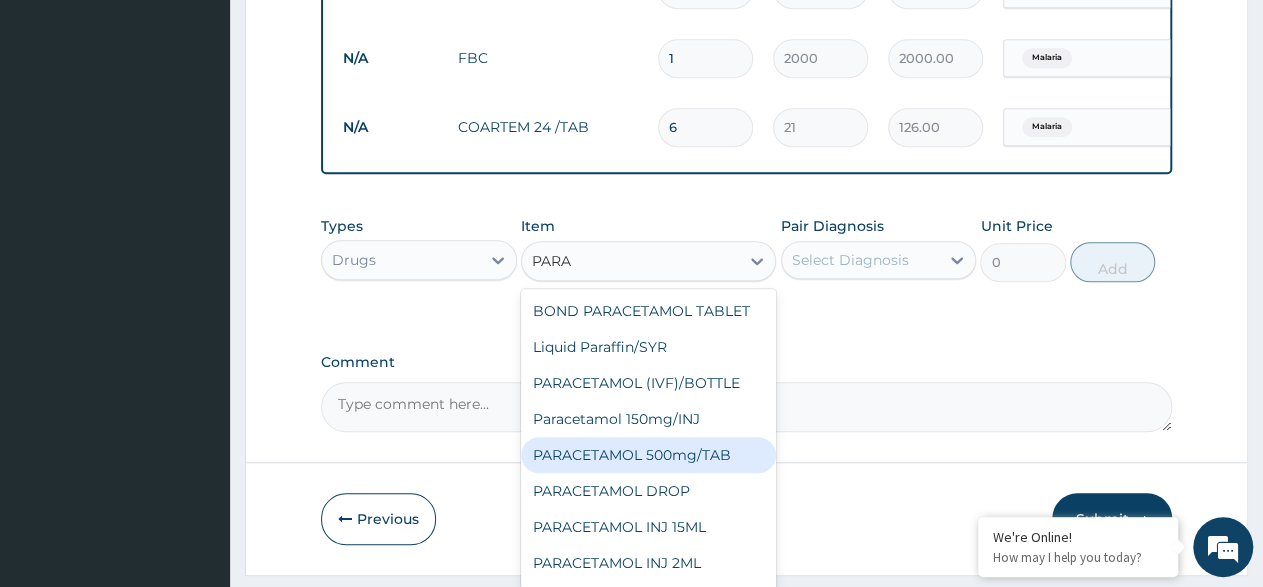 type 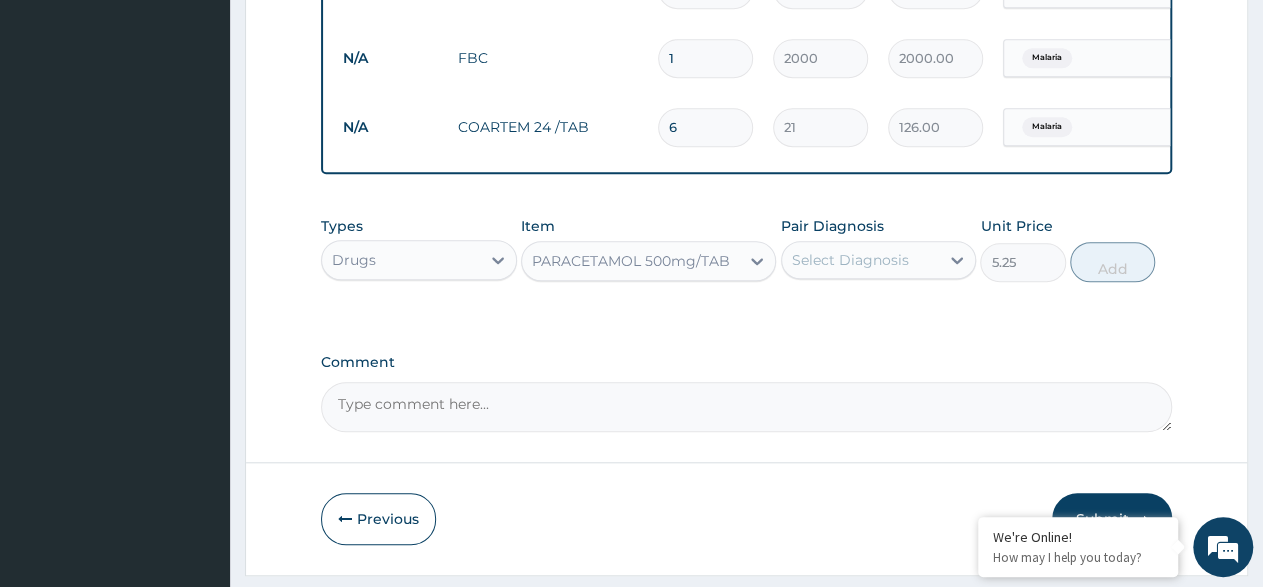 drag, startPoint x: 951, startPoint y: 265, endPoint x: 938, endPoint y: 294, distance: 31.780497 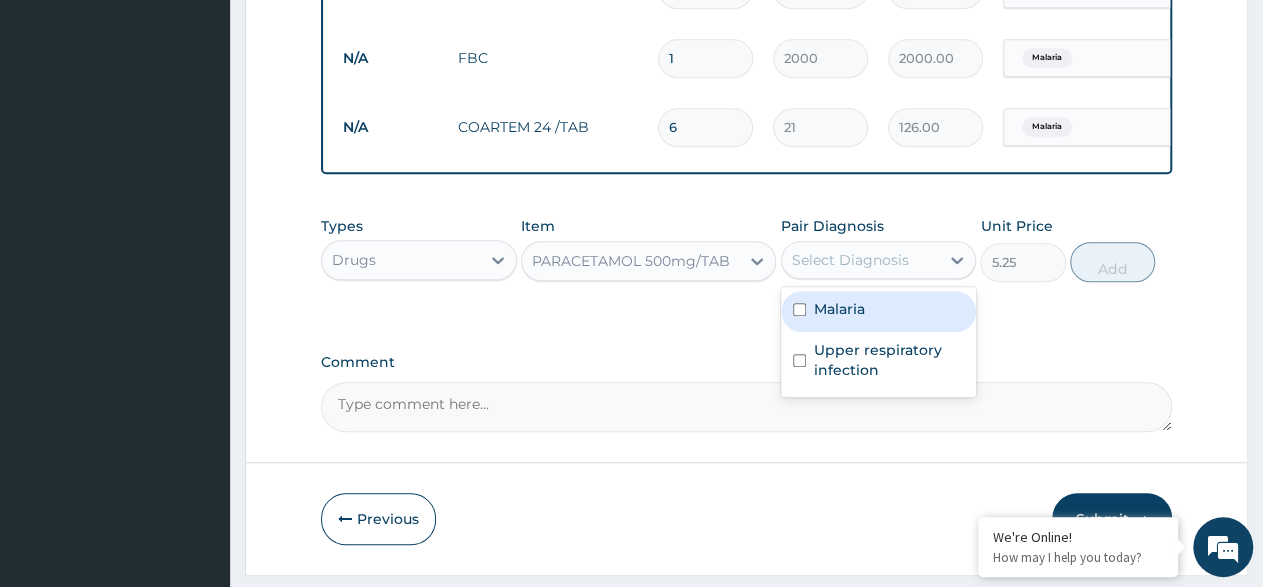 click on "Malaria" at bounding box center [839, 309] 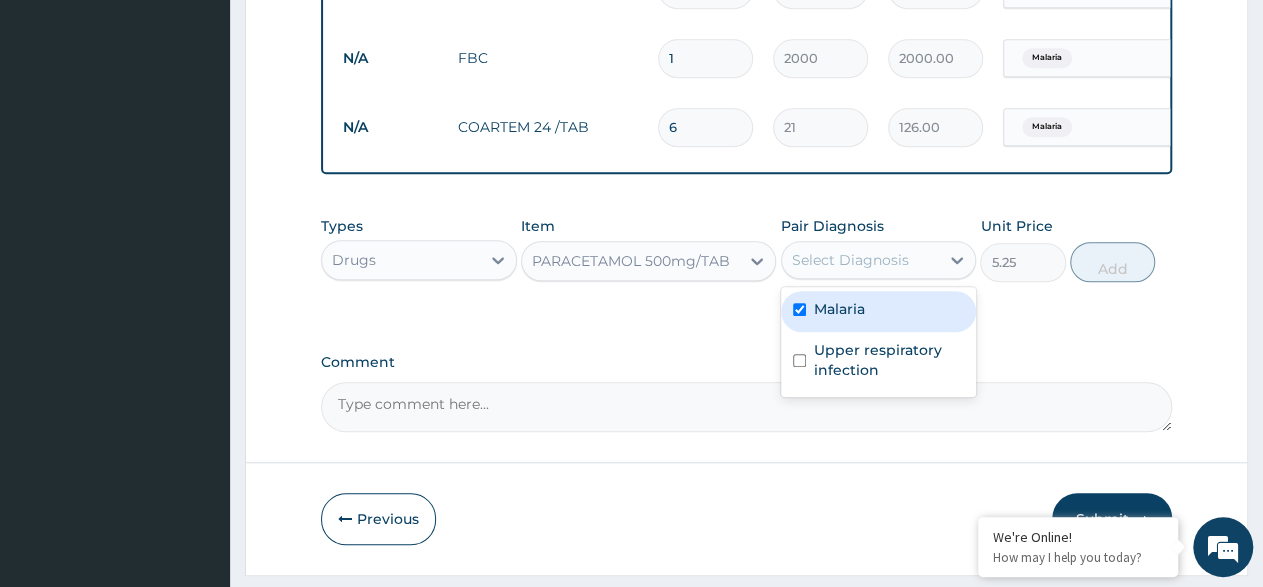 checkbox on "true" 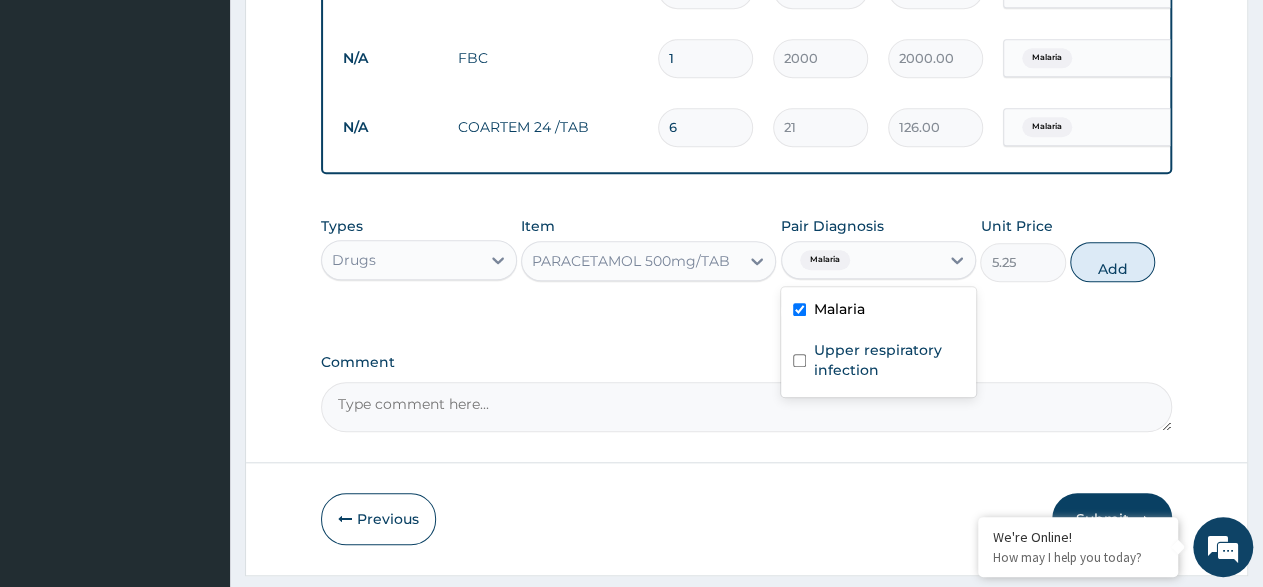 drag, startPoint x: 945, startPoint y: 265, endPoint x: 1103, endPoint y: 315, distance: 165.72266 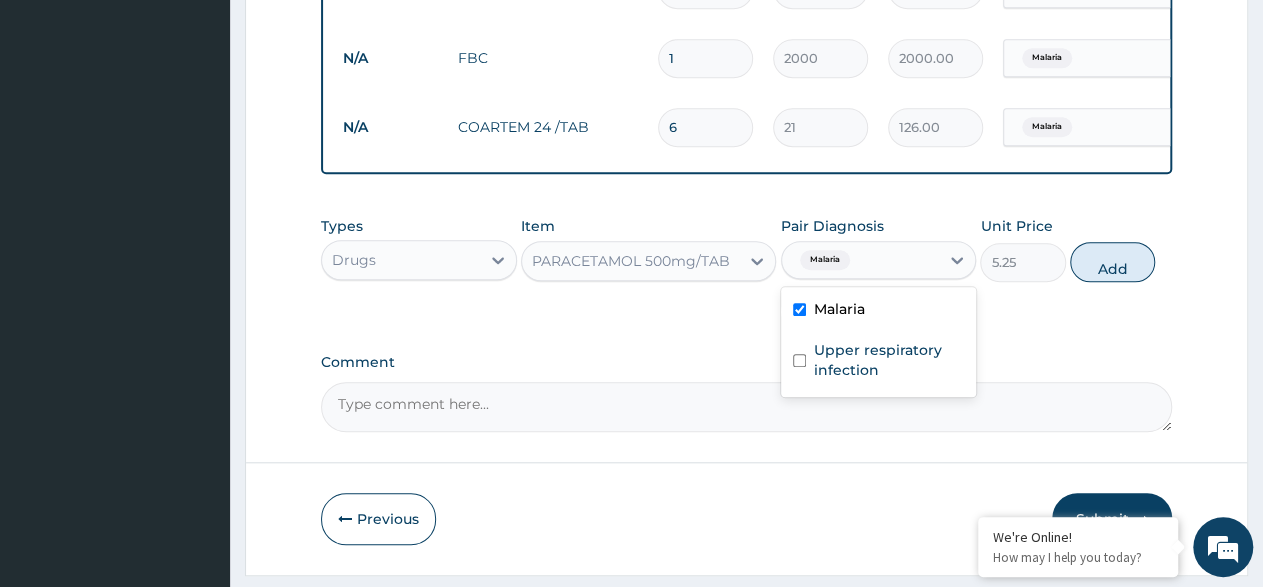 click on "Types Drugs Item PARACETAMOL 500mg/TAB Pair Diagnosis option Malaria, selected. option Malaria selected, 1 of 2. 2 results available. Use Up and Down to choose options, press Enter to select the currently focused option, press Escape to exit the menu, press Tab to select the option and exit the menu. Malaria Malaria Upper respiratory infection Unit Price 5.25 Add" at bounding box center (746, 249) 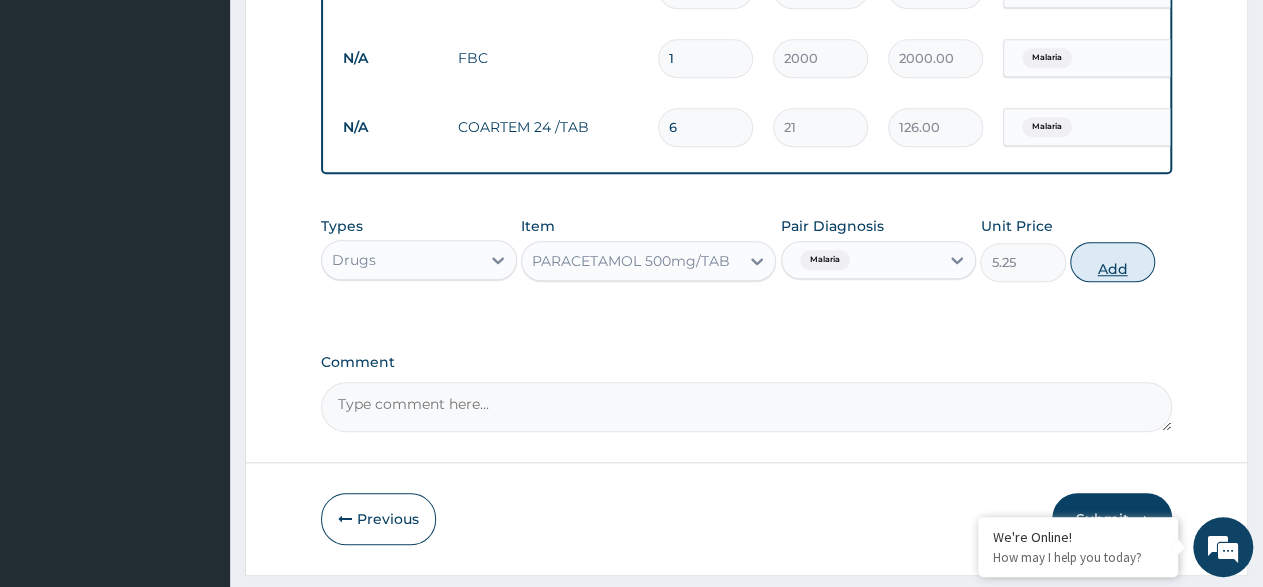 click on "Add" at bounding box center (1112, 262) 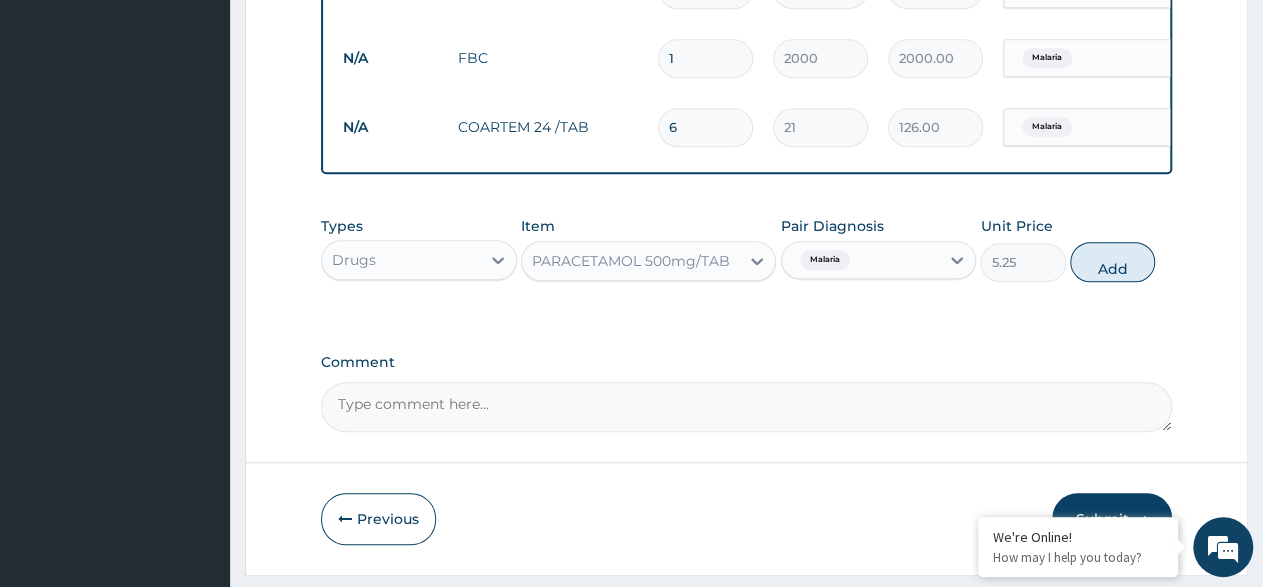 type on "0" 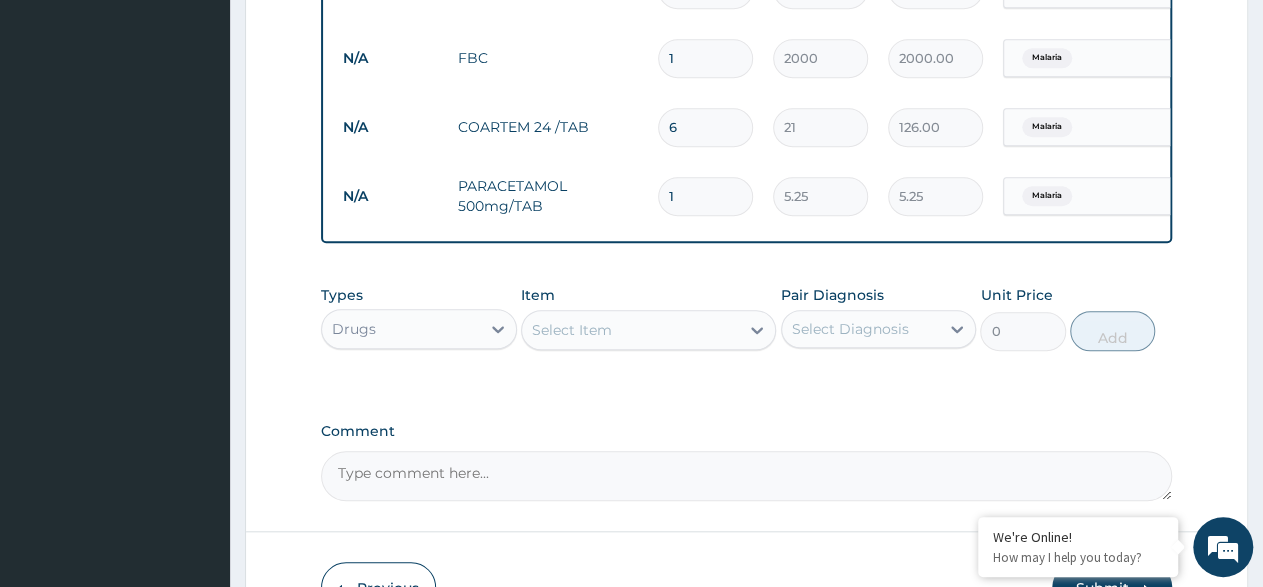 type on "16" 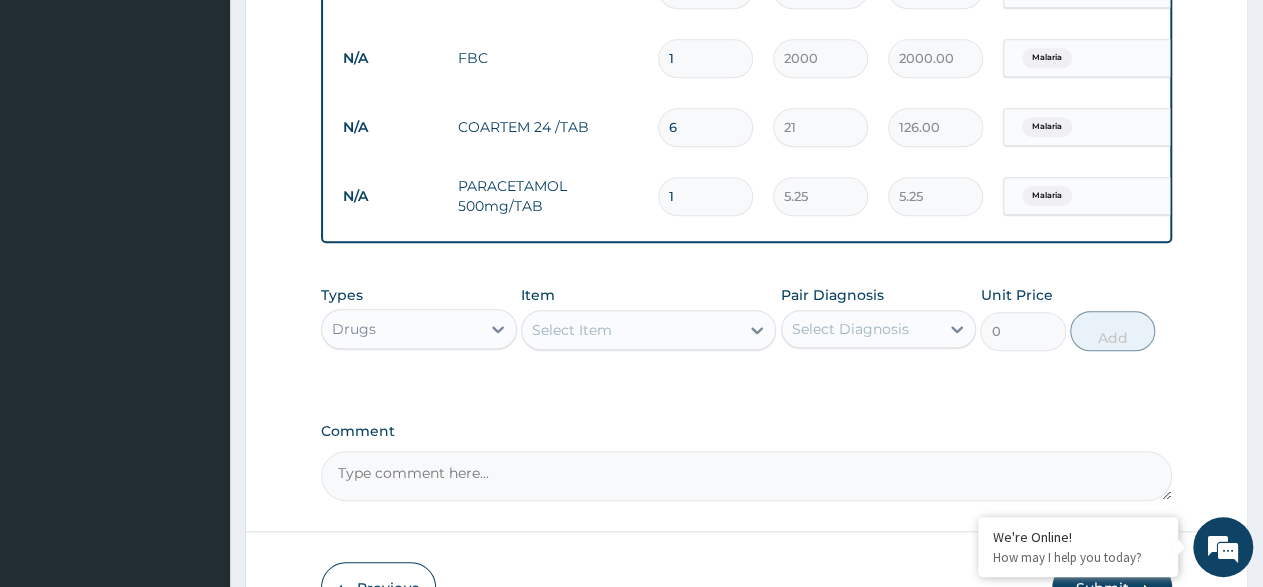 type on "84.00" 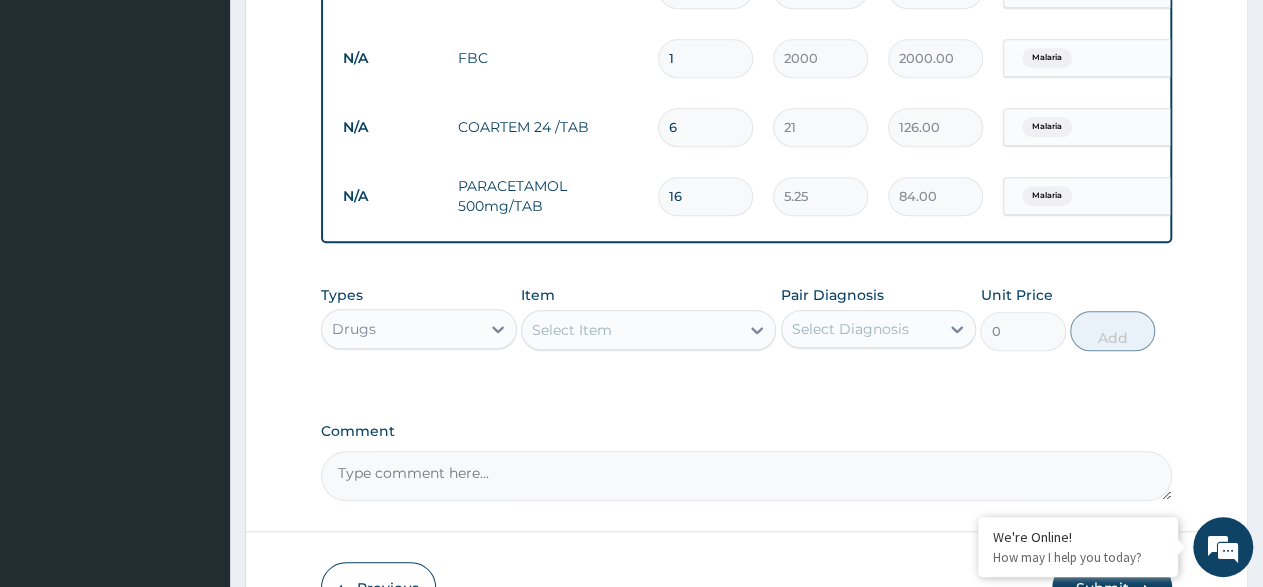 type on "1" 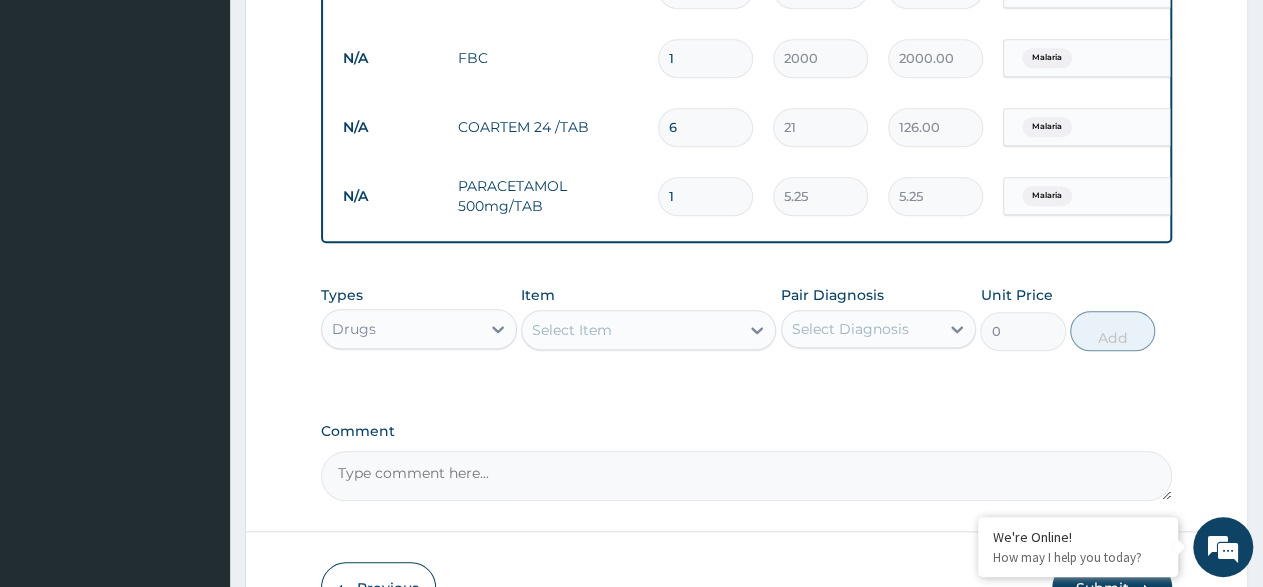 type on "18" 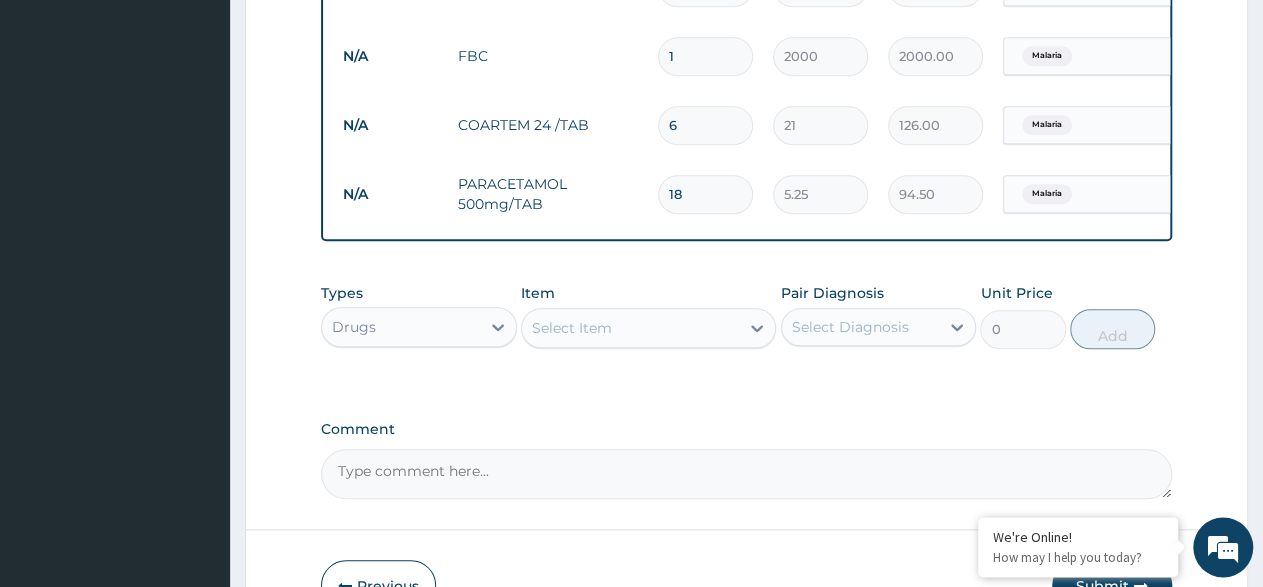 scroll, scrollTop: 834, scrollLeft: 0, axis: vertical 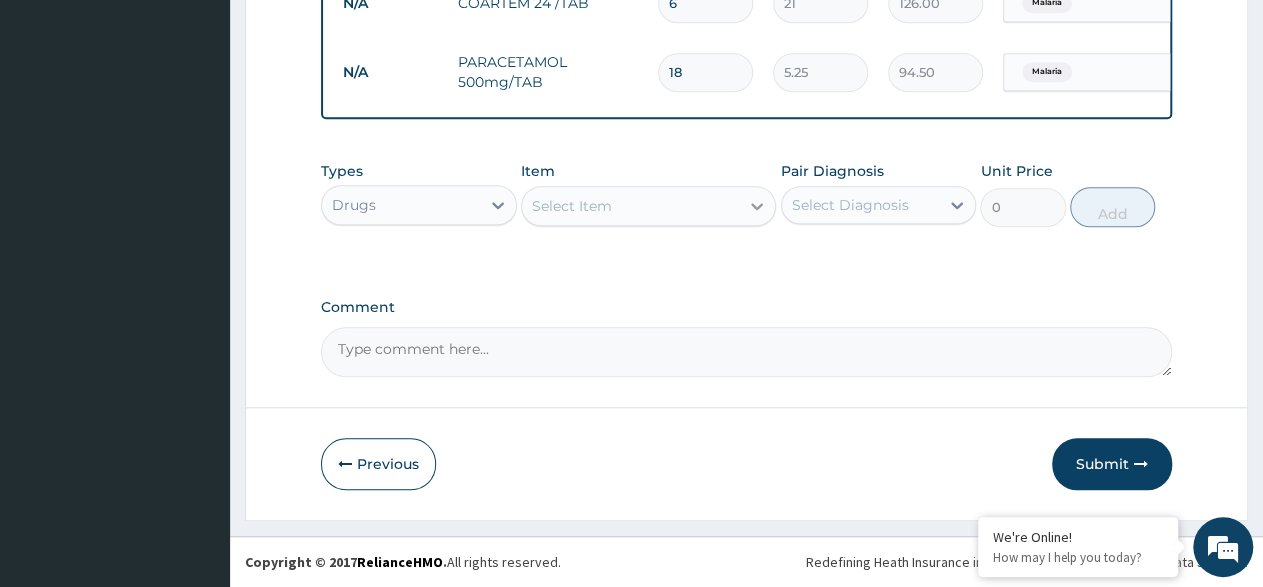 type on "18" 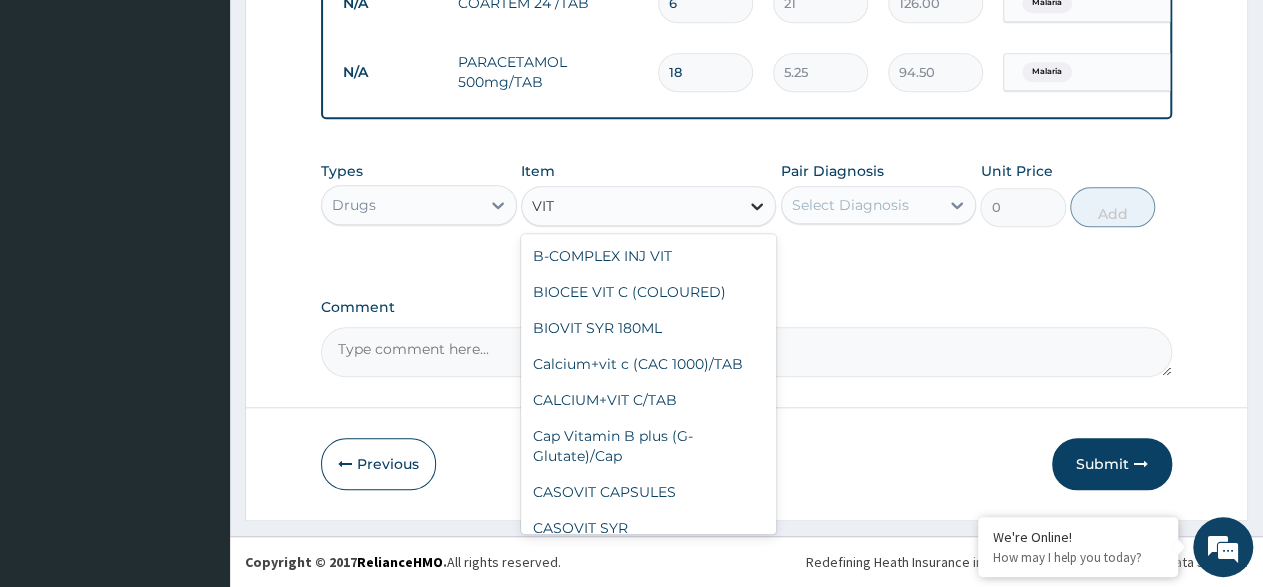 type on "VIT B" 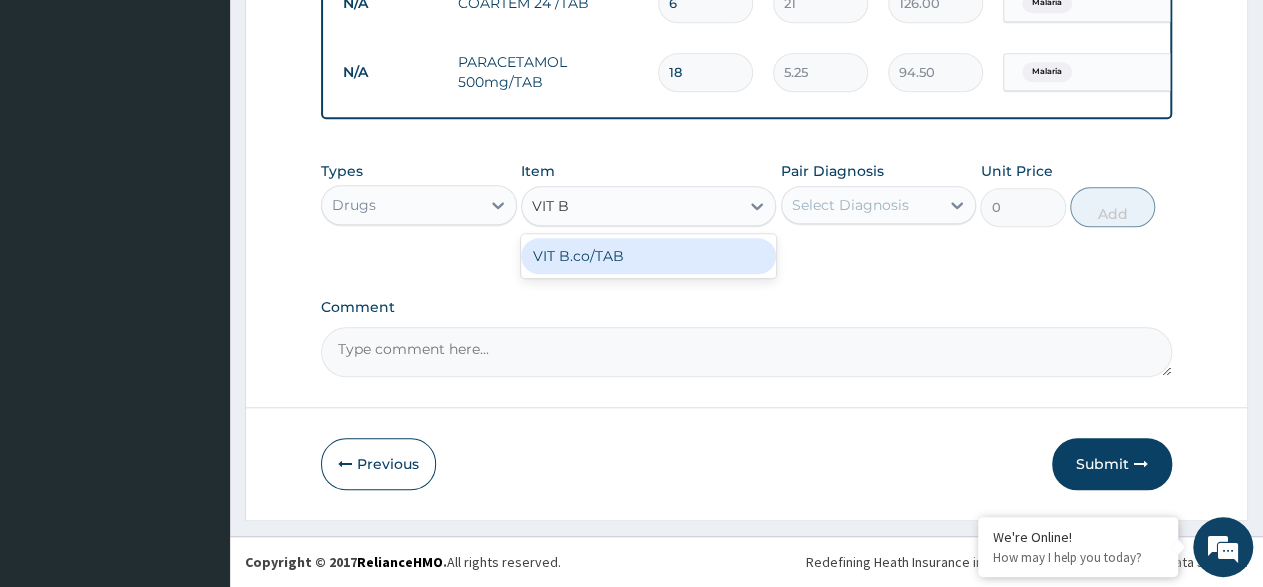 click on "VIT B.co/TAB" at bounding box center (648, 256) 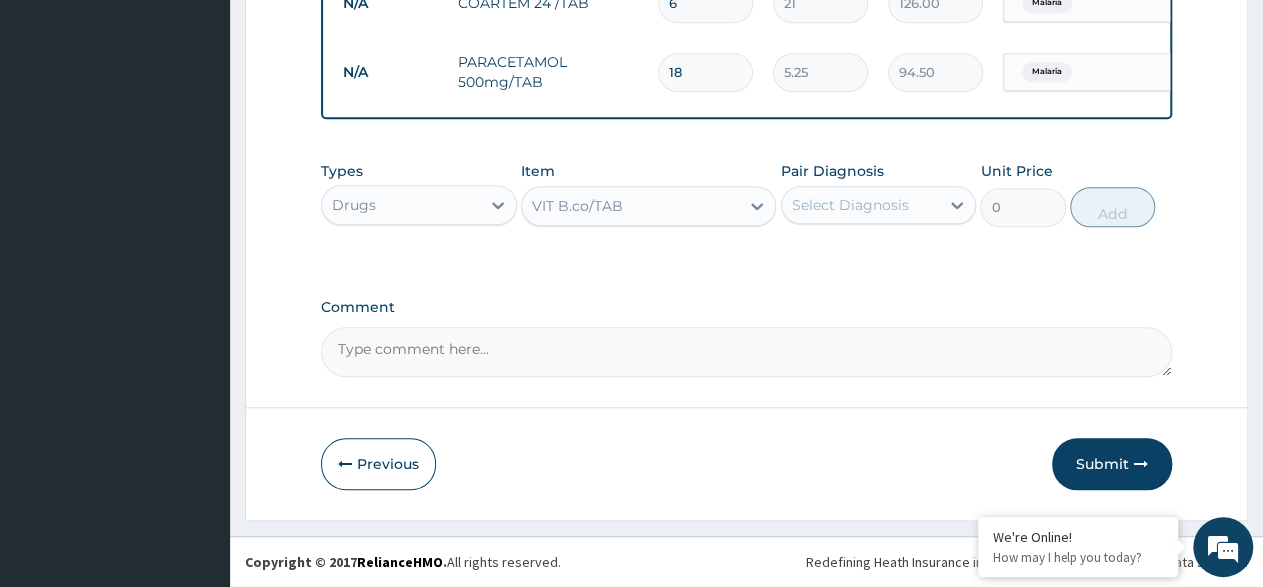 type 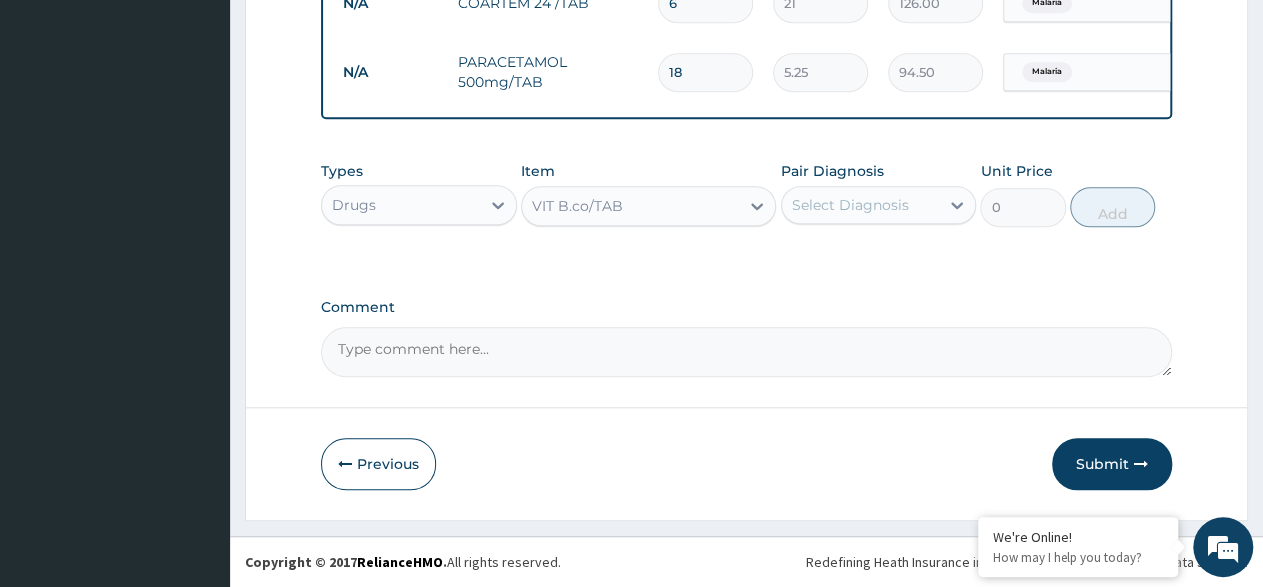 type on "13.12" 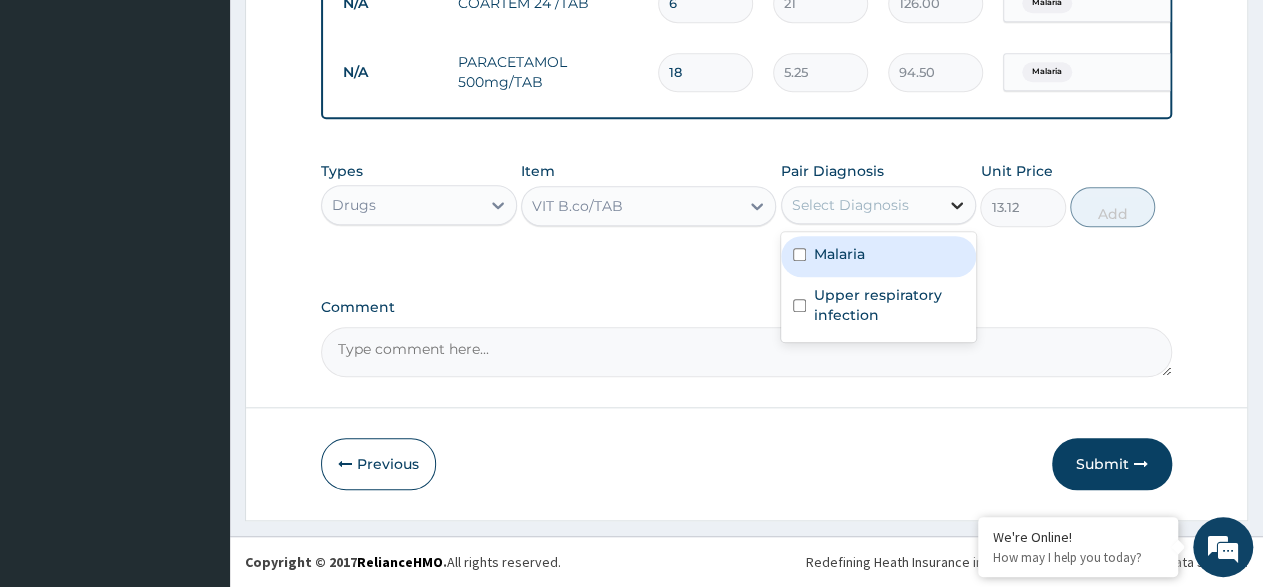 click 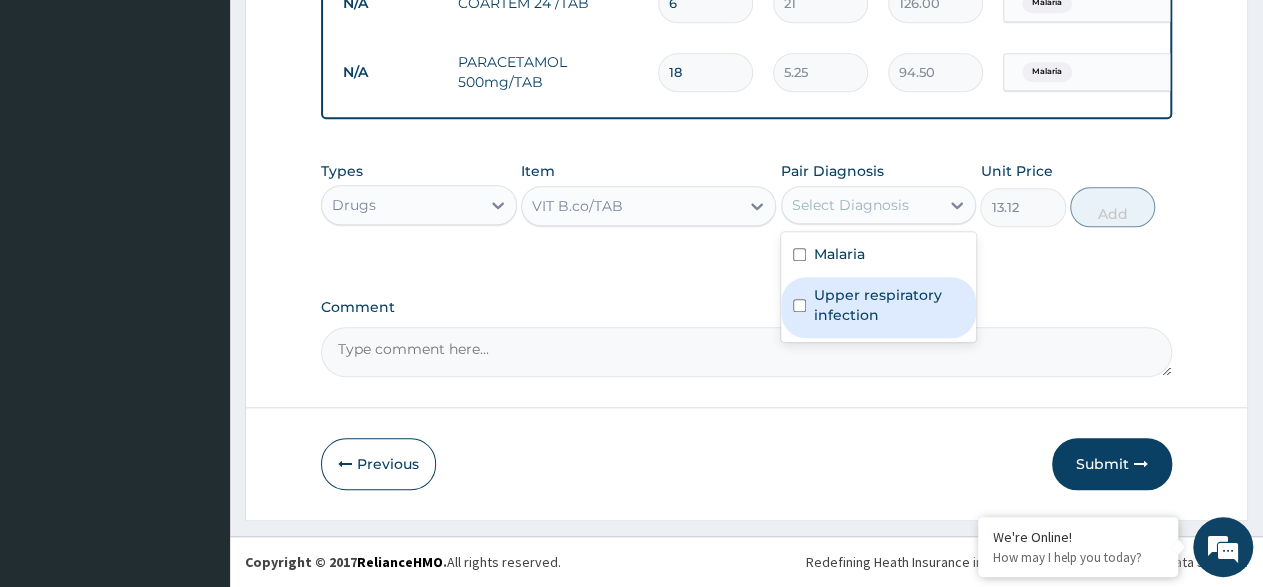 click at bounding box center [799, 305] 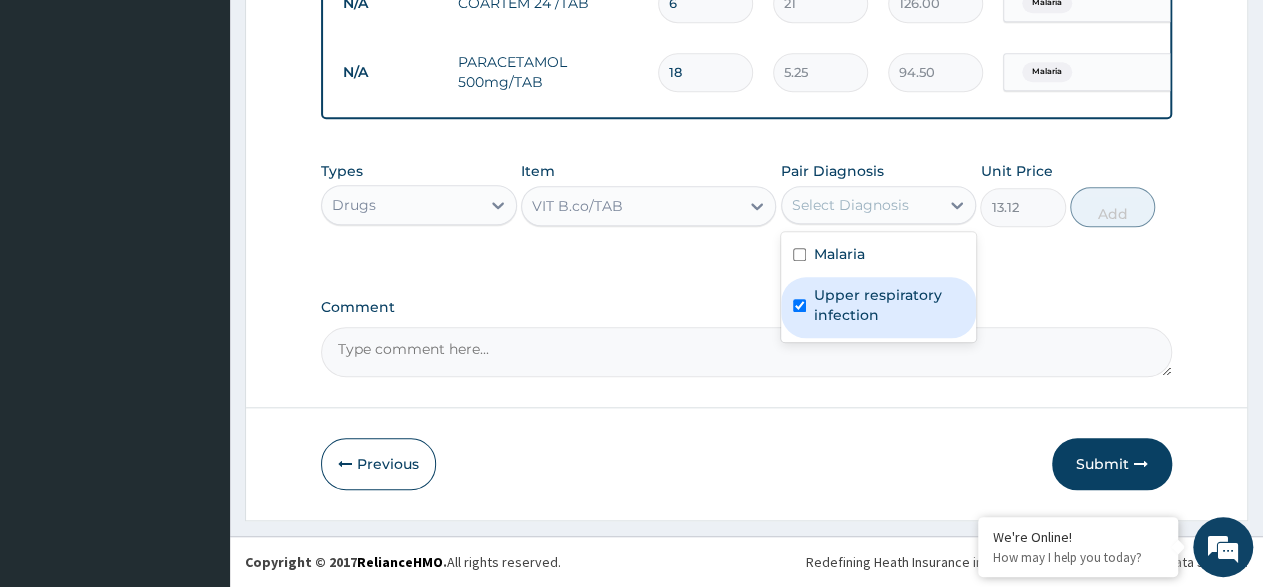 checkbox on "true" 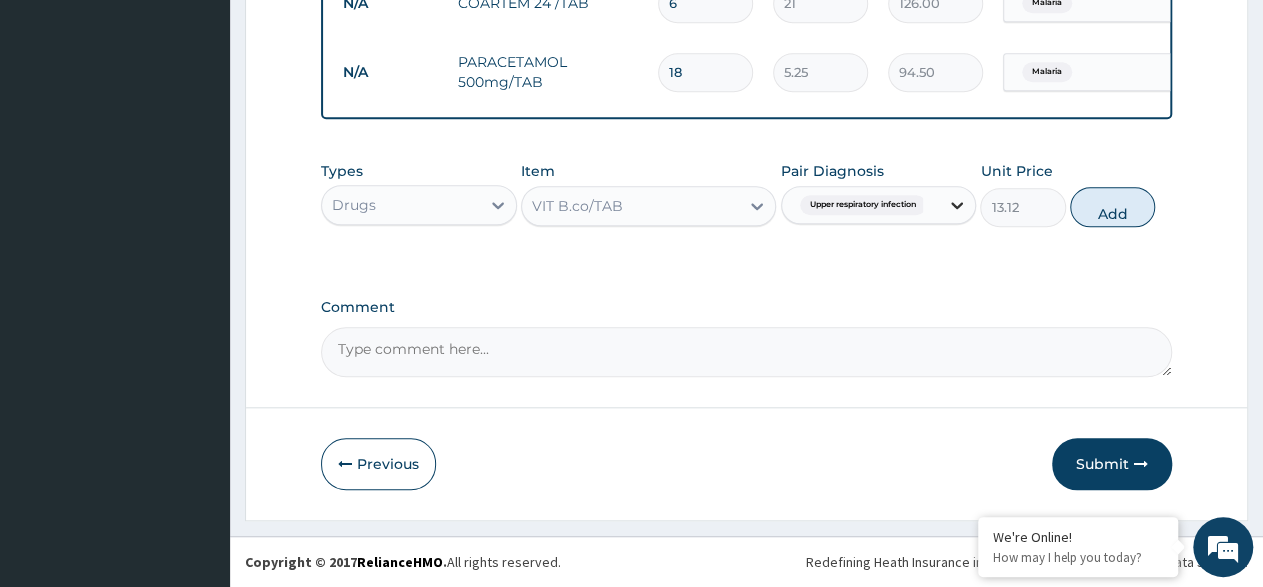 click 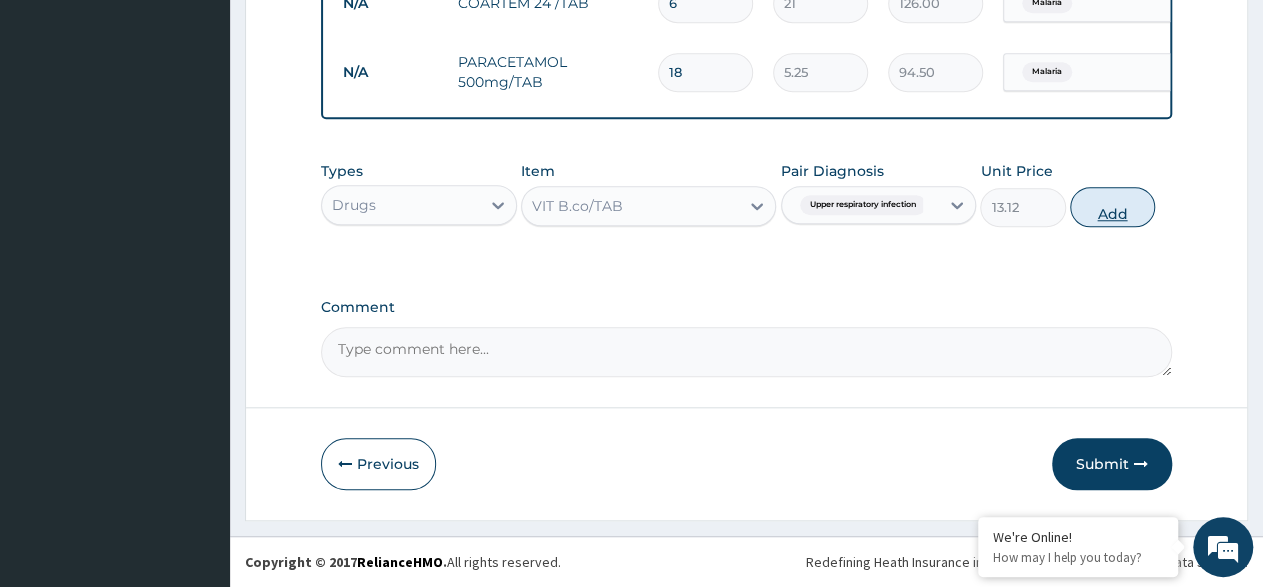 click on "Add" at bounding box center (1112, 207) 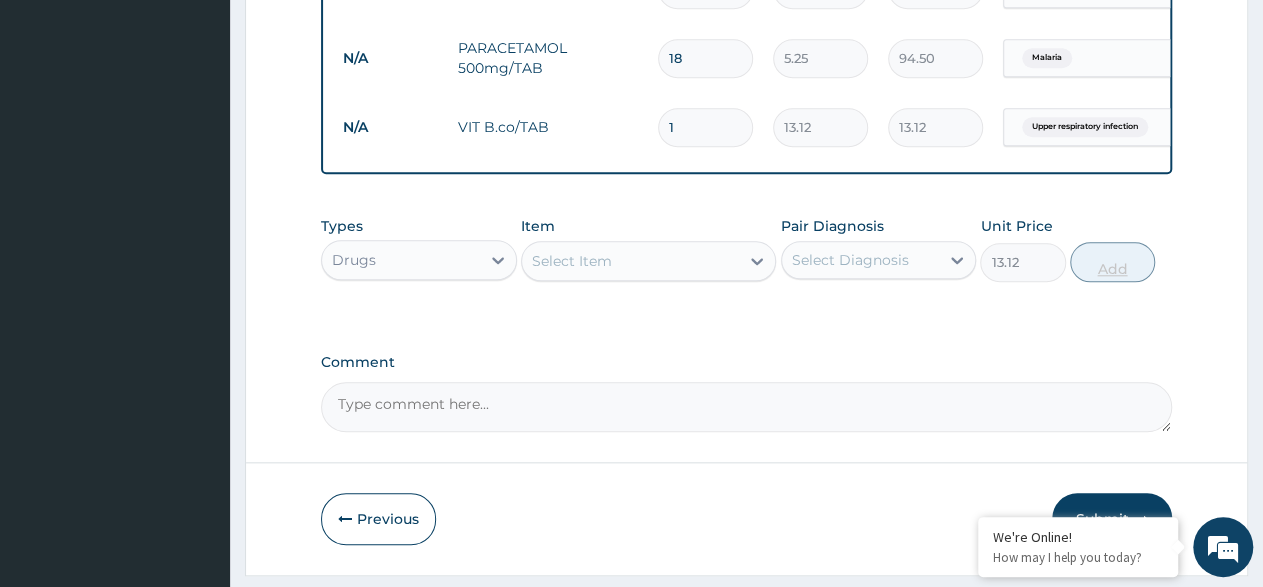 type on "0" 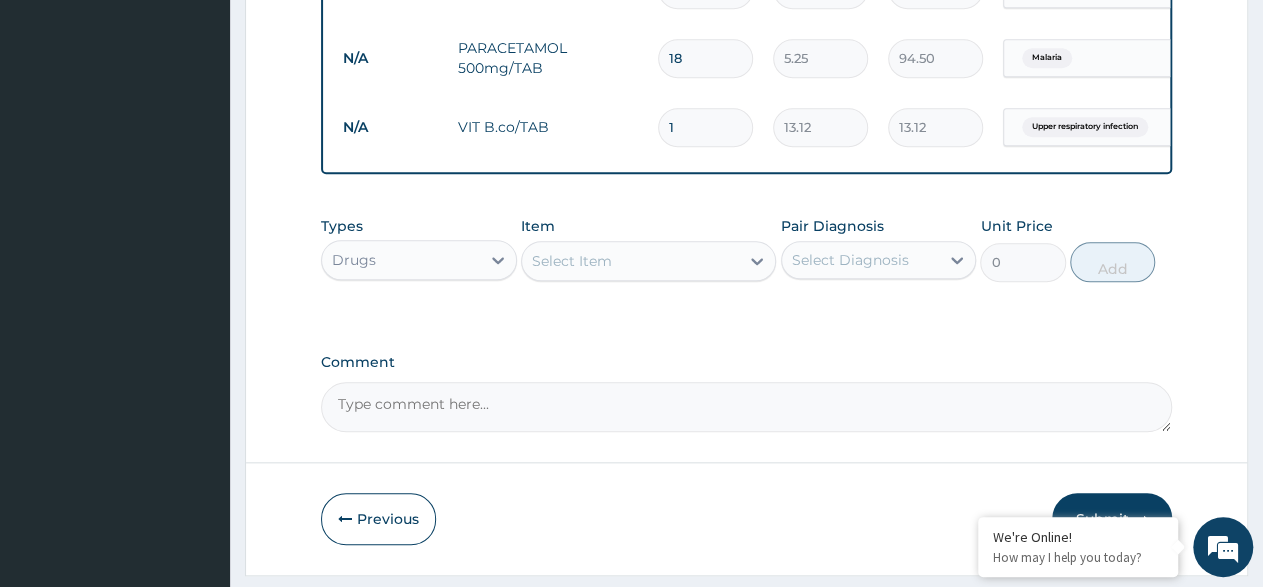 type on "10" 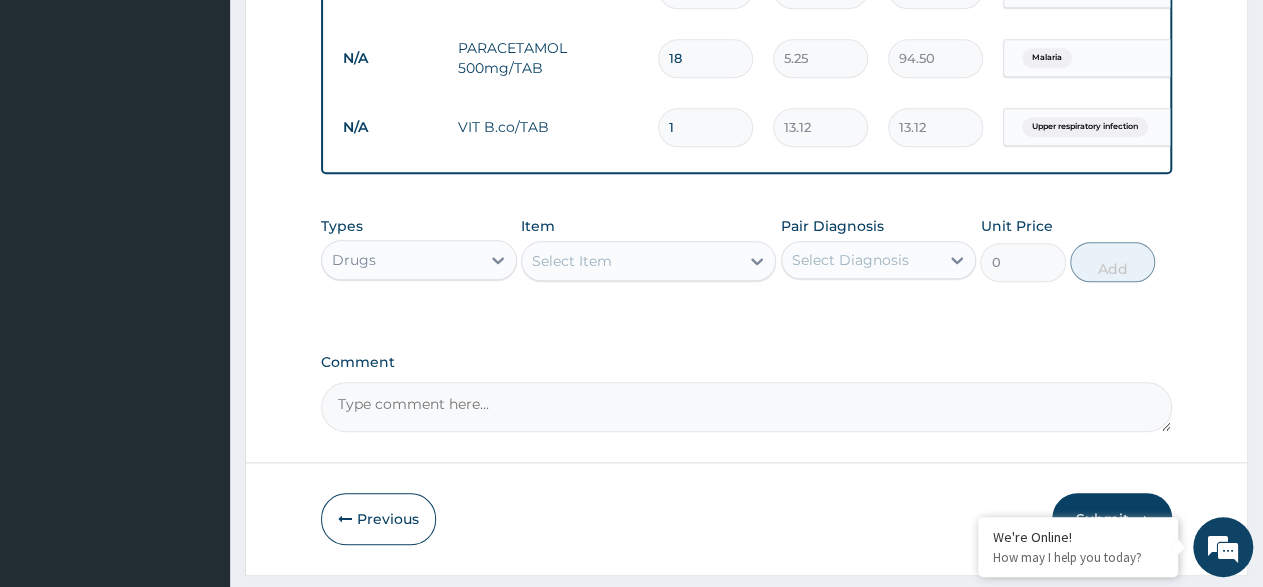 type on "131.20" 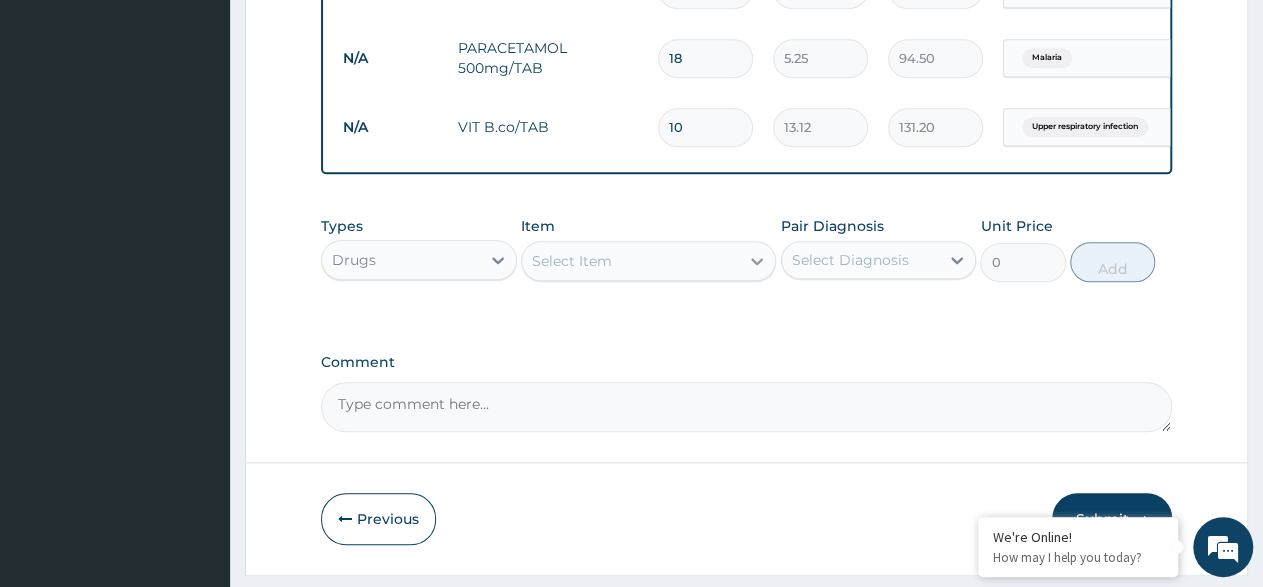 type on "10" 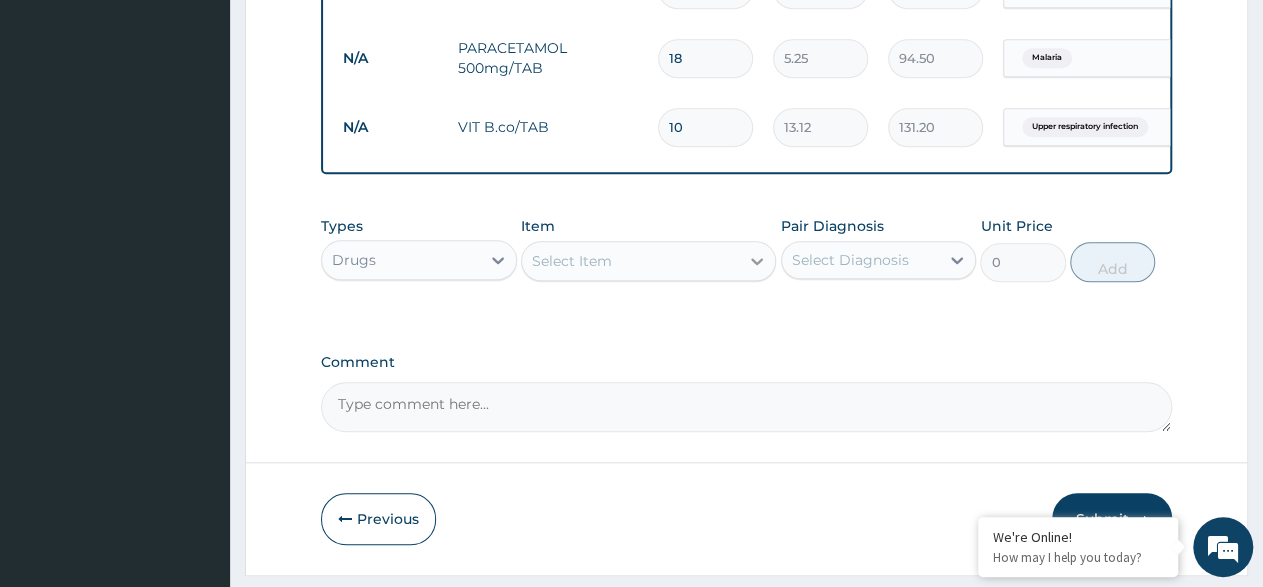click at bounding box center [757, 261] 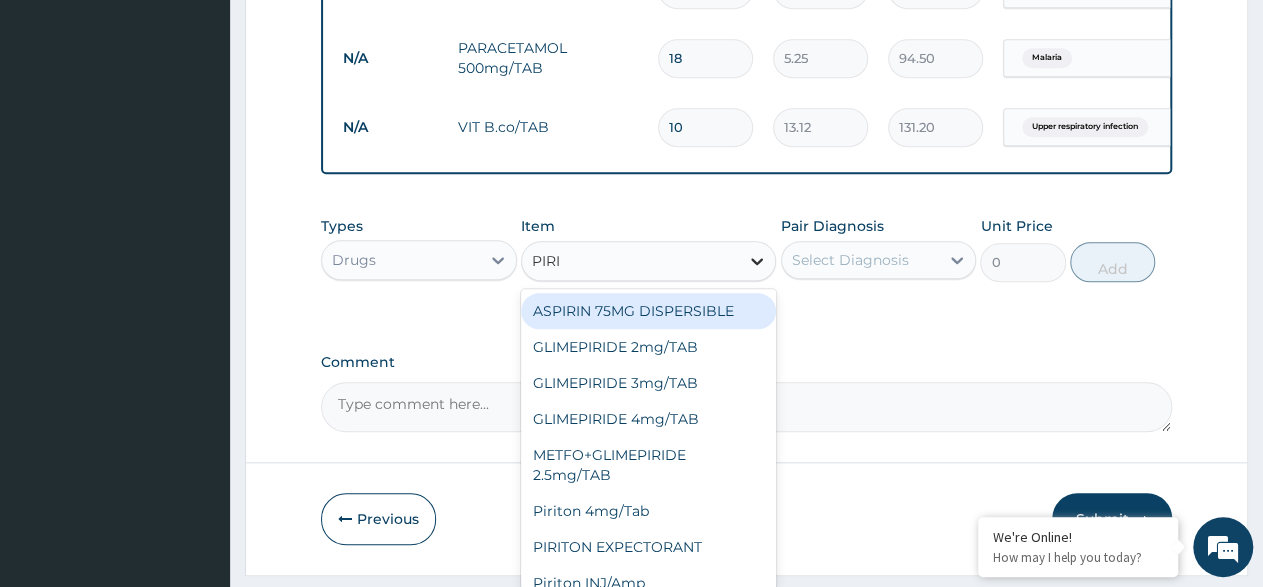 type on "PIRIT" 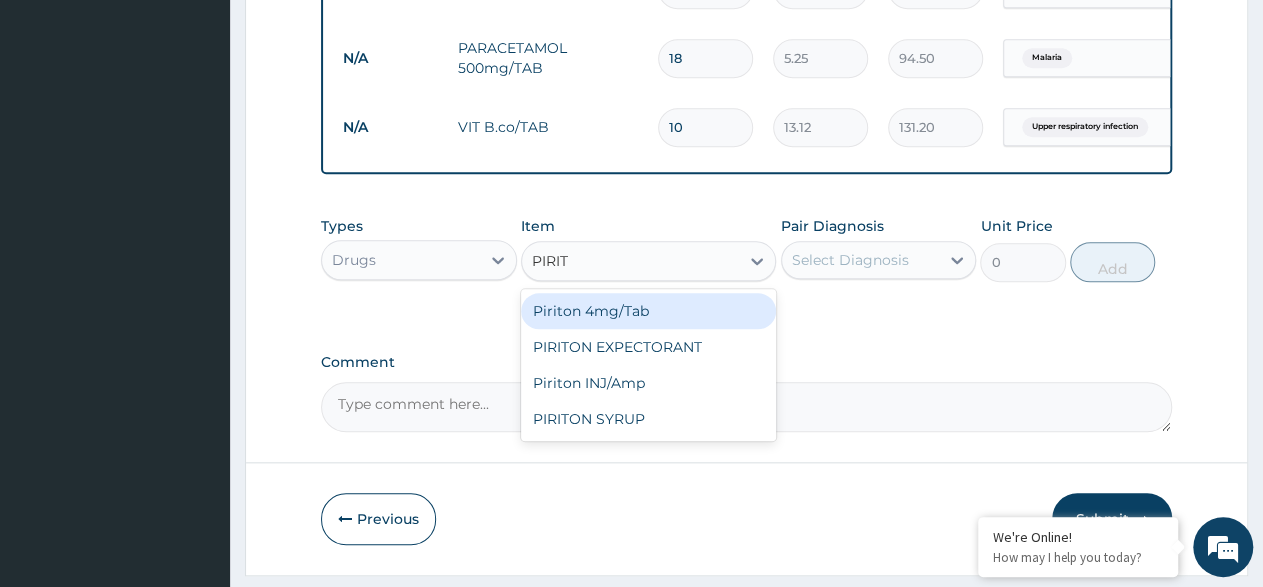 click on "Piriton 4mg/Tab" at bounding box center [648, 311] 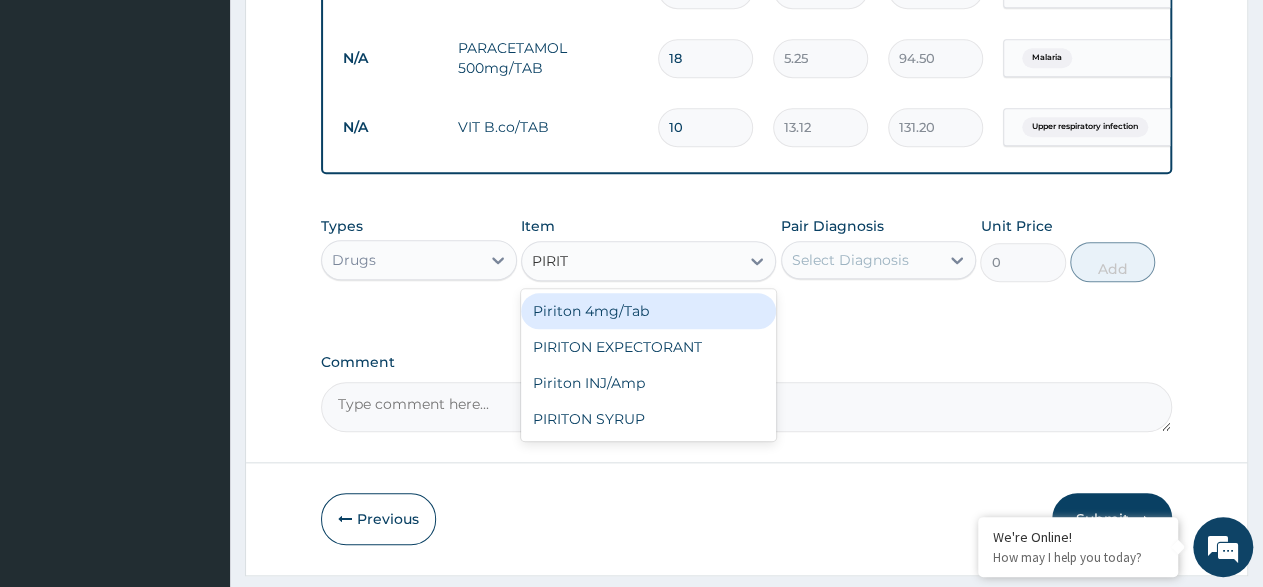 type 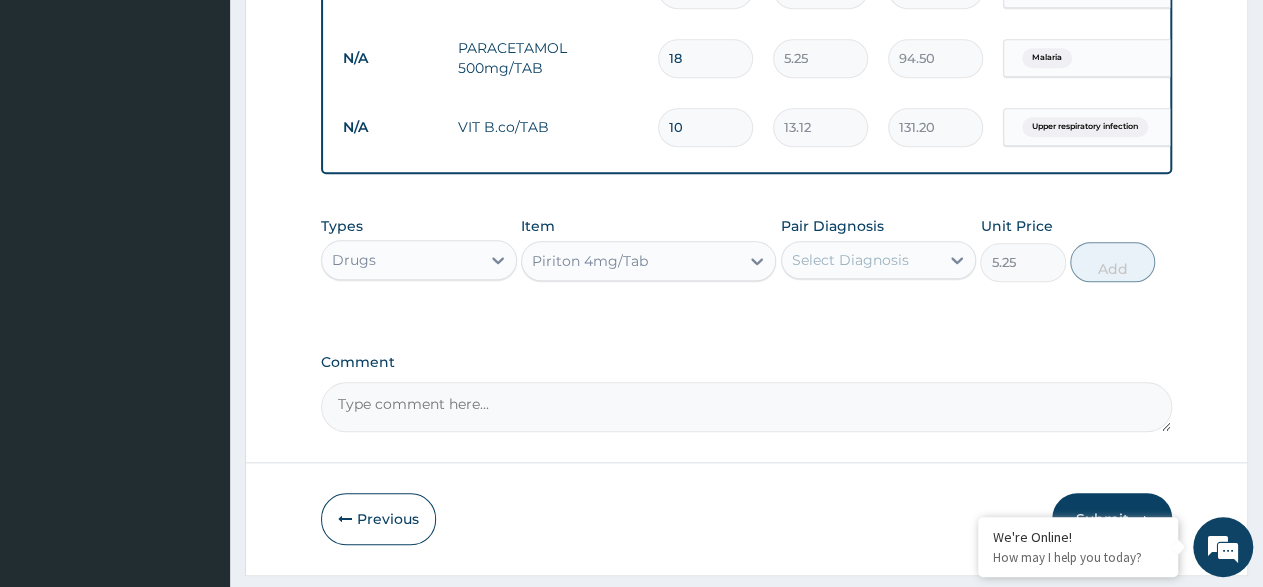 drag, startPoint x: 957, startPoint y: 274, endPoint x: 921, endPoint y: 294, distance: 41.18252 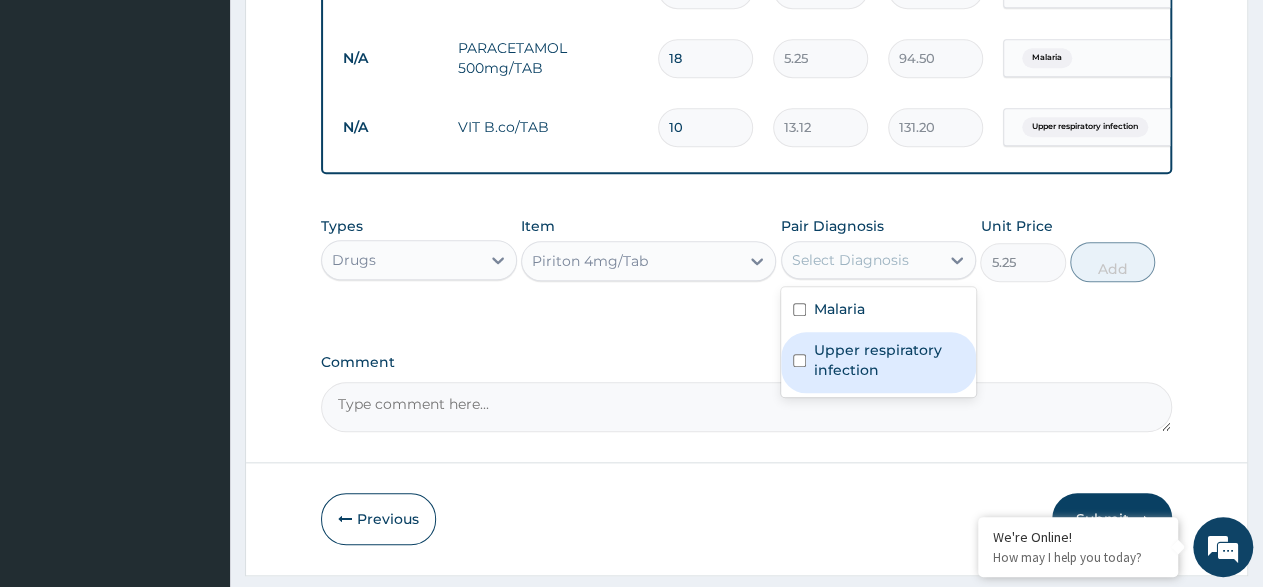 click at bounding box center (799, 360) 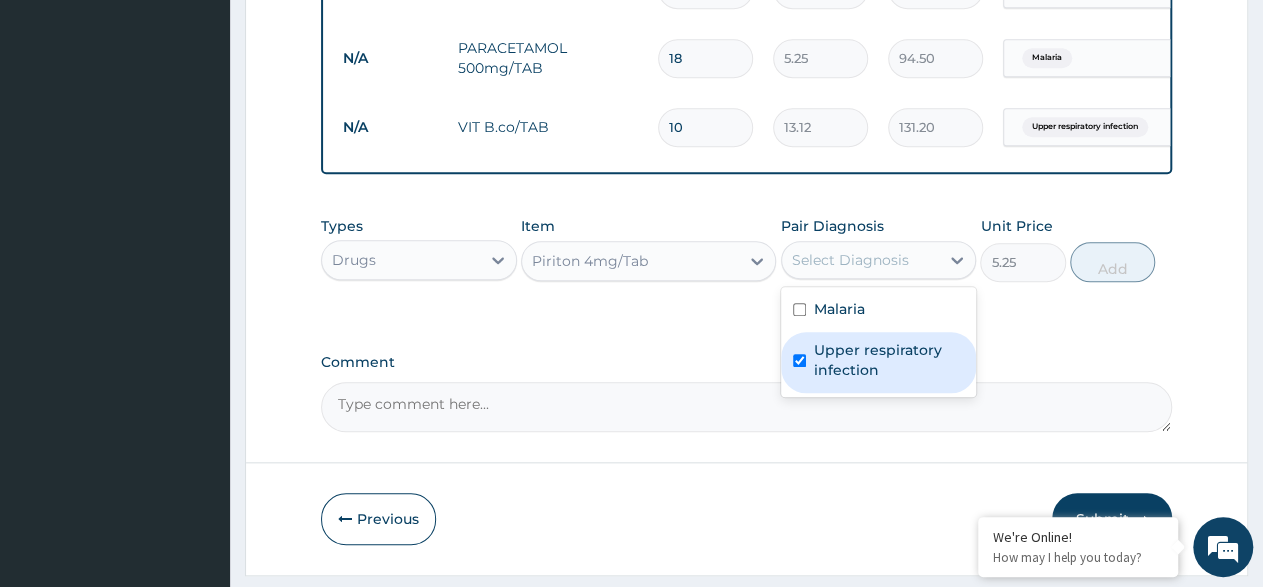 checkbox on "true" 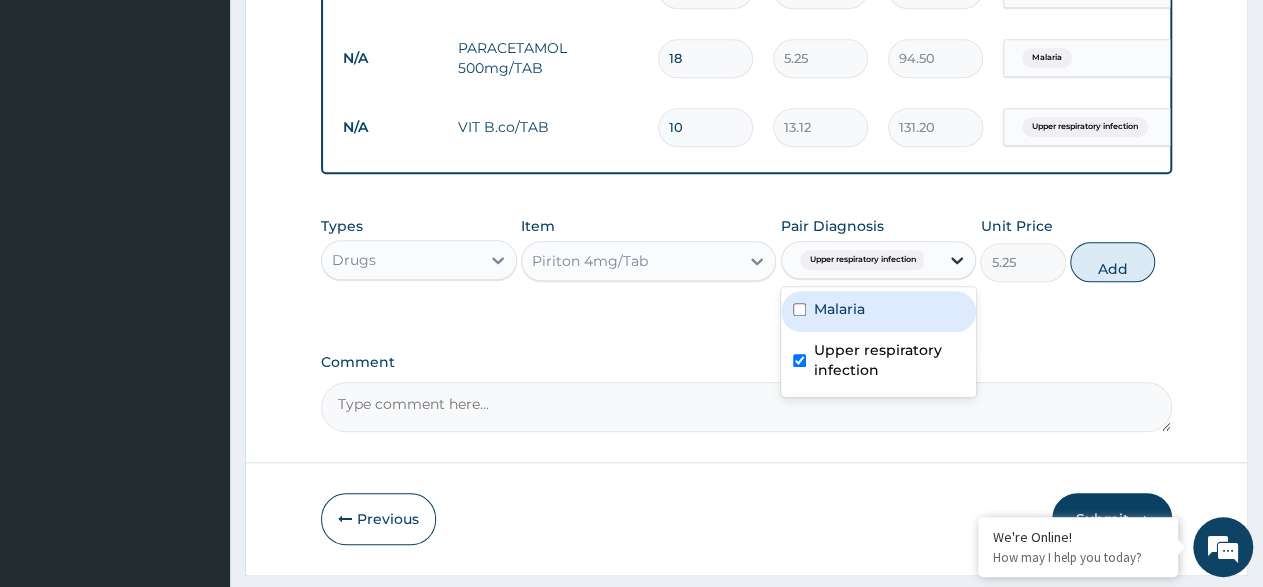 click 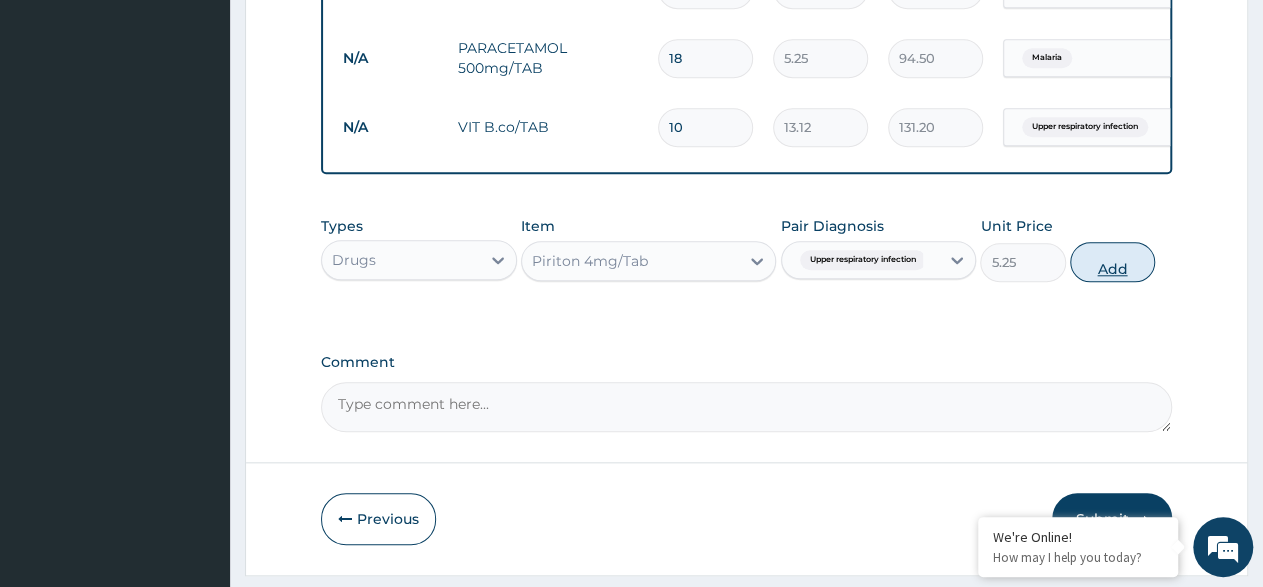 click on "Add" at bounding box center (1112, 262) 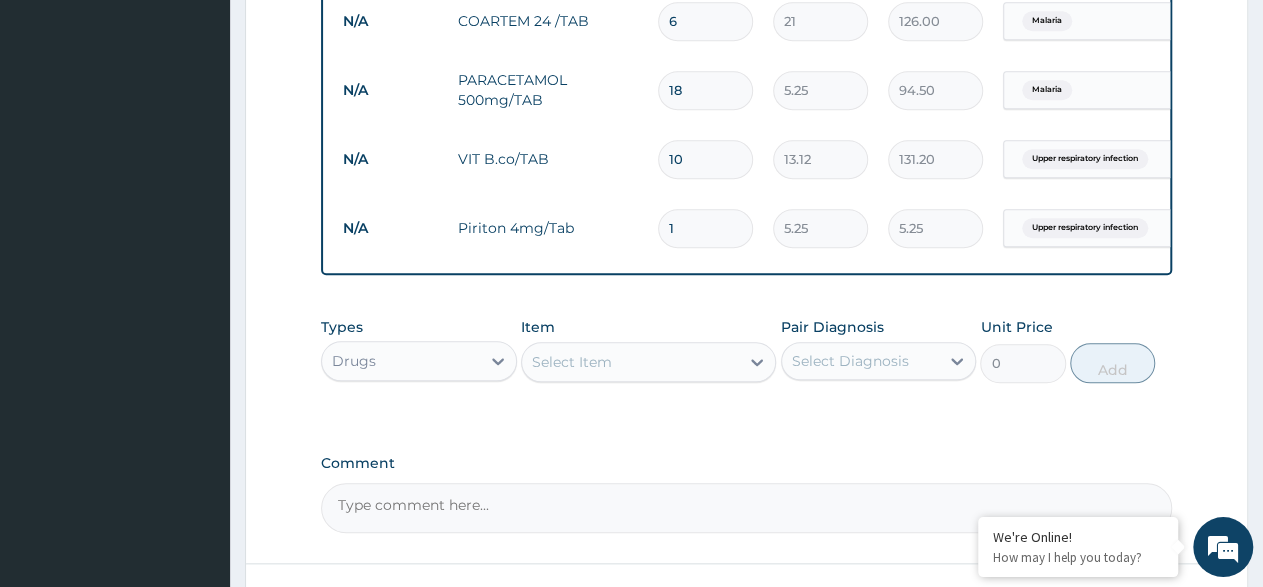 scroll, scrollTop: 834, scrollLeft: 0, axis: vertical 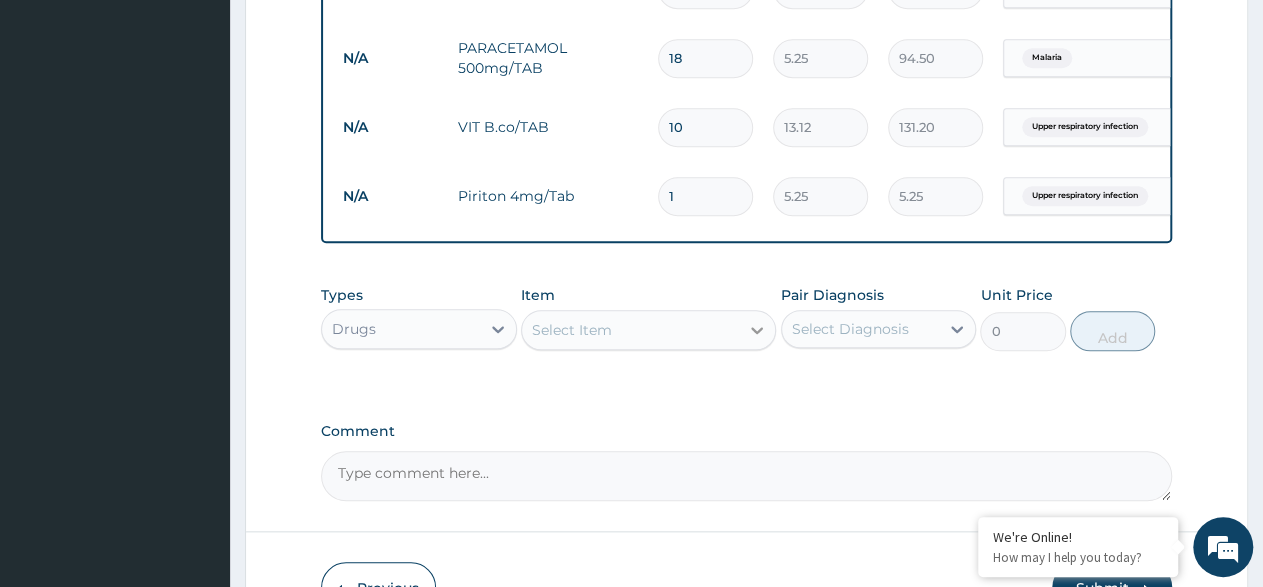 click 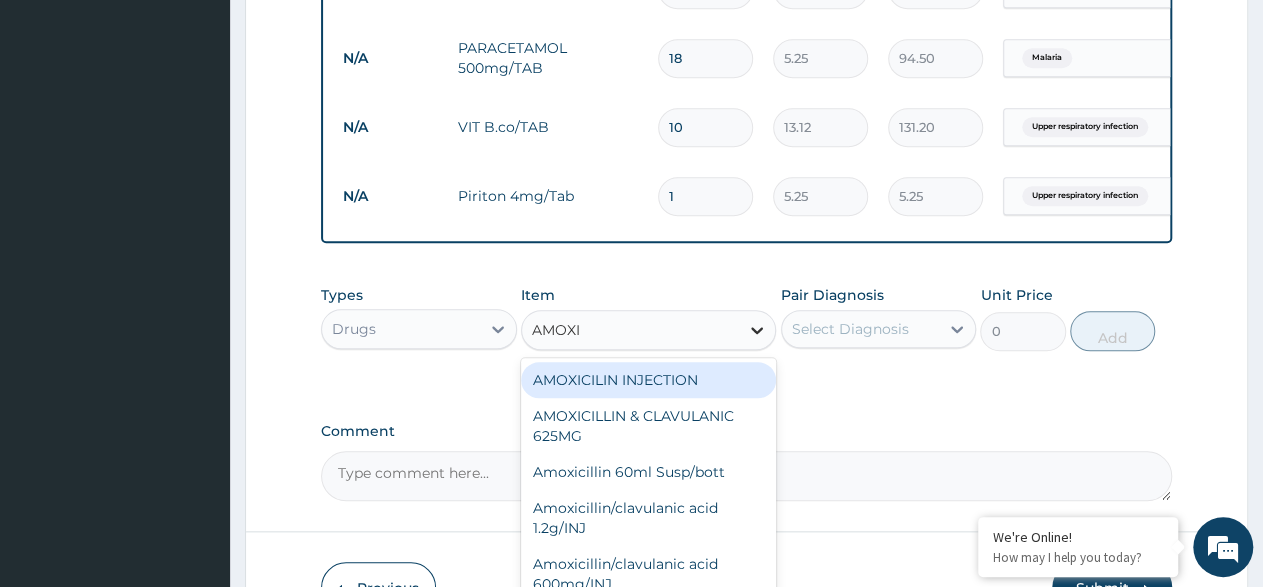 type on "AMOXIL" 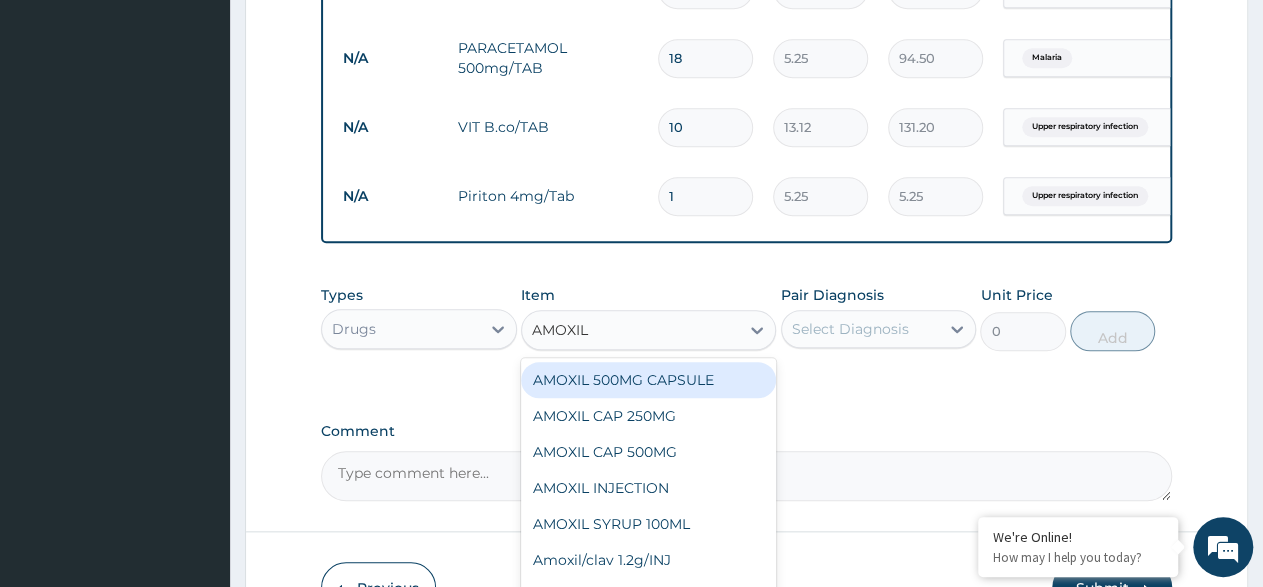 click on "AMOXIL 500MG CAPSULE" at bounding box center [648, 380] 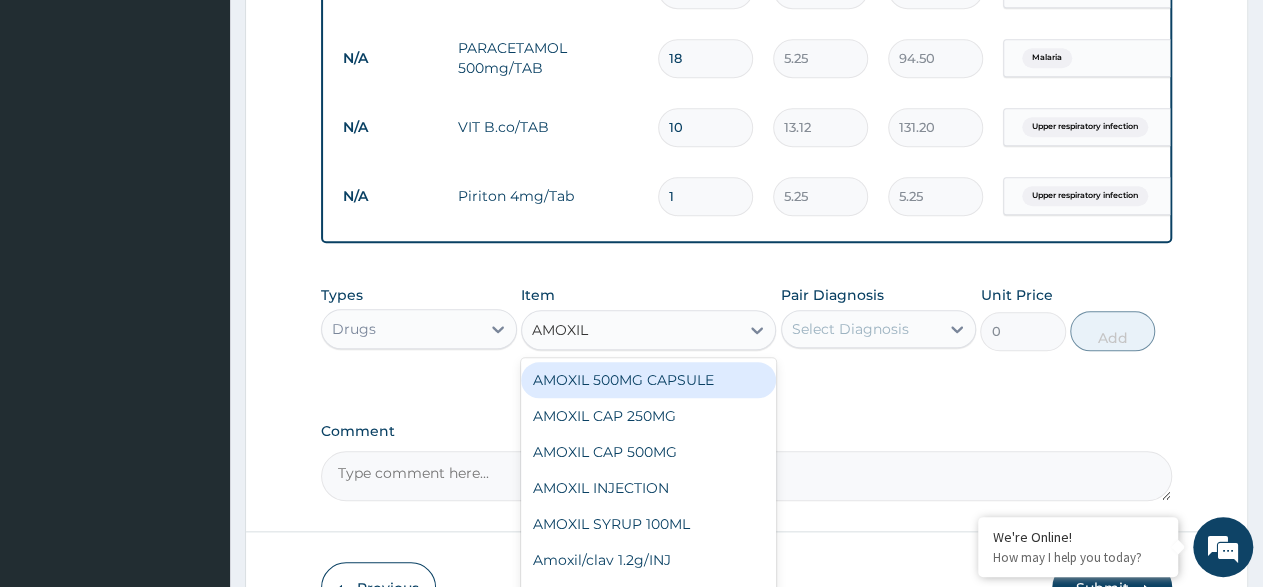 type 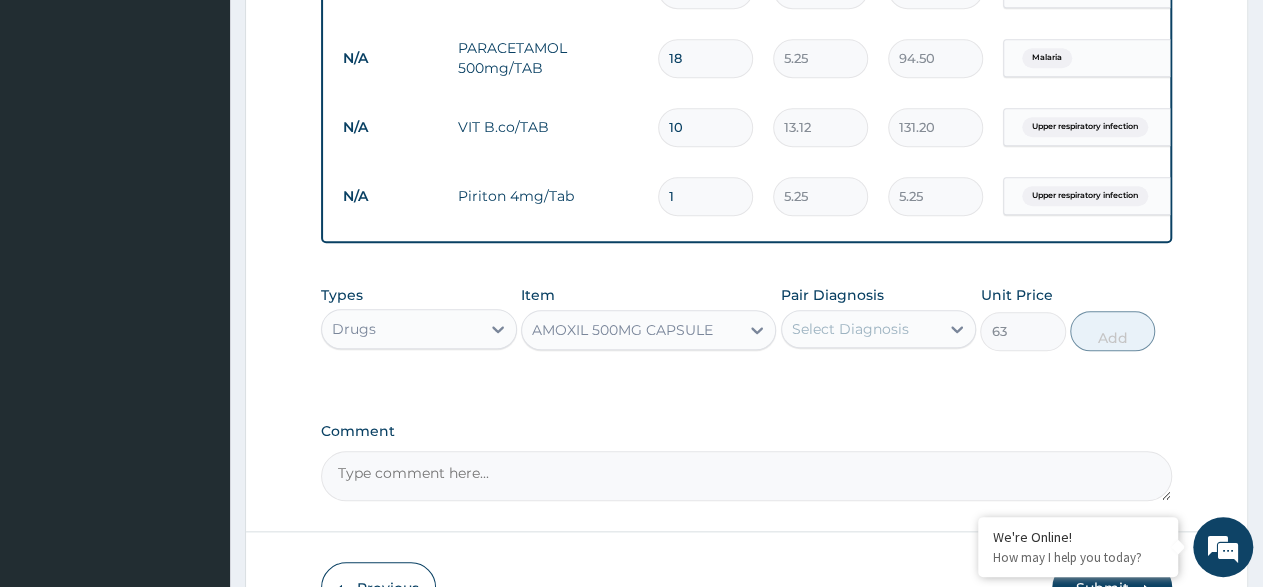 click on "Select Diagnosis" at bounding box center (861, 329) 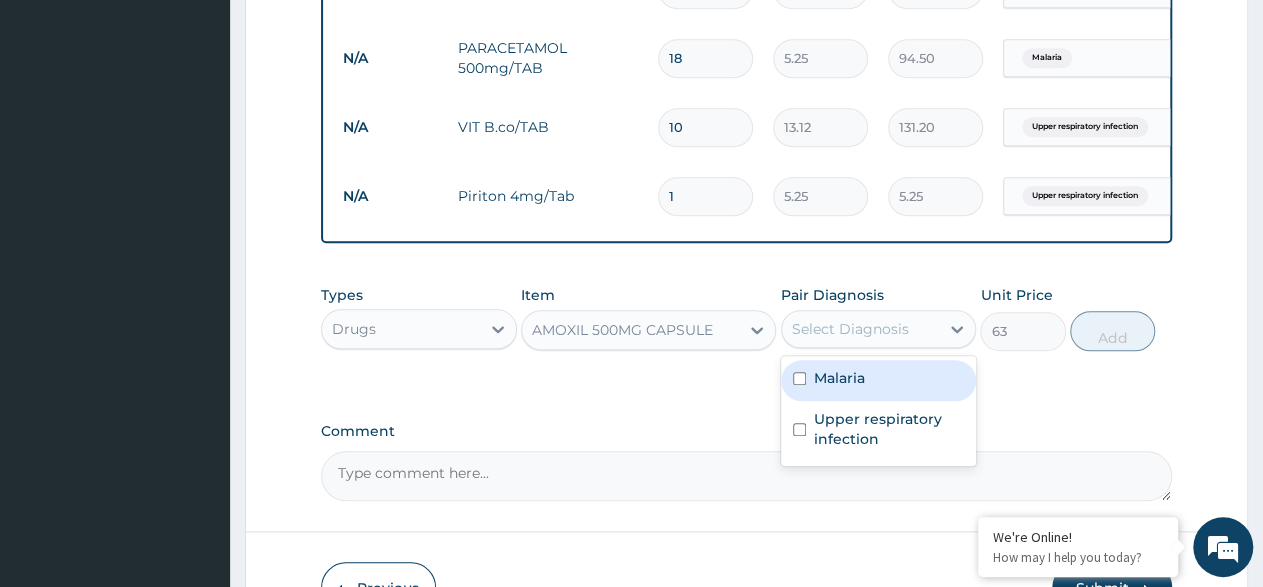 click at bounding box center [799, 378] 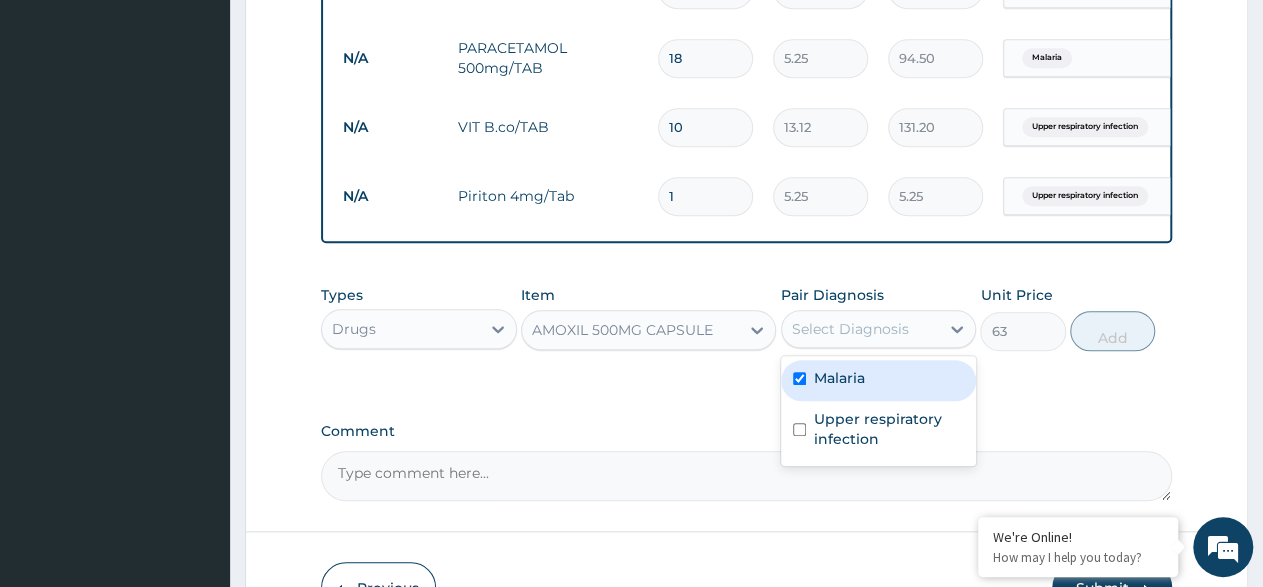 checkbox on "true" 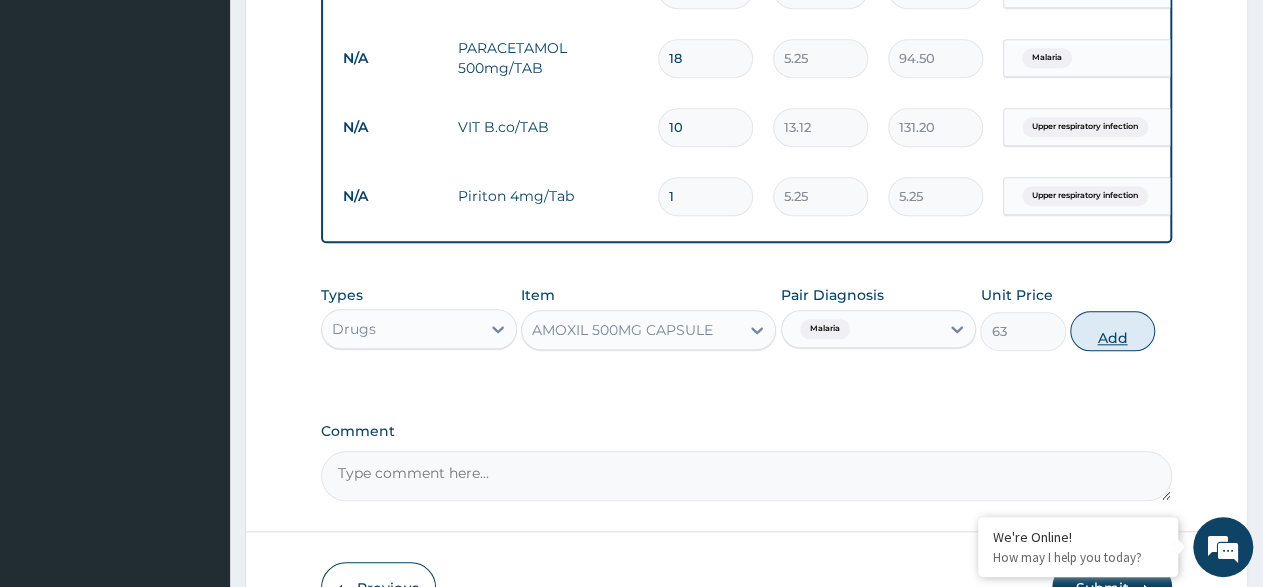 click on "Add" at bounding box center [1112, 331] 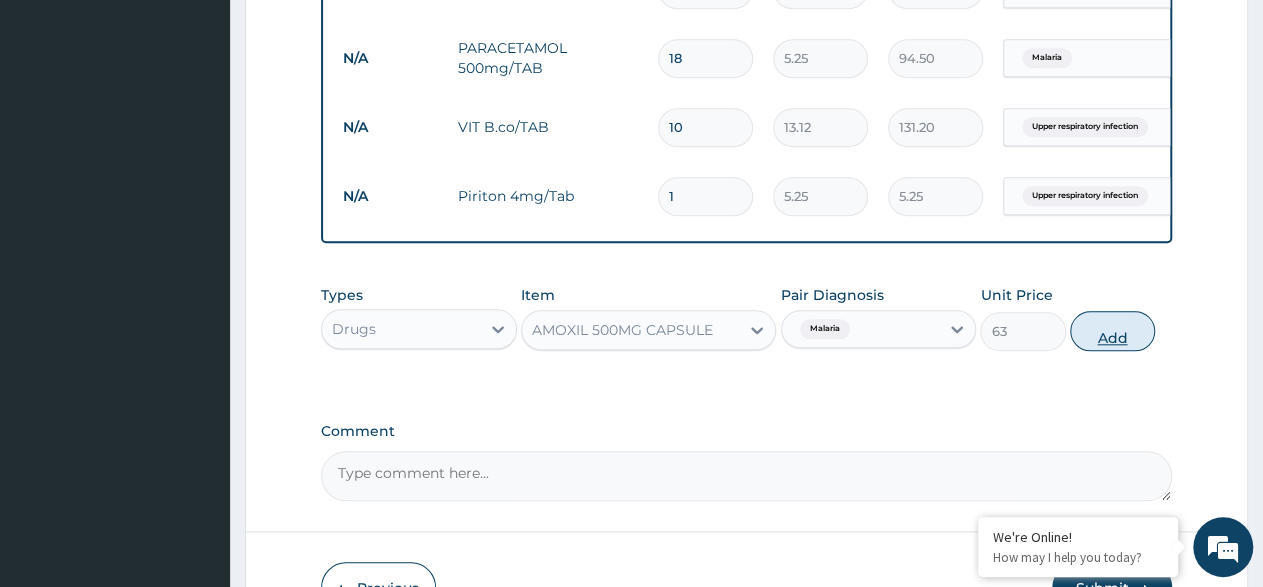 type on "0" 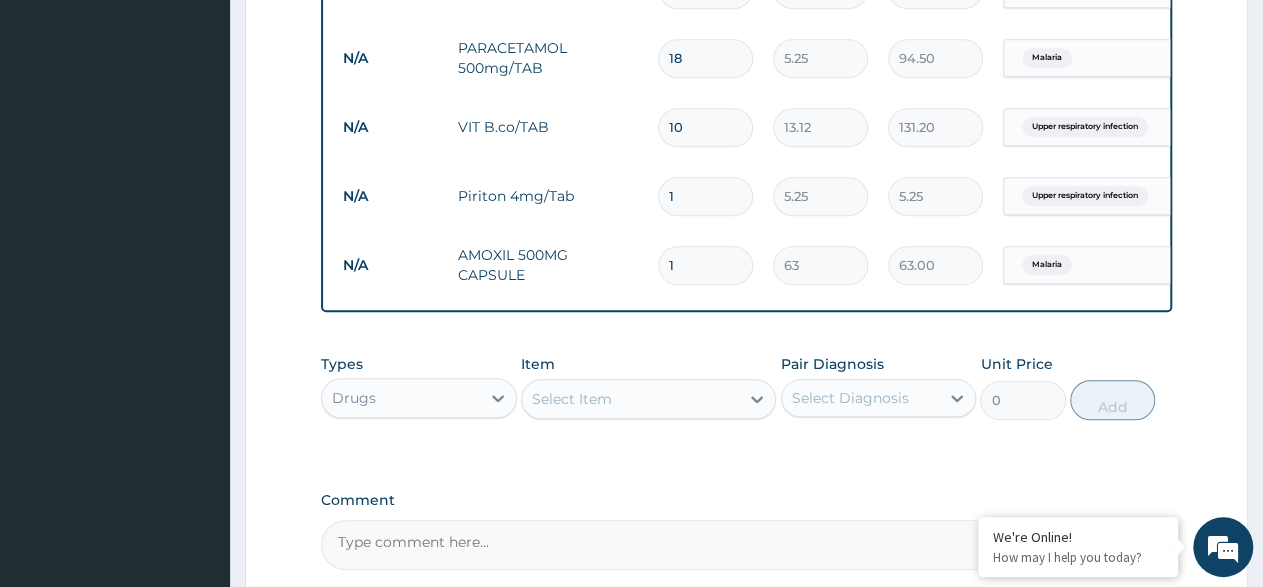 type on "15" 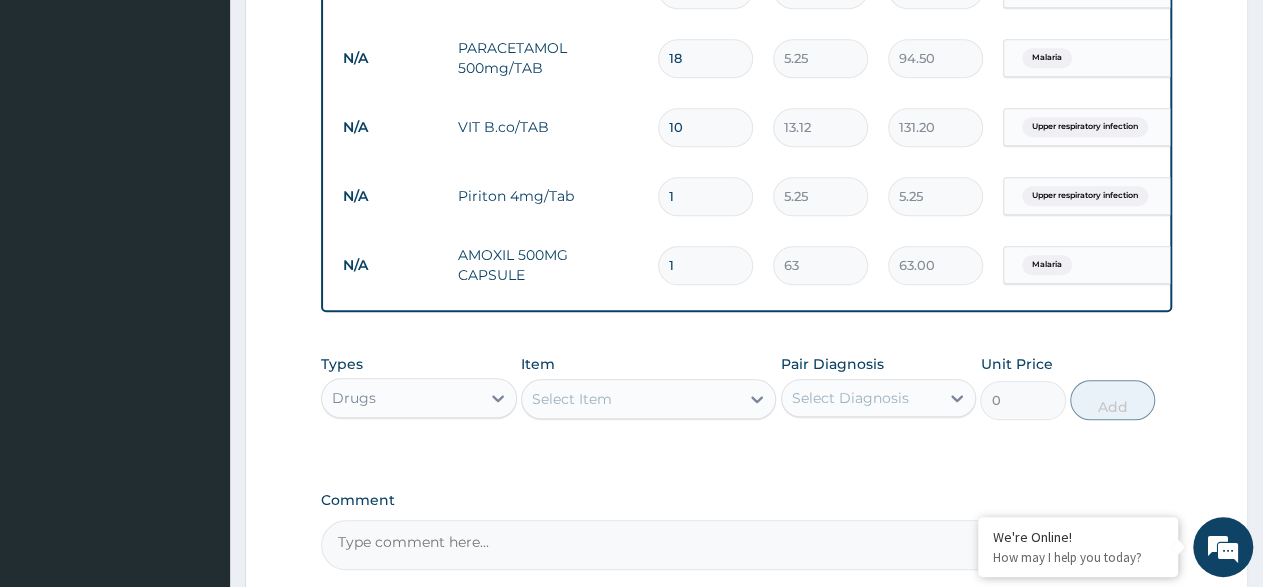 type on "945.00" 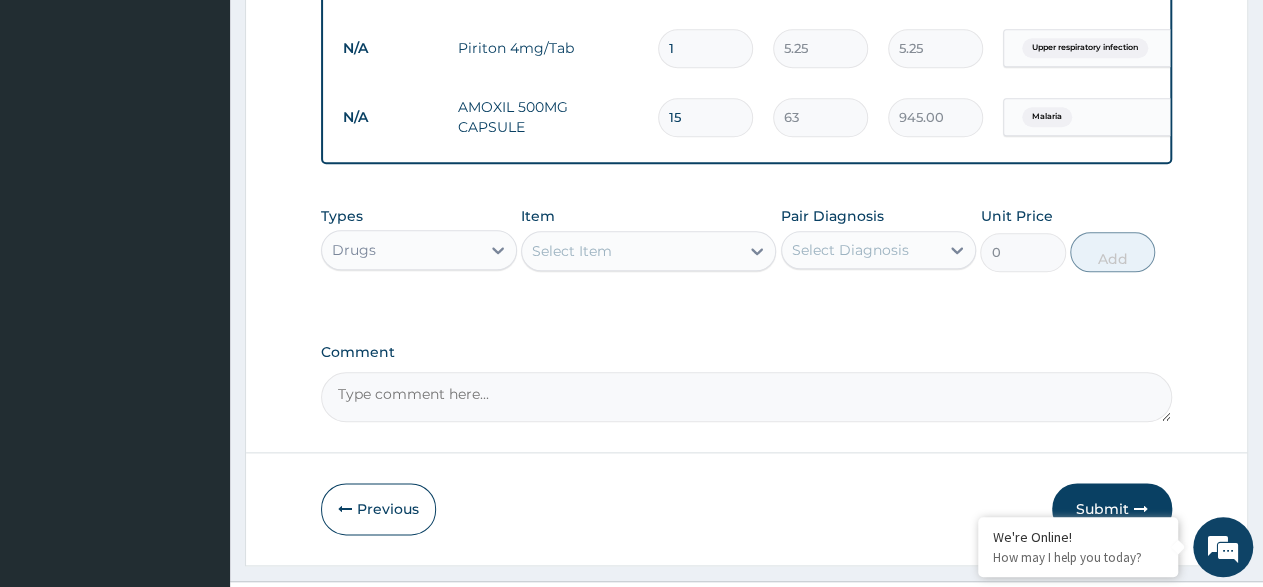 scroll, scrollTop: 1041, scrollLeft: 0, axis: vertical 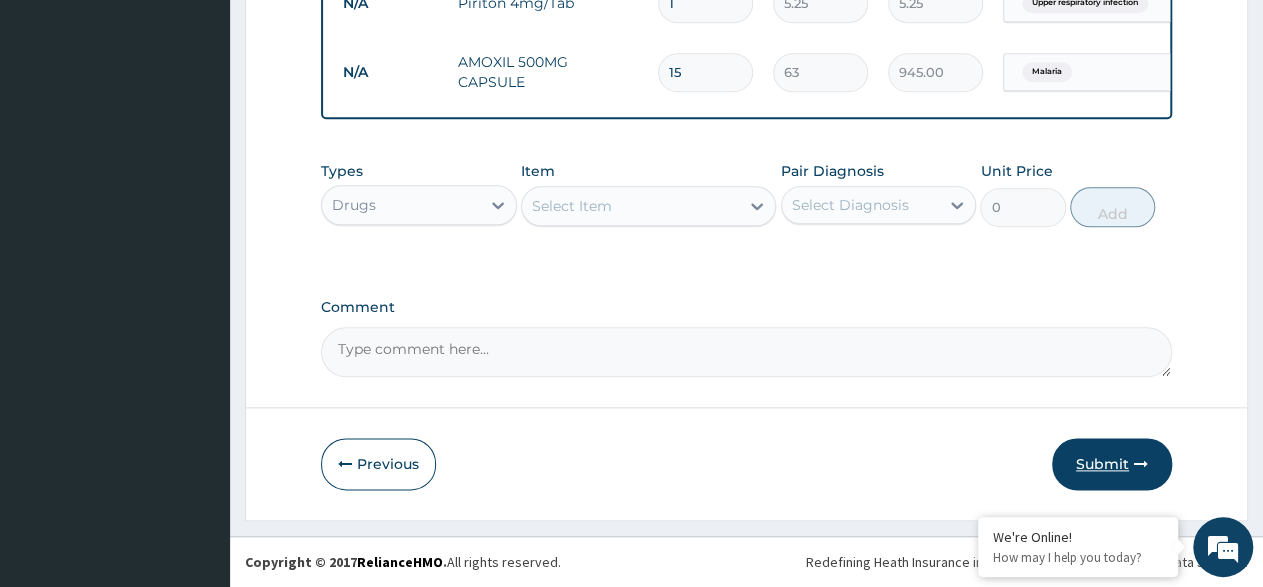 type on "15" 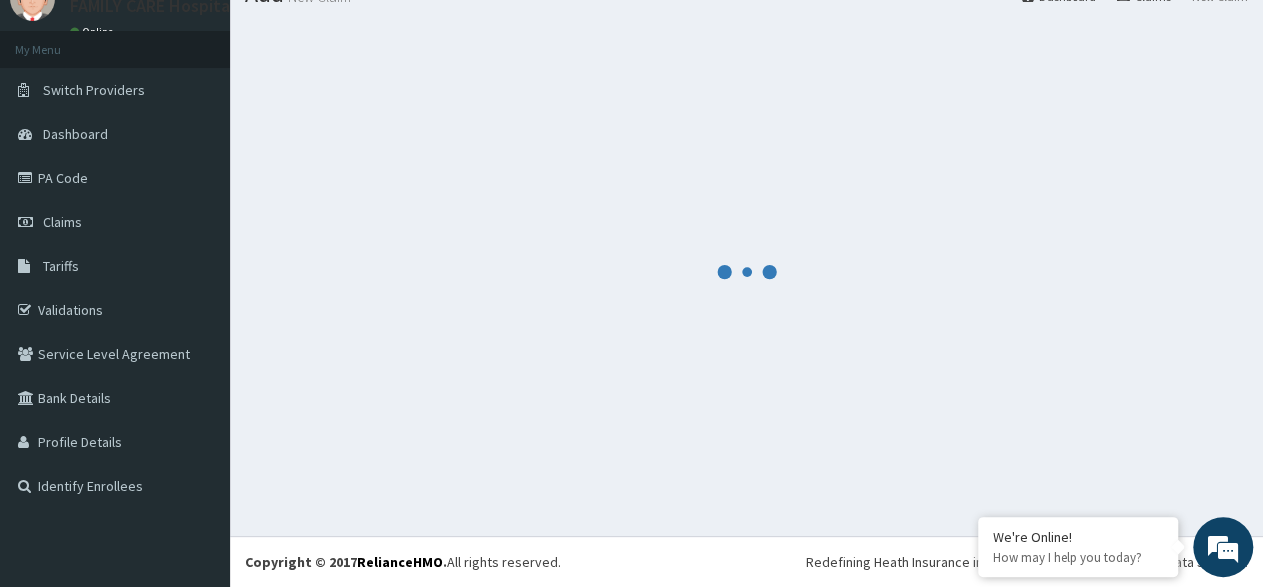 scroll, scrollTop: 84, scrollLeft: 0, axis: vertical 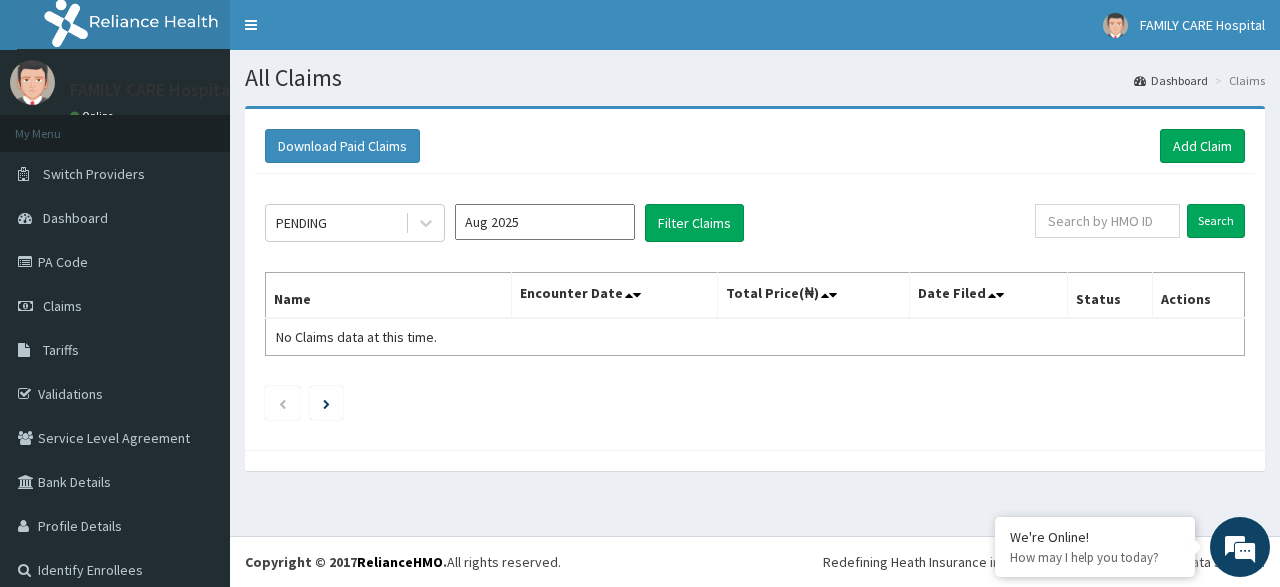 drag, startPoint x: 623, startPoint y: 231, endPoint x: 613, endPoint y: 233, distance: 10.198039 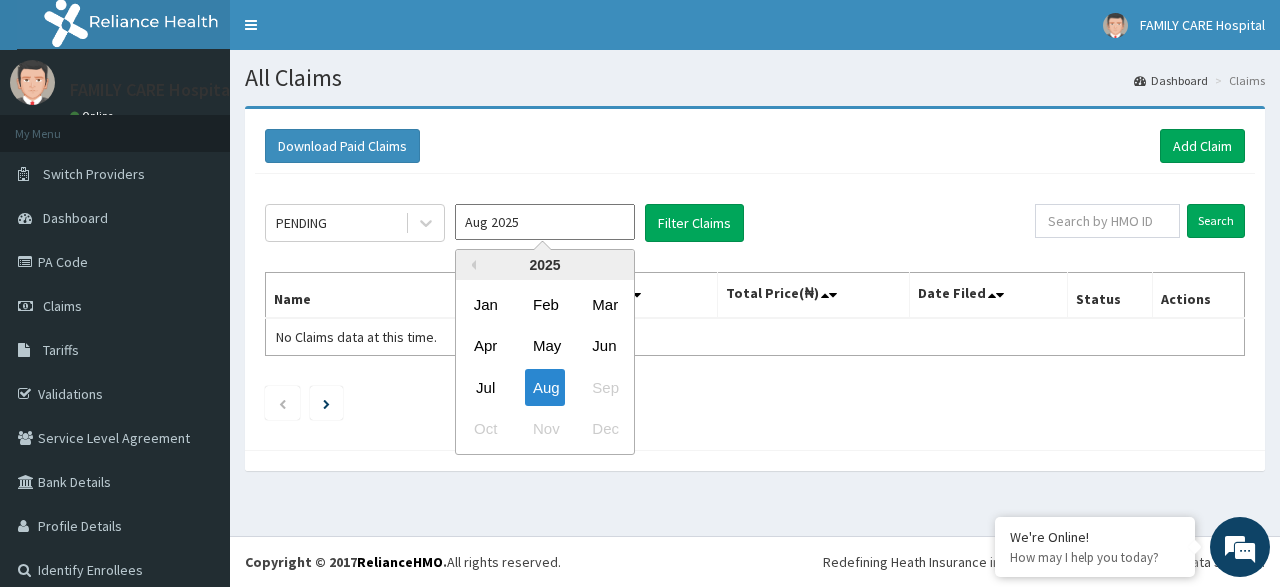 drag, startPoint x: 493, startPoint y: 381, endPoint x: 645, endPoint y: 327, distance: 161.30716 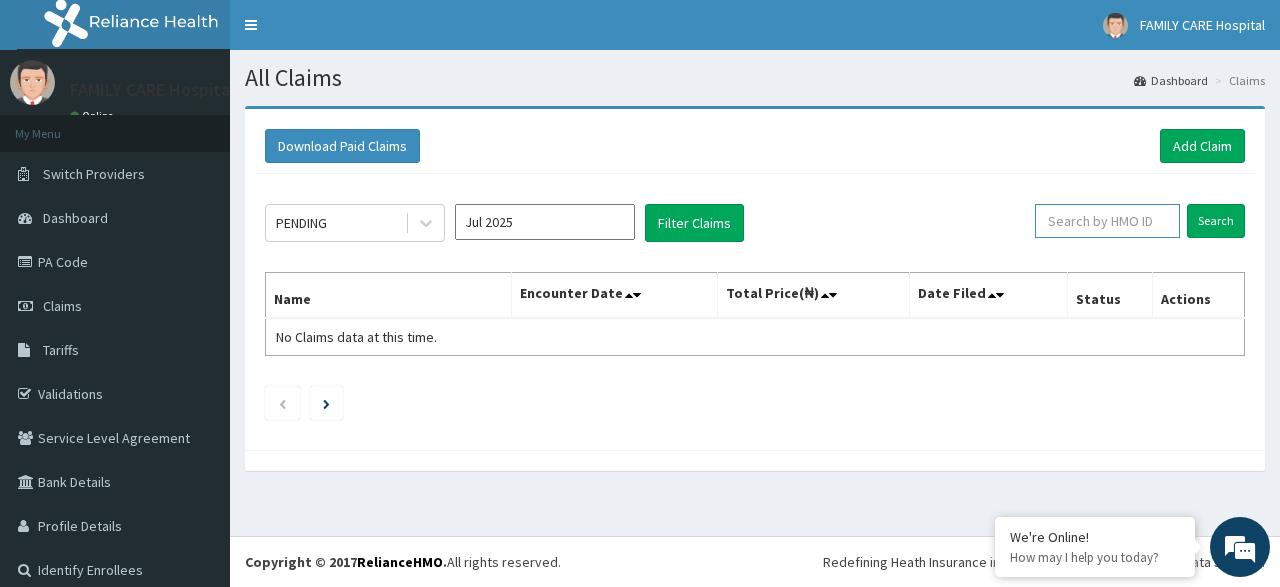 click at bounding box center (1107, 221) 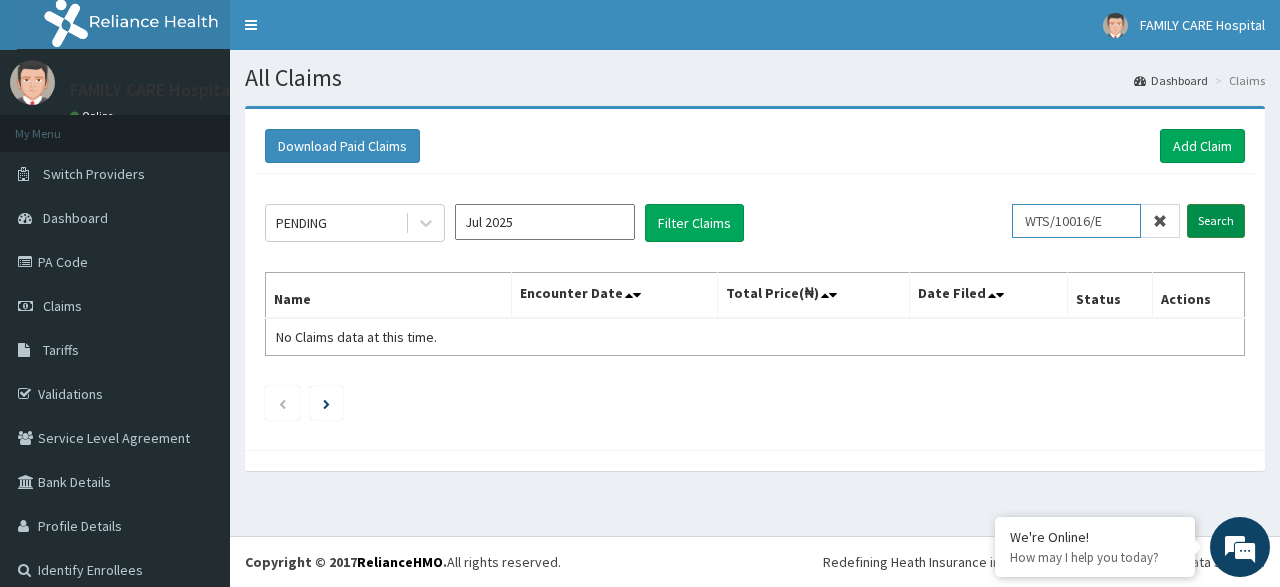 type on "WTS/10016/E" 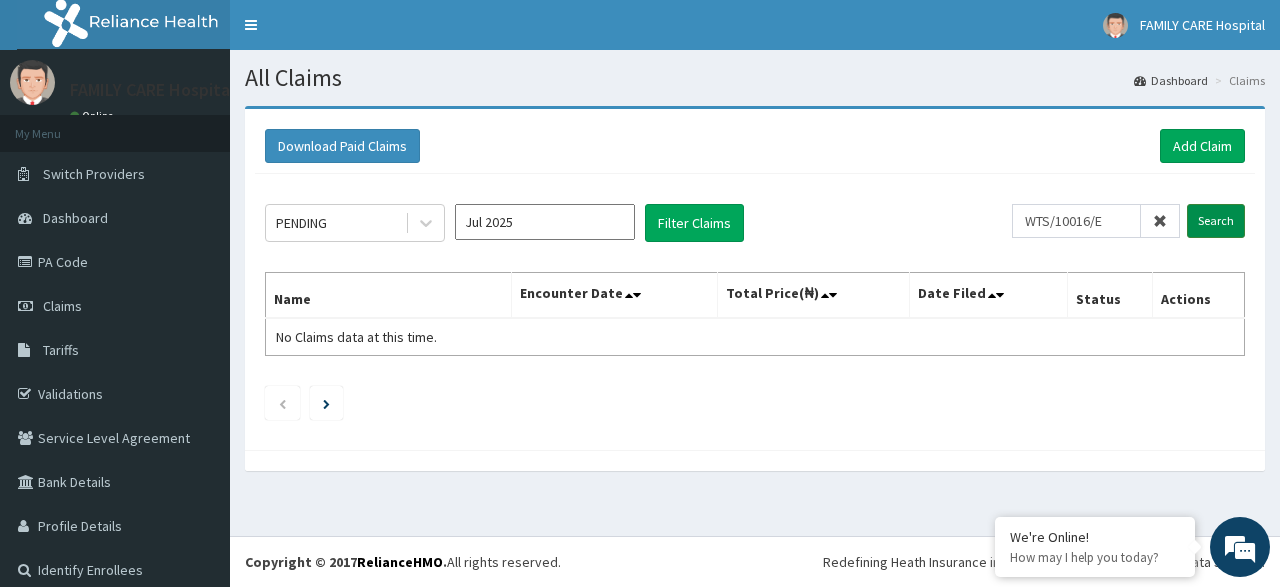 click on "Search" at bounding box center [1216, 221] 